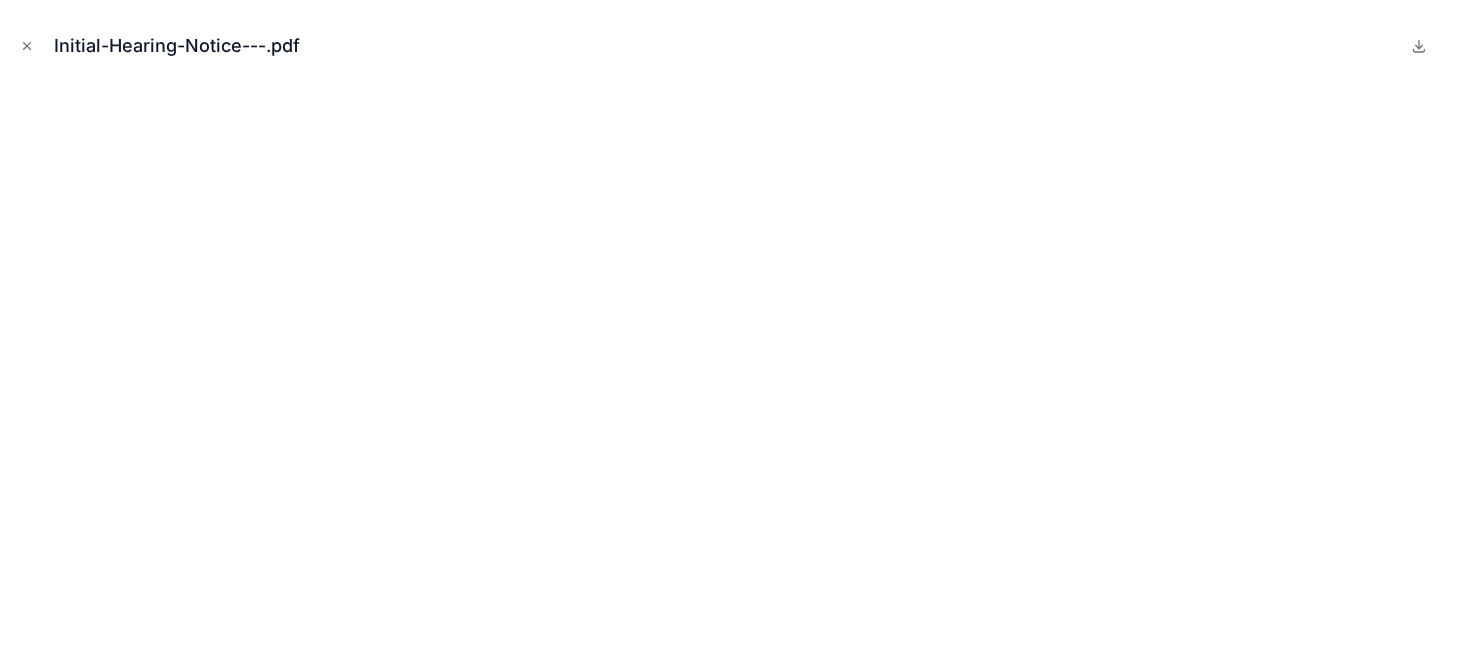 scroll, scrollTop: 0, scrollLeft: 0, axis: both 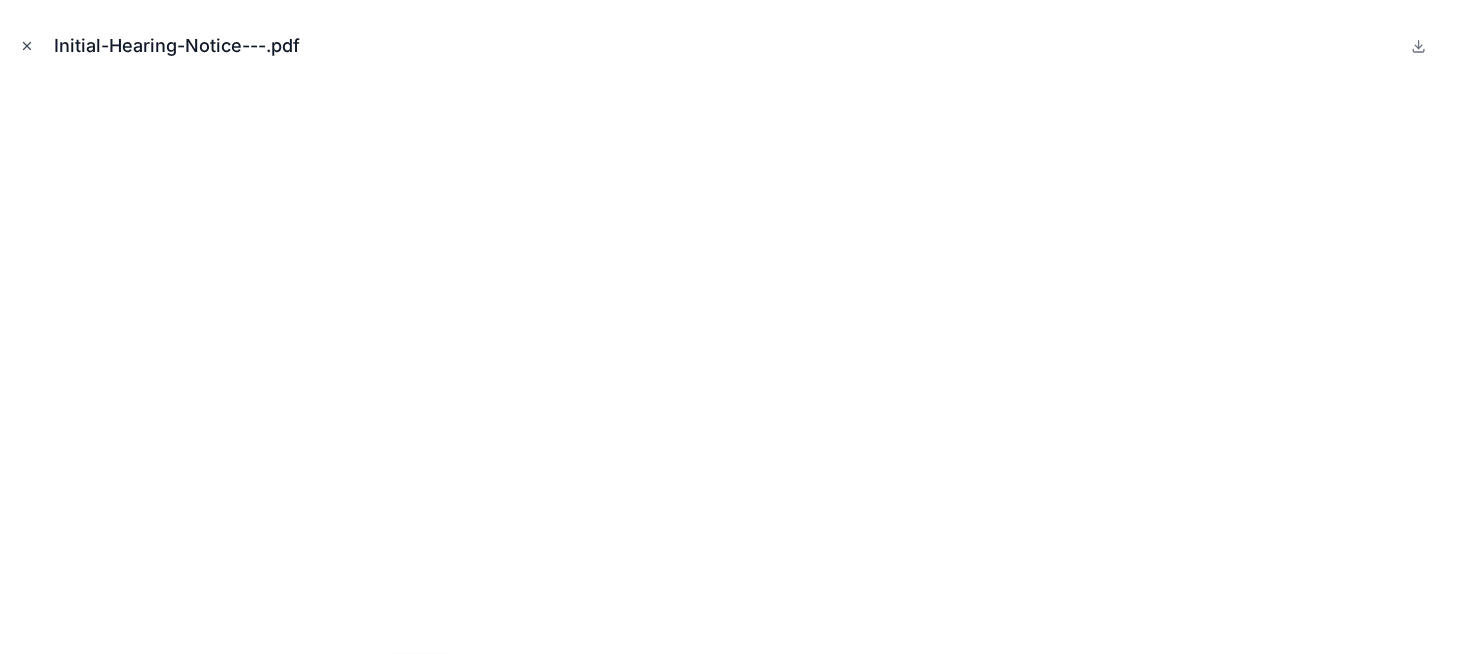 click 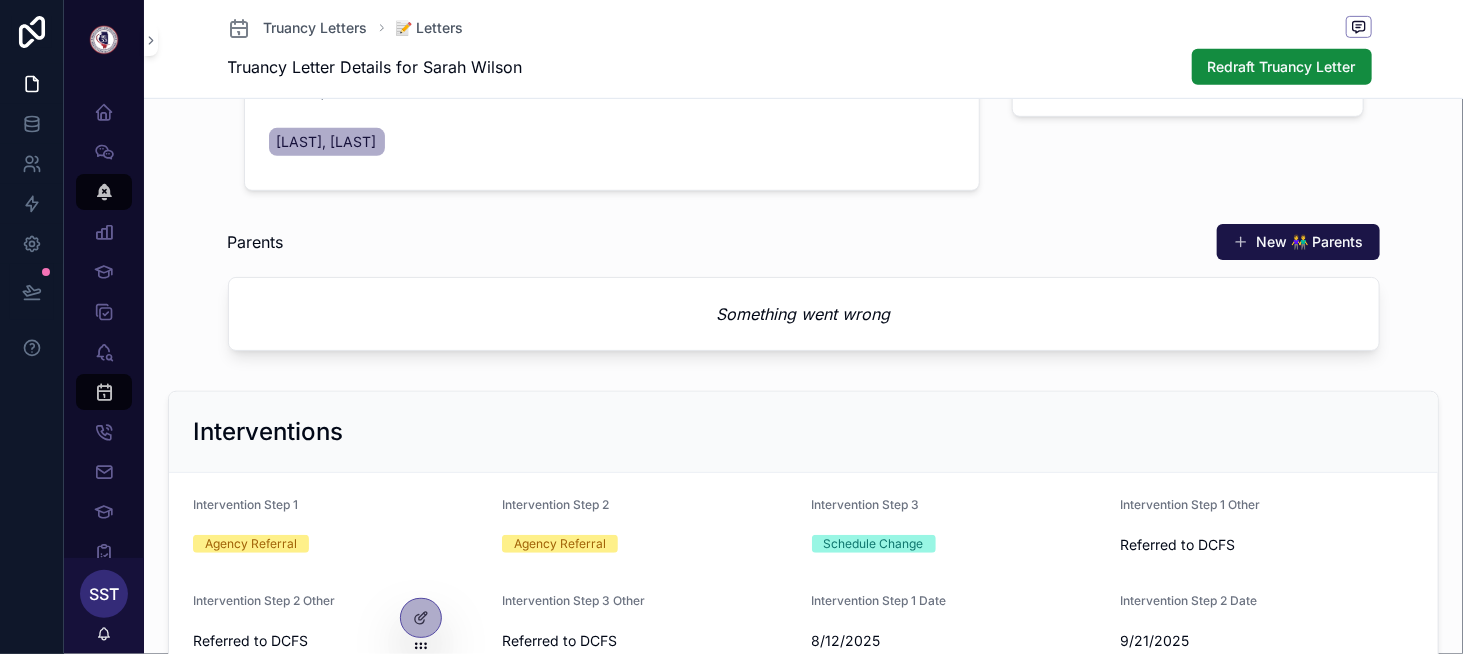 scroll, scrollTop: 700, scrollLeft: 0, axis: vertical 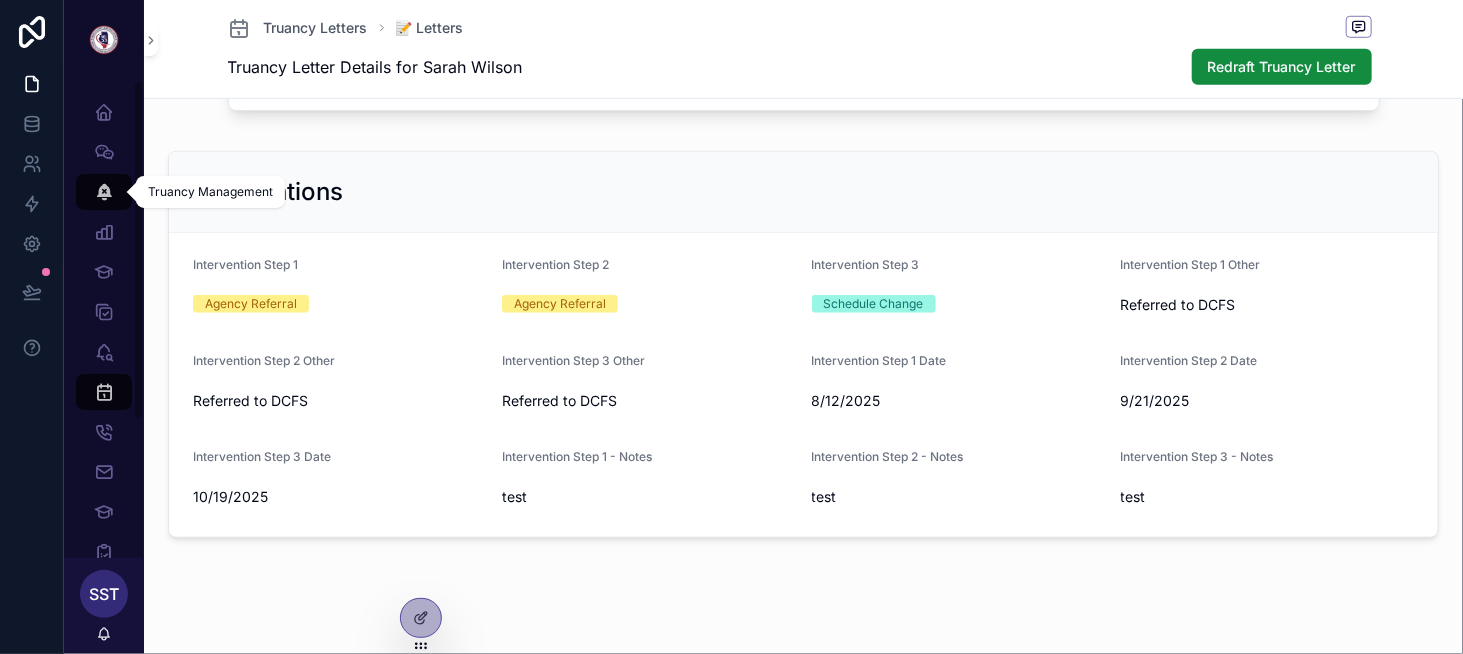 click at bounding box center (104, 192) 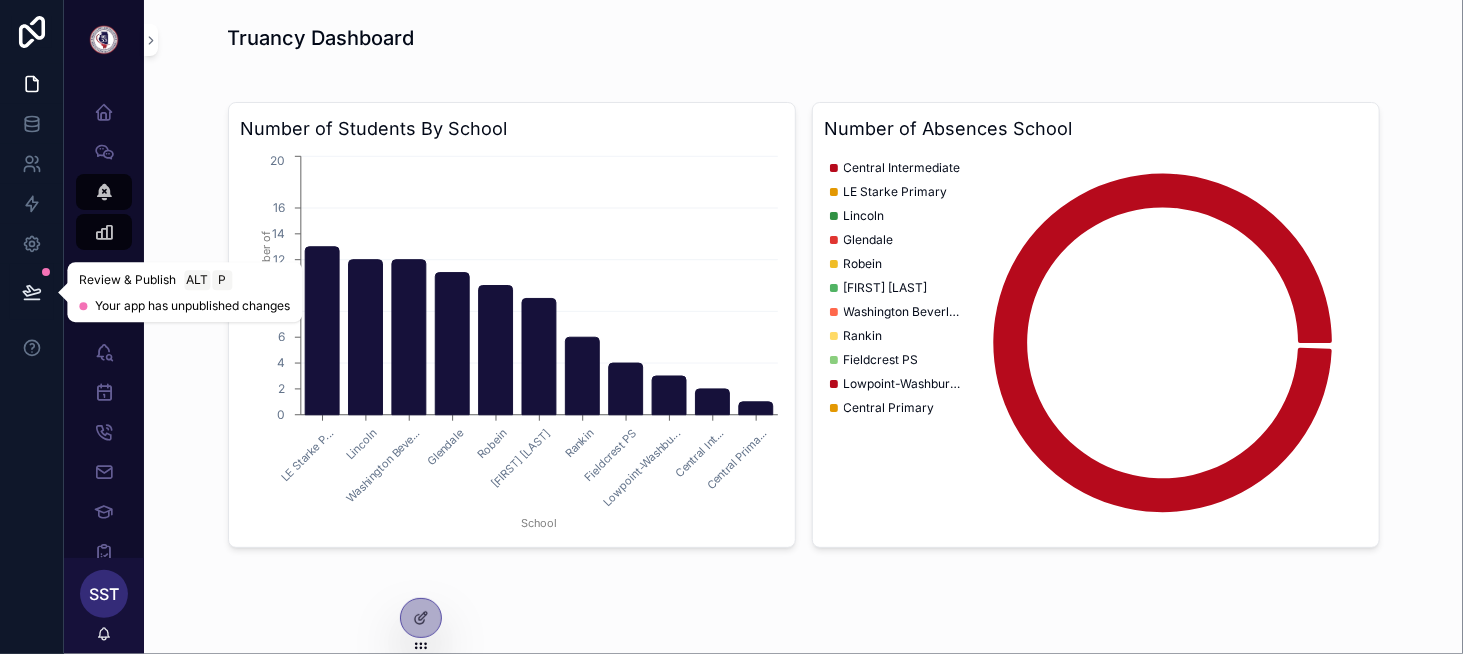 click 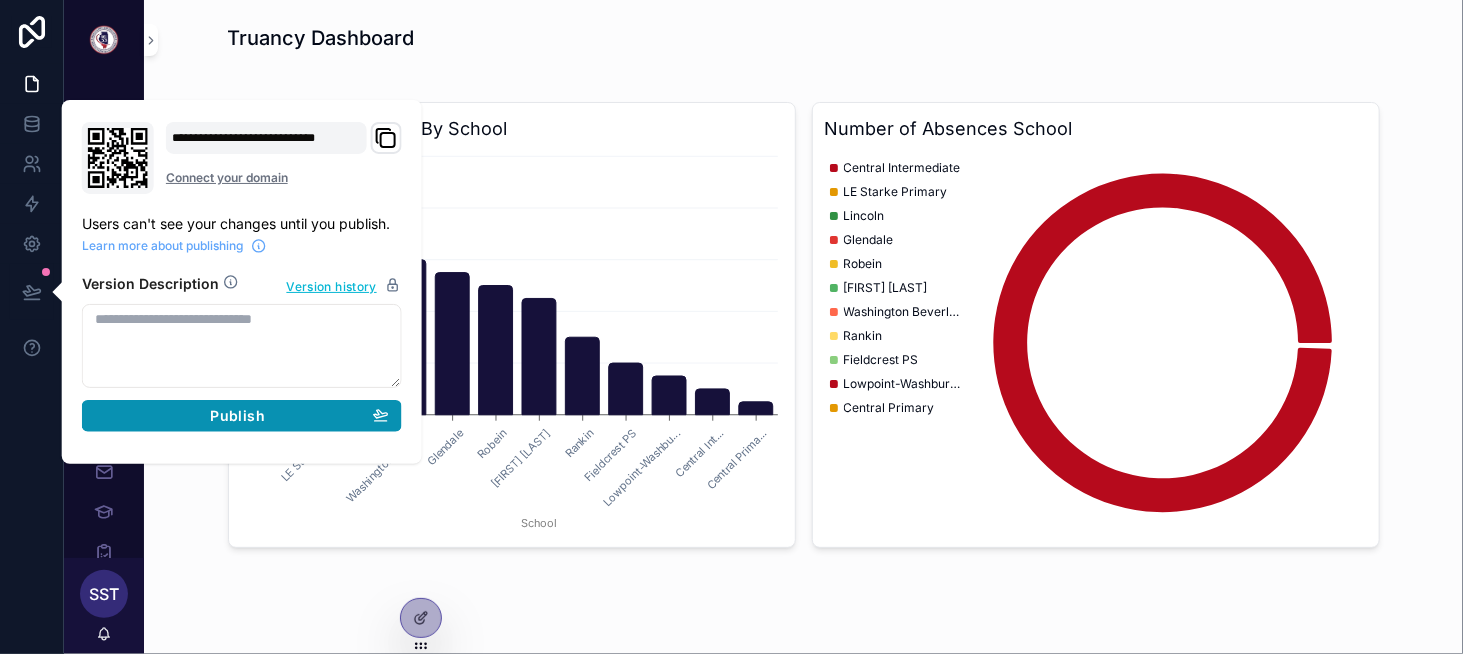 click on "Publish" at bounding box center (237, 416) 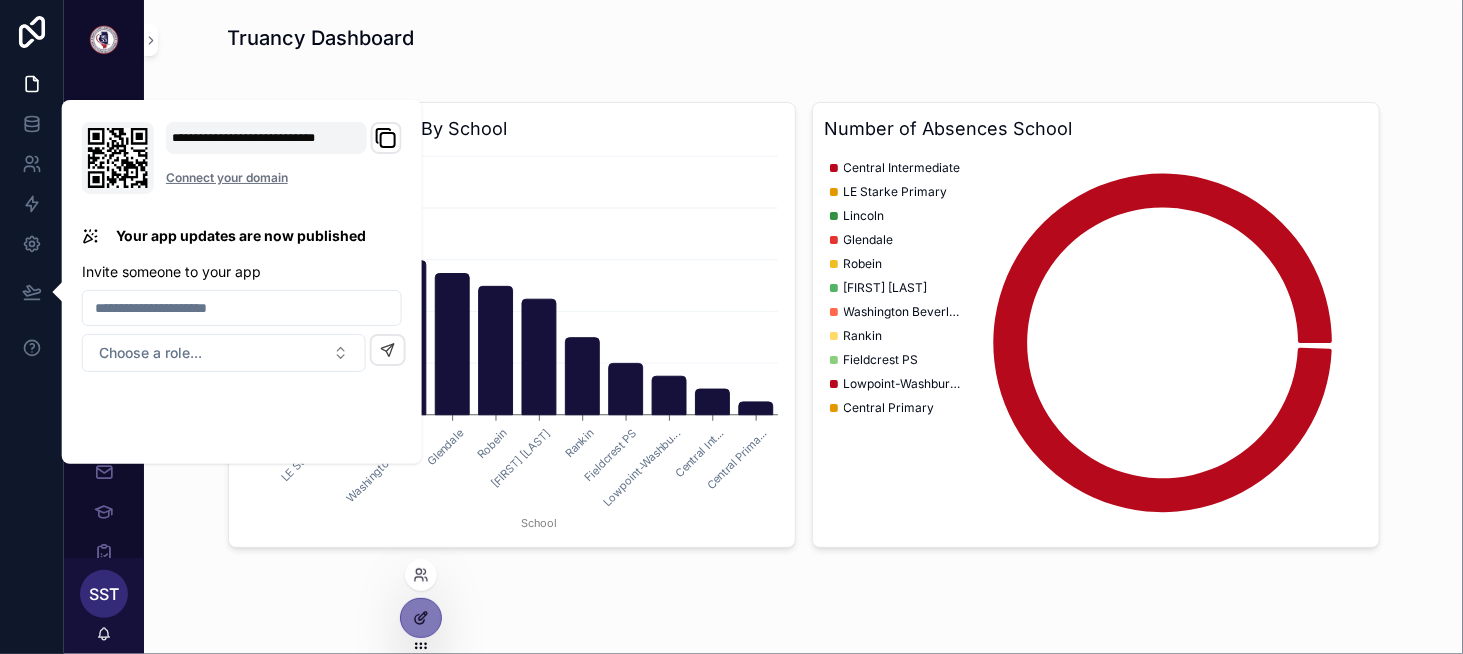 click 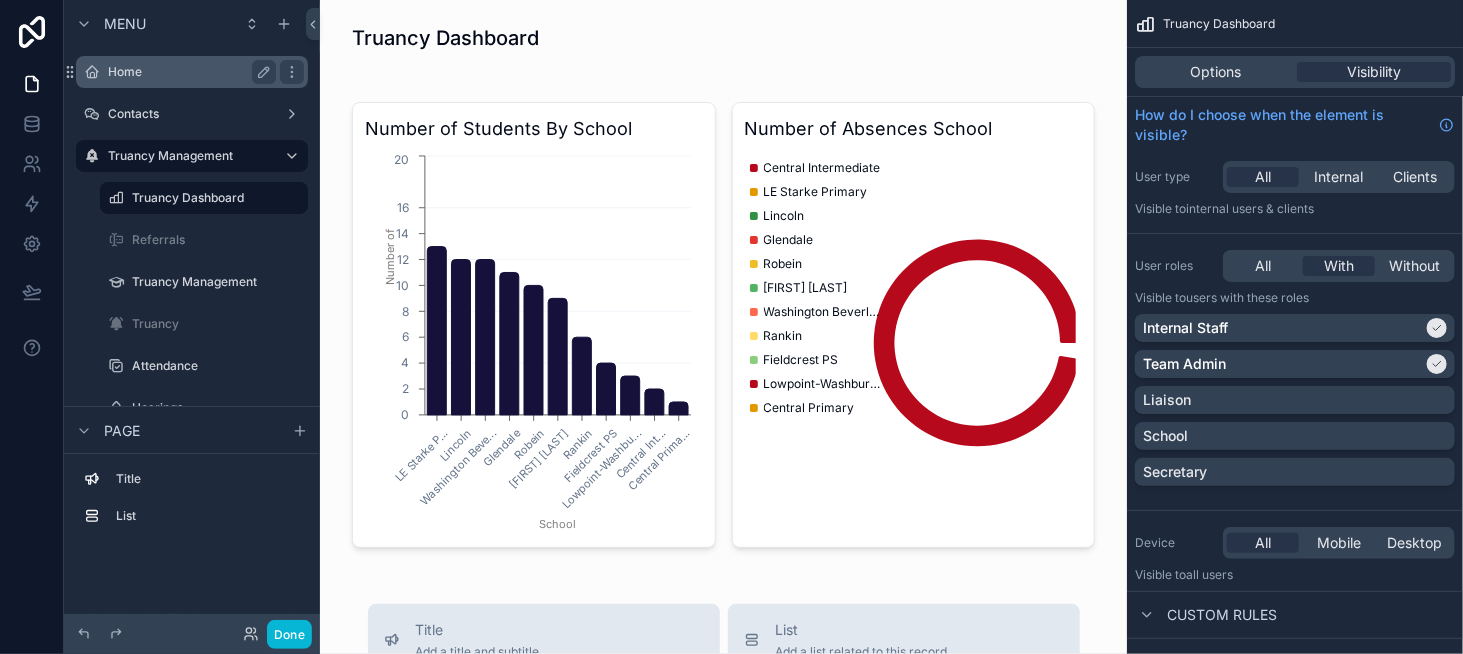 click on "Home" at bounding box center (188, 72) 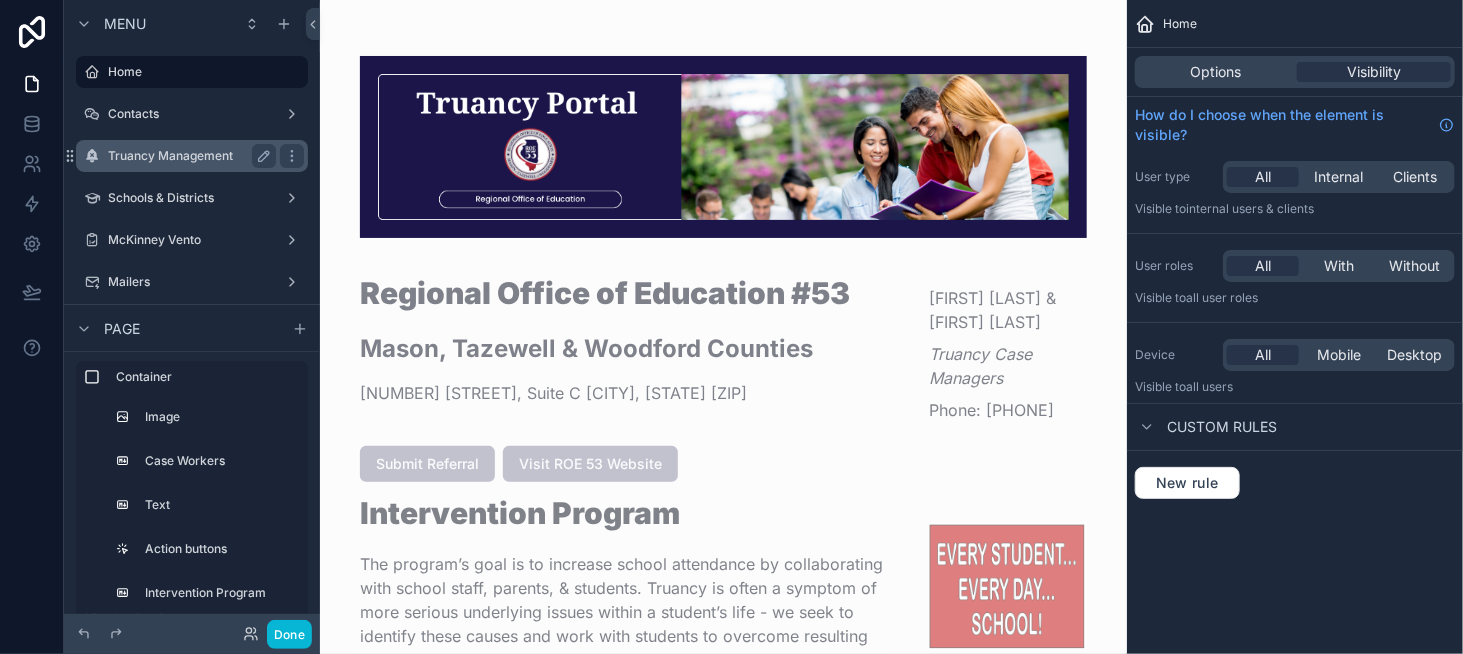 click on "Truancy Management" at bounding box center [192, 156] 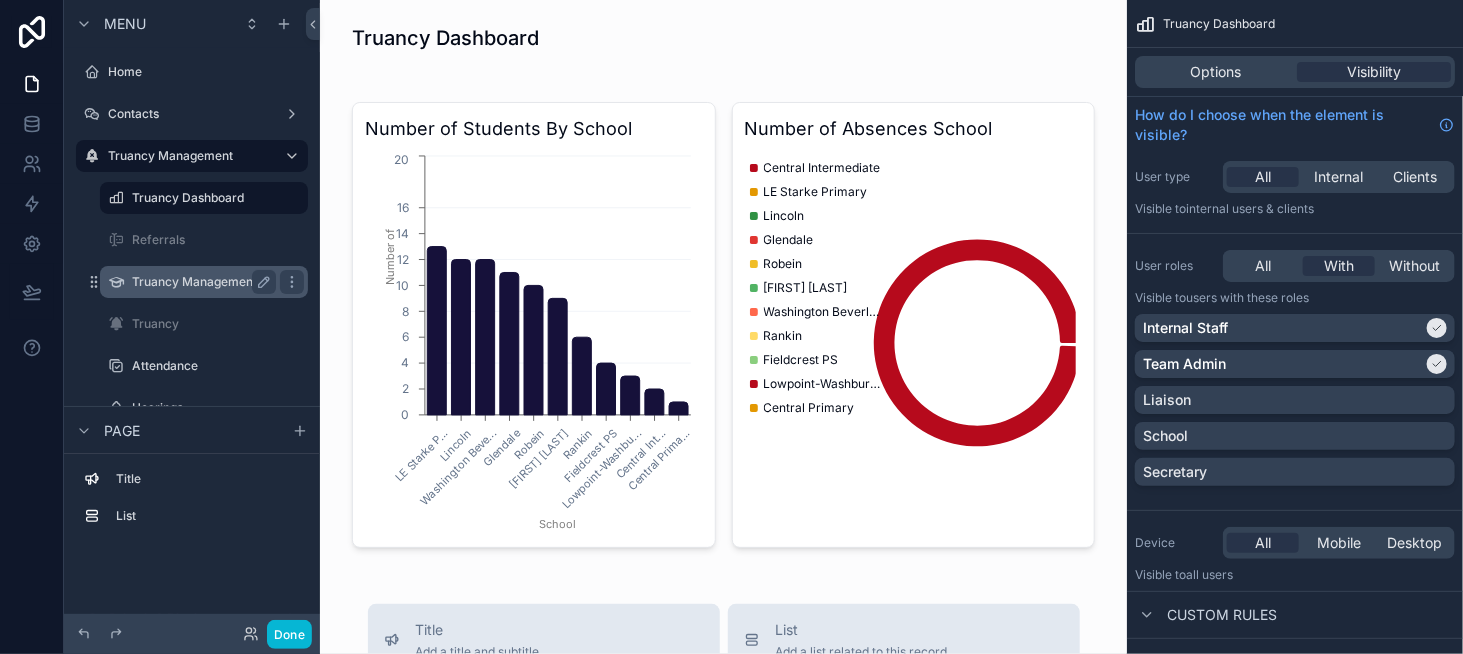 click on "Truancy Management" at bounding box center (200, 282) 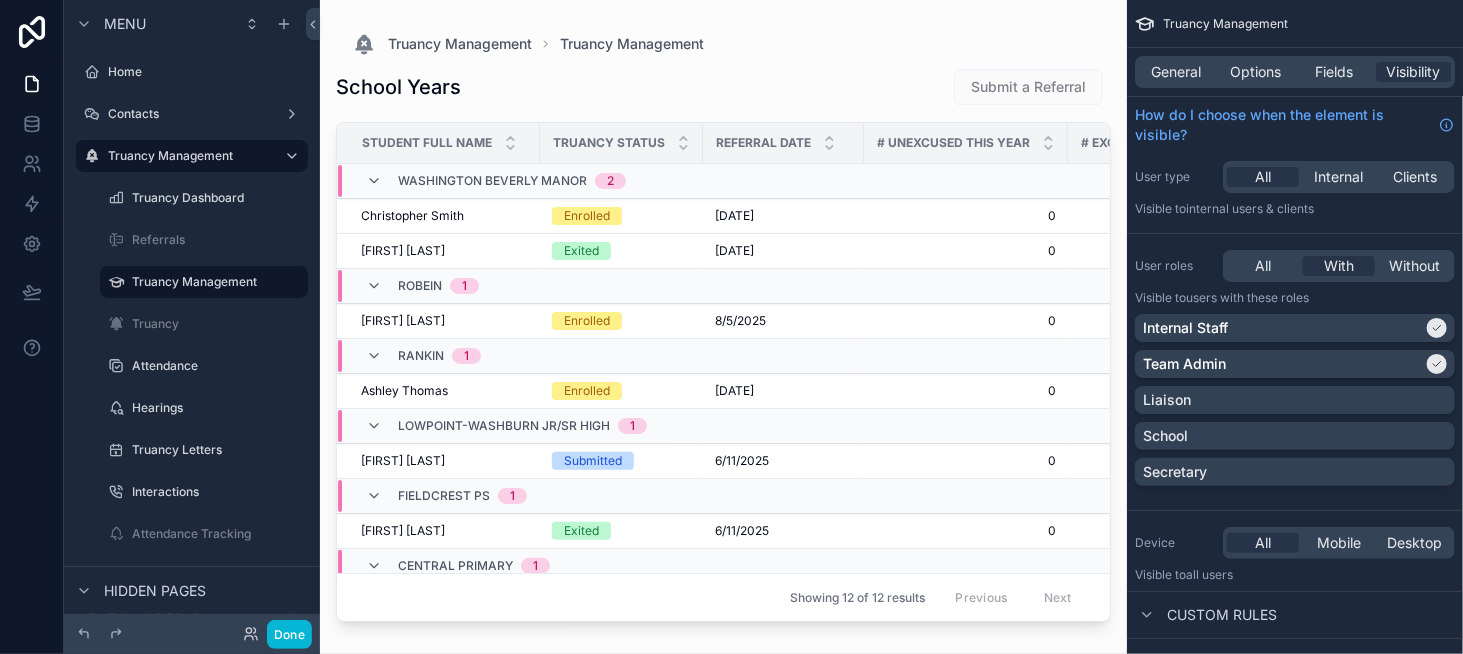 click at bounding box center [723, 315] 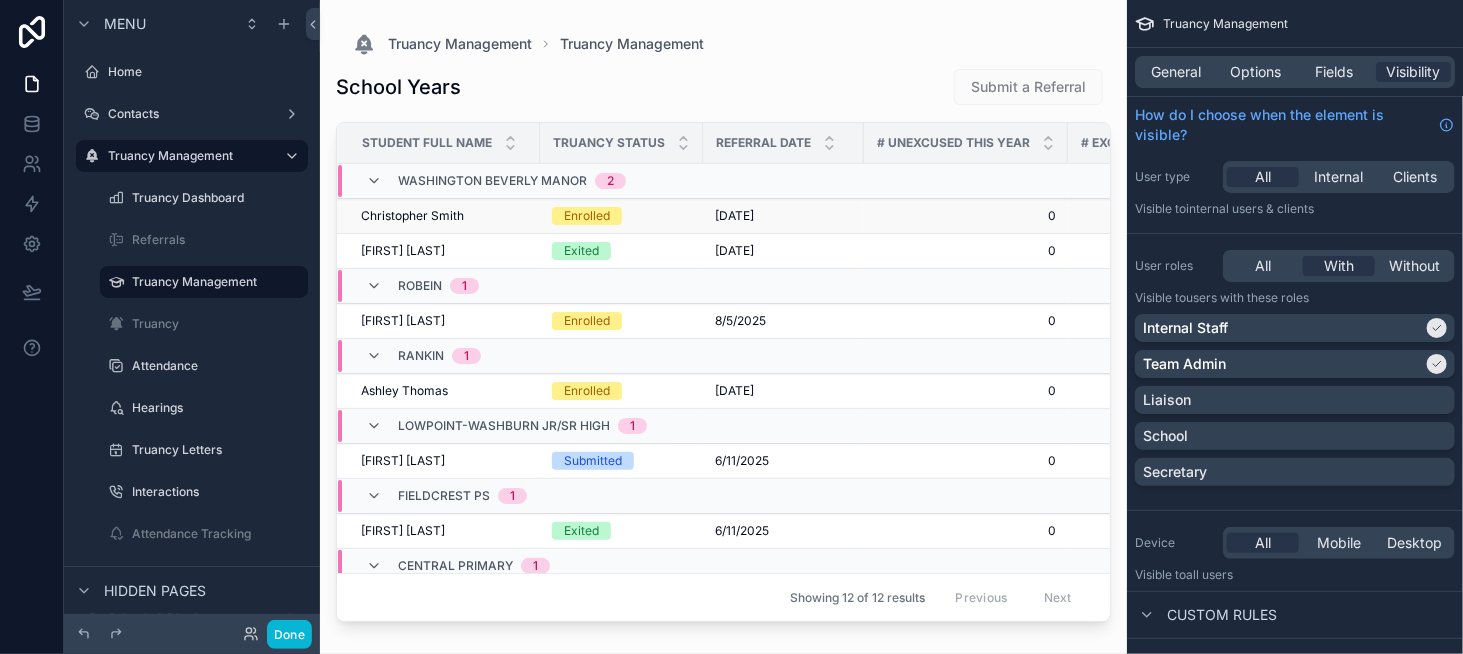 click on "Christopher Smith" at bounding box center (412, 216) 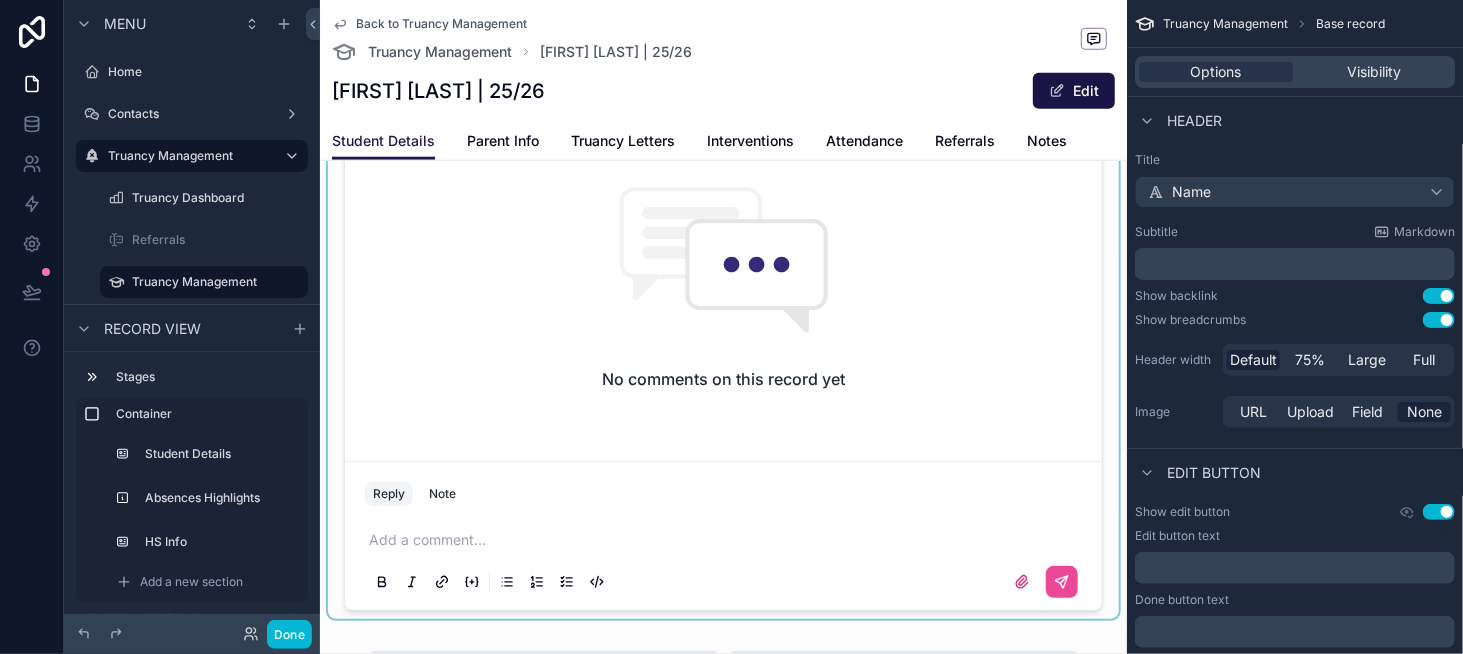 scroll, scrollTop: 800, scrollLeft: 0, axis: vertical 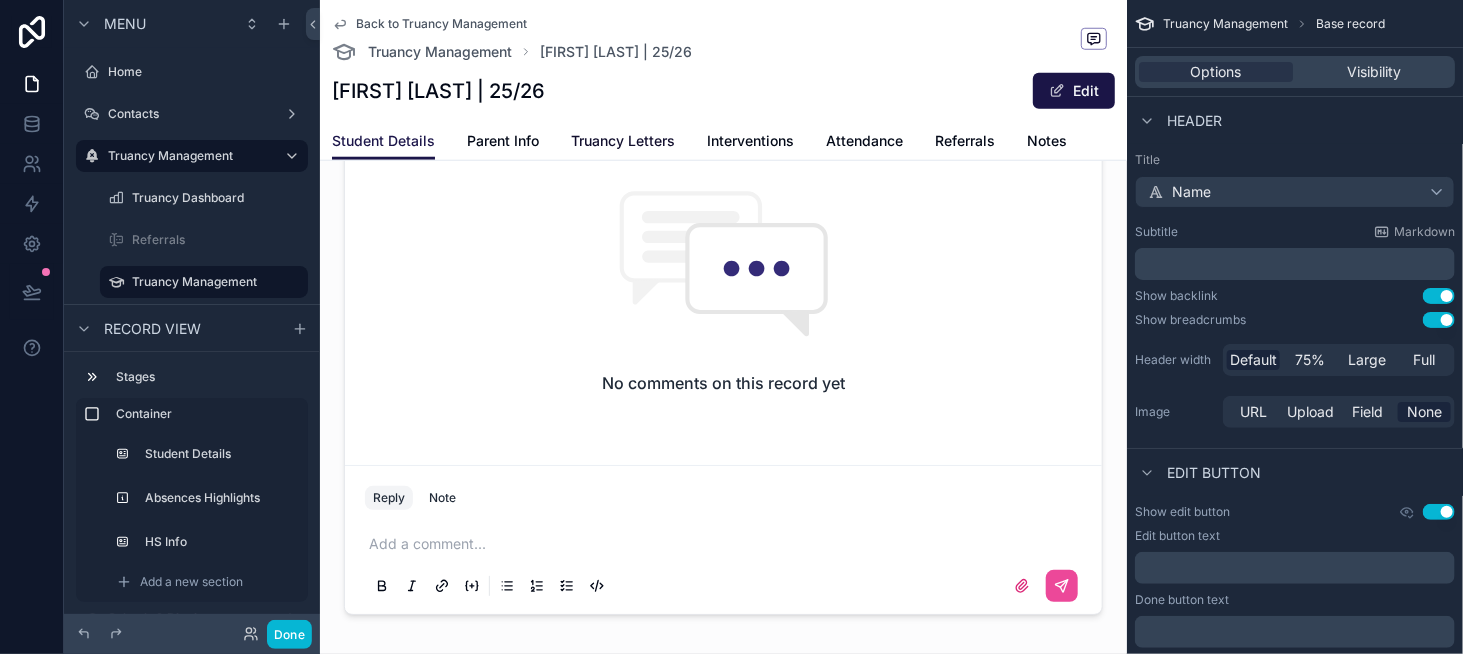 click on "Truancy Letters" at bounding box center [623, 141] 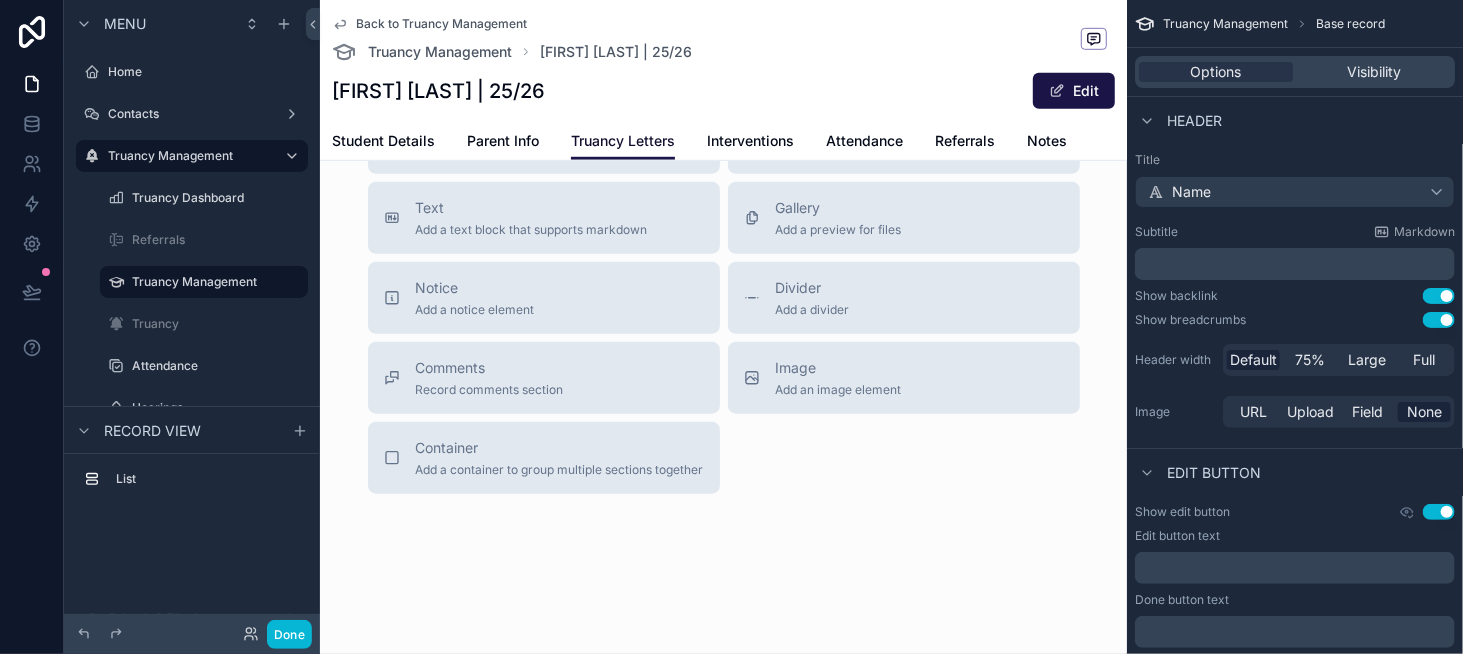 scroll, scrollTop: 0, scrollLeft: 0, axis: both 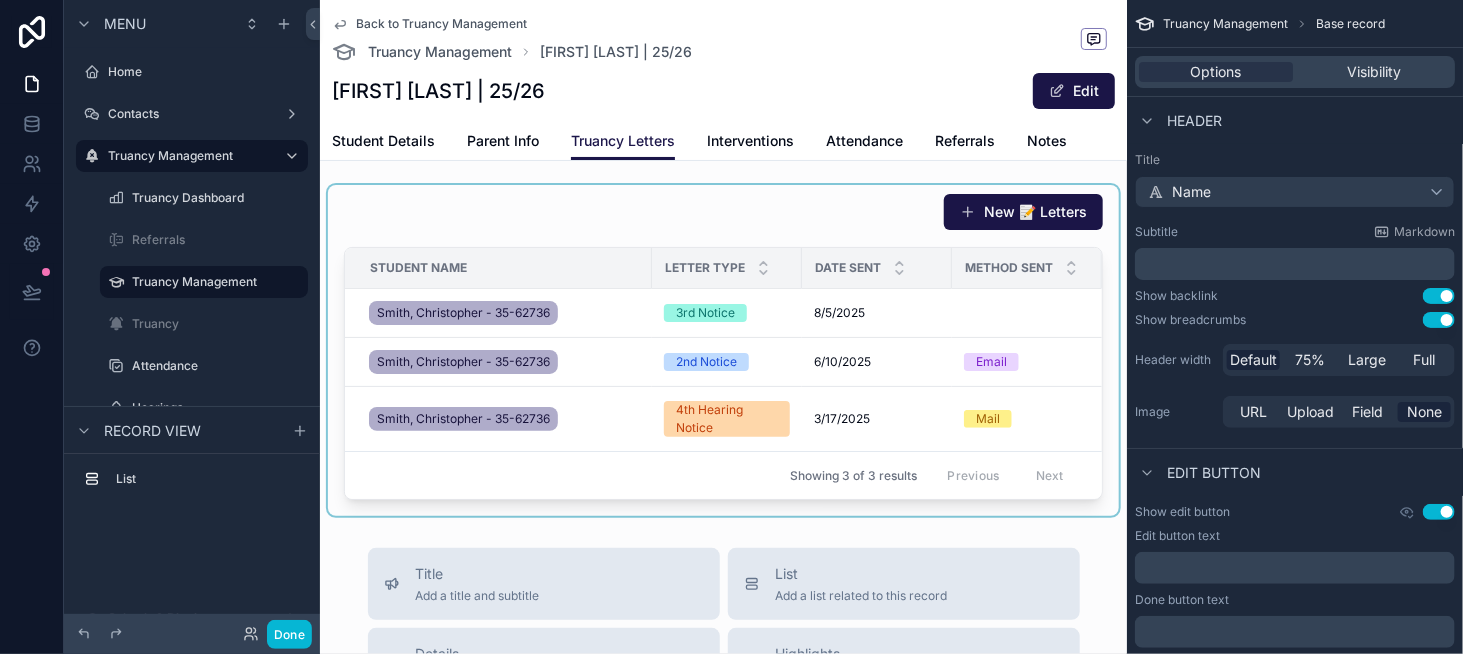 click at bounding box center (723, 350) 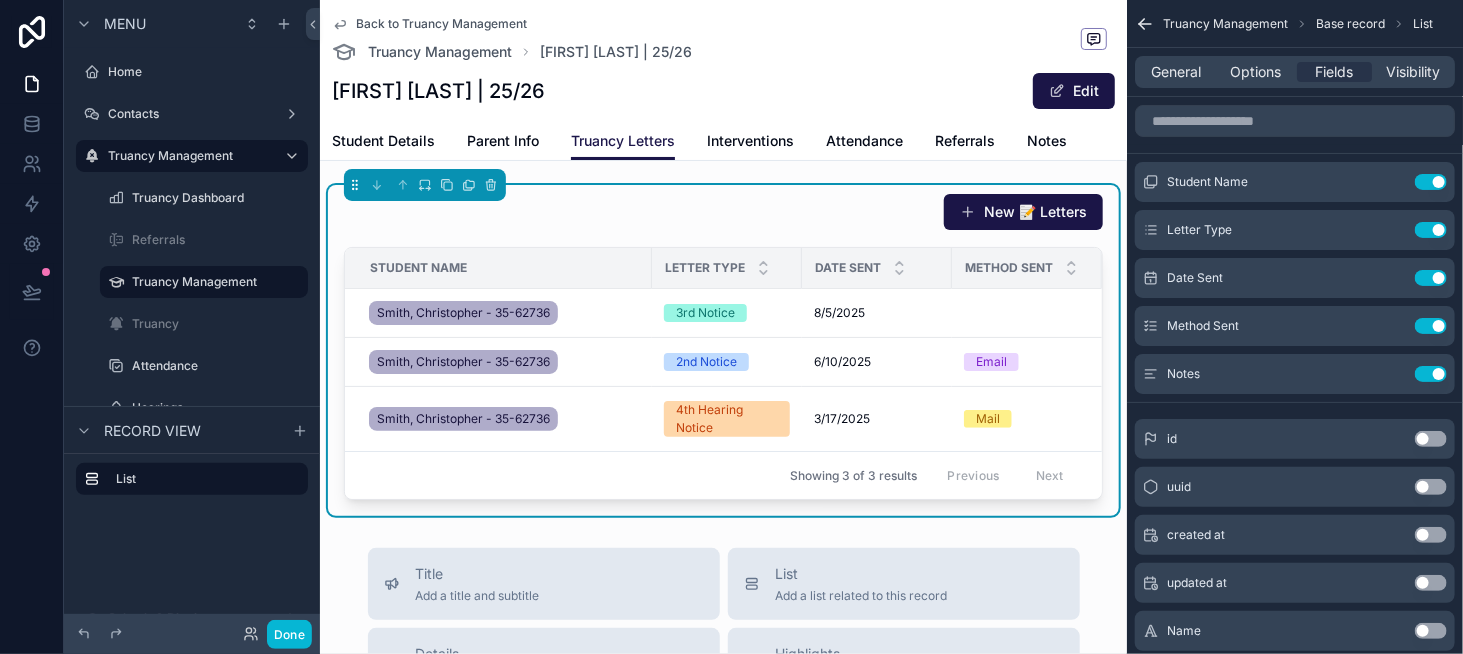 scroll, scrollTop: 0, scrollLeft: 0, axis: both 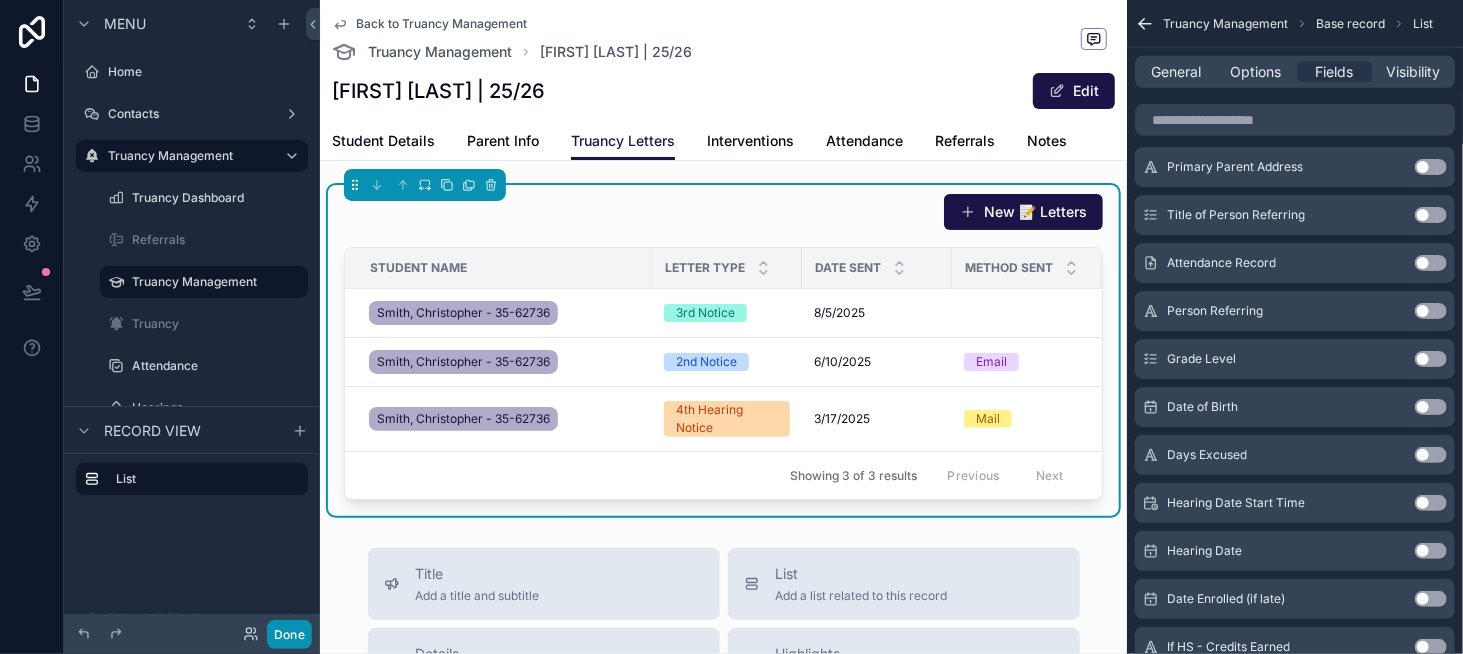 click on "Done" at bounding box center (289, 634) 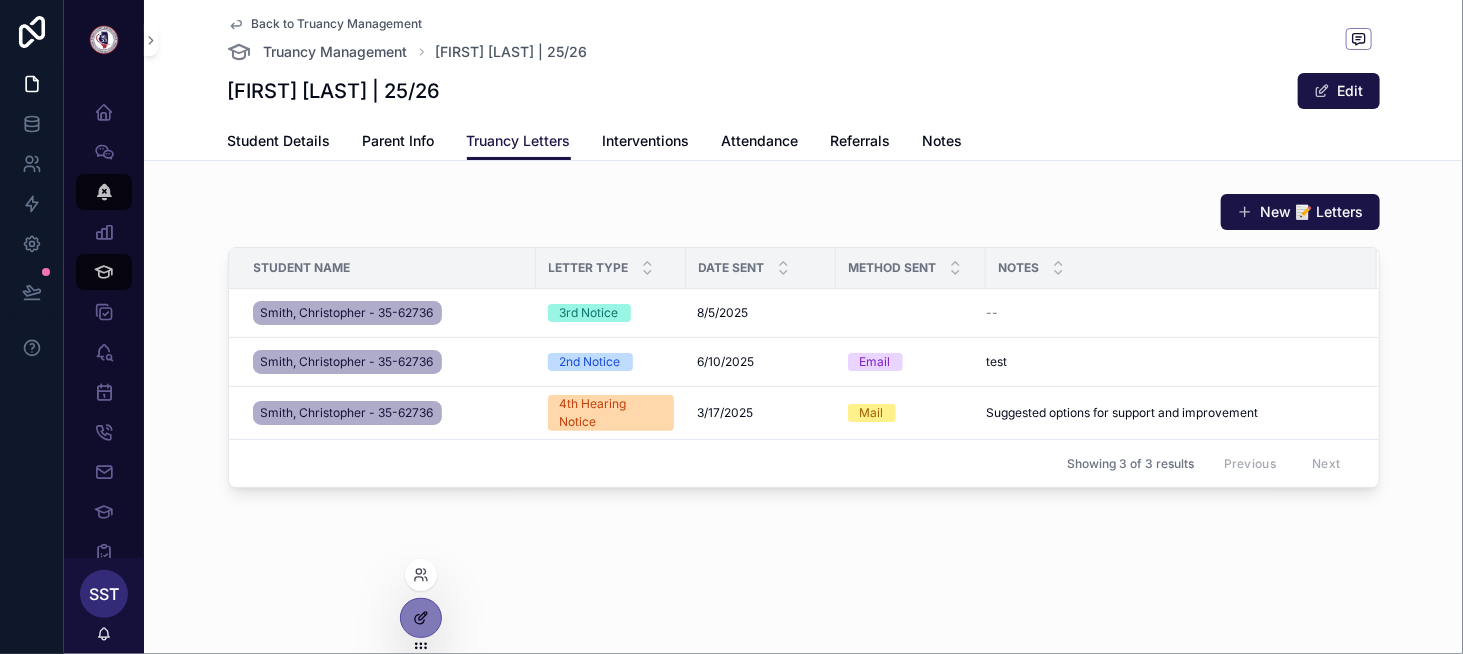 click at bounding box center (421, 618) 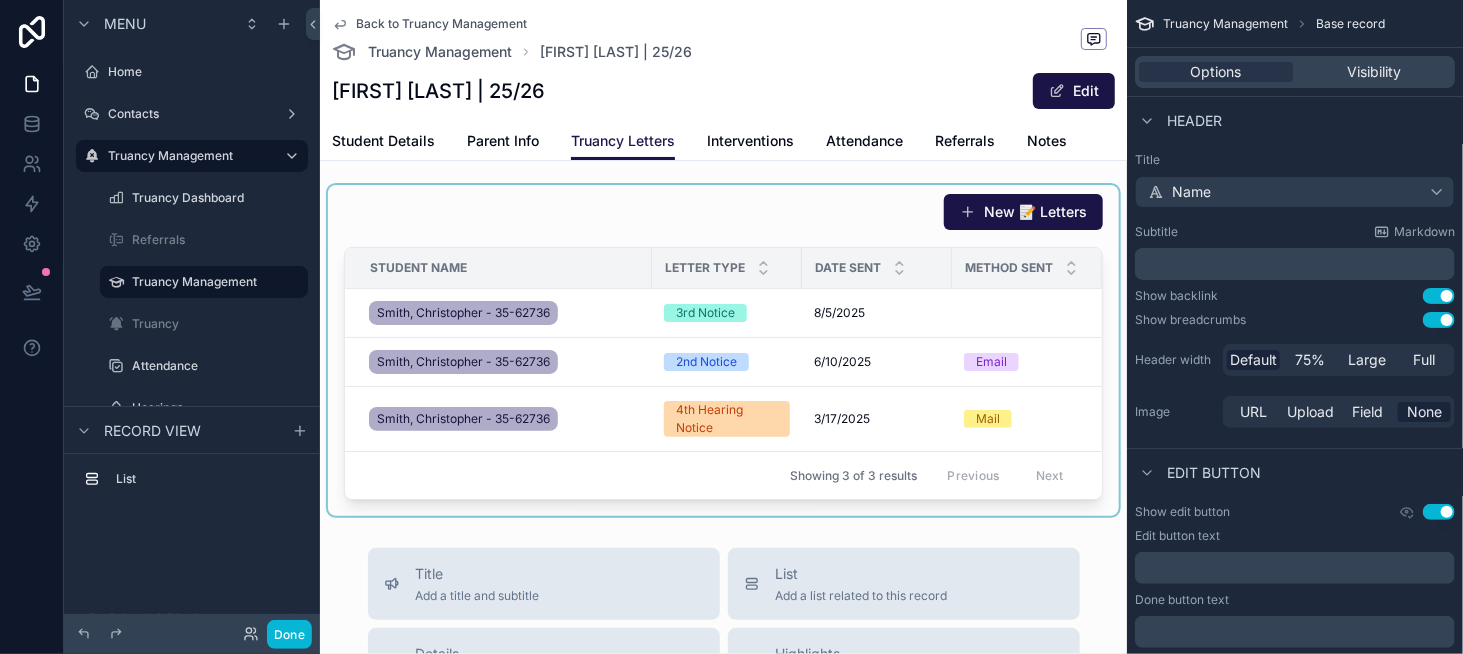 click at bounding box center (723, 350) 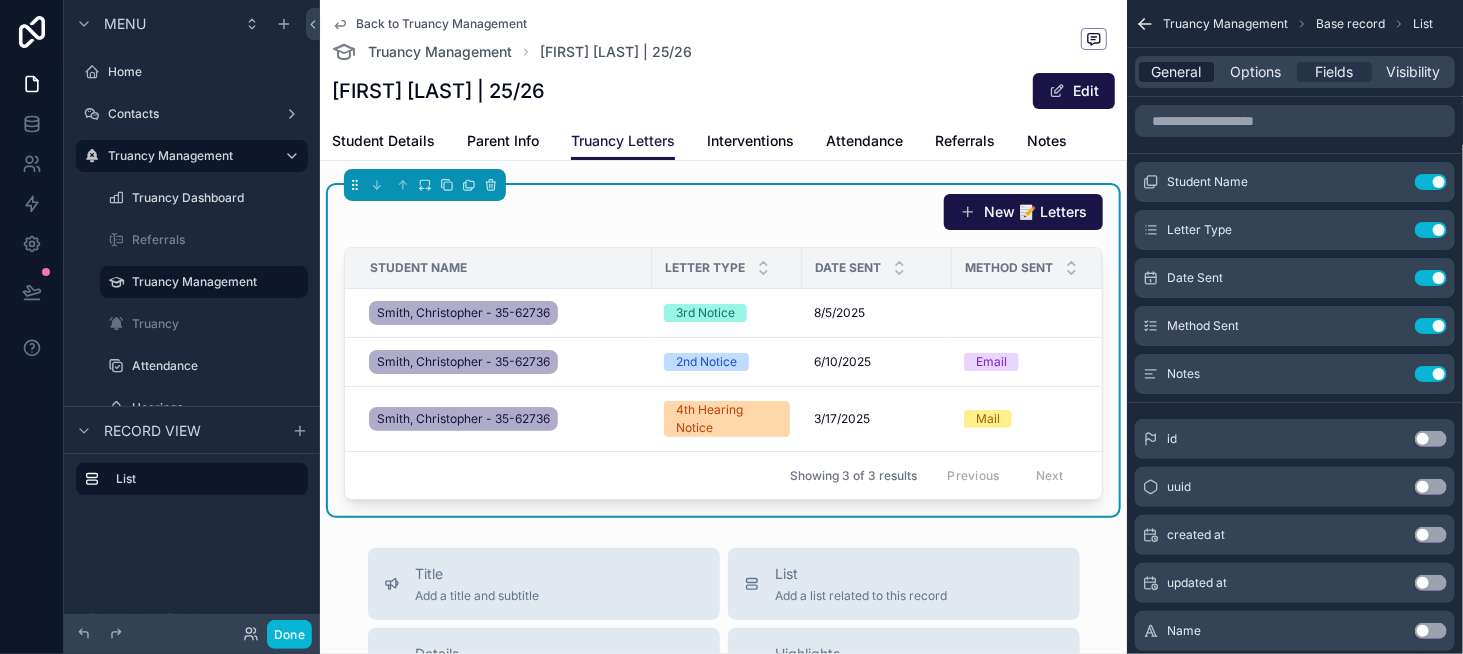 click on "General" at bounding box center [1177, 72] 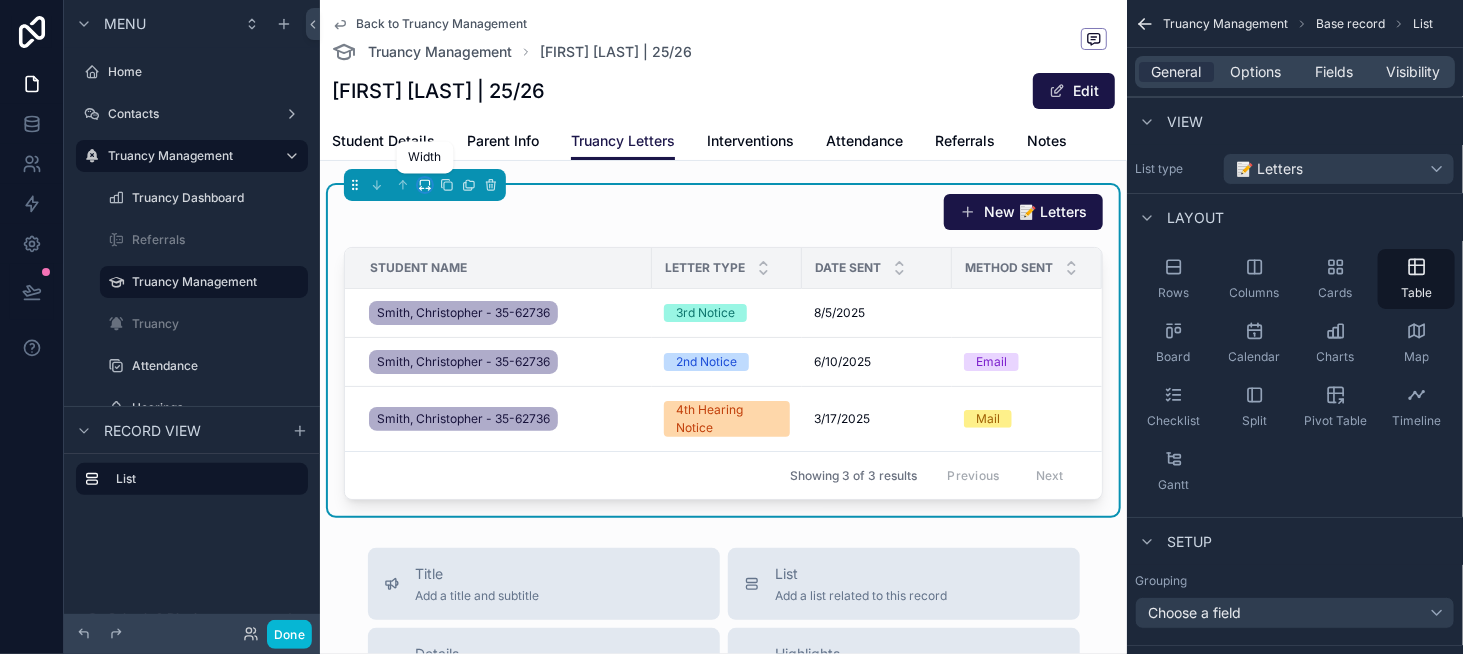 click 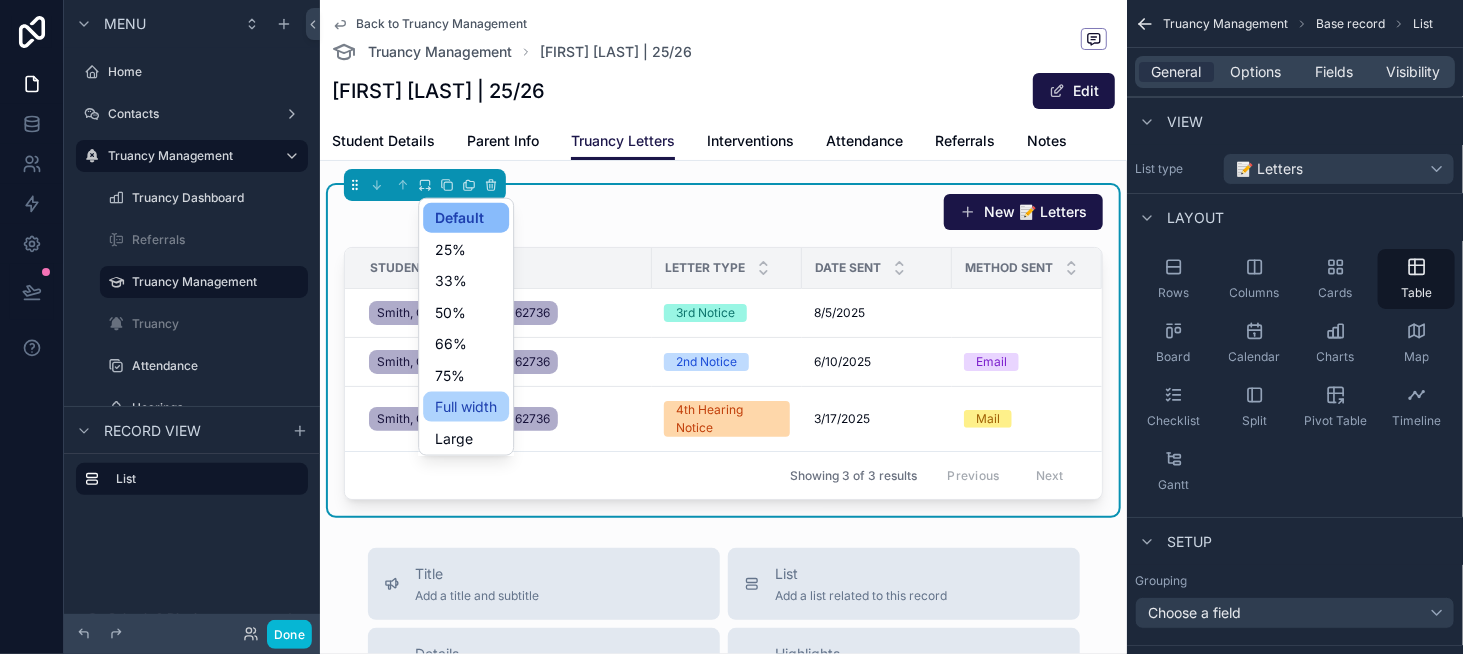 click on "Full width" at bounding box center (466, 407) 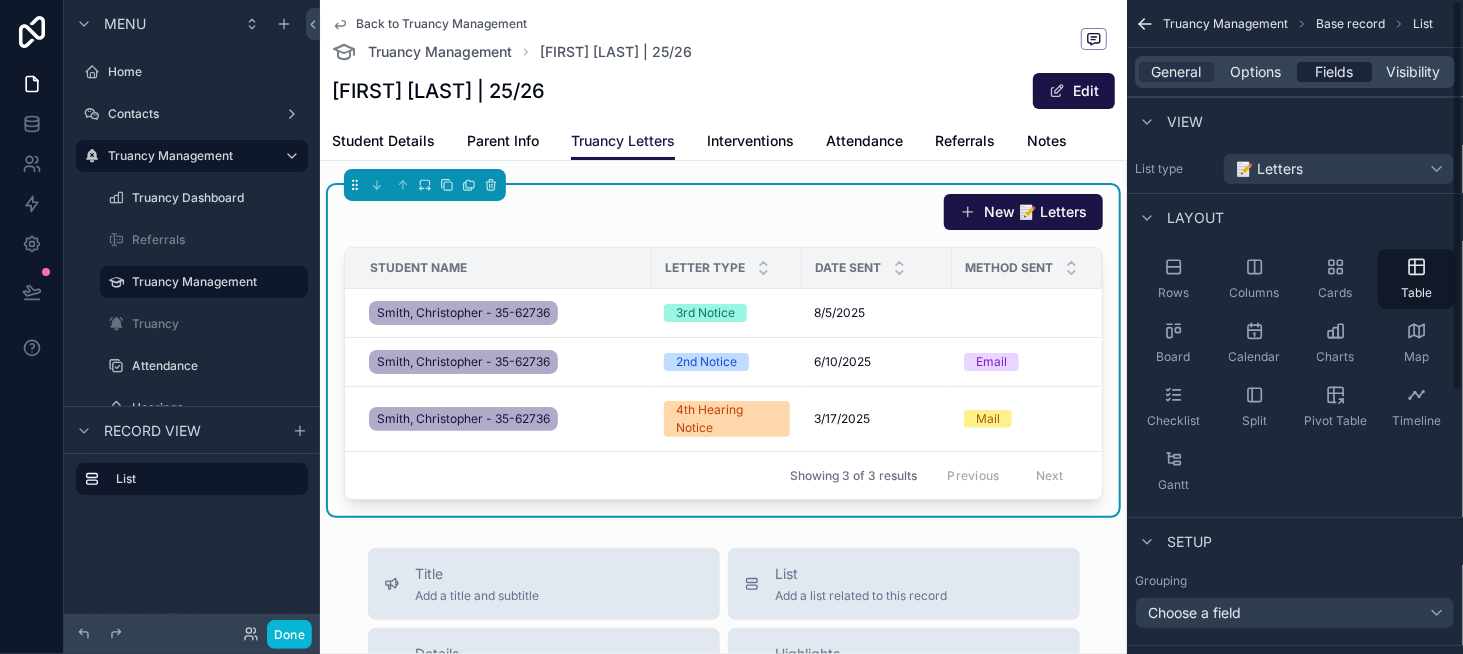 click on "Fields" at bounding box center (1335, 72) 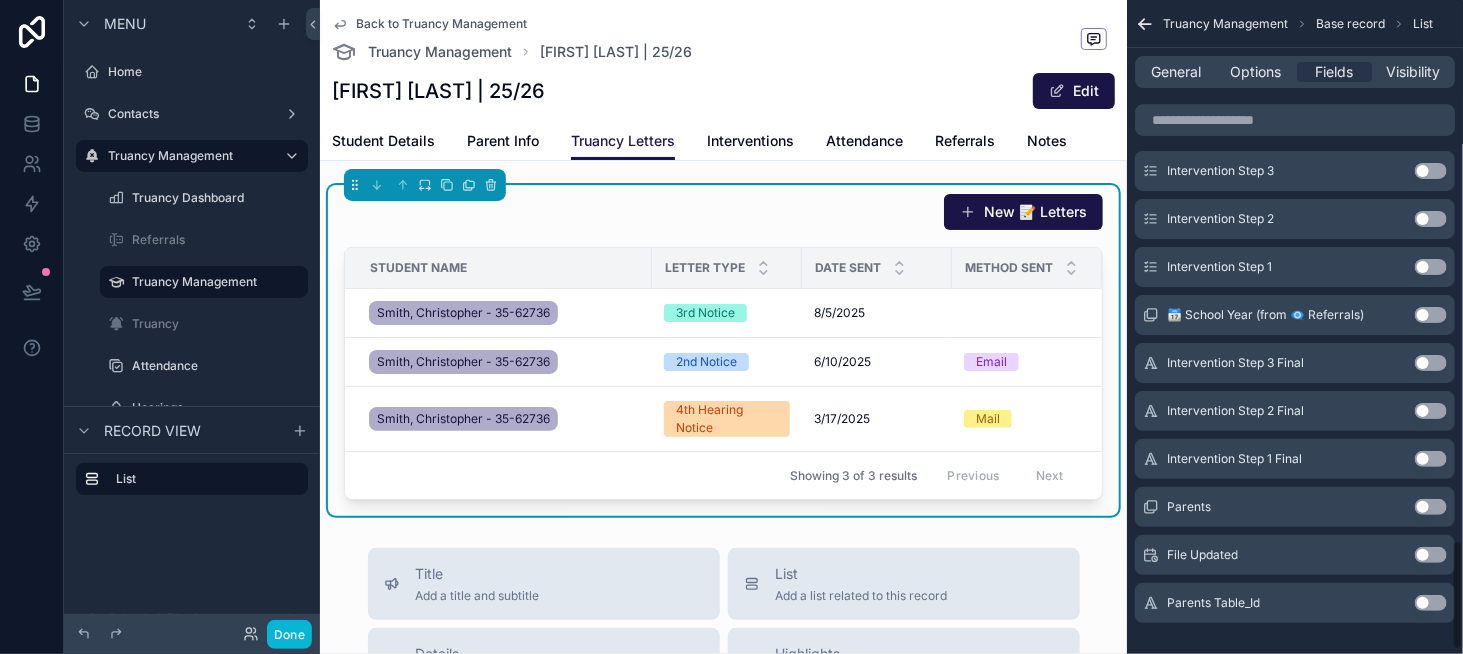 scroll, scrollTop: 3200, scrollLeft: 0, axis: vertical 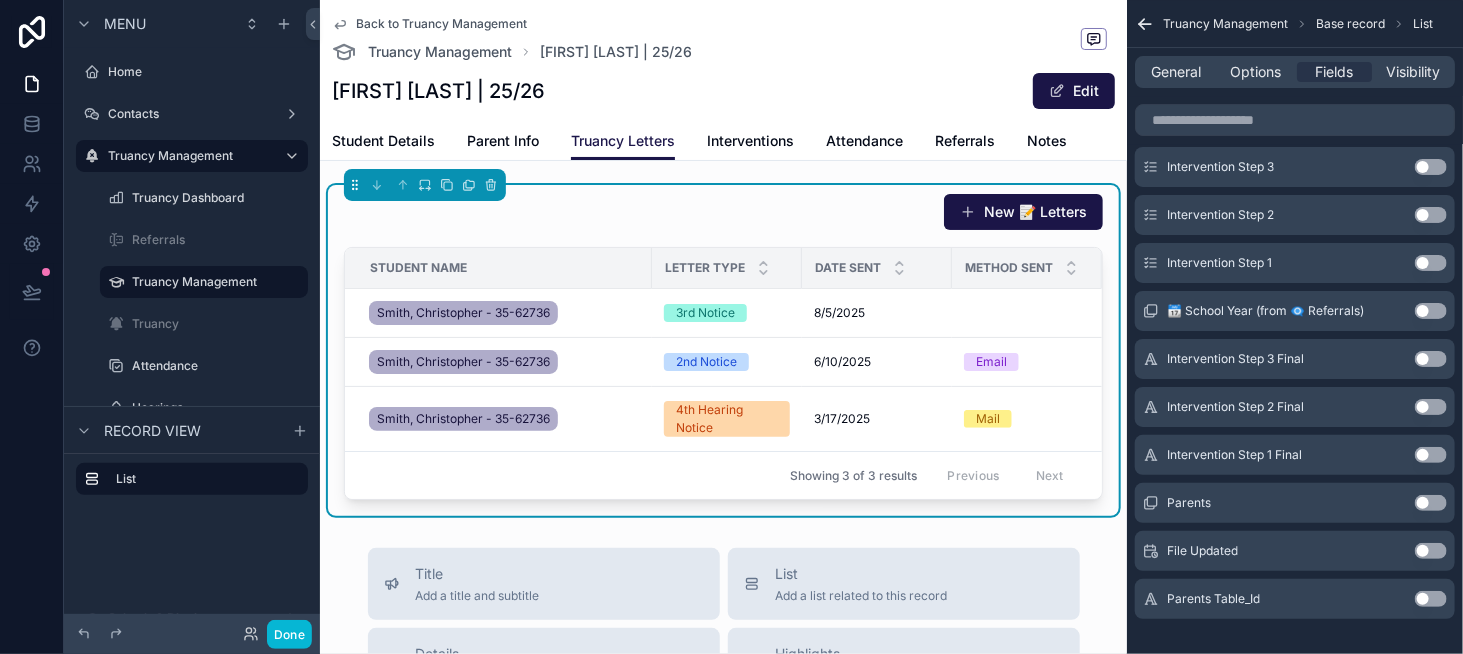 click on "Use setting" at bounding box center (1431, 455) 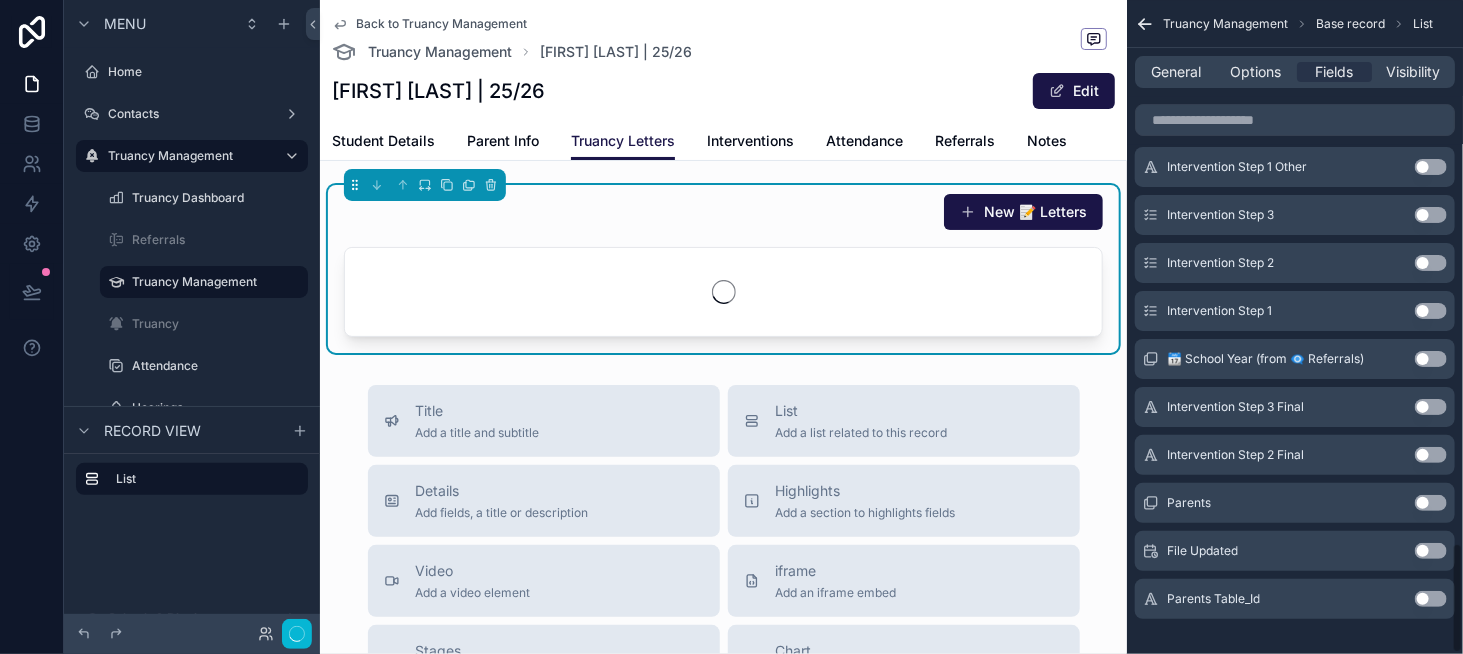scroll, scrollTop: 3219, scrollLeft: 0, axis: vertical 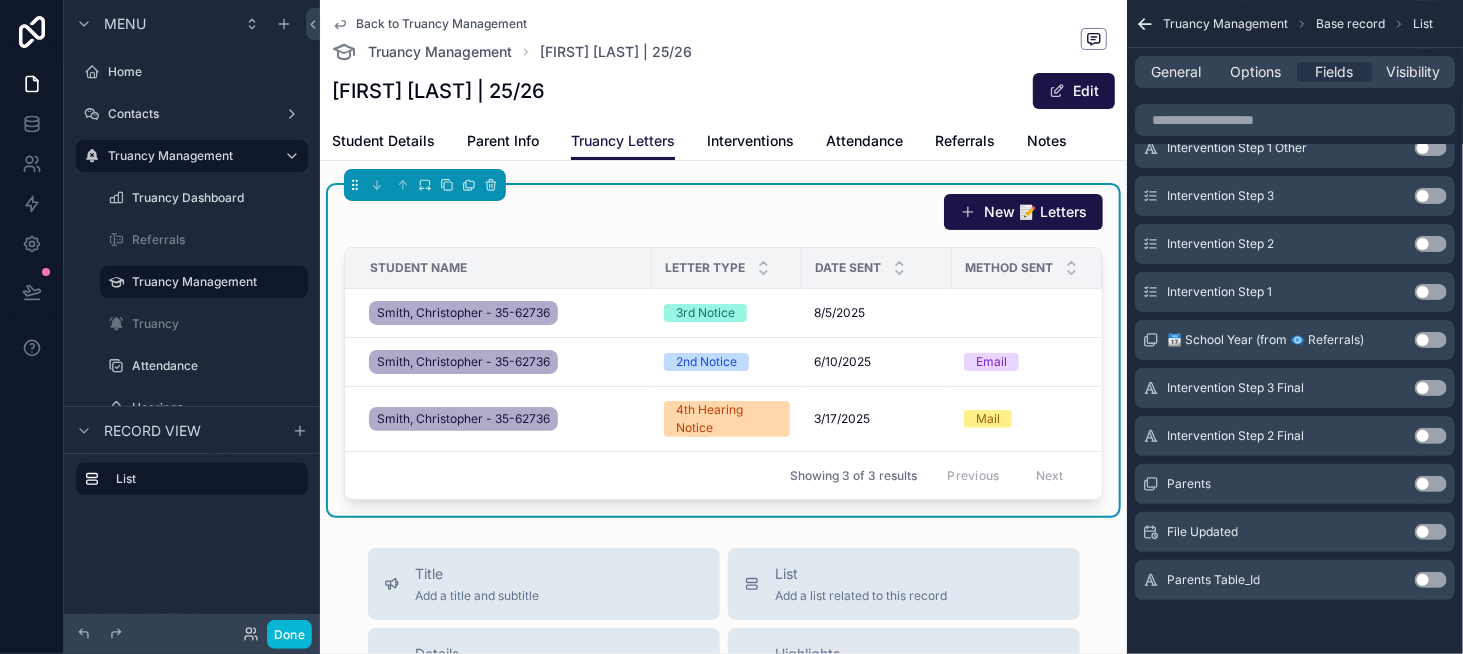 click on "Use setting" at bounding box center [1431, 436] 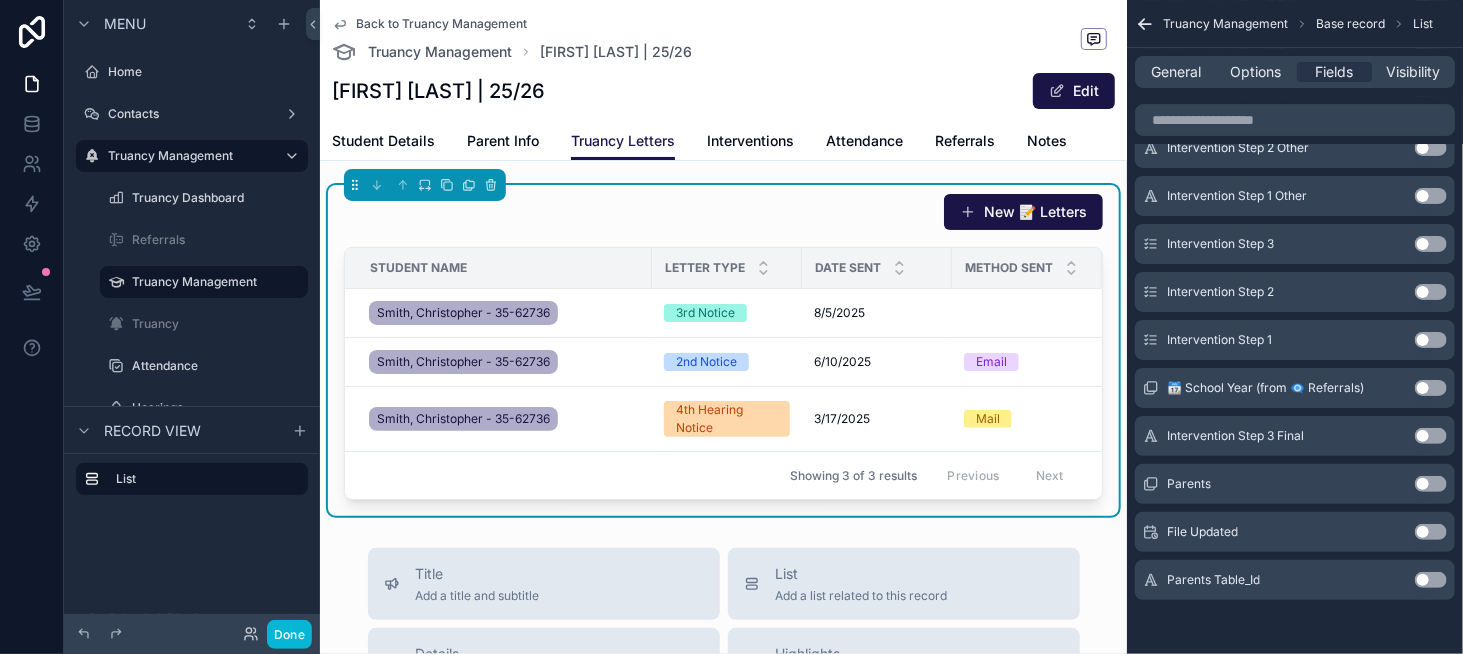 click on "Use setting" at bounding box center (1431, 436) 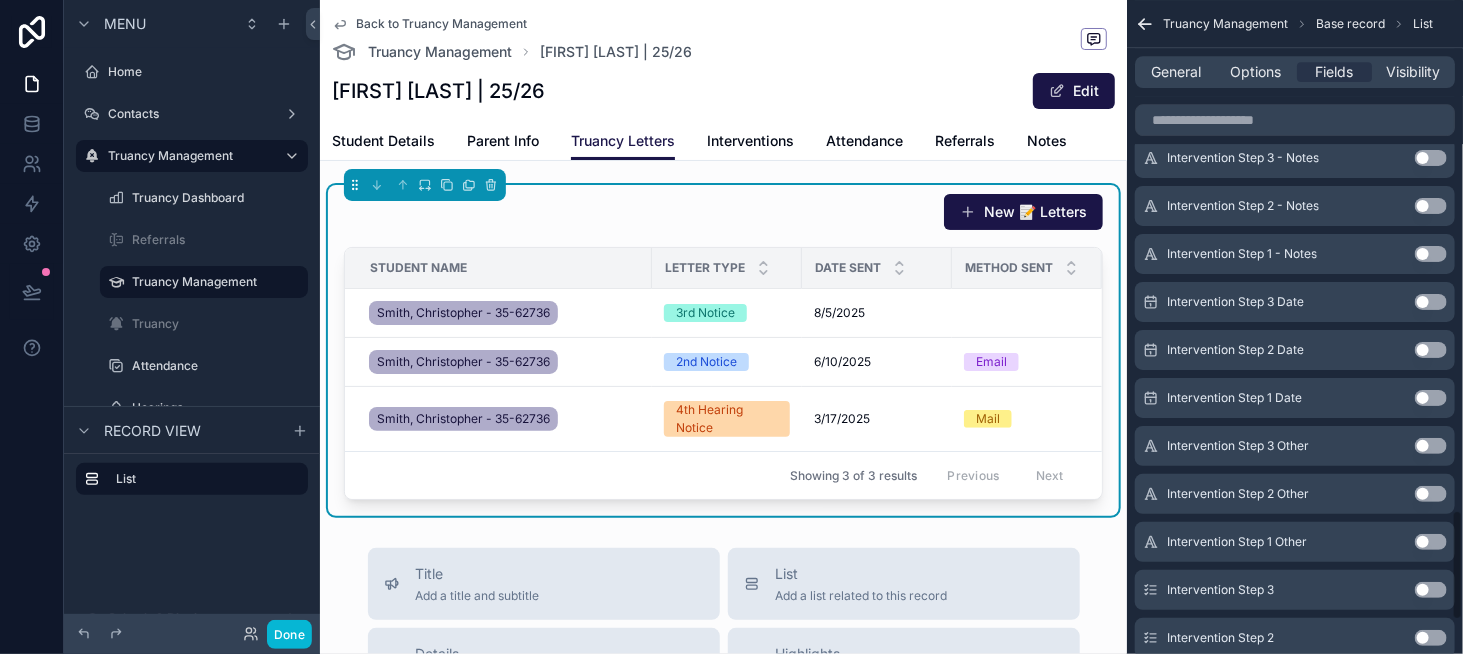 scroll, scrollTop: 2919, scrollLeft: 0, axis: vertical 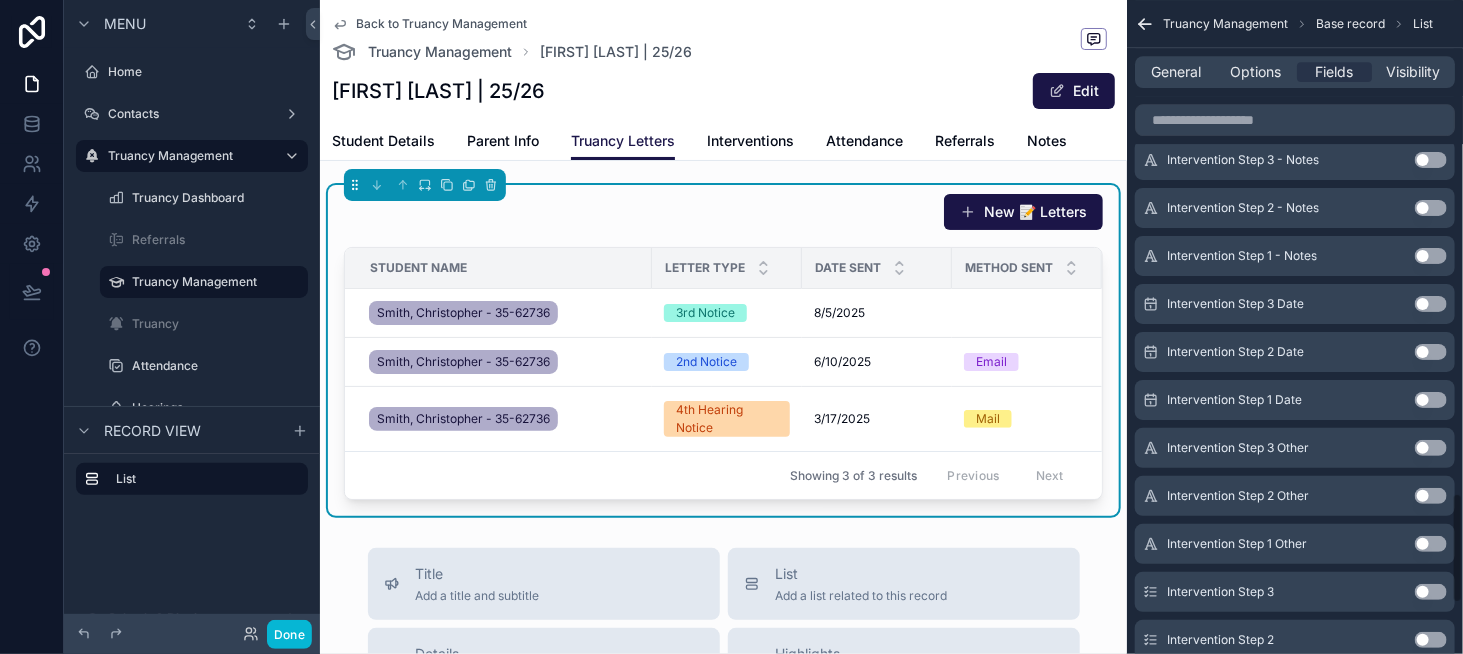 click on "Use setting" at bounding box center [1431, 400] 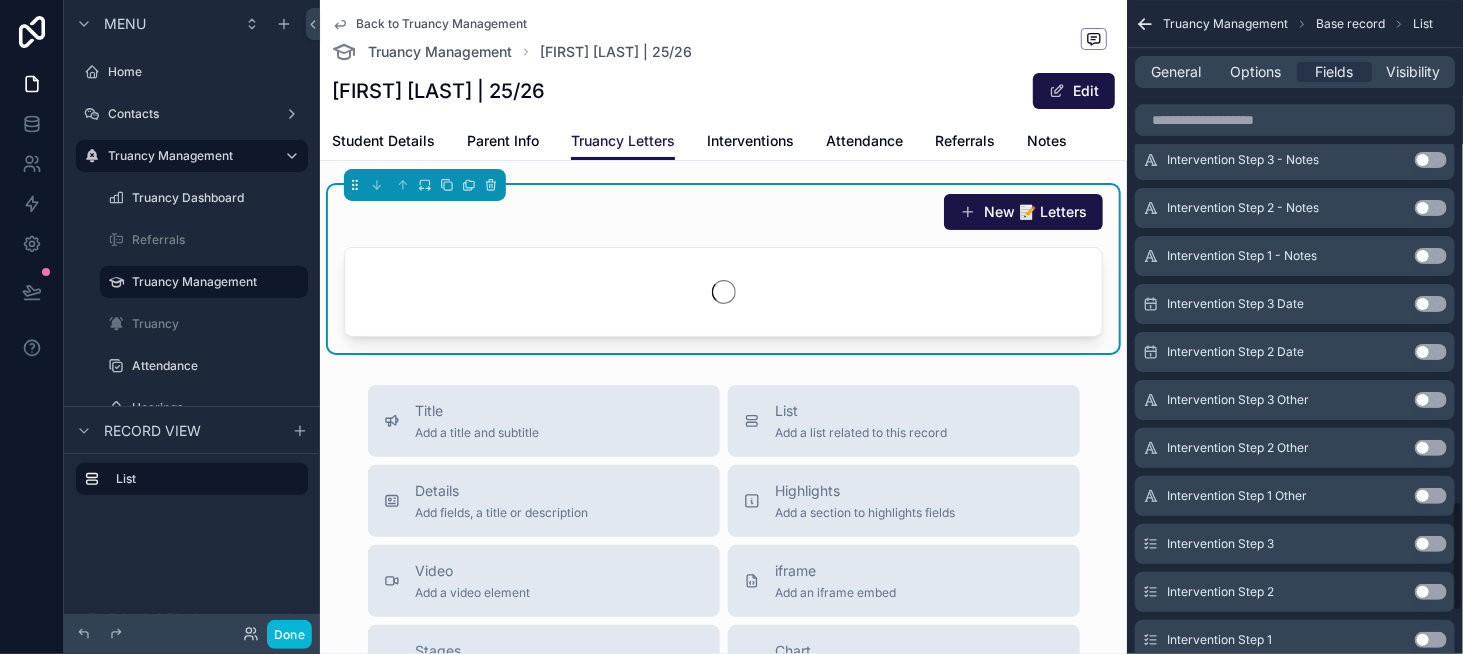 click on "Use setting" at bounding box center (1431, 352) 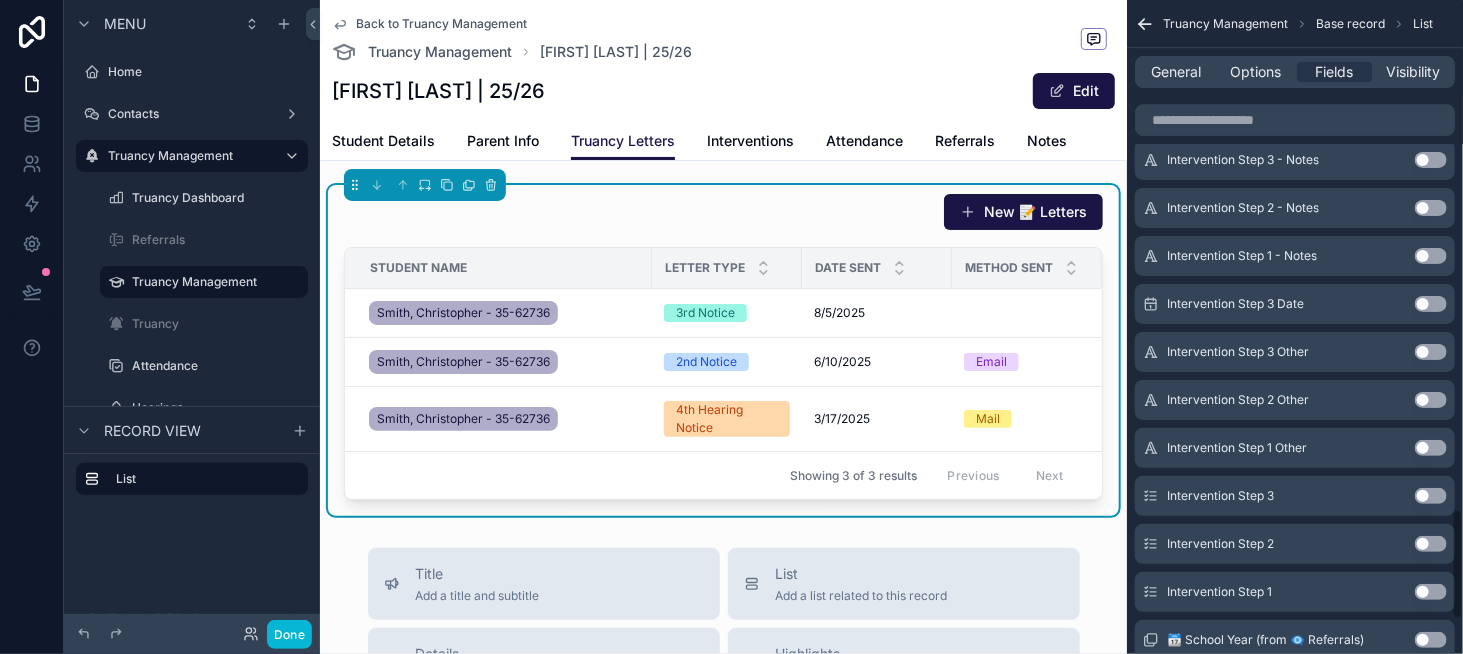 click on "Use setting" at bounding box center (1431, 304) 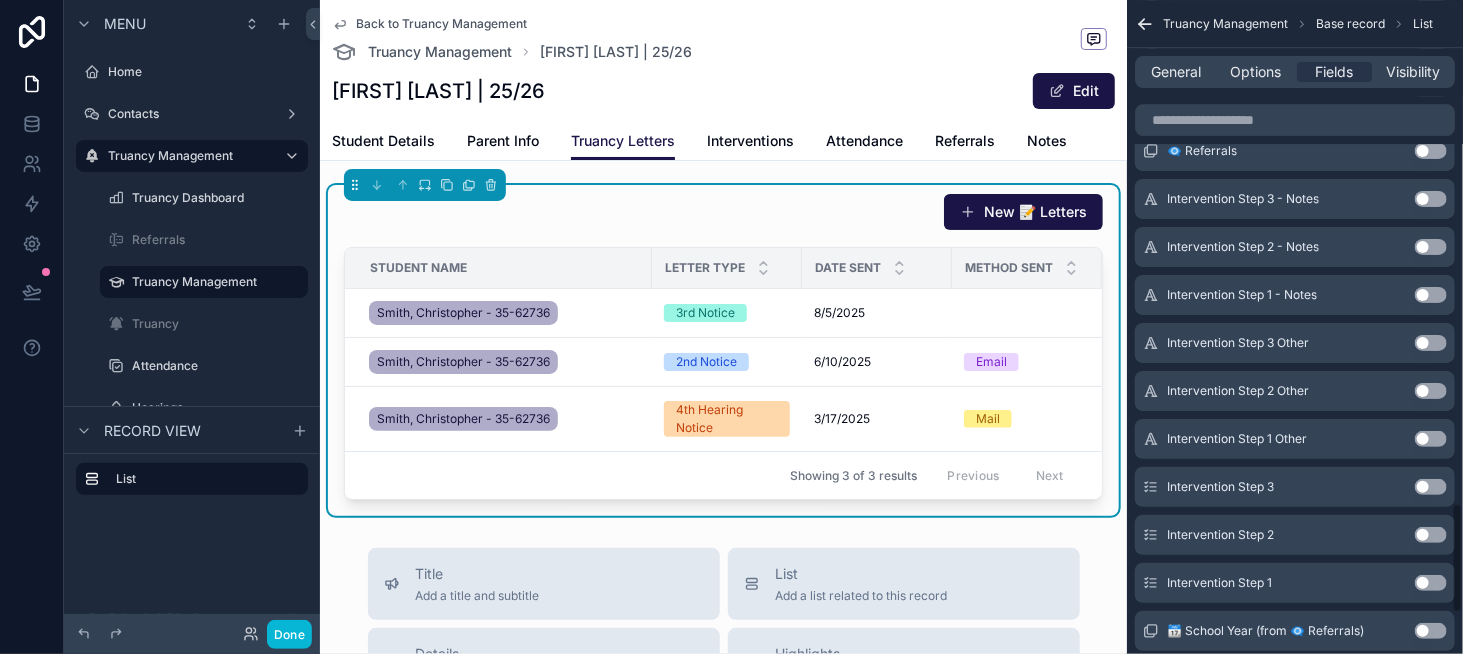 scroll, scrollTop: 2963, scrollLeft: 0, axis: vertical 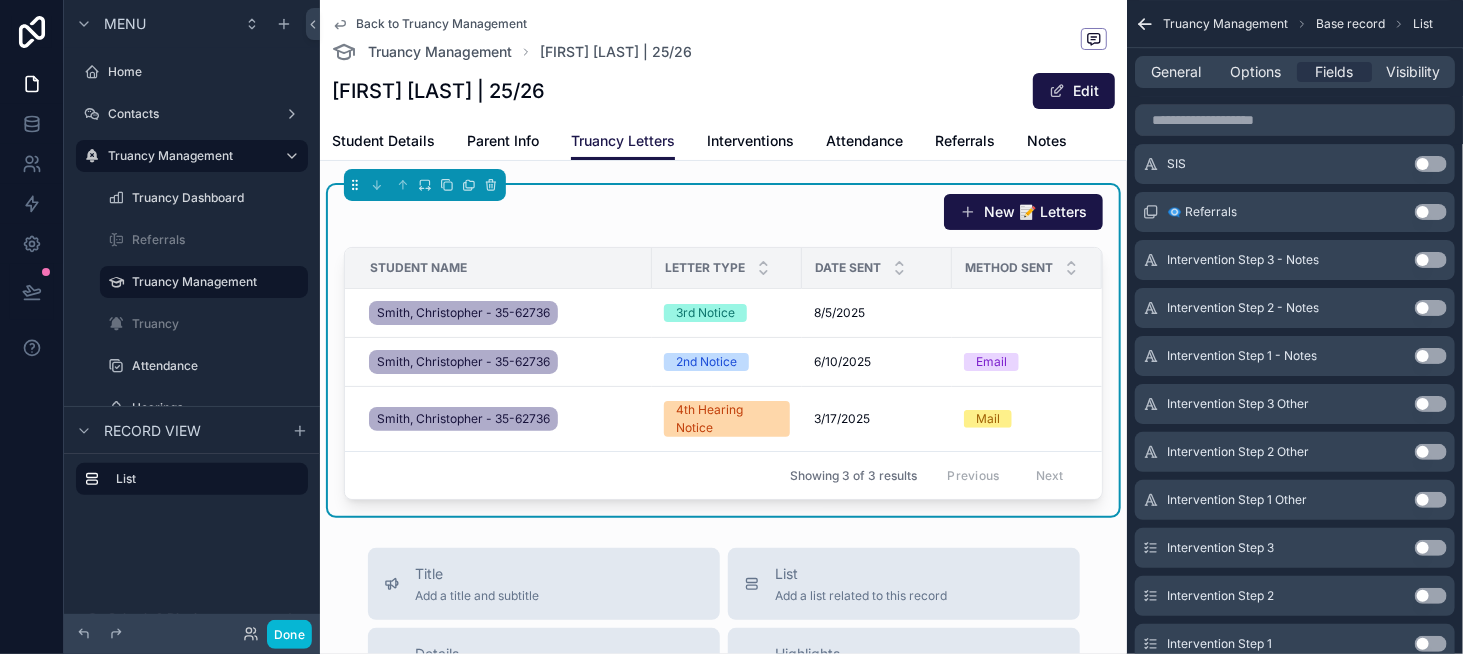 click on "Use setting" at bounding box center (1431, 356) 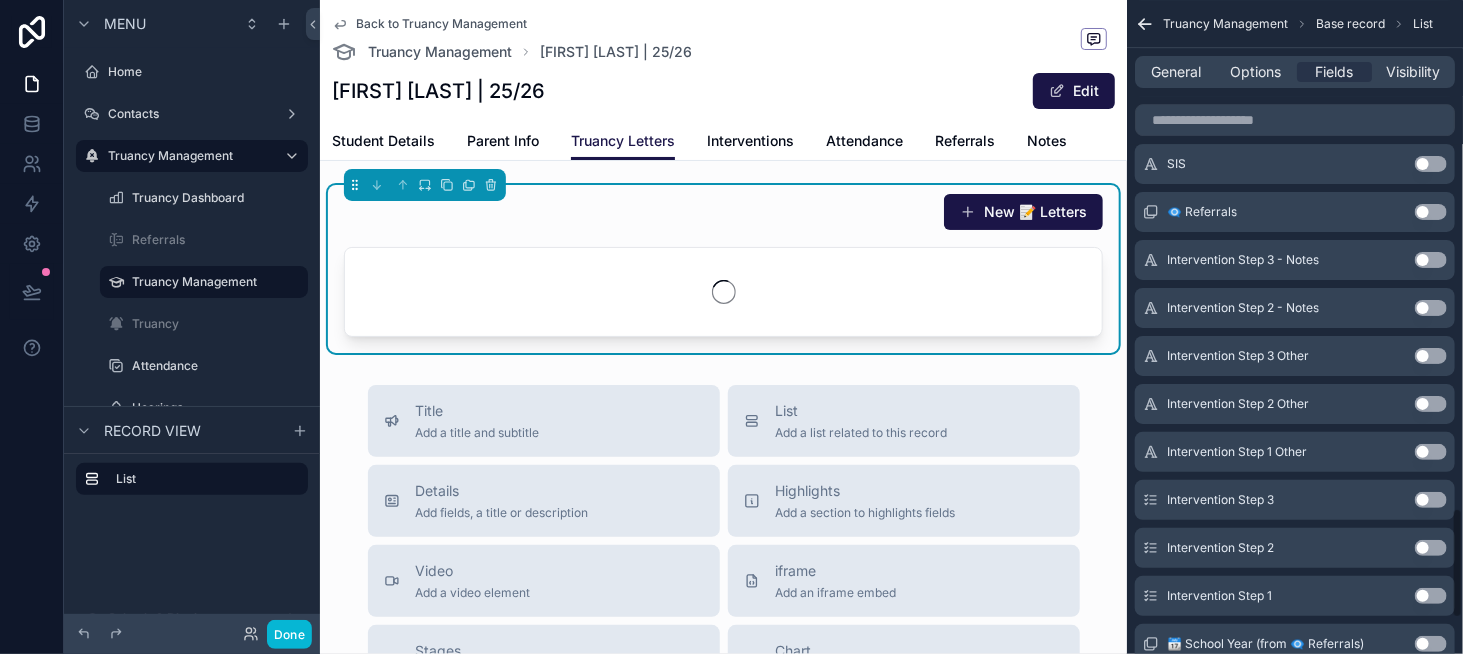 click on "Use setting" at bounding box center (1431, 308) 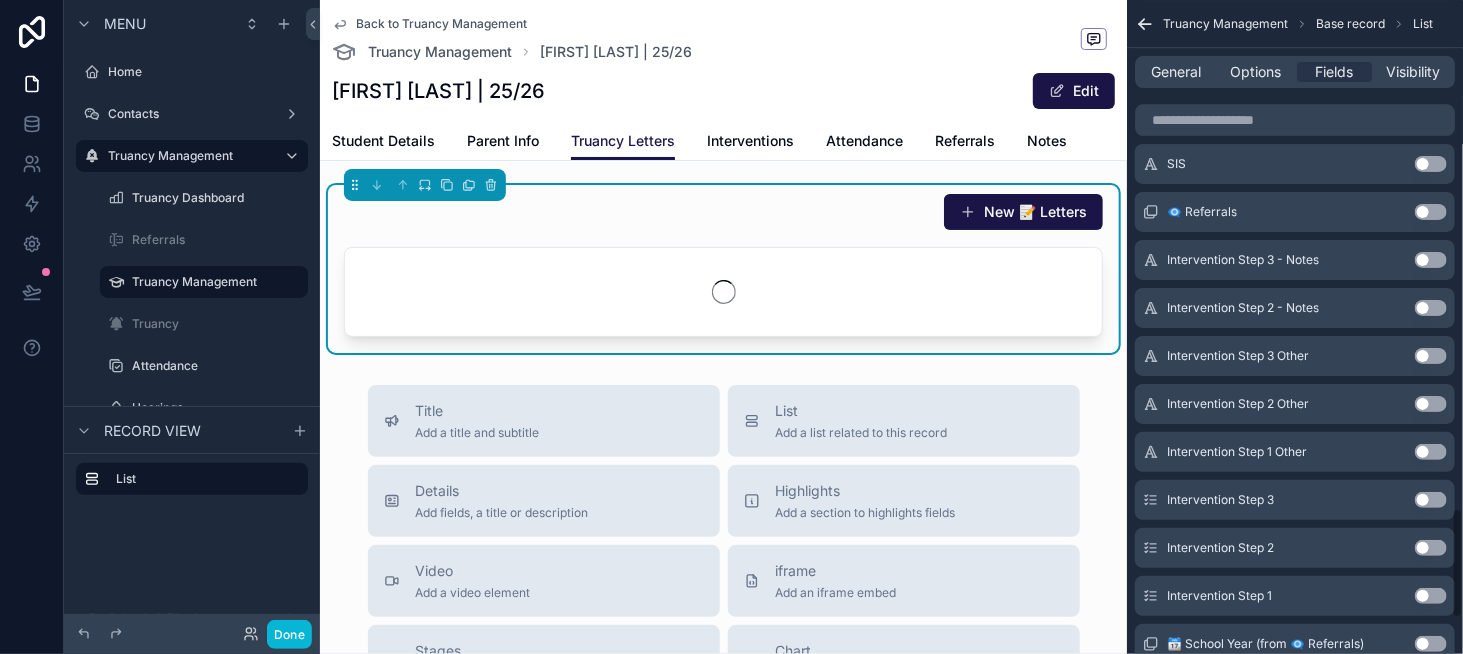 scroll, scrollTop: 3059, scrollLeft: 0, axis: vertical 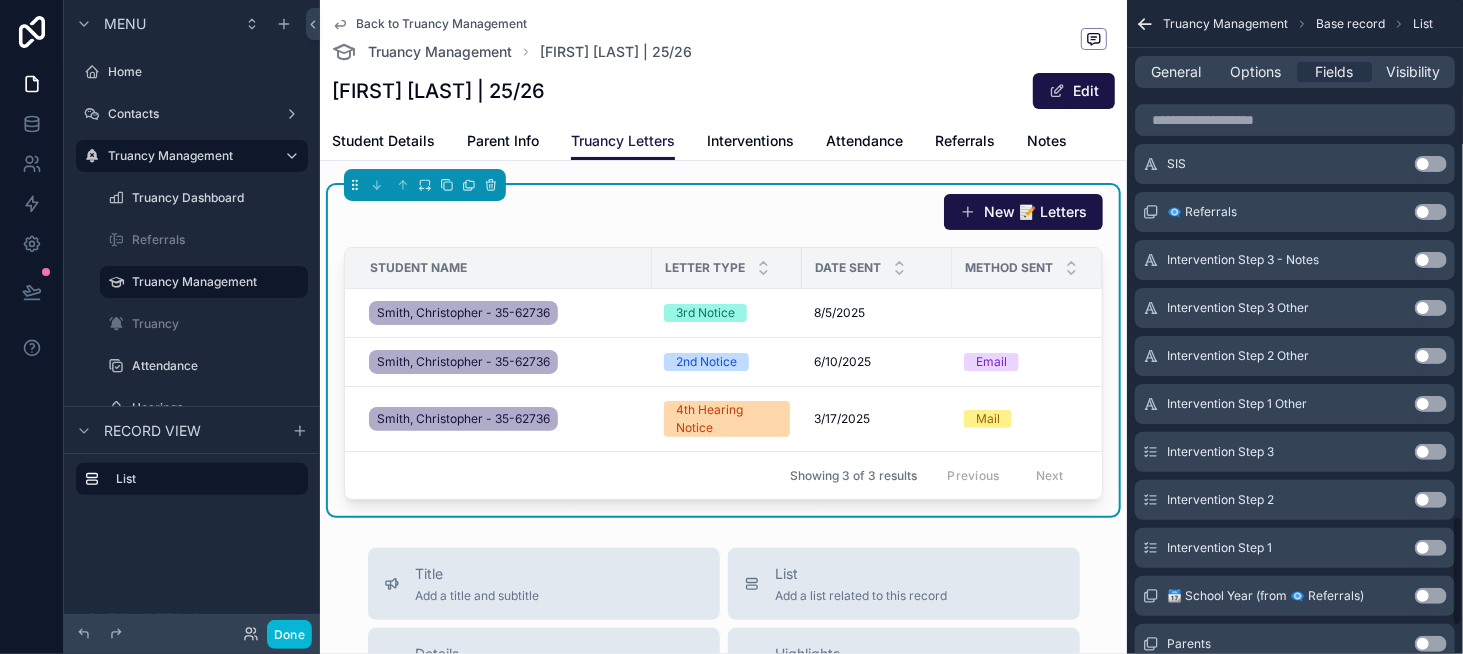 click on "Intervention Step 3 - Notes Use setting" at bounding box center [1295, 260] 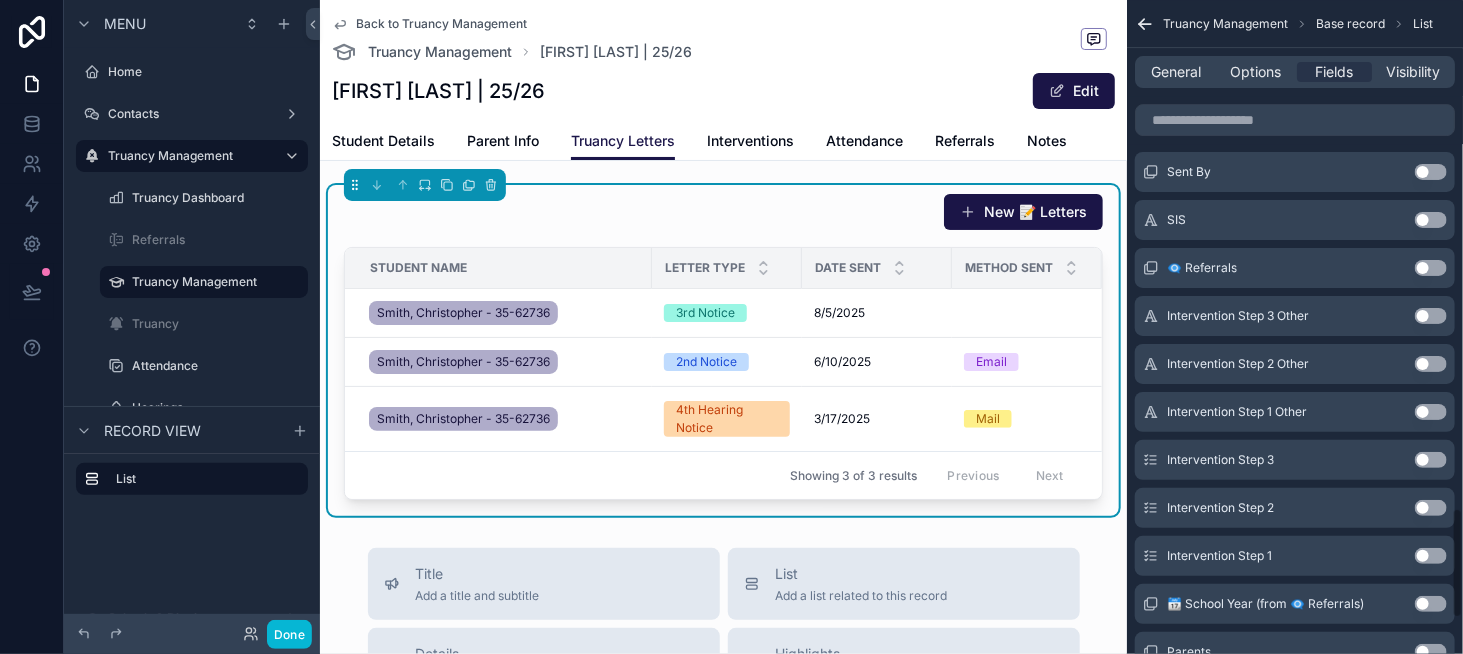 scroll, scrollTop: 3107, scrollLeft: 0, axis: vertical 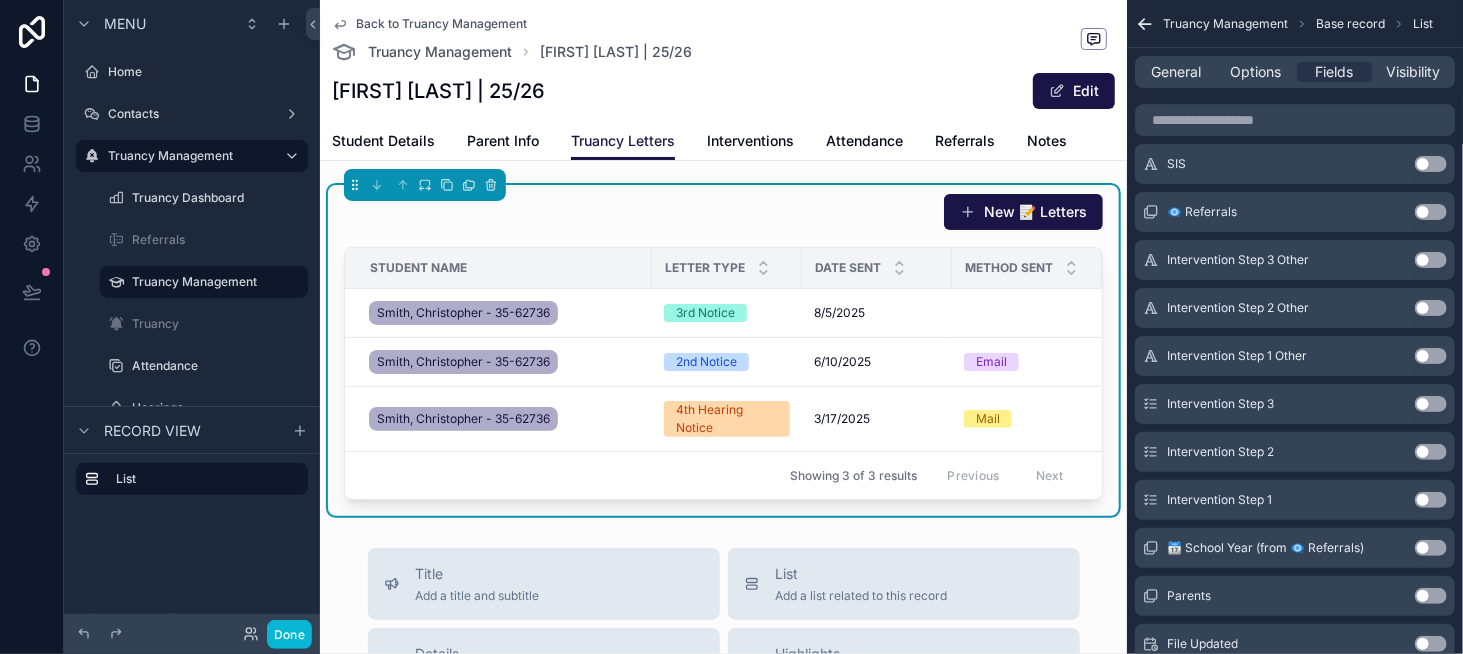 click 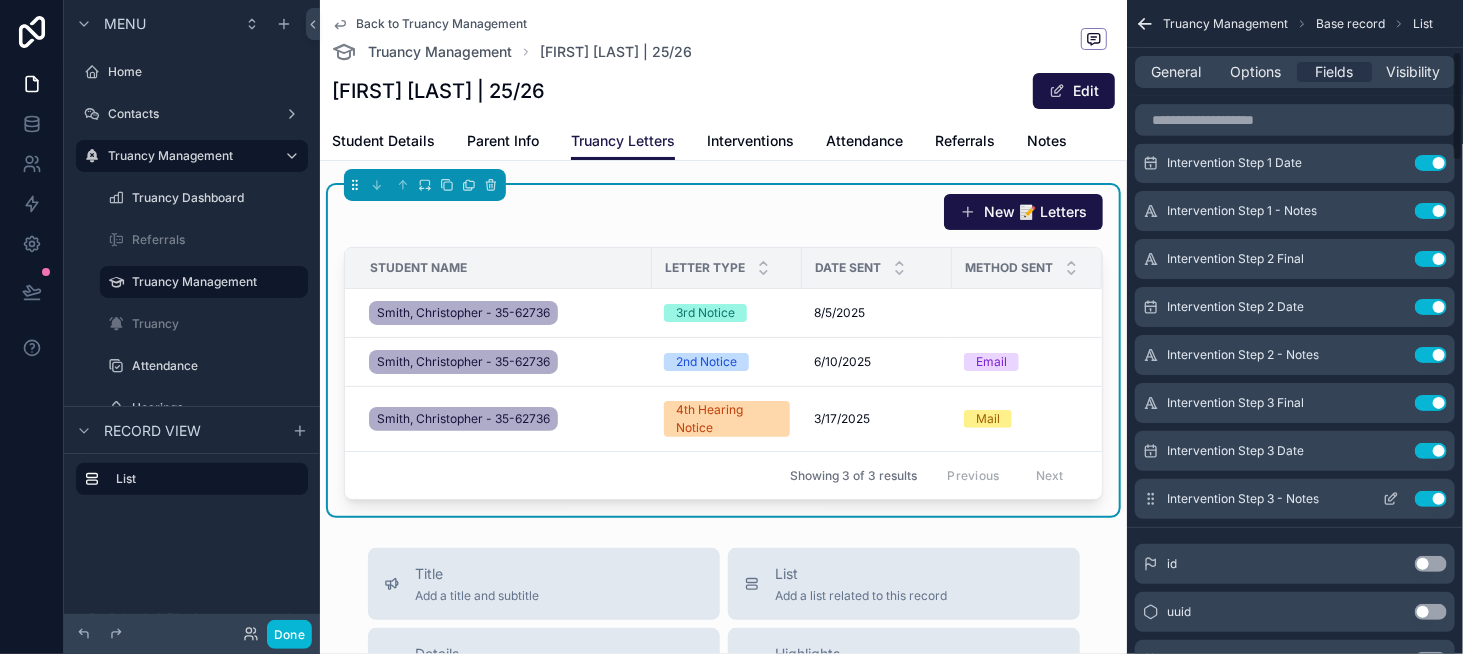 scroll, scrollTop: 207, scrollLeft: 0, axis: vertical 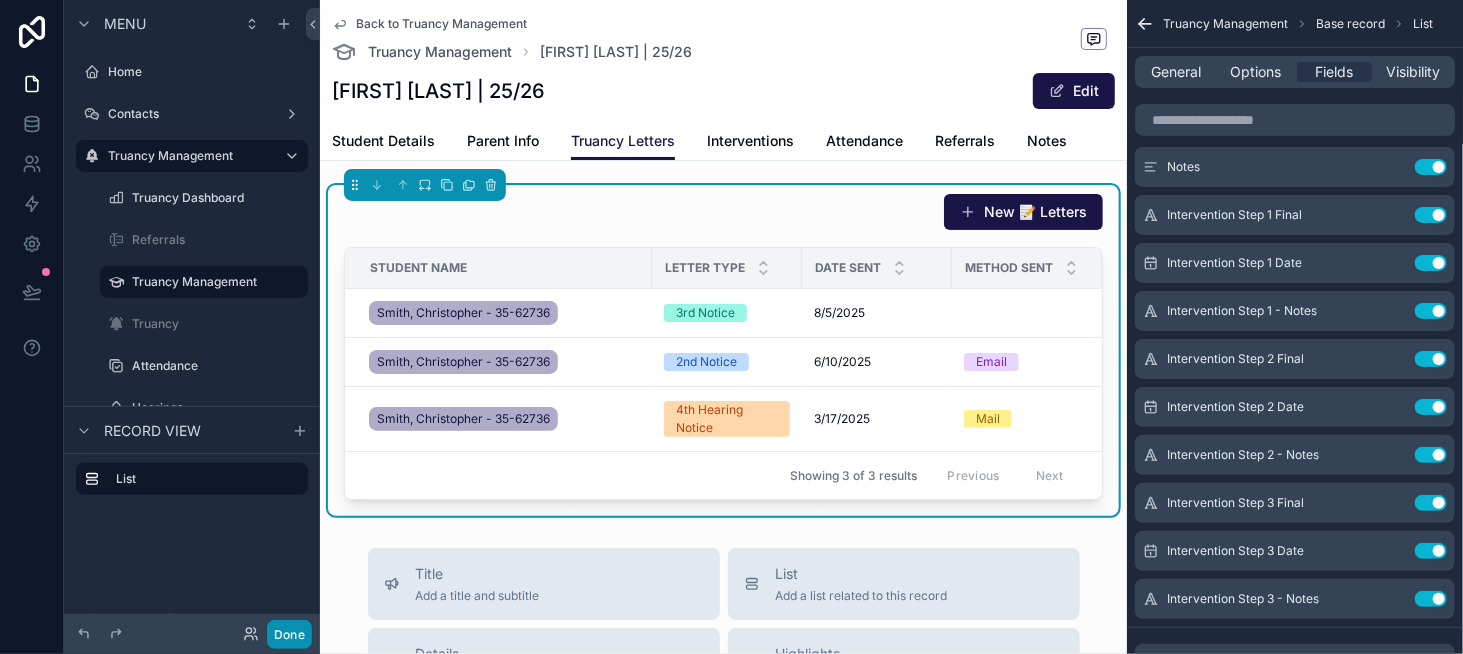 click on "Done" at bounding box center [289, 634] 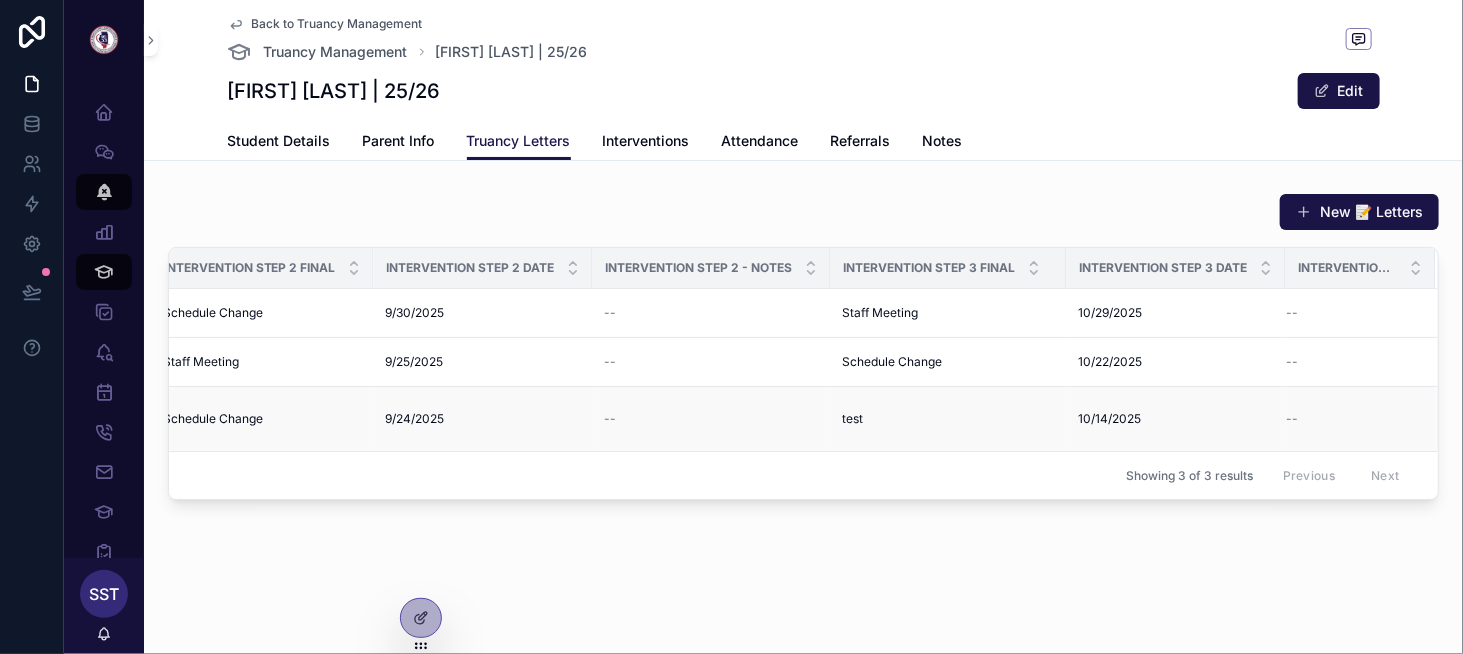 scroll, scrollTop: 0, scrollLeft: 1632, axis: horizontal 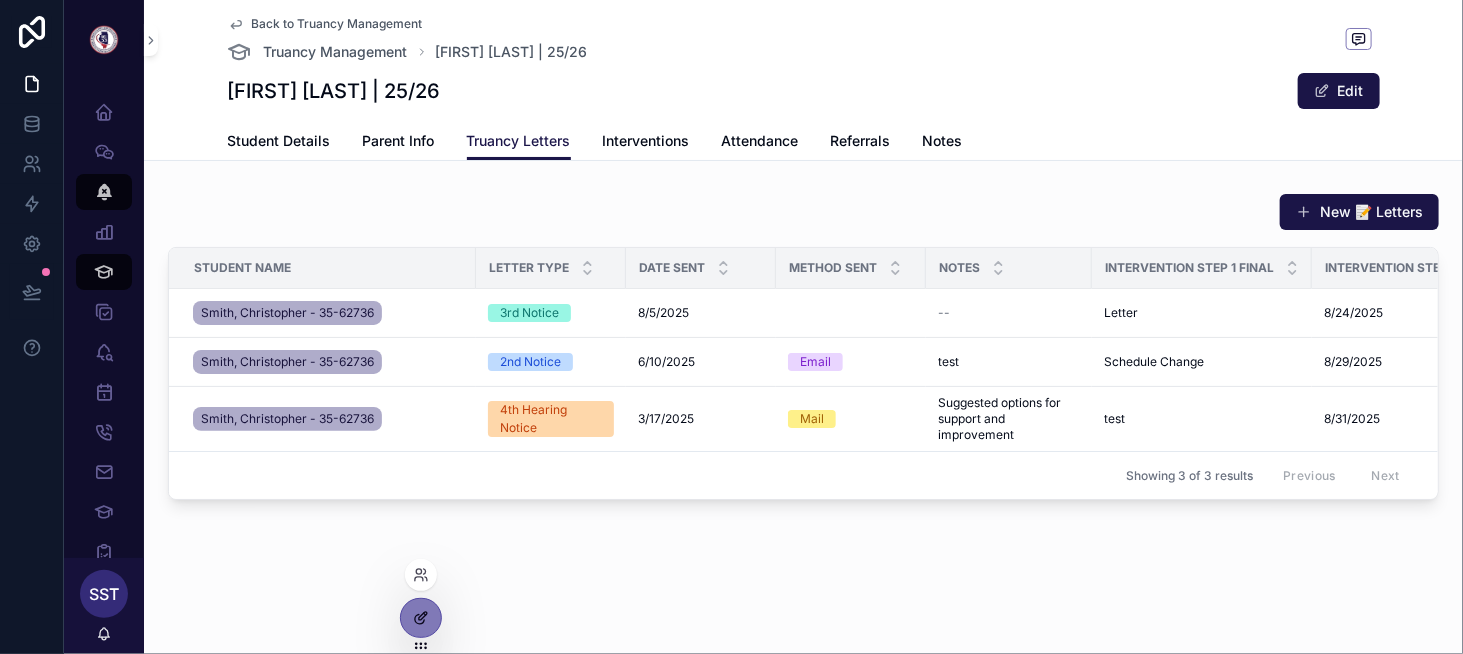 click at bounding box center [421, 618] 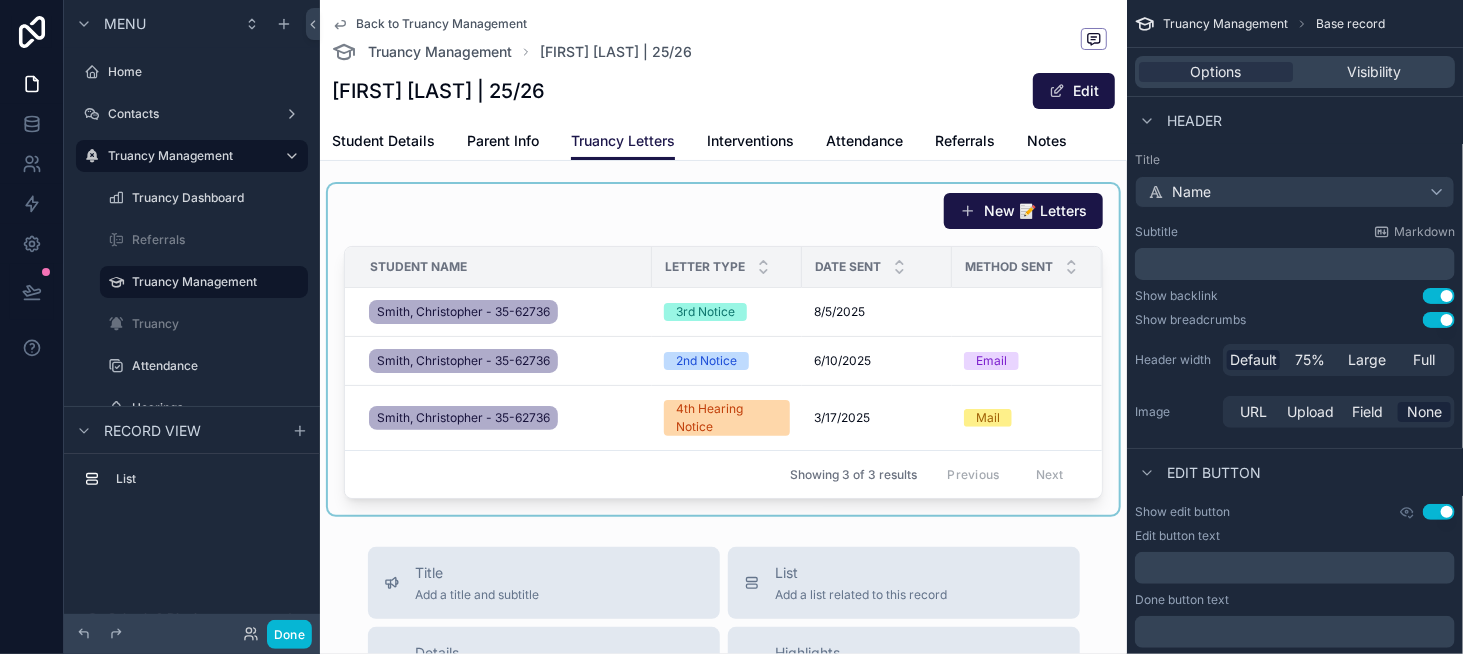 click at bounding box center [723, 349] 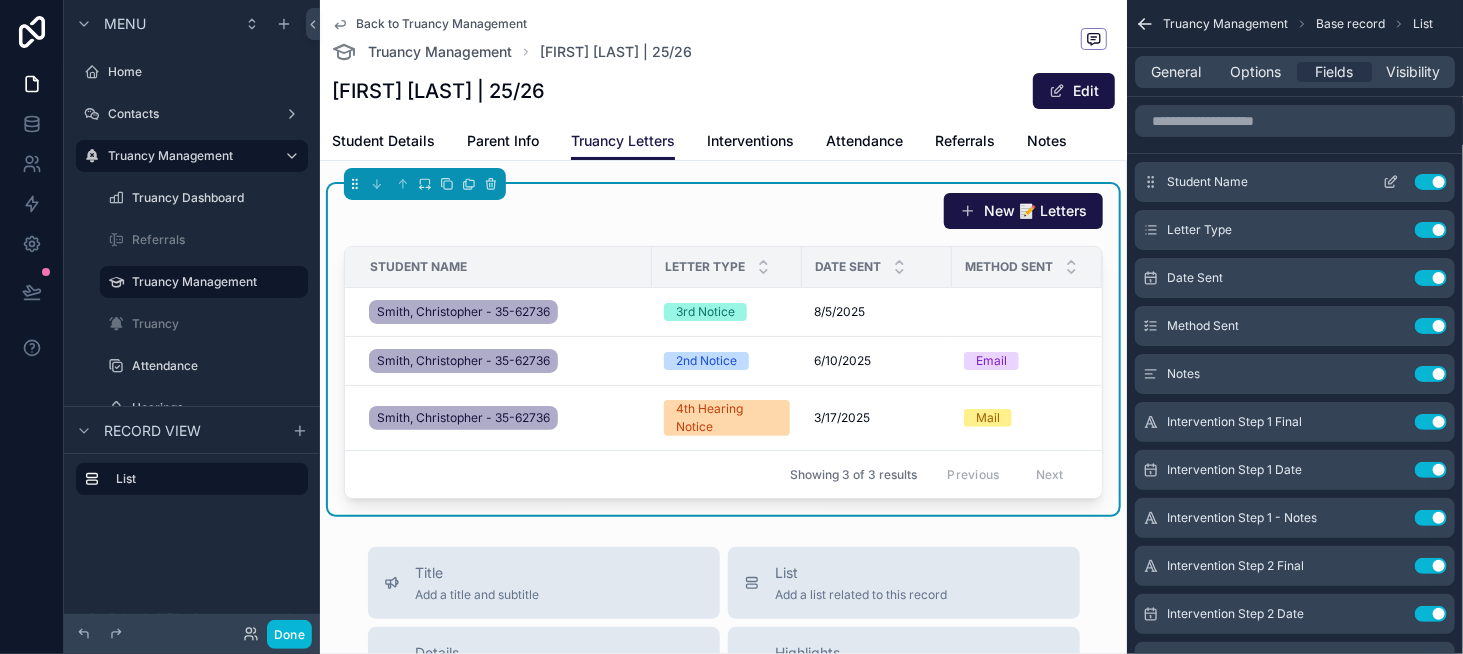 click on "Use setting" at bounding box center (1431, 182) 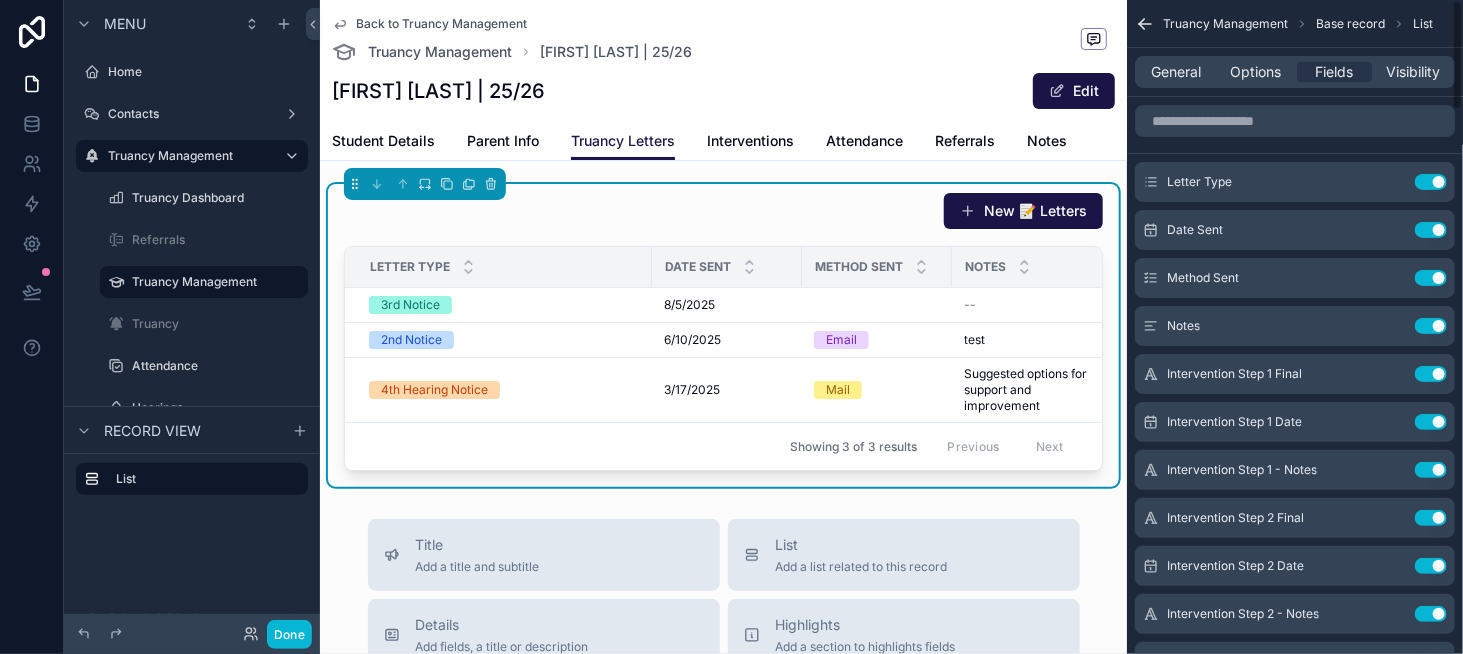 click on "New 📝 Letters" at bounding box center [723, 211] 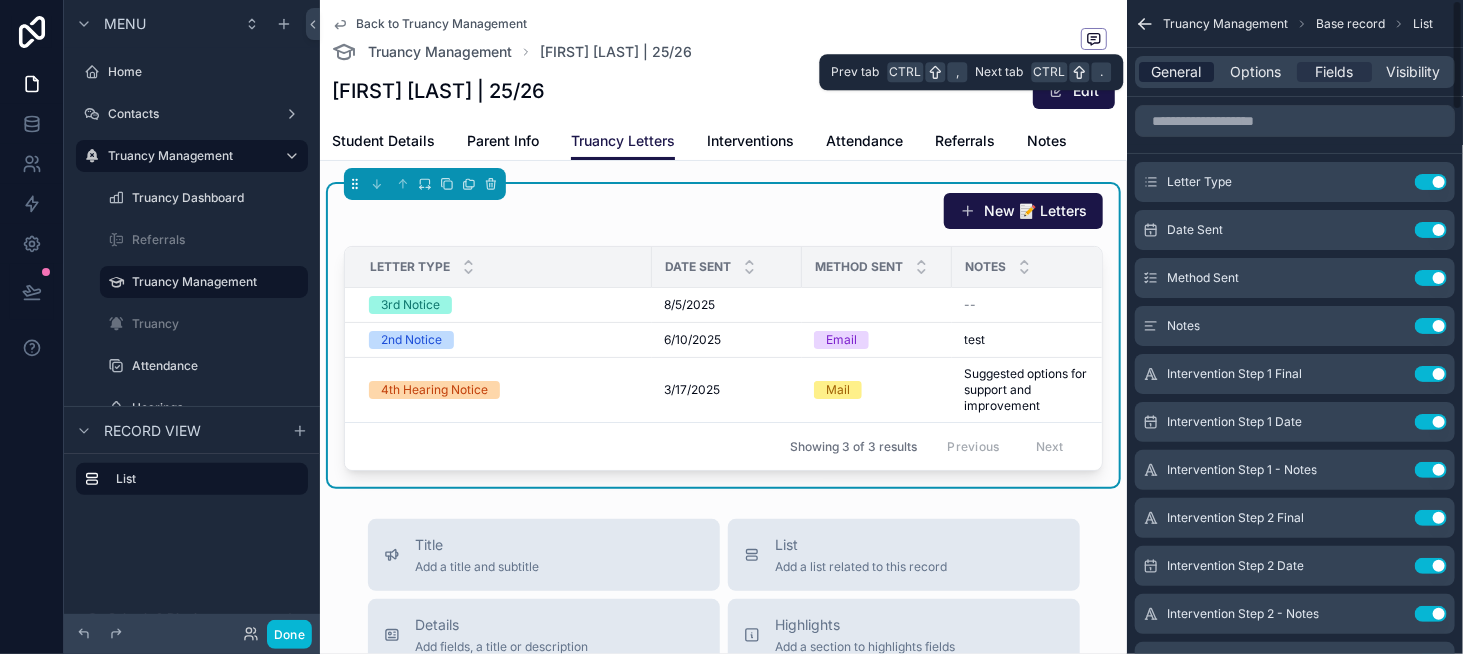 click on "General" at bounding box center [1177, 72] 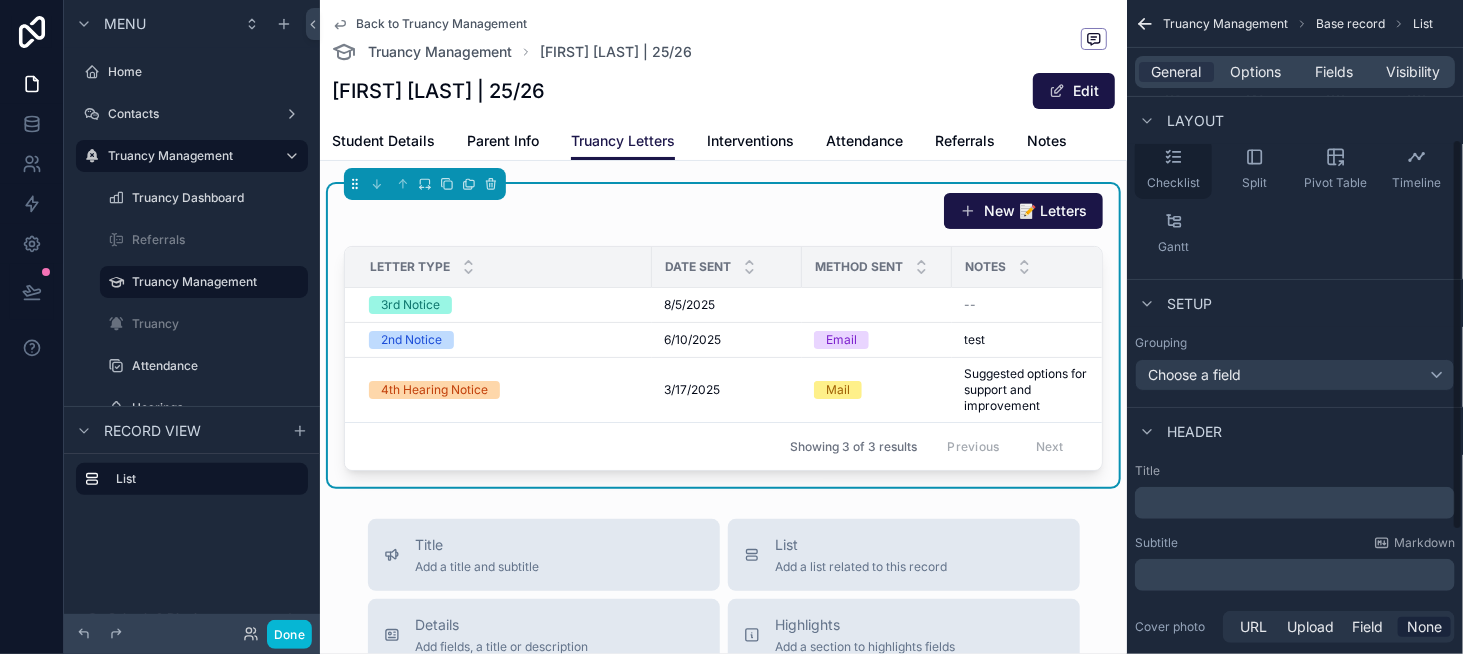 scroll, scrollTop: 300, scrollLeft: 0, axis: vertical 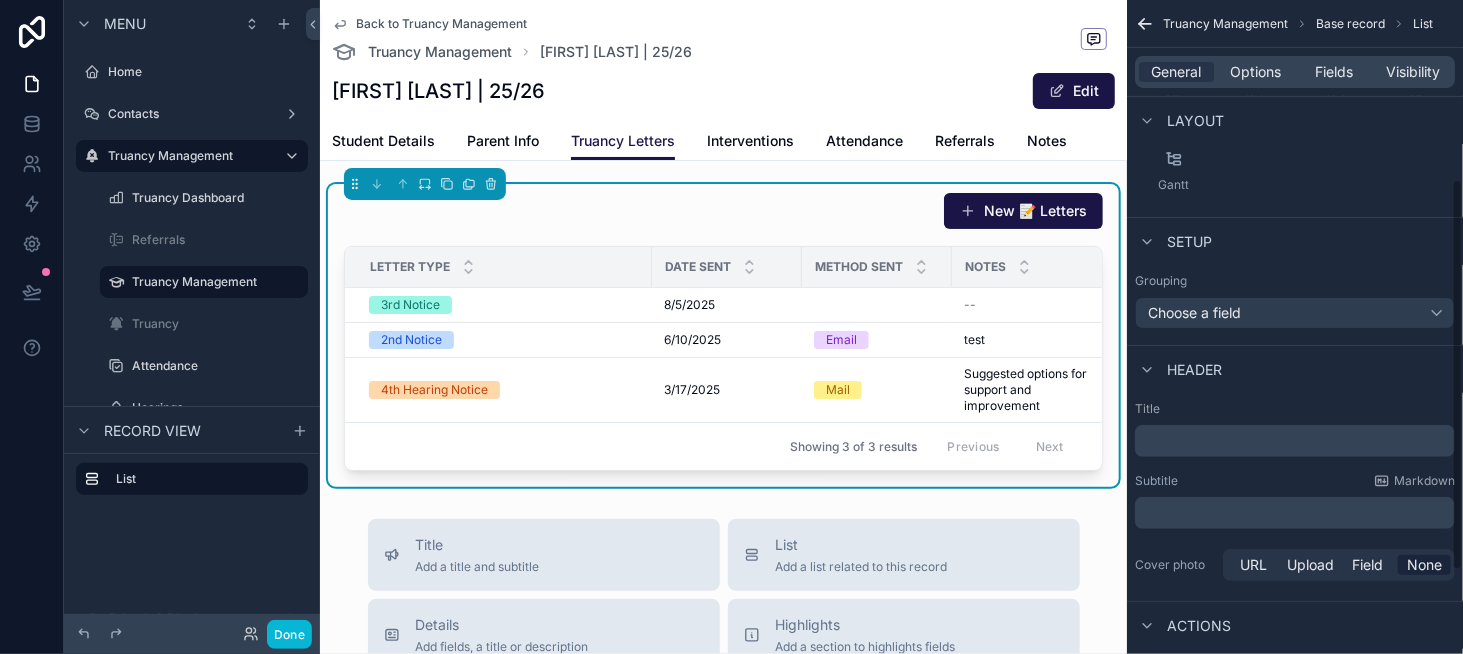 click on "﻿" at bounding box center (1297, 441) 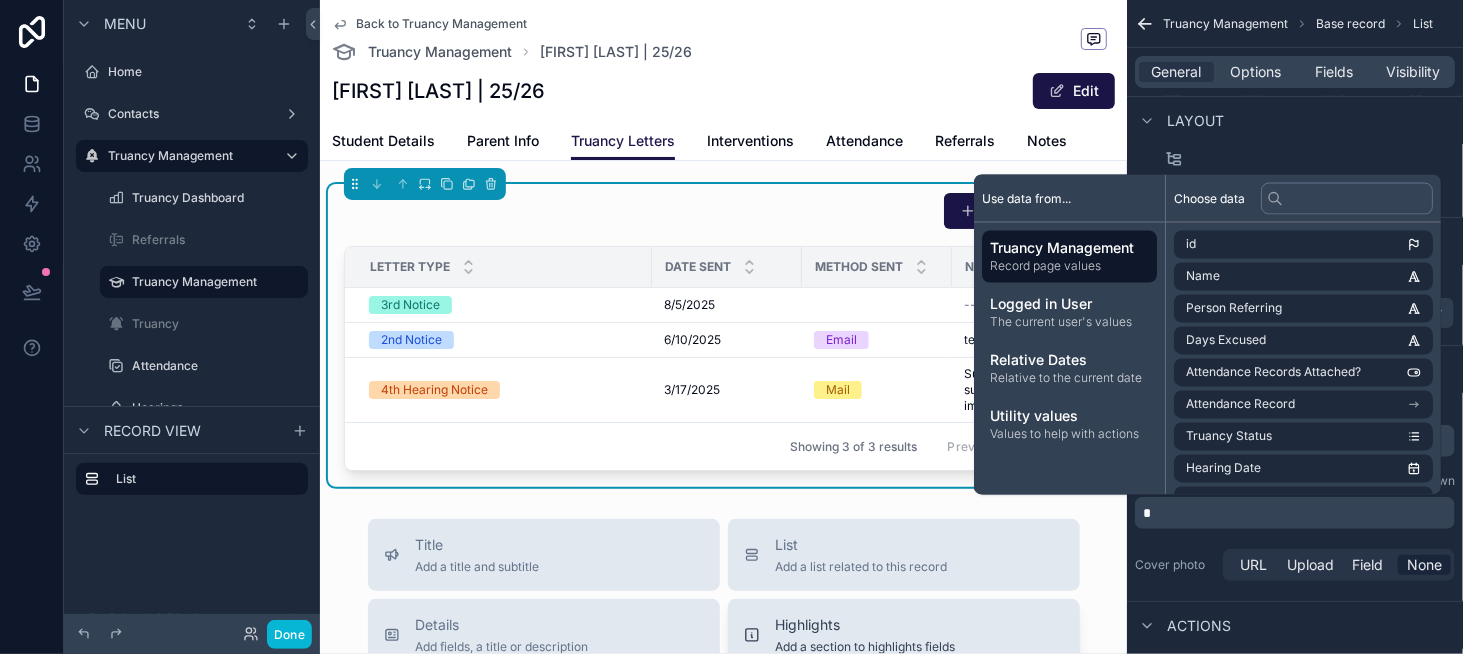 type 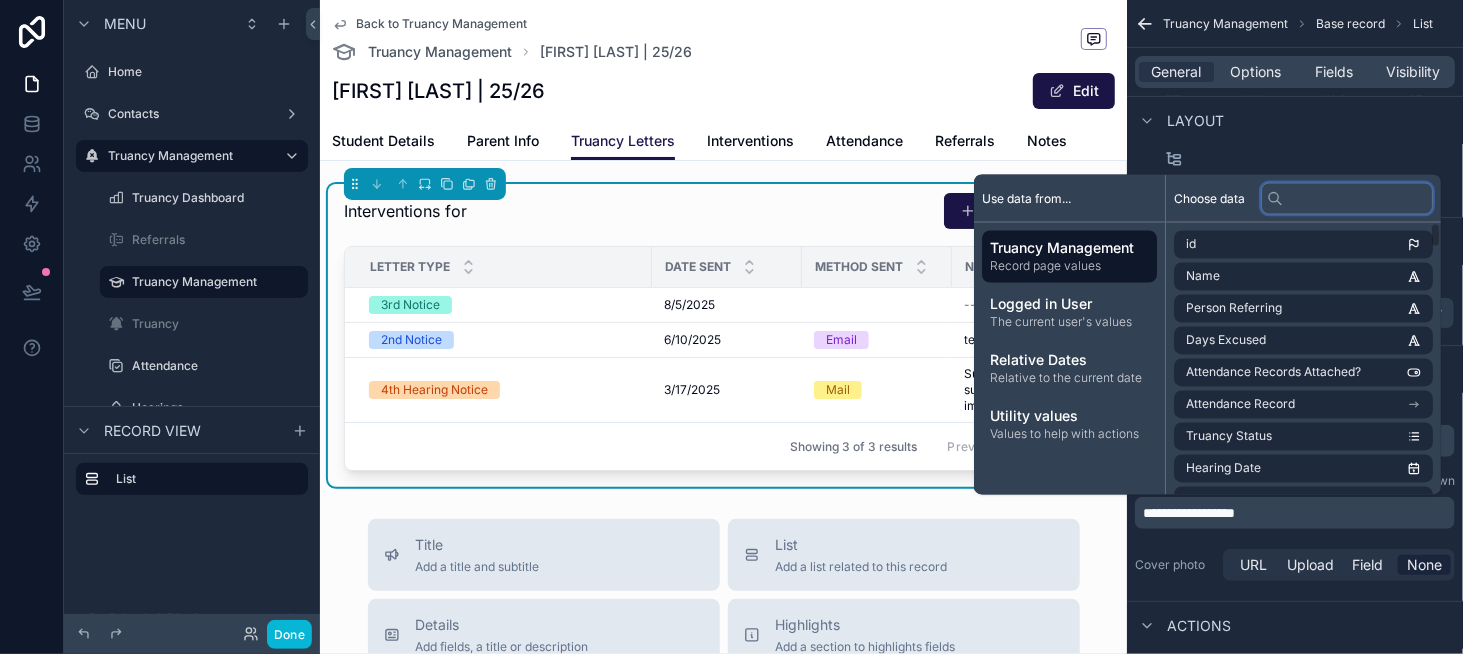 click at bounding box center (1347, 198) 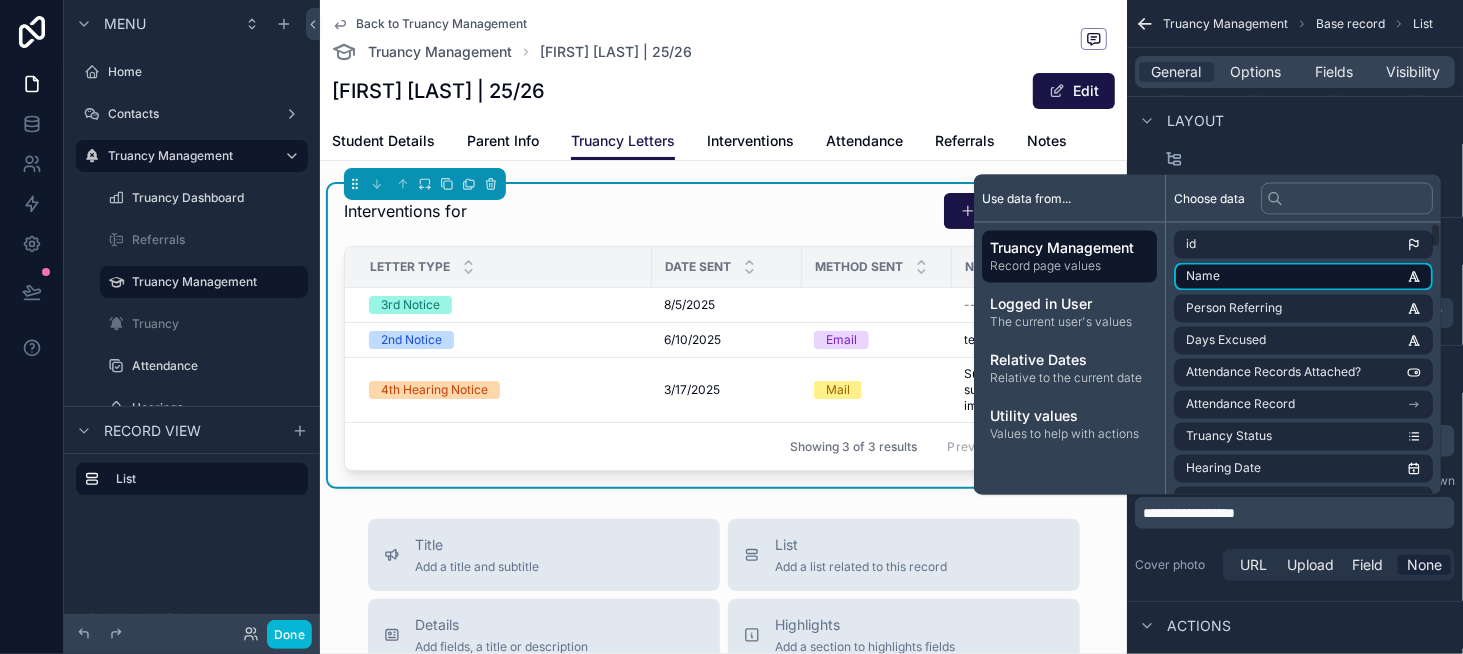 click on "Name" at bounding box center (1303, 277) 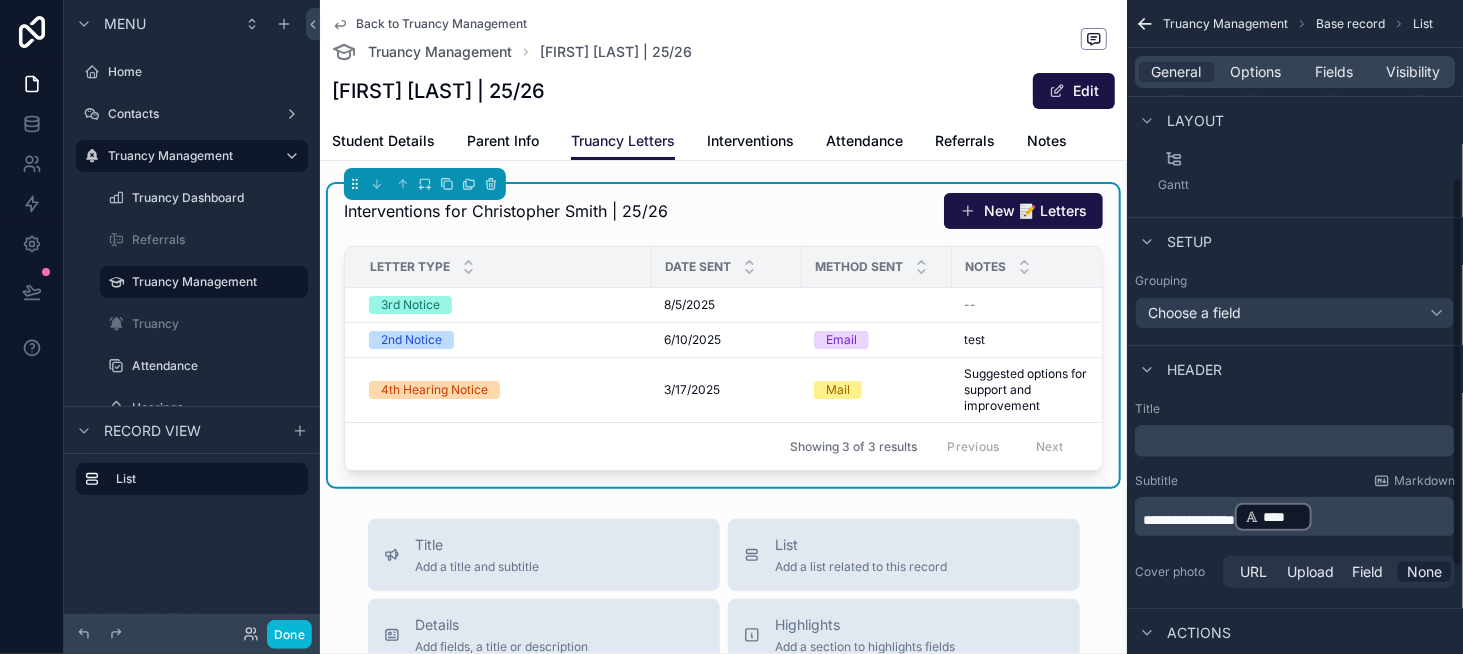 click on "**********" at bounding box center [1297, 517] 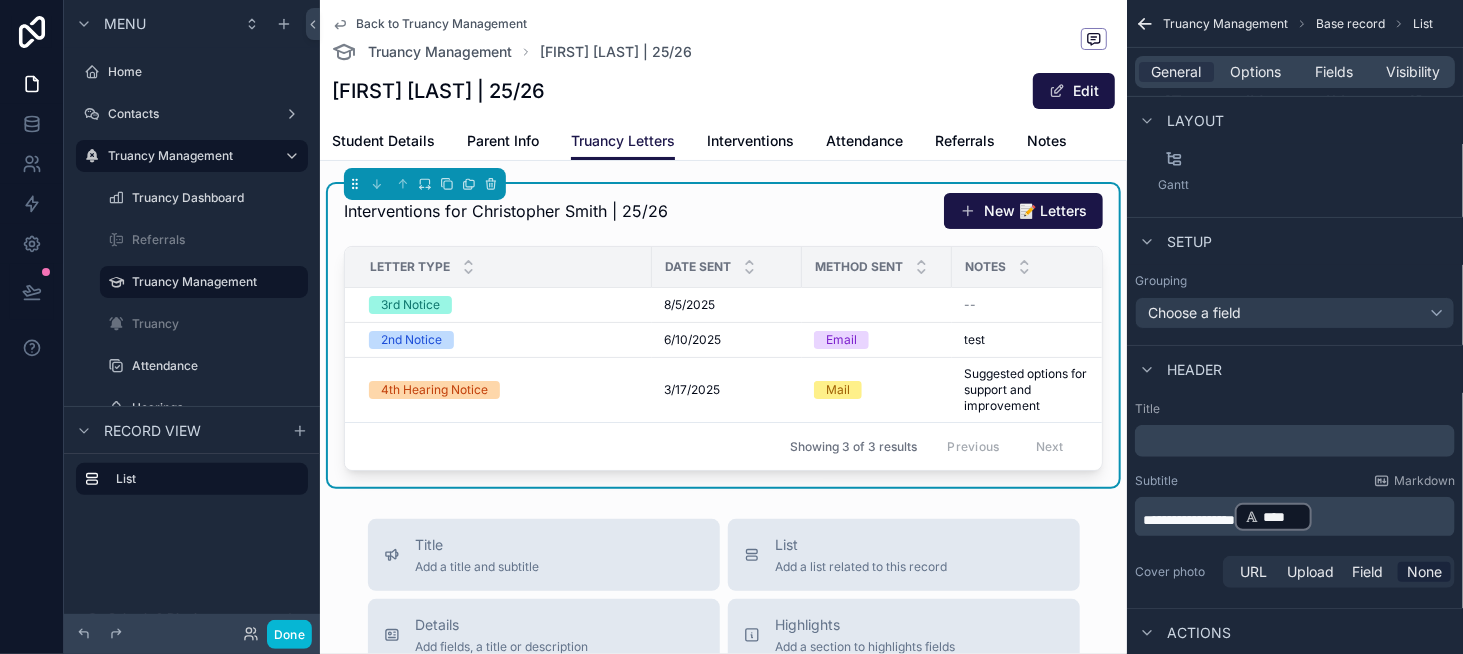 click on "**********" at bounding box center (1297, 517) 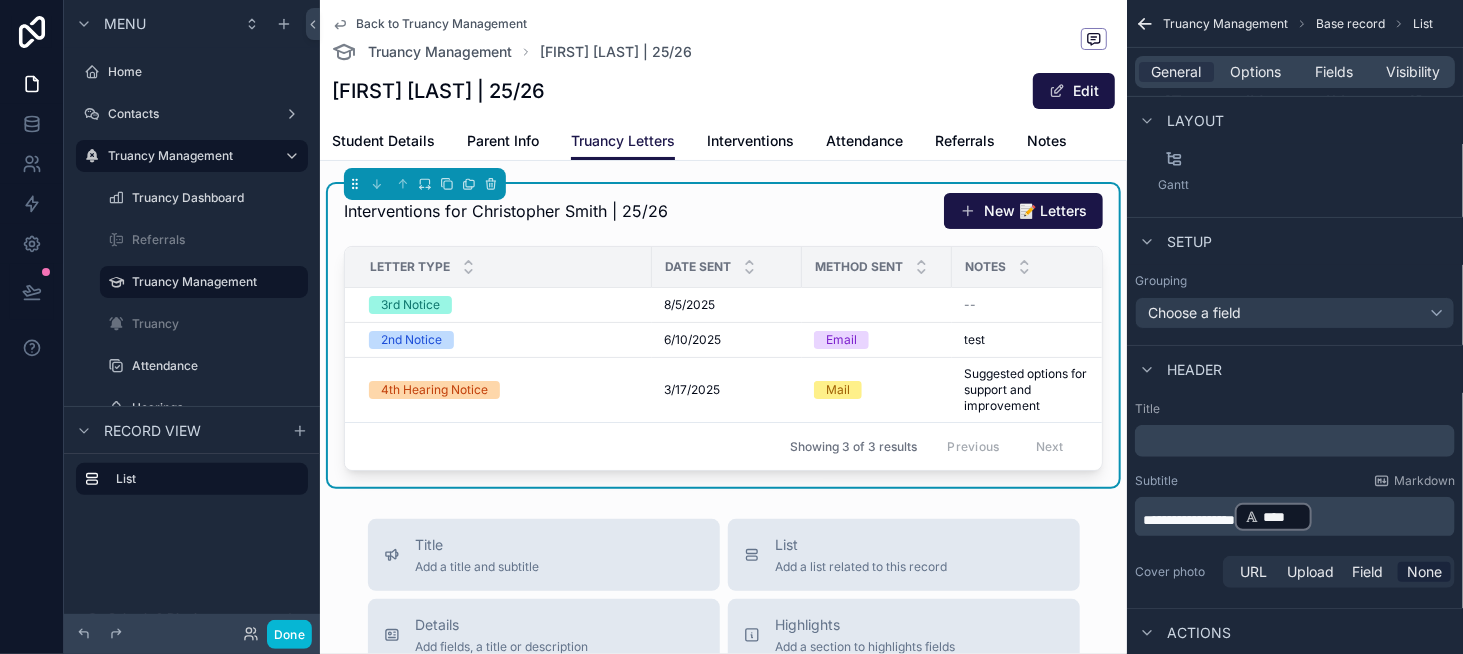 click on "**********" at bounding box center (1189, 520) 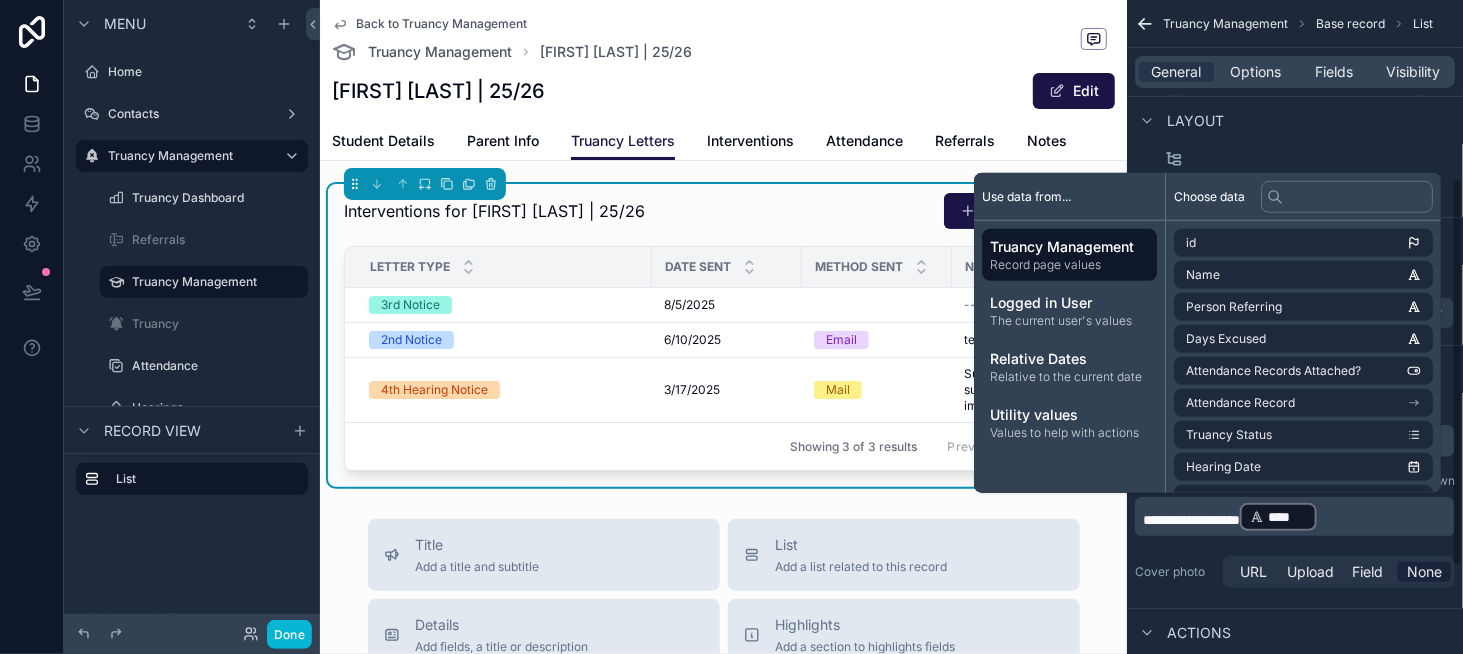 click on "**********" at bounding box center (1297, 517) 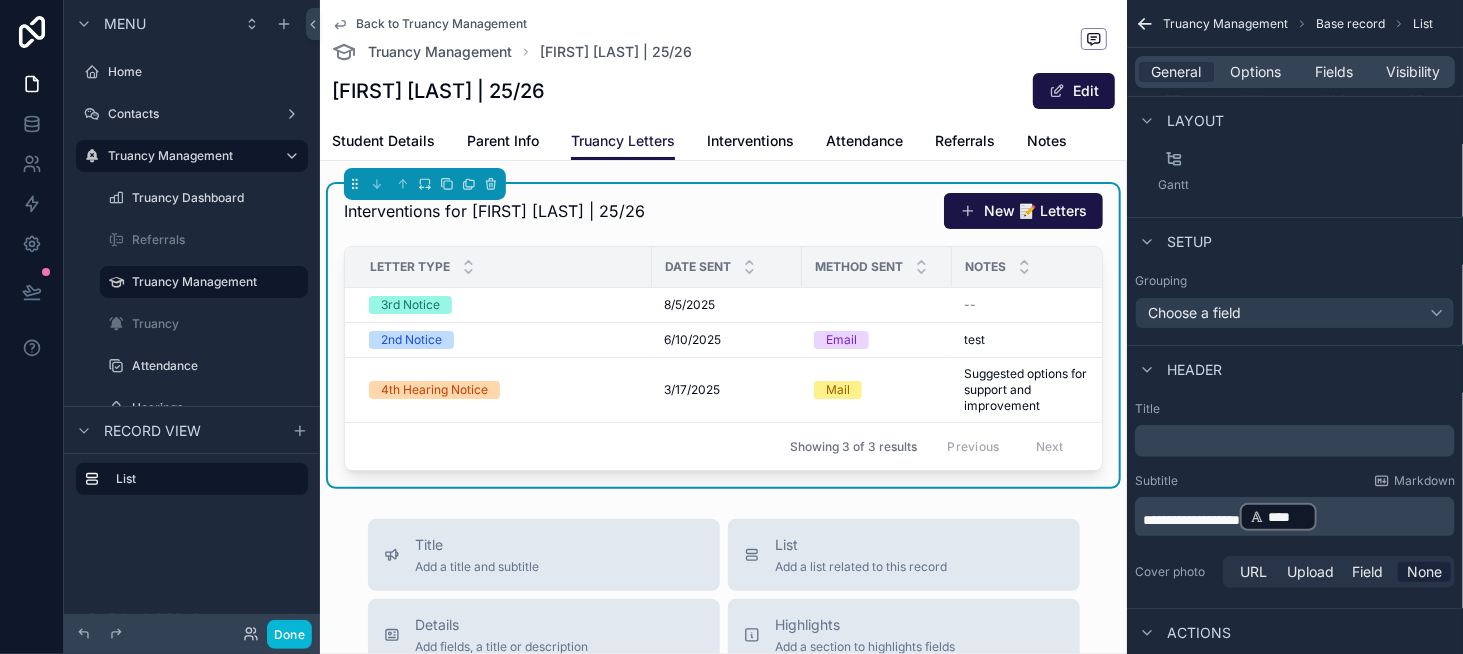 click on "**********" at bounding box center (1297, 517) 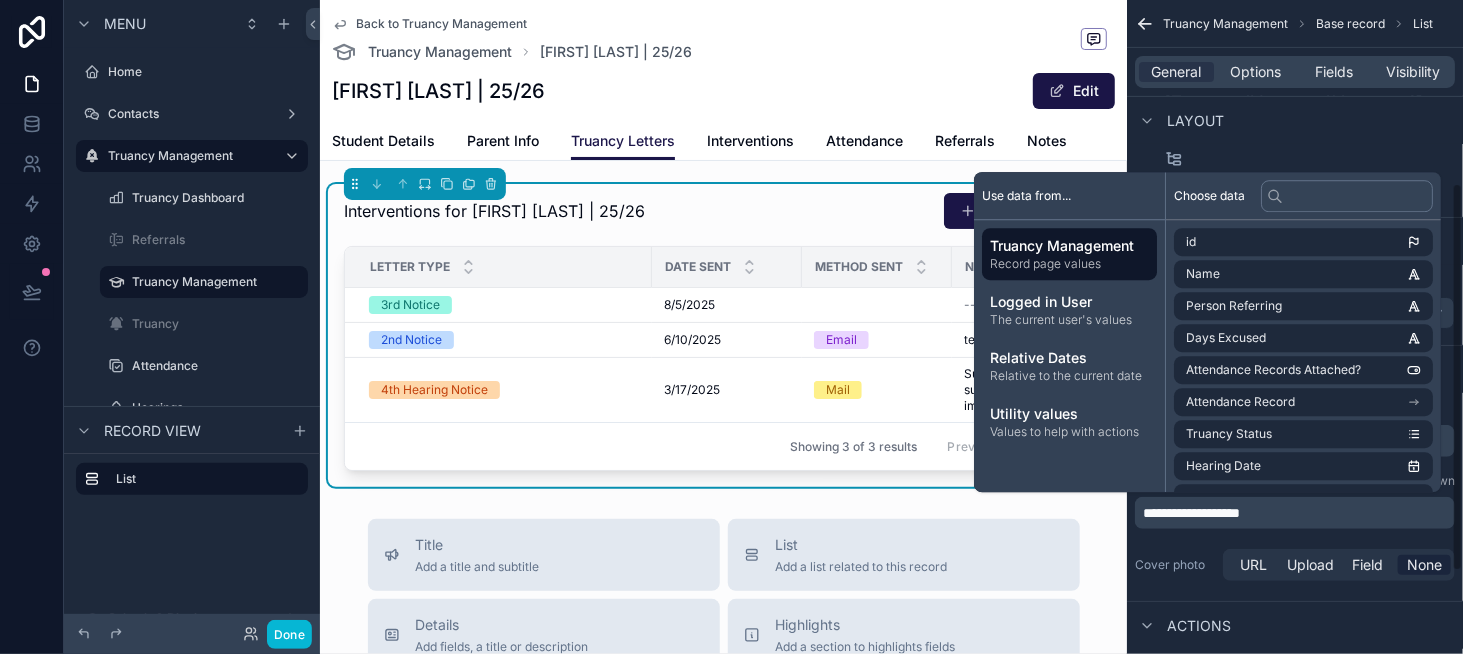 scroll, scrollTop: 302, scrollLeft: 0, axis: vertical 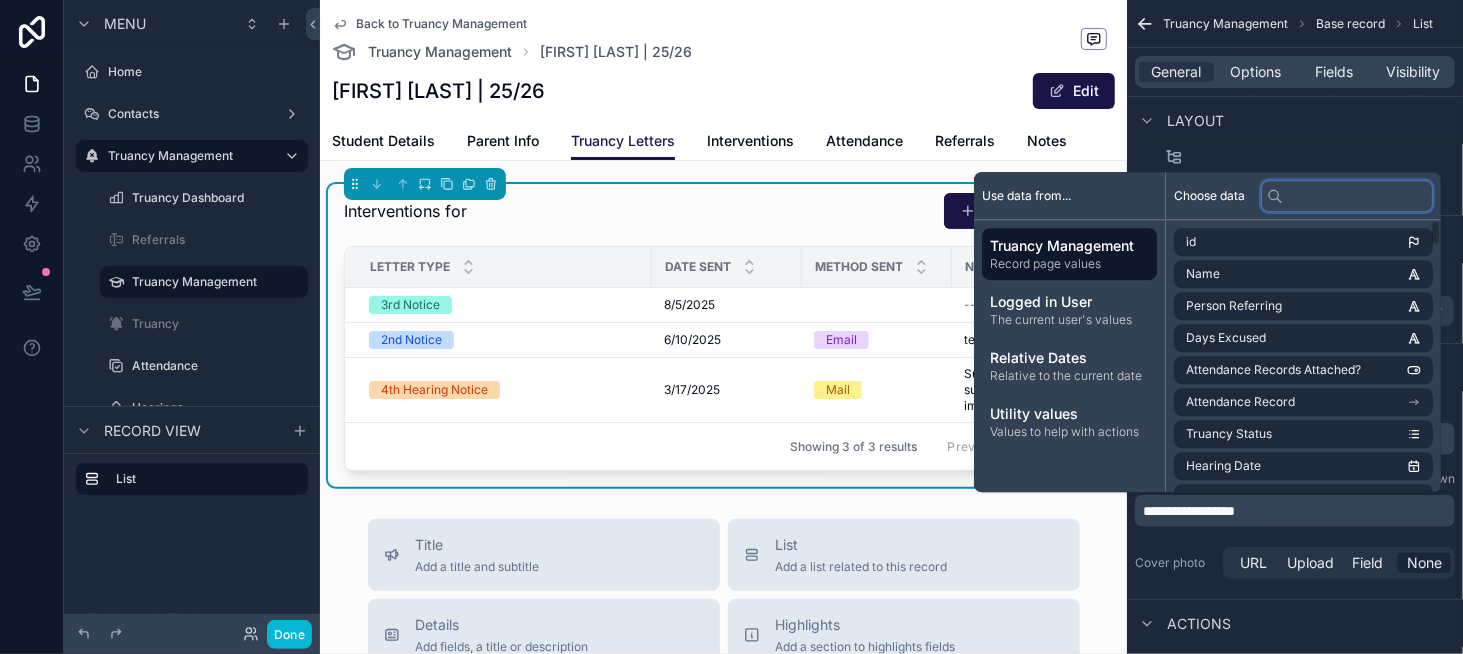 click at bounding box center (1347, 196) 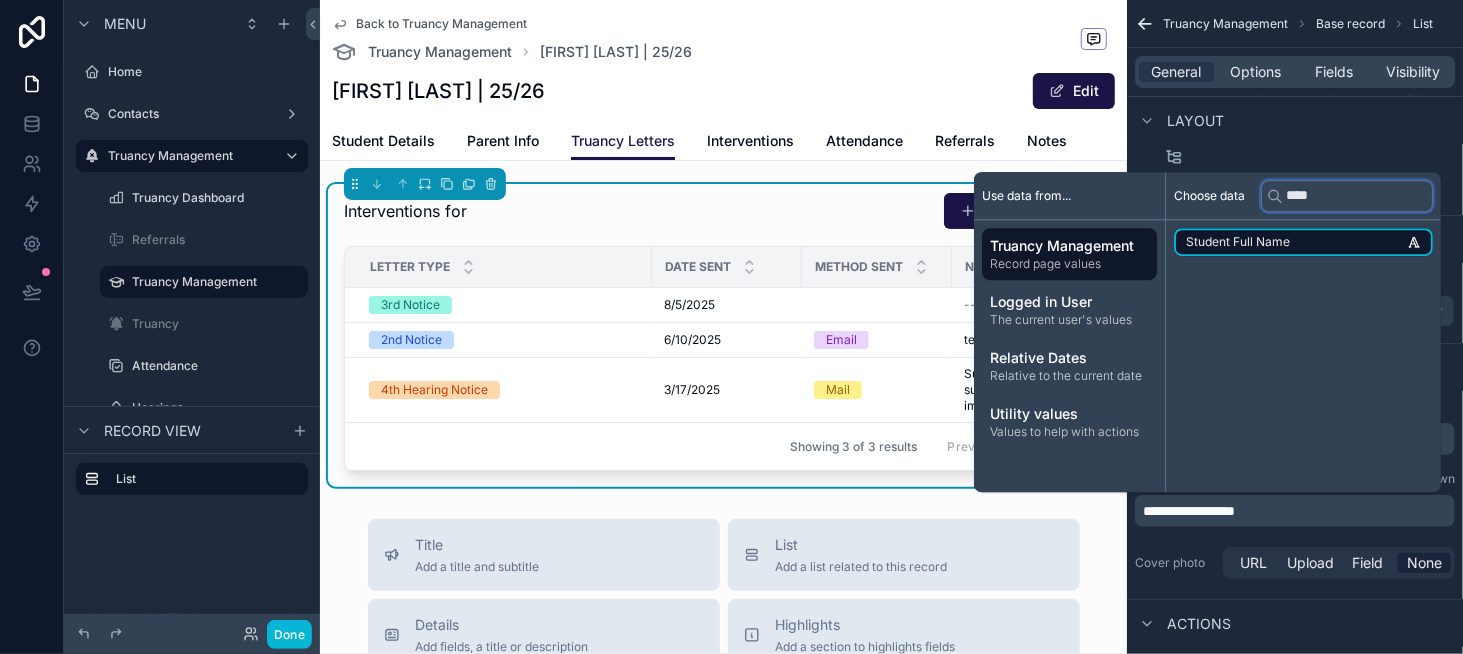 type on "****" 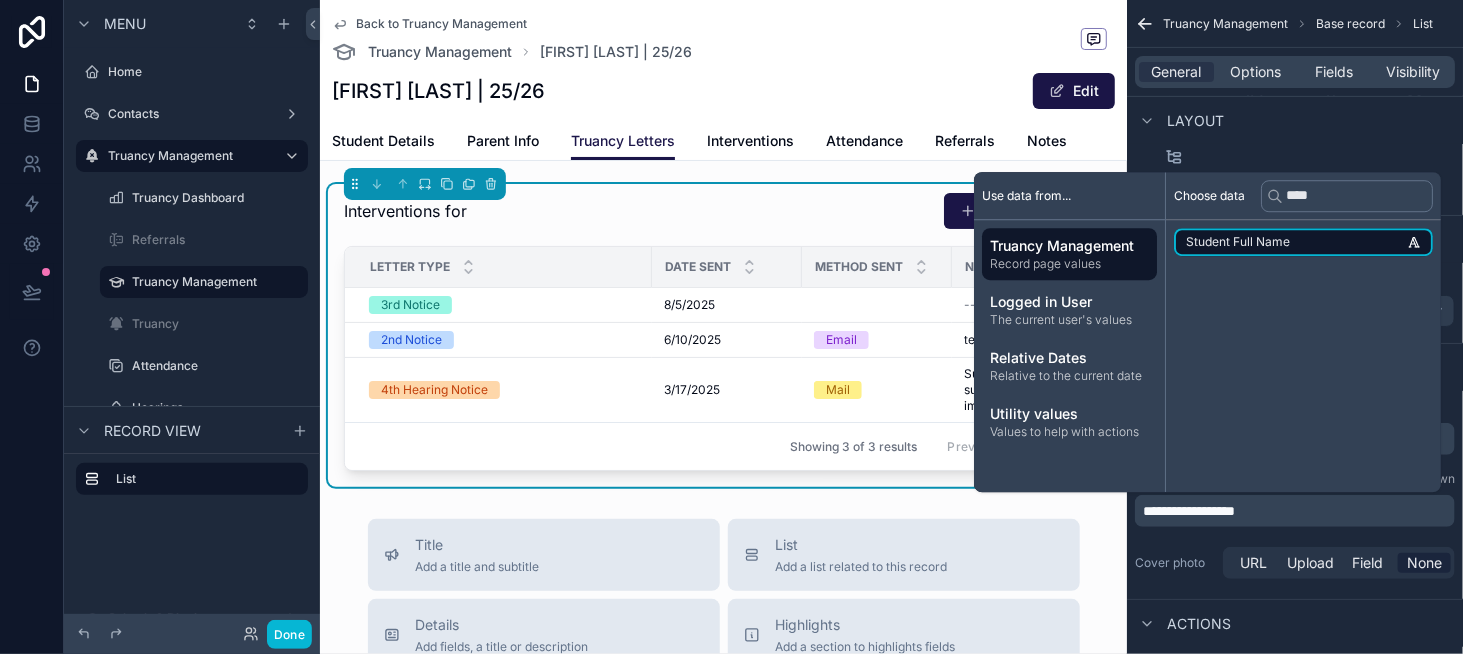 click on "Student Full Name" at bounding box center (1303, 242) 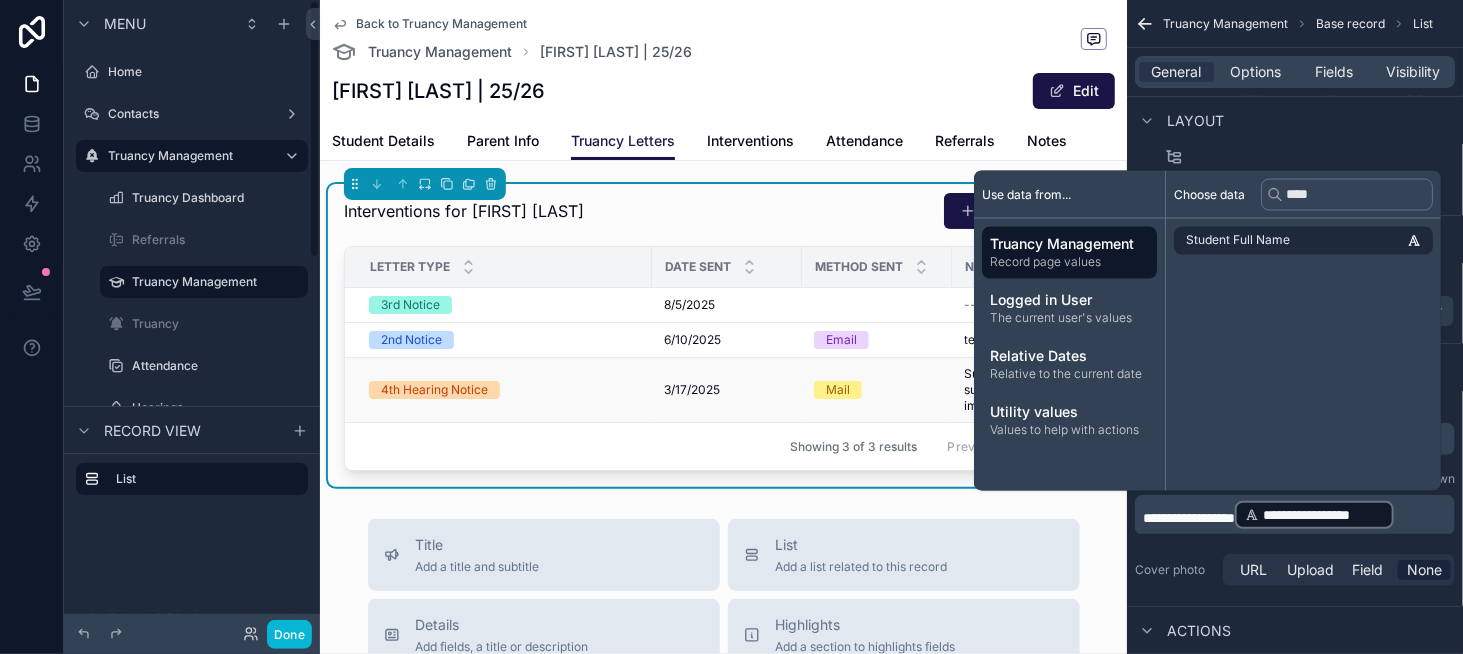 scroll, scrollTop: 0, scrollLeft: 0, axis: both 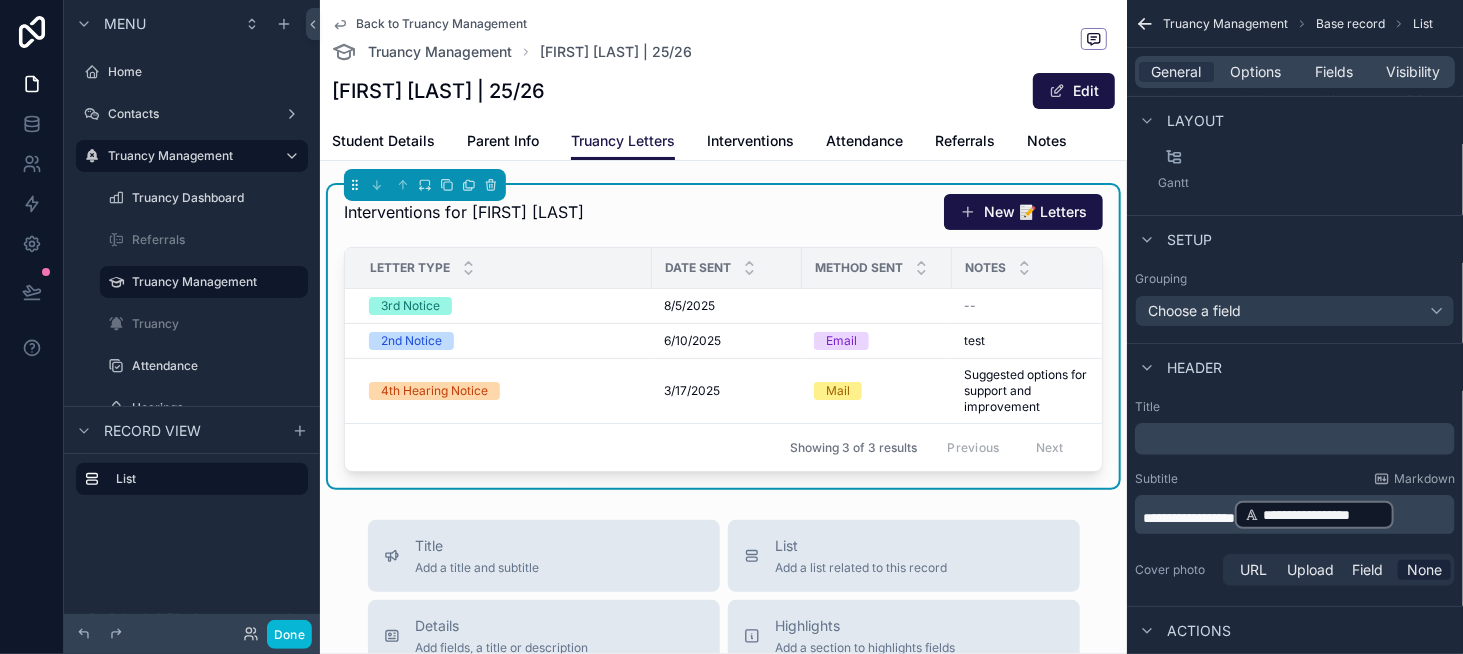 click on "Interventions for Christopher Smith New 📝 Letters" at bounding box center (723, 212) 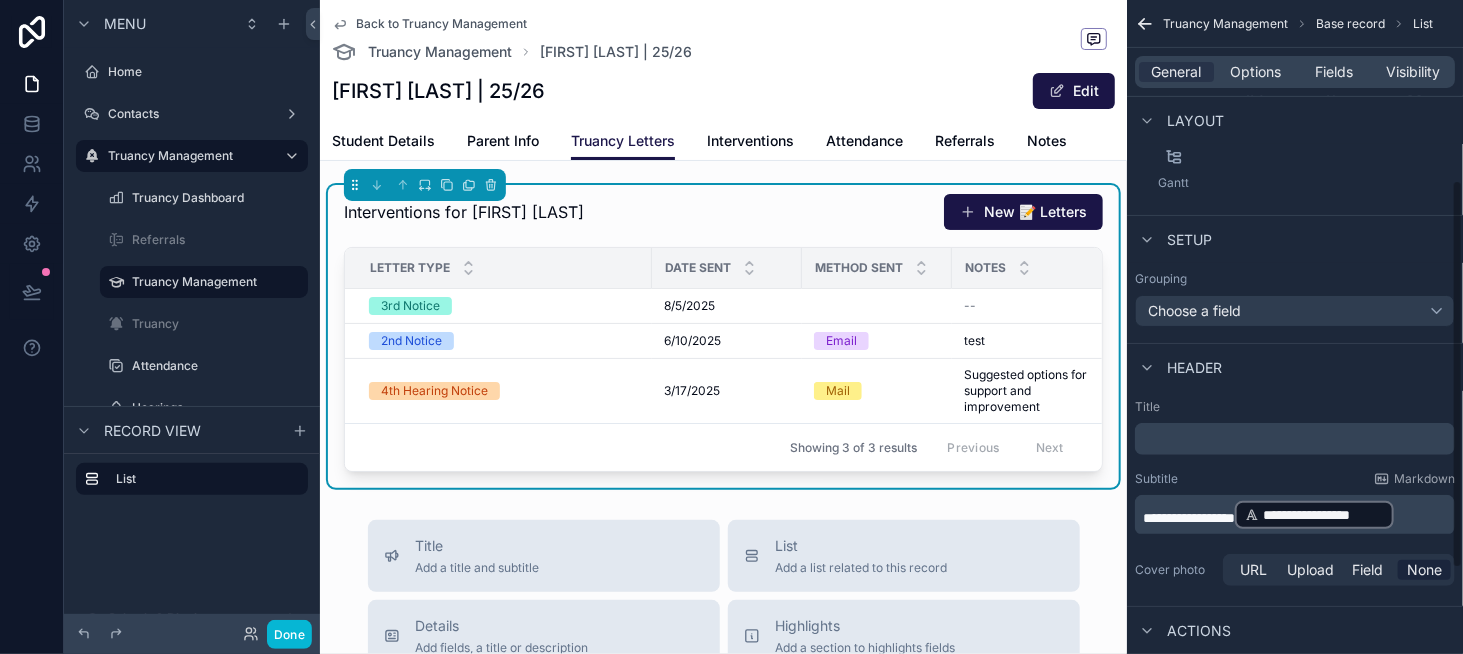 click on "**********" at bounding box center (1189, 518) 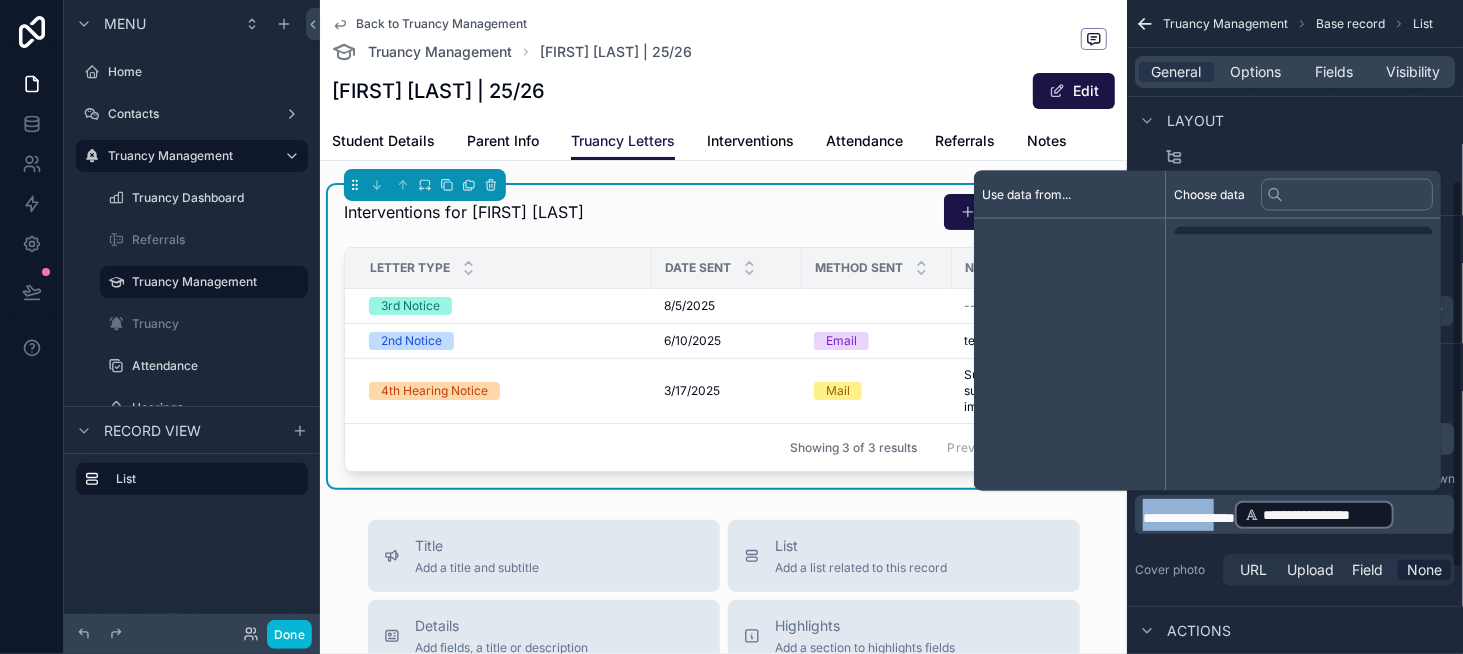 click on "**********" at bounding box center [1189, 518] 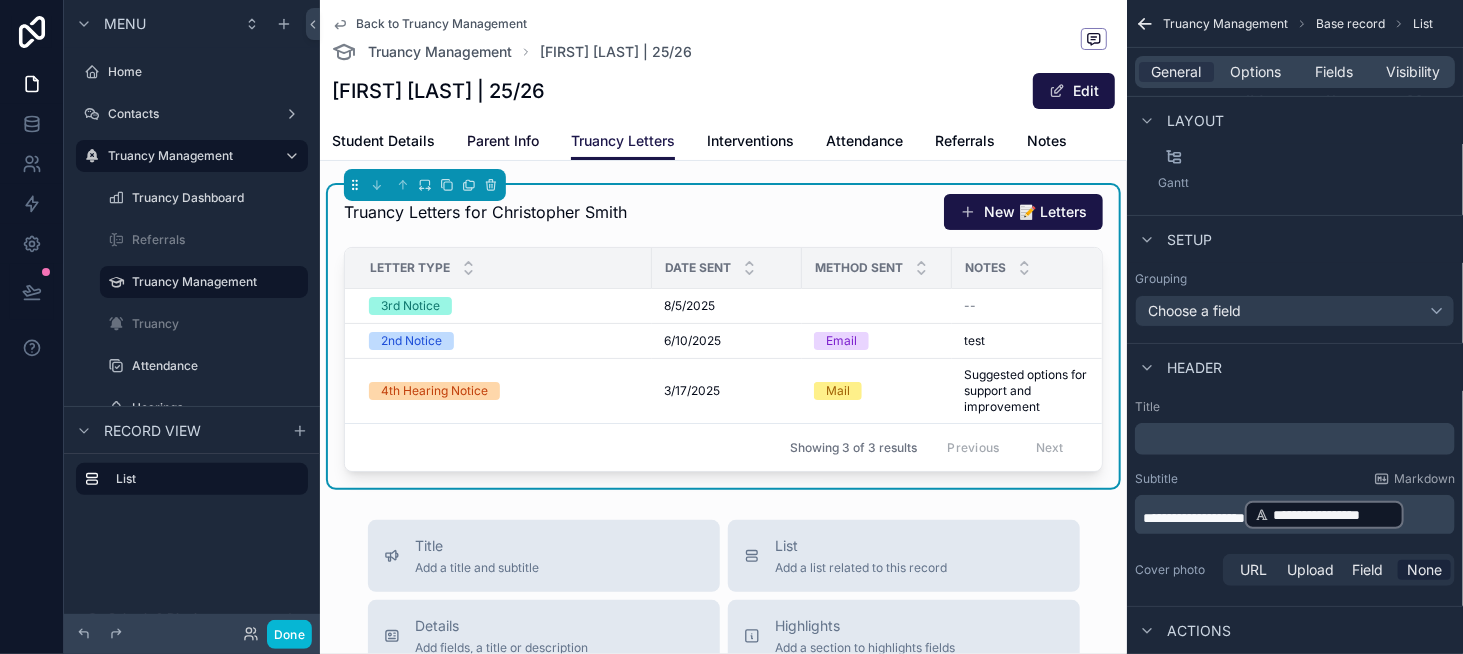 click on "Parent Info" at bounding box center (503, 141) 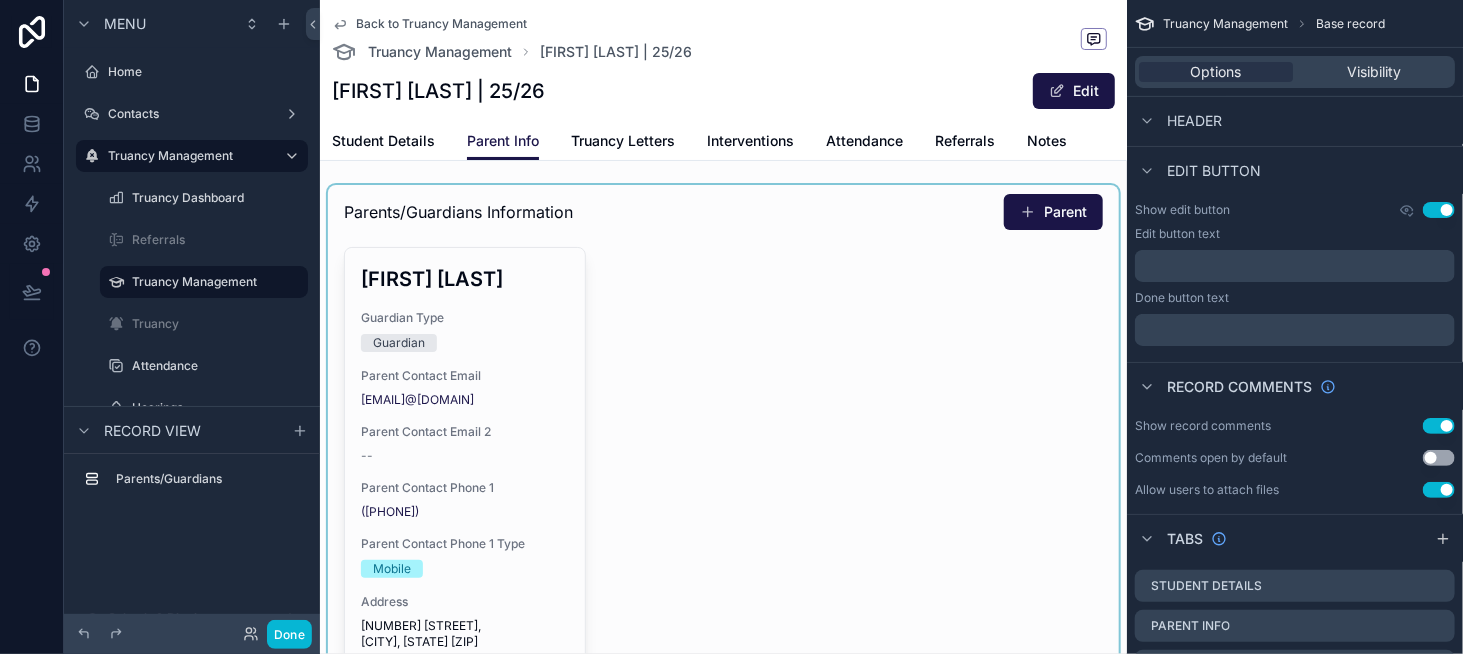 click at bounding box center (723, 461) 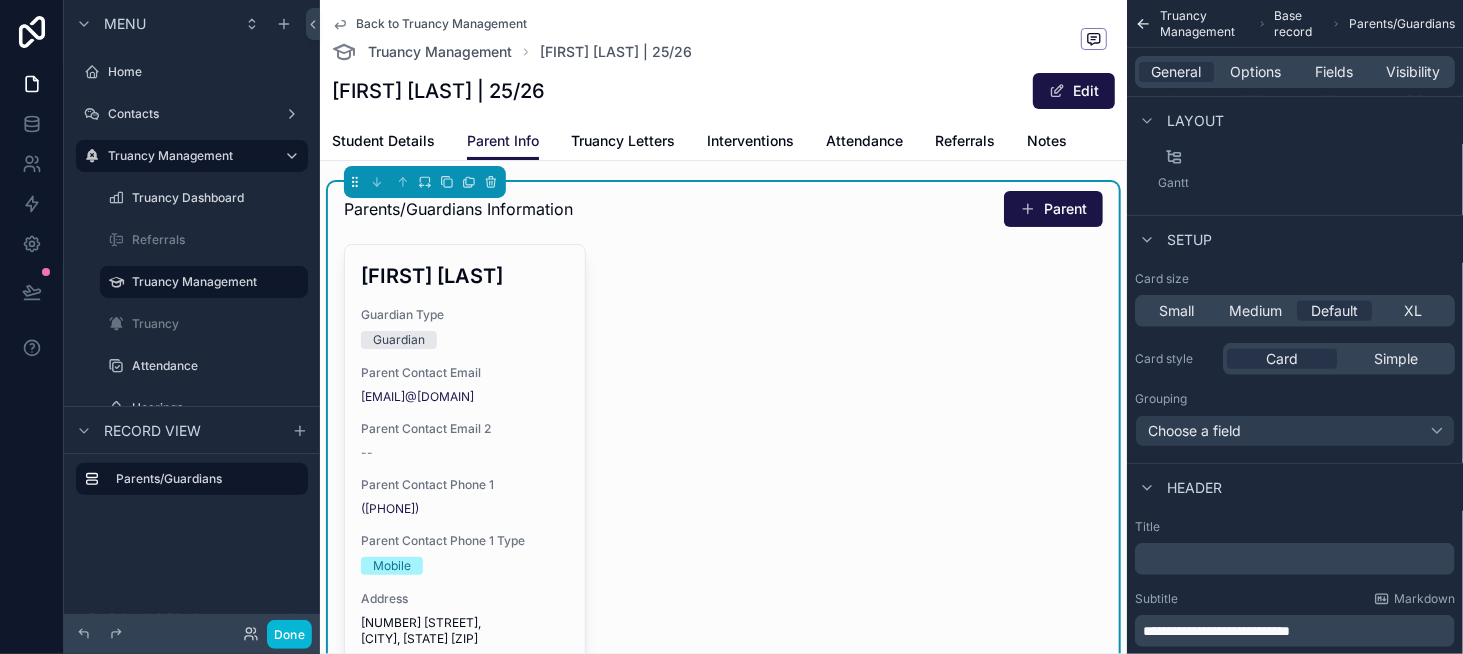scroll, scrollTop: 0, scrollLeft: 0, axis: both 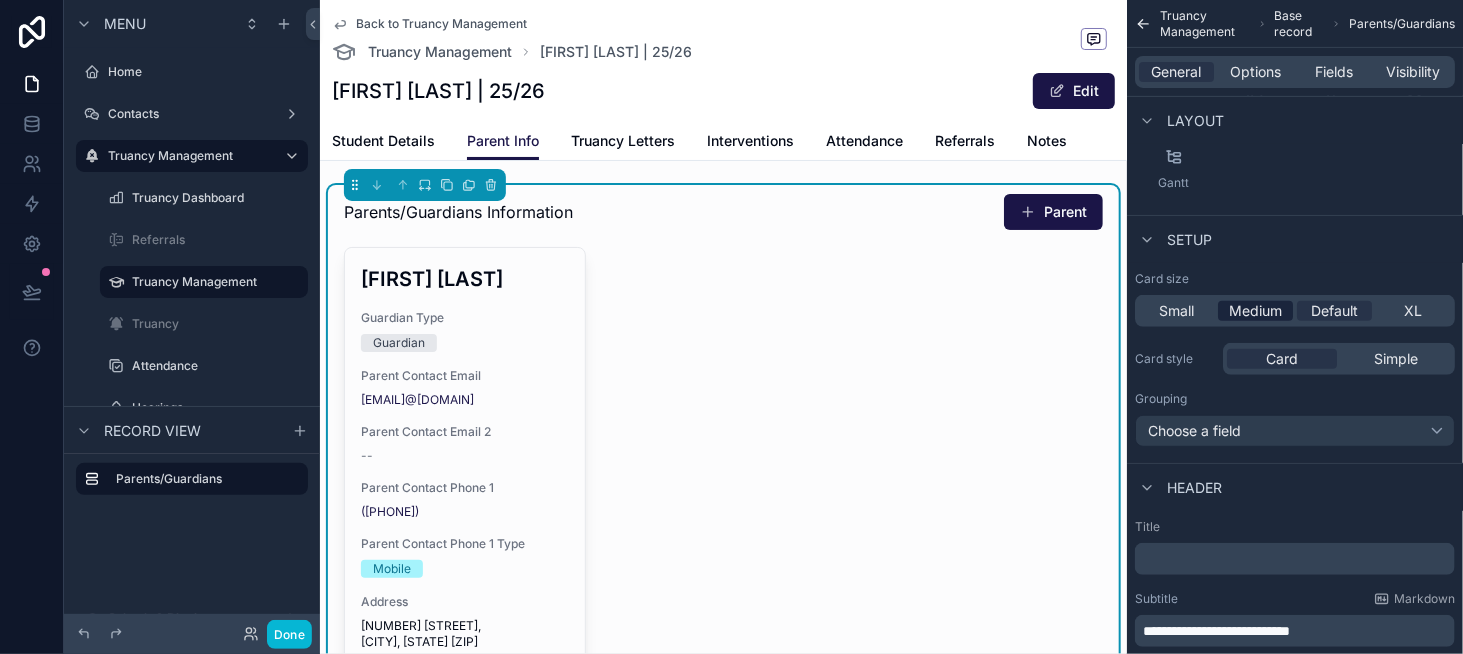click on "Medium" at bounding box center (1255, 311) 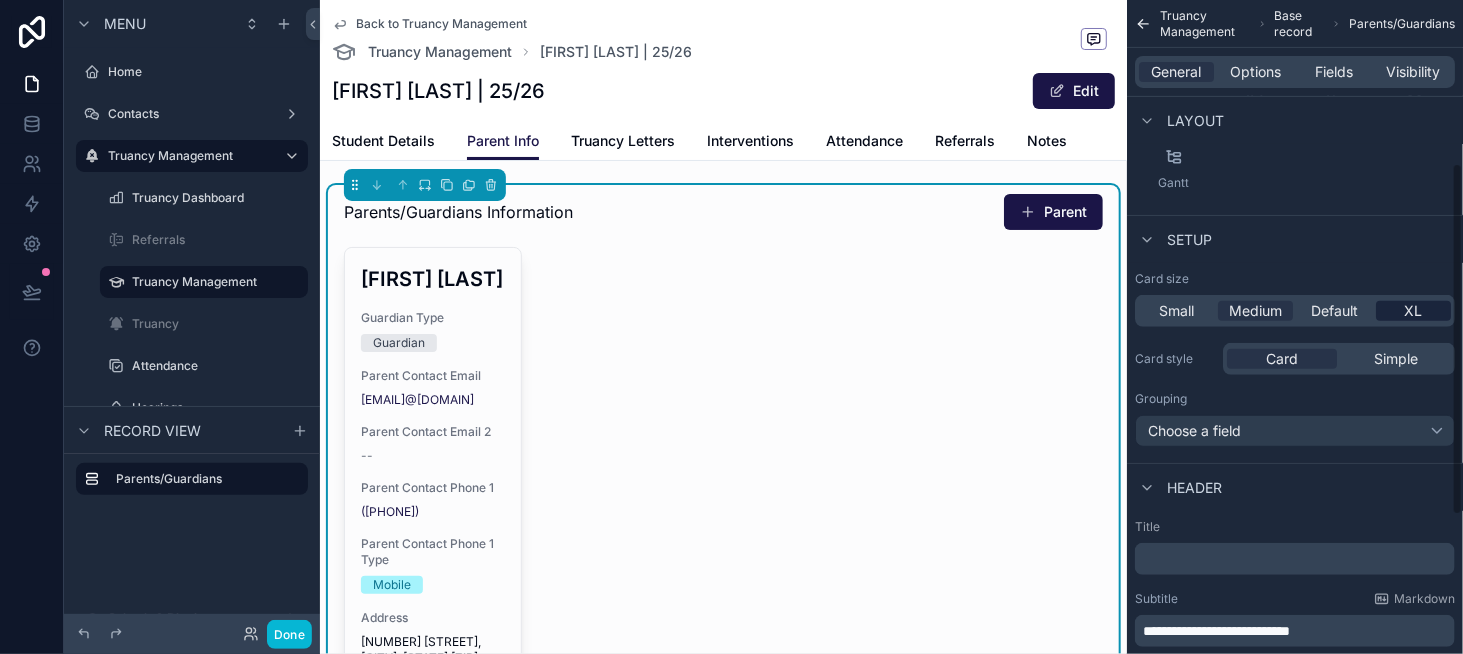 click on "XL" at bounding box center (1414, 311) 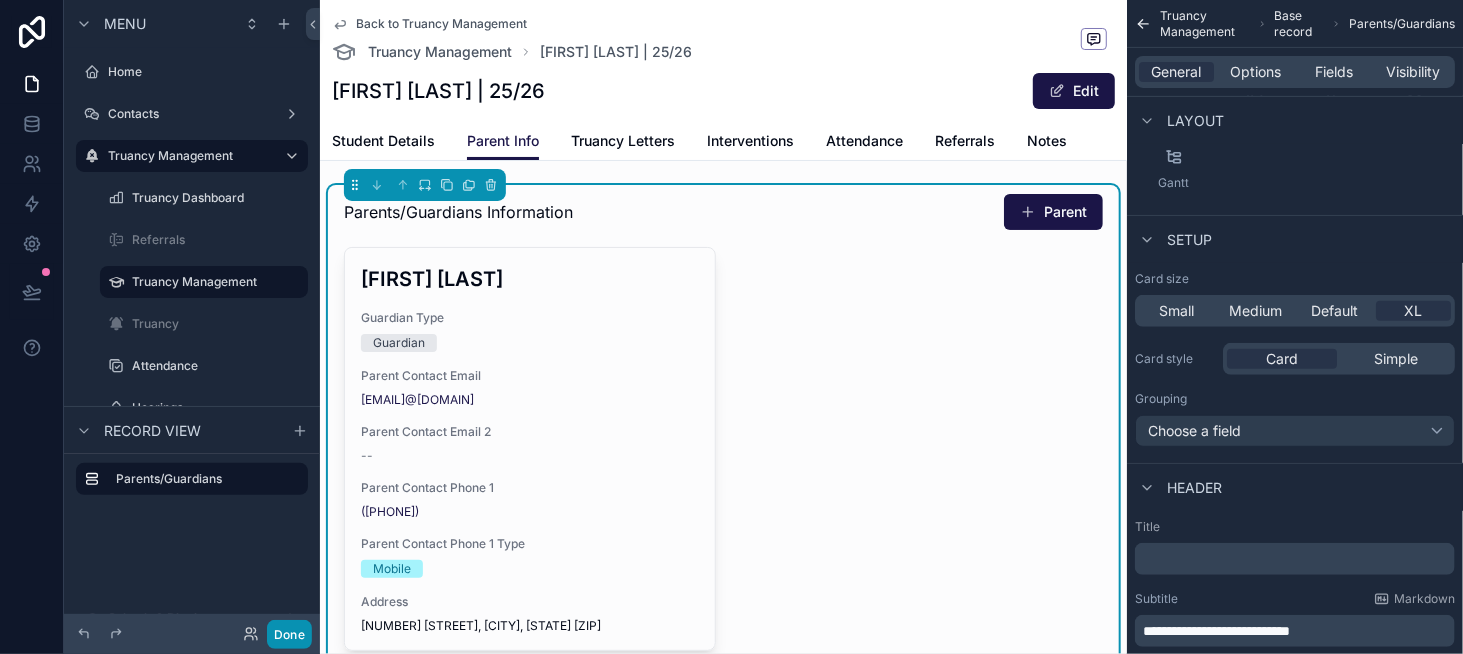 click on "Done" at bounding box center [289, 634] 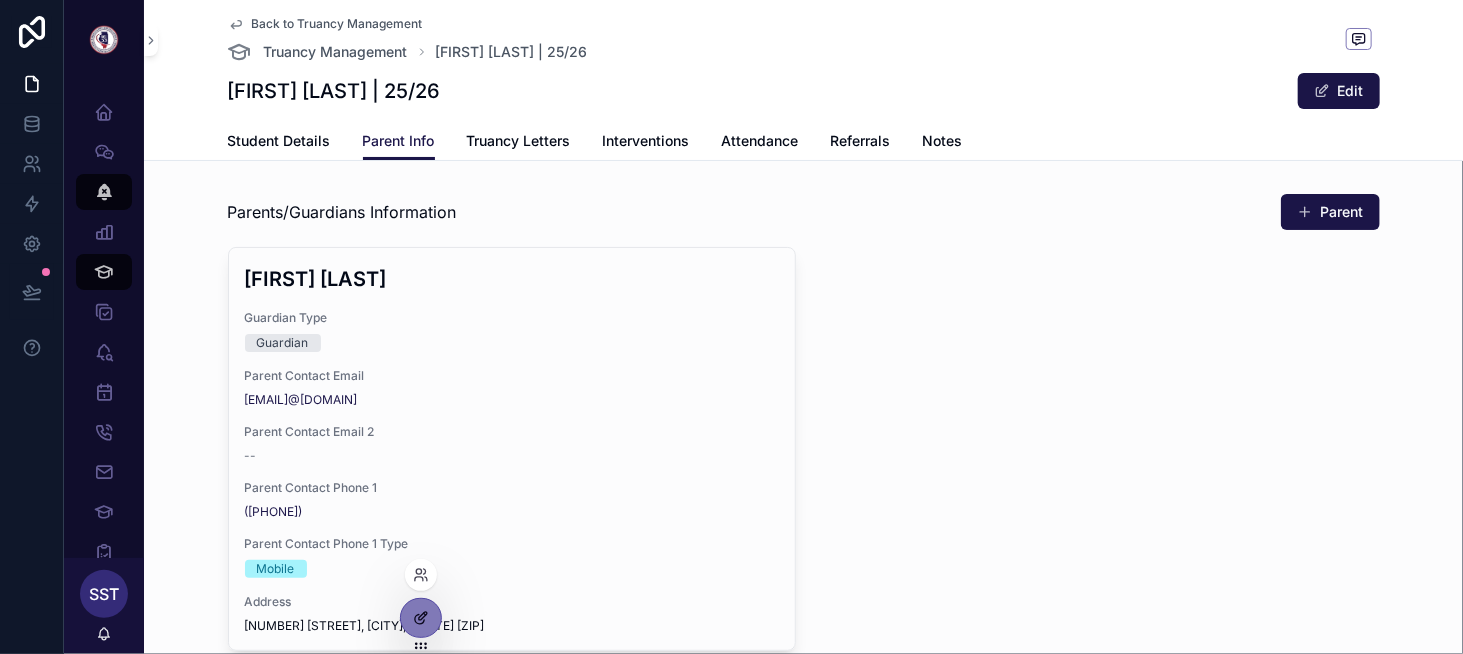 click at bounding box center (421, 618) 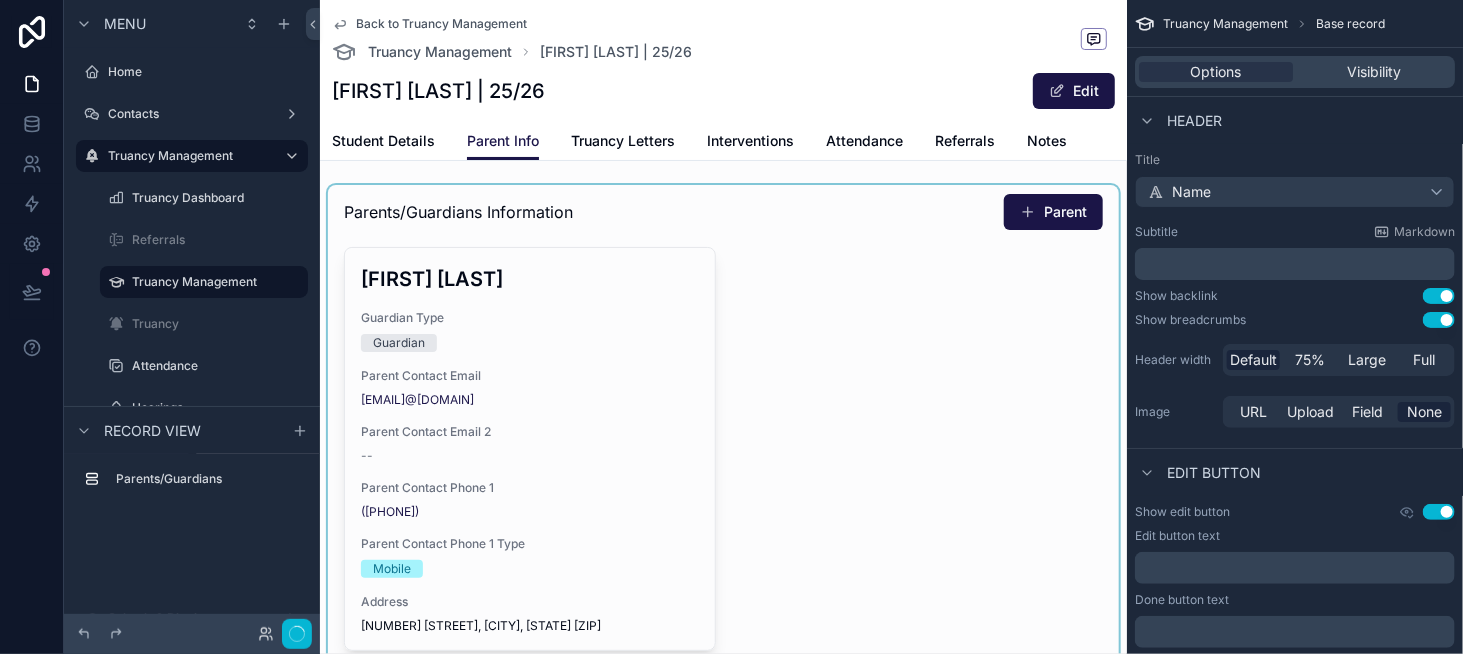 click at bounding box center [723, 453] 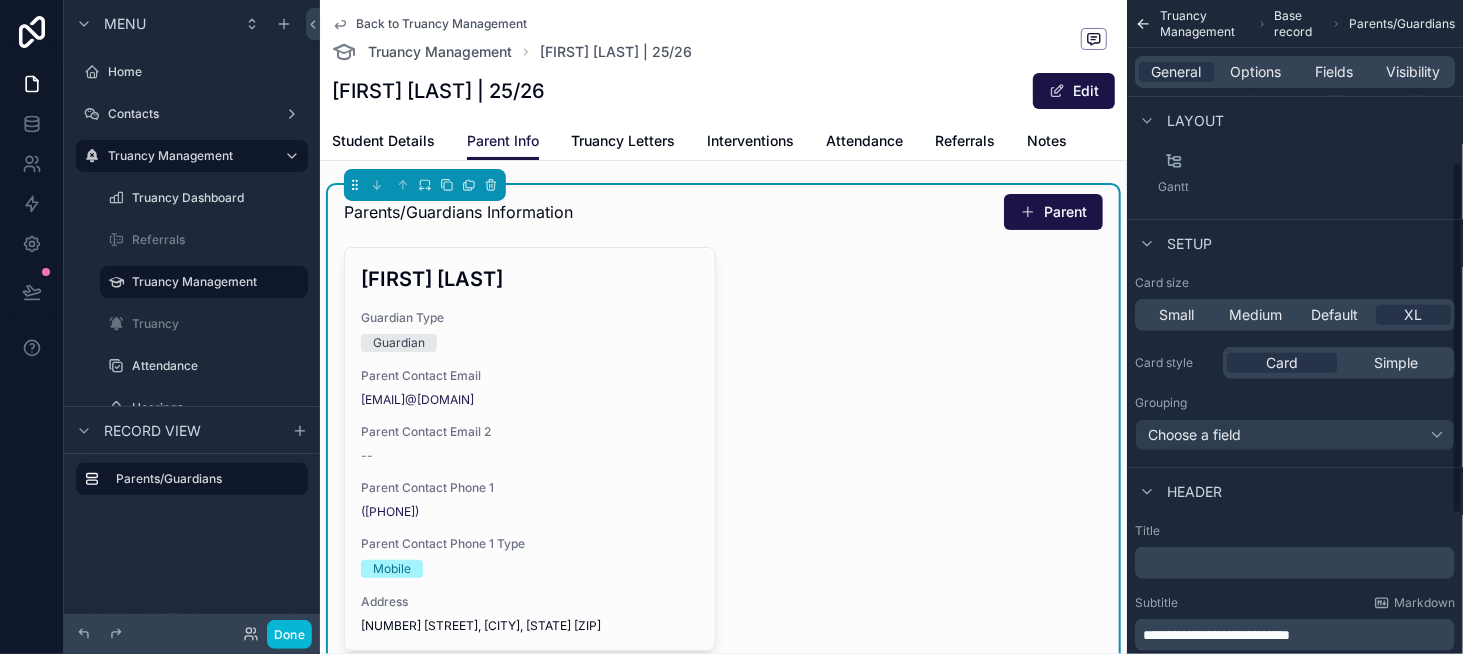 scroll, scrollTop: 300, scrollLeft: 0, axis: vertical 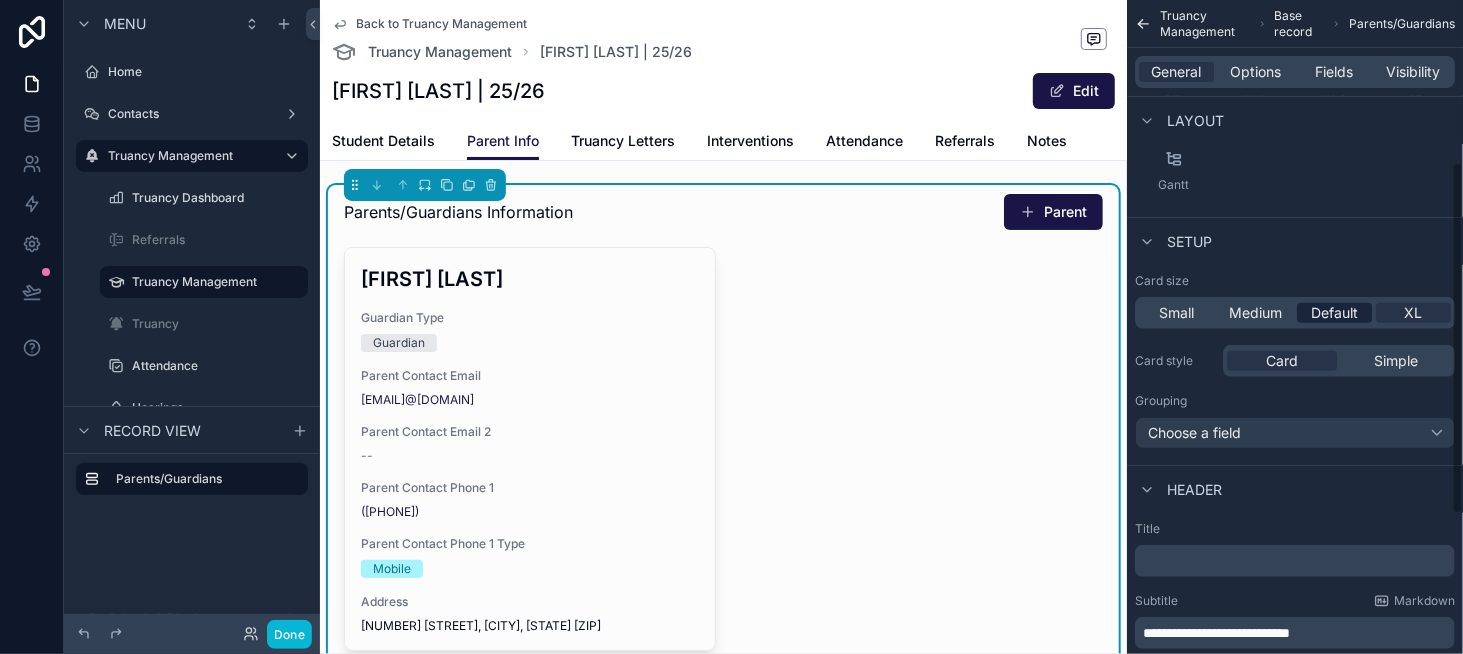 click on "Default" at bounding box center (1334, 313) 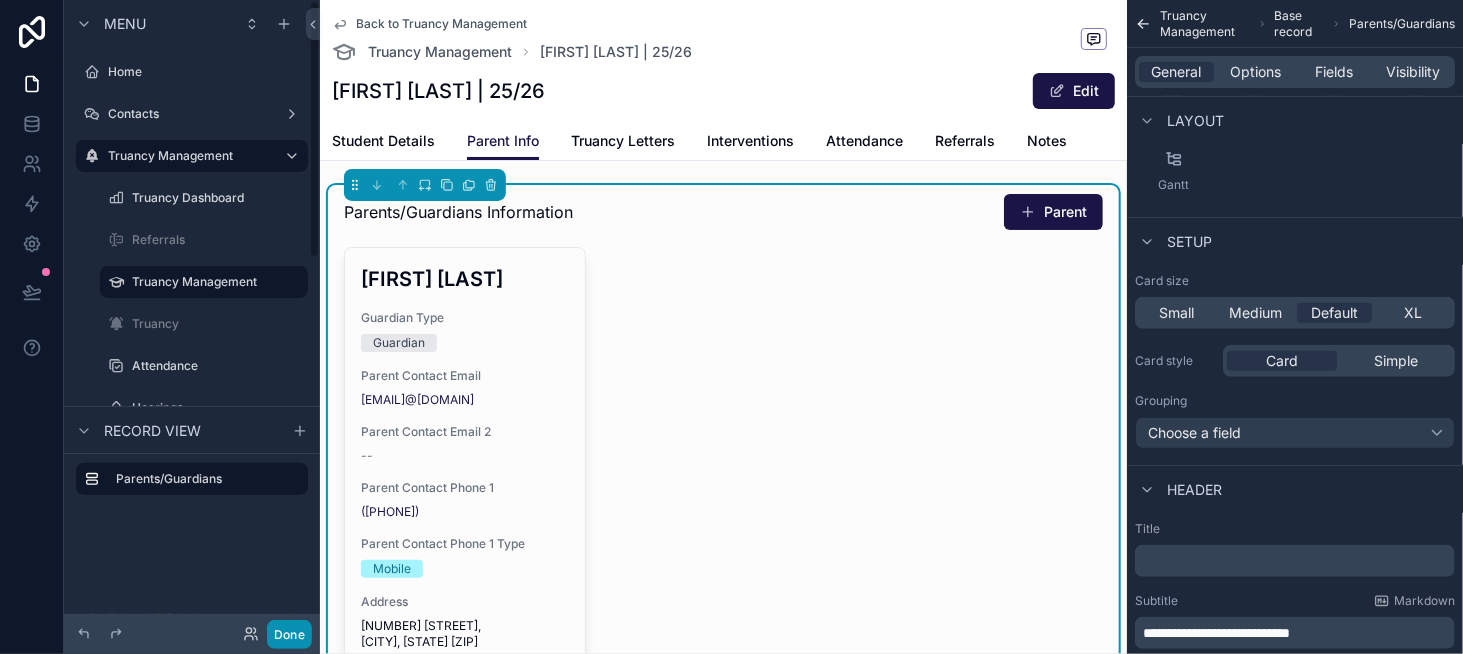 click on "Done" at bounding box center (289, 634) 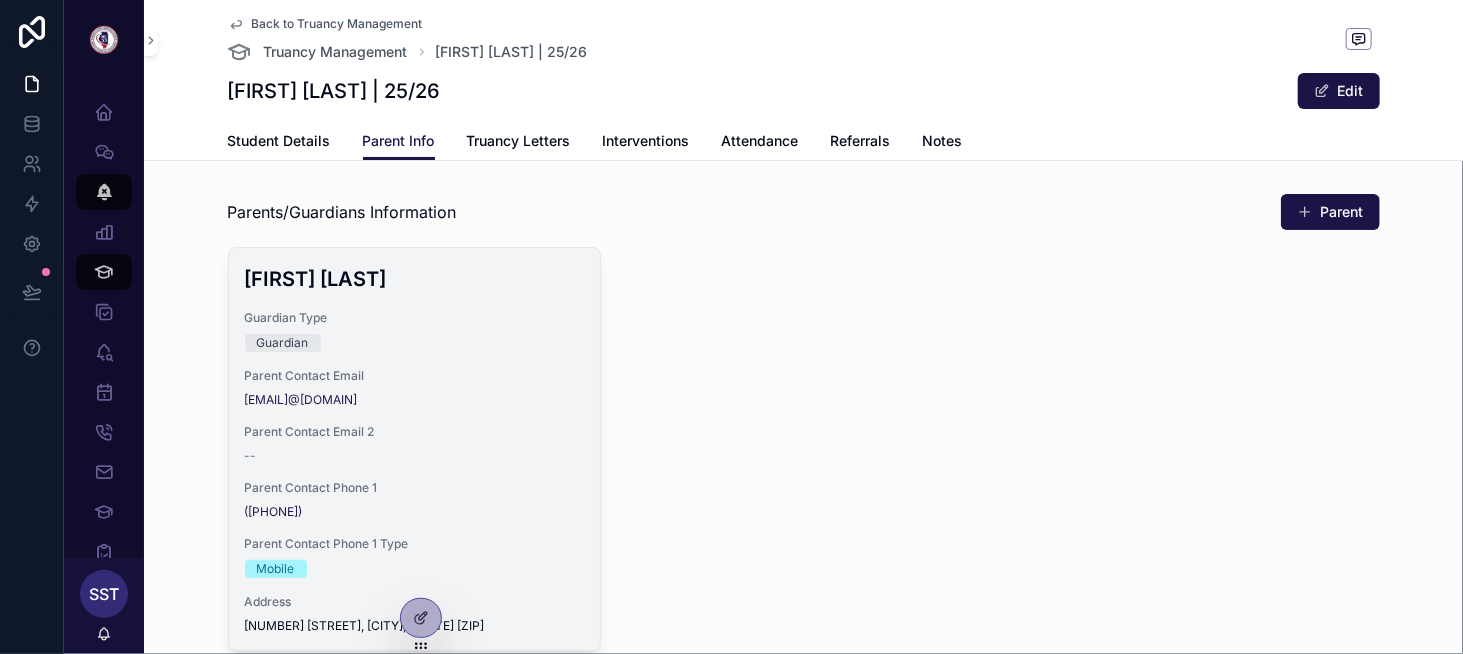 click on "[FIRST].[LAST]@[DOMAIN].com" at bounding box center (414, 400) 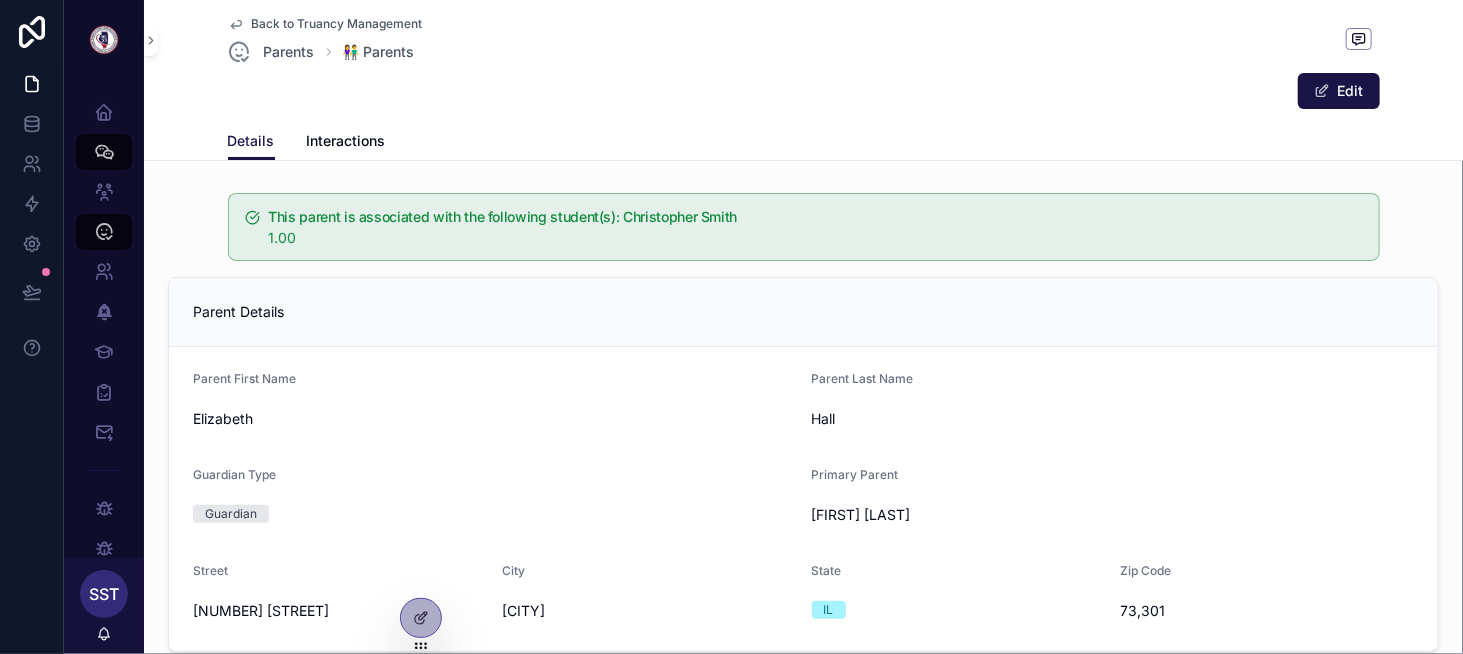 click on "Back to Truancy Management" at bounding box center [337, 24] 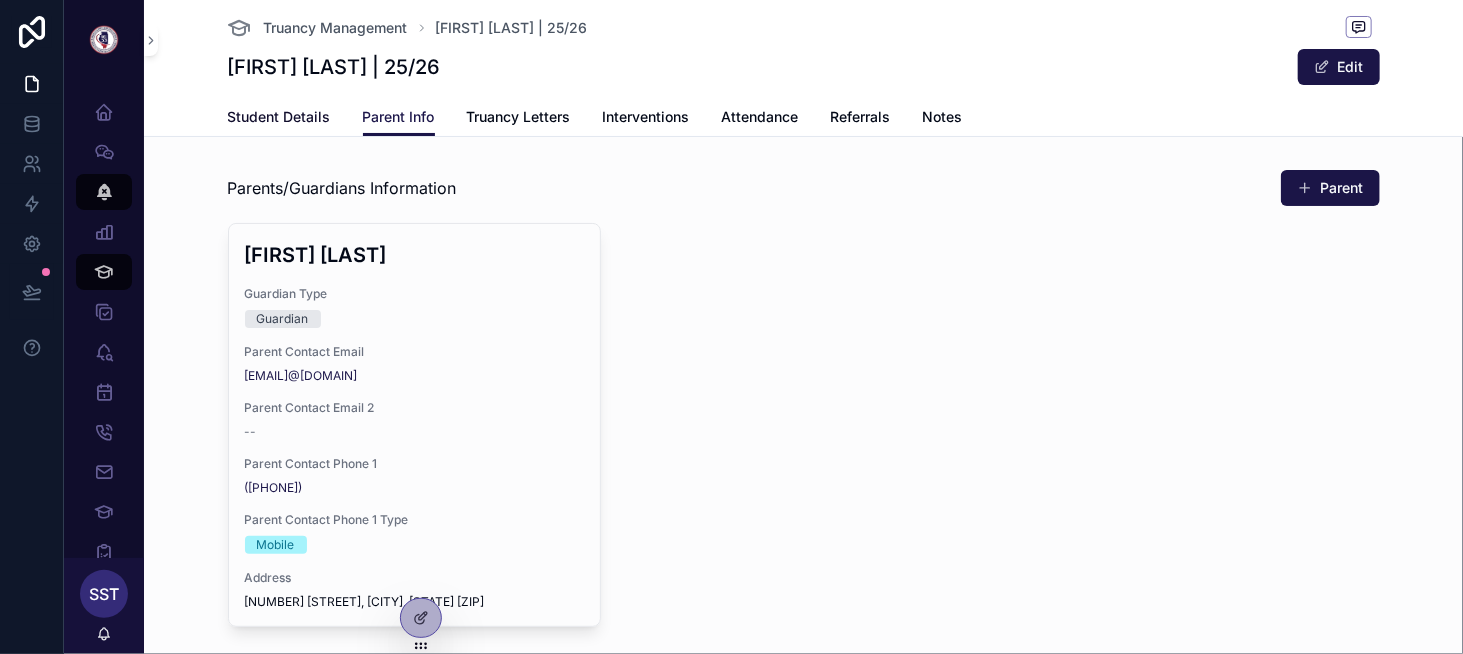 click on "Student Details" at bounding box center (279, 117) 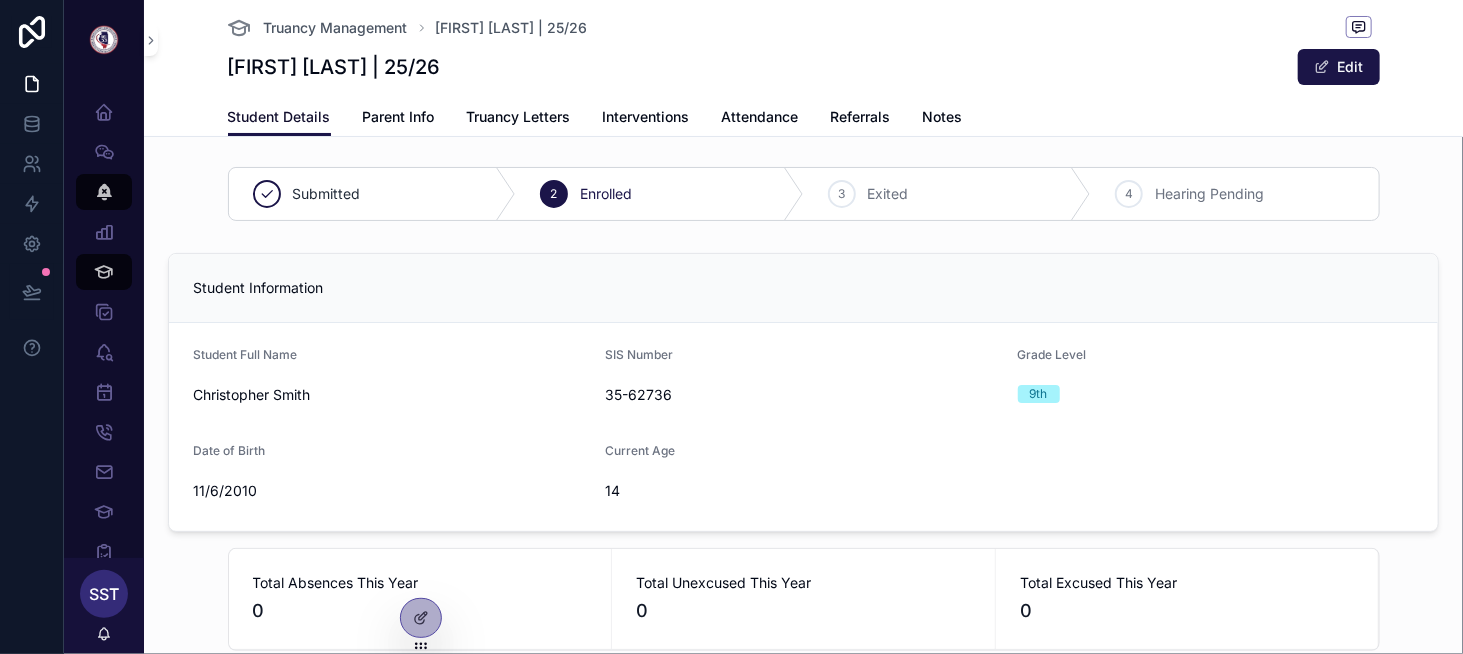 scroll, scrollTop: 0, scrollLeft: 0, axis: both 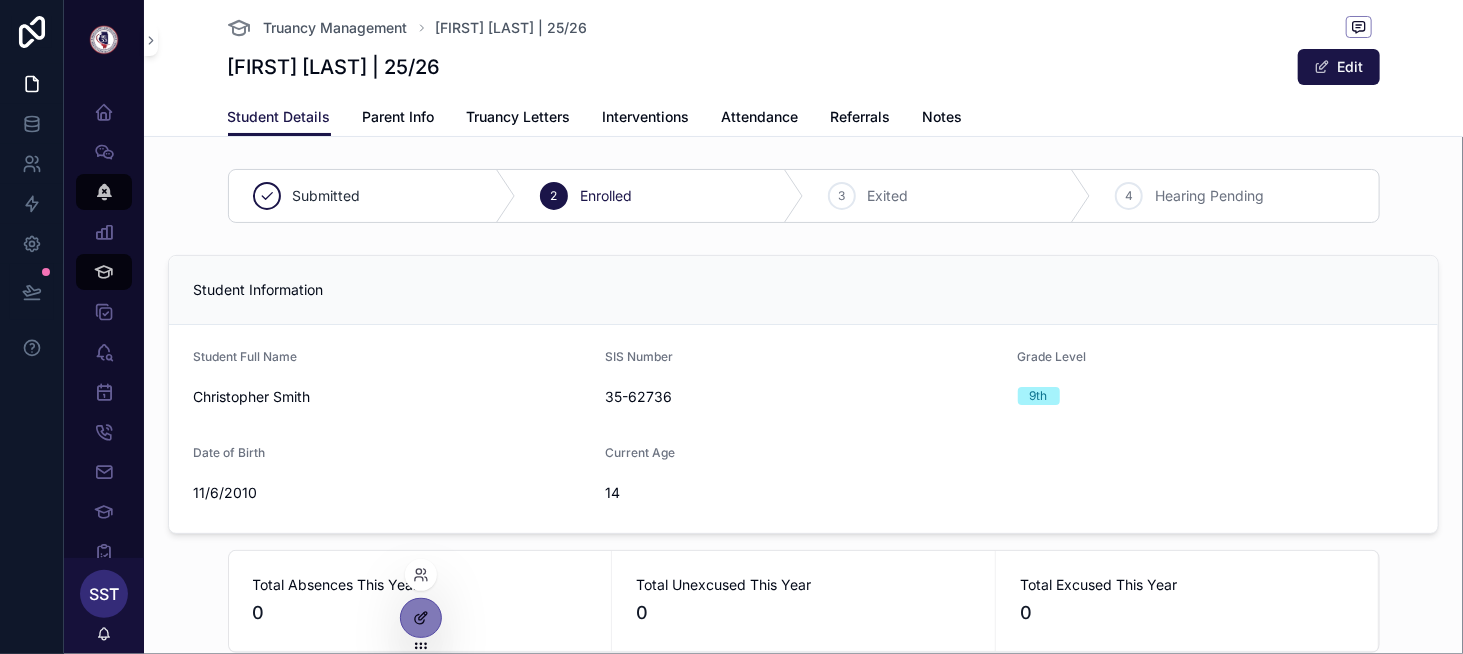 click at bounding box center (421, 618) 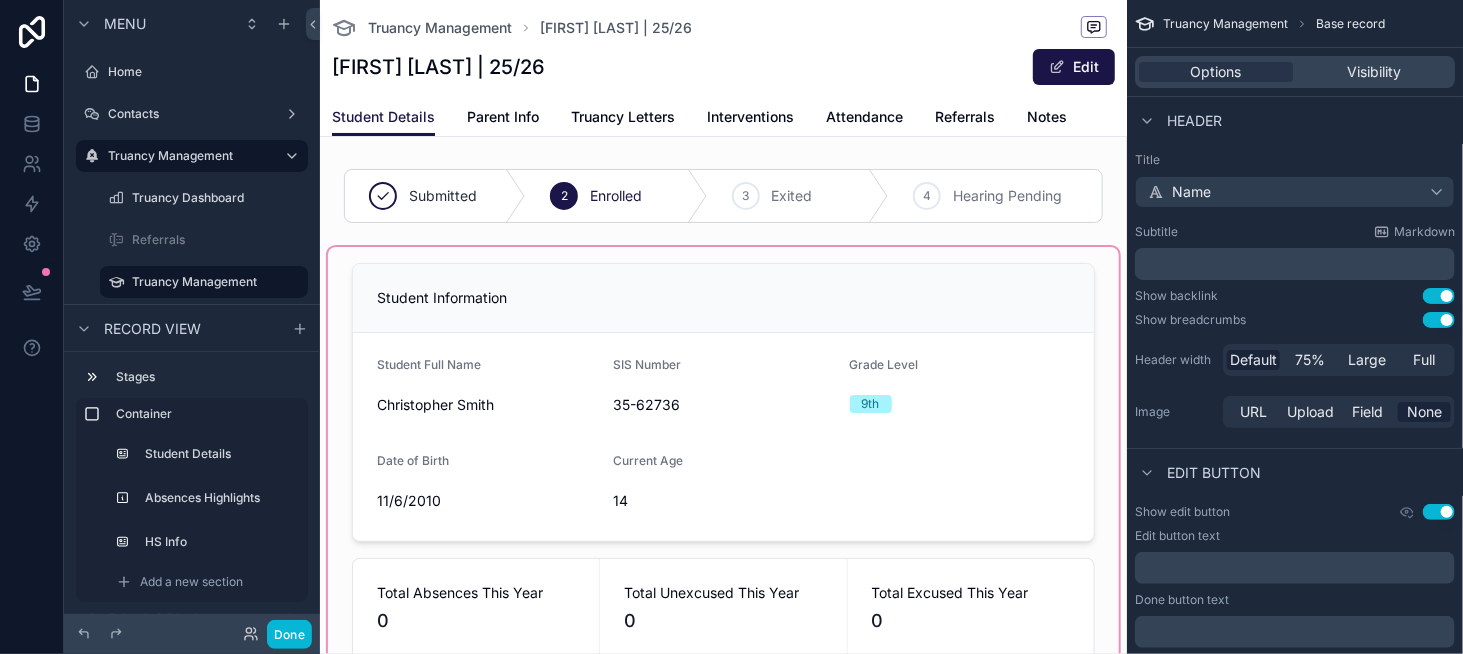 click at bounding box center [723, 561] 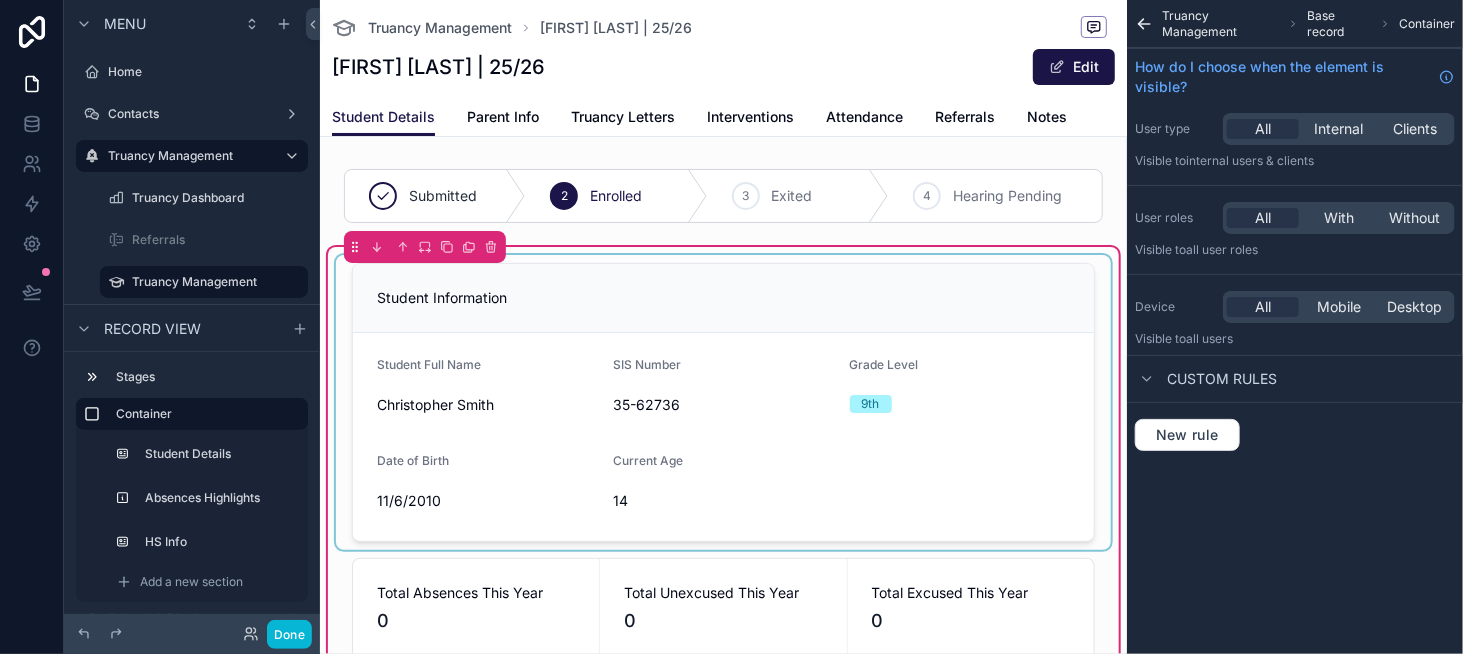 click at bounding box center (723, 402) 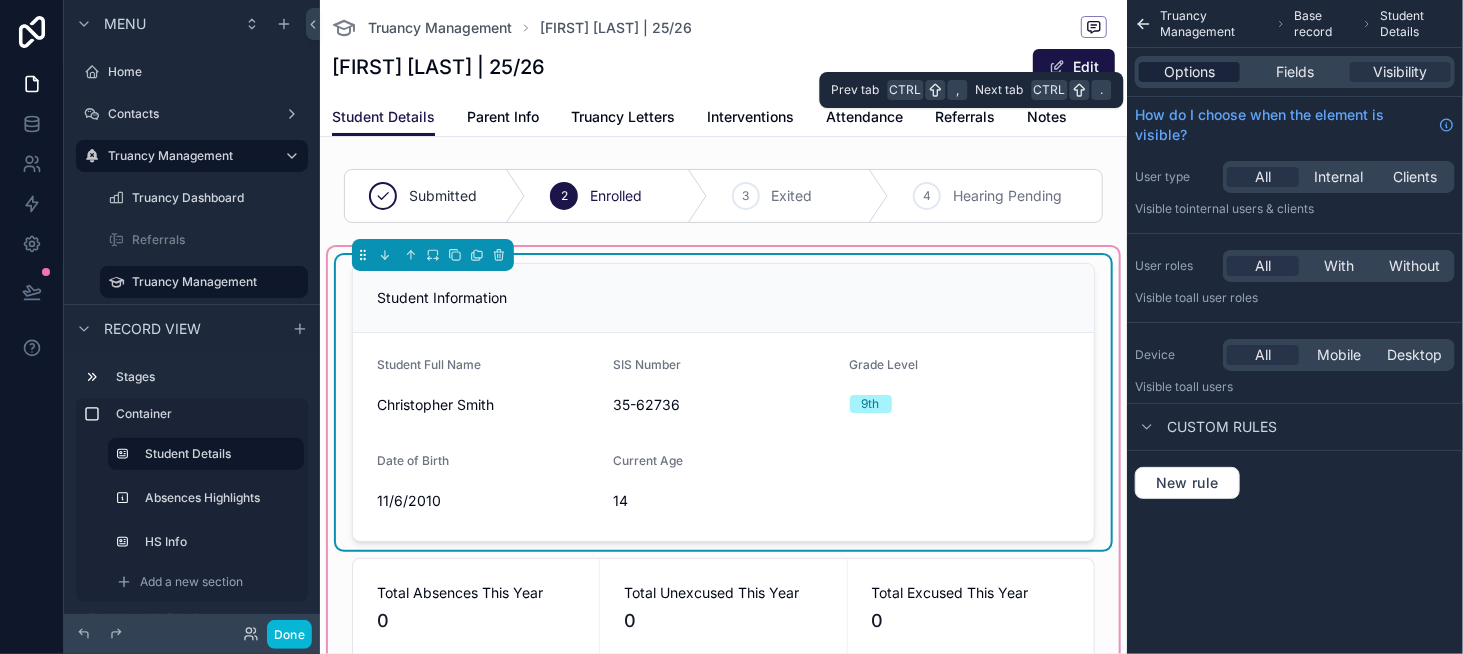 click on "Options" at bounding box center (1189, 72) 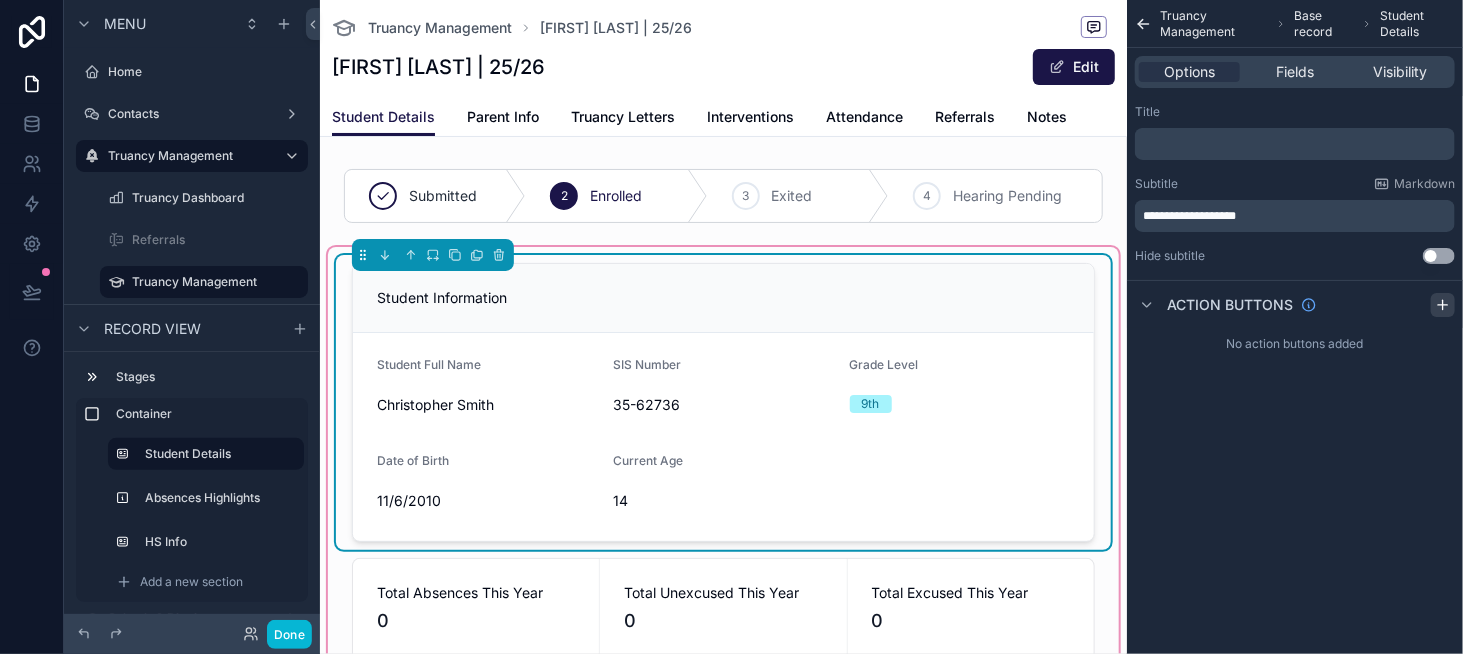 click 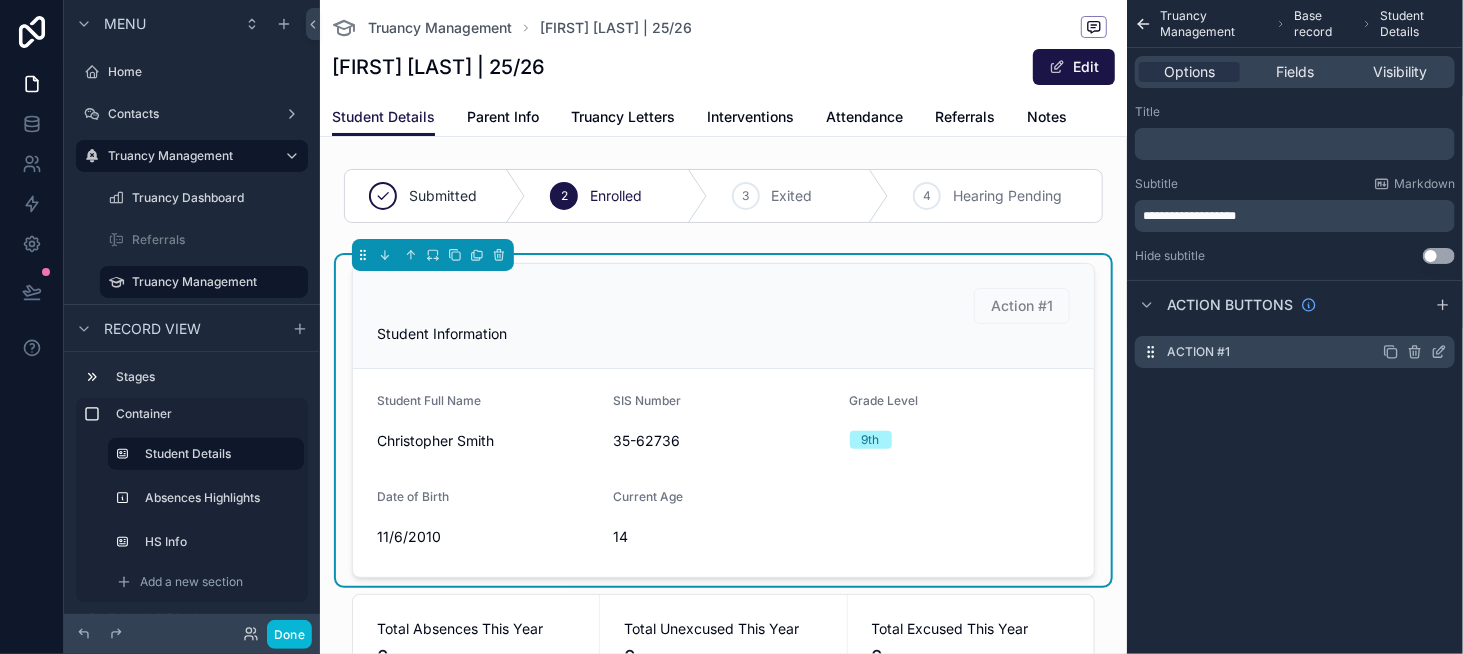 click 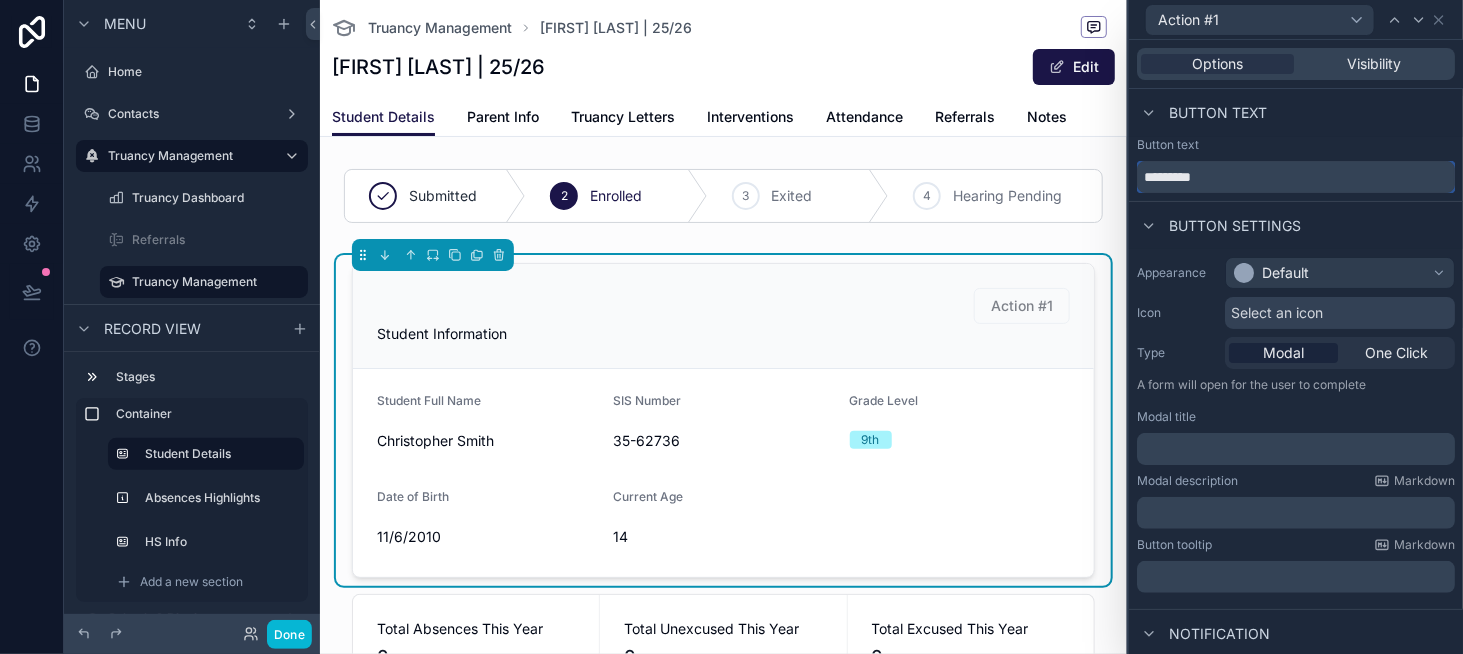 click on "*********" at bounding box center [1296, 177] 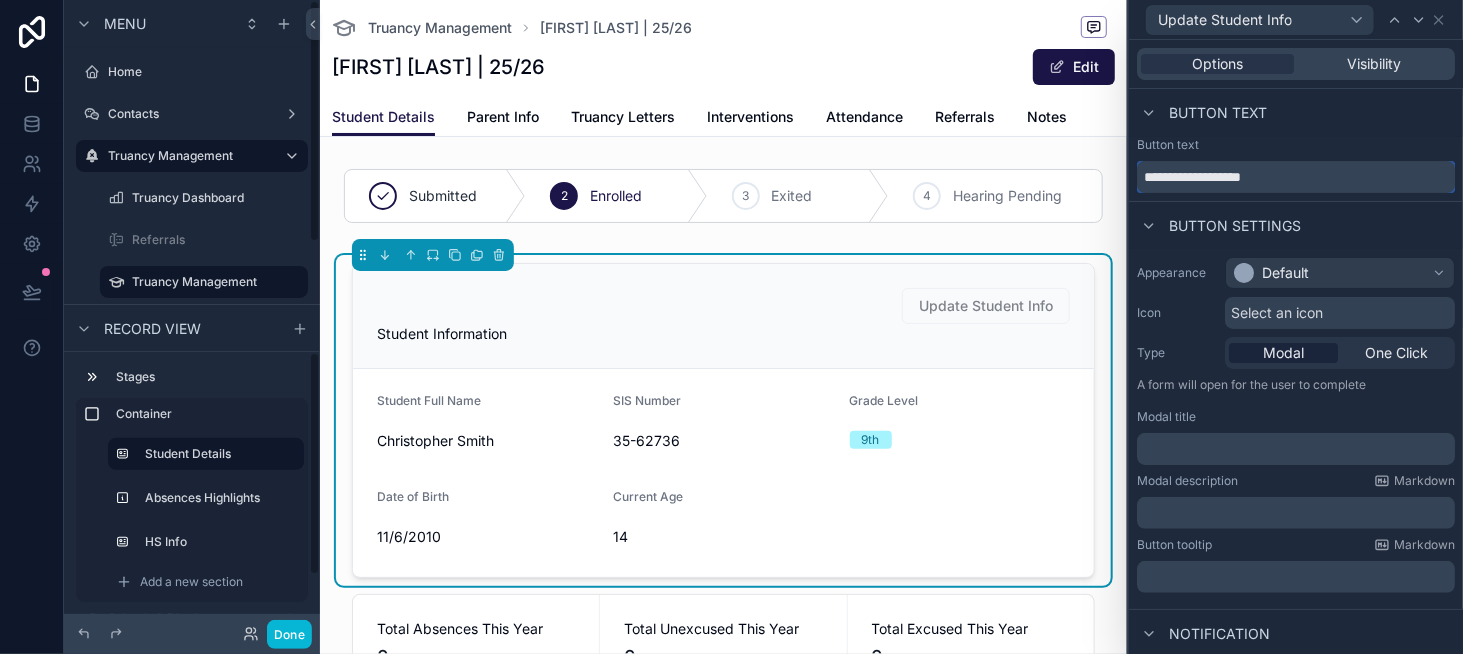 type on "**********" 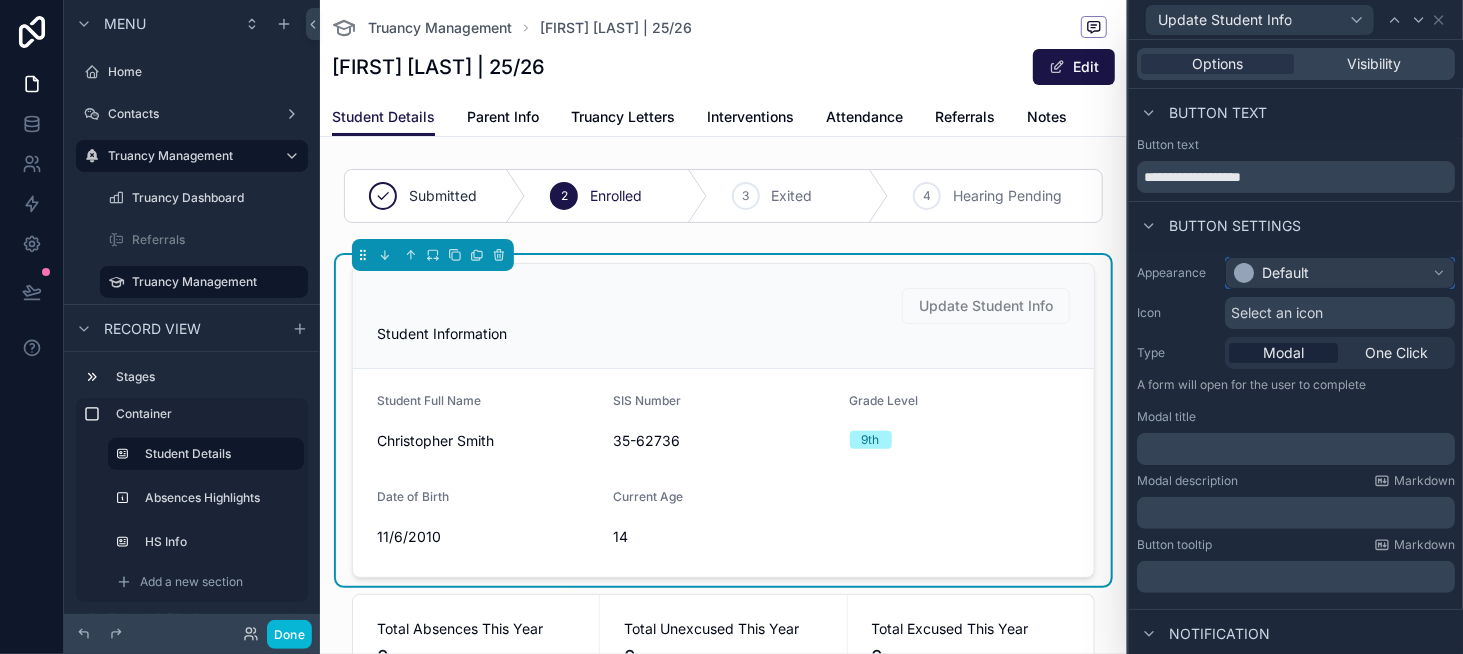 click on "Default" at bounding box center [1340, 273] 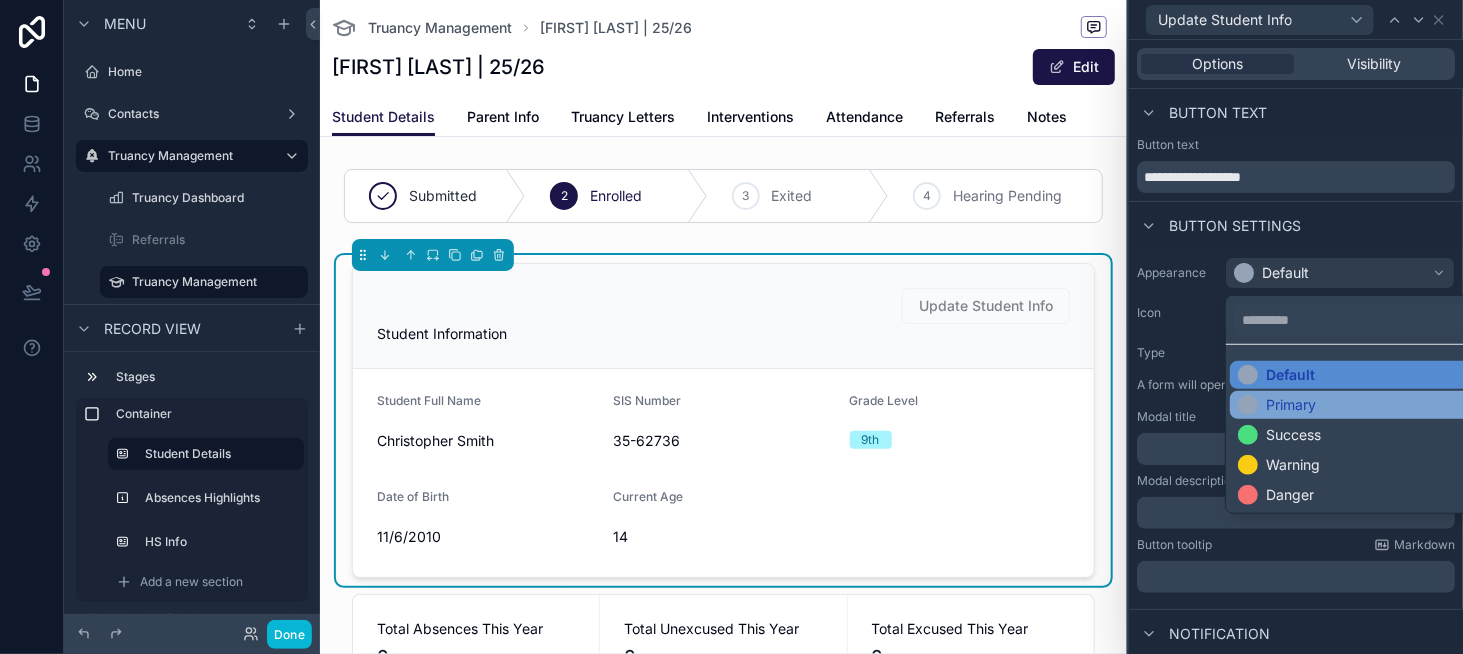 click on "Primary" at bounding box center [1356, 405] 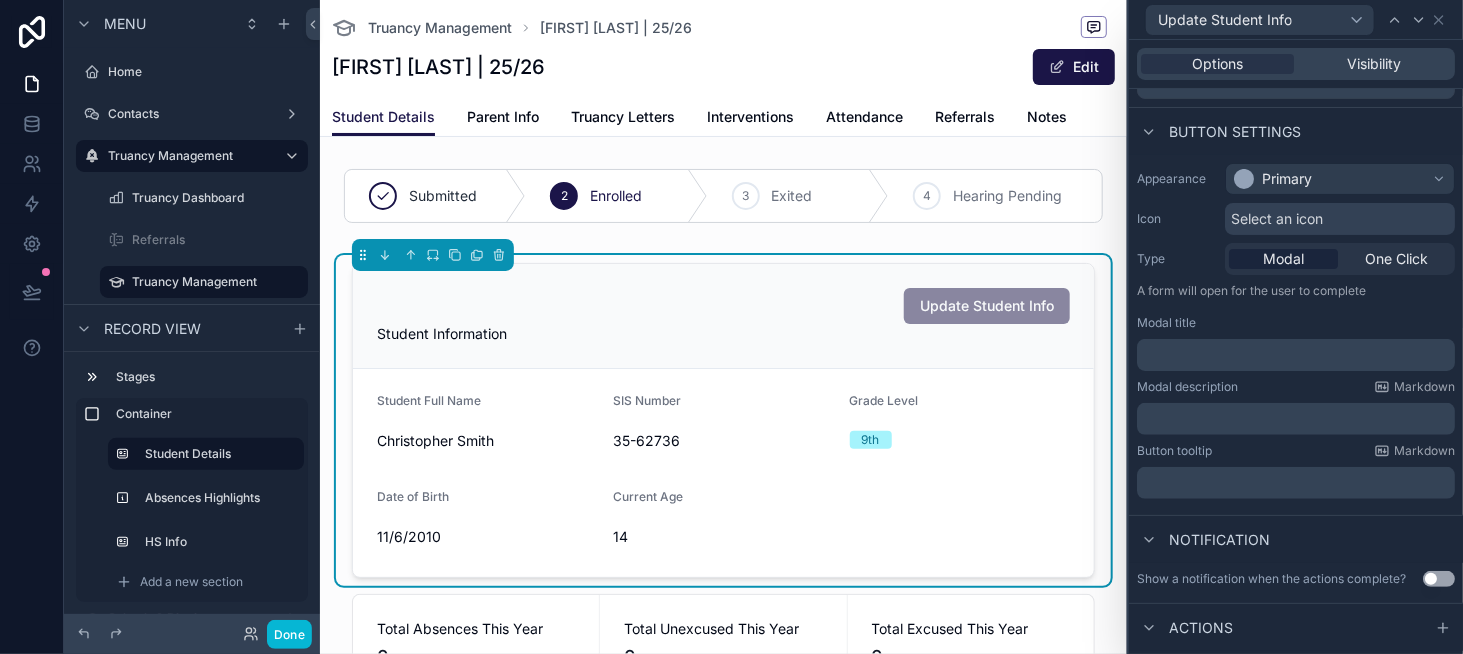 scroll, scrollTop: 100, scrollLeft: 0, axis: vertical 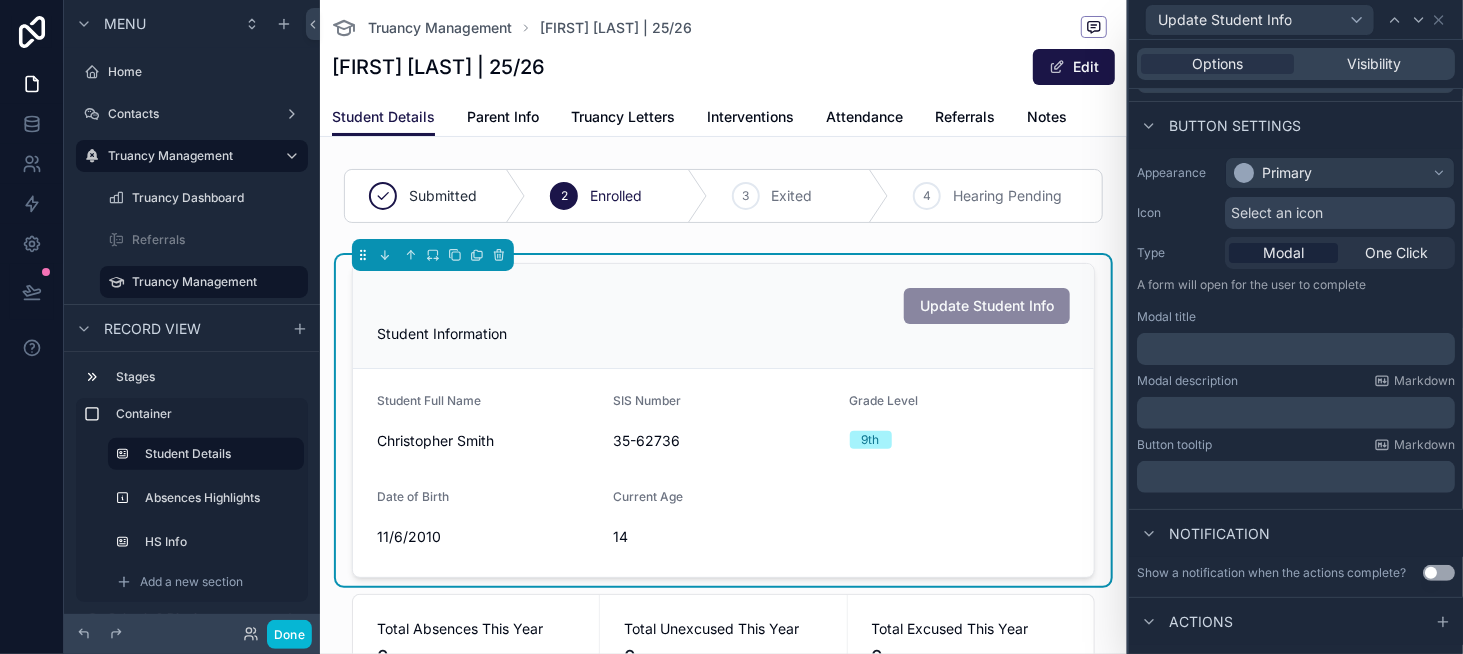 click on "﻿" at bounding box center [1298, 349] 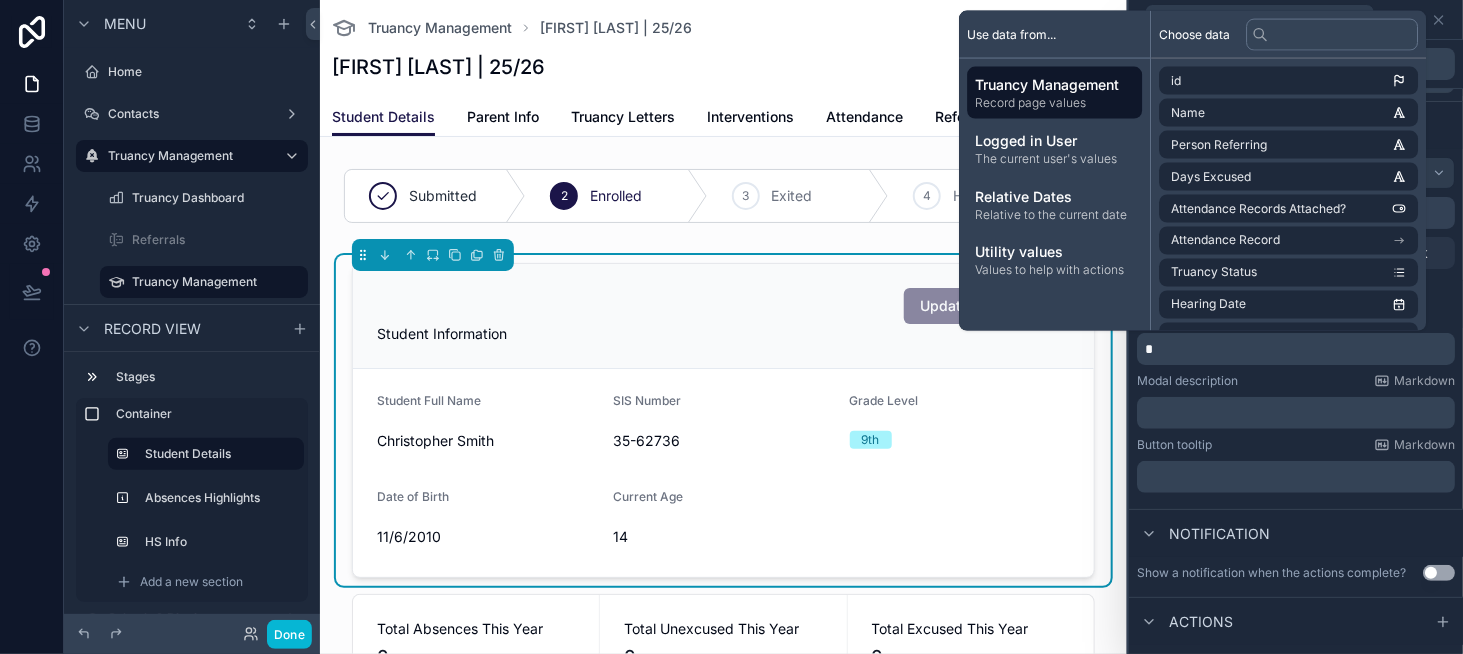 type 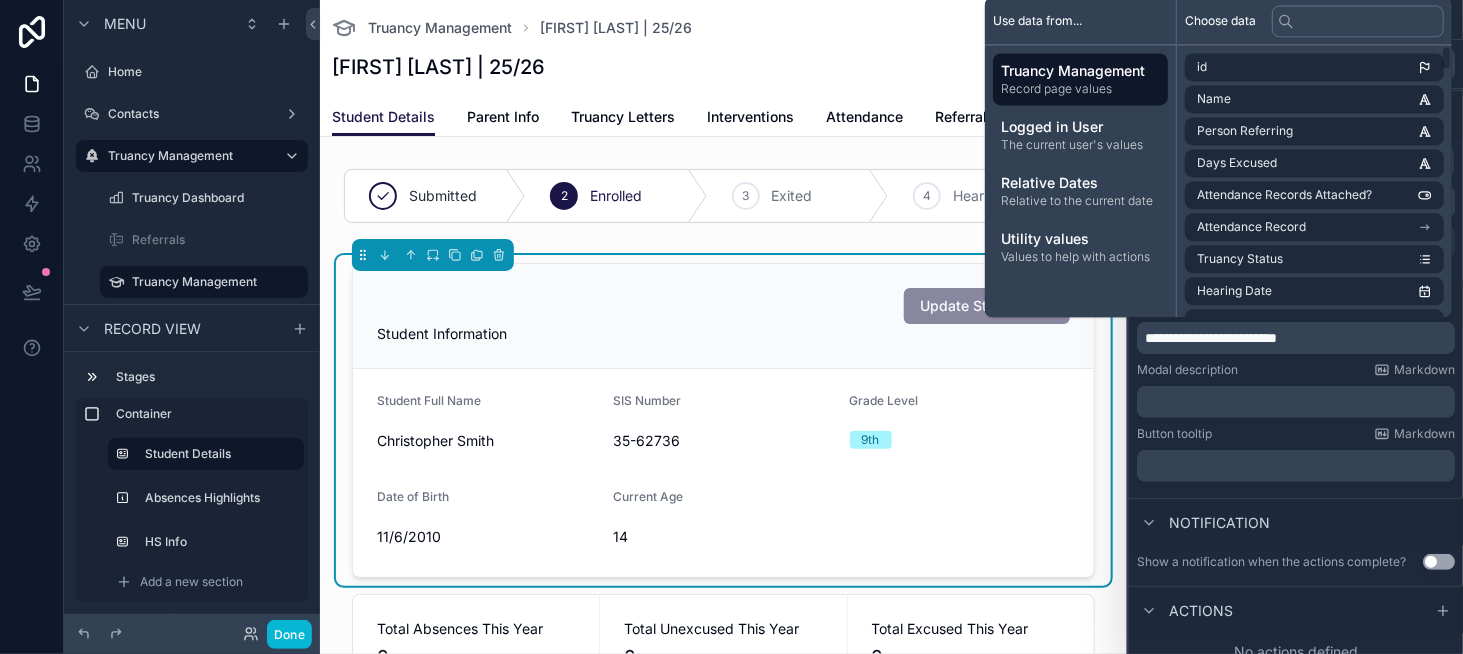 scroll, scrollTop: 126, scrollLeft: 0, axis: vertical 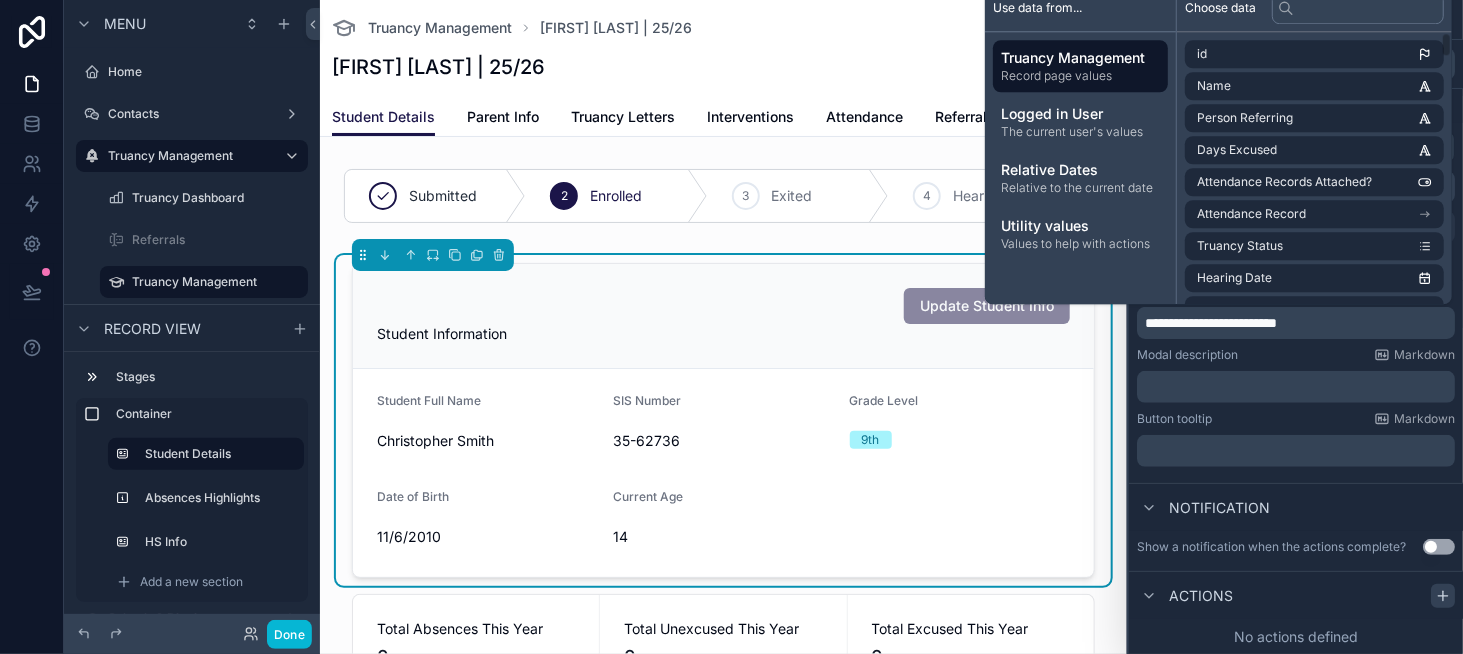 click 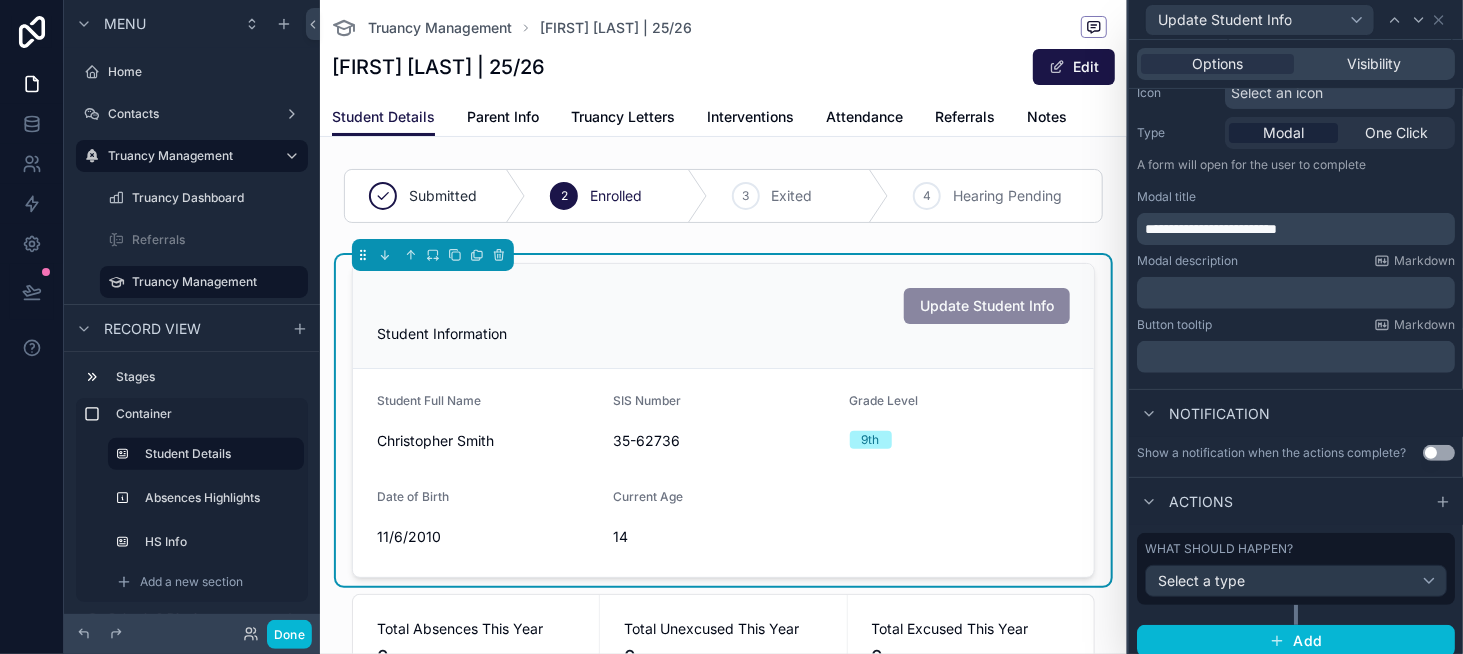 scroll, scrollTop: 229, scrollLeft: 0, axis: vertical 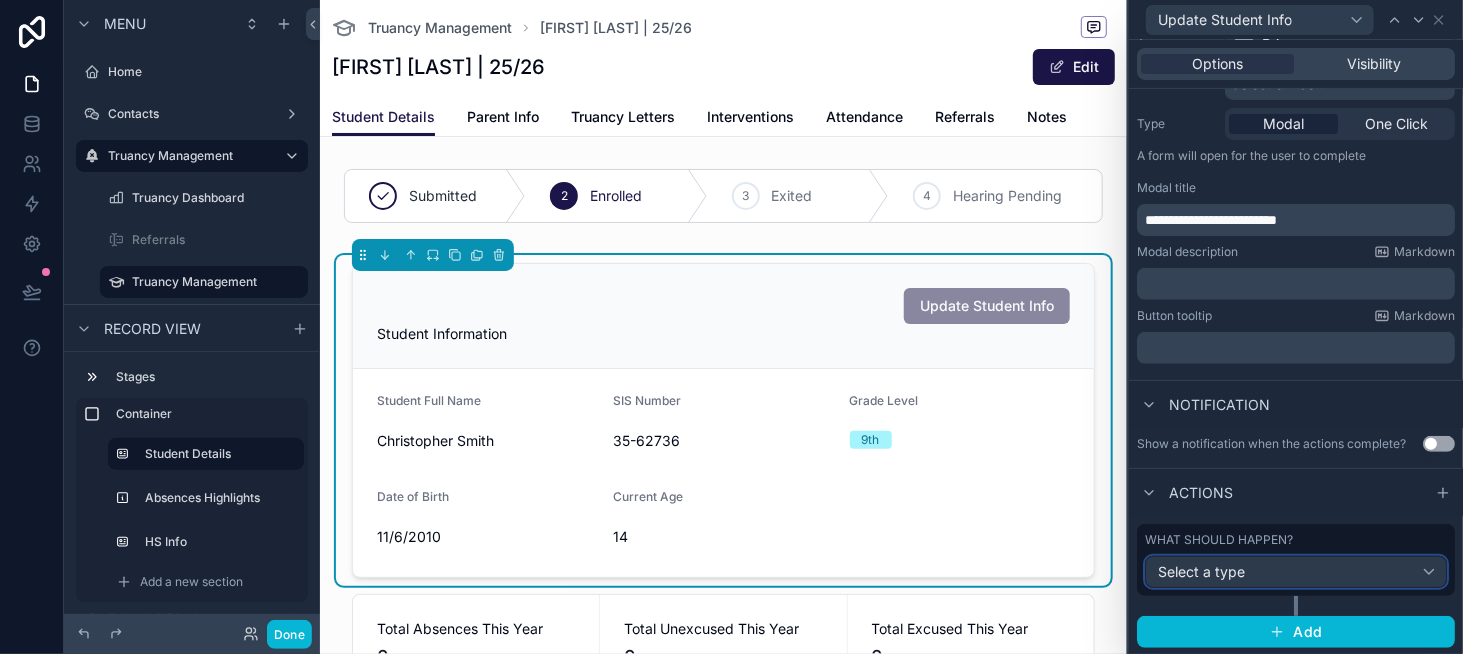 click on "Select a type" at bounding box center (1296, 572) 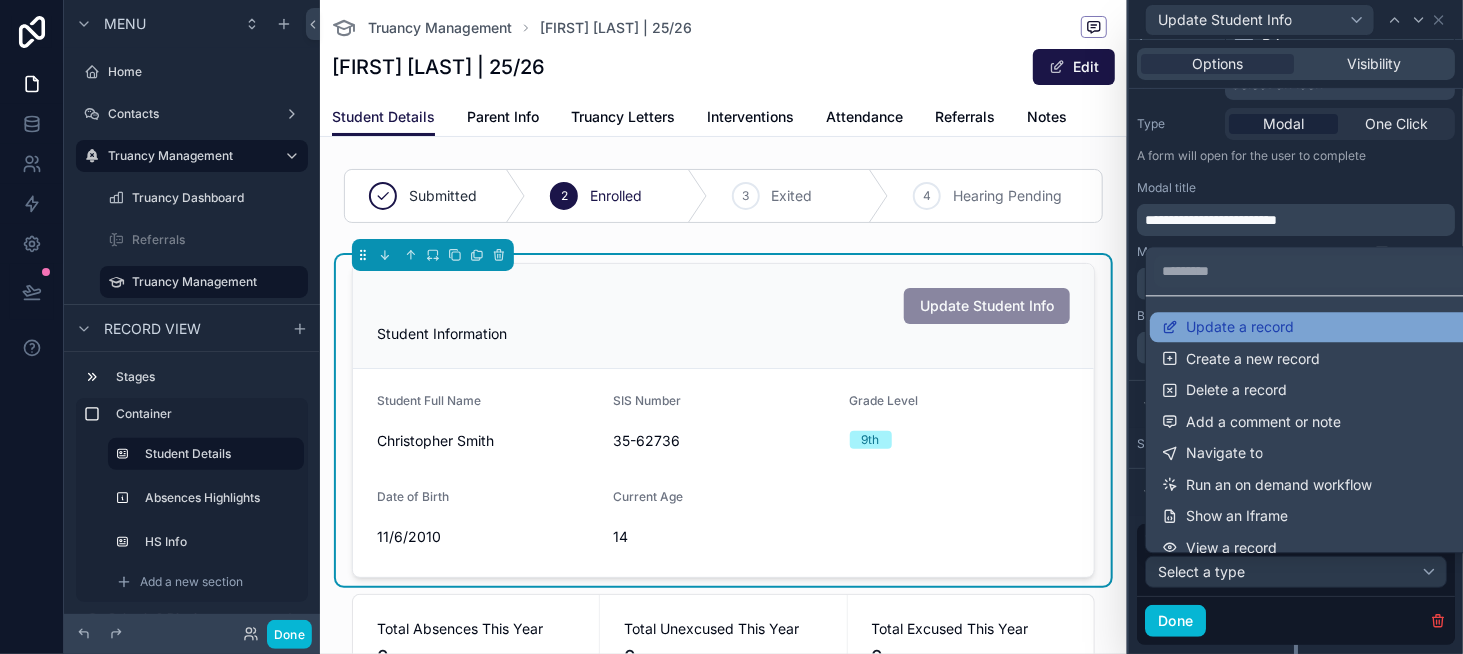 click on "Update a record" at bounding box center [1312, 327] 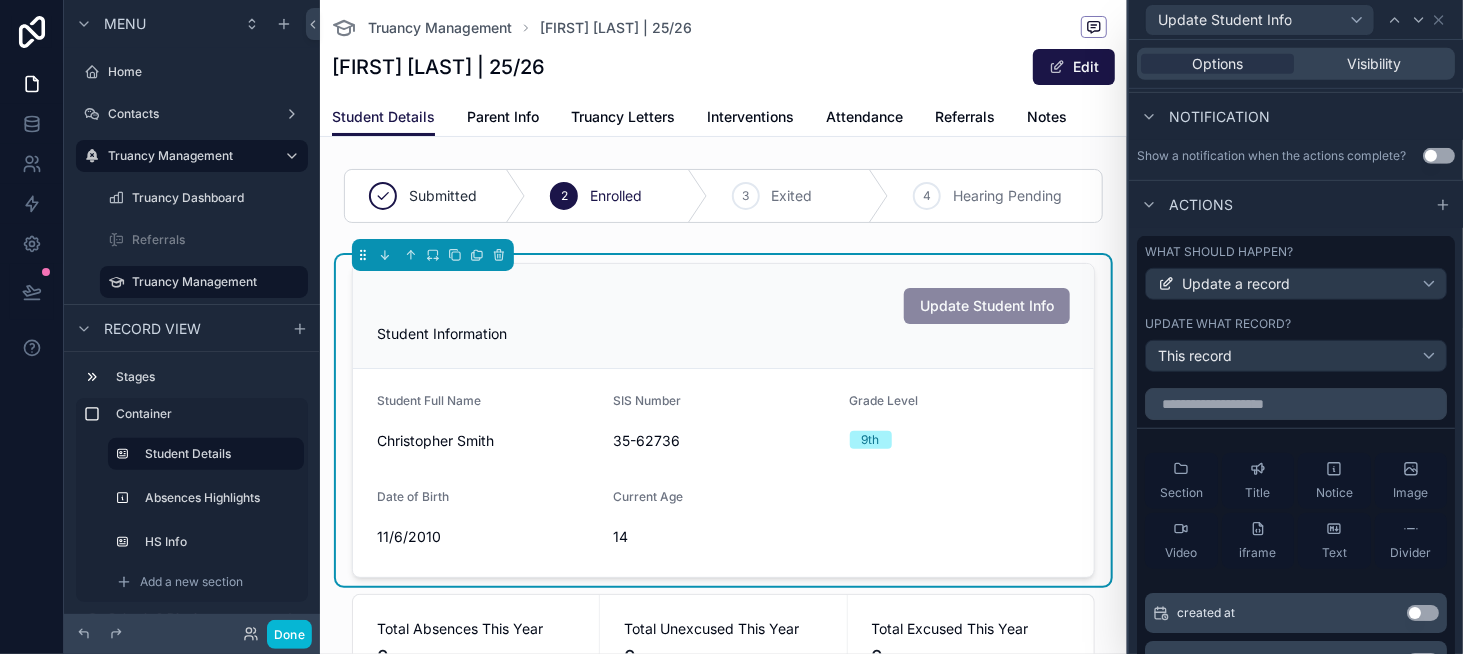 scroll, scrollTop: 529, scrollLeft: 0, axis: vertical 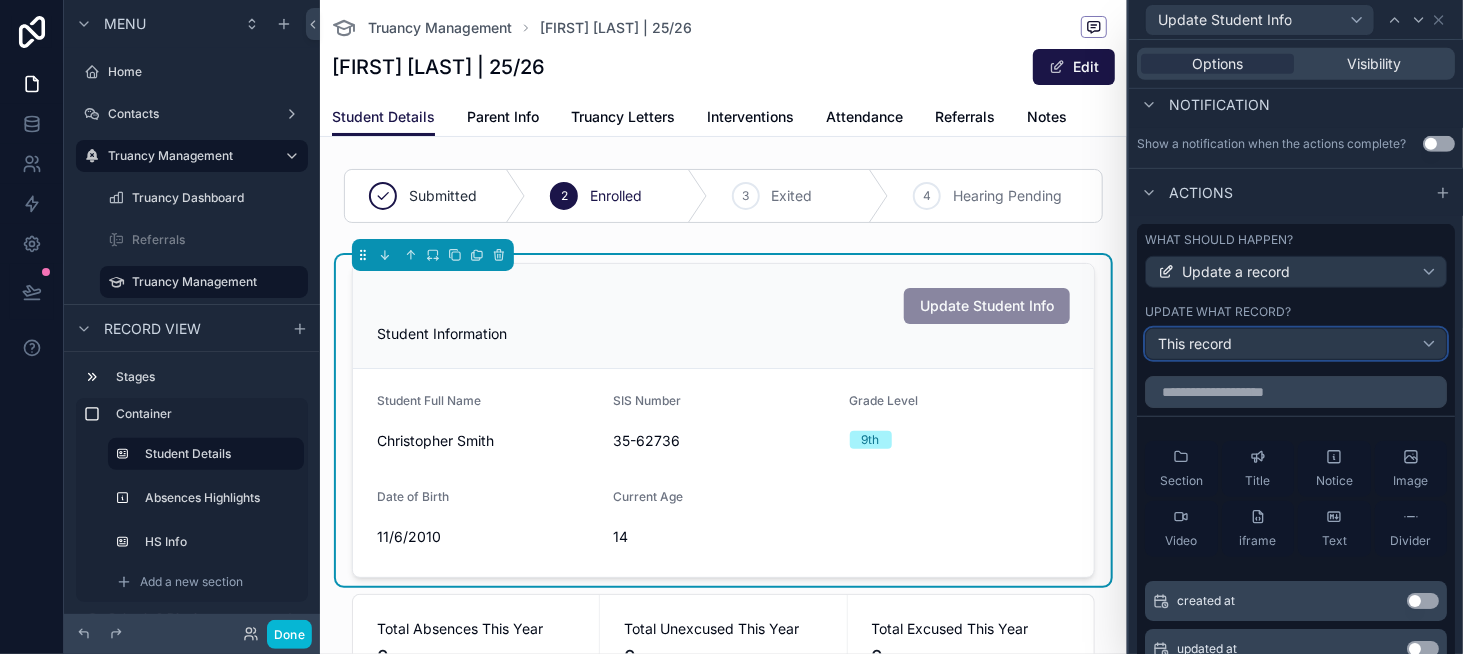 click on "This record" at bounding box center [1195, 344] 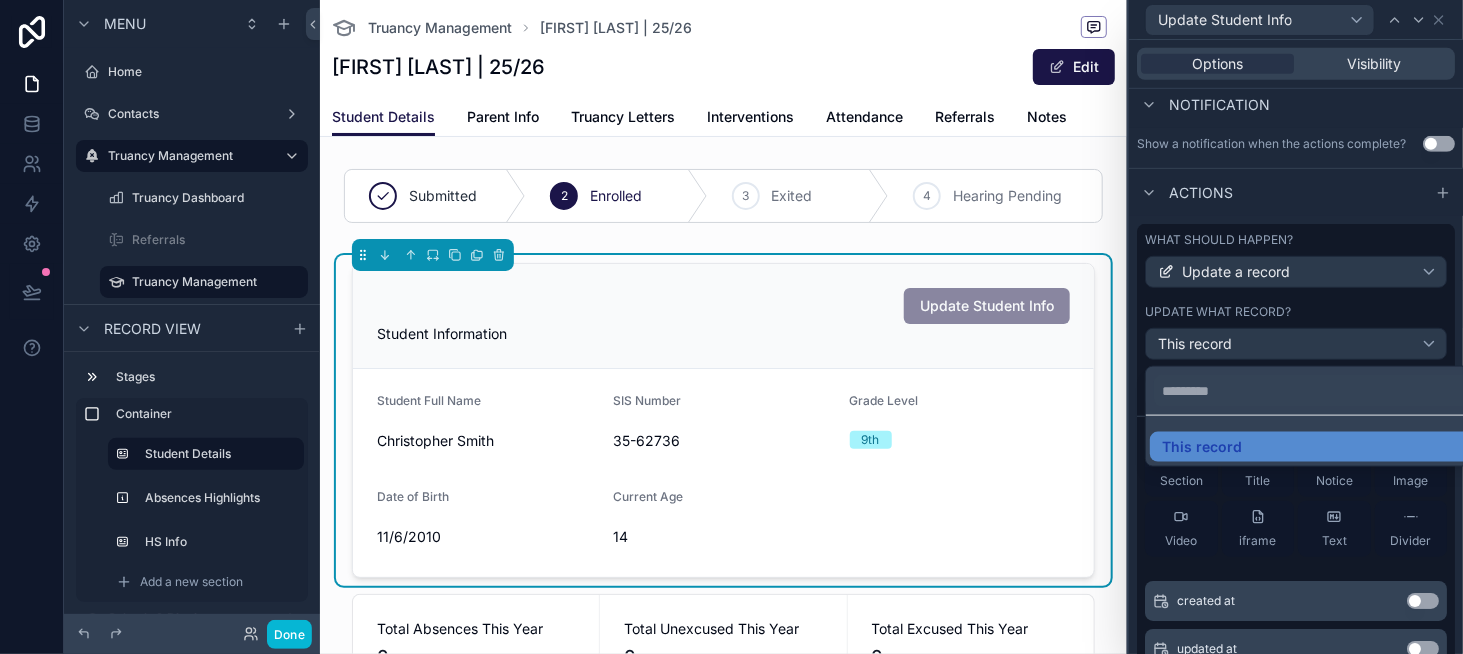click at bounding box center (1296, 327) 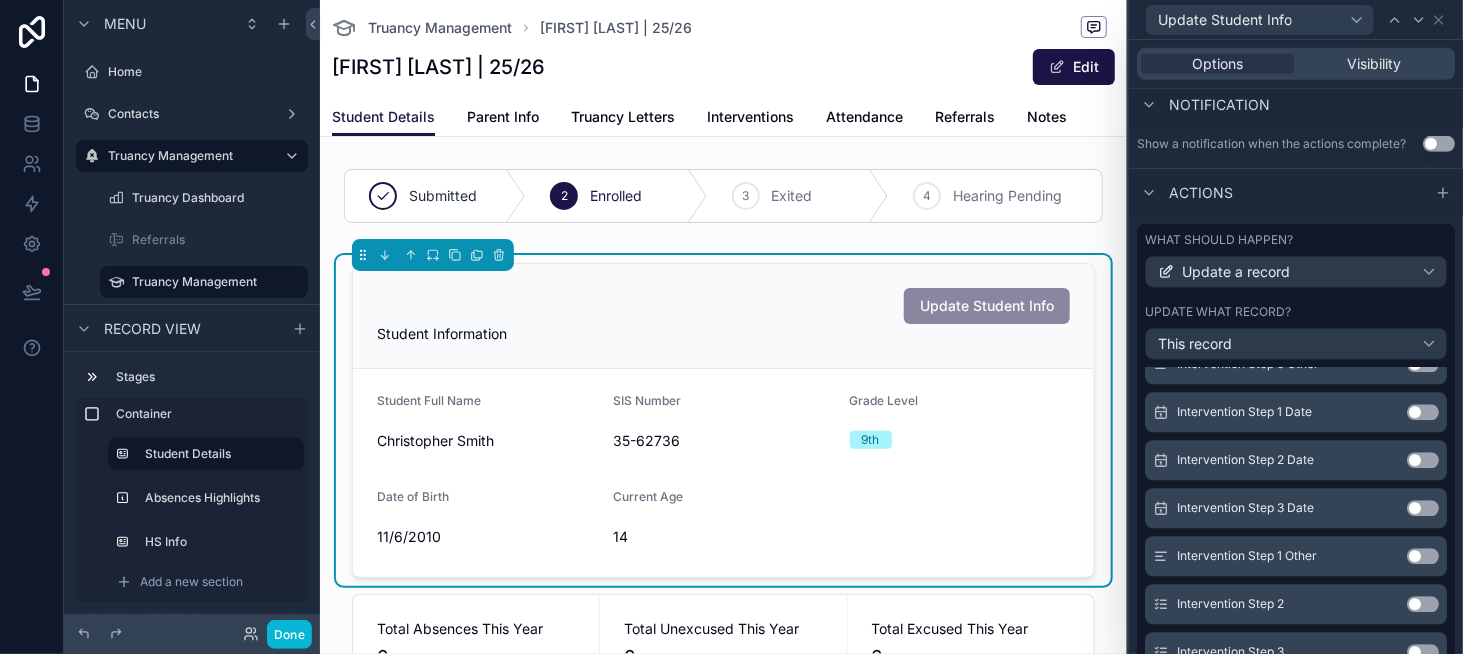 scroll, scrollTop: 2400, scrollLeft: 0, axis: vertical 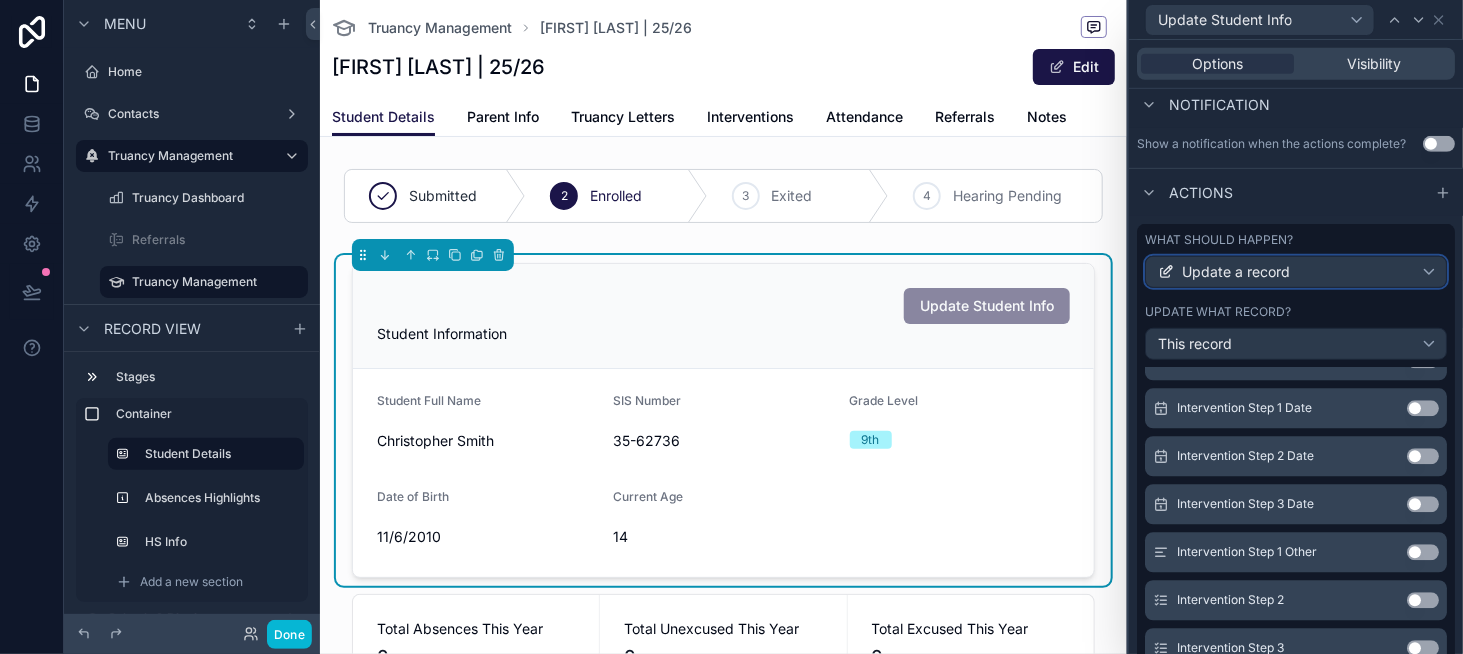 click on "Update a record" at bounding box center (1236, 272) 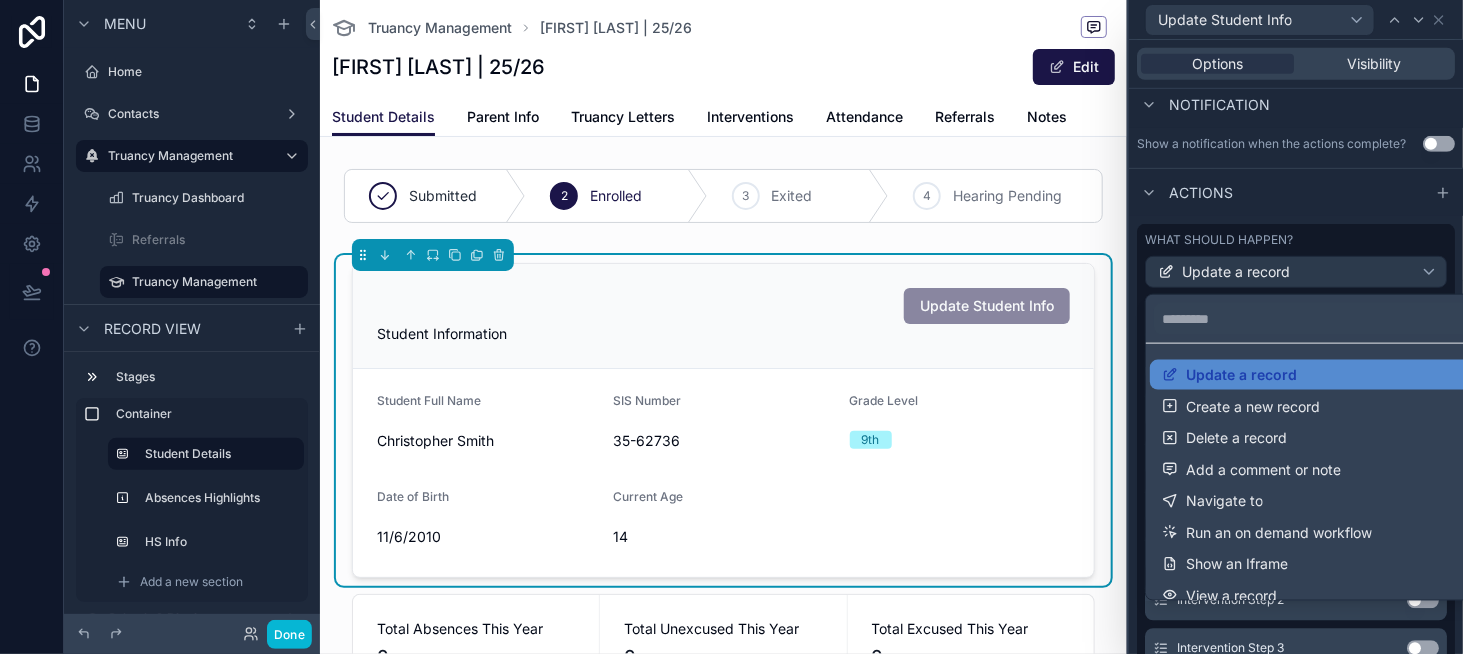 click at bounding box center [1296, 327] 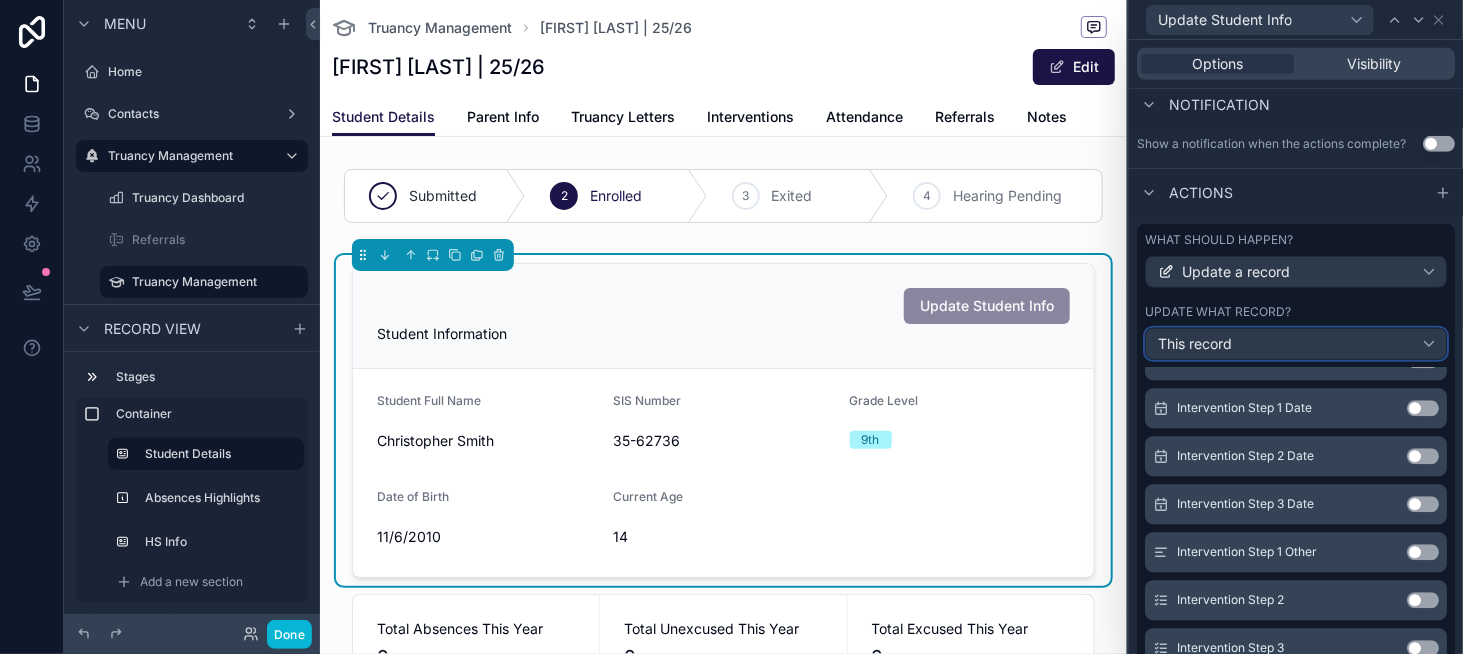 click on "This record" at bounding box center (1296, 344) 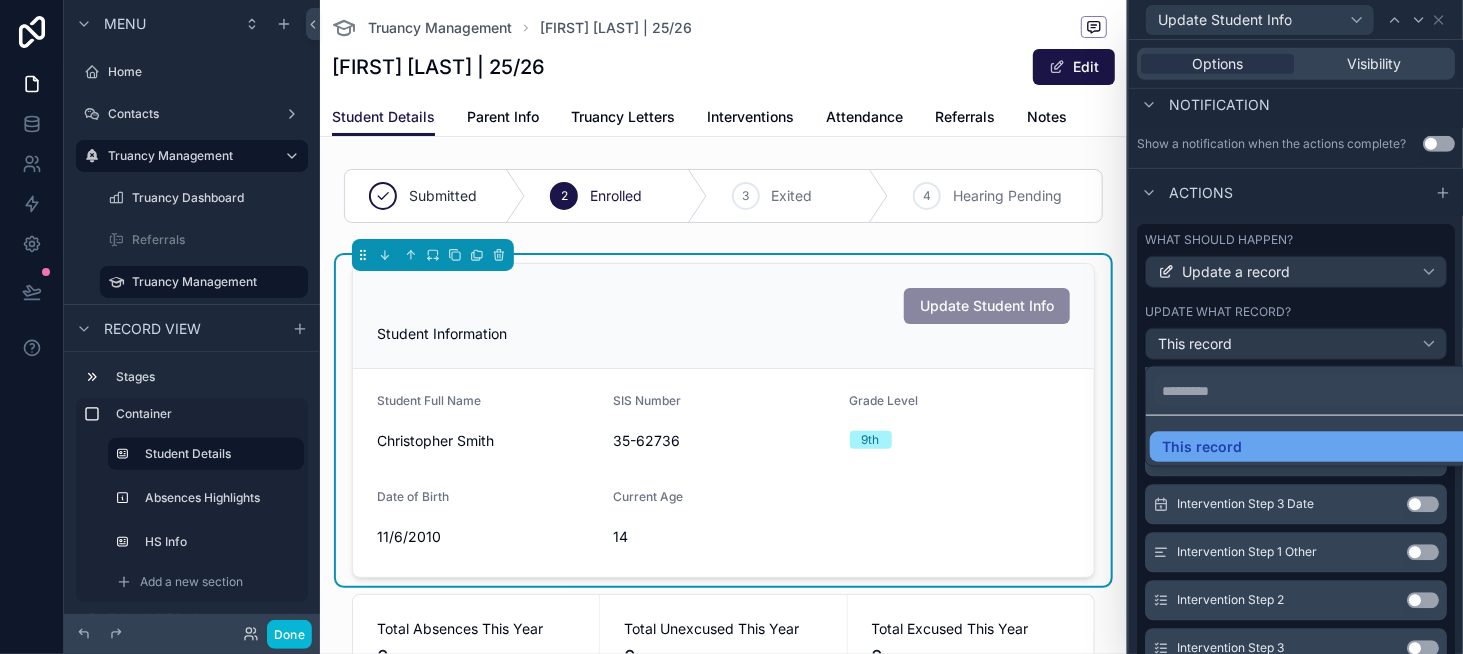 click on "This record" at bounding box center [1202, 447] 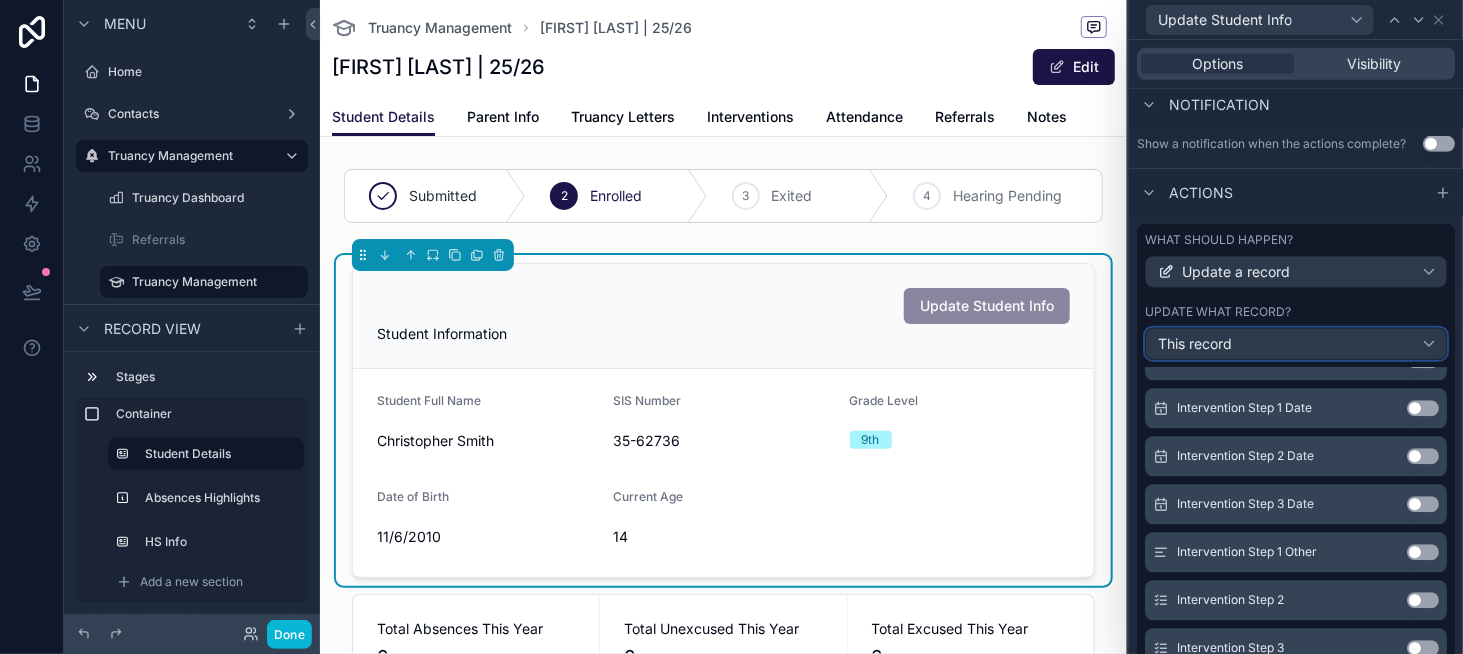 click on "This record" at bounding box center [1296, 344] 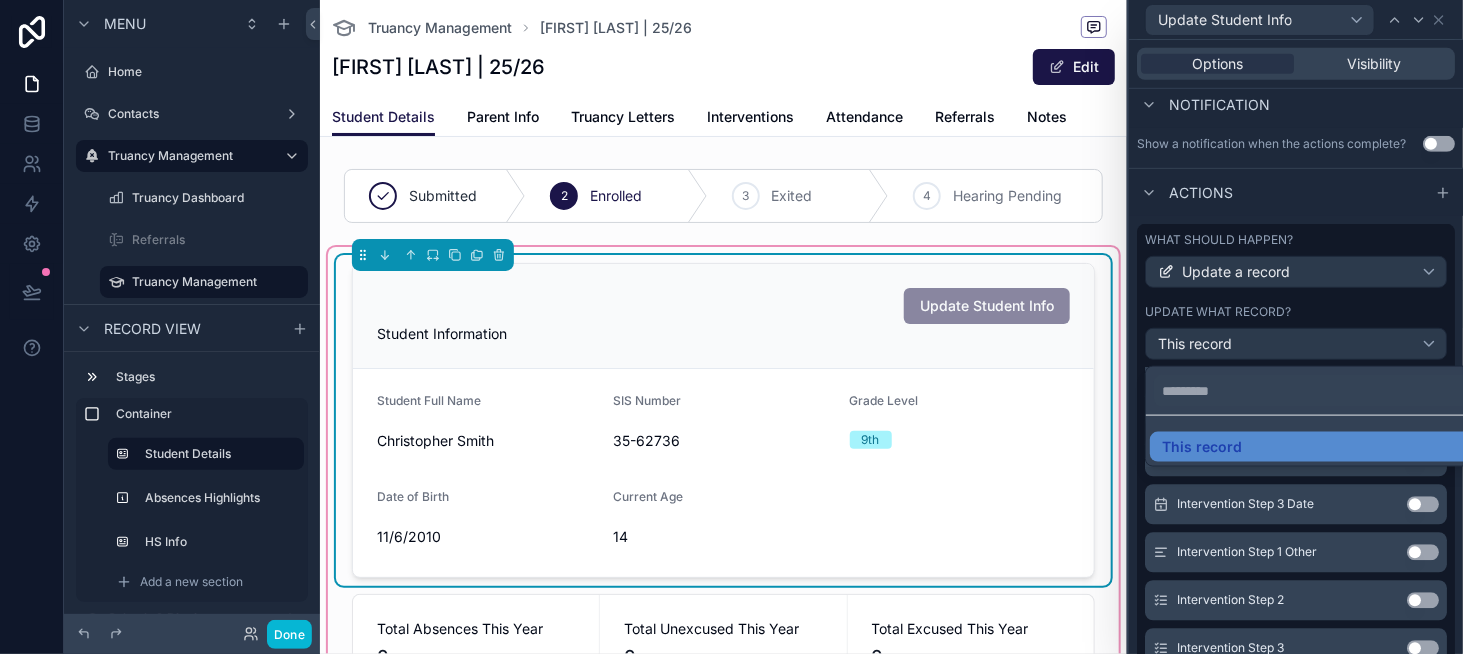 click on "Update Student Info Student Information Student Full Name Christopher Smith SIS Number 35-62736 Grade Level 9th Date of Birth 11/6/2010 Current Age 14" at bounding box center (723, 420) 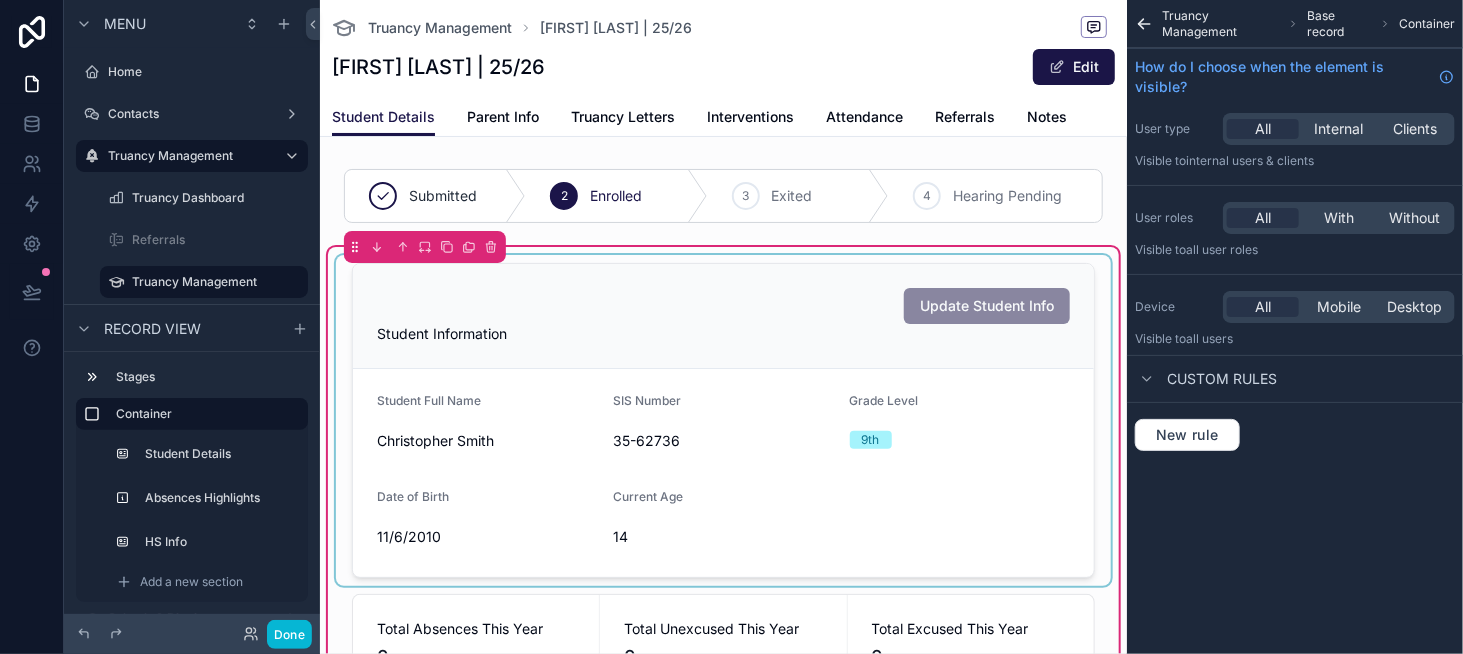 click at bounding box center [723, 420] 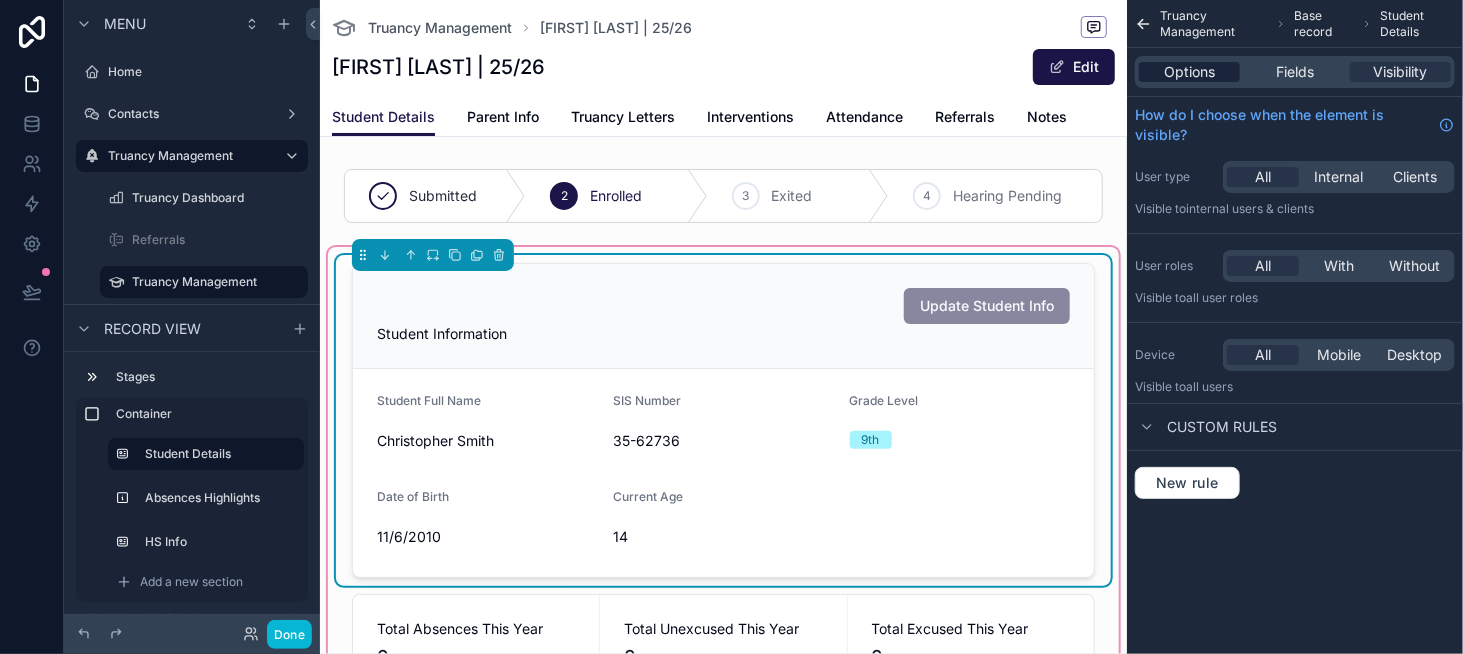 click on "Options" at bounding box center (1189, 72) 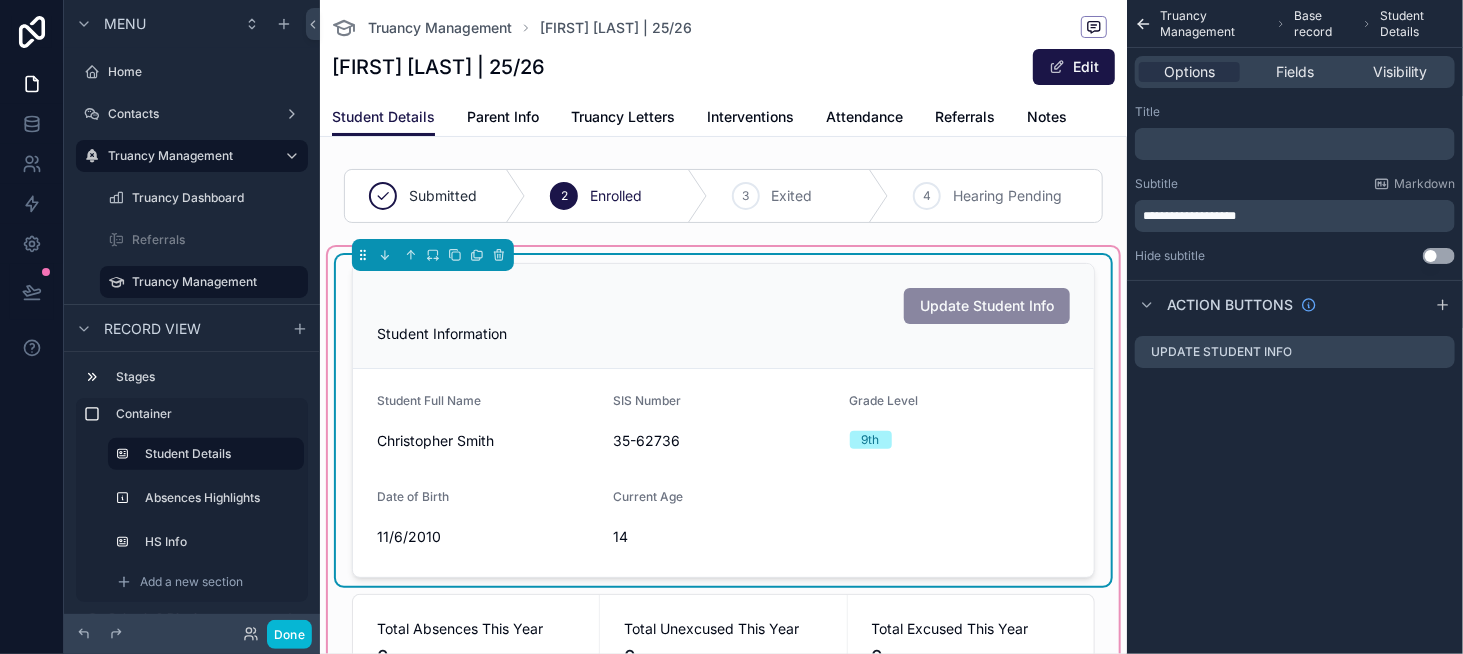 click on "Update Student Info" at bounding box center (723, 306) 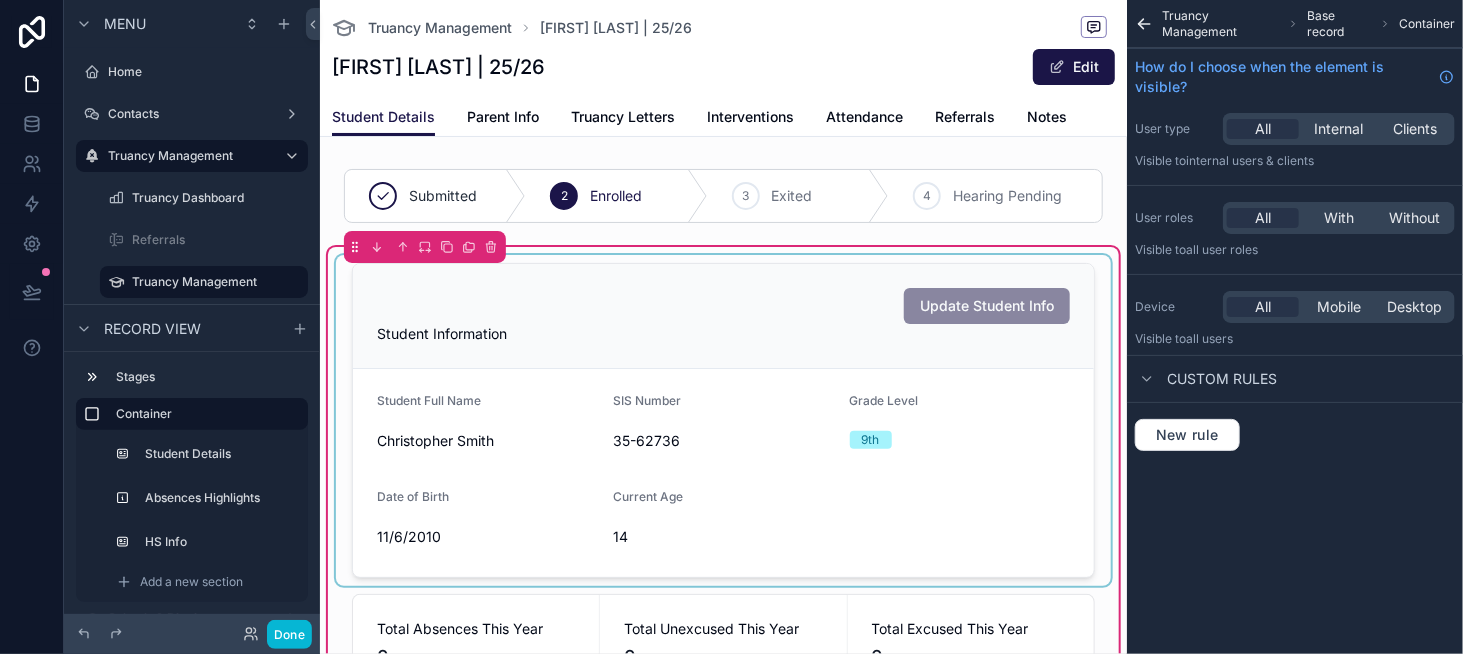 click at bounding box center [723, 420] 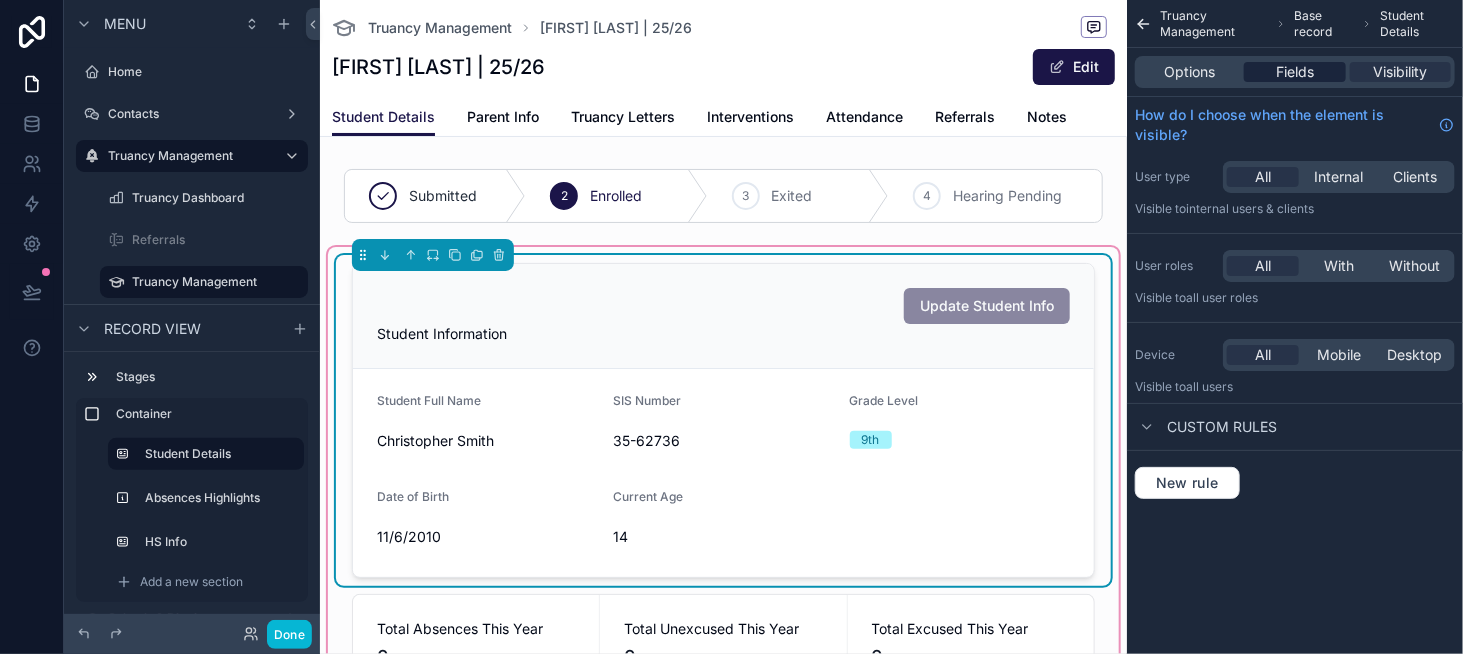 click on "Fields" at bounding box center (1295, 72) 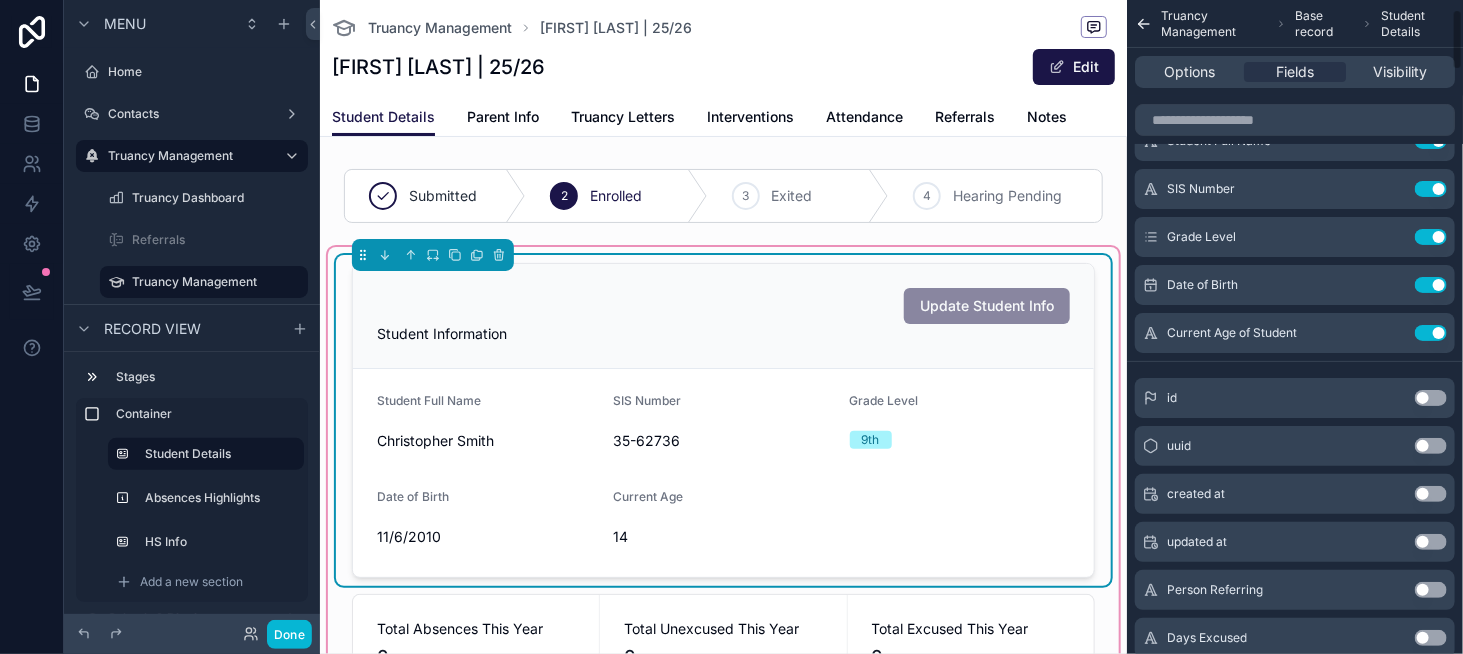 scroll, scrollTop: 100, scrollLeft: 0, axis: vertical 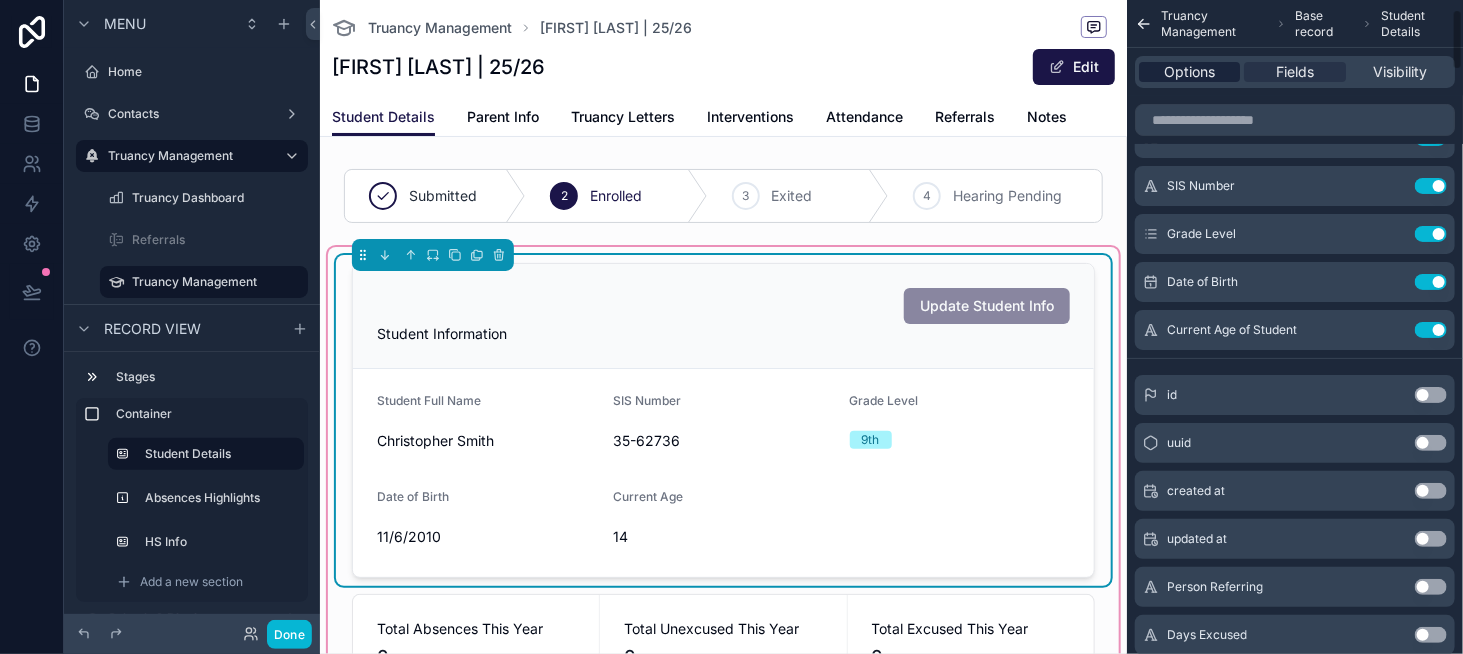 click on "Options" at bounding box center [1189, 72] 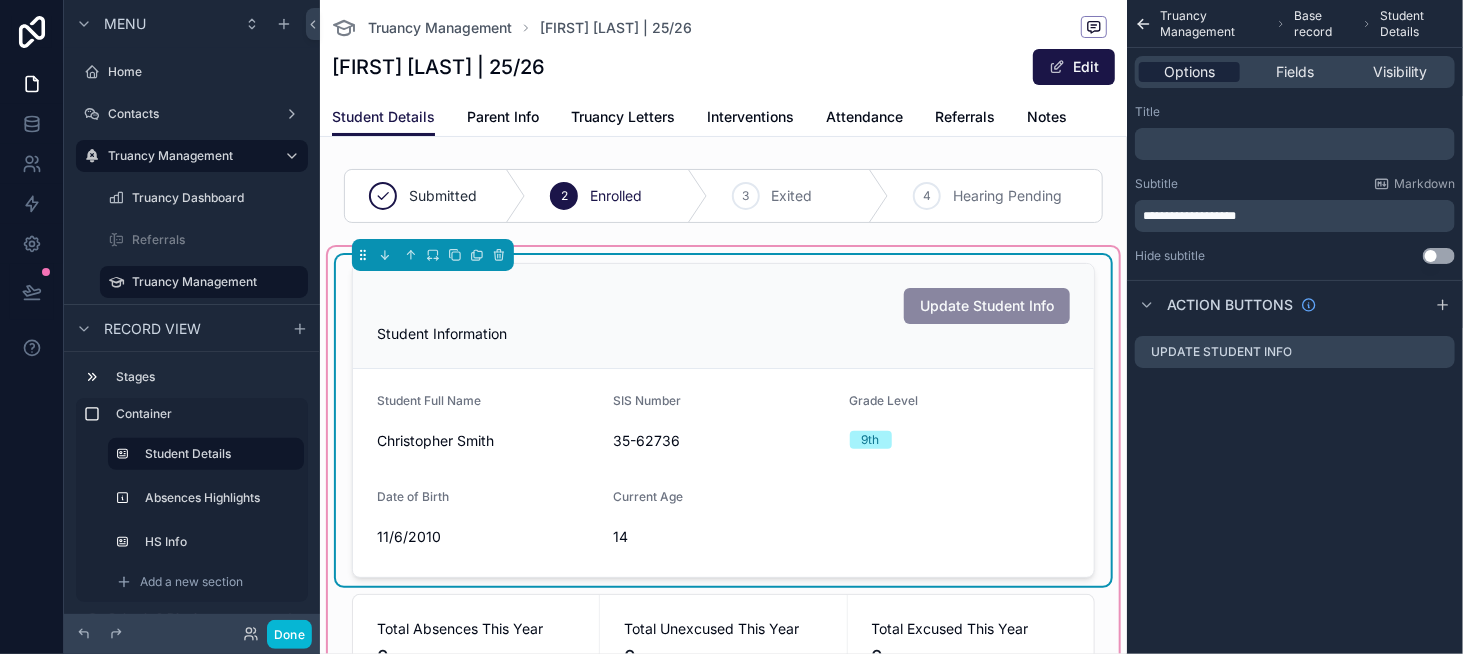 scroll, scrollTop: 0, scrollLeft: 0, axis: both 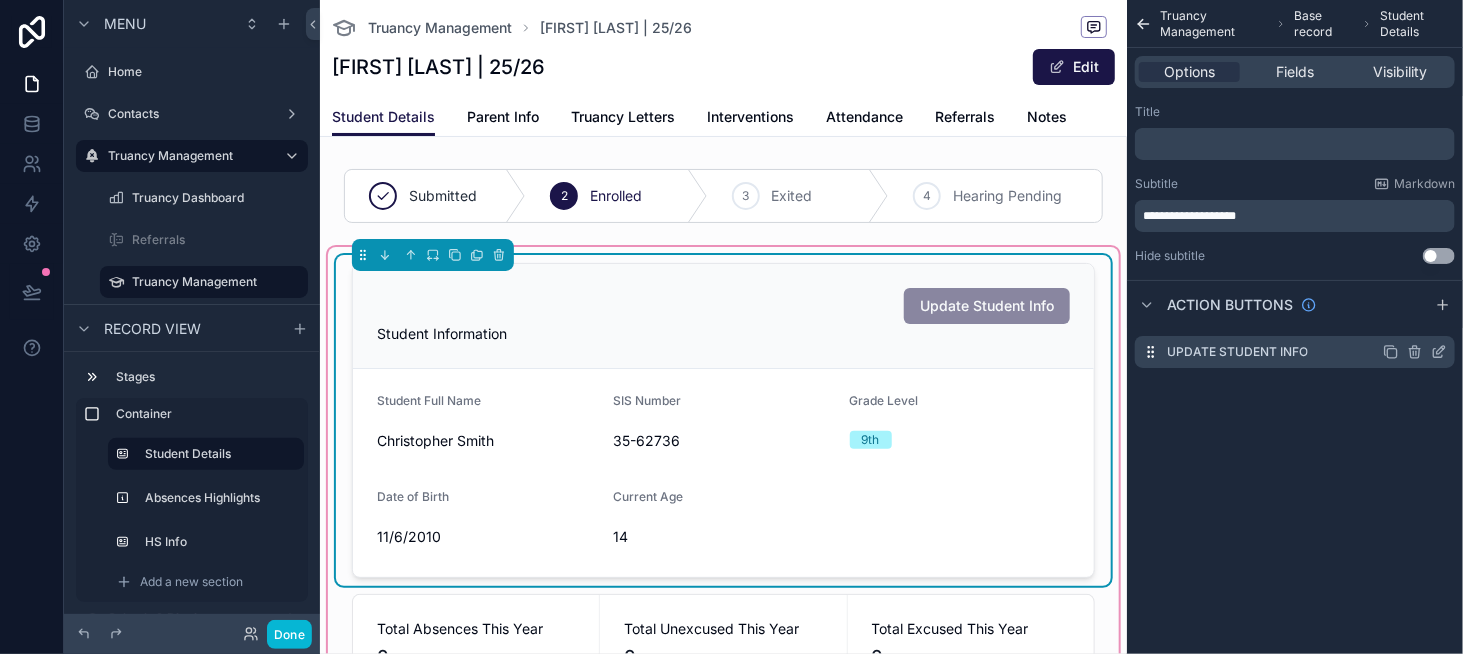 click 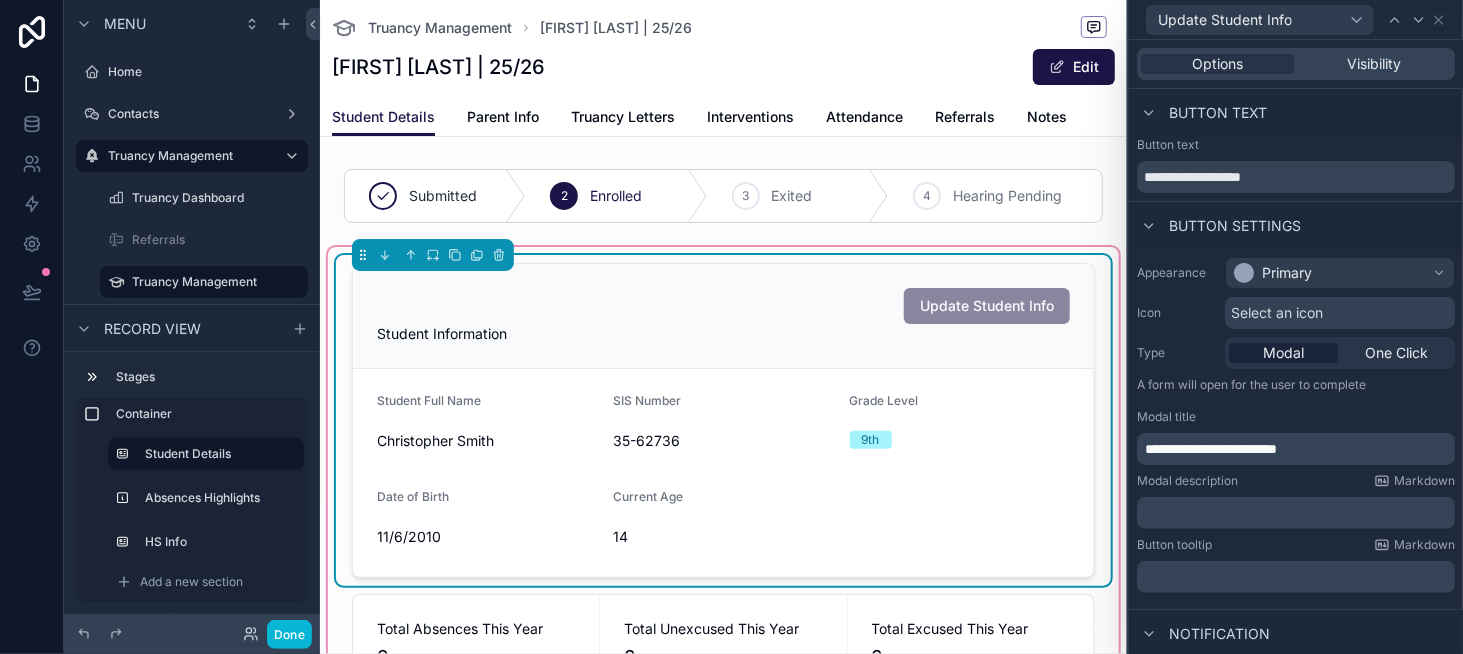 click on "Update Student Info" at bounding box center (723, 306) 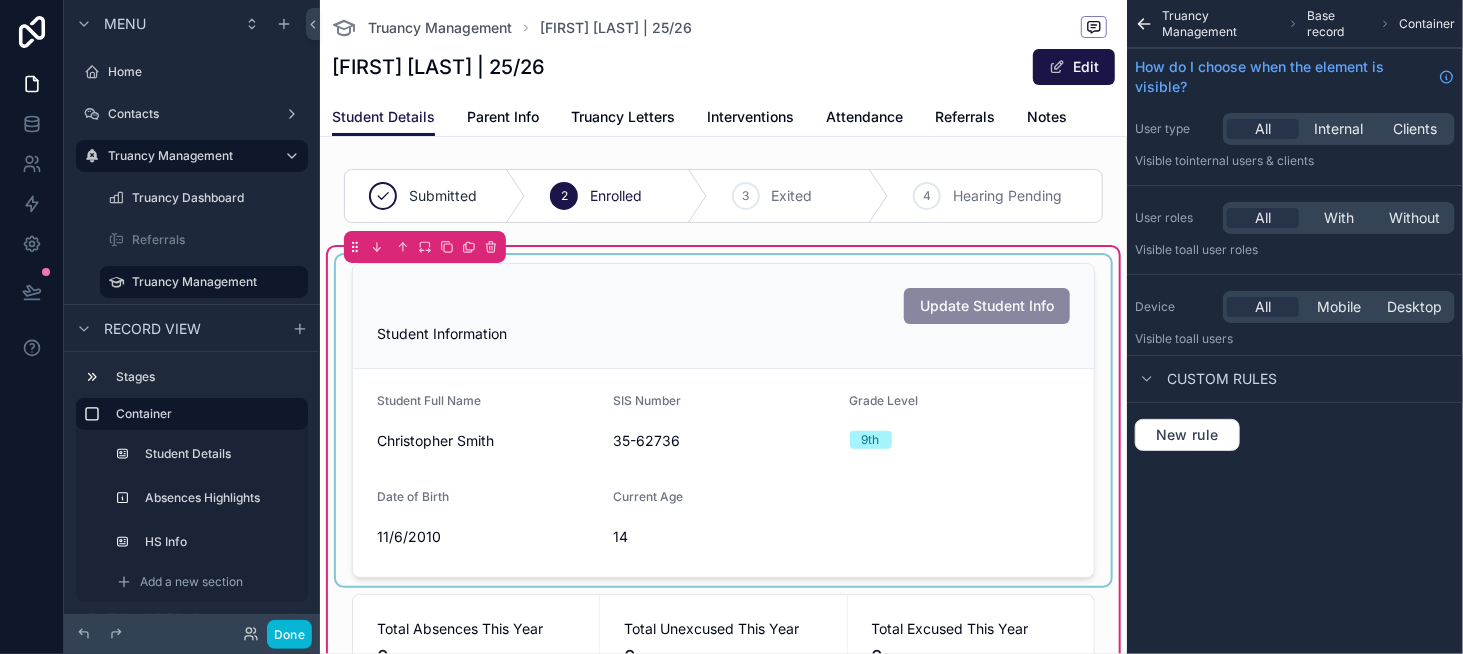 click at bounding box center (723, 420) 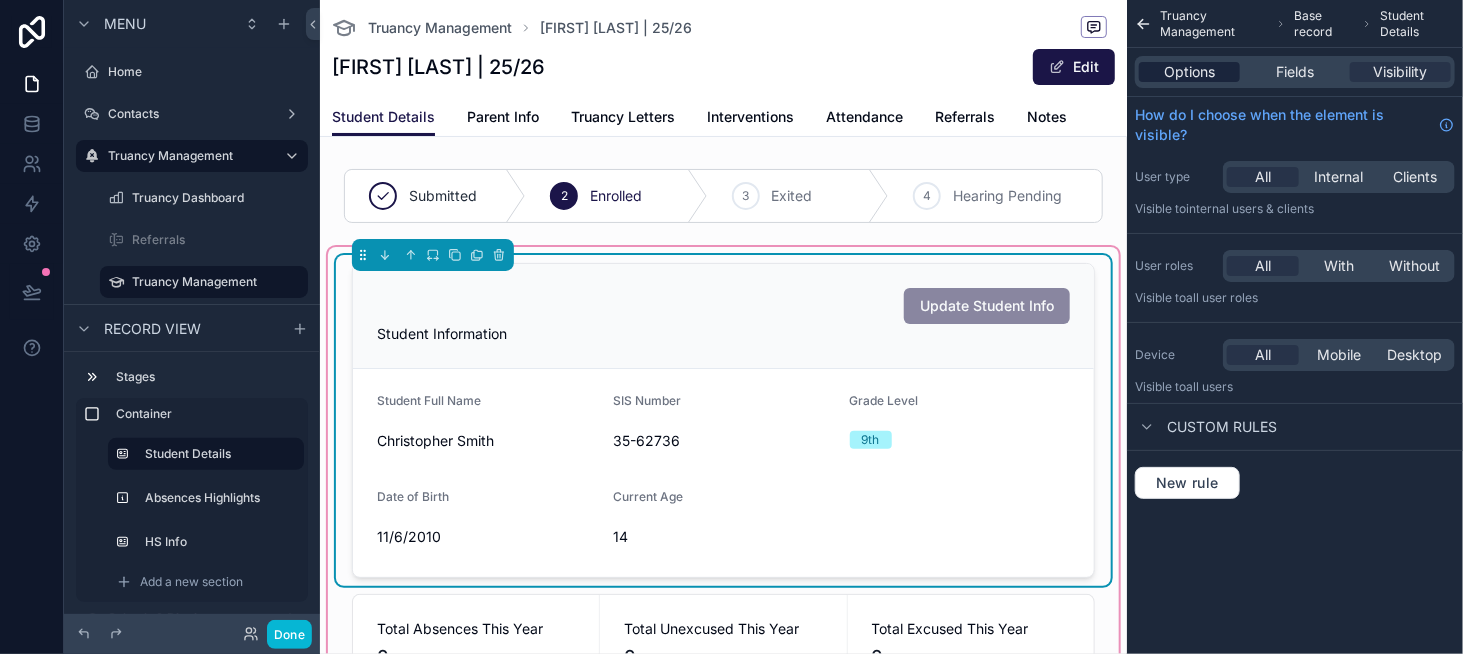 click on "Options" at bounding box center [1189, 72] 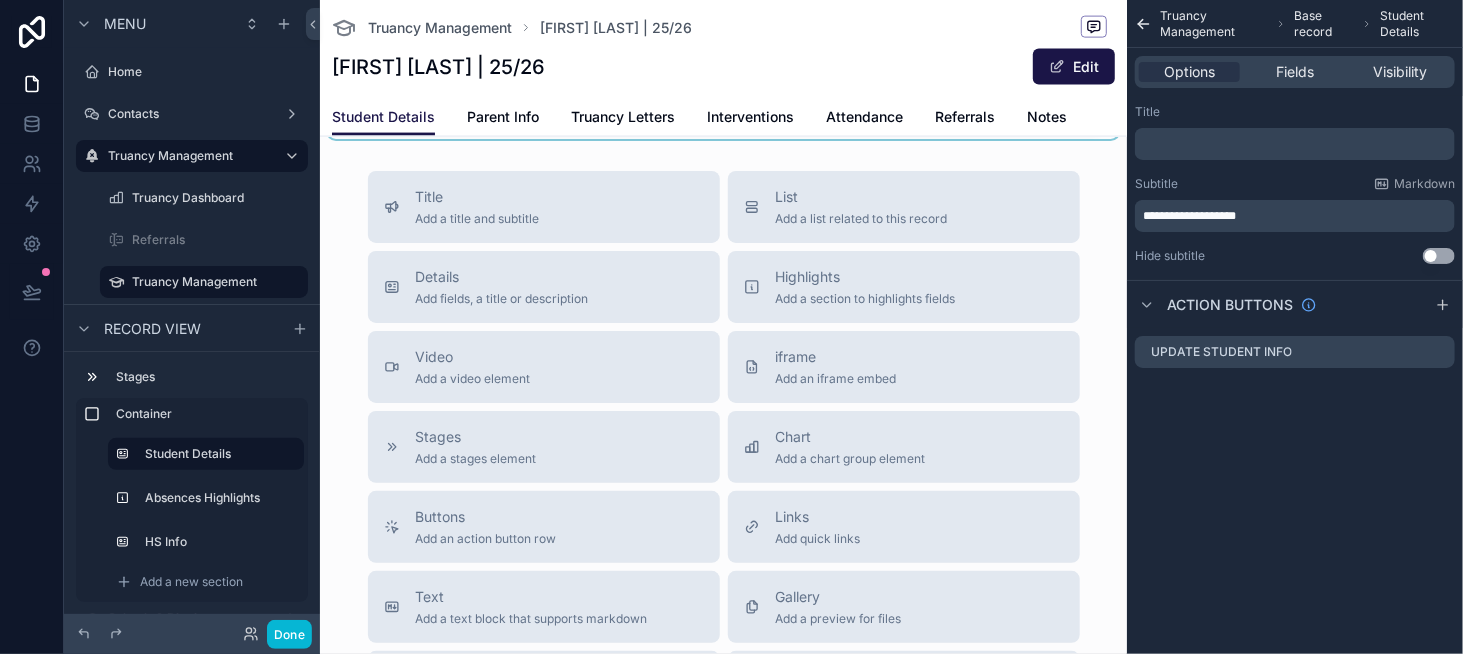 scroll, scrollTop: 1300, scrollLeft: 0, axis: vertical 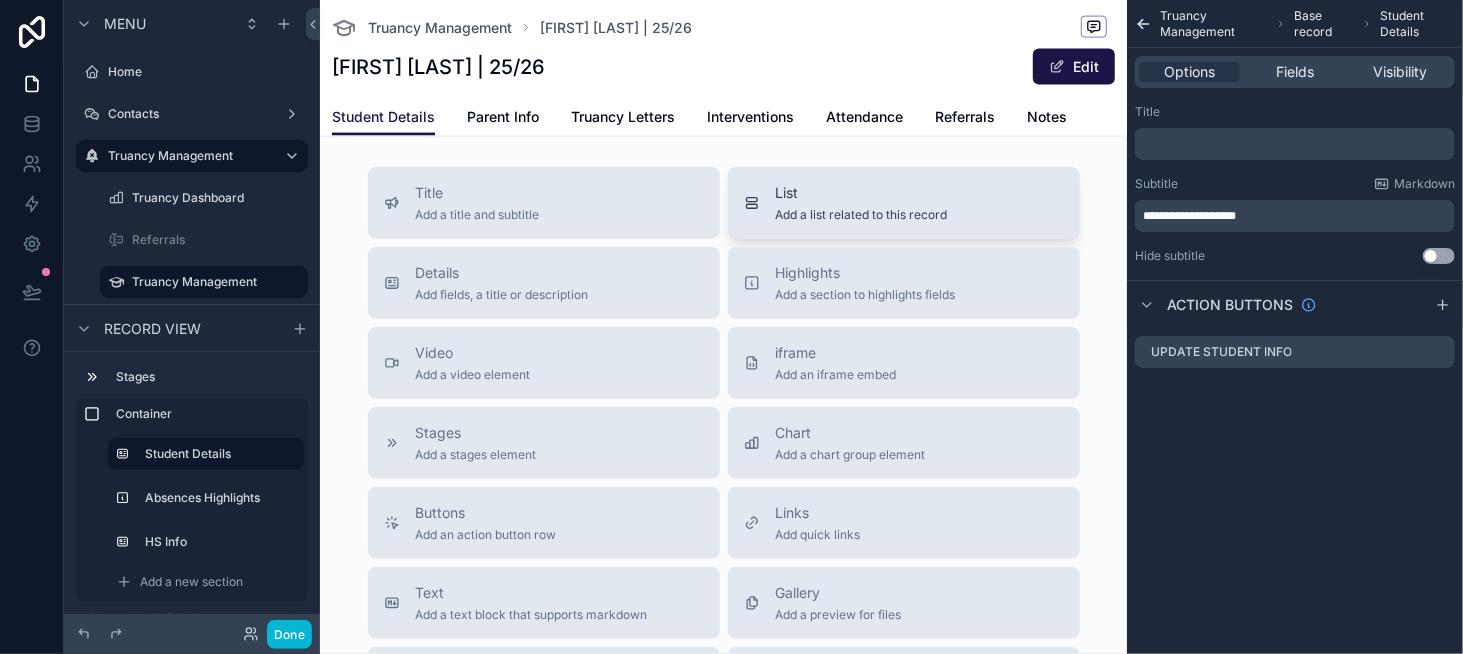click on "List" at bounding box center (862, 193) 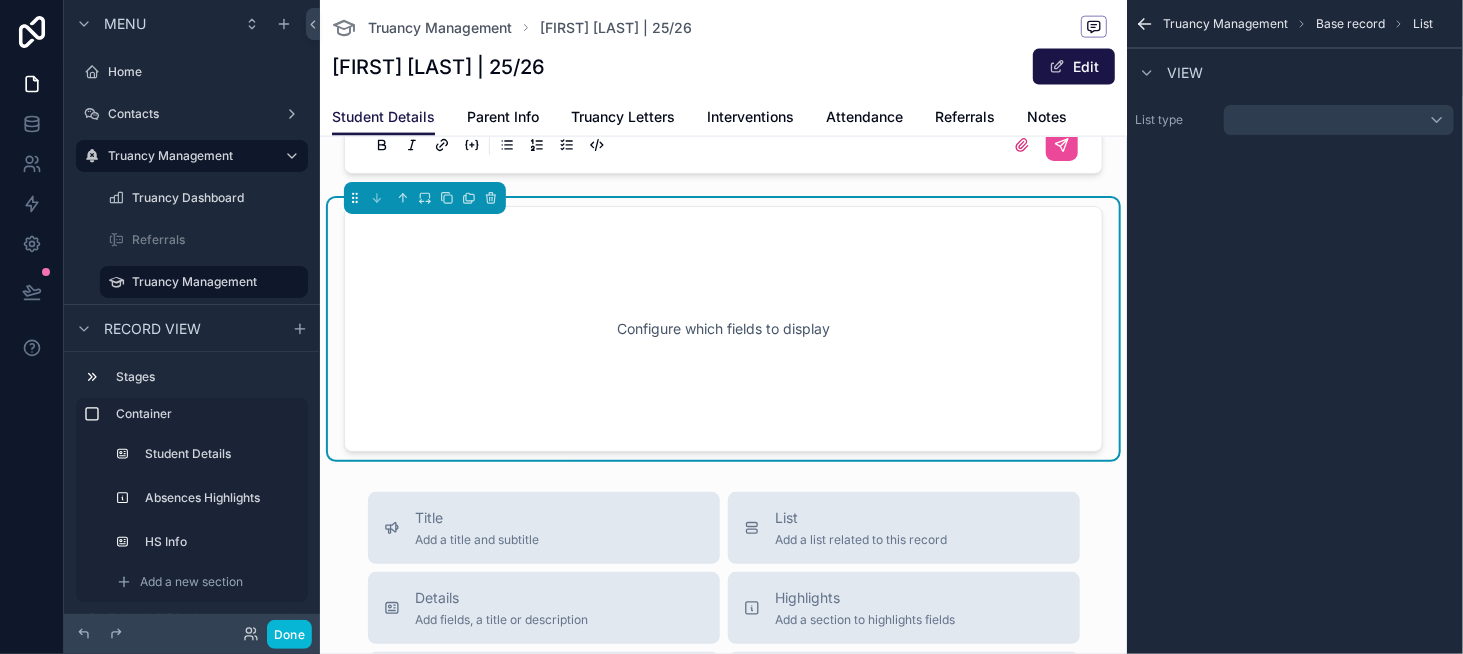 scroll, scrollTop: 1249, scrollLeft: 0, axis: vertical 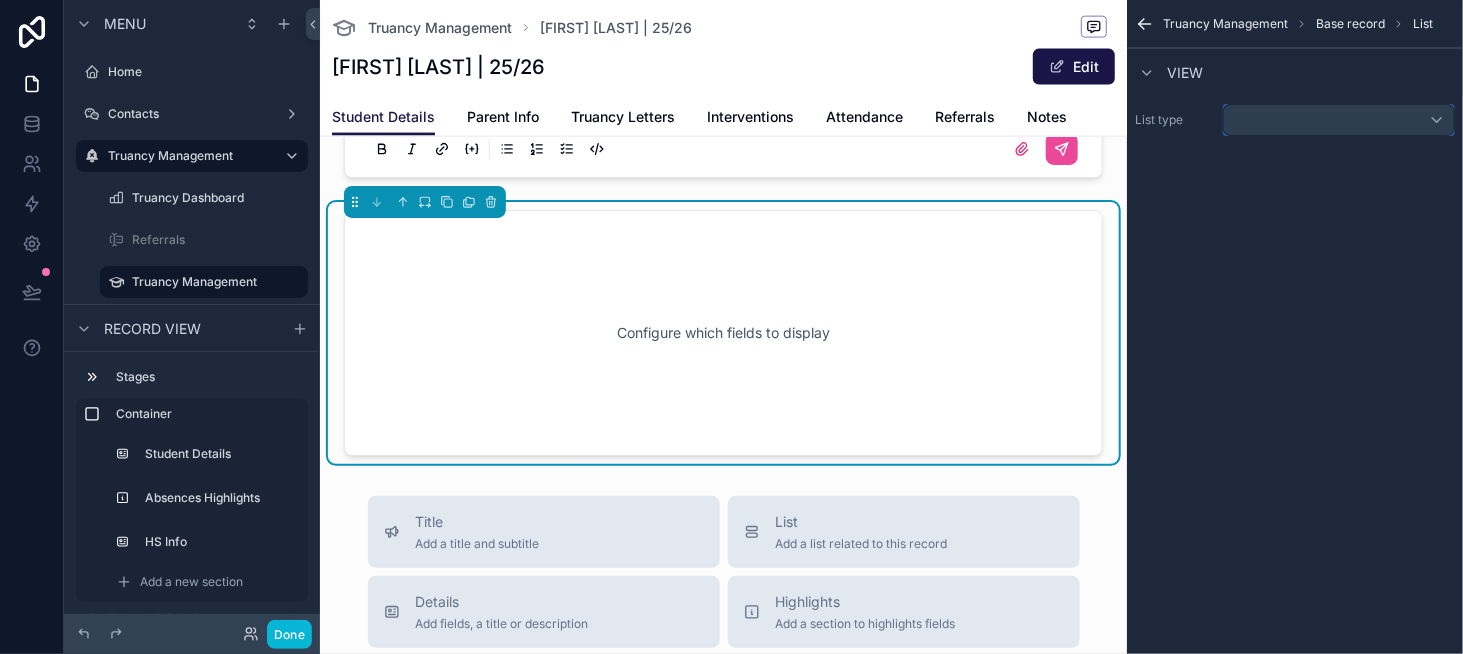 click at bounding box center (1339, 120) 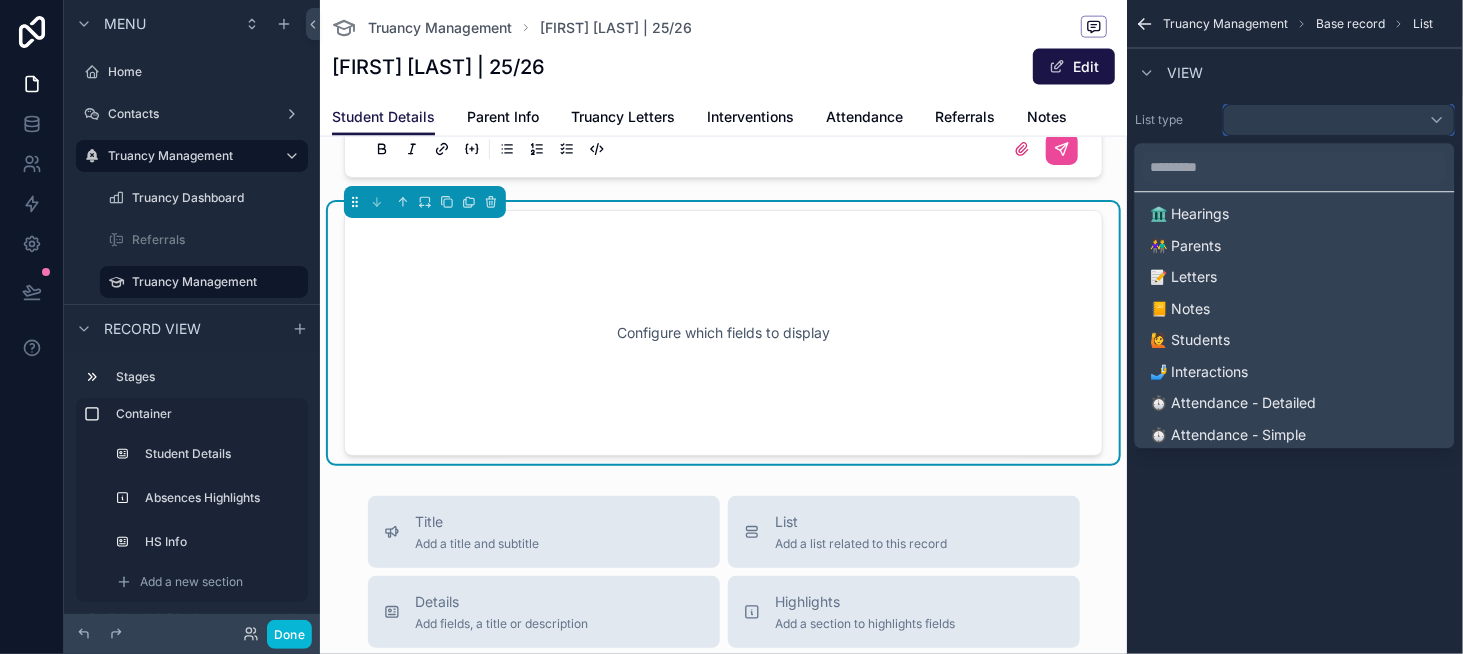 scroll, scrollTop: 700, scrollLeft: 0, axis: vertical 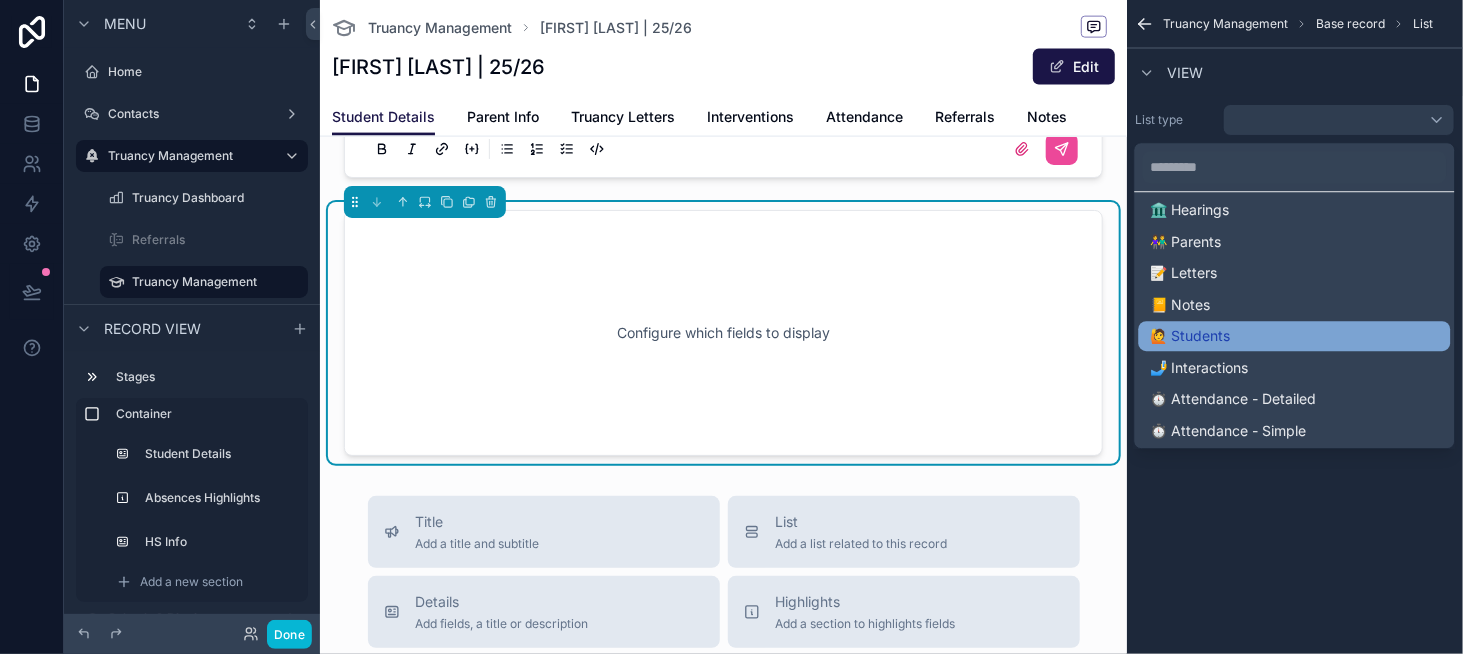 click on "🙋 Students" at bounding box center [1295, 336] 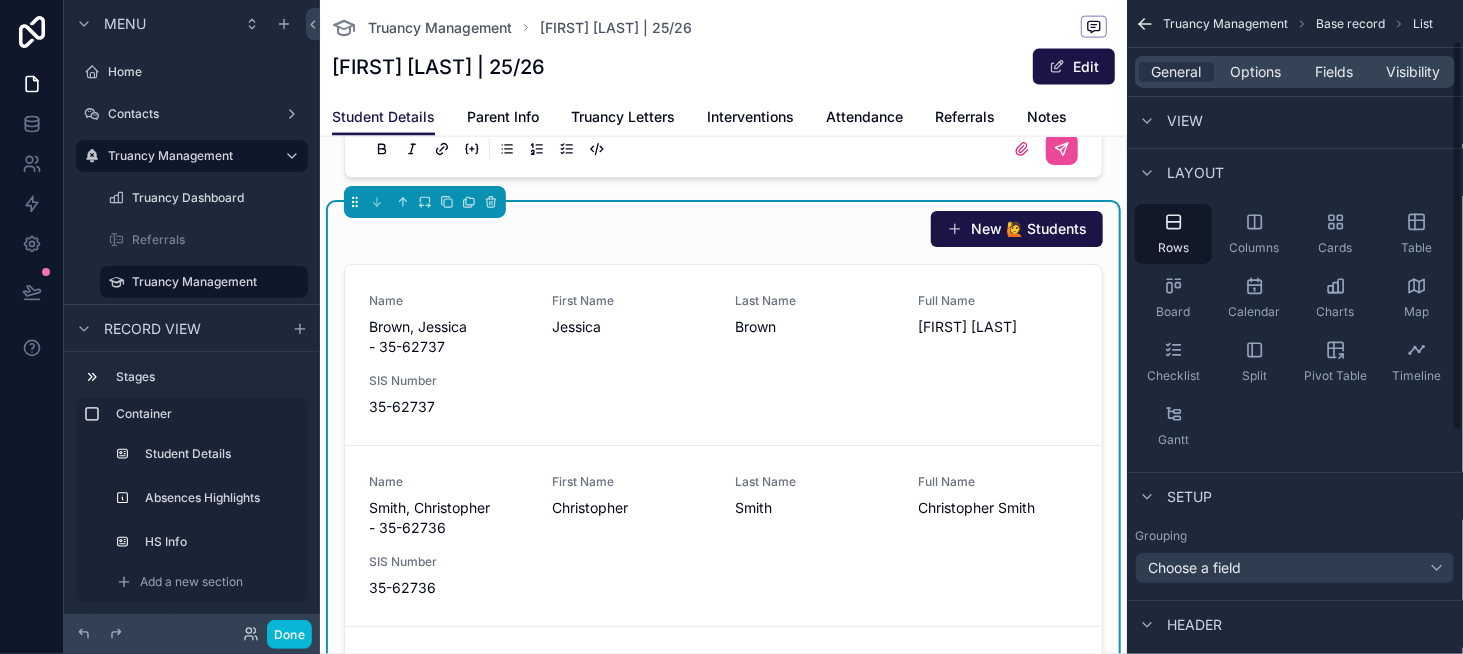 scroll, scrollTop: 100, scrollLeft: 0, axis: vertical 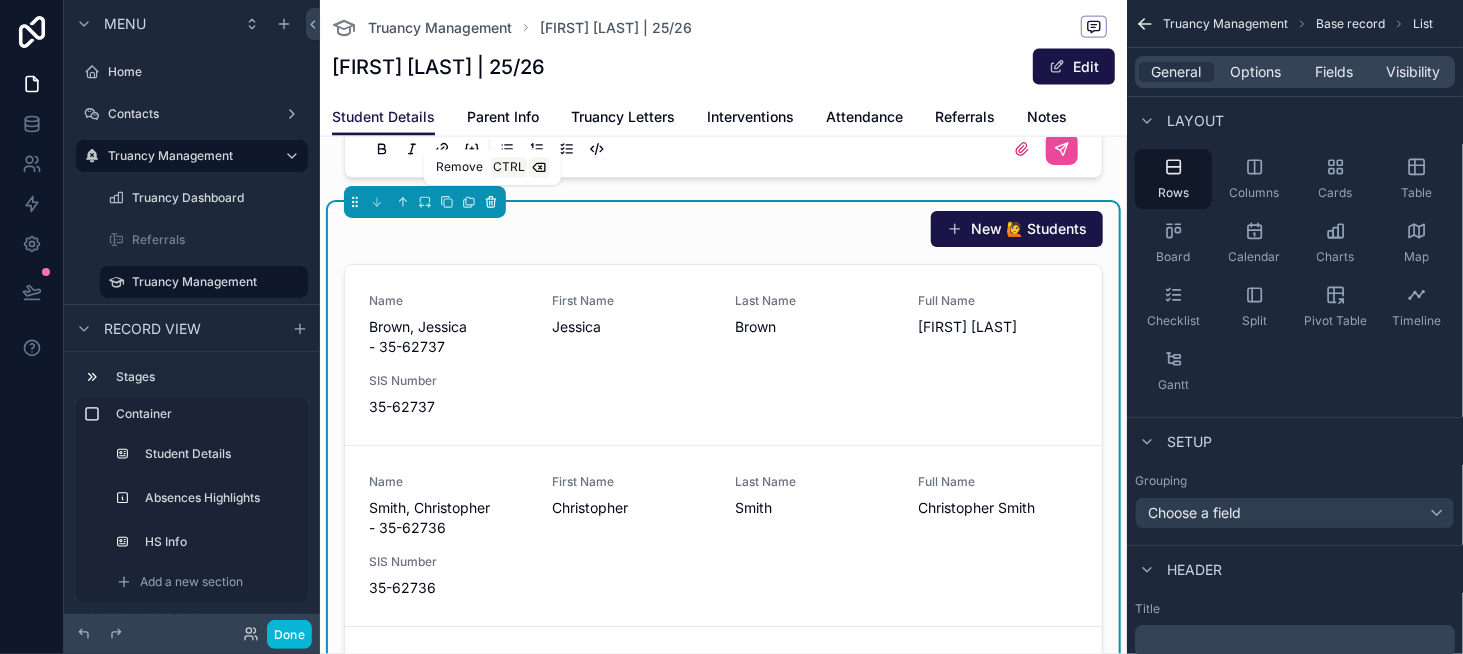 click 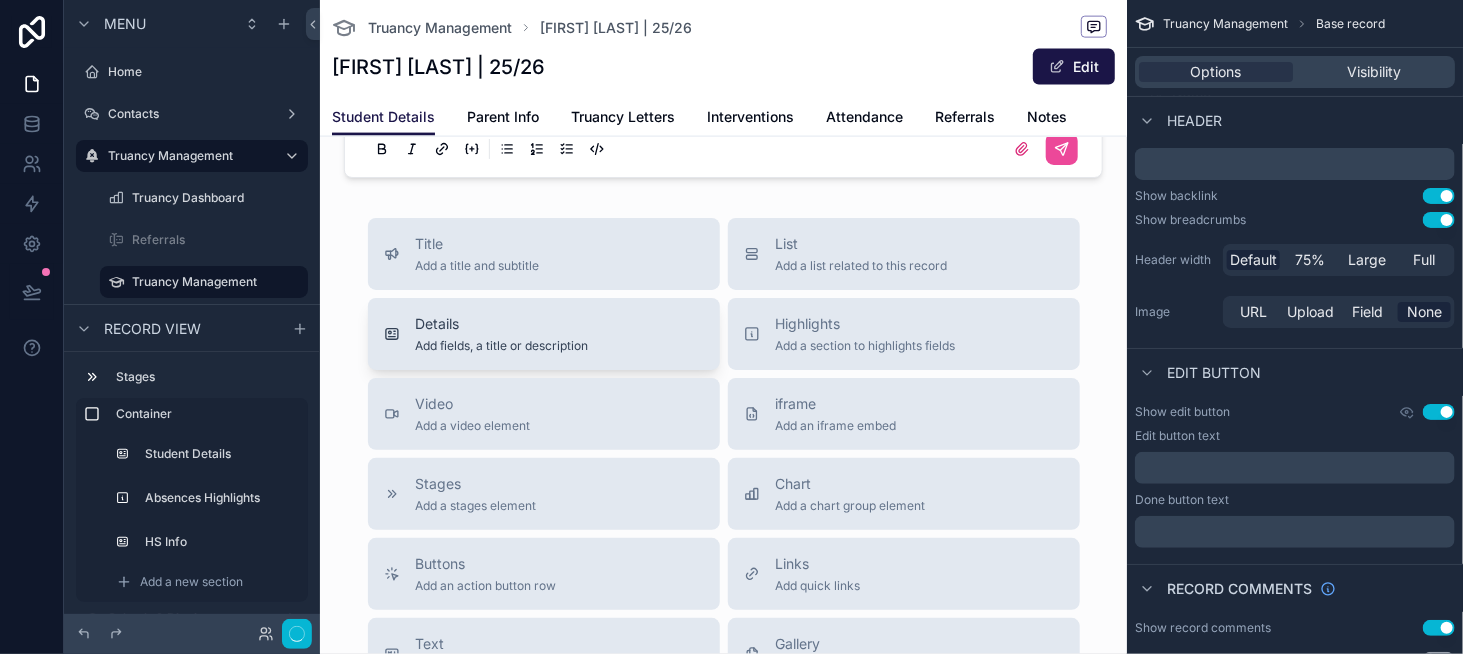 click on "Details" at bounding box center [502, 324] 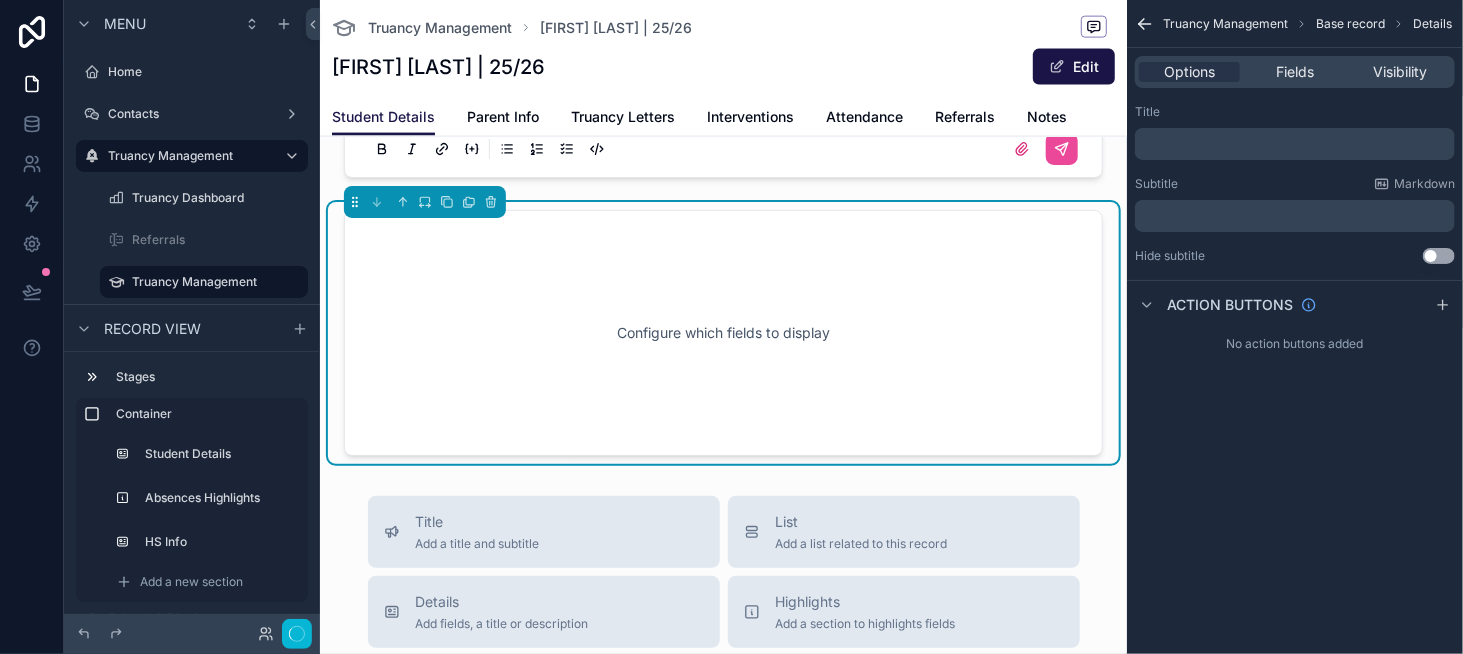 scroll, scrollTop: 0, scrollLeft: 0, axis: both 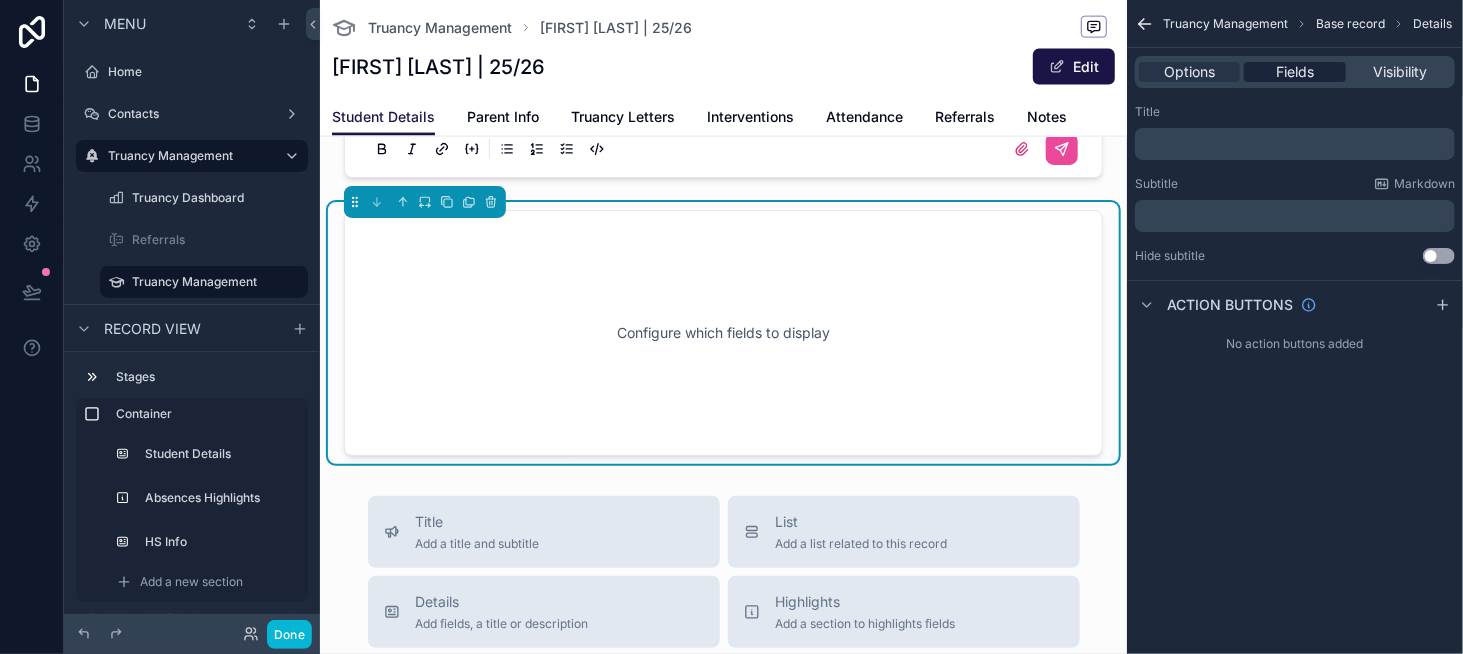 click on "Fields" at bounding box center (1295, 72) 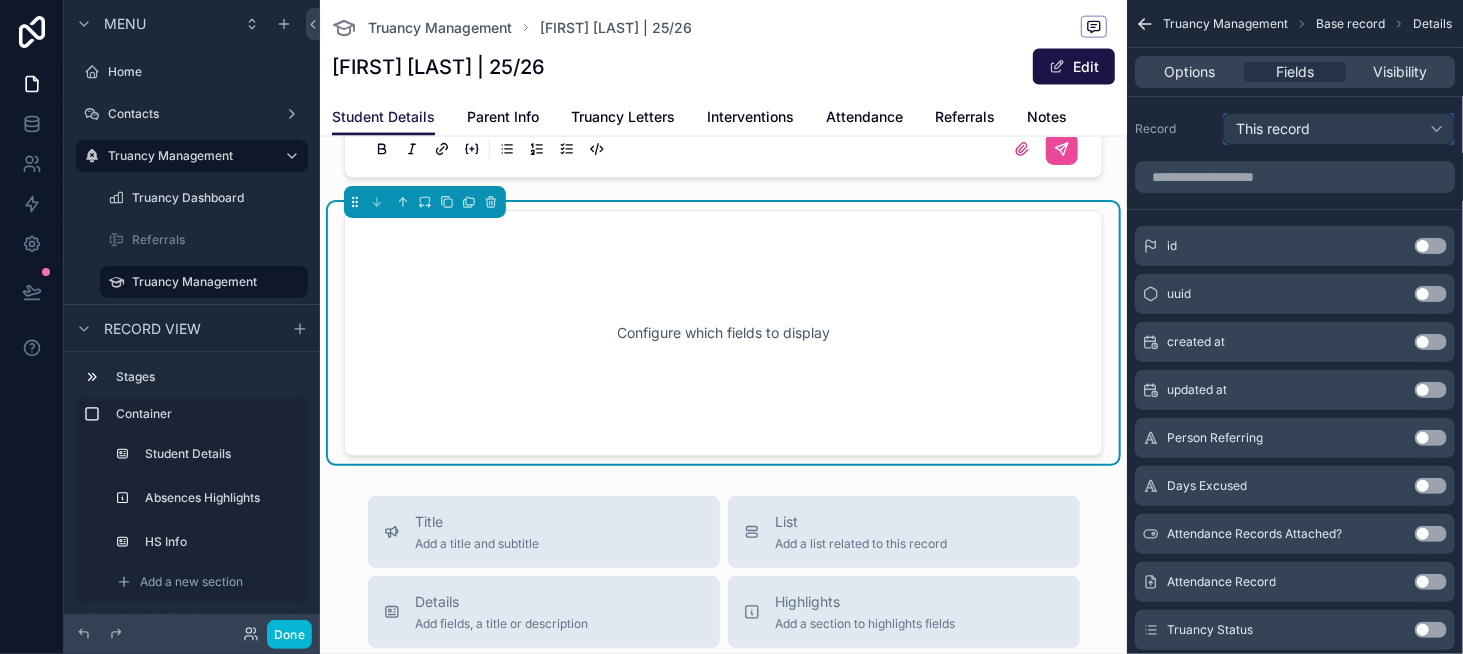 click on "This record" at bounding box center [1273, 129] 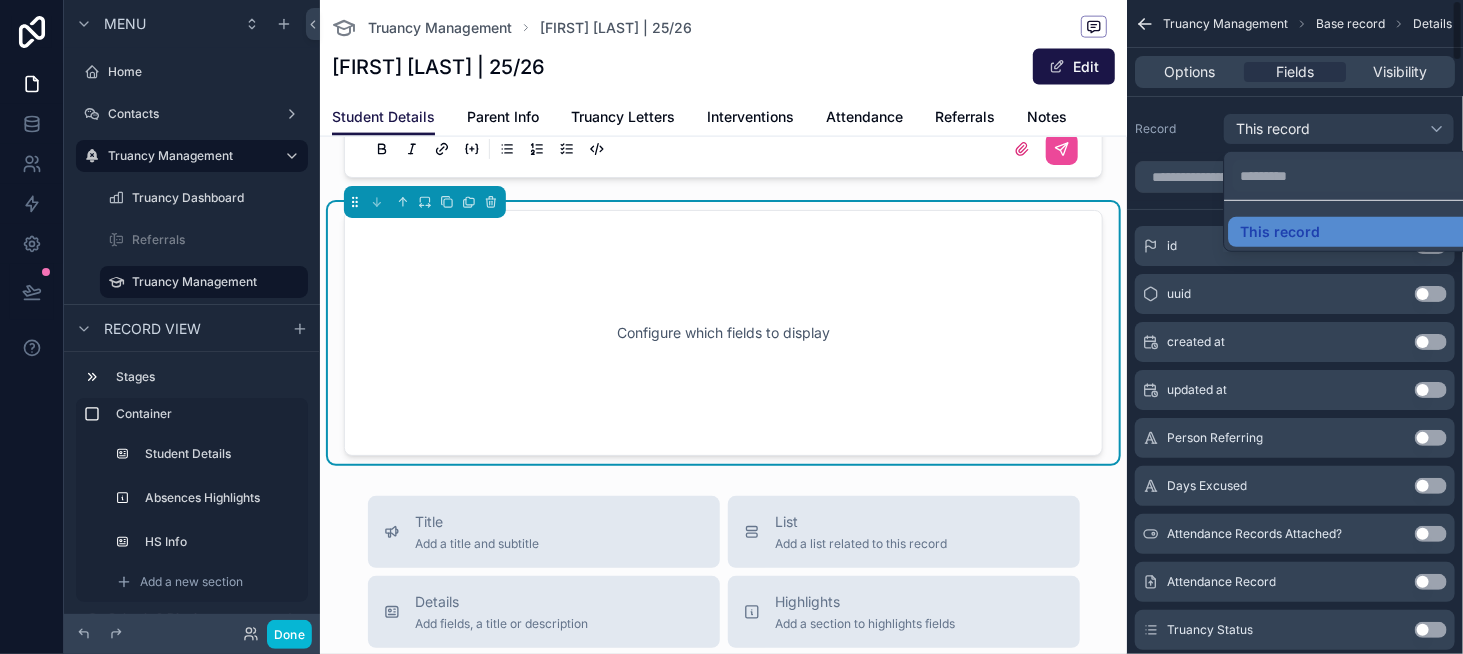 click at bounding box center (731, 327) 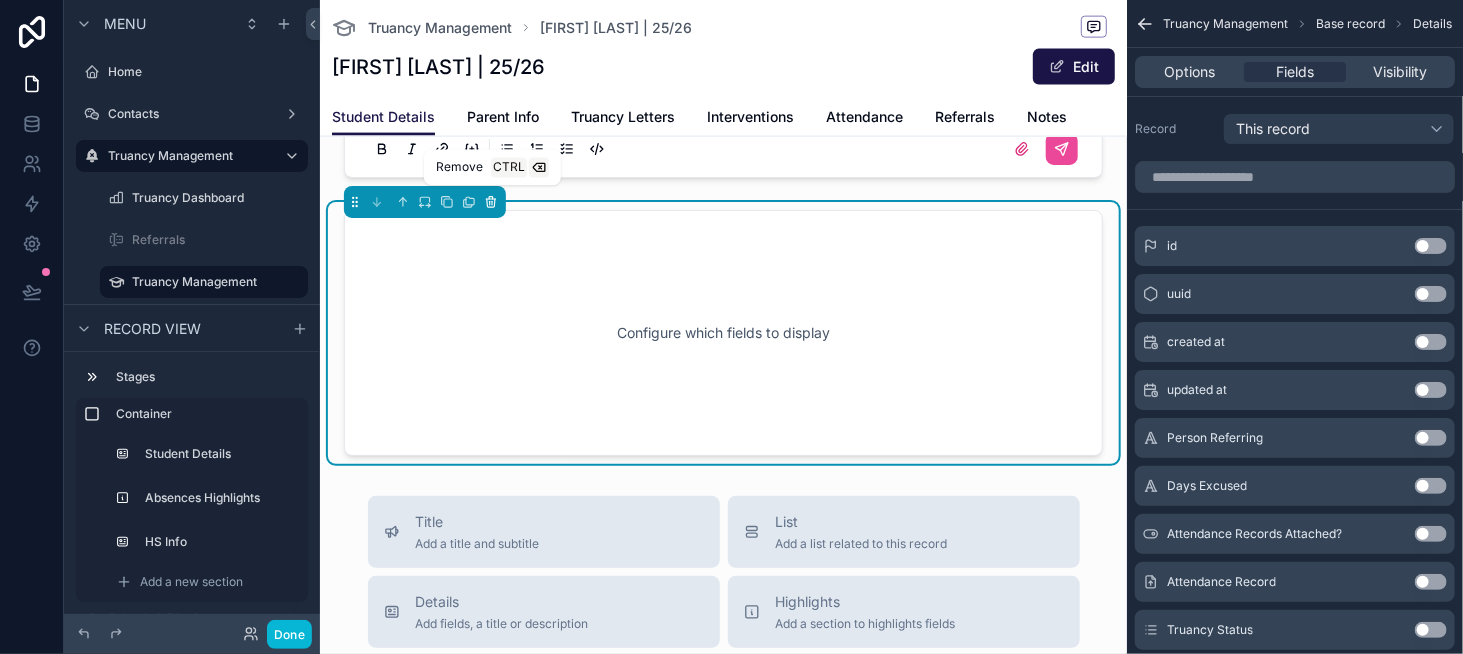 click 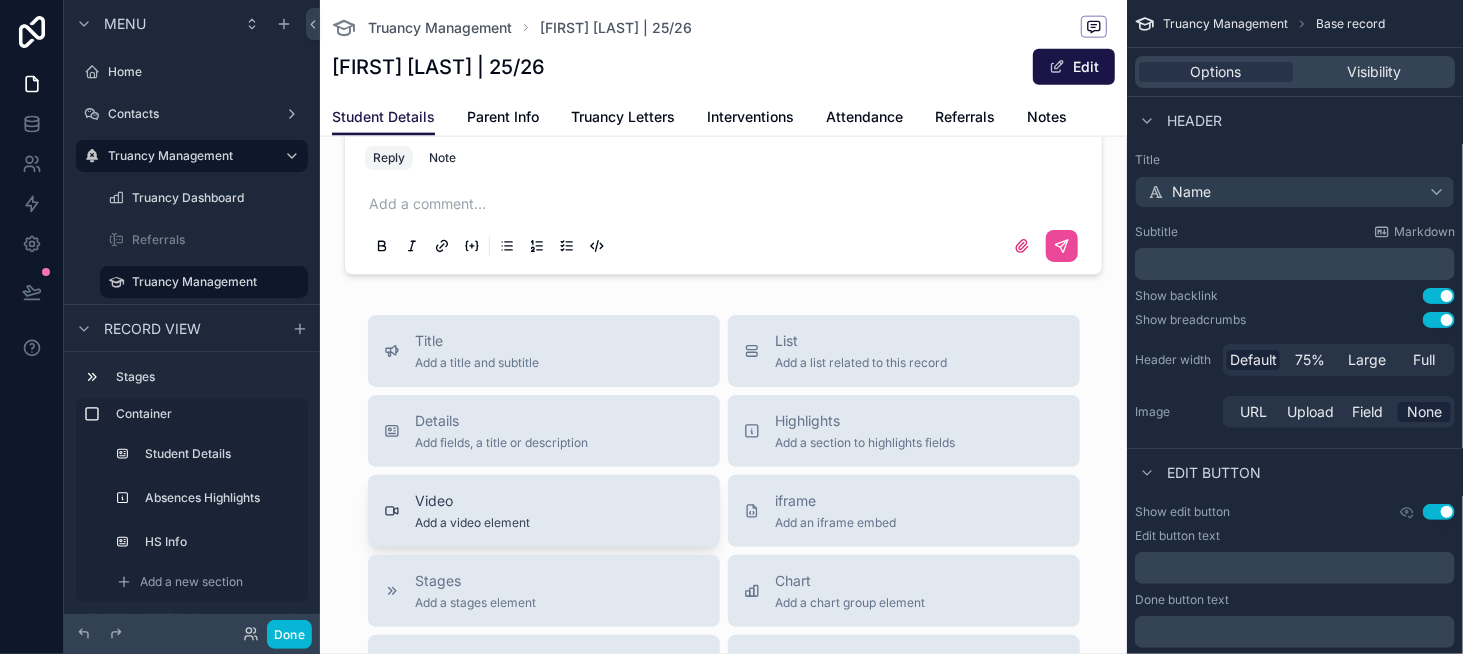 scroll, scrollTop: 1149, scrollLeft: 0, axis: vertical 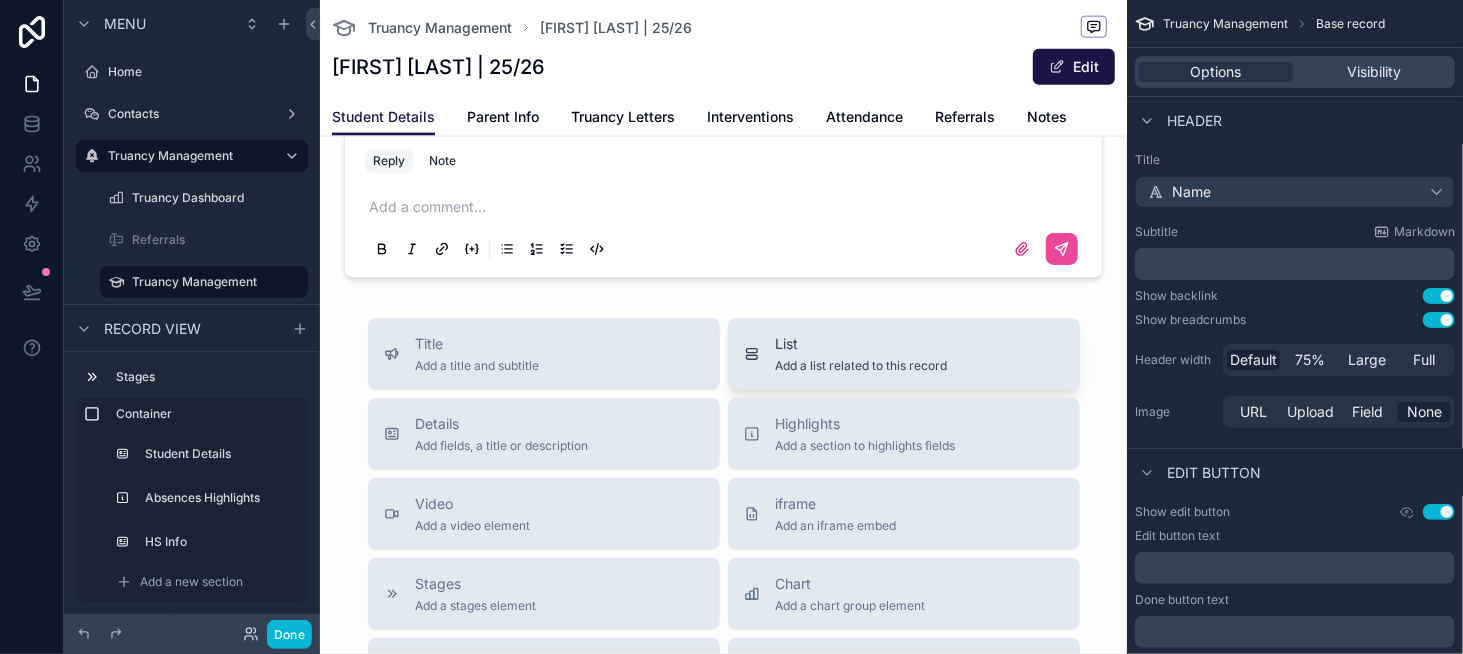 click on "Add a list related to this record" at bounding box center [862, 366] 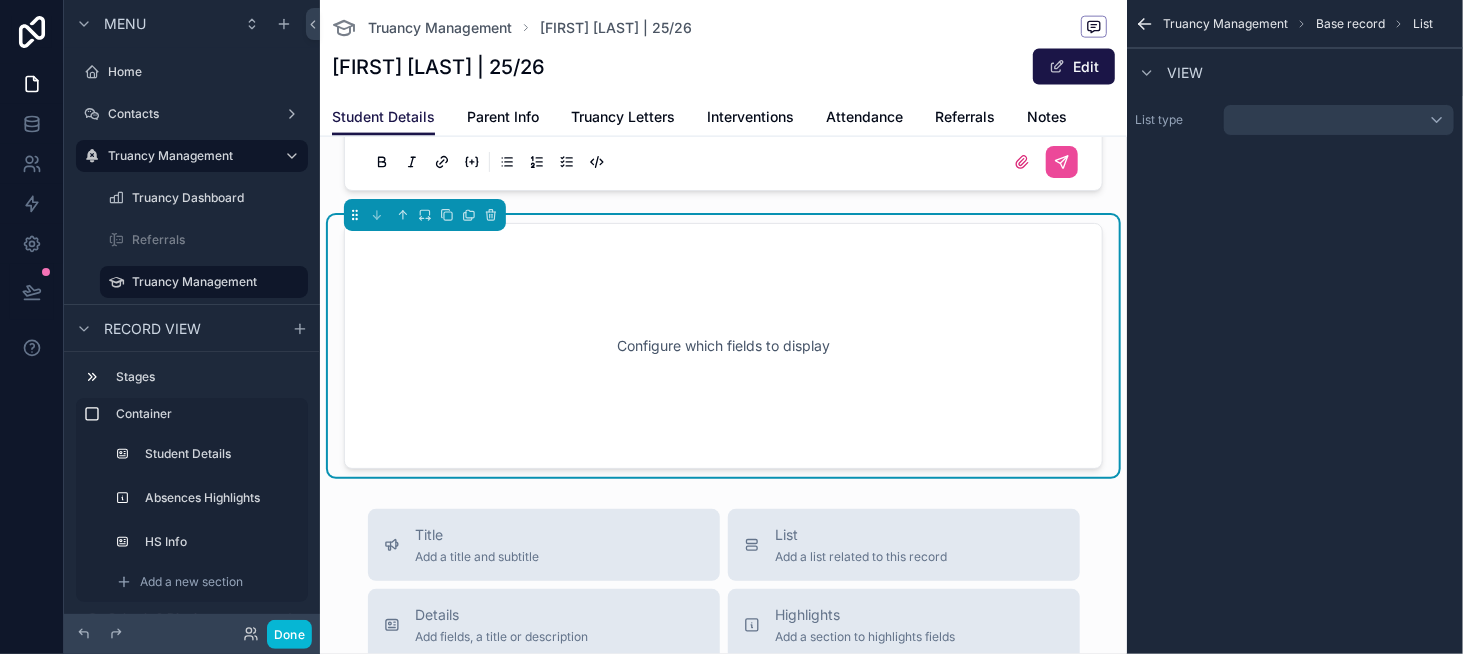 scroll, scrollTop: 1249, scrollLeft: 0, axis: vertical 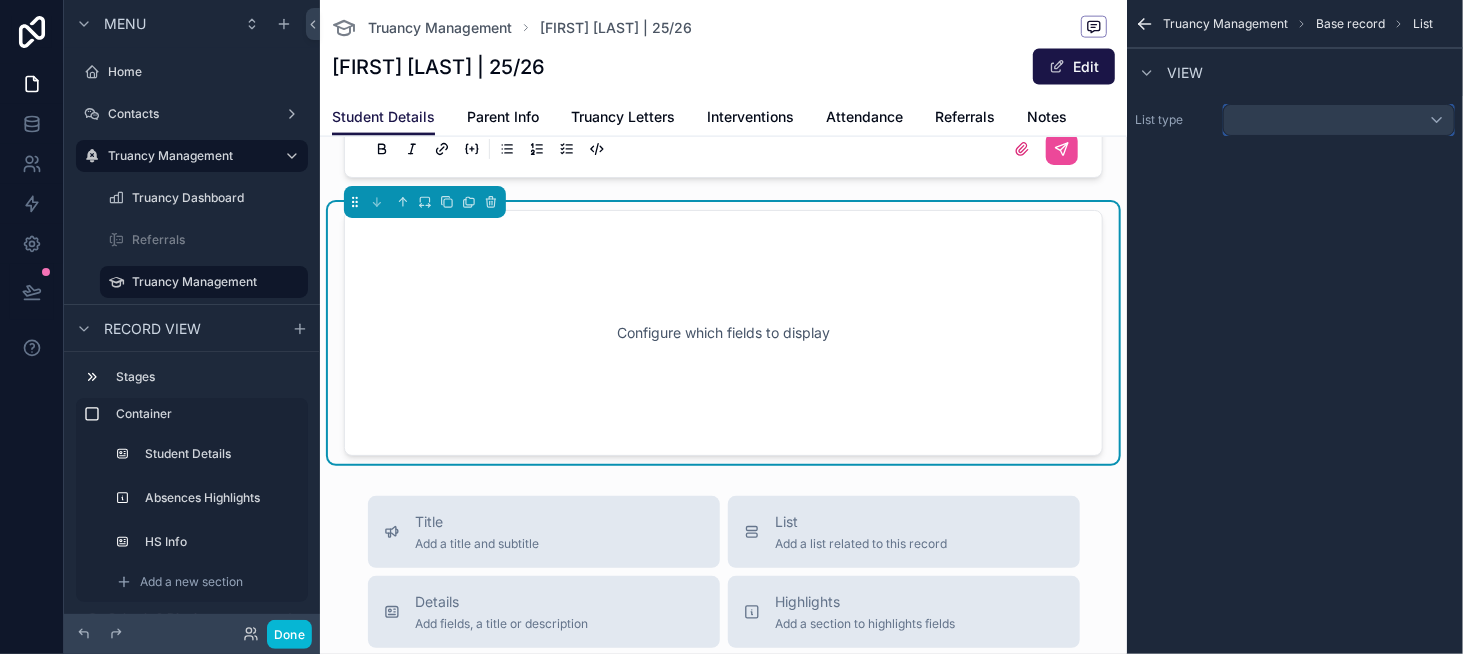 click at bounding box center [1339, 120] 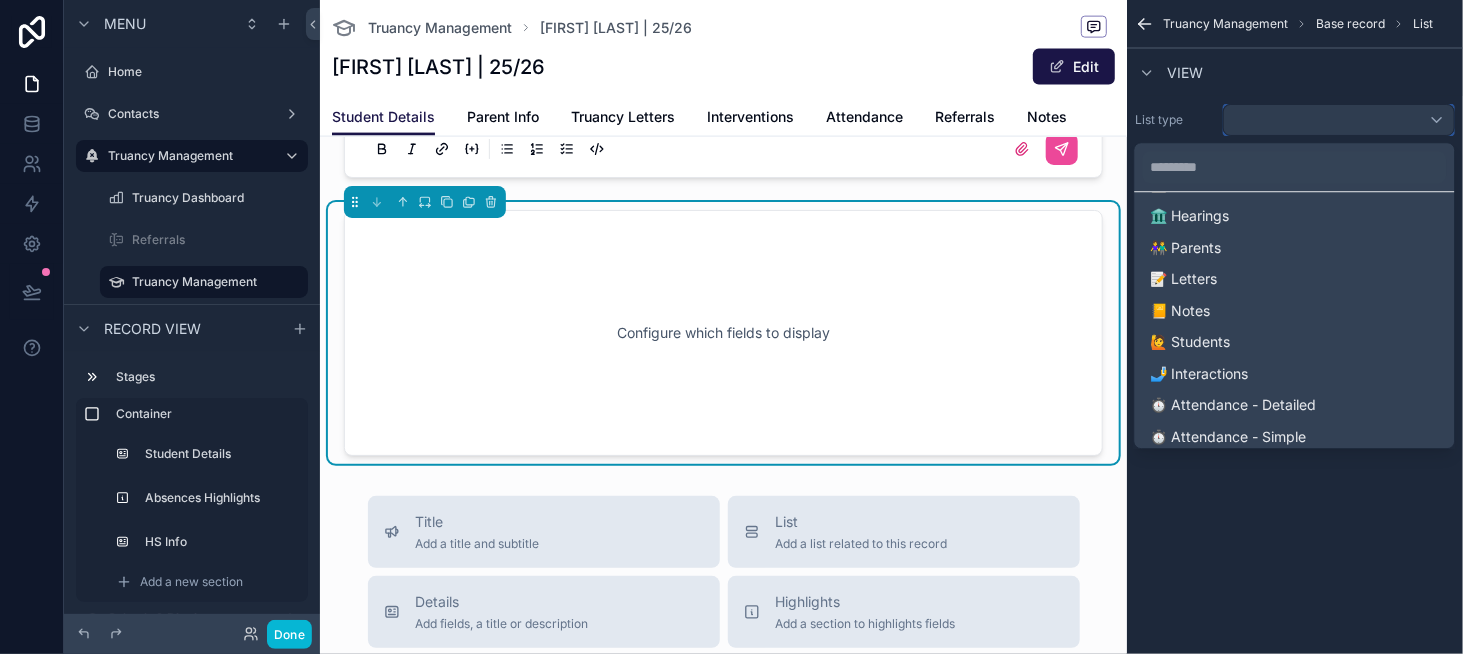 scroll, scrollTop: 700, scrollLeft: 0, axis: vertical 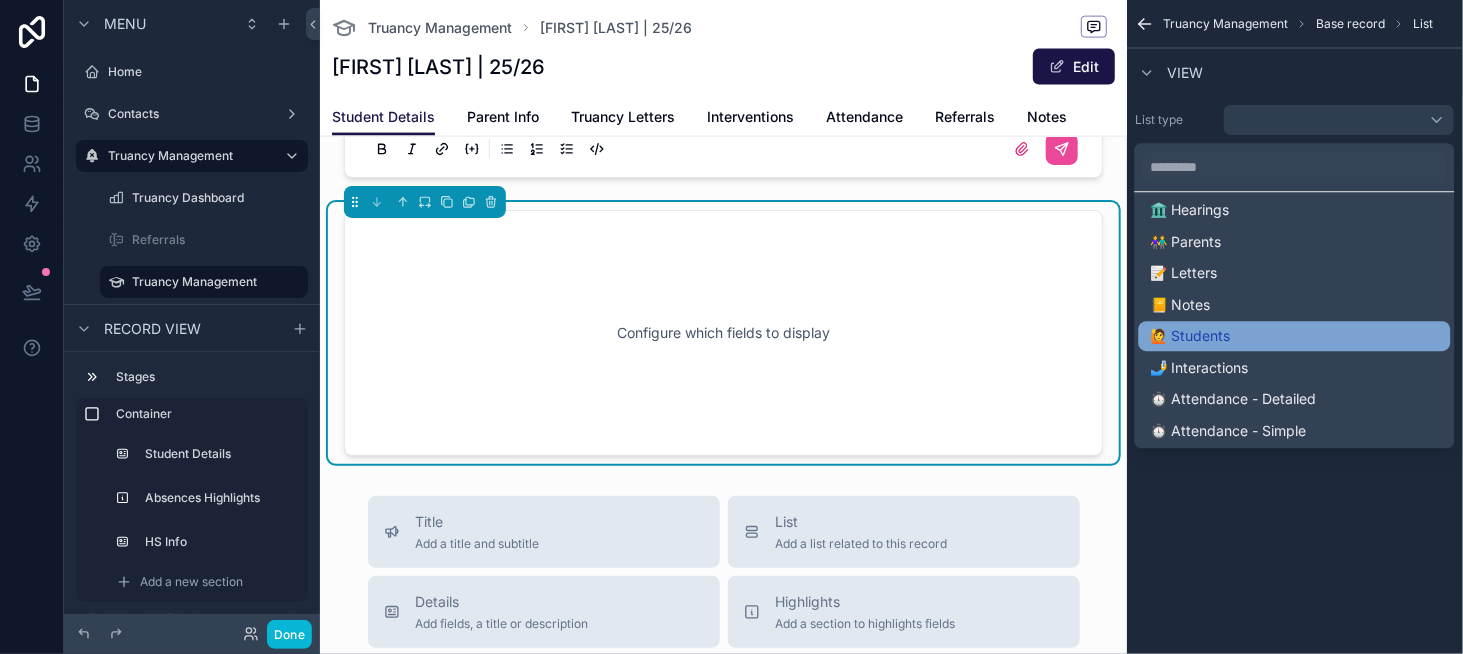 click on "🙋 Students" at bounding box center (1295, 336) 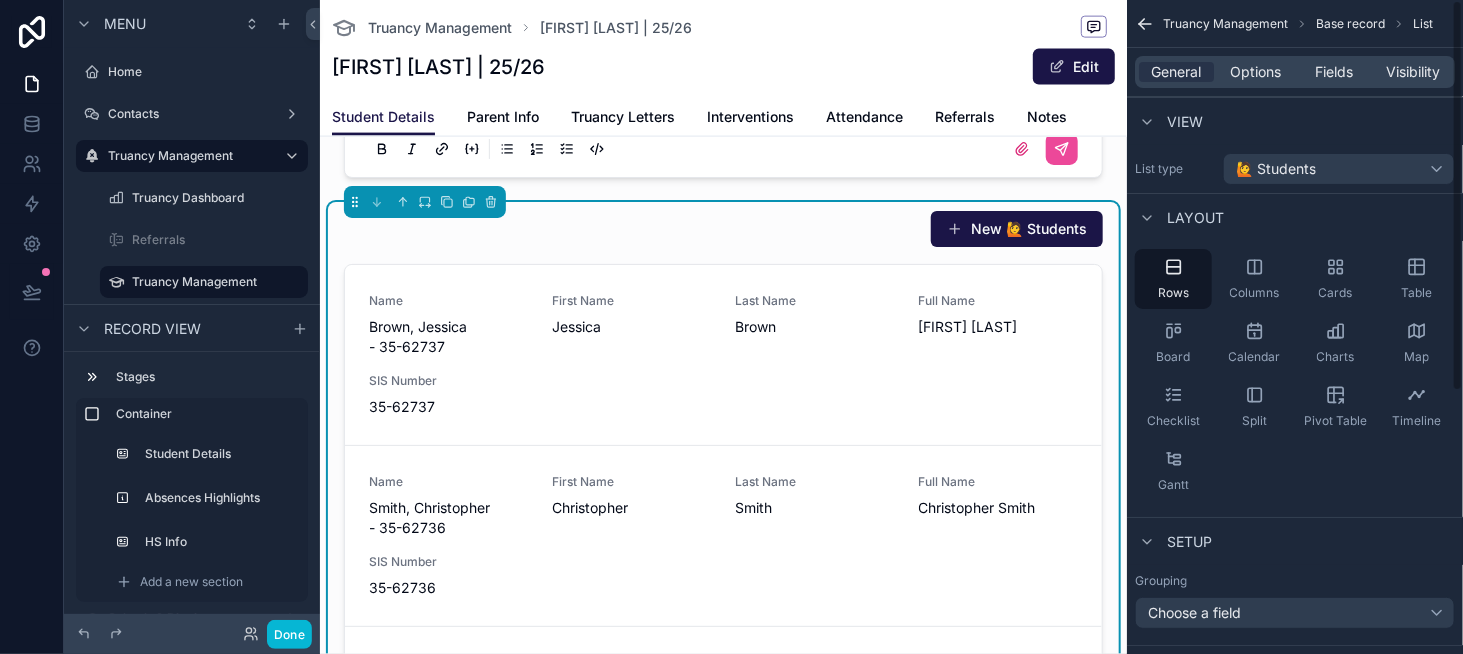 click on "Layout" at bounding box center [1295, 217] 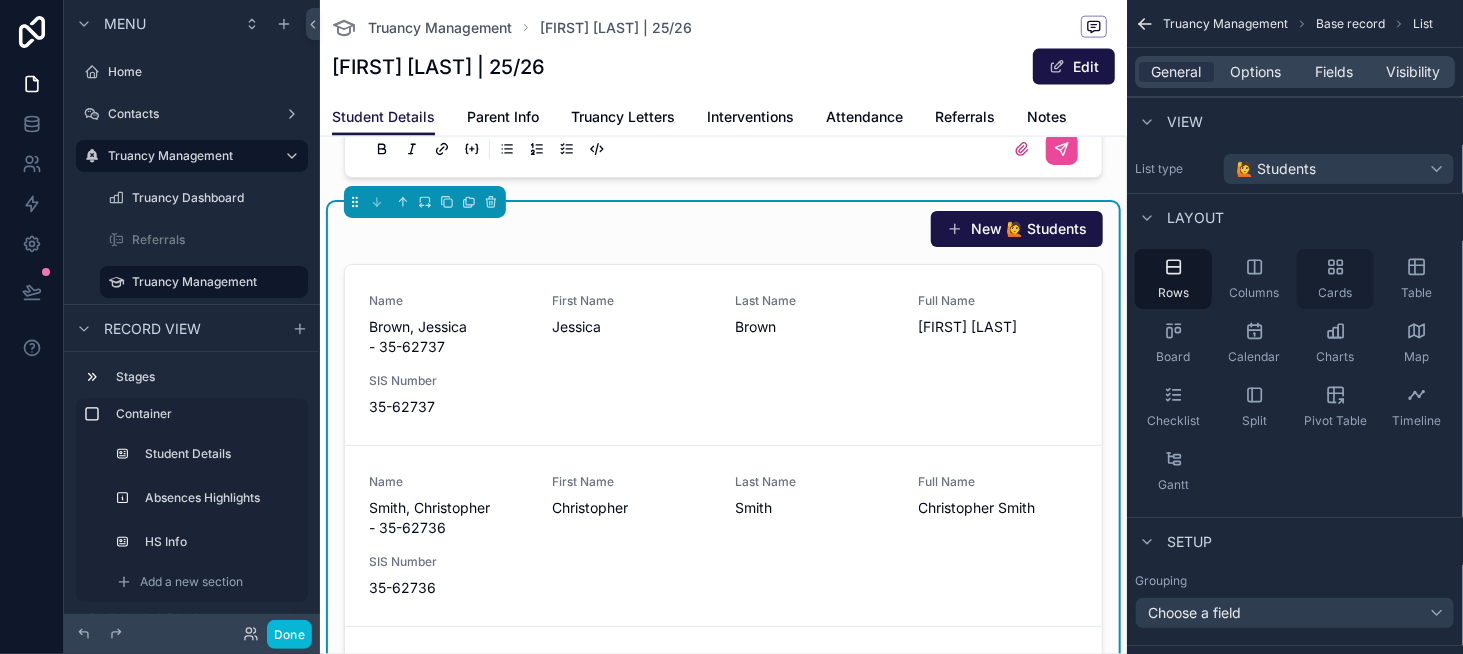 click 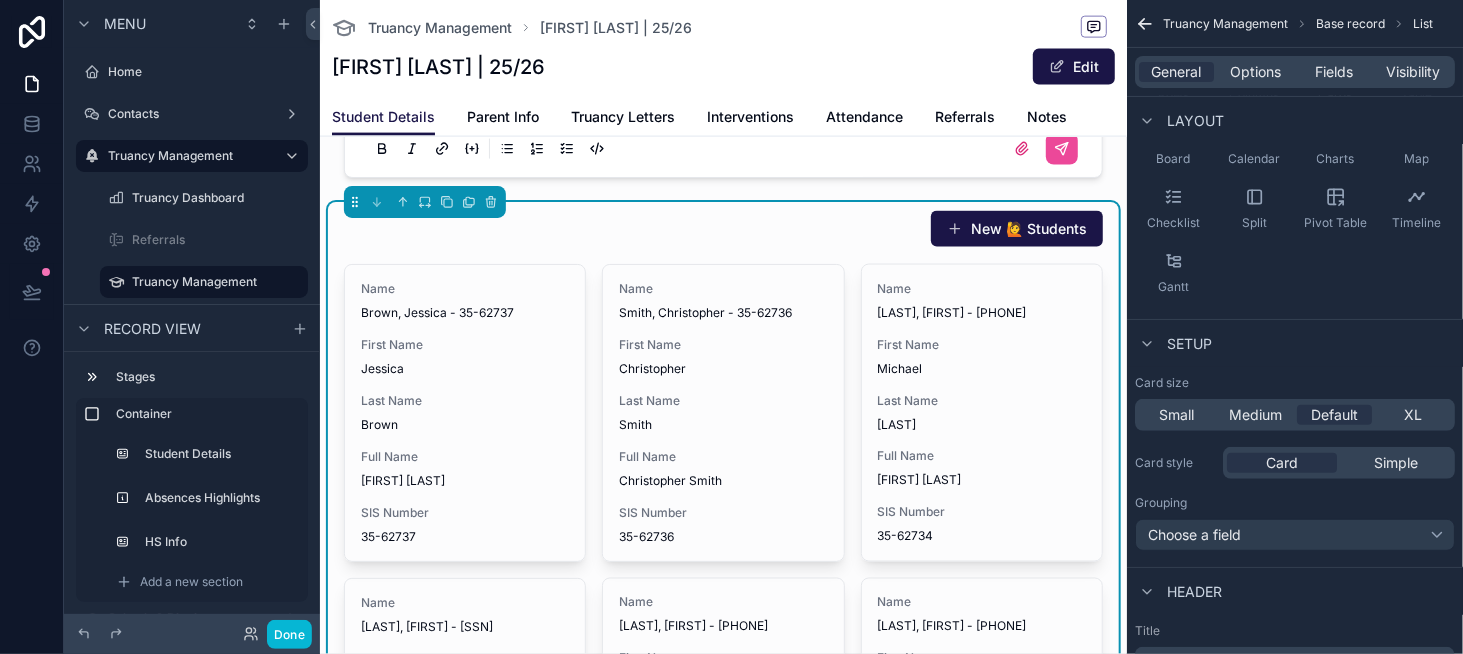 scroll, scrollTop: 200, scrollLeft: 0, axis: vertical 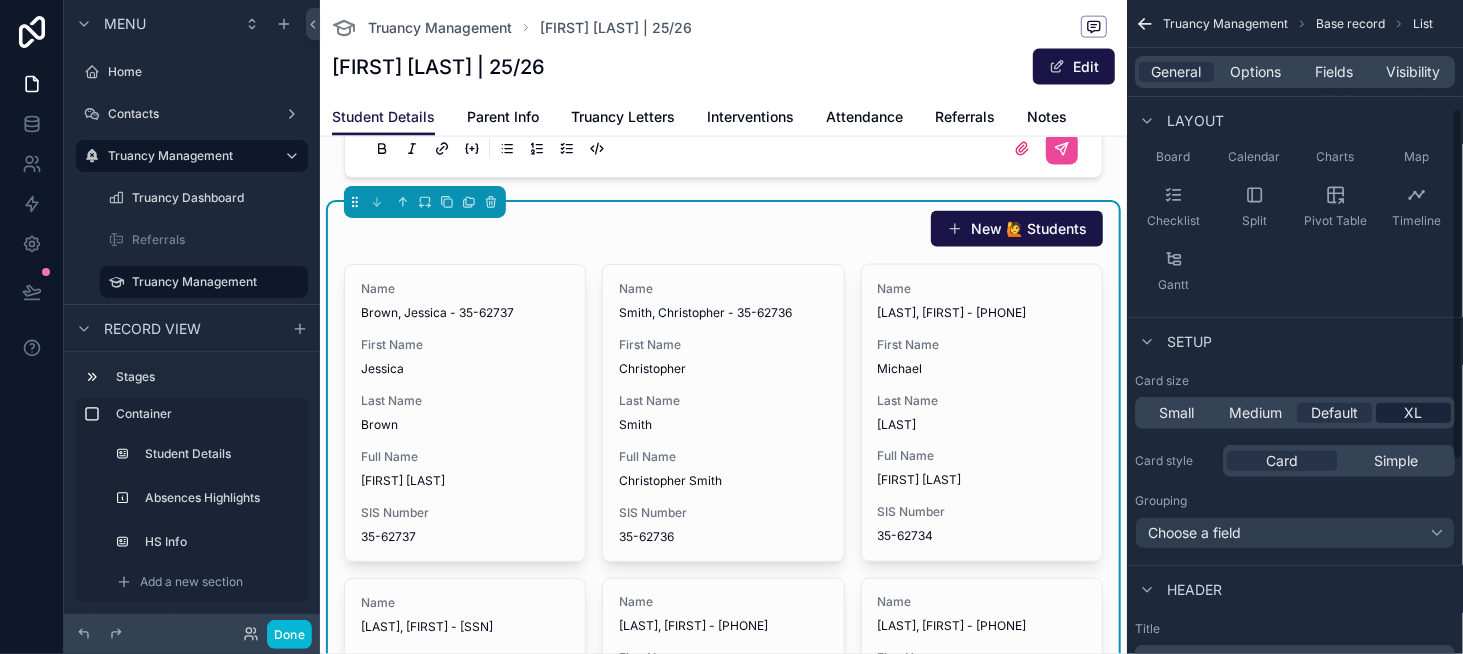 click on "XL" at bounding box center [1414, 413] 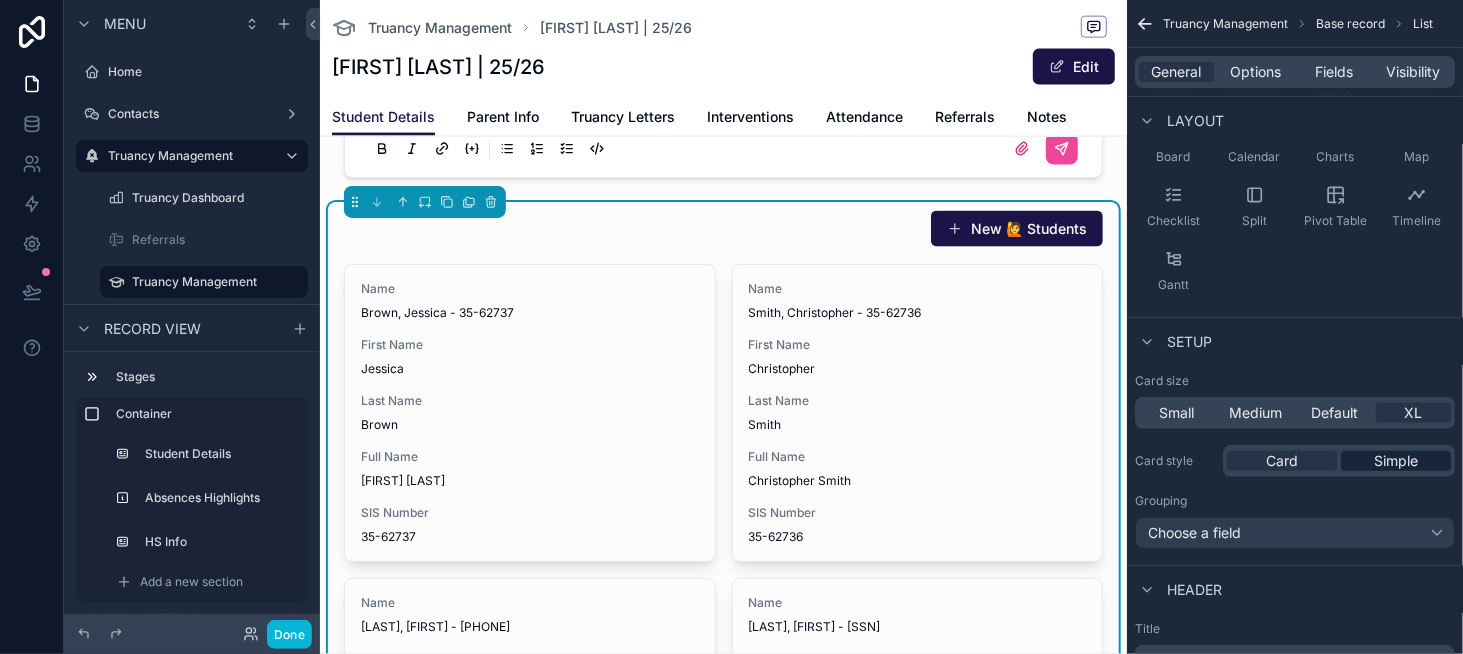 click on "Simple" at bounding box center [1396, 461] 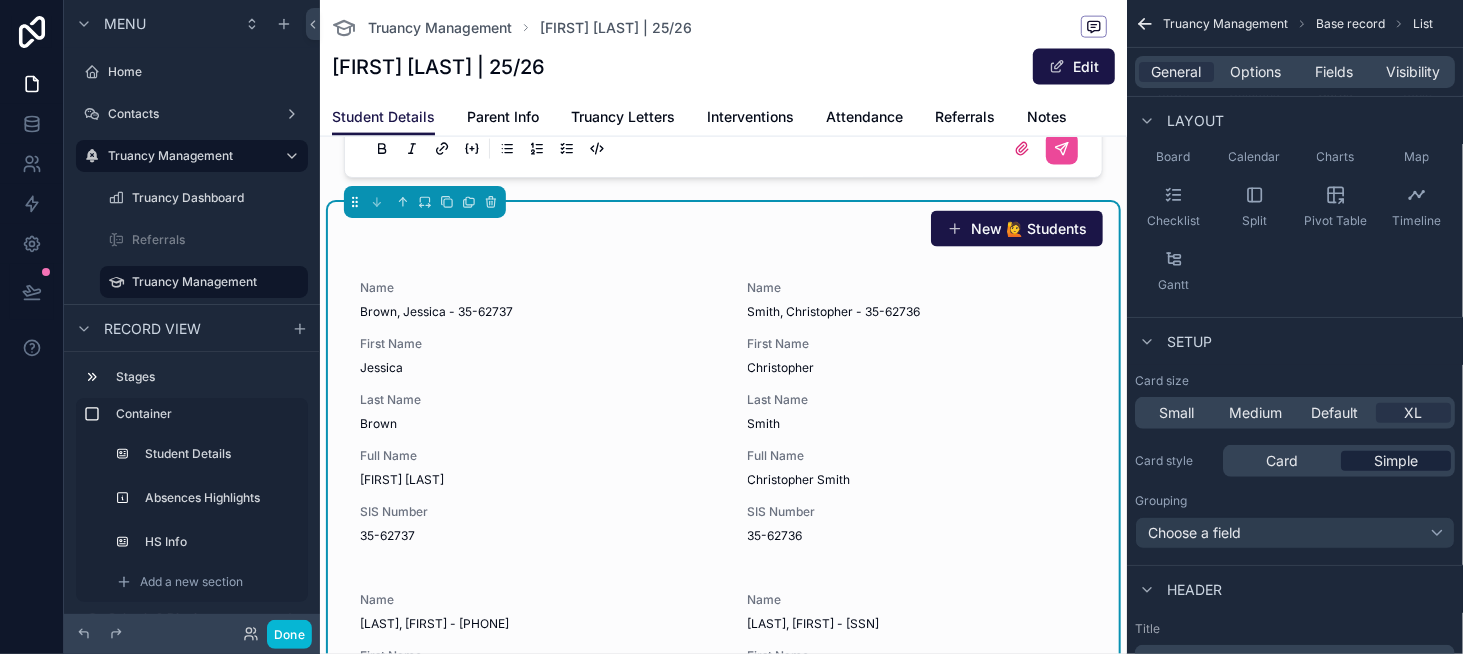 click on "Simple" at bounding box center [1396, 461] 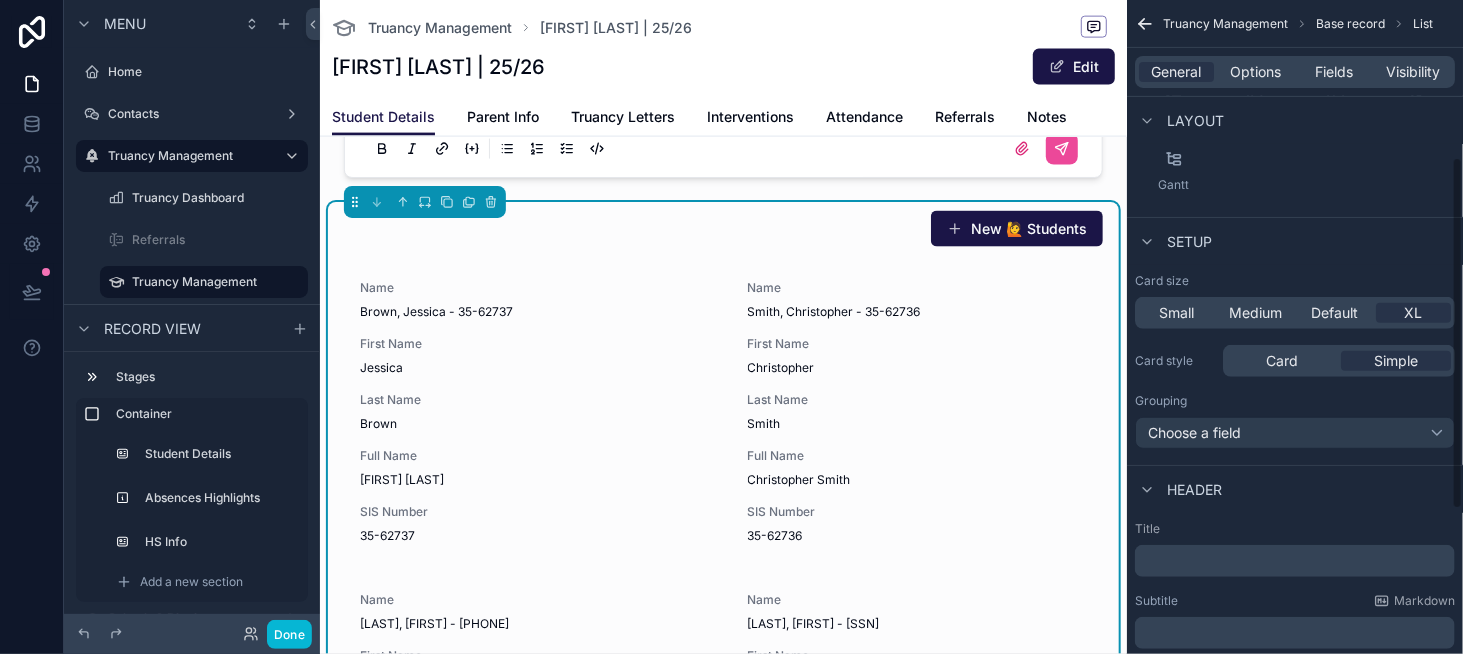 scroll, scrollTop: 0, scrollLeft: 0, axis: both 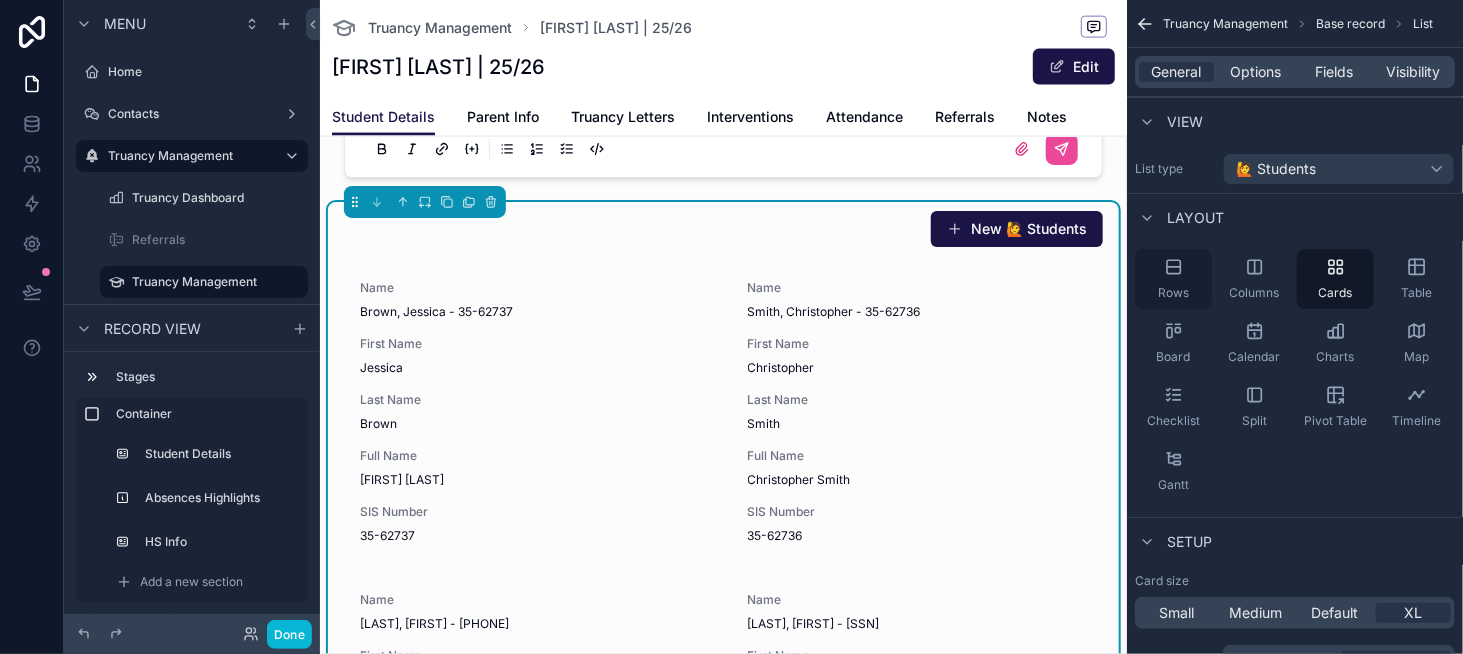 click 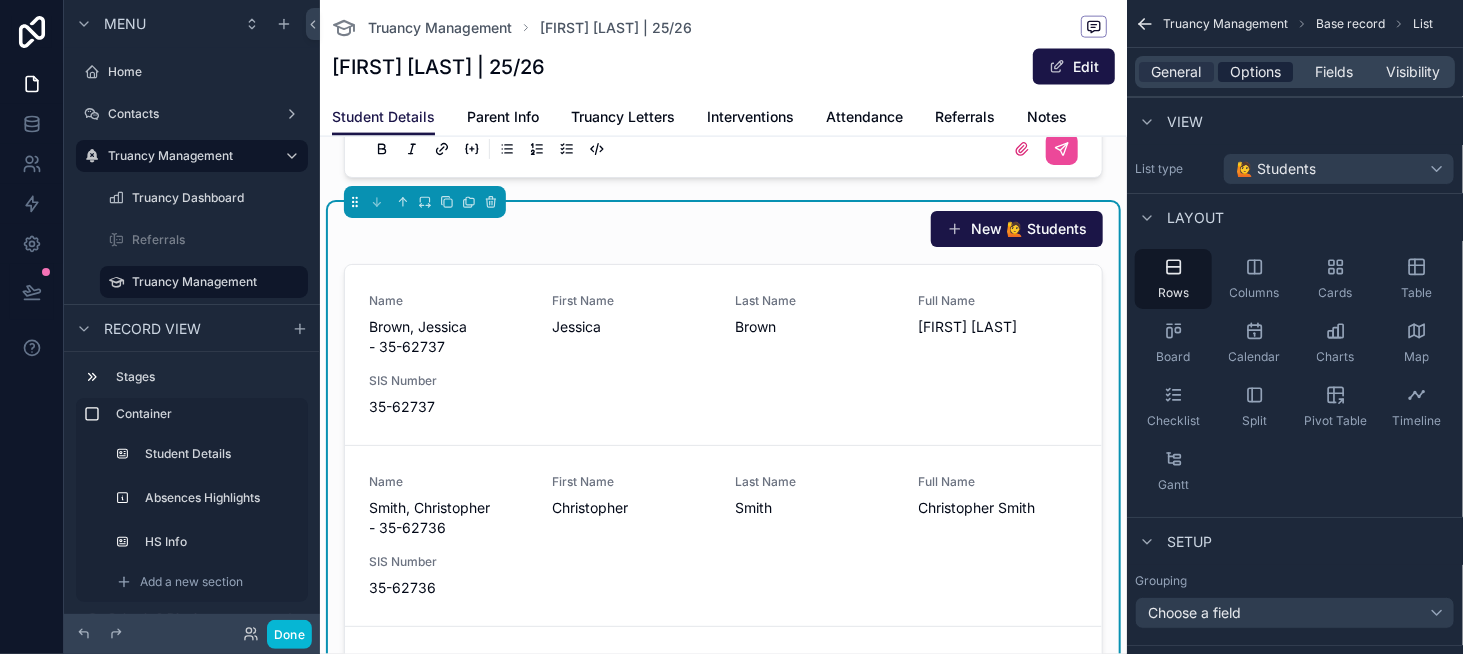 click on "Options" at bounding box center [1255, 72] 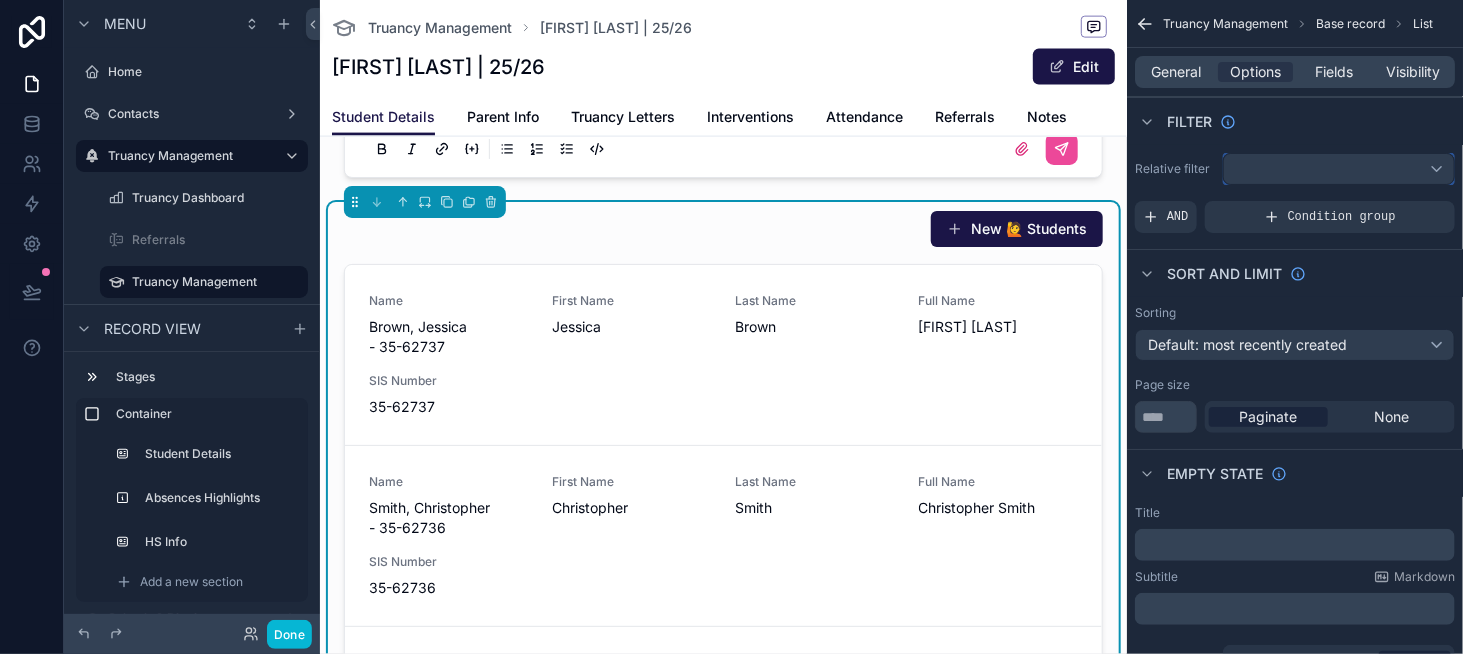 click at bounding box center [1339, 169] 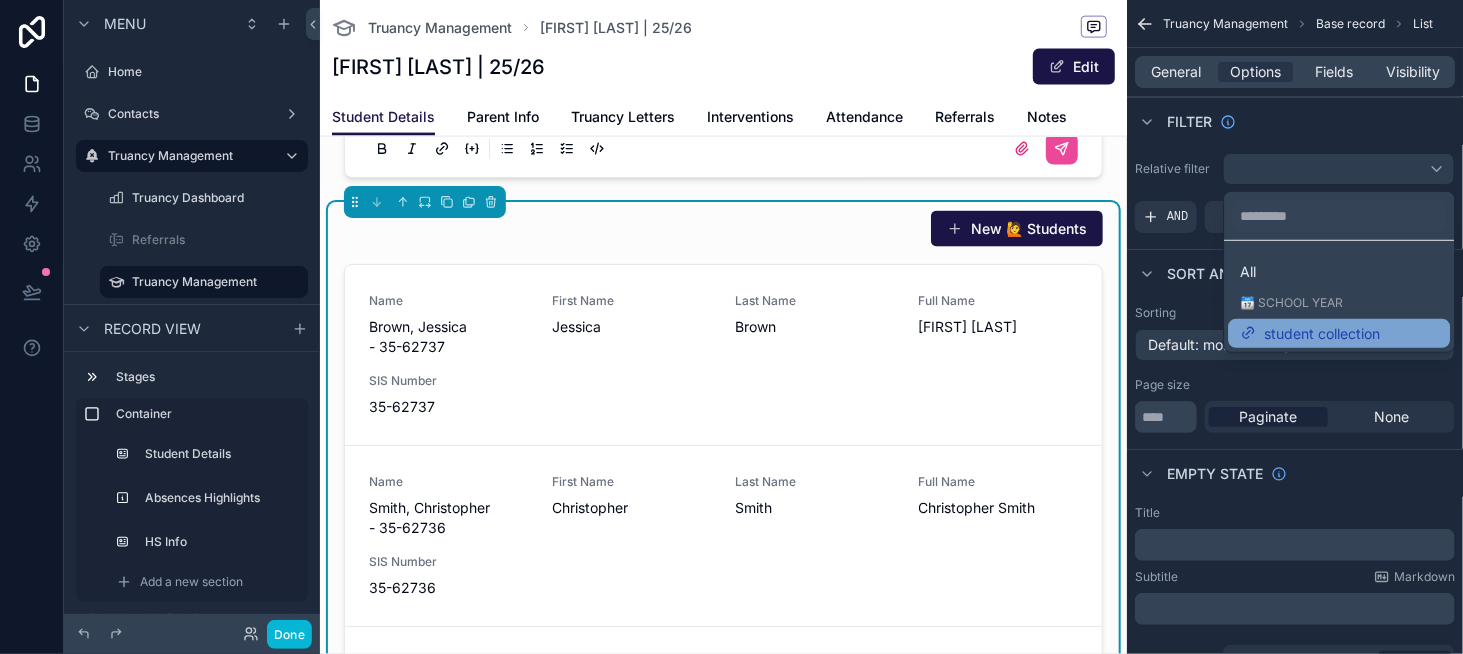 click on "student collection" at bounding box center [1322, 333] 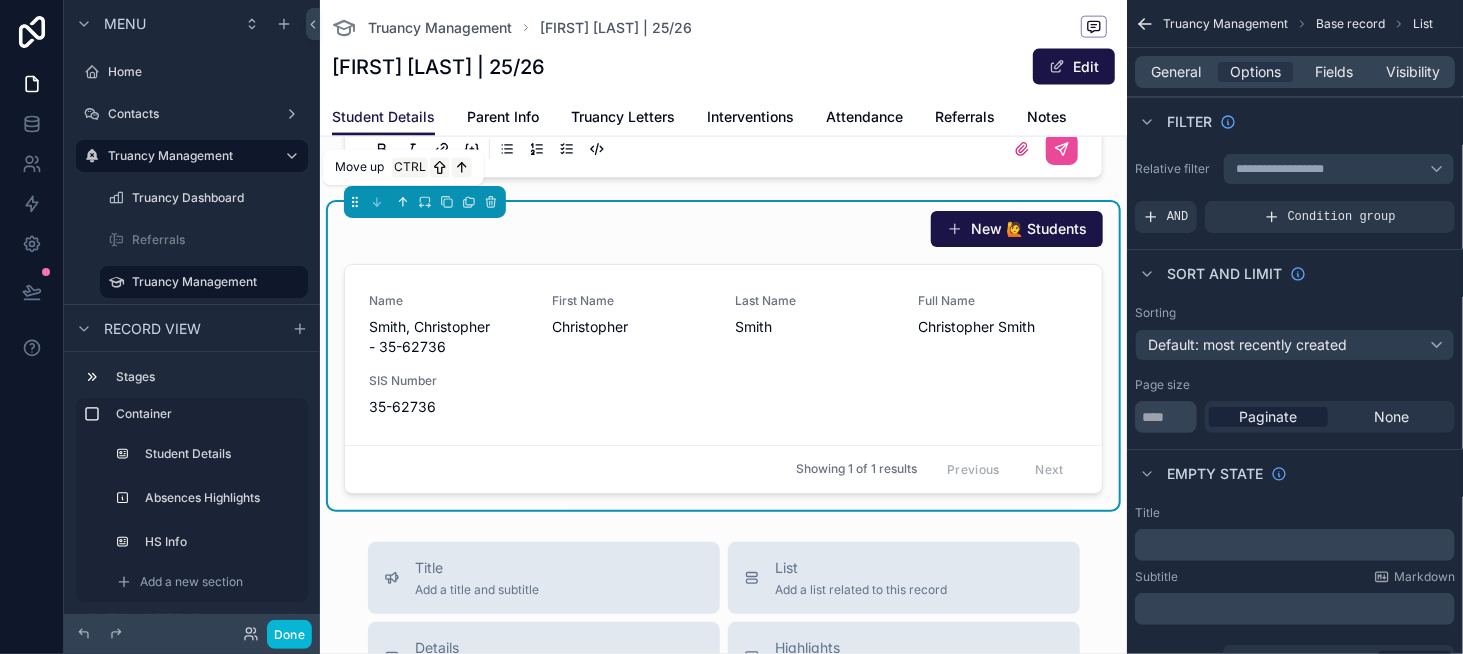 click 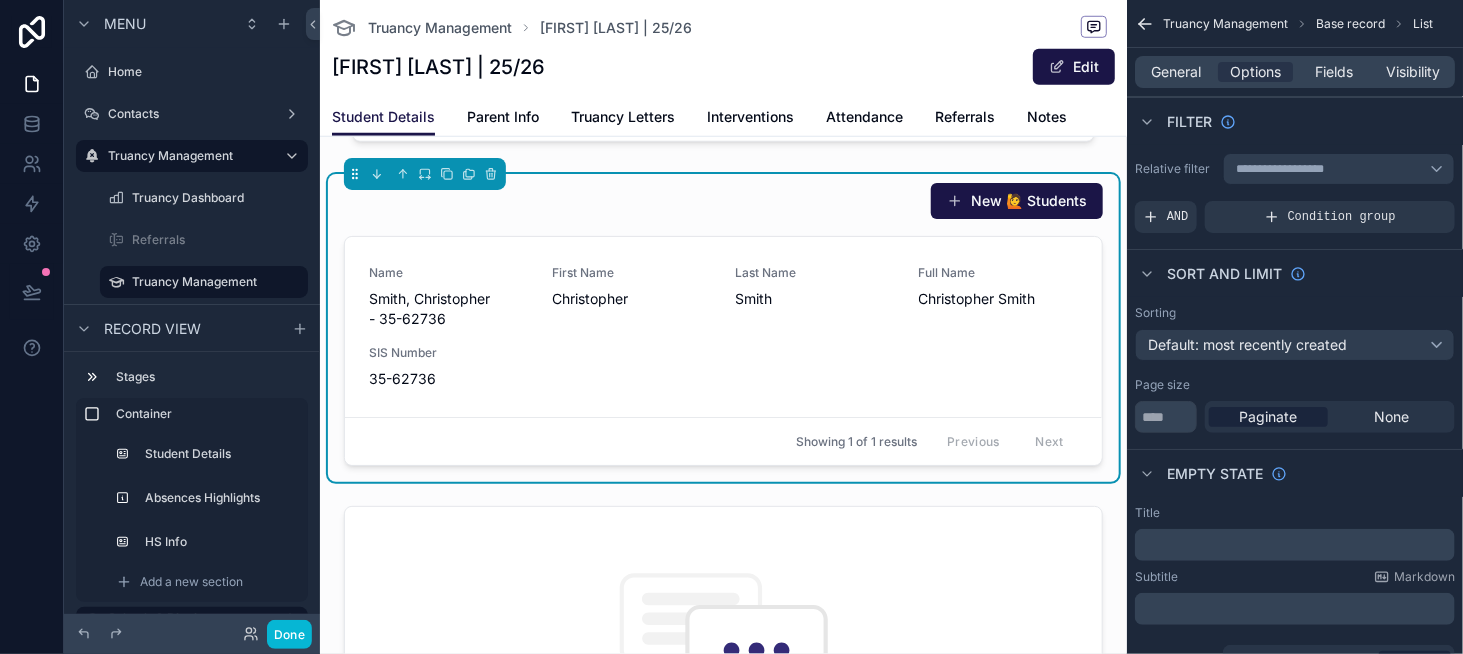 scroll, scrollTop: 549, scrollLeft: 0, axis: vertical 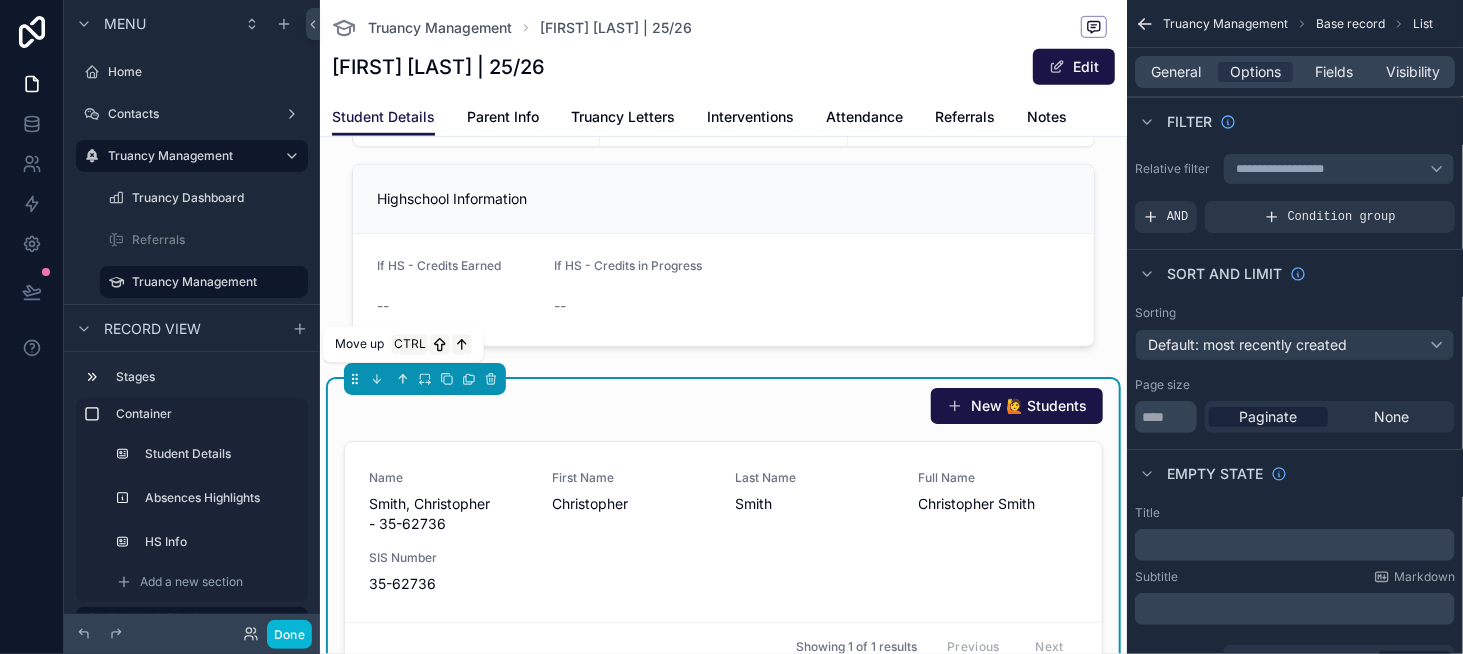click 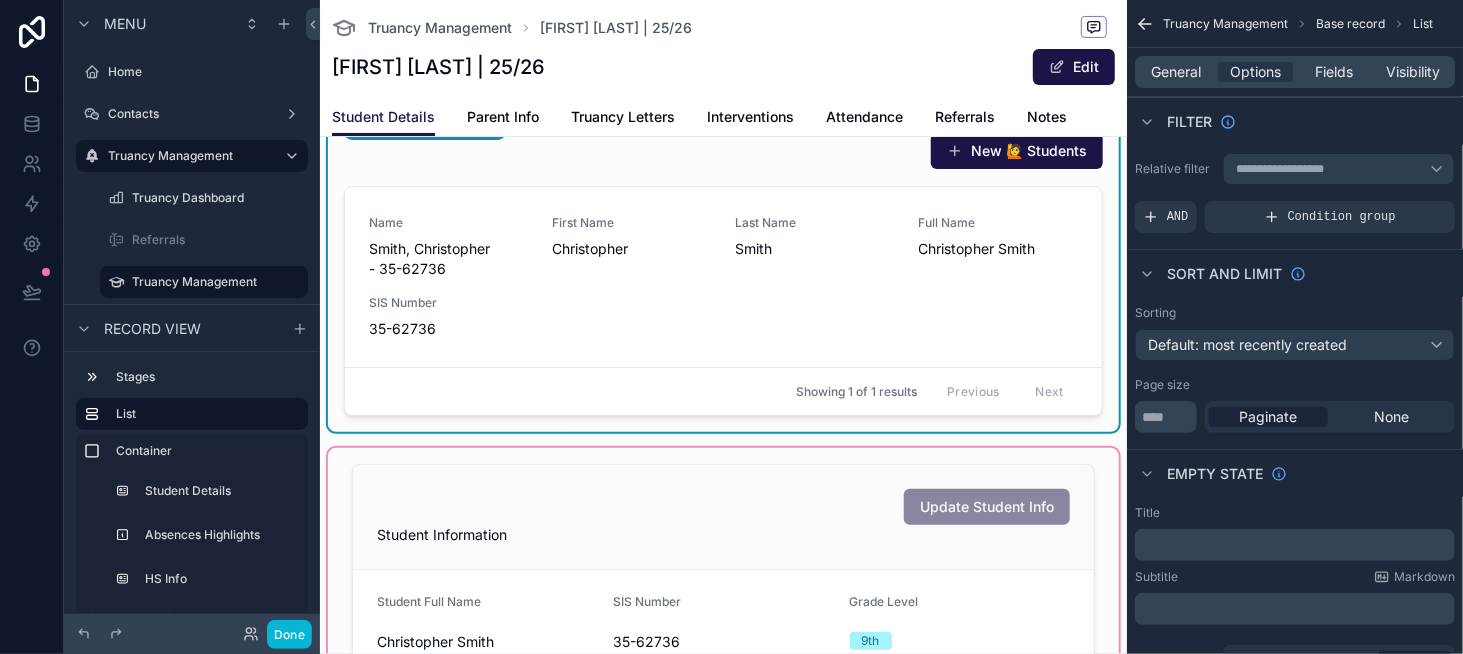 scroll, scrollTop: 100, scrollLeft: 0, axis: vertical 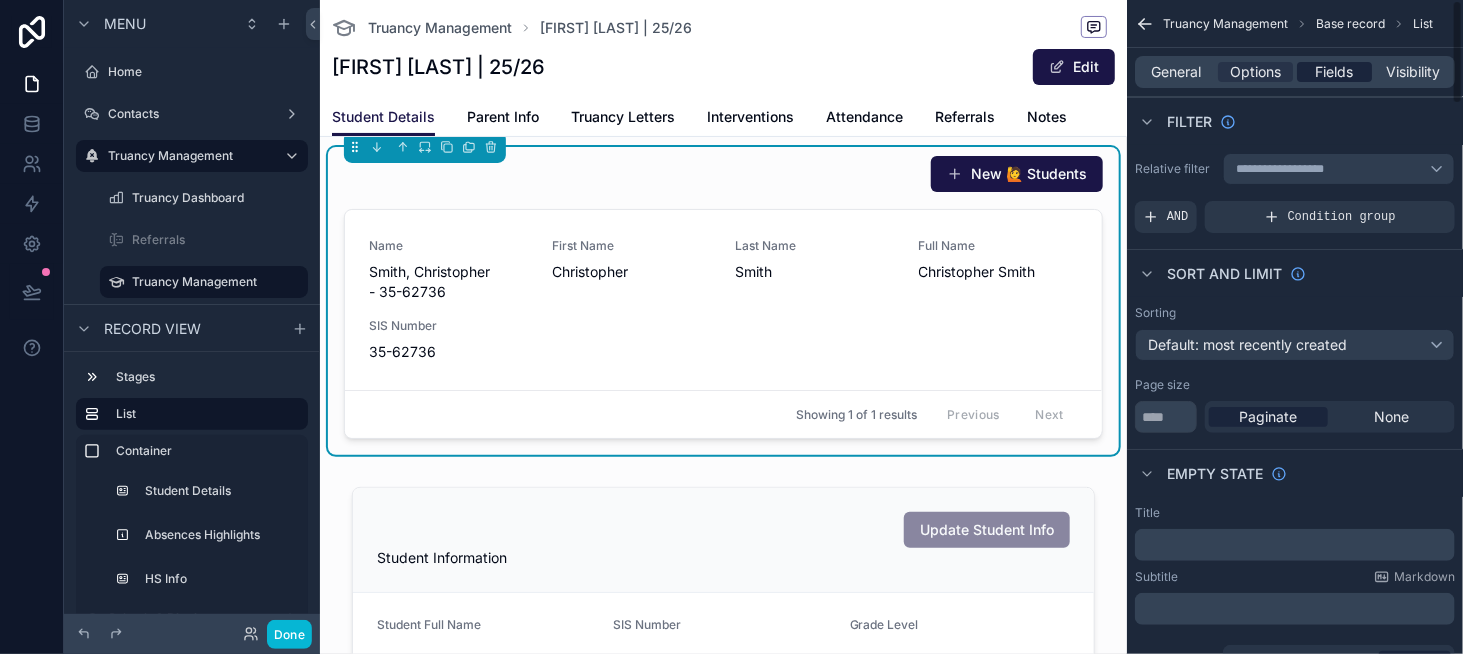 click on "Fields" at bounding box center [1335, 72] 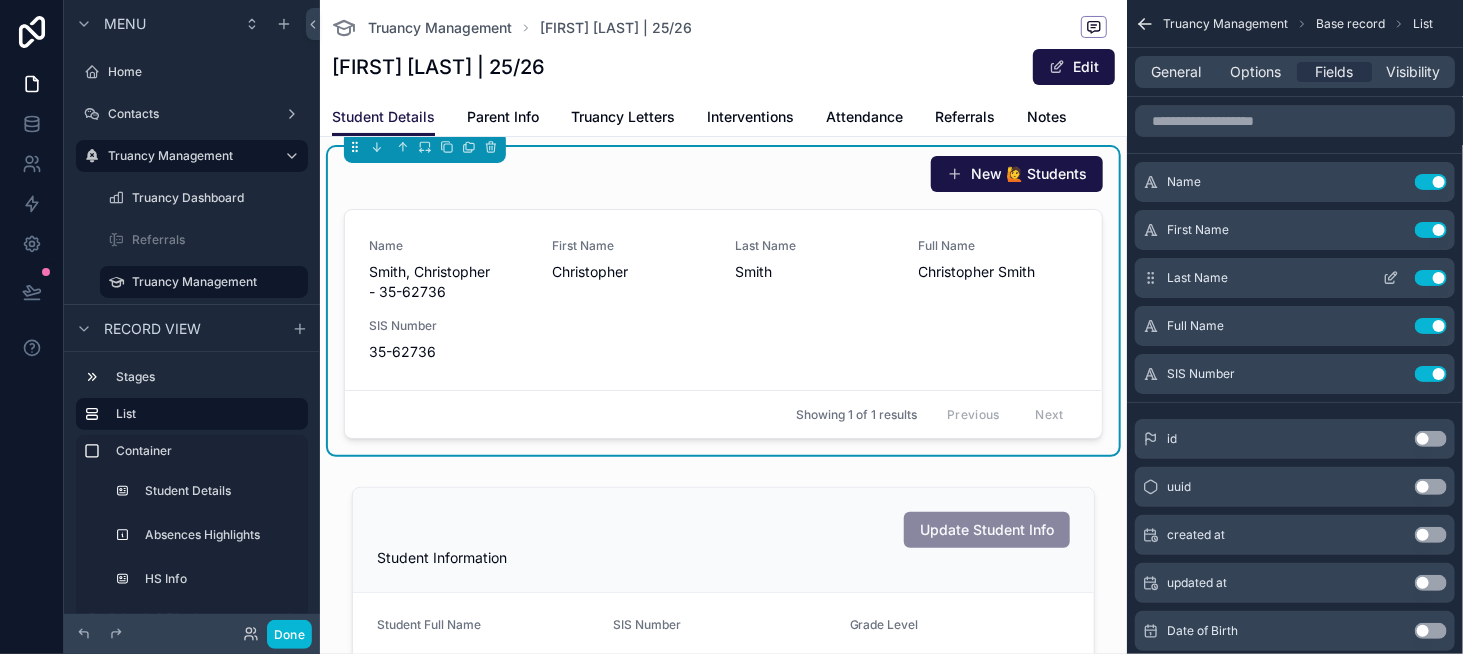 click on "Use setting" at bounding box center (1431, 278) 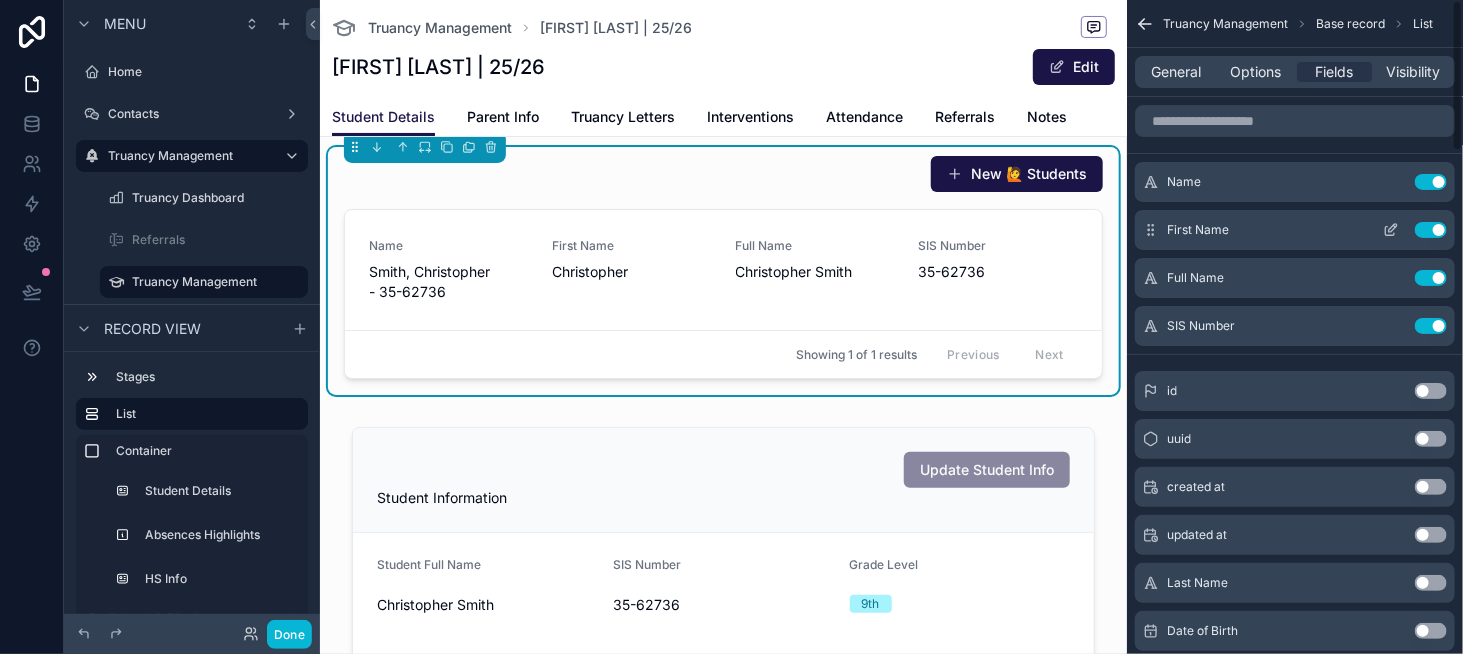 click on "Use setting" at bounding box center [1431, 230] 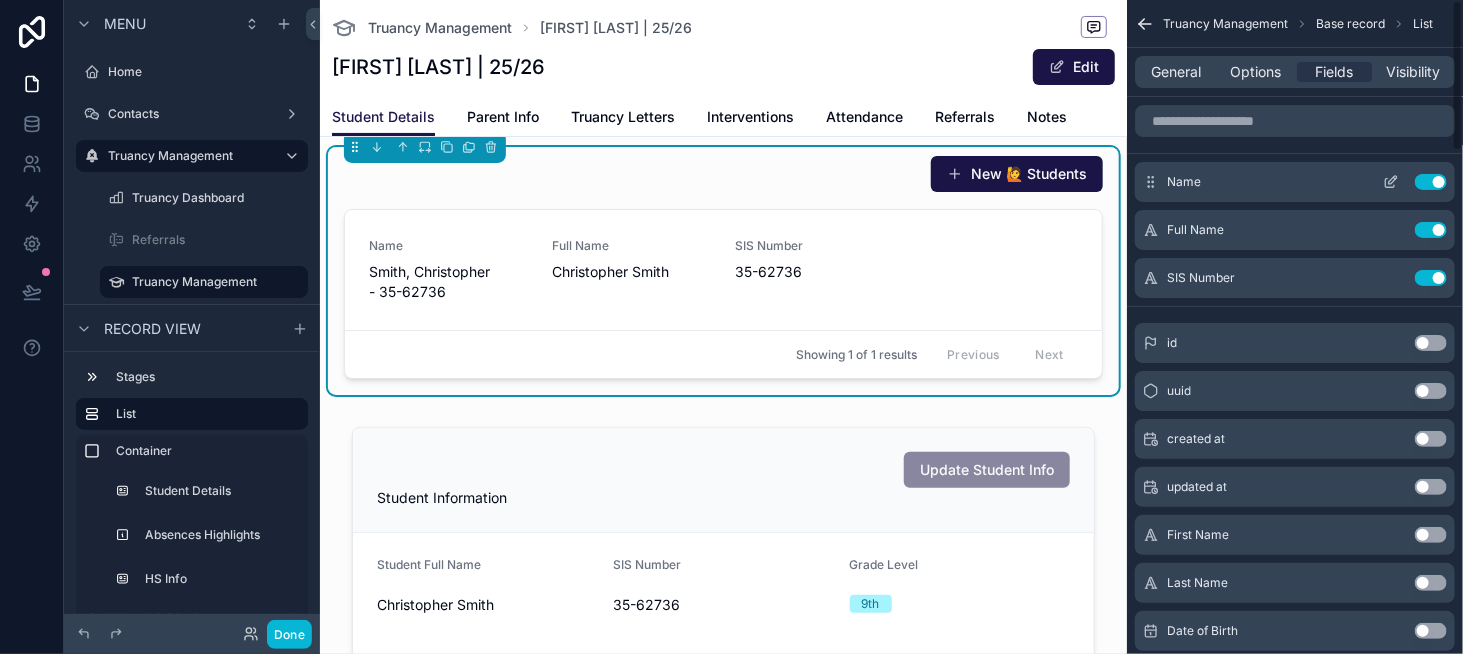 click on "Use setting" at bounding box center (1431, 182) 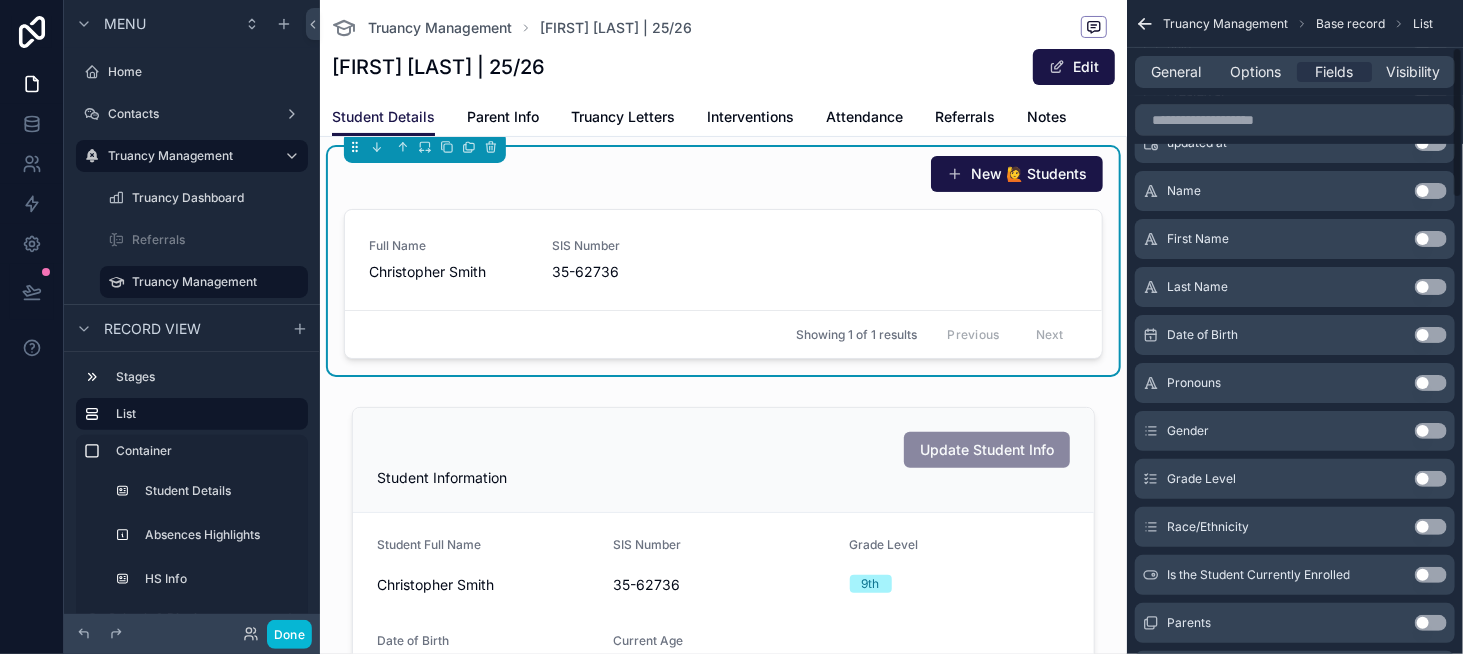 scroll, scrollTop: 300, scrollLeft: 0, axis: vertical 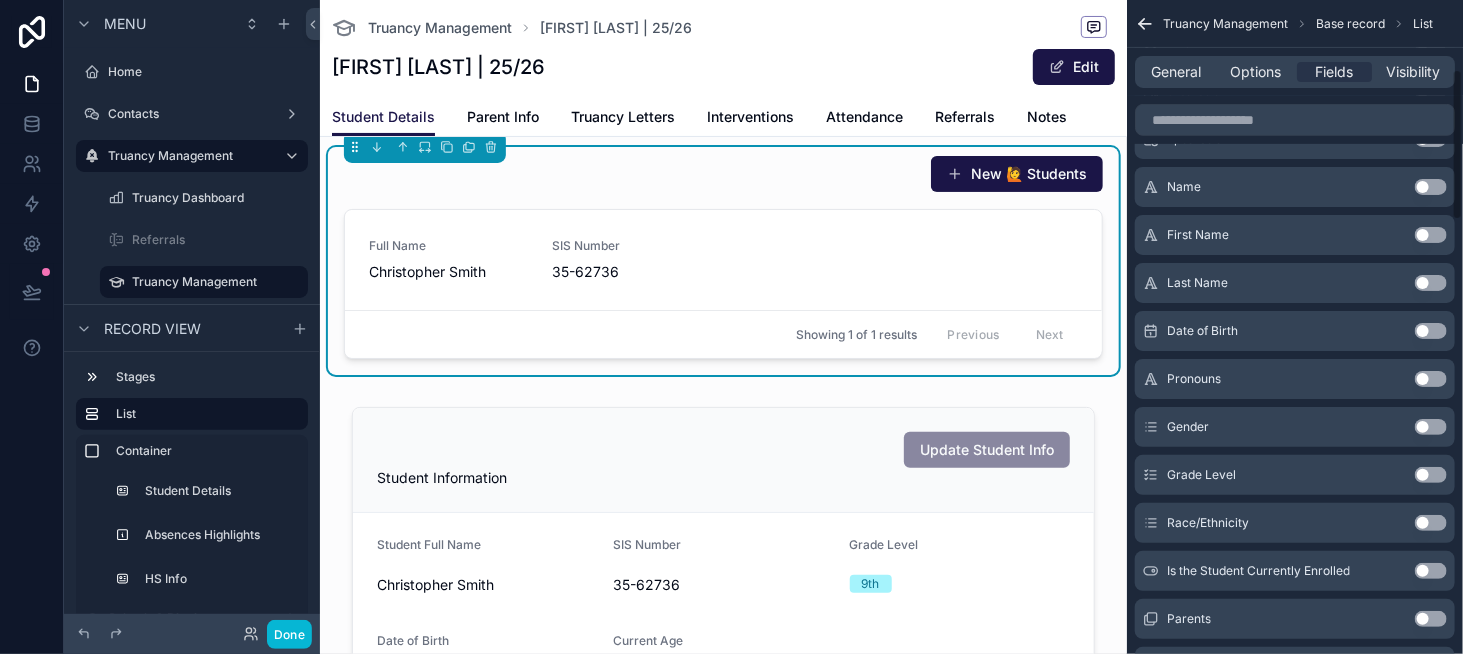 click on "Use setting" at bounding box center (1431, 475) 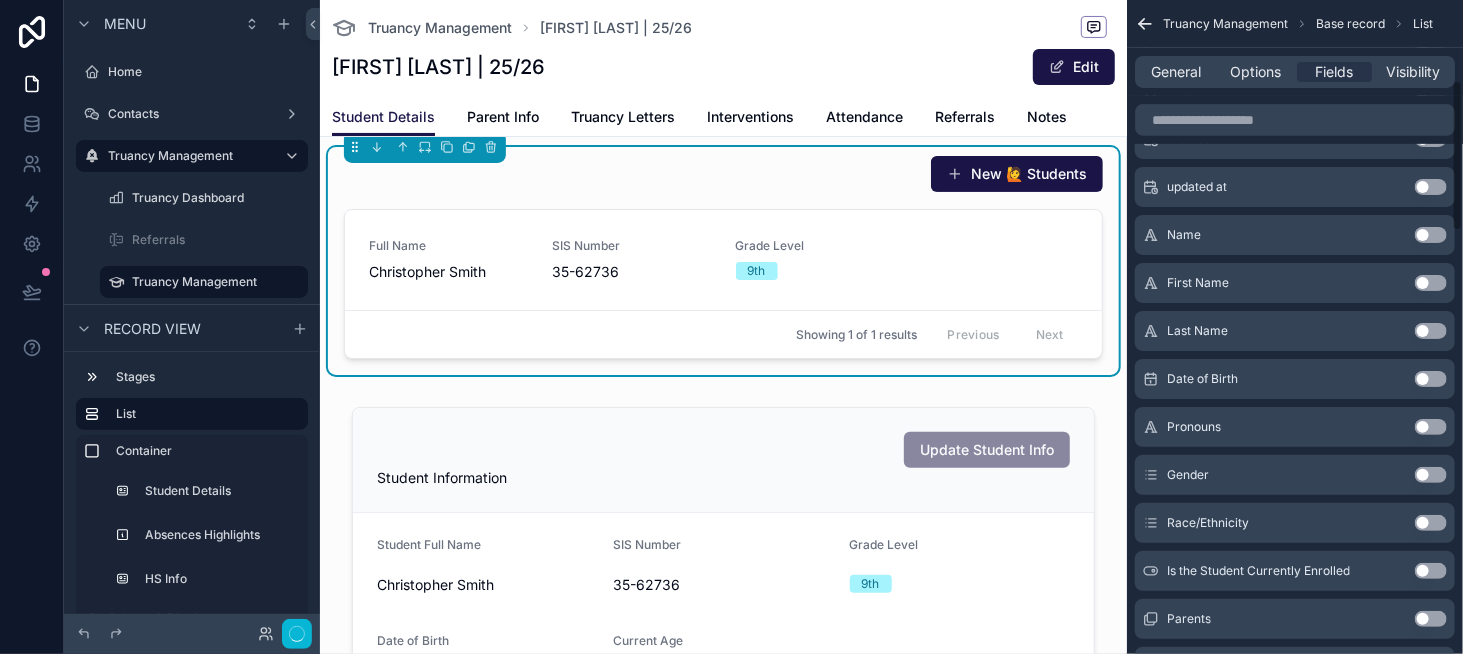 scroll, scrollTop: 348, scrollLeft: 0, axis: vertical 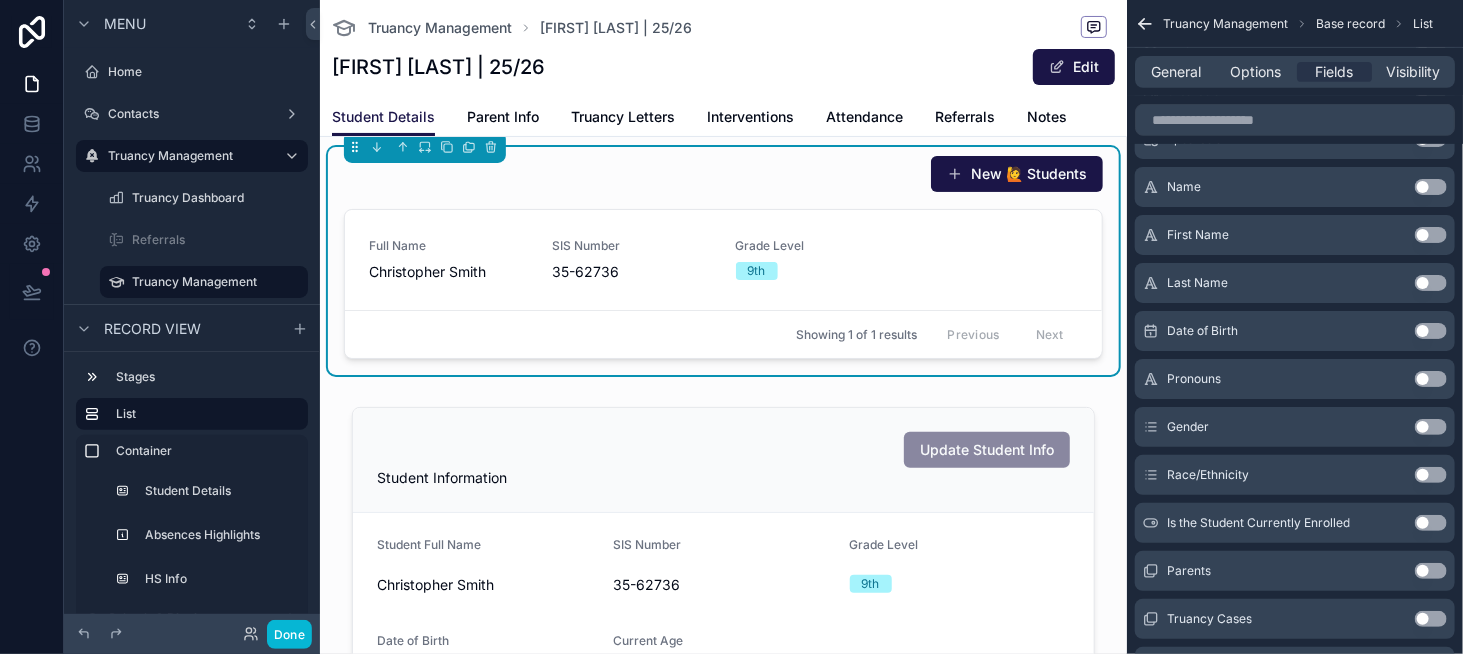 click on "Use setting" at bounding box center [1431, 475] 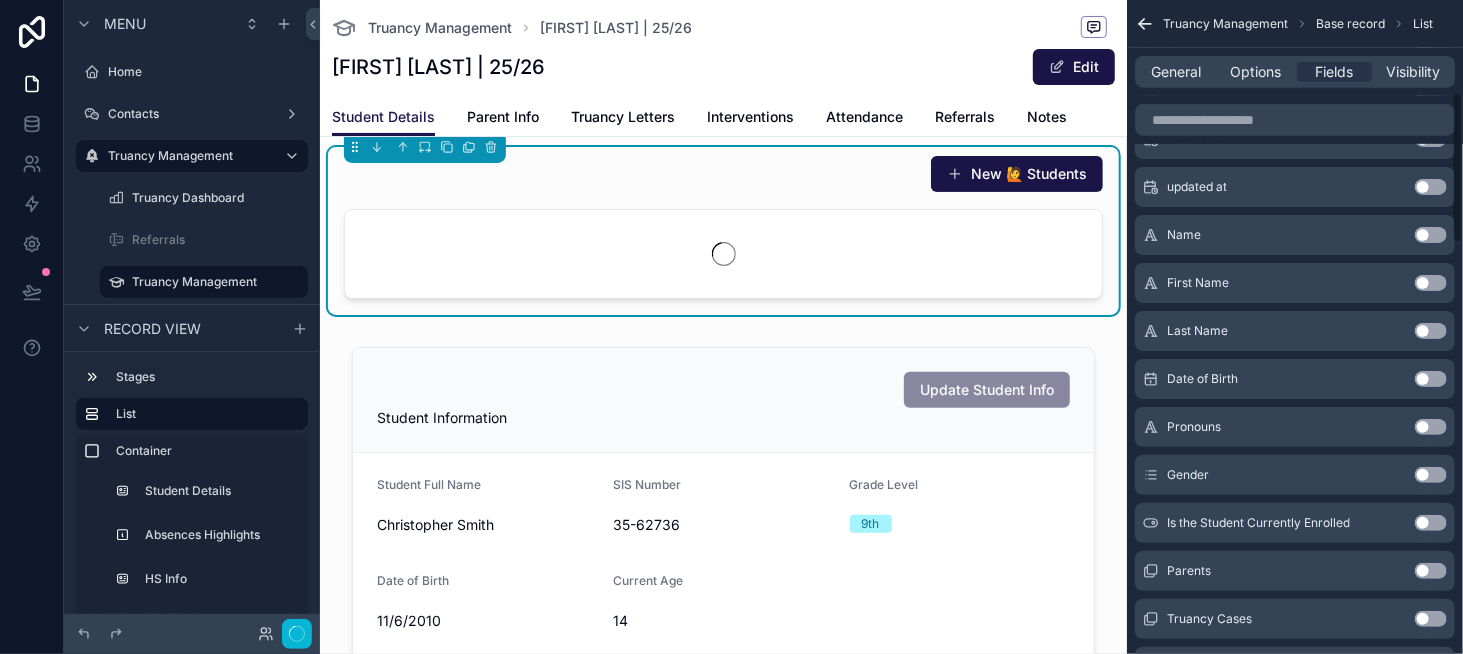 scroll, scrollTop: 396, scrollLeft: 0, axis: vertical 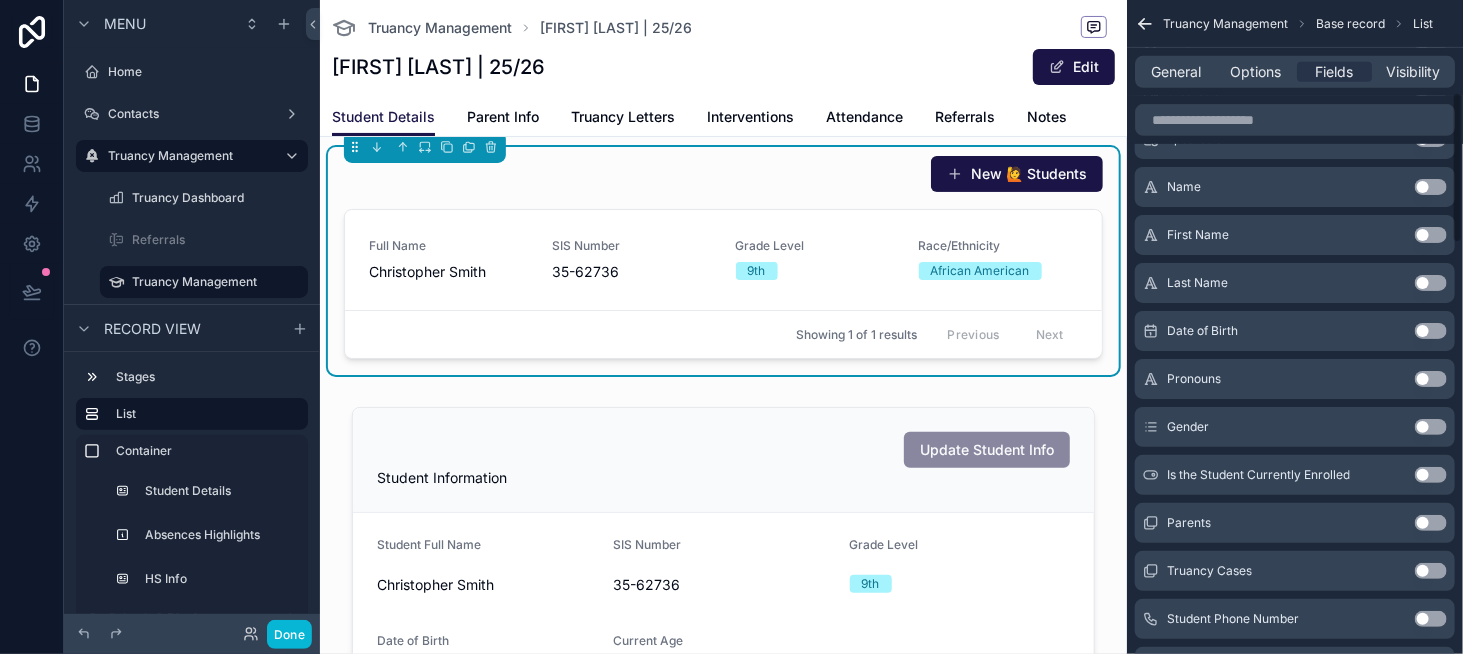 click on "Use setting" at bounding box center [1431, 427] 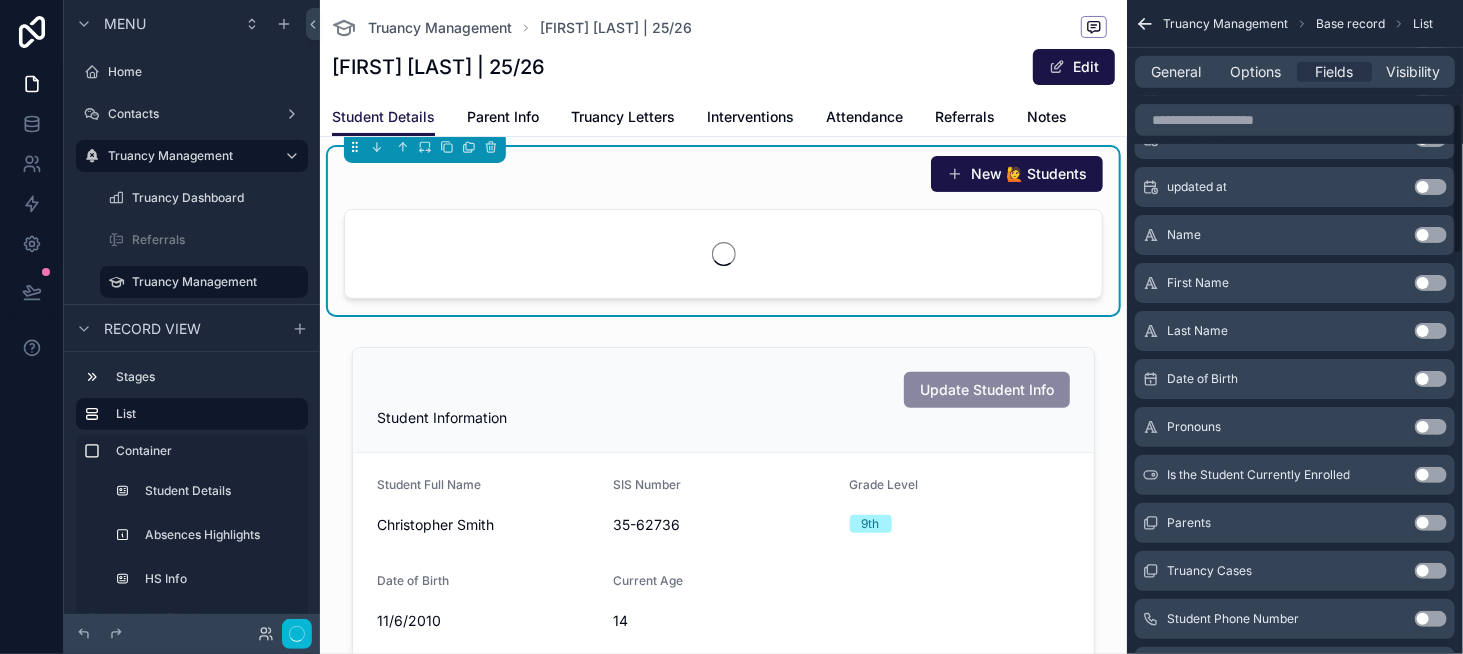 scroll, scrollTop: 444, scrollLeft: 0, axis: vertical 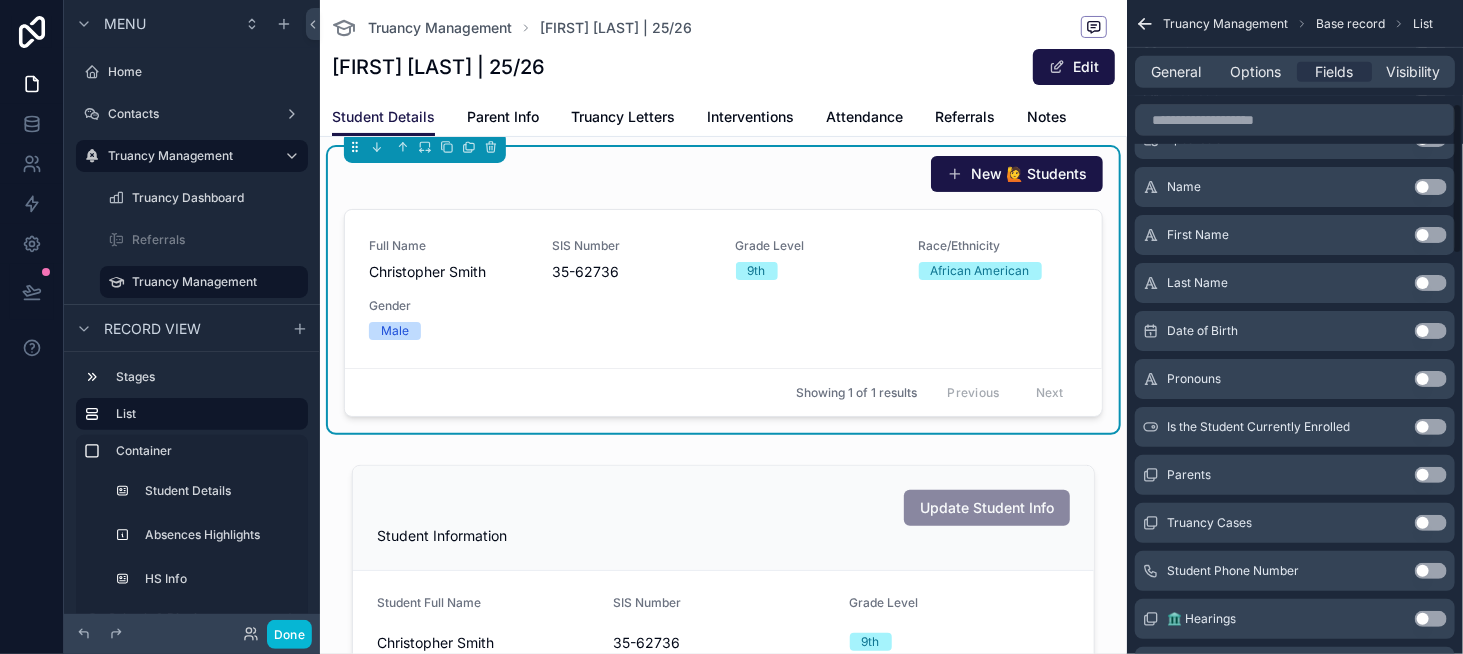 click on "Use setting" at bounding box center [1431, 379] 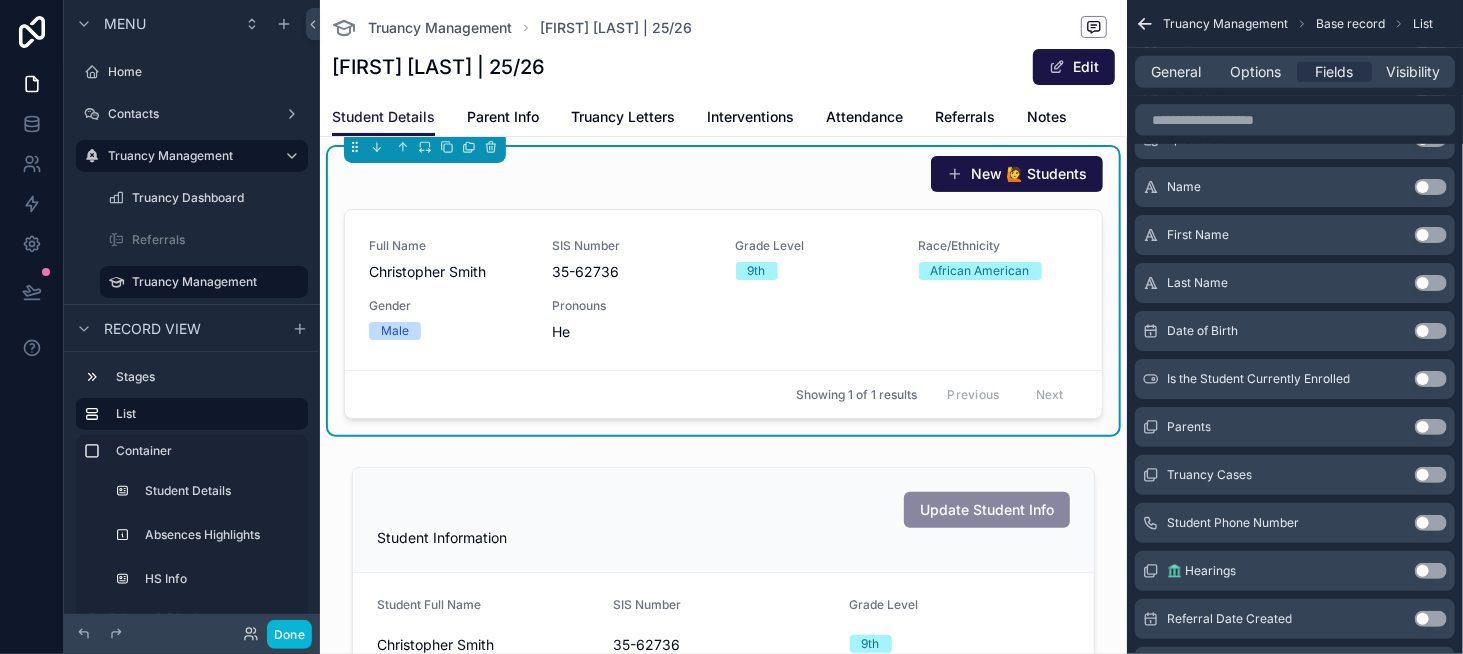 click on "Use setting" at bounding box center (1431, 331) 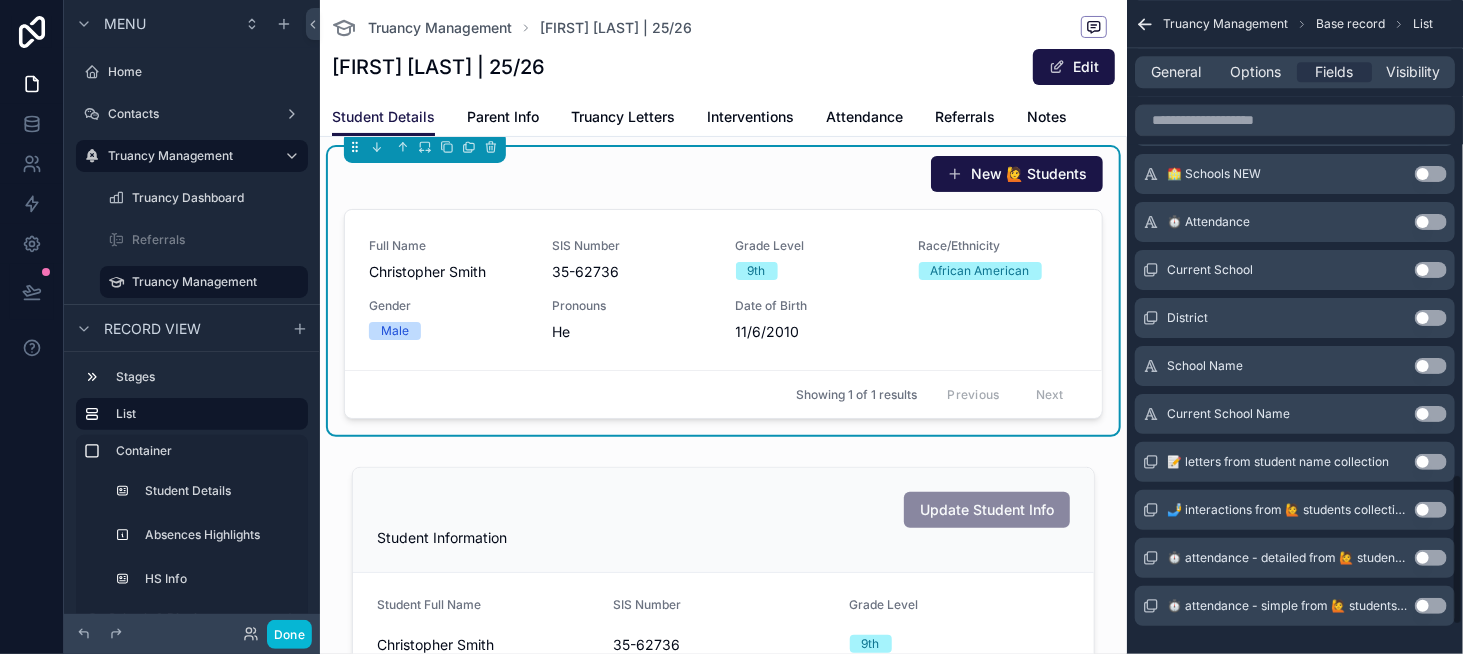 scroll, scrollTop: 2140, scrollLeft: 0, axis: vertical 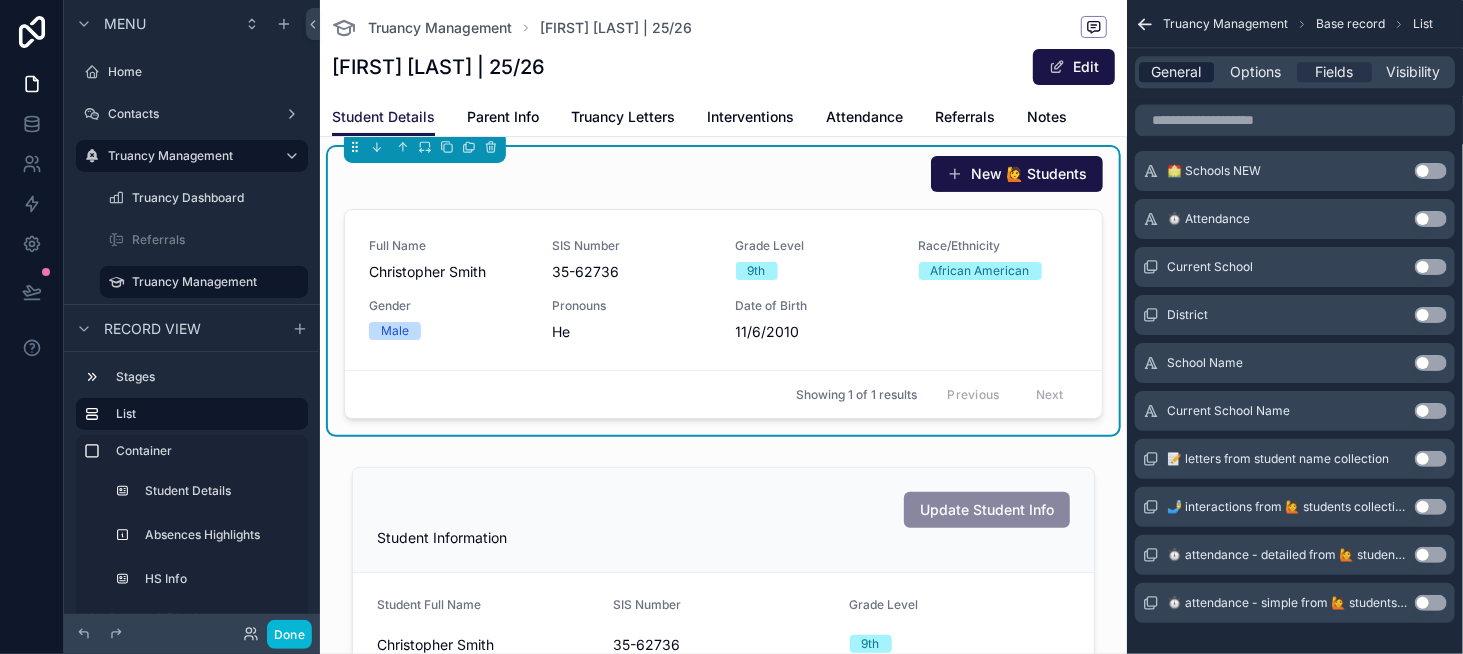click on "General" at bounding box center (1177, 72) 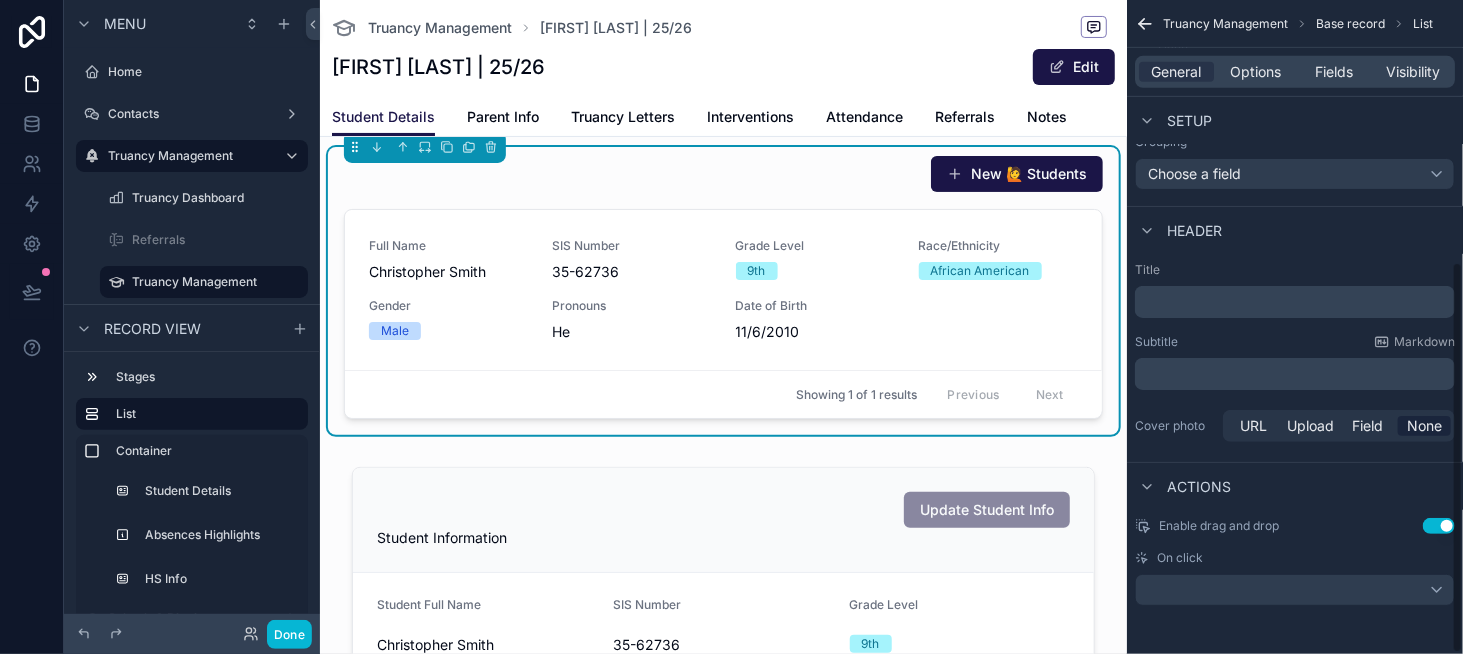 scroll, scrollTop: 438, scrollLeft: 0, axis: vertical 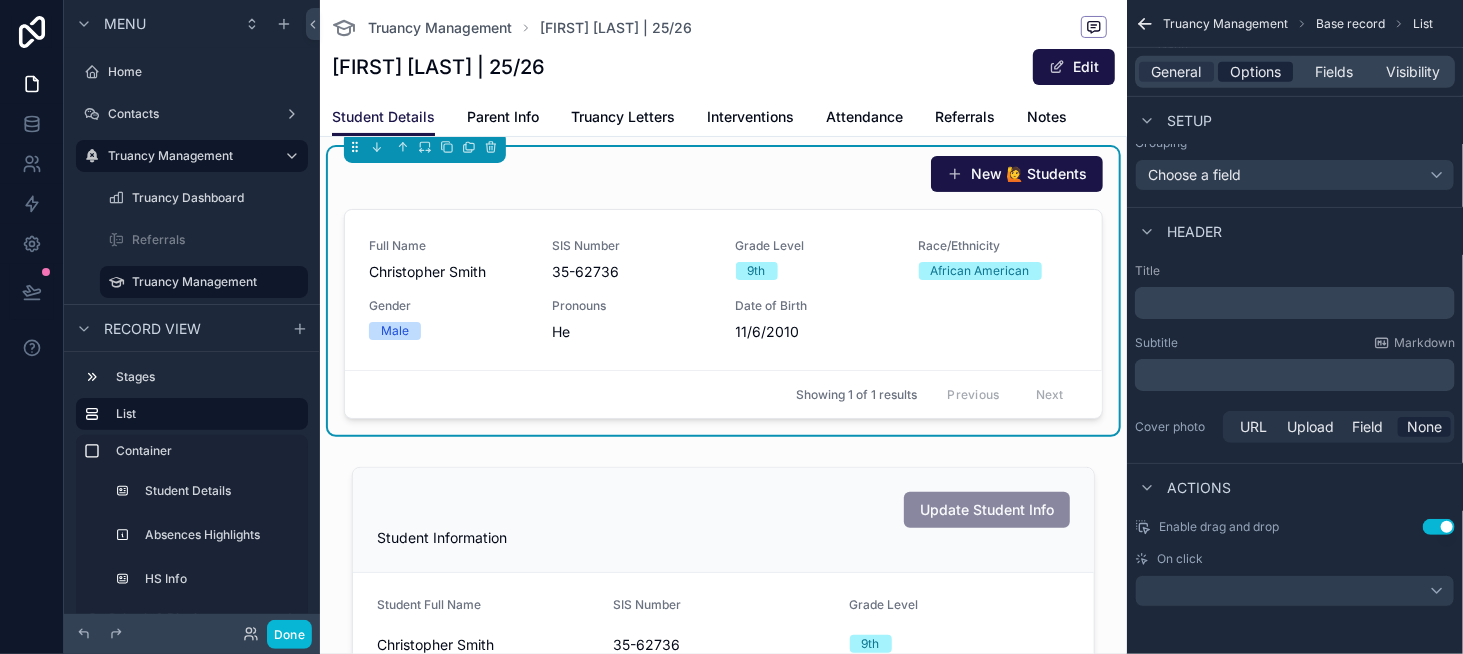 click on "Options" at bounding box center (1255, 72) 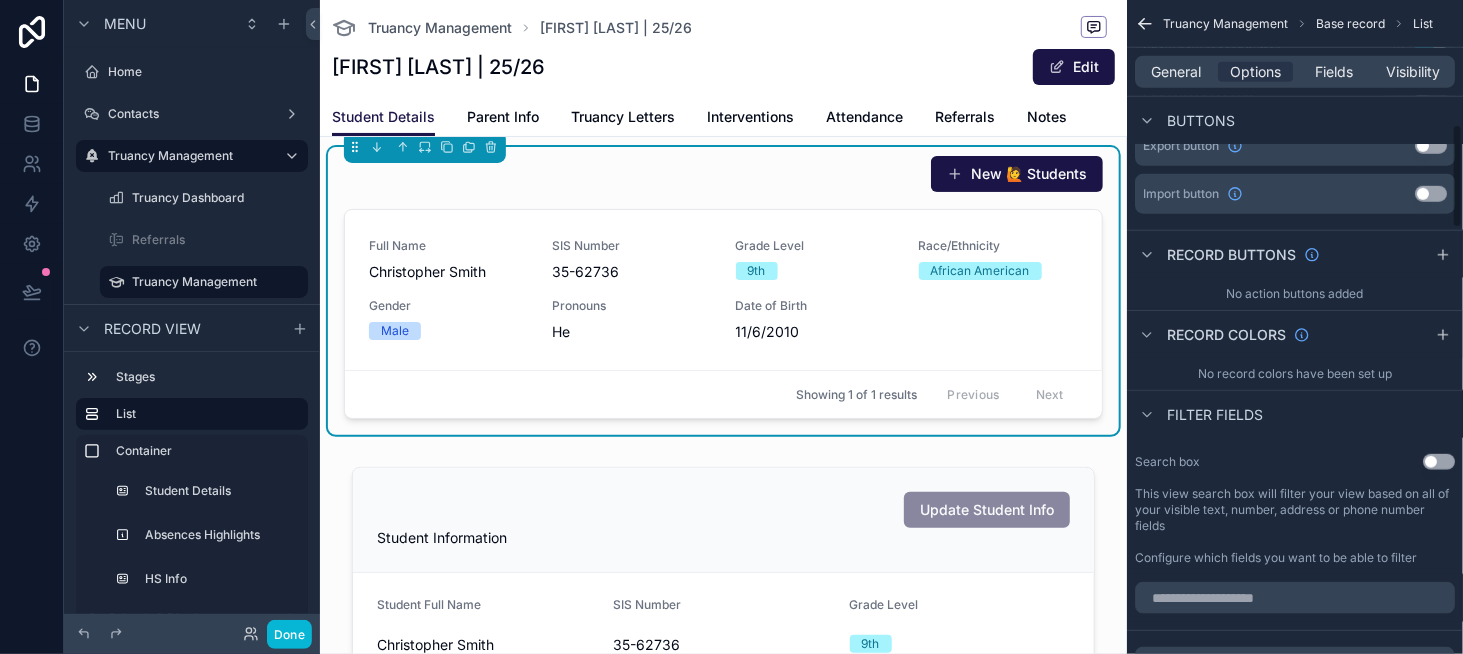 scroll, scrollTop: 740, scrollLeft: 0, axis: vertical 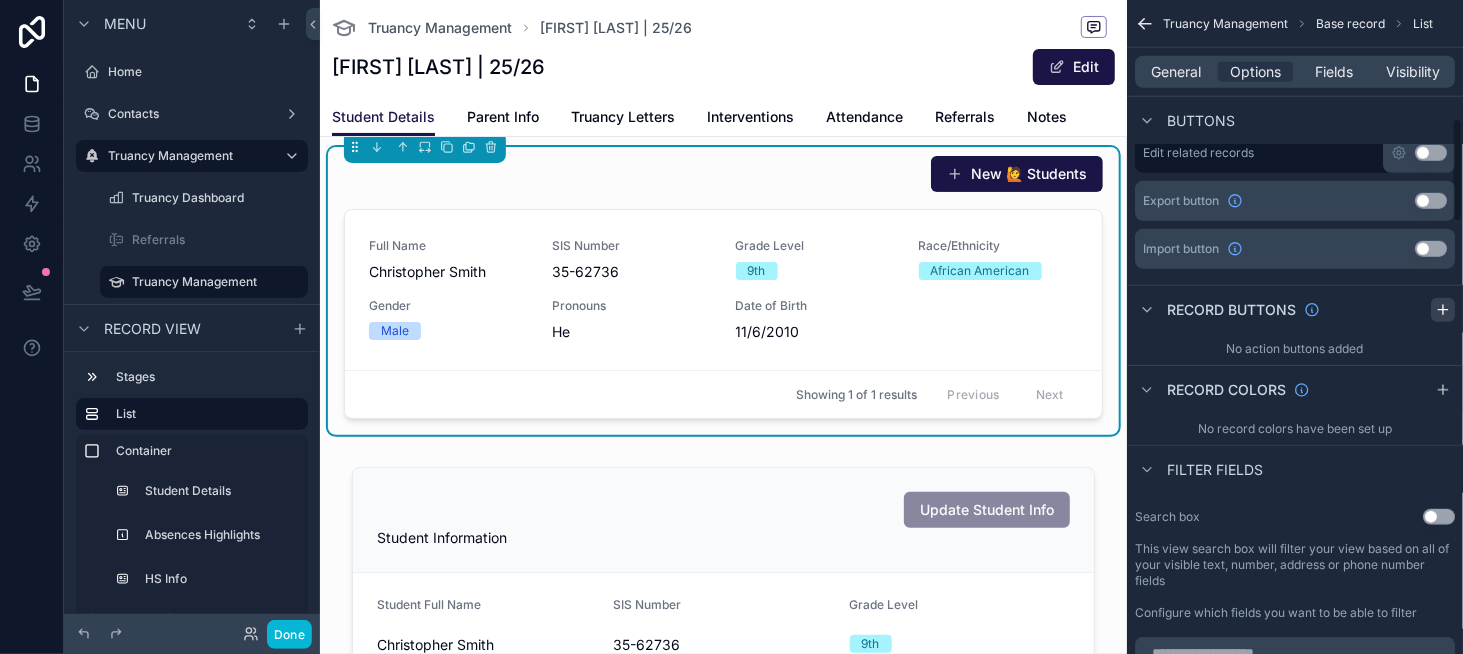 click 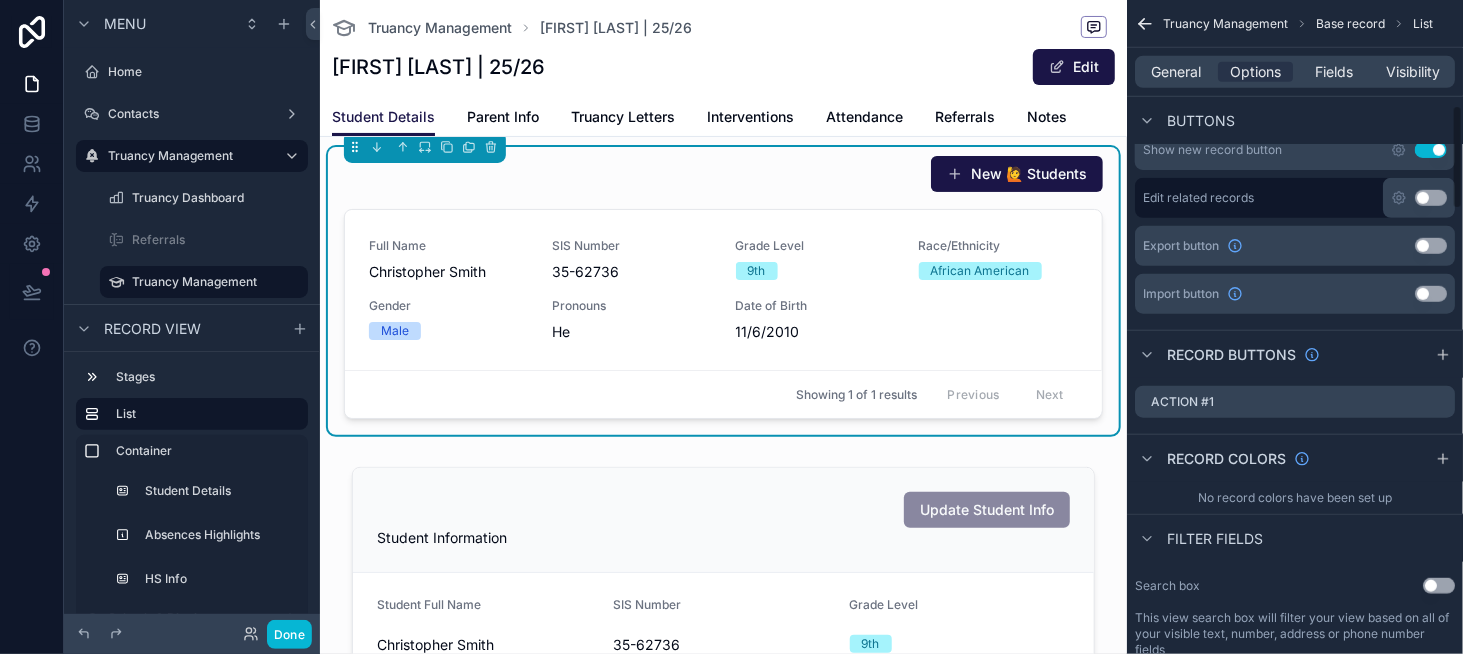 scroll, scrollTop: 640, scrollLeft: 0, axis: vertical 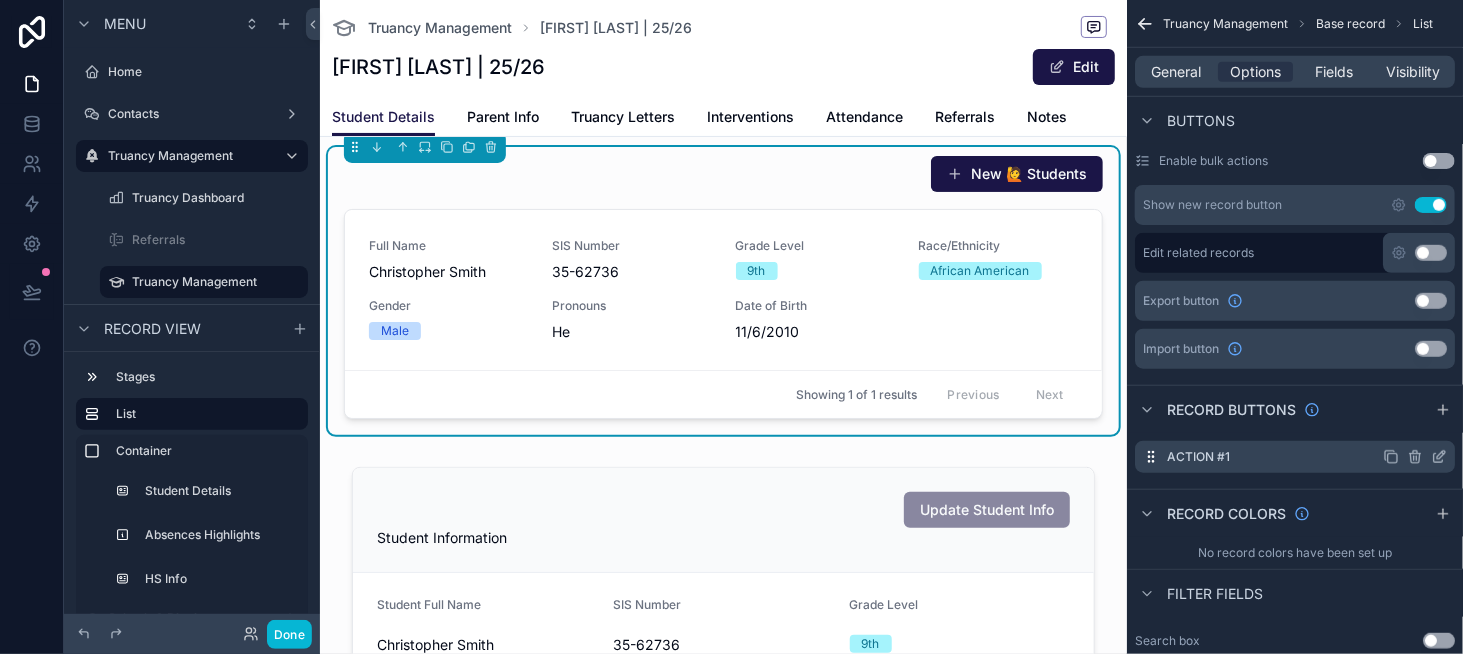 click 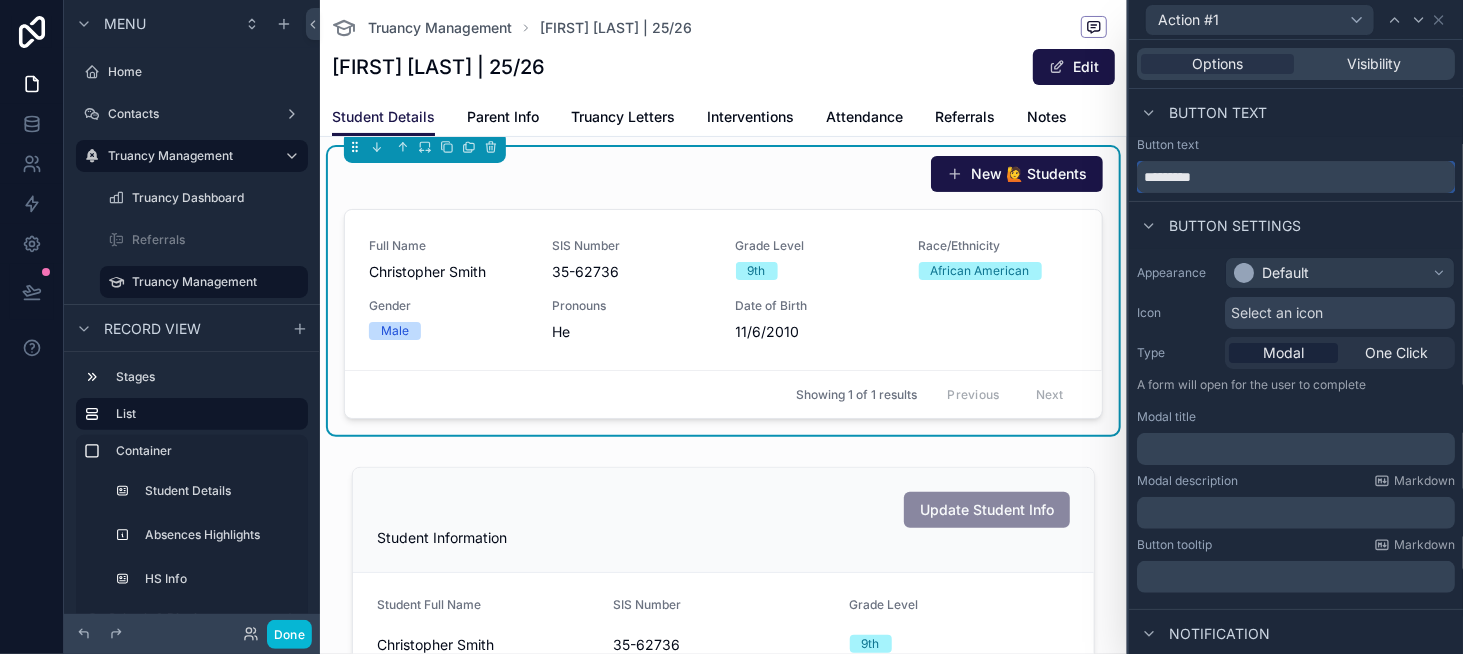click on "*********" at bounding box center (1296, 177) 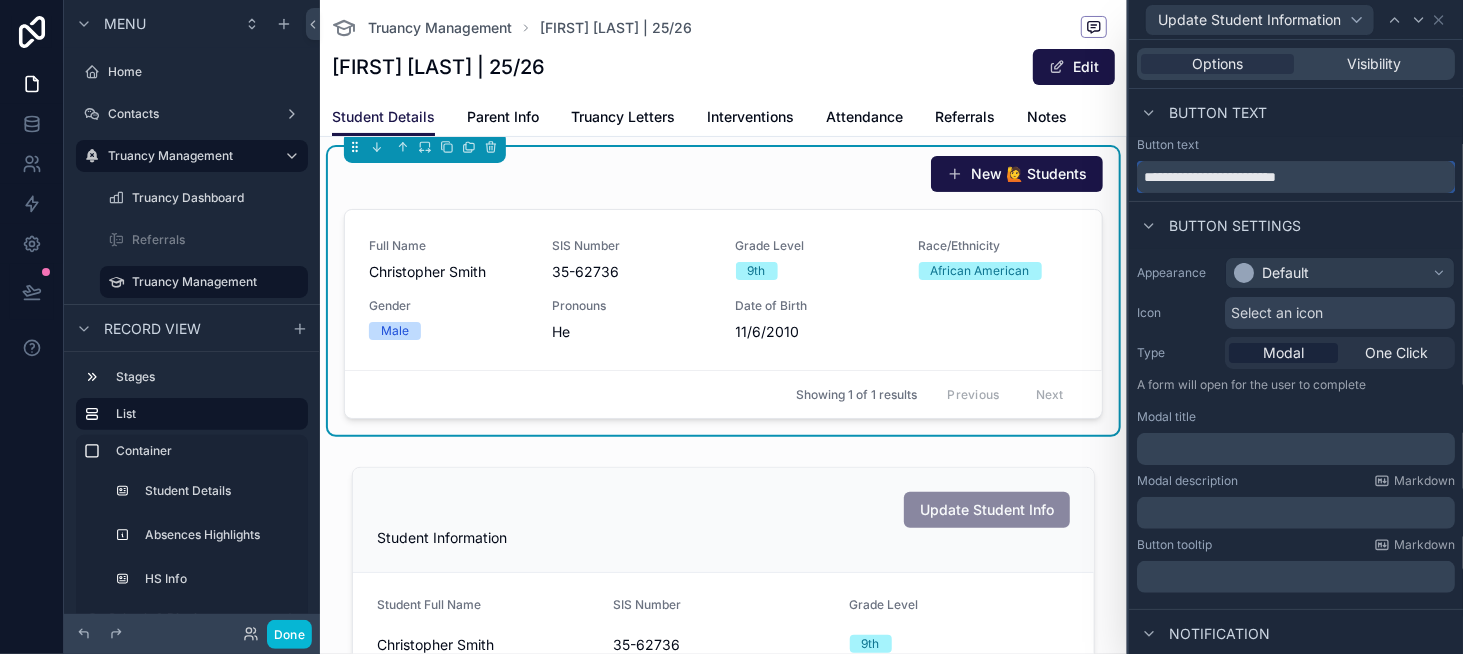 type on "**********" 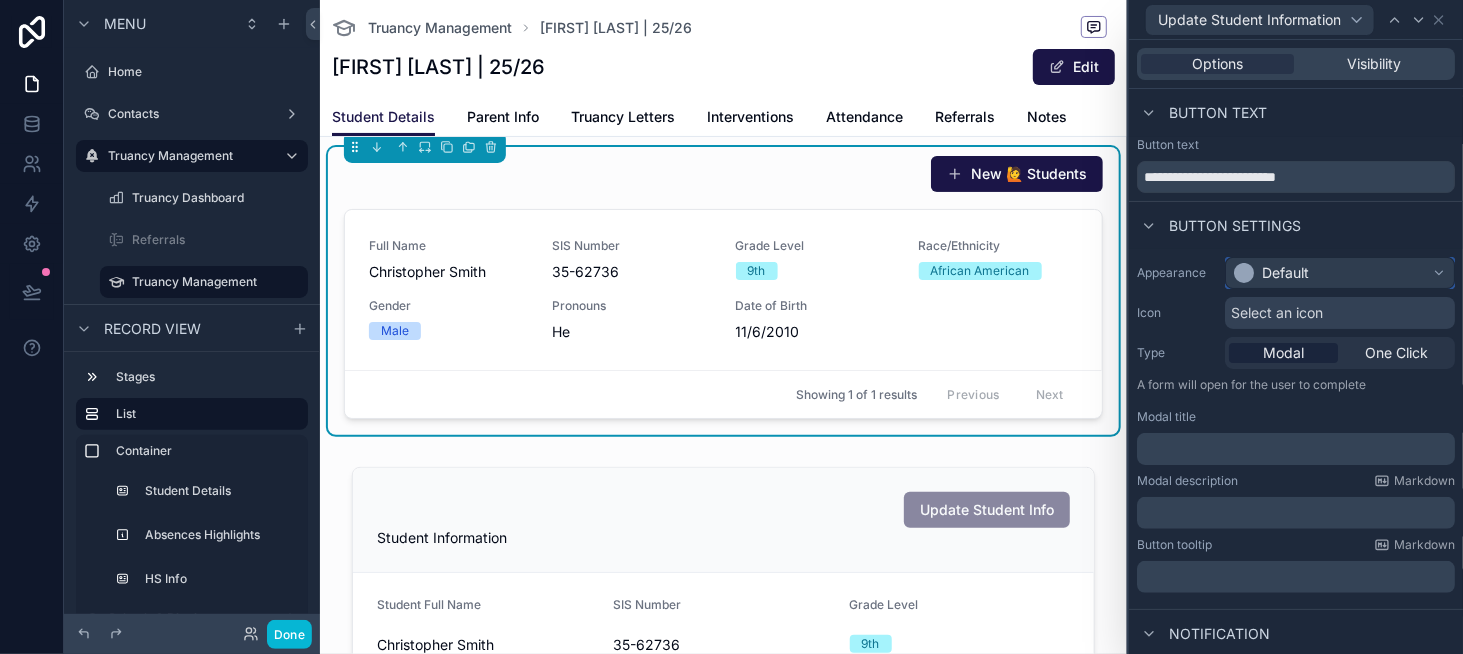 click on "Default" at bounding box center [1340, 273] 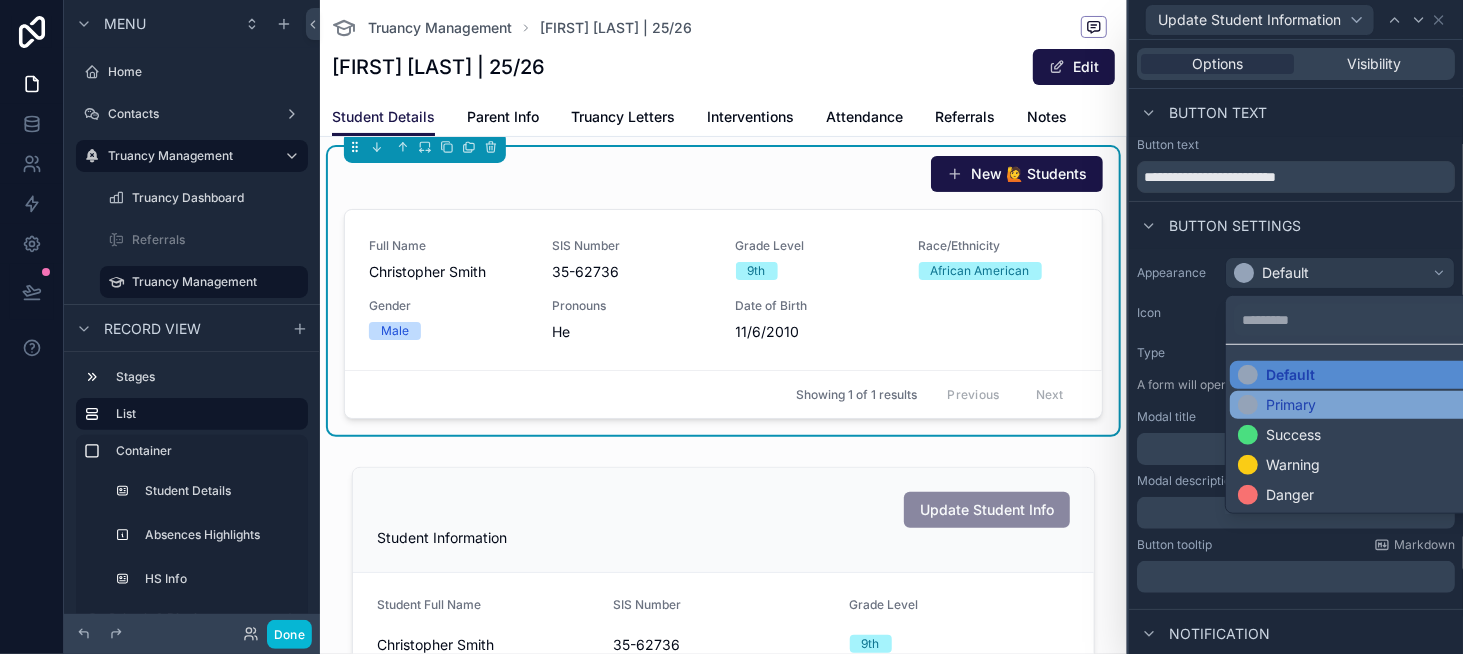 click on "Primary" at bounding box center [1356, 405] 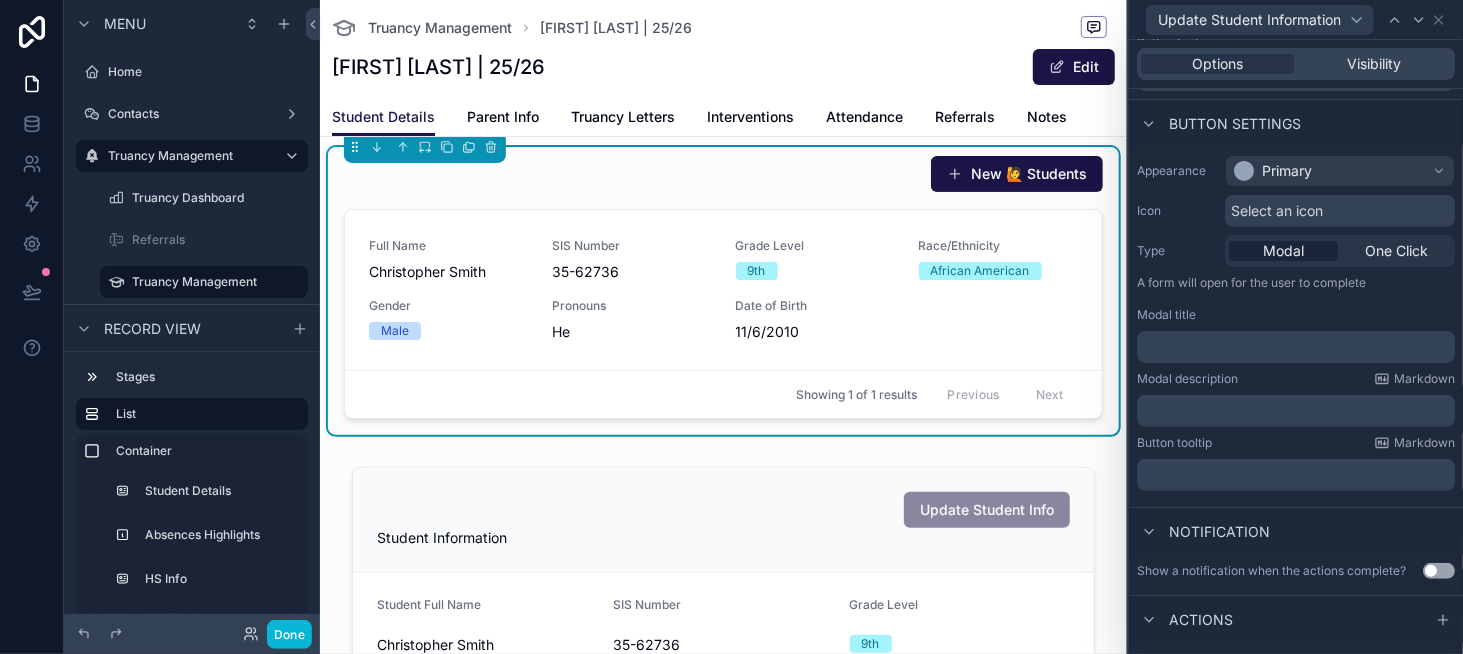 scroll, scrollTop: 126, scrollLeft: 0, axis: vertical 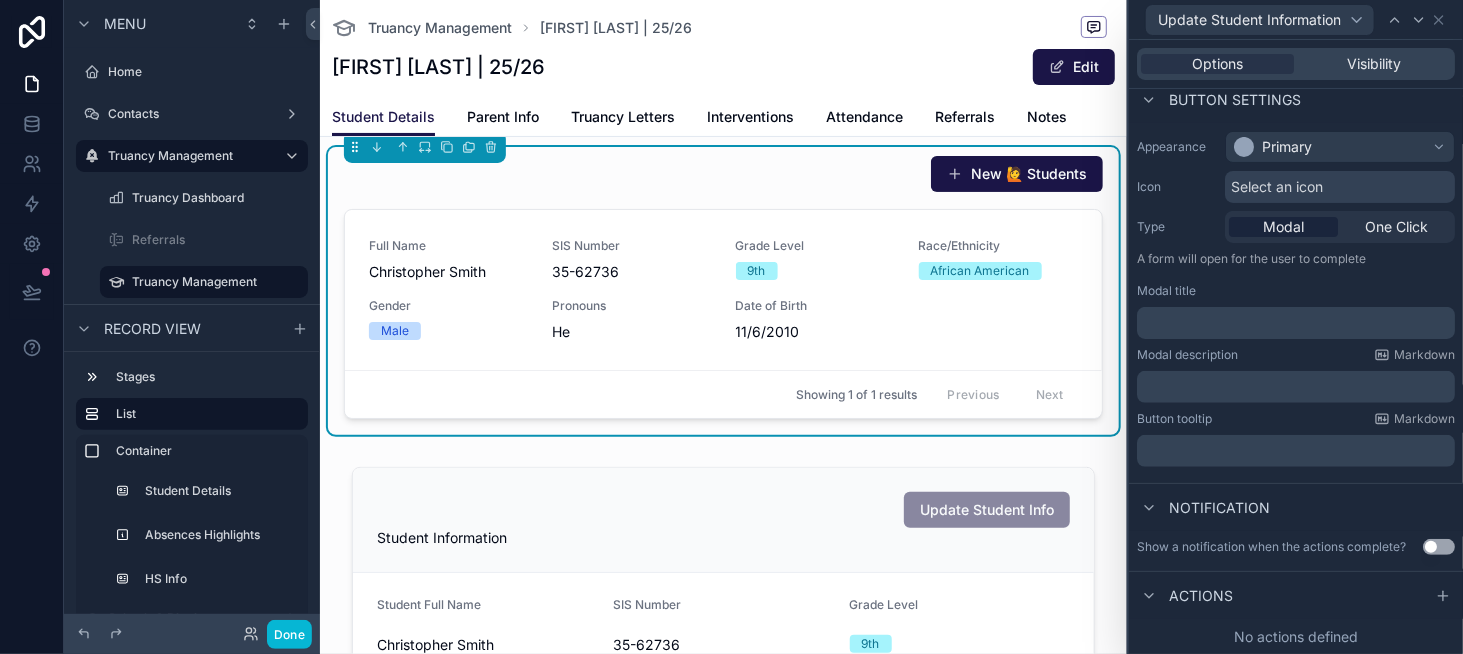 click on "New 🙋 Students" at bounding box center [723, 174] 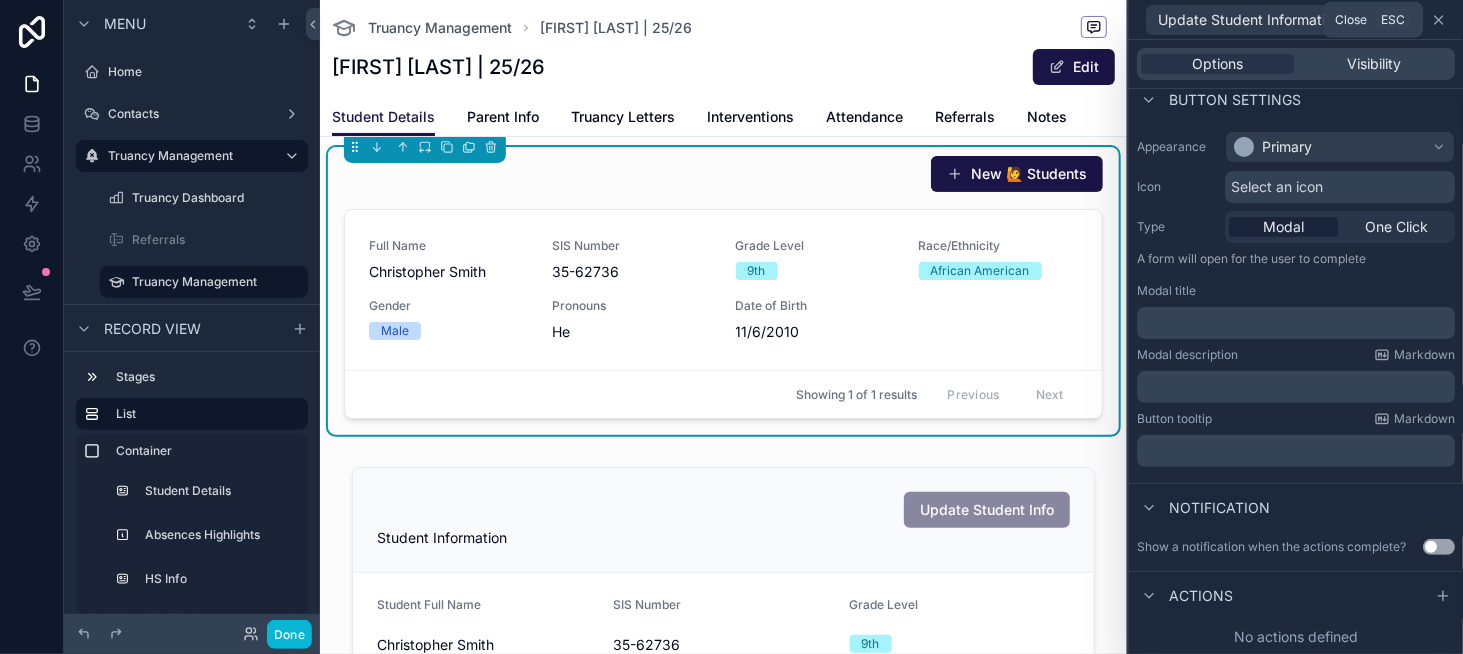 click 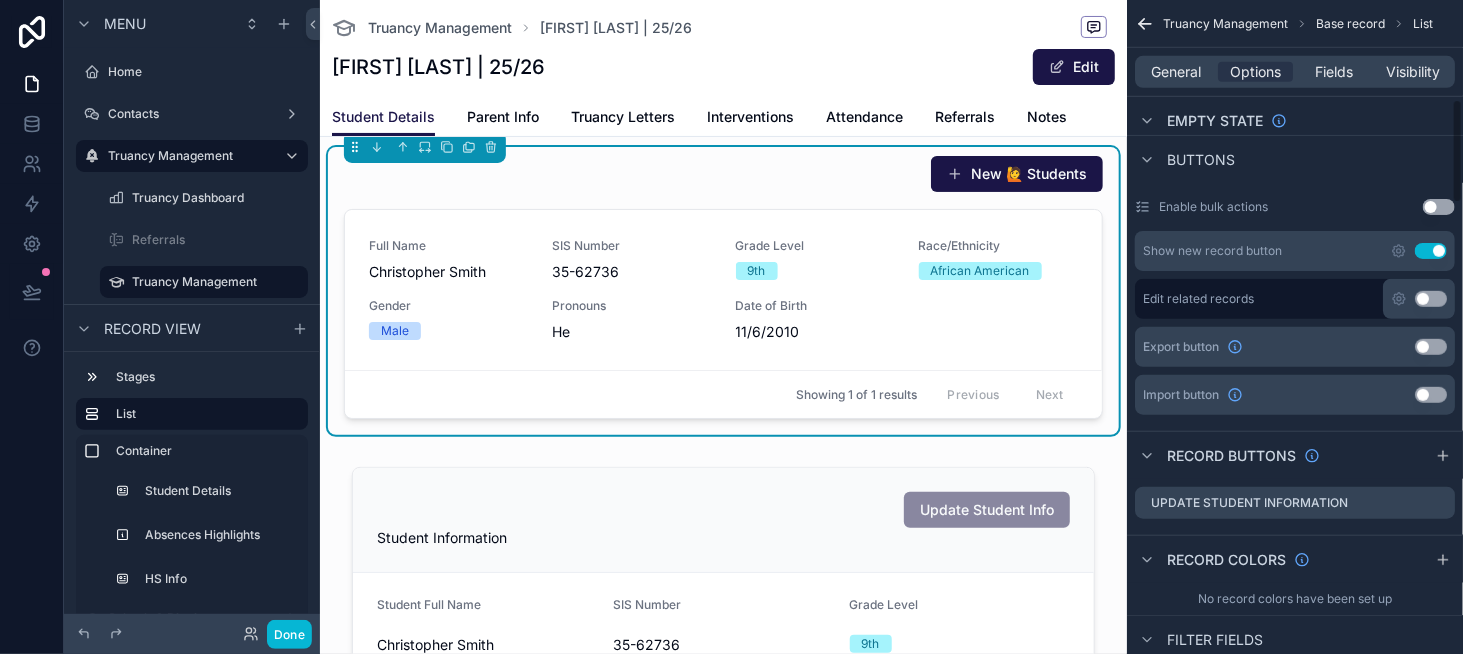 scroll, scrollTop: 540, scrollLeft: 0, axis: vertical 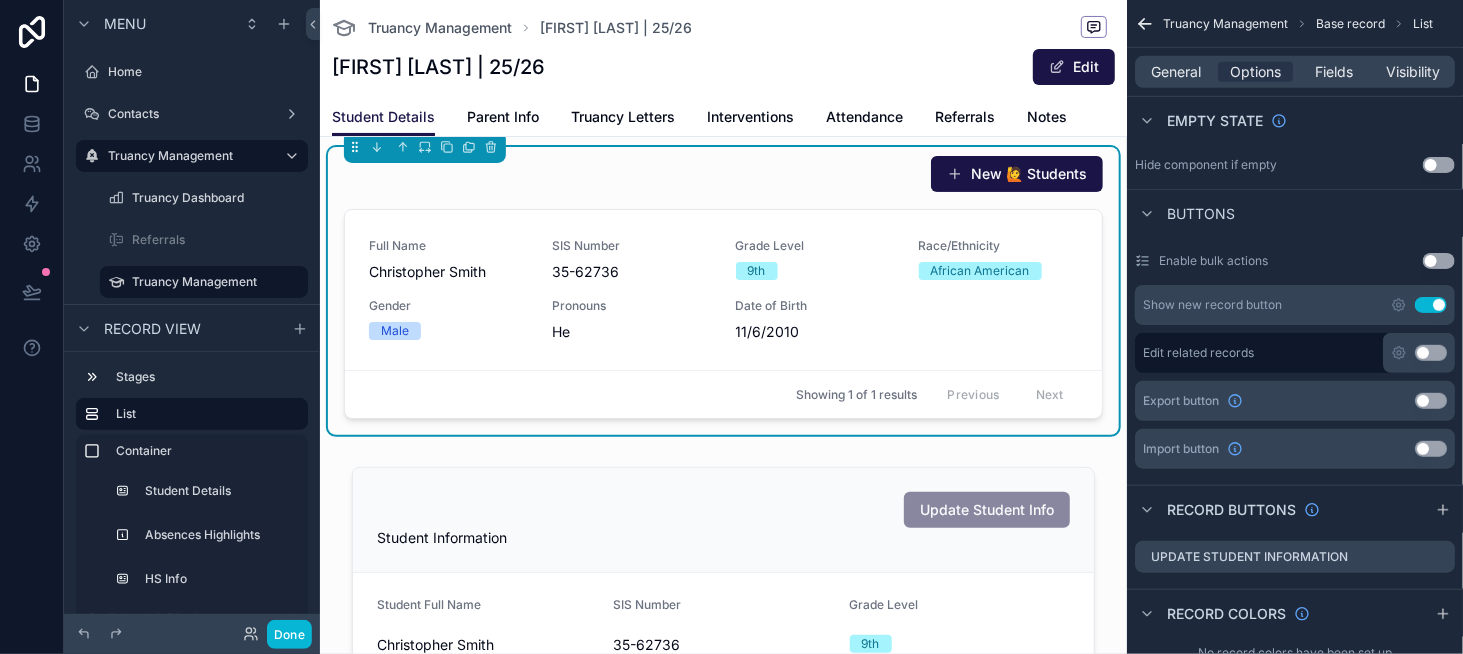 click on "Use setting" at bounding box center (1431, 305) 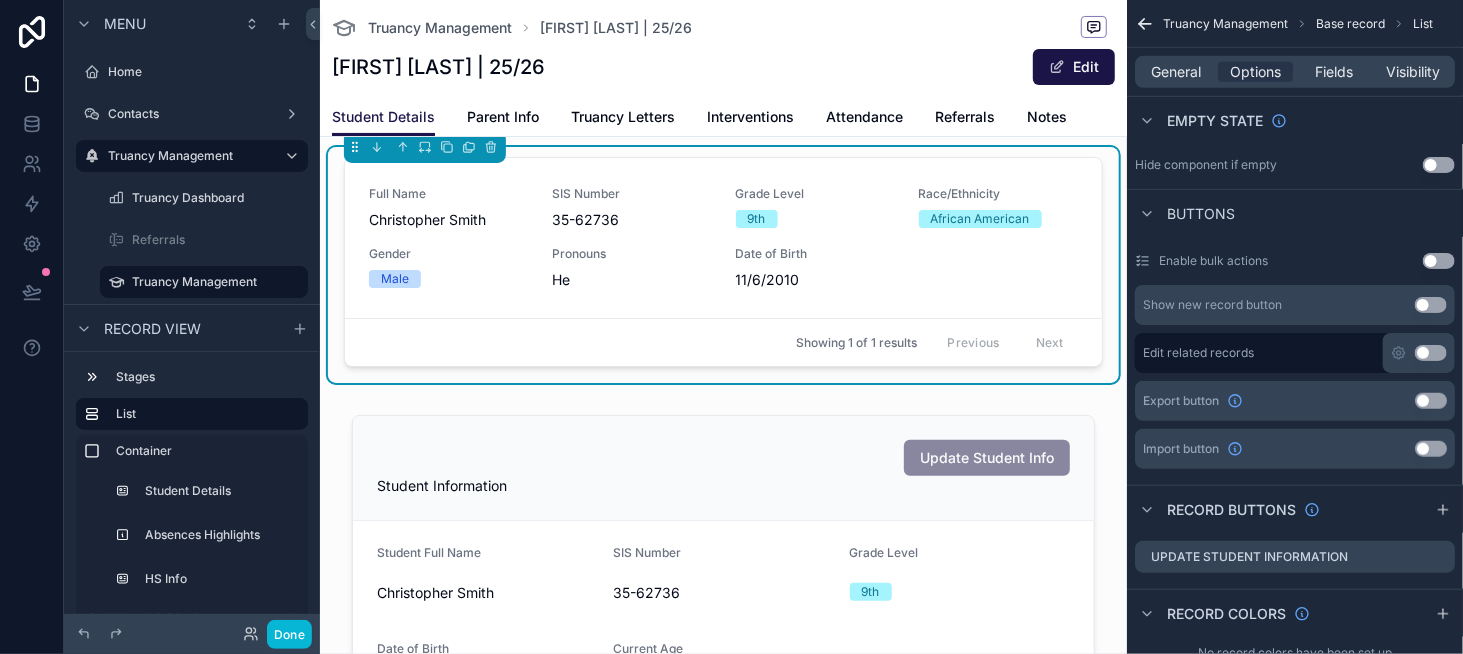 click on "Use setting" at bounding box center [1431, 353] 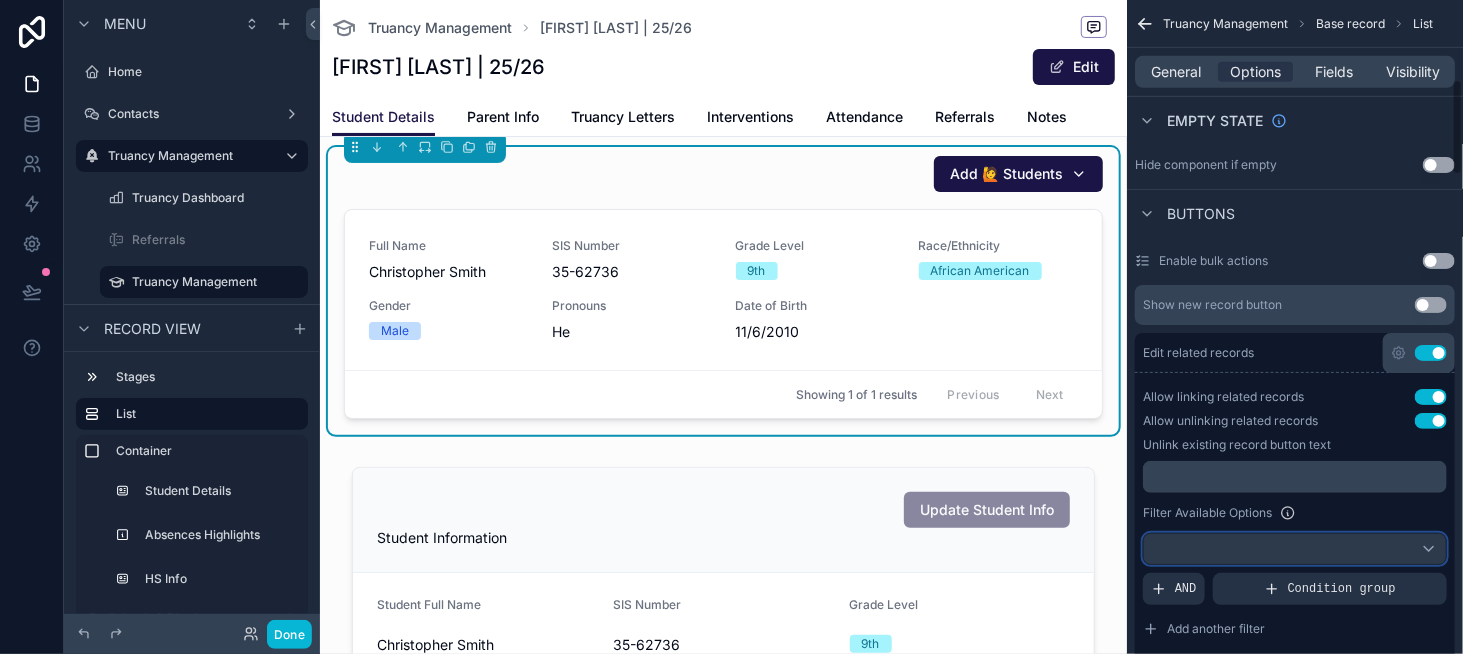click at bounding box center [1295, 549] 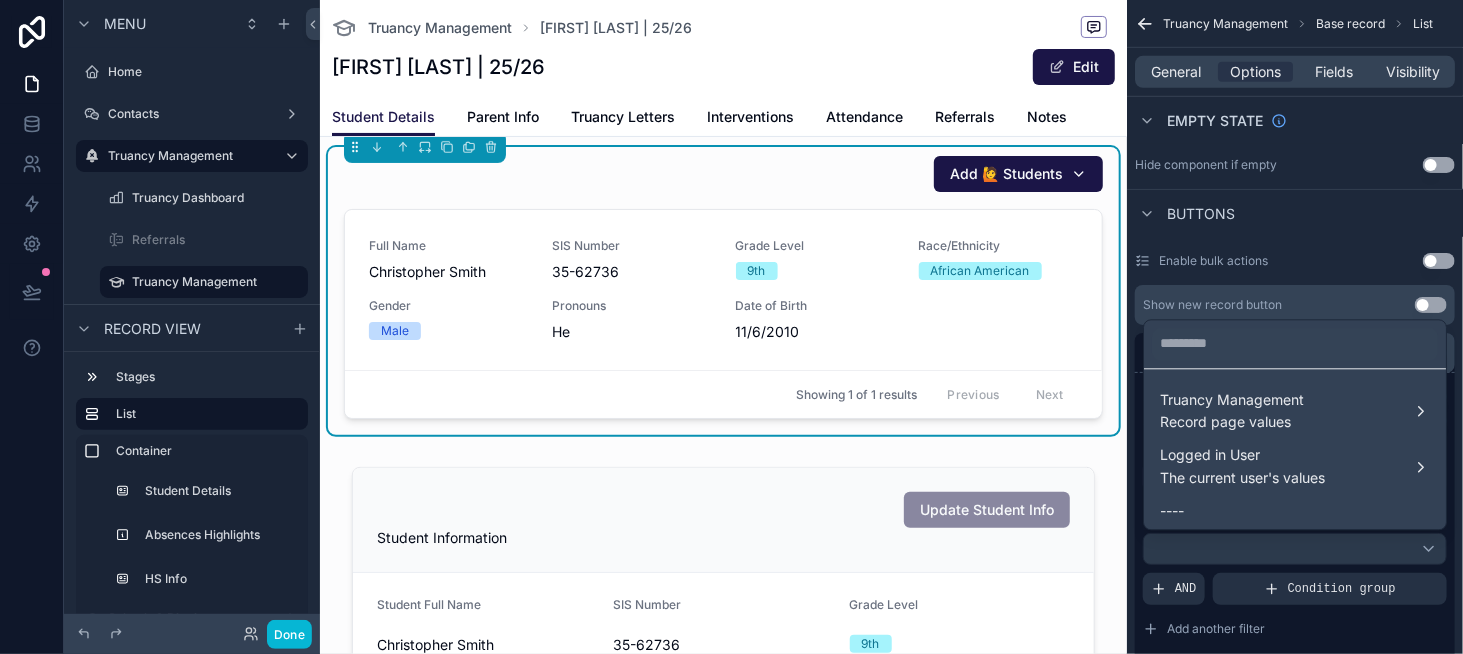 click at bounding box center (731, 327) 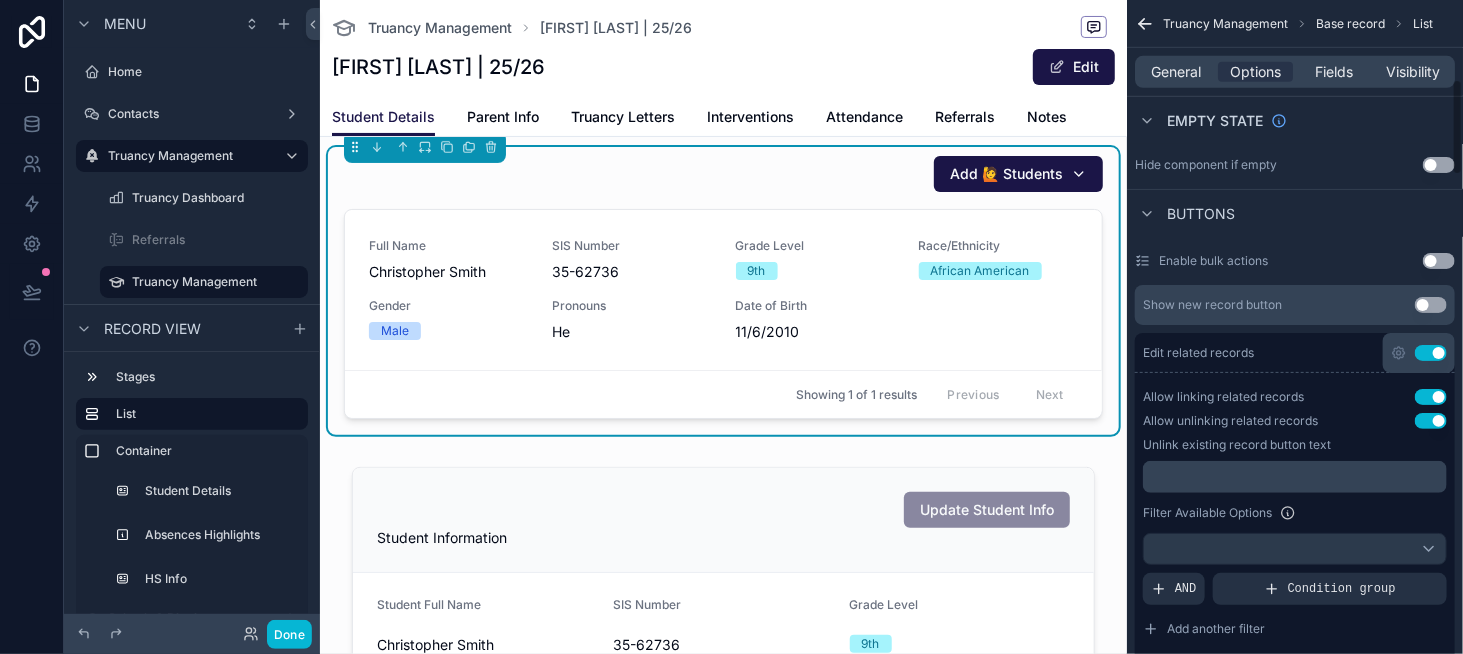 click on "﻿" at bounding box center (1297, 477) 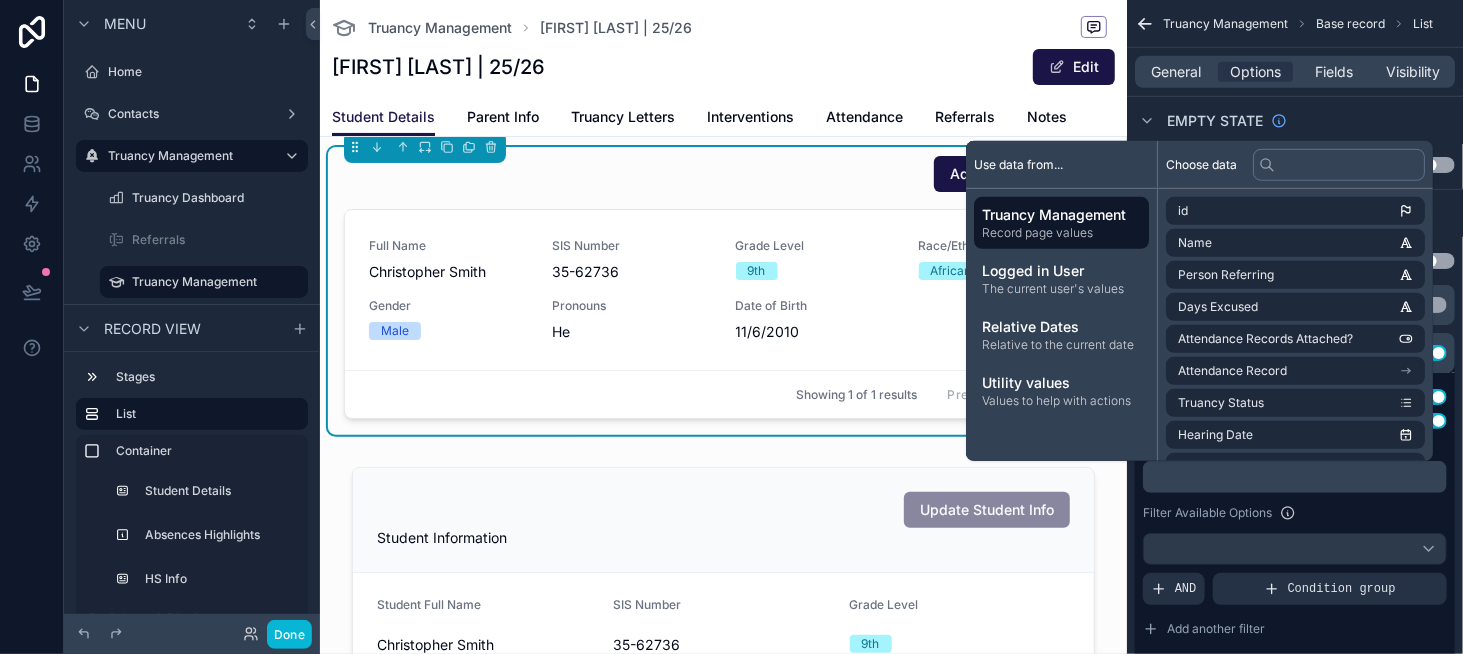 click on "﻿" at bounding box center [1297, 477] 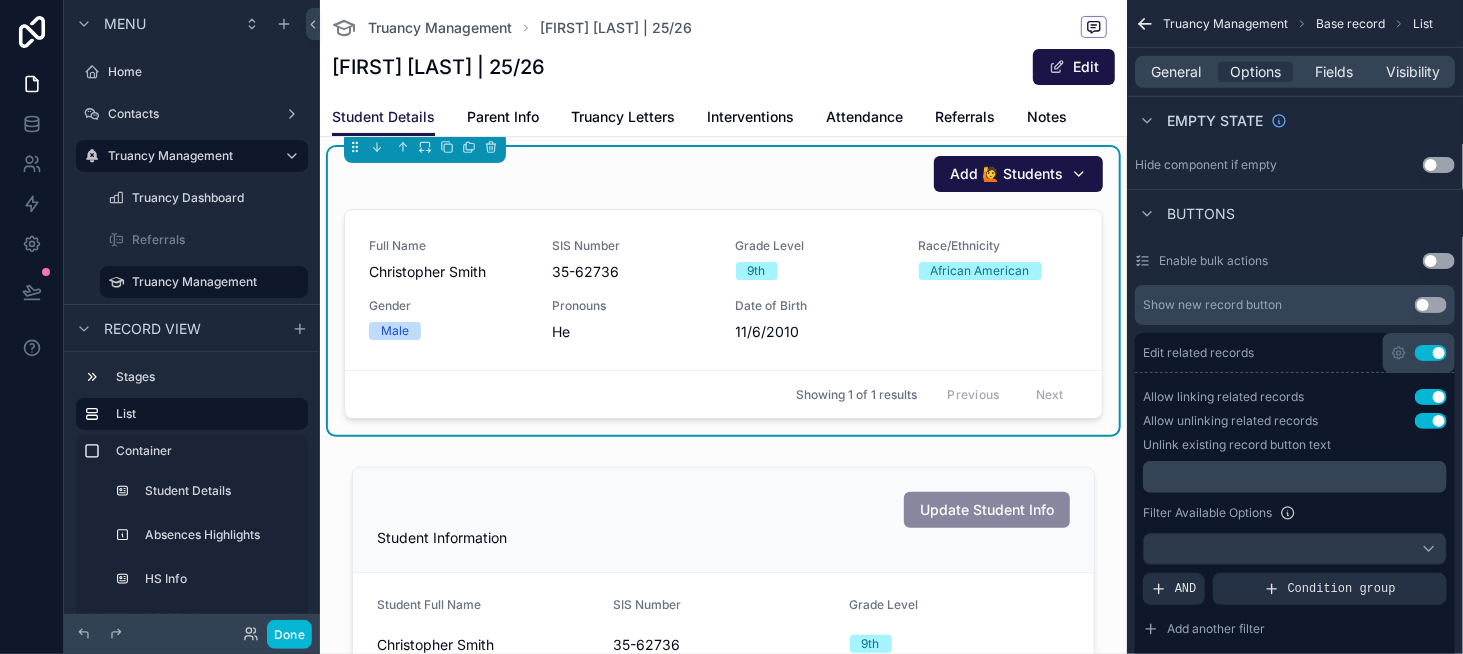 click on "Filter Available Options" at bounding box center (1295, 513) 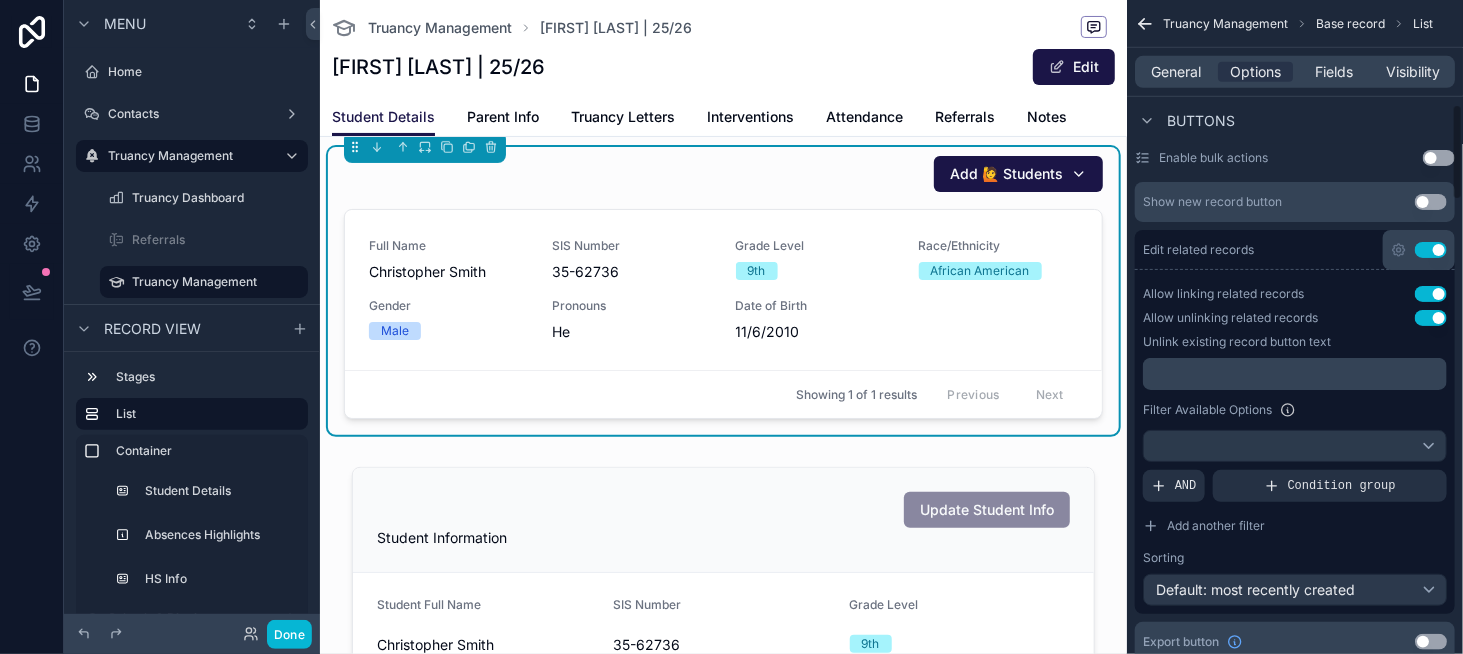 scroll, scrollTop: 640, scrollLeft: 0, axis: vertical 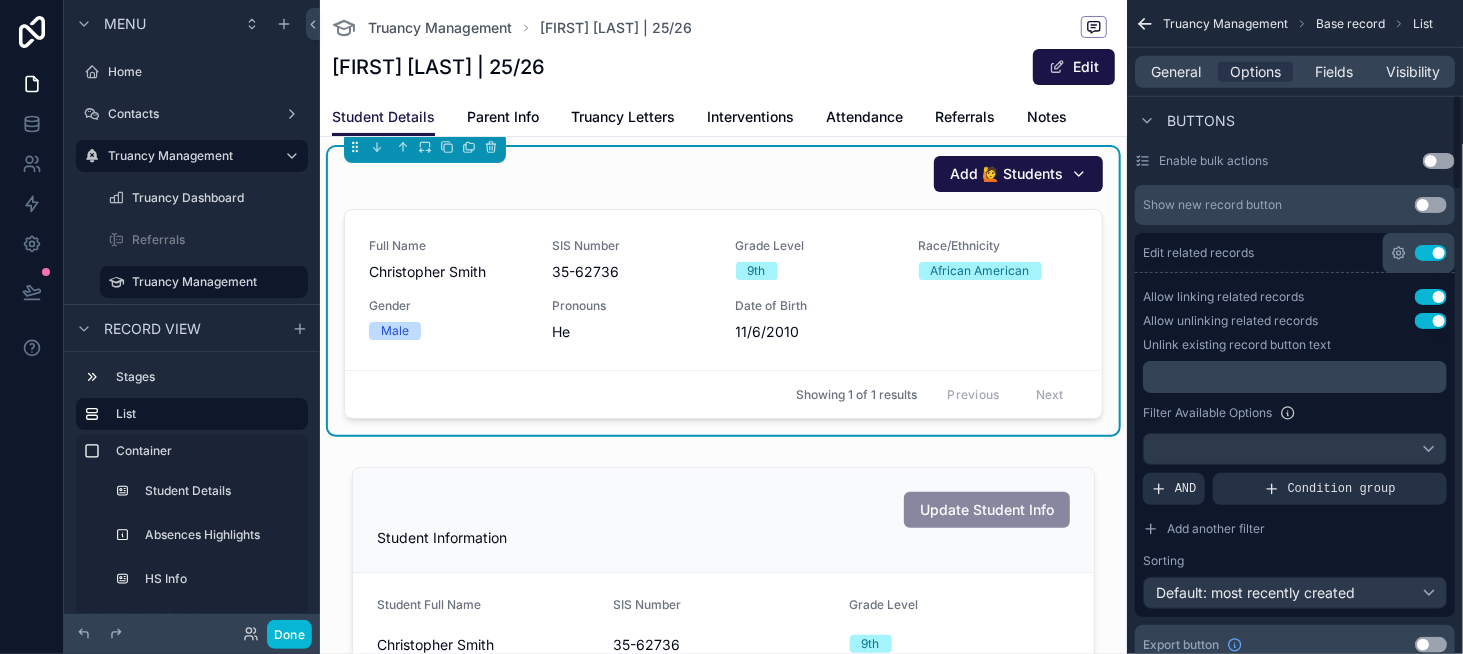 click 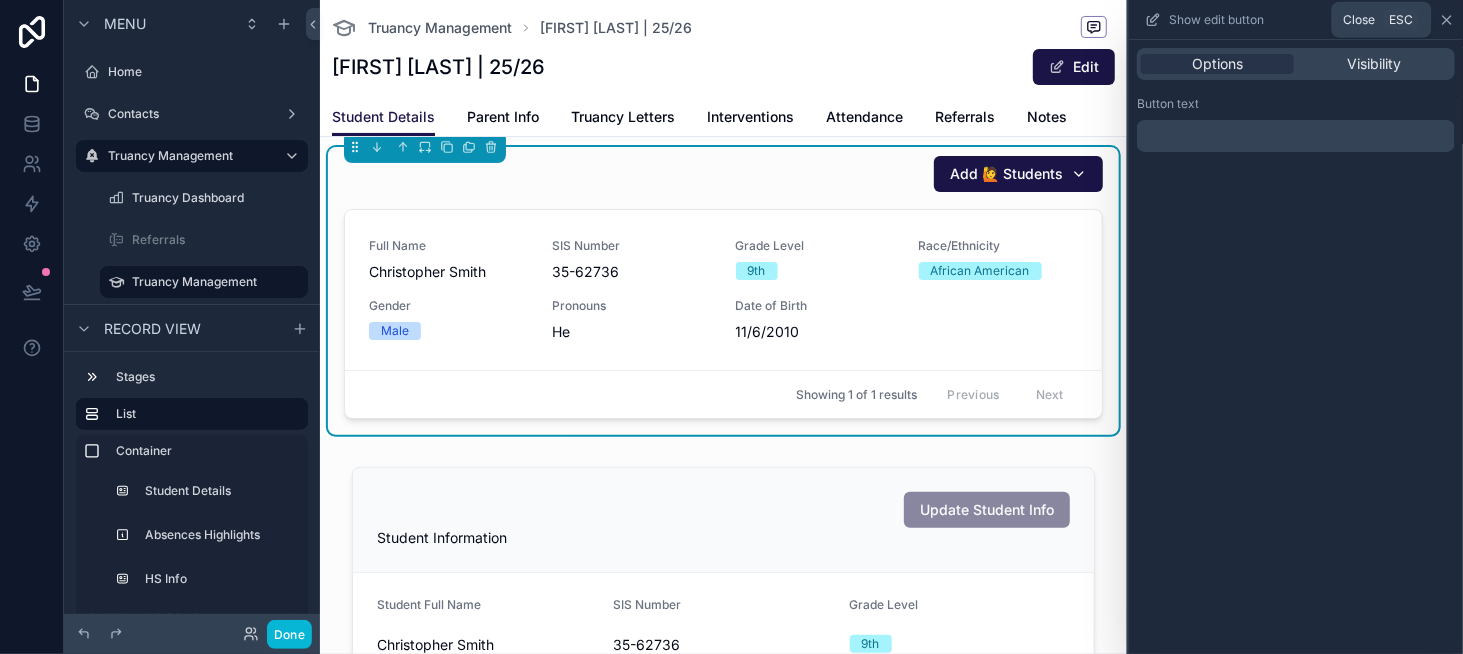 click 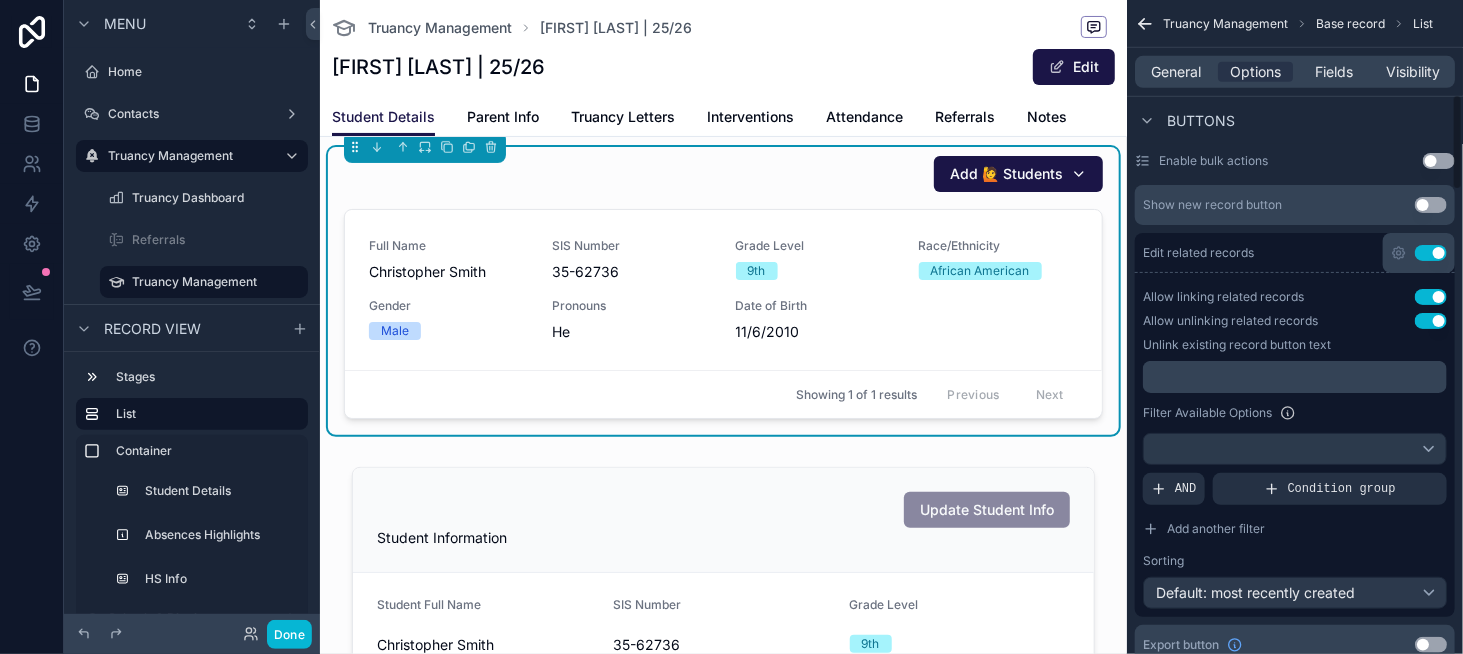 click on "Use setting" at bounding box center (1431, 253) 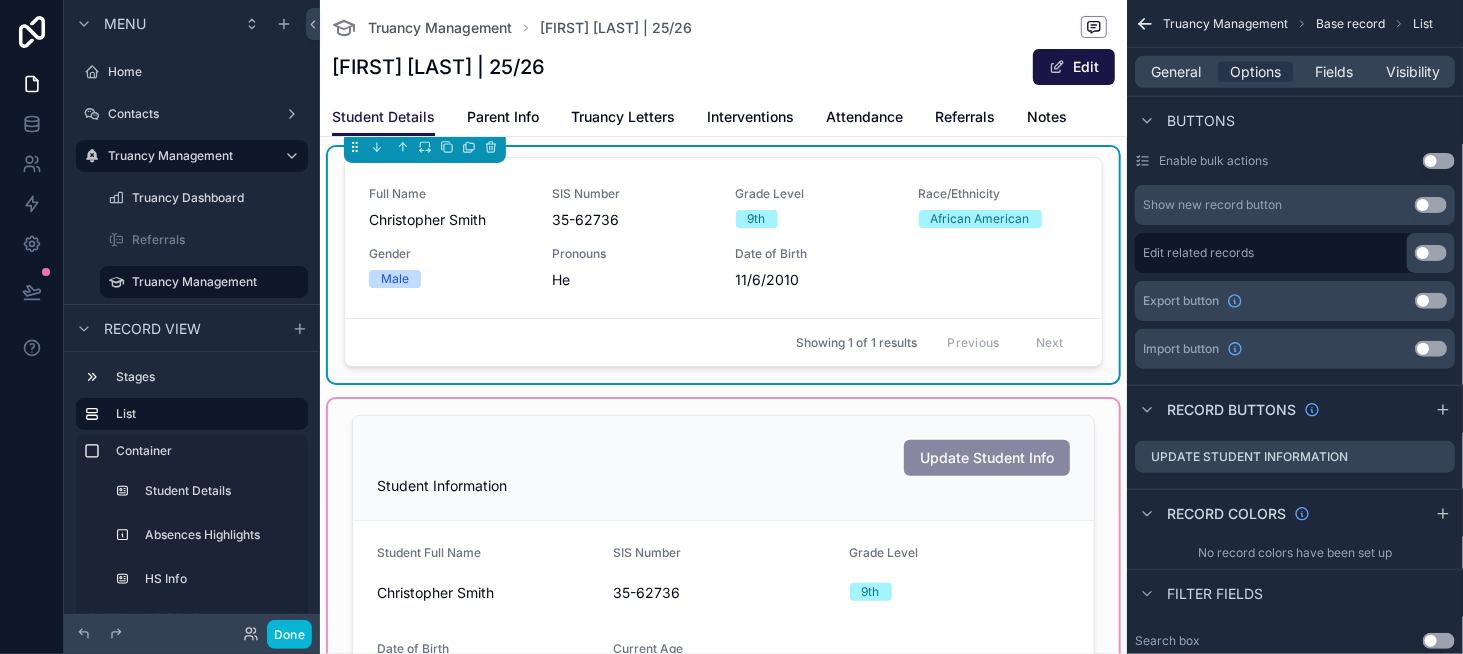 click at bounding box center [723, 731] 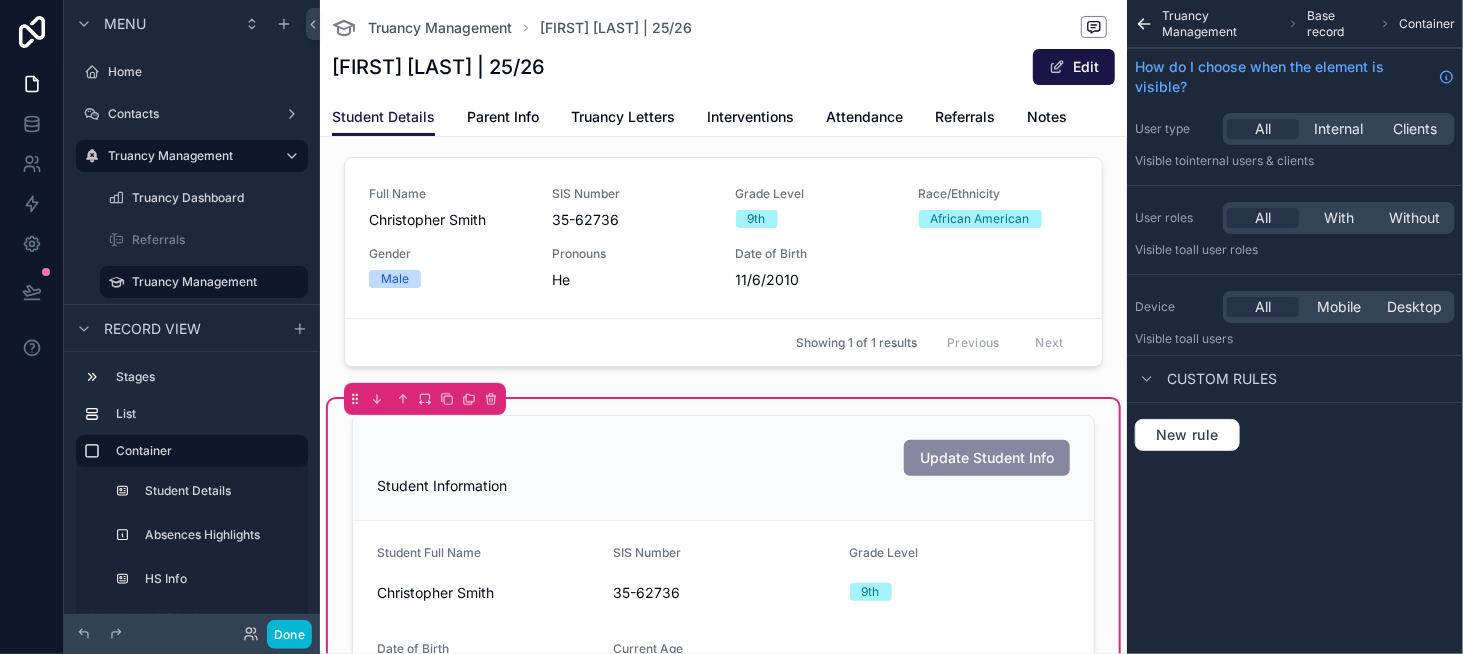 scroll, scrollTop: 0, scrollLeft: 0, axis: both 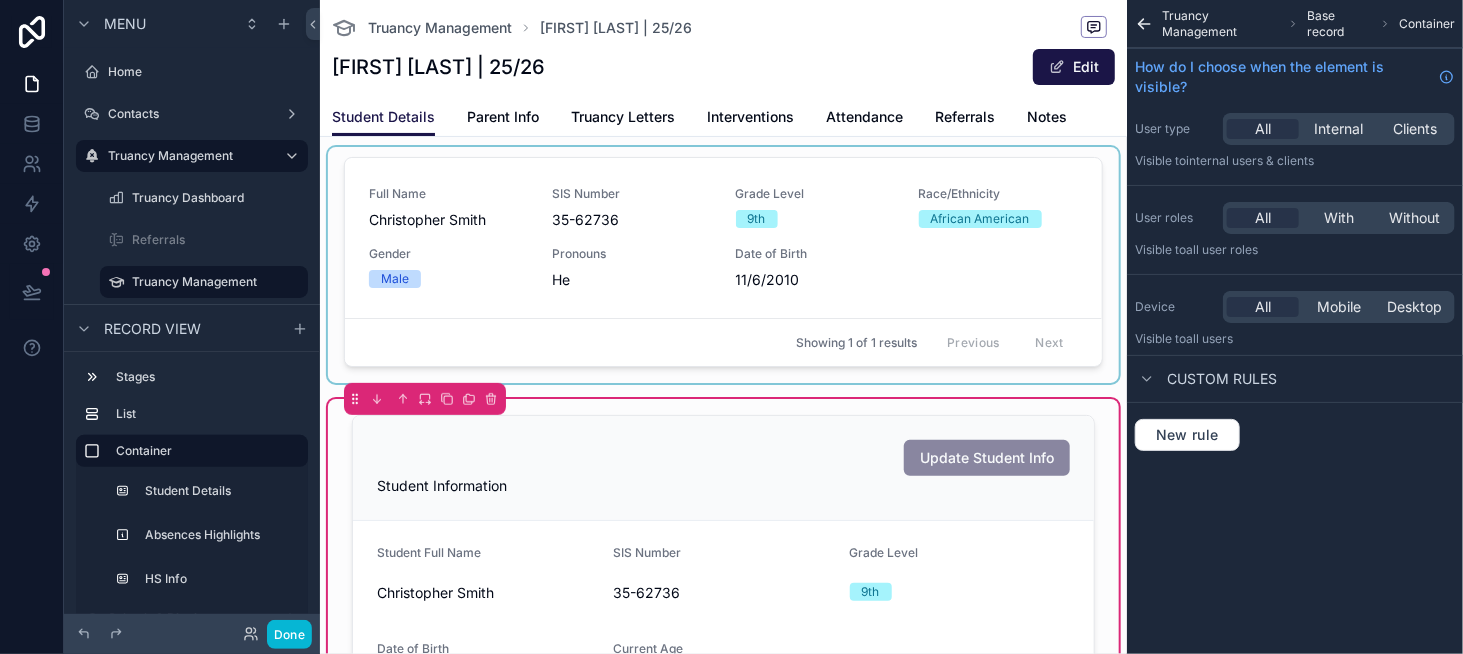 click at bounding box center [723, 265] 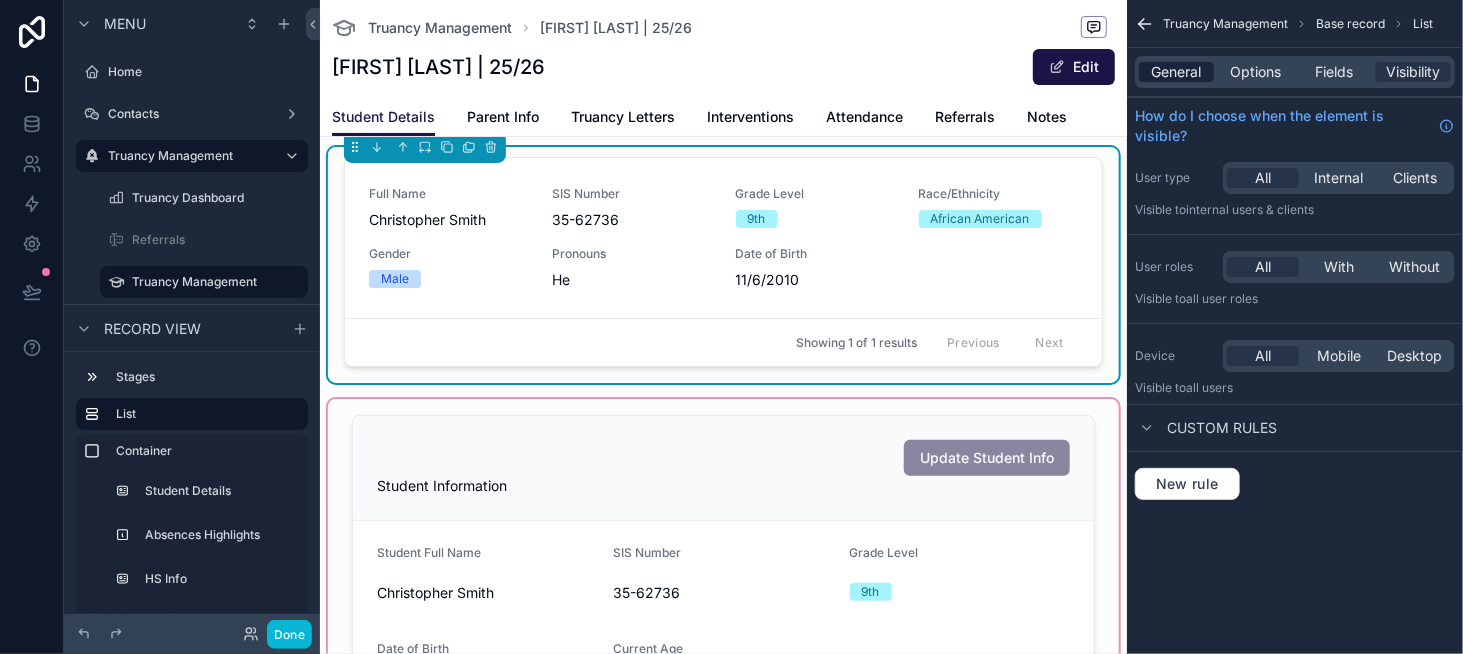 click on "General" at bounding box center (1177, 72) 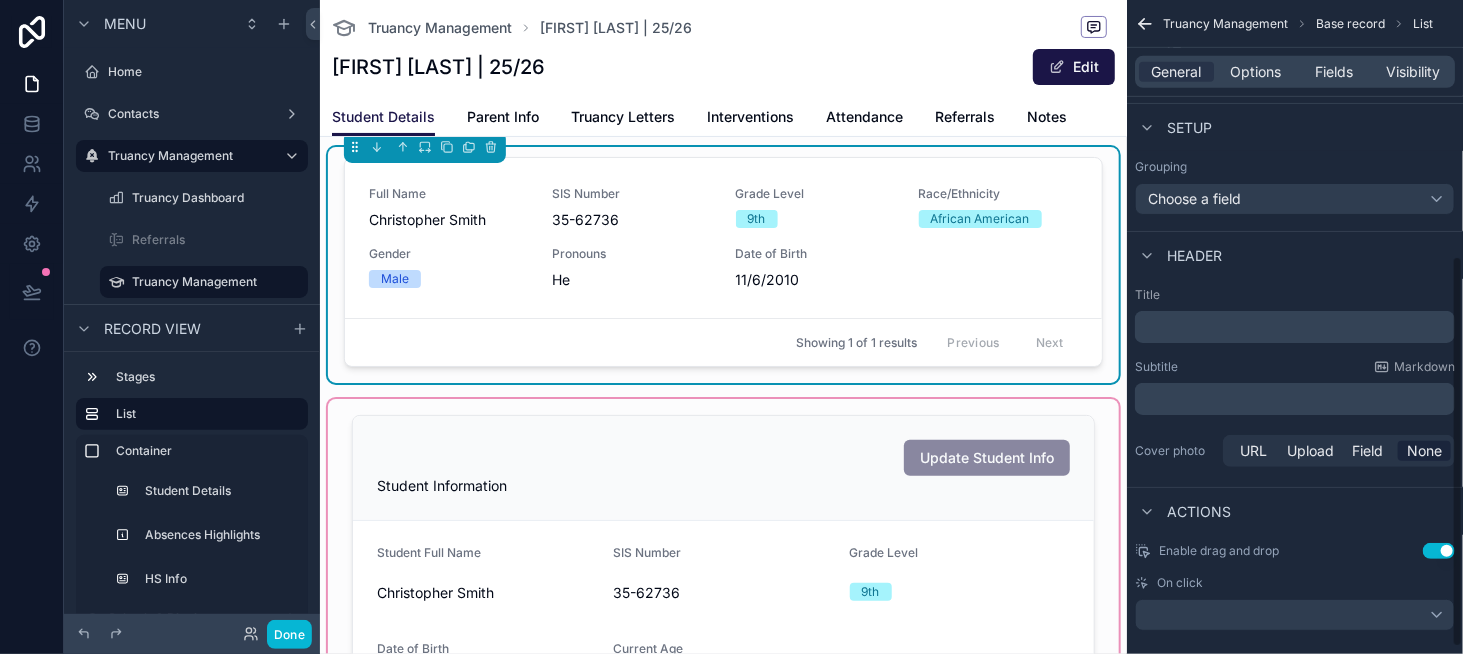 scroll, scrollTop: 438, scrollLeft: 0, axis: vertical 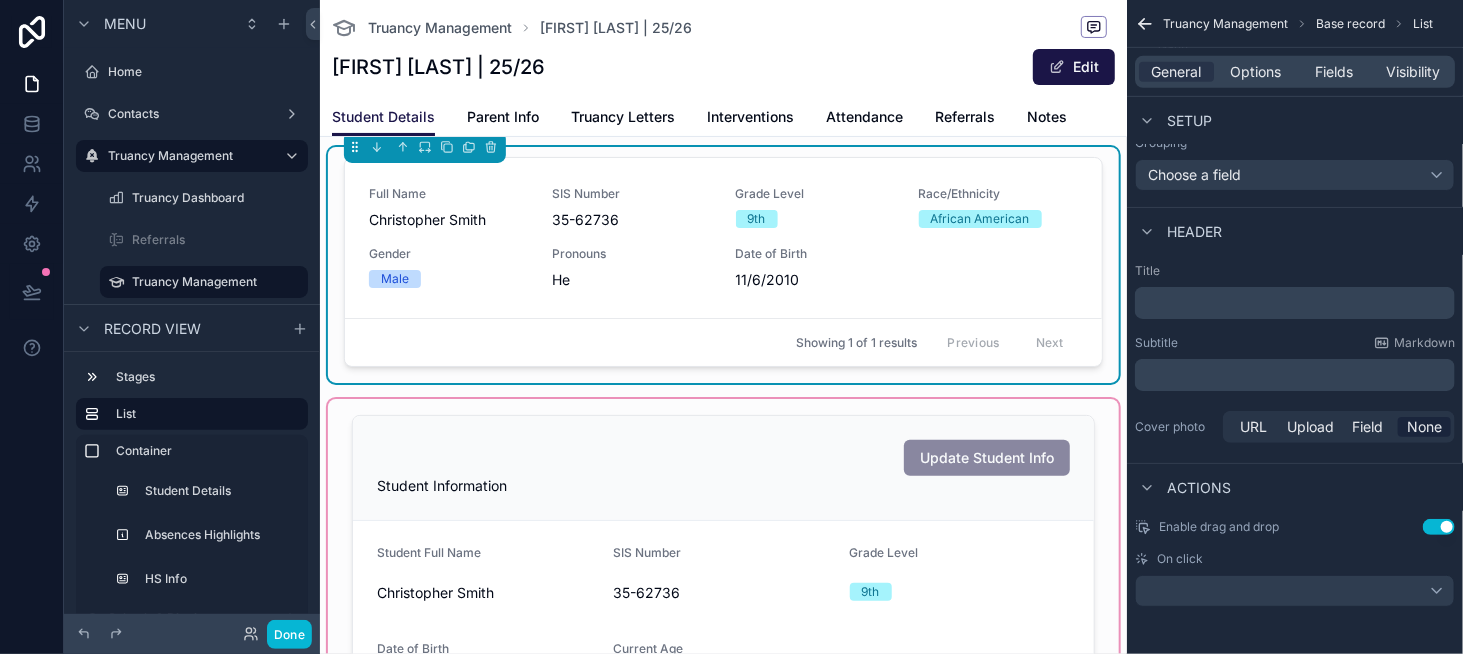 click at bounding box center [723, 731] 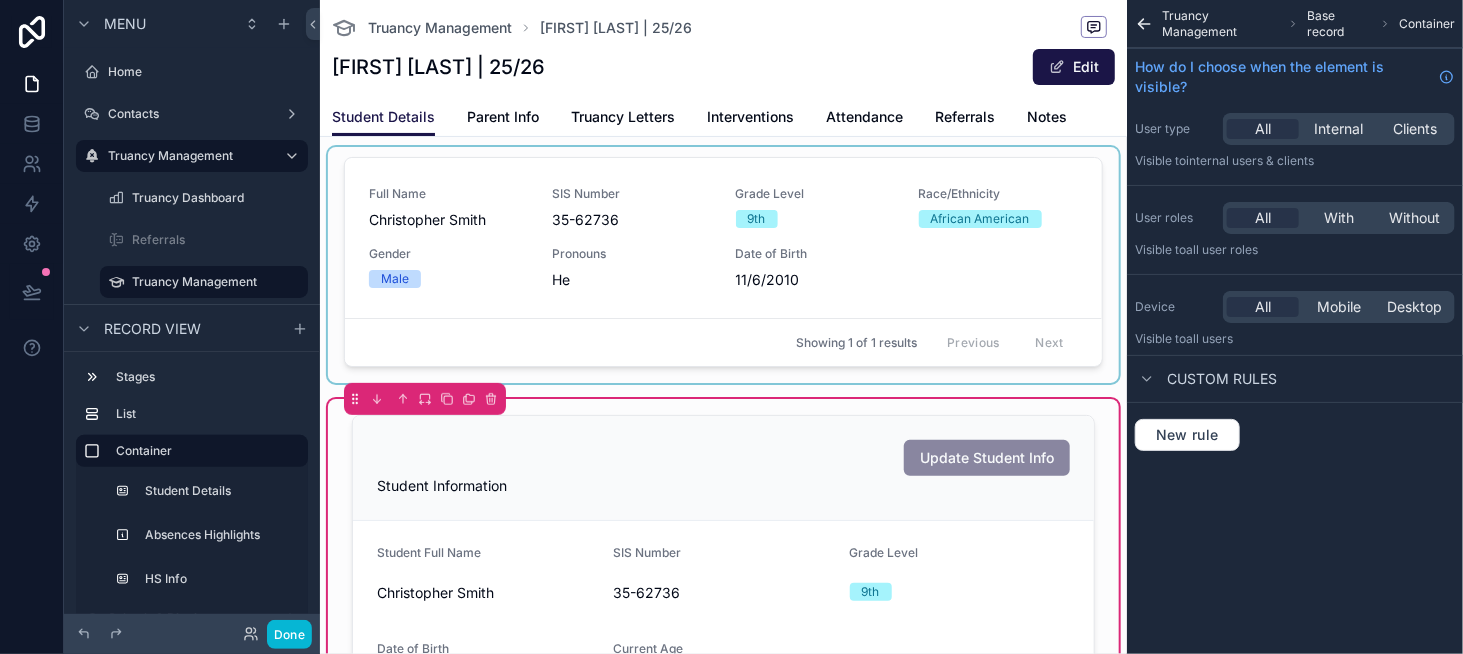 scroll, scrollTop: 0, scrollLeft: 0, axis: both 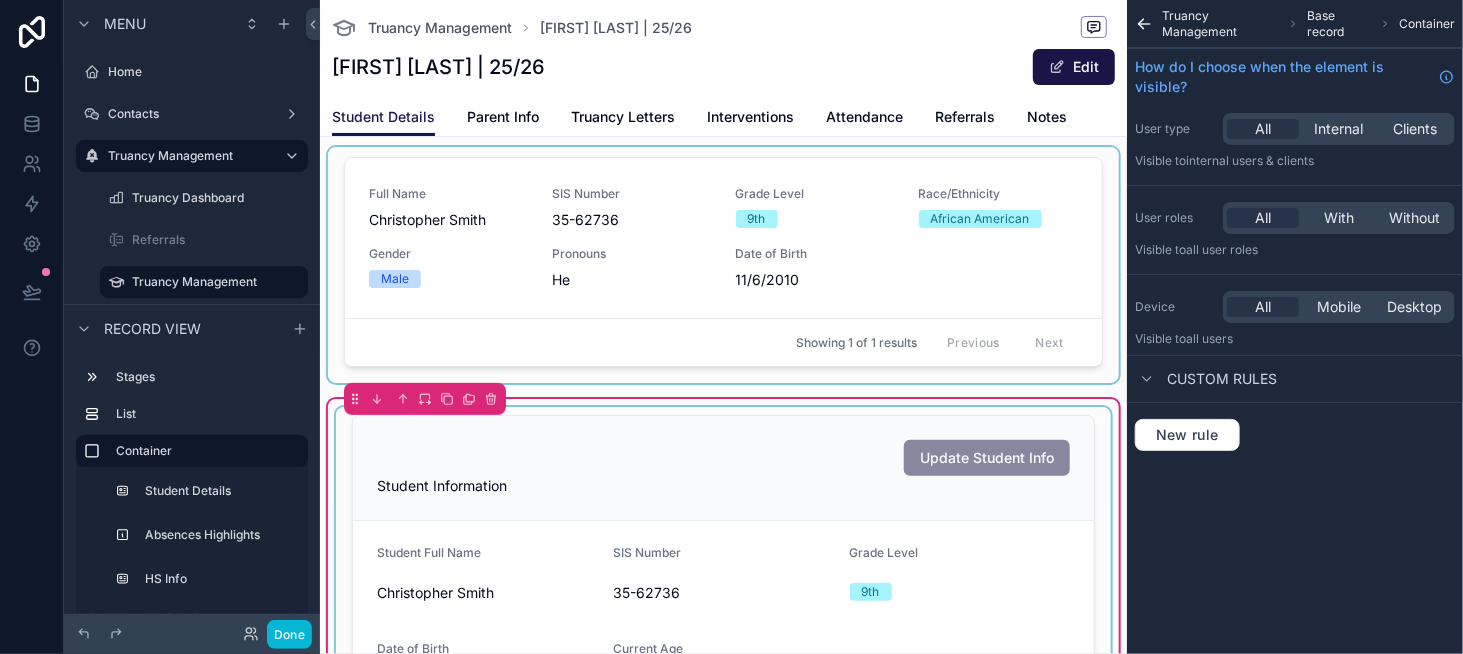 click at bounding box center [723, 572] 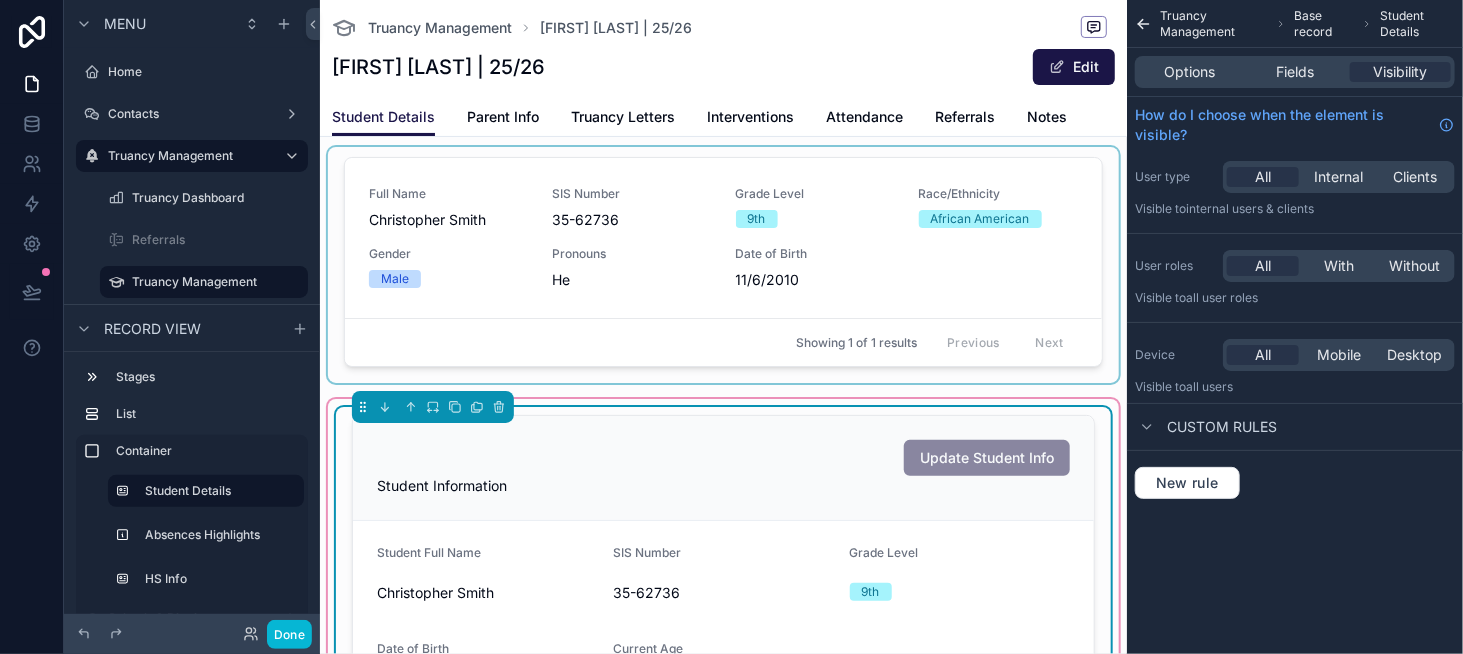 click at bounding box center [723, 265] 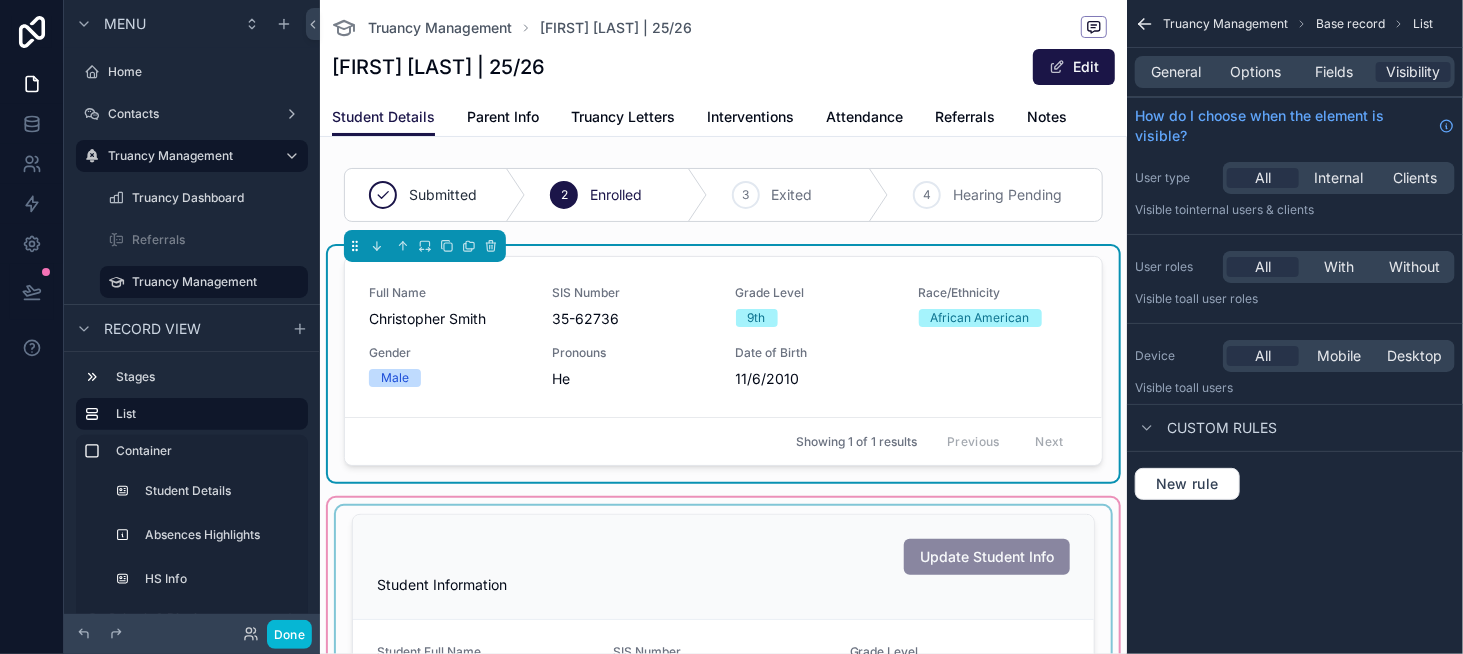 scroll, scrollTop: 0, scrollLeft: 0, axis: both 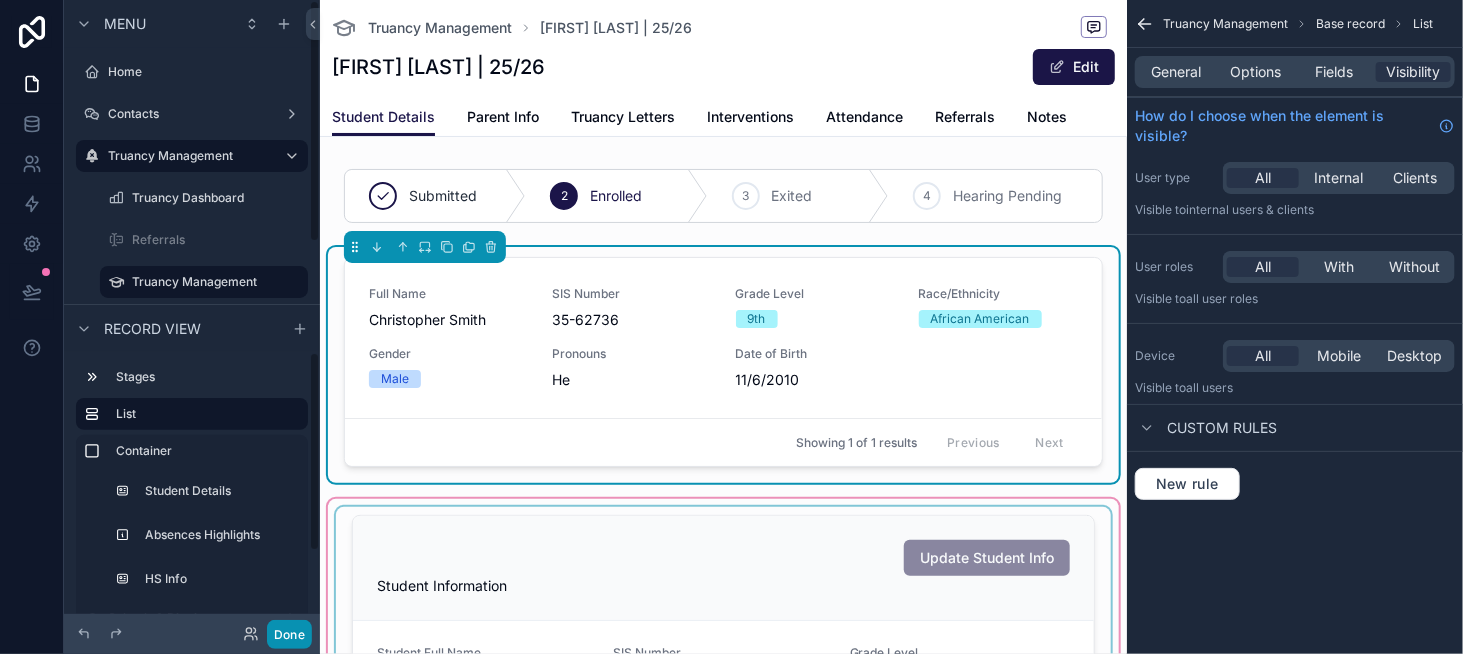 click on "Done" at bounding box center [289, 634] 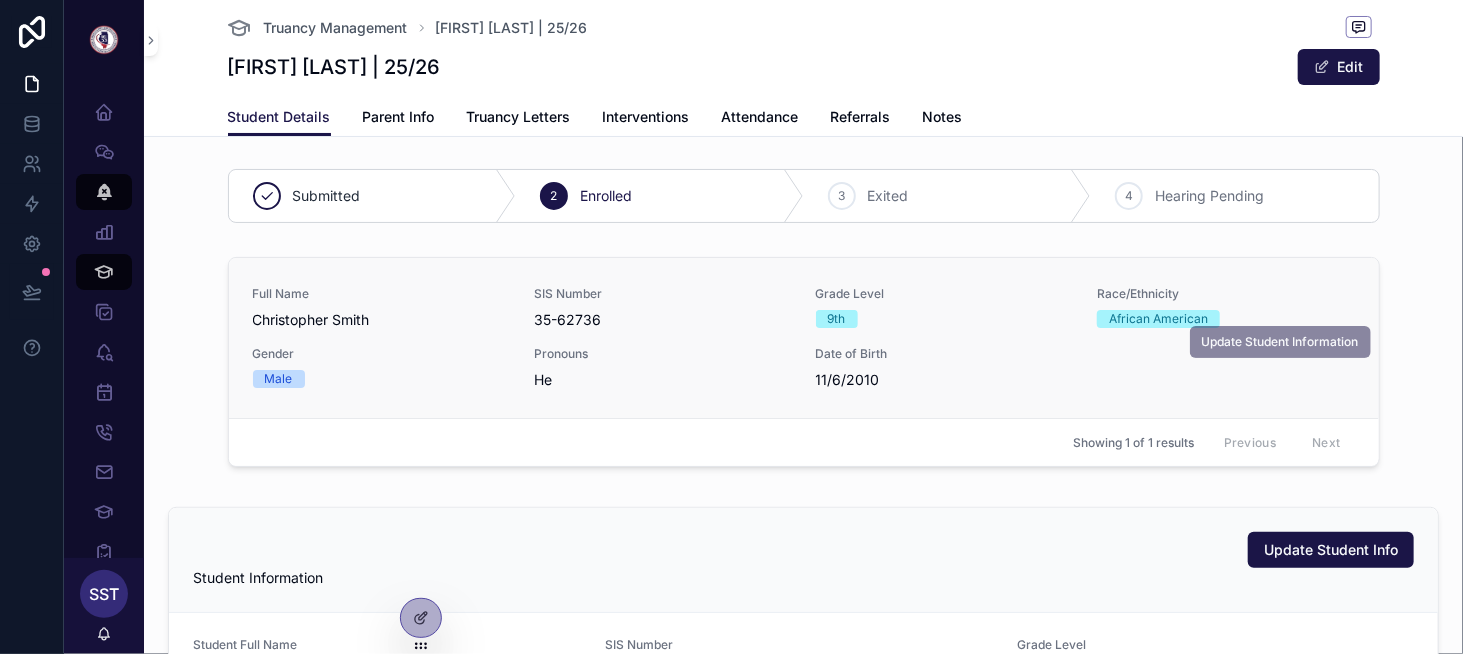 click on "Update Student Information" at bounding box center (1280, 340) 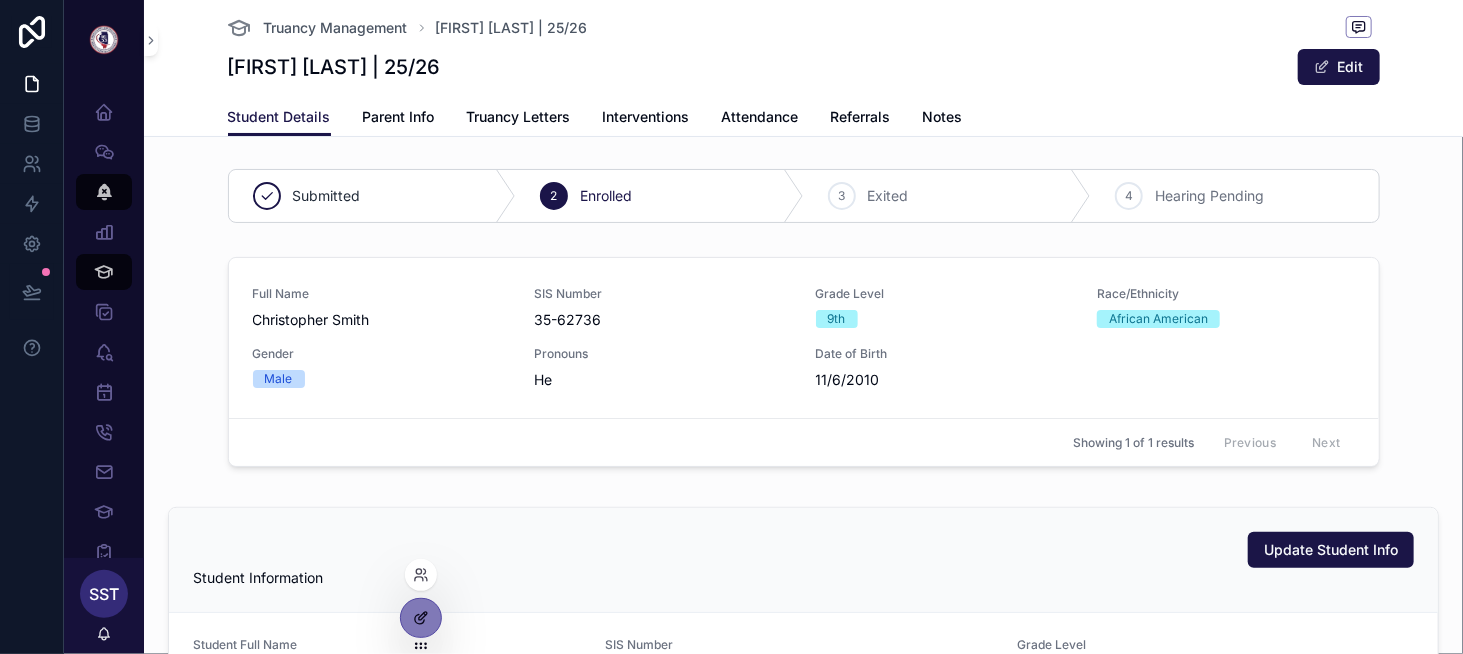 click 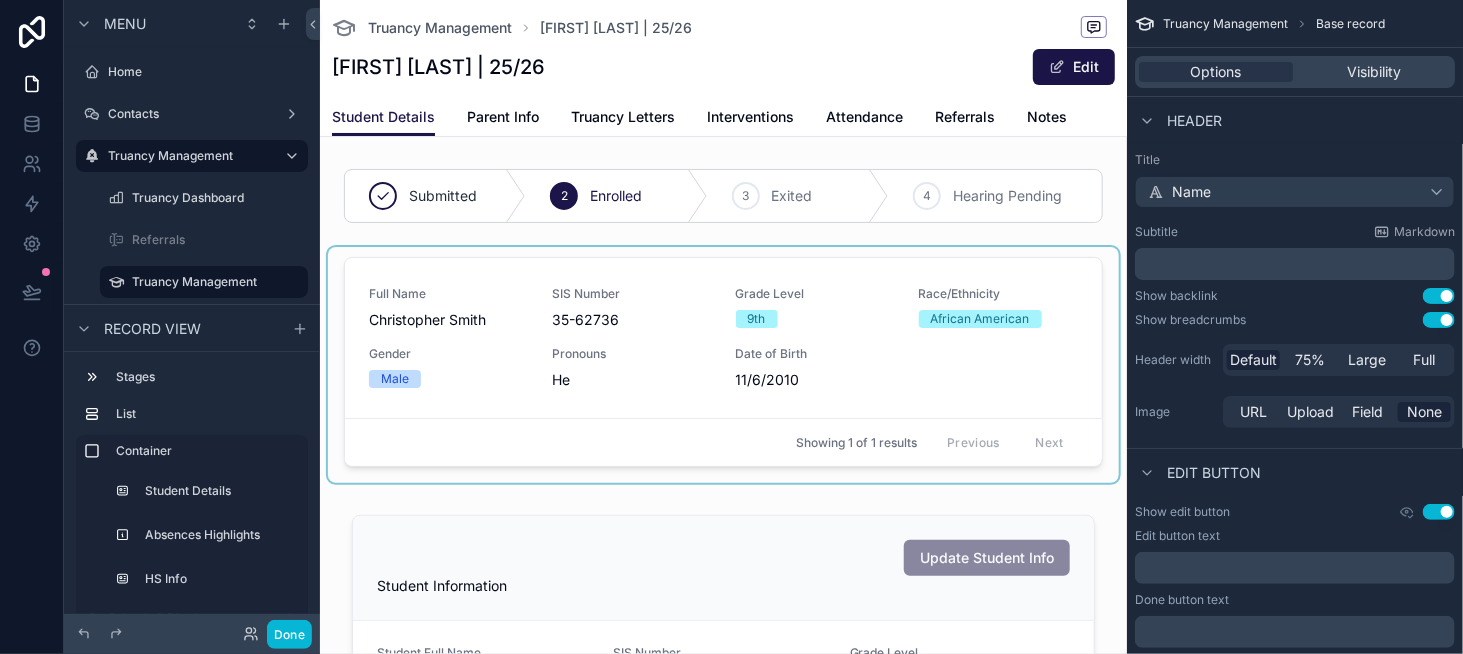 click at bounding box center [723, 365] 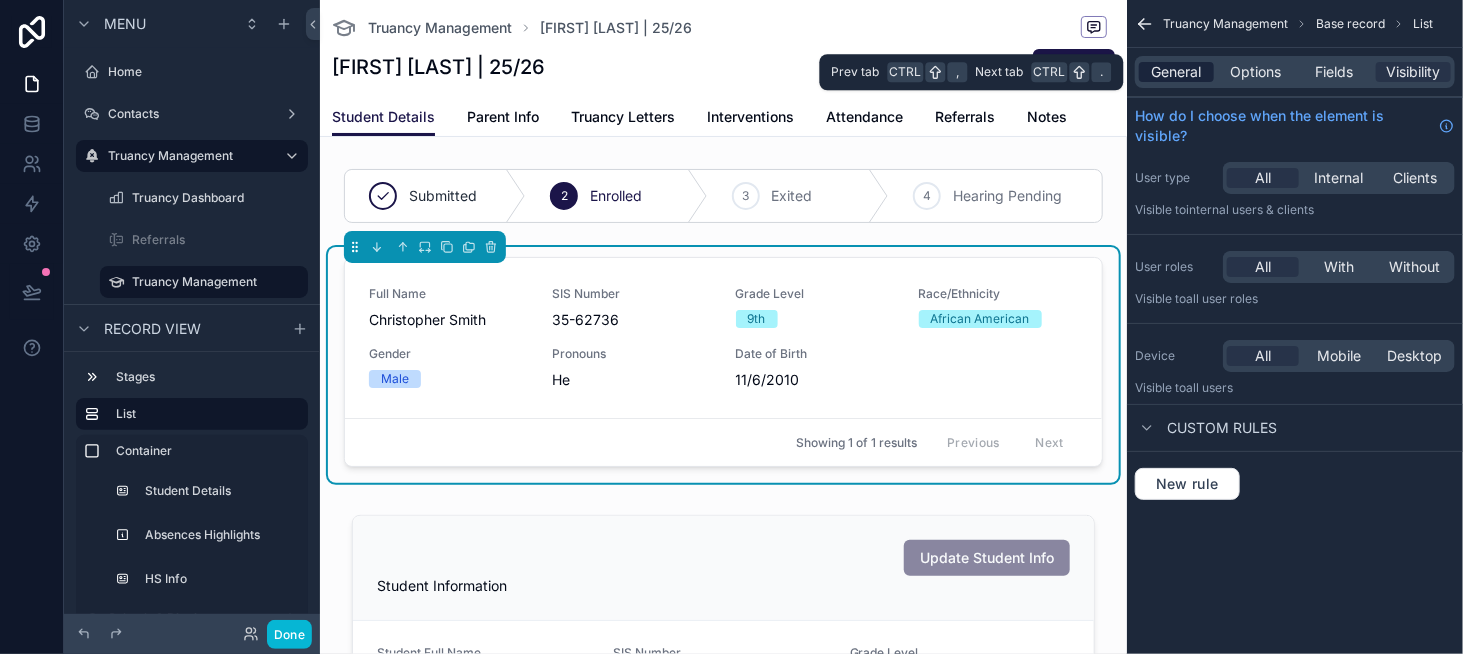 click on "General" at bounding box center [1177, 72] 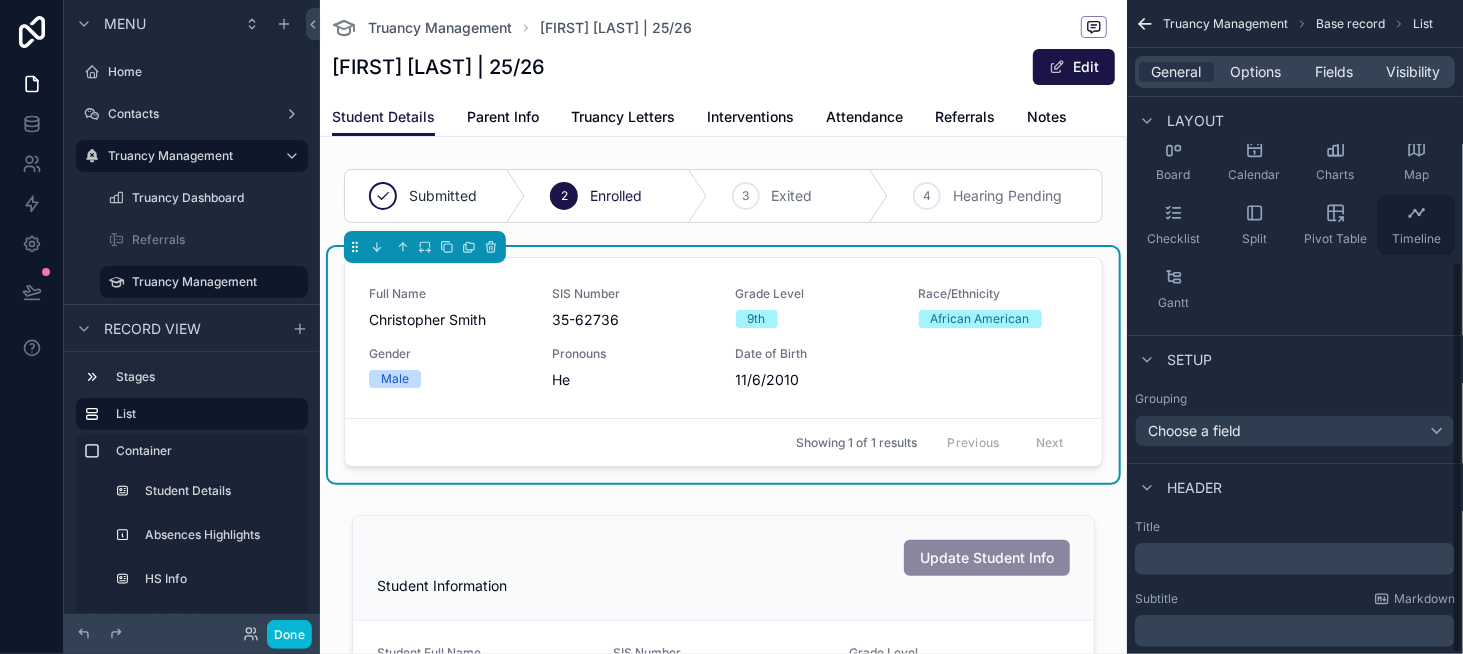 scroll, scrollTop: 138, scrollLeft: 0, axis: vertical 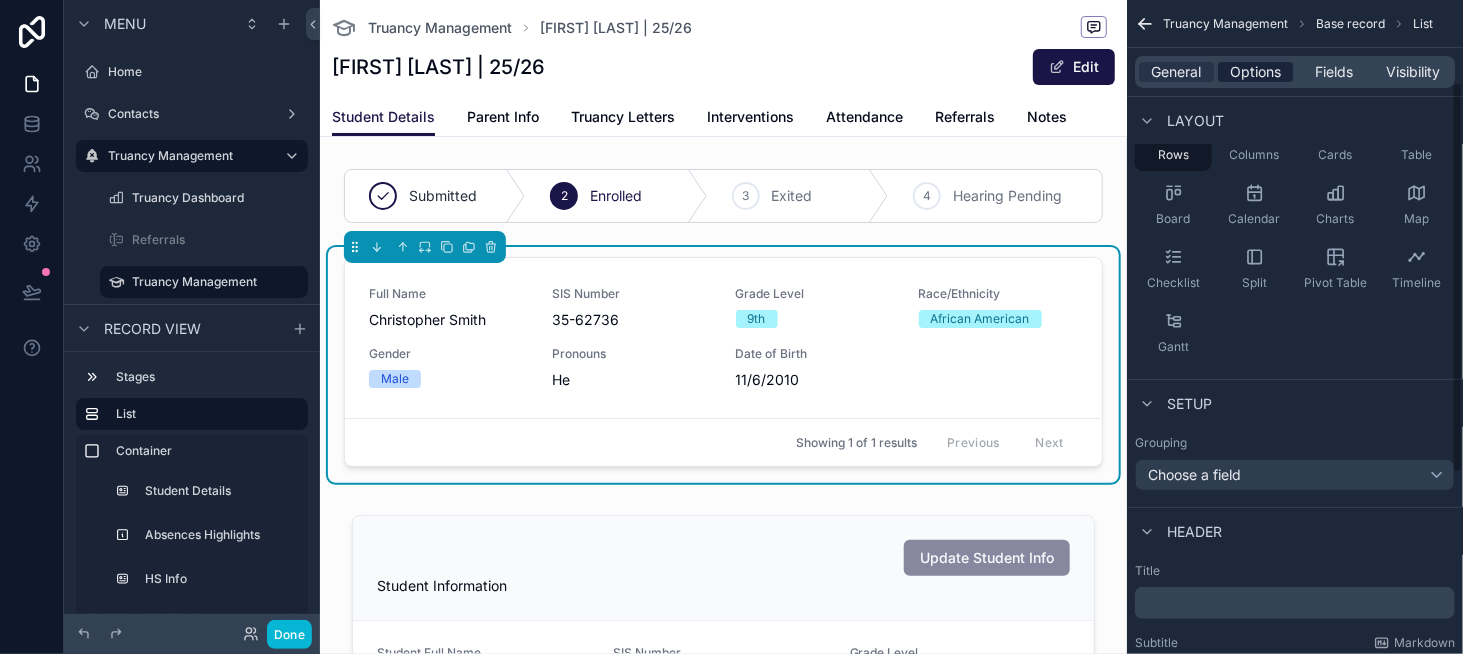 click on "Options" at bounding box center (1255, 72) 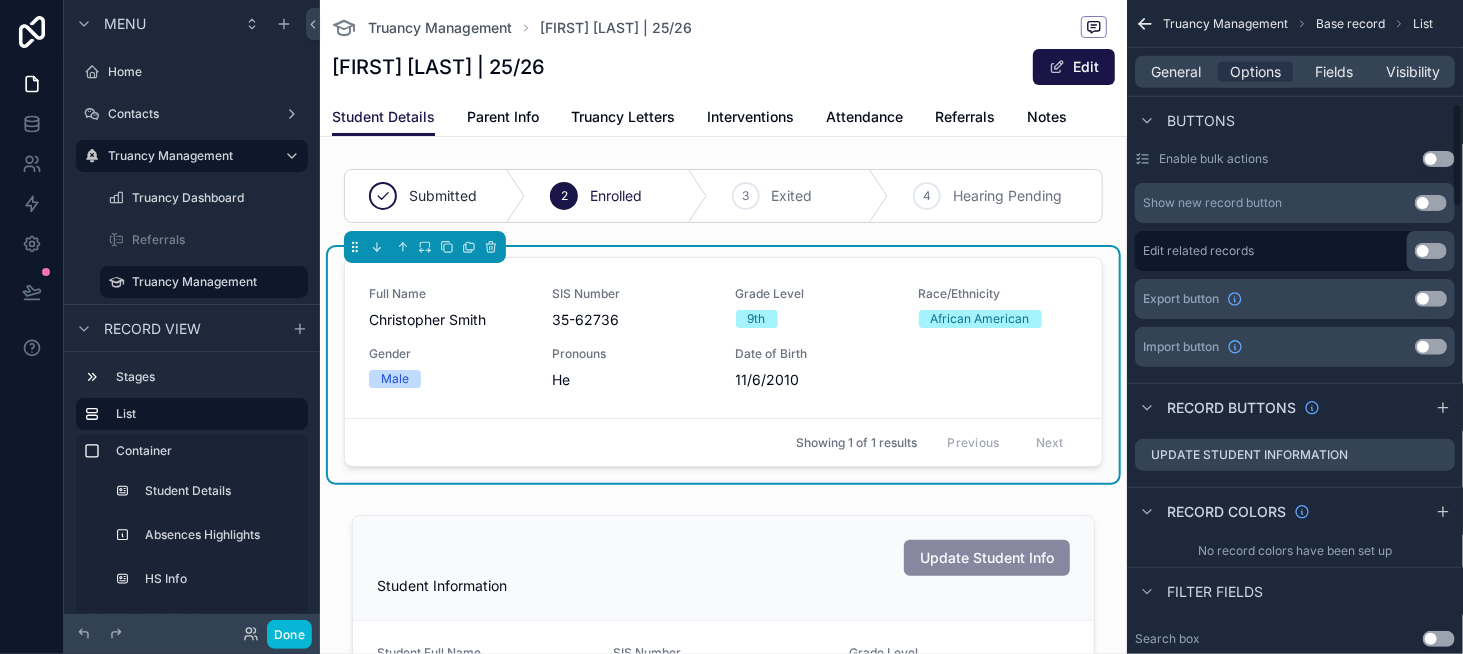 scroll, scrollTop: 738, scrollLeft: 0, axis: vertical 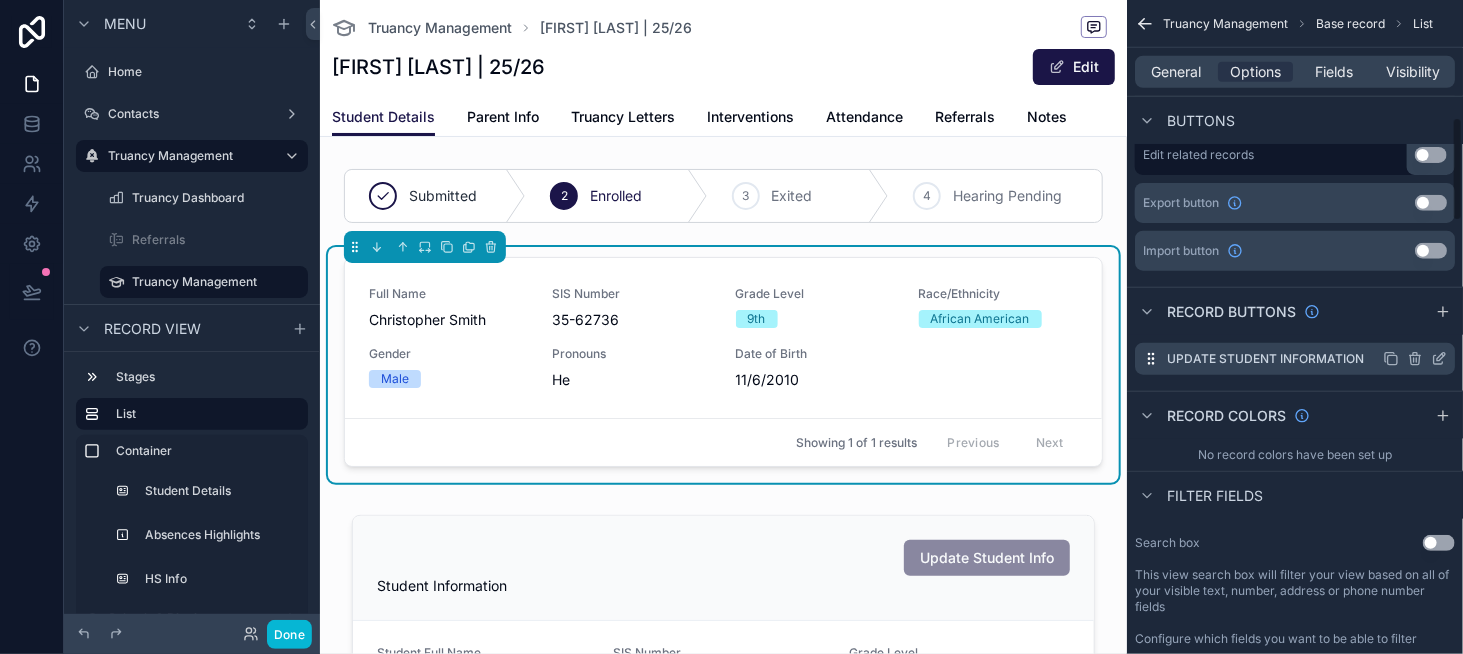 click 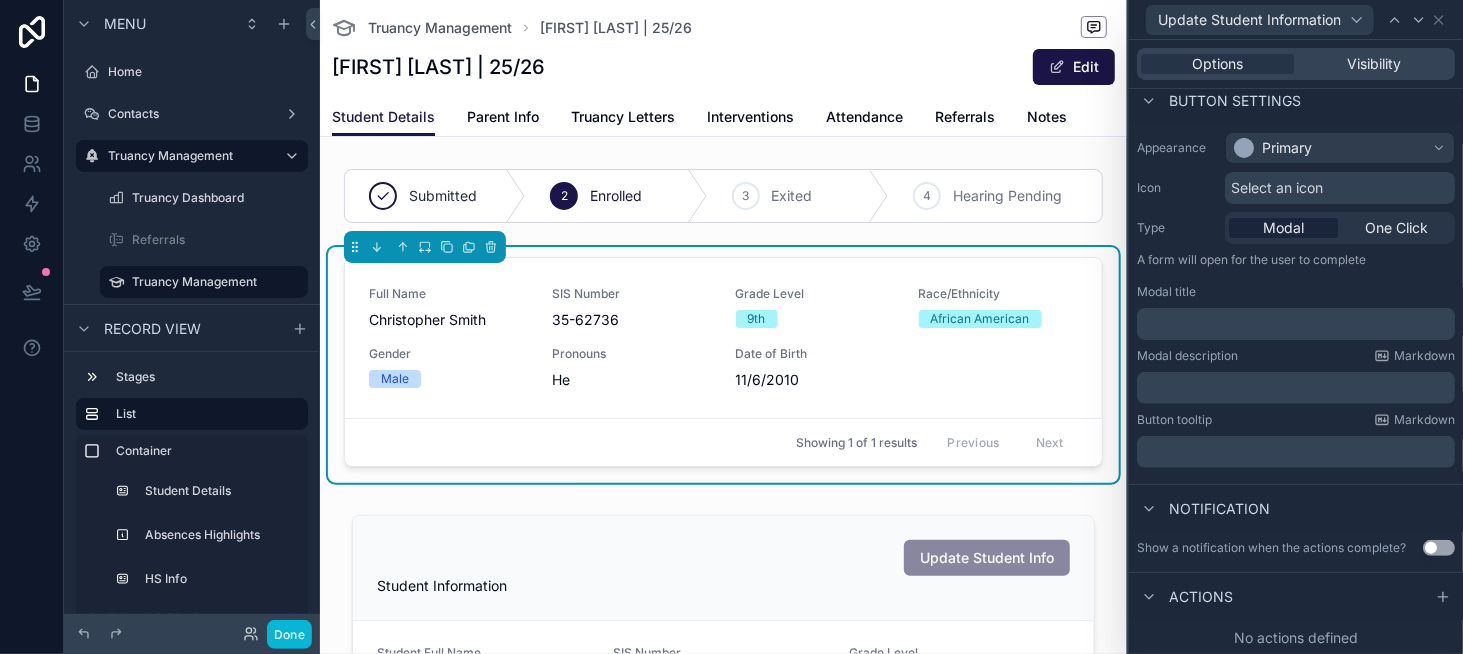 scroll, scrollTop: 126, scrollLeft: 0, axis: vertical 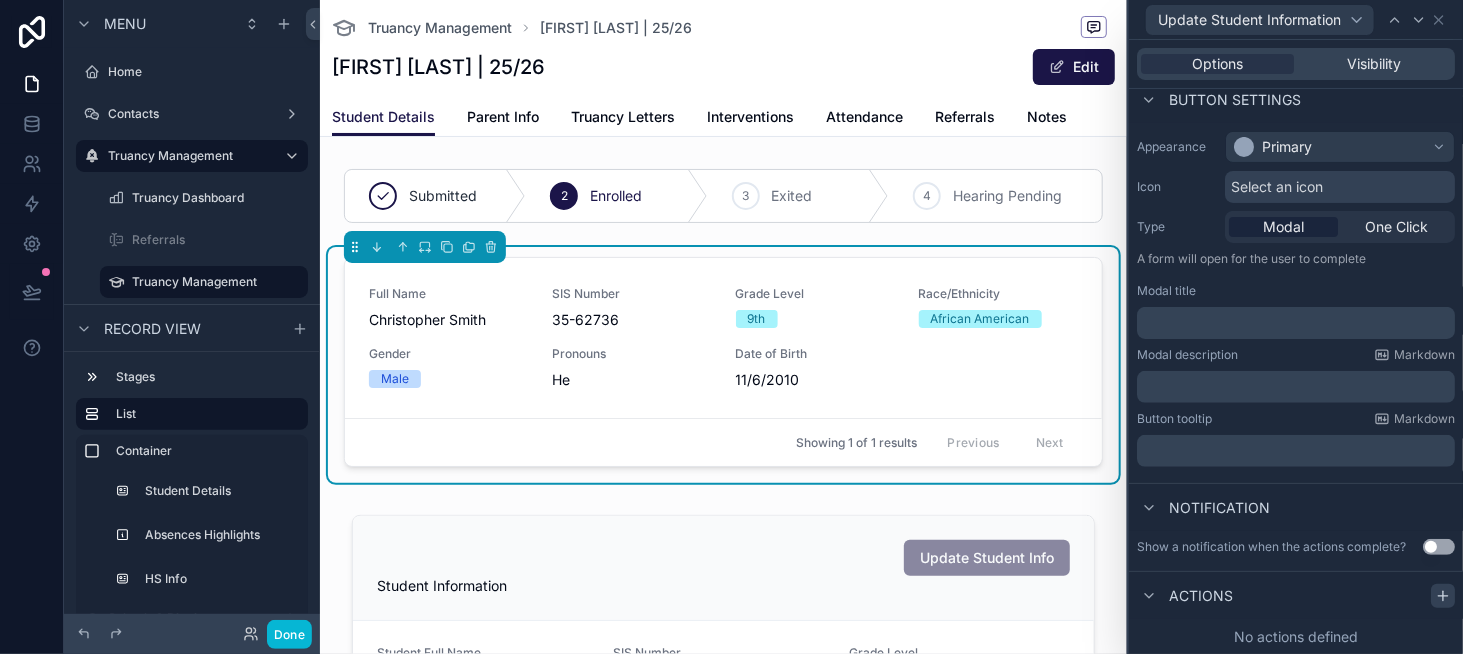click at bounding box center (1443, 596) 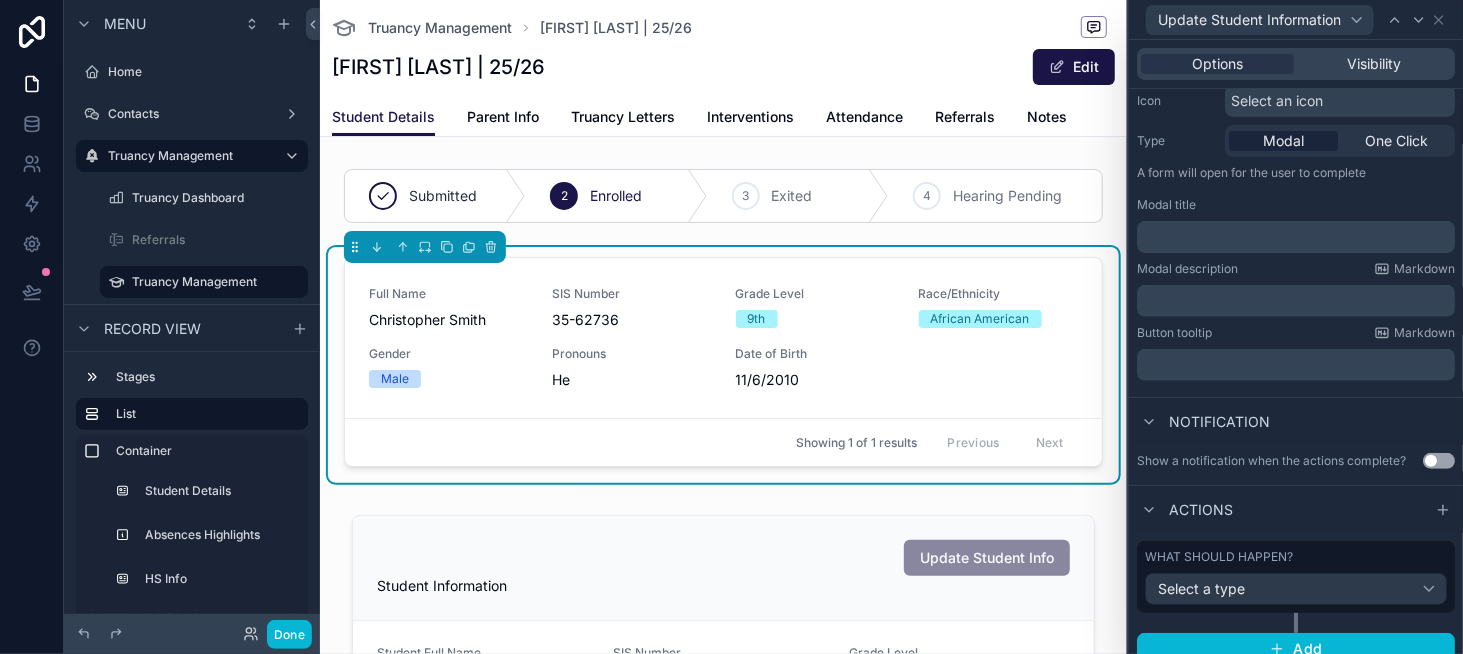 scroll, scrollTop: 229, scrollLeft: 0, axis: vertical 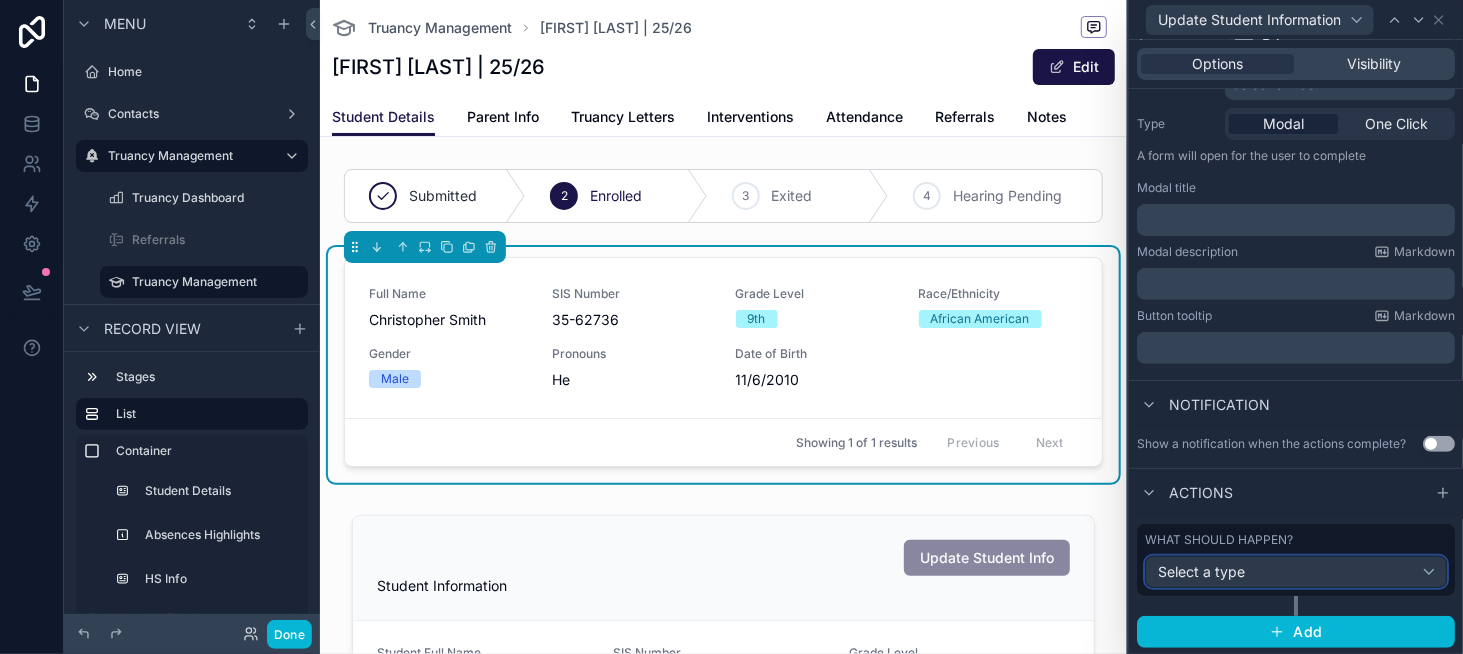 click on "Select a type" at bounding box center [1296, 572] 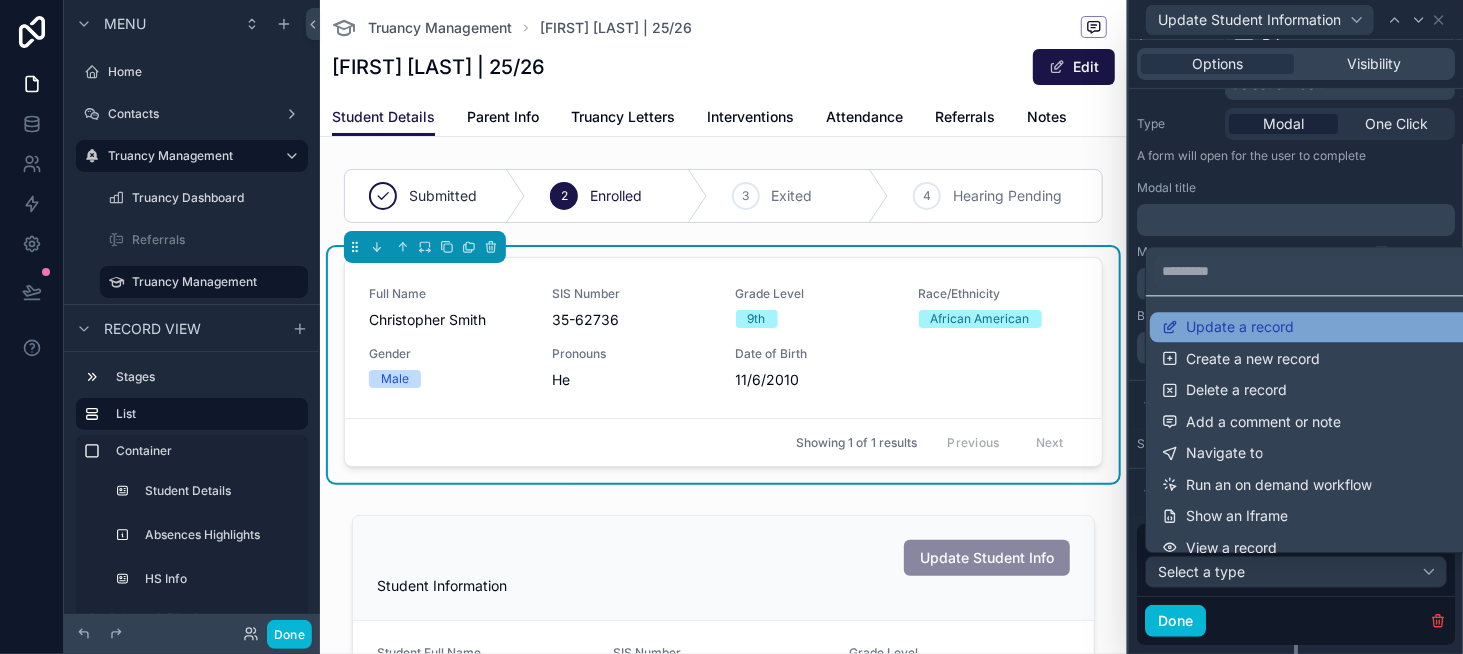 click on "Update a record" at bounding box center (1312, 327) 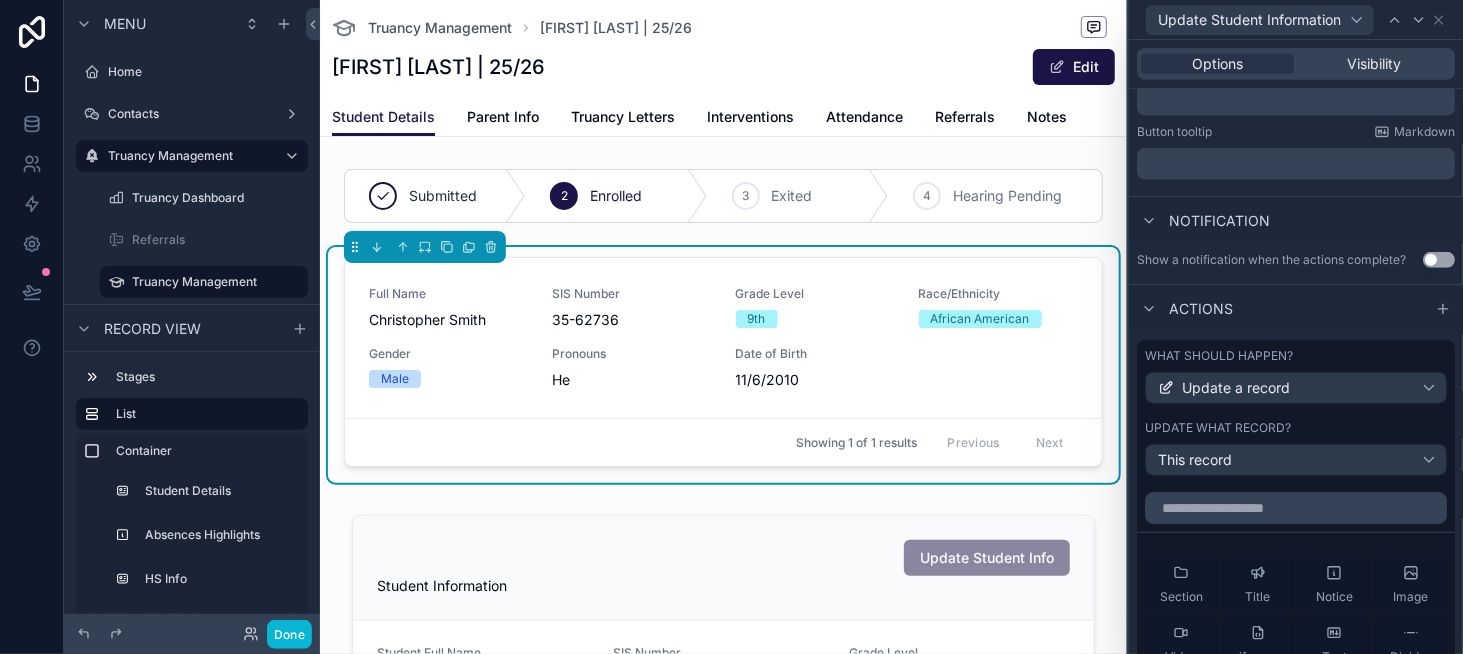 scroll, scrollTop: 429, scrollLeft: 0, axis: vertical 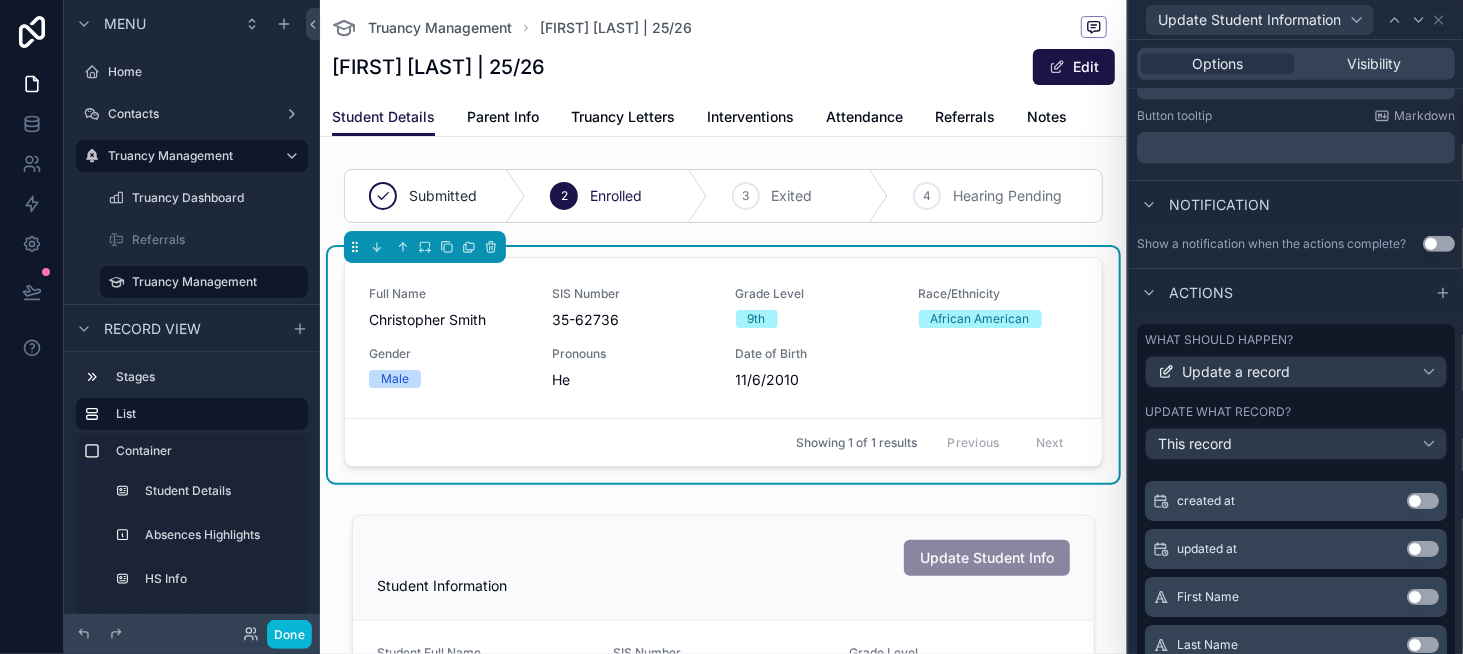 click on "Use setting" at bounding box center [1423, 597] 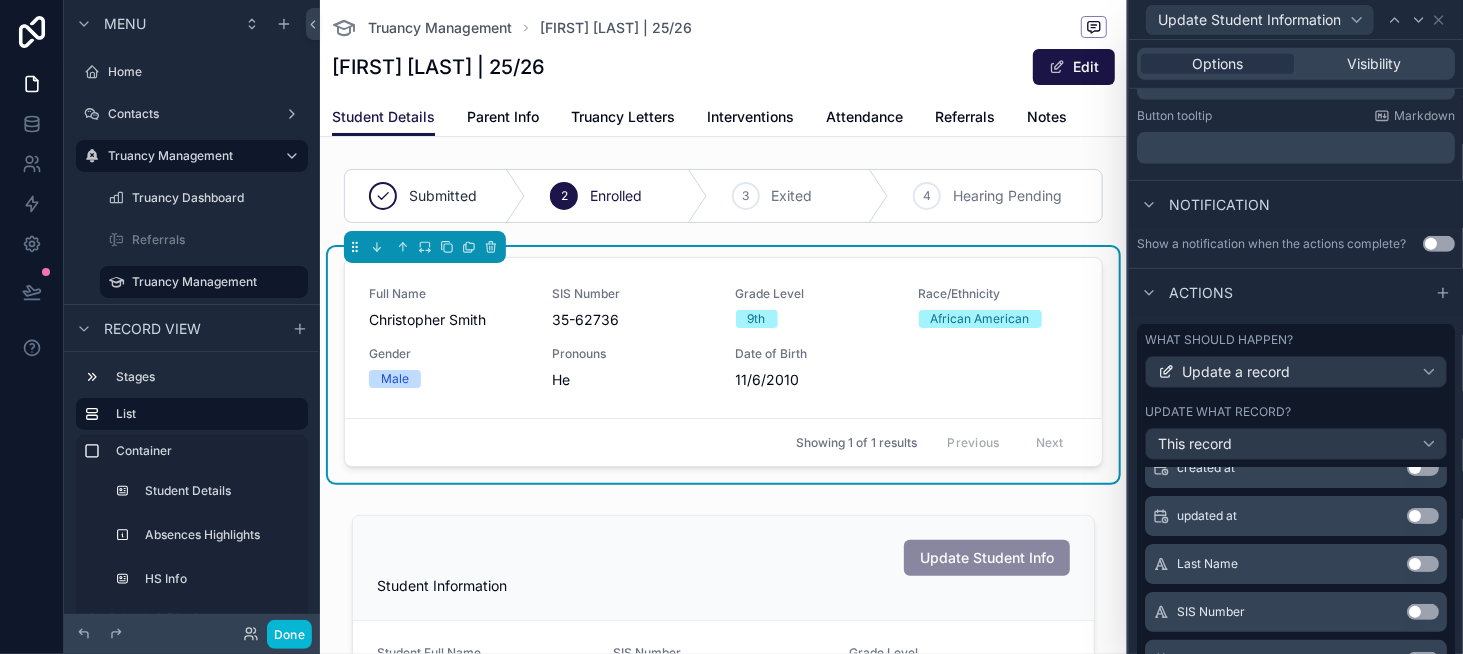 scroll, scrollTop: 300, scrollLeft: 0, axis: vertical 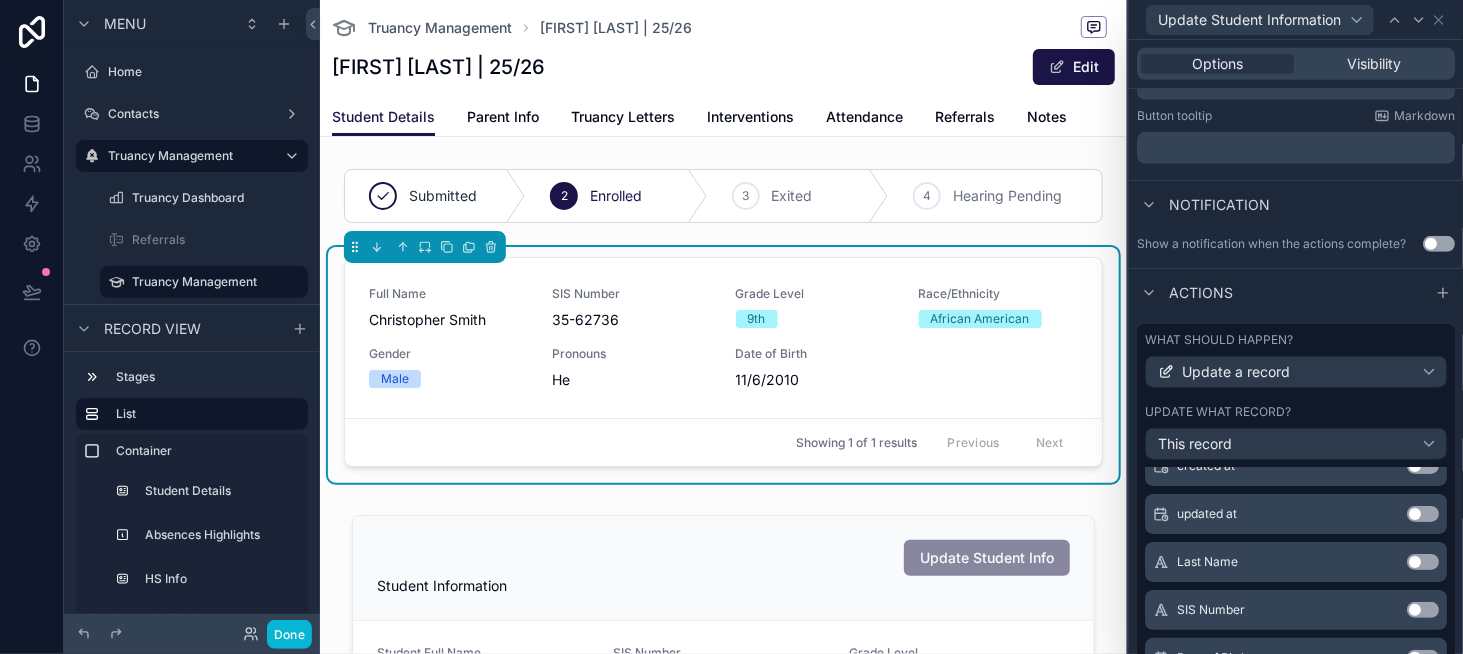 click on "Use setting" at bounding box center (1423, 562) 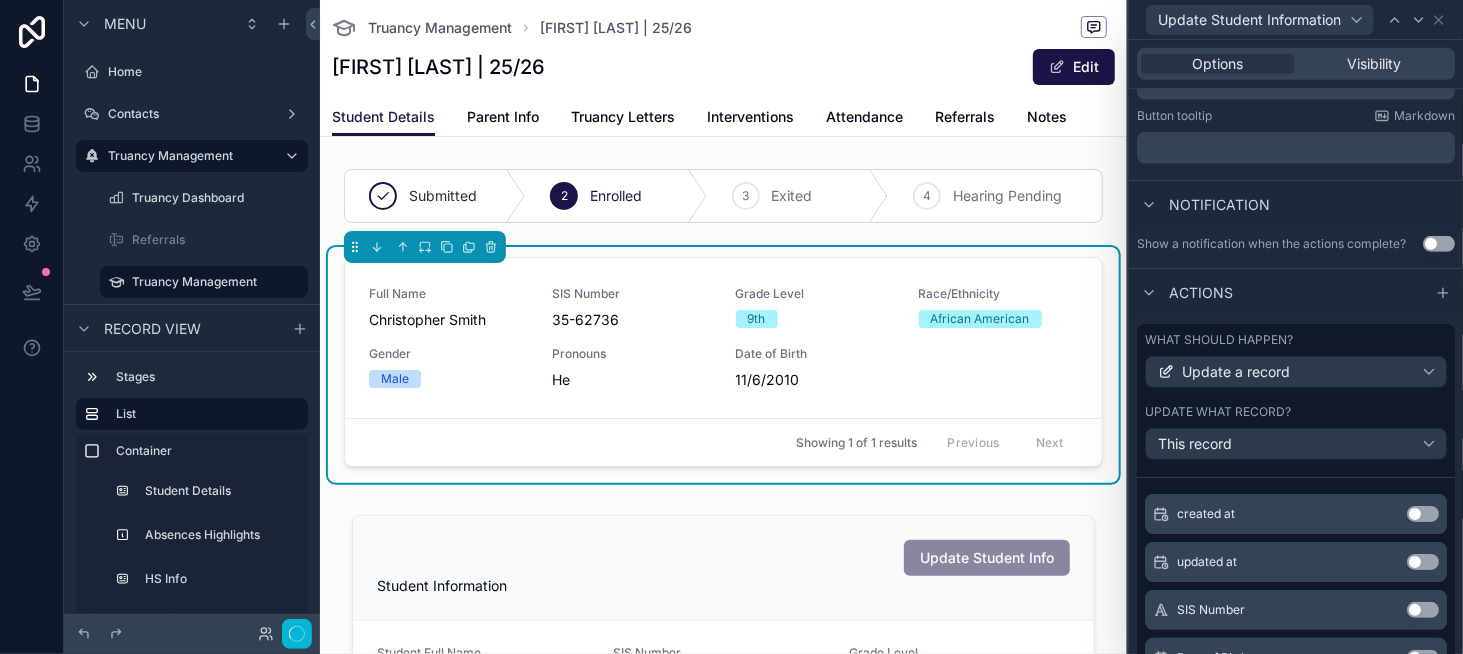 scroll, scrollTop: 348, scrollLeft: 0, axis: vertical 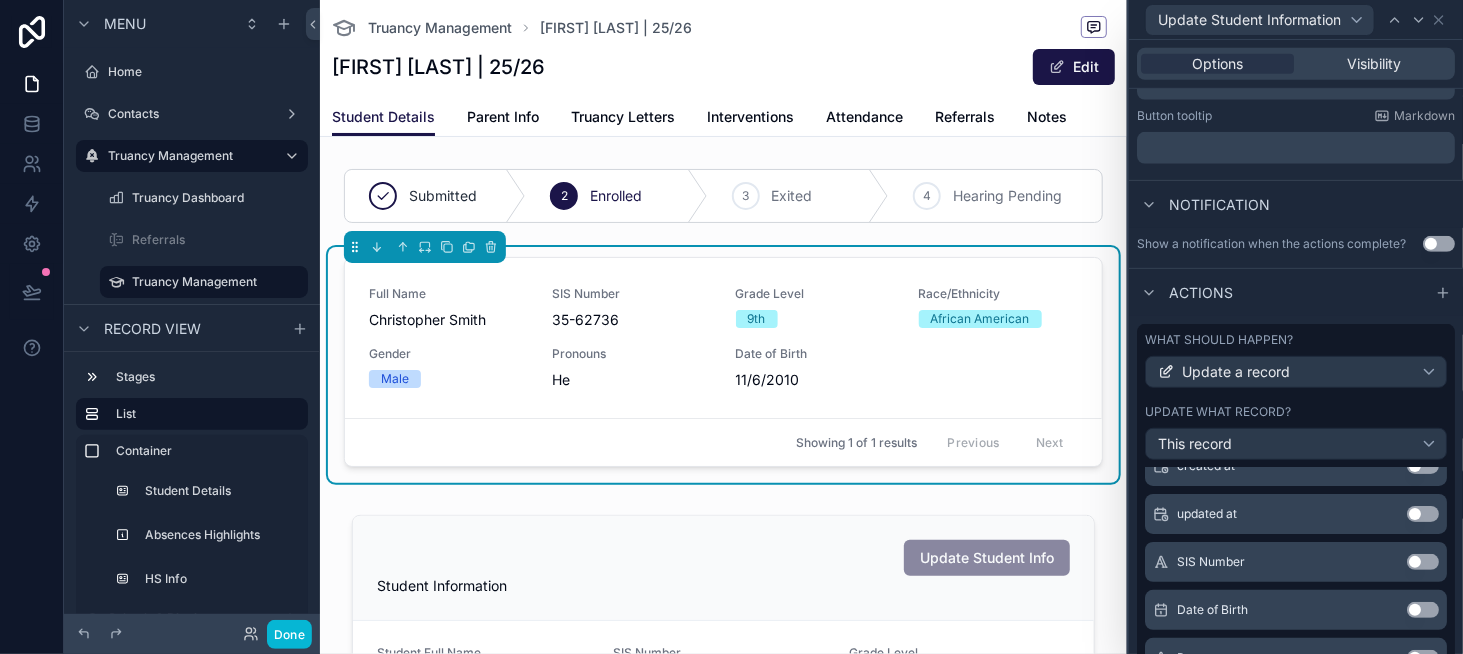 click on "Use setting" at bounding box center (1423, 562) 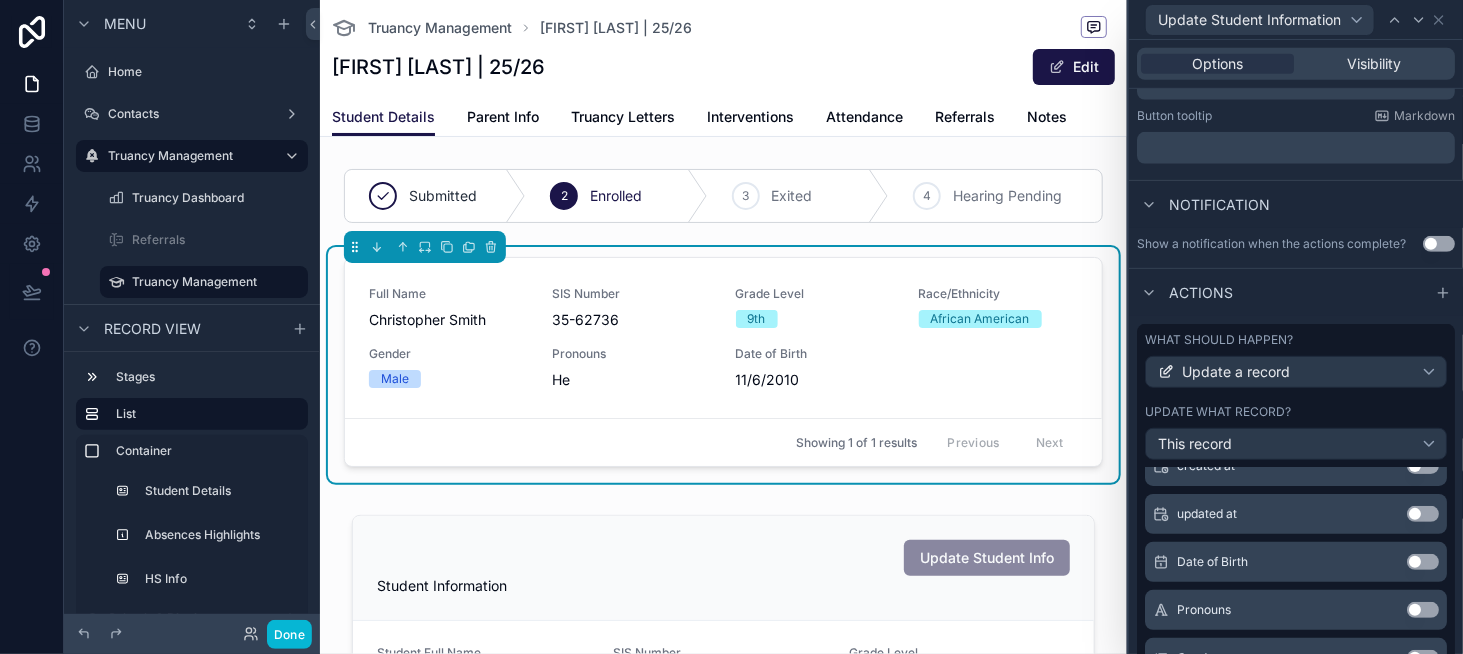 click on "Use setting" at bounding box center (1423, 562) 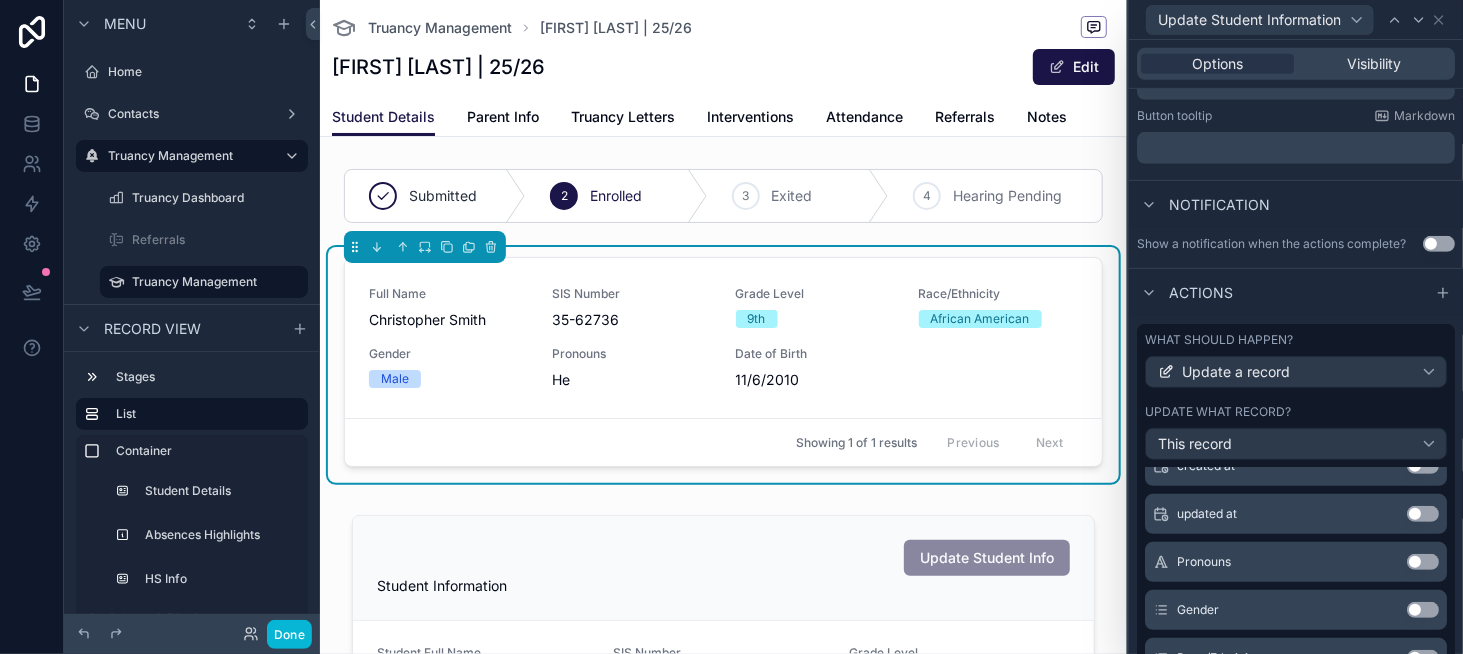 click on "Use setting" at bounding box center [1423, 562] 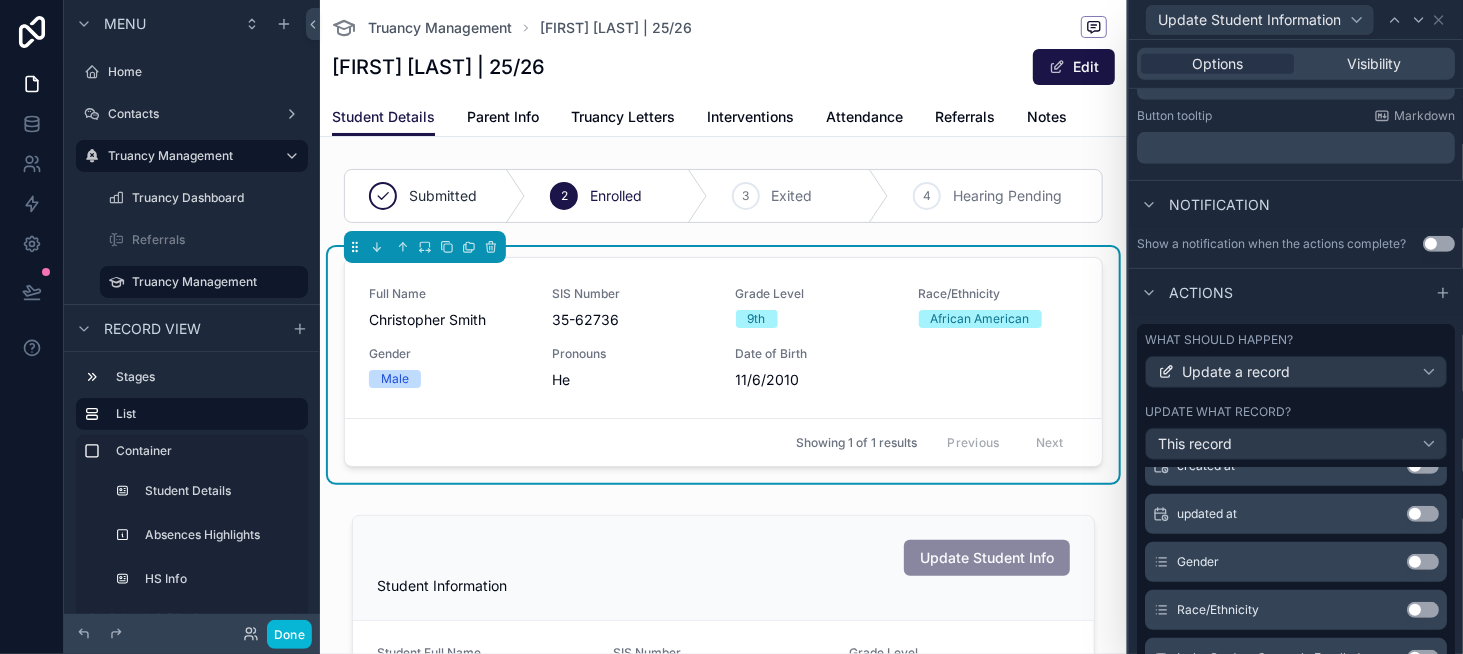 click on "Use setting" at bounding box center (1423, 562) 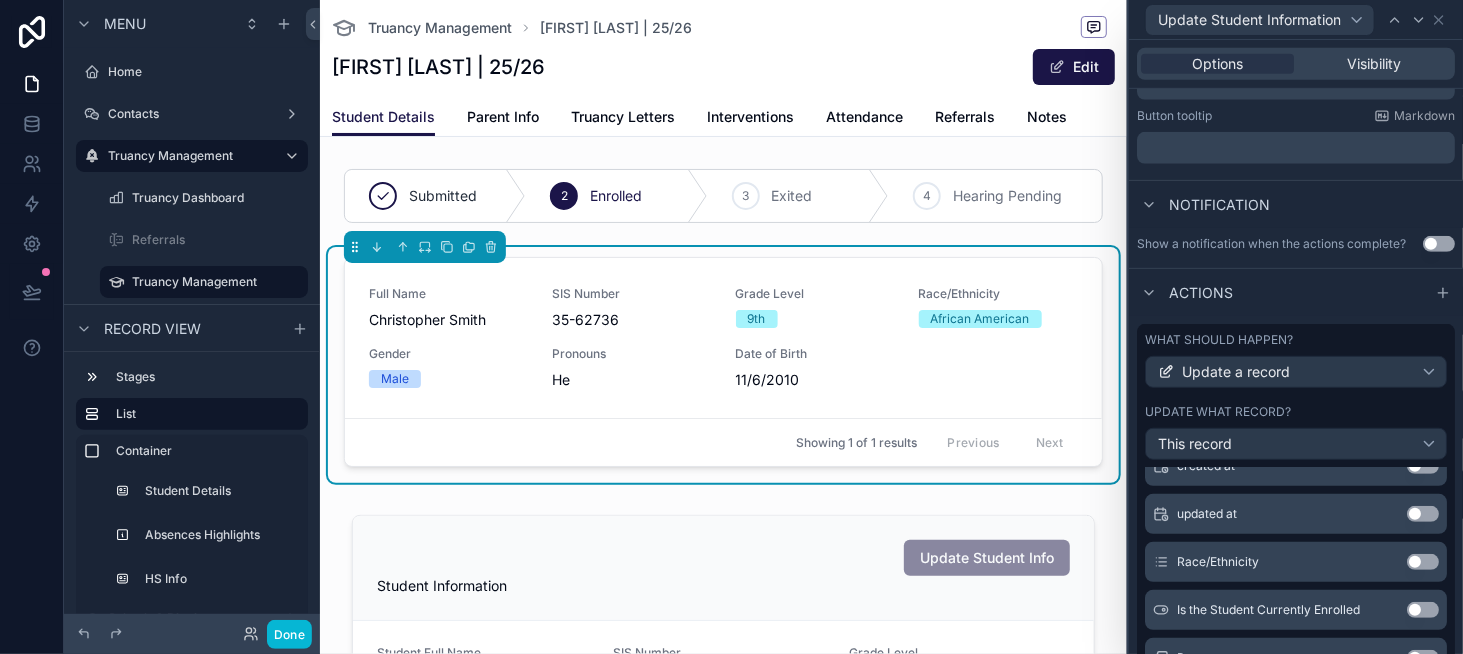 click on "Use setting" at bounding box center (1423, 562) 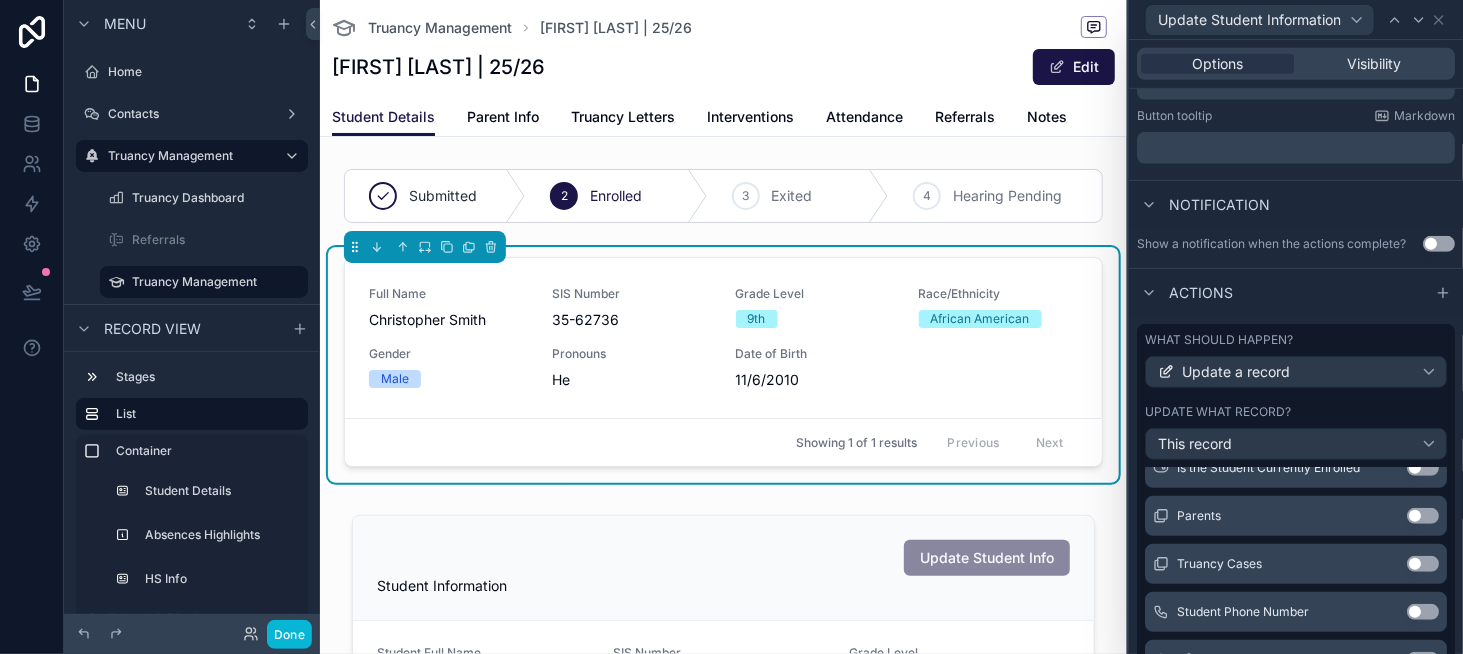 scroll, scrollTop: 688, scrollLeft: 0, axis: vertical 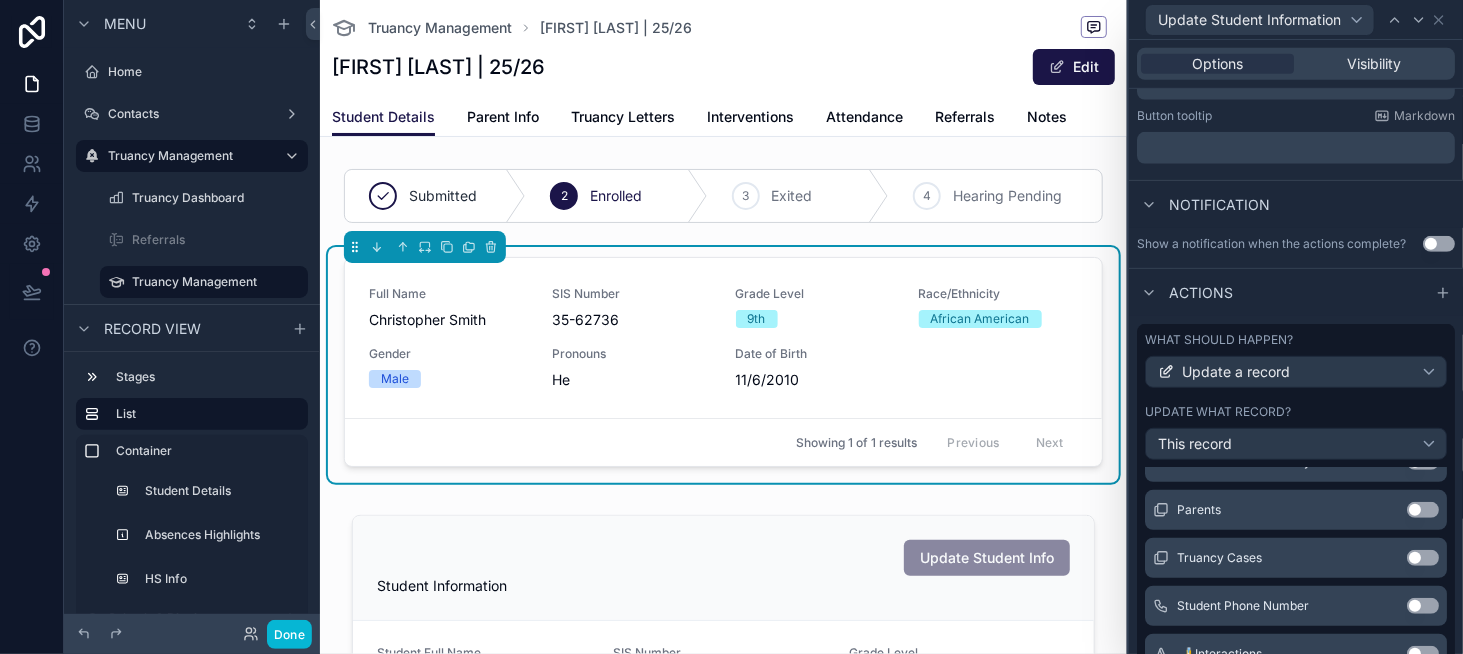 click on "Use setting" at bounding box center [1423, 606] 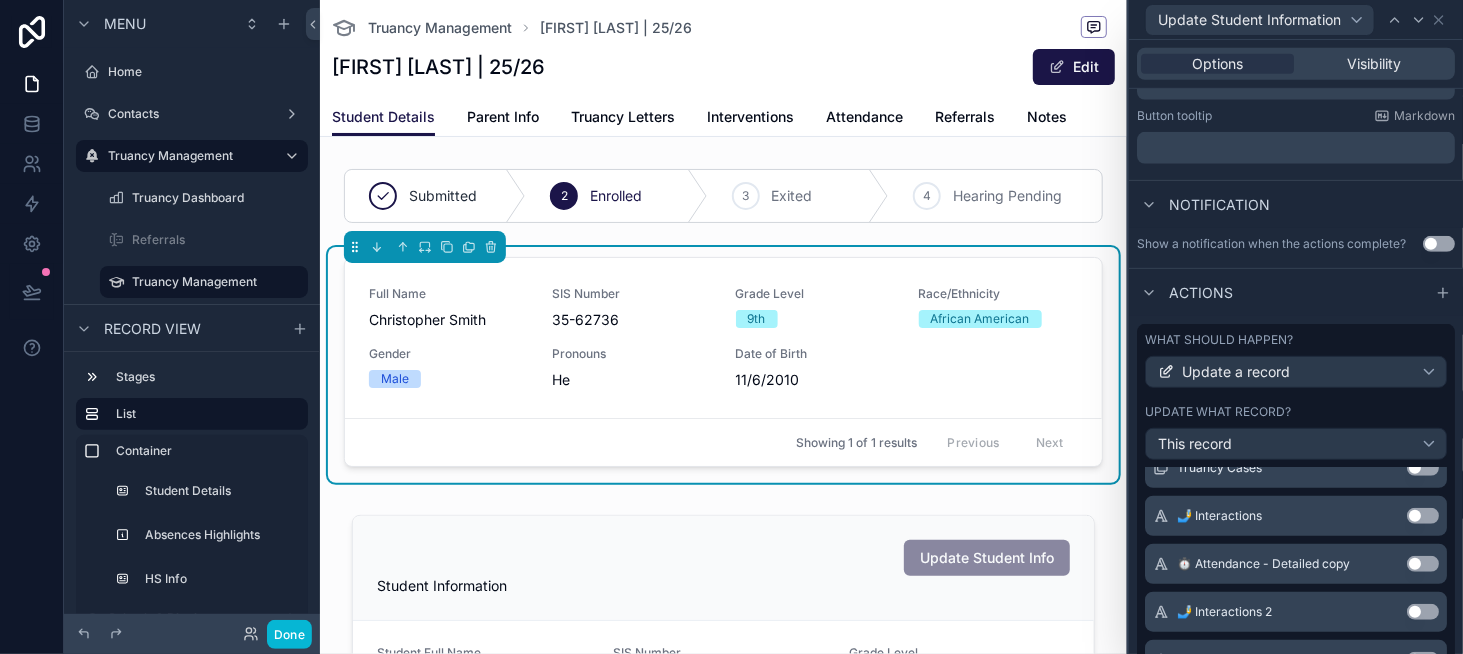 scroll, scrollTop: 829, scrollLeft: 0, axis: vertical 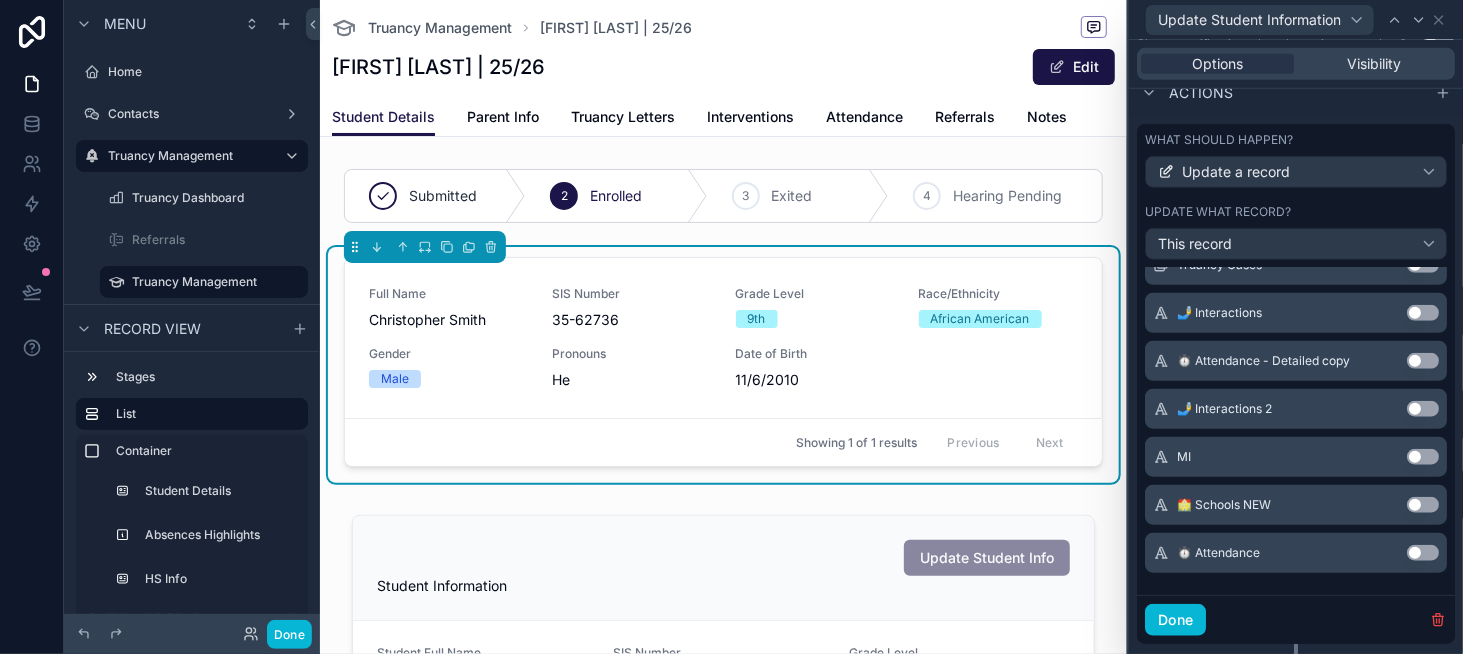 click on "Use setting" at bounding box center [1423, 457] 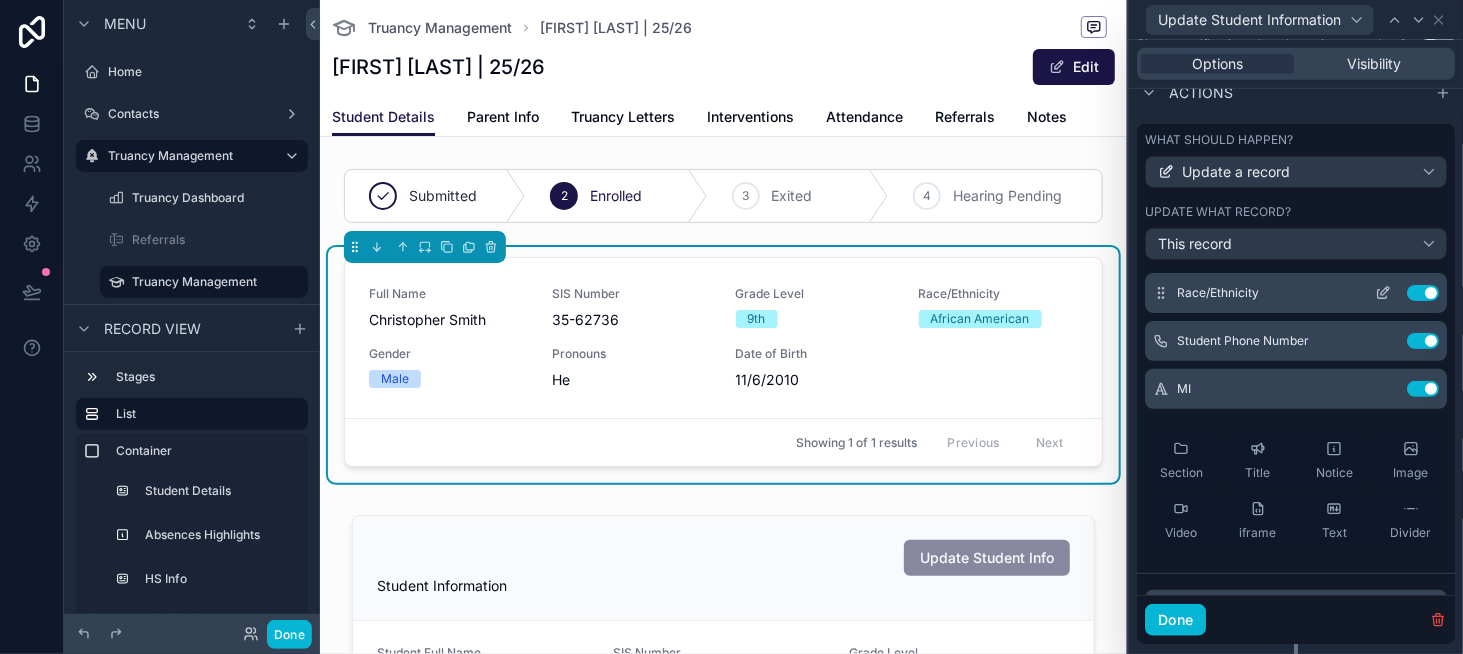 scroll, scrollTop: 400, scrollLeft: 0, axis: vertical 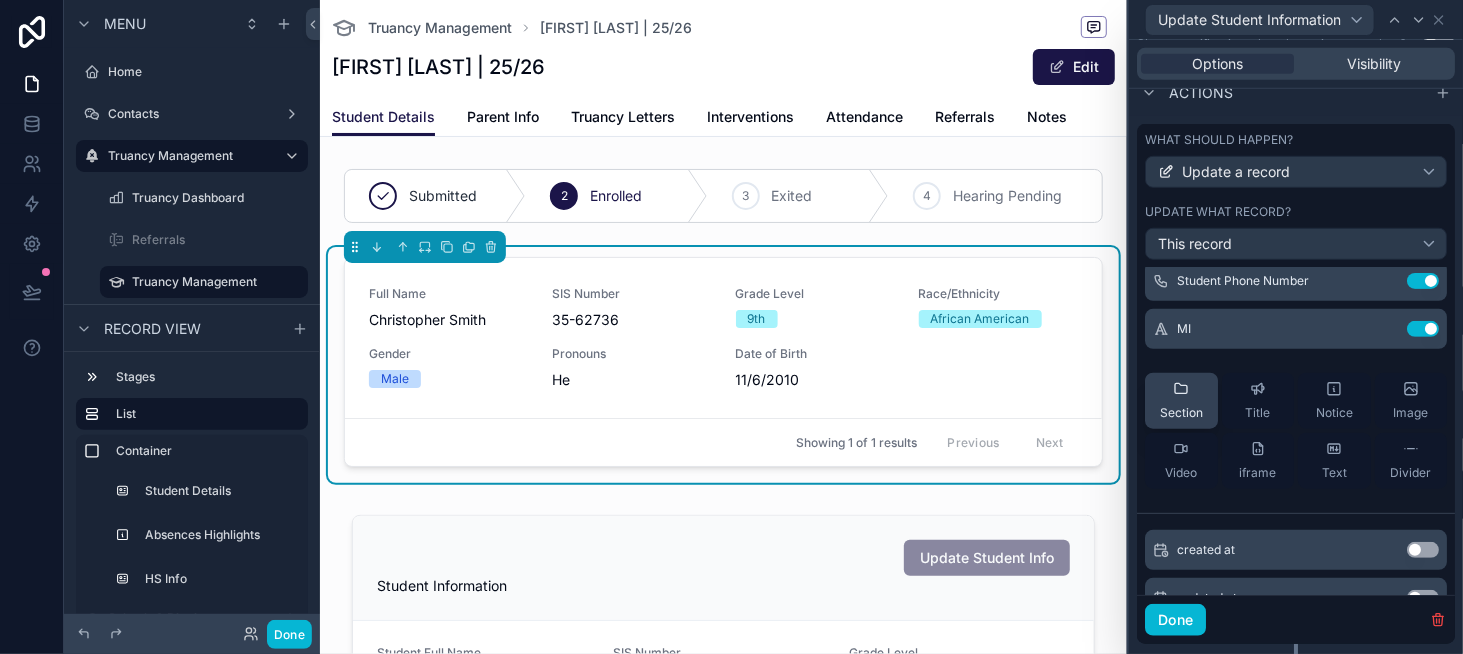 click on "Section" at bounding box center (1181, 413) 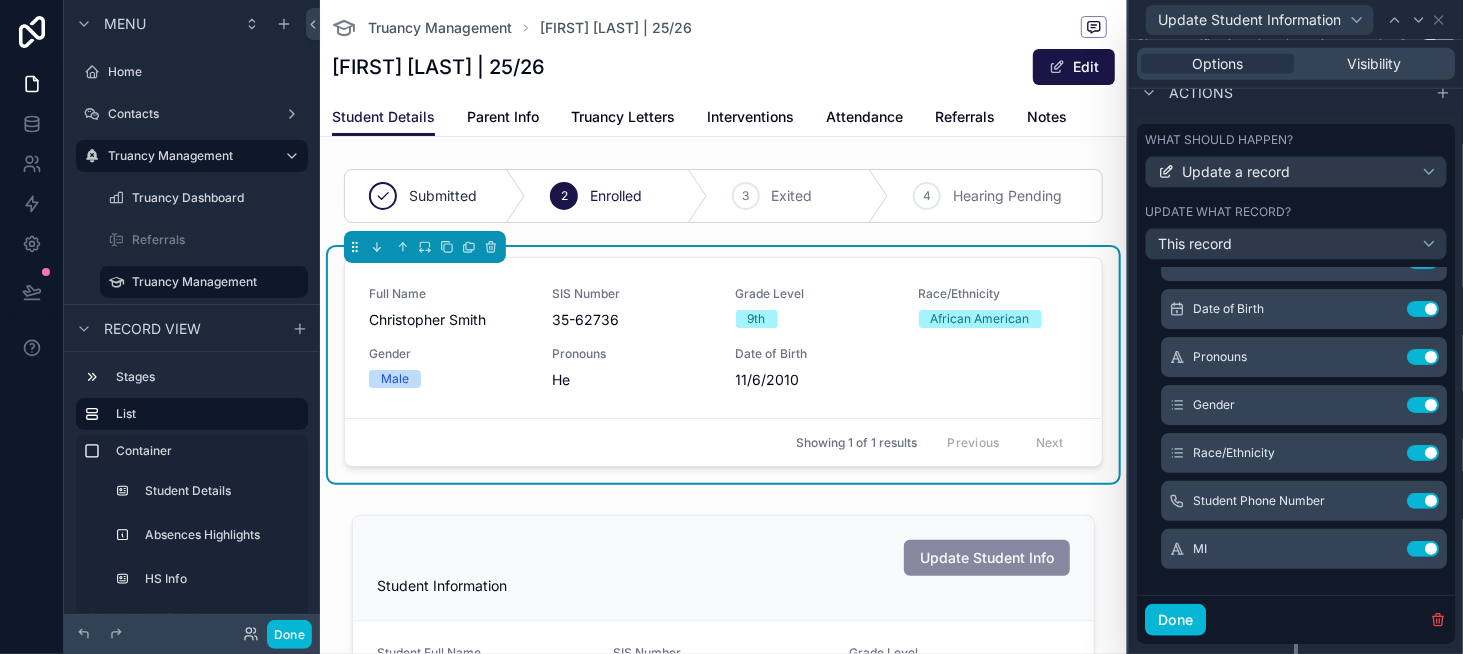scroll, scrollTop: 400, scrollLeft: 0, axis: vertical 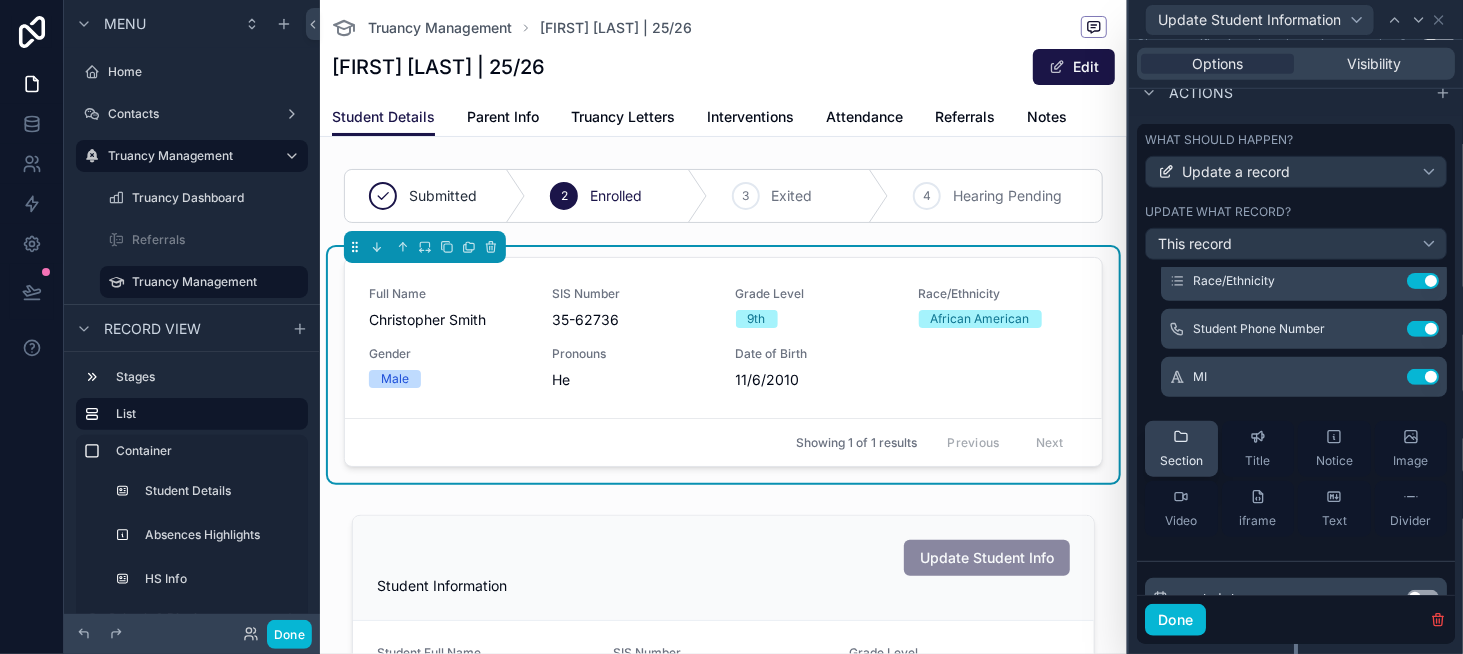 click on "Section" at bounding box center (1181, 449) 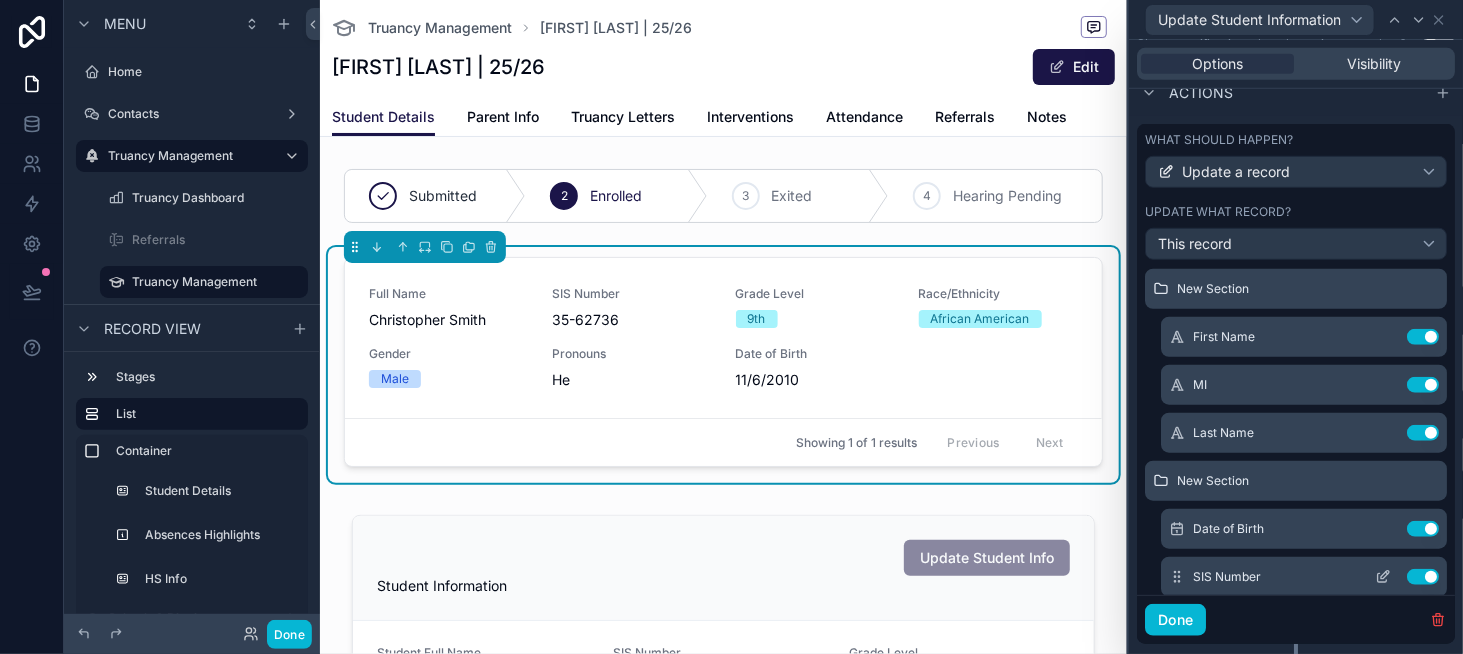 scroll, scrollTop: 54, scrollLeft: 0, axis: vertical 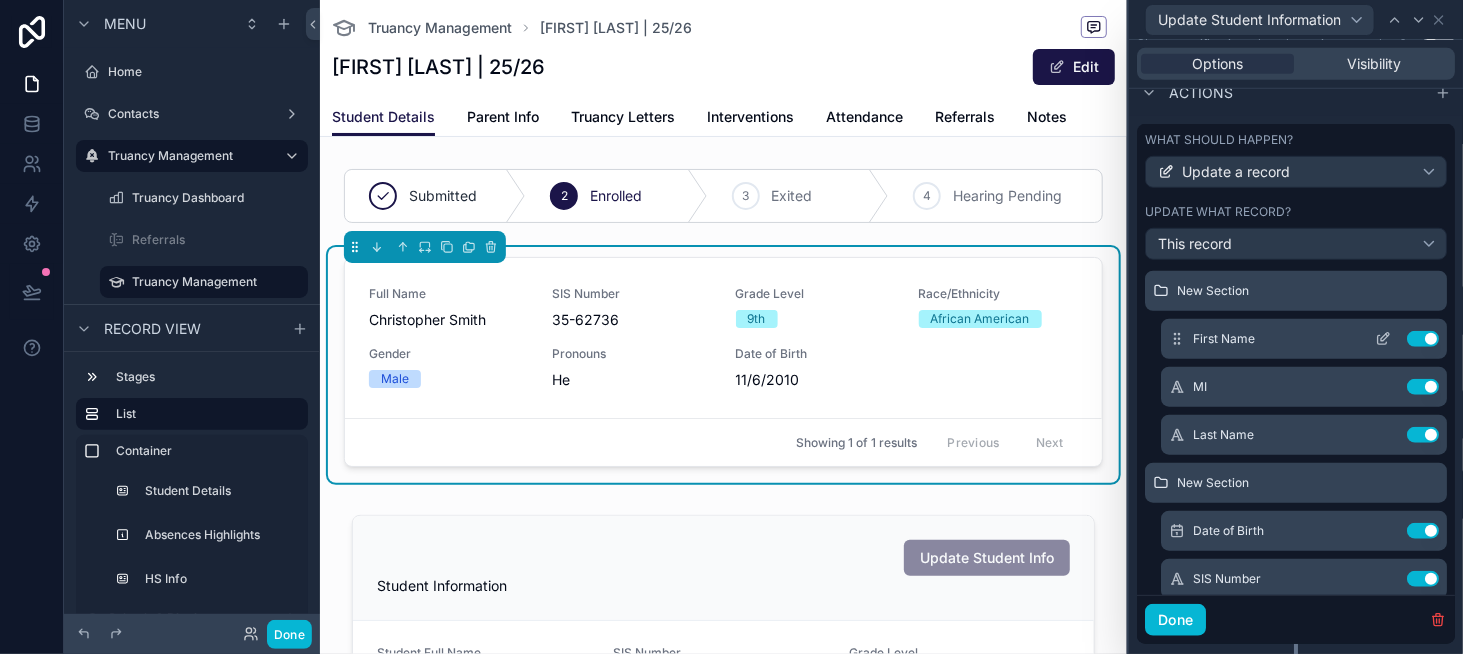 click 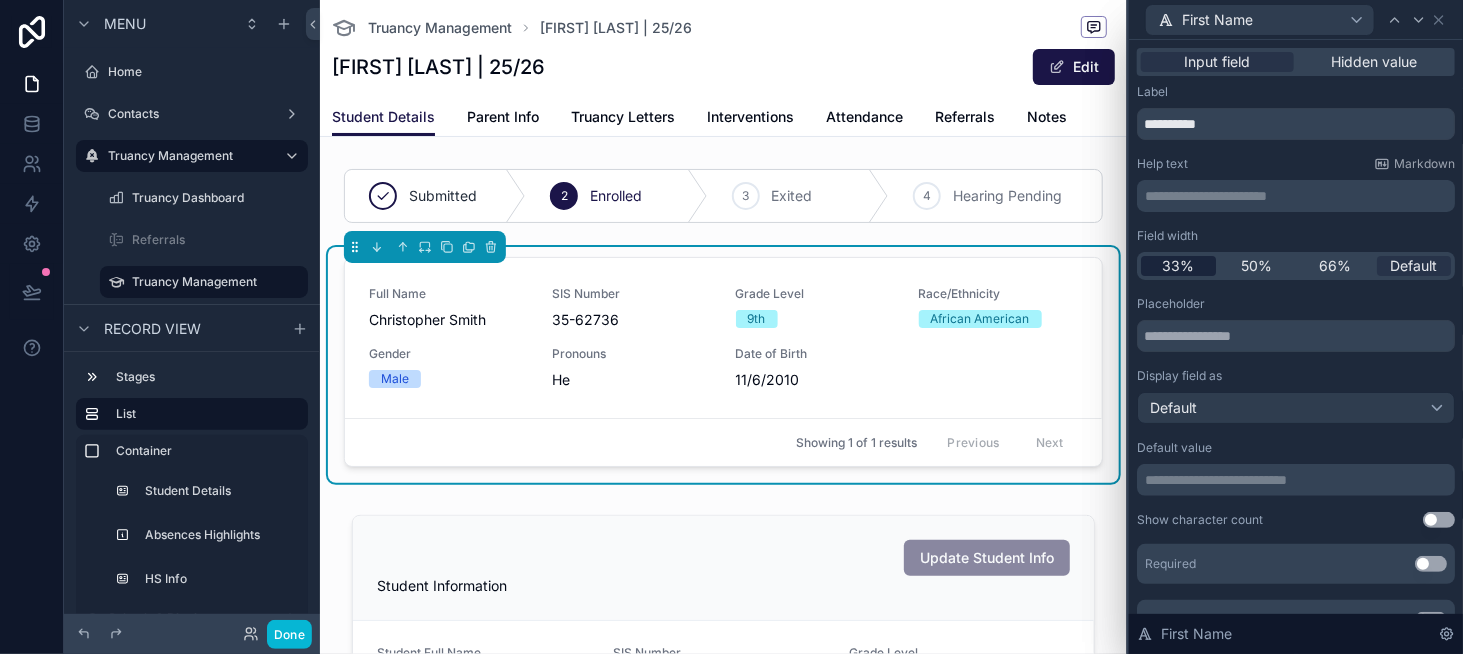 click on "33%" at bounding box center (1178, 266) 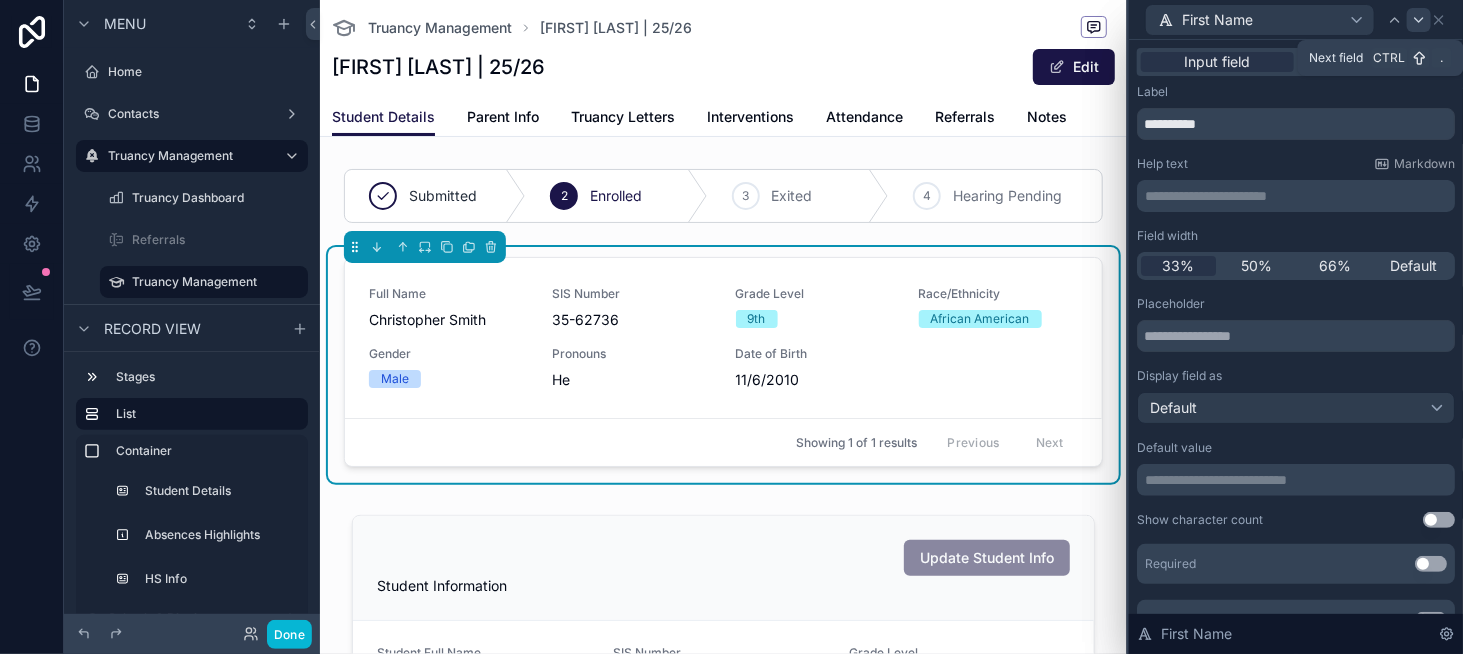 click 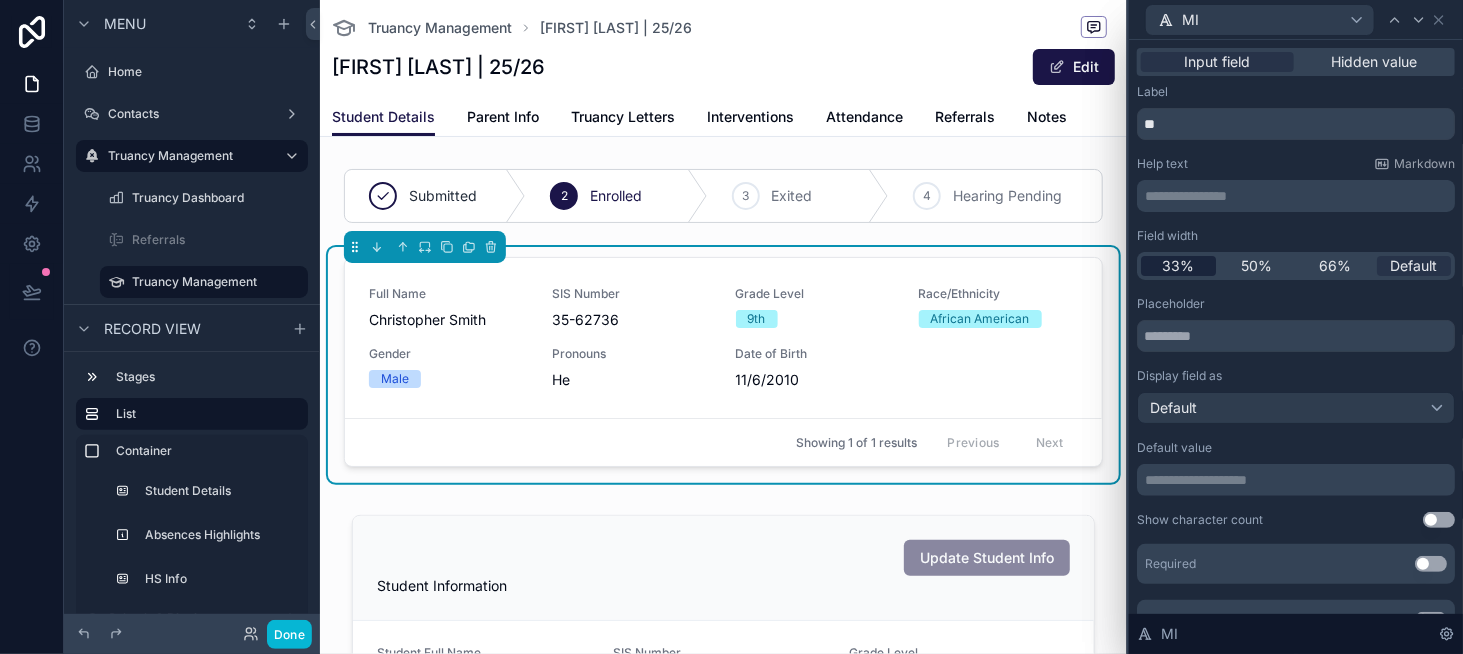 click on "33%" at bounding box center (1178, 266) 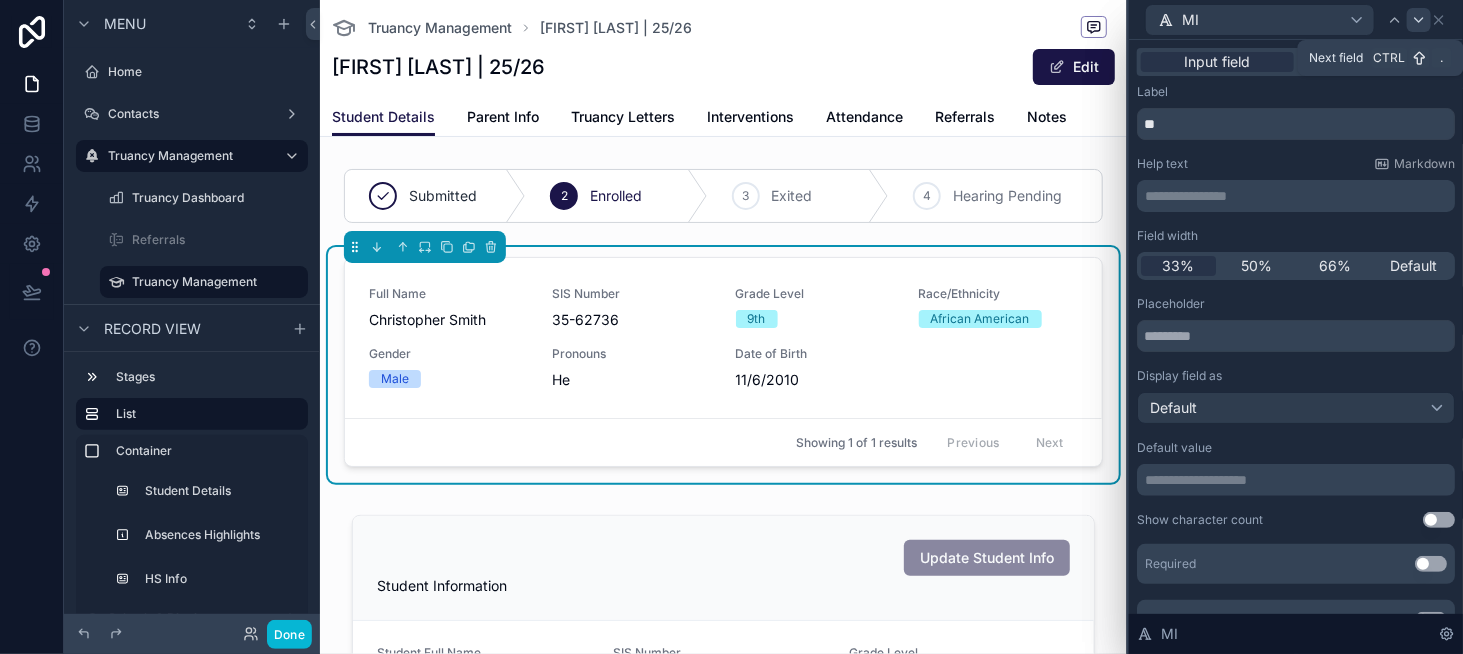 click 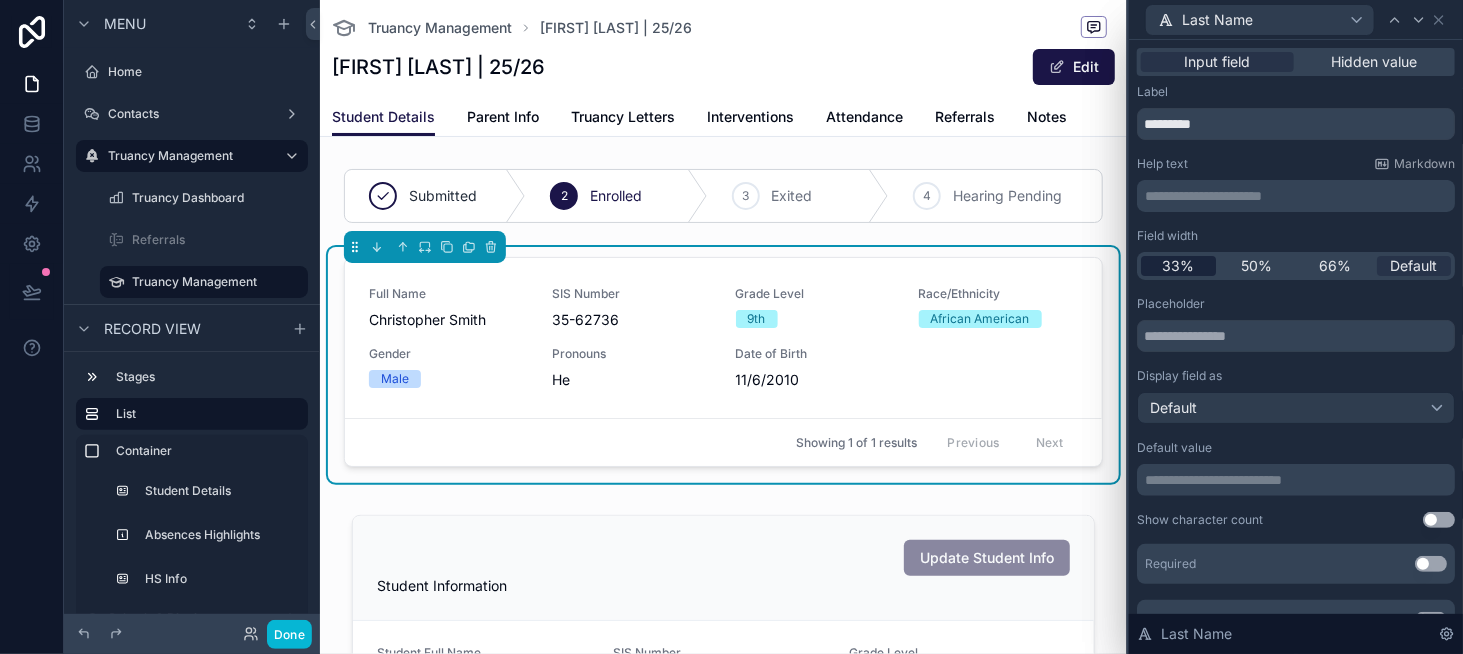 click on "33%" at bounding box center (1178, 266) 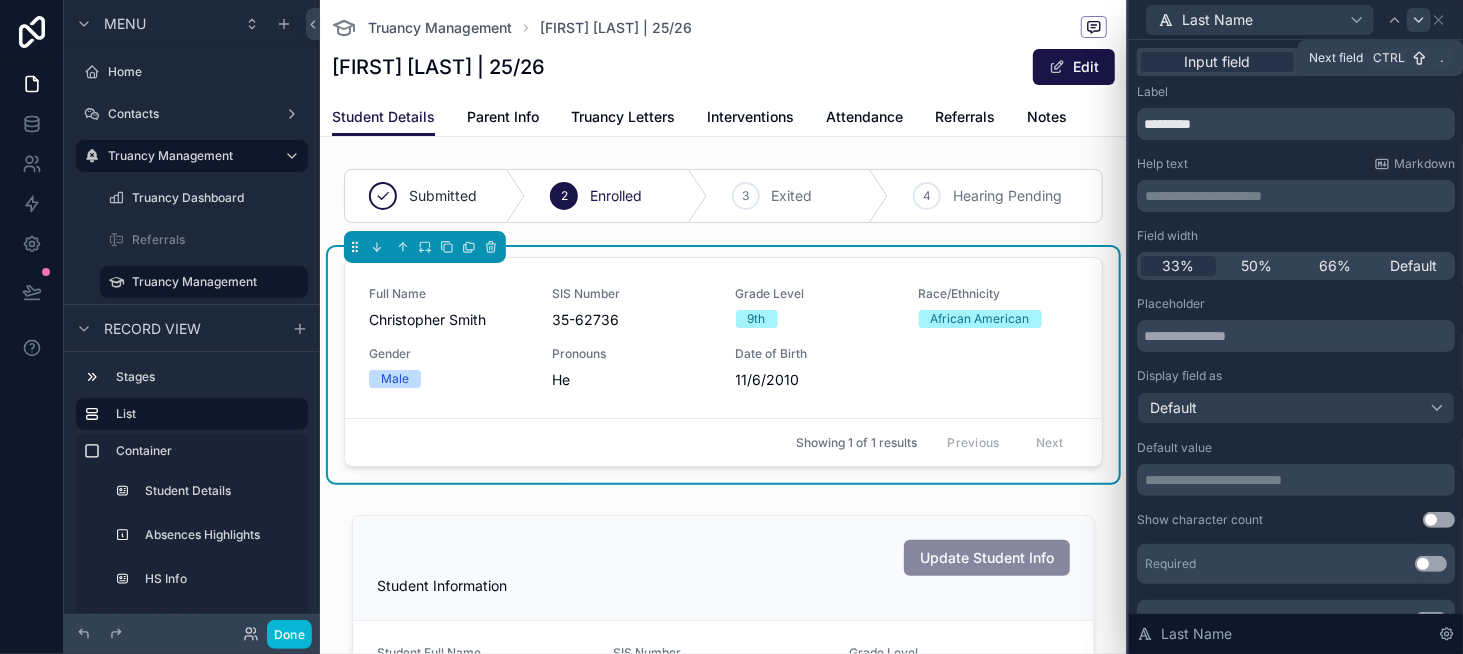 click 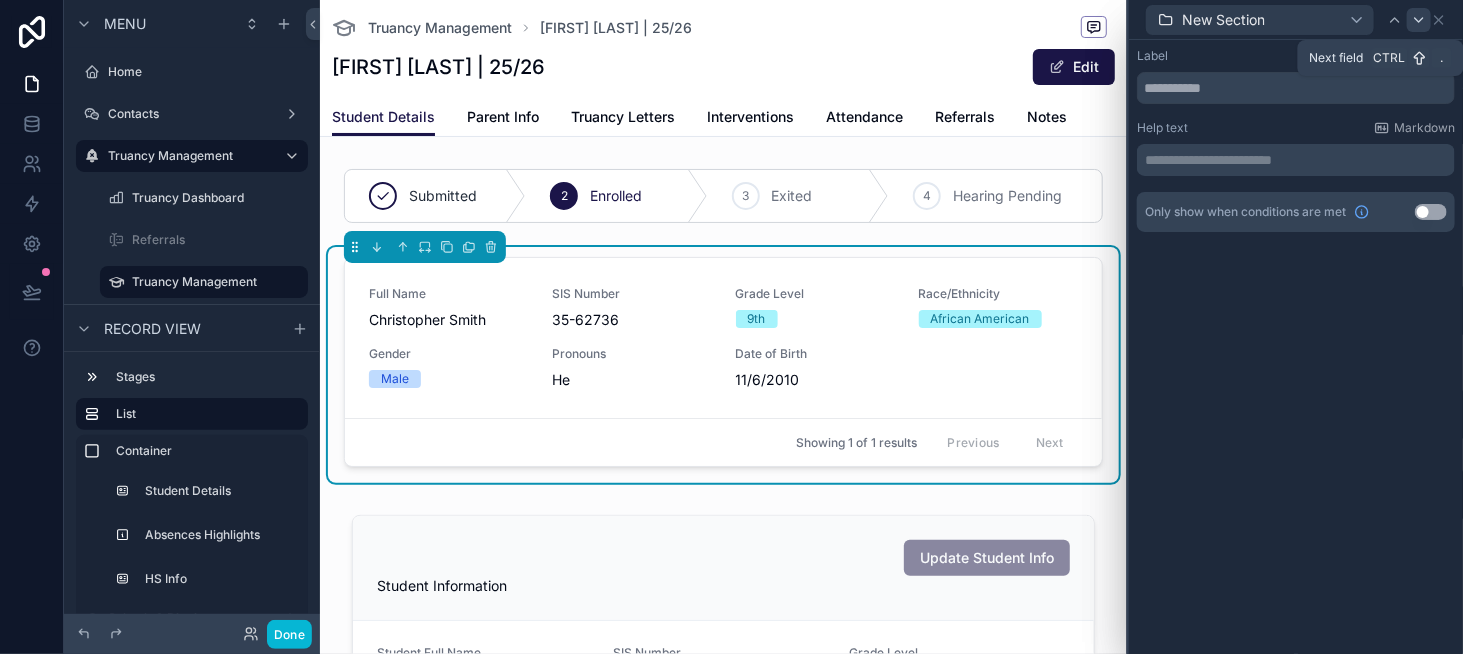 click 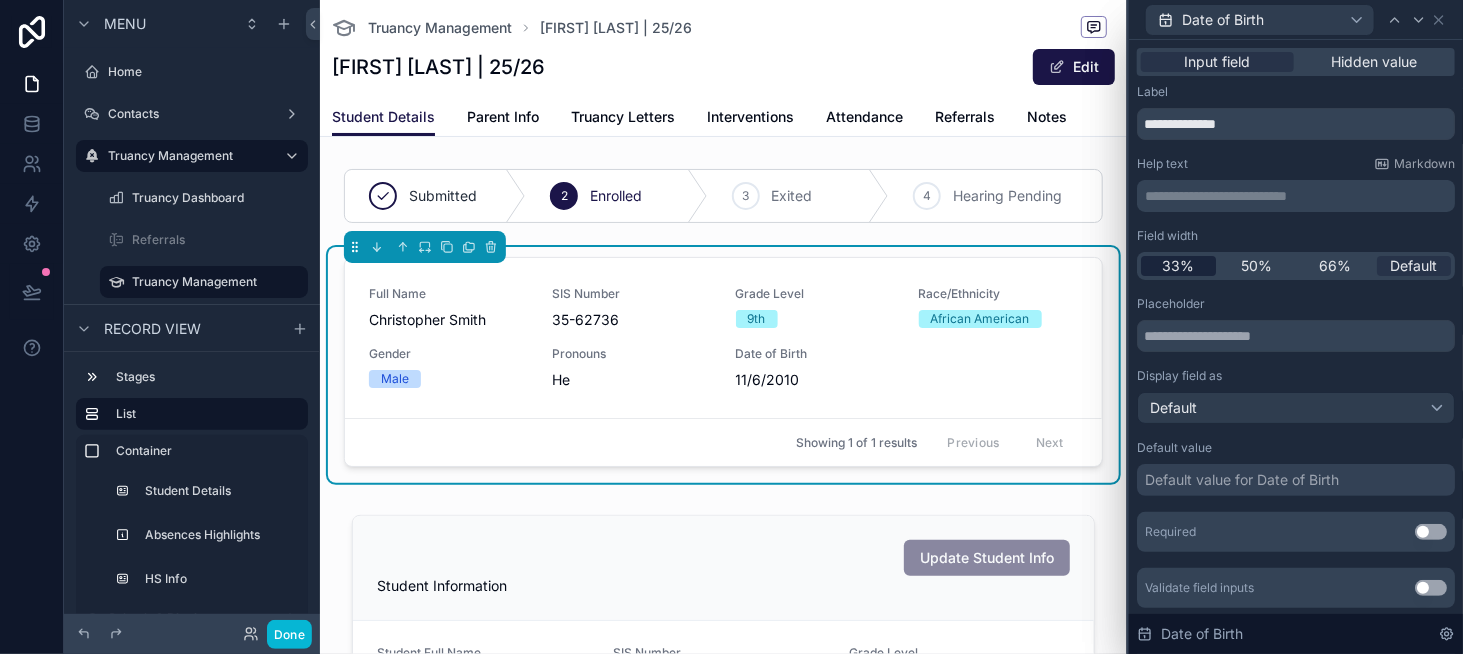 click on "33%" at bounding box center (1178, 266) 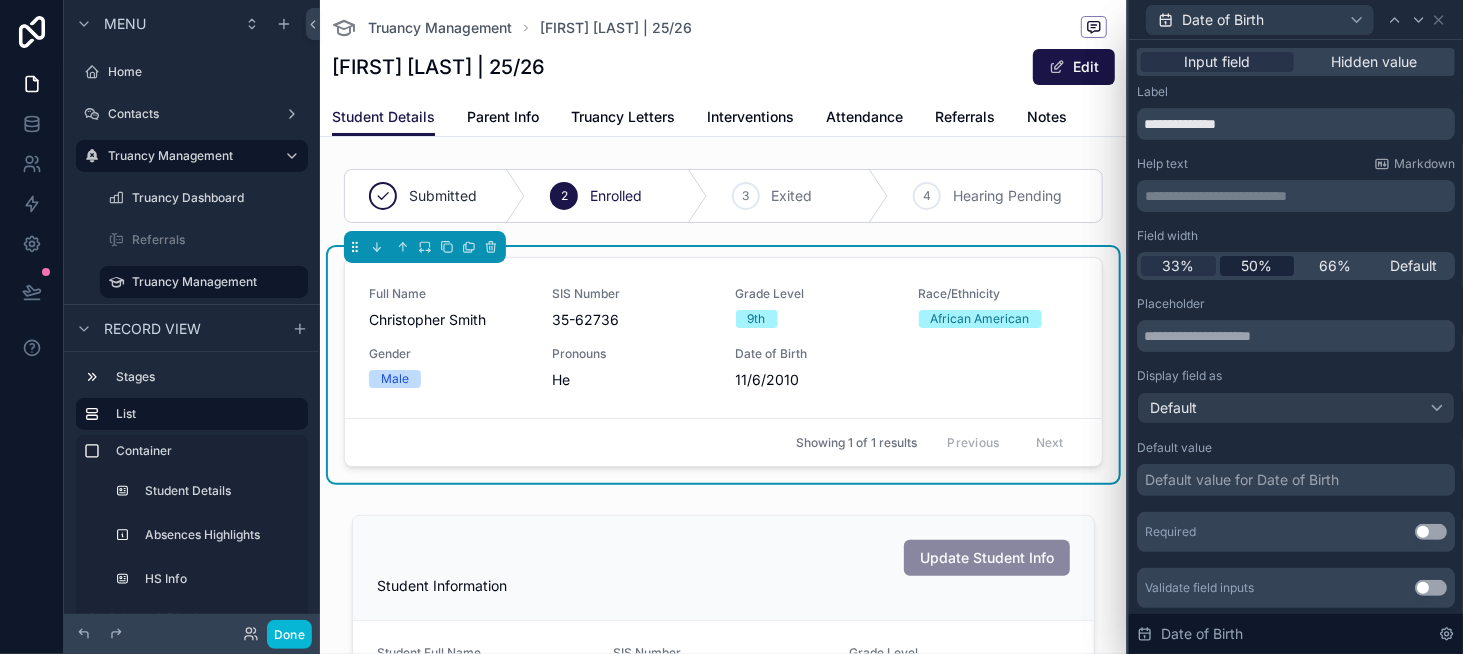 click on "50%" at bounding box center [1256, 266] 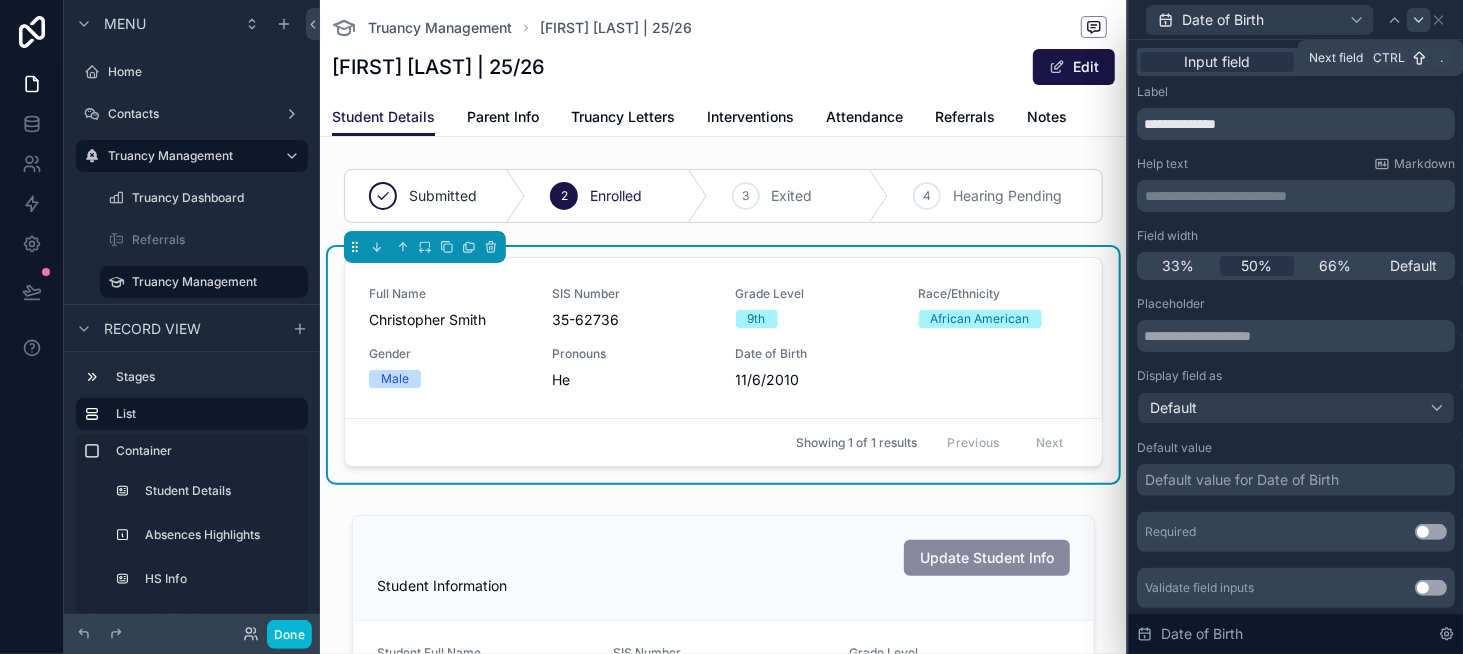 click 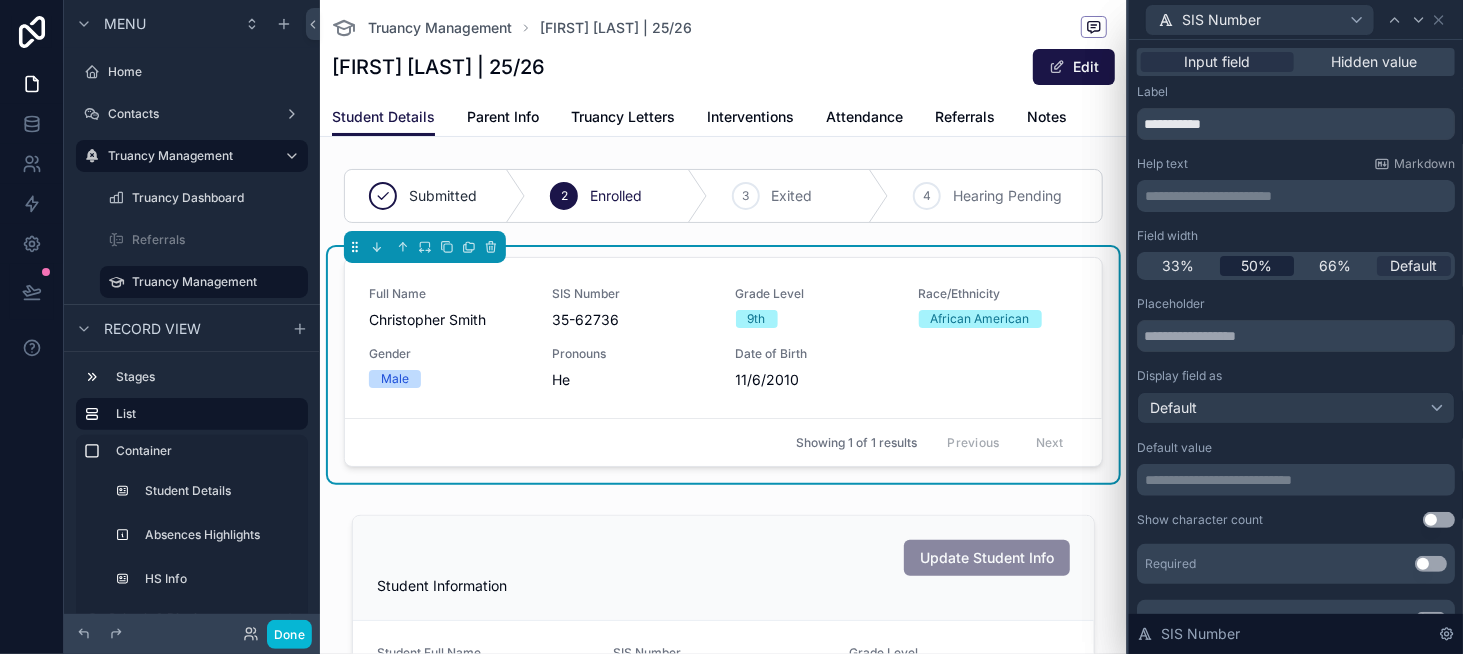 click on "50%" at bounding box center [1256, 266] 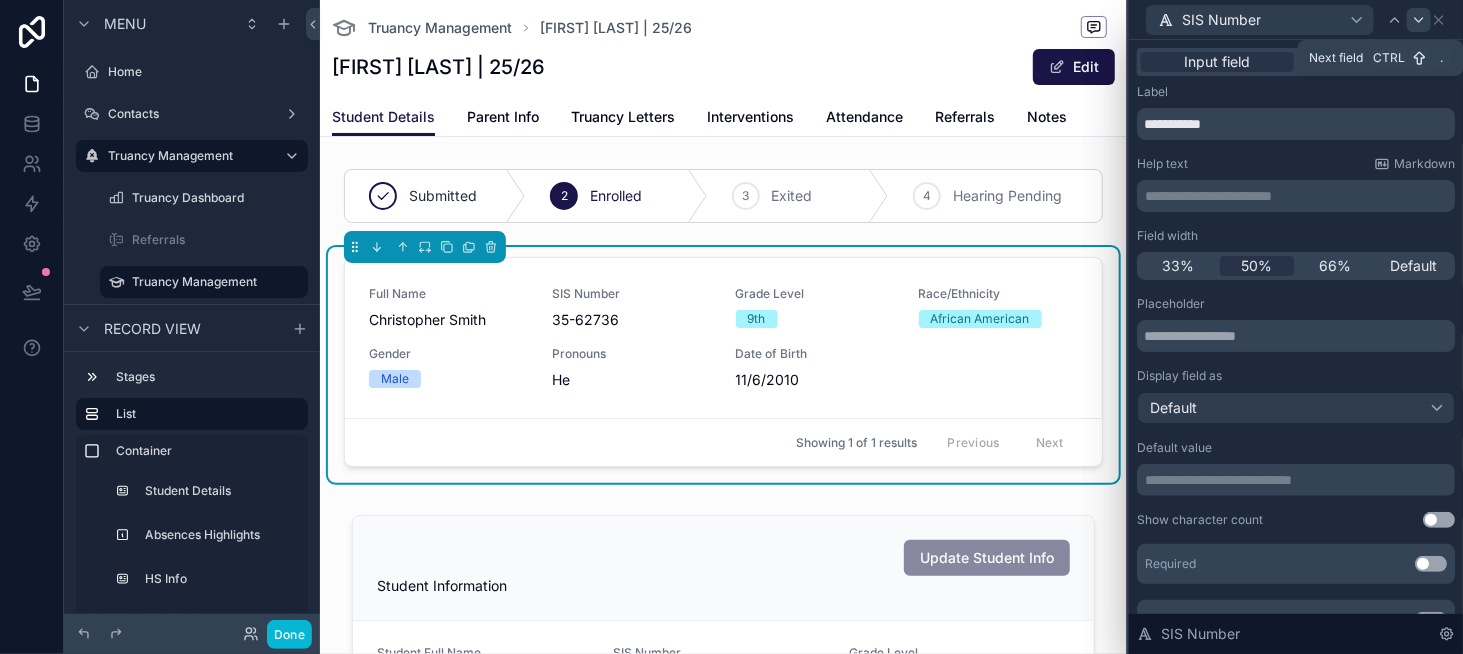 click at bounding box center [1419, 20] 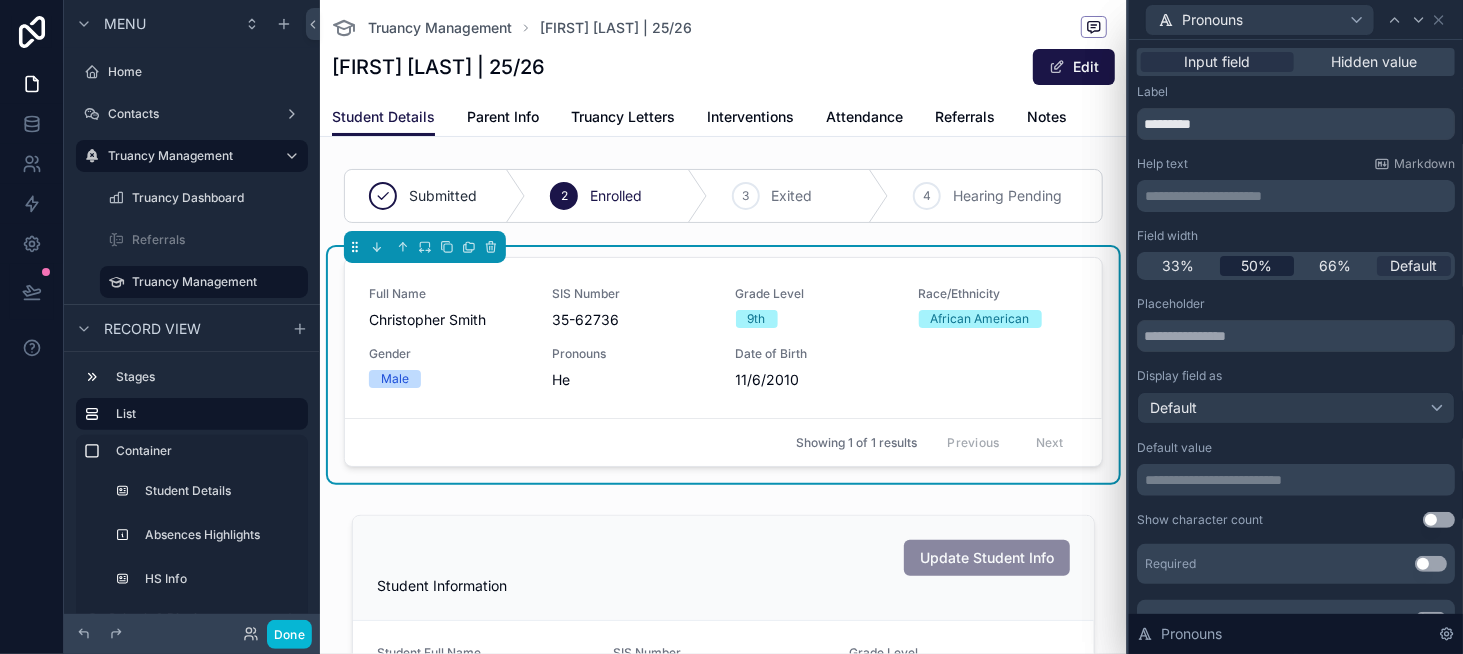 click on "50%" at bounding box center (1256, 266) 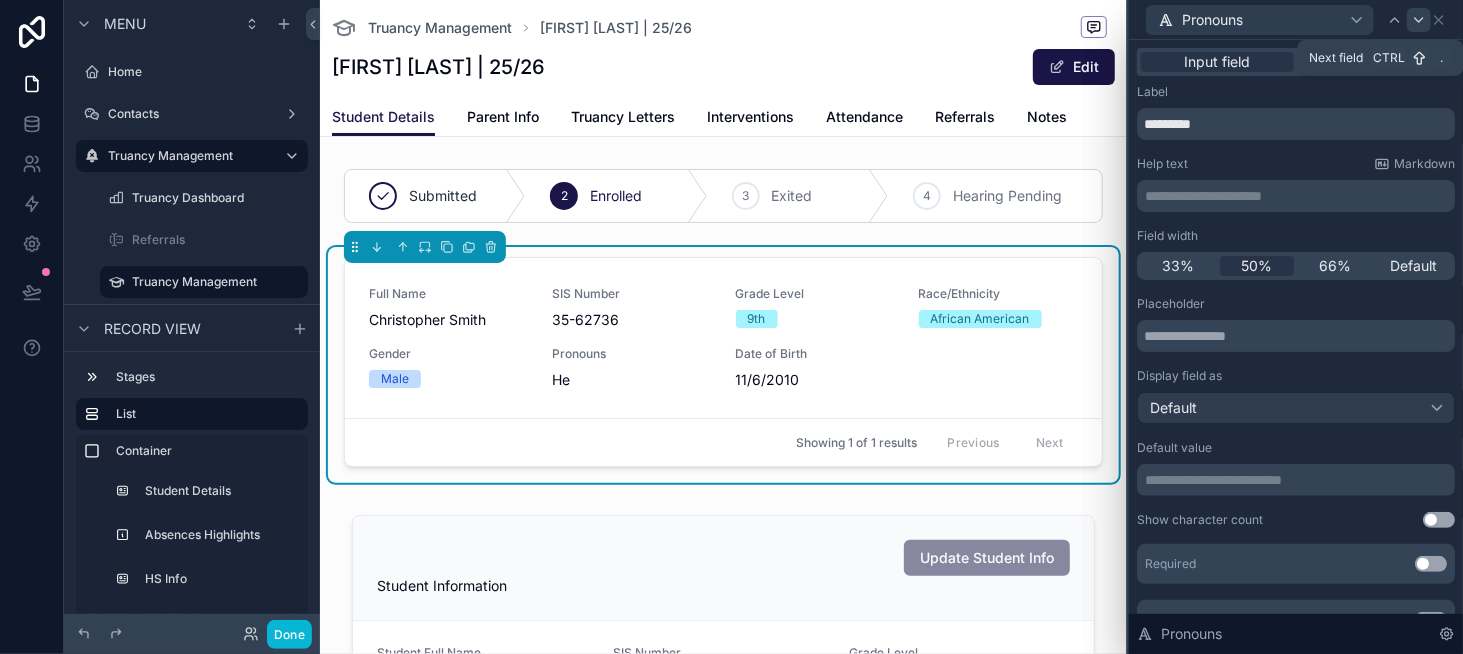 click 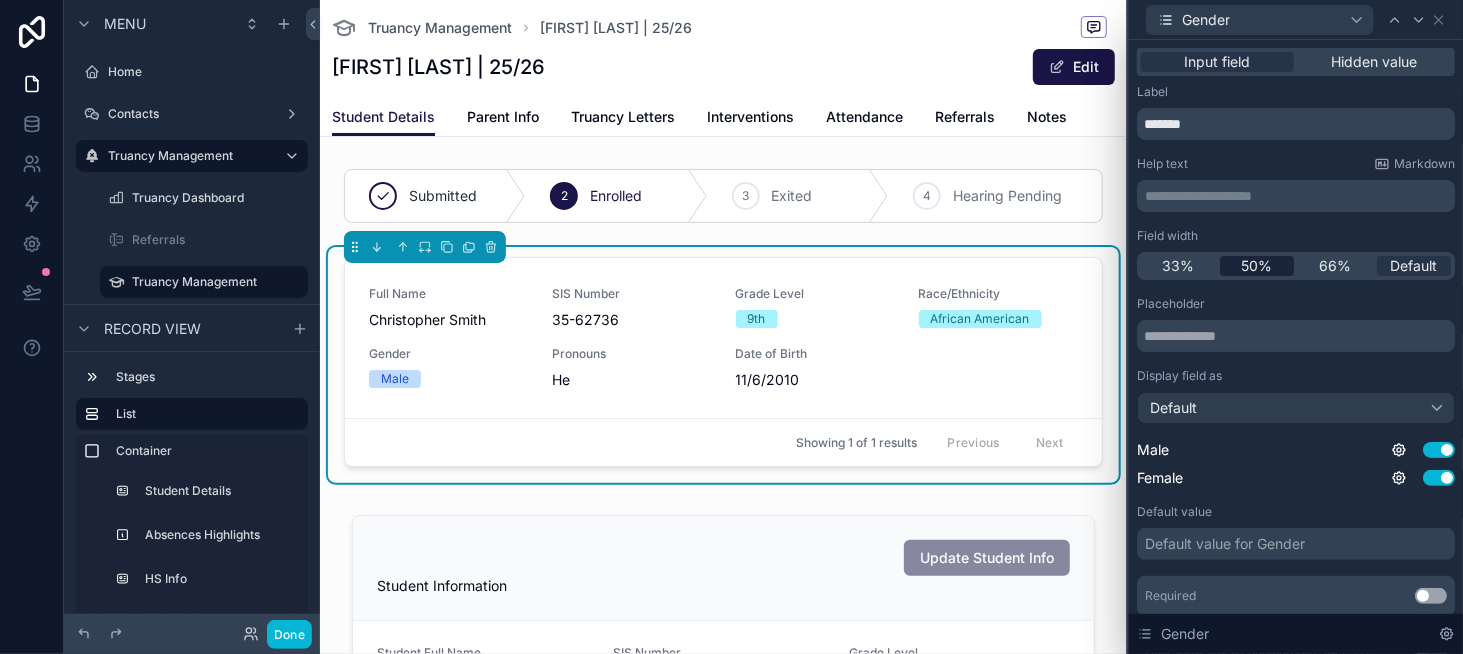 click on "50%" at bounding box center (1256, 266) 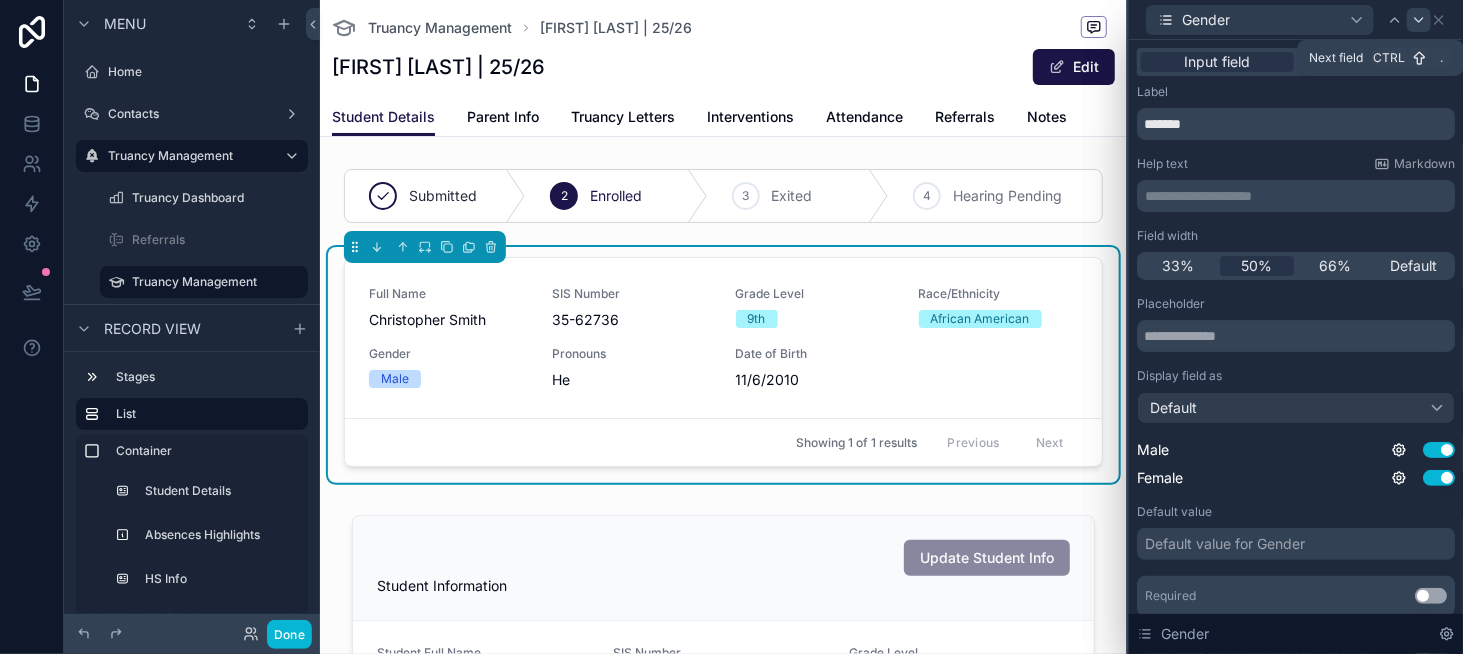 click at bounding box center [1419, 20] 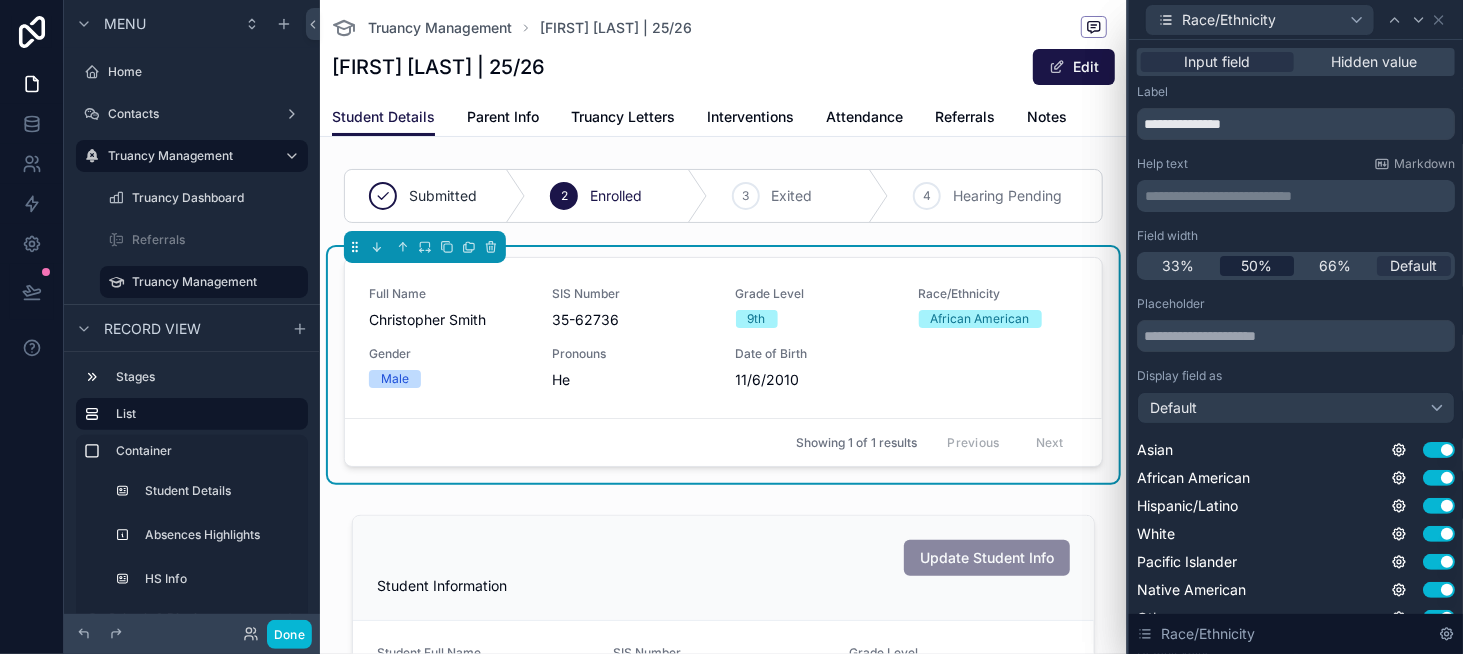 click on "50%" at bounding box center (1256, 266) 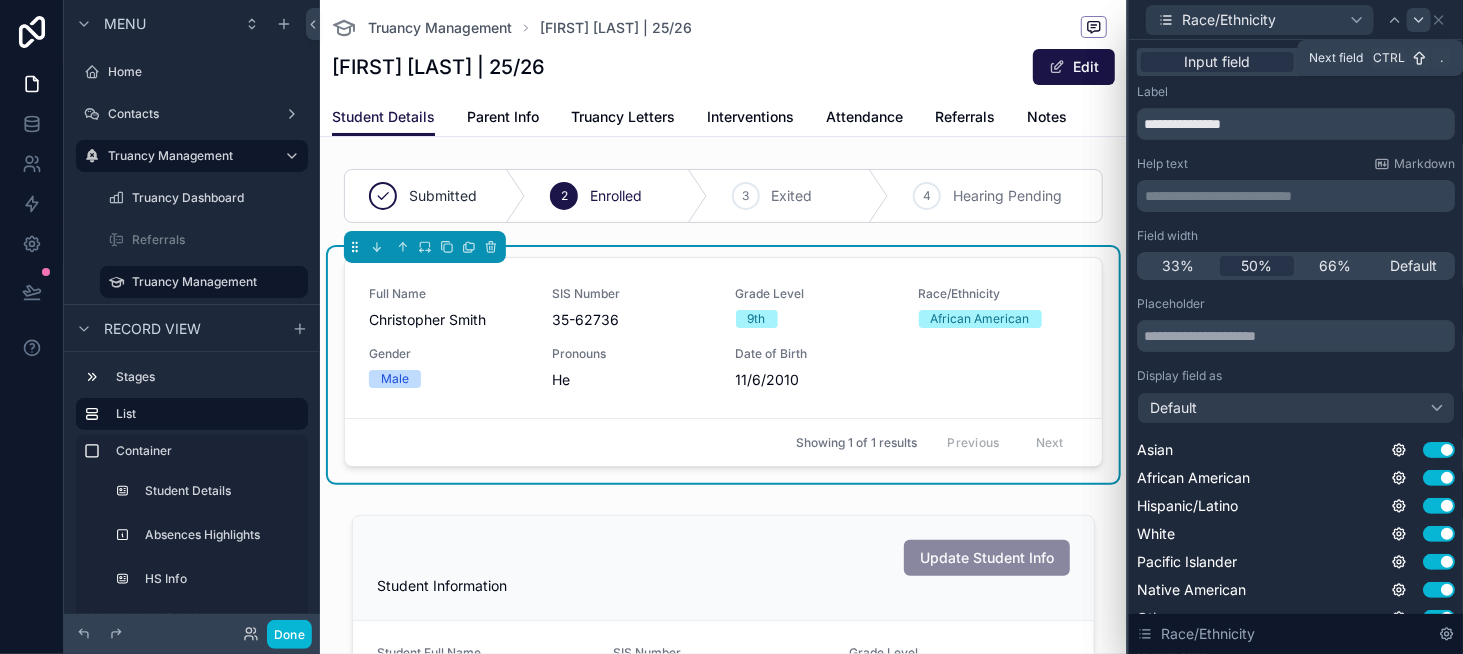 click 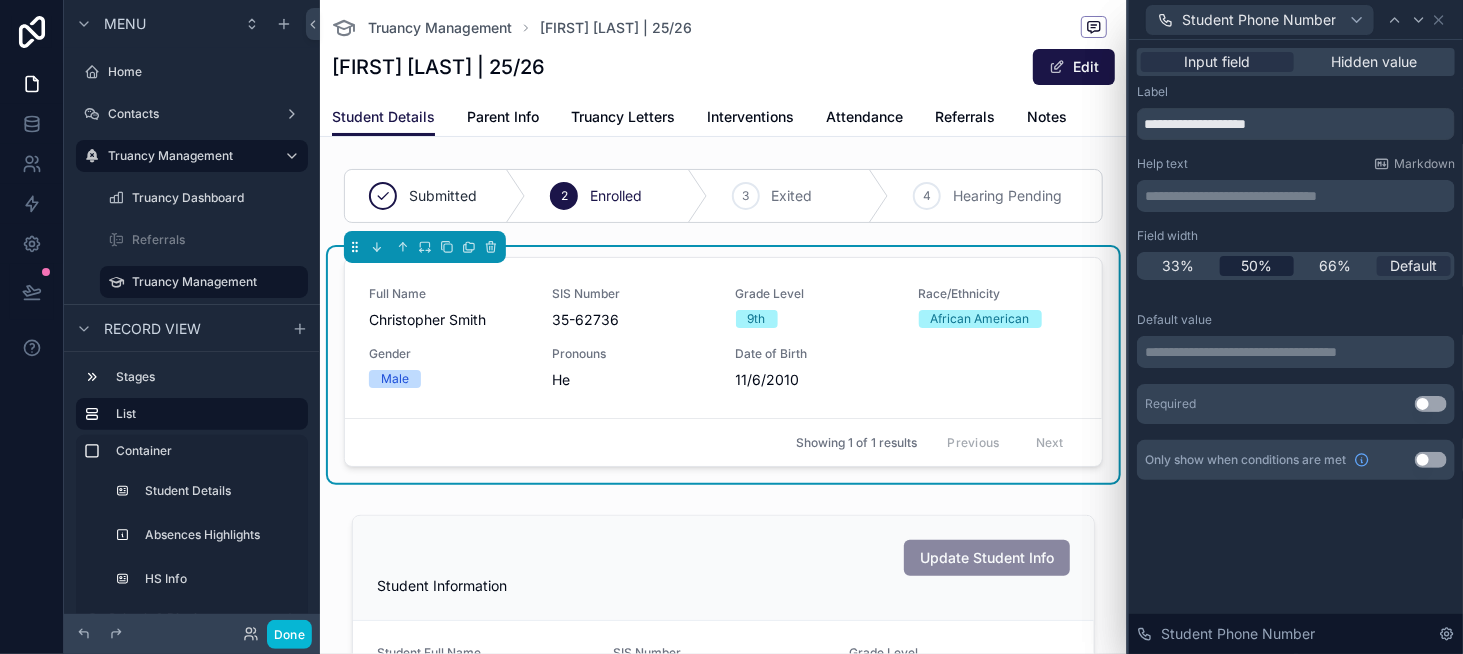 click on "50%" at bounding box center (1257, 266) 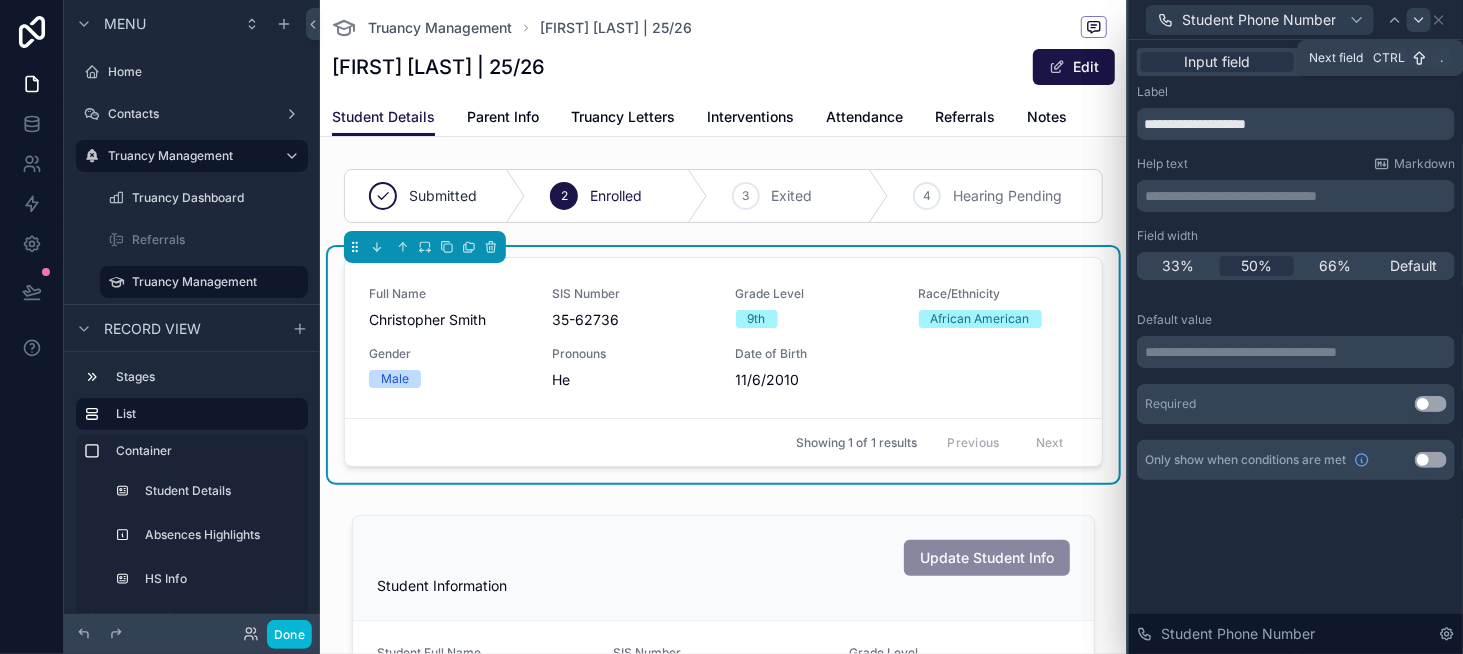 click at bounding box center (1419, 20) 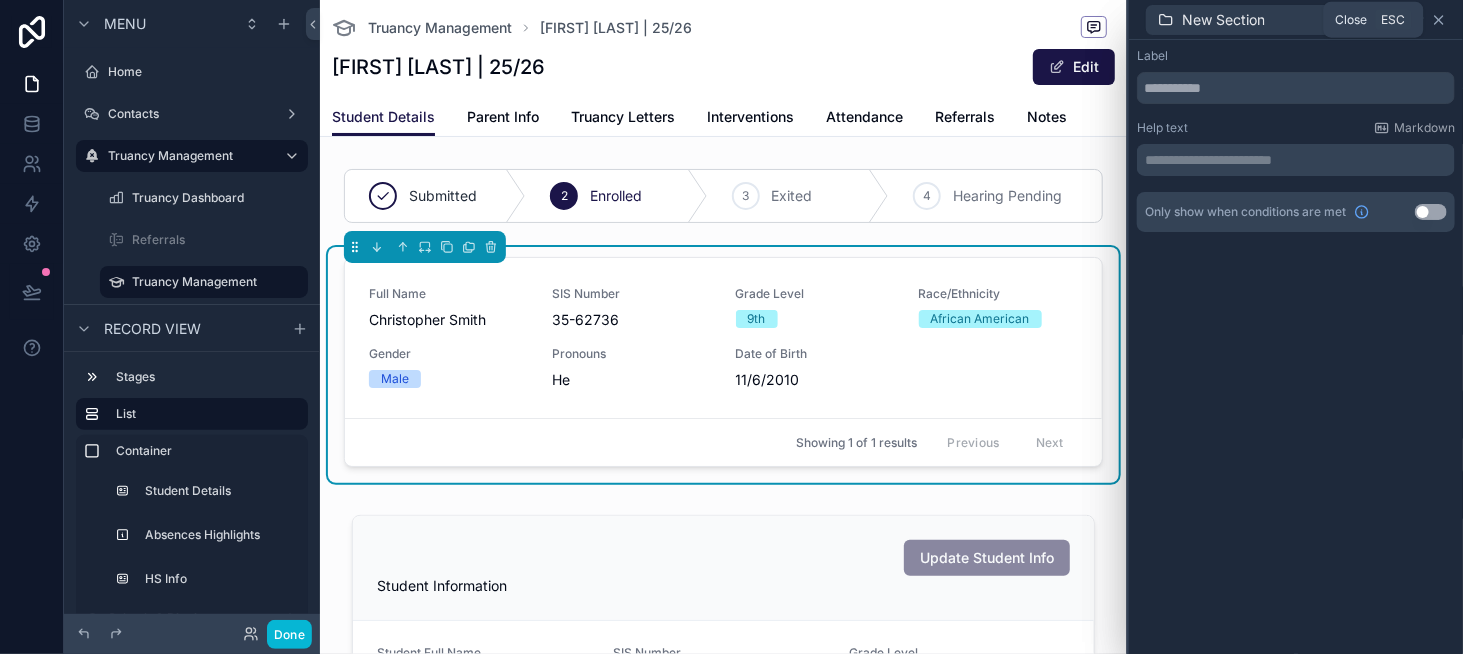 click 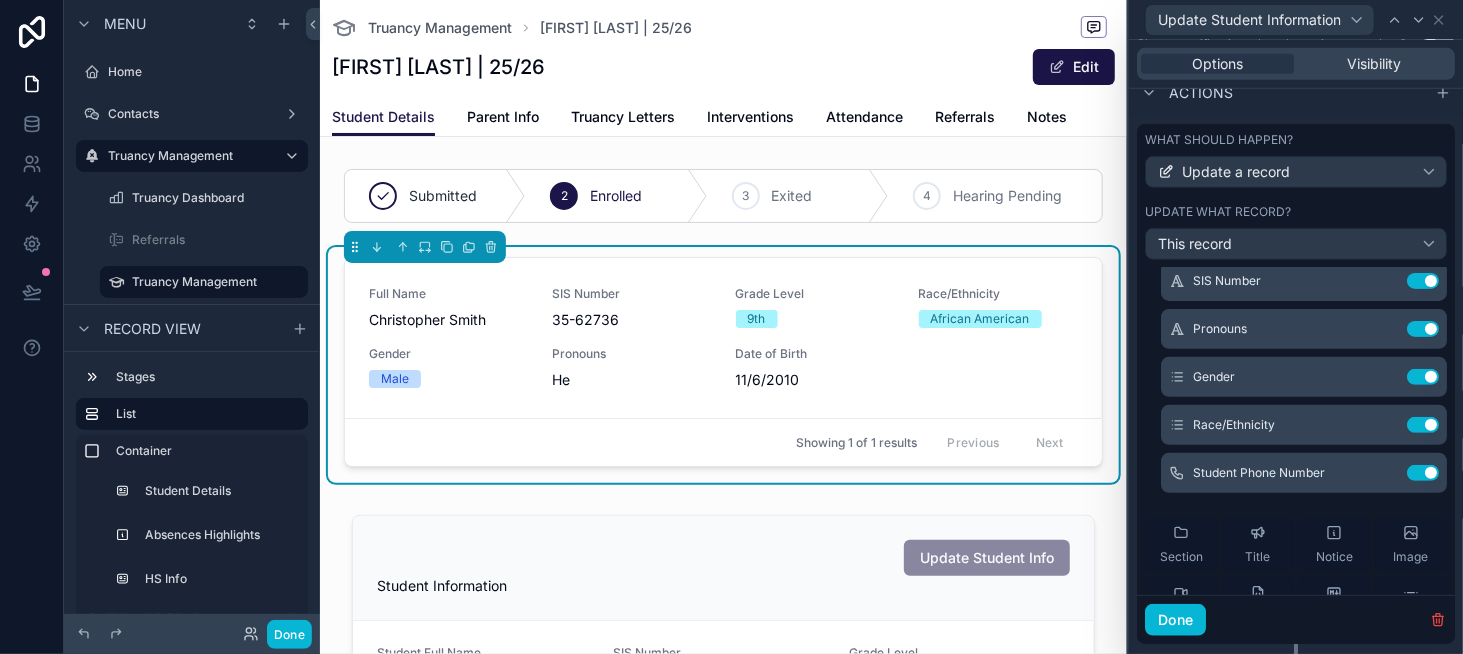 scroll, scrollTop: 354, scrollLeft: 0, axis: vertical 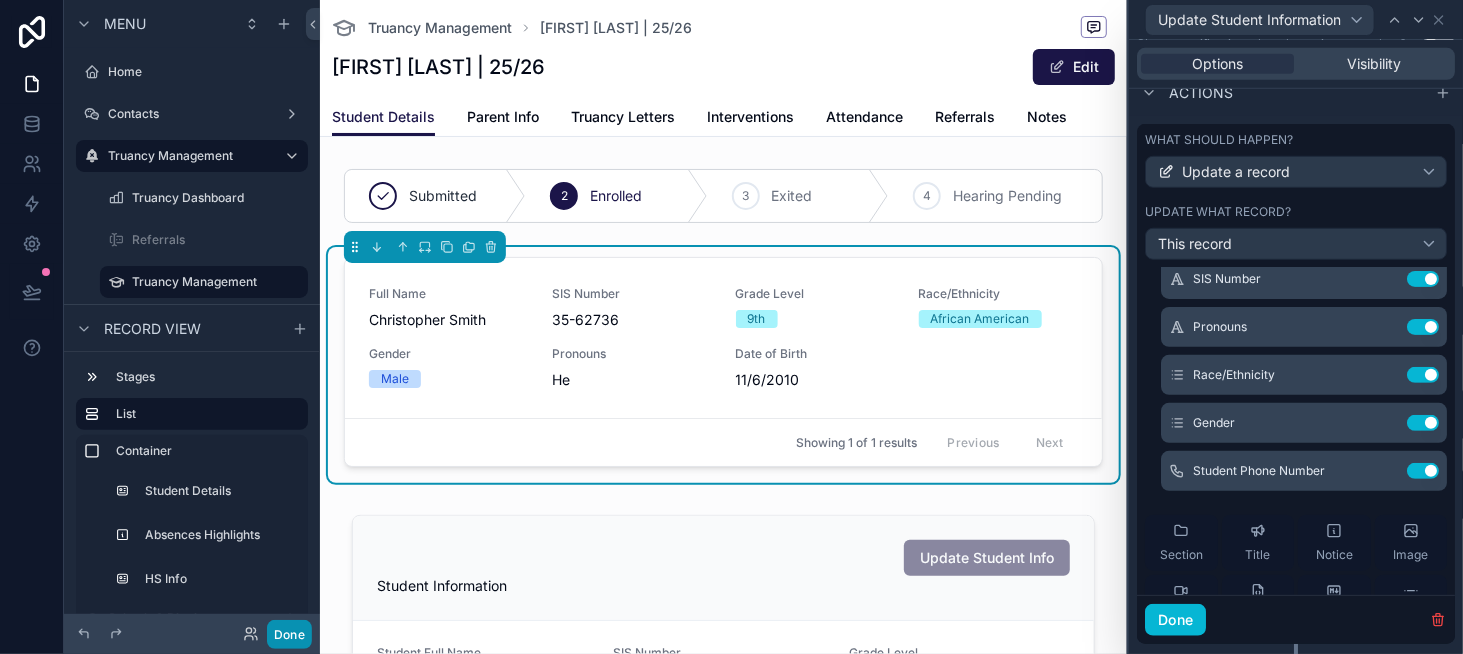 click on "Done" at bounding box center [289, 634] 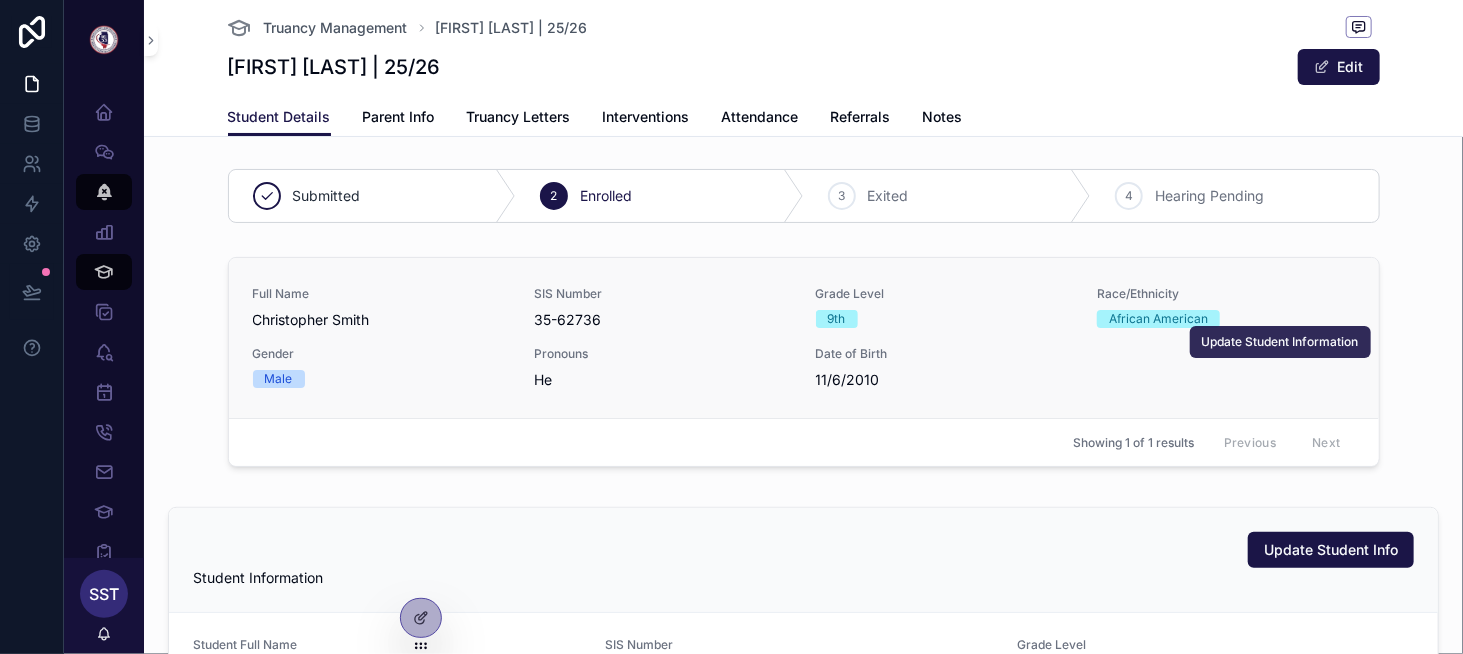 click on "Update Student Information" at bounding box center [1280, 342] 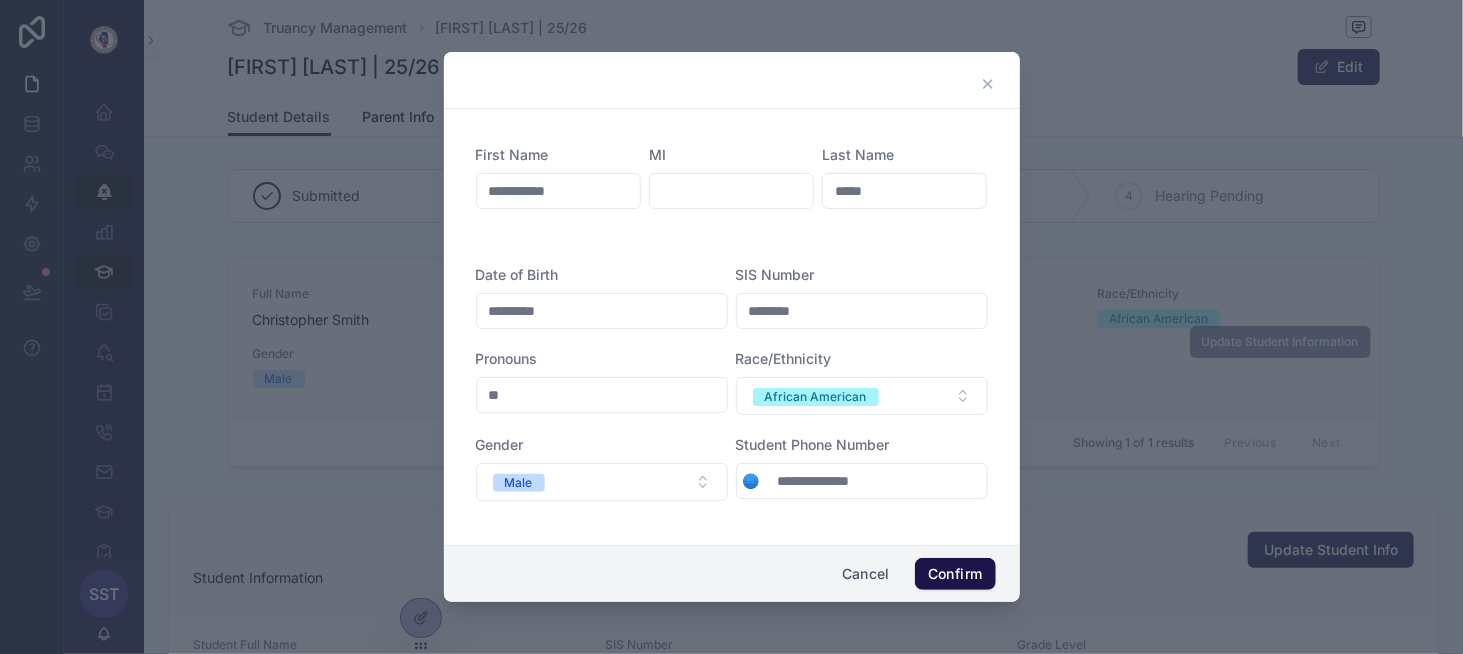click 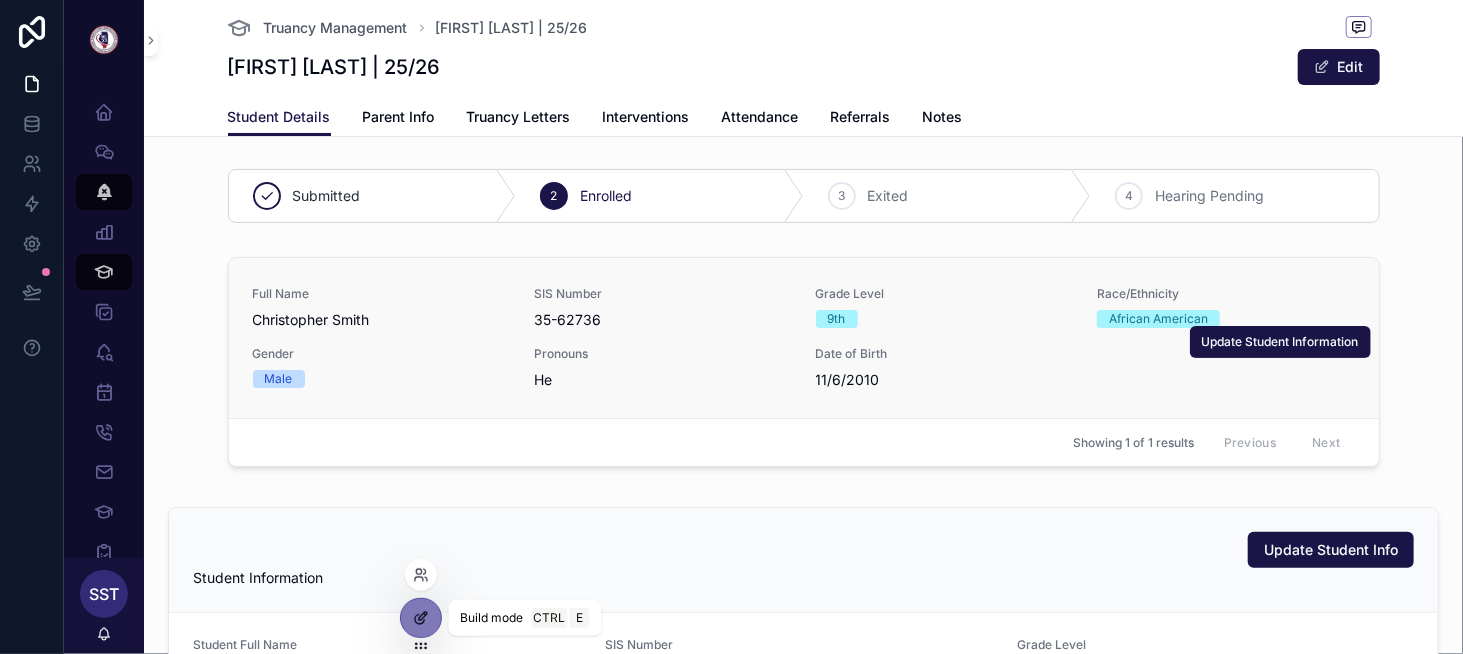 click at bounding box center [421, 618] 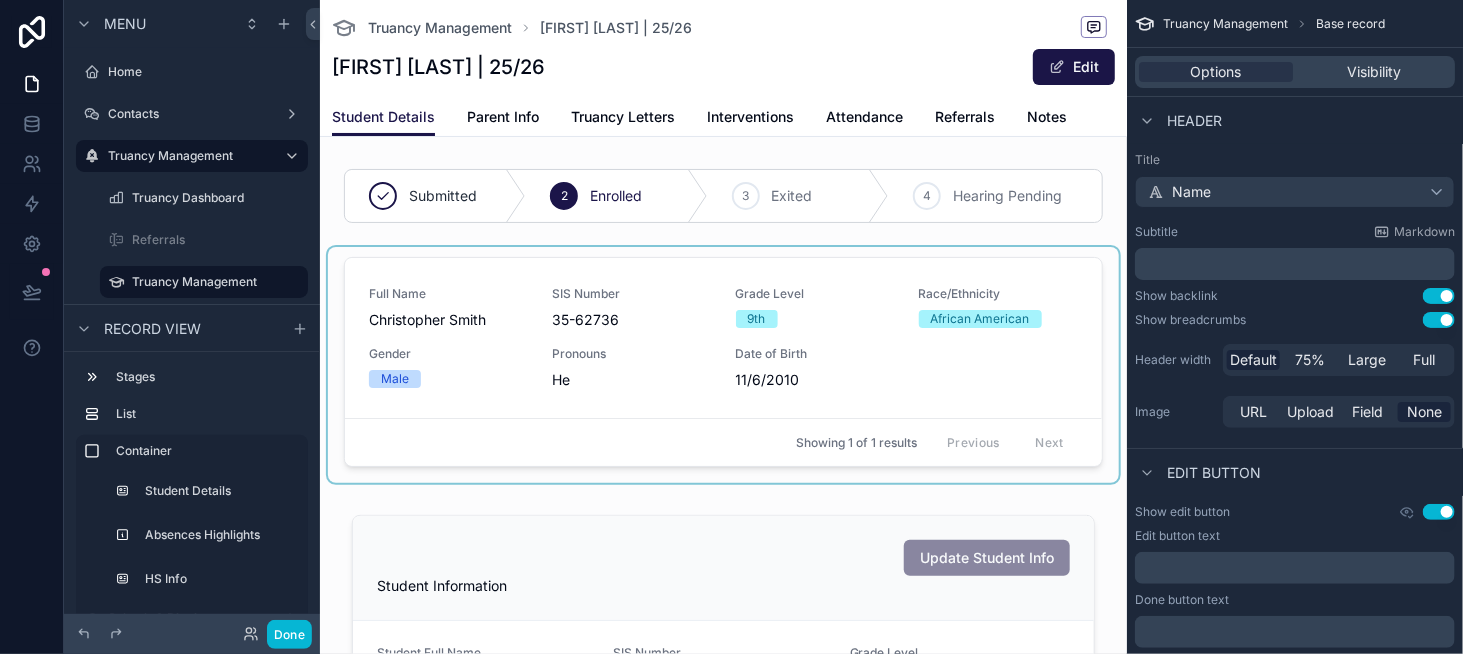 click at bounding box center [723, 365] 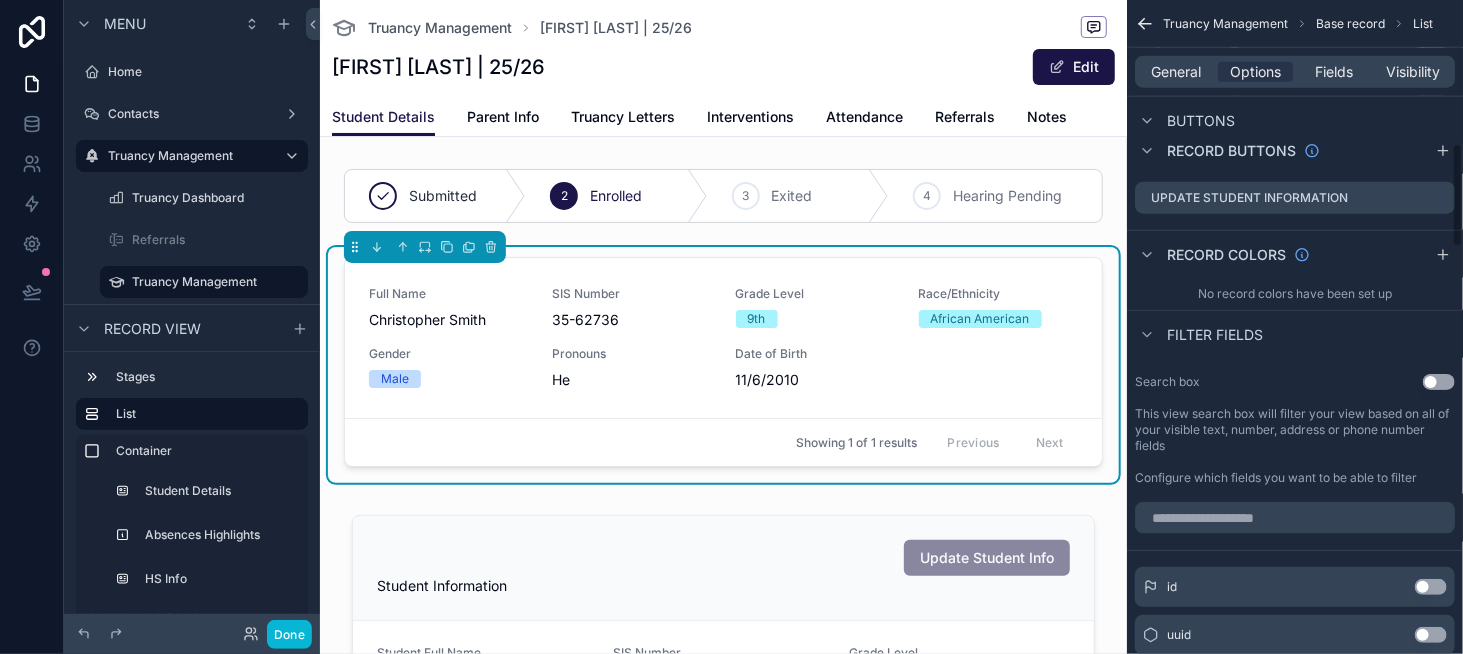 scroll, scrollTop: 900, scrollLeft: 0, axis: vertical 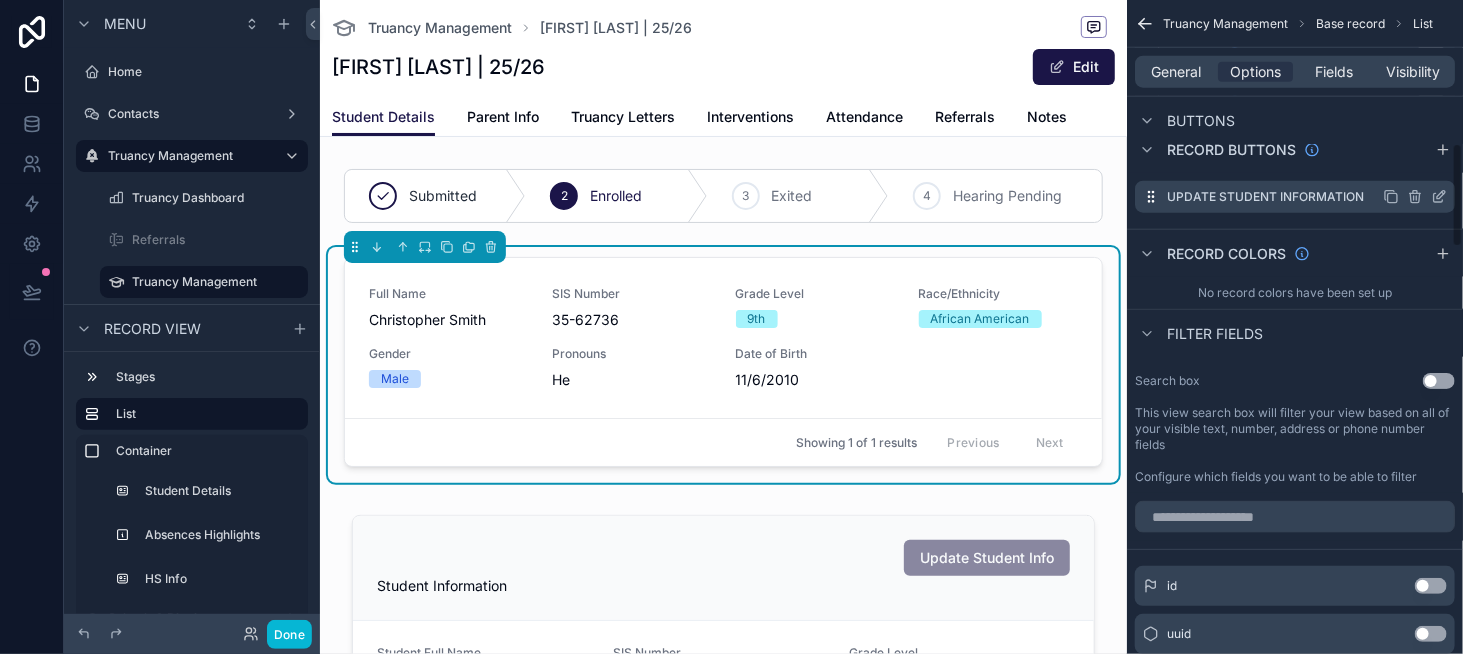 click 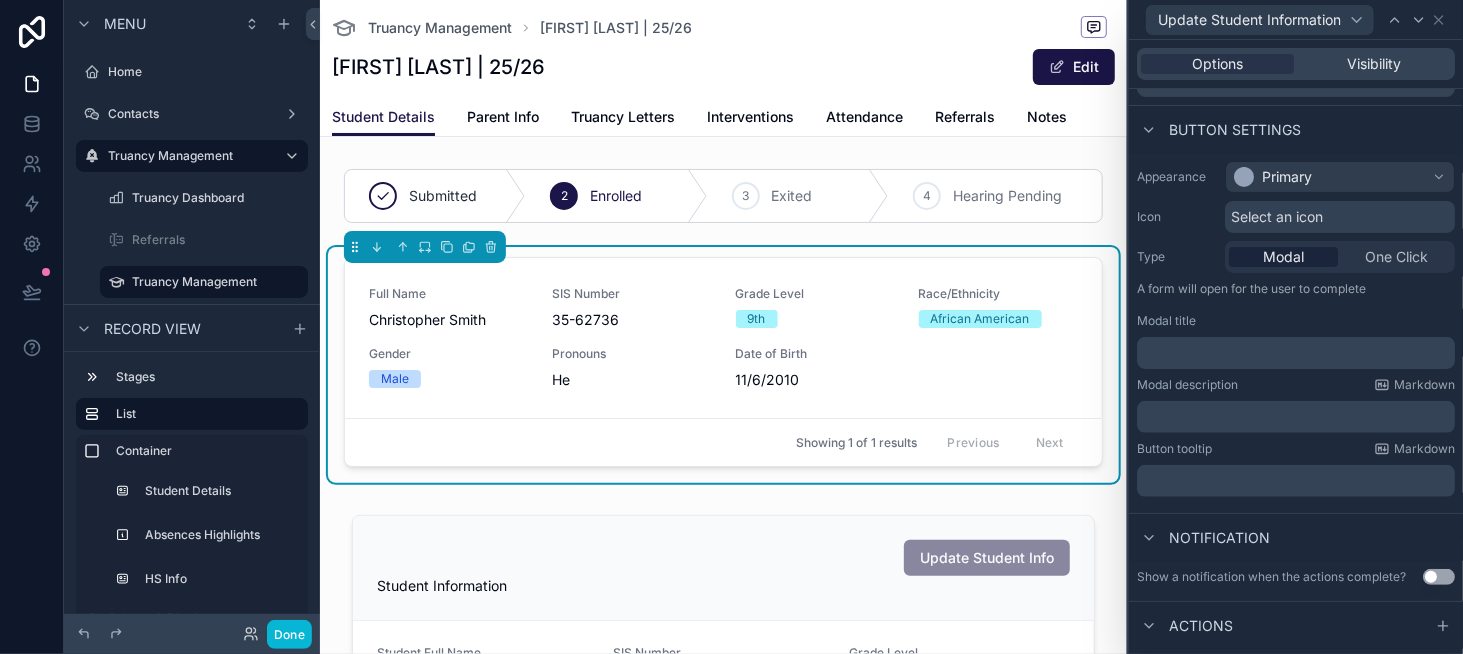 scroll, scrollTop: 100, scrollLeft: 0, axis: vertical 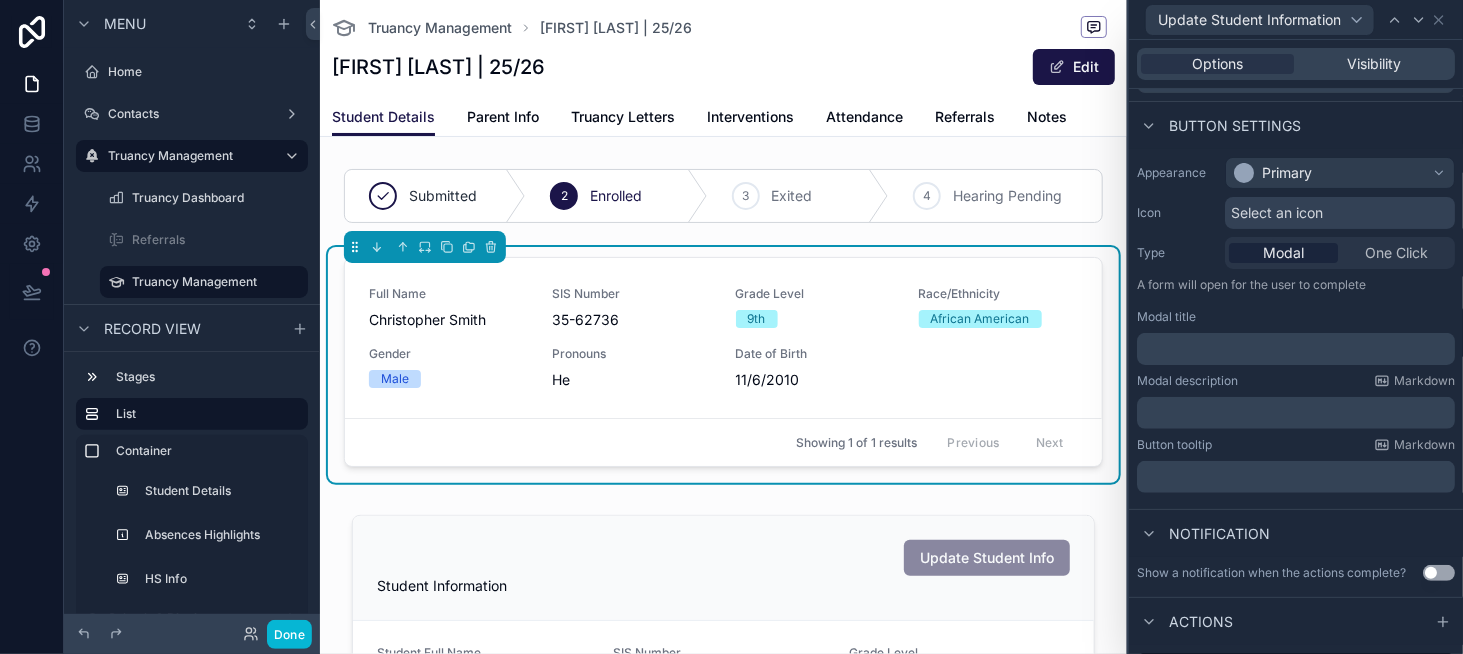 click on "﻿" at bounding box center (1298, 349) 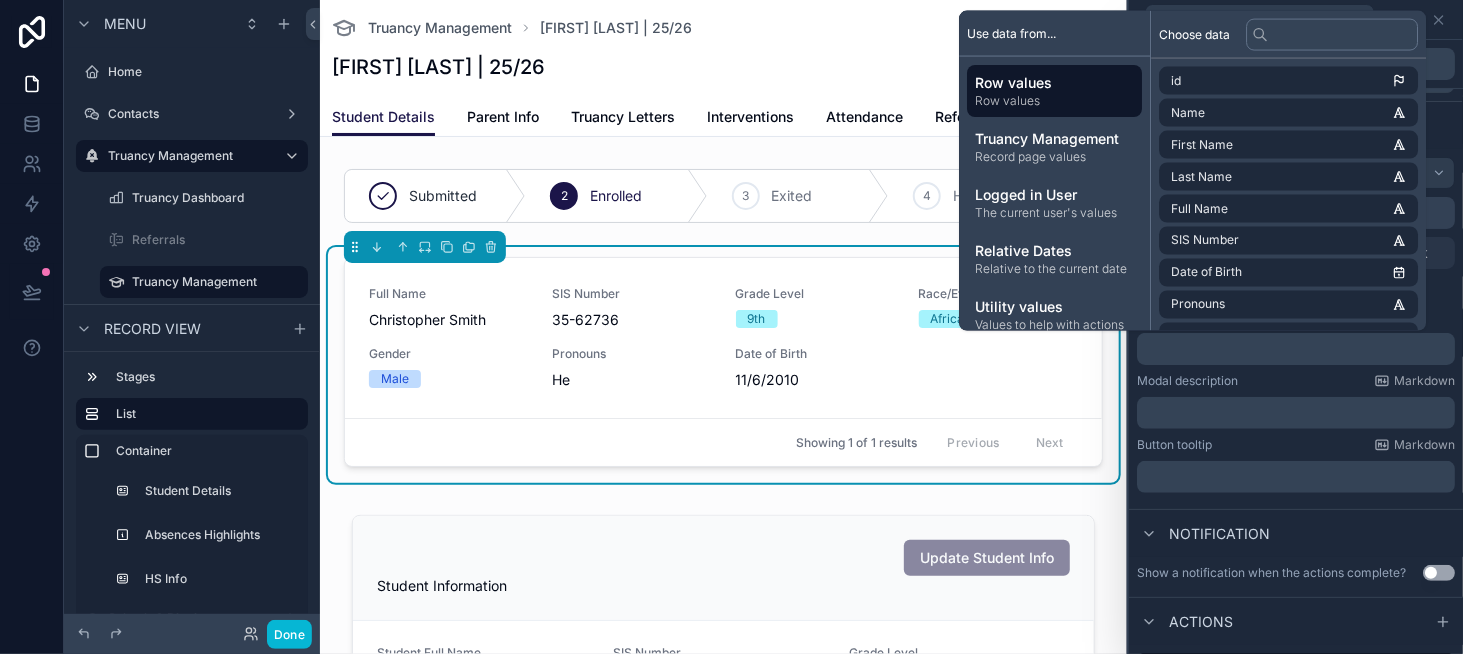 type 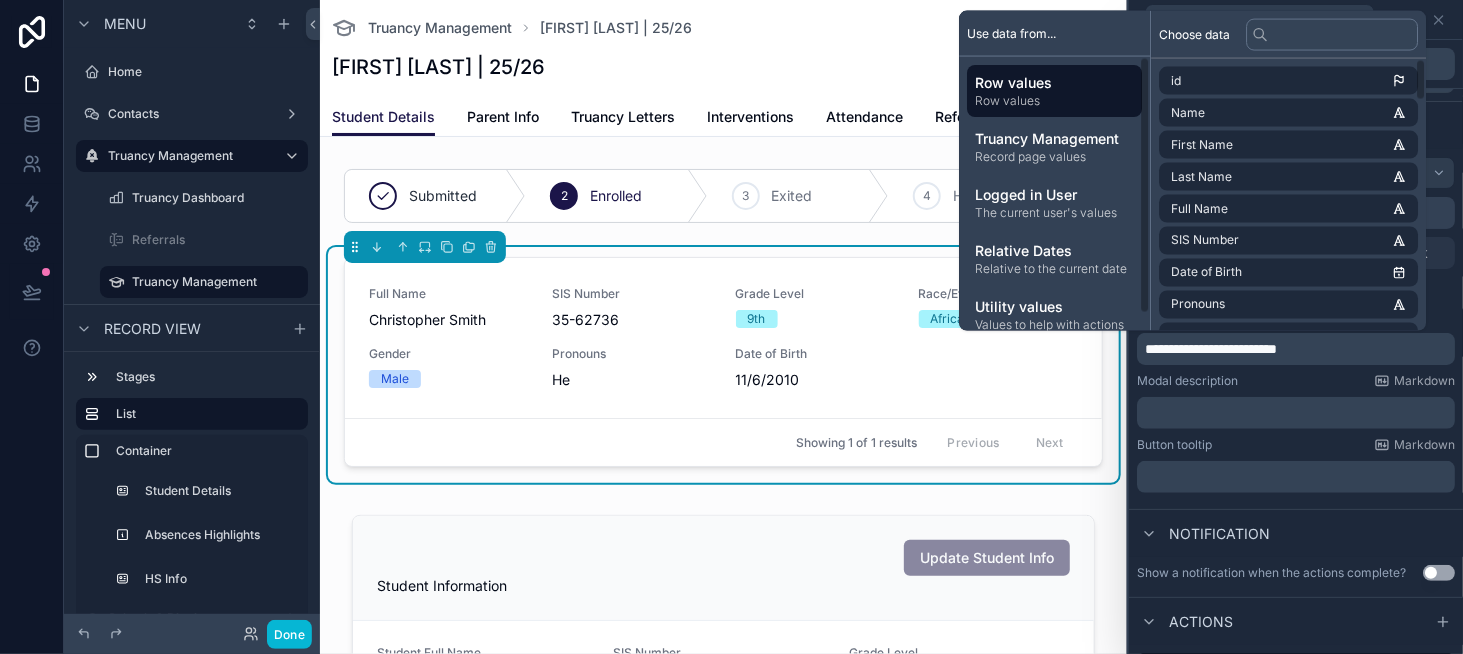 click on "Button tooltip Markdown" at bounding box center (1296, 445) 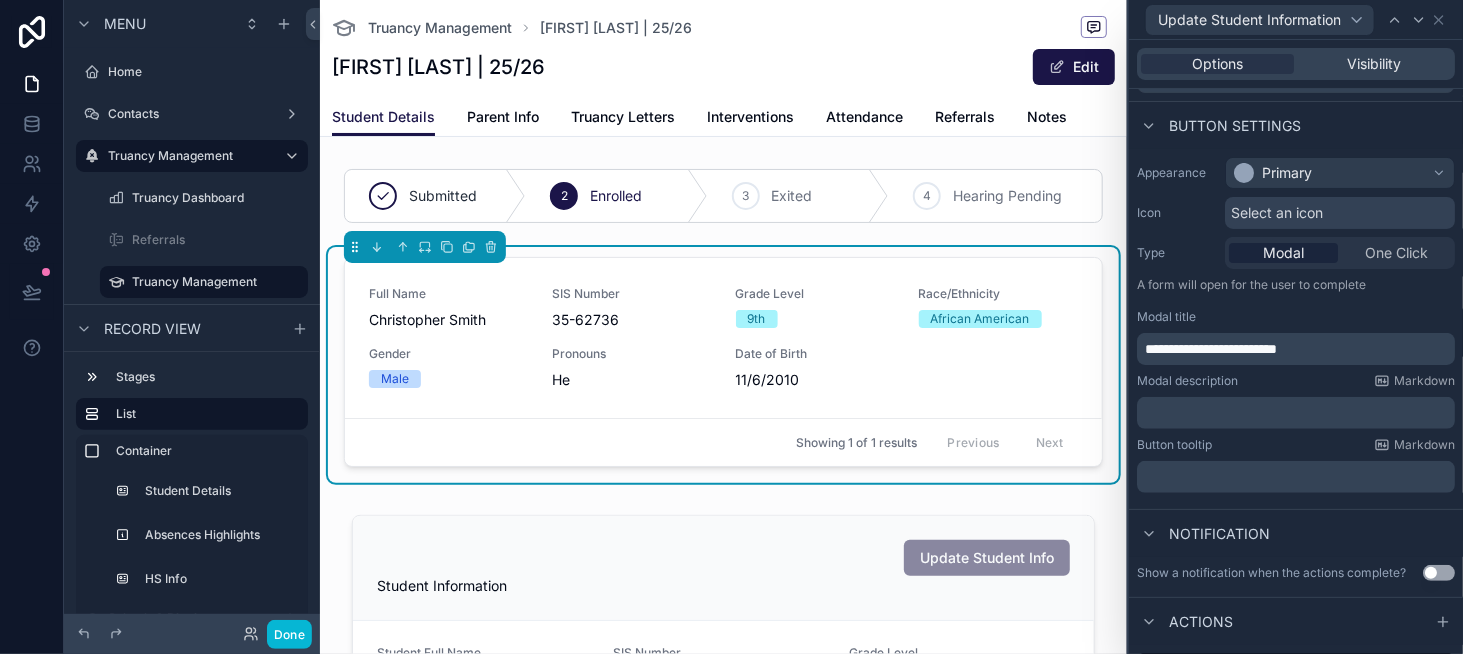 click on "Select an icon" at bounding box center [1277, 213] 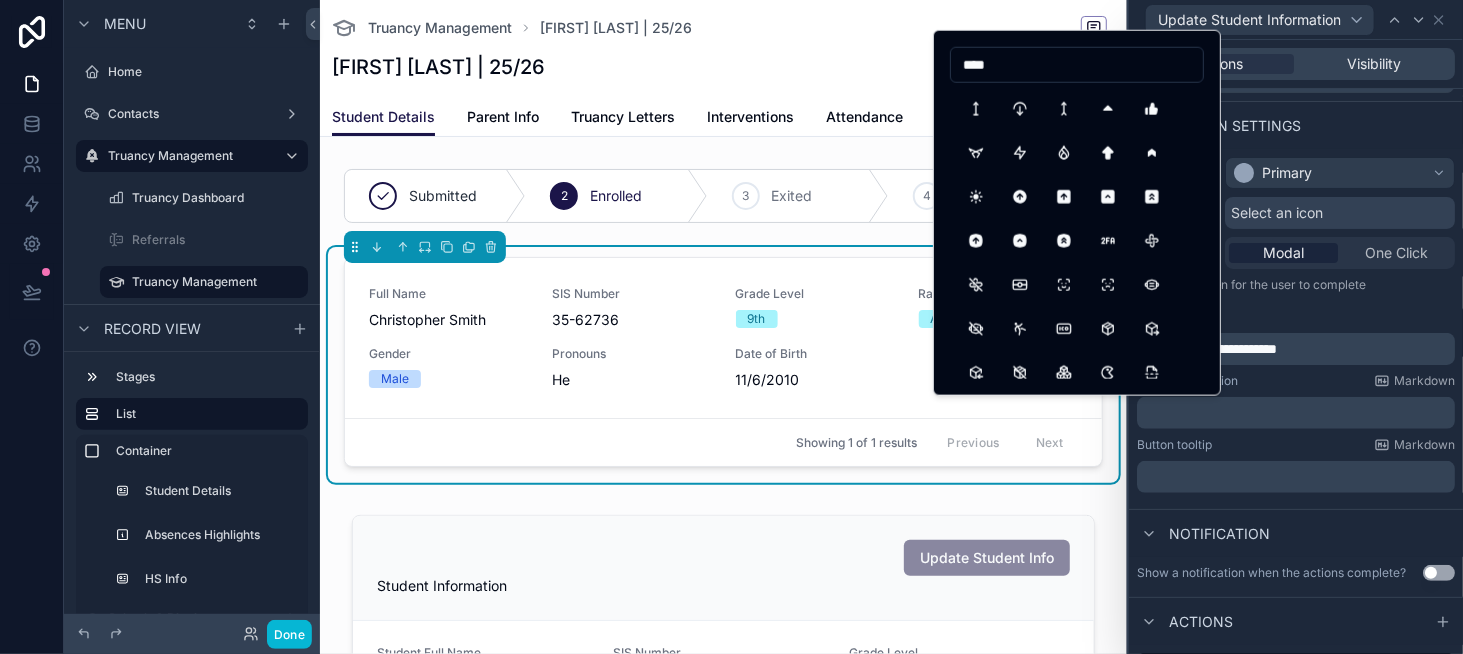 drag, startPoint x: 974, startPoint y: 71, endPoint x: 1000, endPoint y: 67, distance: 26.305893 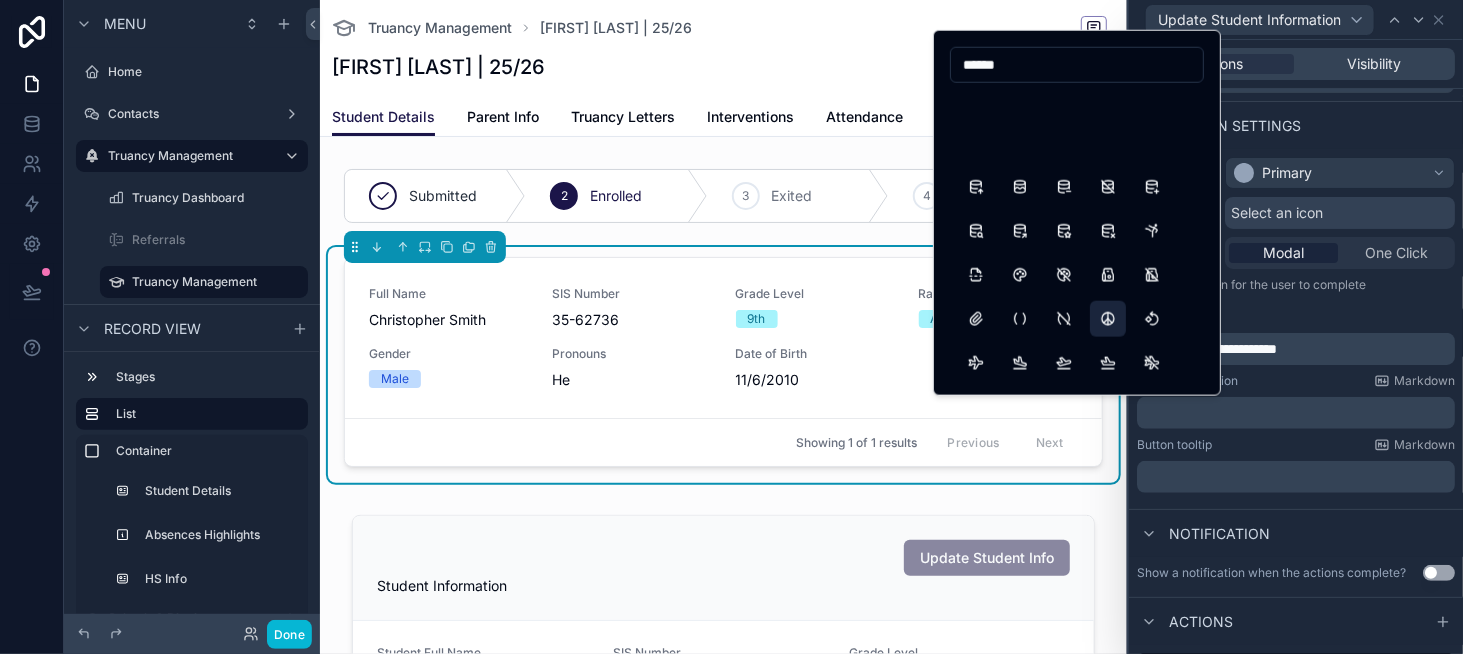 scroll, scrollTop: 52, scrollLeft: 0, axis: vertical 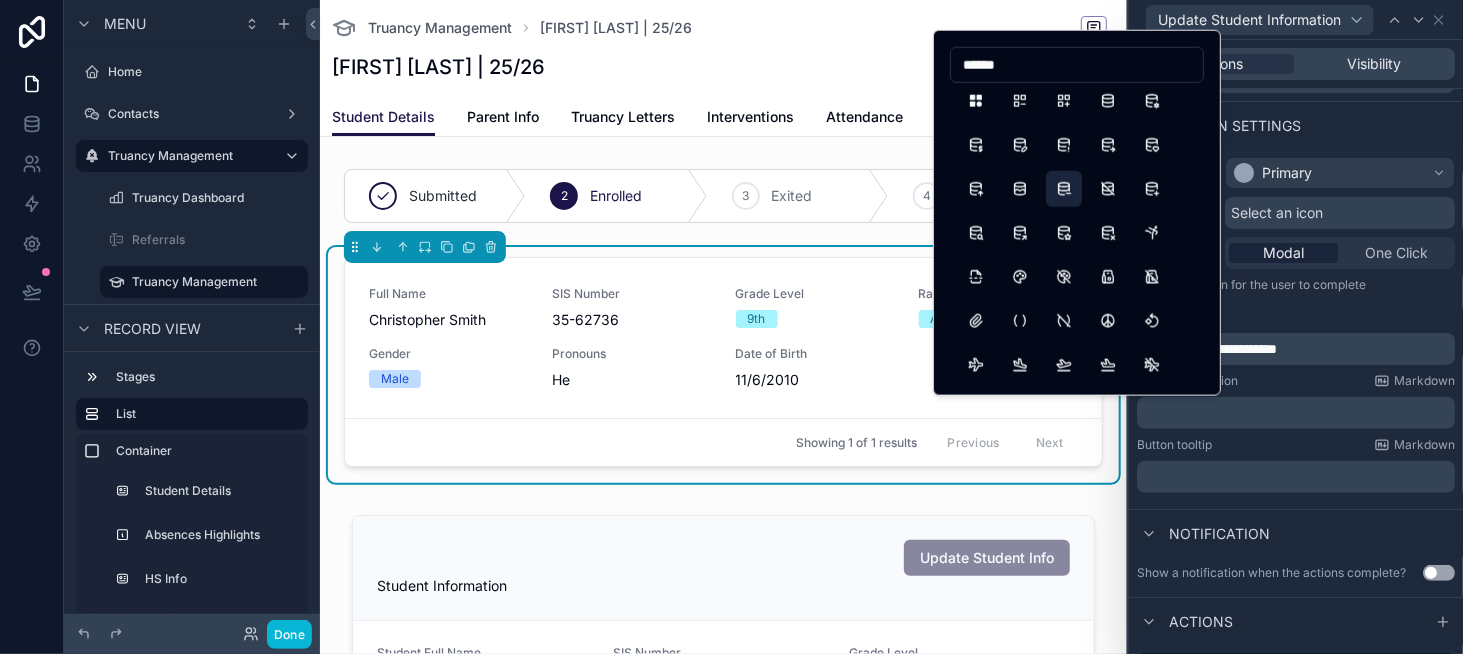 type on "******" 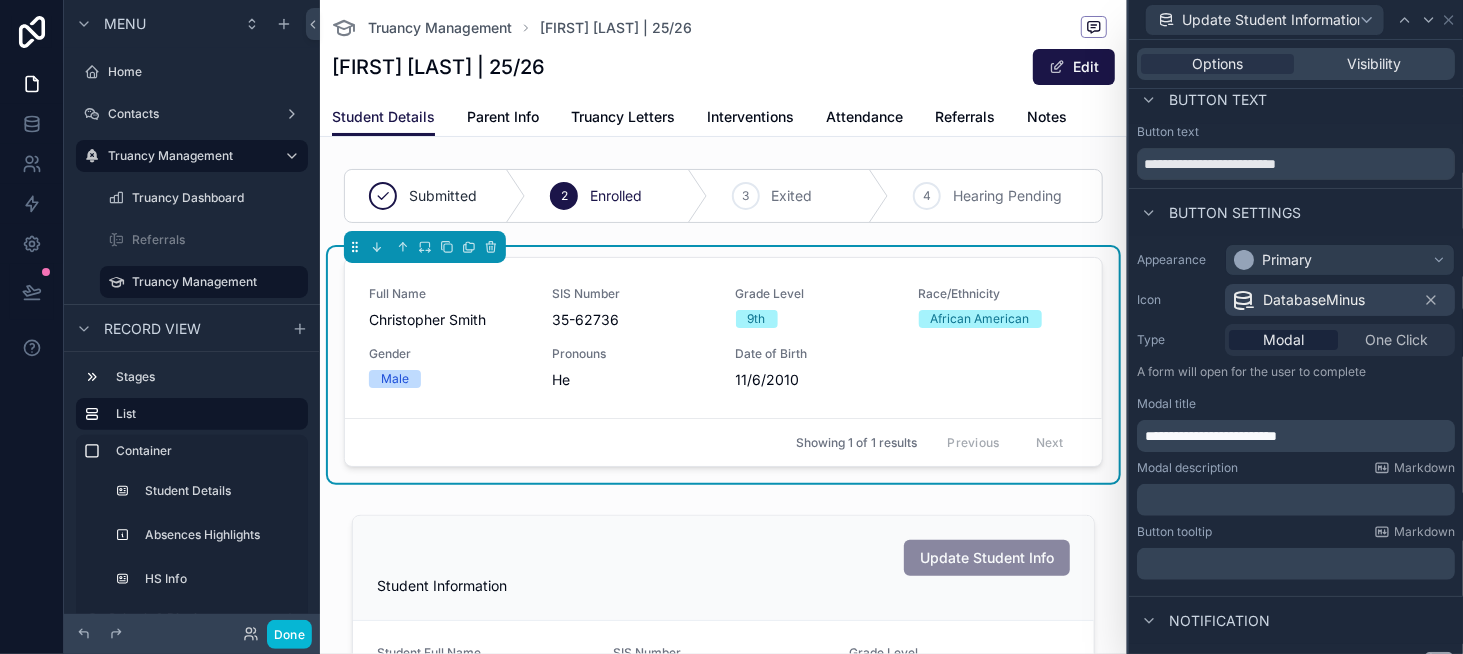 scroll, scrollTop: 0, scrollLeft: 0, axis: both 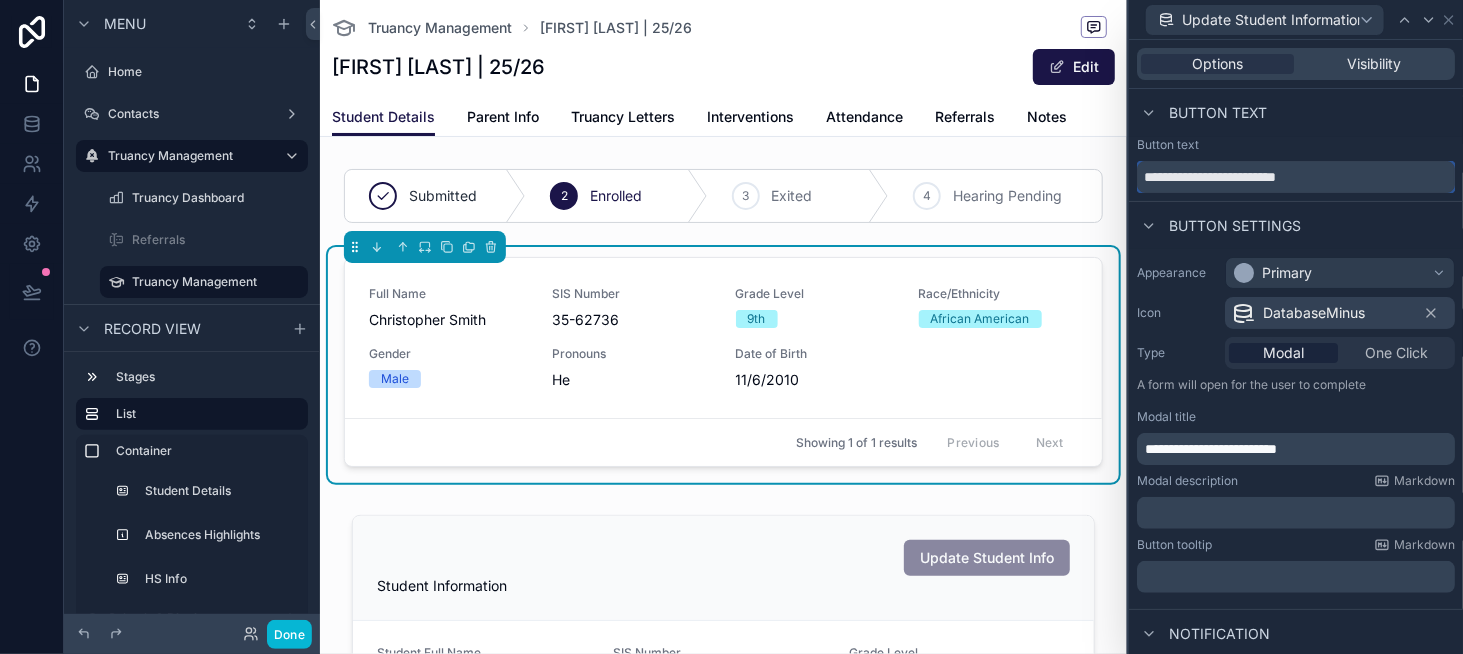 click on "**********" at bounding box center (1296, 177) 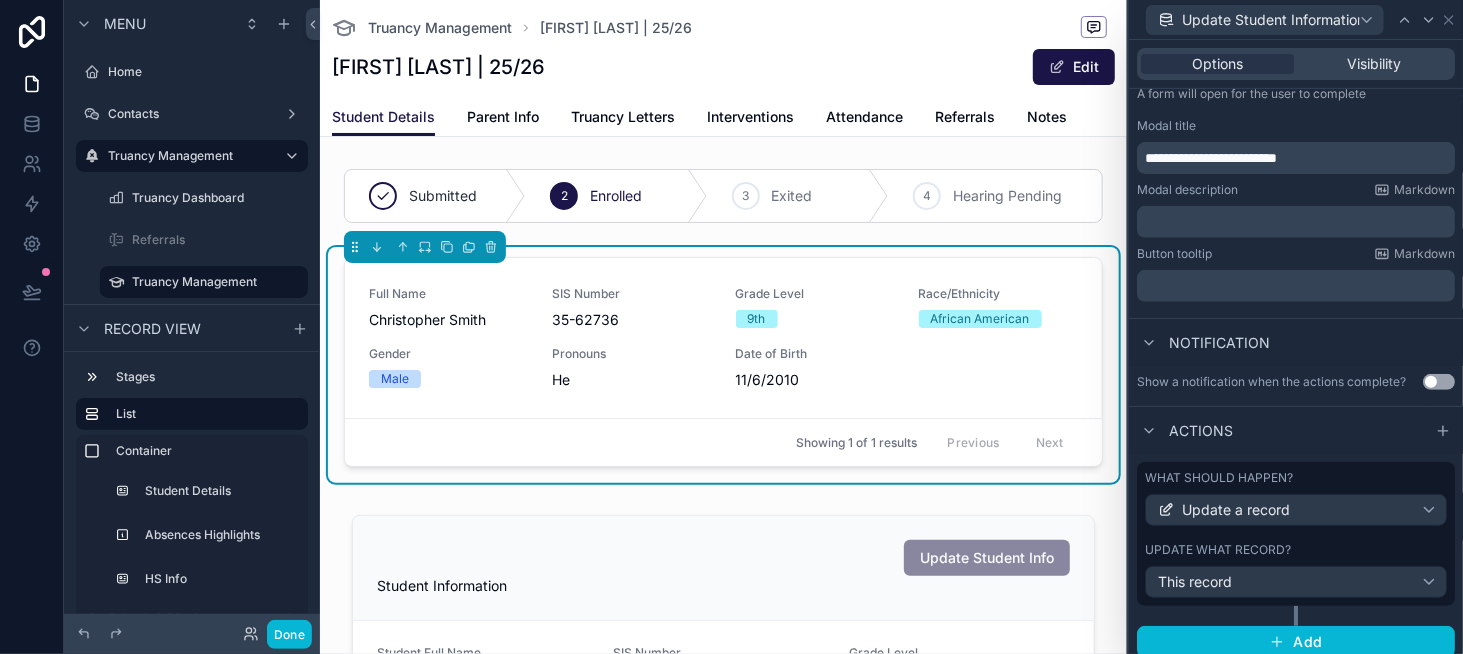 scroll, scrollTop: 301, scrollLeft: 0, axis: vertical 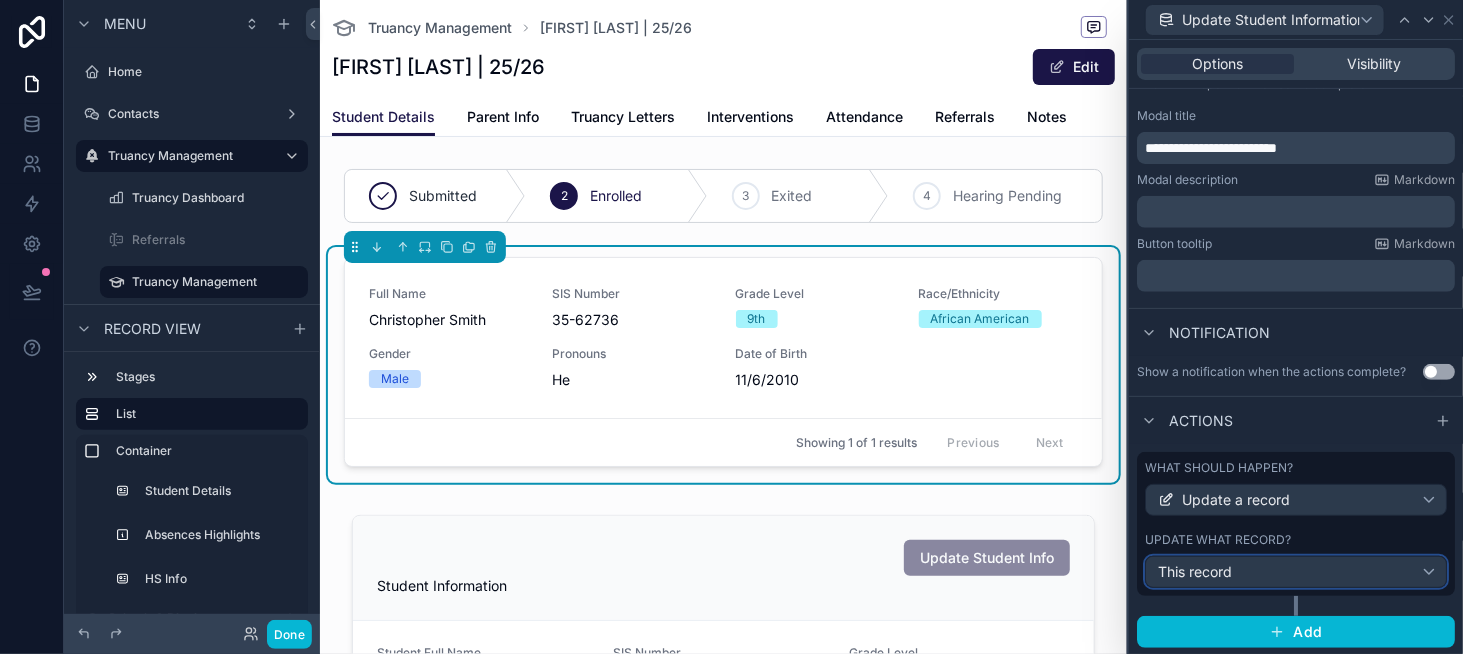 click on "This record" at bounding box center (1296, 572) 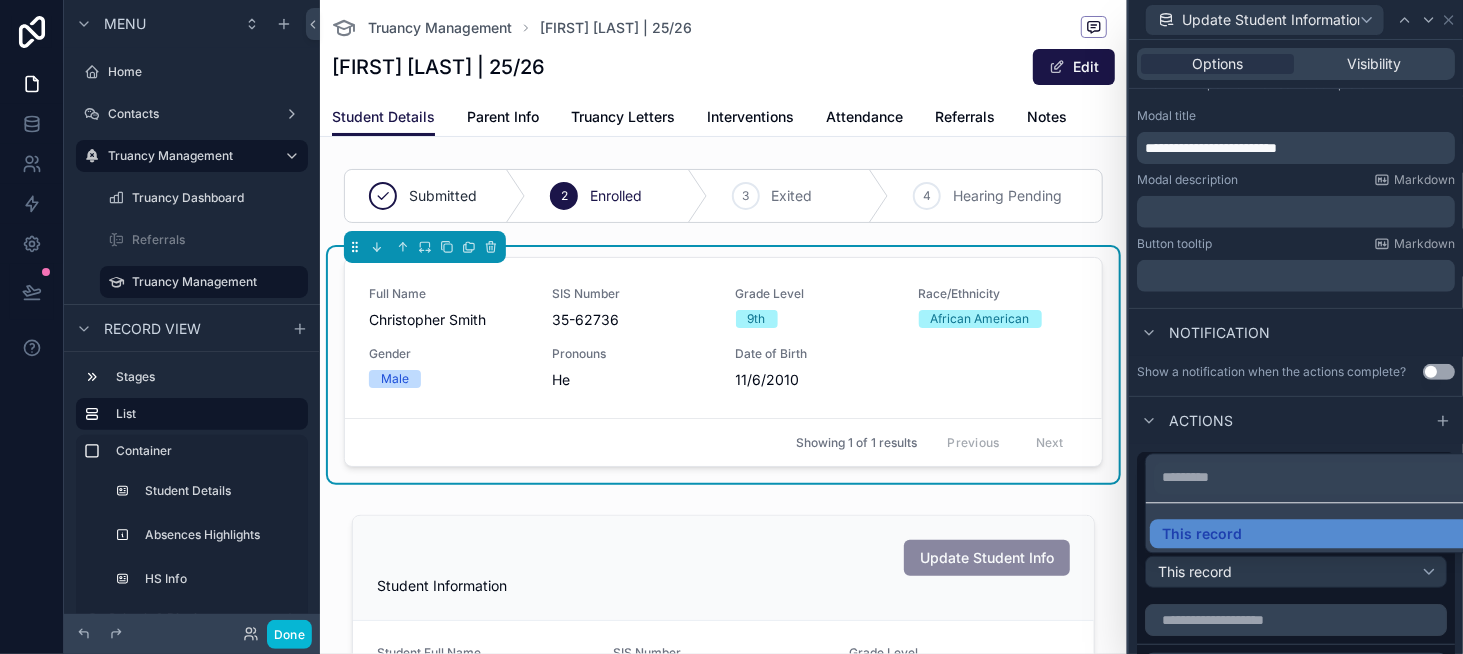 click at bounding box center [1296, 327] 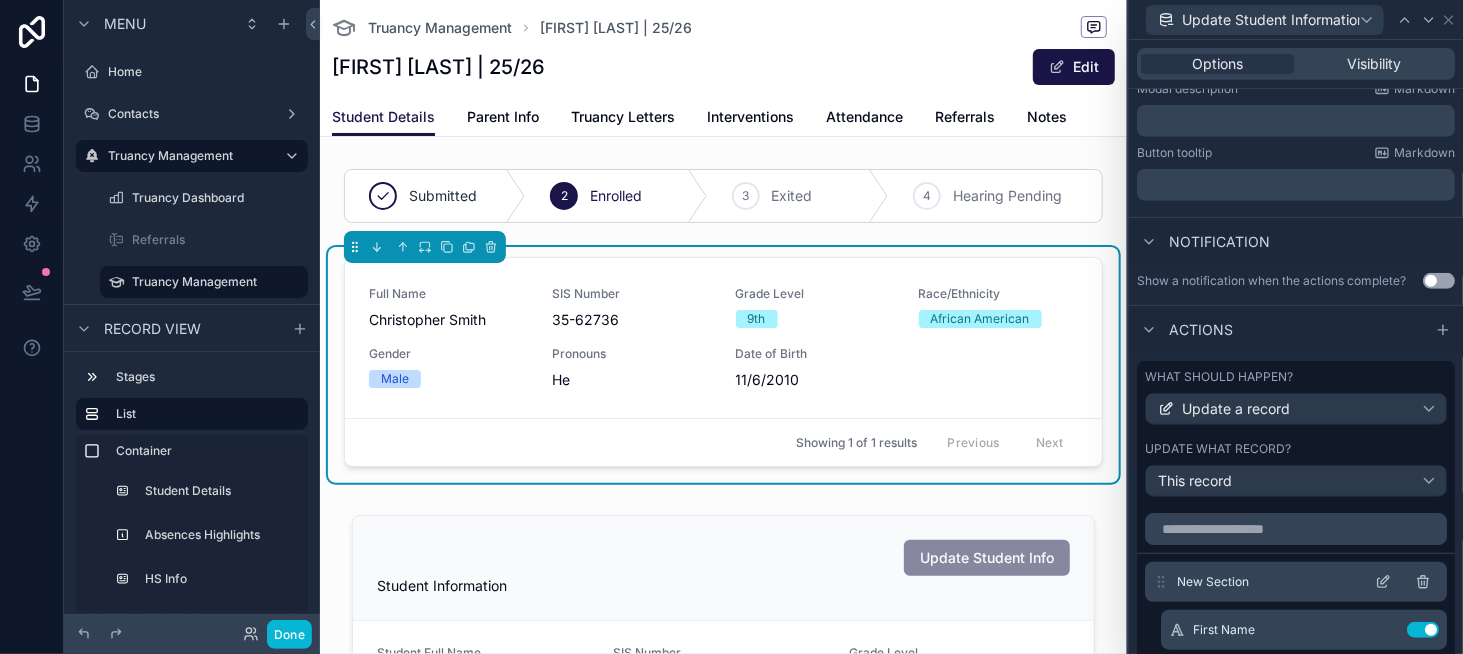 scroll, scrollTop: 601, scrollLeft: 0, axis: vertical 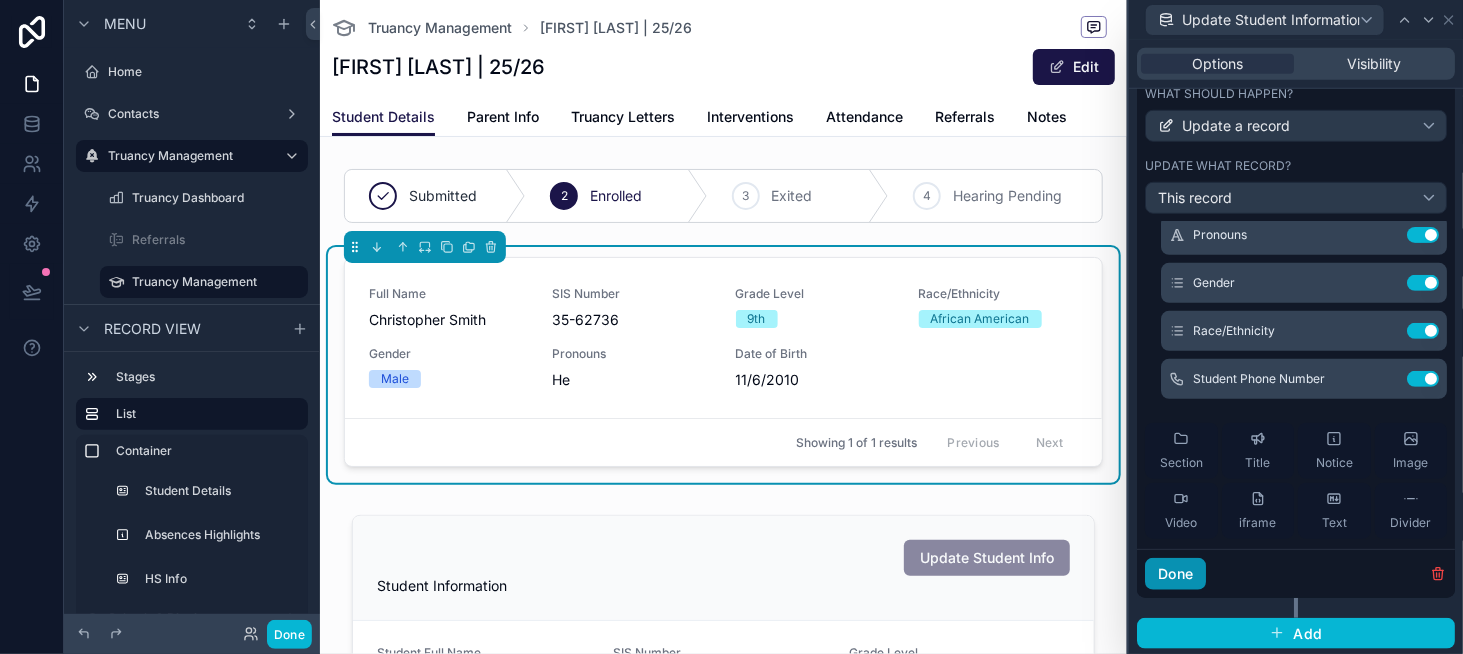 click on "Done" at bounding box center (1175, 574) 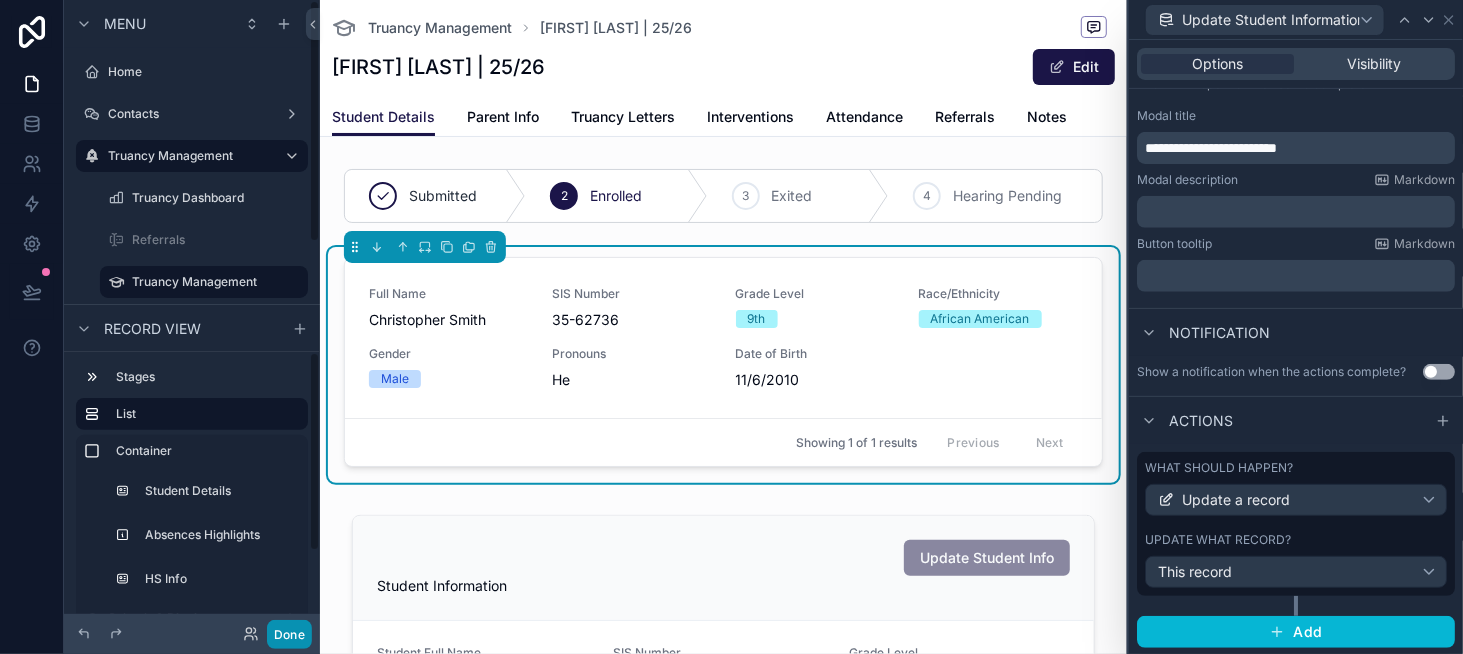 click on "Done" at bounding box center (289, 634) 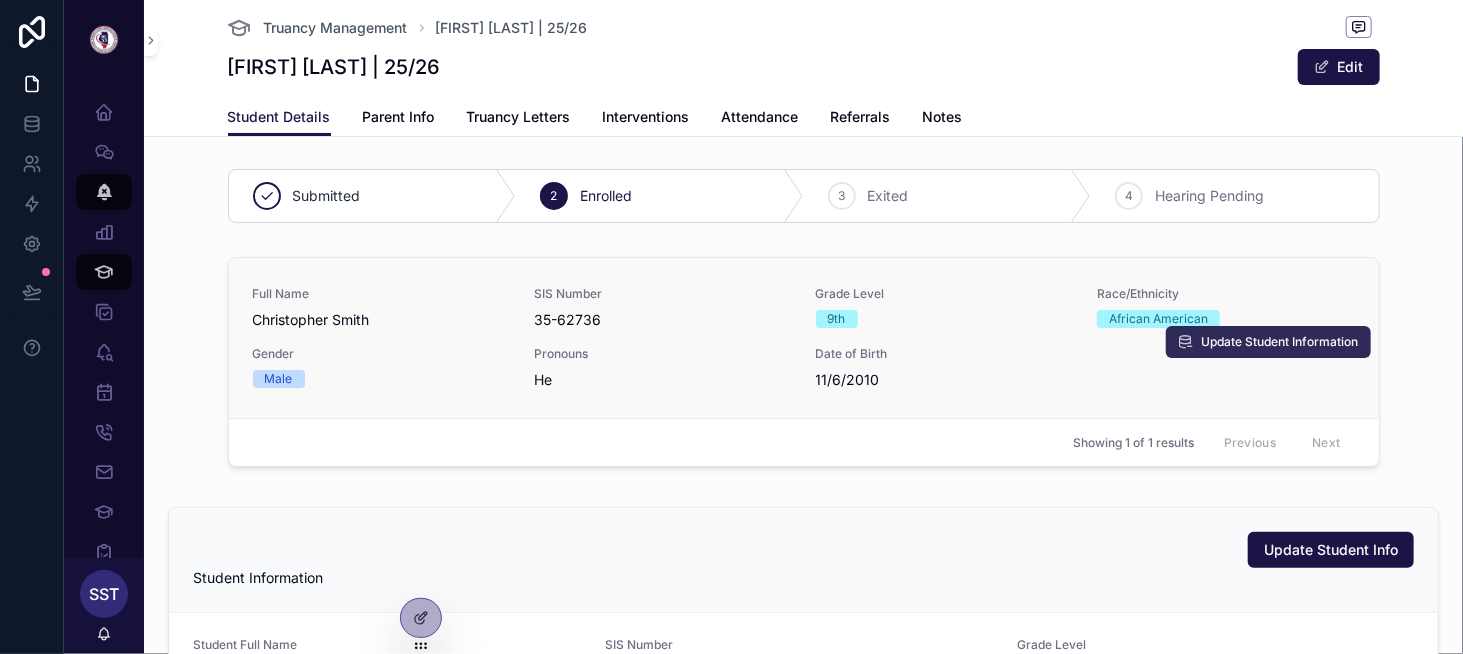 click on "Update Student Information" at bounding box center (1280, 342) 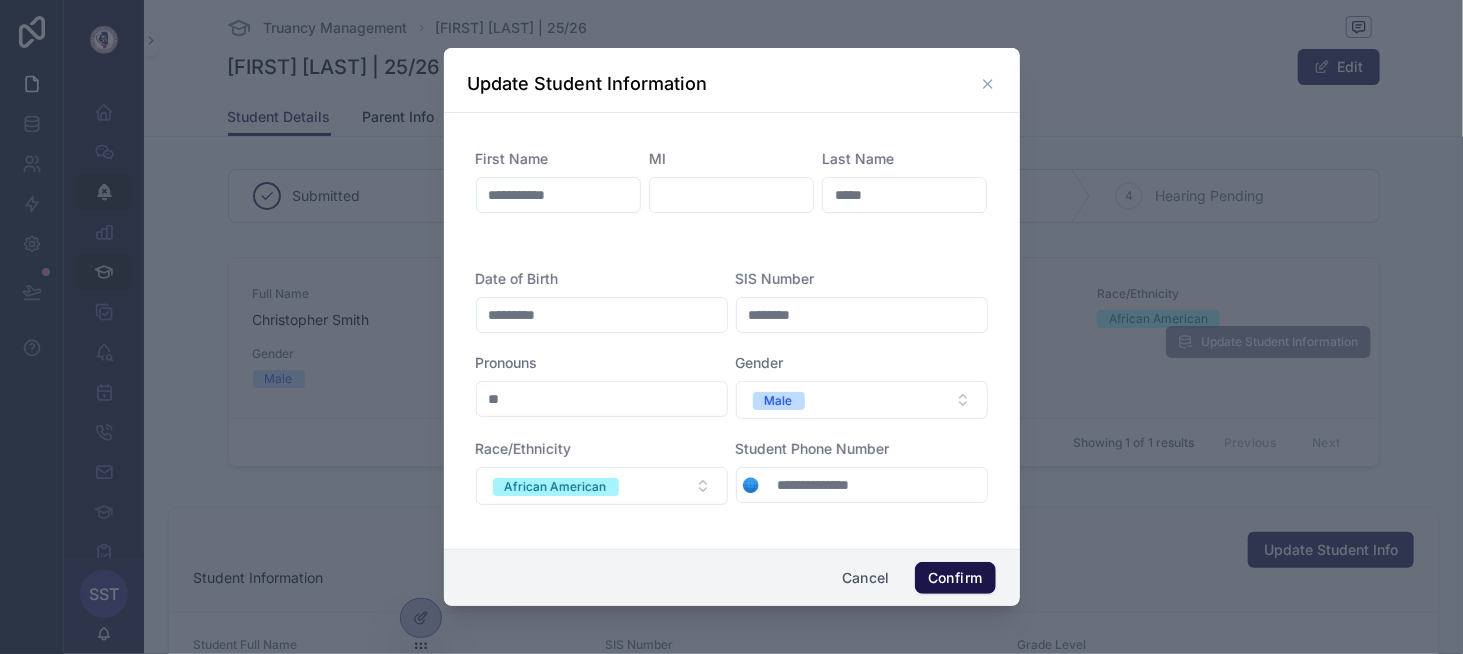 click 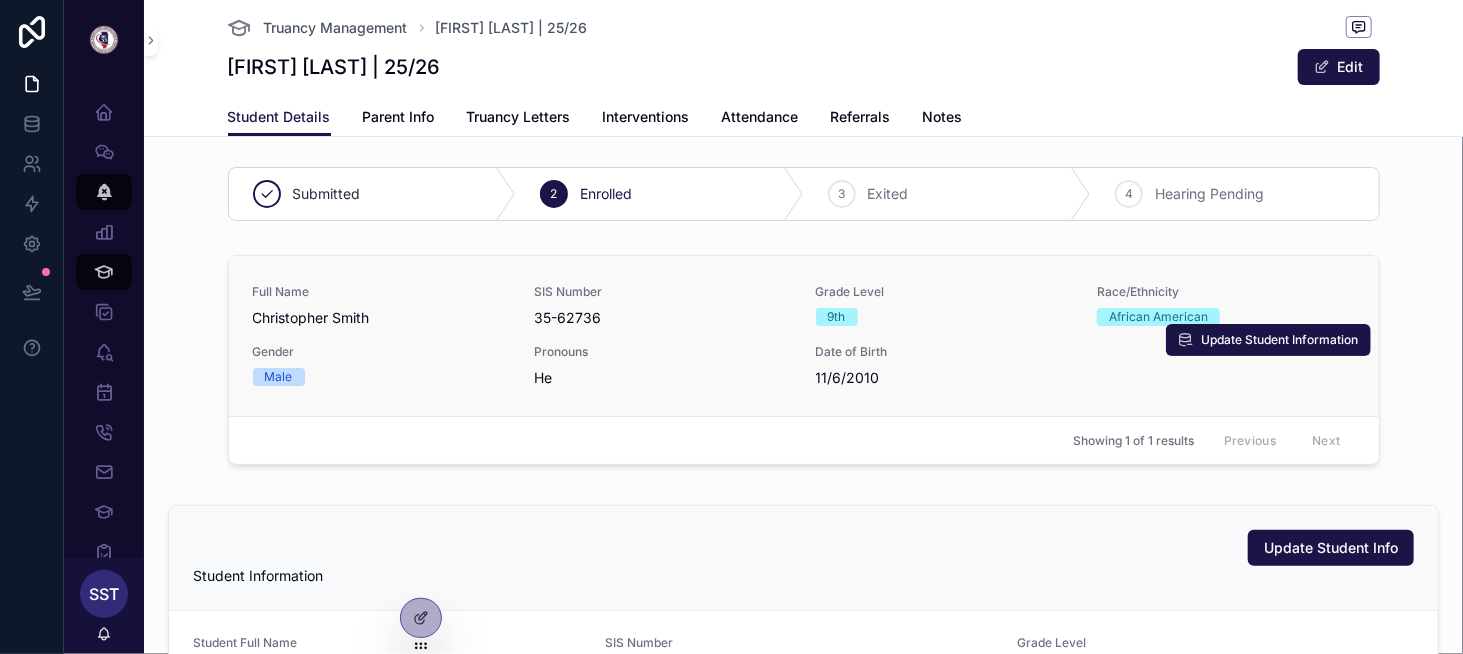 scroll, scrollTop: 0, scrollLeft: 0, axis: both 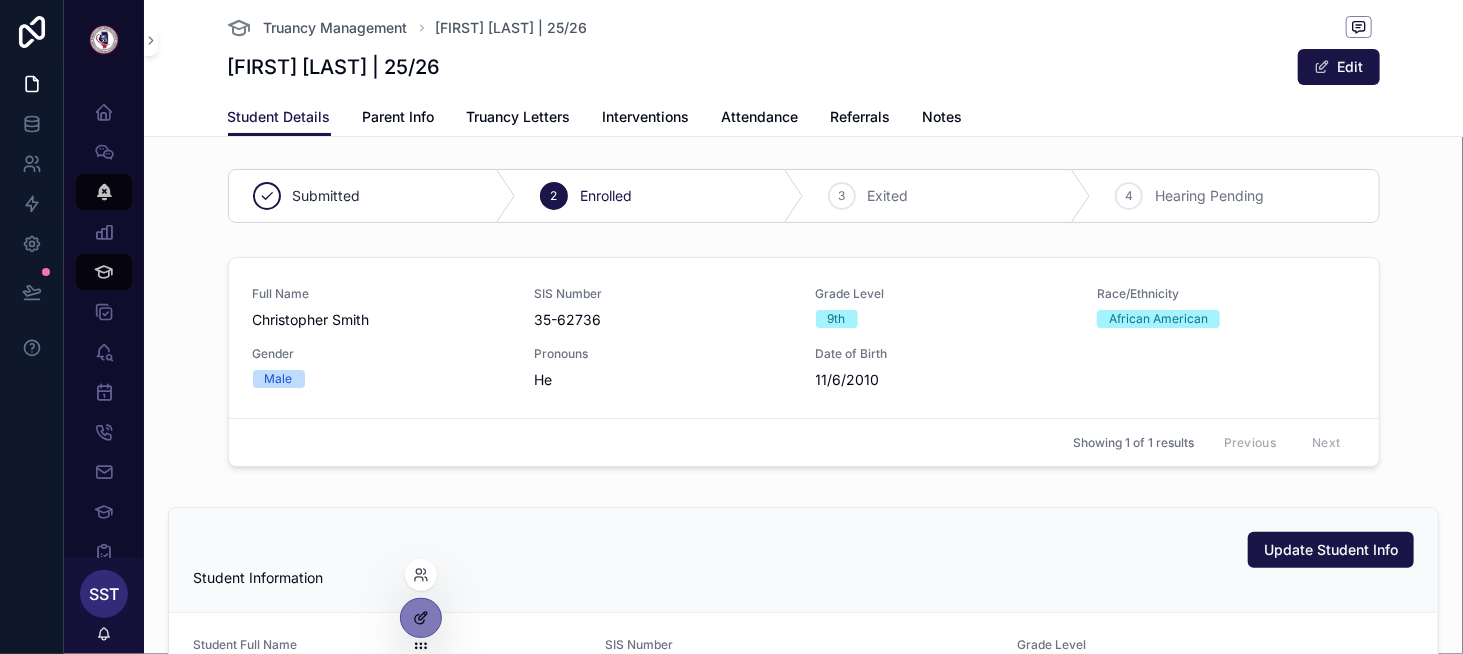 click 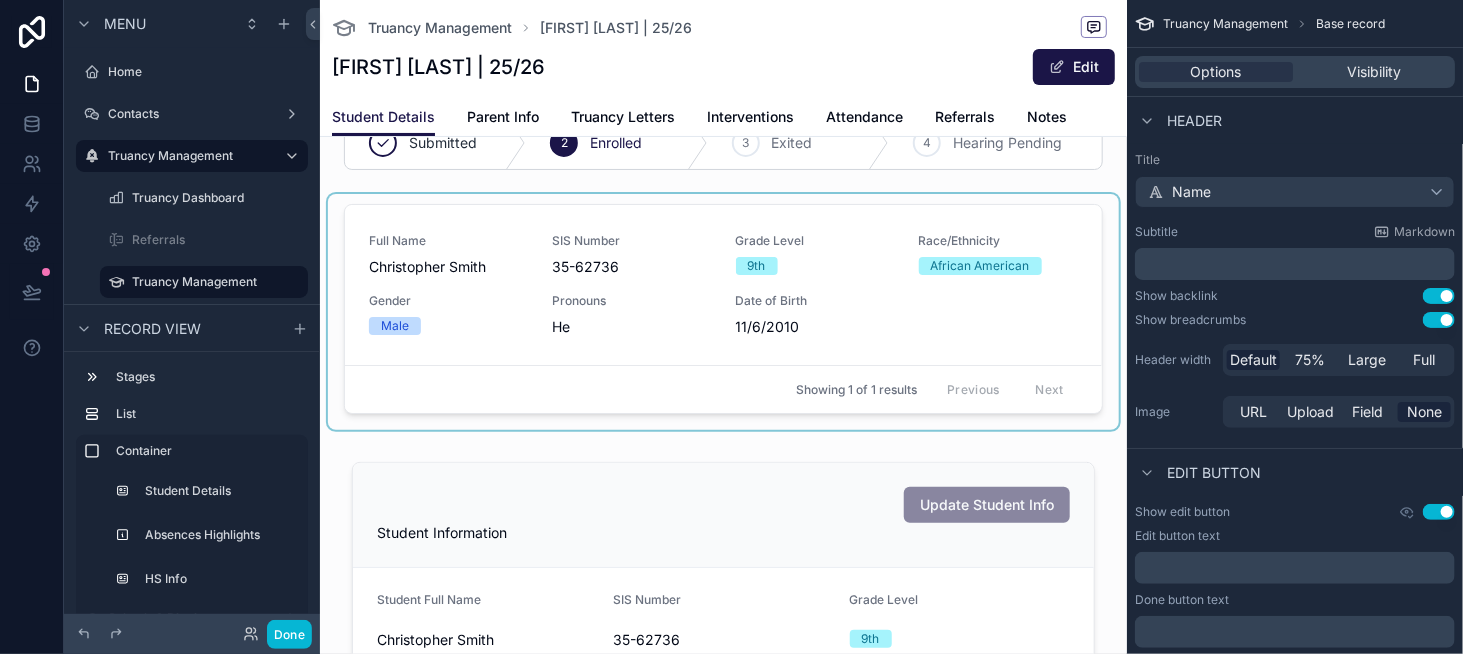 scroll, scrollTop: 200, scrollLeft: 0, axis: vertical 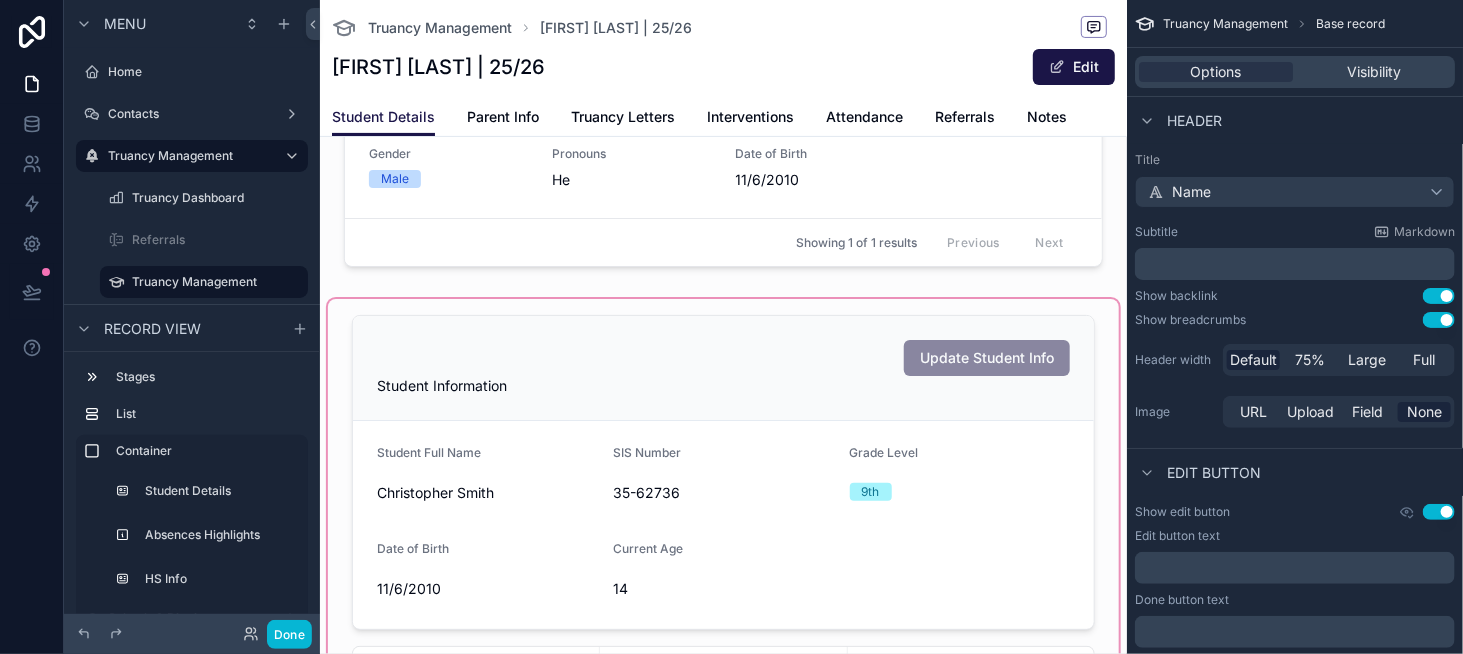 click at bounding box center [723, 631] 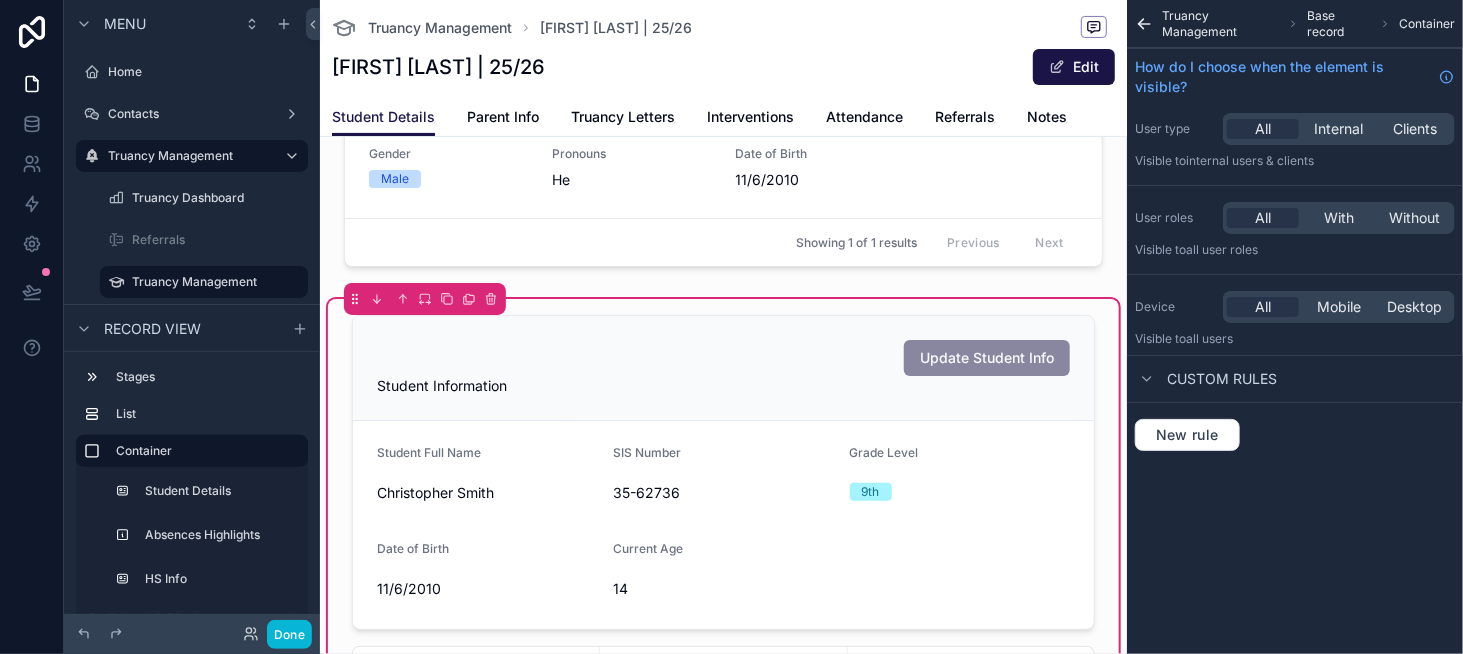 click on "Submitted 2 Enrolled 3 Exited 4 Hearing Pending Full Name Christopher Smith SIS Number  35-62736 Grade Level 9th Race/Ethnicity  African American Gender  Male Pronouns  He Date of Birth  11/6/2010 Update Student Information Showing 1 of 1 results Previous Next Update Student Info Student Information Student Full Name Christopher Smith SIS Number 35-62736 Grade Level 9th Date of Birth 11/6/2010 Current Age 14 Total Absences This Year 0 Total Unexcused This Year 0 Total Excused This Year 0 Highschool Information If HS - Credits Earned -- If HS - Credits in Progress -- No comments on this record yet Reply Note Add a comment..." at bounding box center [723, 724] 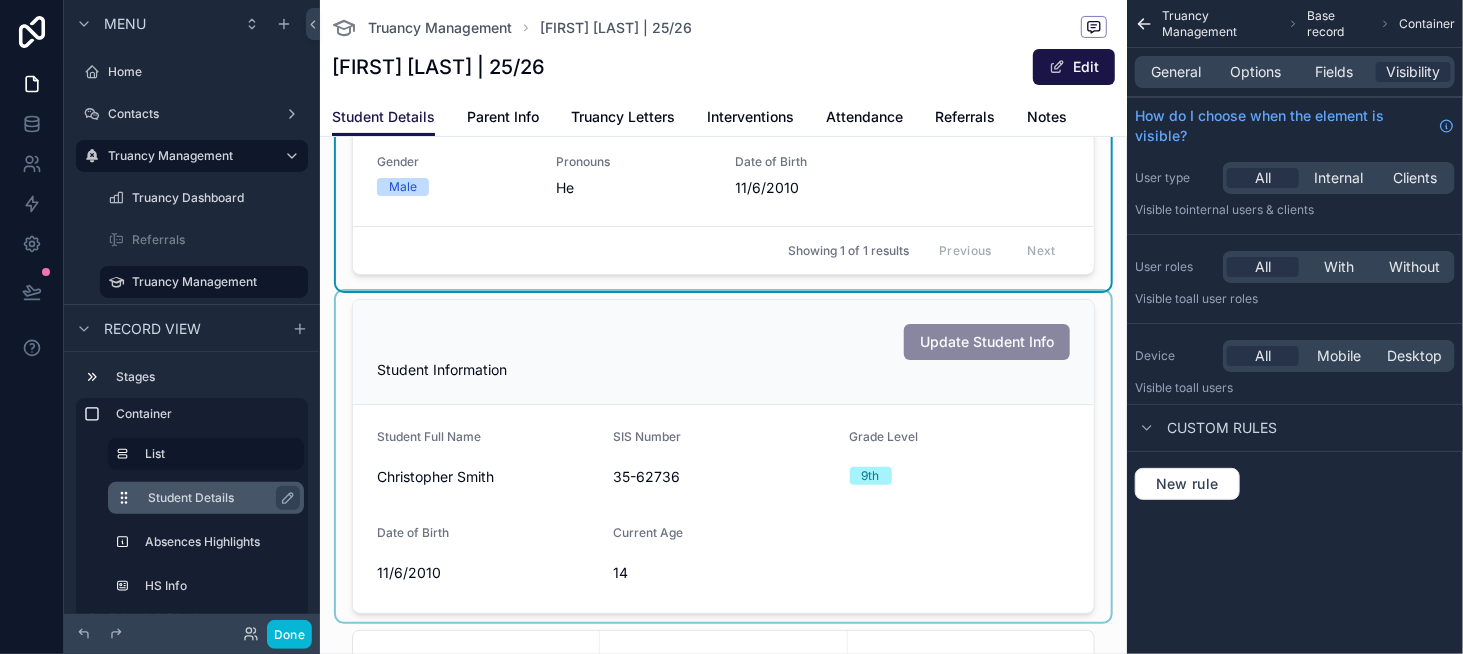 click on "Student Details" at bounding box center [218, 498] 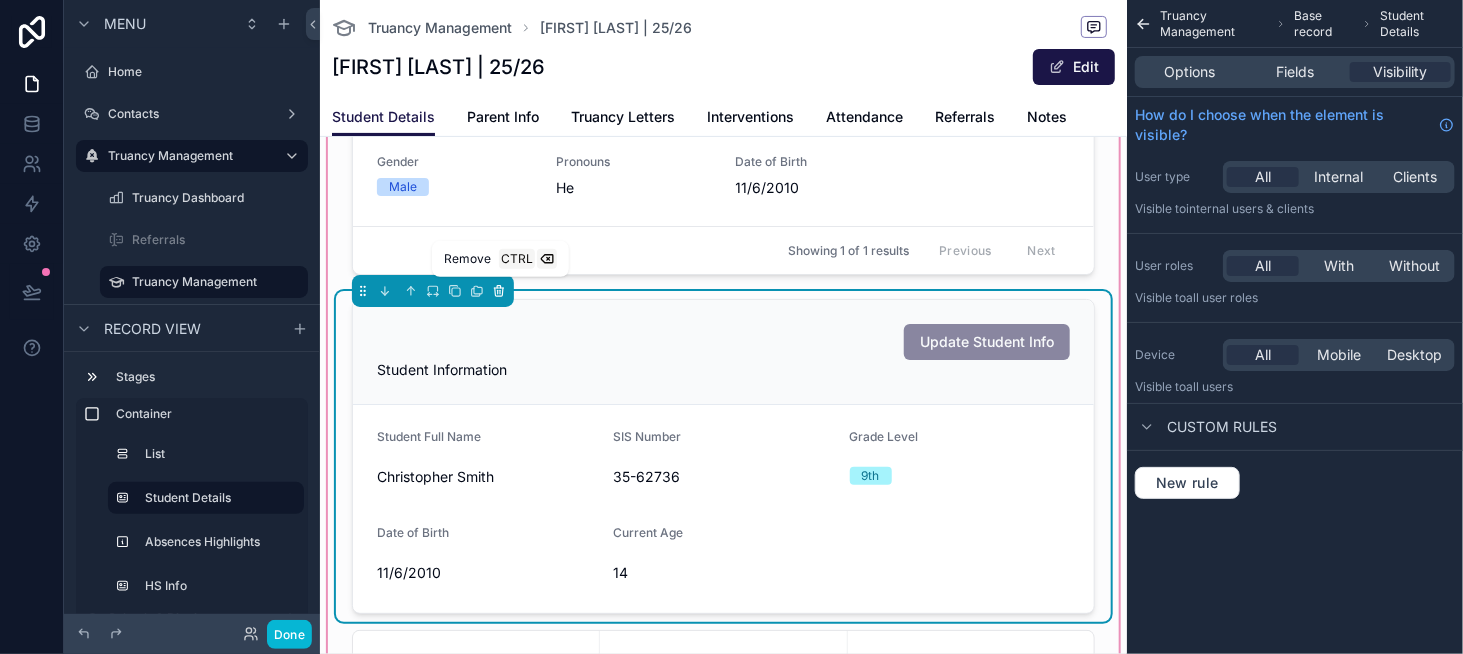 click 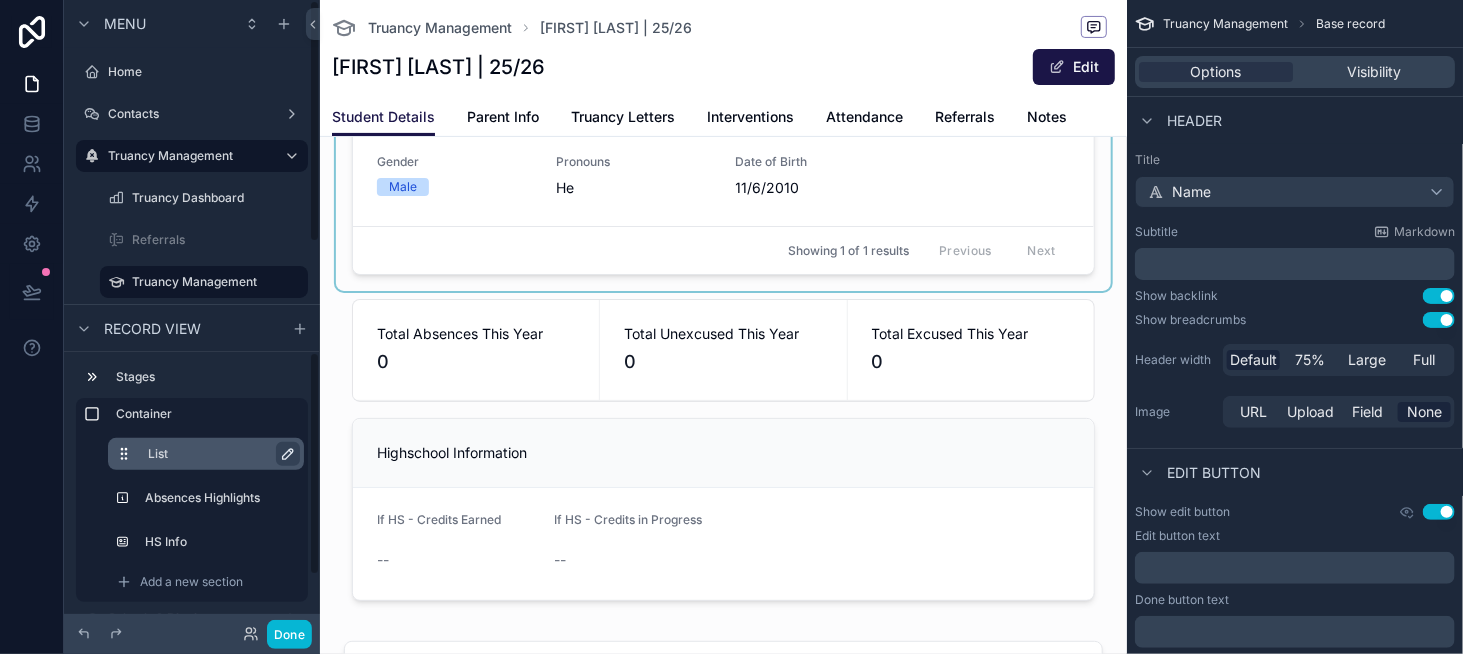 click 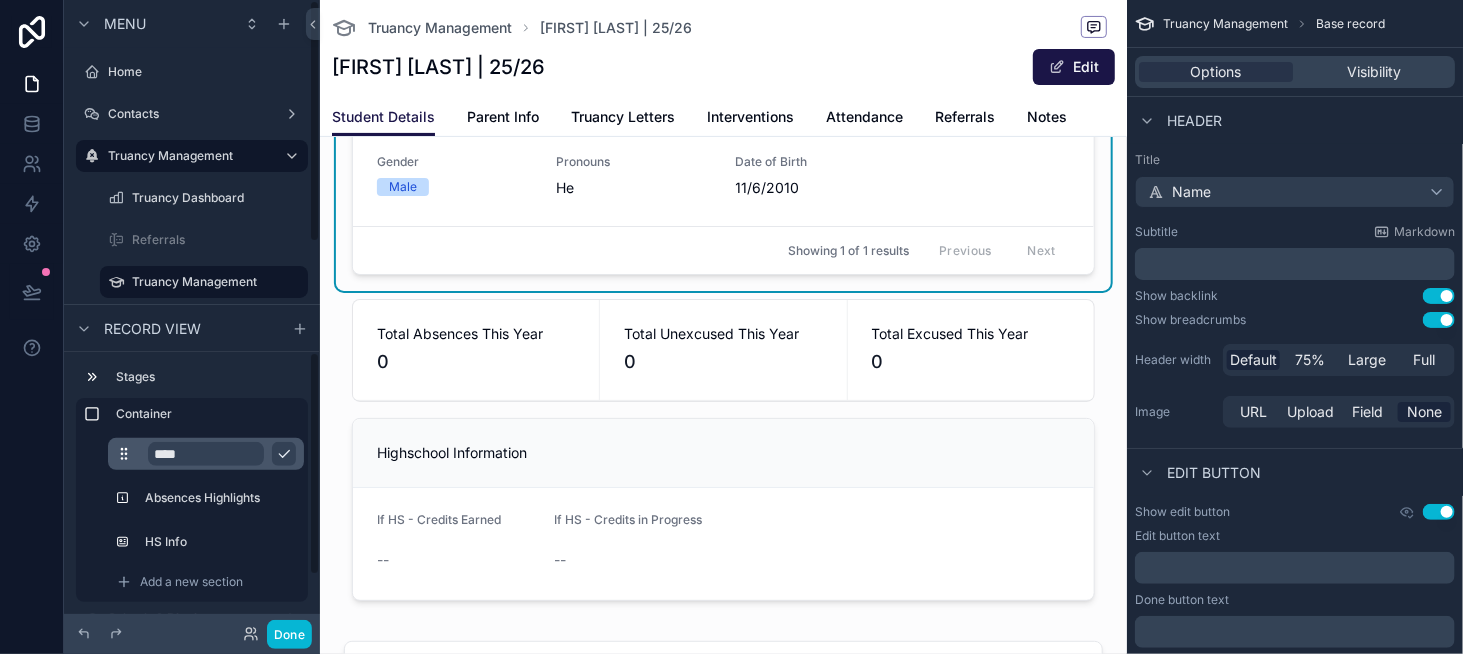 click on "****" at bounding box center [206, 454] 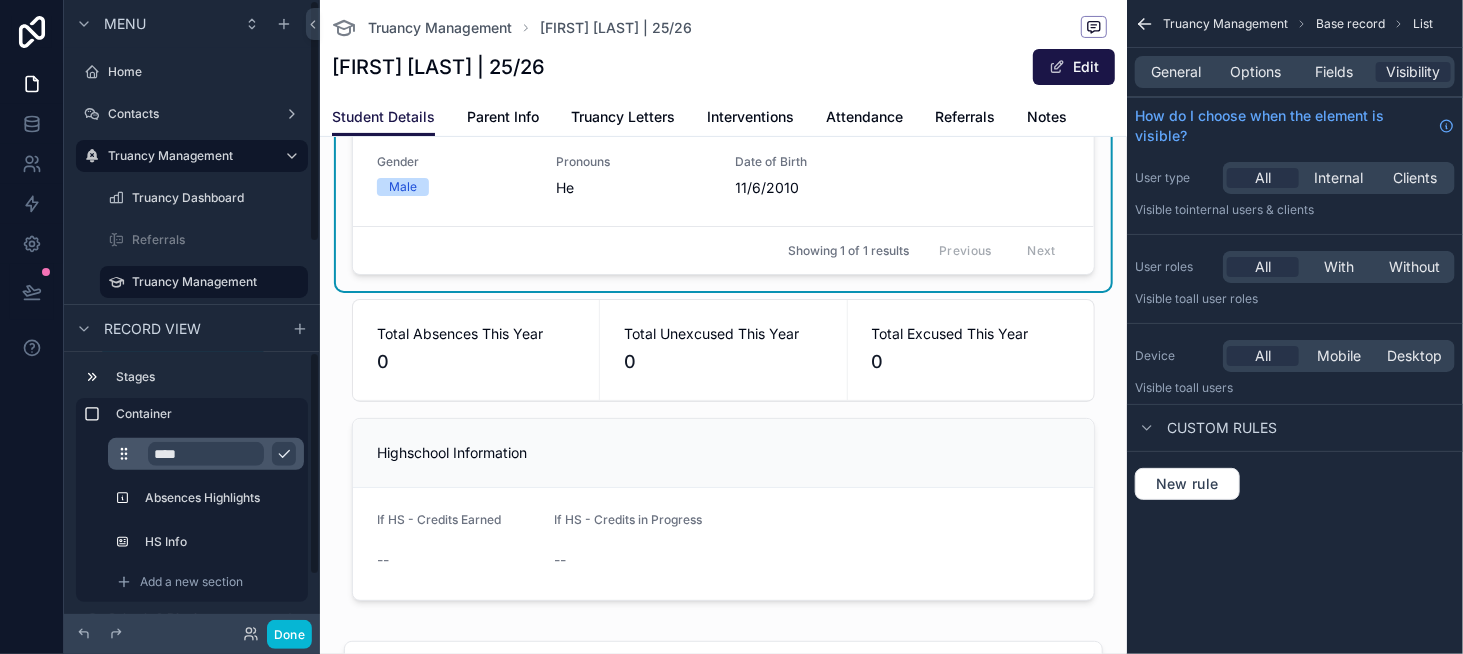 click on "****" at bounding box center (206, 454) 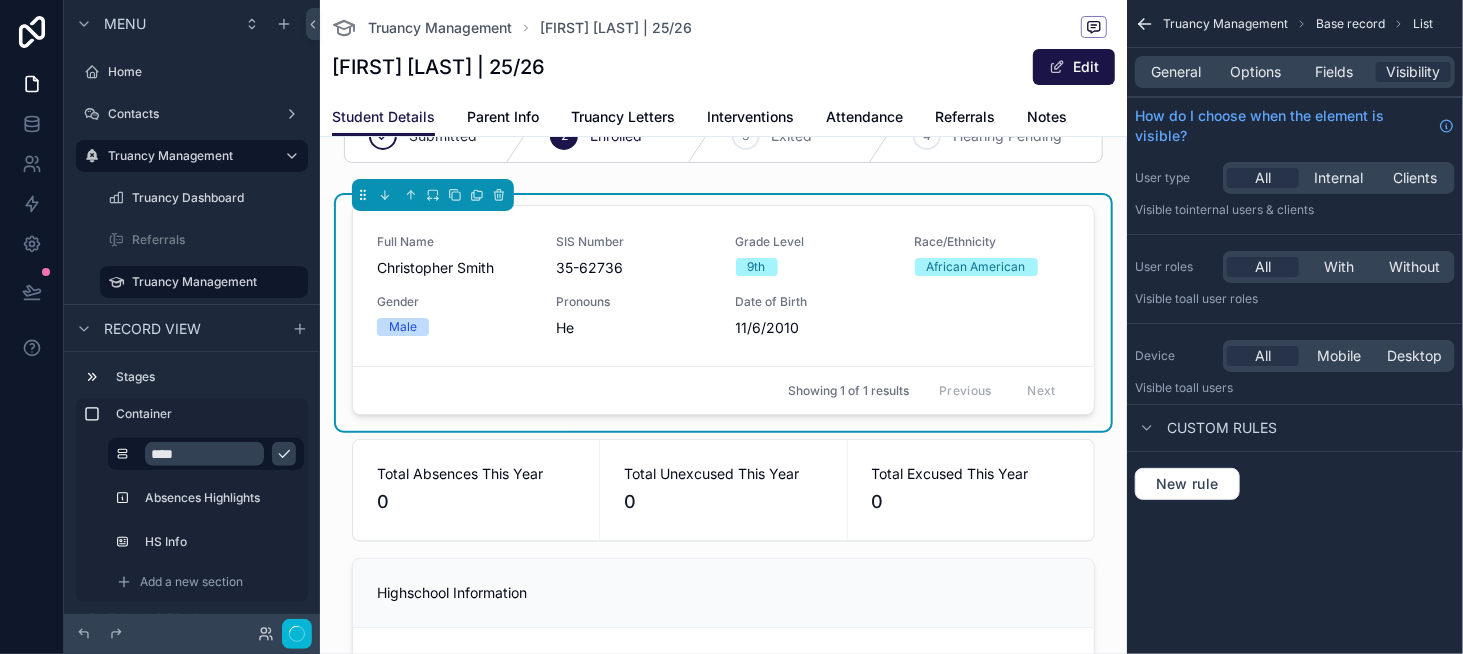scroll, scrollTop: 43, scrollLeft: 0, axis: vertical 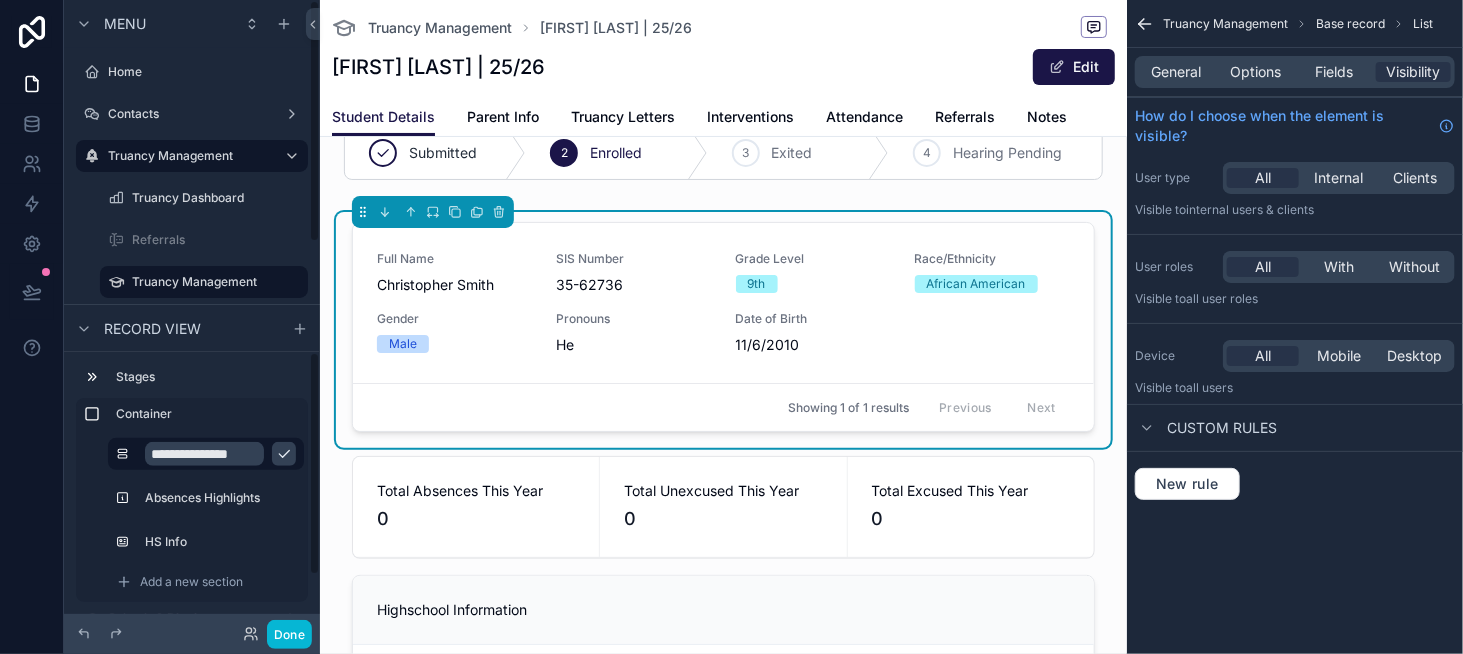 type on "**********" 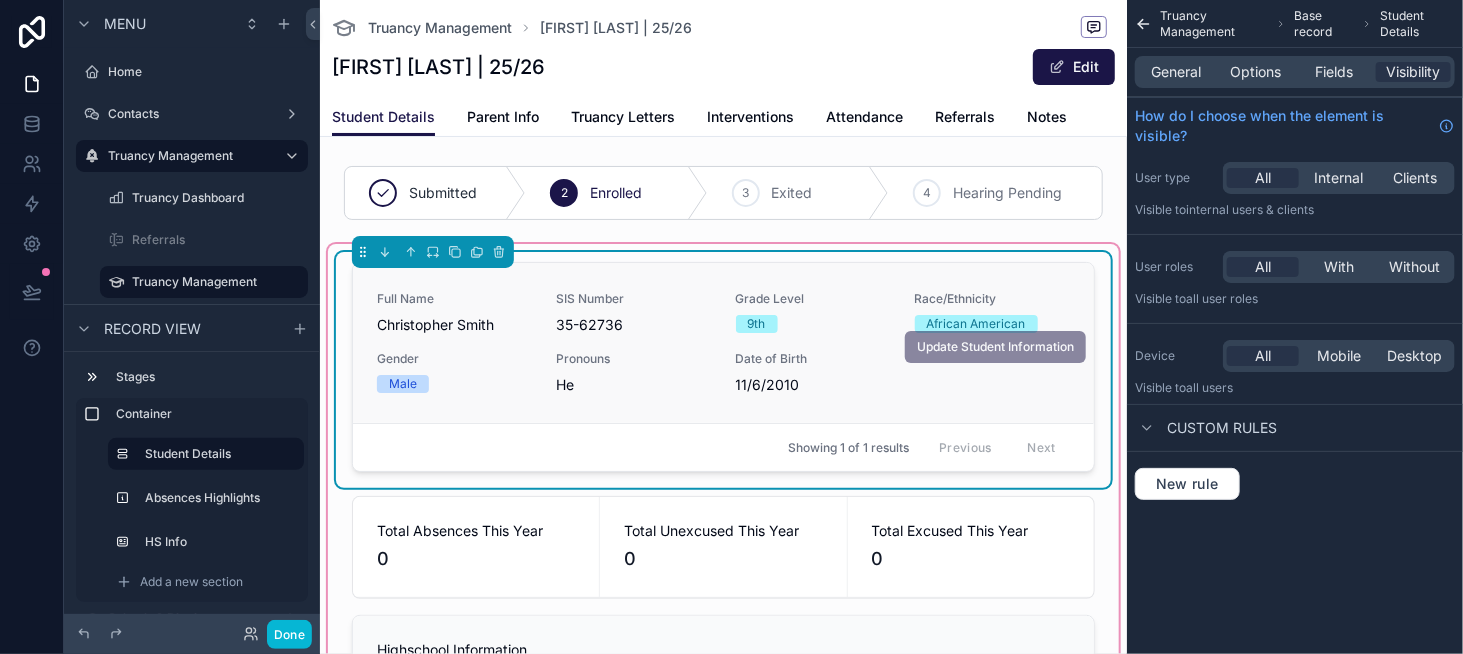 scroll, scrollTop: 0, scrollLeft: 0, axis: both 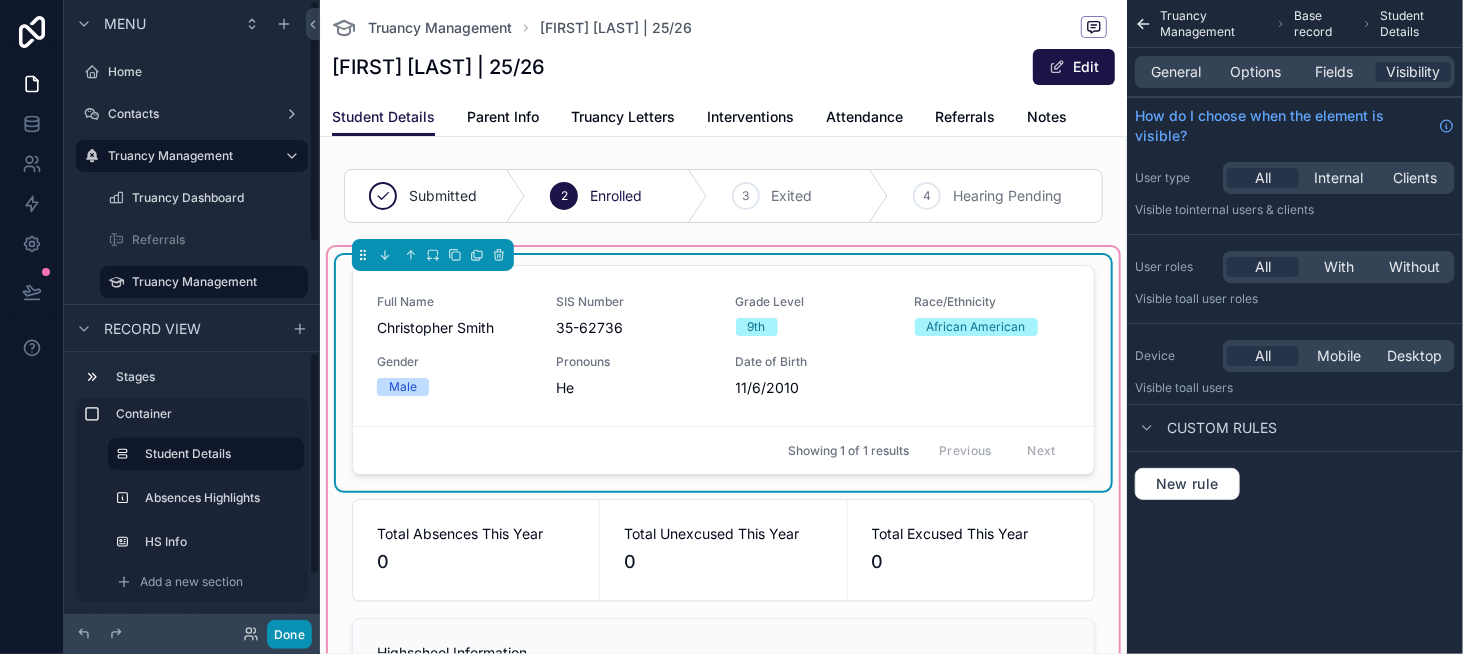 click on "Done" at bounding box center (289, 634) 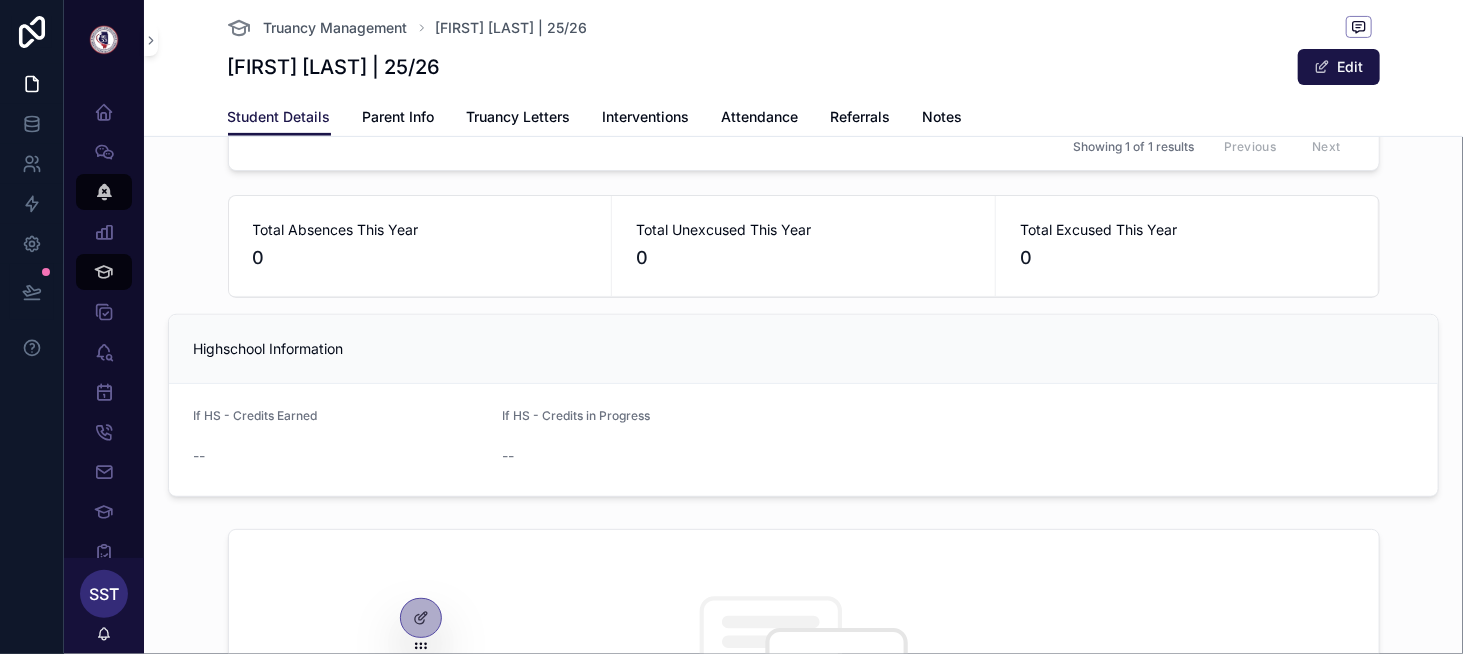 scroll, scrollTop: 300, scrollLeft: 0, axis: vertical 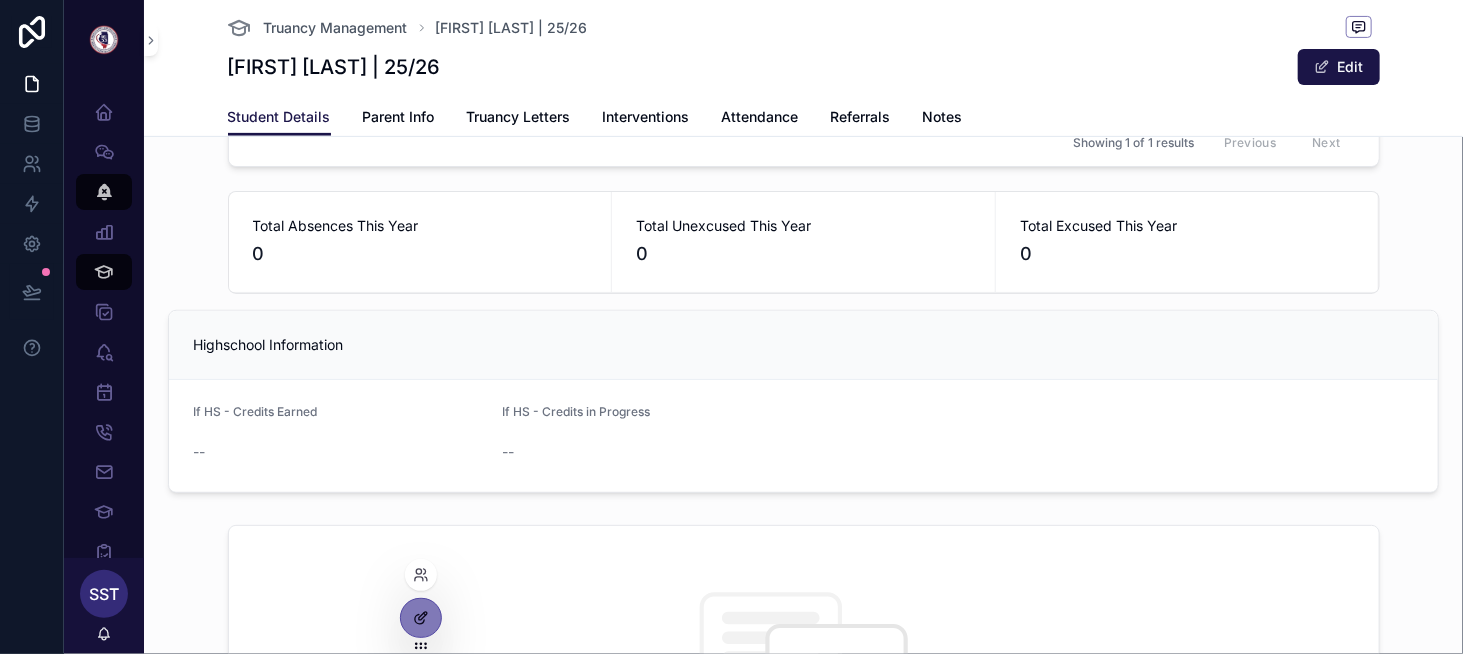 click at bounding box center (421, 618) 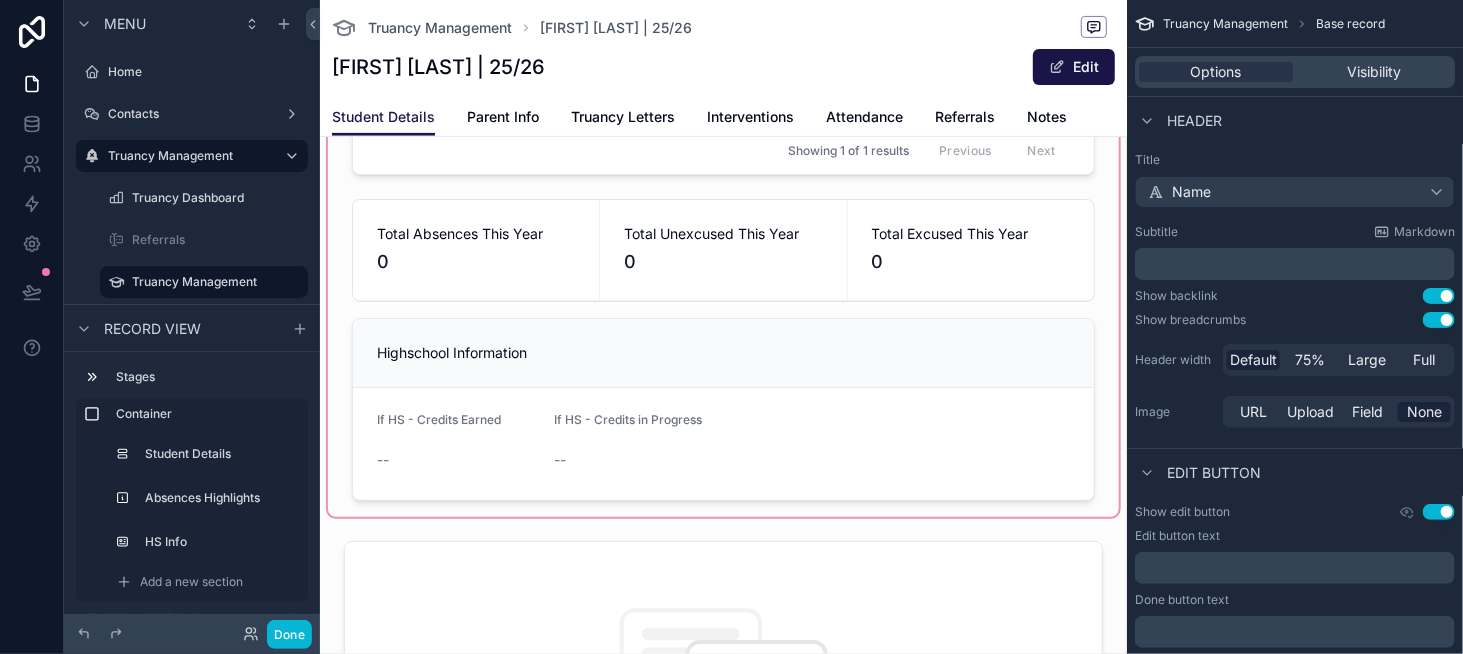 click at bounding box center (723, 232) 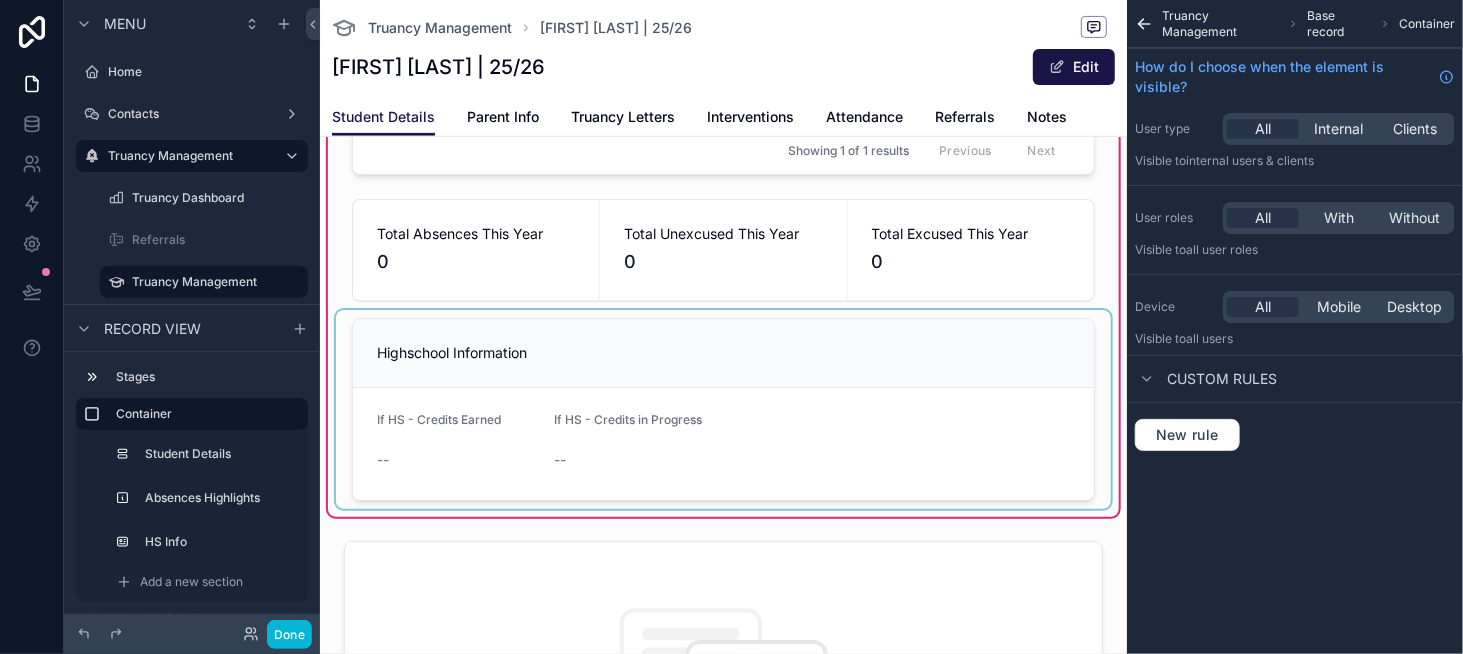 click at bounding box center (723, 409) 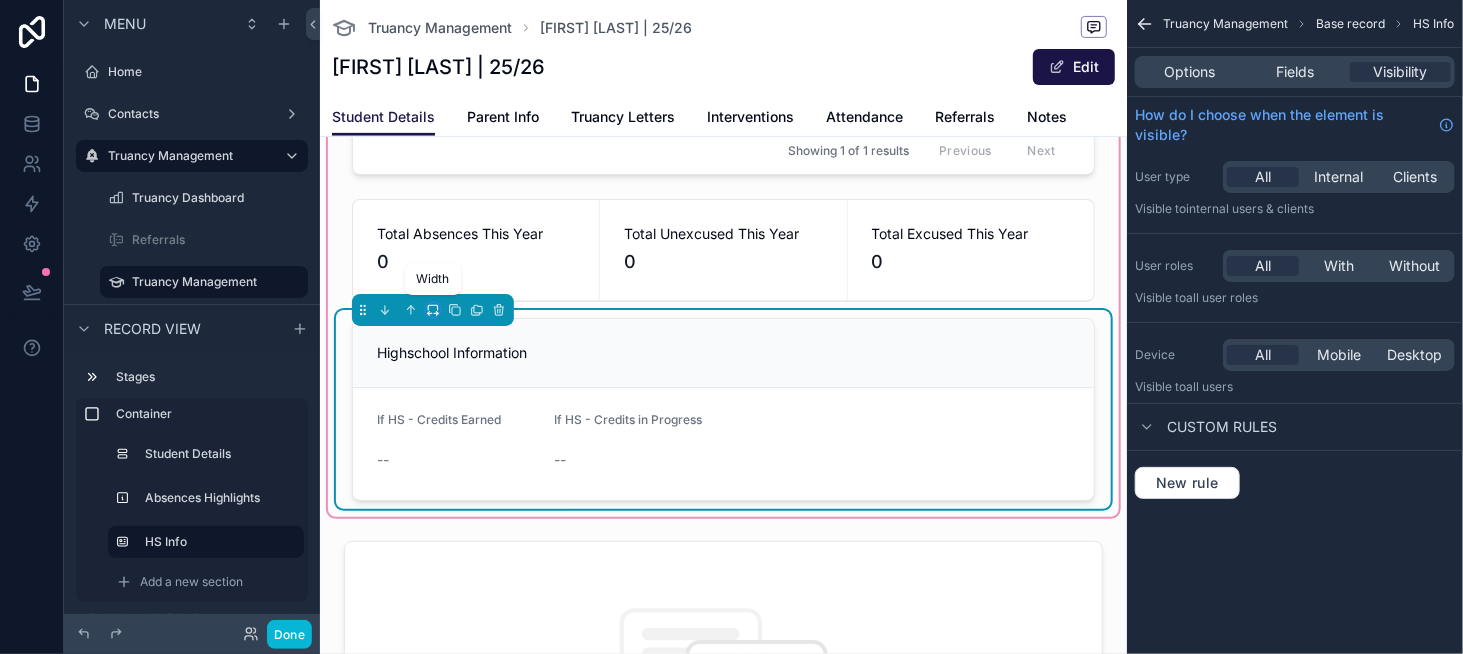 click 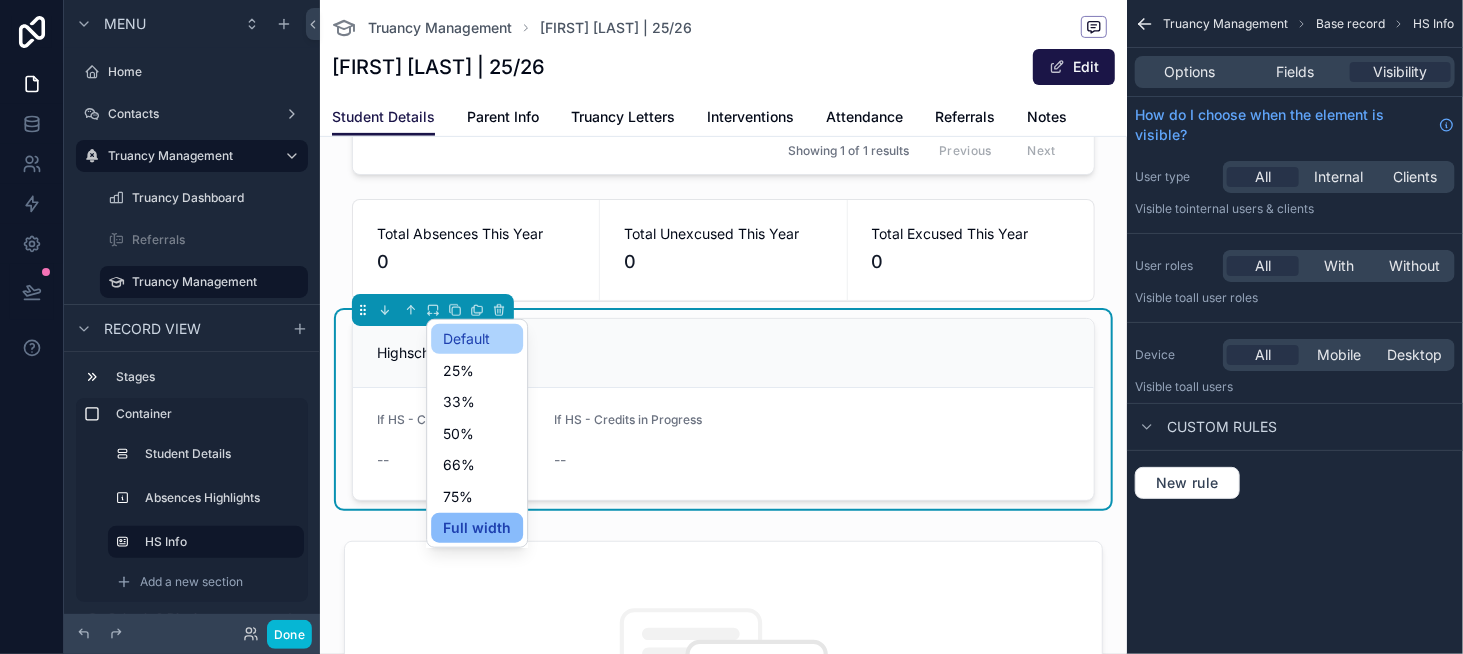 click on "Default" at bounding box center (466, 339) 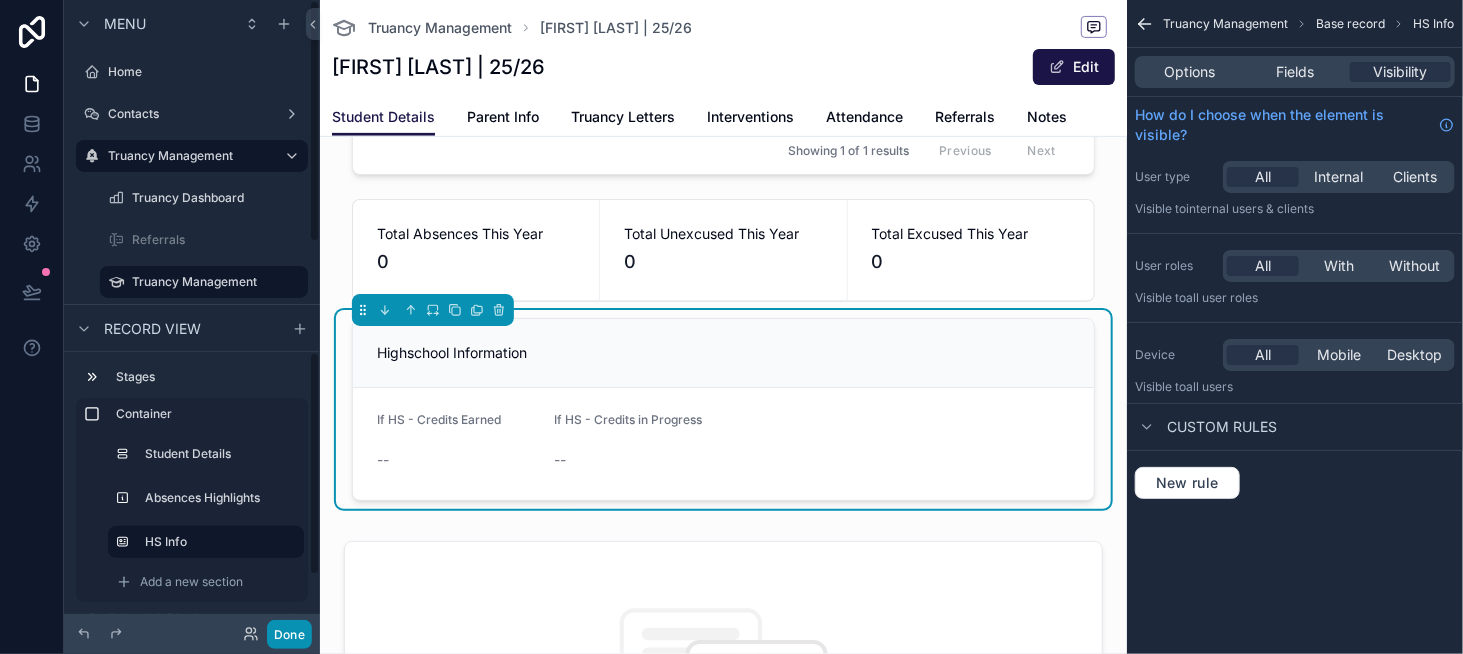 click on "Done" at bounding box center [289, 634] 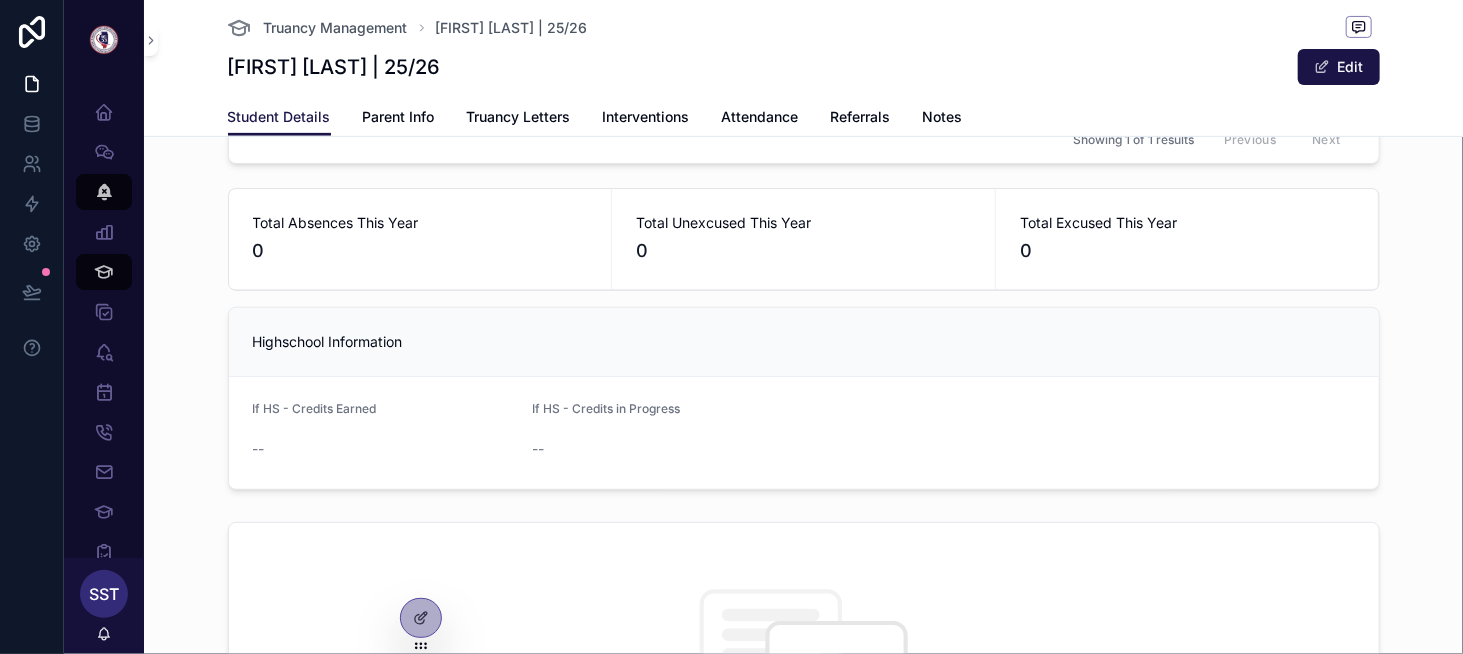 scroll, scrollTop: 300, scrollLeft: 0, axis: vertical 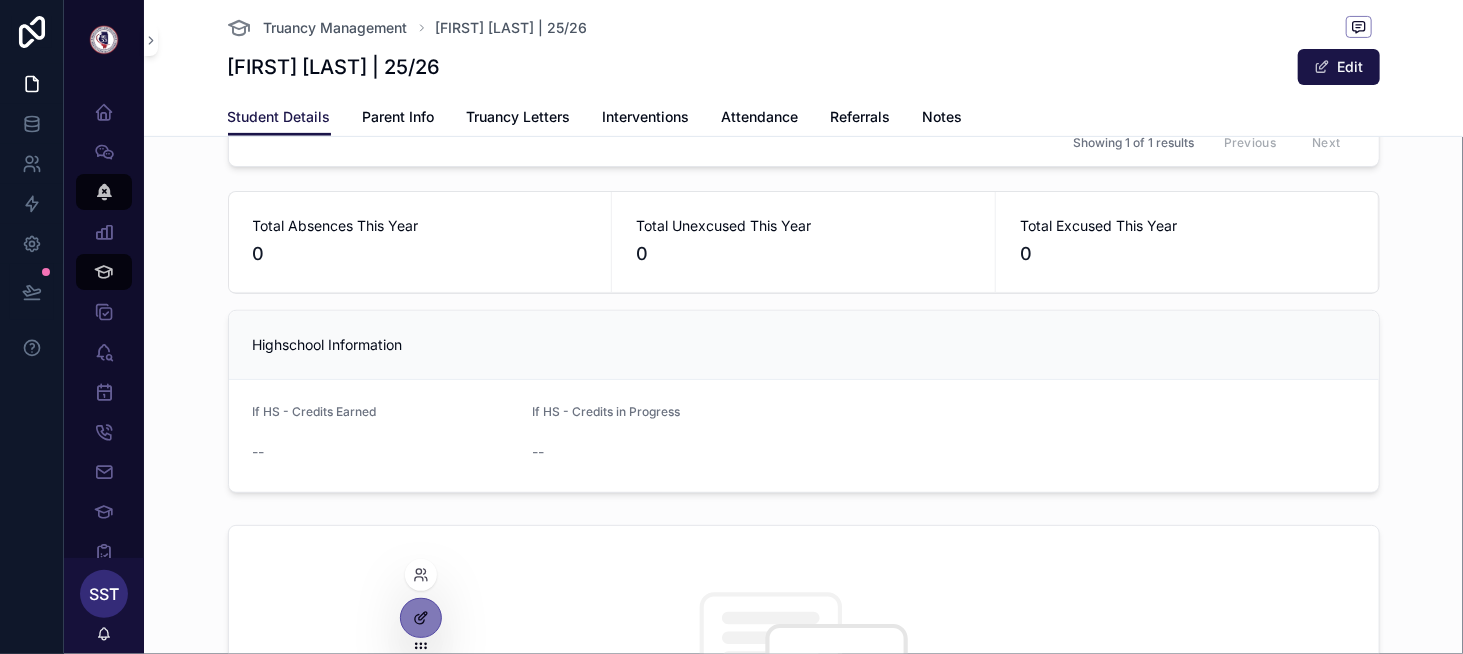 click at bounding box center [421, 618] 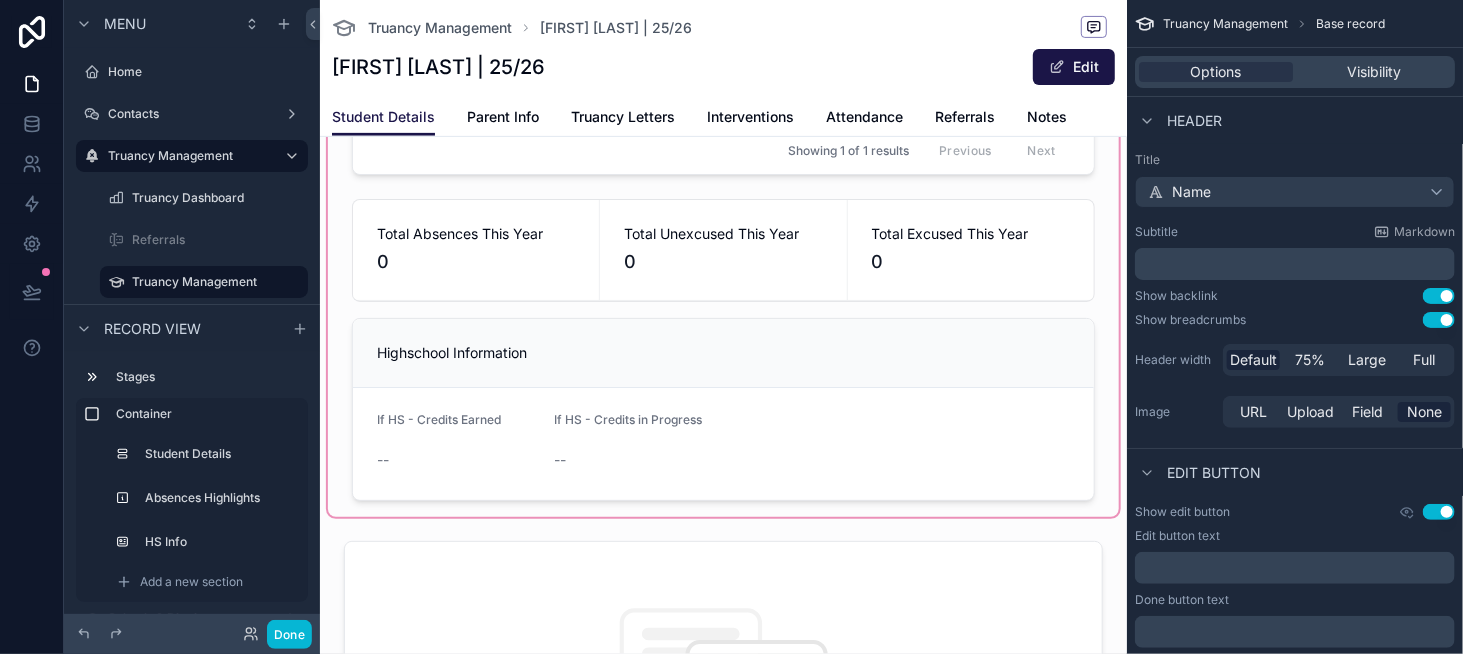 click at bounding box center (723, 232) 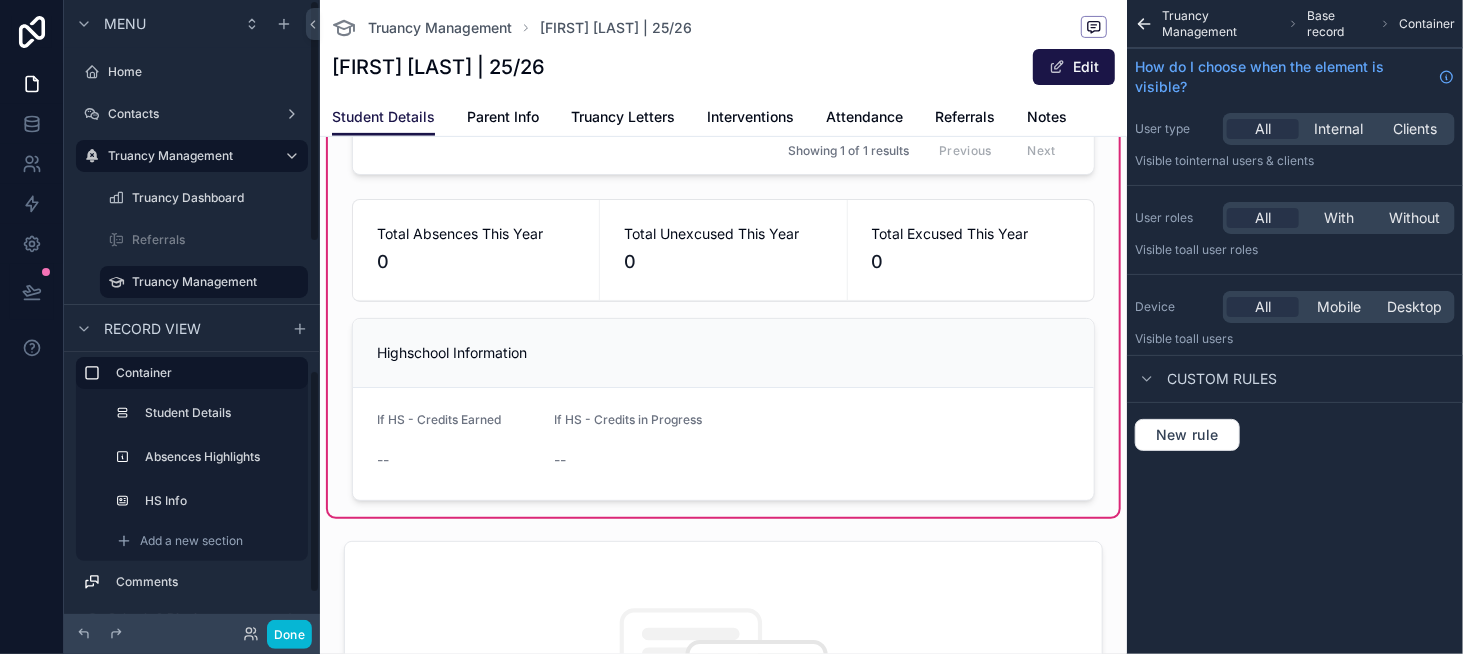 scroll, scrollTop: 45, scrollLeft: 0, axis: vertical 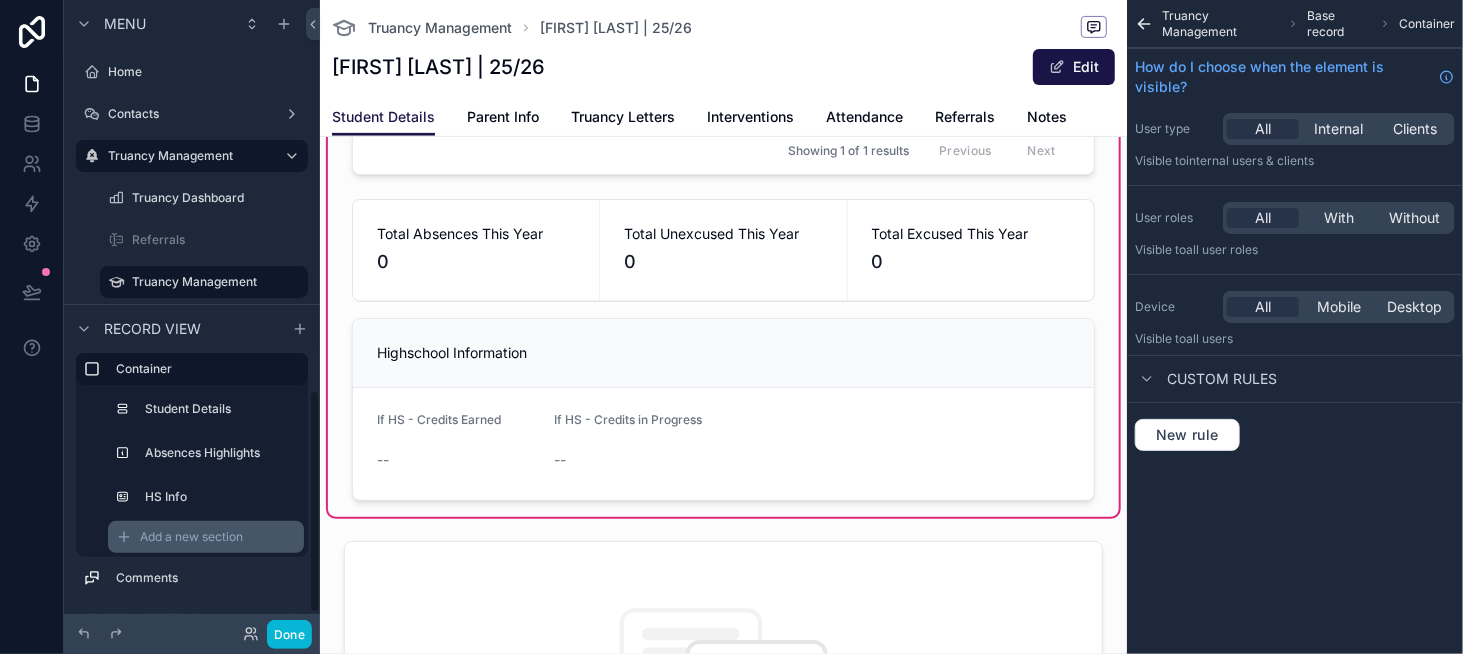 click on "Add a new section" at bounding box center (191, 537) 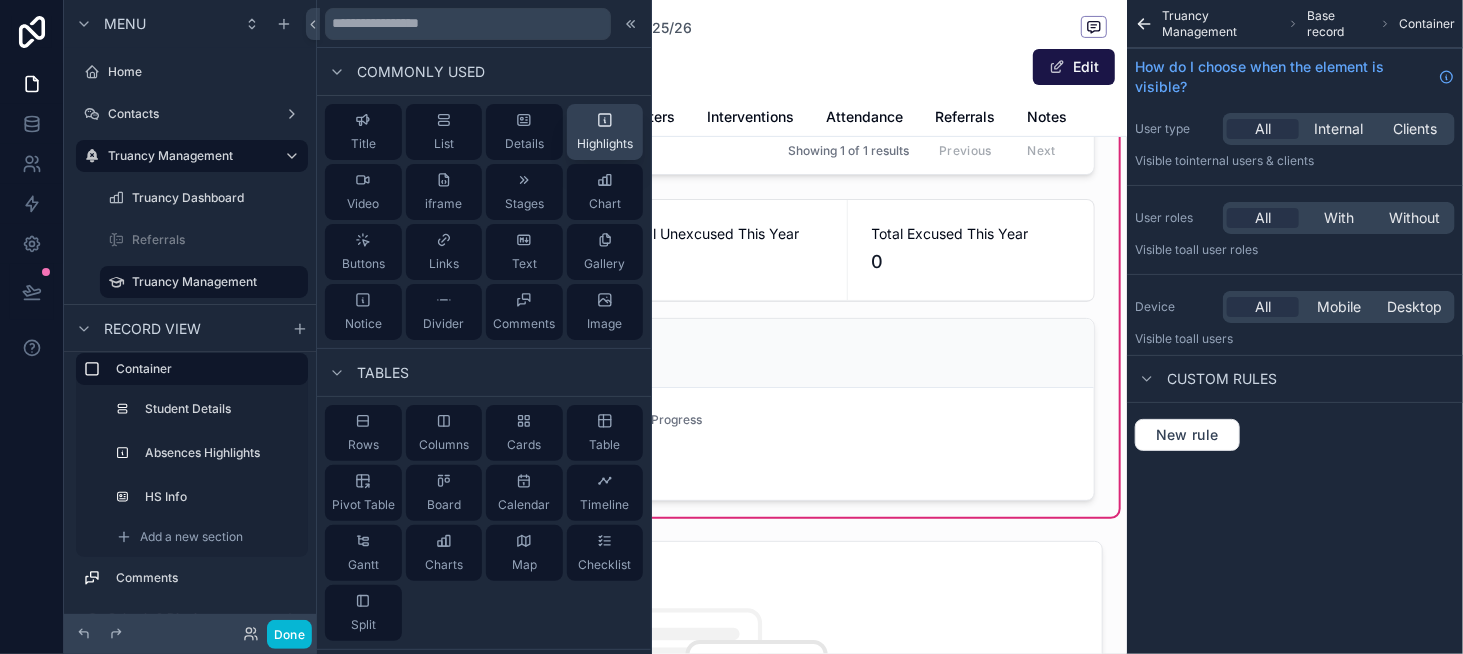 click on "Highlights" at bounding box center [605, 144] 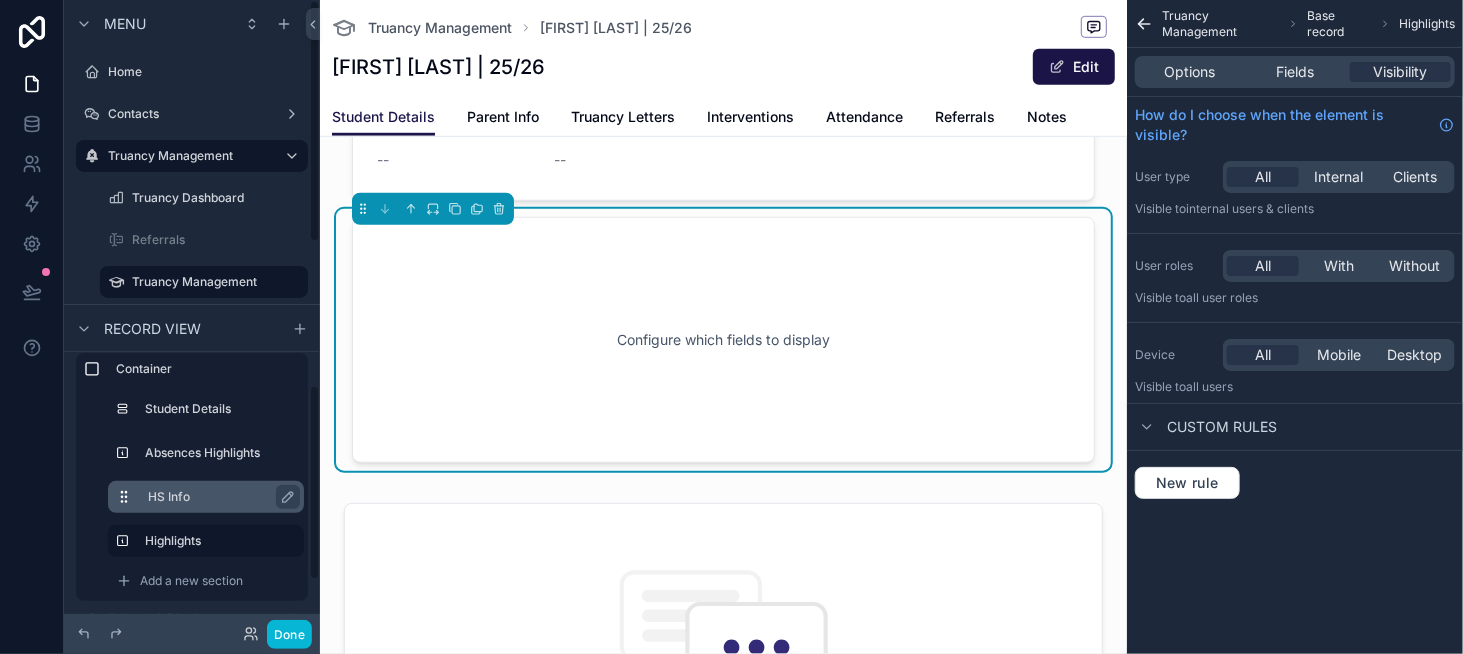 scroll, scrollTop: 607, scrollLeft: 0, axis: vertical 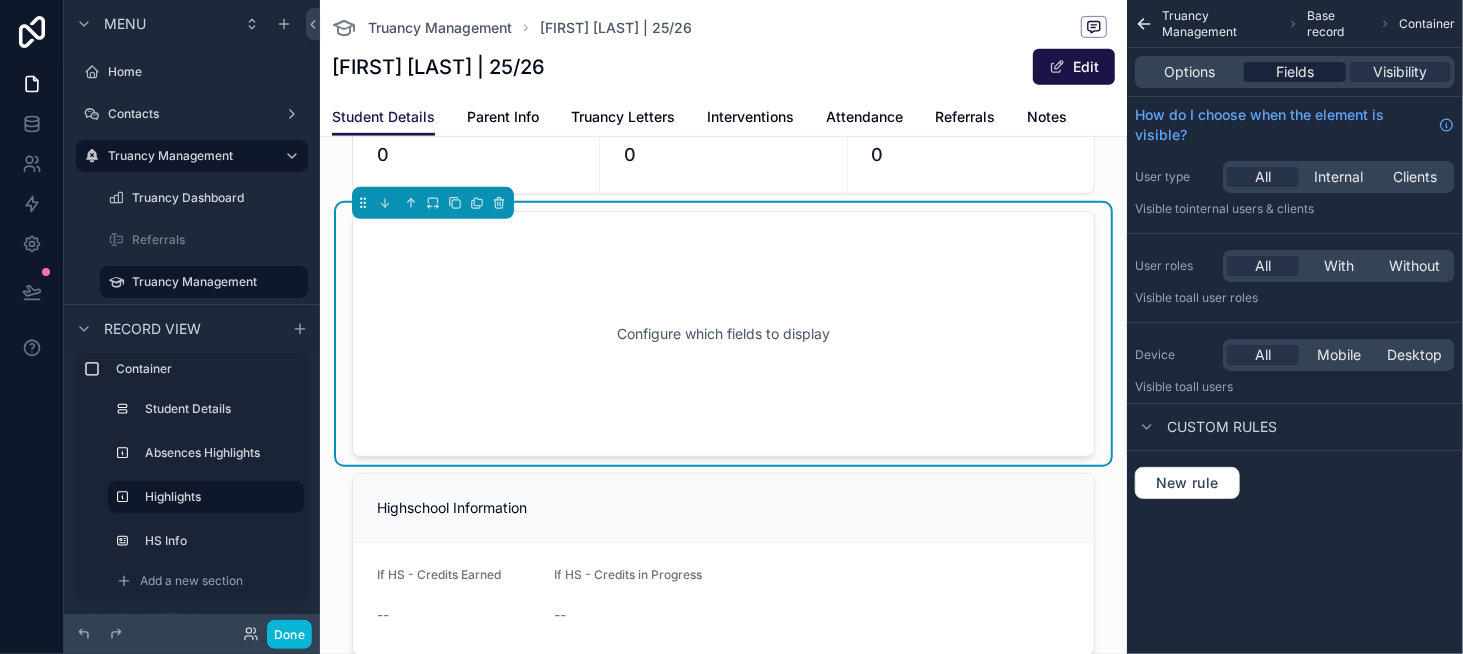 click on "Fields" at bounding box center [1295, 72] 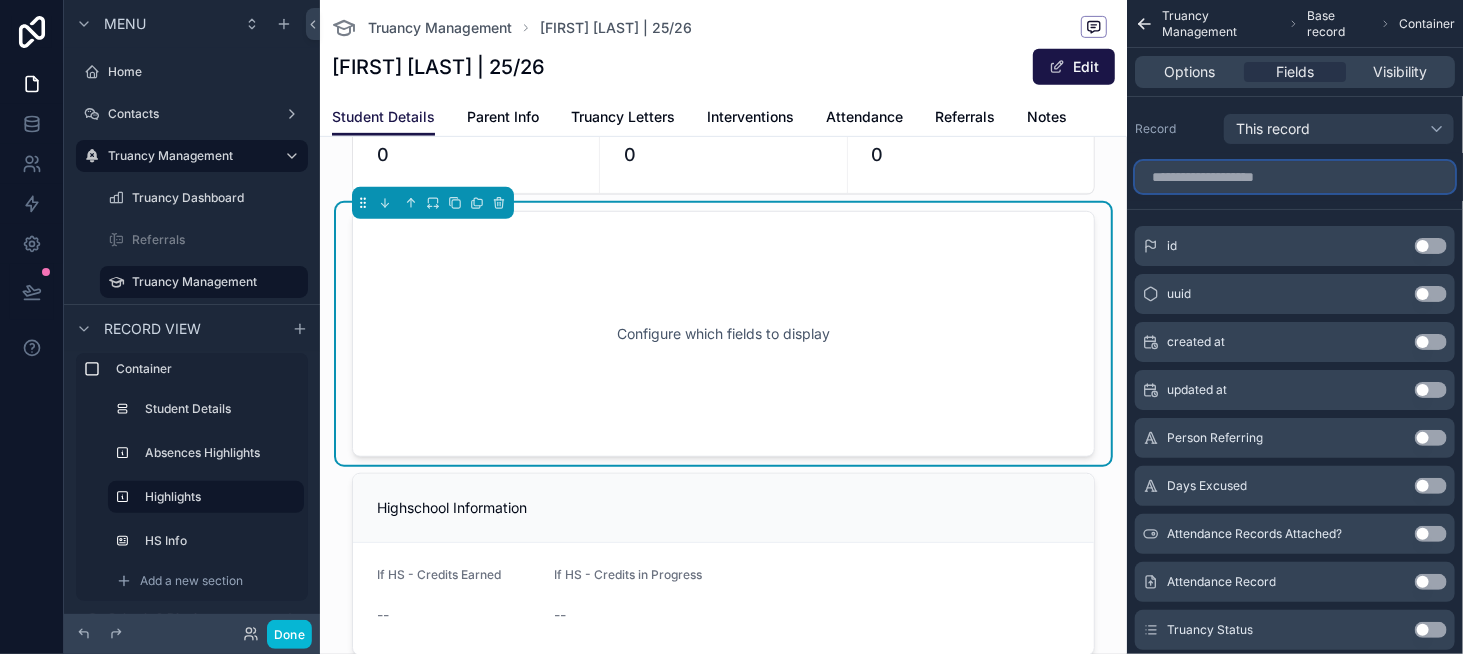 click at bounding box center [1295, 177] 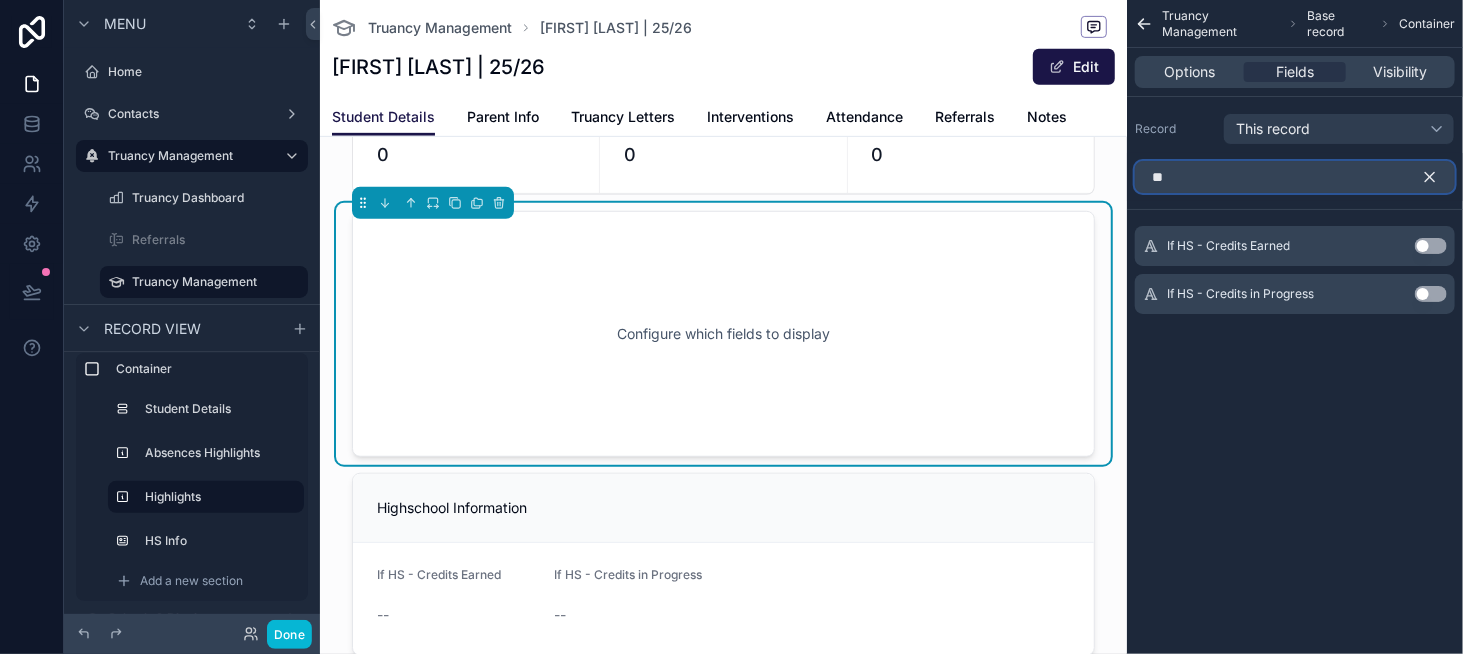 type on "**" 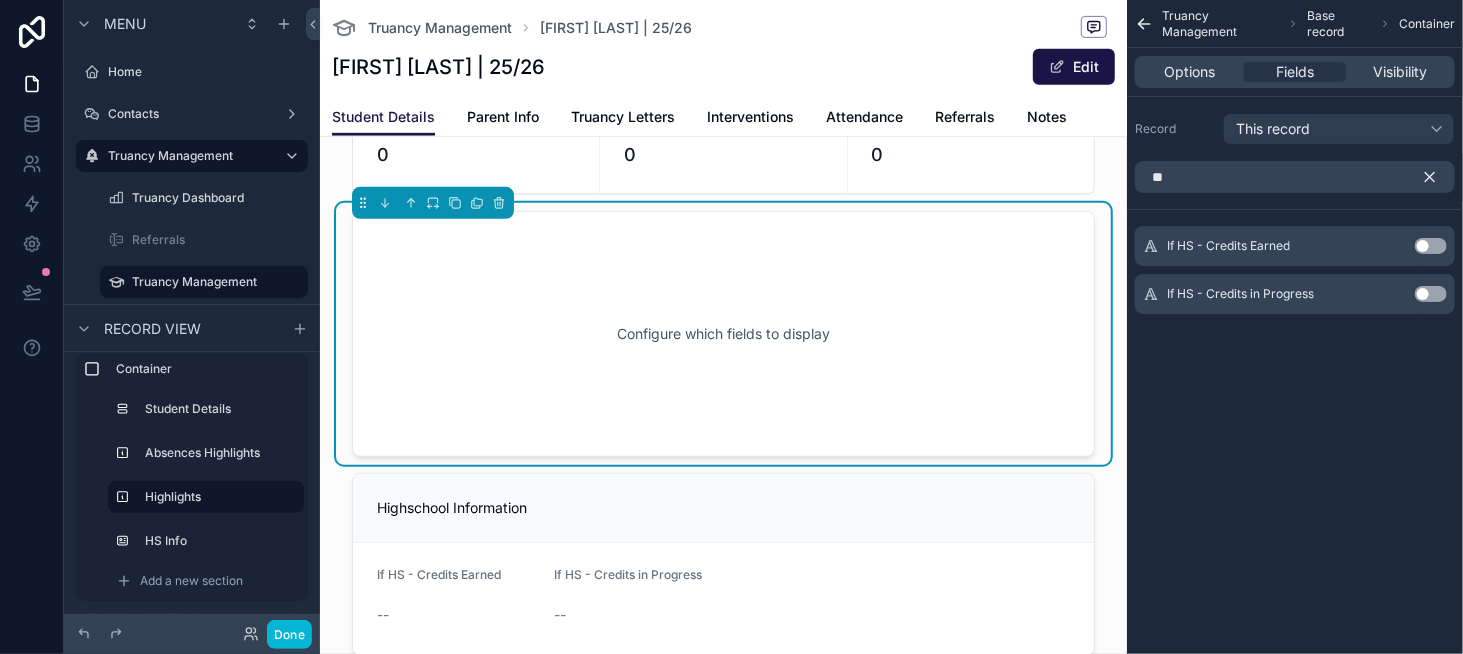 click on "Use setting" at bounding box center [1431, 246] 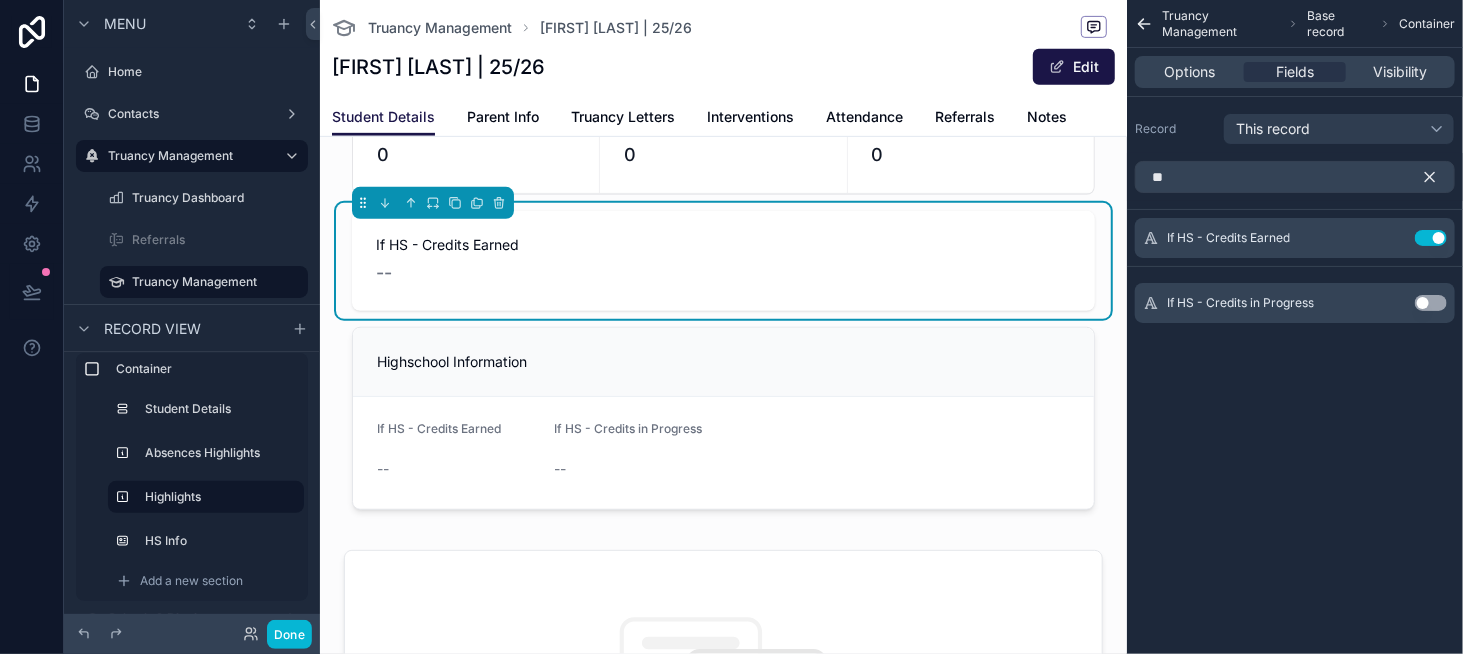 click on "Use setting" at bounding box center (1431, 303) 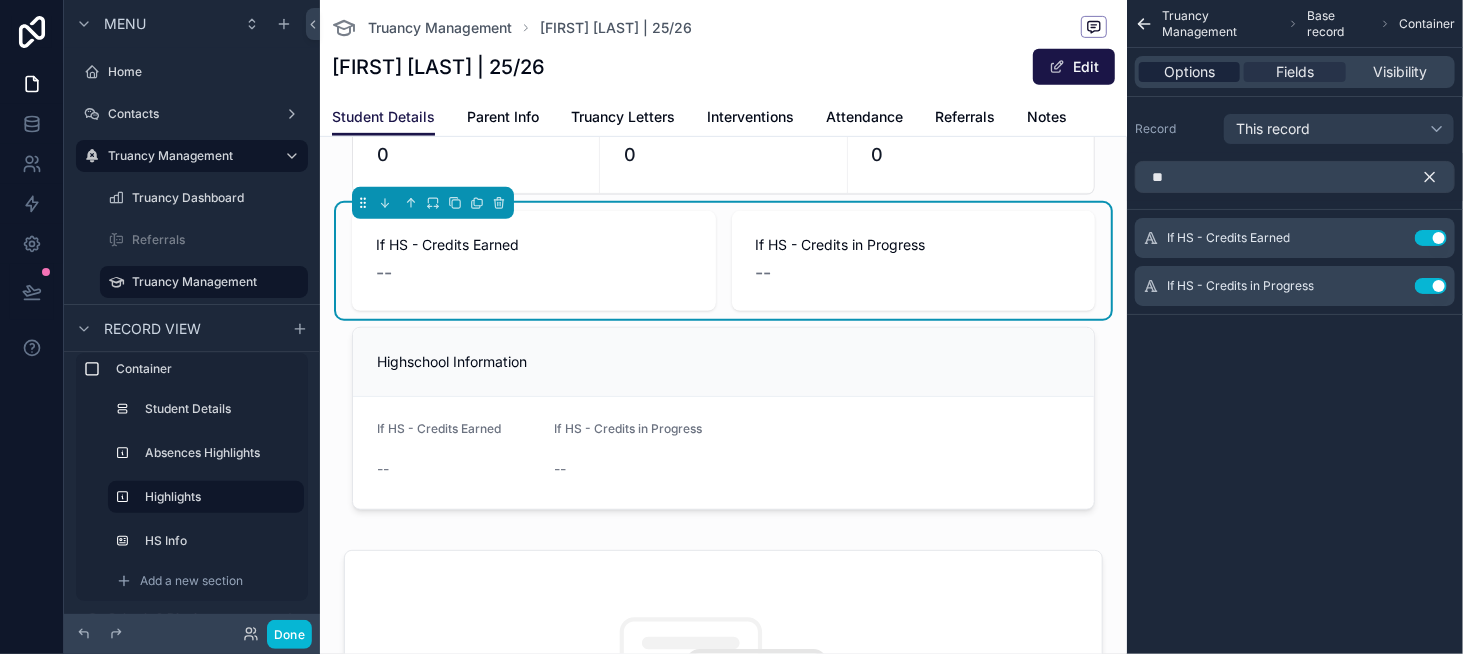 click on "Options" at bounding box center [1189, 72] 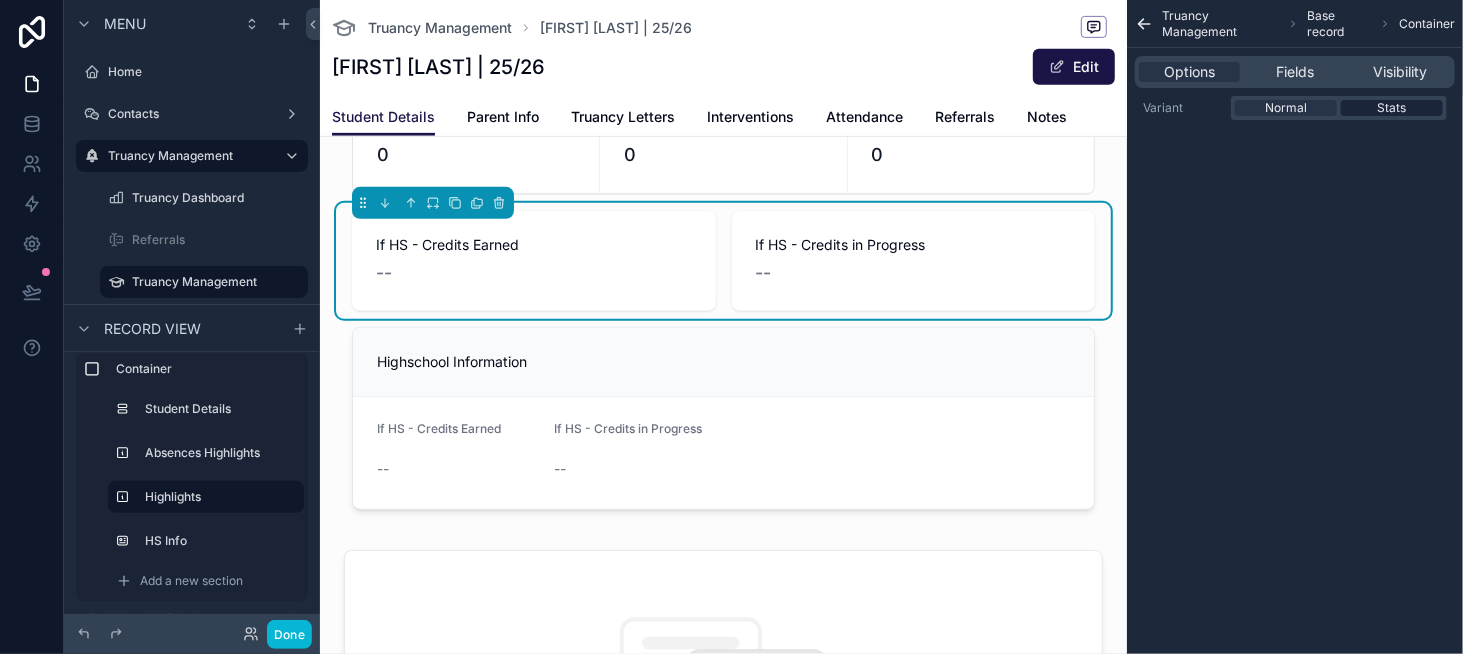 click on "Stats" at bounding box center (1392, 108) 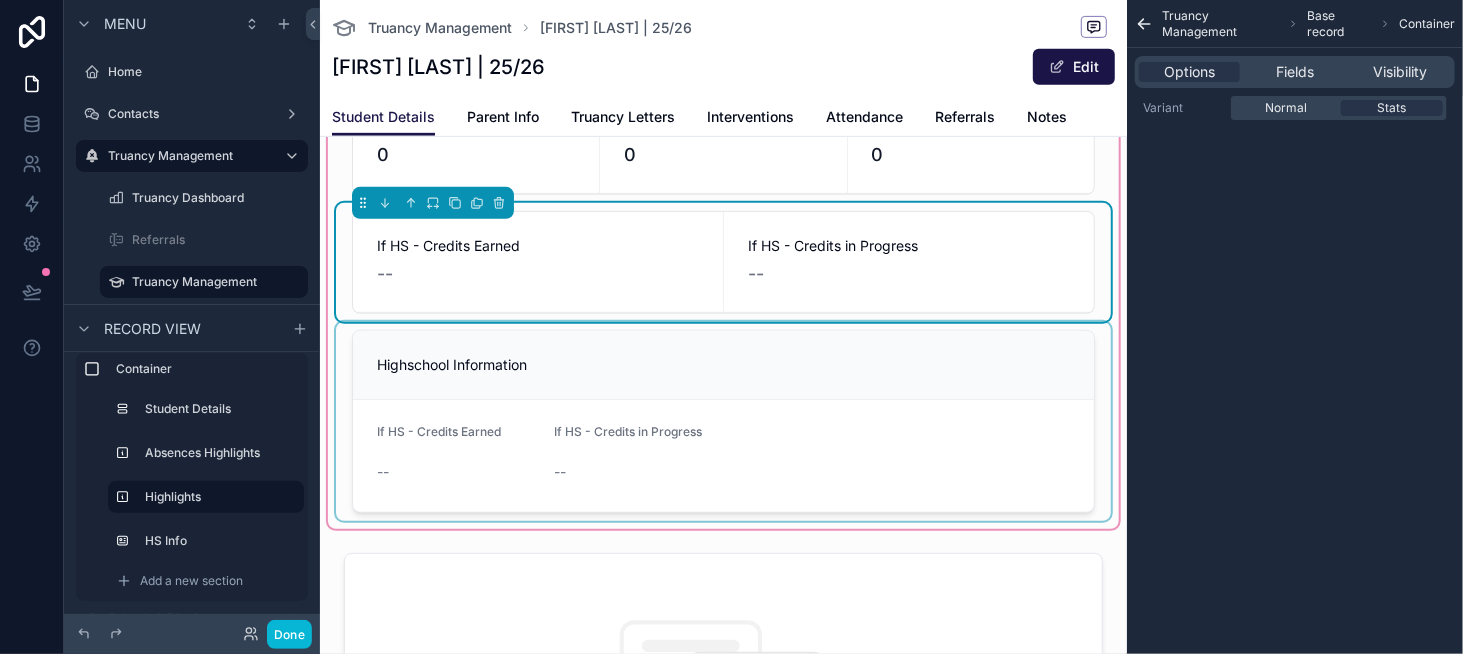 click at bounding box center (723, 421) 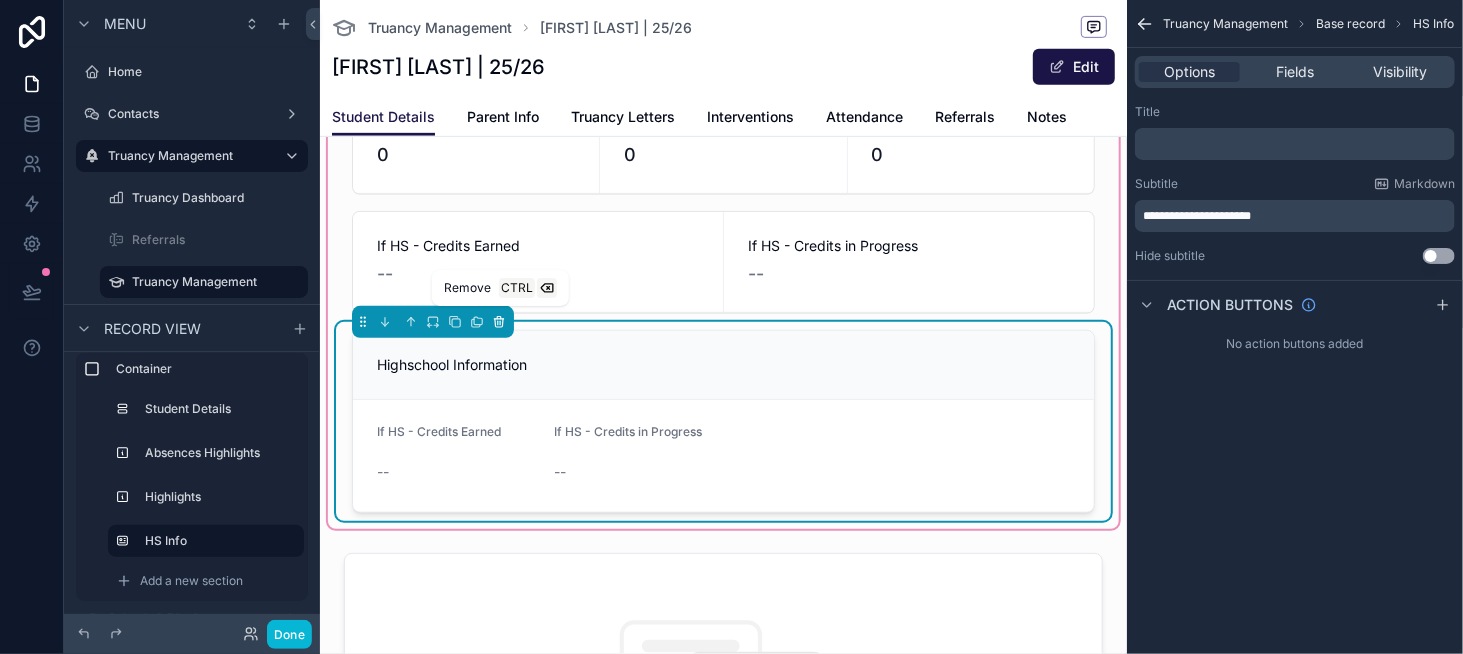 click at bounding box center [499, 322] 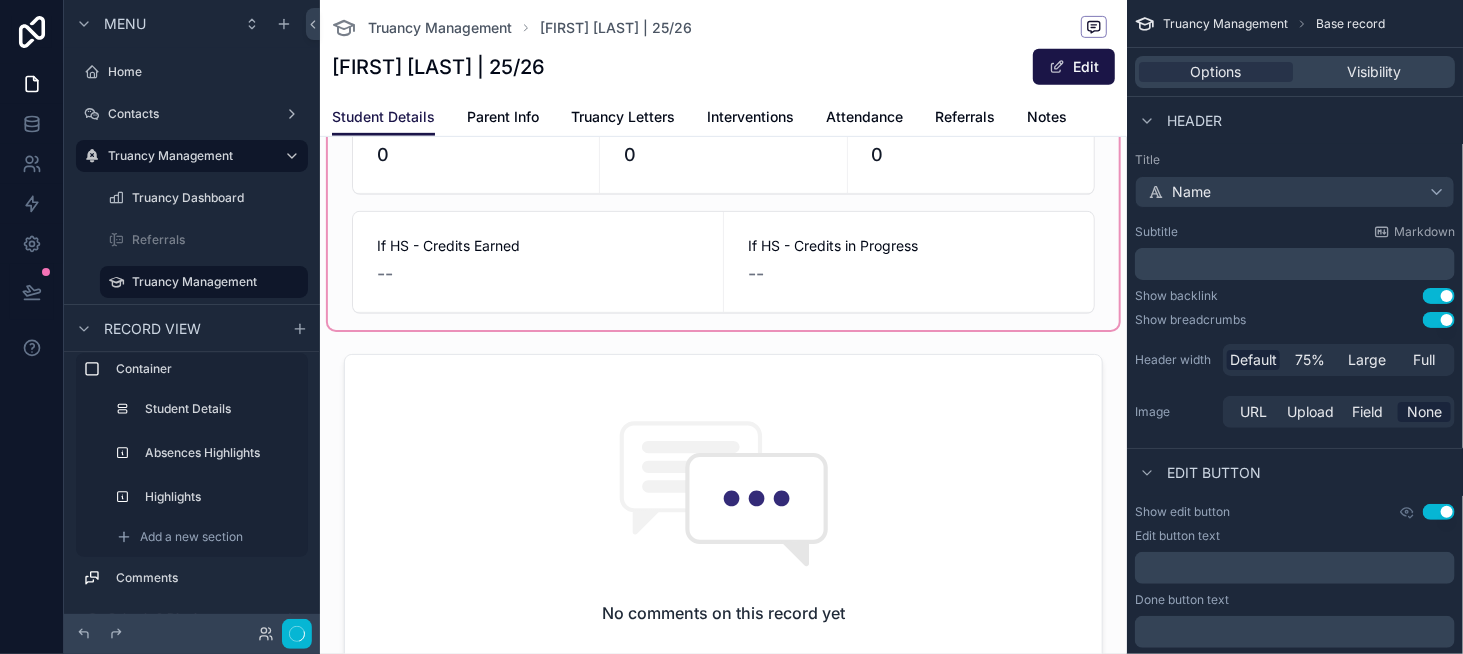 click at bounding box center [723, 85] 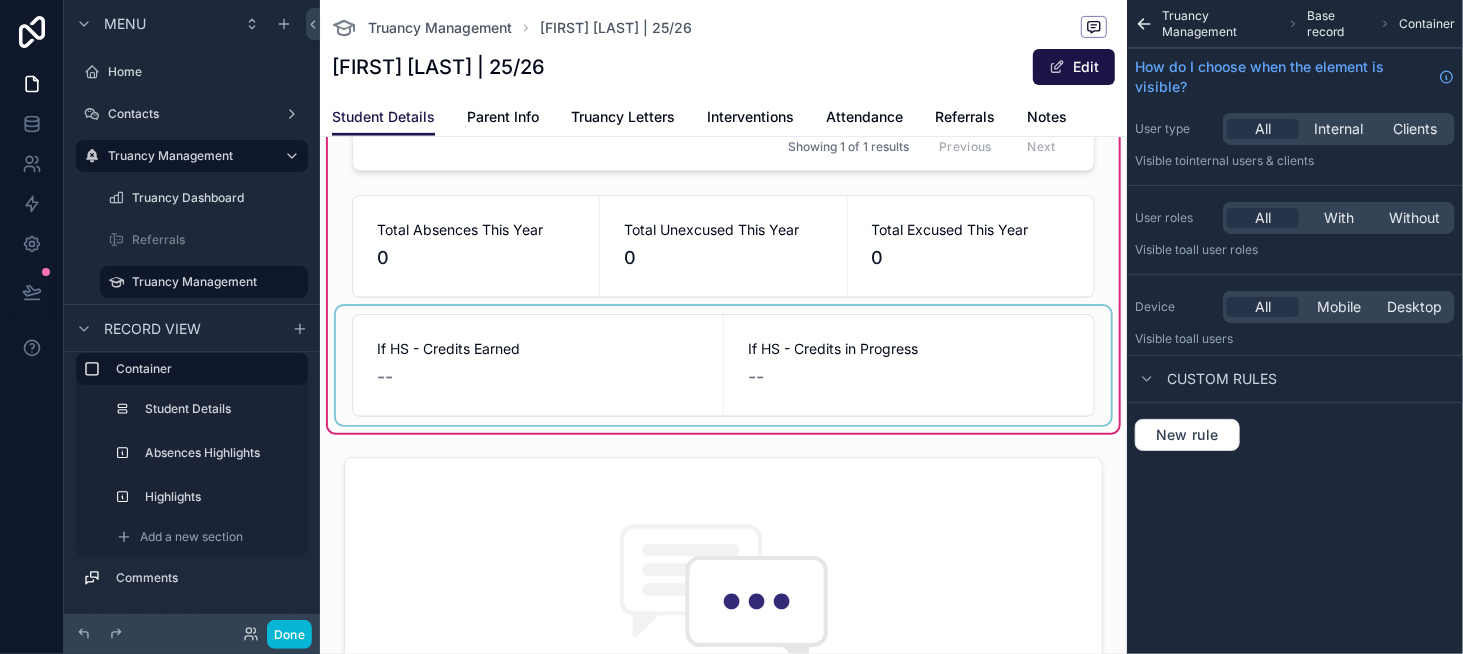 scroll, scrollTop: 307, scrollLeft: 0, axis: vertical 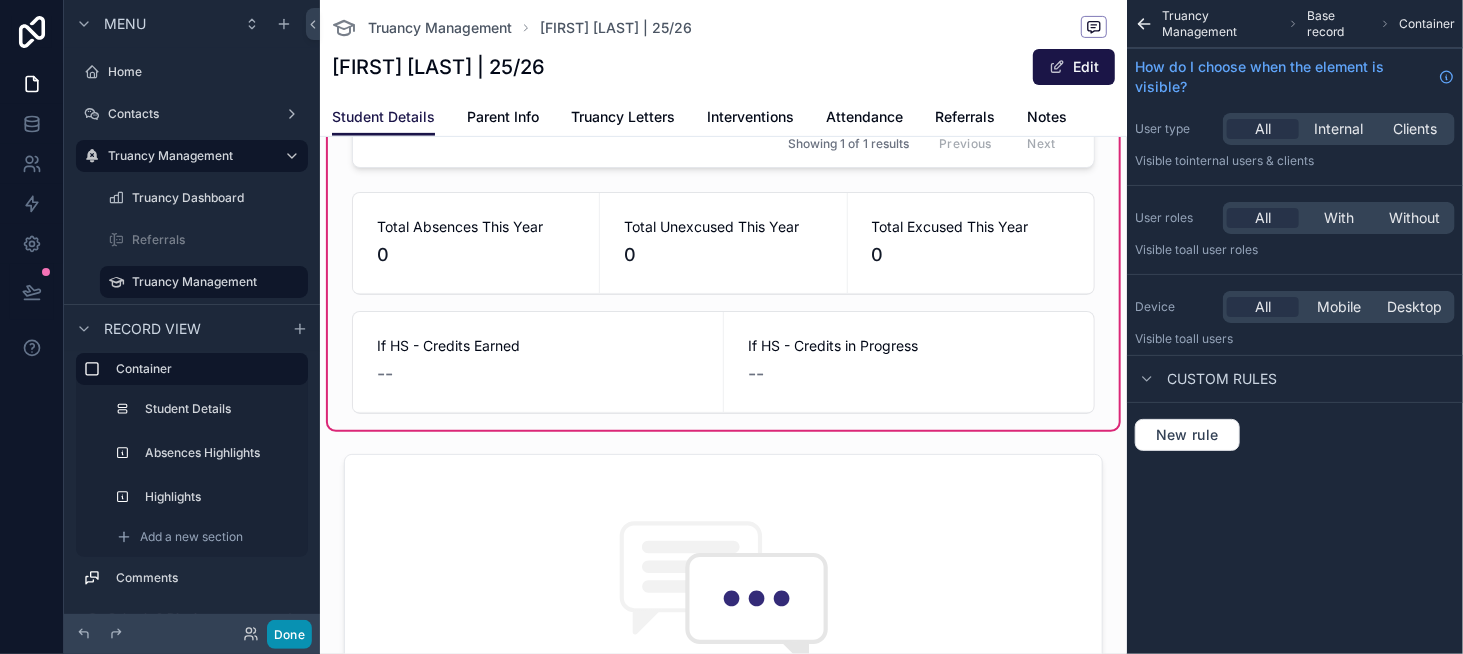click on "Done" at bounding box center [289, 634] 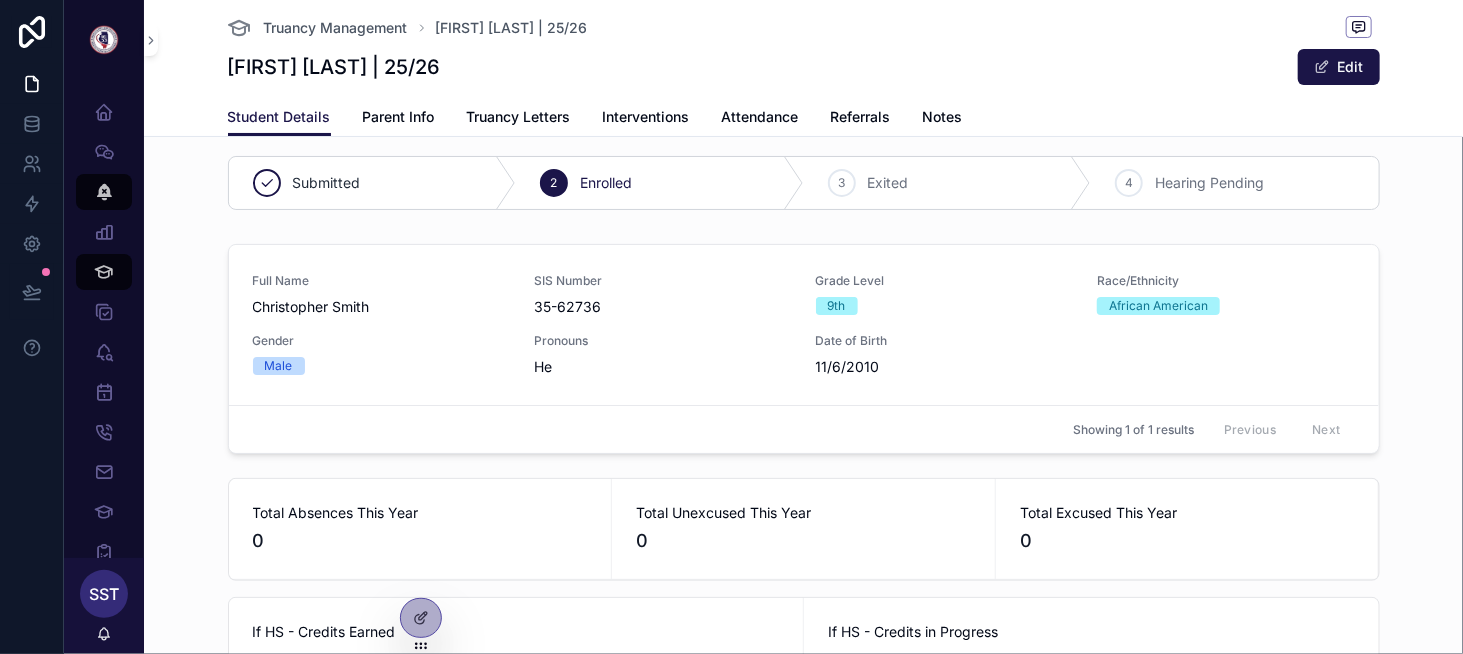 scroll, scrollTop: 0, scrollLeft: 0, axis: both 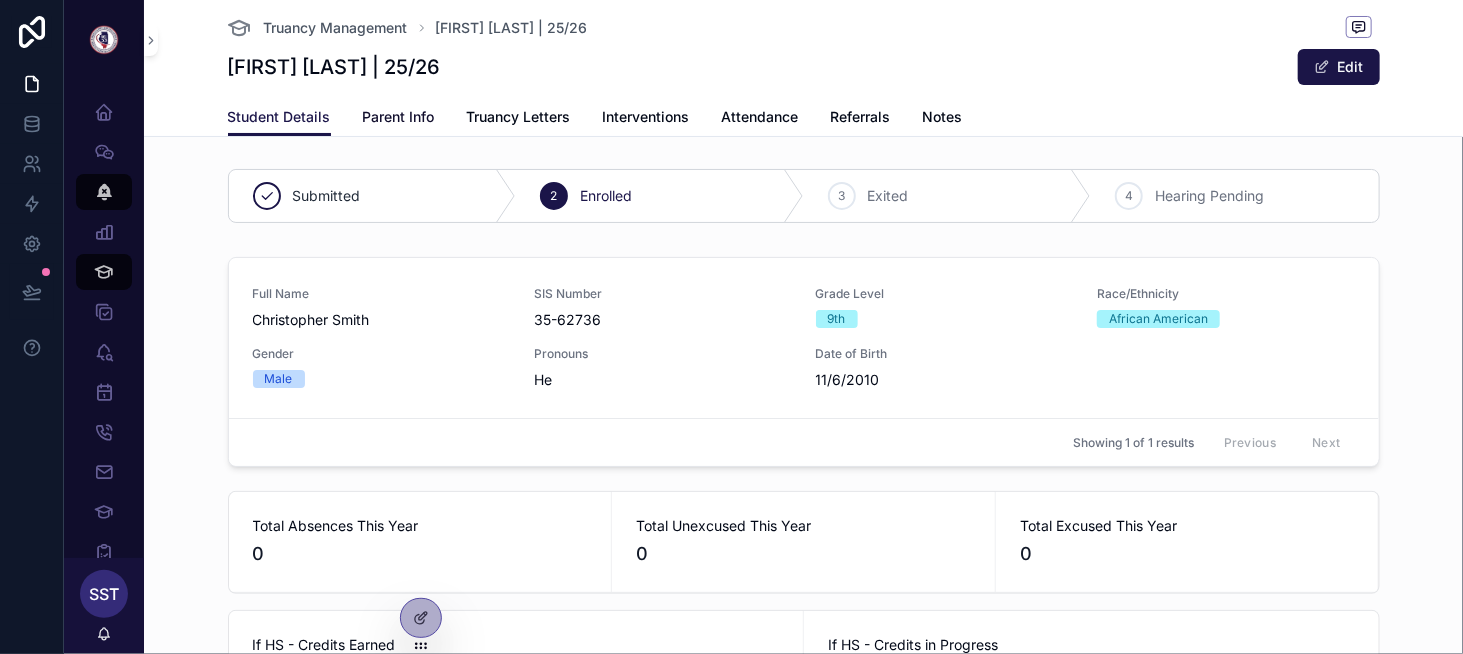 click on "Parent Info" at bounding box center (399, 119) 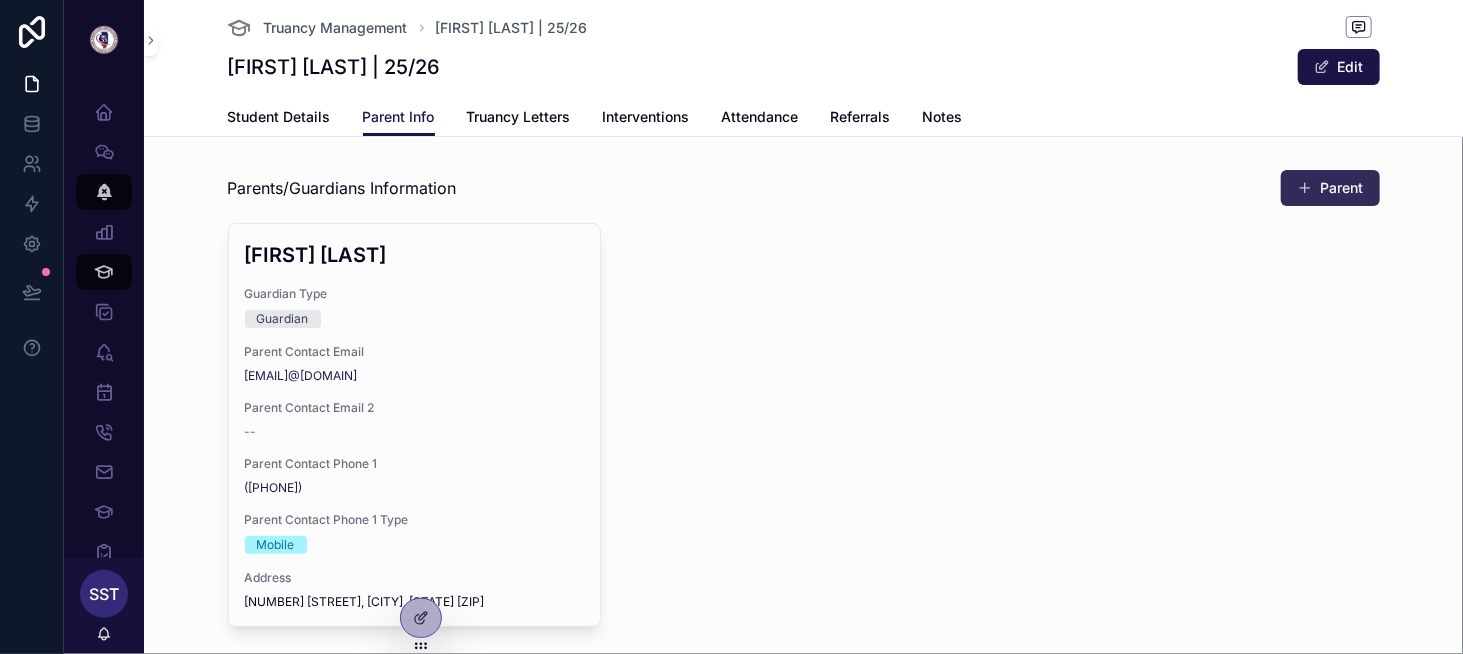 click on "Parent" at bounding box center (1330, 188) 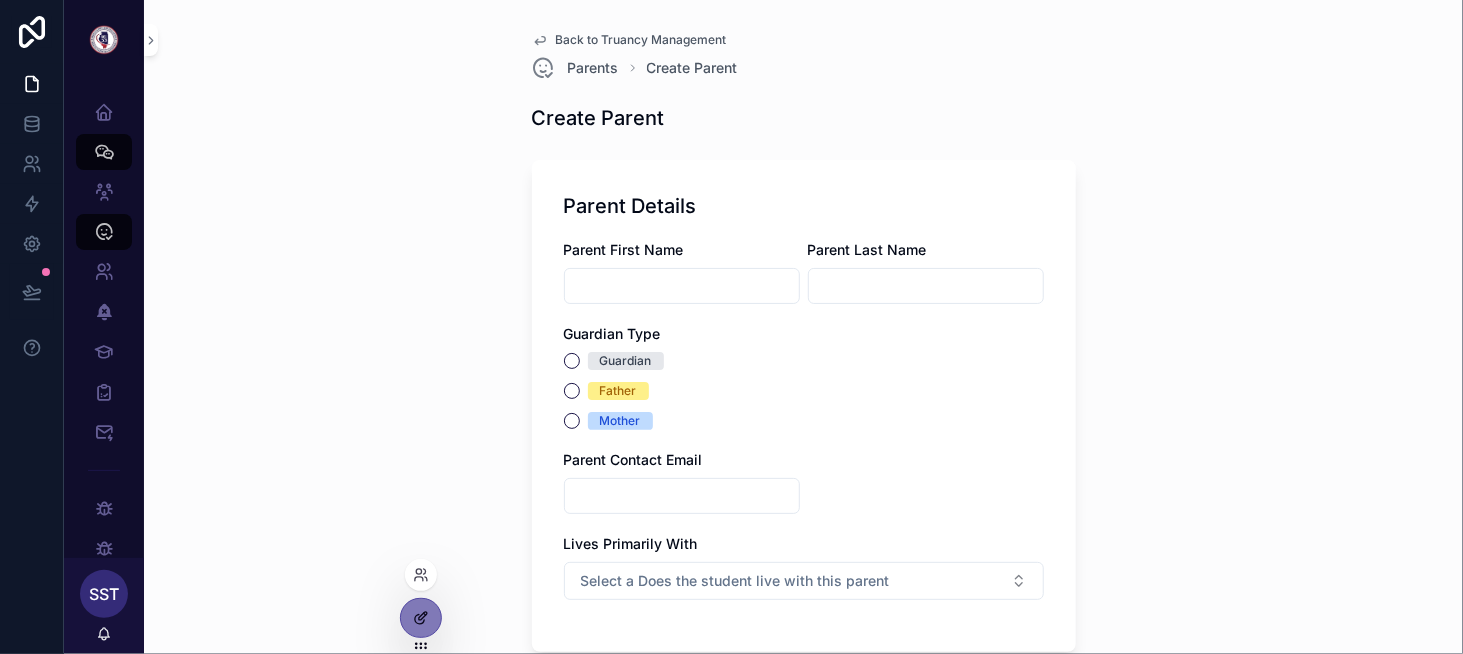 click 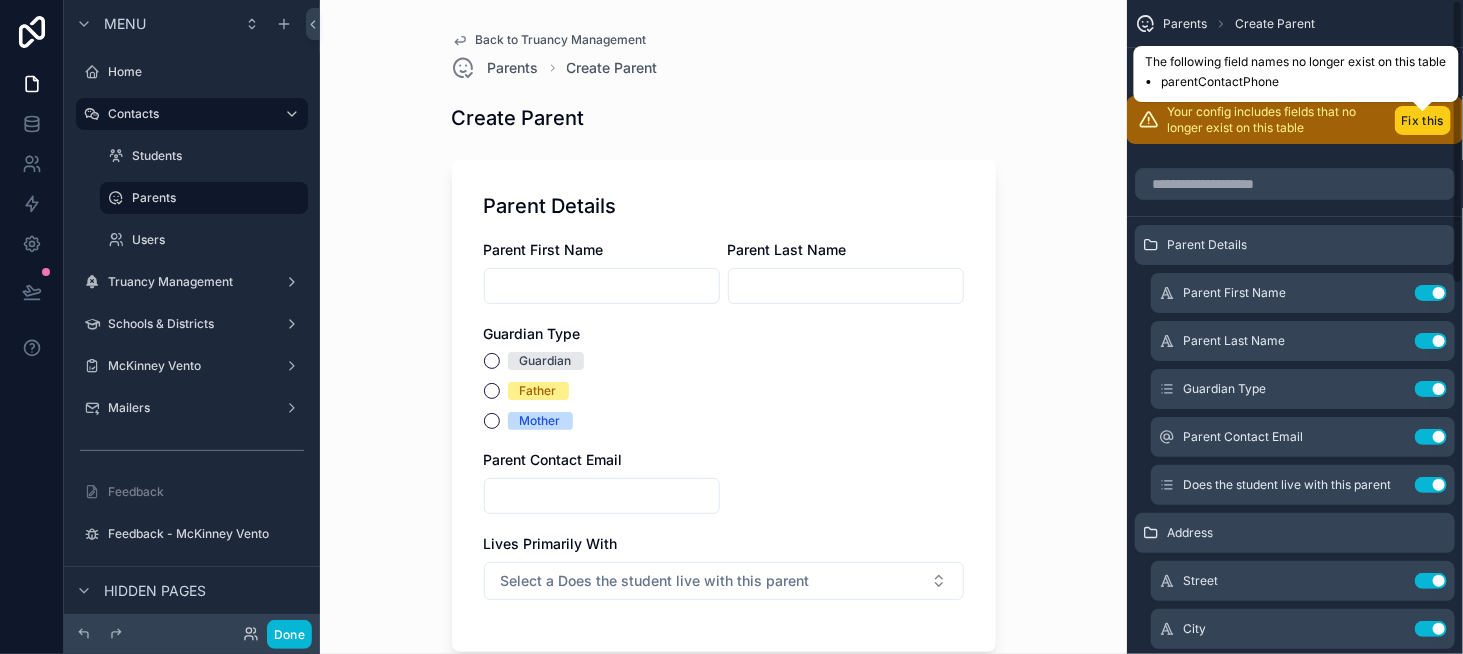 click on "Fix this" at bounding box center [1423, 120] 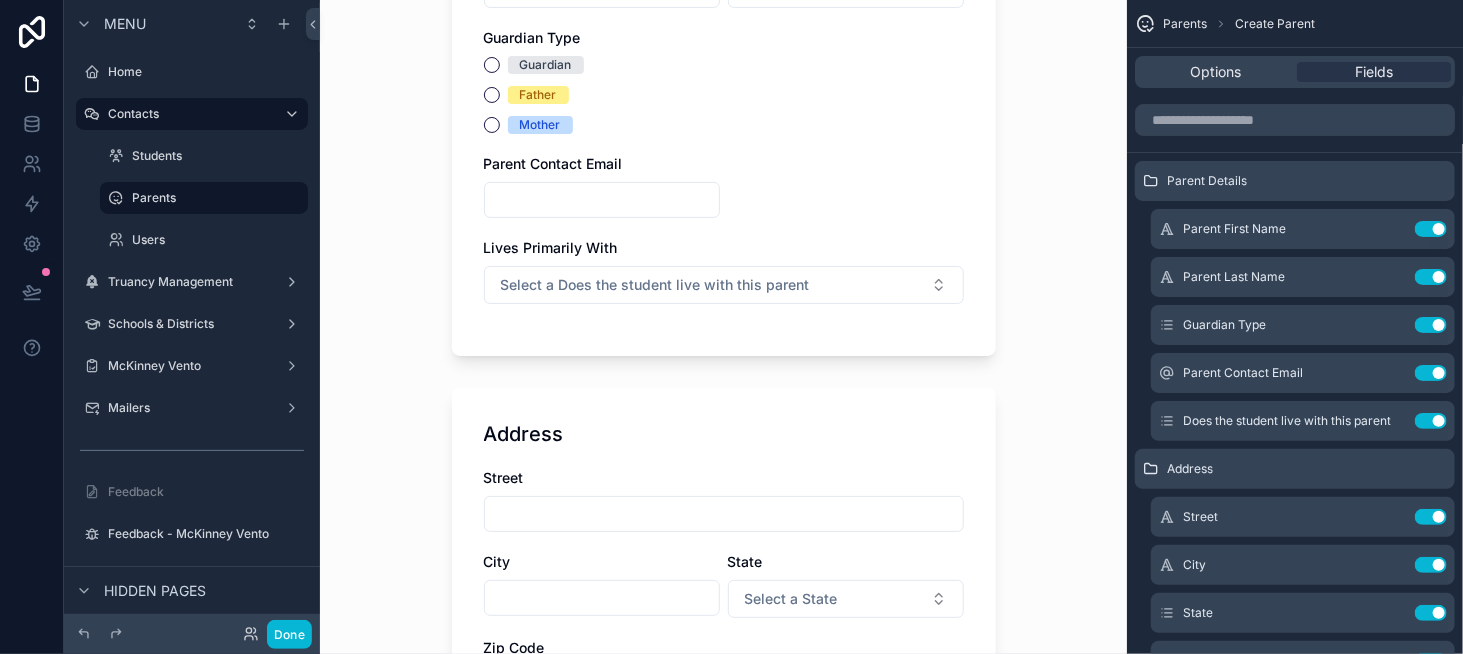 scroll, scrollTop: 300, scrollLeft: 0, axis: vertical 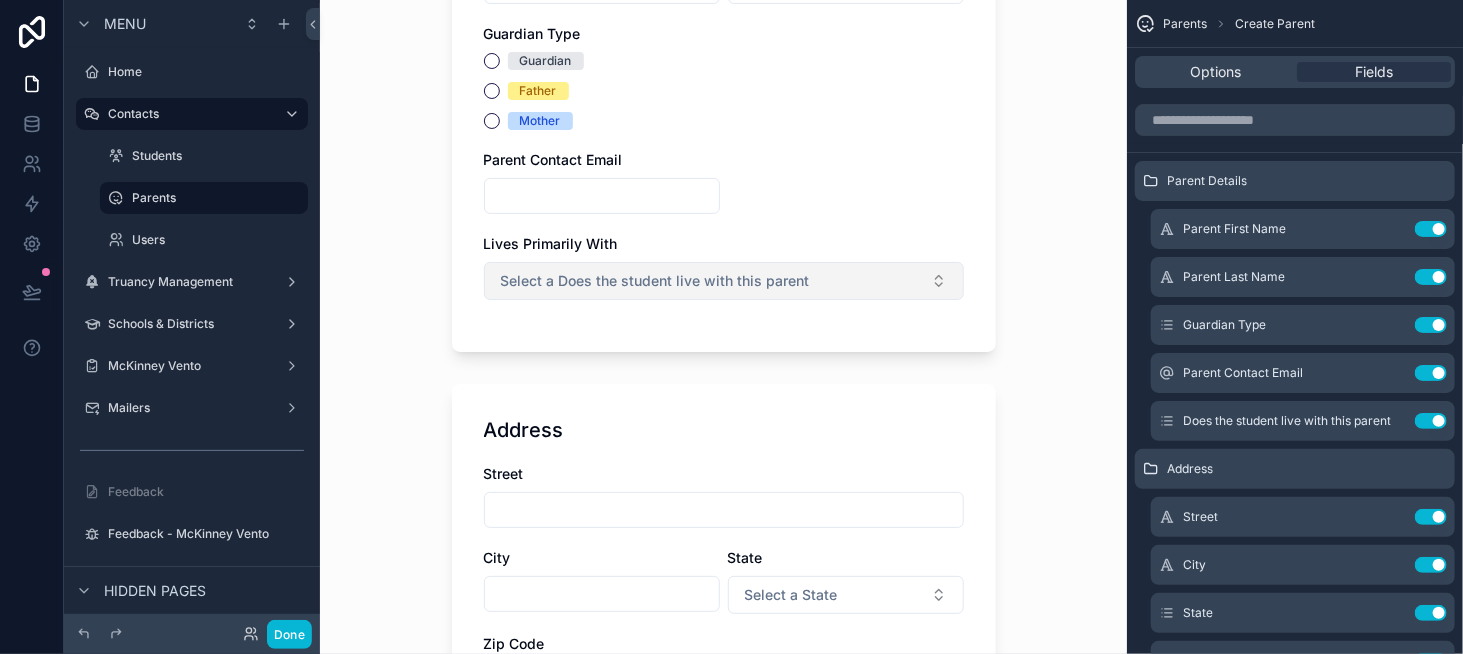 click on "Select a Does the student live with this parent" at bounding box center (655, 281) 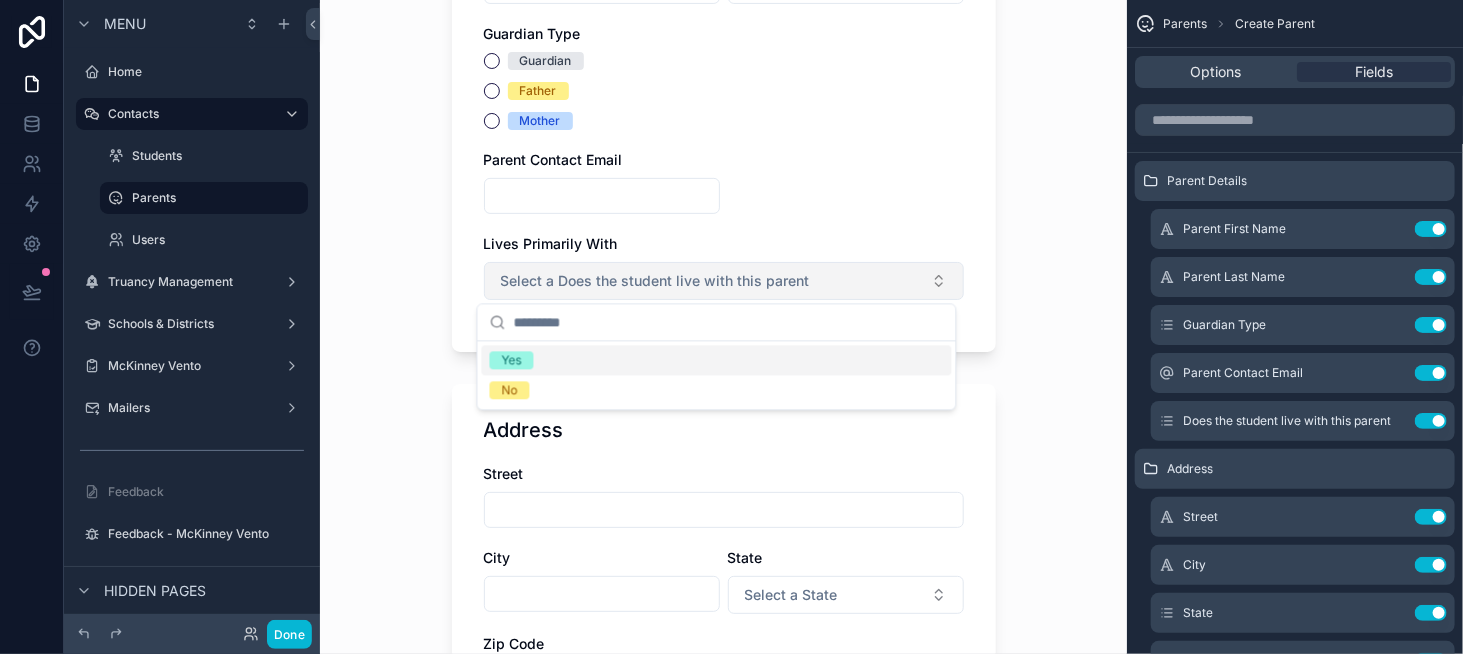 click on "Select a Does the student live with this parent" at bounding box center [655, 281] 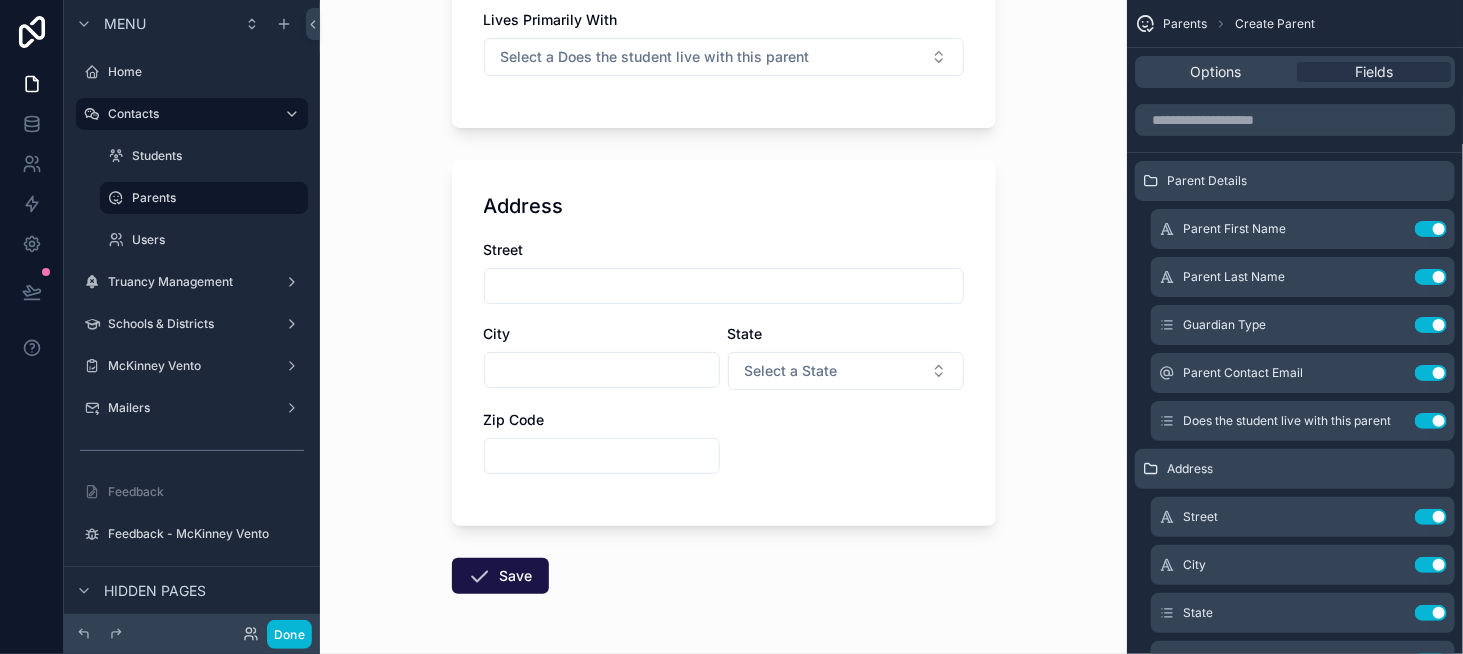 scroll, scrollTop: 590, scrollLeft: 0, axis: vertical 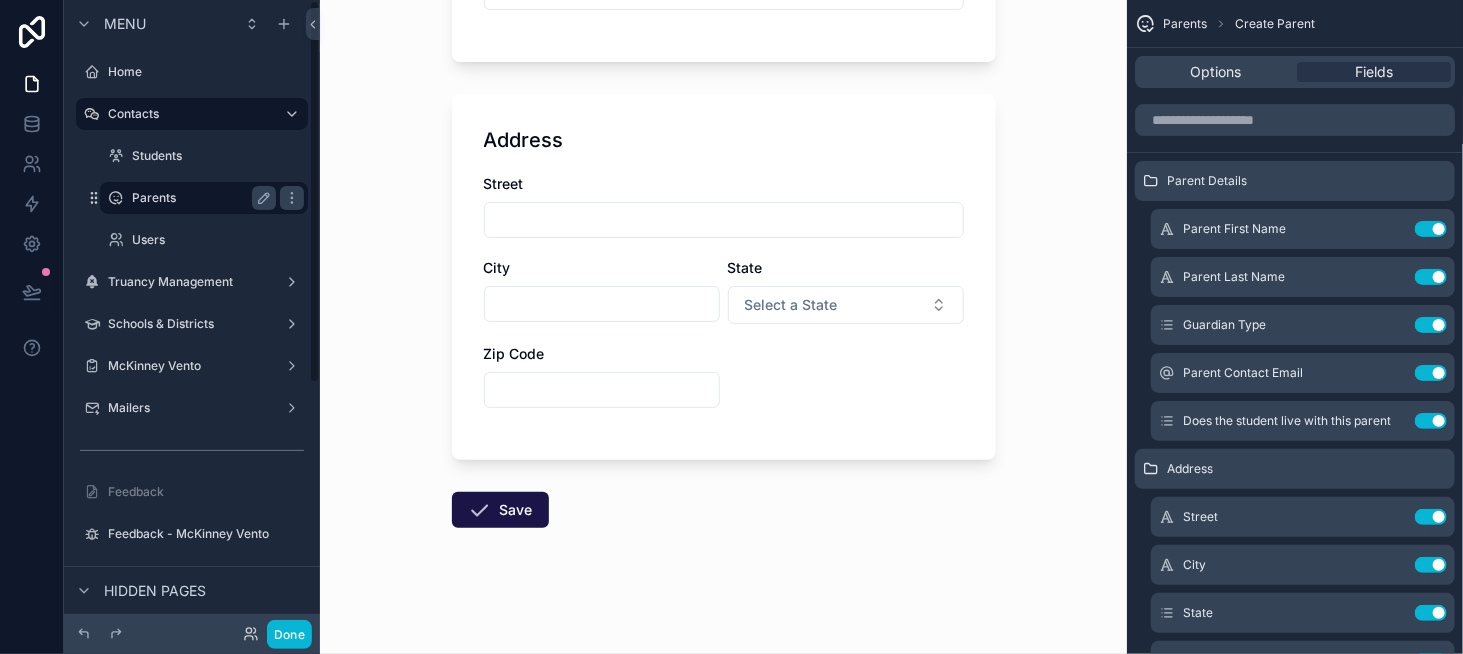 click on "Parents" at bounding box center [204, 198] 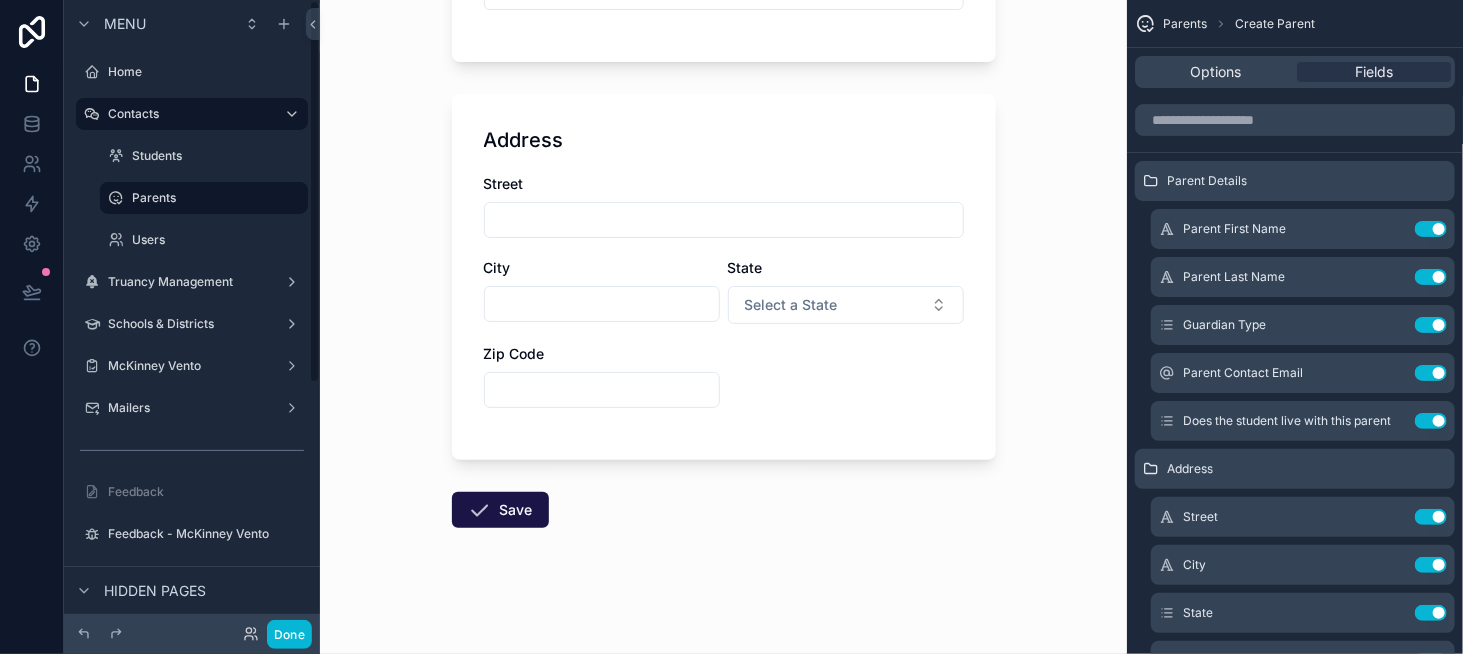 scroll, scrollTop: 0, scrollLeft: 0, axis: both 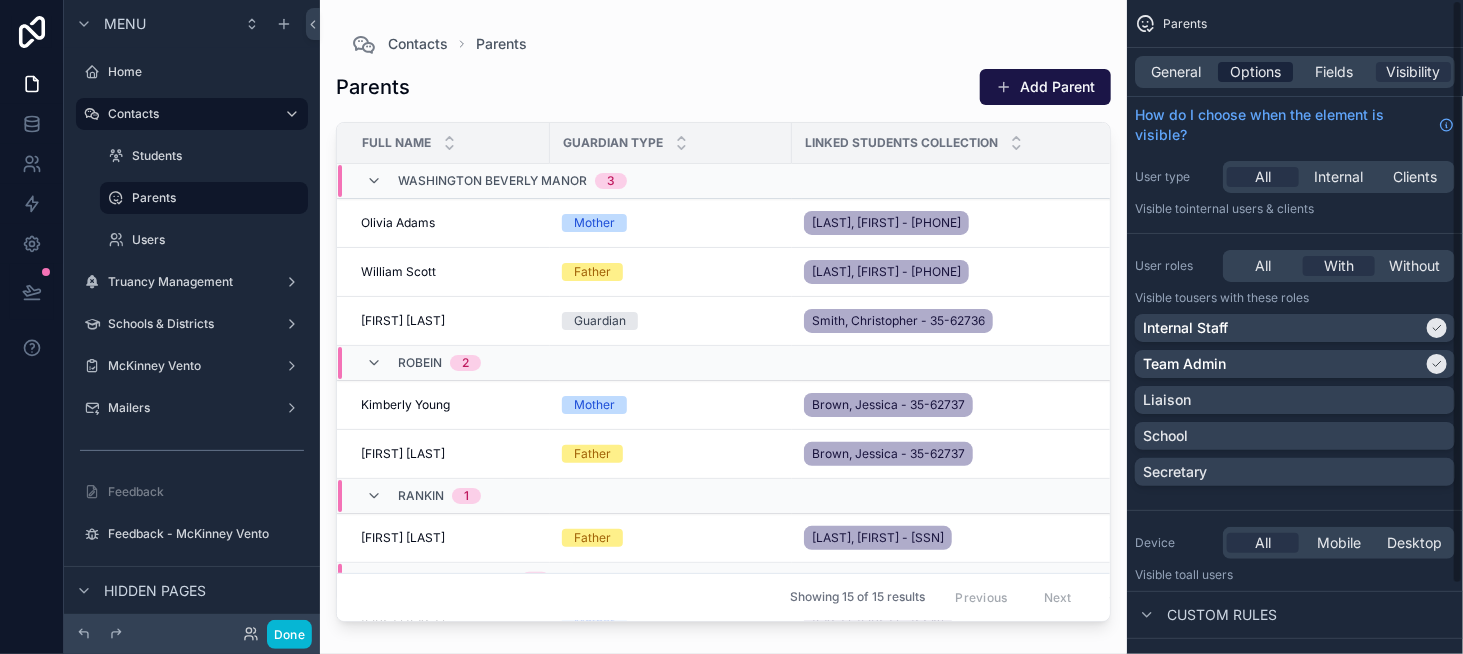 click on "Options" at bounding box center (1255, 72) 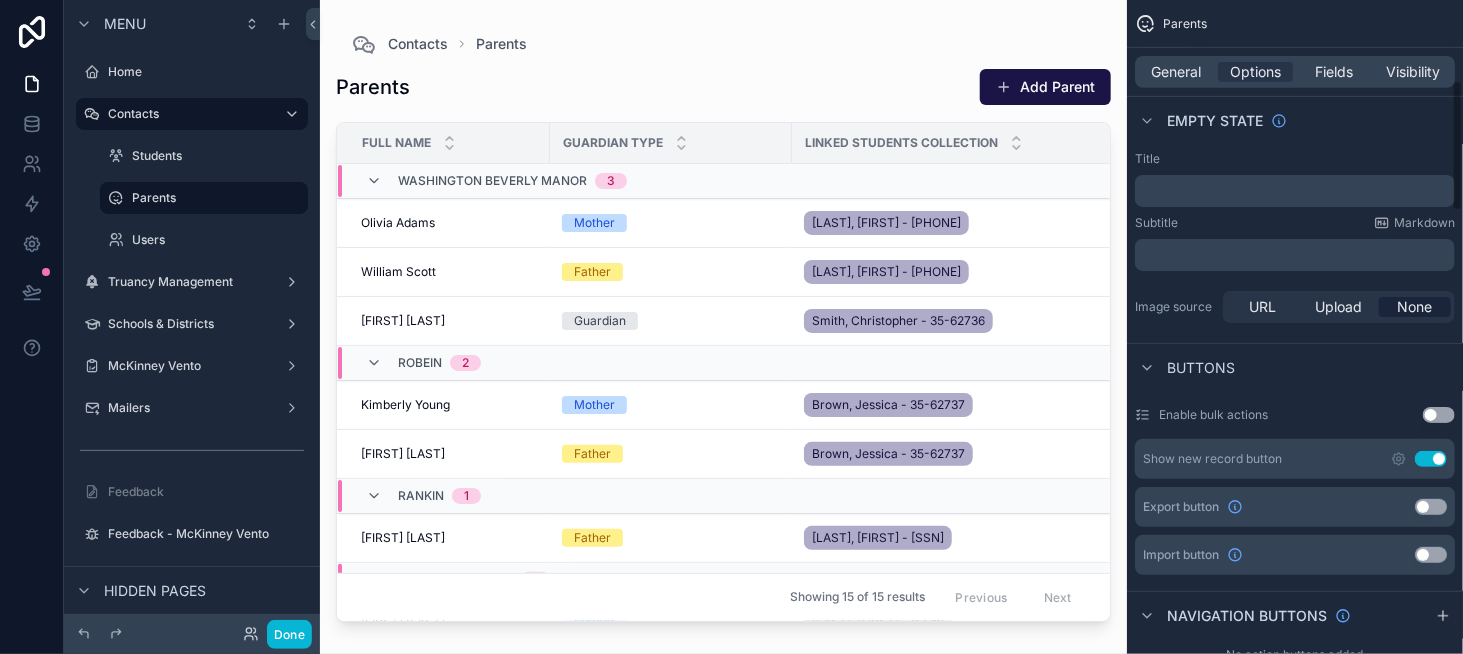 scroll, scrollTop: 400, scrollLeft: 0, axis: vertical 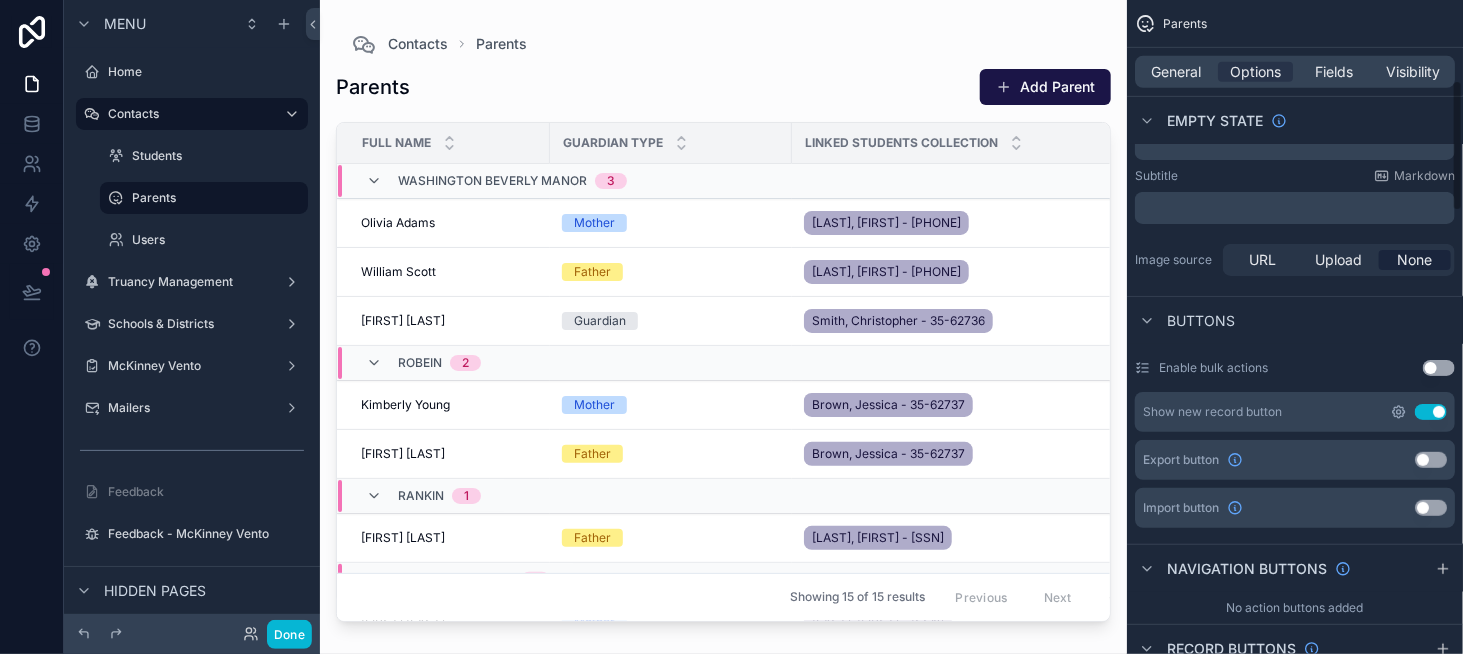 click 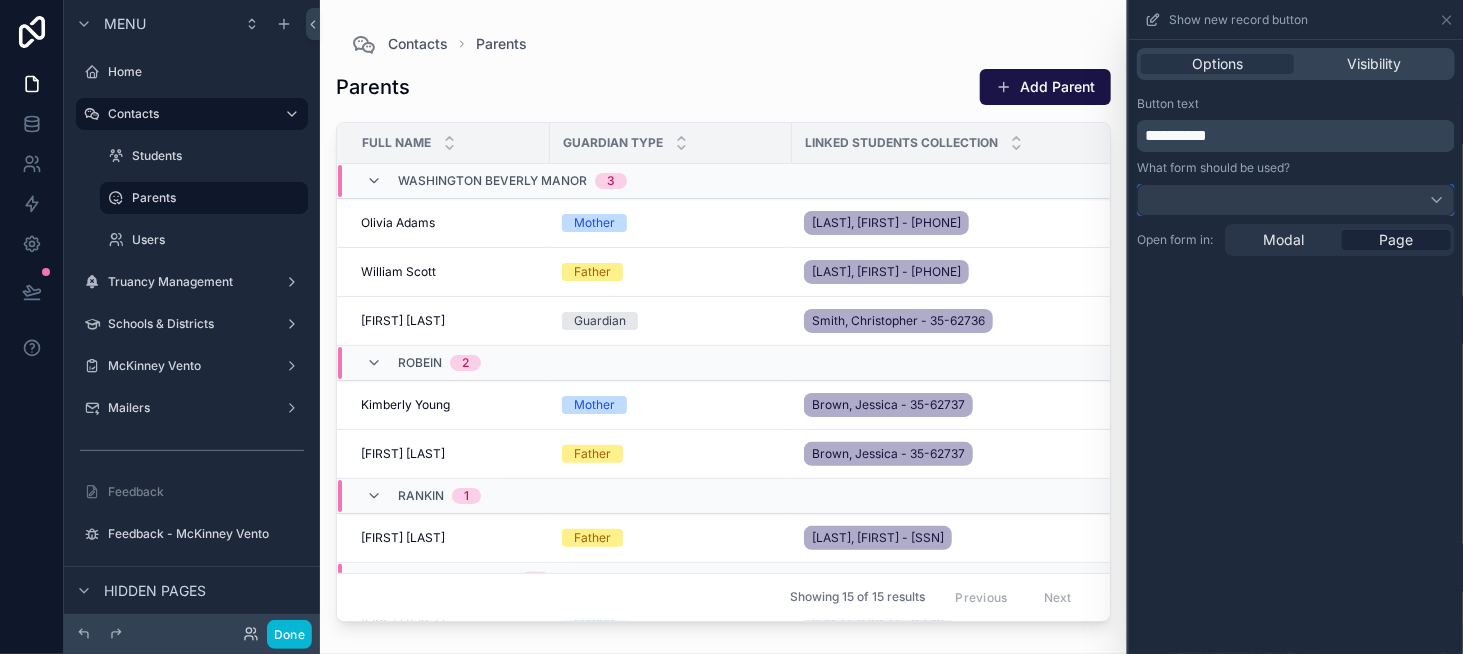 click at bounding box center (1296, 200) 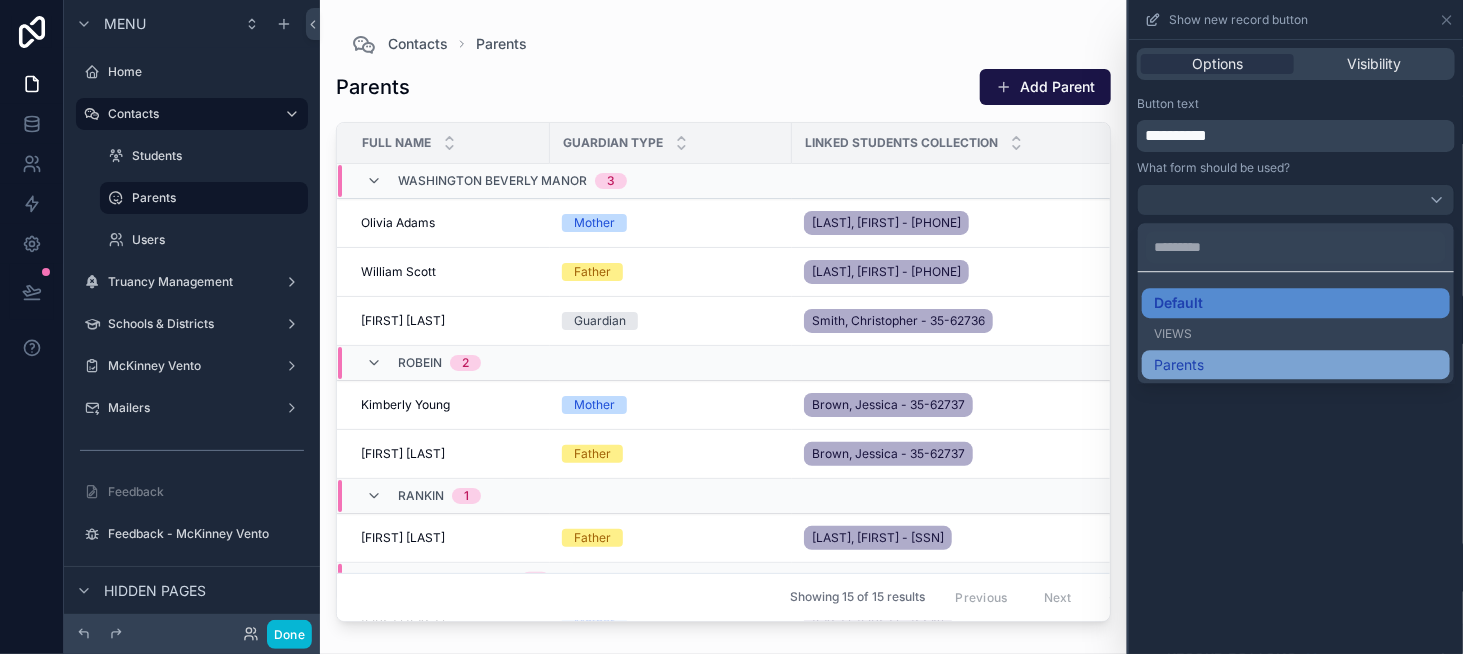 click on "Parents" at bounding box center [1296, 365] 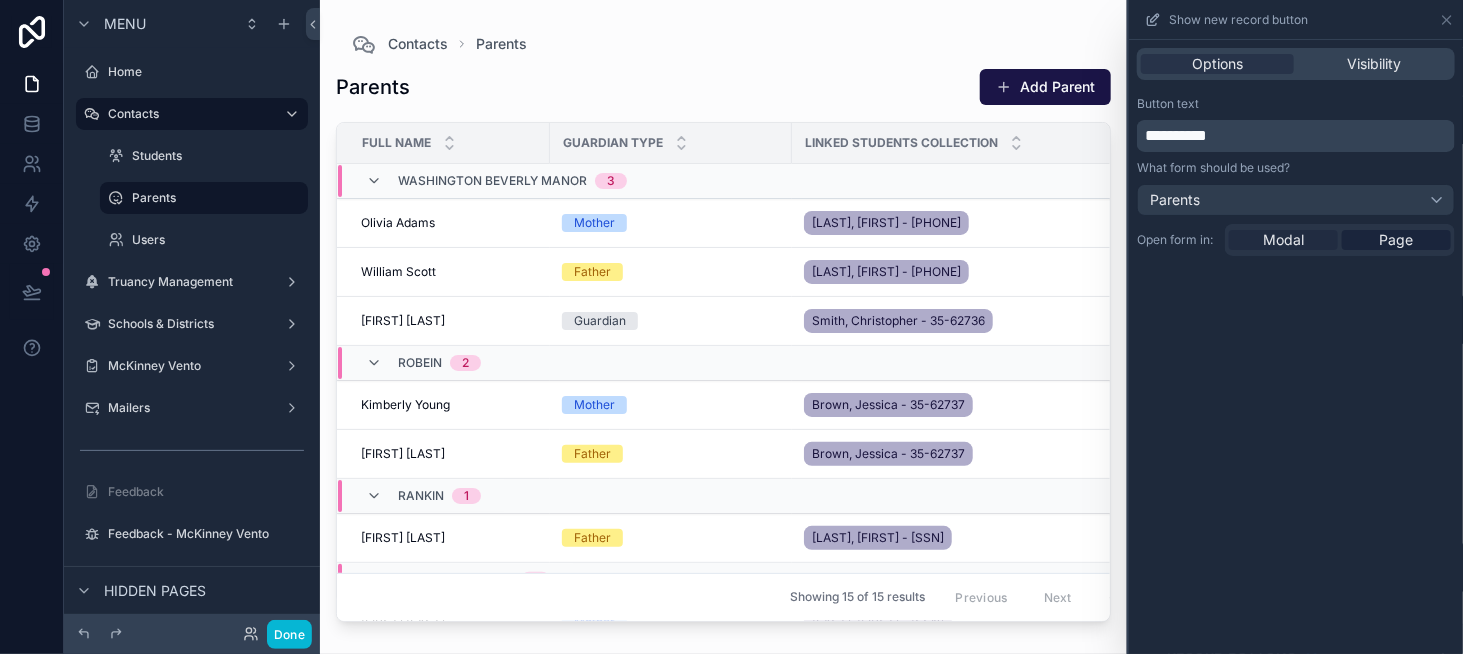 click on "Modal" at bounding box center (1283, 240) 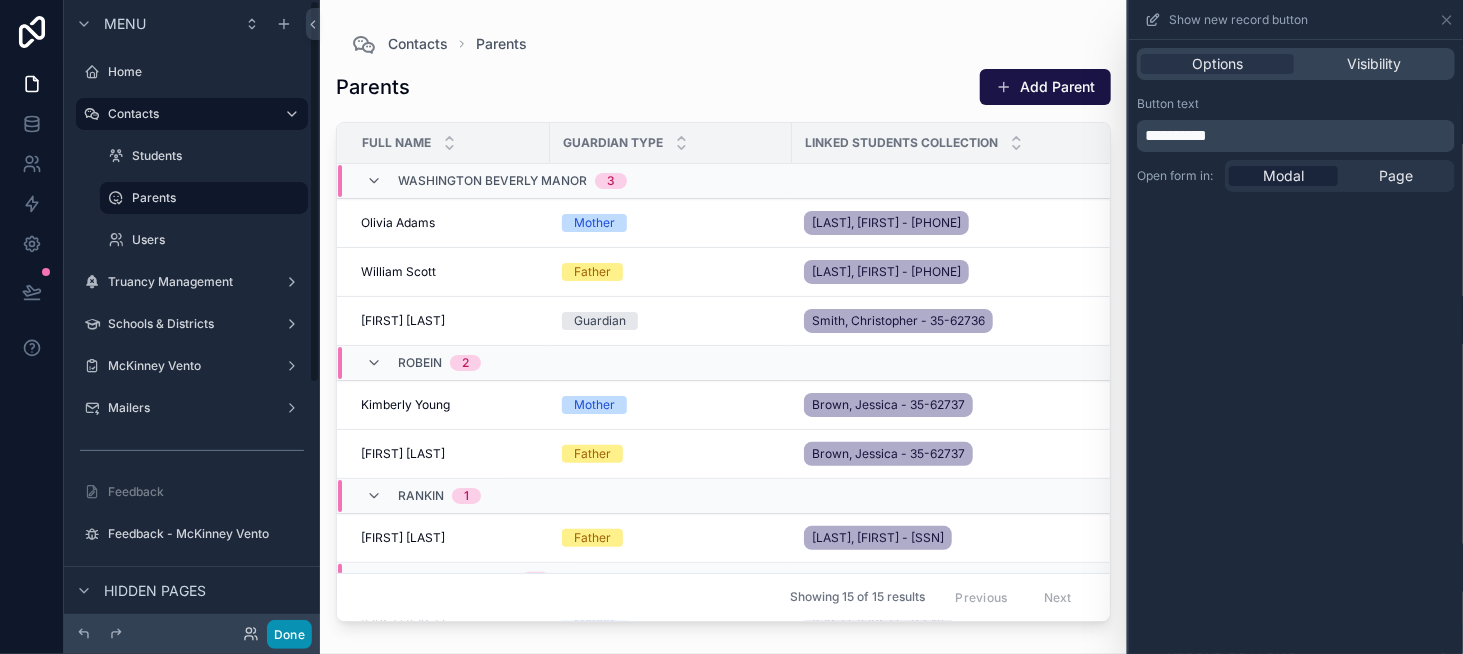click on "Done" at bounding box center (289, 634) 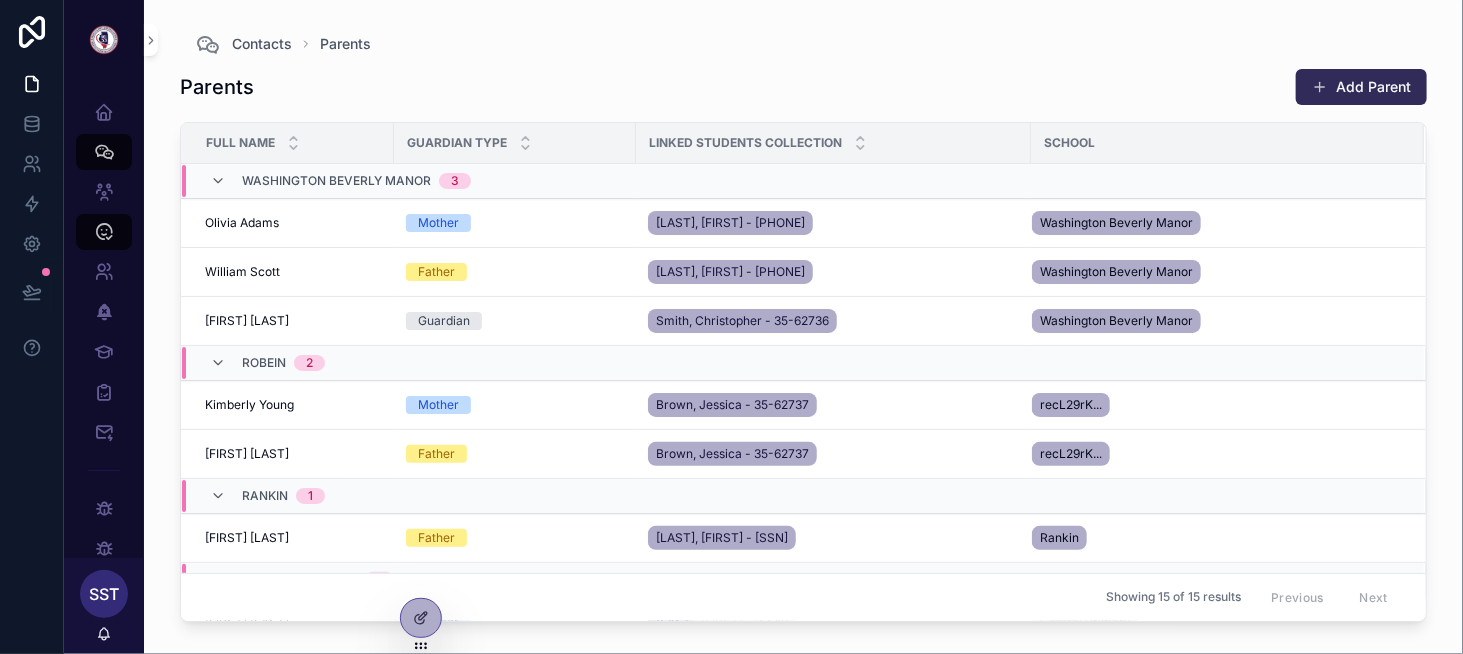 click on "Add Parent" at bounding box center (1361, 87) 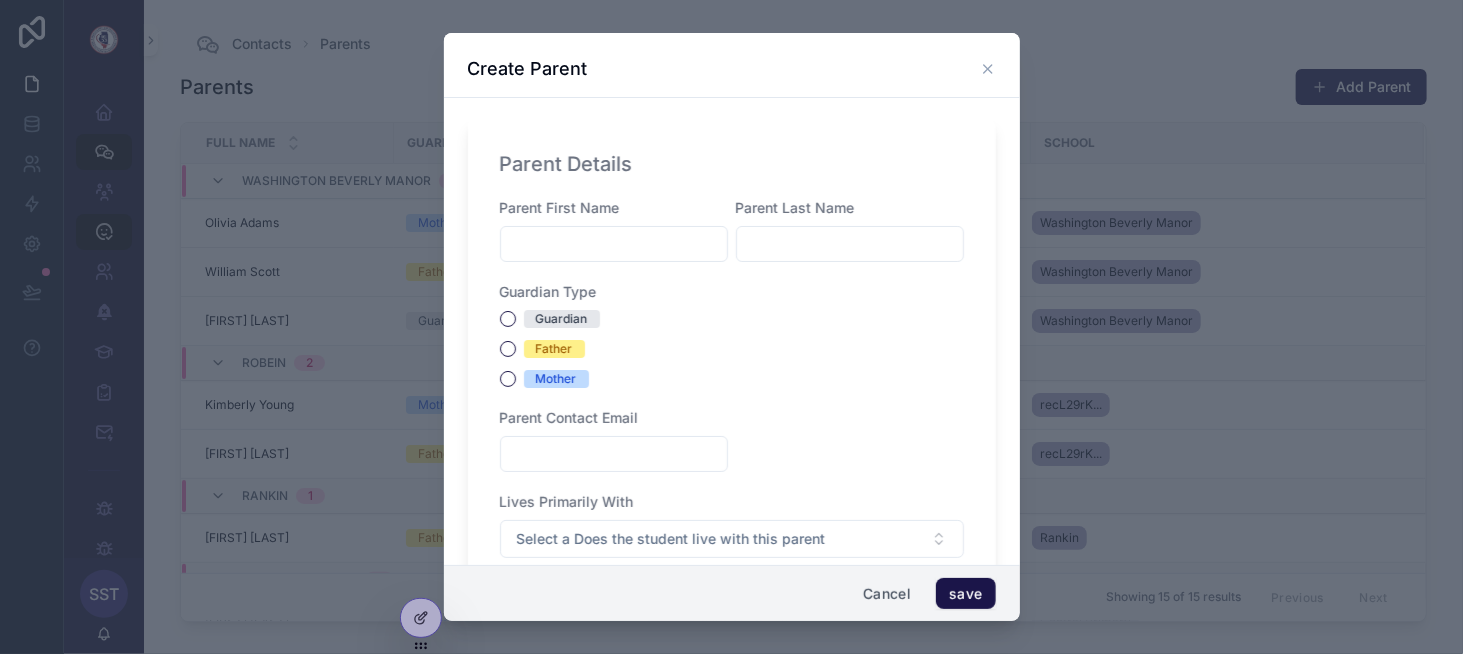 click 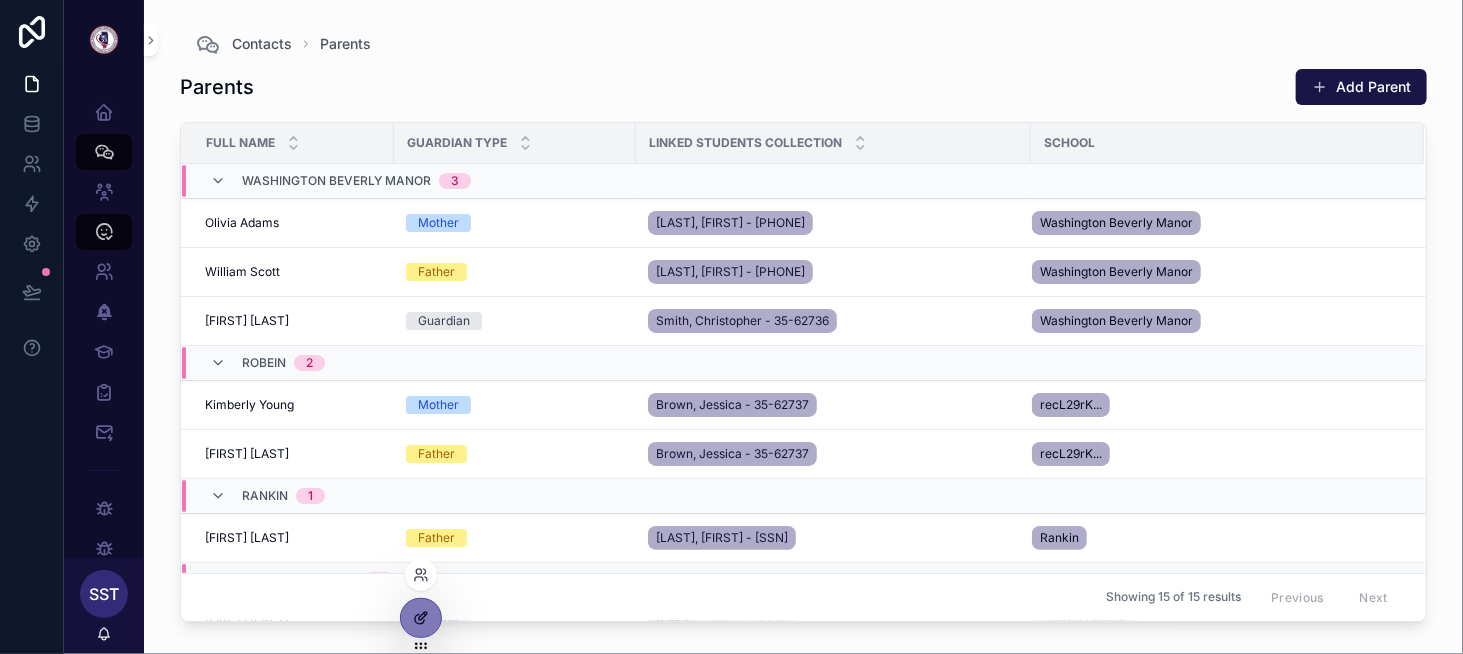 click 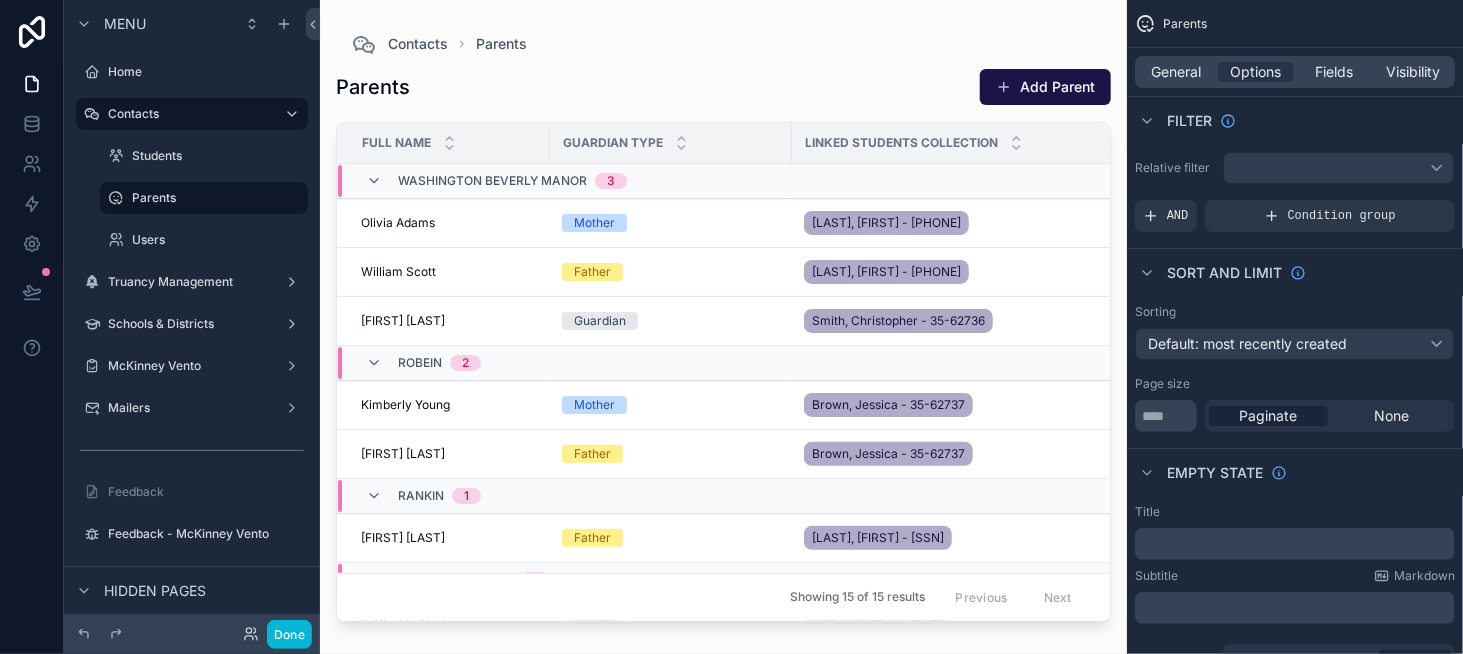 click at bounding box center (723, 315) 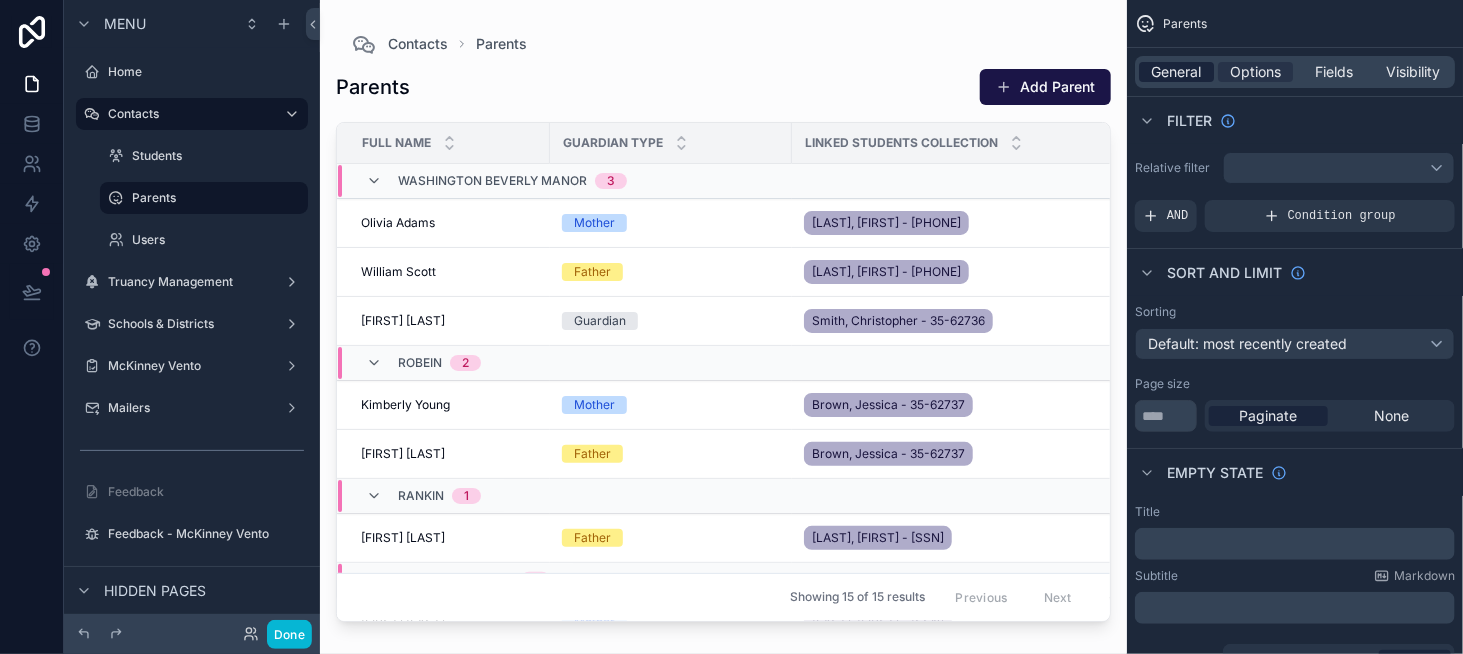 click on "General" at bounding box center [1177, 72] 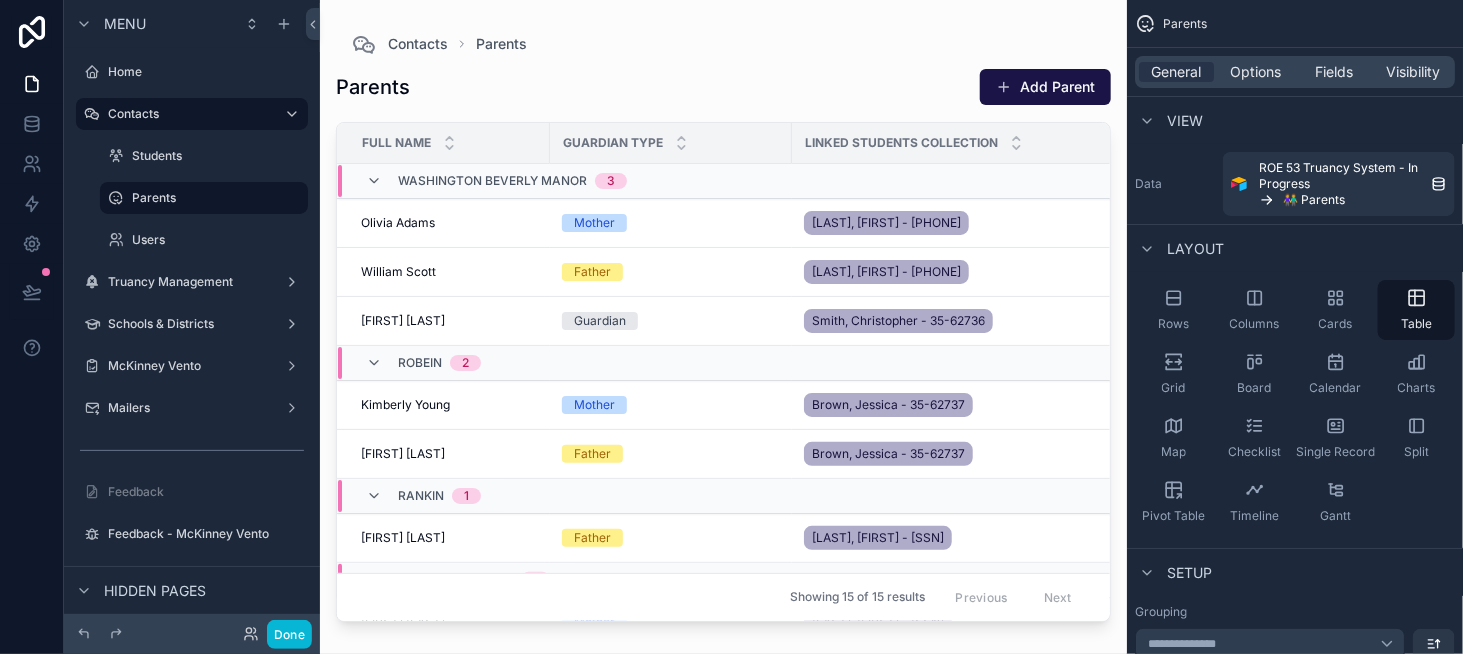 scroll, scrollTop: 300, scrollLeft: 0, axis: vertical 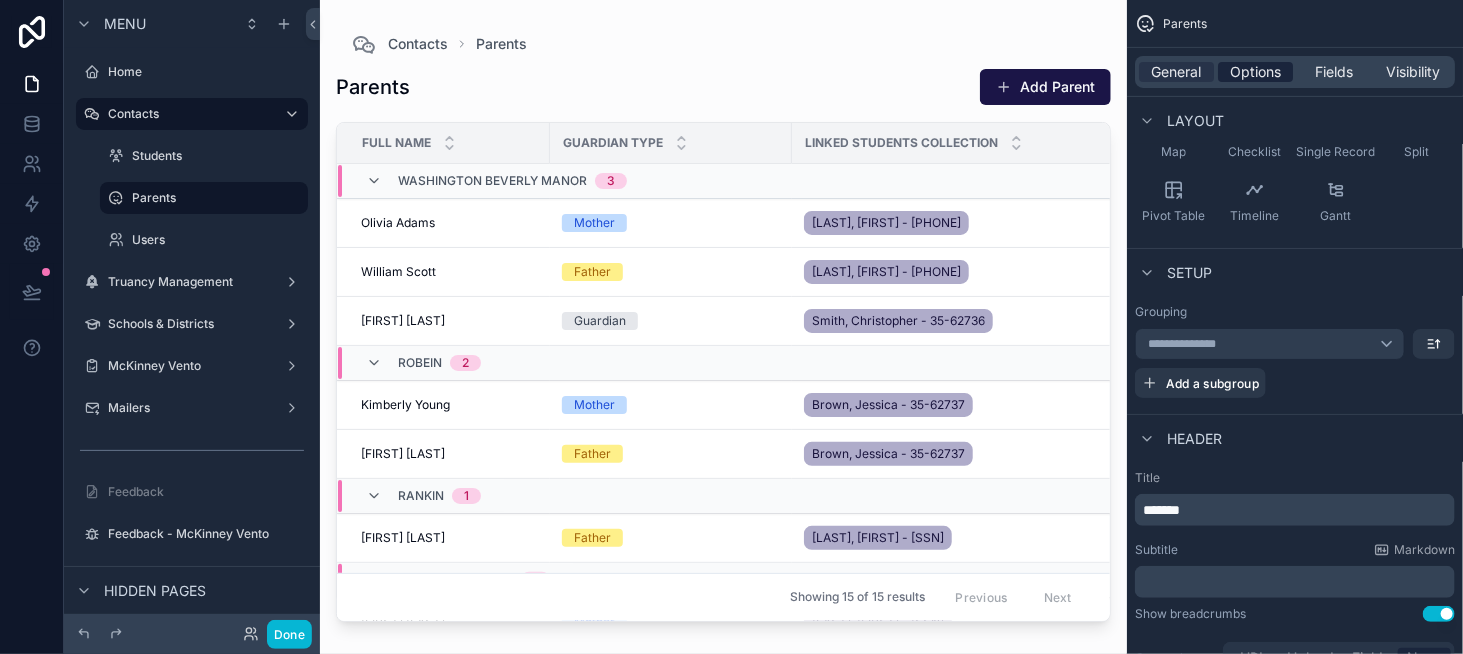 click on "Options" at bounding box center [1255, 72] 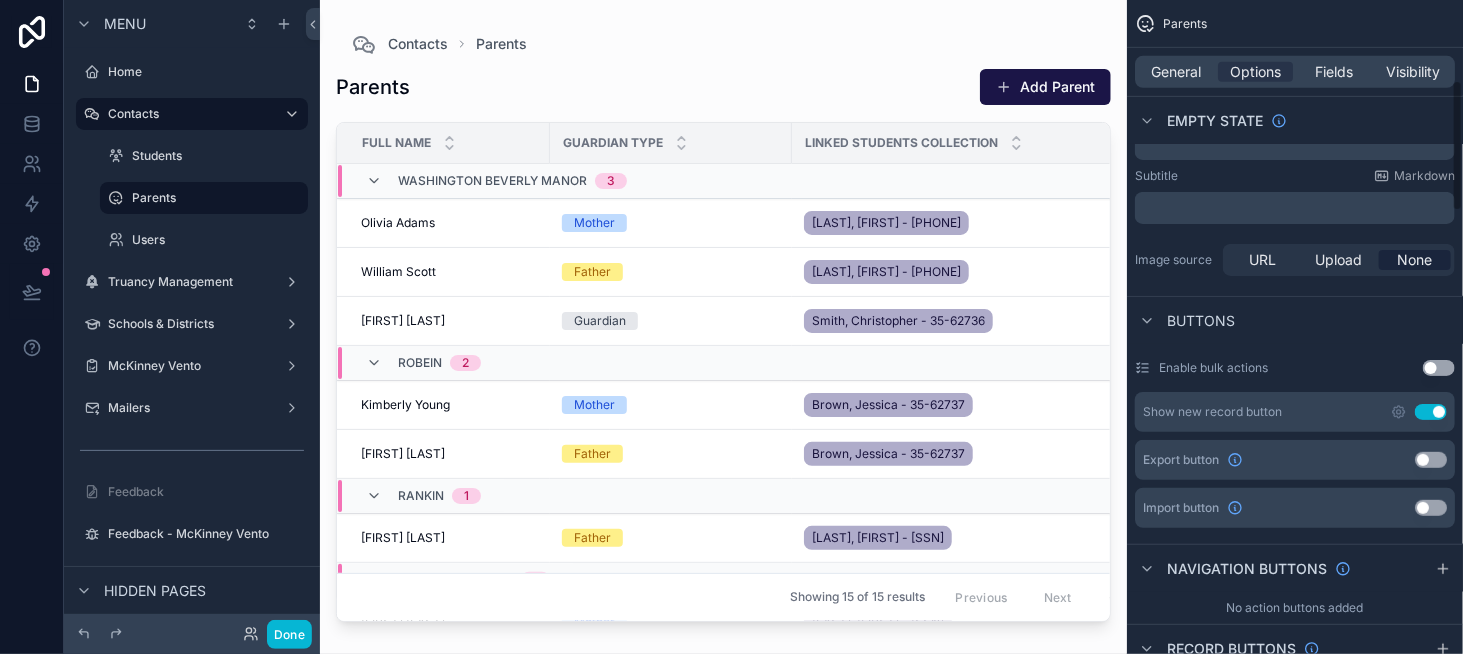 scroll, scrollTop: 0, scrollLeft: 0, axis: both 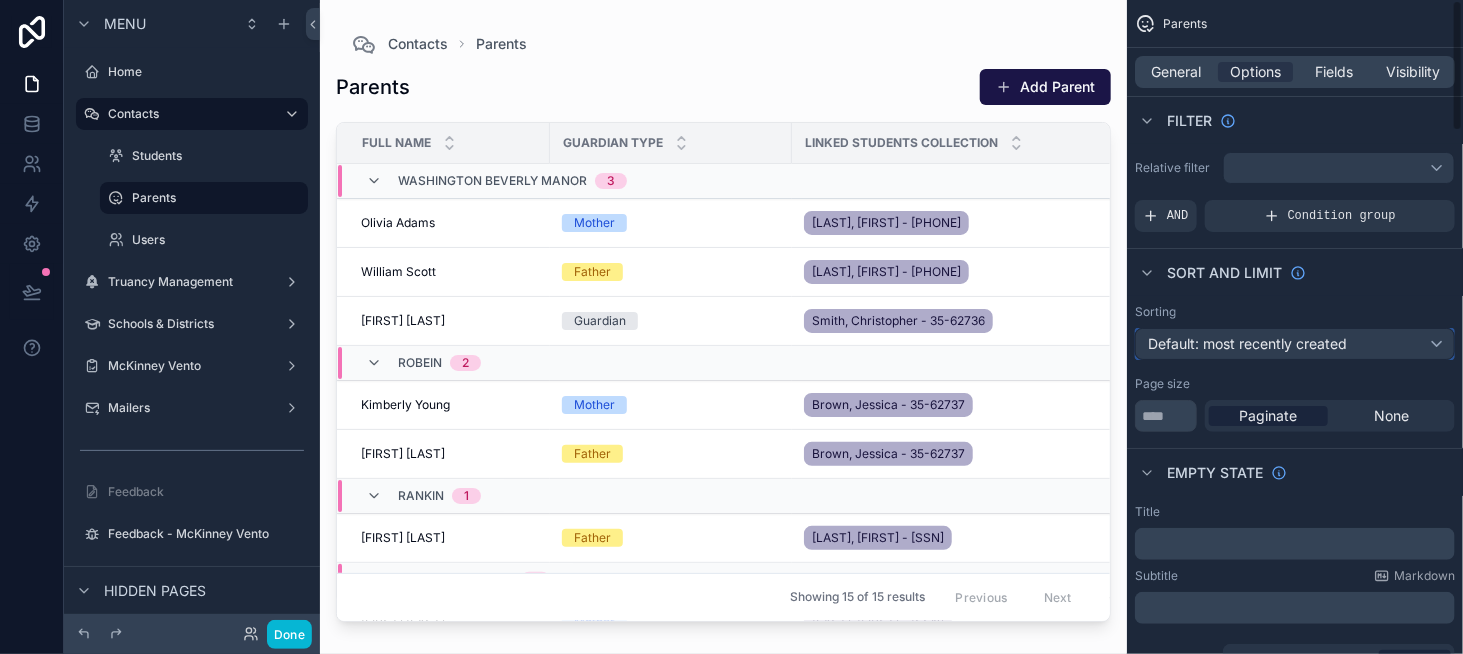 click on "Default: most recently created" at bounding box center [1247, 343] 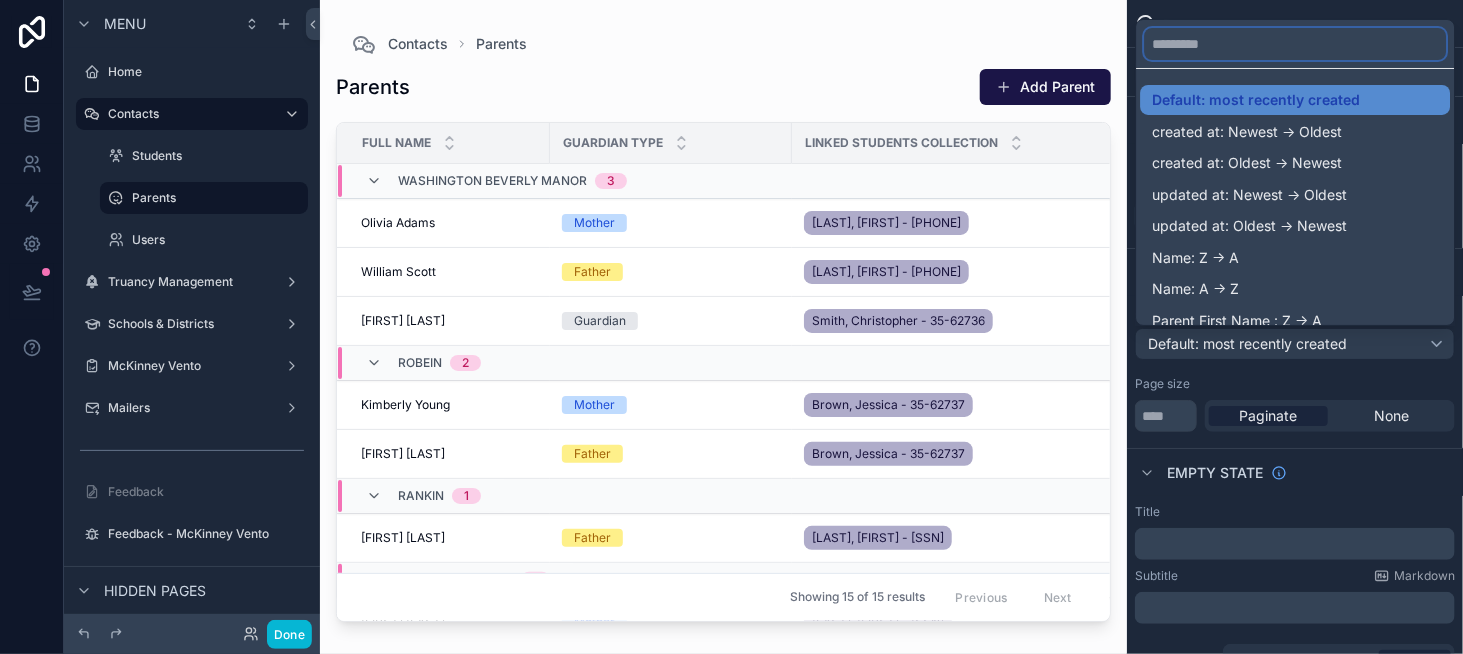 click at bounding box center [1295, 44] 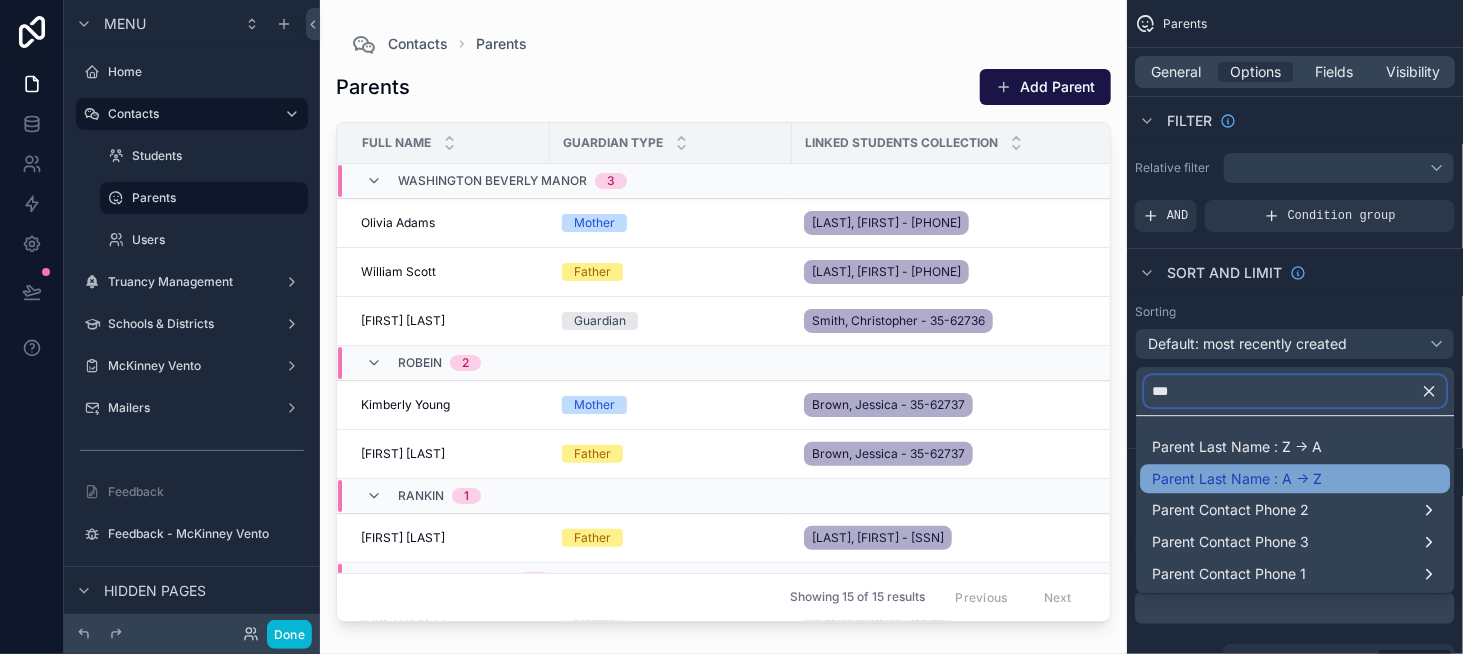 type on "***" 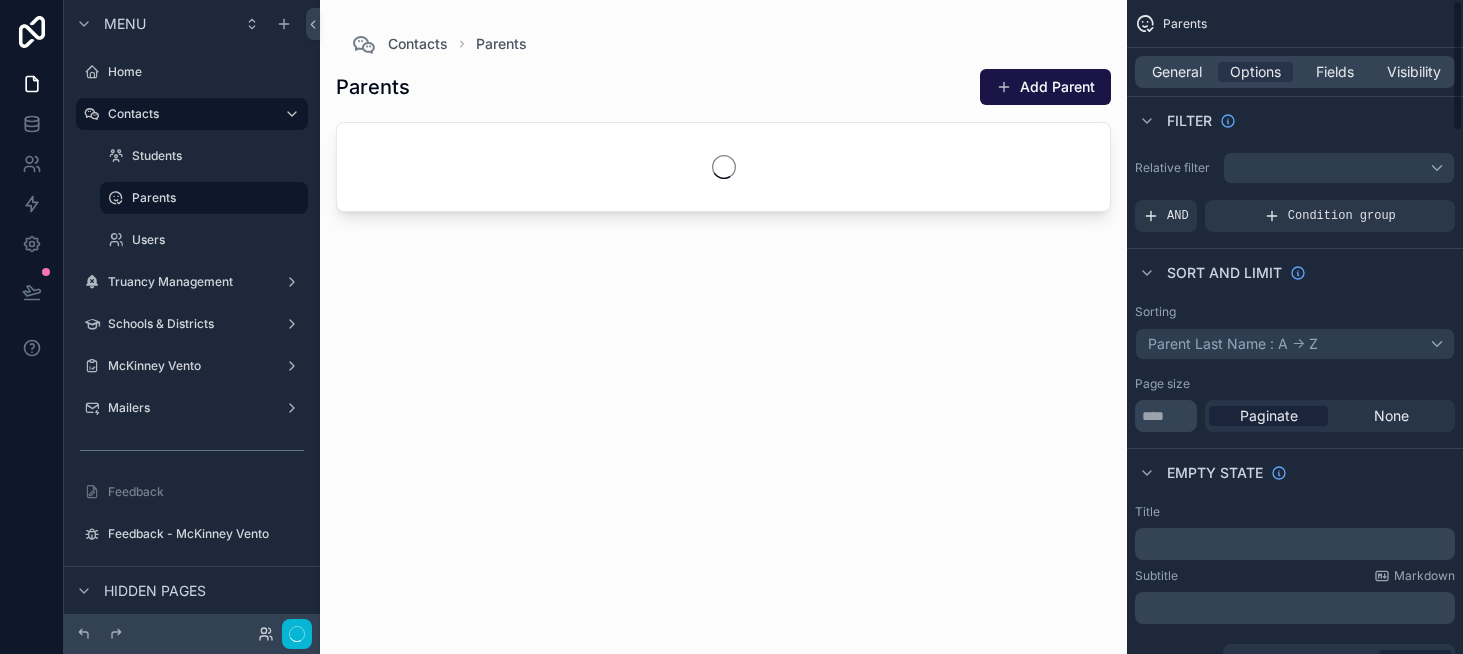 scroll, scrollTop: 0, scrollLeft: 0, axis: both 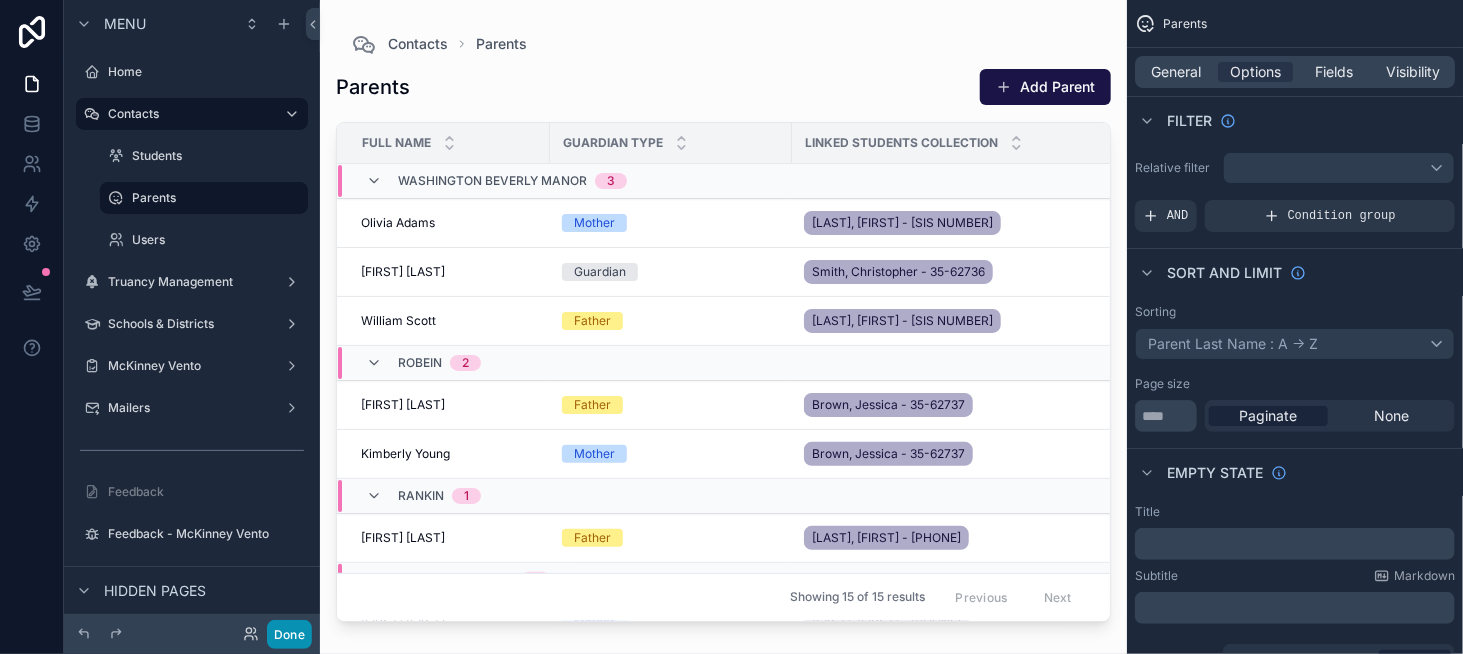 click on "Done" at bounding box center (289, 634) 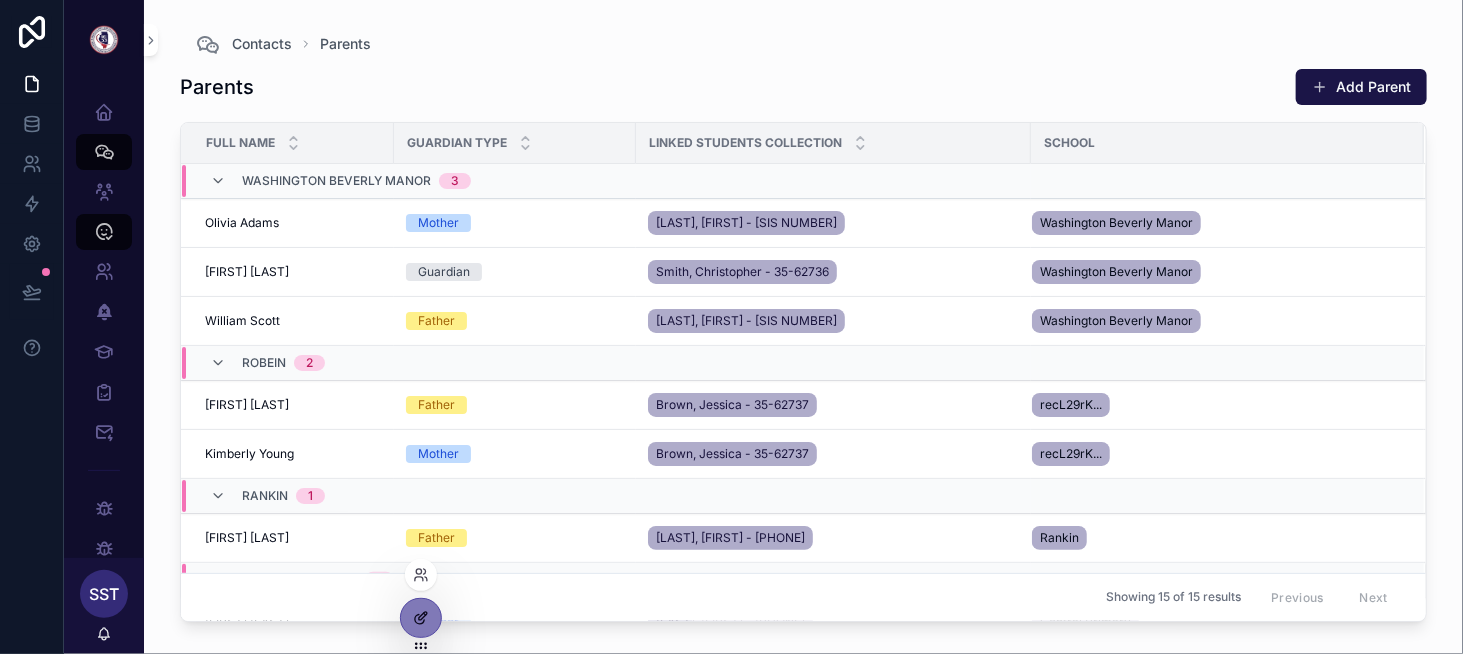 click 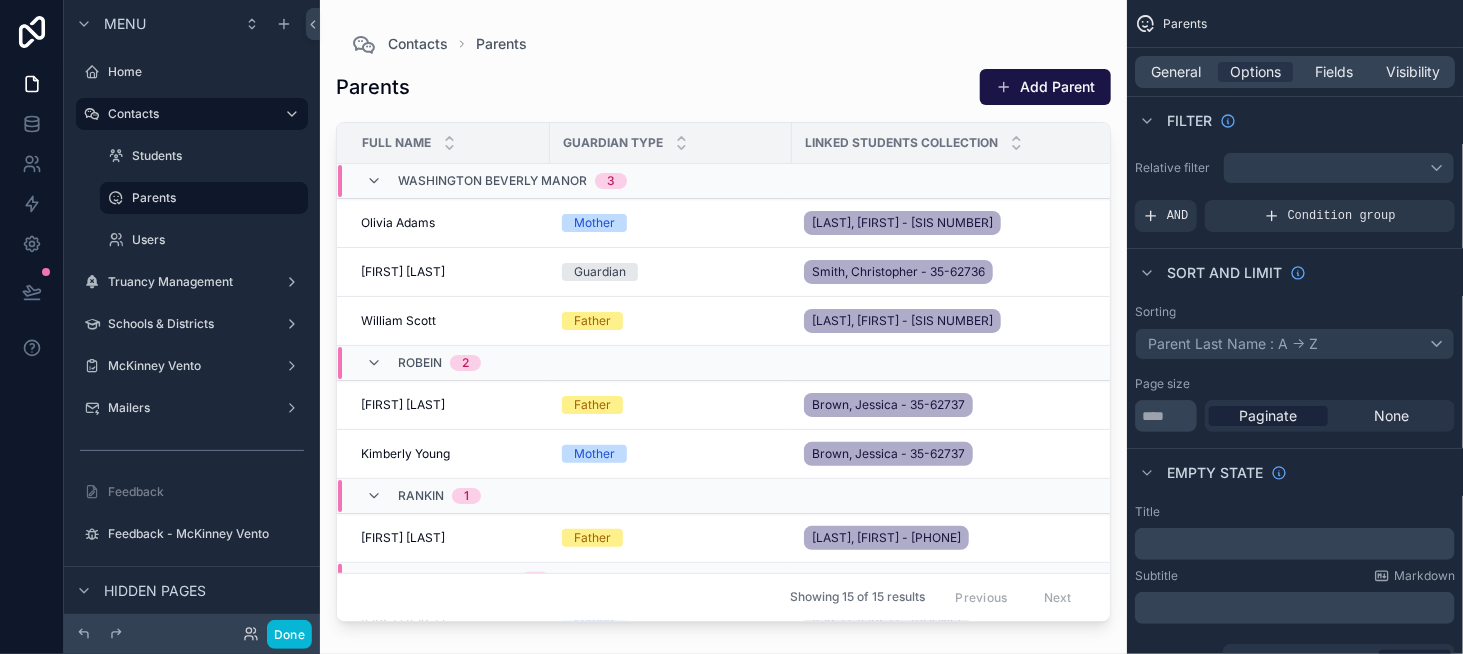 click on "Washington Beverly Manor 3" at bounding box center [762, 181] 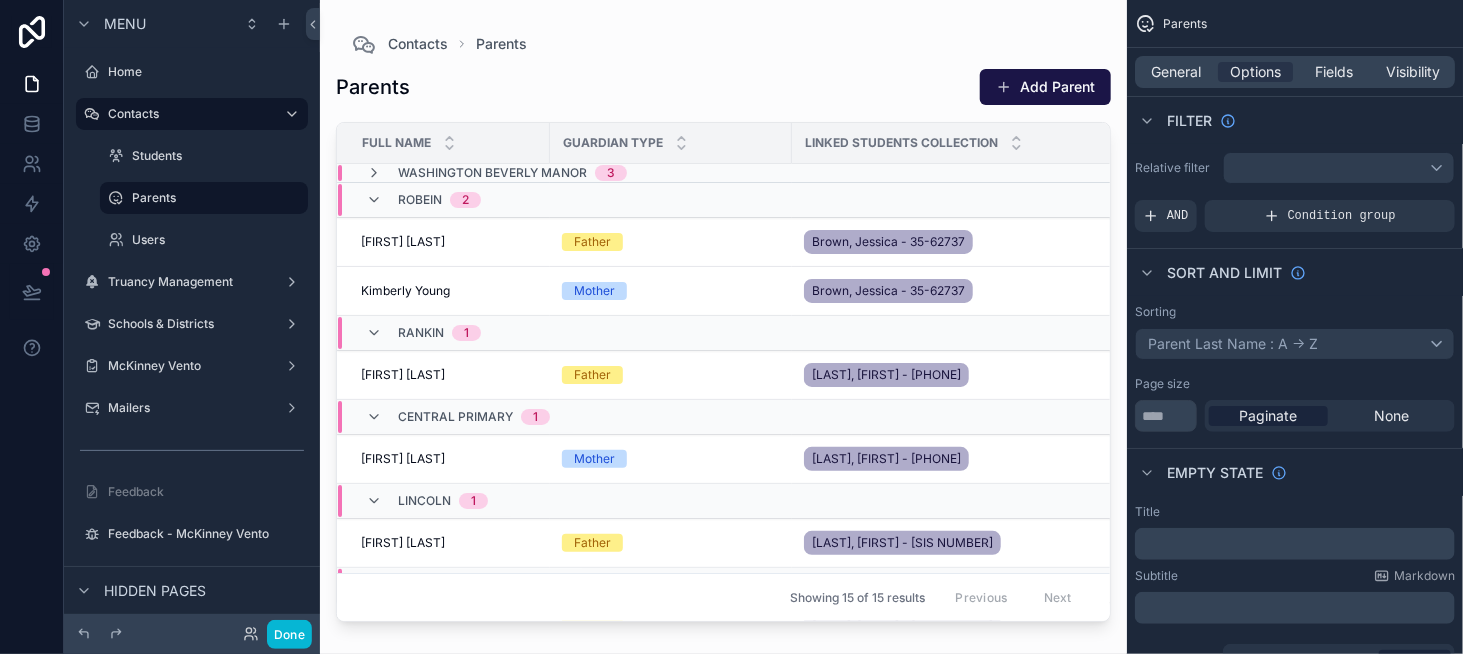 click on "Robein 2" at bounding box center [762, 200] 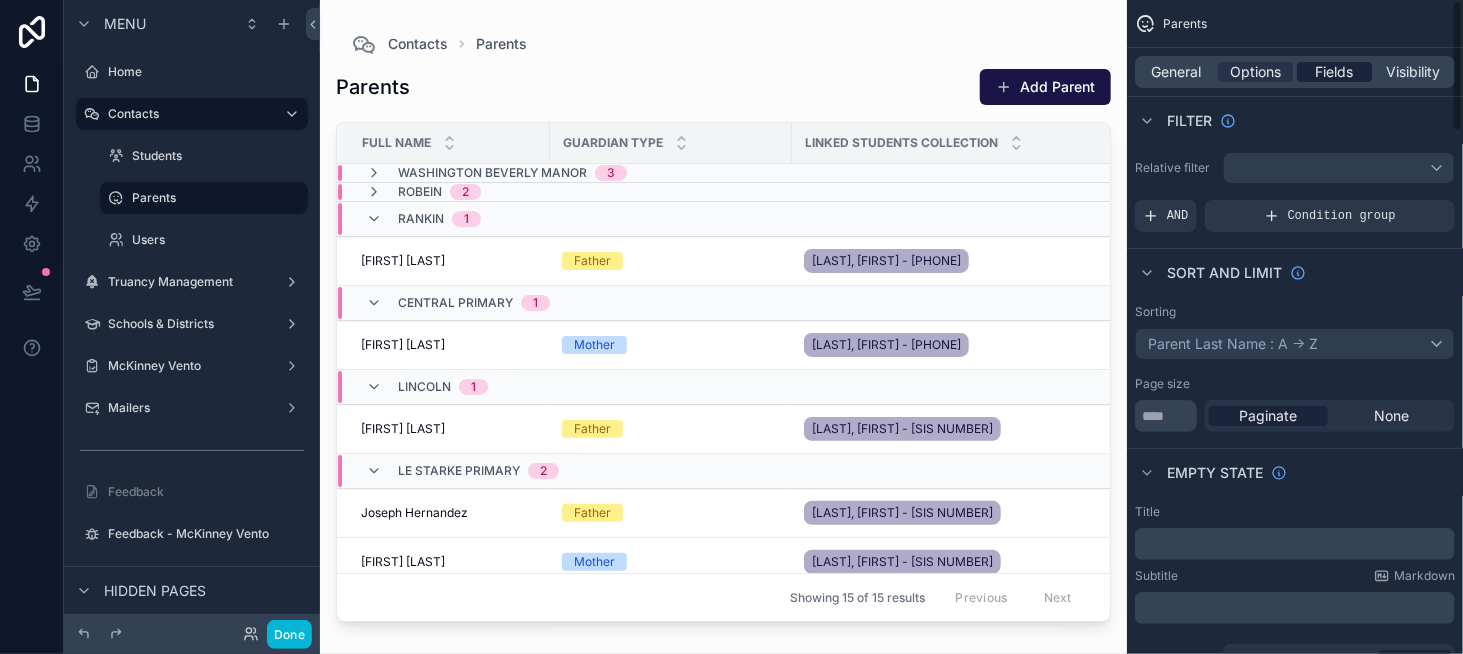 click on "Fields" at bounding box center [1335, 72] 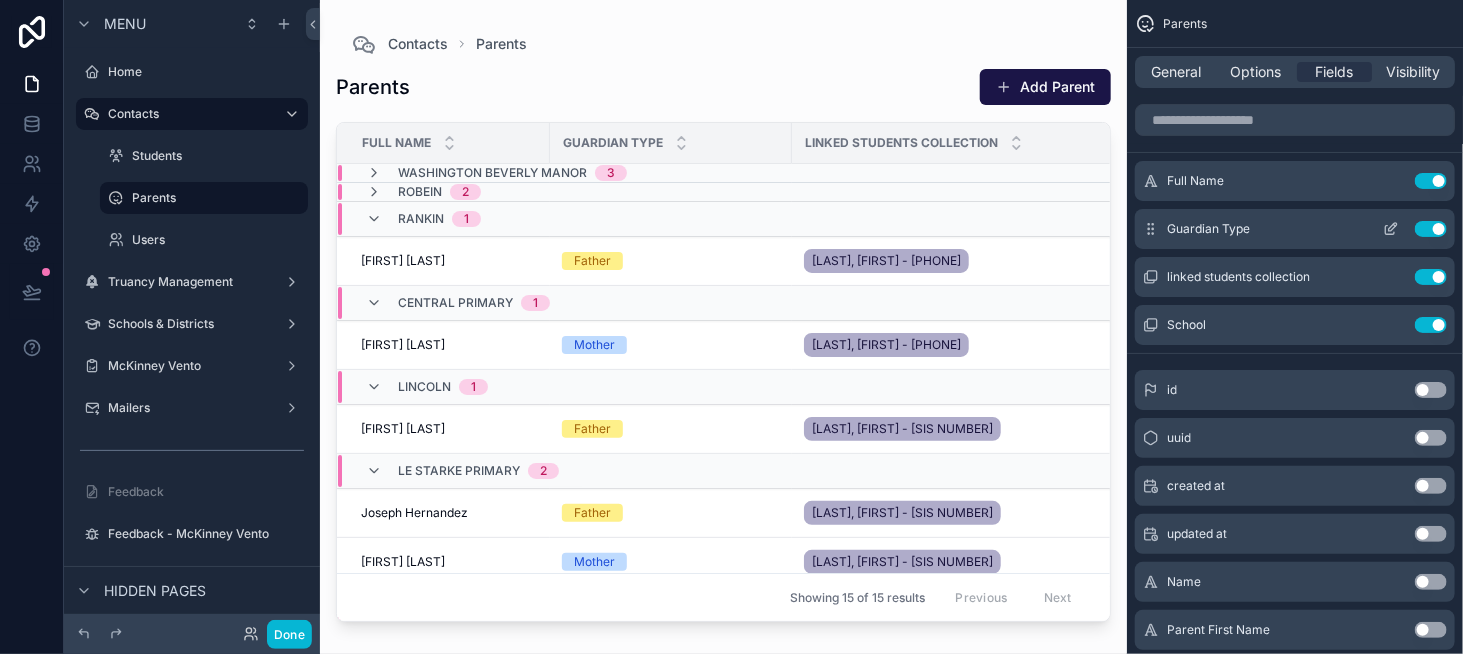 click on "Use setting" at bounding box center (1431, 229) 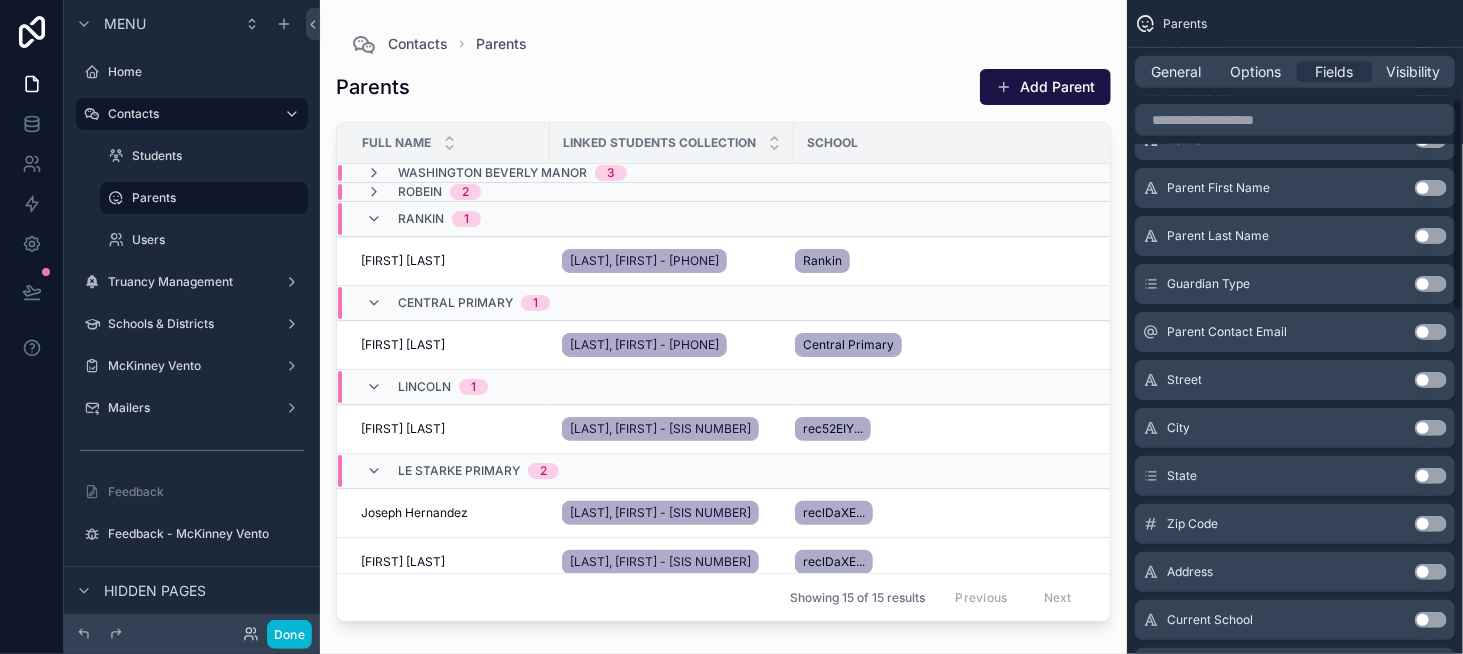 scroll, scrollTop: 400, scrollLeft: 0, axis: vertical 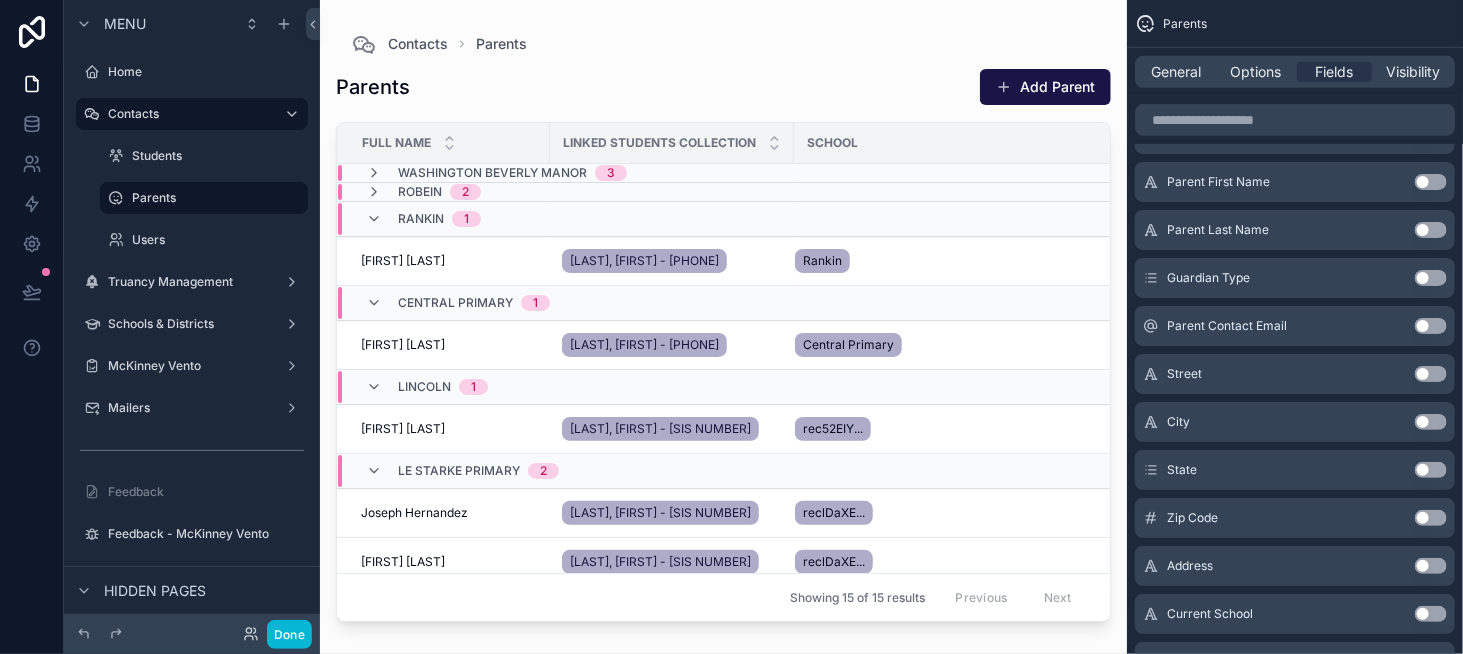 click on "Use setting" at bounding box center [1431, 278] 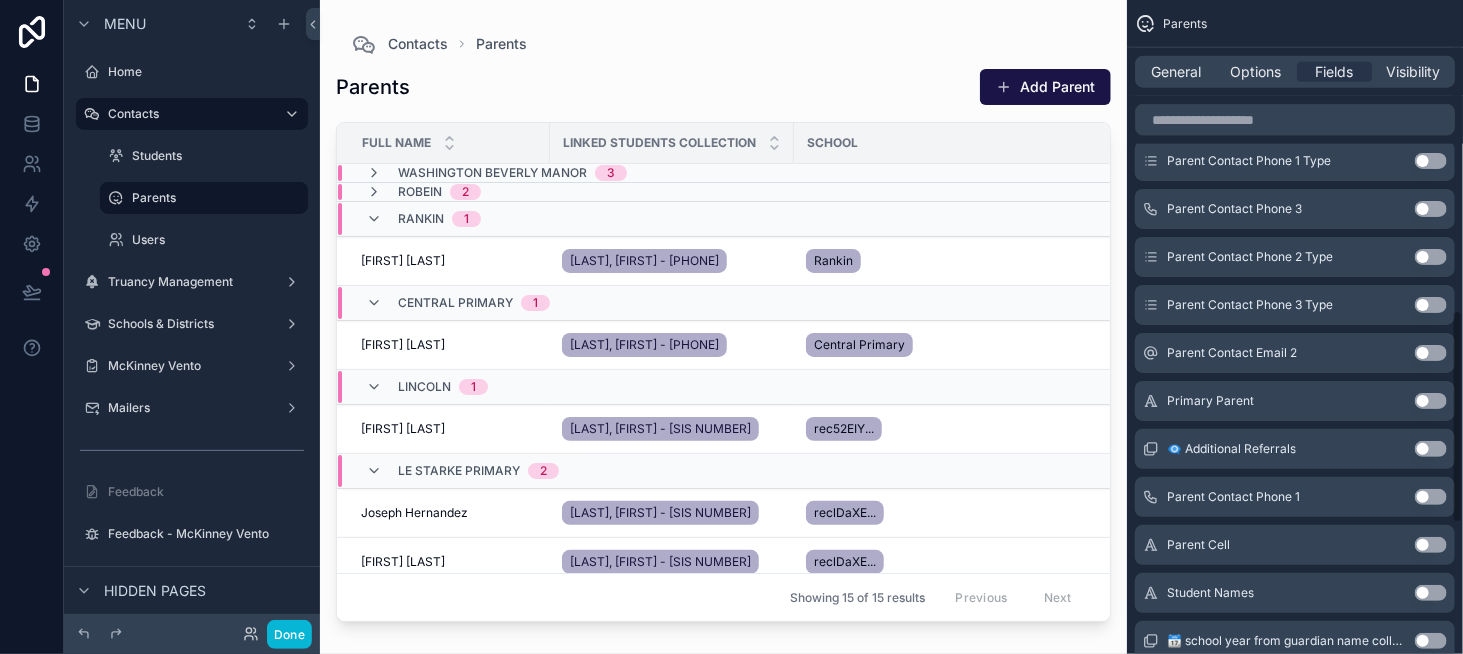 scroll, scrollTop: 1048, scrollLeft: 0, axis: vertical 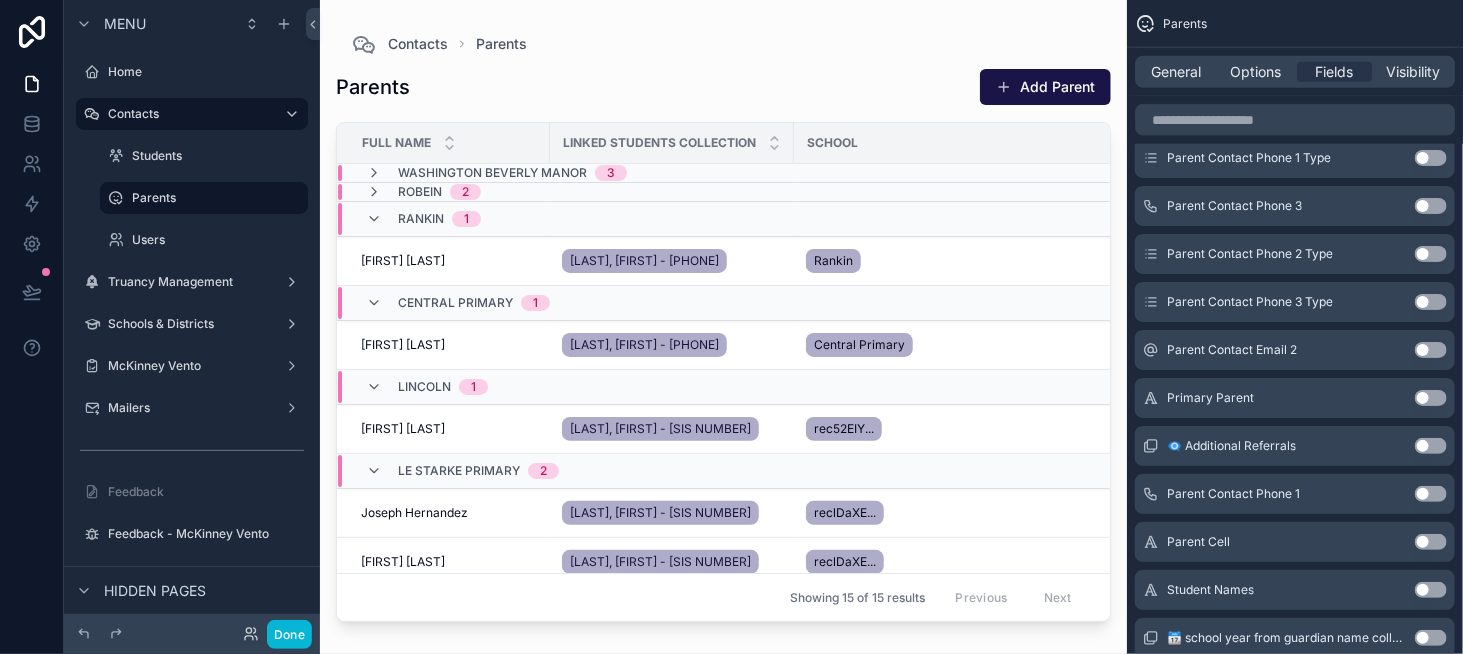 click on "Use setting" at bounding box center [1431, 494] 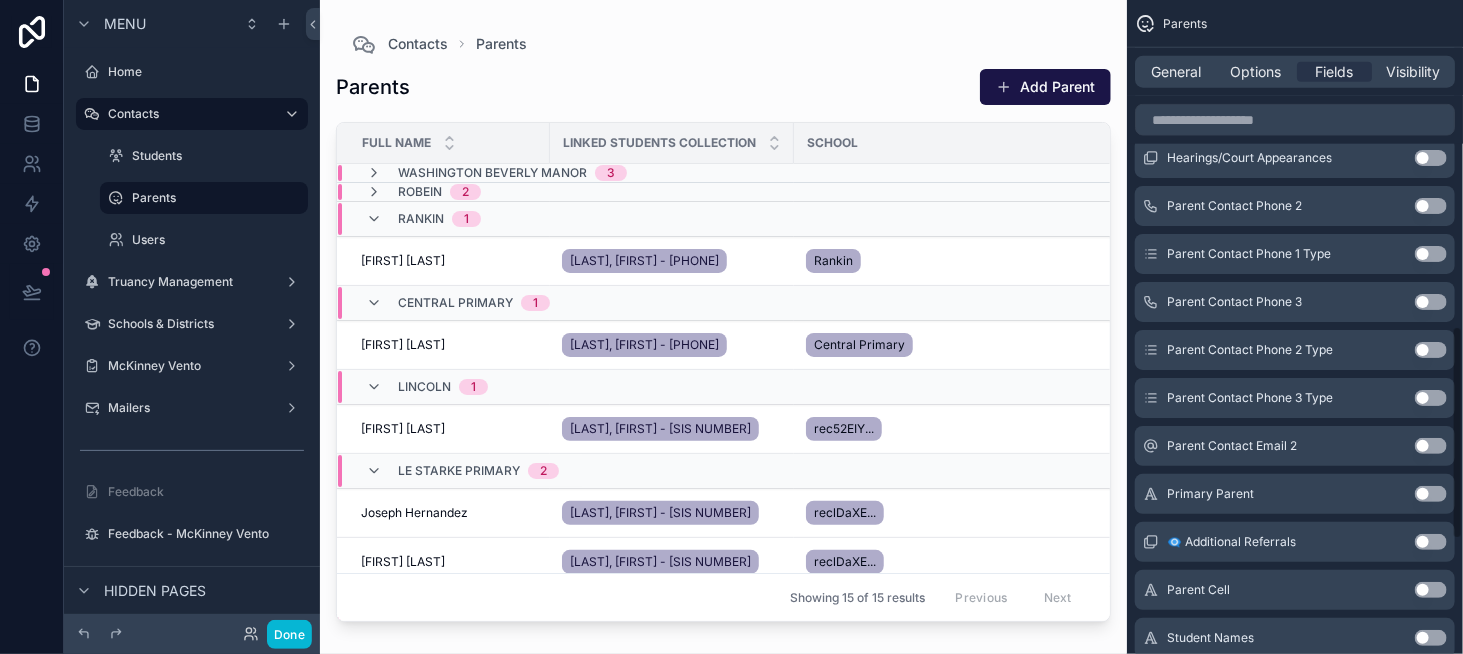 scroll, scrollTop: 996, scrollLeft: 0, axis: vertical 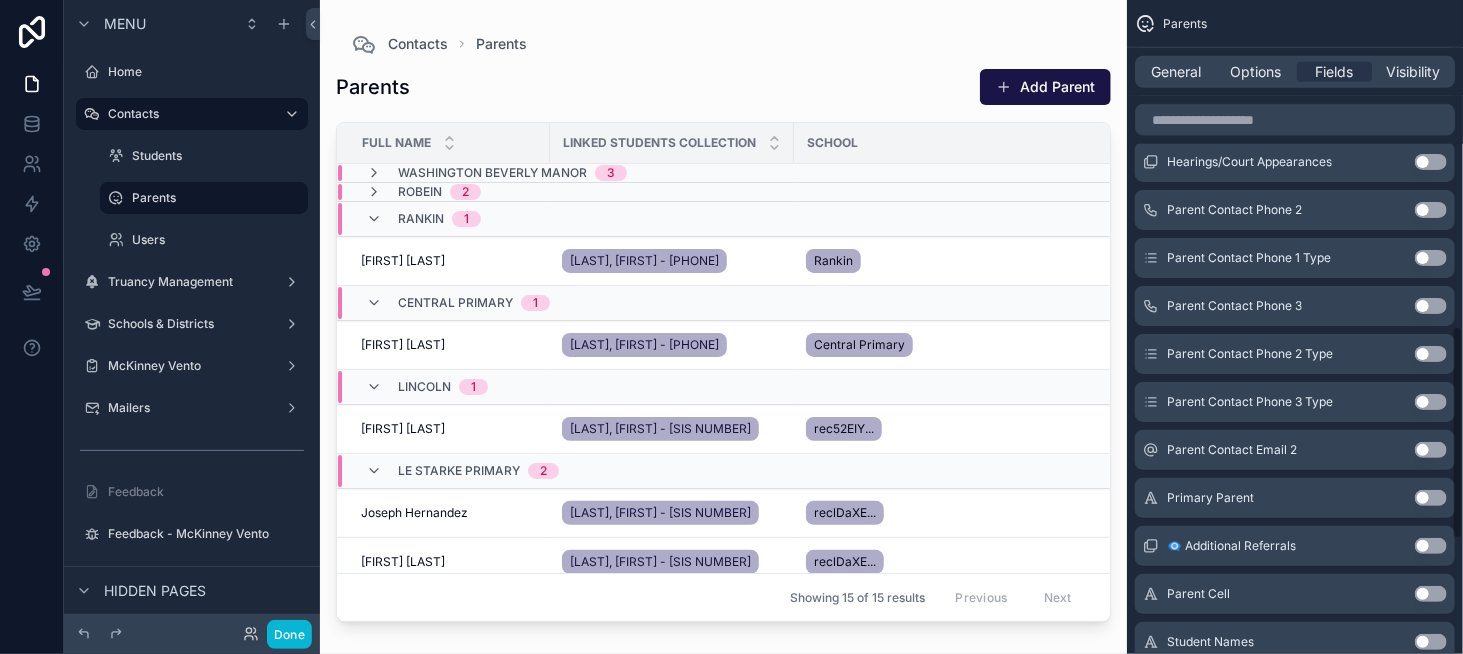 click on "Use setting" at bounding box center (1431, 258) 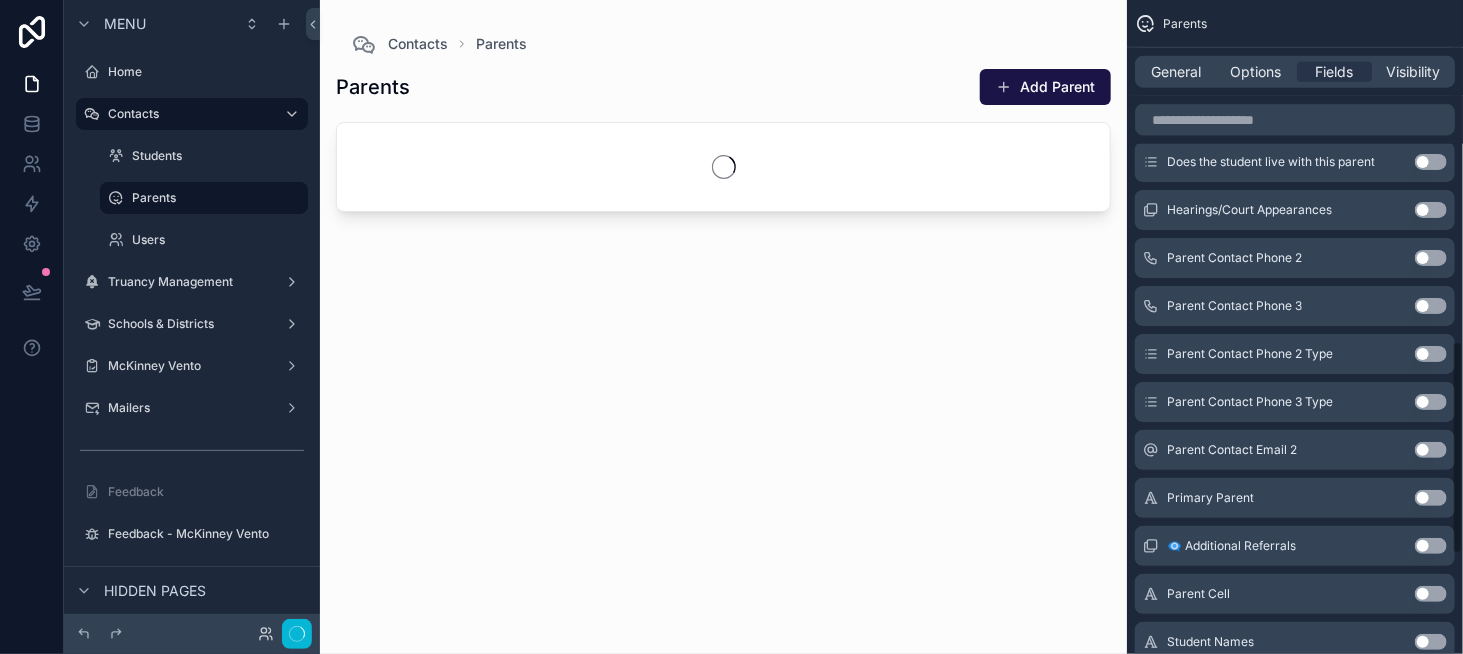 scroll, scrollTop: 1044, scrollLeft: 0, axis: vertical 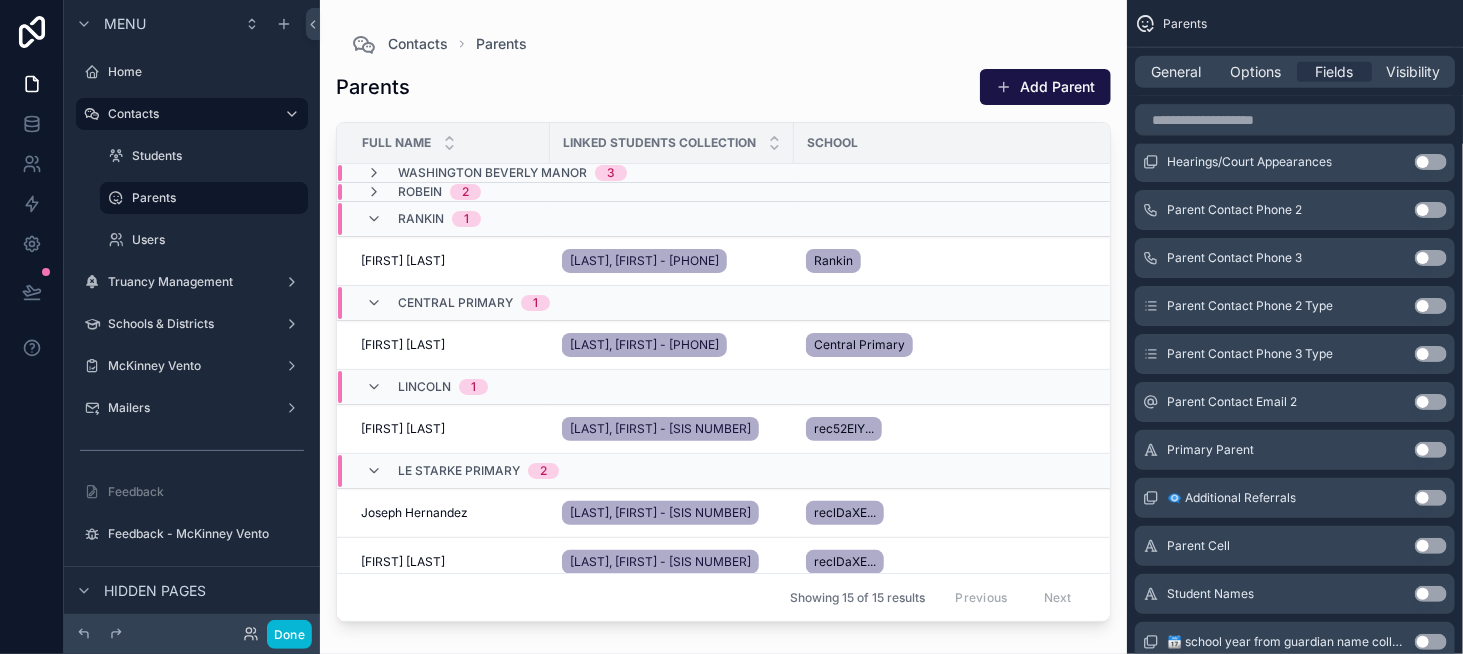 click on "Use setting" at bounding box center [1431, 306] 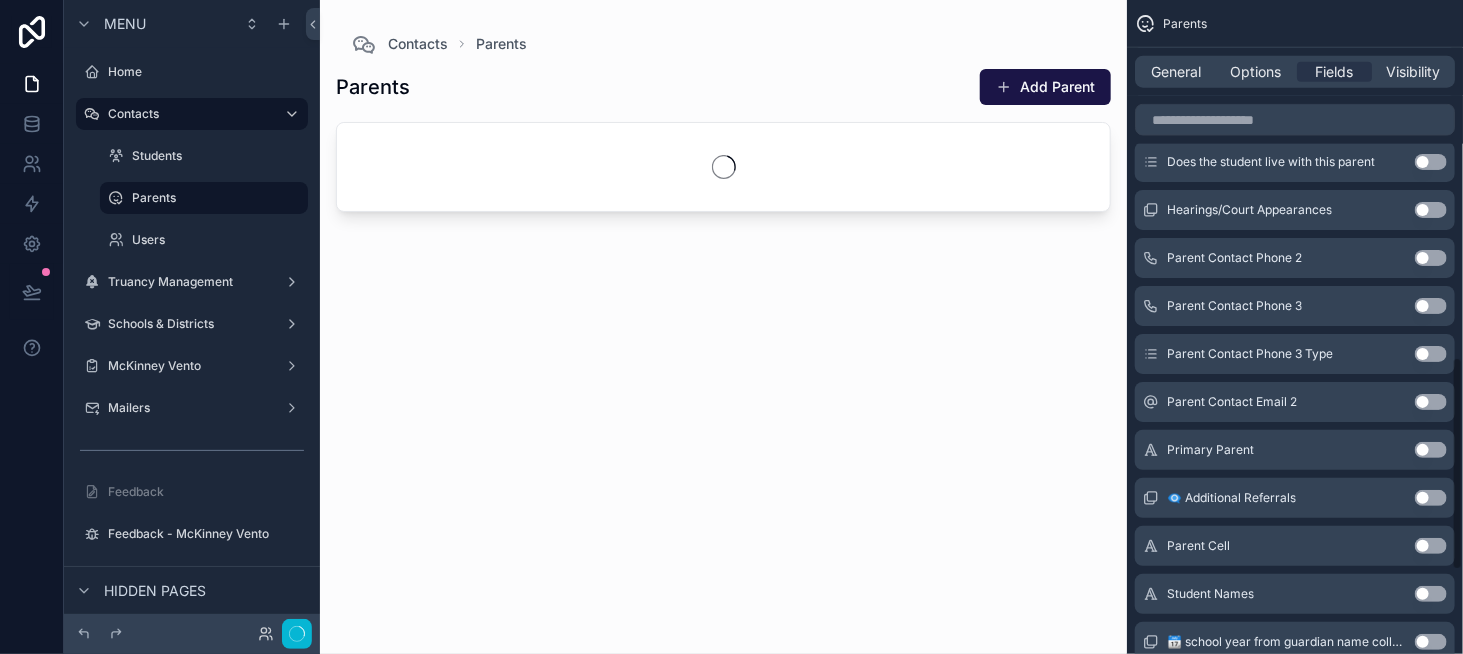 scroll, scrollTop: 1092, scrollLeft: 0, axis: vertical 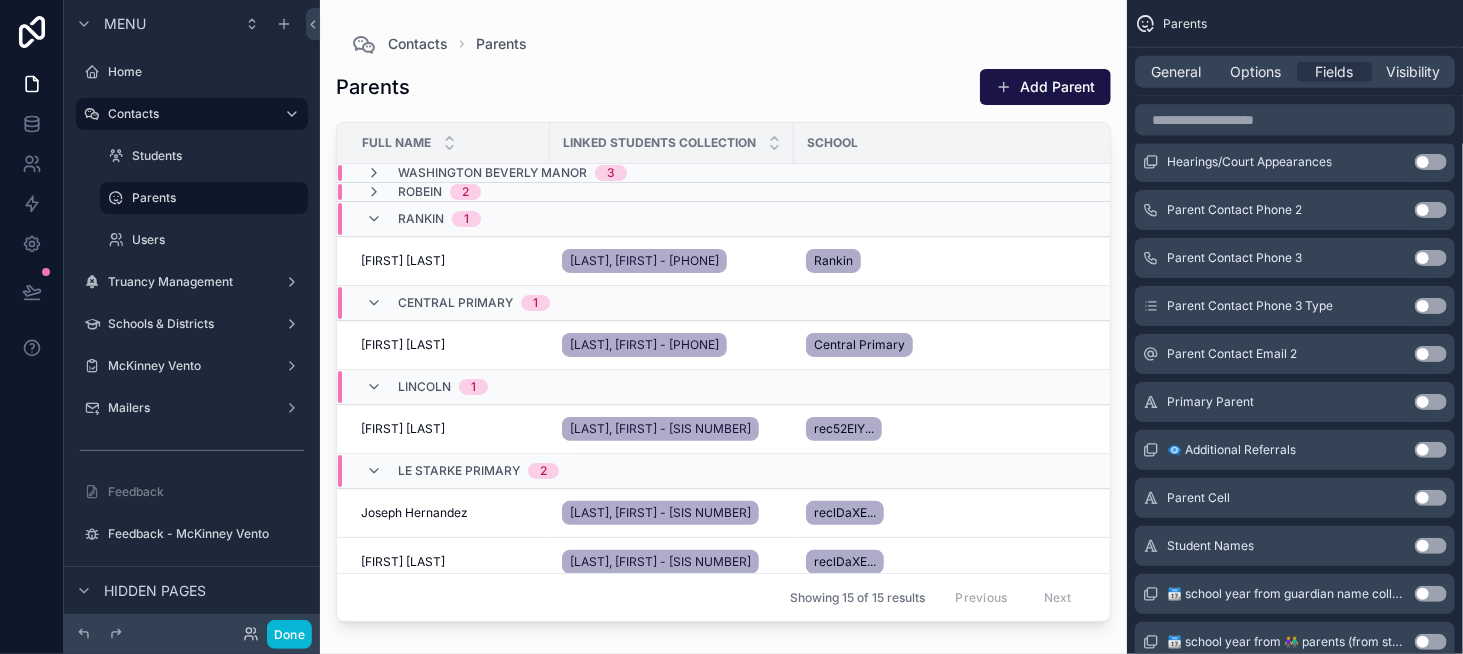 click on "Use setting" at bounding box center [1431, 354] 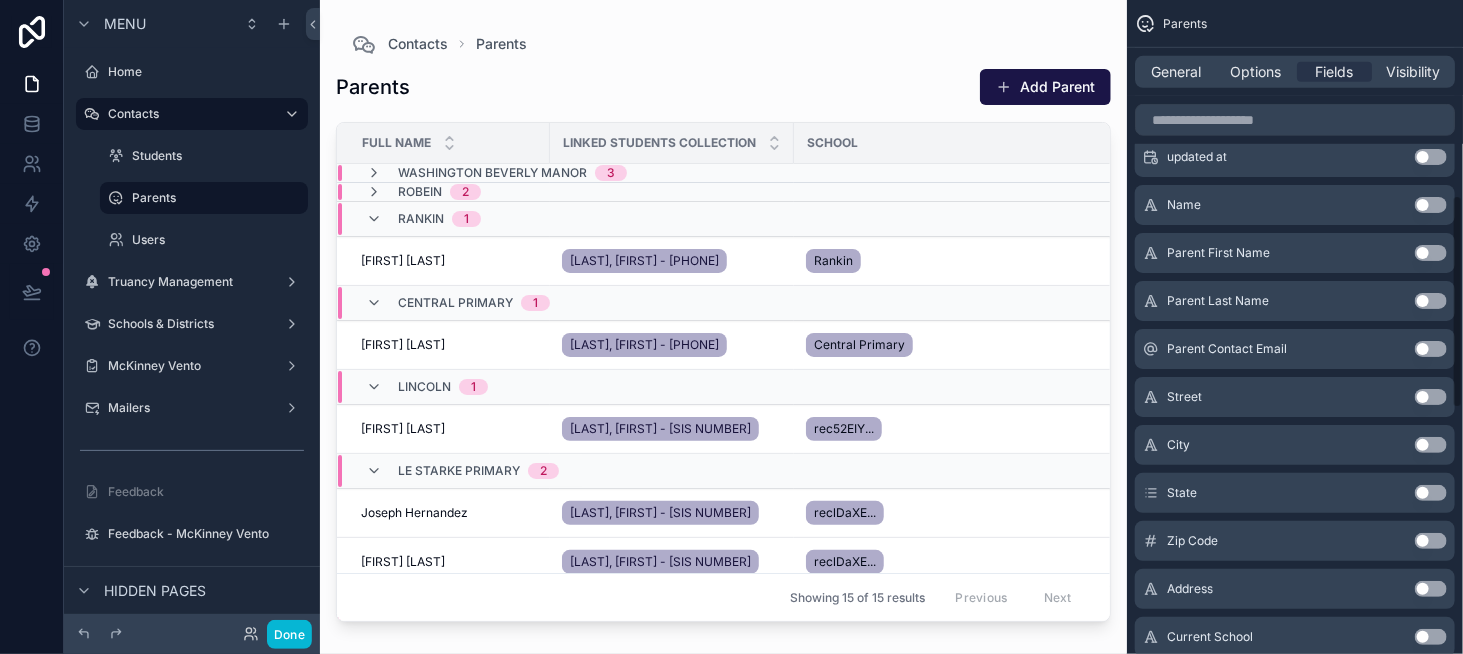 scroll, scrollTop: 546, scrollLeft: 0, axis: vertical 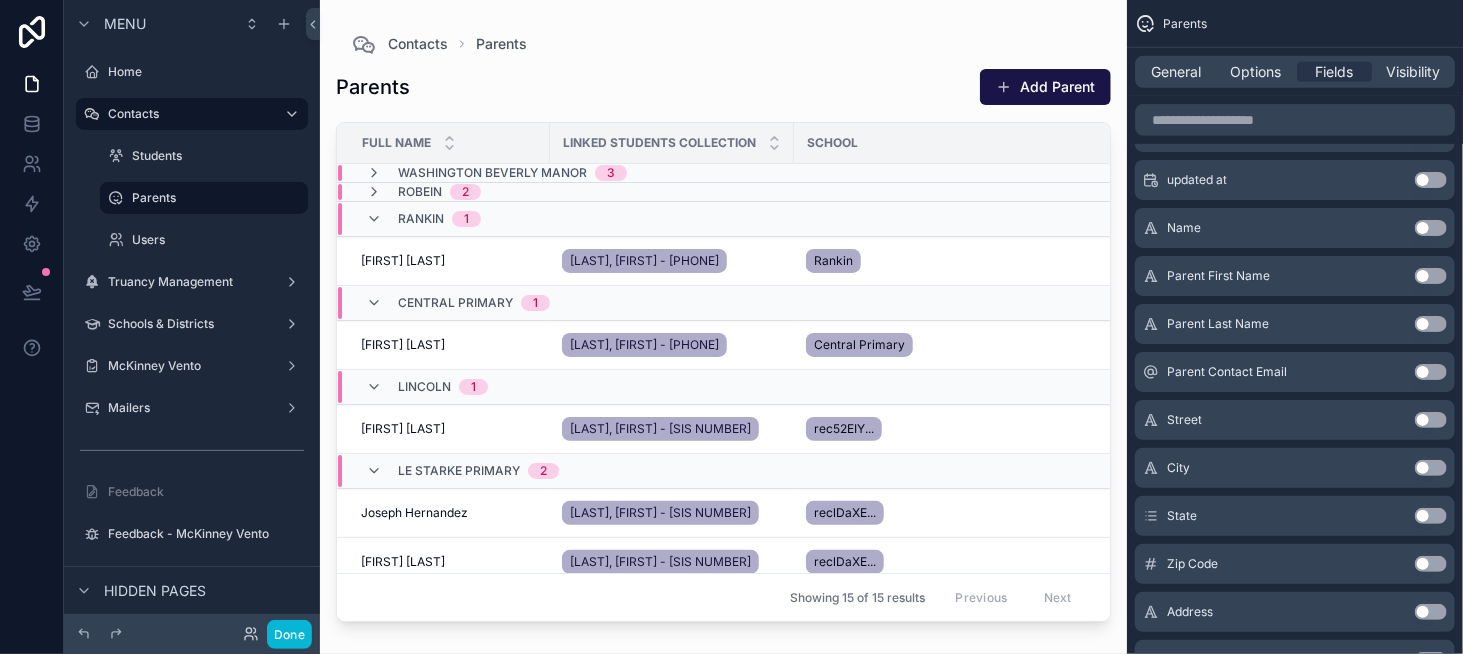 click on "Use setting" at bounding box center [1431, 372] 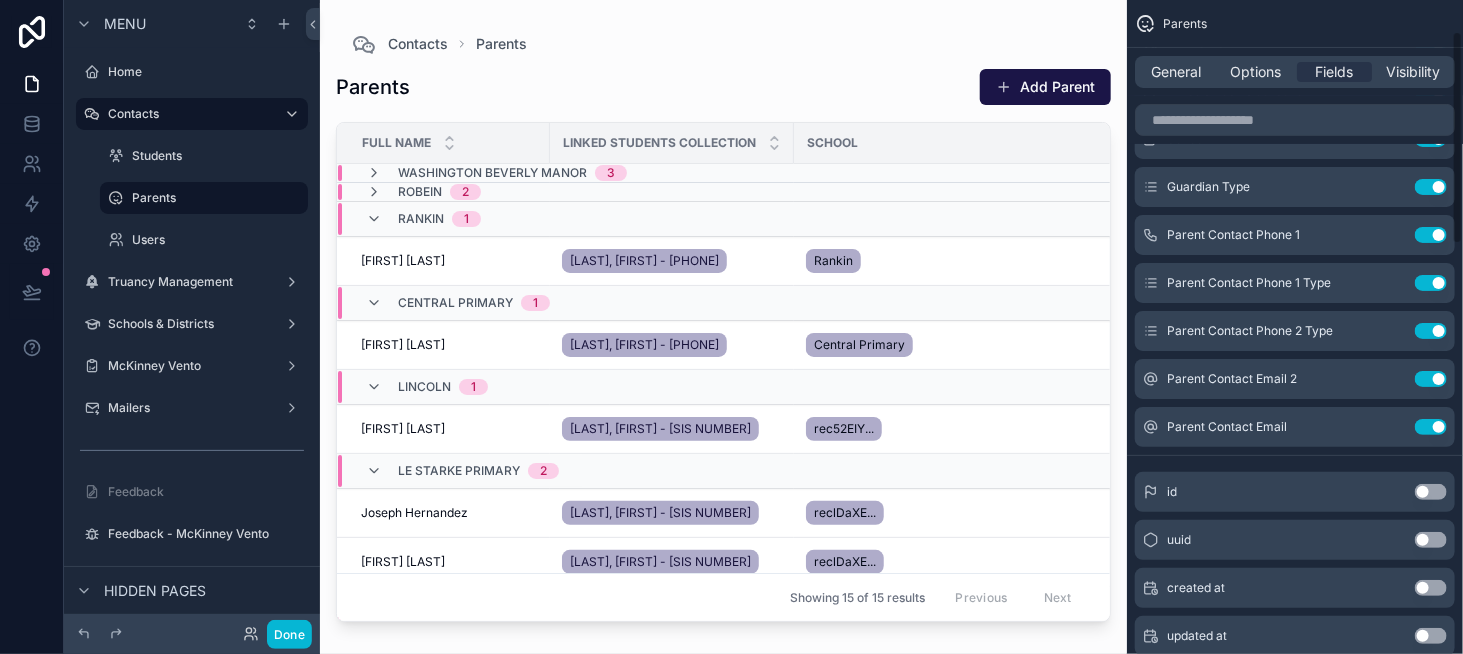 scroll, scrollTop: 94, scrollLeft: 0, axis: vertical 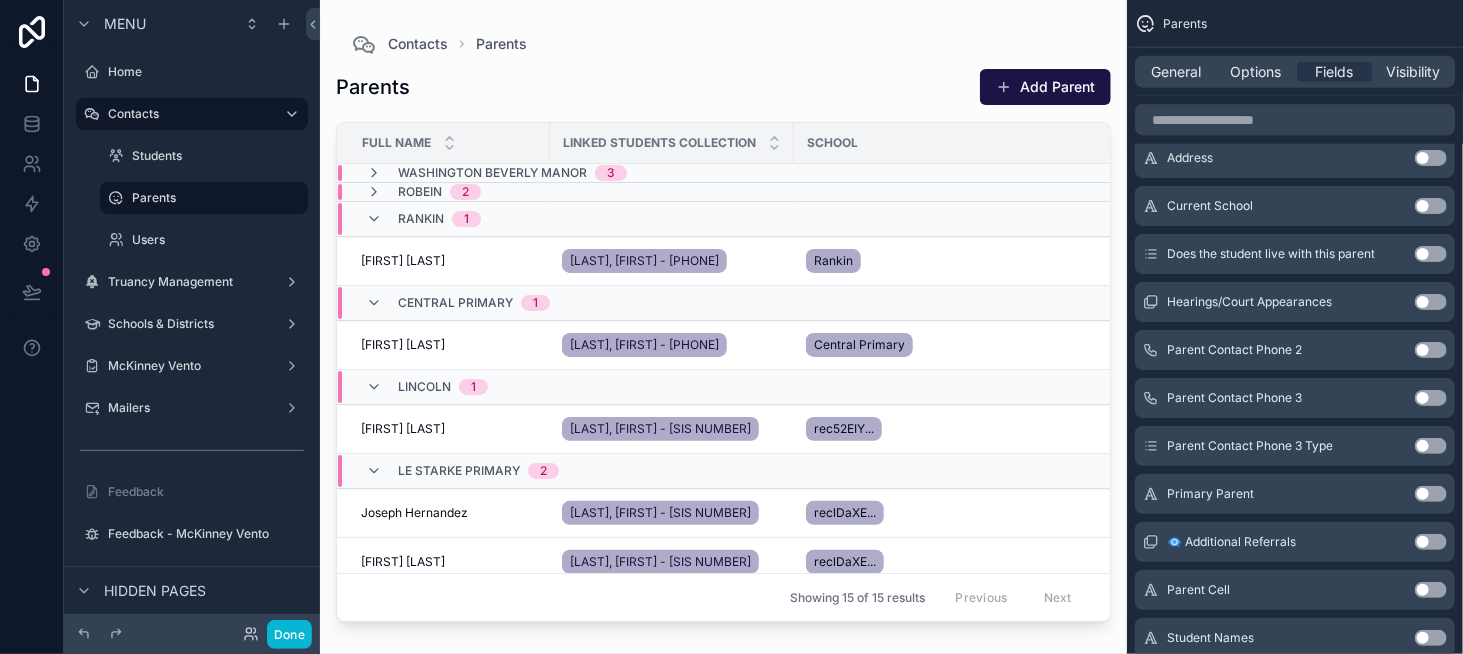click on "Use setting" at bounding box center (1431, 350) 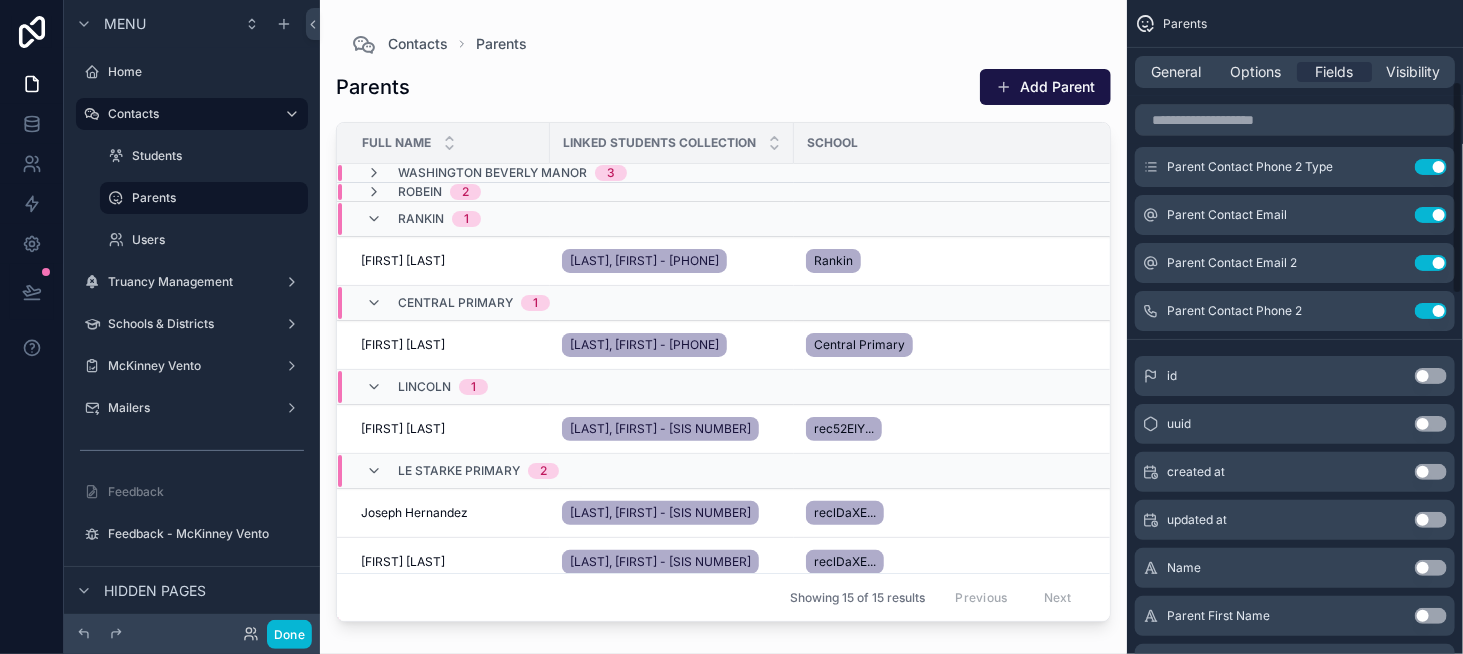 scroll, scrollTop: 148, scrollLeft: 0, axis: vertical 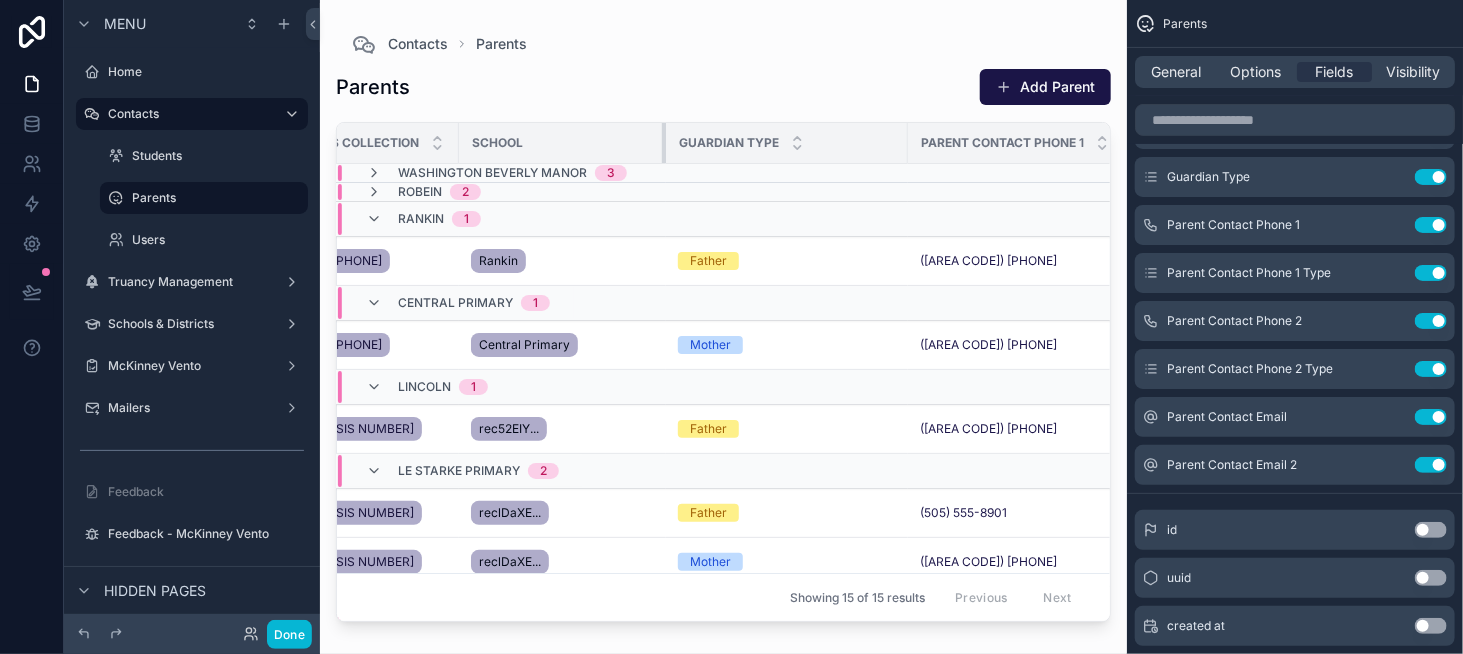 drag, startPoint x: 844, startPoint y: 144, endPoint x: 653, endPoint y: 149, distance: 191.06543 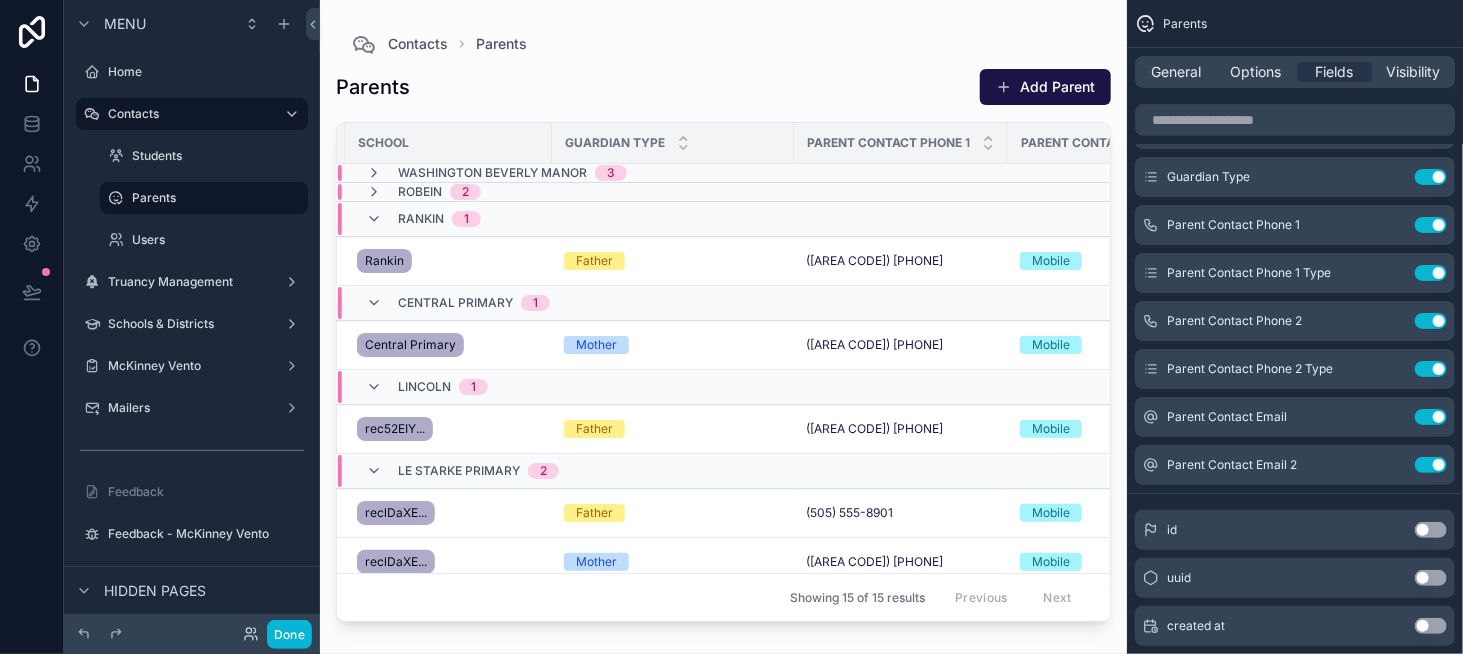 scroll, scrollTop: 0, scrollLeft: 465, axis: horizontal 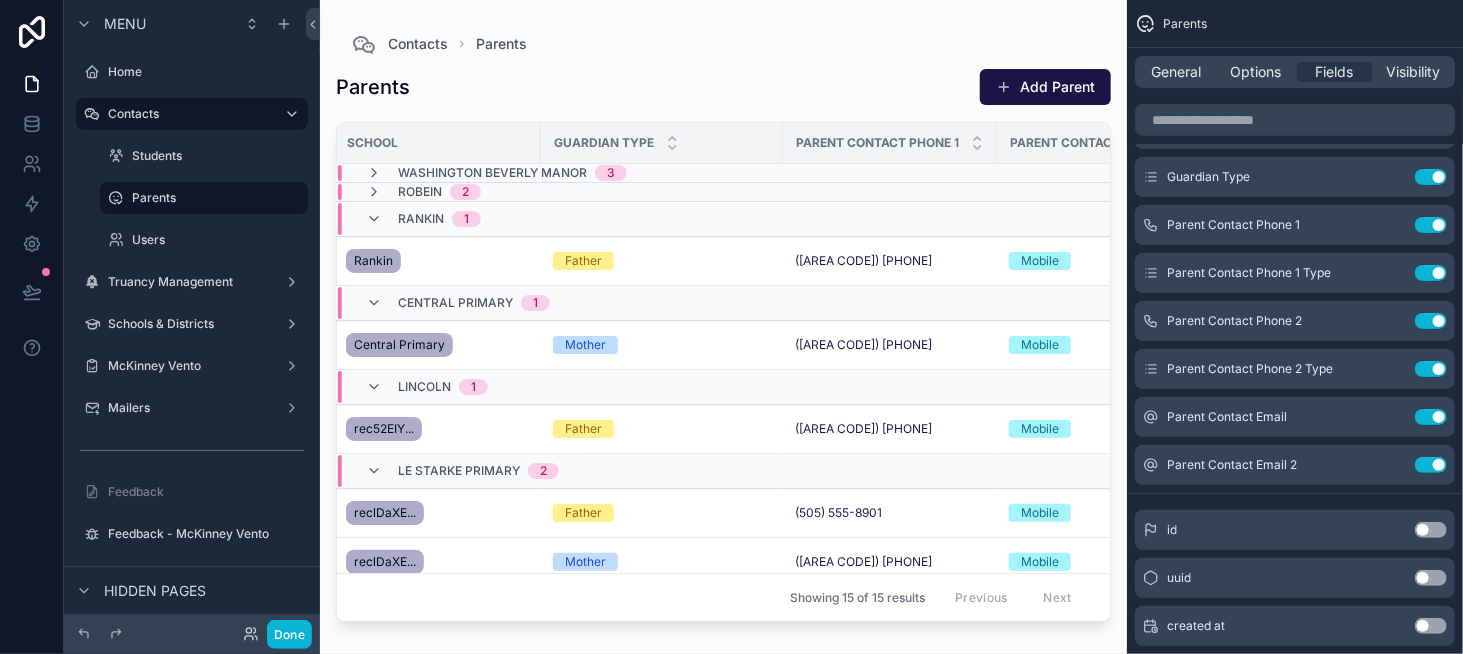 click on "Parent Contact Phone 1" at bounding box center (890, 143) 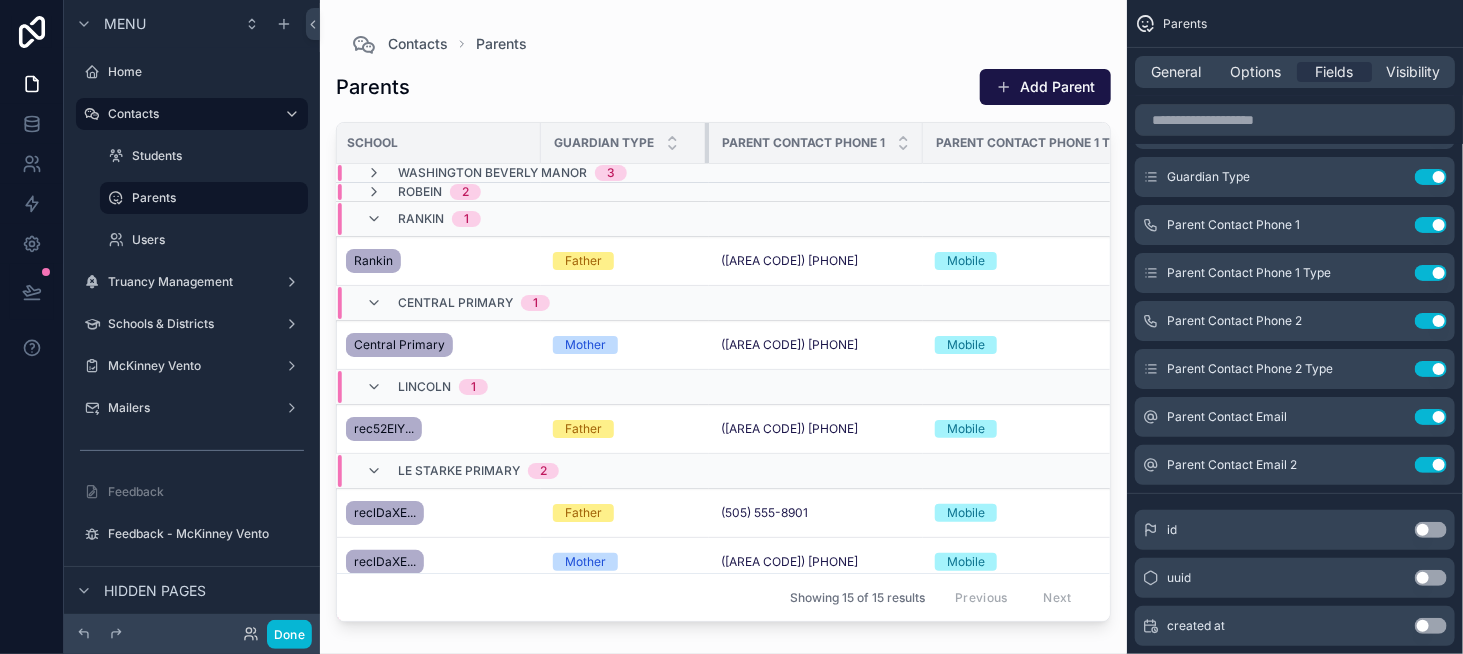 drag, startPoint x: 773, startPoint y: 147, endPoint x: 699, endPoint y: 147, distance: 74 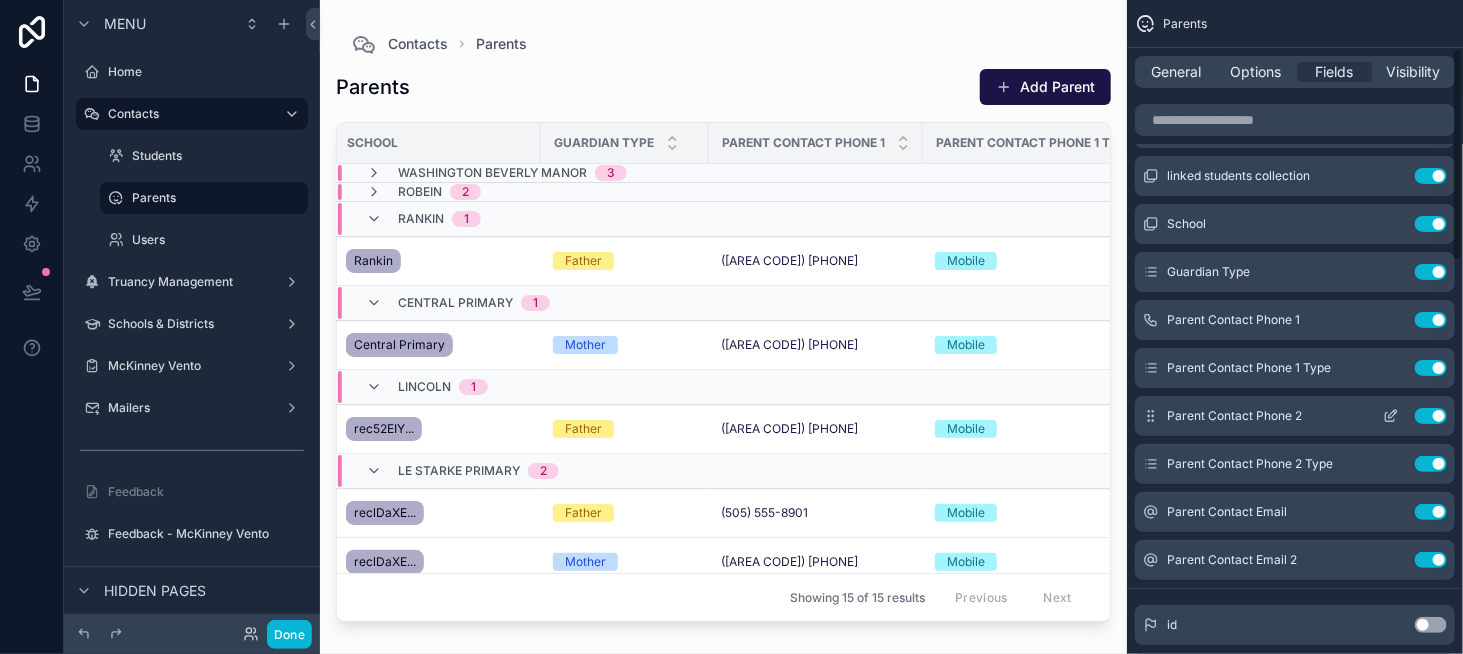 scroll, scrollTop: 48, scrollLeft: 0, axis: vertical 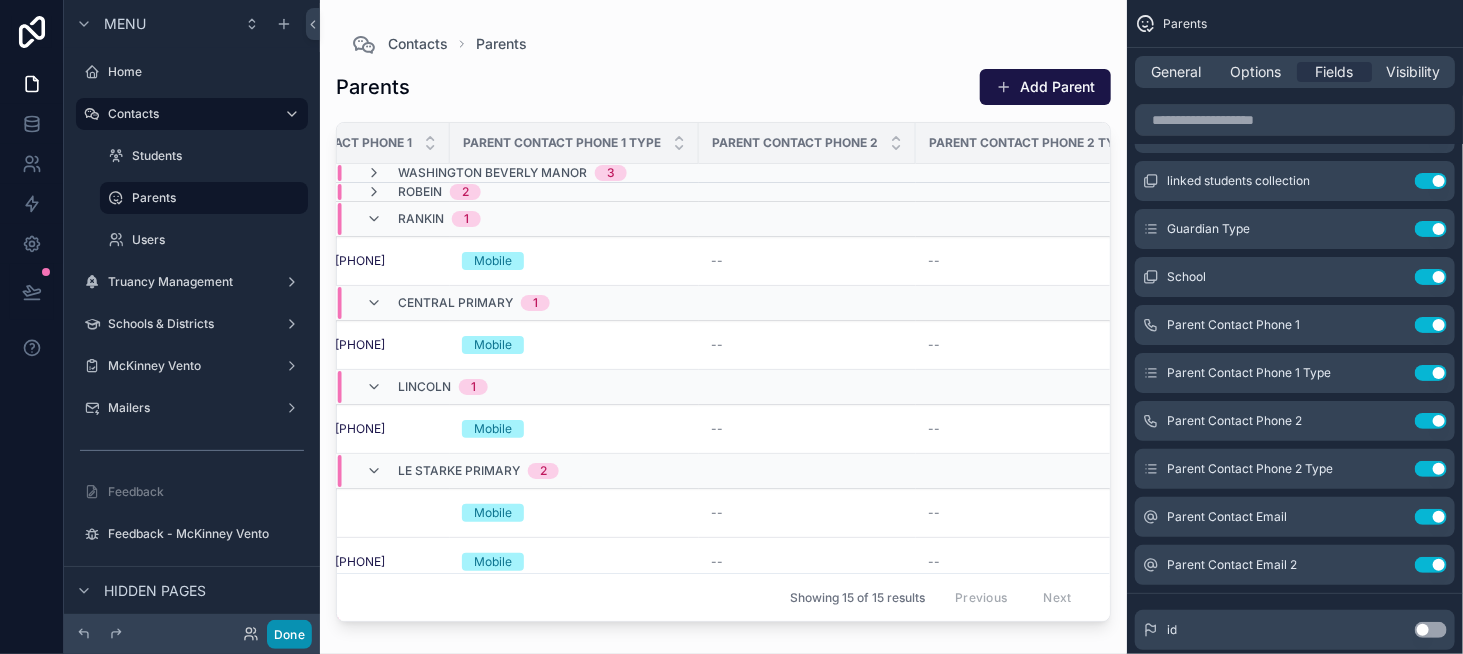 click on "Done" at bounding box center [289, 634] 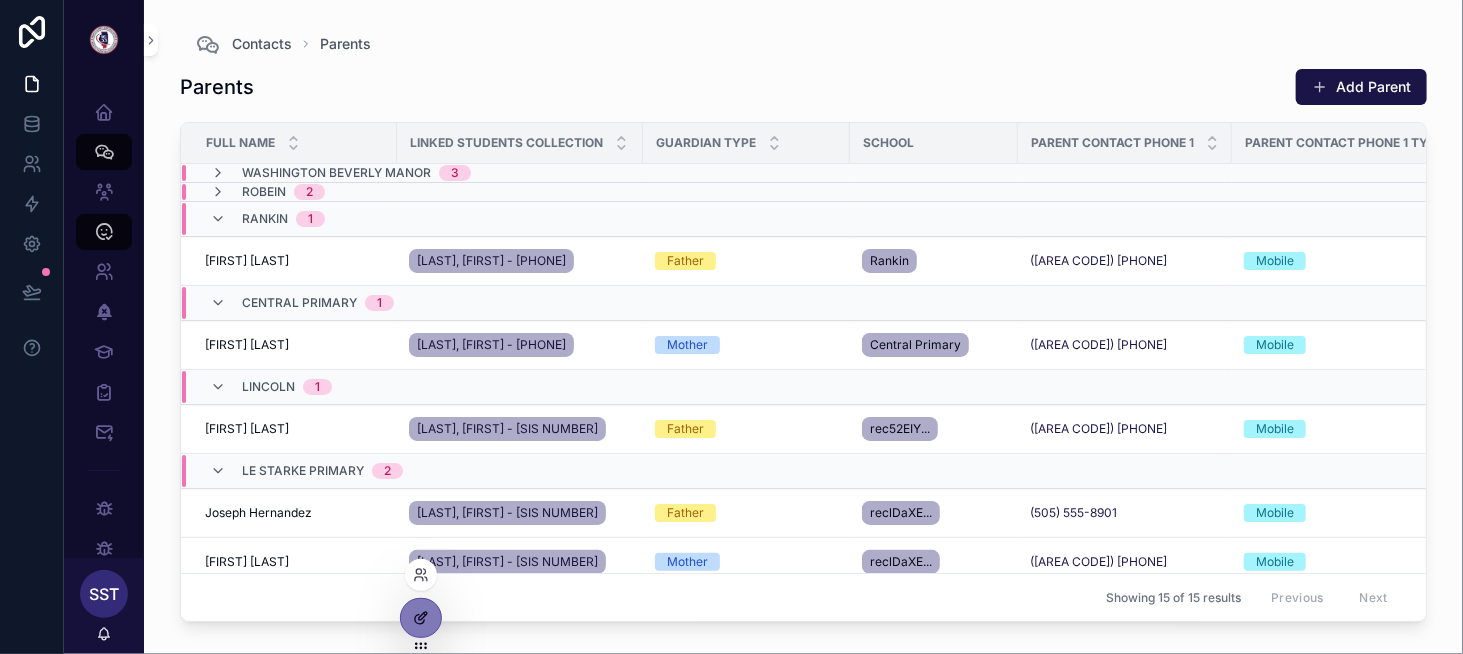 click 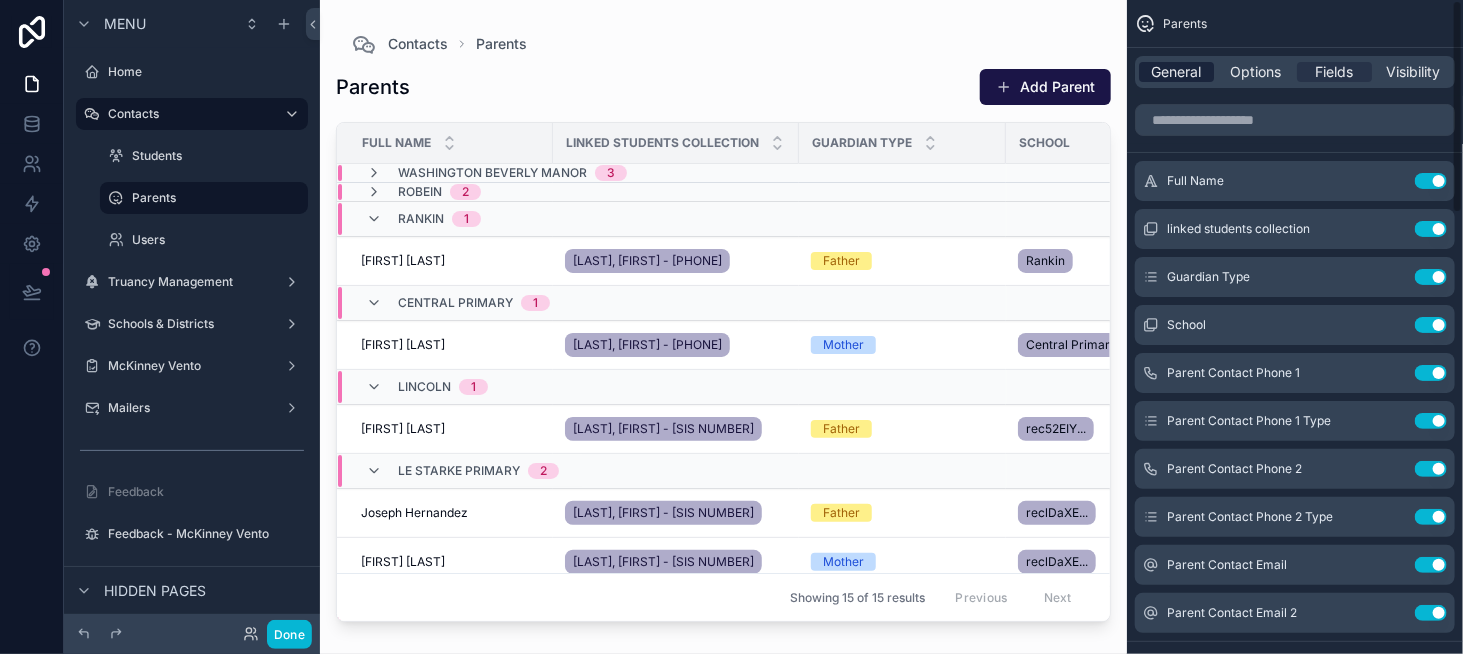 click on "General" at bounding box center (1177, 72) 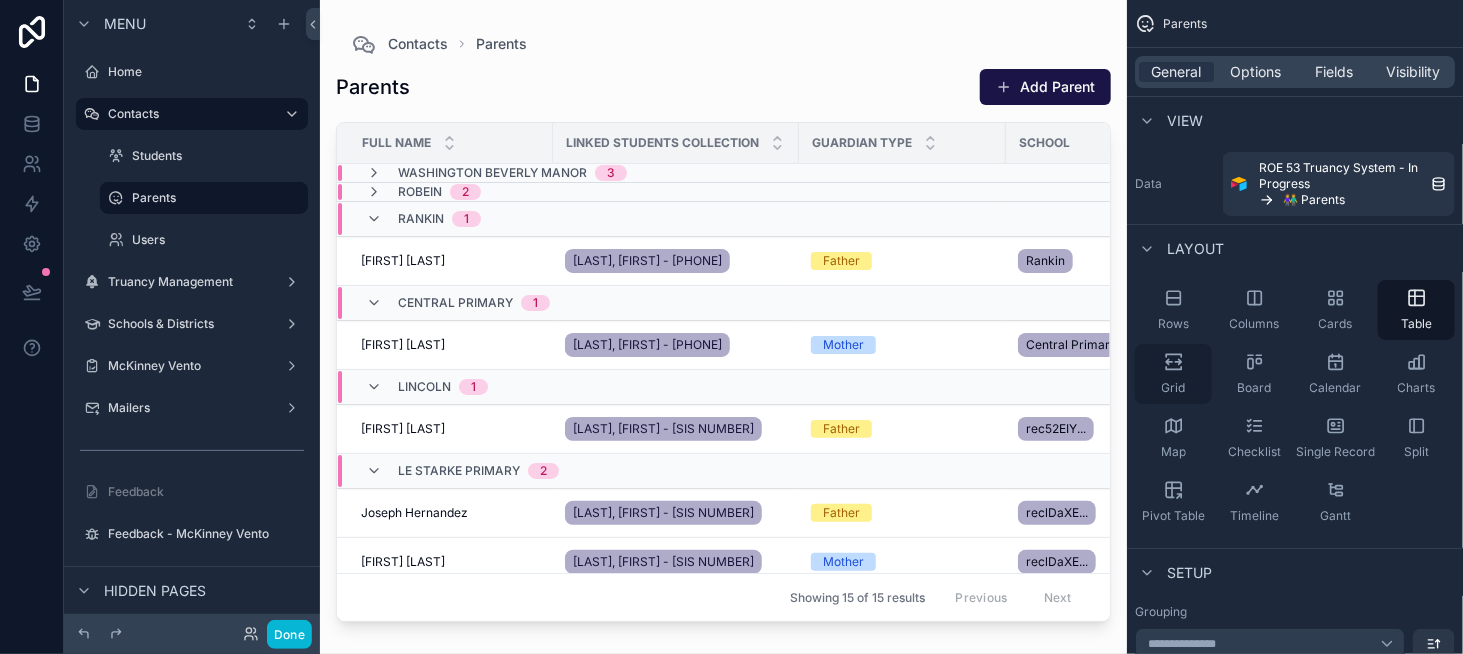 click 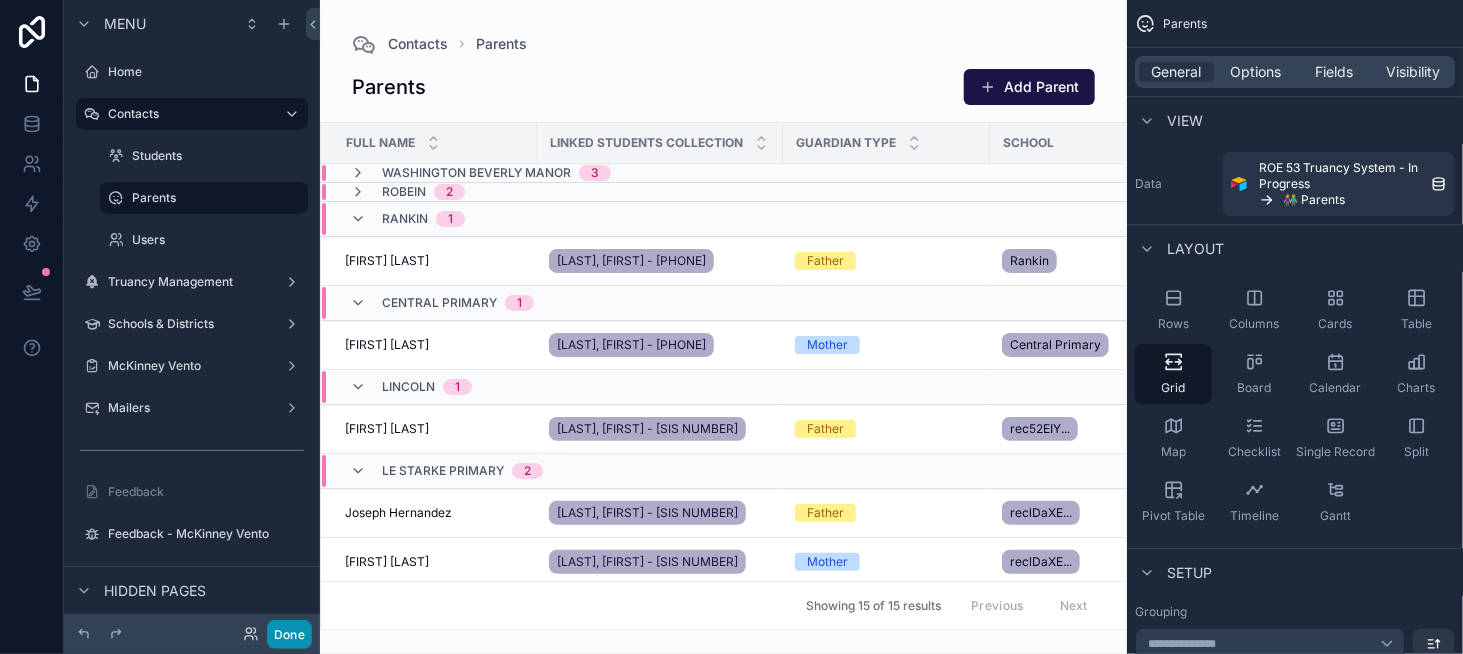 click on "Done" at bounding box center (289, 634) 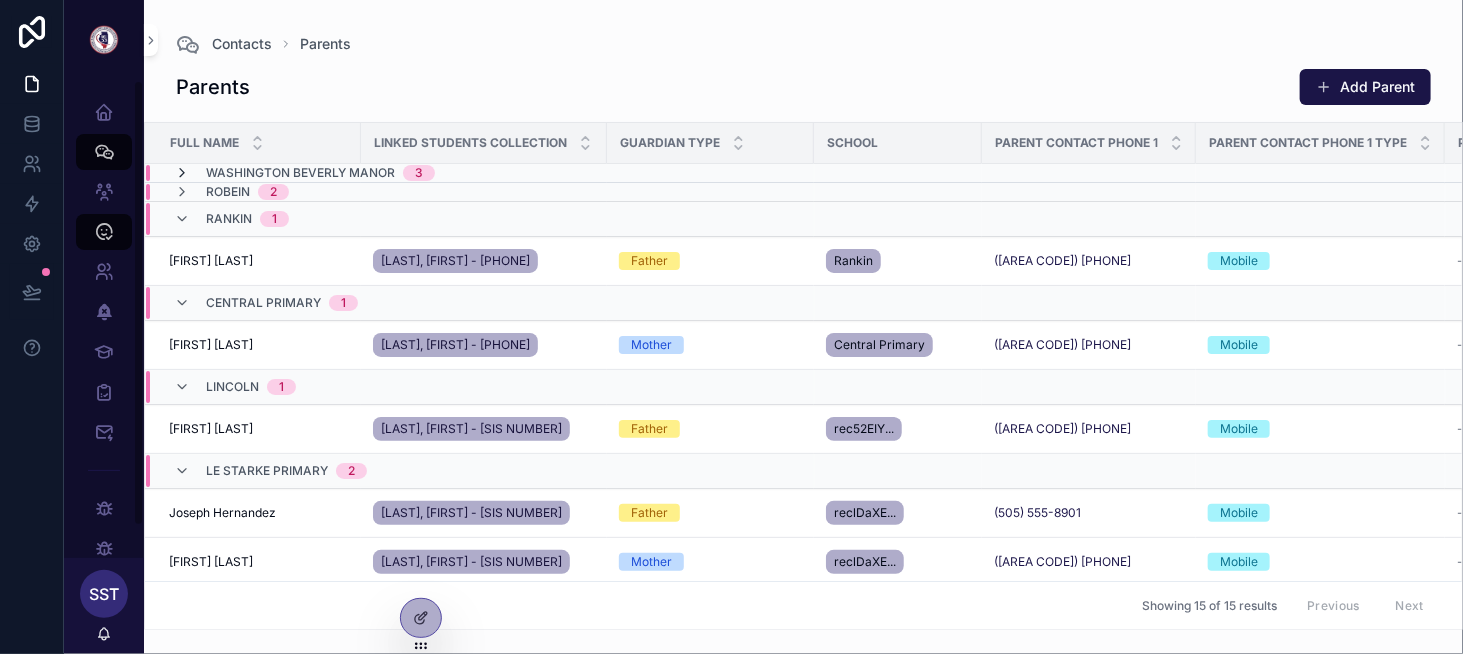 click at bounding box center (182, 173) 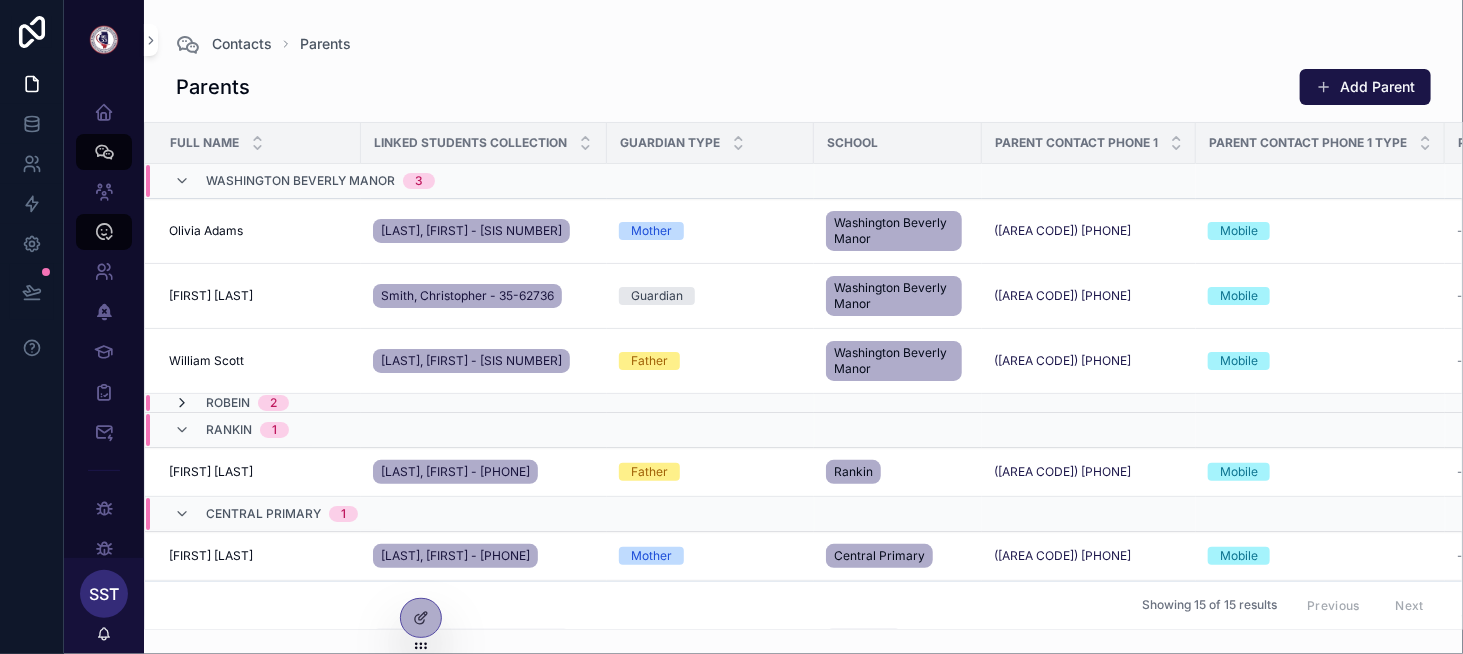 click at bounding box center (182, 403) 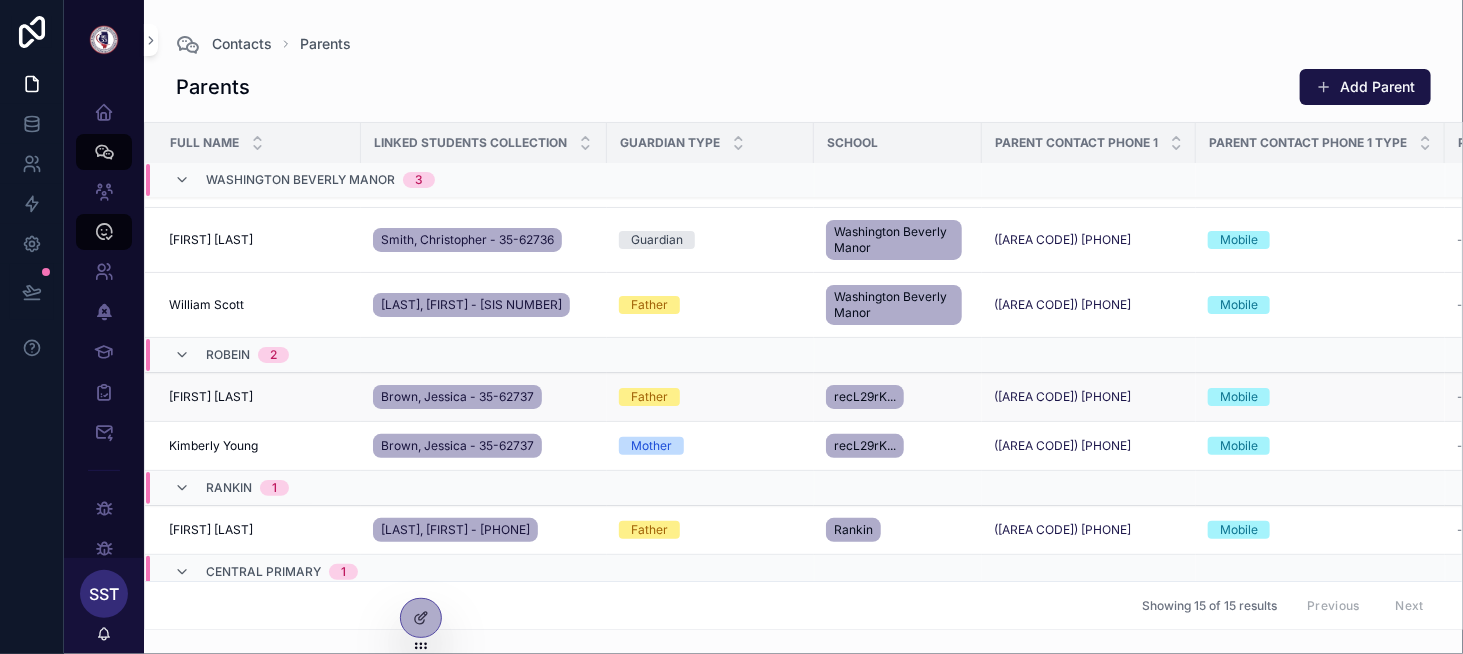 scroll, scrollTop: 0, scrollLeft: 0, axis: both 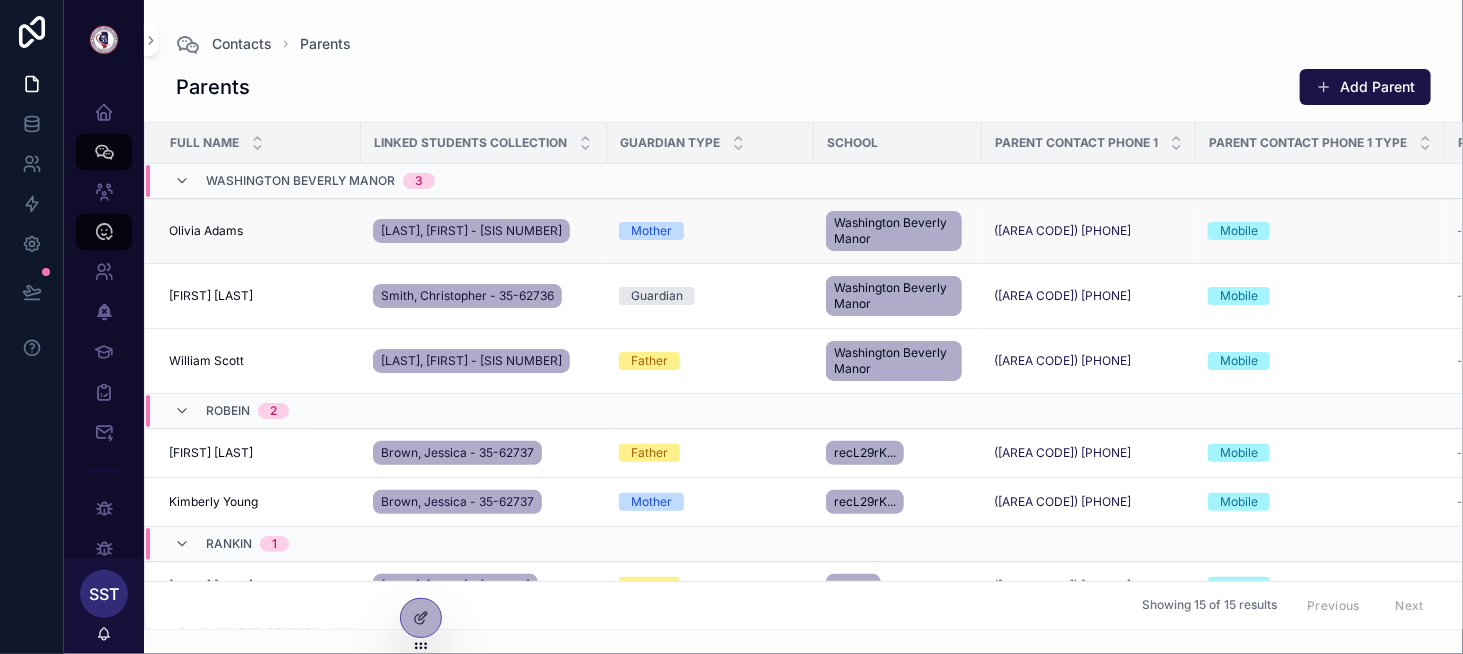 click on "Olivia Adams Olivia Adams" at bounding box center (253, 231) 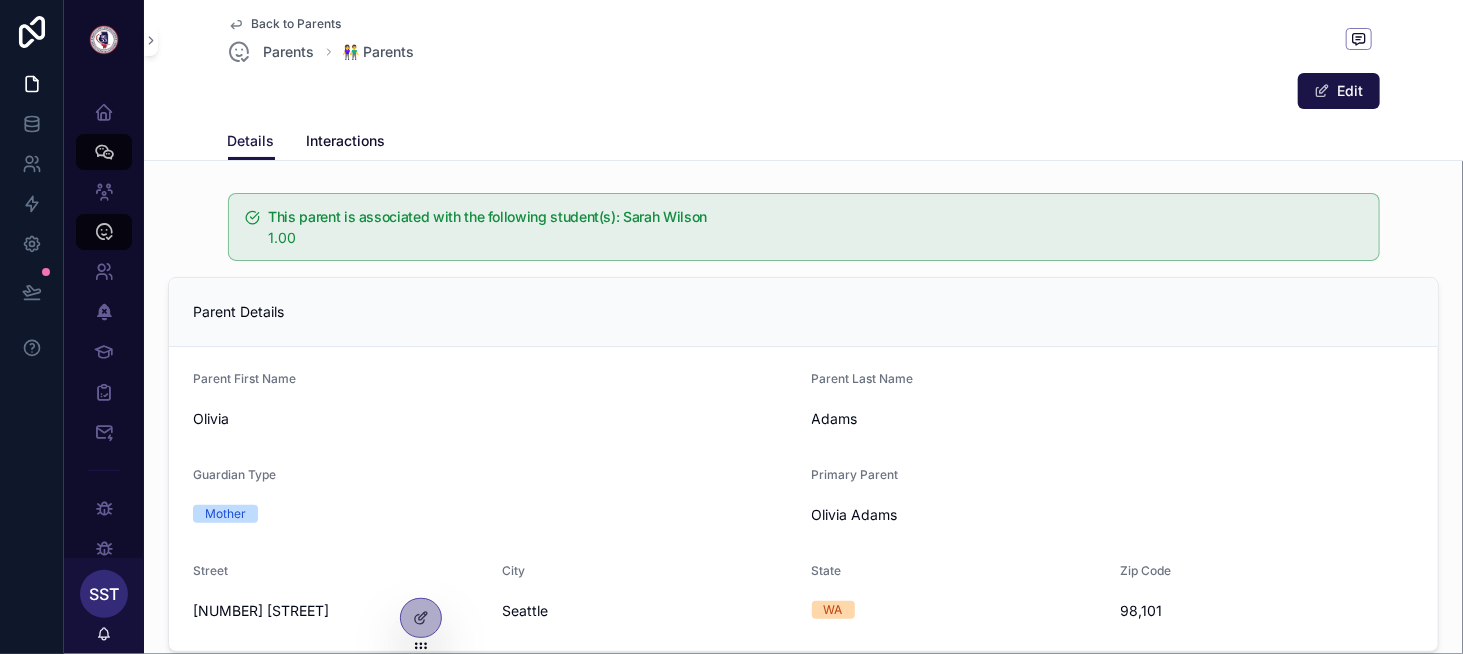 click on "Interactions" at bounding box center (346, 141) 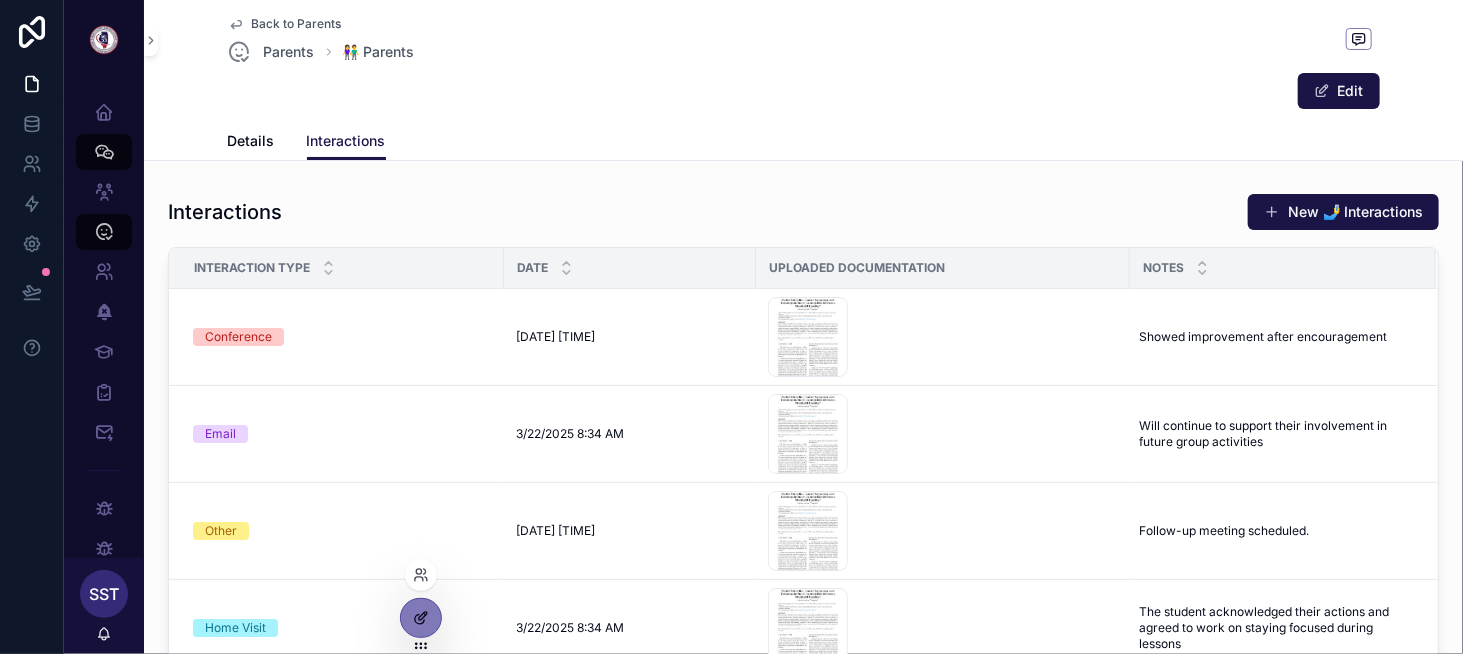 click at bounding box center (421, 618) 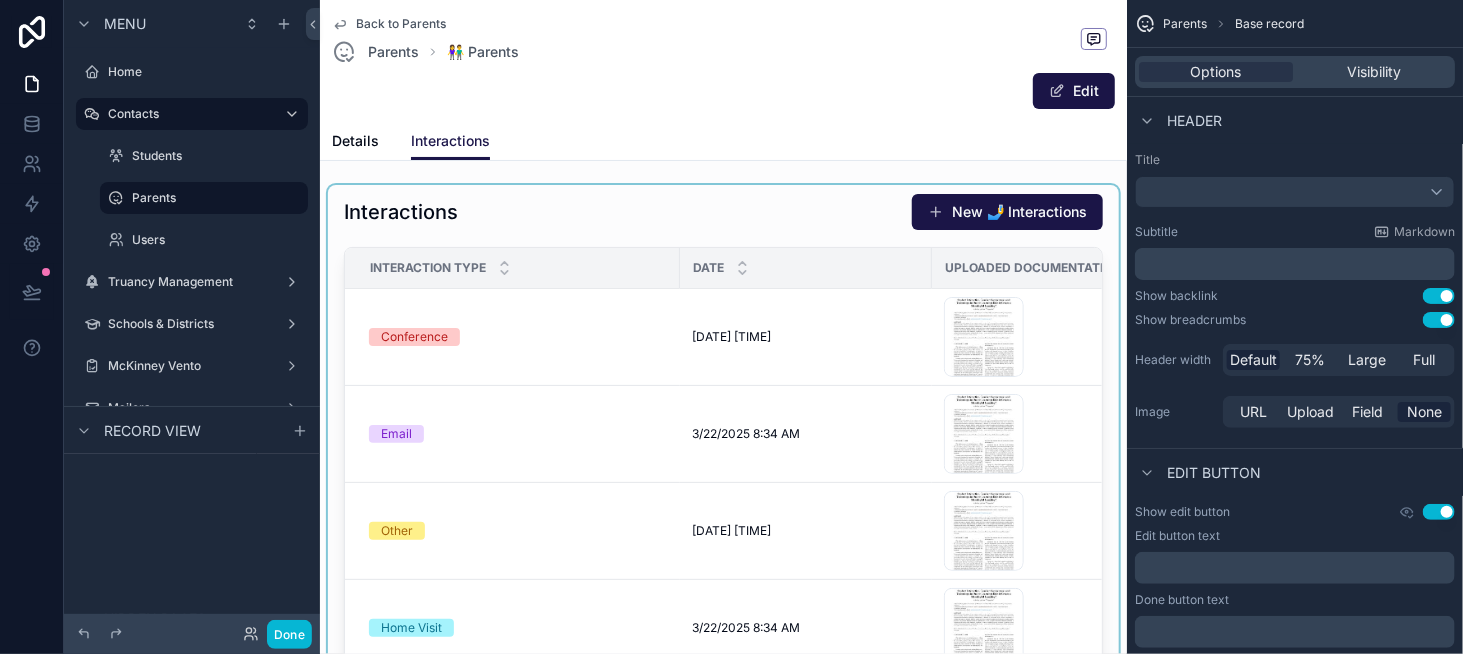 click at bounding box center (723, 470) 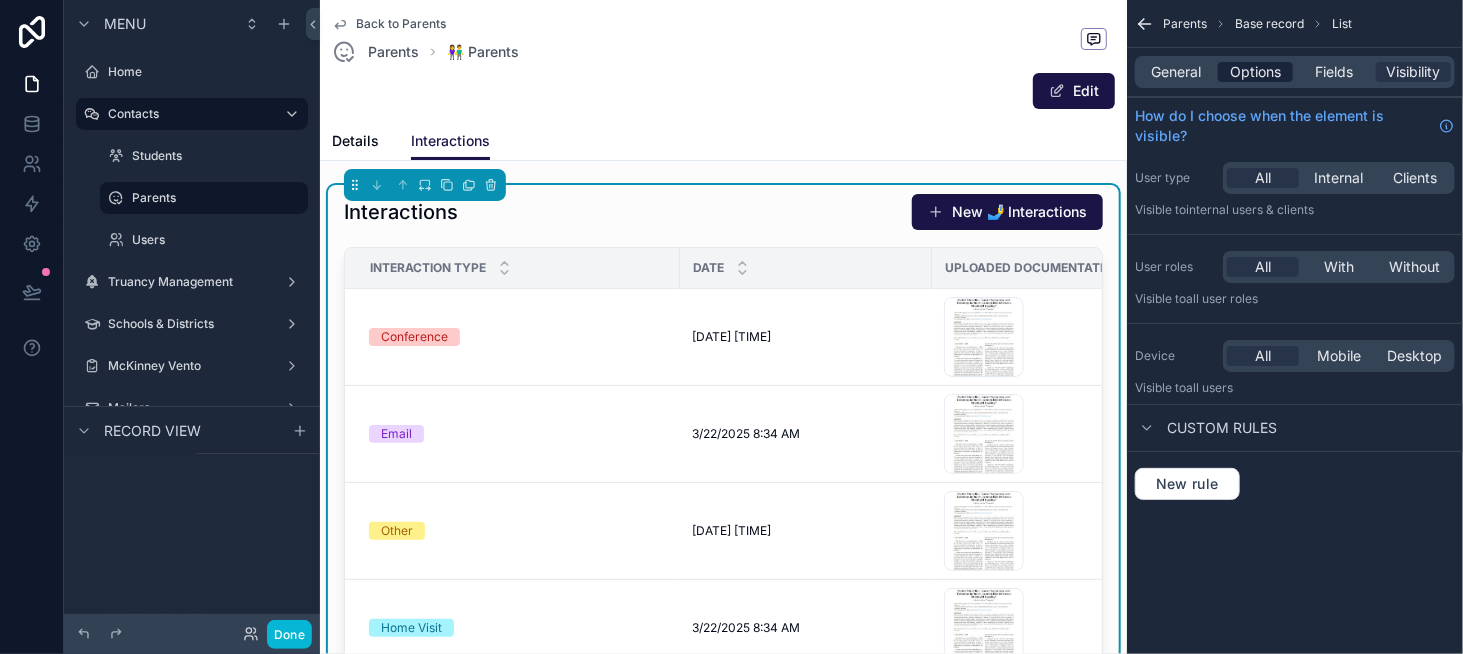 click on "Options" at bounding box center (1255, 72) 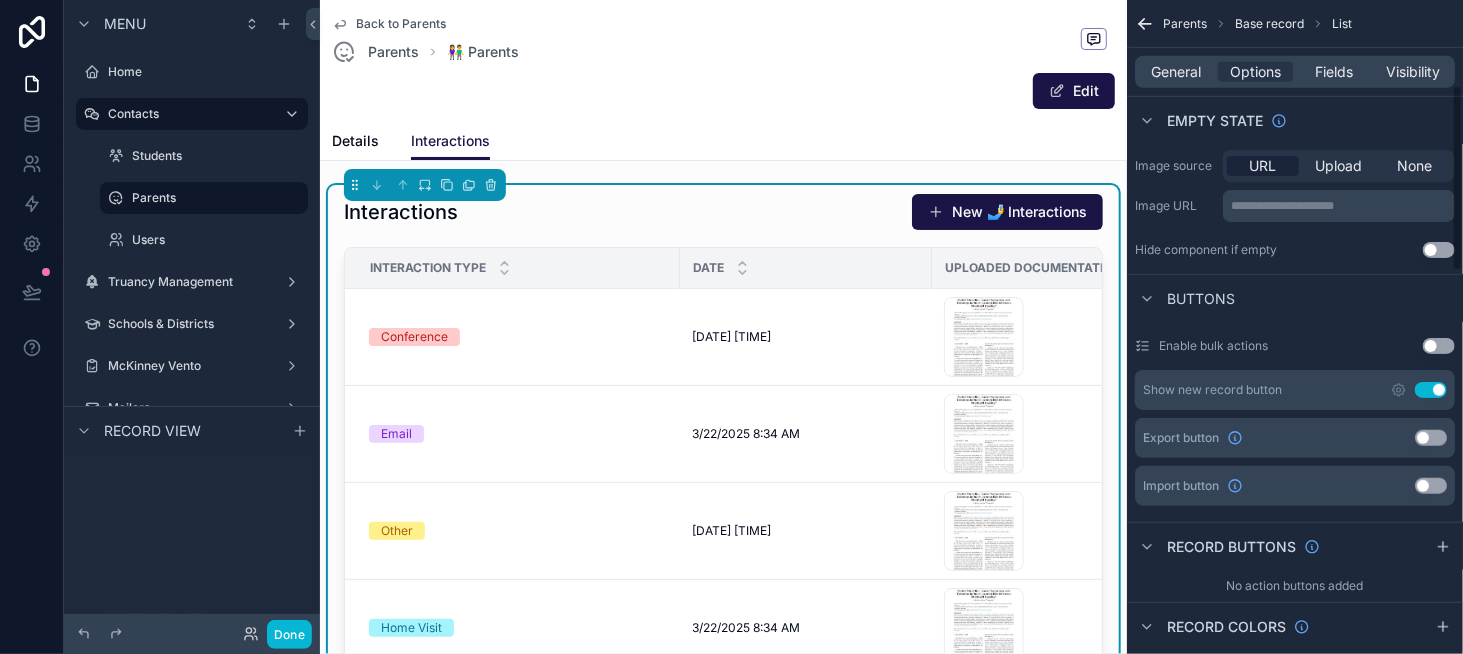 scroll, scrollTop: 500, scrollLeft: 0, axis: vertical 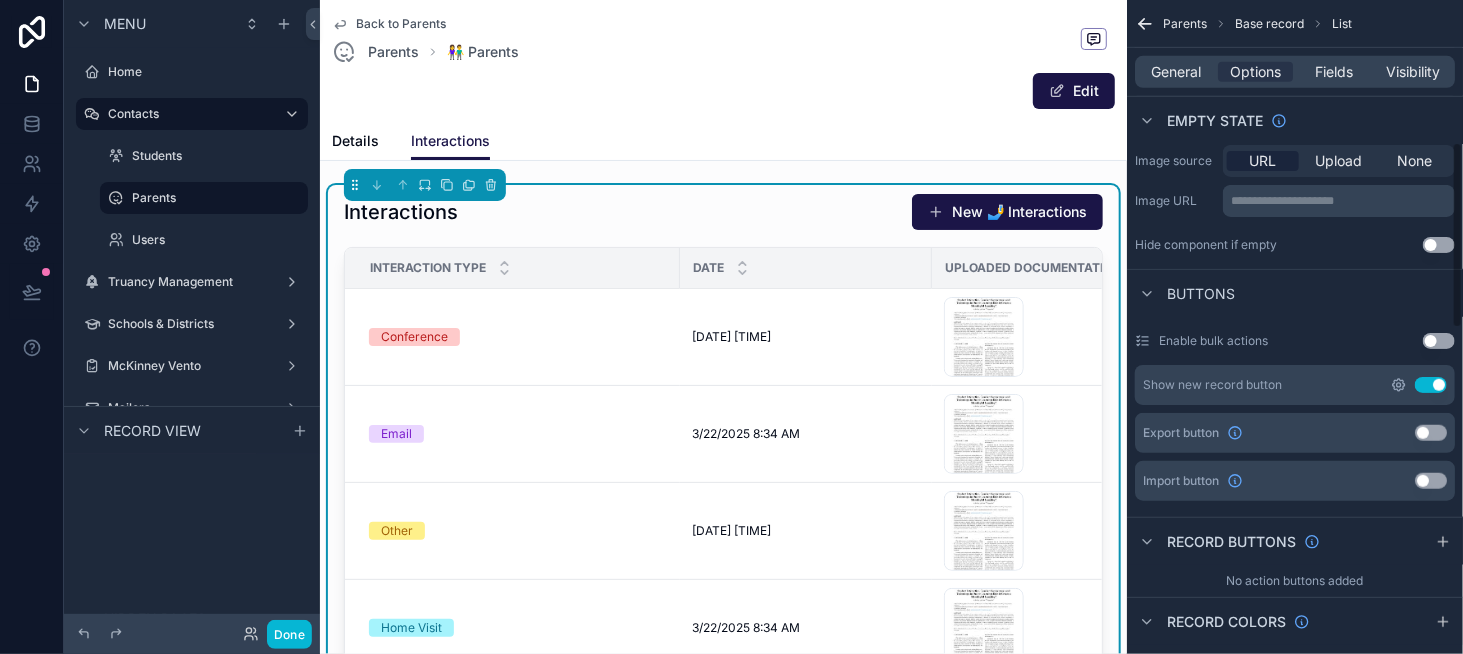 click 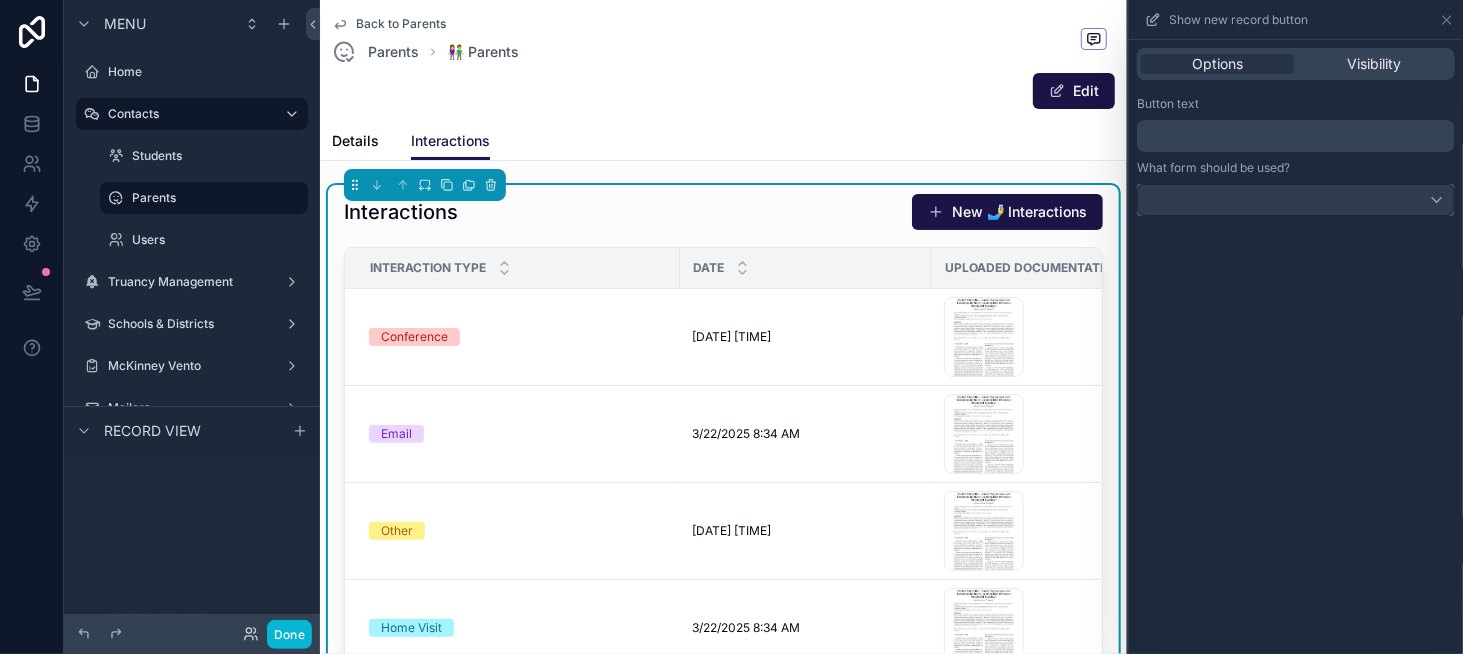 click at bounding box center [1296, 200] 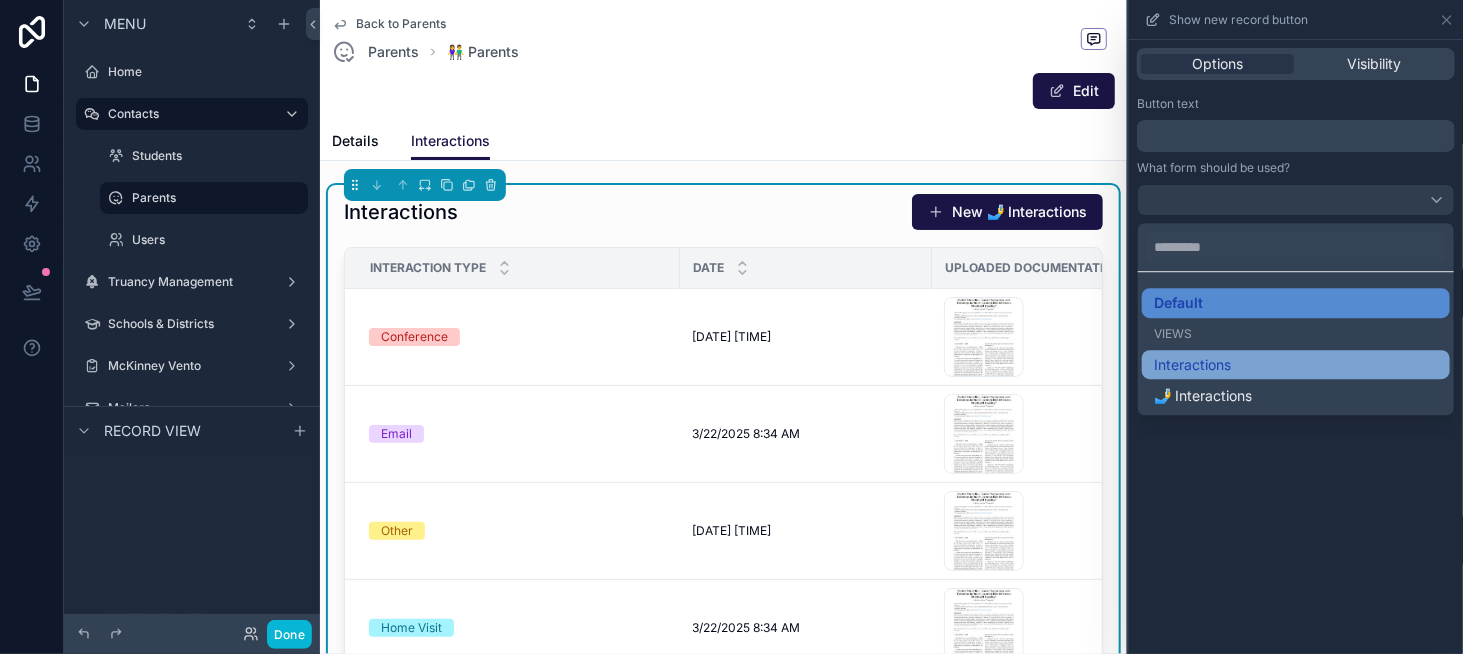 click on "Interactions" at bounding box center [1296, 365] 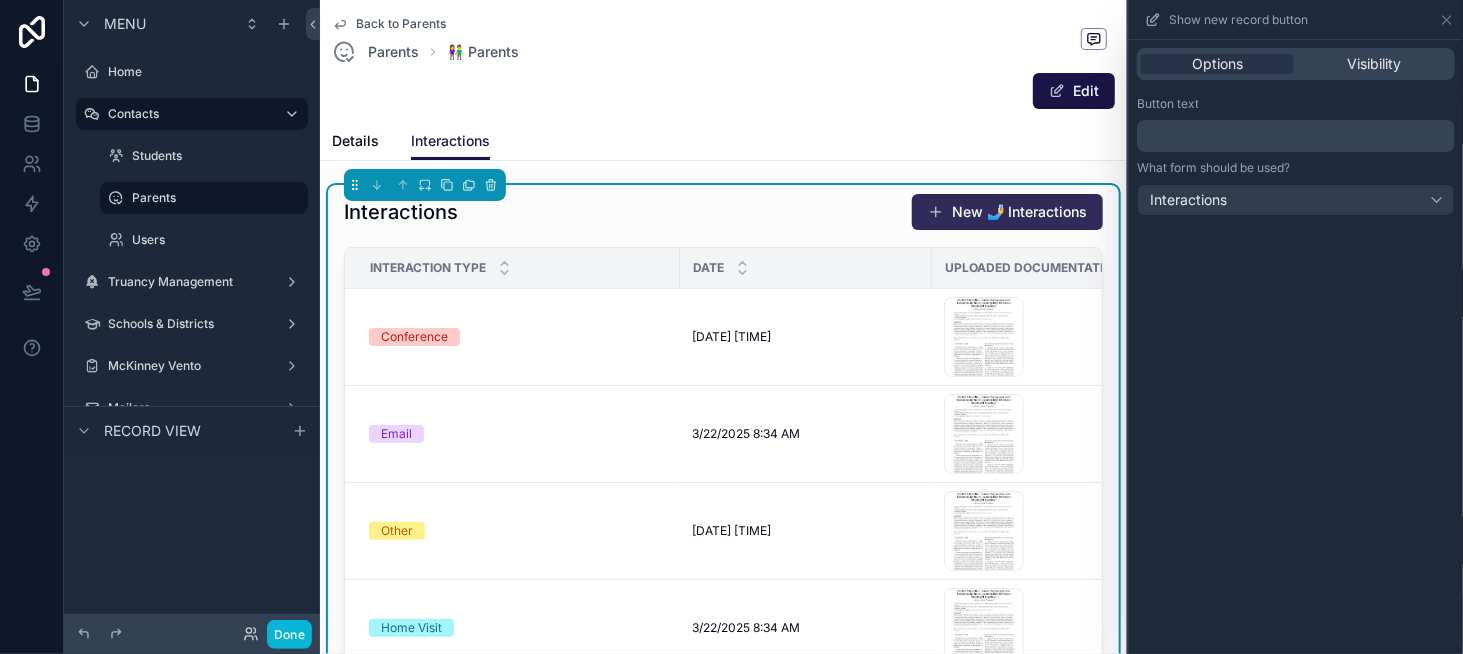 click on "New 🤳 Interactions" at bounding box center (1007, 212) 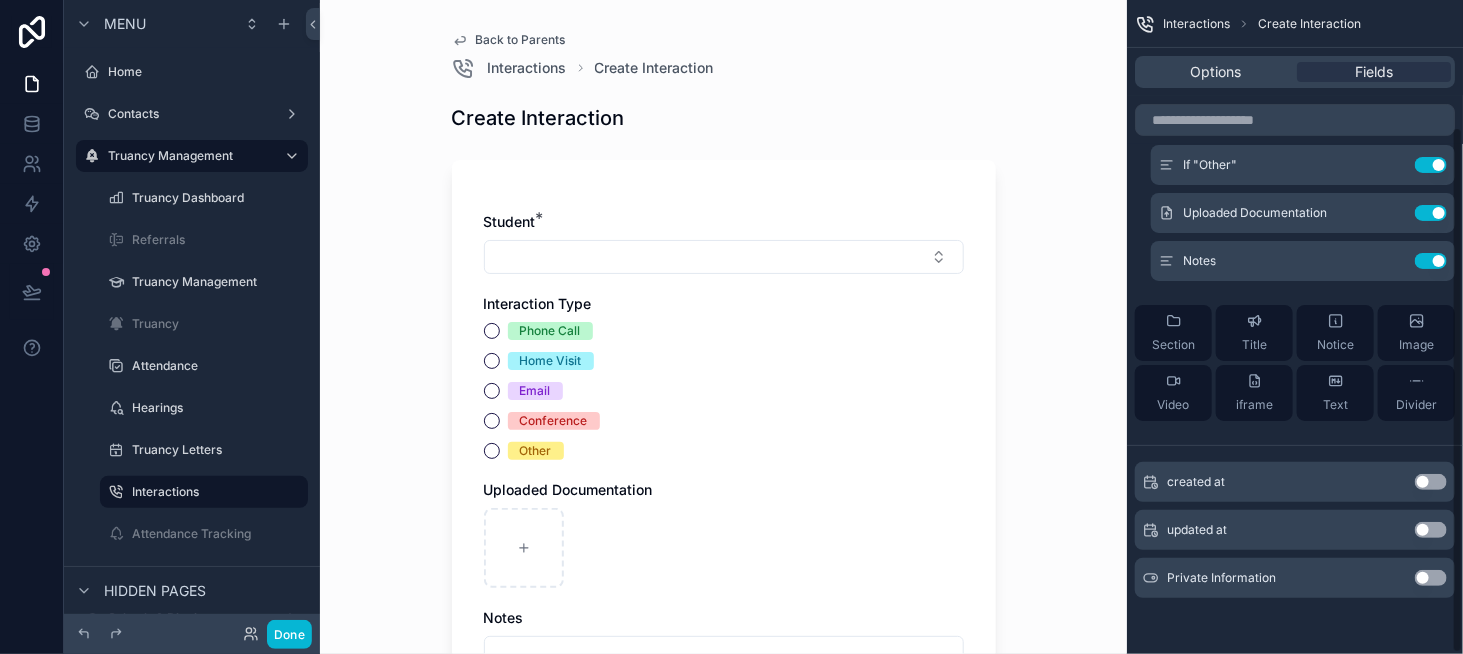 scroll, scrollTop: 158, scrollLeft: 0, axis: vertical 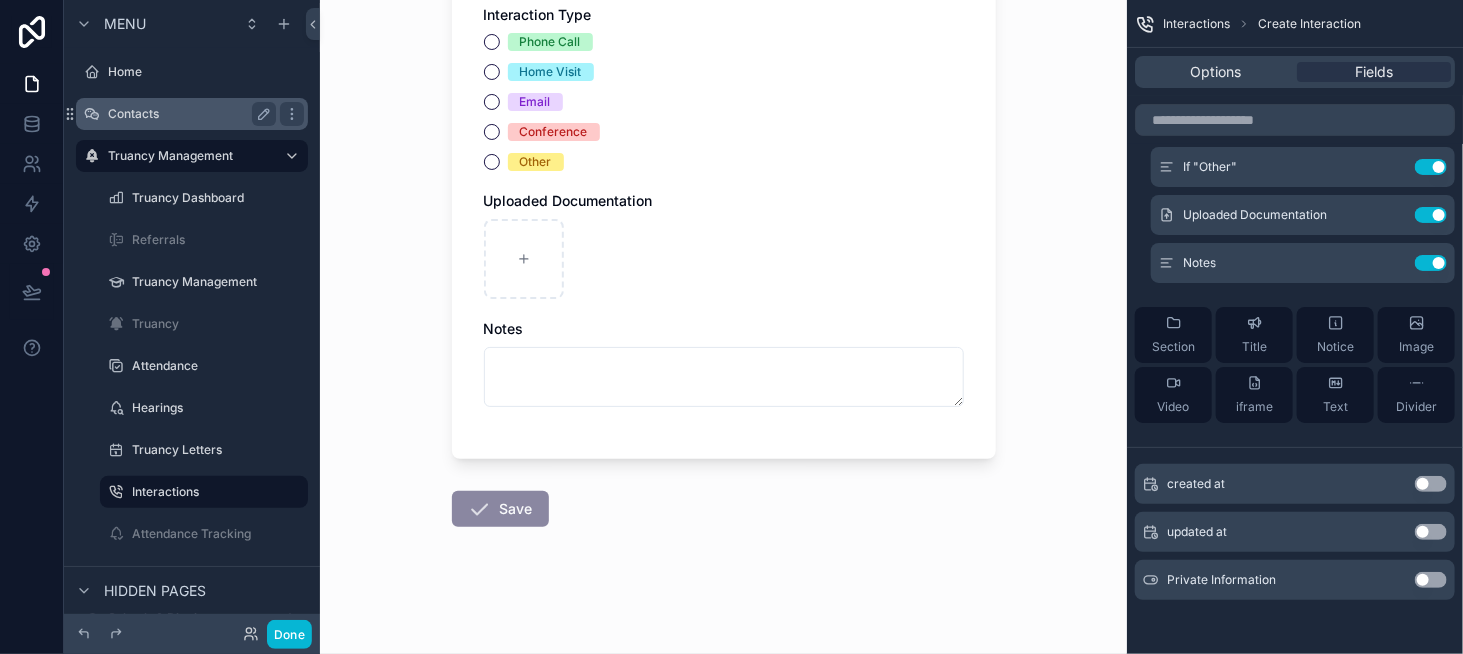 click on "Contacts" at bounding box center (192, 114) 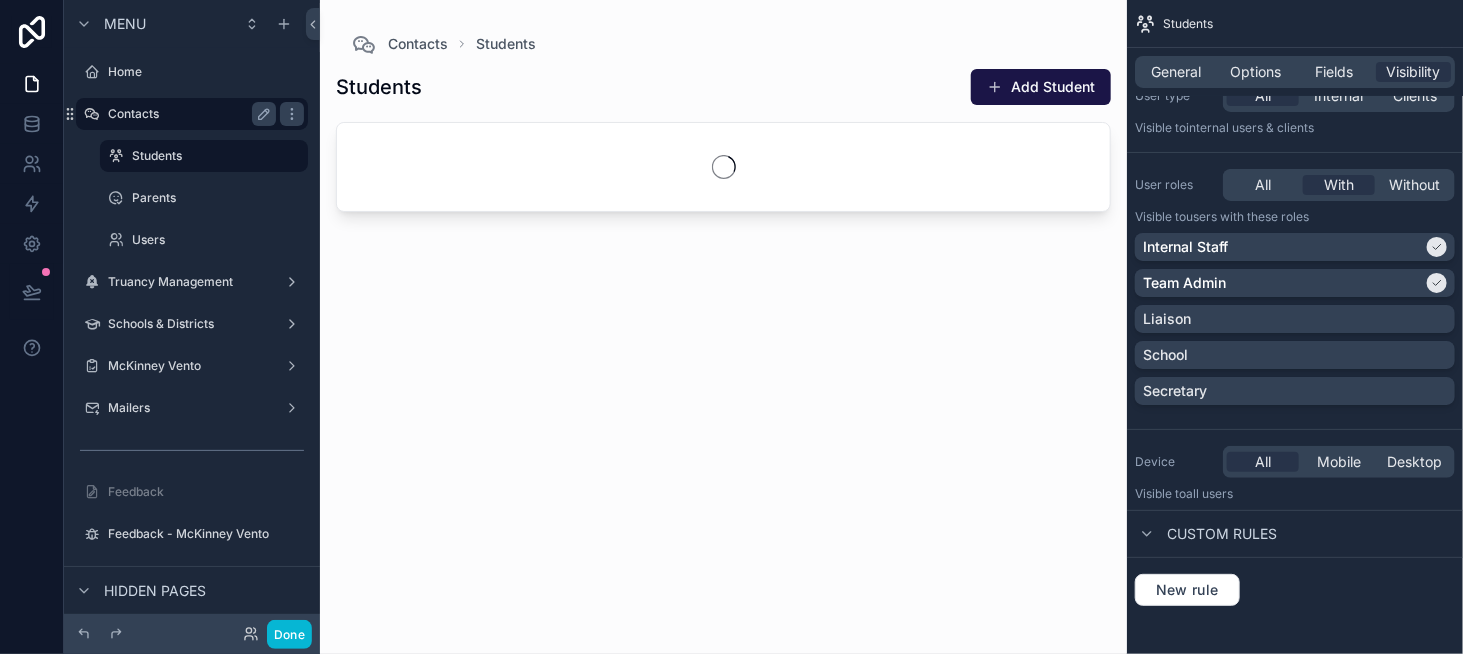 scroll, scrollTop: 0, scrollLeft: 0, axis: both 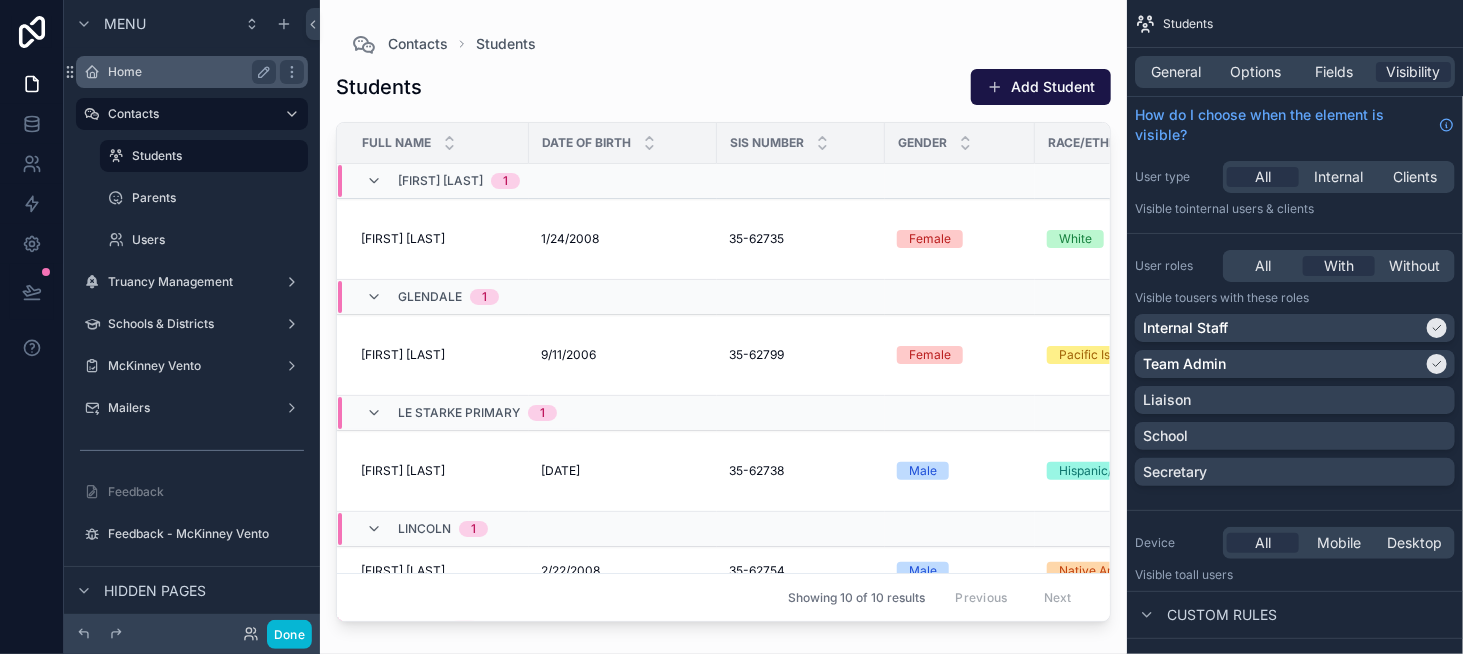 click on "Home" at bounding box center (188, 72) 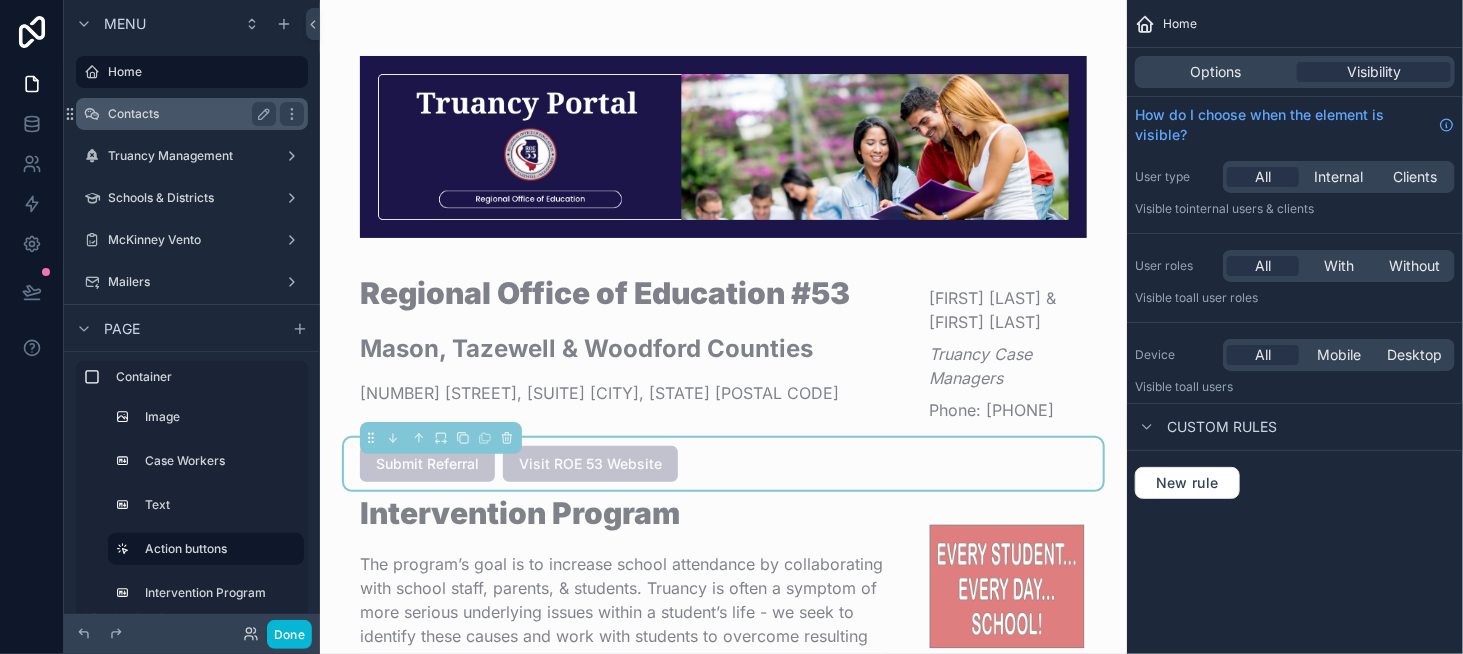 click on "Contacts" at bounding box center (192, 114) 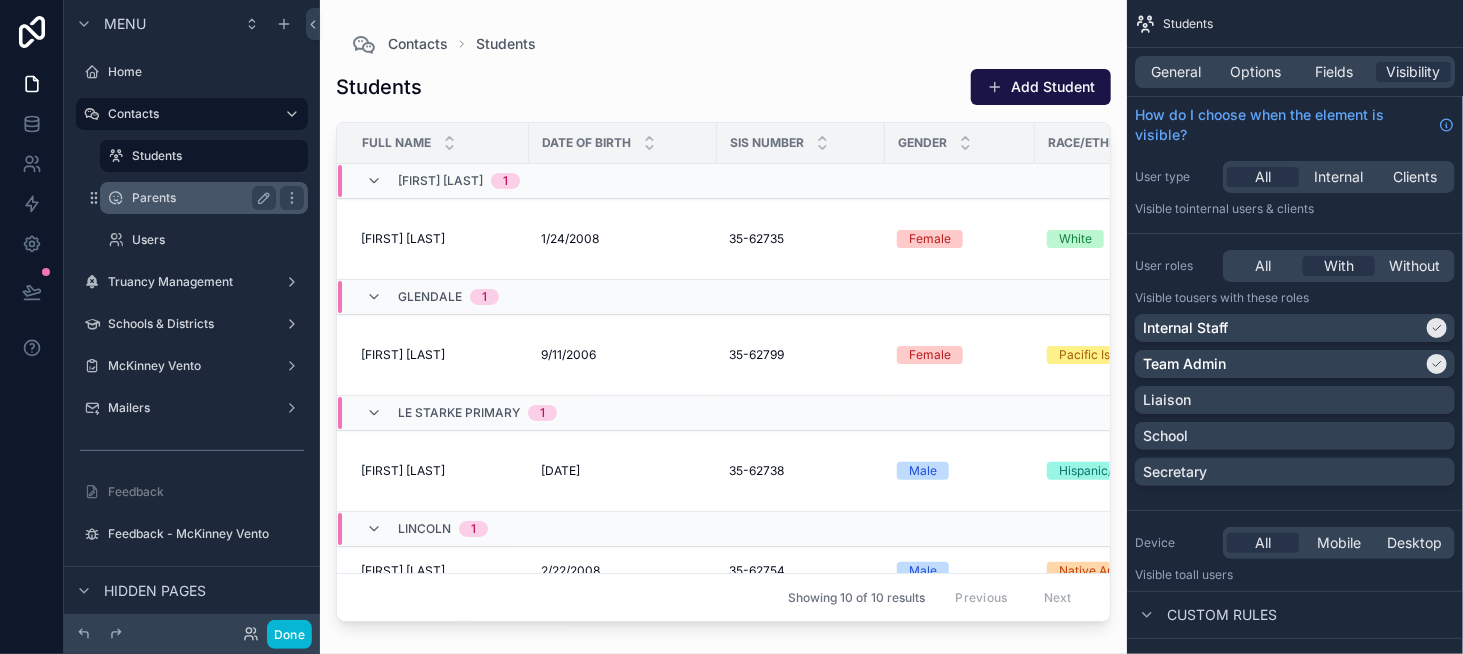 click on "Parents" at bounding box center [200, 198] 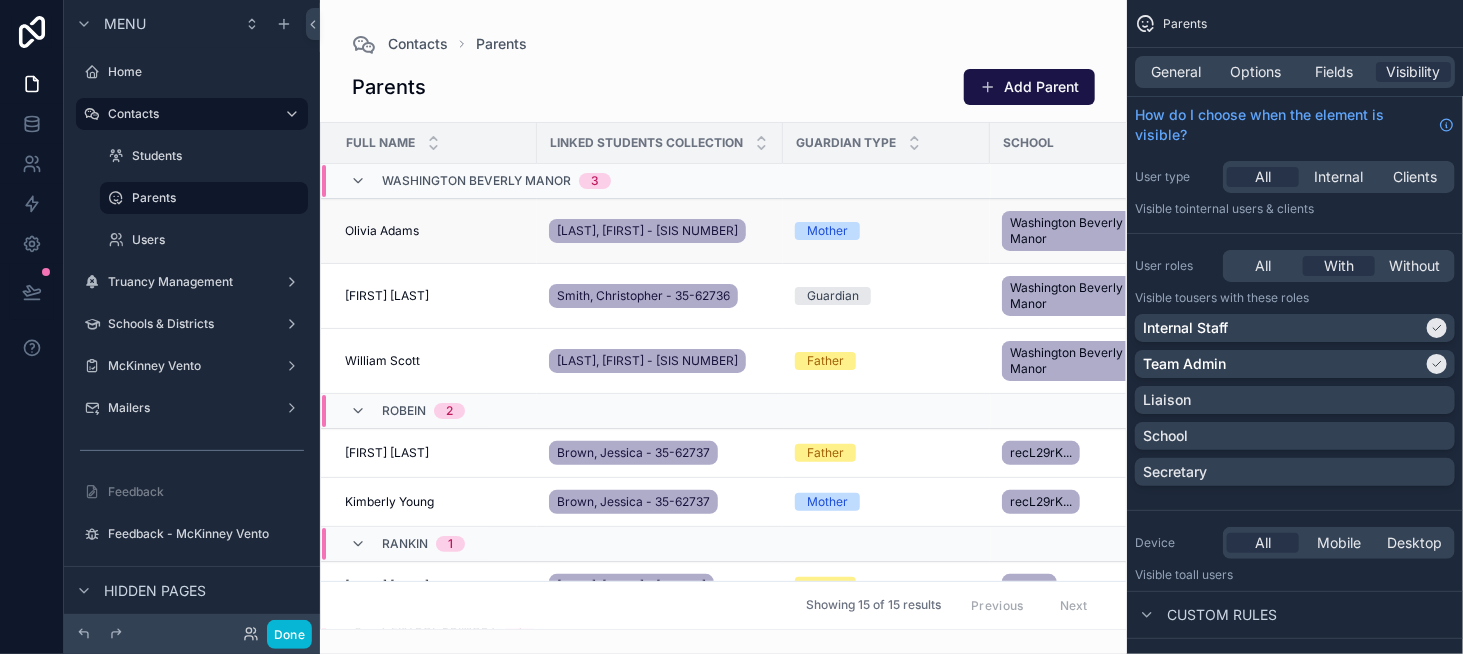 click on "Olivia Adams Olivia Adams" at bounding box center [429, 231] 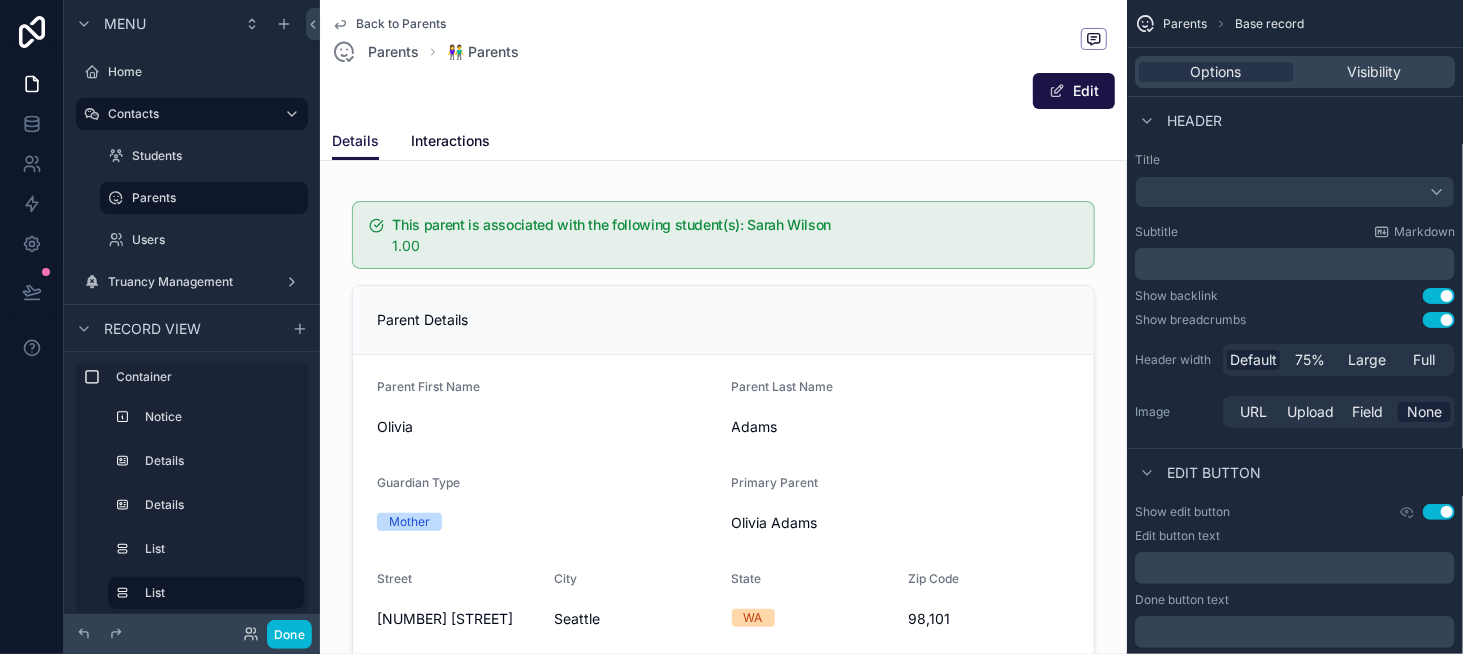 click on "Interactions" at bounding box center (450, 141) 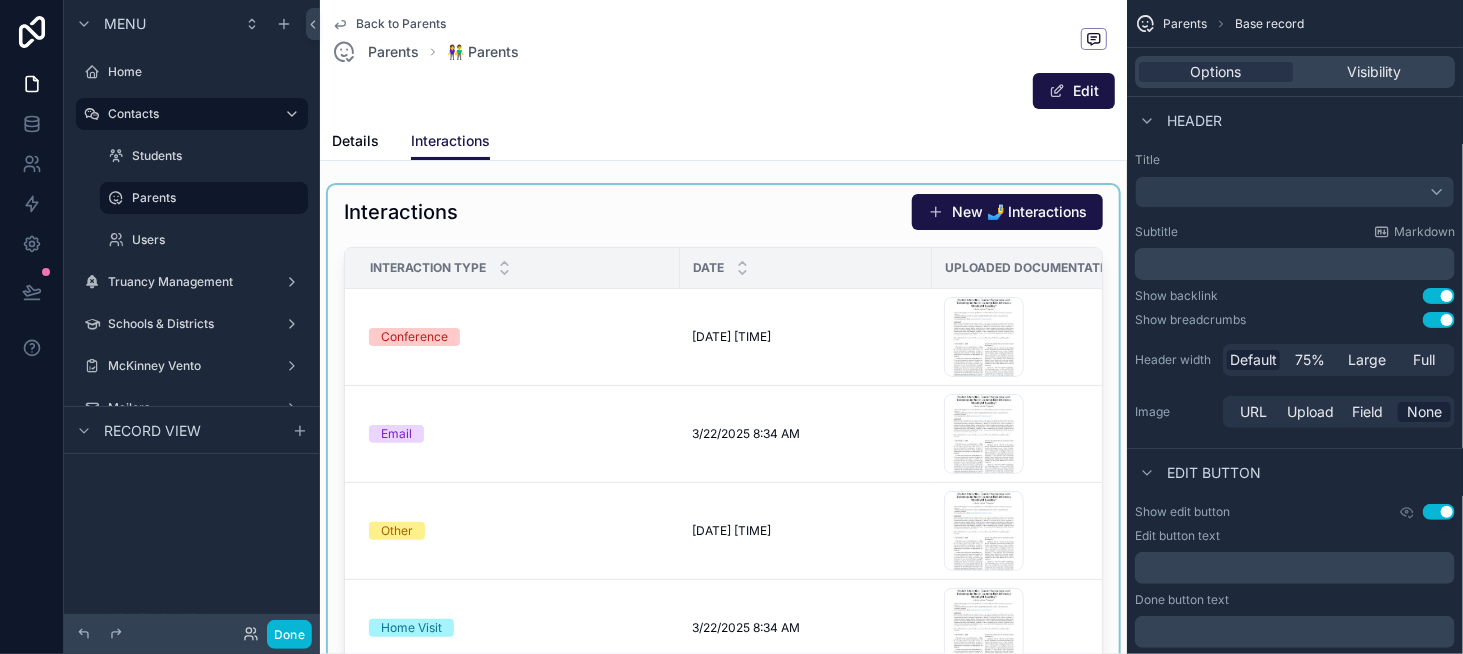 click at bounding box center [723, 470] 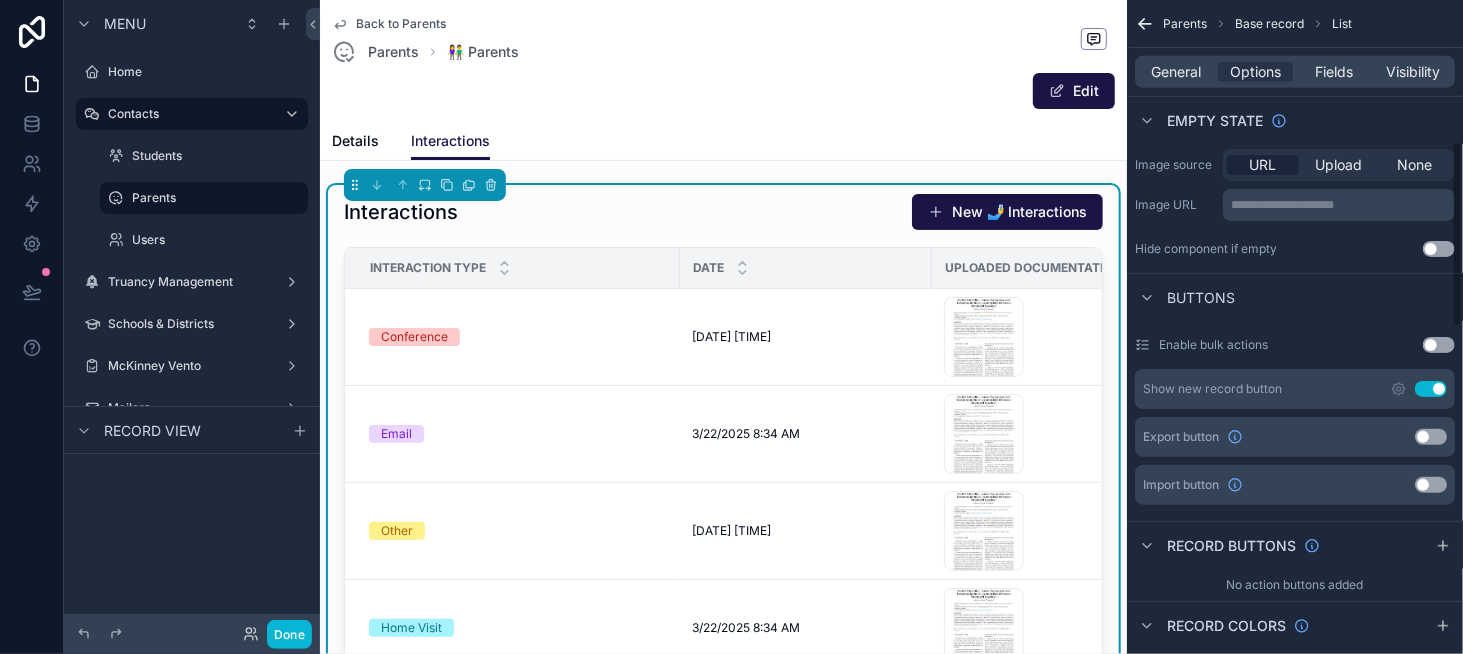 scroll, scrollTop: 500, scrollLeft: 0, axis: vertical 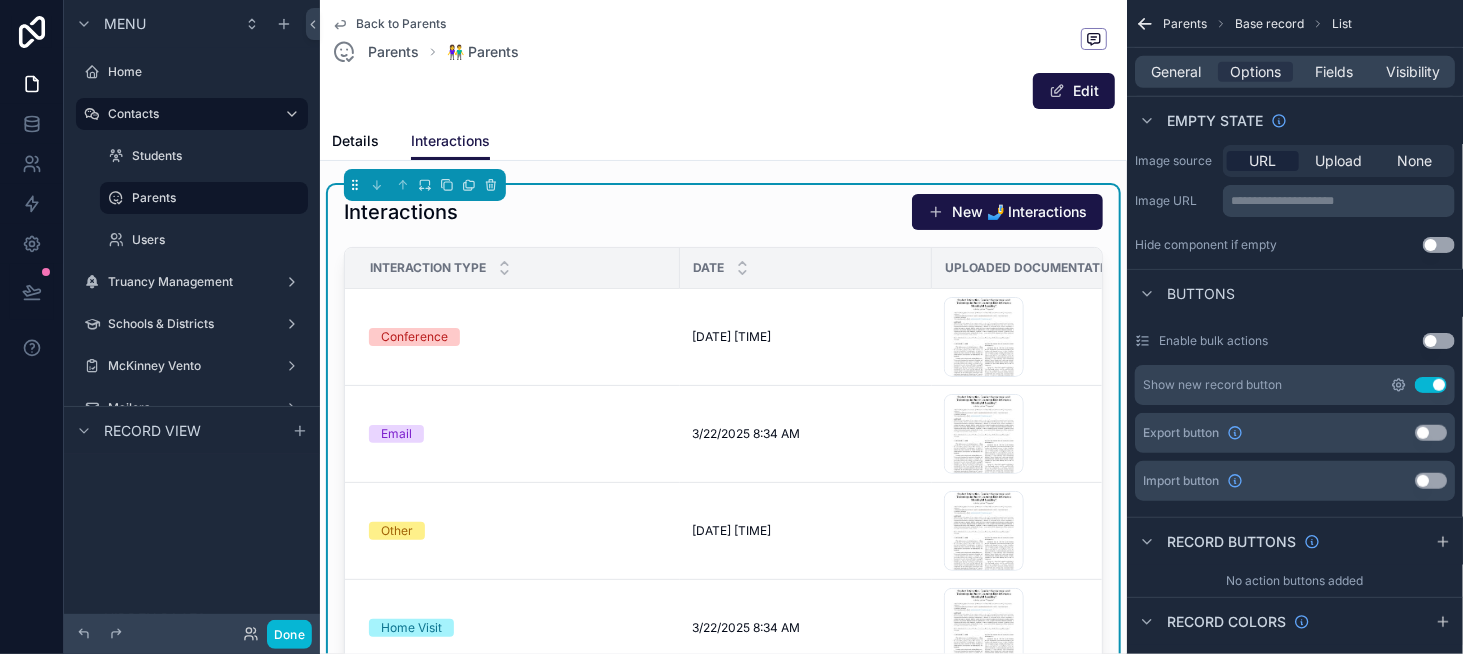 click 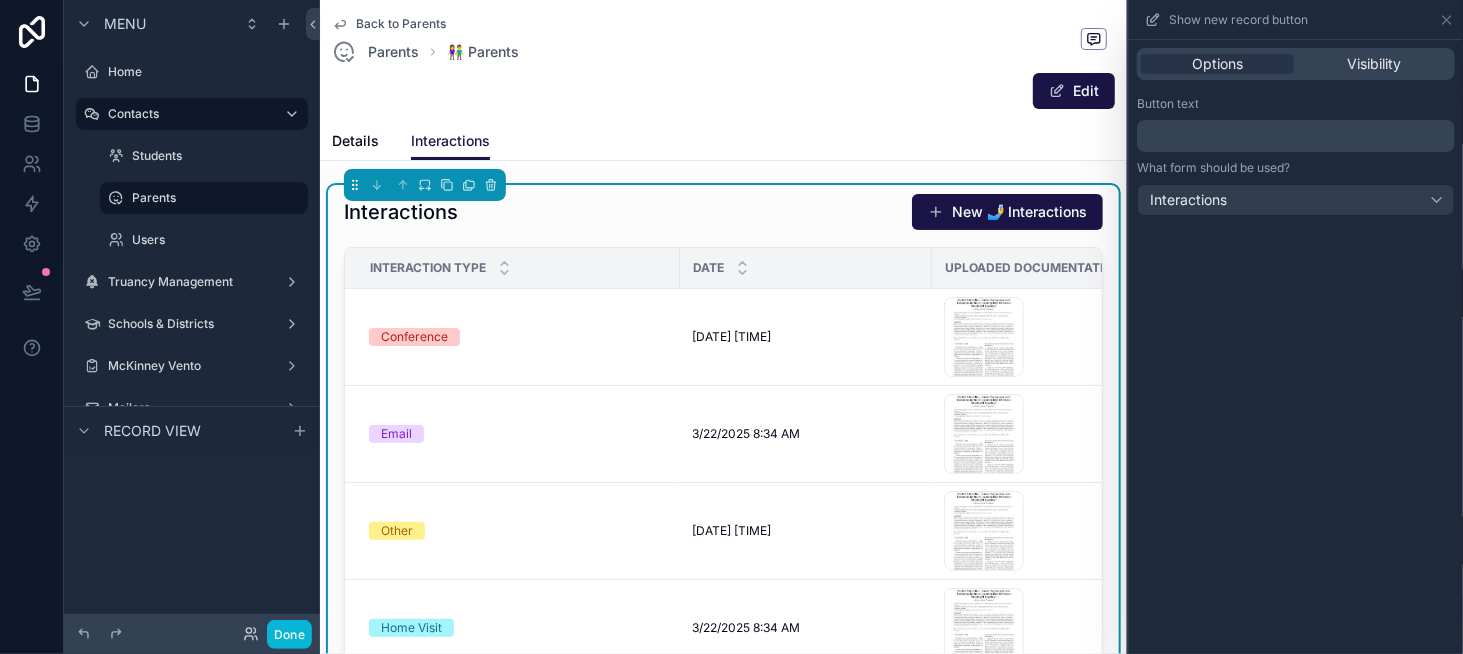 click on "﻿" at bounding box center [1298, 136] 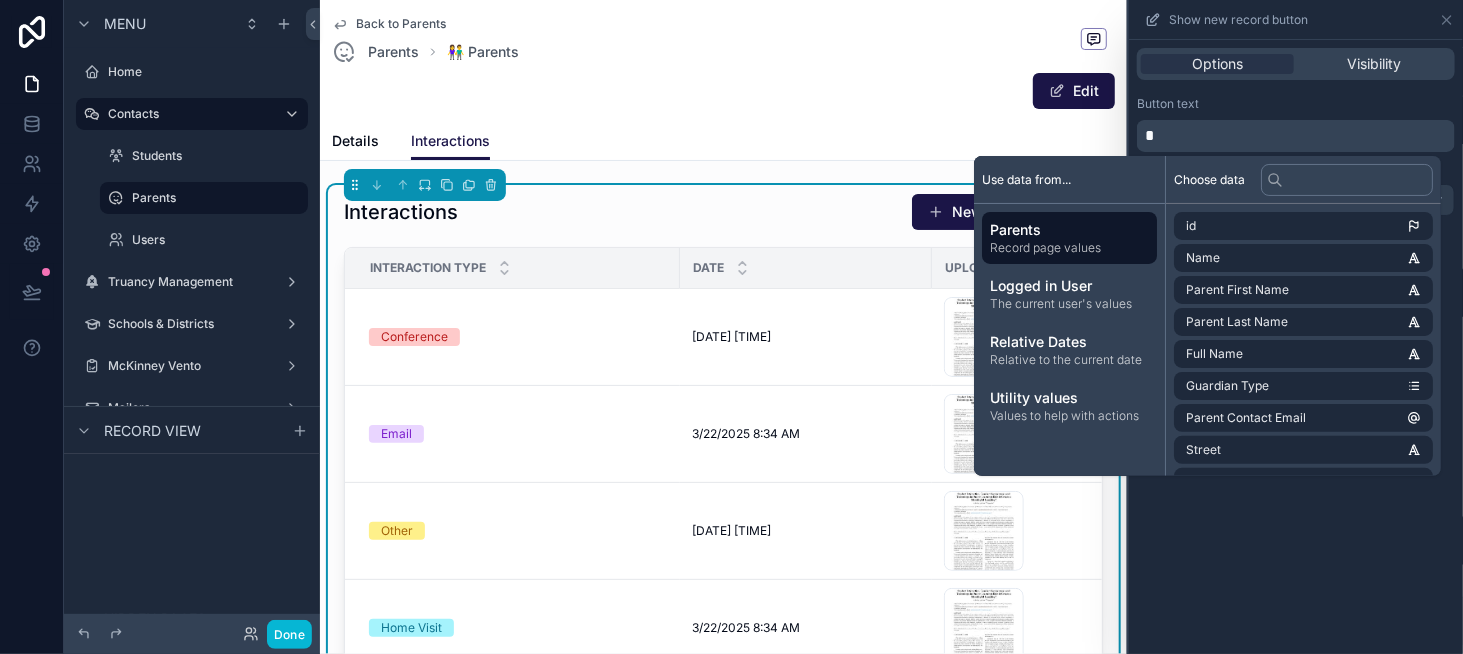 type 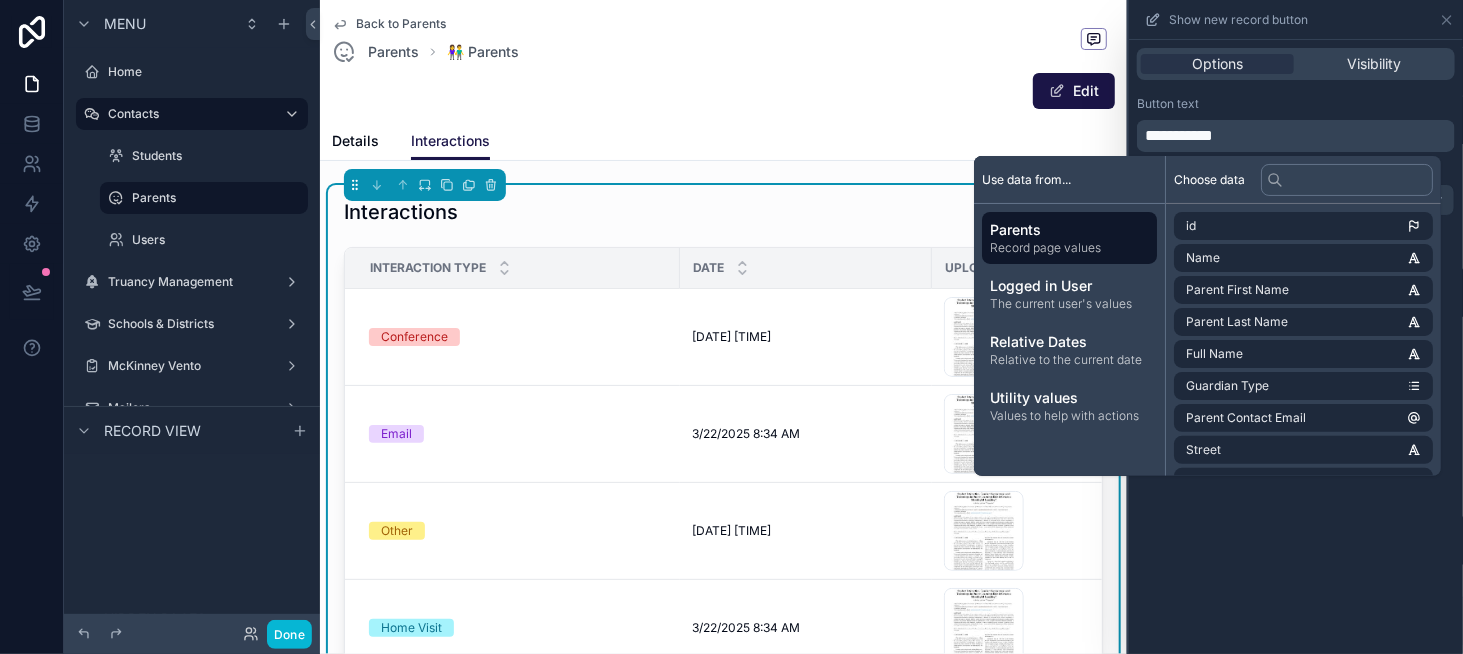 click on "**********" at bounding box center [1296, 124] 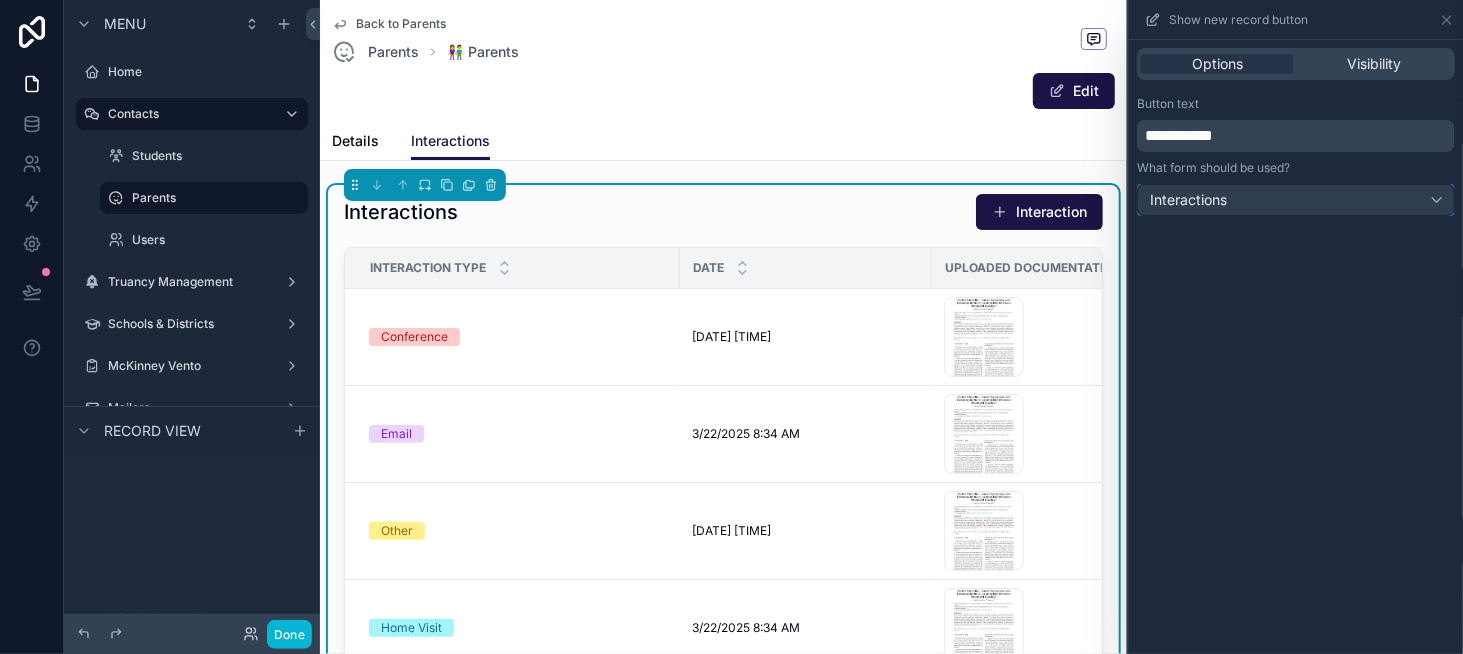 click on "Interactions" at bounding box center (1296, 200) 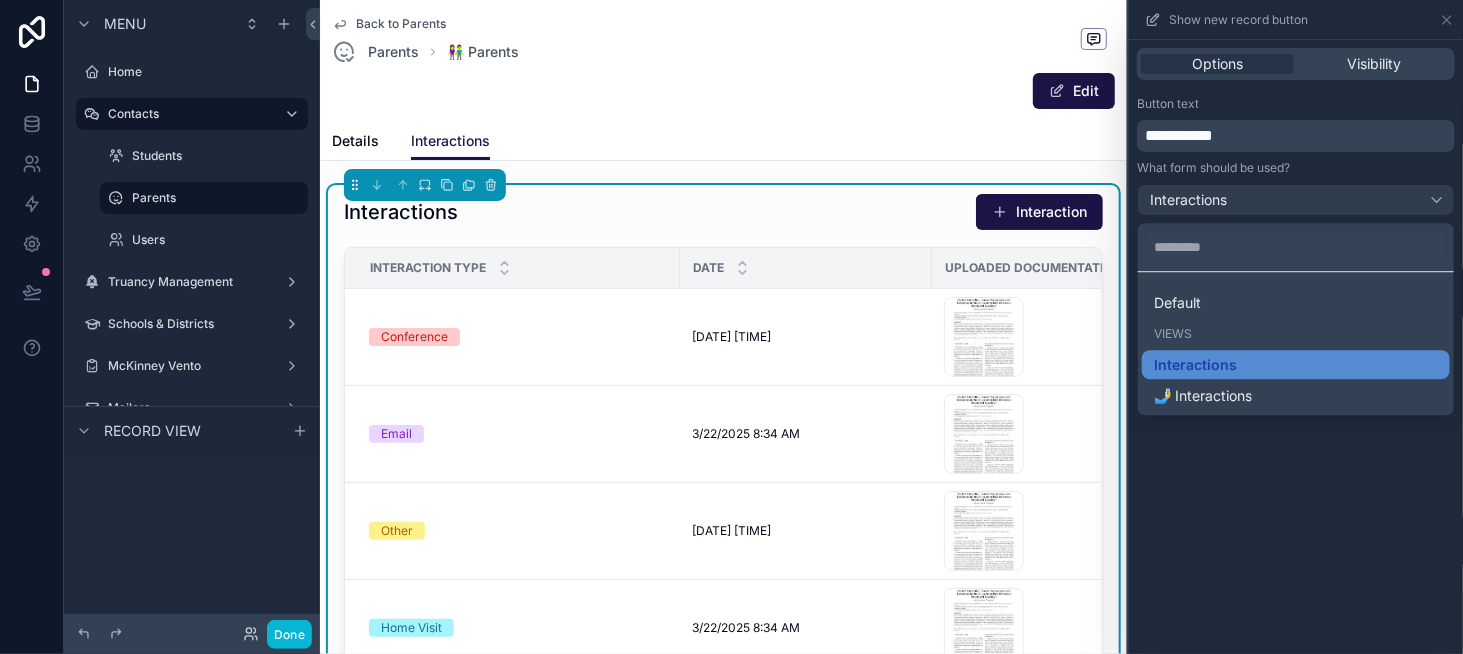 click at bounding box center (1296, 327) 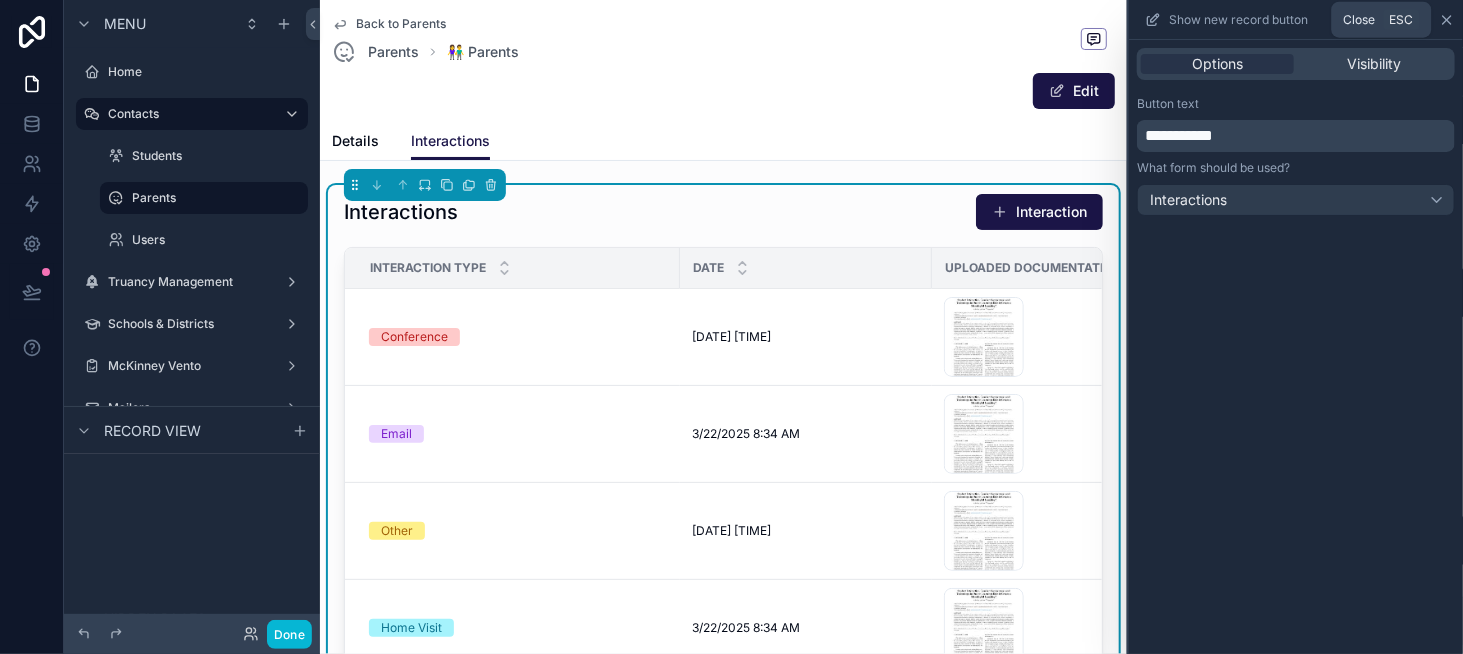 click 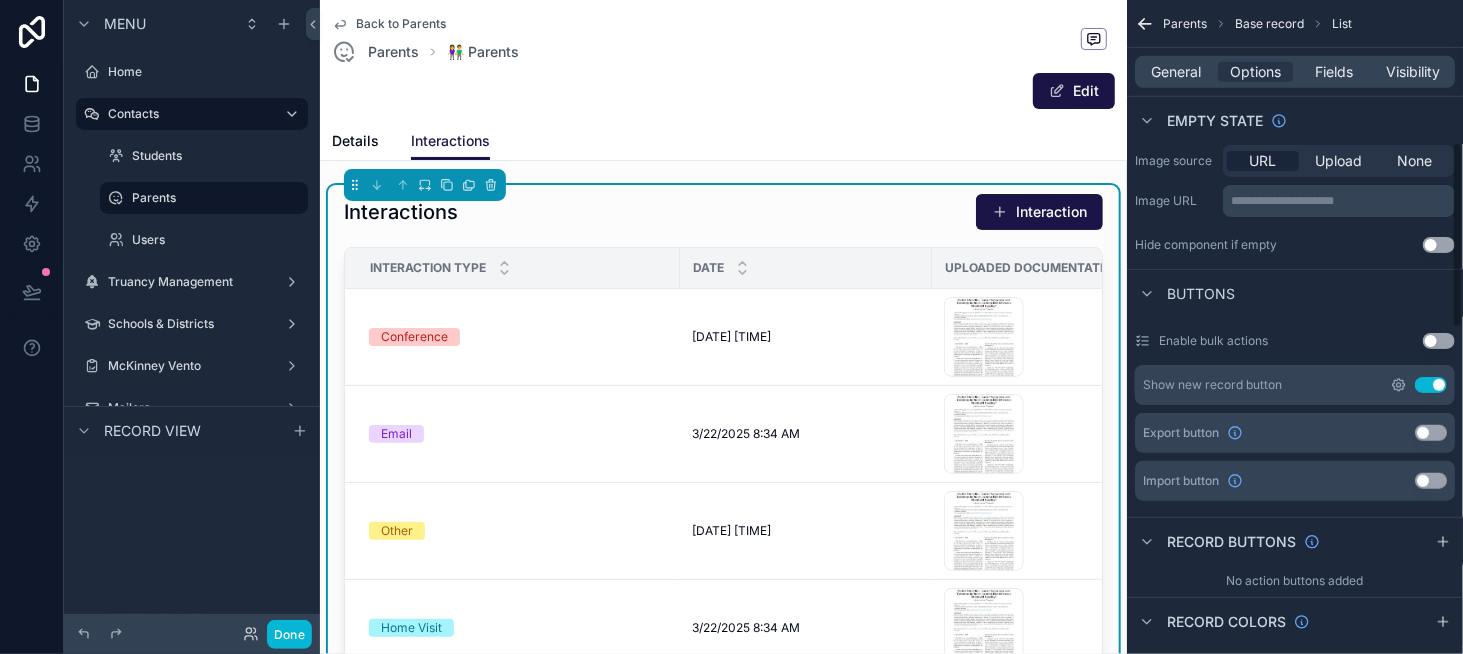 click 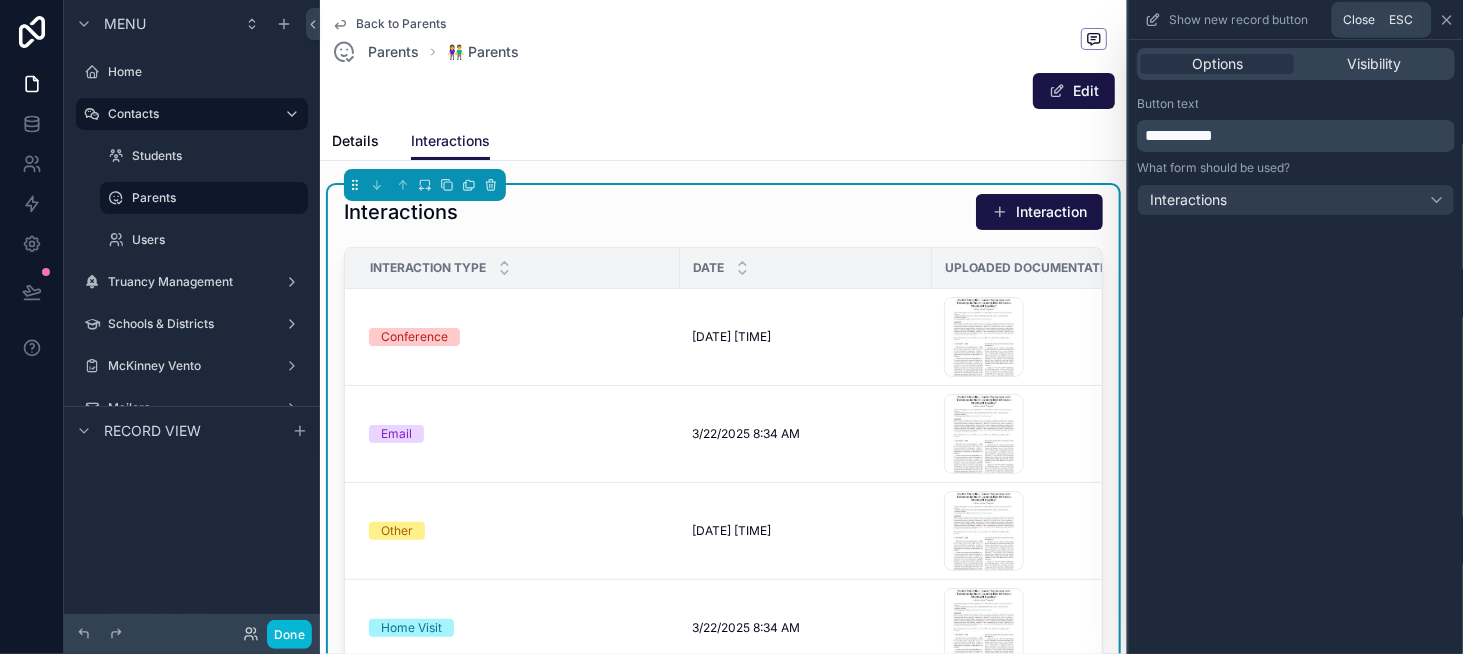 click 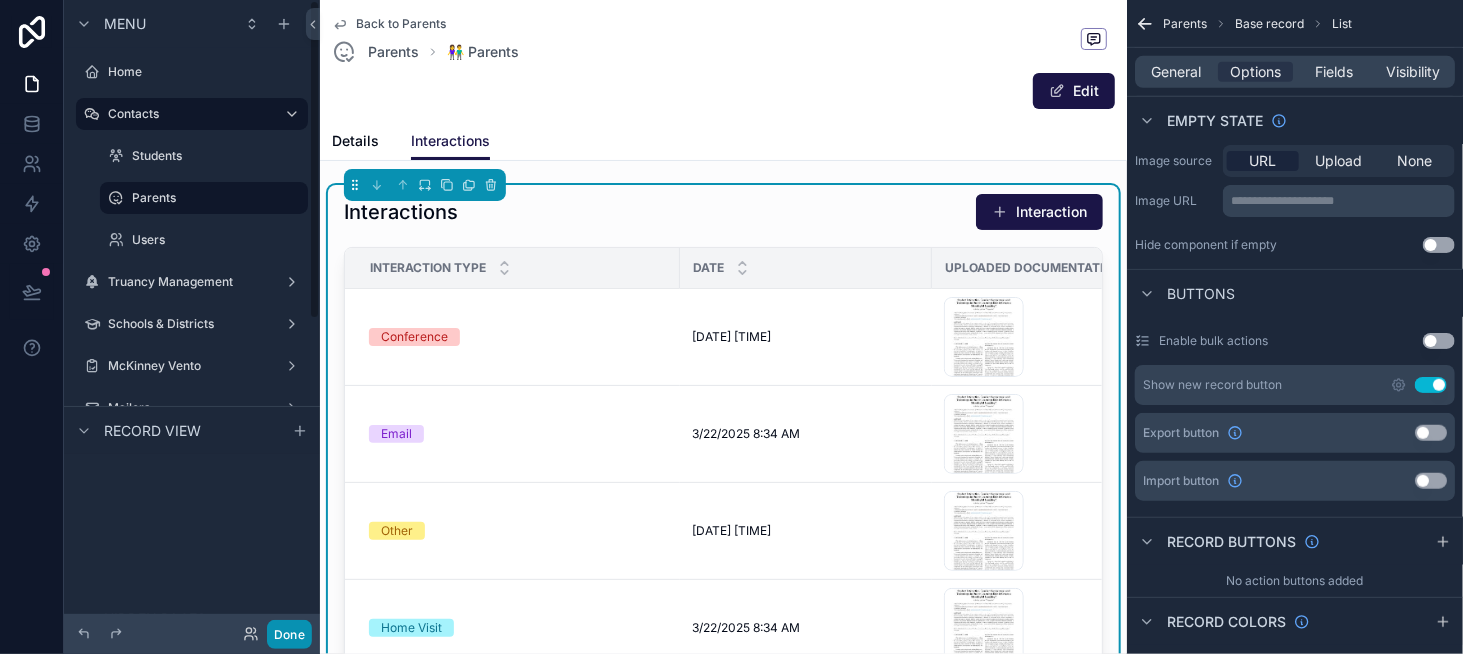 click on "Done" at bounding box center [289, 634] 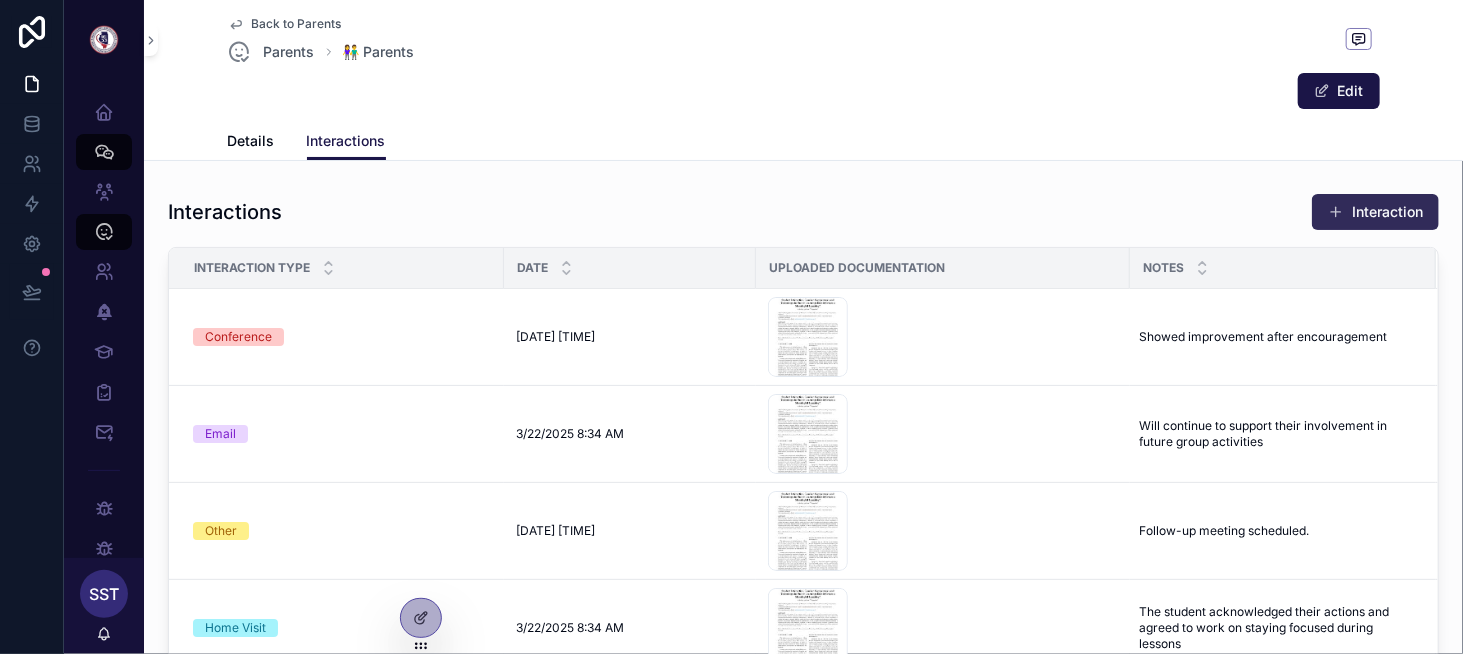 click on "Interaction" at bounding box center [1375, 212] 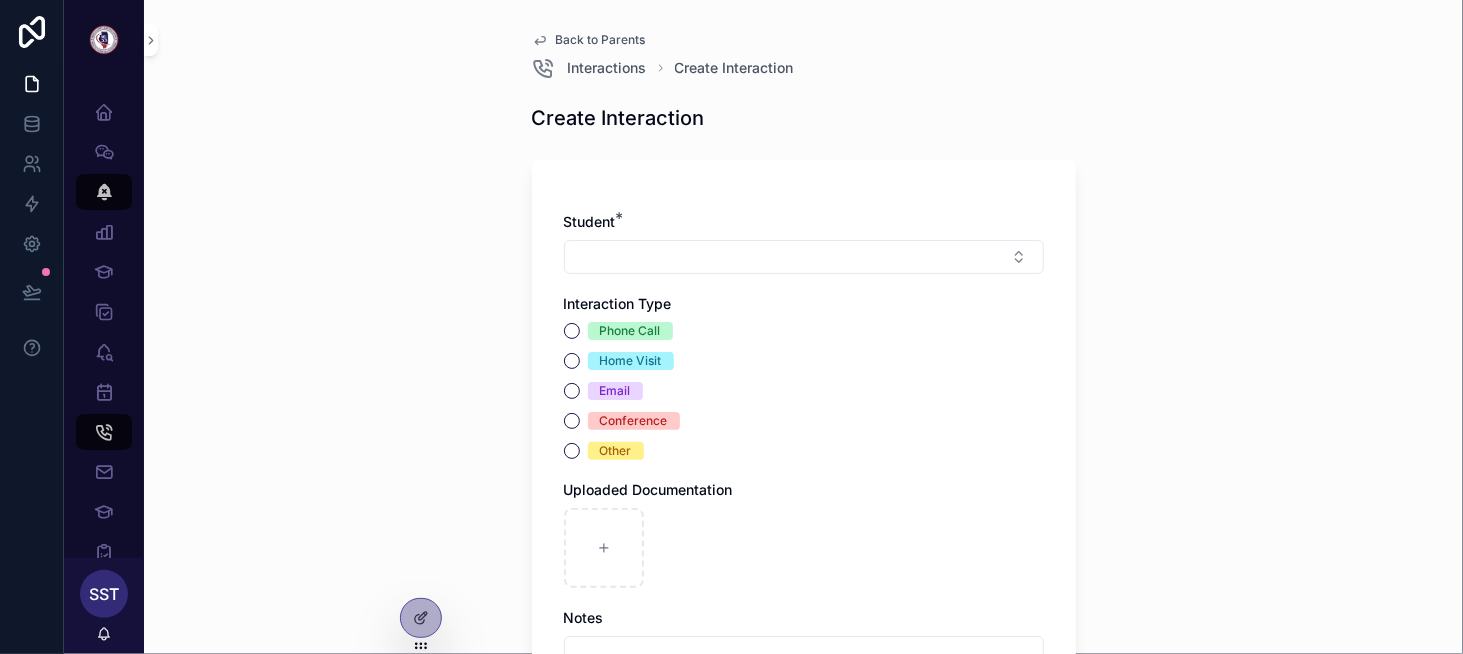 click on "Back to Parents" at bounding box center (601, 40) 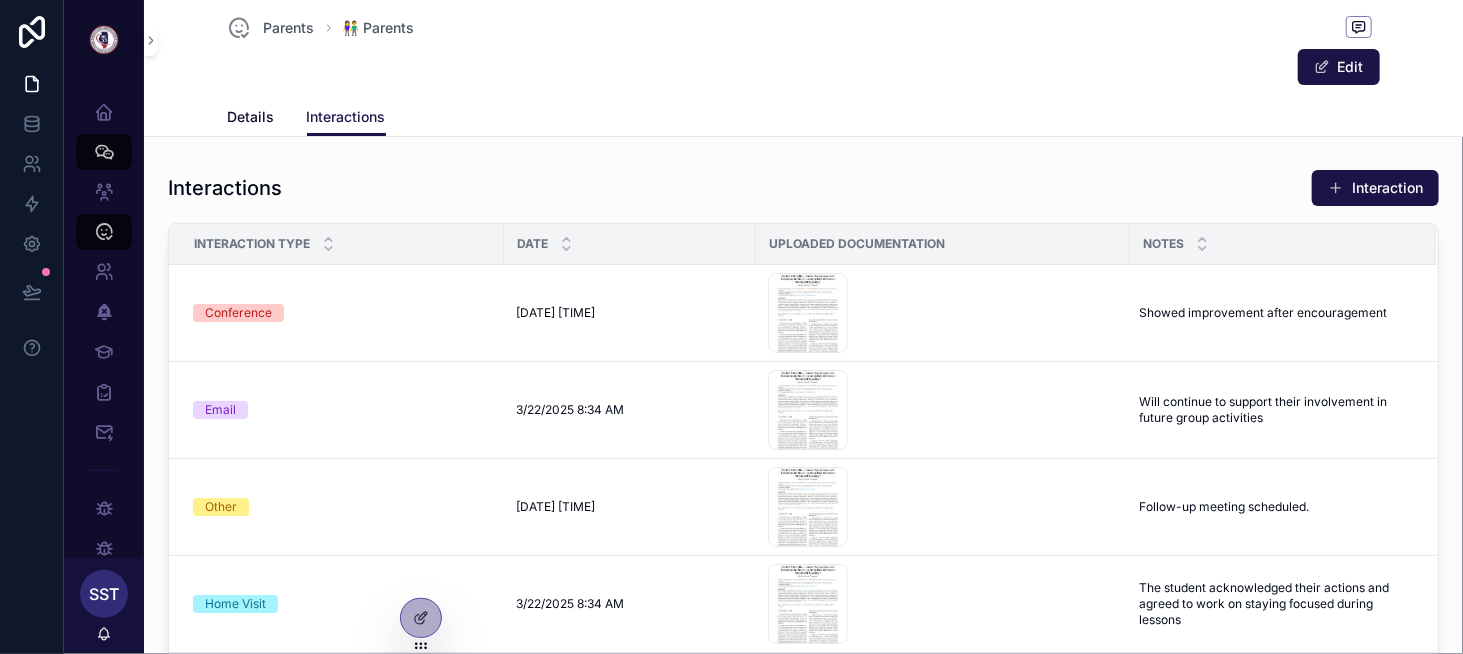 click on "Details" at bounding box center [251, 117] 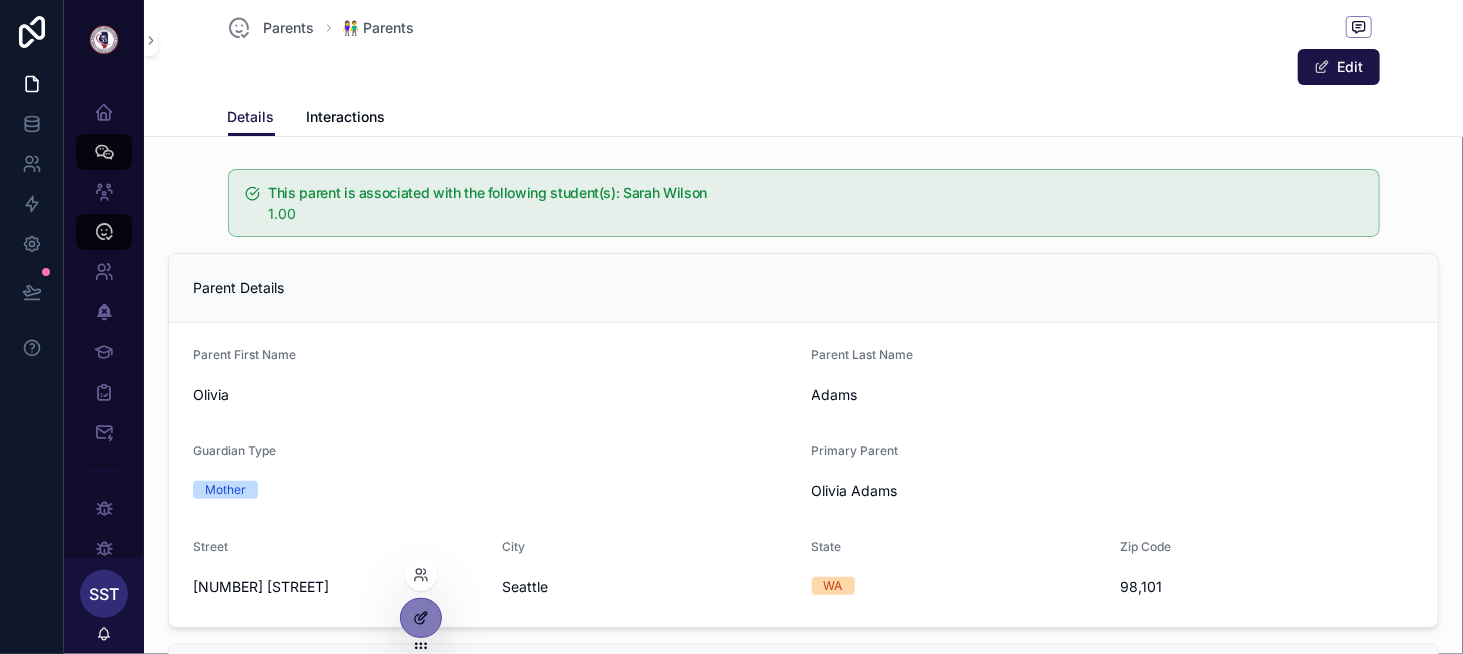click at bounding box center [421, 618] 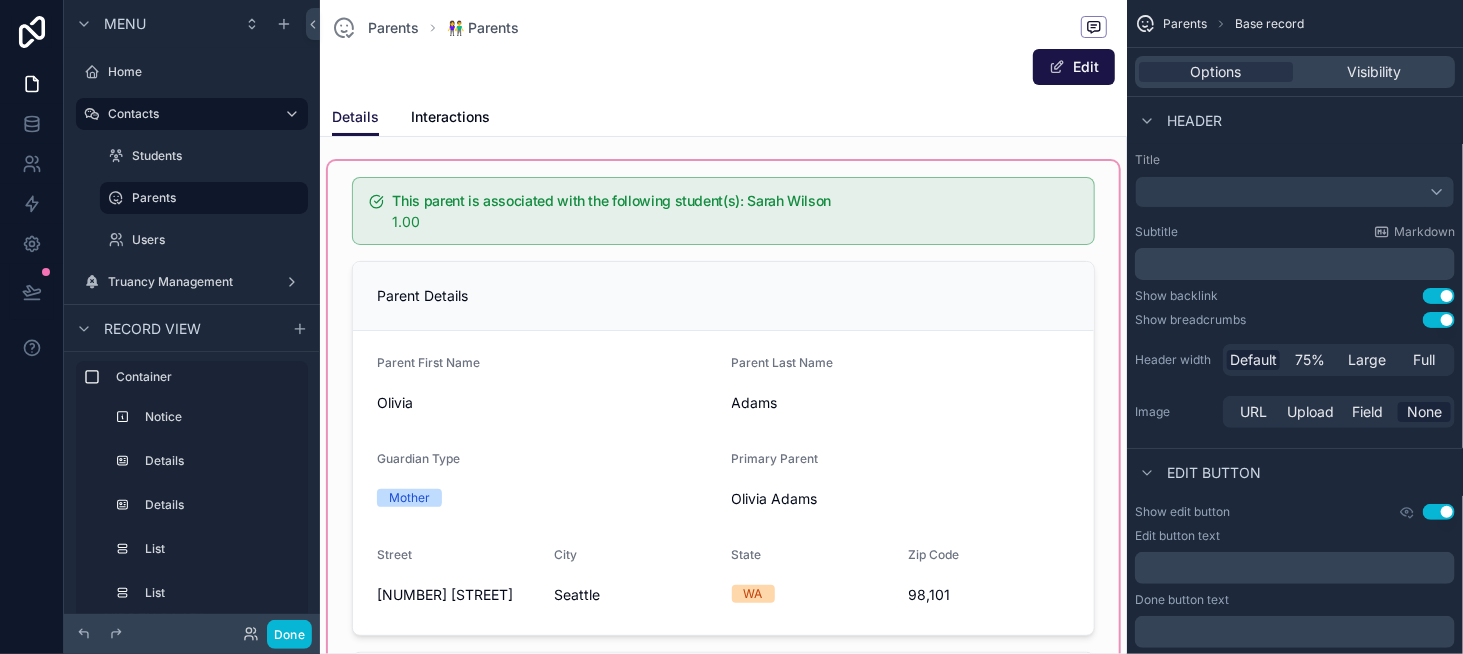 click at bounding box center [723, 753] 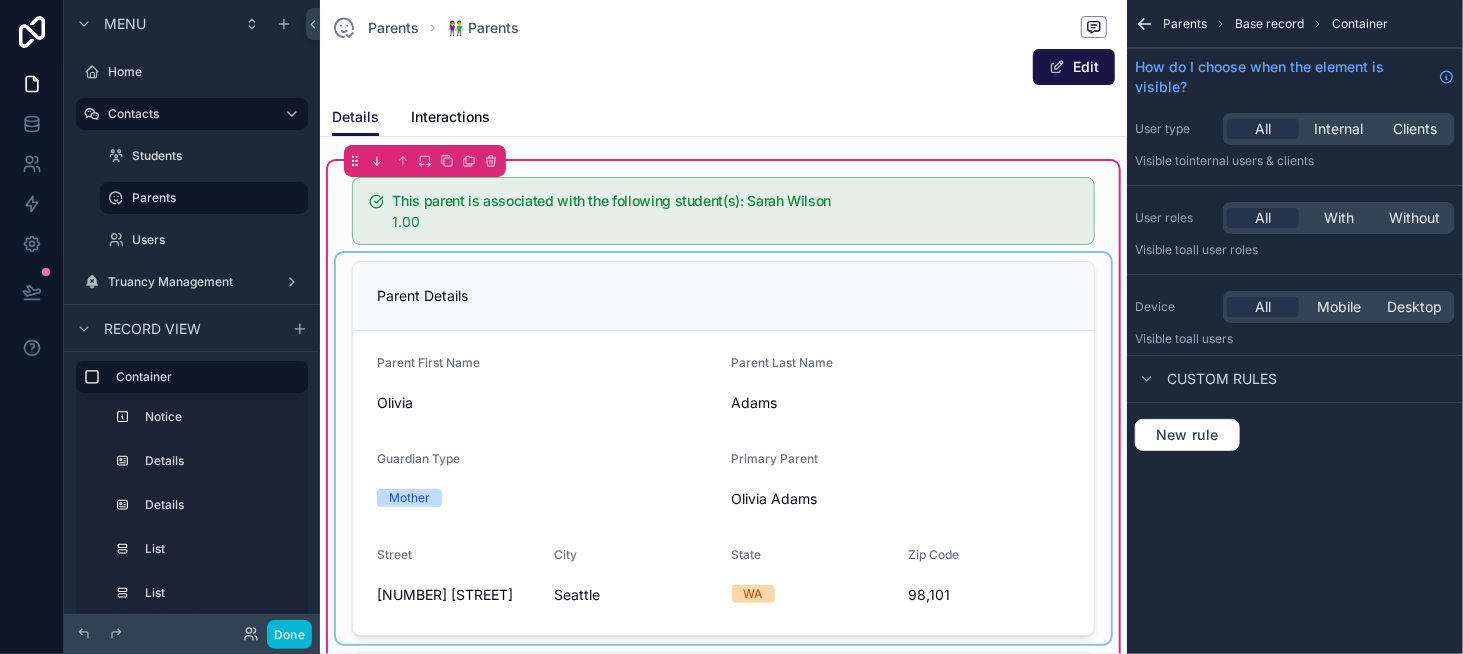 click at bounding box center (723, 448) 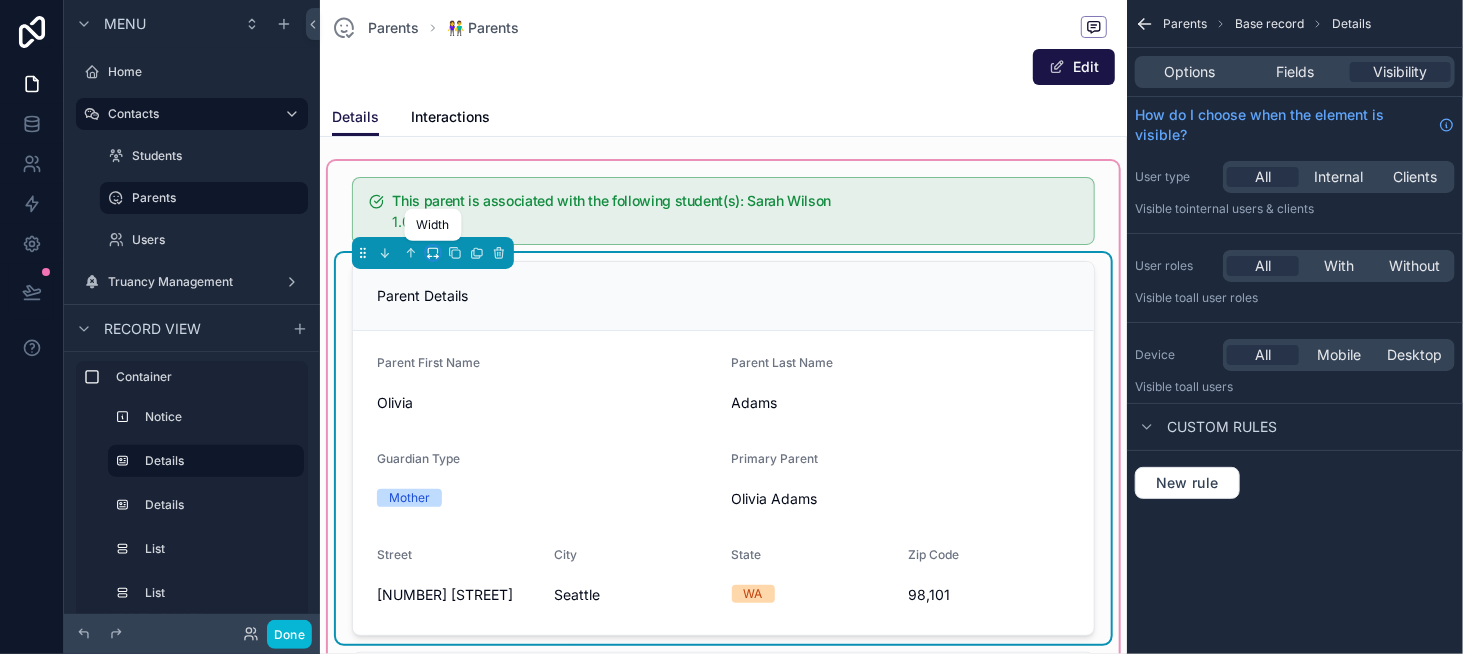 click 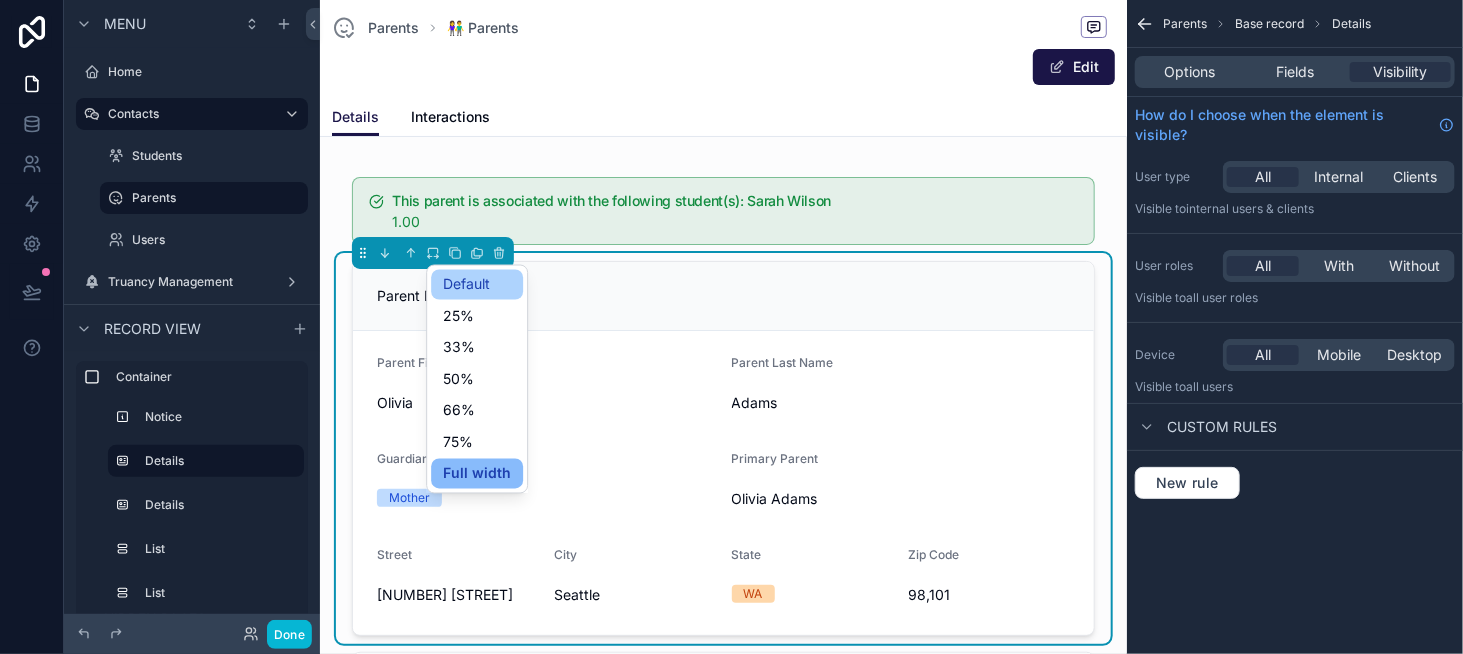 click on "Default" at bounding box center (466, 285) 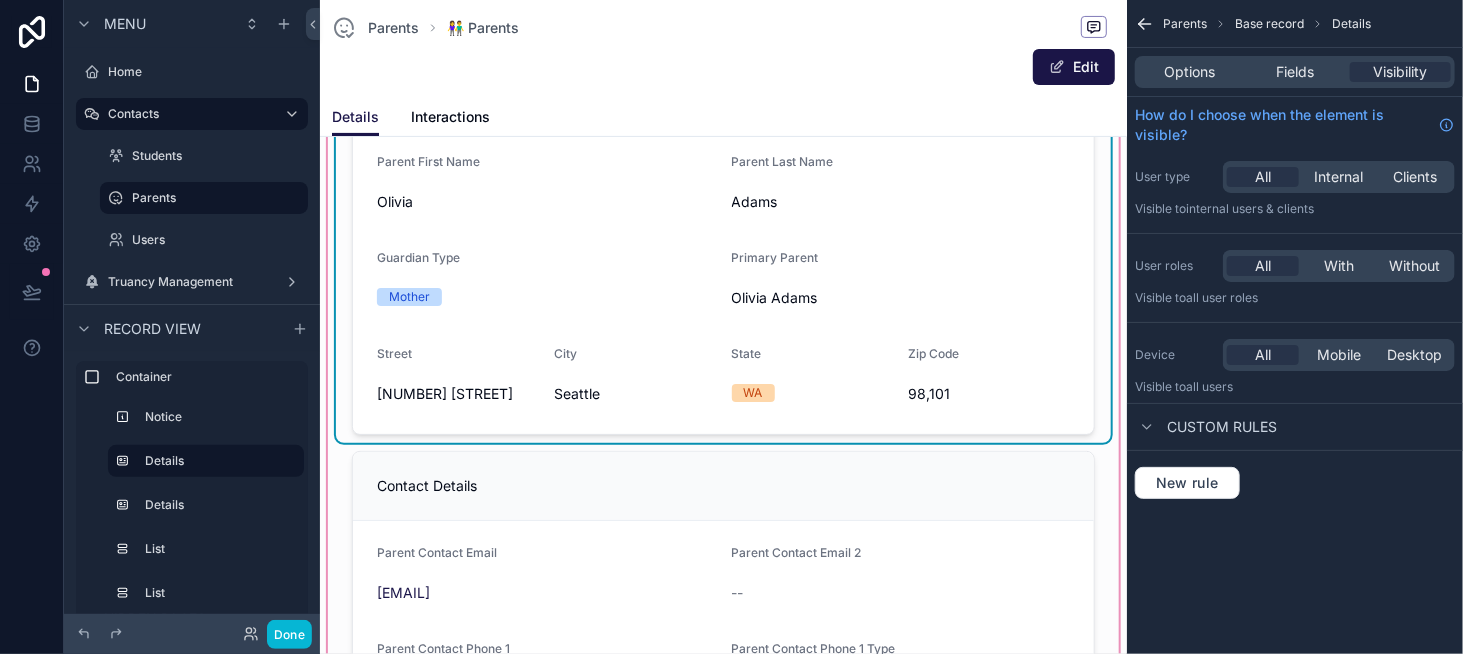 scroll, scrollTop: 300, scrollLeft: 0, axis: vertical 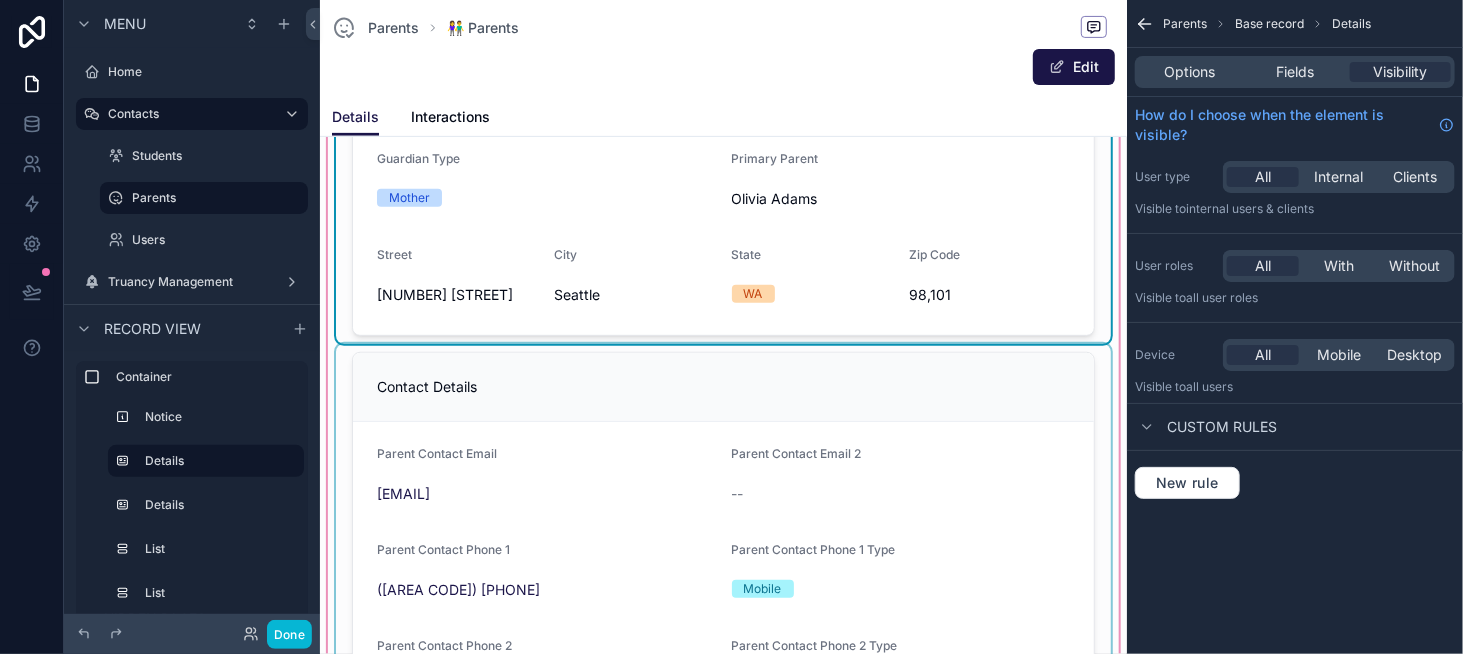 click at bounding box center [723, 587] 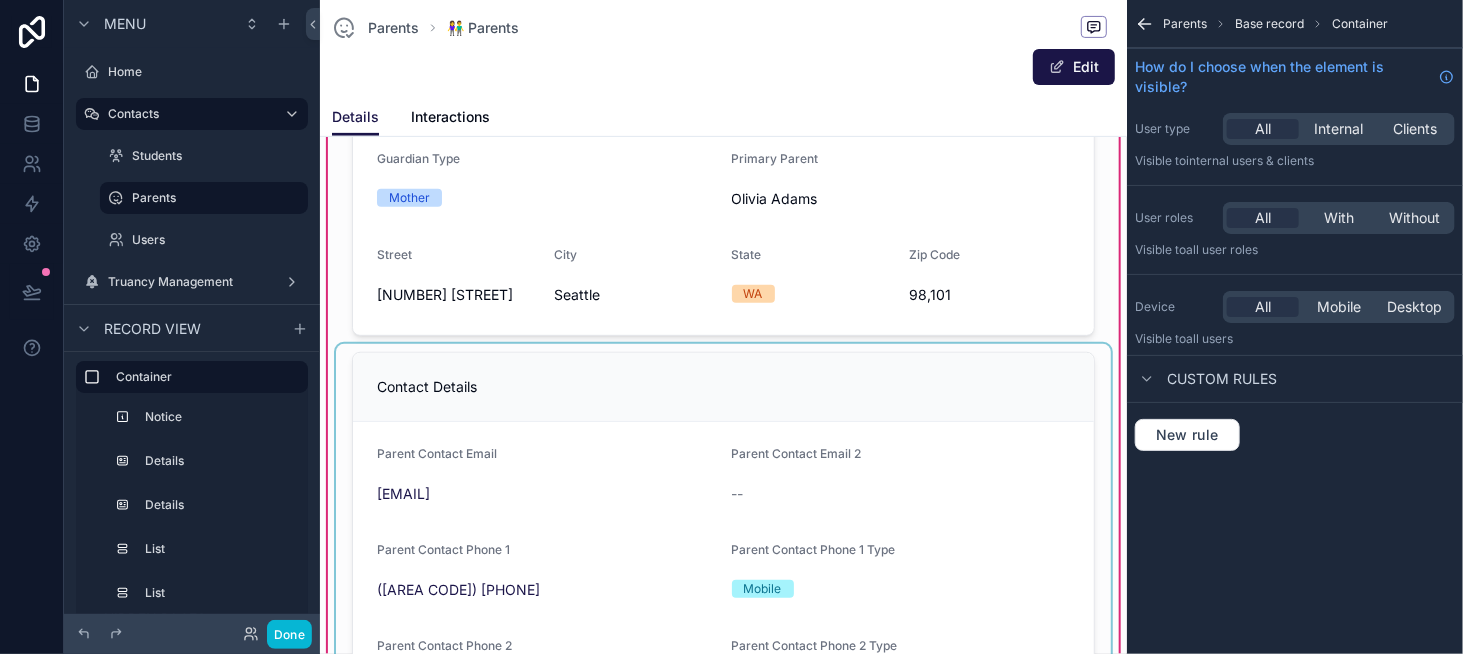 click at bounding box center (723, 587) 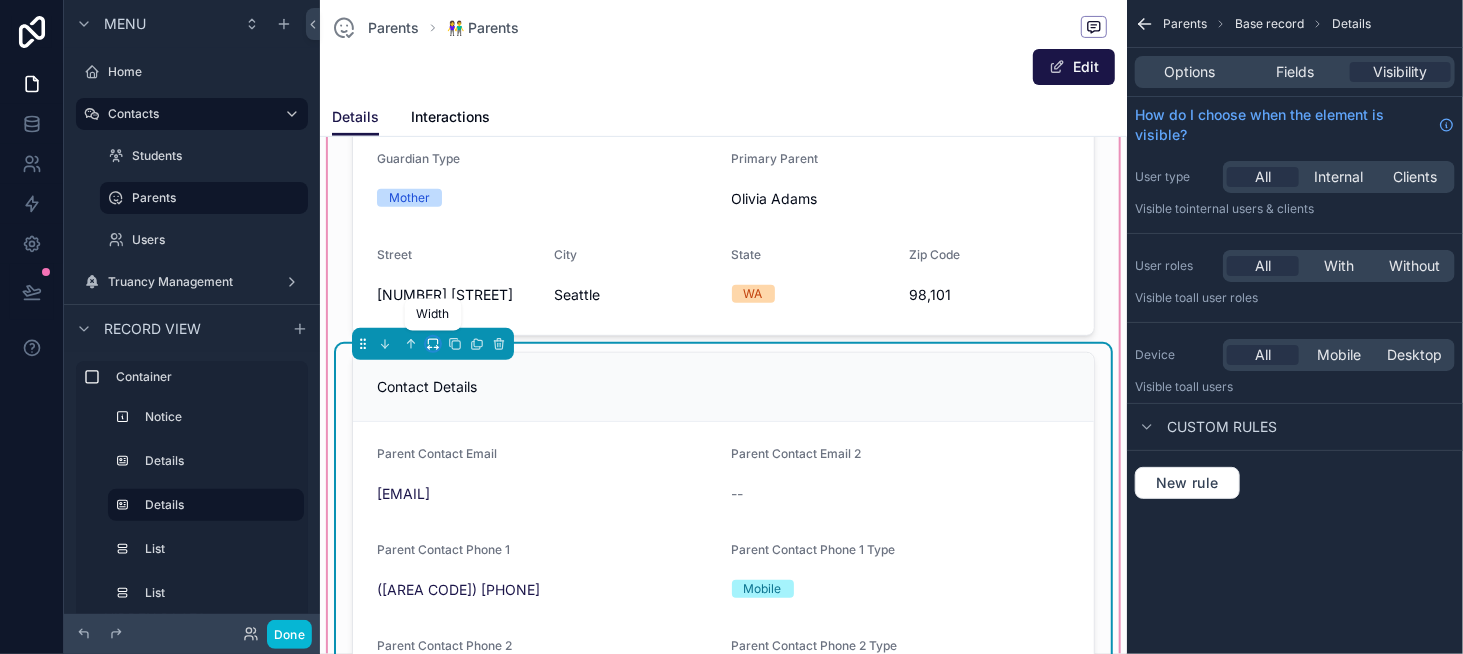 click 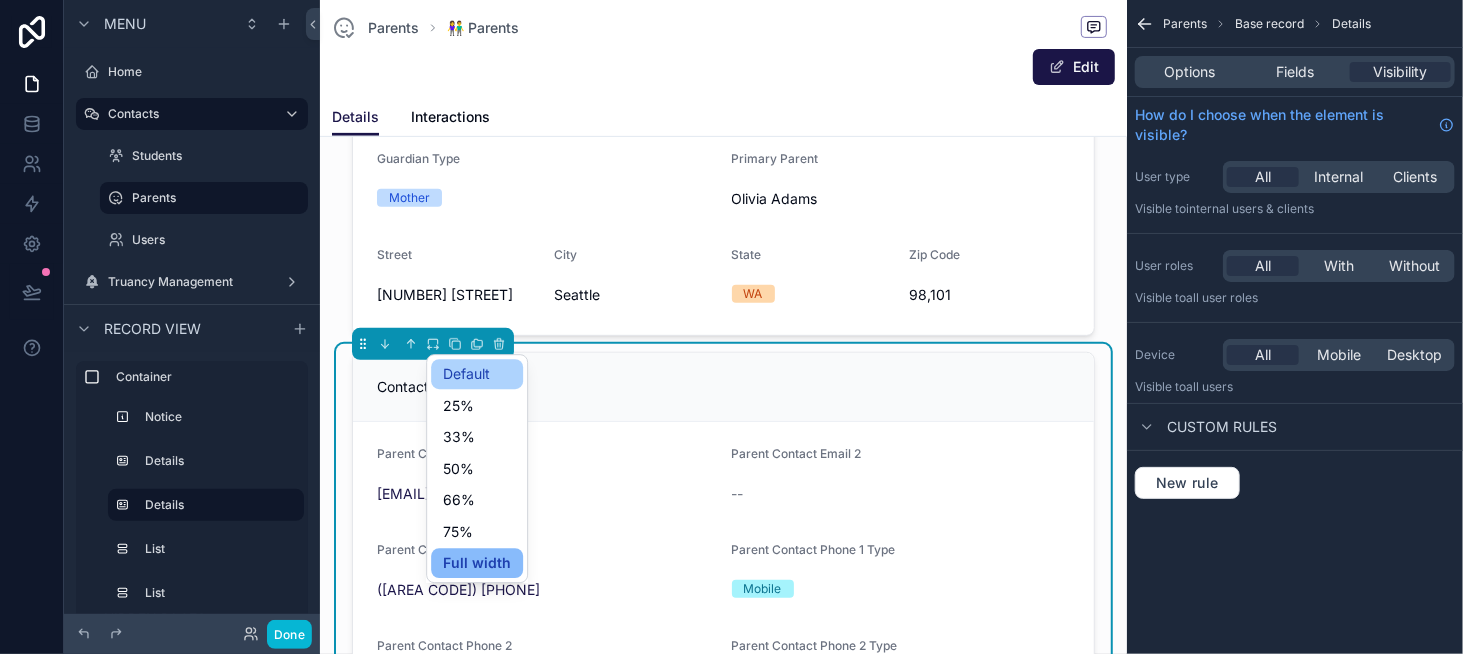 click on "Default" at bounding box center (466, 374) 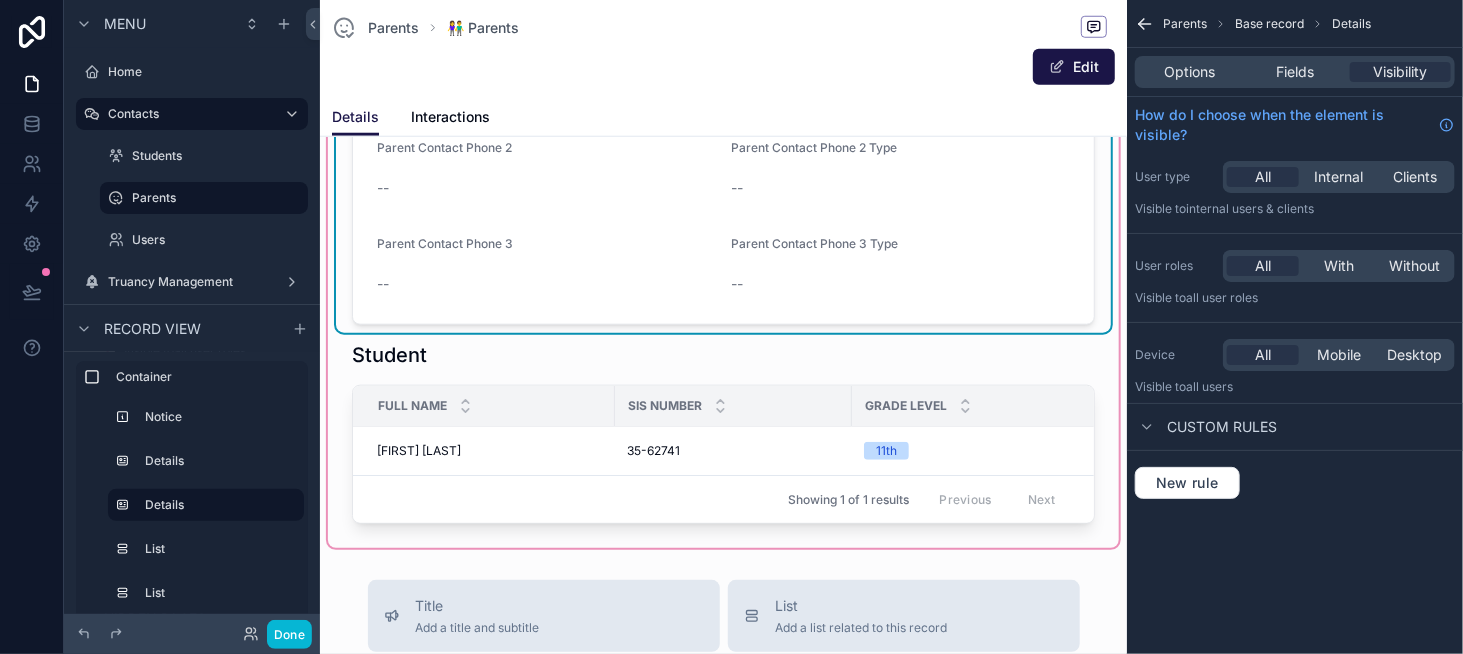 scroll, scrollTop: 800, scrollLeft: 0, axis: vertical 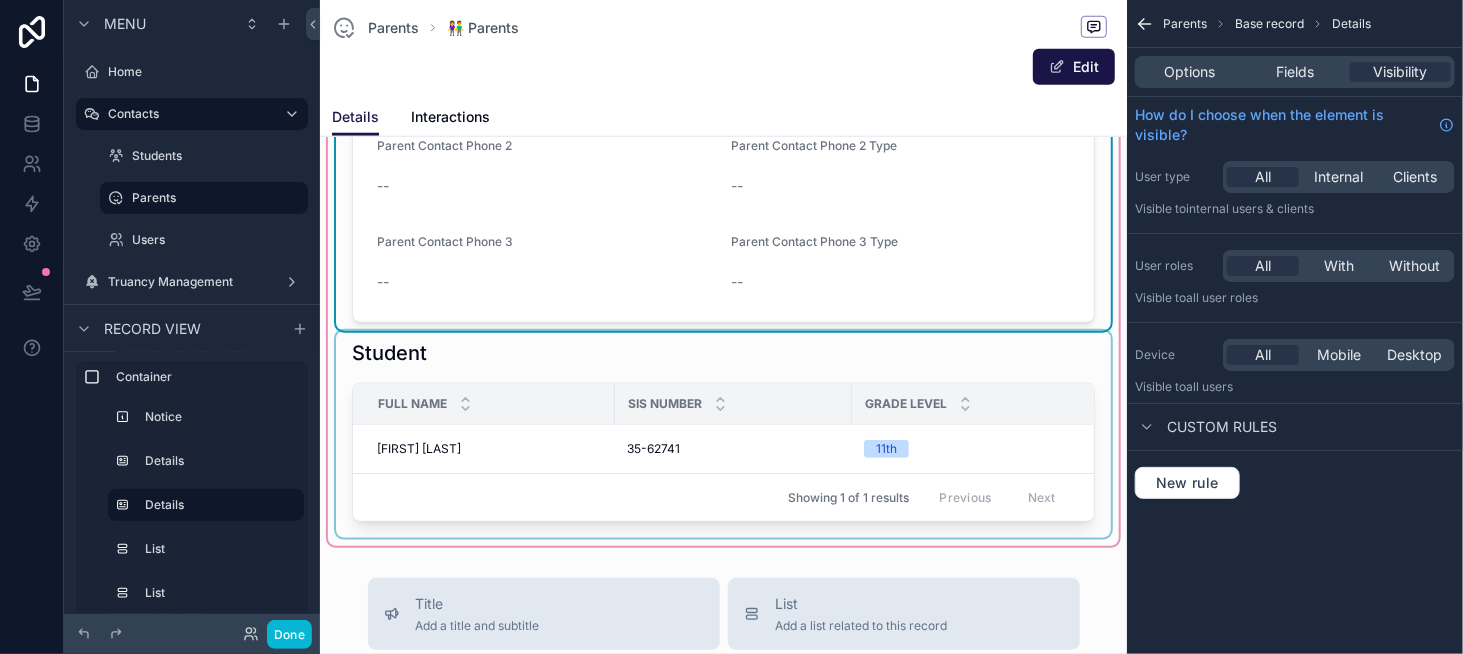click at bounding box center [723, 434] 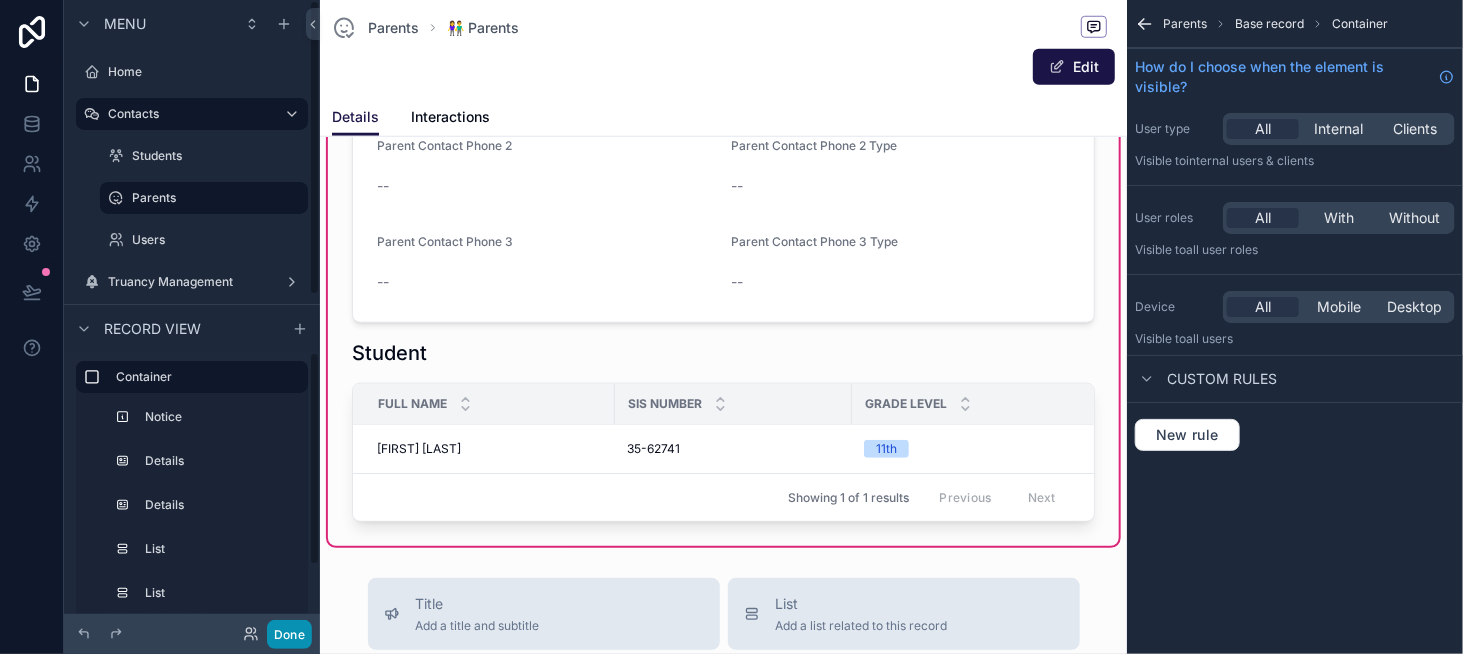 click on "Done" at bounding box center (289, 634) 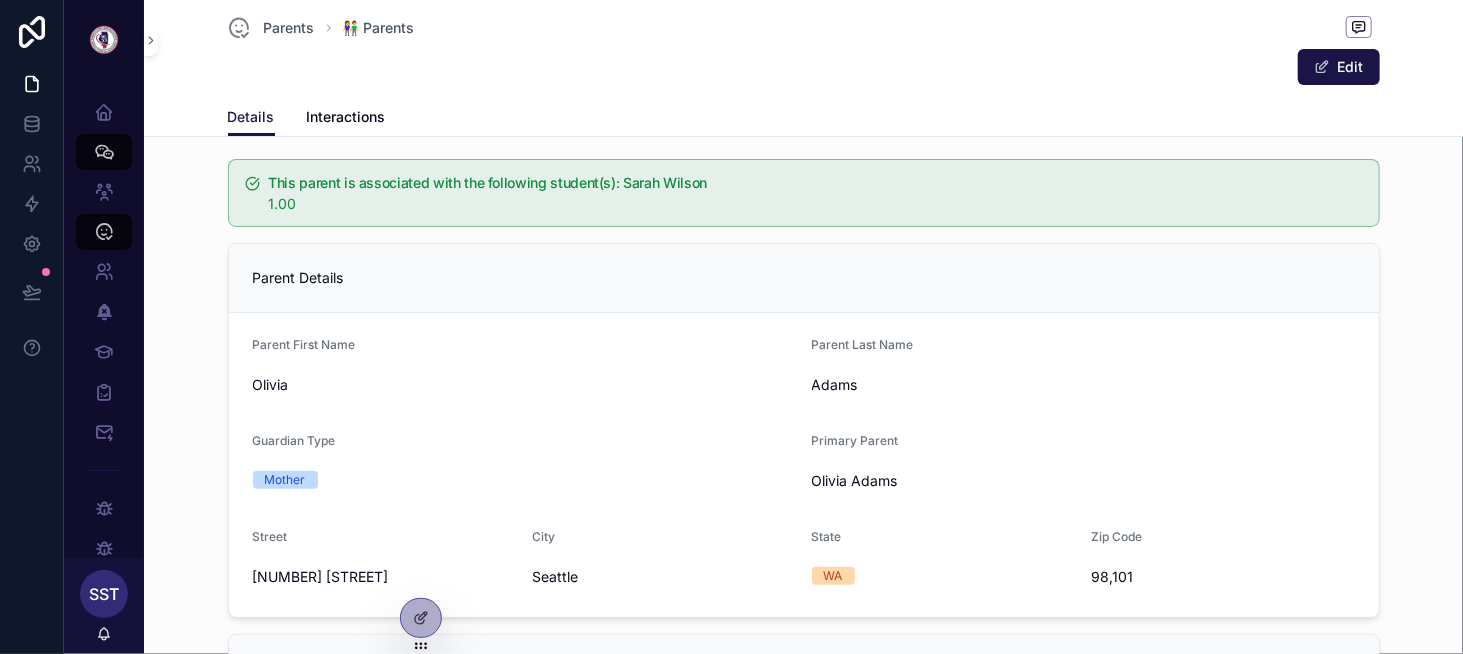 scroll, scrollTop: 0, scrollLeft: 0, axis: both 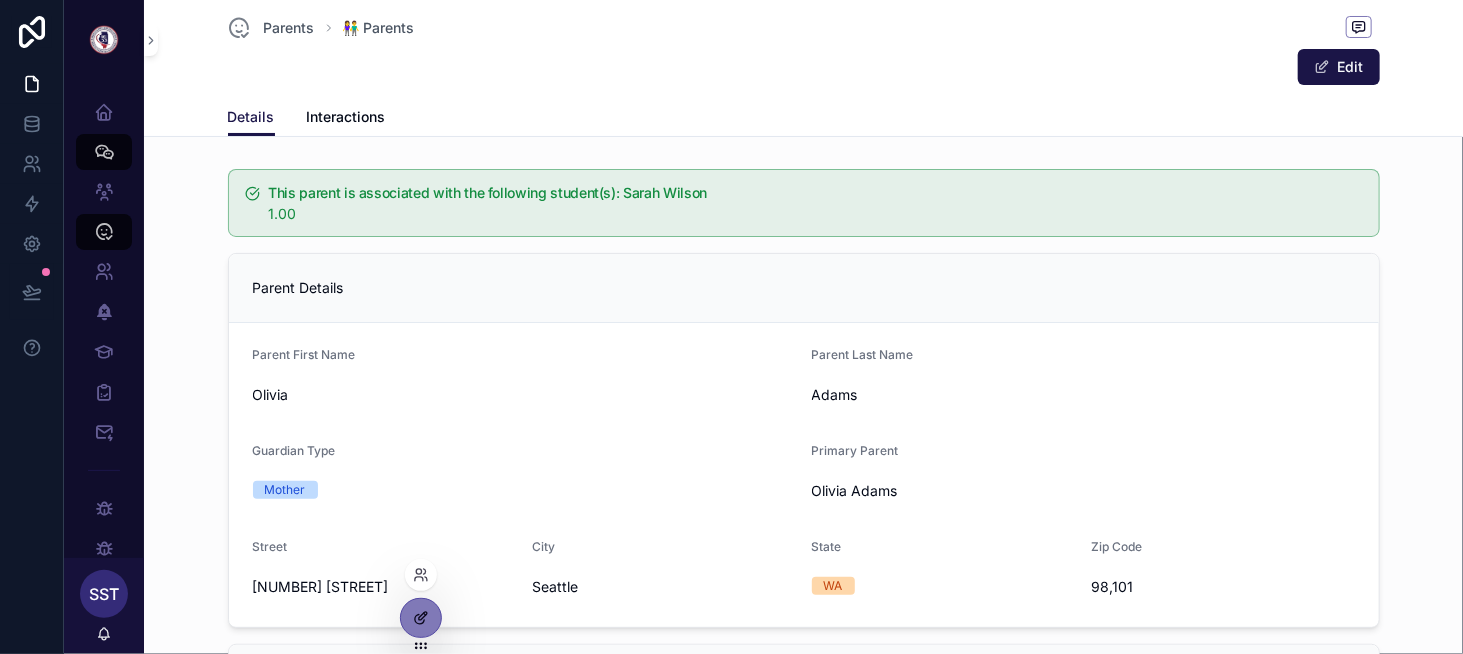 click at bounding box center (421, 618) 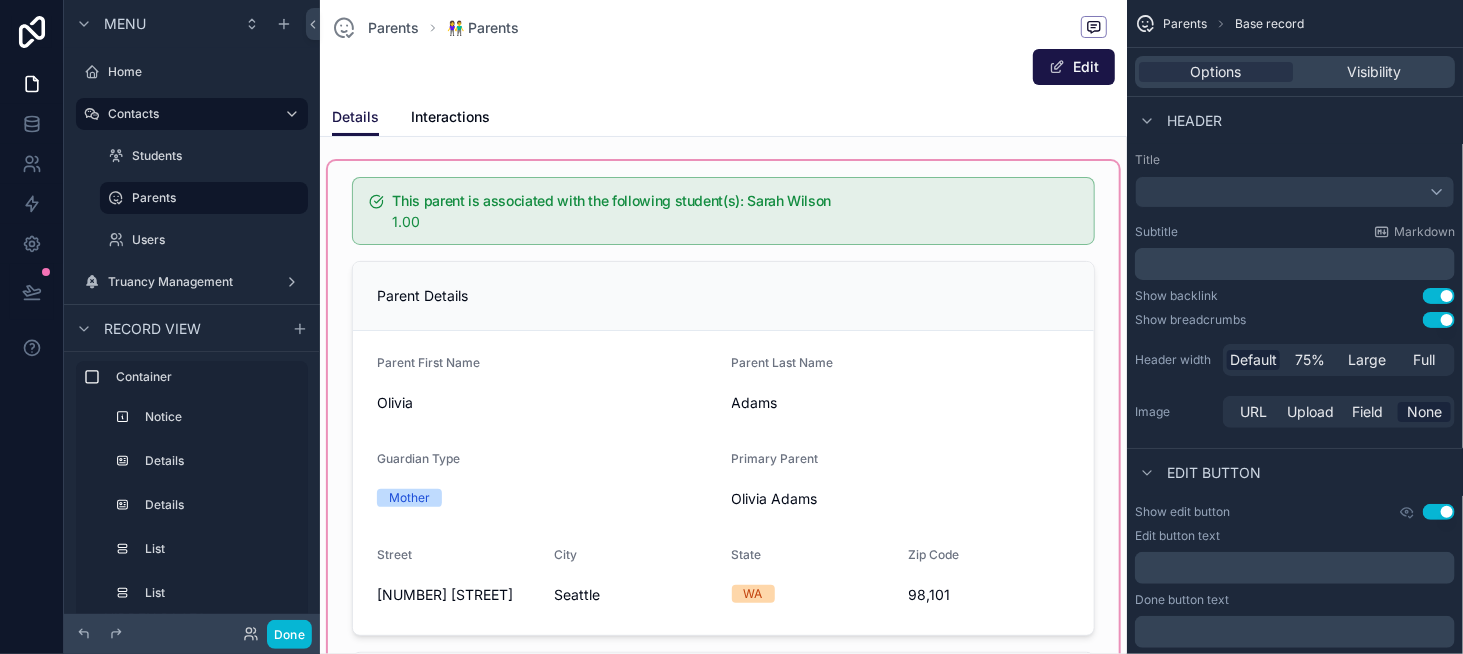 click at bounding box center (723, 753) 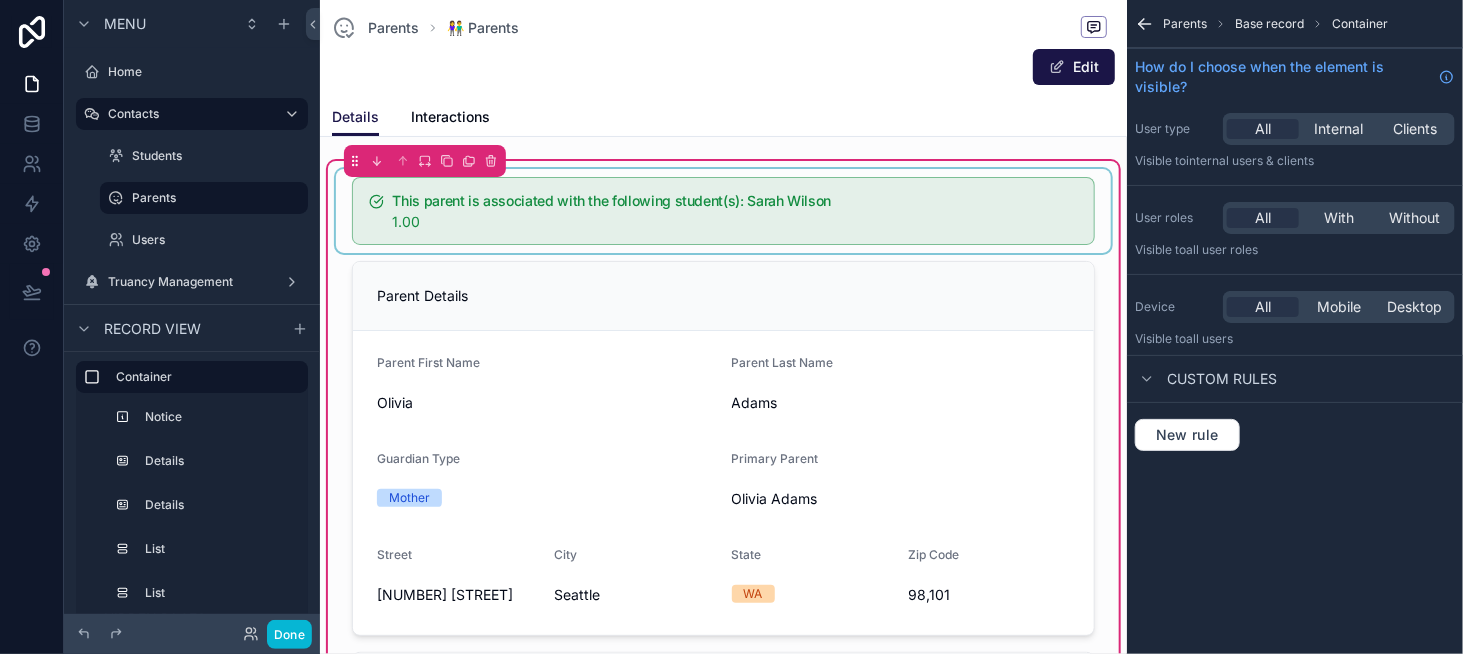 click at bounding box center [723, 211] 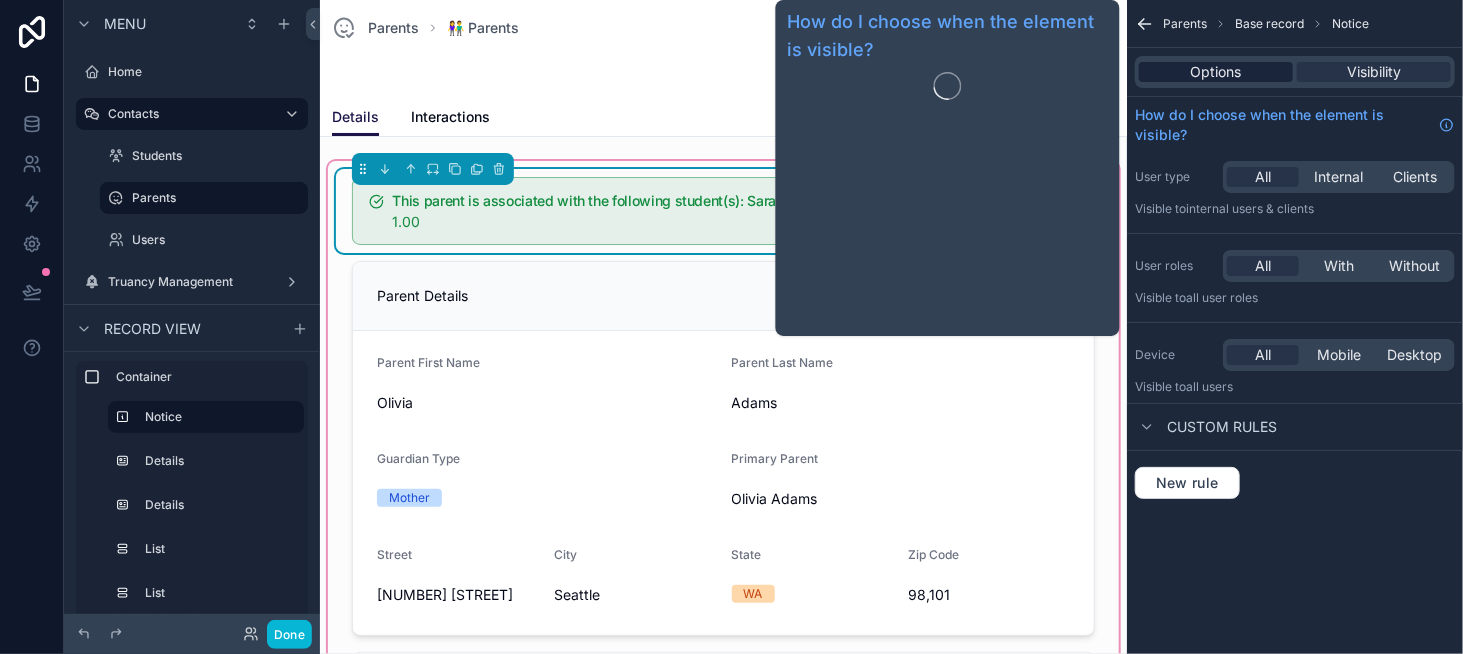 click on "Options" at bounding box center (1216, 72) 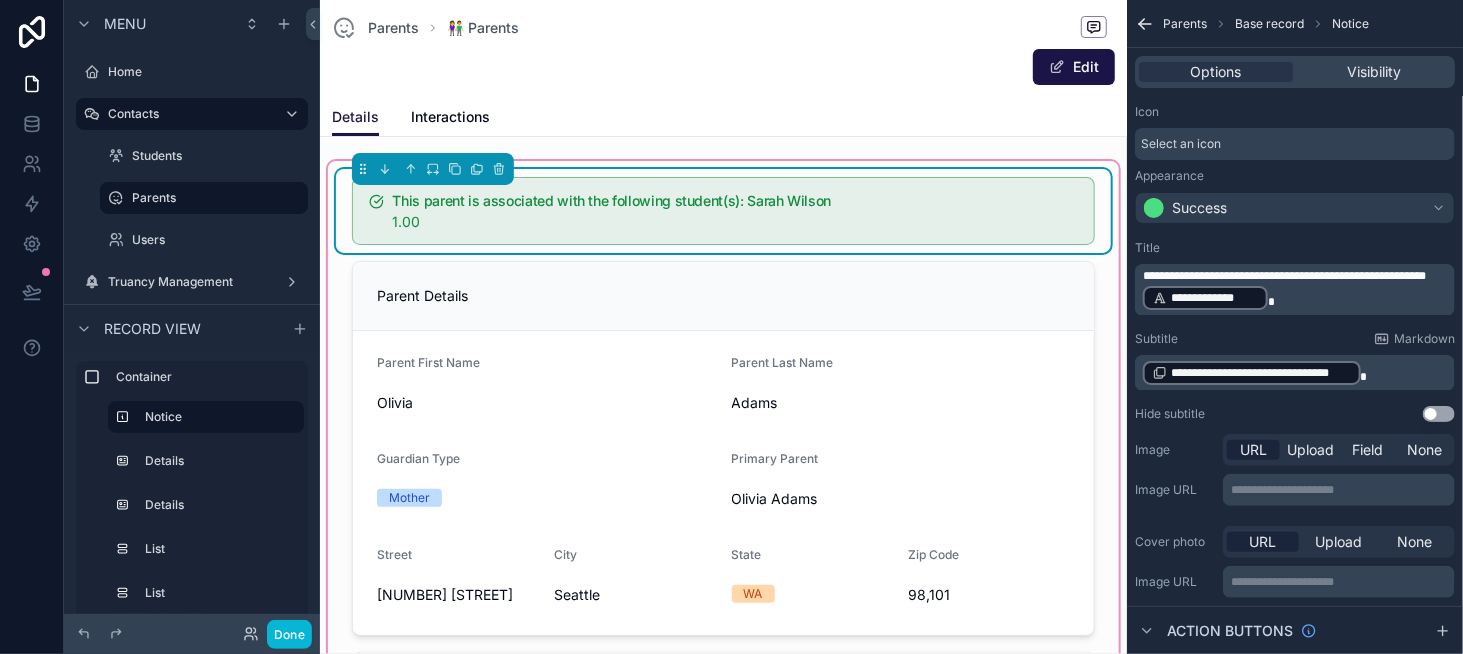 click on "**********" at bounding box center [1297, 290] 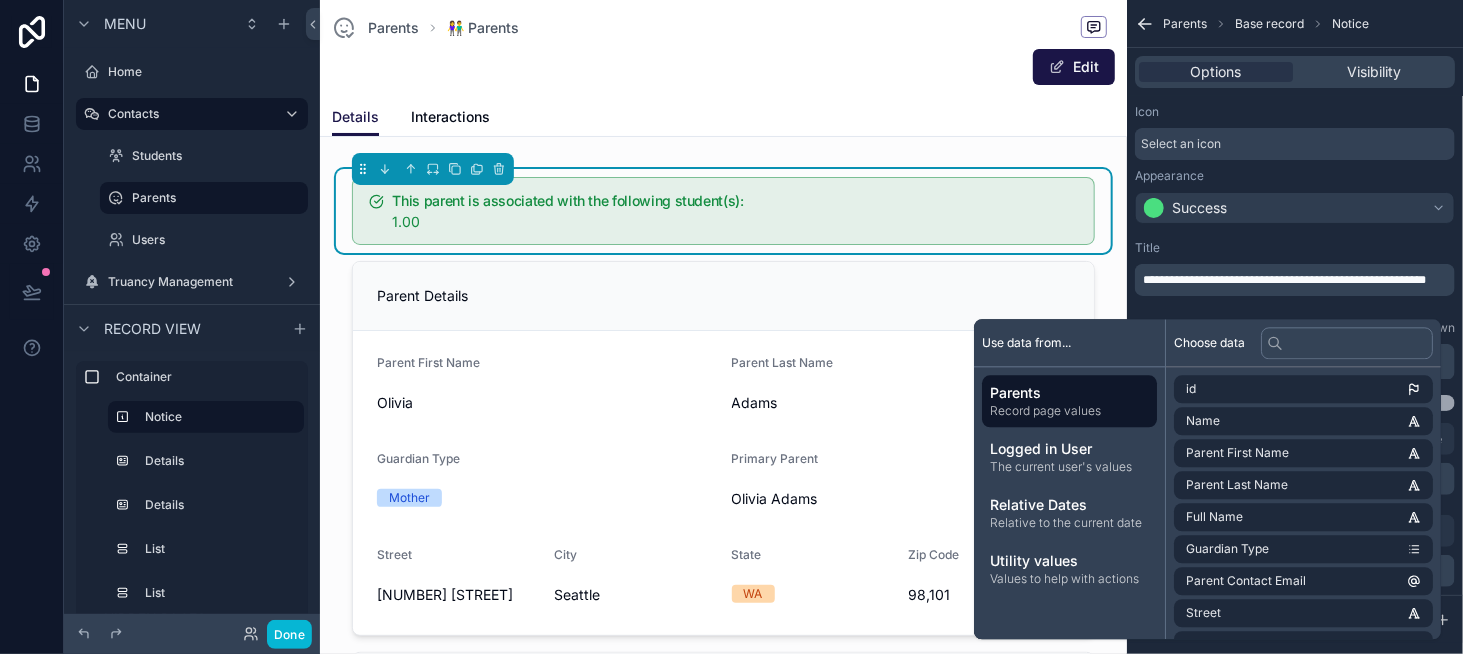 type 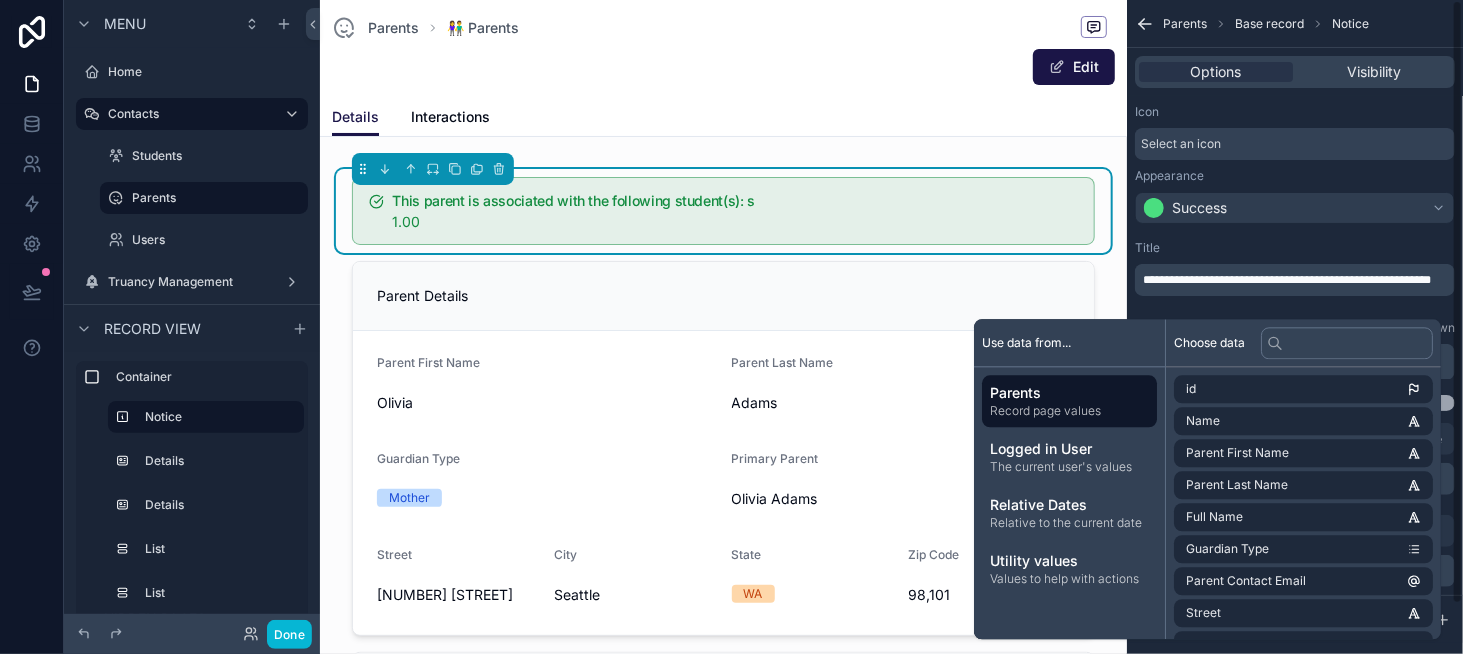 click on "**********" at bounding box center [1297, 280] 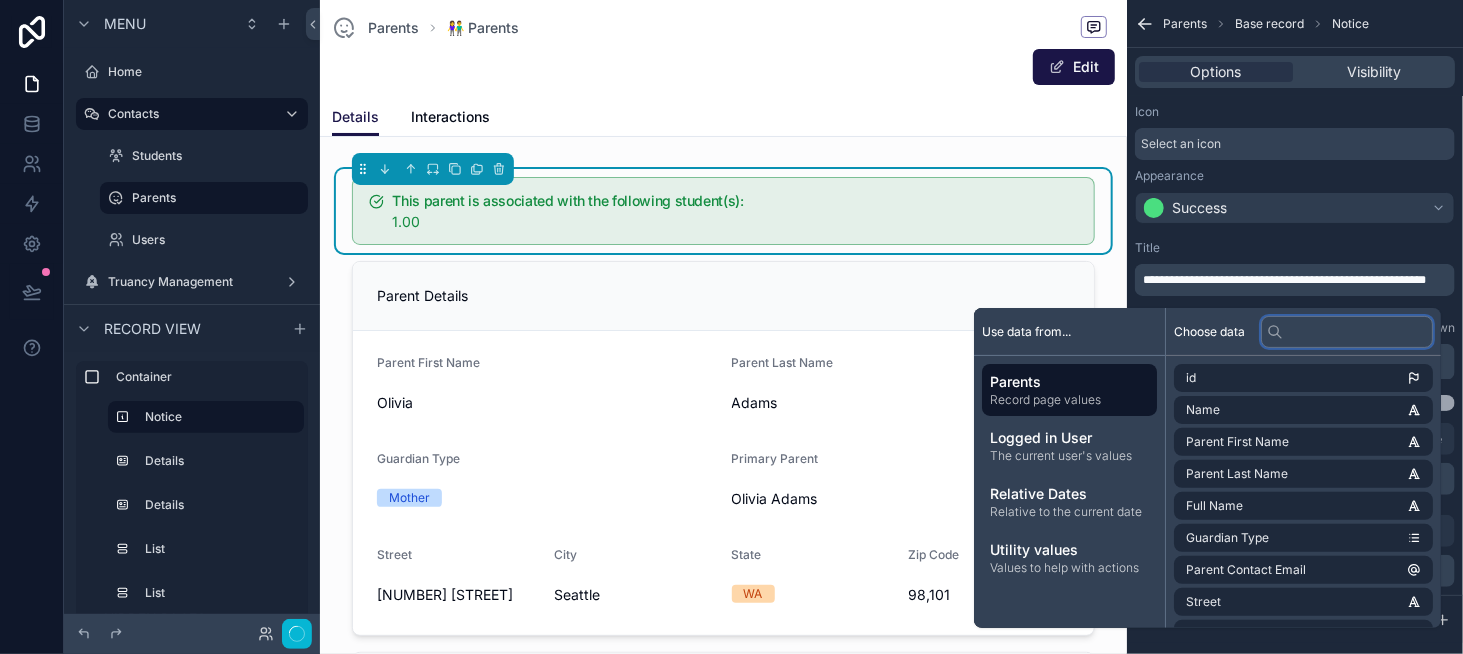 click at bounding box center (1347, 332) 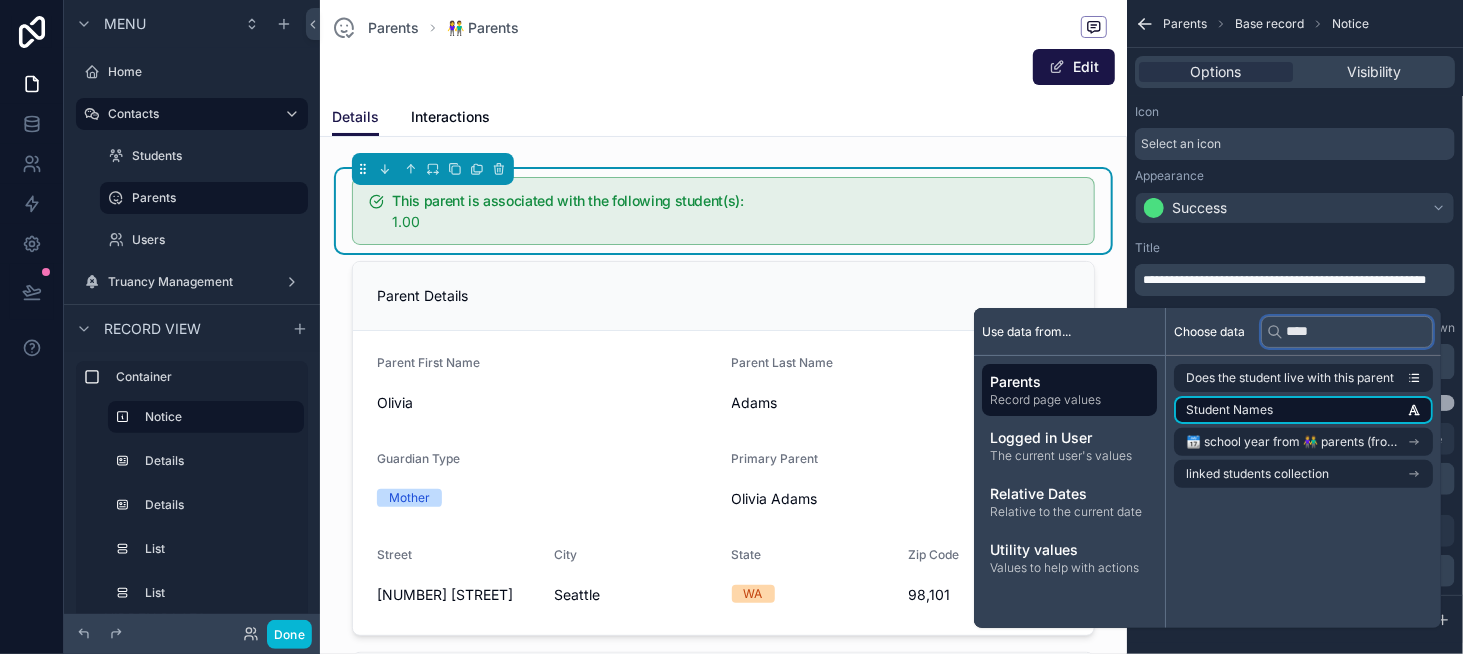 type on "****" 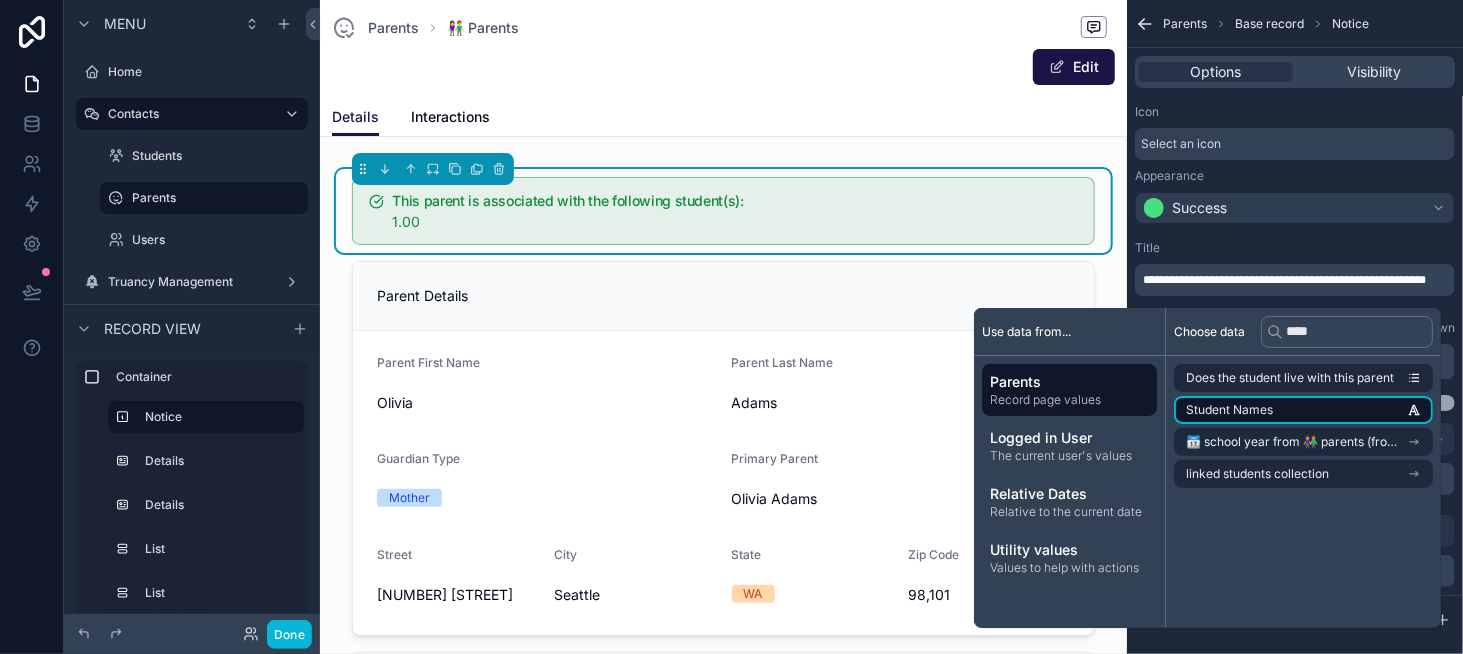 click on "Student Names" at bounding box center (1303, 410) 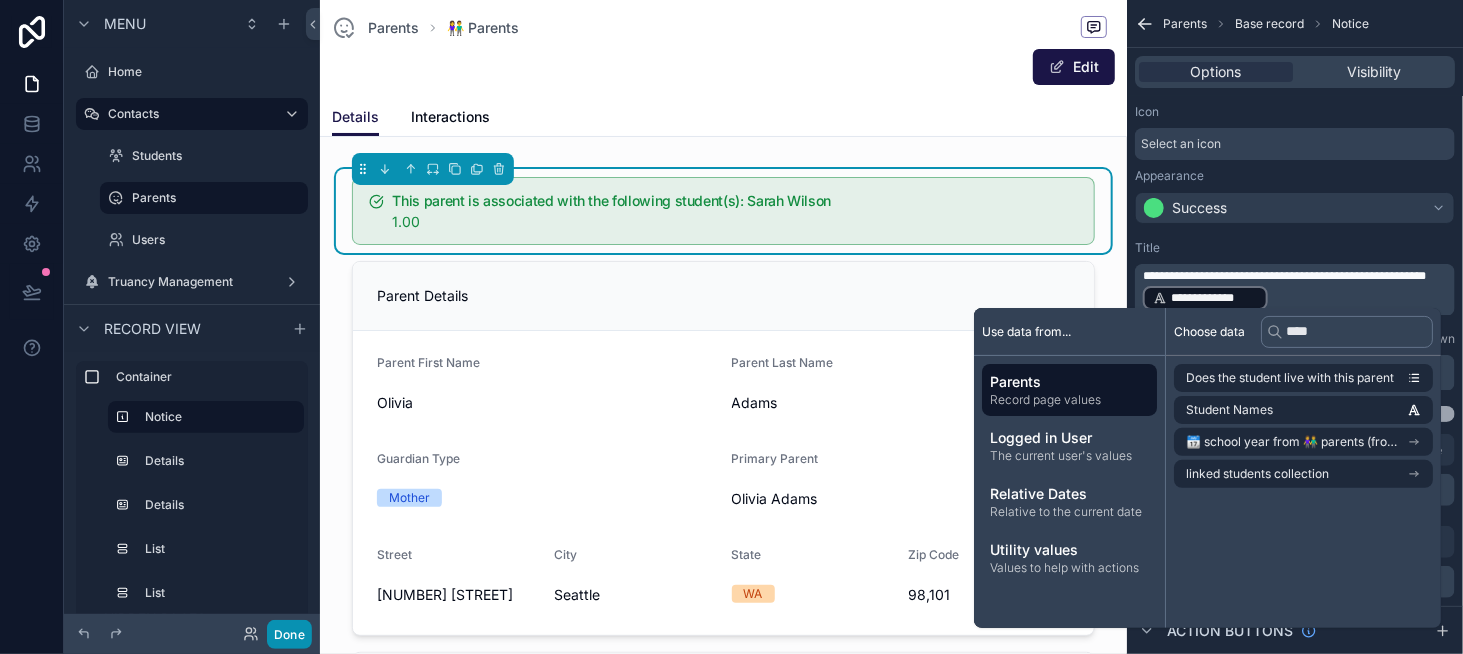 click on "Done" at bounding box center (289, 634) 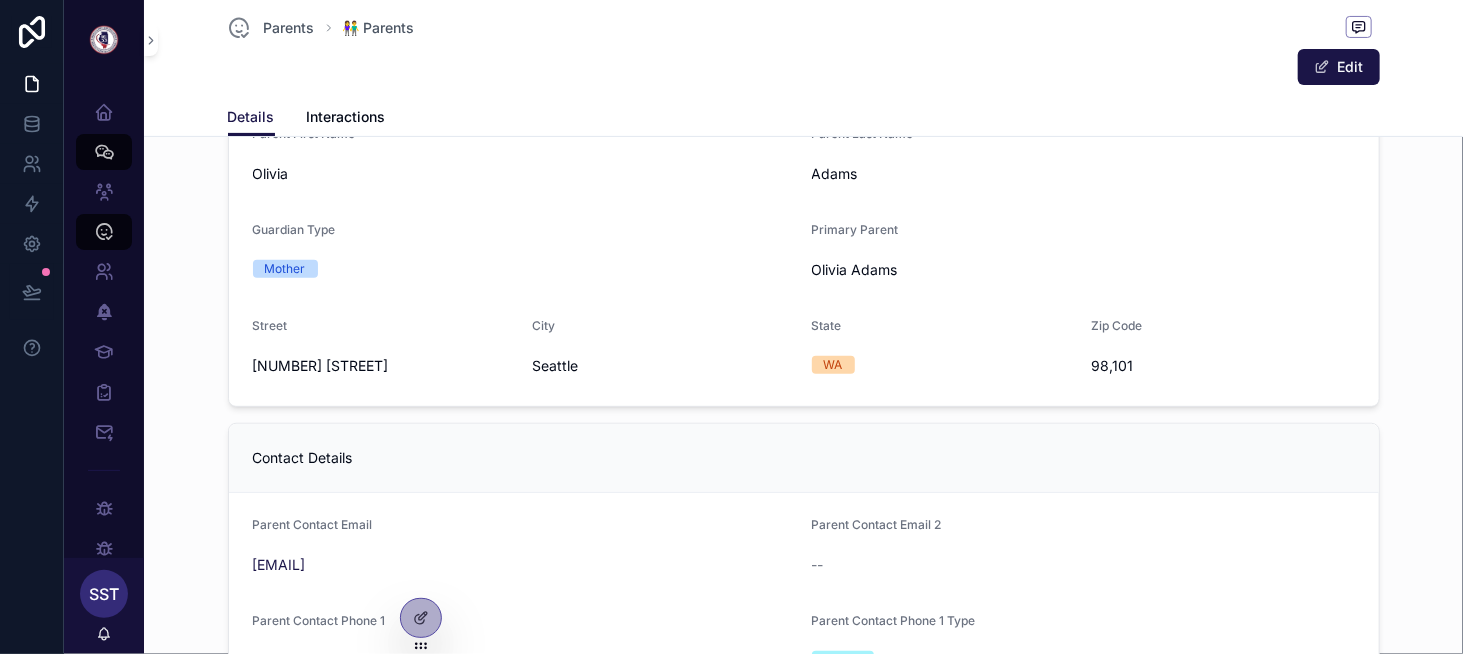 scroll, scrollTop: 200, scrollLeft: 0, axis: vertical 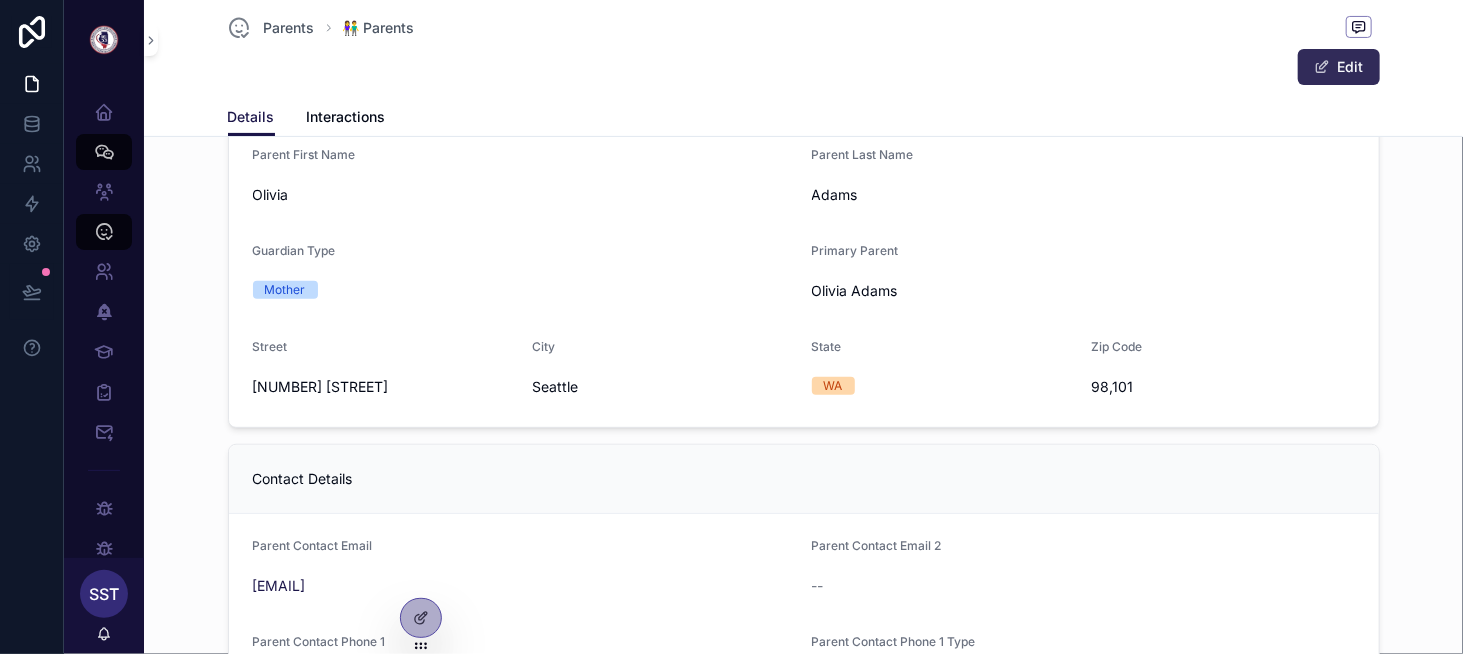 click on "Edit" at bounding box center (1339, 67) 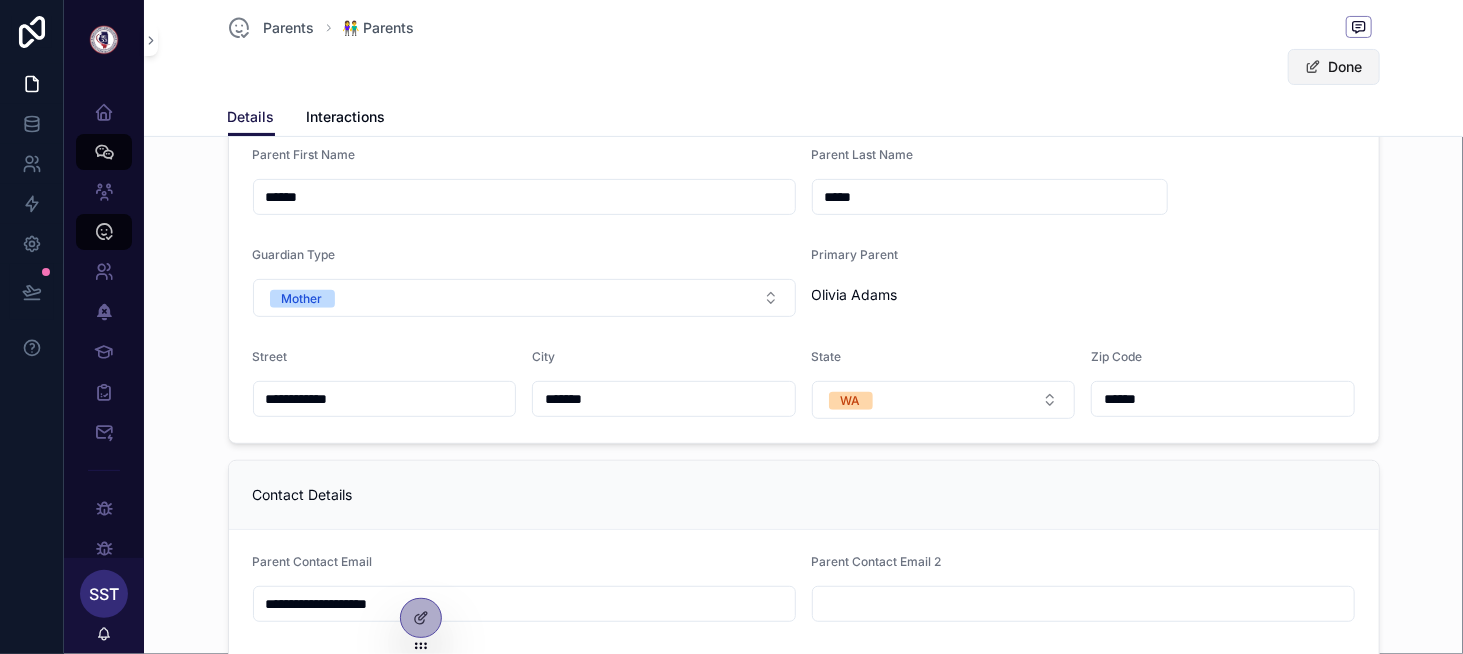 click on "Done" at bounding box center (1334, 67) 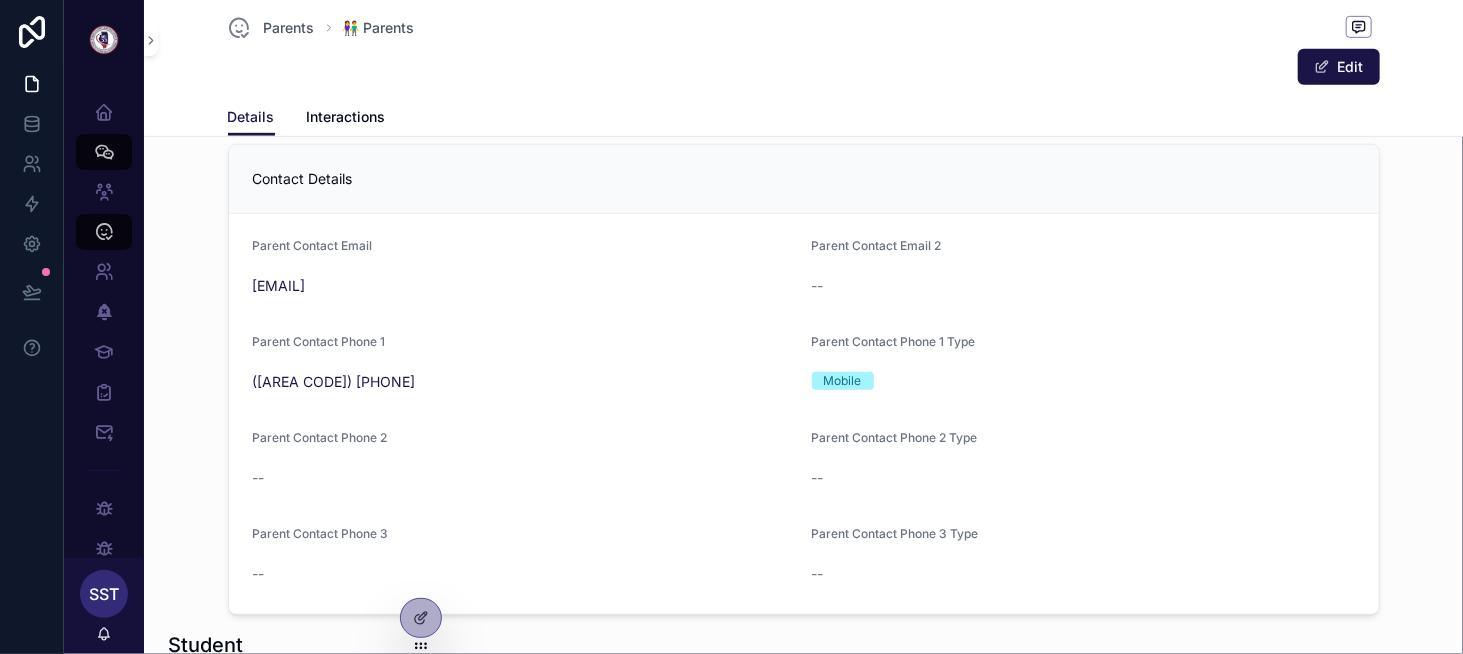 scroll, scrollTop: 797, scrollLeft: 0, axis: vertical 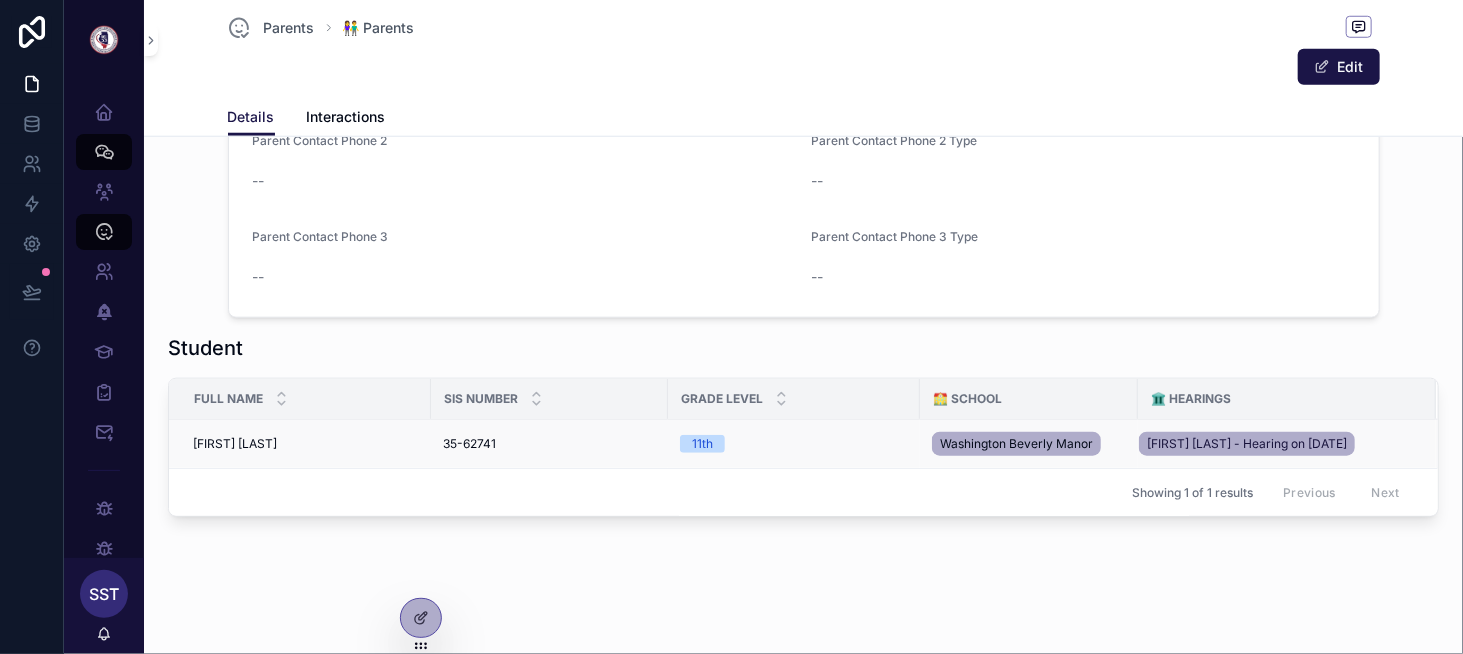 click on "Sarah Wilson Sarah Wilson" at bounding box center [306, 444] 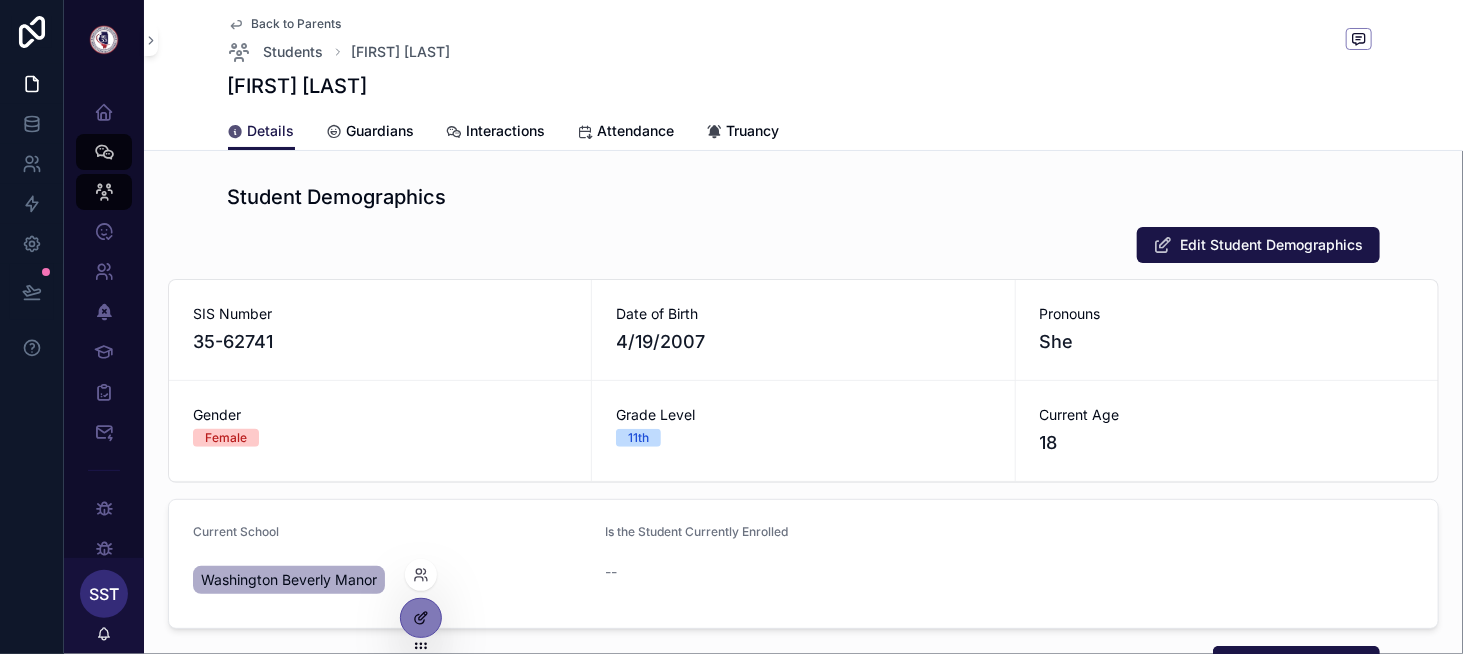 click at bounding box center (421, 618) 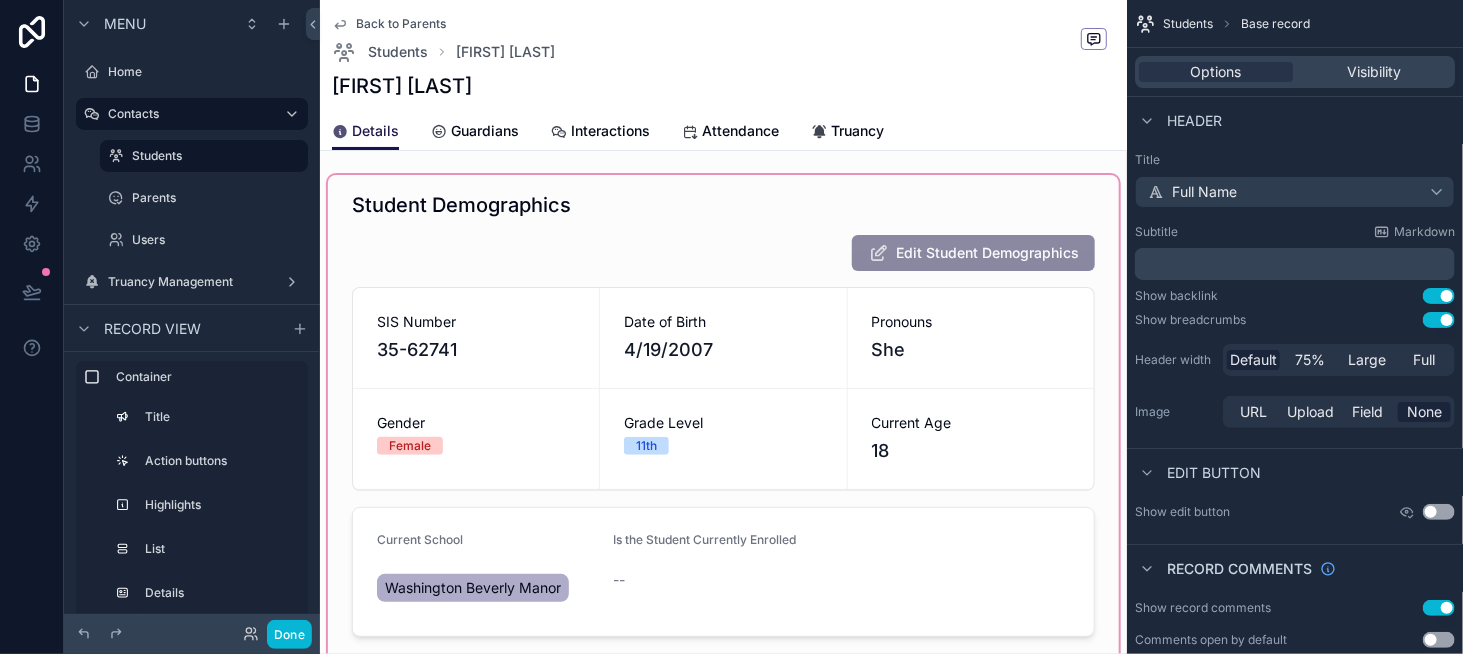 click at bounding box center (723, 588) 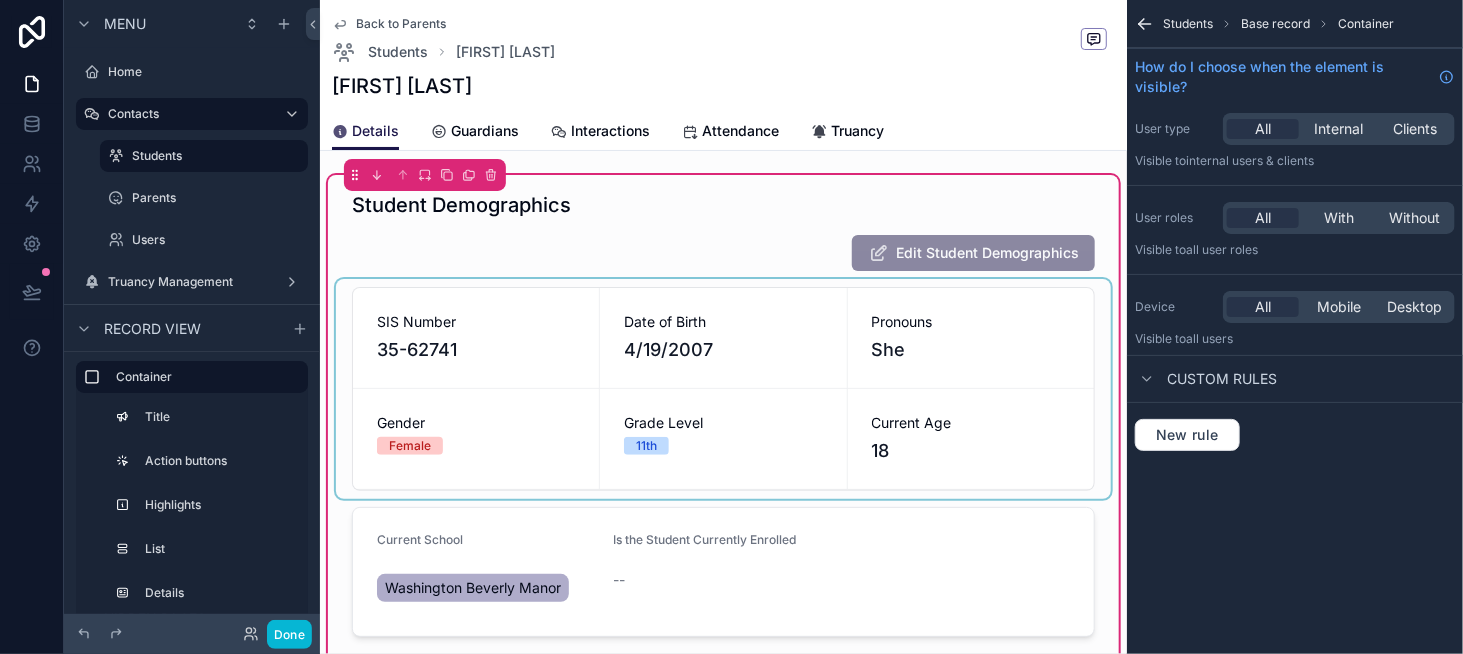 click at bounding box center [723, 389] 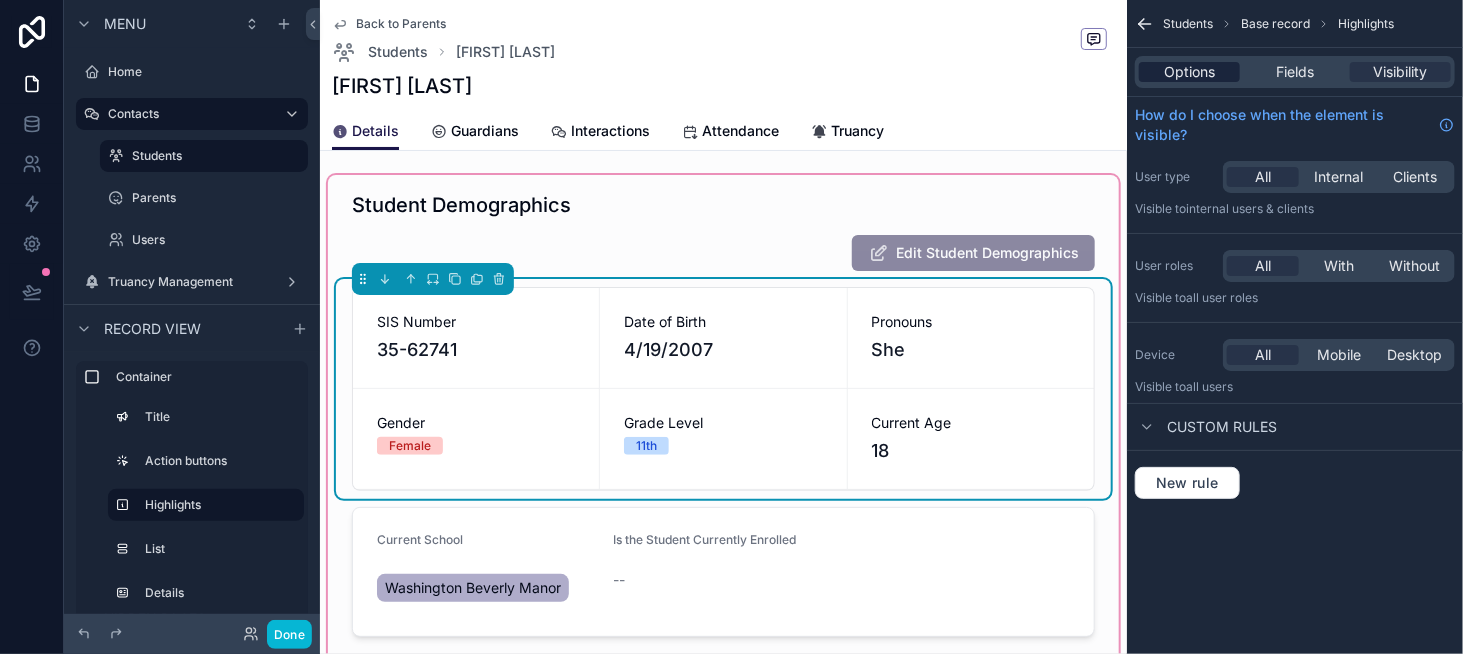 click on "Options" at bounding box center (1189, 72) 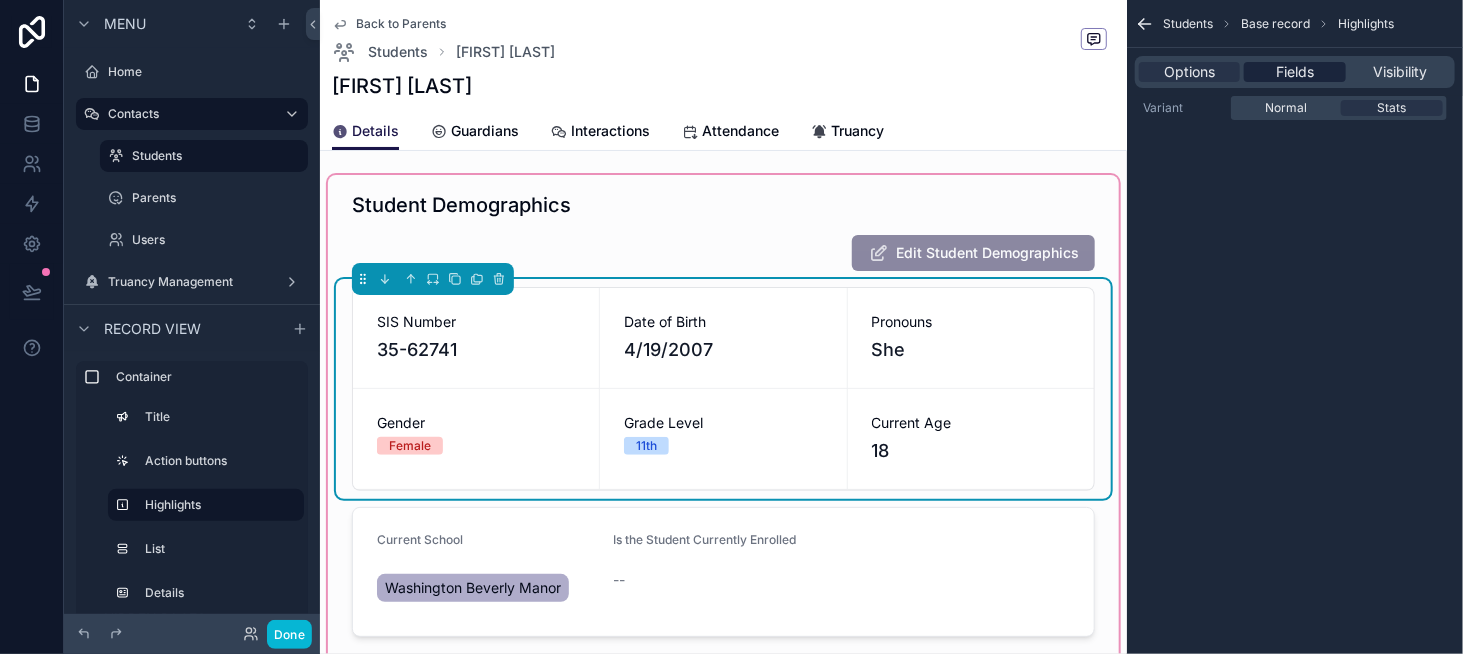 click on "Fields" at bounding box center [1295, 72] 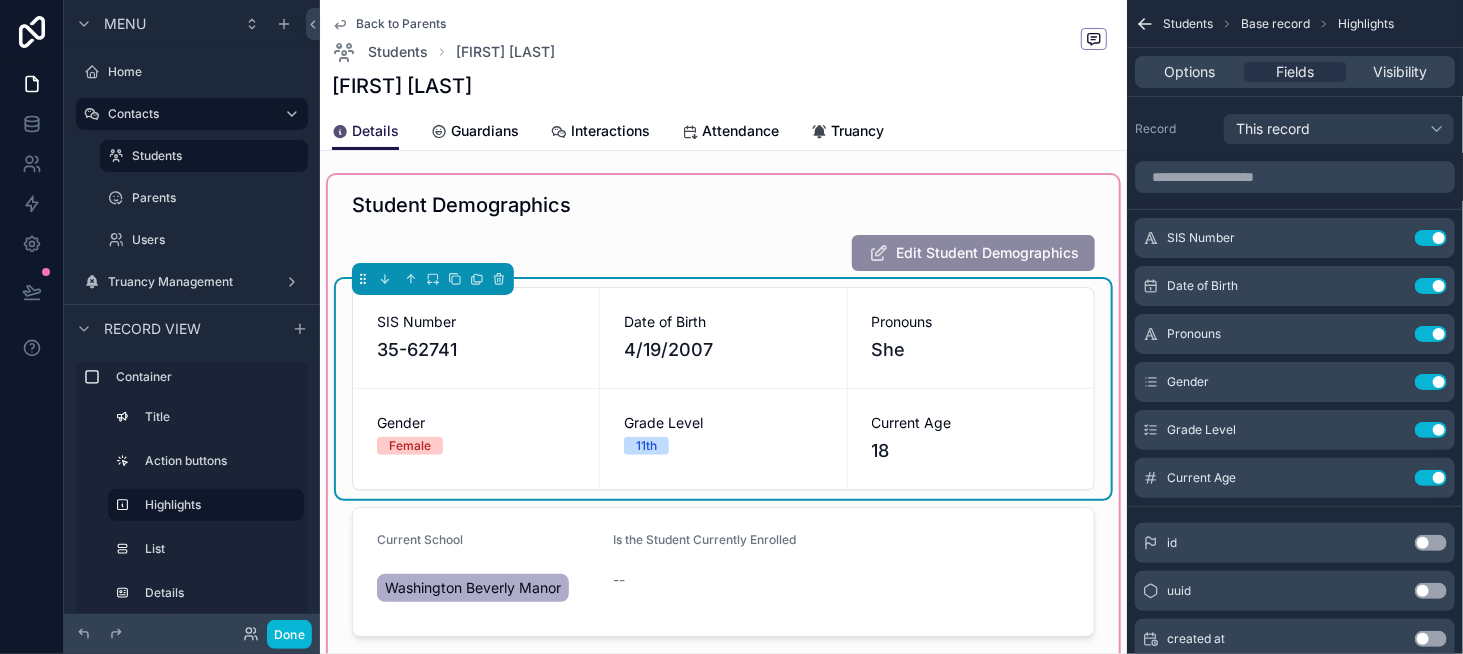 click on "Options Fields Visibility" at bounding box center (1295, 72) 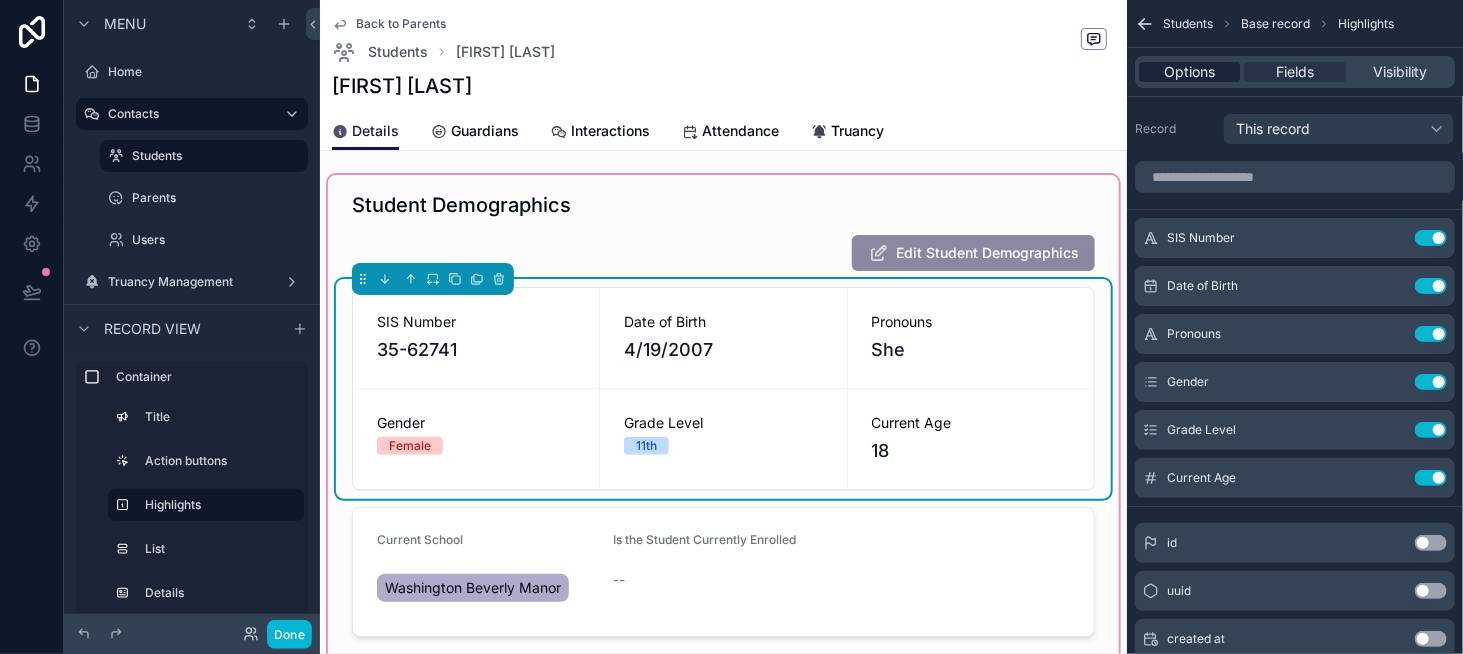 click on "Options" at bounding box center [1189, 72] 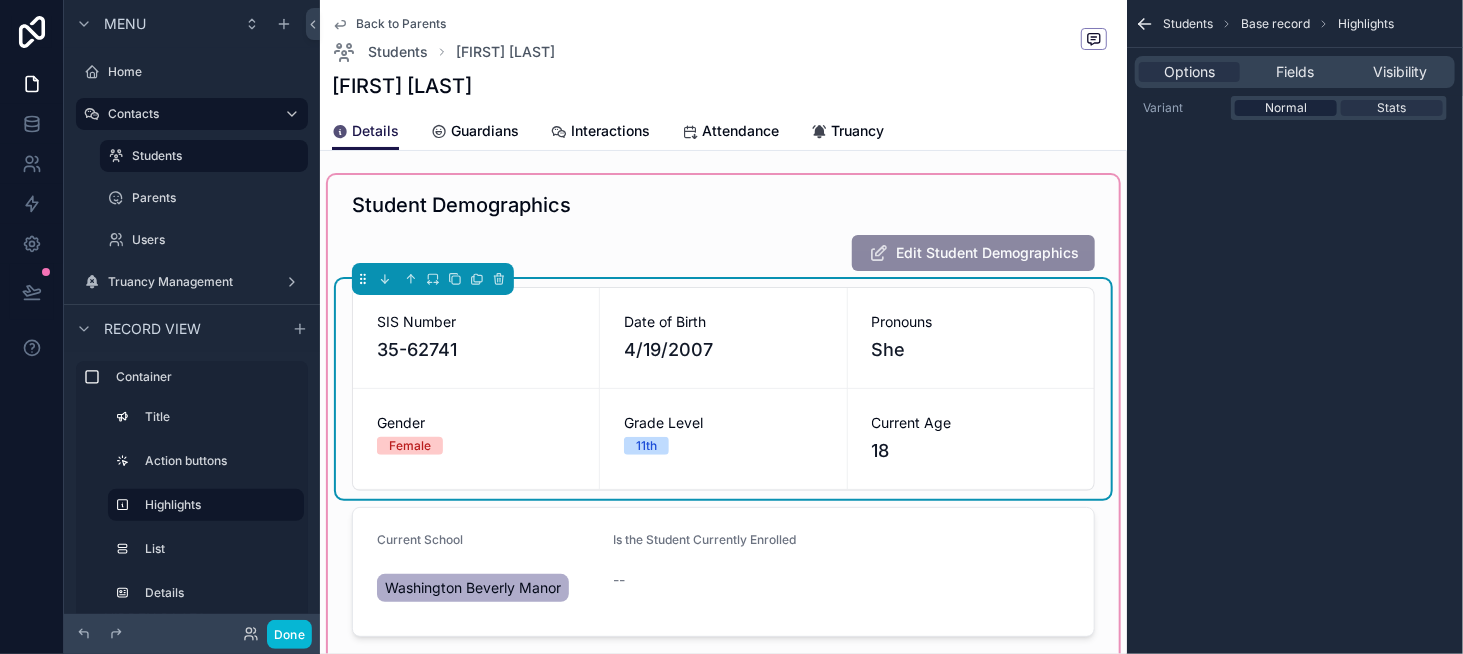 click on "Normal" at bounding box center (1286, 108) 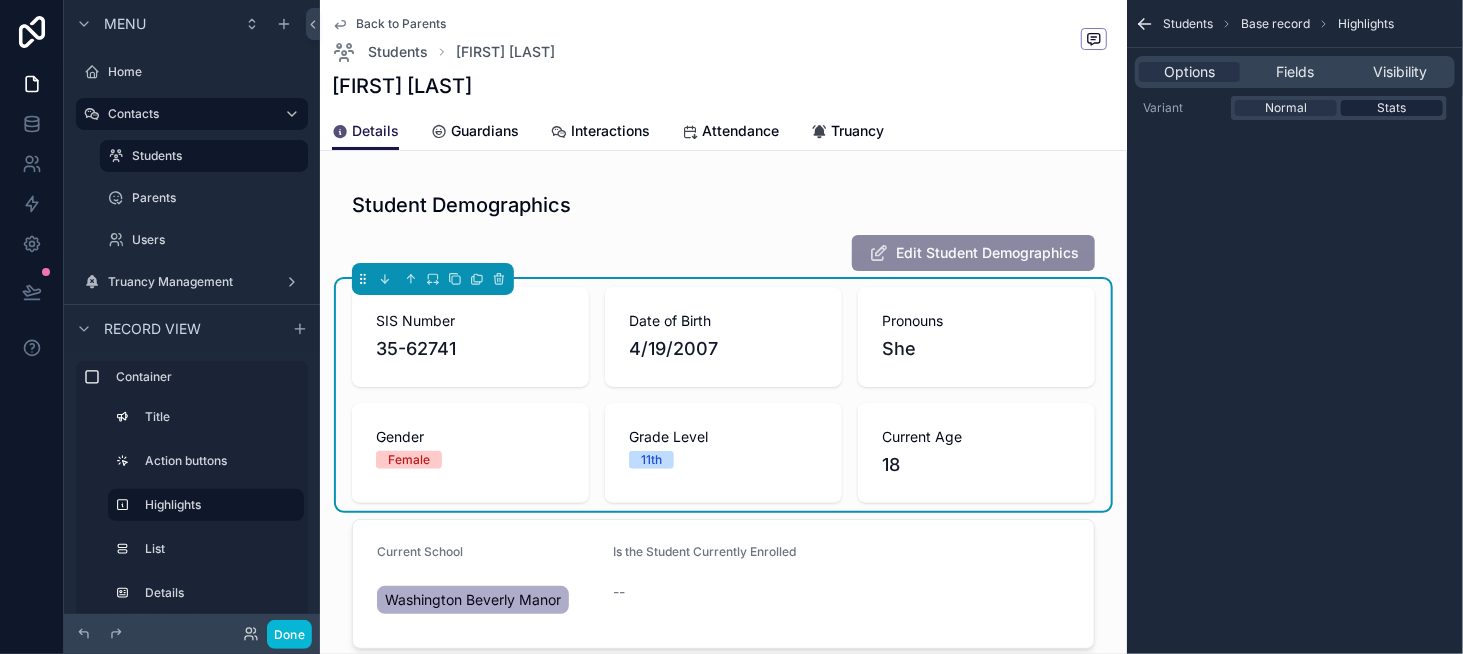 click on "Stats" at bounding box center [1392, 108] 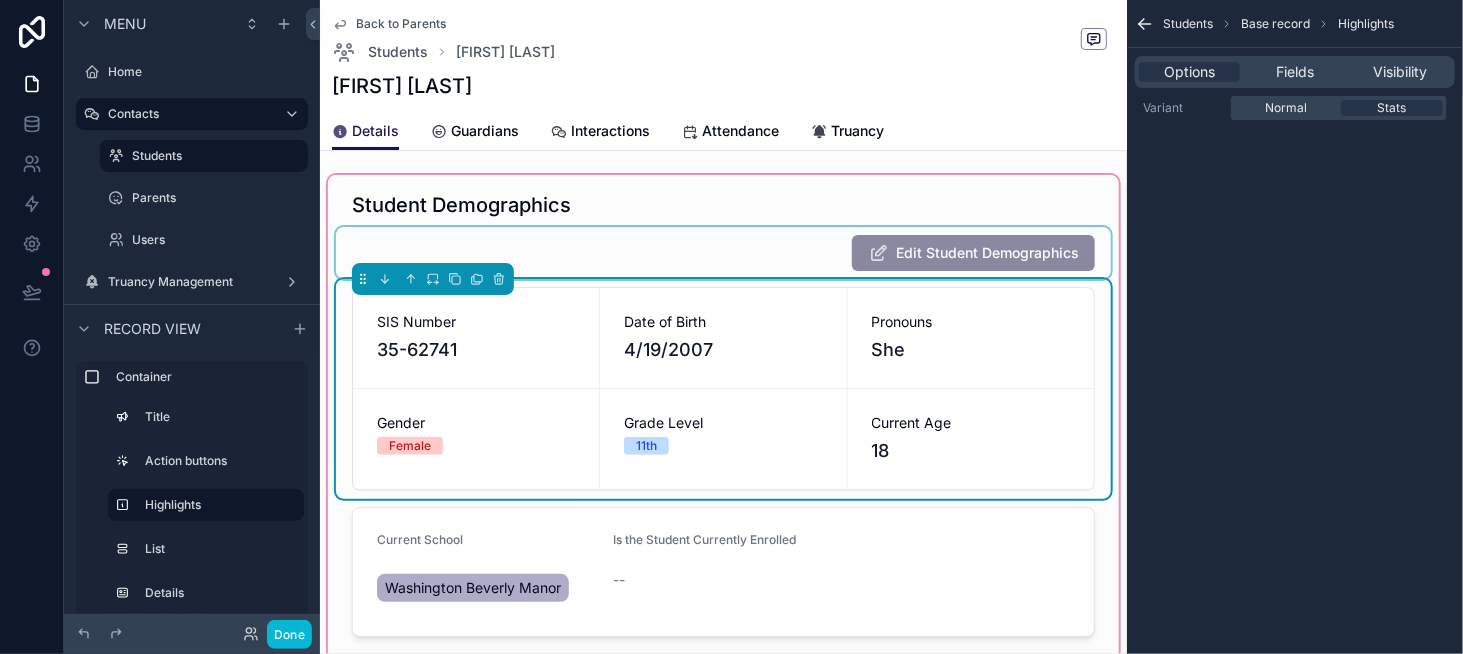 click at bounding box center (723, 253) 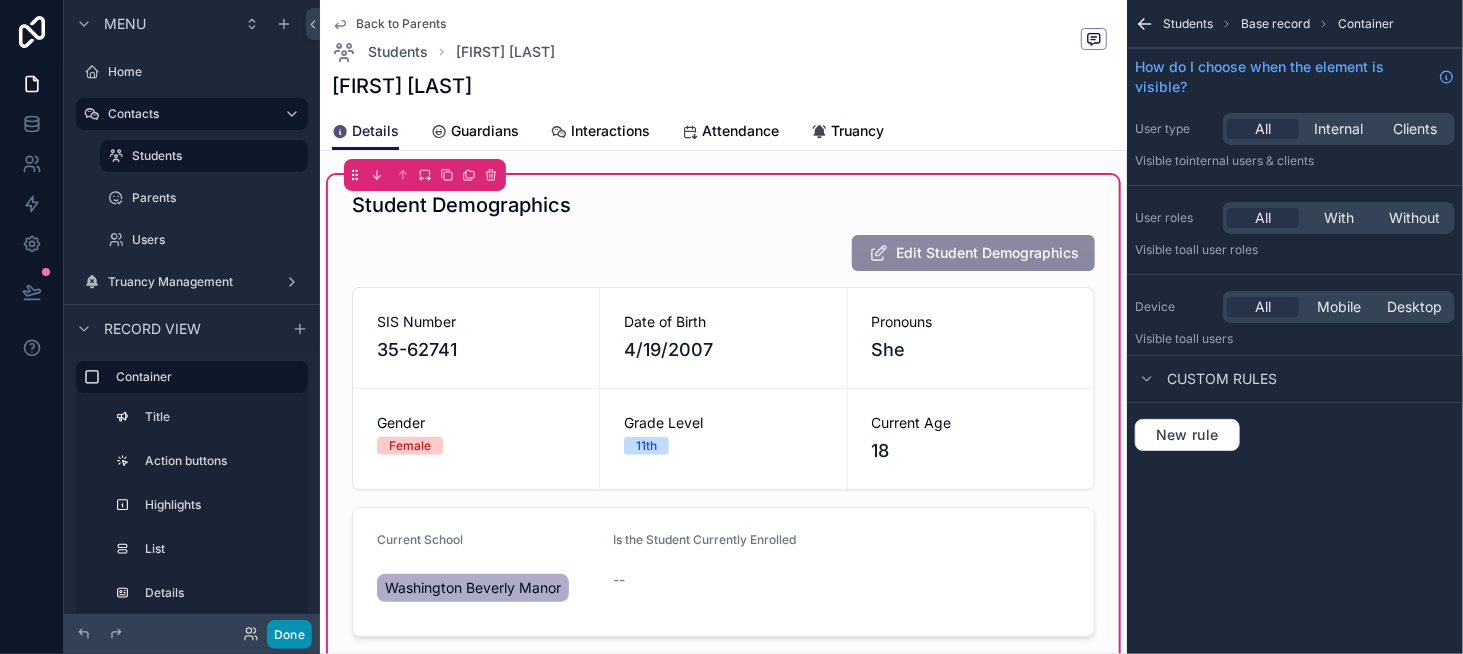 click on "Done" at bounding box center (289, 634) 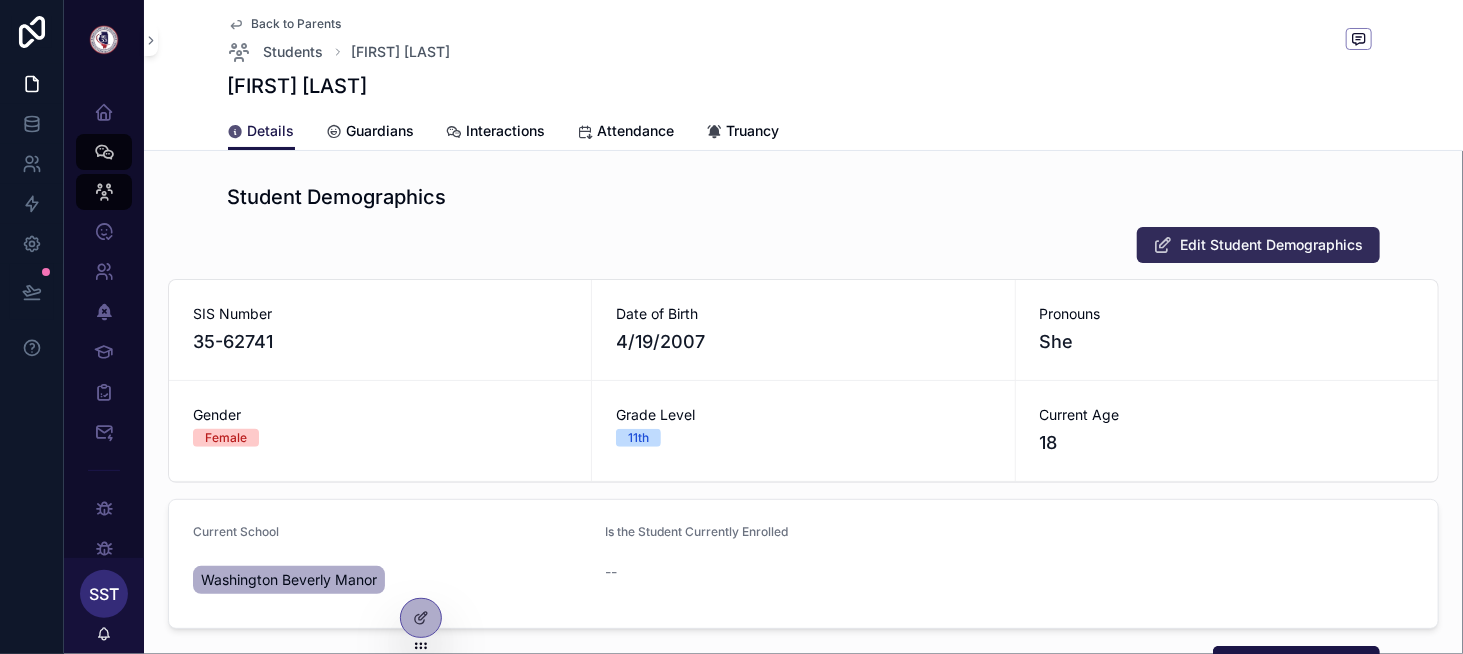 click on "Edit Student Demographics" at bounding box center [1272, 245] 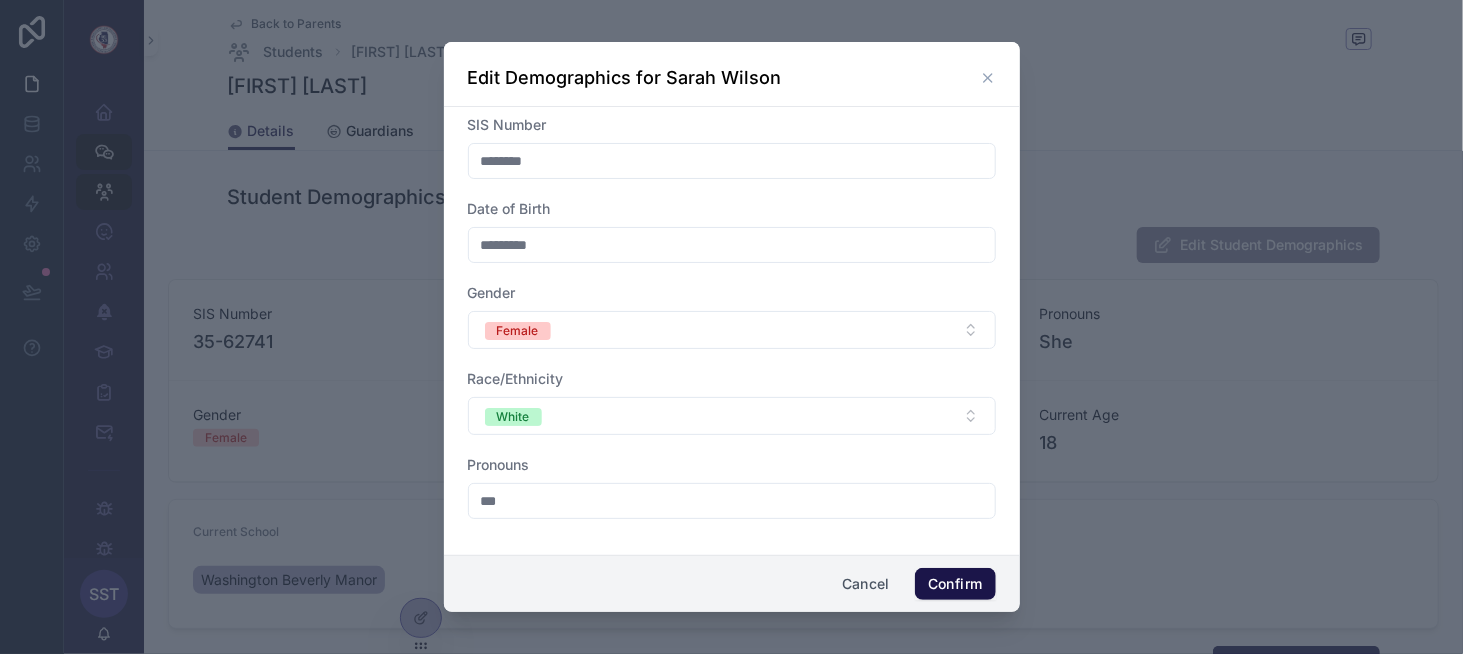click 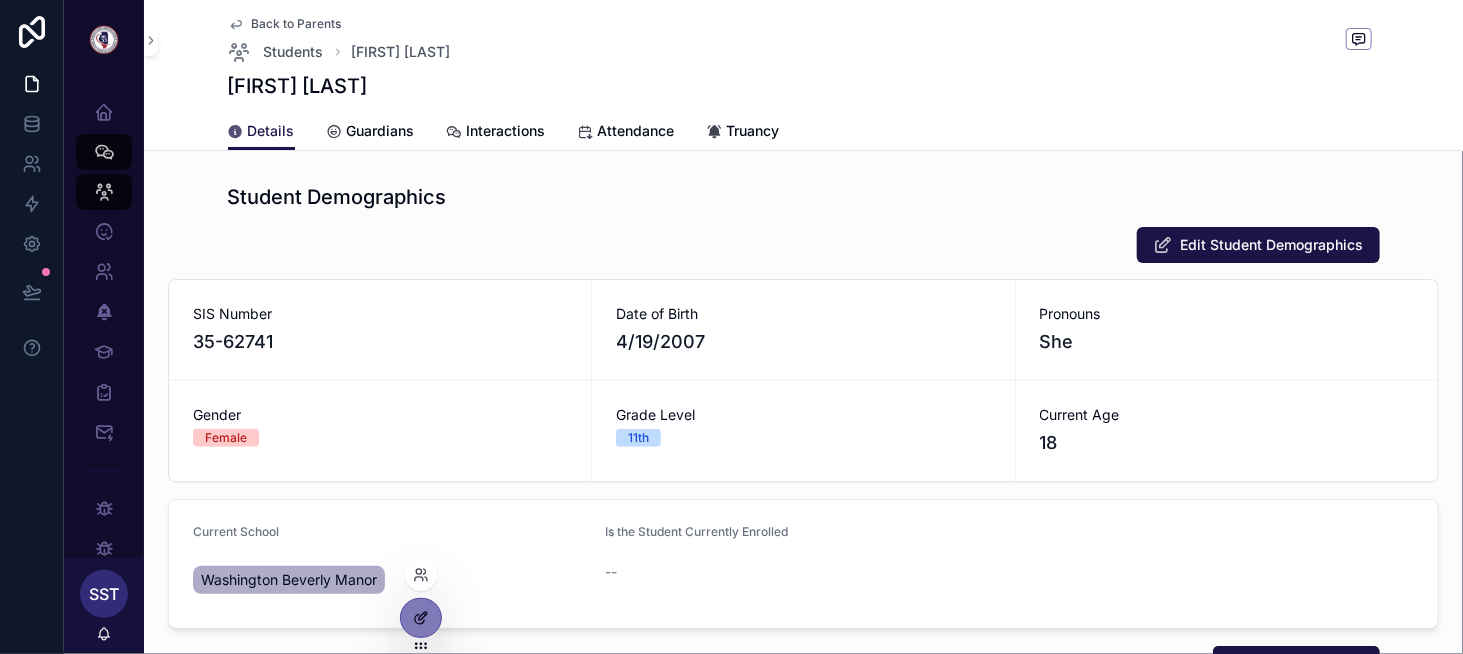 click at bounding box center [421, 618] 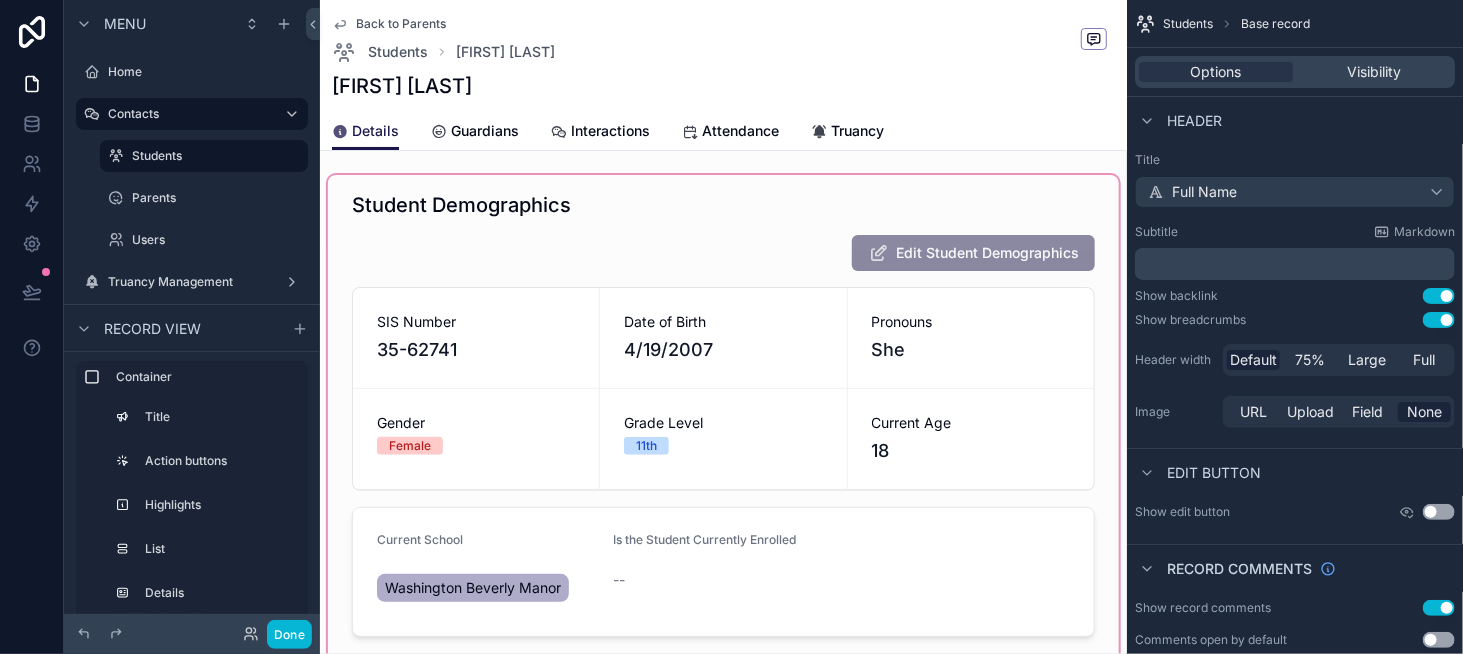 click at bounding box center (723, 588) 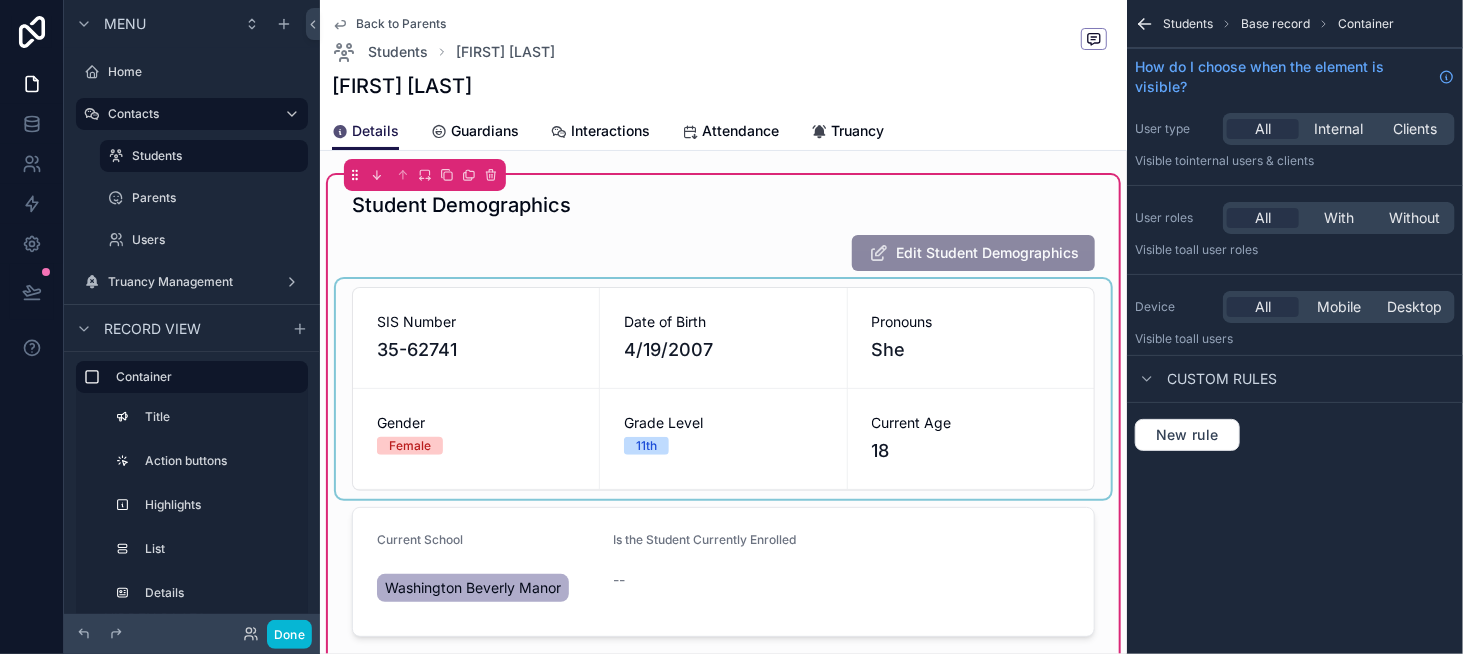 click at bounding box center [723, 389] 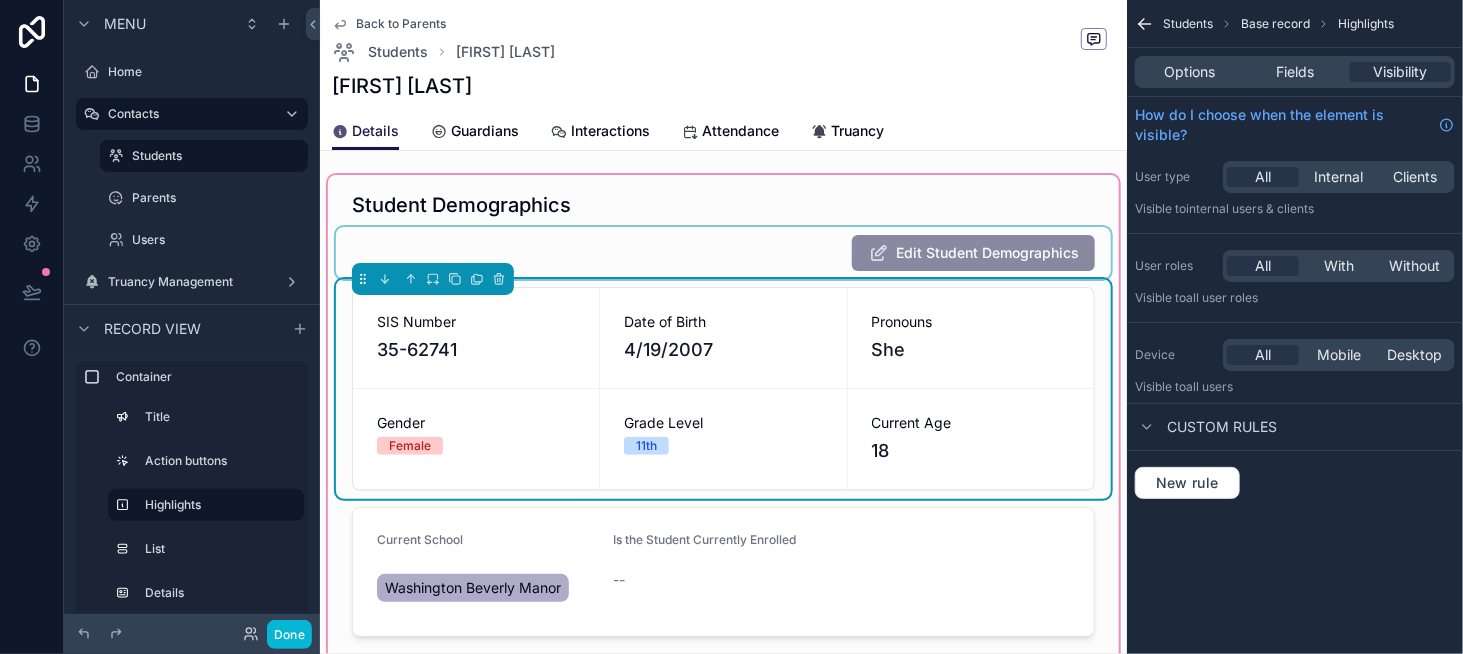 click at bounding box center [723, 253] 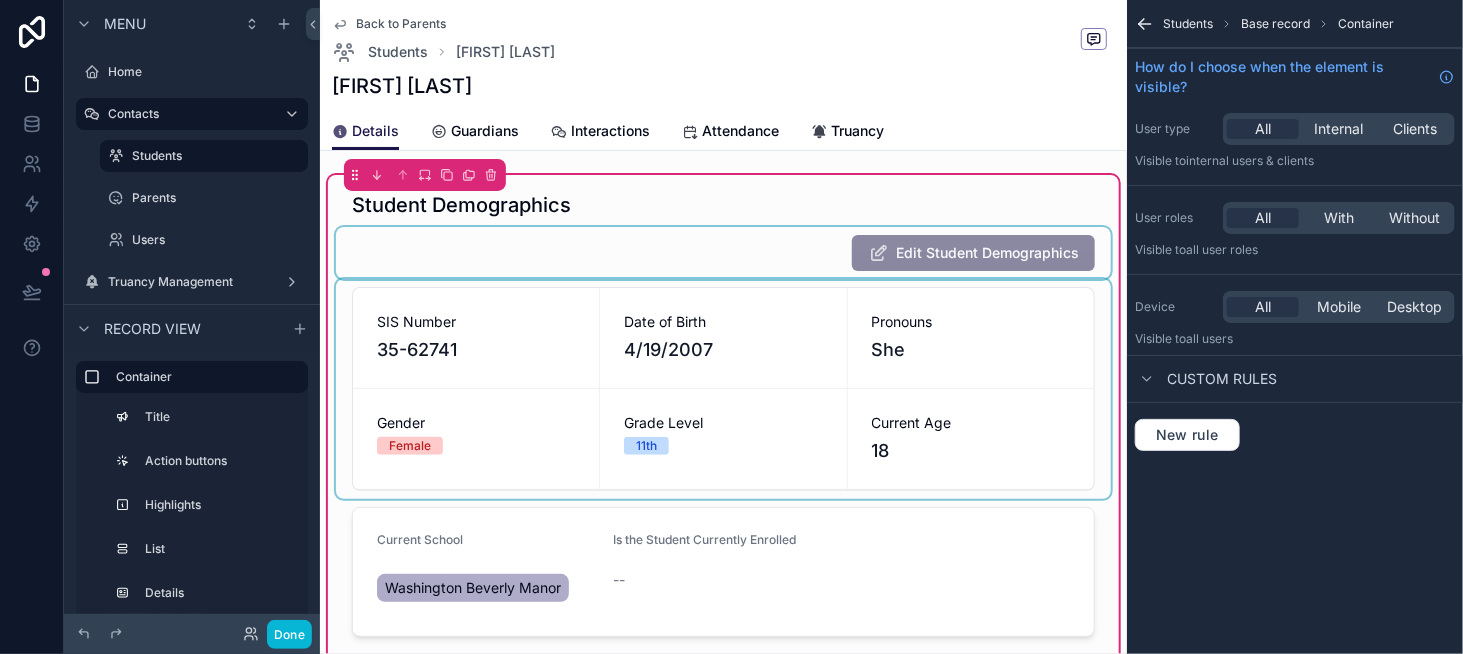 click at bounding box center (723, 253) 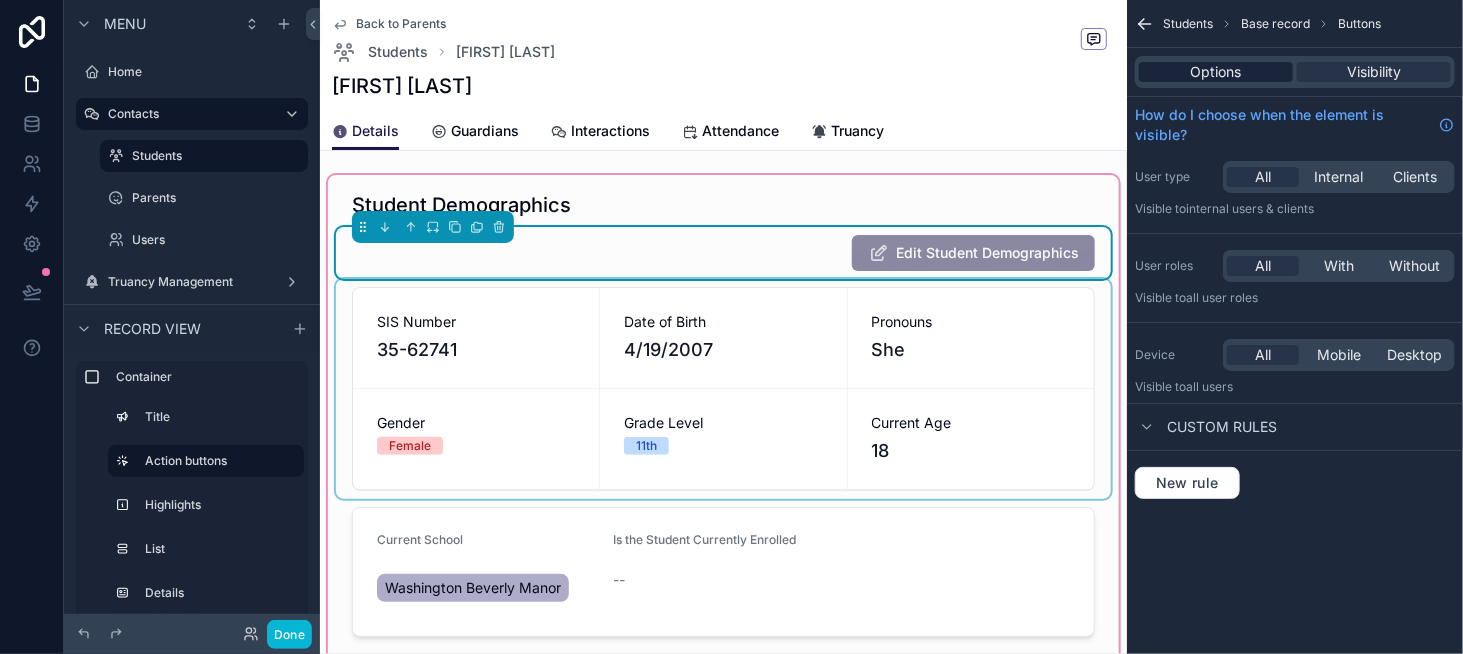 click on "Options" at bounding box center (1216, 72) 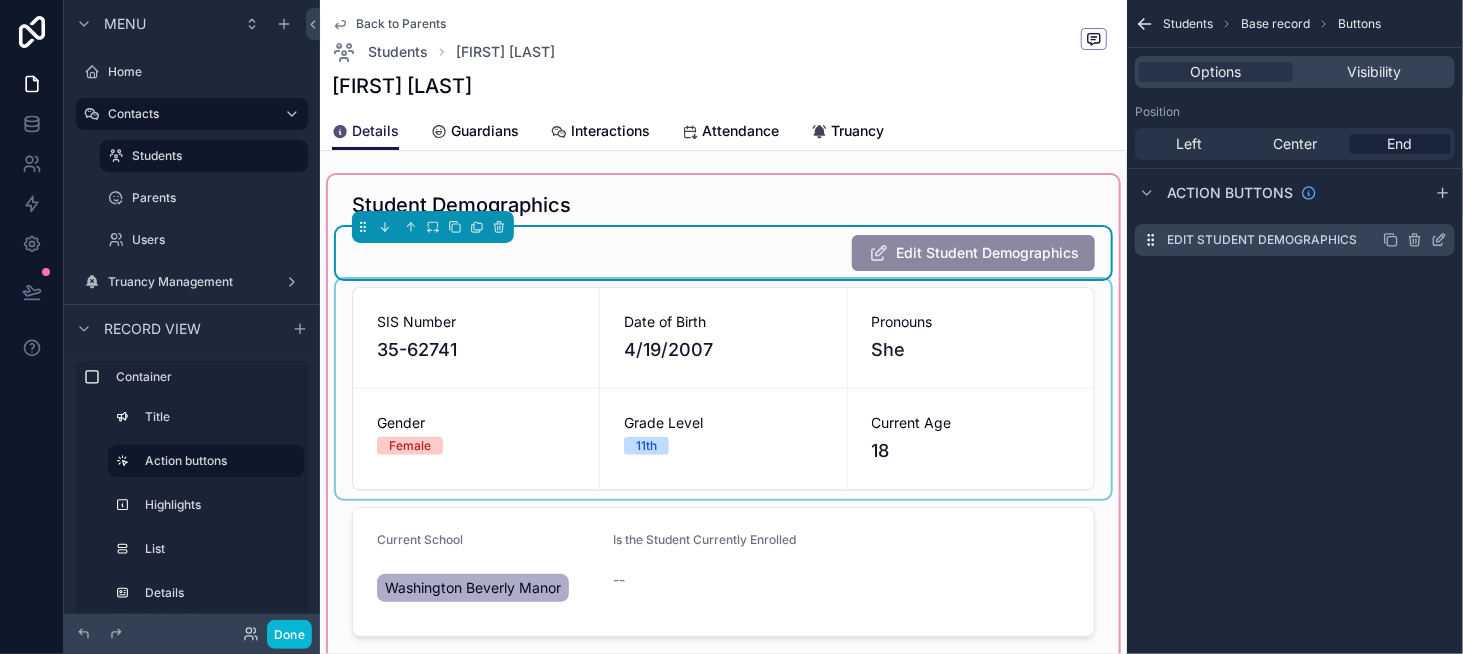 click 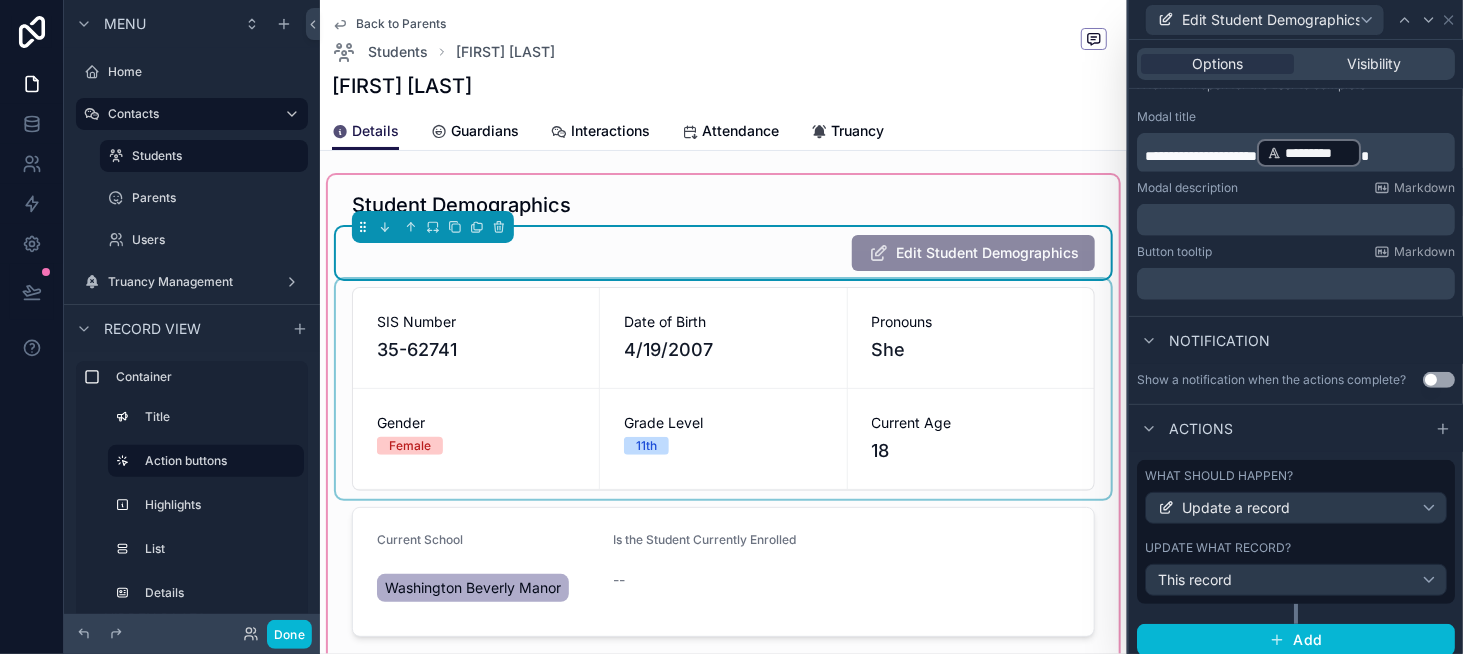 scroll, scrollTop: 308, scrollLeft: 0, axis: vertical 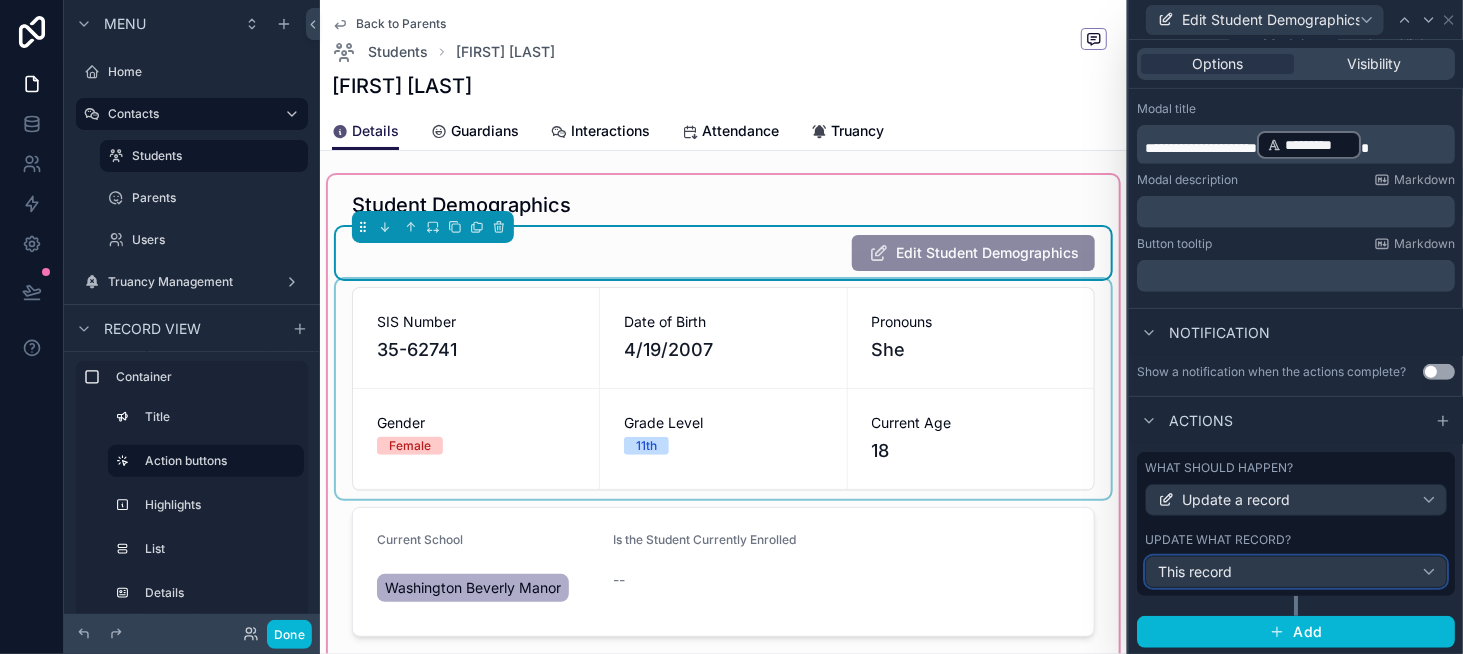 click on "This record" at bounding box center (1296, 572) 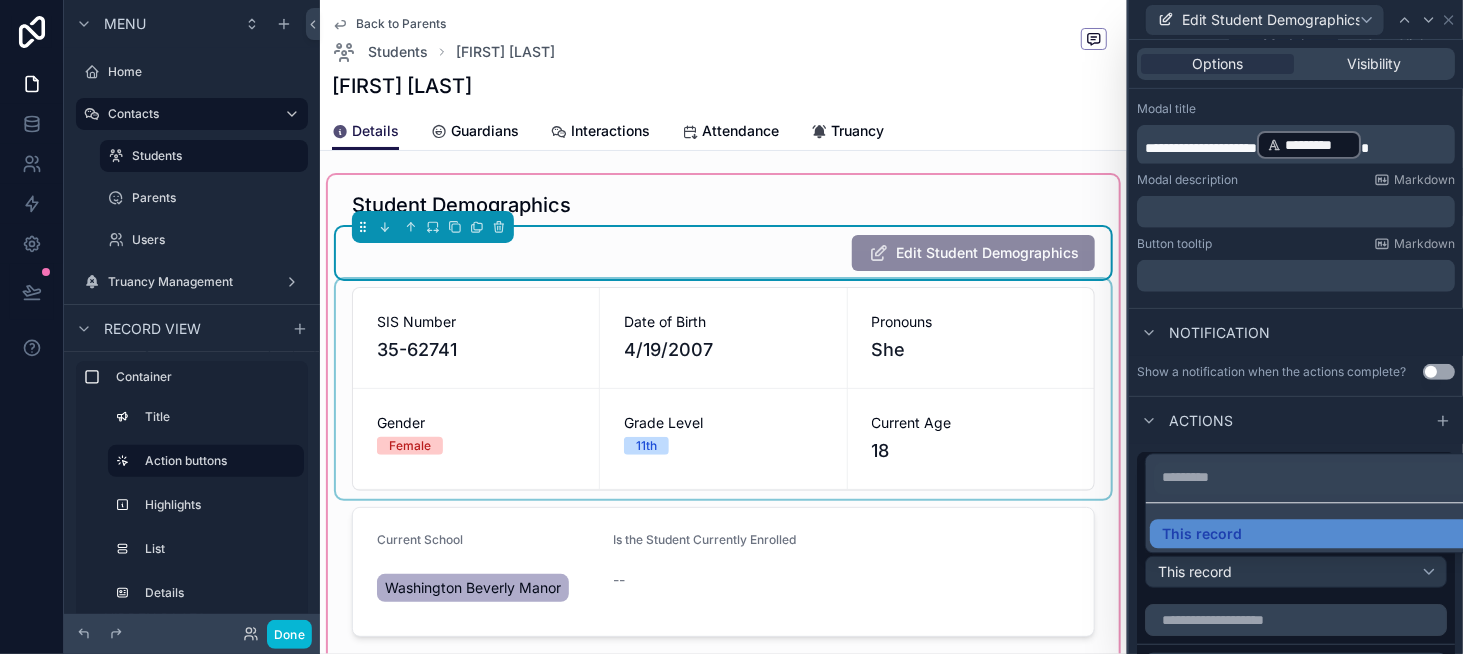 click at bounding box center [1296, 327] 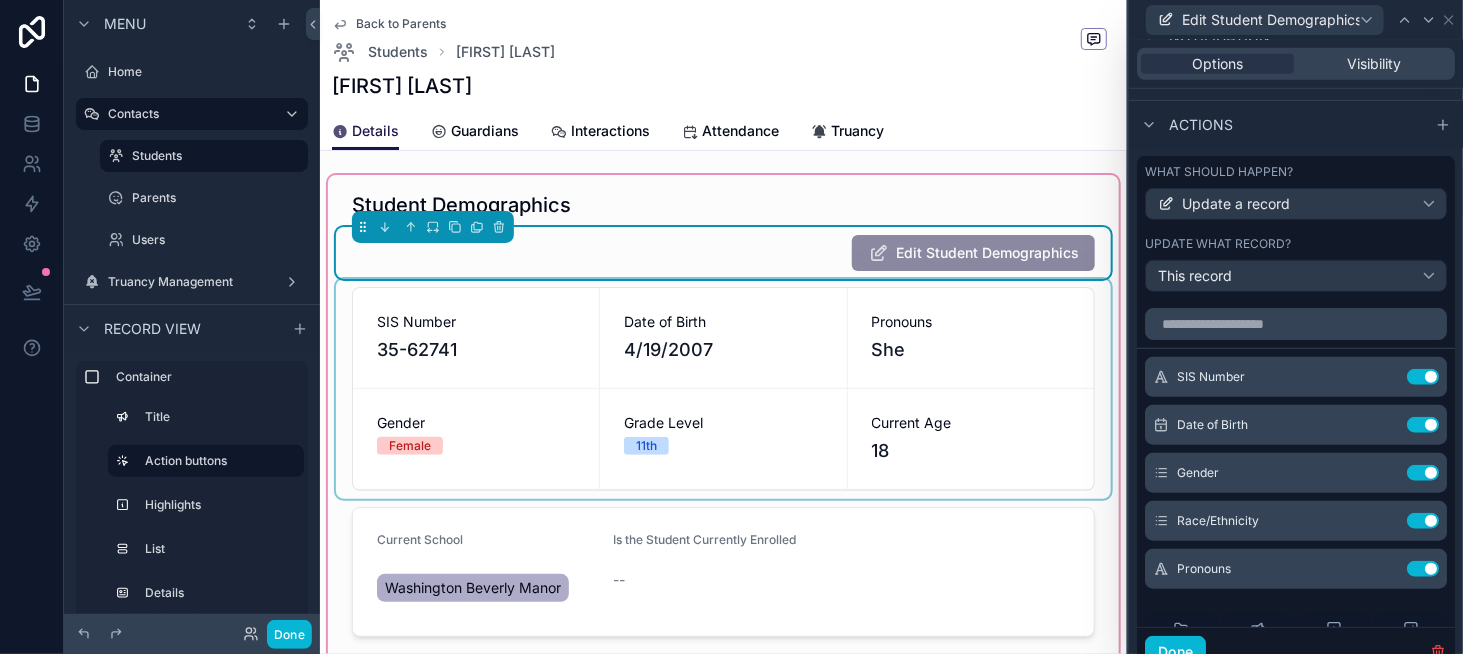 scroll, scrollTop: 608, scrollLeft: 0, axis: vertical 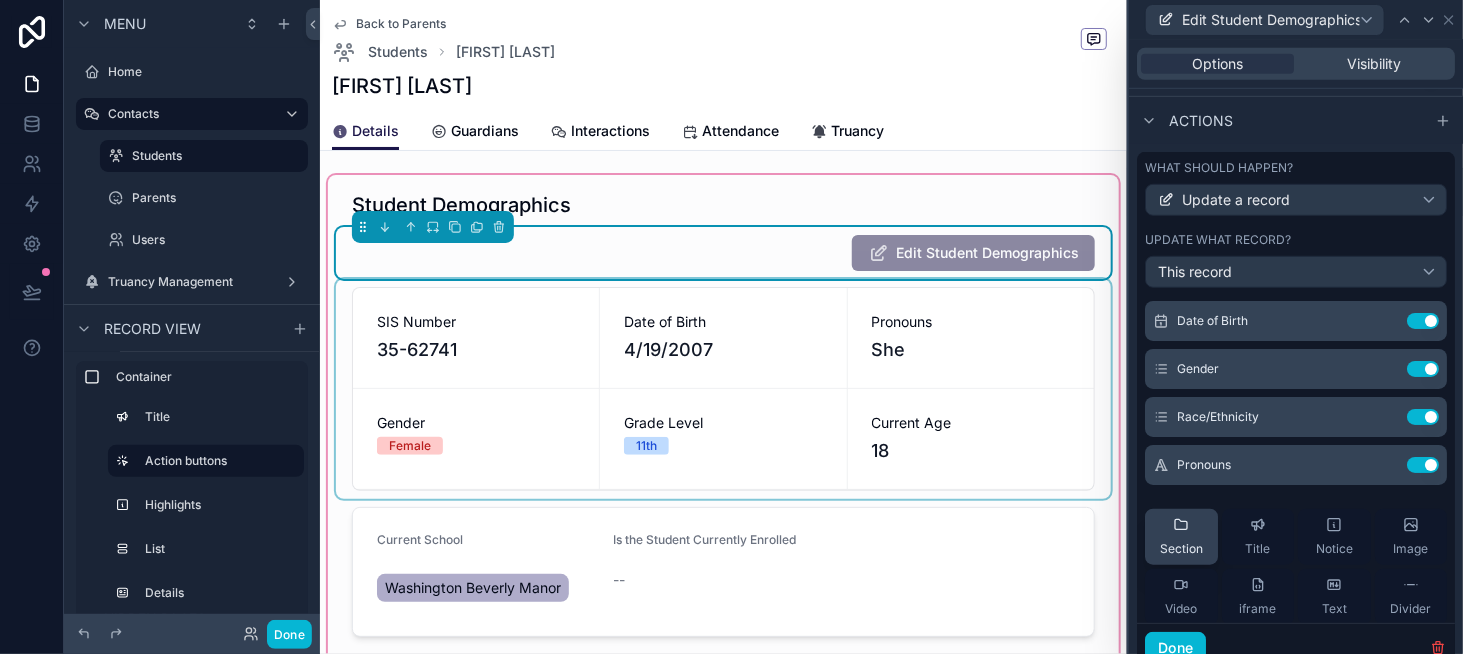click on "Section" at bounding box center [1181, 537] 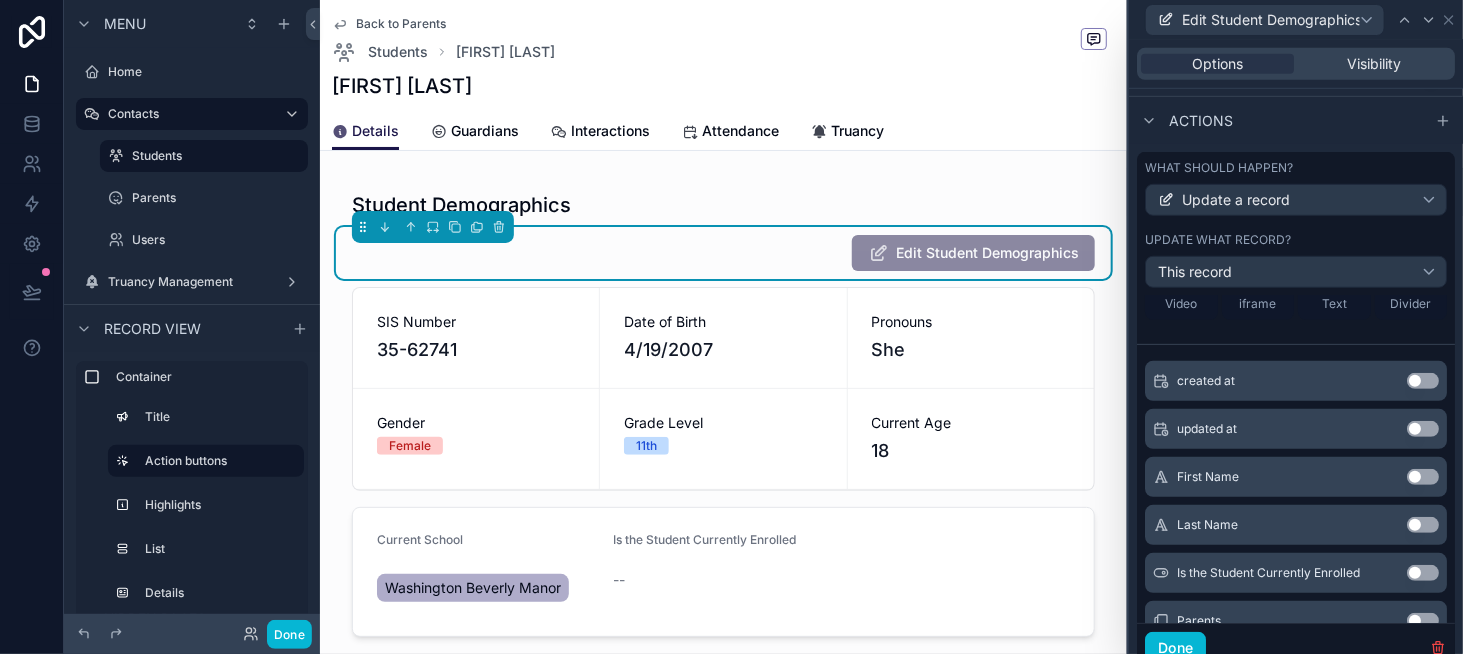 scroll, scrollTop: 500, scrollLeft: 0, axis: vertical 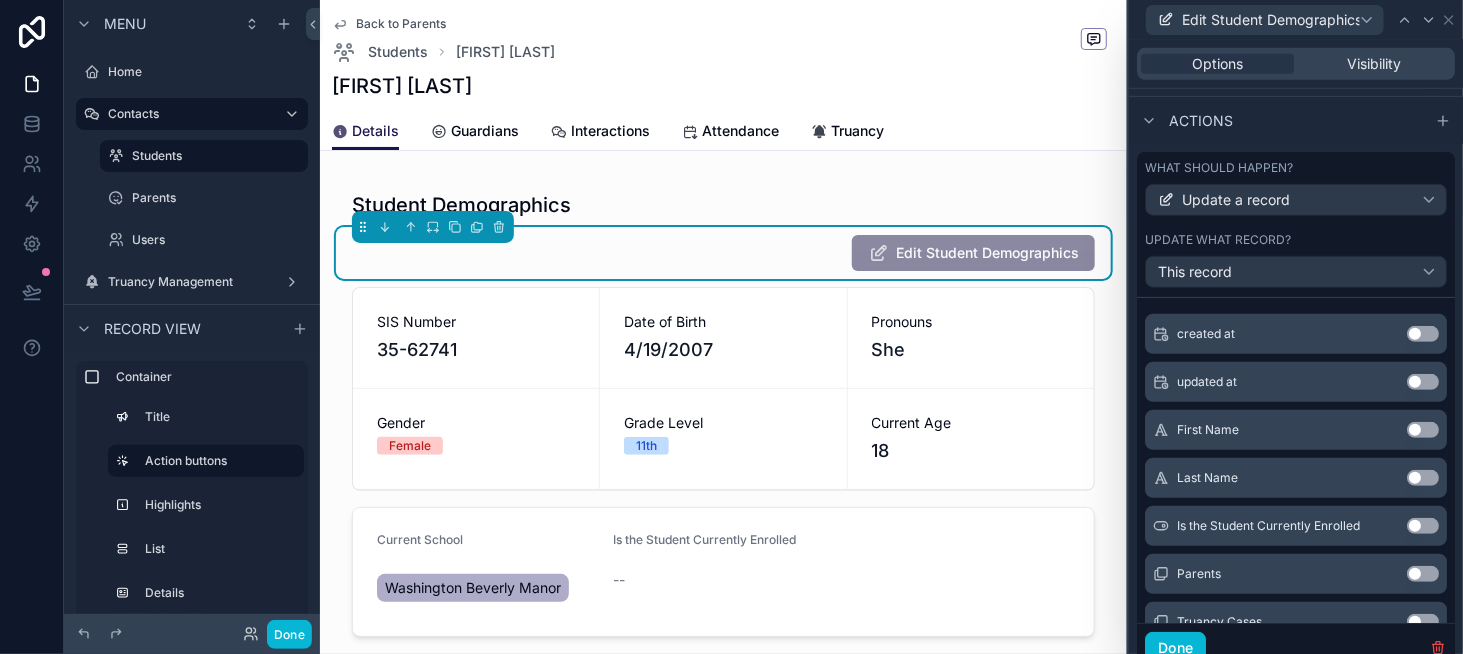 click on "Use setting" at bounding box center (1423, 430) 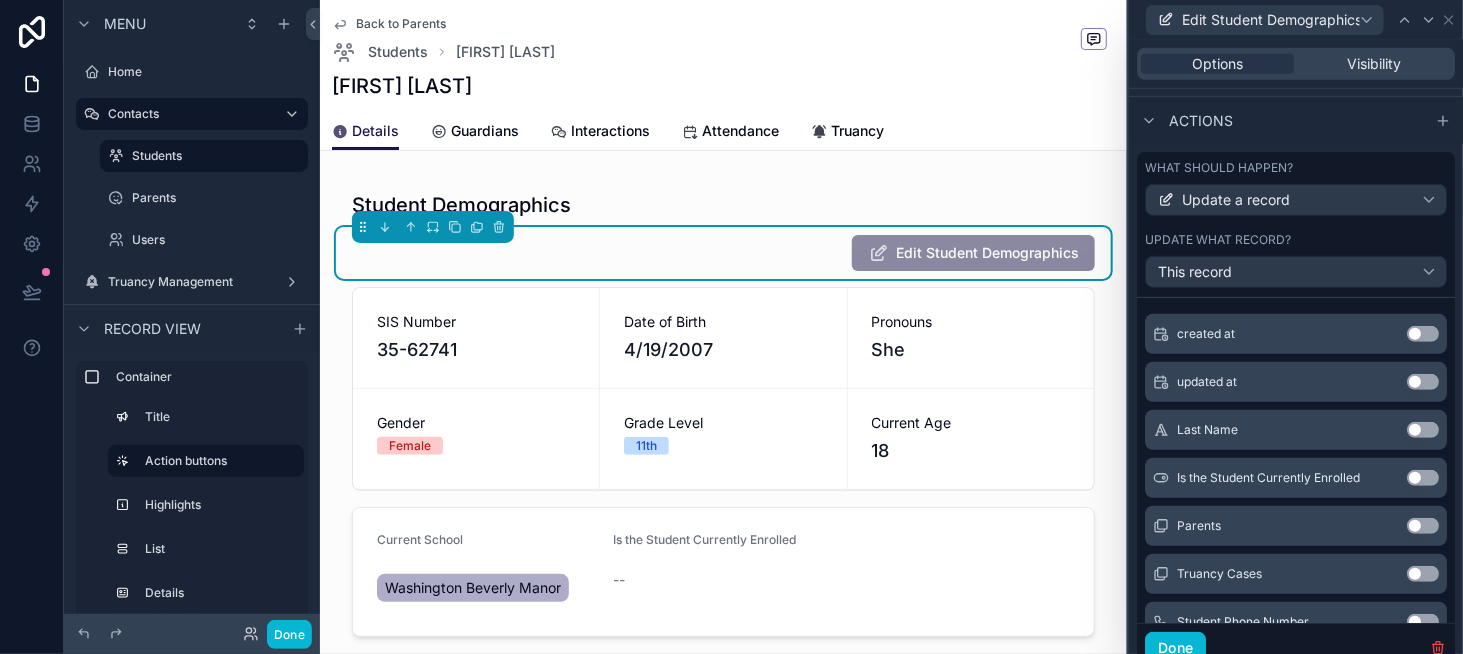 click on "Use setting" at bounding box center (1423, 430) 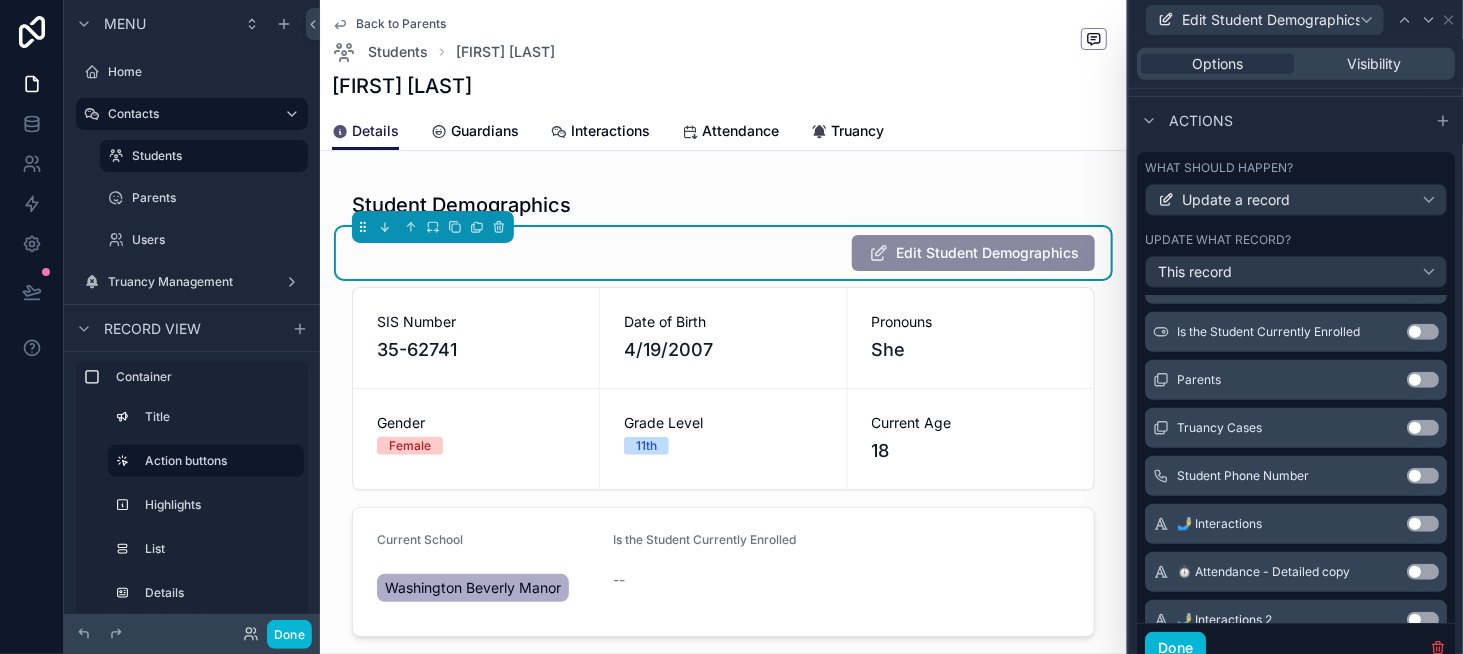 scroll, scrollTop: 696, scrollLeft: 0, axis: vertical 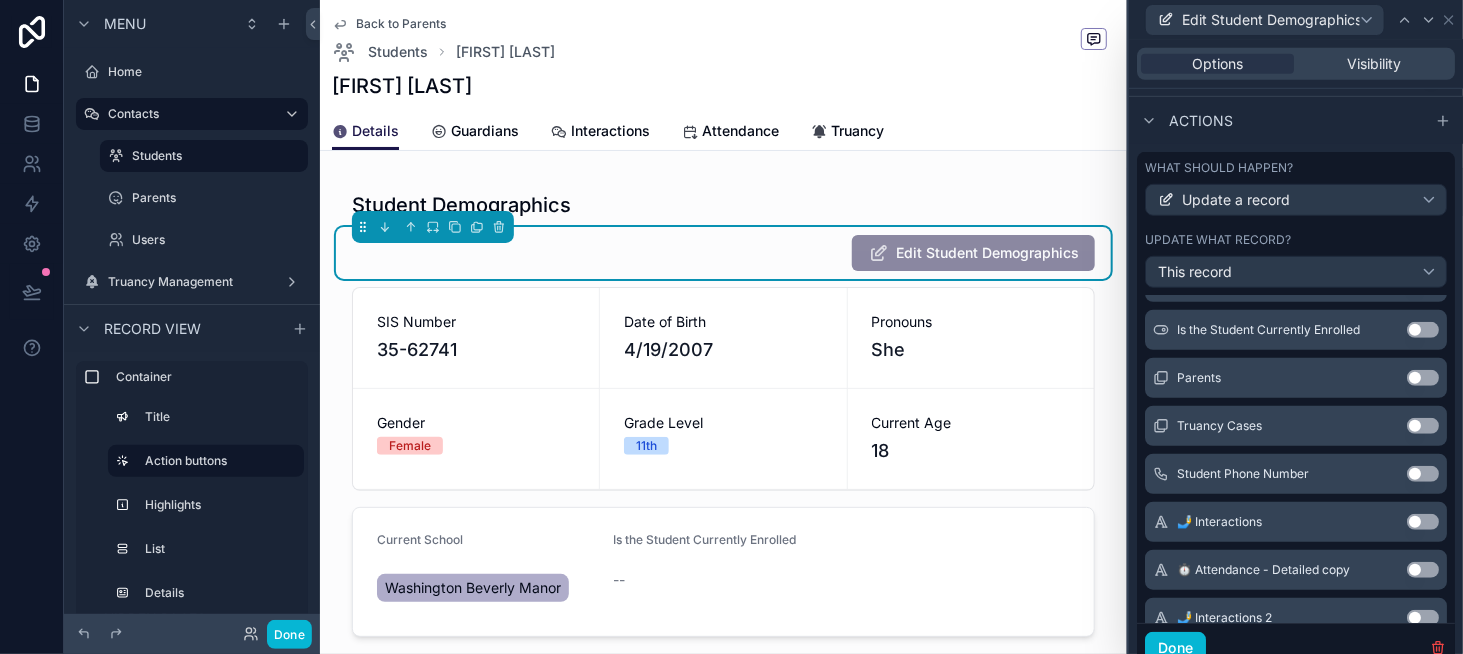 click on "Use setting" at bounding box center (1423, 474) 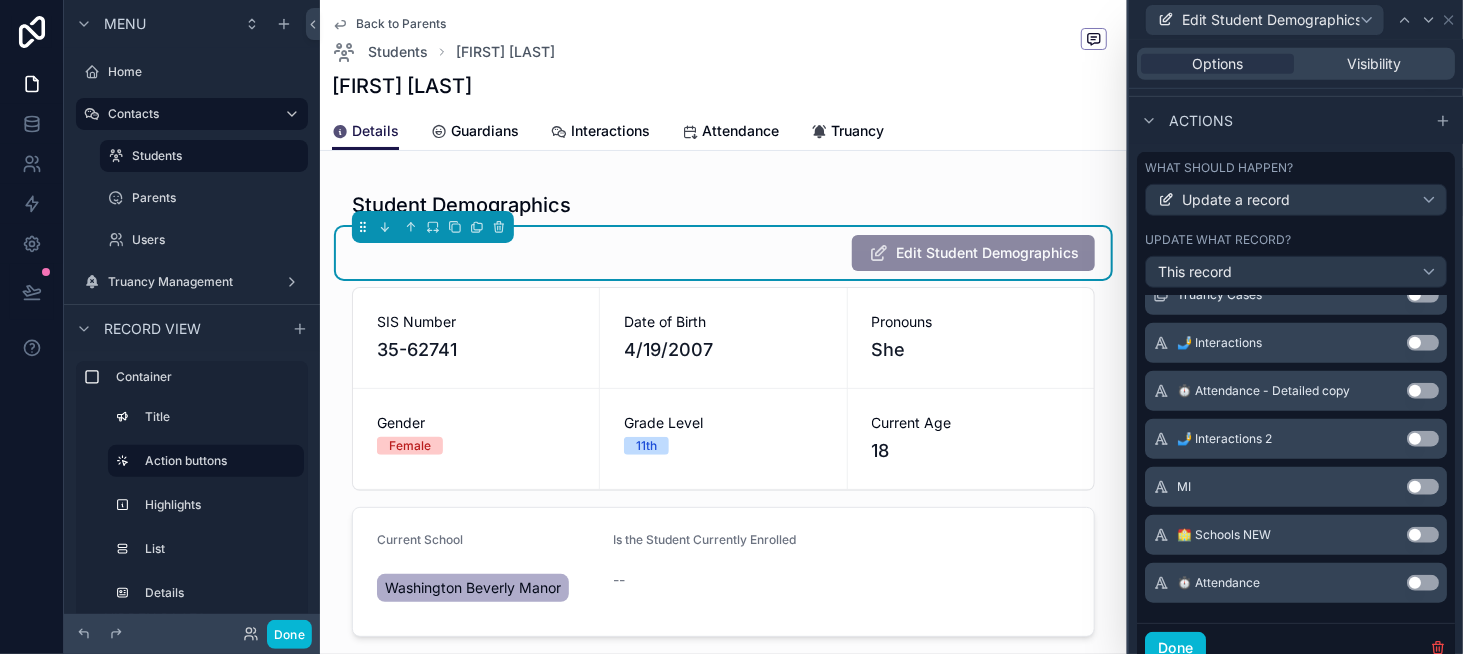 scroll, scrollTop: 877, scrollLeft: 0, axis: vertical 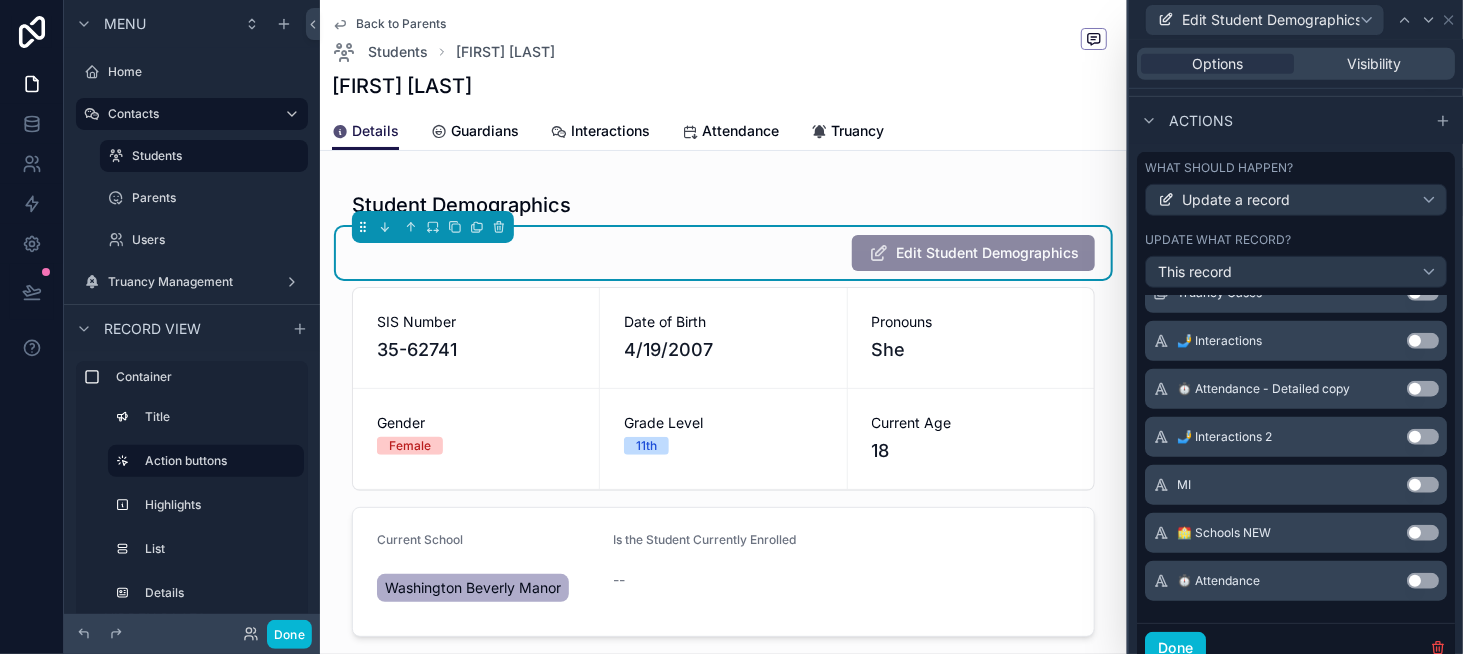 click on "Use setting" at bounding box center (1423, 485) 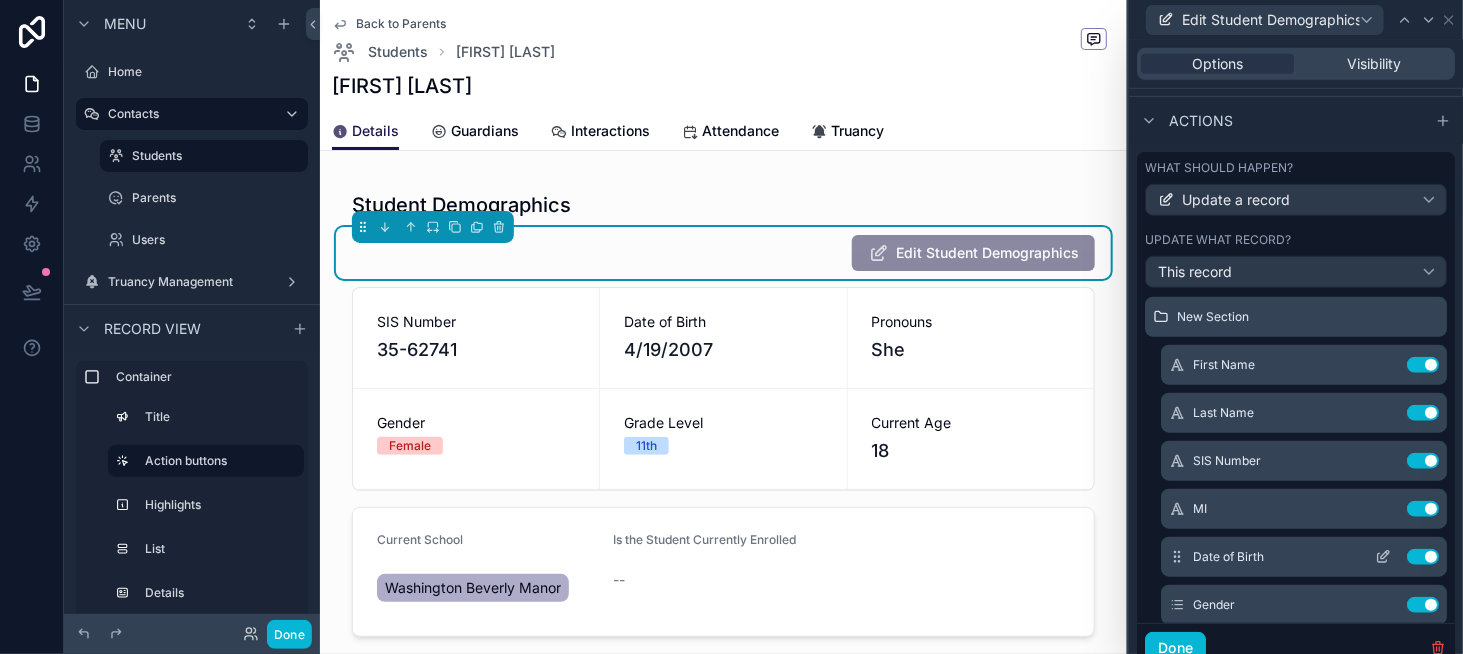 scroll, scrollTop: 0, scrollLeft: 0, axis: both 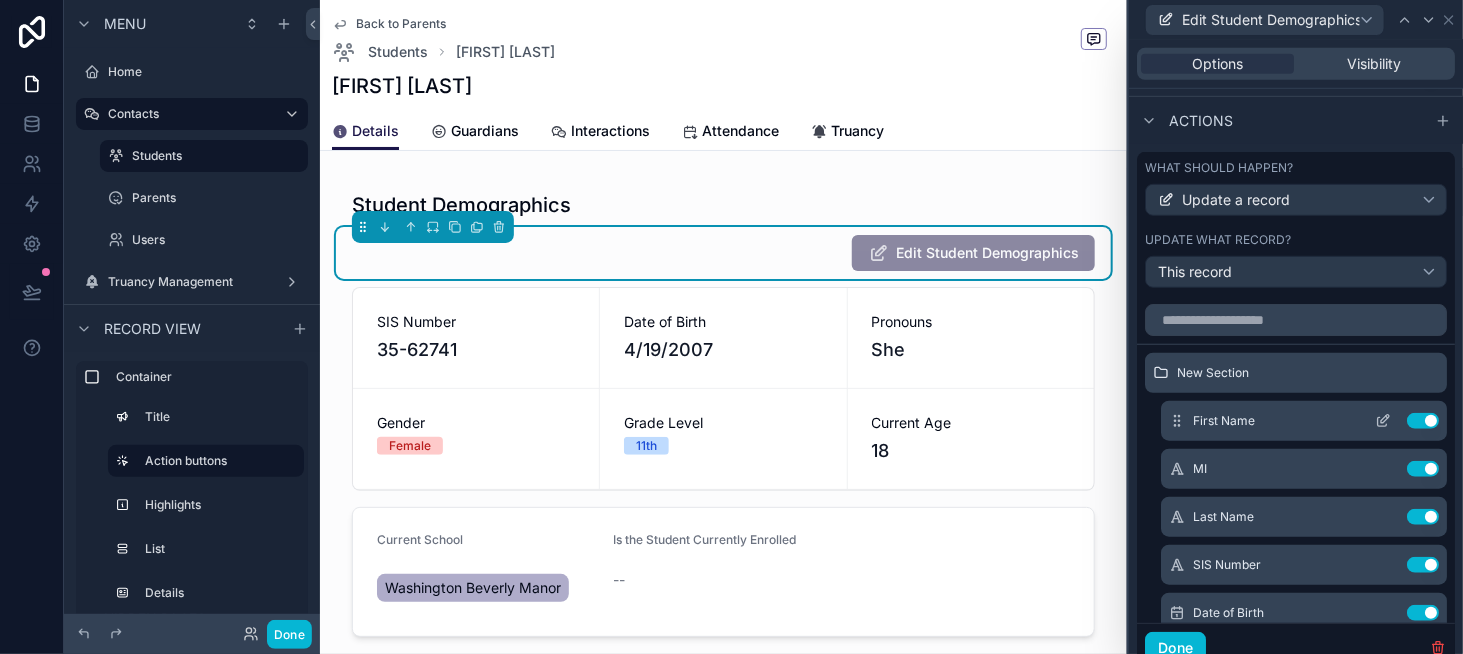 click 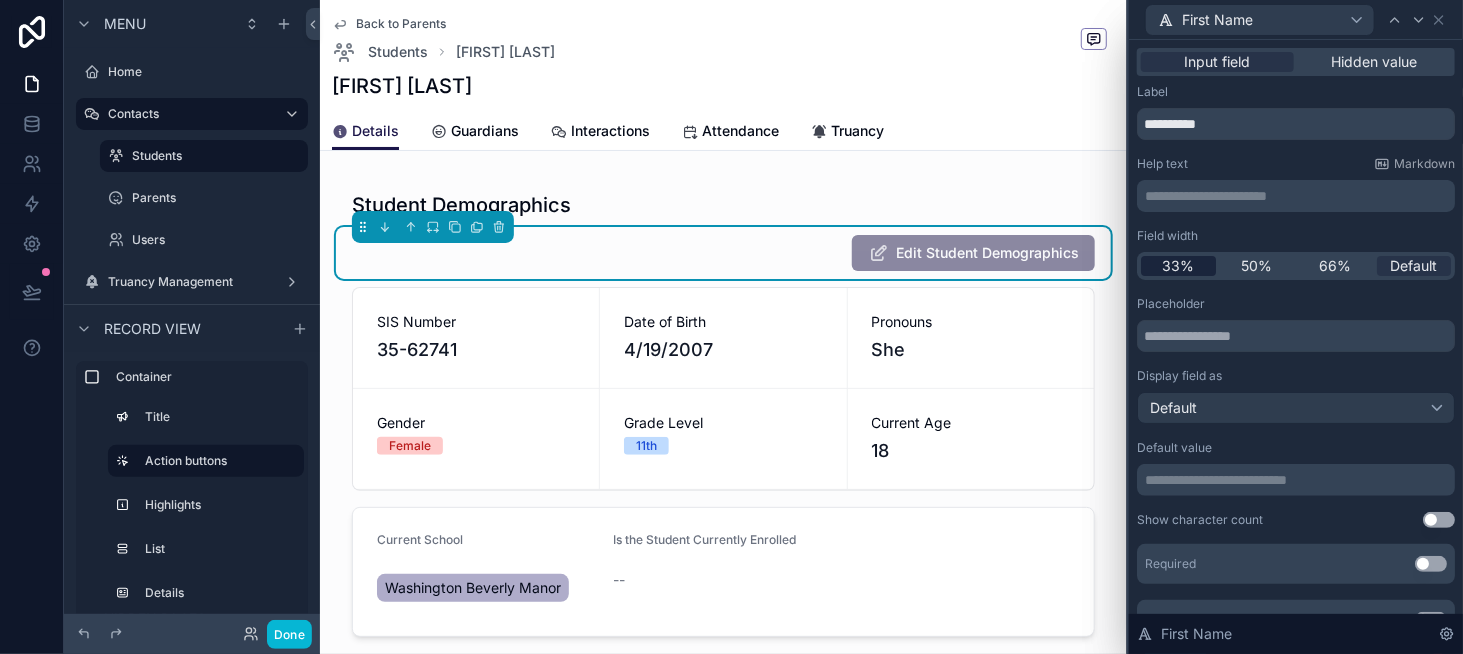 click on "33%" at bounding box center (1178, 266) 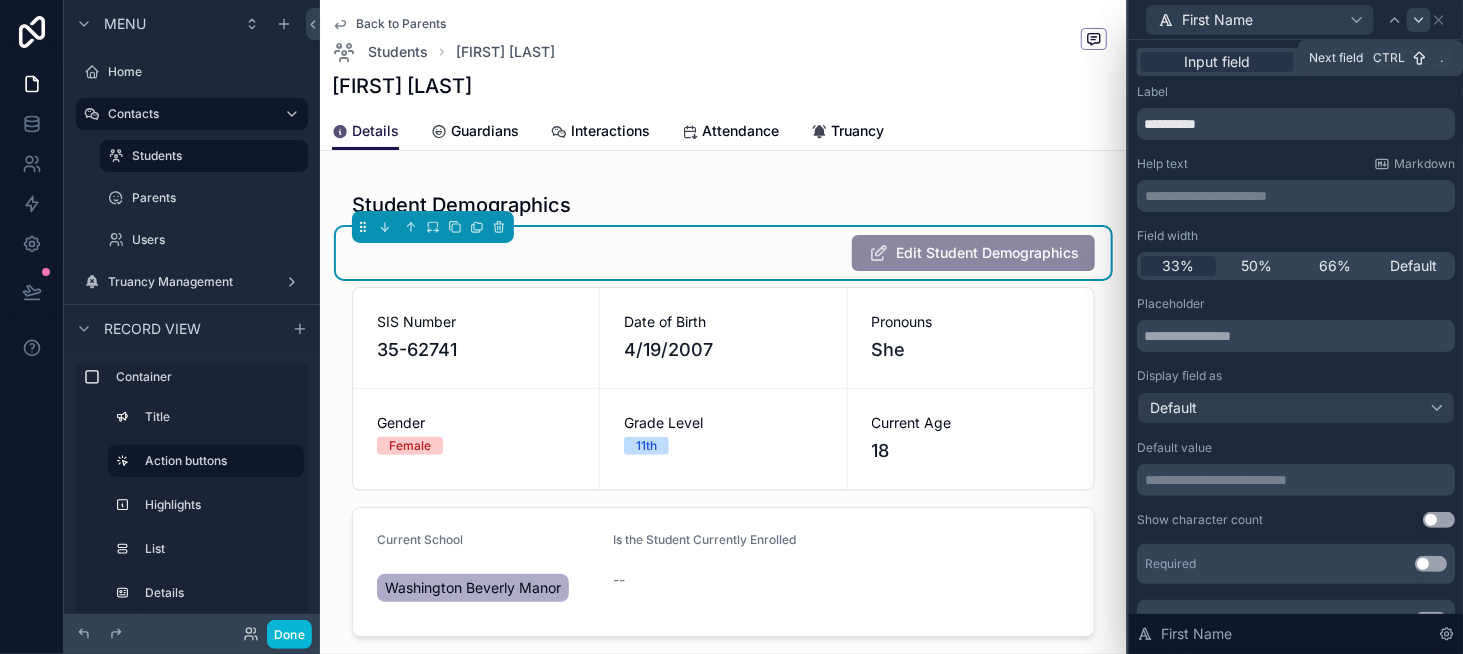 click at bounding box center [1419, 20] 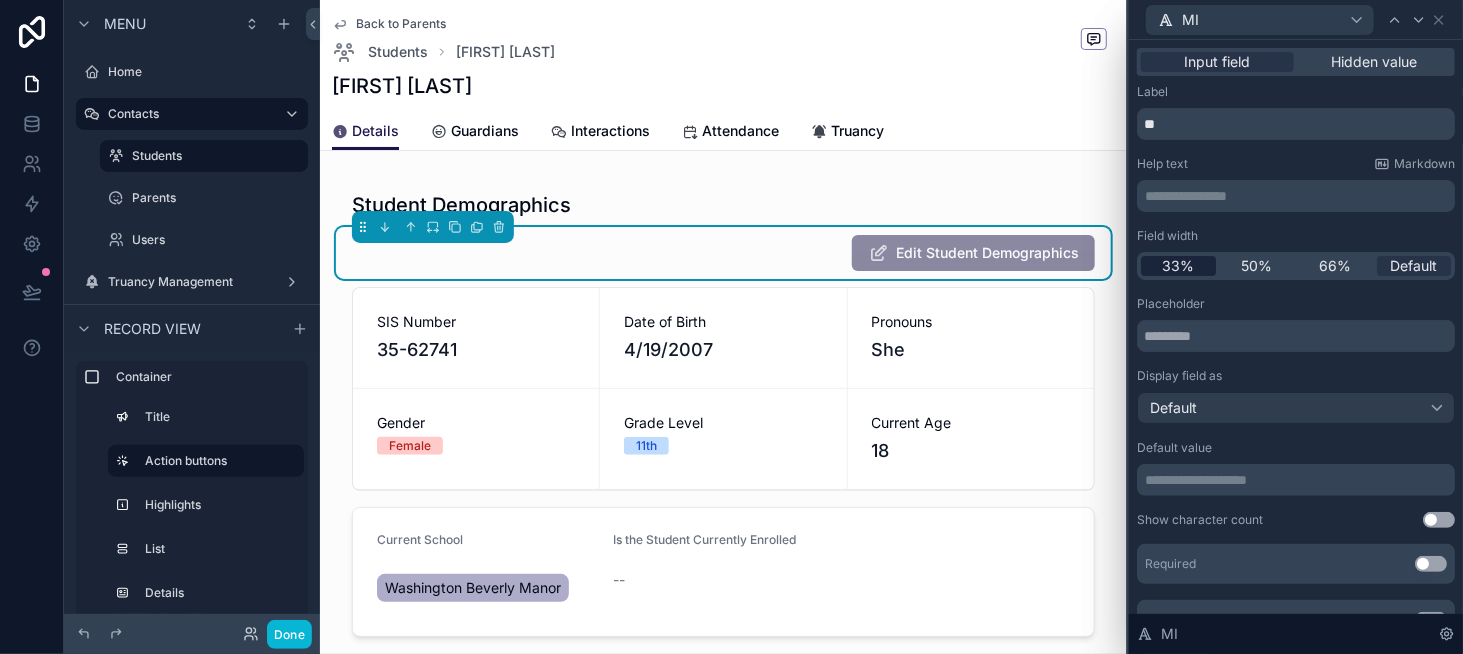 click on "33%" at bounding box center [1178, 266] 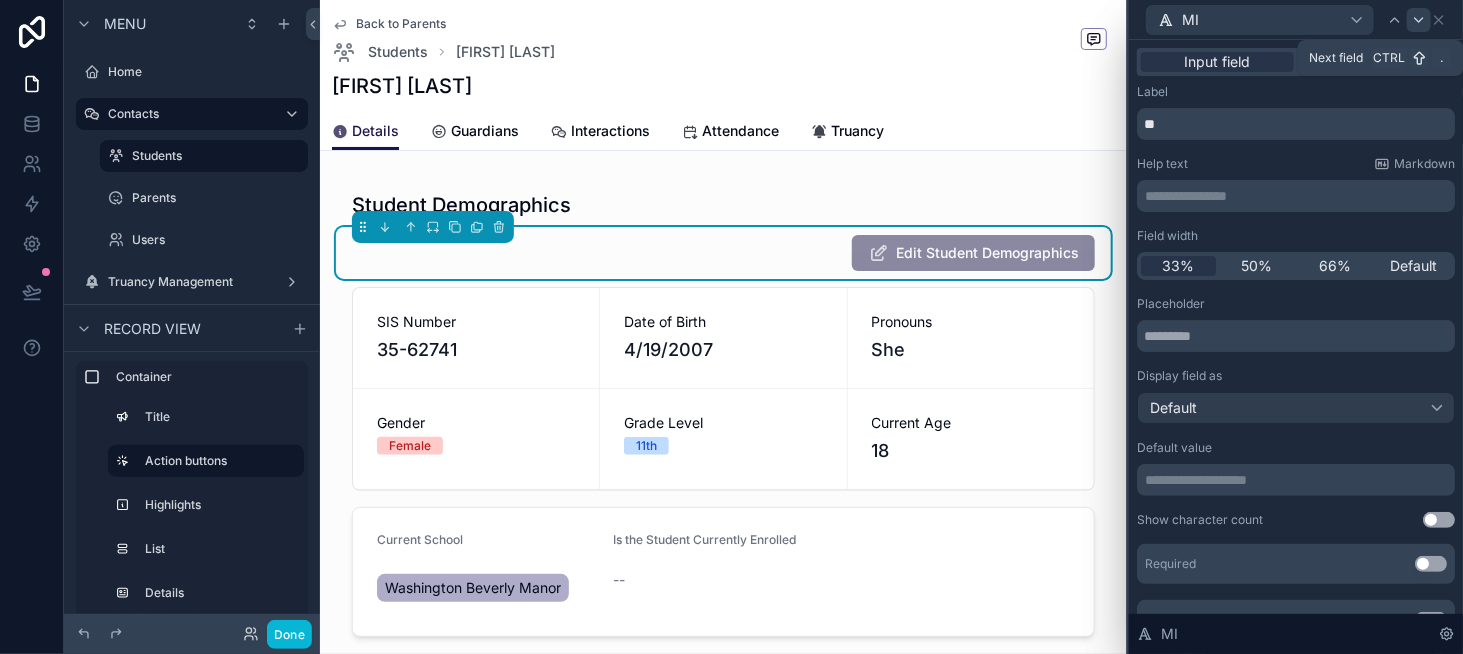 click at bounding box center (1419, 20) 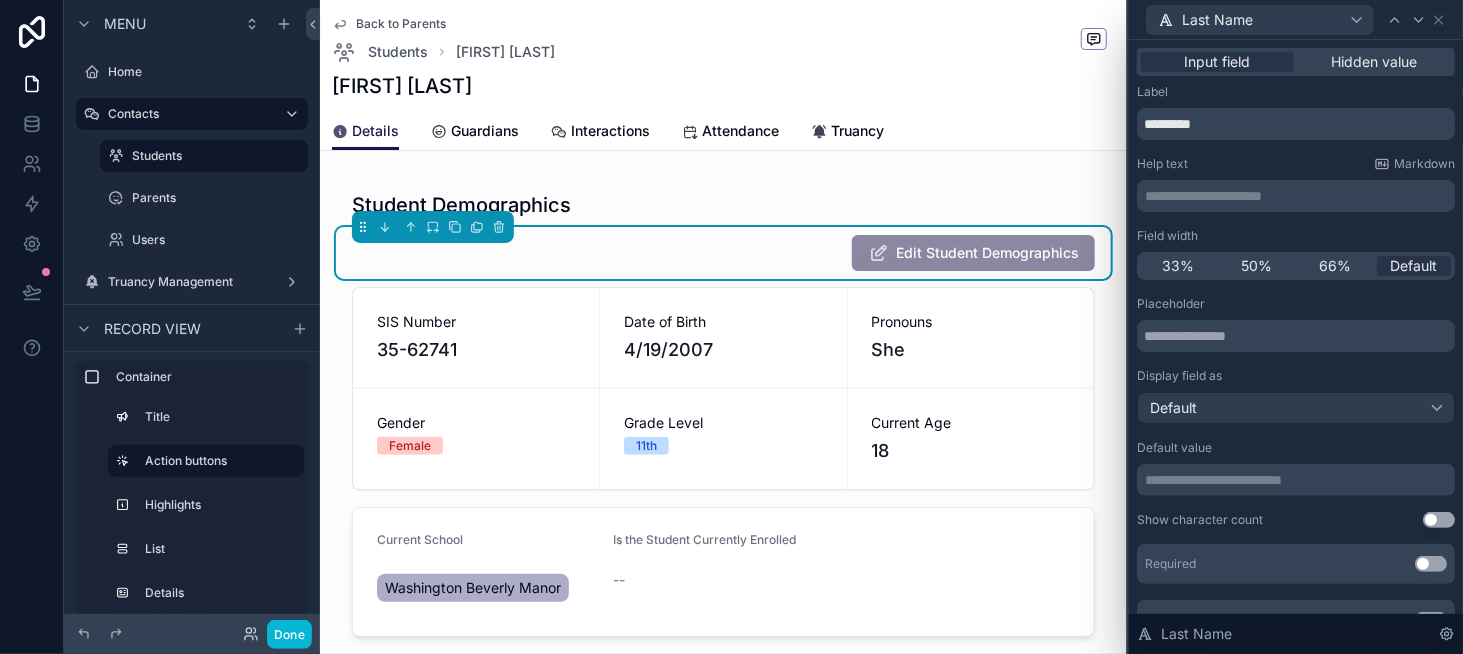 click on "33% 50% 66% Default" at bounding box center (1296, 266) 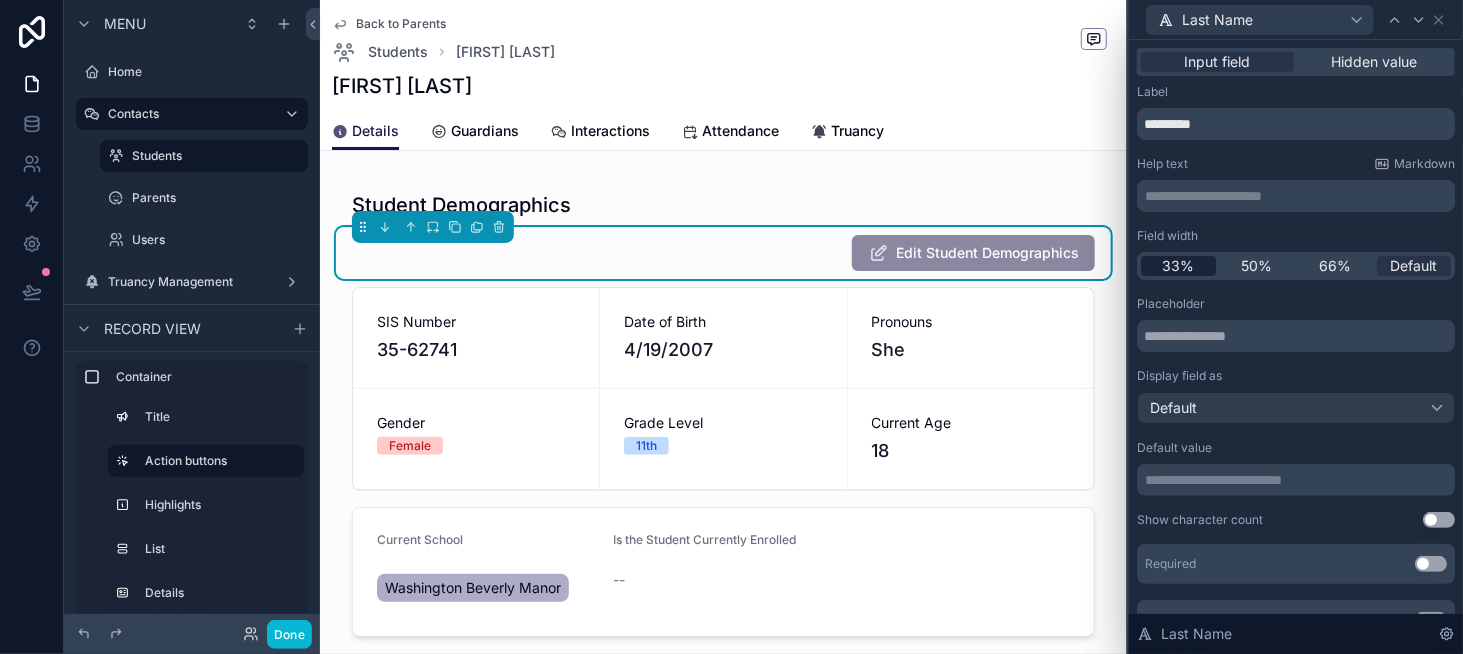 click on "33%" at bounding box center (1178, 266) 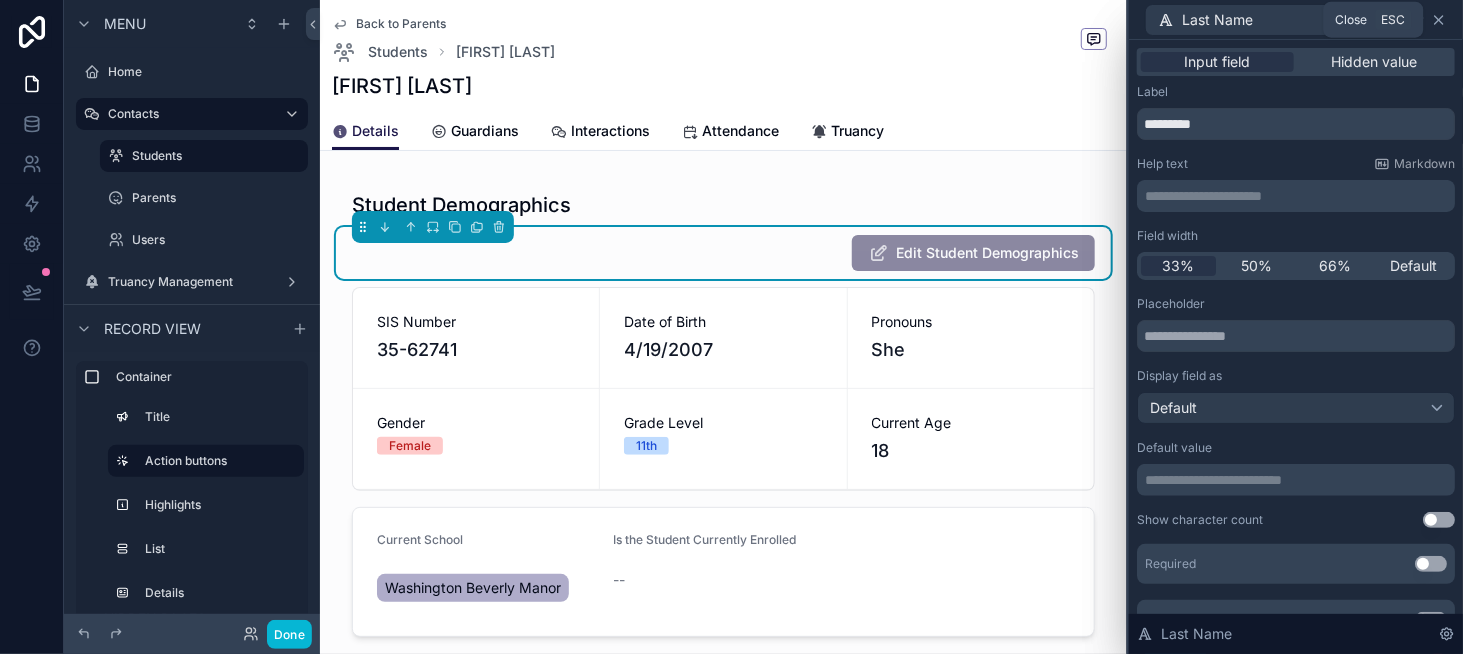 click 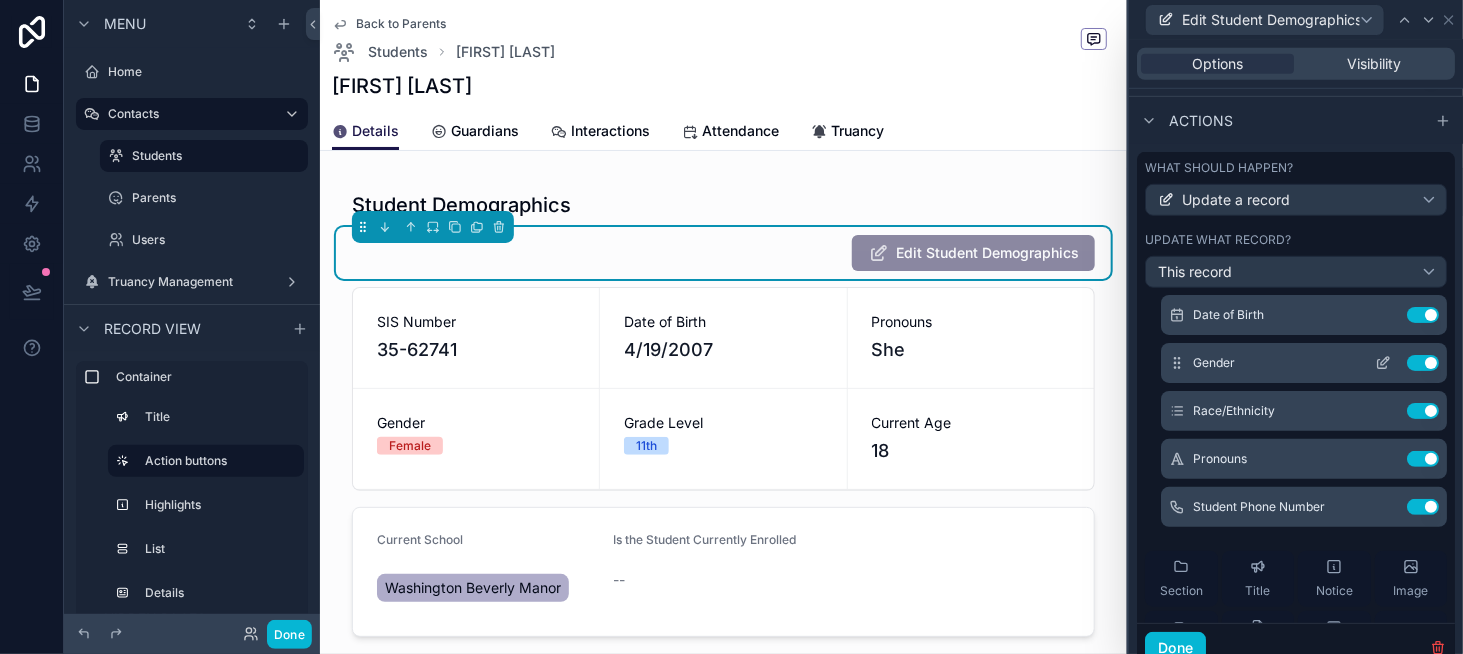 scroll, scrollTop: 300, scrollLeft: 0, axis: vertical 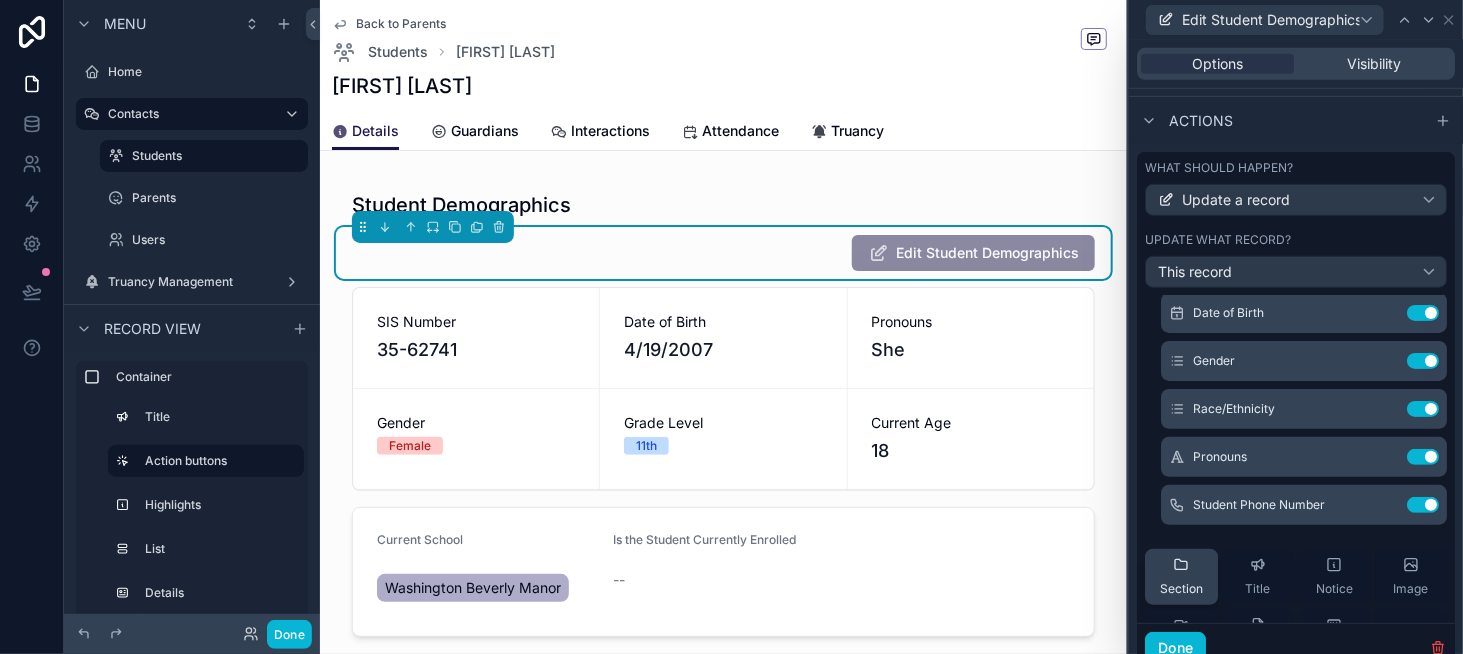 click 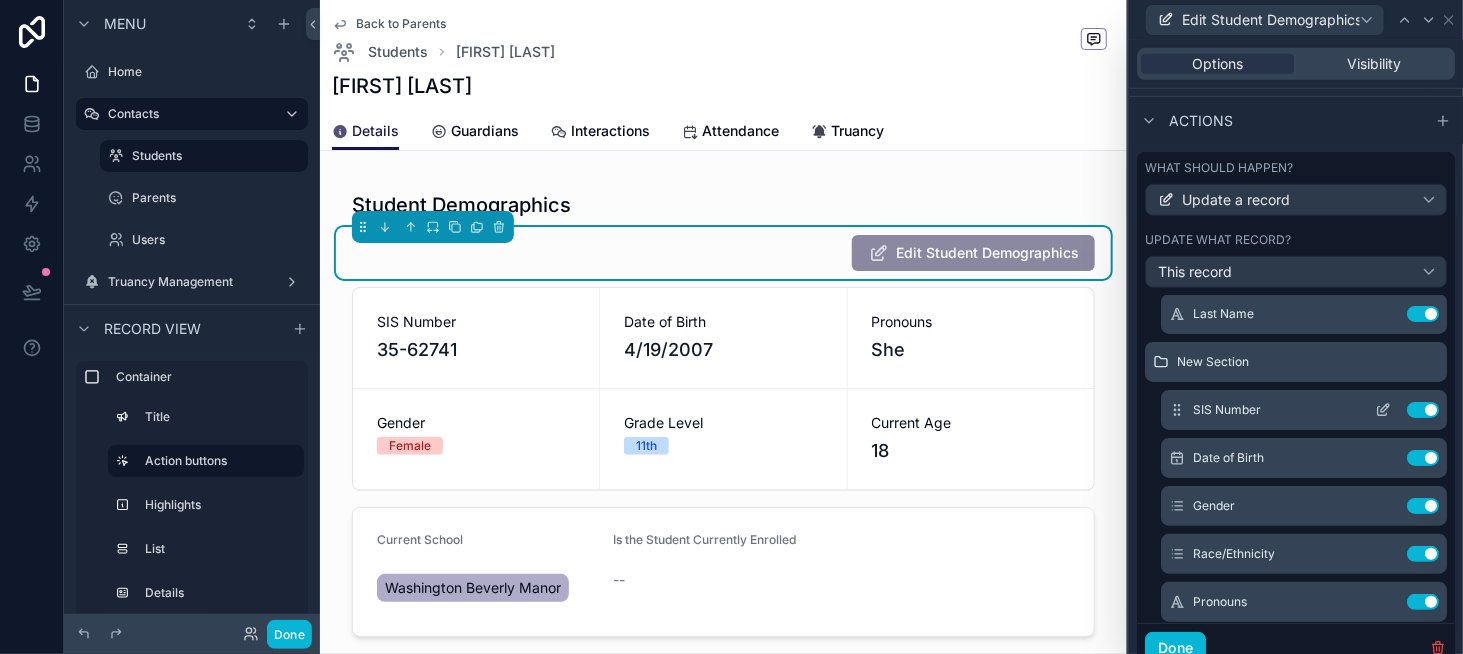 scroll, scrollTop: 200, scrollLeft: 0, axis: vertical 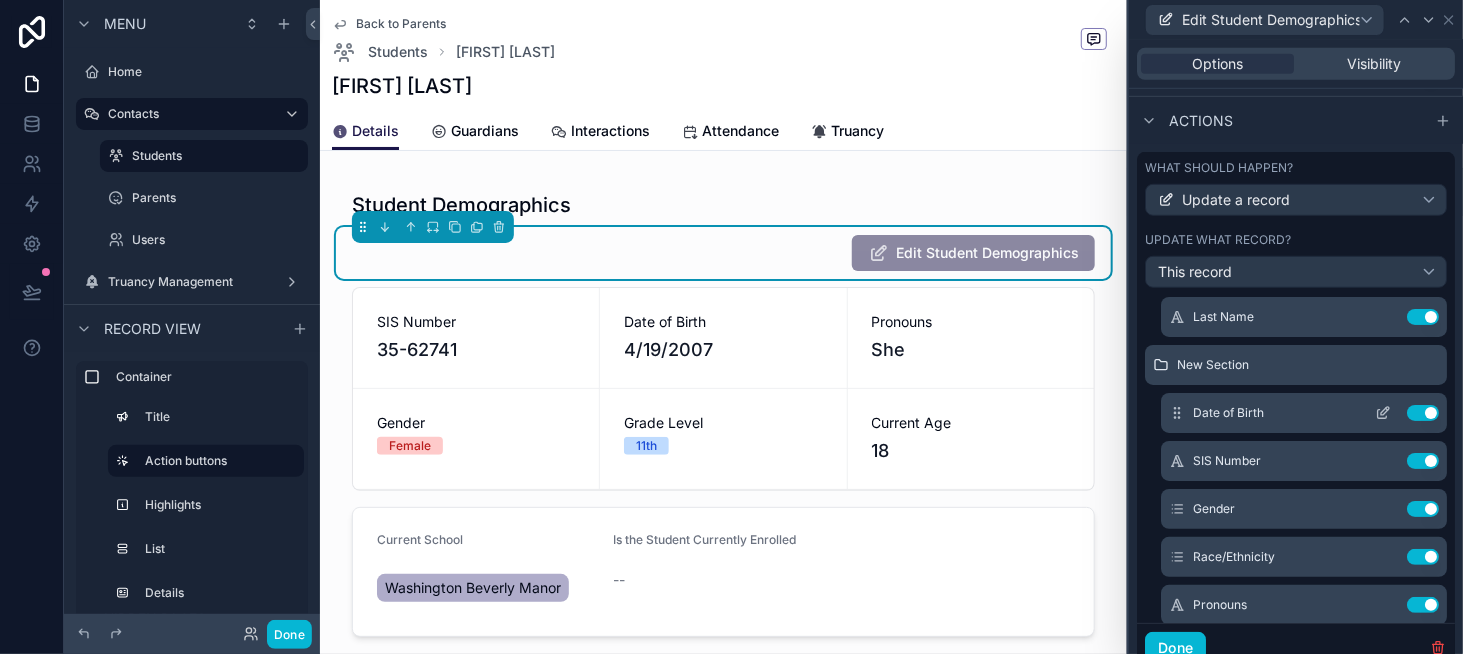 click 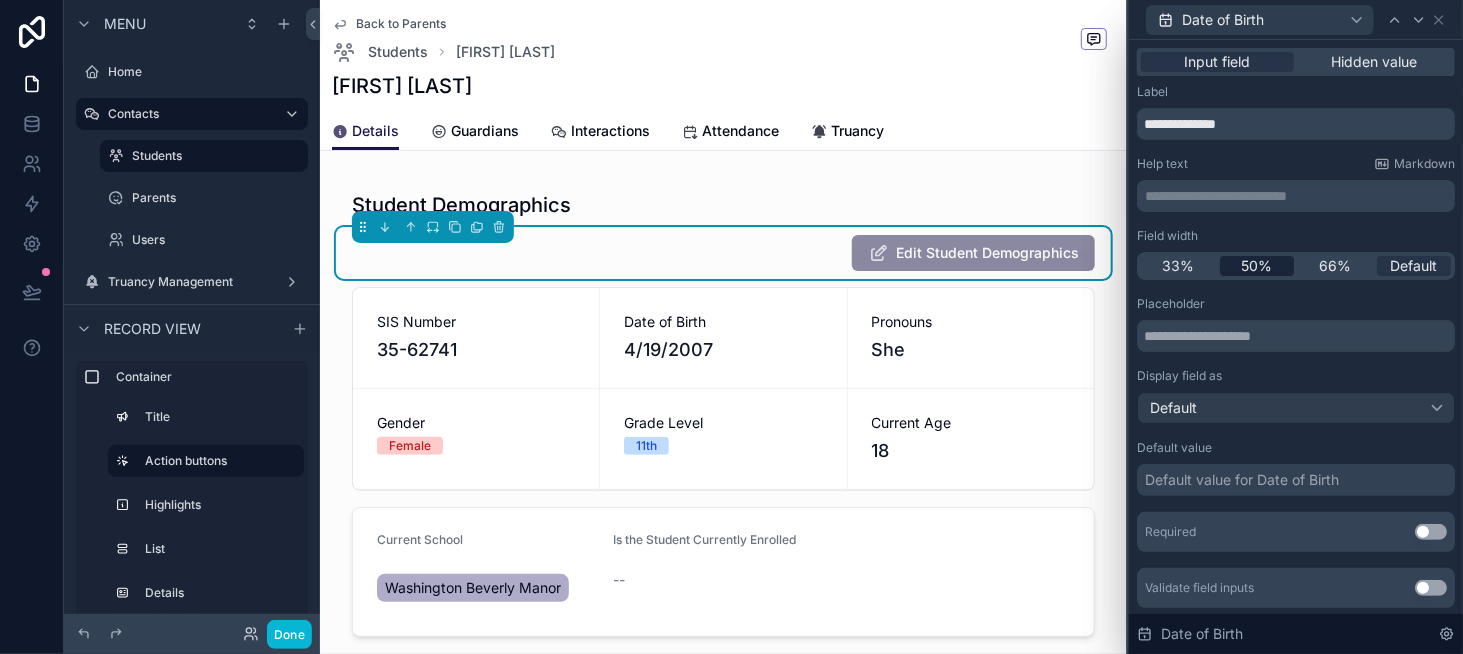 click on "50%" at bounding box center [1256, 266] 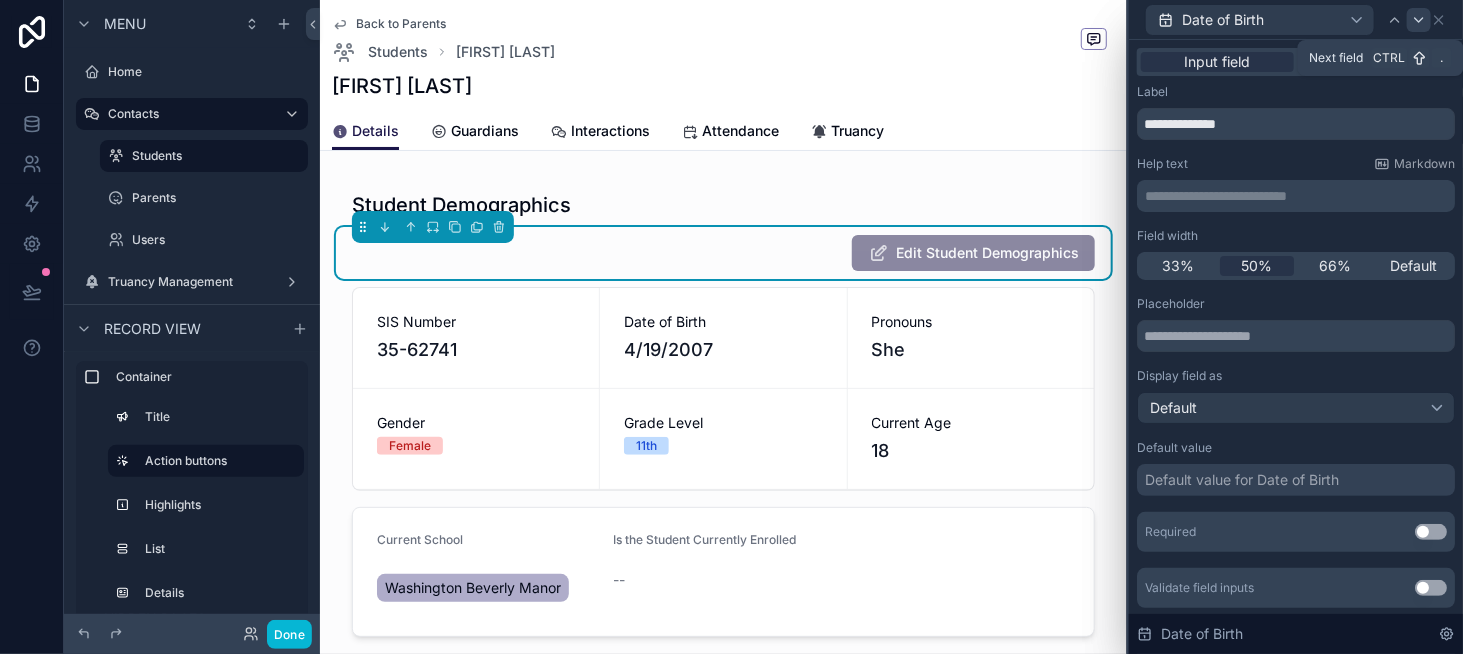 click 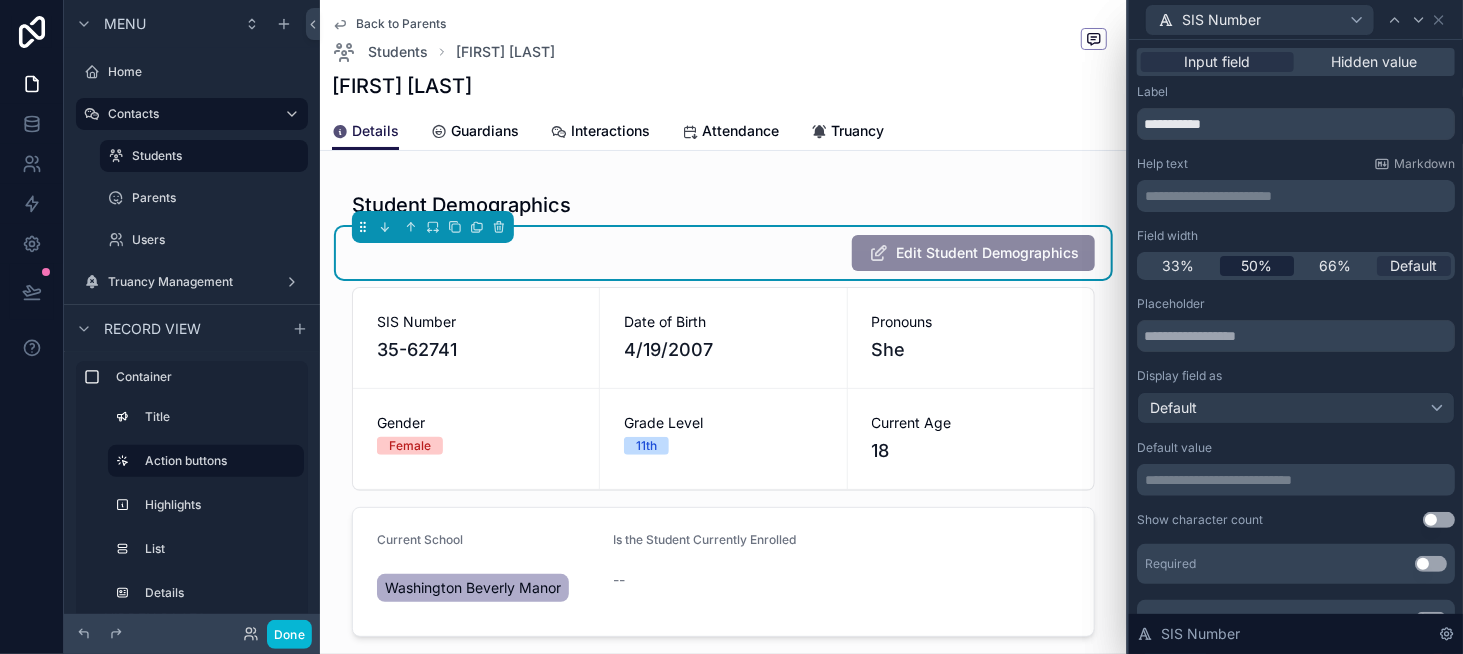 click on "50%" at bounding box center (1257, 266) 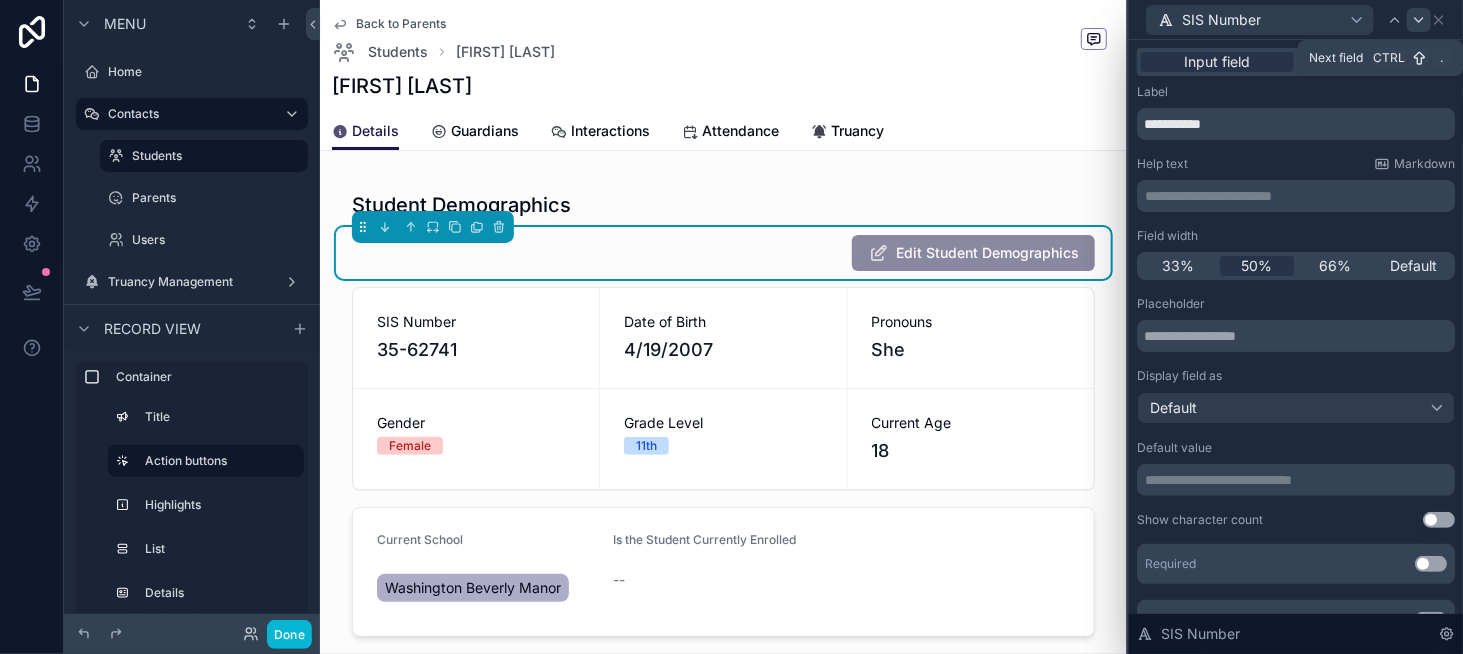 click at bounding box center [1419, 20] 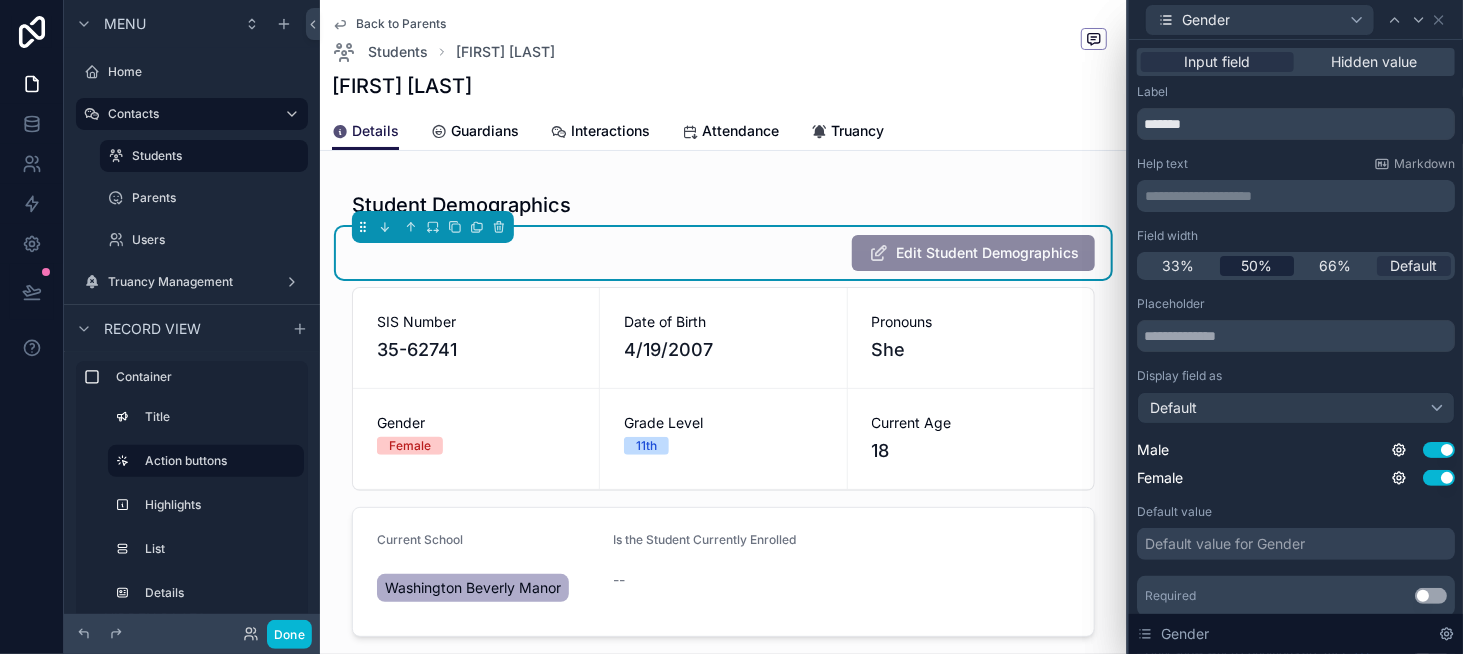 click on "50%" at bounding box center (1256, 266) 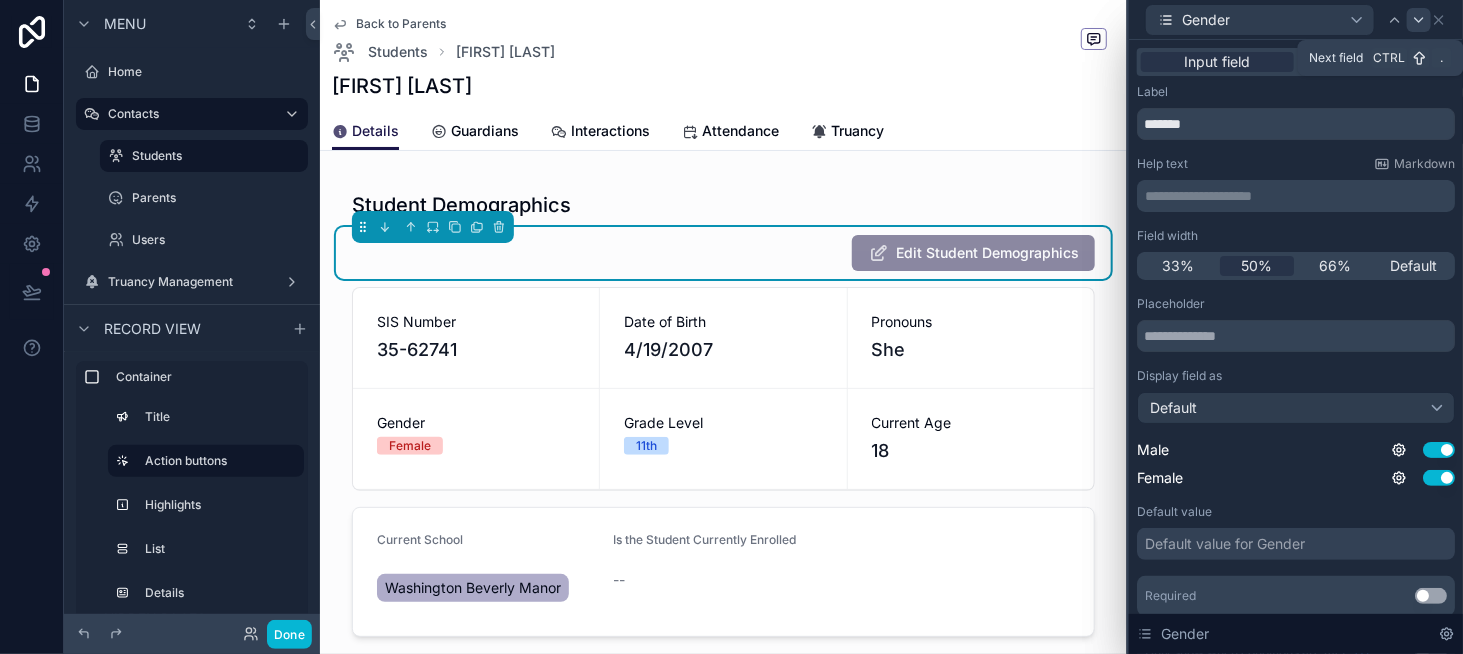 click at bounding box center (1419, 20) 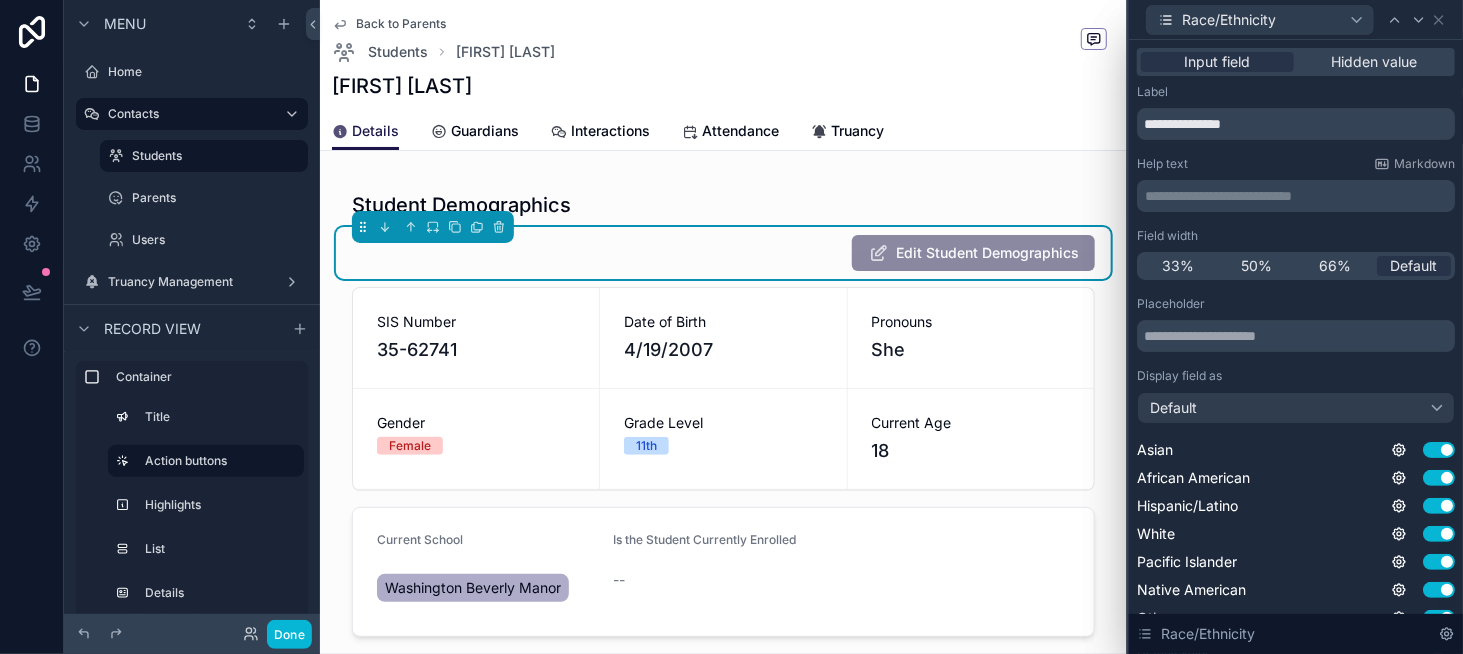 click on "33% 50% 66% Default" at bounding box center [1296, 266] 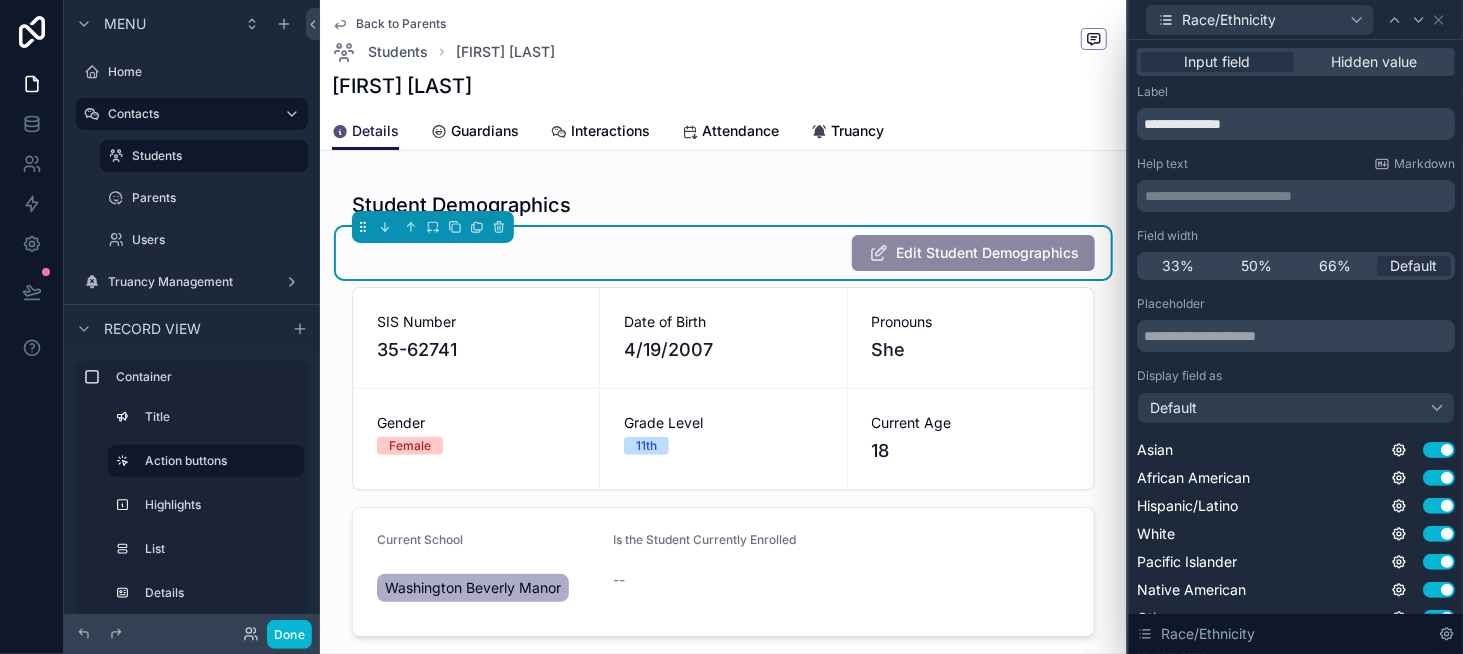 click on "33% 50% 66% Default" at bounding box center (1296, 266) 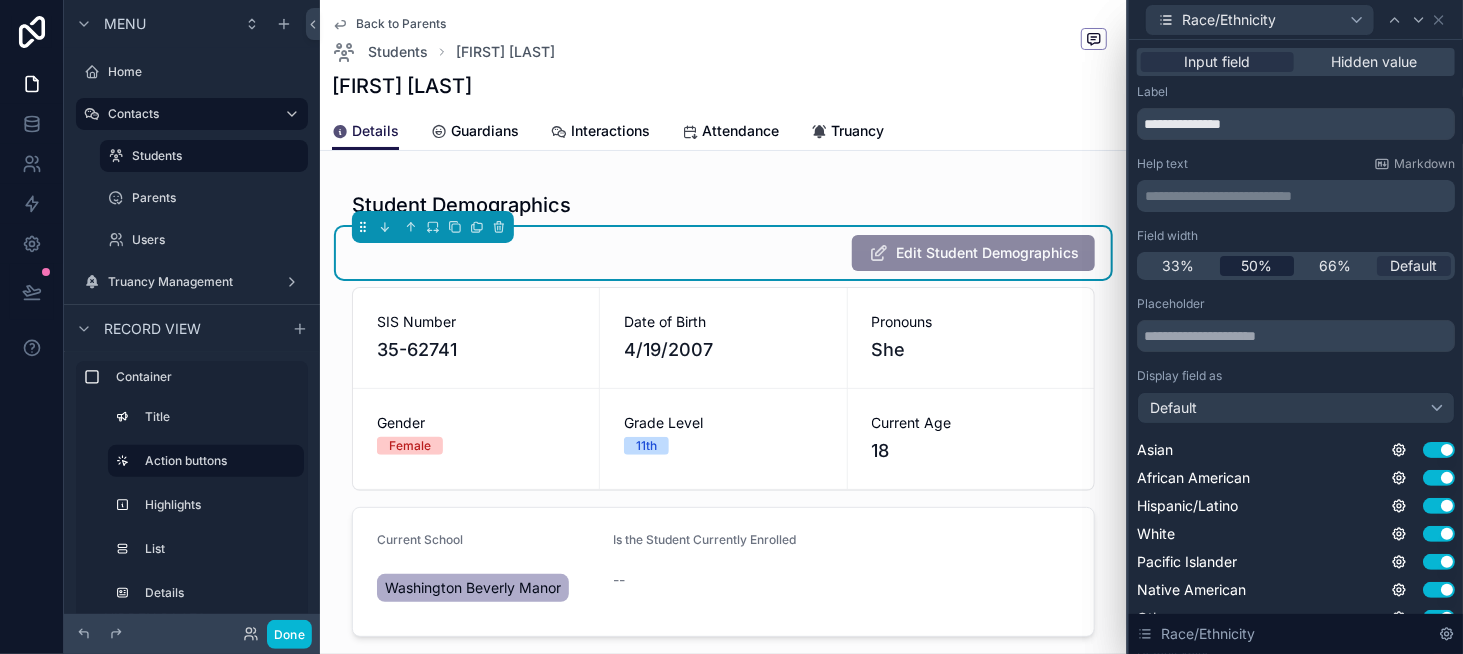 click on "50%" at bounding box center [1256, 266] 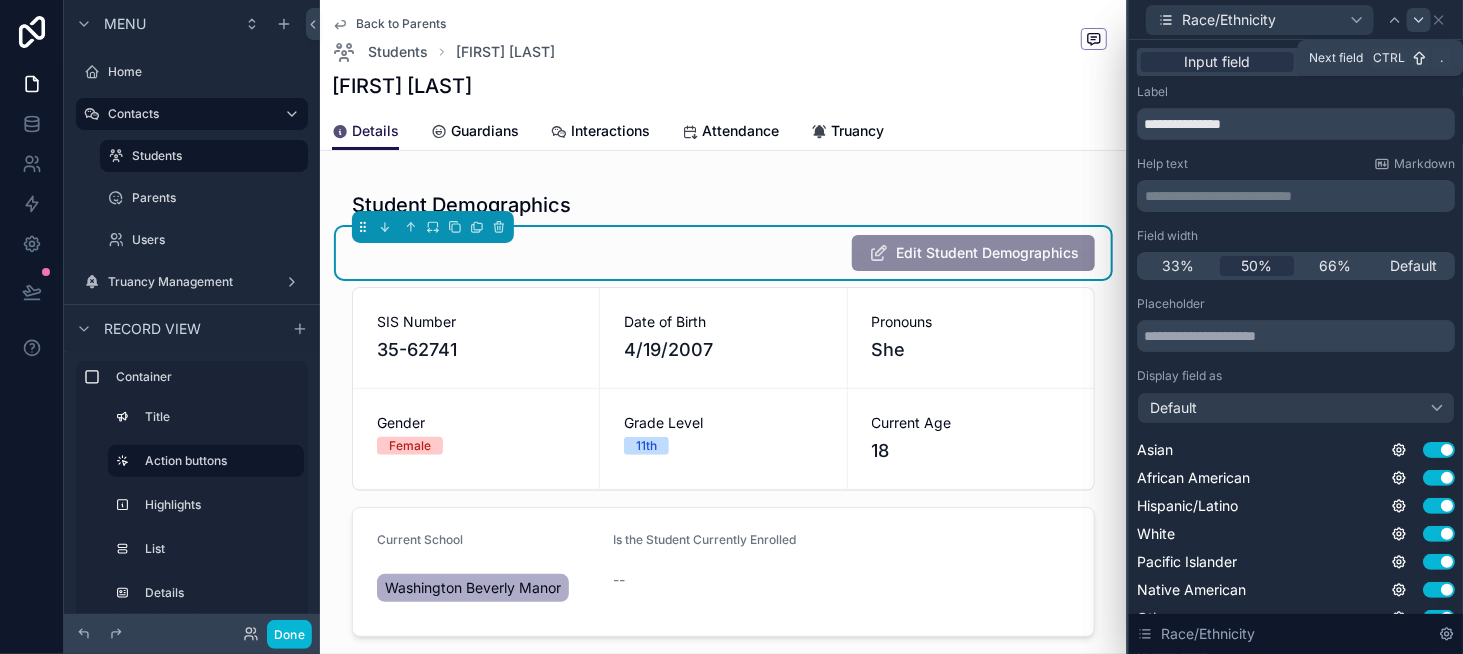 click at bounding box center (1419, 20) 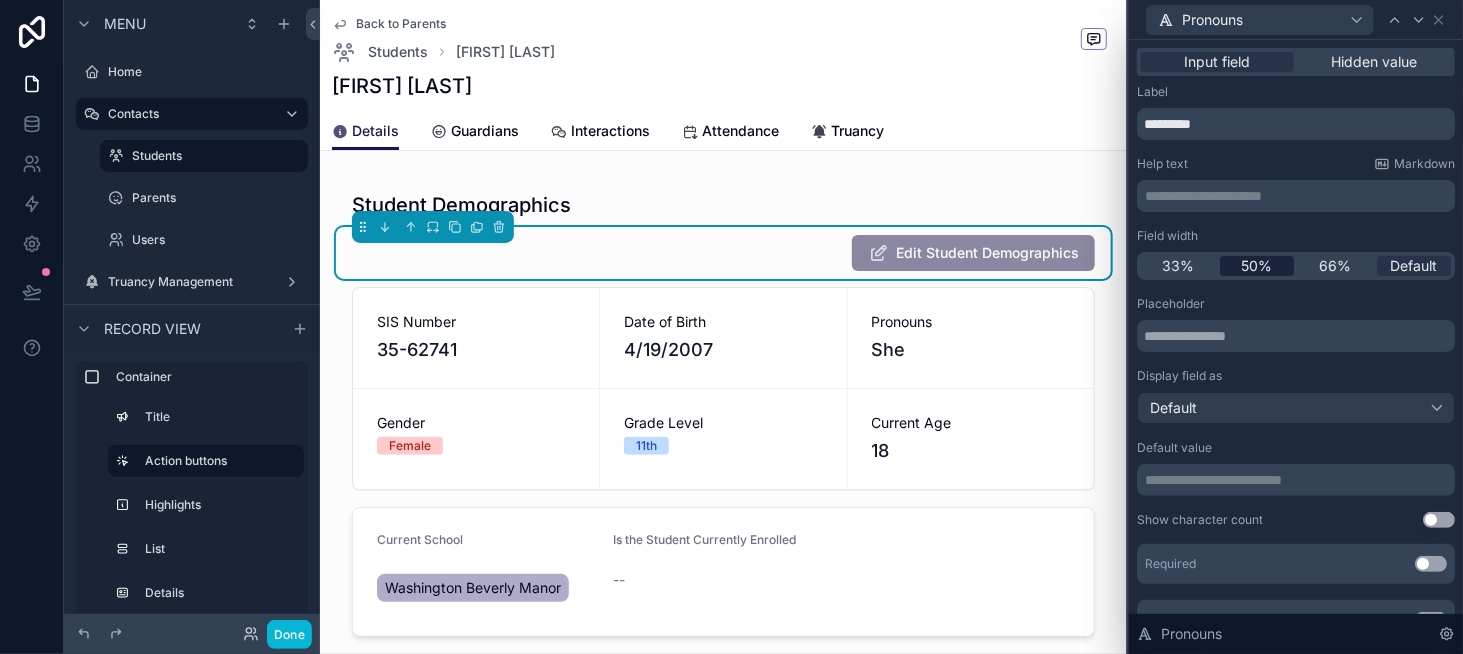 click on "50%" at bounding box center [1256, 266] 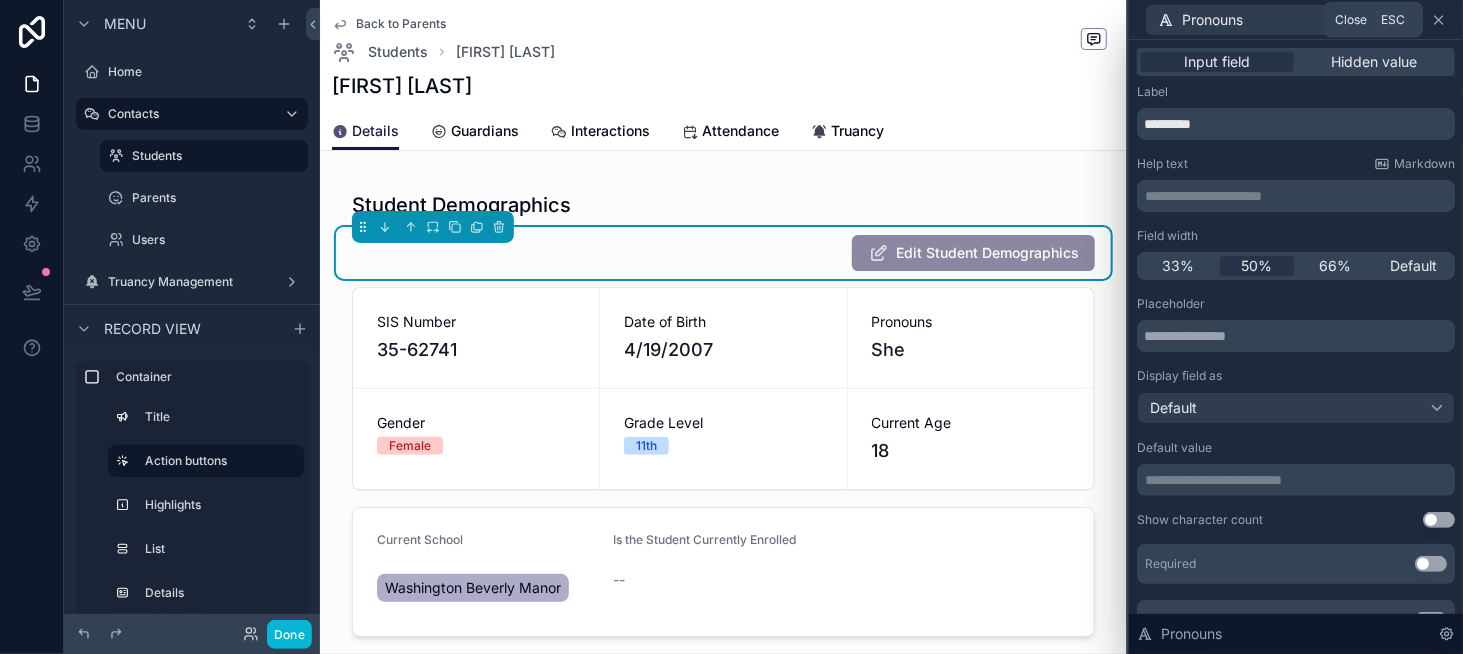 click 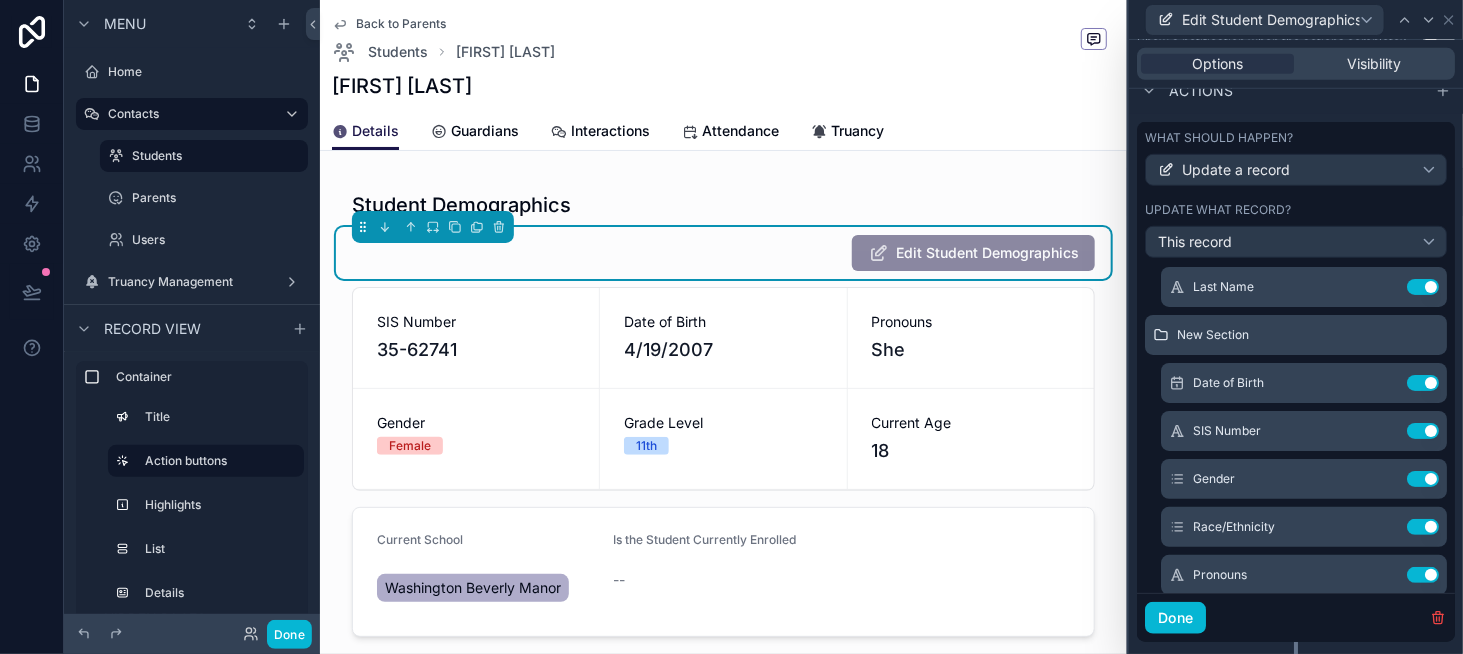 scroll, scrollTop: 682, scrollLeft: 0, axis: vertical 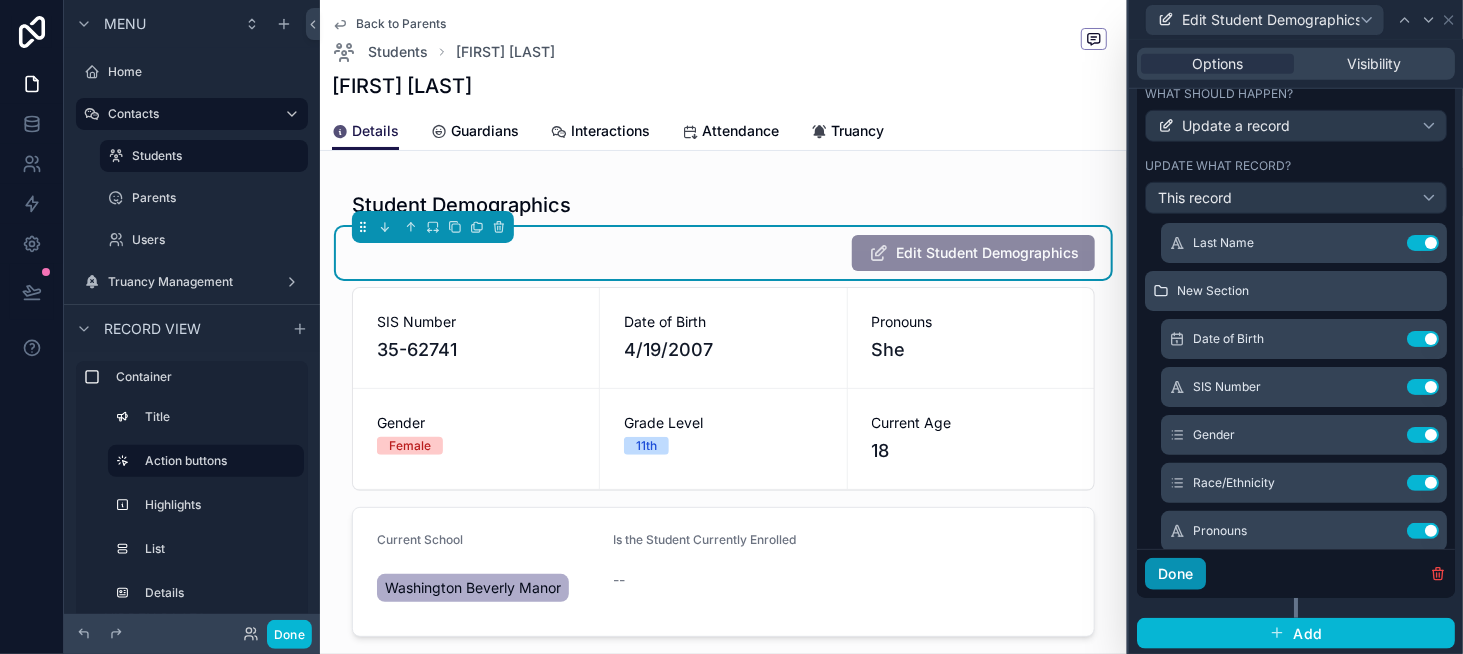 click on "Done" at bounding box center (1175, 574) 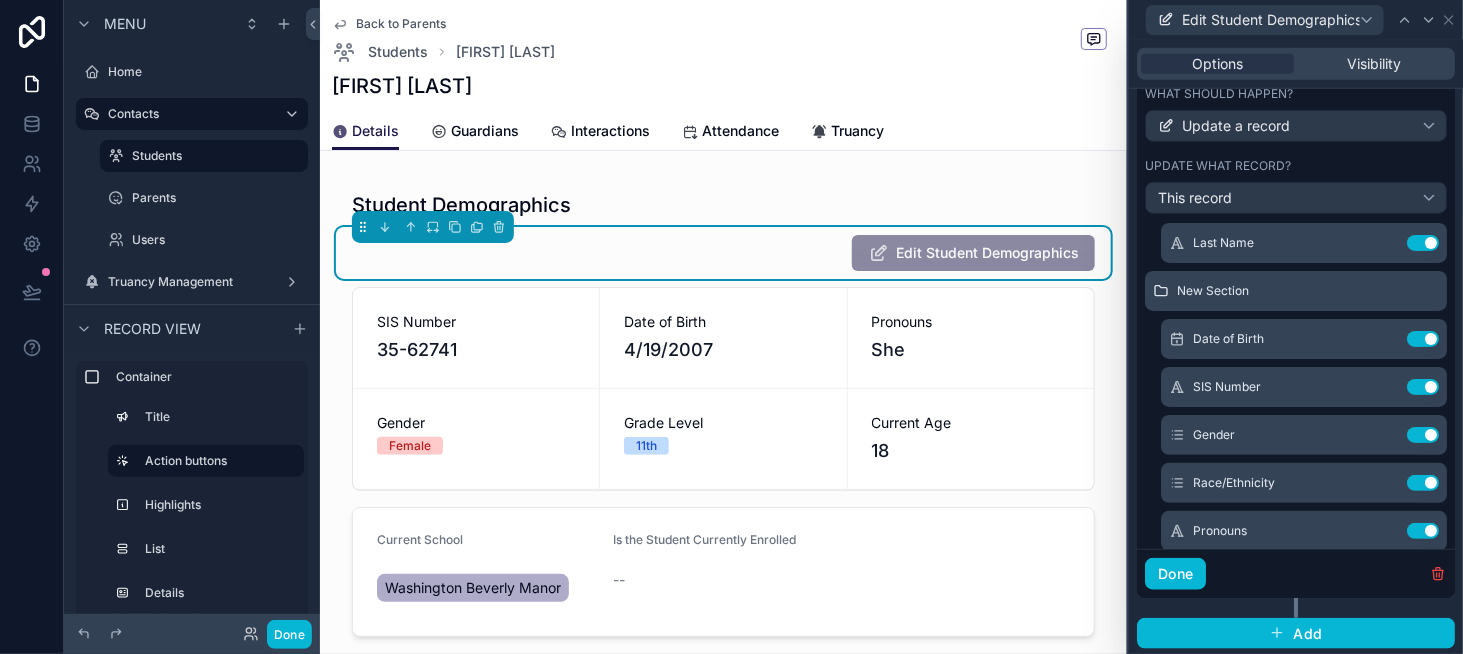 scroll, scrollTop: 308, scrollLeft: 0, axis: vertical 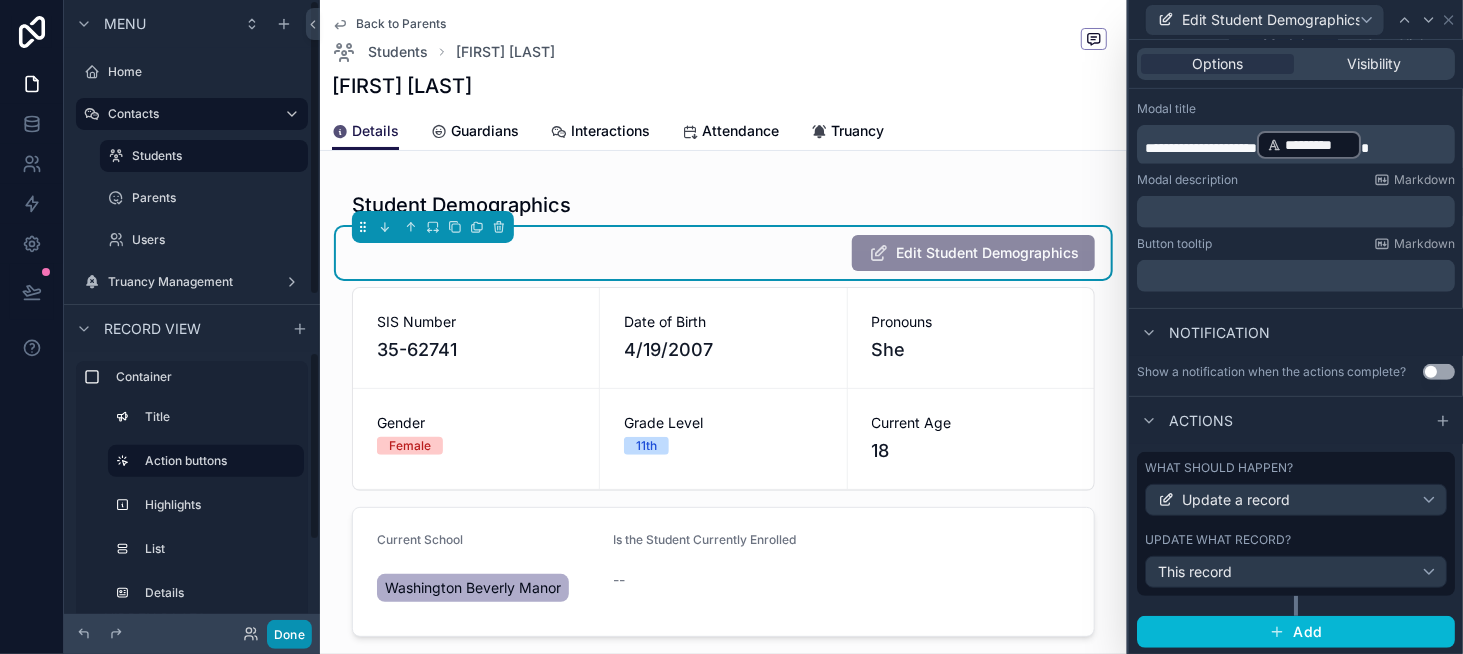 click on "Done" at bounding box center (289, 634) 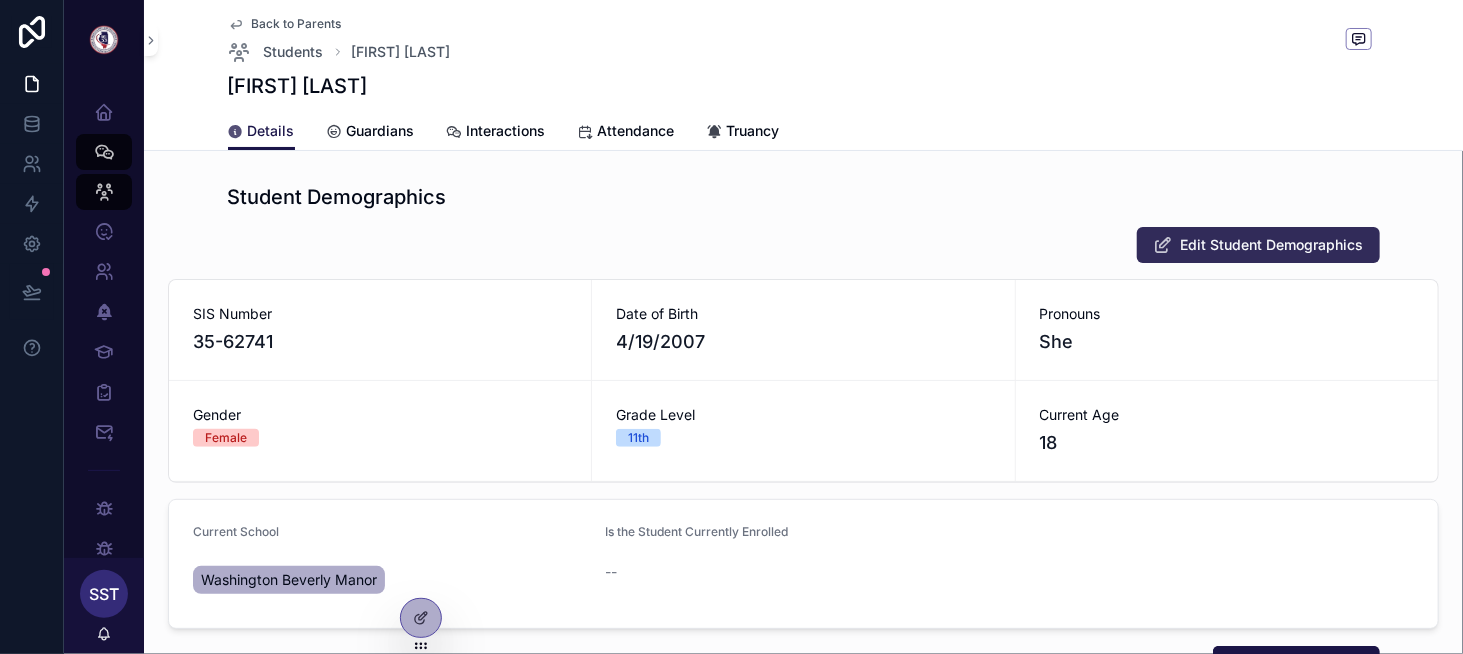 click on "Edit Student Demographics" at bounding box center [1272, 245] 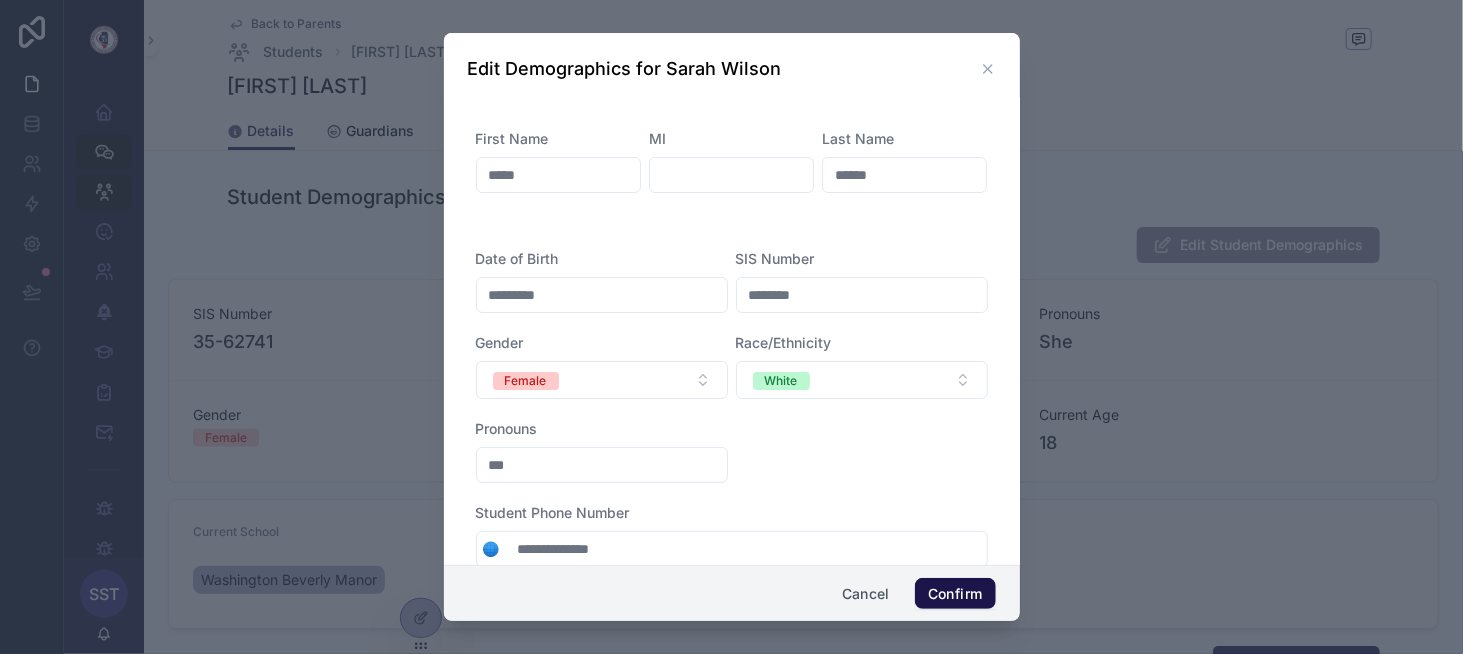 scroll, scrollTop: 0, scrollLeft: 0, axis: both 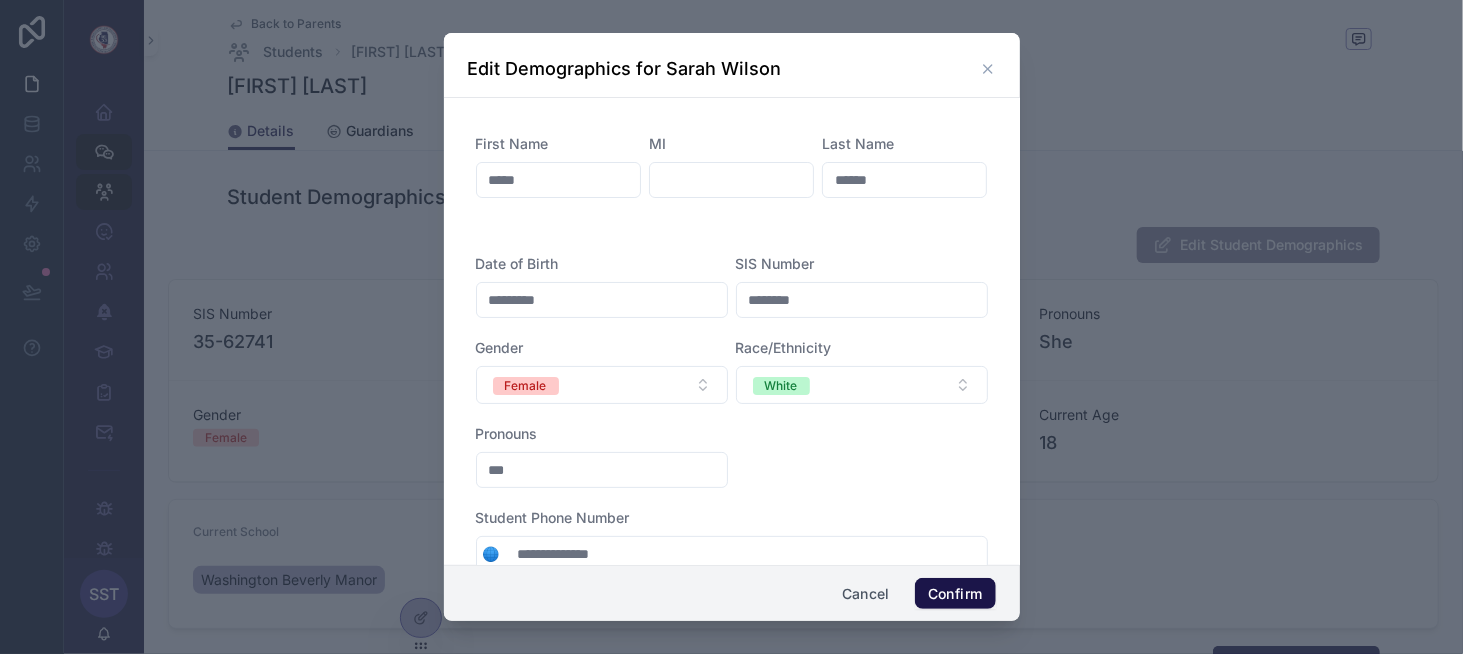 click 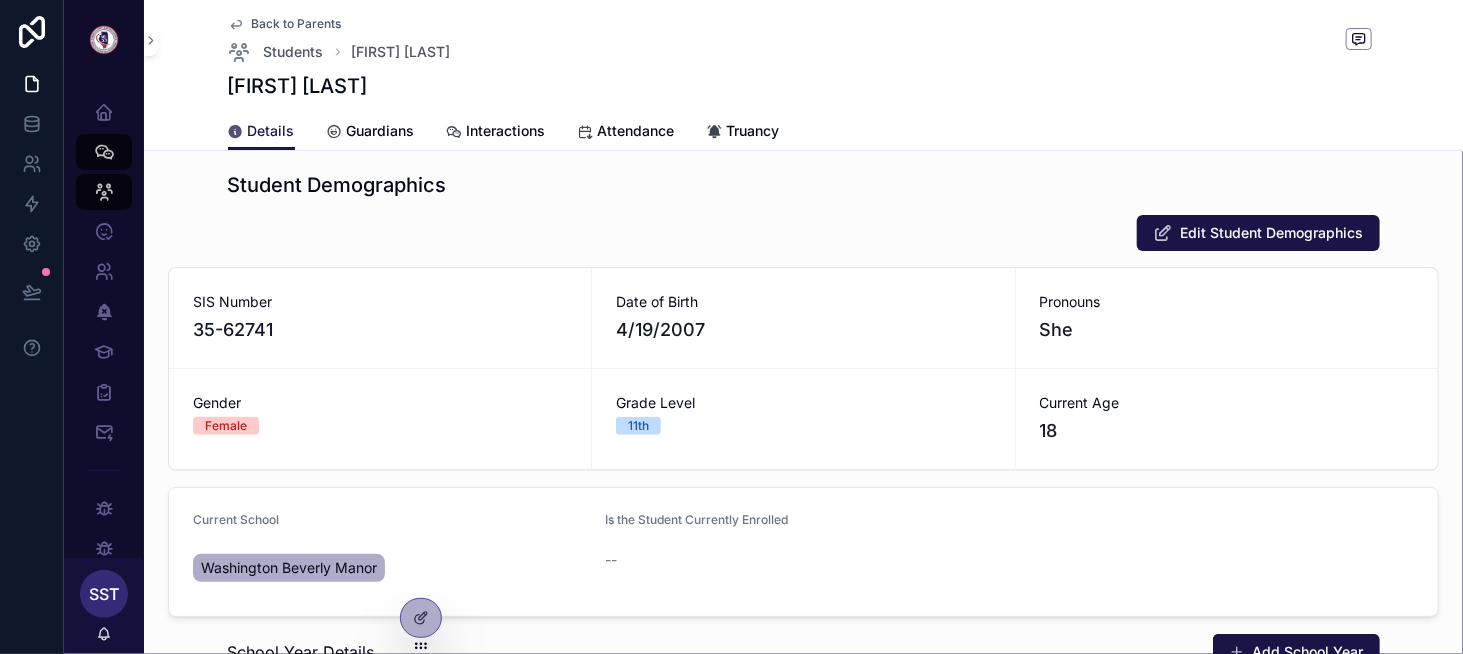 scroll, scrollTop: 0, scrollLeft: 0, axis: both 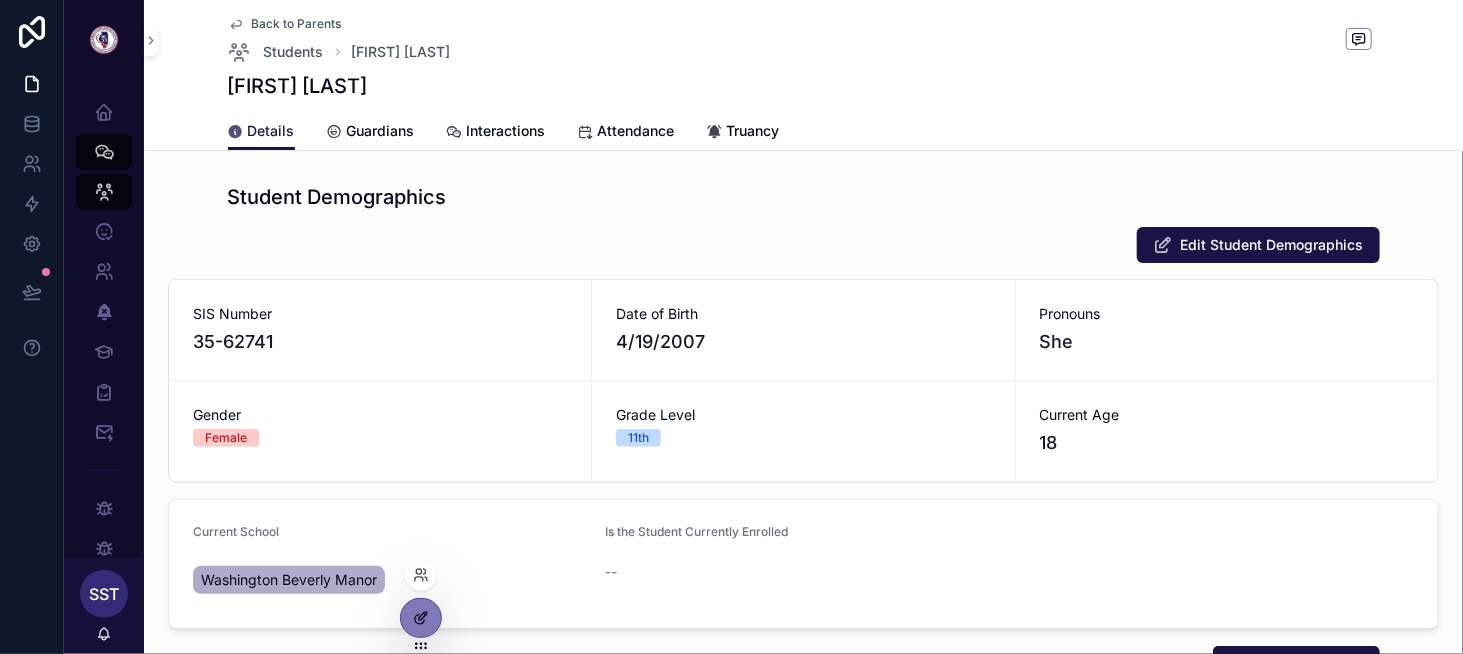 click at bounding box center (421, 618) 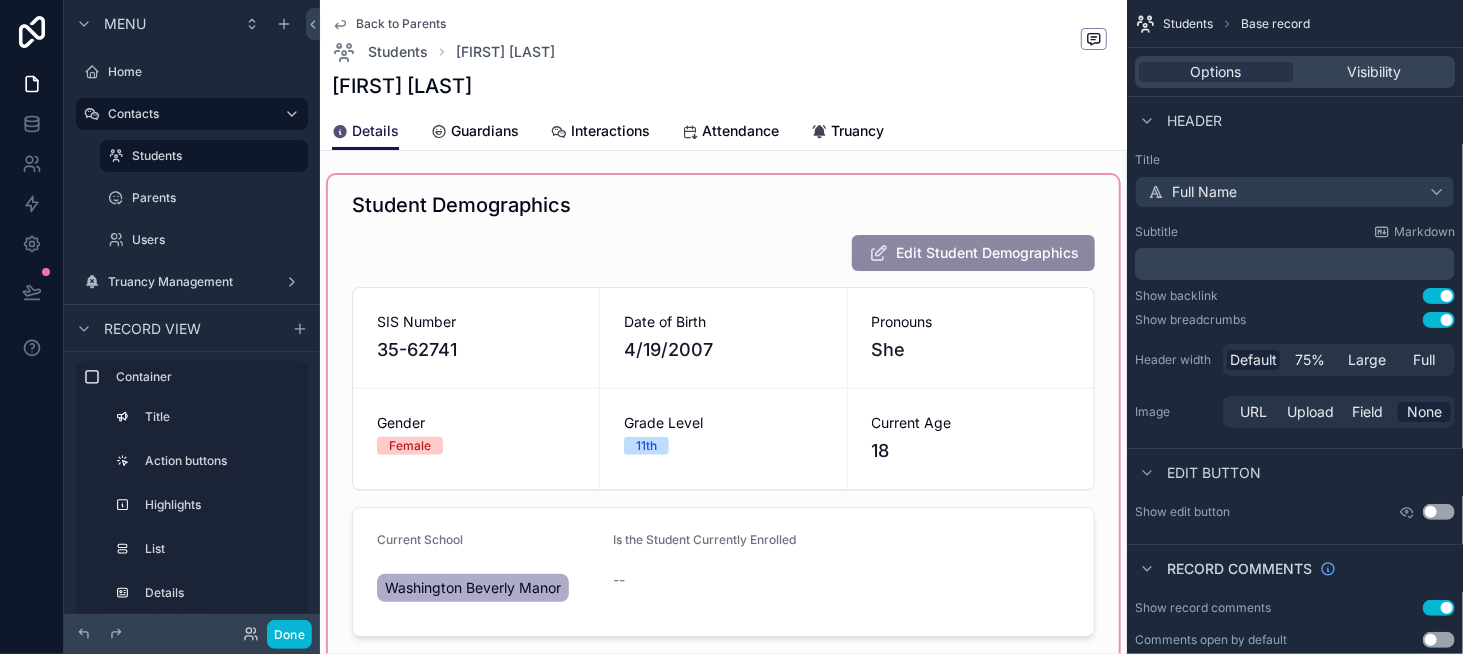 click at bounding box center (723, 588) 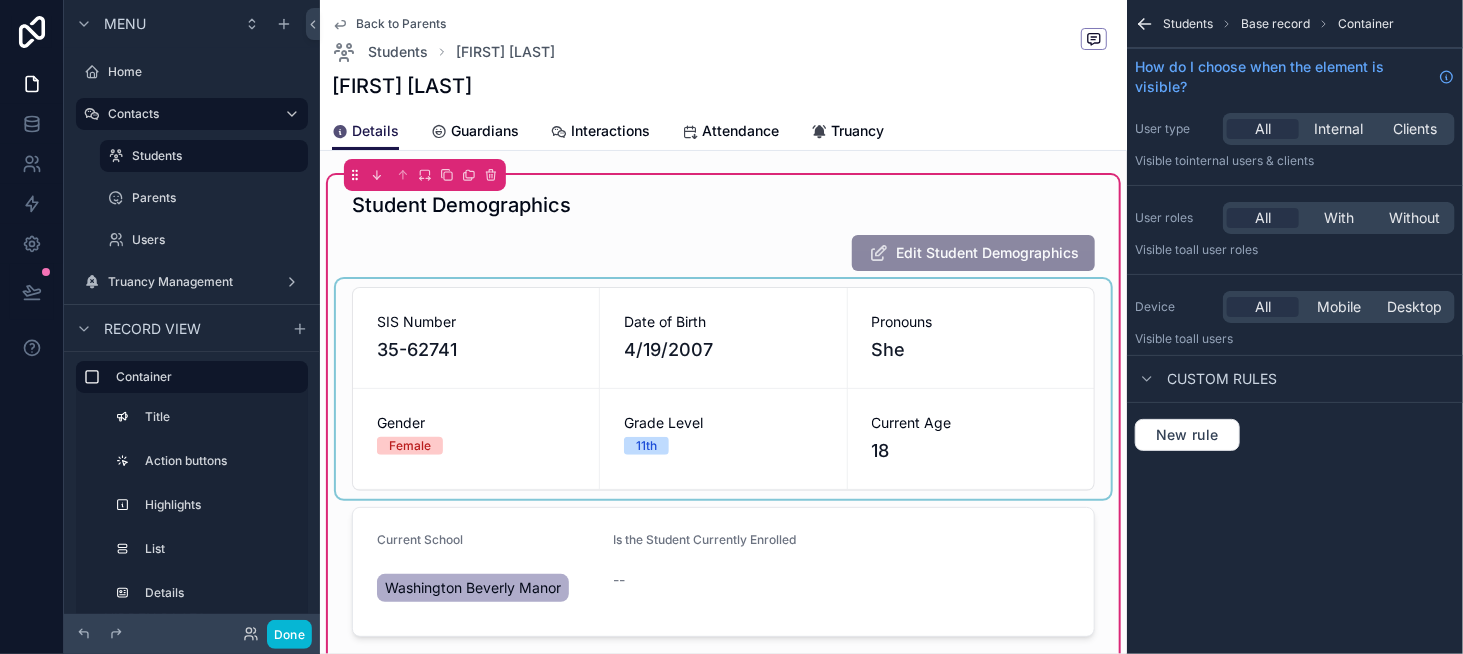 click at bounding box center (723, 389) 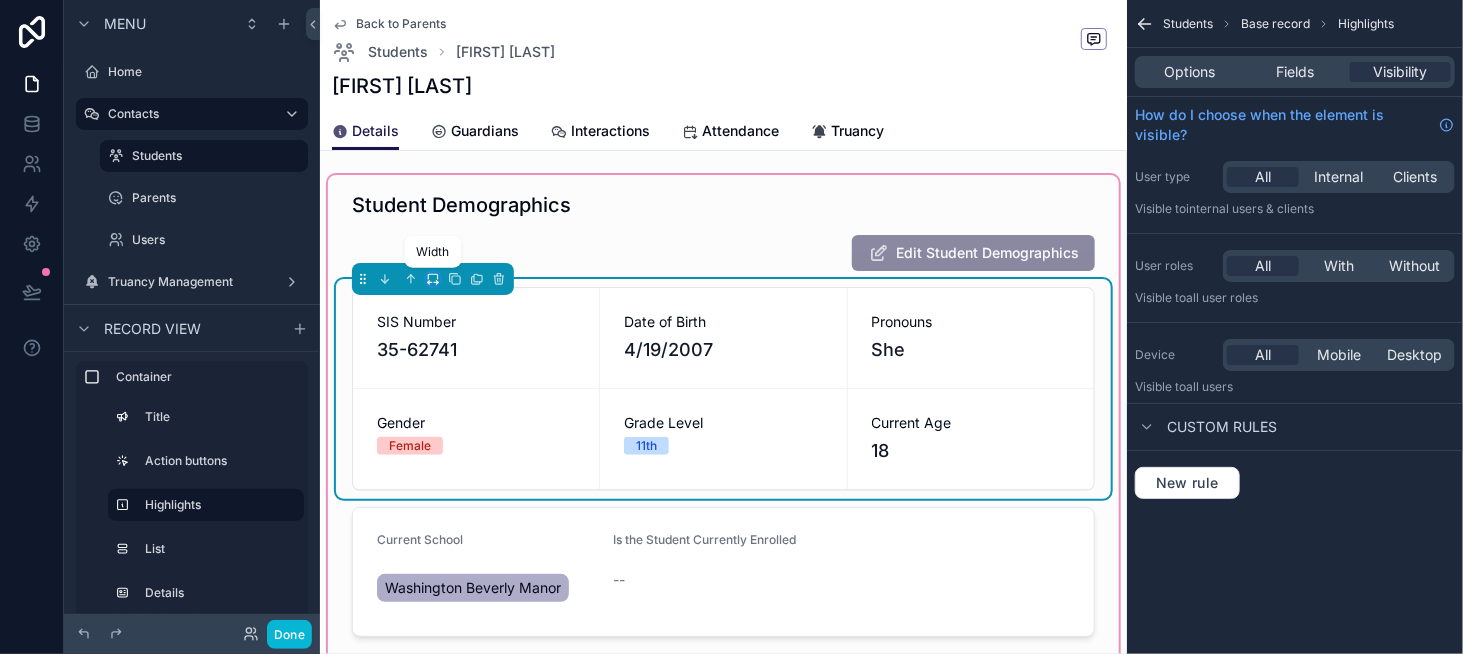 click 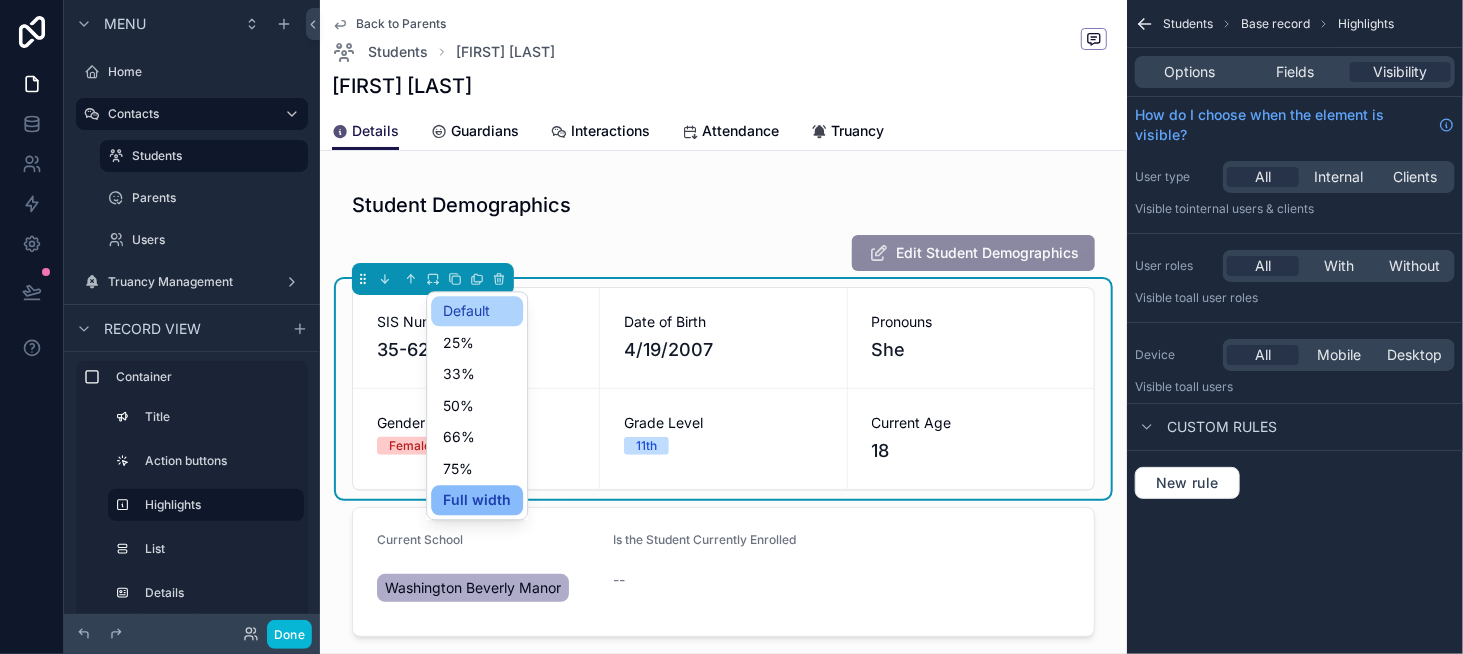 click on "Default" at bounding box center (466, 311) 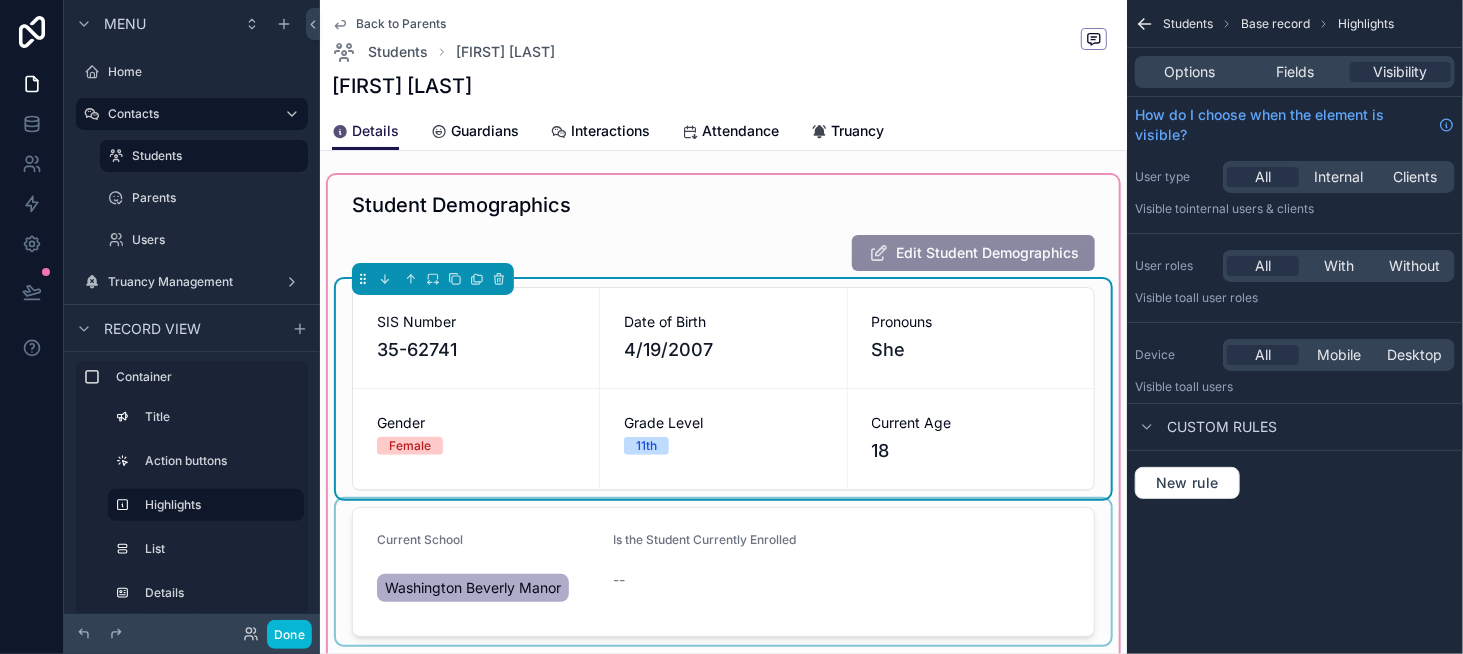 click at bounding box center (723, 572) 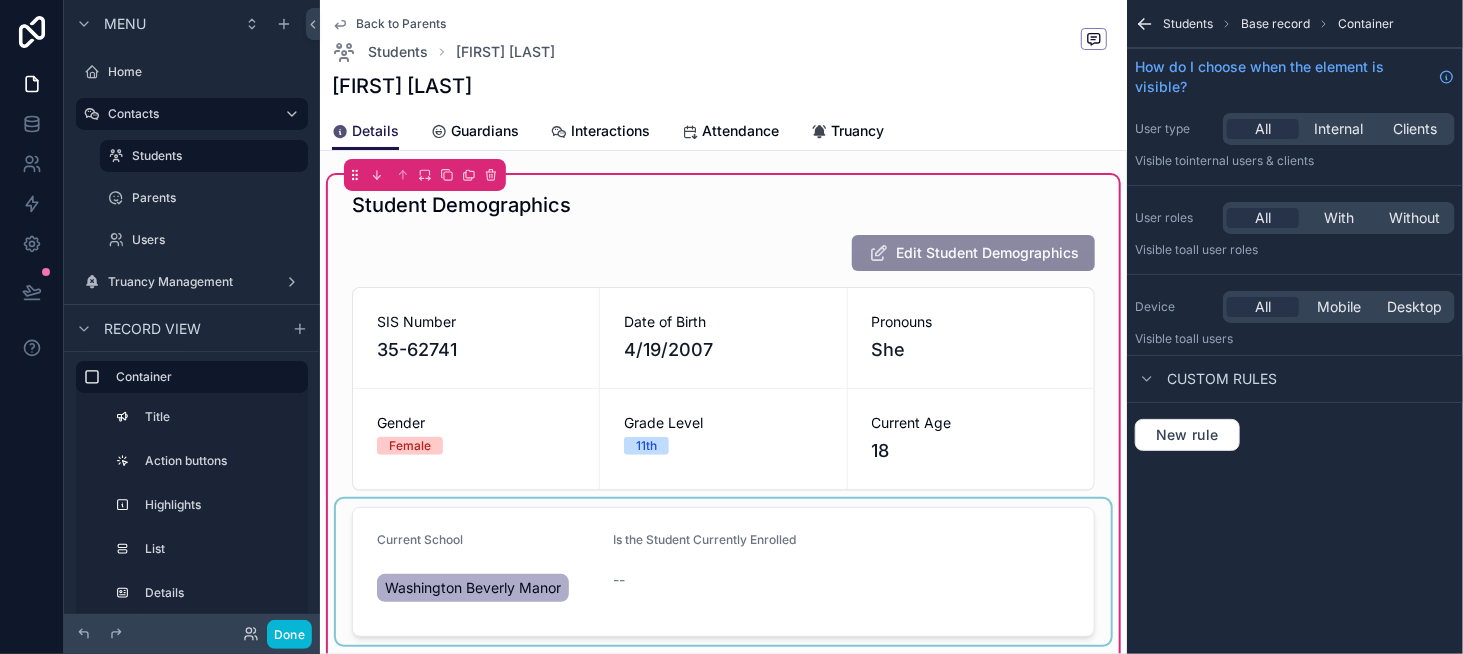 click at bounding box center [723, 572] 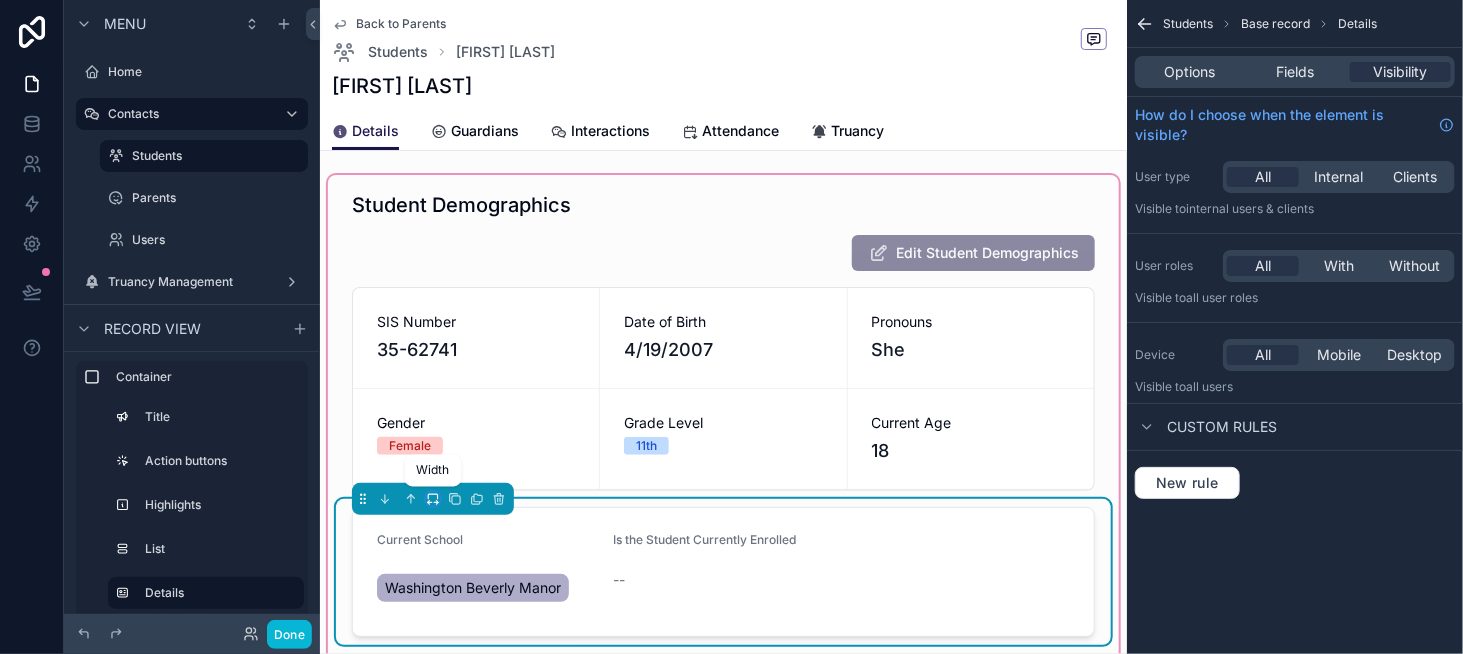click 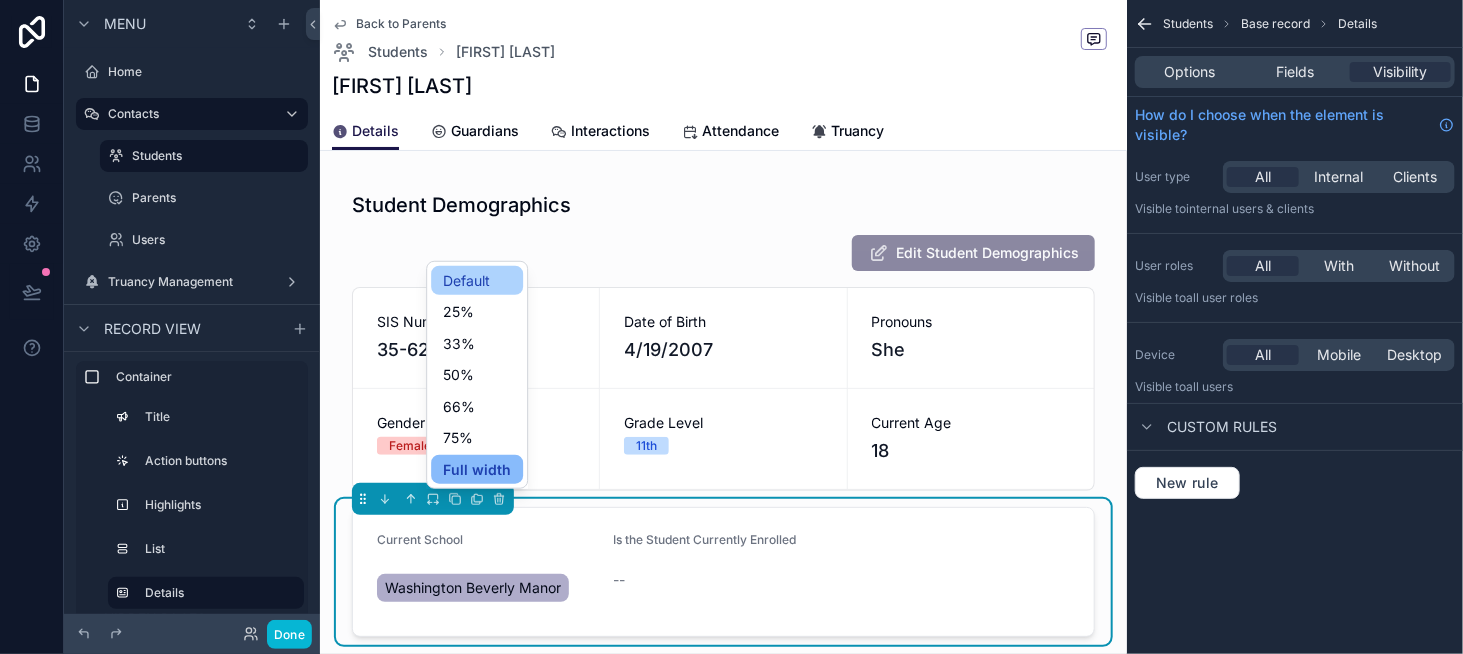 click on "Default" at bounding box center [477, 280] 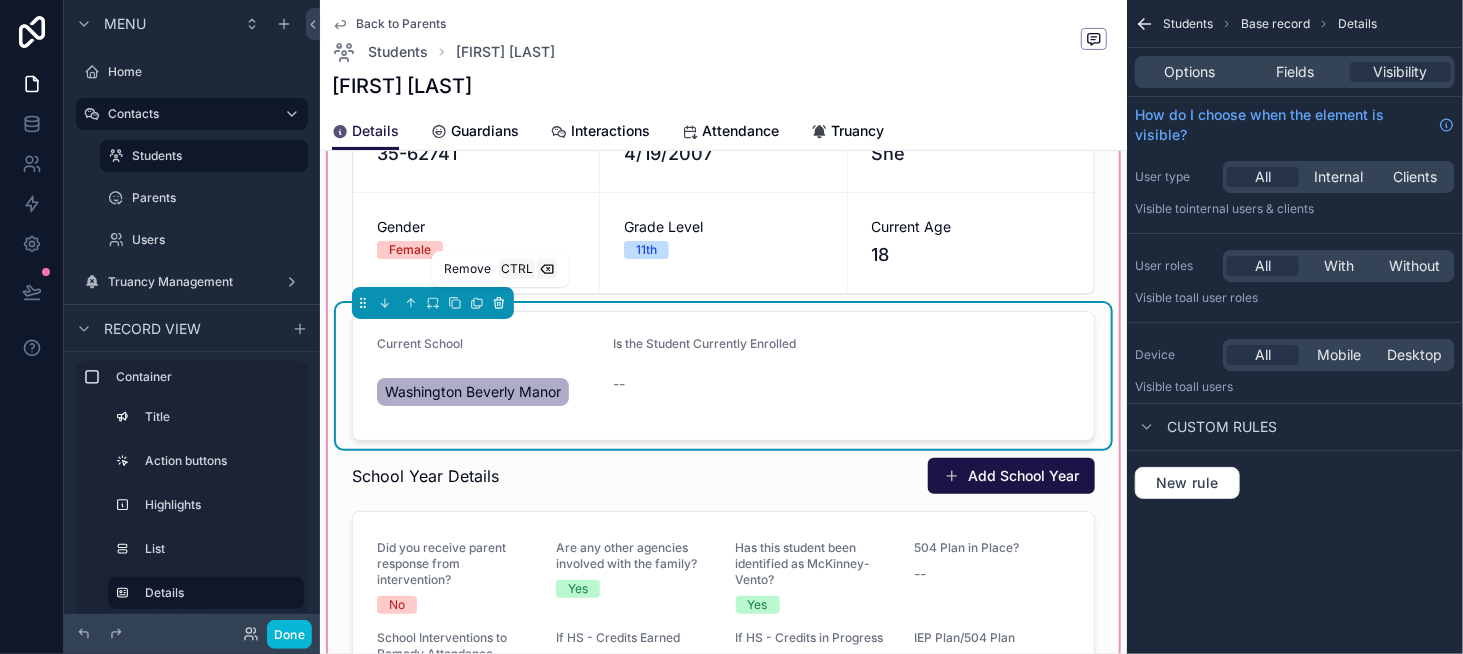 scroll, scrollTop: 200, scrollLeft: 0, axis: vertical 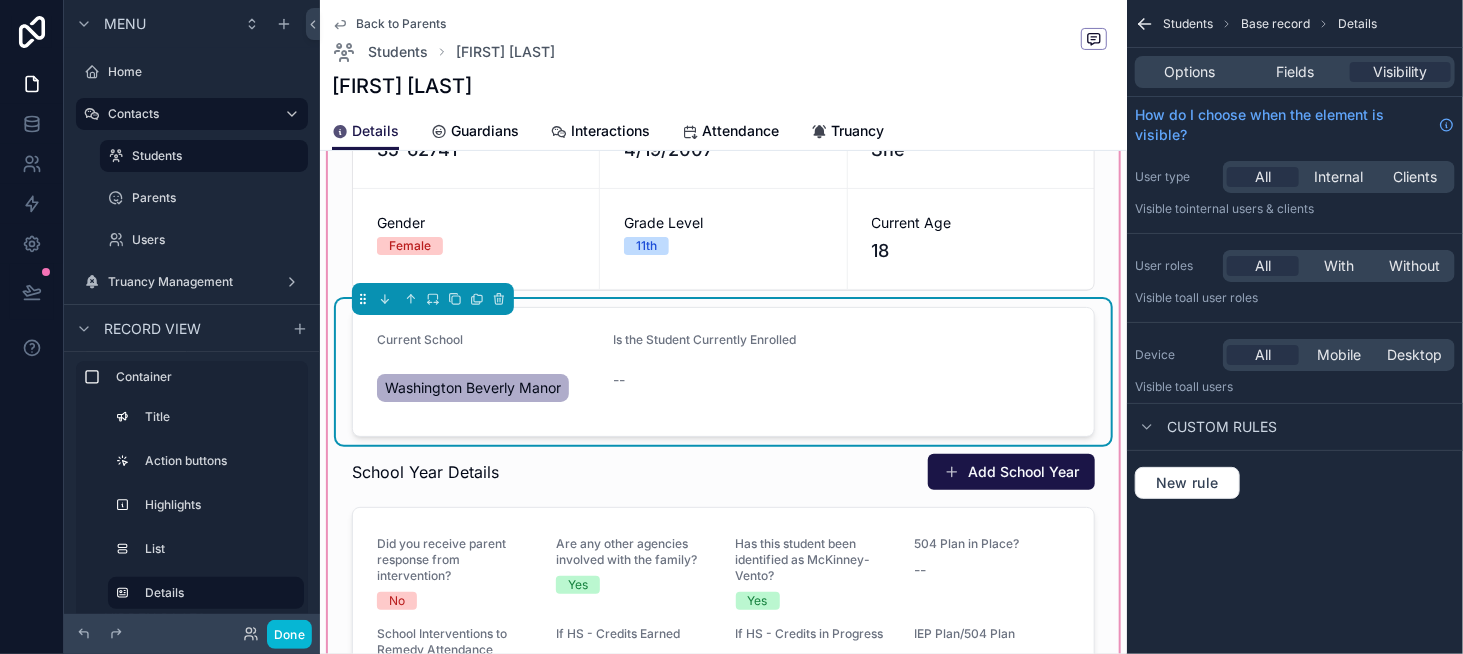 click on "--" at bounding box center (723, 380) 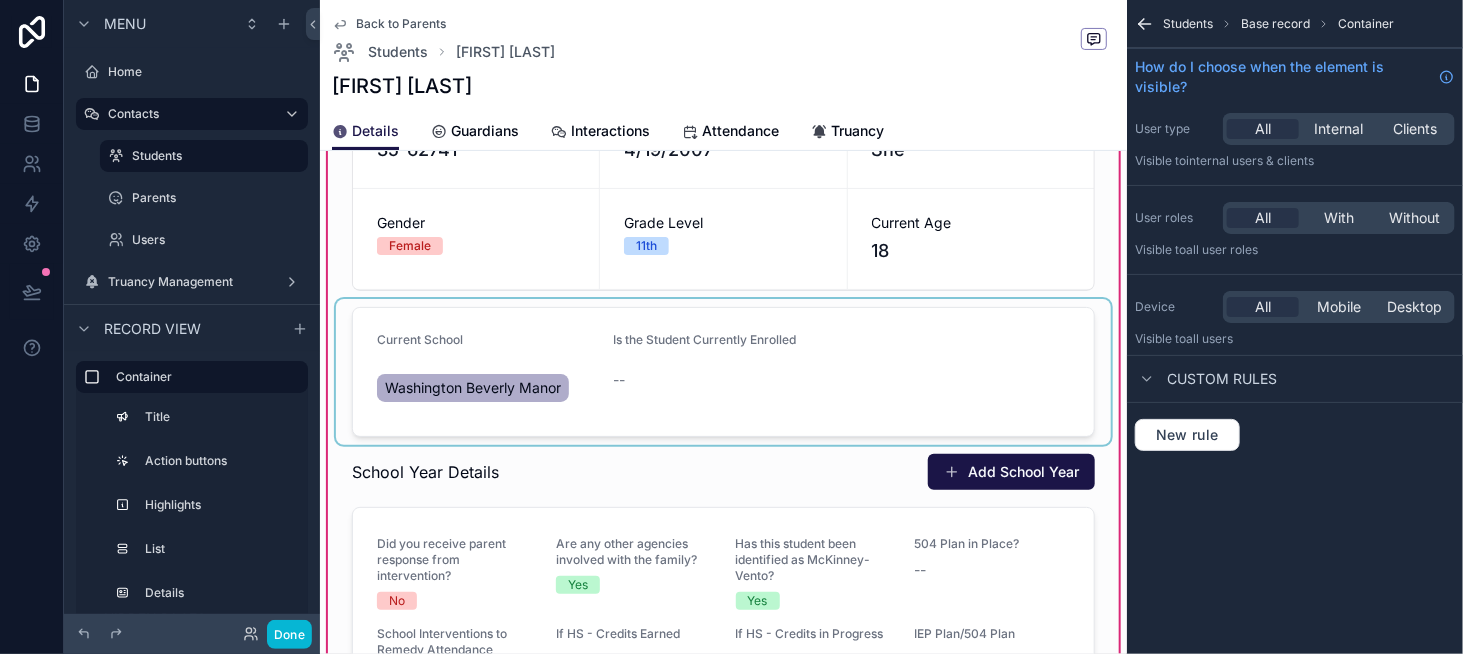 click at bounding box center (723, 372) 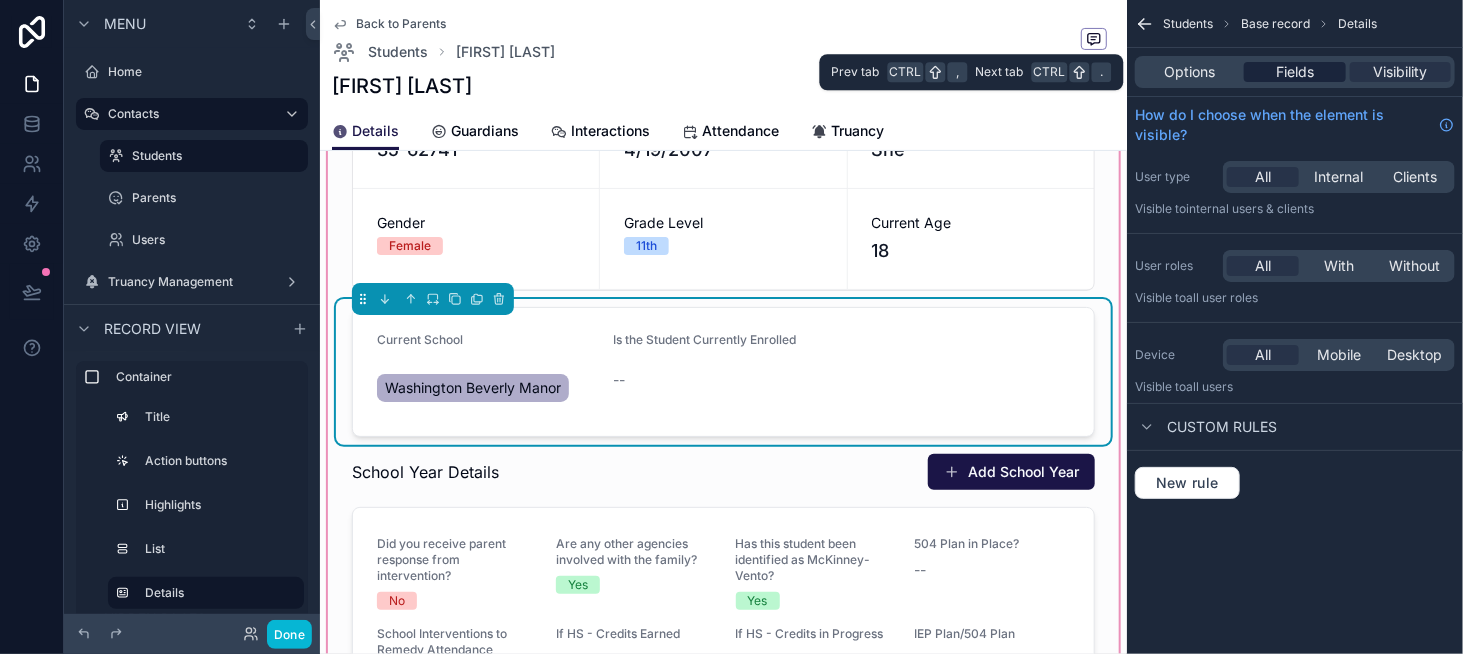 click on "Fields" at bounding box center [1295, 72] 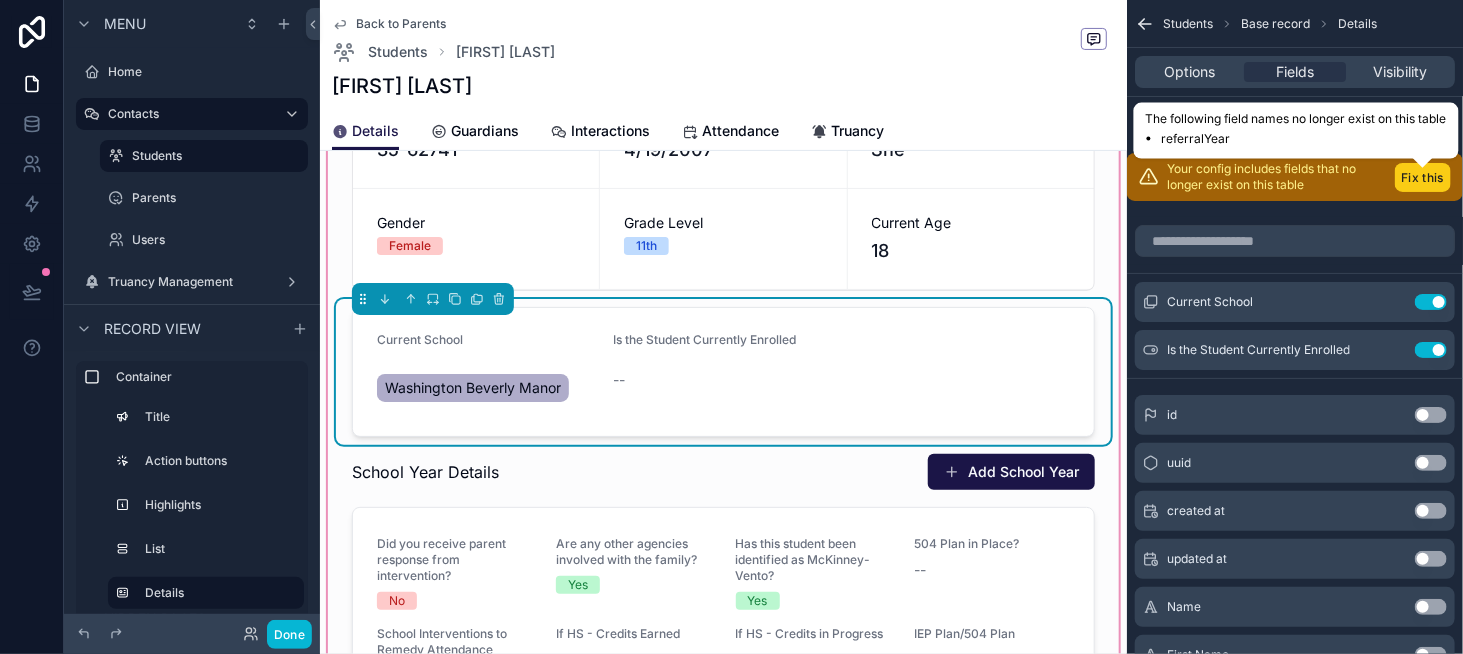click on "Fix this" at bounding box center (1423, 177) 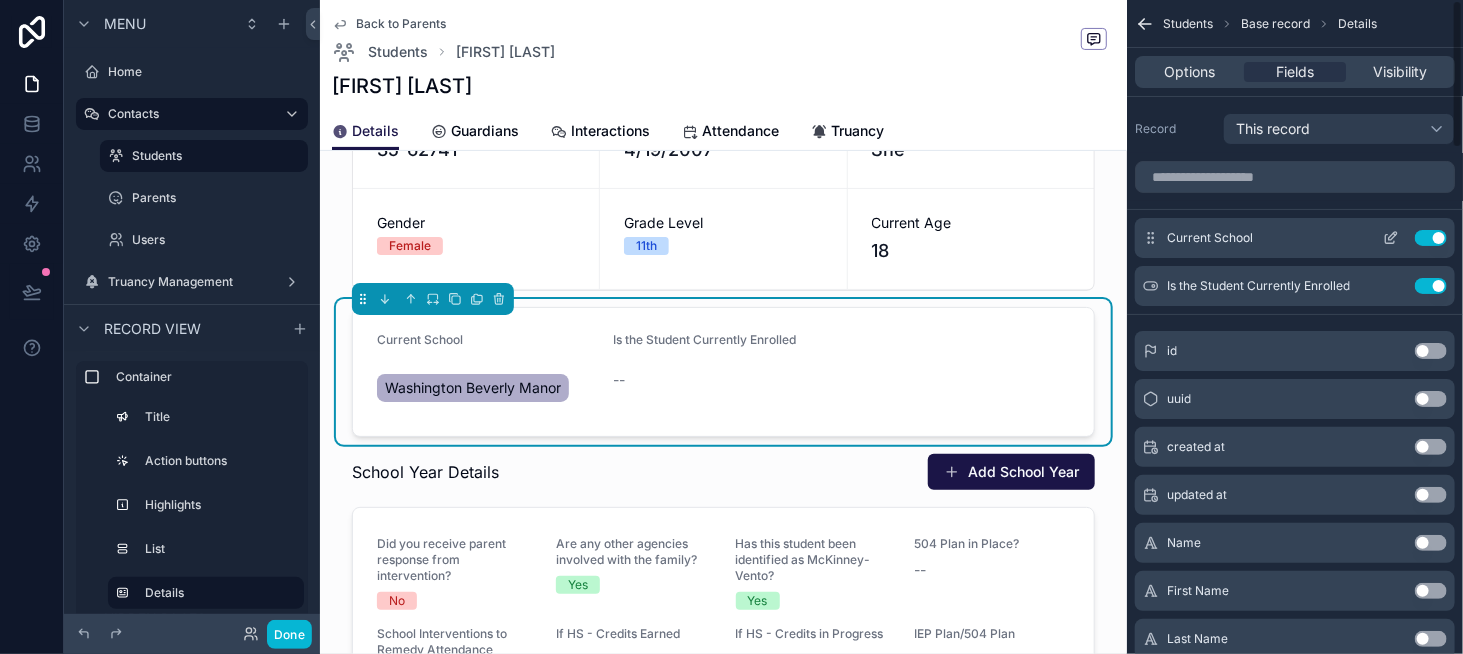 click 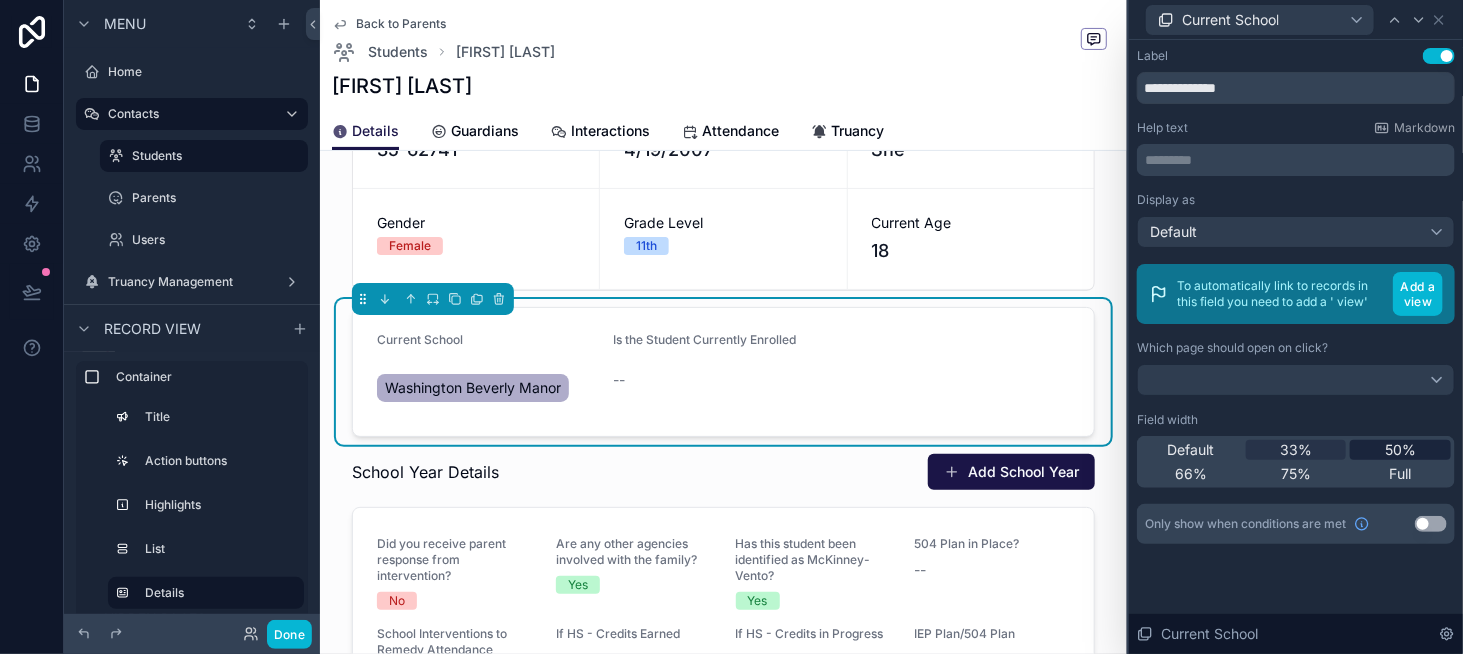 click on "50%" at bounding box center (1400, 450) 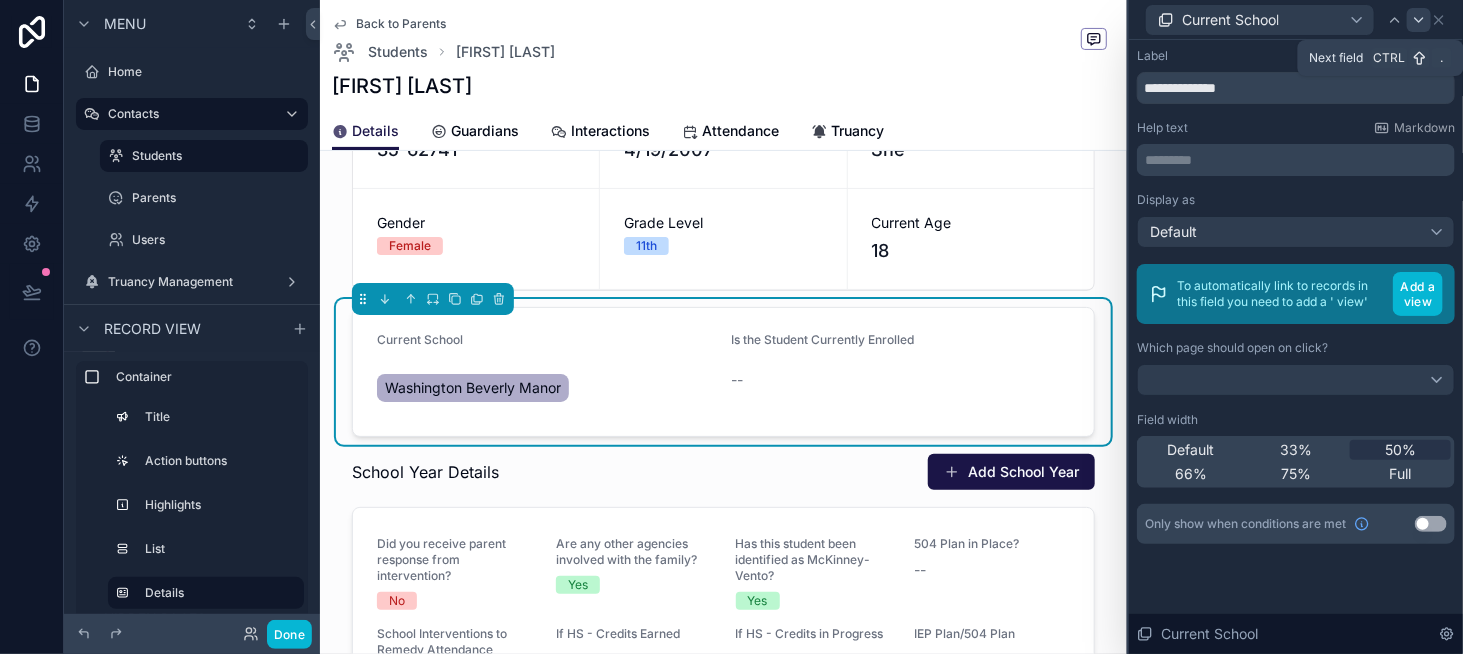 click 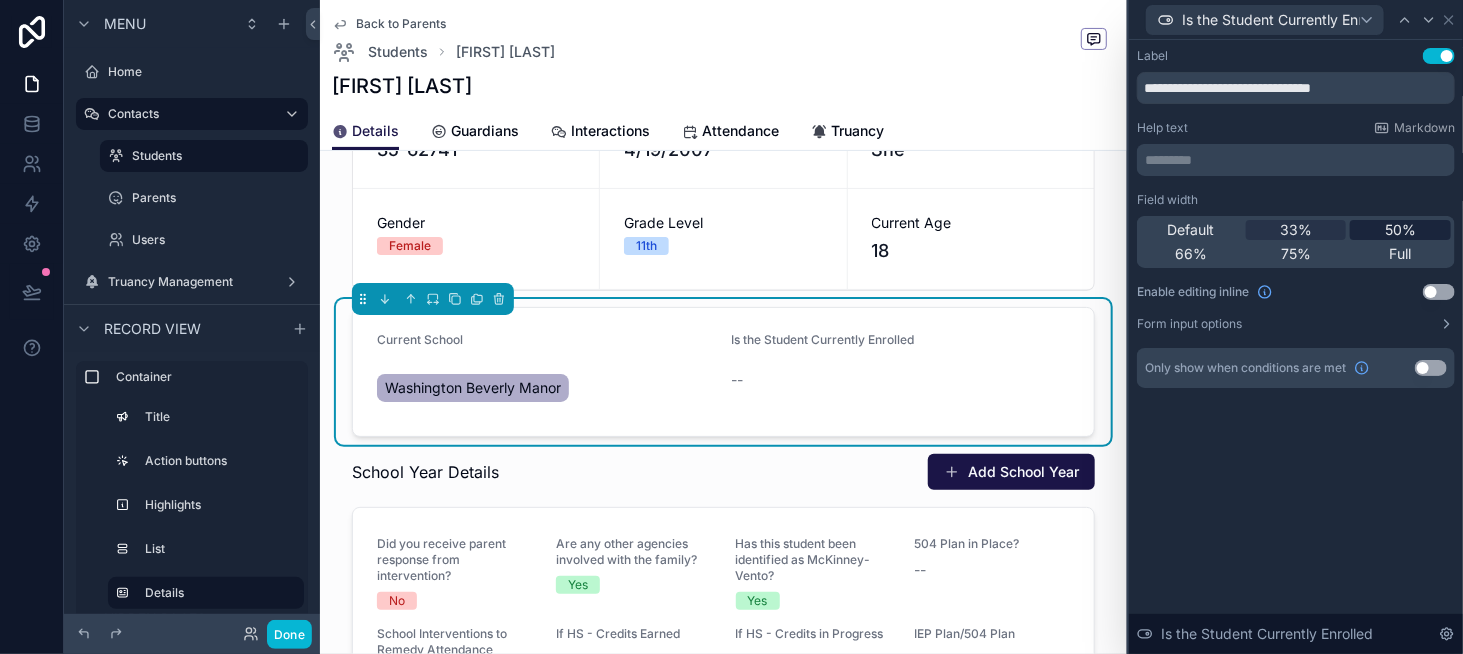 click on "50%" at bounding box center (1400, 230) 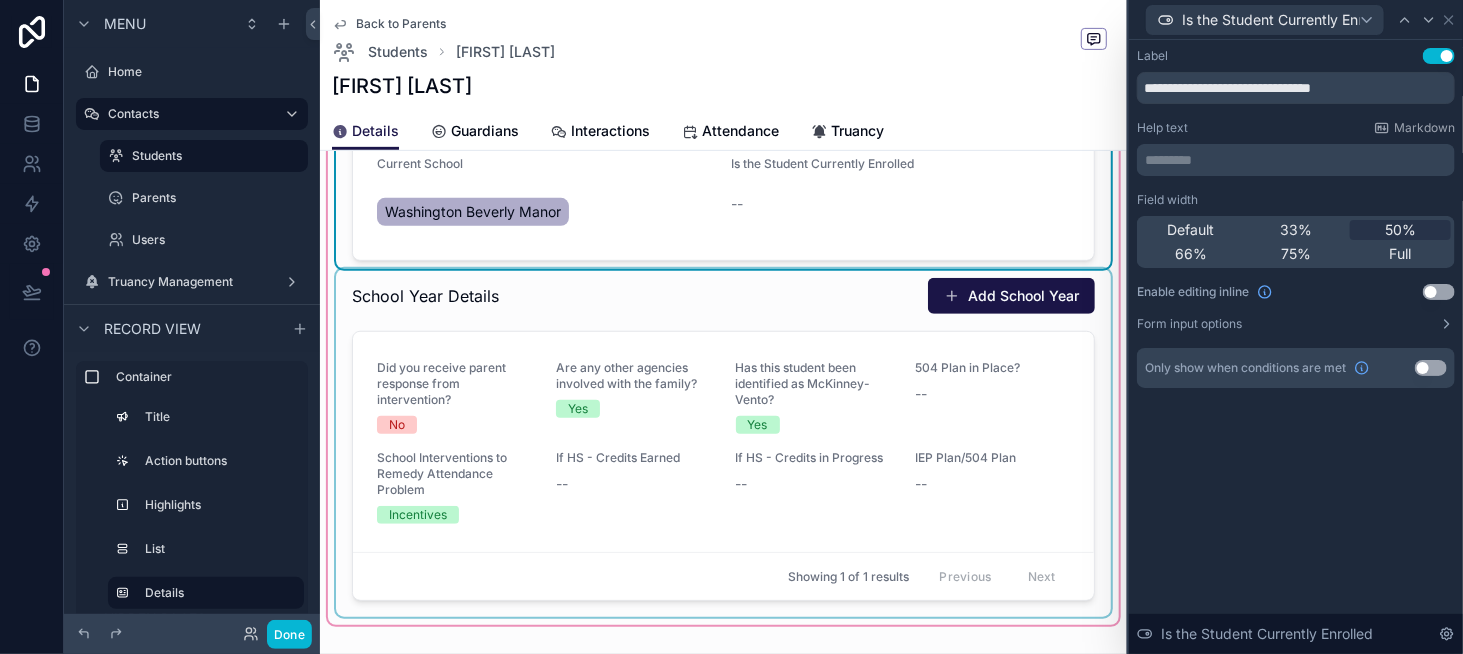 scroll, scrollTop: 400, scrollLeft: 0, axis: vertical 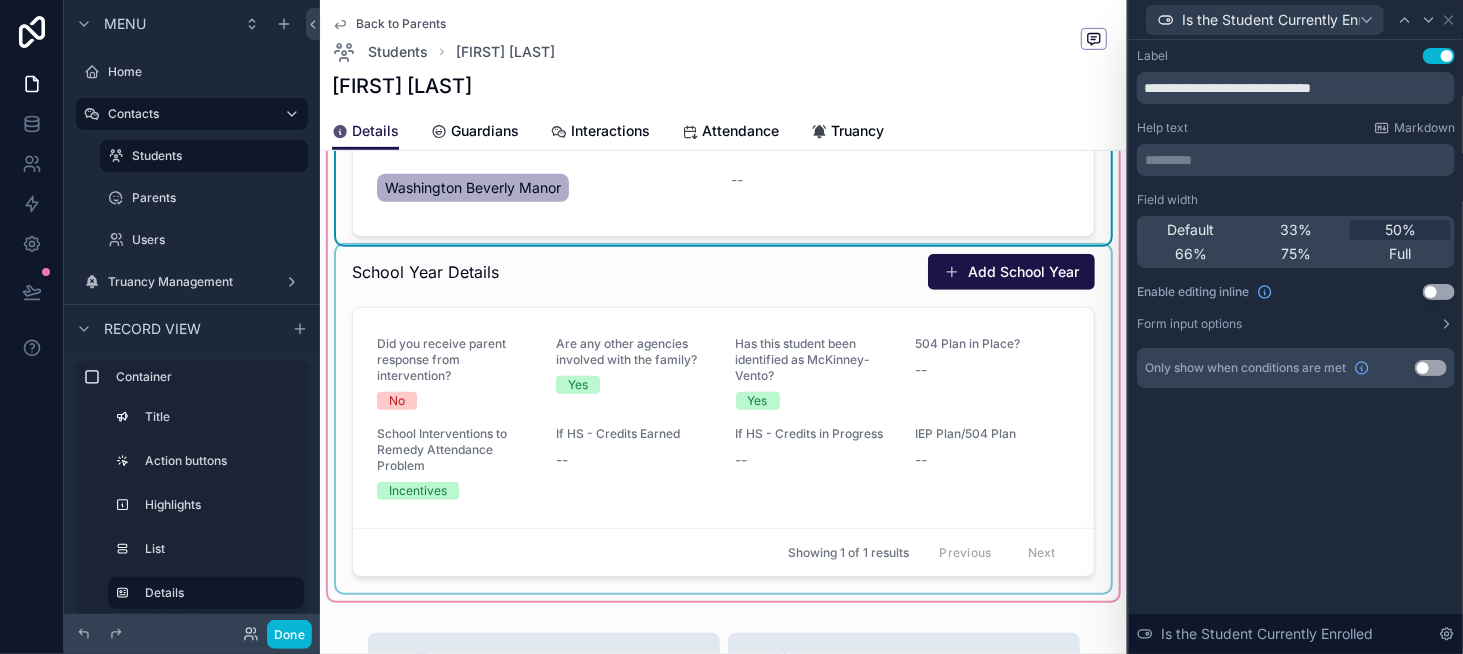 click at bounding box center (723, 419) 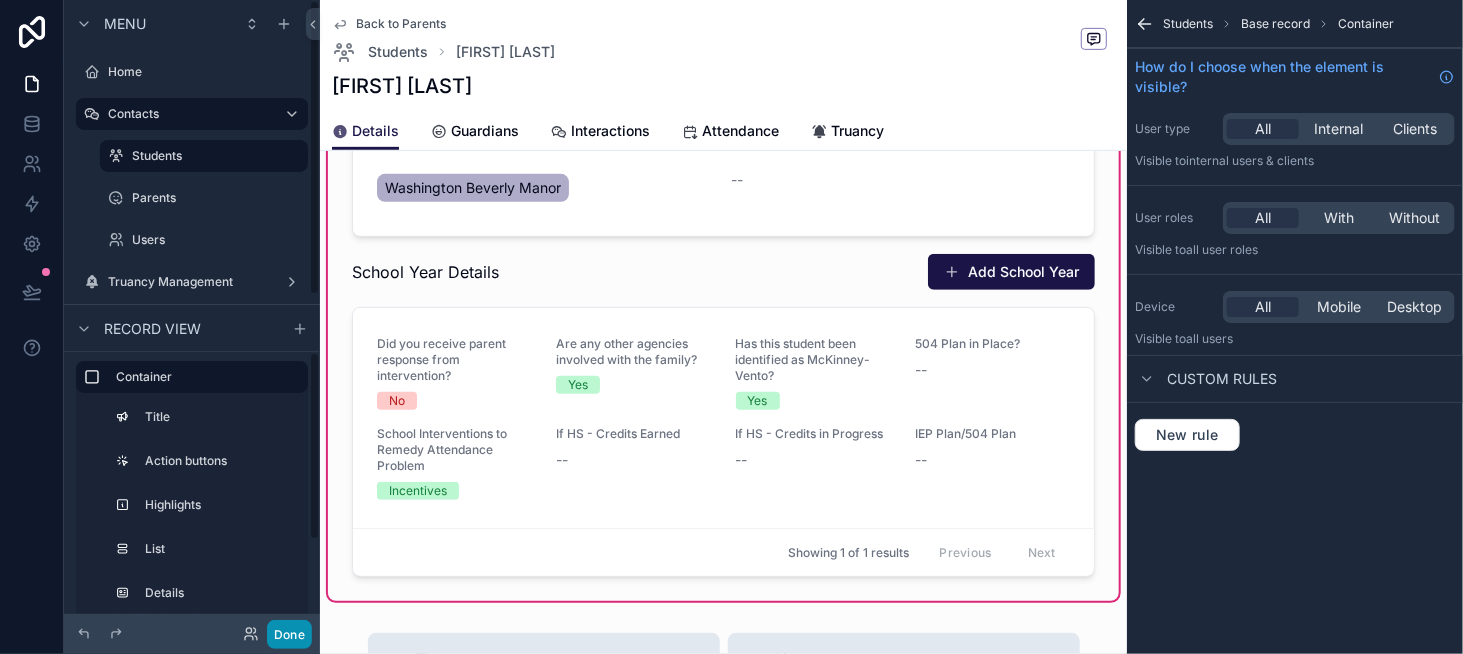 click on "Done" at bounding box center [289, 634] 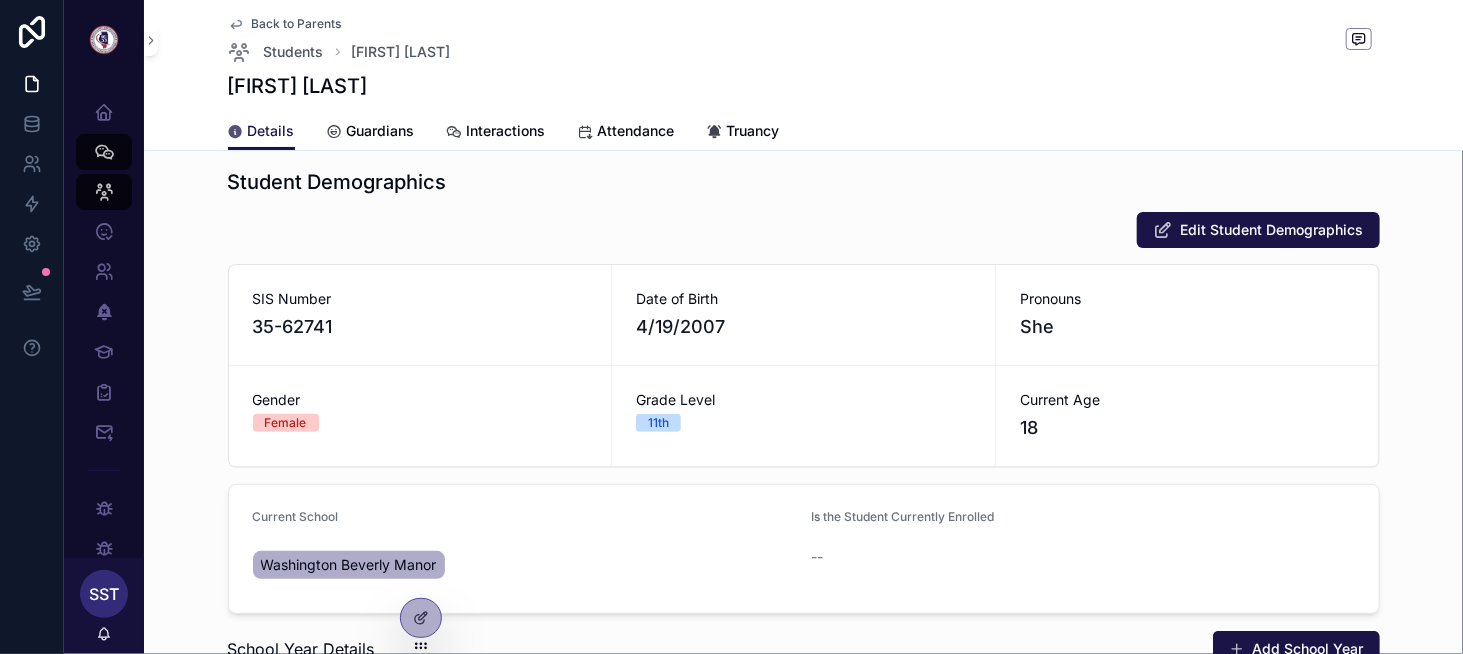 scroll, scrollTop: 0, scrollLeft: 0, axis: both 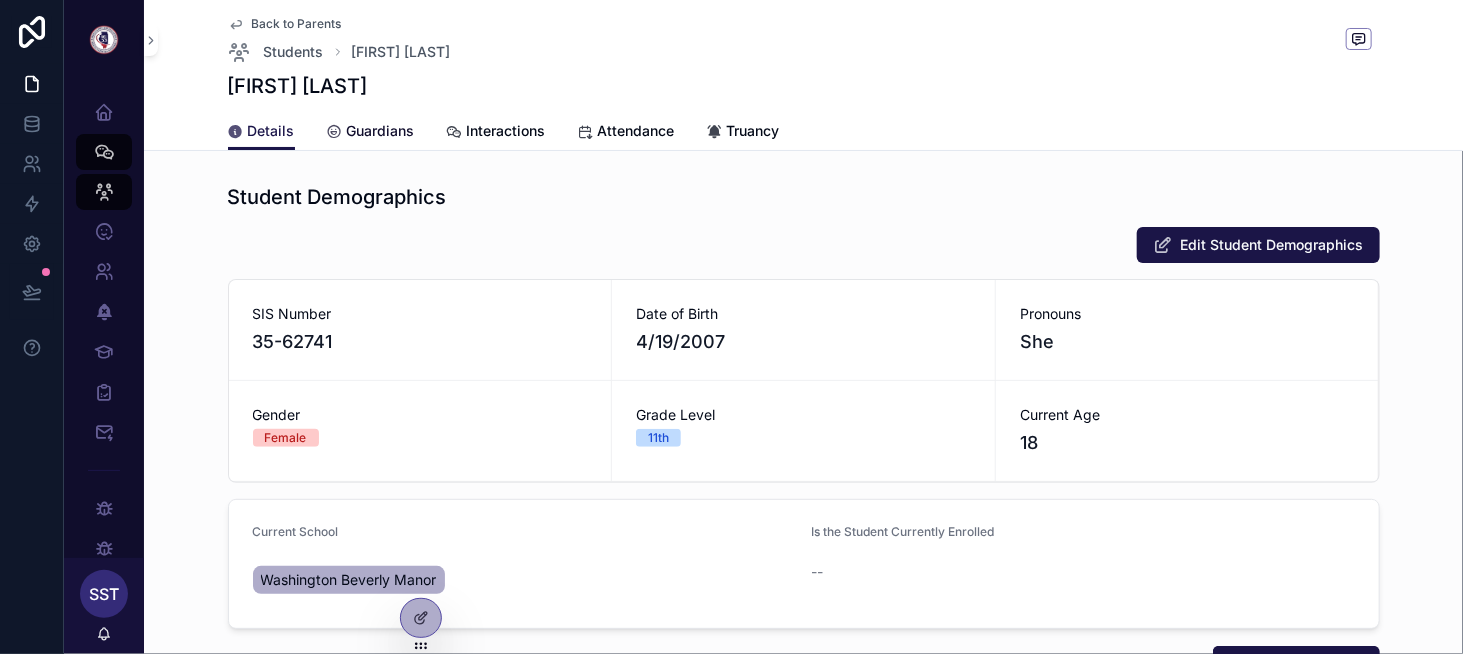 click on "Guardians" at bounding box center [381, 131] 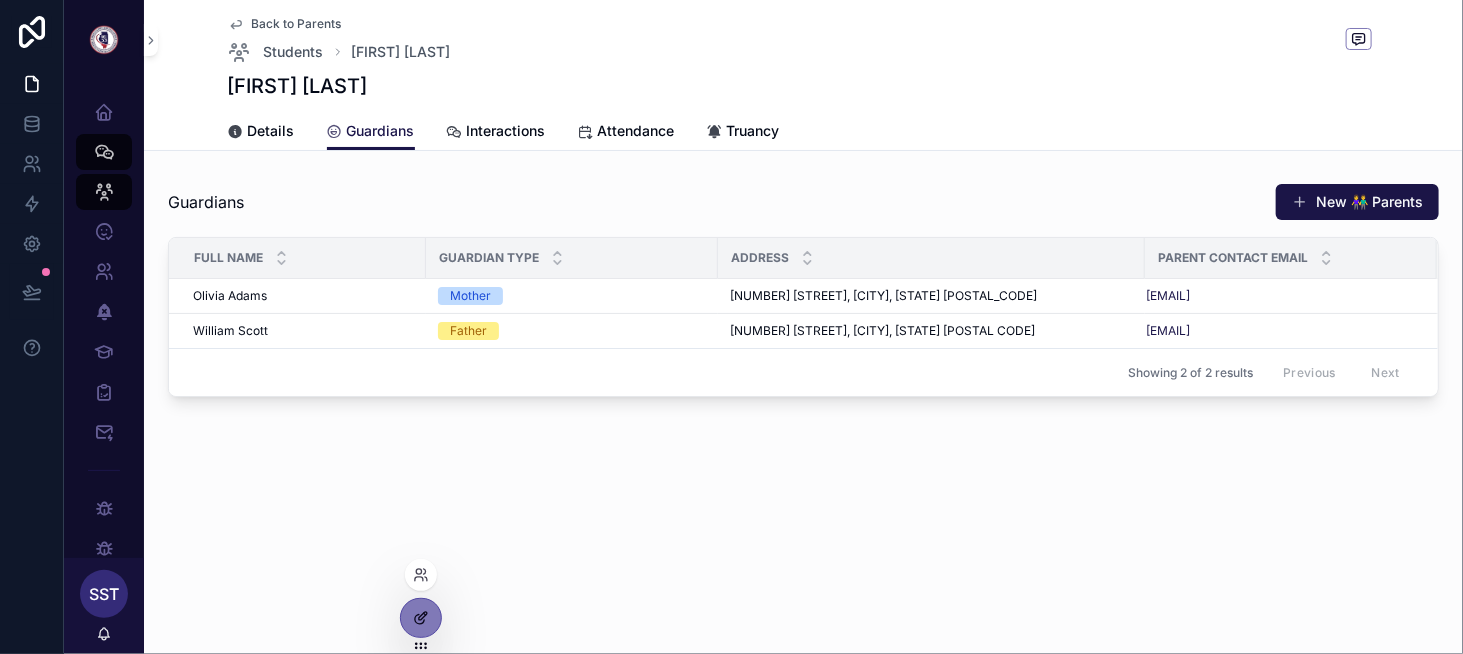 click 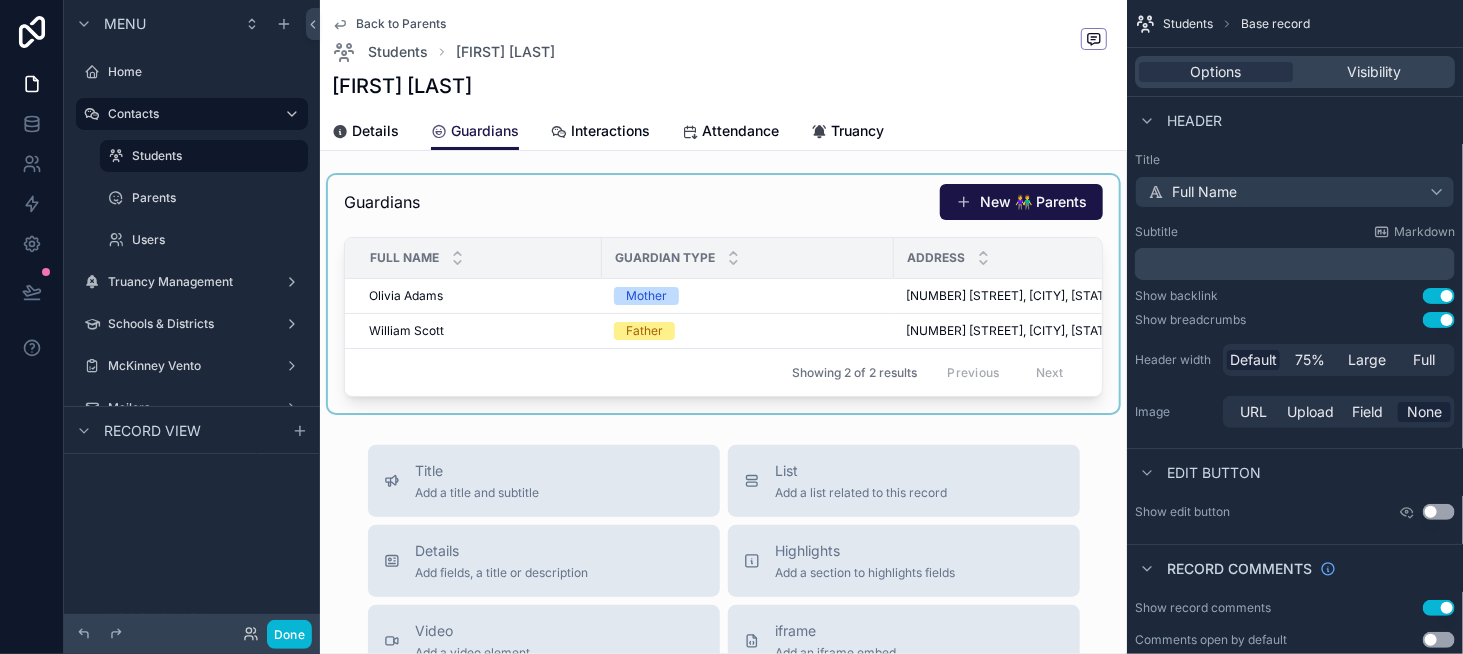 click at bounding box center [723, 294] 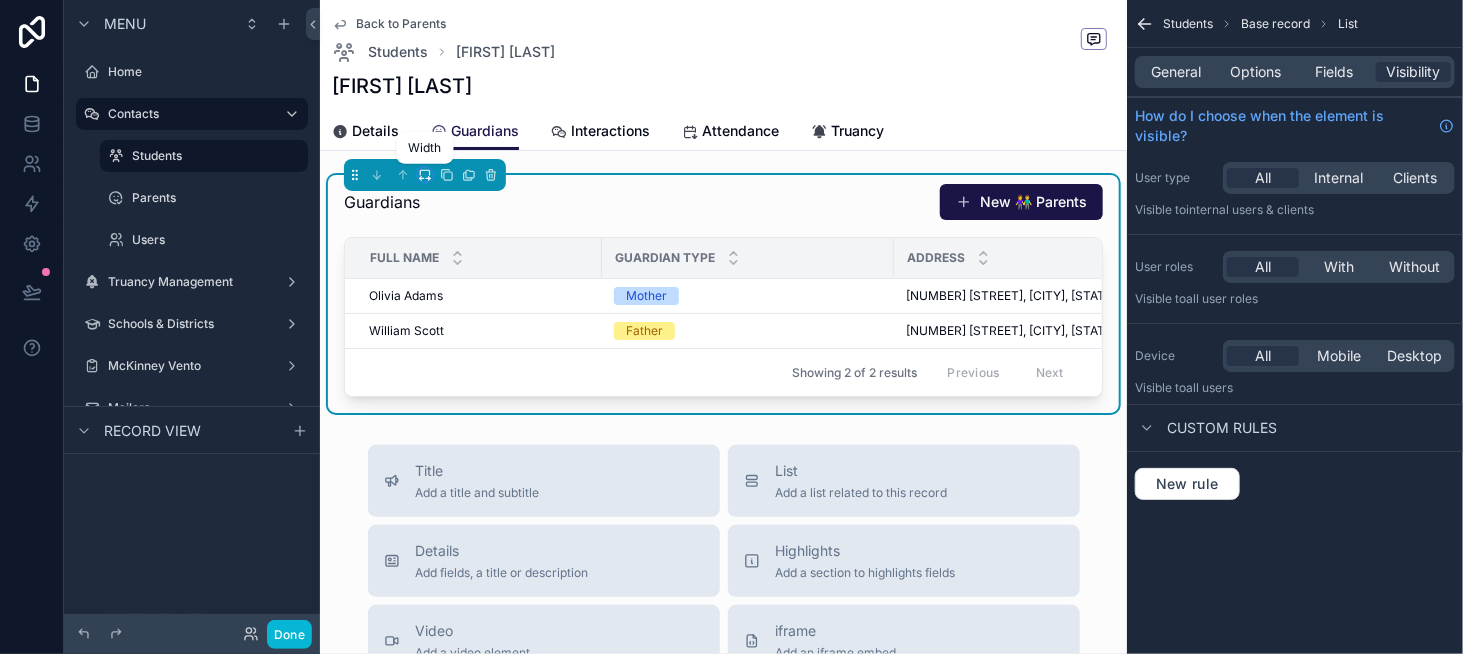 click 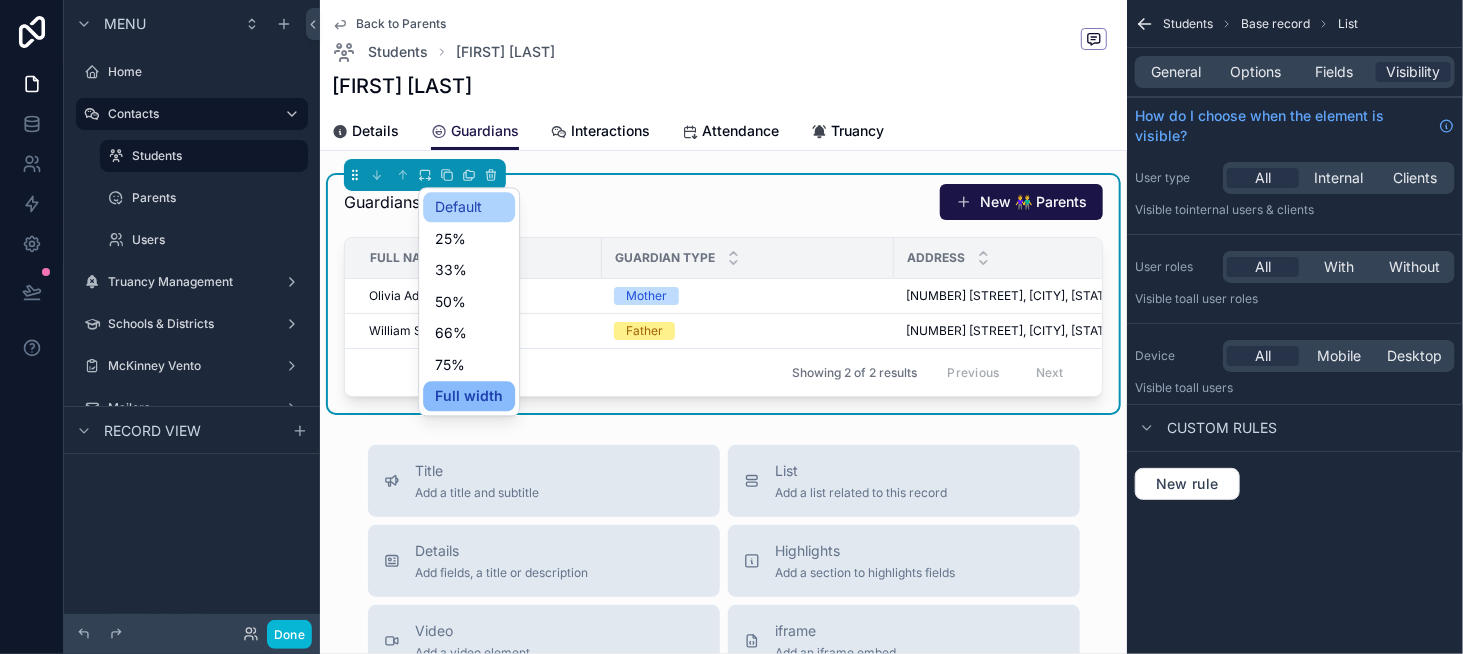 click on "Default" at bounding box center (469, 207) 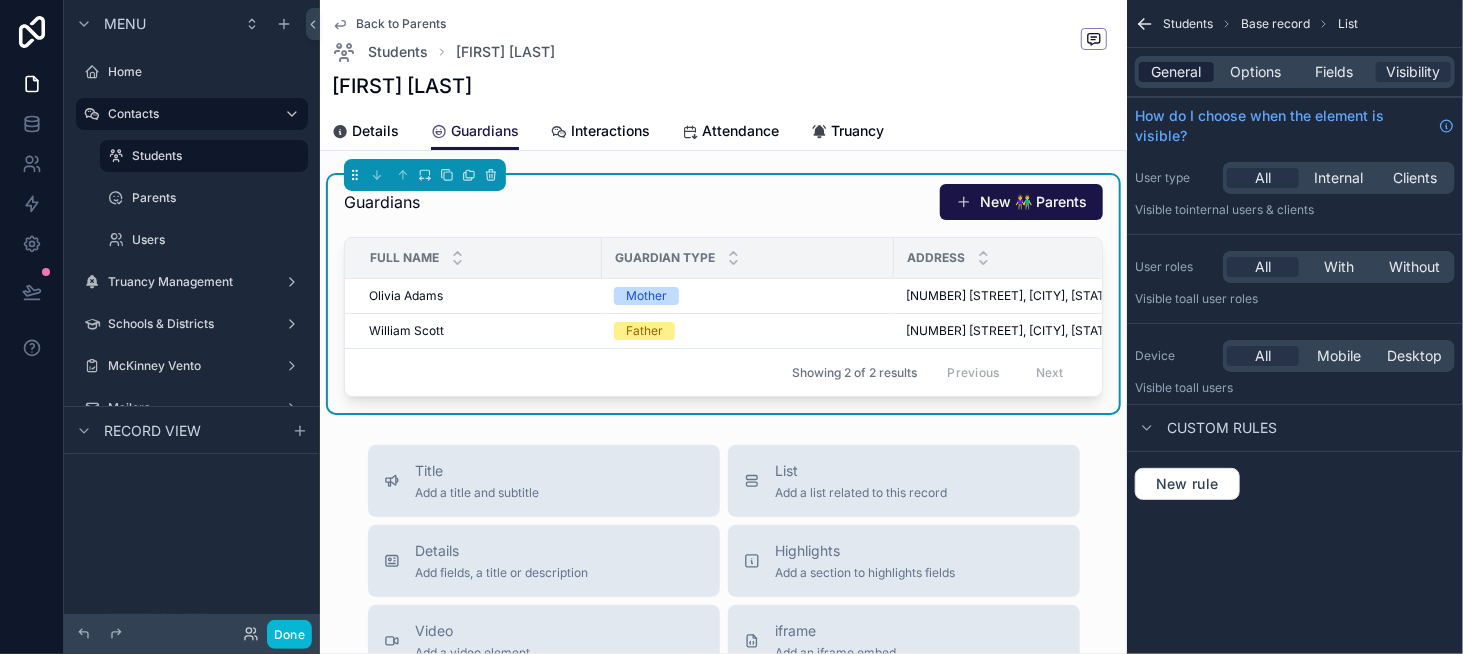 click on "General" at bounding box center (1177, 72) 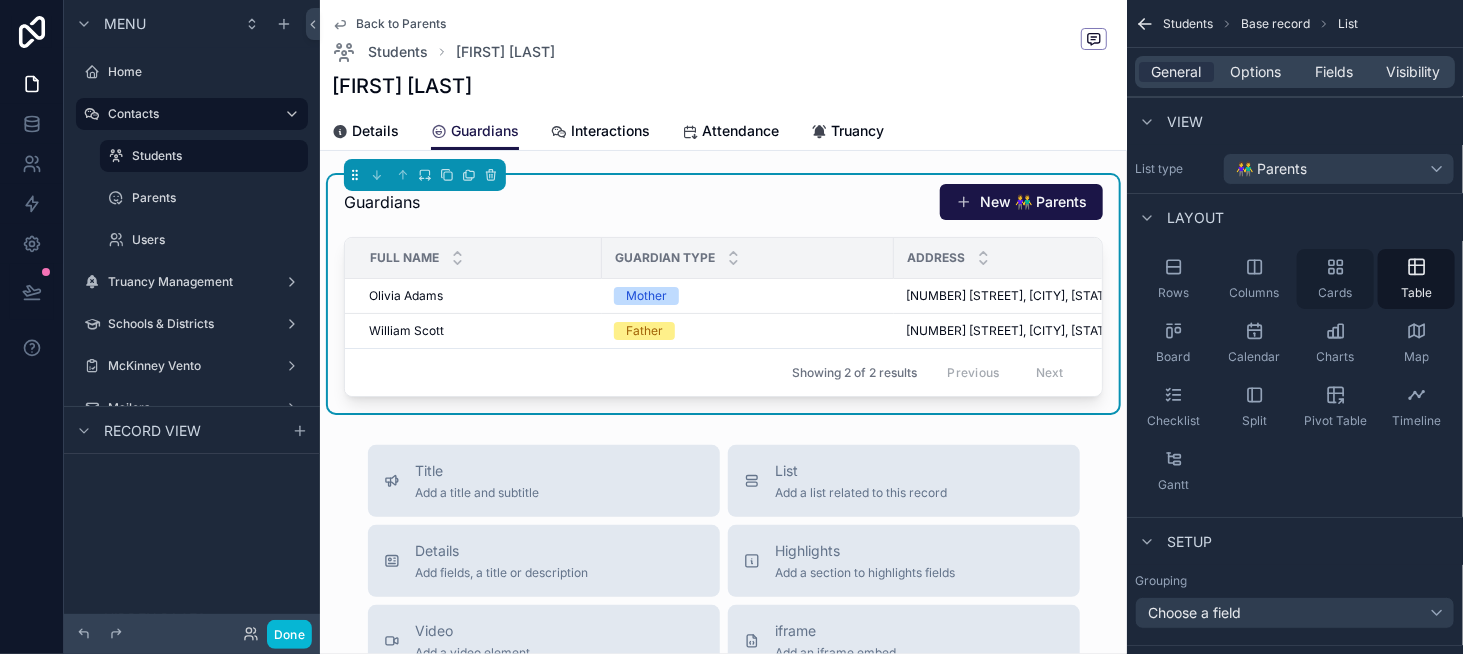 click on "Cards" at bounding box center [1335, 279] 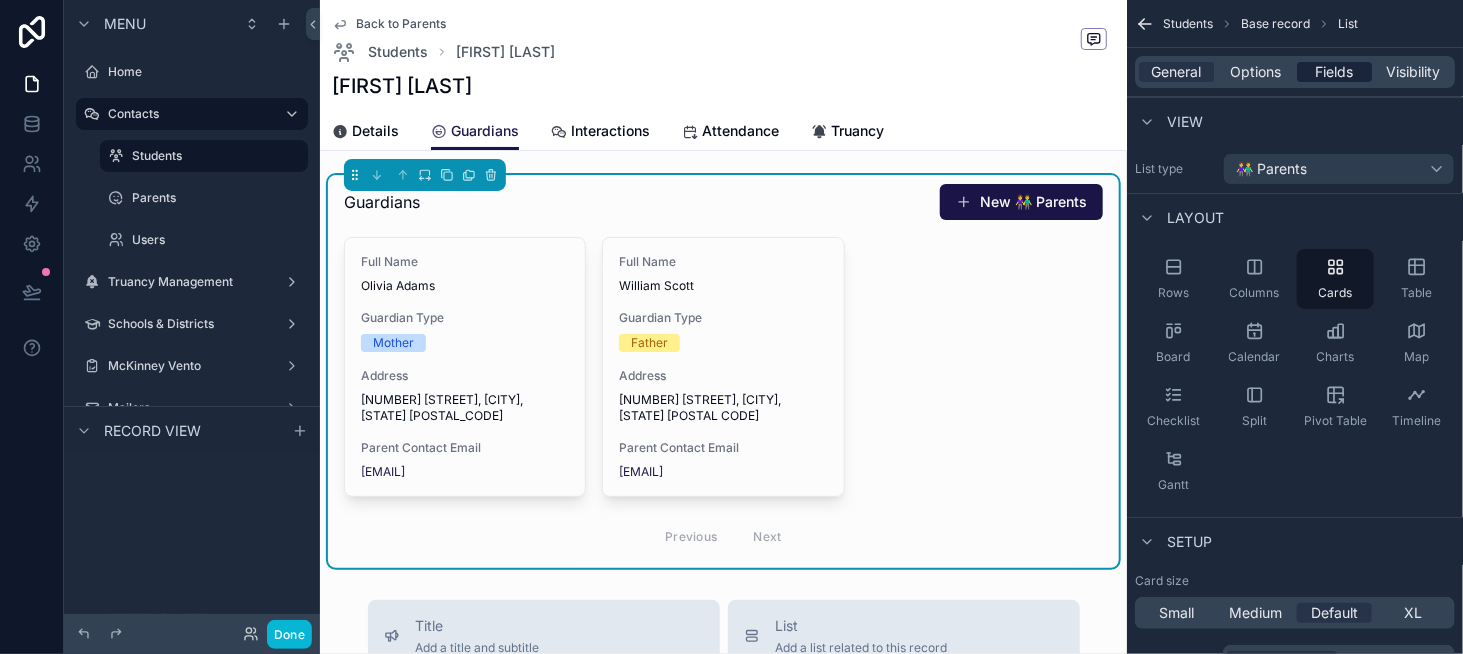 click on "Fields" at bounding box center [1335, 72] 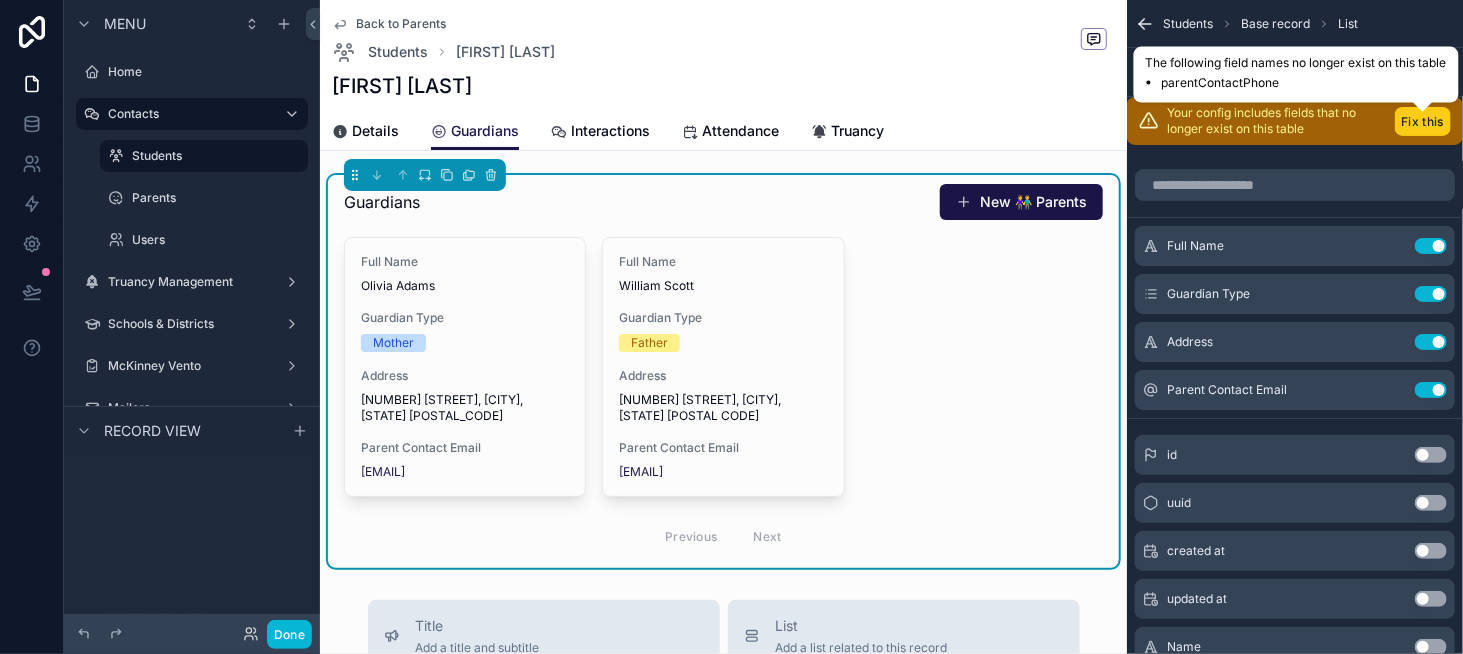 click on "Fix this" at bounding box center [1423, 121] 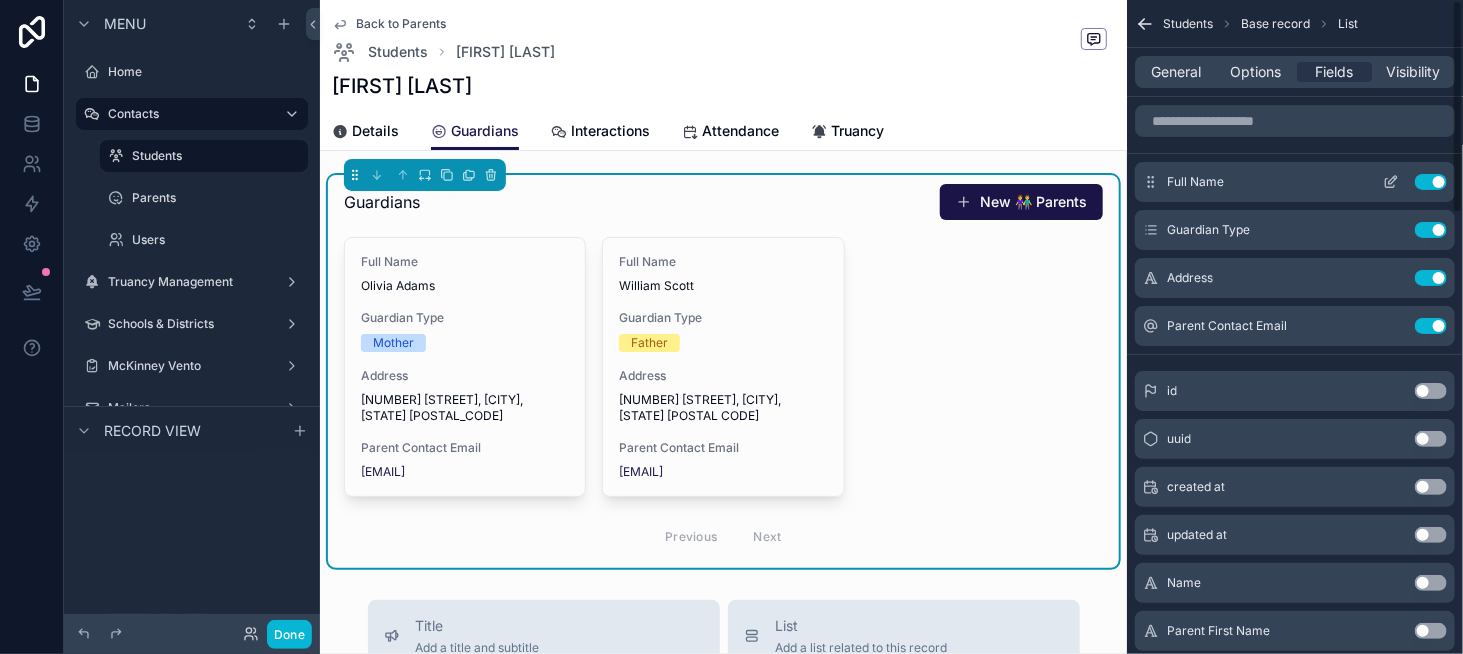 click 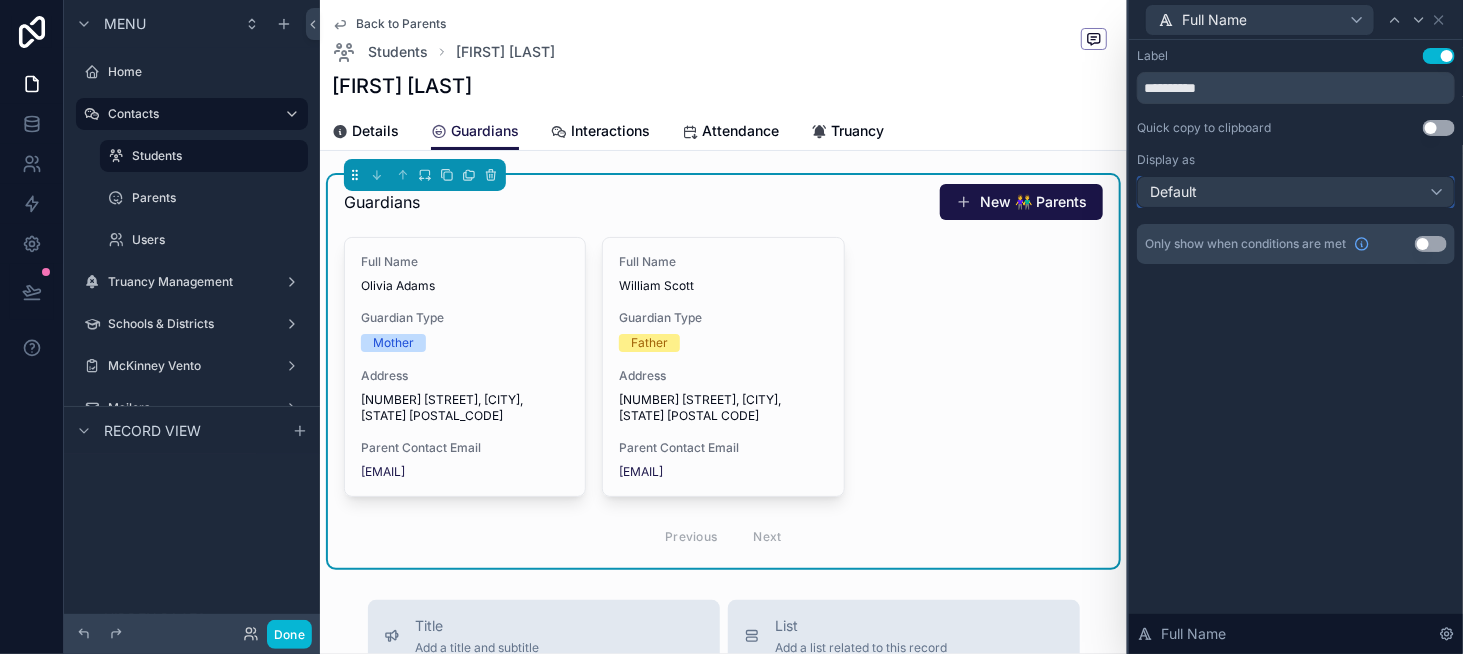 click on "Default" at bounding box center [1296, 192] 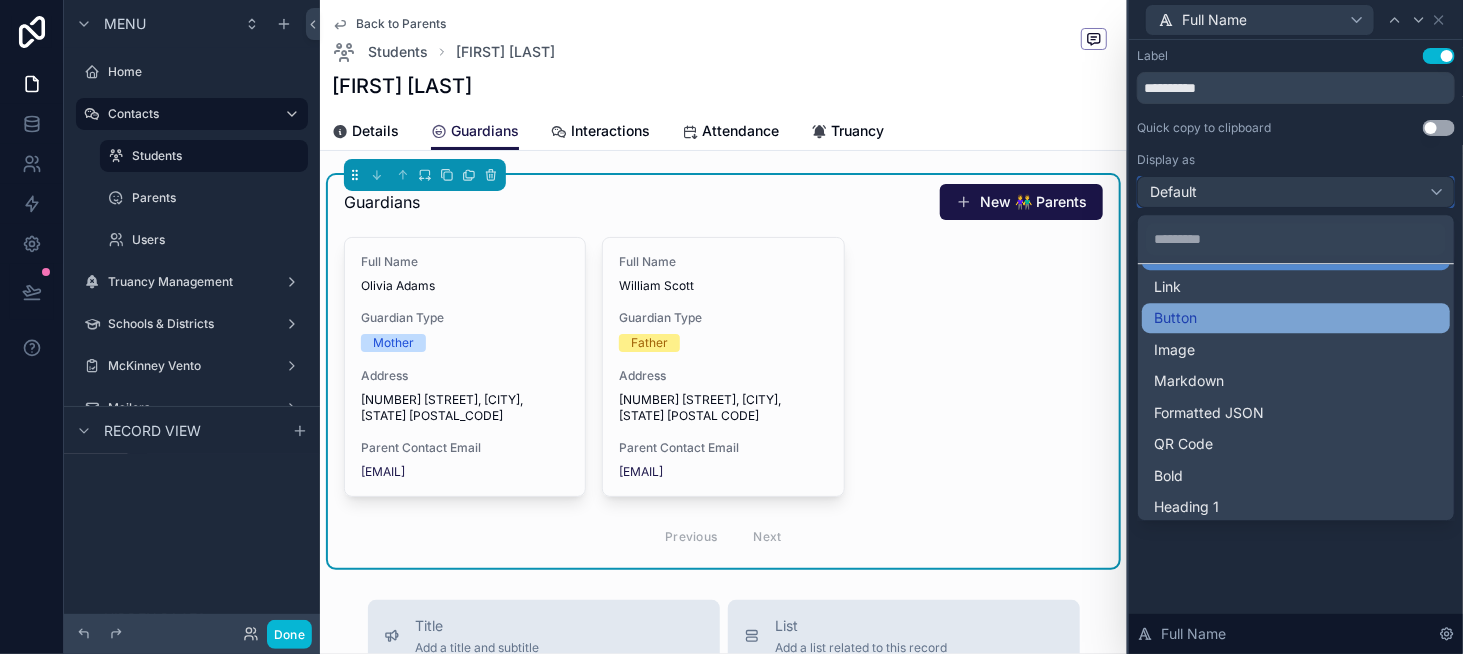 scroll, scrollTop: 100, scrollLeft: 0, axis: vertical 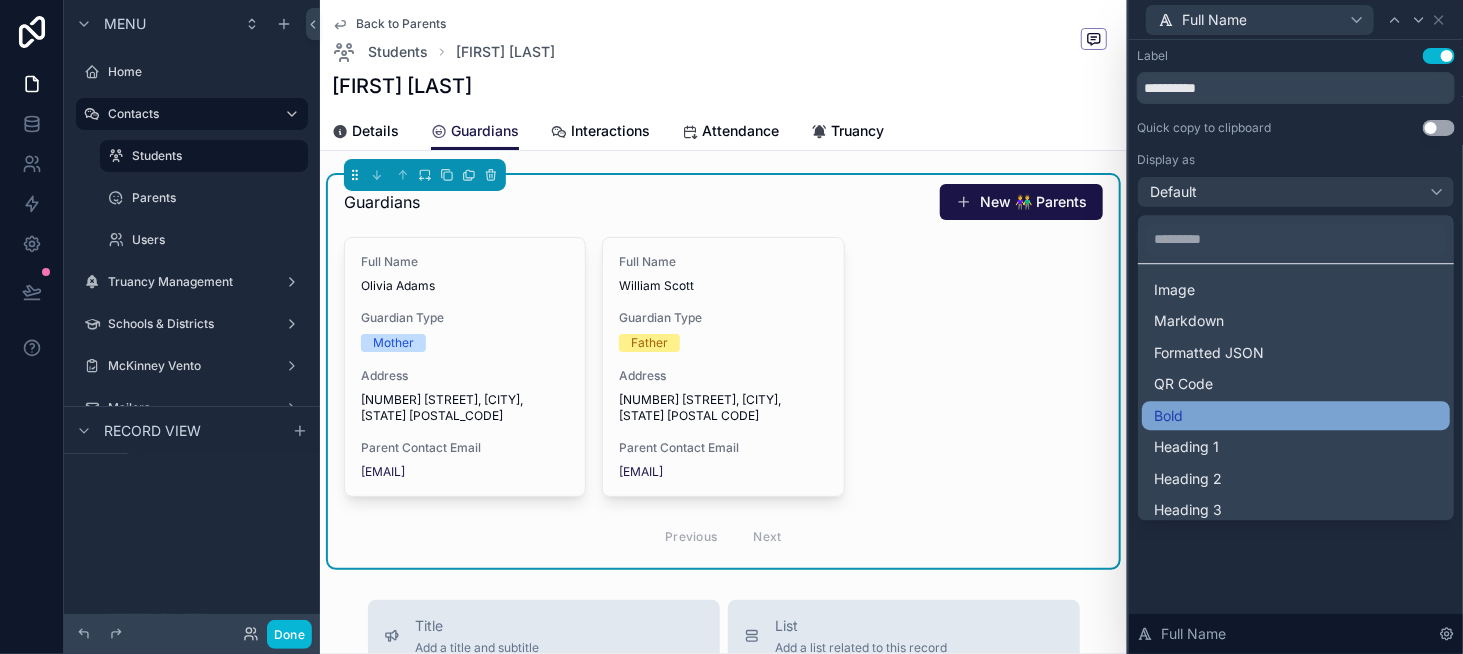 click on "Bold" at bounding box center [1296, 416] 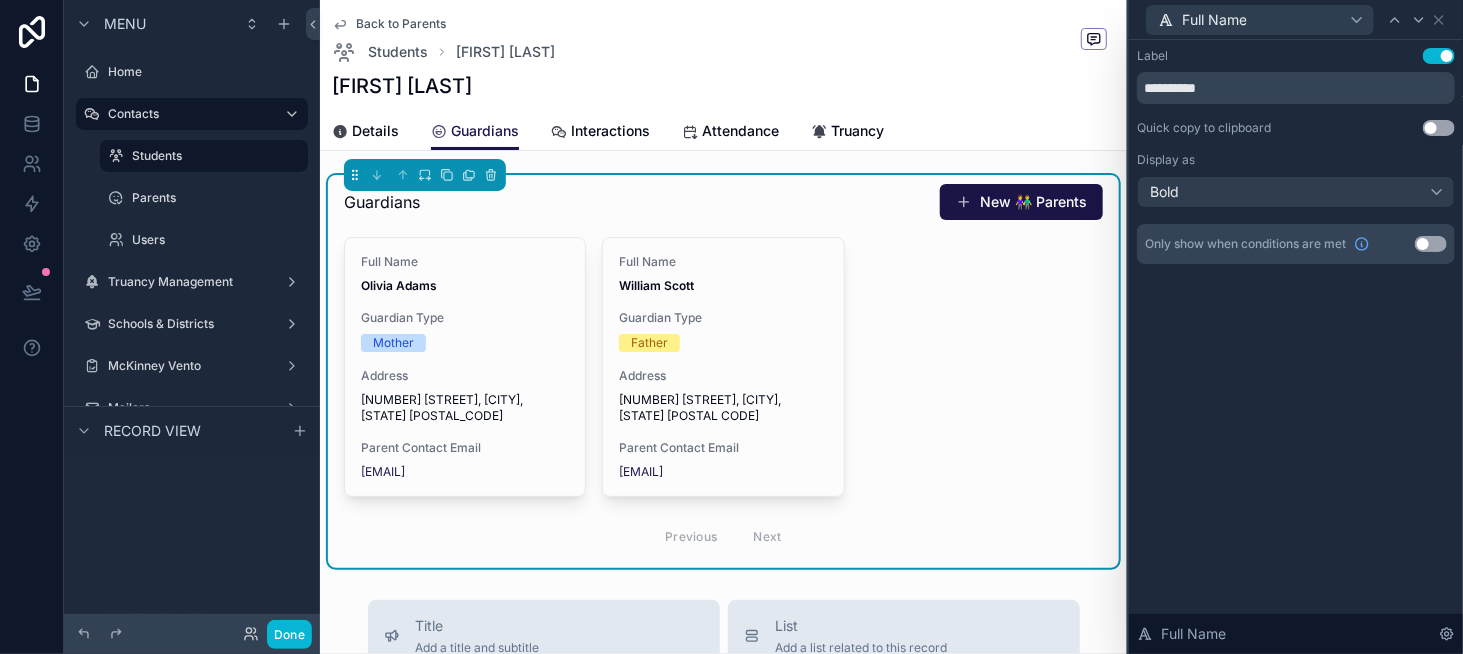 click on "Use setting" at bounding box center (1439, 56) 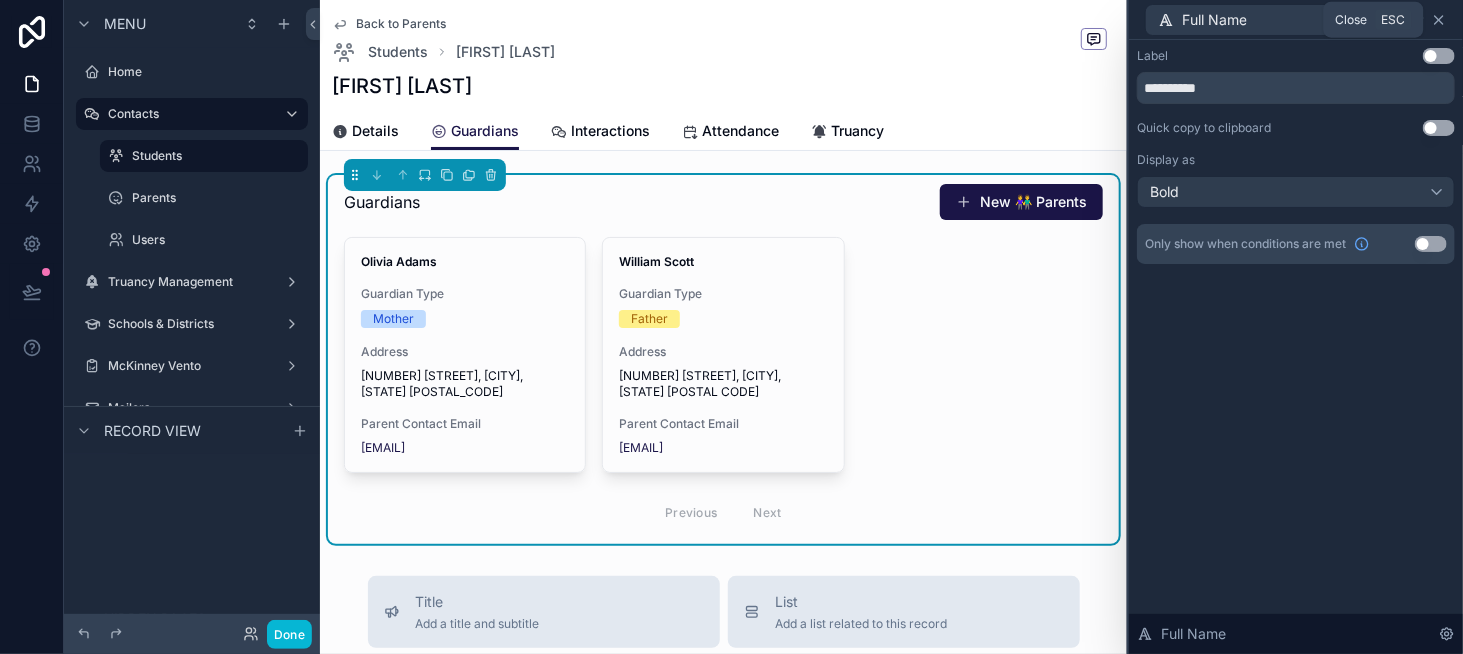 click 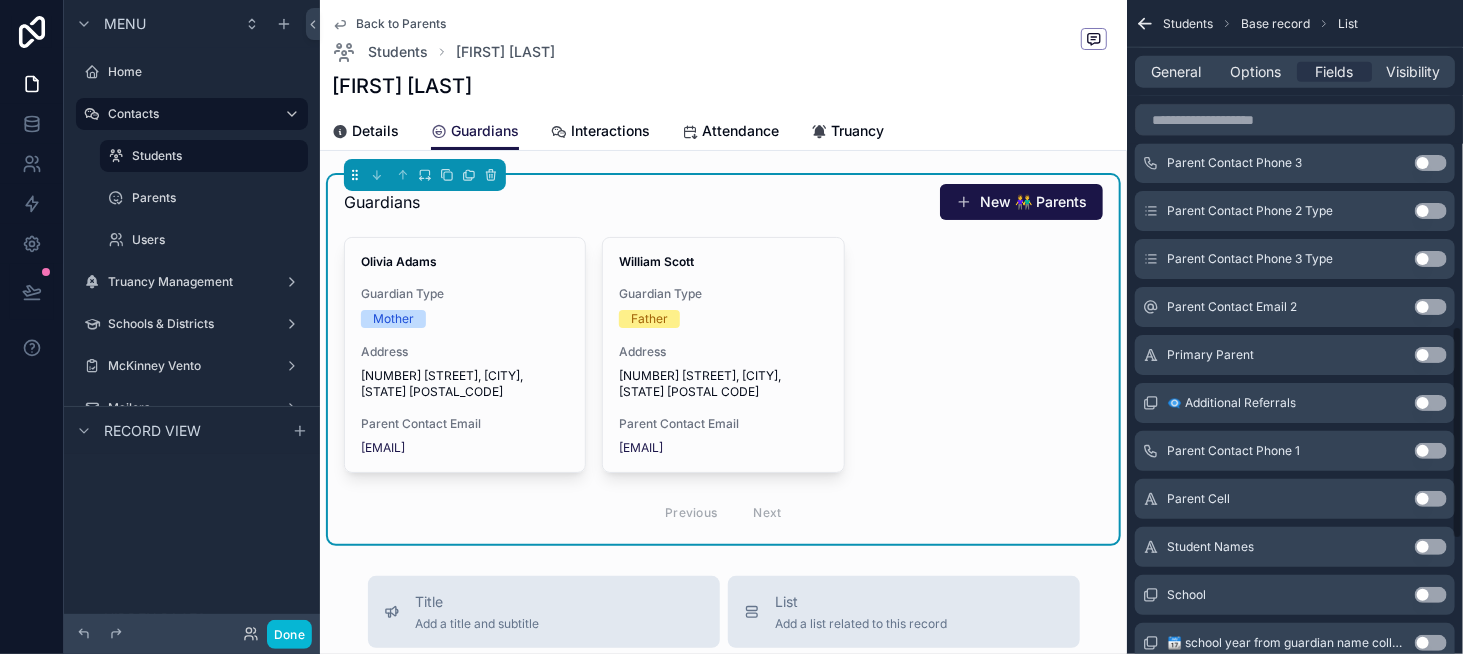 scroll, scrollTop: 1000, scrollLeft: 0, axis: vertical 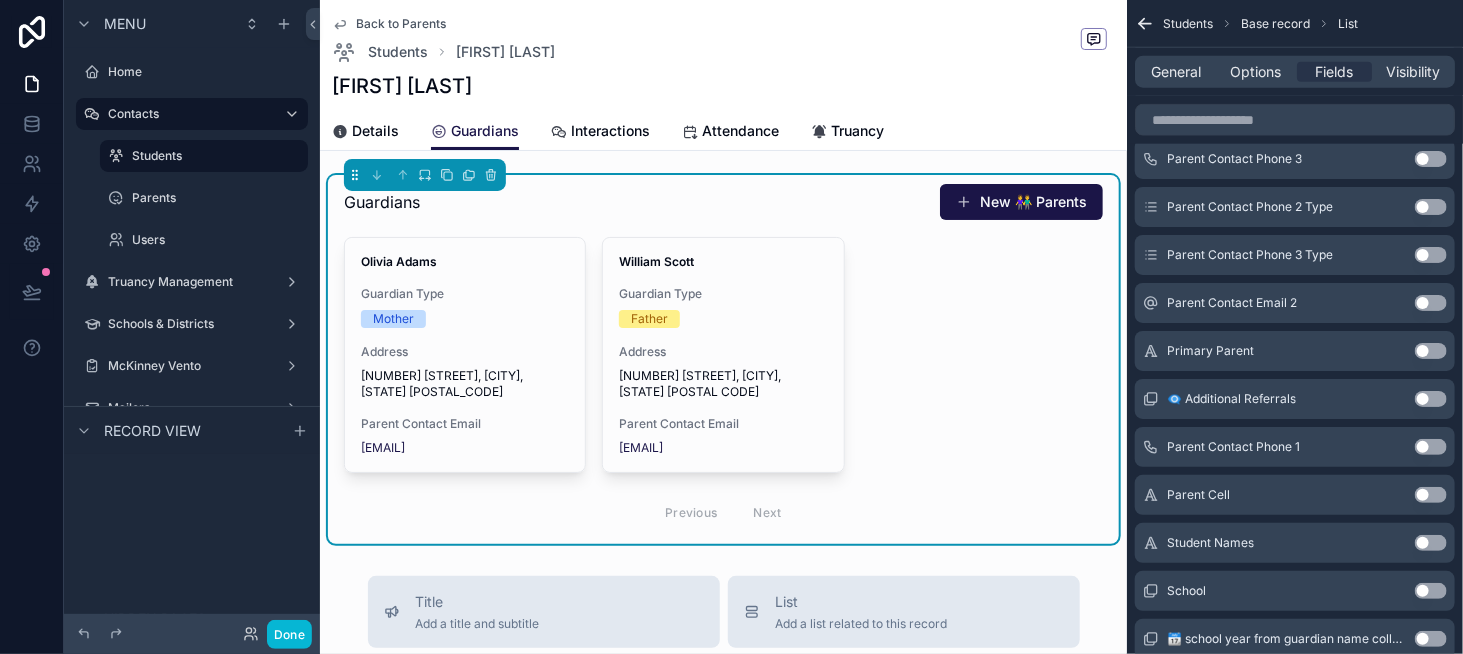 click on "Use setting" at bounding box center [1431, 447] 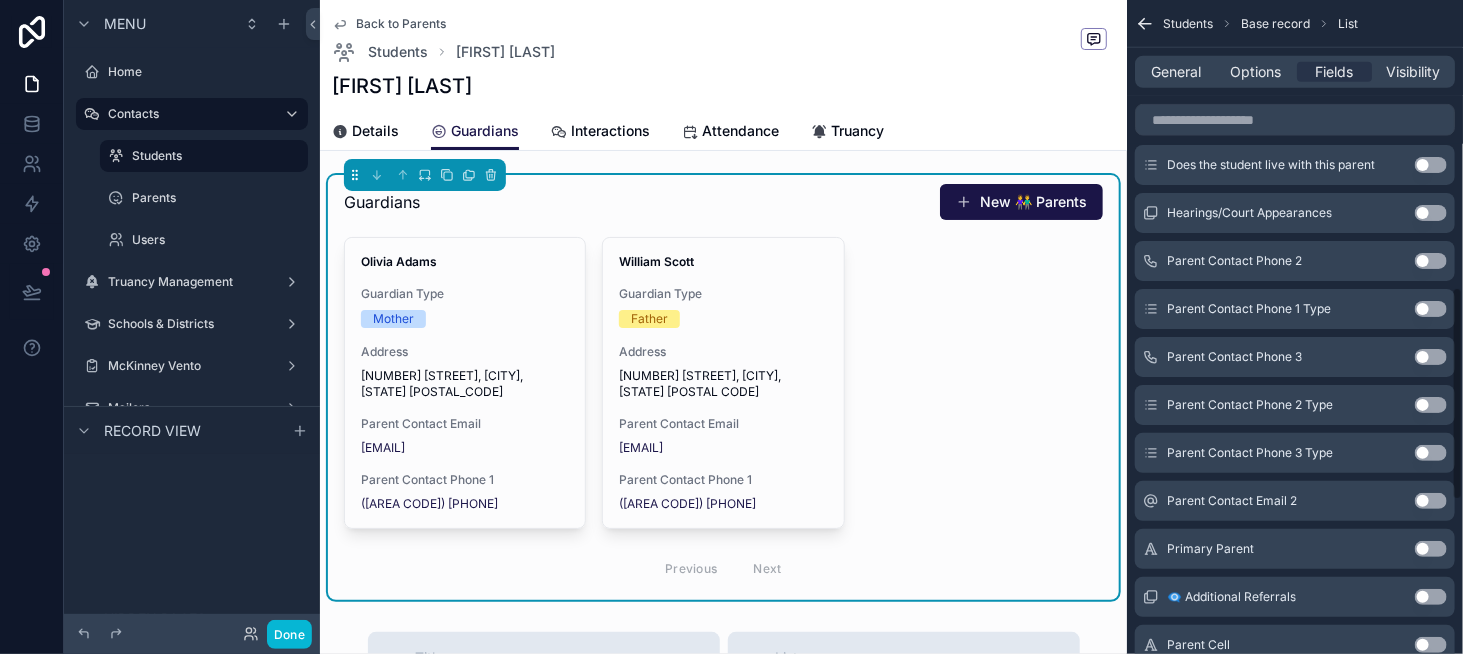 scroll, scrollTop: 848, scrollLeft: 0, axis: vertical 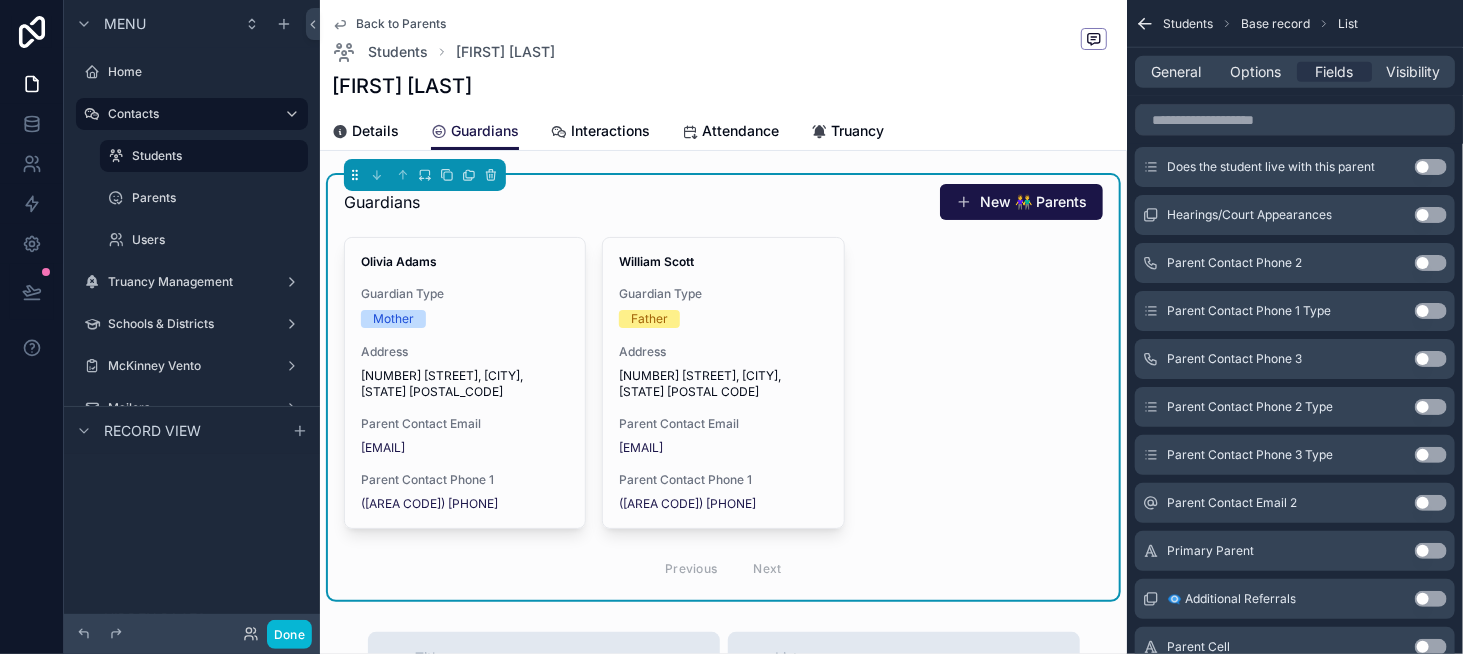 click on "Use setting" at bounding box center [1431, 311] 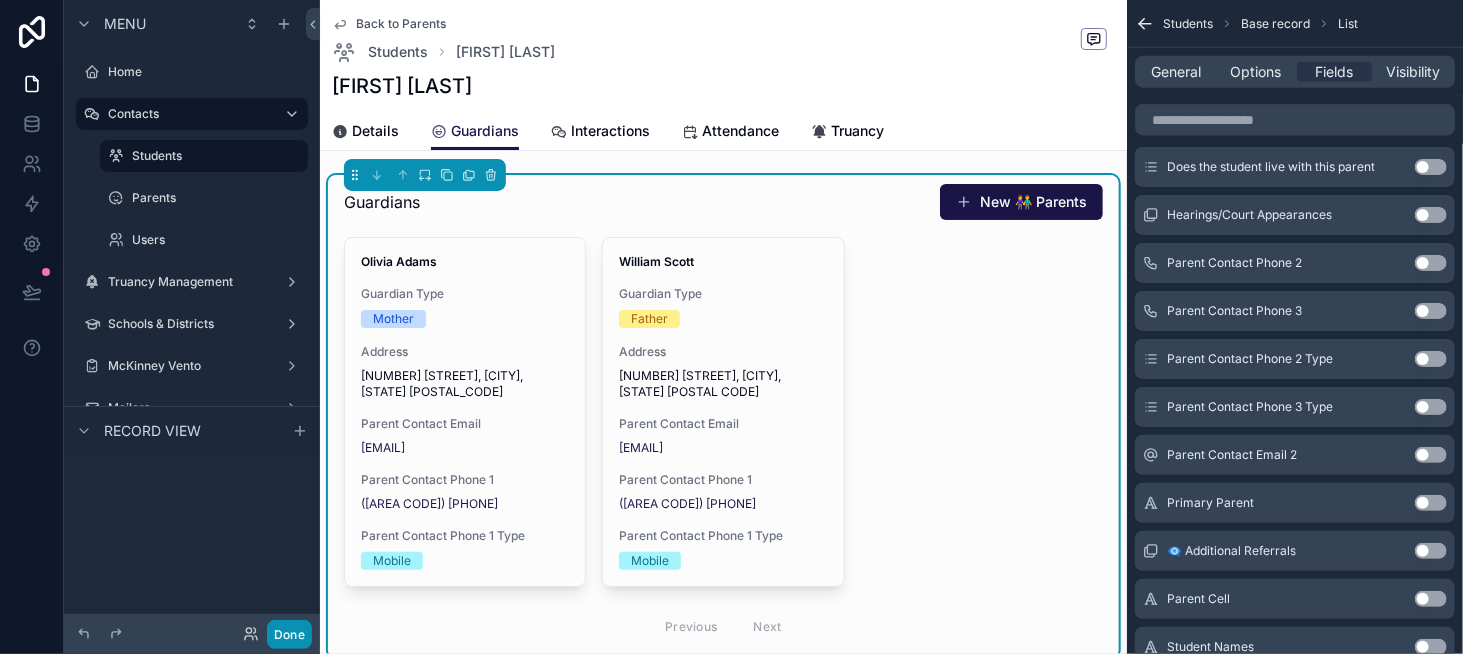 click on "Done" at bounding box center (289, 634) 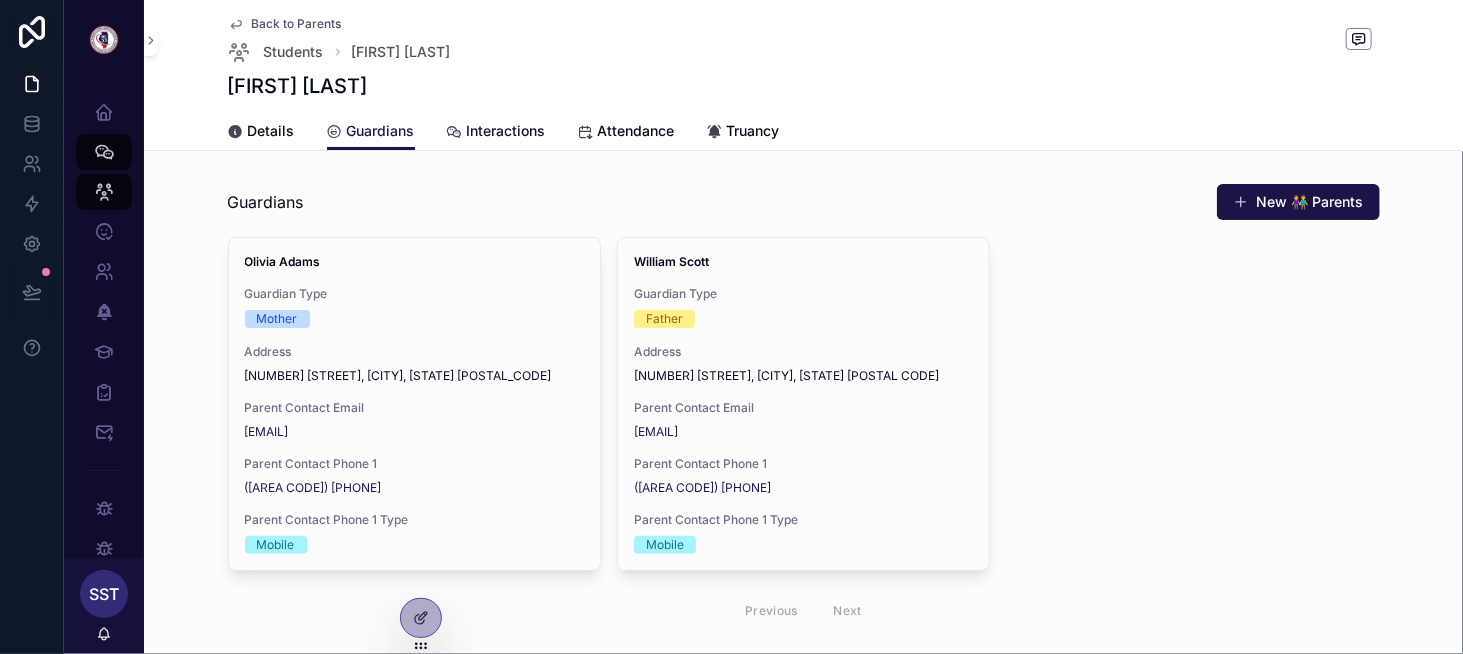 click on "Interactions" at bounding box center (506, 131) 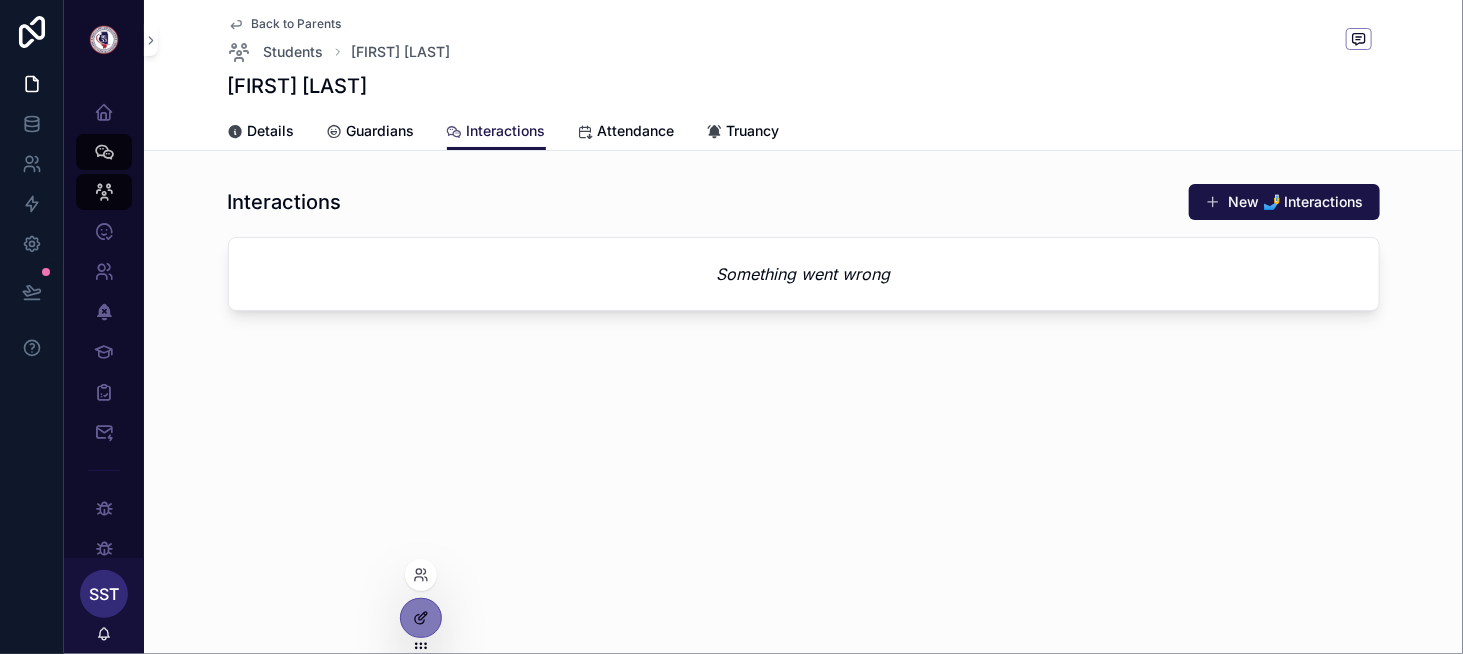 click 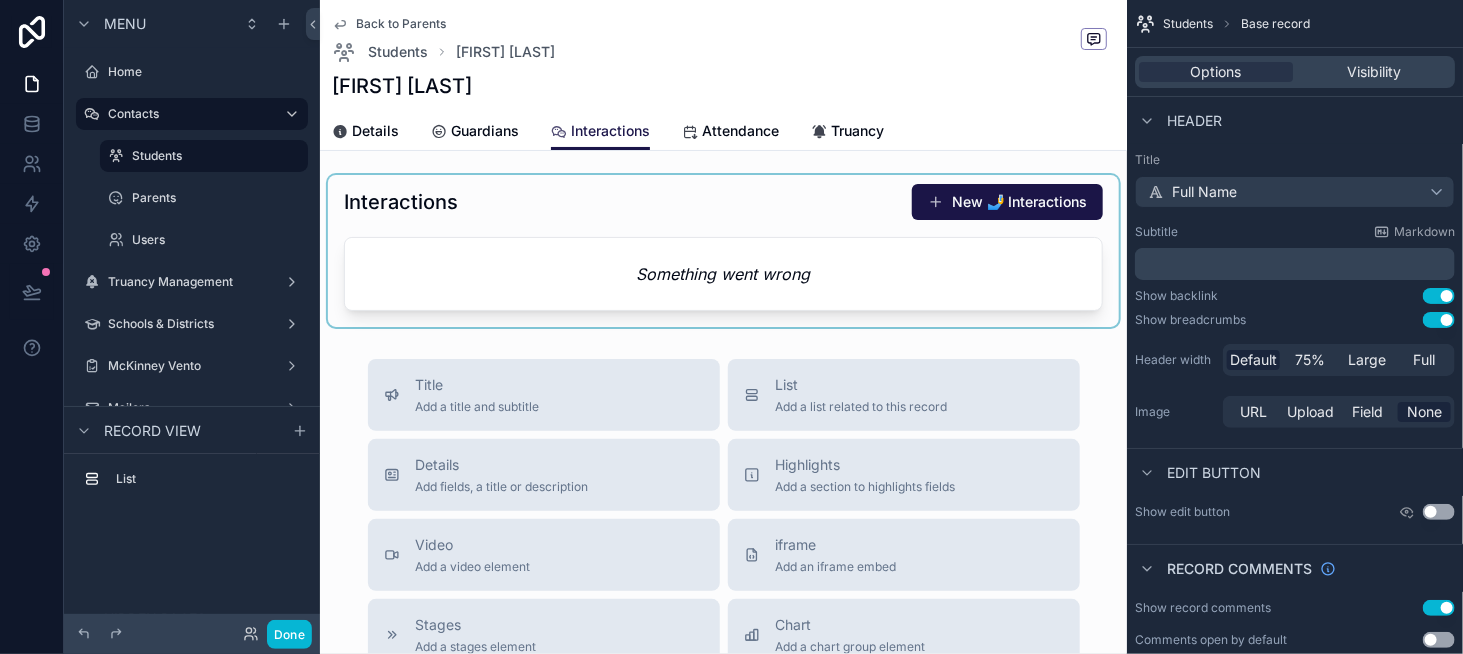 click at bounding box center (723, 251) 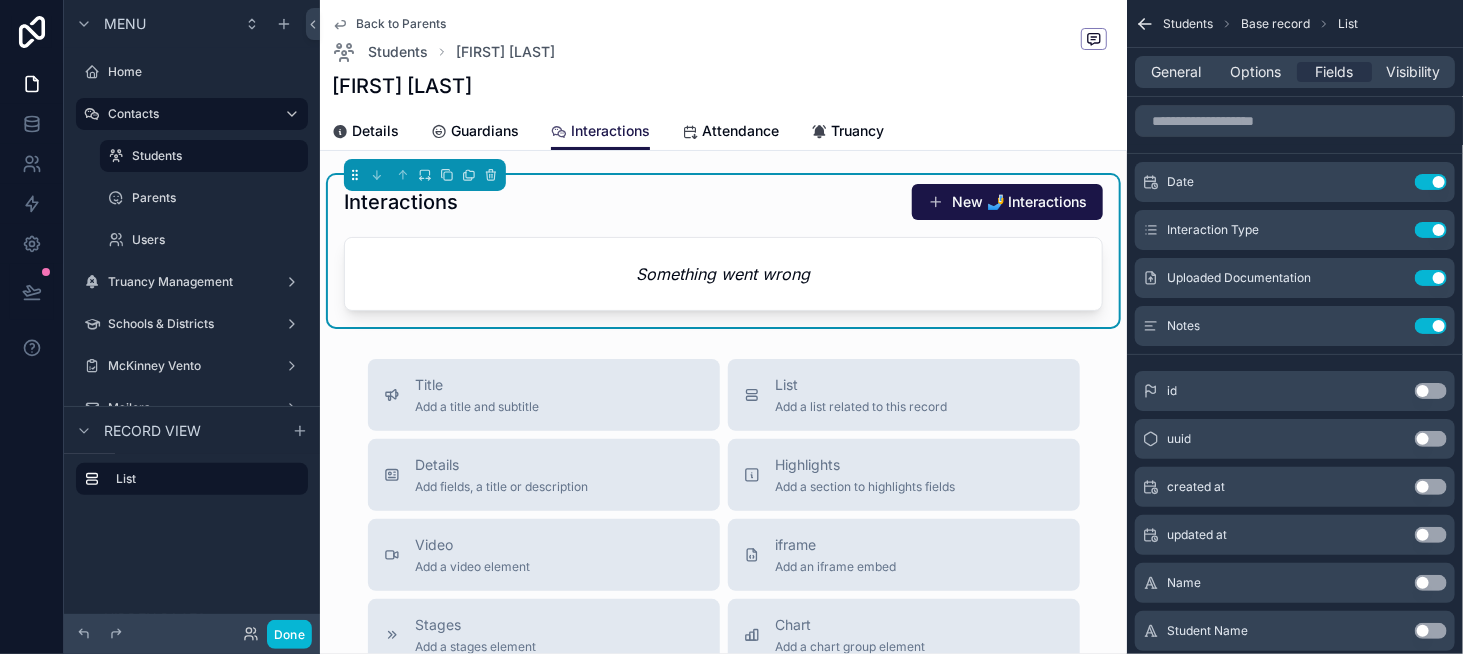 click on "Something went wrong" at bounding box center (723, 274) 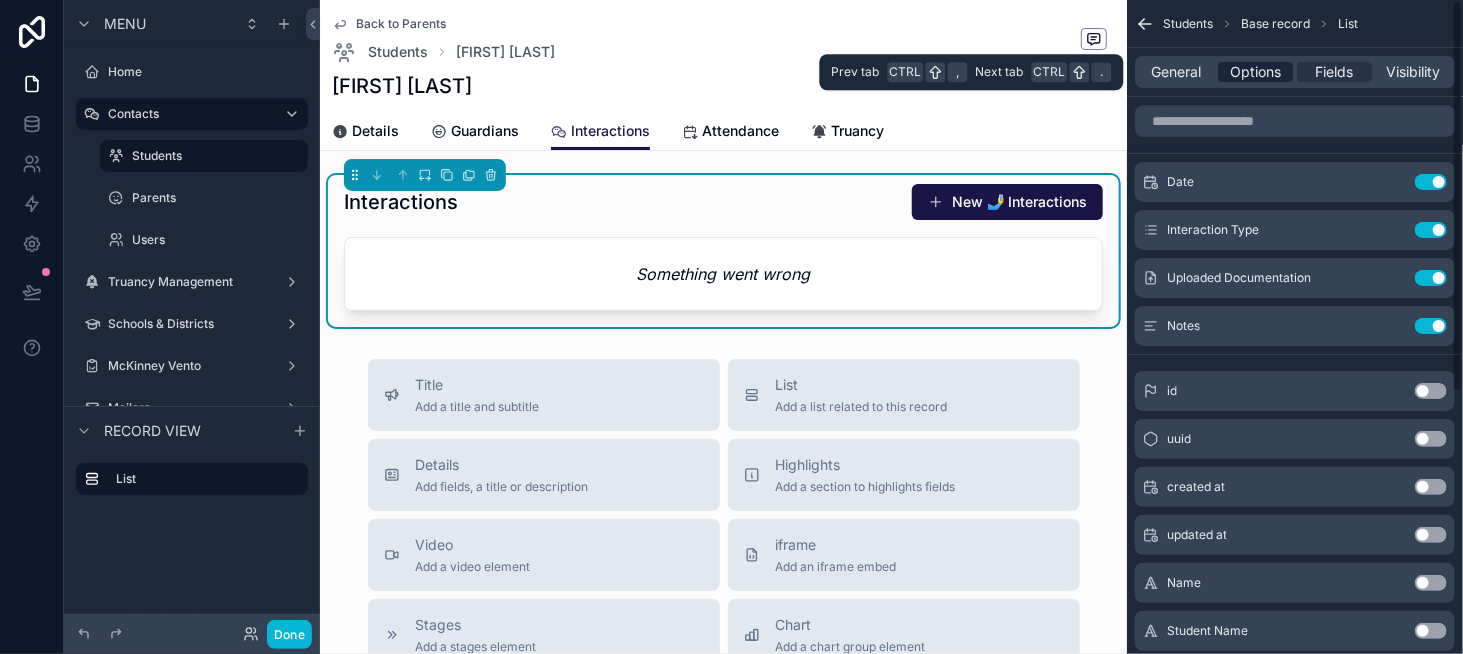 click on "Options" at bounding box center (1255, 72) 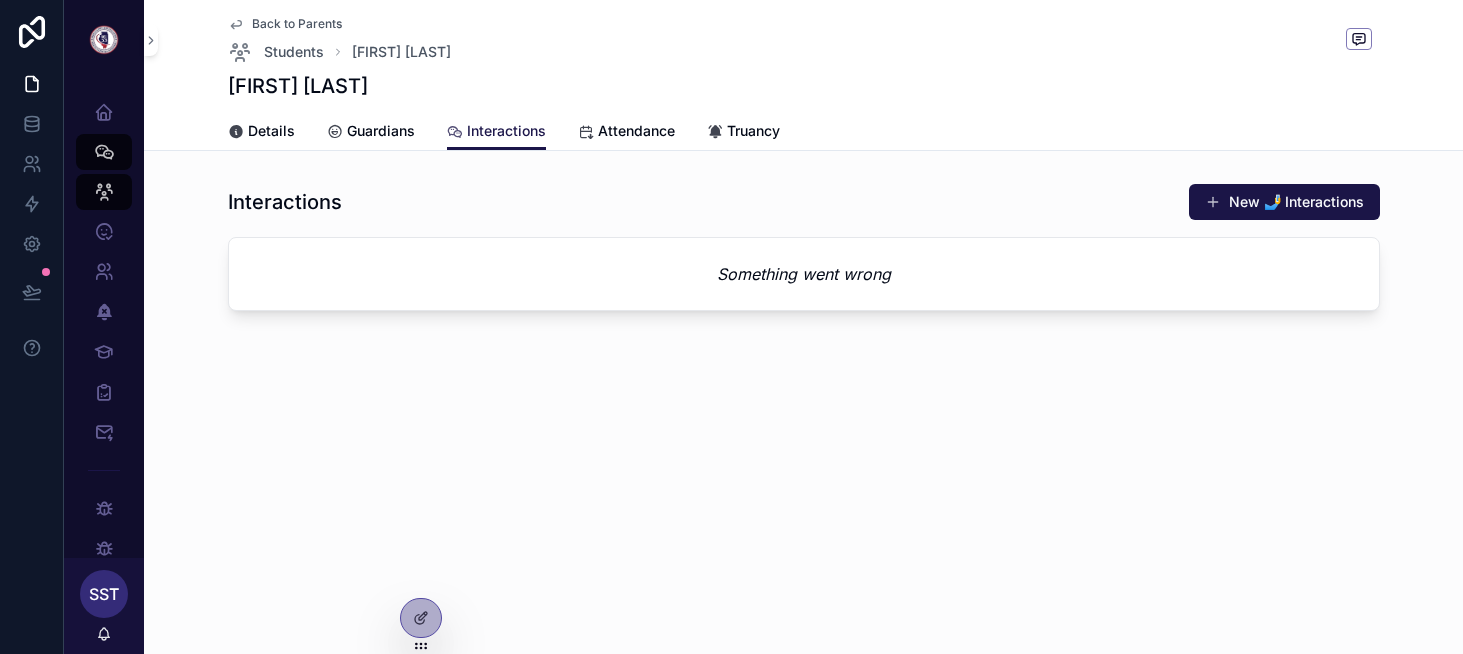 scroll, scrollTop: 0, scrollLeft: 0, axis: both 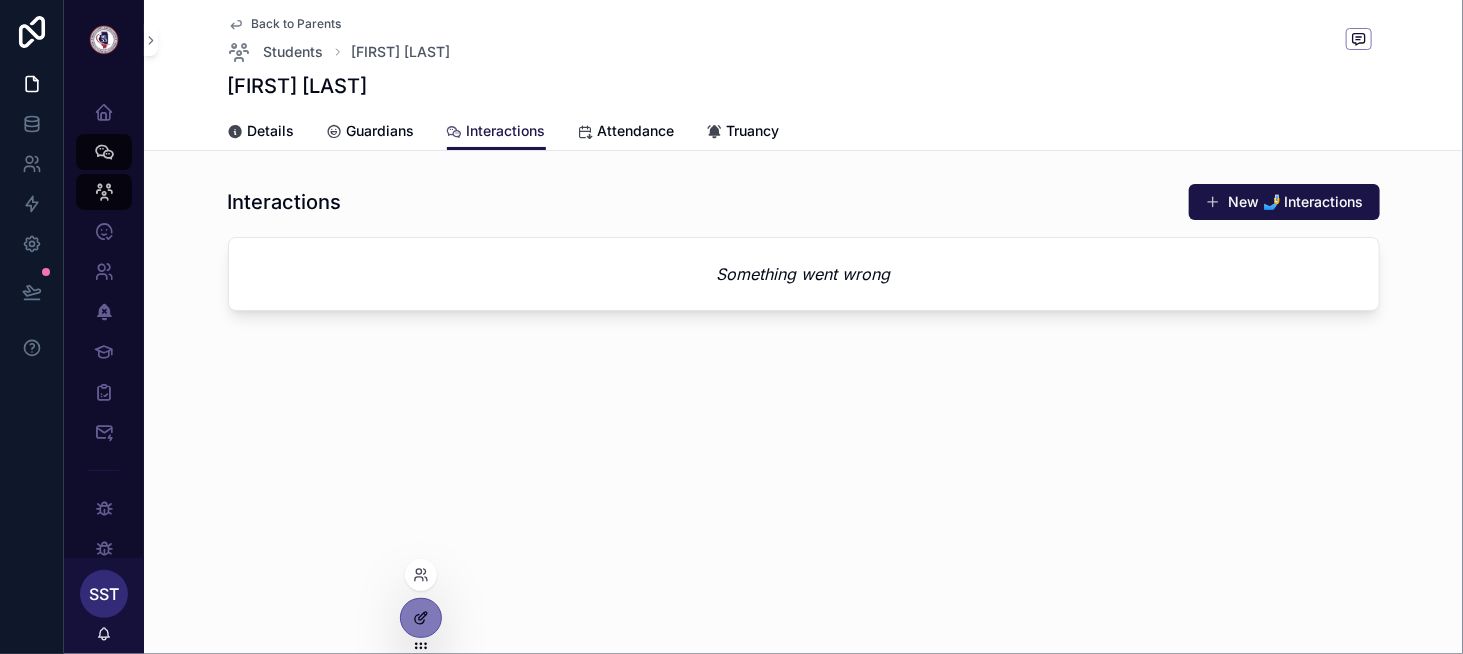 click 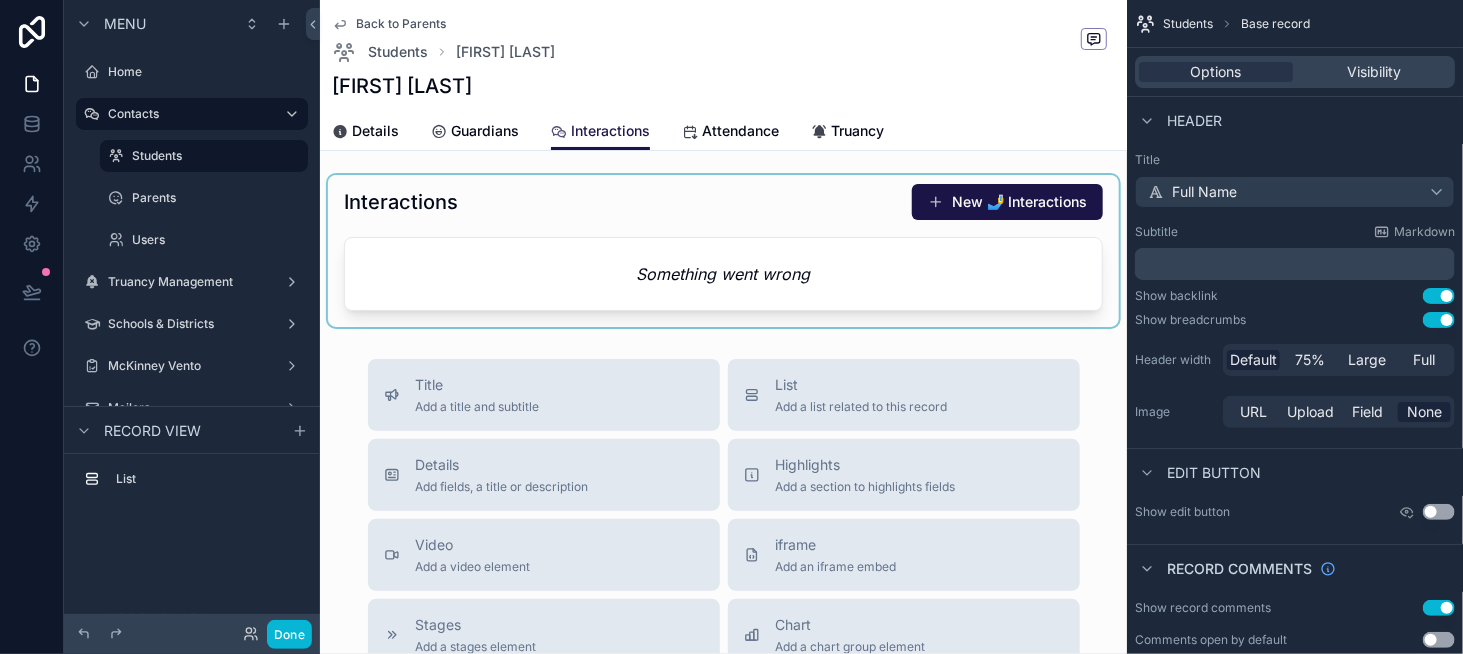 click at bounding box center [723, 251] 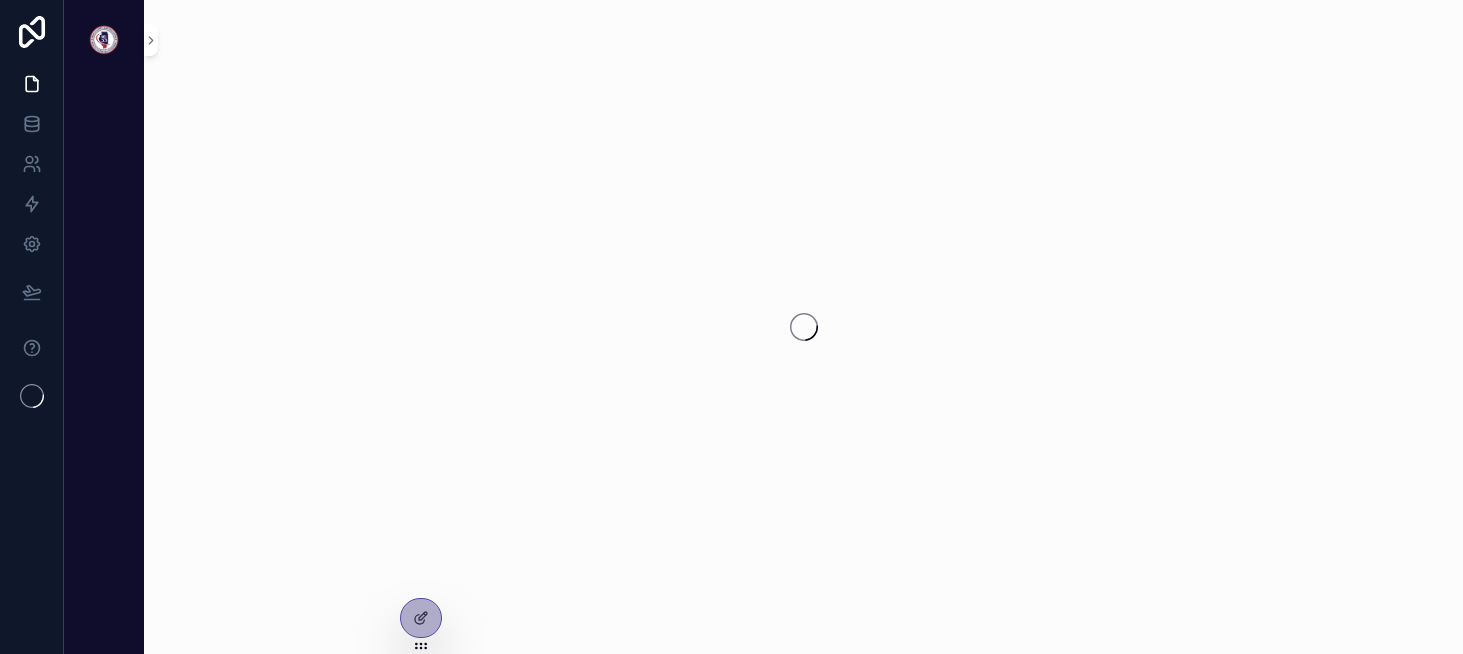 scroll, scrollTop: 0, scrollLeft: 0, axis: both 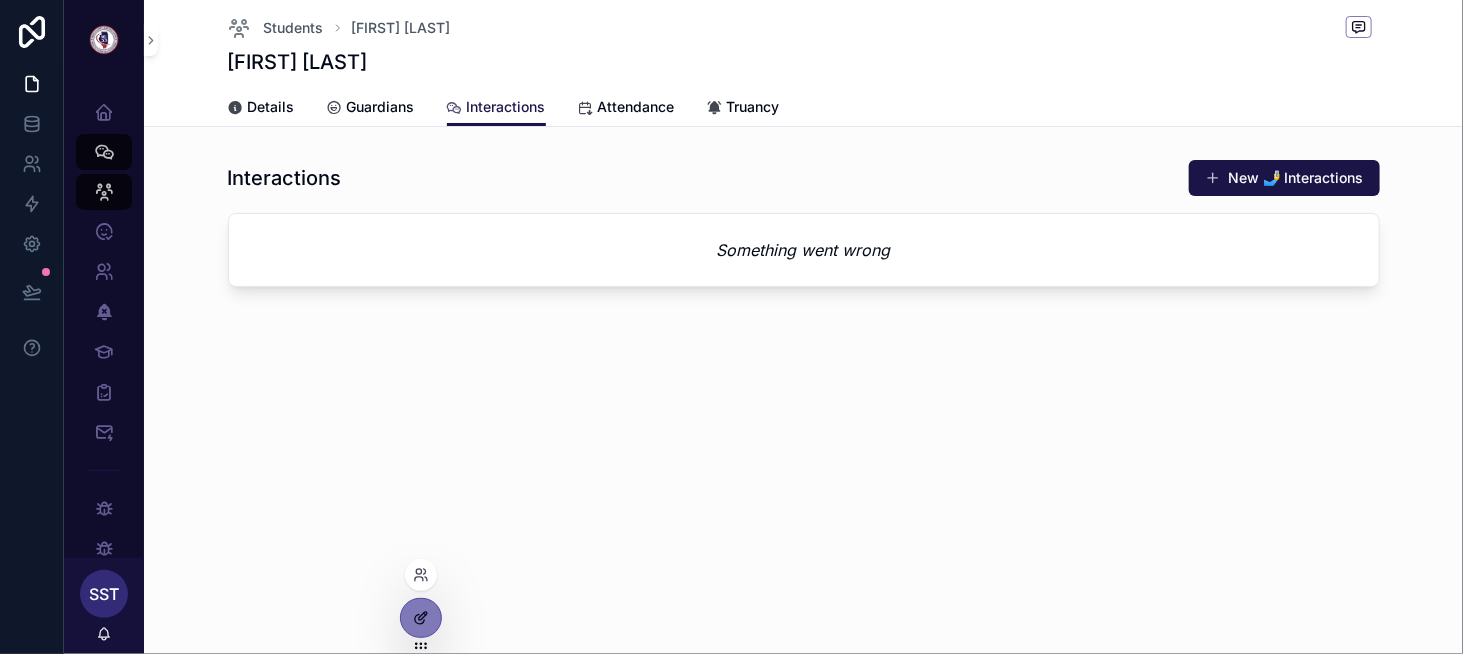 click 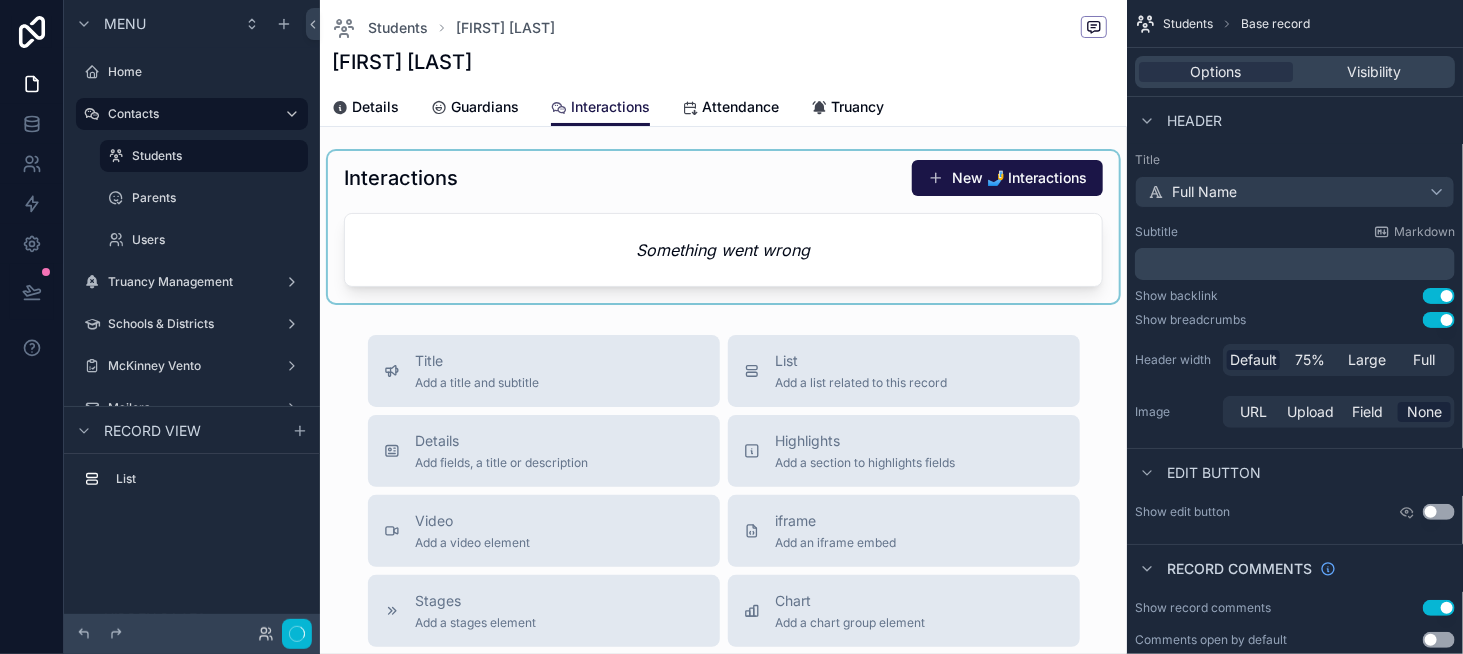 click at bounding box center (723, 227) 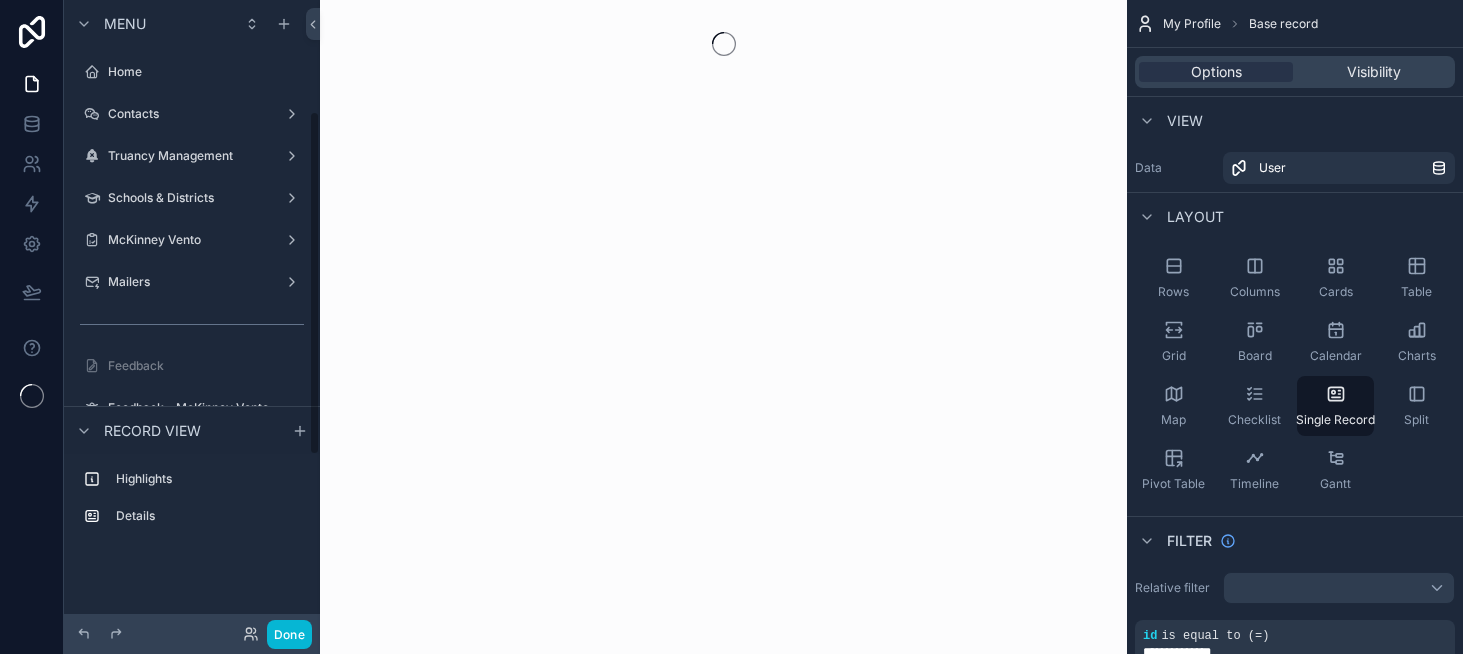 scroll, scrollTop: 0, scrollLeft: 0, axis: both 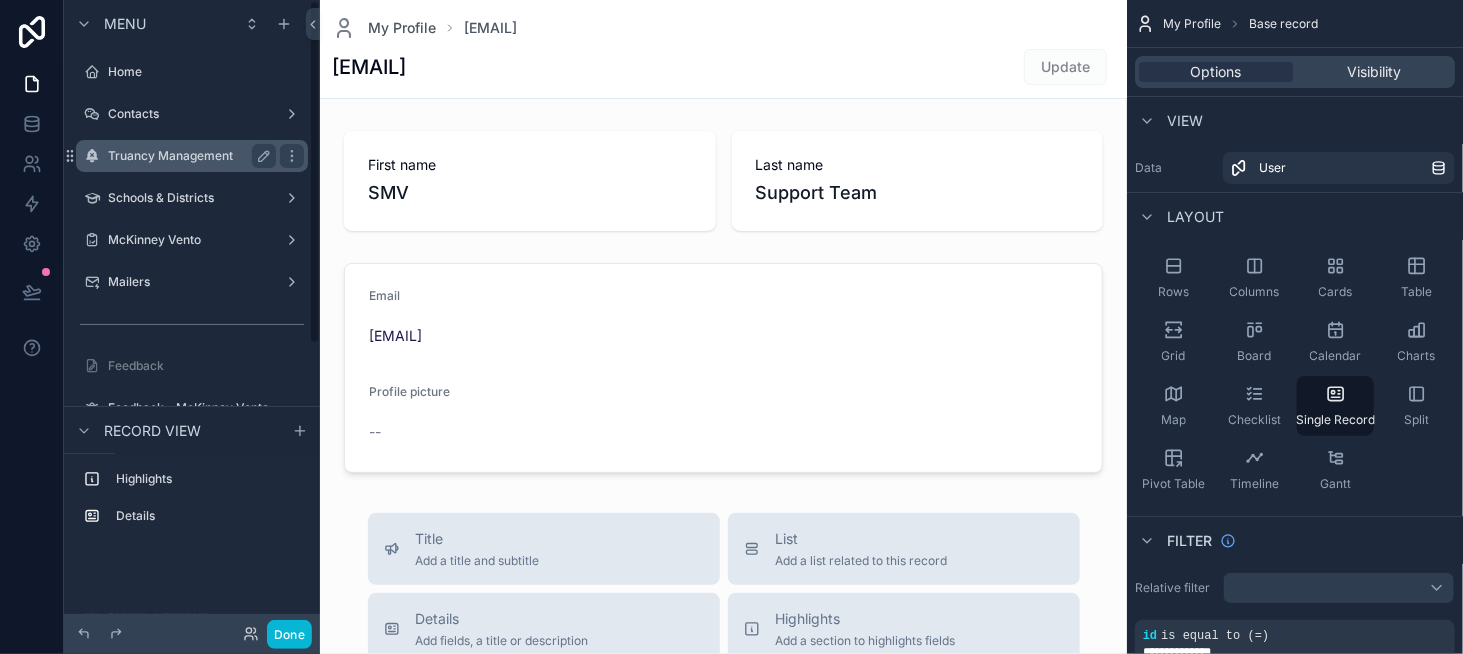 click on "Truancy Management" at bounding box center [192, 156] 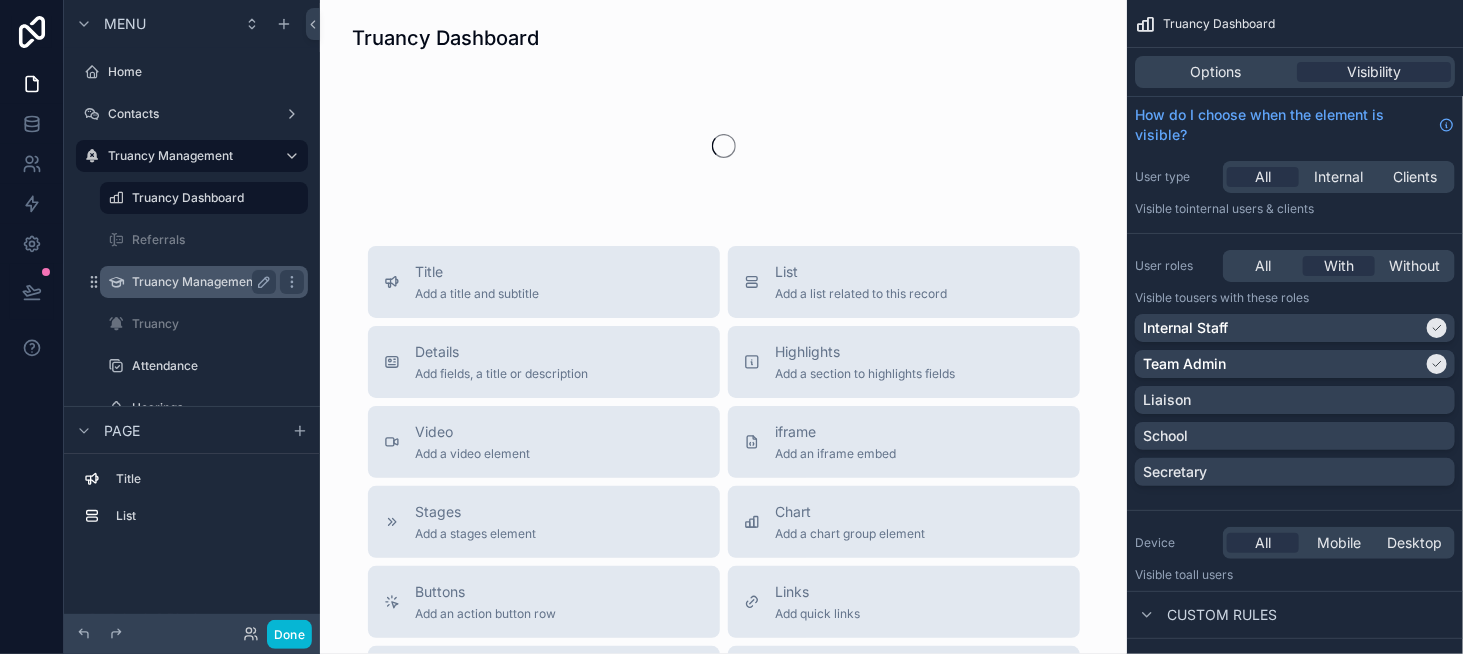 click on "Truancy Management" at bounding box center (204, 282) 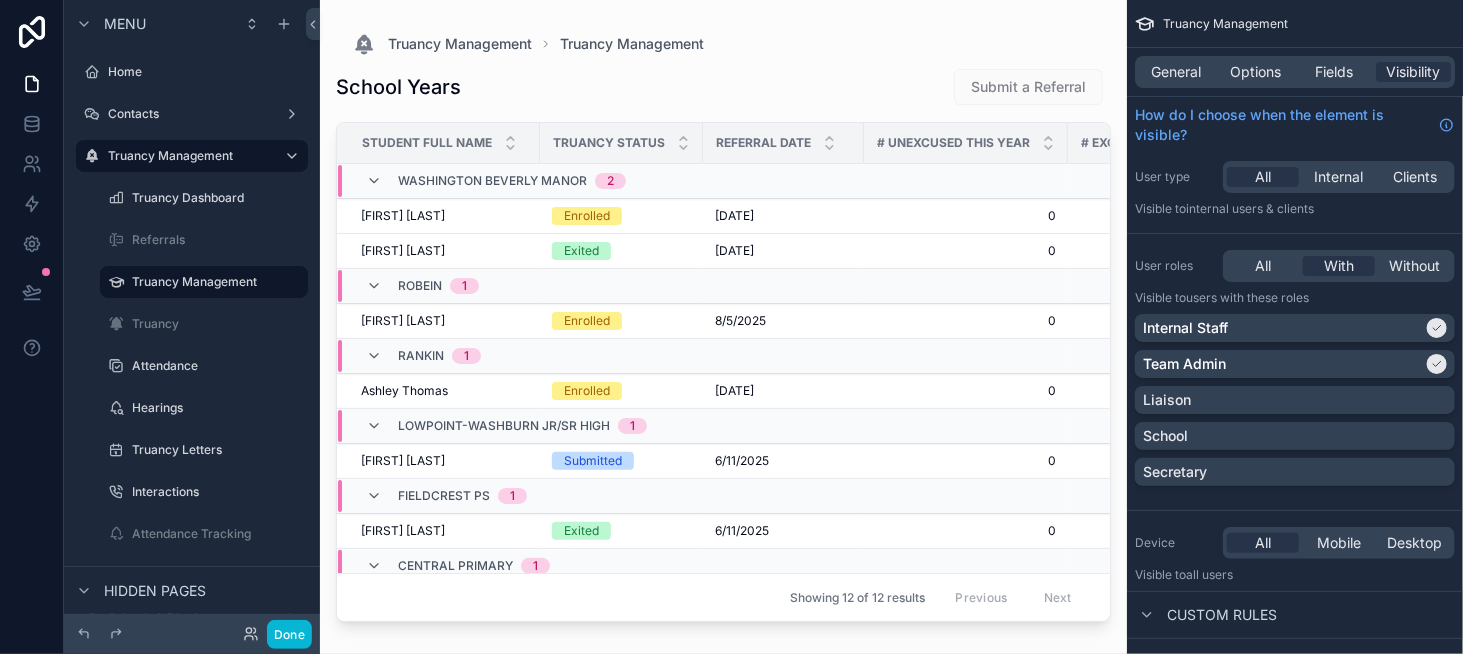 click at bounding box center (723, 315) 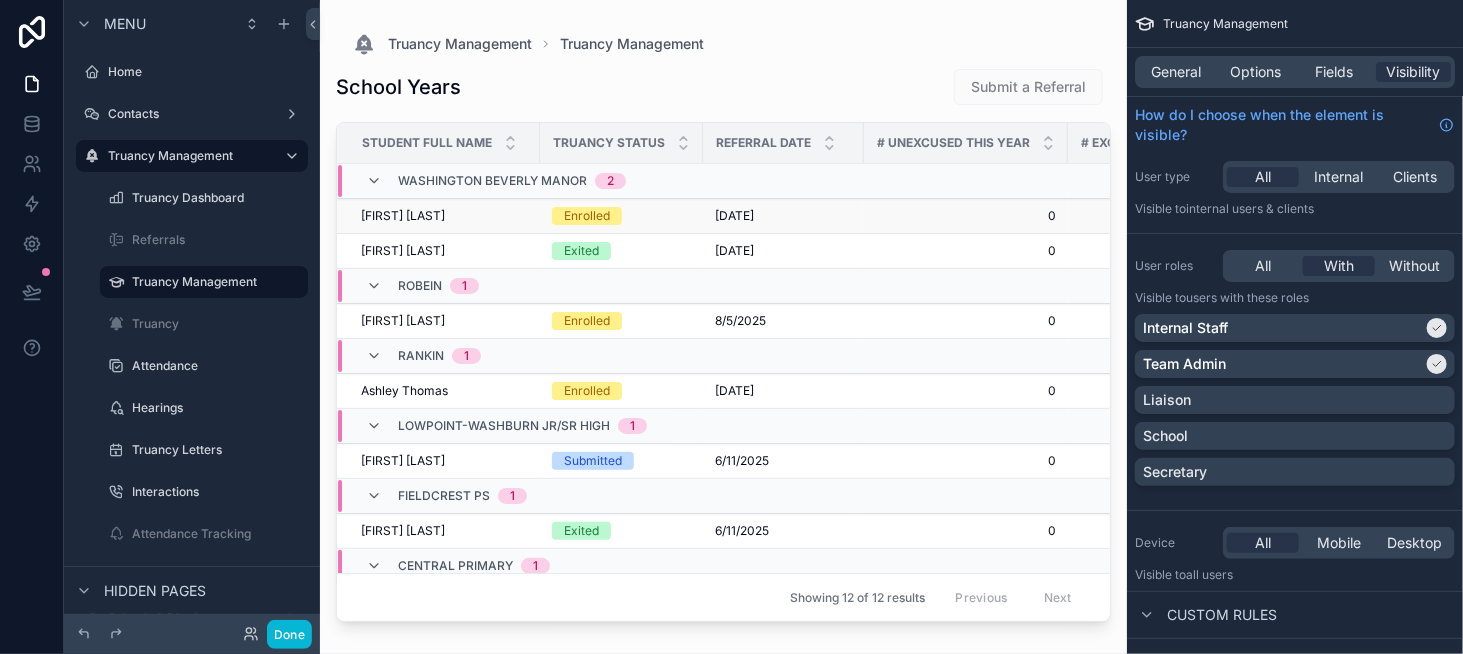 click on "[FIRST] [LAST] [FIRST] [LAST]" at bounding box center (444, 216) 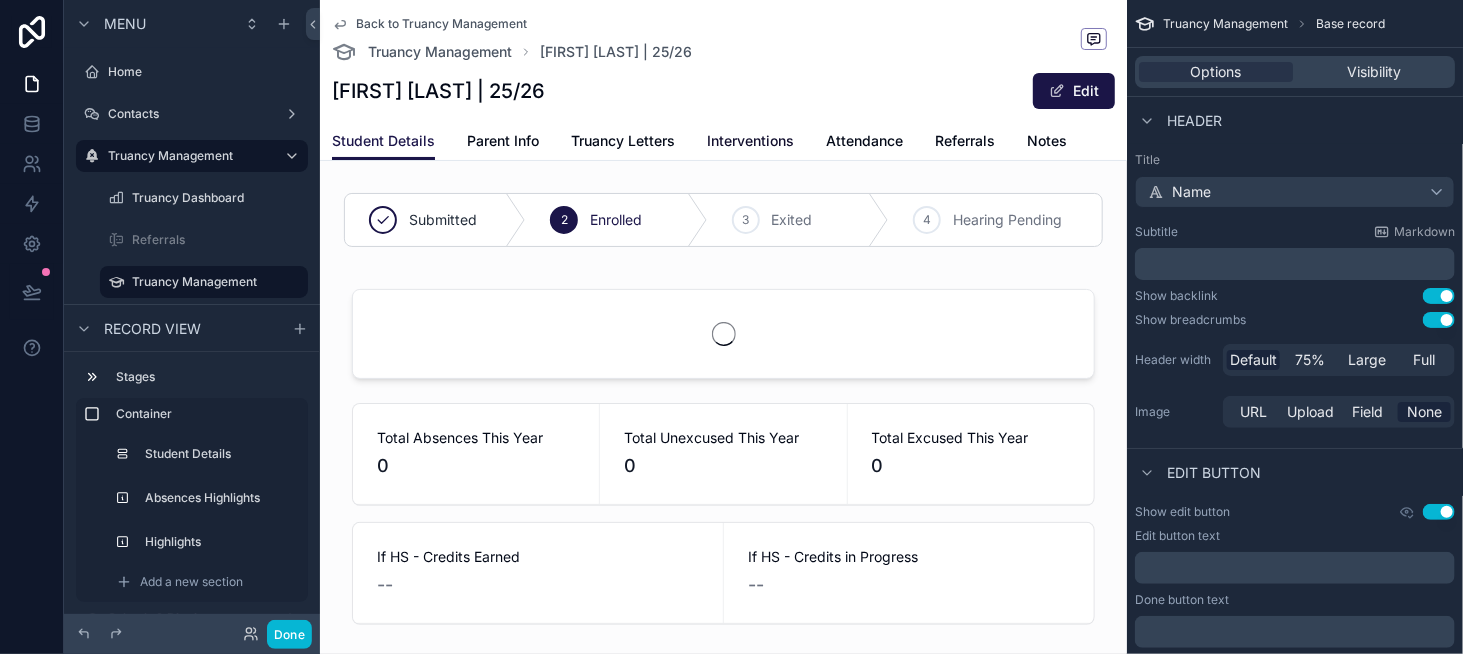 click on "Interventions" at bounding box center [750, 141] 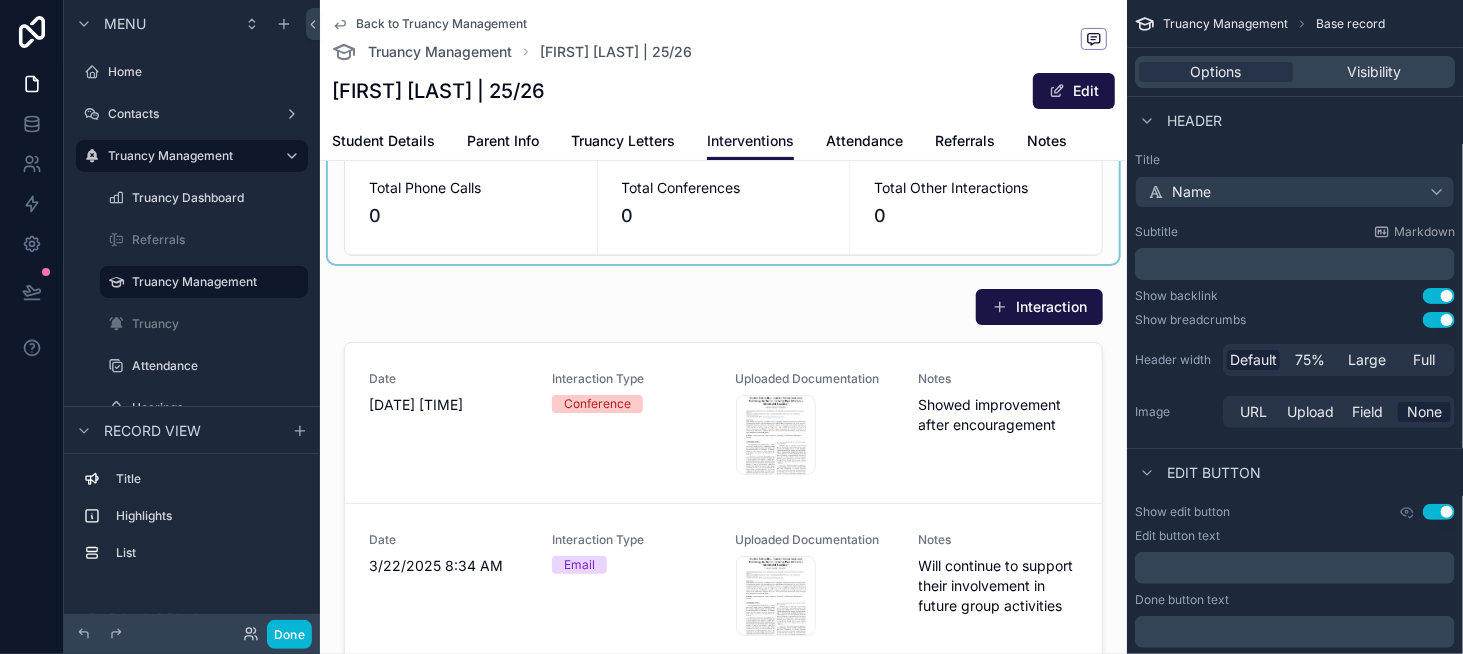 scroll, scrollTop: 200, scrollLeft: 0, axis: vertical 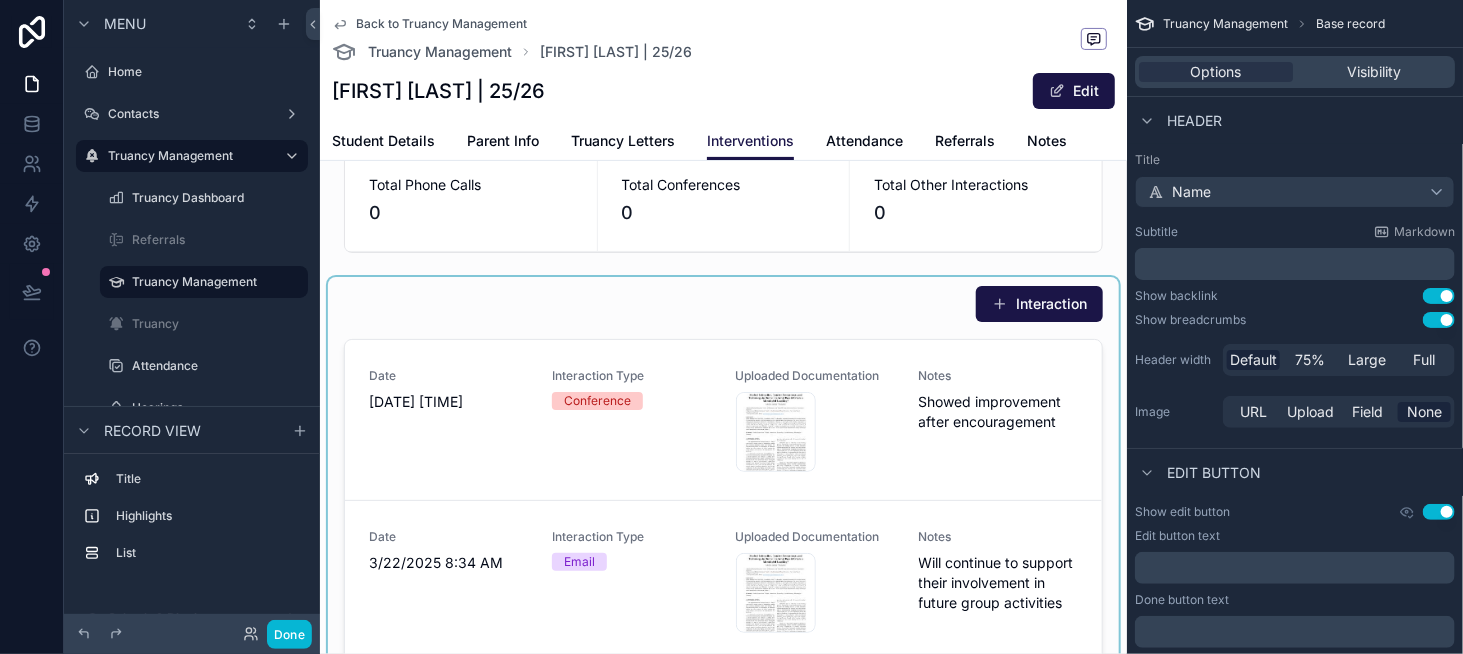 click at bounding box center (723, 561) 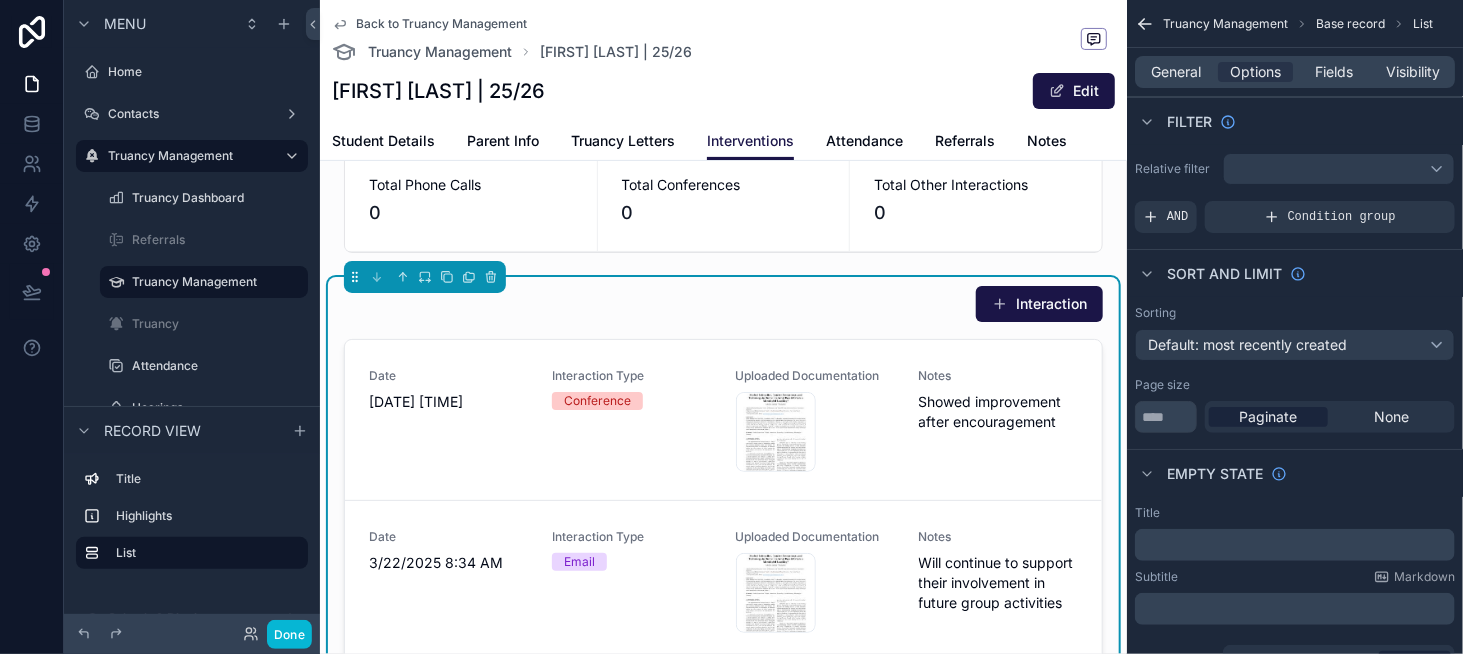 click on "﻿" at bounding box center [1297, 609] 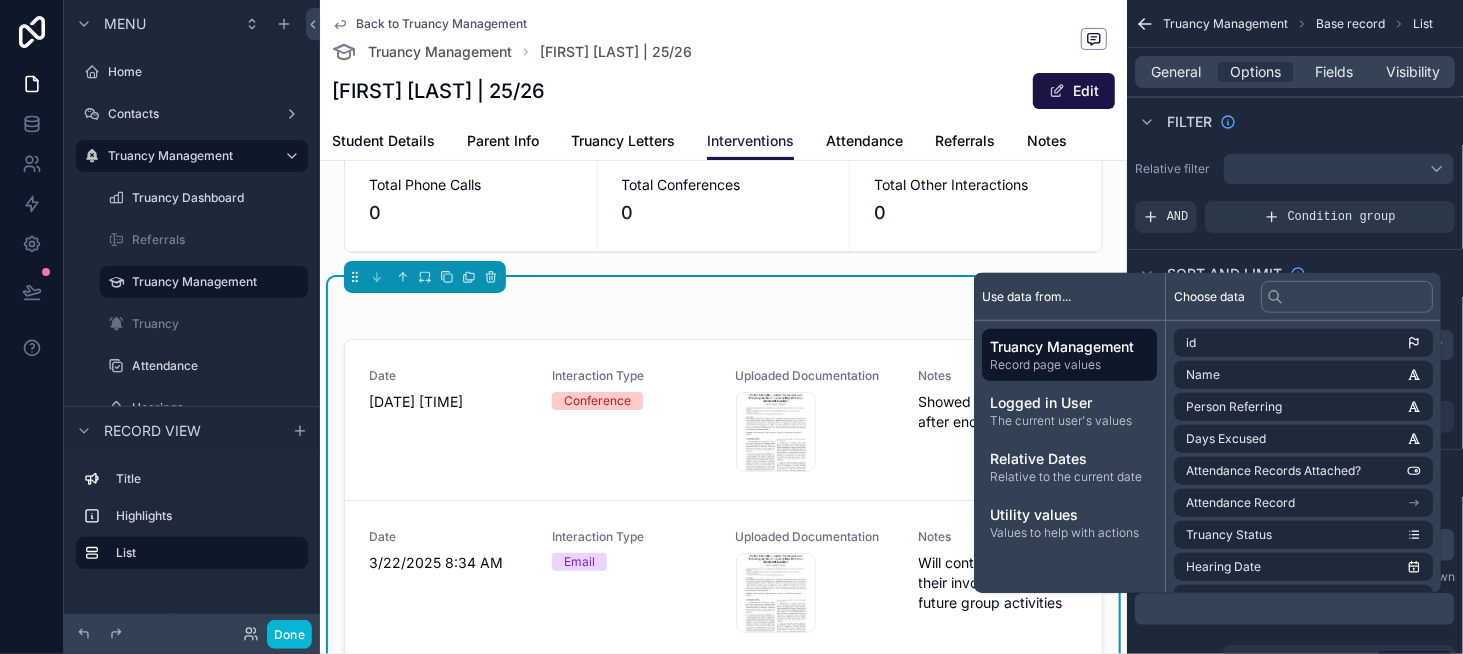 type 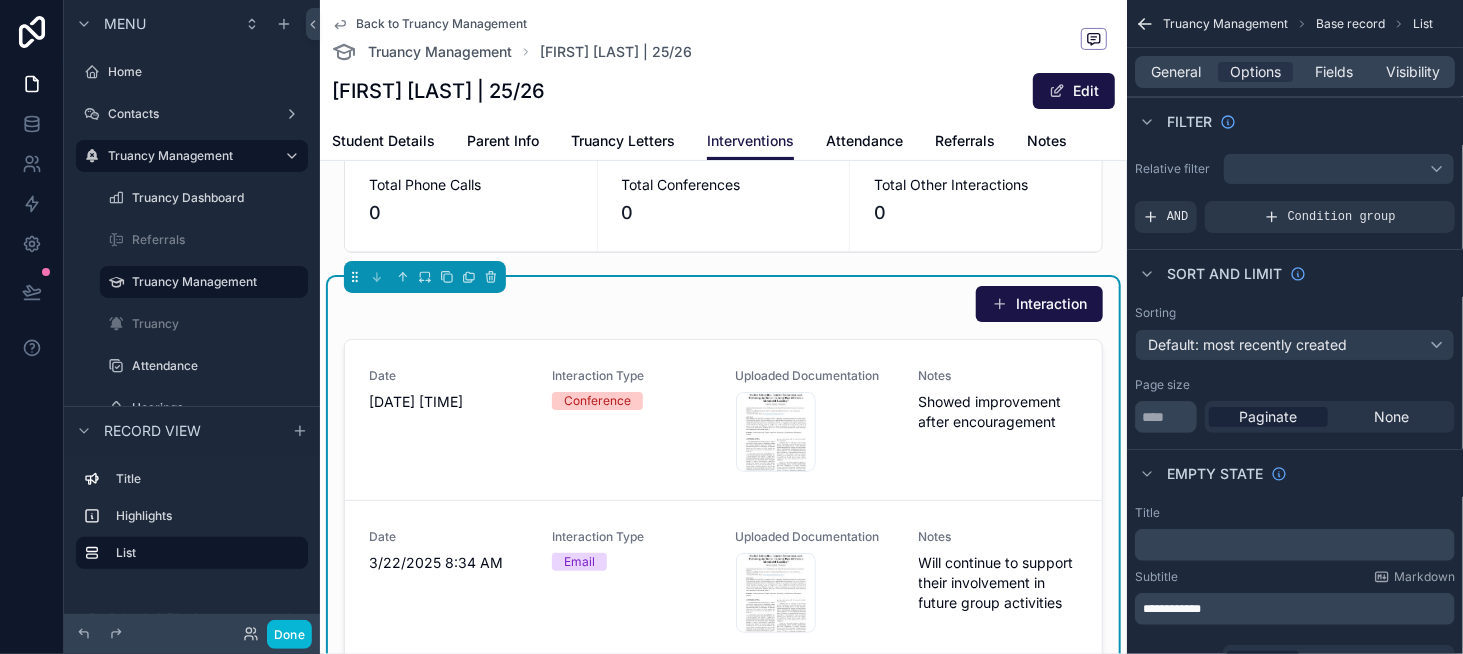 click on "Interaction" at bounding box center (723, 304) 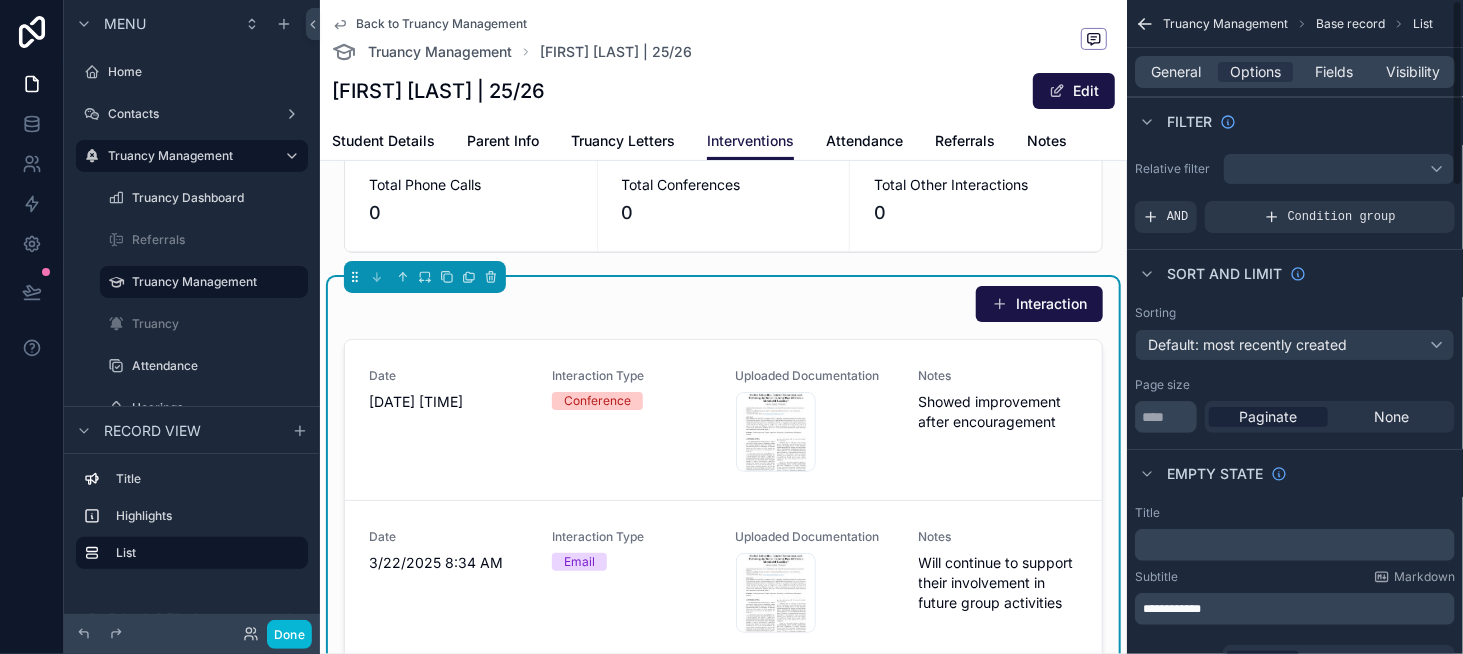 click on "**********" at bounding box center [1172, 609] 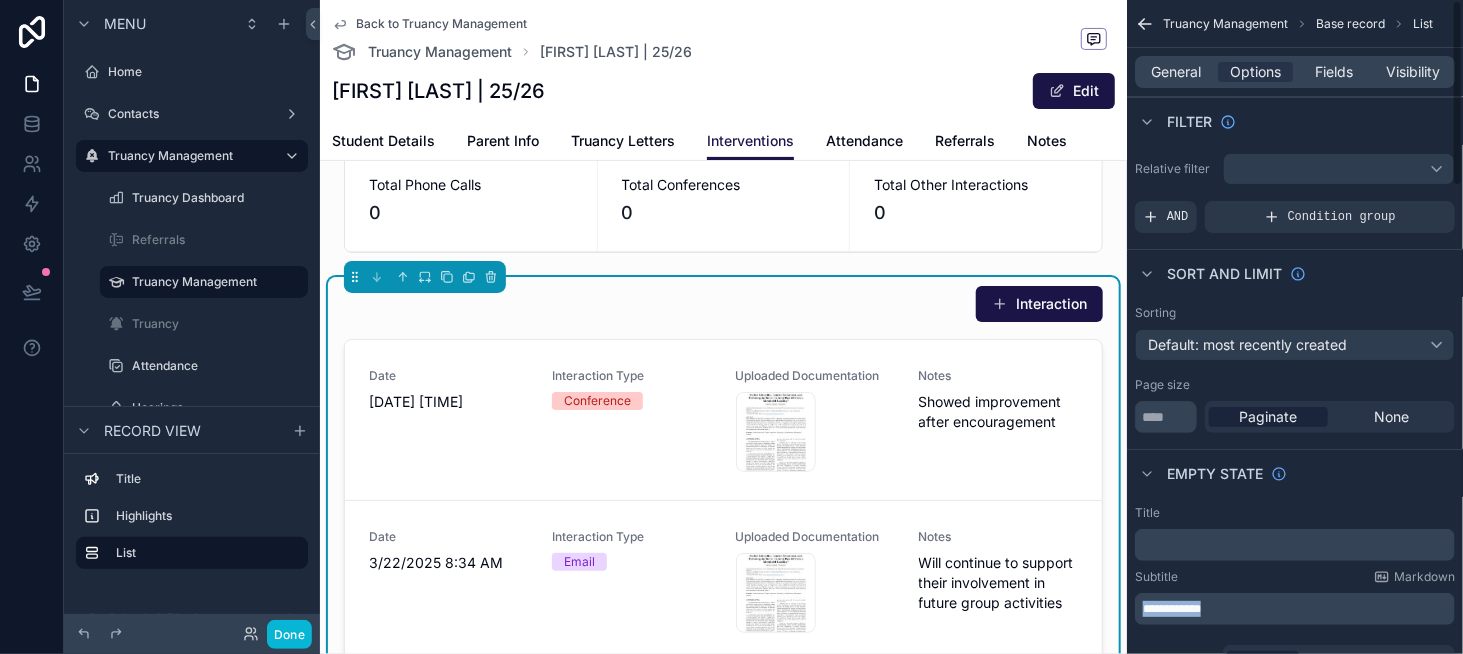 click on "**********" at bounding box center (1172, 609) 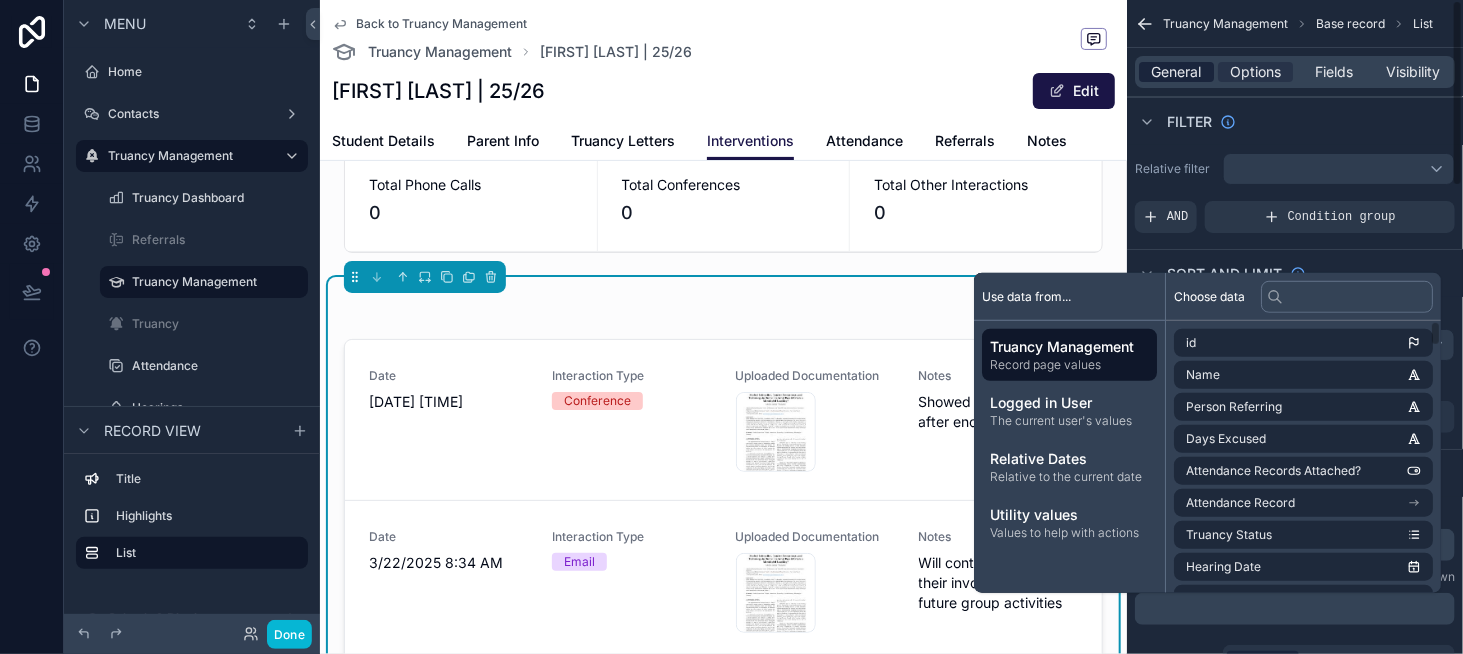 click on "General" at bounding box center [1177, 72] 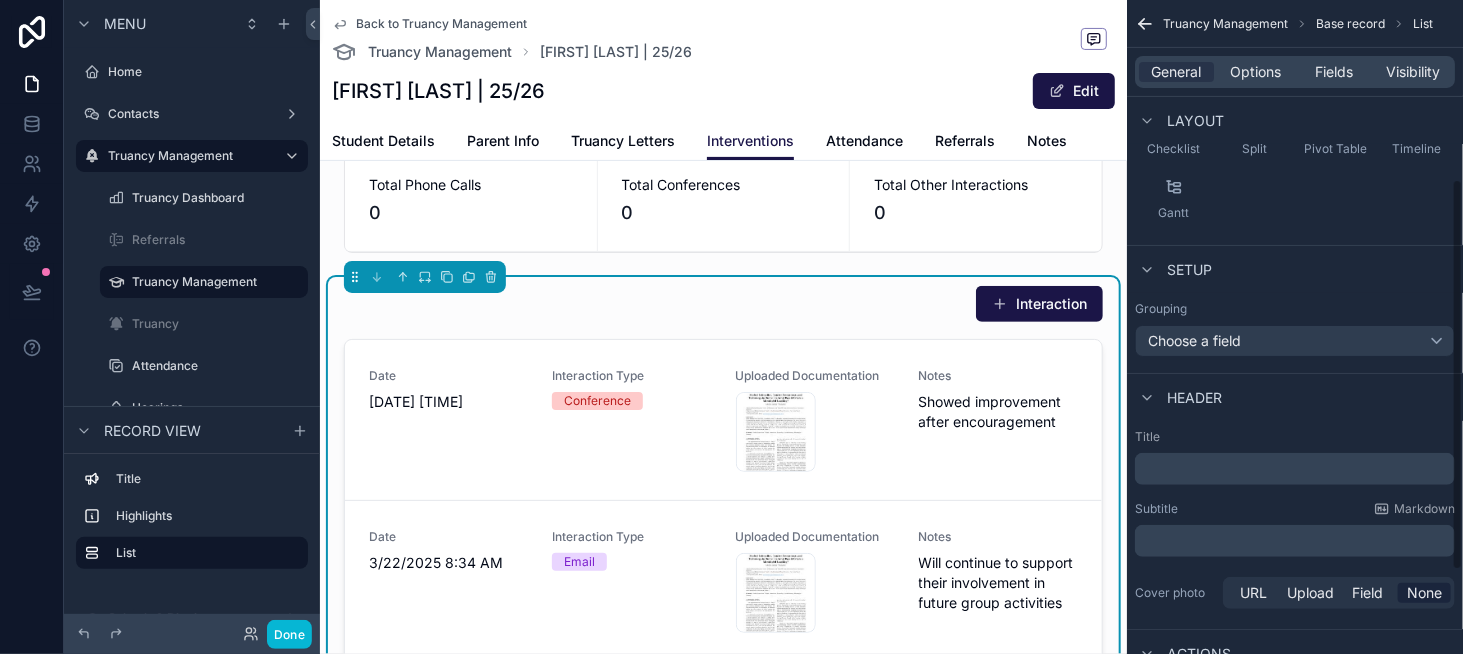 scroll, scrollTop: 300, scrollLeft: 0, axis: vertical 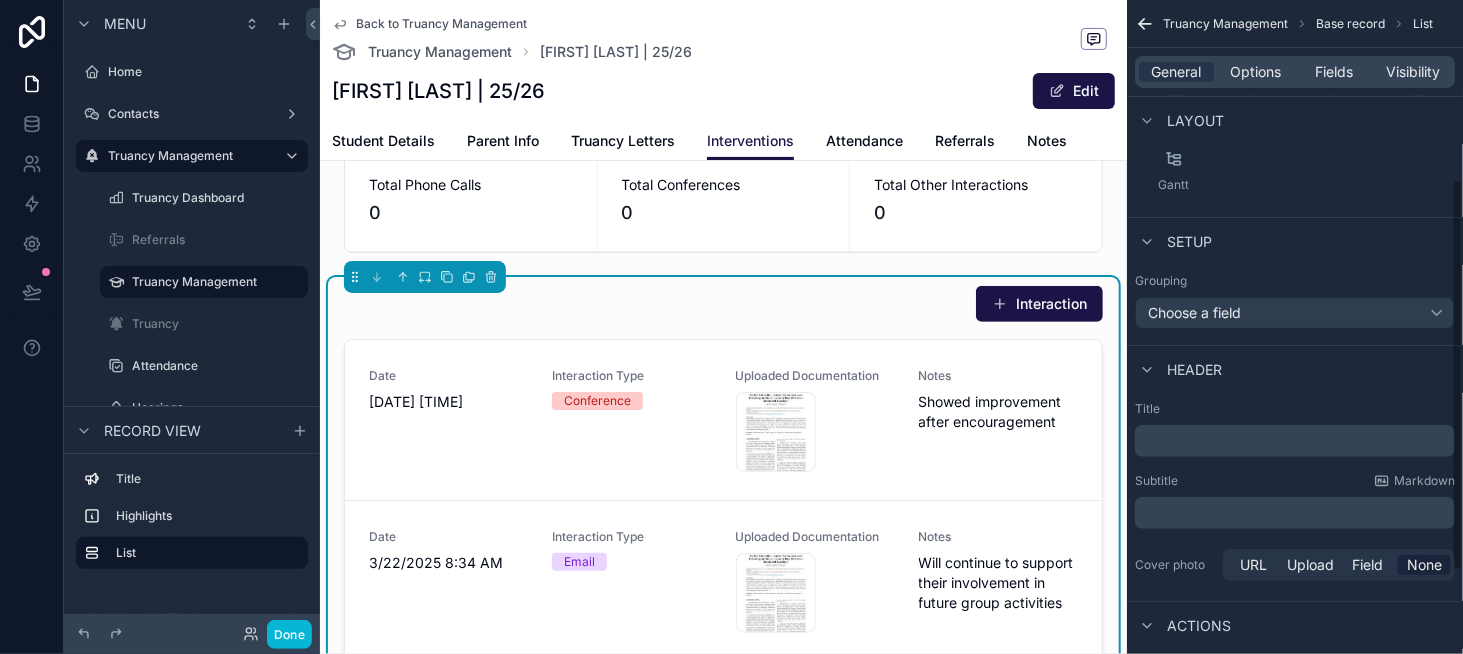 click on "﻿" at bounding box center [1297, 513] 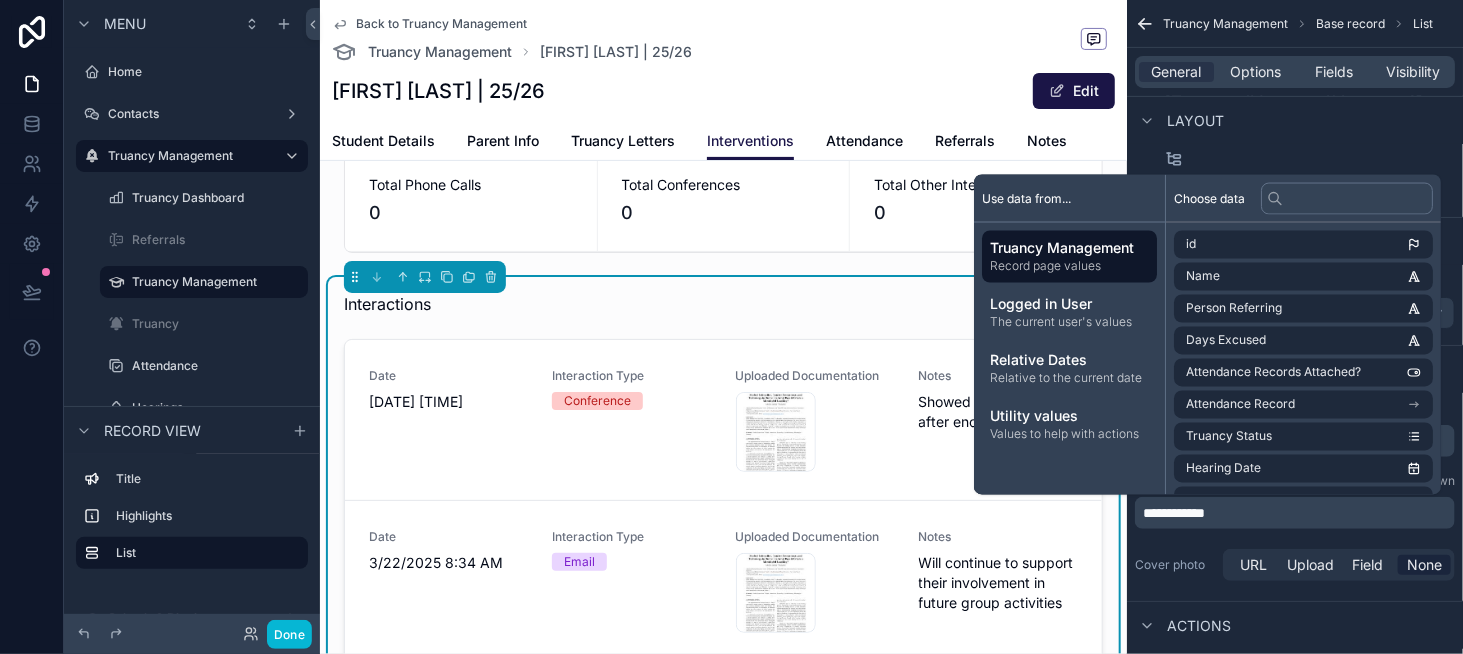 click on "Interactions Interaction" at bounding box center [723, 304] 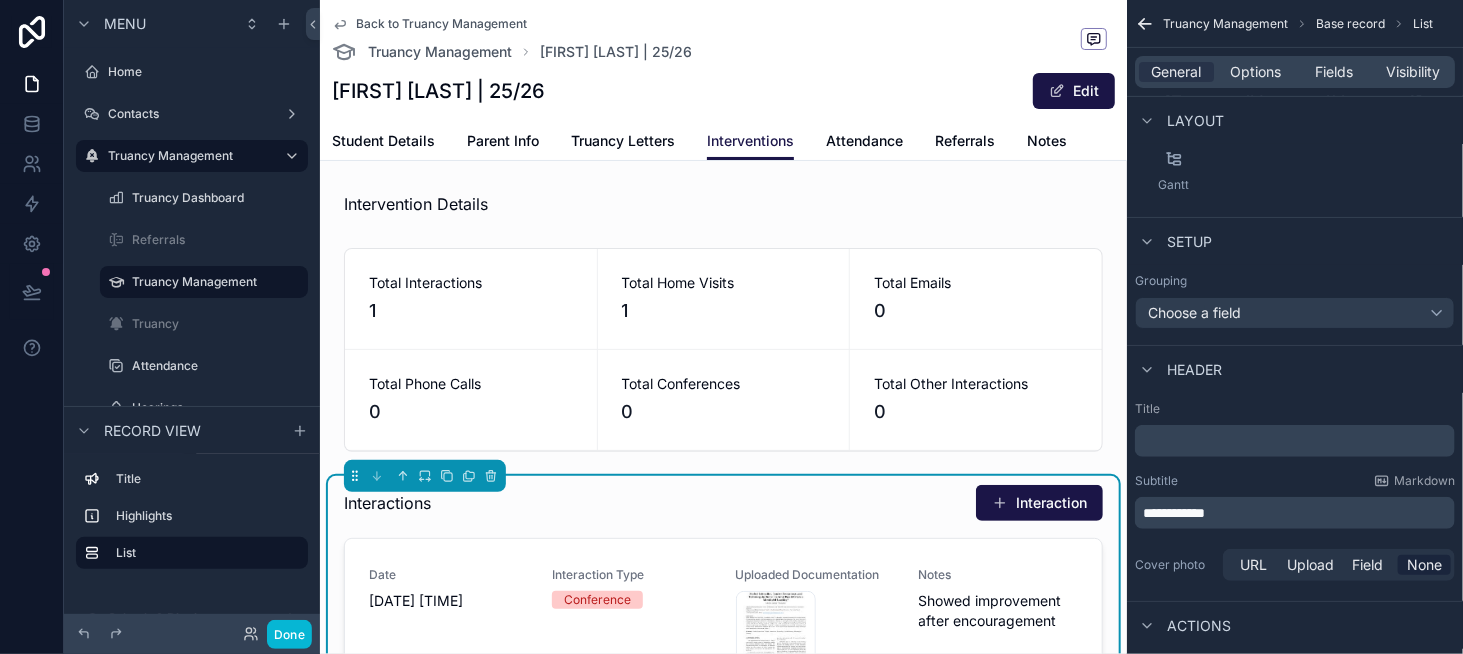 scroll, scrollTop: 0, scrollLeft: 0, axis: both 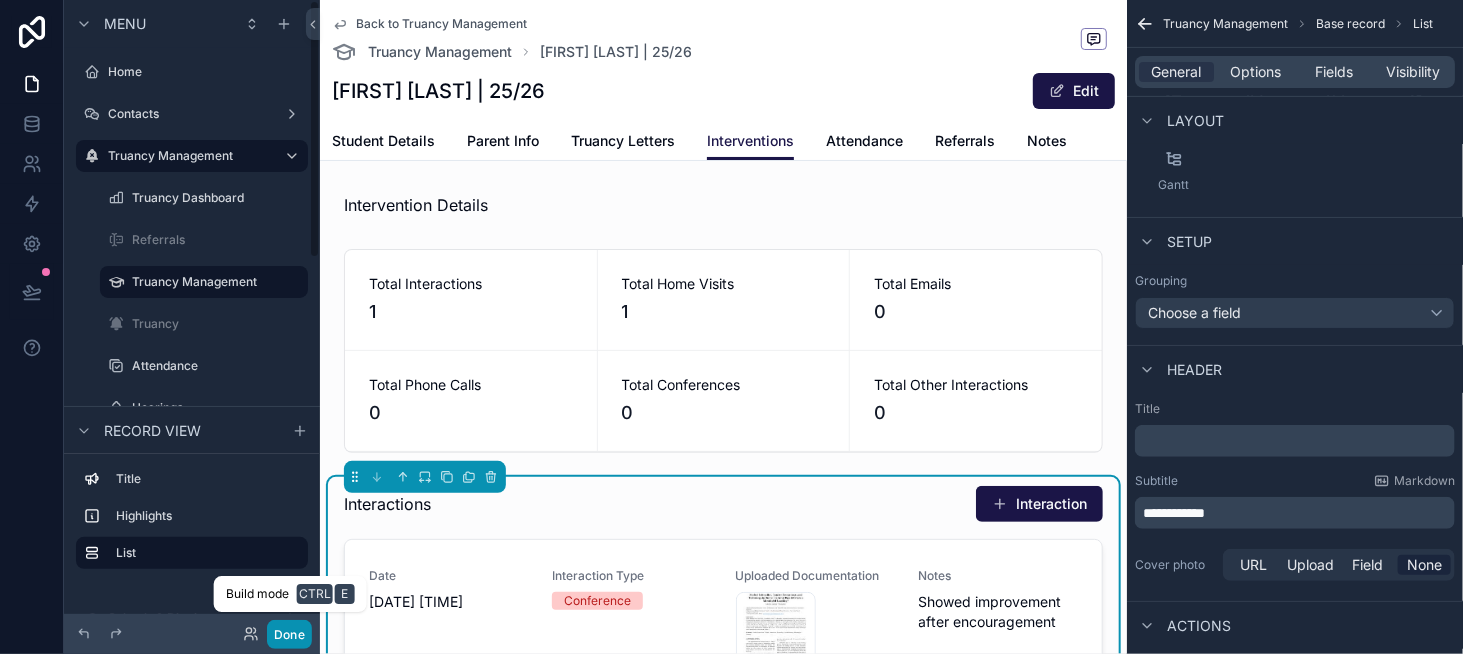 click on "Done" at bounding box center [289, 634] 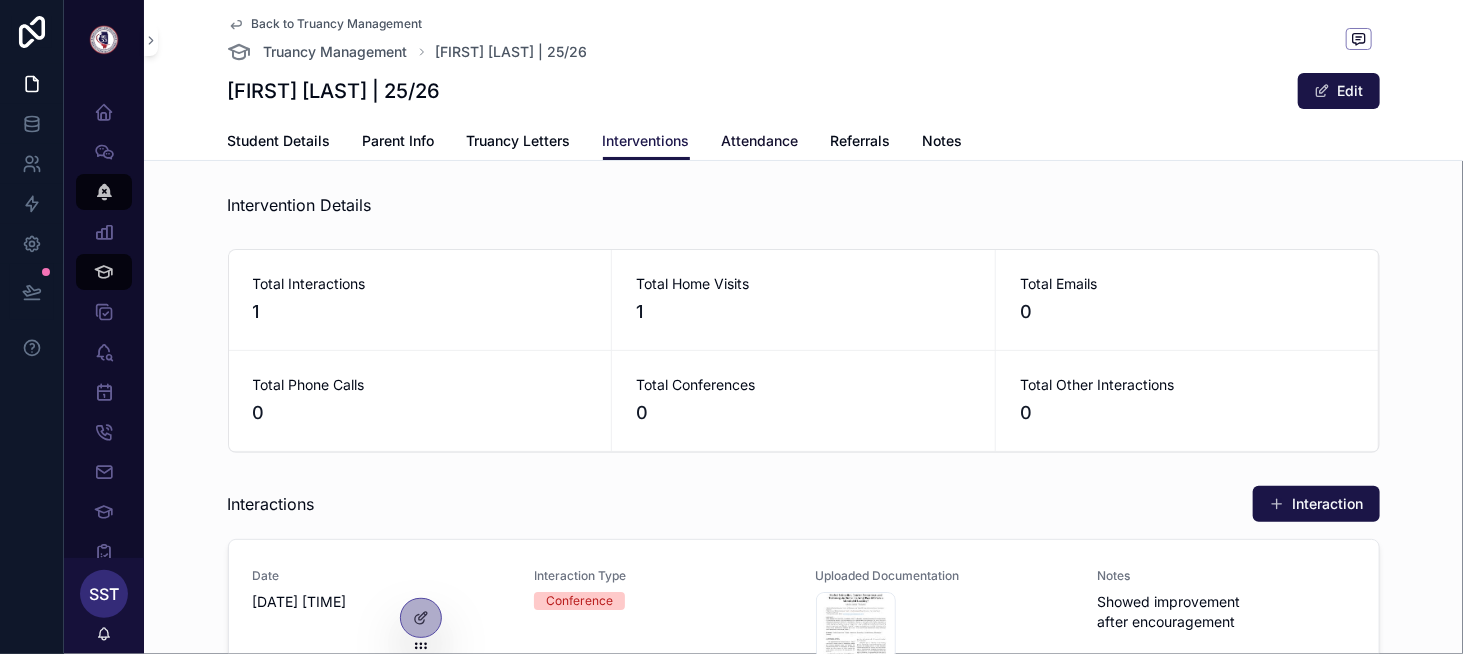 click on "Attendance" at bounding box center [760, 141] 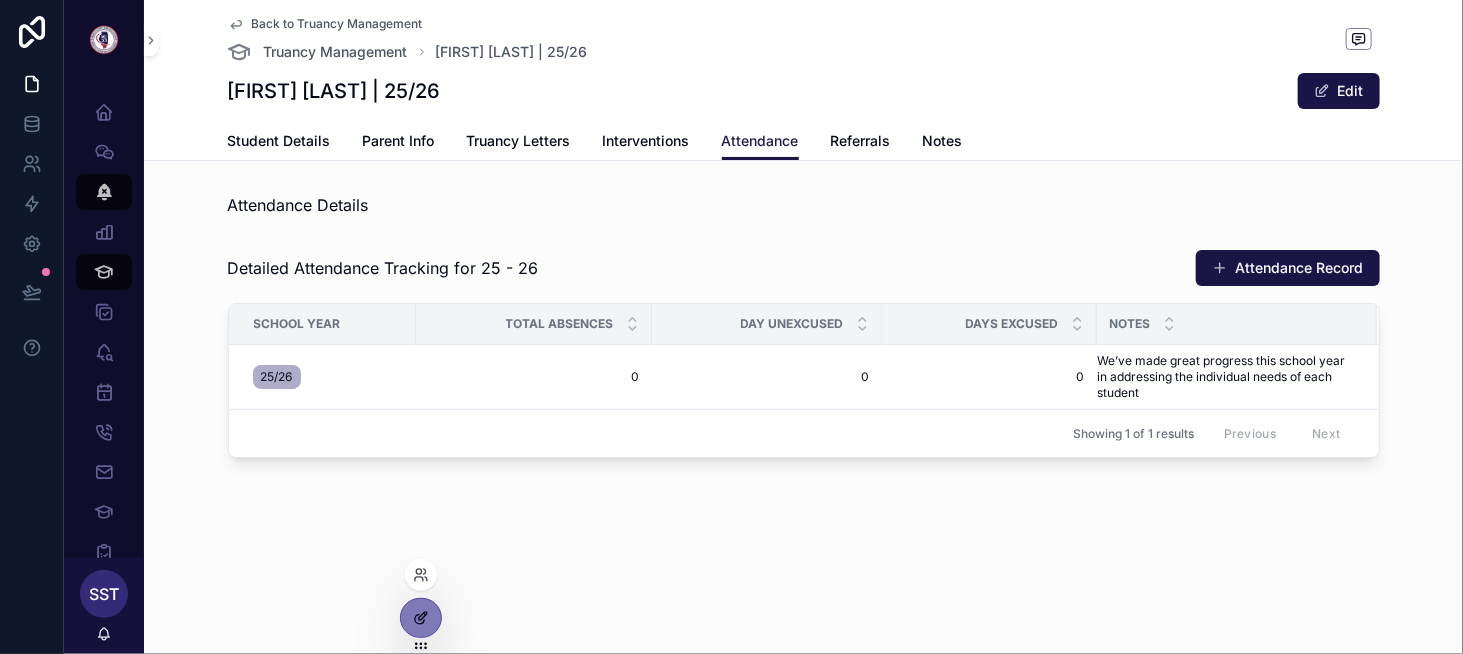 click 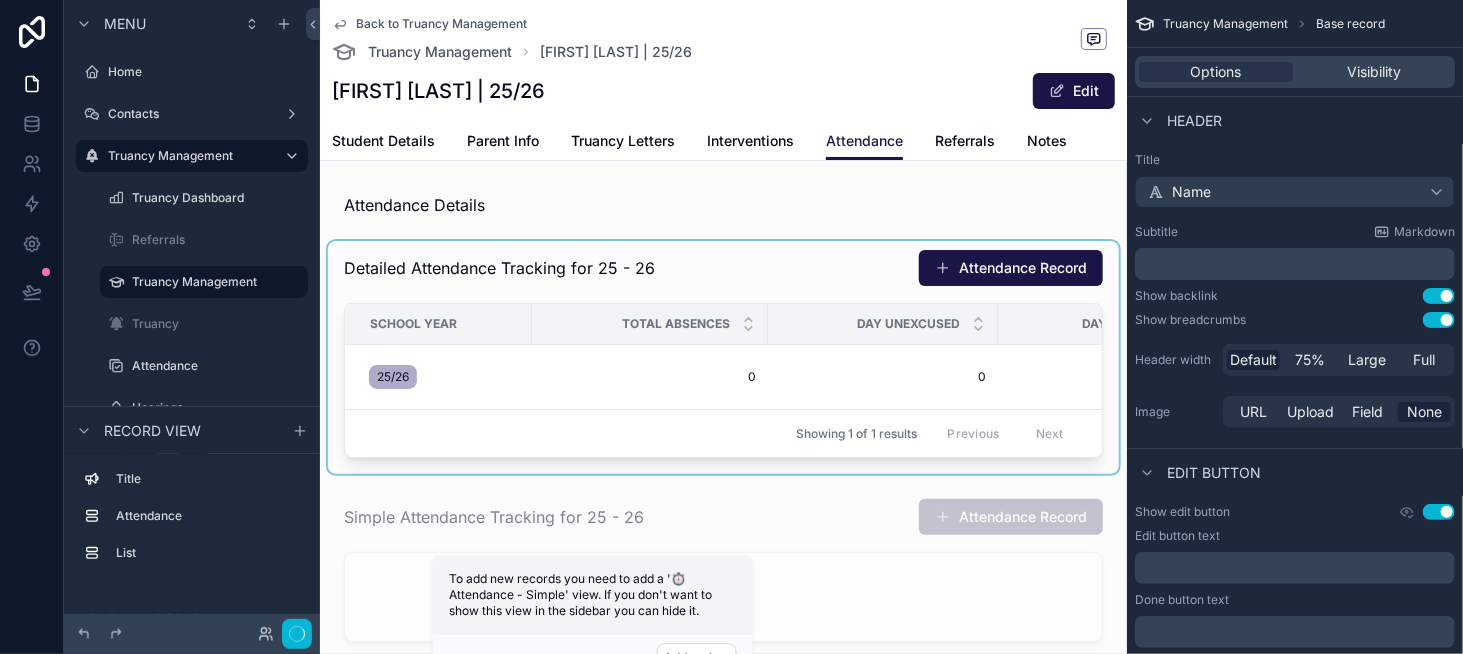 click at bounding box center [723, 357] 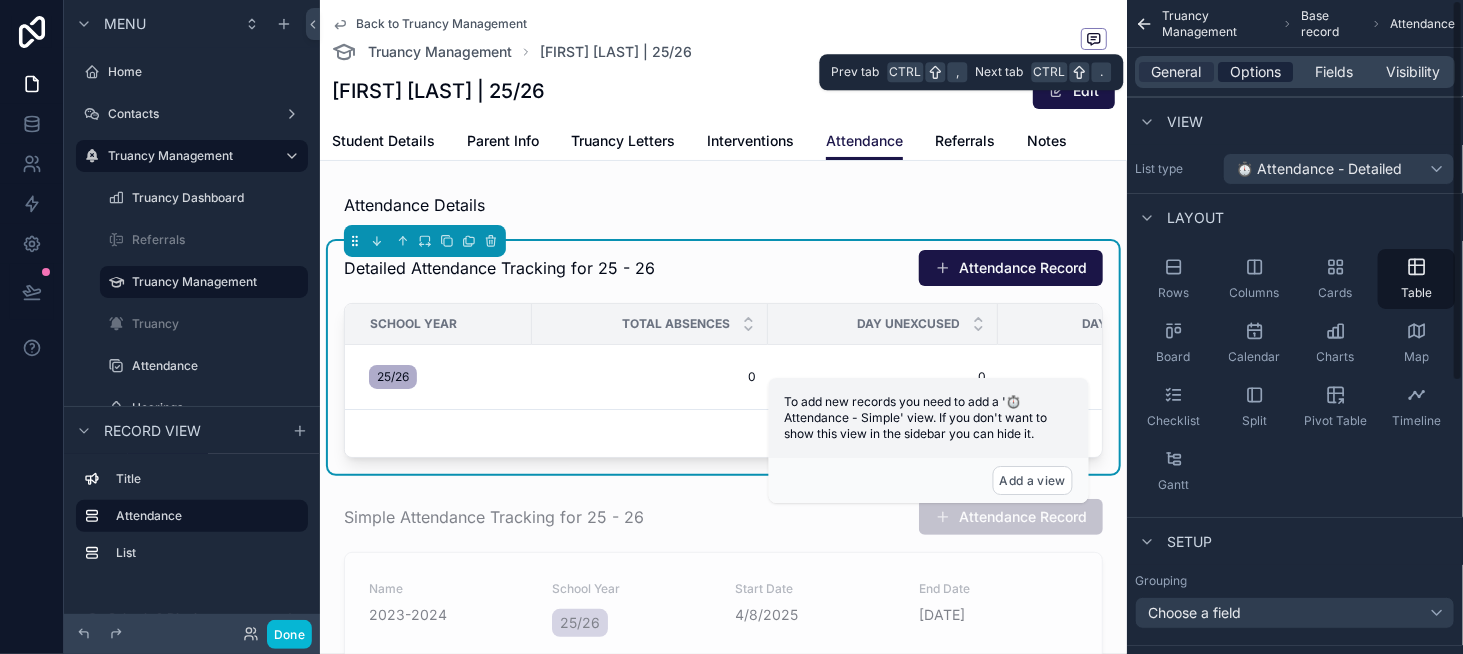 click on "Options" at bounding box center (1255, 72) 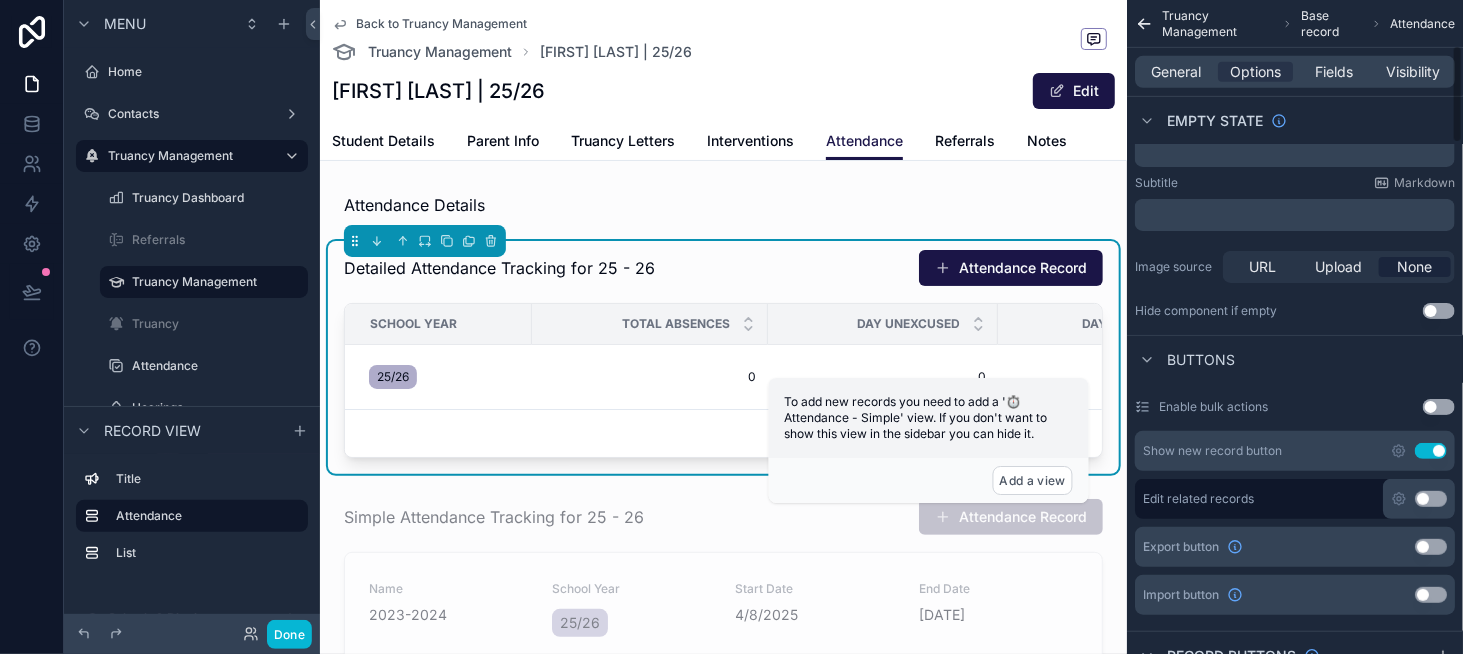 scroll, scrollTop: 400, scrollLeft: 0, axis: vertical 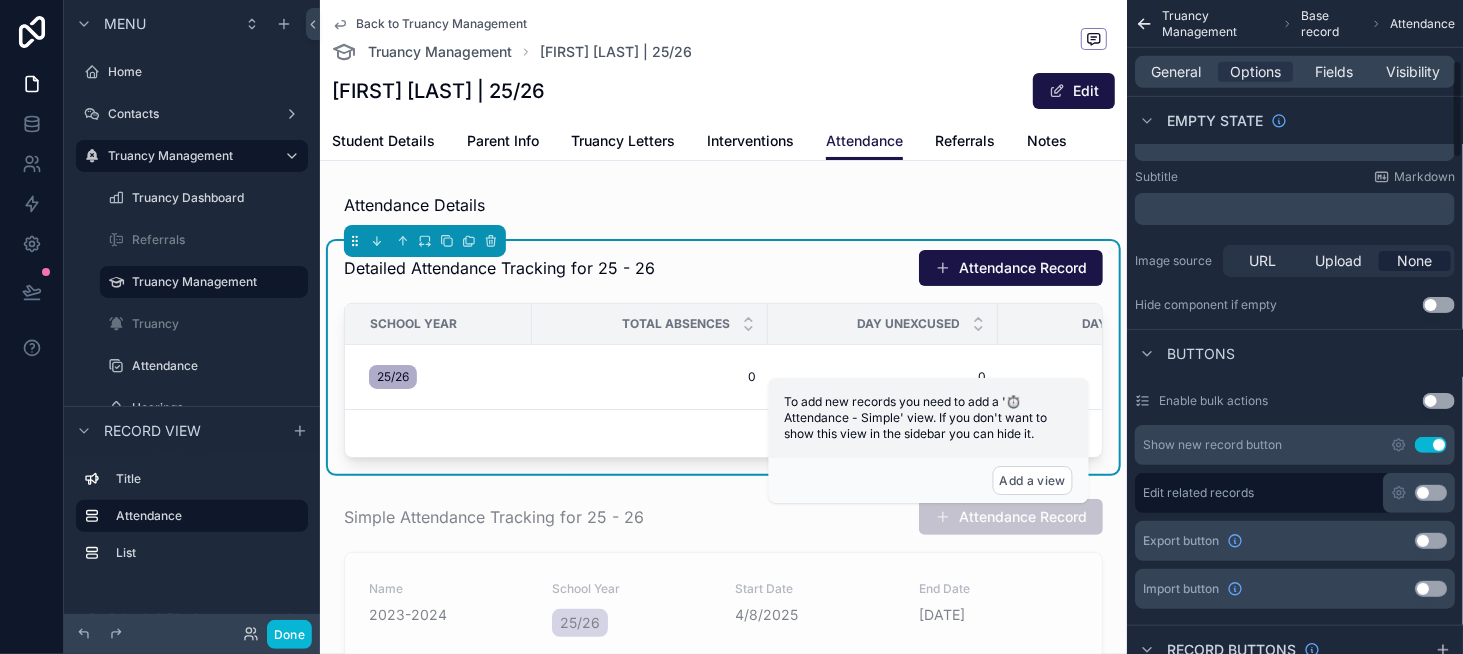 click on "Use setting" at bounding box center (1431, 445) 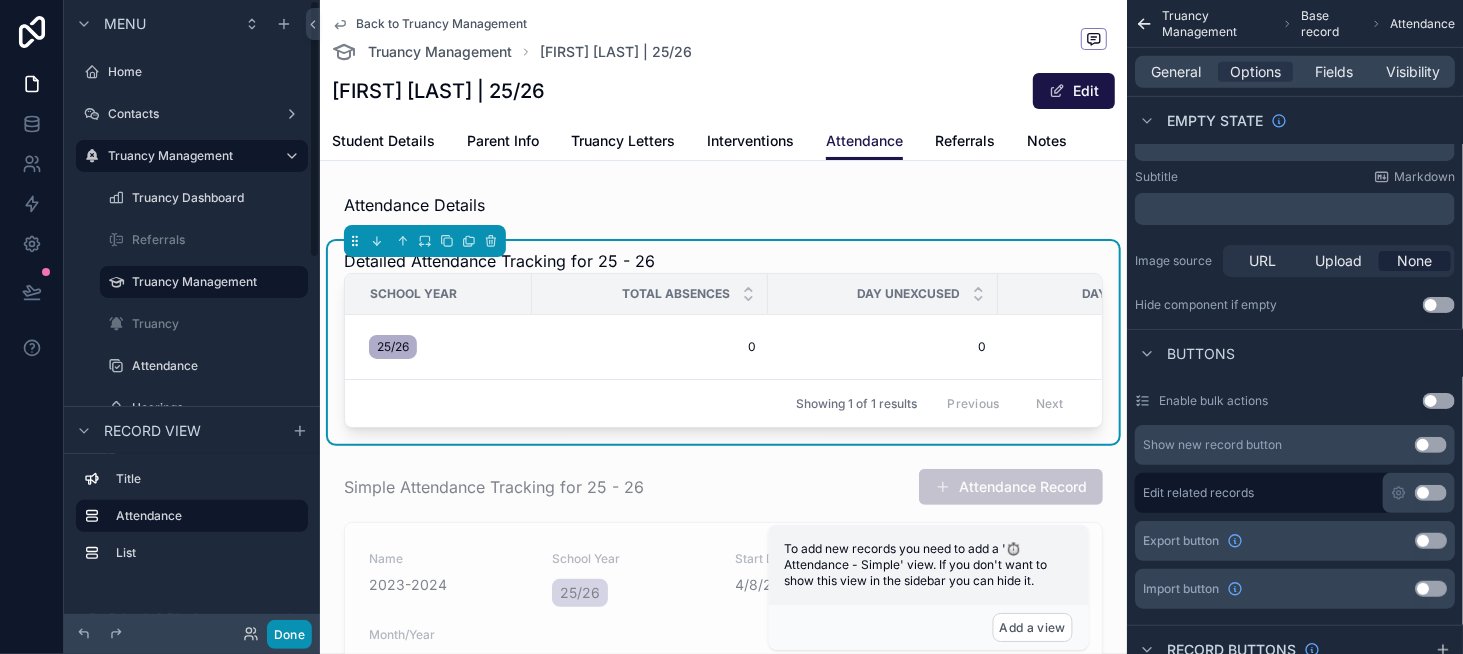 click on "Done" at bounding box center (289, 634) 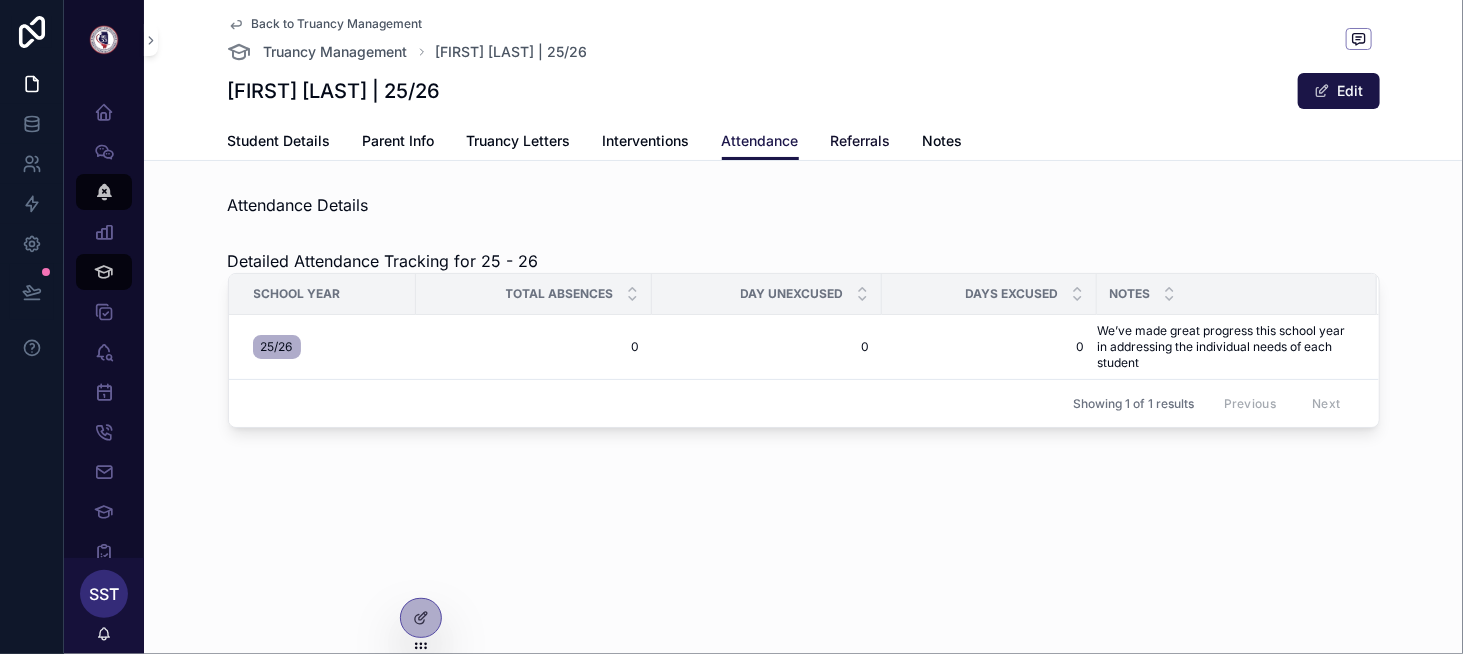 click on "Referrals" at bounding box center (861, 141) 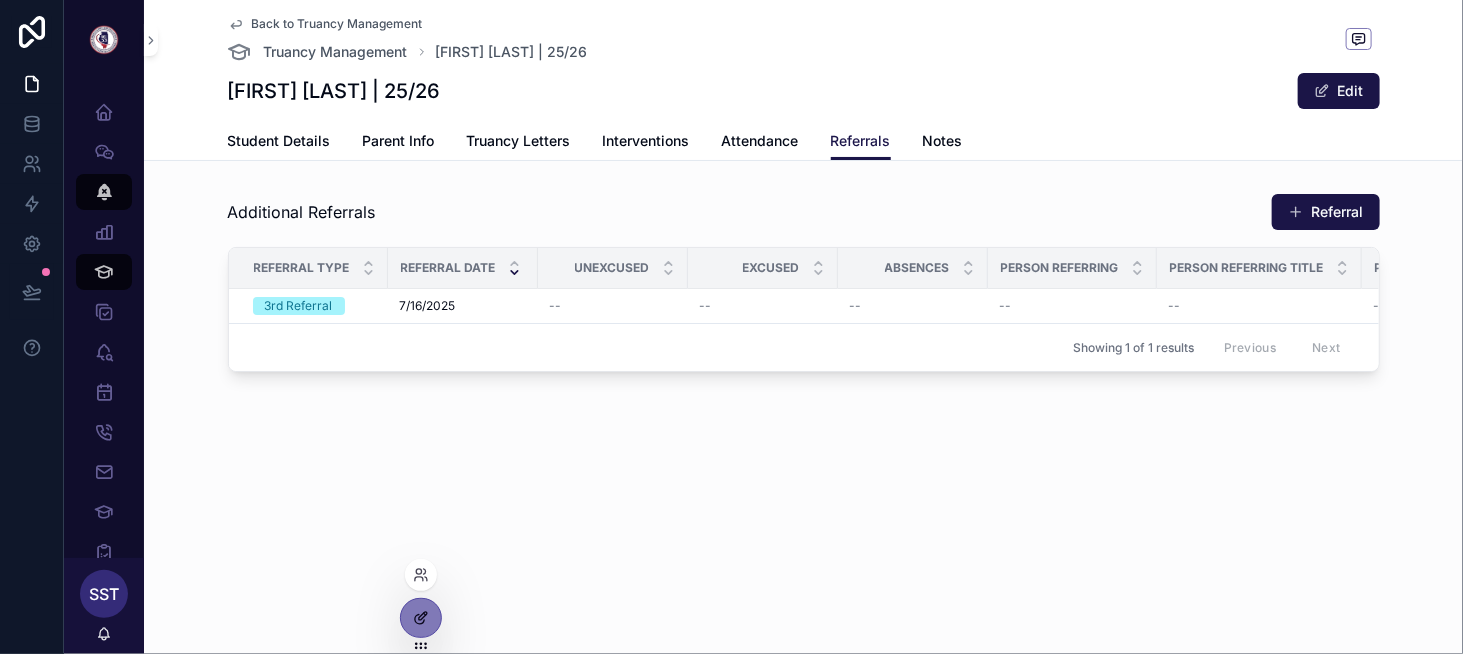 click at bounding box center [421, 618] 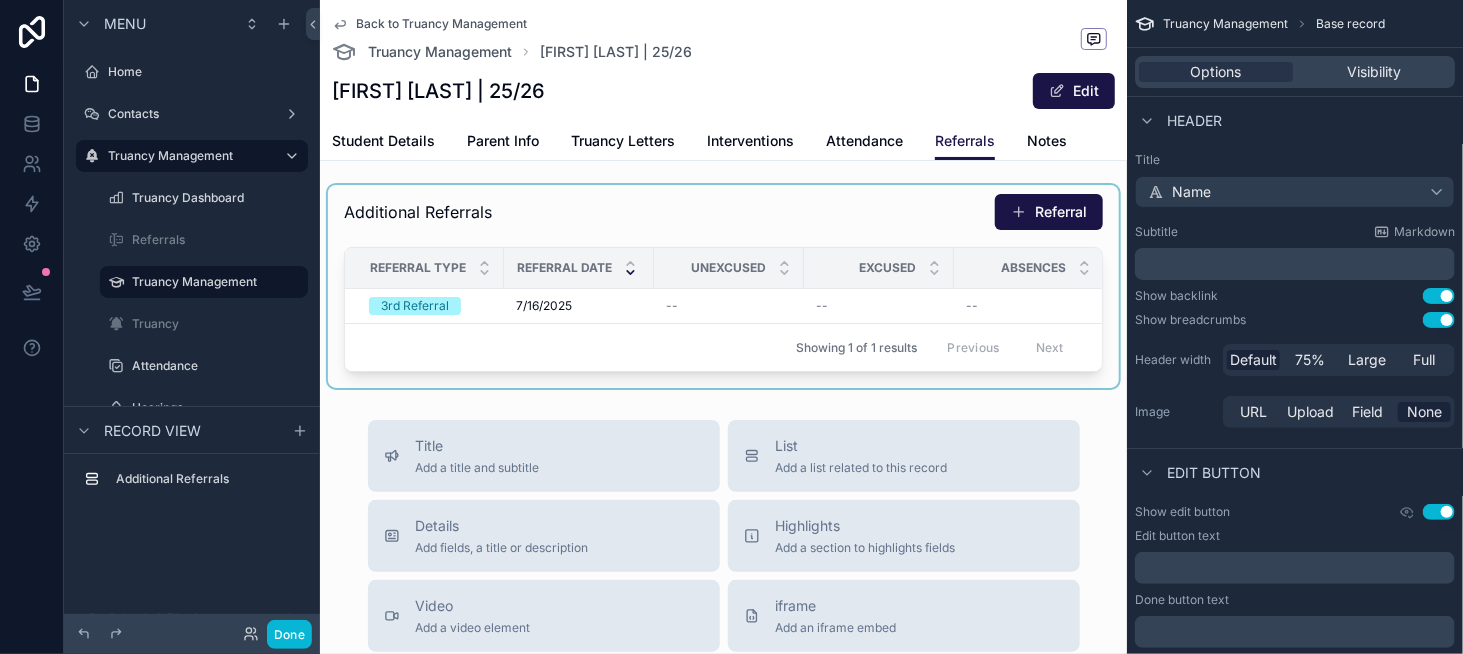 click on "Showing 1 of 1 results Previous Next" at bounding box center [723, 347] 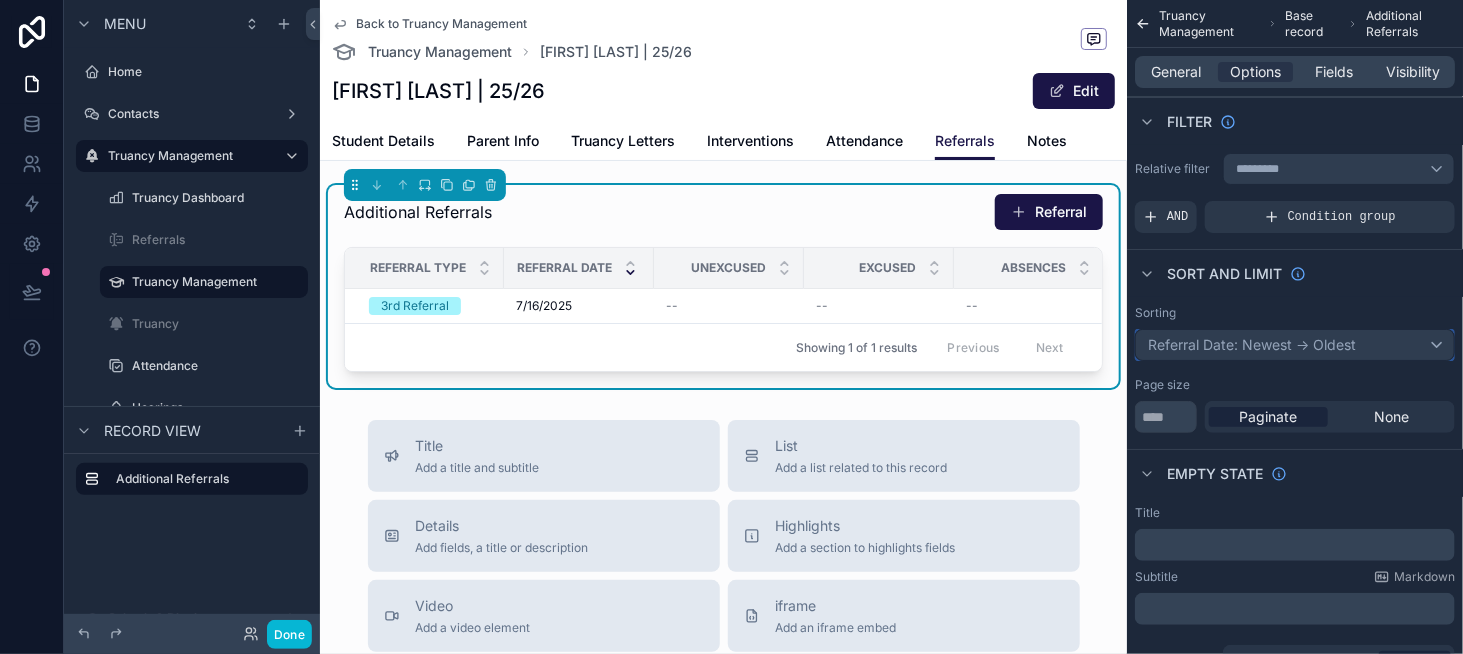 click on "Referral Date: Newest -> Oldest" at bounding box center [1295, 345] 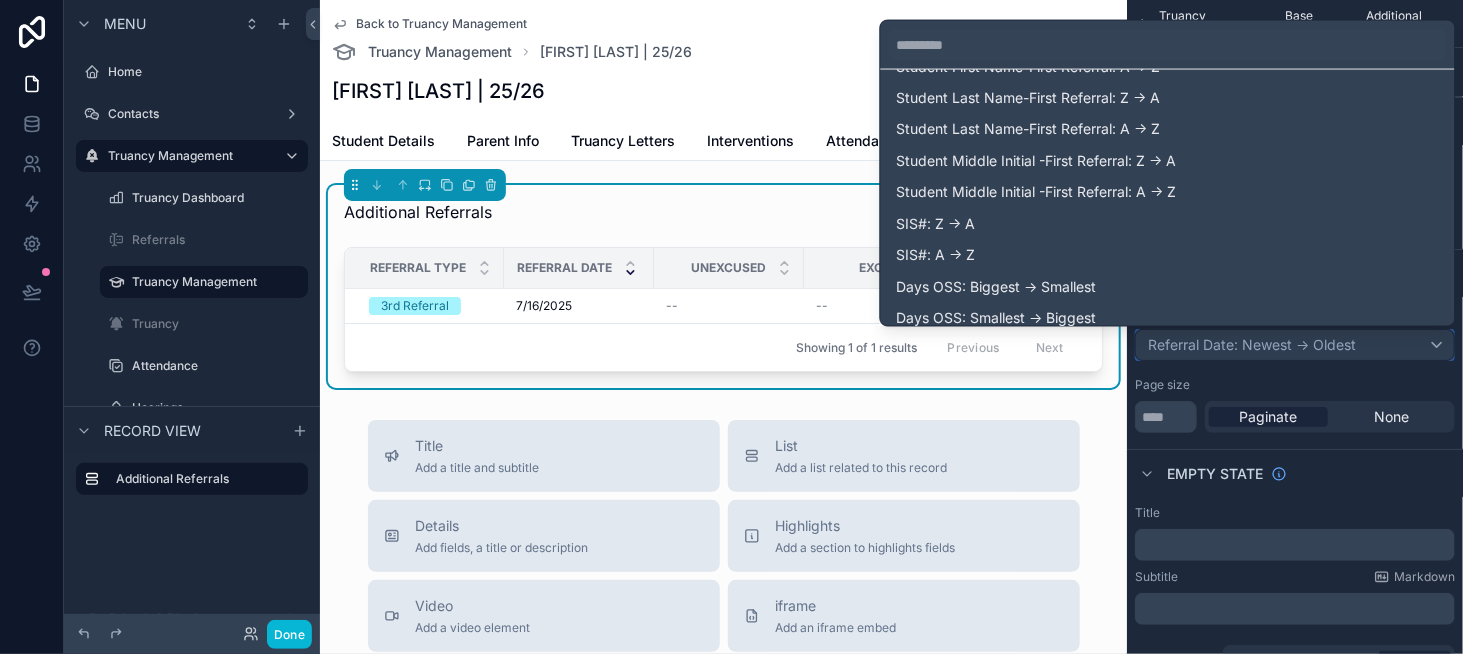 scroll, scrollTop: 1700, scrollLeft: 0, axis: vertical 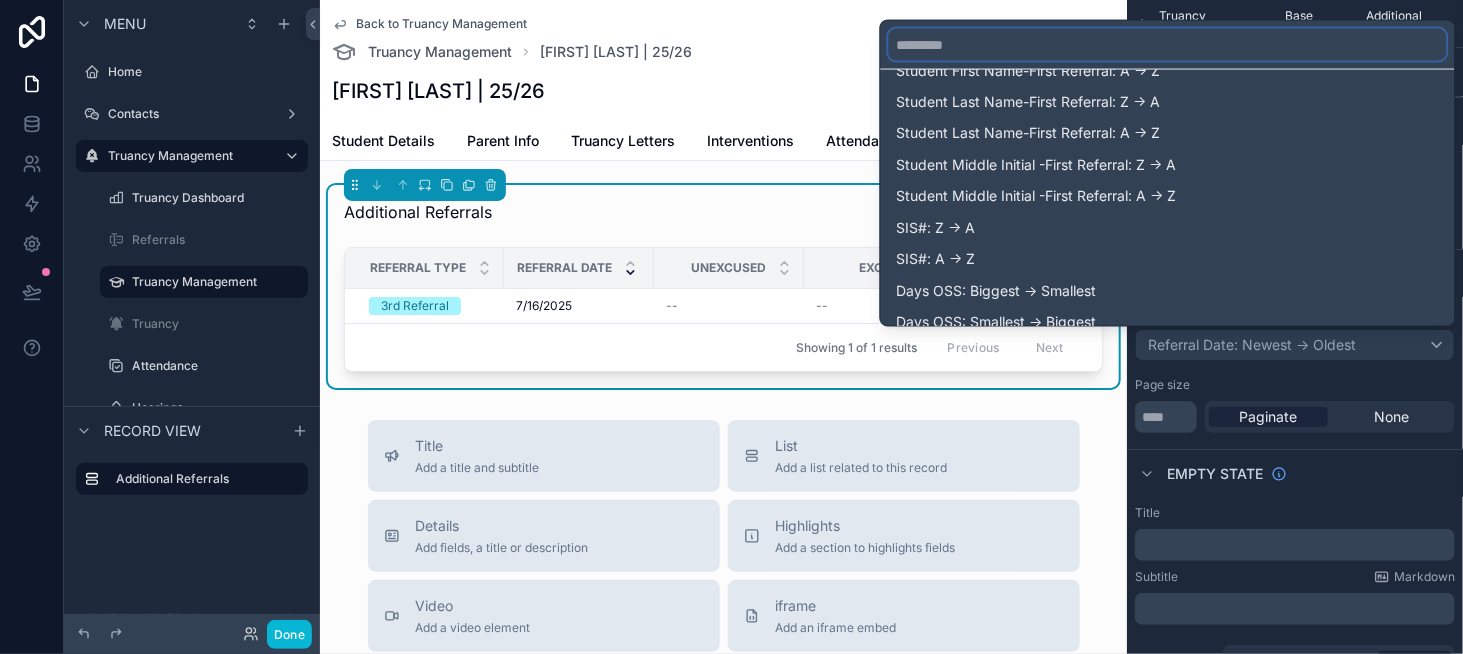 click at bounding box center [1168, 45] 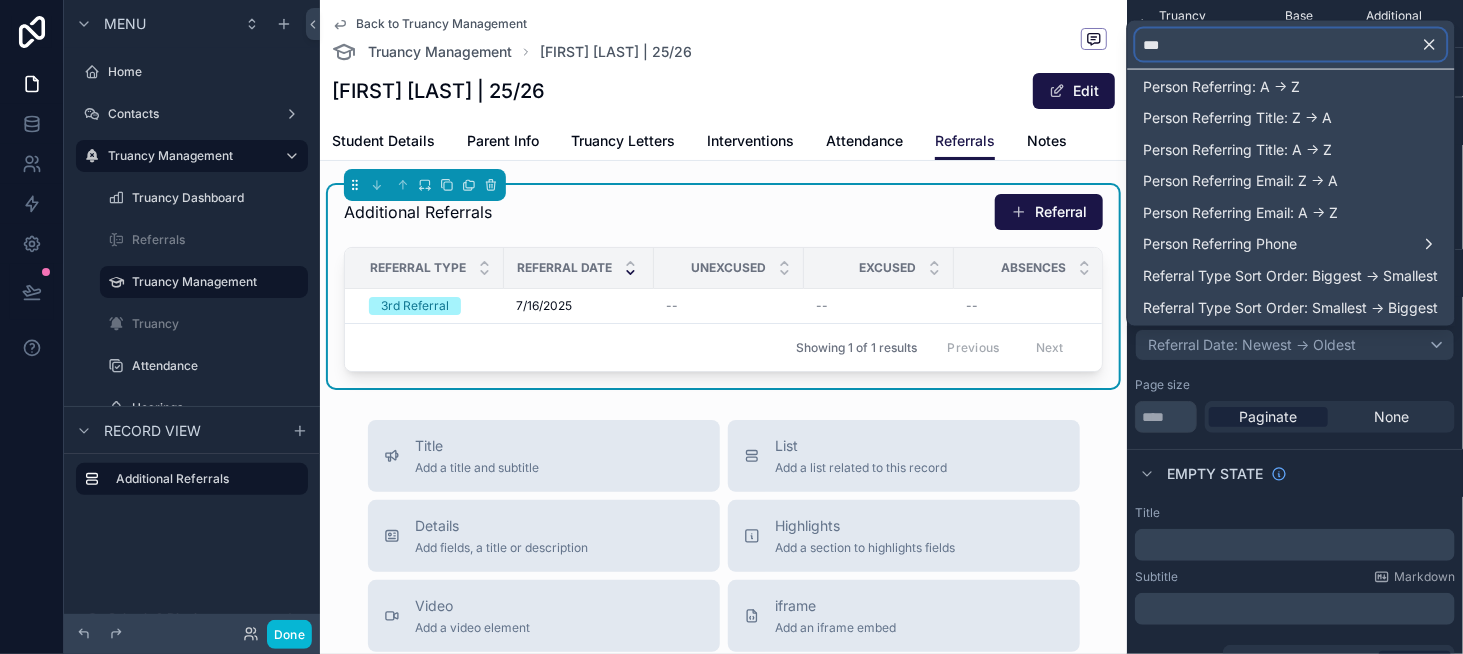 scroll, scrollTop: 0, scrollLeft: 0, axis: both 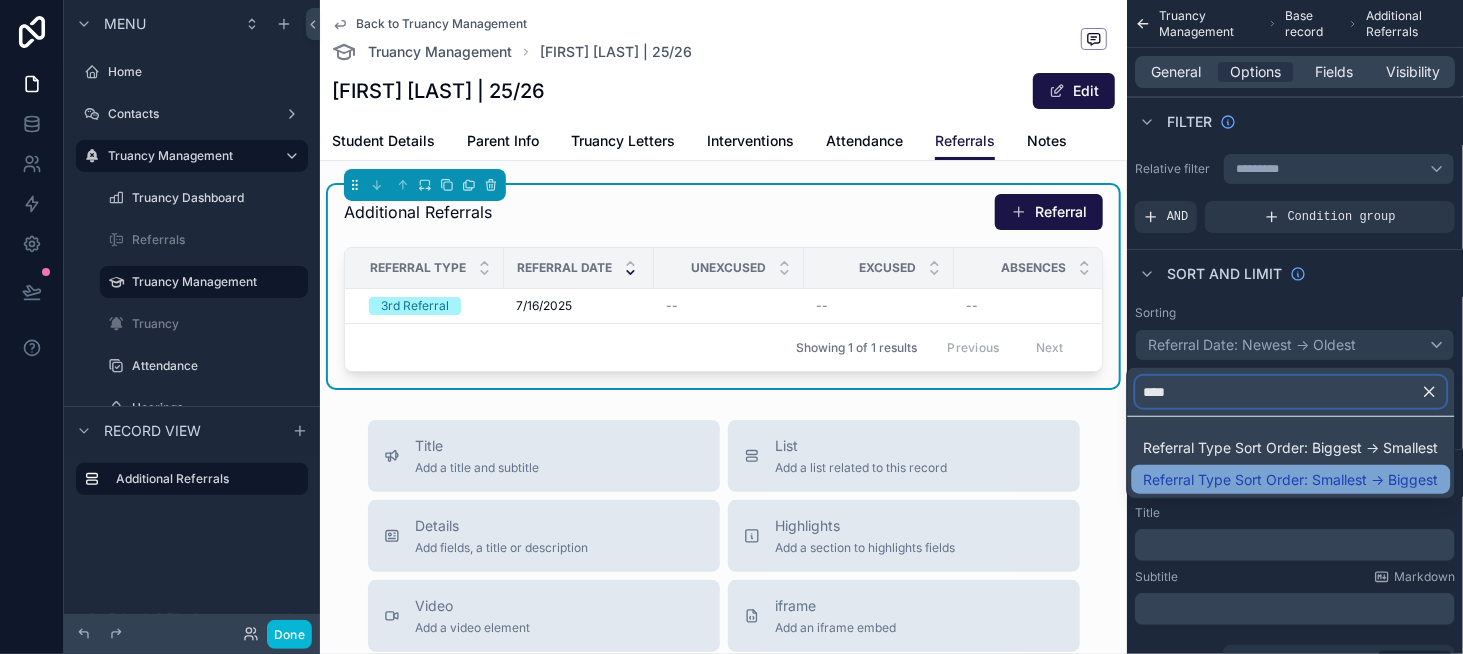 type on "****" 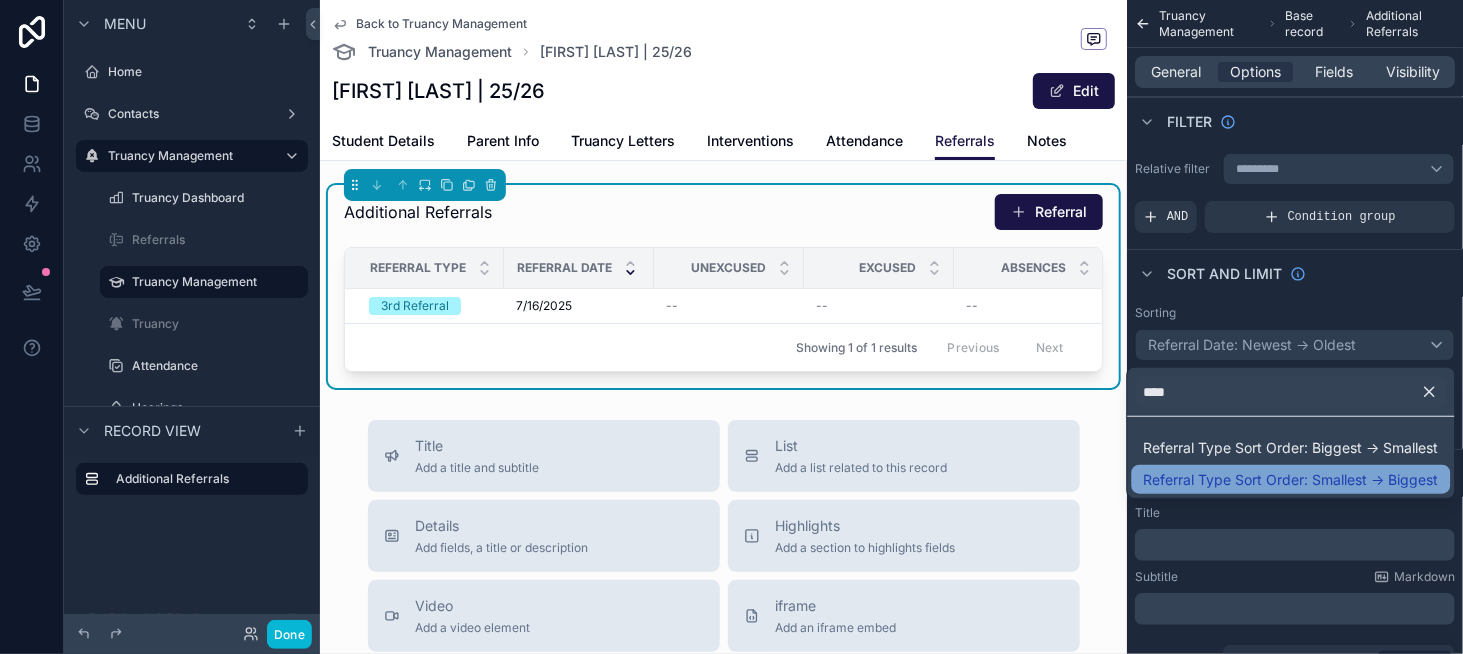 click on "Referral Type Sort Order: Smallest -> Biggest" at bounding box center [1291, 479] 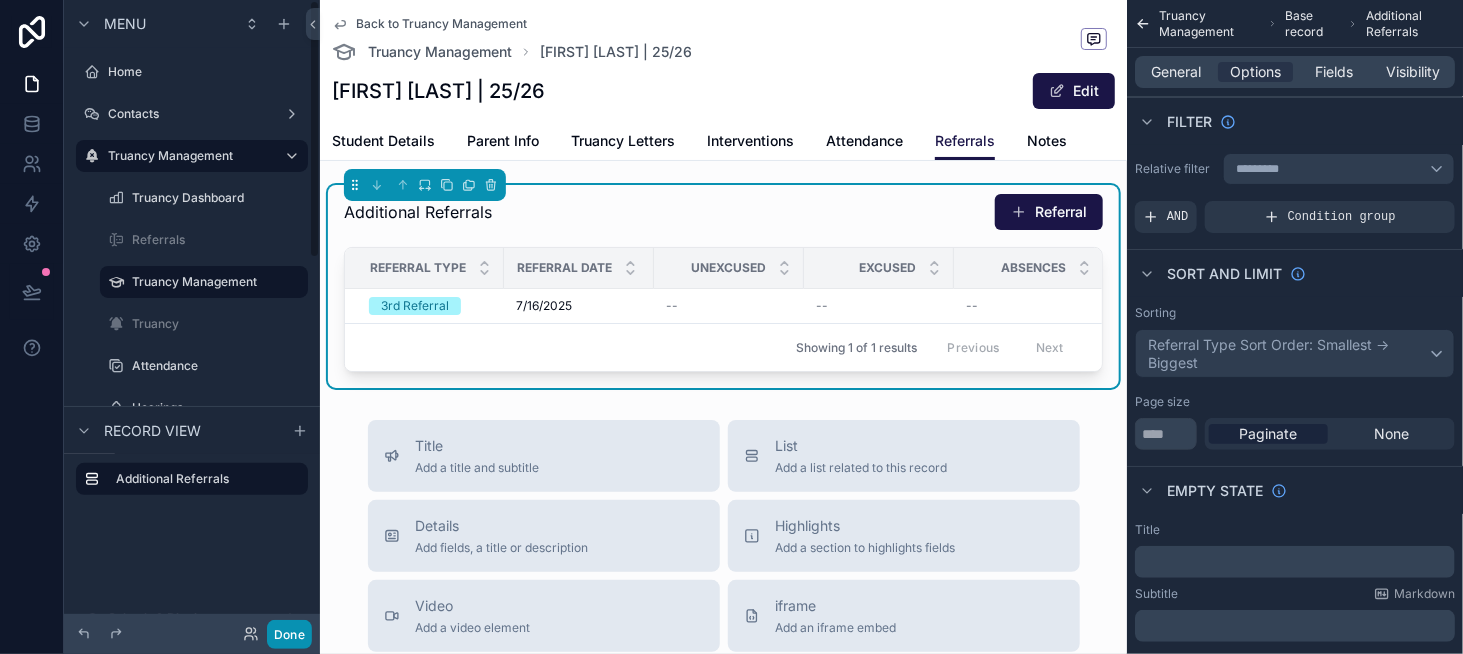 click on "Done" at bounding box center (289, 634) 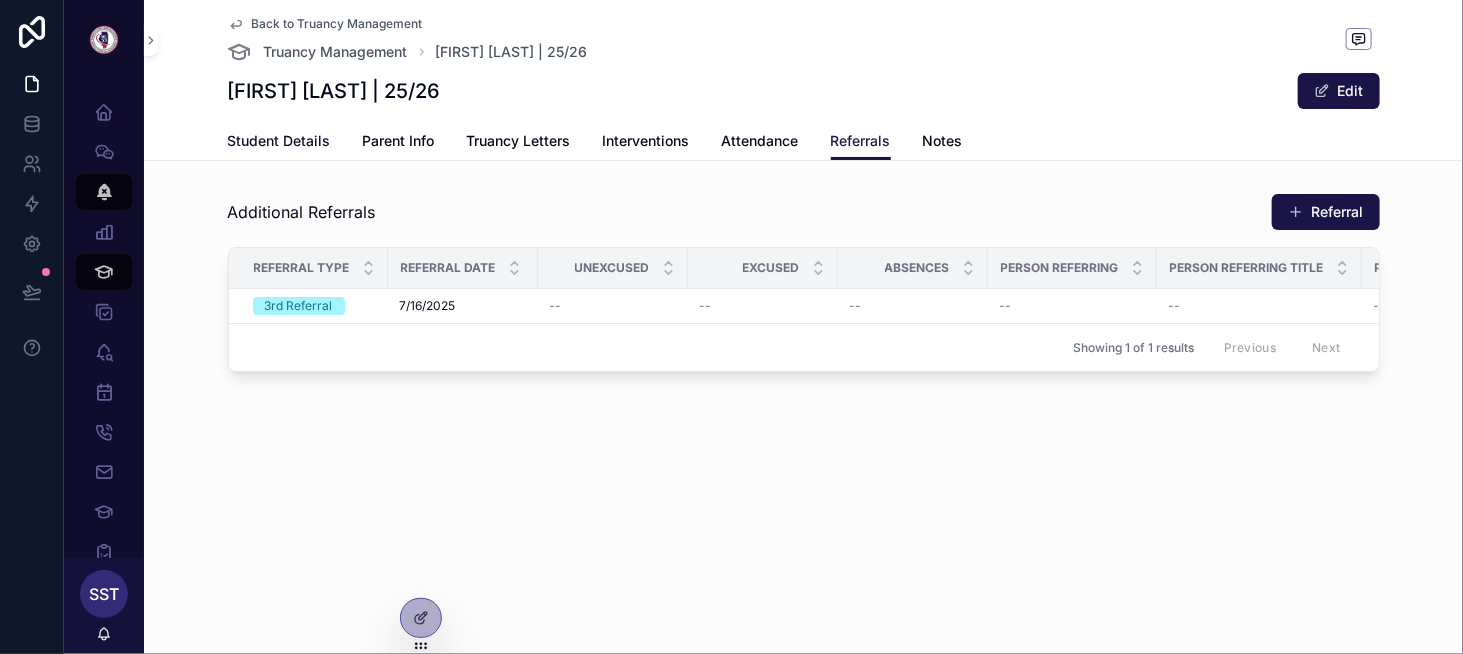 click on "Student Details" at bounding box center (279, 141) 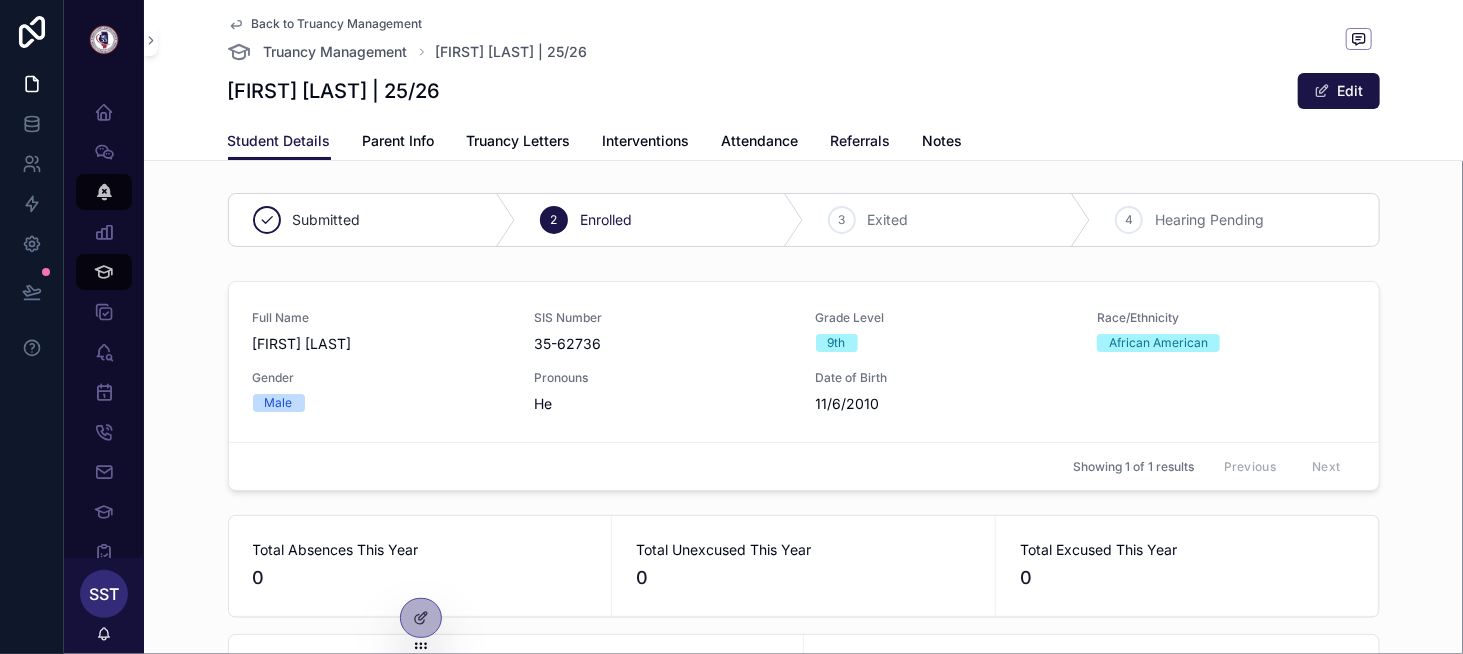 click on "Referrals" at bounding box center [861, 141] 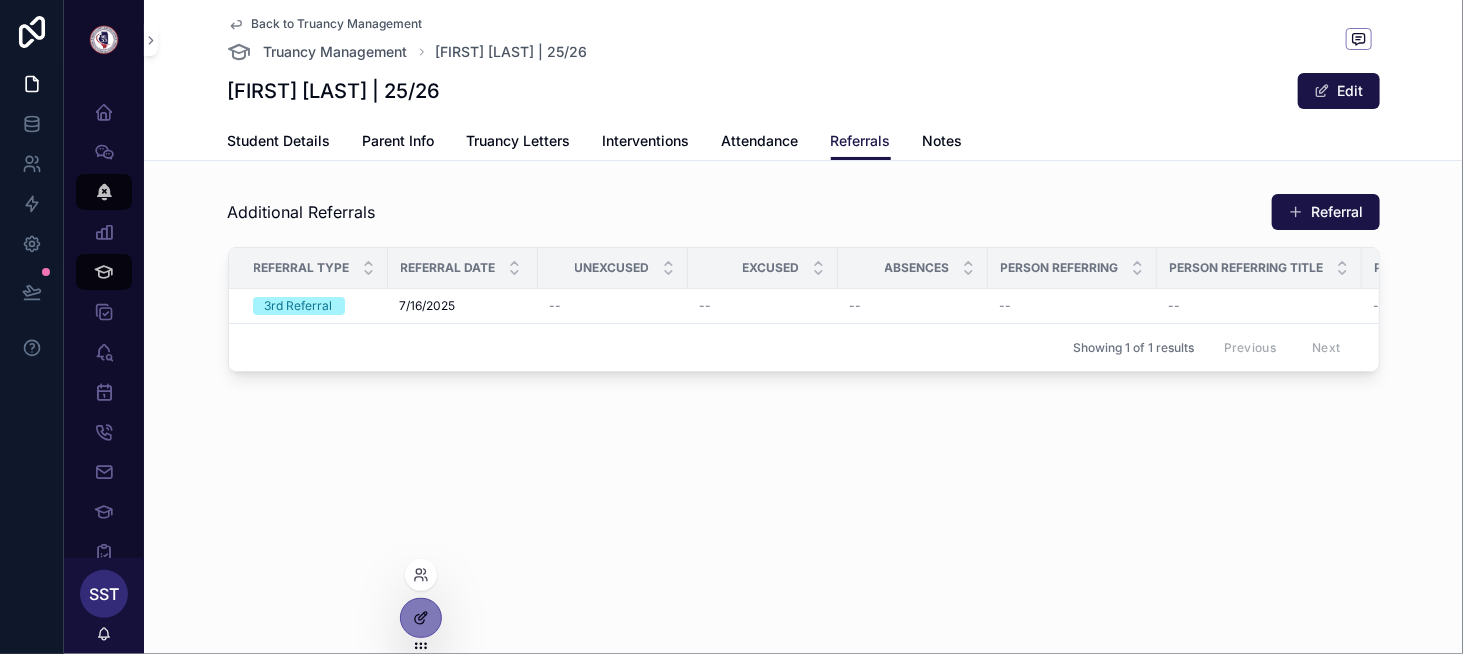 click at bounding box center [421, 618] 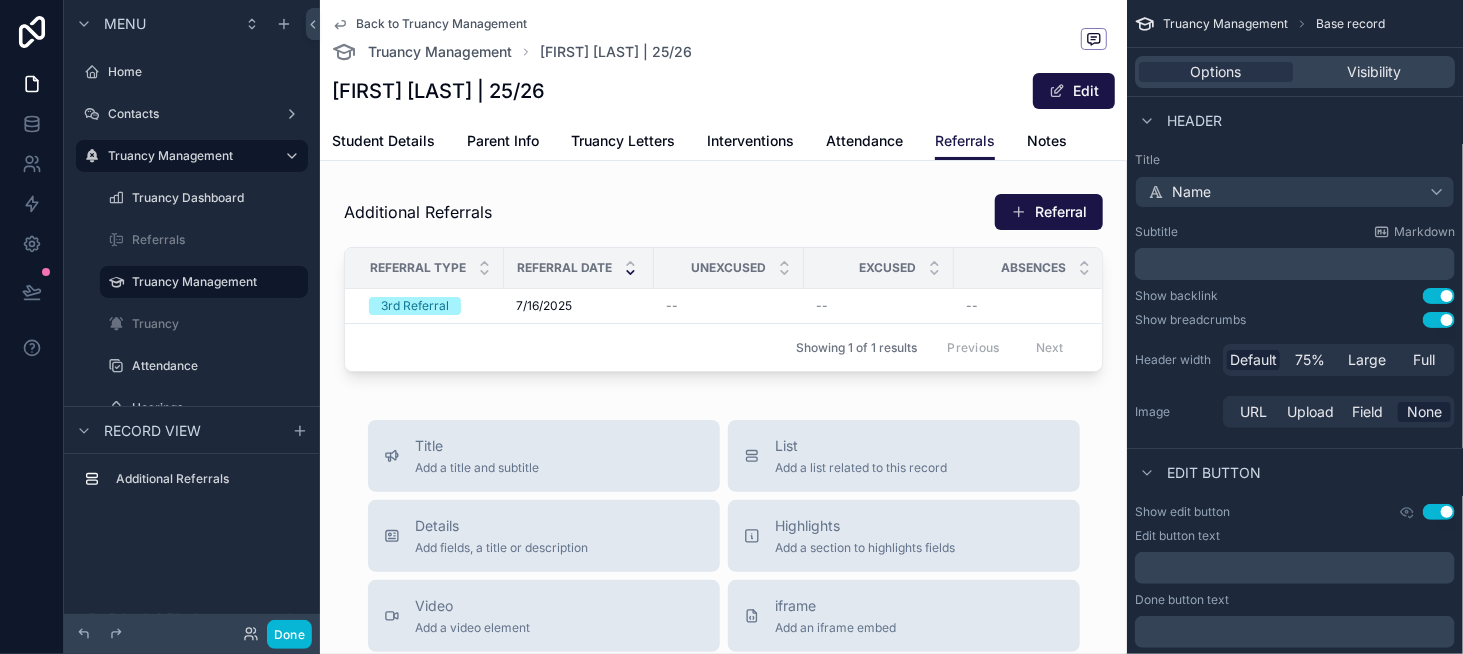 click on "Showing 1 of 1 results Previous Next" at bounding box center [723, 347] 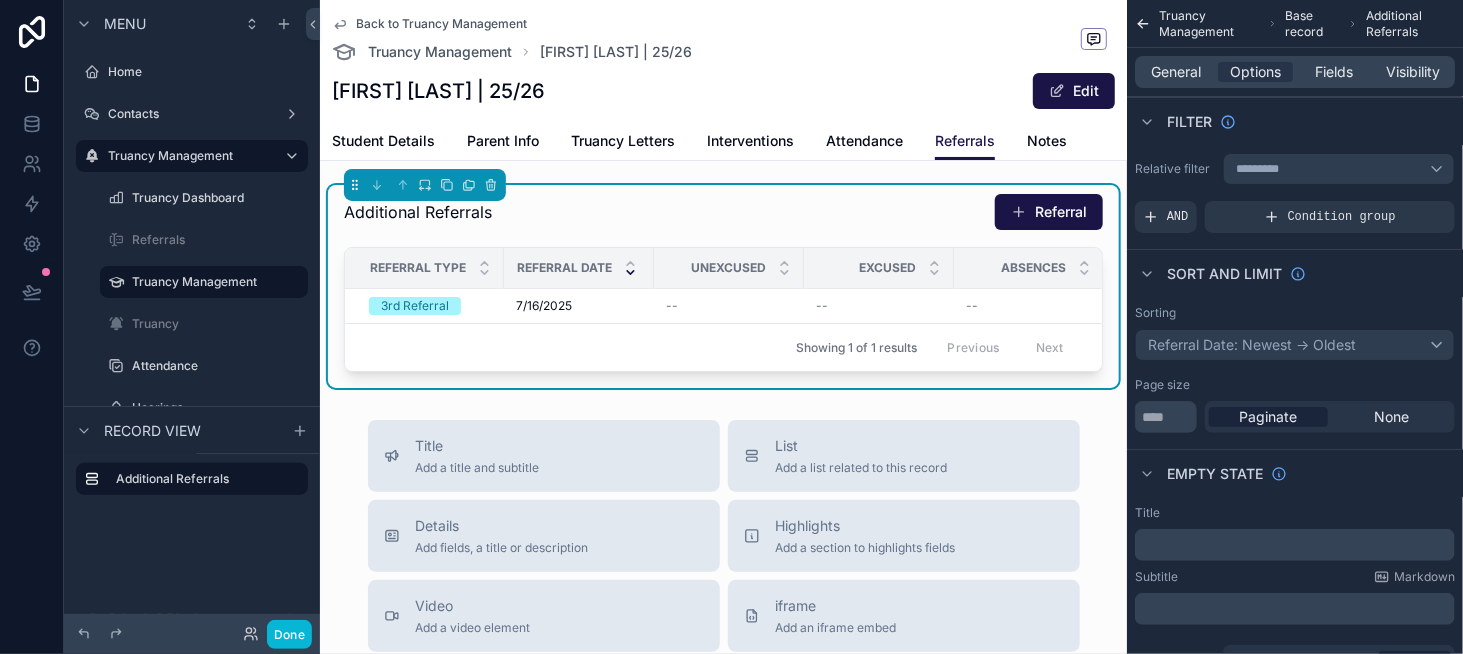 click on "Showing 1 of 1 results Previous Next" at bounding box center (723, 347) 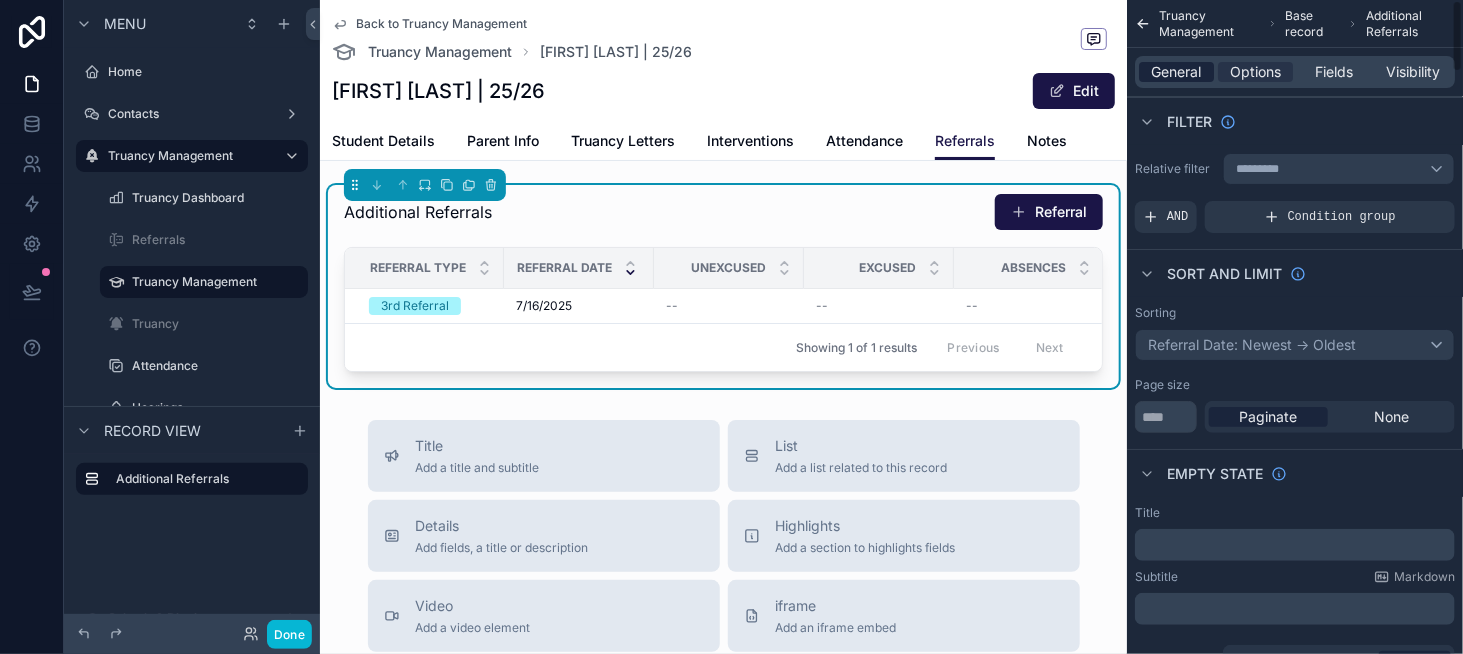 click on "General" at bounding box center [1177, 72] 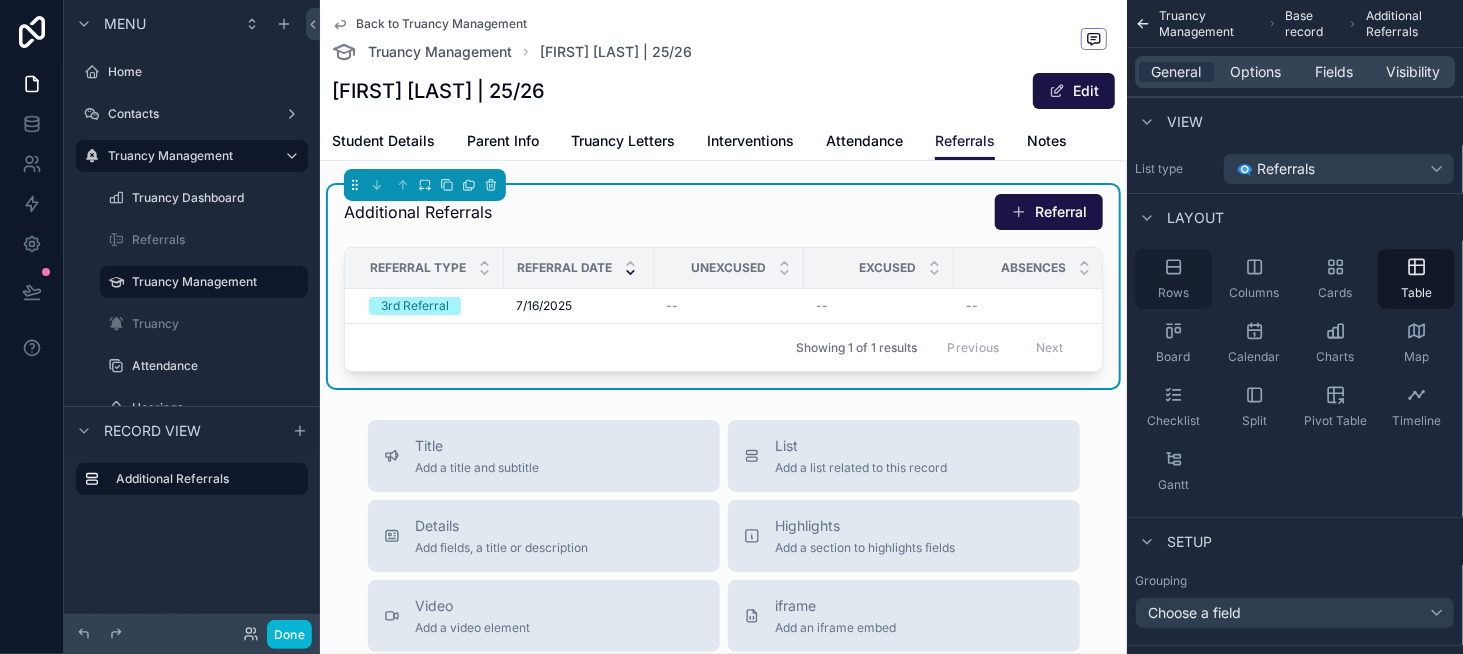 click on "Rows" at bounding box center [1173, 279] 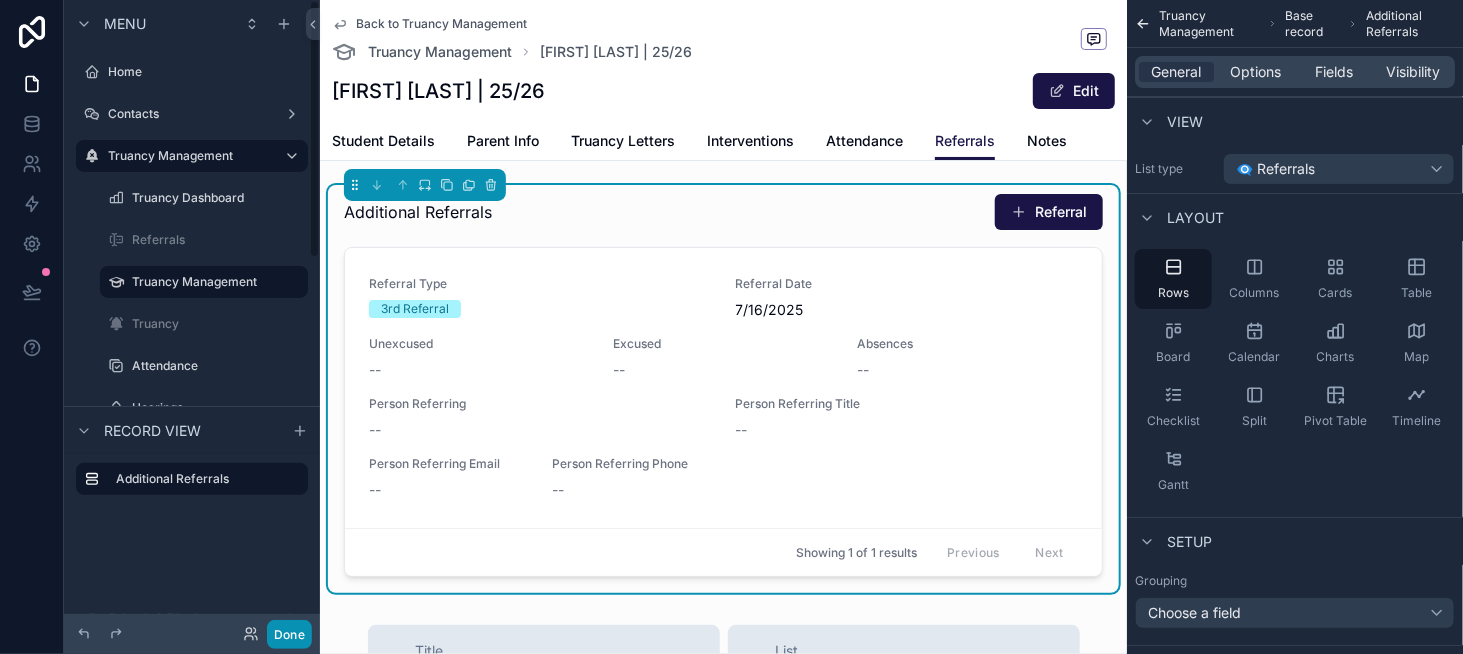 click on "Done" at bounding box center [289, 634] 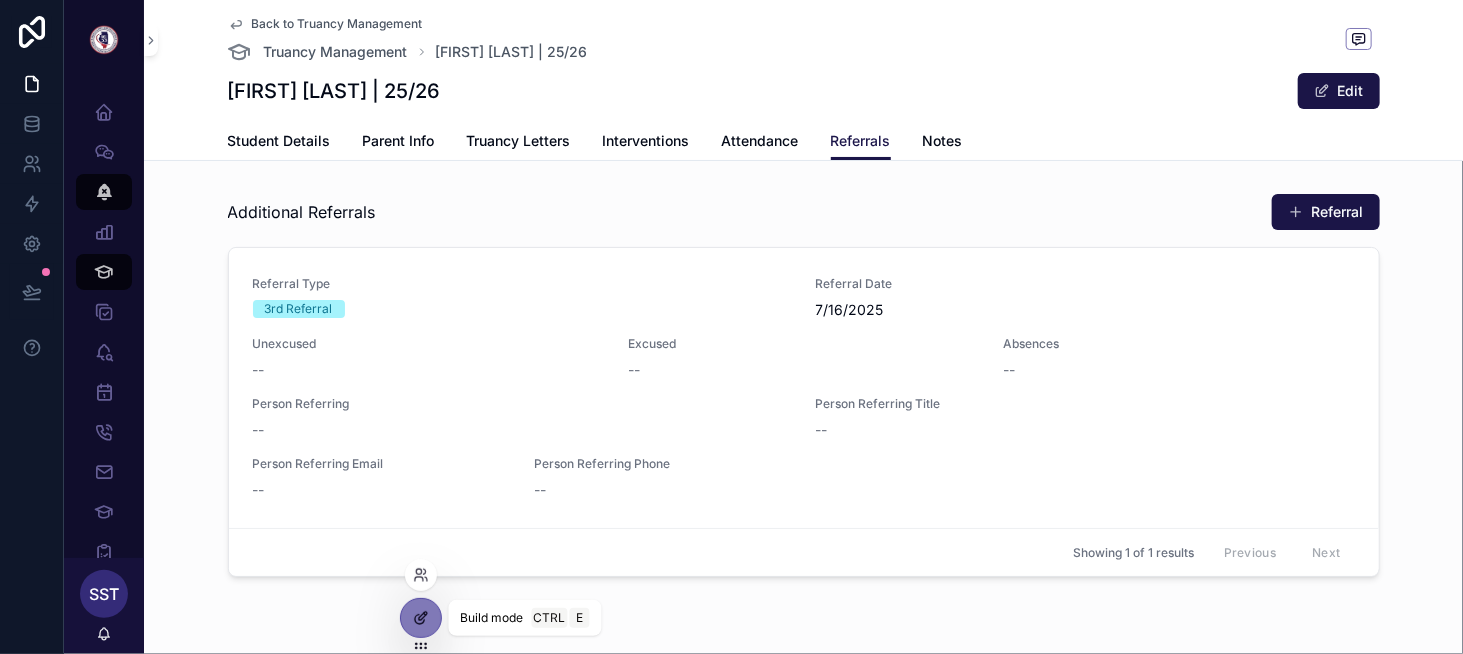 click at bounding box center [421, 618] 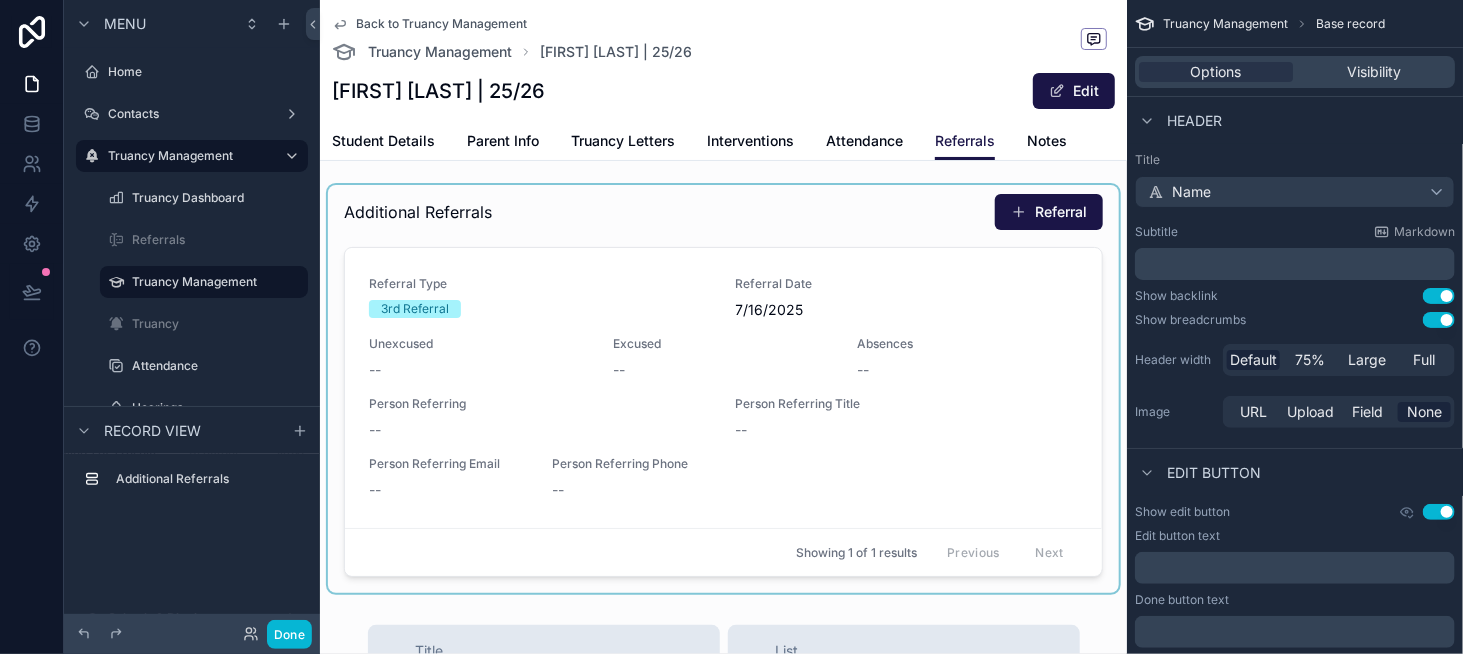 click at bounding box center [723, 389] 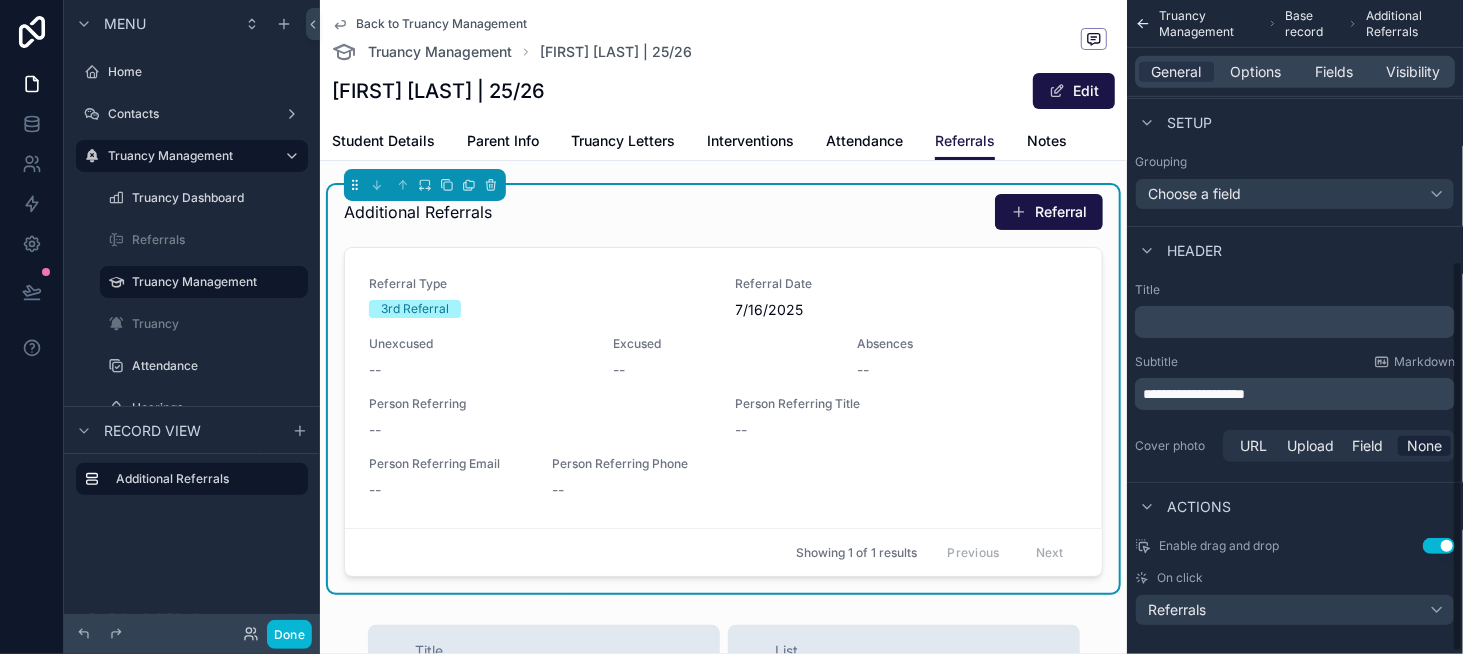 scroll, scrollTop: 438, scrollLeft: 0, axis: vertical 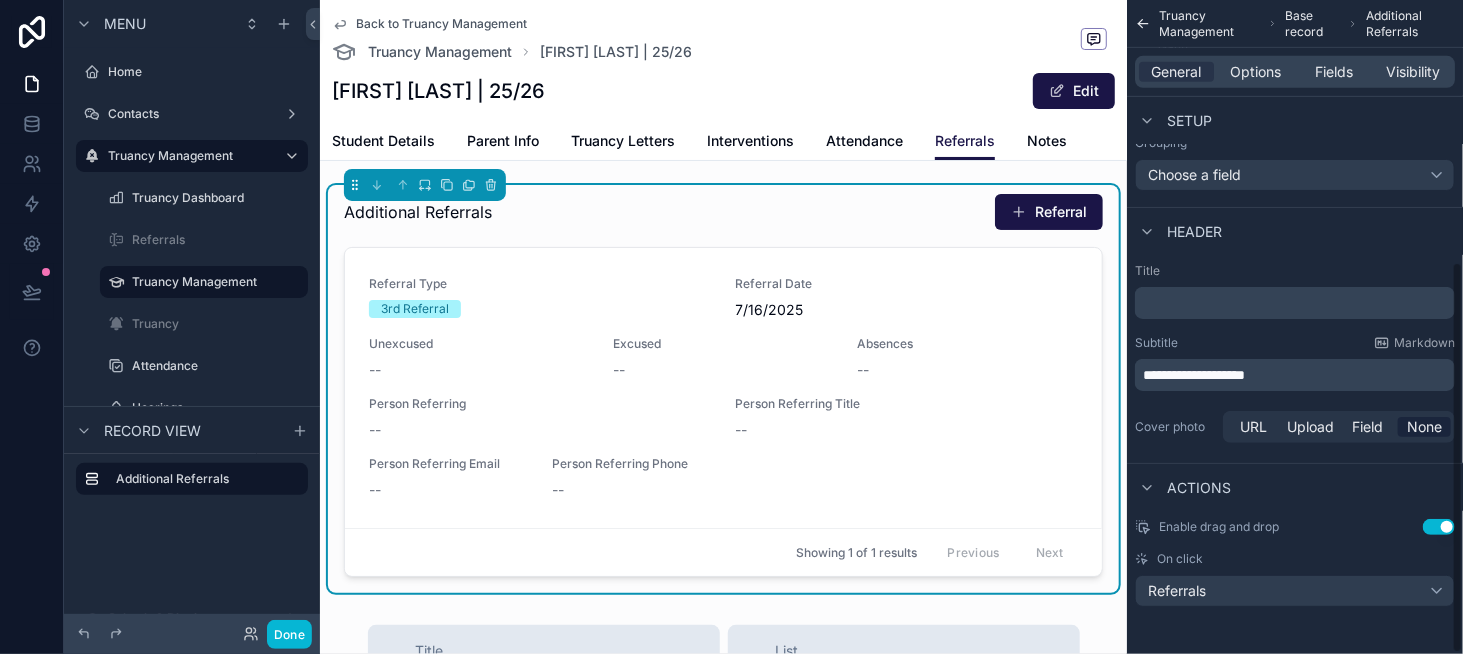 click on "**********" at bounding box center (1194, 375) 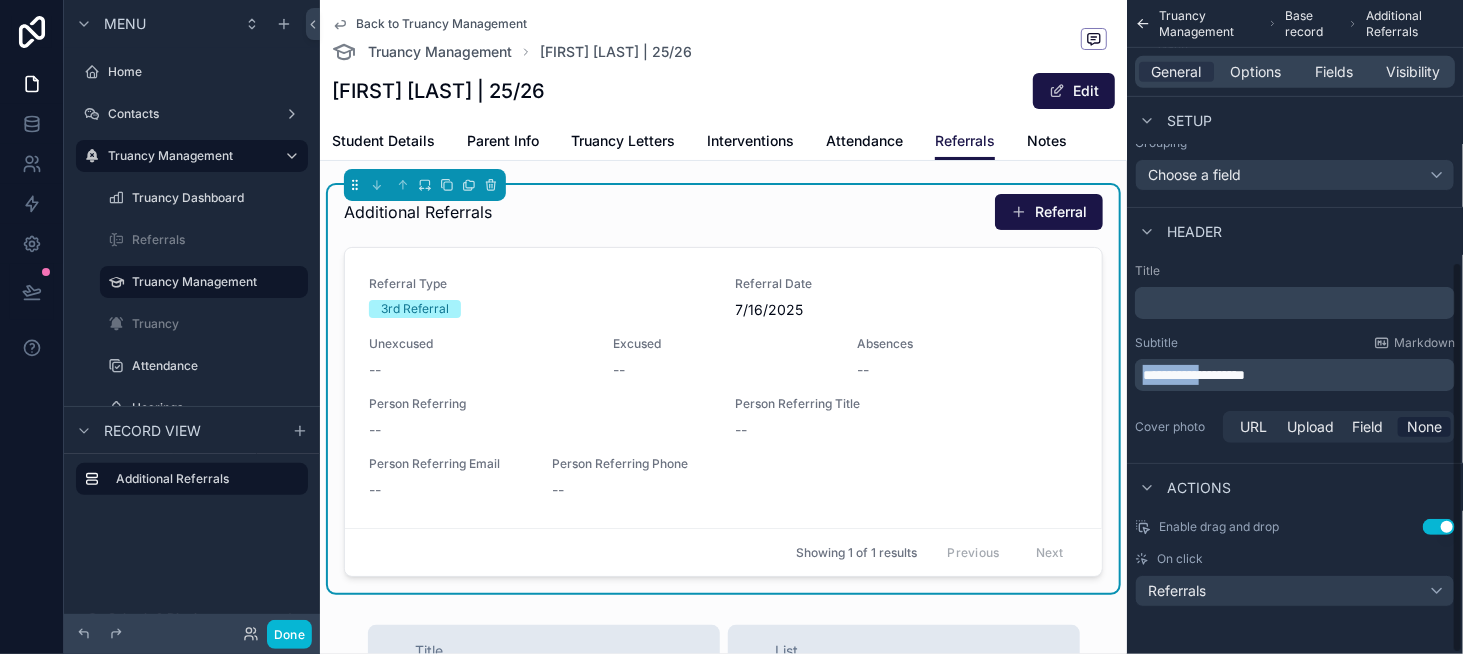 click on "**********" at bounding box center (1194, 375) 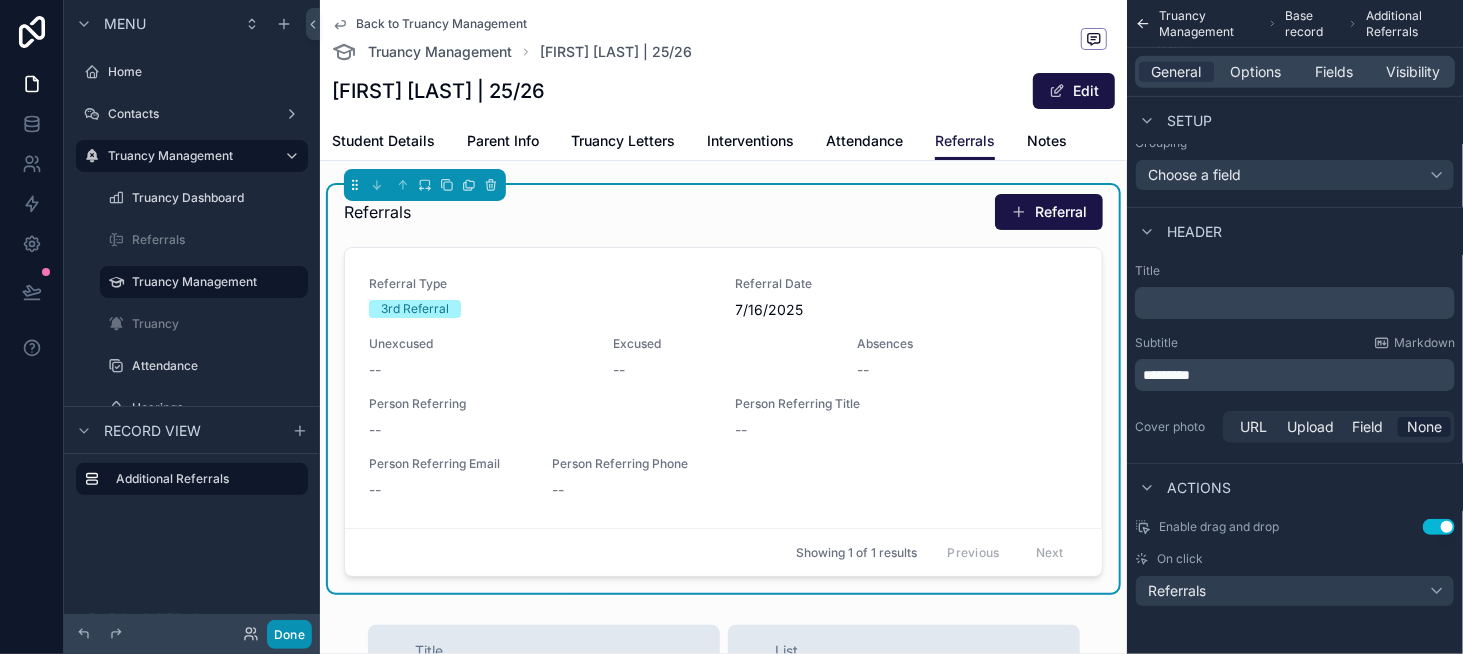 click on "Done" at bounding box center [289, 634] 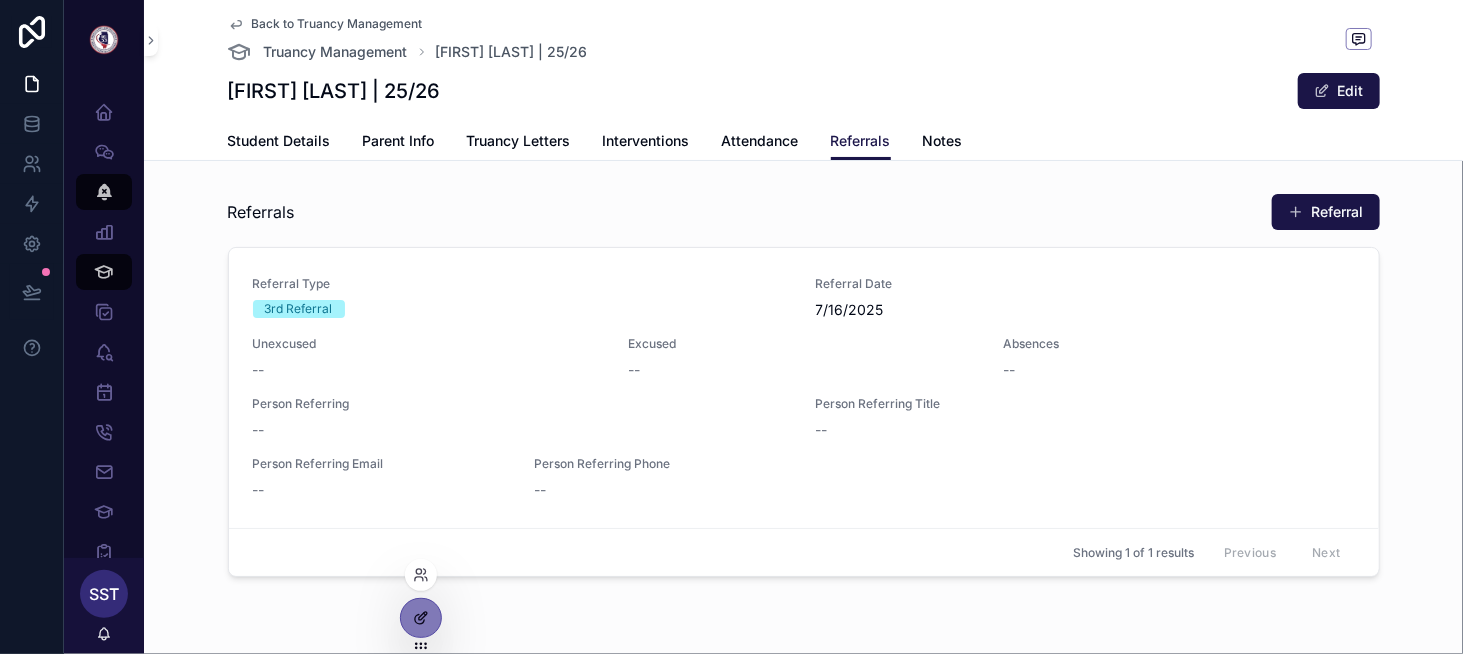 click at bounding box center [421, 618] 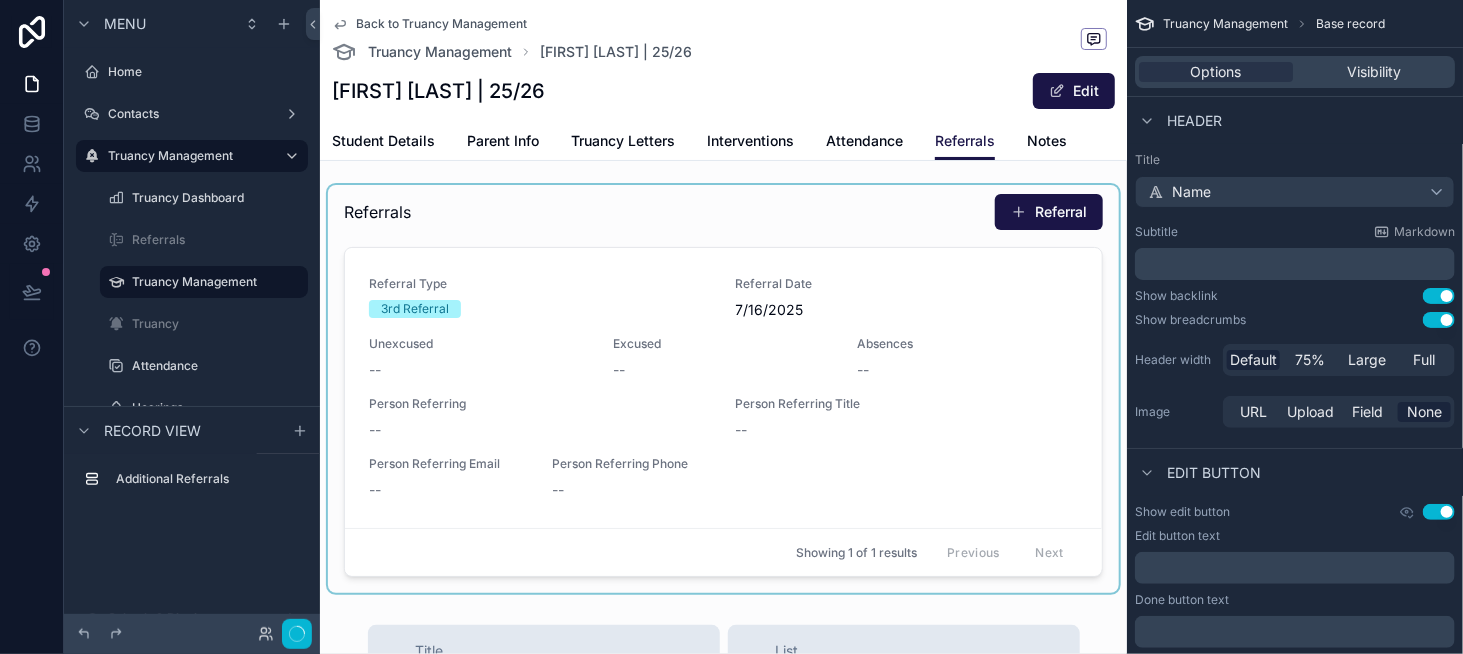 click at bounding box center [723, 389] 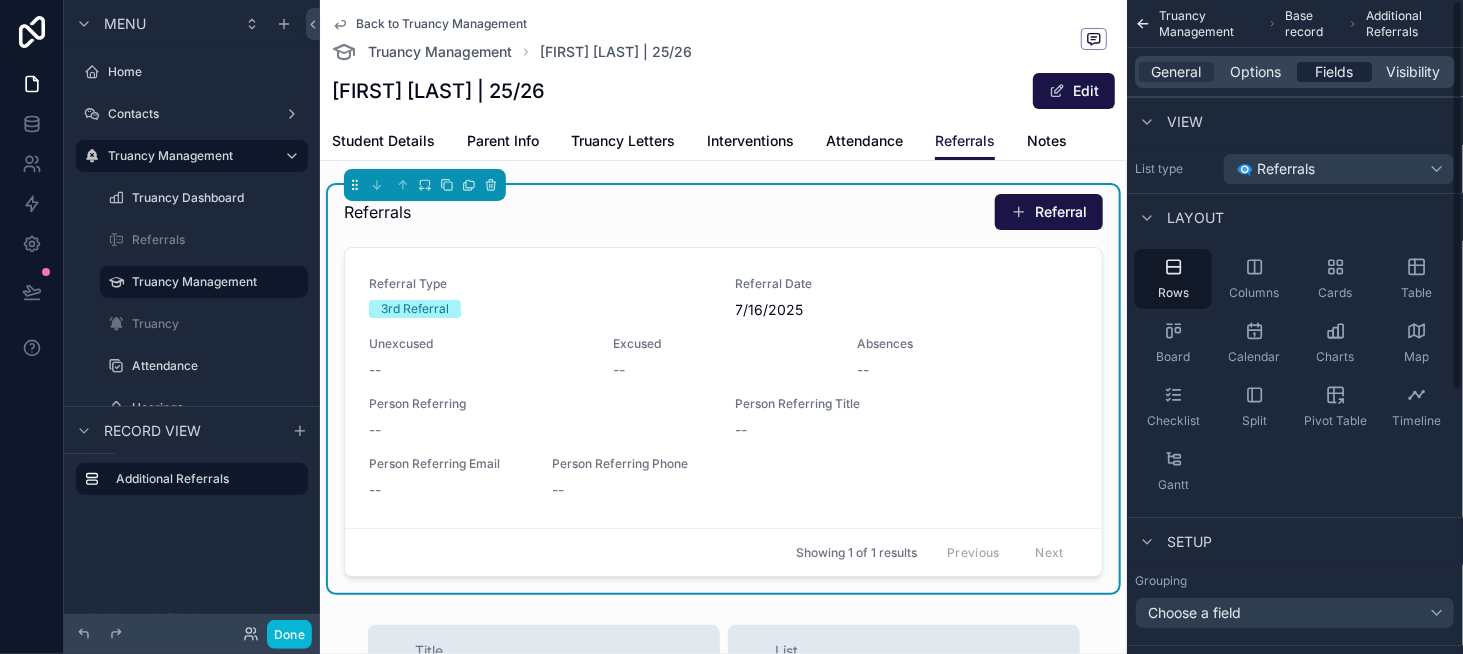 click on "Fields" at bounding box center (1335, 72) 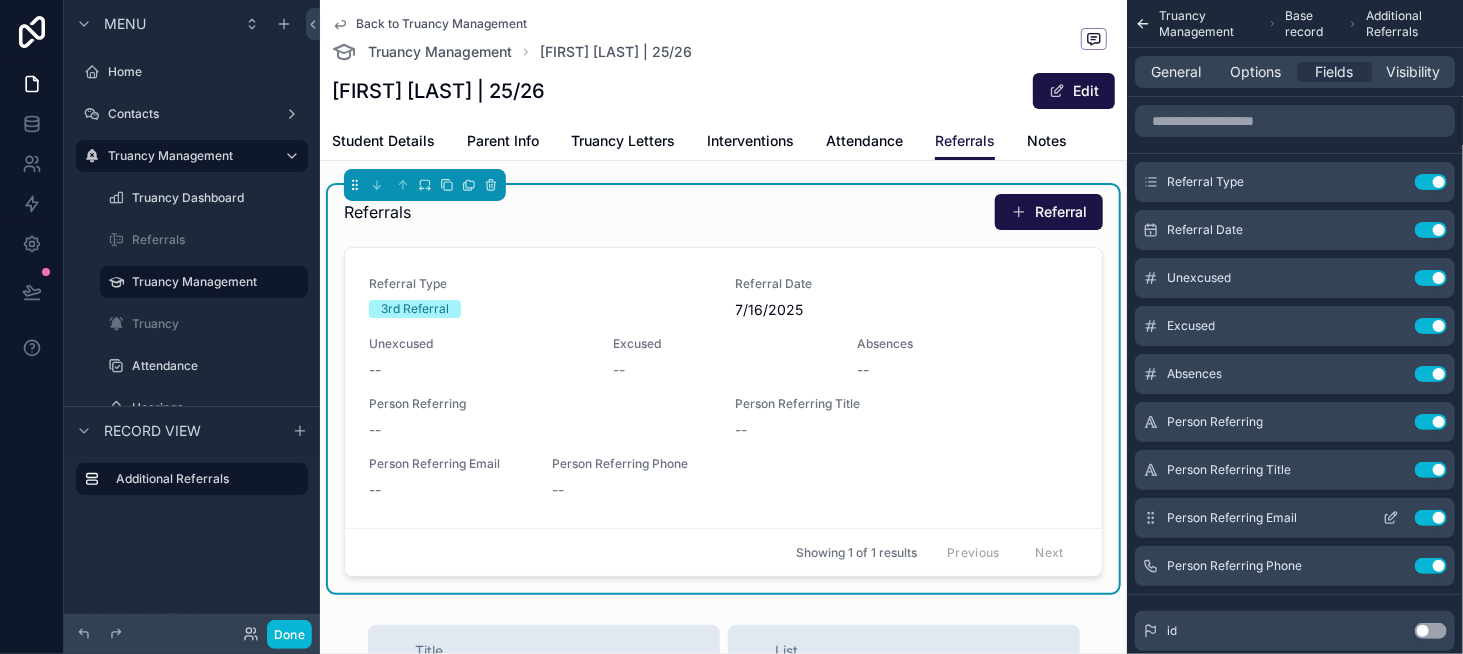 click 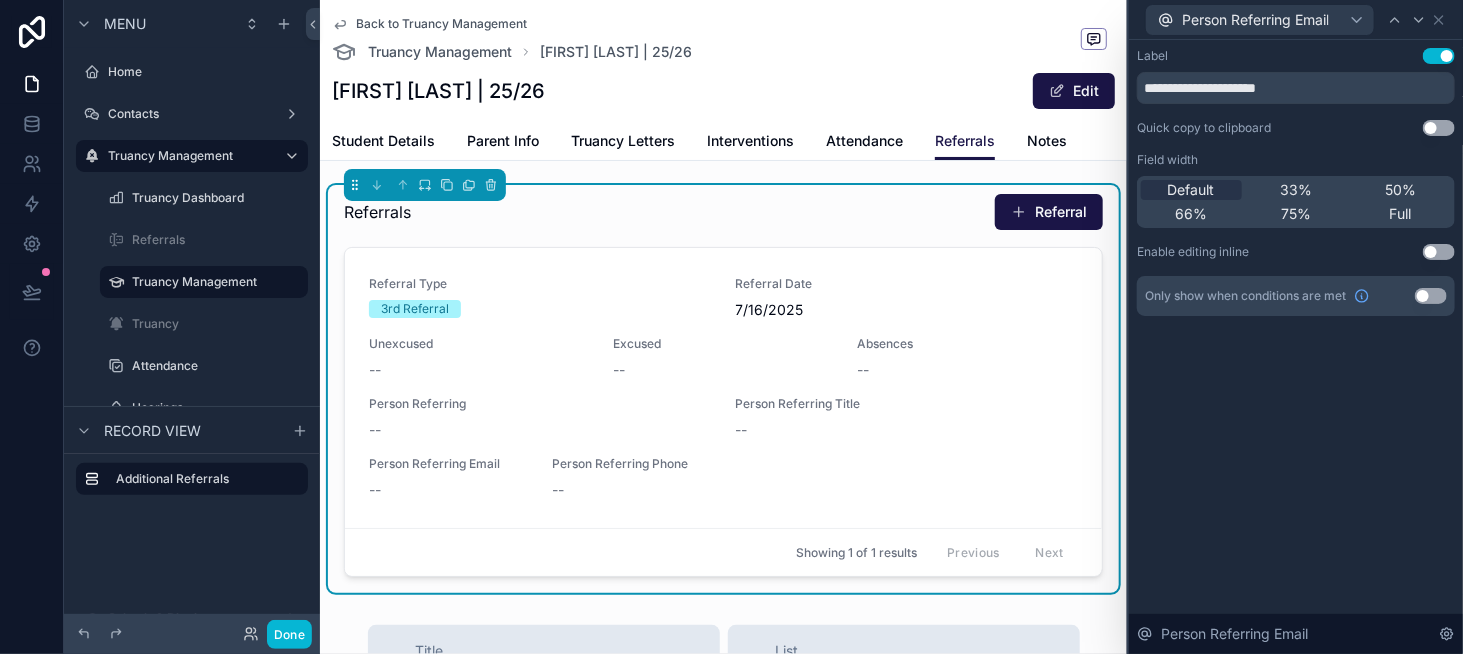click on "Use setting" at bounding box center (1431, 296) 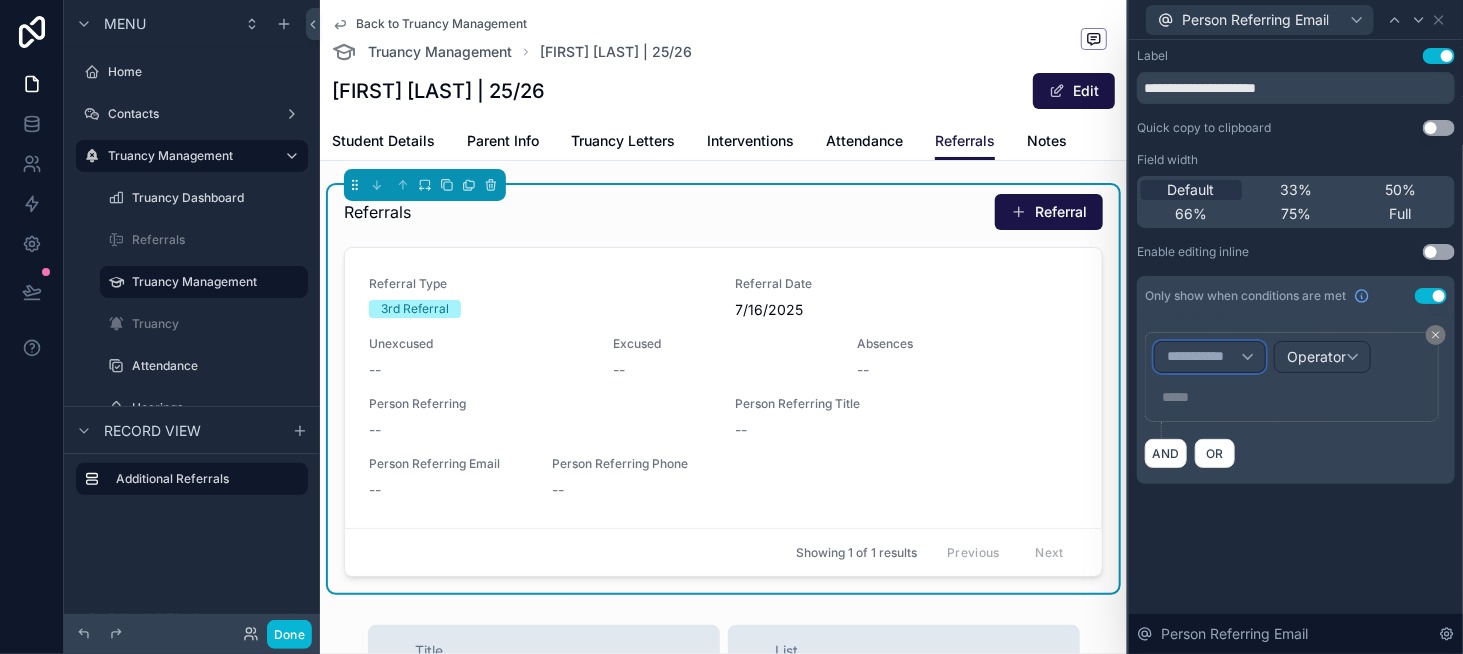 click on "**********" at bounding box center [1210, 357] 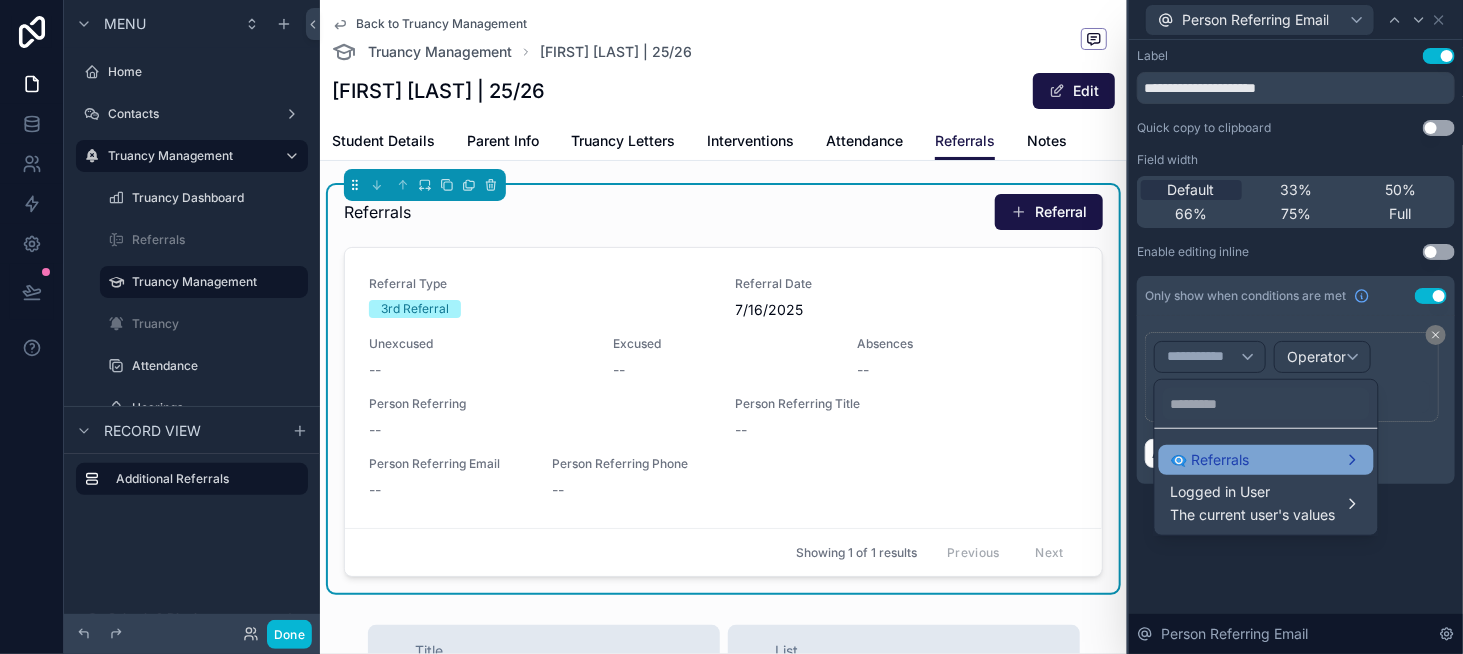 click on "👁️‍🗨️ Referrals" at bounding box center [1210, 460] 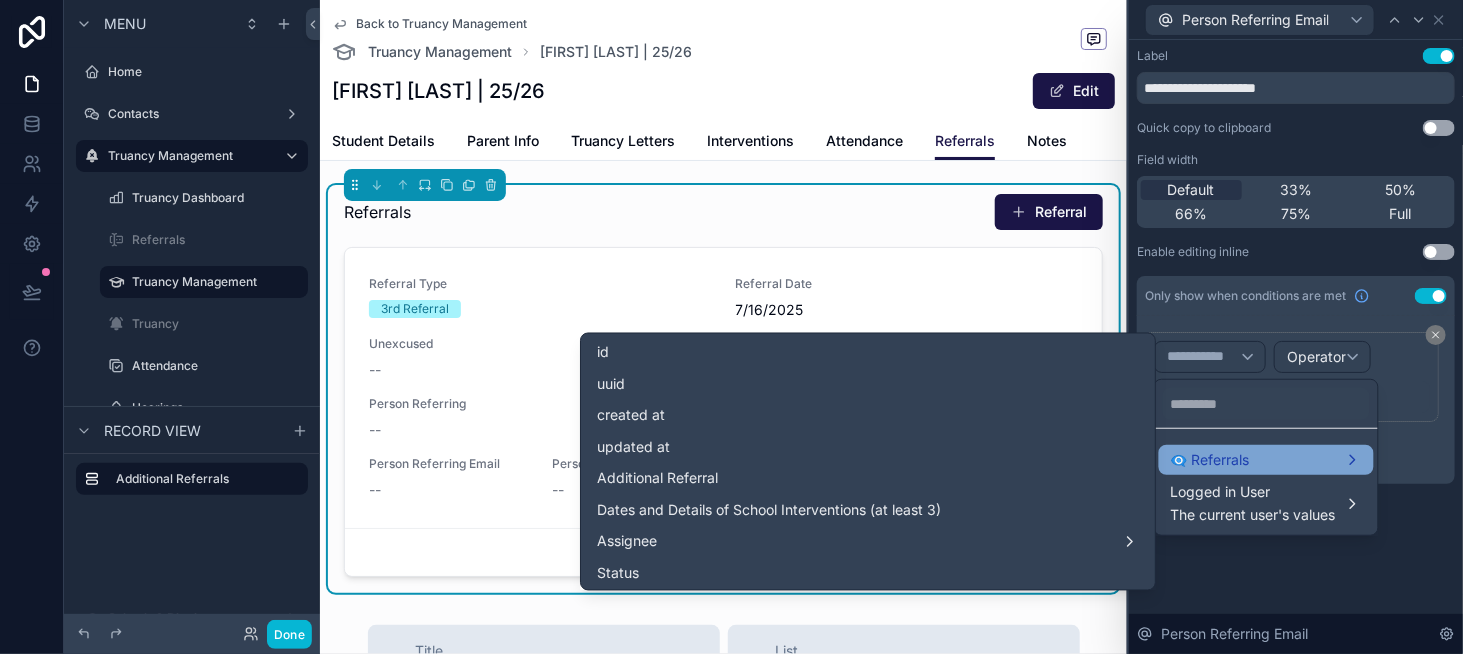 click on "👁️‍🗨️ Referrals" at bounding box center [1210, 460] 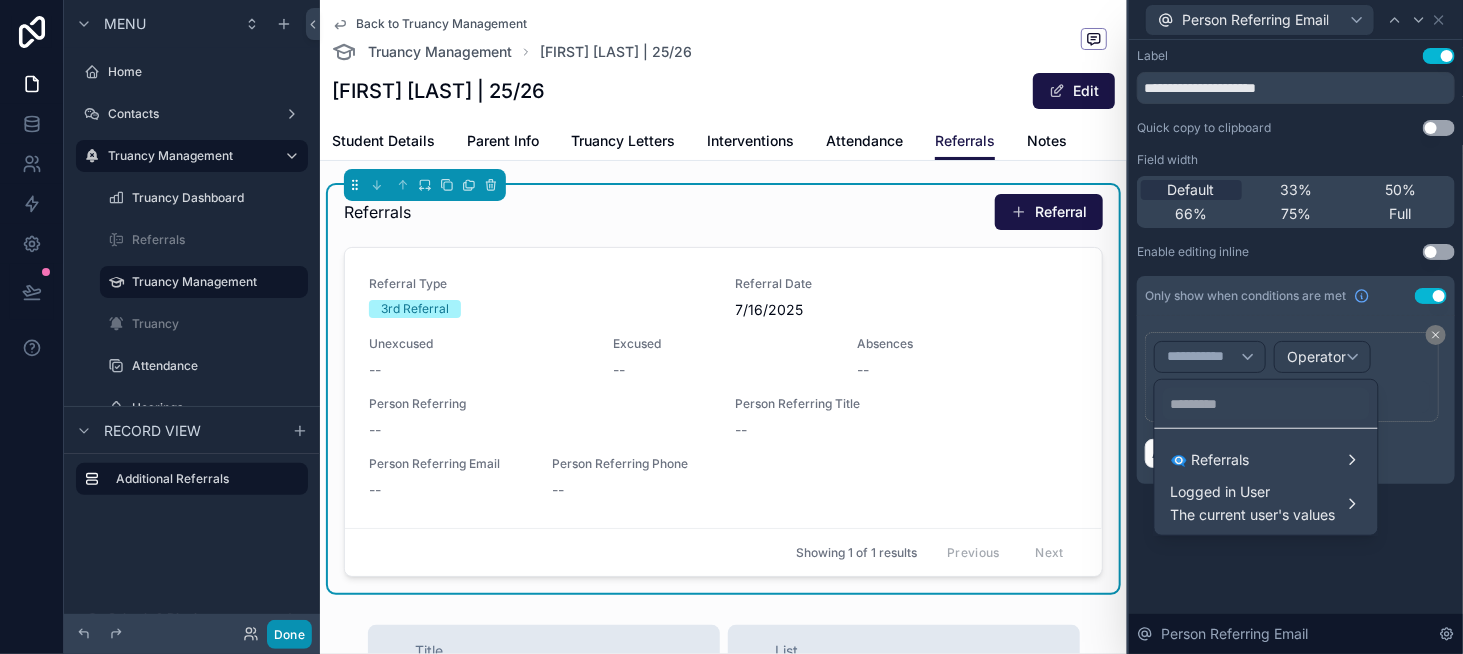 click on "Done" at bounding box center (289, 634) 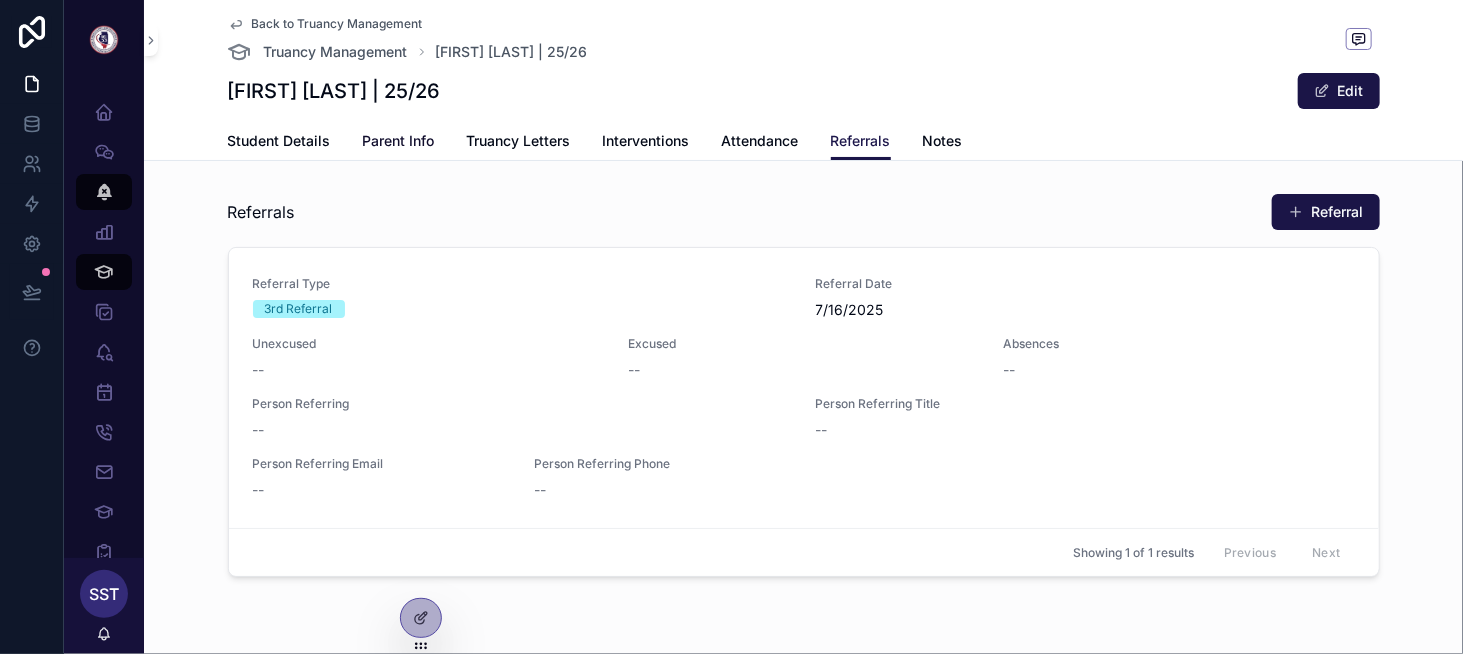 click on "Parent Info" at bounding box center (399, 141) 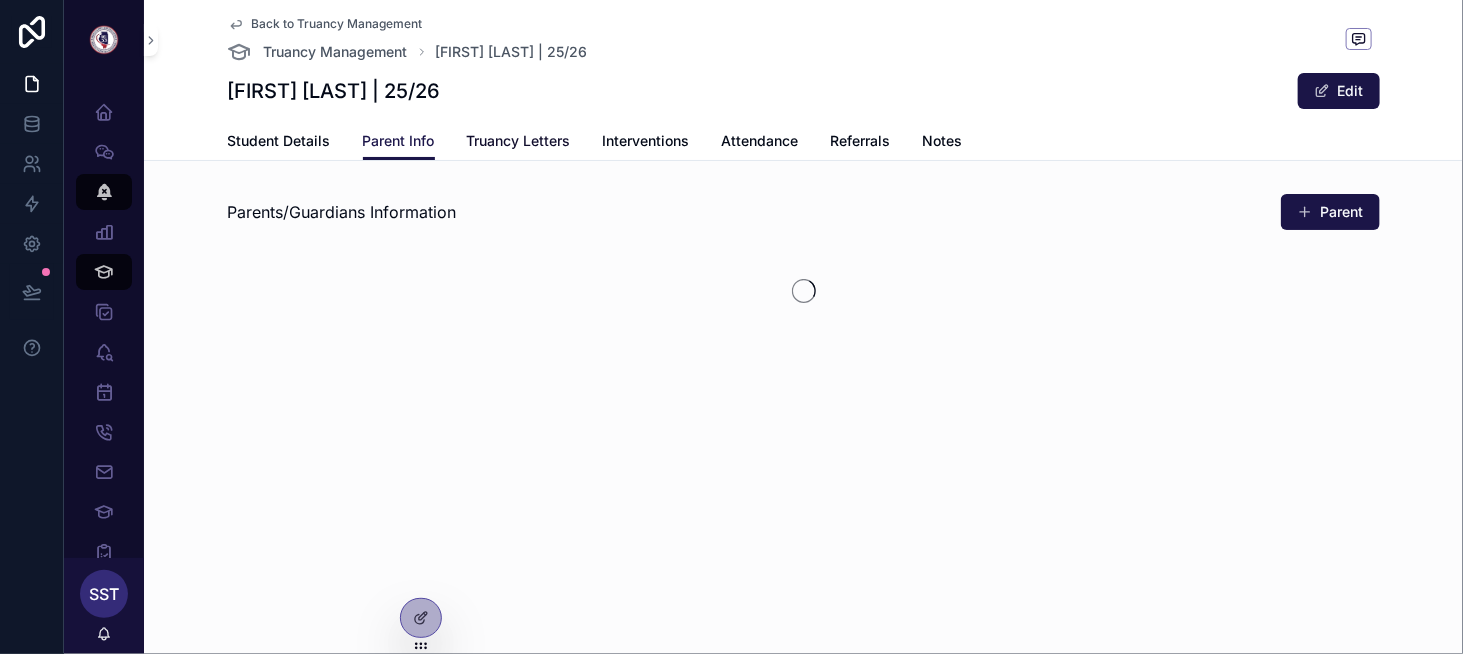 click on "Truancy Letters" at bounding box center (519, 141) 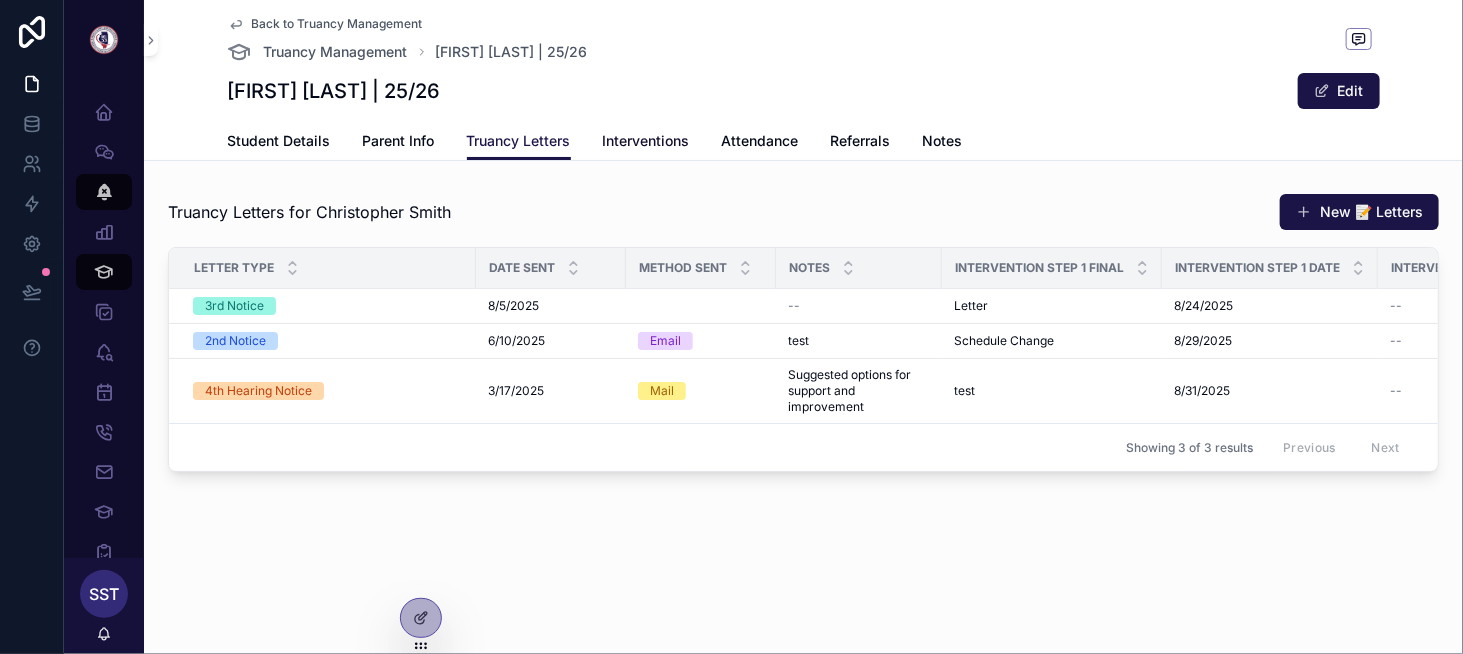 click on "Interventions" at bounding box center (646, 141) 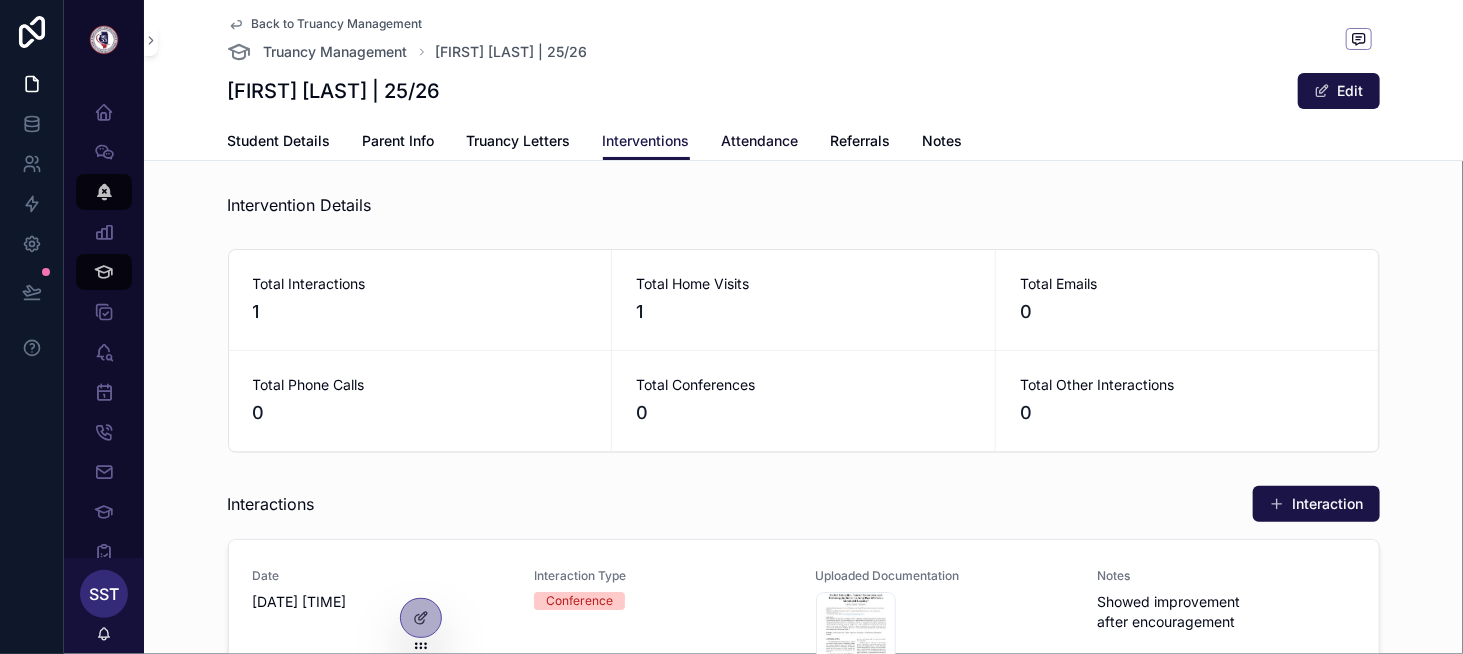 click on "Attendance" at bounding box center [760, 141] 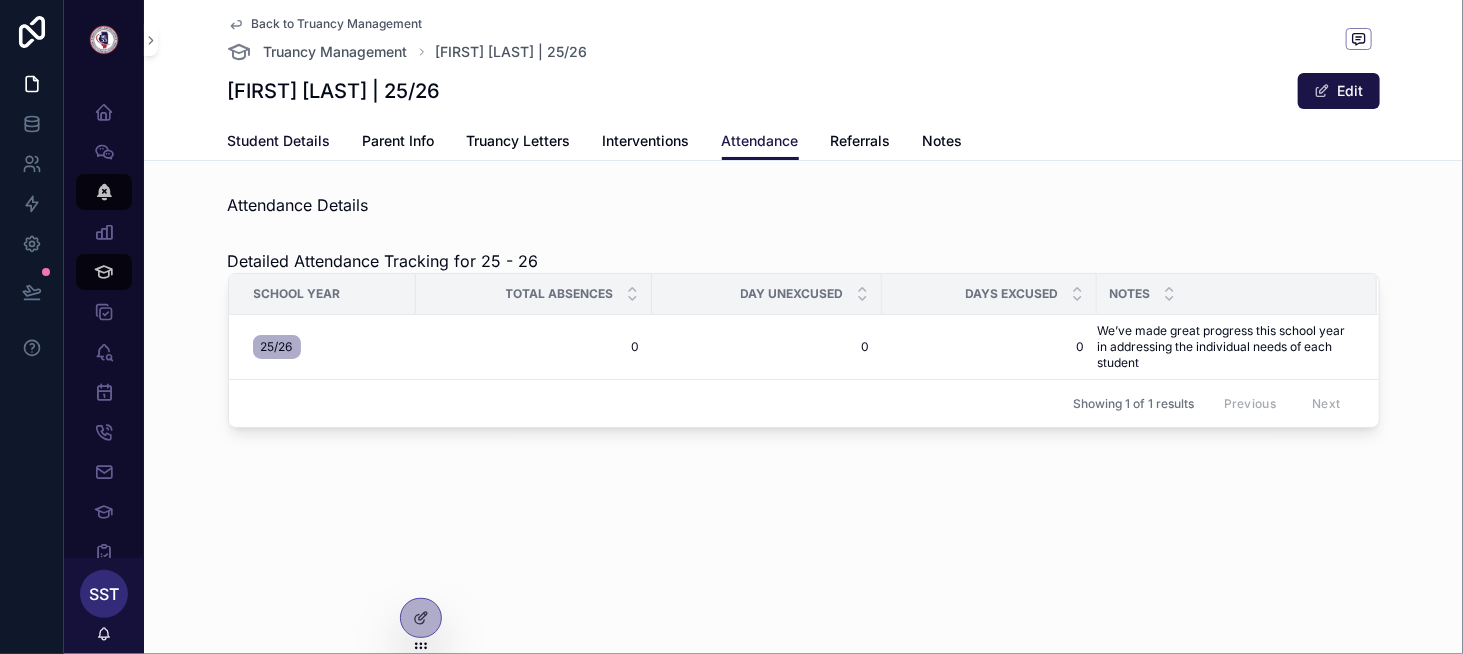 click on "Student Details" at bounding box center (279, 141) 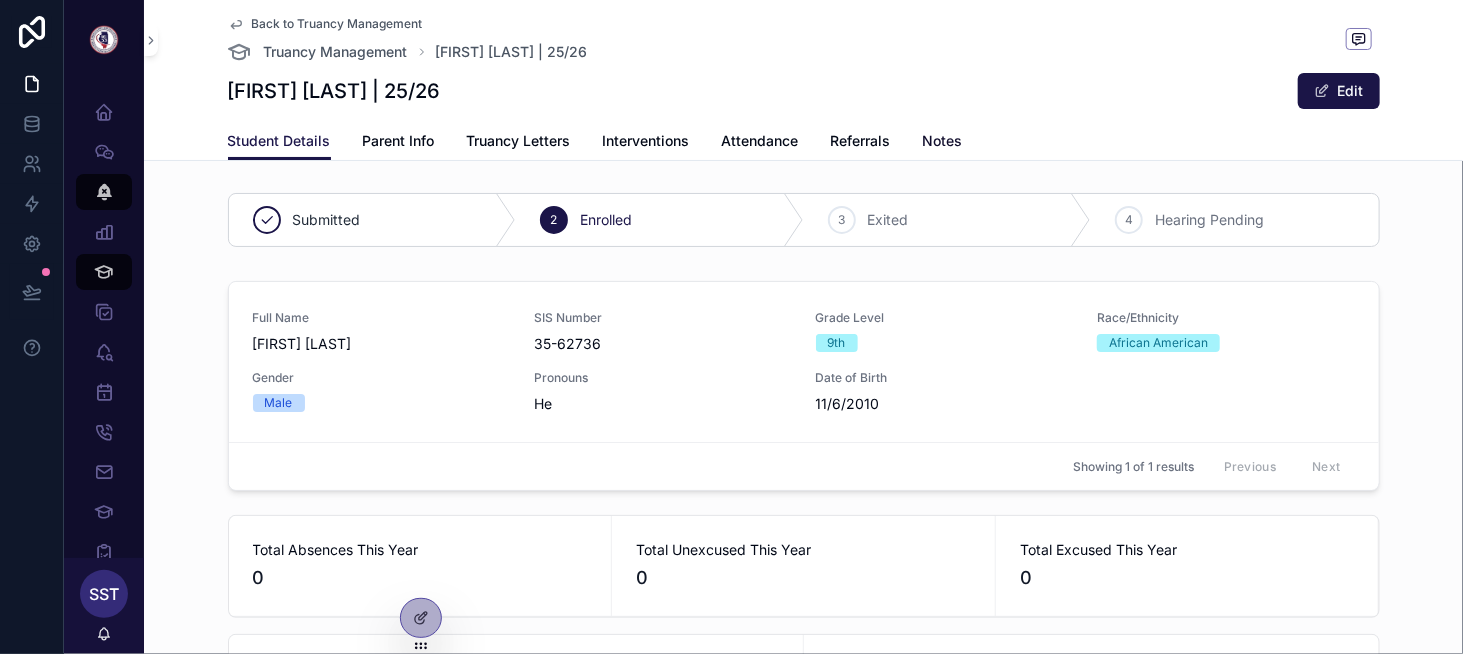click on "Notes" at bounding box center [943, 141] 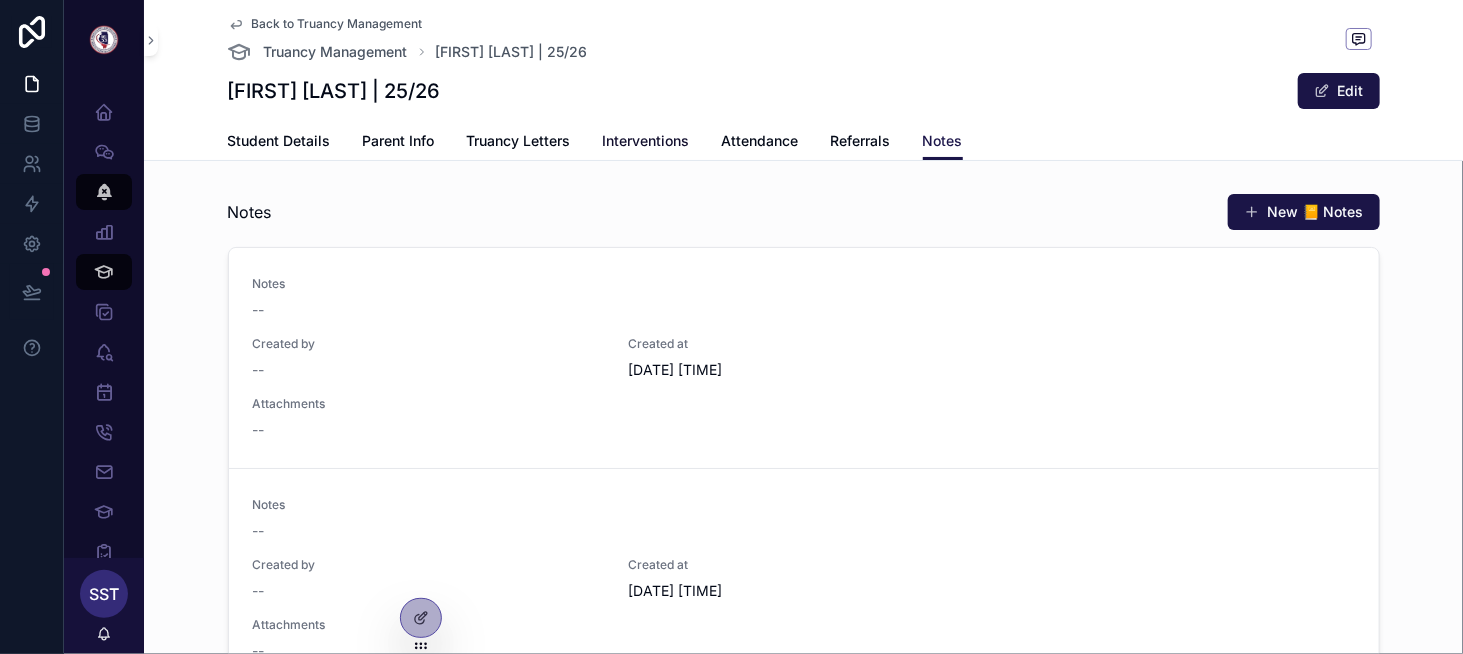 click on "Interventions" at bounding box center [646, 141] 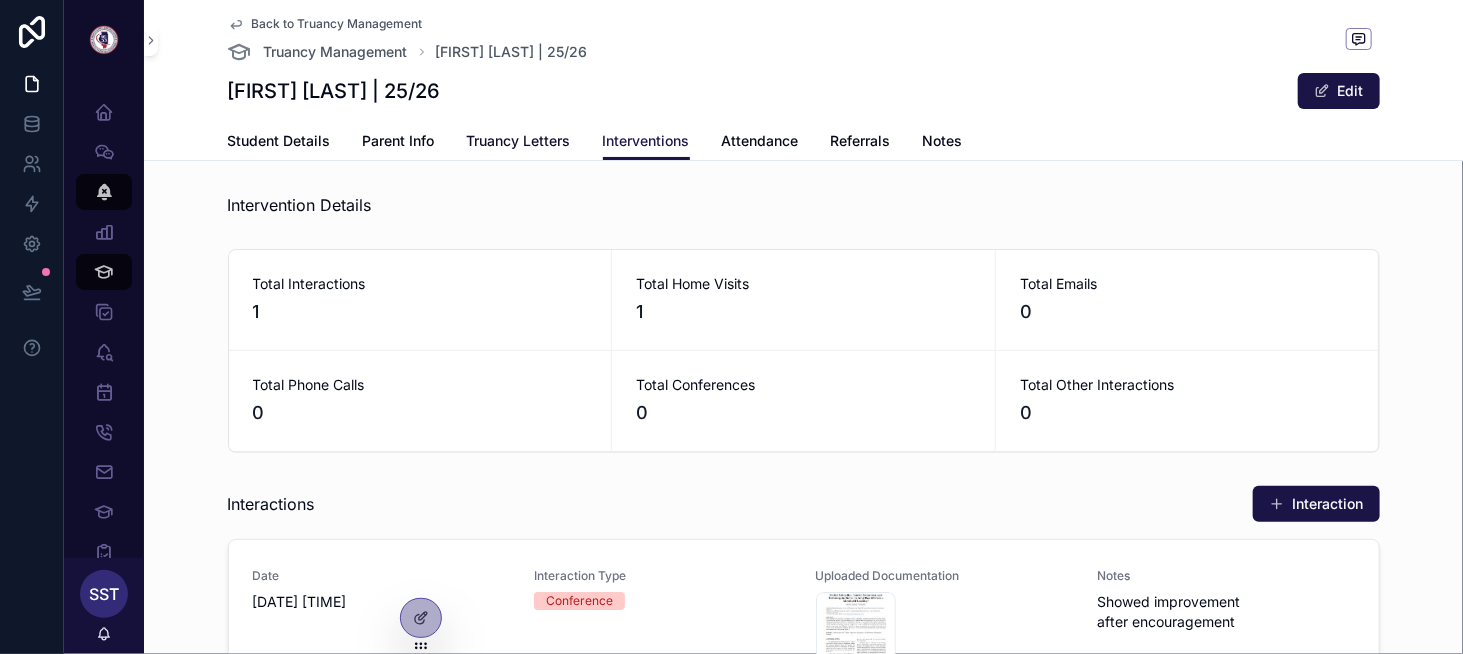click on "Truancy Letters" at bounding box center [519, 141] 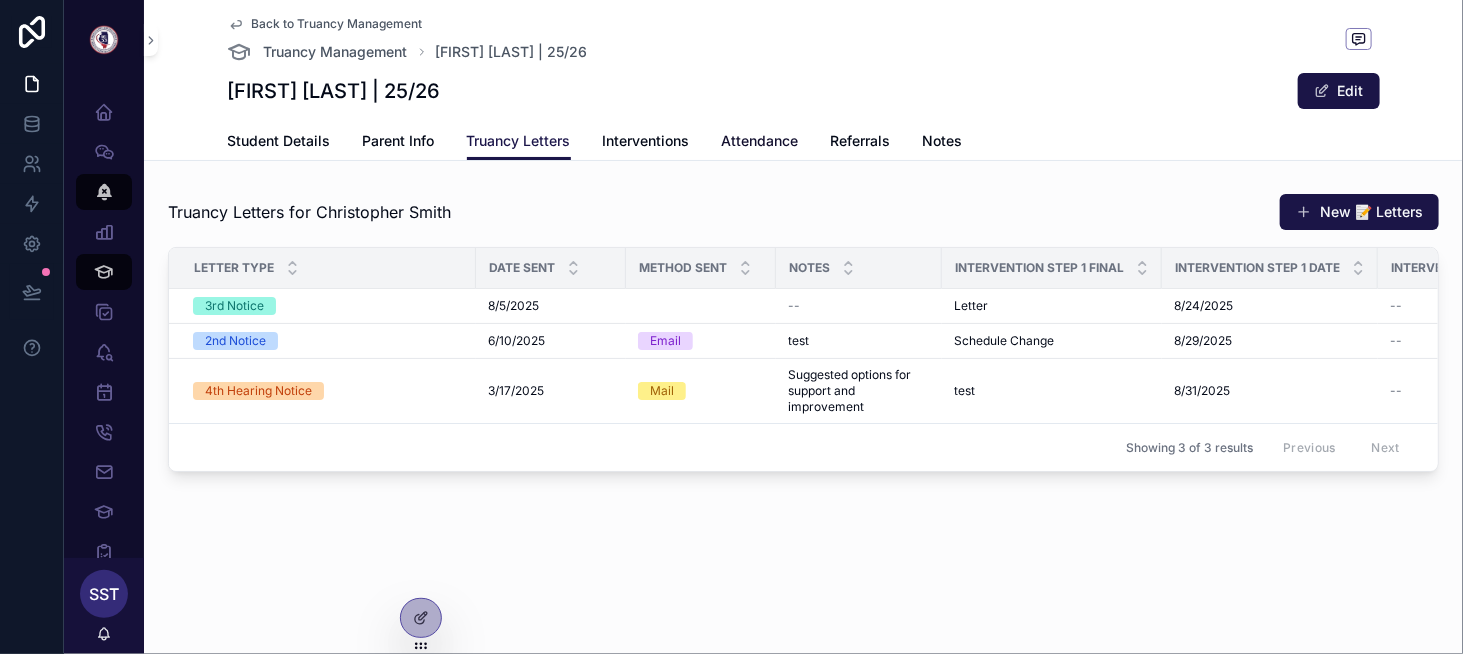 click on "Attendance" at bounding box center [760, 141] 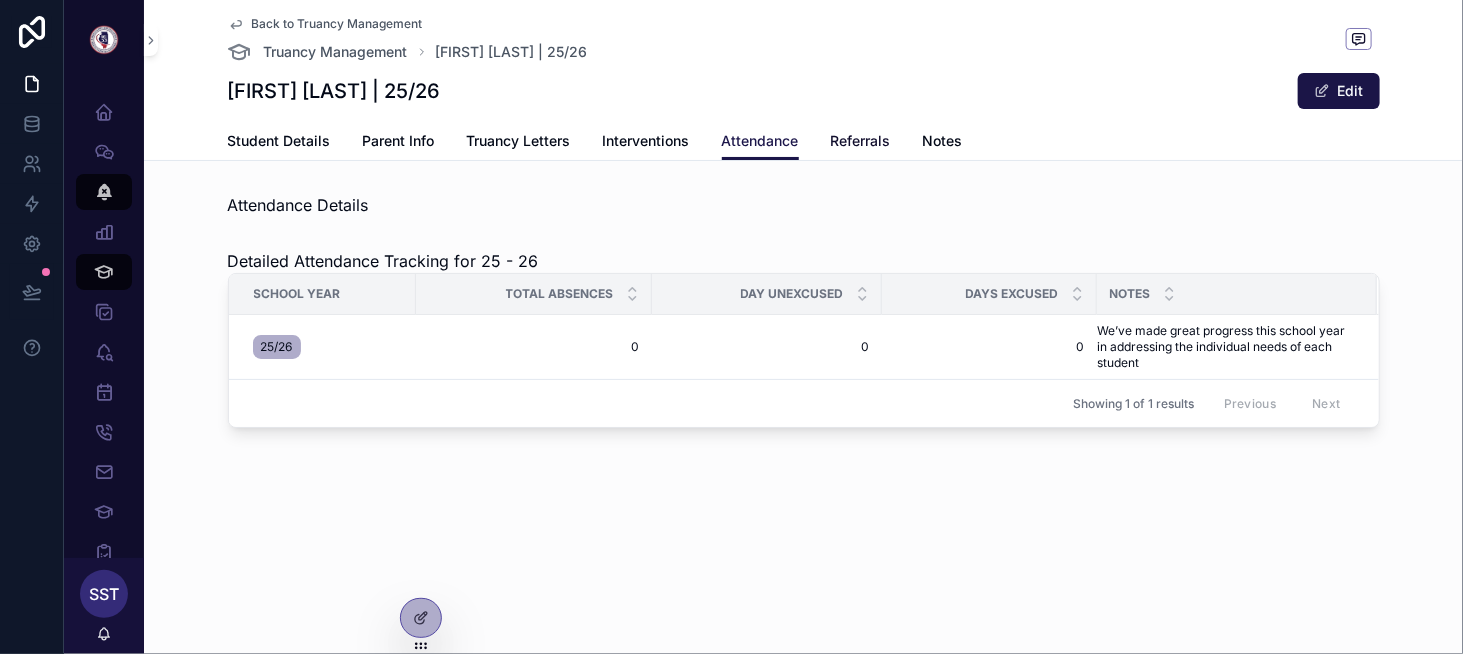 click on "Referrals" at bounding box center [861, 141] 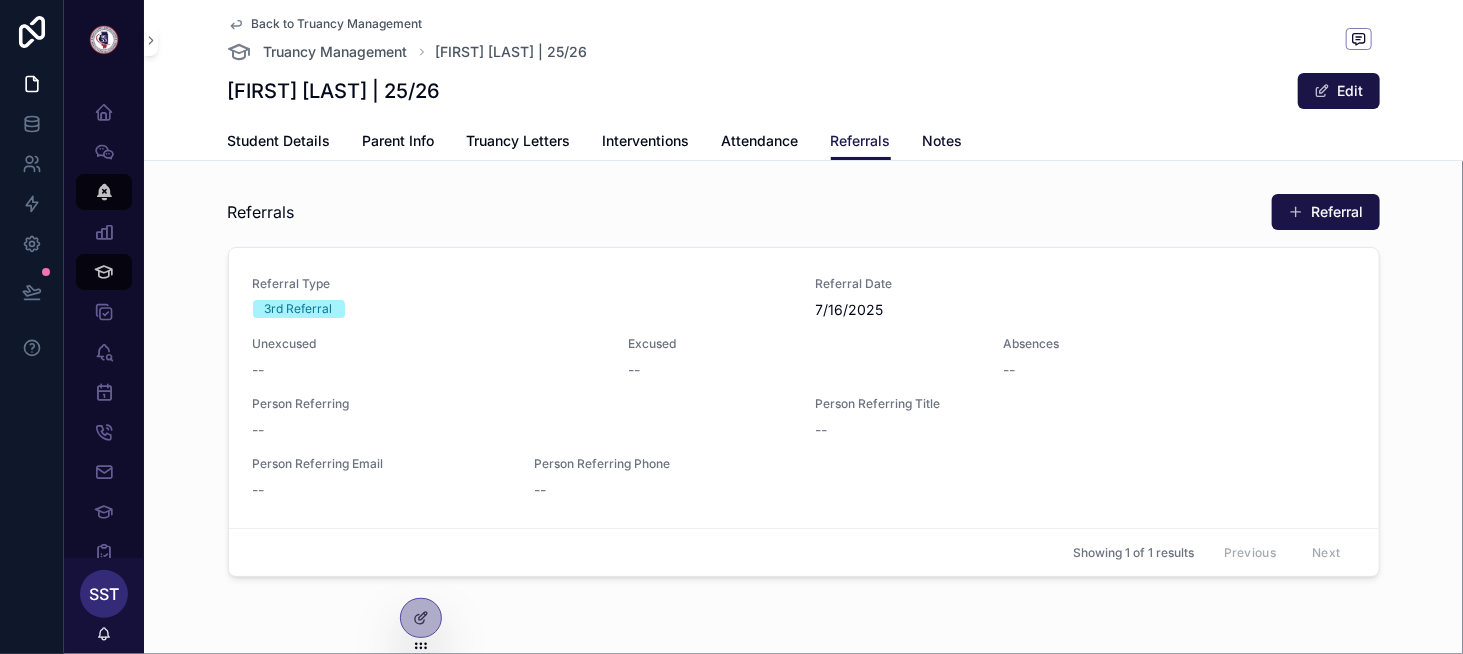 click on "Notes" at bounding box center (943, 141) 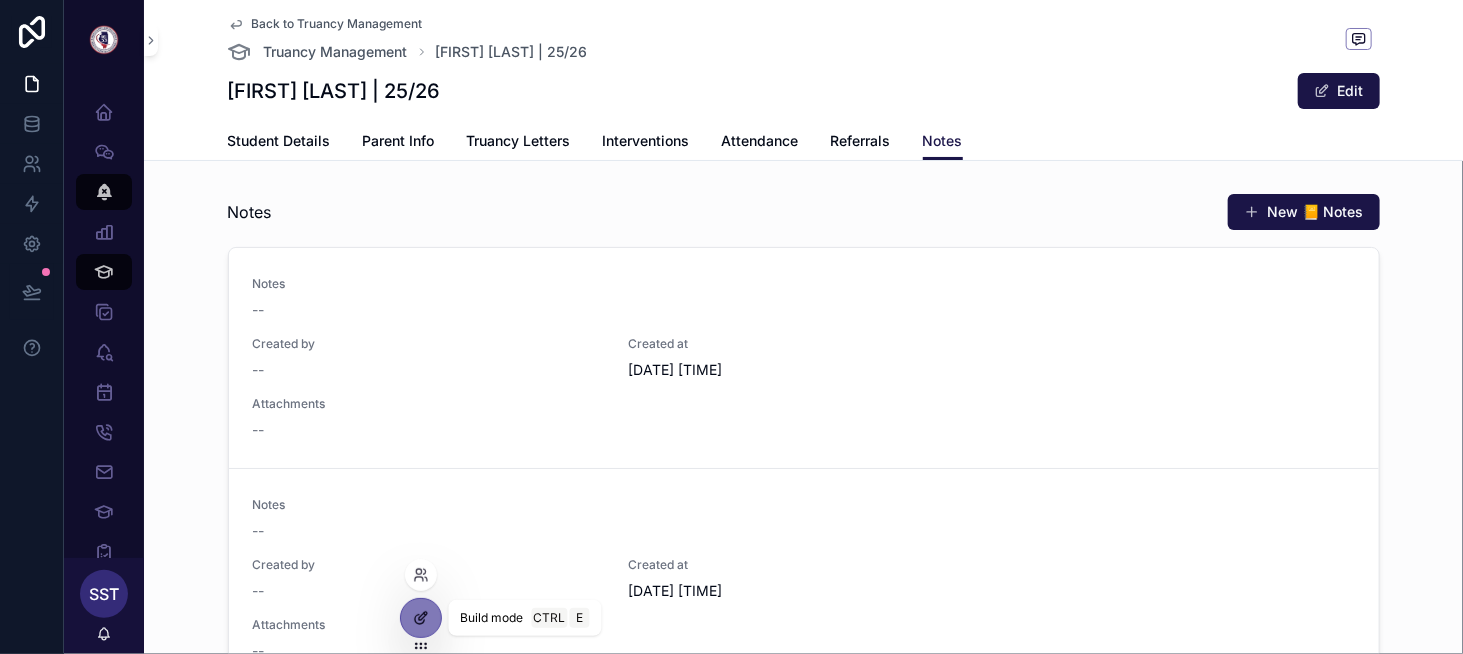 click at bounding box center [421, 618] 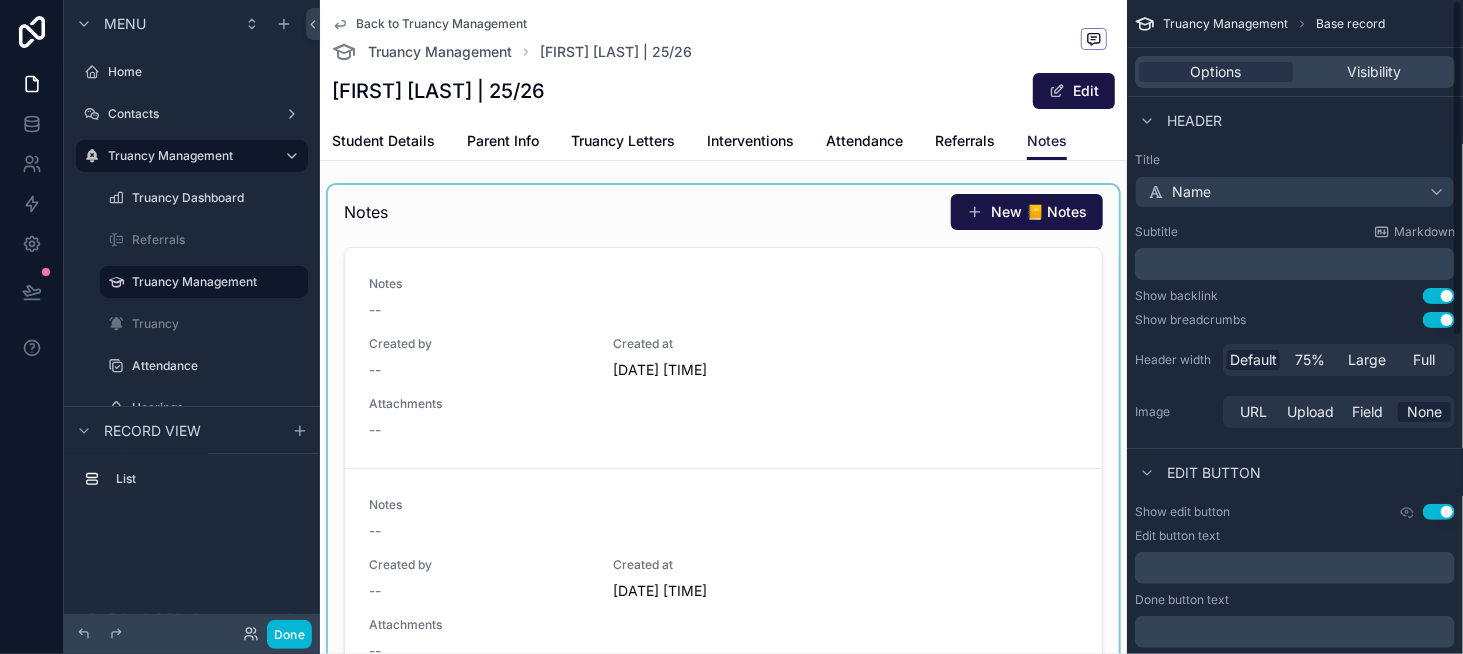 click at bounding box center (723, 469) 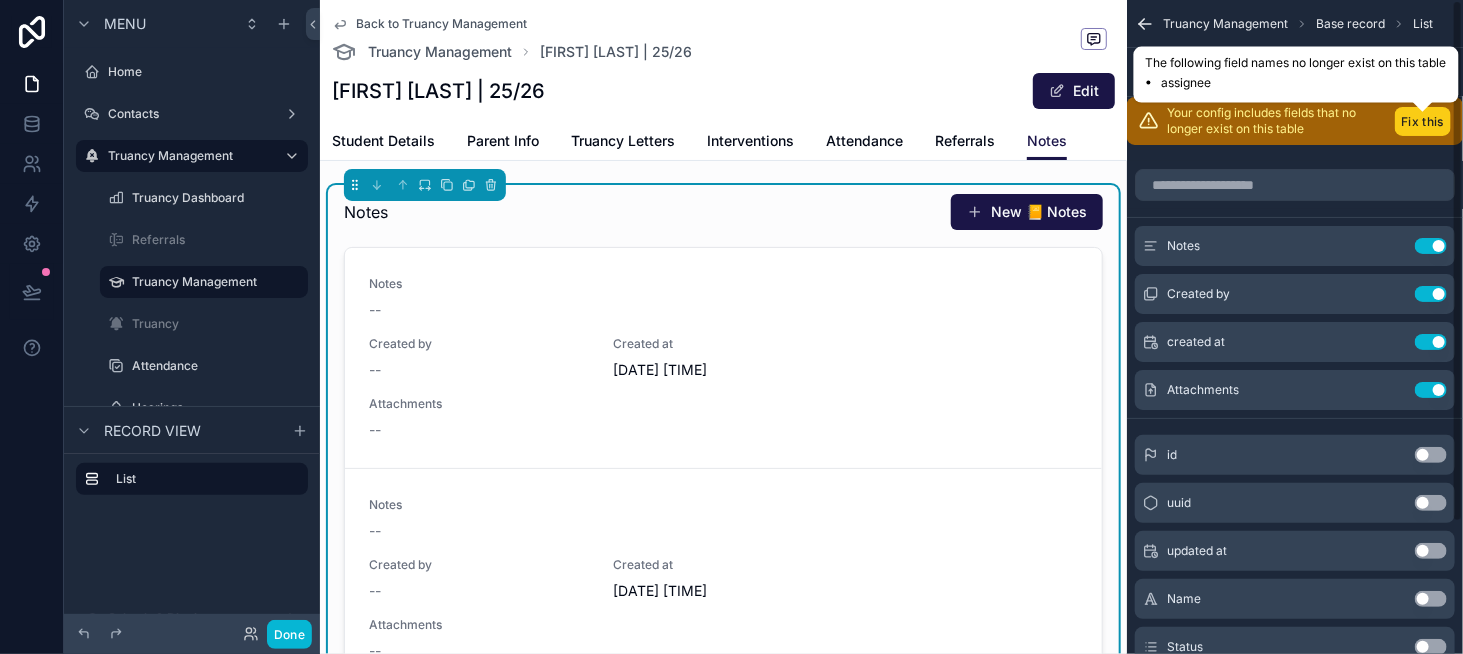 click on "Fix this" at bounding box center (1423, 121) 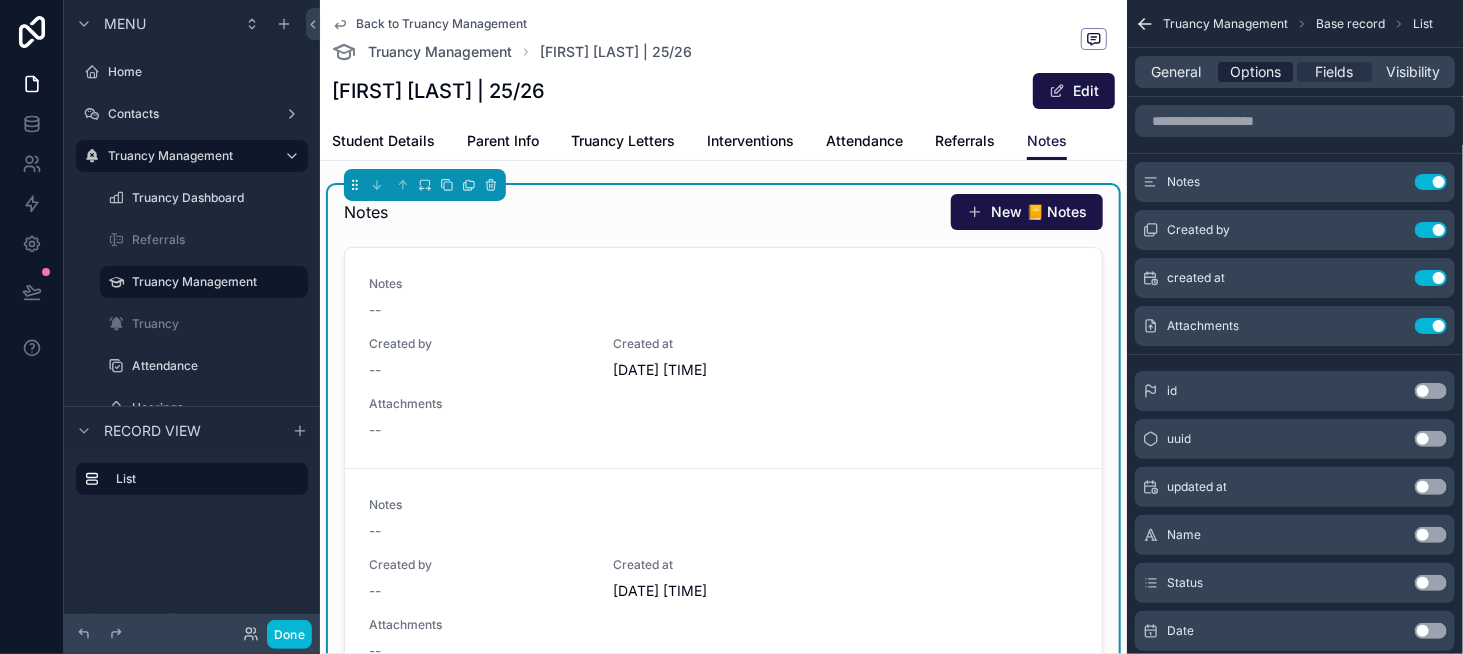 click on "Options" at bounding box center (1255, 72) 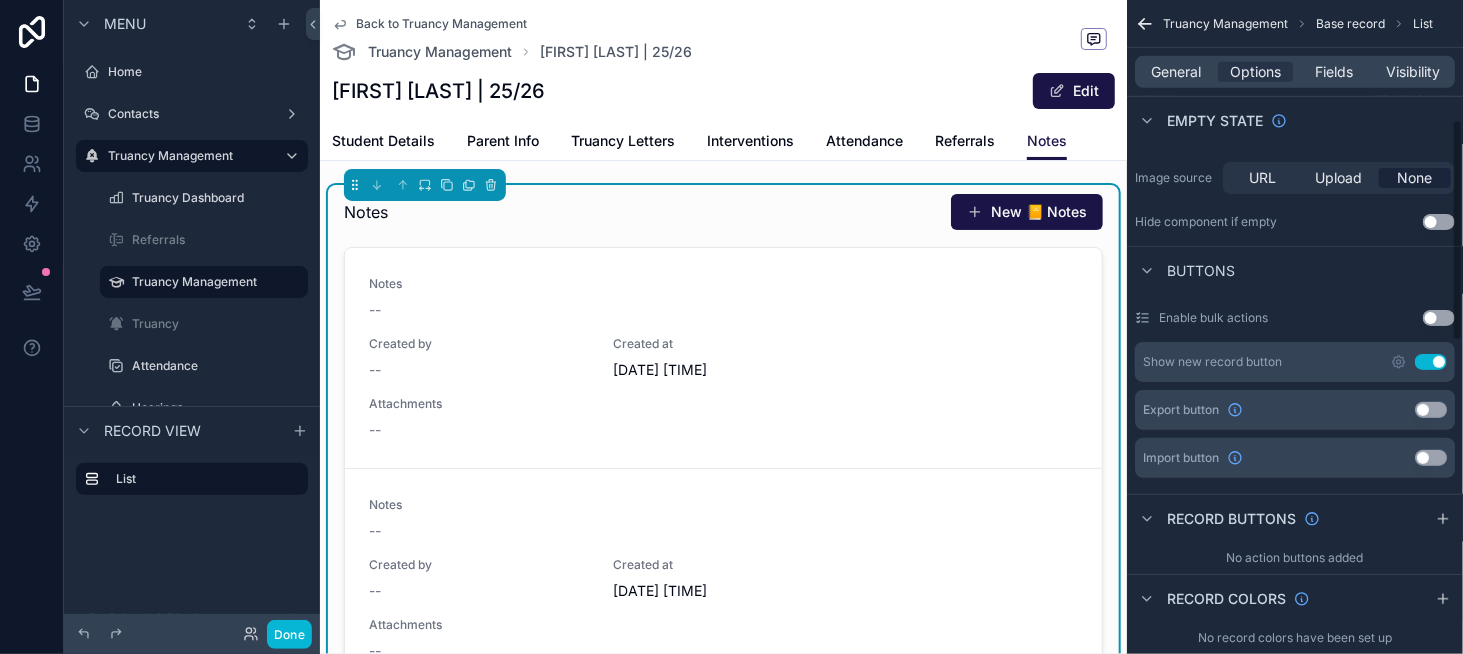 scroll, scrollTop: 500, scrollLeft: 0, axis: vertical 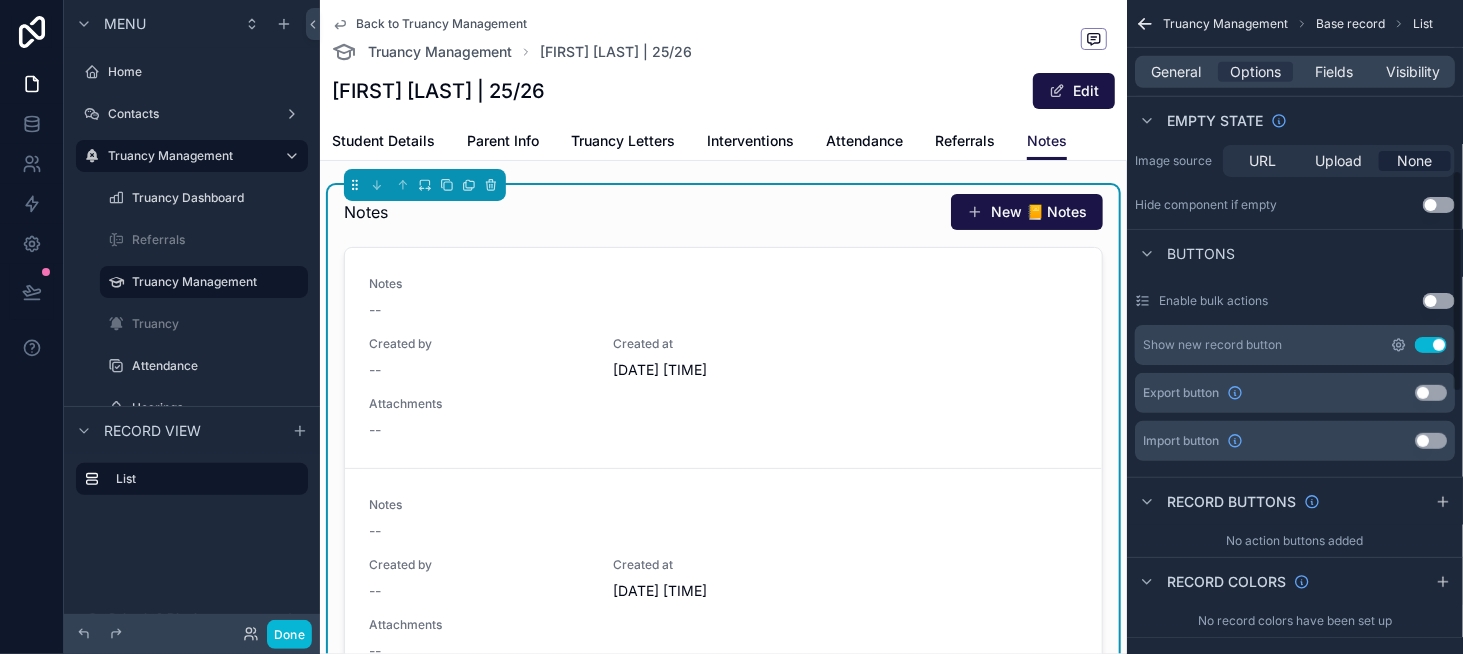 click 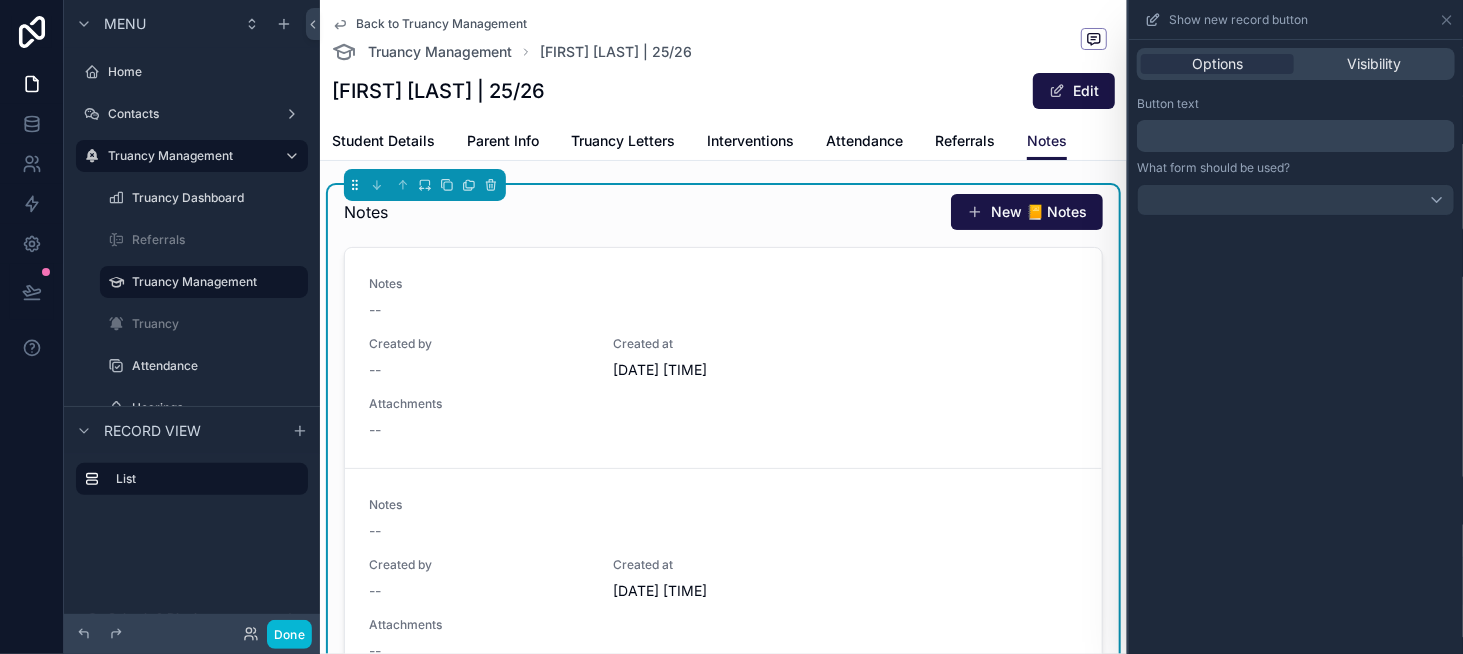 click on "﻿" at bounding box center (1298, 136) 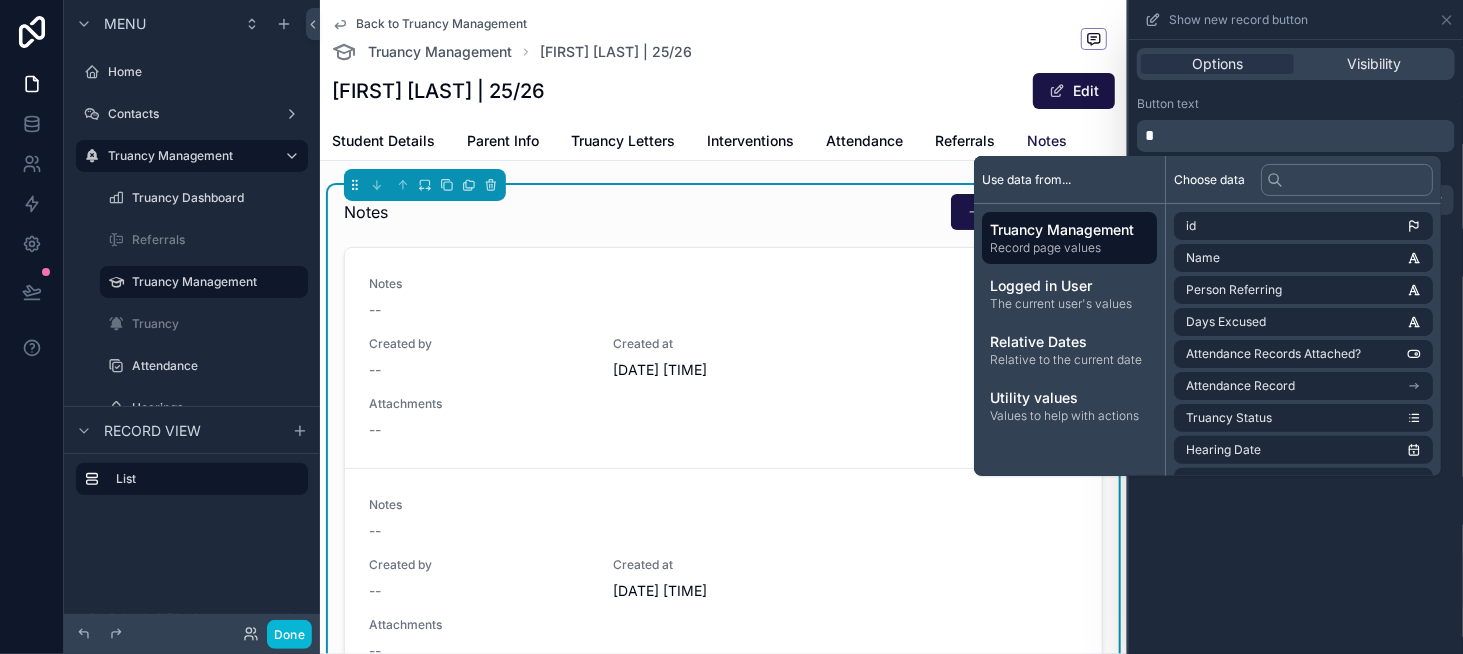 type 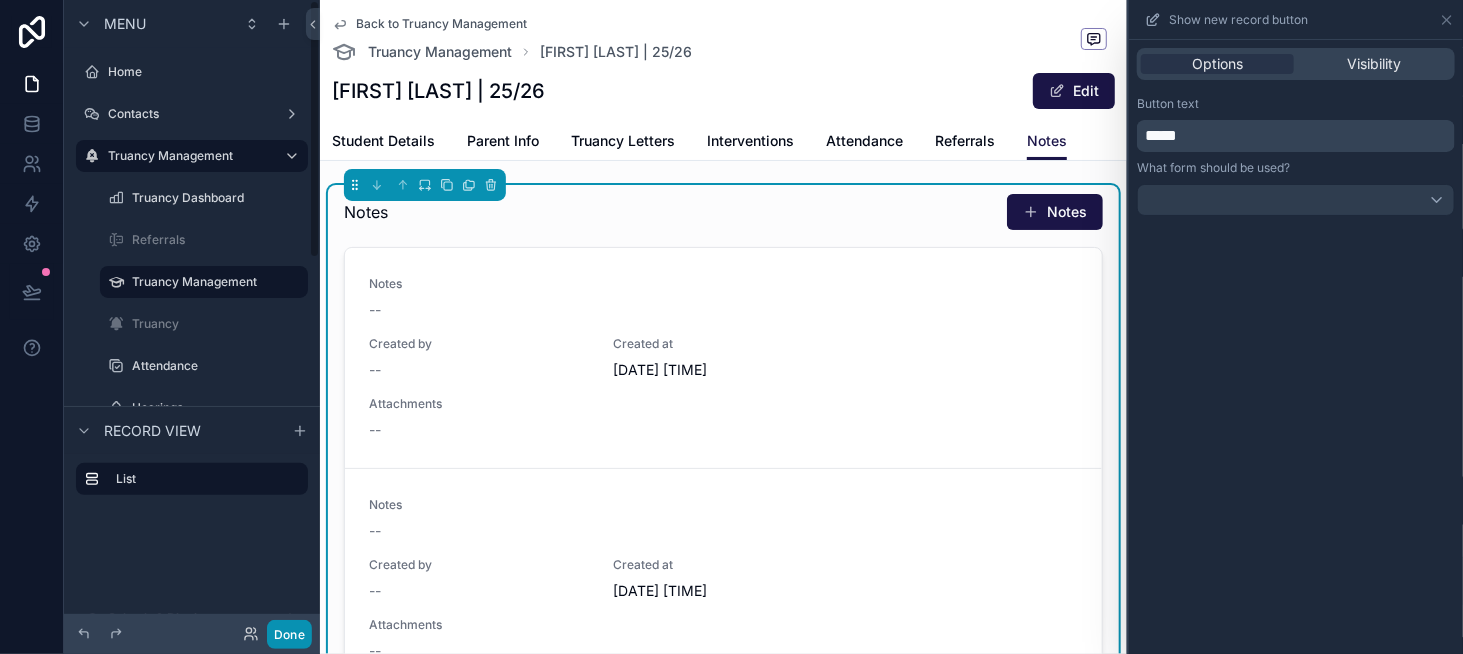 click on "Done" at bounding box center (289, 634) 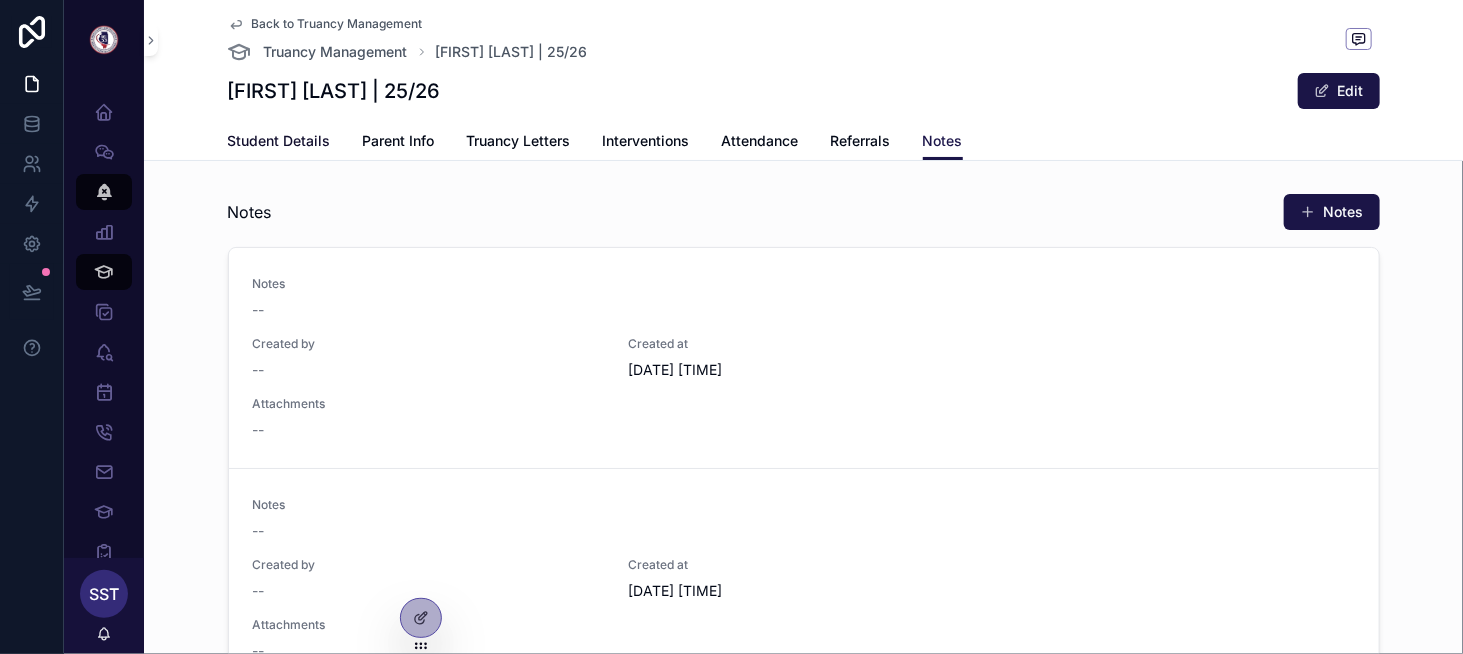 click on "Student Details" at bounding box center (279, 141) 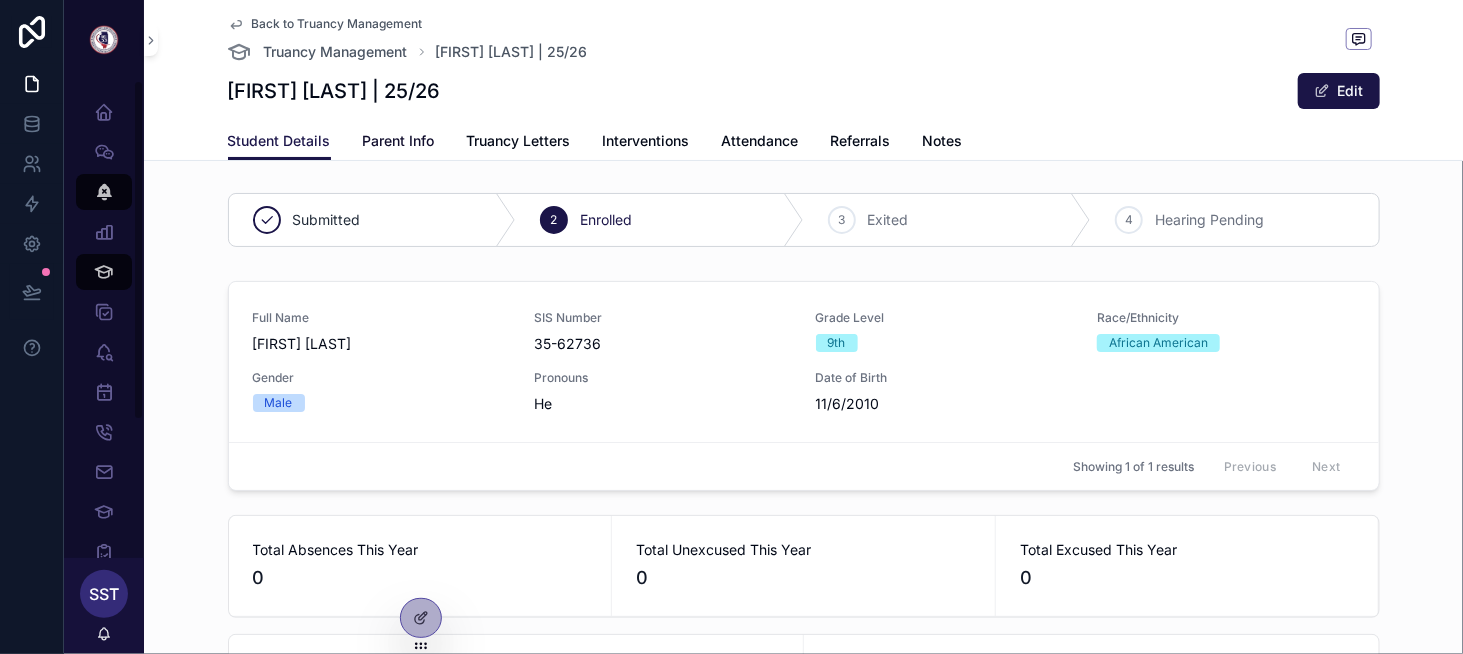 click on "Parent Info" at bounding box center (399, 141) 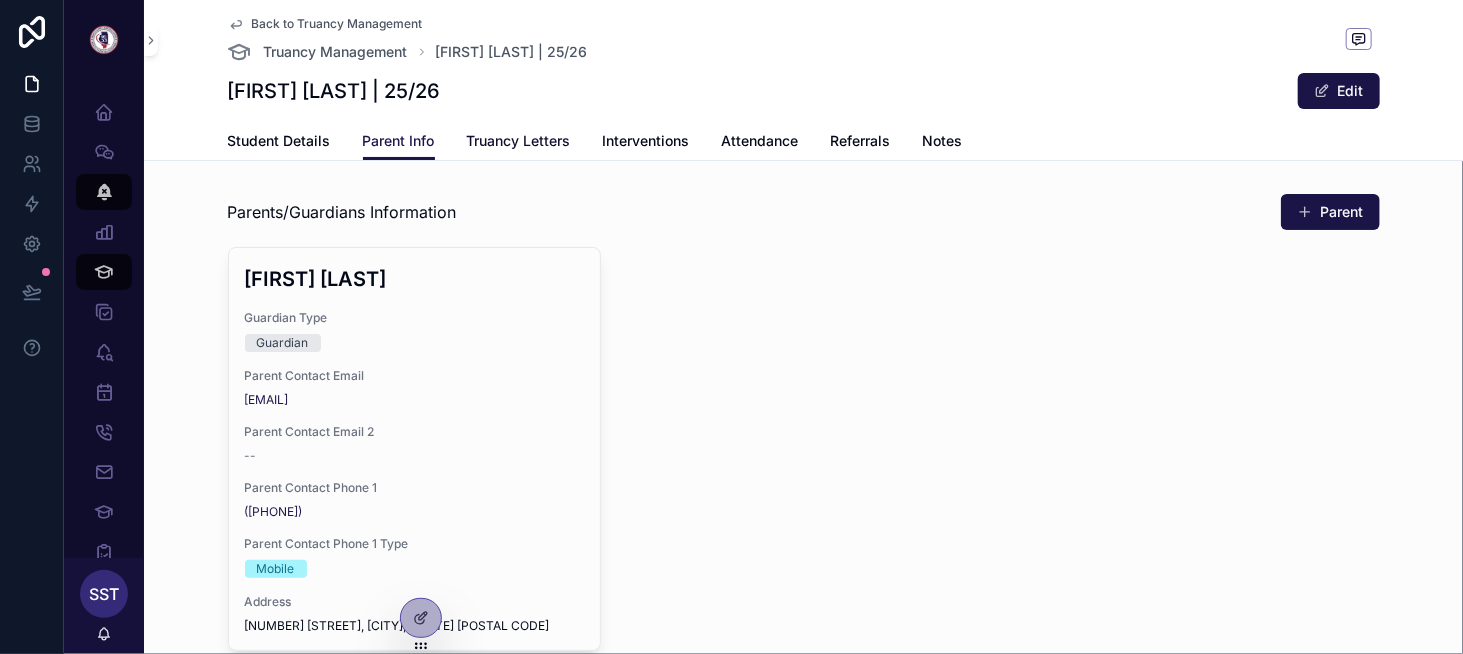click on "Truancy Letters" at bounding box center [519, 141] 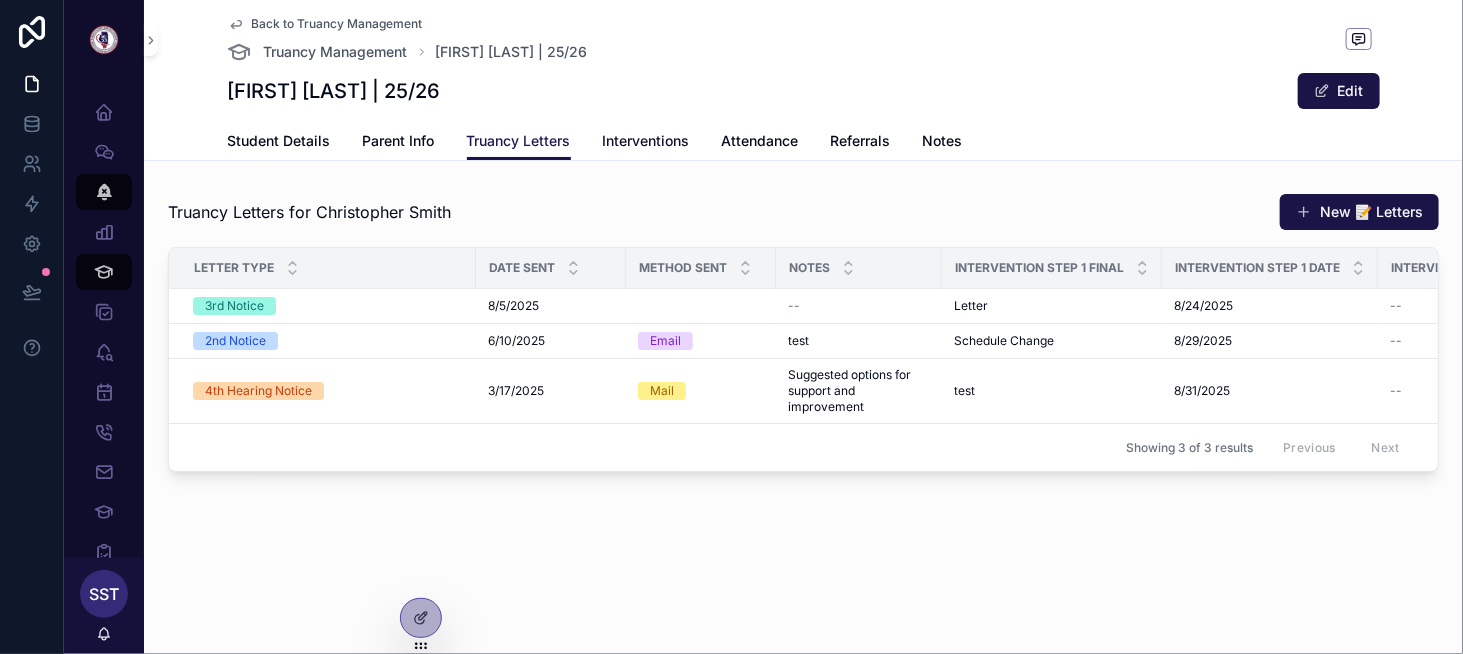 click on "Interventions" at bounding box center [646, 141] 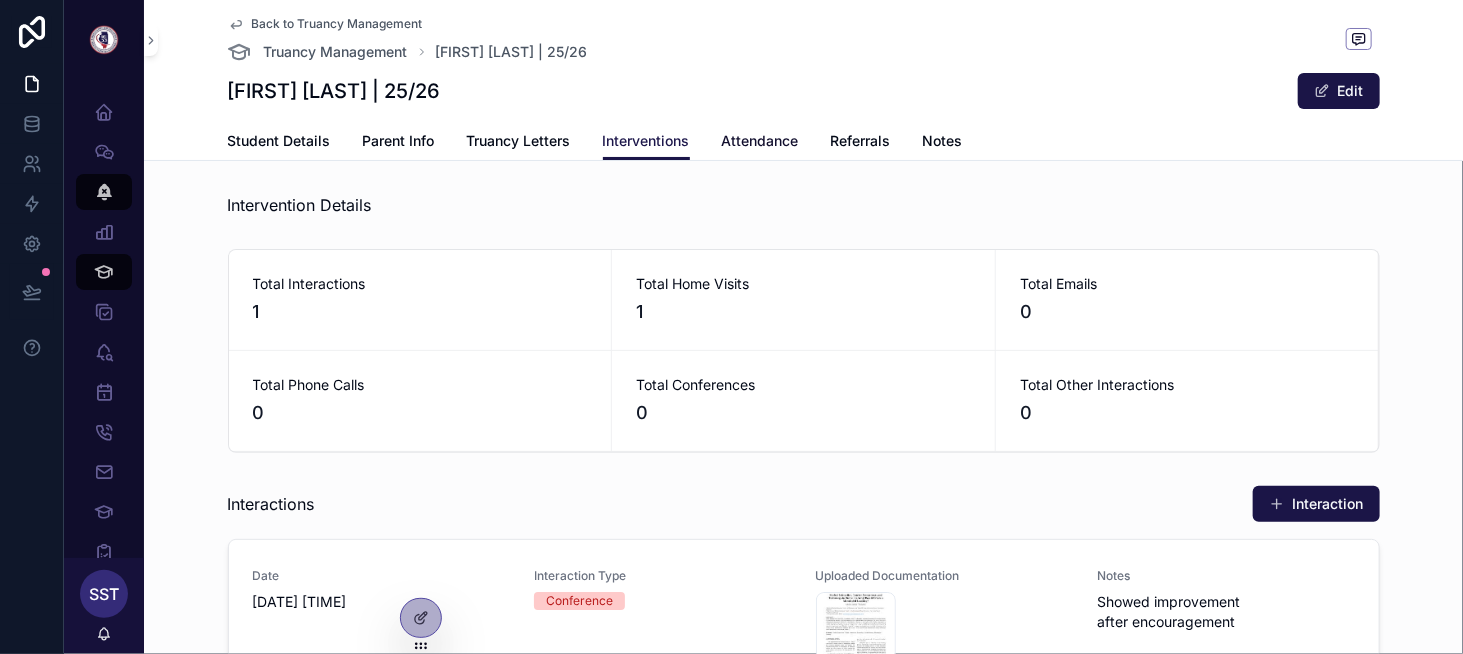 click on "Attendance" at bounding box center [760, 141] 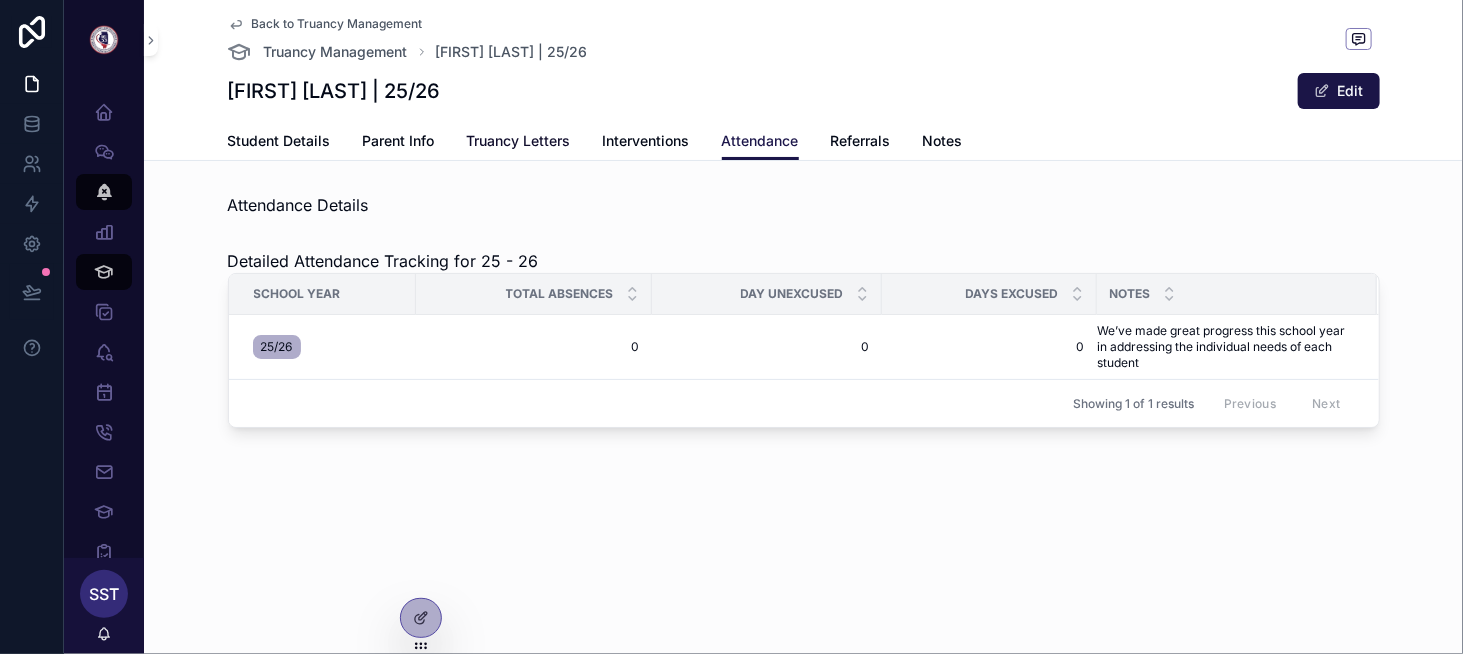click on "Truancy Letters" at bounding box center [519, 141] 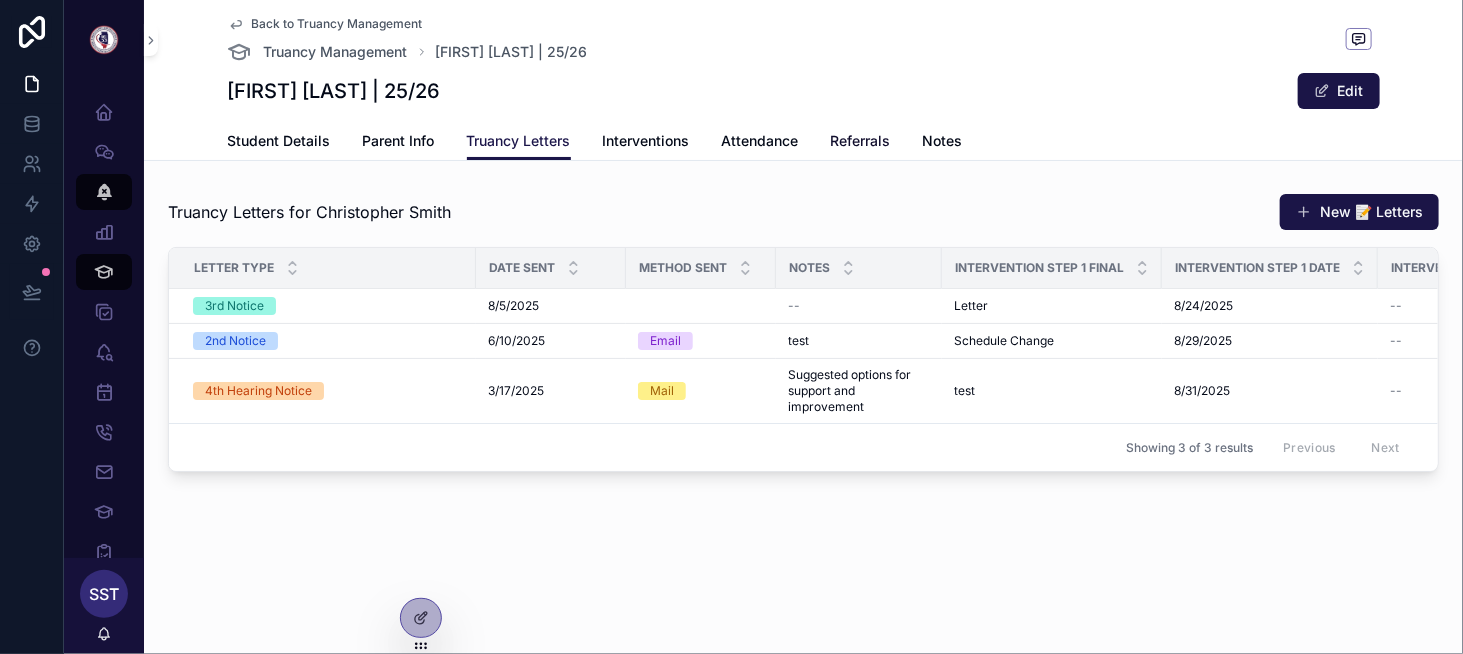 click on "Referrals" at bounding box center [861, 141] 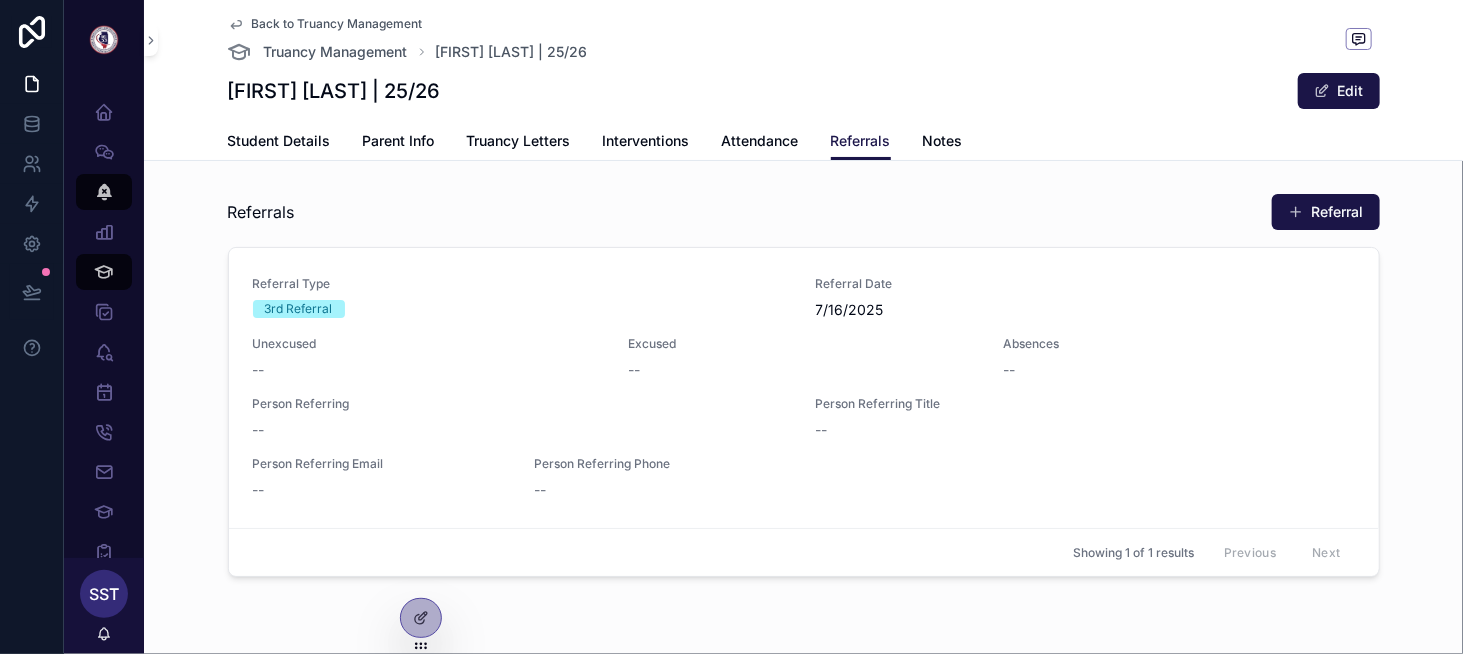 click on "Student Details Parent Info Truancy Letters Interventions Attendance Referrals Notes" at bounding box center (804, 141) 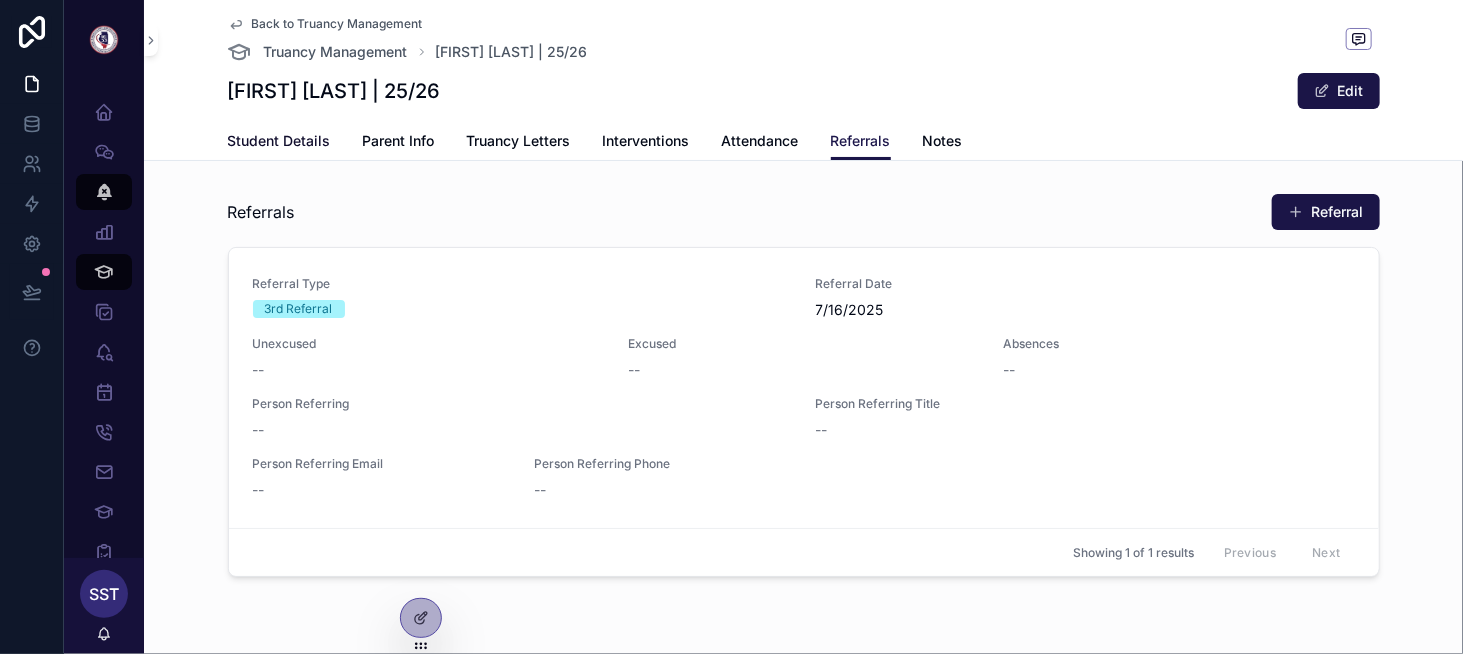 click on "Student Details" at bounding box center (279, 141) 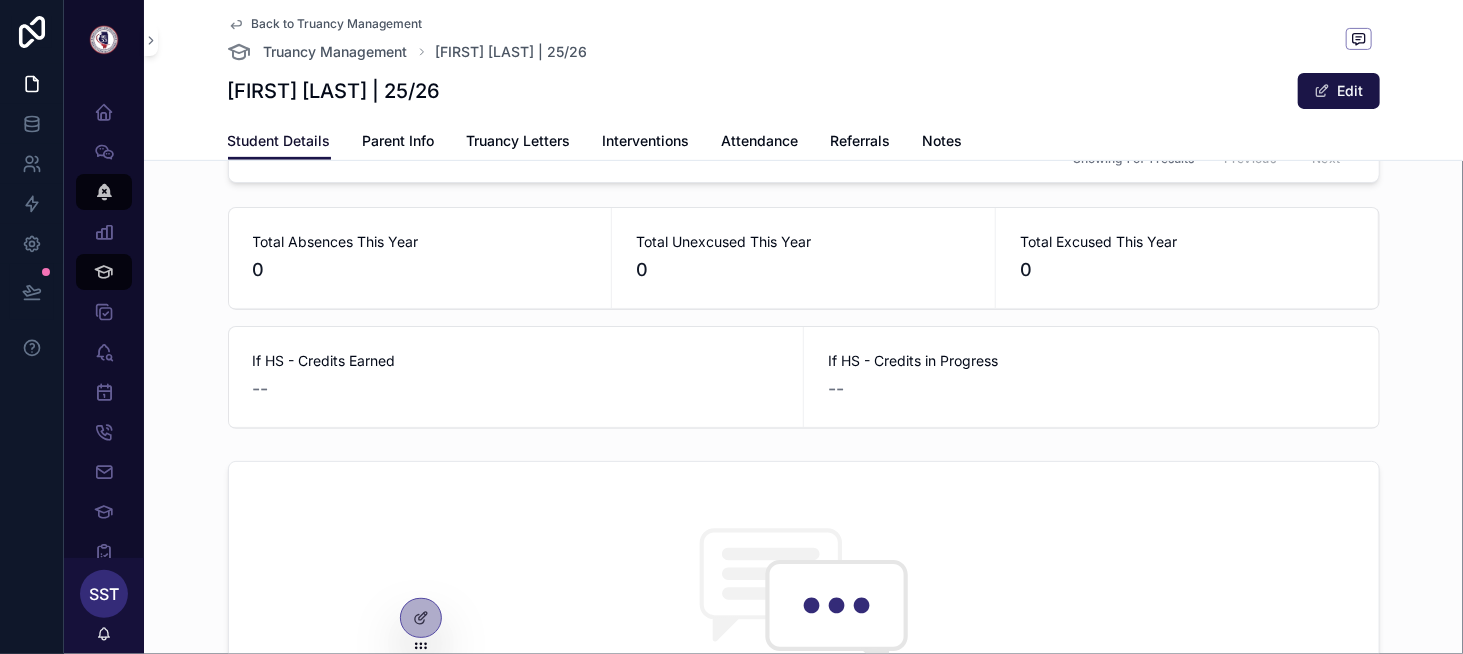 scroll, scrollTop: 336, scrollLeft: 0, axis: vertical 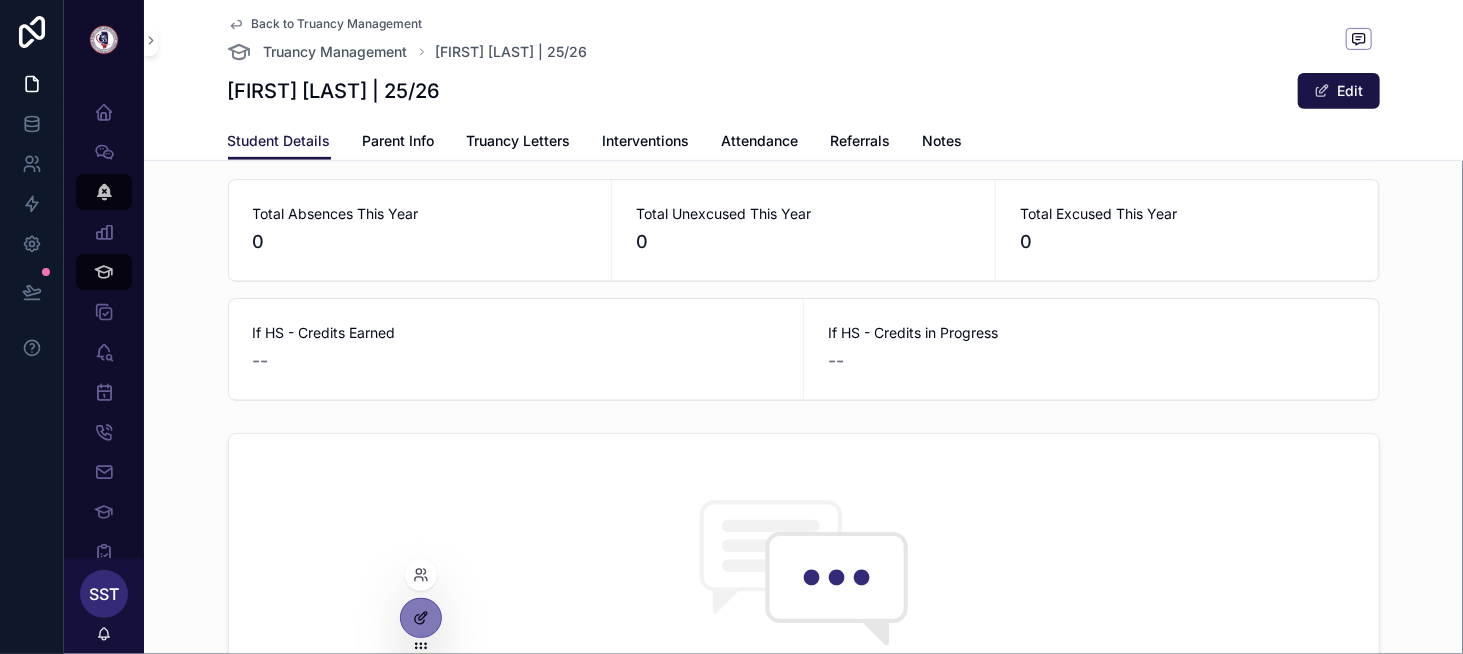 click at bounding box center (421, 618) 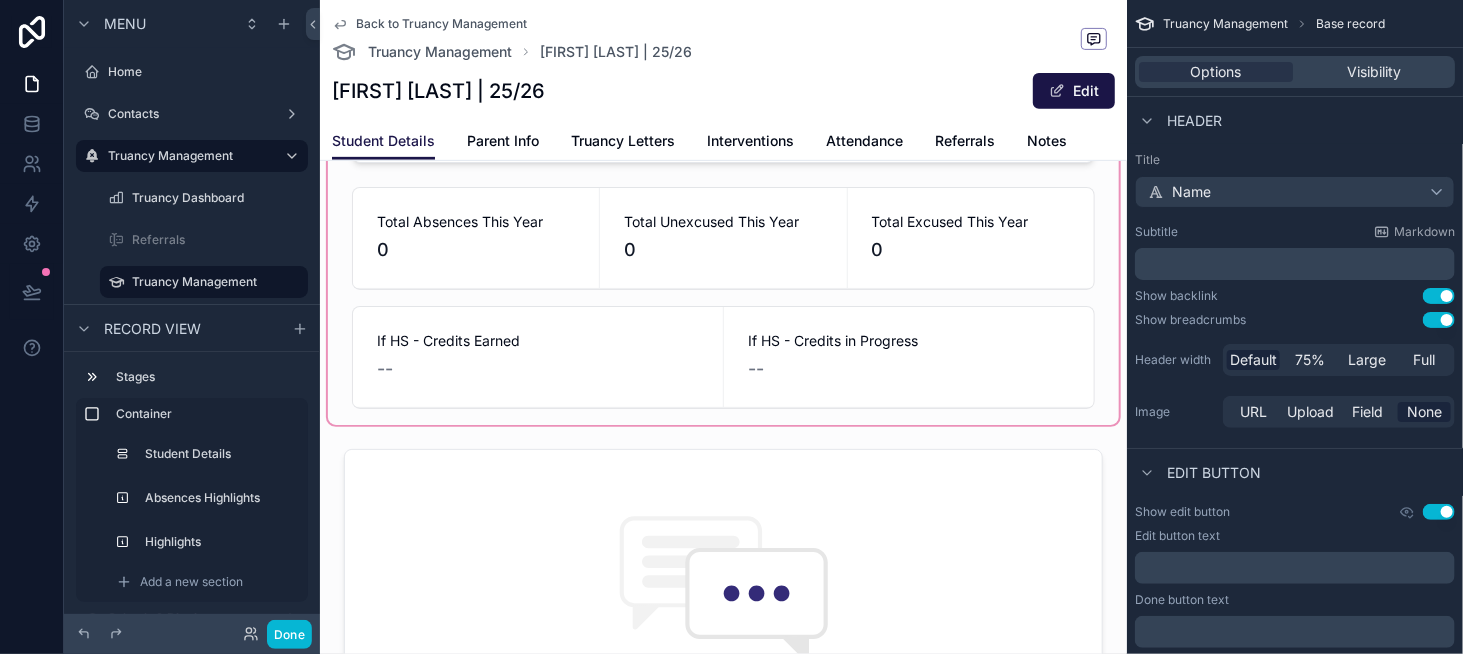 click at bounding box center (723, 180) 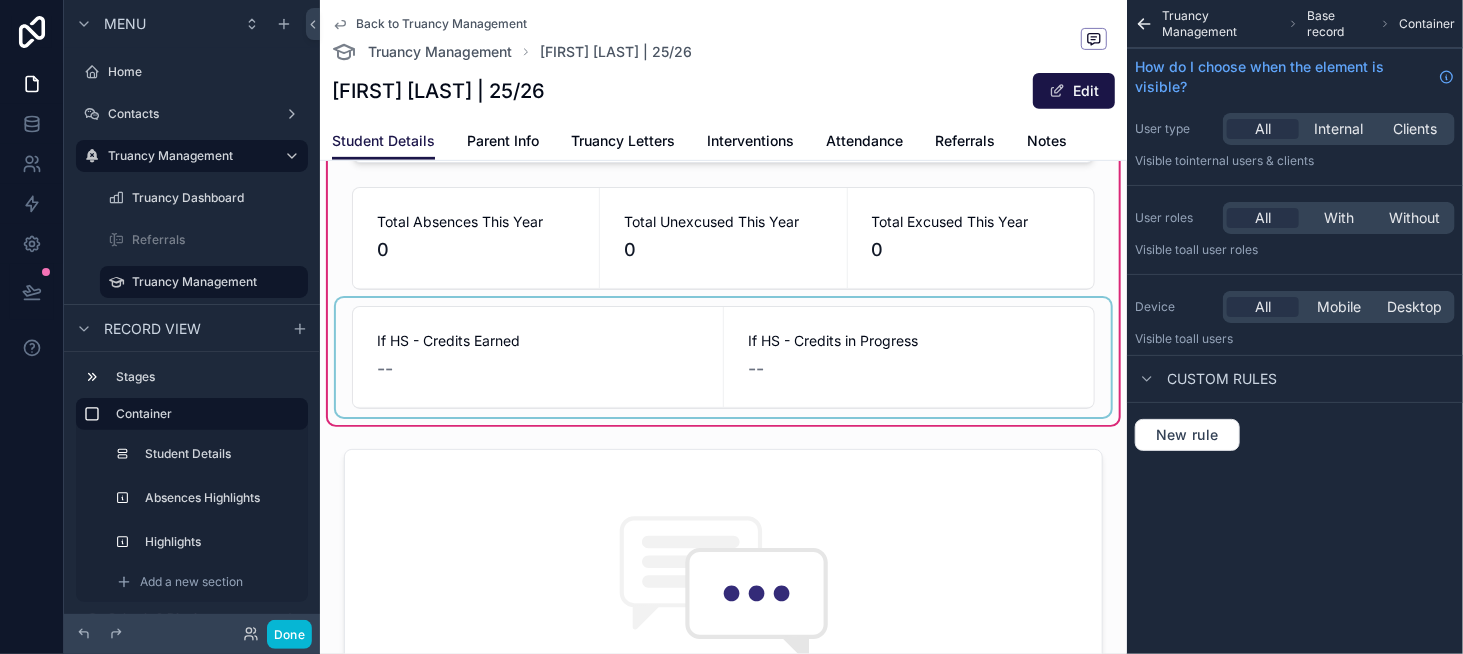 click at bounding box center [723, 357] 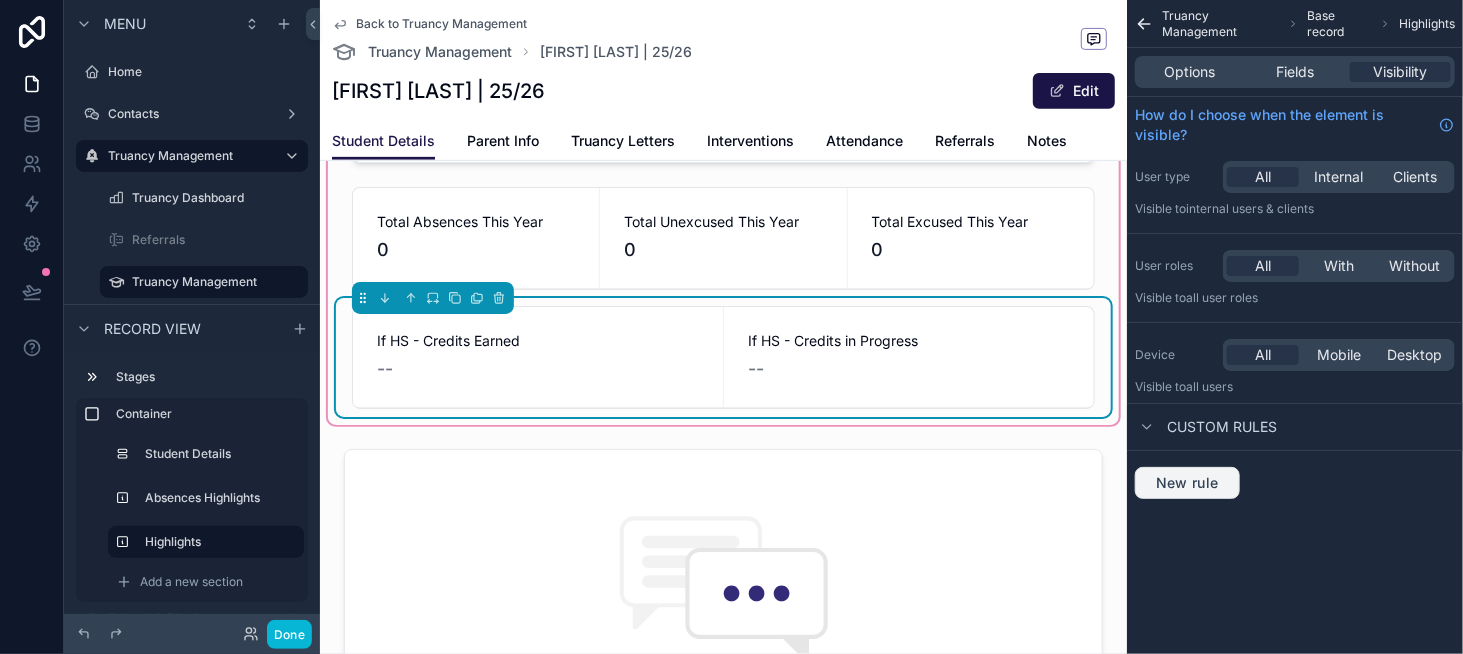 click on "New rule" at bounding box center (1187, 483) 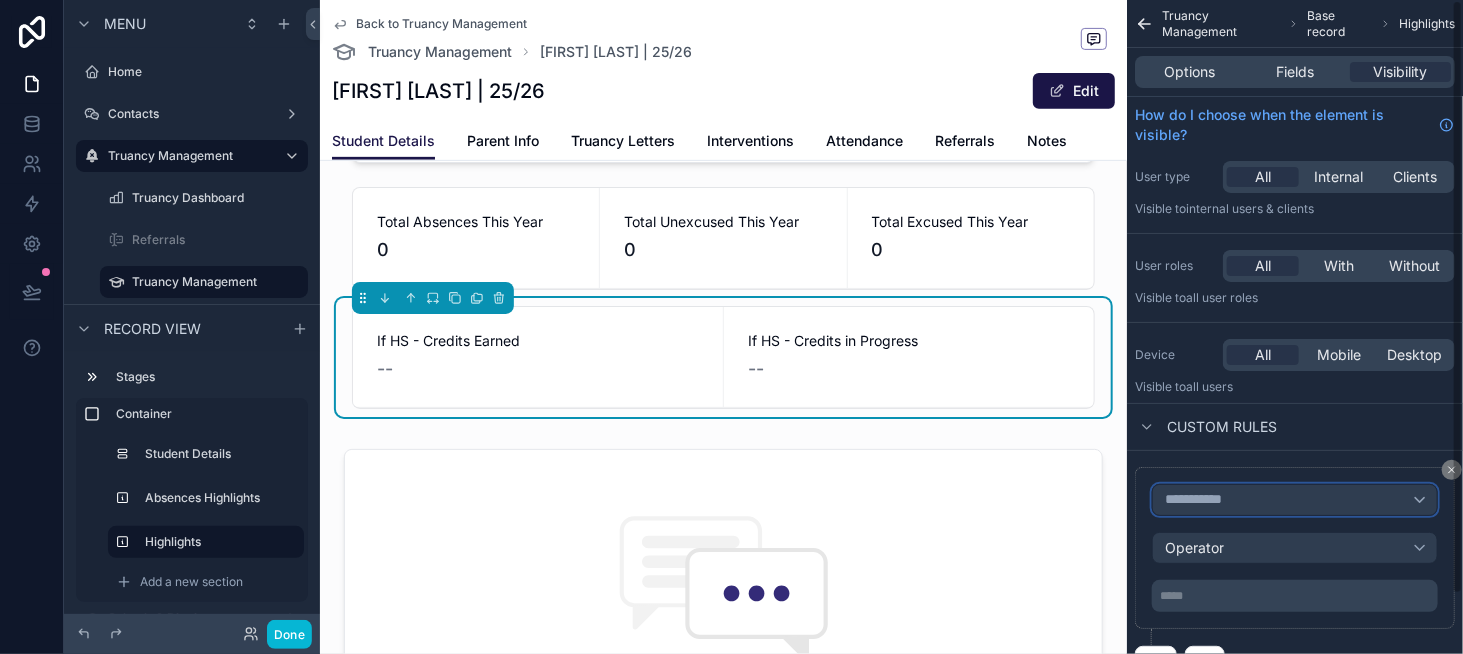 click on "**********" at bounding box center (1202, 500) 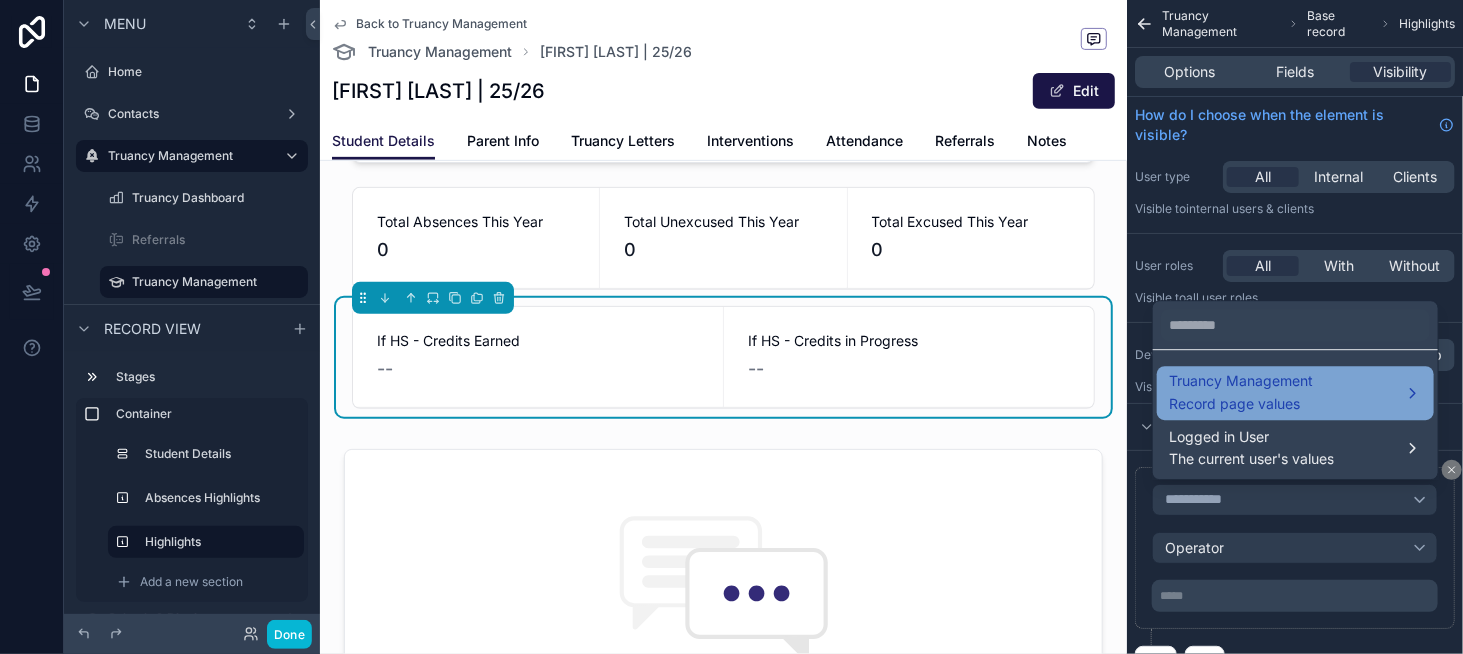 click on "Truancy Management Record page values" at bounding box center [1241, 393] 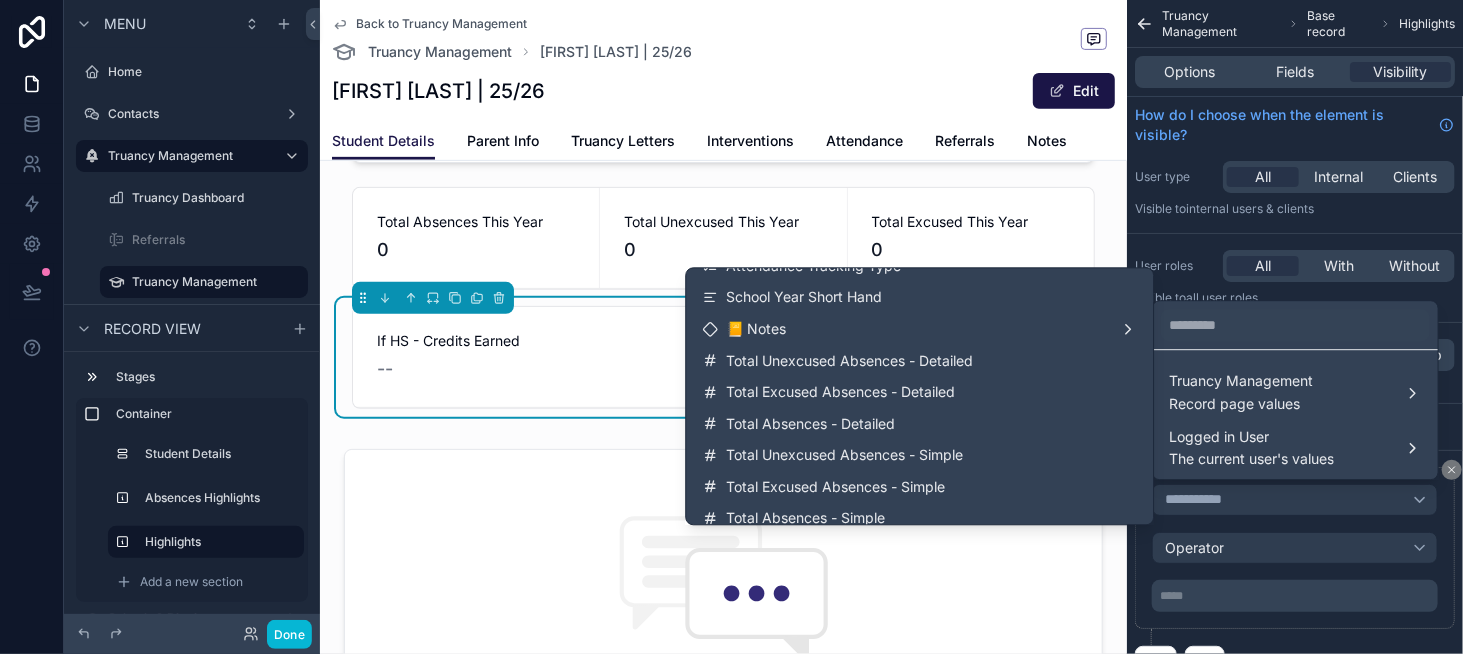 scroll, scrollTop: 3568, scrollLeft: 0, axis: vertical 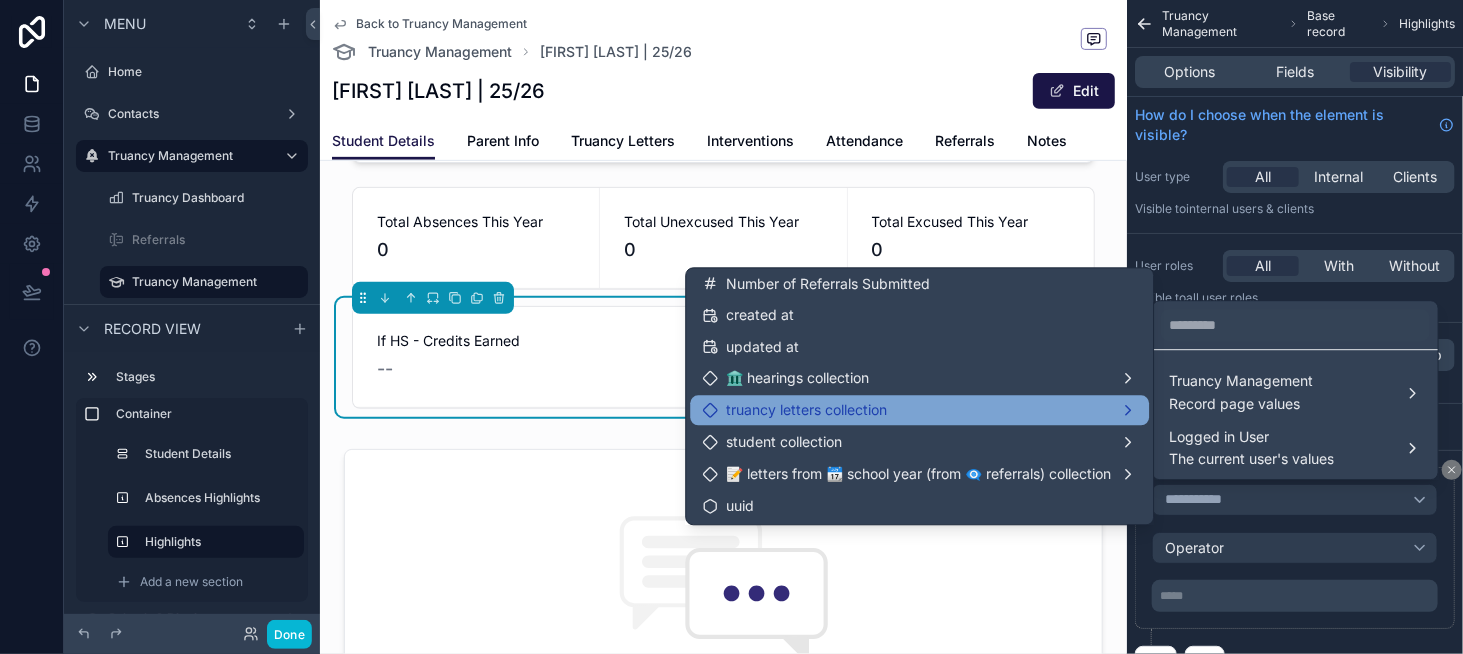 click on "truancy letters collection" at bounding box center (919, 410) 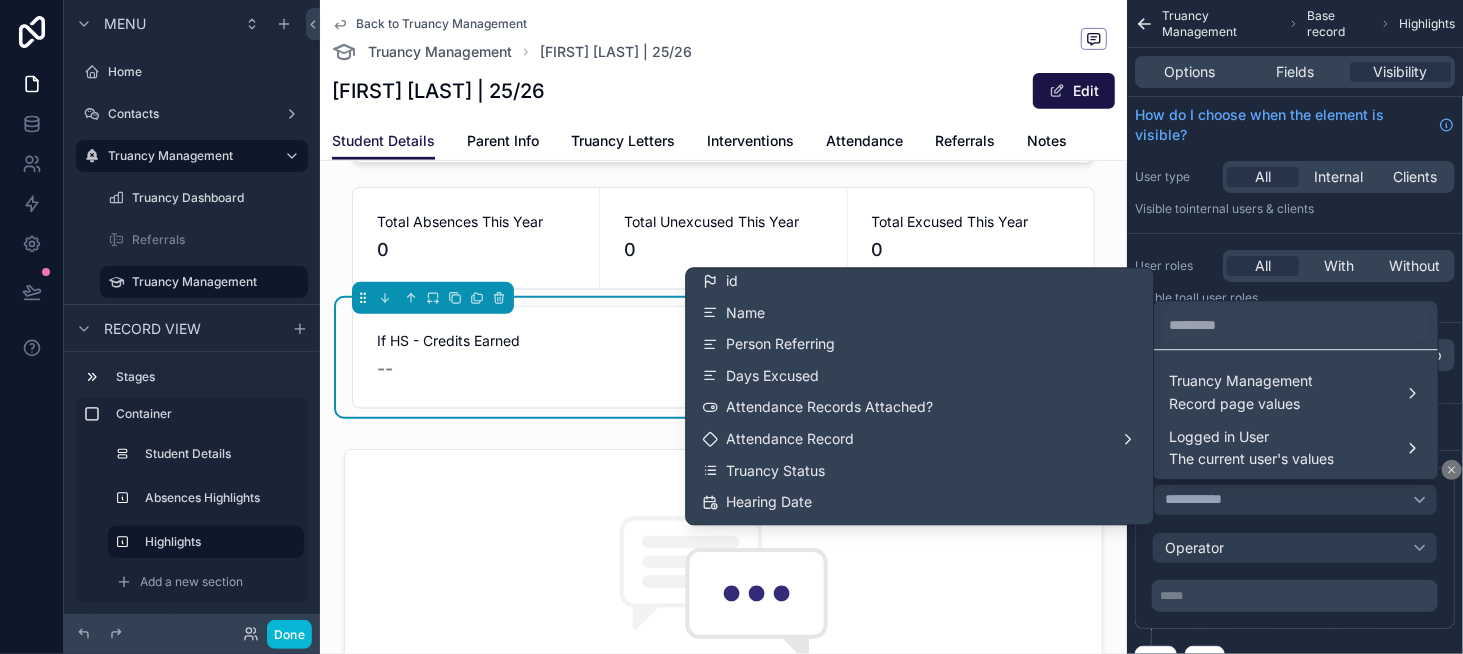 scroll, scrollTop: 0, scrollLeft: 0, axis: both 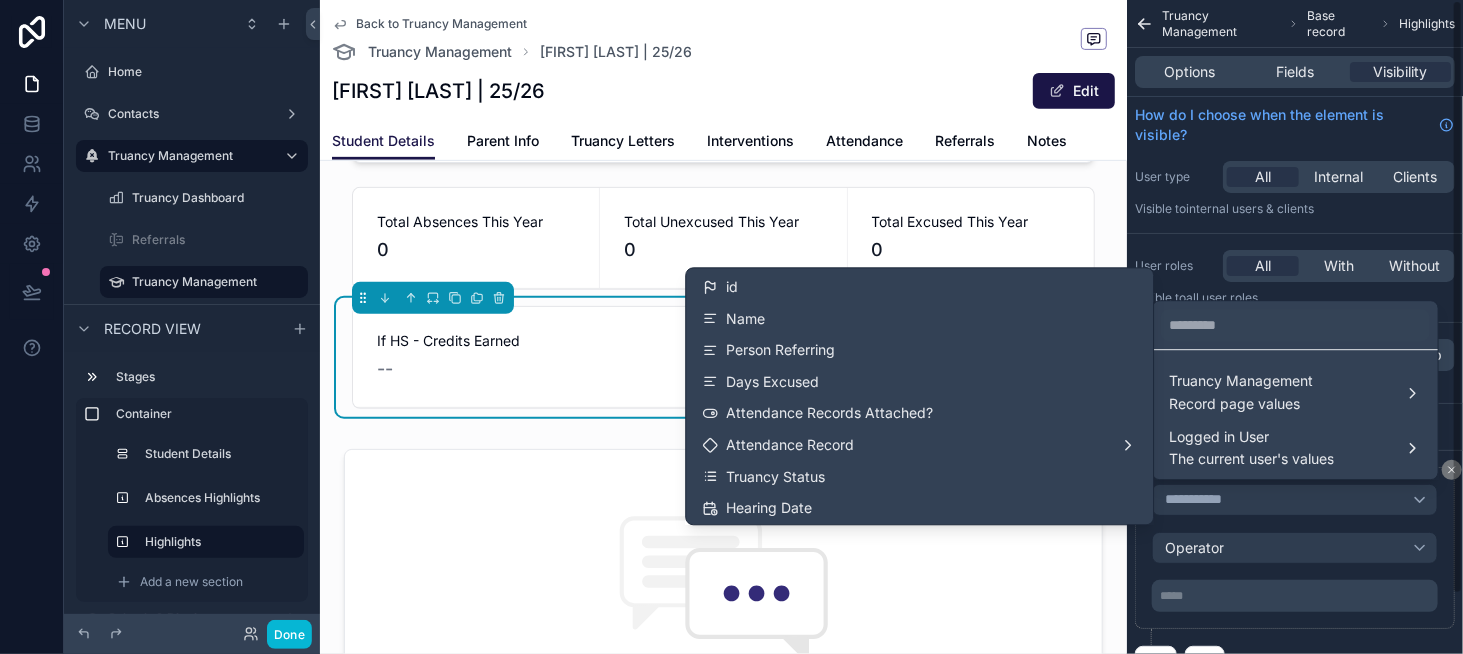 click at bounding box center [731, 327] 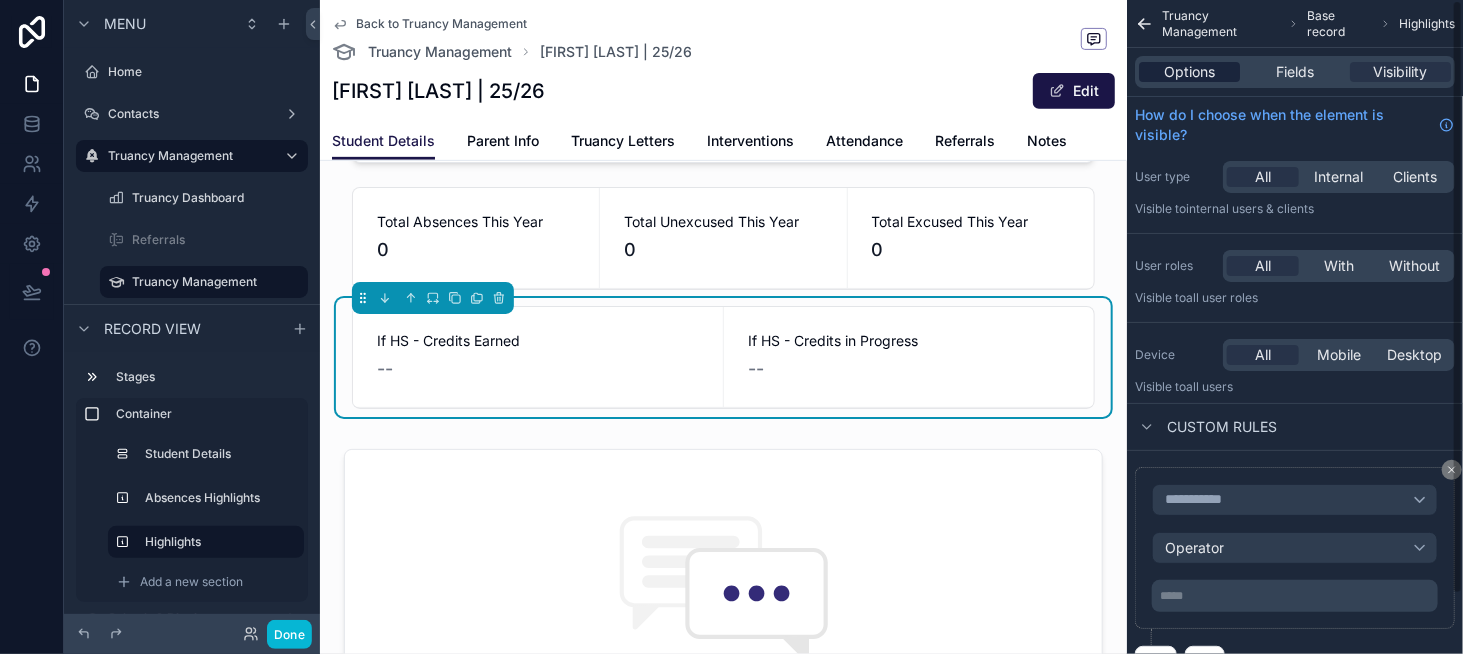 click on "Options" at bounding box center [1189, 72] 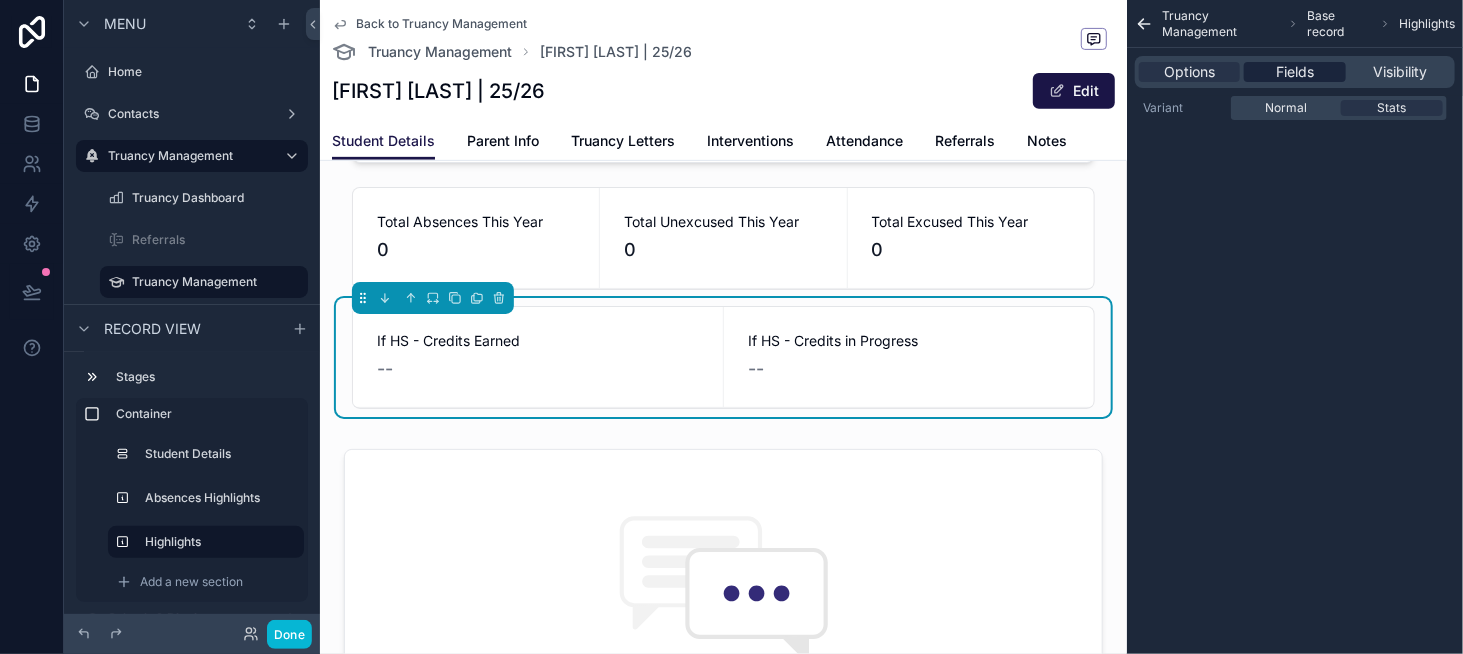 click on "Fields" at bounding box center [1295, 72] 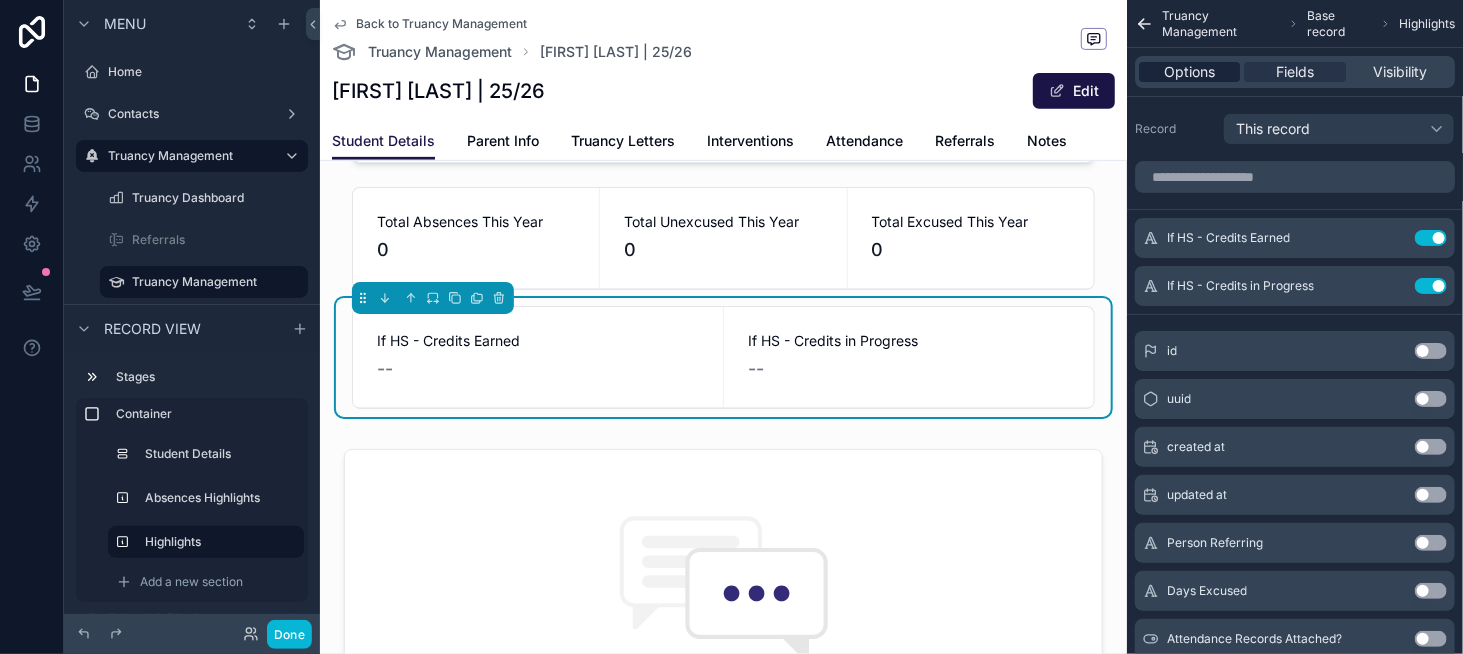 click on "Options" at bounding box center [1189, 72] 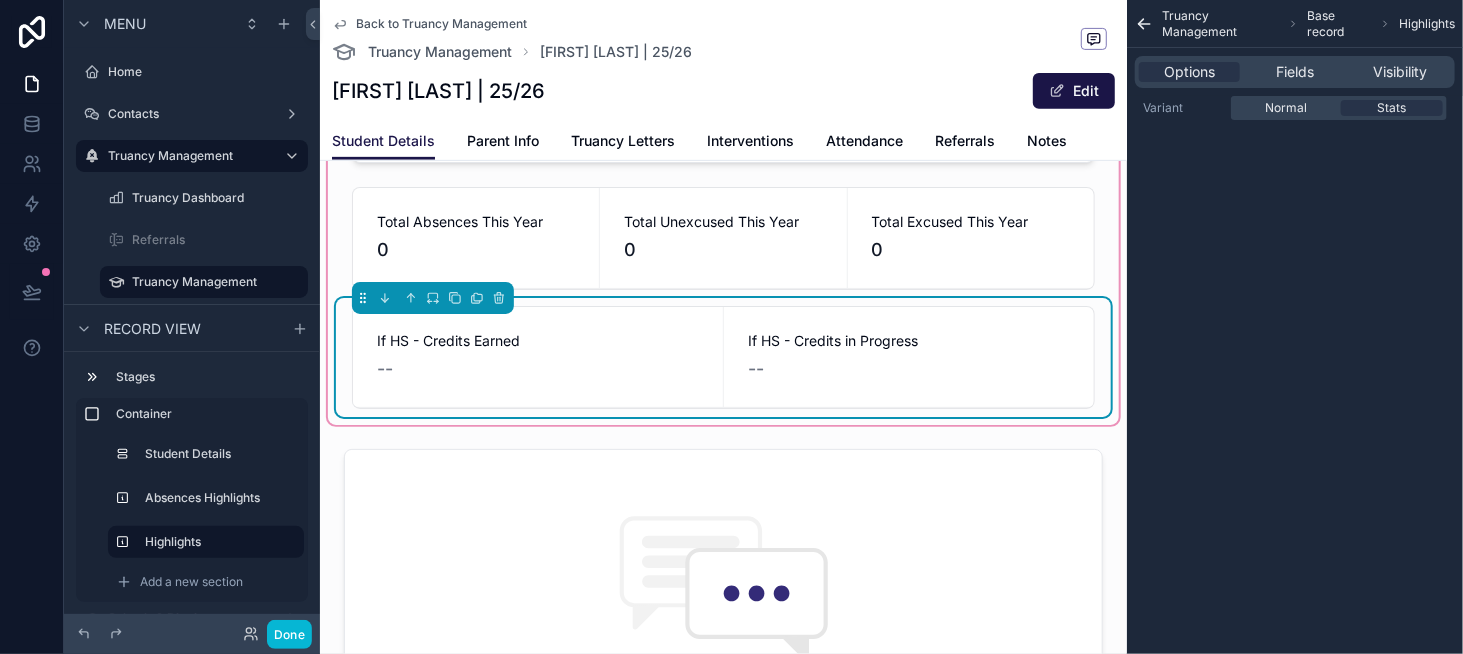 click on "--" at bounding box center [909, 369] 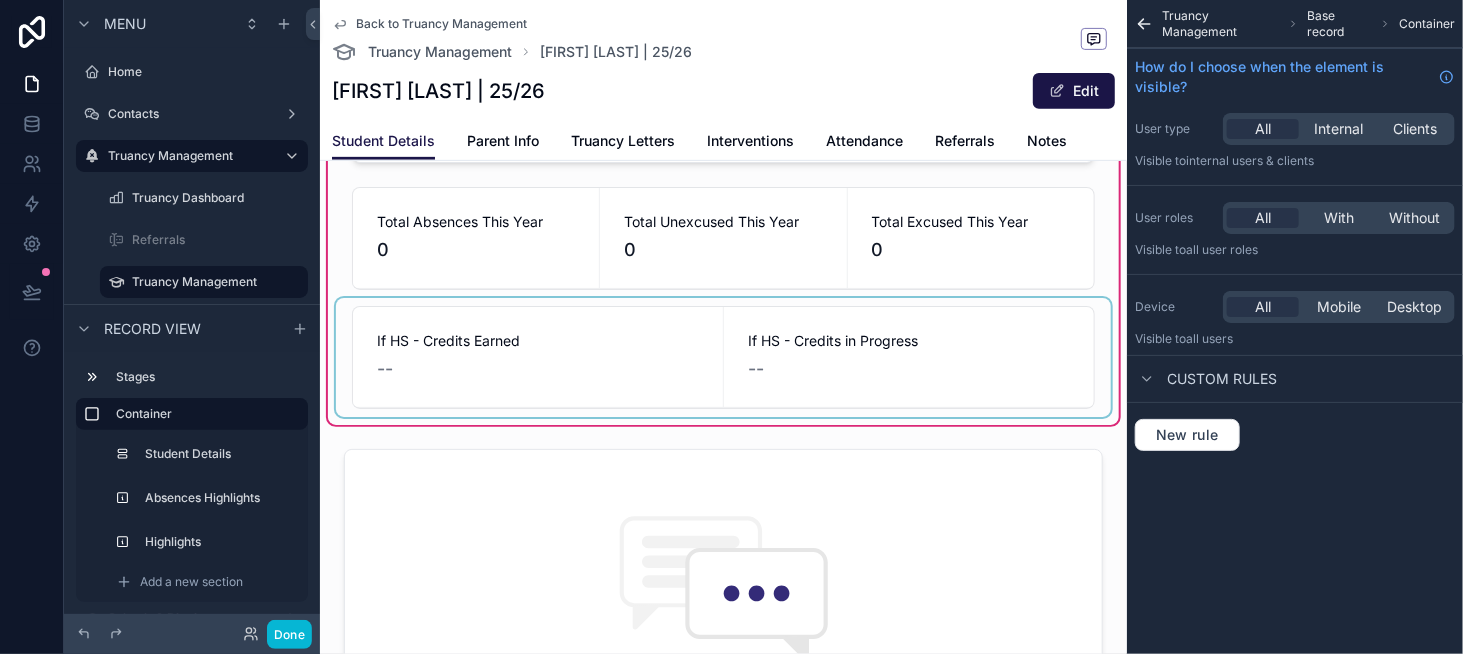 click at bounding box center (723, 357) 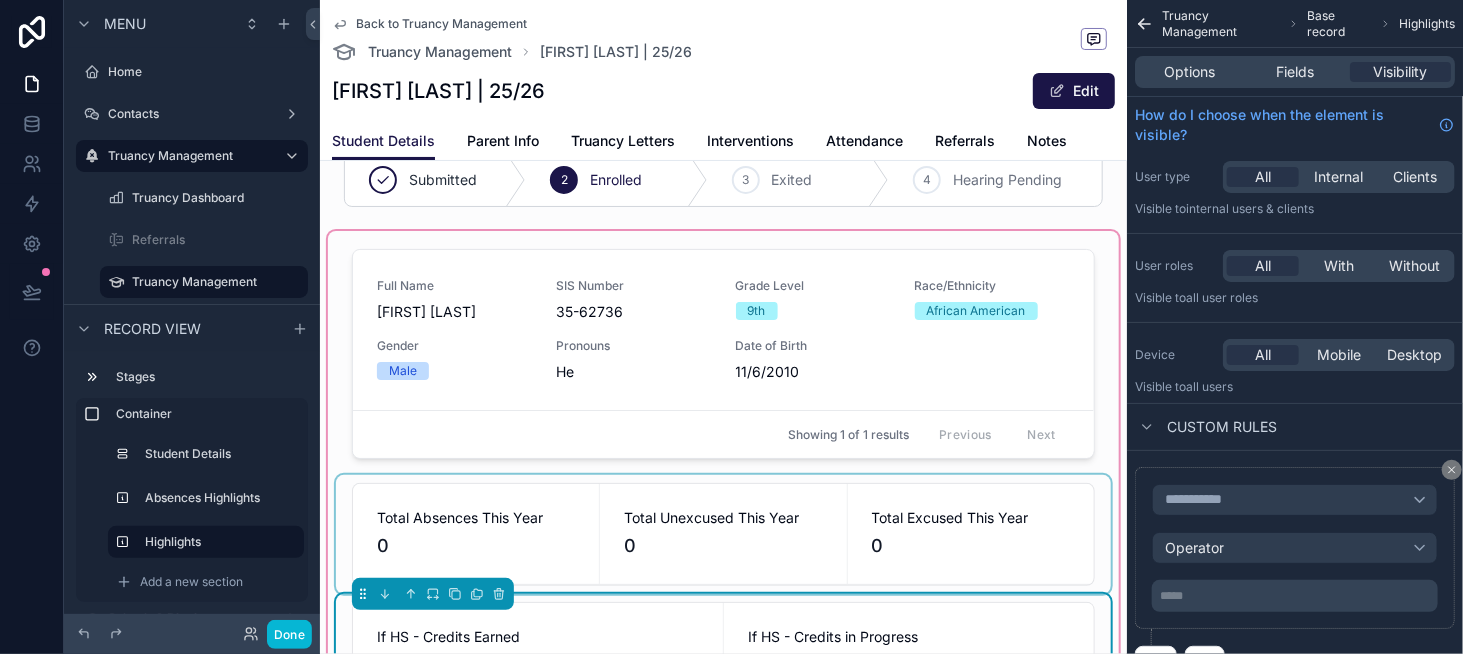 scroll, scrollTop: 36, scrollLeft: 0, axis: vertical 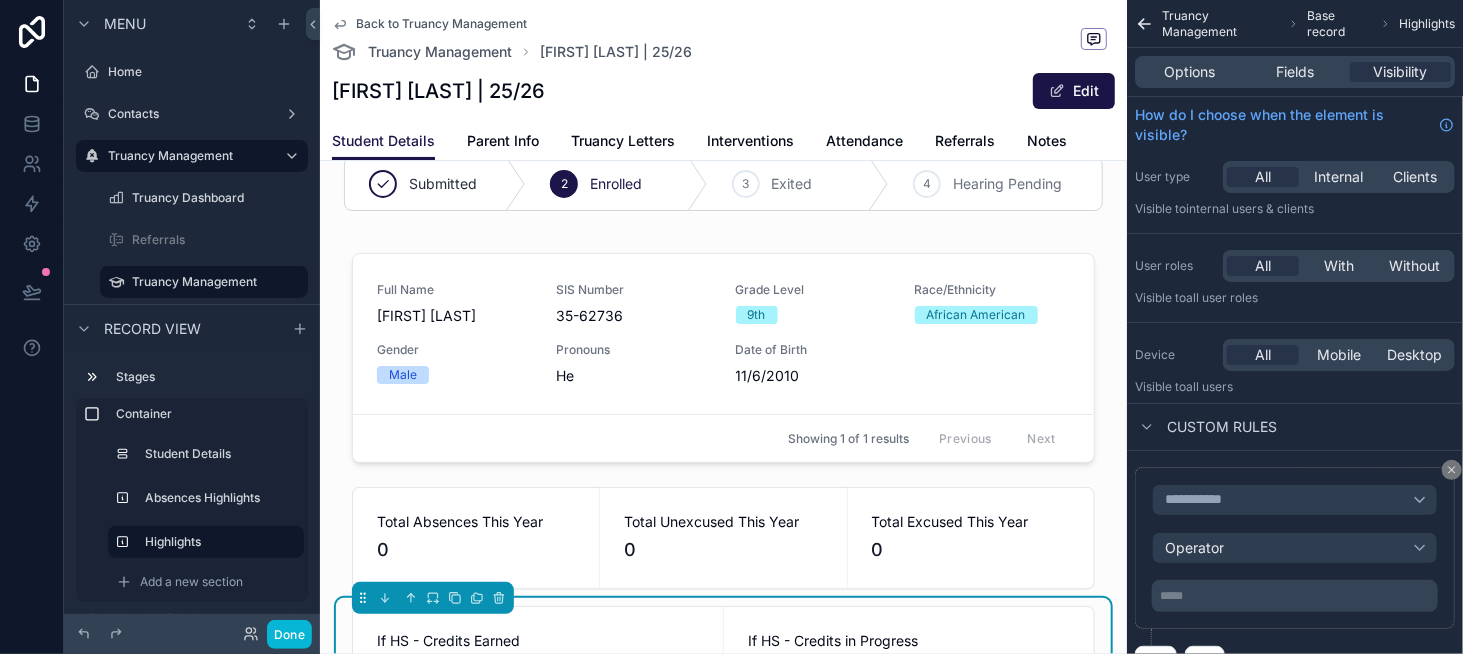 click on "Back to Truancy Management Truancy Management Christopher Smith | 25/26 Christopher Smith | 25/26 Edit" at bounding box center [723, 61] 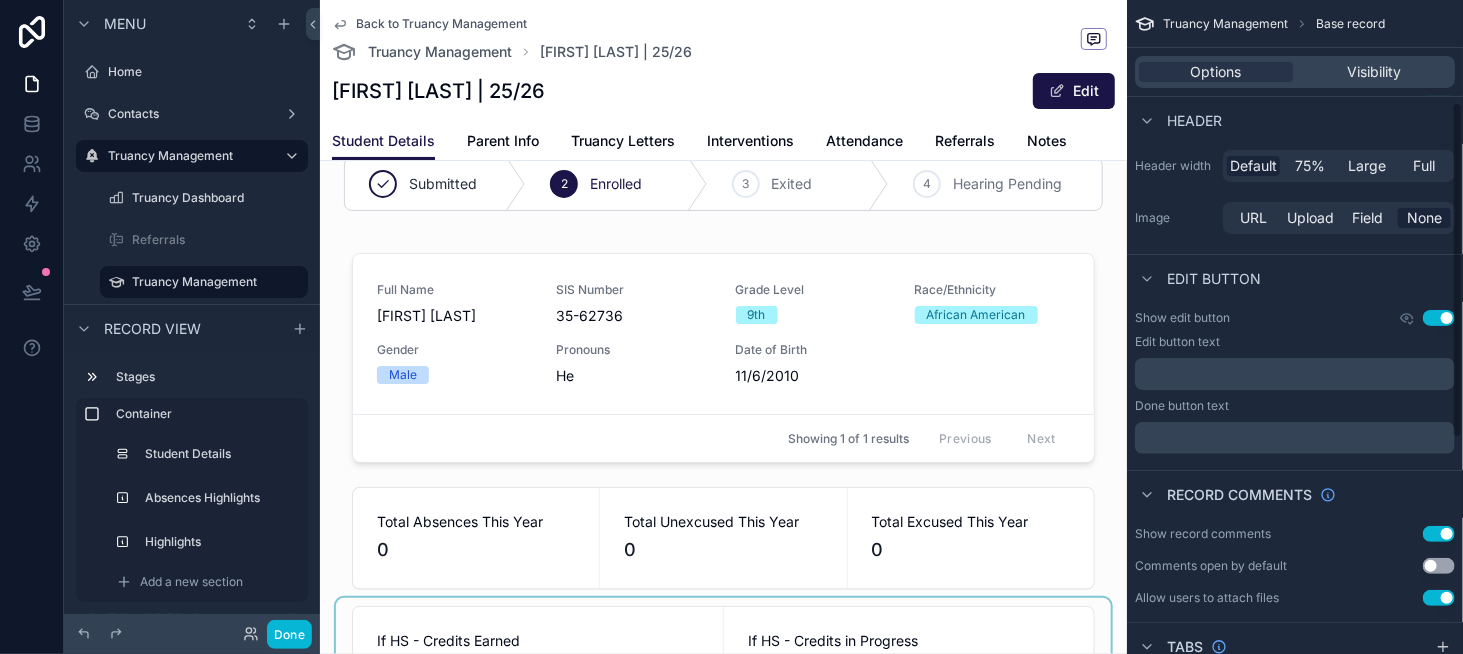 scroll, scrollTop: 200, scrollLeft: 0, axis: vertical 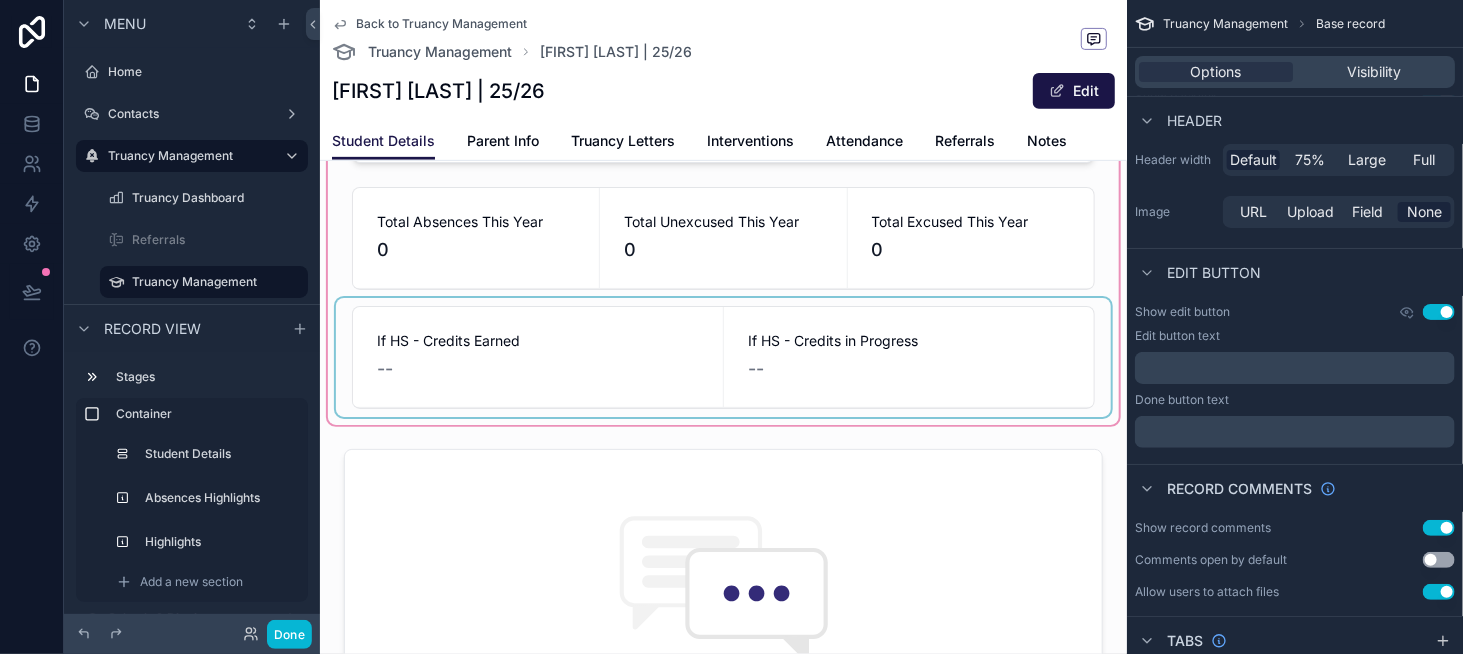 click at bounding box center (723, 180) 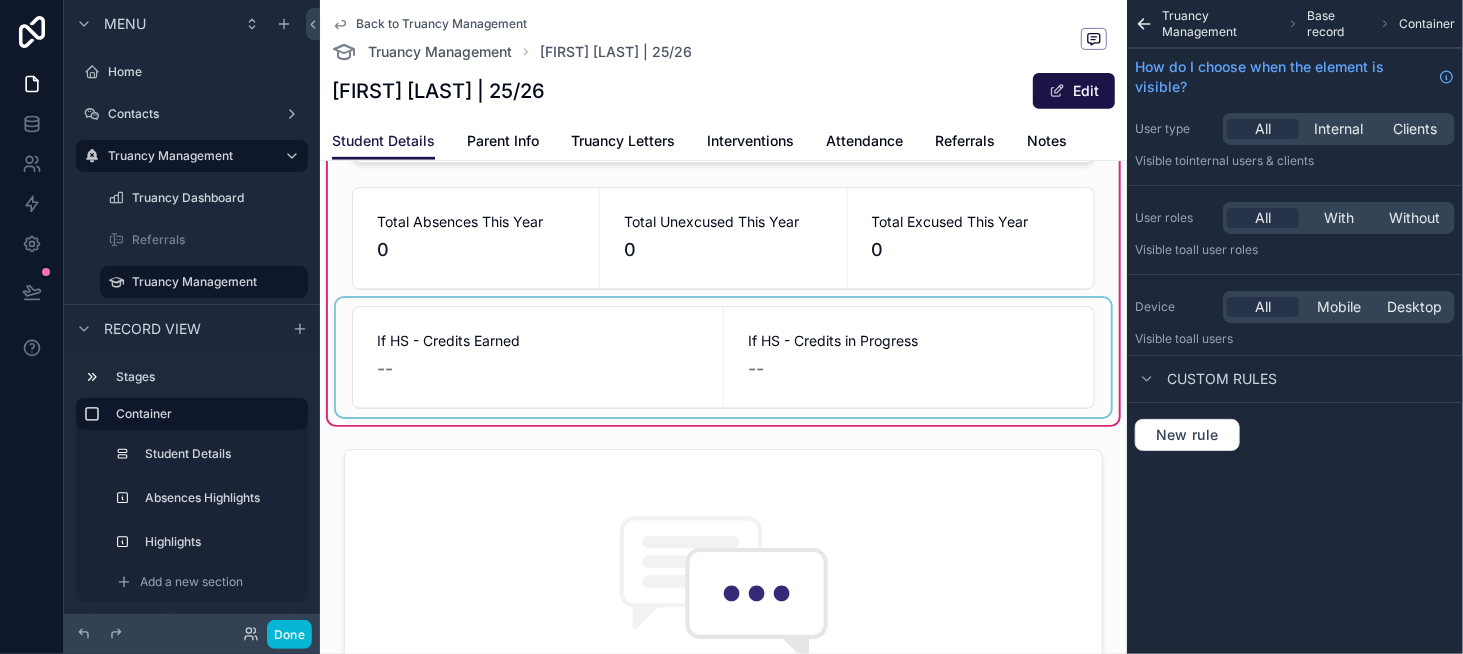 scroll, scrollTop: 0, scrollLeft: 0, axis: both 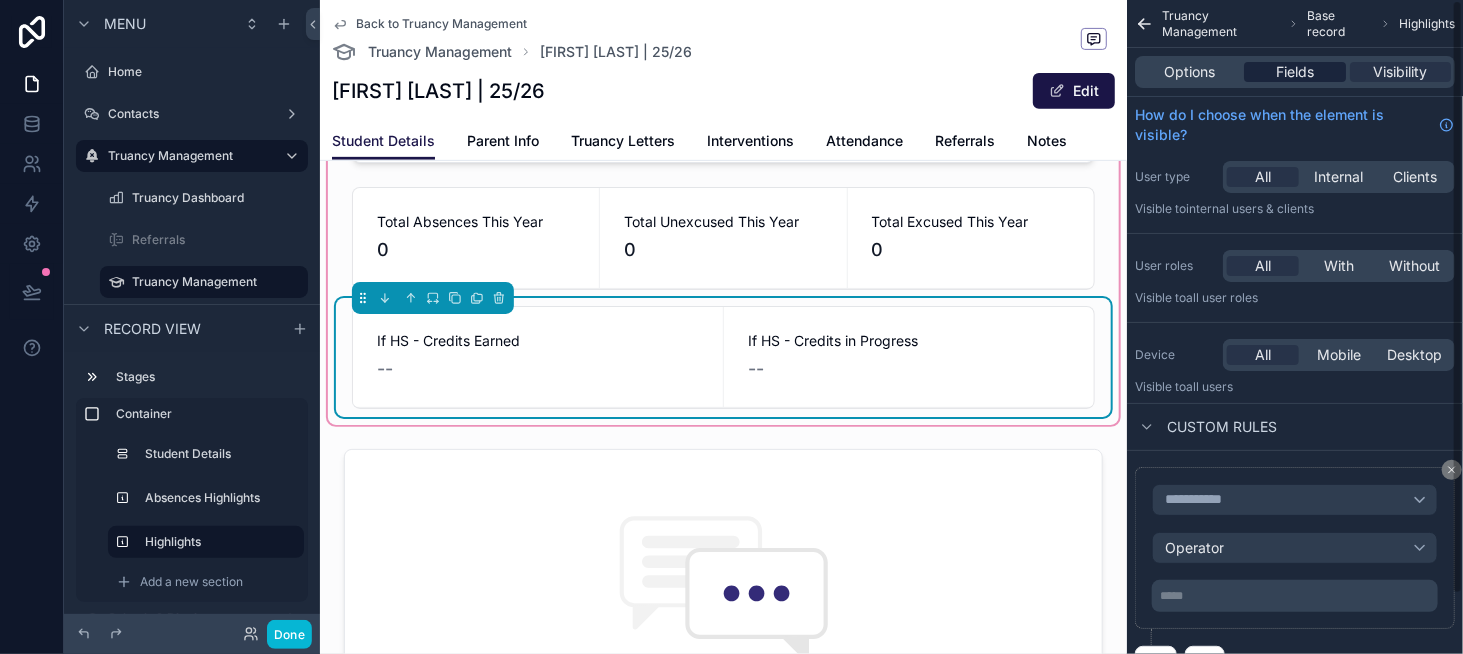 click on "Fields" at bounding box center (1295, 72) 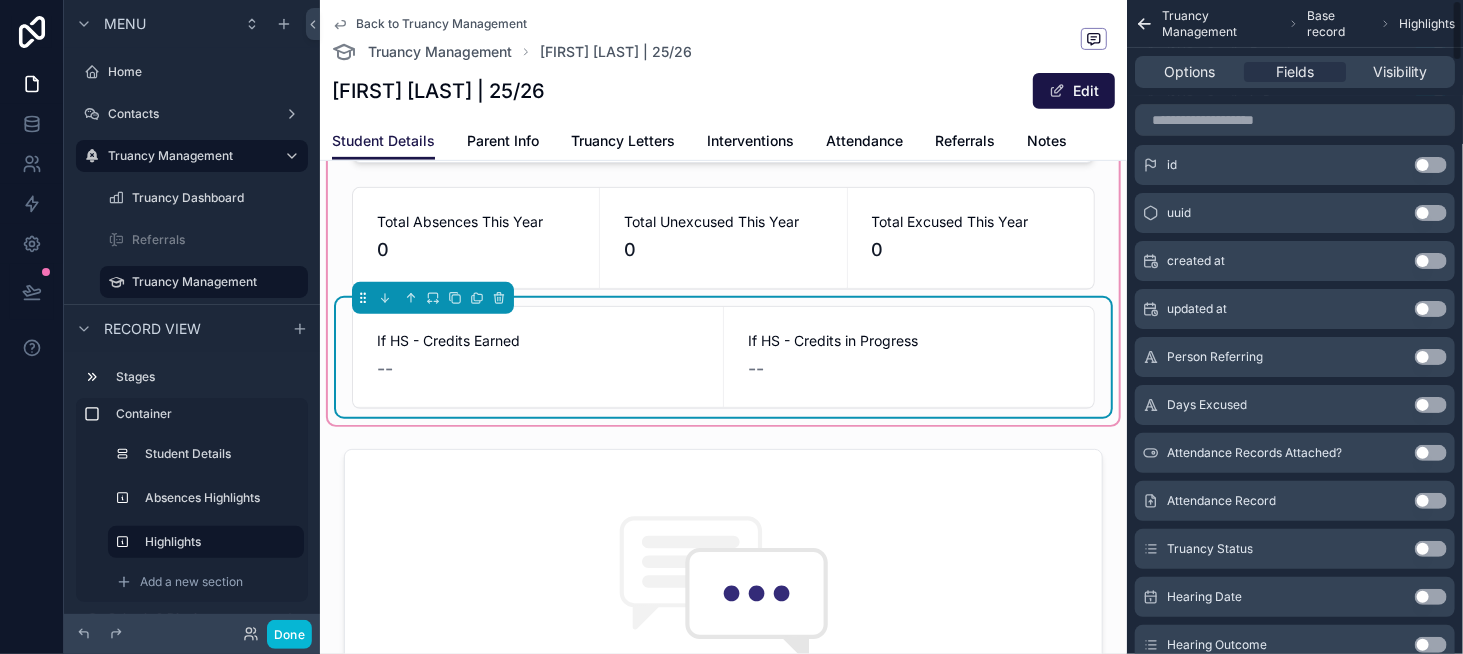 scroll, scrollTop: 200, scrollLeft: 0, axis: vertical 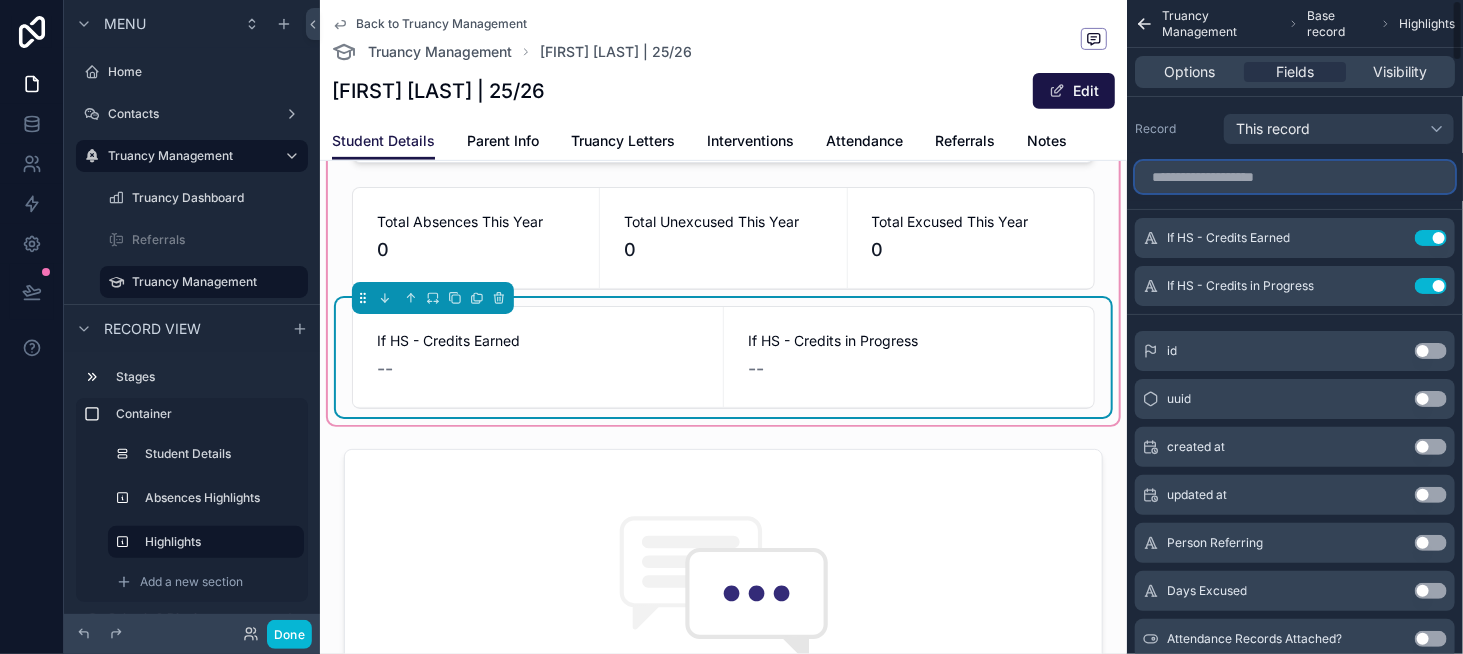 click at bounding box center (1295, 177) 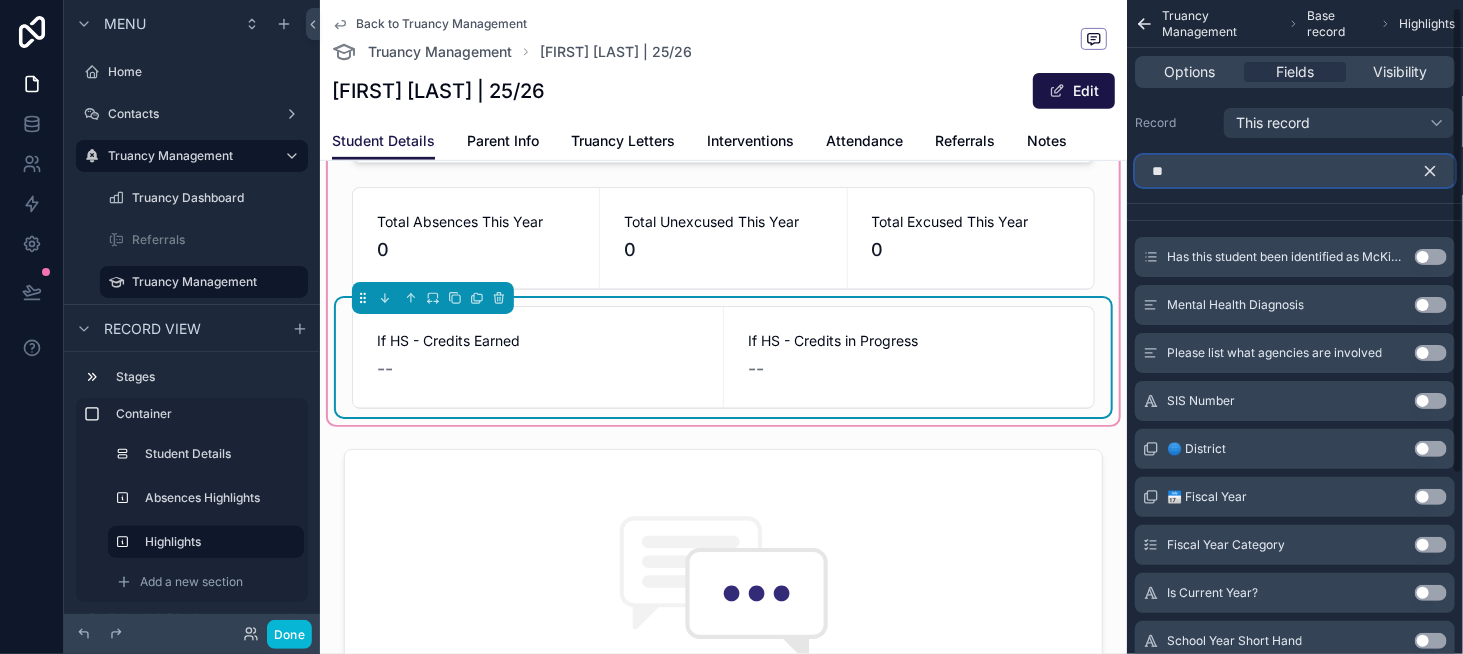 scroll, scrollTop: 0, scrollLeft: 0, axis: both 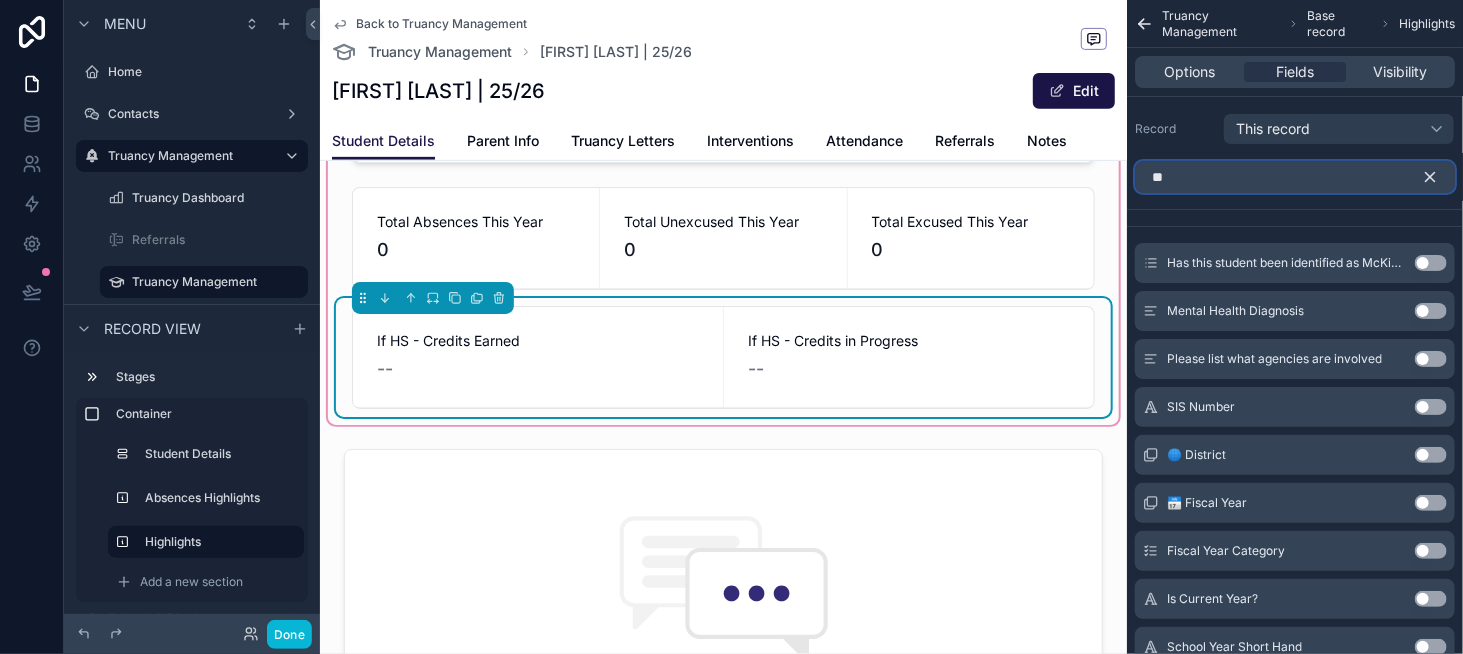 type on "**" 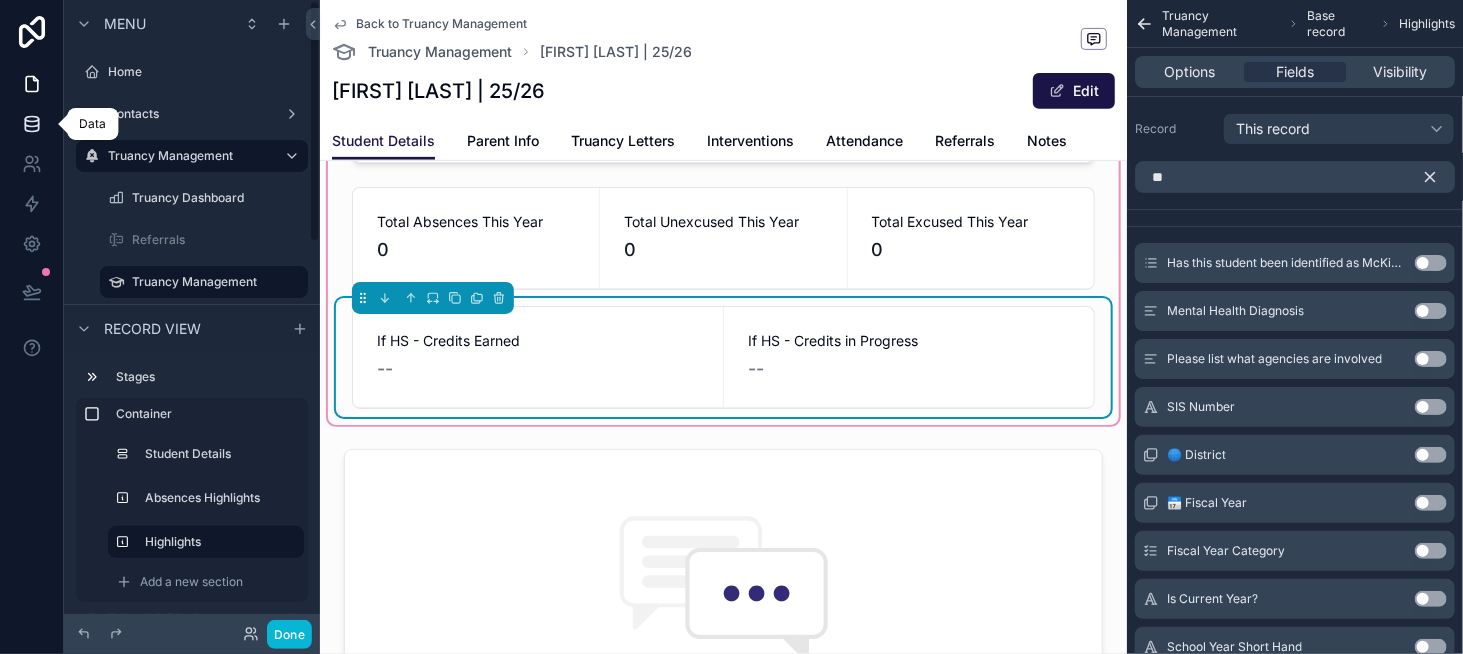 click at bounding box center (31, 124) 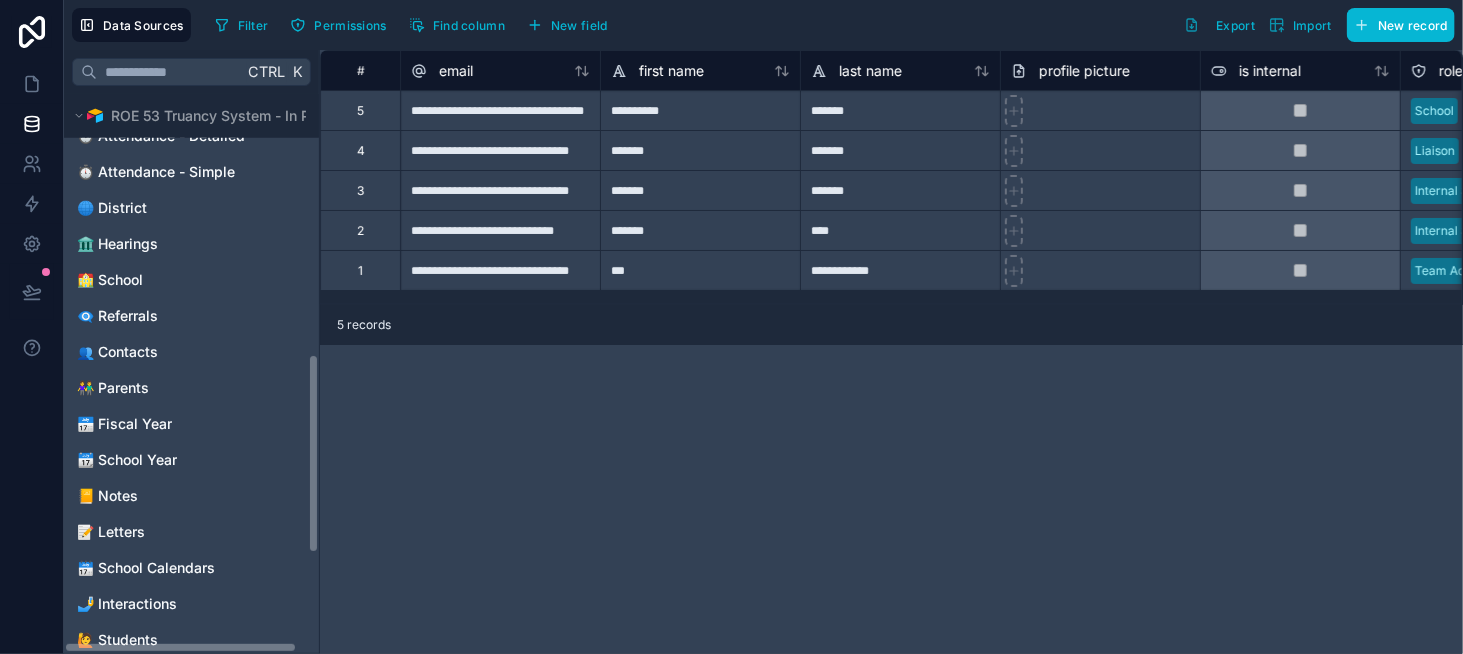 scroll, scrollTop: 718, scrollLeft: 0, axis: vertical 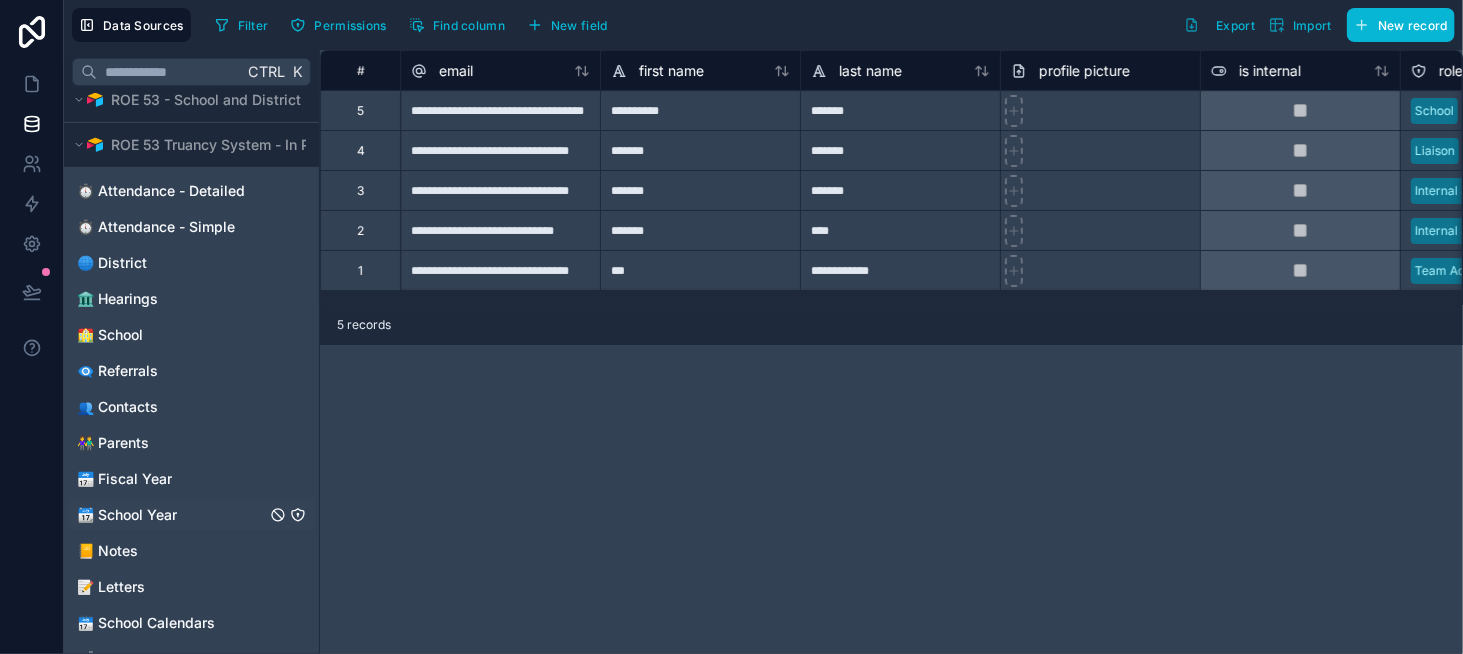 click on "📆 School Year" at bounding box center (191, 515) 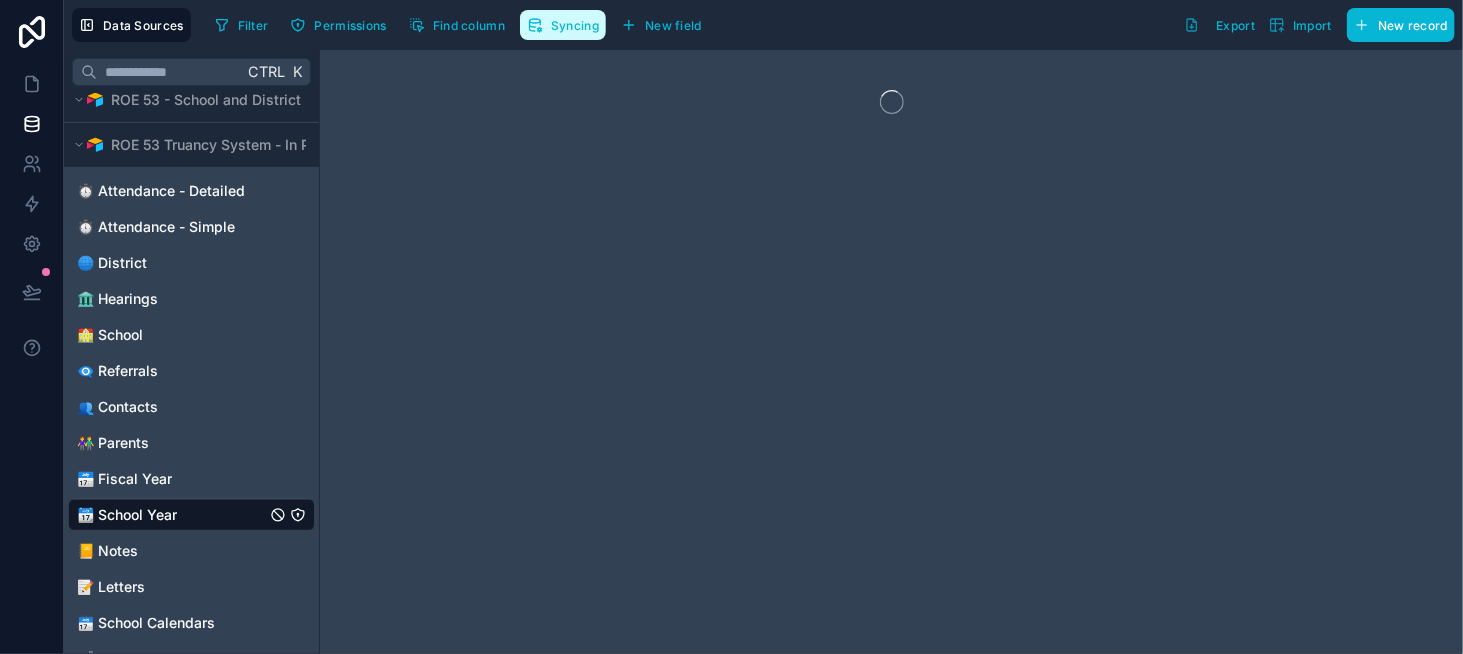 click on "Syncing" at bounding box center [563, 25] 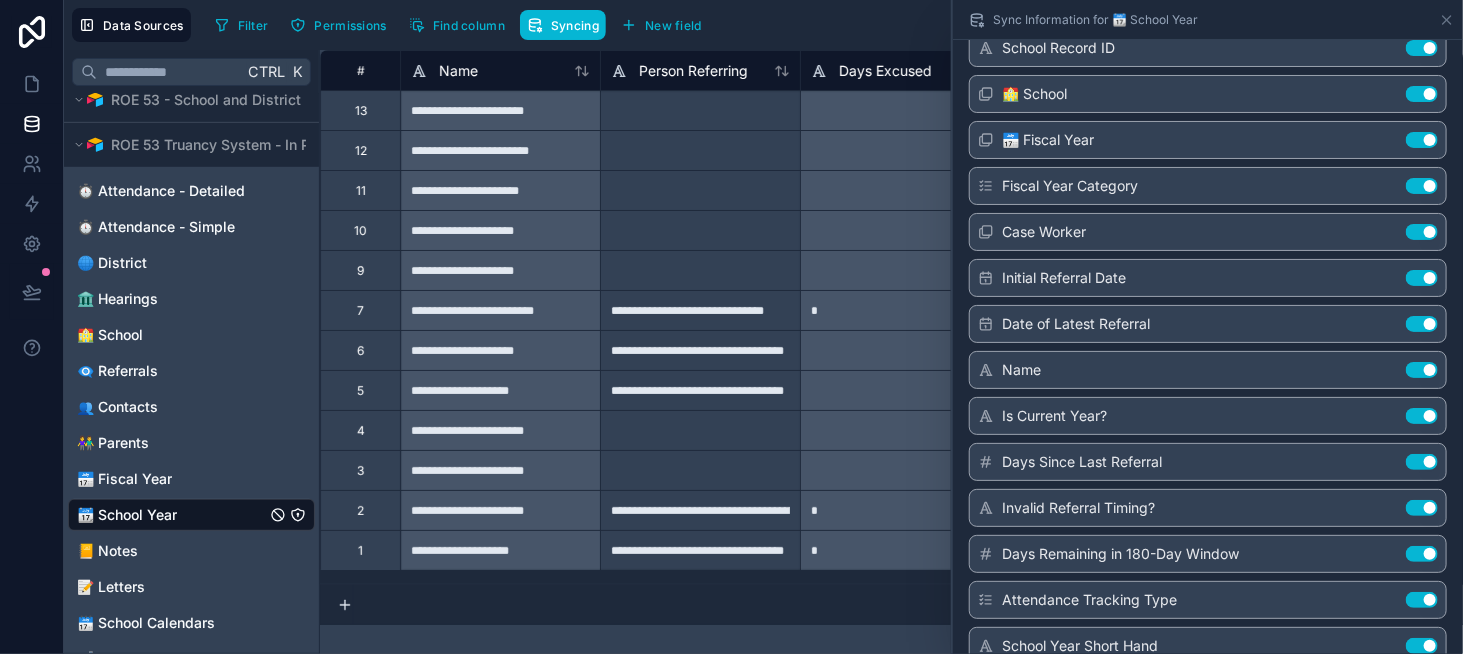 scroll, scrollTop: 4900, scrollLeft: 0, axis: vertical 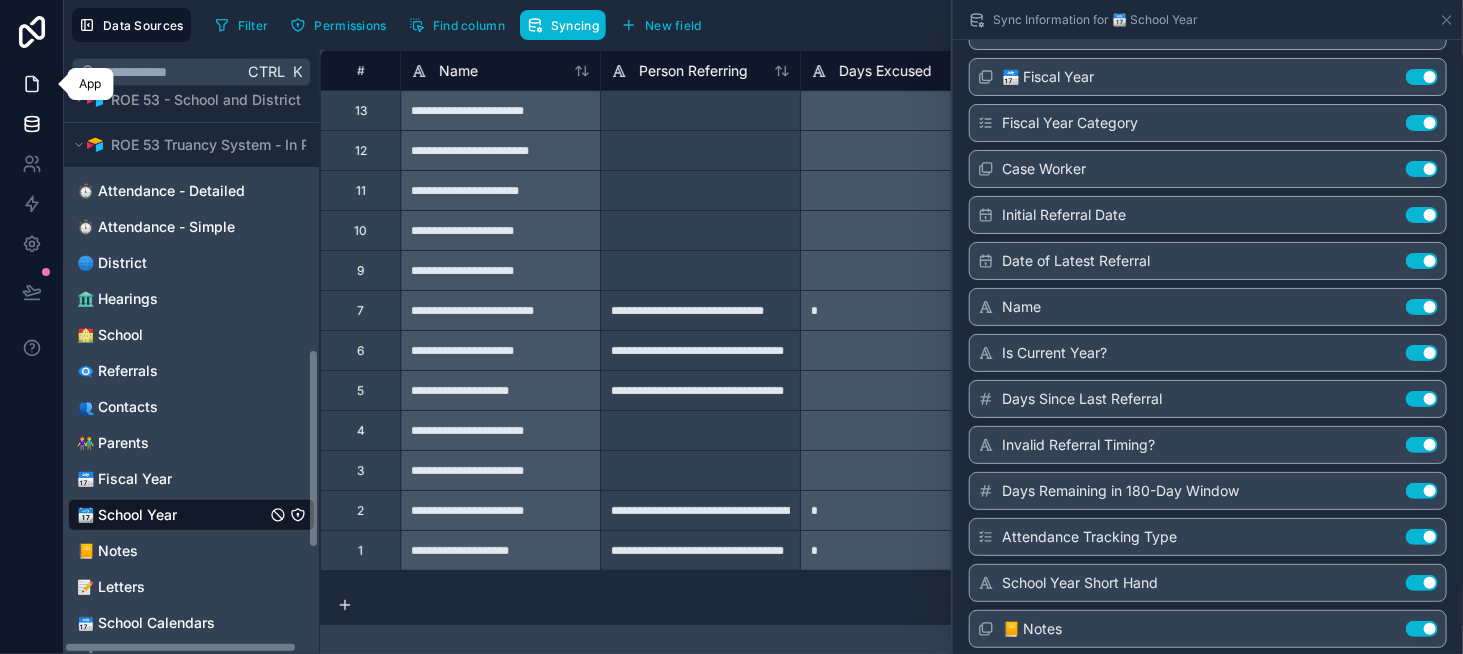 click 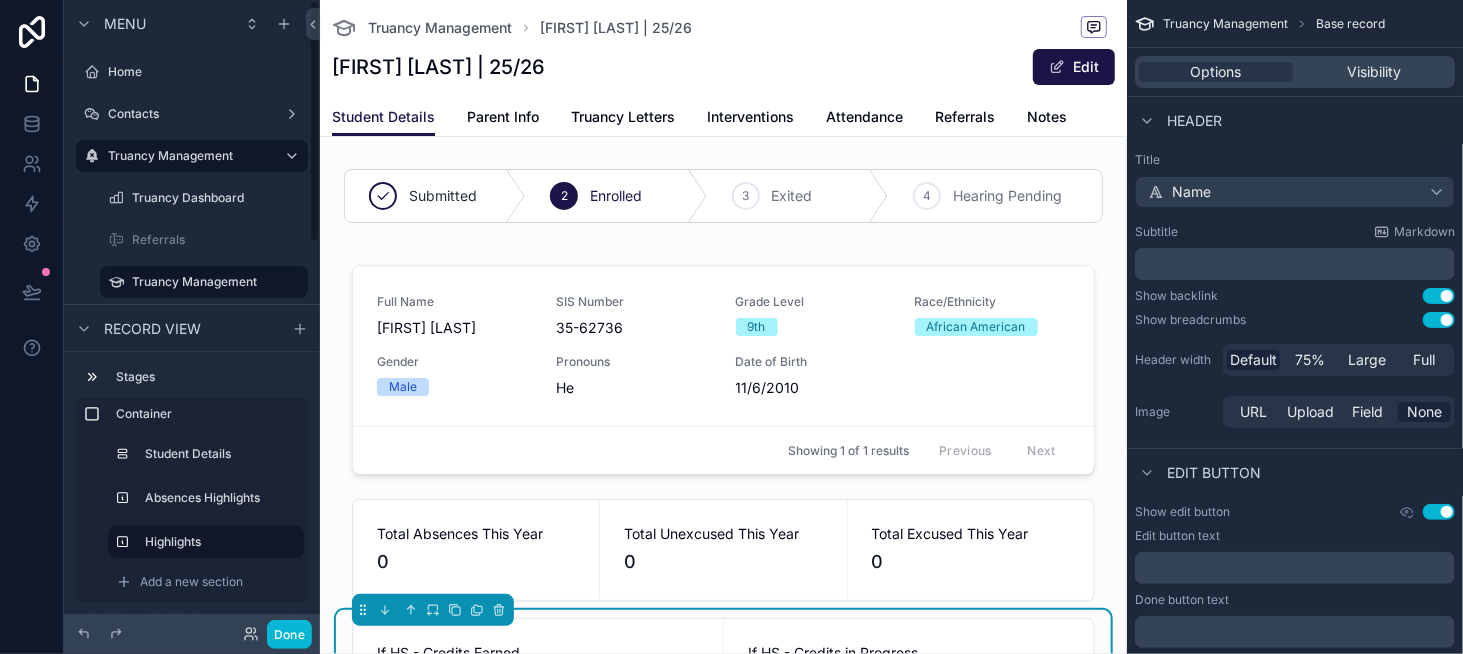 click on "Home" at bounding box center (192, 72) 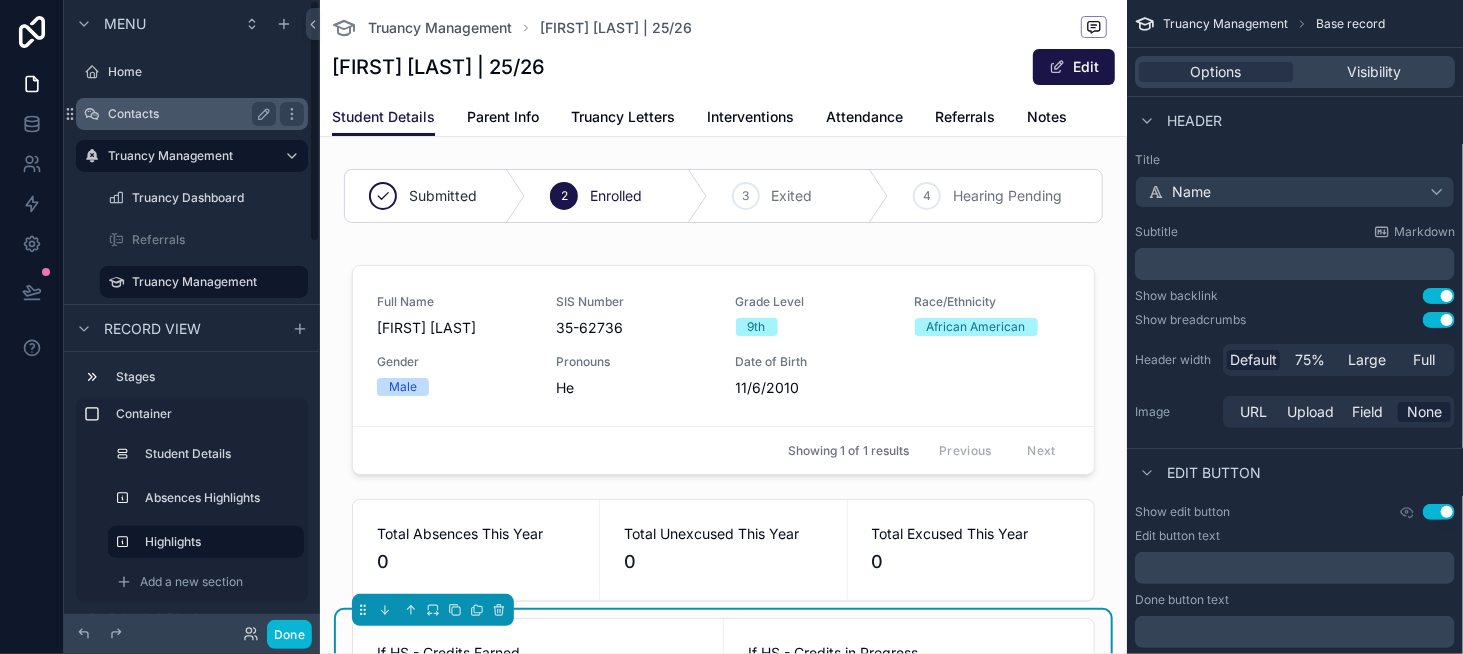click on "Contacts" at bounding box center (188, 114) 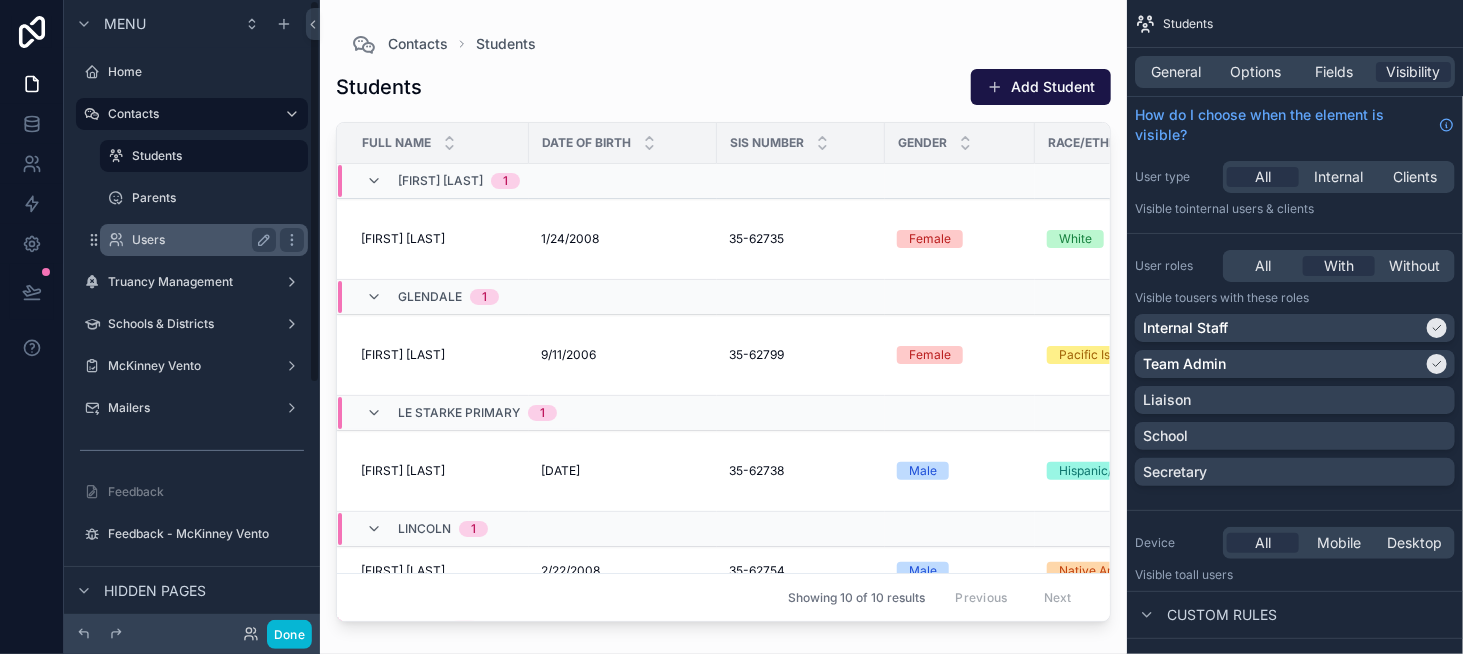 click on "Users" at bounding box center (200, 240) 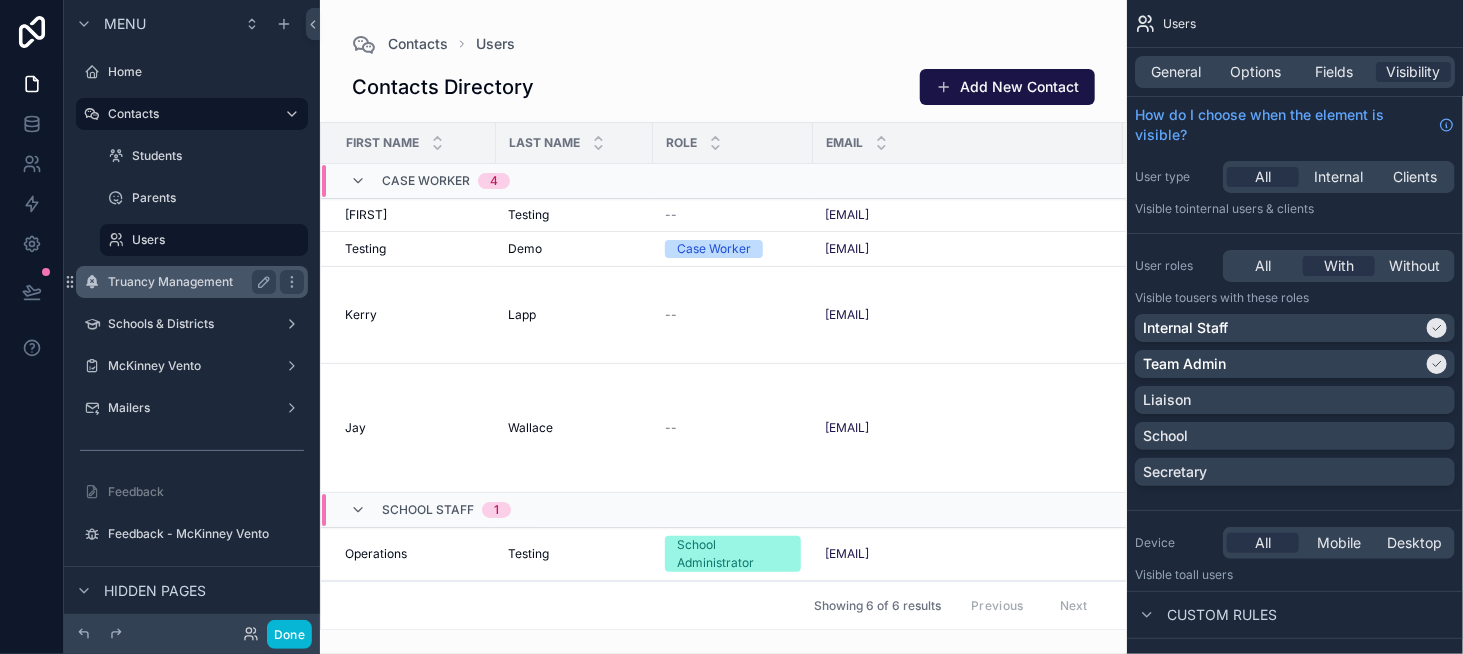 click on "Truancy Management" at bounding box center (192, 282) 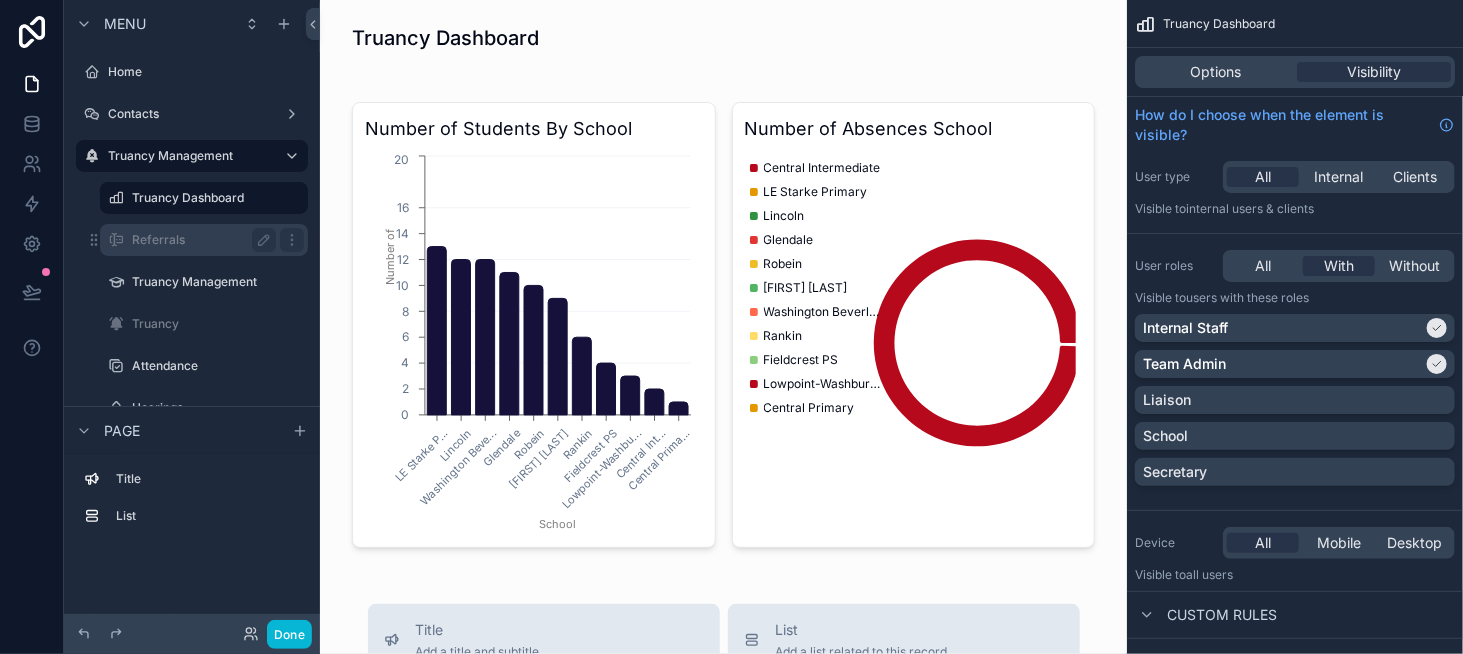 click on "Referrals" at bounding box center [204, 240] 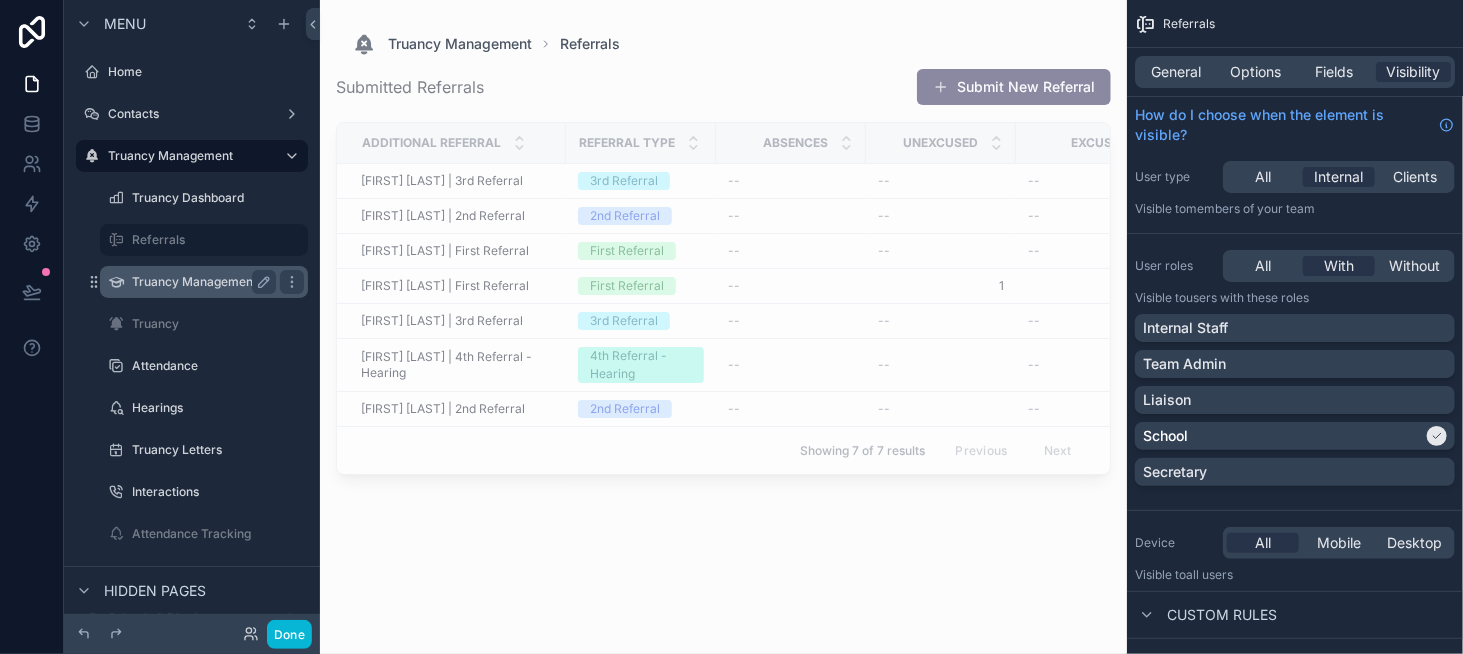 click on "Truancy Management" at bounding box center (204, 282) 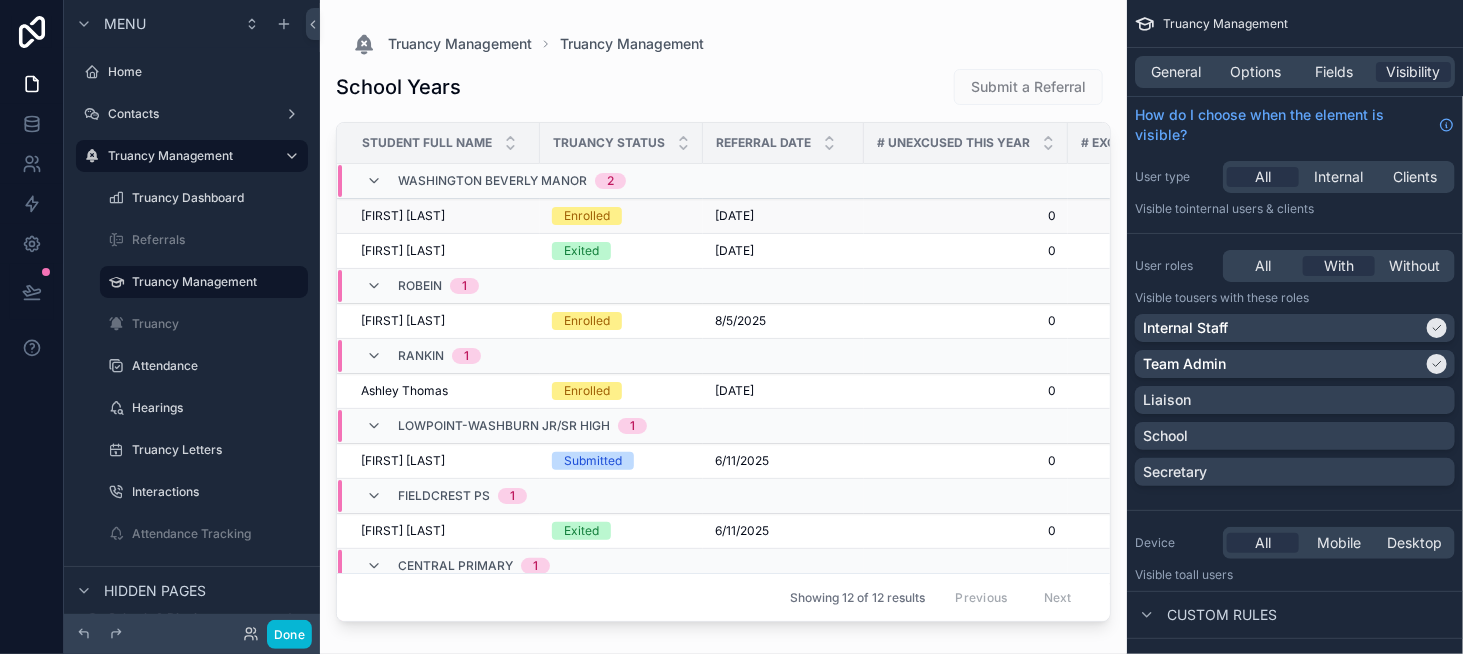 click on "Christopher Smith Christopher Smith" at bounding box center [444, 216] 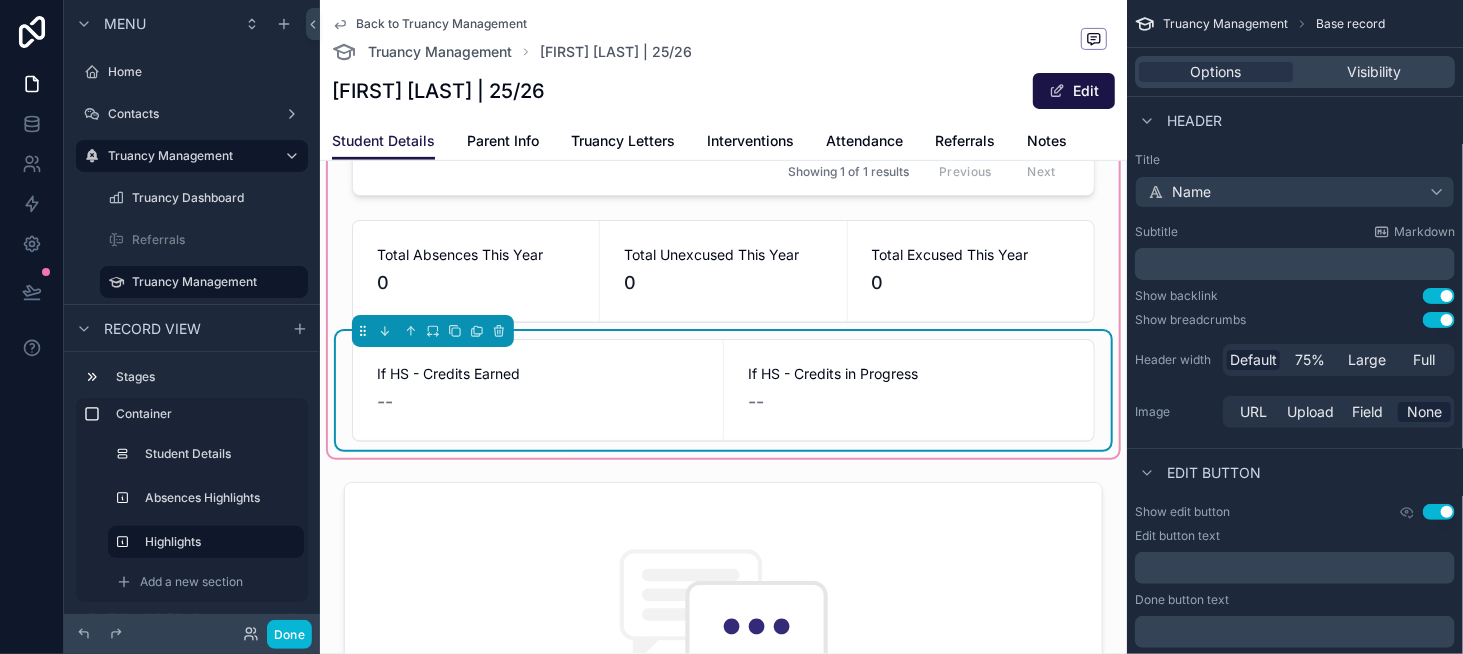 scroll, scrollTop: 300, scrollLeft: 0, axis: vertical 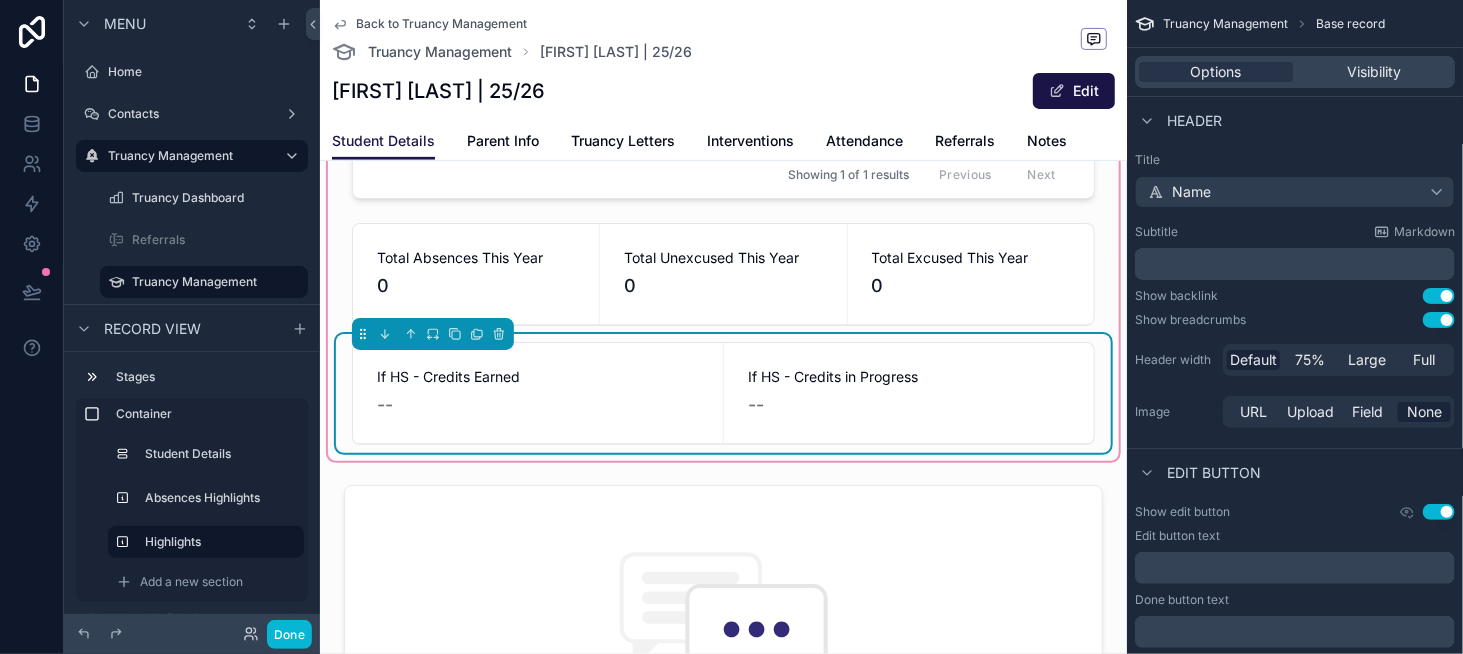 click on "If HS - Credits Earned" at bounding box center (538, 377) 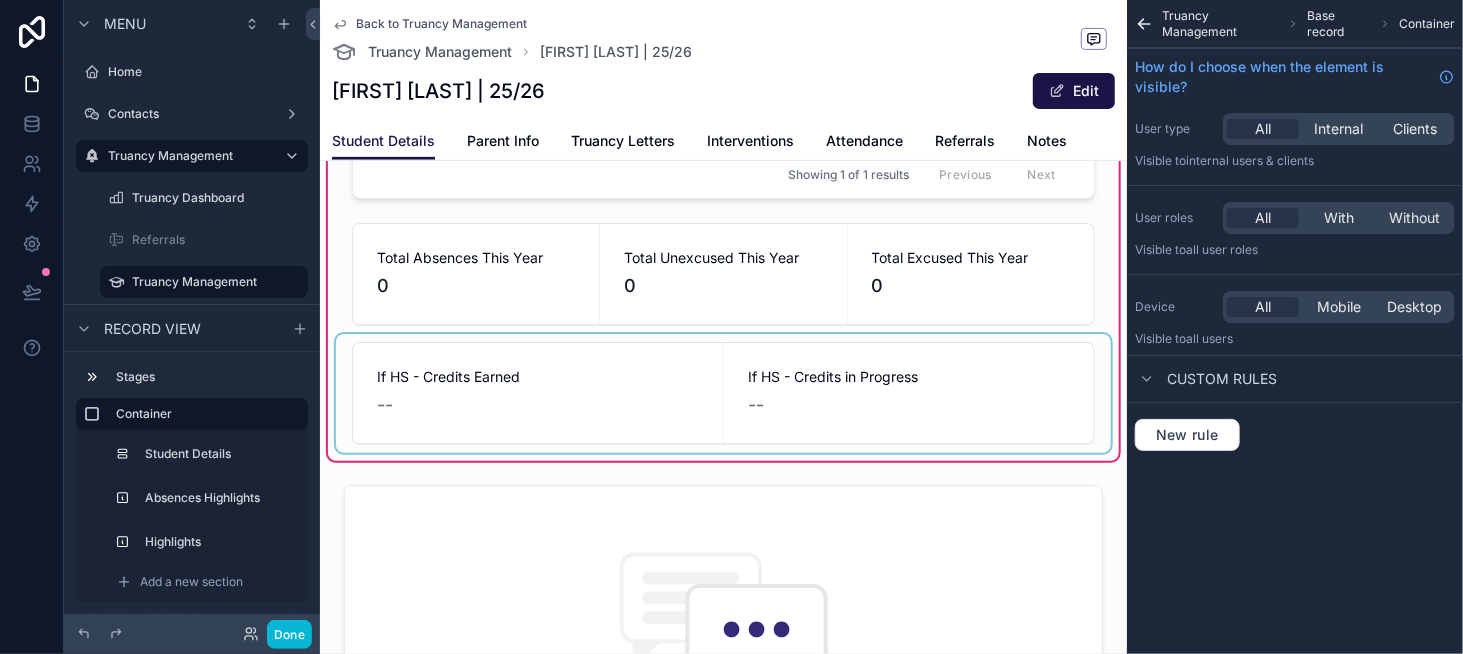 click at bounding box center [723, 393] 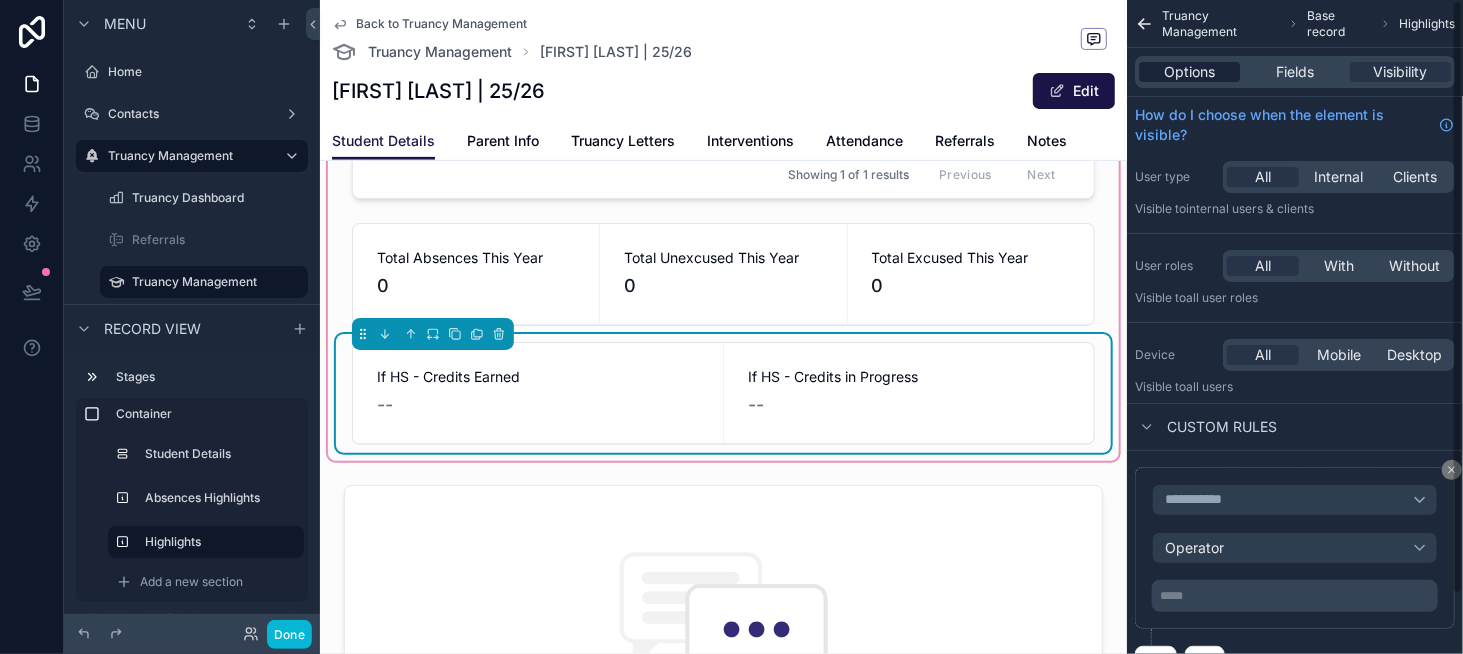 click on "Options" at bounding box center (1189, 72) 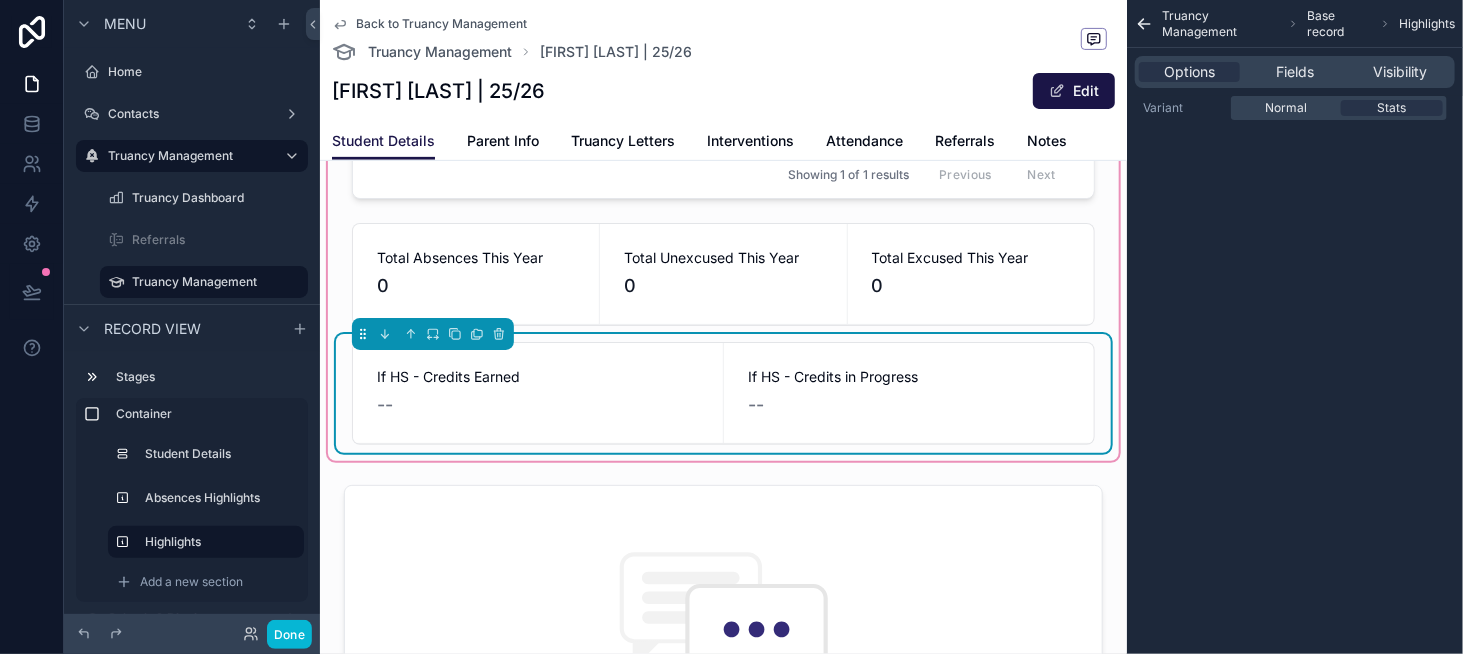 click on "Christopher Smith | 25/26 Edit" at bounding box center (723, 91) 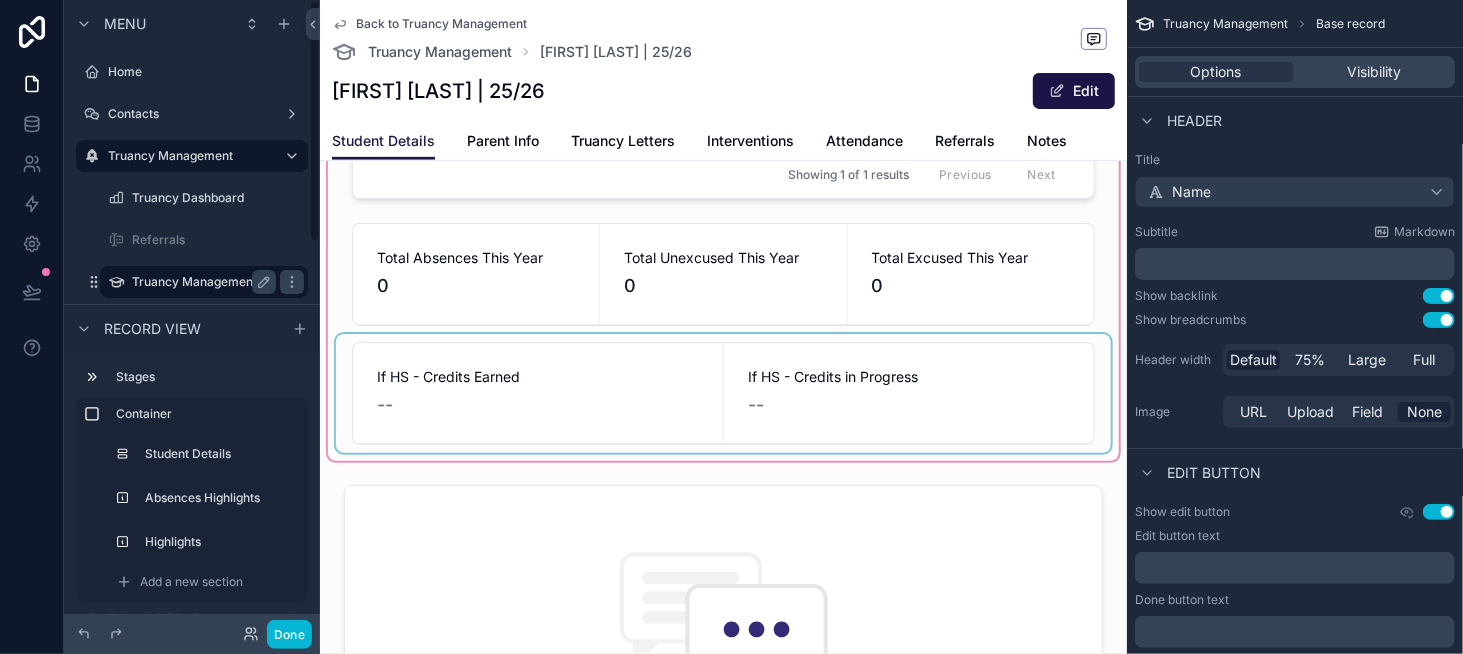 click on "Truancy Management" at bounding box center (200, 282) 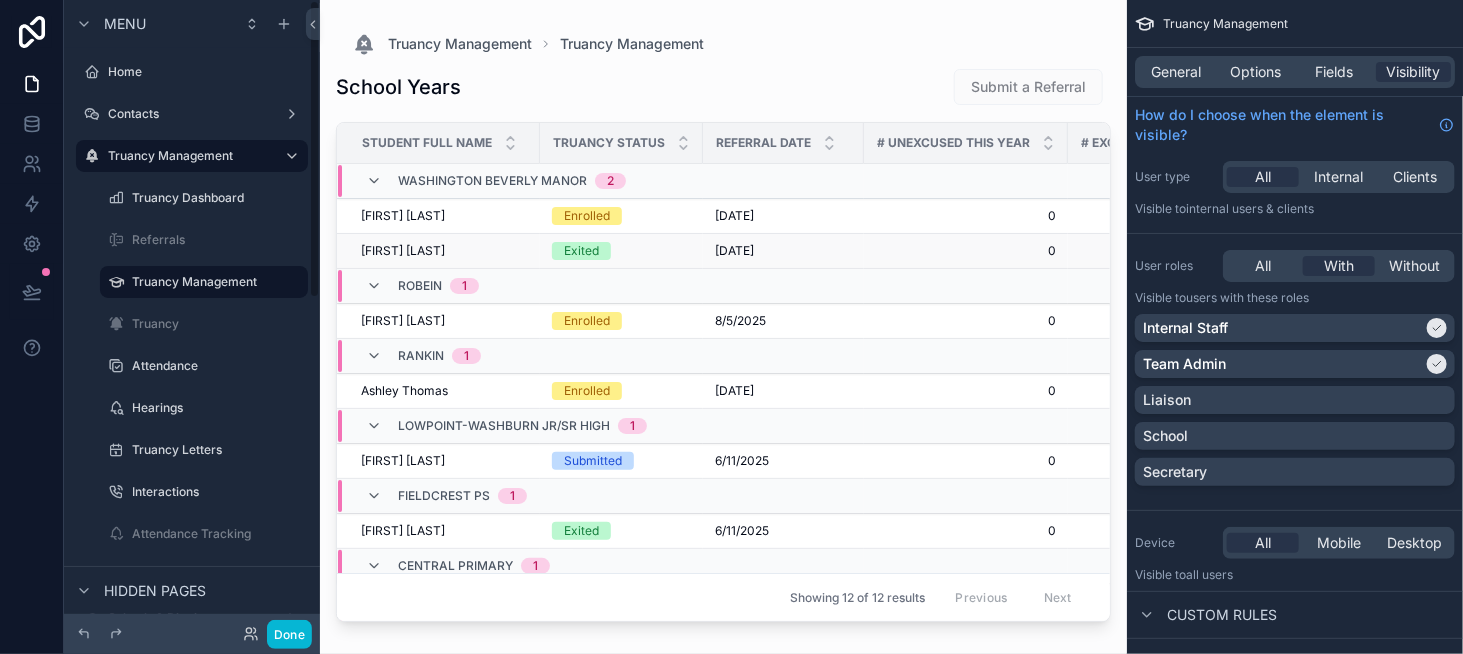scroll, scrollTop: 0, scrollLeft: 0, axis: both 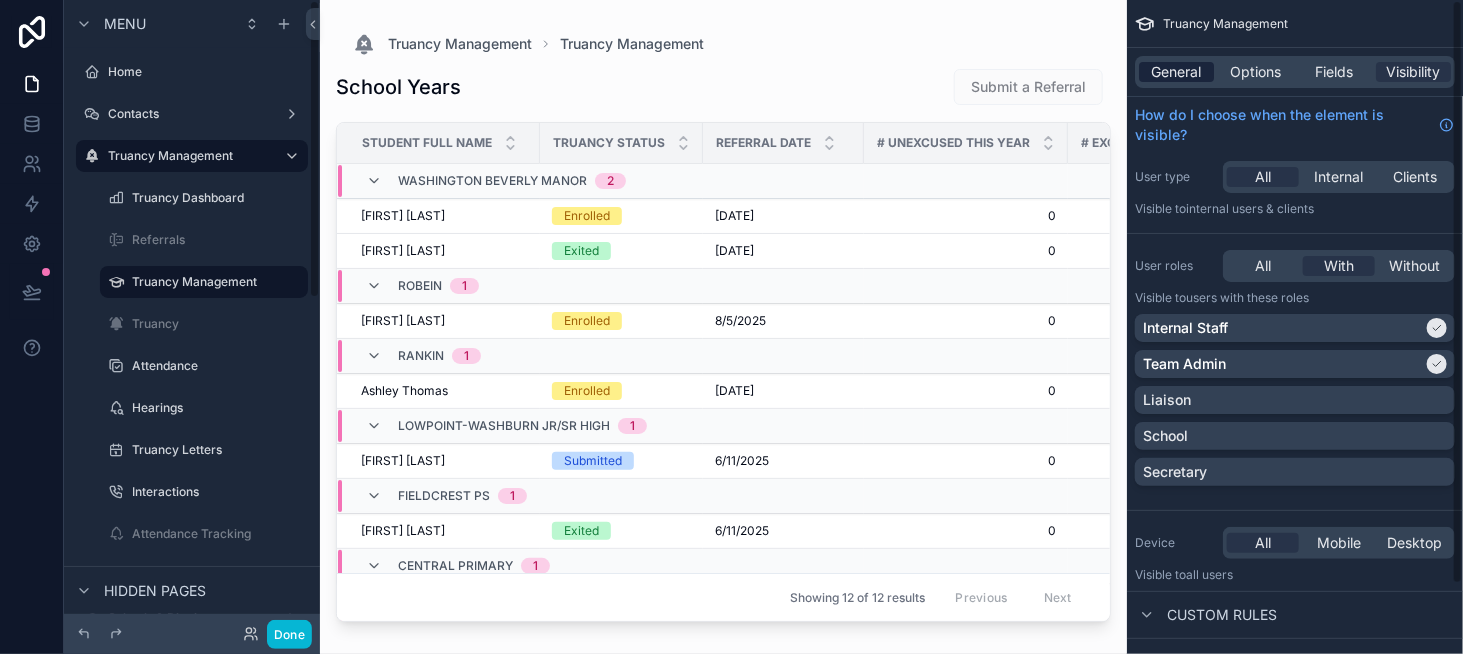 click on "General" at bounding box center (1177, 72) 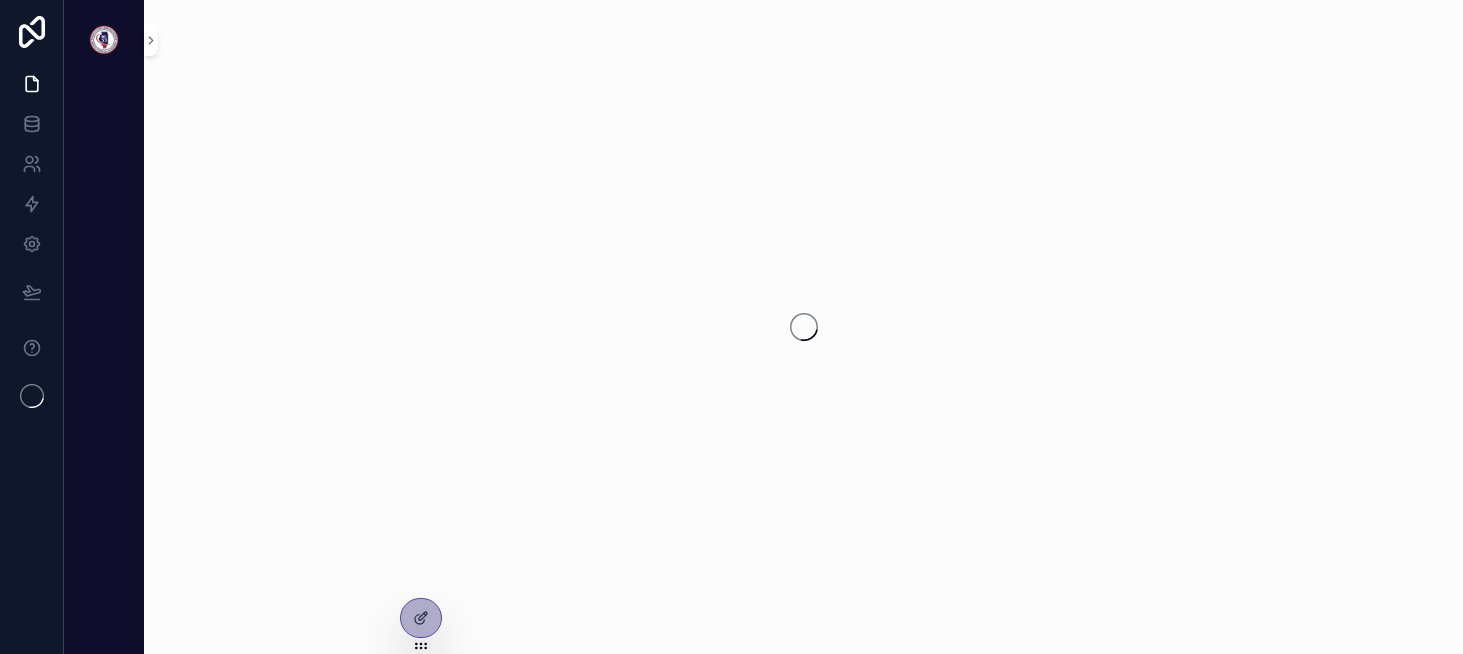 scroll, scrollTop: 0, scrollLeft: 0, axis: both 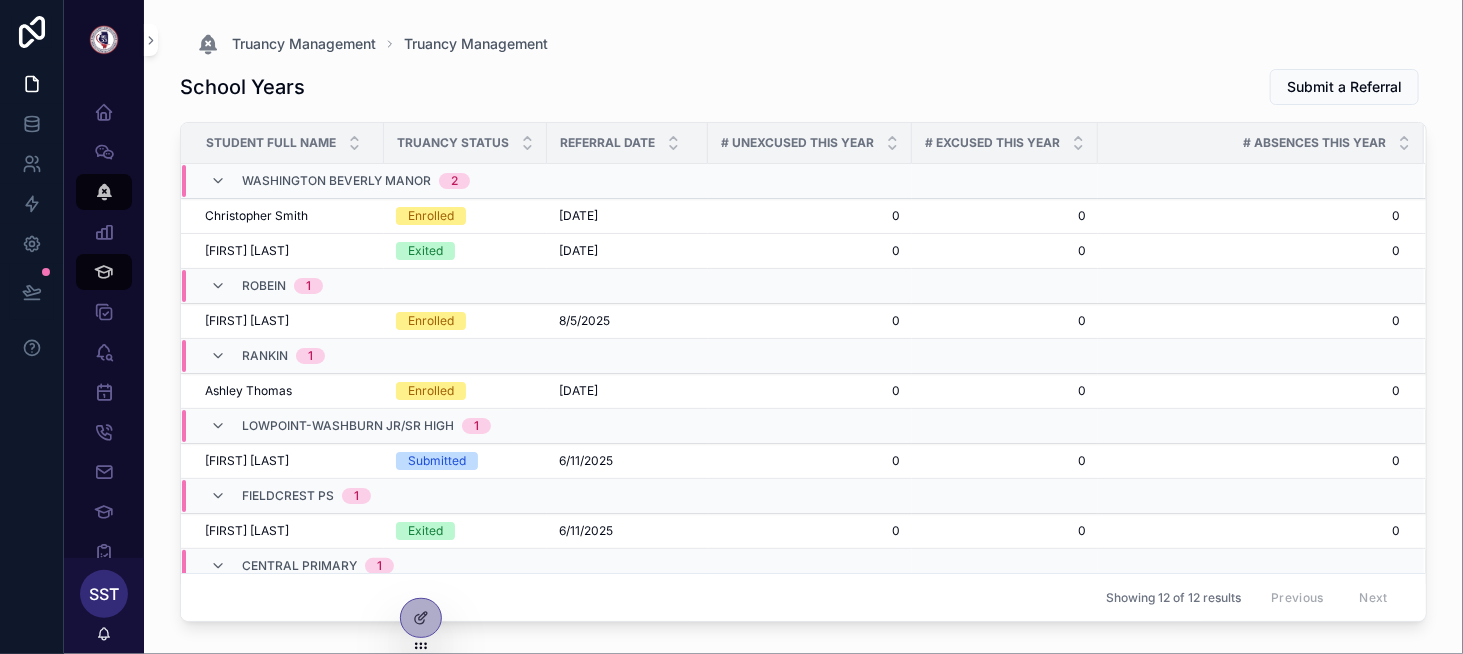 click on "Christopher Smith Christopher Smith" at bounding box center (288, 216) 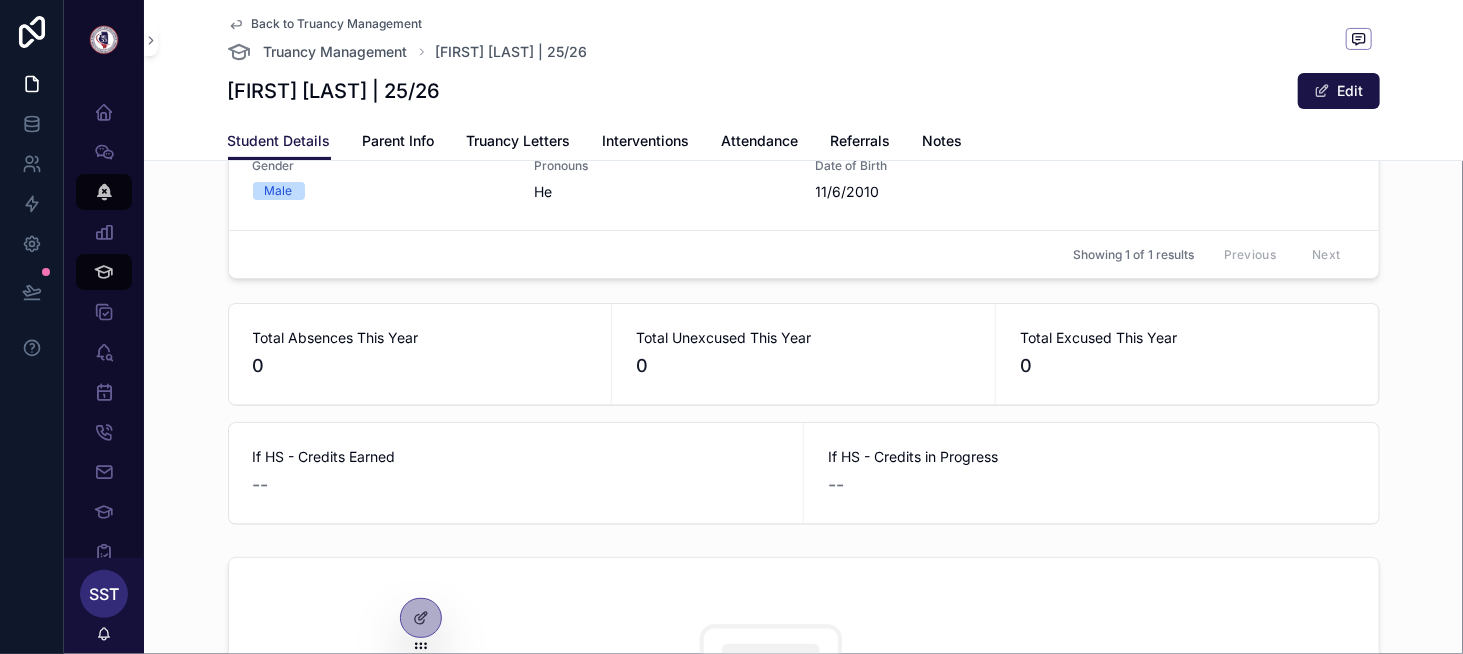 scroll, scrollTop: 200, scrollLeft: 0, axis: vertical 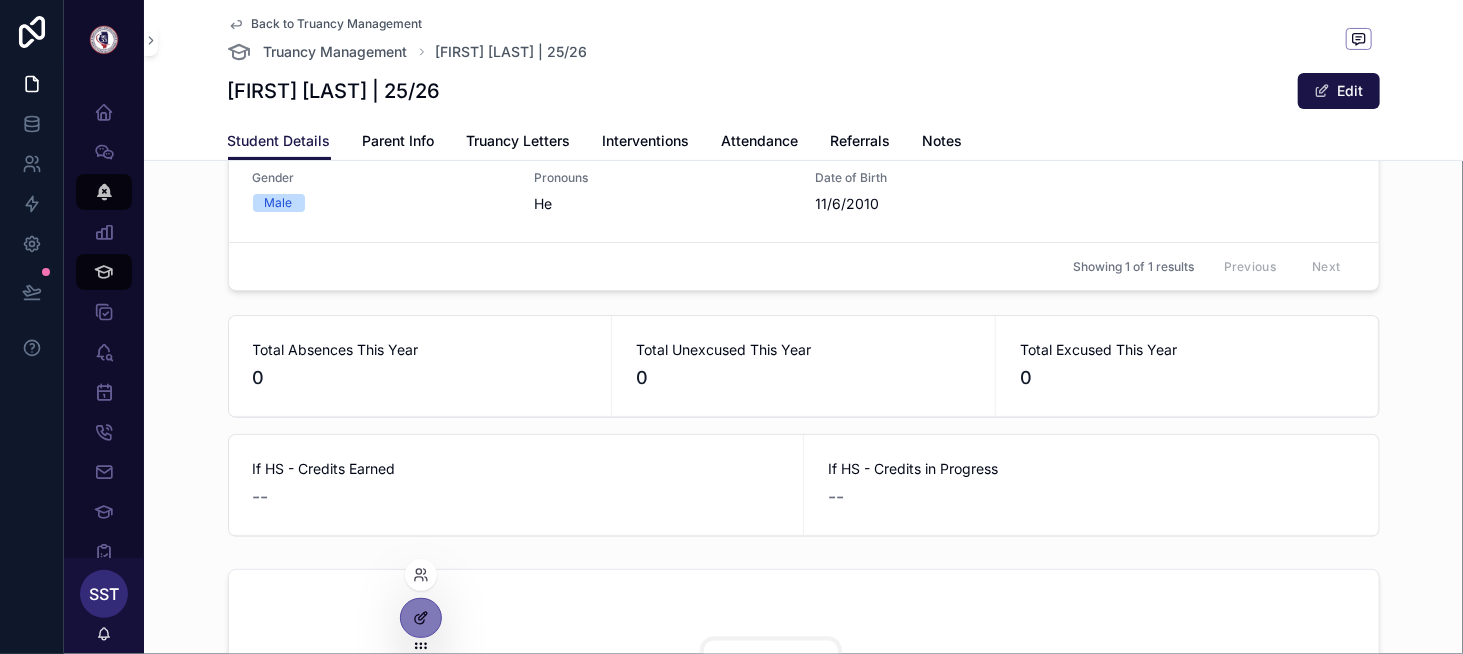 click at bounding box center [421, 618] 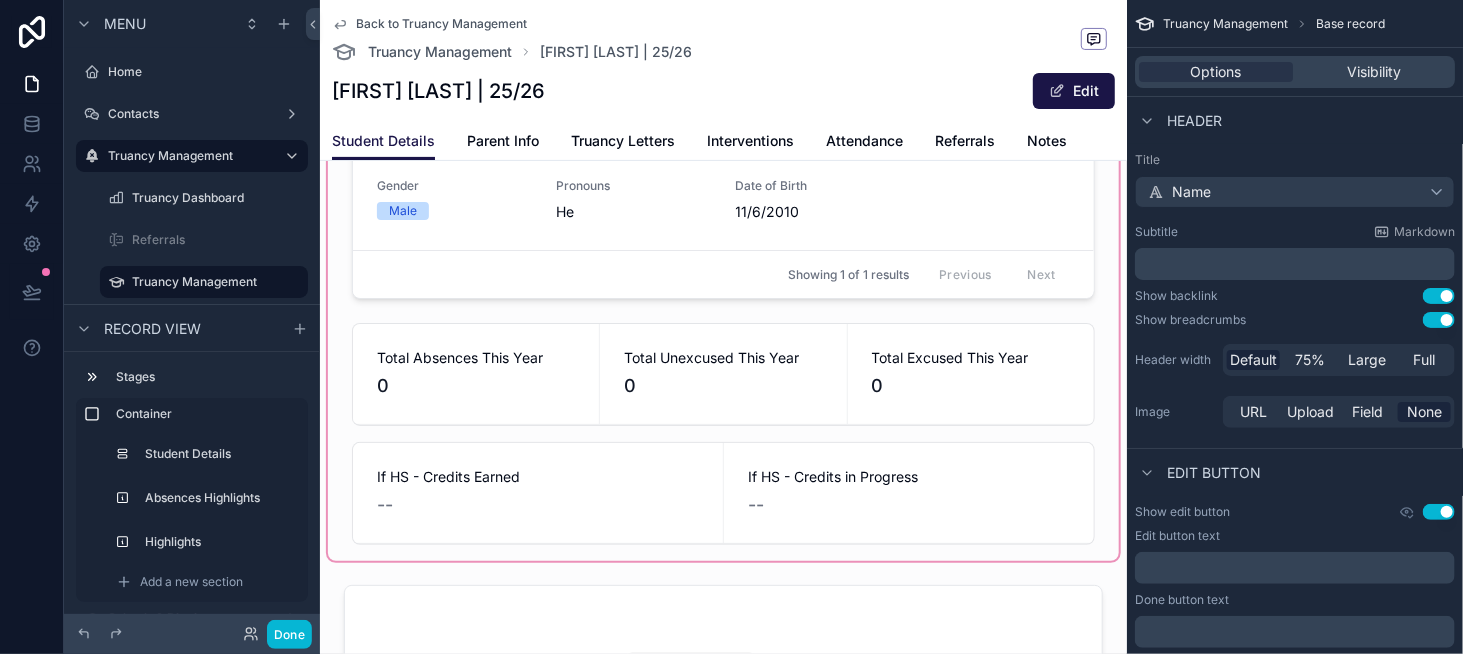 click at bounding box center [723, 316] 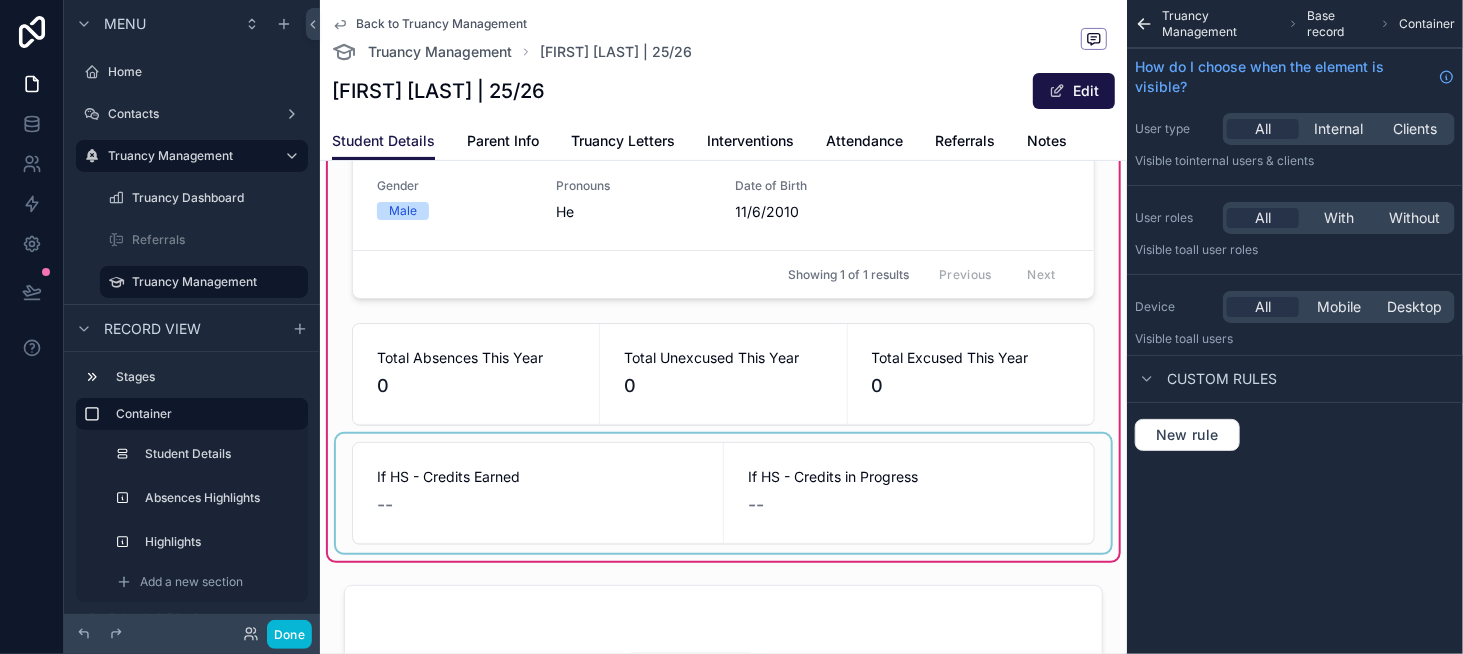 click at bounding box center [723, 493] 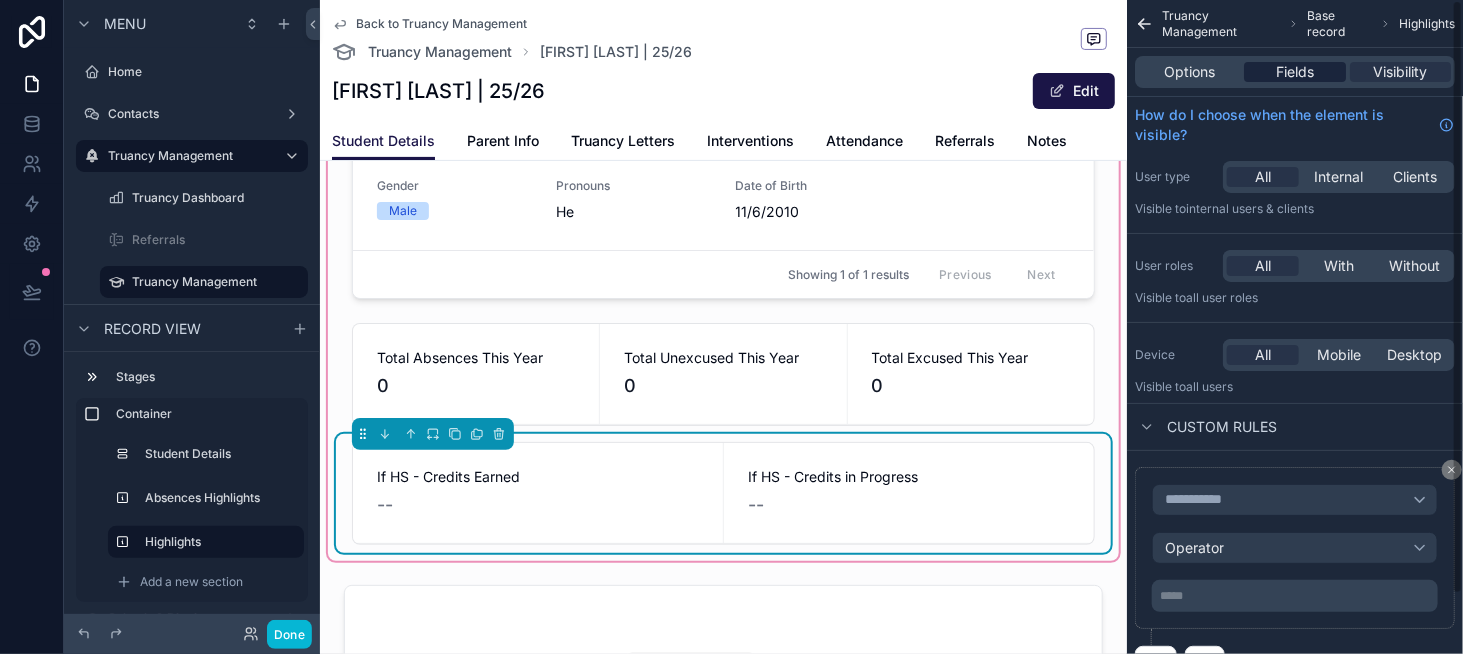 click on "Options Fields Visibility" at bounding box center (1295, 72) 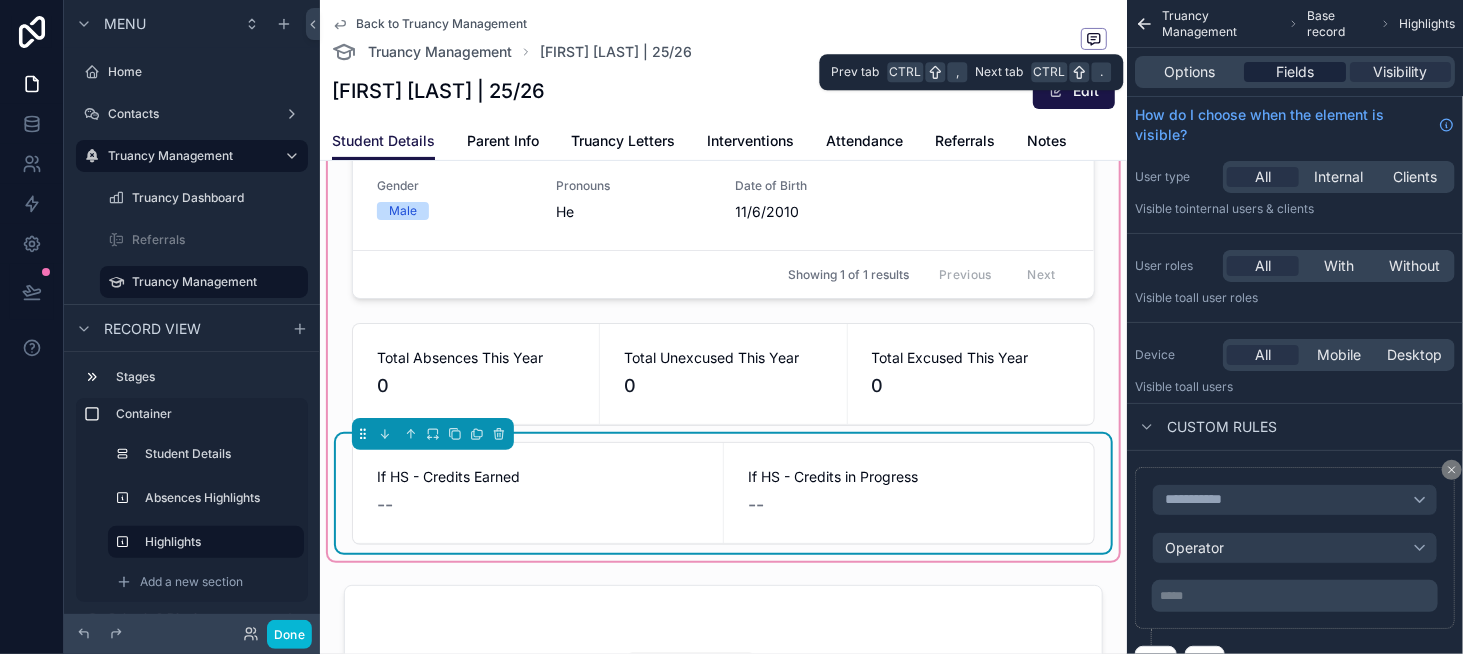 click on "Fields" at bounding box center (1295, 72) 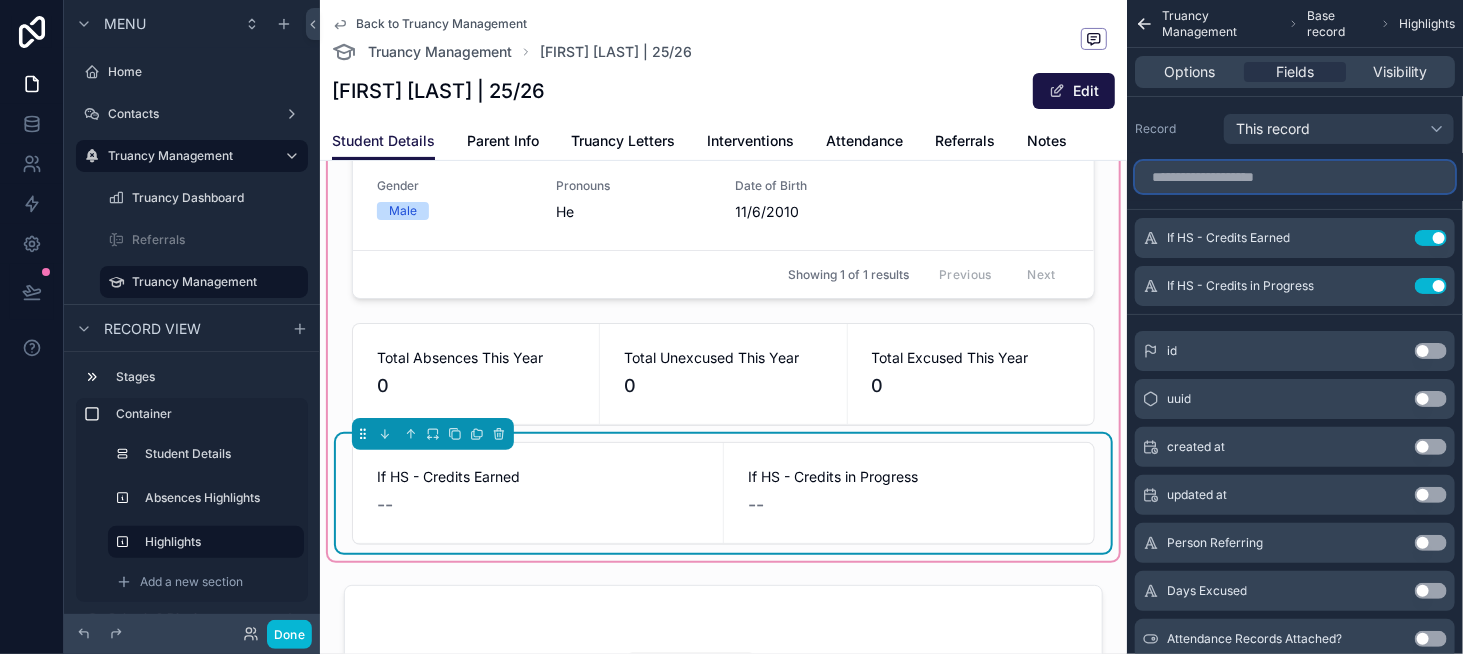 click at bounding box center [1295, 177] 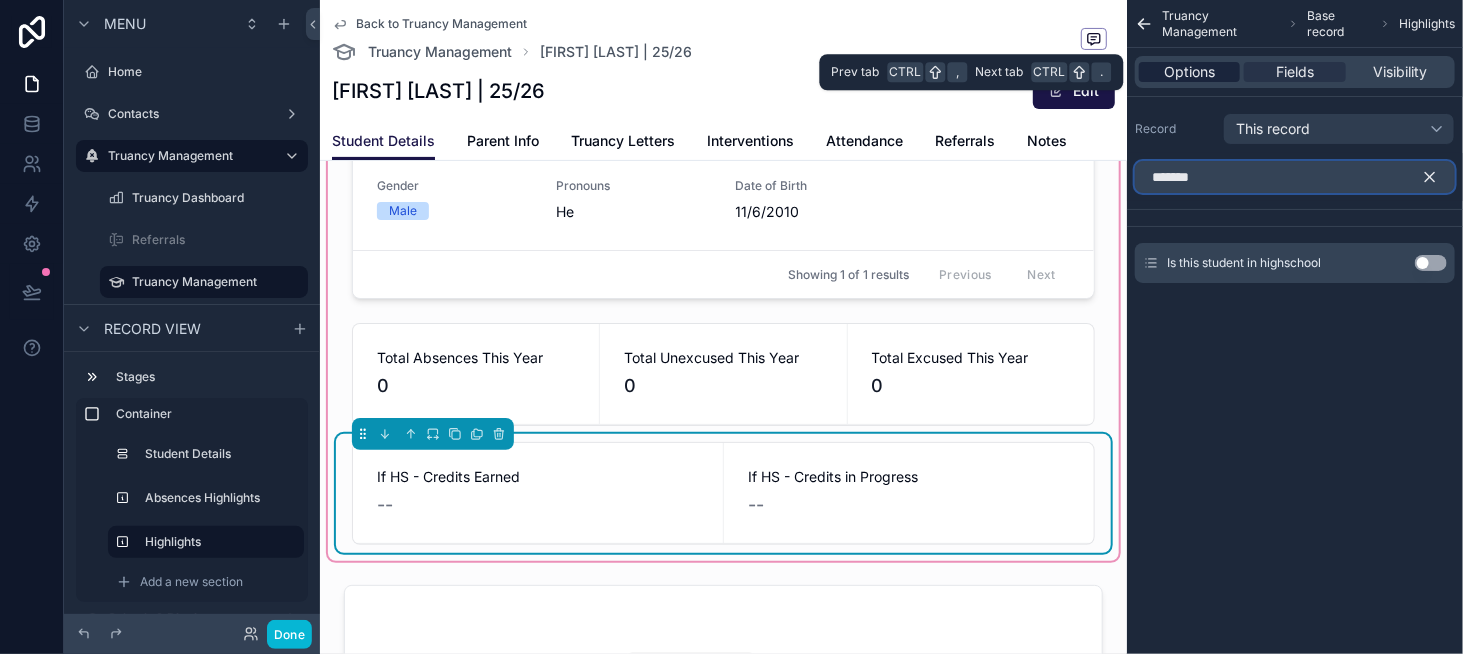 type on "*******" 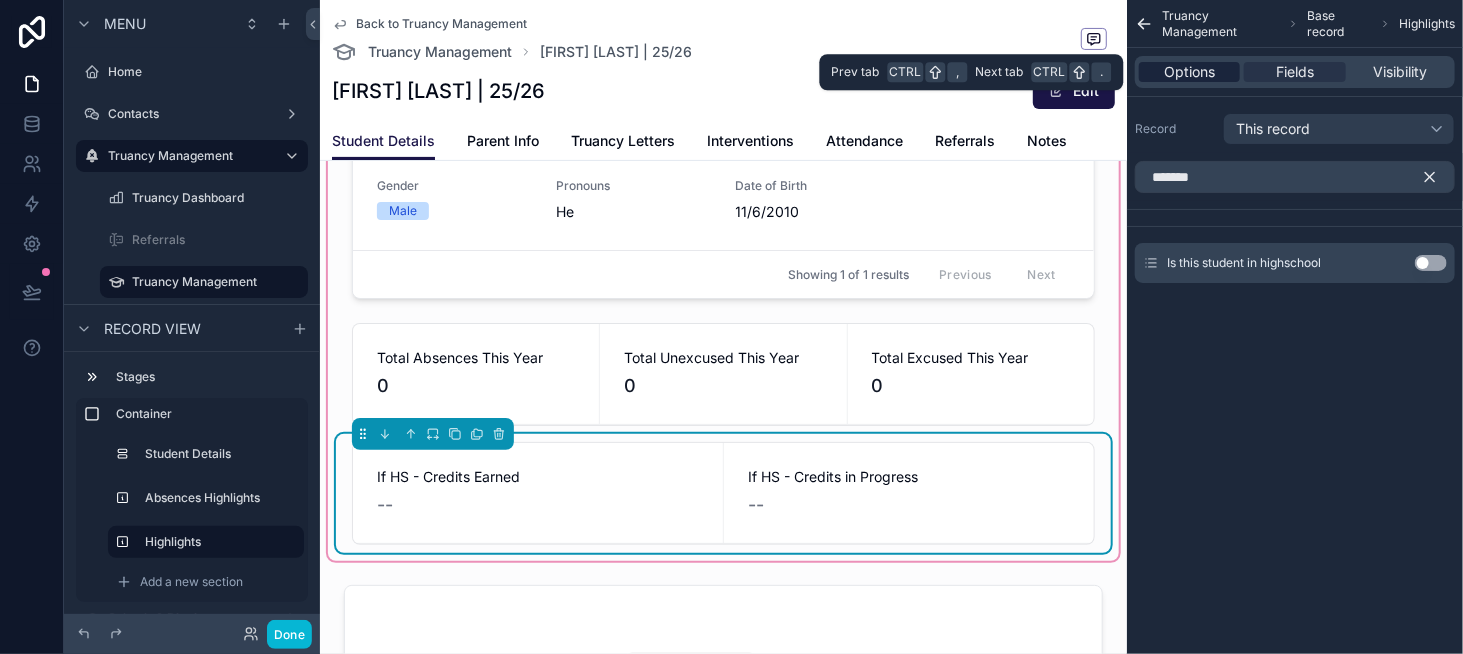 click on "Options" at bounding box center [1189, 72] 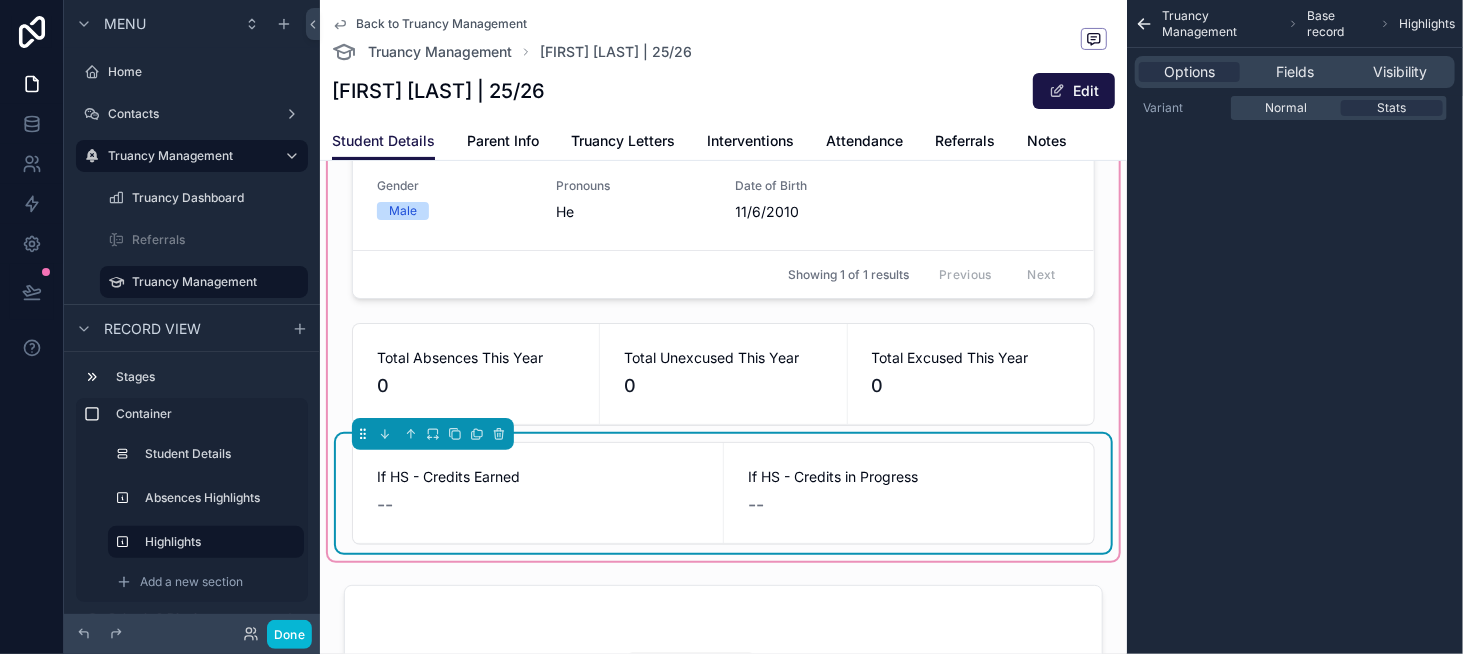 click on "If HS - Credits in Progress" at bounding box center (909, 477) 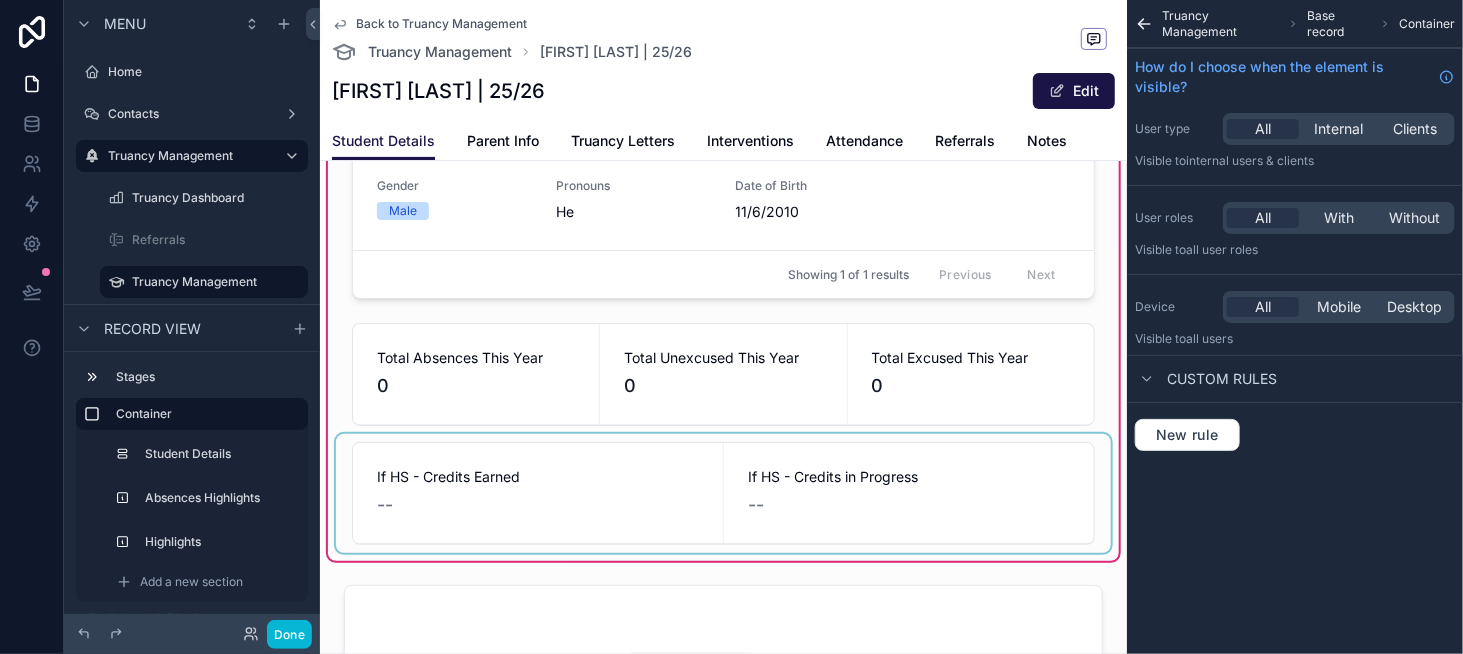 click at bounding box center (723, 493) 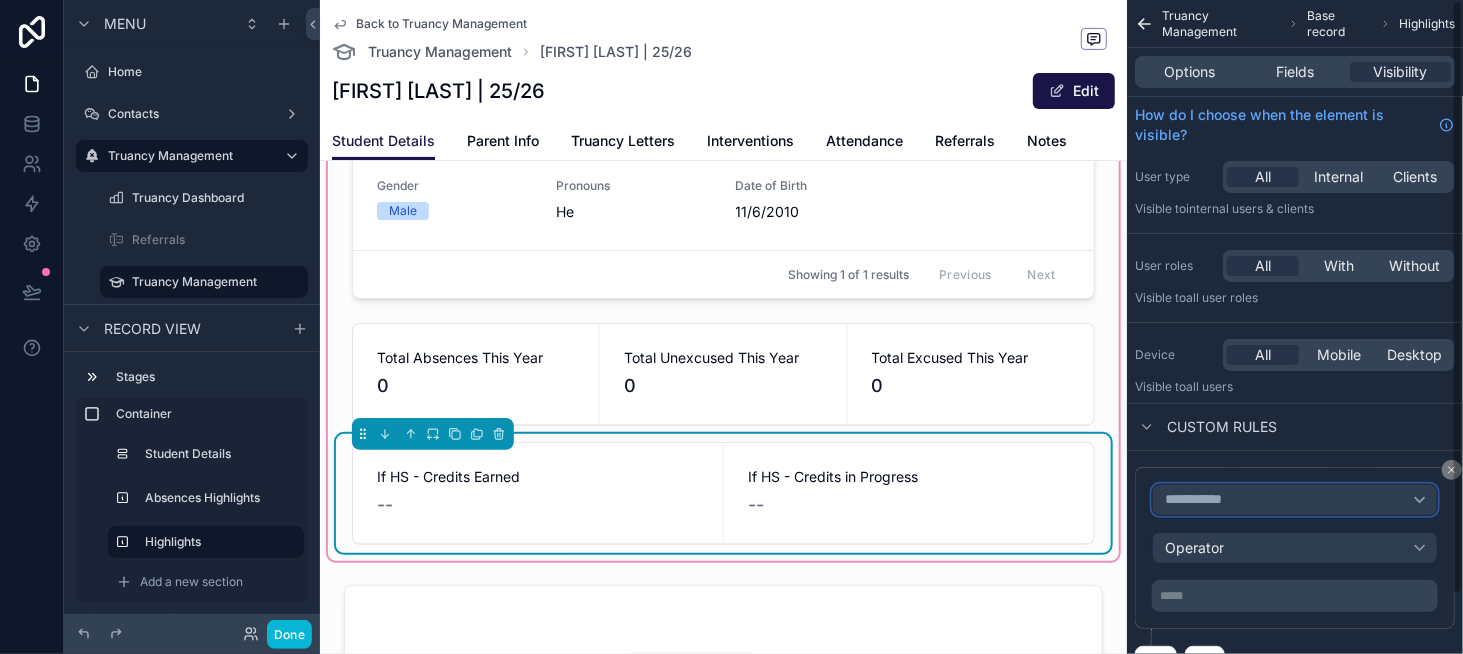 click on "**********" at bounding box center (1202, 500) 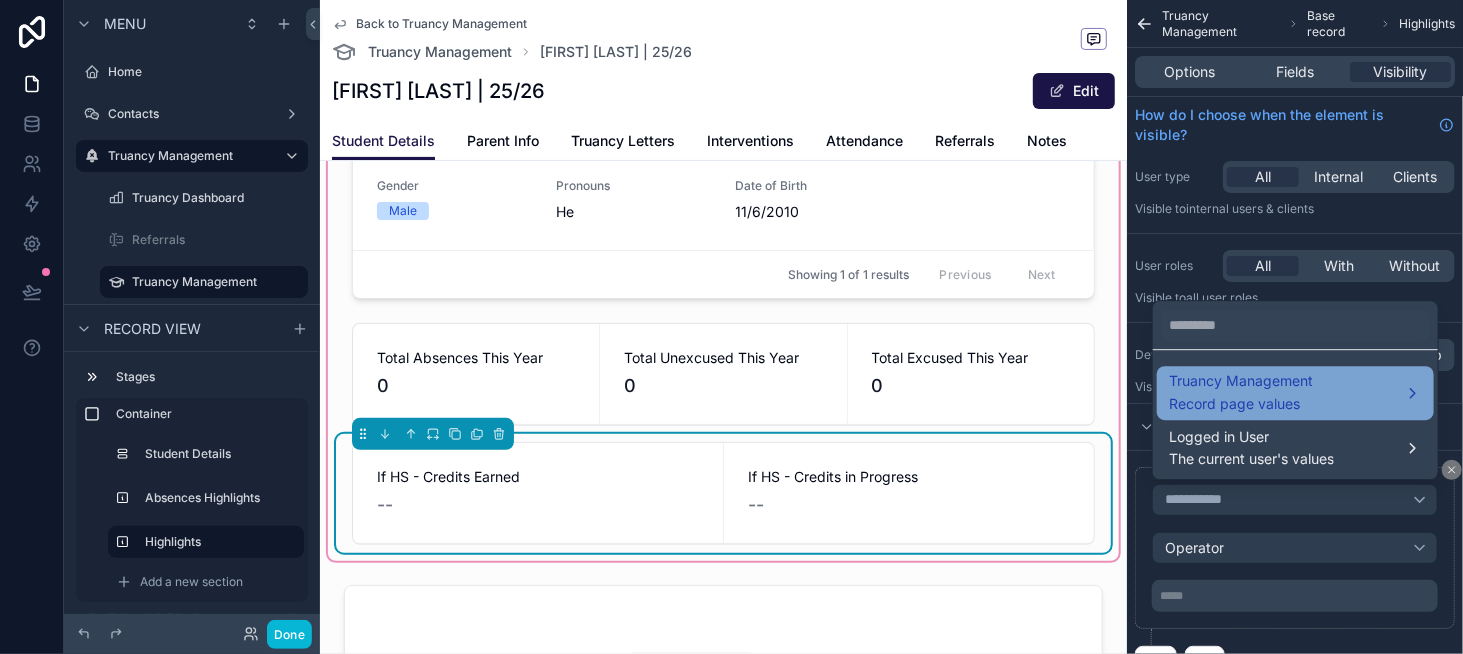 click on "Truancy Management" at bounding box center [1241, 381] 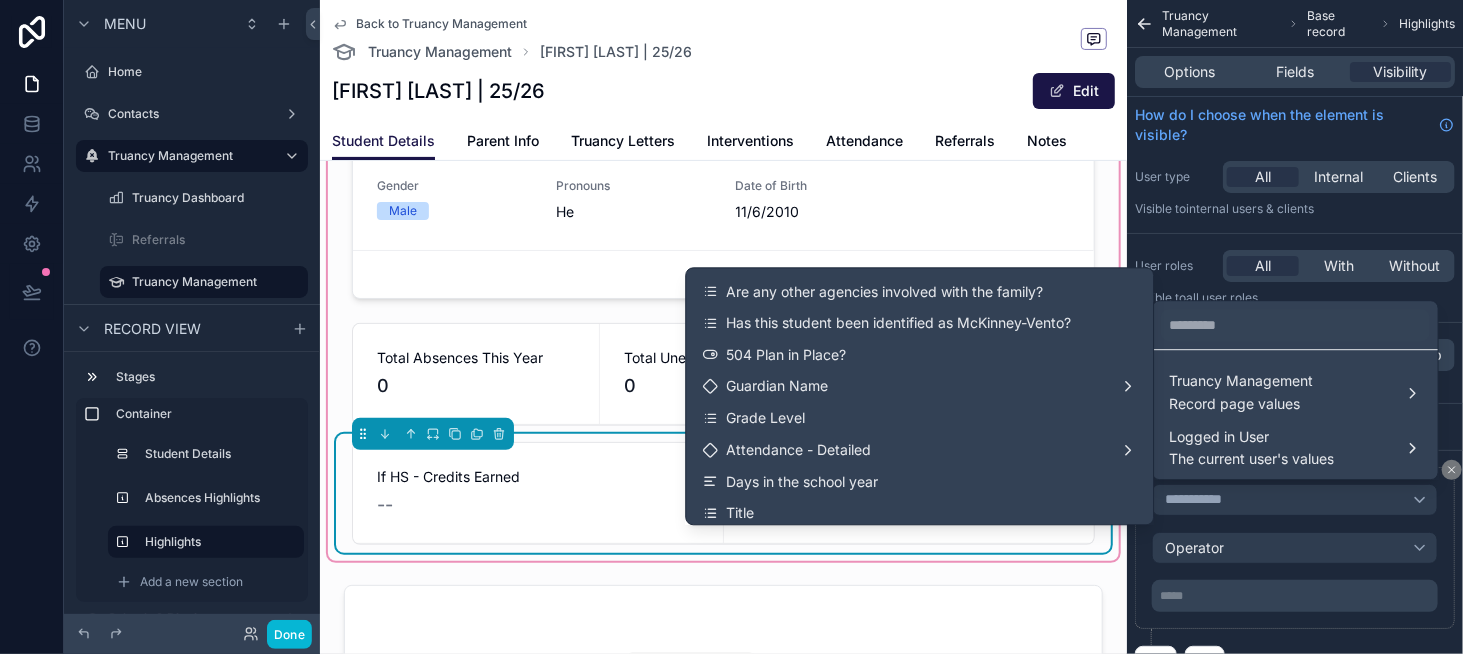 scroll, scrollTop: 4200, scrollLeft: 0, axis: vertical 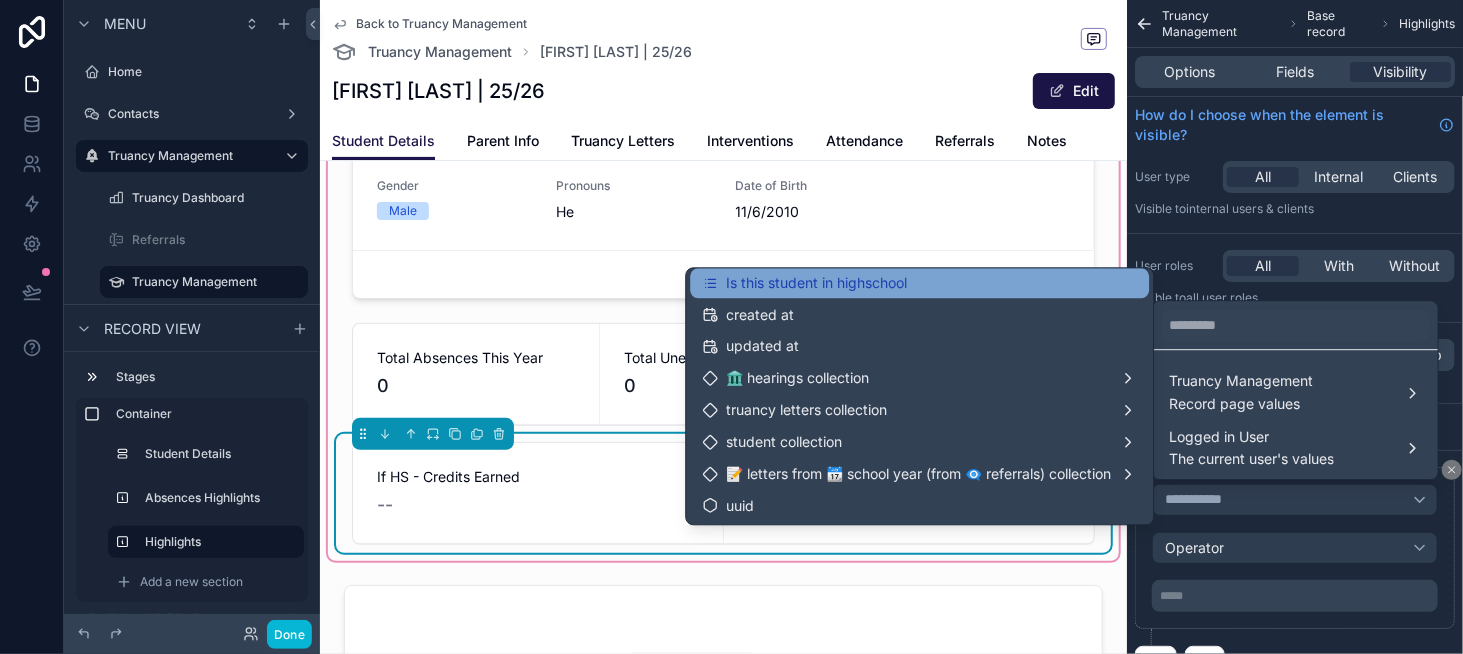 click on "Is this student in highschool" at bounding box center [919, 283] 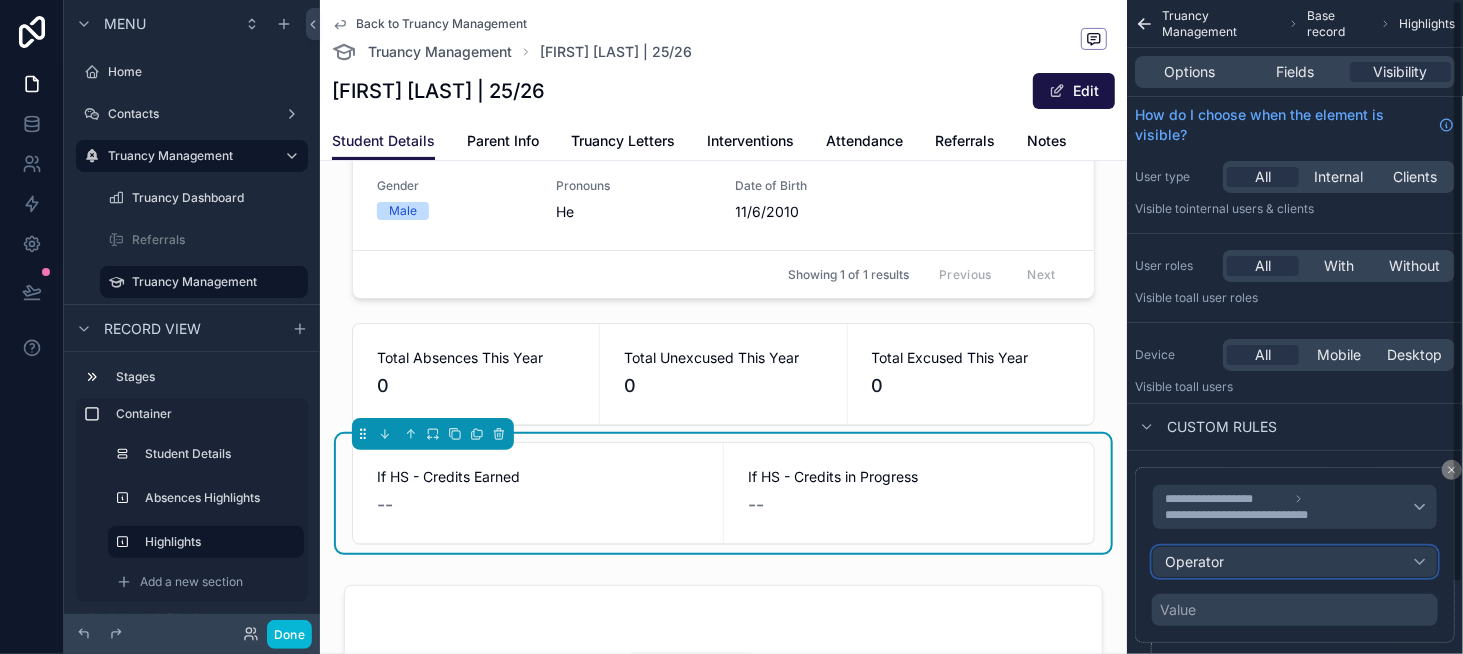 click on "Operator" at bounding box center (1295, 562) 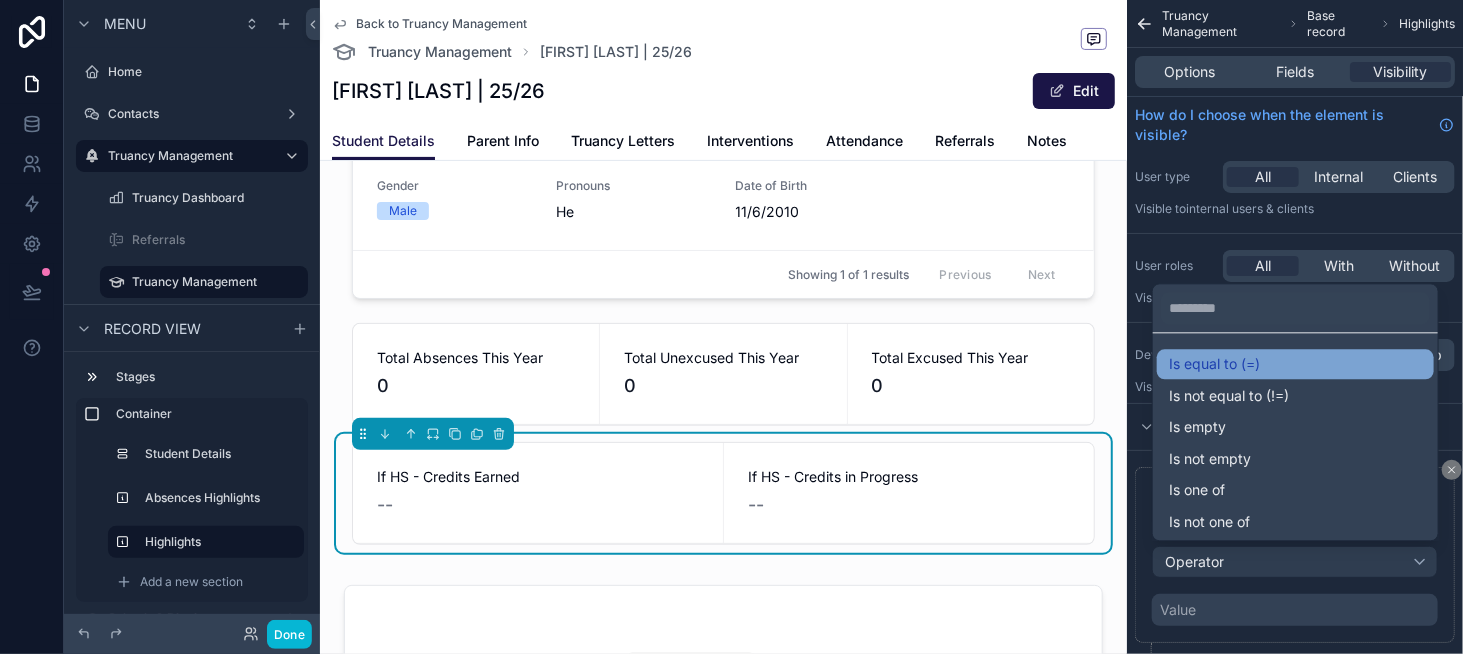 click on "Is equal to (=)" at bounding box center (1214, 364) 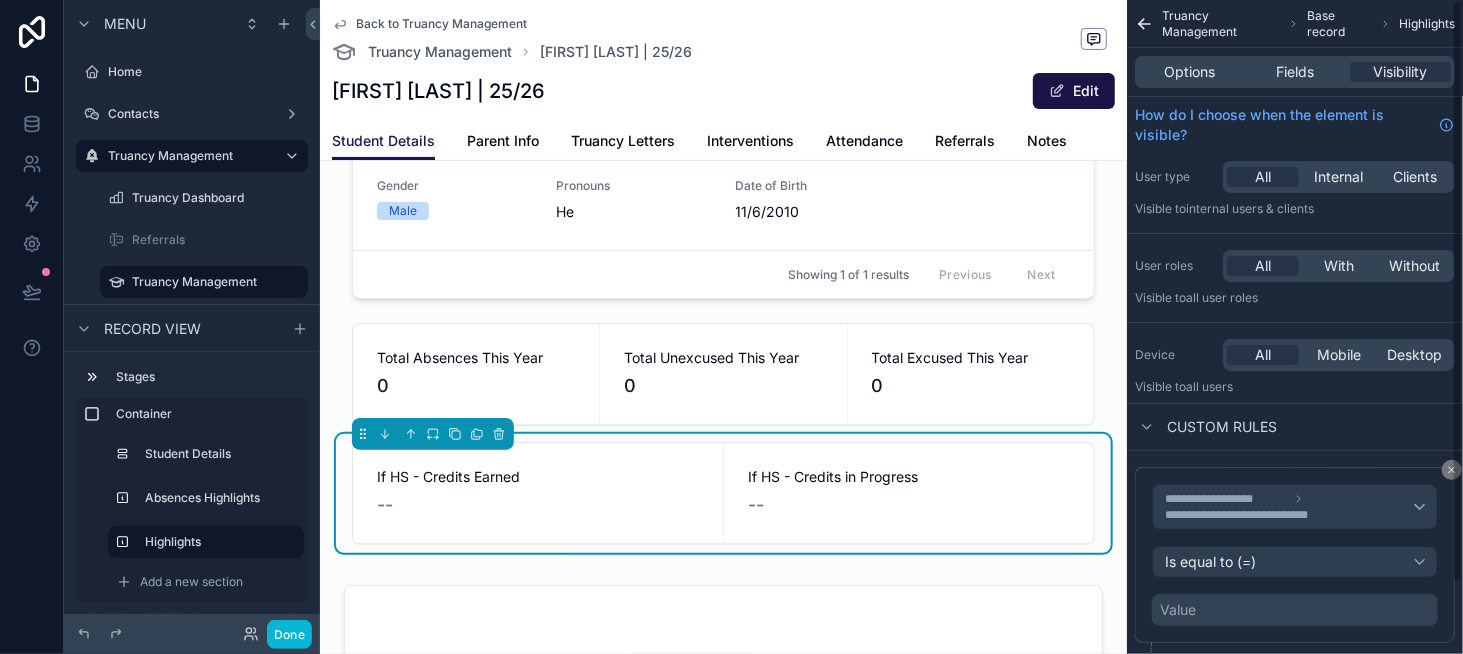 click on "Value" at bounding box center [1295, 610] 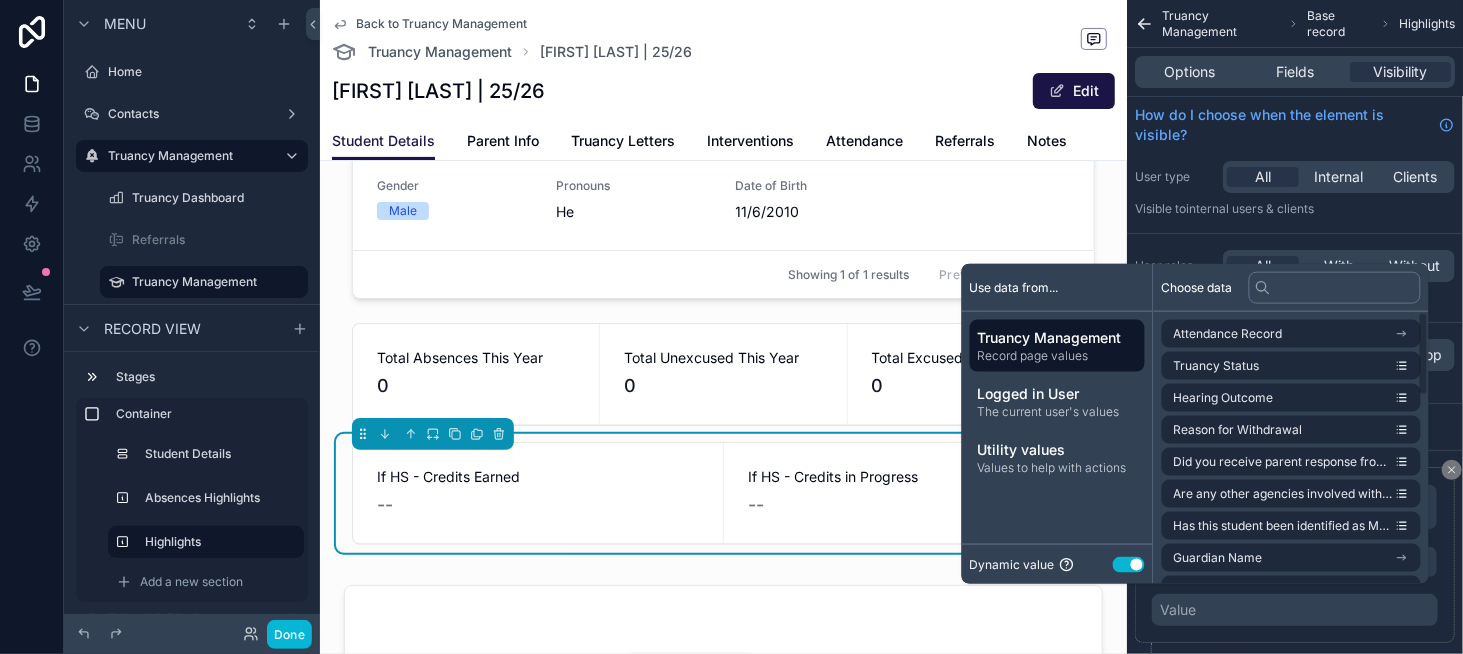 click on "Use setting" at bounding box center (1129, 564) 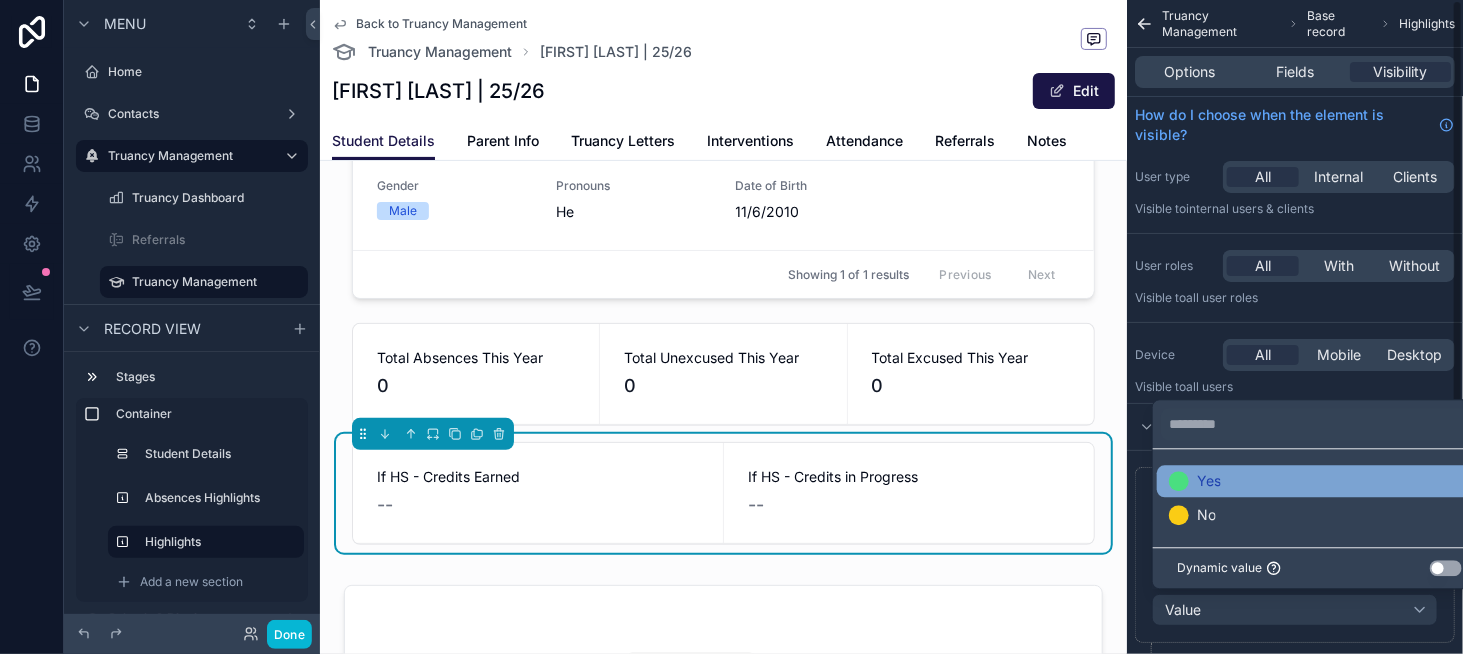 click on "Yes" at bounding box center [1209, 482] 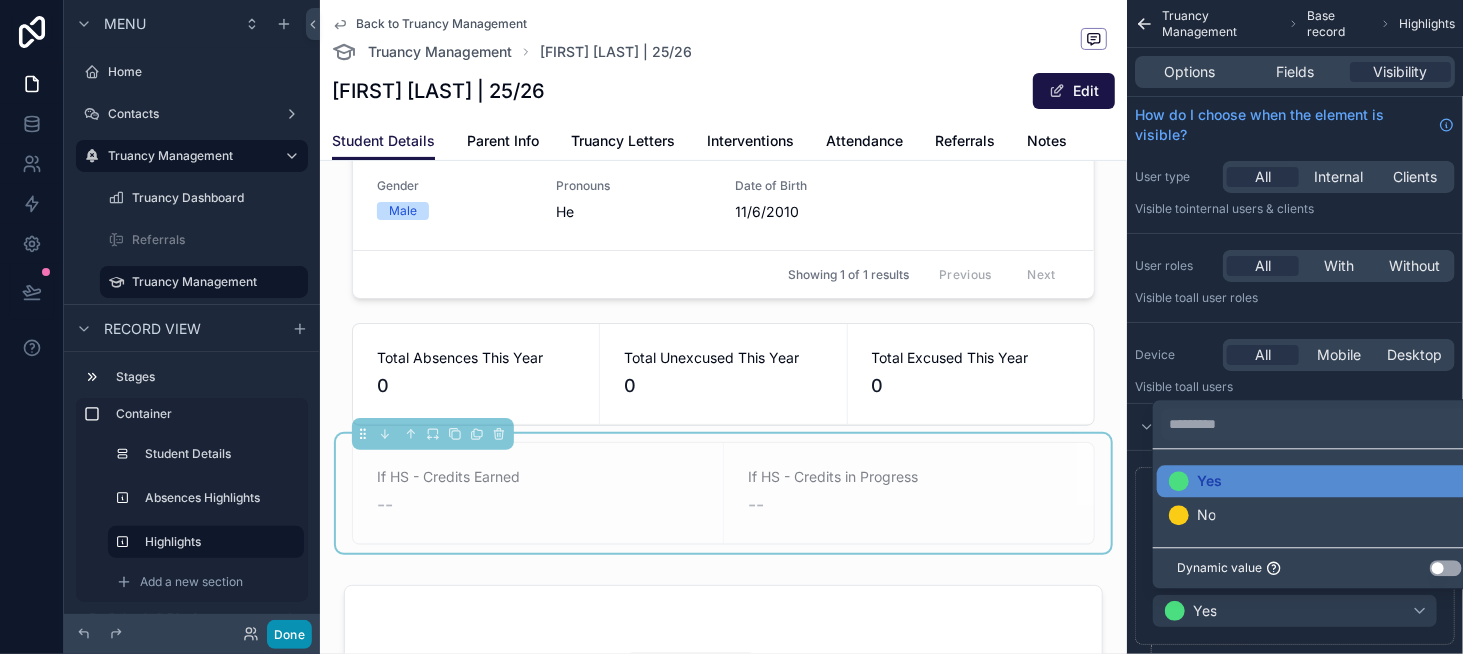 click on "Done" at bounding box center [289, 634] 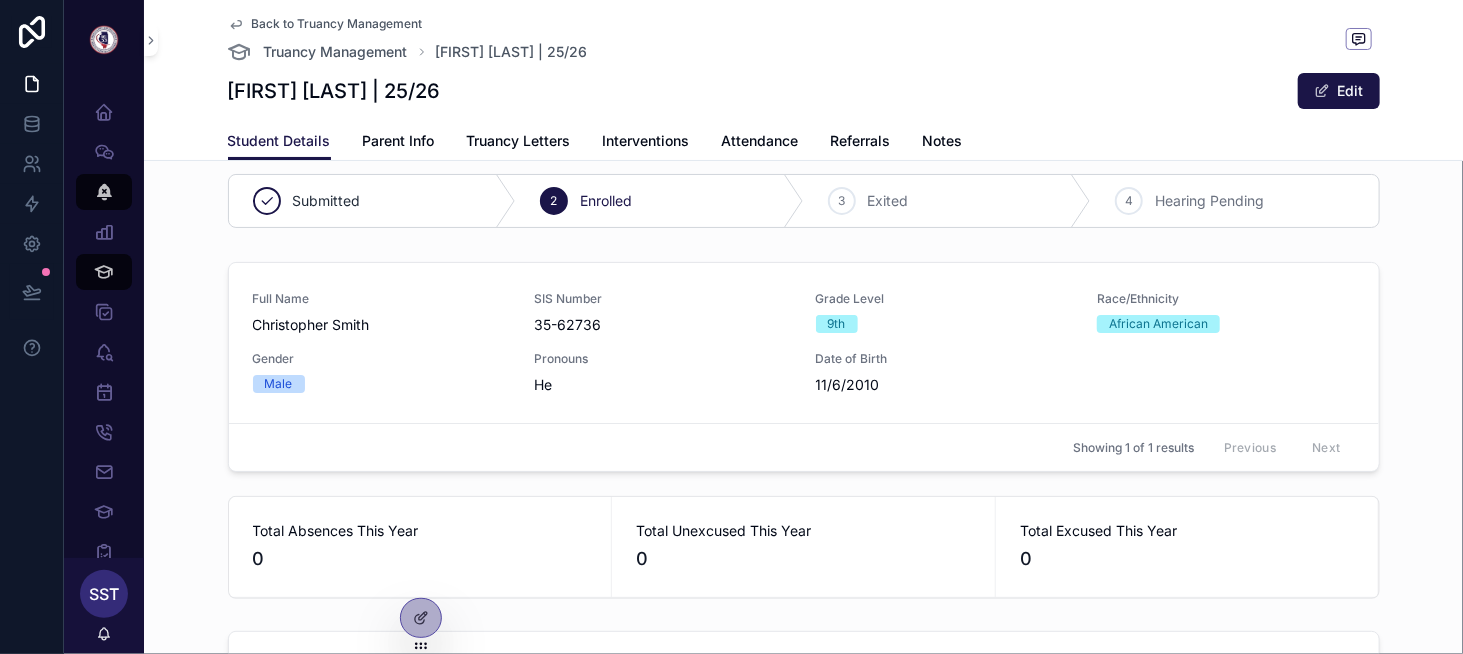 scroll, scrollTop: 0, scrollLeft: 0, axis: both 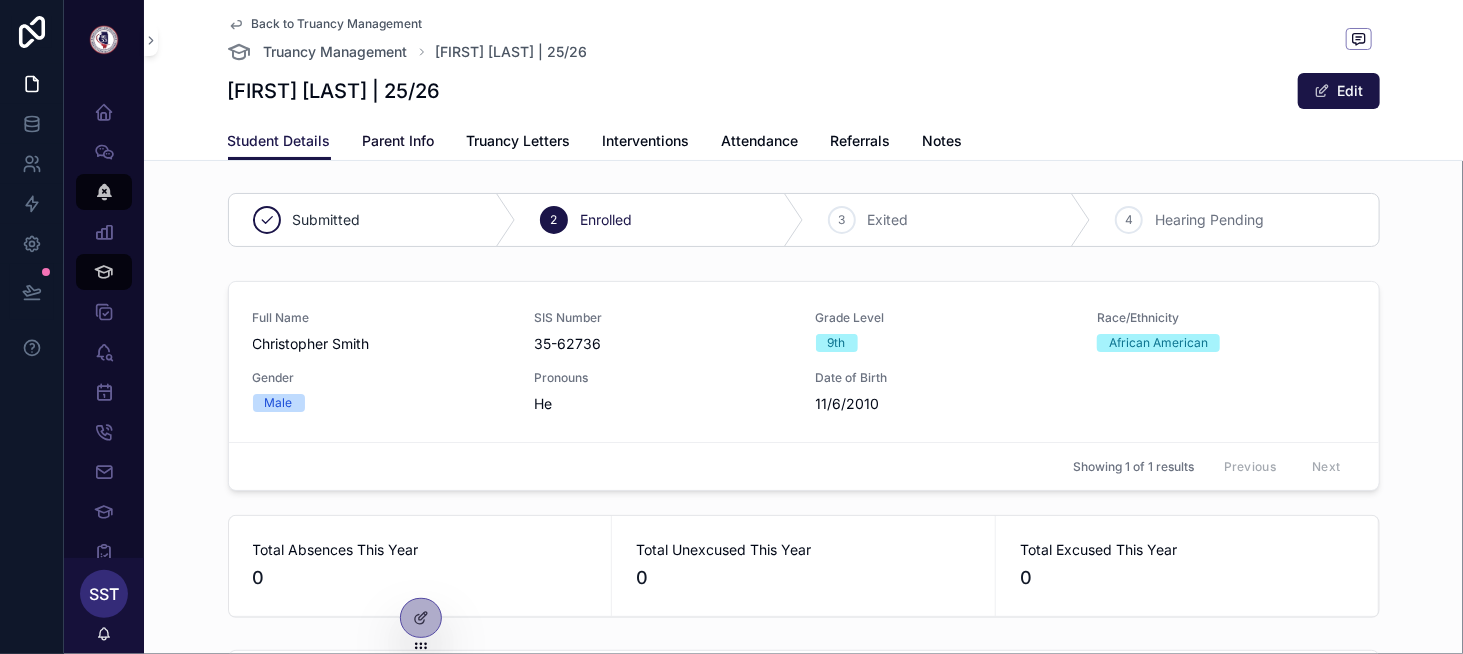 click on "Parent Info" at bounding box center [399, 141] 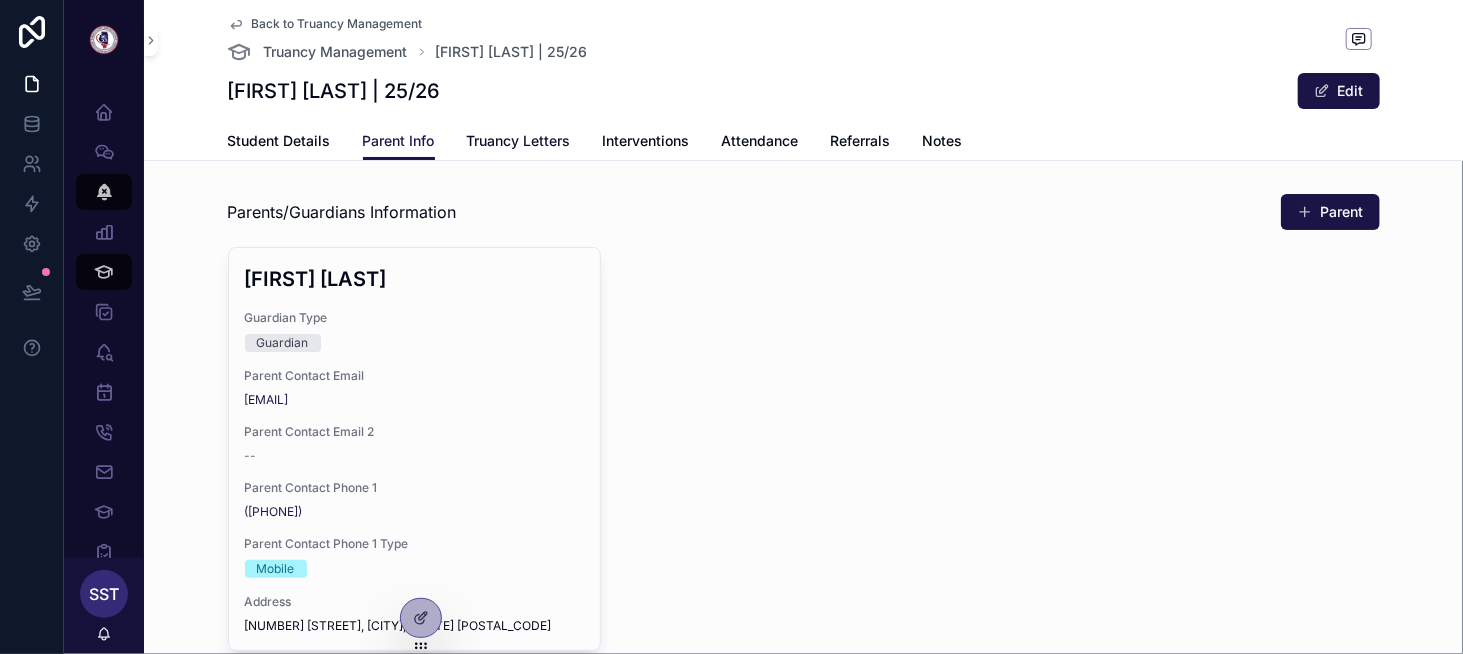 click on "Truancy Letters" at bounding box center [519, 141] 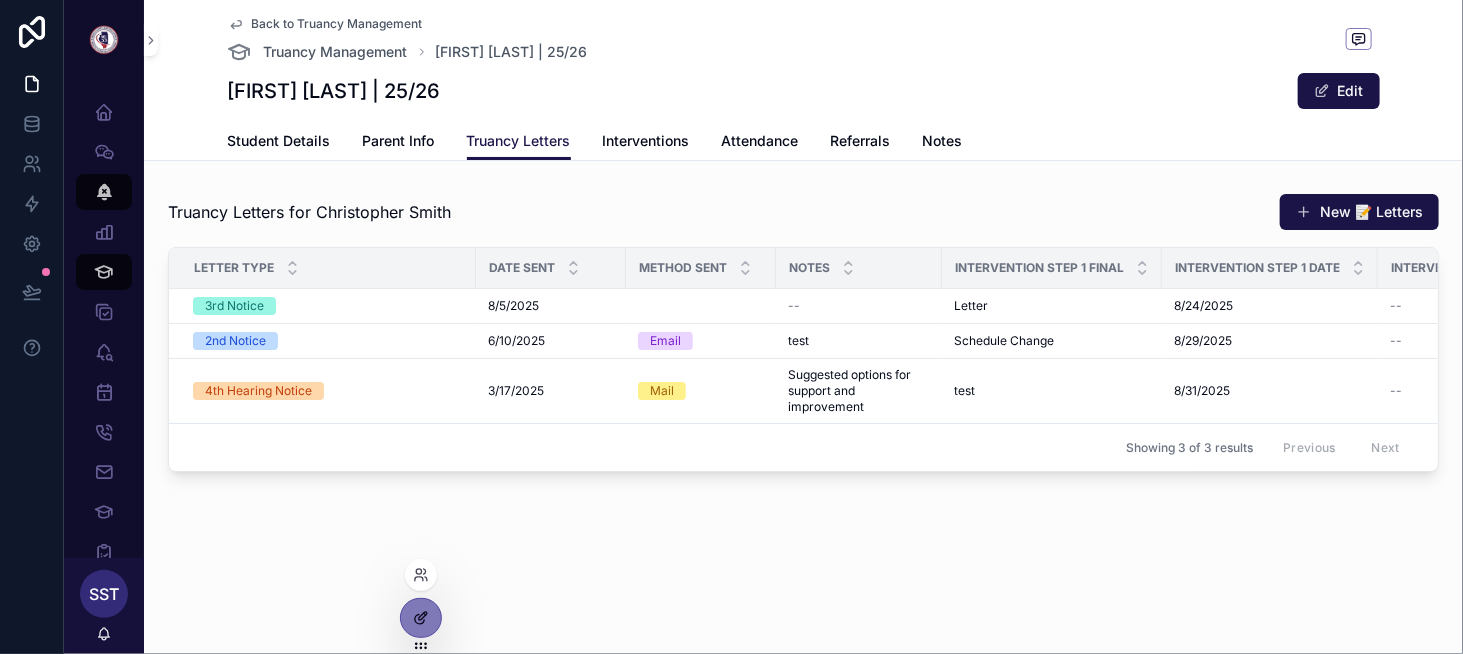 click at bounding box center [421, 618] 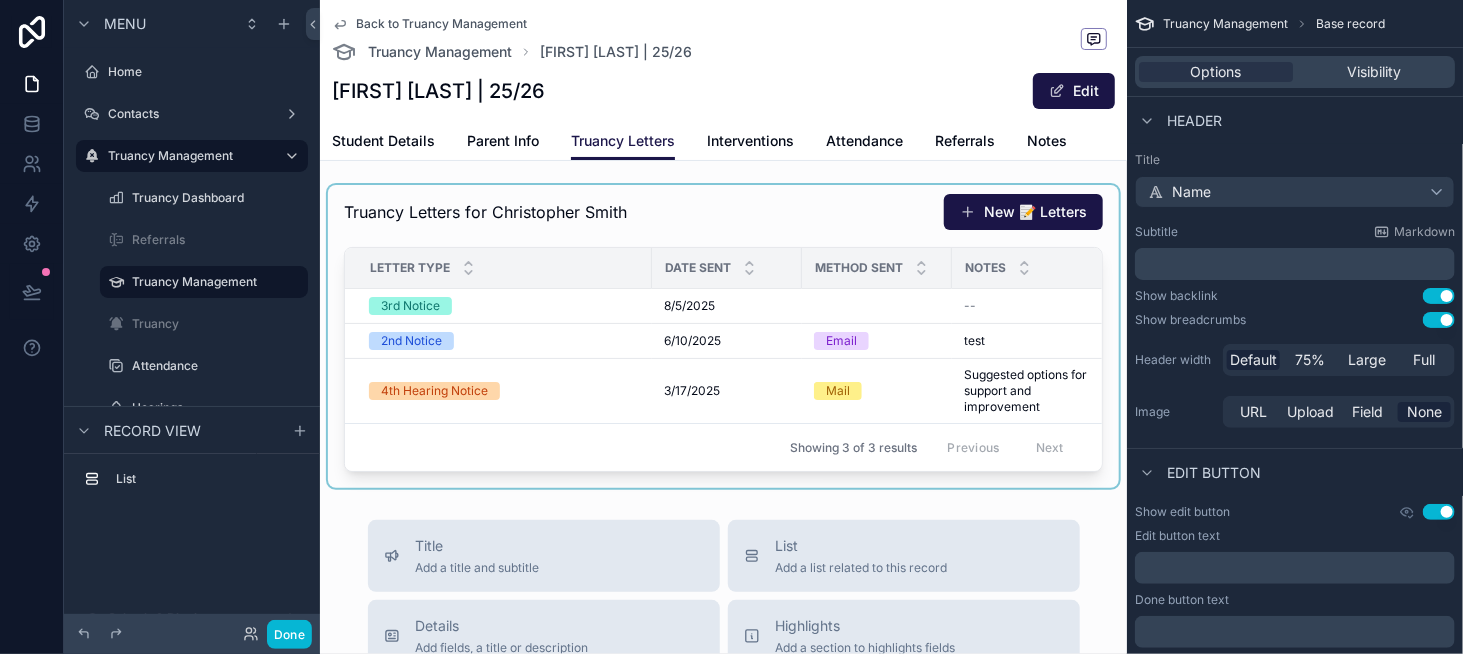 click at bounding box center [723, 336] 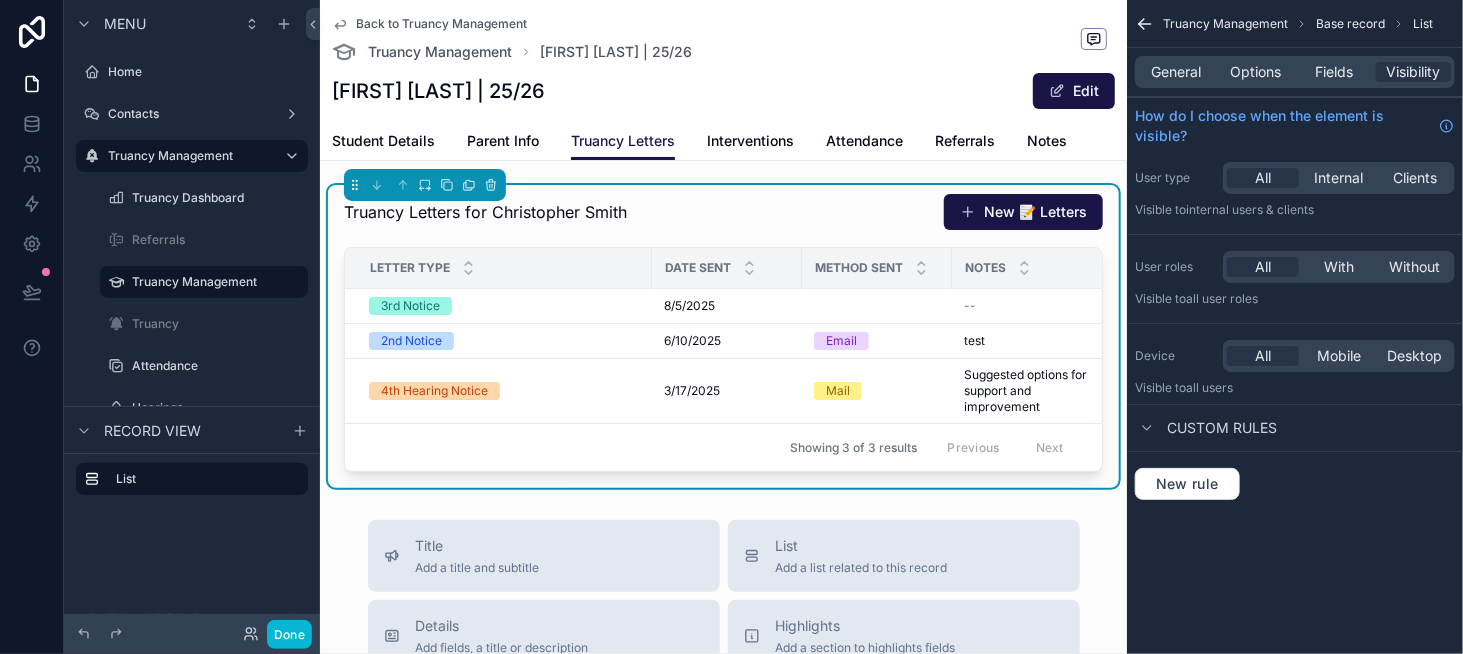 click on "Truancy Letters for [FIRST] [LAST] New 📝 Letters" at bounding box center (723, 212) 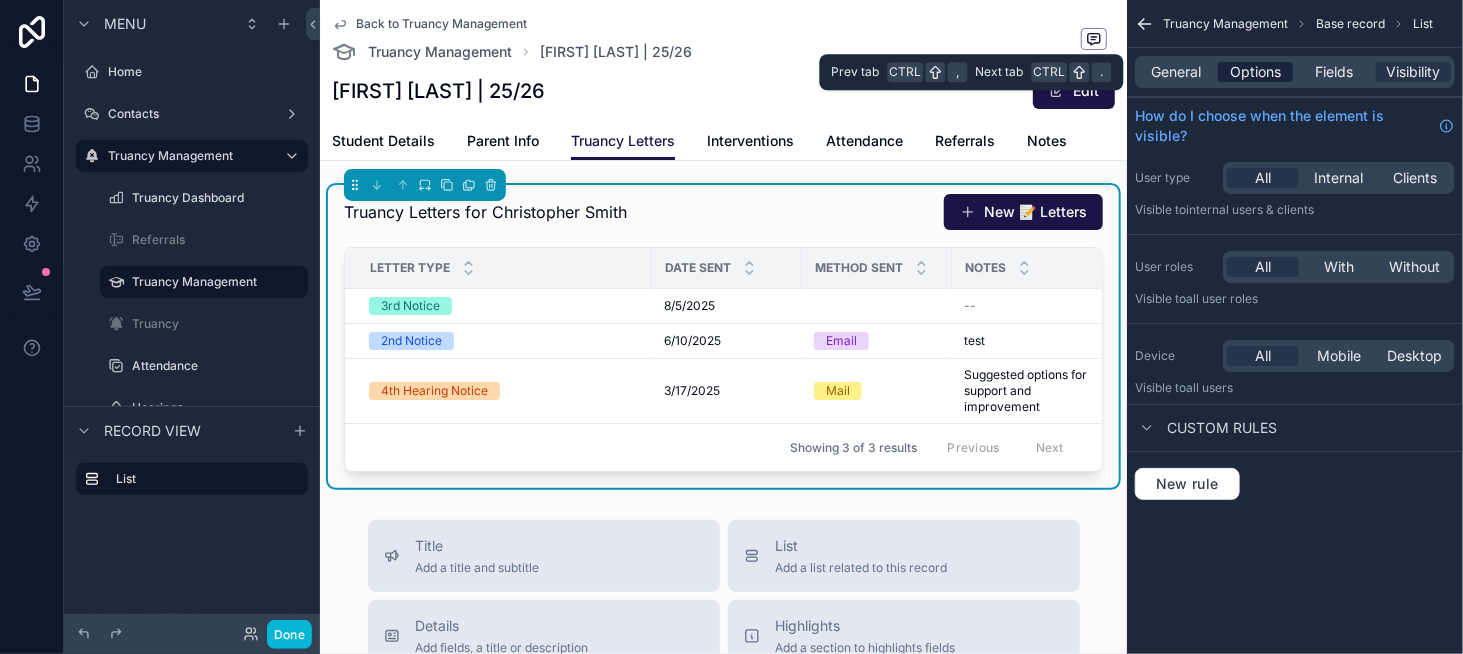click on "Options" at bounding box center [1255, 72] 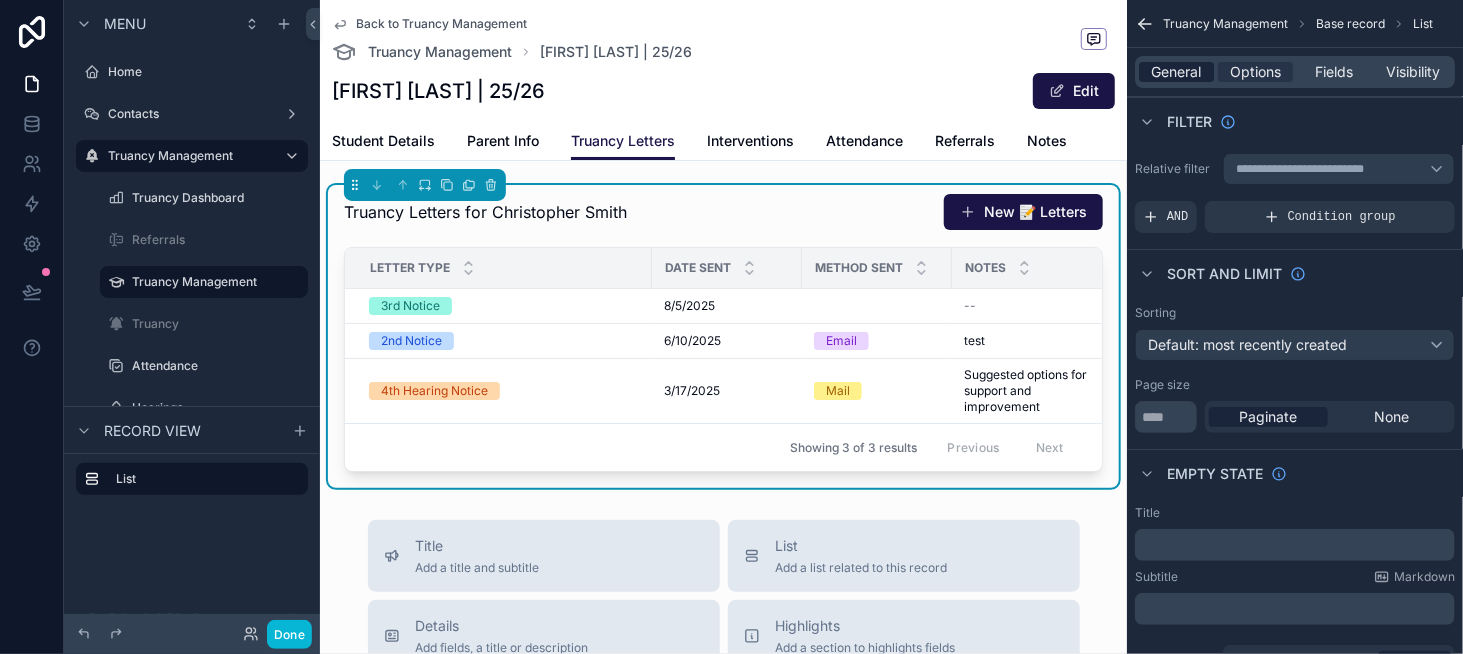 click on "General" at bounding box center [1177, 72] 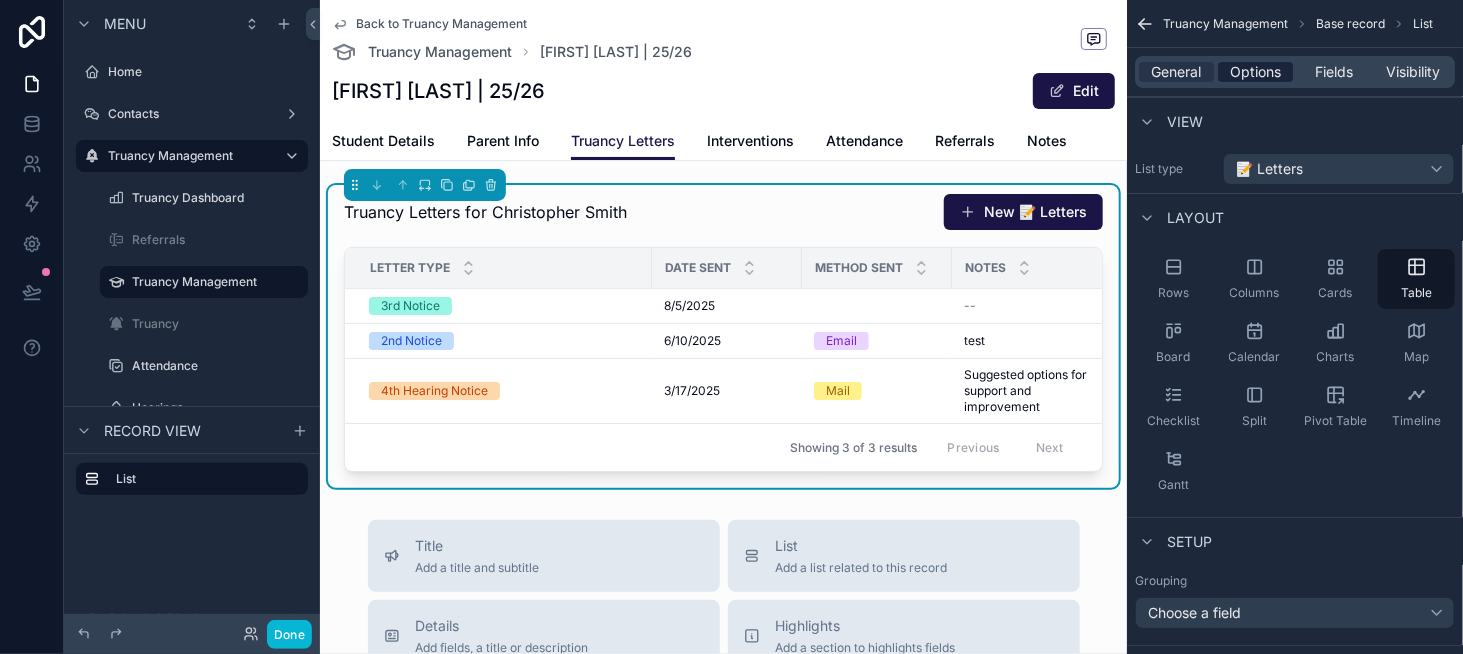 click on "Options" at bounding box center (1255, 72) 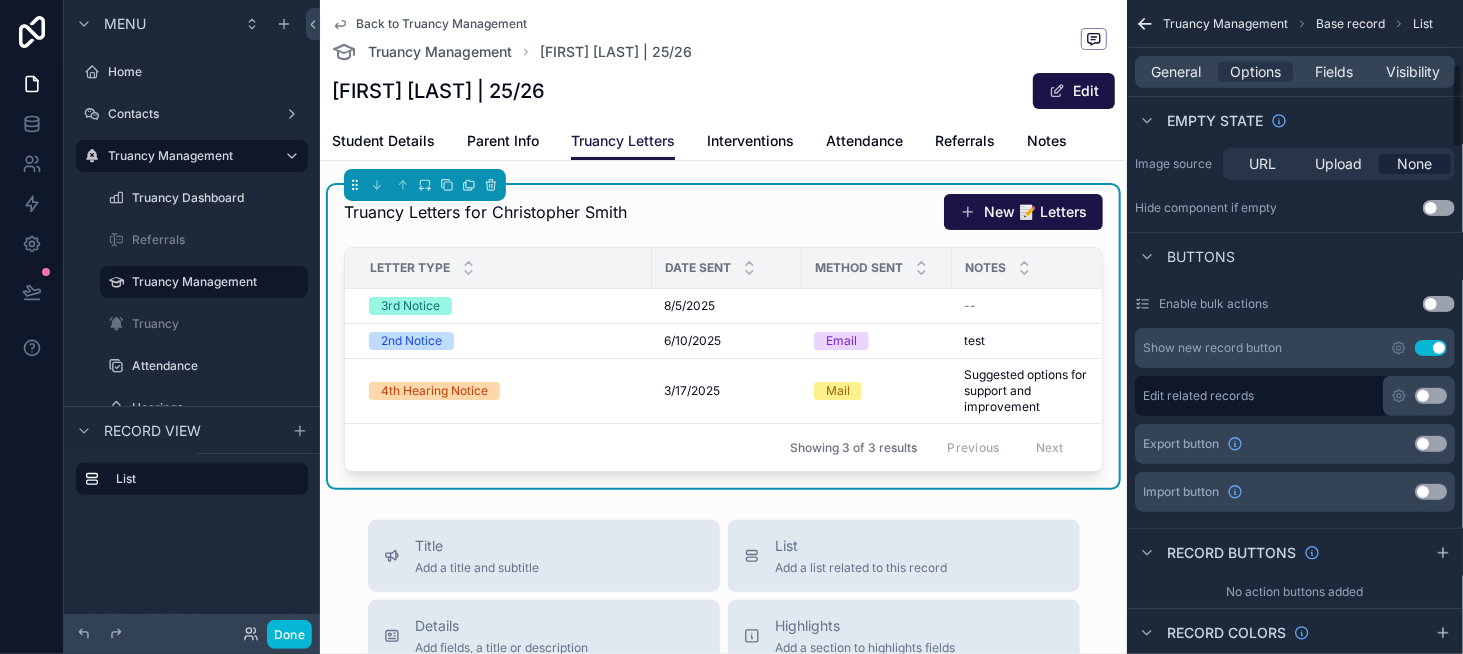 scroll, scrollTop: 500, scrollLeft: 0, axis: vertical 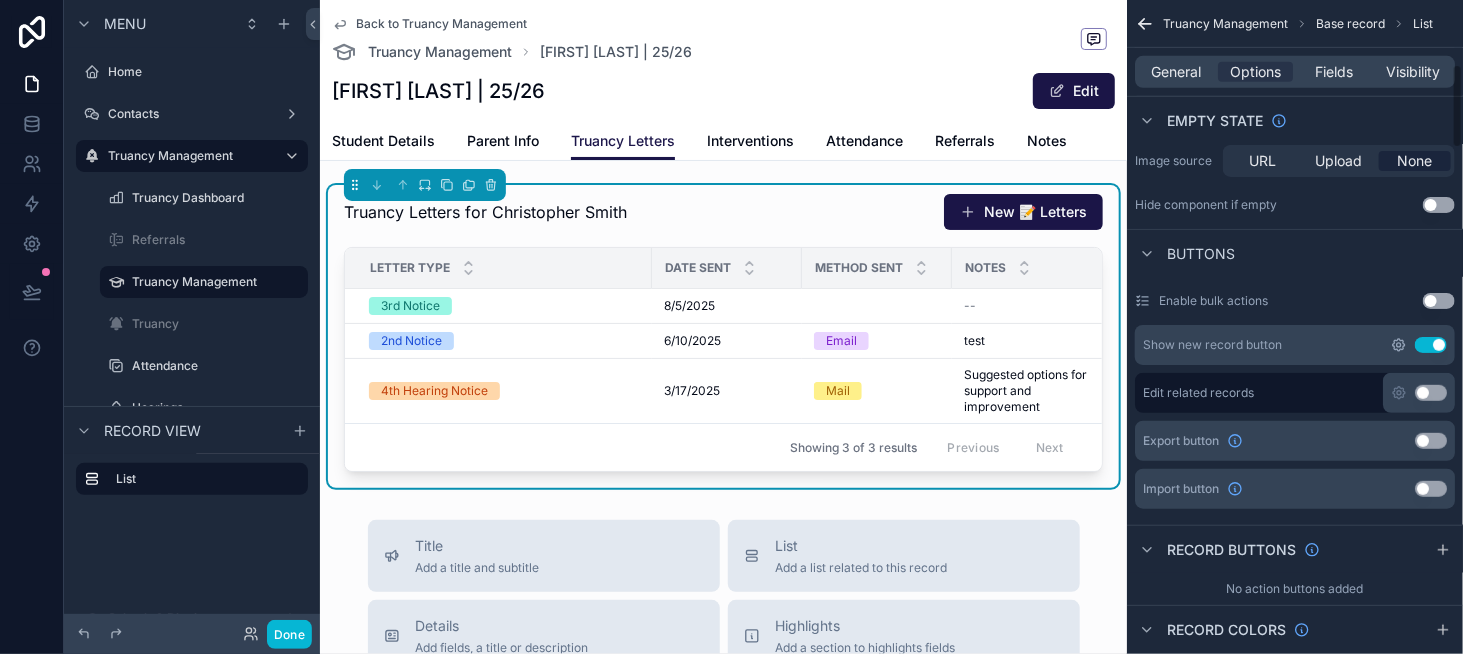 click 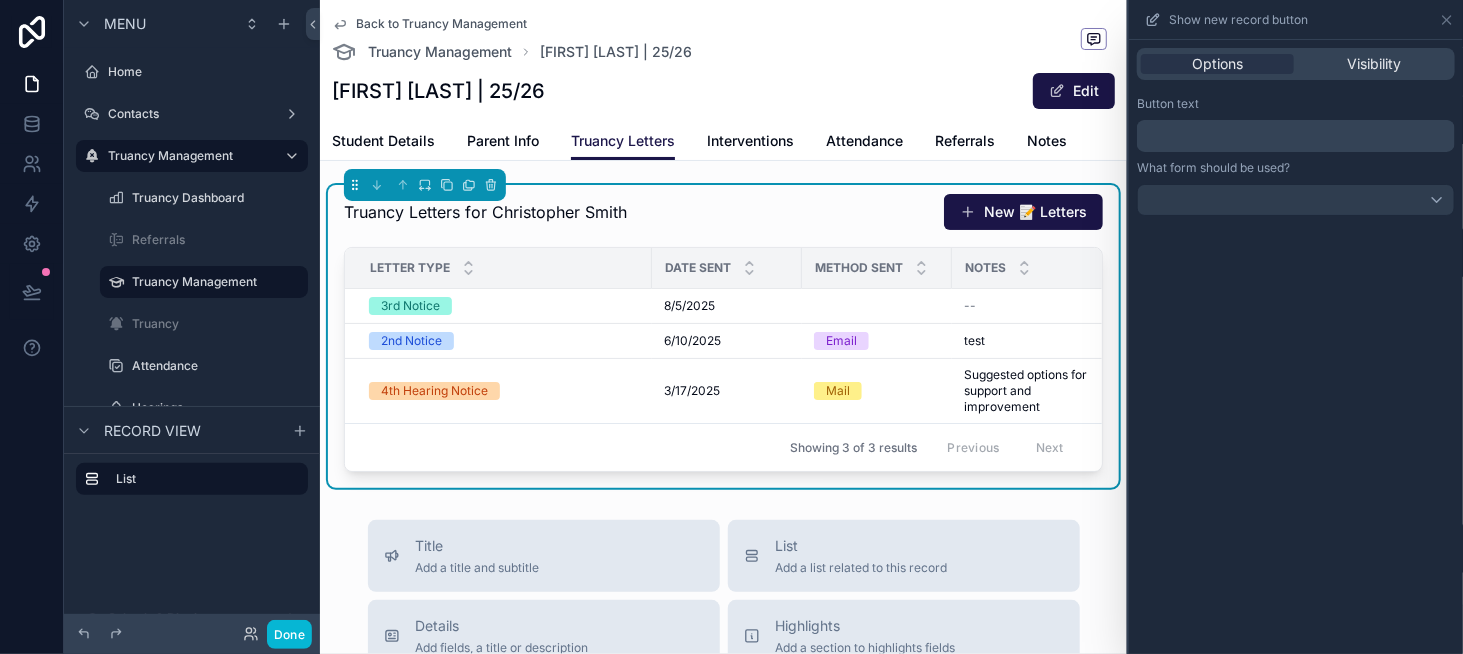click on "﻿" at bounding box center [1298, 136] 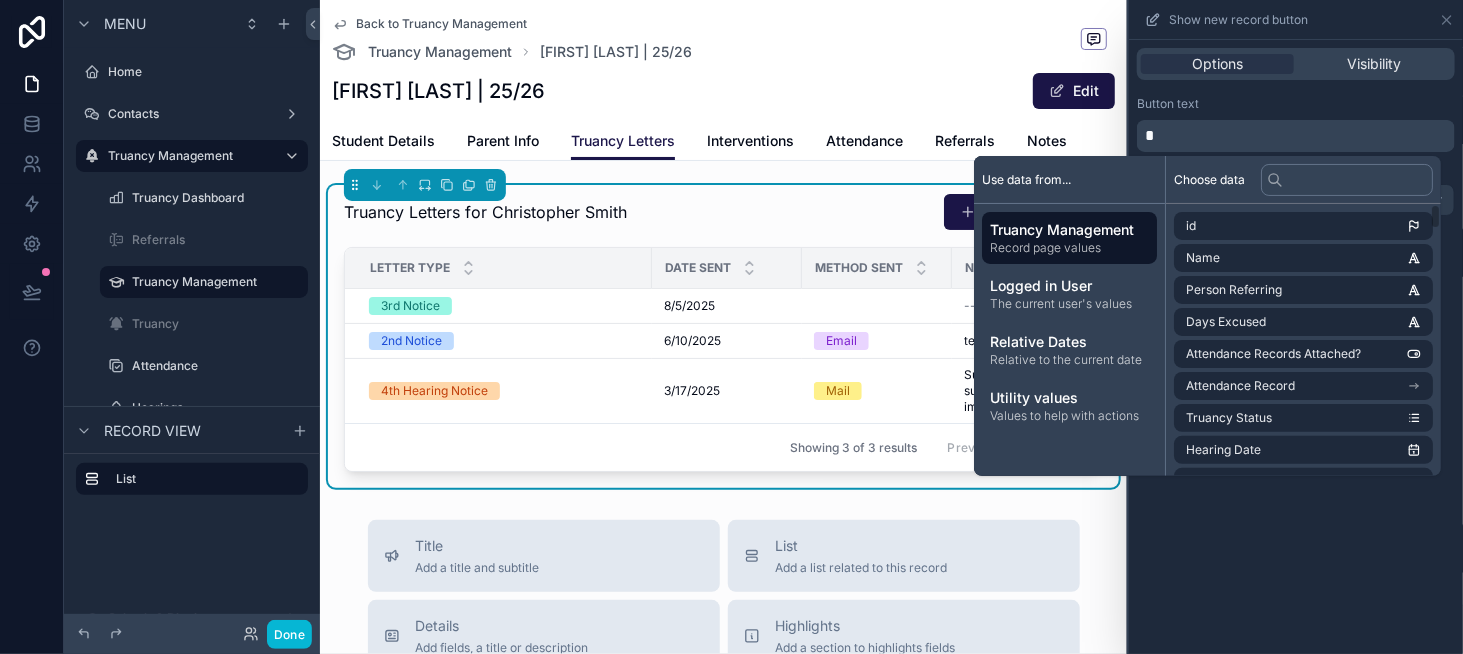 type 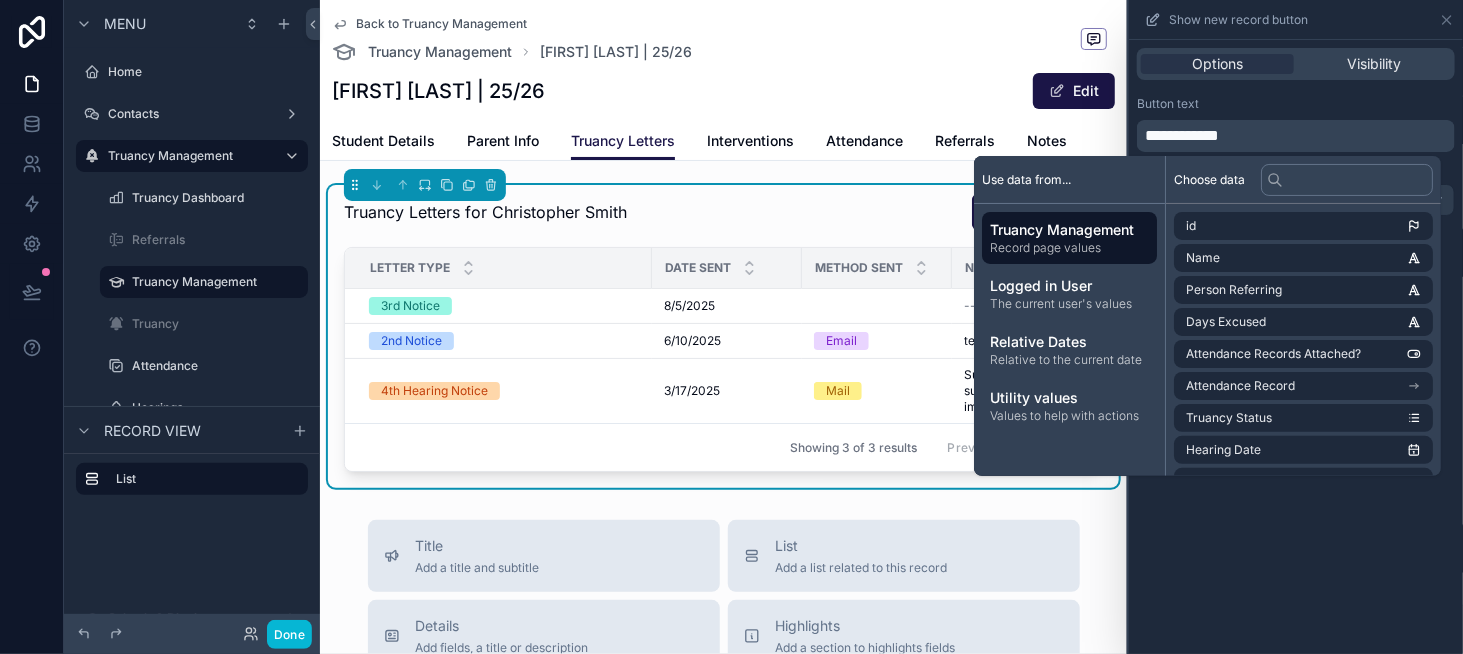 click on "Button text" at bounding box center (1296, 104) 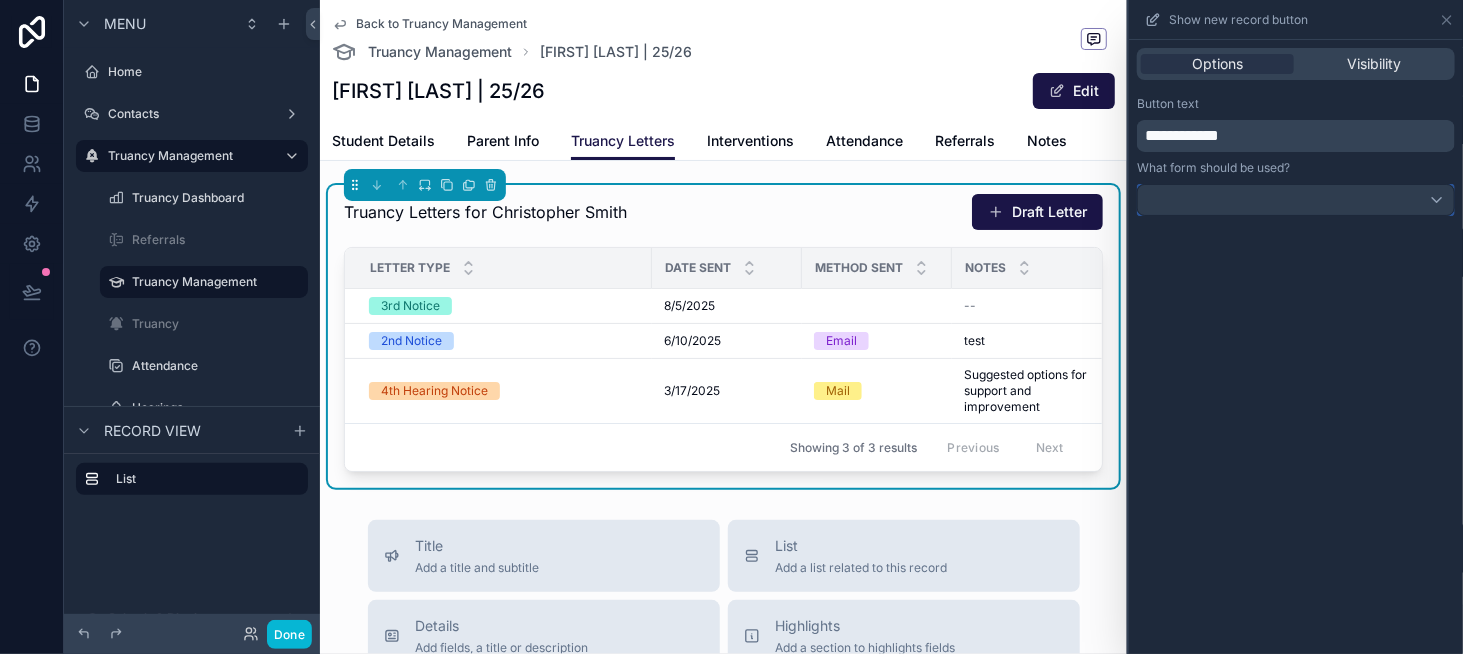 click at bounding box center (1296, 200) 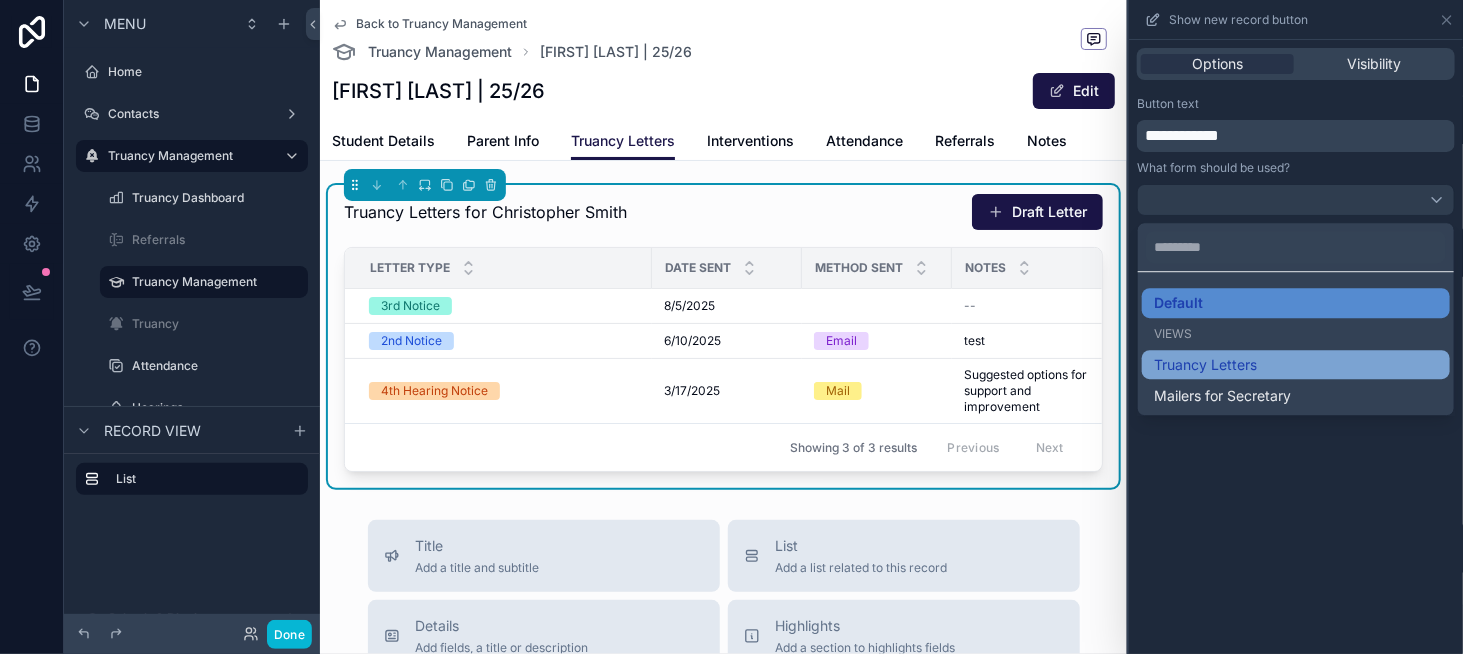 click on "Truancy Letters" at bounding box center (1296, 365) 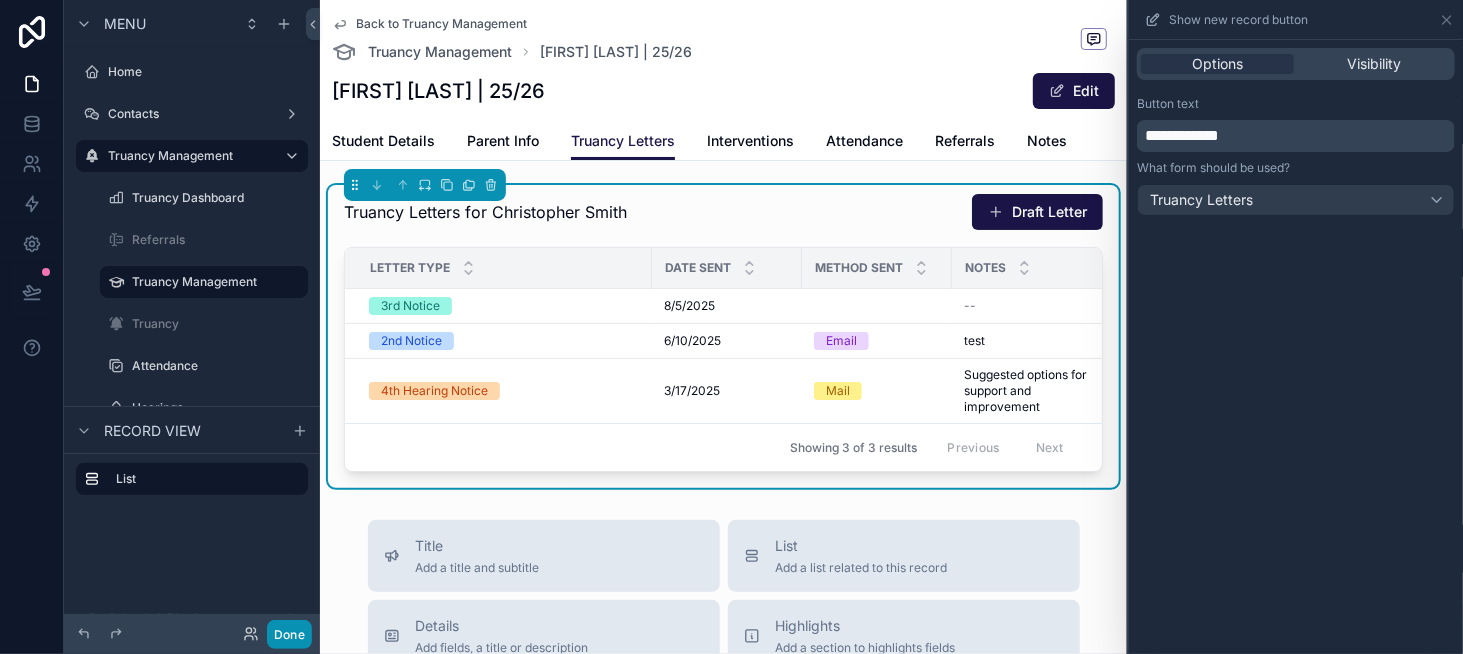 click on "Done" at bounding box center [289, 634] 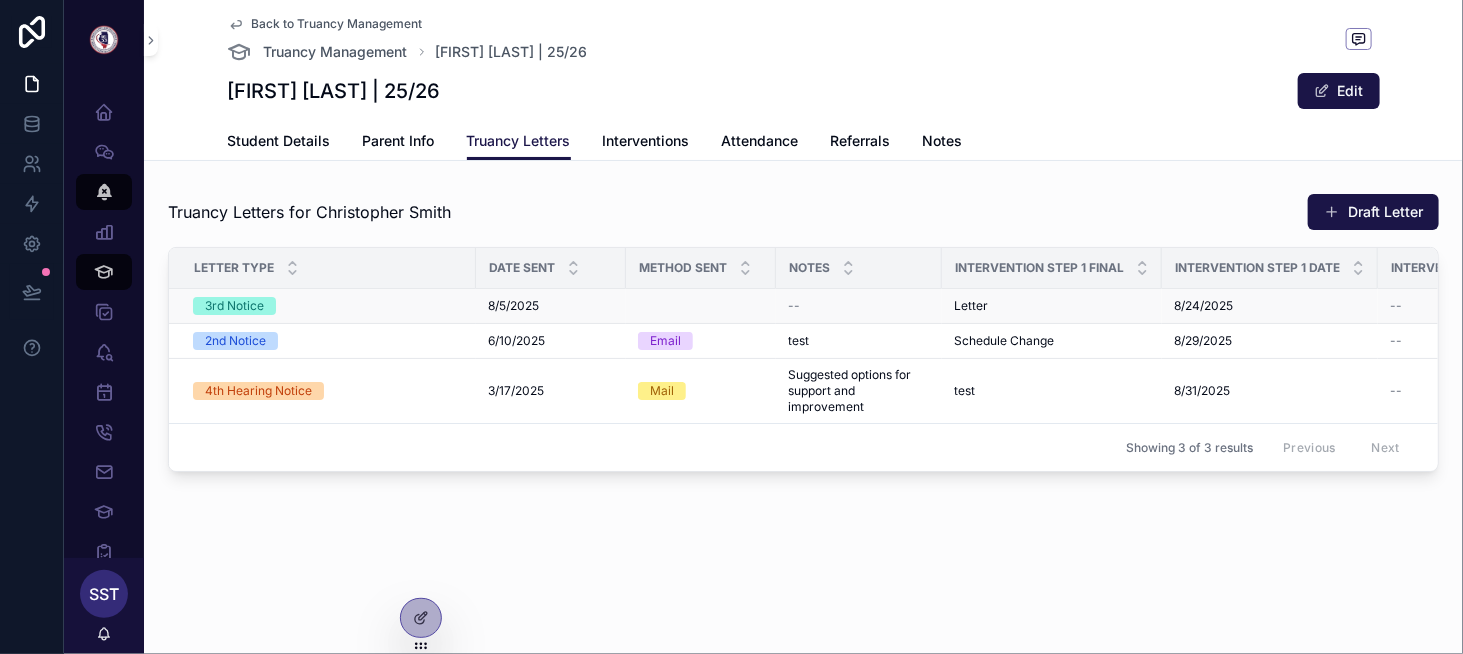 click on "3rd Notice" at bounding box center (328, 306) 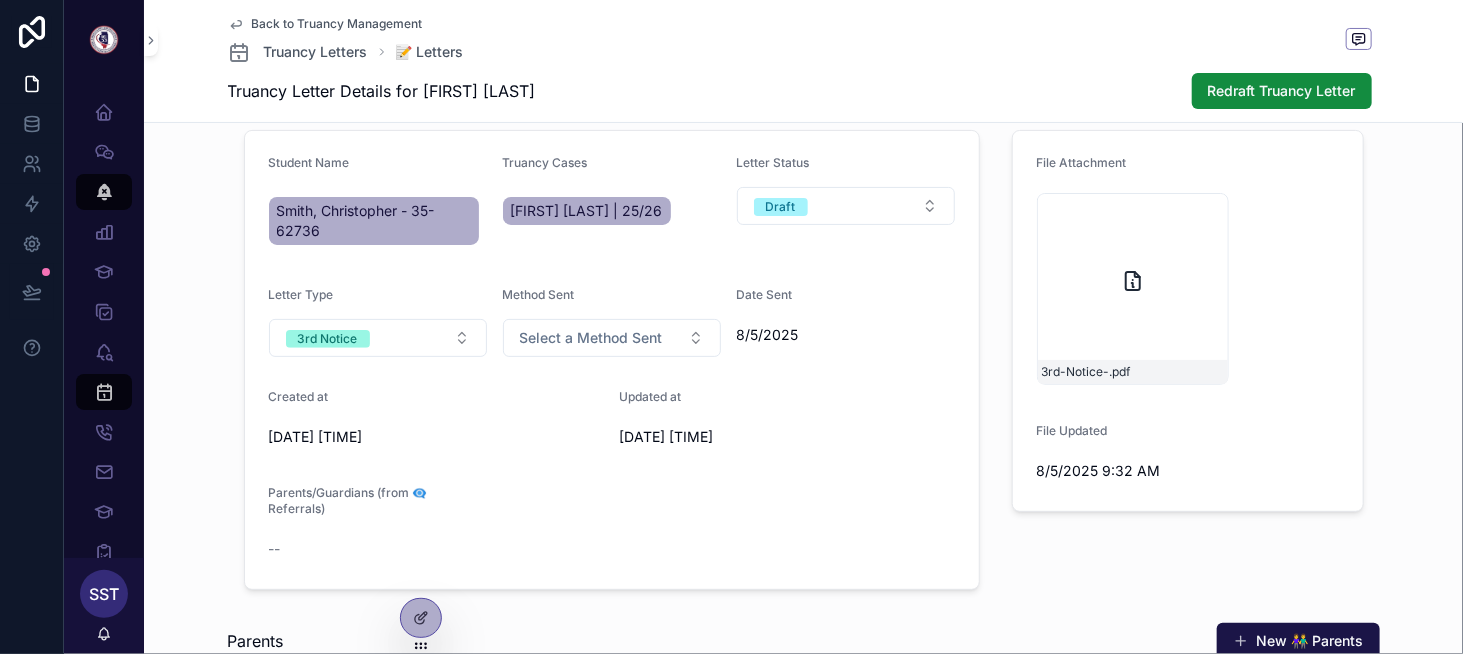 scroll, scrollTop: 100, scrollLeft: 0, axis: vertical 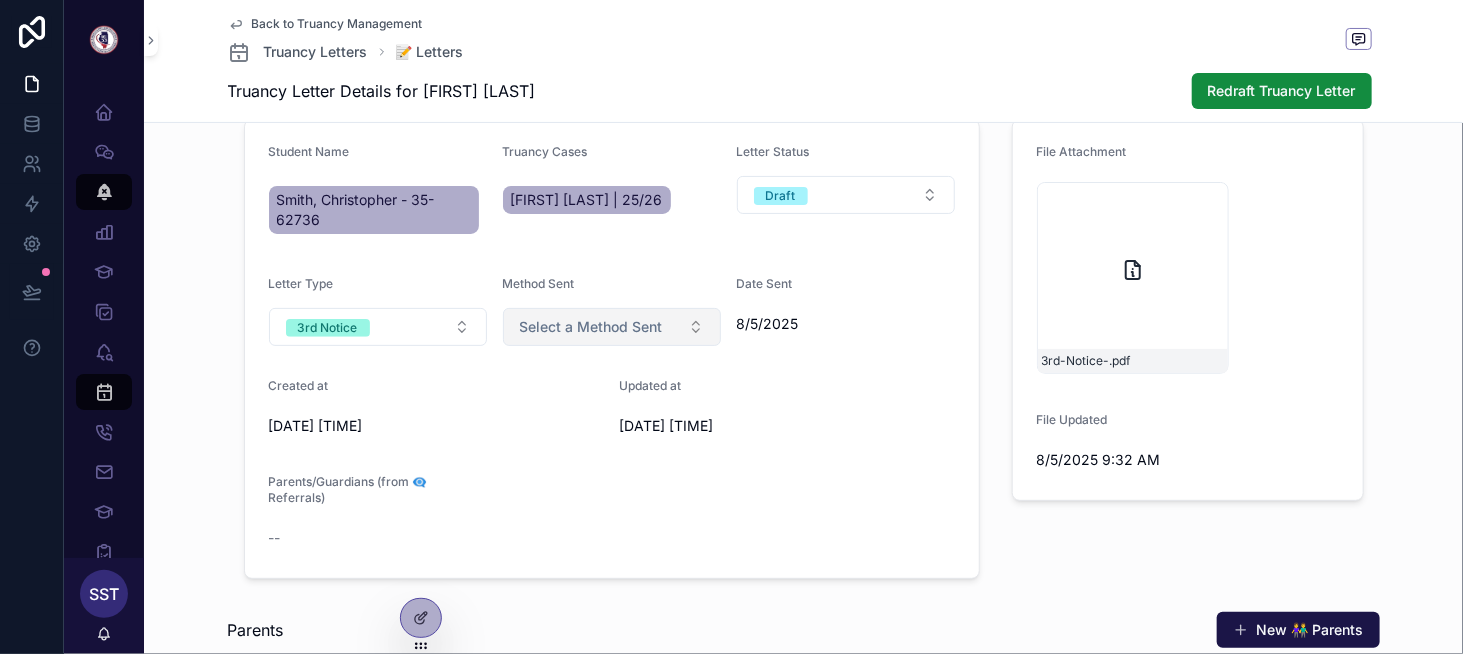 click on "Select a Method Sent" at bounding box center (612, 327) 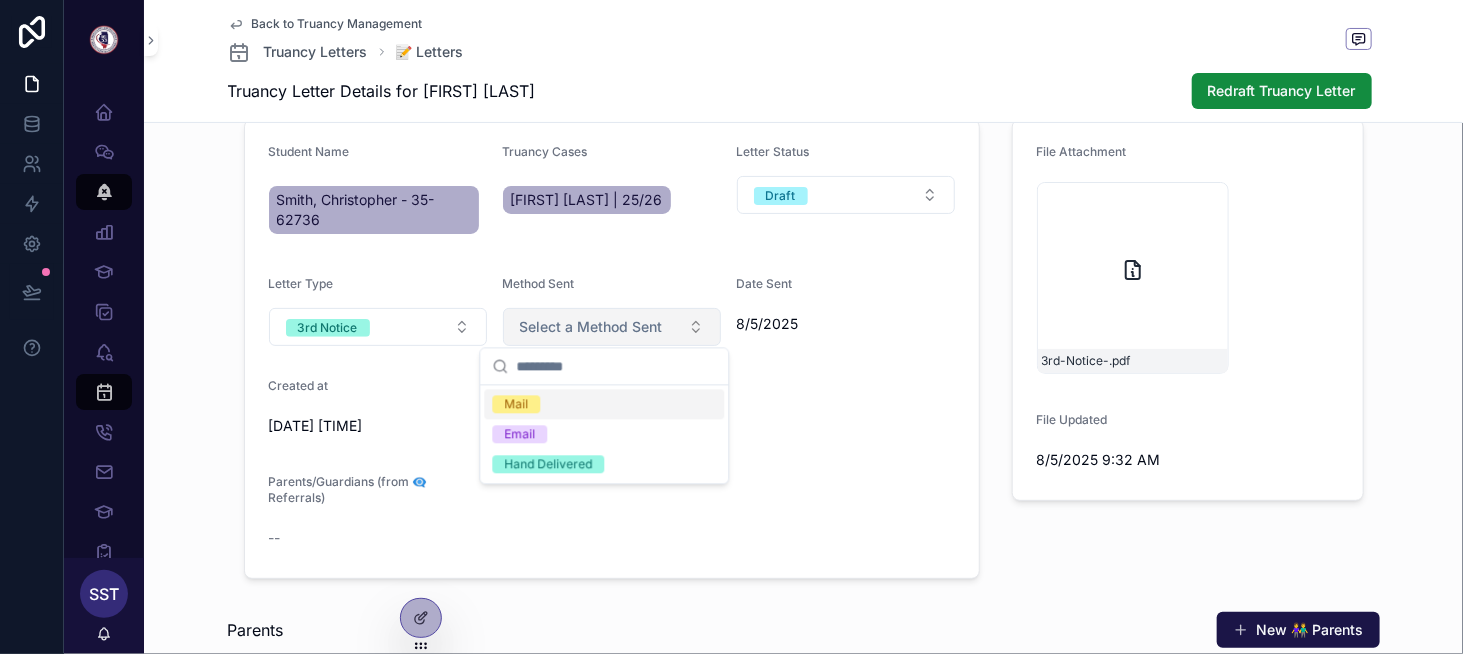 click on "Select a Method Sent" at bounding box center [612, 327] 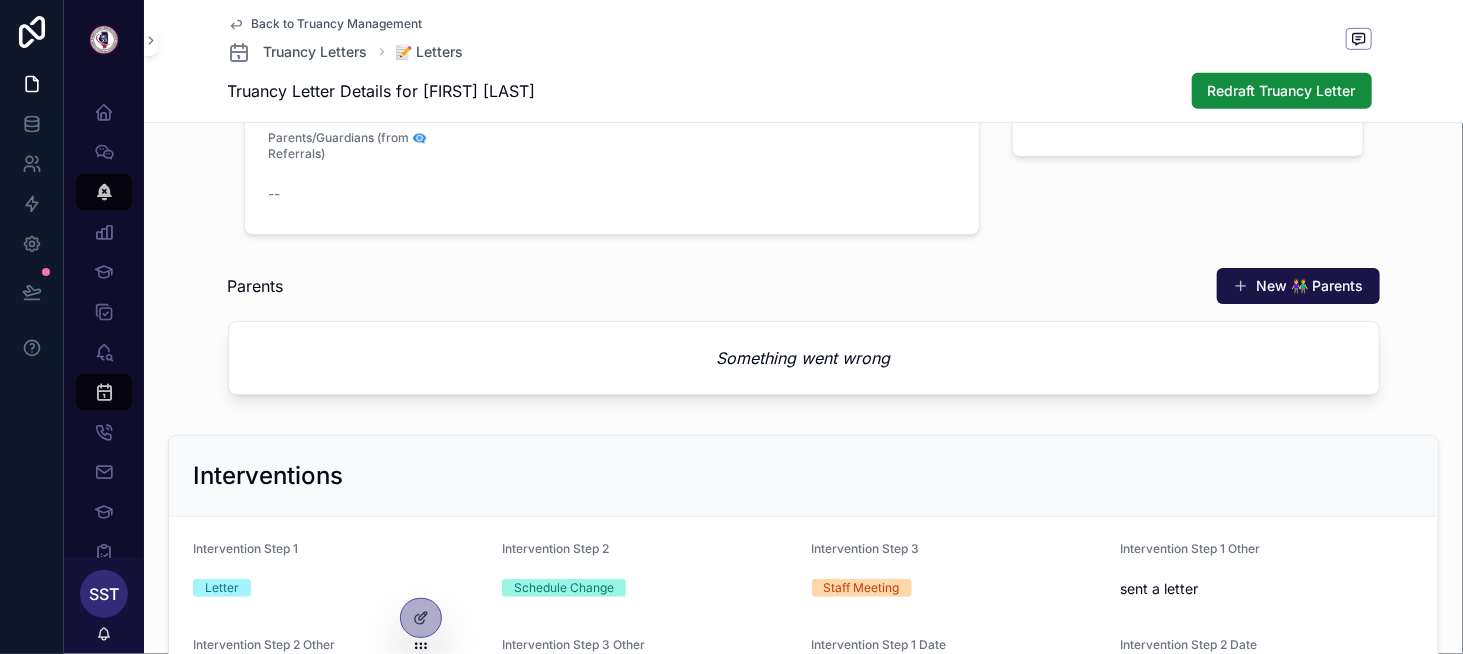 scroll, scrollTop: 500, scrollLeft: 0, axis: vertical 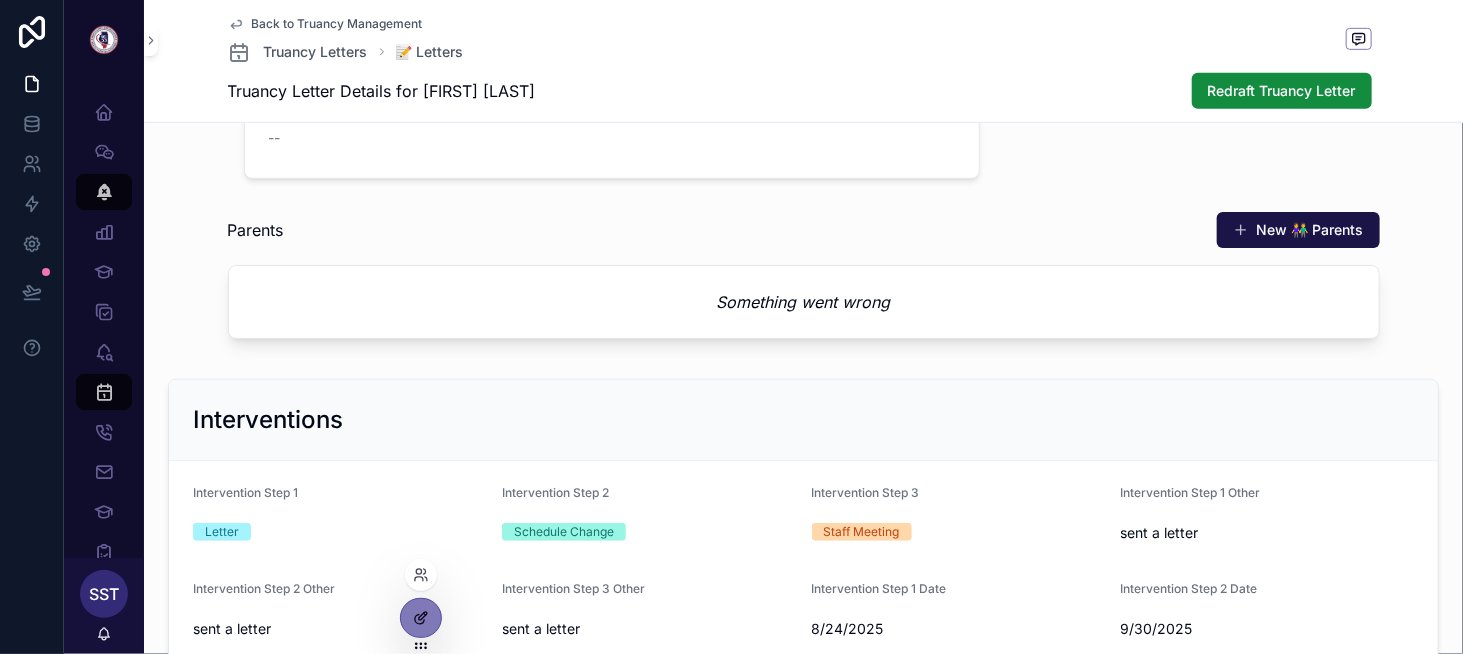 click at bounding box center [421, 618] 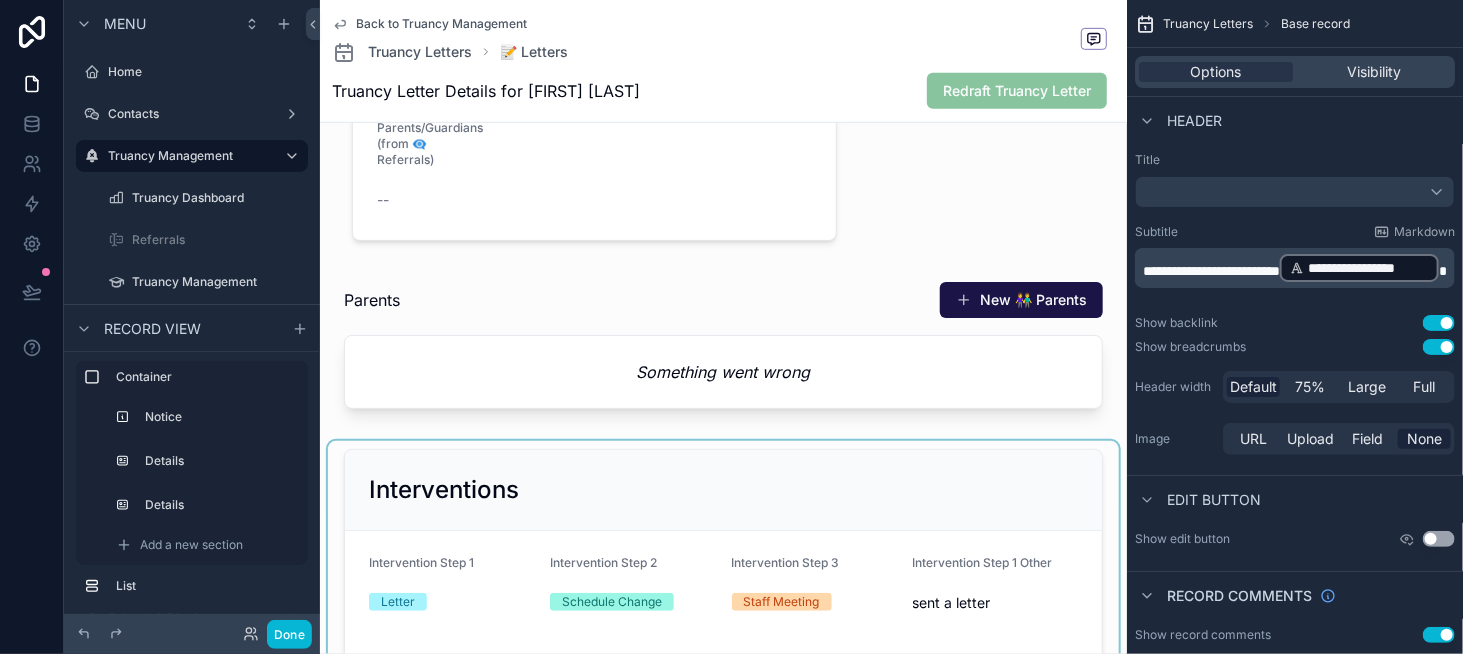 click at bounding box center [723, 642] 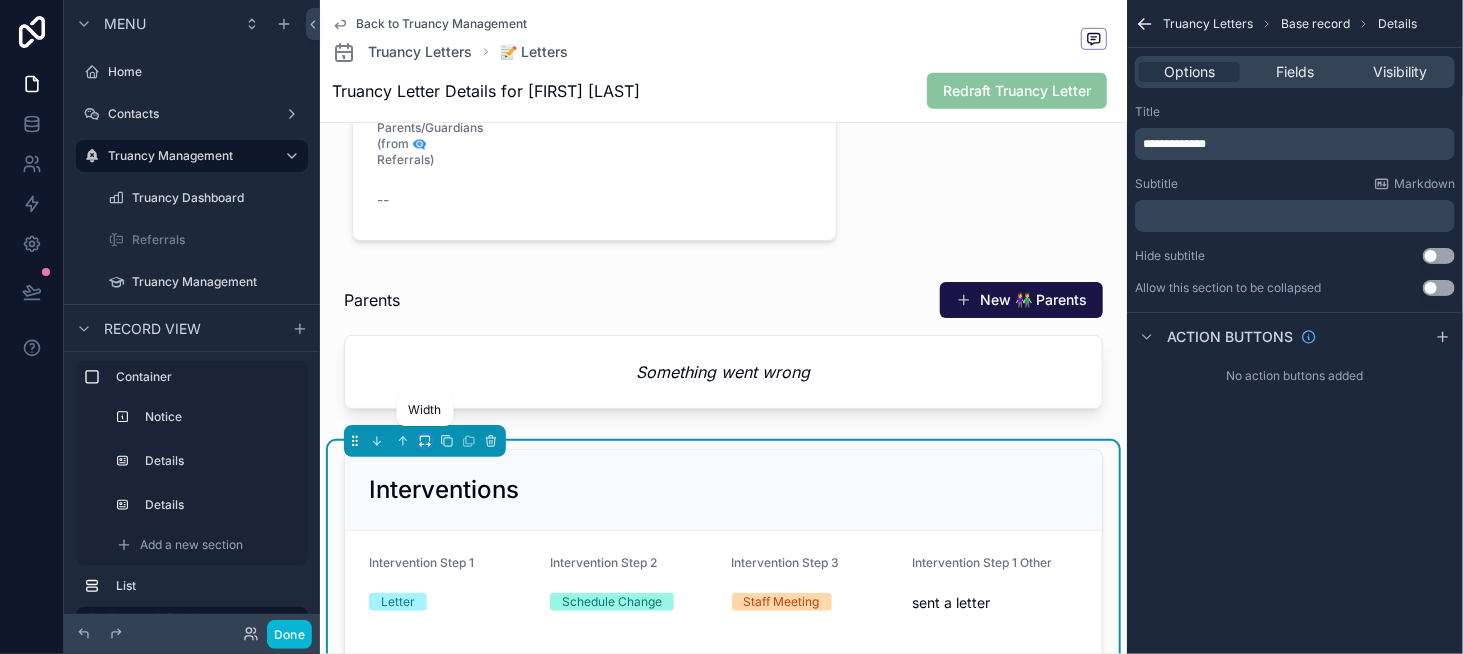 click 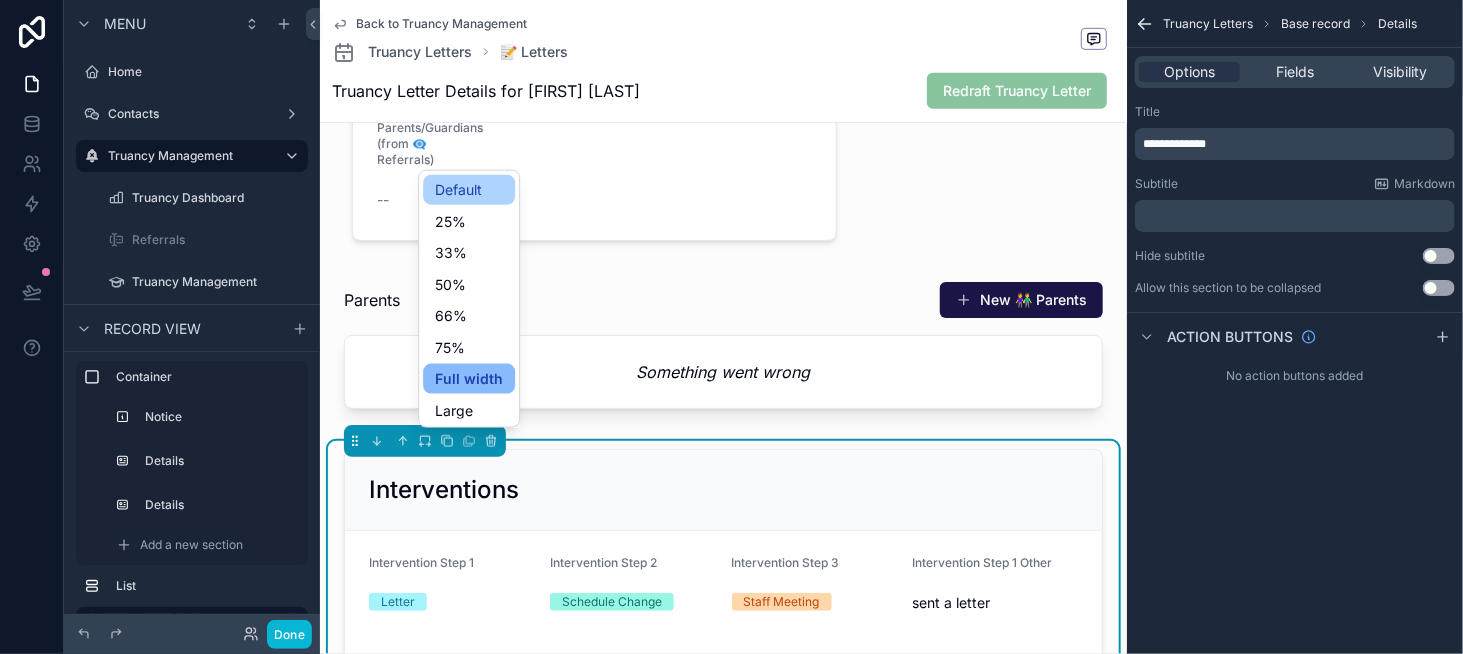 click on "Default" at bounding box center [469, 190] 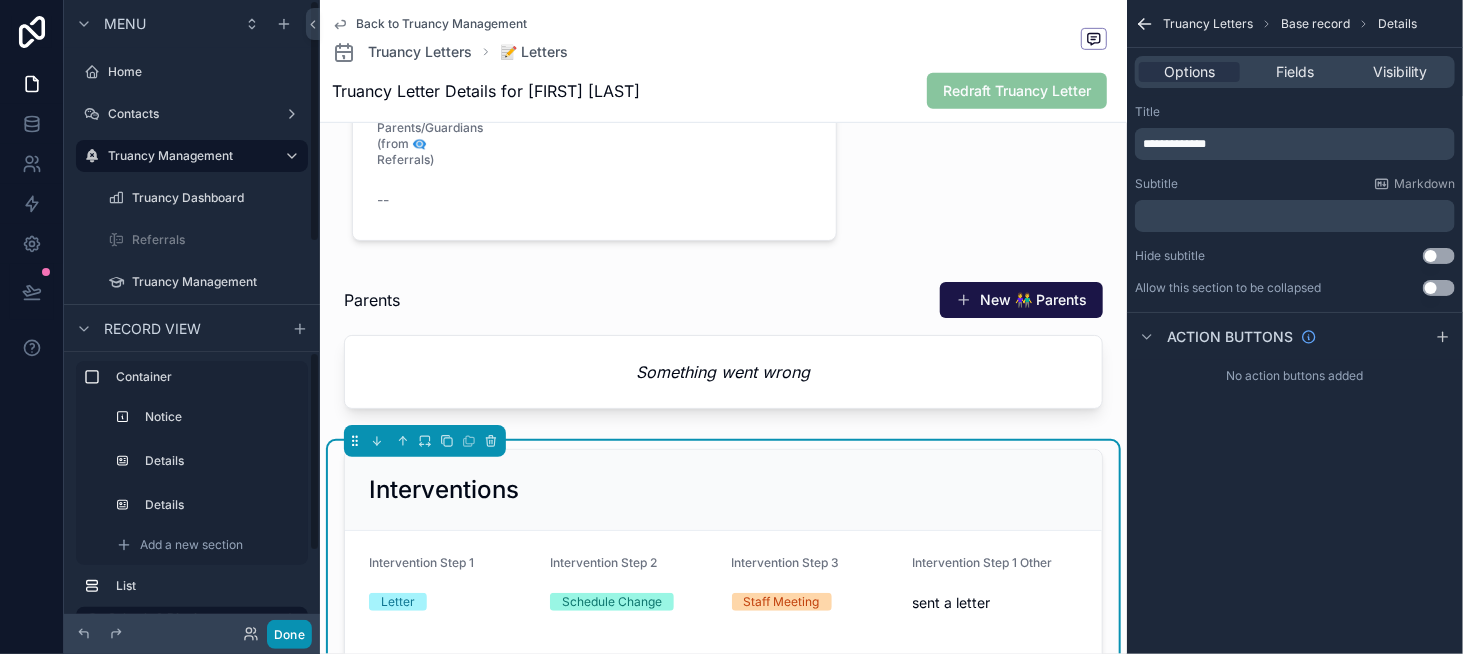 click on "Done" at bounding box center (289, 634) 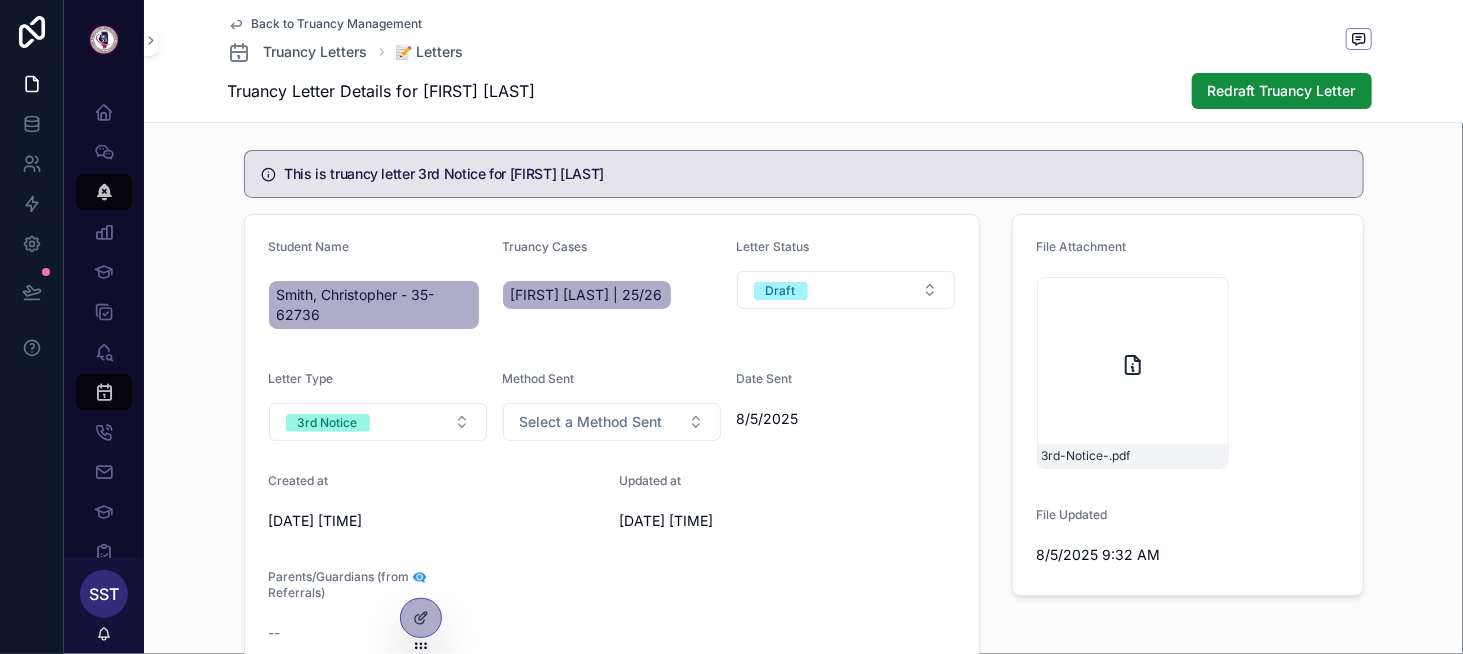 scroll, scrollTop: 0, scrollLeft: 0, axis: both 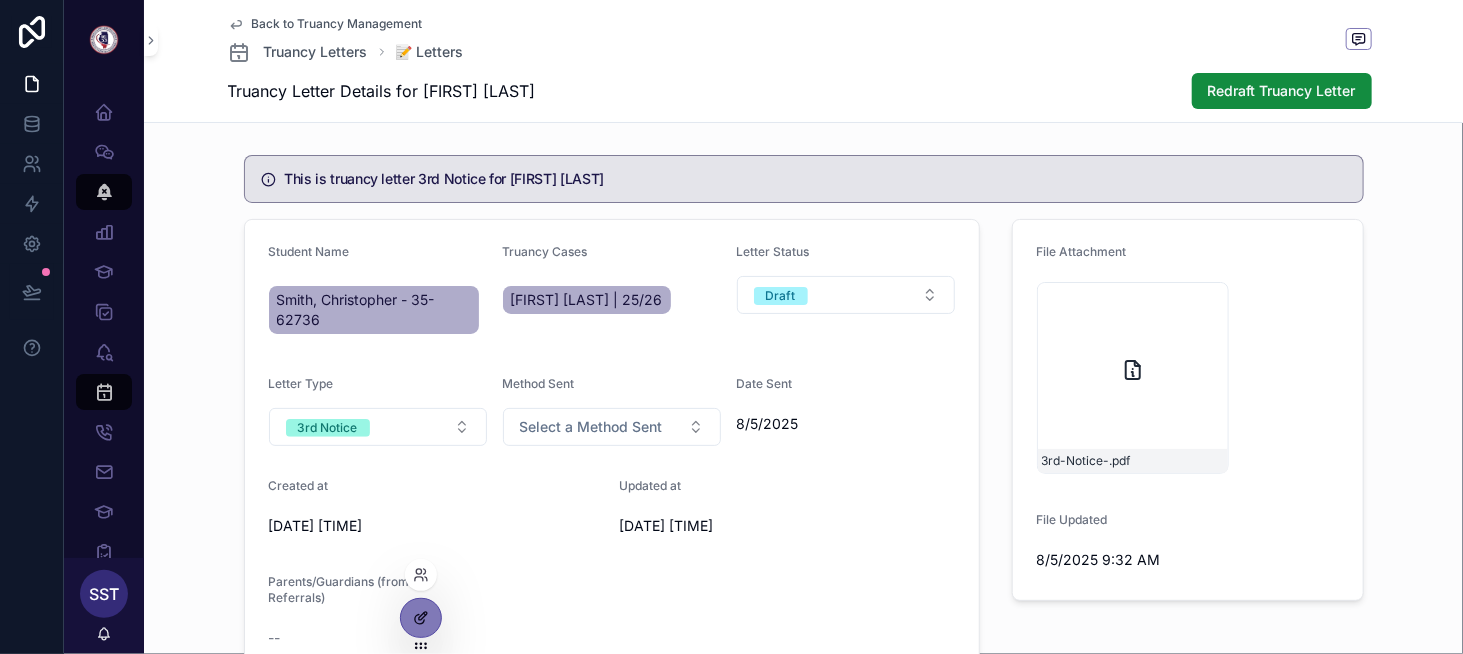 click 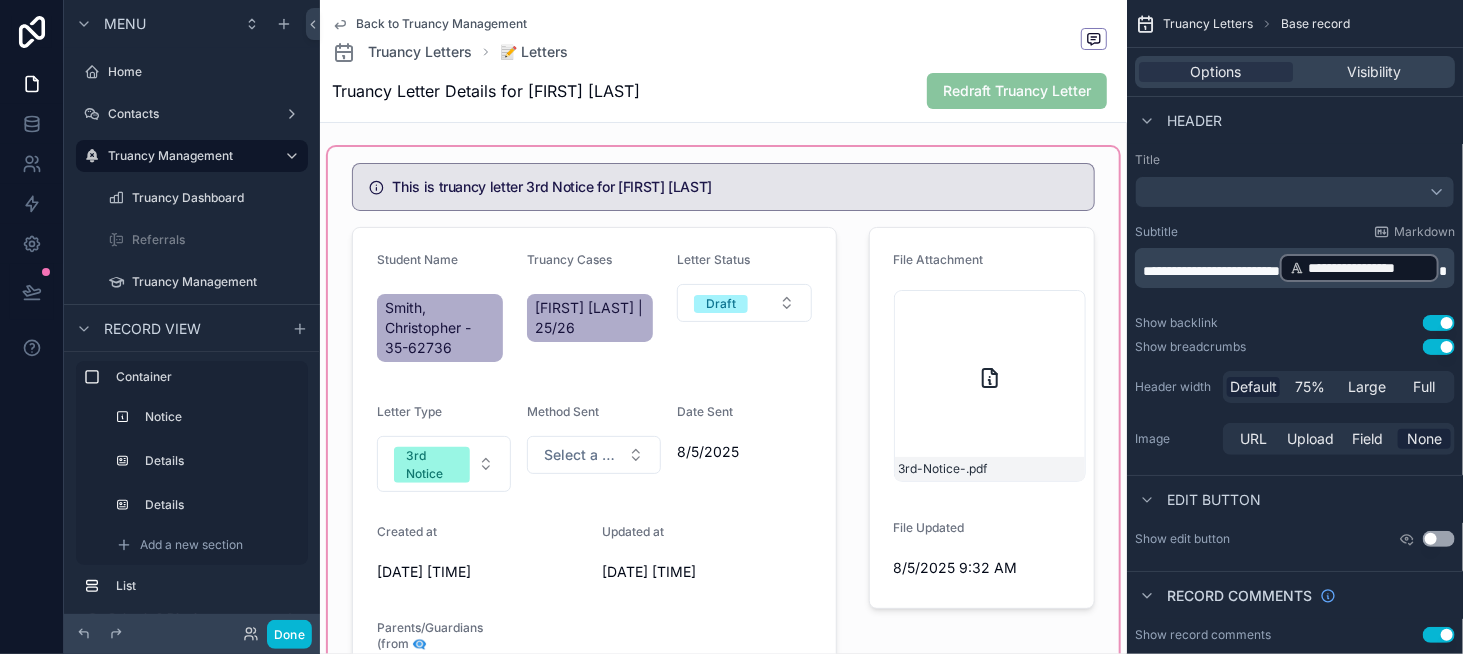 click at bounding box center (723, 452) 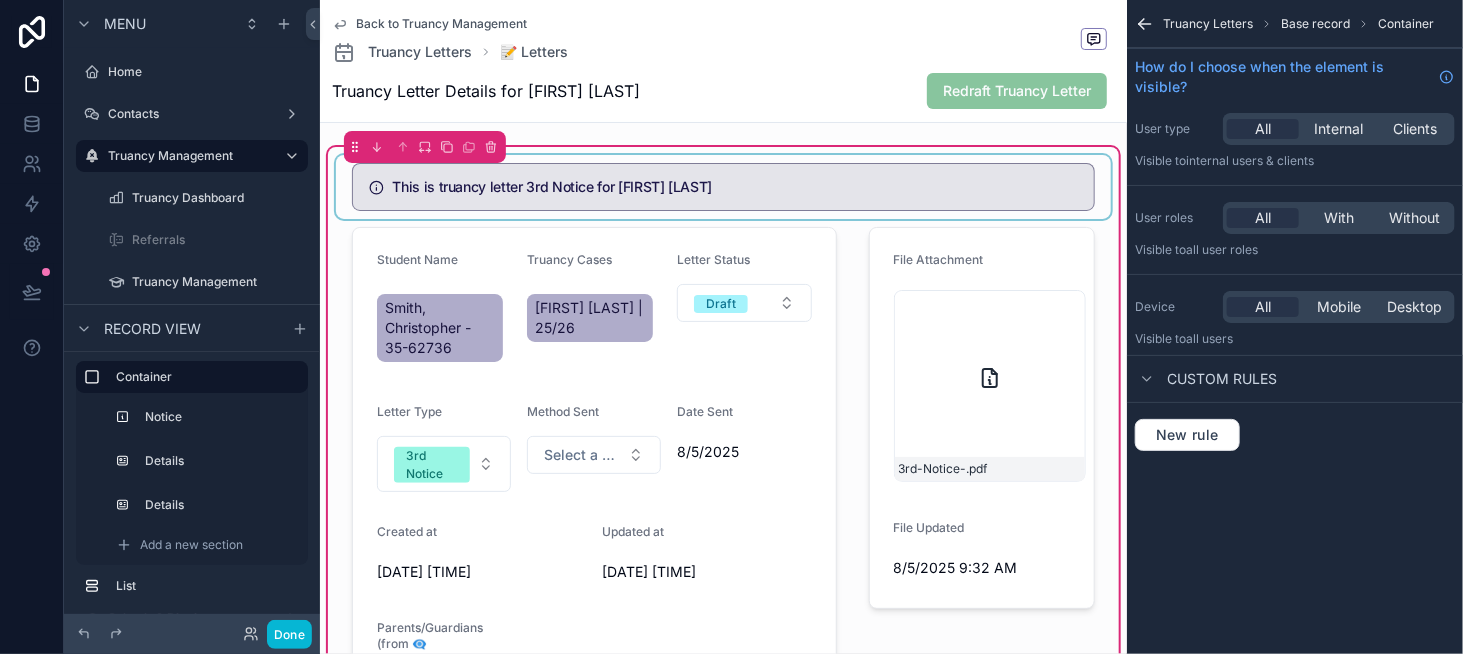 click at bounding box center (723, 187) 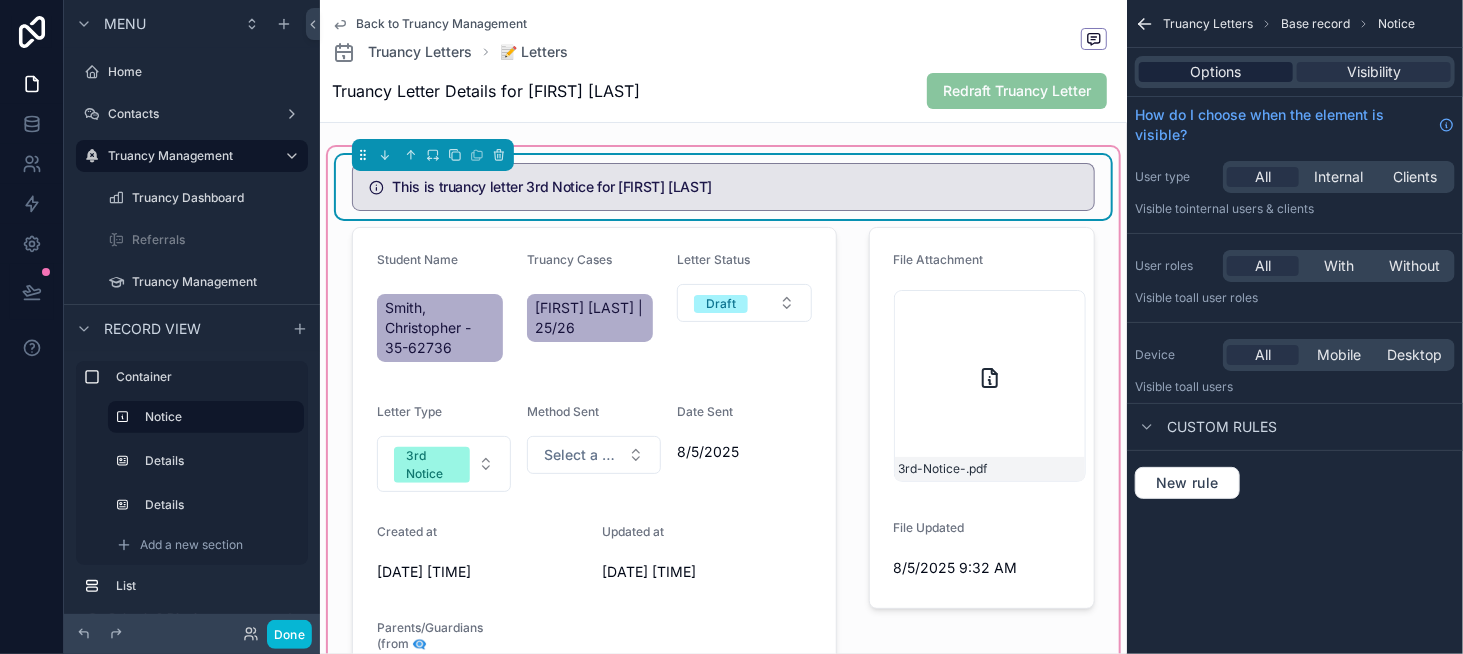 click on "Options" at bounding box center (1216, 72) 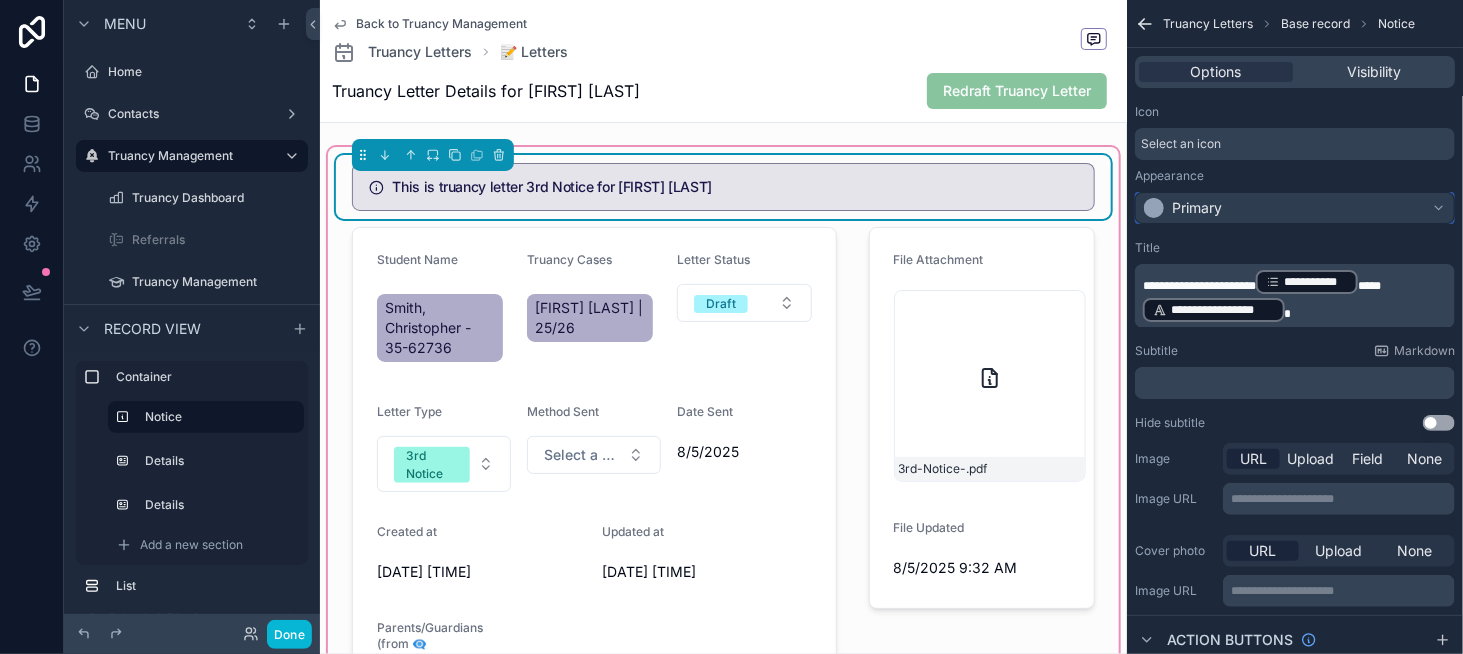 click on "Primary" at bounding box center [1183, 208] 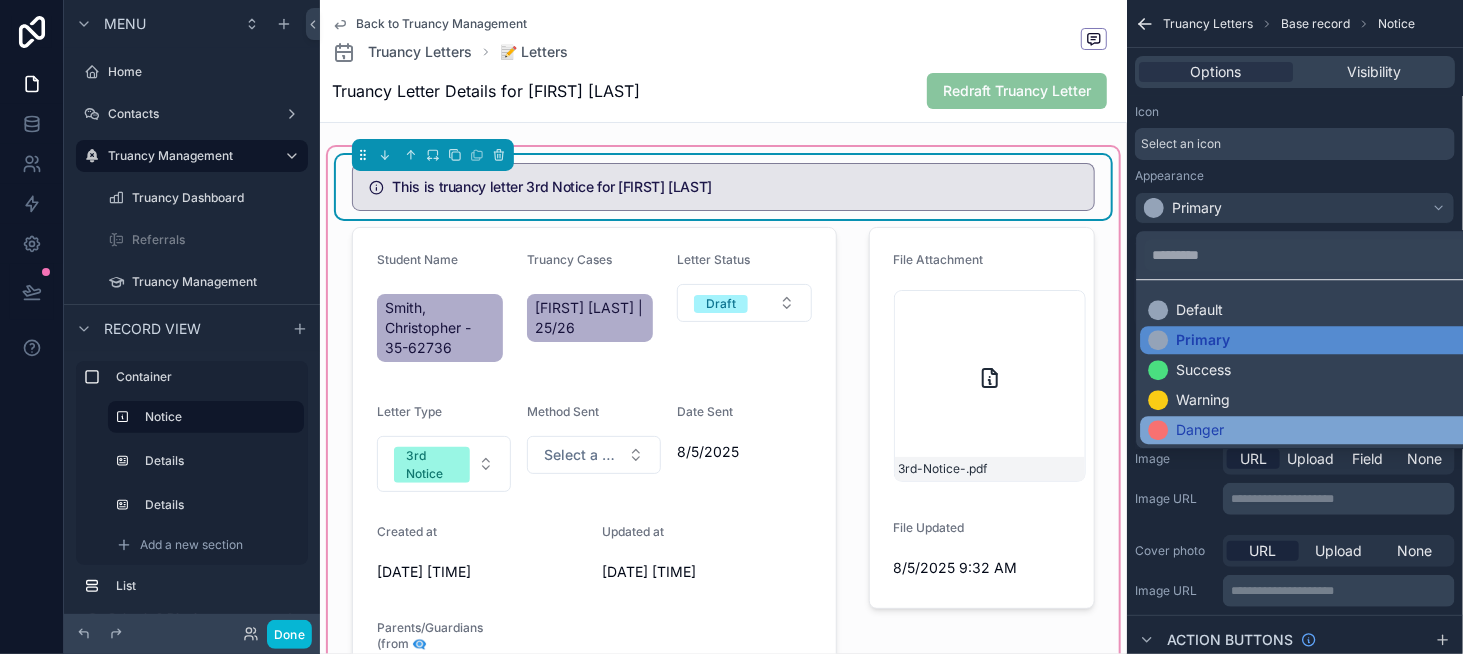 click on "Danger" at bounding box center (1200, 430) 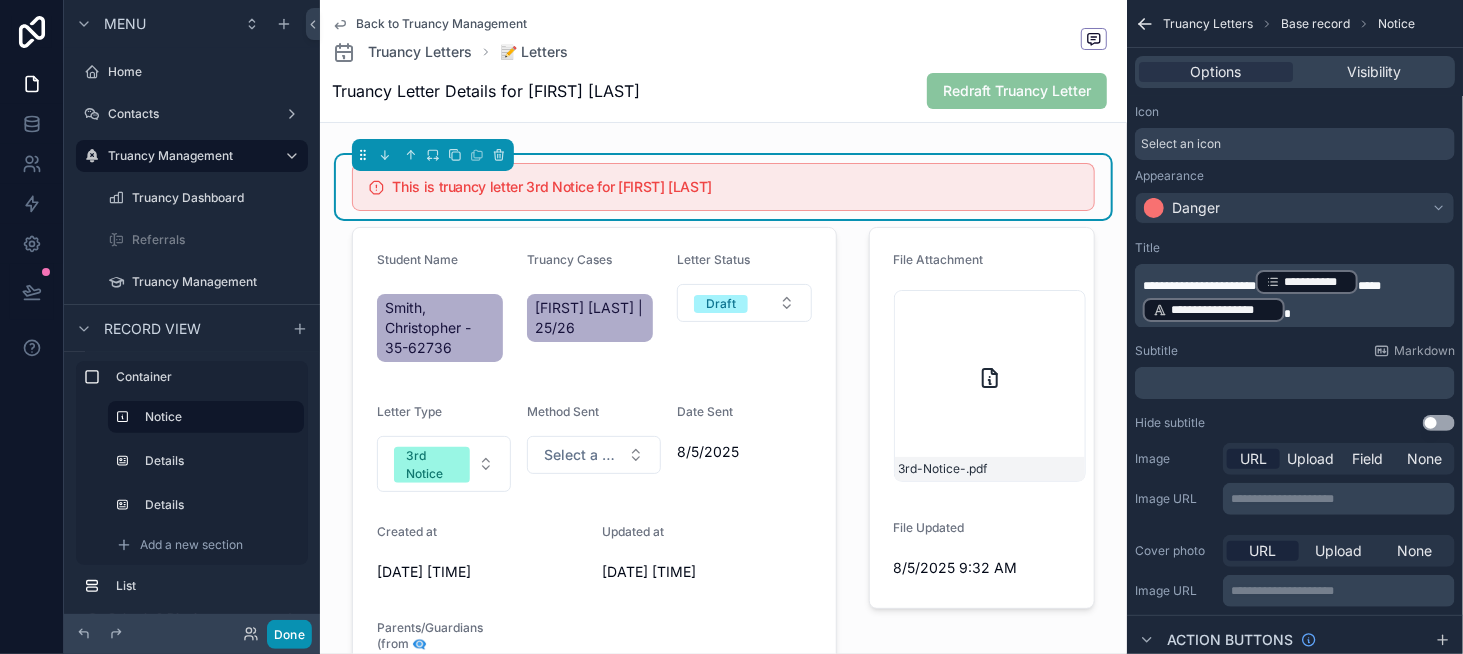 click on "Done" at bounding box center [289, 634] 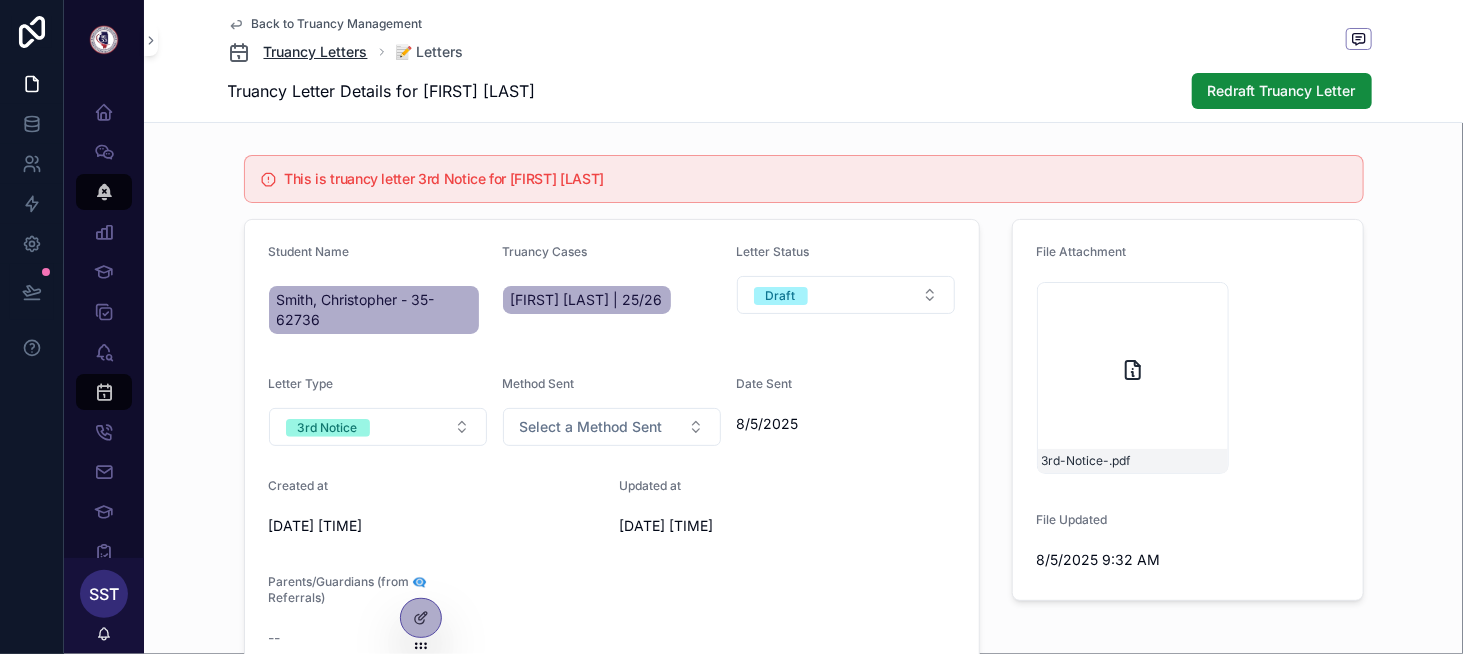click on "Truancy Letters" at bounding box center (316, 52) 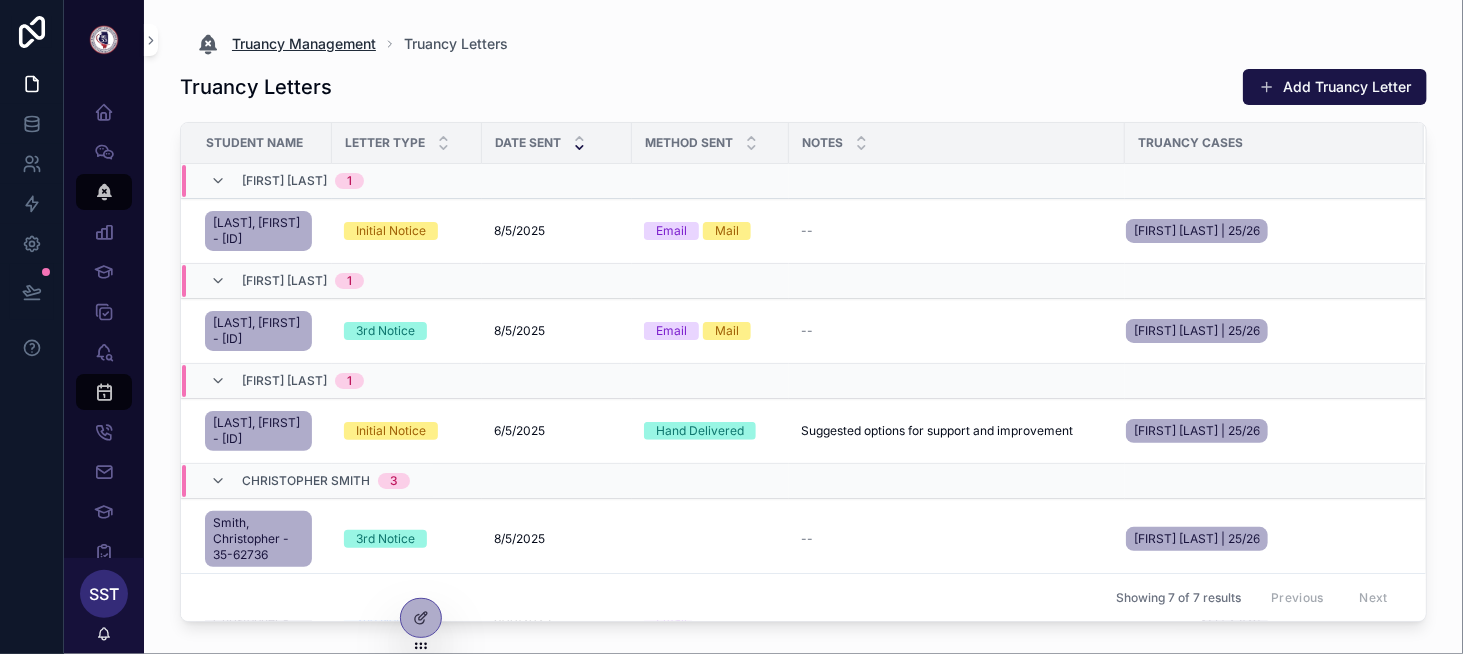 click on "Truancy Management" at bounding box center [304, 44] 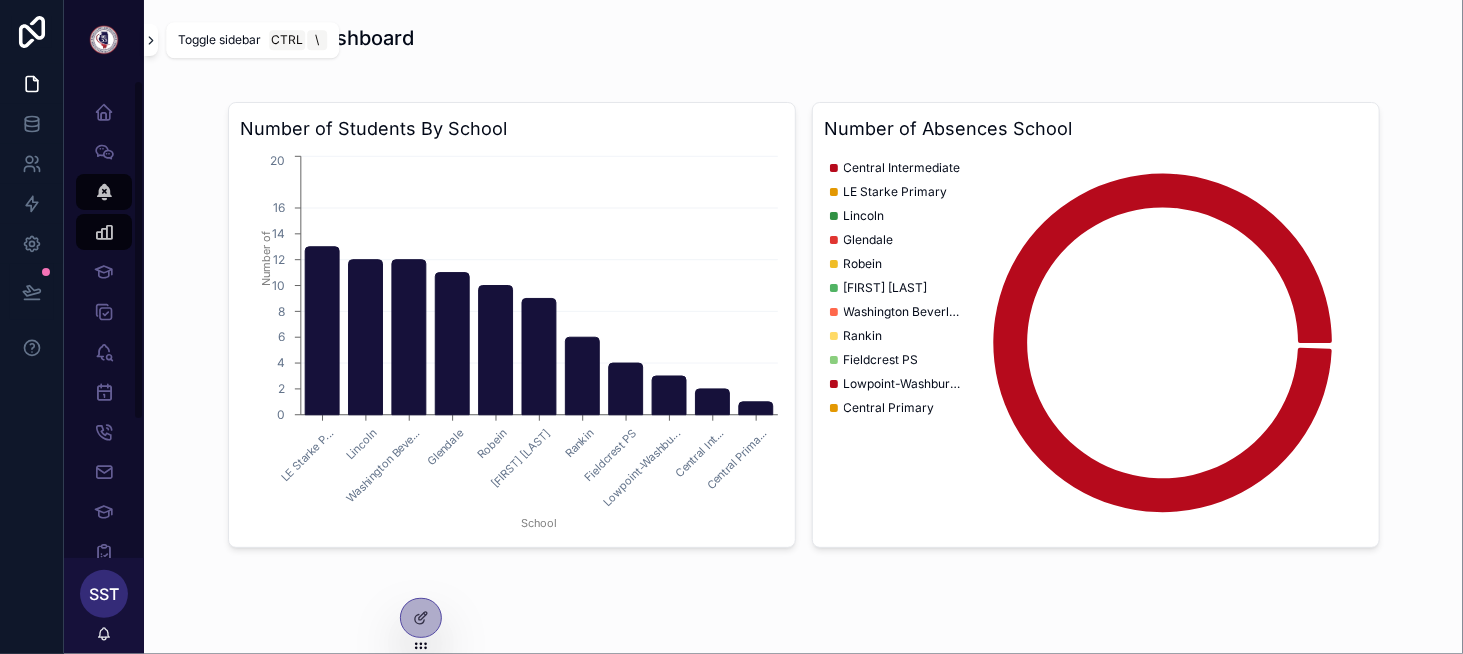 click 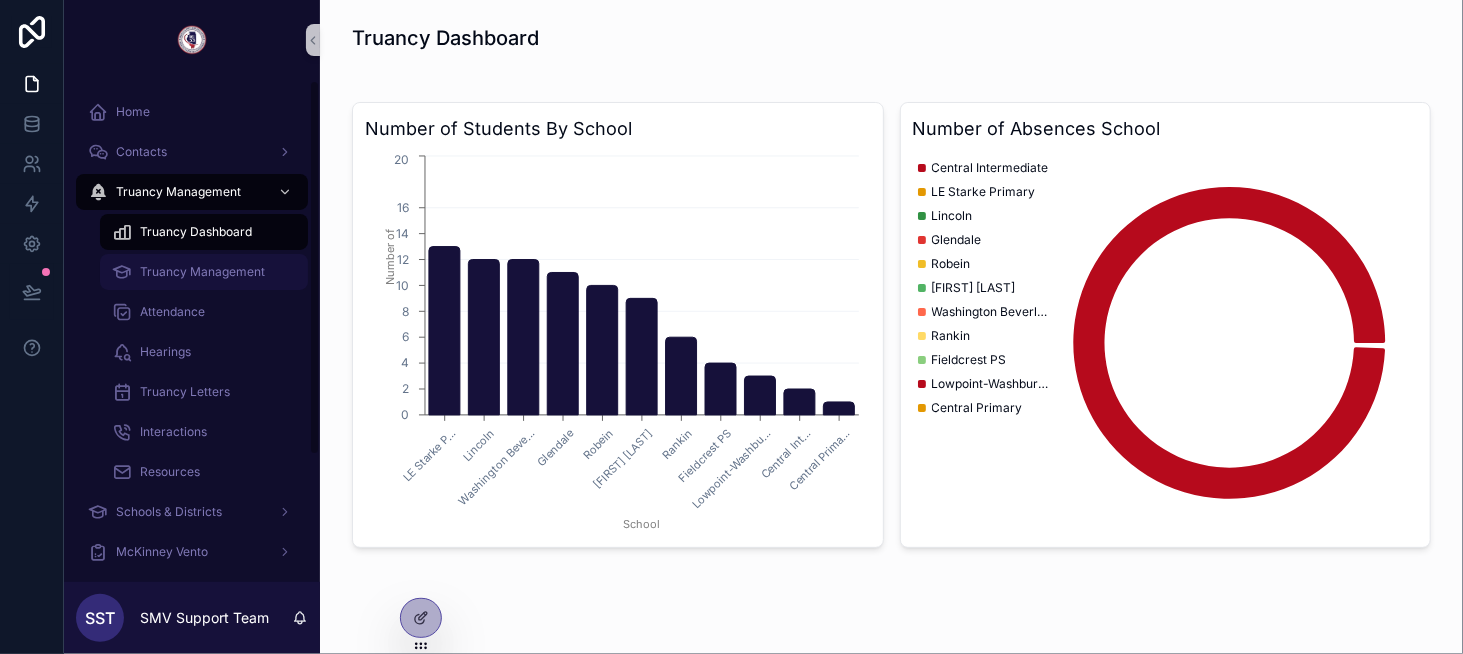 click on "Truancy Management" at bounding box center [202, 272] 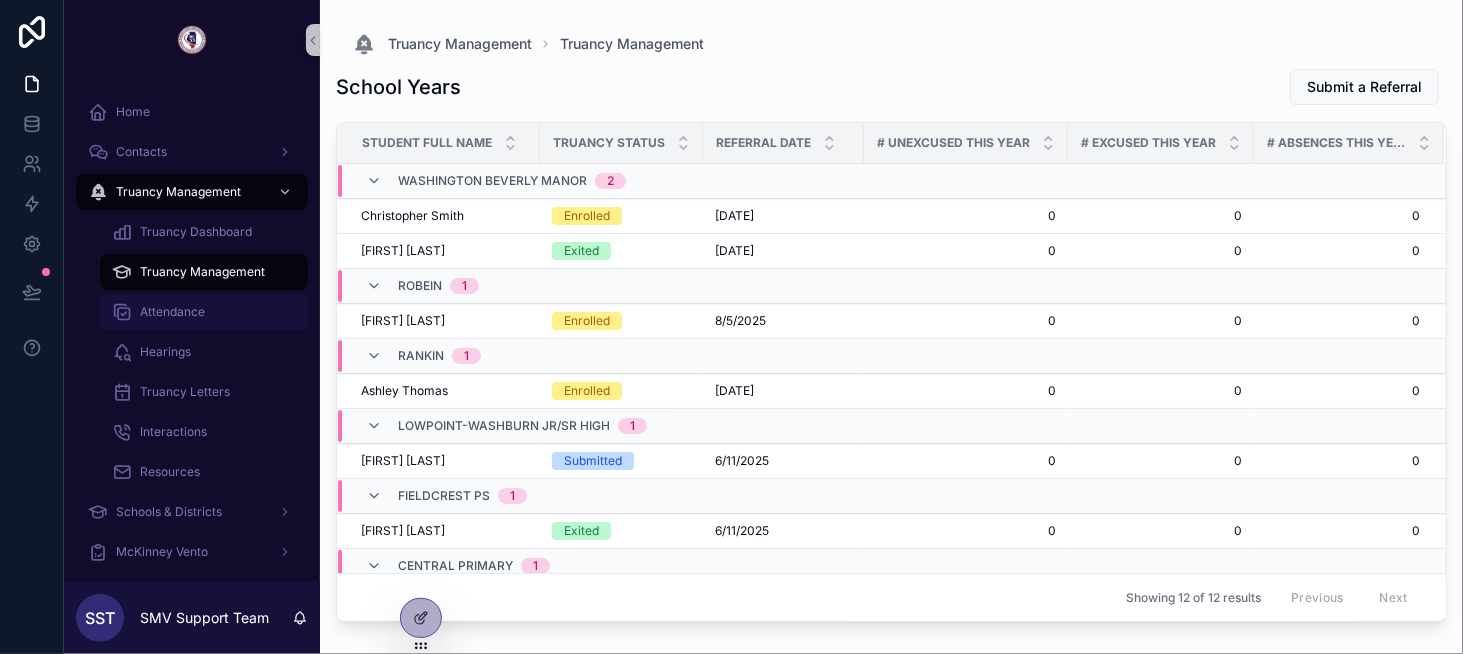 click on "Attendance" at bounding box center [172, 312] 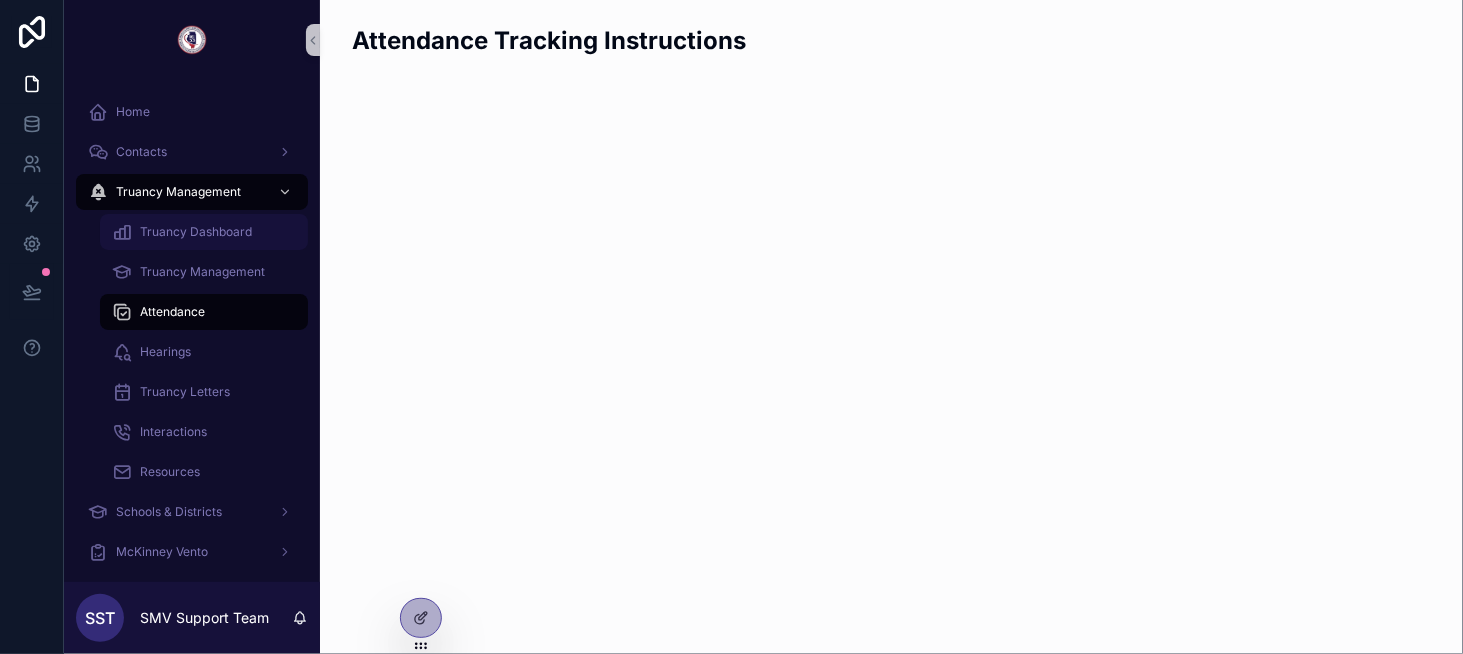 click on "Truancy Dashboard" at bounding box center (204, 232) 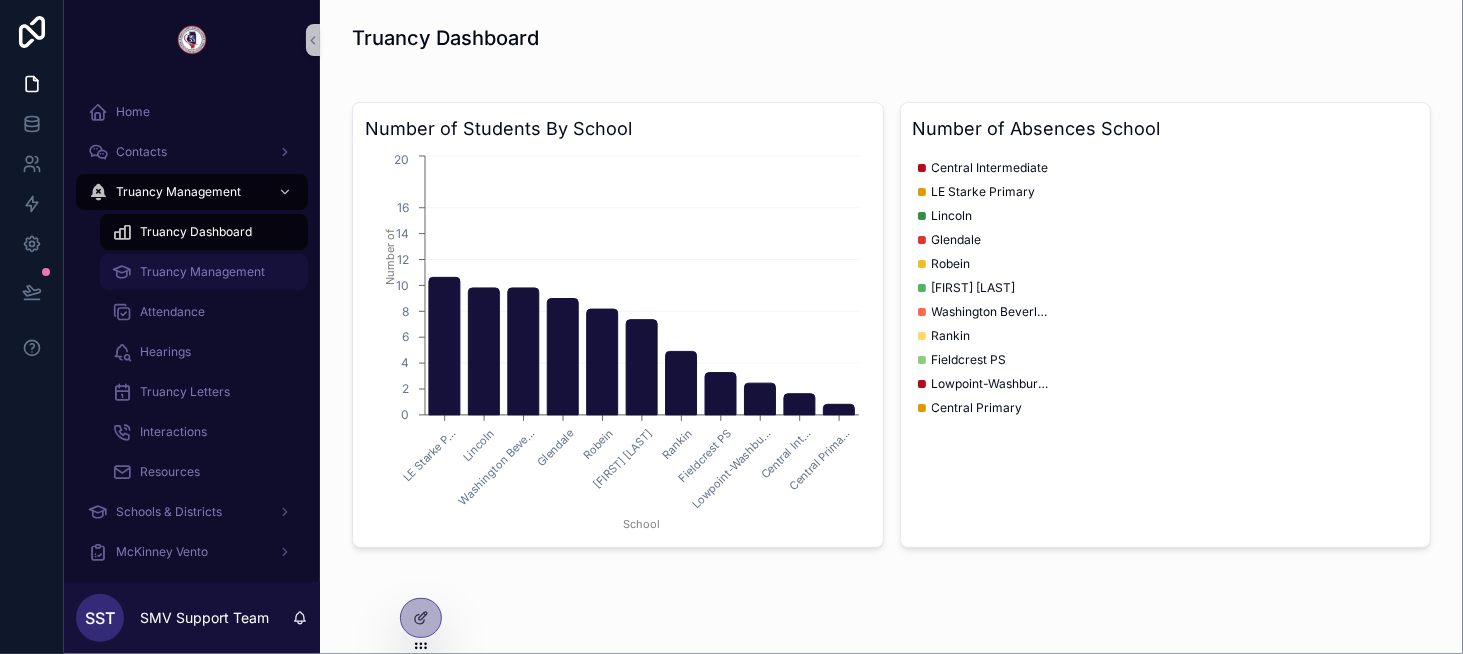 click on "Truancy Management" at bounding box center [202, 272] 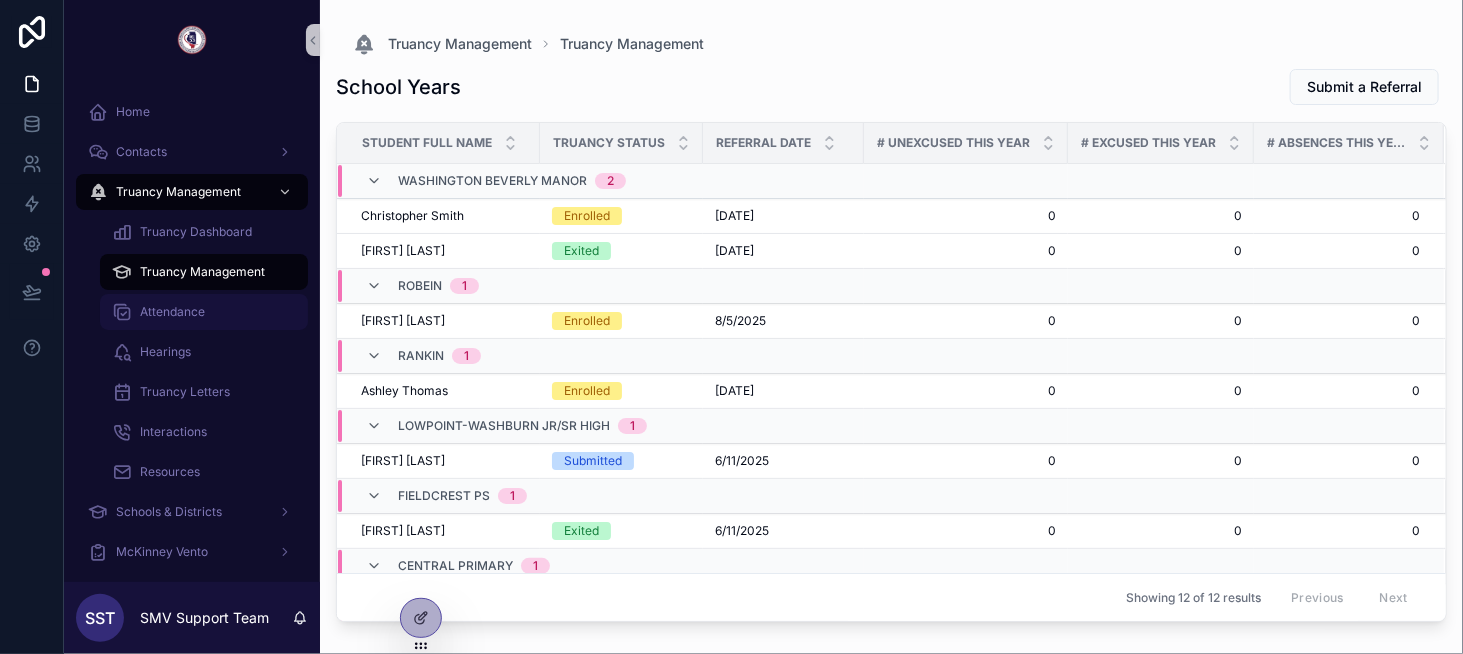 click on "Attendance" at bounding box center [204, 312] 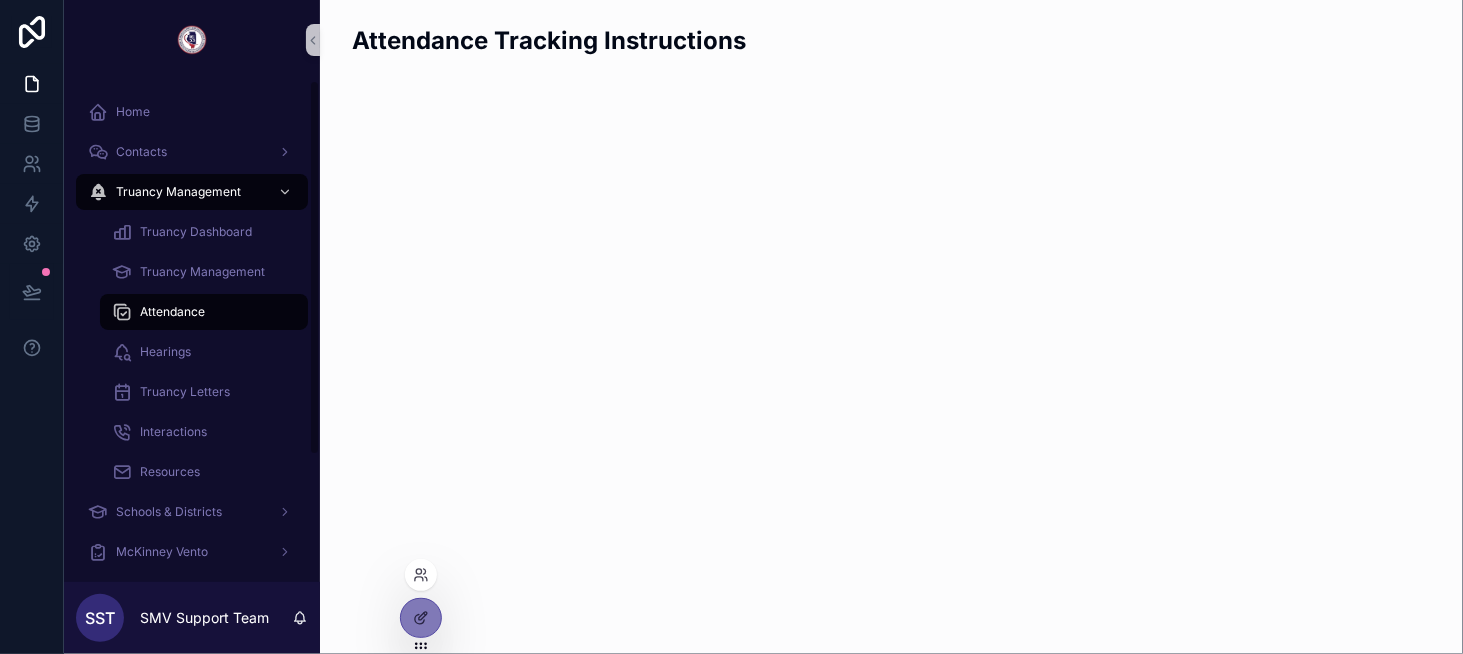 click at bounding box center (421, 618) 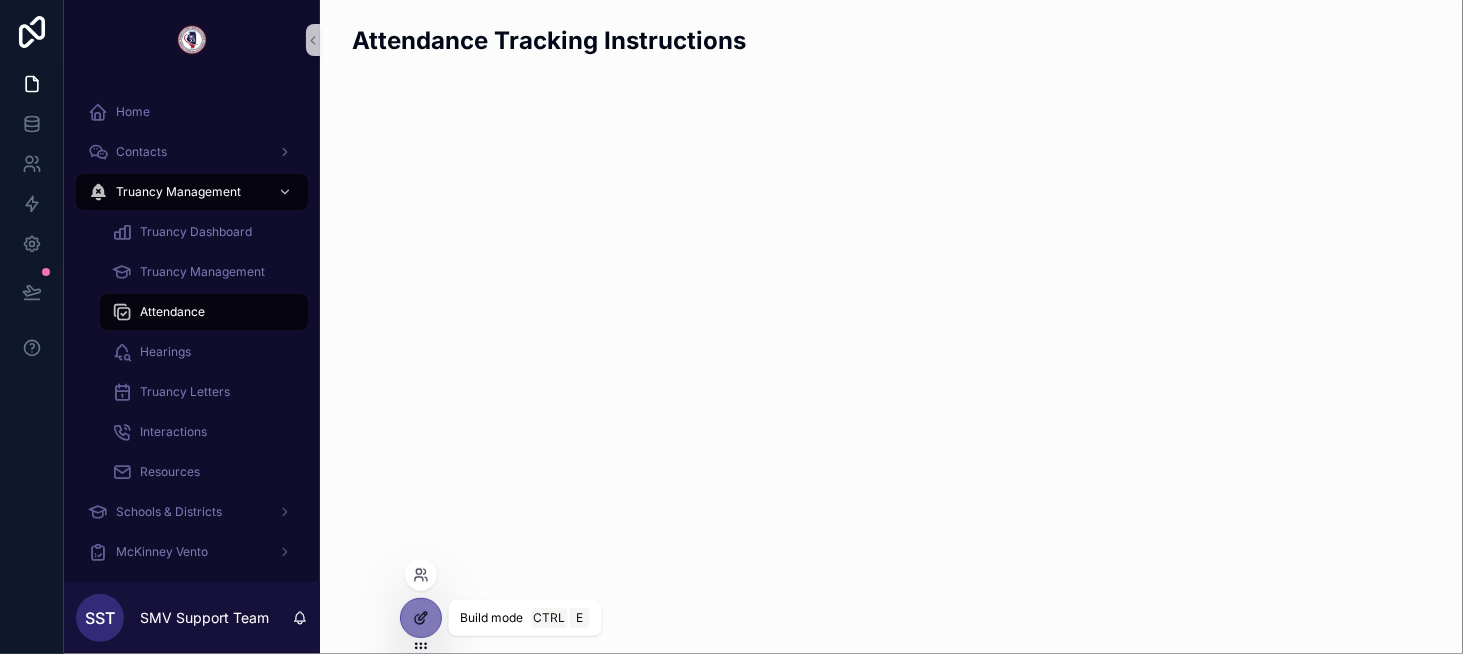 click at bounding box center [421, 618] 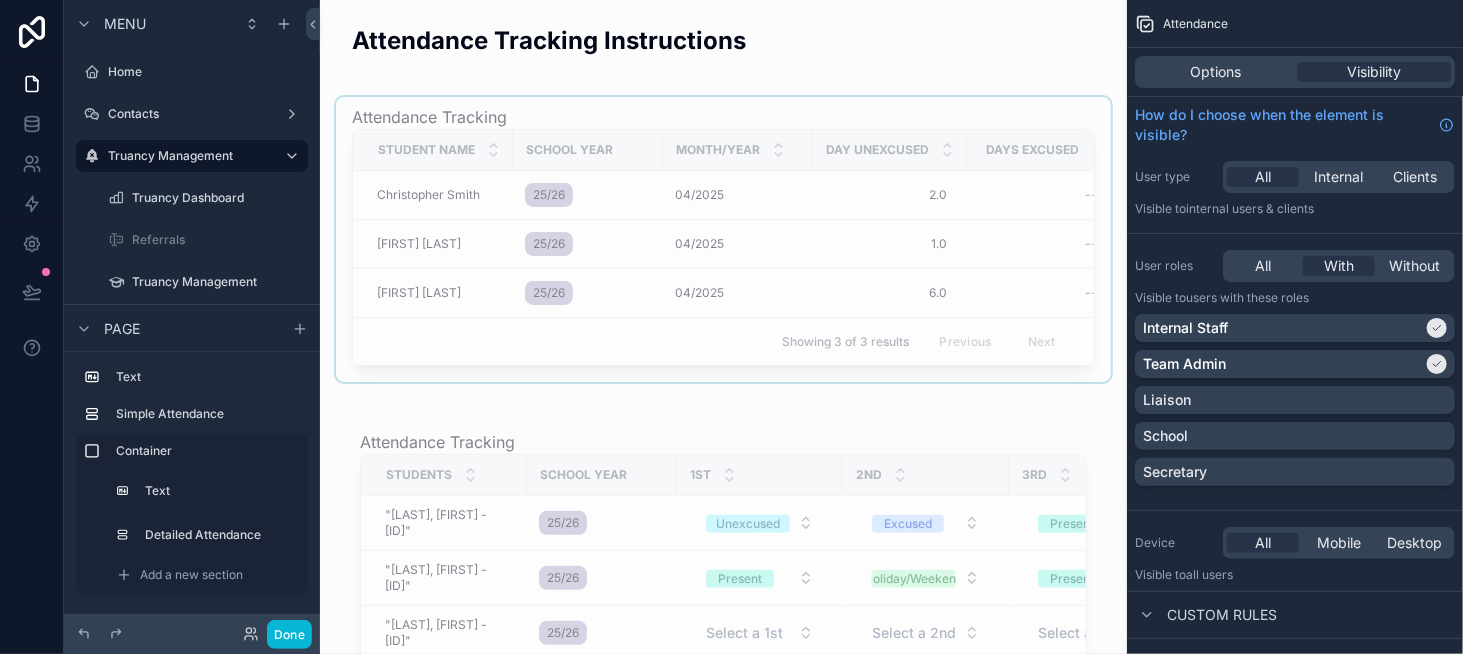 click at bounding box center (723, 239) 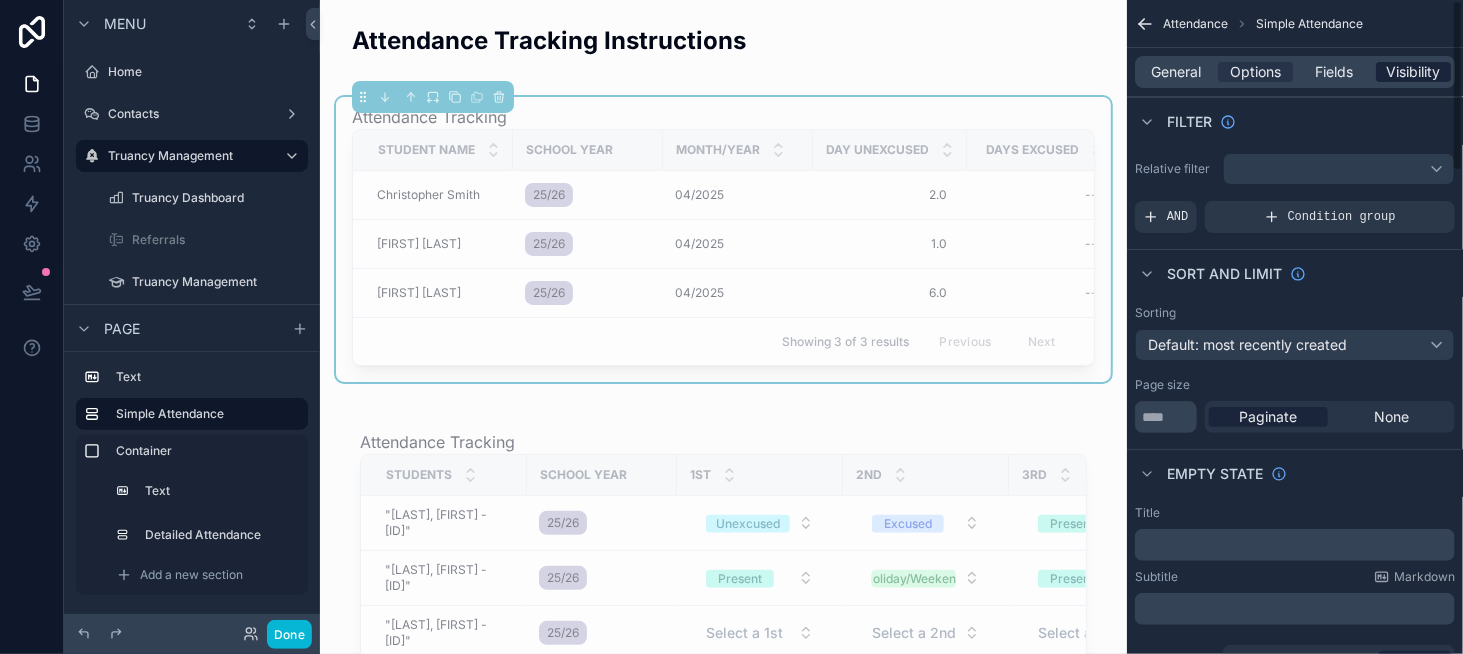 click on "Visibility" at bounding box center (1414, 72) 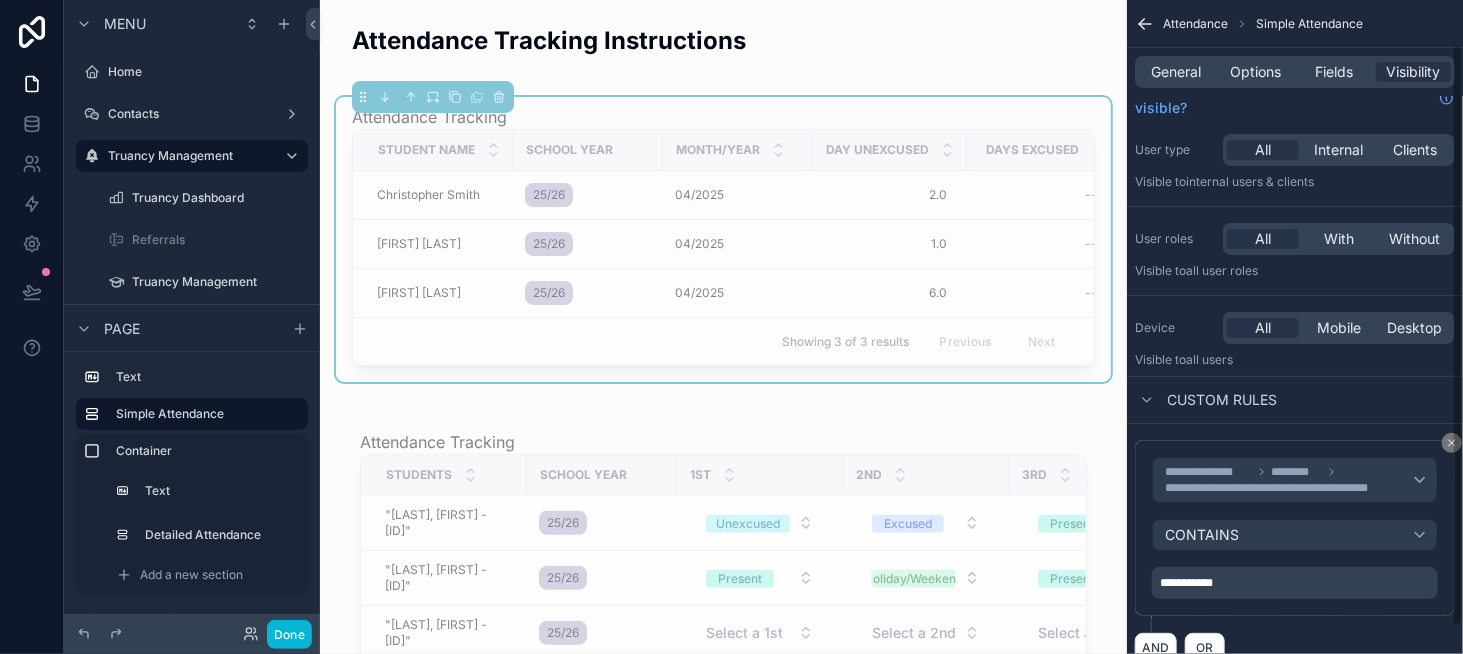 scroll, scrollTop: 79, scrollLeft: 0, axis: vertical 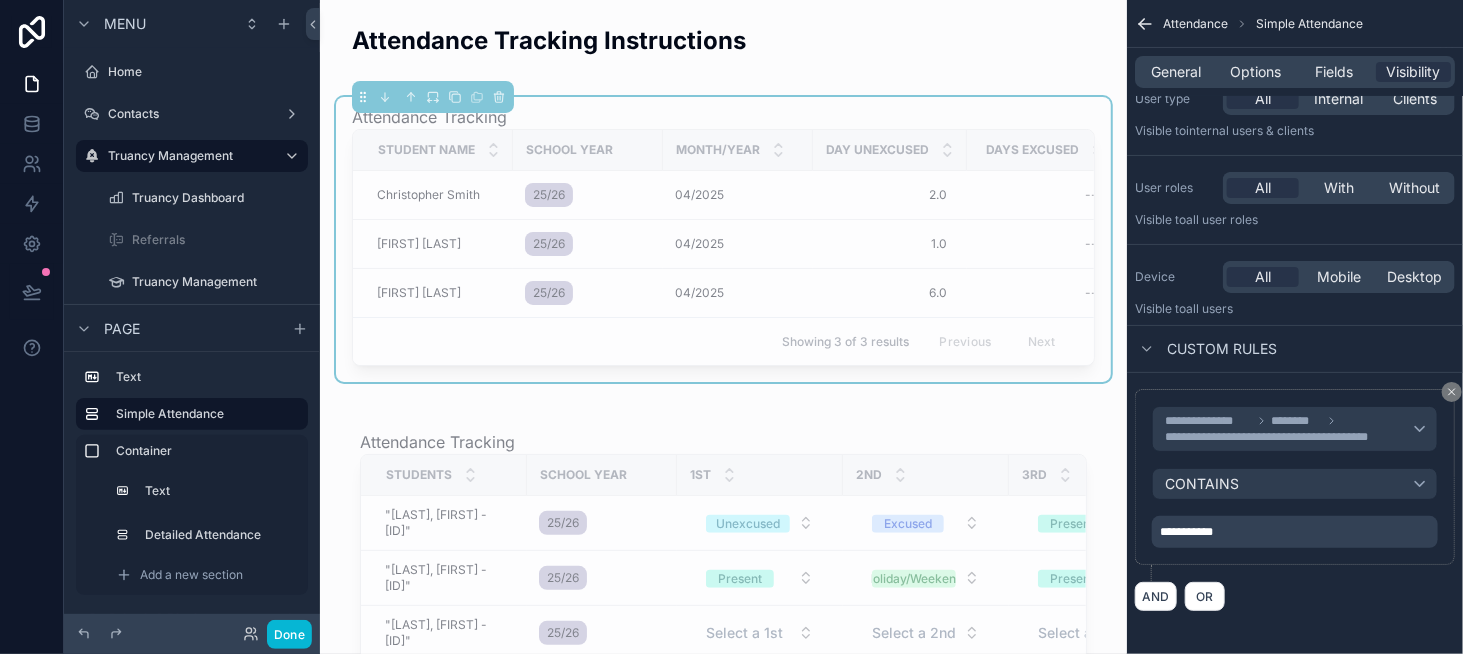 click on "**********" at bounding box center (1295, 532) 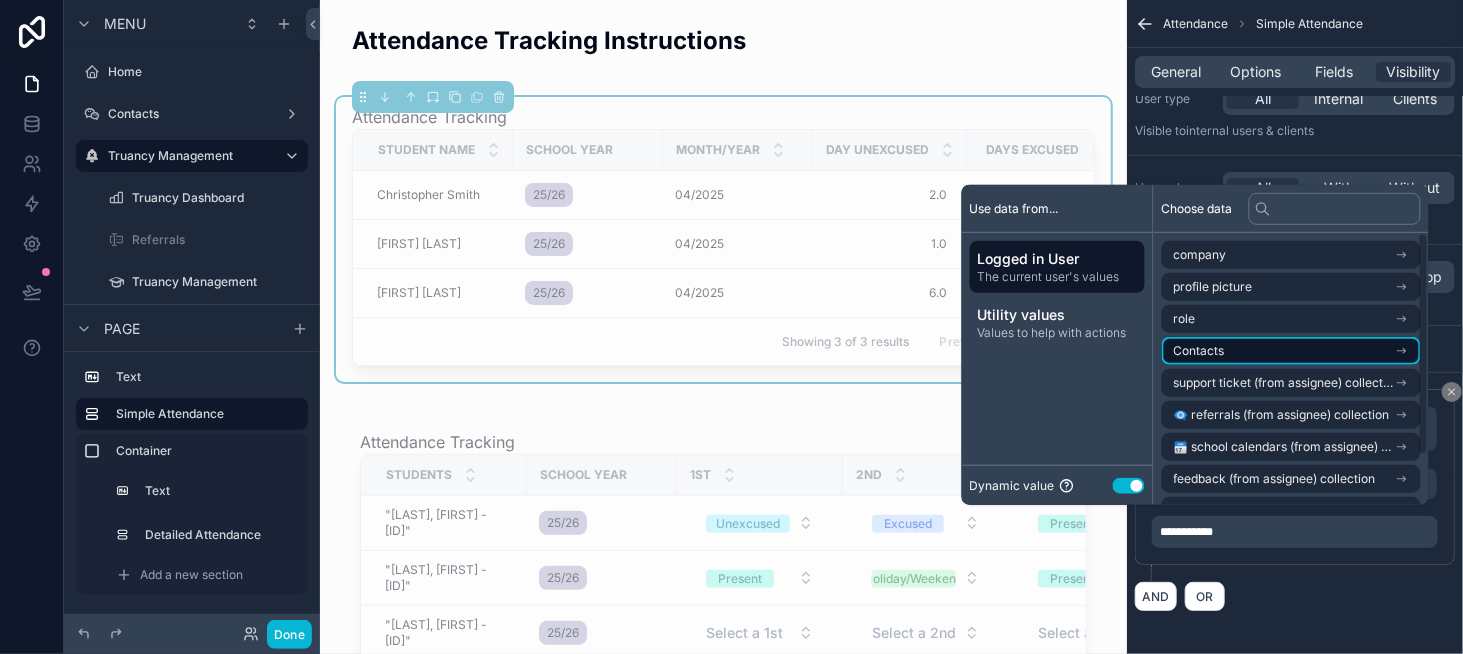 click on "Contacts" at bounding box center (1291, 351) 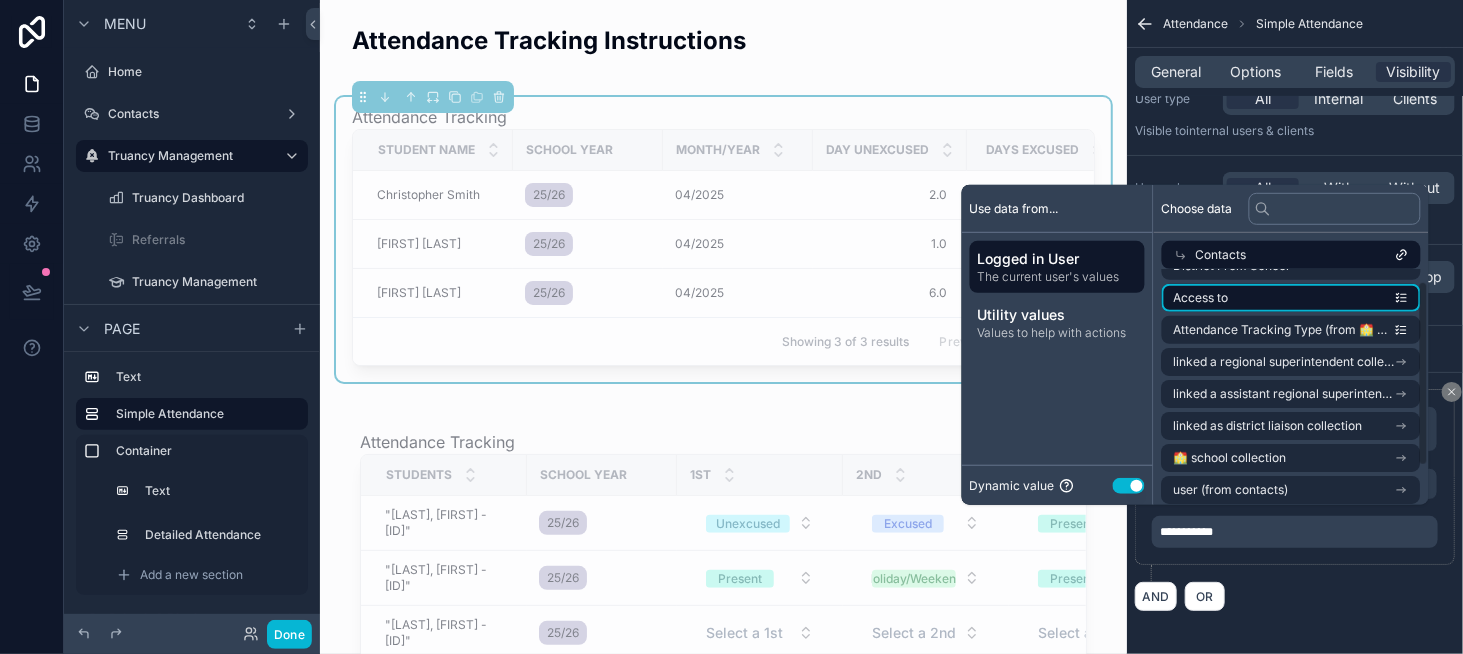 scroll, scrollTop: 64, scrollLeft: 0, axis: vertical 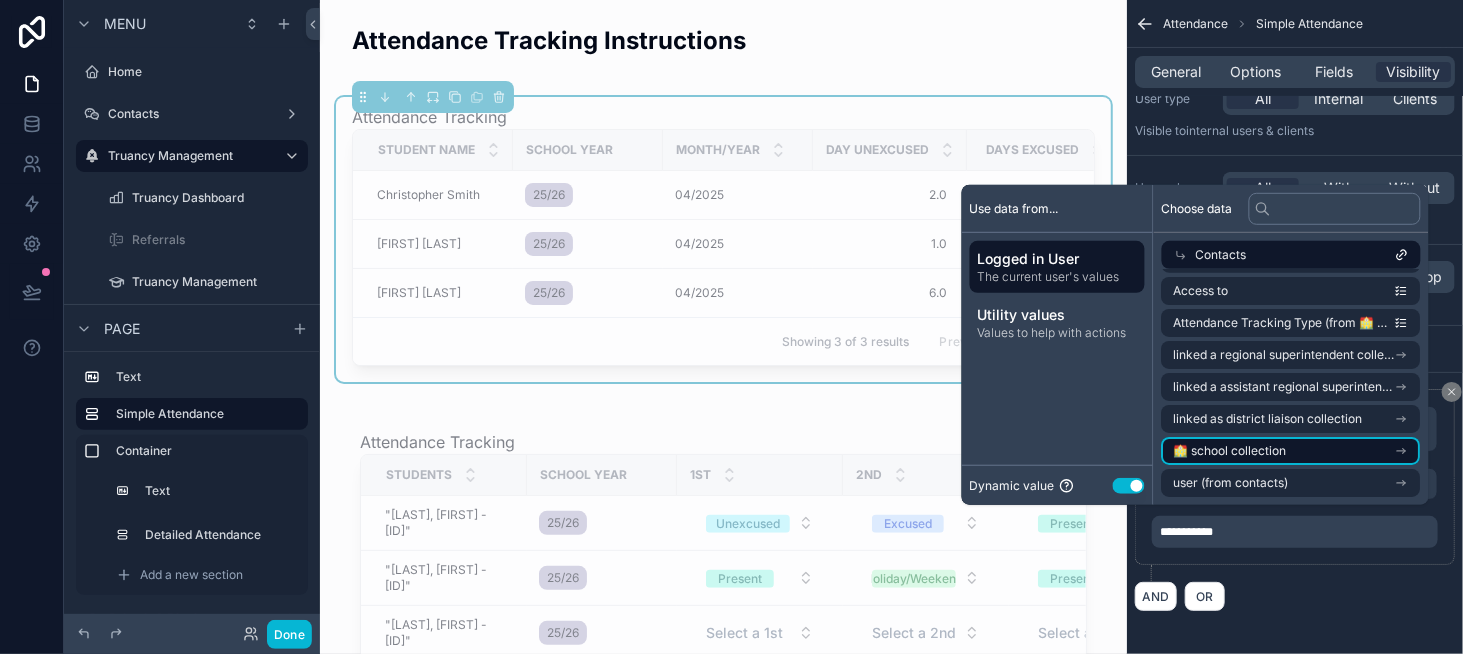 click on "🏫 school collection" at bounding box center (1230, 451) 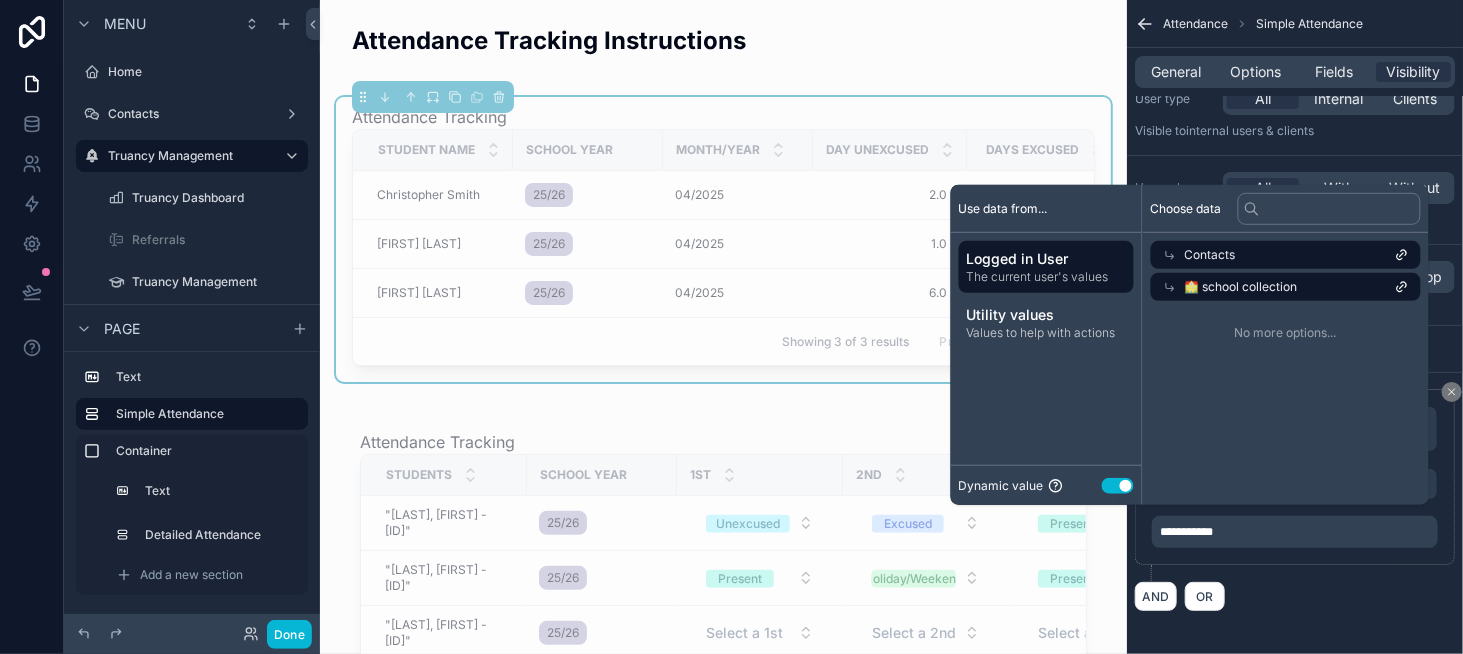 scroll, scrollTop: 0, scrollLeft: 0, axis: both 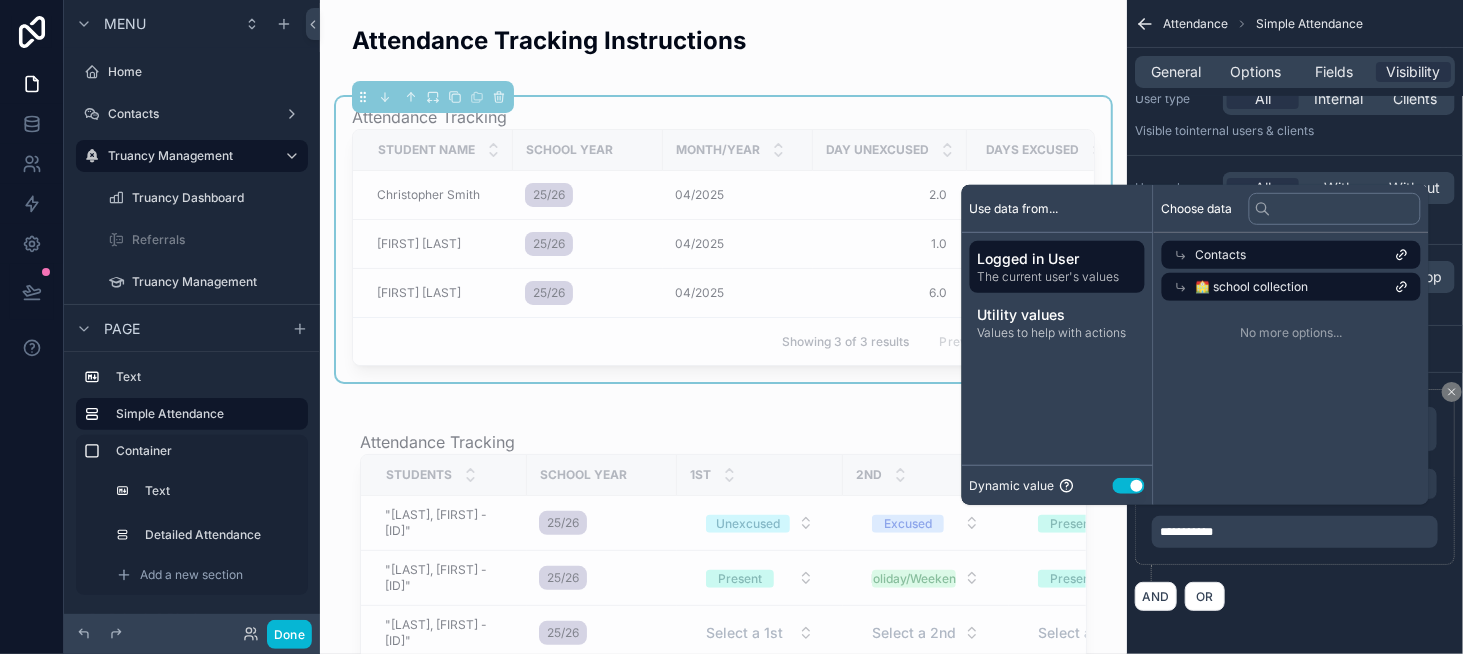 click on "Contacts" at bounding box center (1221, 255) 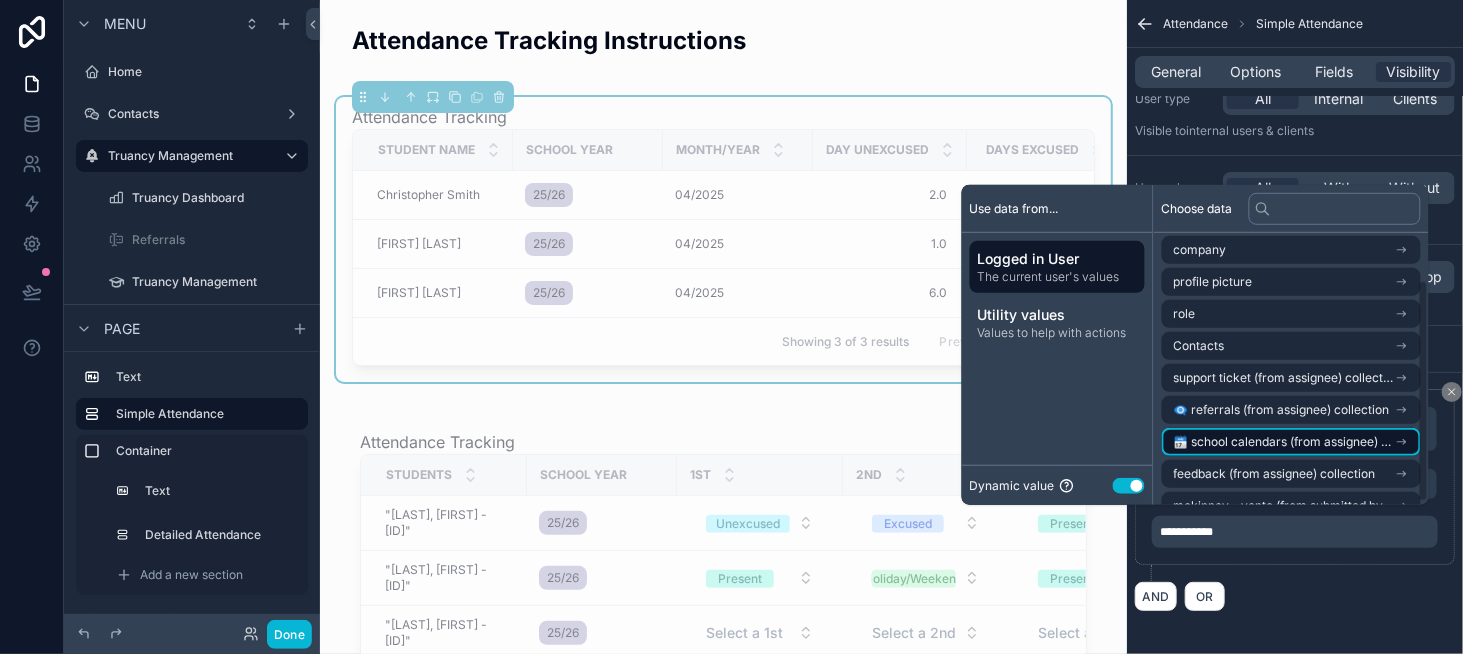 scroll, scrollTop: 0, scrollLeft: 0, axis: both 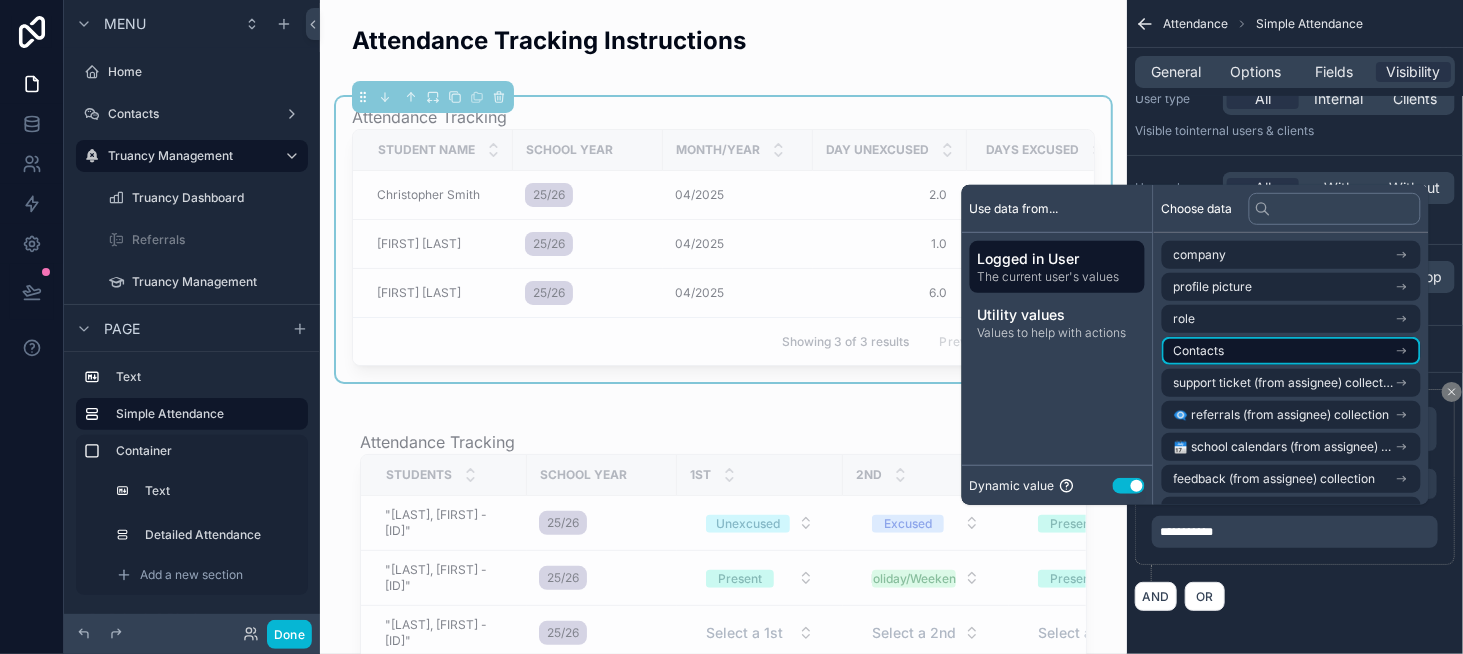 click on "Contacts" at bounding box center (1199, 351) 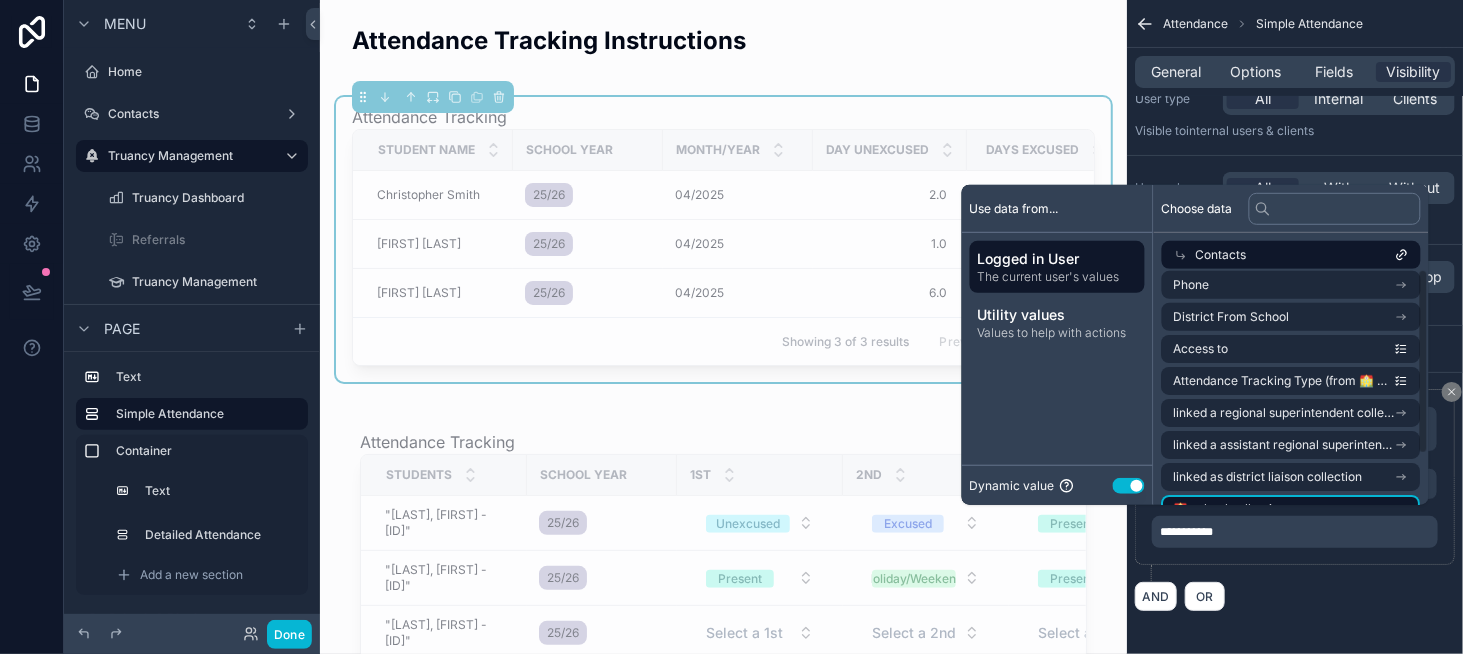 scroll, scrollTop: 0, scrollLeft: 0, axis: both 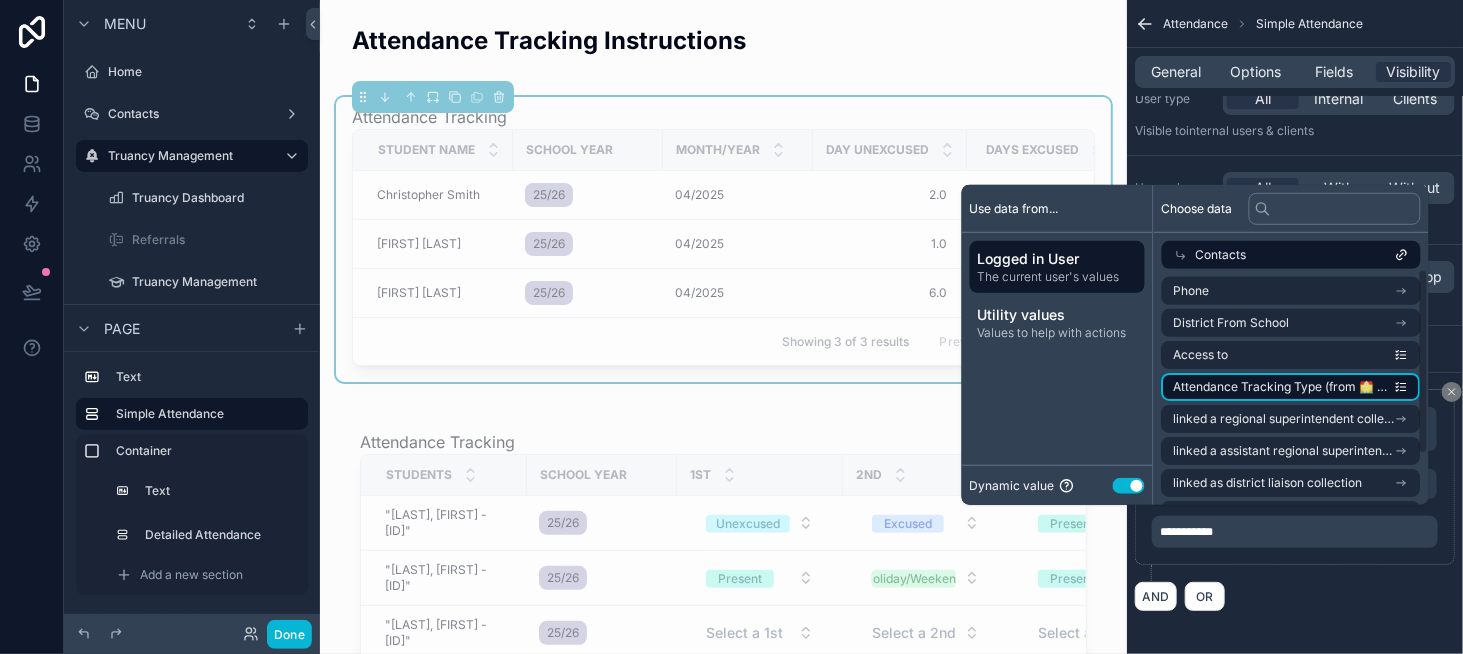 click on "Attendance Tracking Type (from 🏫 School)" at bounding box center [1284, 387] 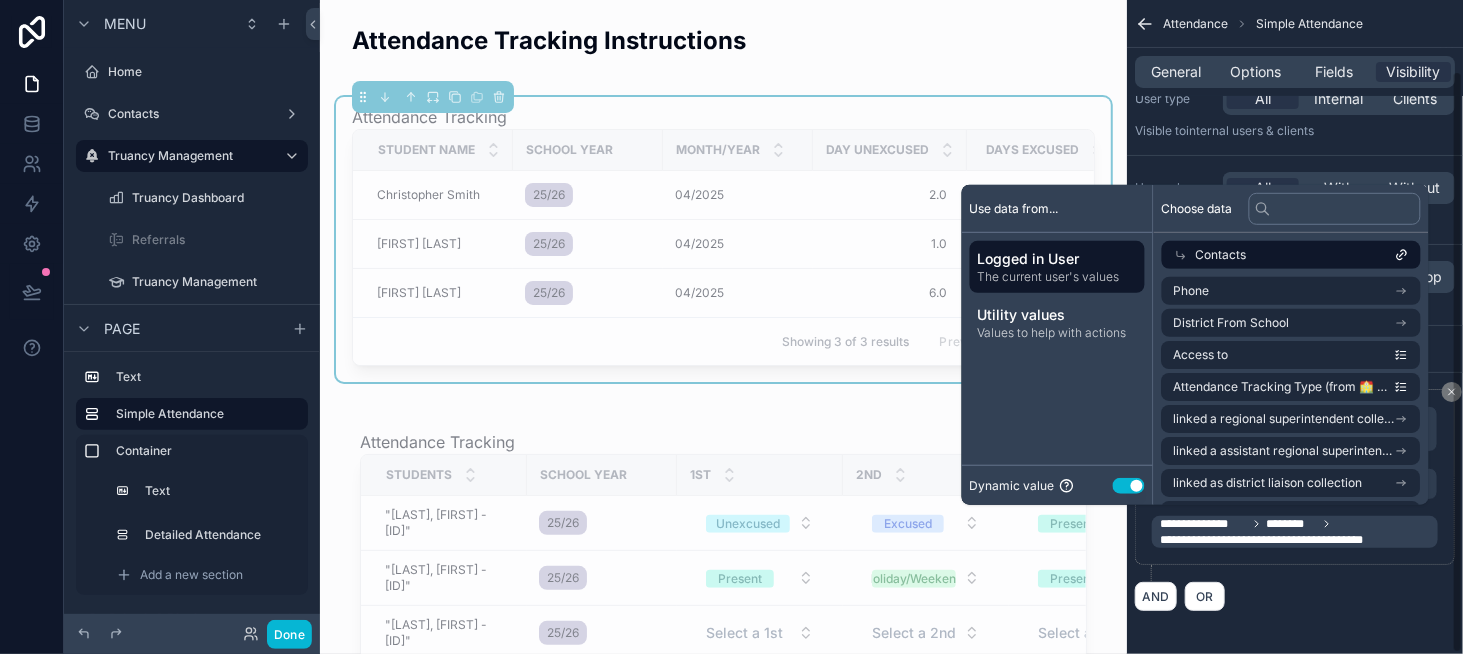 click on "**********" at bounding box center (1285, 540) 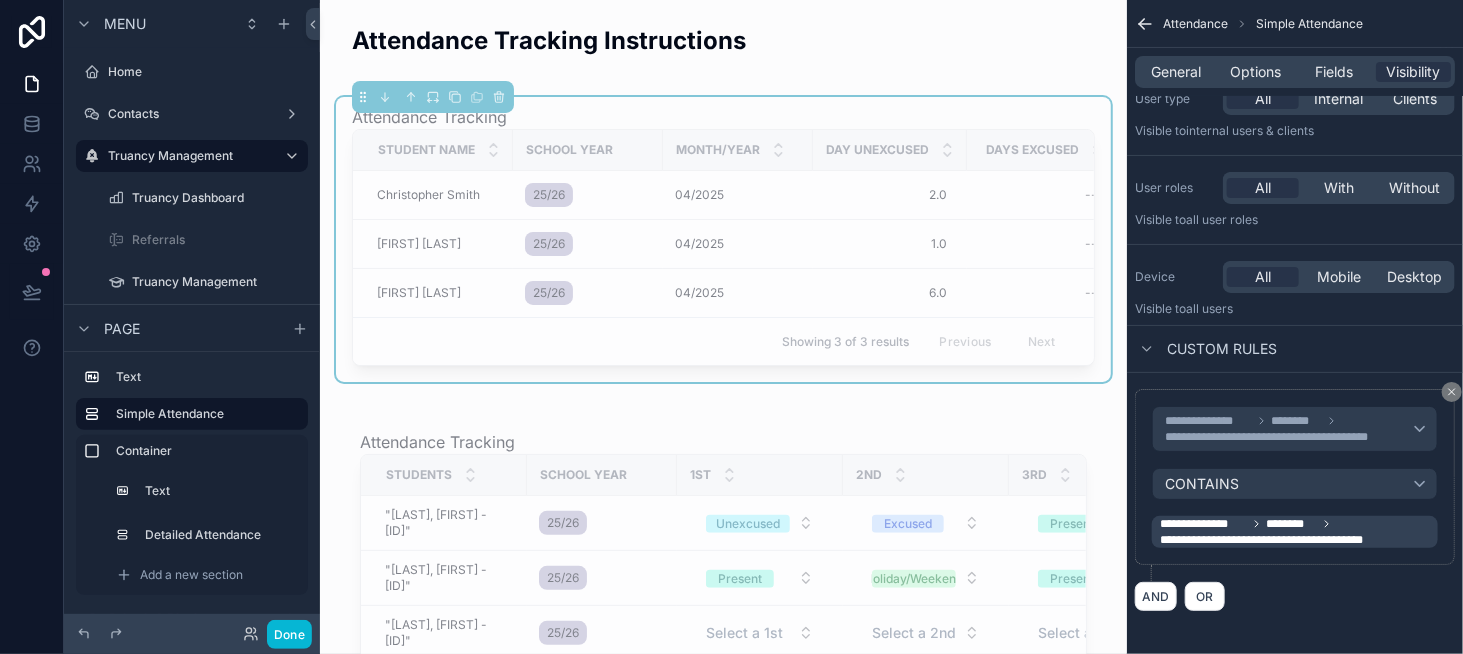 click on "**********" at bounding box center (1285, 540) 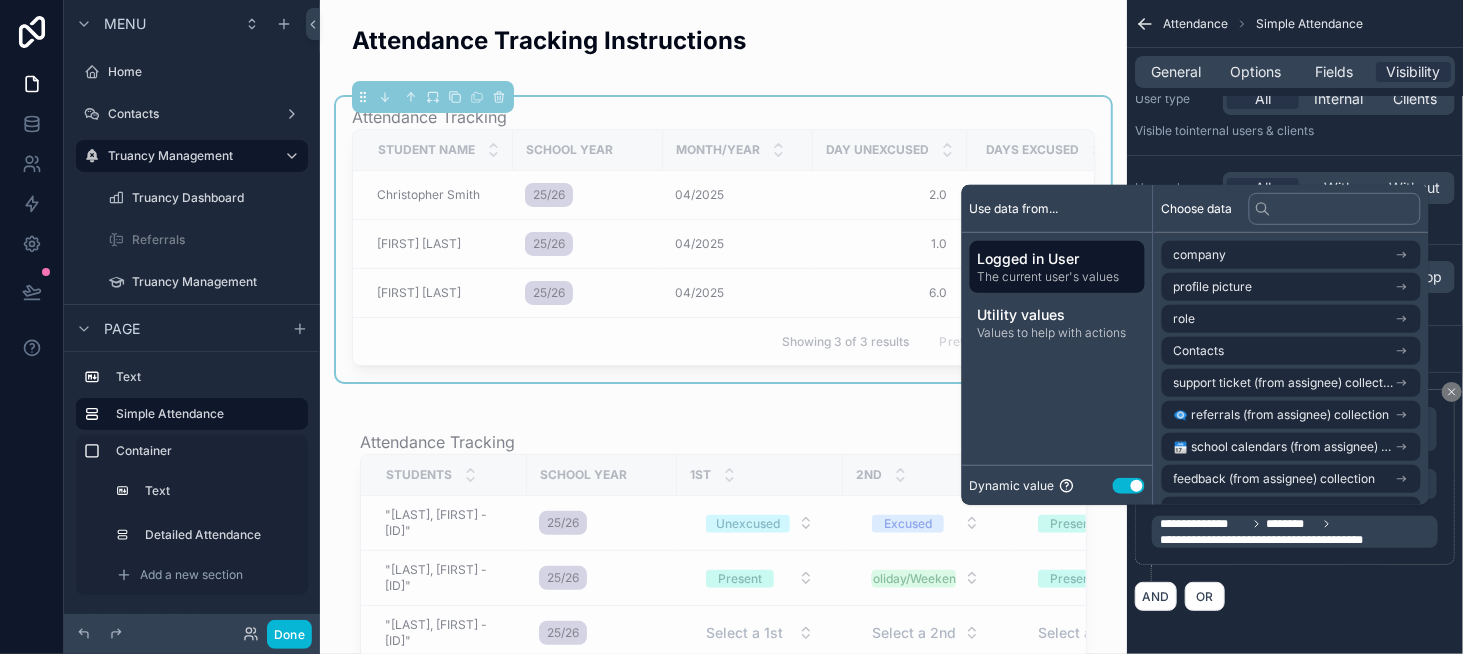 click on "**********" at bounding box center [1295, 485] 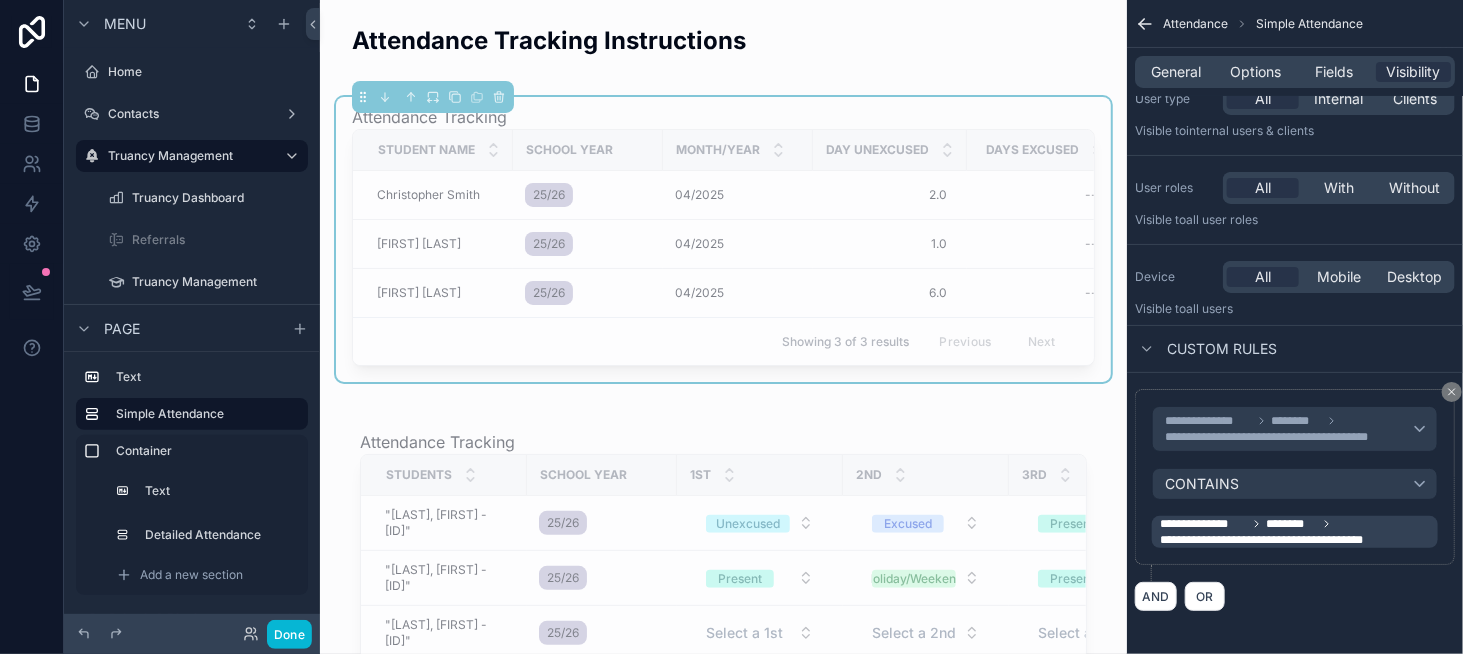click on "********" at bounding box center [1292, 524] 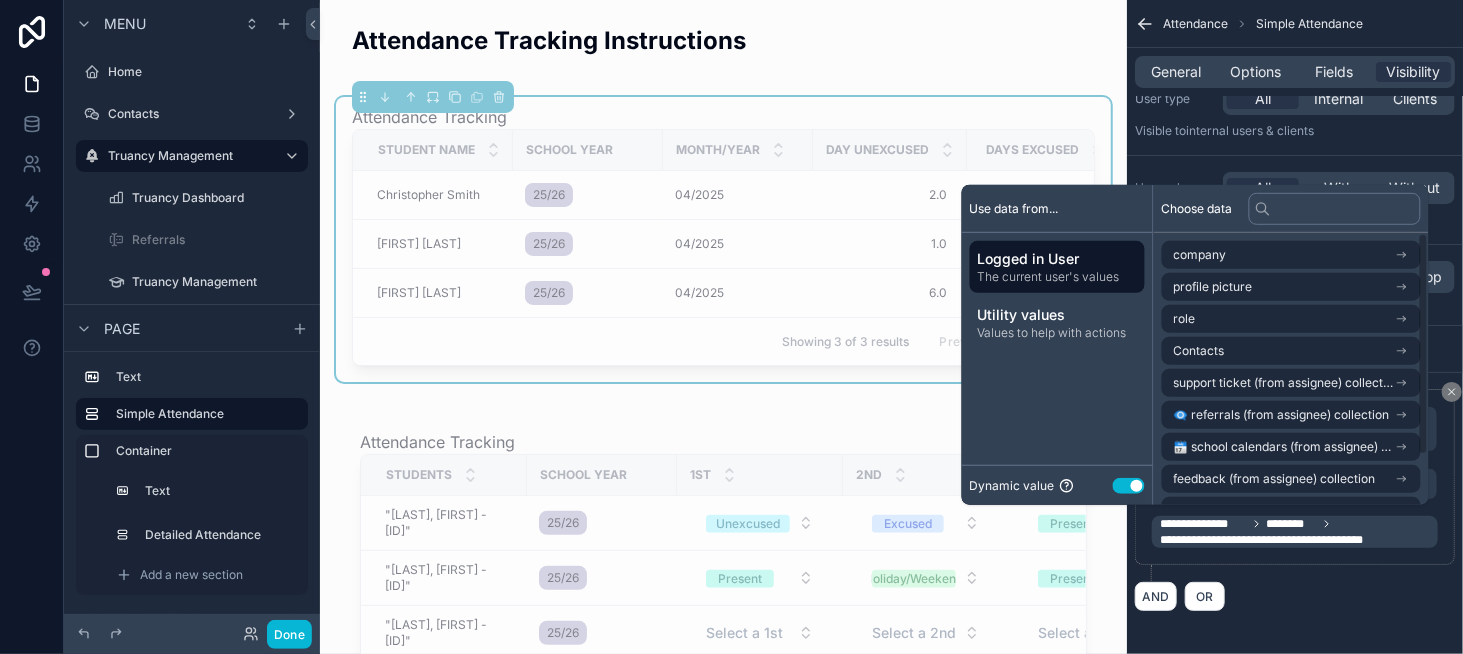click on "Use setting" at bounding box center [1129, 485] 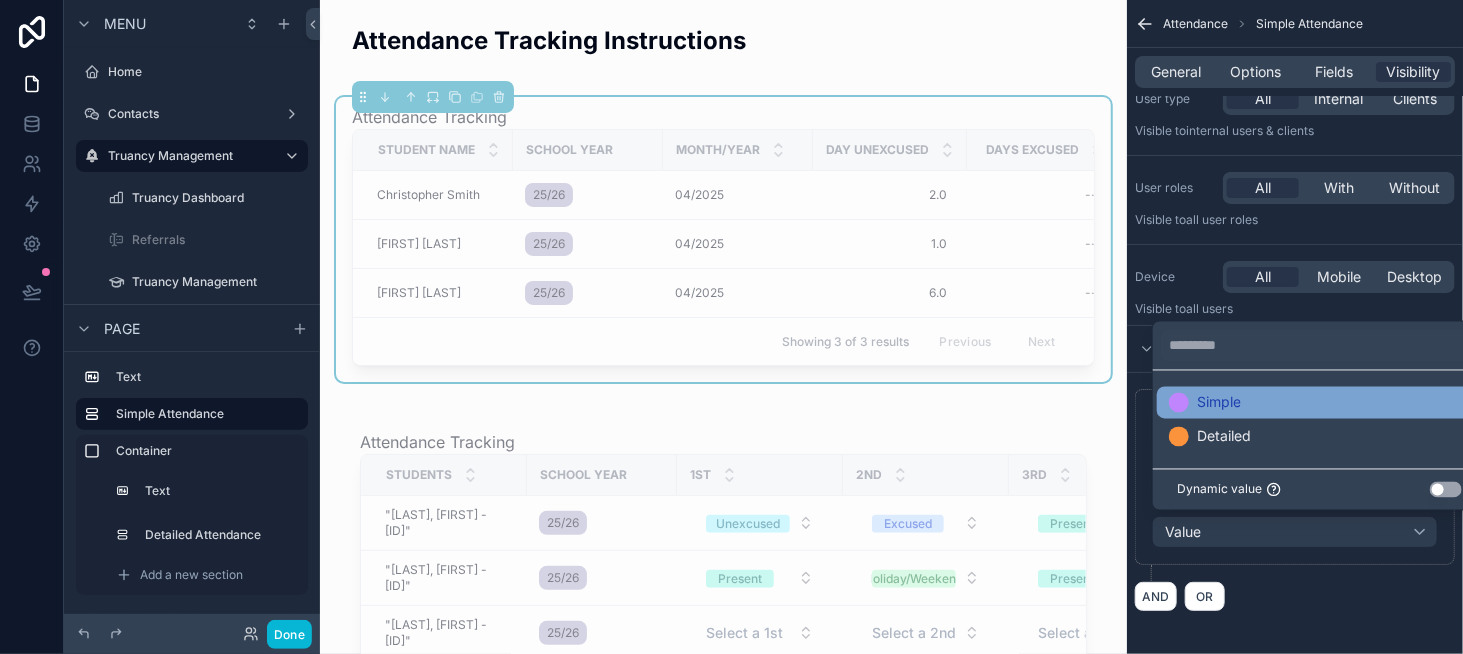 click on "Simple" at bounding box center (1219, 403) 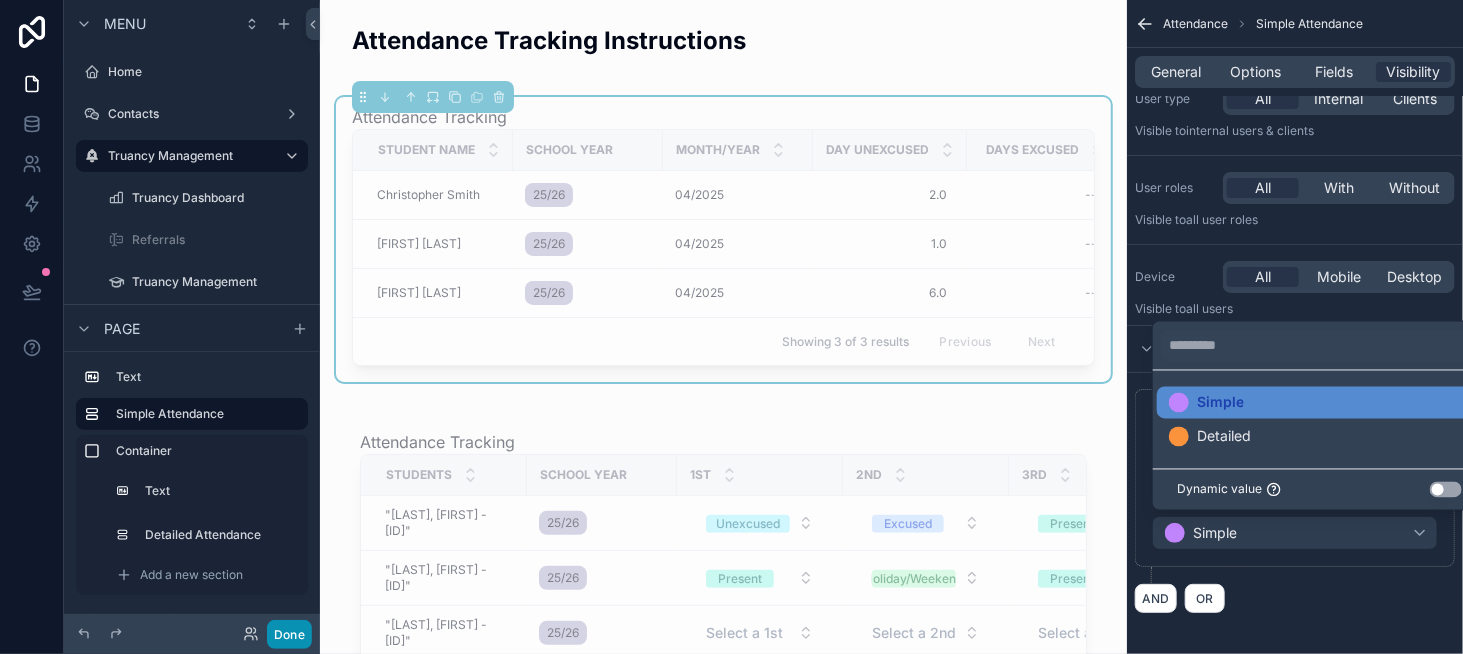 click on "Done" at bounding box center [289, 634] 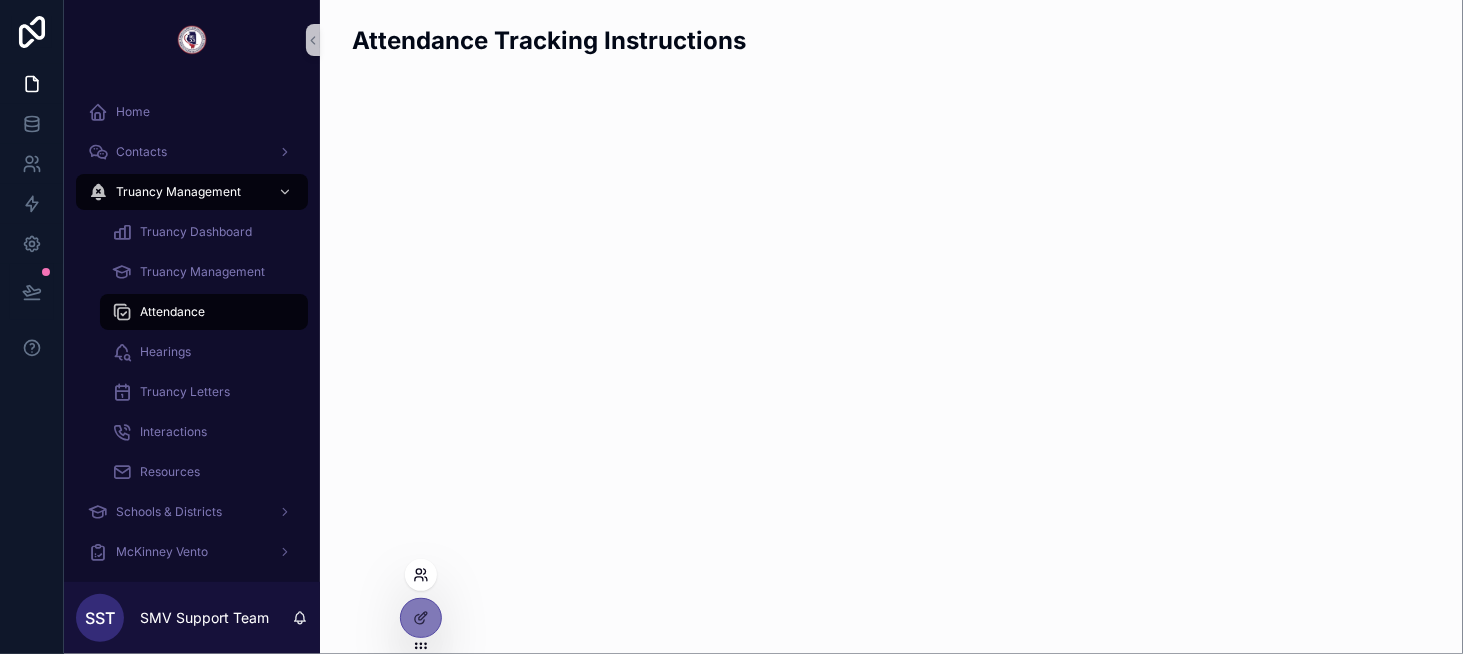 click 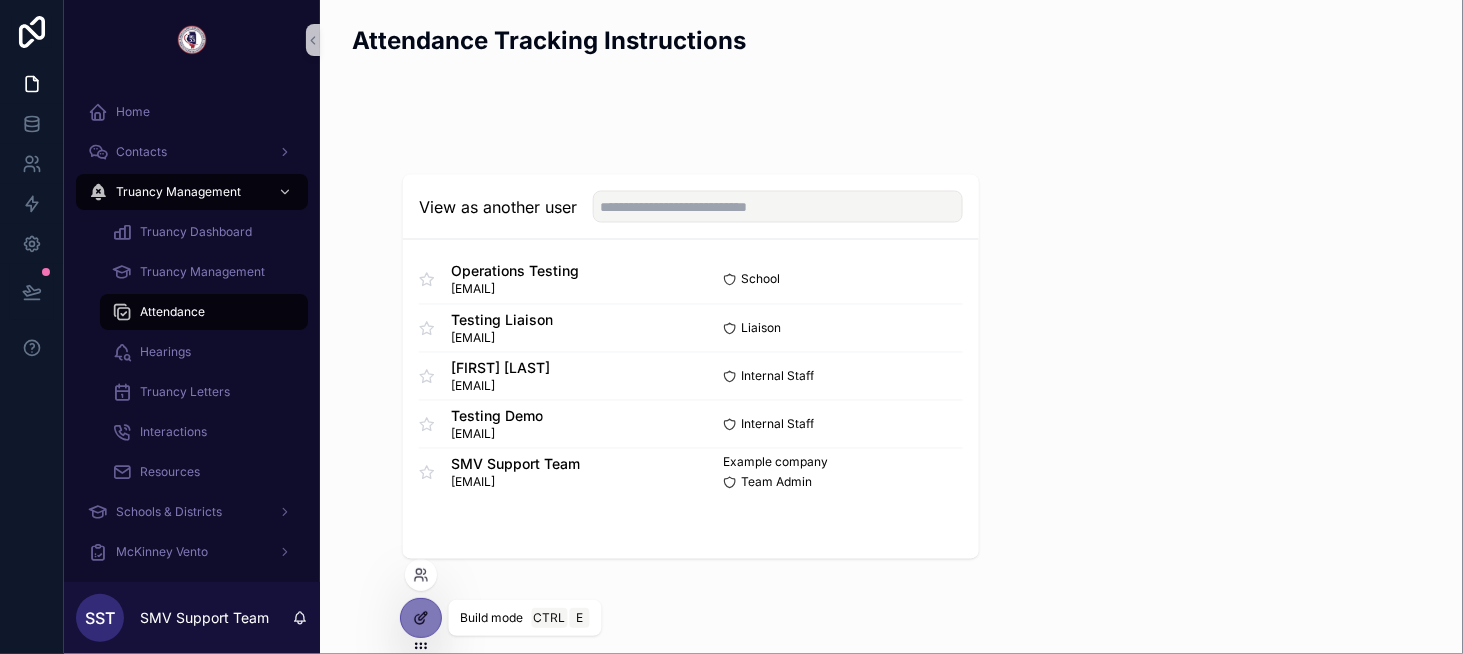 click at bounding box center [421, 618] 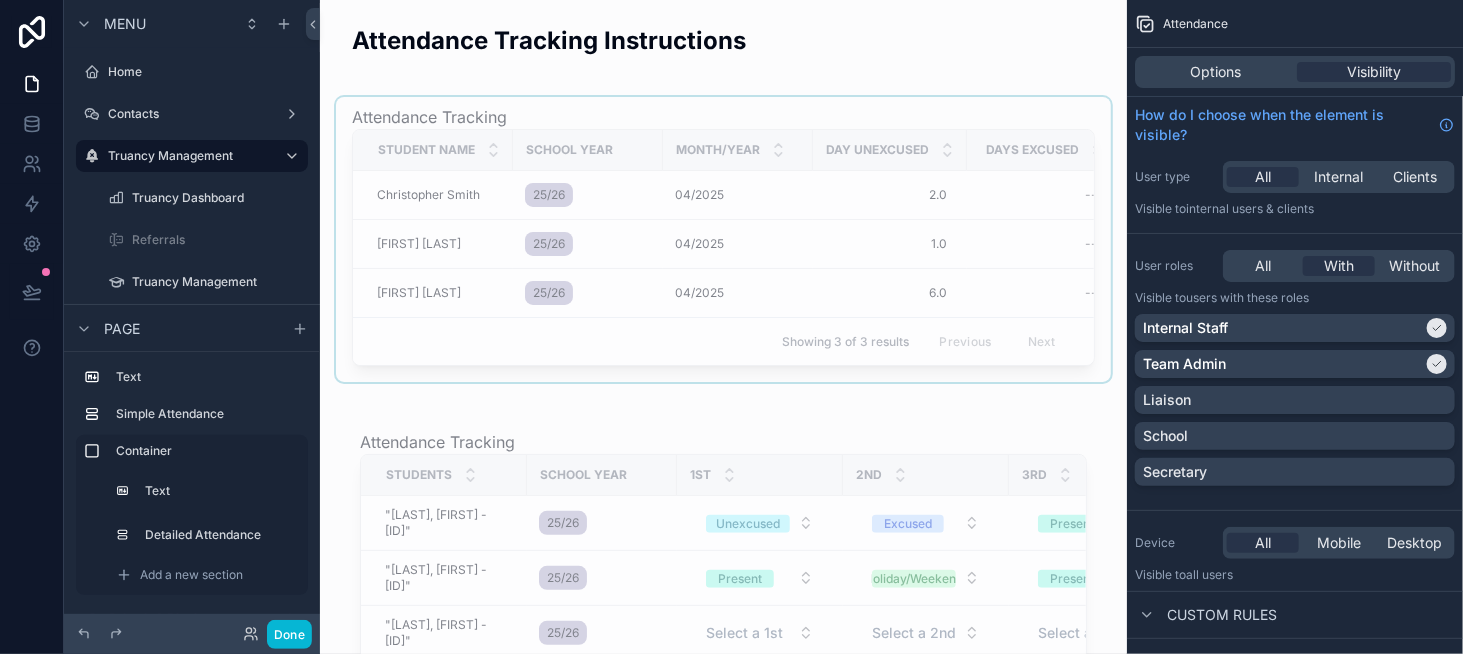 click at bounding box center (723, 239) 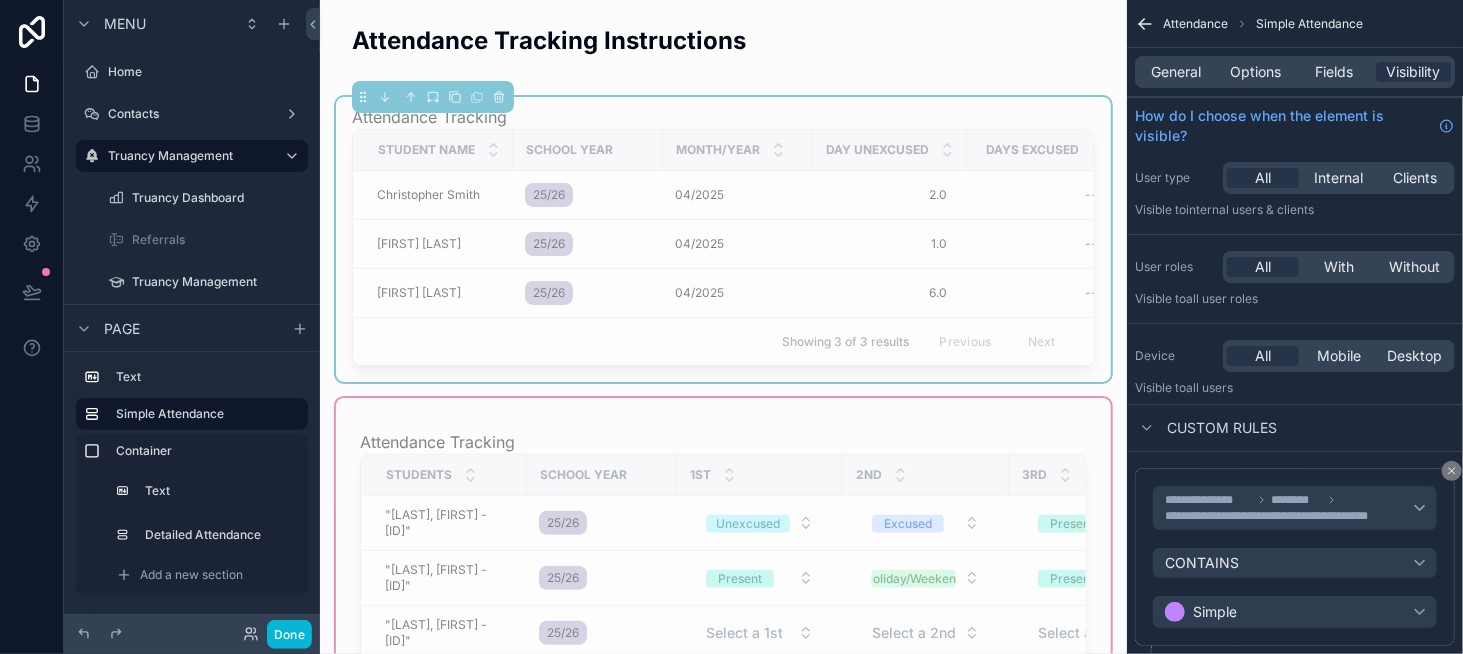 click at bounding box center [723, 565] 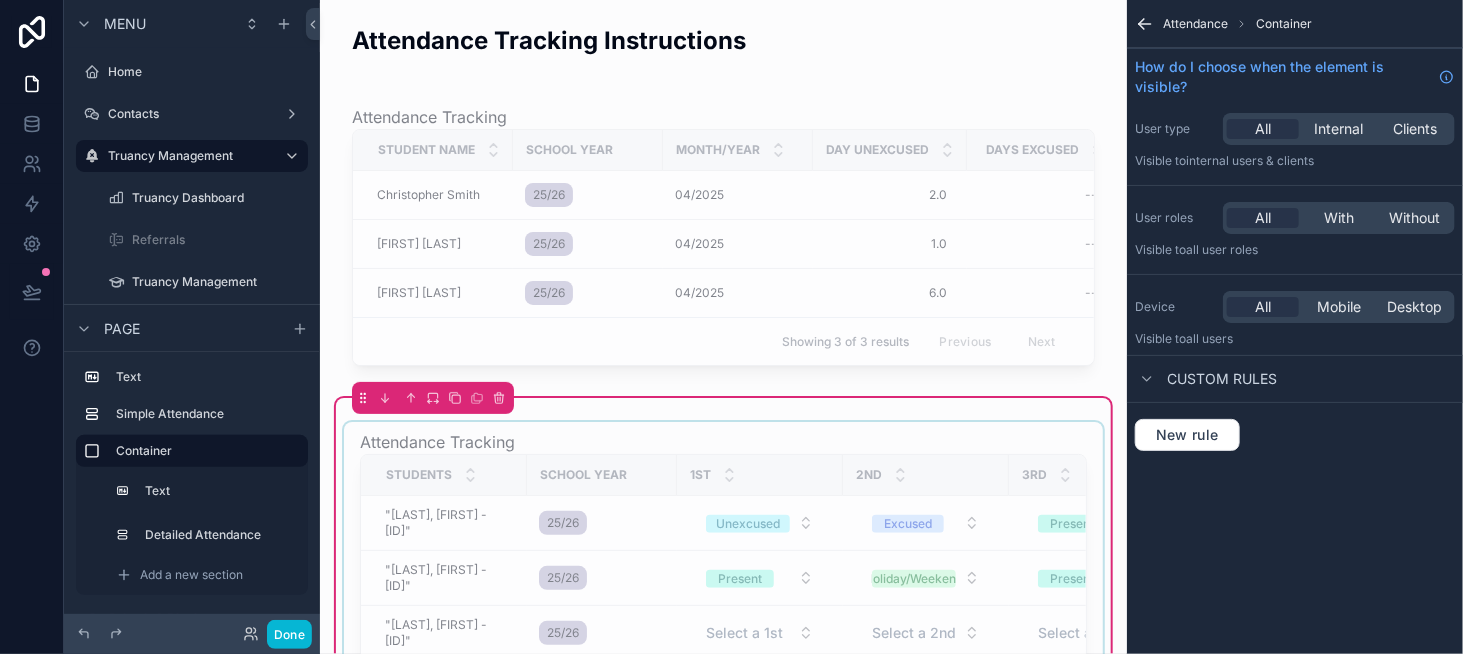 click at bounding box center [723, 573] 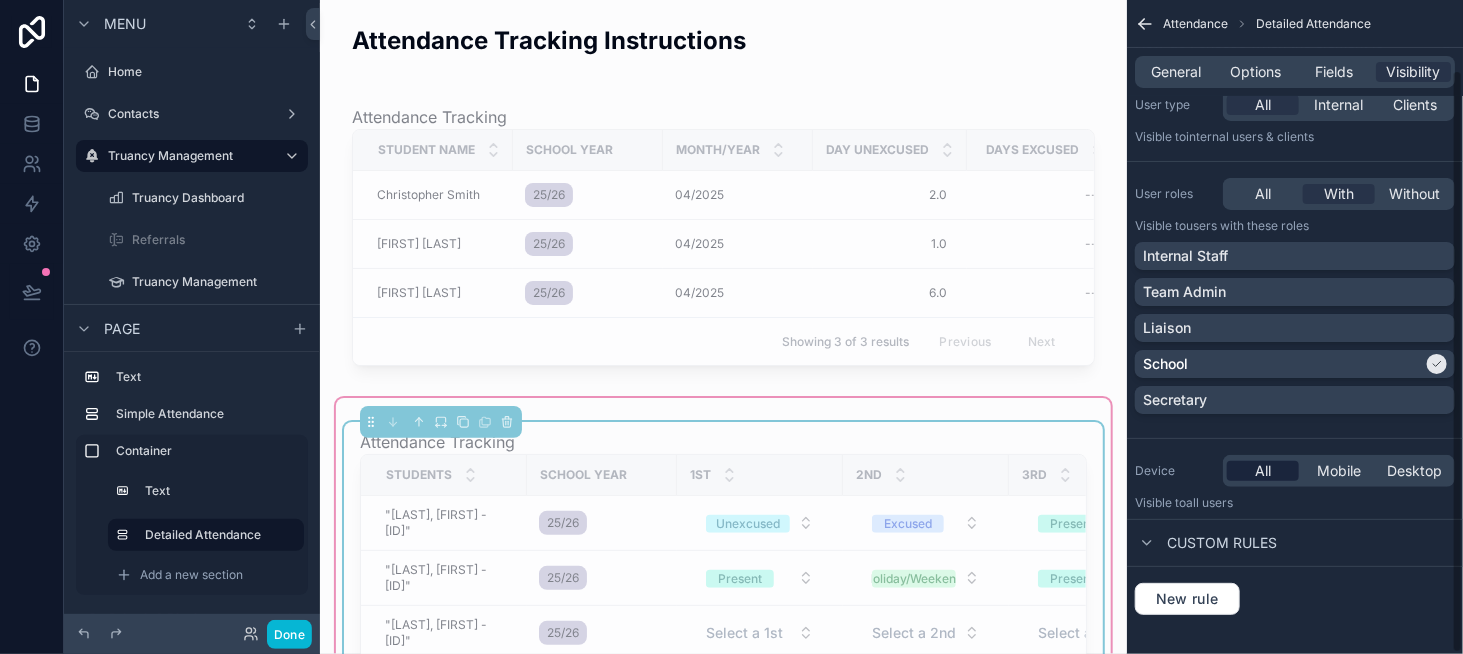 scroll, scrollTop: 78, scrollLeft: 0, axis: vertical 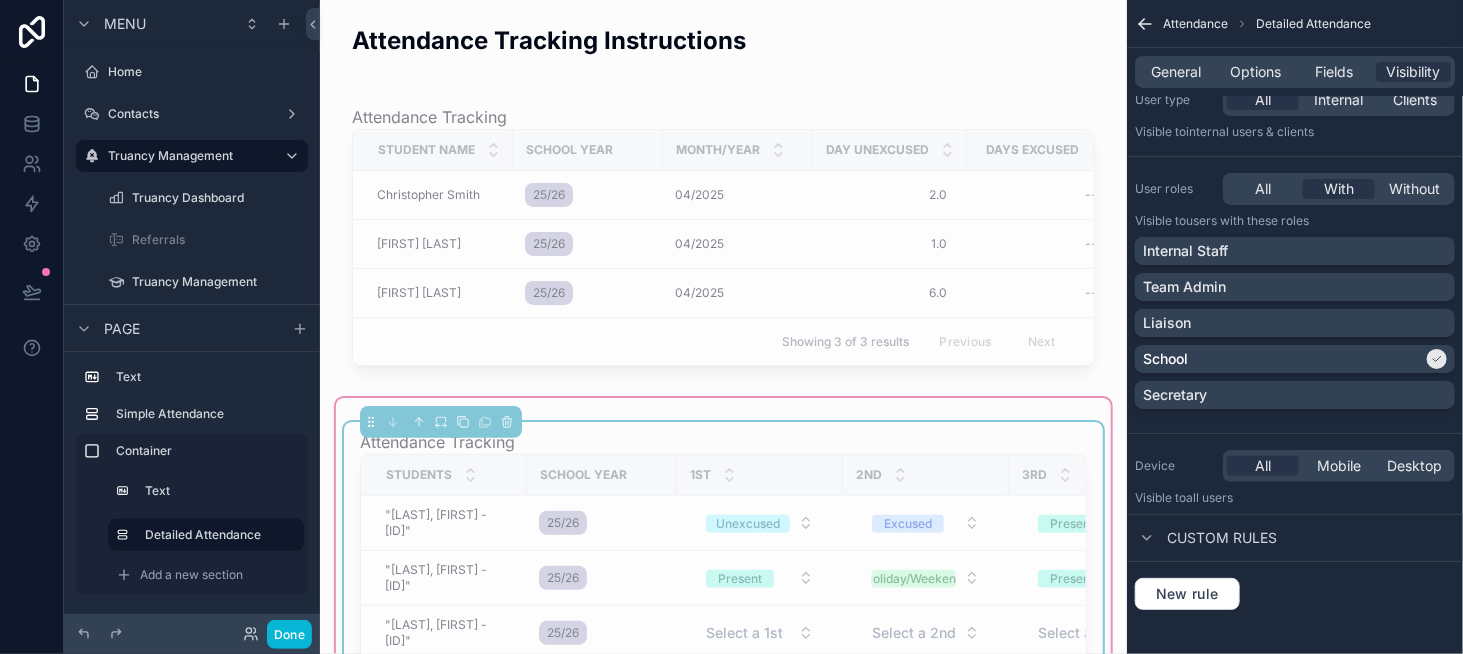 click on "Attendance Tracking" at bounding box center [723, 442] 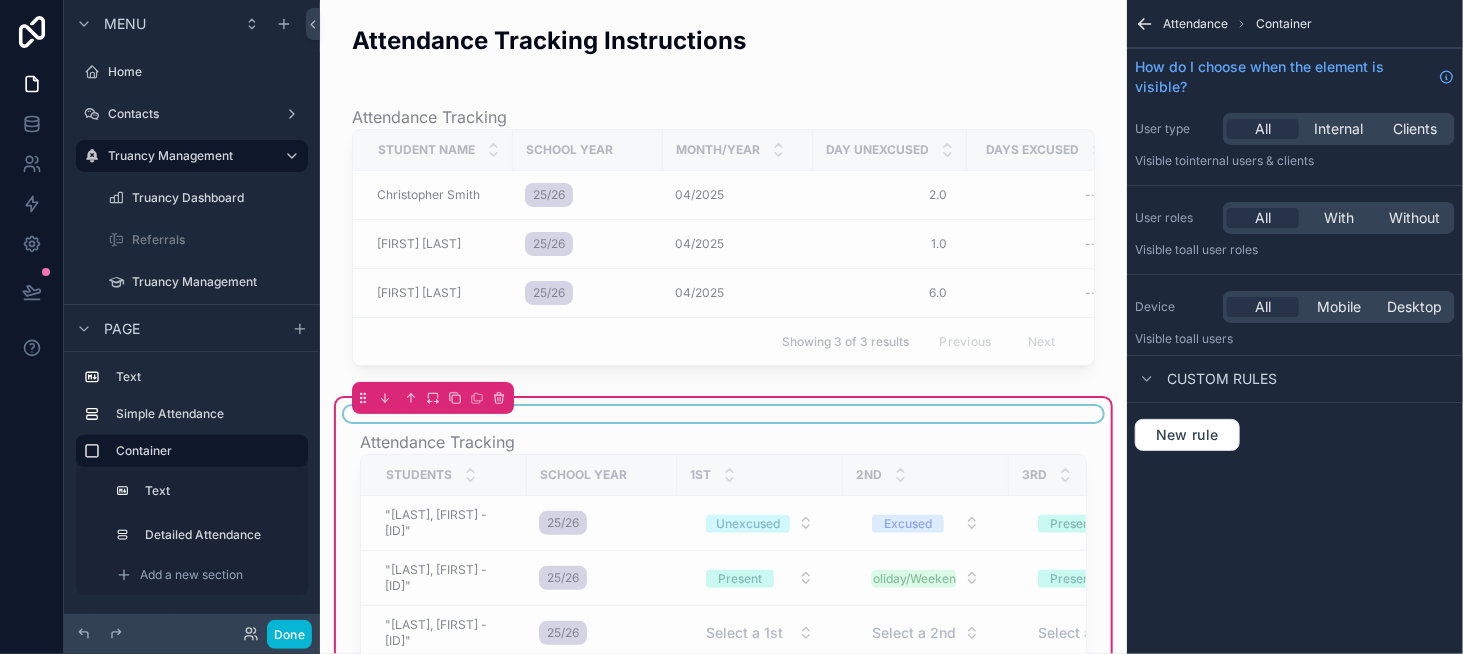 scroll, scrollTop: 0, scrollLeft: 0, axis: both 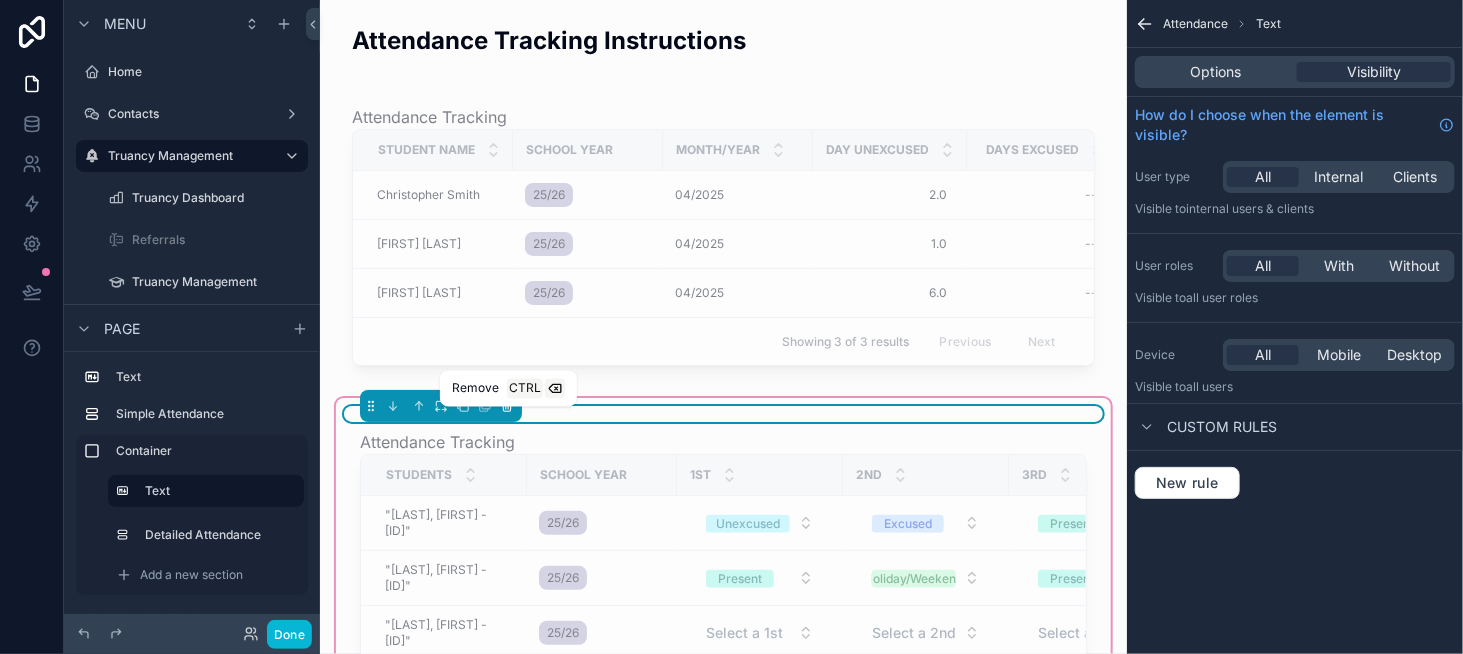 click 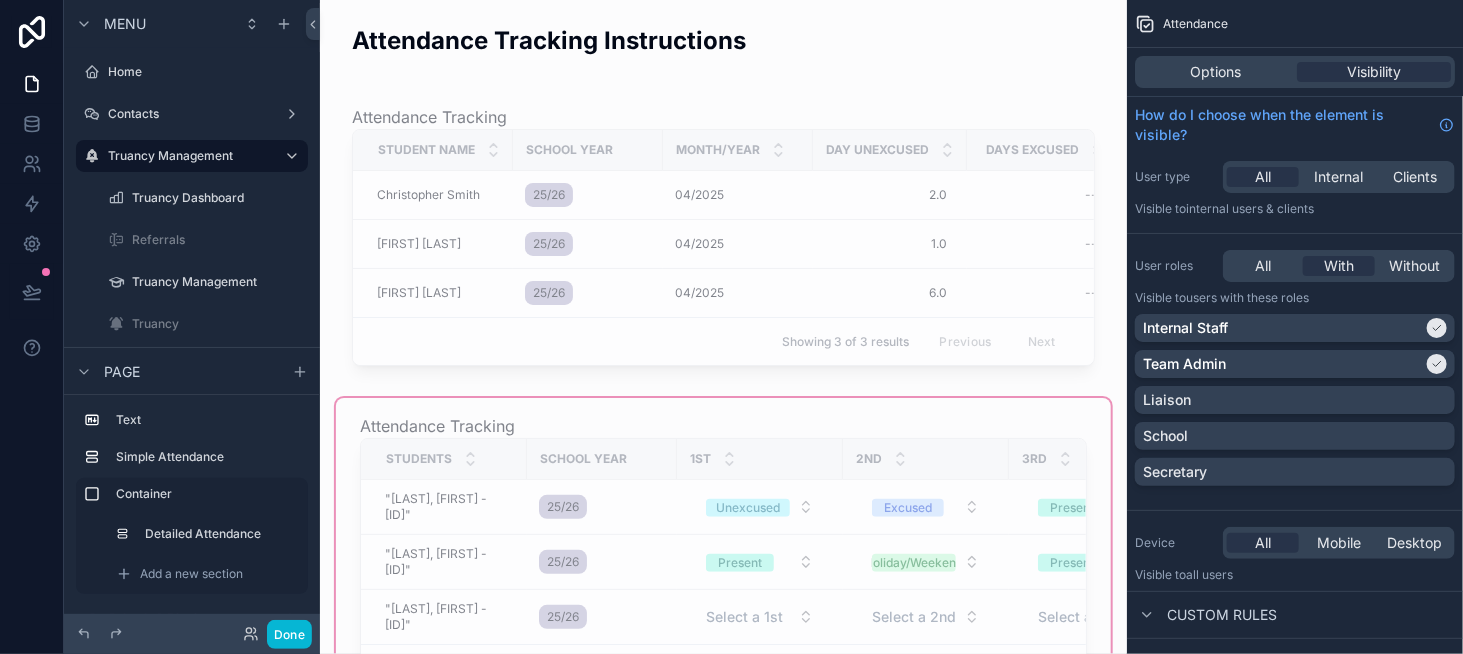 click at bounding box center (723, 557) 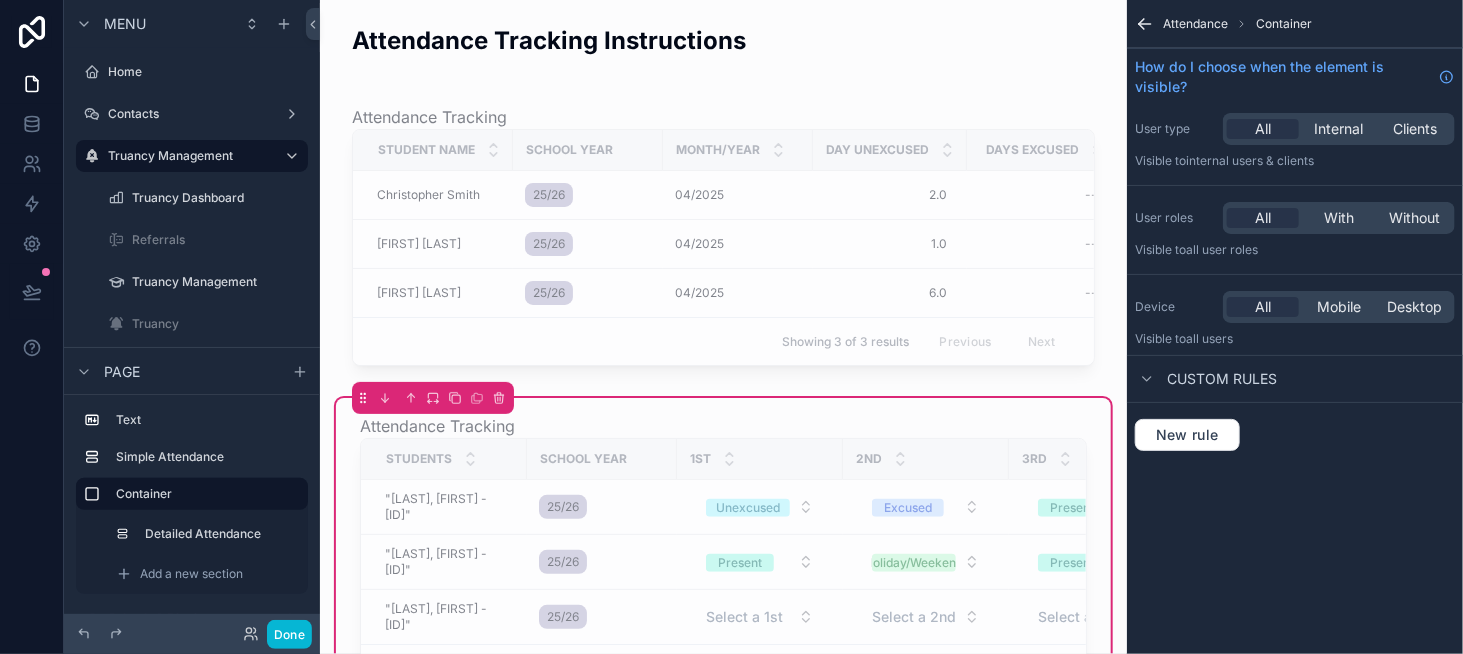 click on "Students" at bounding box center [444, 459] 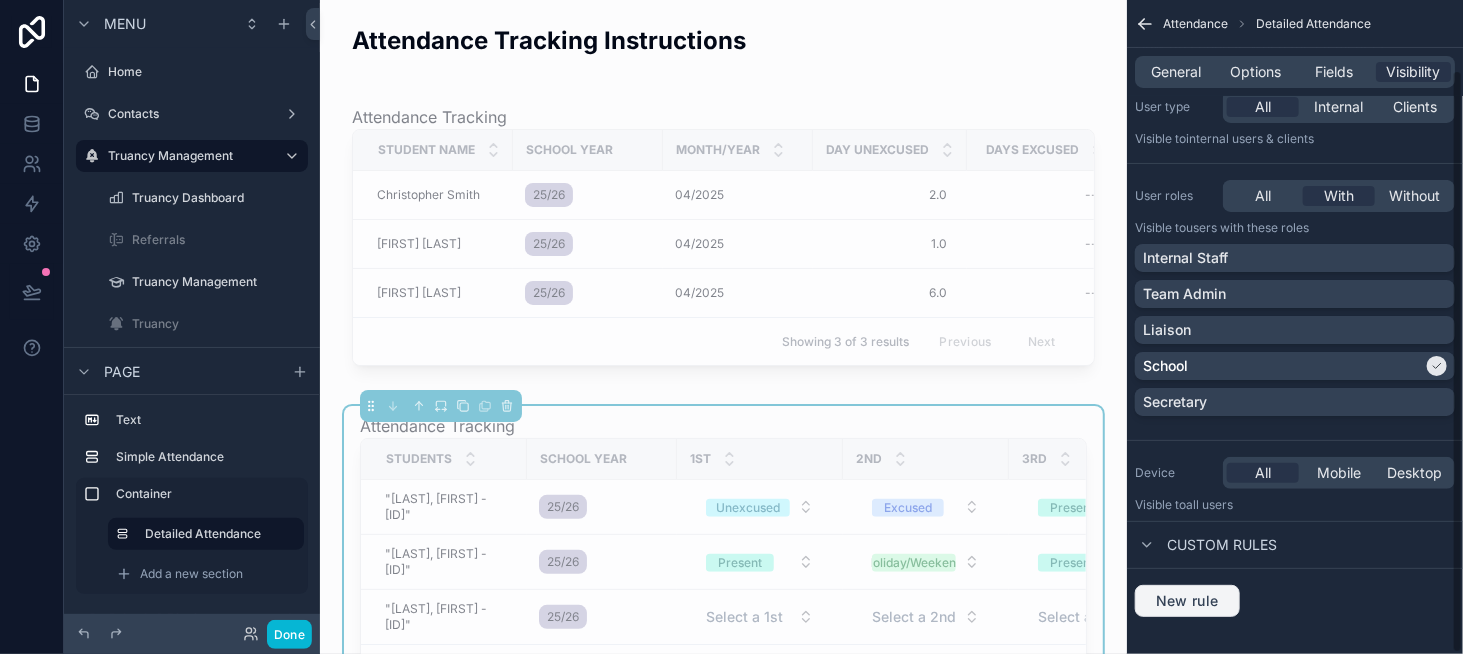scroll, scrollTop: 78, scrollLeft: 0, axis: vertical 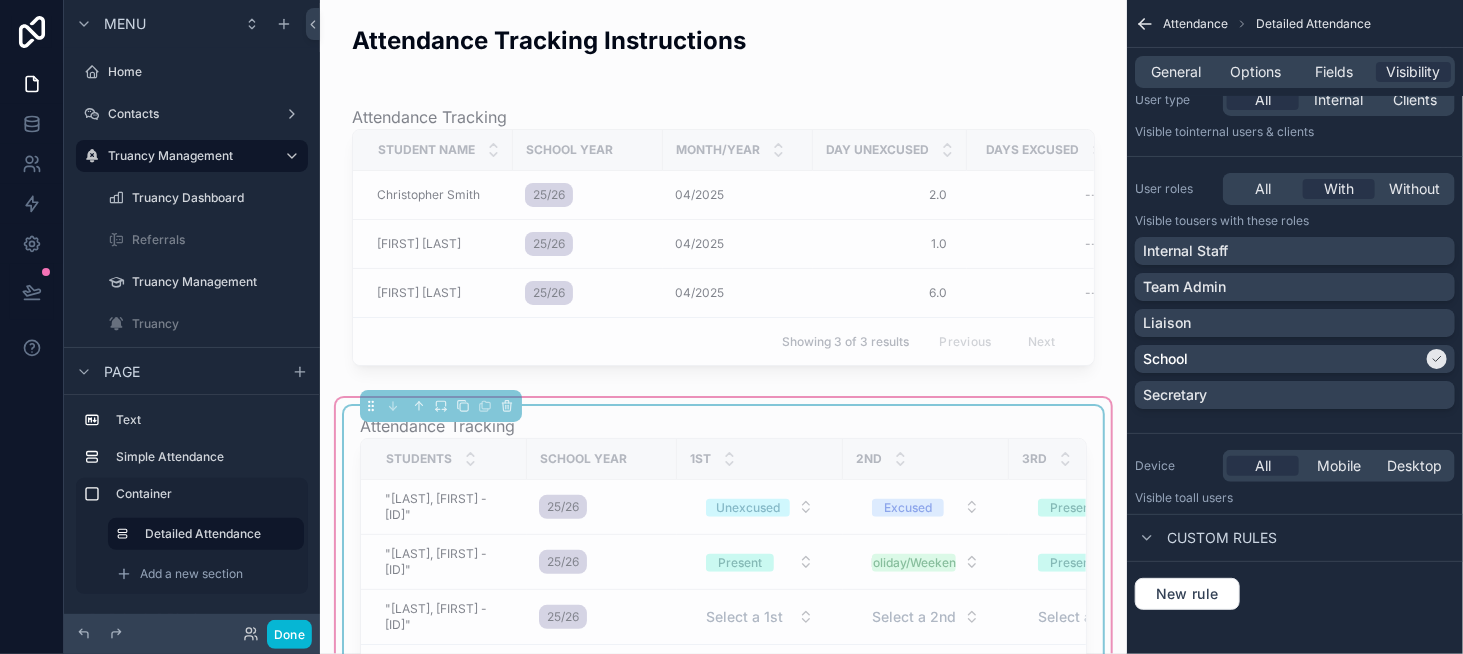 click on "Attendance Tracking Students School Year  1st 2nd 3rd 4th 5th 6th 7th 8th 9th 10th 11th 12th 13th 14th 15th 16th 17th 18th 19th 20th 21st 22nd 23rd 24th 25th 26th 27th 28th 29th 30th 31st "Johnson, Michael - 35-62734" "Johnson, Michael - 35-62734" 25/26 Unexcused Excused Present Other Unexcused Present Present Present Present Select a 10th Select a 11th Select a 12th Select a 13th Select a 14th Select a 15th Select a 16th Select a 17th Select a 18th Select a 19th Select a 20th Select a 21st Select a 22nd Select a 23rd Select a 24th Select a 25th Select a 26th Select a 27th Select a 28th Select a 29th Select a 30th Select a 31st "Taylor, James - 35-62766" "Taylor, James - 35-62766" 25/26 Present Holiday/Weekend Present Select a 4th Present Present Present Present Present Present Present Present Present Present Present Present Present Present Present Present Present Present Present Present Present Present Present Present Select a 29th Select a 30th Select a 31st "Smith, Christopher - 35-62736" 25/26 Previous" at bounding box center [723, 557] 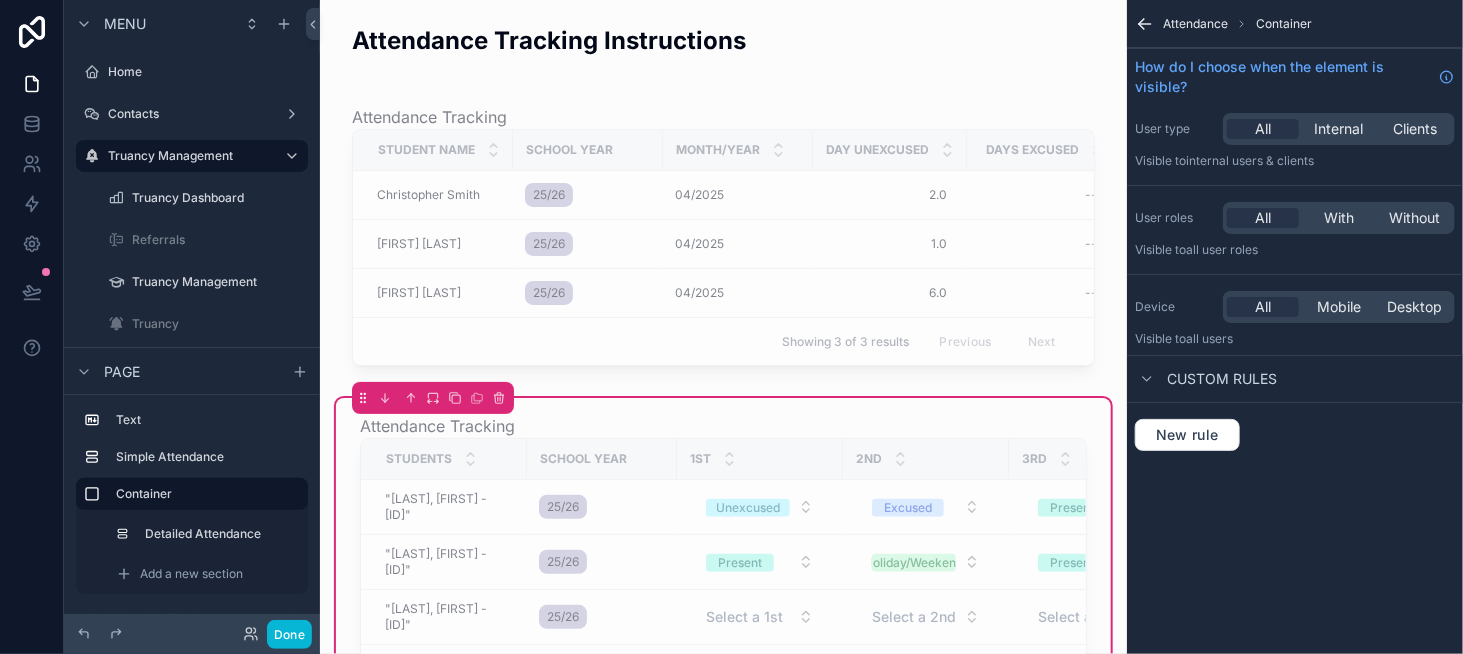 scroll, scrollTop: 0, scrollLeft: 0, axis: both 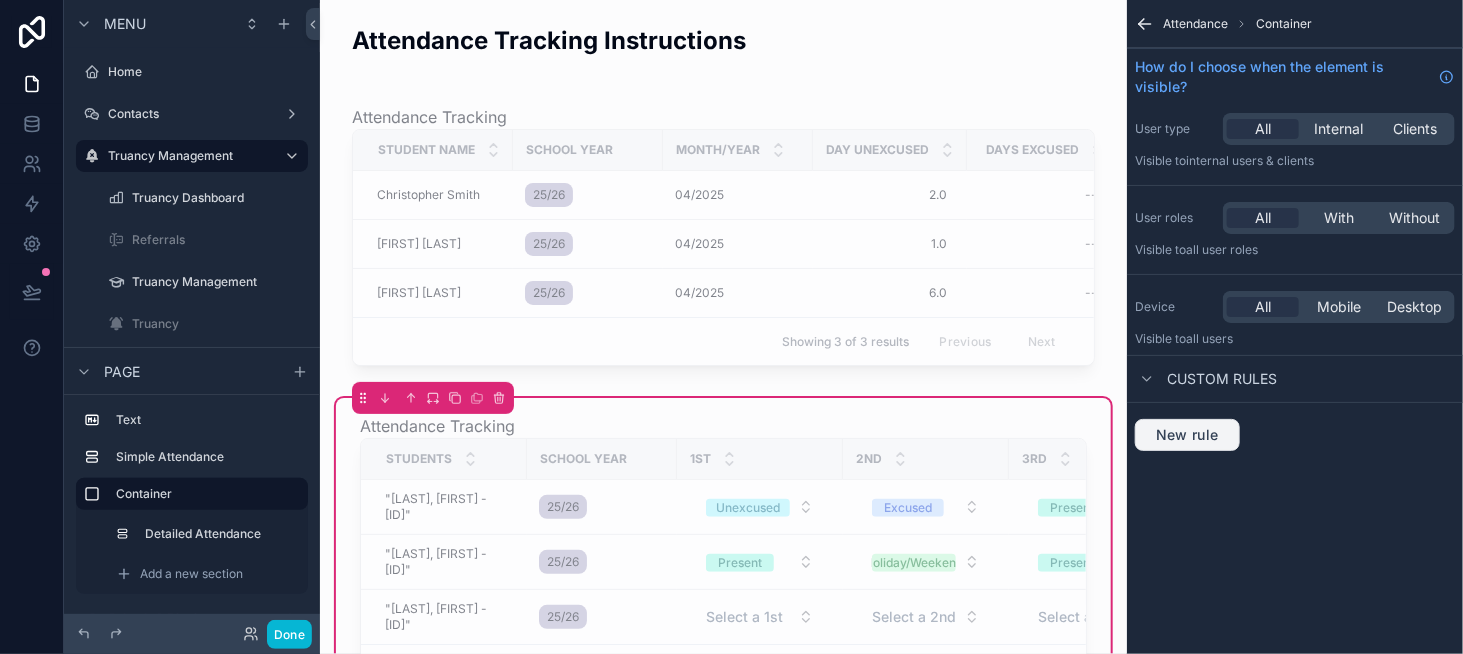 click on "New rule" at bounding box center [1187, 435] 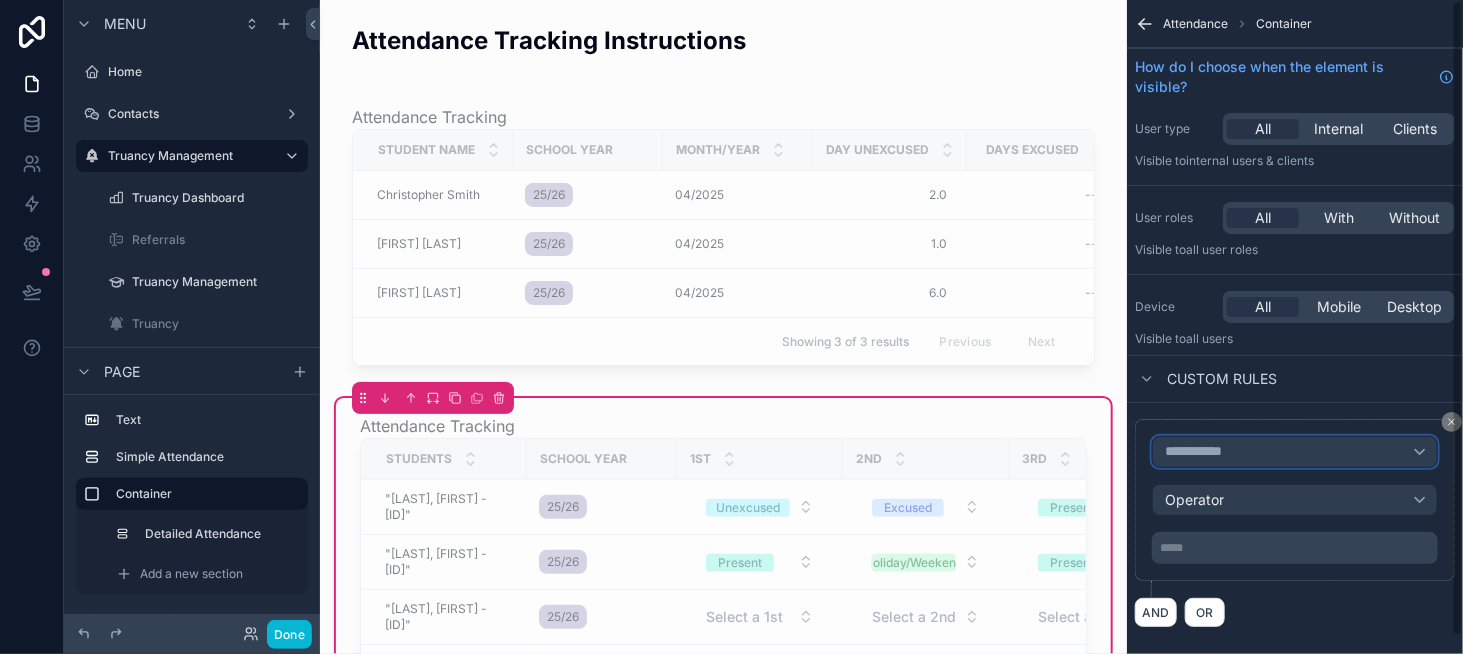 click on "**********" at bounding box center (1202, 452) 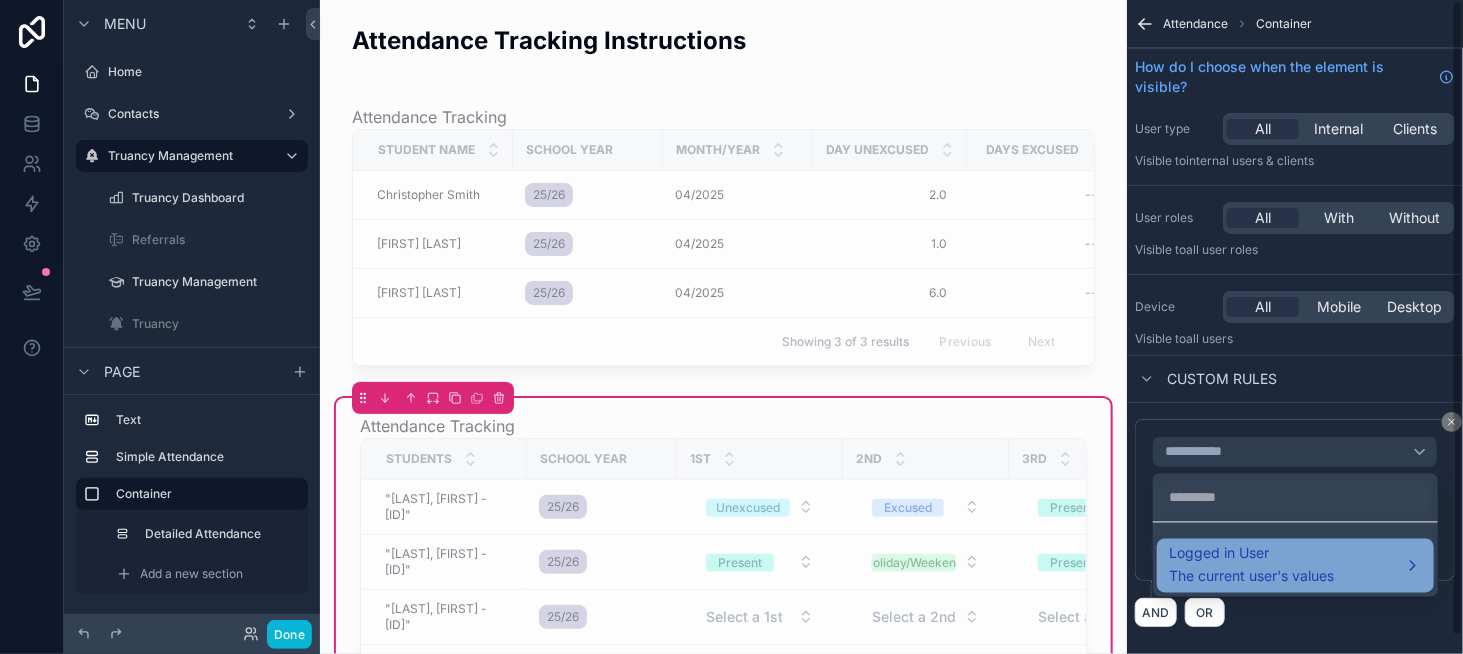 click on "The current user's values" at bounding box center (1251, 576) 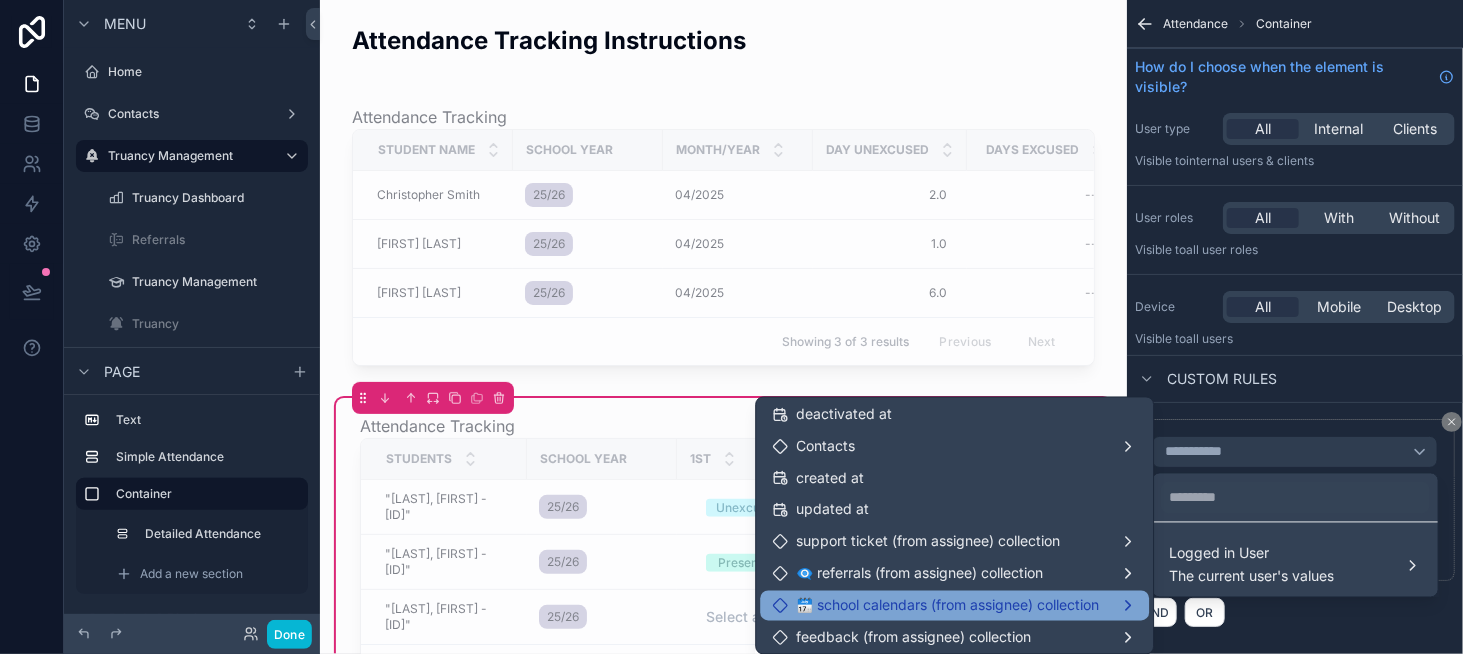 scroll, scrollTop: 348, scrollLeft: 0, axis: vertical 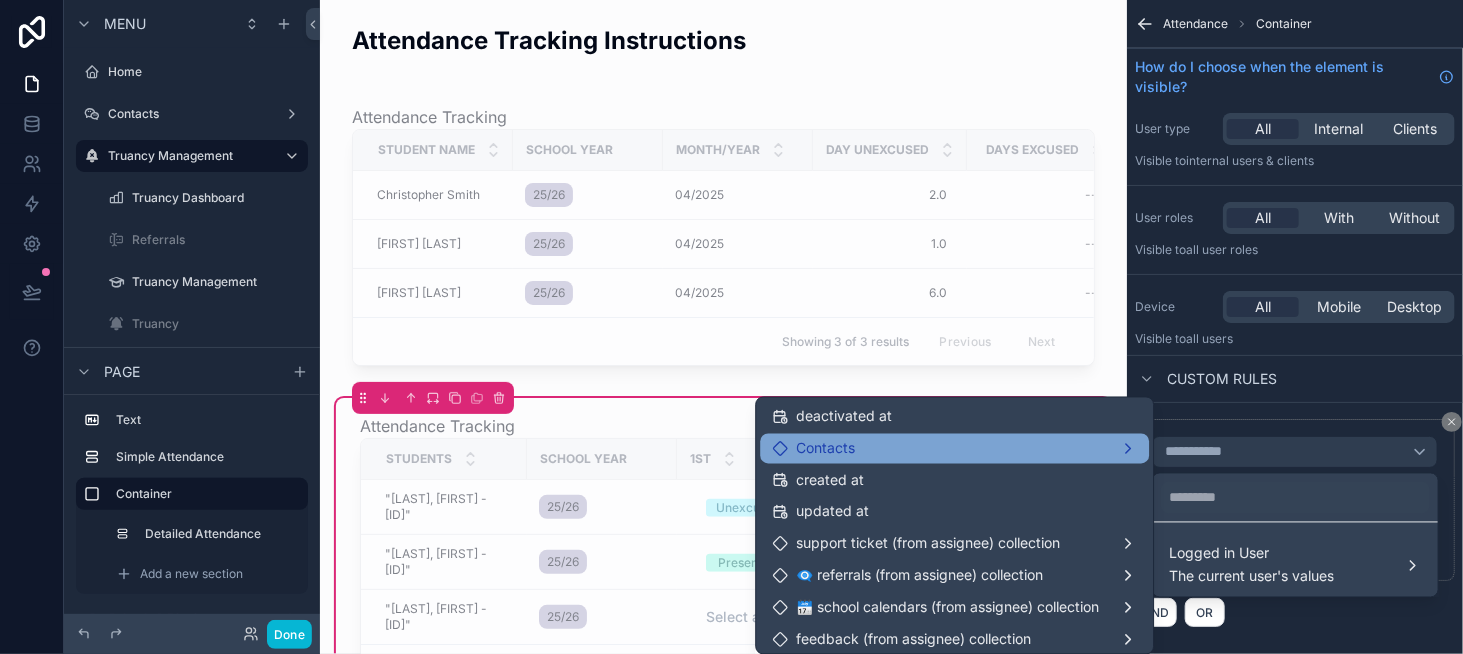 click on "Contacts" at bounding box center (954, 448) 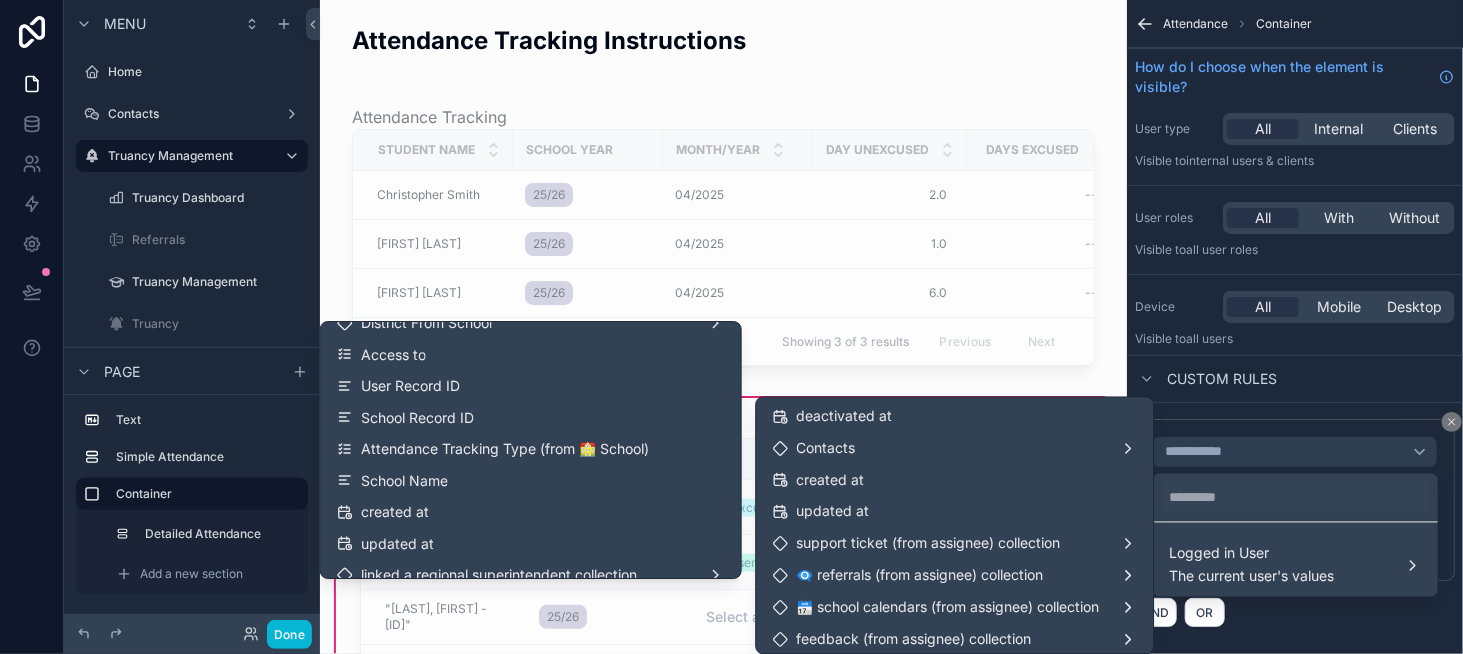 scroll, scrollTop: 400, scrollLeft: 0, axis: vertical 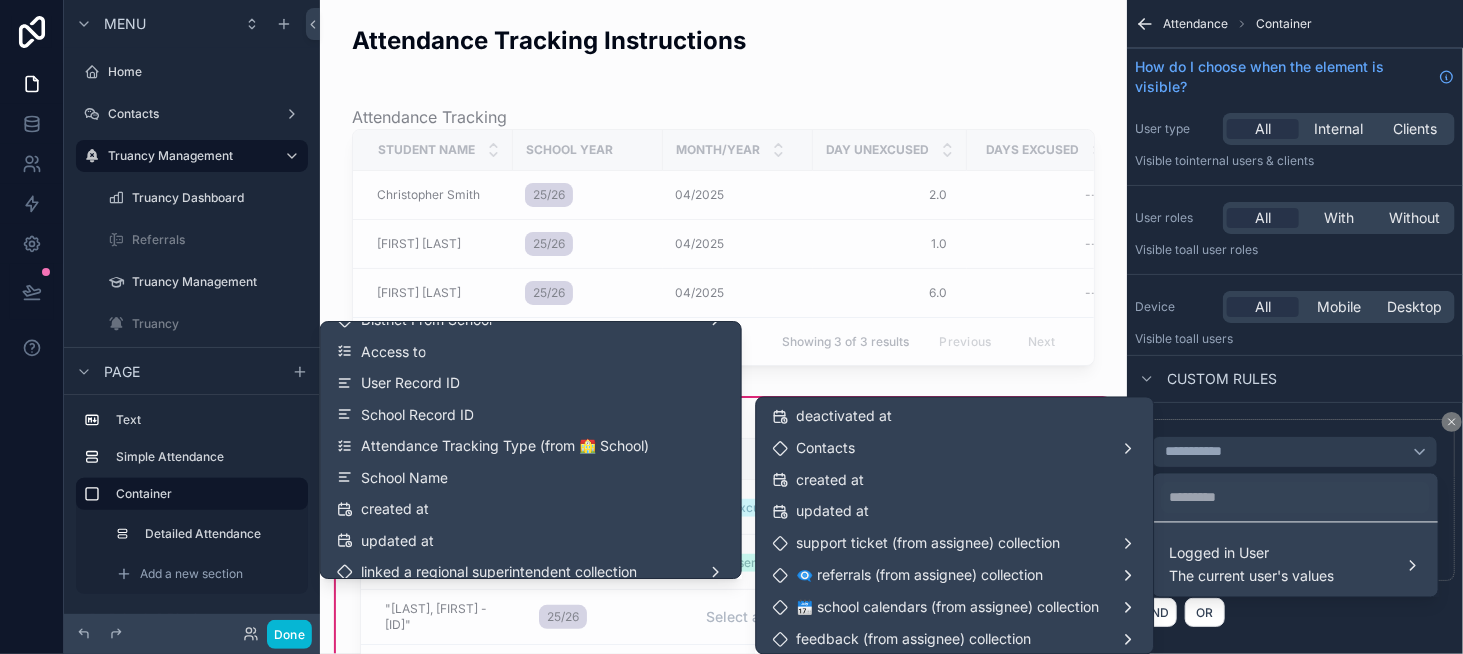 click on "Attendance Tracking Type (from 🏫 School)" at bounding box center [531, 446] 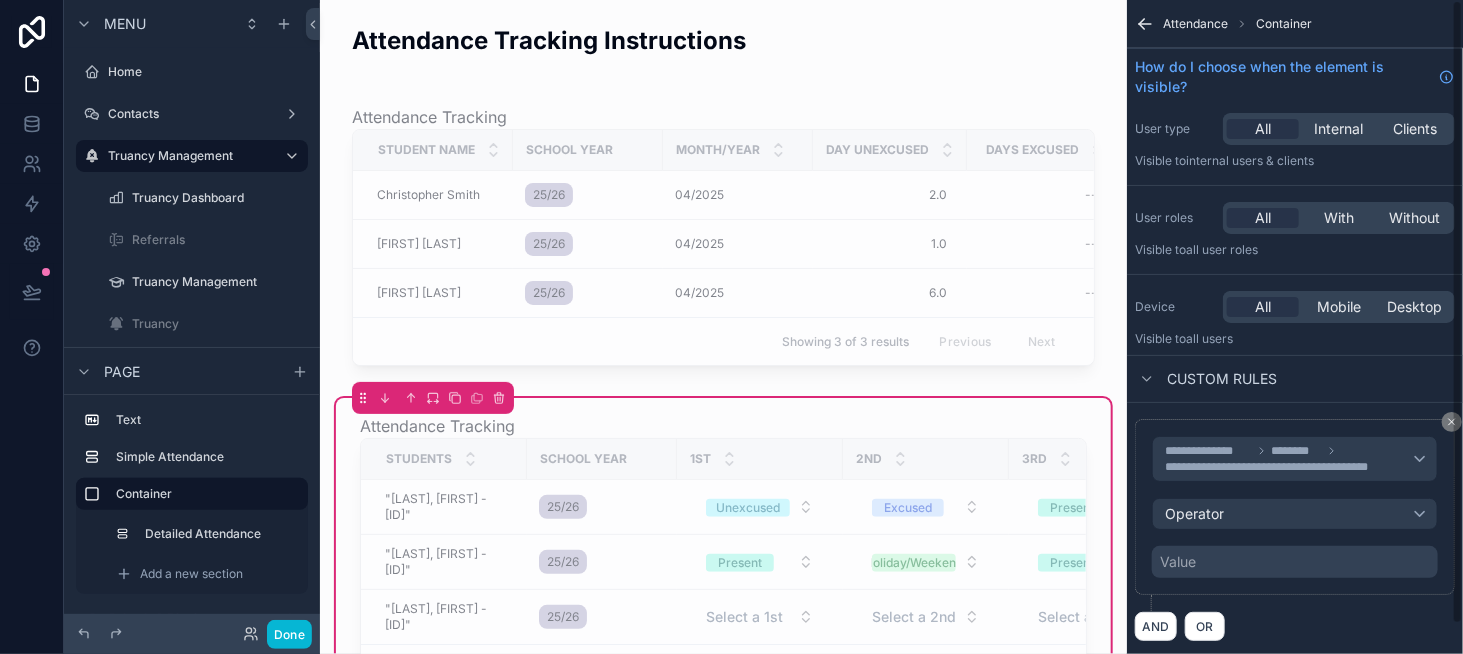 click on "Value" at bounding box center (1178, 562) 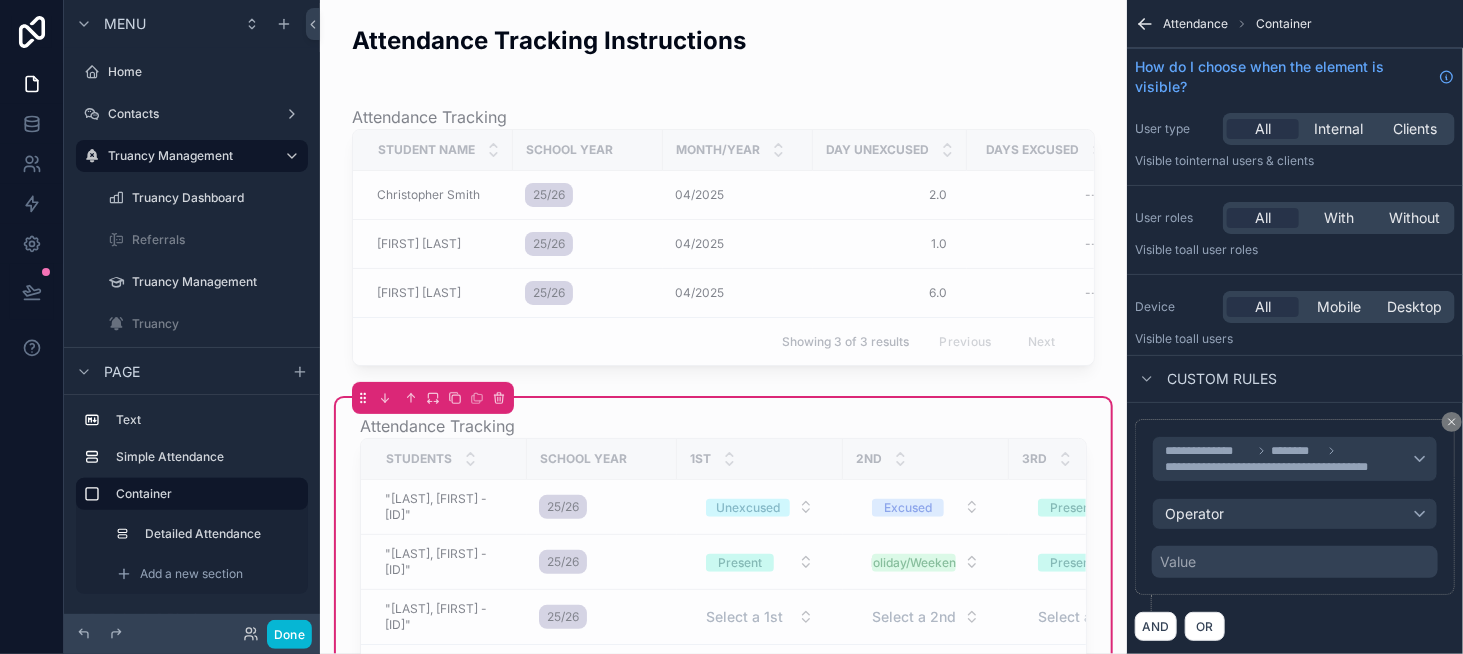 click on "Value" at bounding box center (1295, 562) 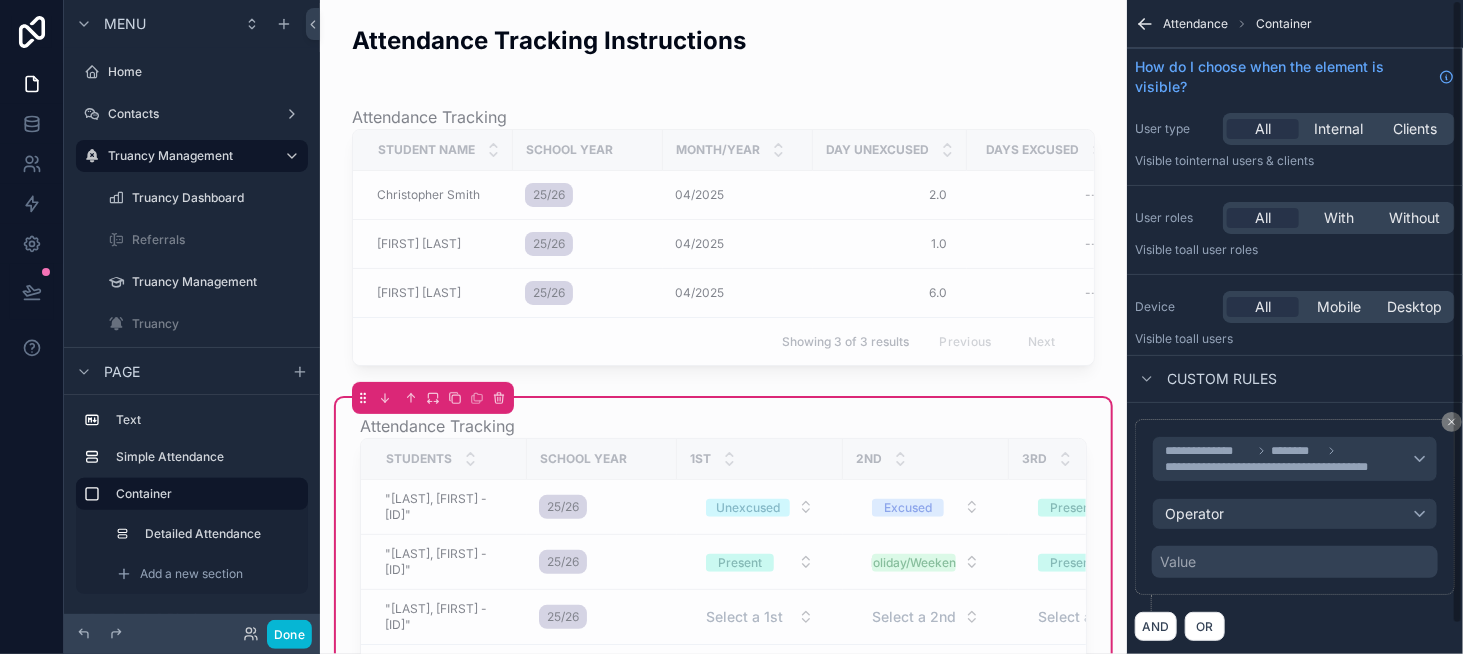 click on "Value" at bounding box center (1295, 562) 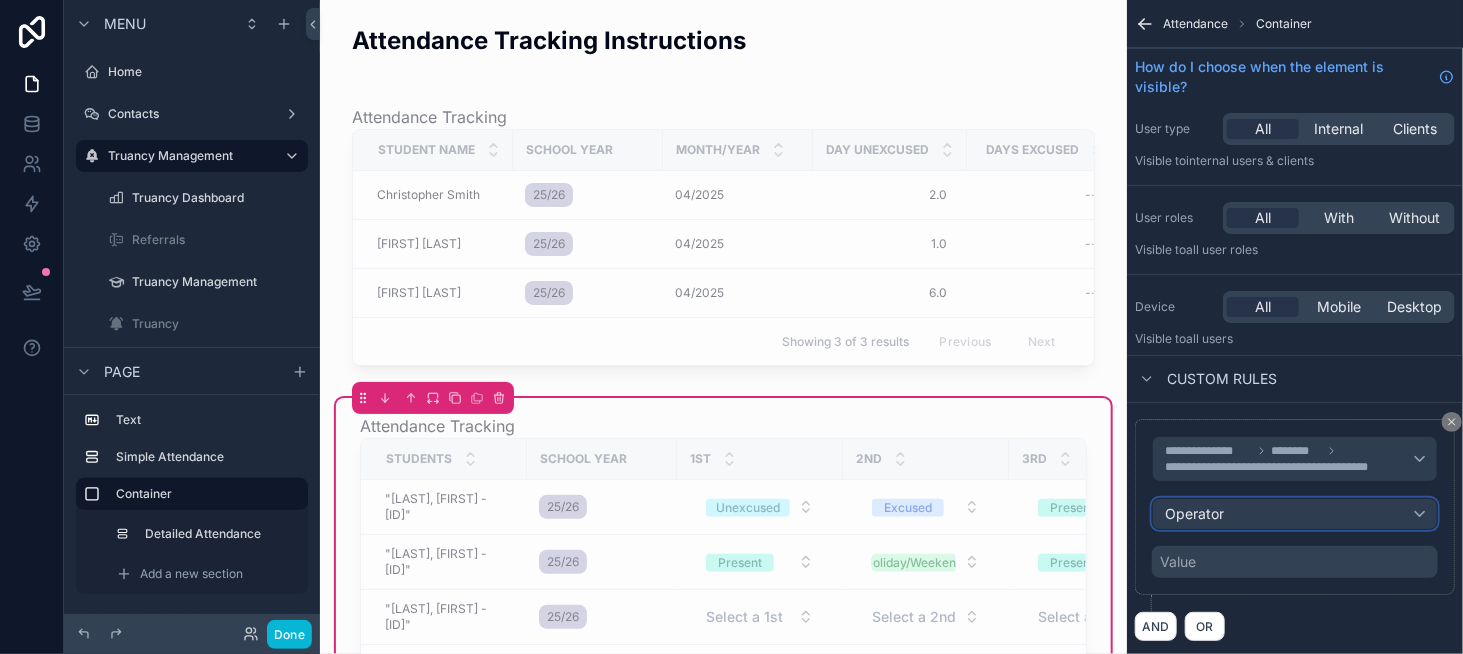 click on "Operator" at bounding box center [1295, 514] 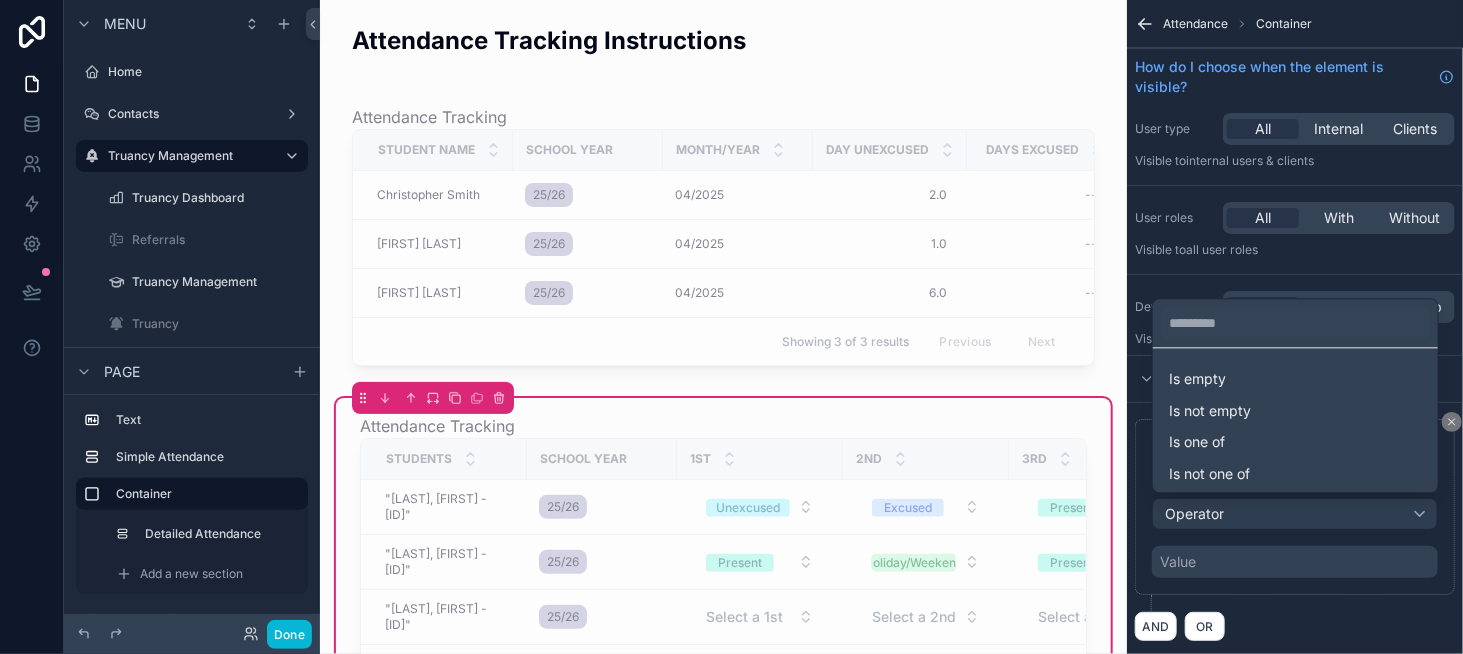 click at bounding box center (731, 327) 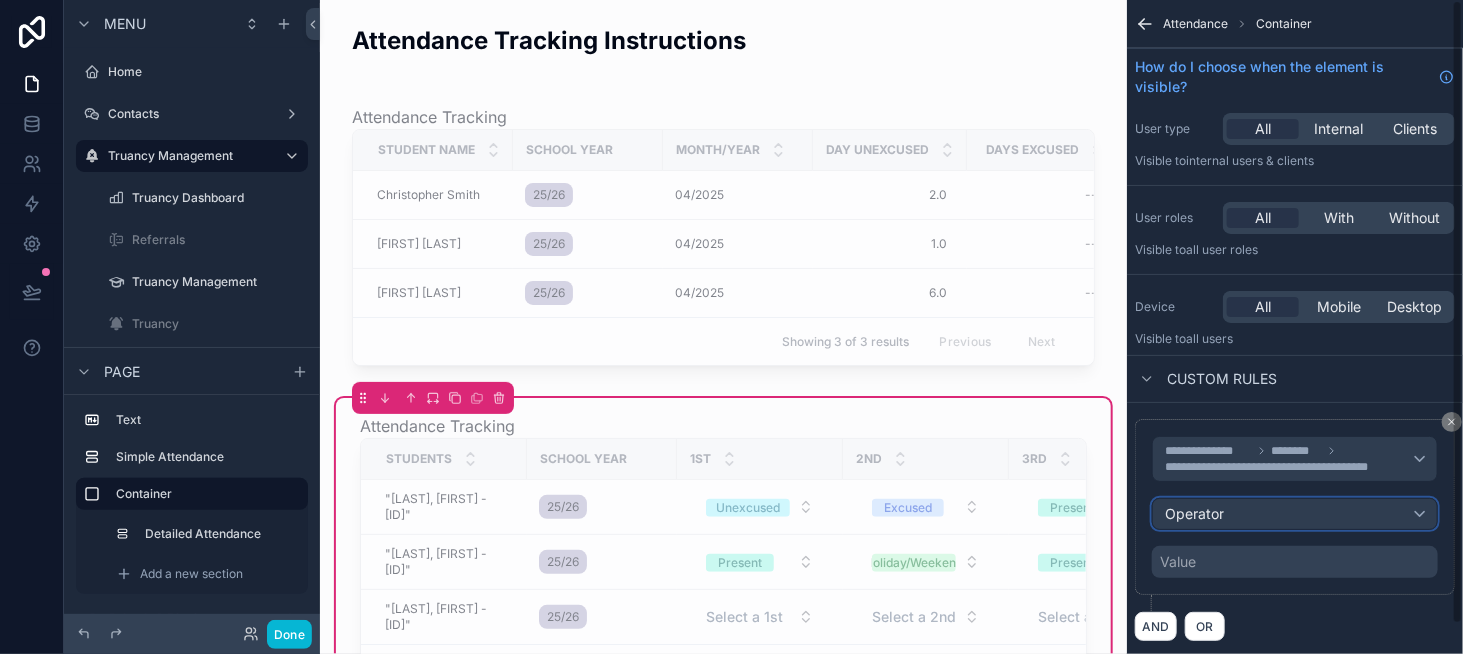 click on "Operator" at bounding box center (1295, 514) 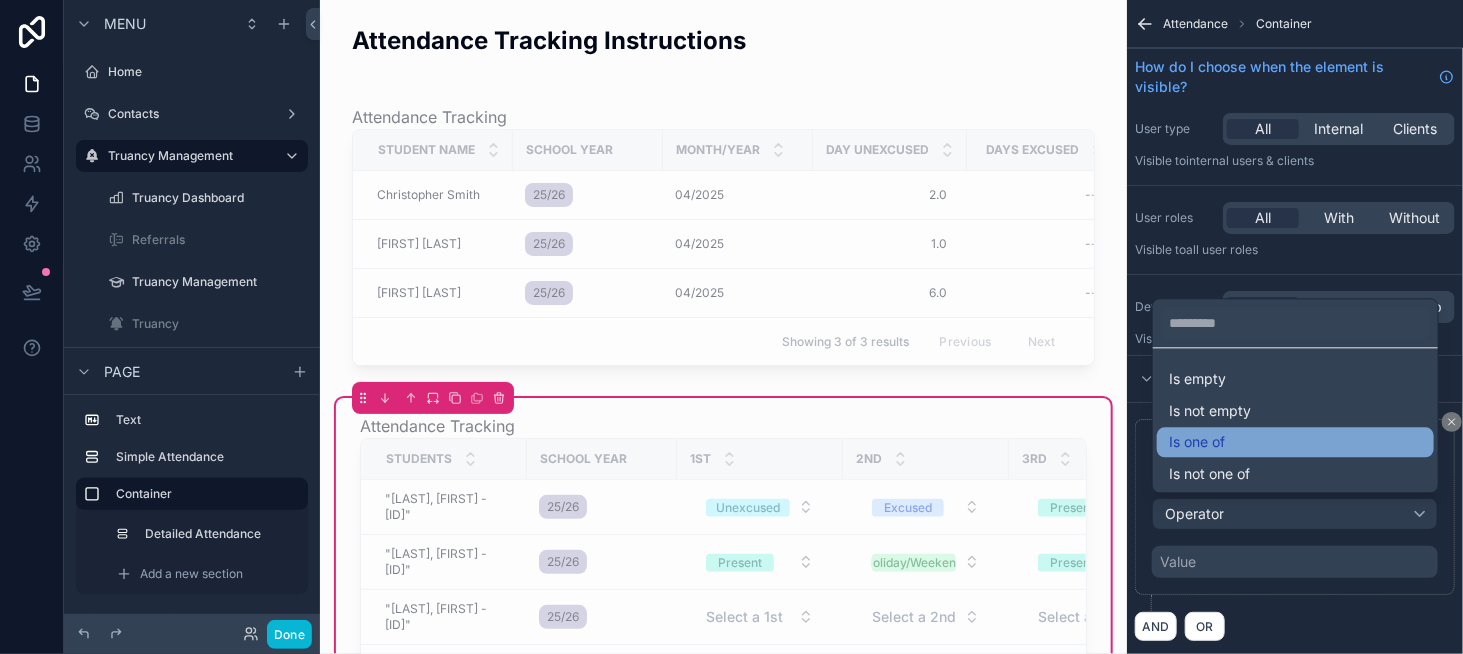 click on "Is one of" at bounding box center [1295, 442] 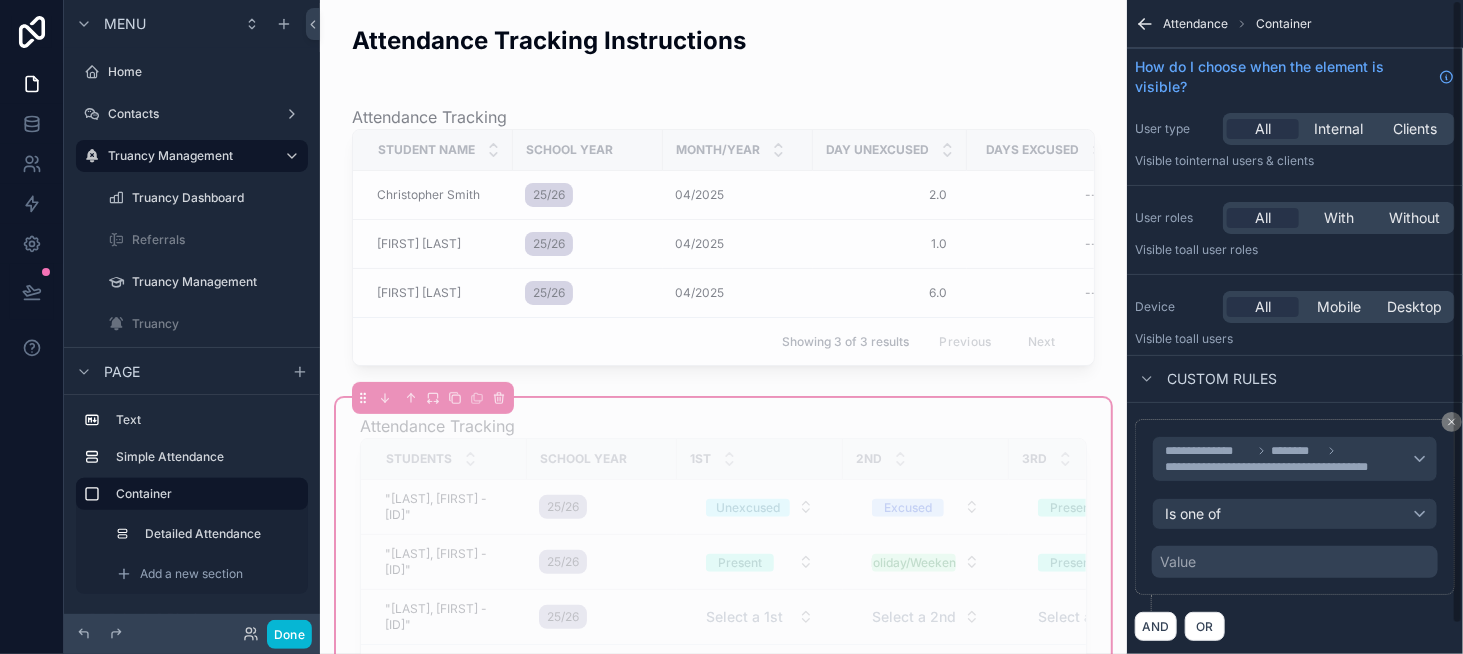 click on "Value" at bounding box center (1295, 562) 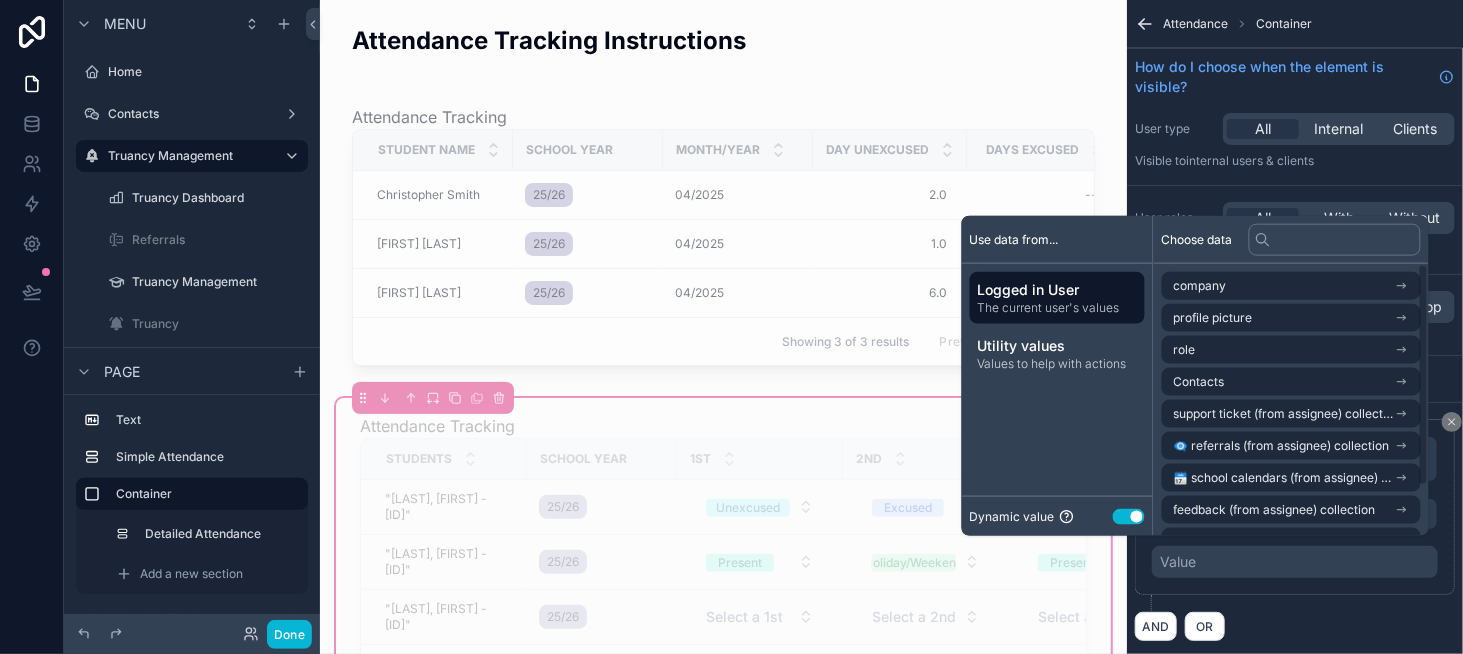 click on "Use setting" at bounding box center [1129, 516] 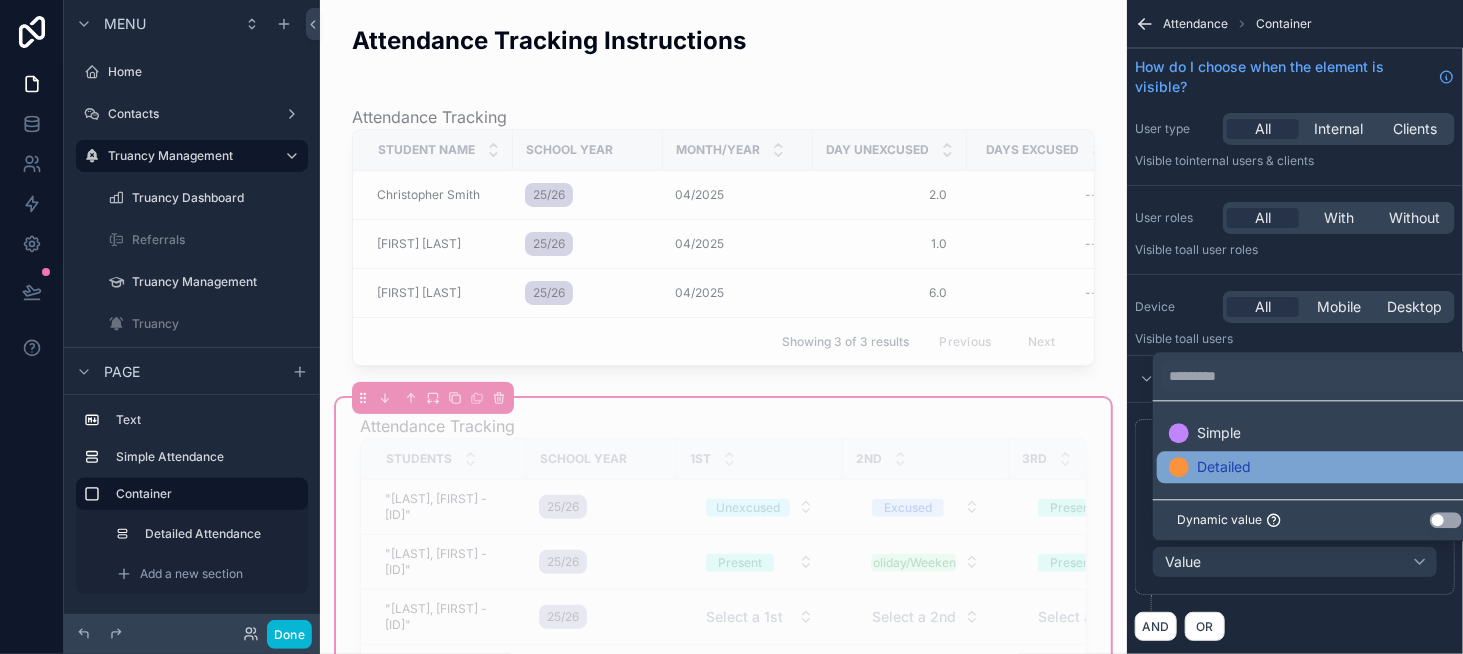 click on "Detailed" at bounding box center (1224, 468) 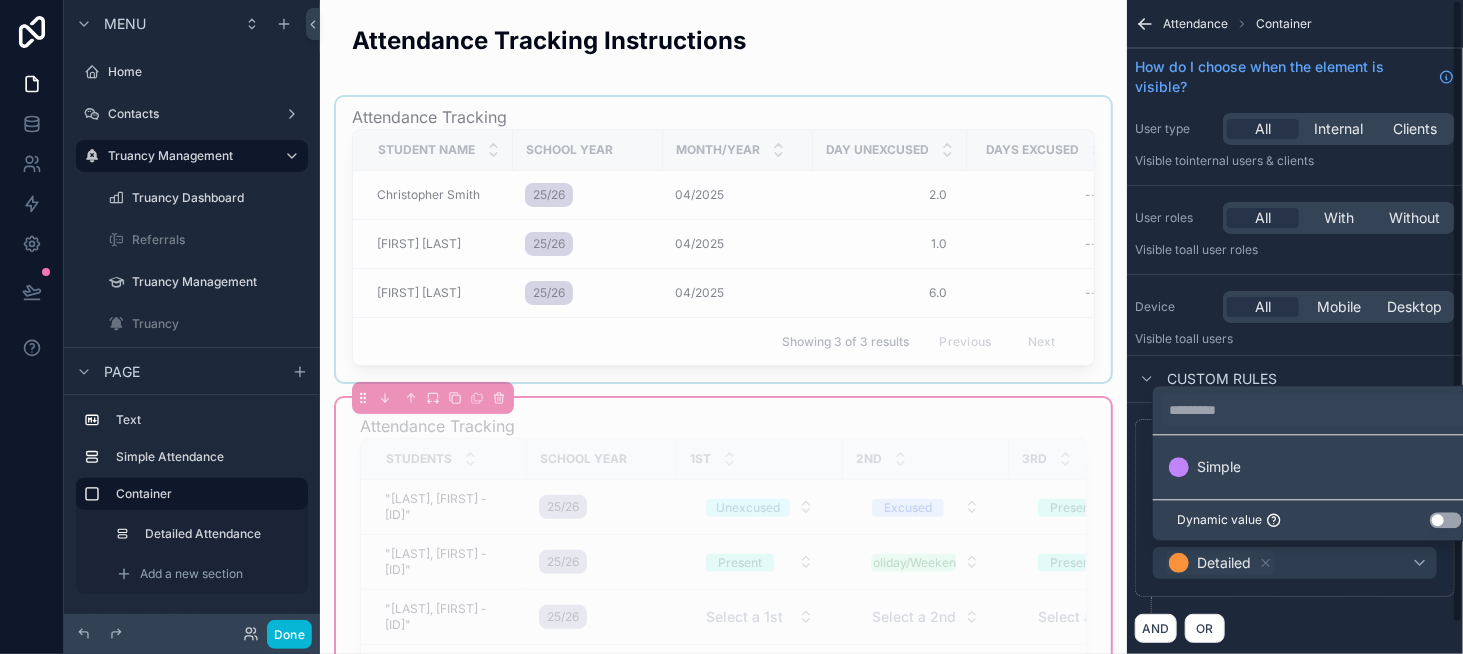 click at bounding box center [723, 239] 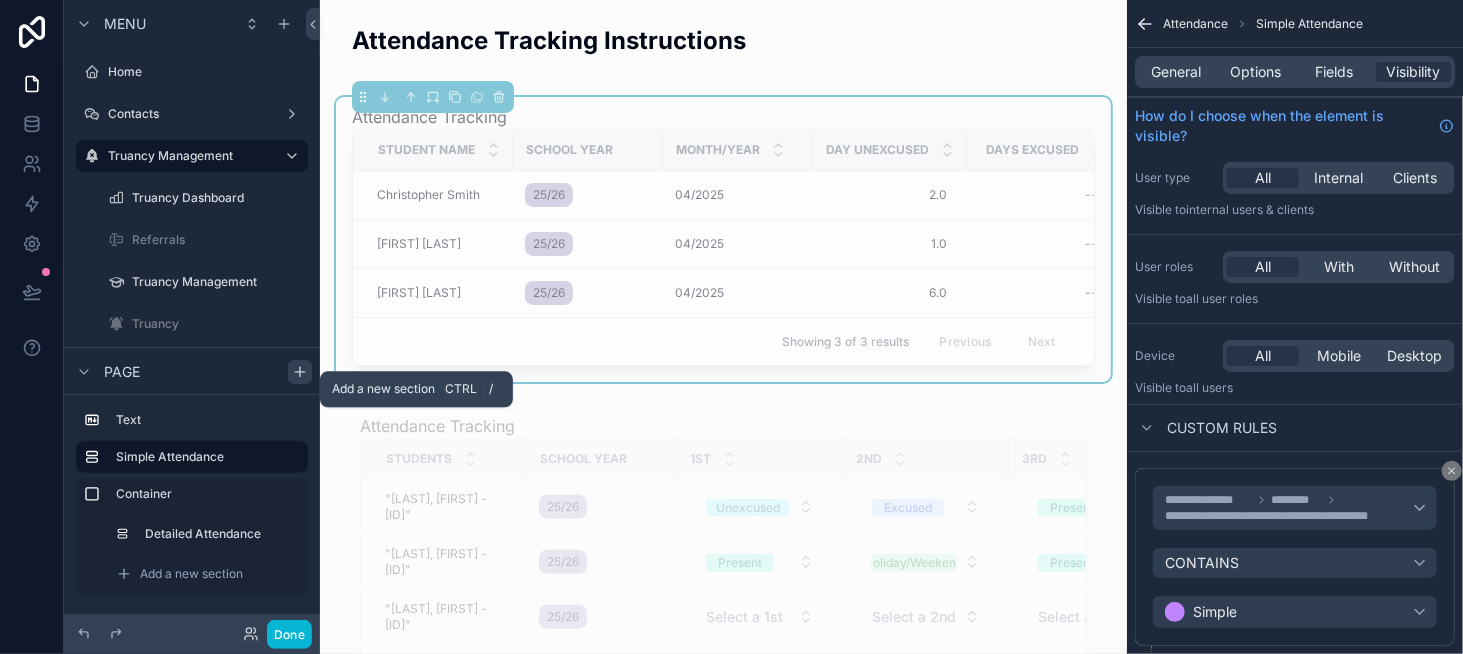 click 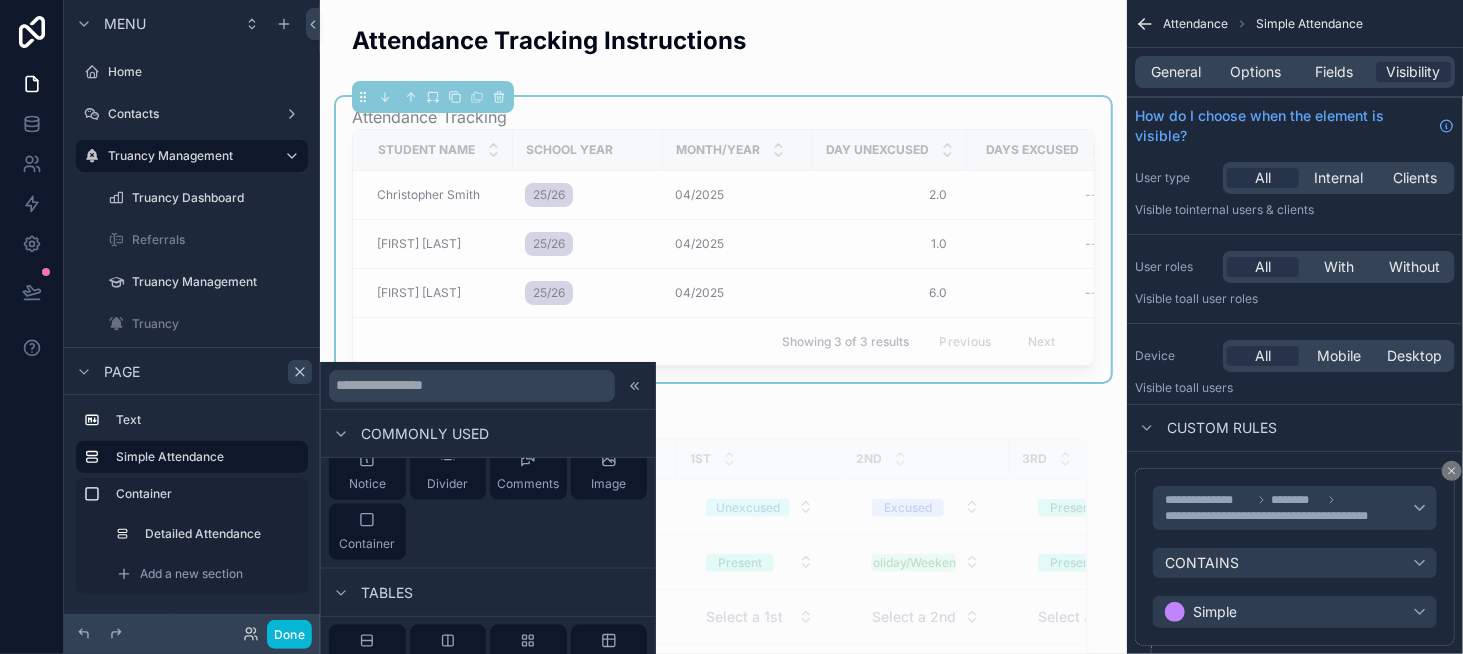 scroll, scrollTop: 200, scrollLeft: 0, axis: vertical 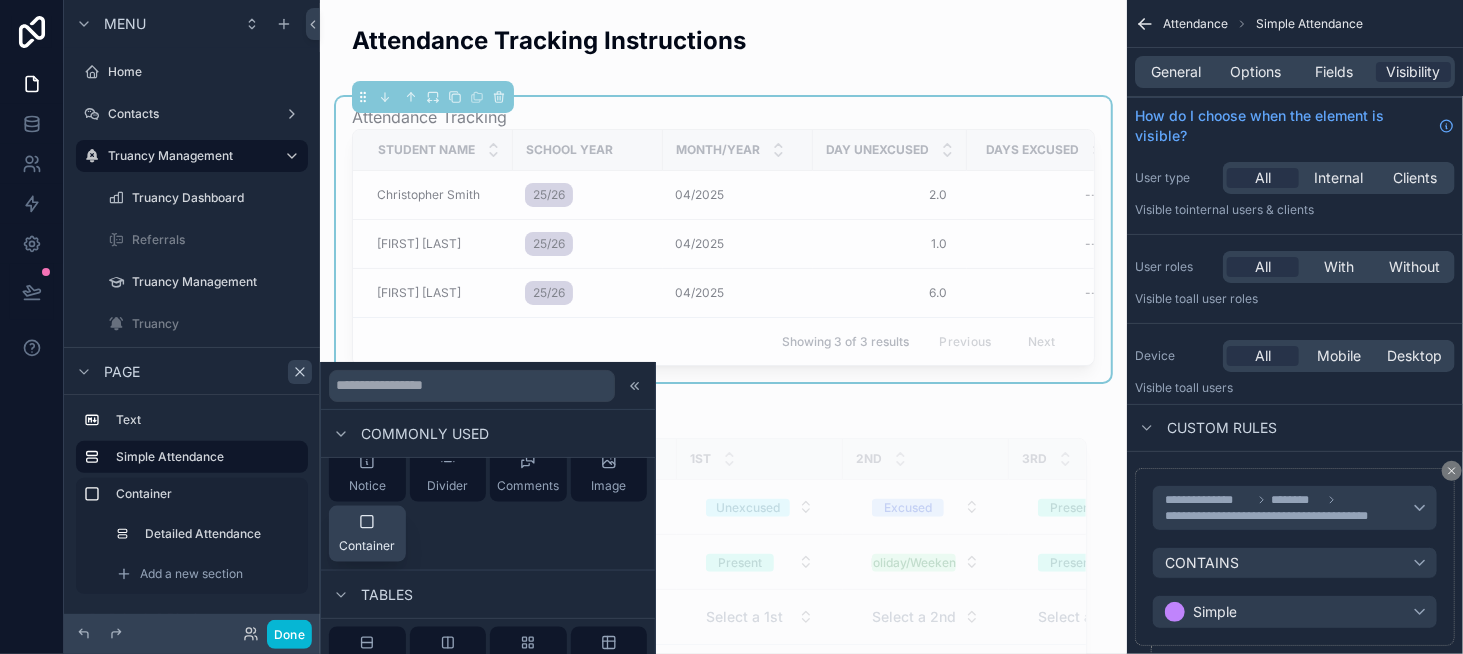 click on "Container" at bounding box center [367, 534] 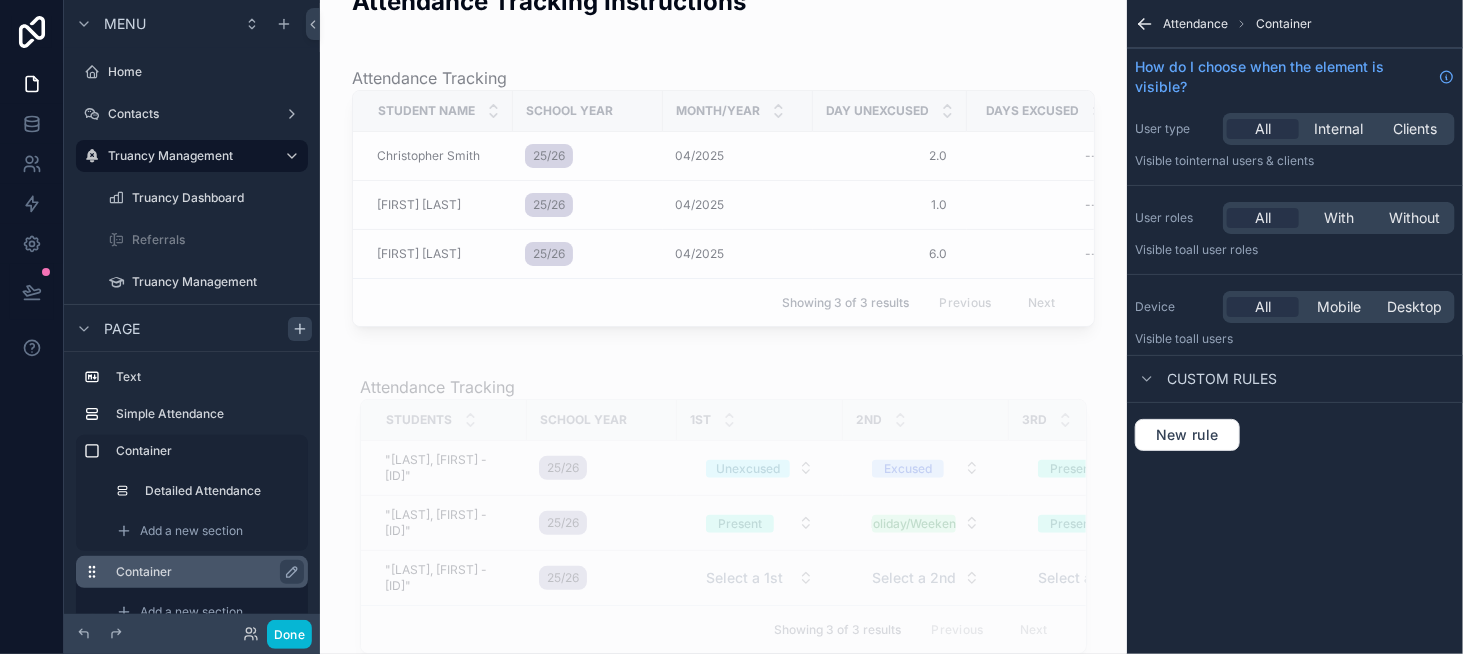 scroll, scrollTop: 560, scrollLeft: 0, axis: vertical 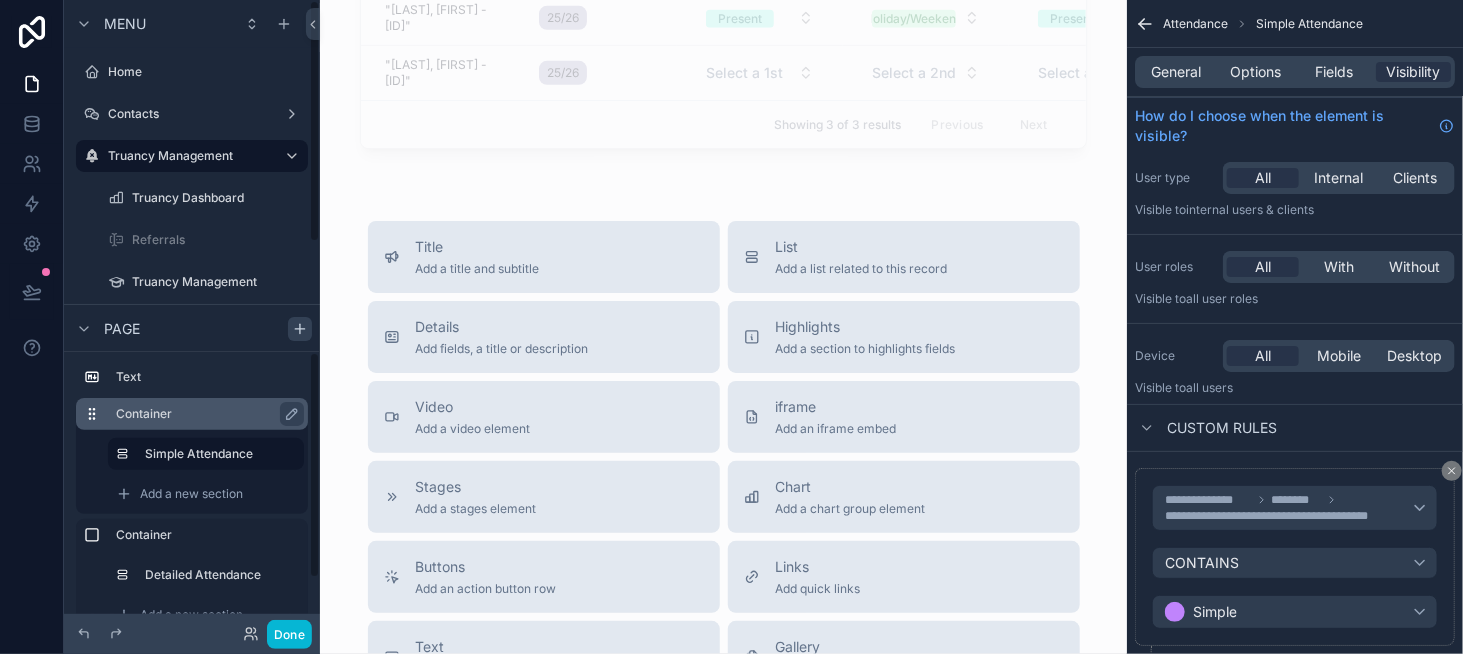 click on "Container" at bounding box center (204, 414) 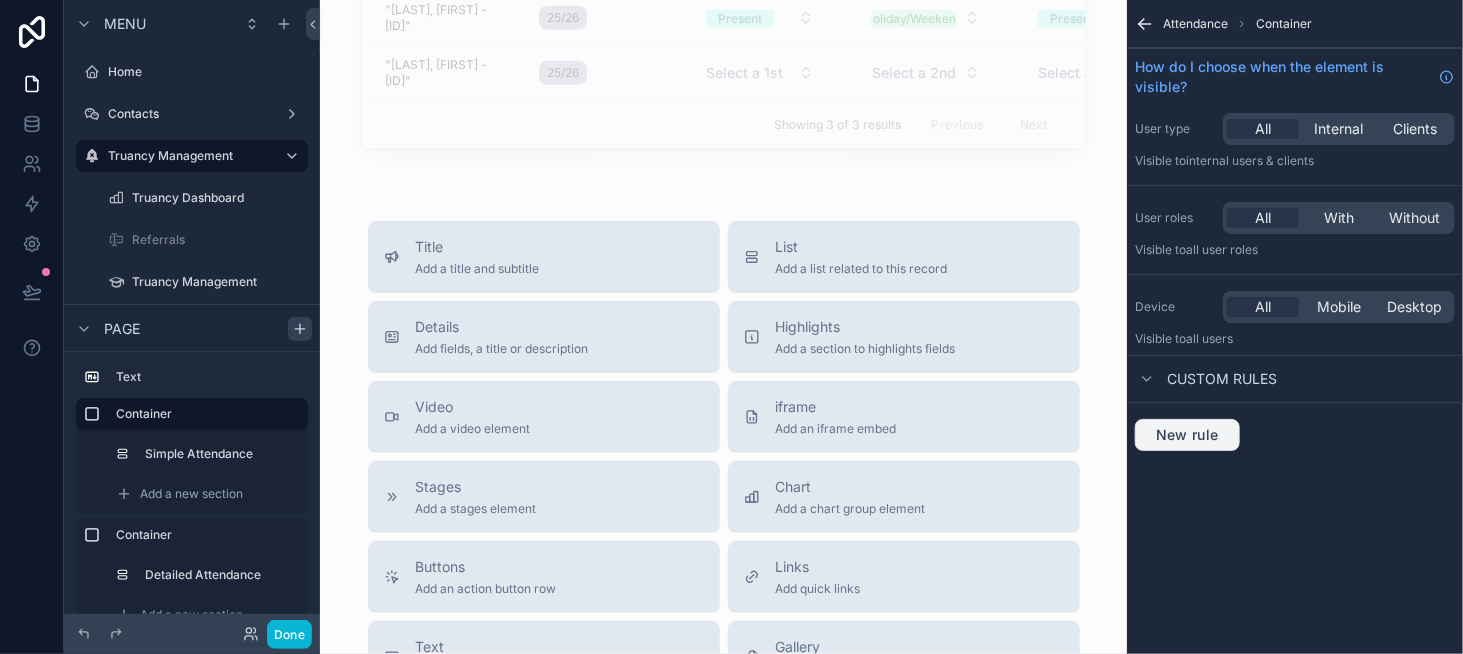 click on "New rule" at bounding box center [1187, 435] 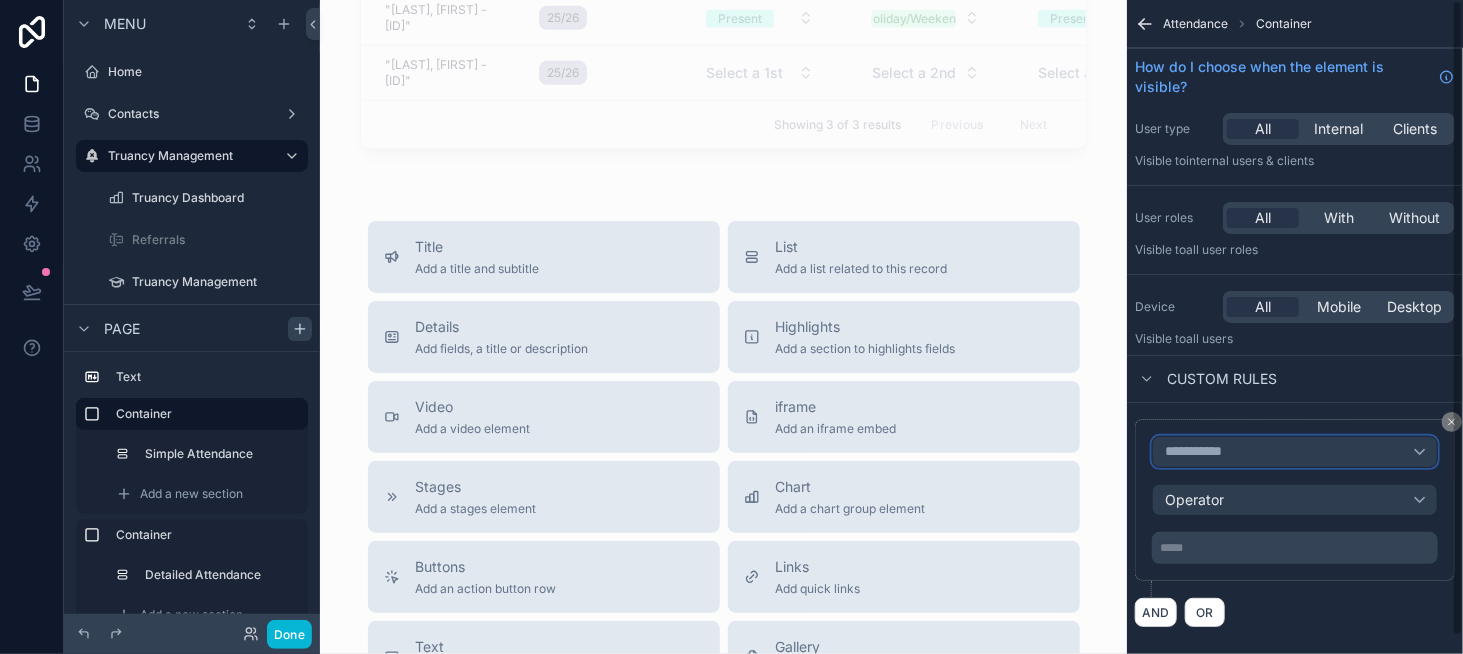 click on "**********" at bounding box center [1295, 452] 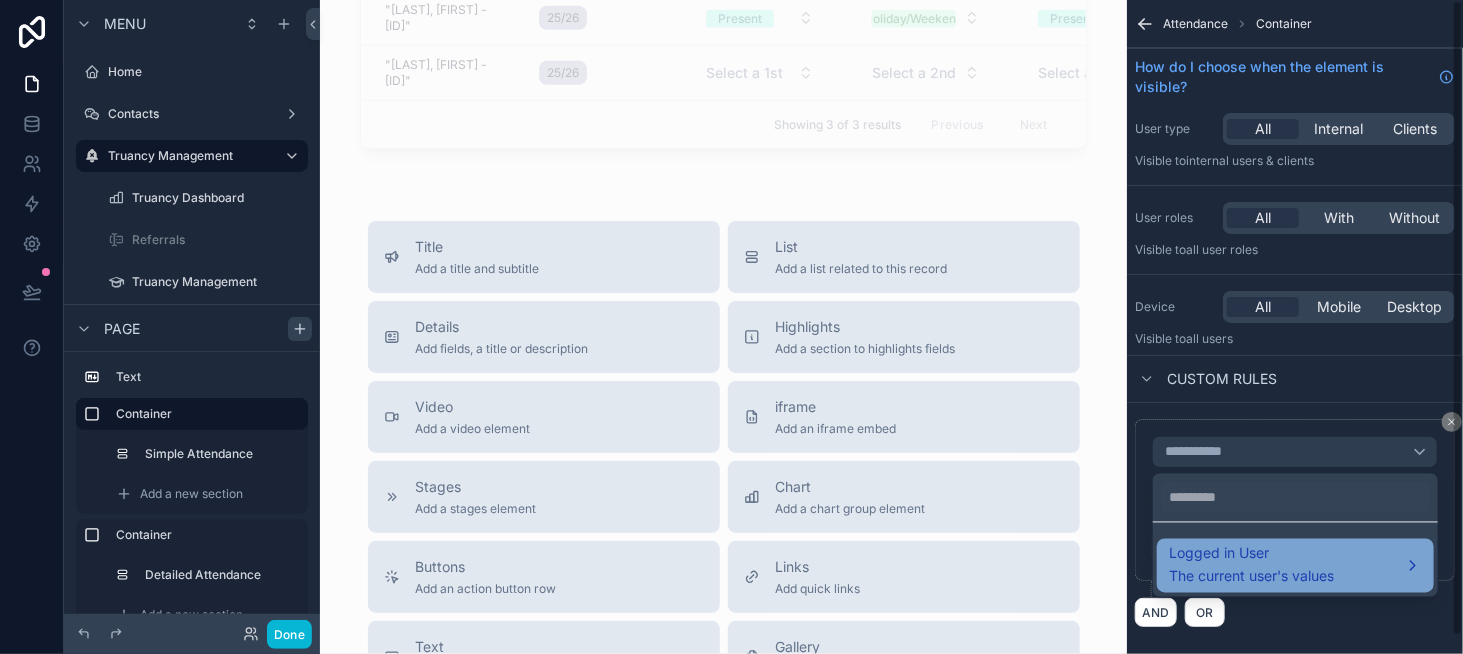 click on "Logged in User" at bounding box center [1251, 554] 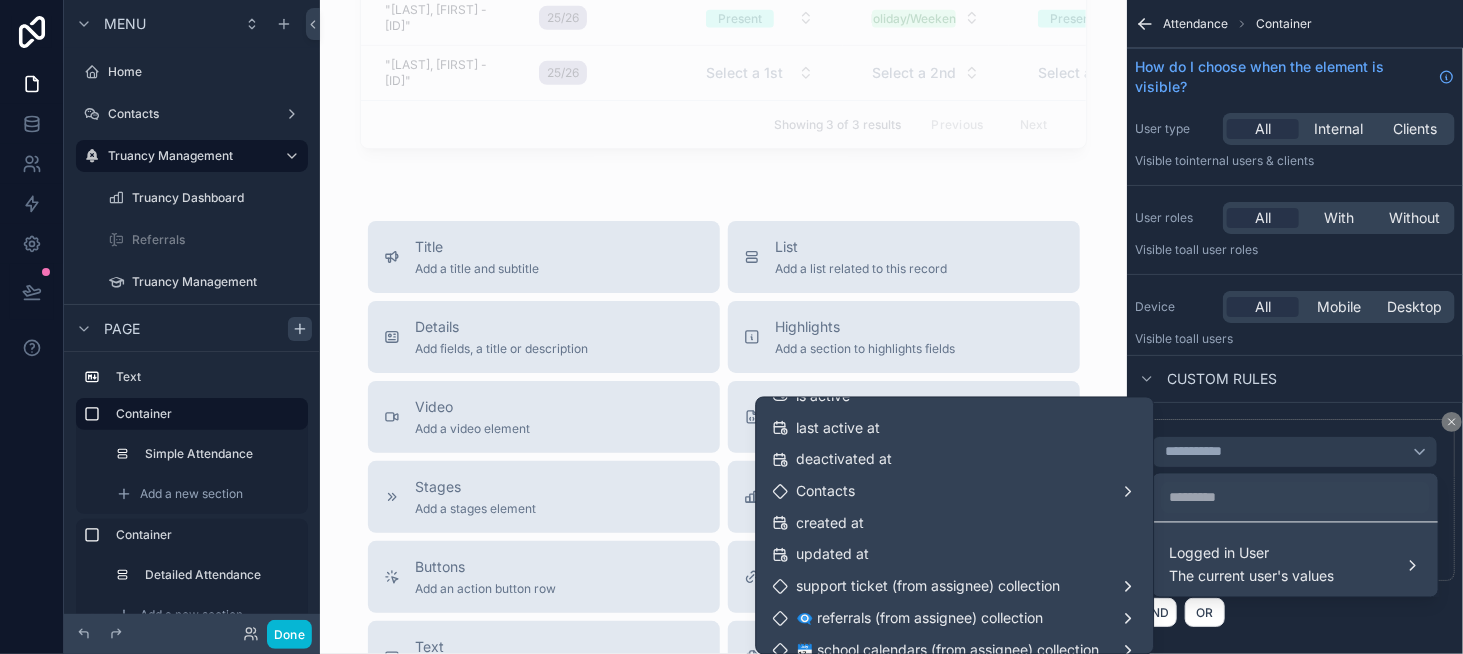 scroll, scrollTop: 300, scrollLeft: 0, axis: vertical 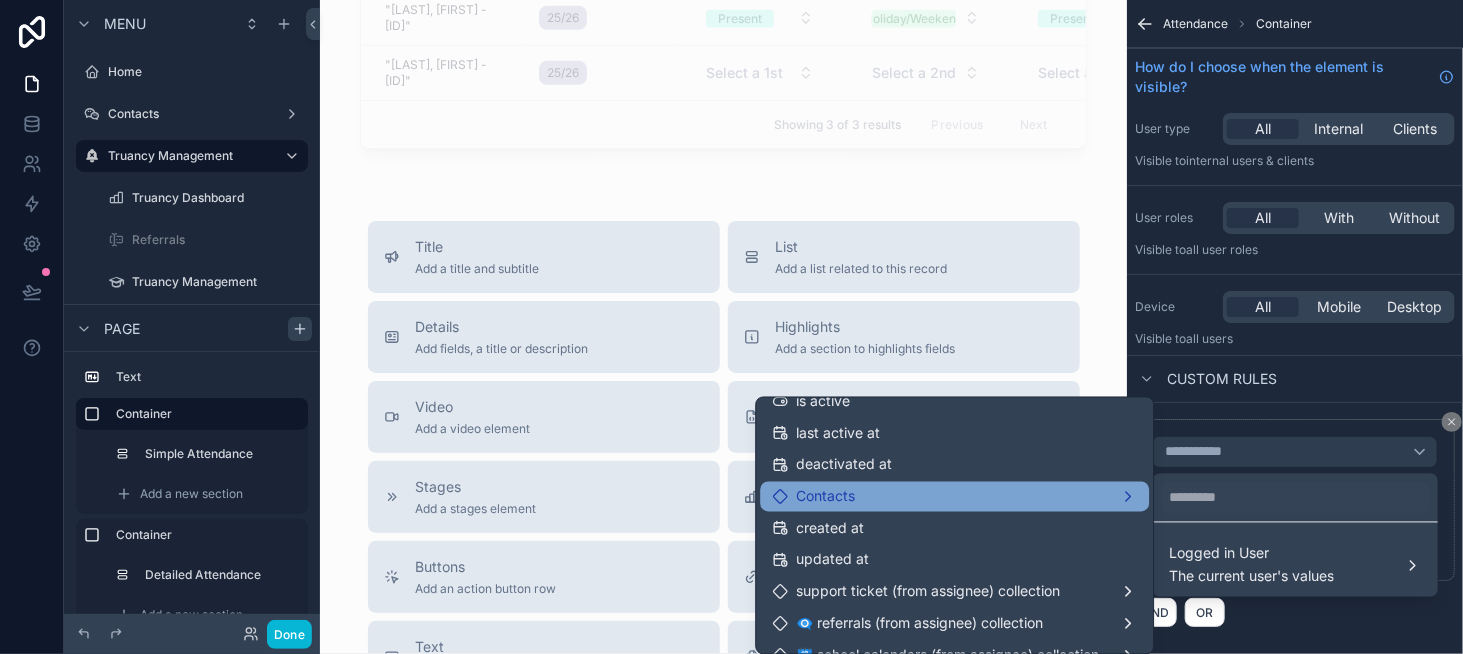 click on "Contacts" at bounding box center (954, 496) 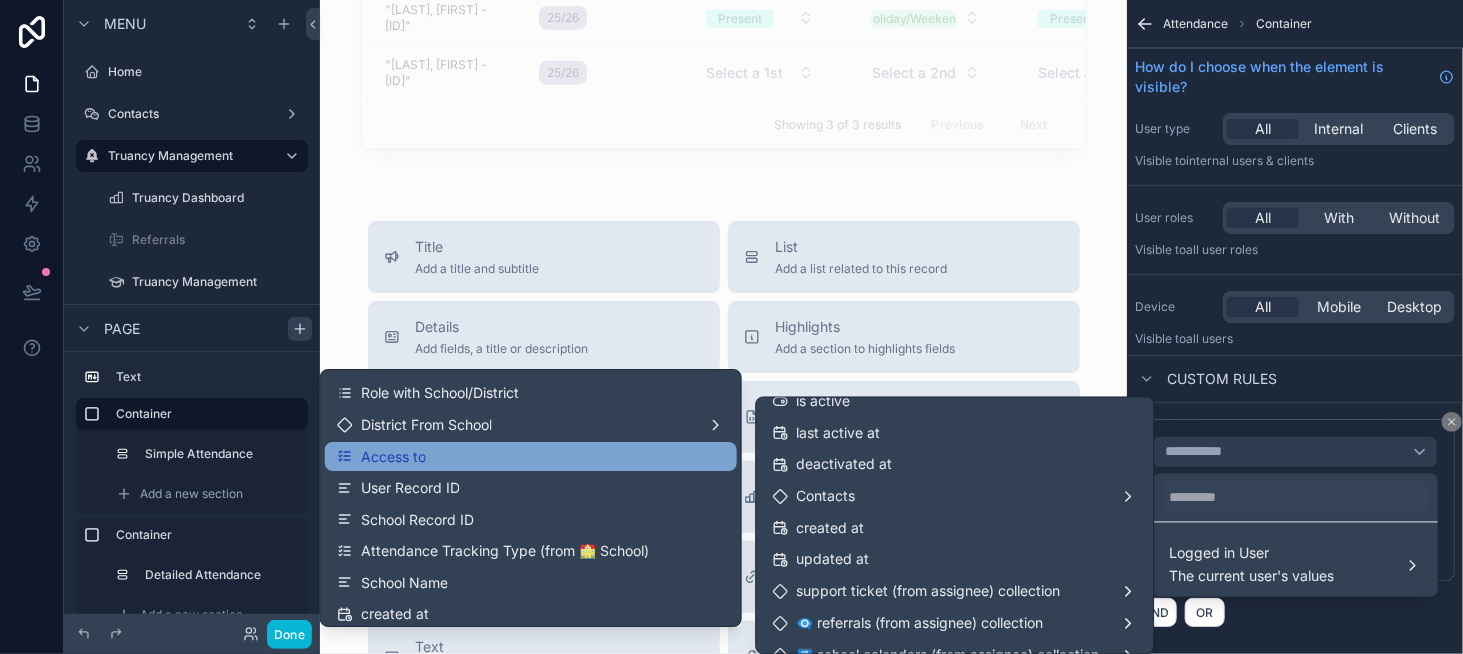 scroll, scrollTop: 400, scrollLeft: 0, axis: vertical 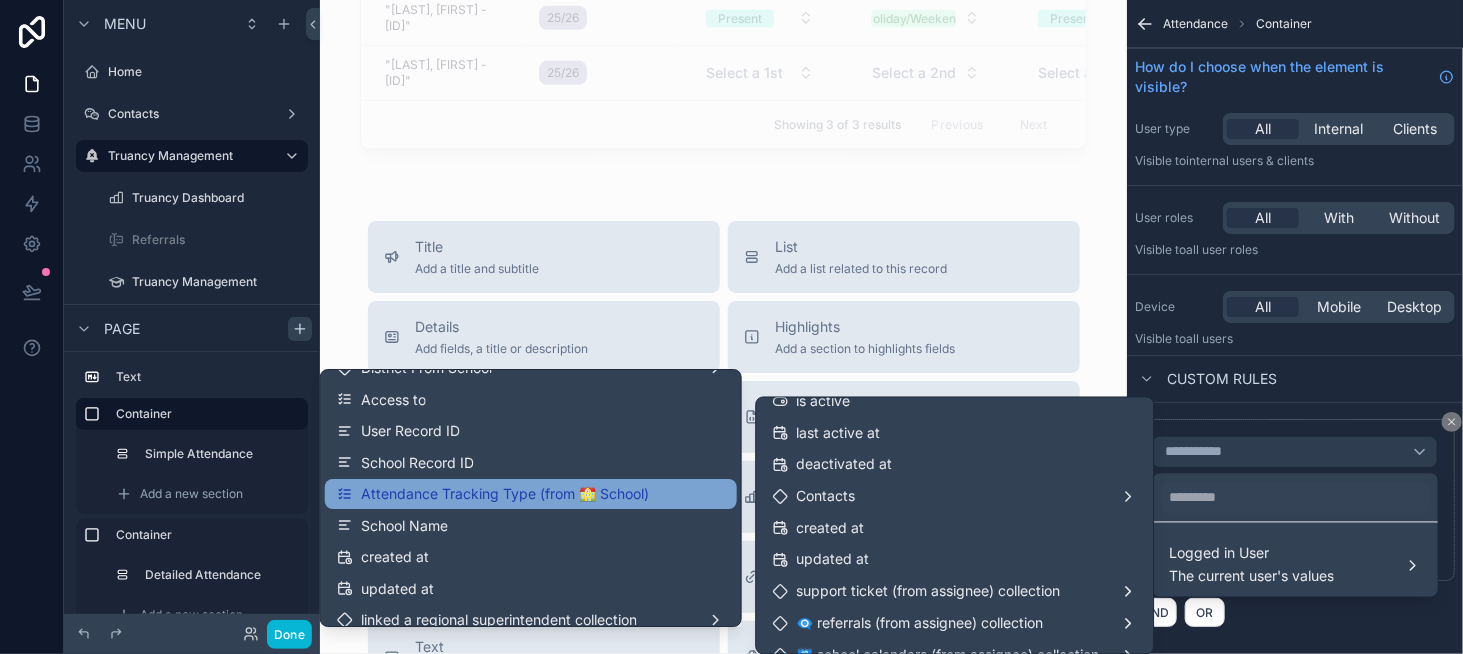 click on "Attendance Tracking Type (from 🏫 School)" at bounding box center (505, 494) 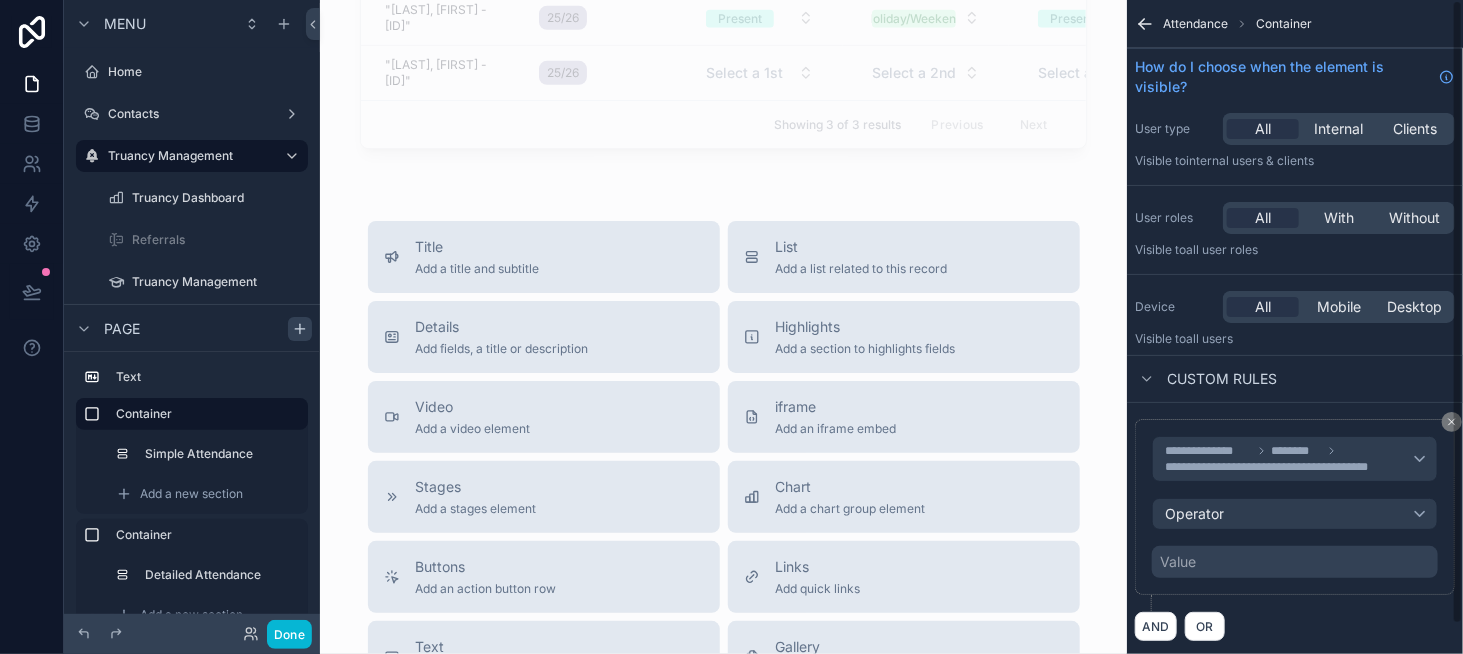 click on "Value" at bounding box center [1178, 562] 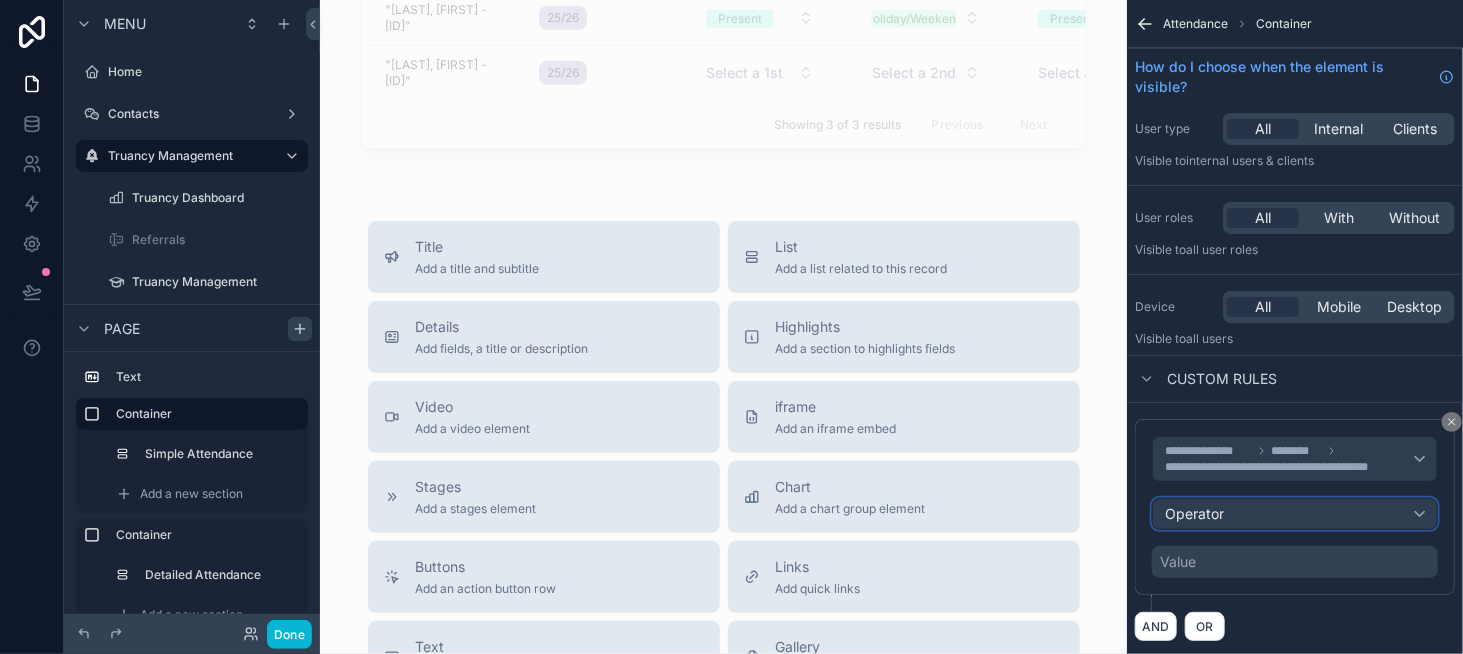 click on "Operator" at bounding box center (1295, 514) 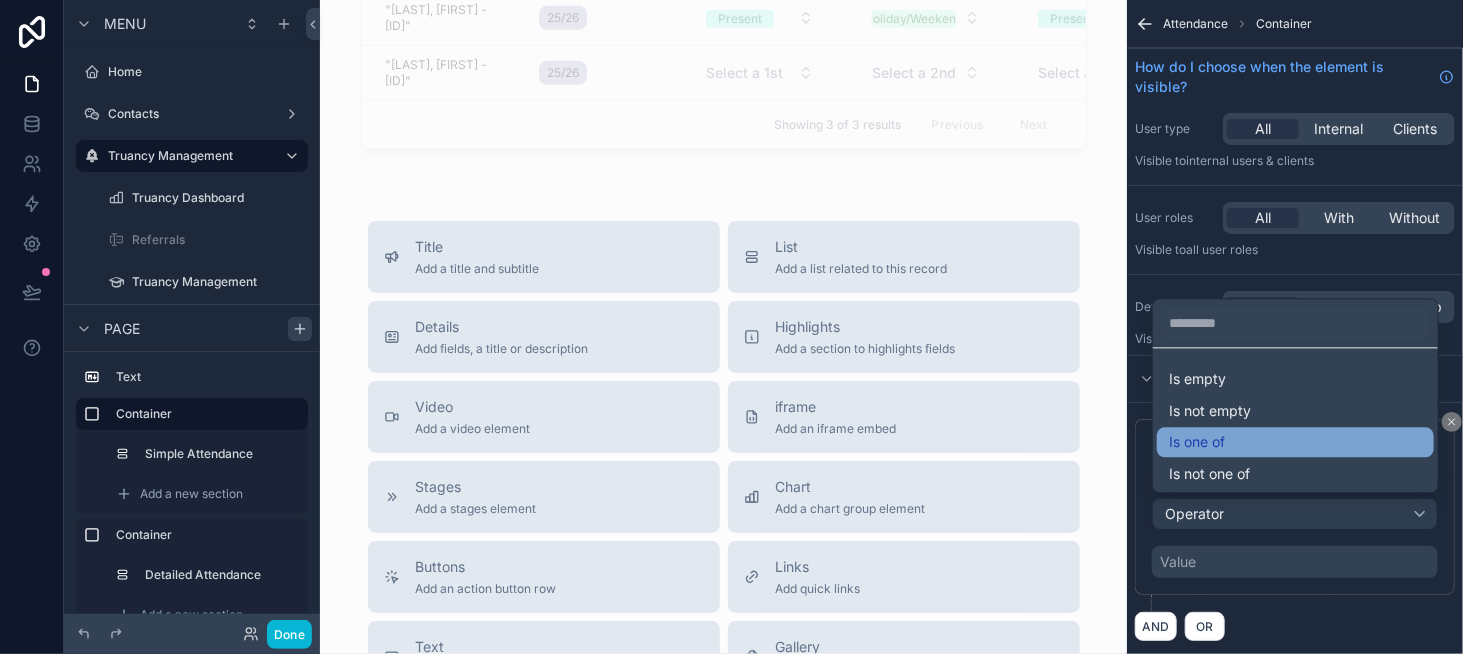 click on "Is one of" at bounding box center (1295, 442) 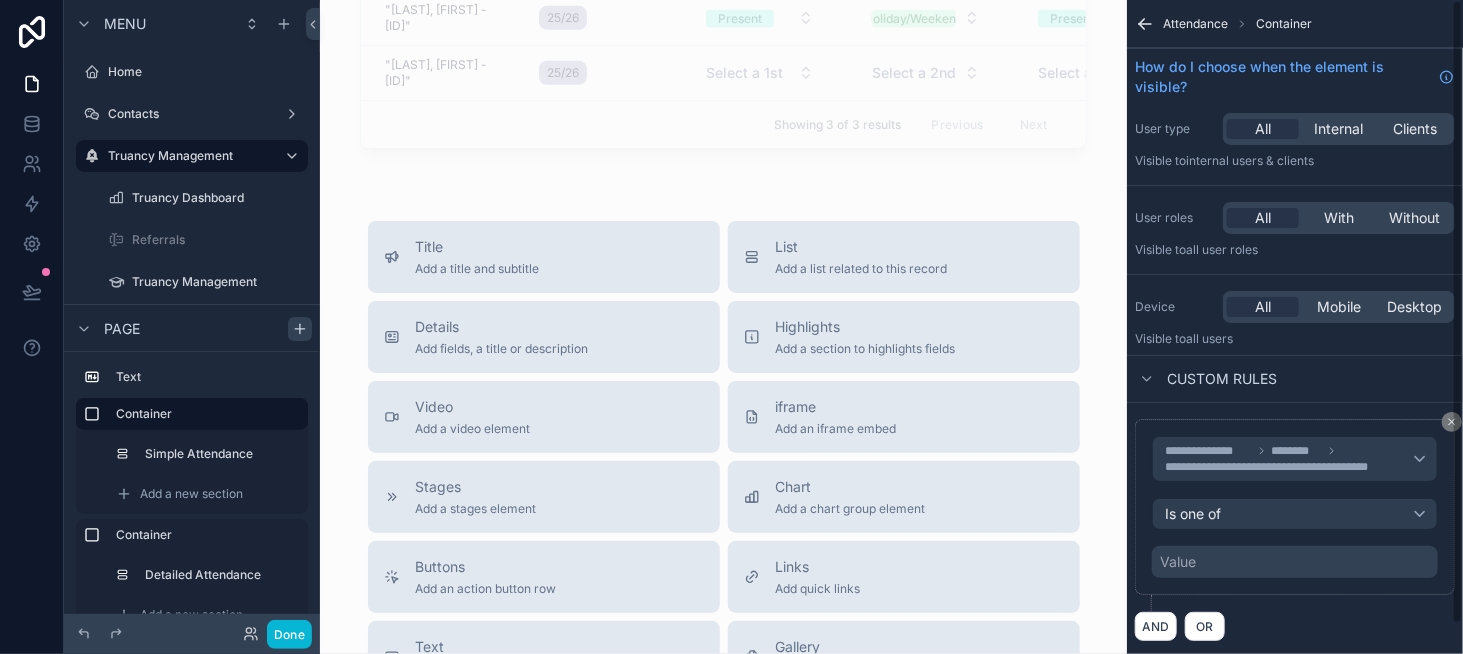 click on "Value" at bounding box center [1295, 562] 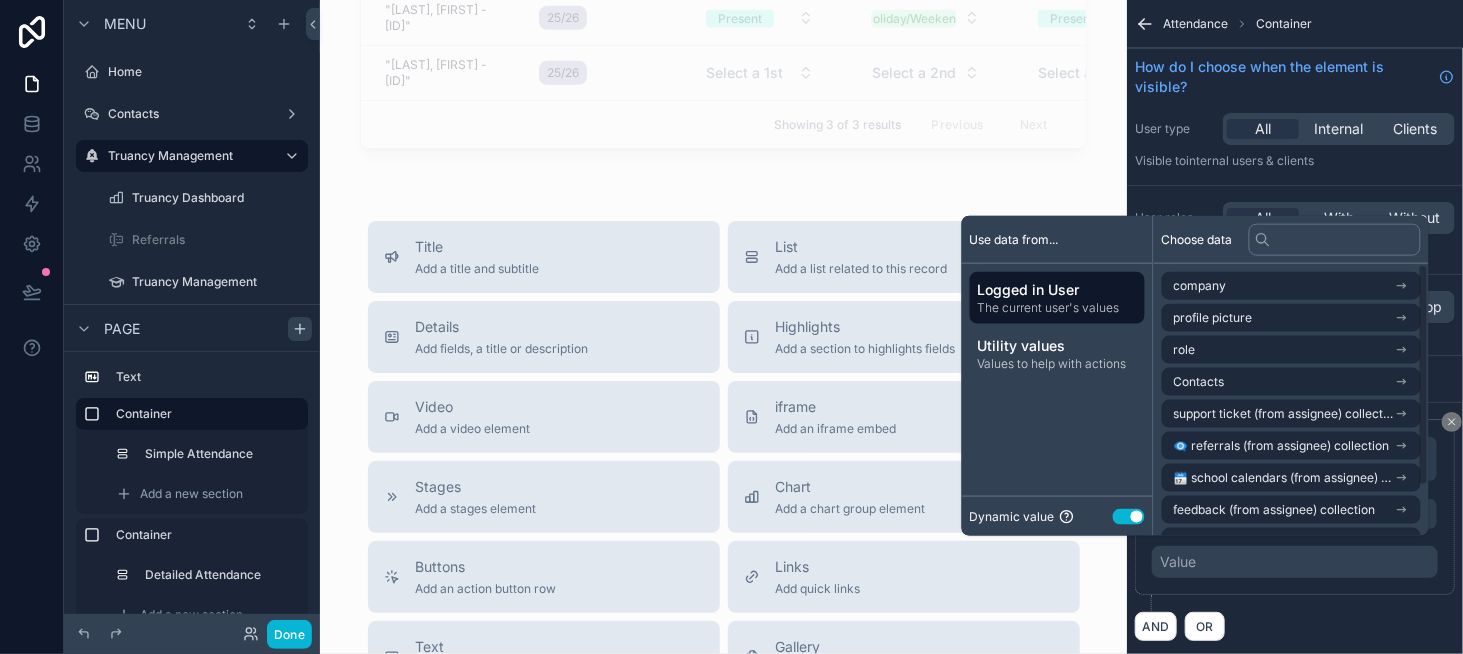click on "Use setting" at bounding box center [1129, 516] 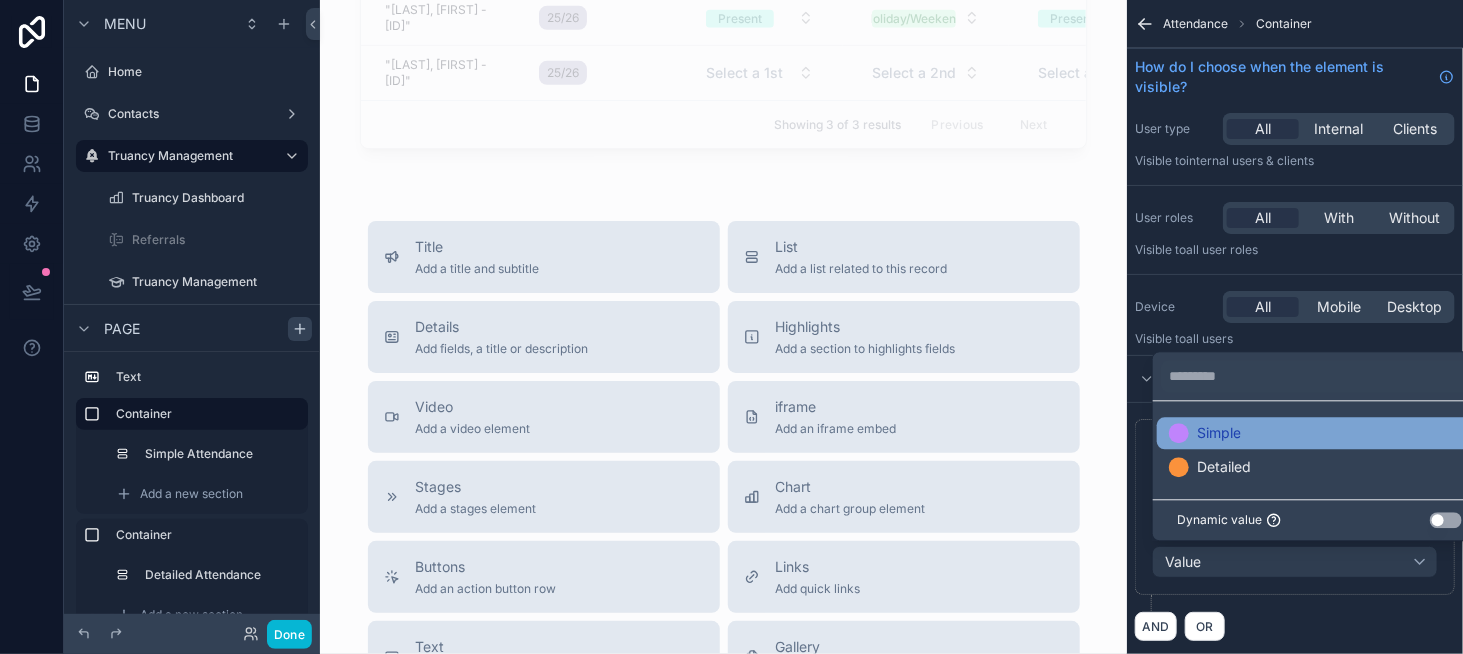 click on "Simple" at bounding box center (1219, 434) 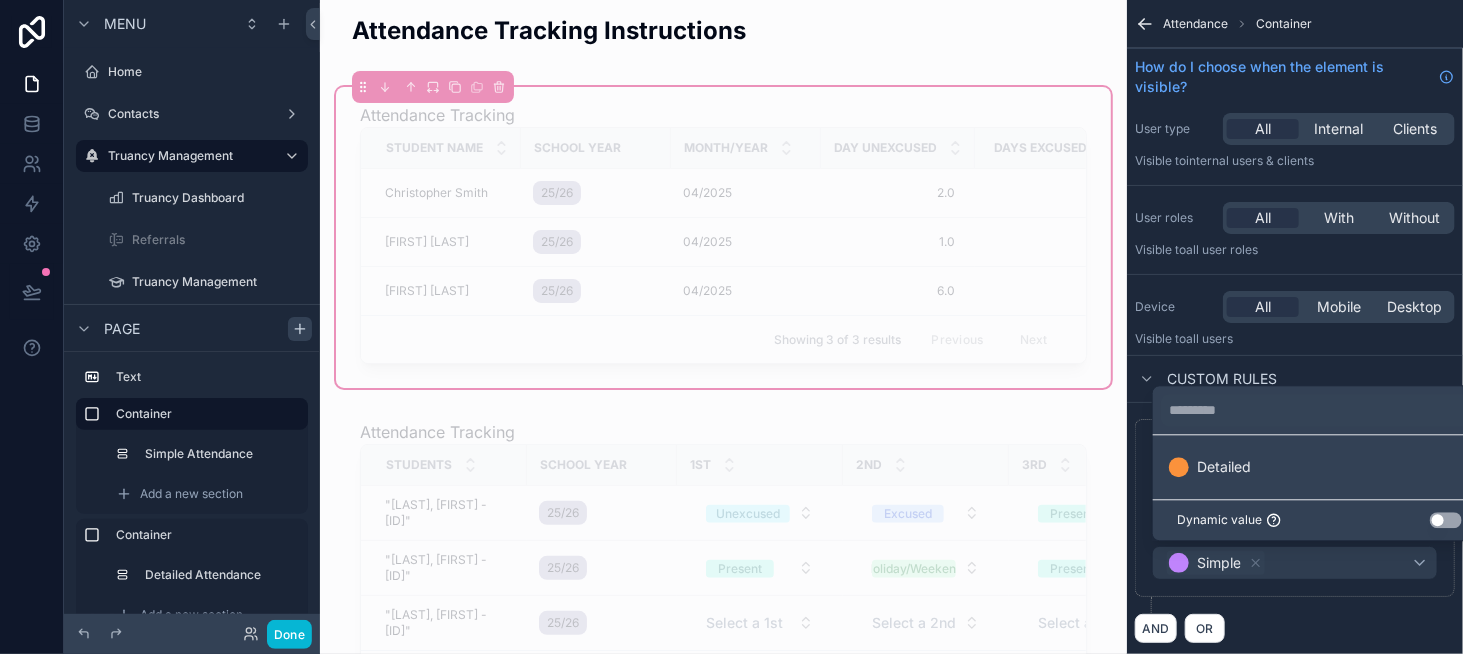 scroll, scrollTop: 0, scrollLeft: 0, axis: both 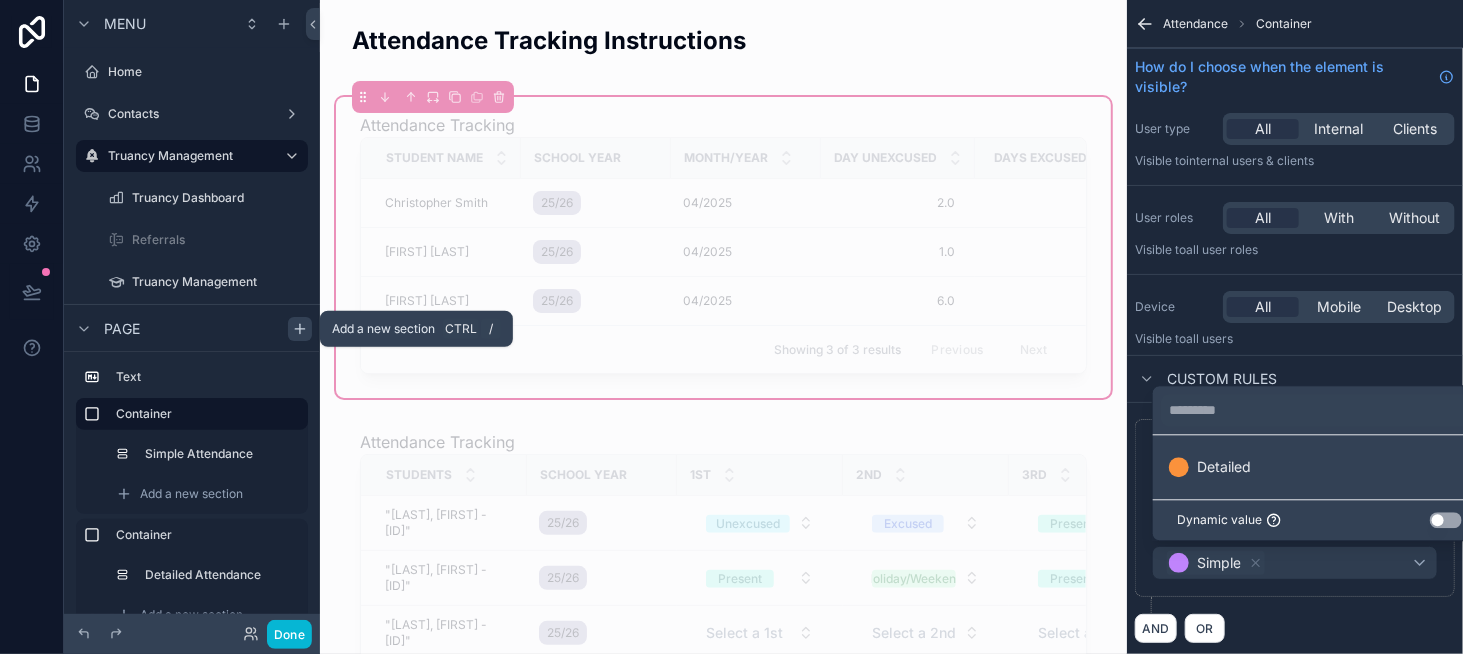 click at bounding box center (300, 329) 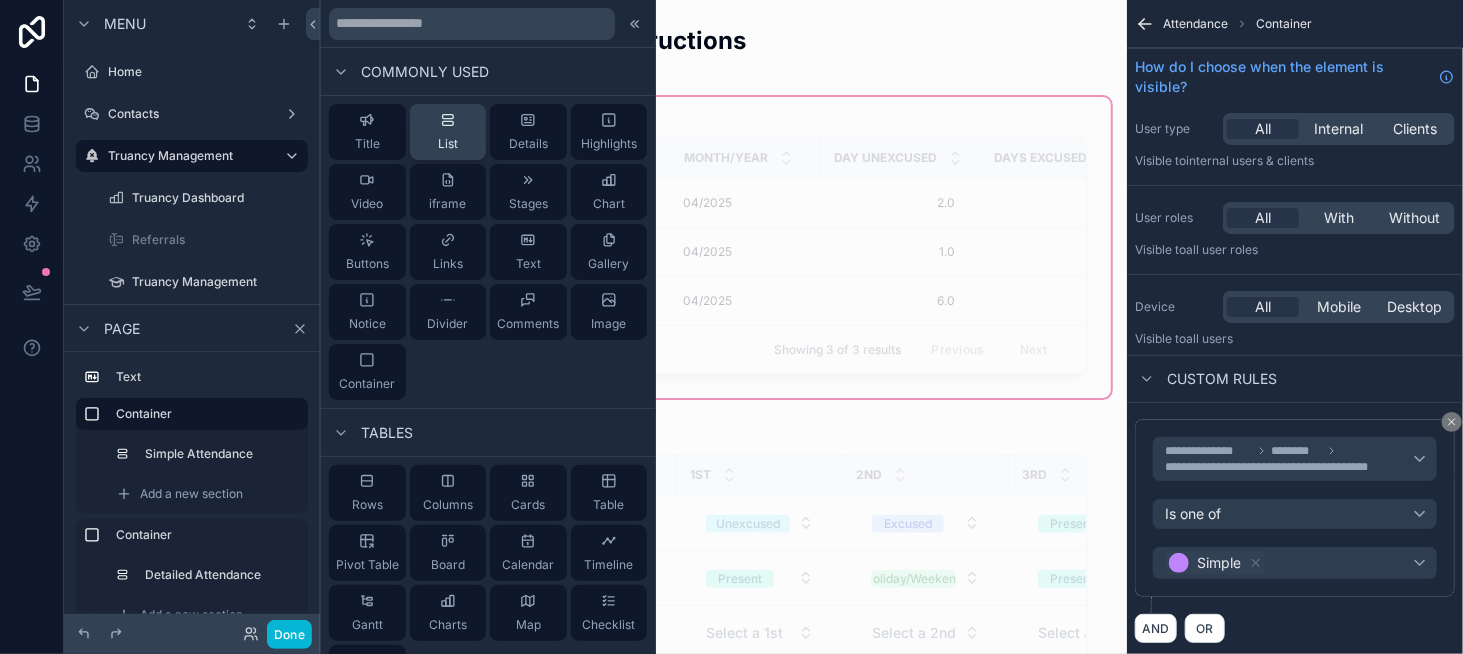 click 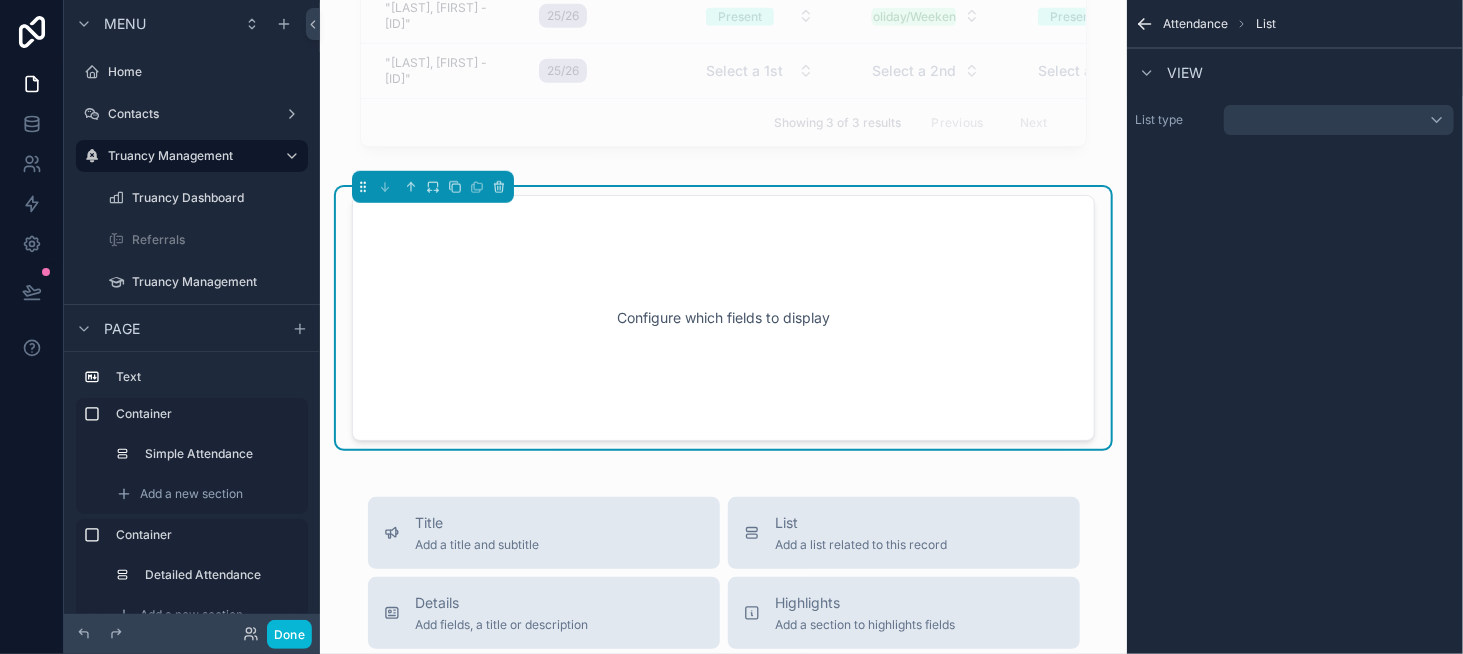 scroll, scrollTop: 576, scrollLeft: 0, axis: vertical 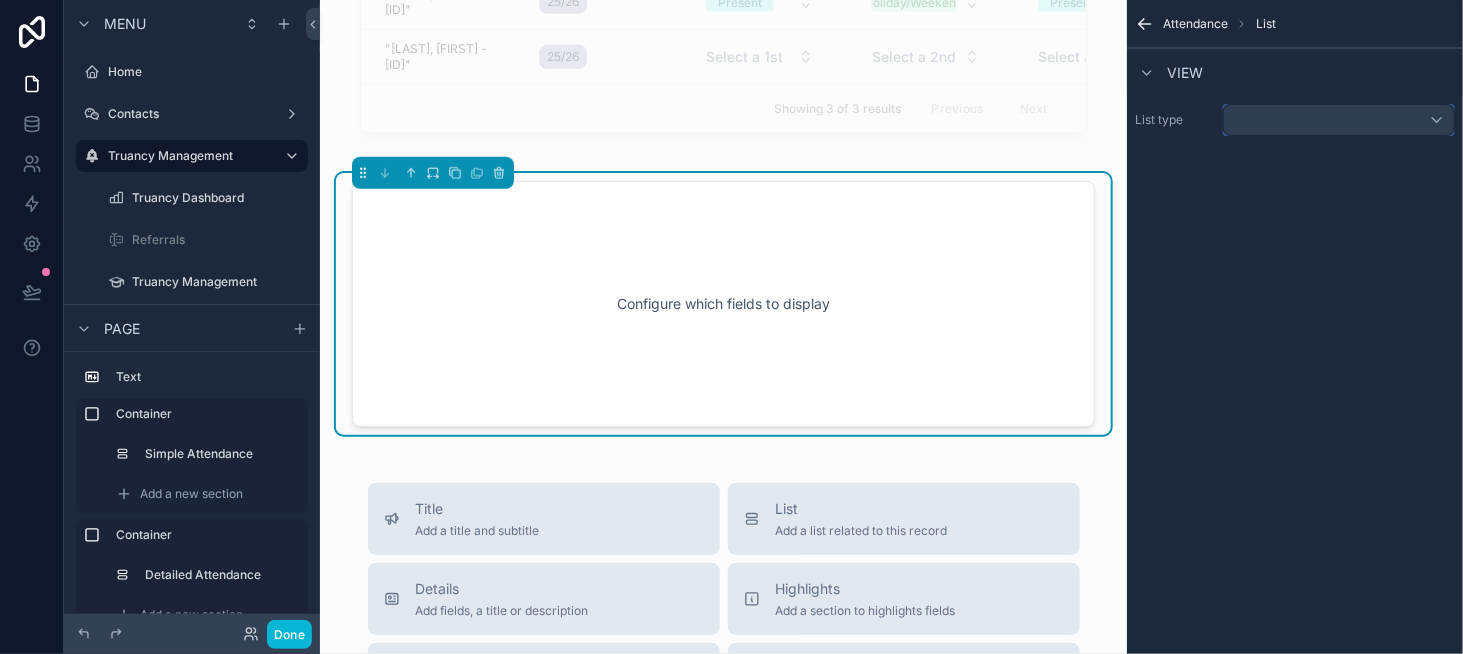 click at bounding box center (1339, 120) 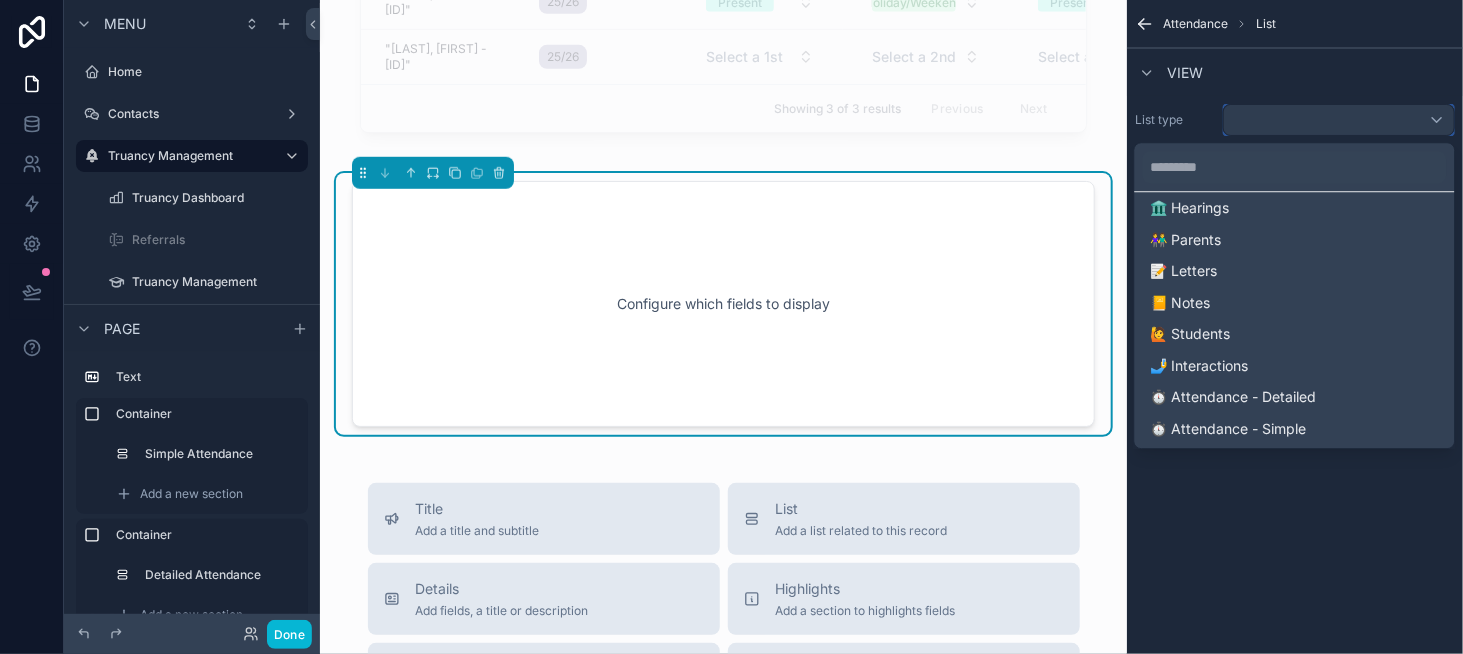 scroll, scrollTop: 700, scrollLeft: 0, axis: vertical 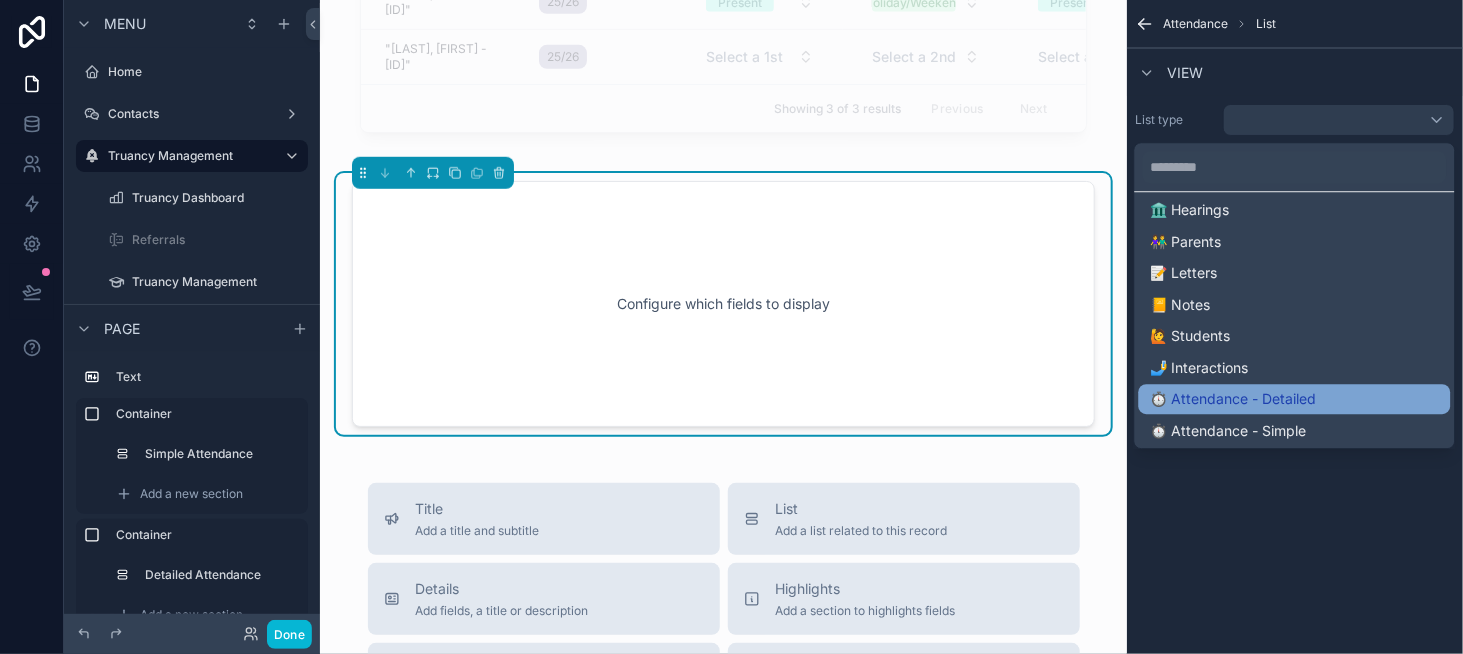 click on "⏱️ Attendance - Detailed" at bounding box center [1295, 399] 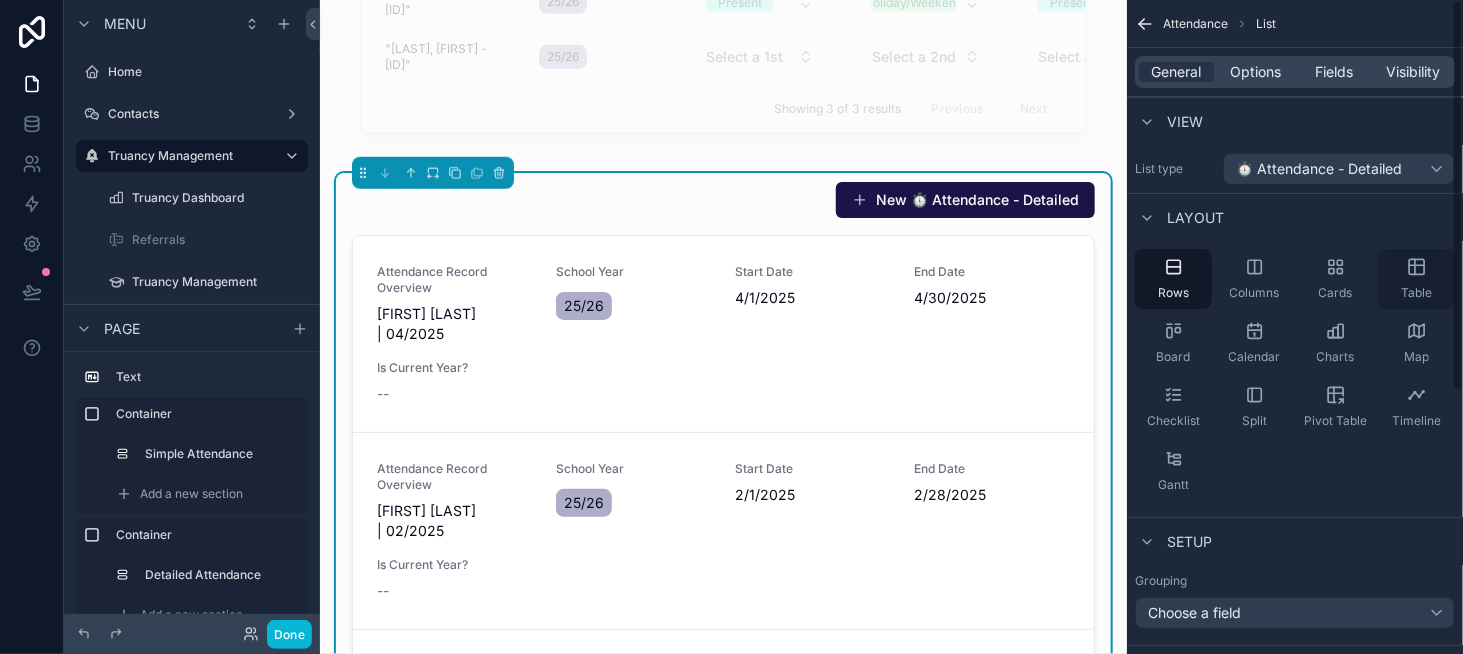 click 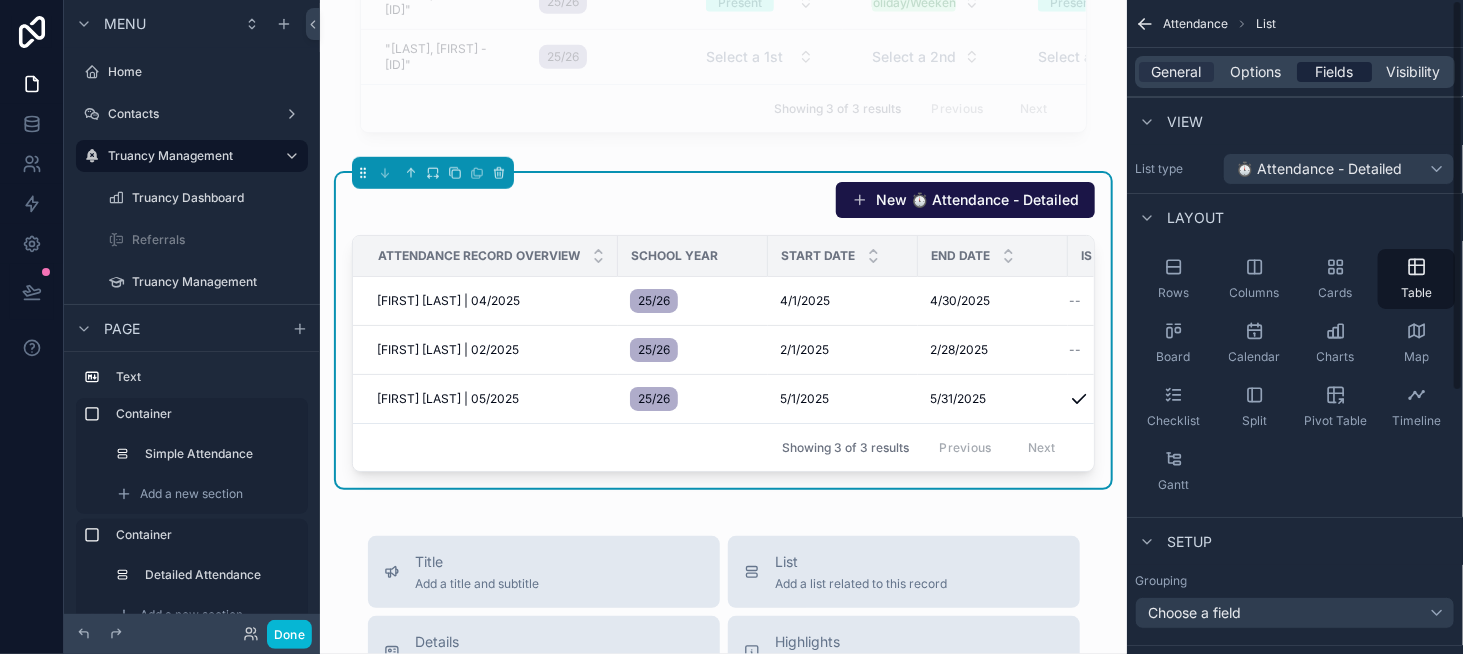 click on "Fields" at bounding box center (1335, 72) 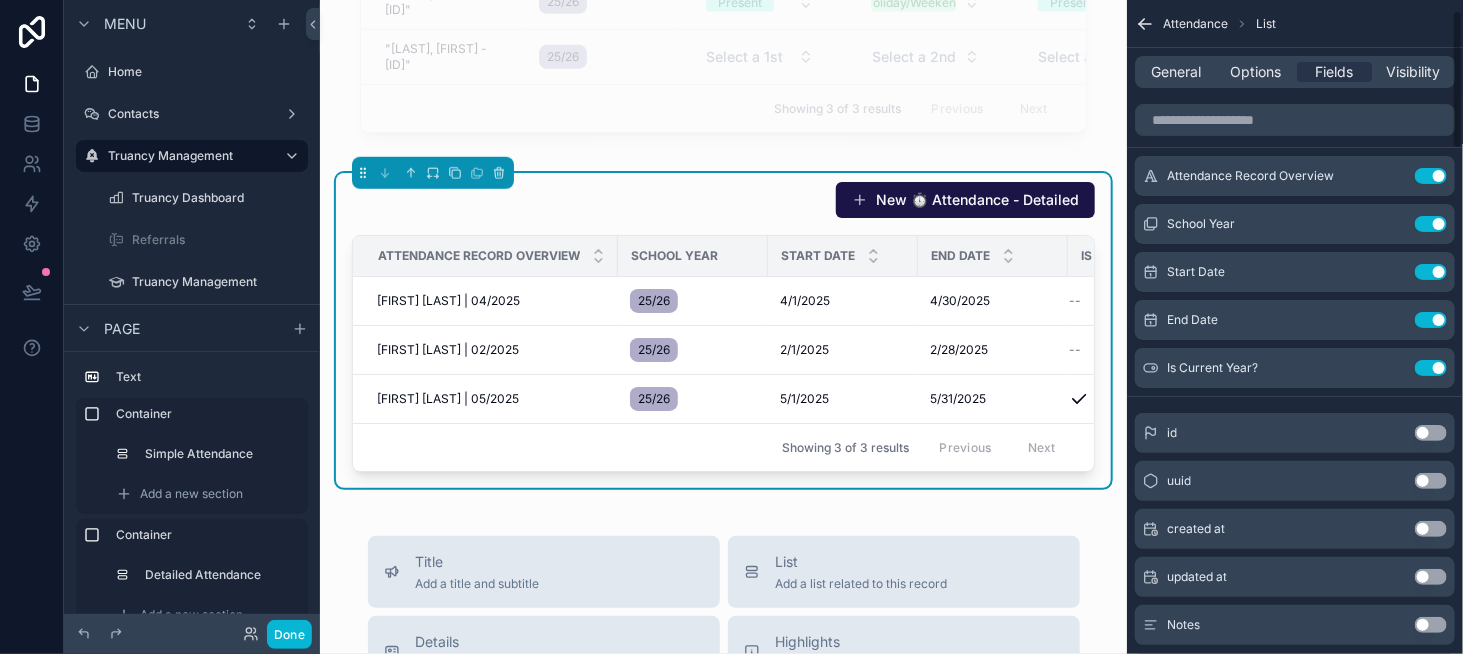 scroll, scrollTop: 0, scrollLeft: 0, axis: both 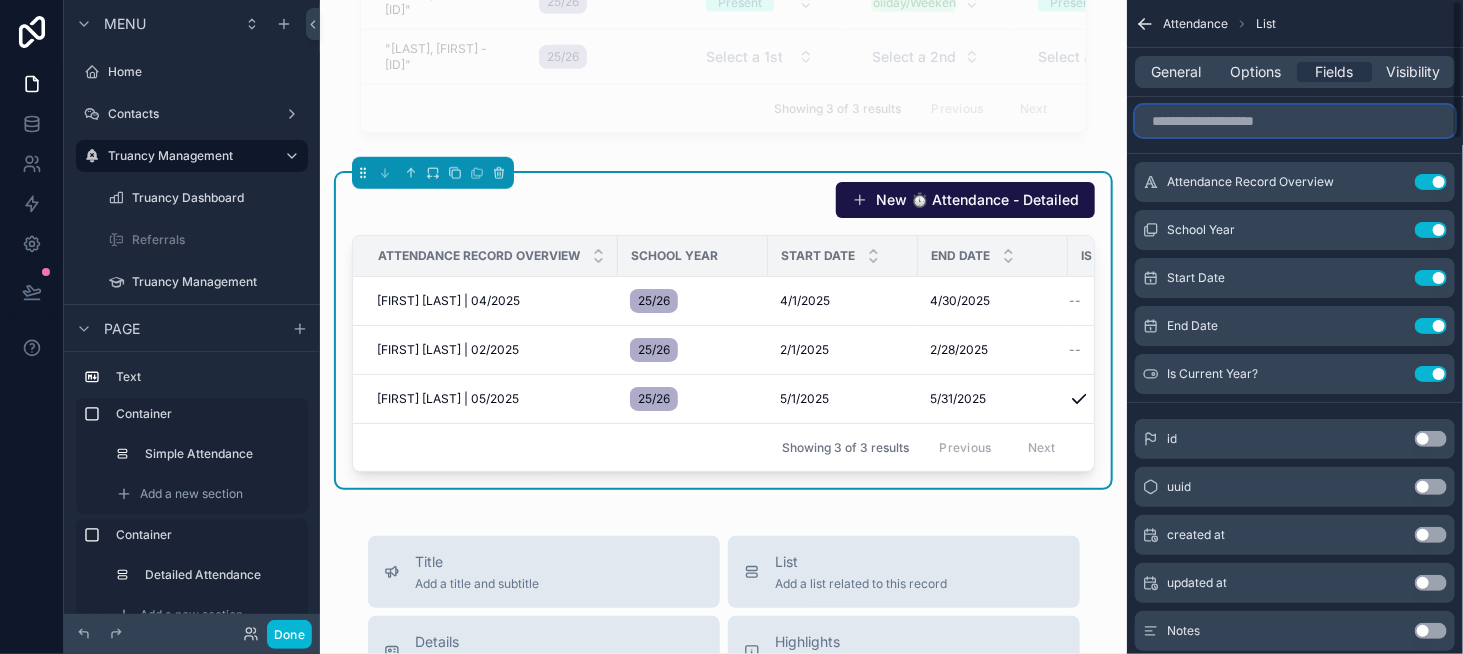 click at bounding box center [1295, 121] 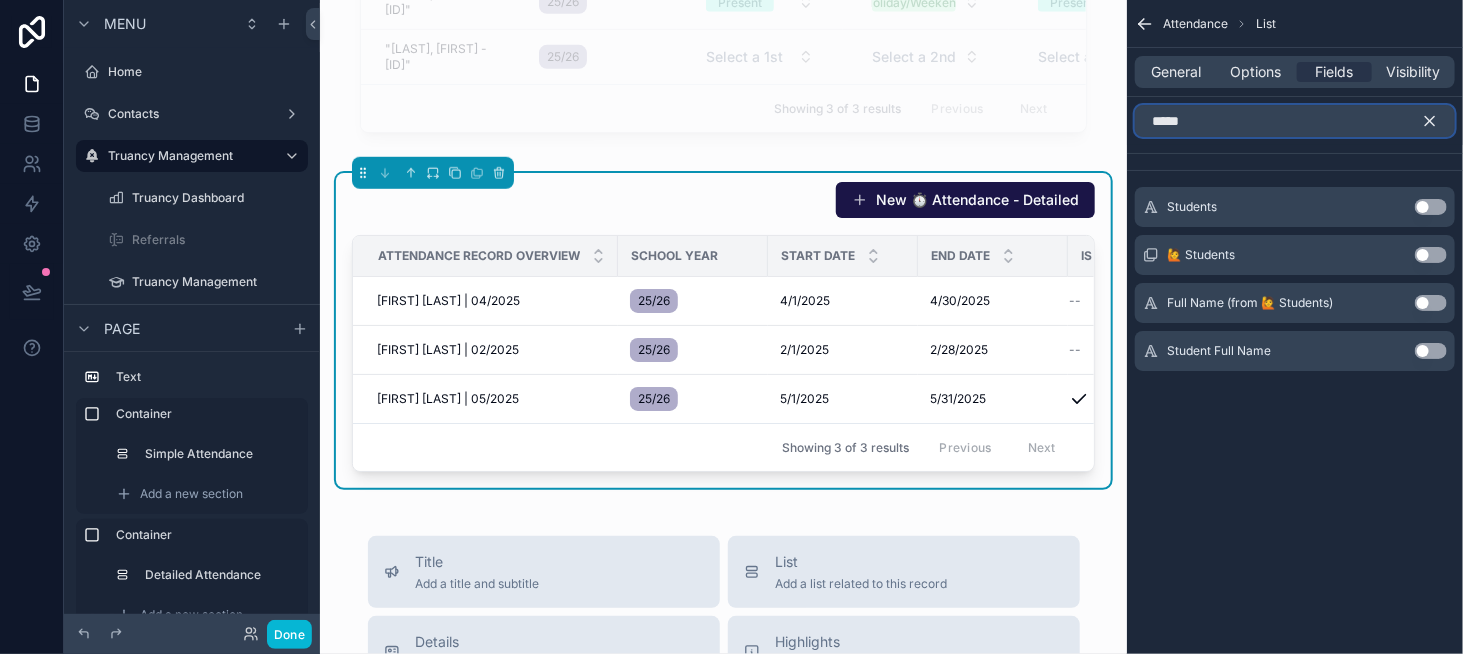 type on "*****" 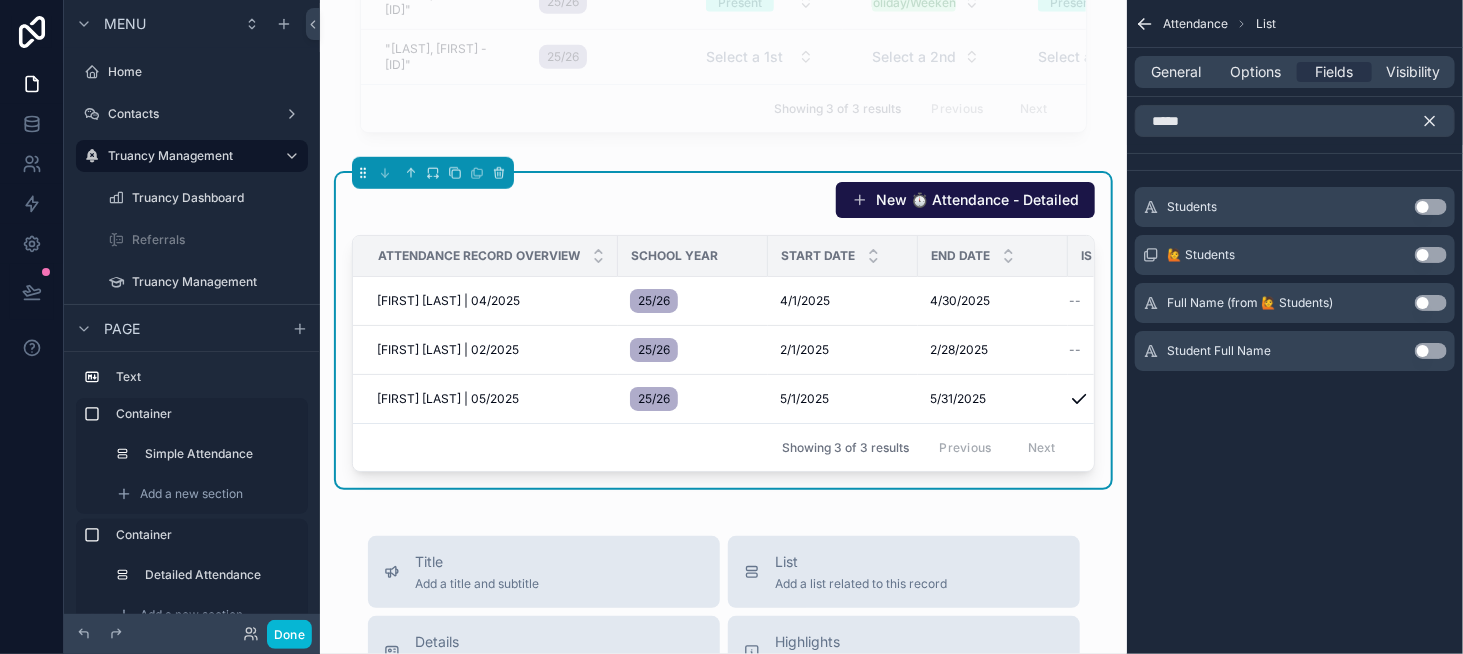 click on "Use setting" at bounding box center [1431, 351] 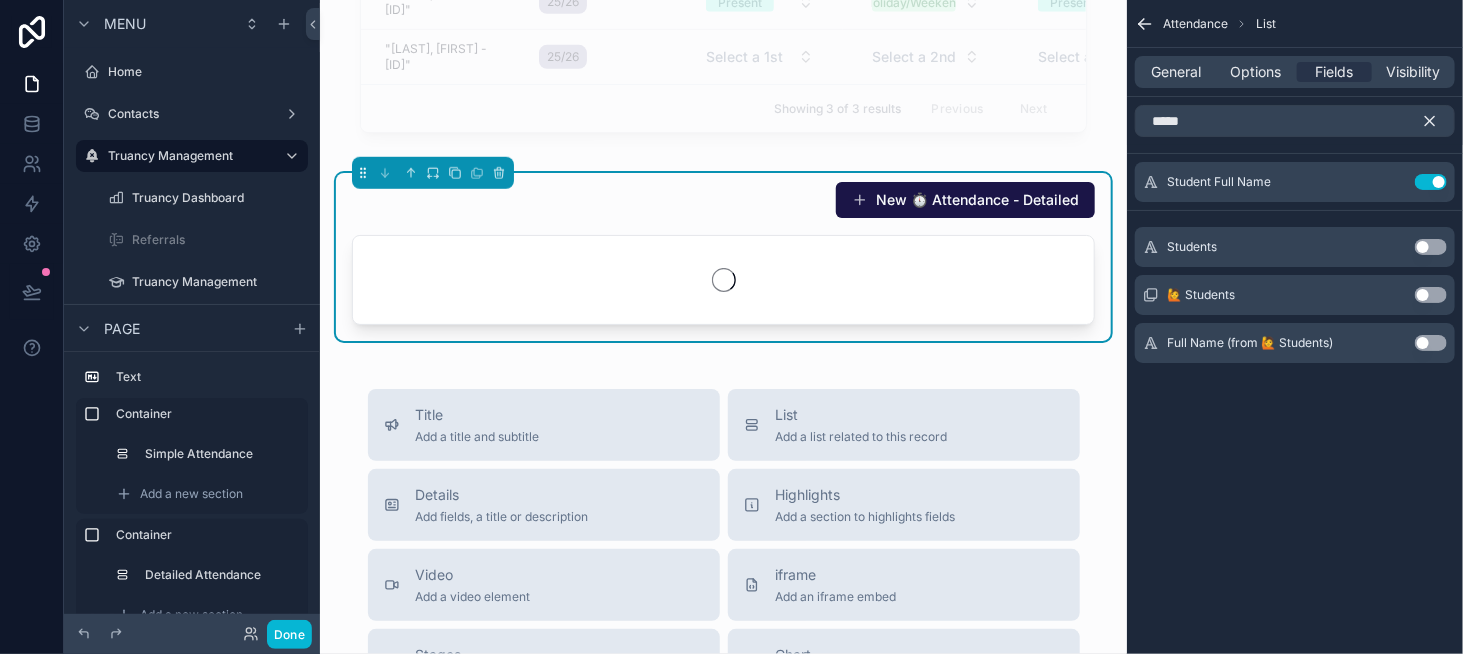 click 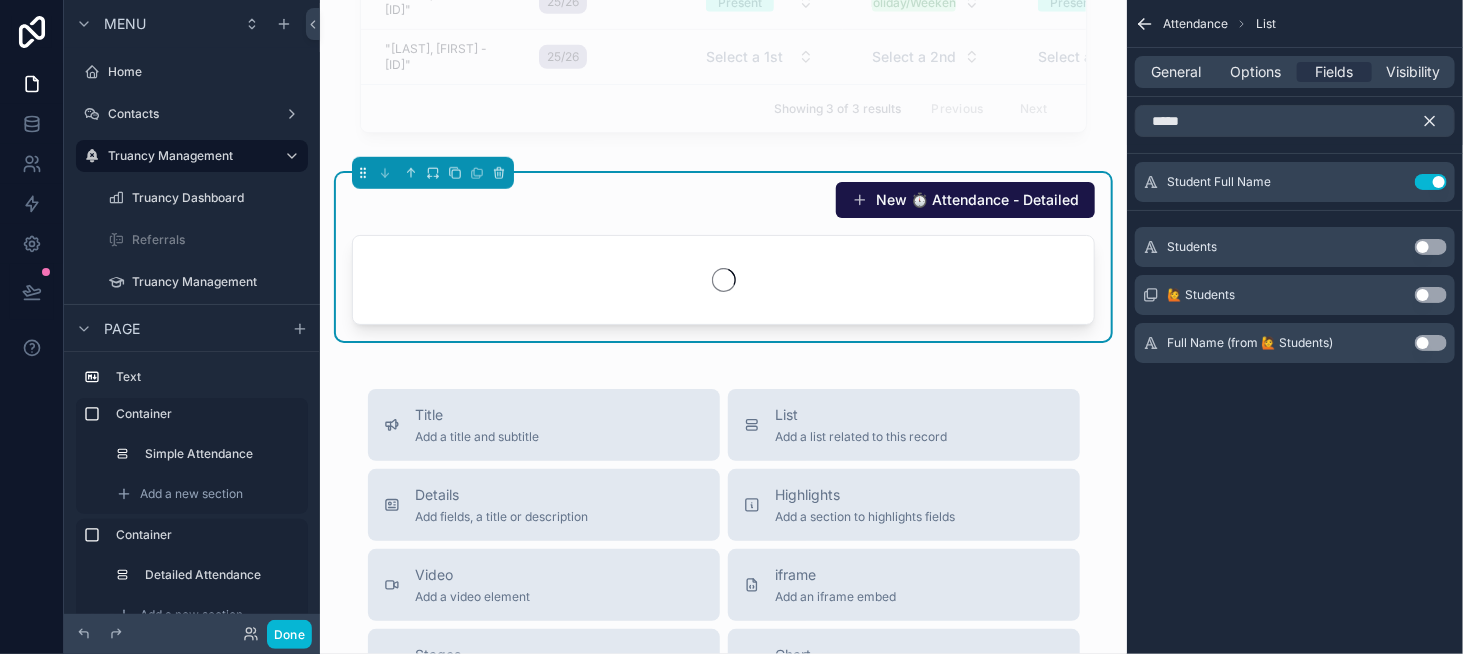 type 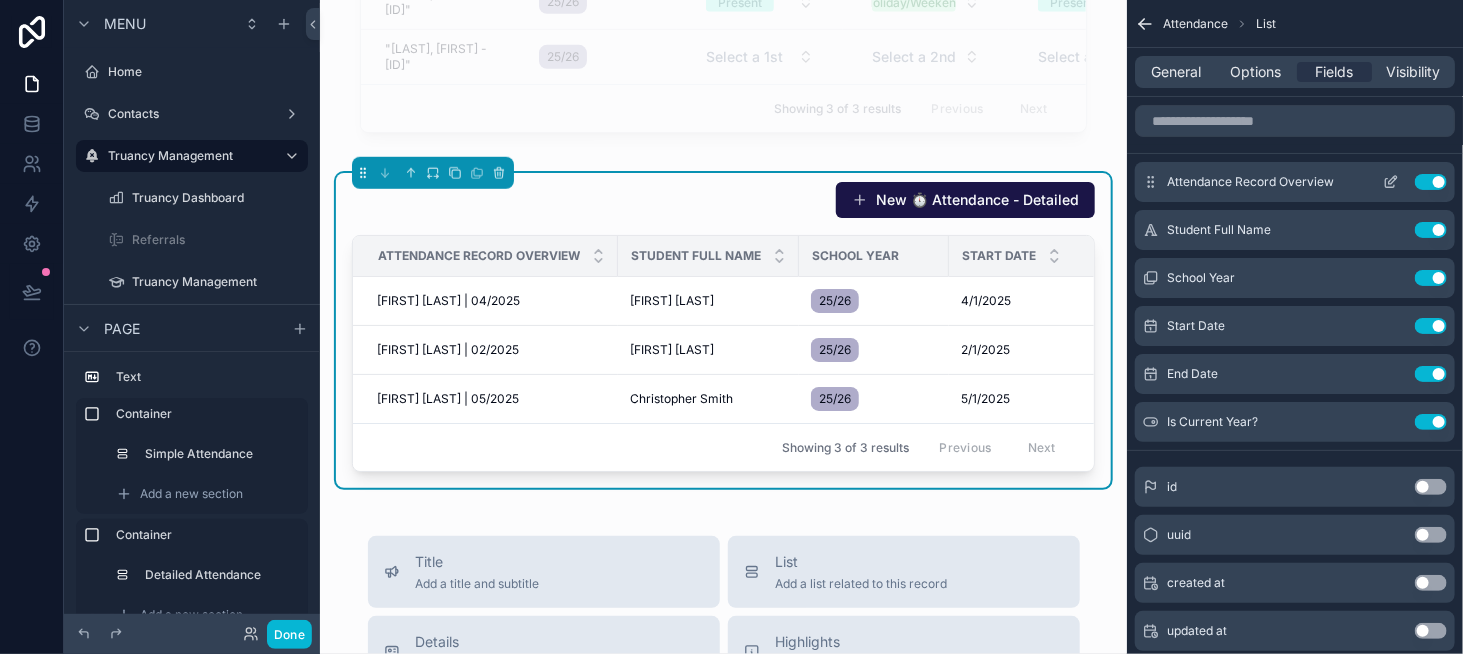 click on "Use setting" at bounding box center (1431, 182) 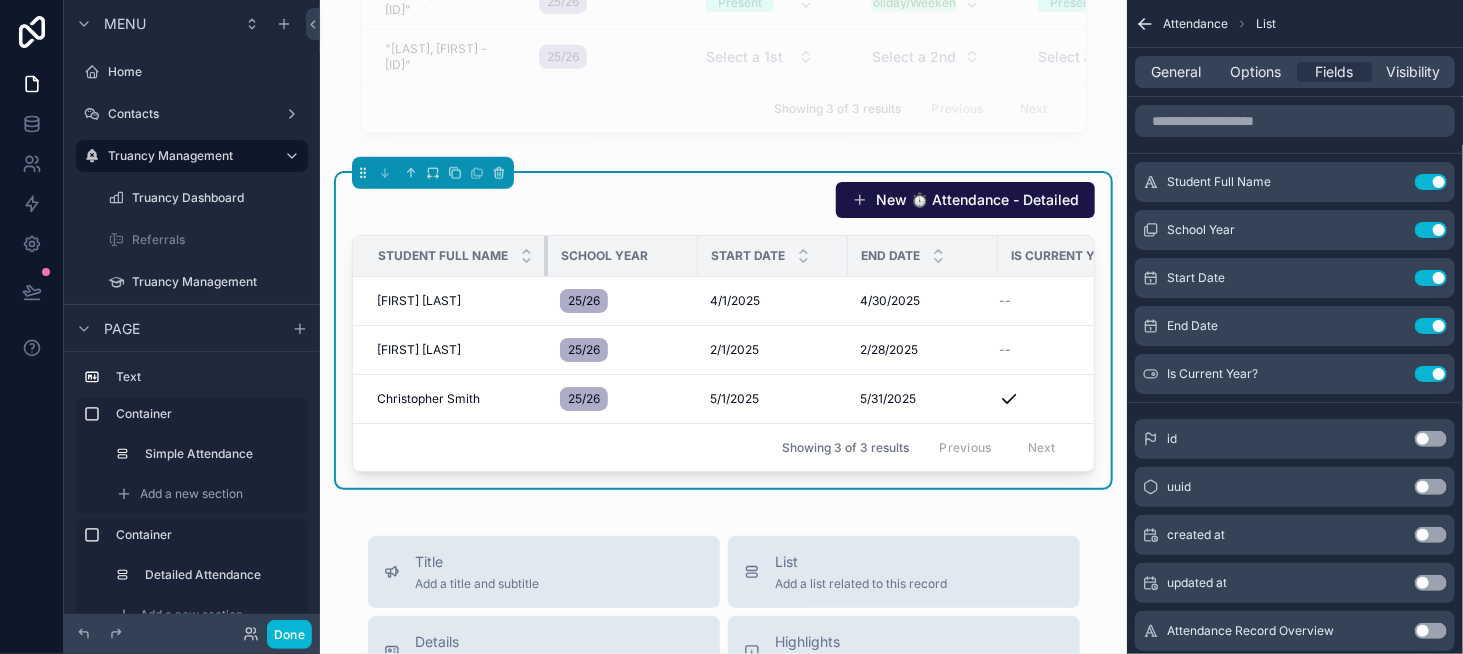 drag, startPoint x: 603, startPoint y: 279, endPoint x: 545, endPoint y: 279, distance: 58 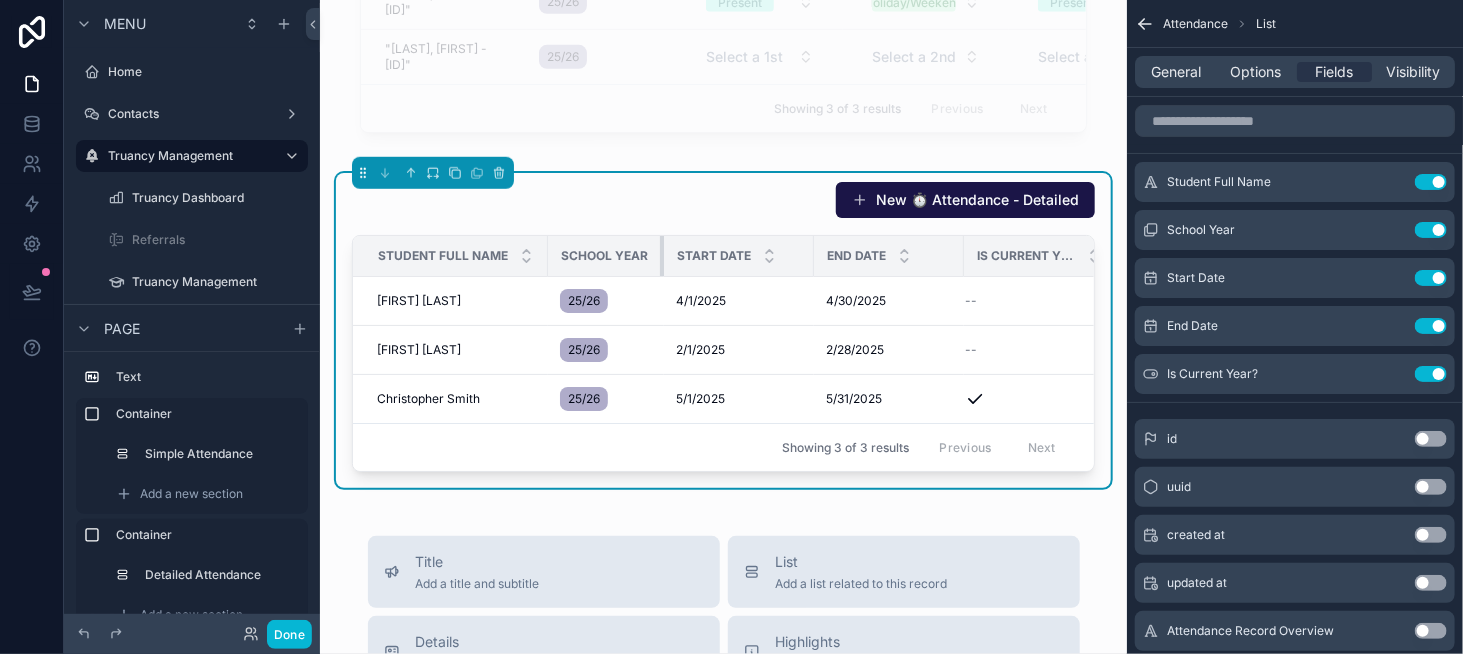 drag, startPoint x: 696, startPoint y: 280, endPoint x: 662, endPoint y: 284, distance: 34.234486 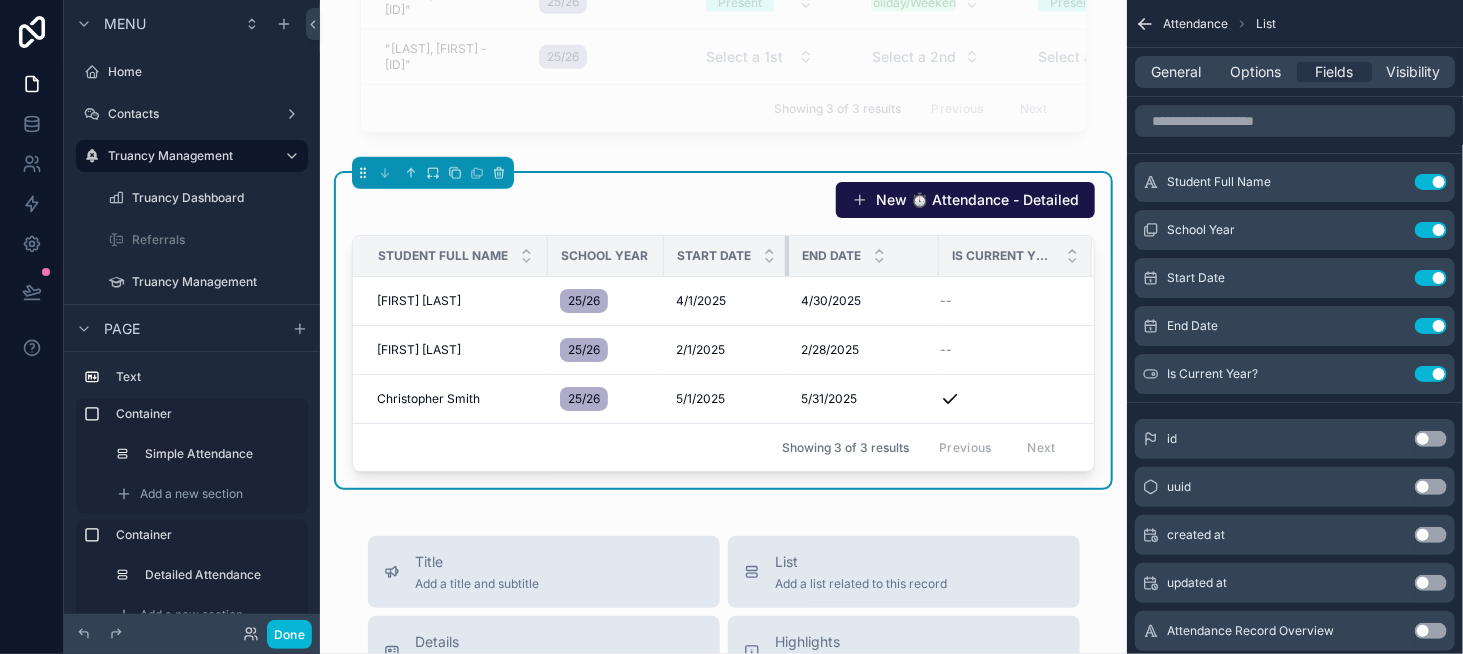 drag, startPoint x: 812, startPoint y: 283, endPoint x: 784, endPoint y: 283, distance: 28 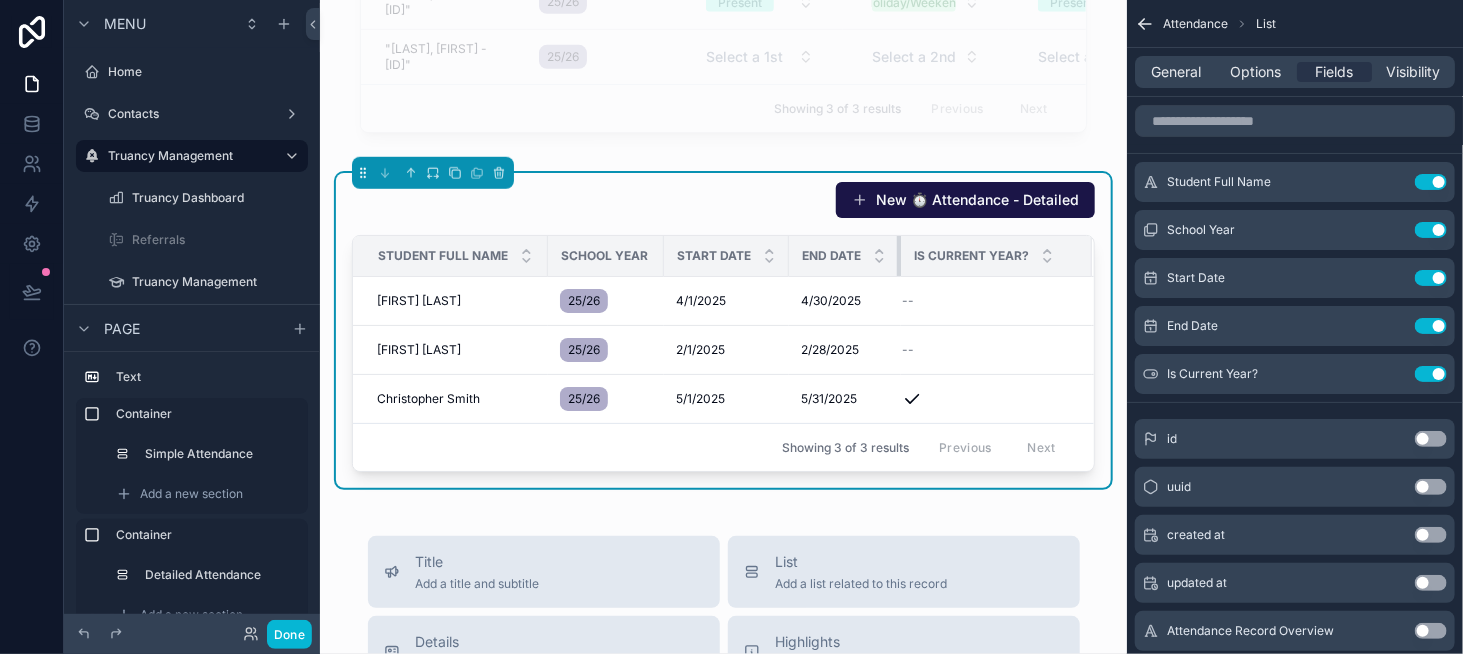 drag, startPoint x: 936, startPoint y: 278, endPoint x: 898, endPoint y: 282, distance: 38.209946 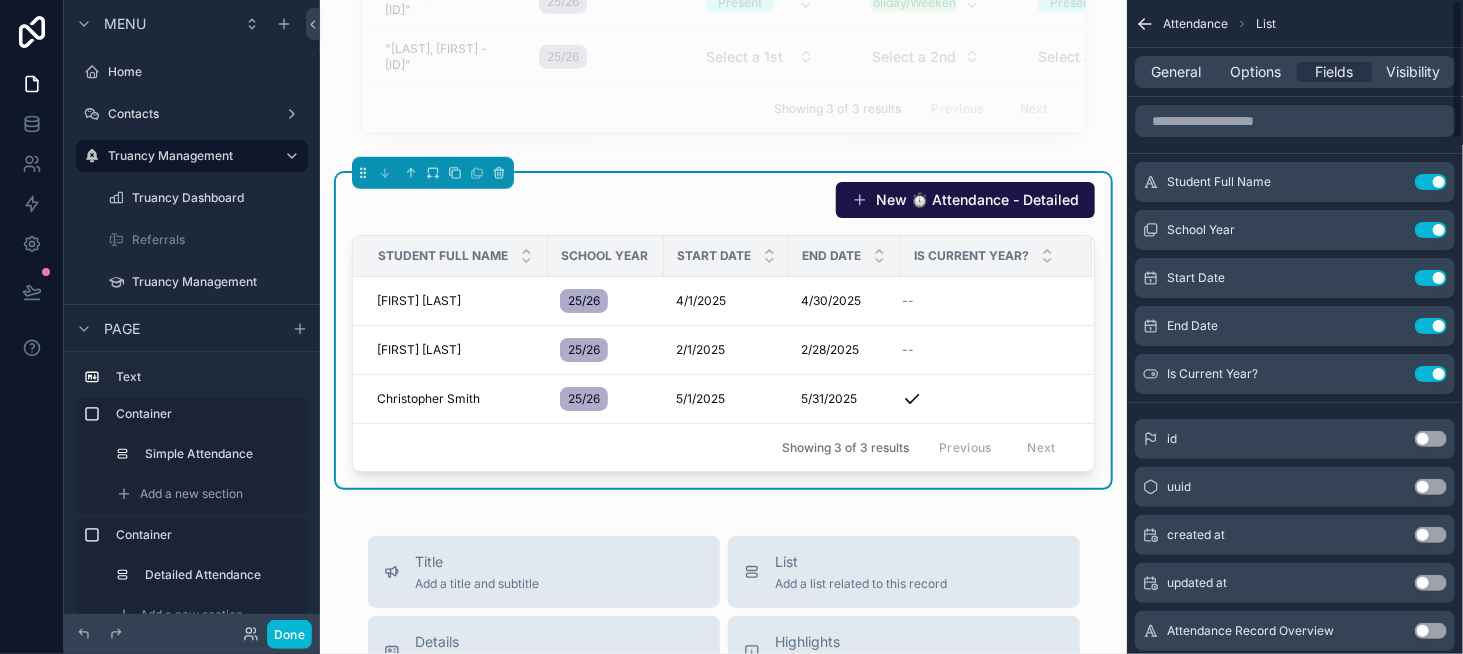 click on "General Options Fields Visibility" at bounding box center [1295, 72] 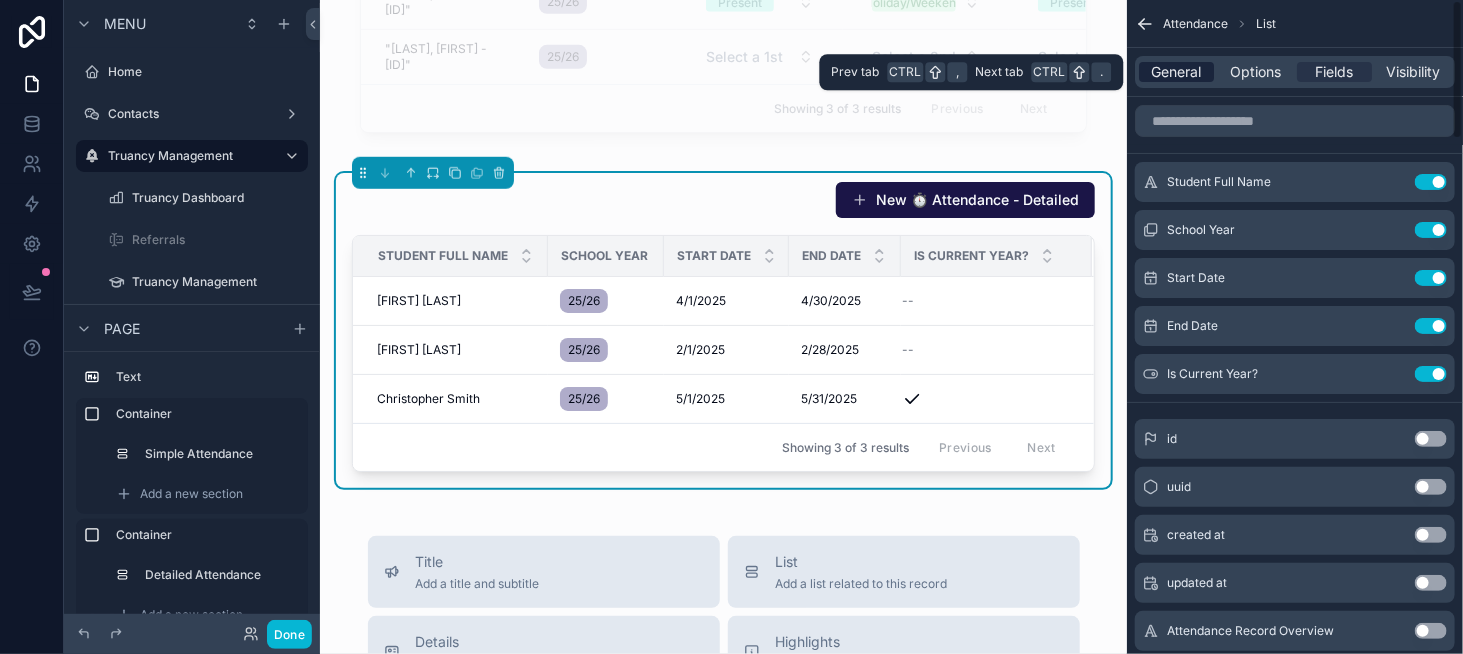 click on "General" at bounding box center (1177, 72) 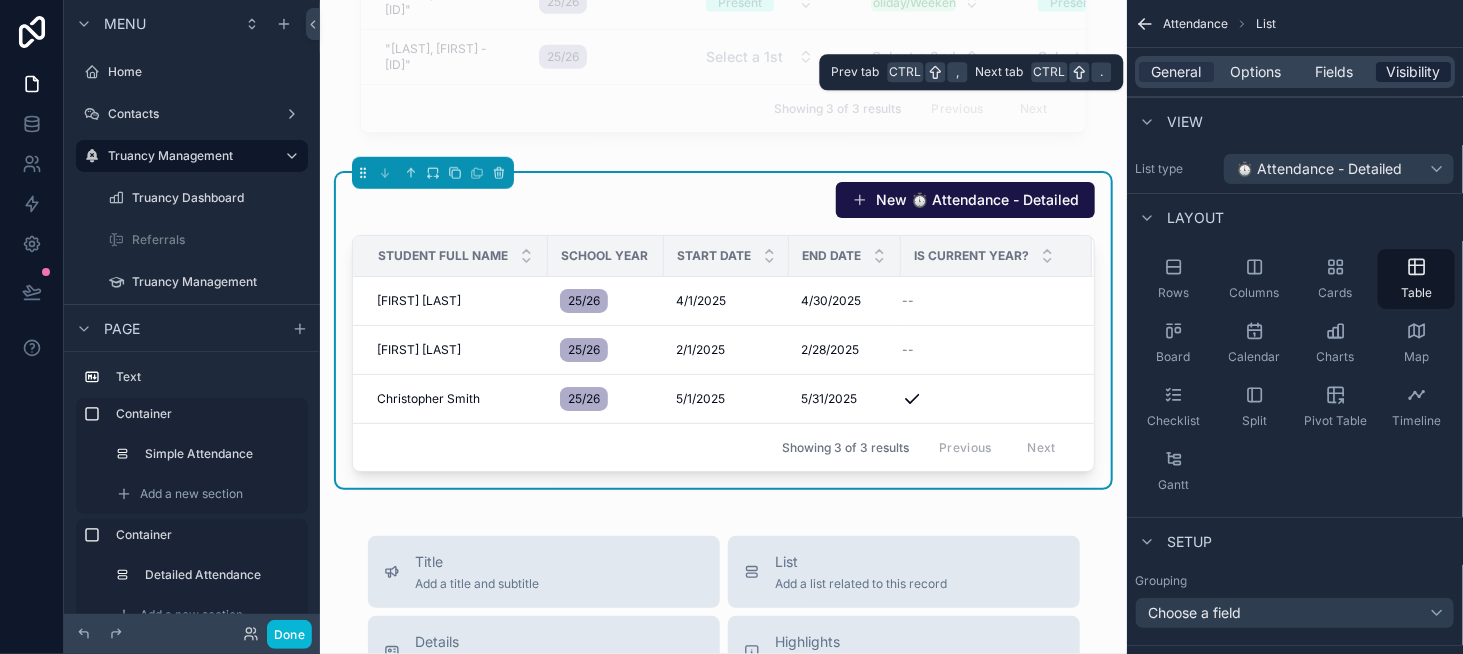 click on "Visibility" at bounding box center [1414, 72] 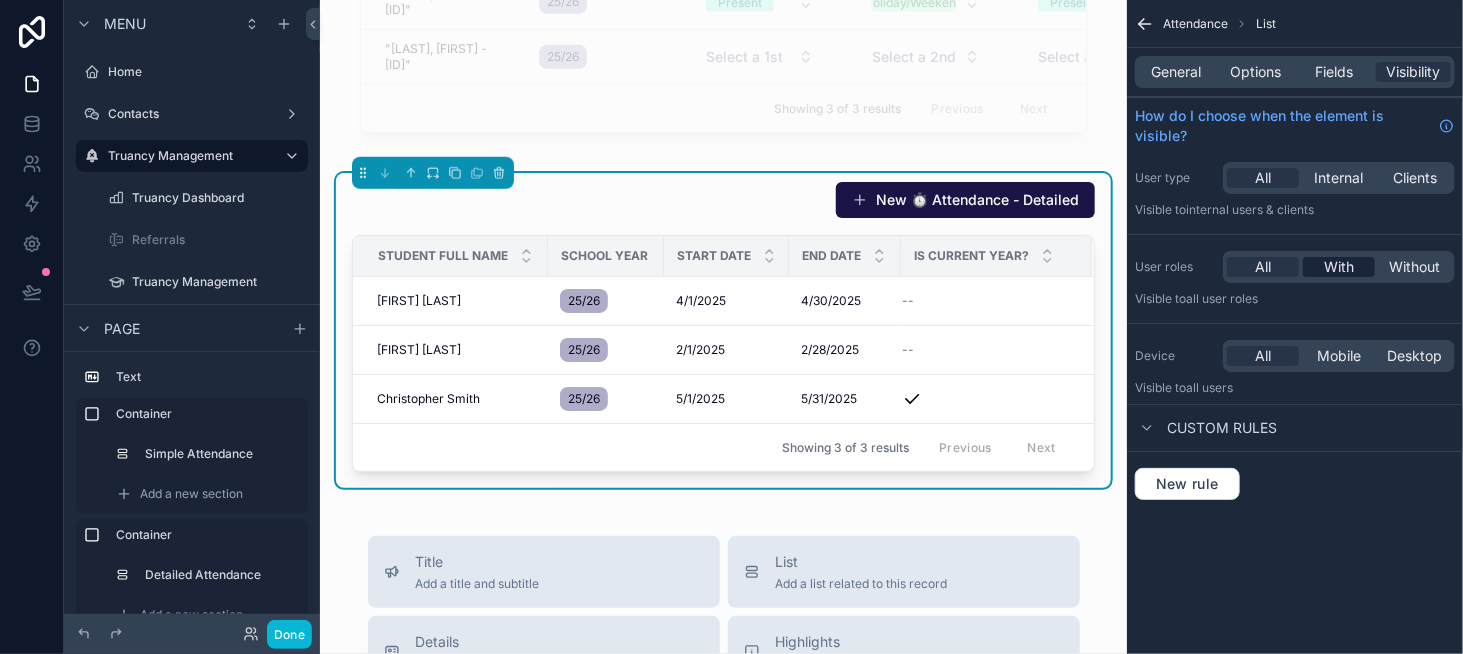 click on "With" at bounding box center (1339, 267) 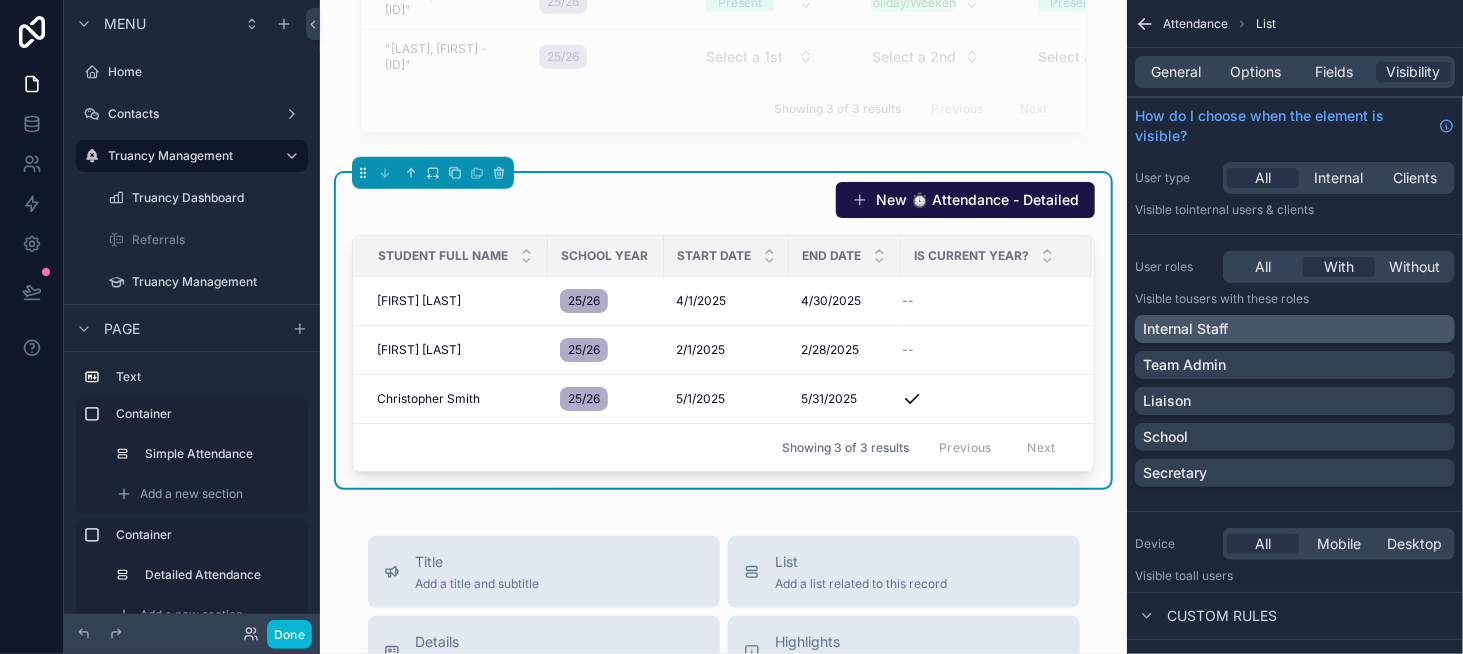 click on "Internal Staff" at bounding box center (1295, 329) 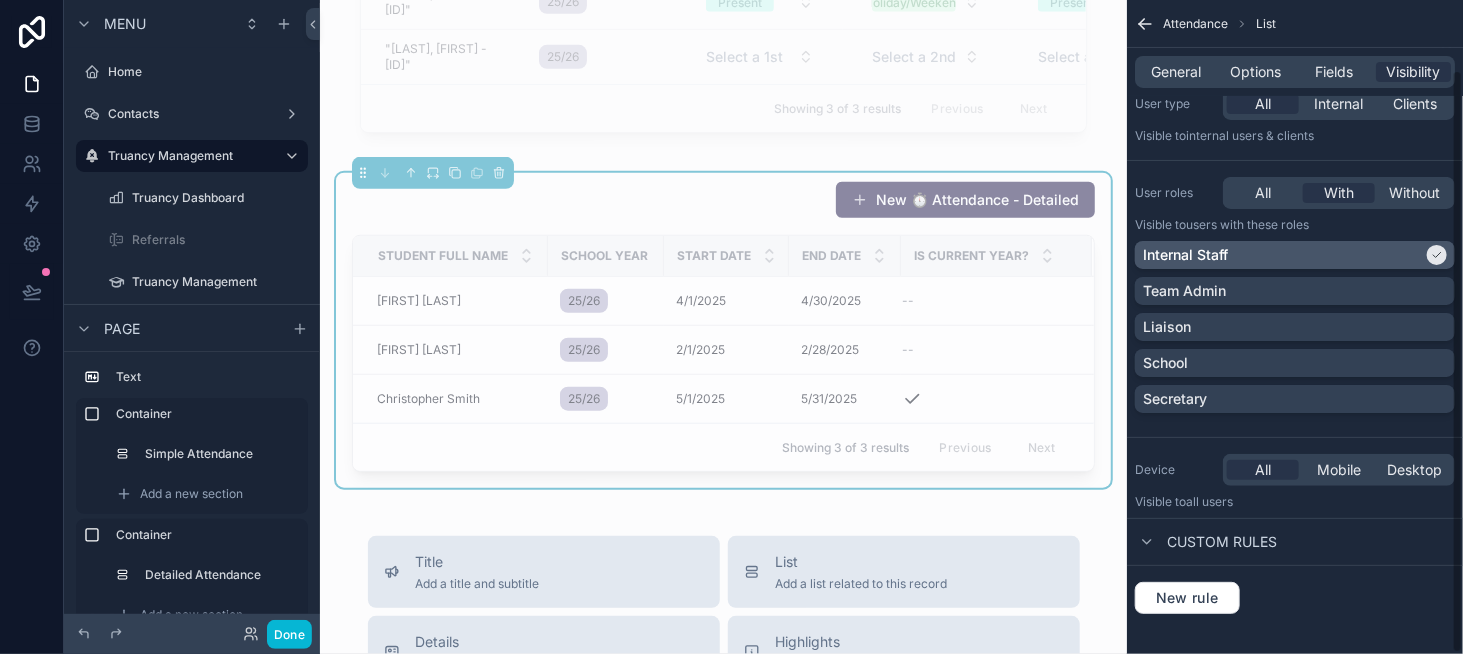 scroll, scrollTop: 78, scrollLeft: 0, axis: vertical 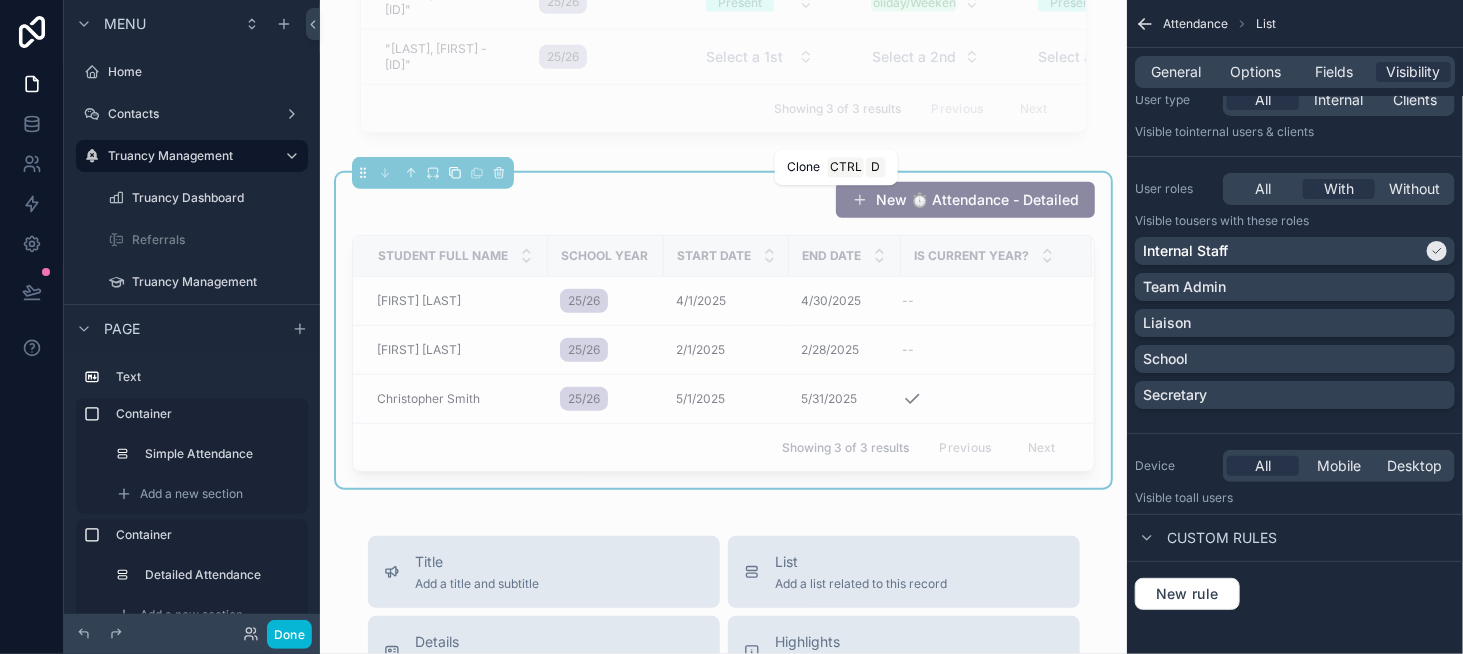 click 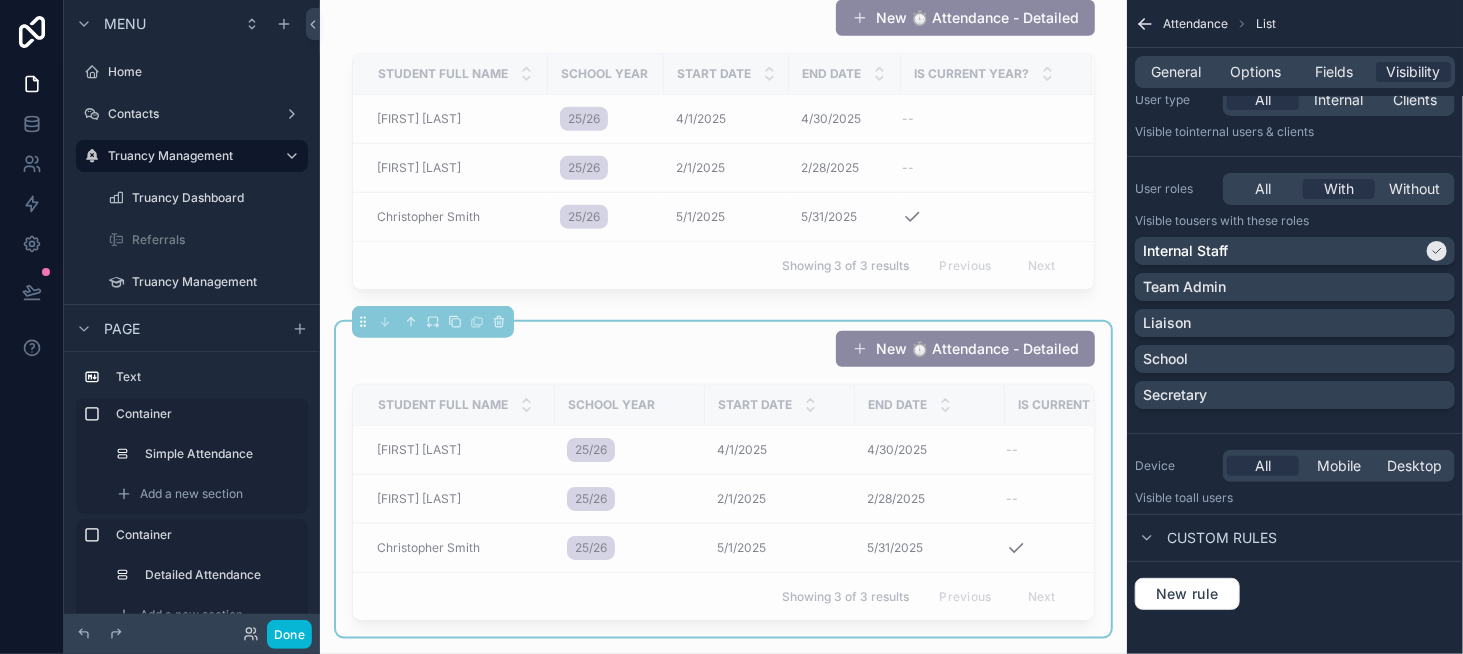 scroll, scrollTop: 776, scrollLeft: 0, axis: vertical 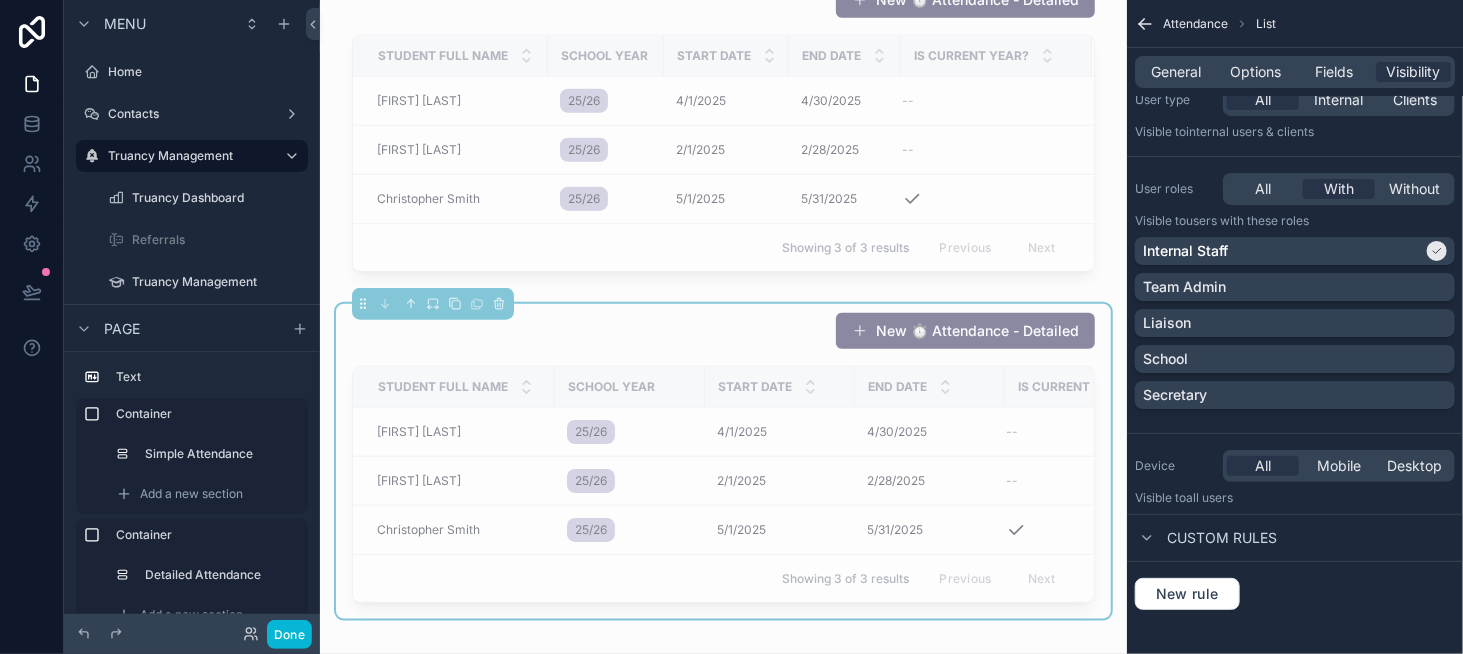 click on "New ⏱️ Attendance - Detailed Student Full Name School Year  Start Date End Date Is Current Year?  Michael Johnson Michael Johnson 25/26 4/1/2025 4/1/2025 4/30/2025 4/30/2025 -- James Taylor James Taylor 25/26 2/1/2025 2/1/2025 2/28/2025 2/28/2025 -- Christopher Smith Christopher Smith 25/26 5/1/2025 5/1/2025 5/31/2025 5/31/2025 Showing 3 of 3 results Previous Next" at bounding box center [723, 457] 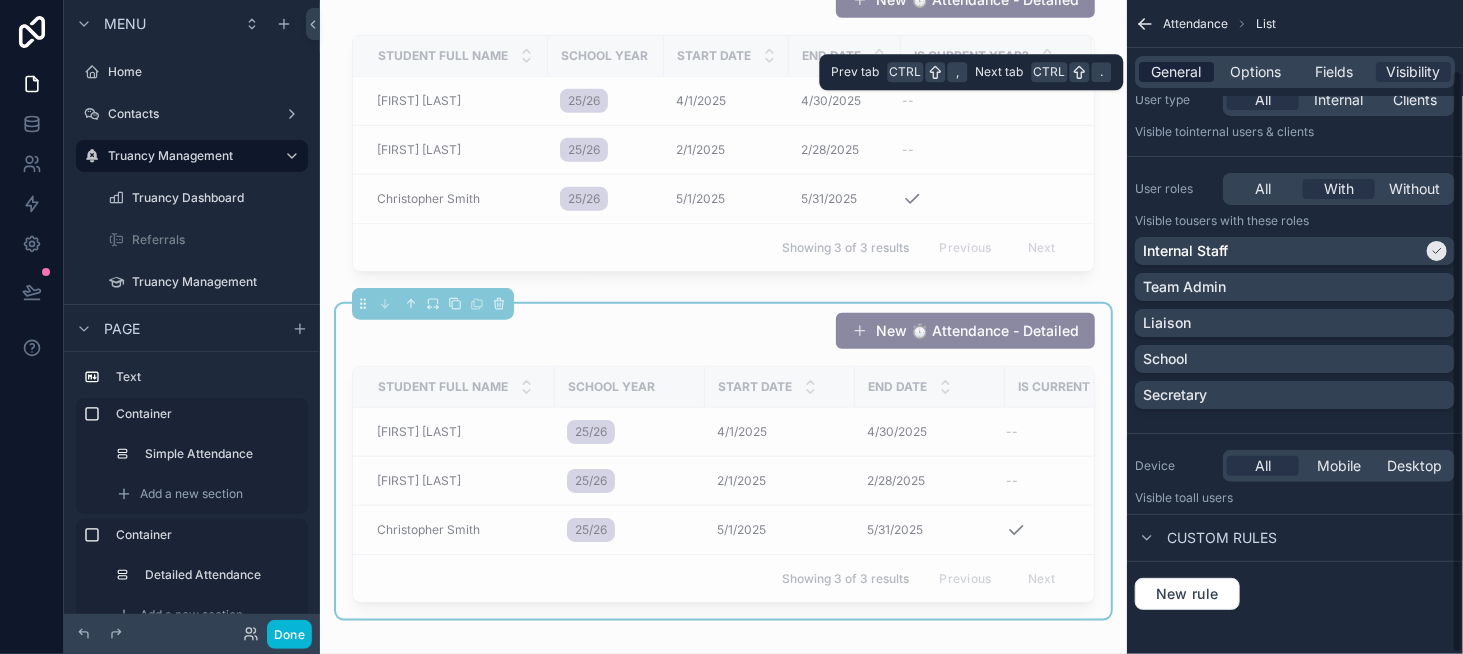 click on "General" at bounding box center [1177, 72] 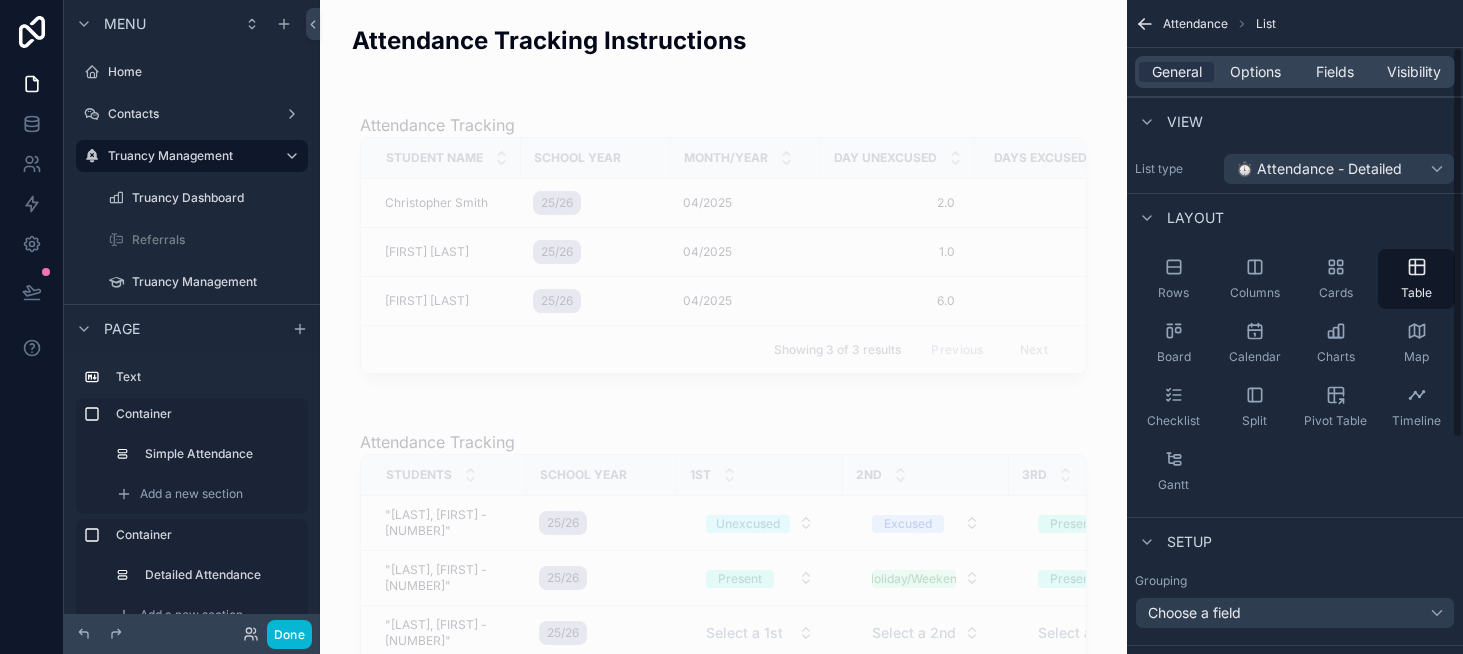 scroll, scrollTop: 0, scrollLeft: 0, axis: both 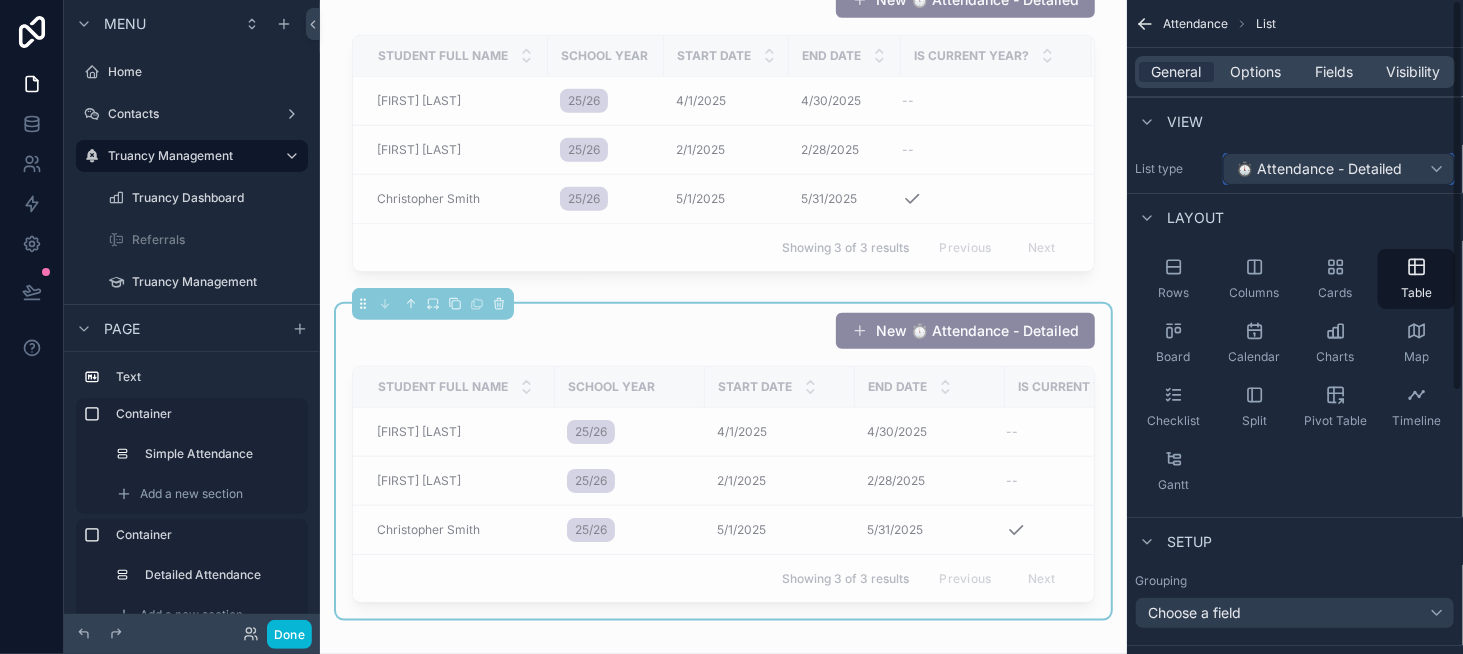 click on "⏱️ Attendance - Detailed" at bounding box center [1319, 169] 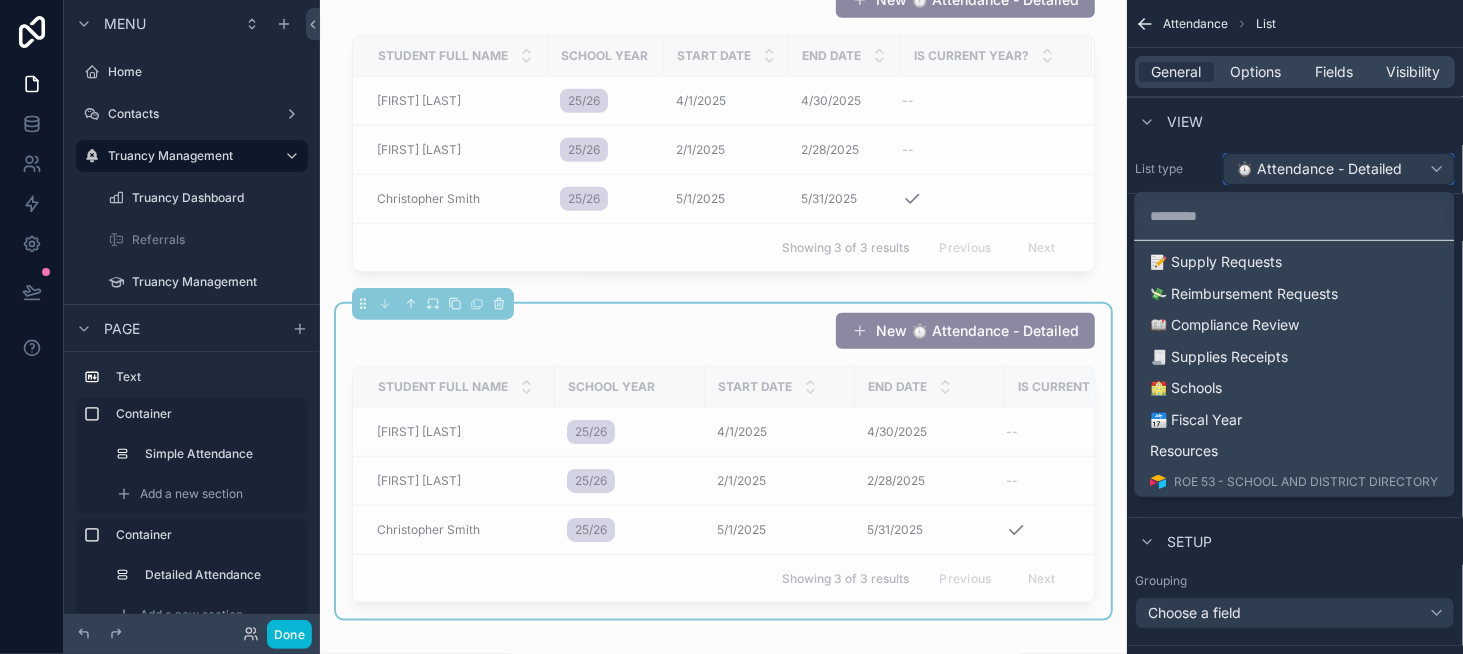 scroll, scrollTop: 200, scrollLeft: 0, axis: vertical 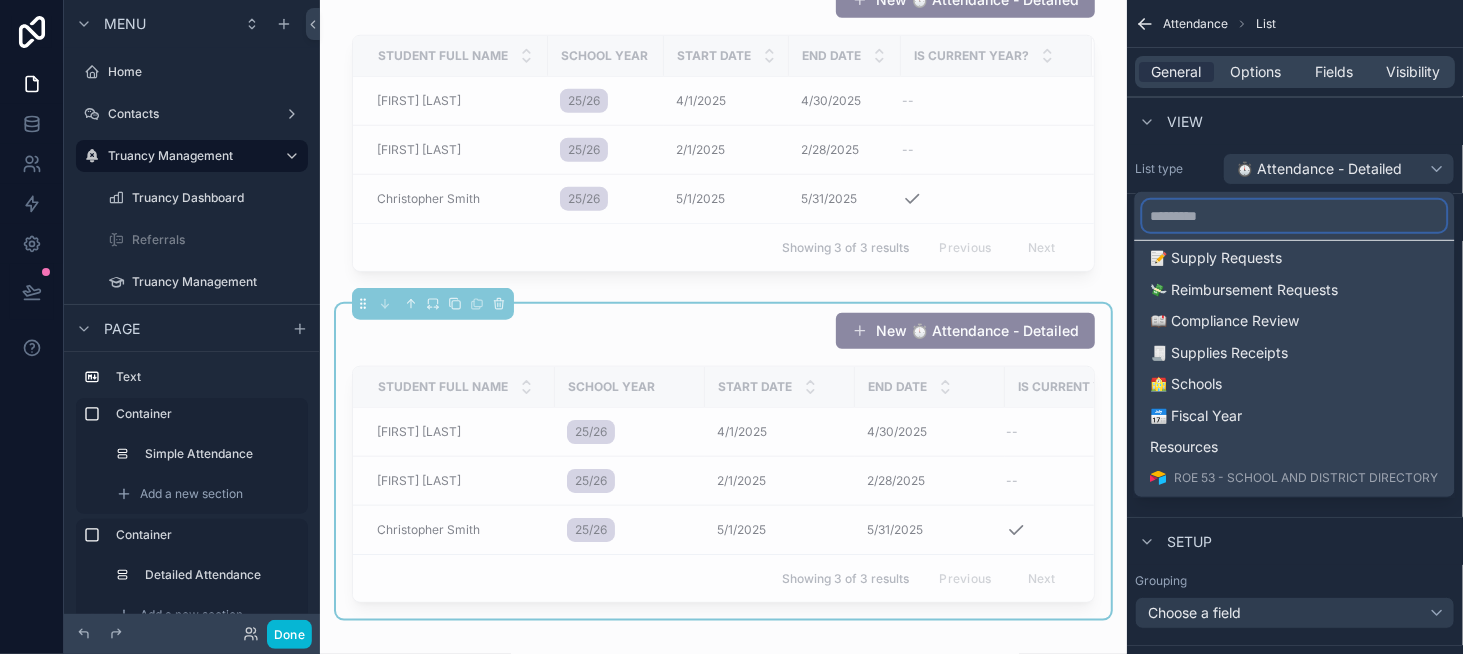 click at bounding box center [1295, 216] 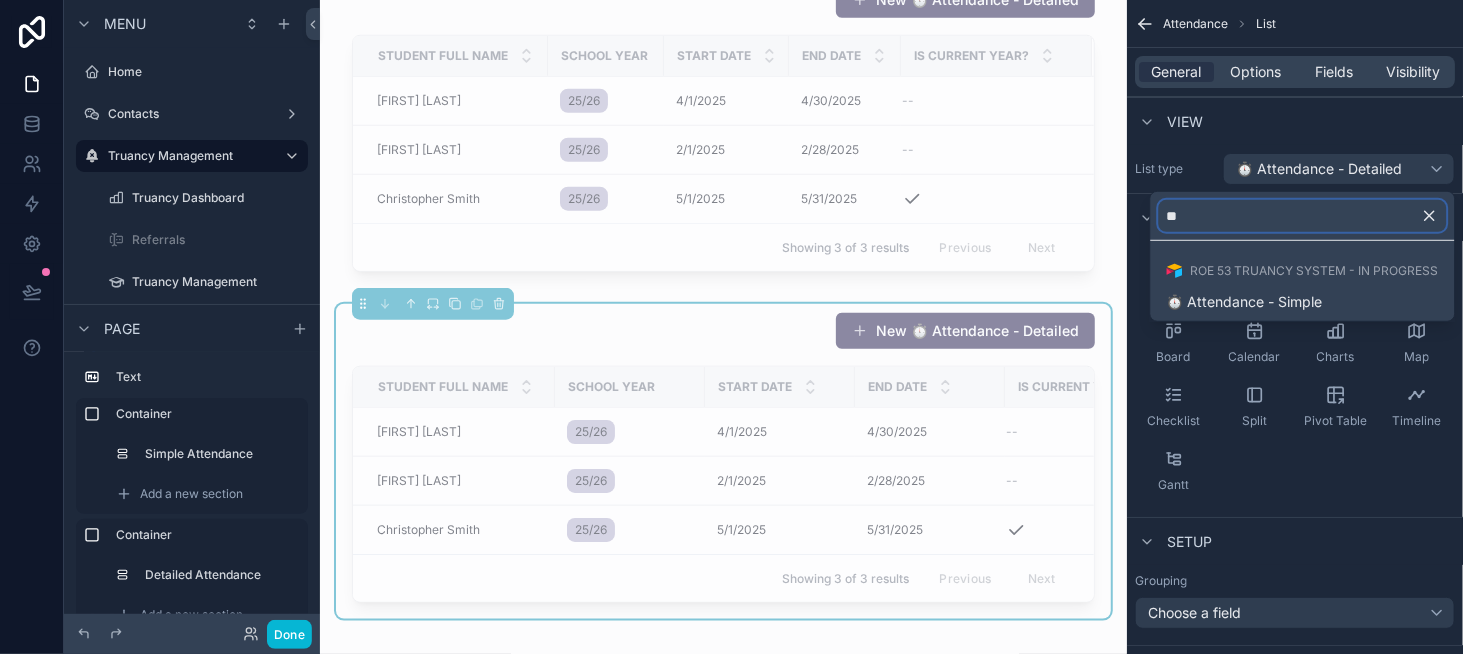 scroll, scrollTop: 0, scrollLeft: 0, axis: both 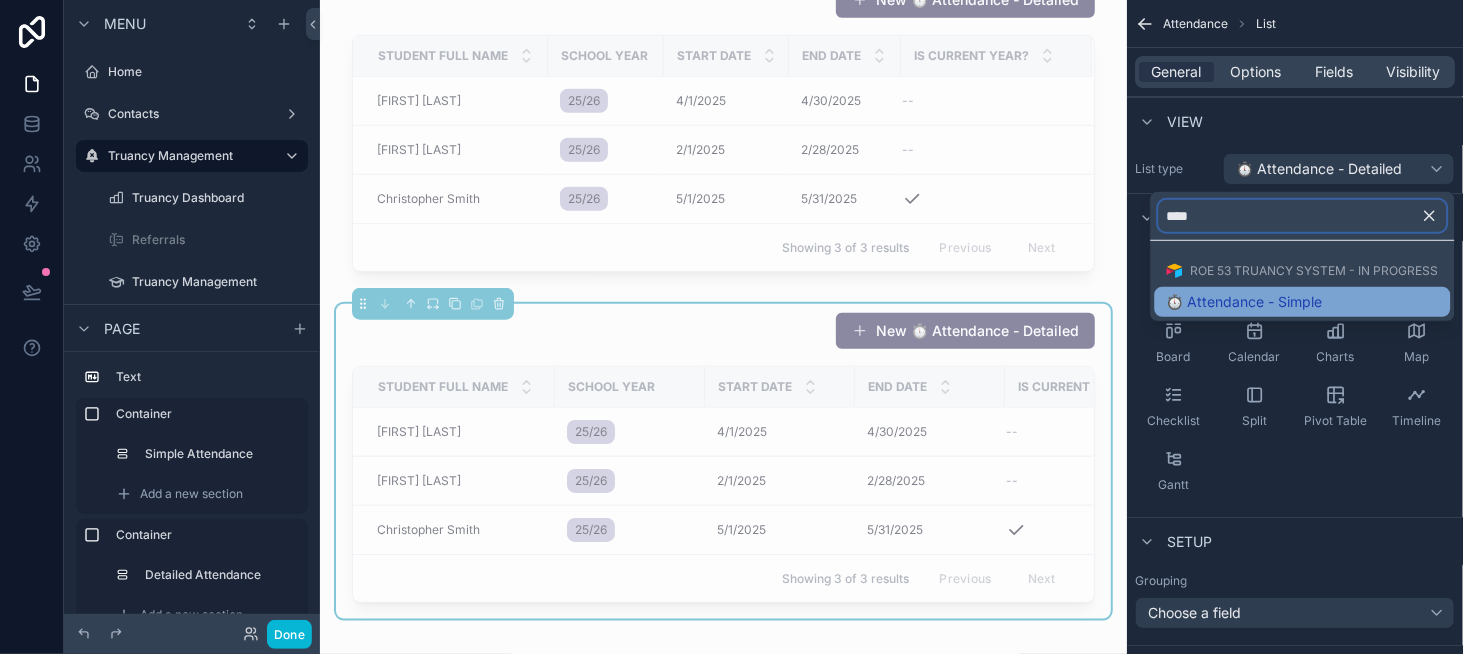 type on "****" 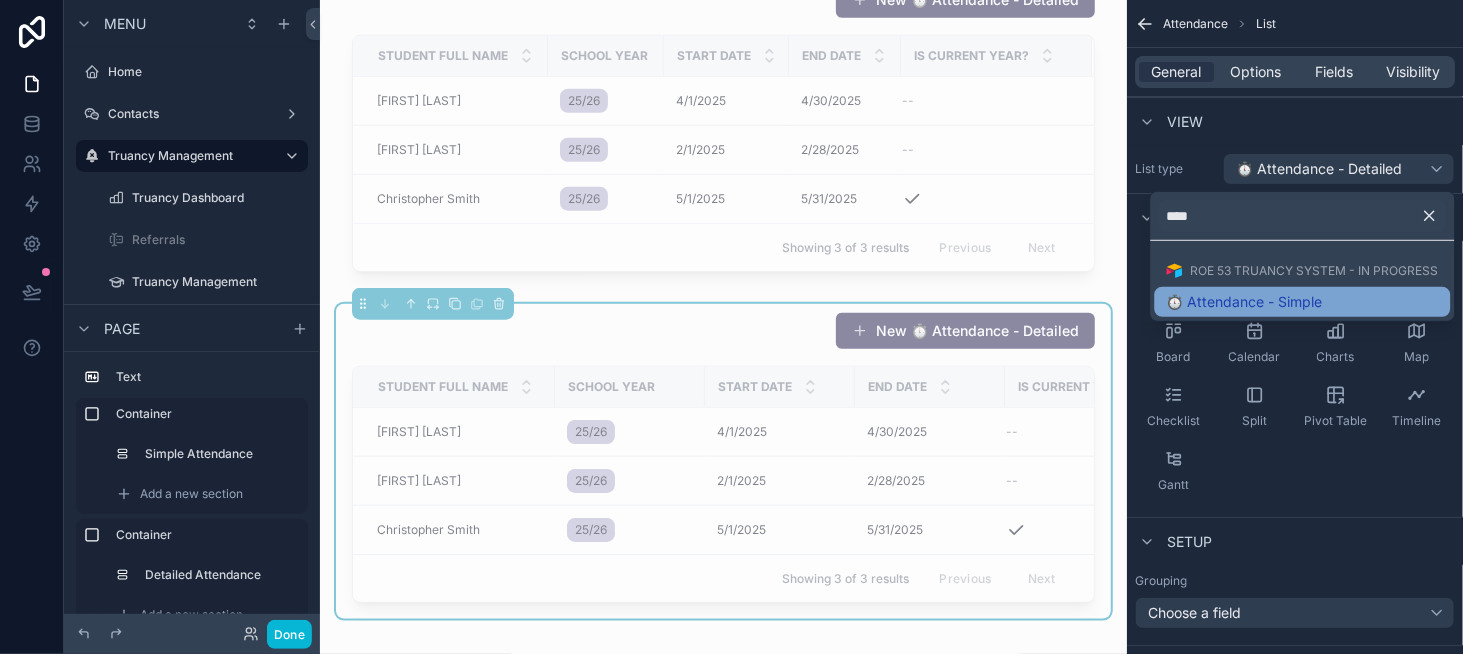 click on "⏱️ Attendance - Simple" at bounding box center [1245, 302] 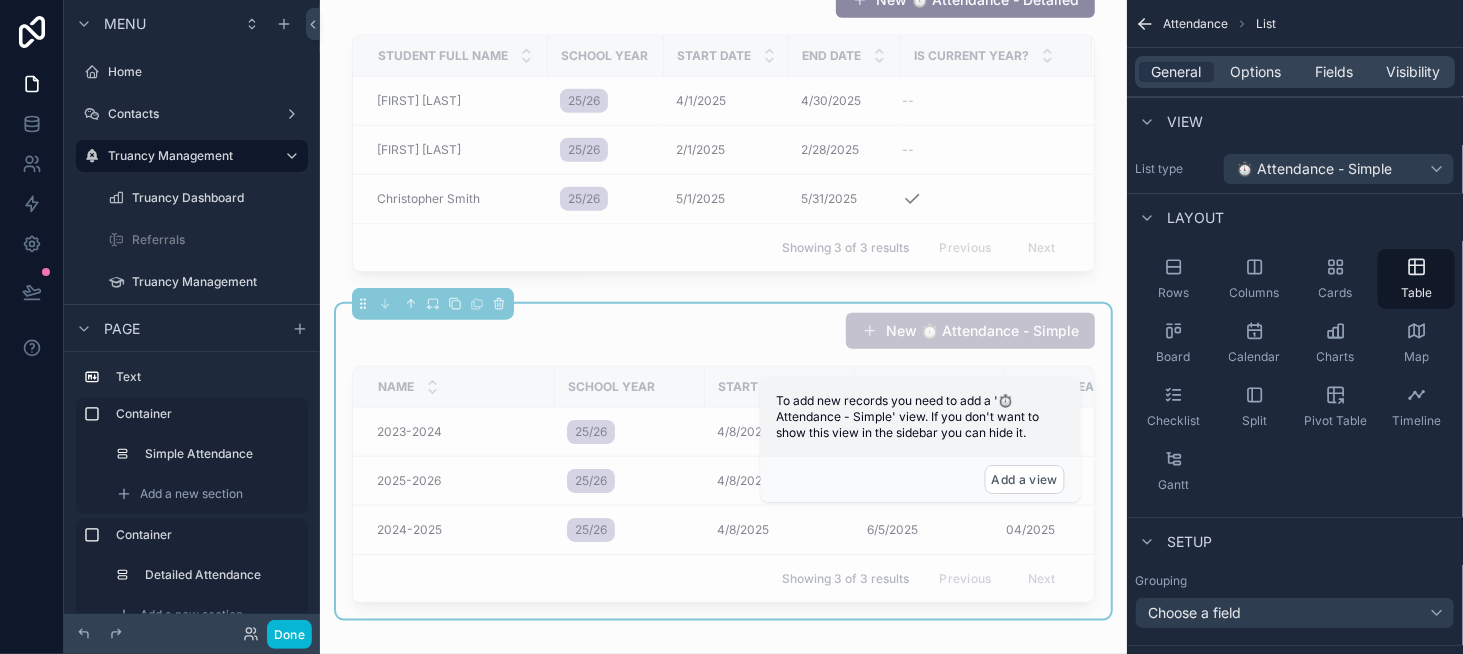 click on "New ⏱️ Attendance - Simple" at bounding box center (723, 331) 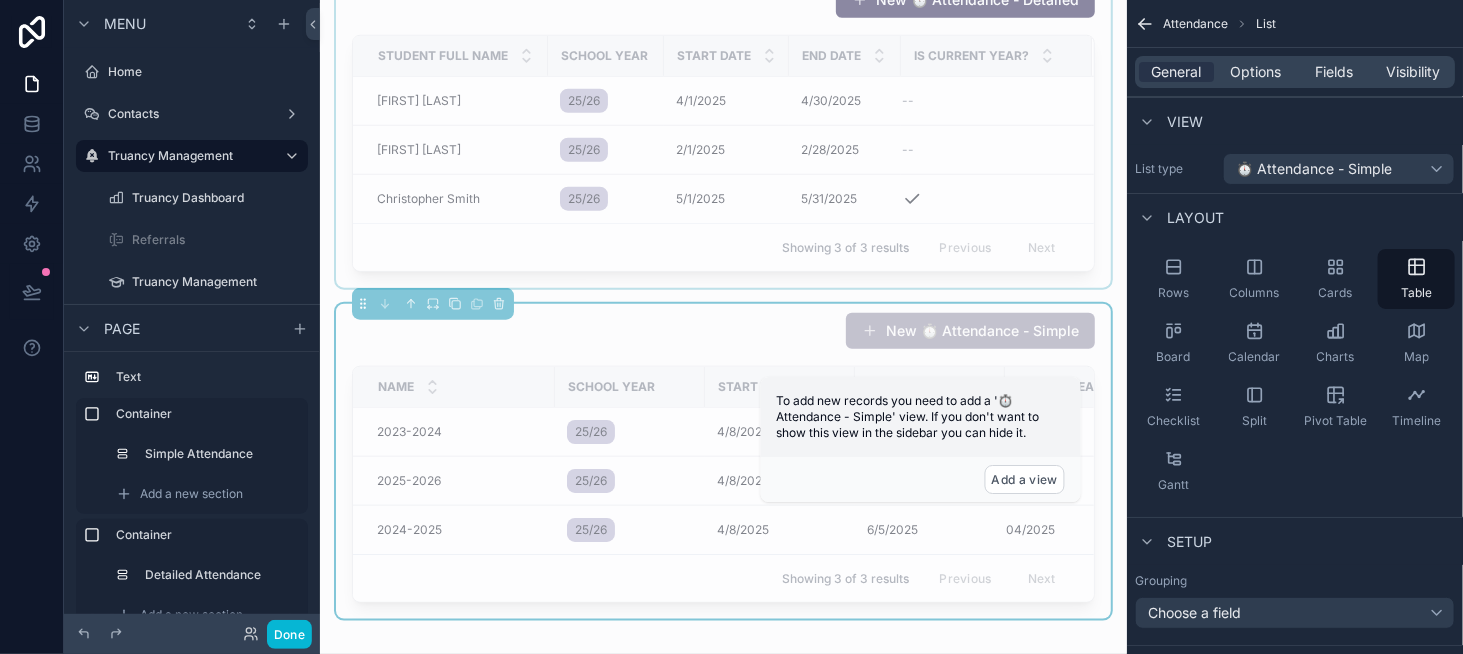 click at bounding box center [723, 130] 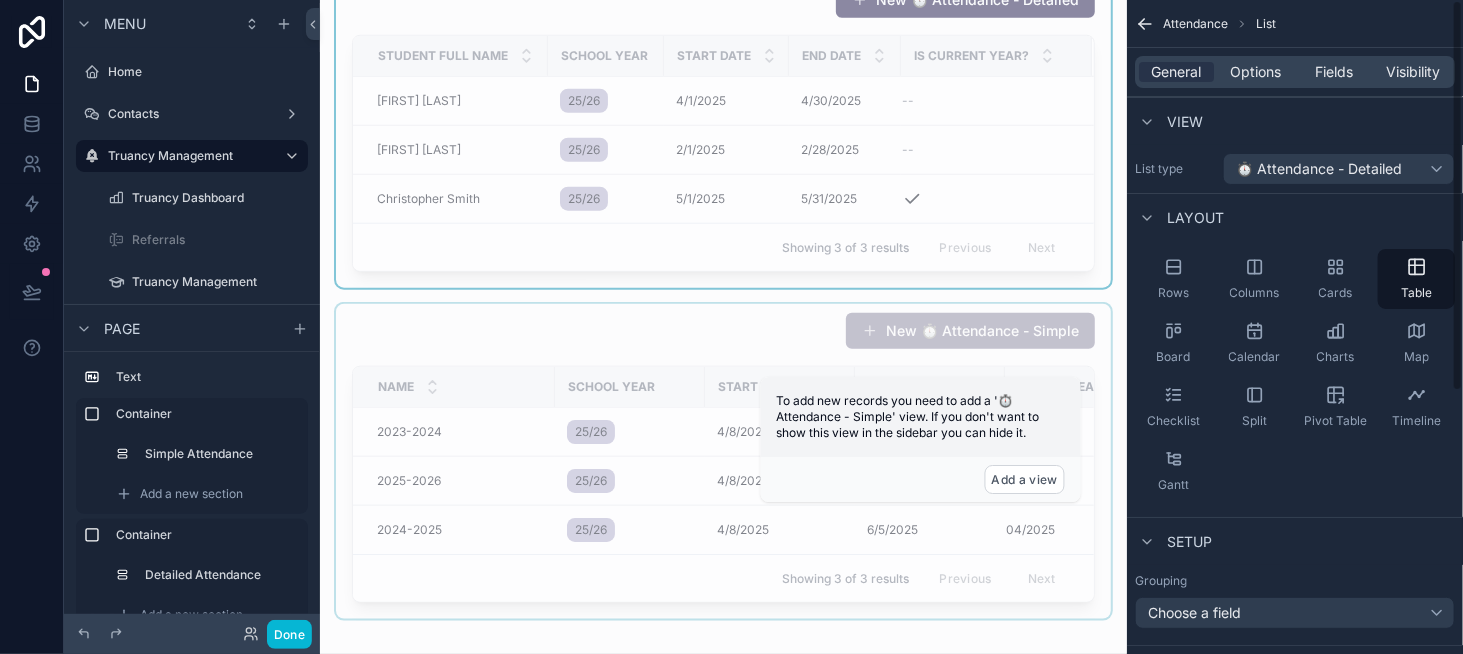 click at bounding box center [723, 461] 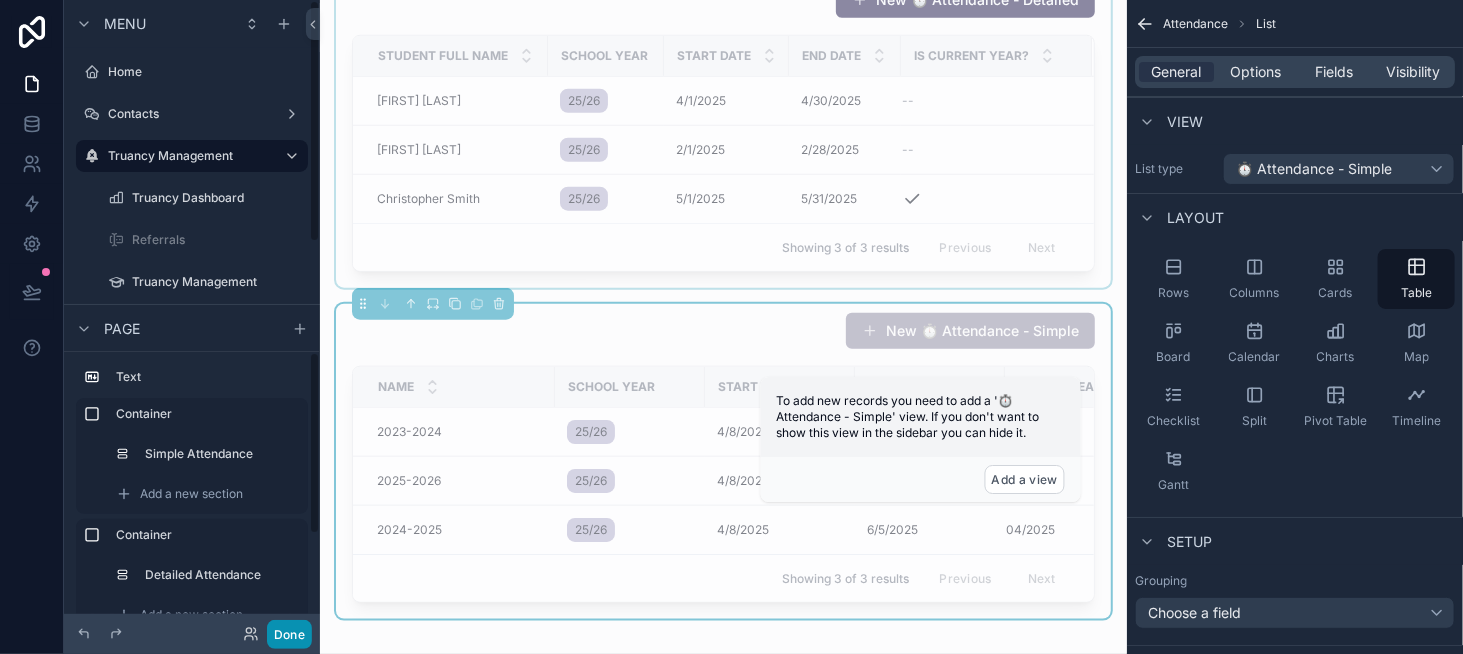 click on "Done" at bounding box center [289, 634] 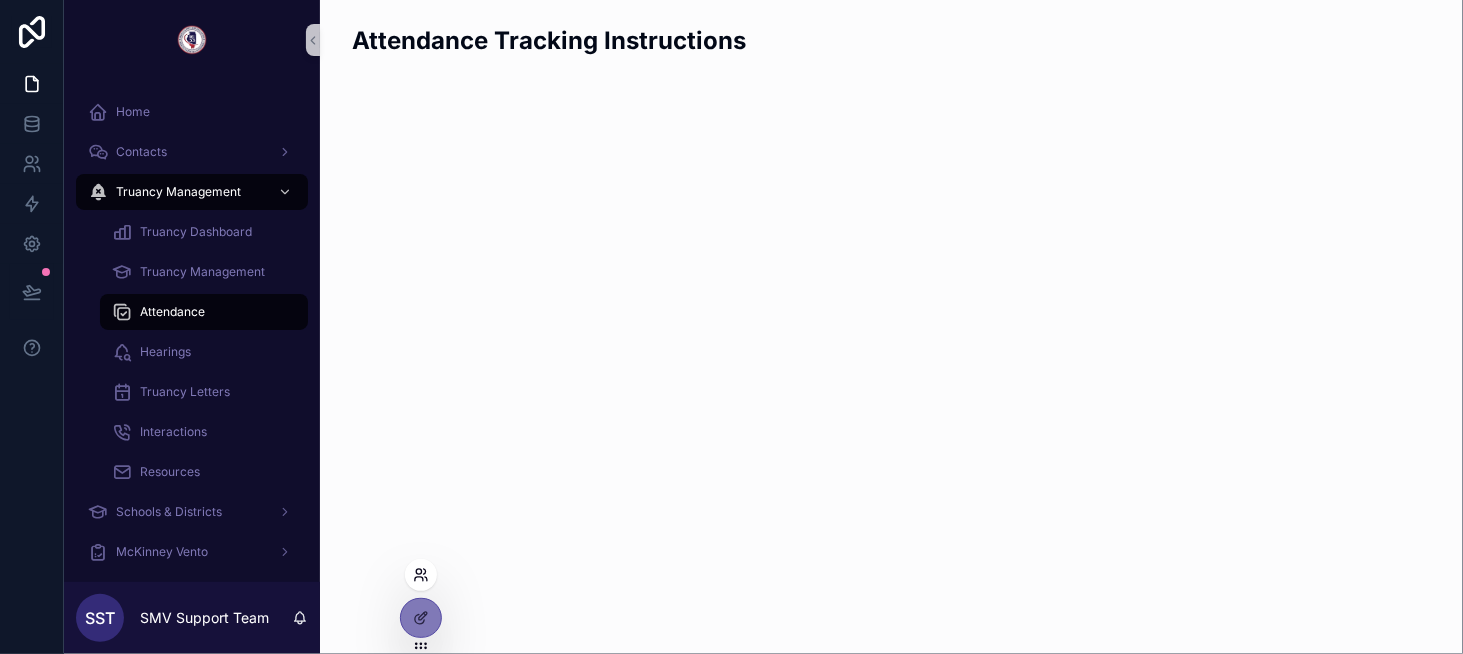 click 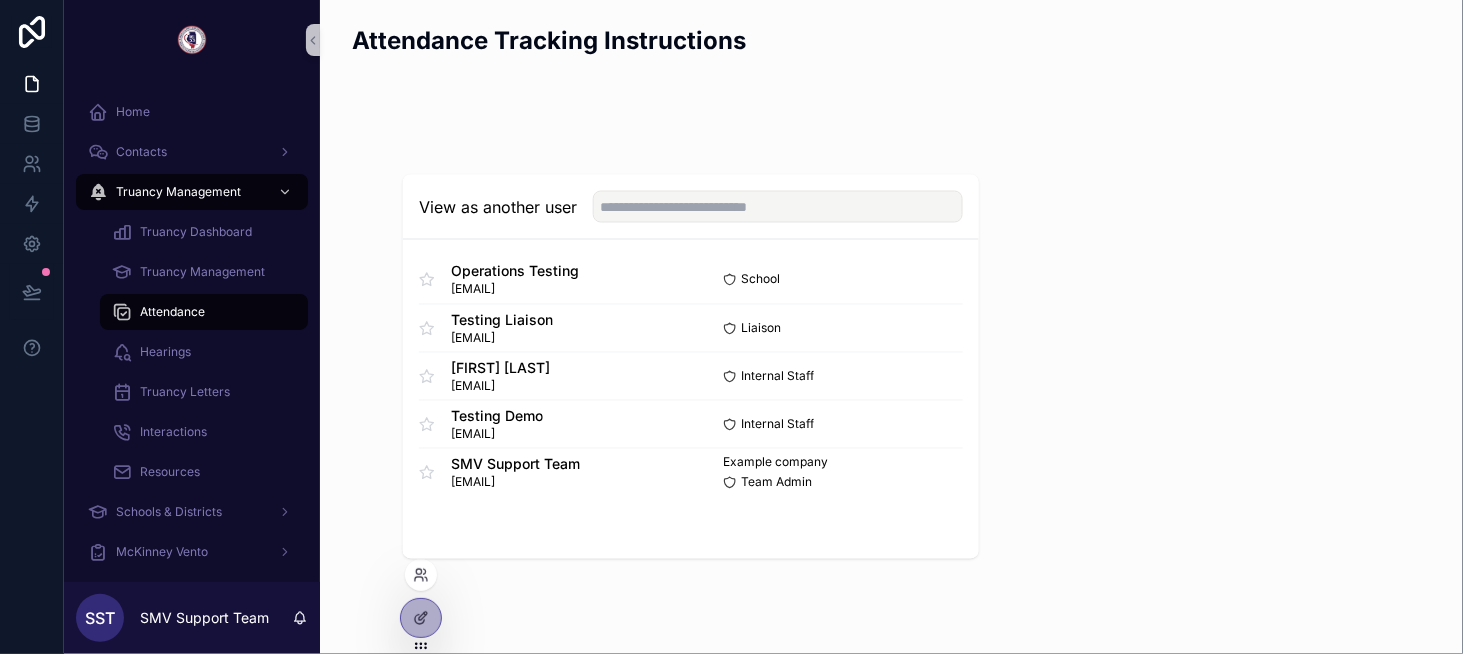 click on "Attendance Tracking Instructions" at bounding box center [891, 120] 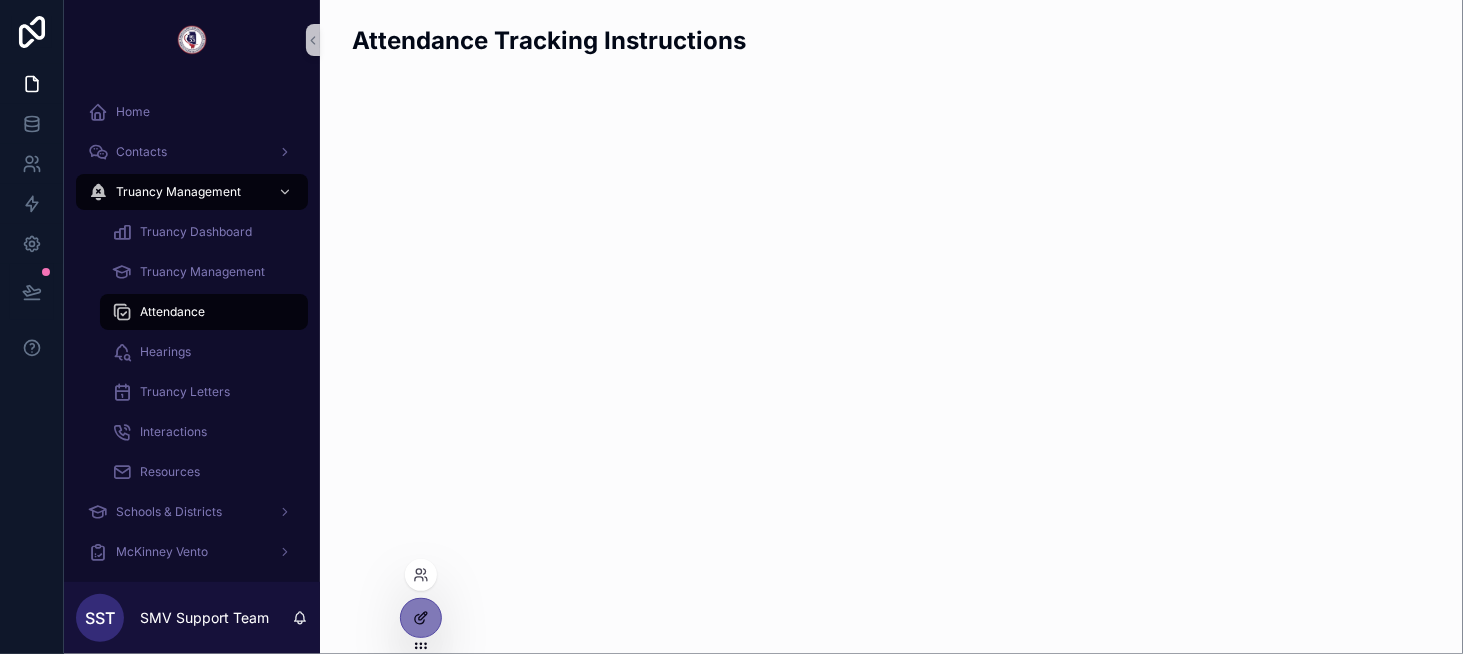 click 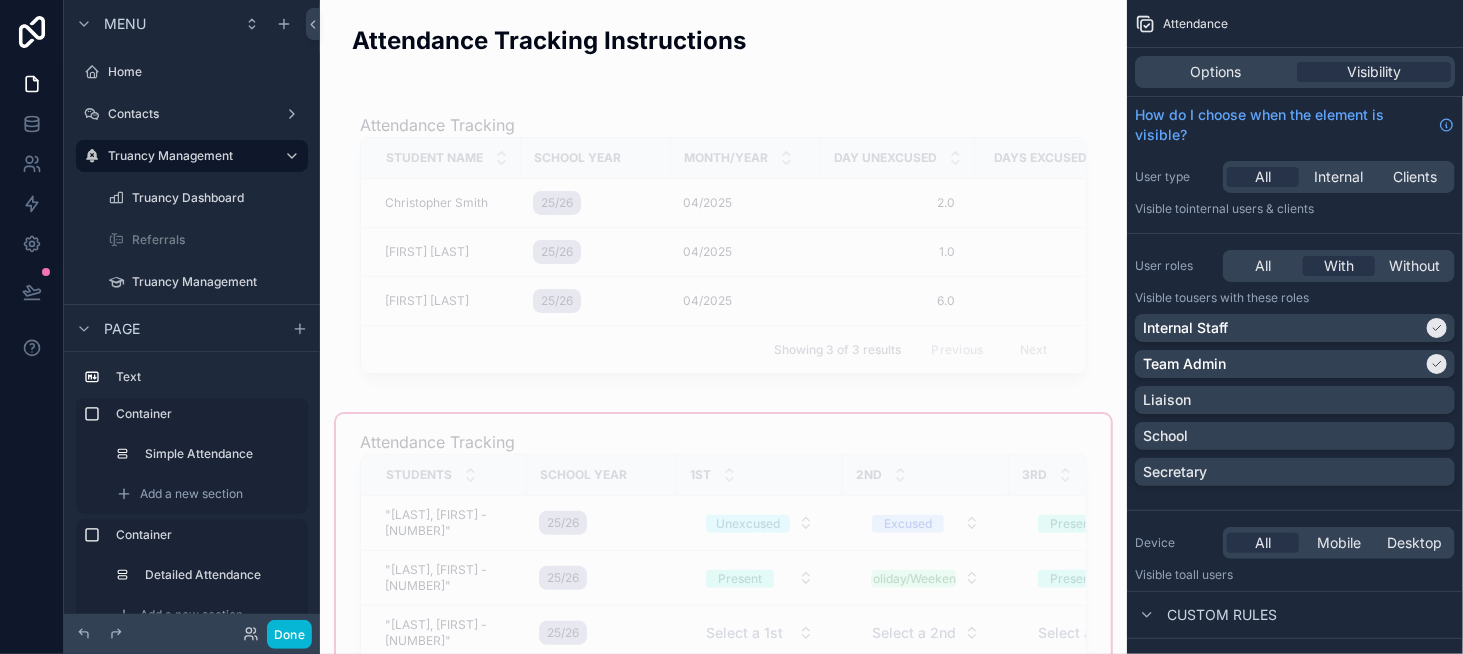 click at bounding box center [723, 573] 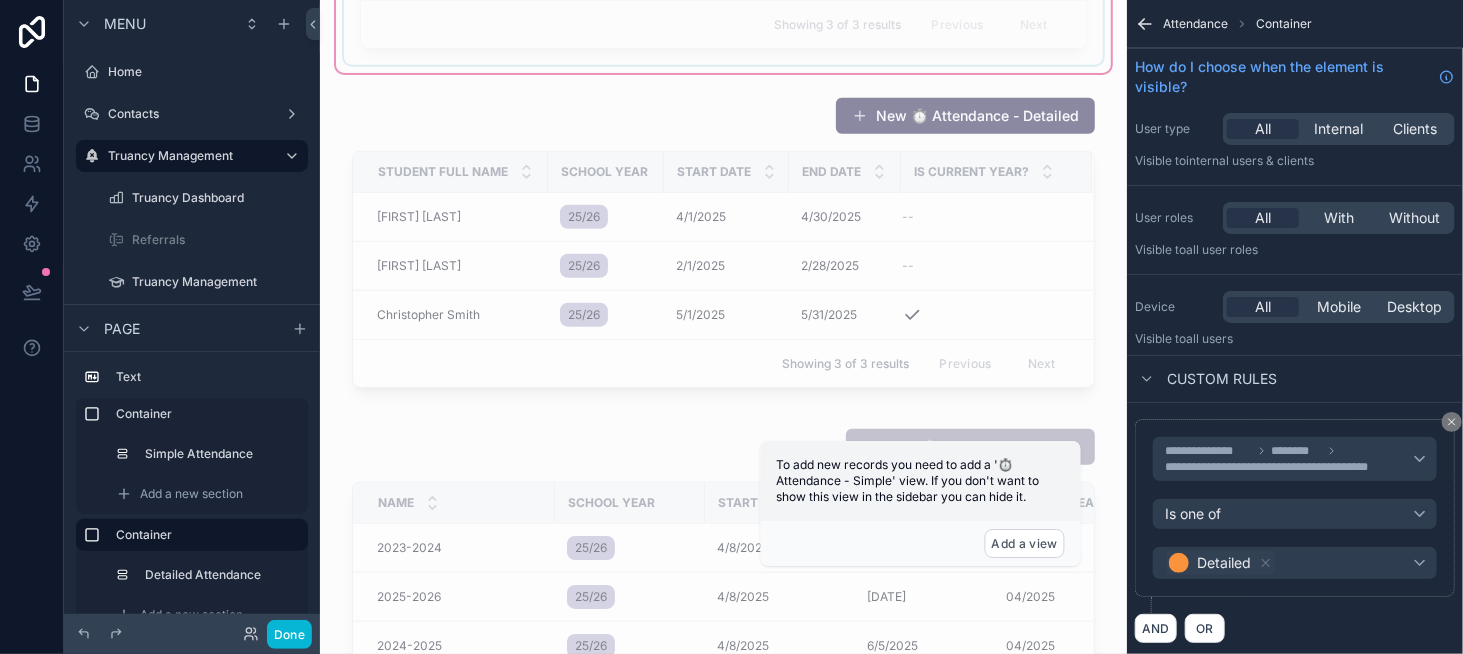 scroll, scrollTop: 900, scrollLeft: 0, axis: vertical 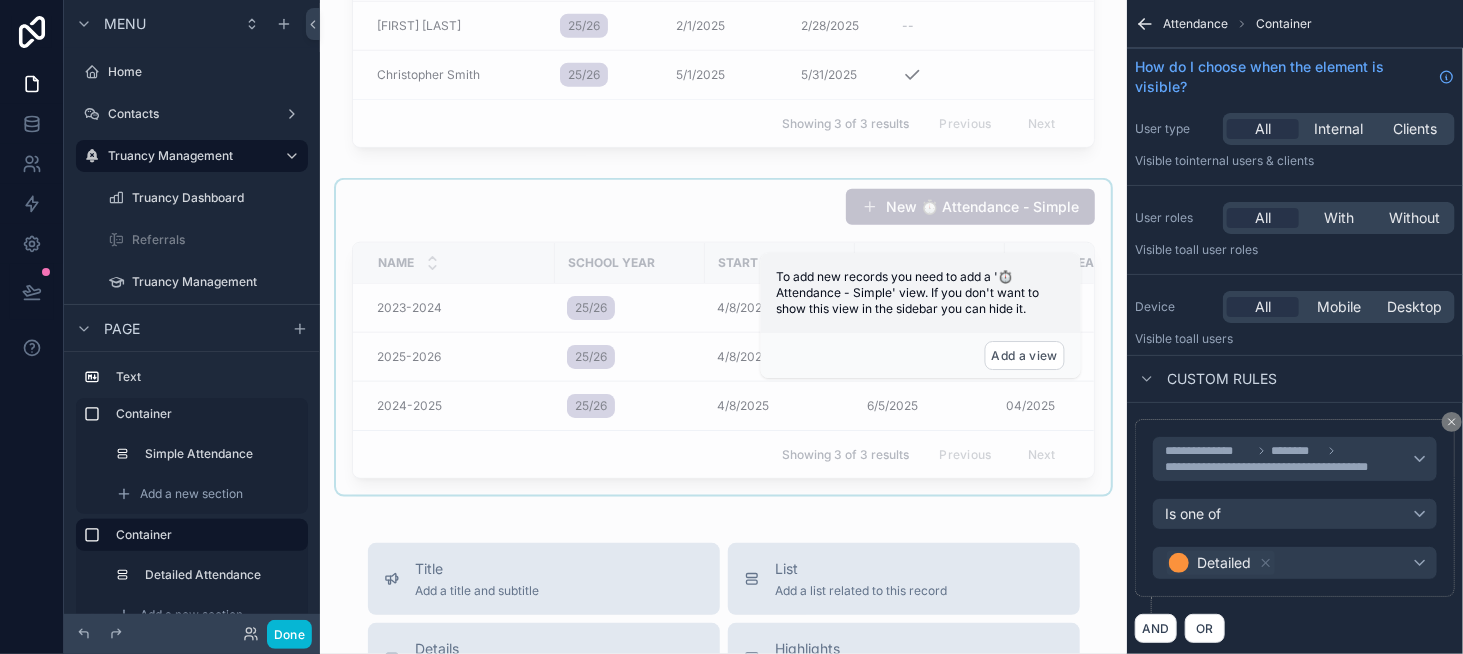 click at bounding box center [723, 337] 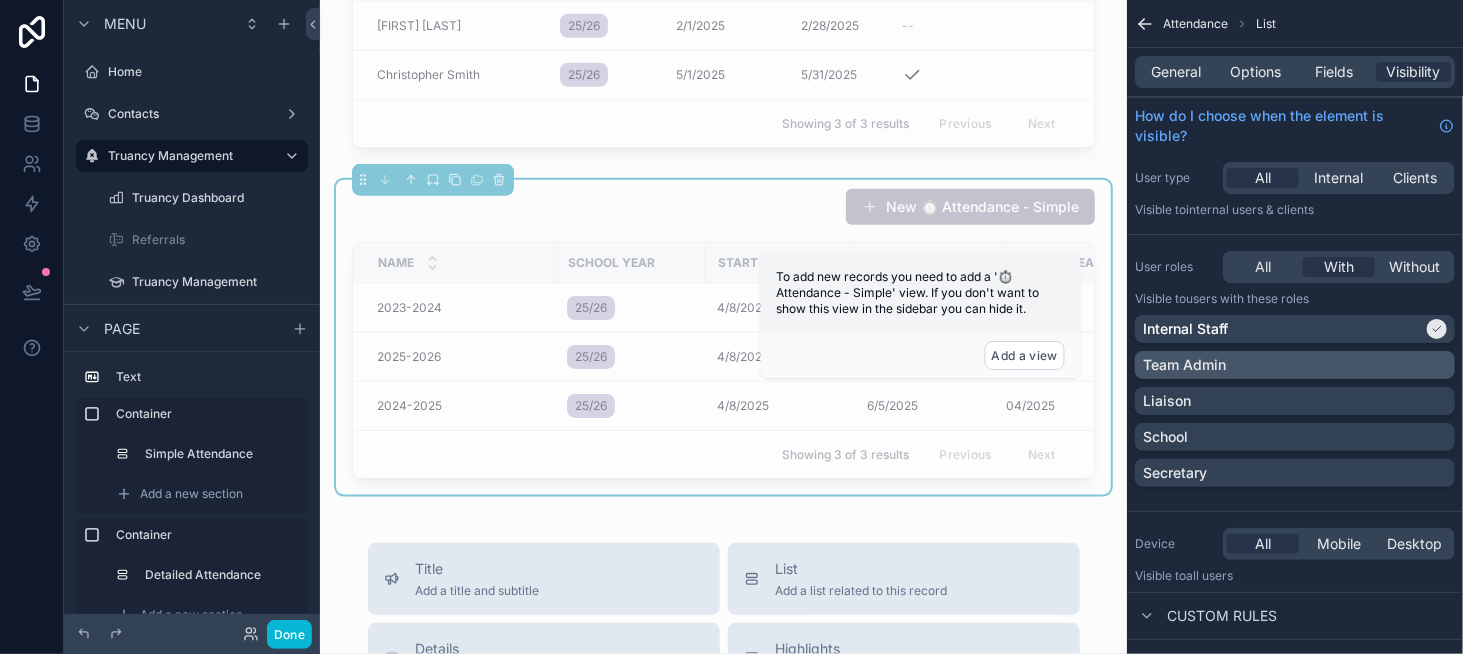 click on "Team Admin" at bounding box center [1295, 365] 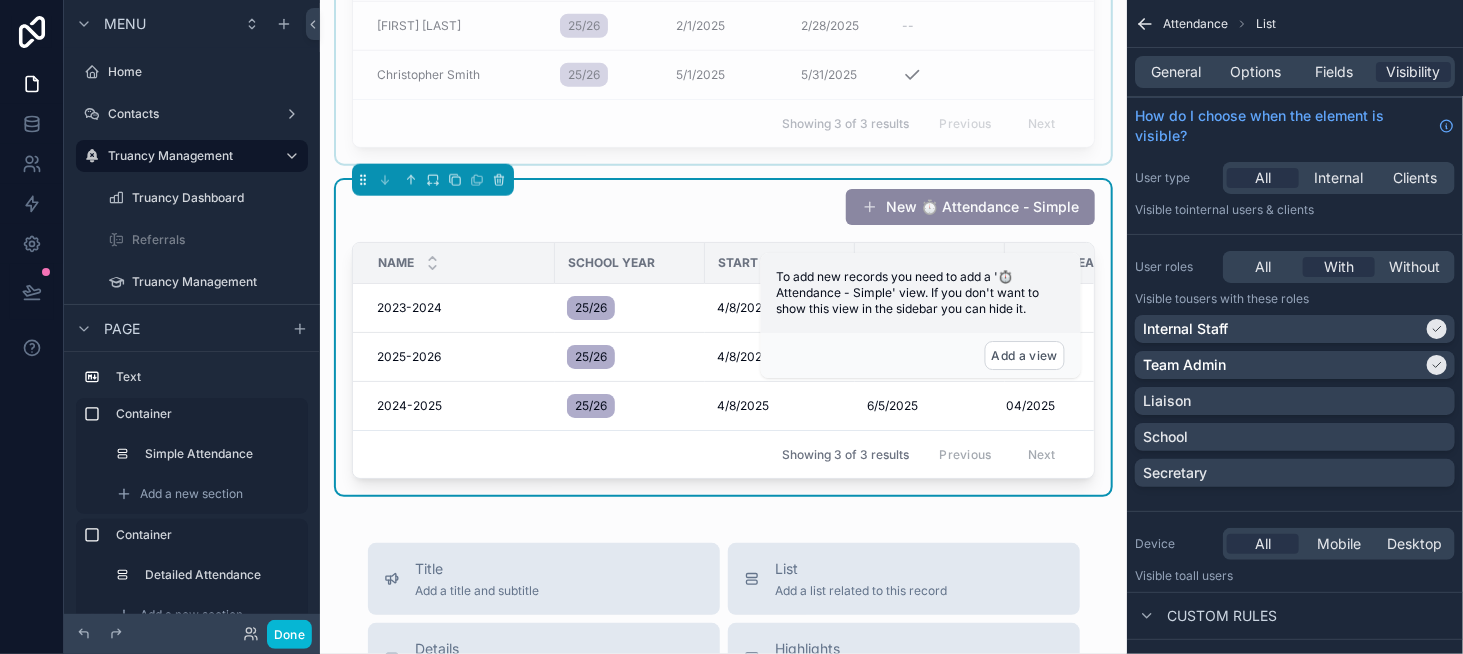 click at bounding box center [723, 6] 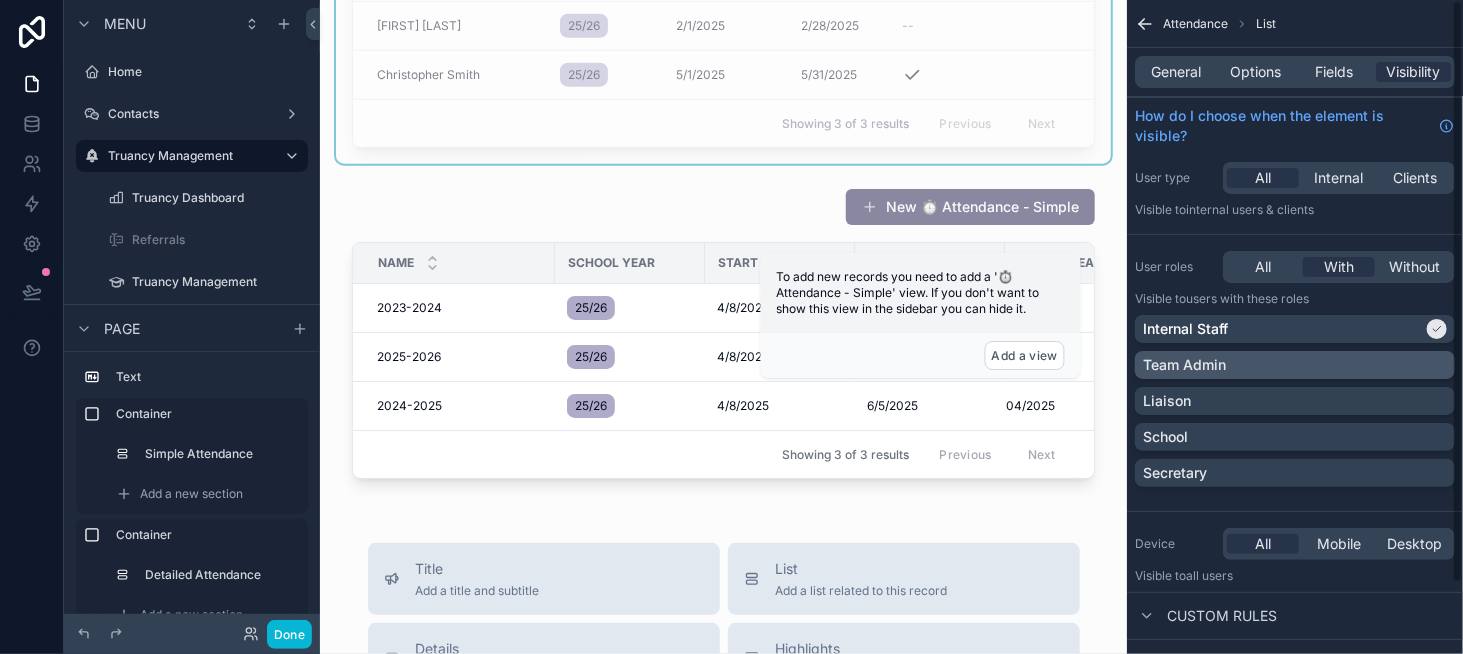 click on "Team Admin" at bounding box center [1295, 365] 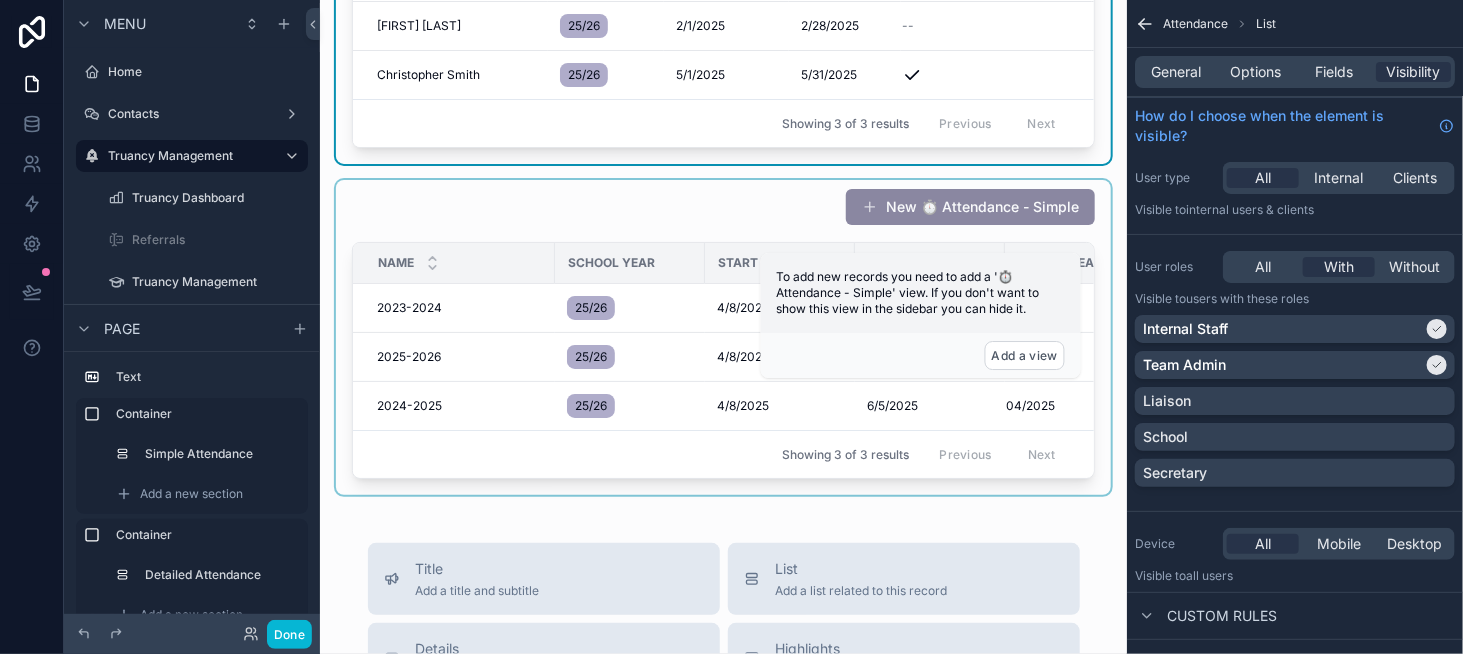 click at bounding box center [723, 337] 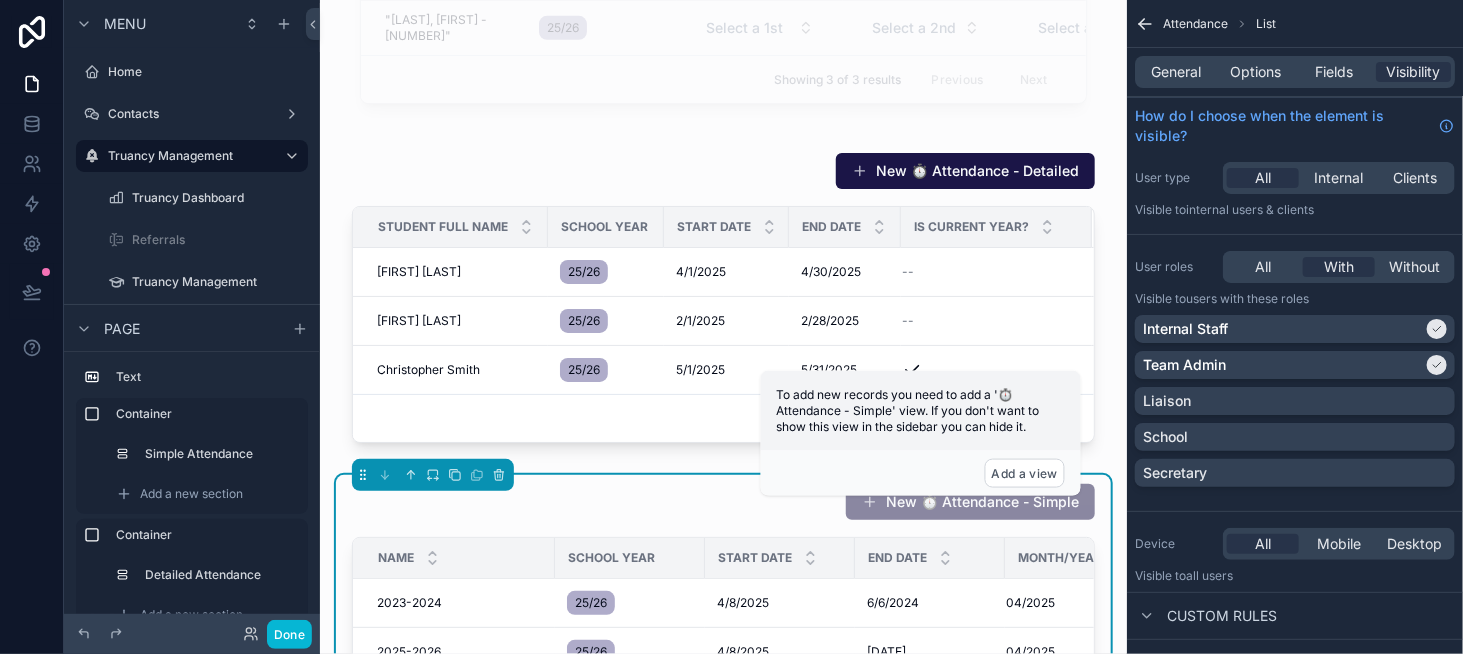 scroll, scrollTop: 600, scrollLeft: 0, axis: vertical 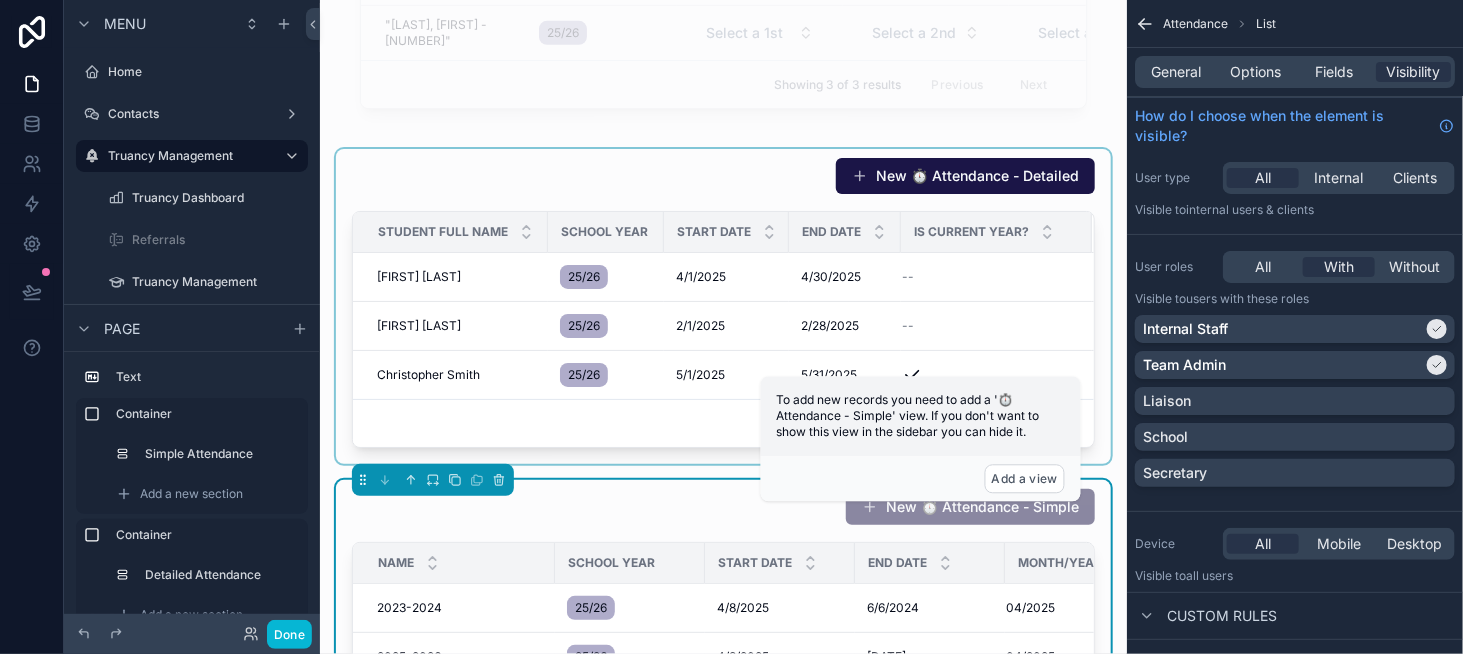 click at bounding box center (723, 306) 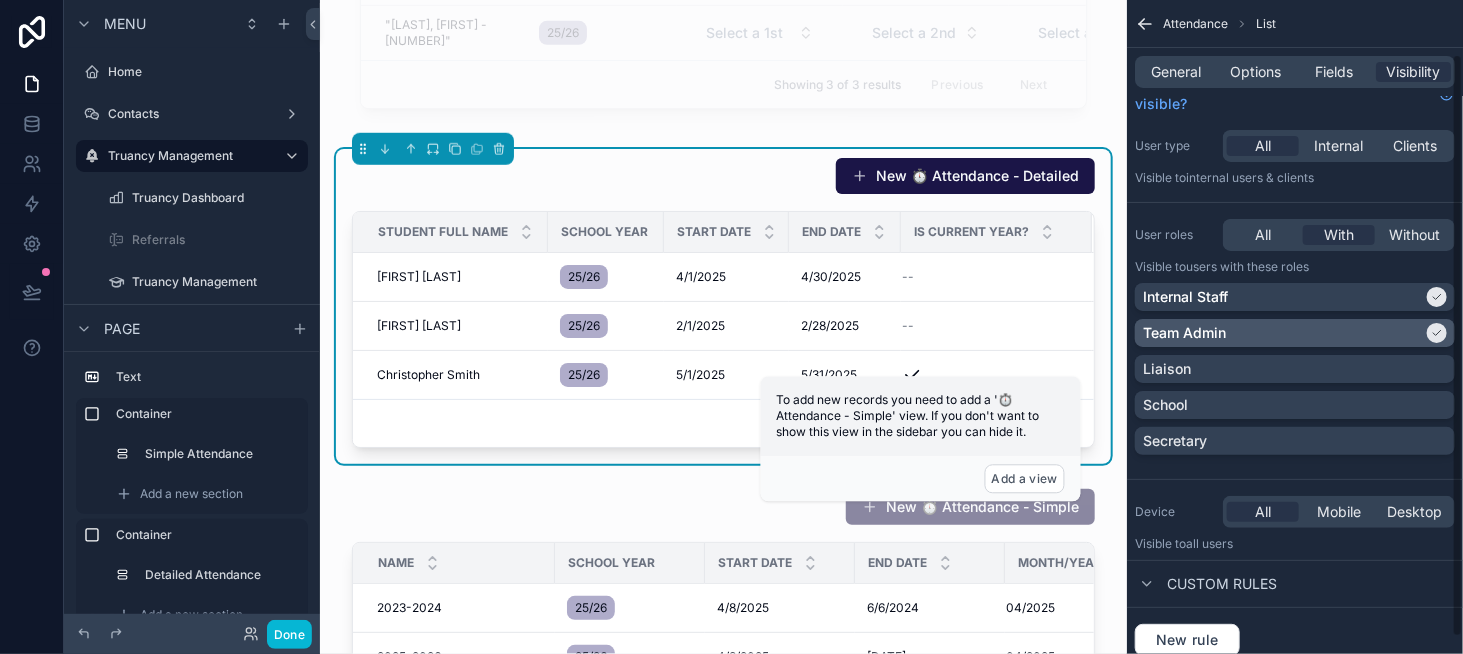 scroll, scrollTop: 78, scrollLeft: 0, axis: vertical 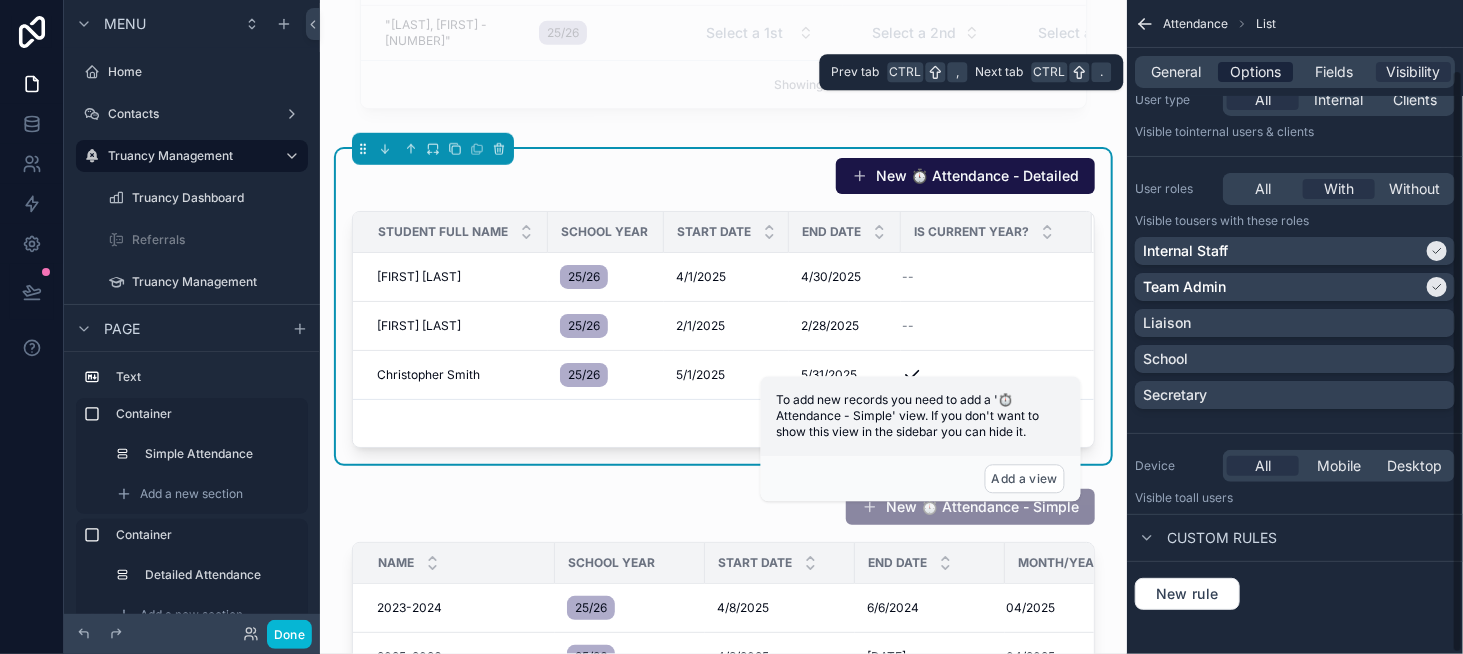 click on "Options" at bounding box center [1255, 72] 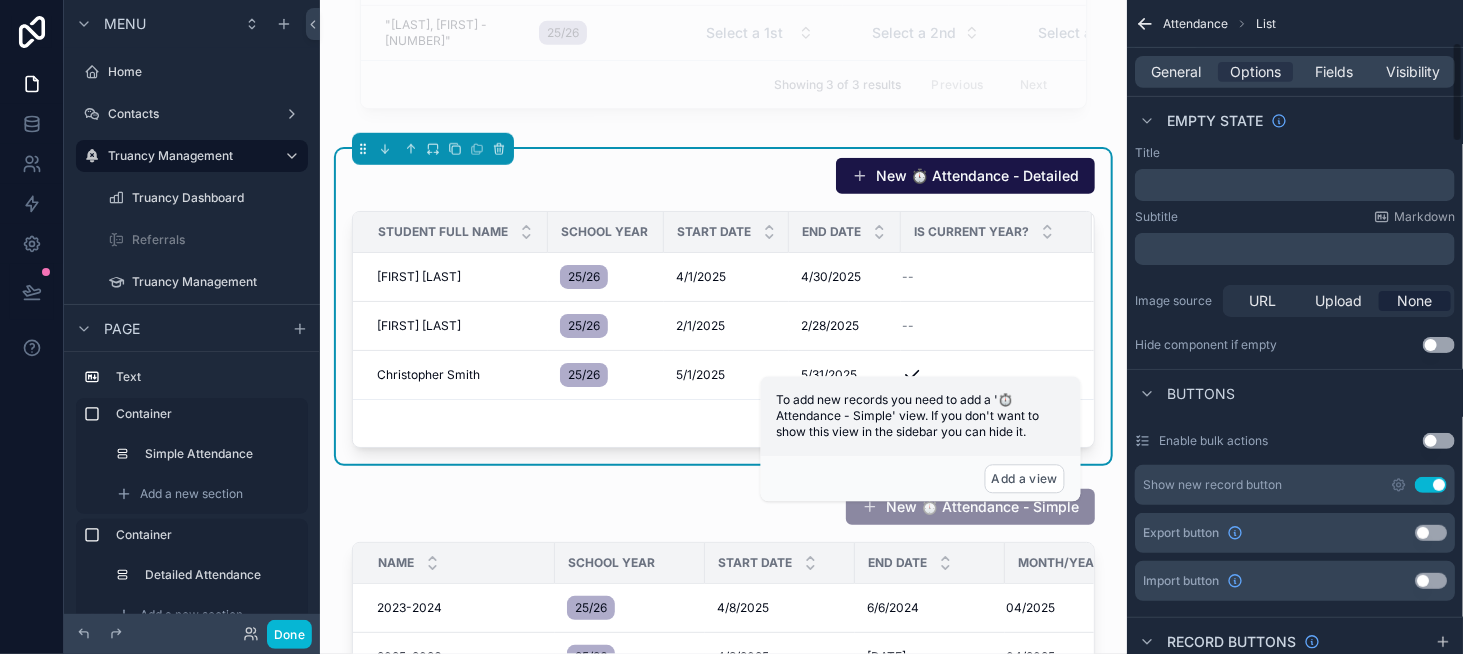 scroll, scrollTop: 378, scrollLeft: 0, axis: vertical 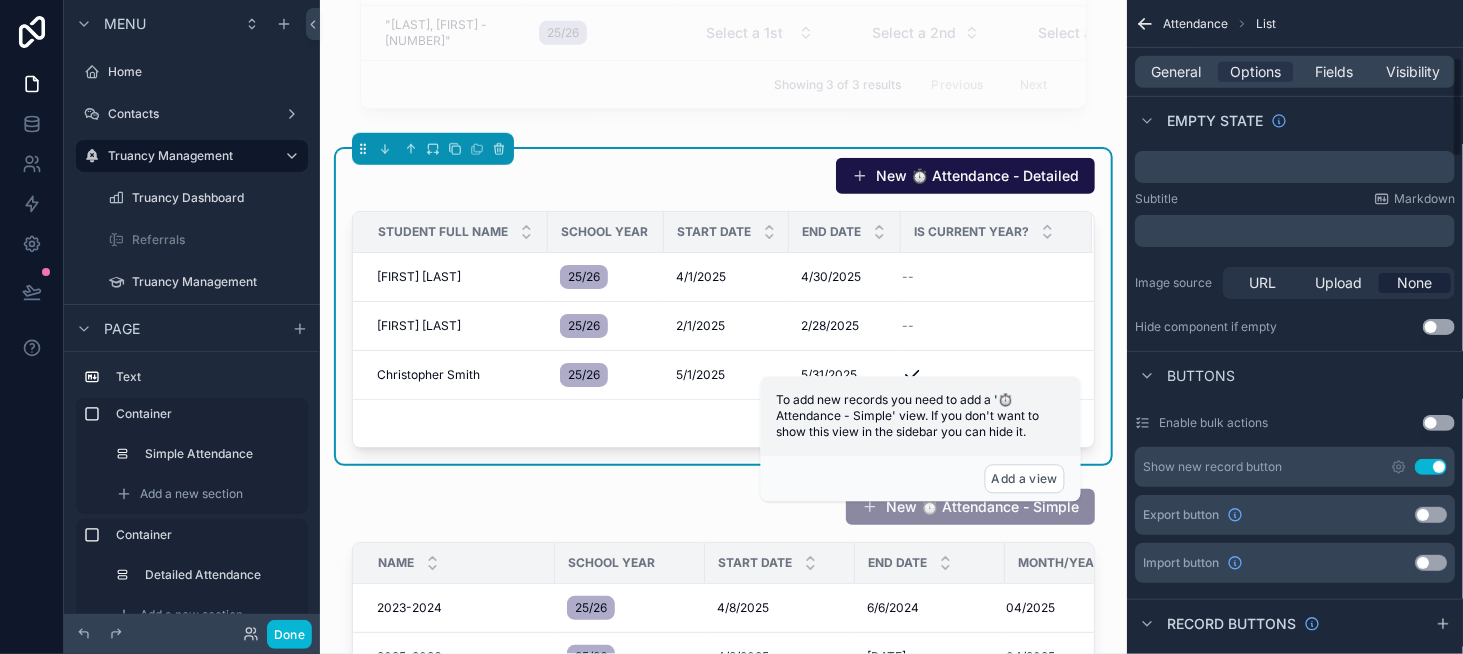 click on "Use setting" at bounding box center (1431, 467) 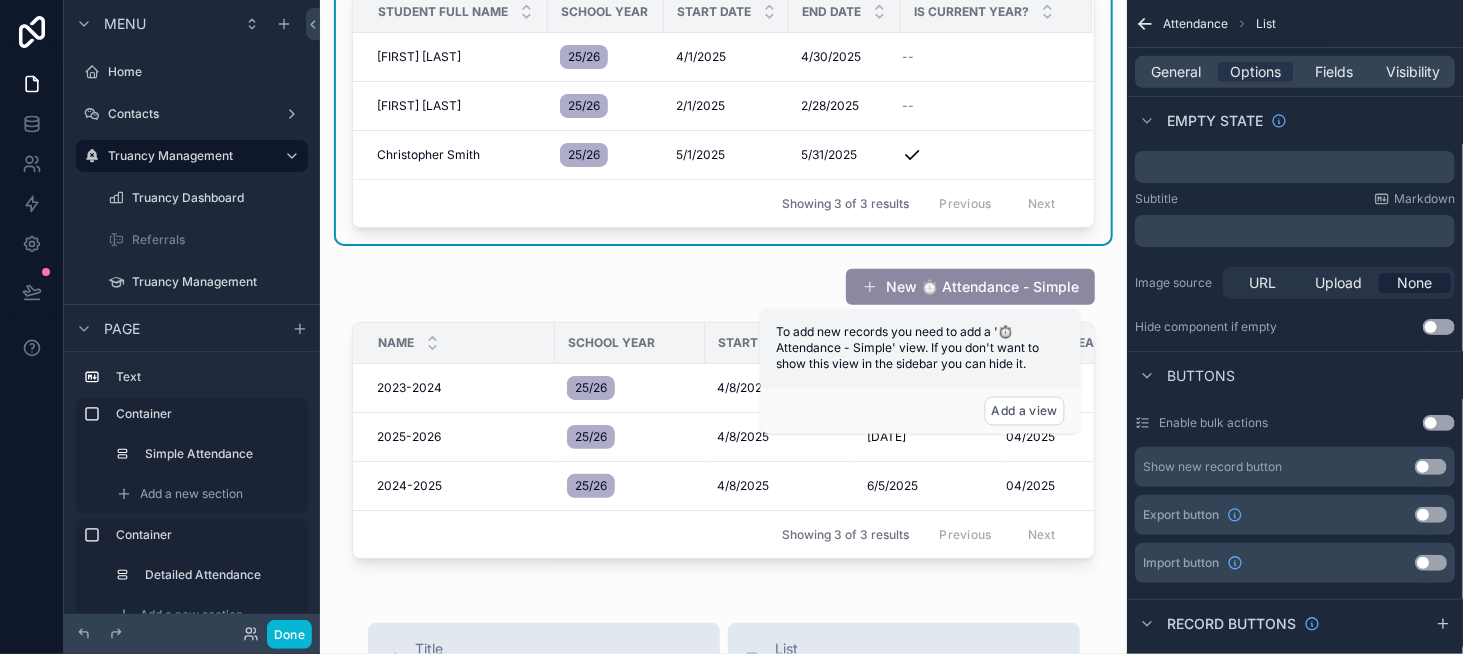 scroll, scrollTop: 800, scrollLeft: 0, axis: vertical 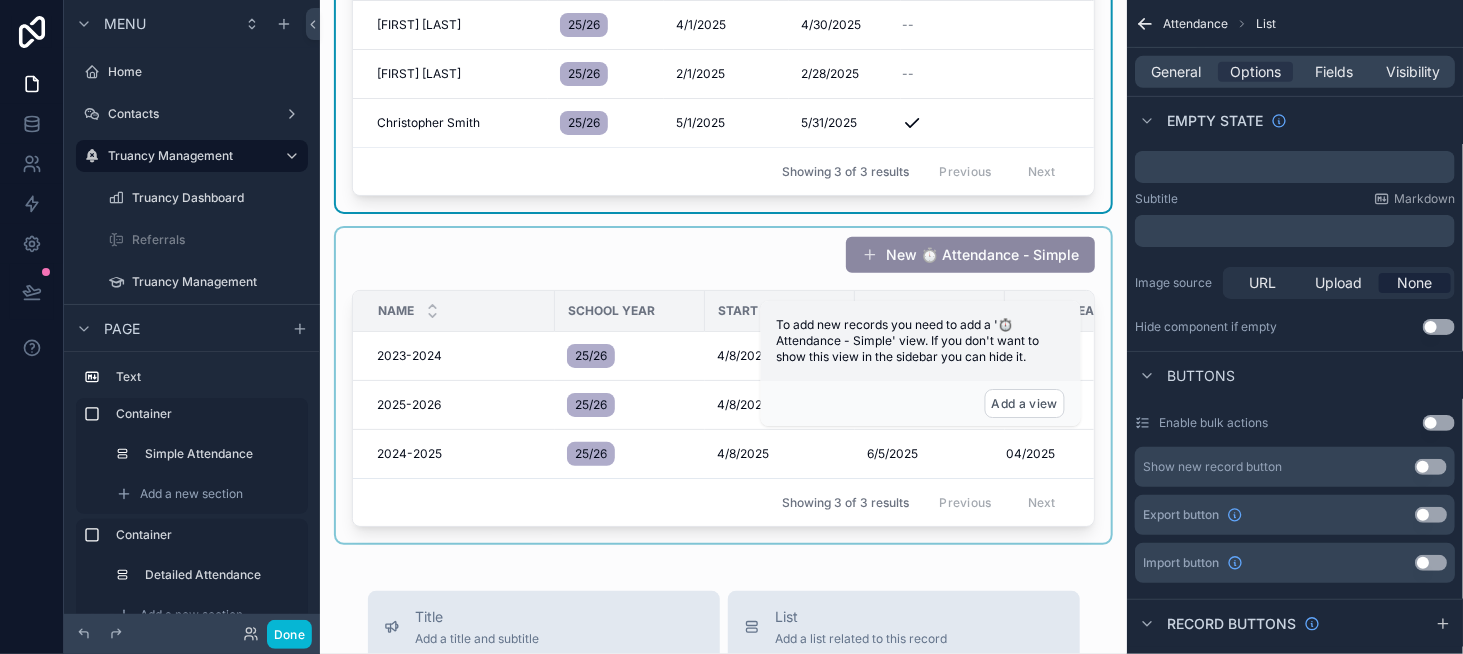 click at bounding box center (723, 385) 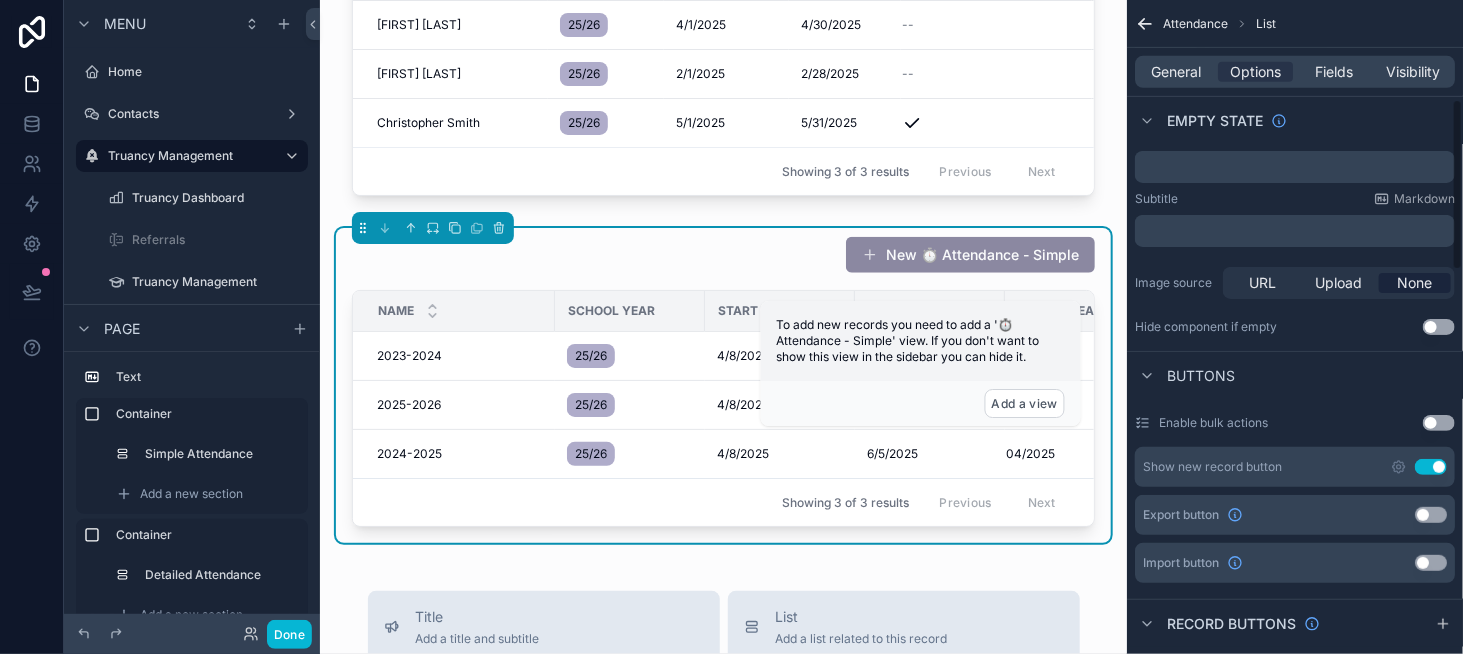 click on "Use setting" at bounding box center [1431, 467] 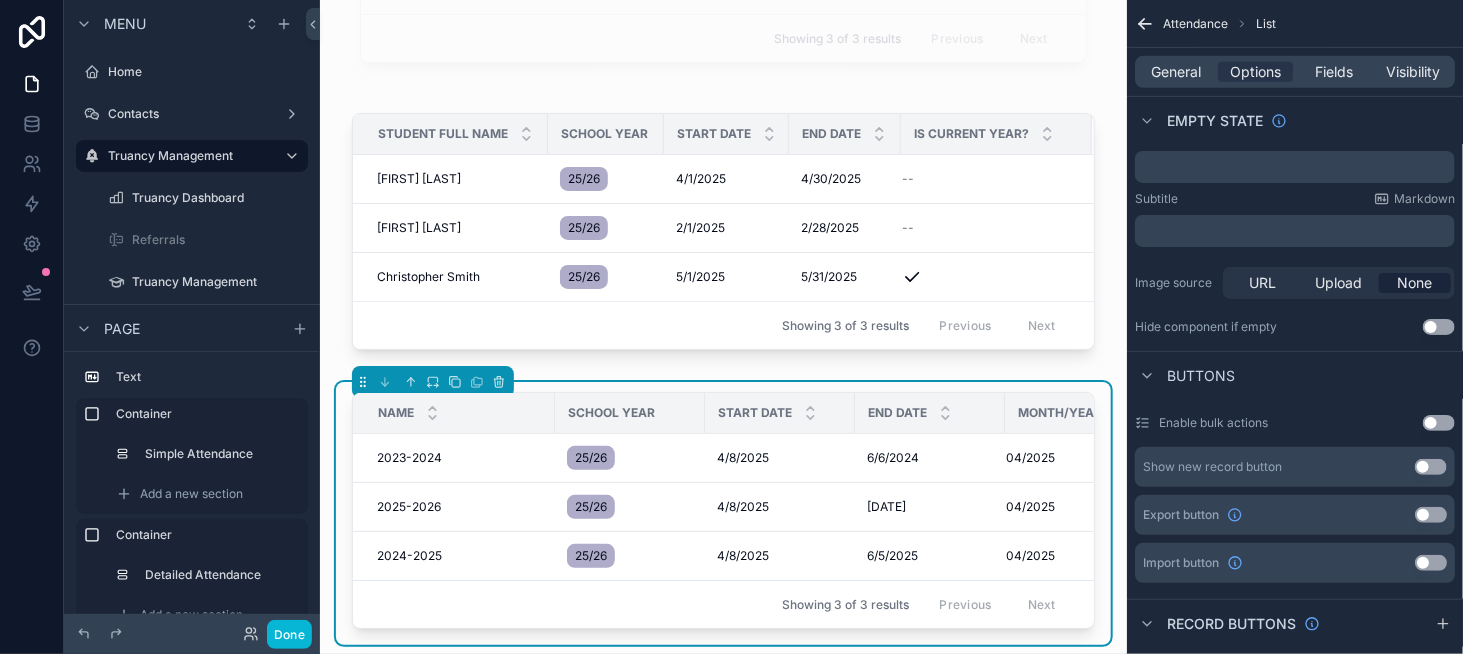 scroll, scrollTop: 600, scrollLeft: 0, axis: vertical 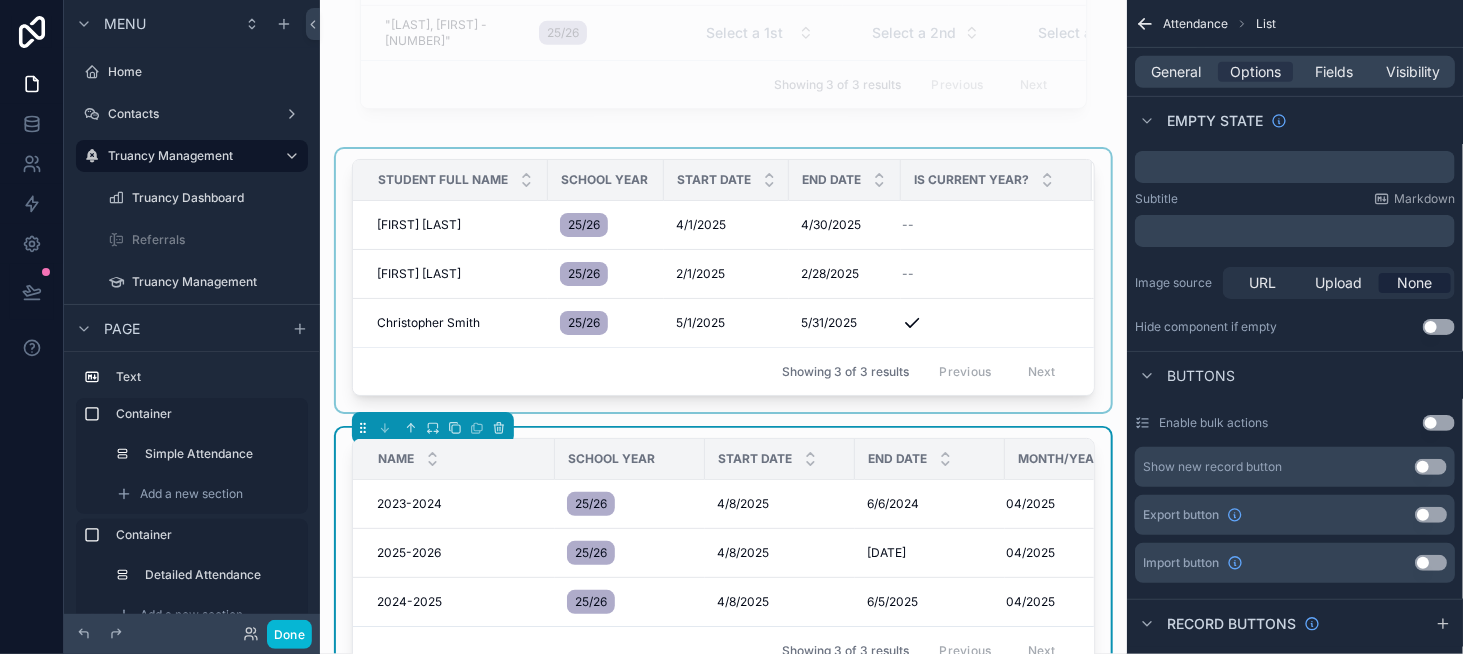 click on "Student Full Name" at bounding box center (450, 180) 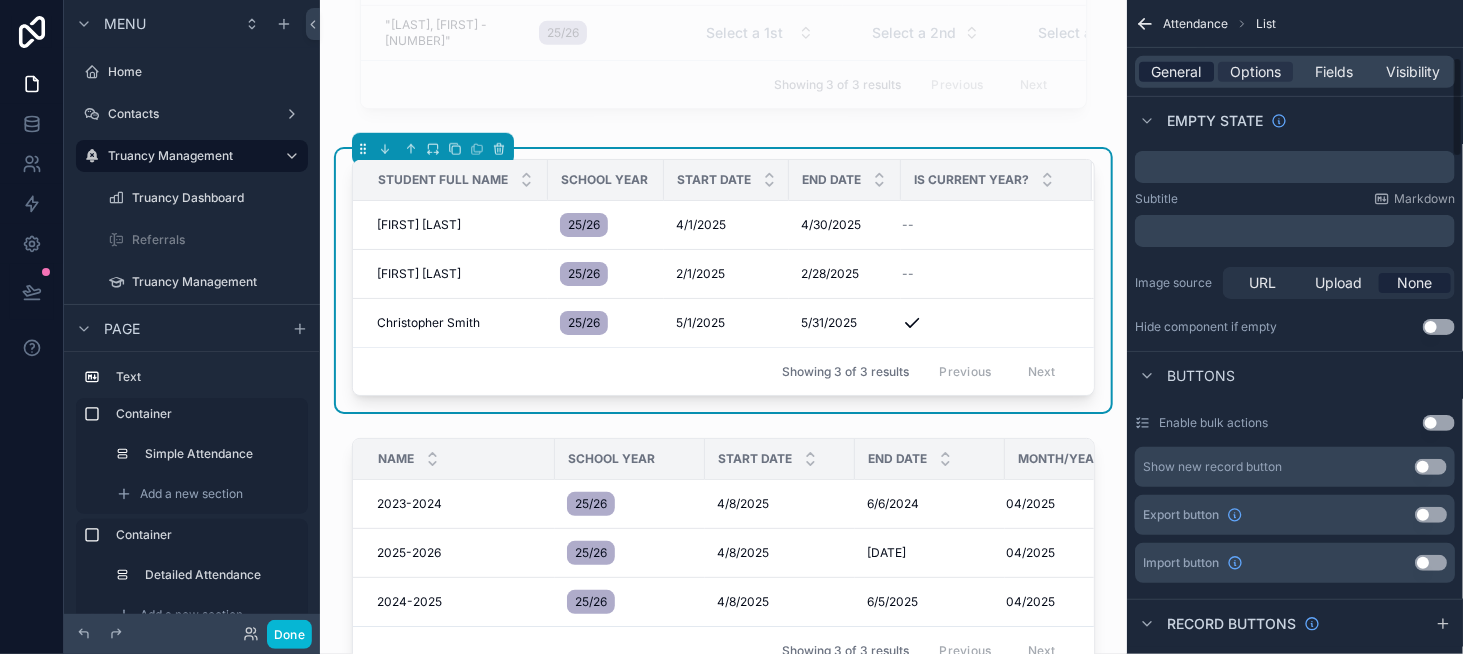 click on "General" at bounding box center [1177, 72] 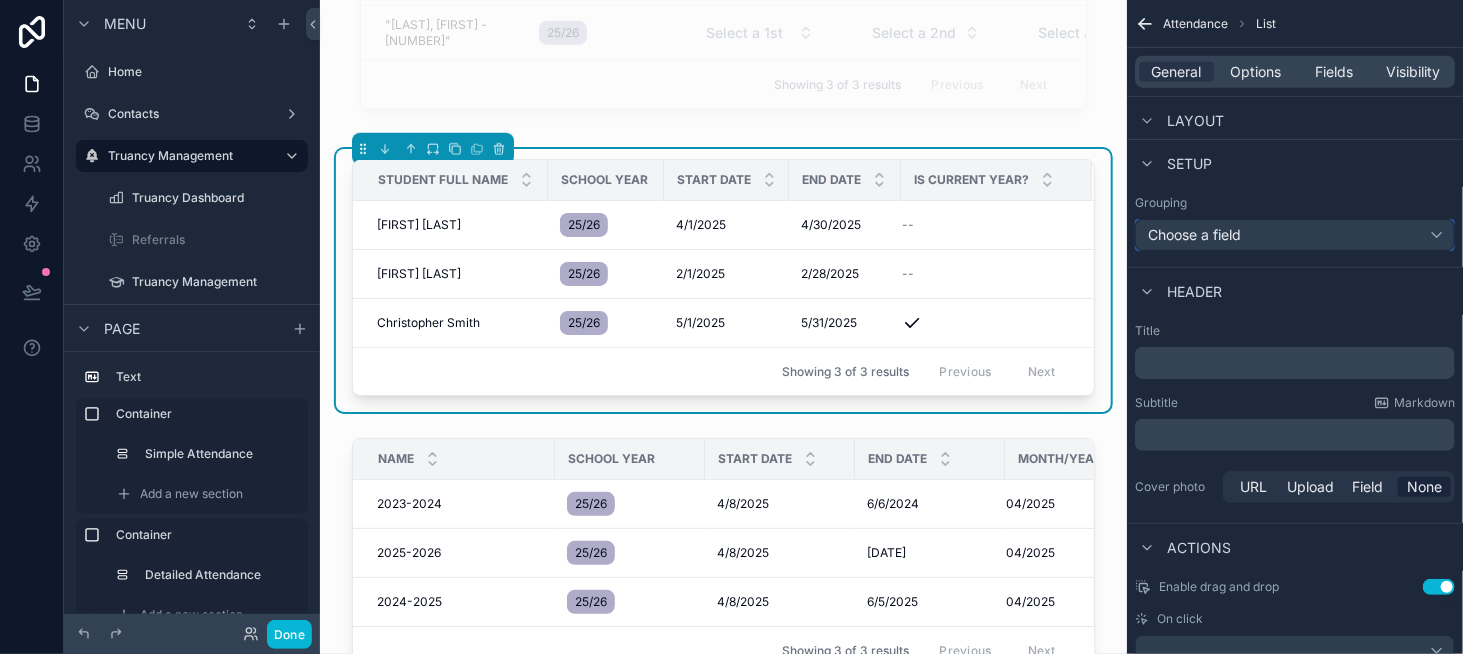 click on "Choose a field" at bounding box center [1194, 234] 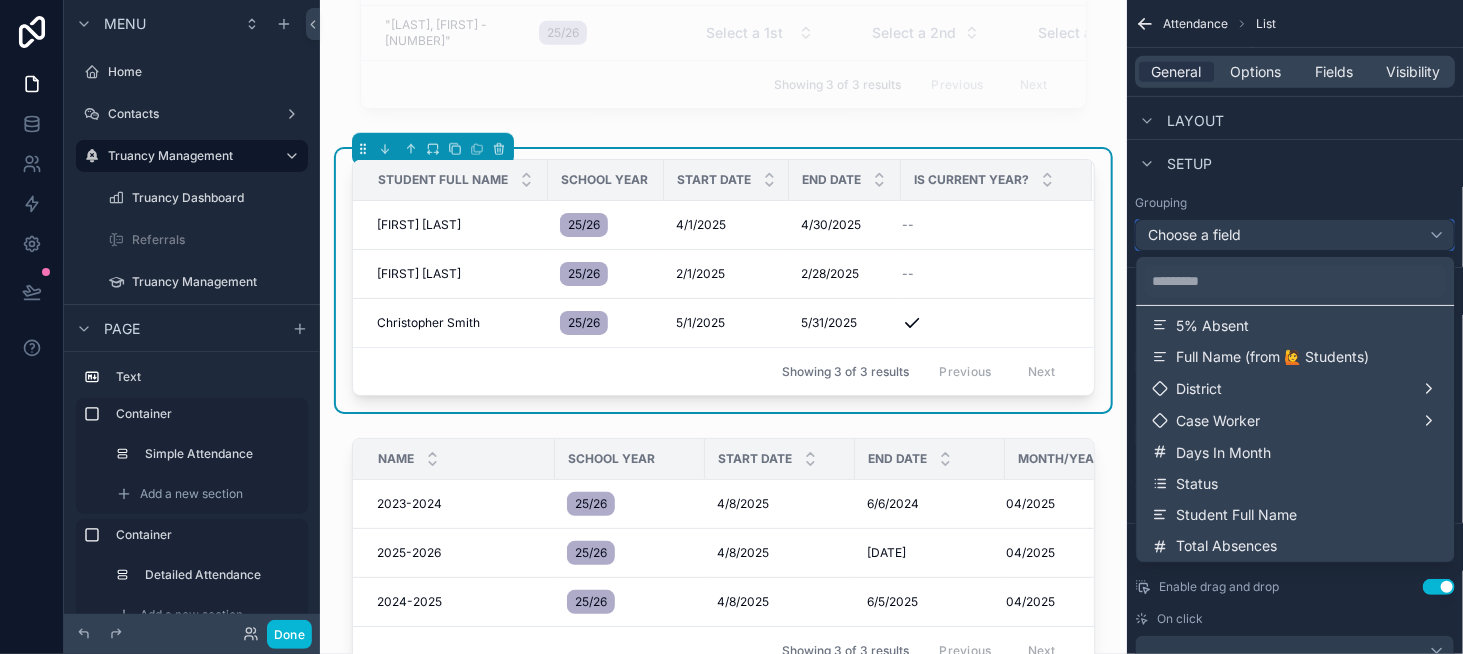scroll, scrollTop: 1486, scrollLeft: 0, axis: vertical 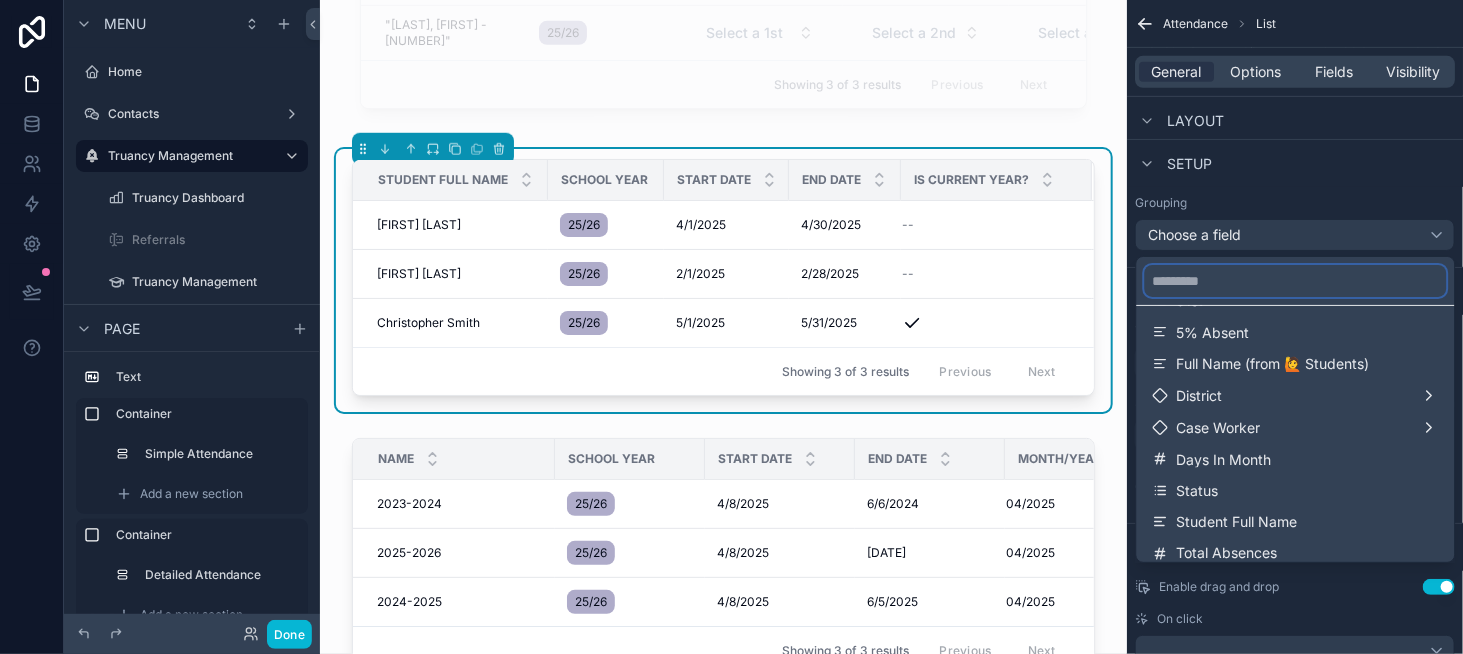 click at bounding box center (1296, 281) 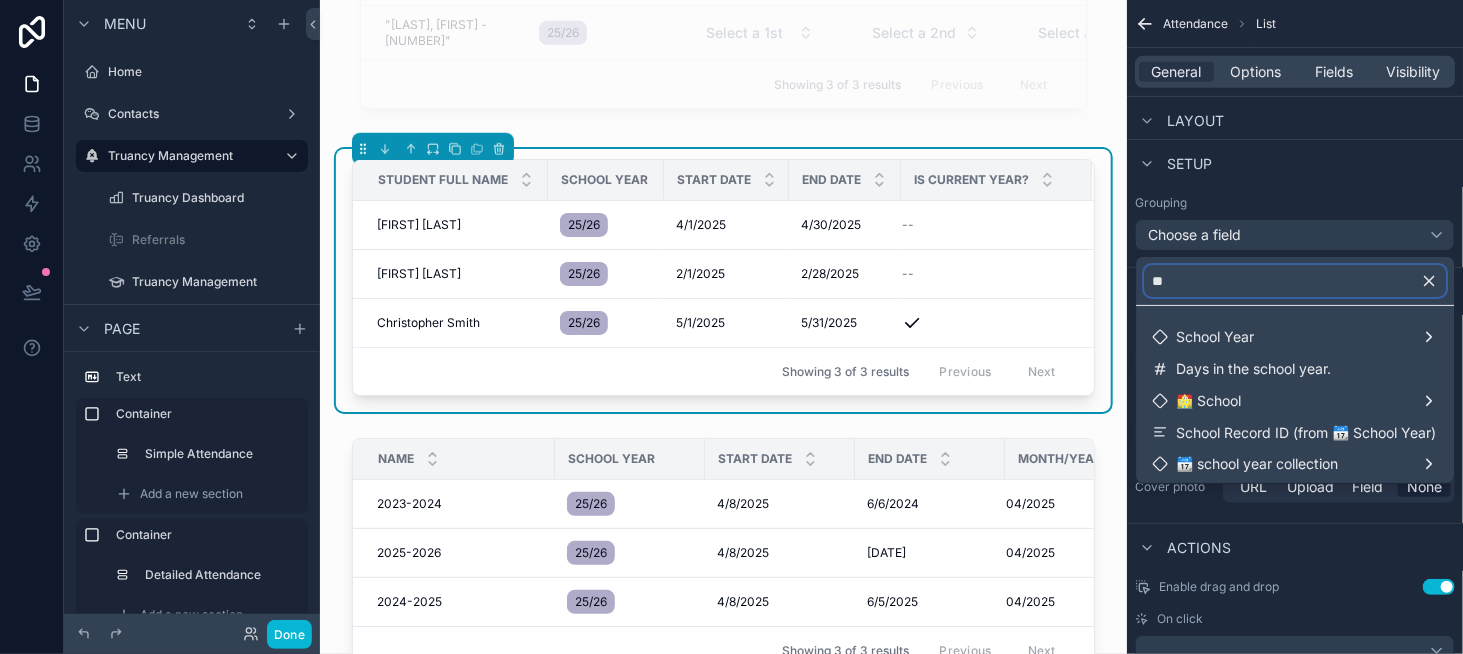 scroll, scrollTop: 0, scrollLeft: 0, axis: both 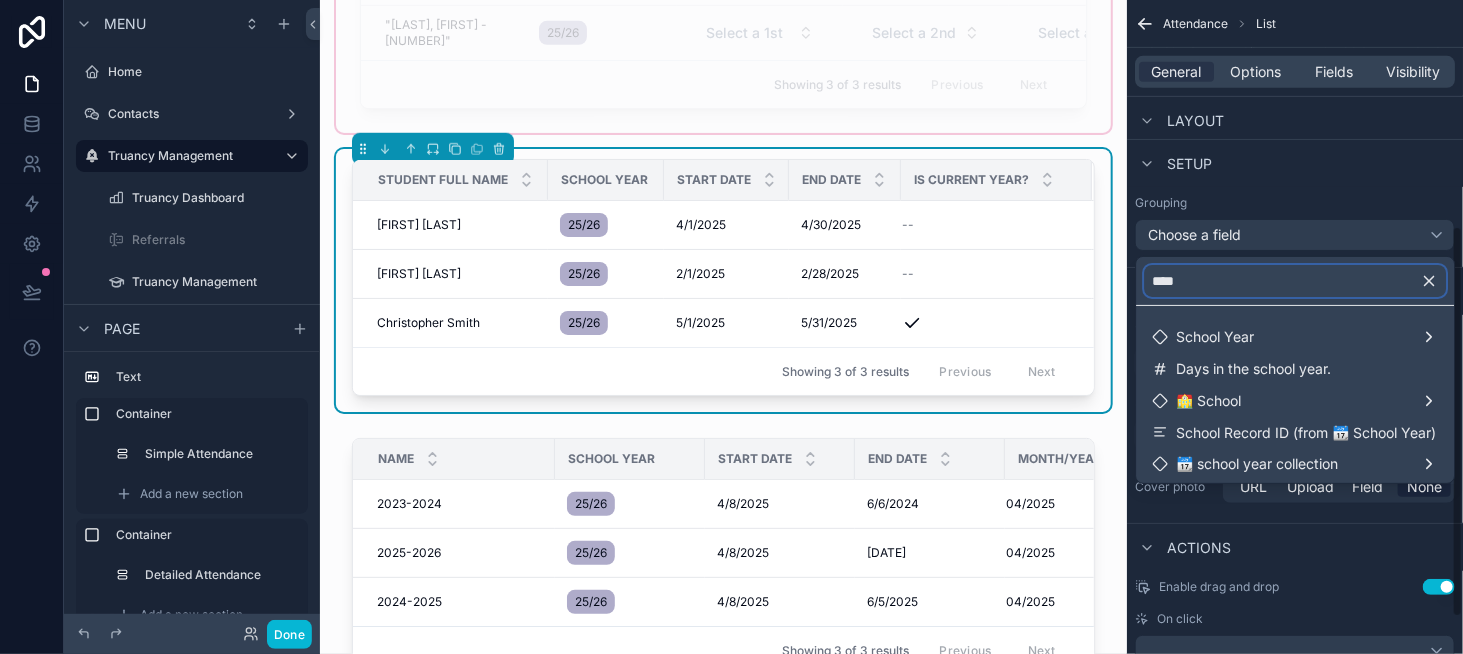 type on "****" 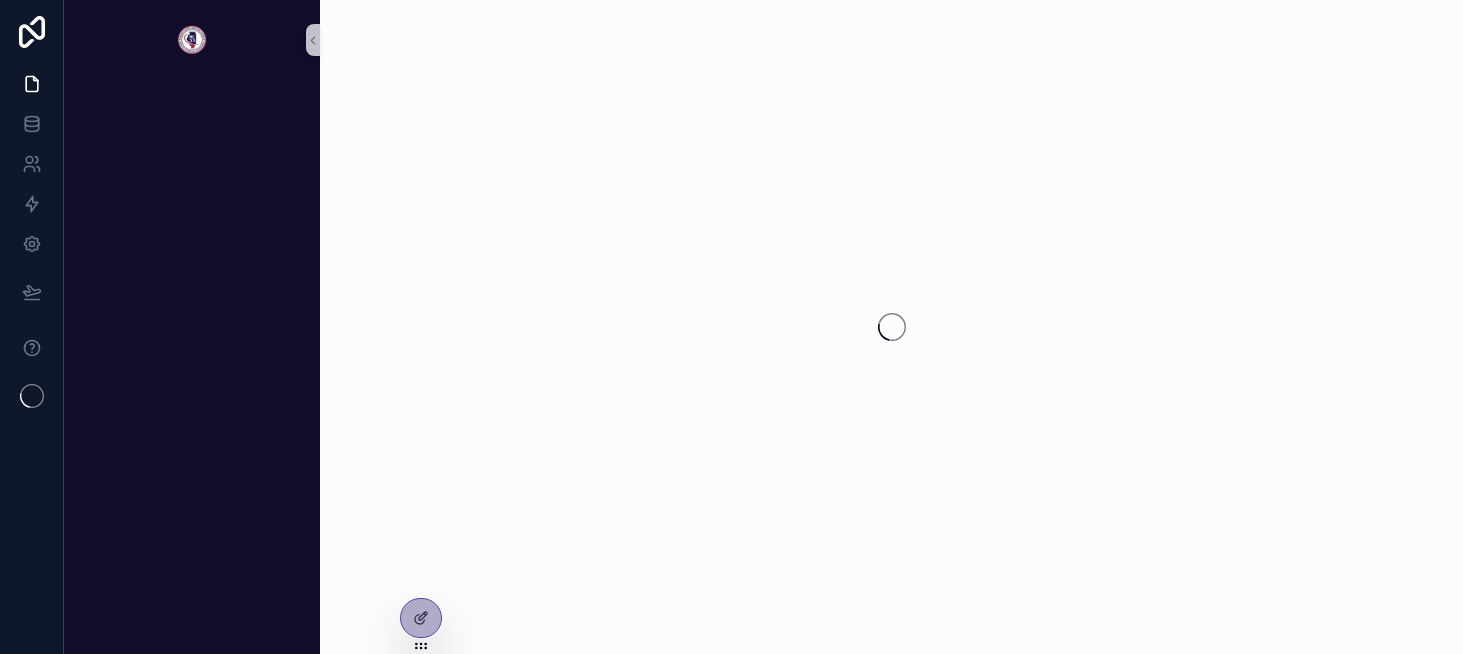 scroll, scrollTop: 0, scrollLeft: 0, axis: both 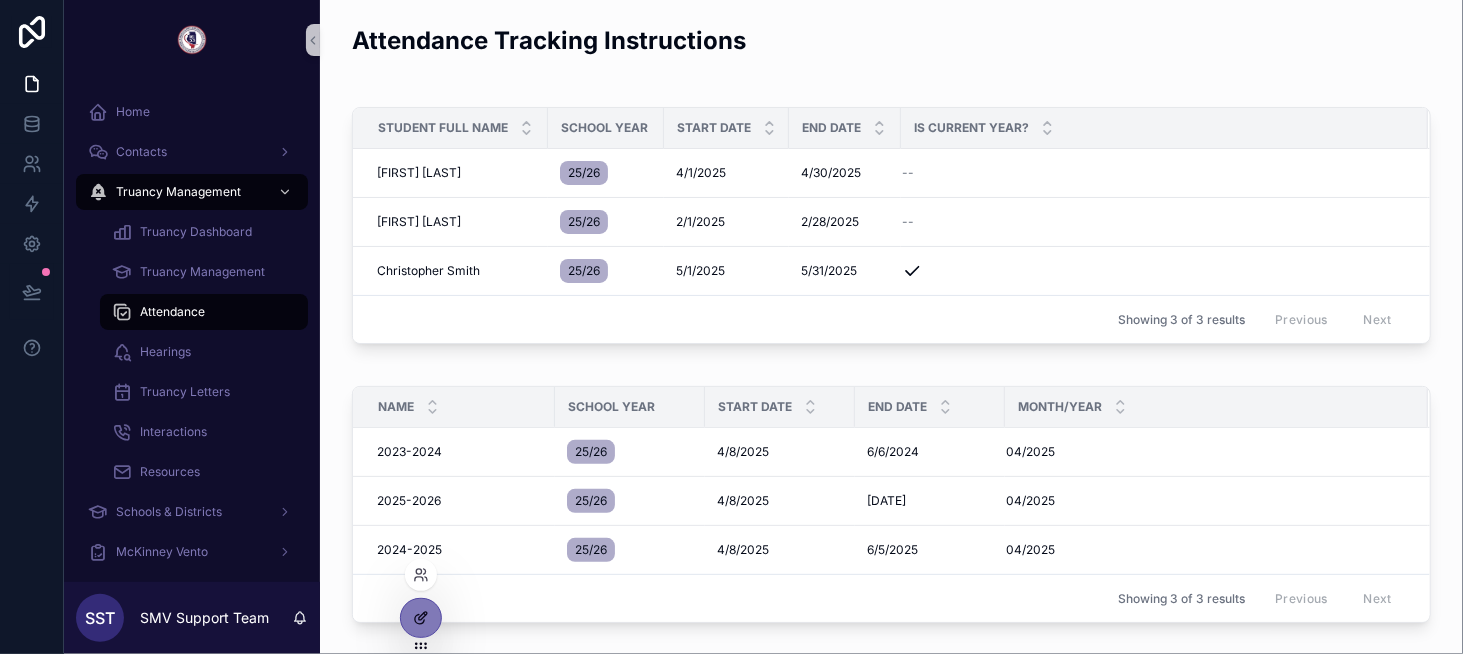 click 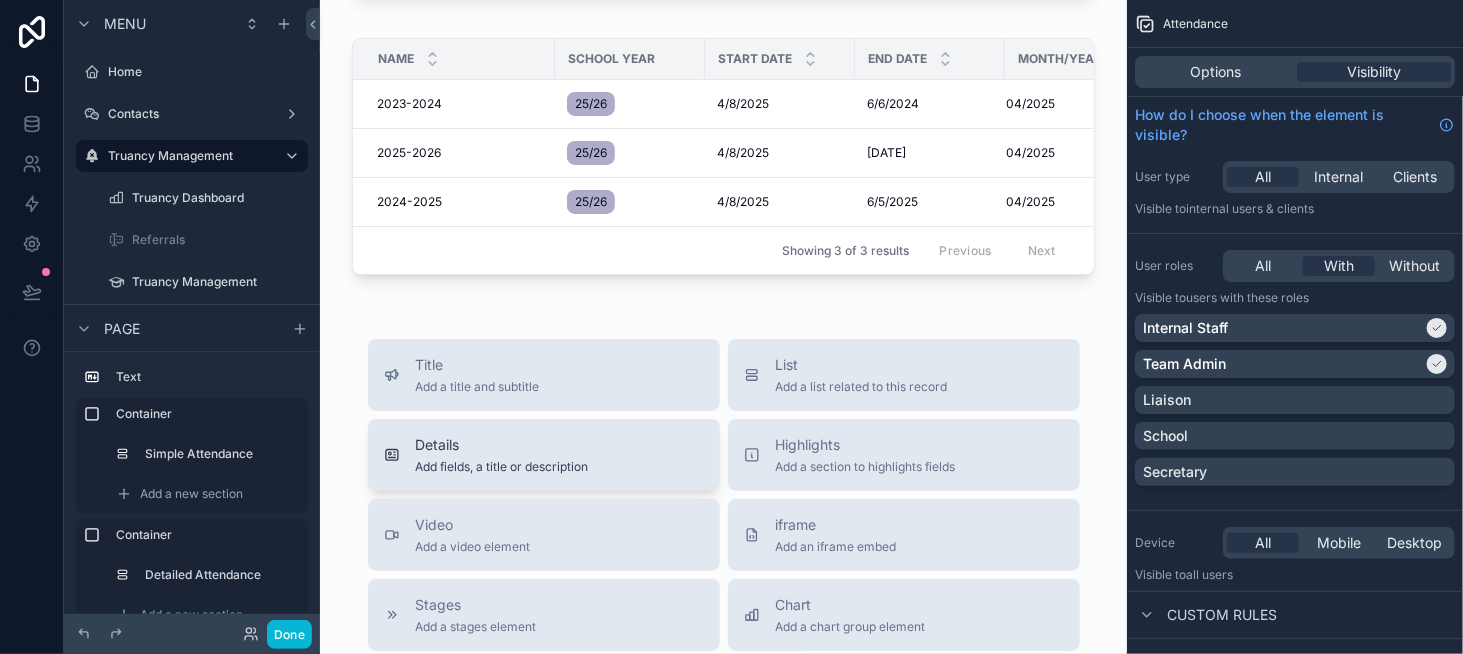 scroll, scrollTop: 700, scrollLeft: 0, axis: vertical 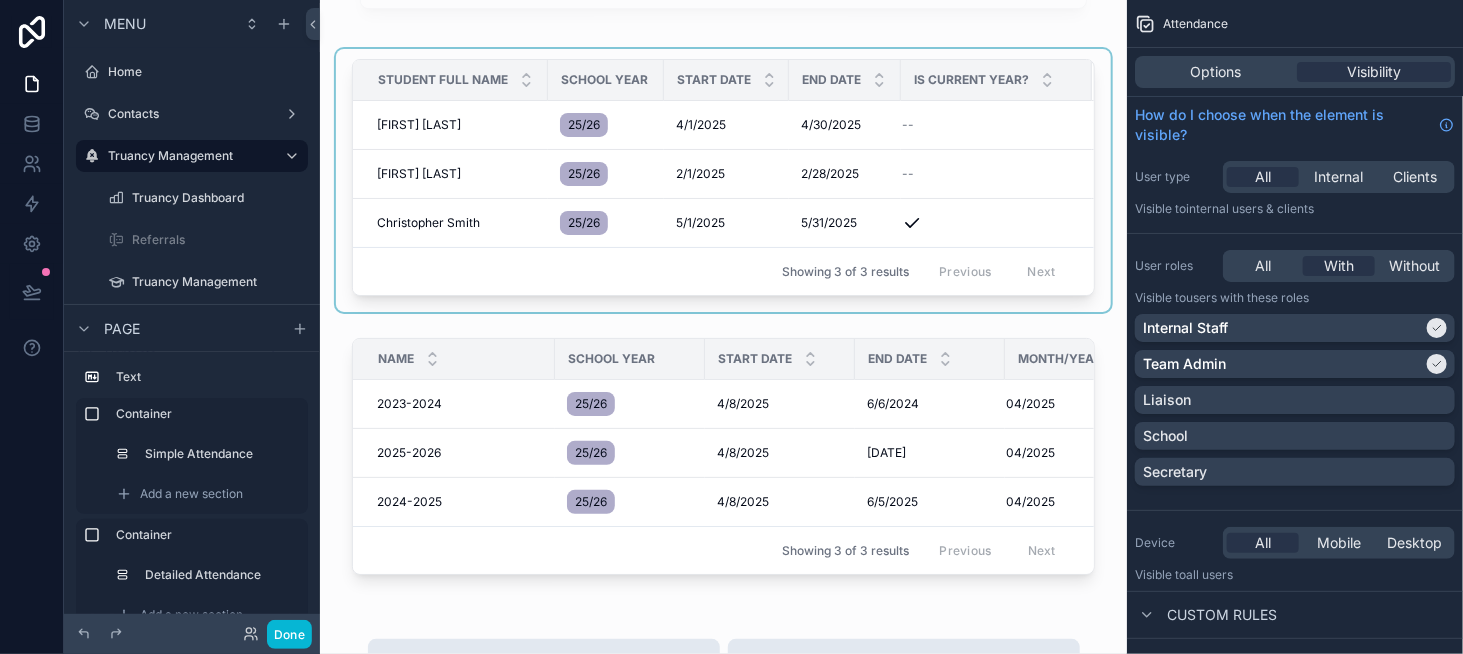 click on "School Year" at bounding box center [606, 80] 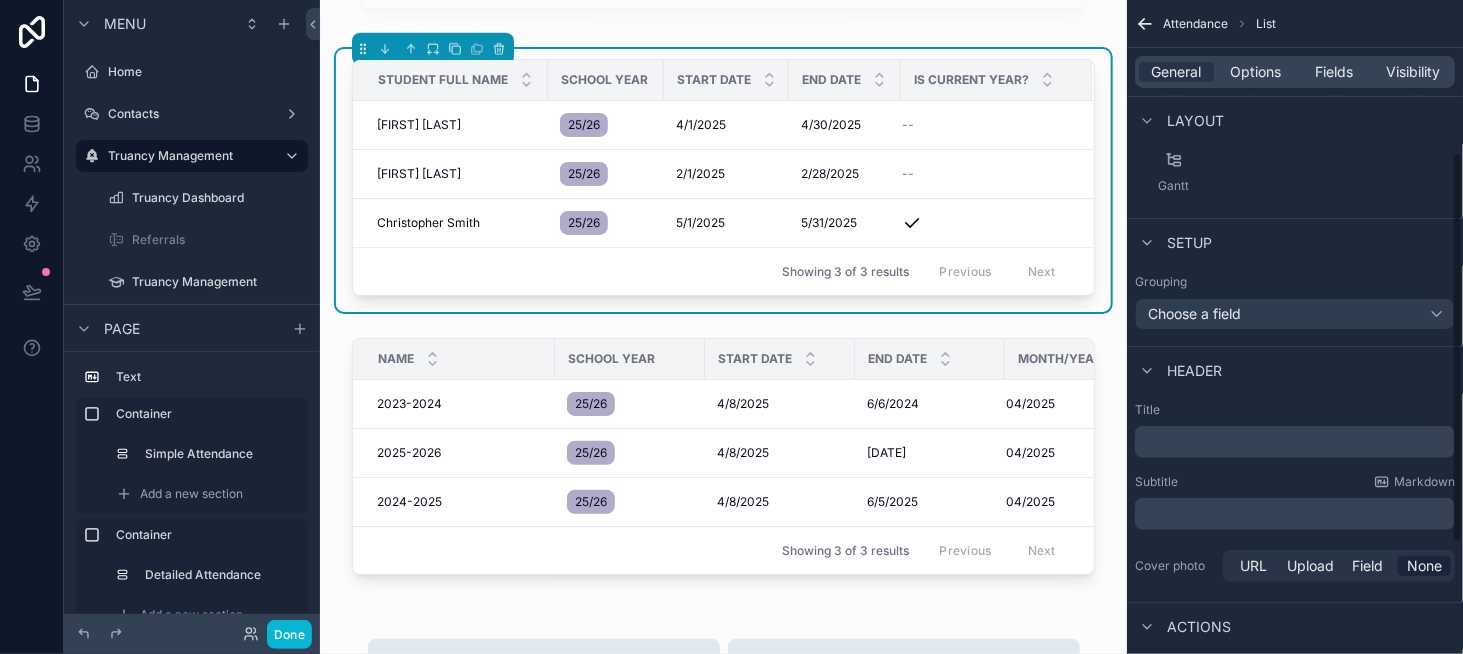 scroll, scrollTop: 300, scrollLeft: 0, axis: vertical 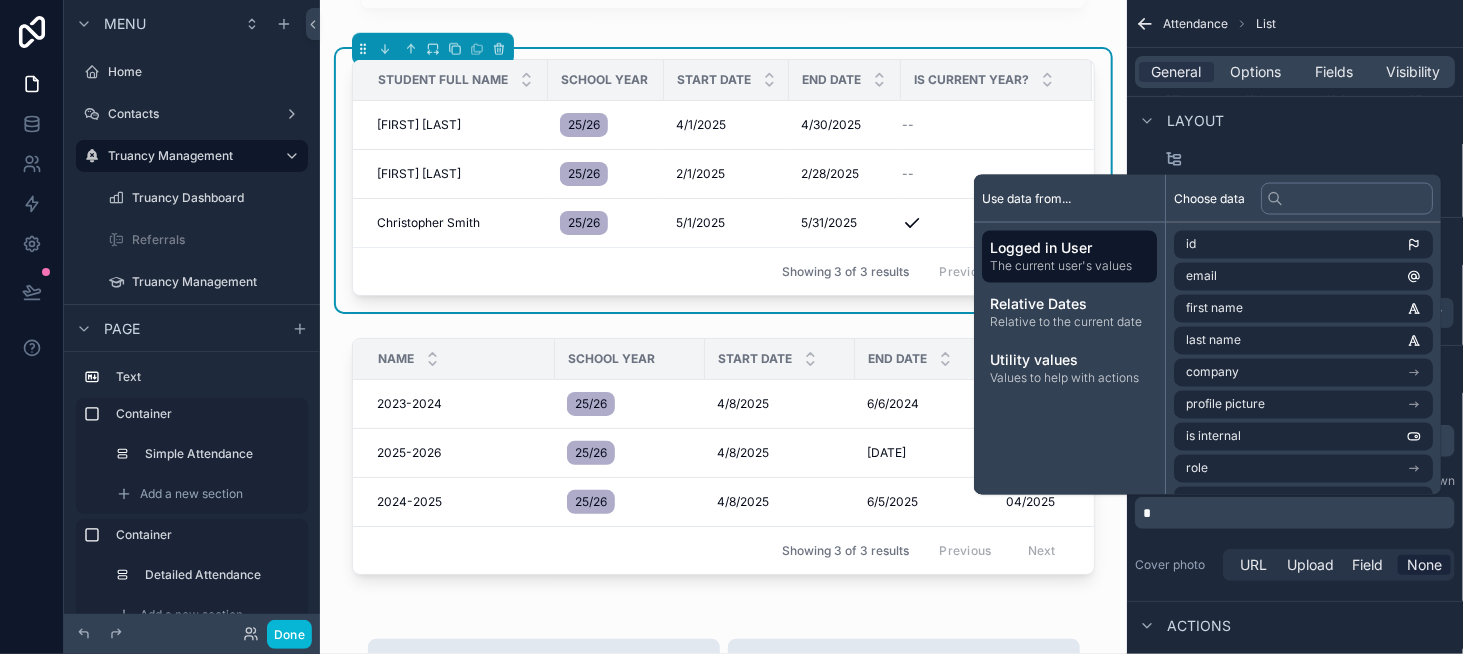 type 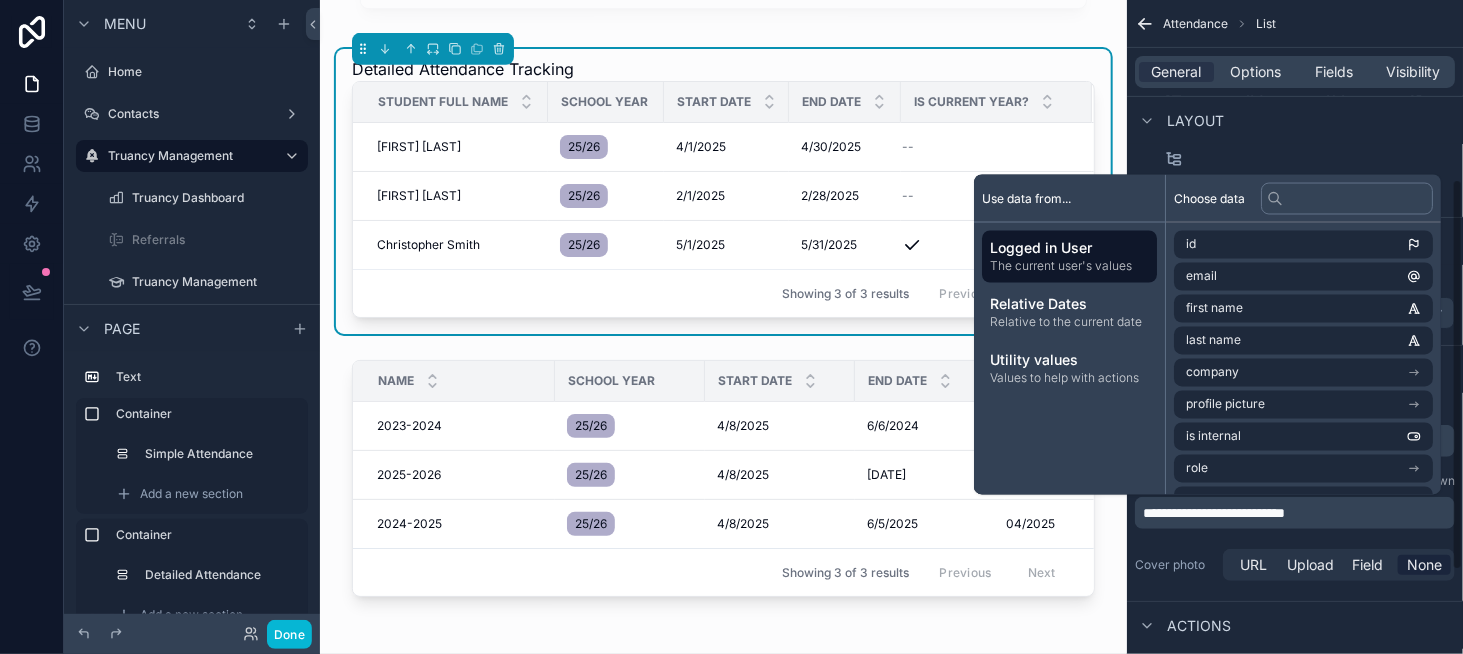 click on "Layout" at bounding box center [1295, 120] 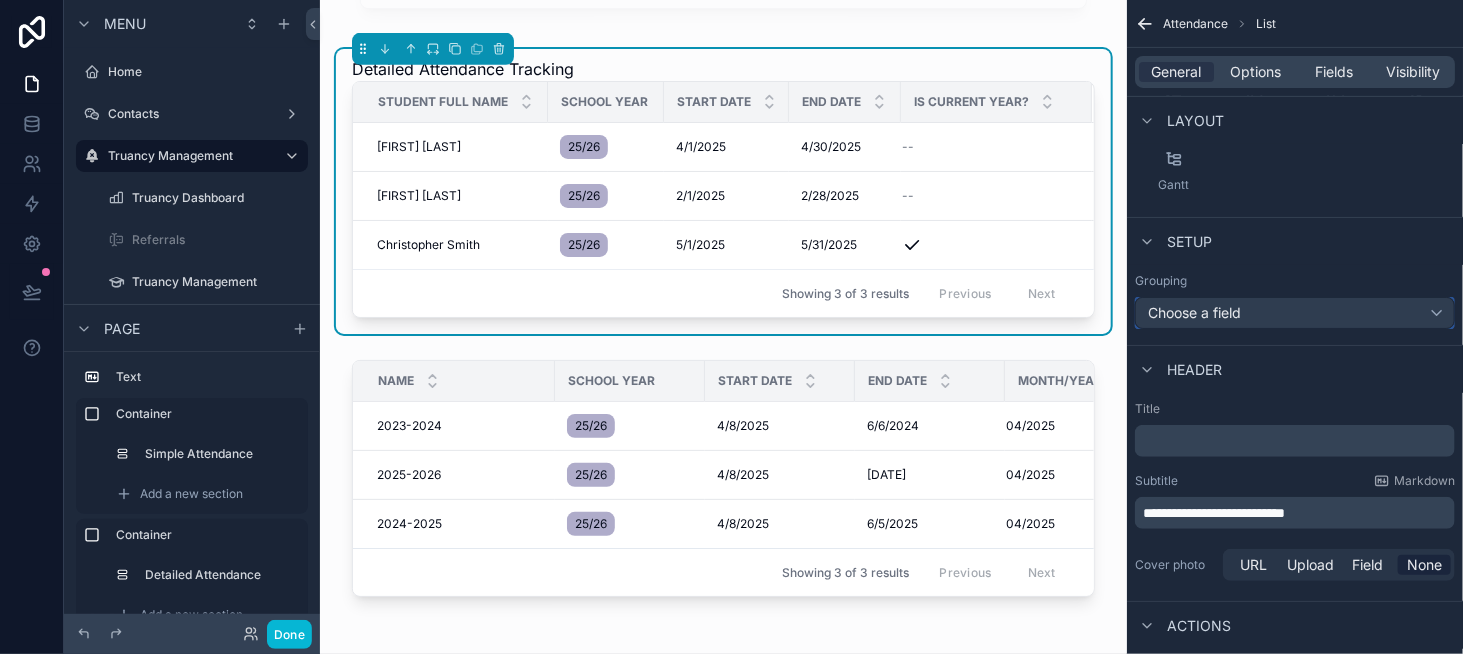 click on "Choose a field" at bounding box center [1194, 312] 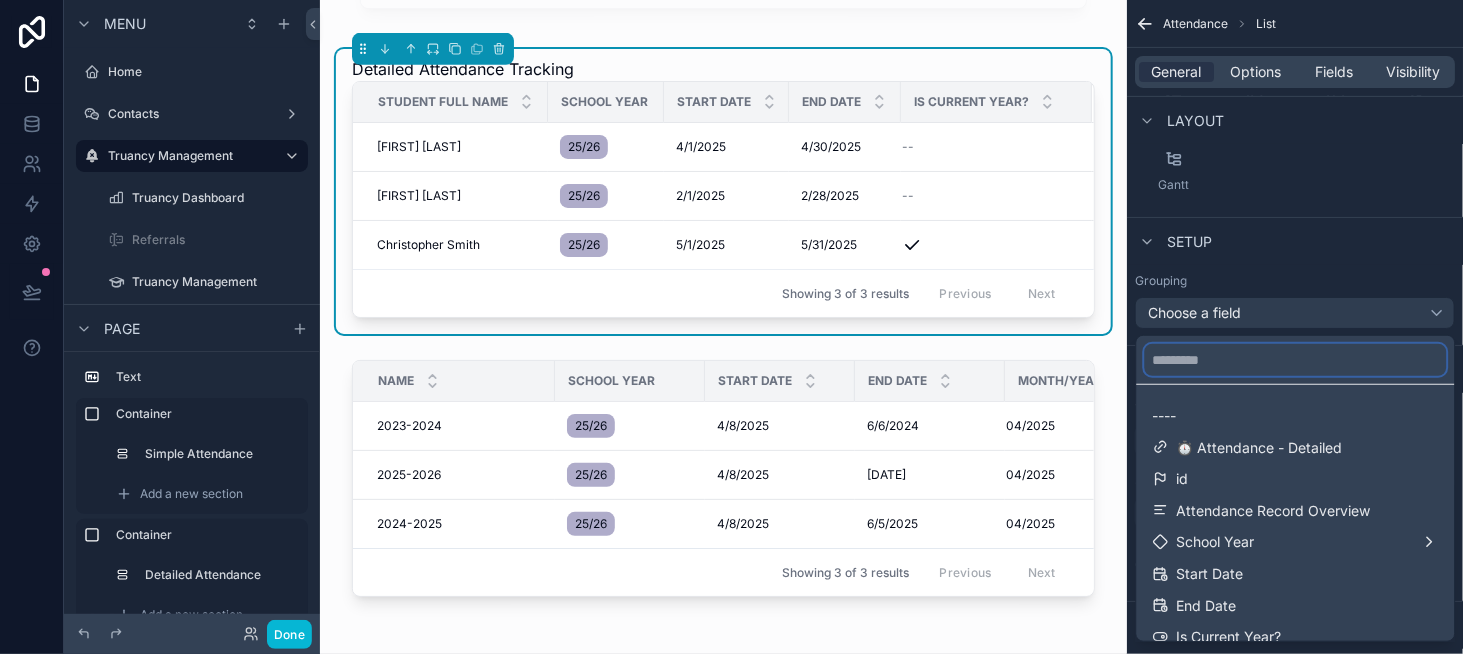 click at bounding box center (1296, 360) 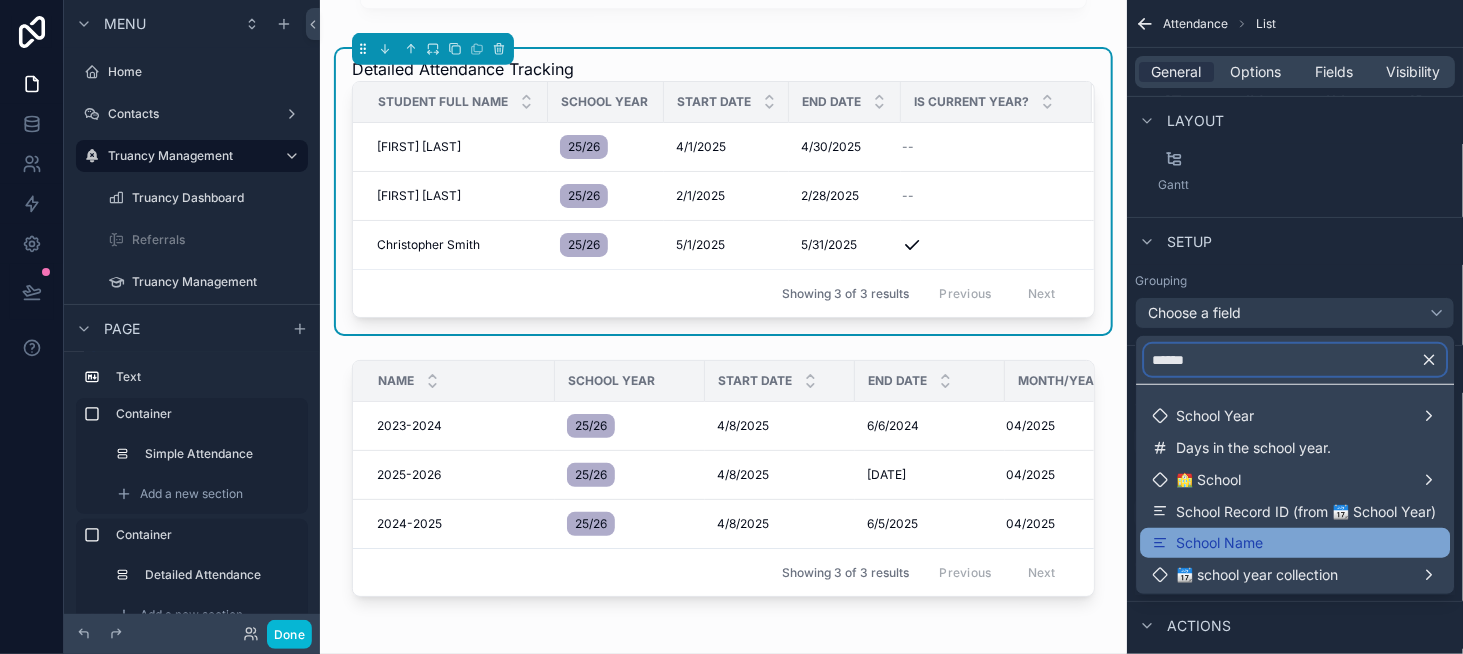 type on "******" 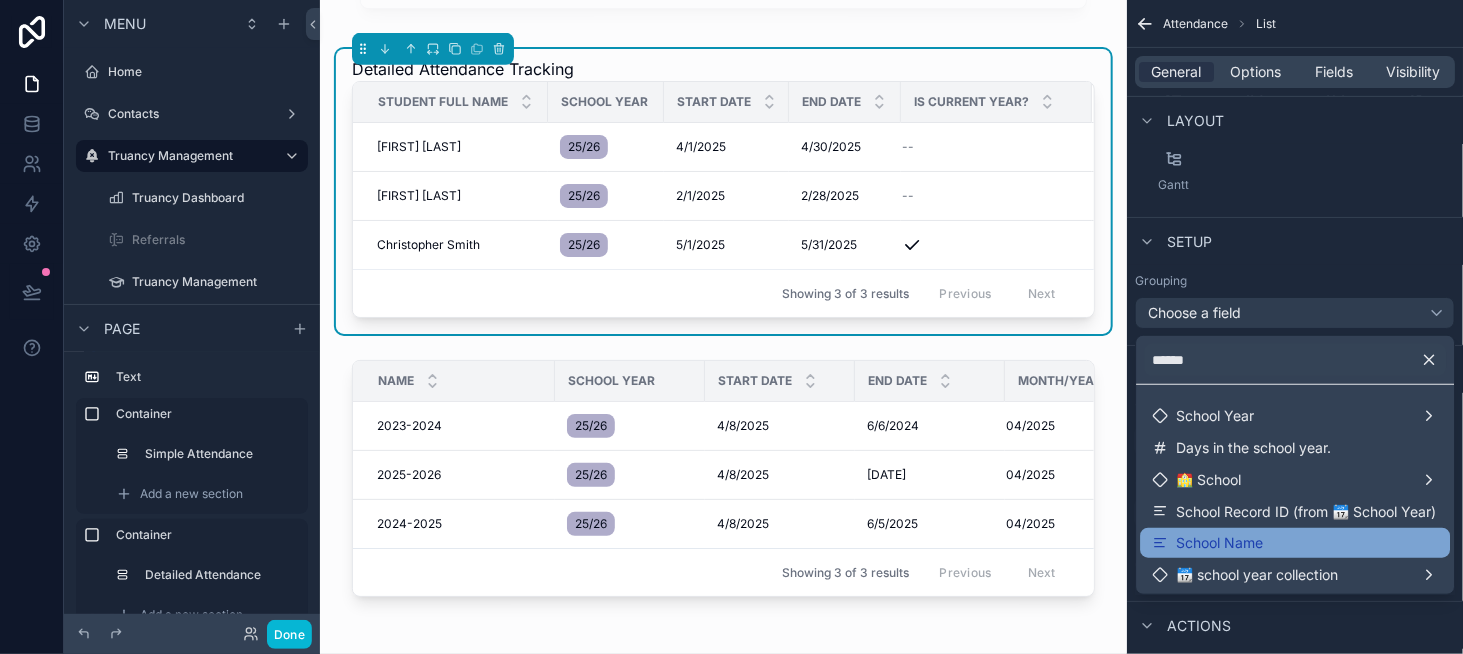 click on "School Name" at bounding box center (1219, 543) 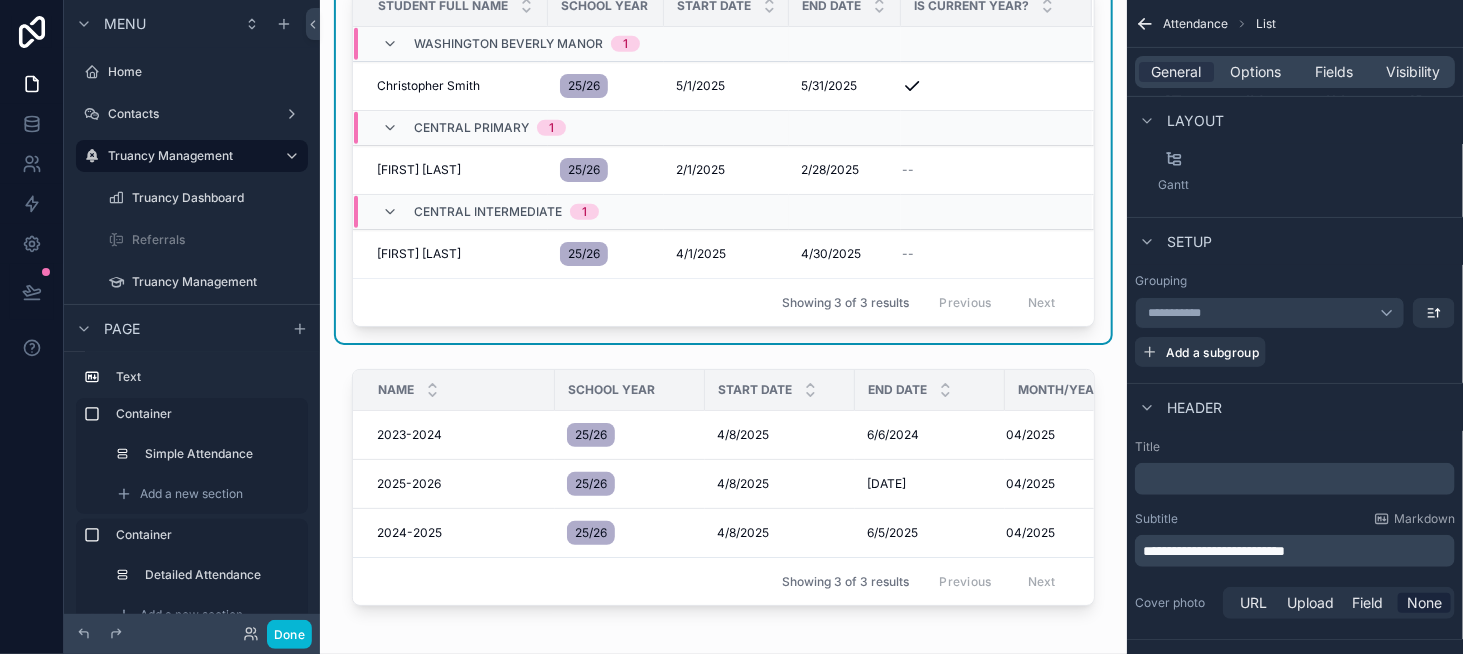 scroll, scrollTop: 800, scrollLeft: 0, axis: vertical 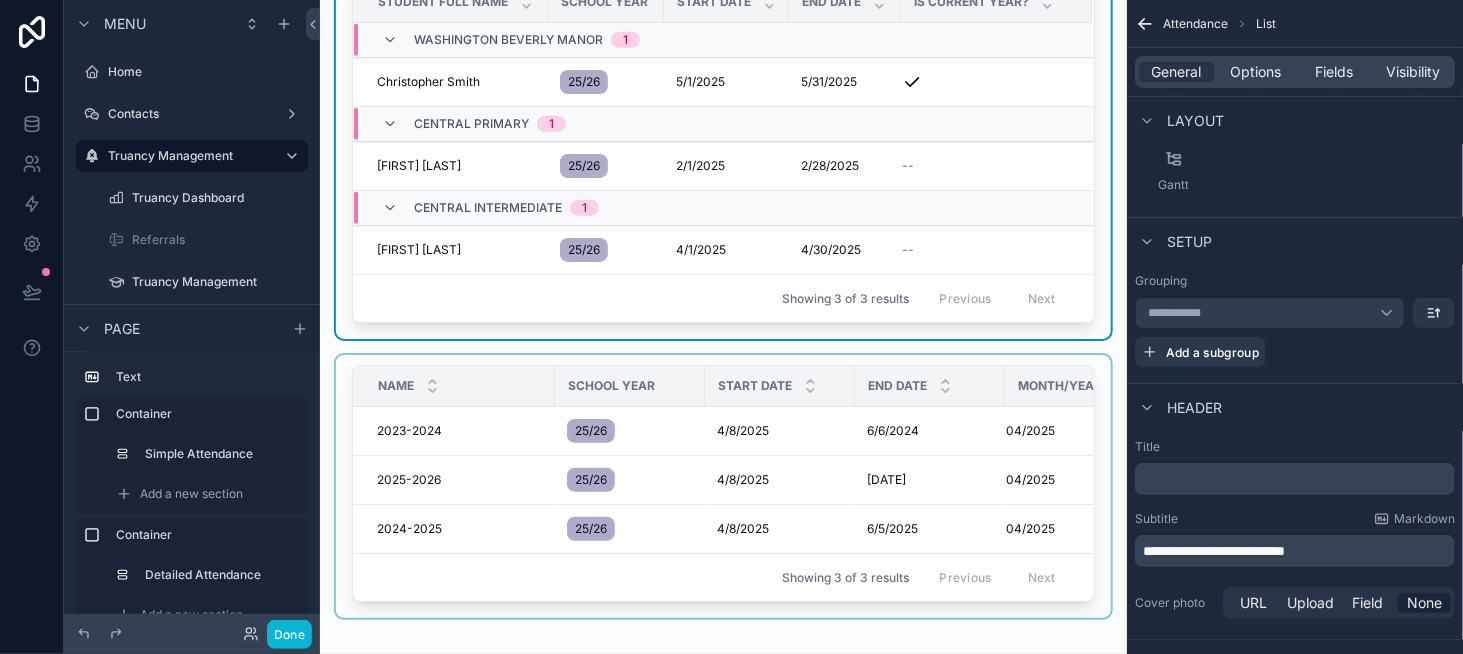 click on "Name" at bounding box center (454, 386) 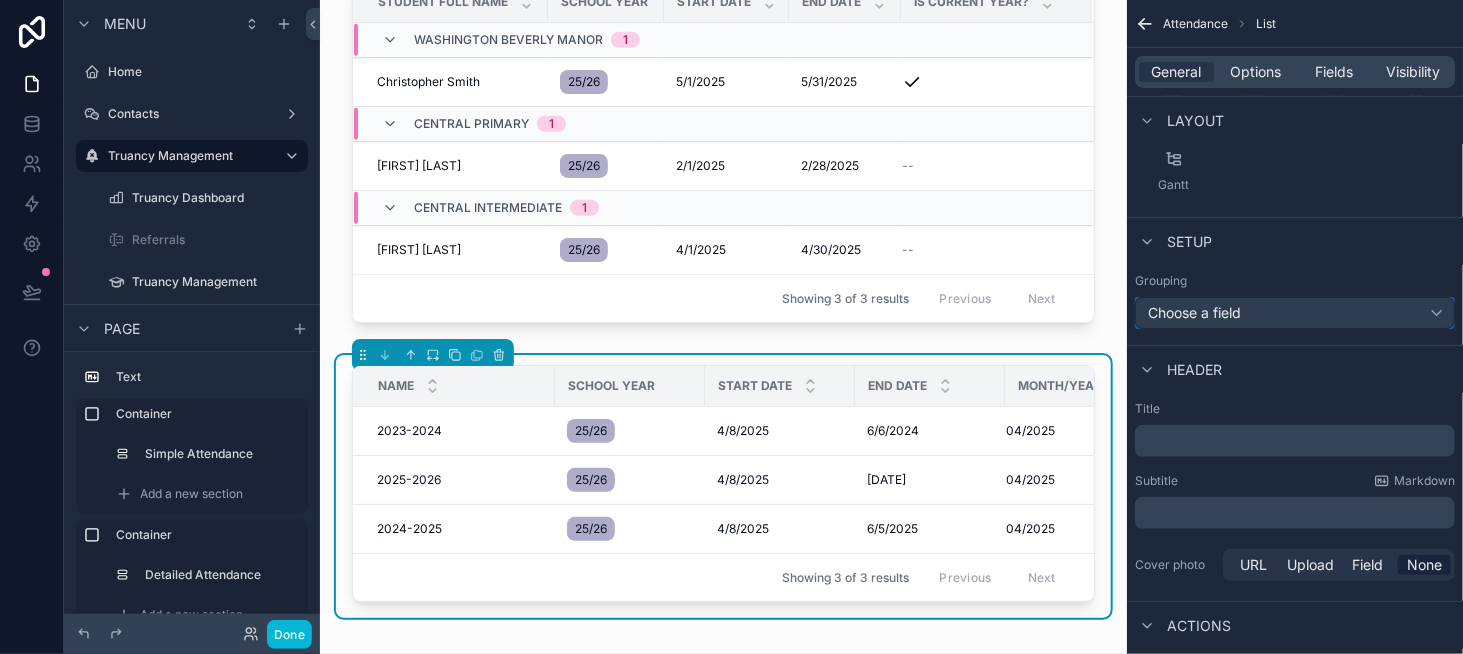 click on "Choose a field" at bounding box center [1194, 312] 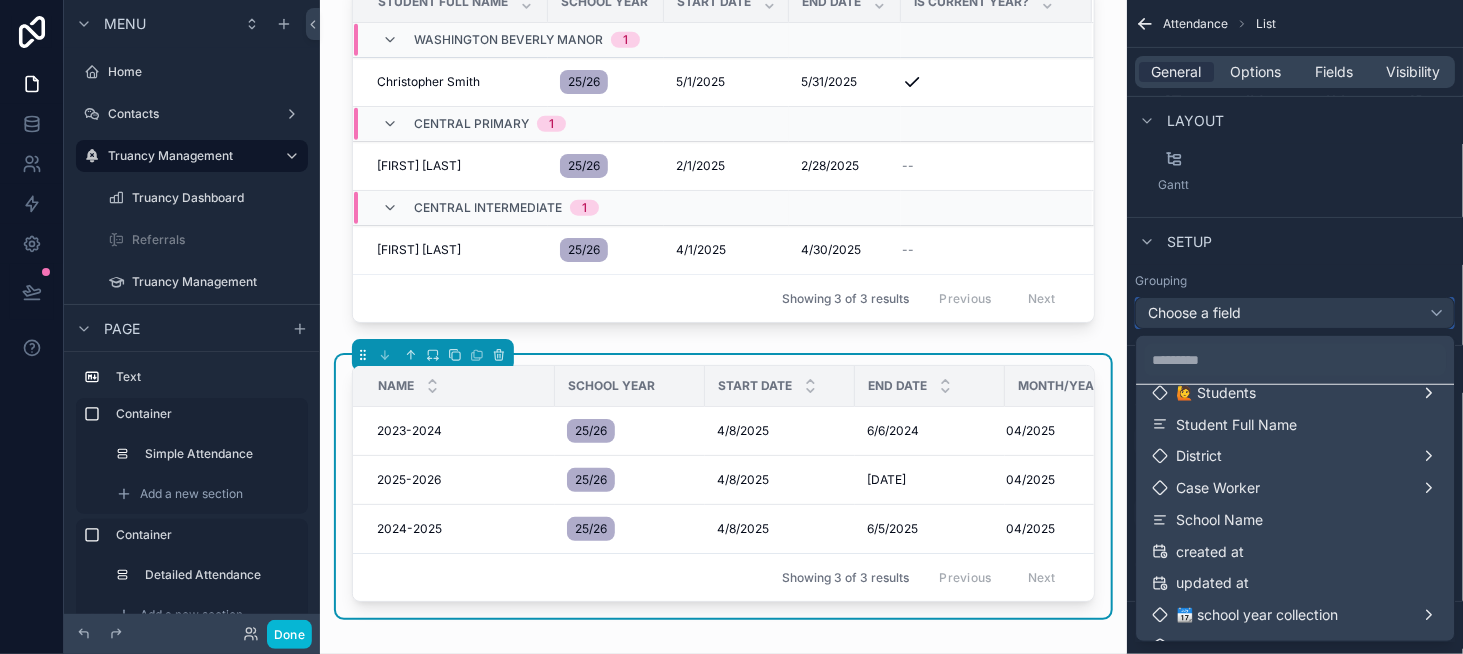 scroll, scrollTop: 521, scrollLeft: 0, axis: vertical 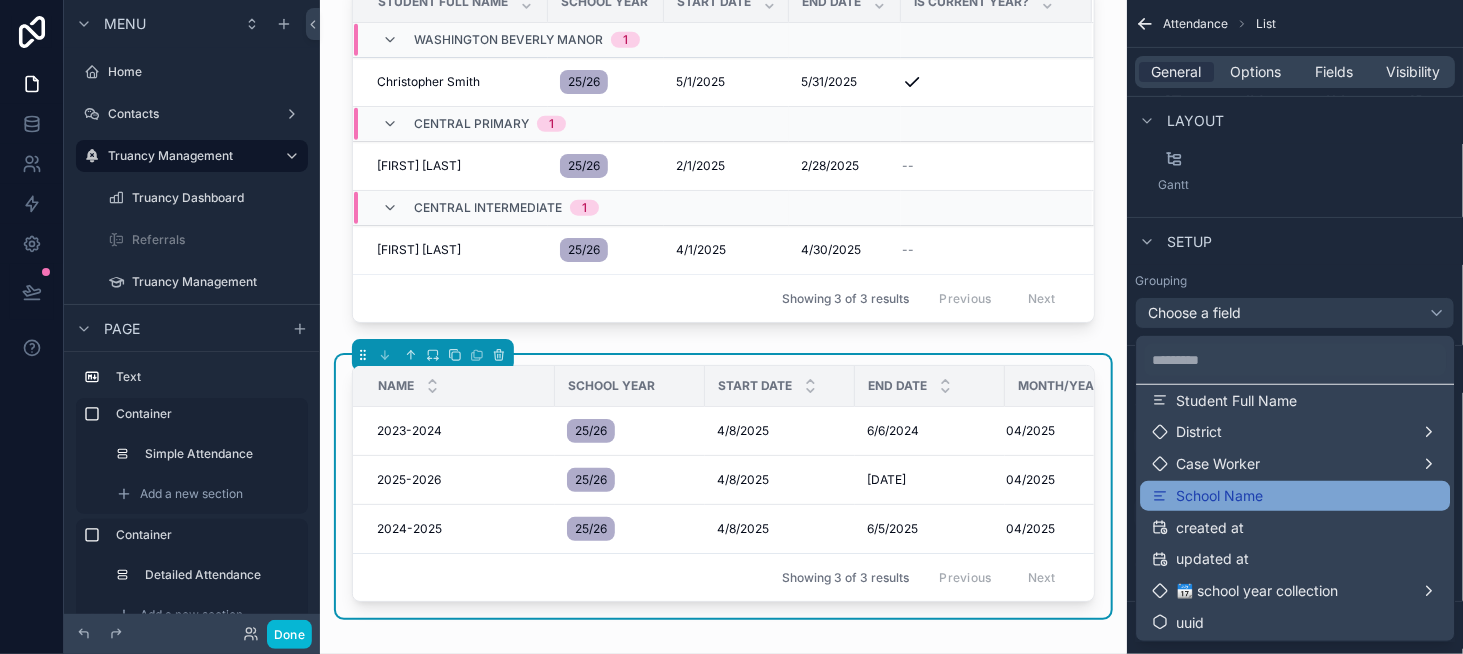 click on "School Name" at bounding box center (1219, 496) 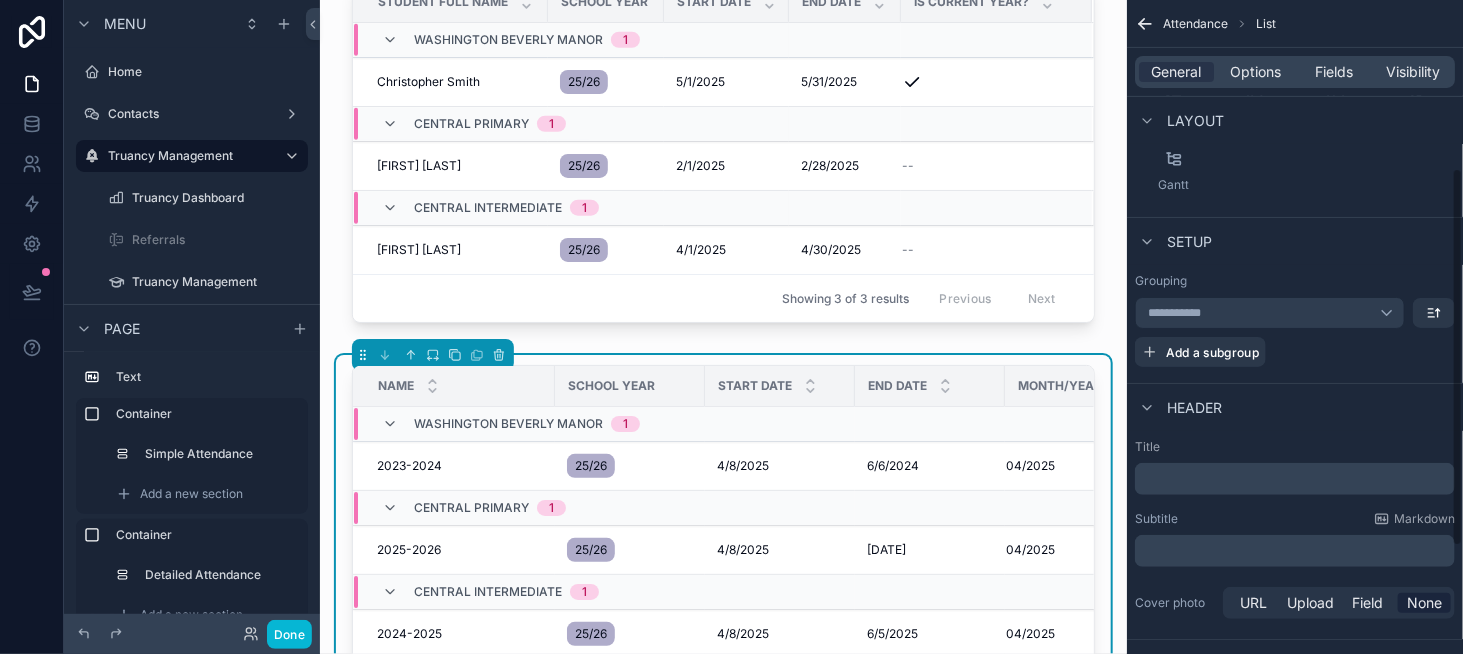 scroll, scrollTop: 0, scrollLeft: 0, axis: both 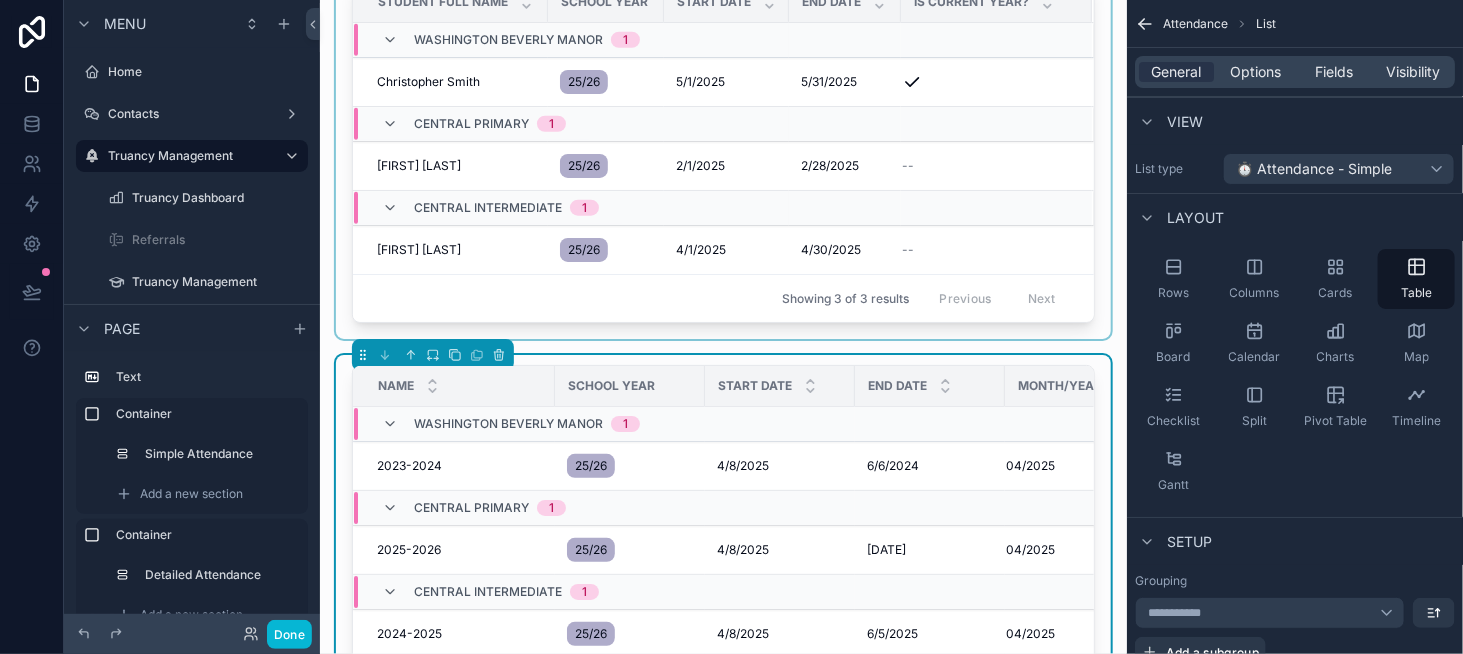 click on "Central Primary       1" at bounding box center (571, 124) 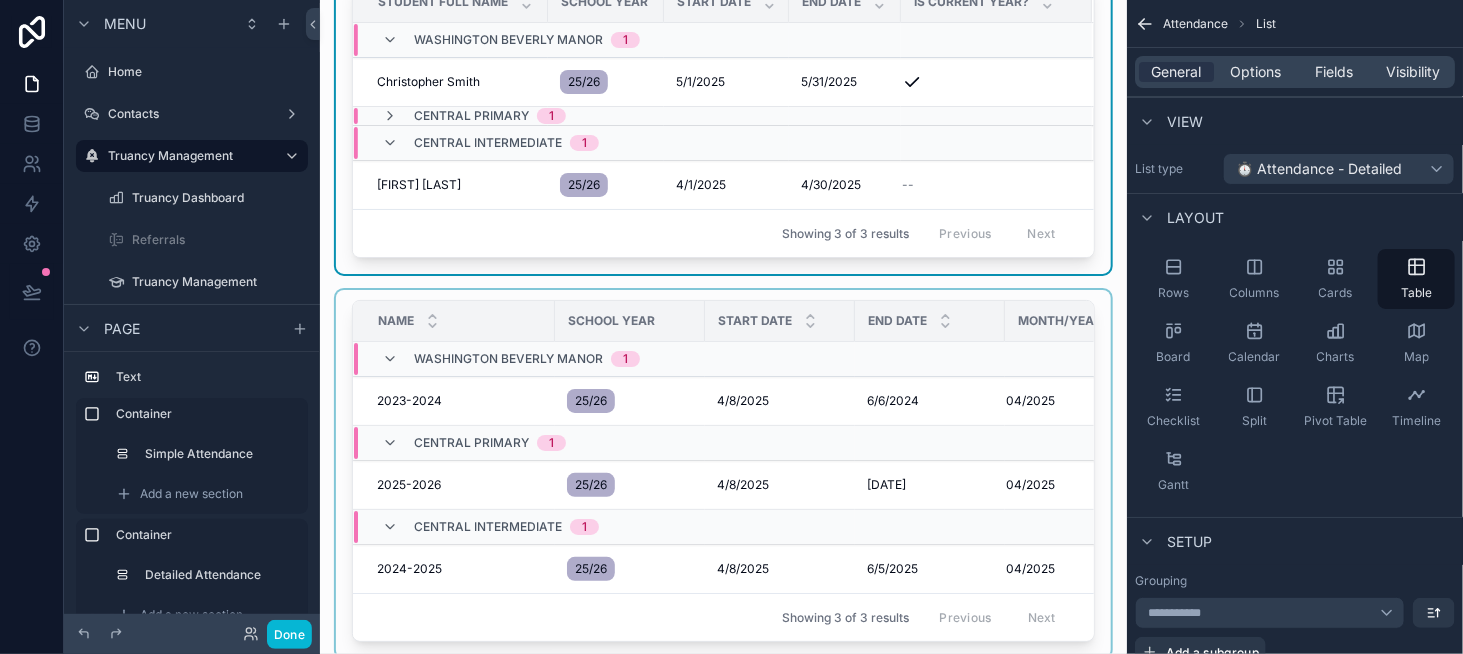 click at bounding box center (723, 474) 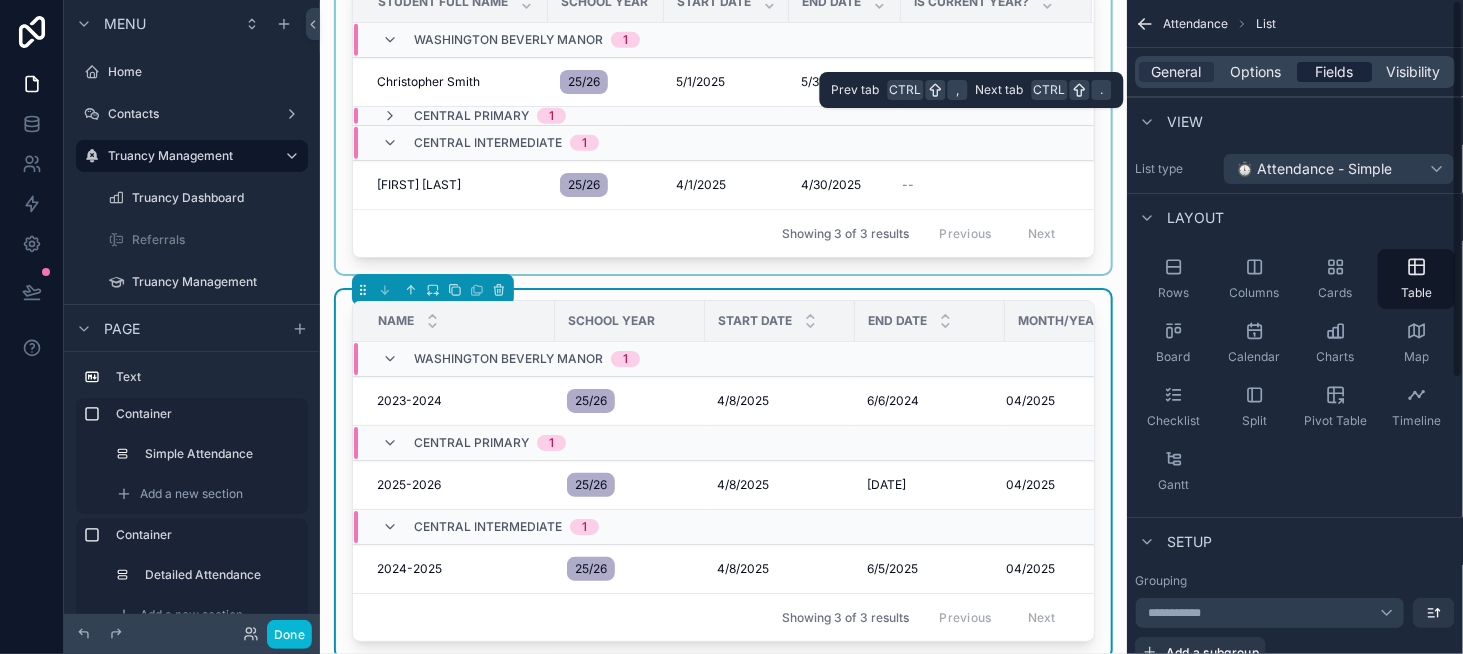 click on "Fields" at bounding box center (1334, 72) 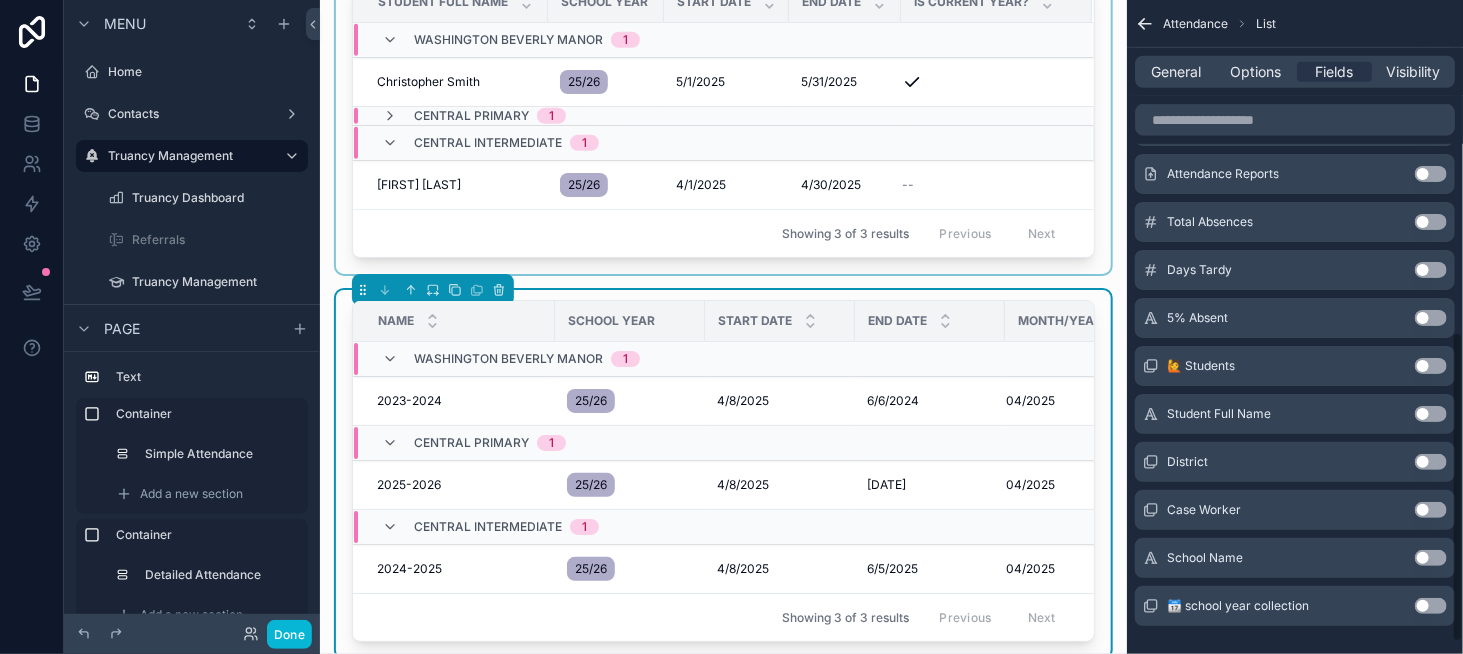 scroll, scrollTop: 700, scrollLeft: 0, axis: vertical 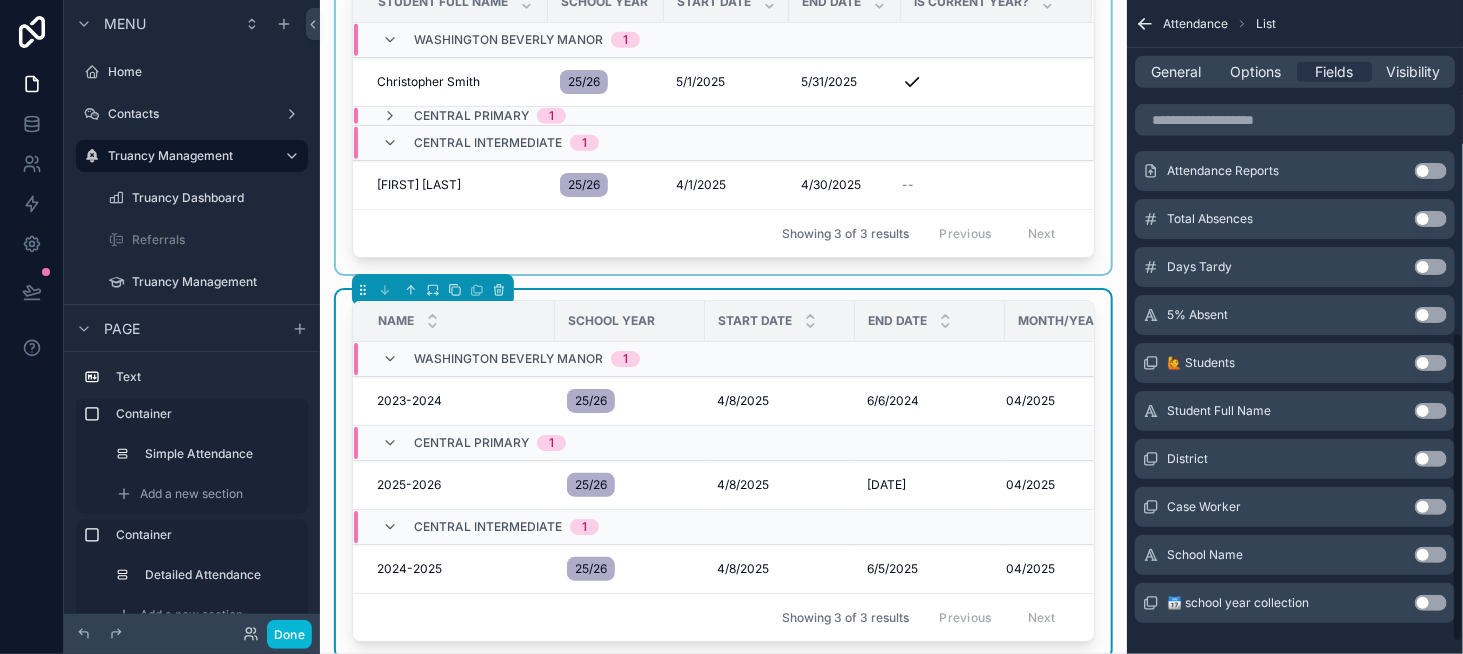 click on "Use setting" at bounding box center (1431, 411) 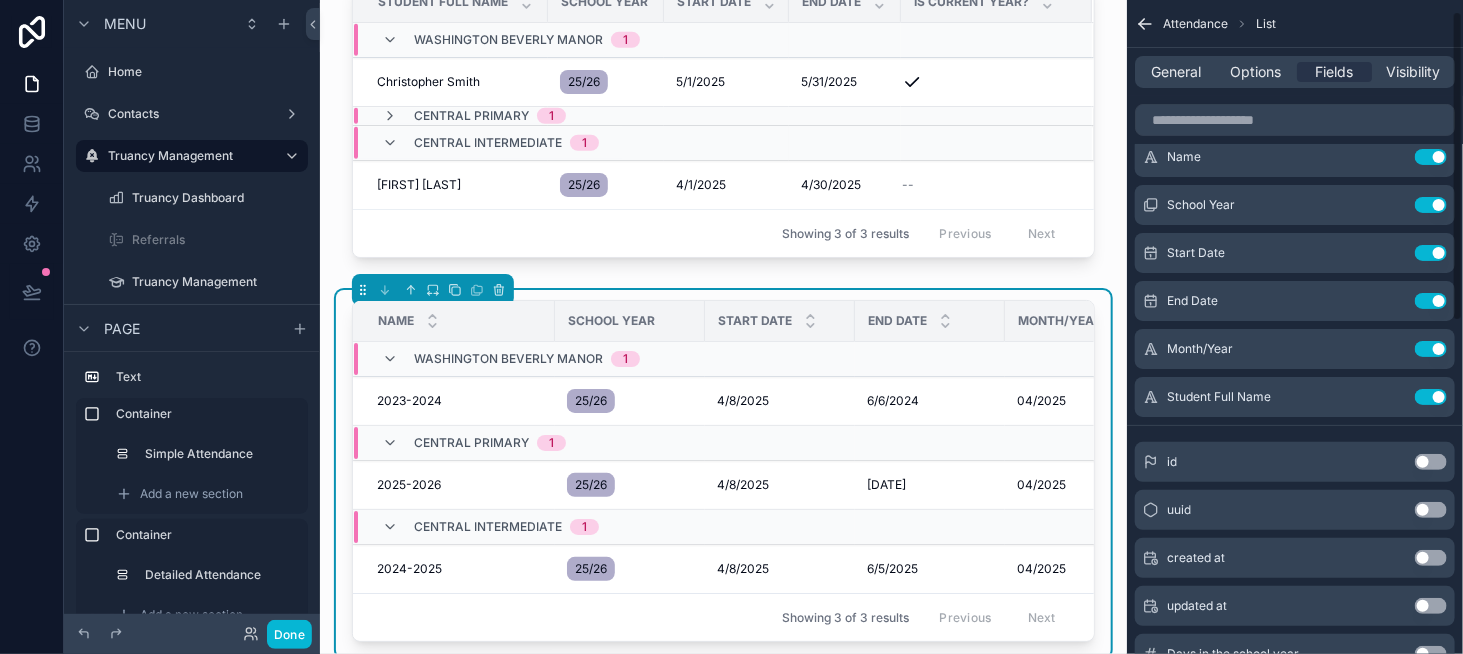 scroll, scrollTop: 23, scrollLeft: 0, axis: vertical 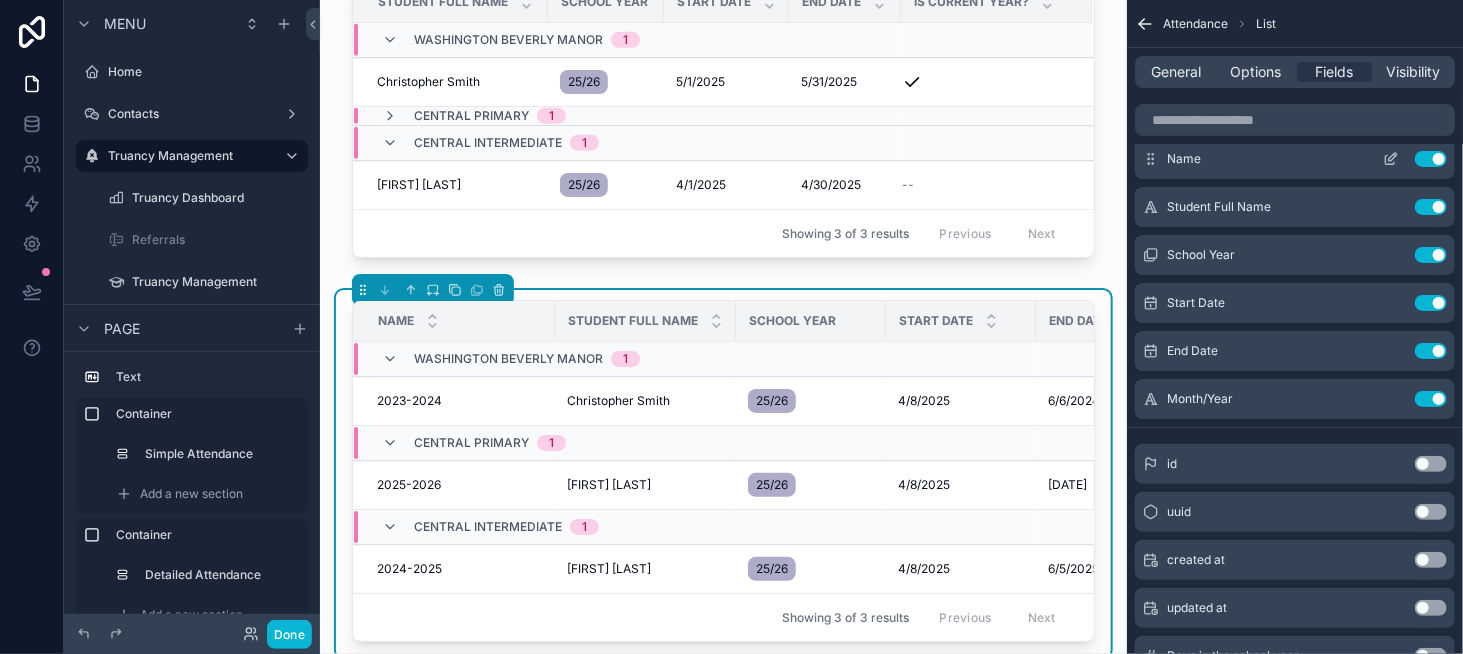 click on "Use setting" at bounding box center [1431, 159] 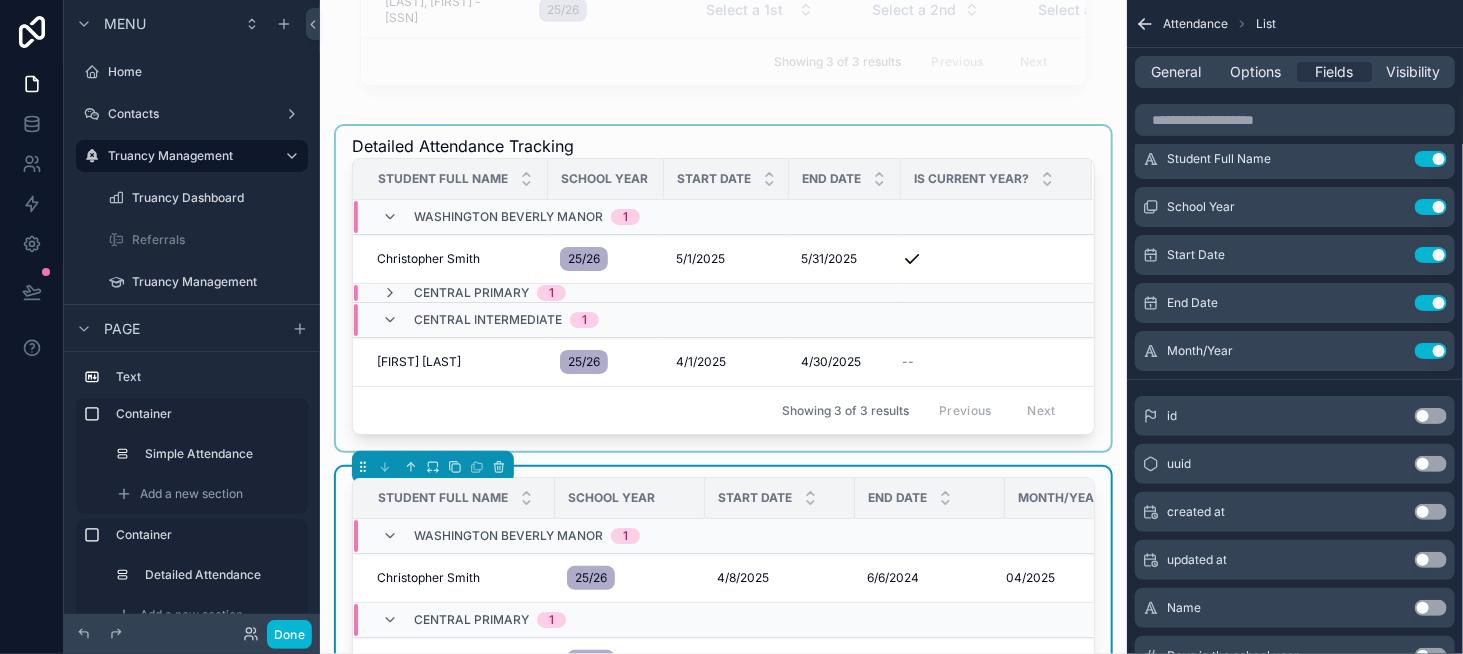 scroll, scrollTop: 600, scrollLeft: 0, axis: vertical 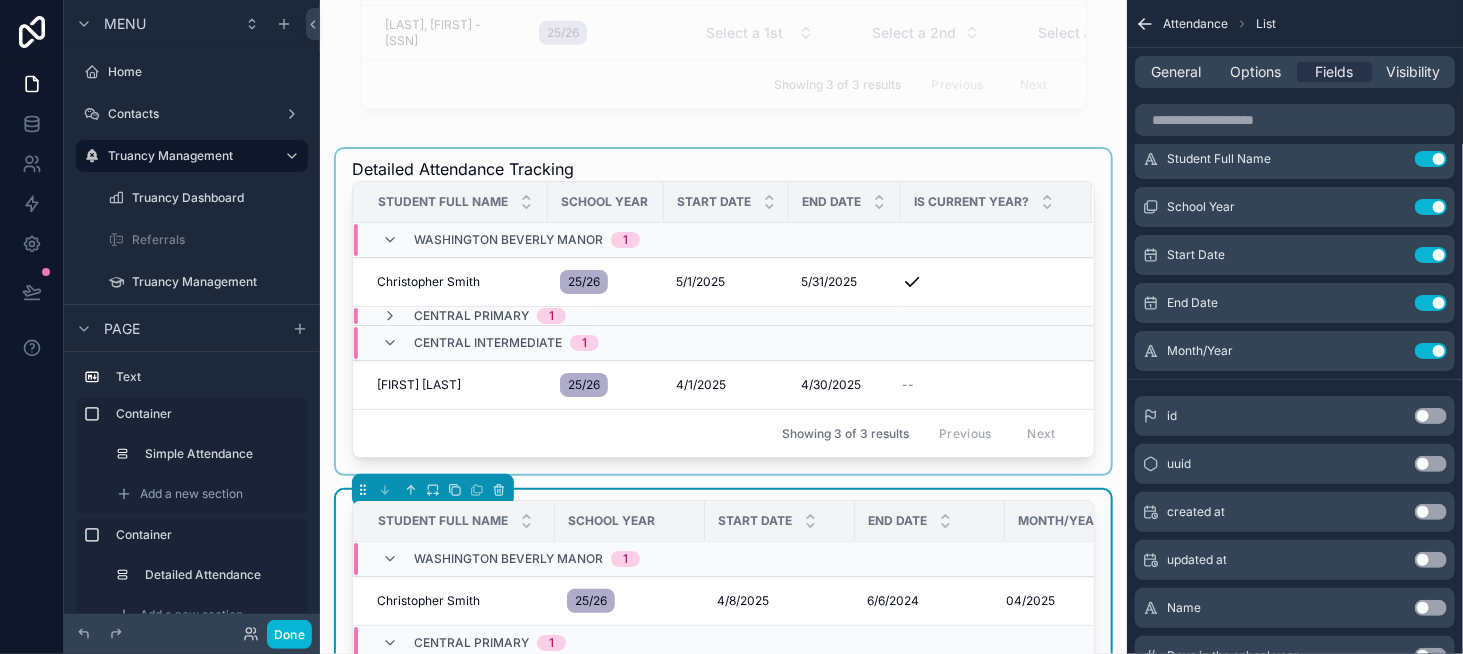 click on "Washington Beverly Manor 1" at bounding box center [571, 240] 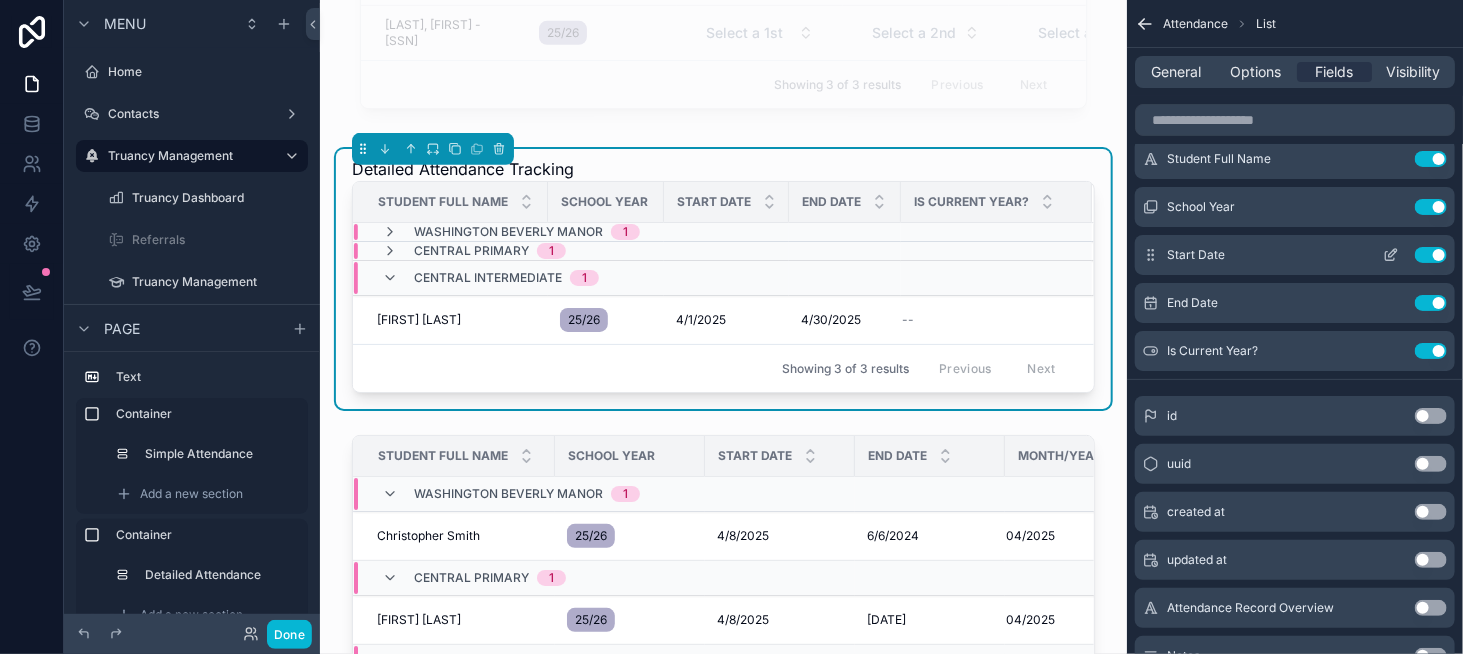 click on "Use setting" at bounding box center [1431, 255] 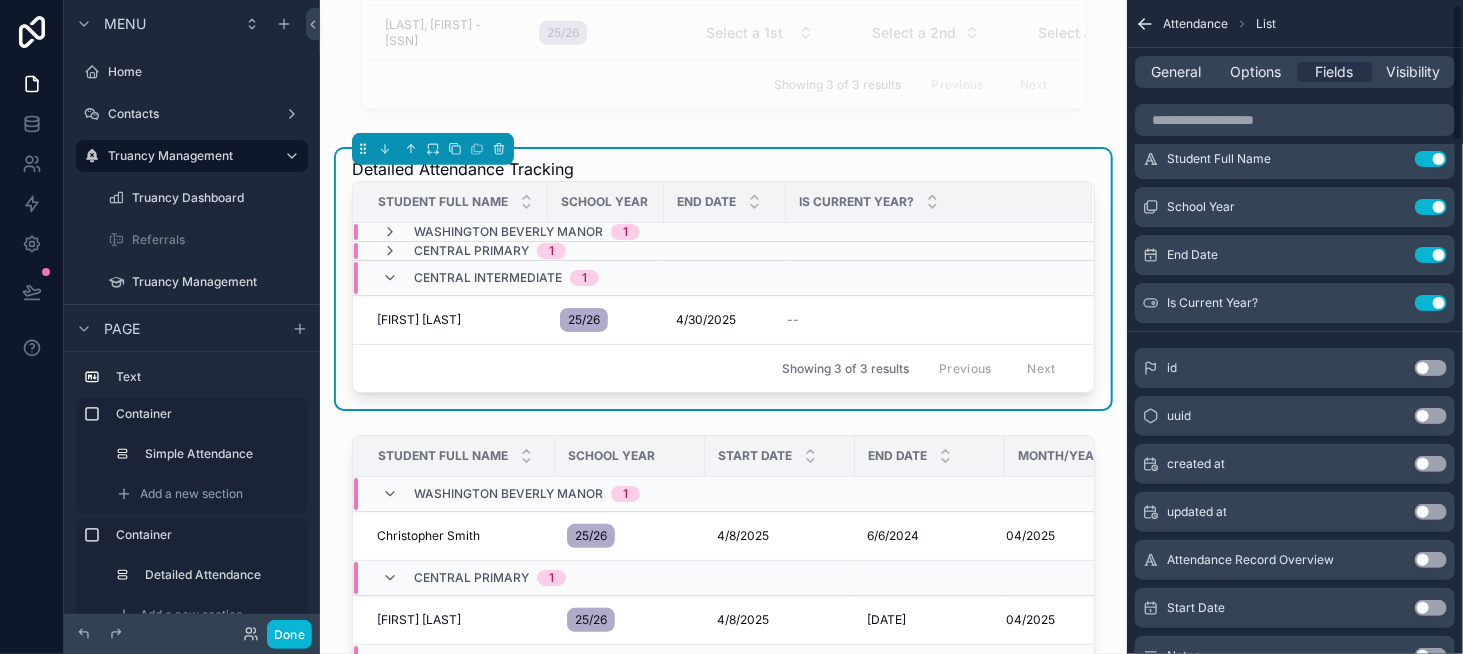 click on "Use setting" at bounding box center [1431, 255] 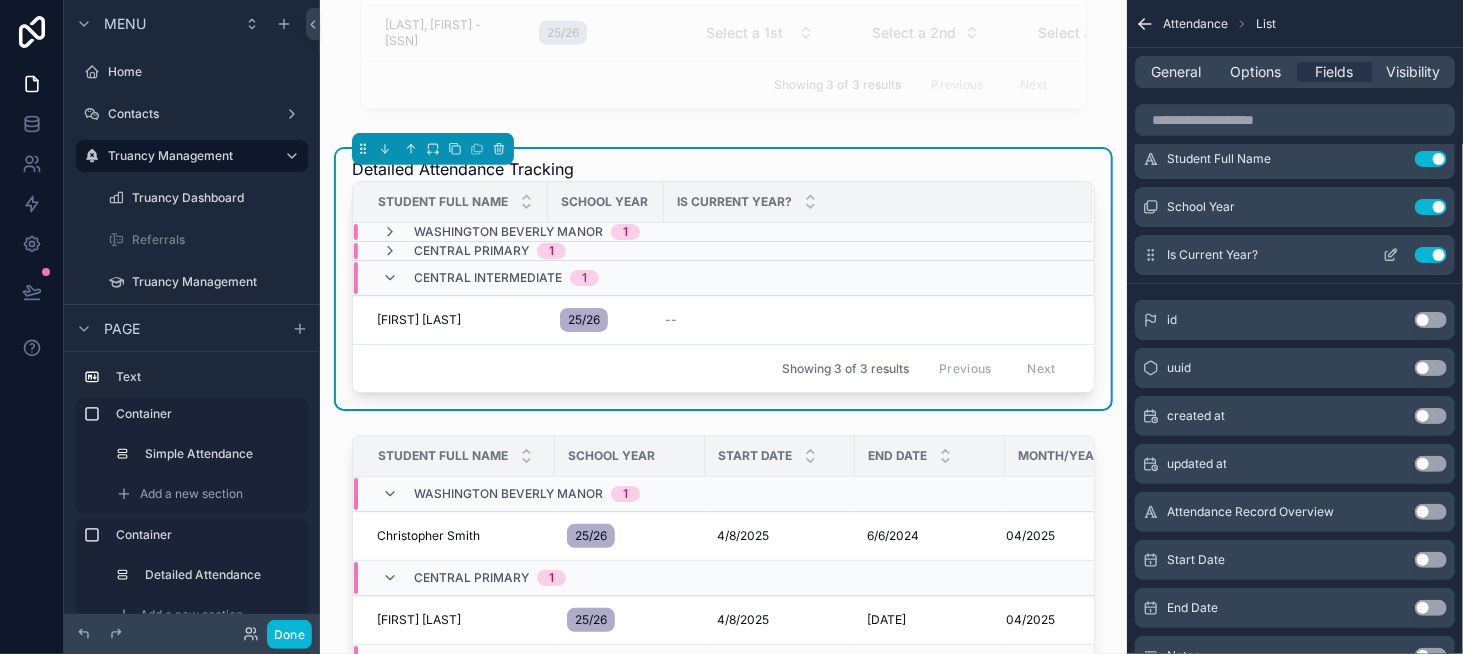 click on "Use setting" at bounding box center (1431, 255) 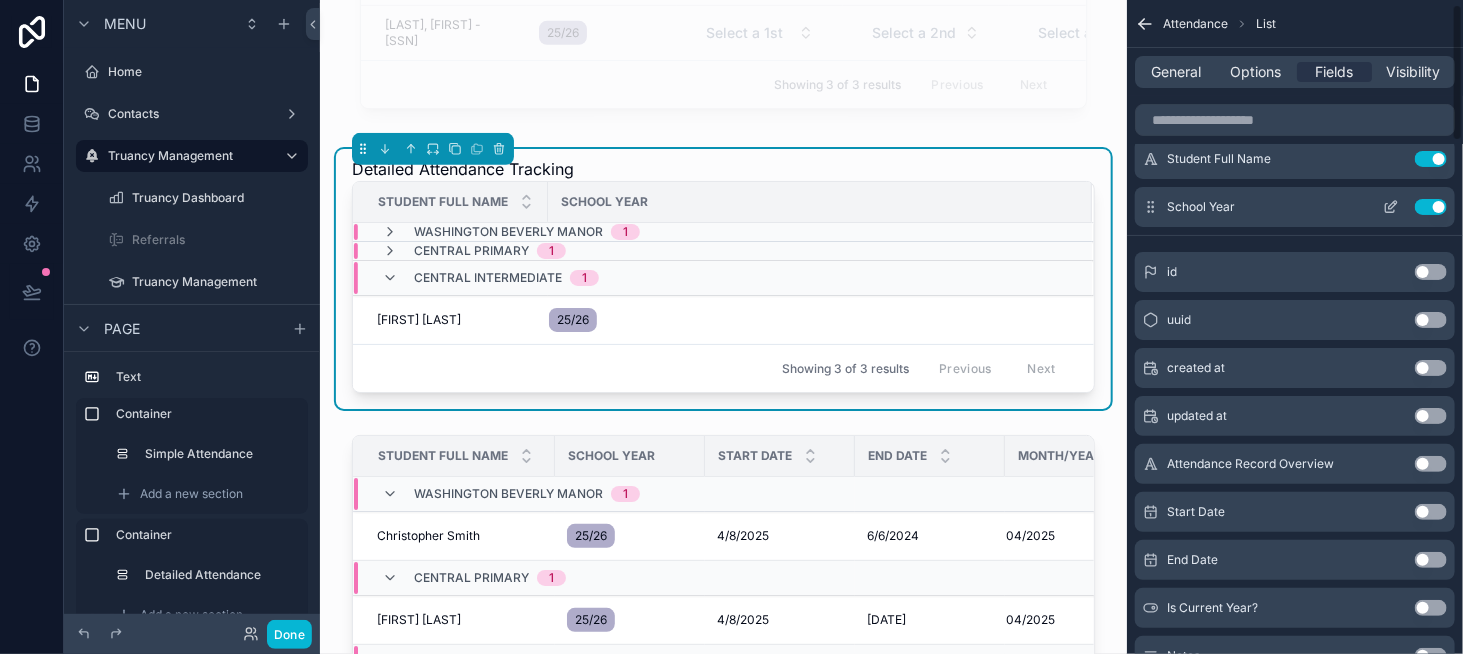click on "Use setting" at bounding box center [1431, 207] 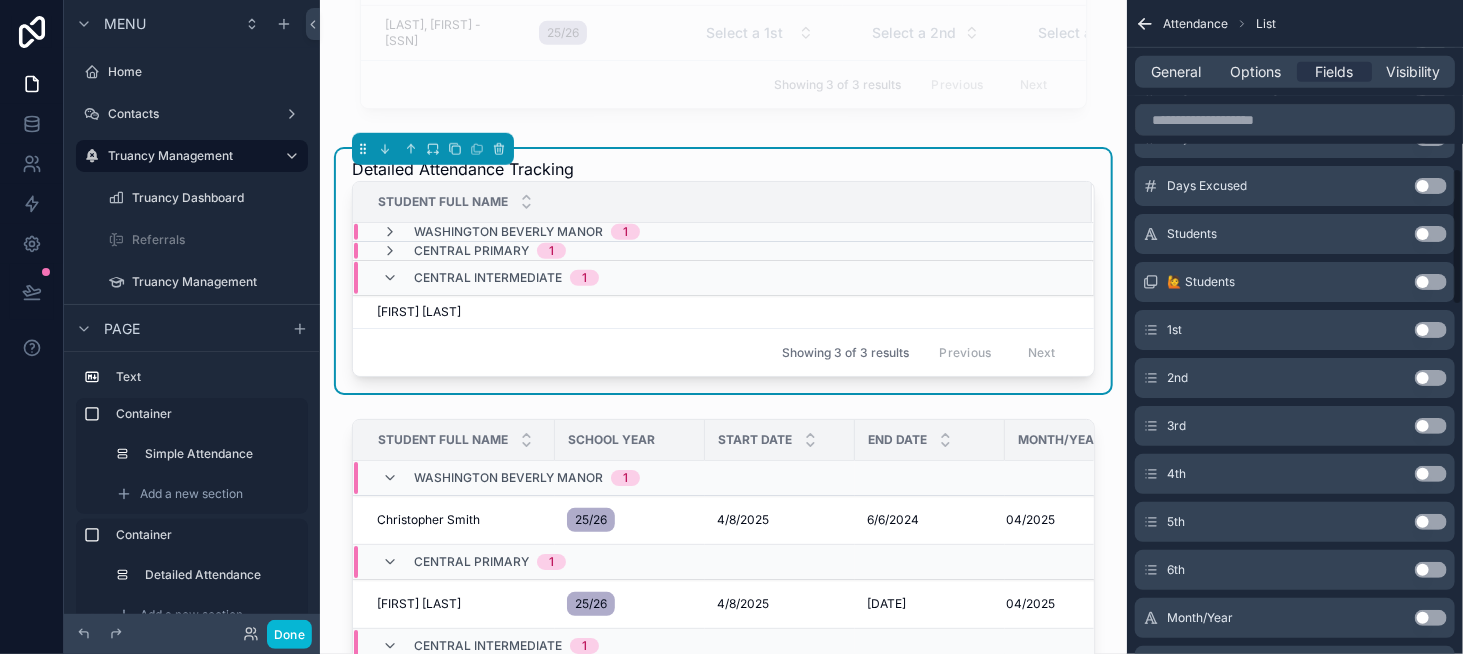 scroll, scrollTop: 623, scrollLeft: 0, axis: vertical 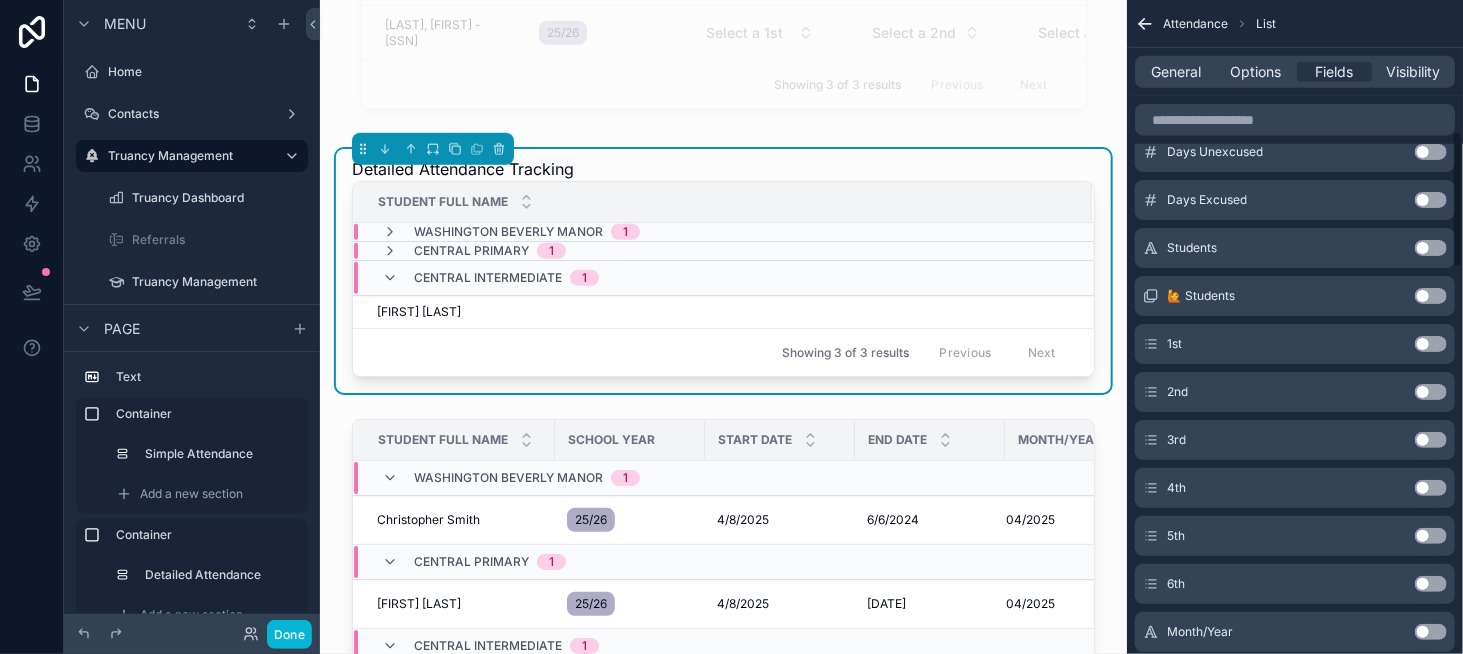 click on "Use setting" at bounding box center [1431, 344] 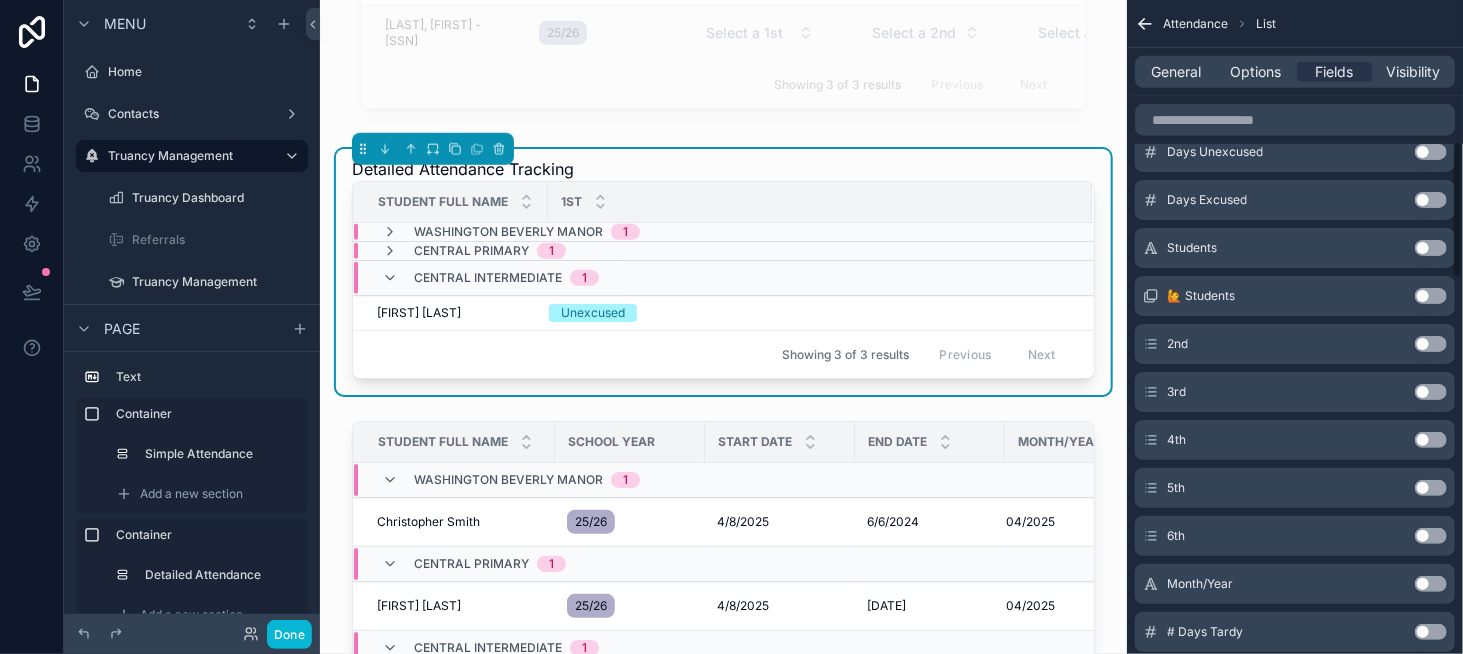 click on "Use setting" at bounding box center [1431, 344] 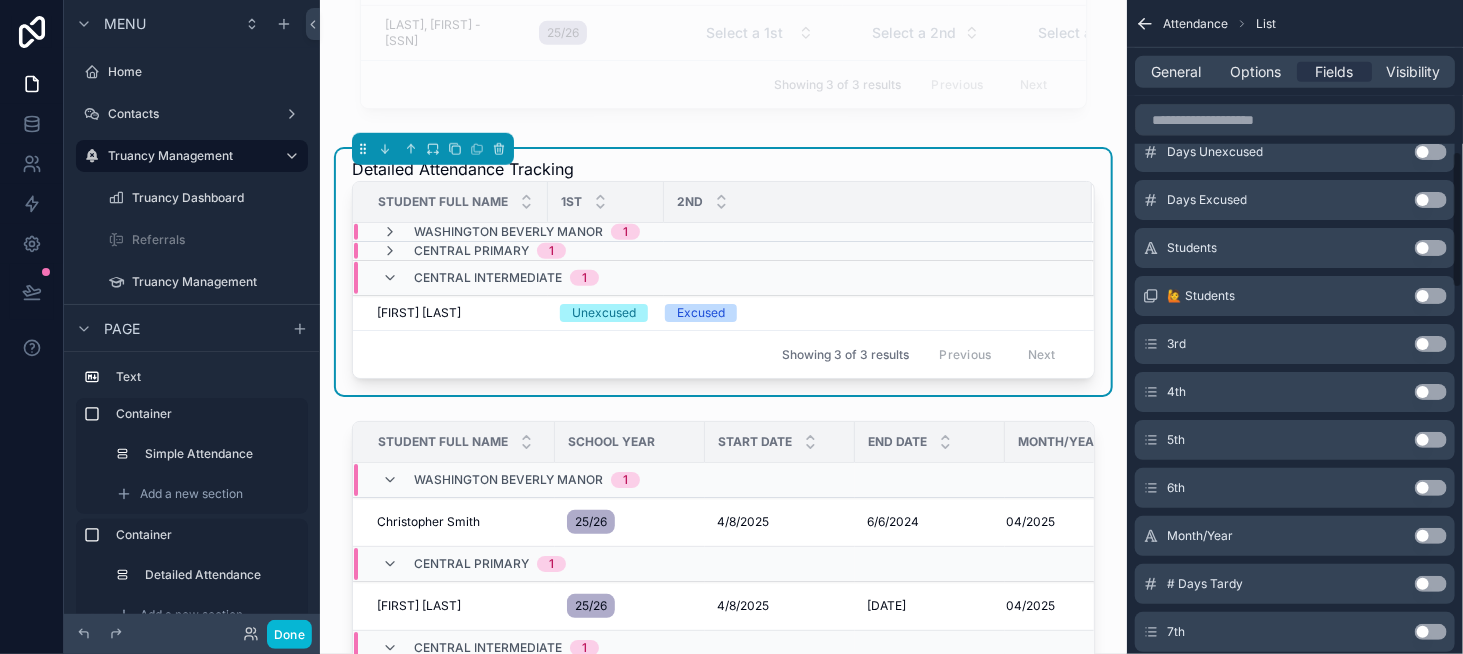 click on "Use setting" at bounding box center (1431, 344) 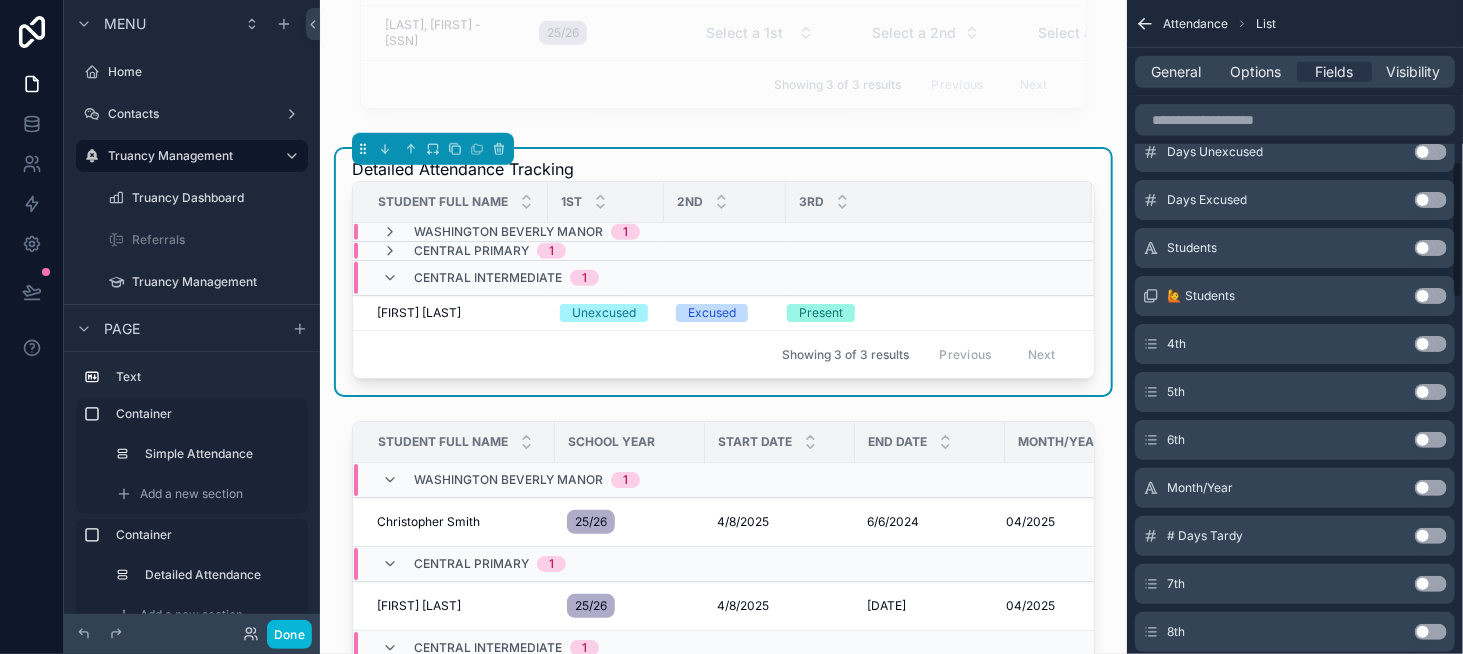 click on "Use setting" at bounding box center (1431, 344) 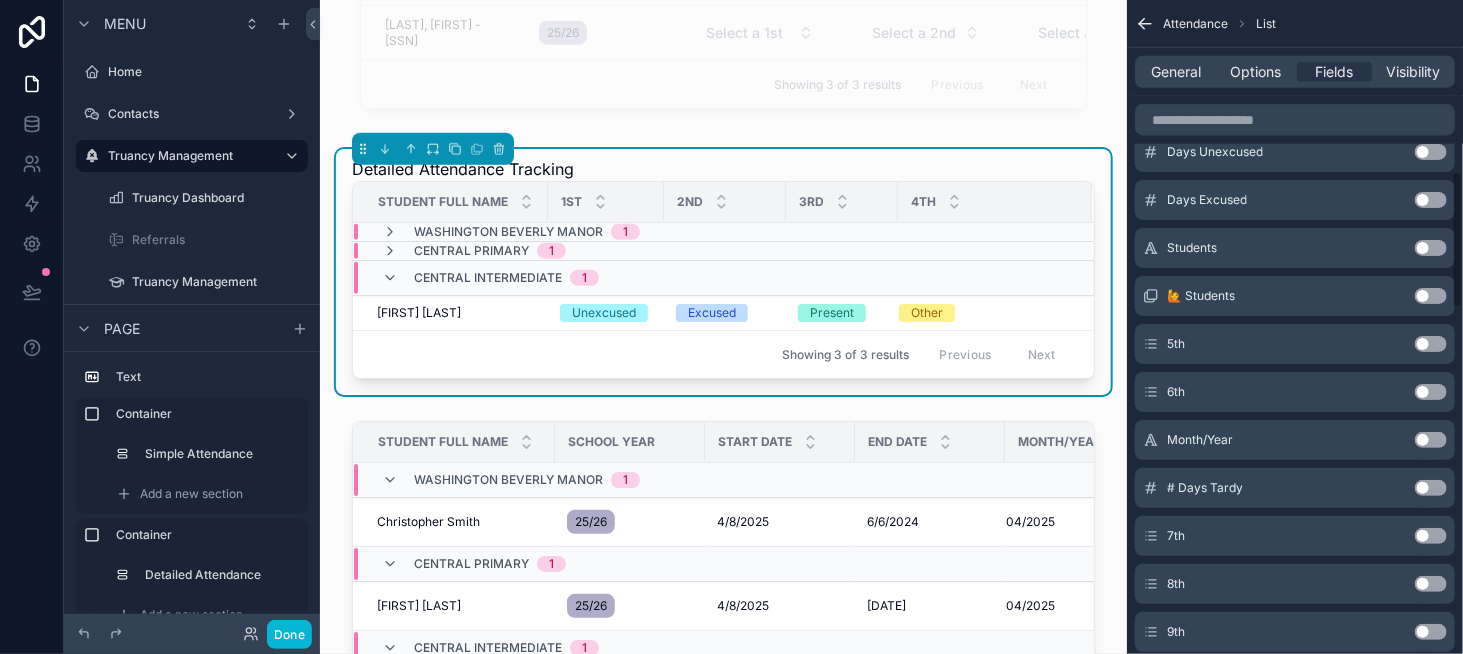 click on "Use setting" at bounding box center [1431, 344] 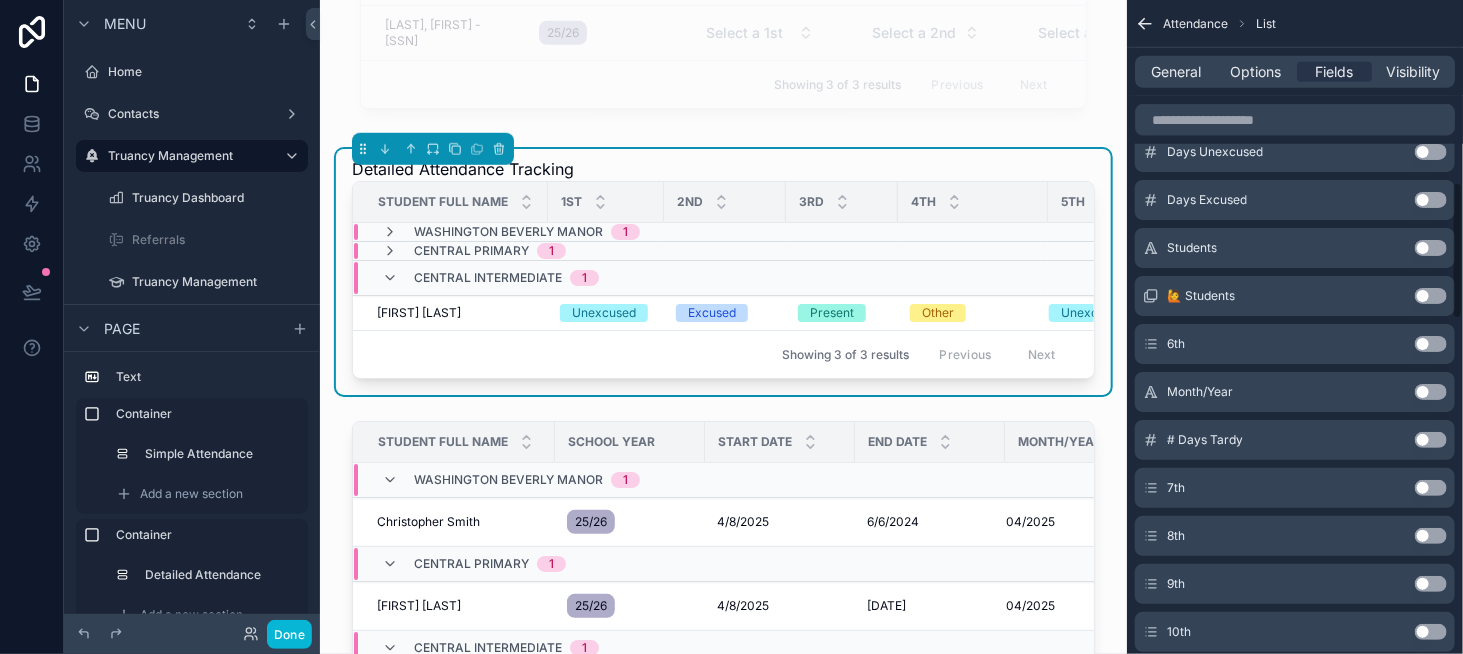click on "Use setting" at bounding box center [1431, 344] 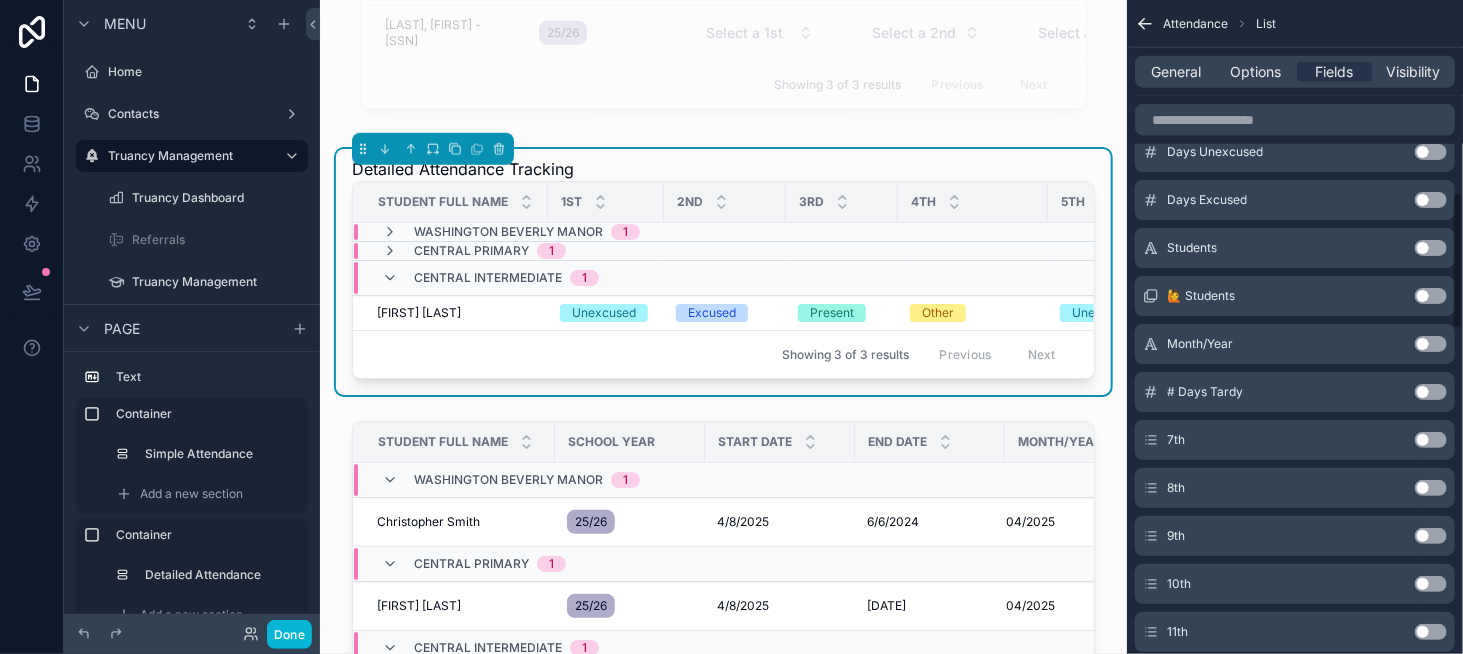 click on "Use setting" at bounding box center [1431, 344] 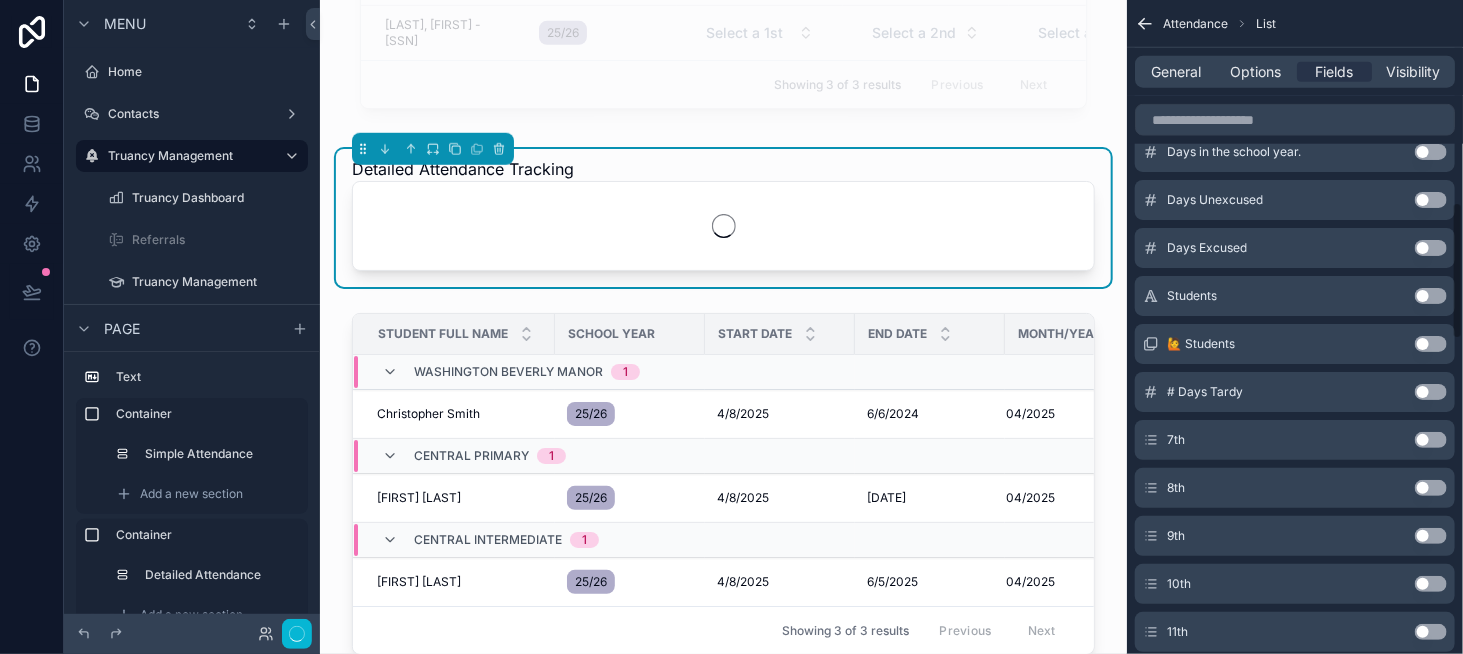 scroll, scrollTop: 959, scrollLeft: 0, axis: vertical 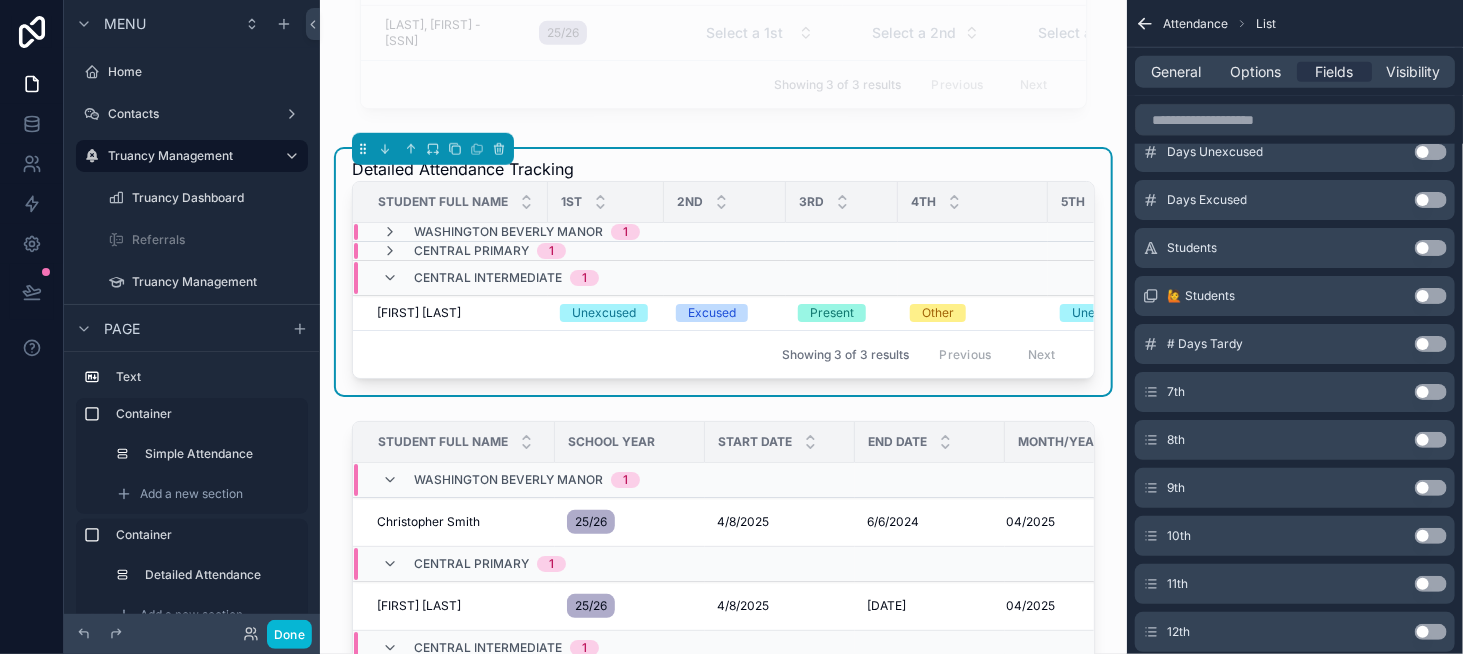 click on "Use setting" at bounding box center [1431, 392] 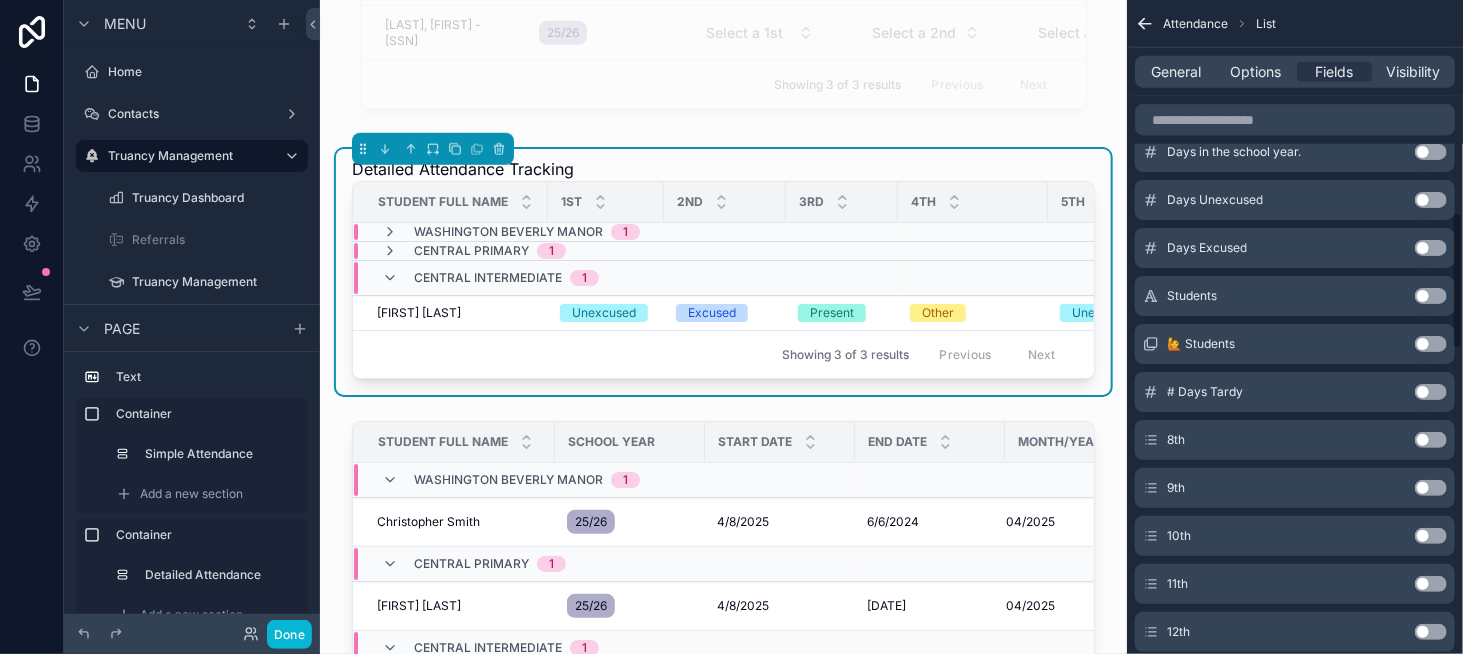 scroll, scrollTop: 1007, scrollLeft: 0, axis: vertical 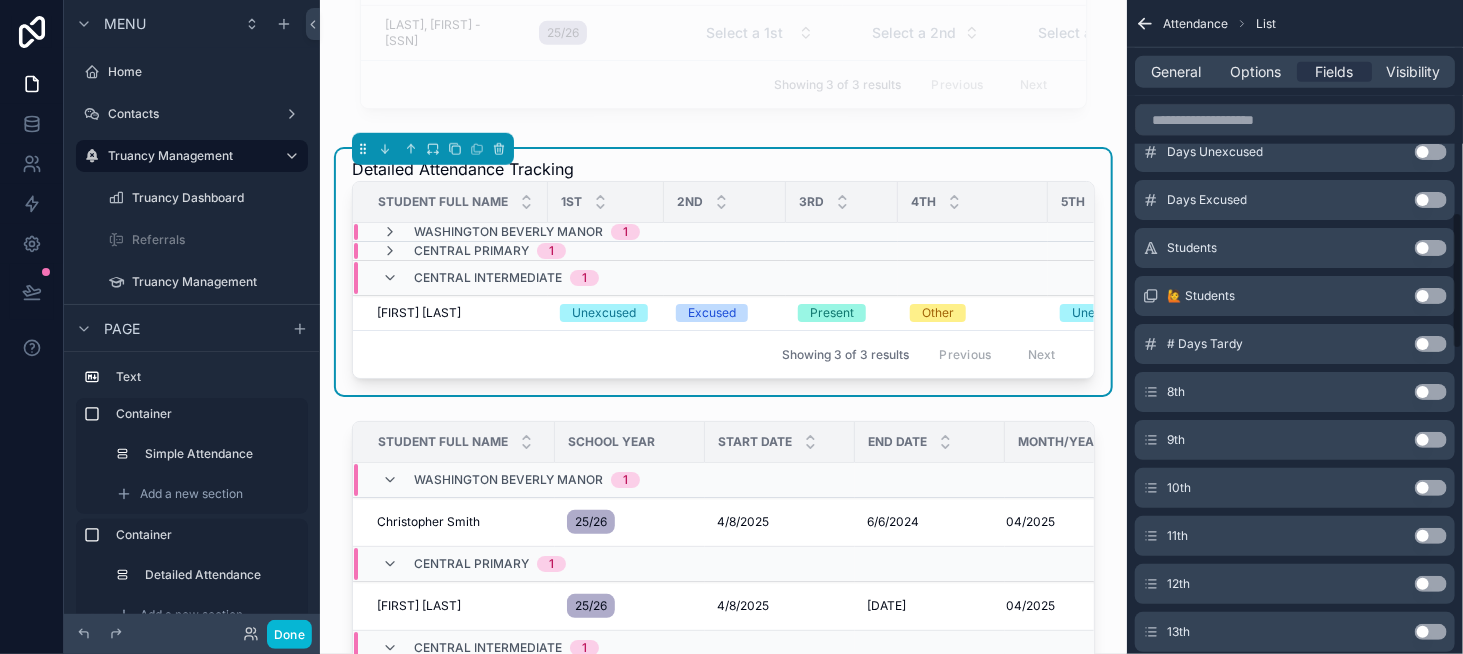 click on "Use setting" at bounding box center [1431, 392] 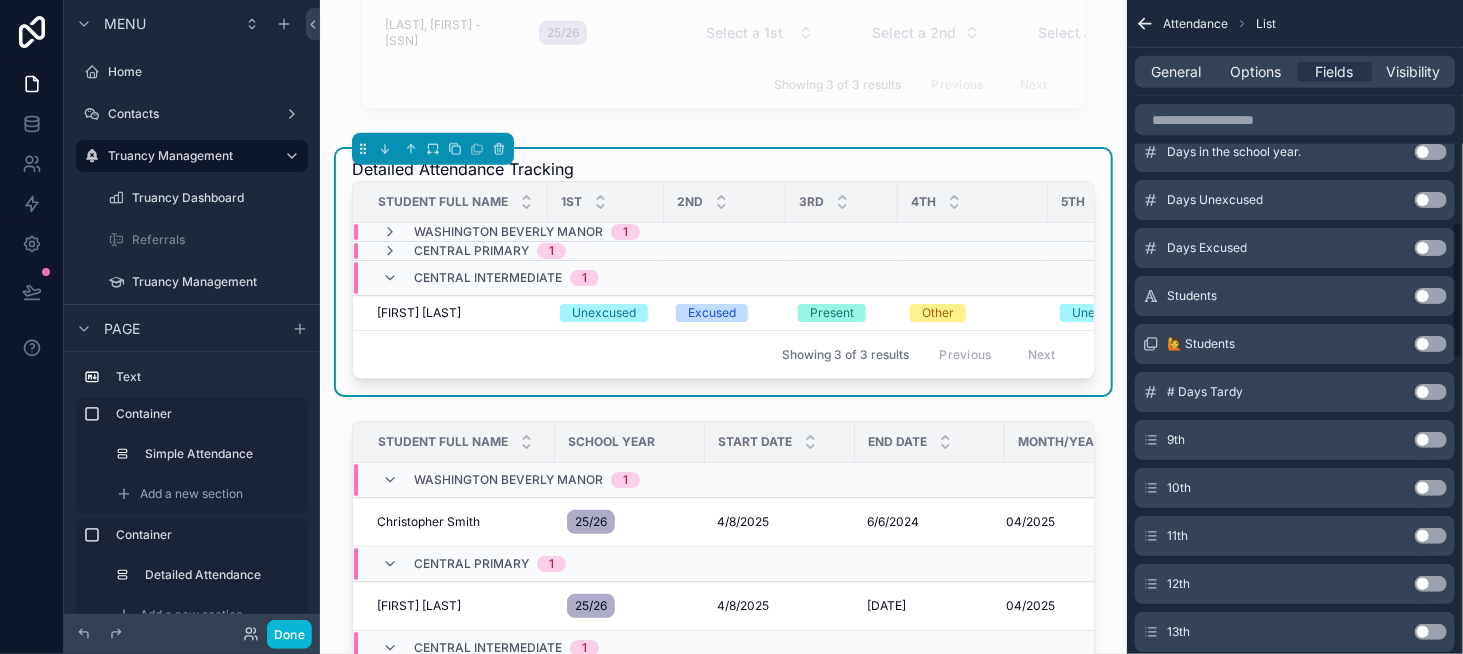 click on "Use setting" at bounding box center [1431, 440] 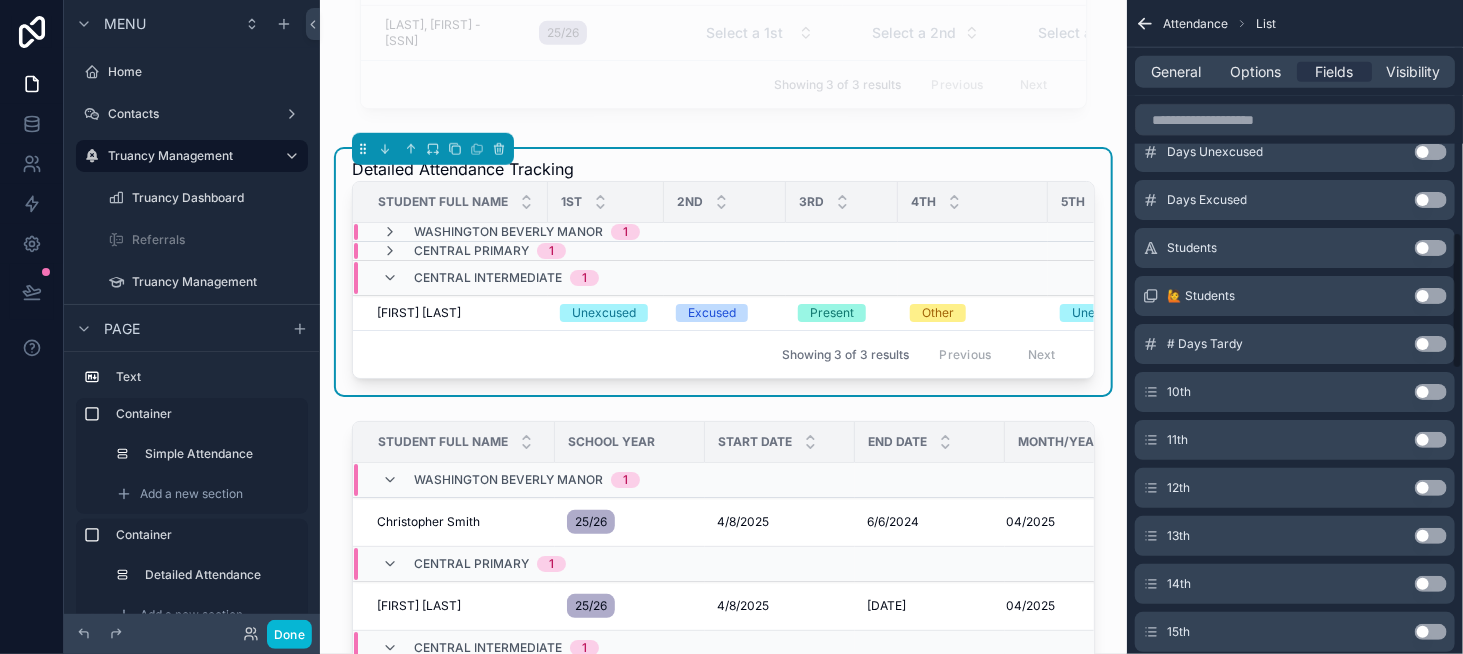 click on "Use setting" at bounding box center [1431, 392] 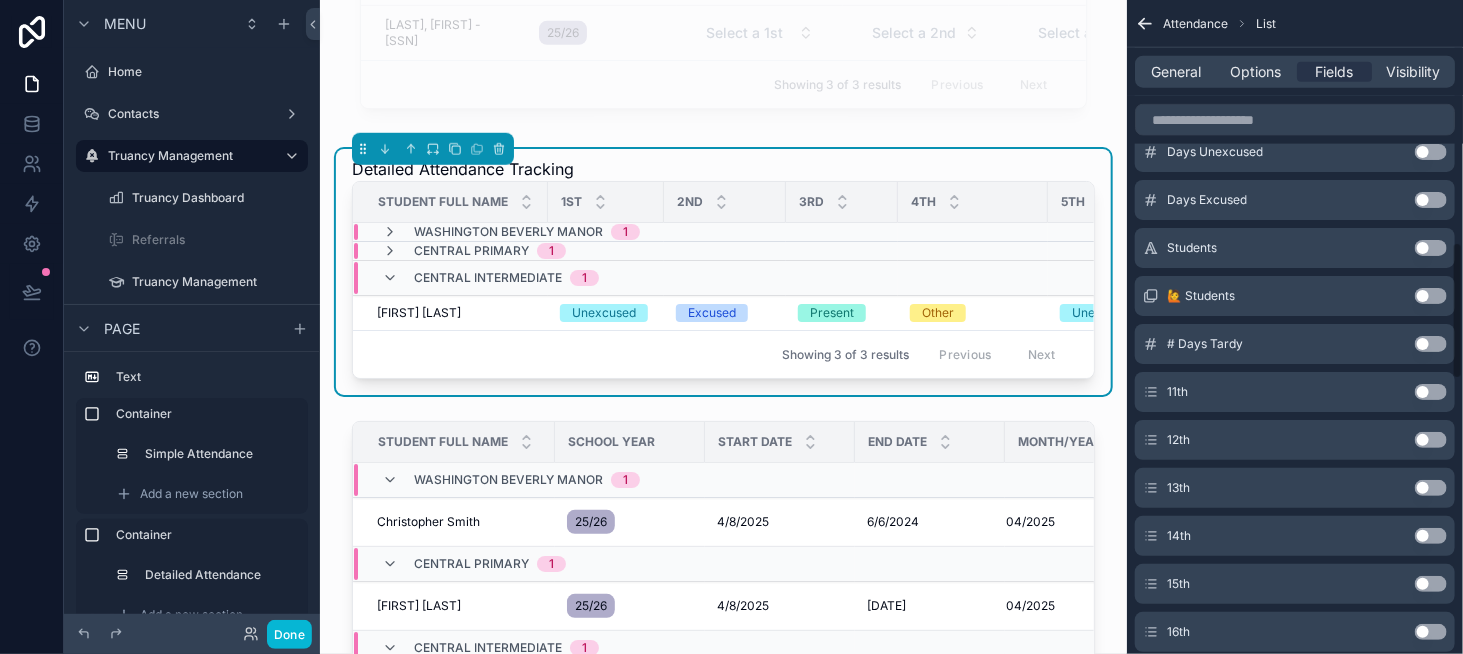 click on "Use setting" at bounding box center (1431, 392) 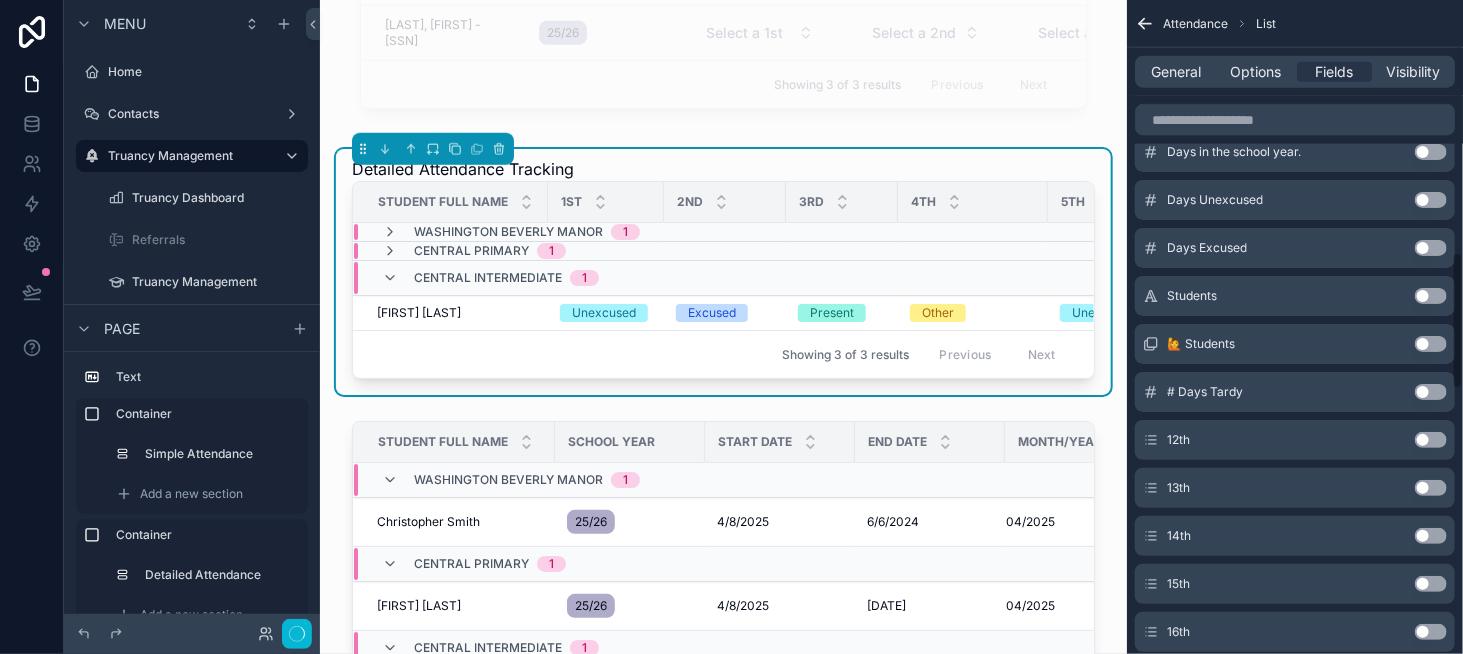 scroll, scrollTop: 1199, scrollLeft: 0, axis: vertical 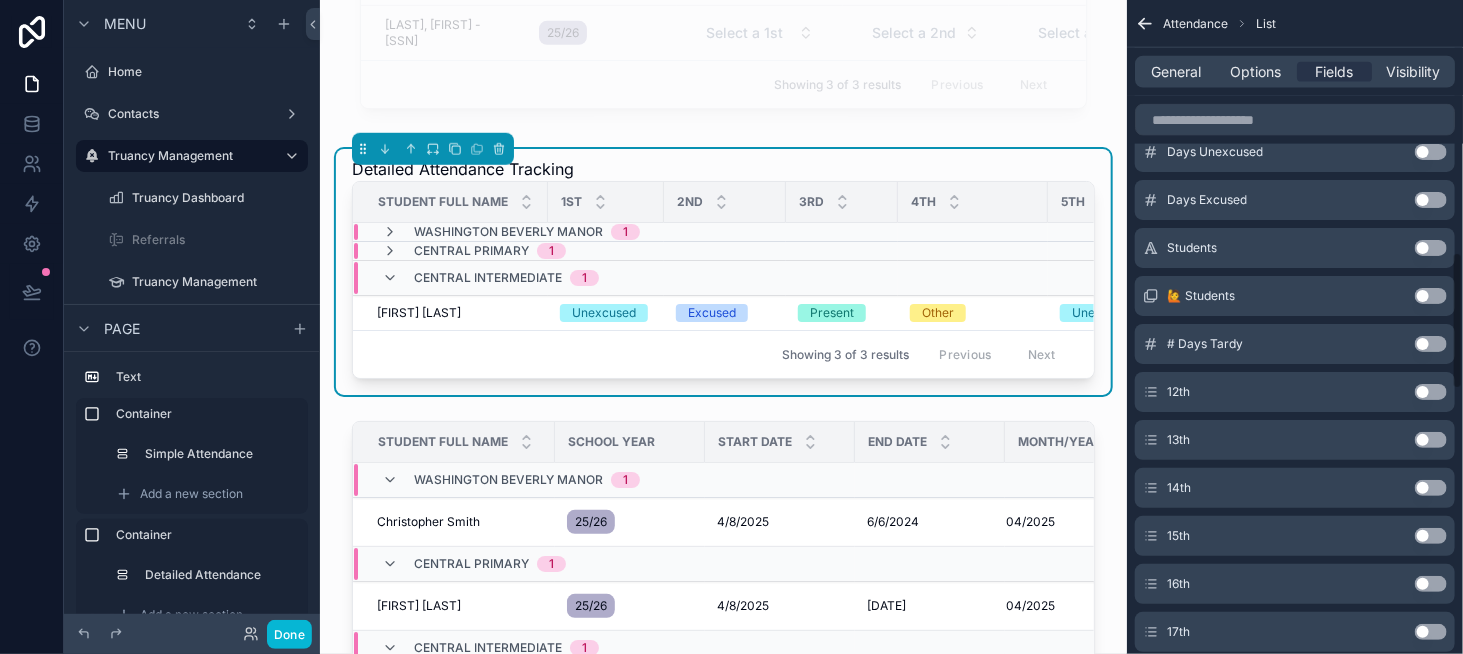 click on "Use setting" at bounding box center [1431, 392] 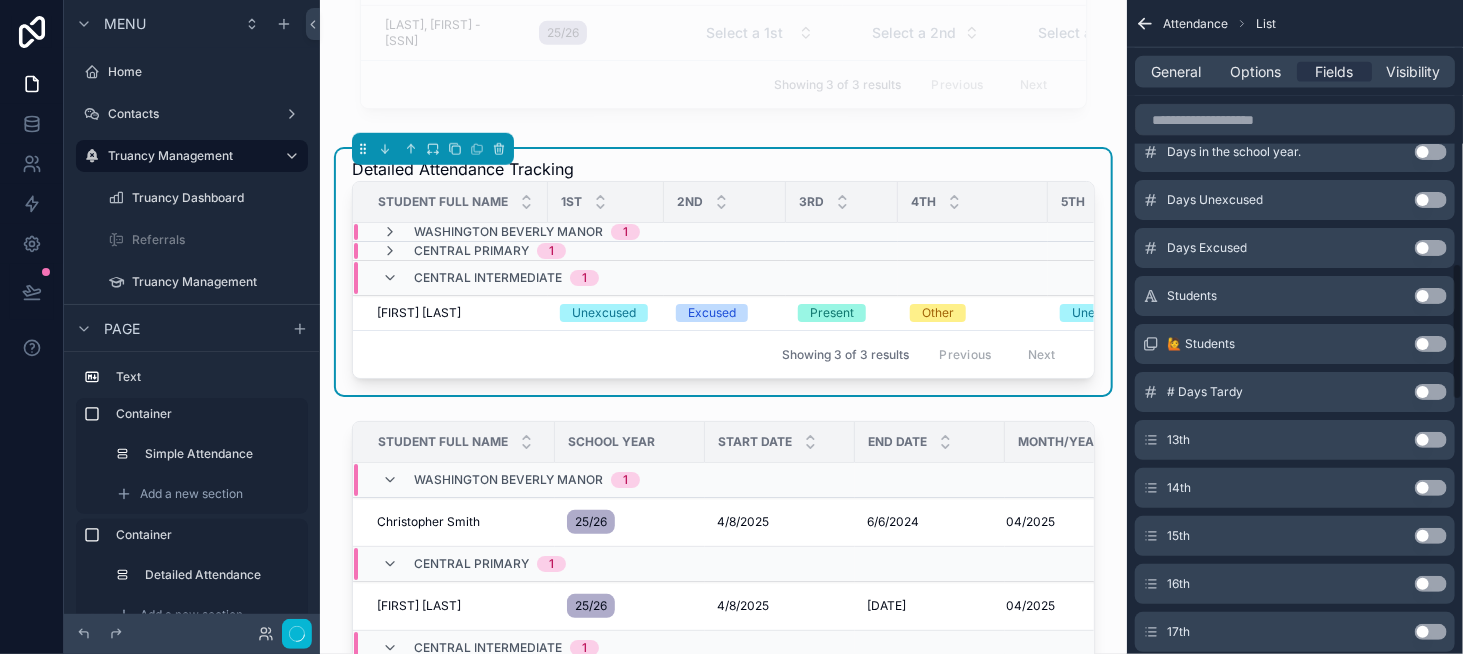 click on "Use setting" at bounding box center (1431, 440) 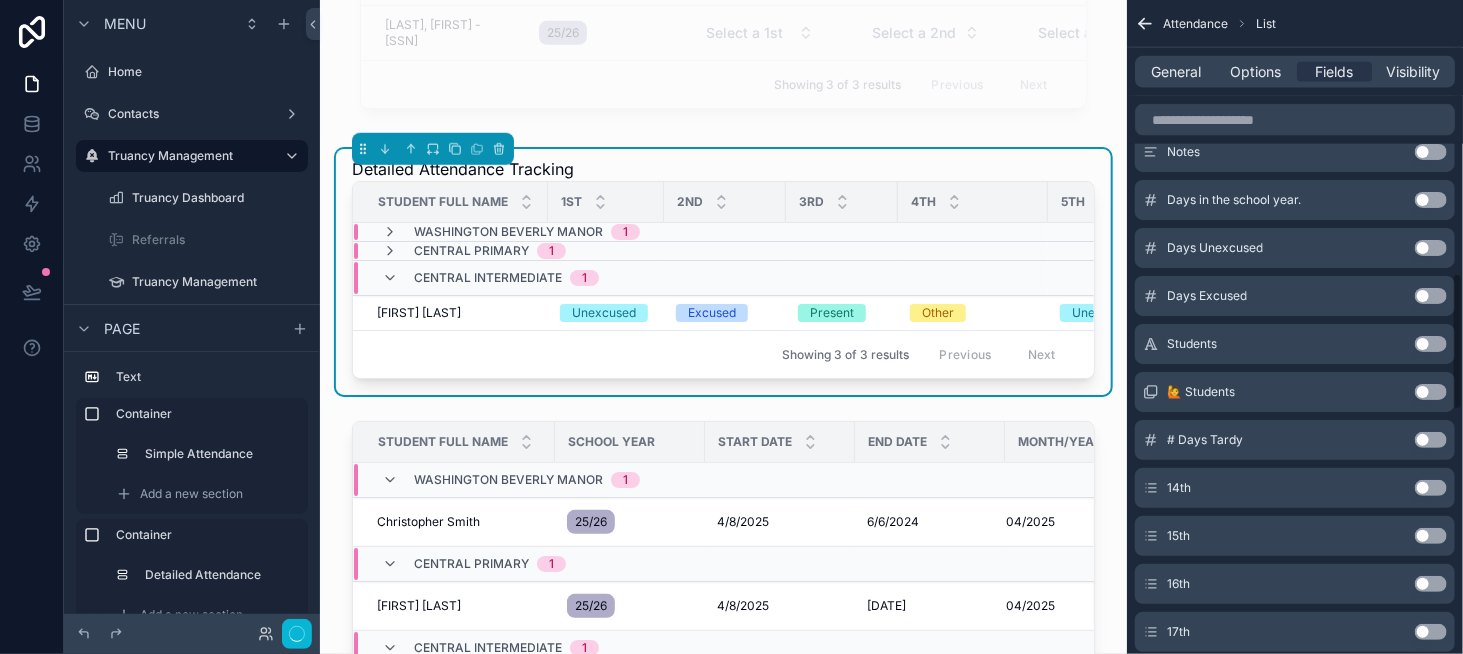 click on "Use setting" at bounding box center (1431, 488) 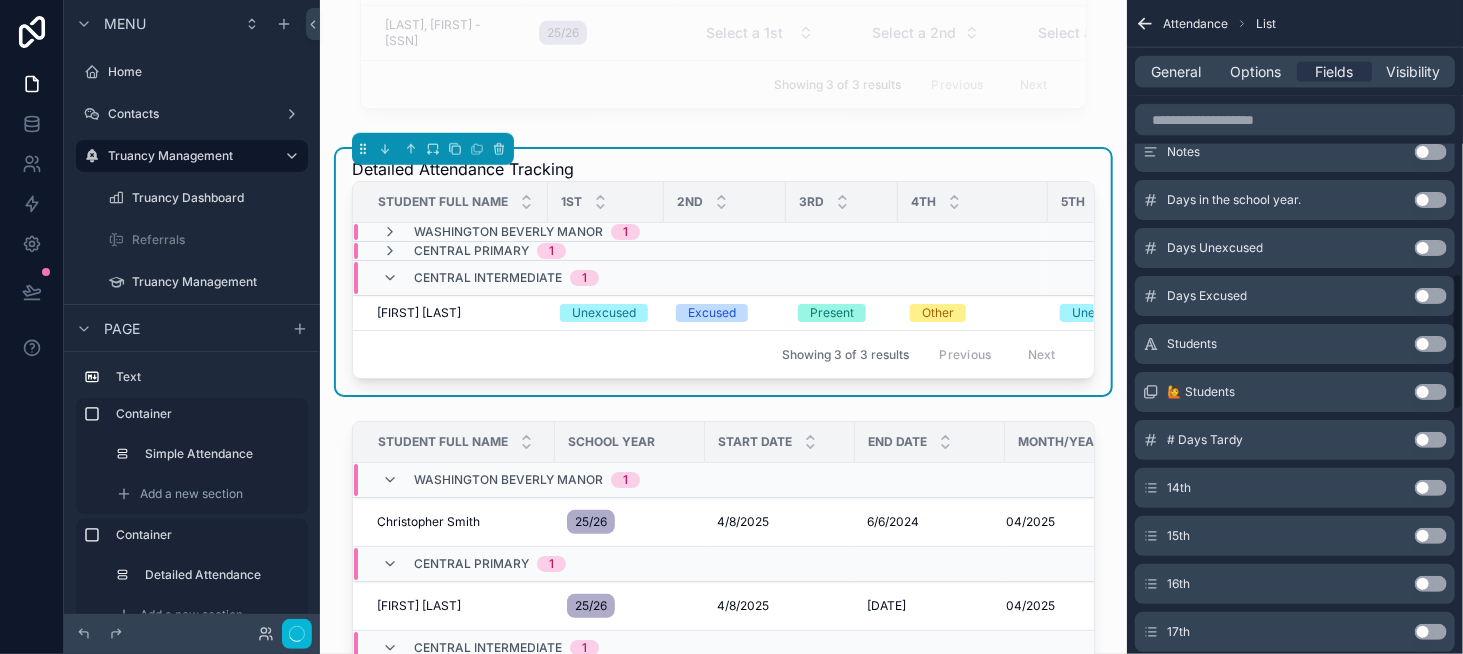 scroll, scrollTop: 1343, scrollLeft: 0, axis: vertical 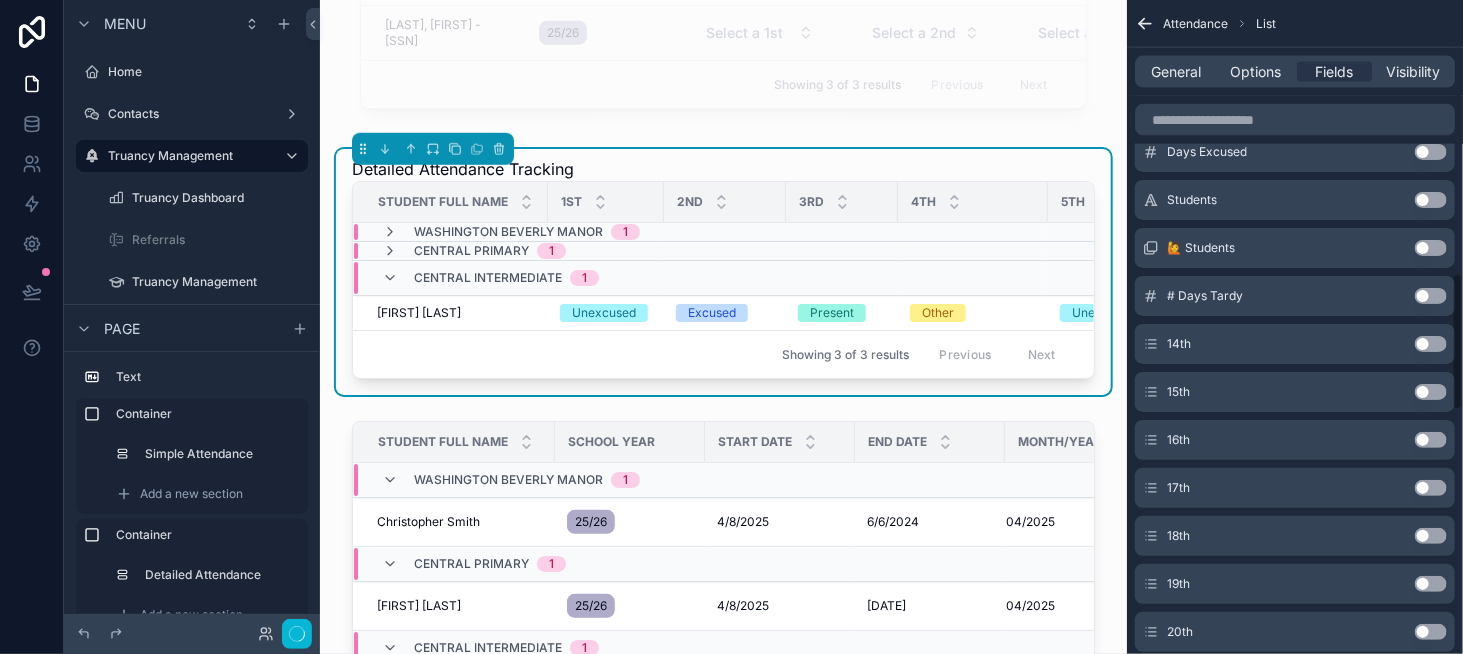 click on "Use setting" at bounding box center (1431, 392) 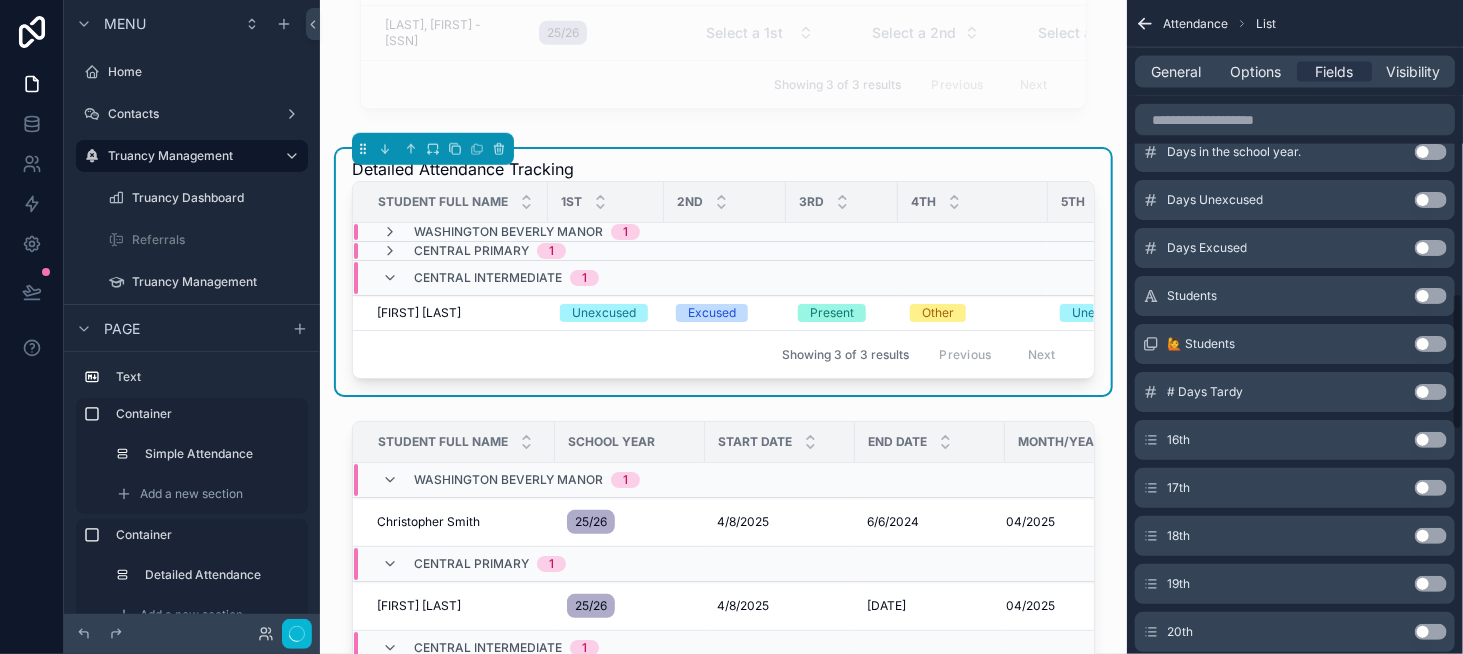 click on "Use setting" at bounding box center (1431, 440) 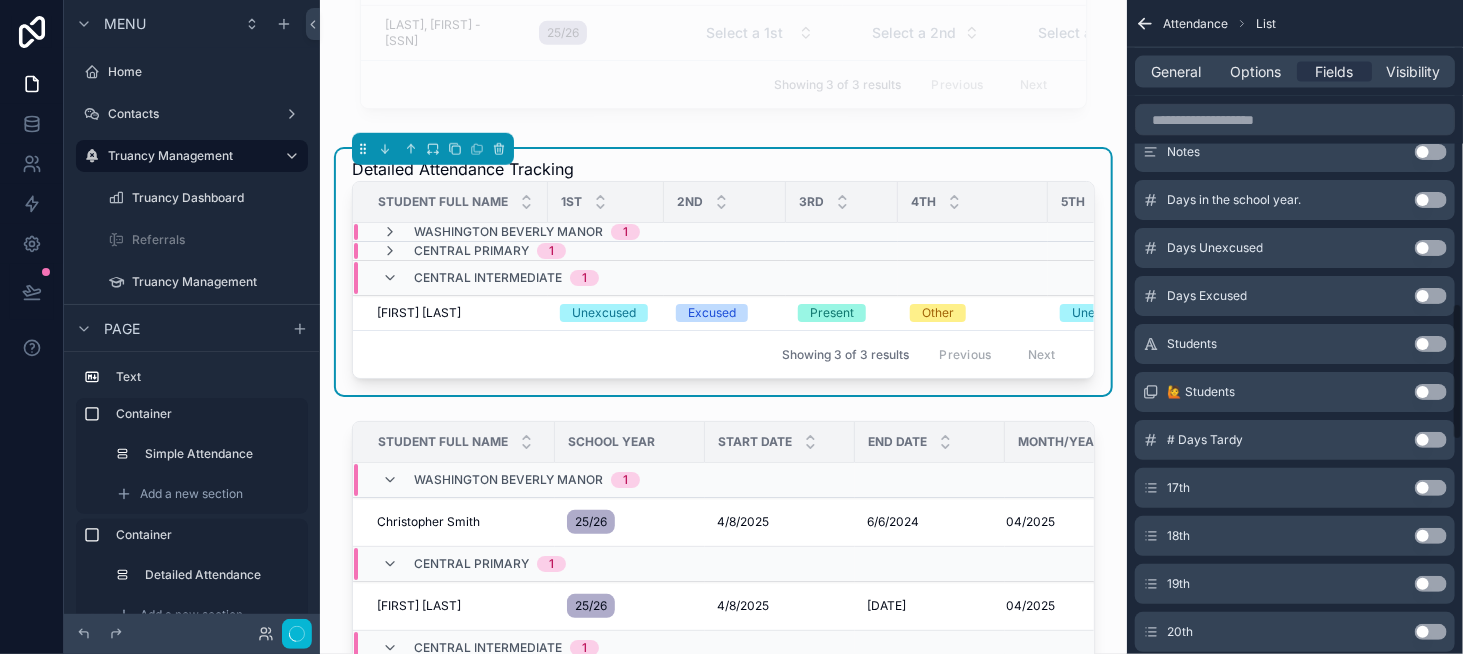 scroll, scrollTop: 1439, scrollLeft: 0, axis: vertical 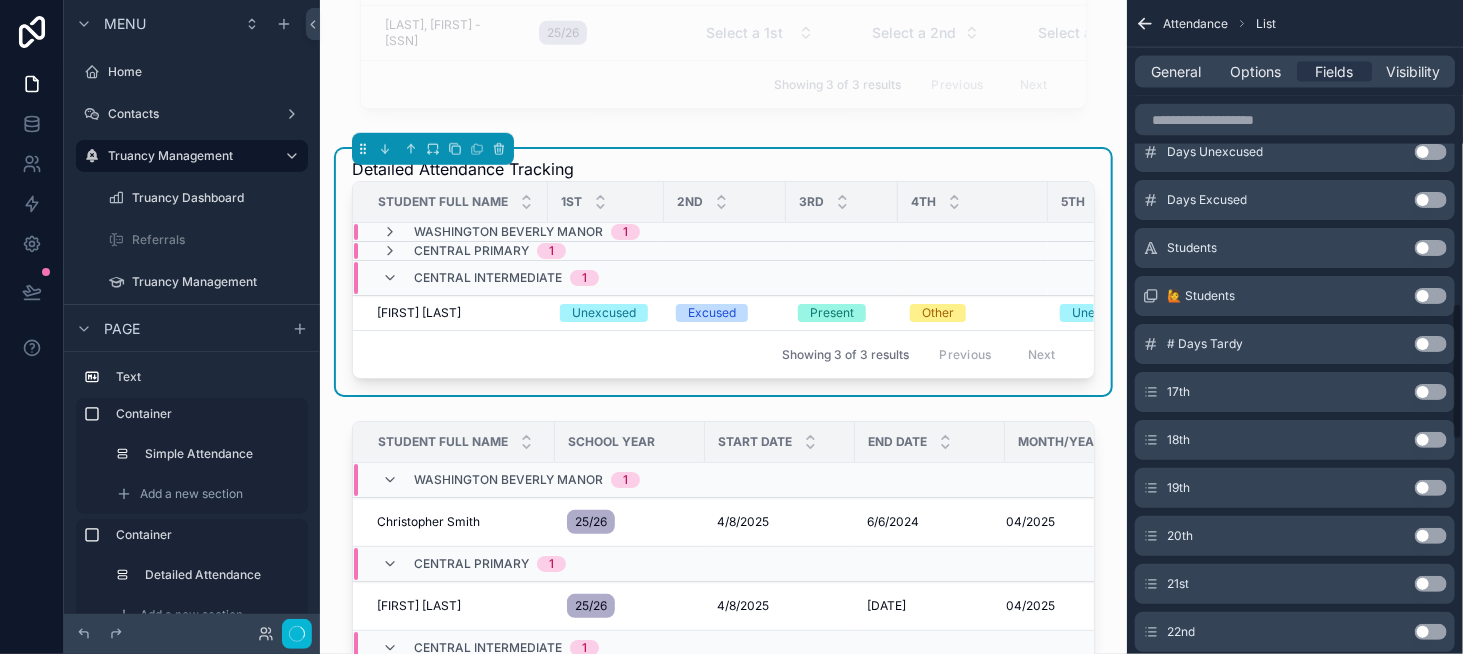 click on "Use setting" at bounding box center [1431, 392] 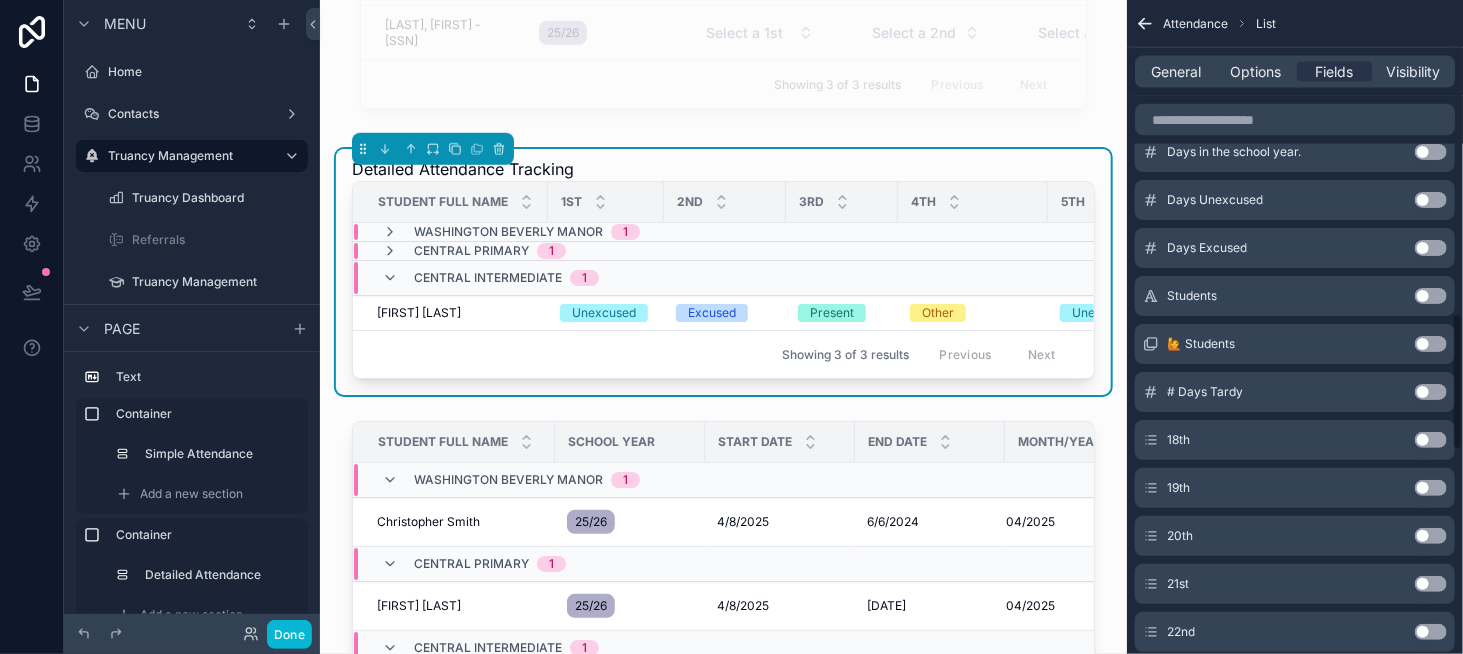 click on "Use setting" at bounding box center [1431, 440] 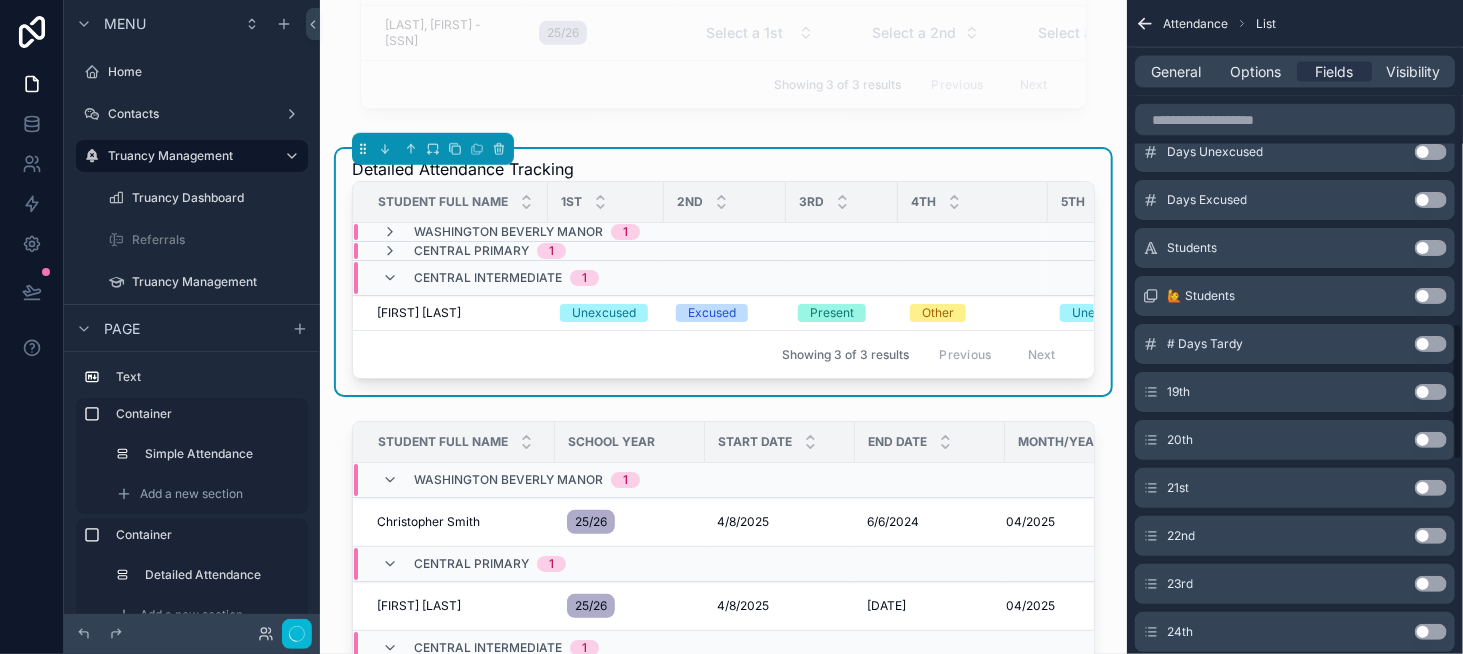 click on "Use setting" at bounding box center (1431, 392) 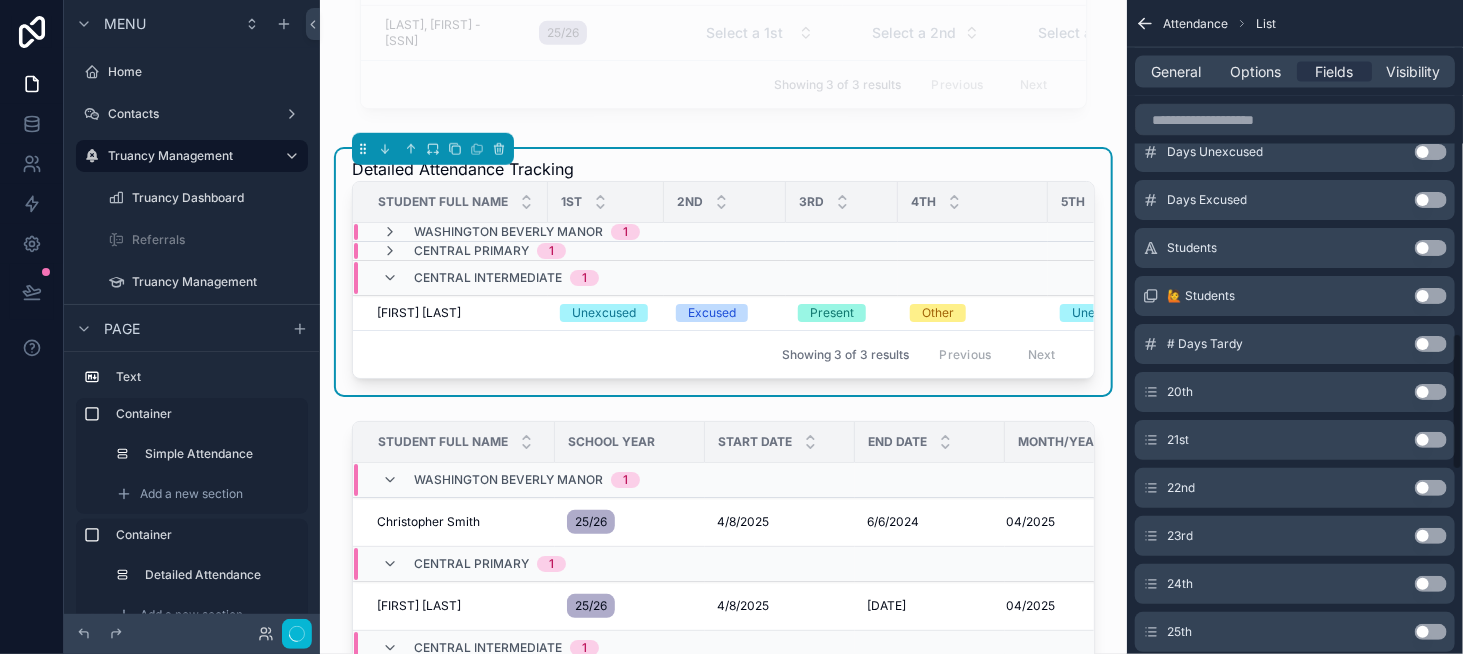 click on "Use setting" at bounding box center (1431, 392) 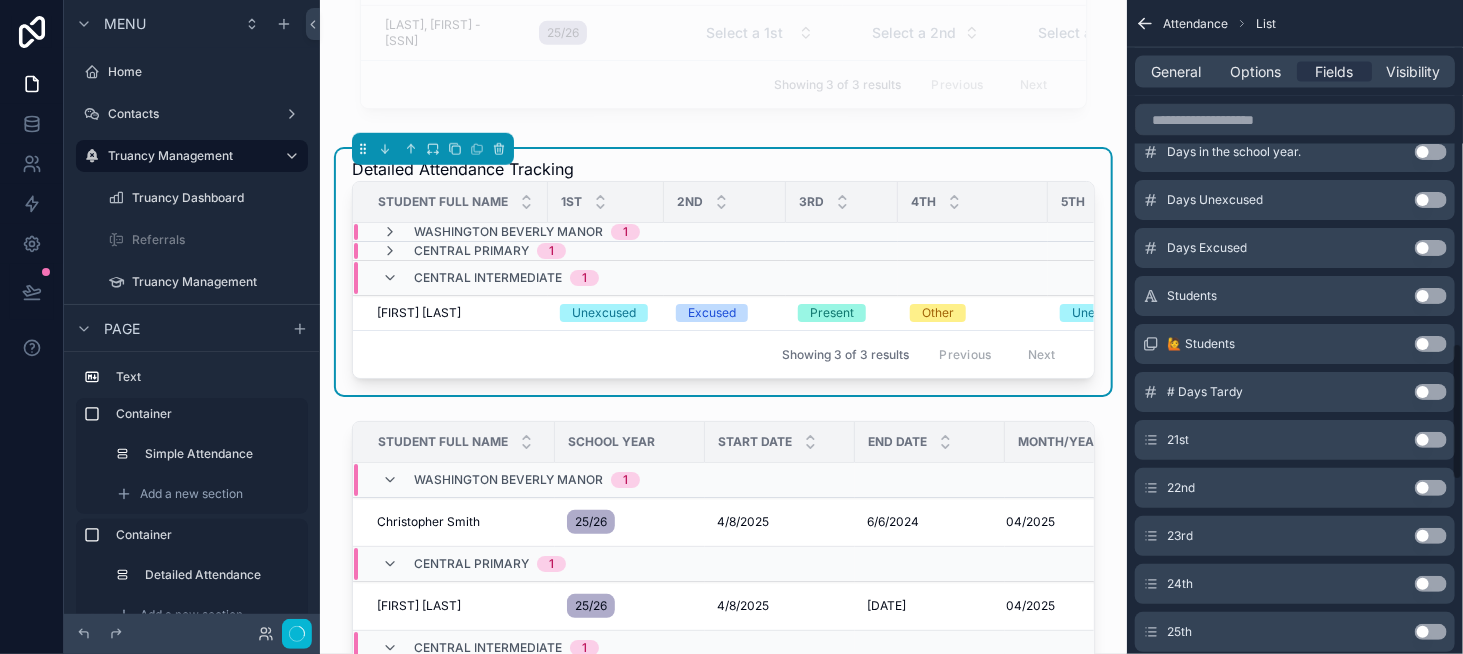 scroll, scrollTop: 1631, scrollLeft: 0, axis: vertical 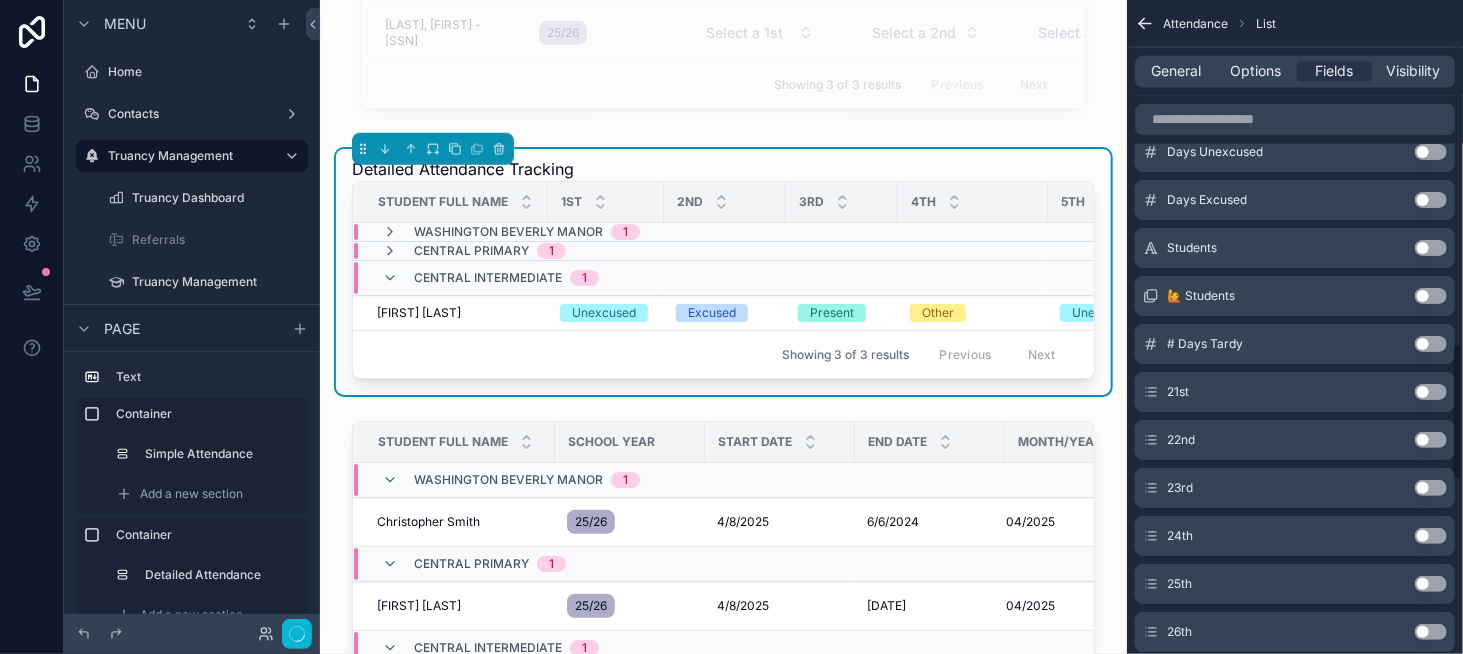 click on "Use setting" at bounding box center [1431, 392] 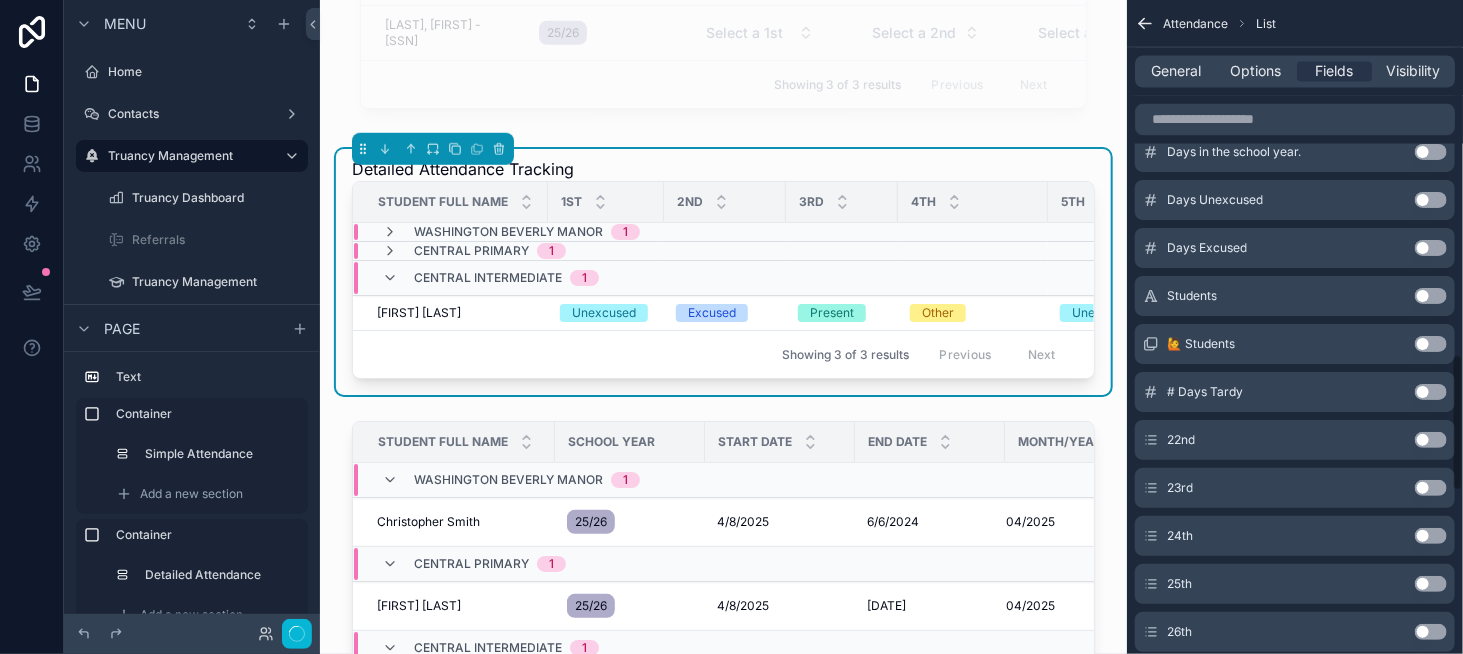 click on "Use setting" at bounding box center [1431, 440] 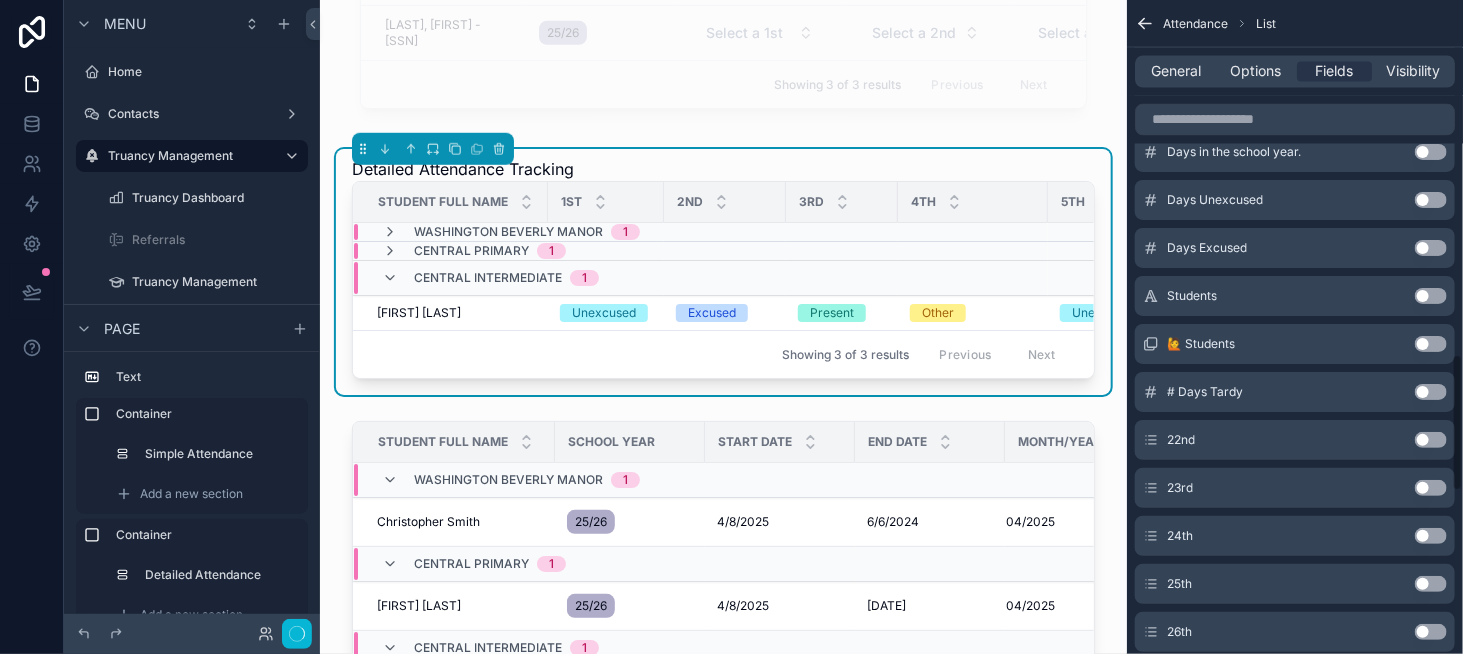 scroll, scrollTop: 1727, scrollLeft: 0, axis: vertical 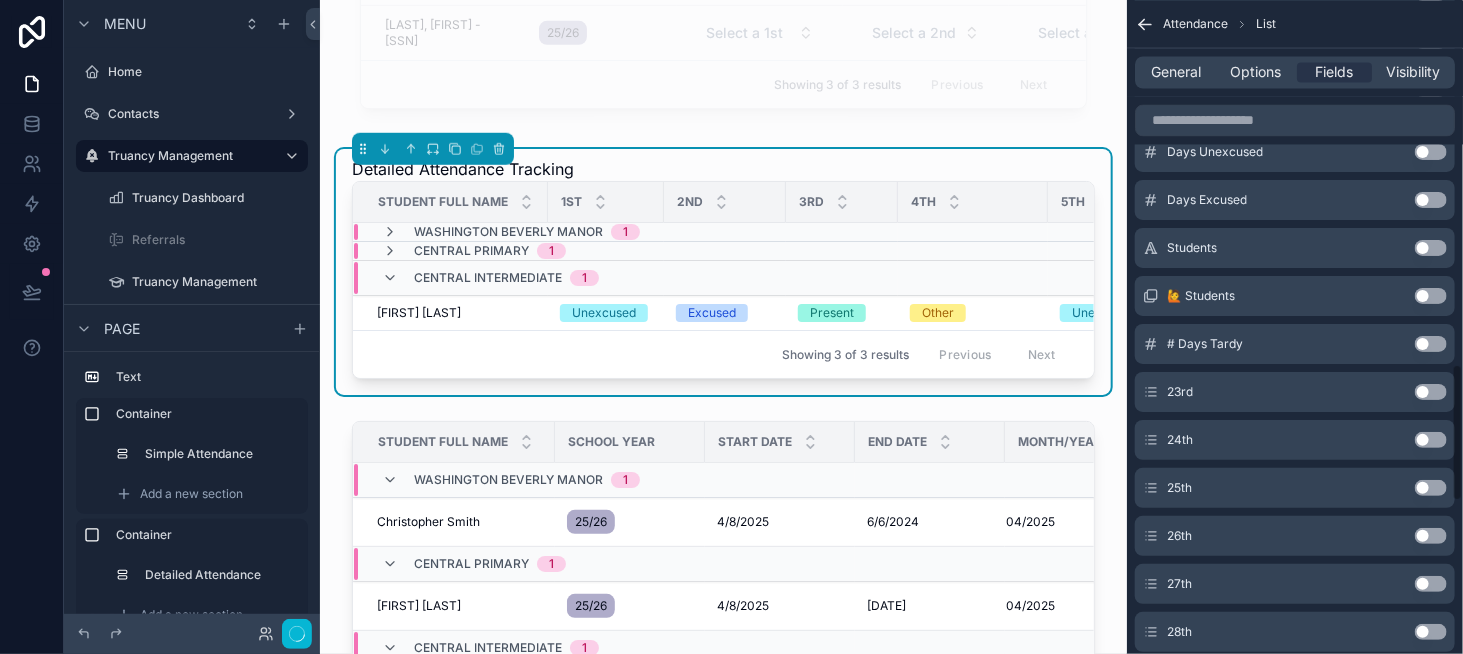 click on "Use setting" at bounding box center [1431, 392] 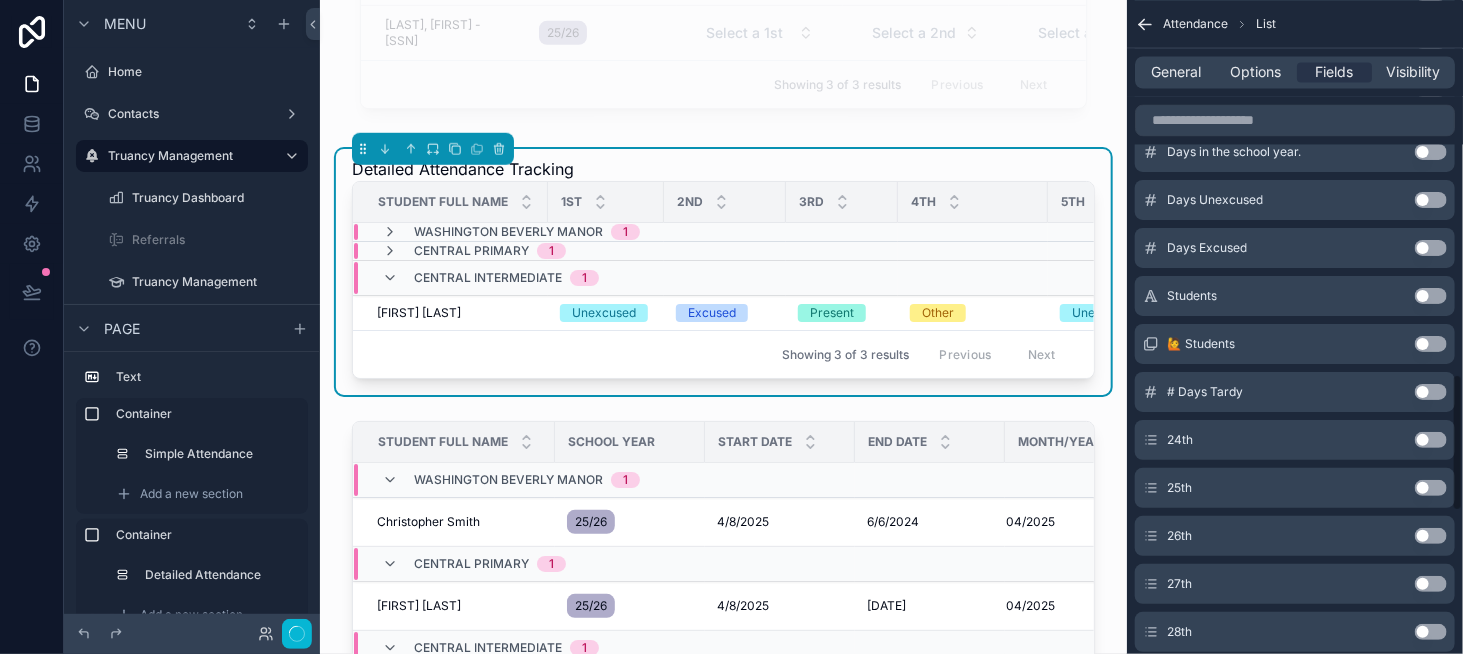 scroll, scrollTop: 1775, scrollLeft: 0, axis: vertical 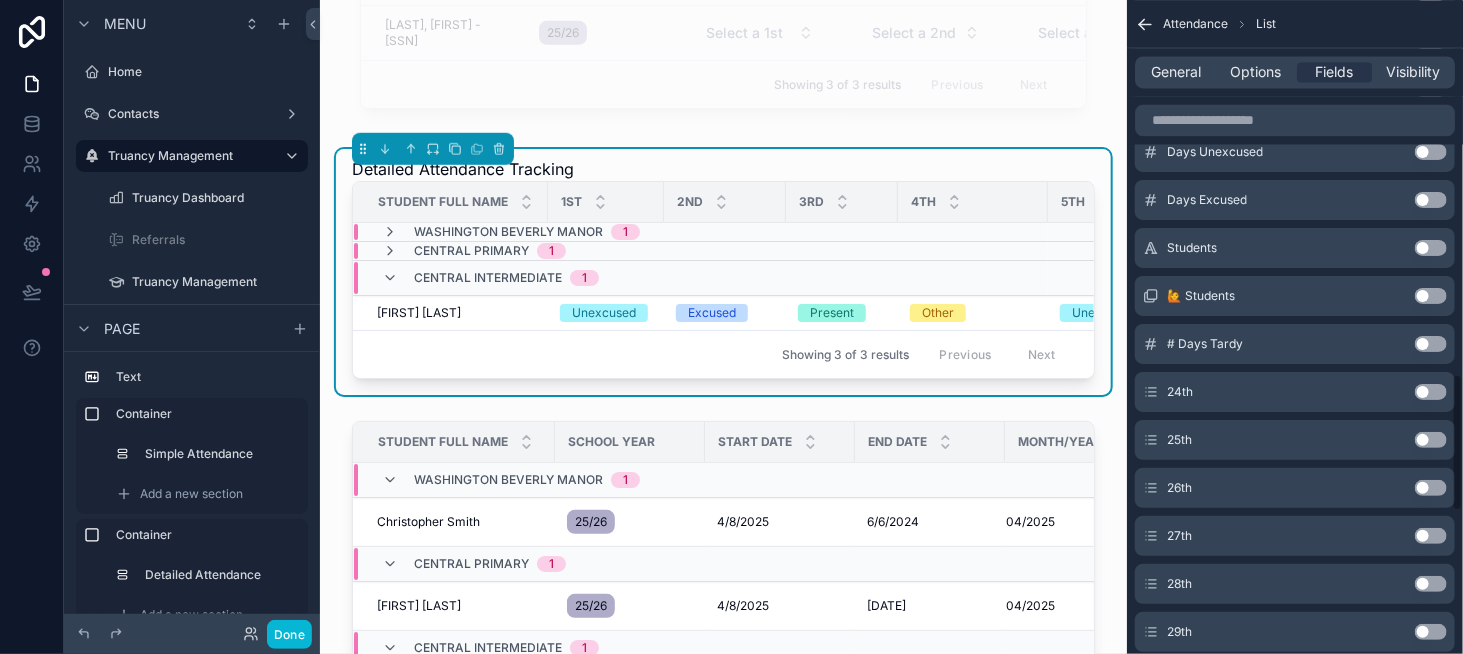 click on "Use setting" at bounding box center [1431, 392] 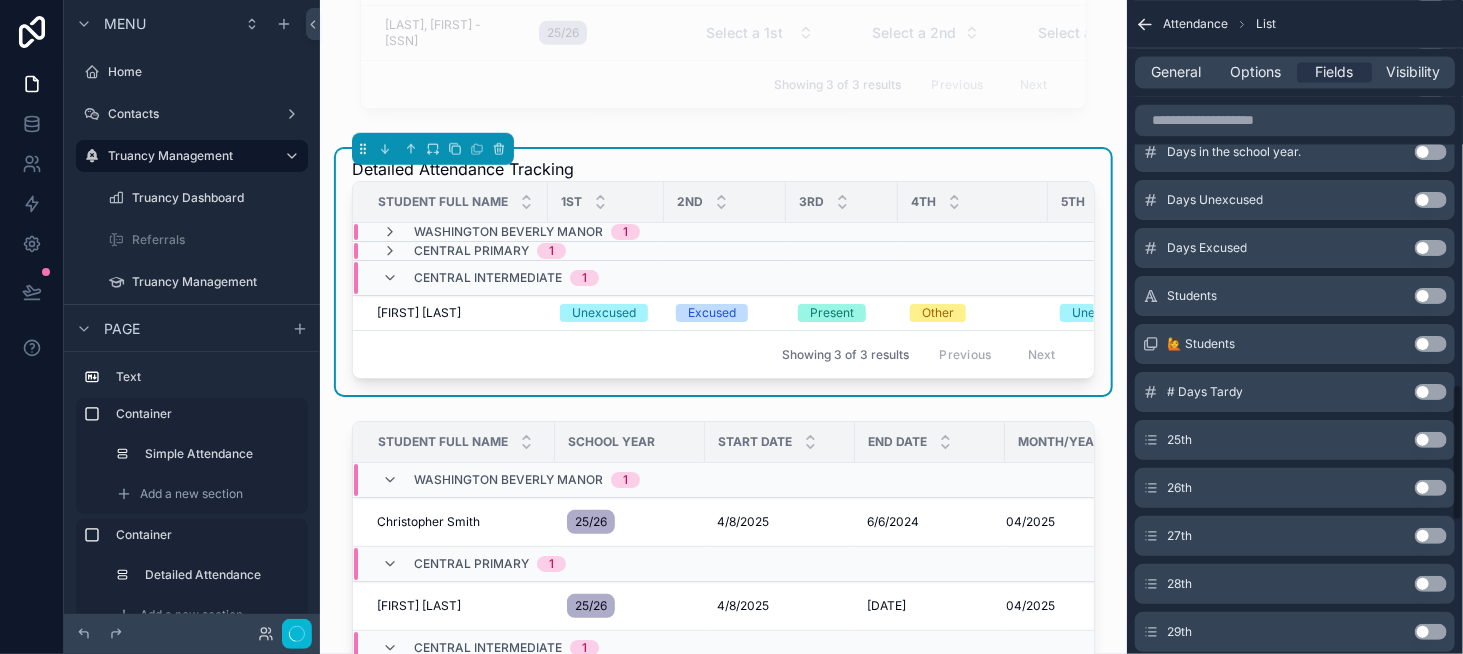 click on "Use setting" at bounding box center (1431, 440) 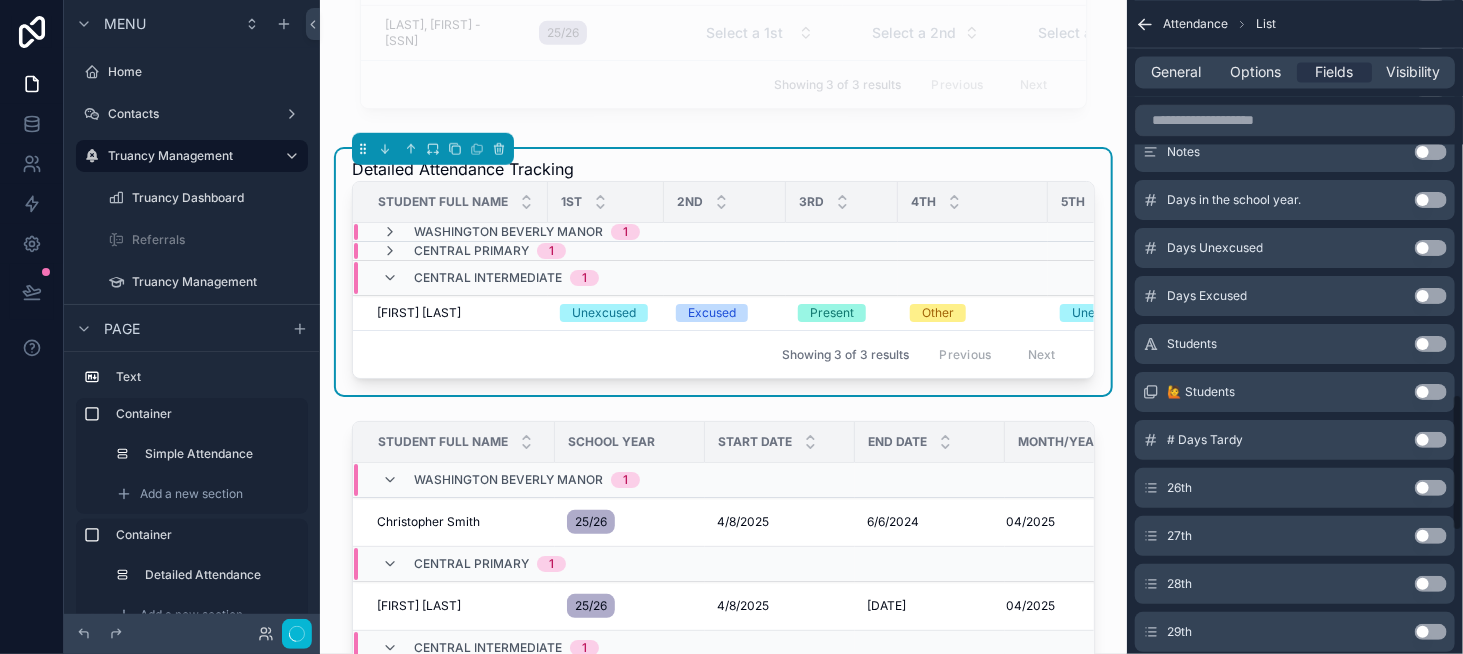 click on "Use setting" at bounding box center [1431, 488] 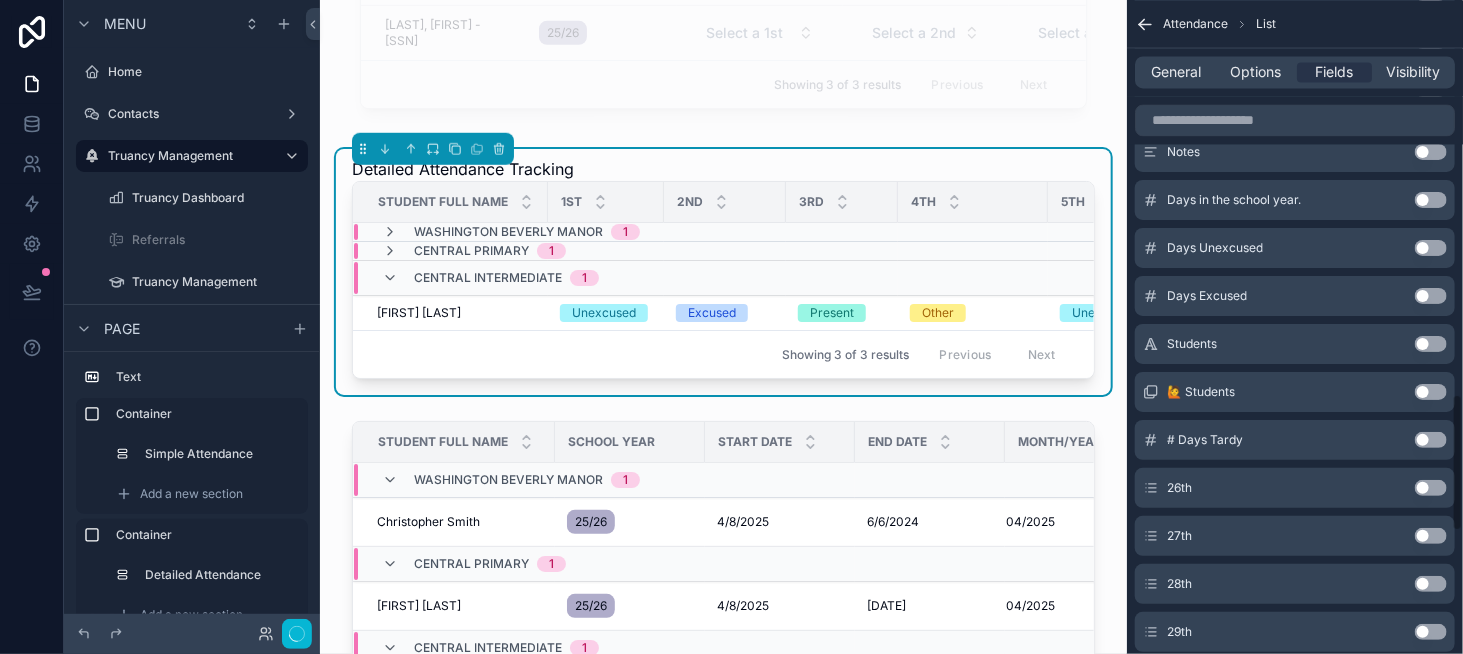 scroll, scrollTop: 1919, scrollLeft: 0, axis: vertical 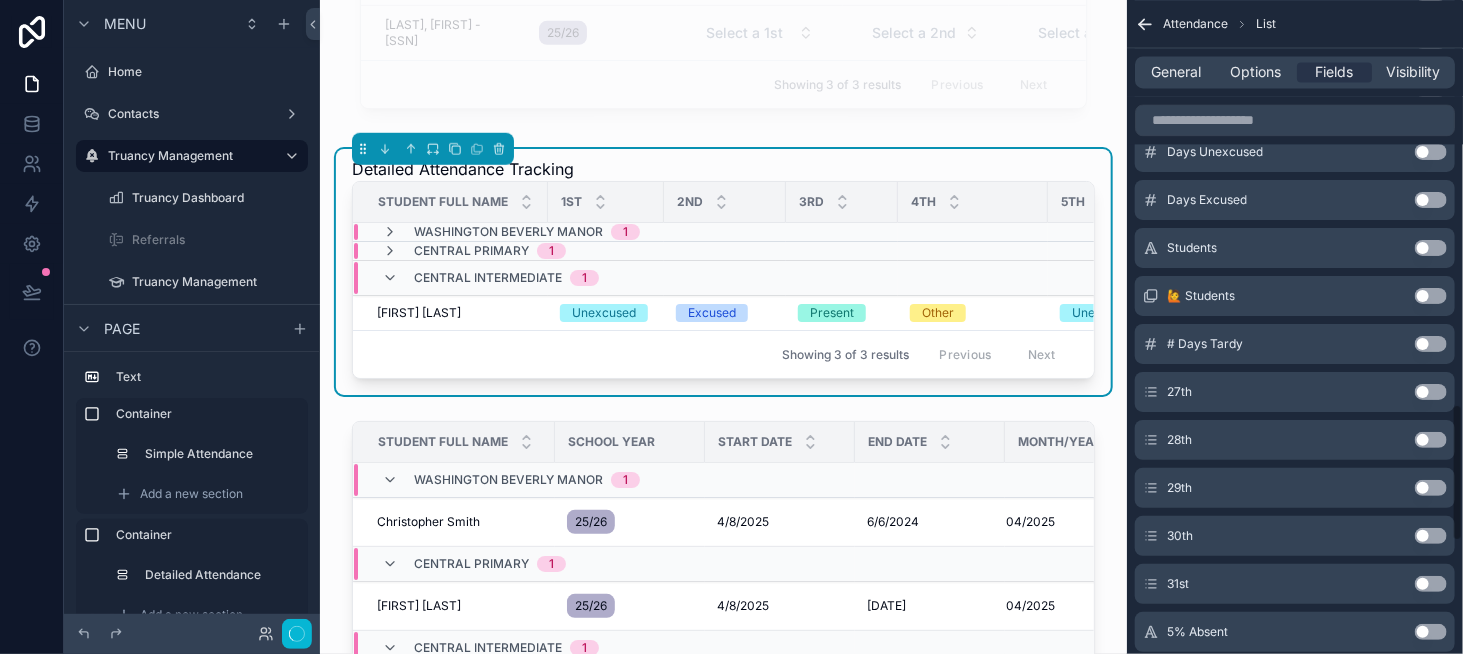 click on "Use setting" at bounding box center (1431, 392) 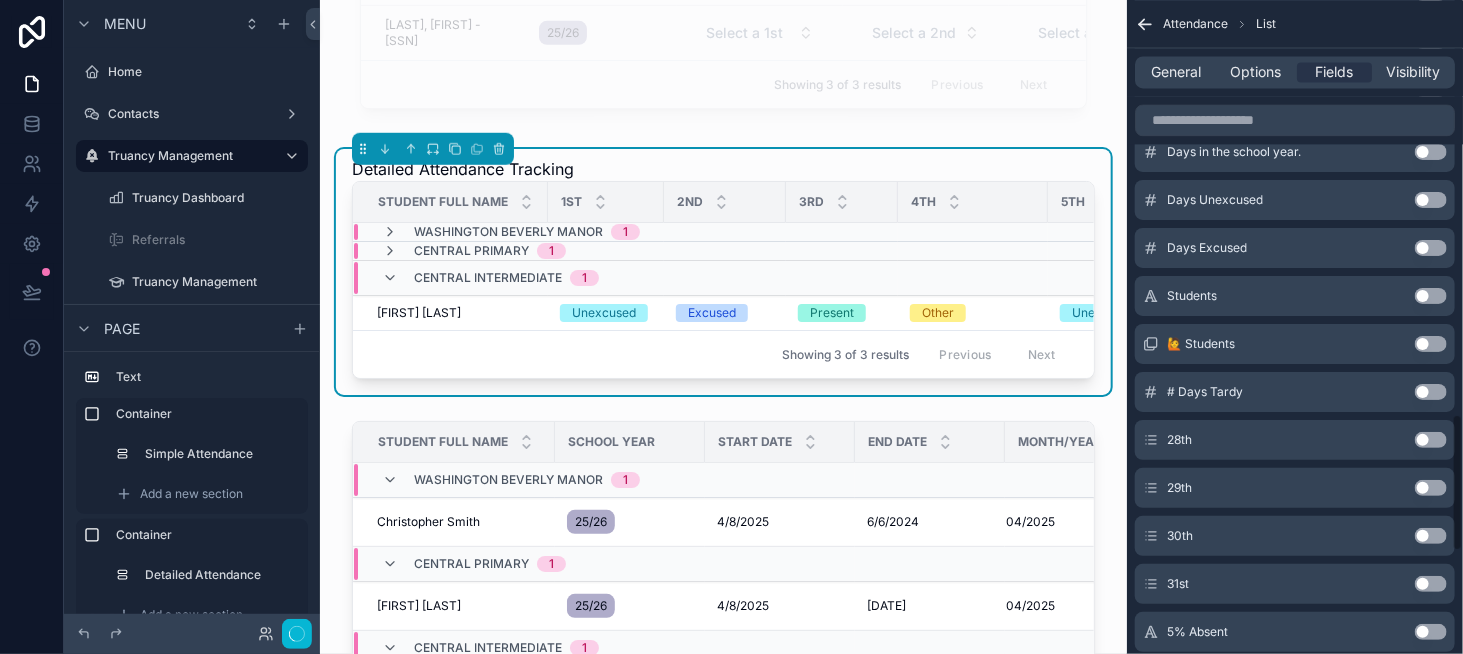 scroll, scrollTop: 1967, scrollLeft: 0, axis: vertical 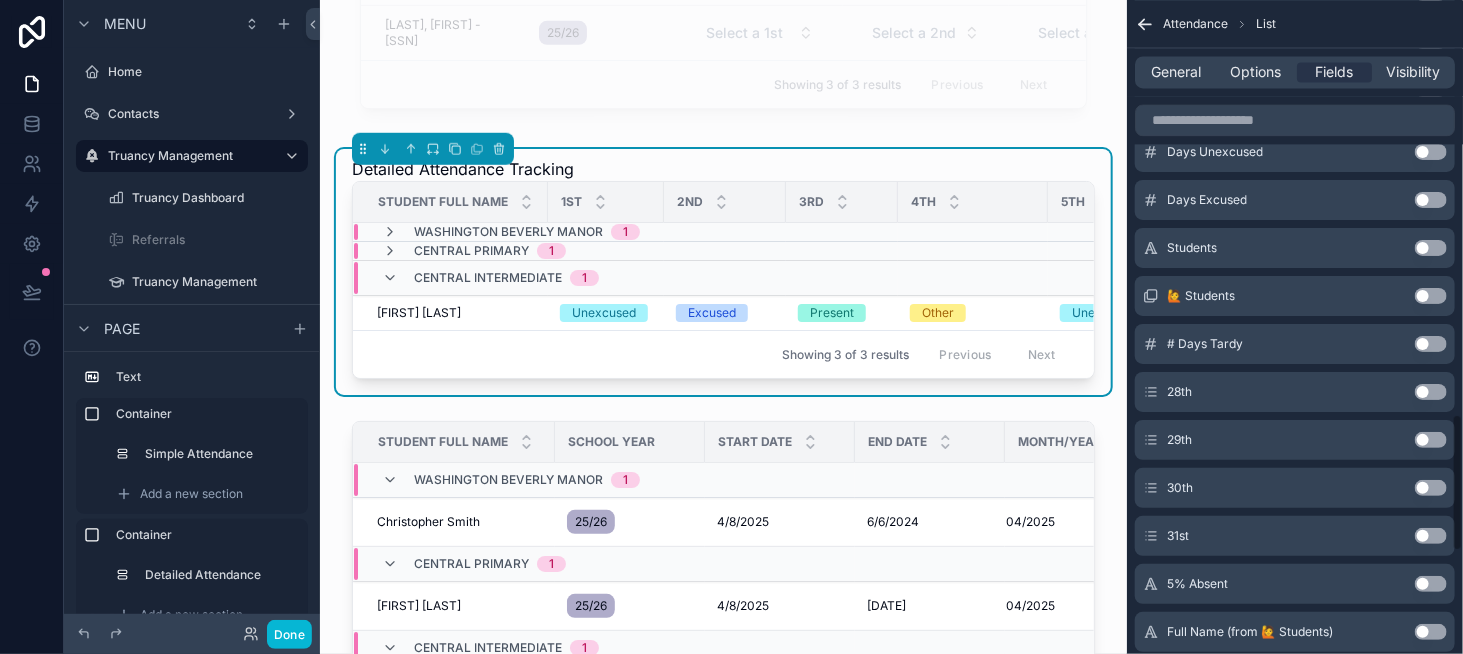 click on "Use setting" at bounding box center [1431, 392] 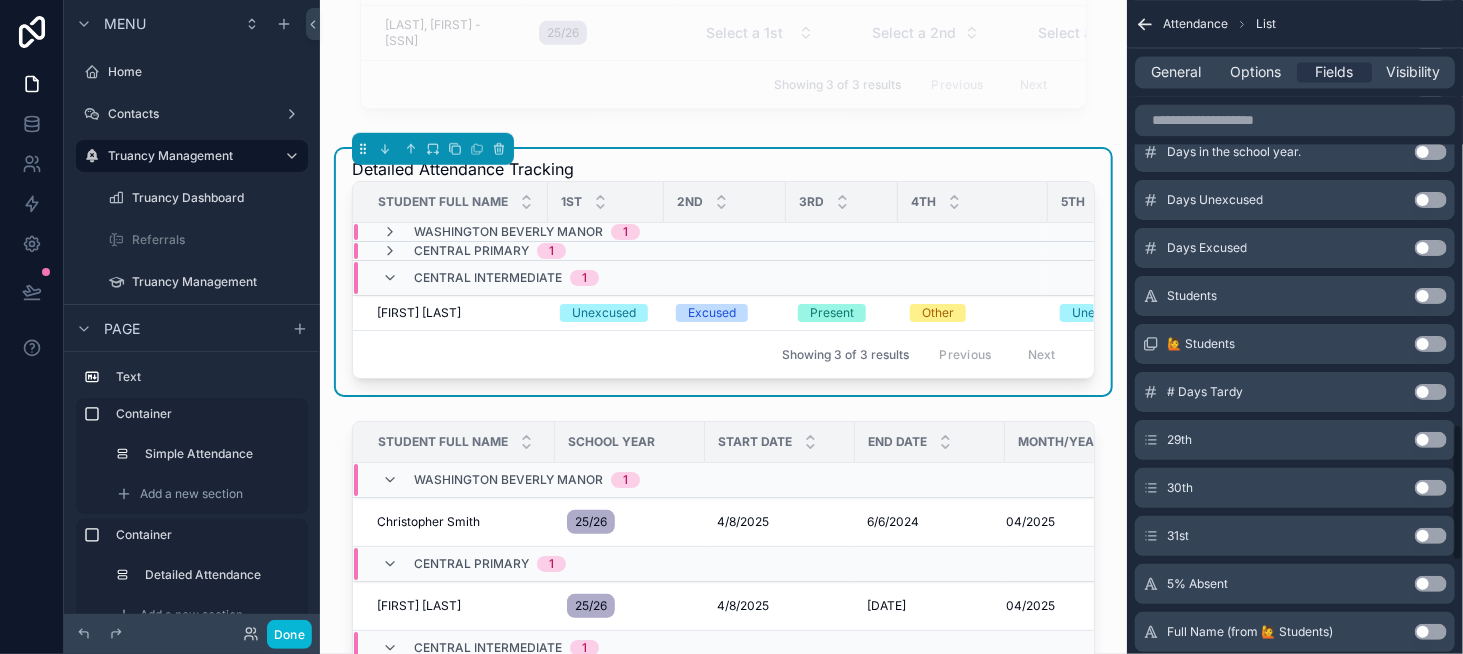 scroll, scrollTop: 2015, scrollLeft: 0, axis: vertical 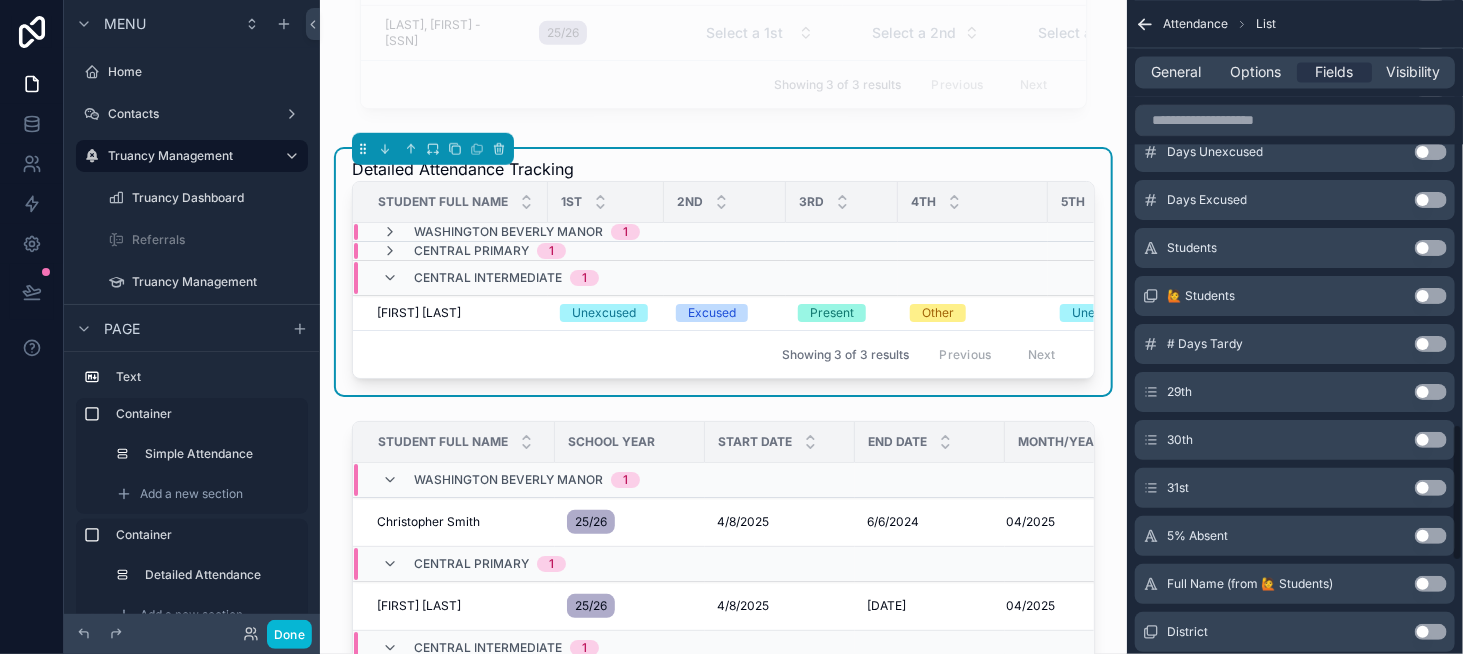click on "Use setting" at bounding box center [1431, 392] 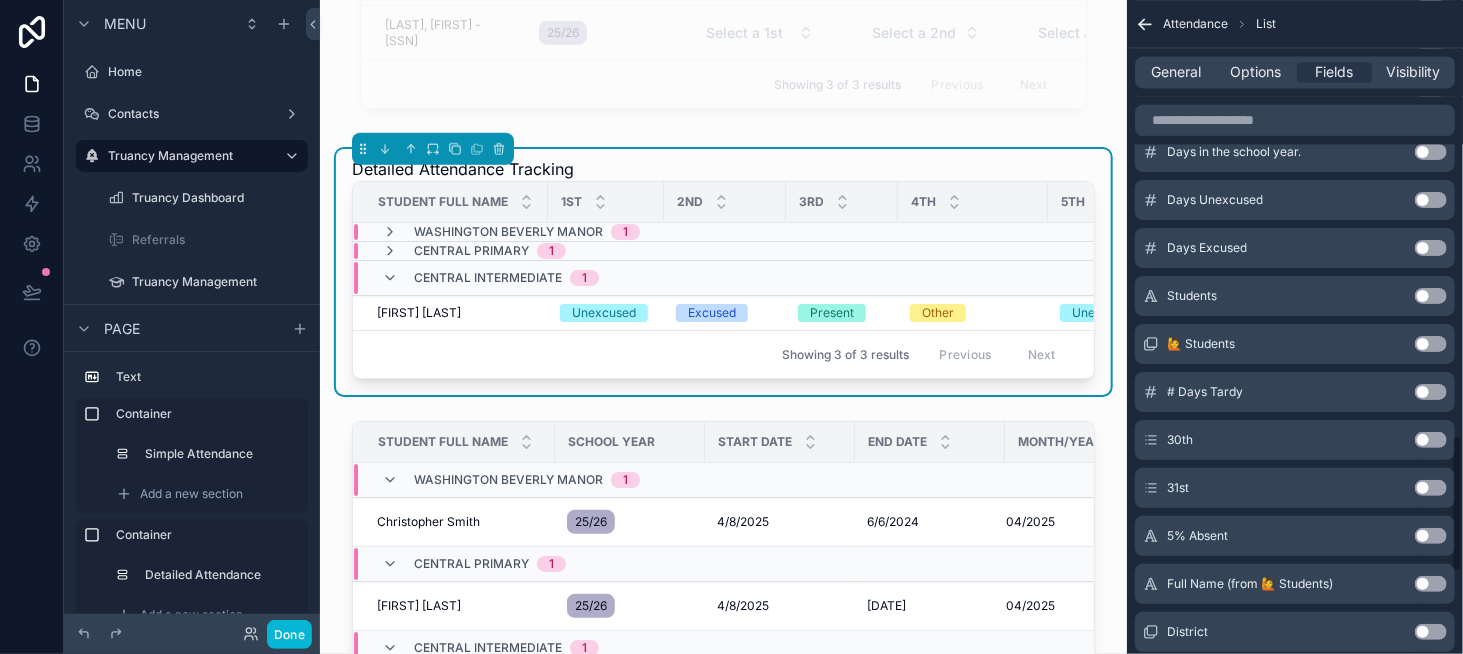 scroll, scrollTop: 2063, scrollLeft: 0, axis: vertical 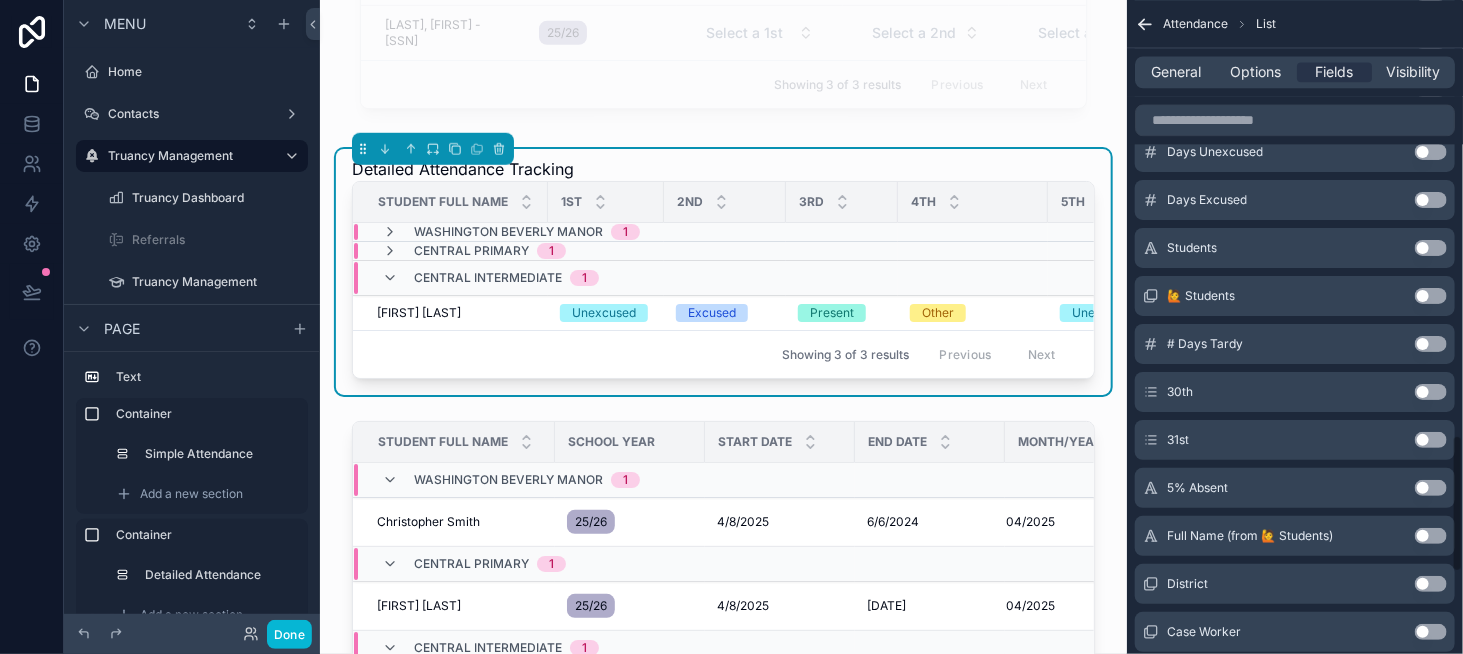 click on "Use setting" at bounding box center [1431, 392] 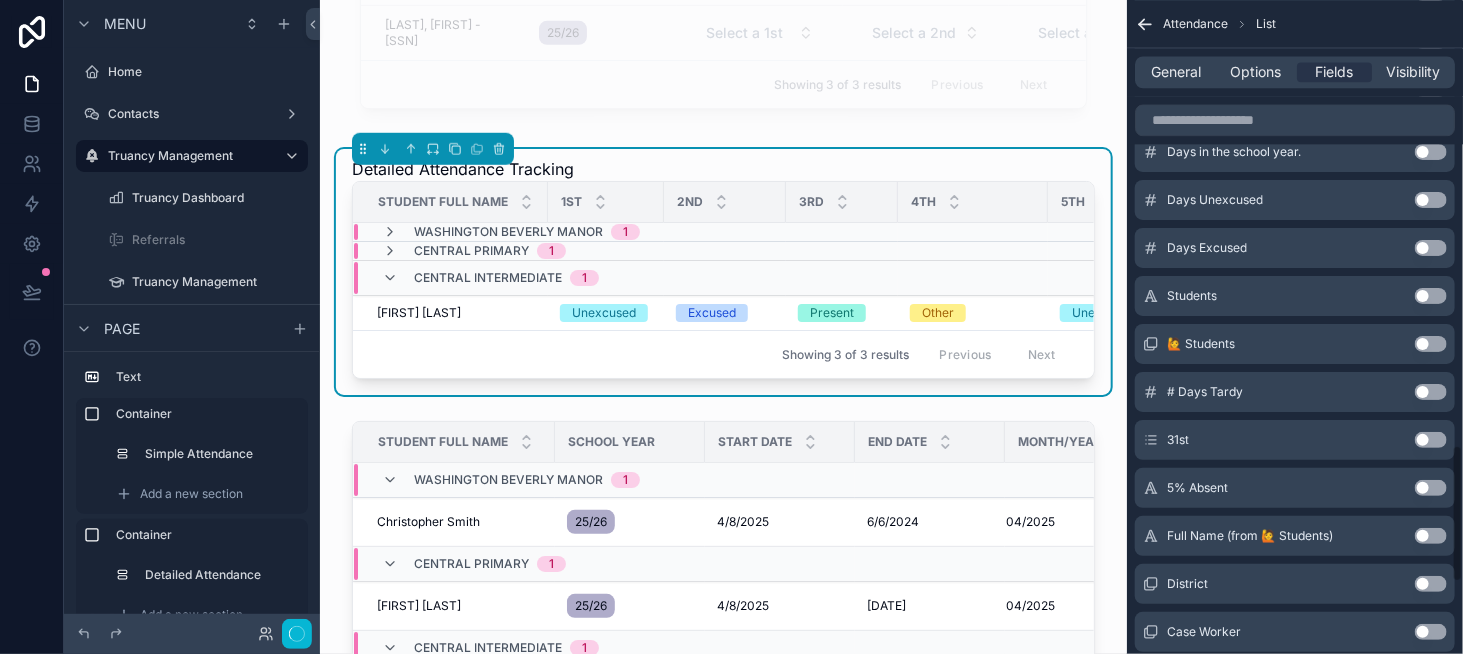 click on "Use setting" at bounding box center (1431, 440) 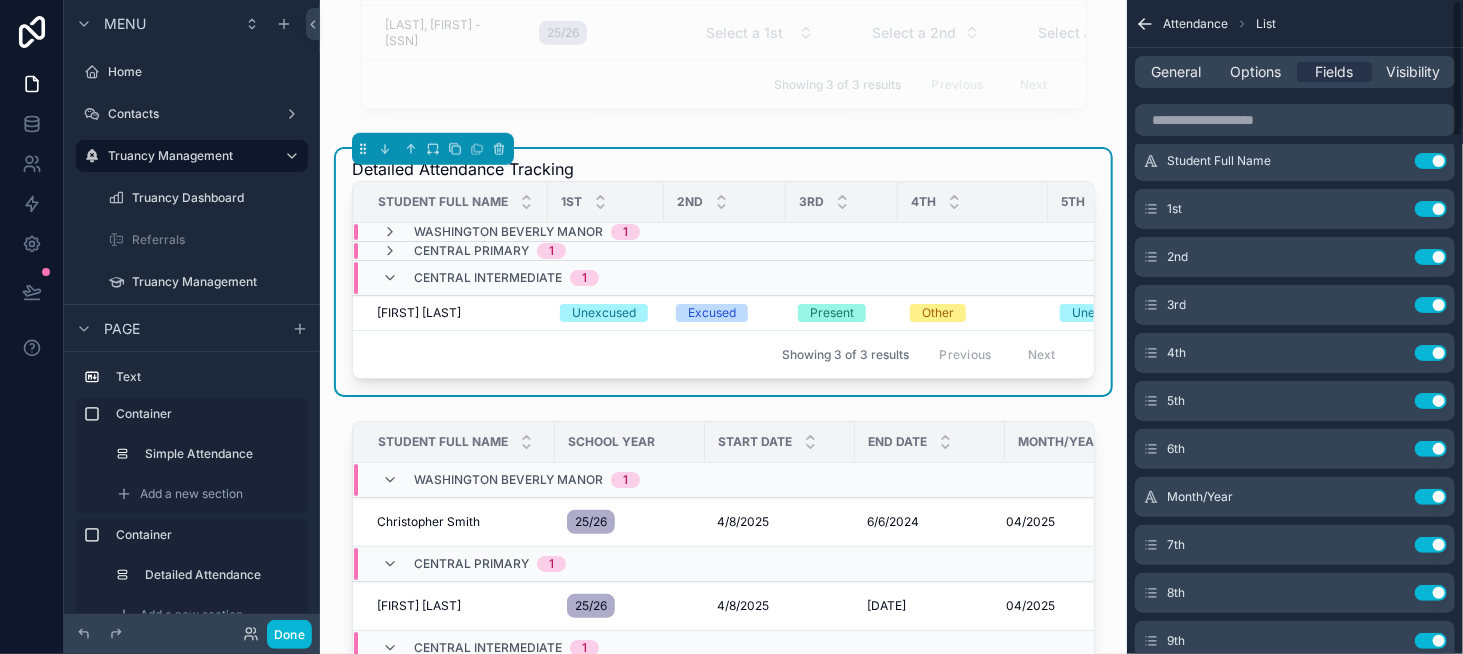 scroll, scrollTop: 0, scrollLeft: 0, axis: both 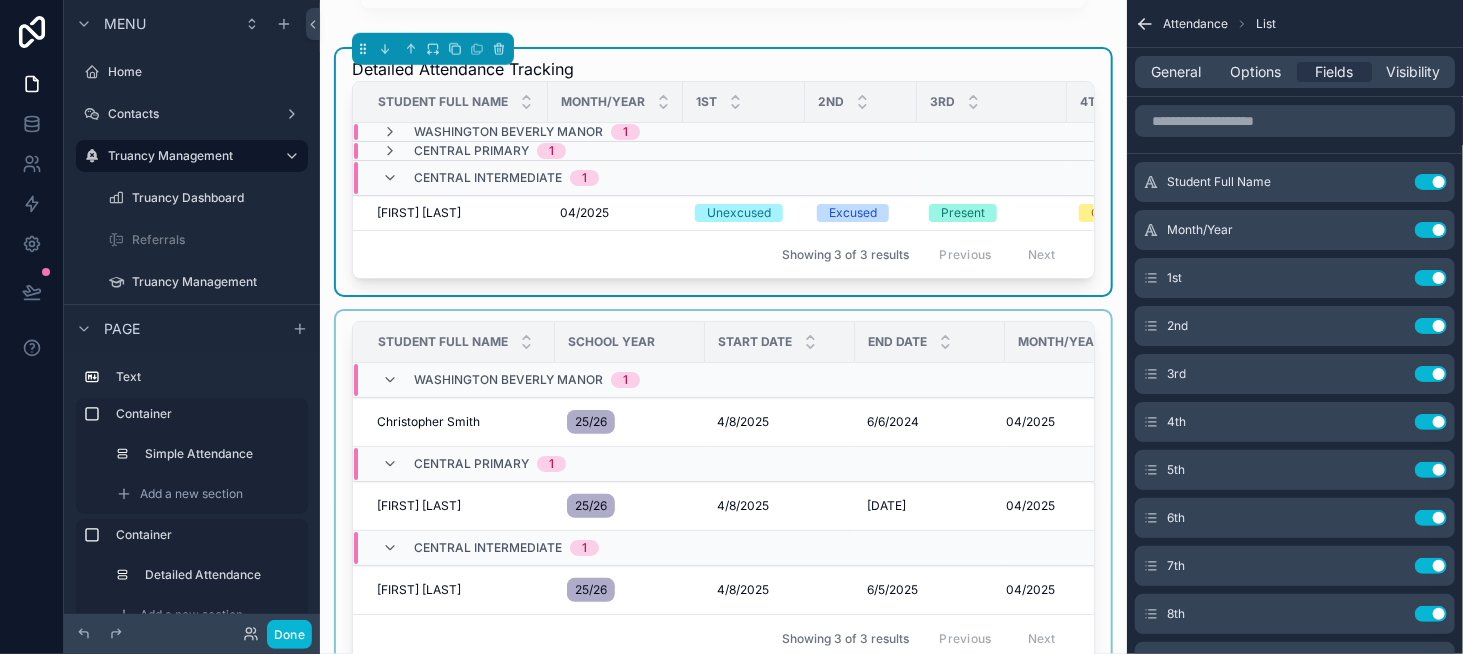 click on "Washington Beverly Manor 1" at bounding box center (604, 380) 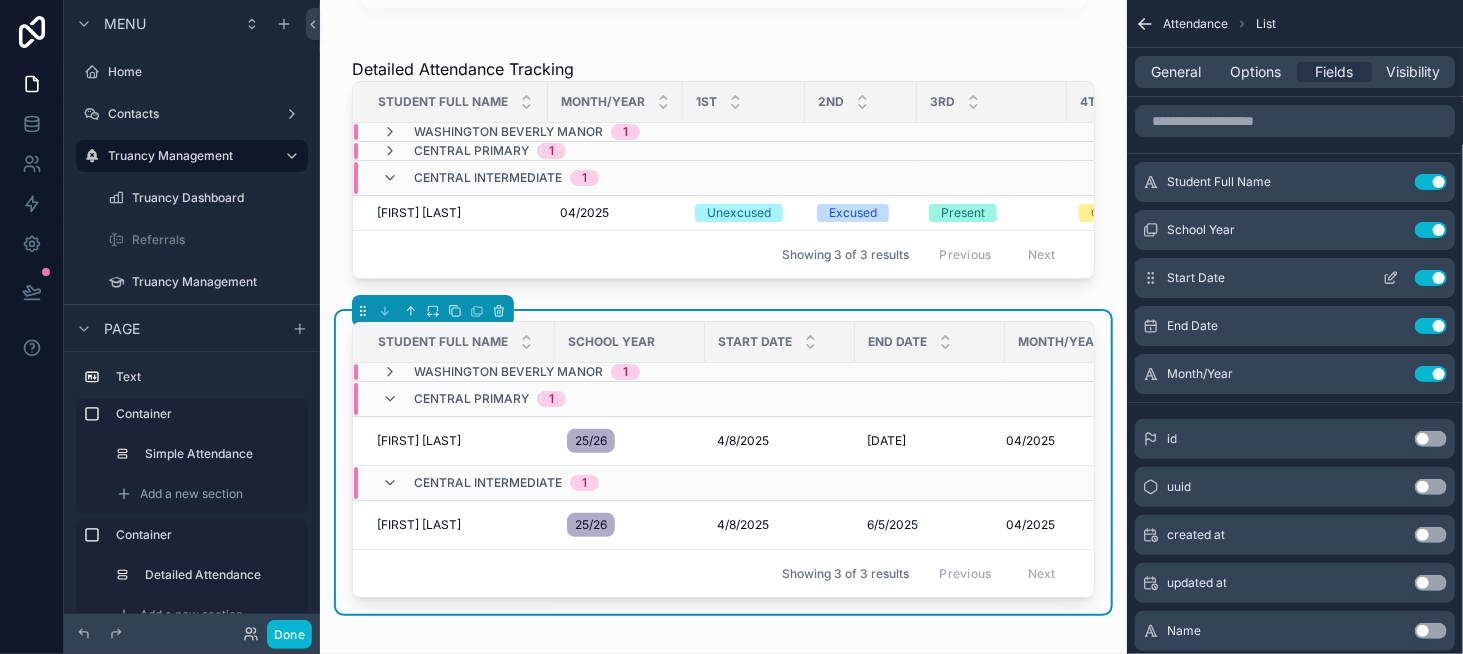 click on "Use setting" at bounding box center [1431, 278] 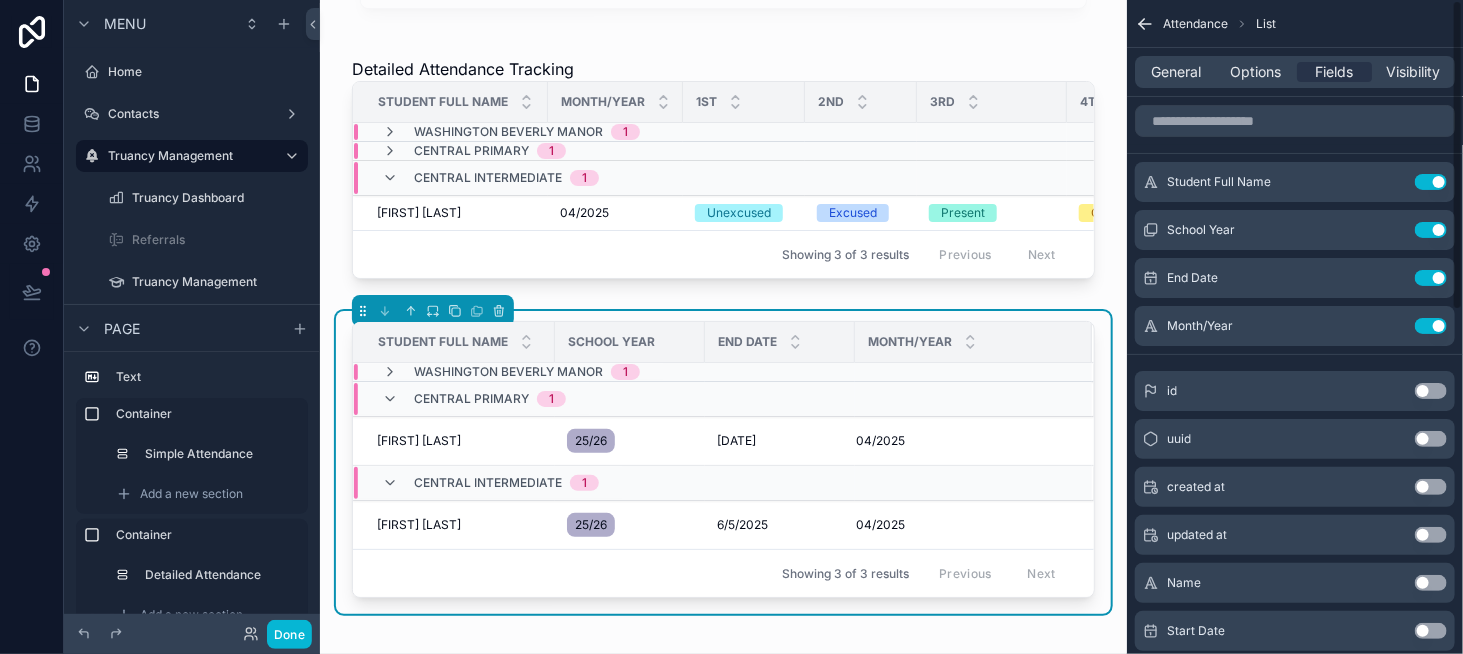 click on "Use setting" at bounding box center (1431, 278) 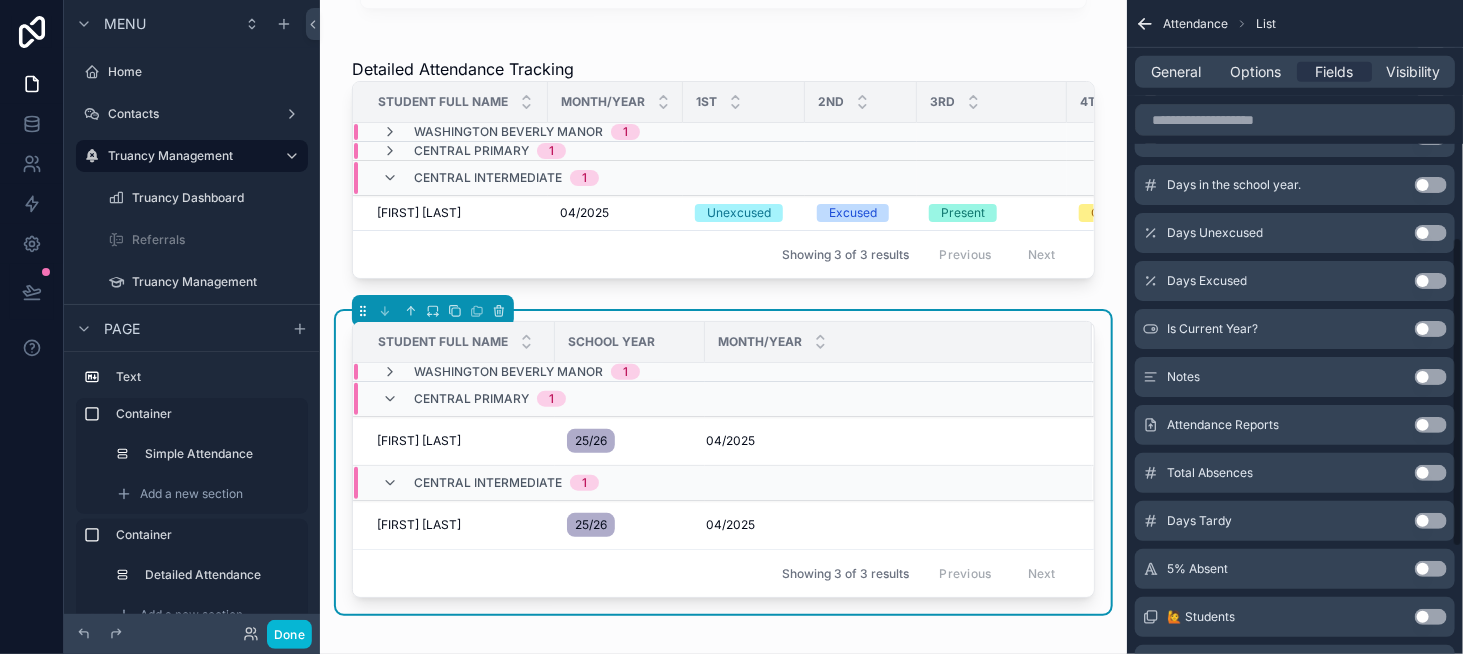 scroll, scrollTop: 500, scrollLeft: 0, axis: vertical 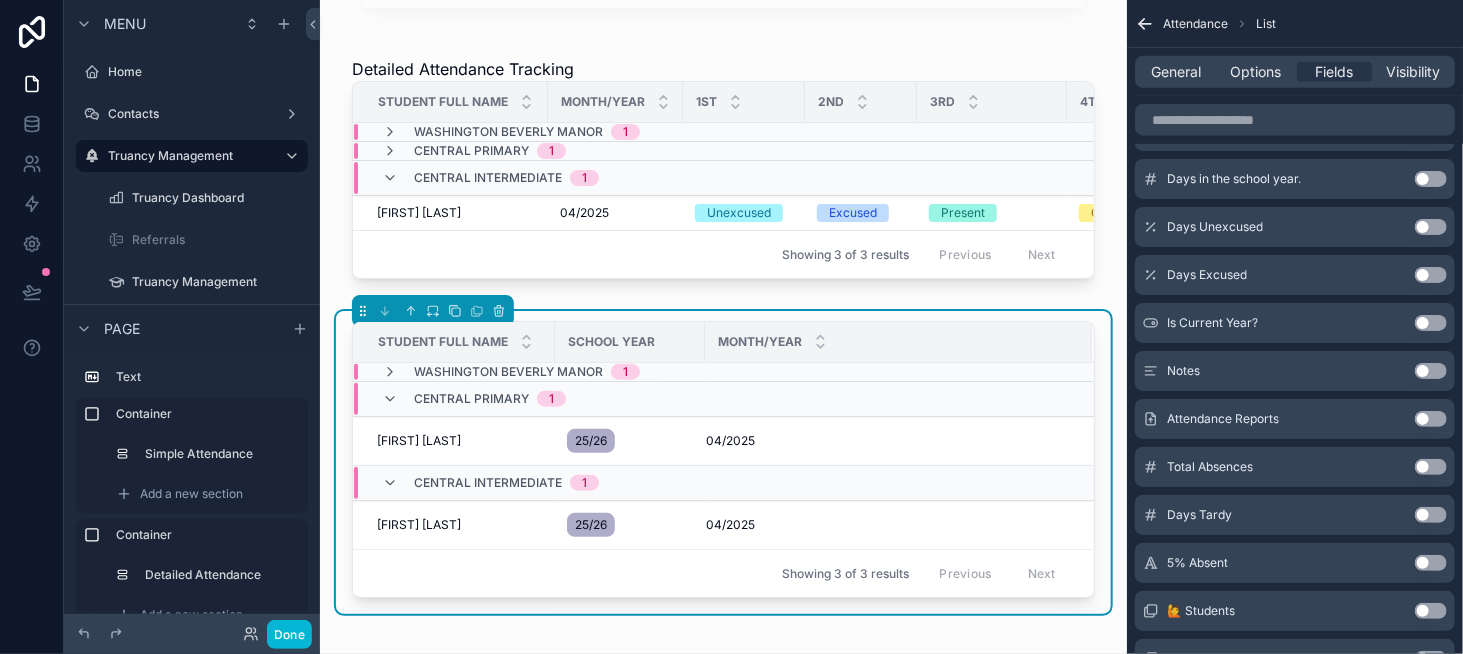 click on "Use setting" at bounding box center (1431, 227) 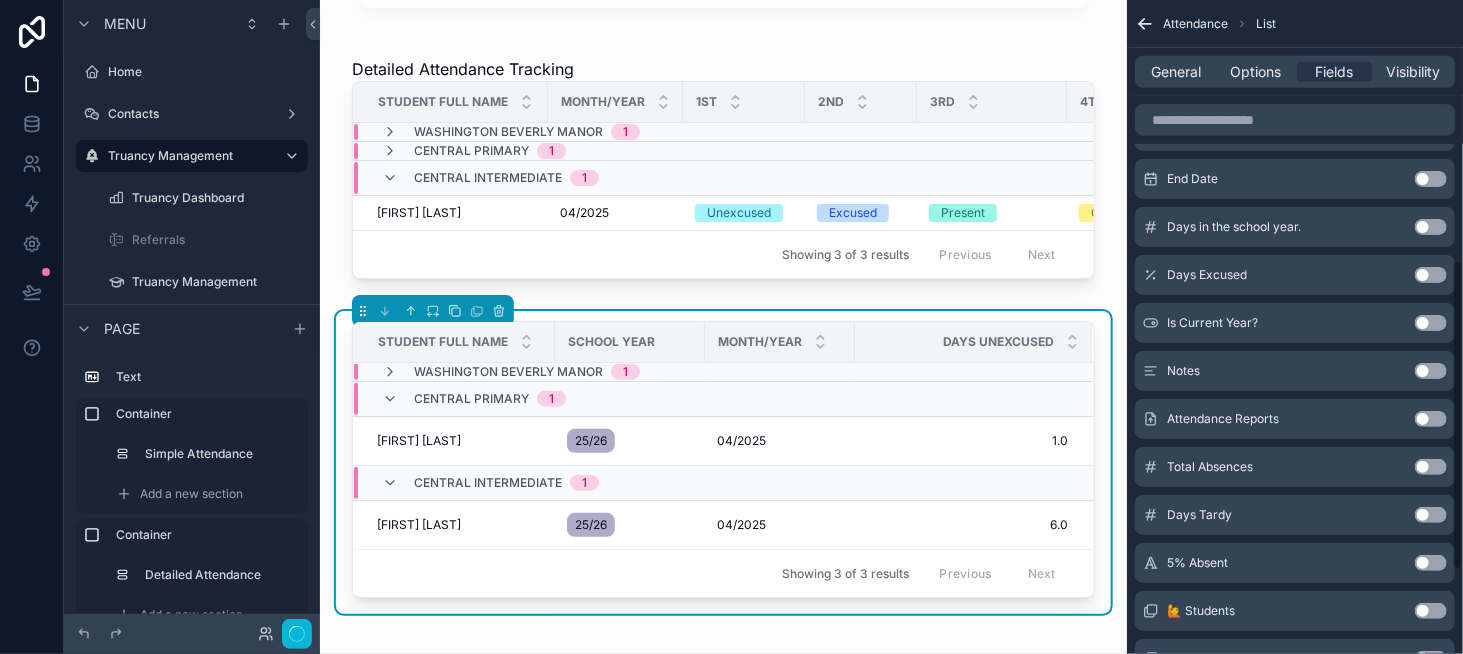 scroll, scrollTop: 548, scrollLeft: 0, axis: vertical 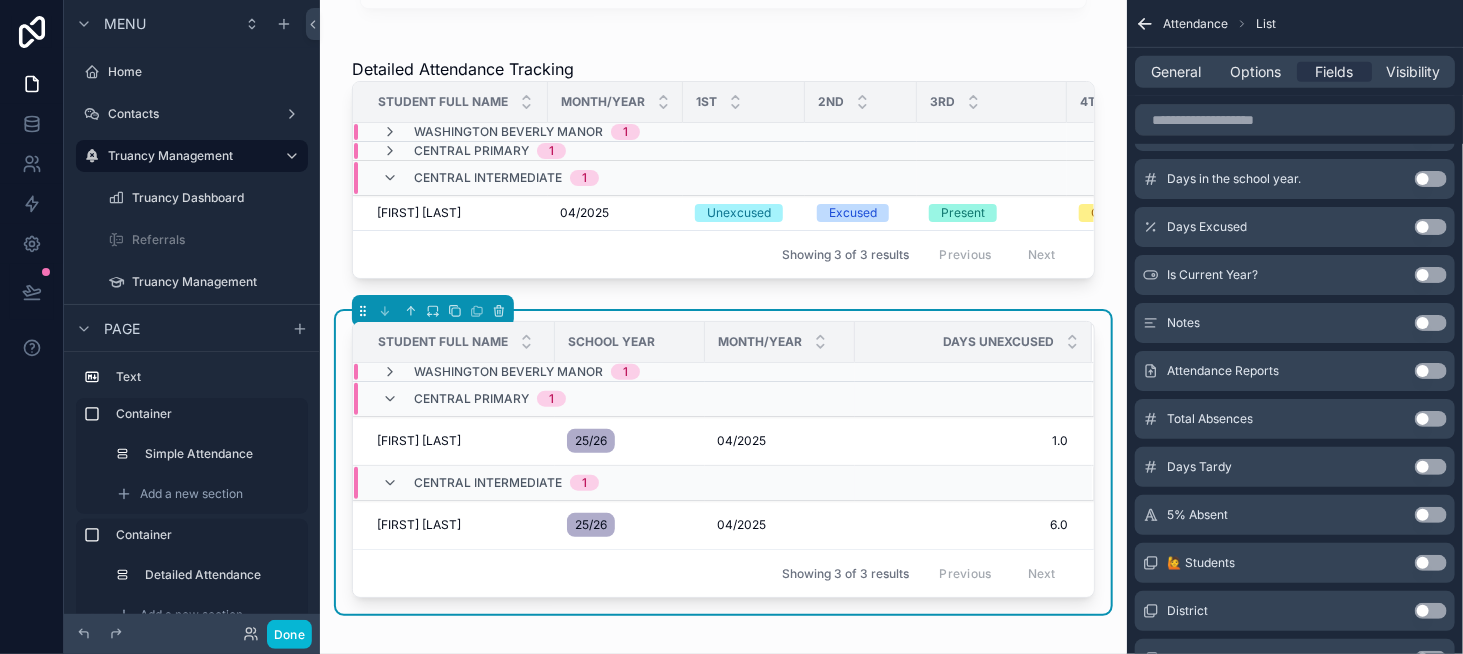 click on "Use setting" at bounding box center (1431, 227) 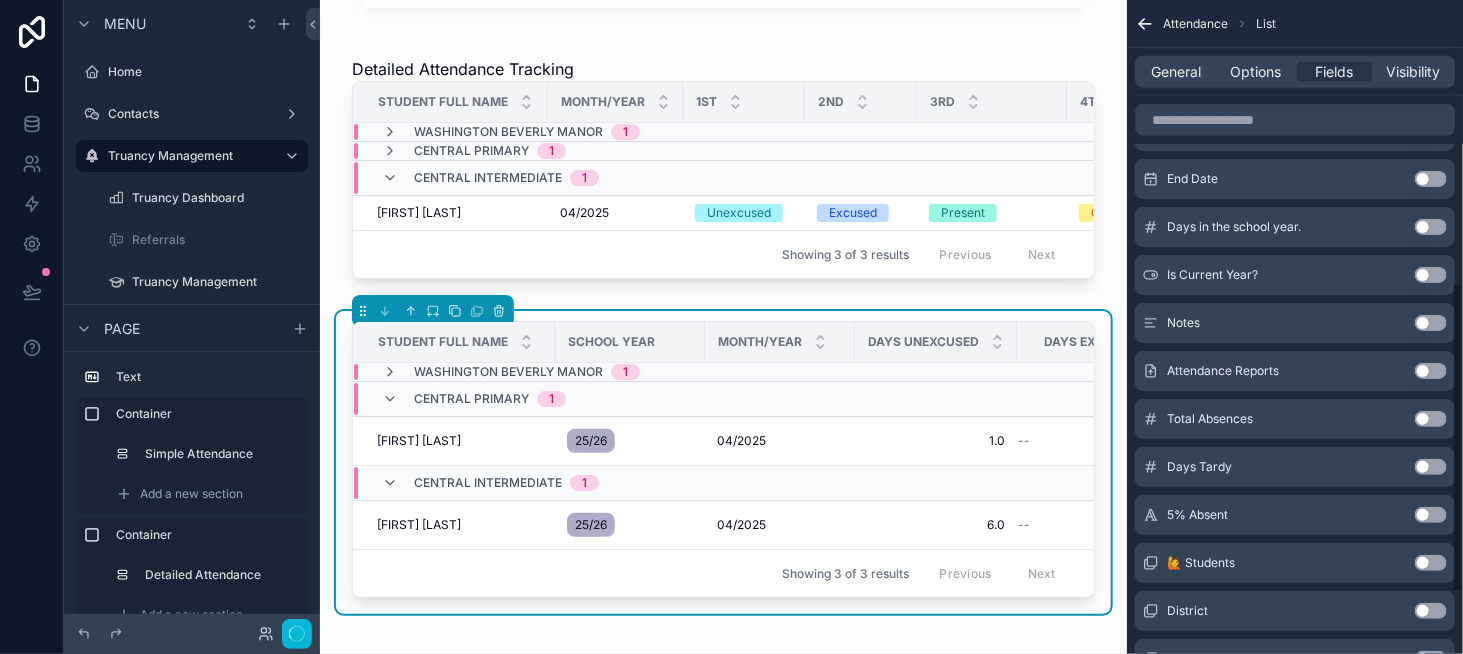 scroll, scrollTop: 596, scrollLeft: 0, axis: vertical 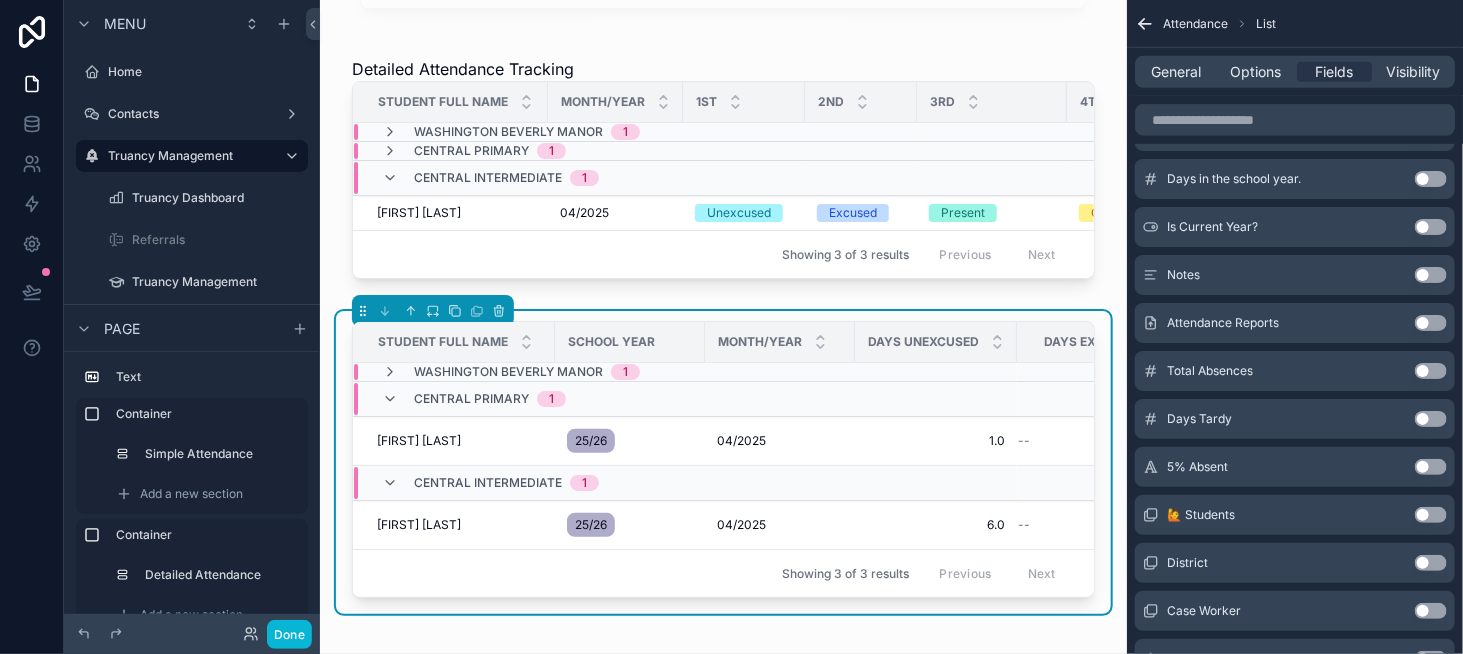 click on "Use setting" at bounding box center [1431, 371] 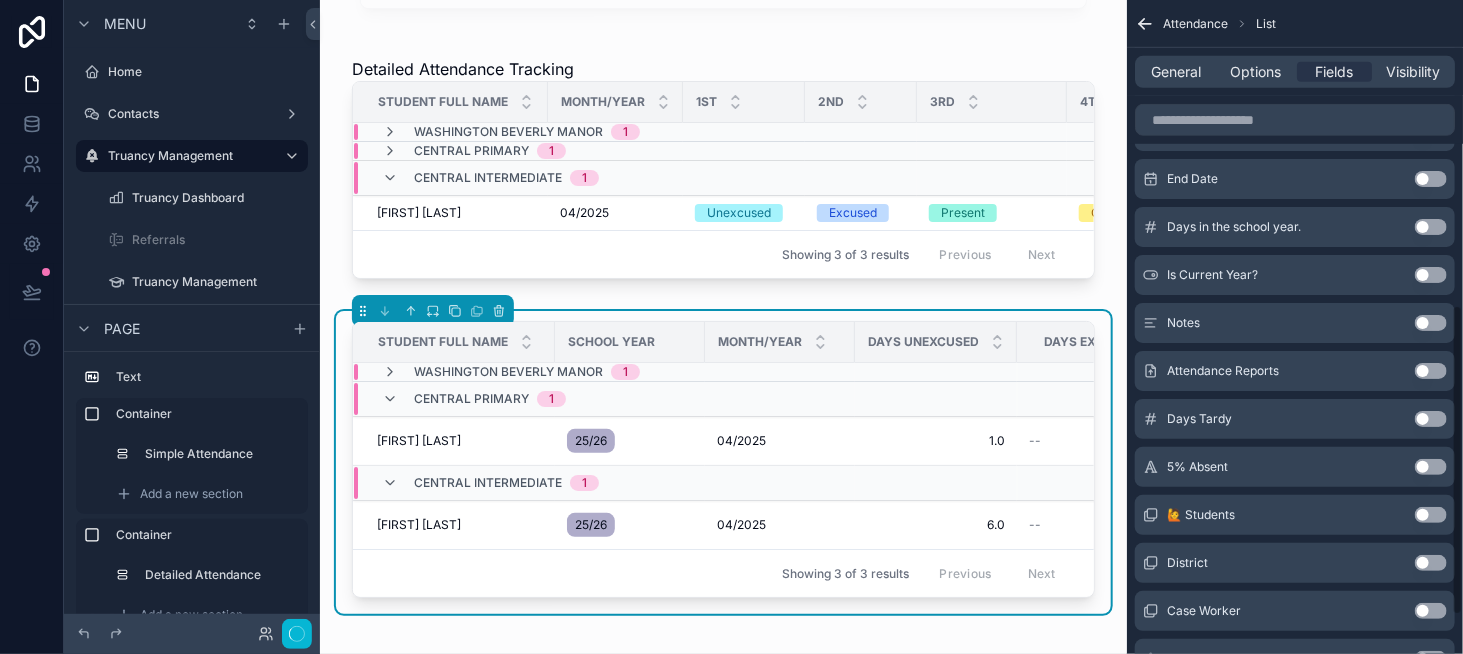 scroll, scrollTop: 644, scrollLeft: 0, axis: vertical 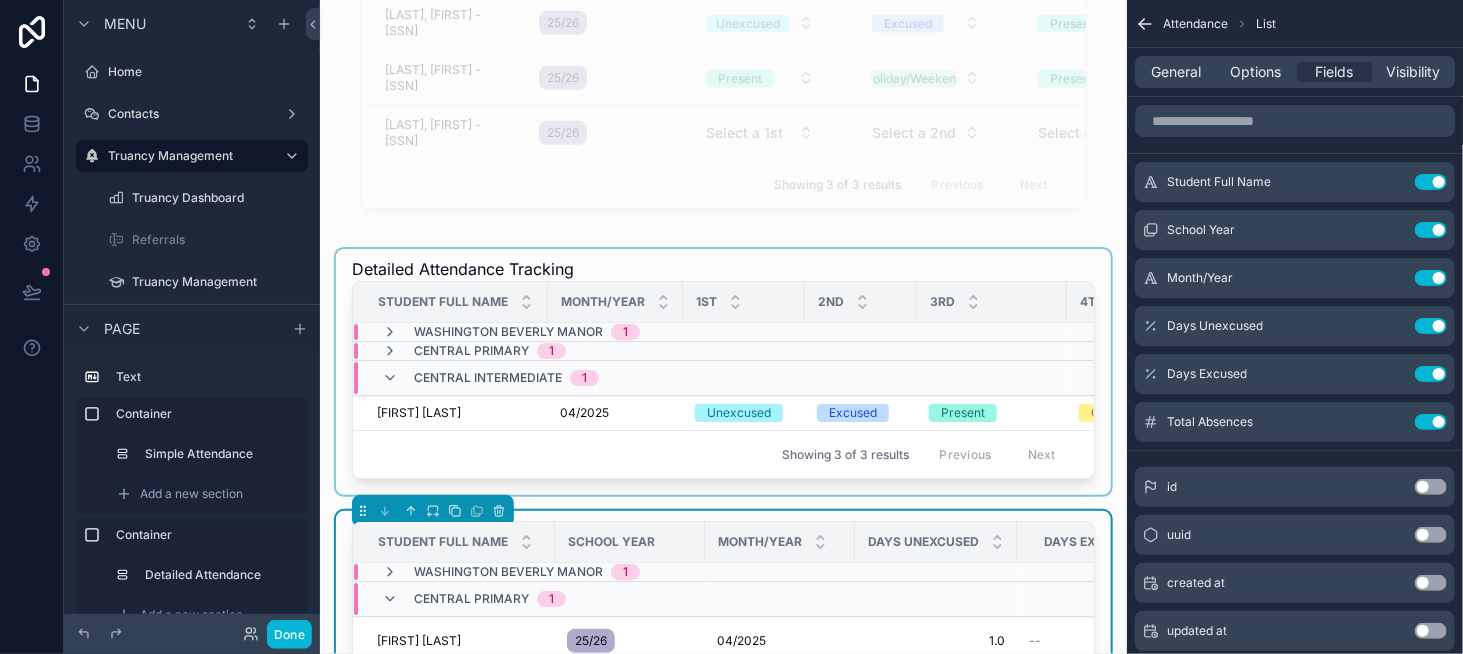 click at bounding box center (861, 332) 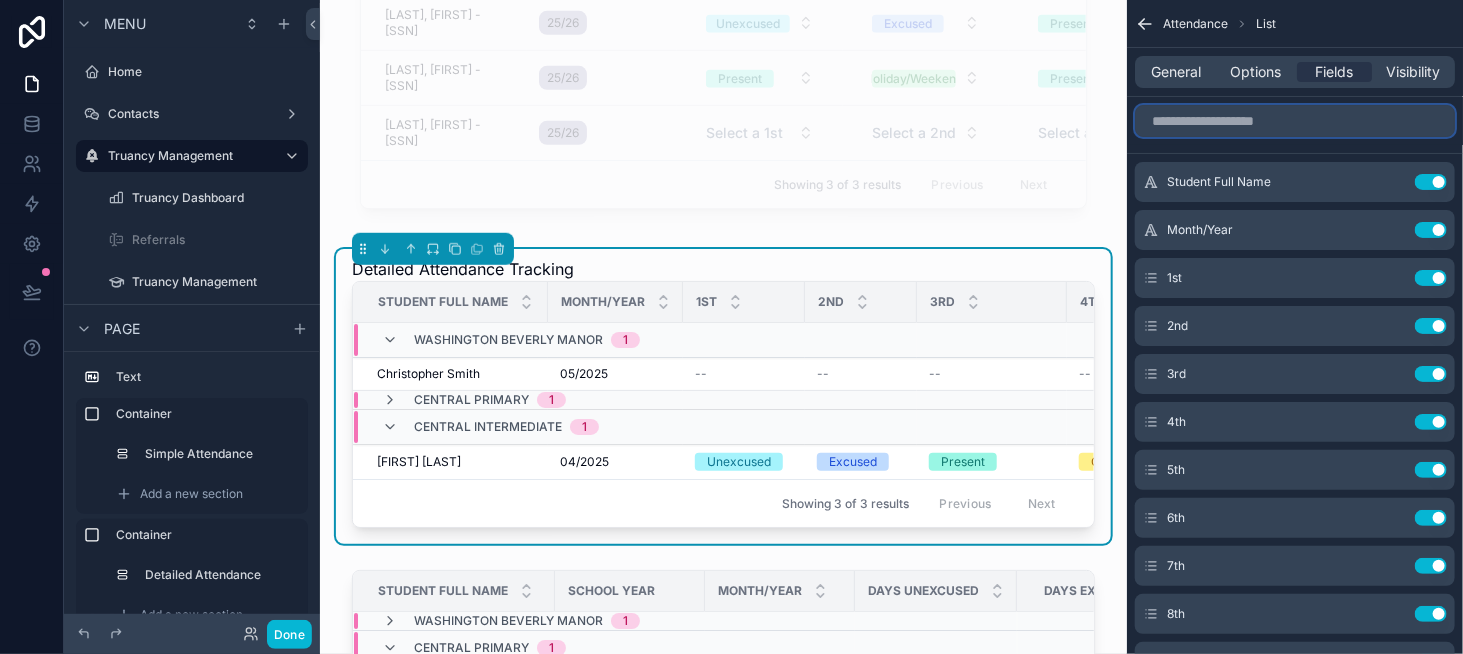 click at bounding box center (1295, 121) 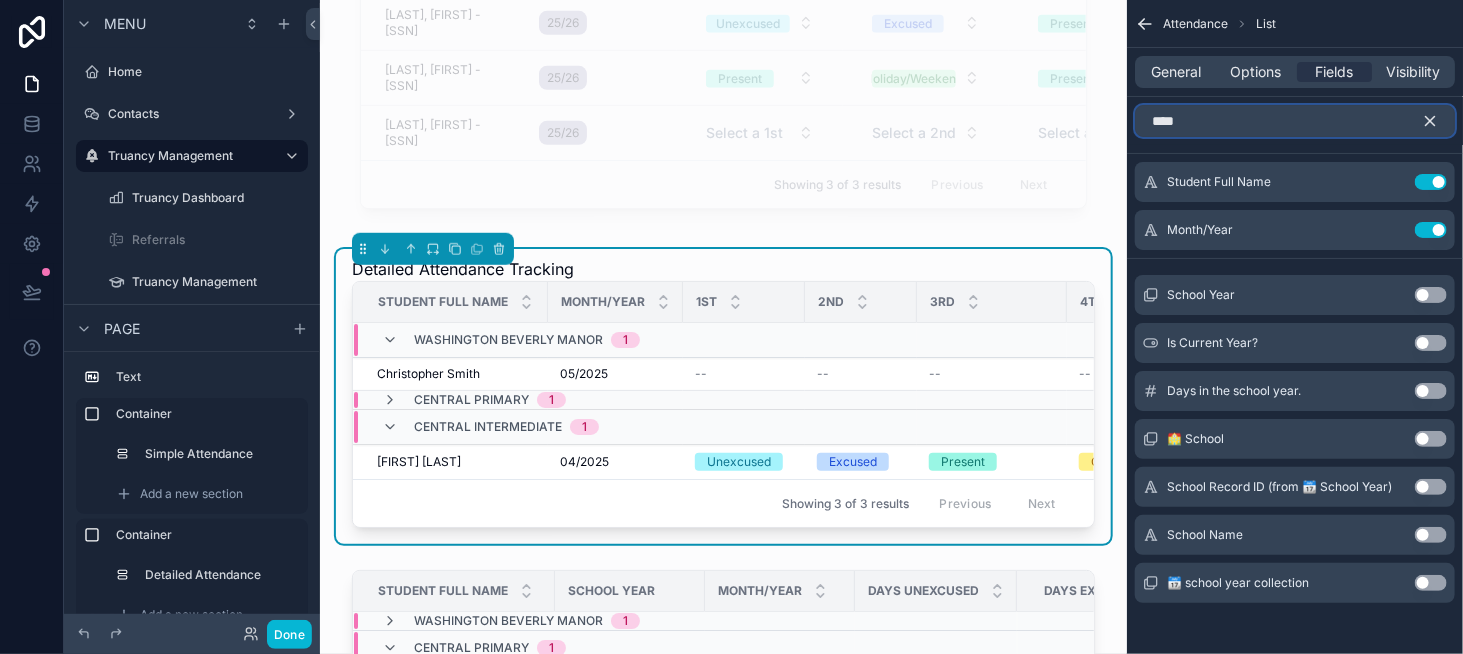 type on "****" 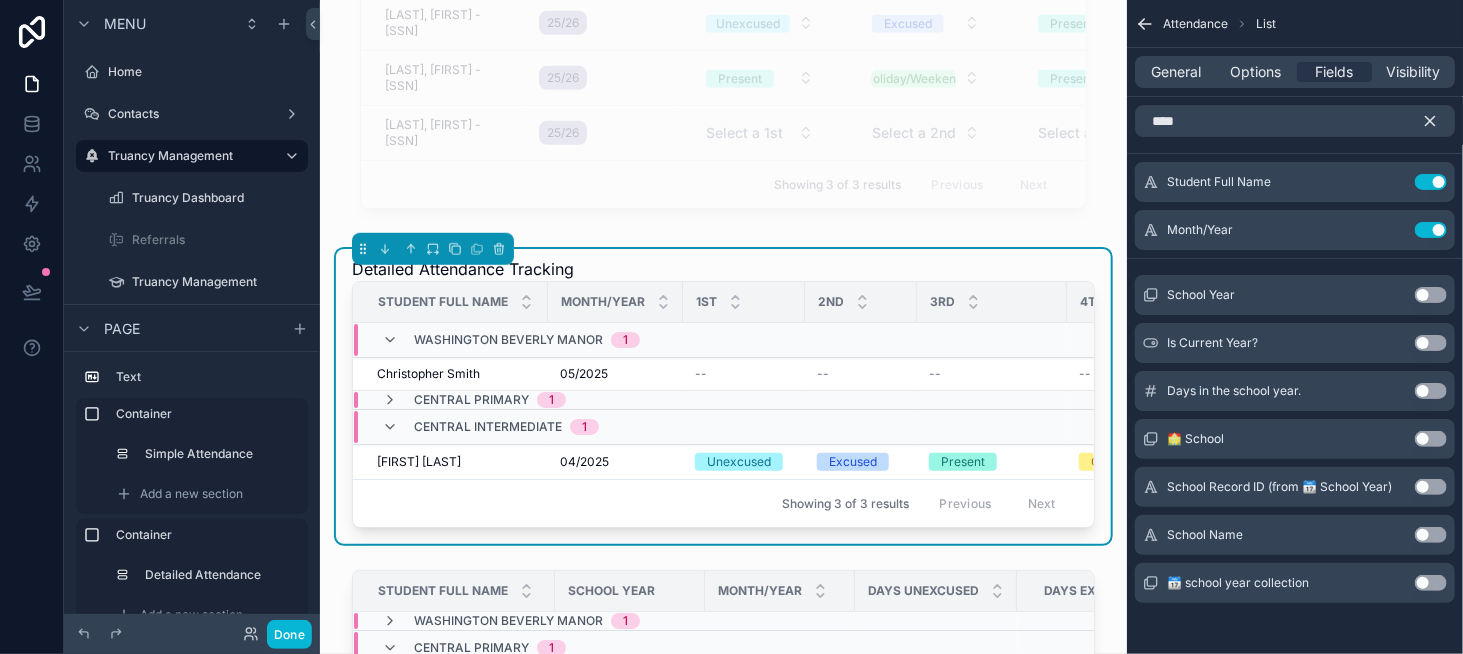 click on "Use setting" at bounding box center [1431, 295] 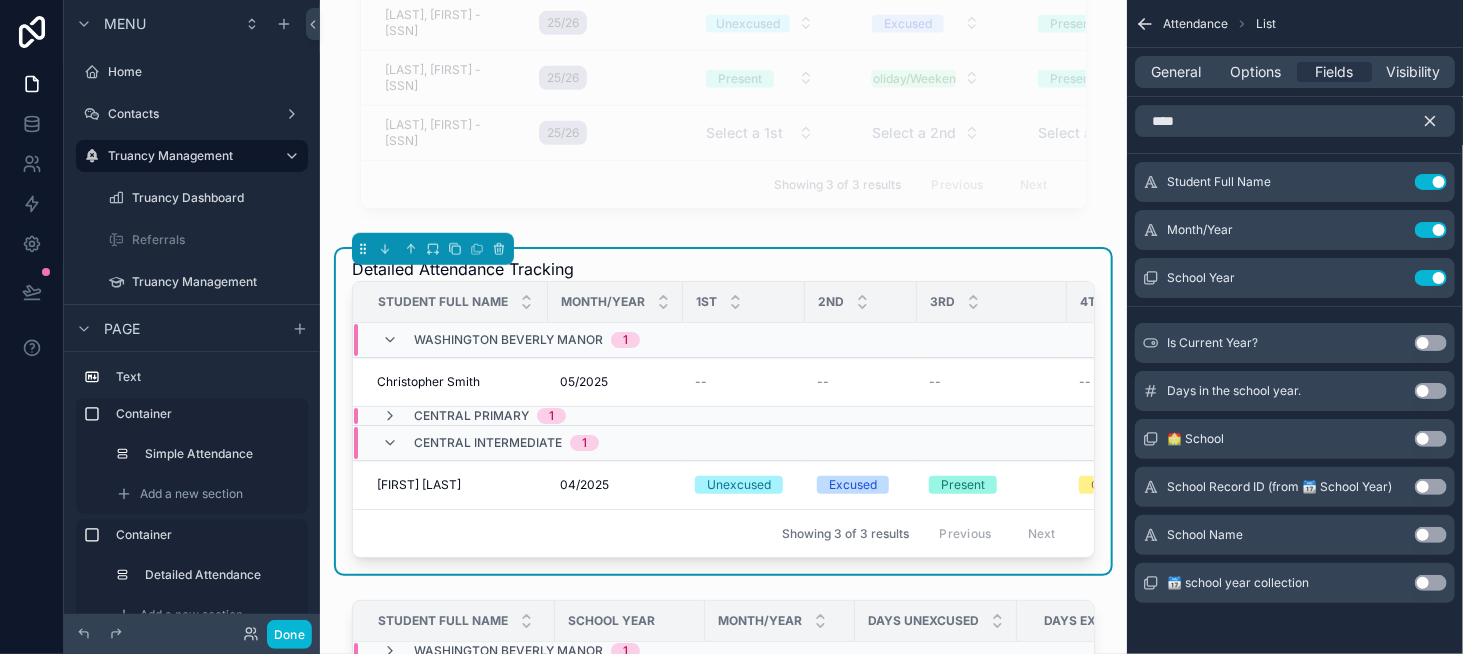 click 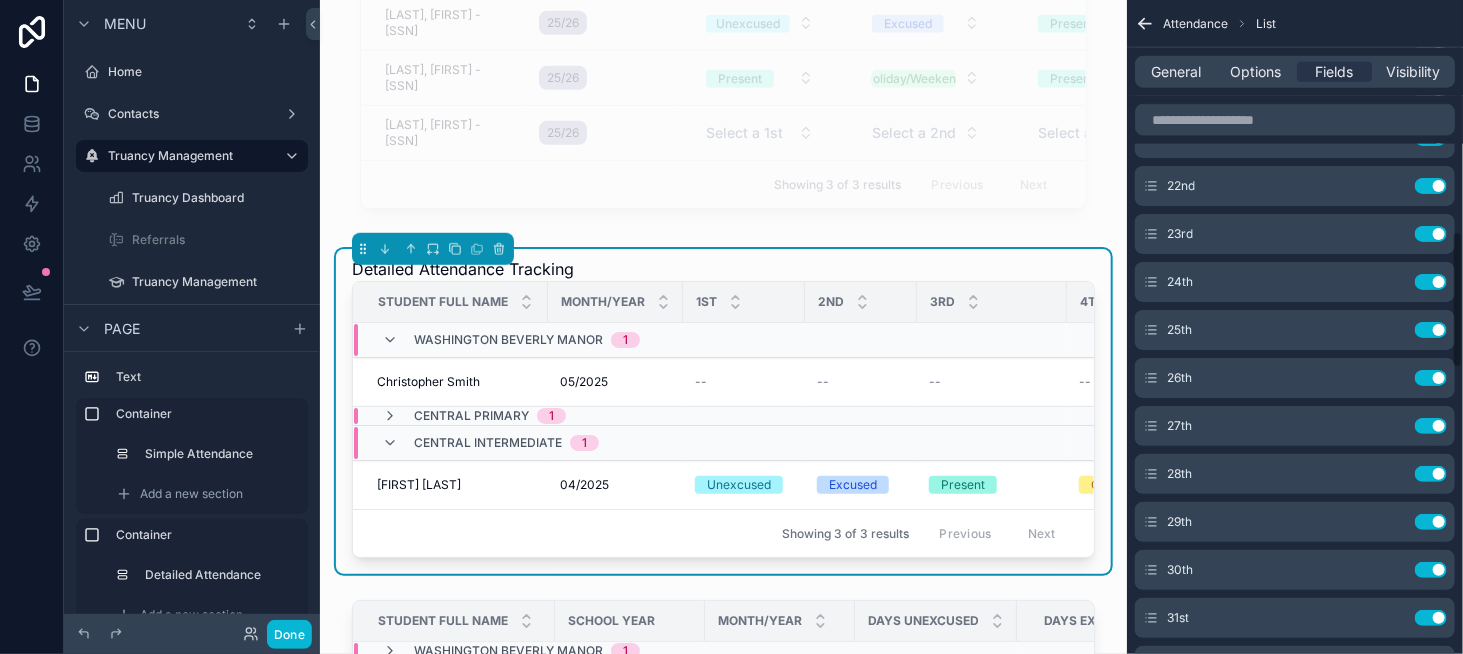 scroll, scrollTop: 1400, scrollLeft: 0, axis: vertical 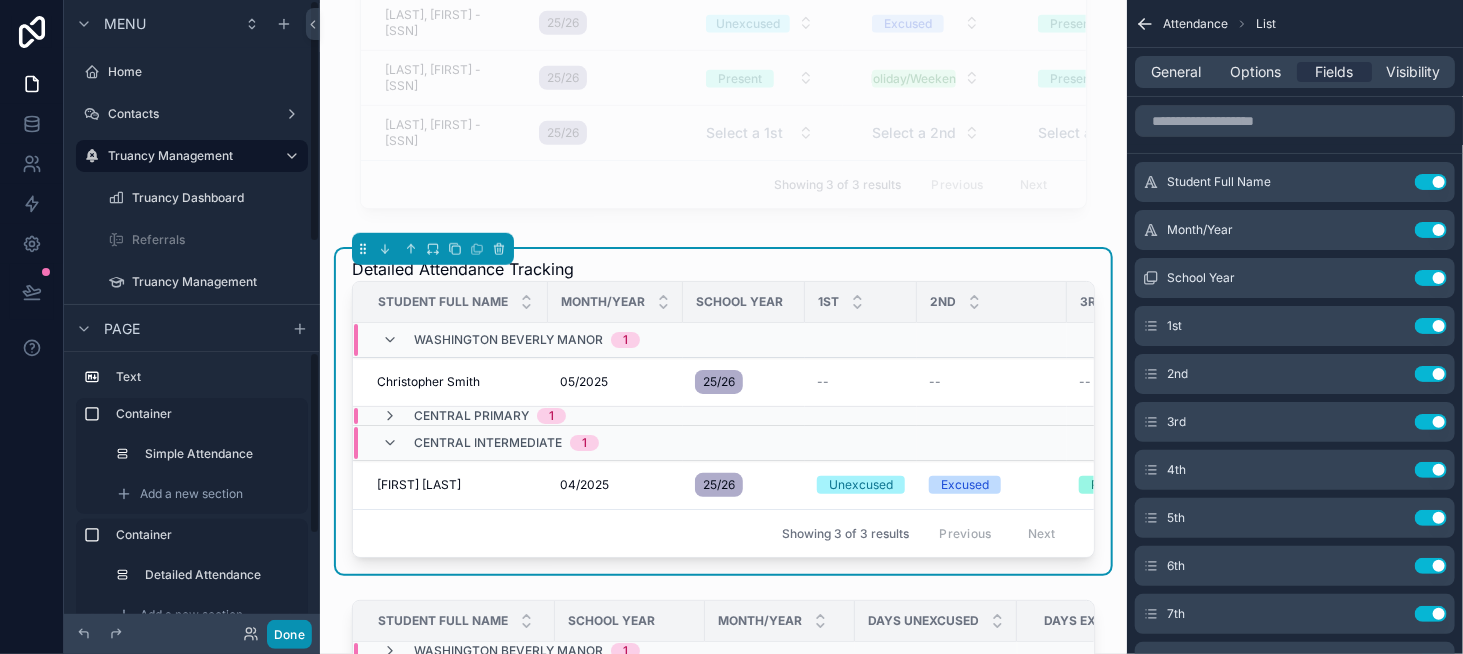 click on "Done" at bounding box center (289, 634) 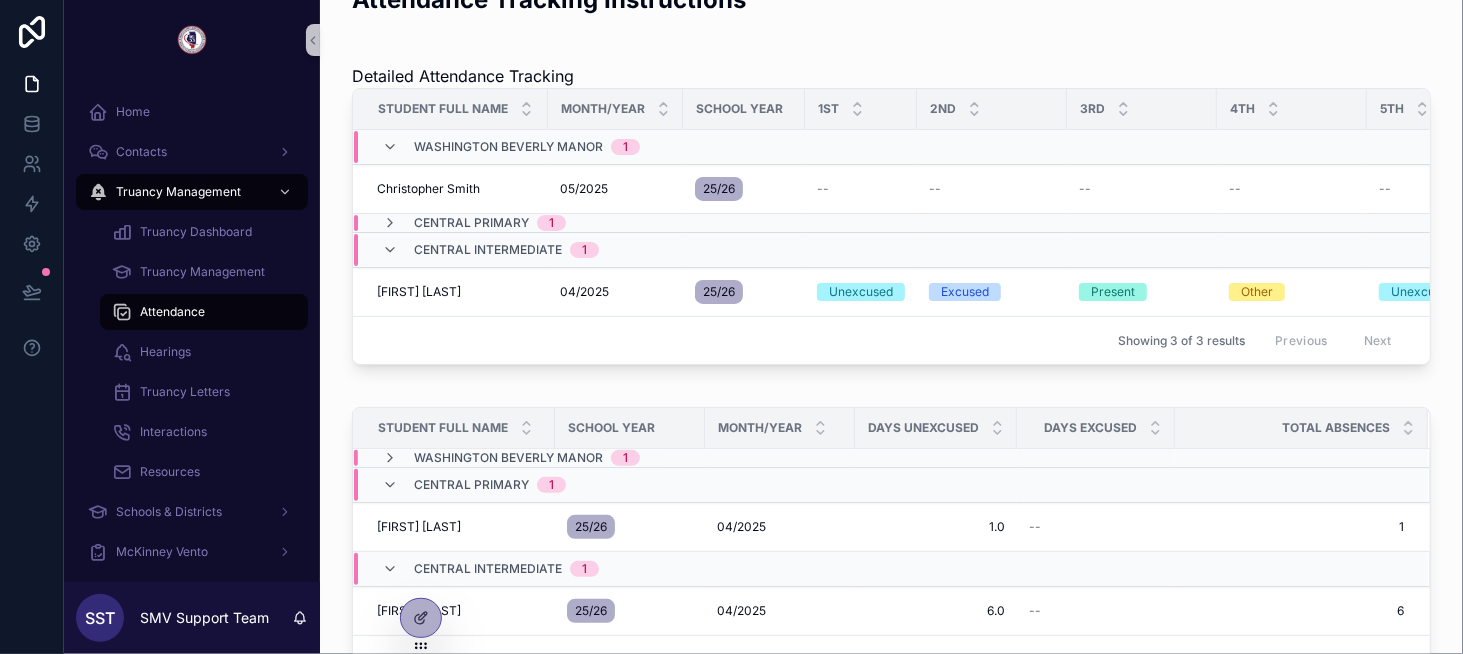 scroll, scrollTop: 100, scrollLeft: 0, axis: vertical 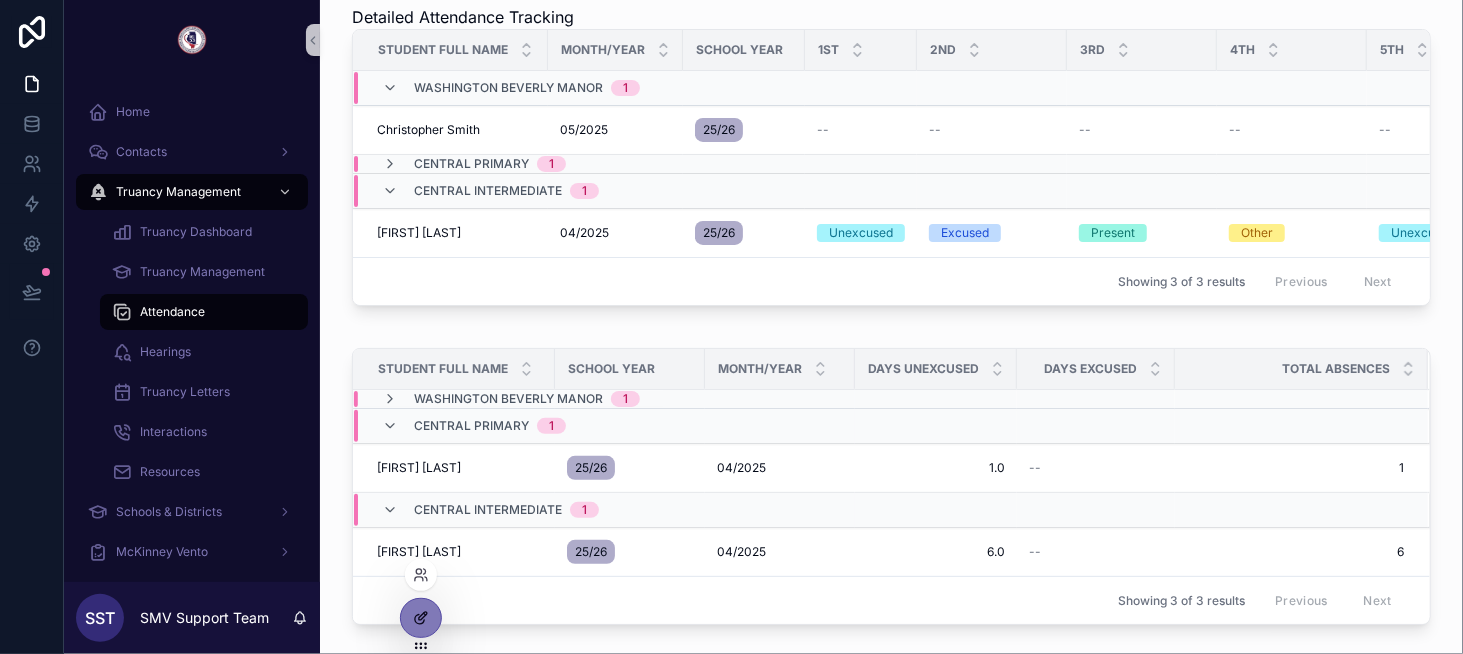 click 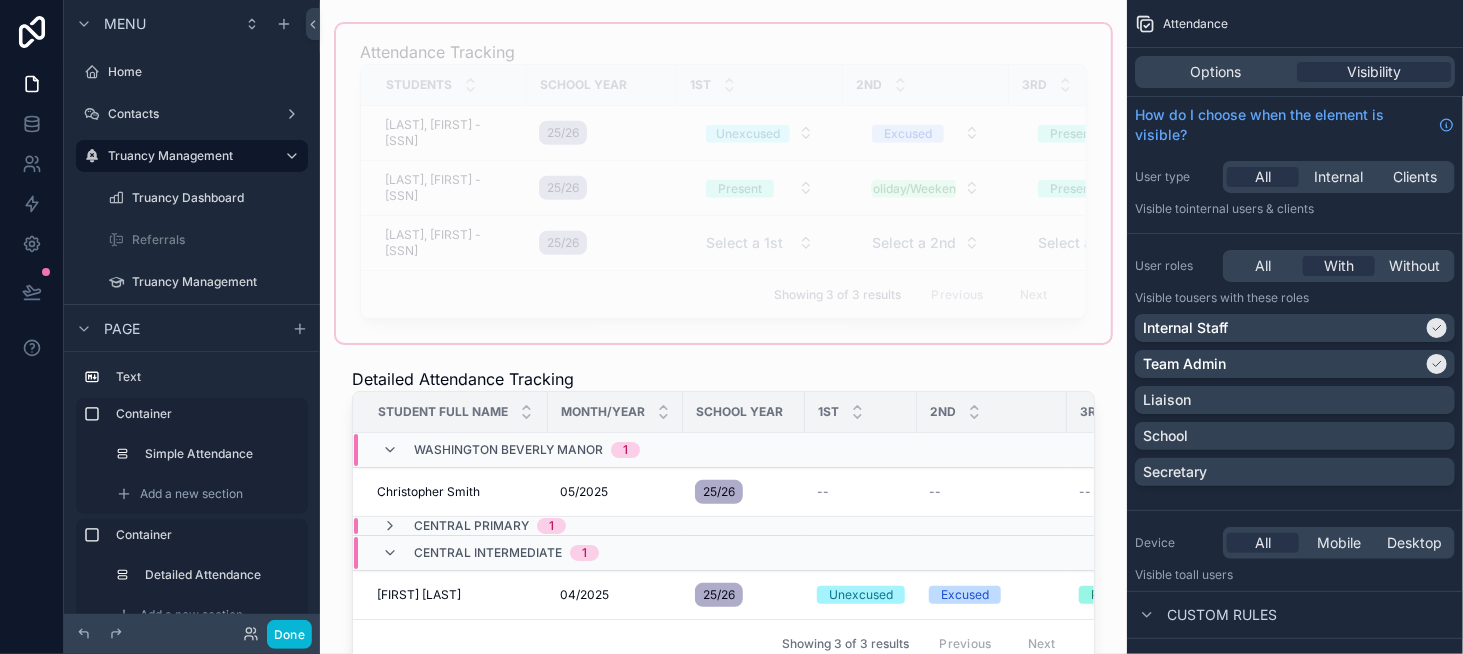 scroll, scrollTop: 400, scrollLeft: 0, axis: vertical 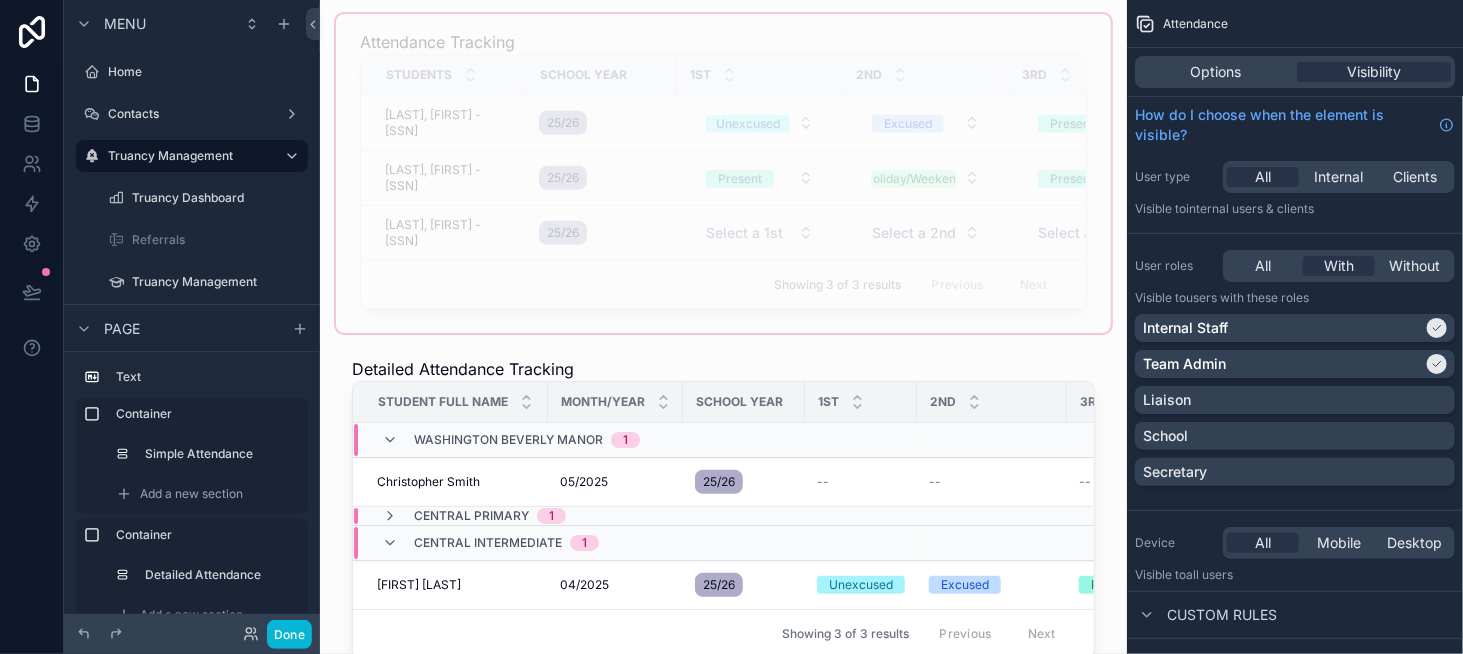 click at bounding box center (723, 511) 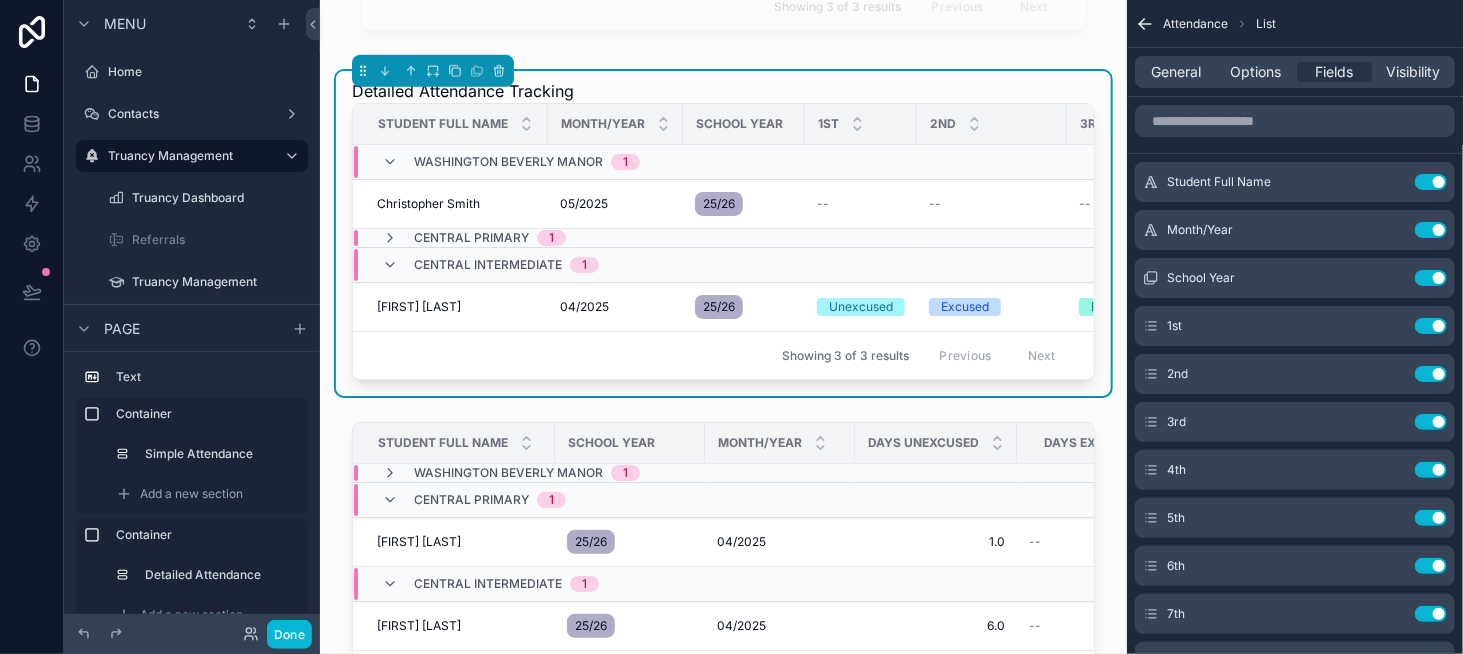 scroll, scrollTop: 700, scrollLeft: 0, axis: vertical 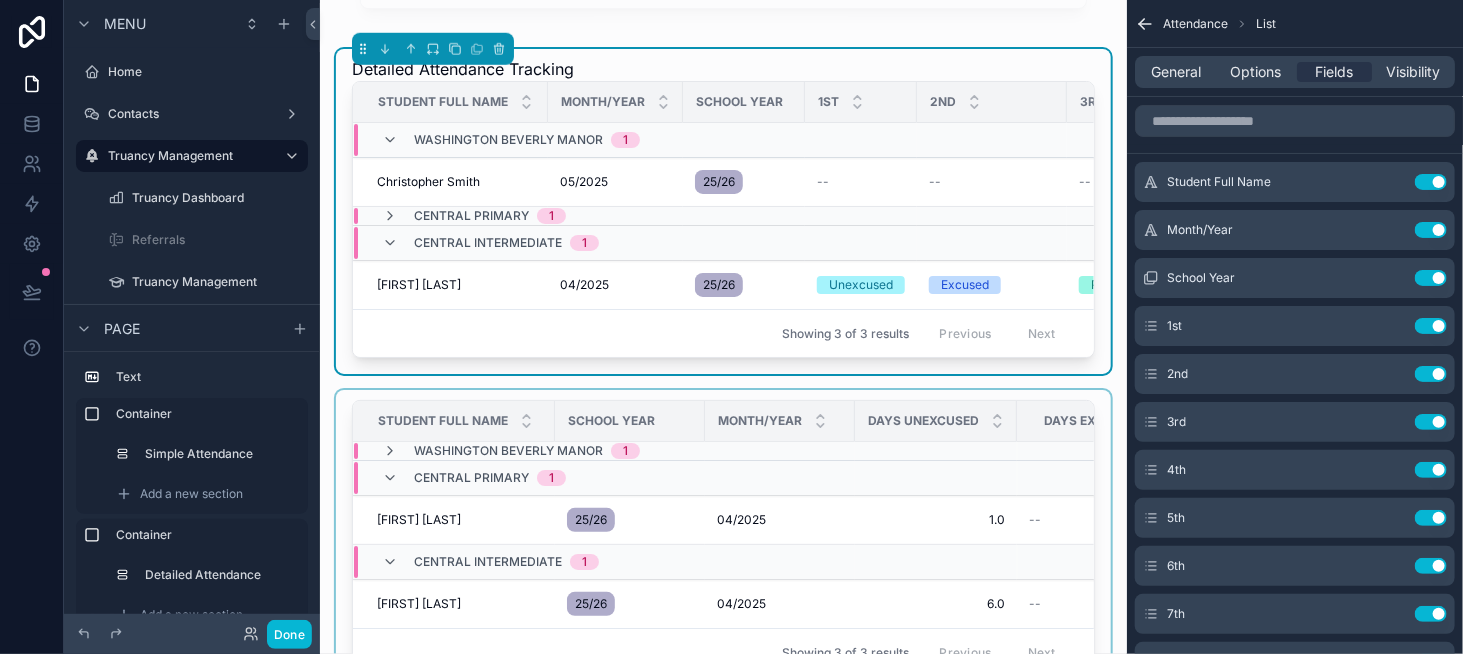 click on "Student Full Name" at bounding box center [454, 421] 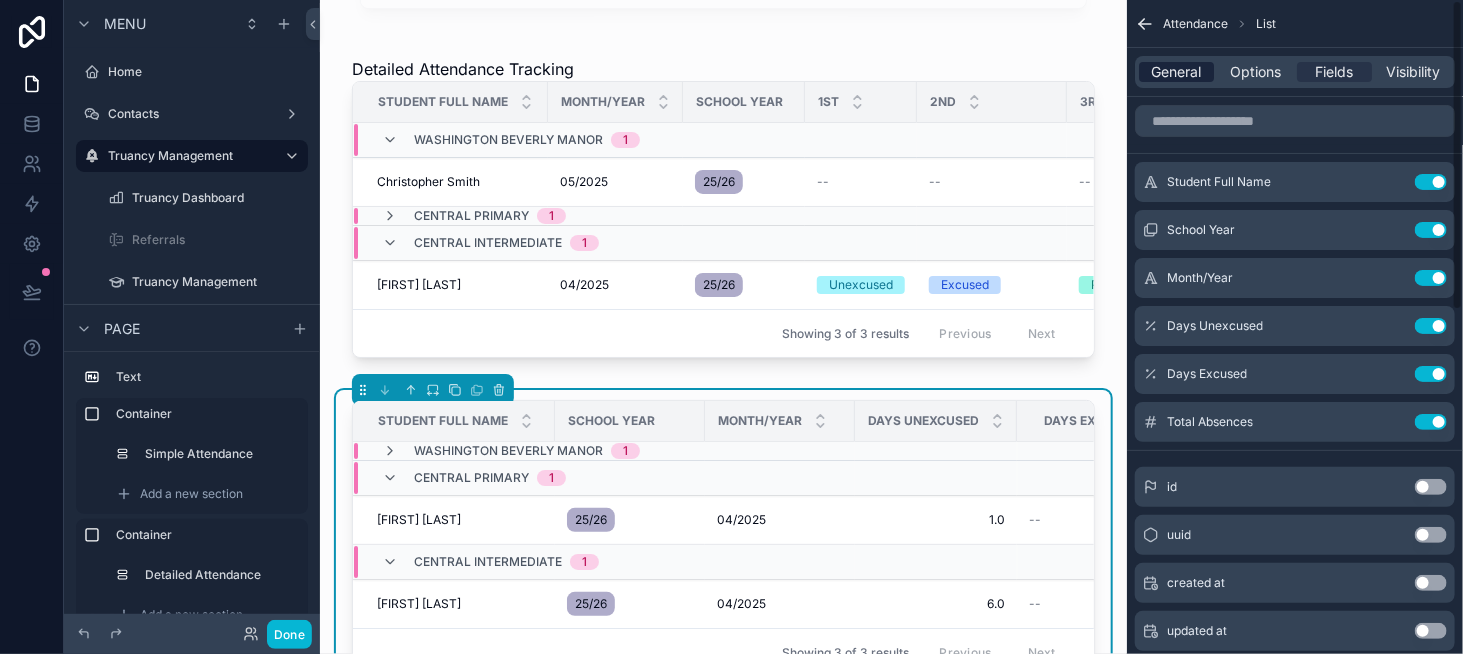click on "General" at bounding box center [1177, 72] 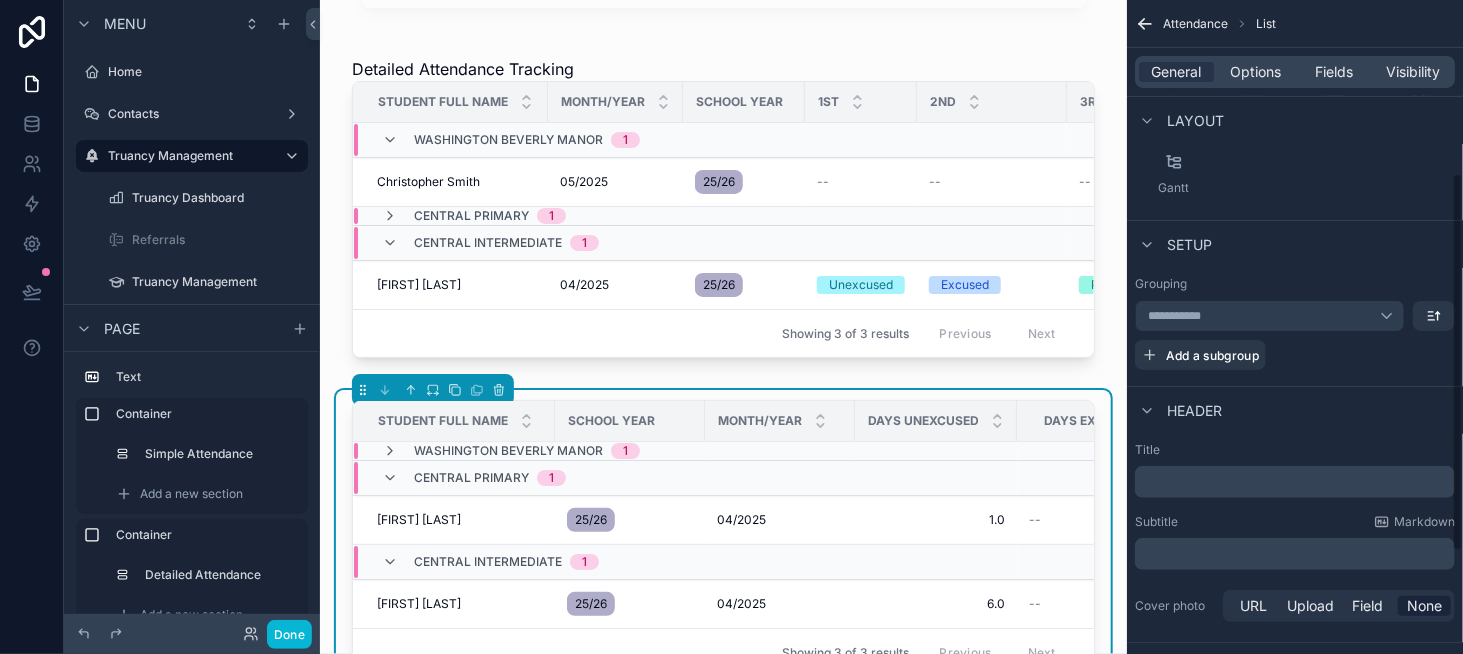 scroll, scrollTop: 300, scrollLeft: 0, axis: vertical 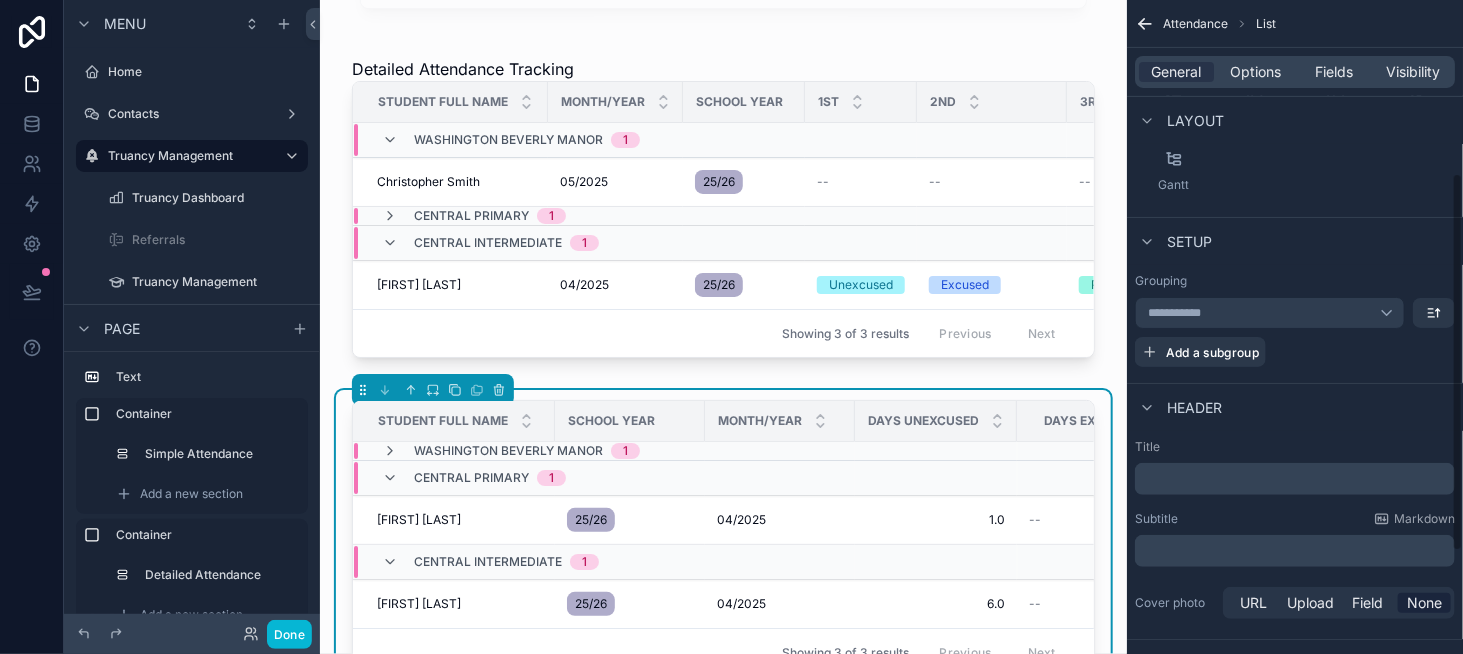 click on "﻿" at bounding box center (1297, 479) 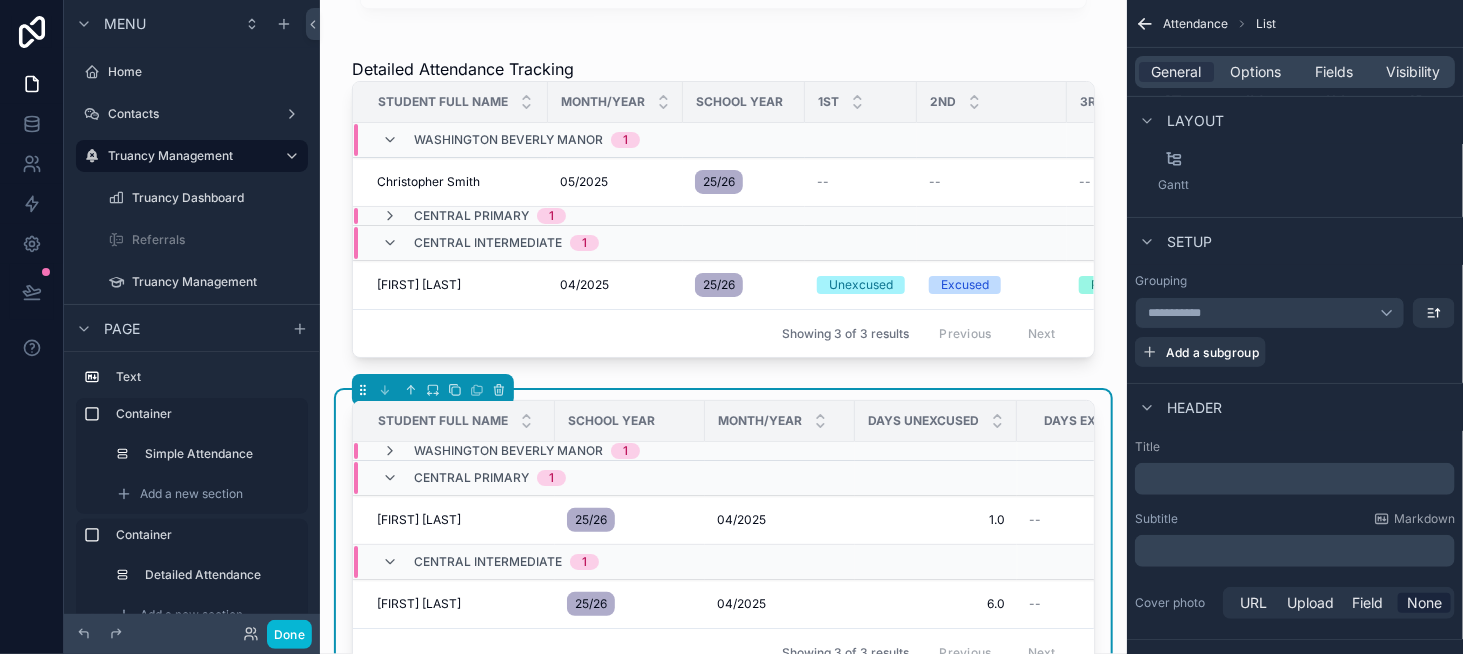 click on "﻿" at bounding box center (1297, 551) 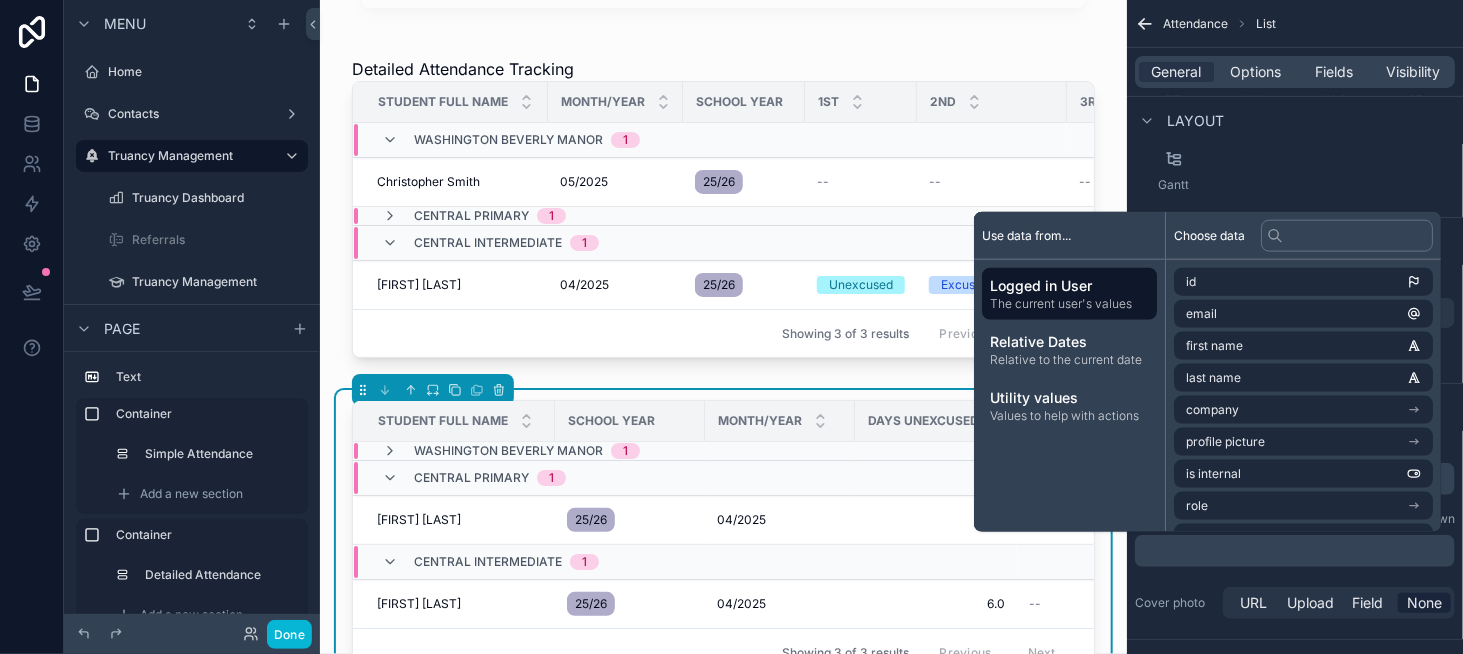 type 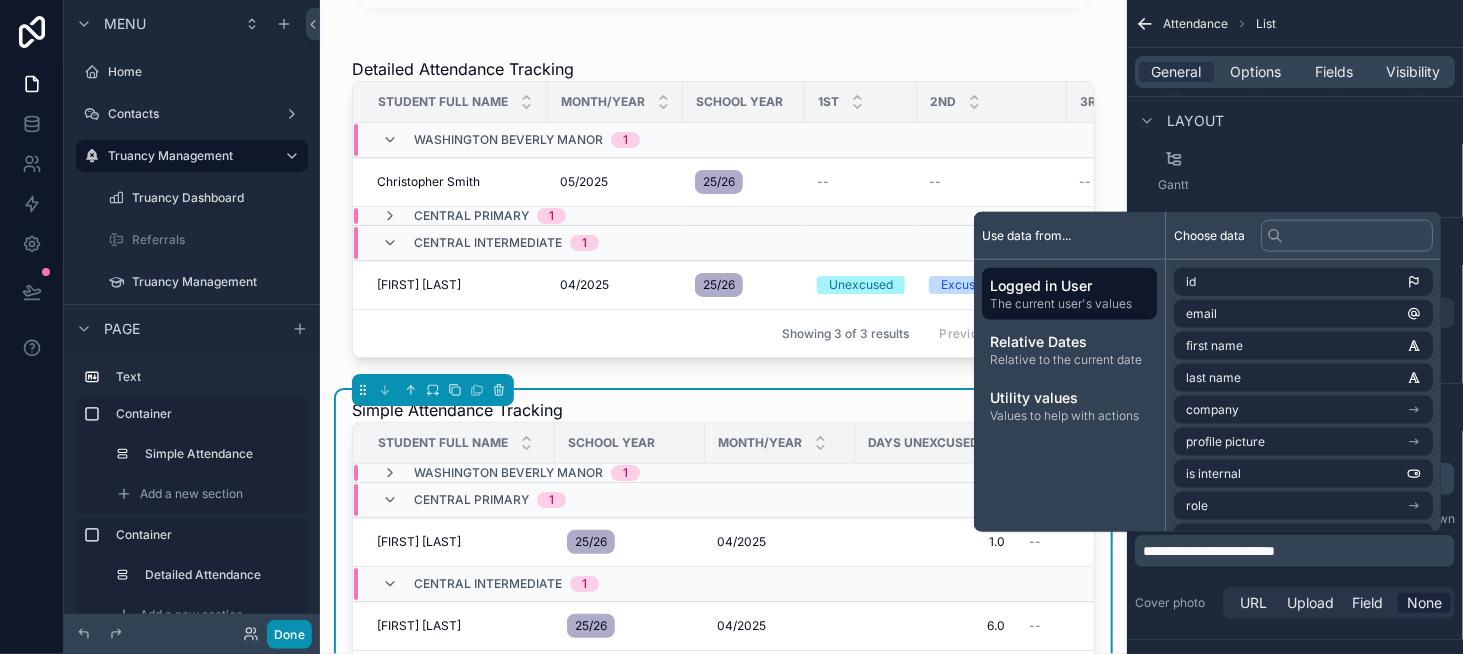 click on "Done" at bounding box center [289, 634] 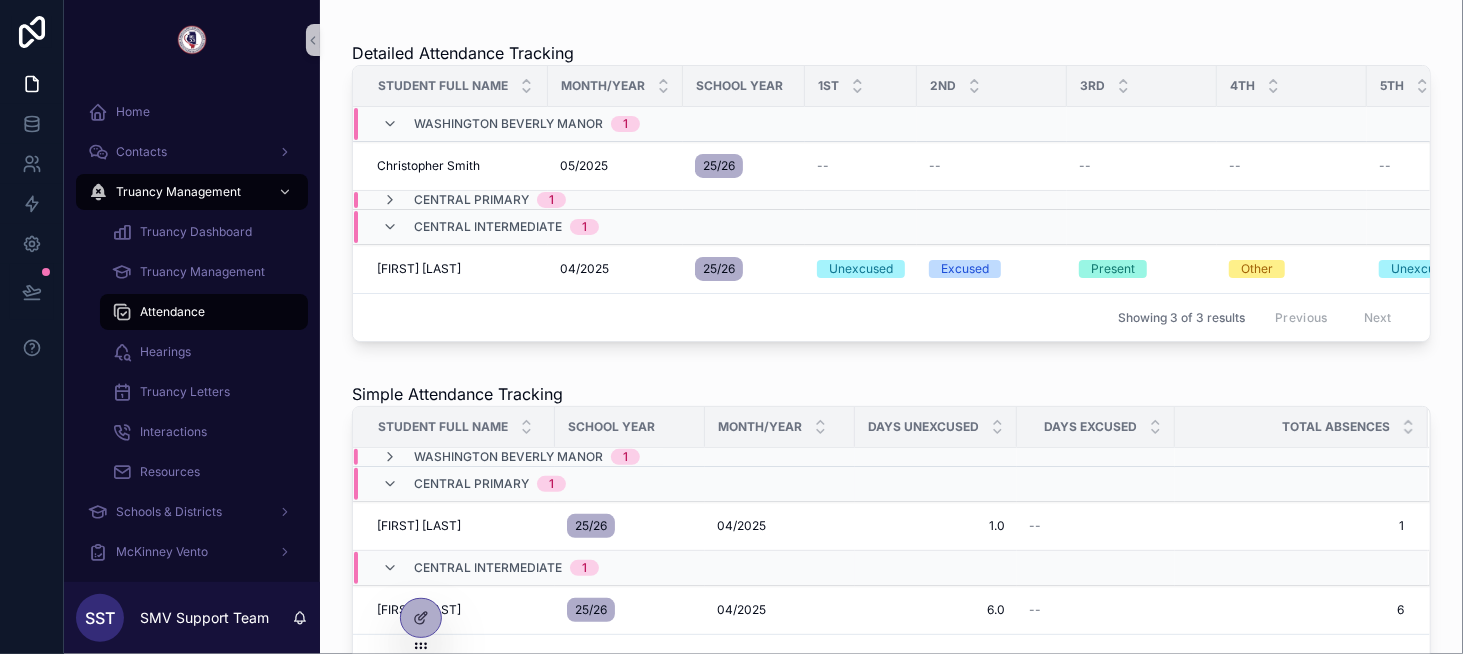 scroll, scrollTop: 0, scrollLeft: 0, axis: both 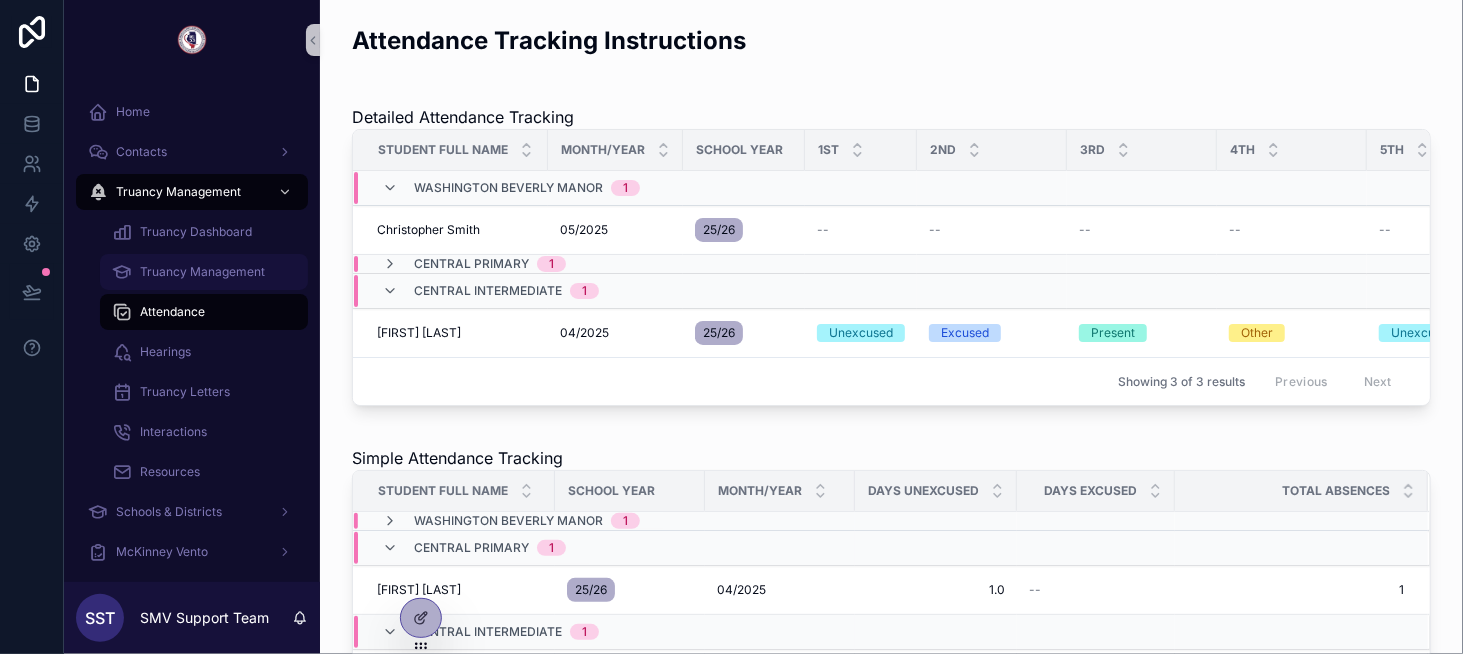 click on "Truancy Management" at bounding box center [202, 272] 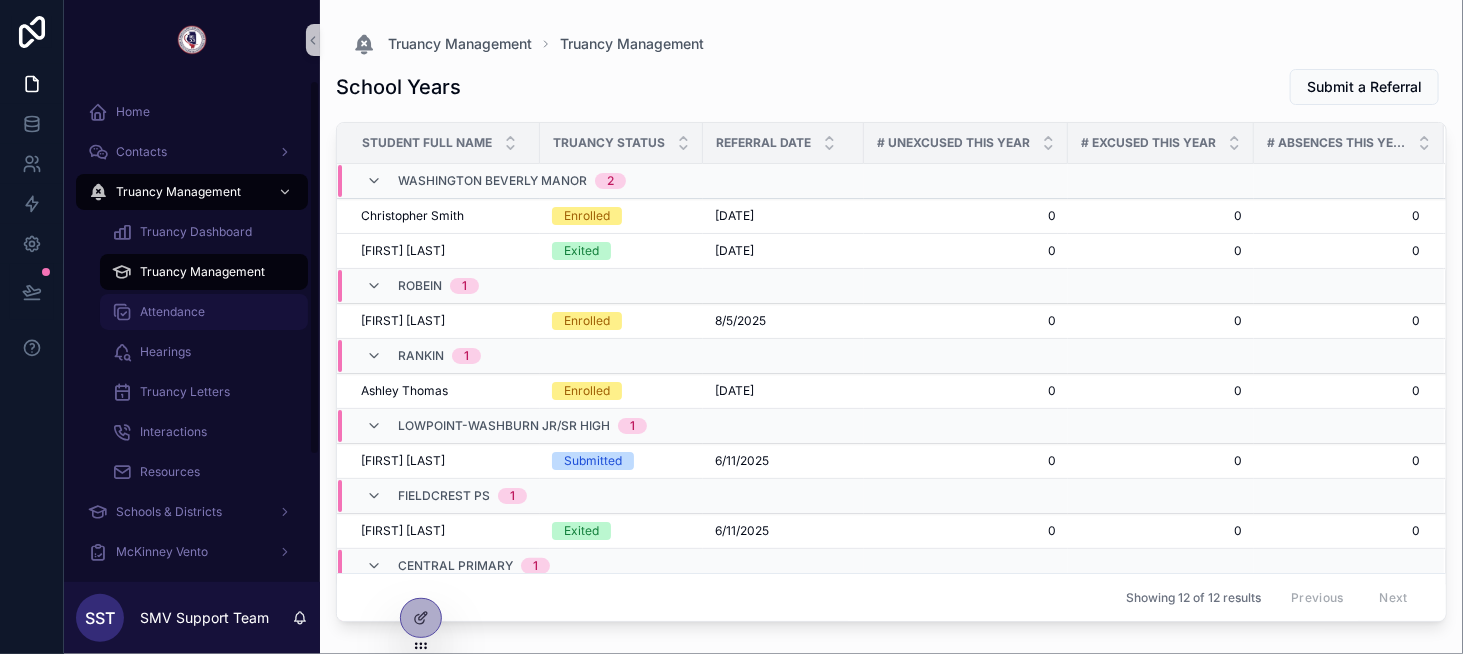 click on "Attendance" at bounding box center (204, 312) 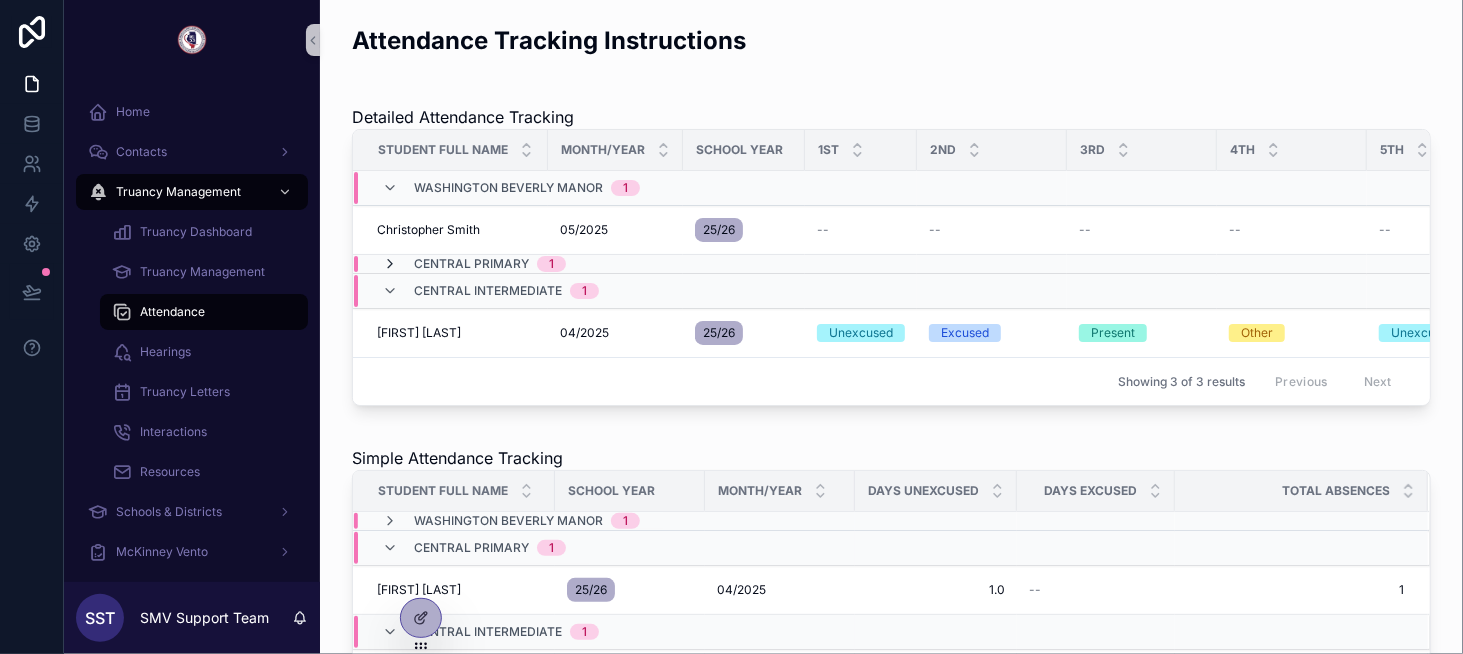 click at bounding box center [390, 264] 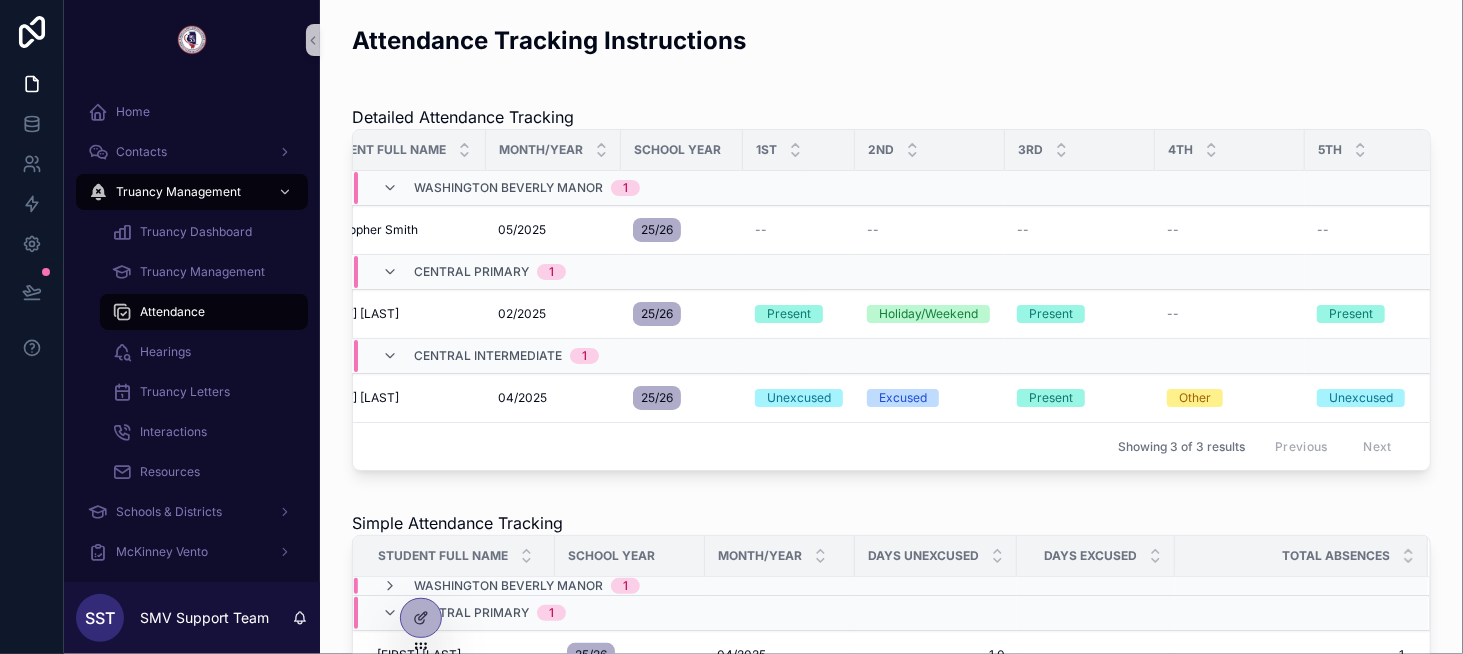 scroll, scrollTop: 0, scrollLeft: 0, axis: both 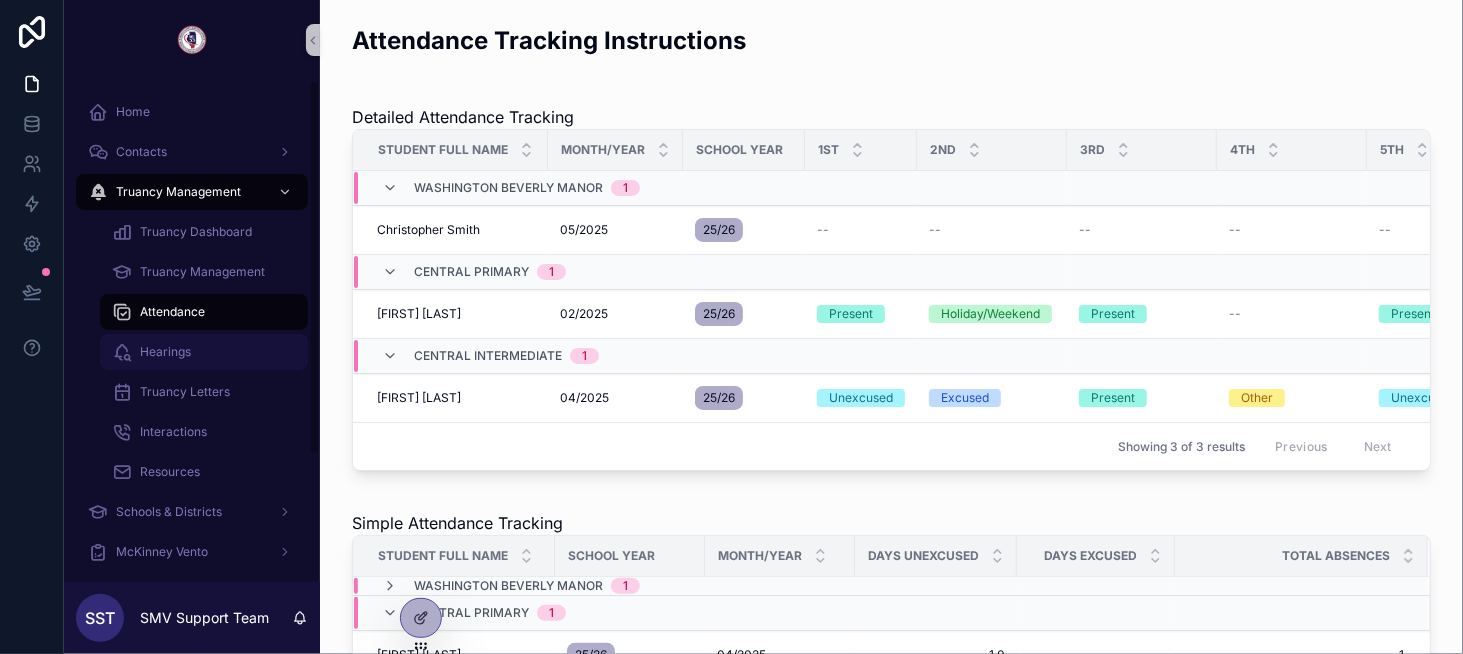 click on "Hearings" at bounding box center [204, 352] 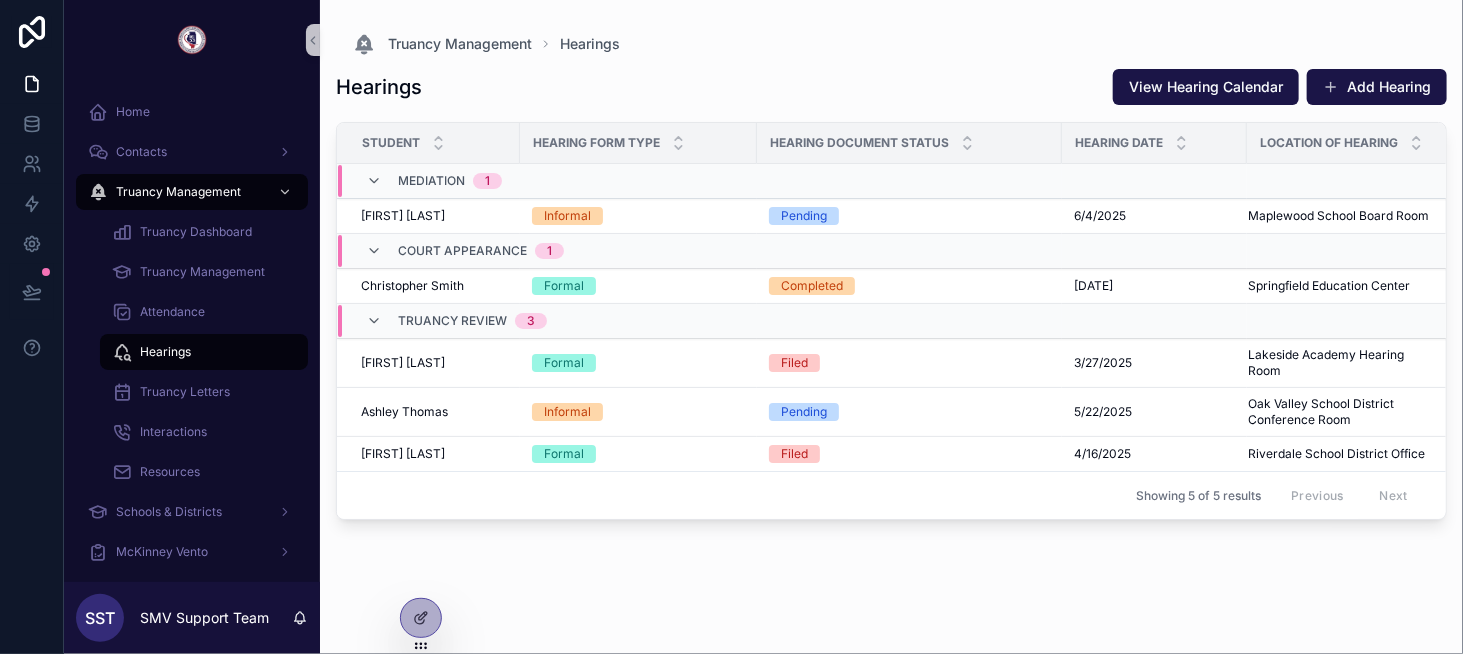 click on "Hearing Date" at bounding box center [1154, 143] 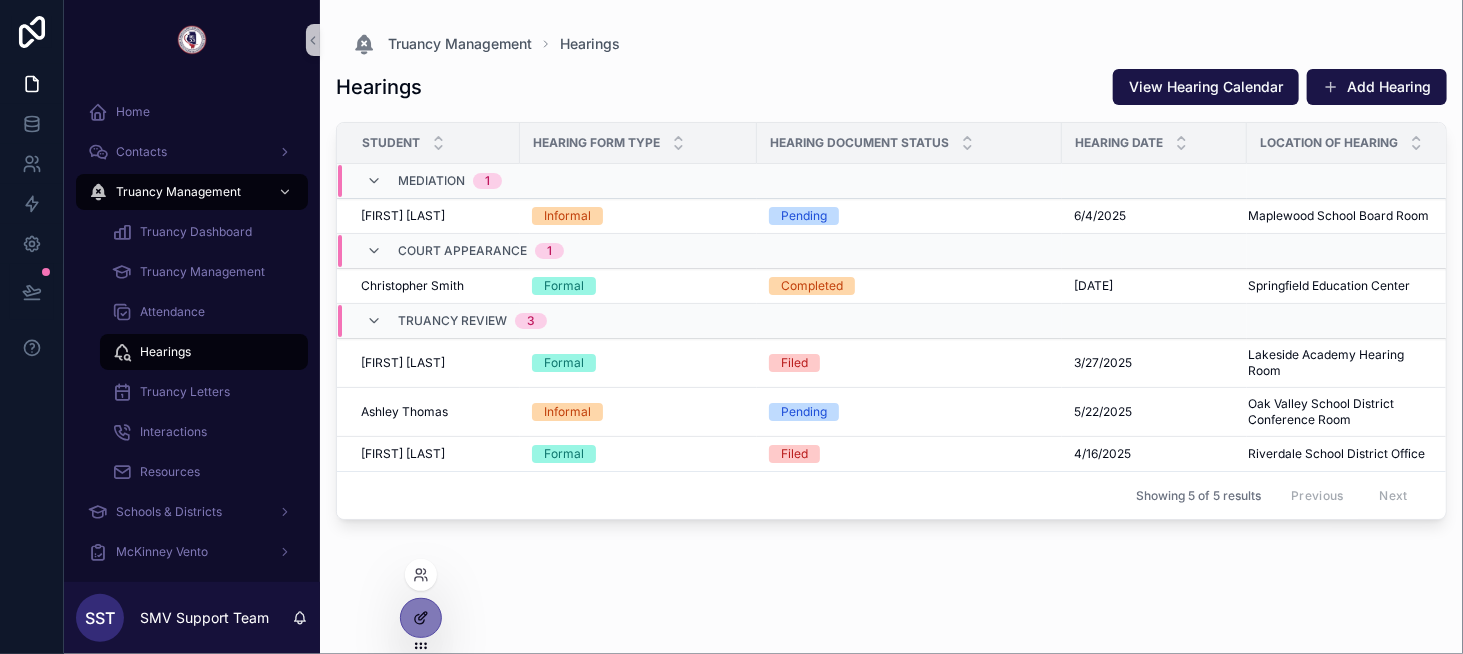 click at bounding box center (421, 618) 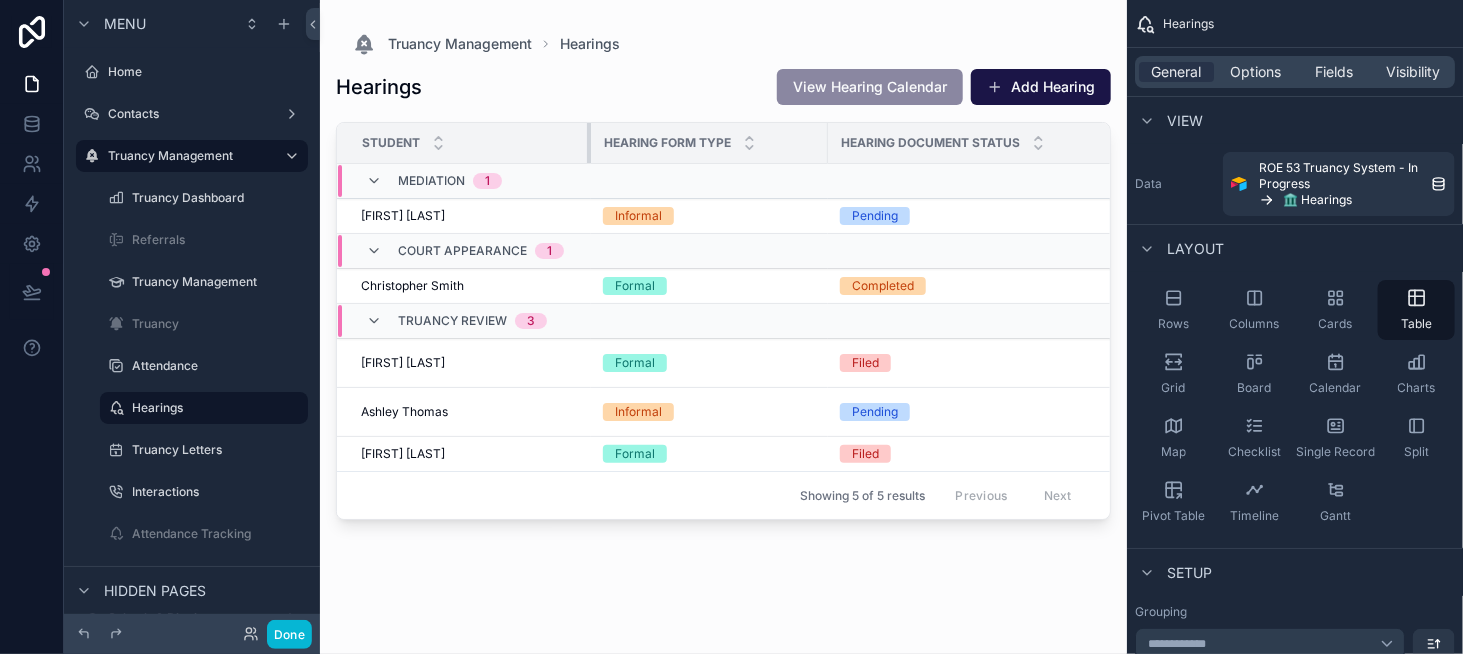 drag, startPoint x: 517, startPoint y: 143, endPoint x: 588, endPoint y: 151, distance: 71.44928 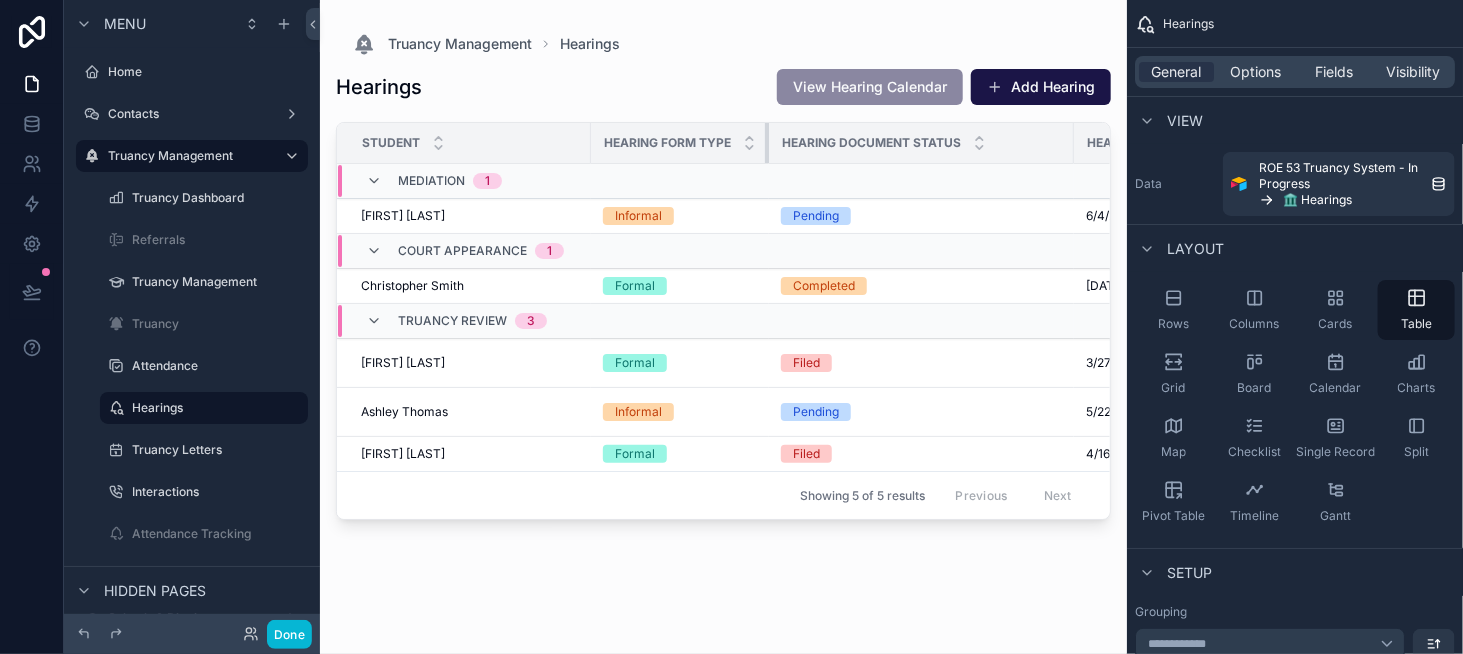 drag, startPoint x: 826, startPoint y: 148, endPoint x: 758, endPoint y: 151, distance: 68.06615 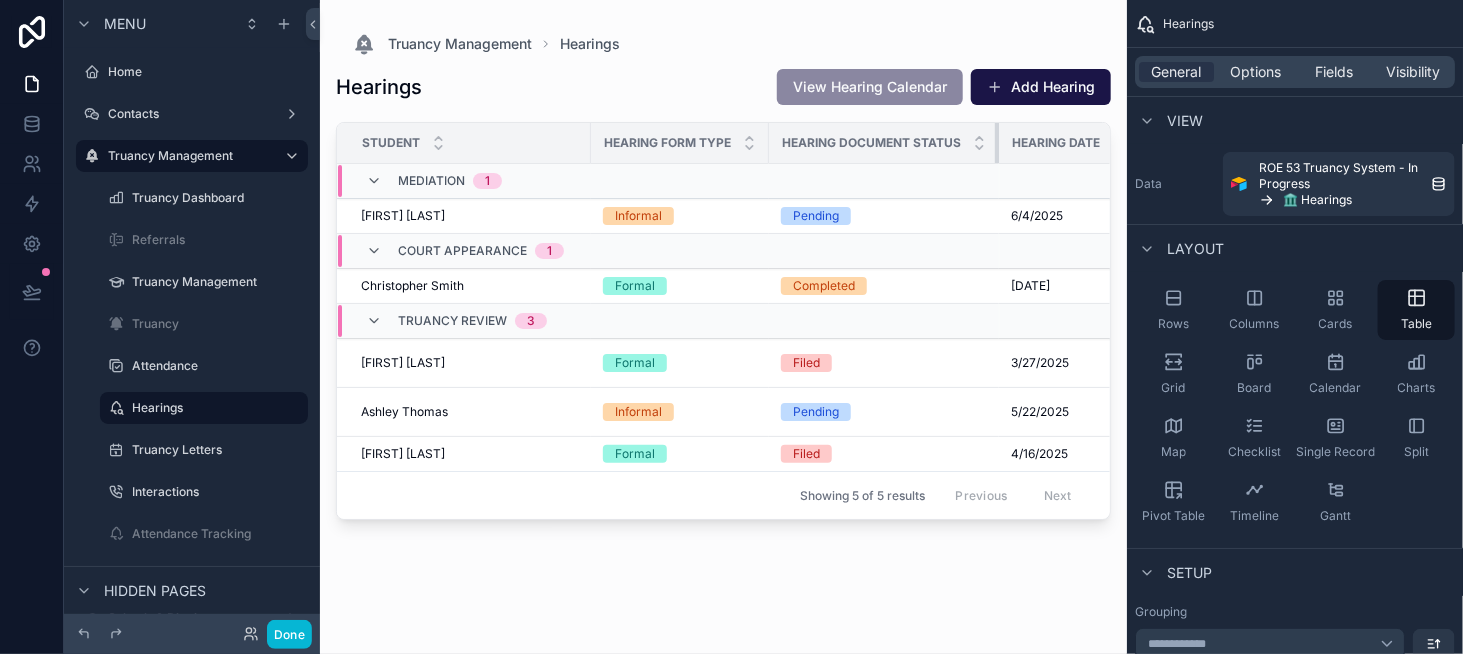 drag, startPoint x: 1073, startPoint y: 141, endPoint x: 994, endPoint y: 145, distance: 79.101204 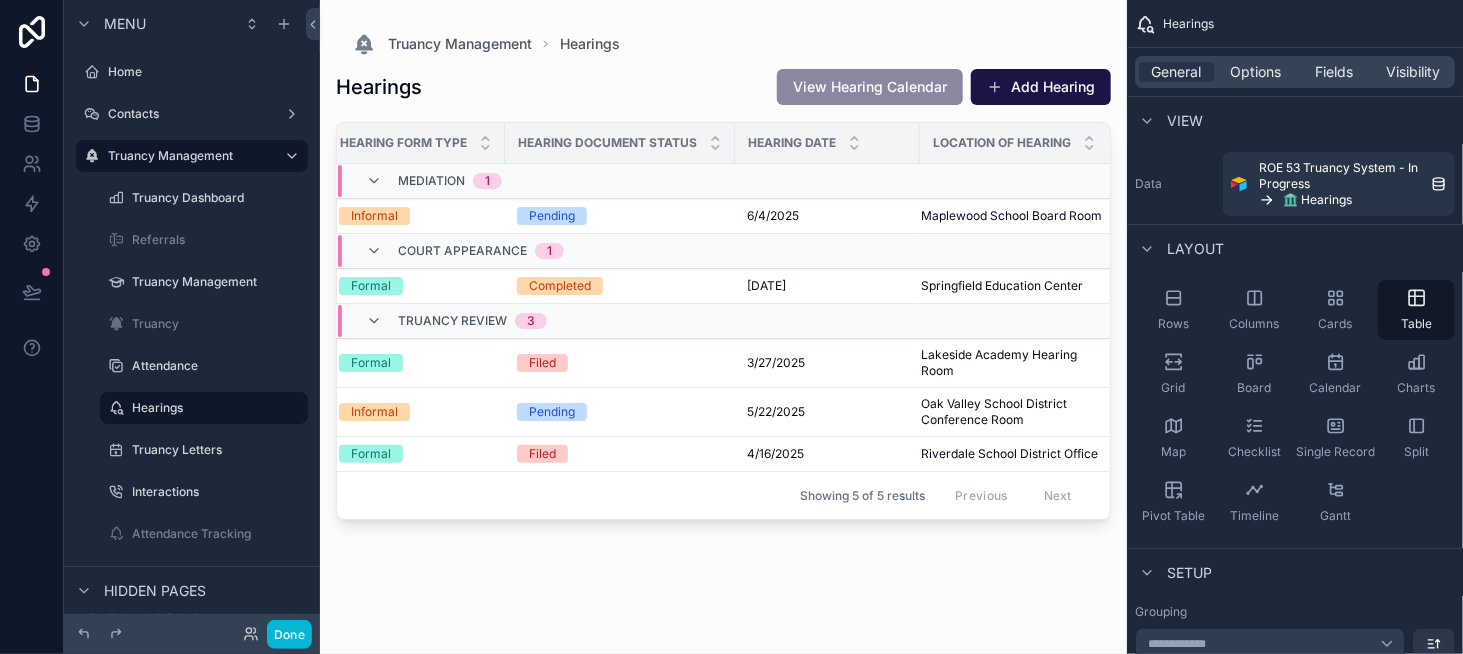 scroll, scrollTop: 0, scrollLeft: 289, axis: horizontal 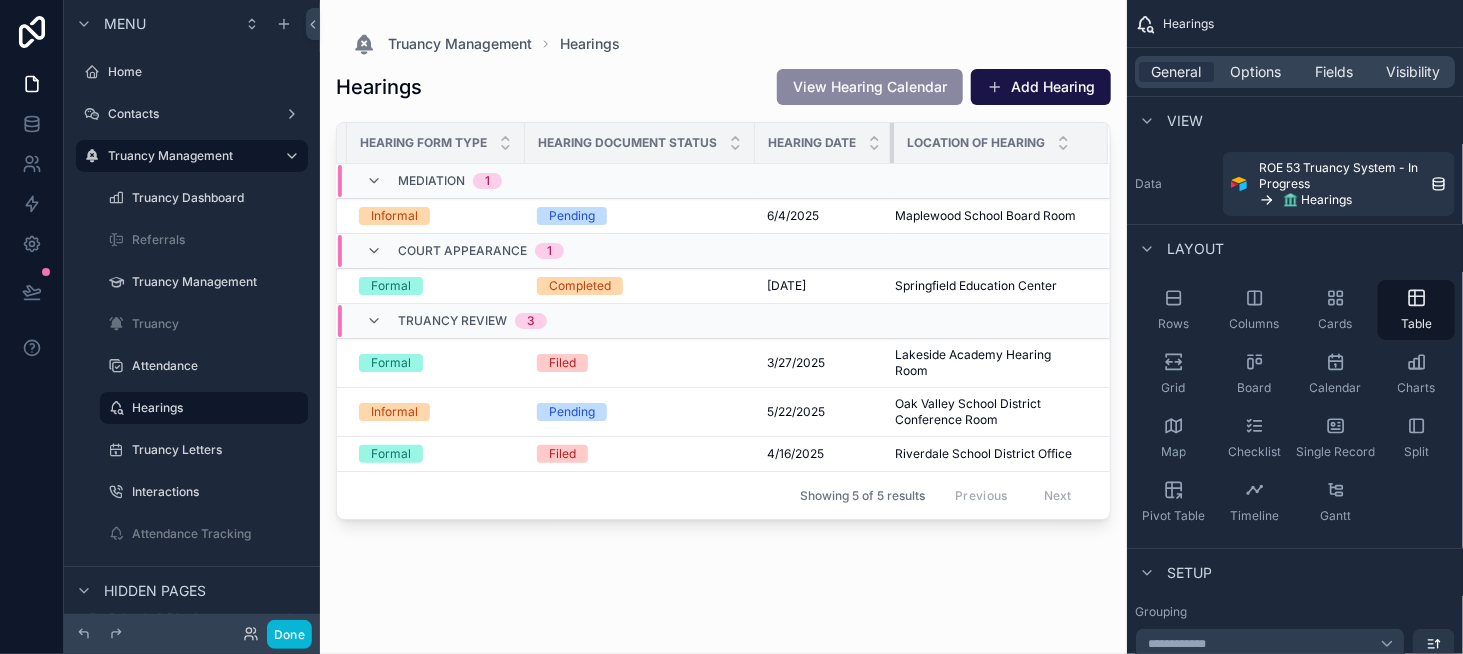 drag, startPoint x: 891, startPoint y: 148, endPoint x: 836, endPoint y: 151, distance: 55.081757 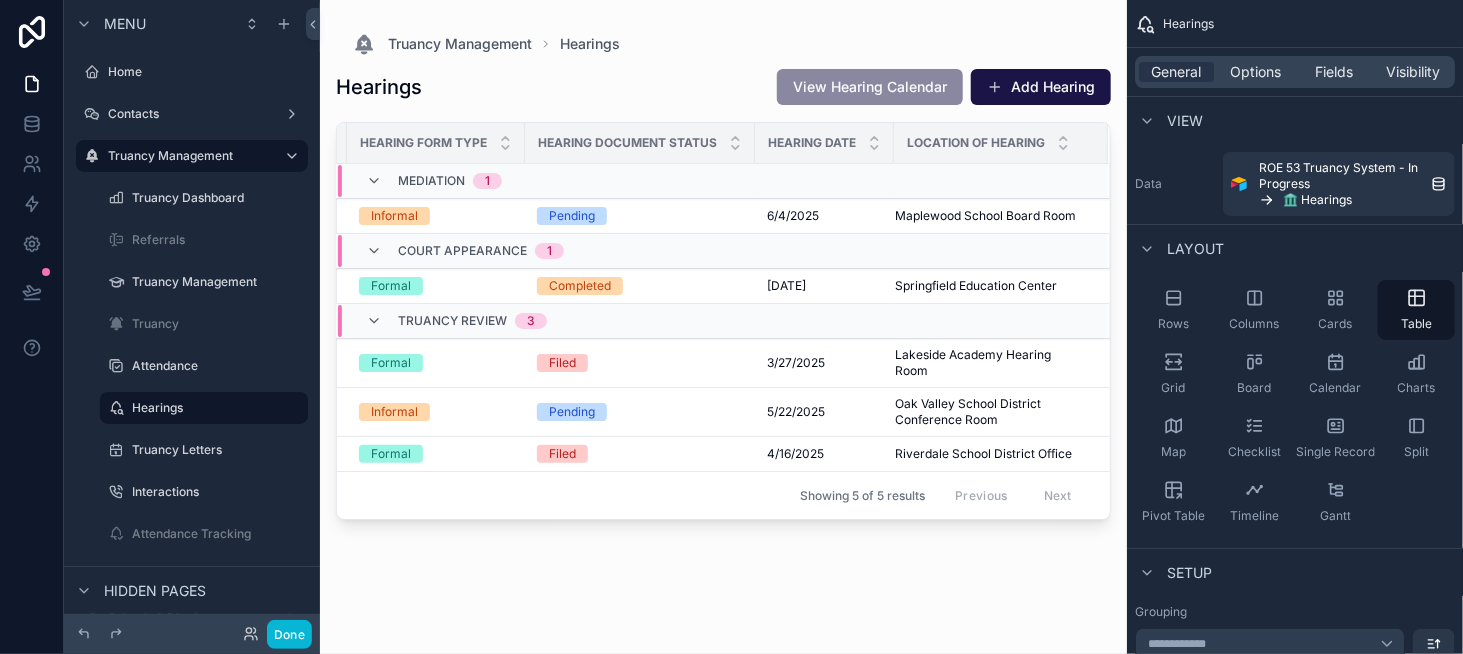 scroll, scrollTop: 0, scrollLeft: 0, axis: both 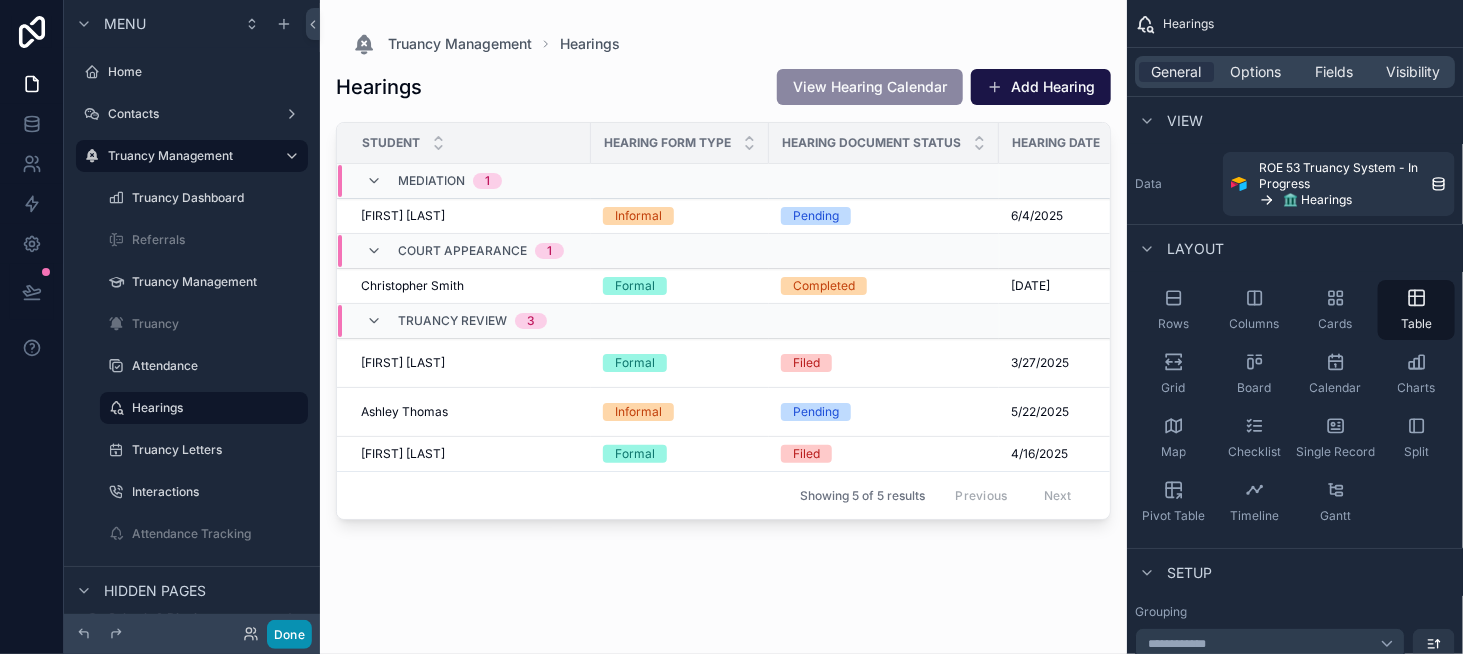 click on "Done" at bounding box center (289, 634) 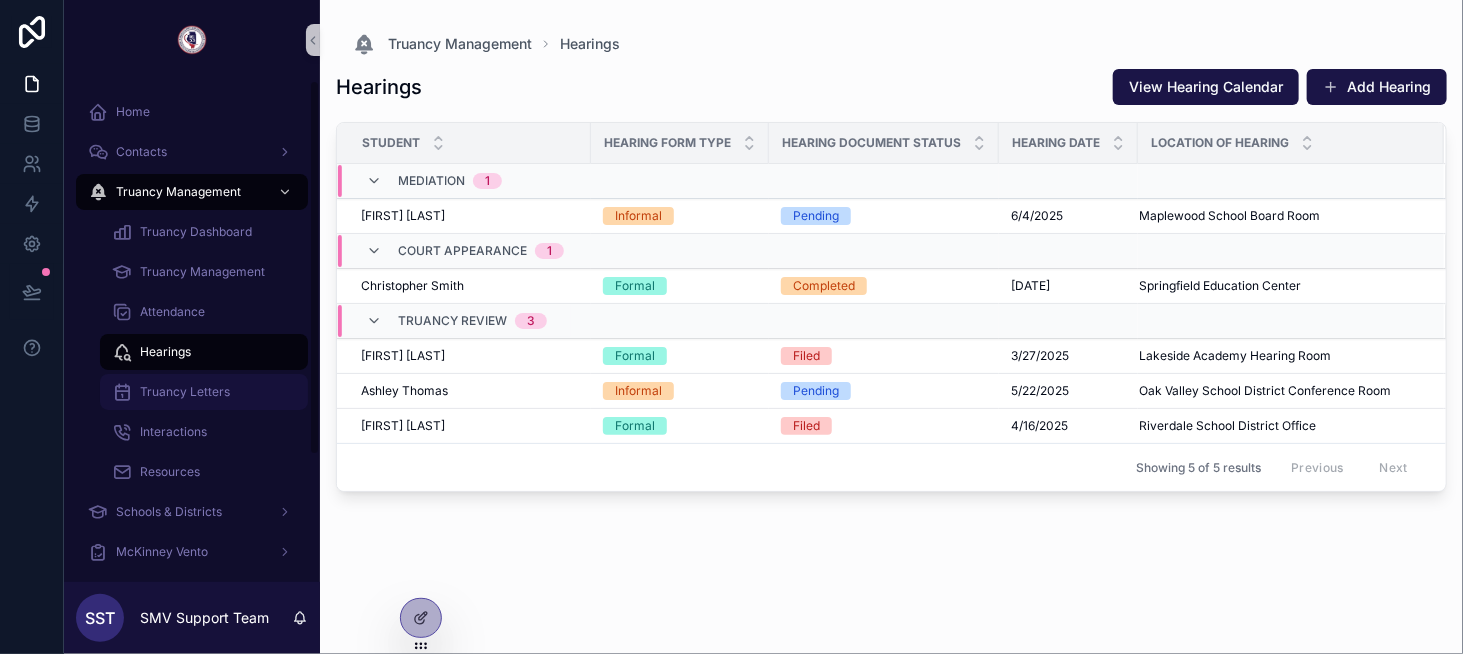 click on "Truancy Letters" at bounding box center (204, 392) 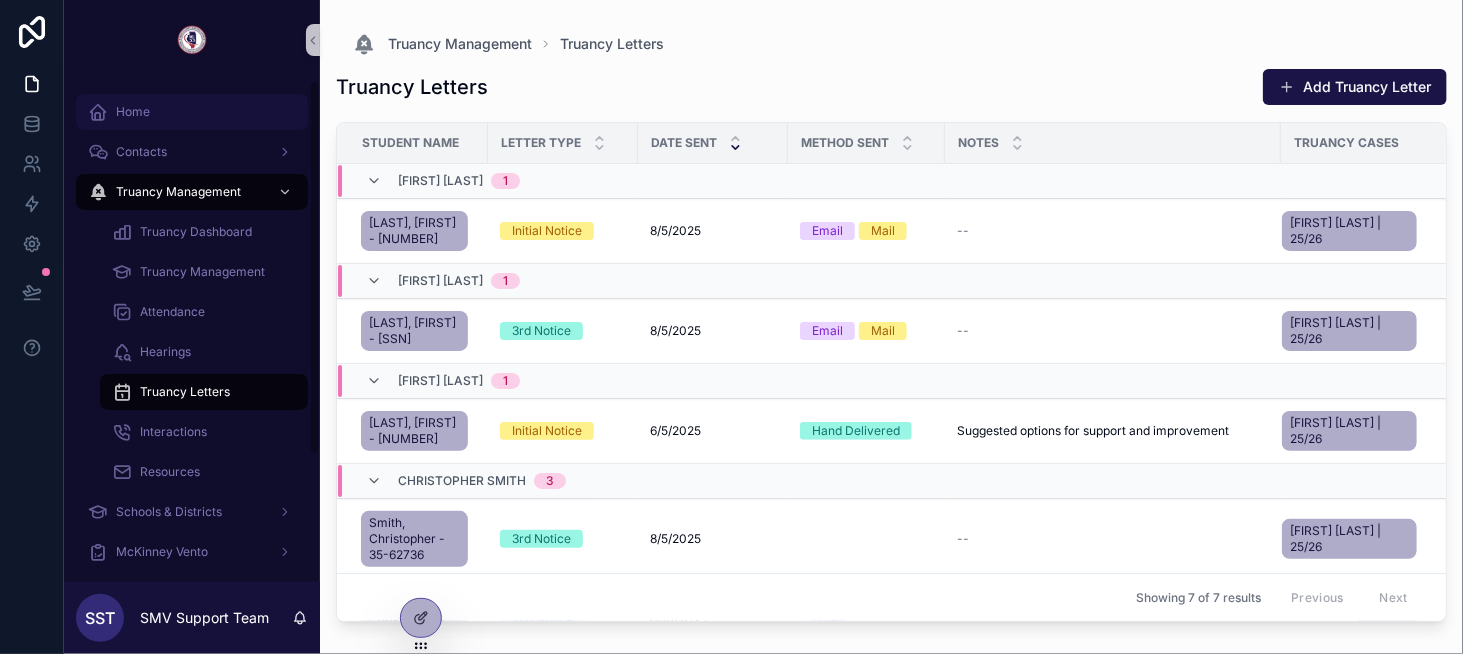 click on "Home" at bounding box center [192, 112] 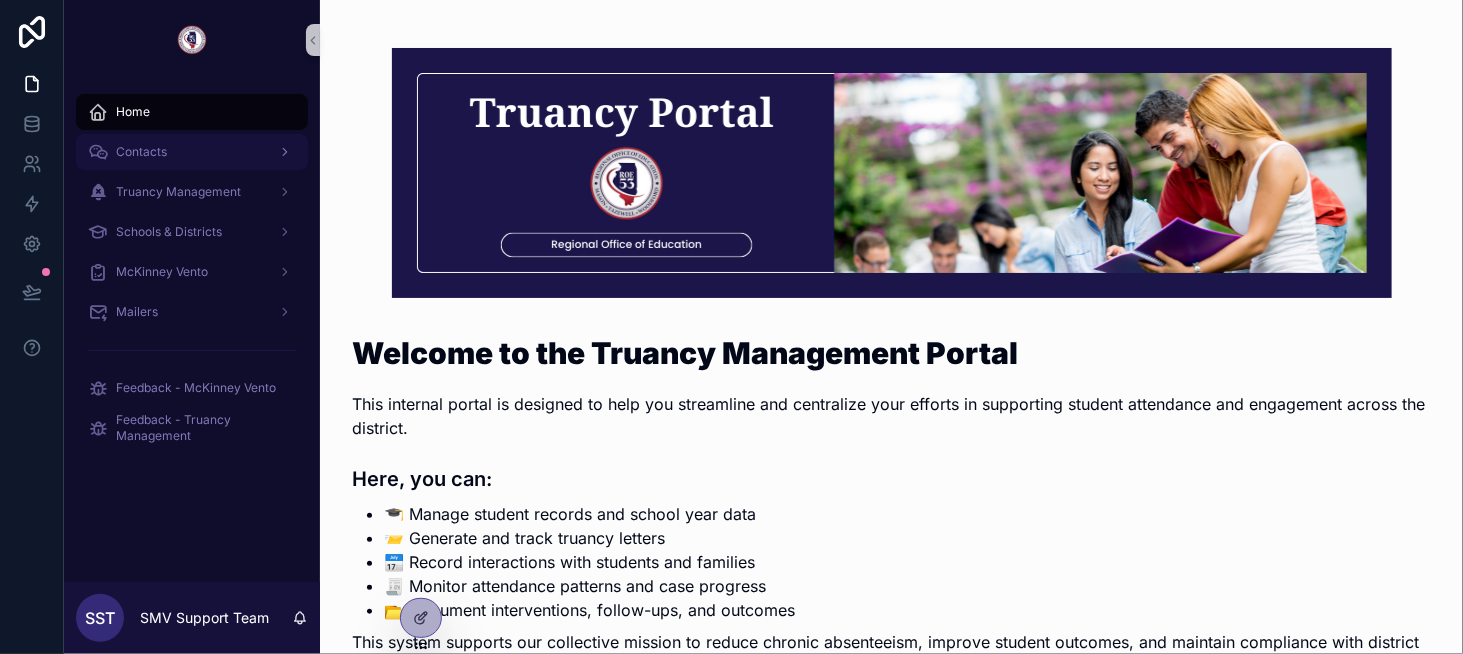 click on "Contacts" at bounding box center (192, 152) 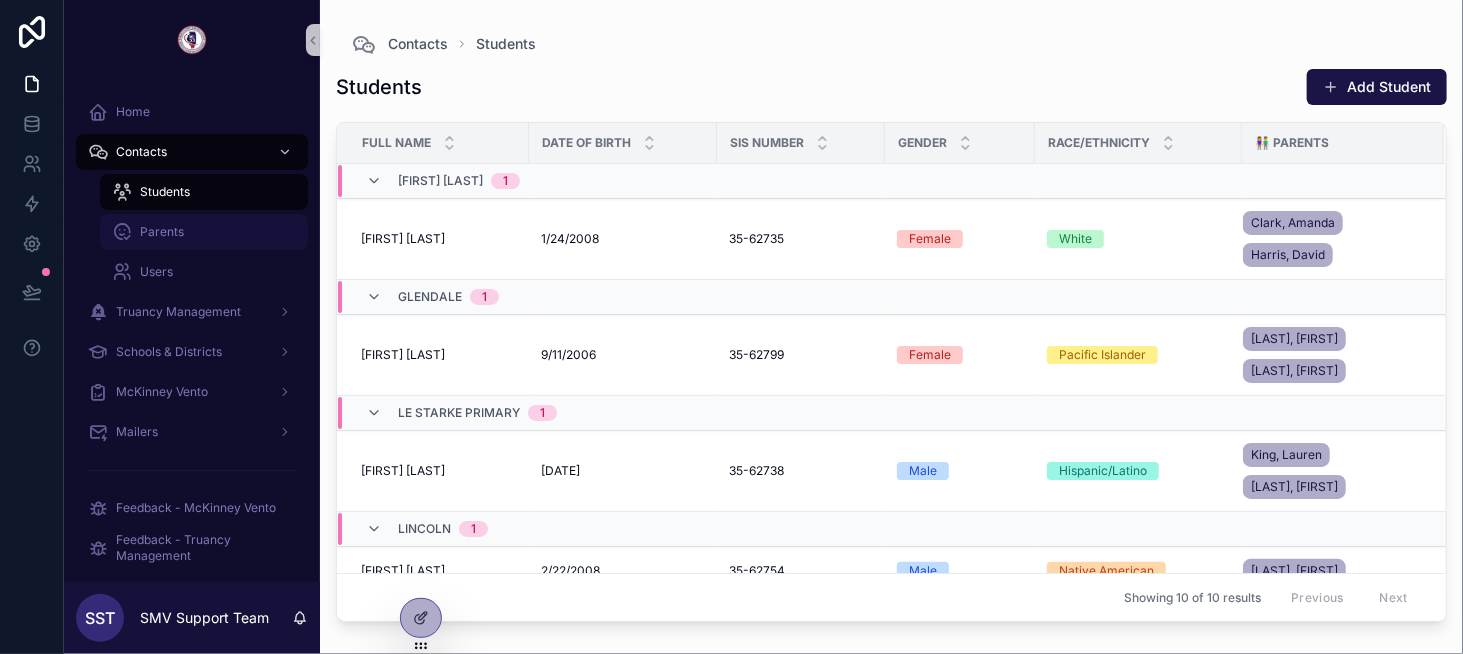 click on "Parents" at bounding box center (204, 232) 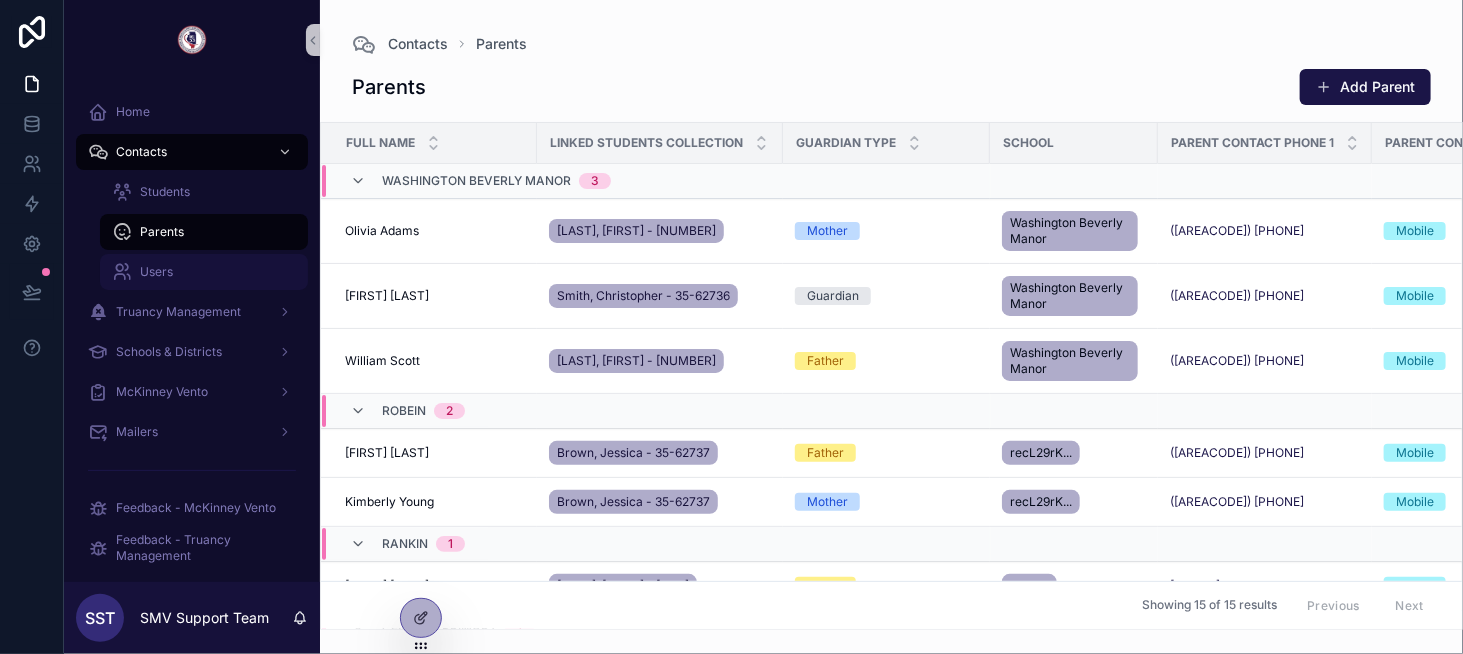click on "Users" at bounding box center [204, 272] 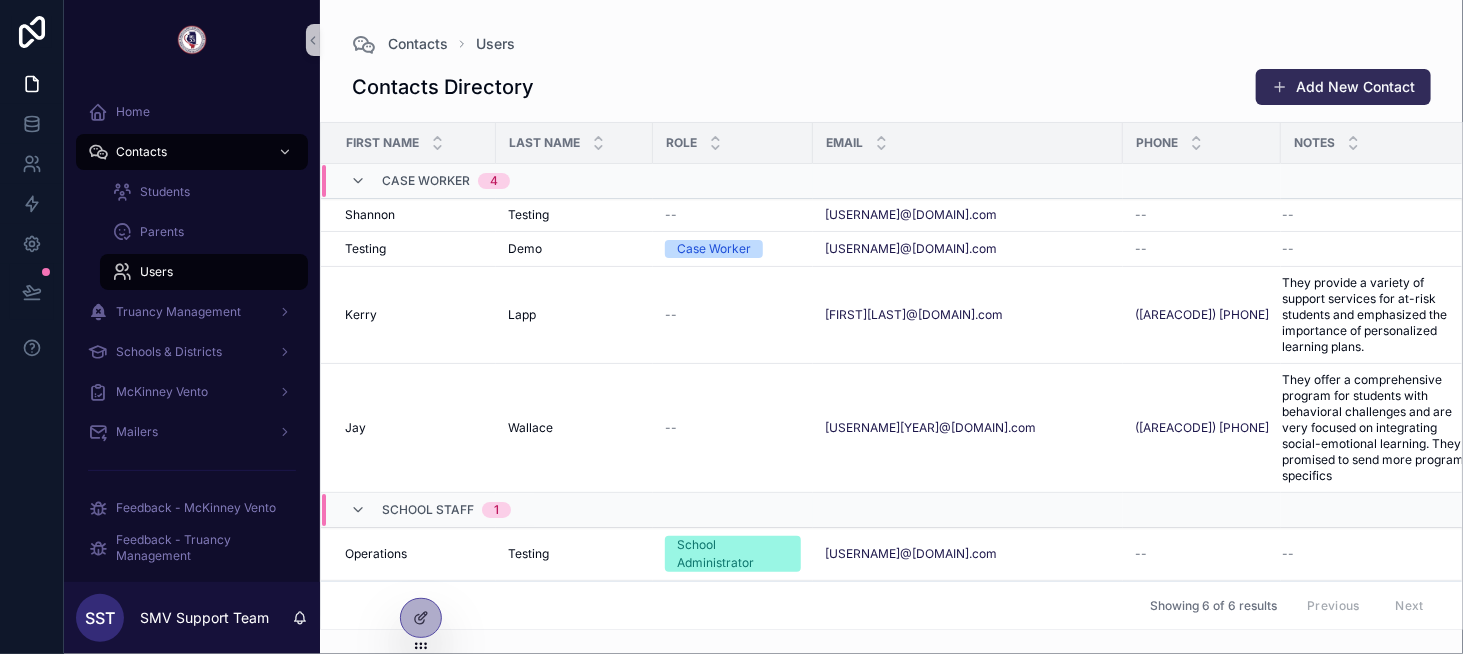 click on "Add New Contact" at bounding box center (1343, 87) 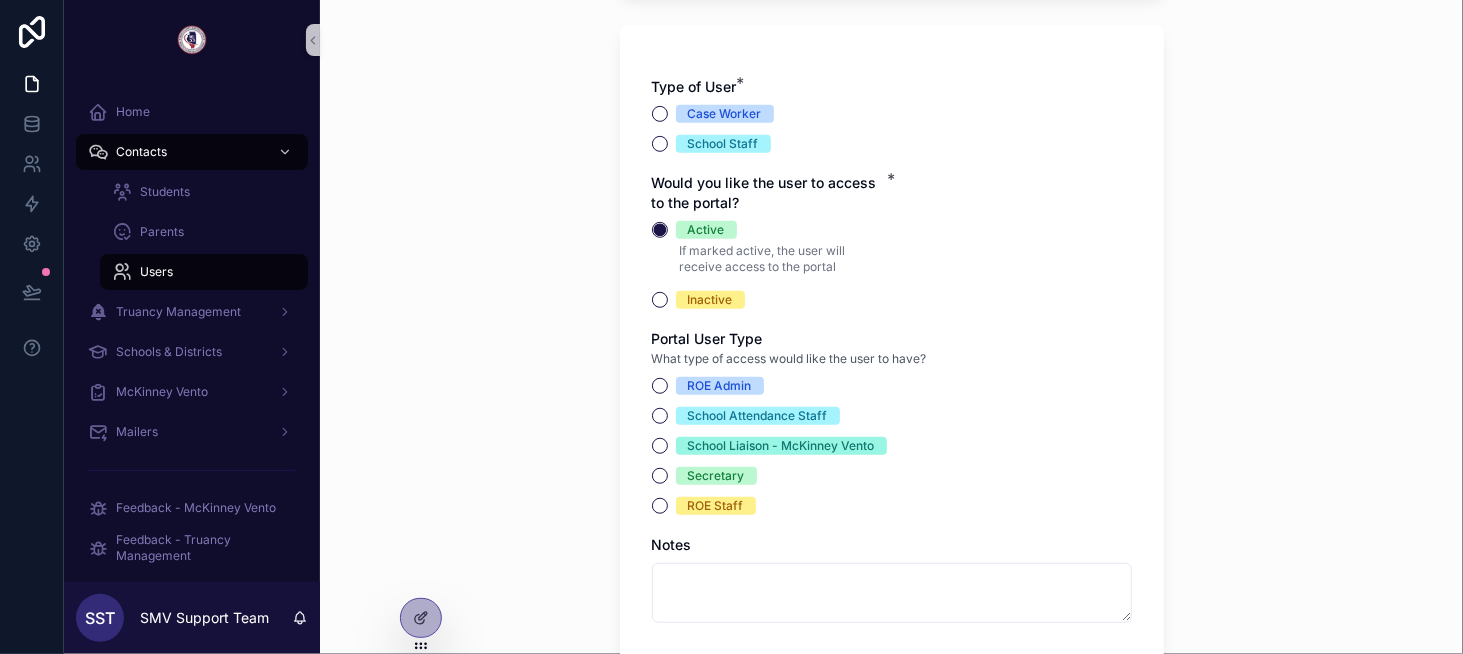 scroll, scrollTop: 400, scrollLeft: 0, axis: vertical 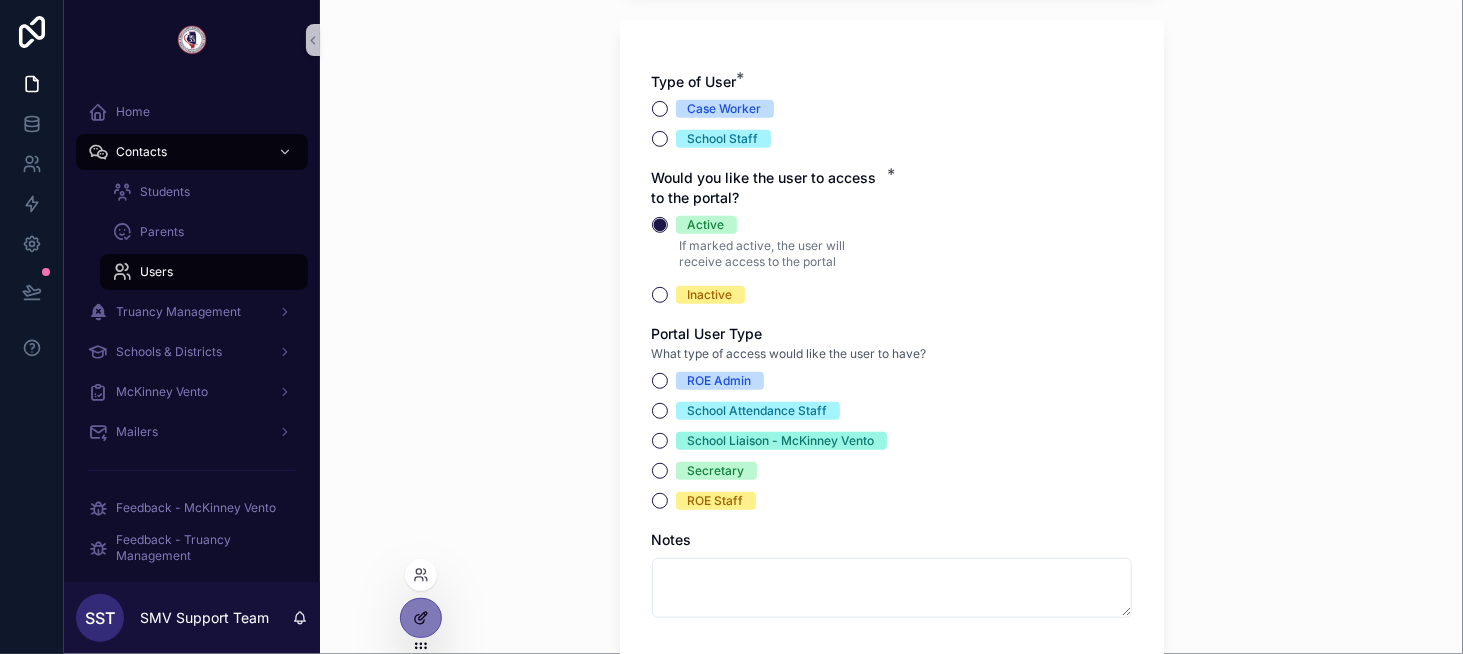 click at bounding box center [421, 618] 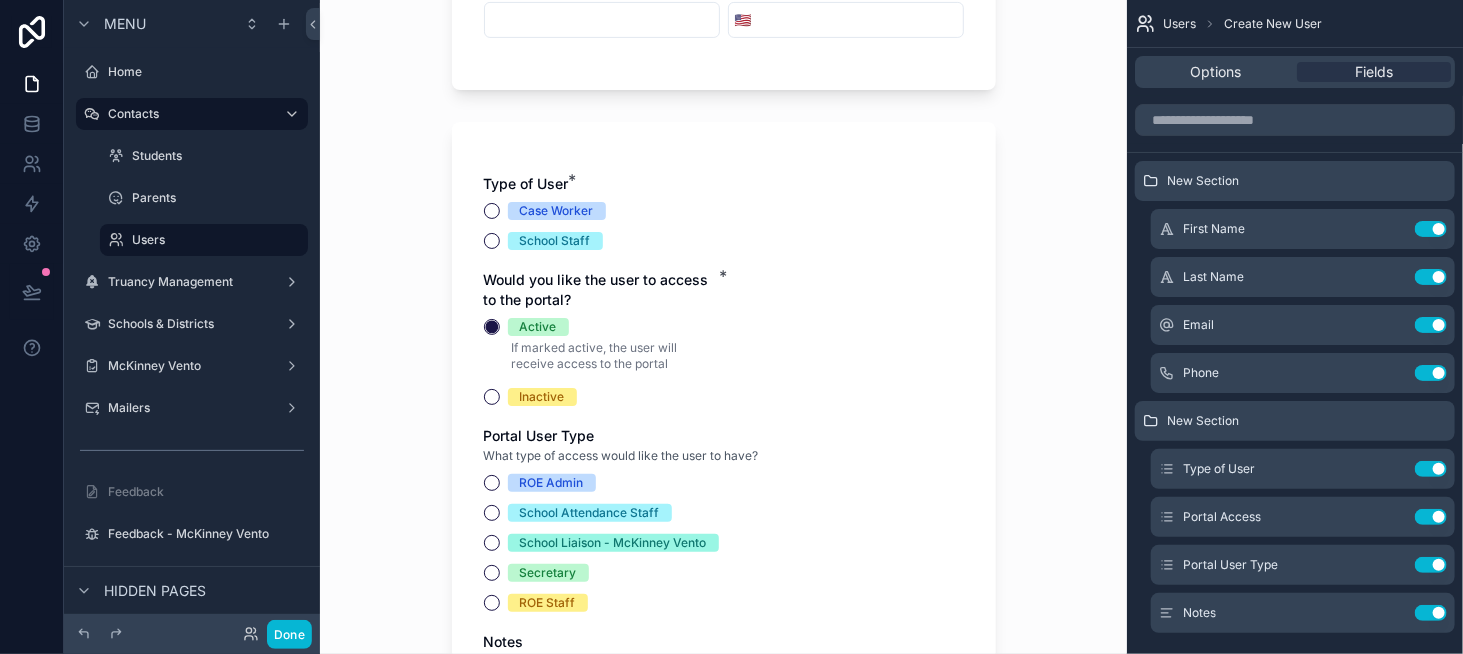 scroll, scrollTop: 300, scrollLeft: 0, axis: vertical 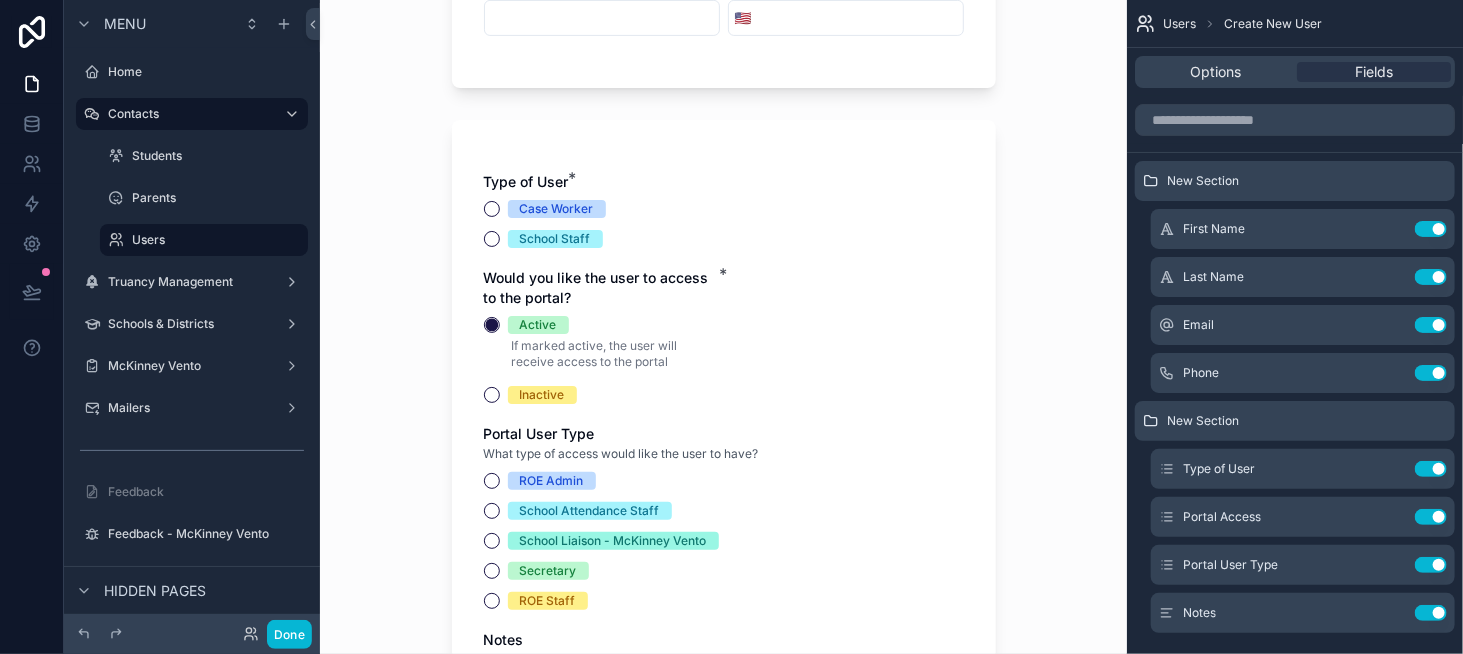 click on "Type of User * Case Worker School Staff Would you like the user to access to the portal? * Active If marked active, the user will receive access to the portal Inactive Portal User Type What type of access would like the user to have? ROE Admin School Attendance Staff School Liaison - McKinney Vento Secretary ROE Staff Notes" at bounding box center (724, 455) 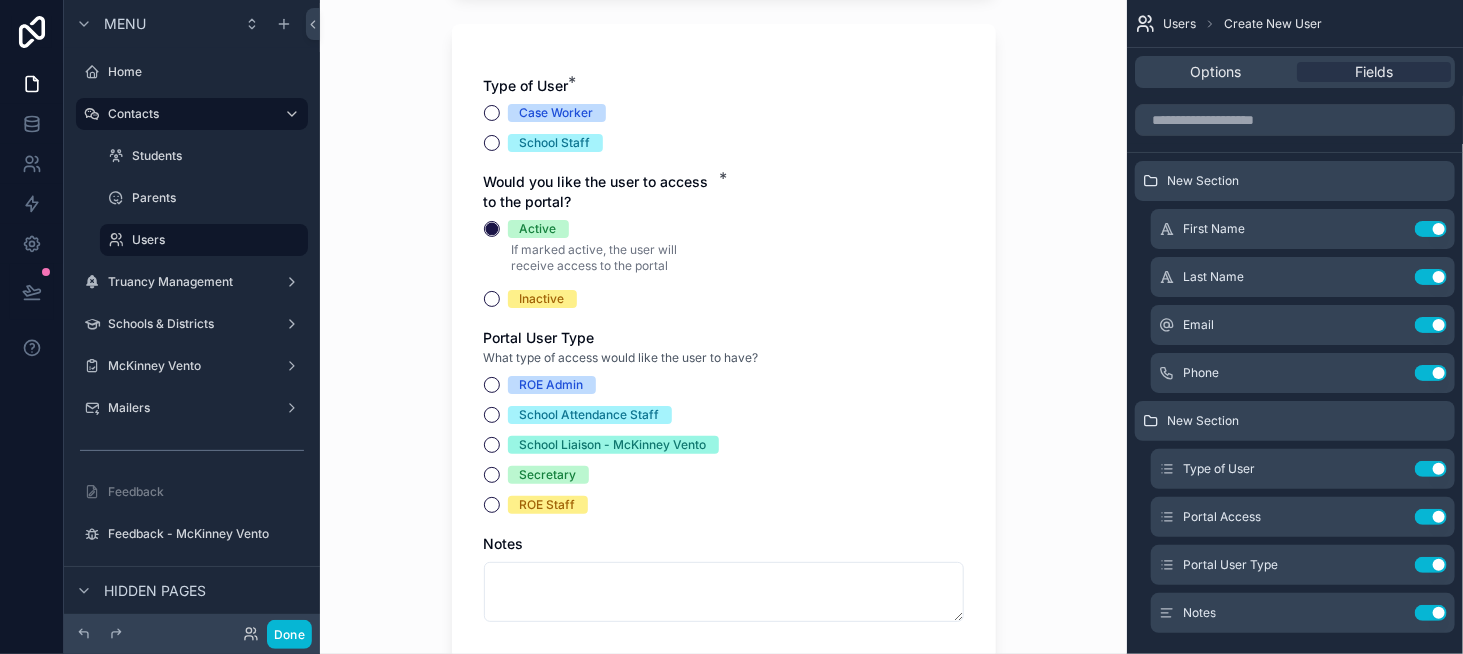 scroll, scrollTop: 400, scrollLeft: 0, axis: vertical 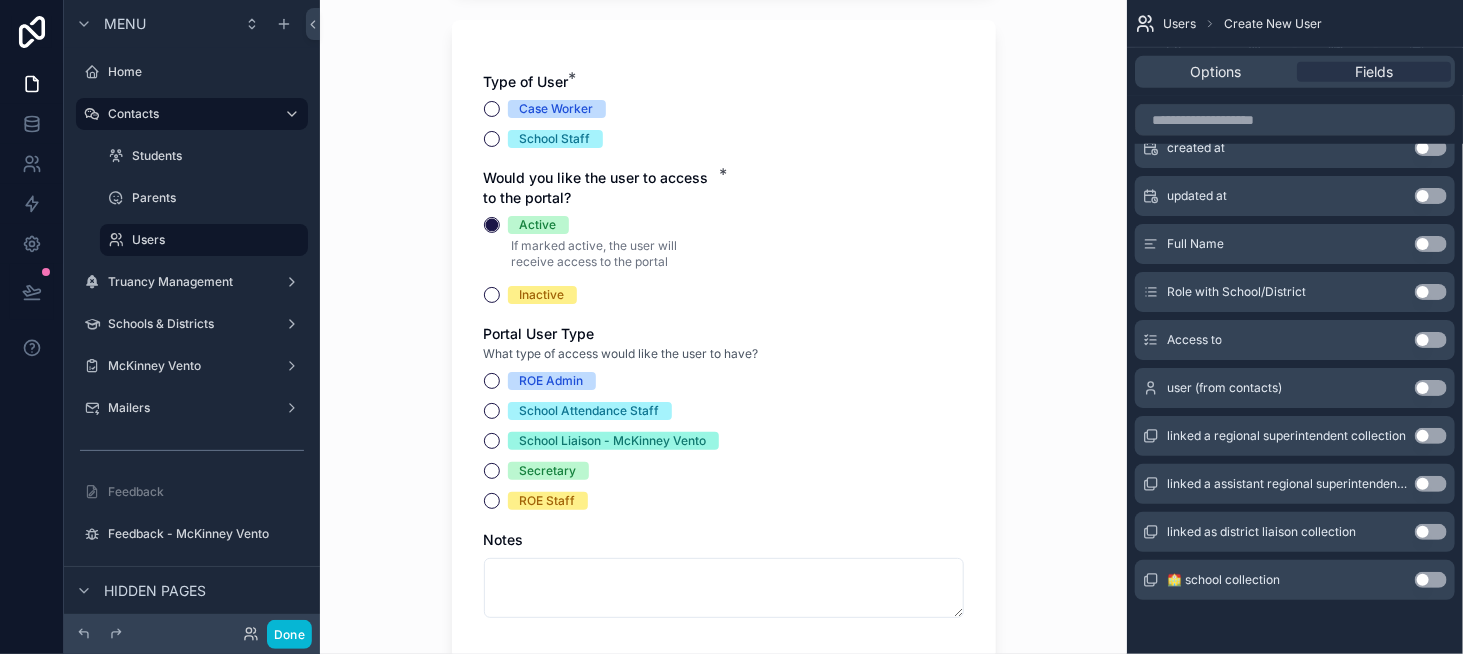 click on "Use setting" at bounding box center [1431, 580] 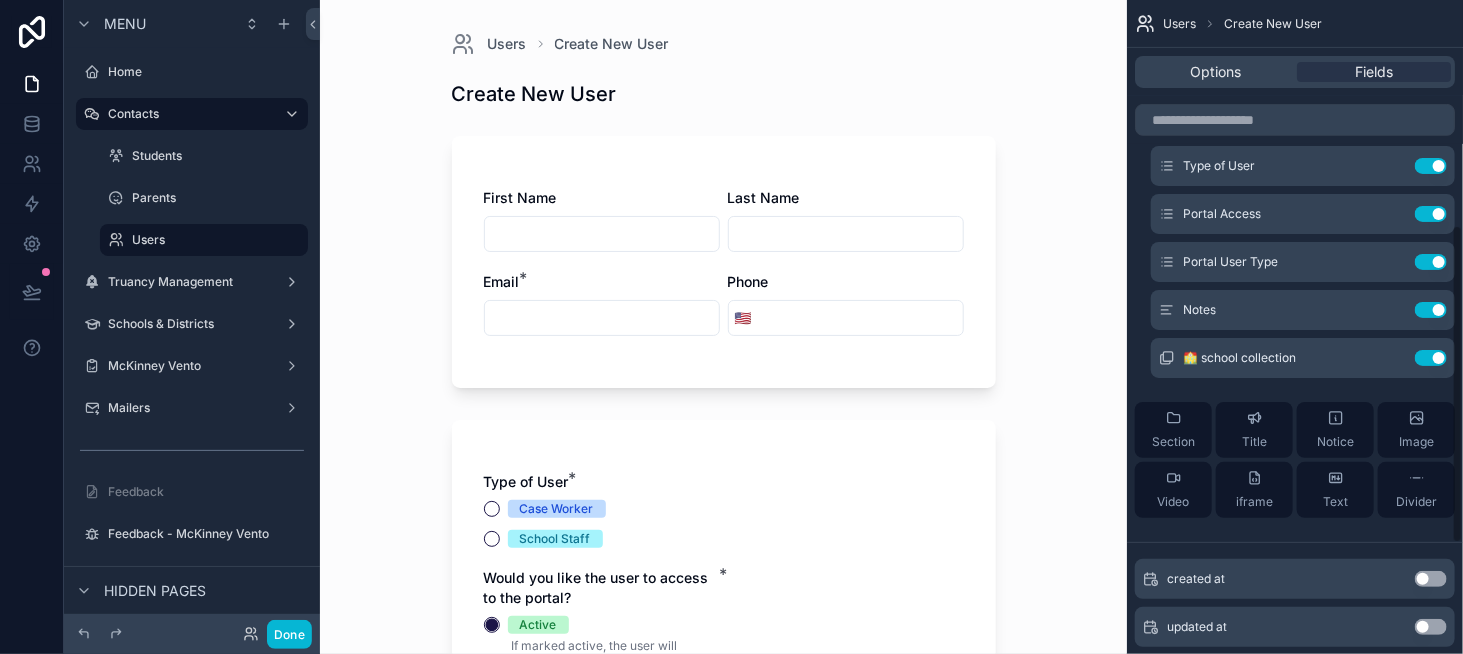 scroll, scrollTop: 286, scrollLeft: 0, axis: vertical 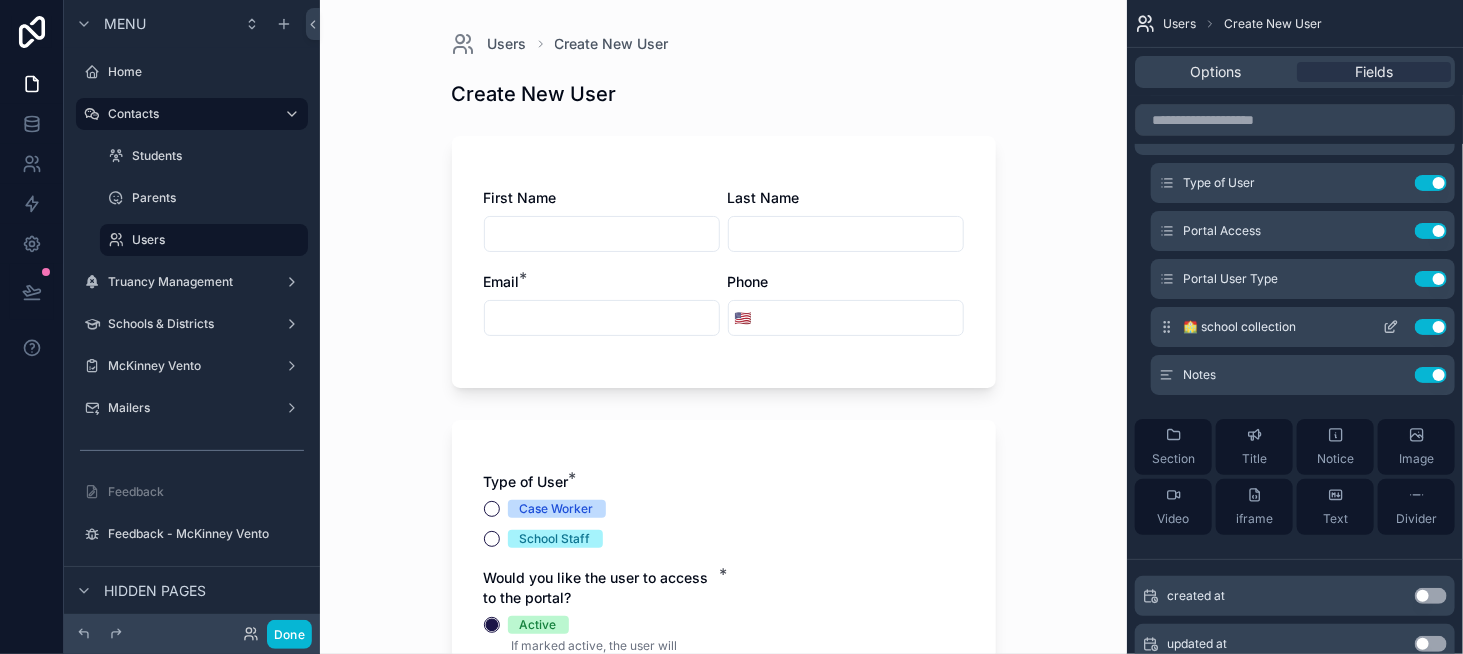 click at bounding box center (1391, 327) 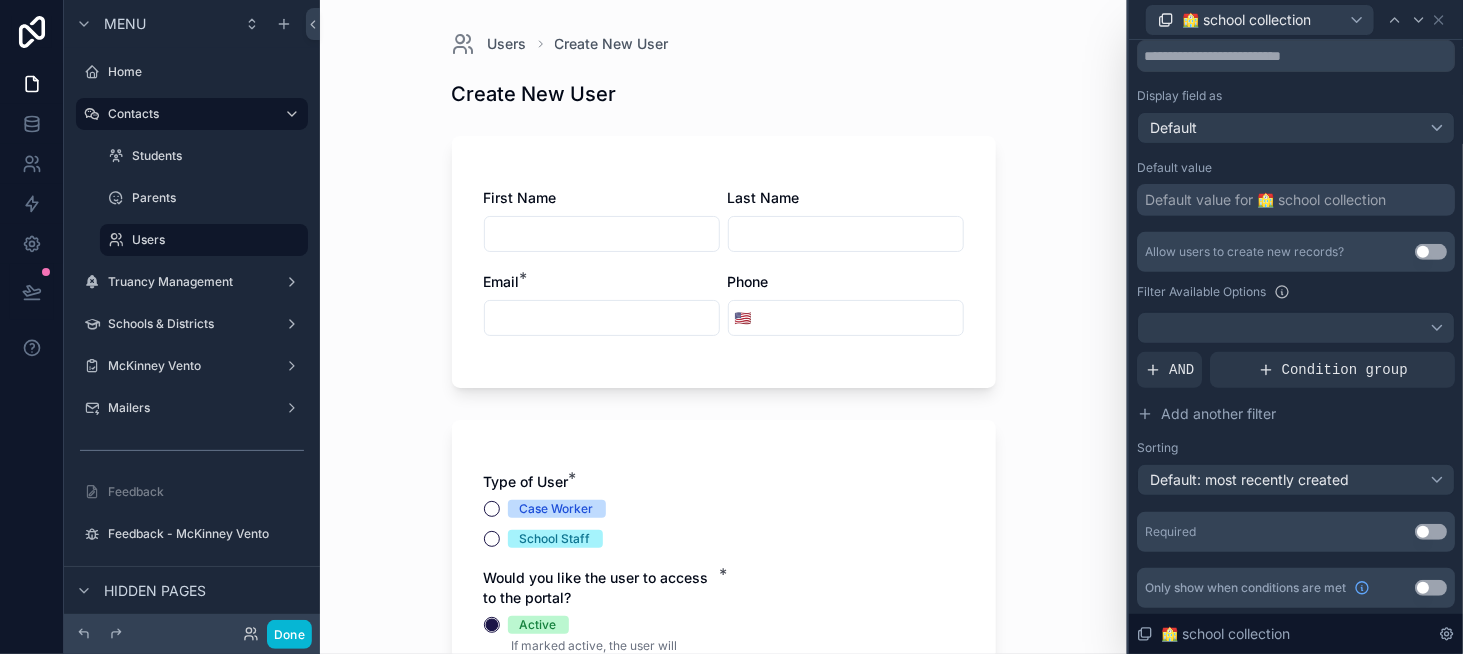 scroll, scrollTop: 281, scrollLeft: 0, axis: vertical 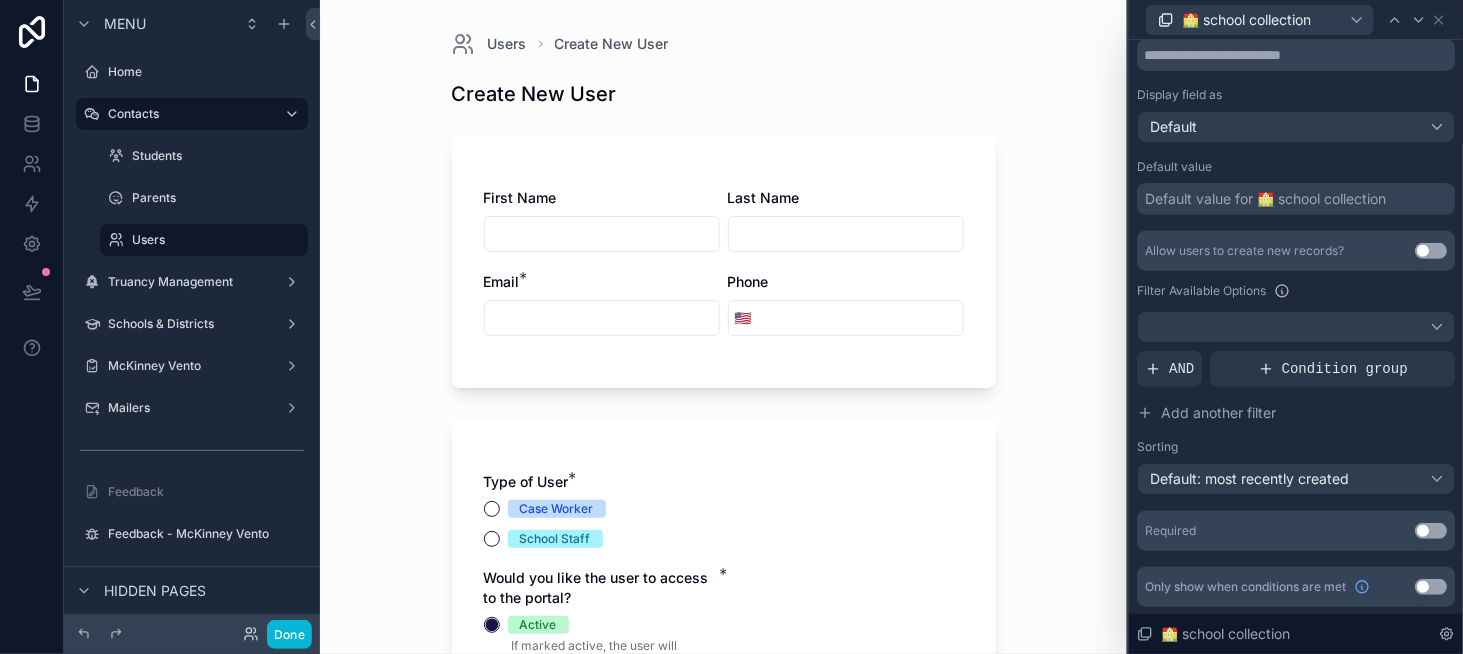 click on "Use setting" at bounding box center (1431, 587) 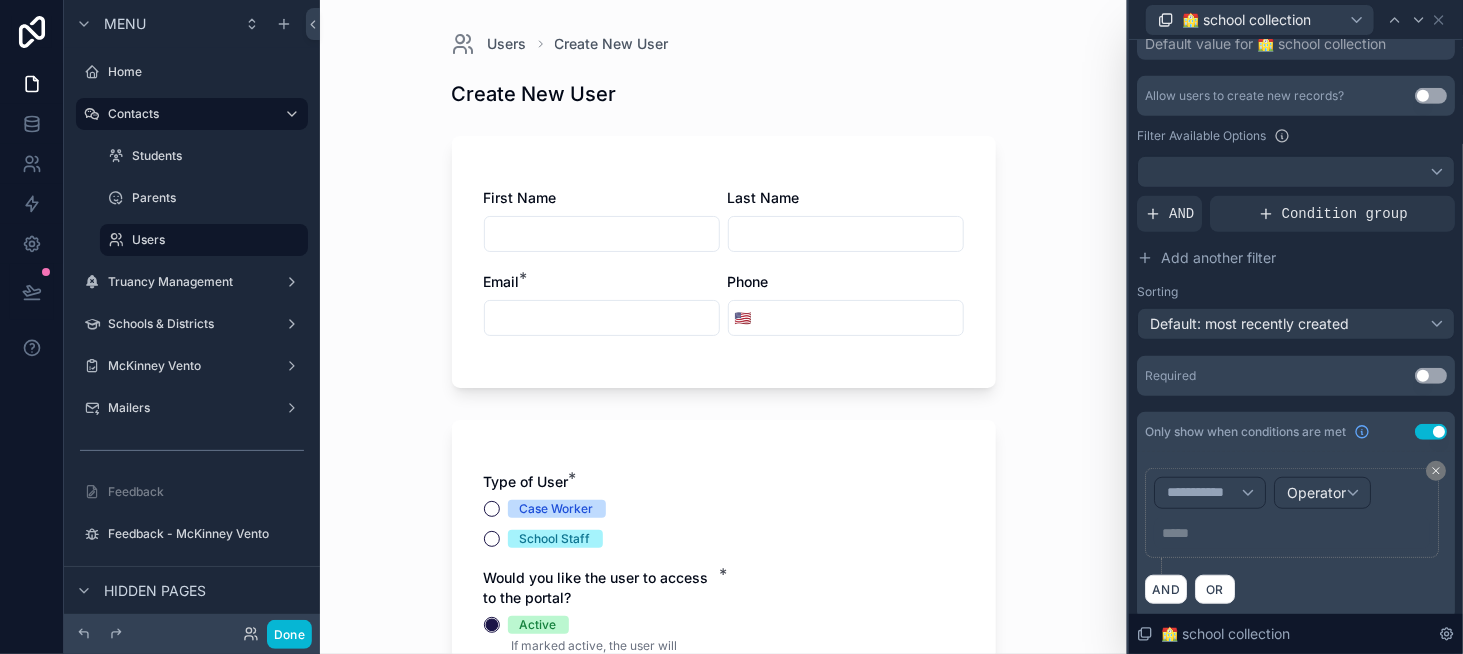 scroll, scrollTop: 448, scrollLeft: 0, axis: vertical 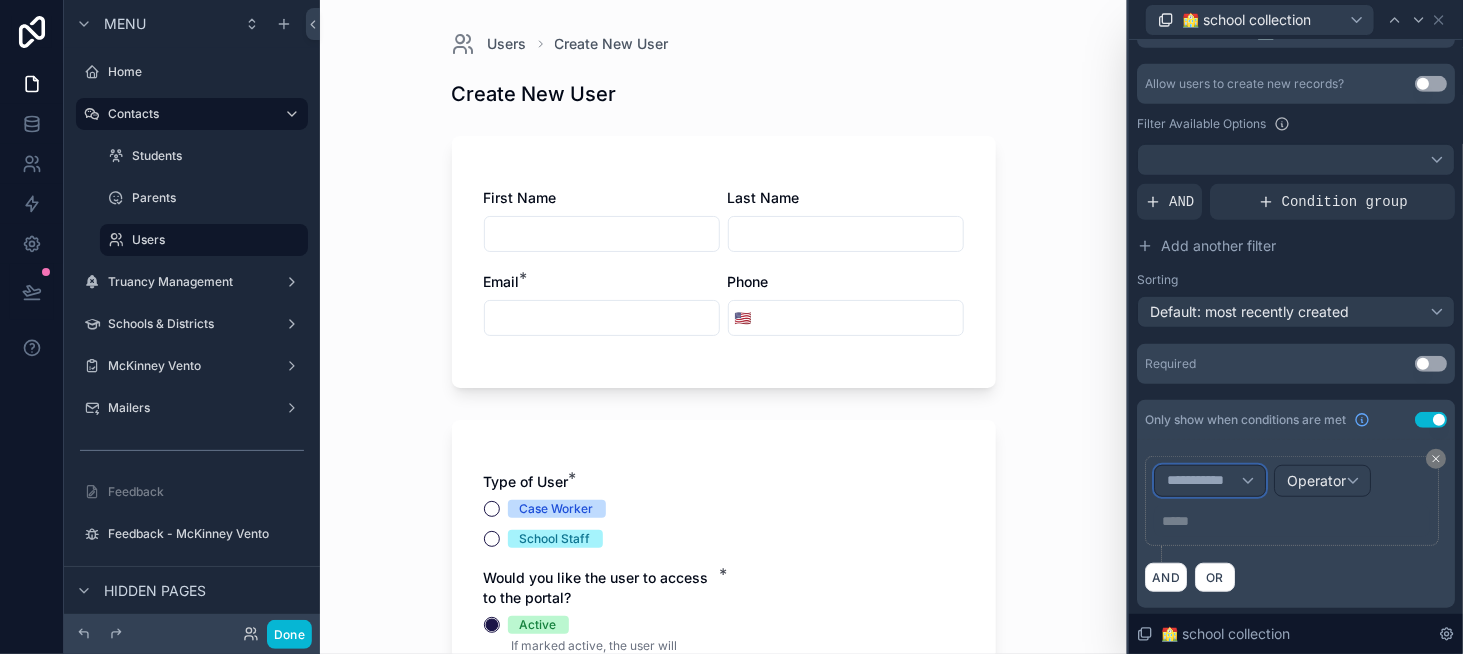 click on "**********" at bounding box center [1210, 481] 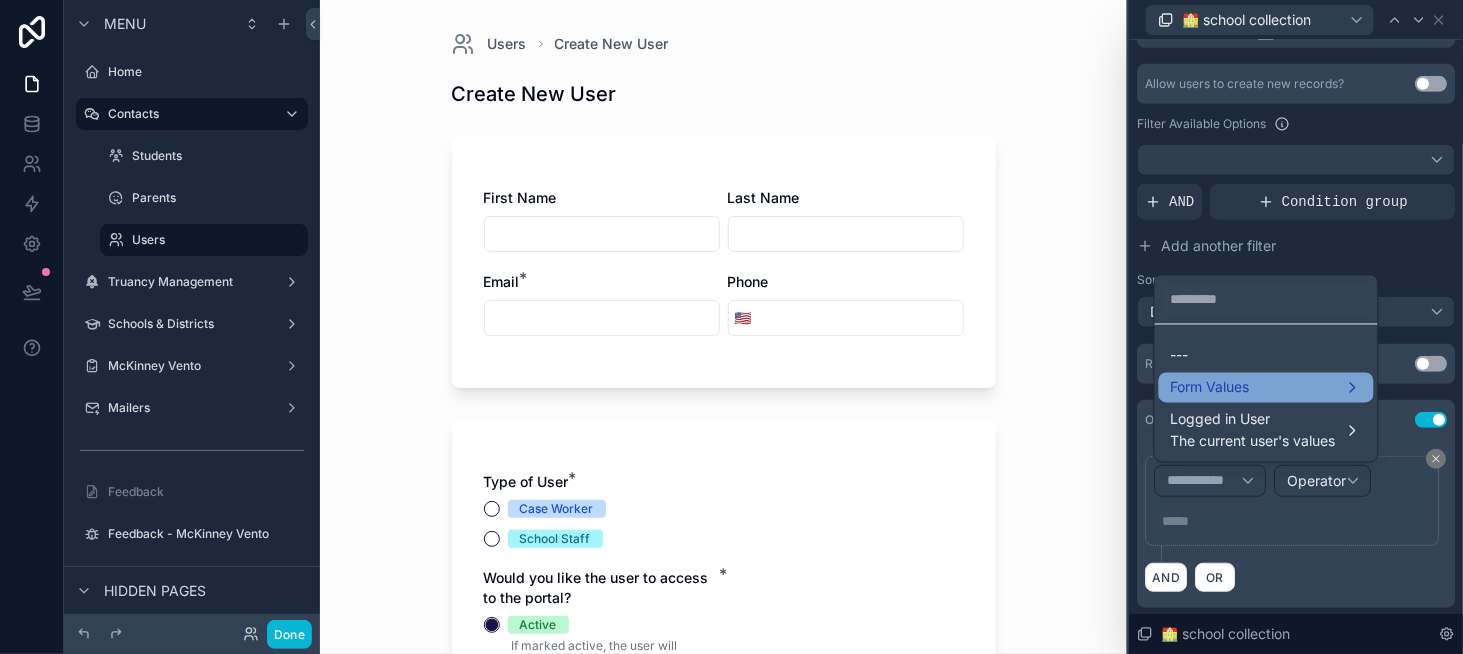 click on "Form Values" at bounding box center (1210, 387) 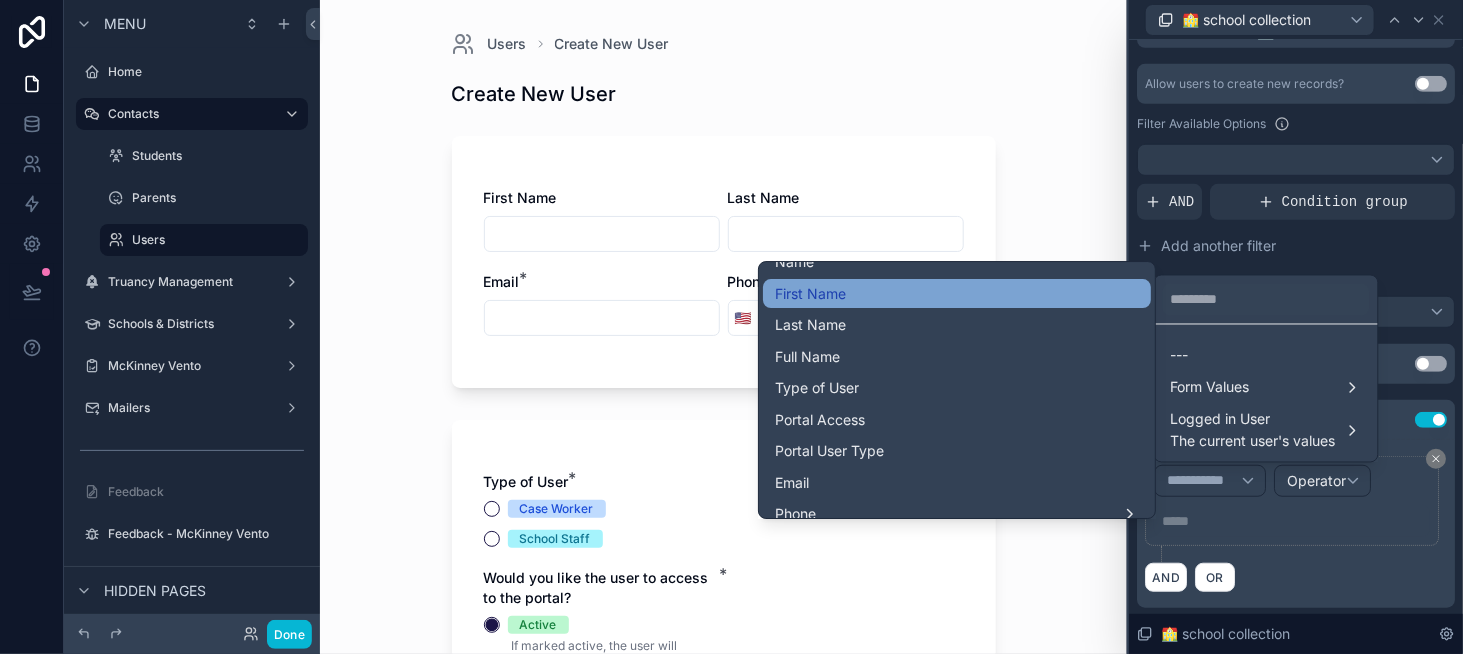 scroll, scrollTop: 200, scrollLeft: 0, axis: vertical 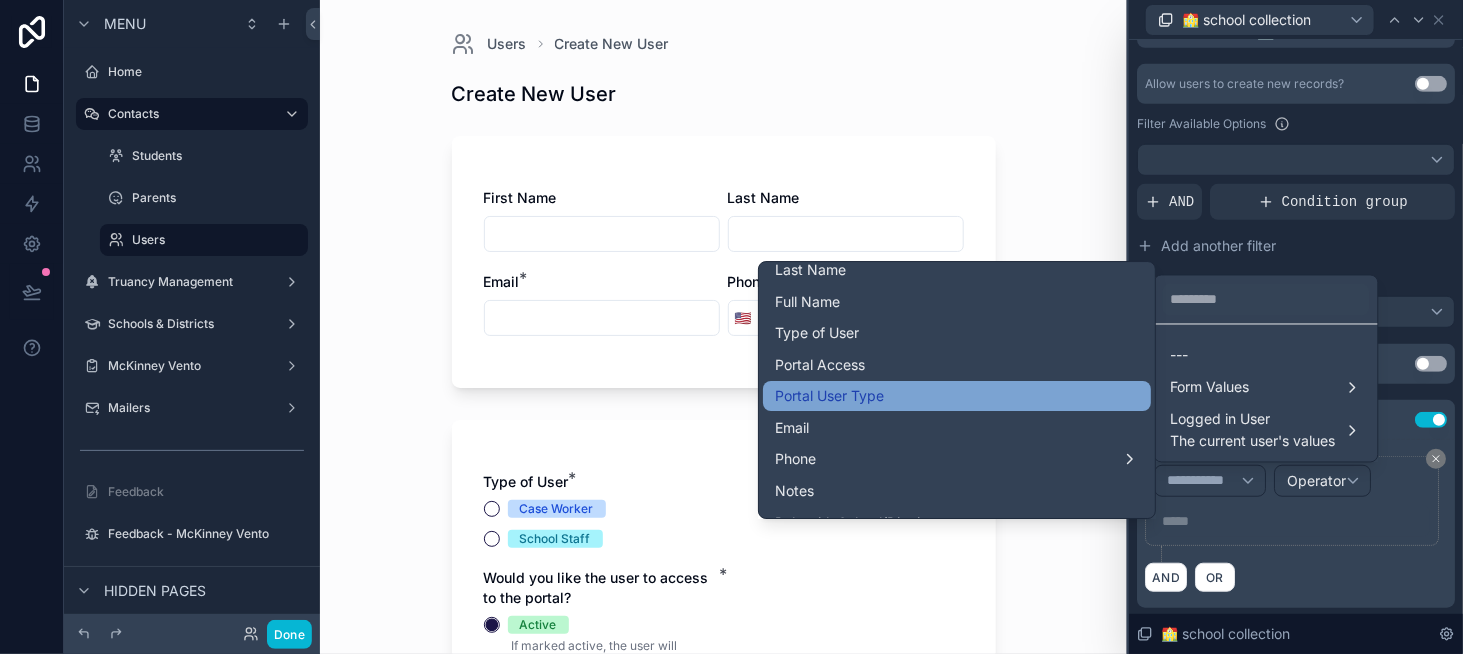 click on "Portal User Type" at bounding box center [957, 396] 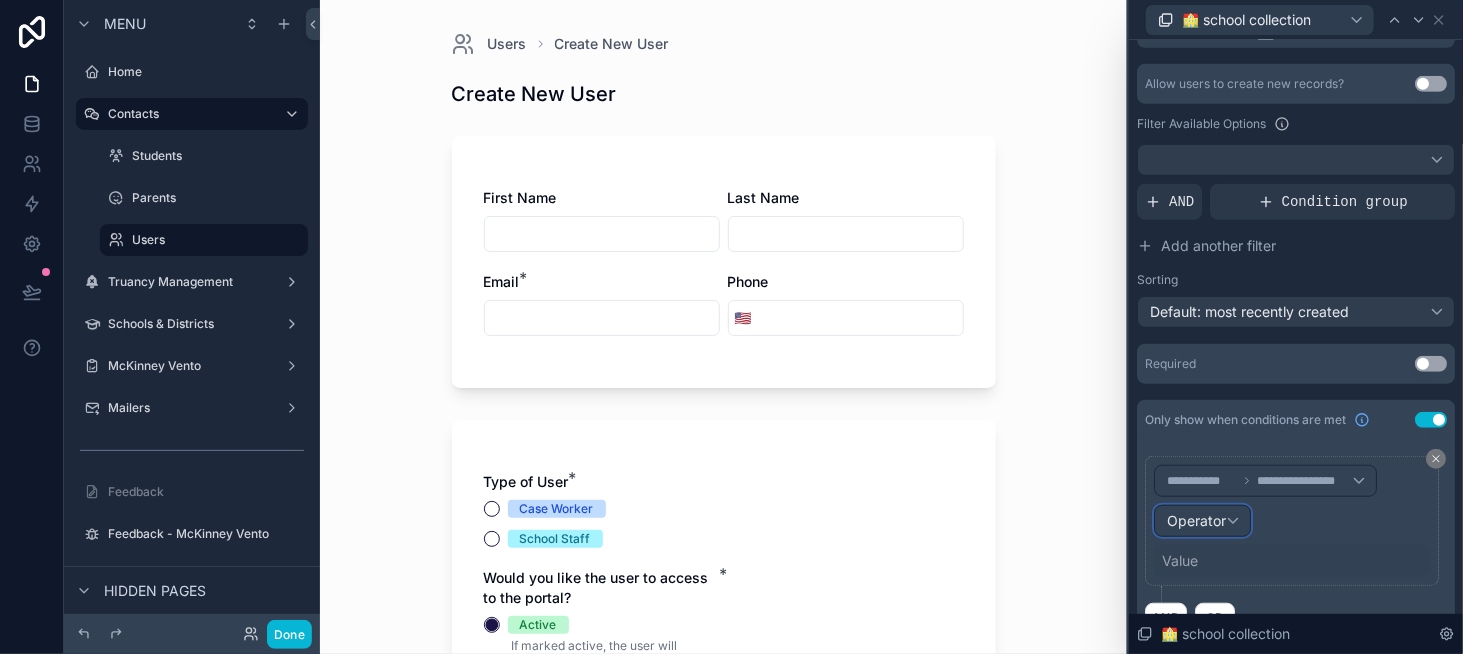 click on "Operator" at bounding box center [1196, 520] 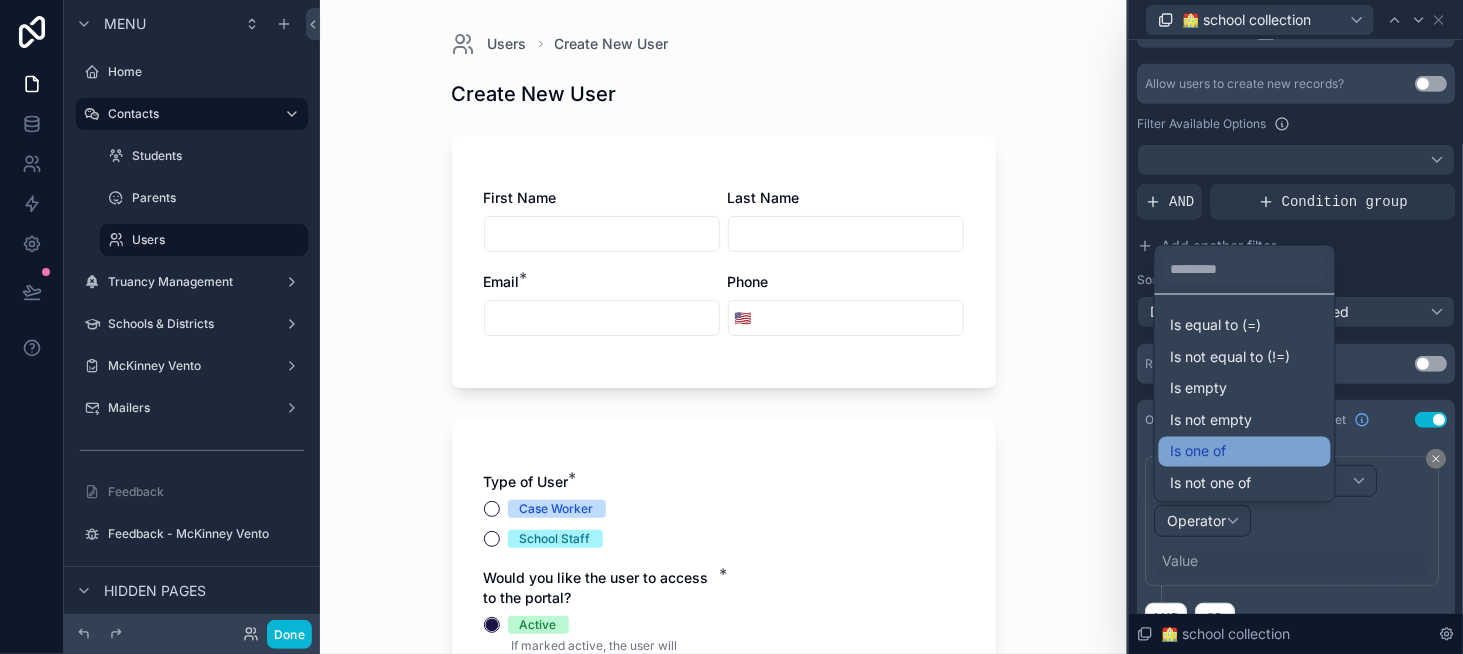 click on "Is one of" at bounding box center [1199, 452] 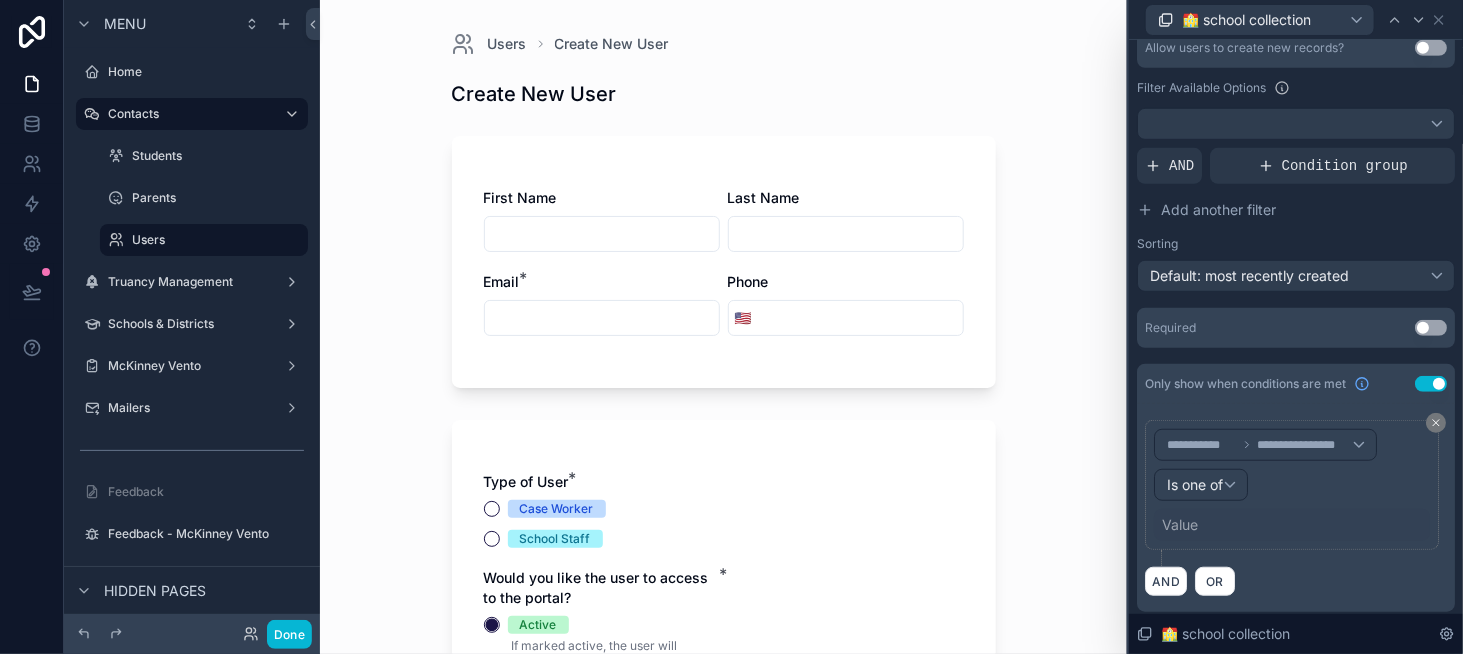 scroll, scrollTop: 488, scrollLeft: 0, axis: vertical 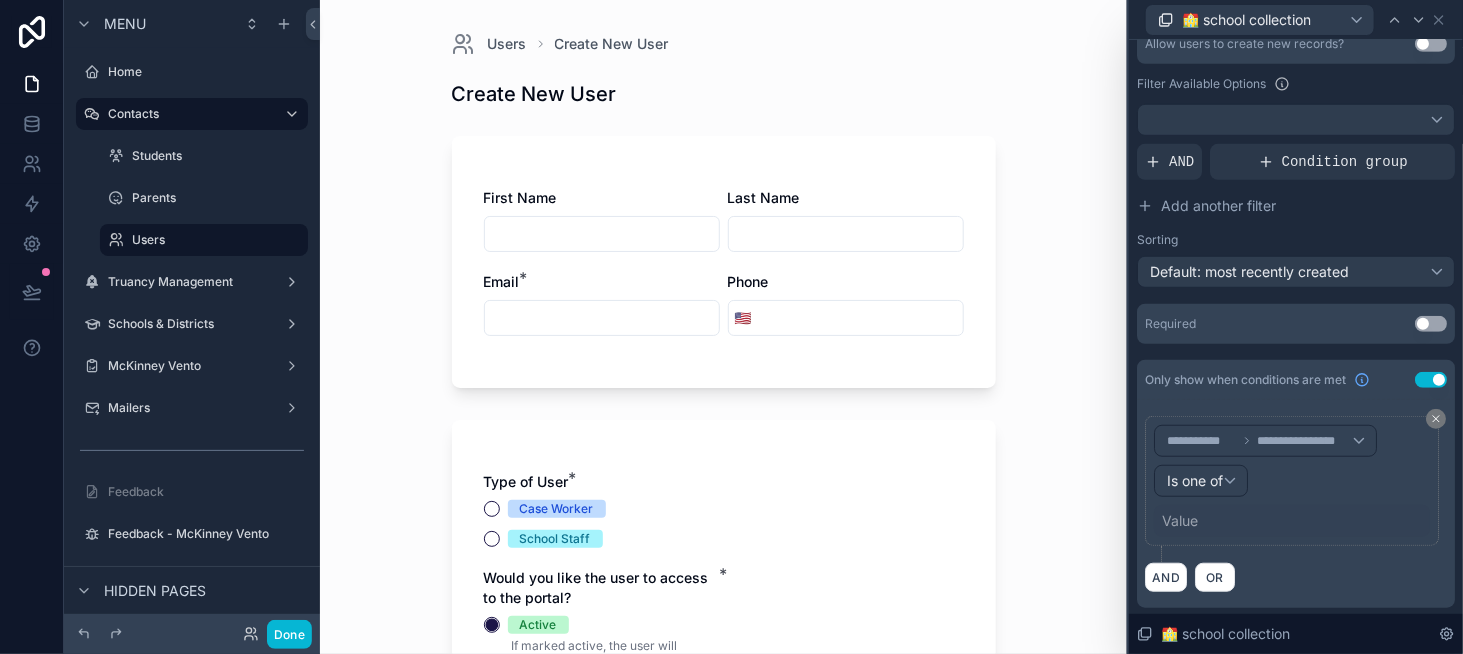 click on "Value" at bounding box center [1180, 521] 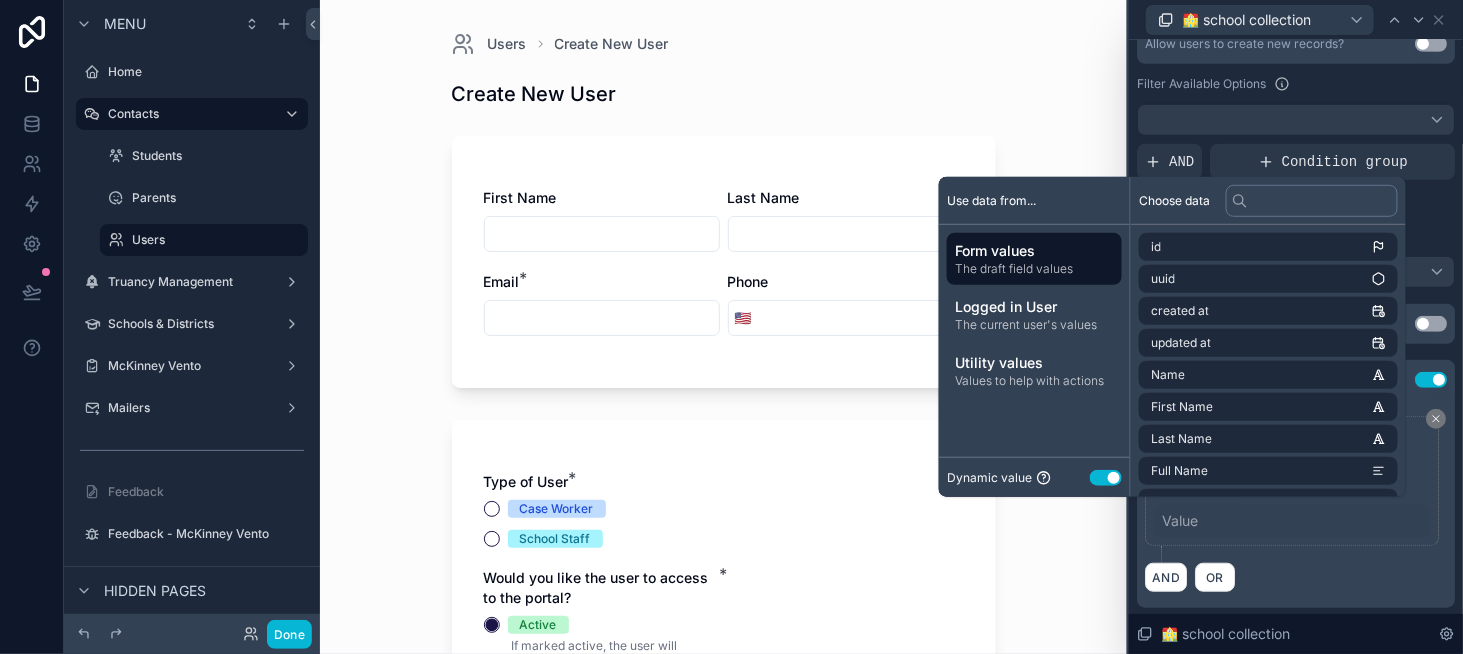 click on "Use setting" at bounding box center [1106, 477] 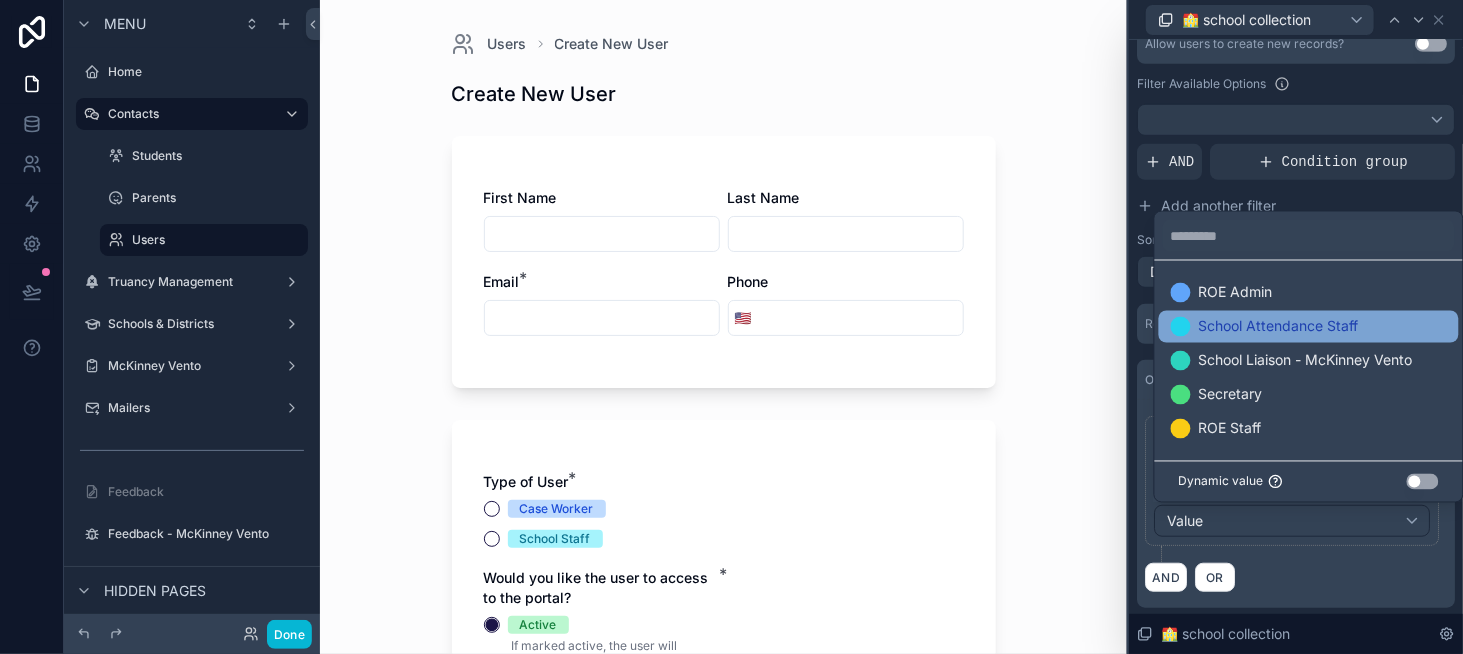 click on "School Attendance Staff" at bounding box center (1279, 327) 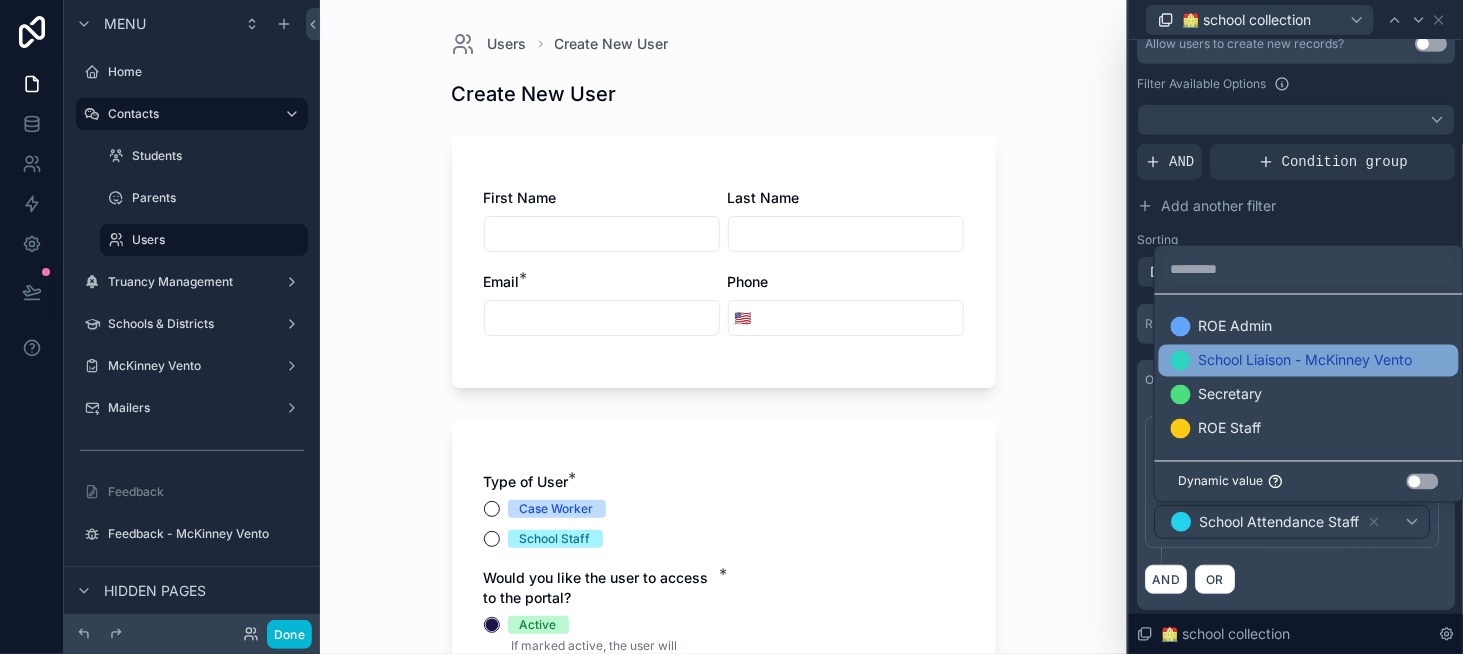 click on "School Liaison - McKinney Vento" at bounding box center [1306, 361] 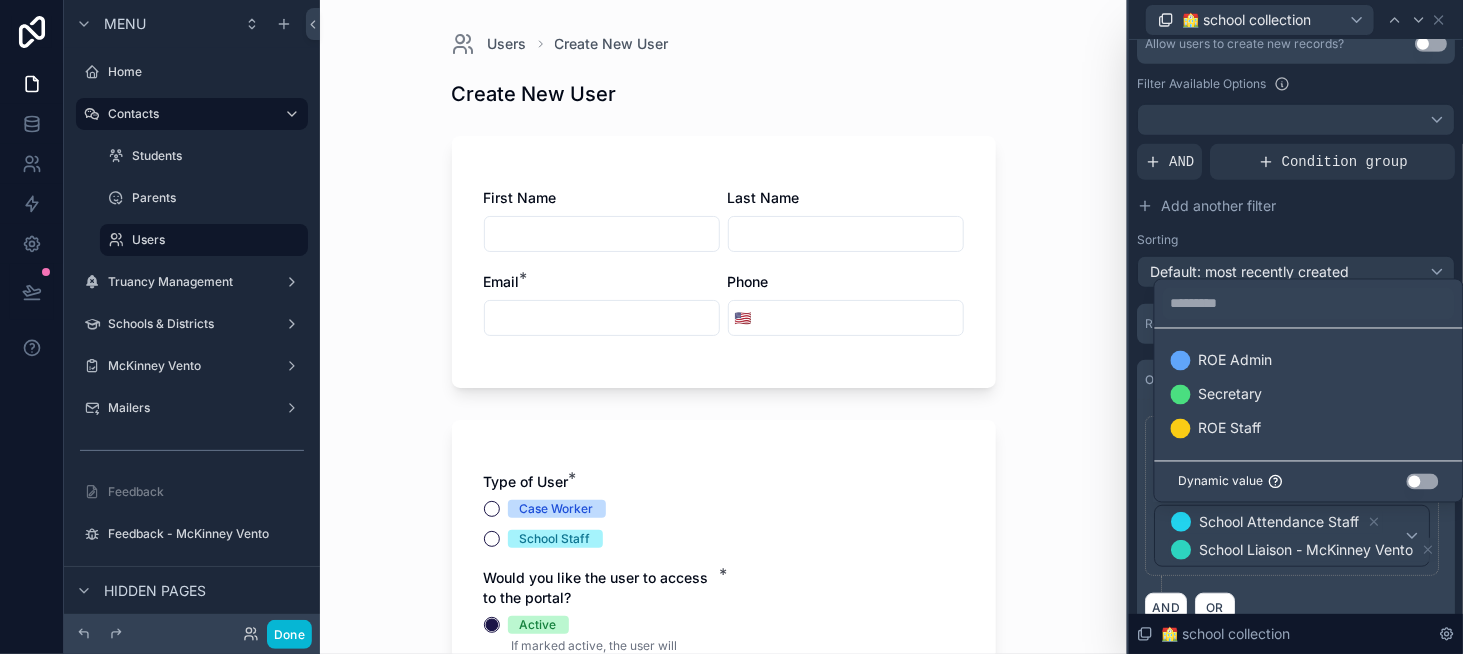 click on "Users Create New User Create New User First Name Last Name Email * Phone 🇺🇸 Type of User * Case Worker School Staff Would you like the user to access to the portal? * Active If marked active, the user will receive access to the portal Inactive Portal User Type What type of access would like the user to have? ROE Admin School Attendance Staff School Liaison - McKinney Vento Secretary ROE Staff Notes Save" at bounding box center (723, 327) 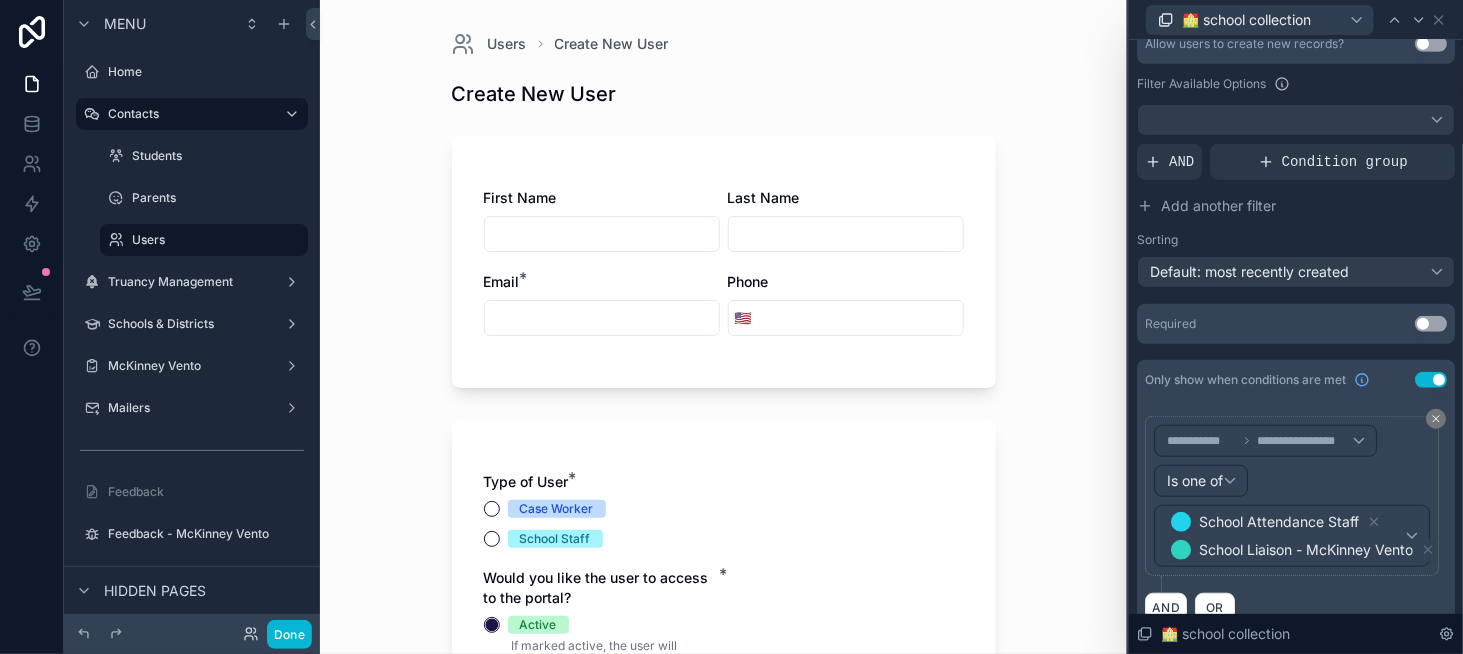 click on "Use setting" at bounding box center (1431, 324) 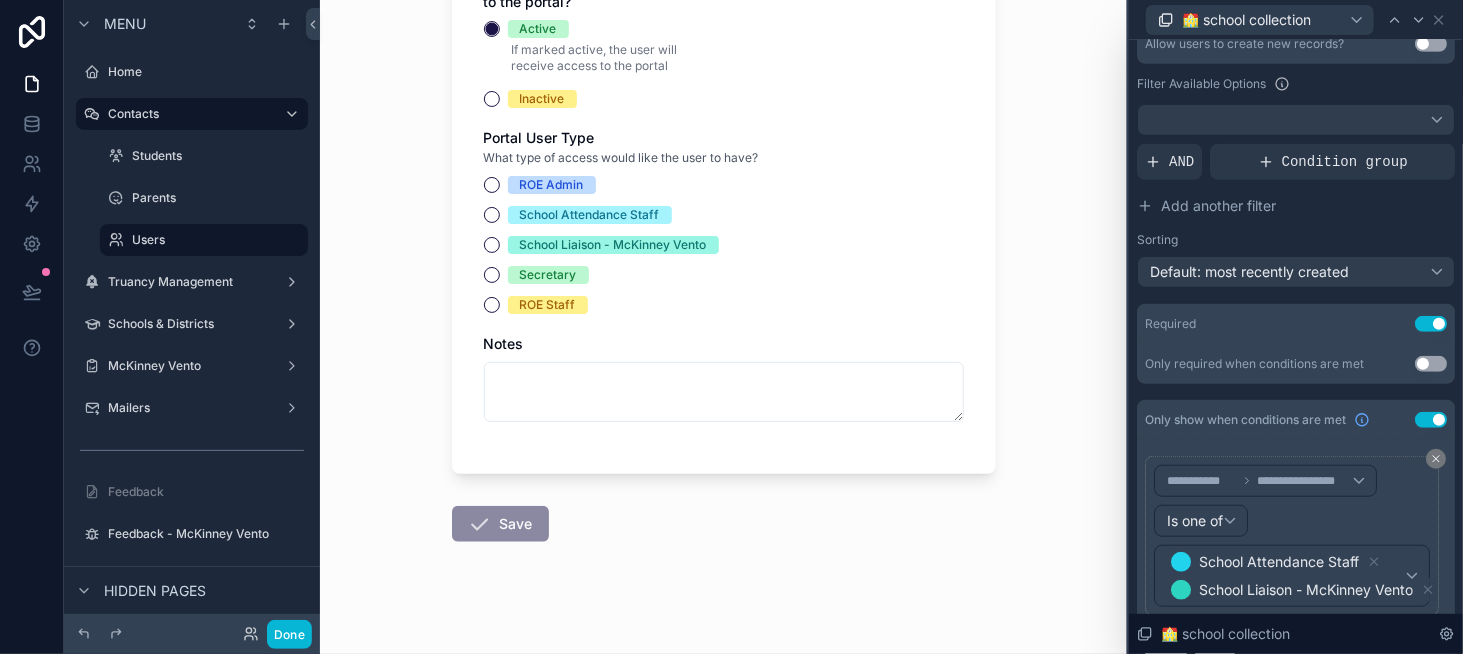 scroll, scrollTop: 600, scrollLeft: 0, axis: vertical 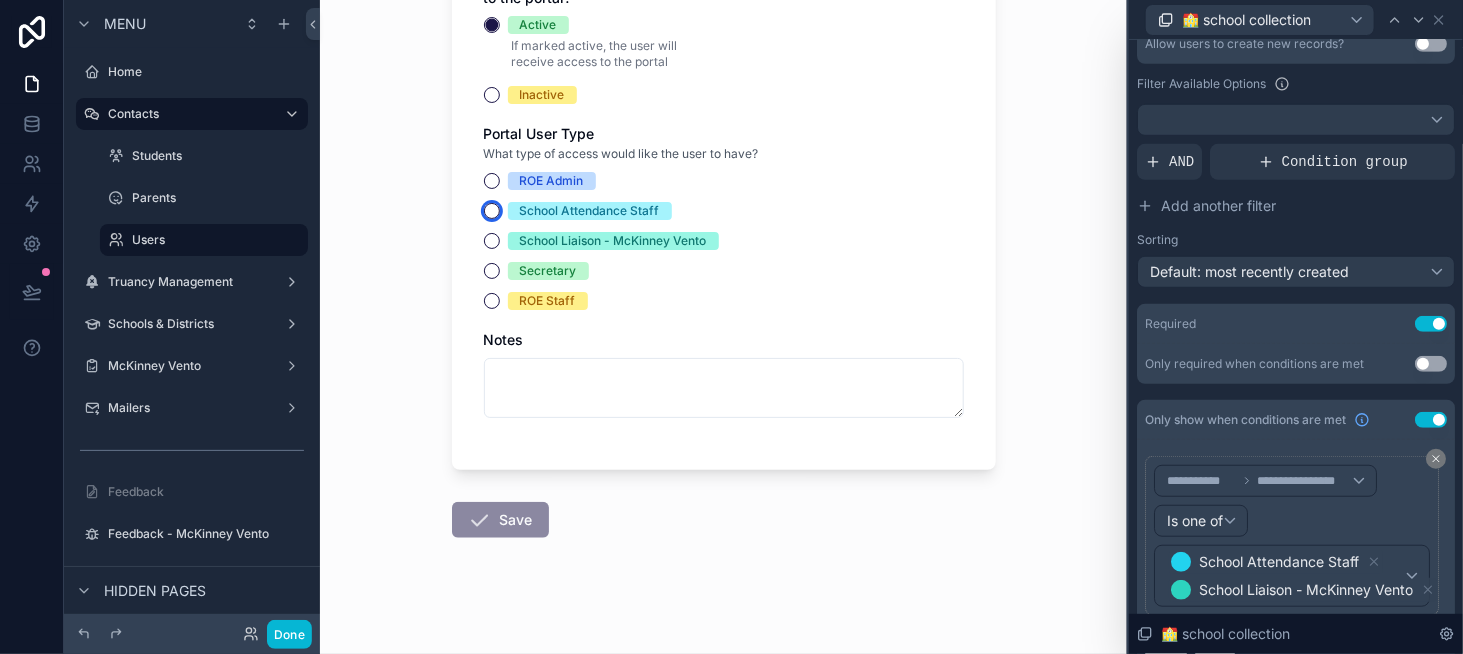 click on "School Attendance Staff" at bounding box center (492, 211) 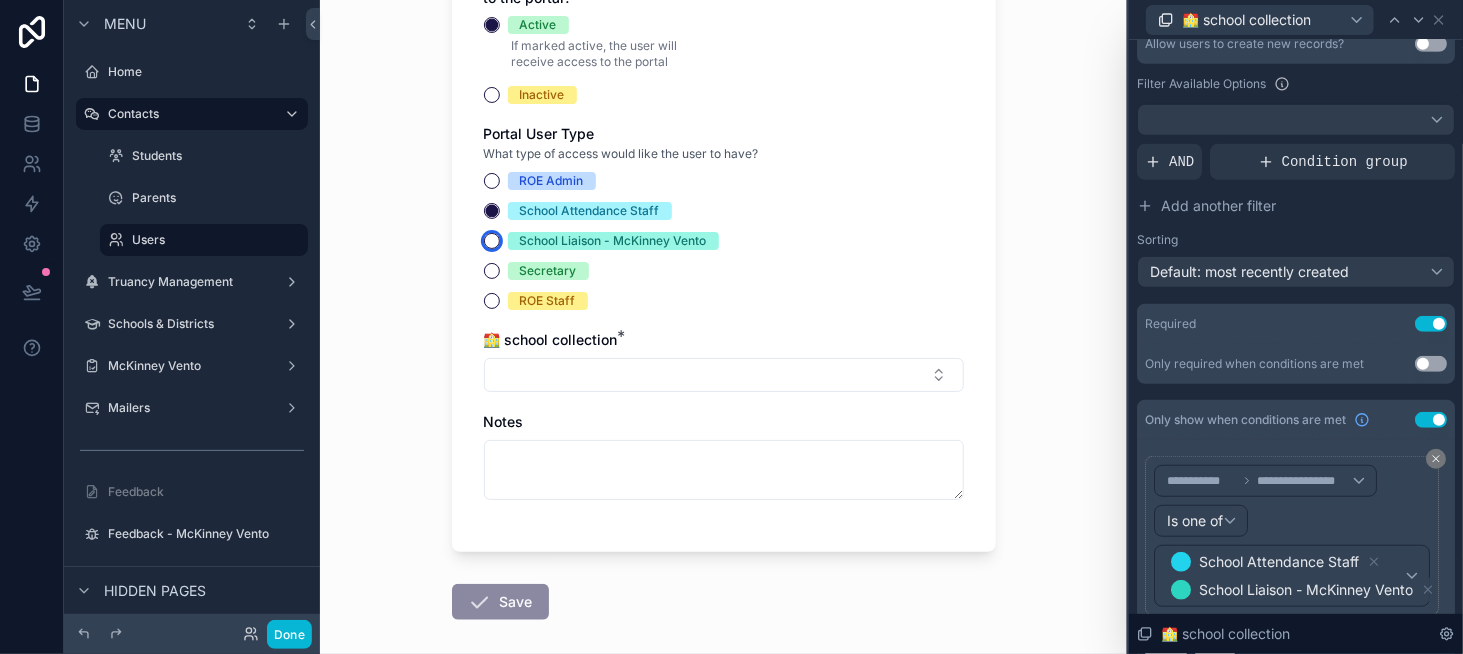 click on "School Liaison - McKinney Vento" at bounding box center [492, 241] 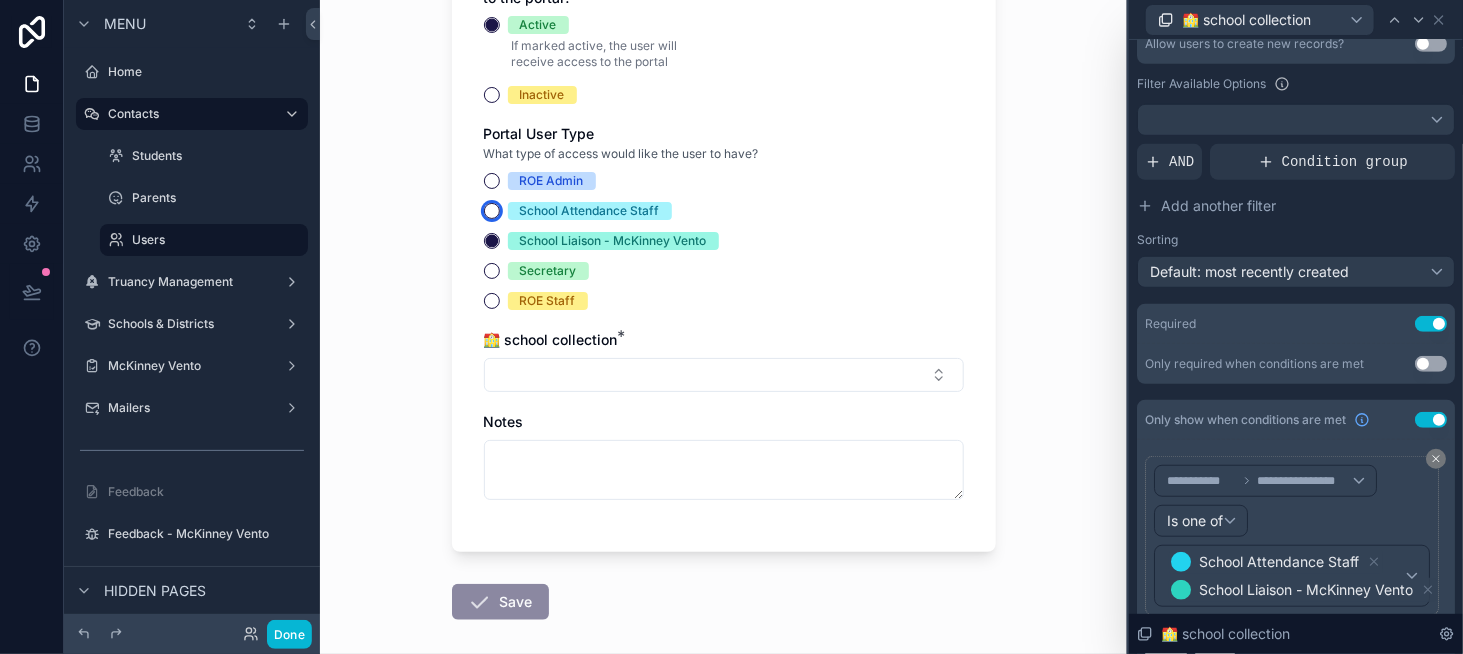click on "School Attendance Staff" at bounding box center (492, 211) 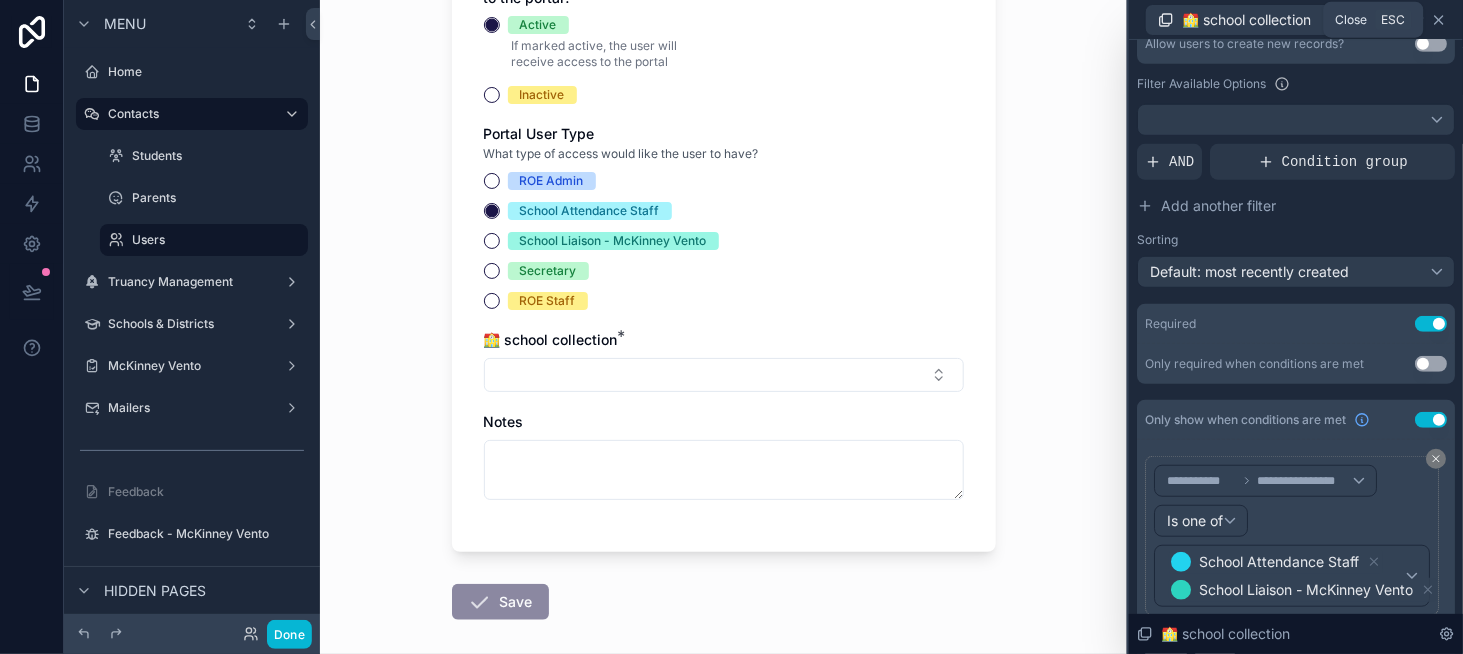 click 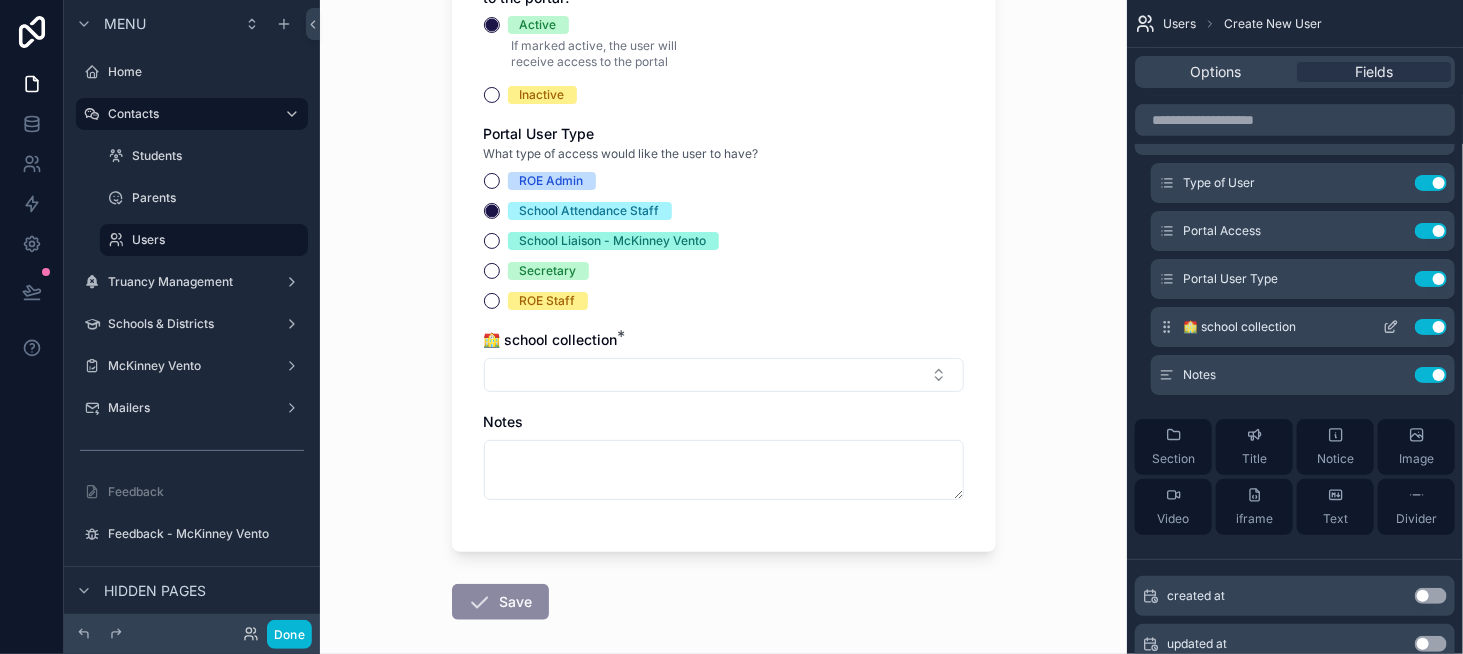 click 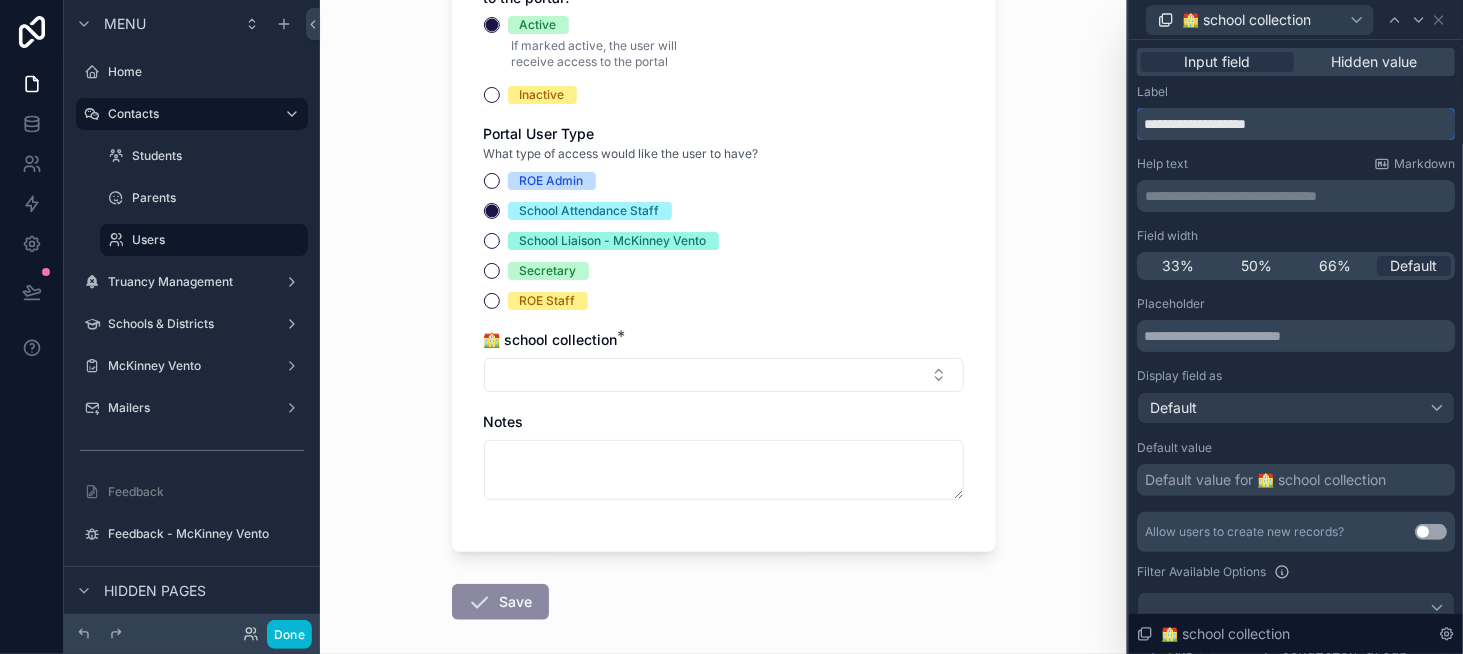 click on "**********" at bounding box center (1296, 124) 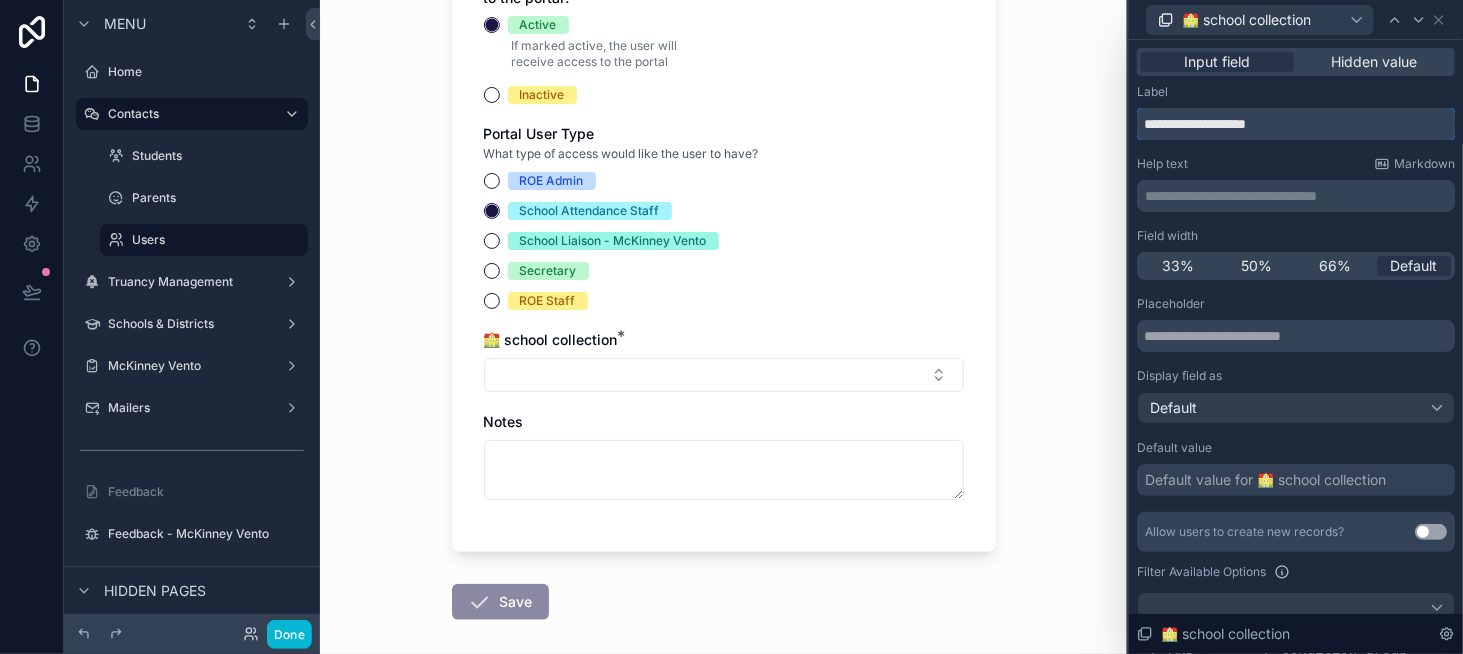 click on "**********" at bounding box center [1296, 124] 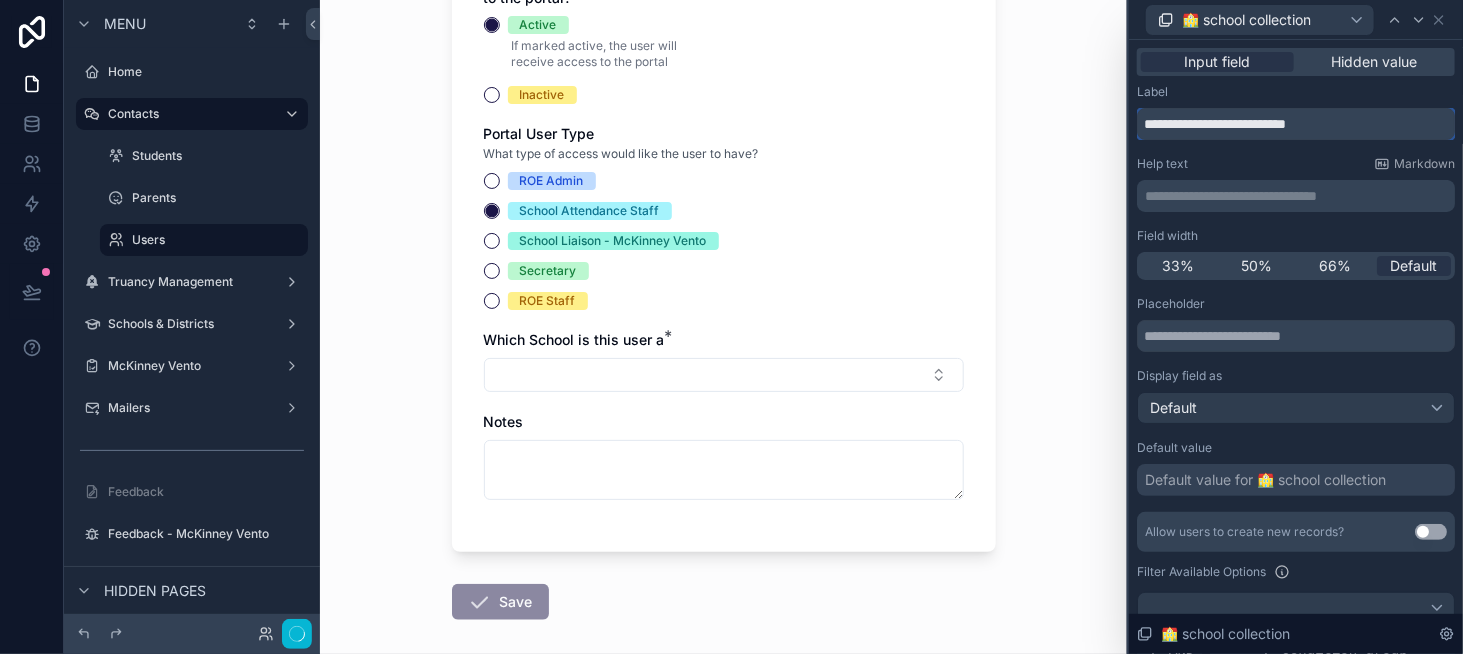scroll, scrollTop: 0, scrollLeft: 0, axis: both 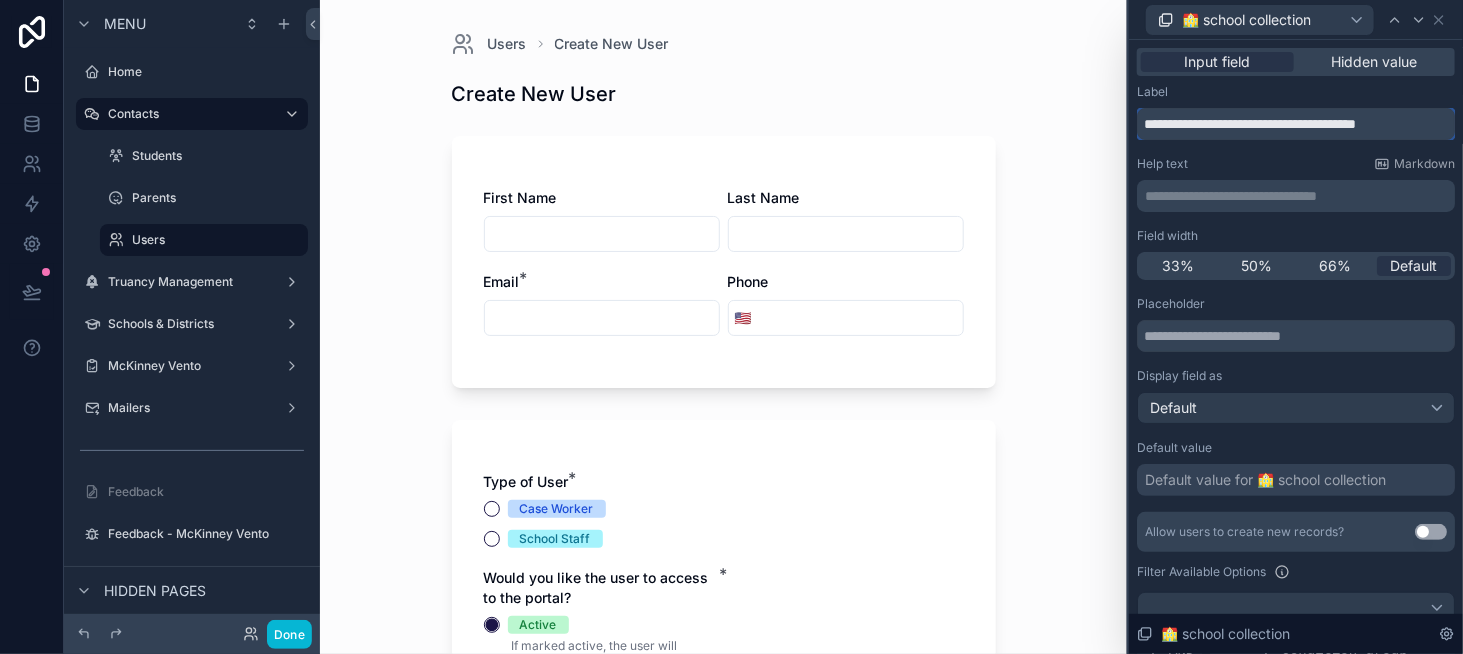 drag, startPoint x: 1198, startPoint y: 119, endPoint x: 1186, endPoint y: 120, distance: 12.0415945 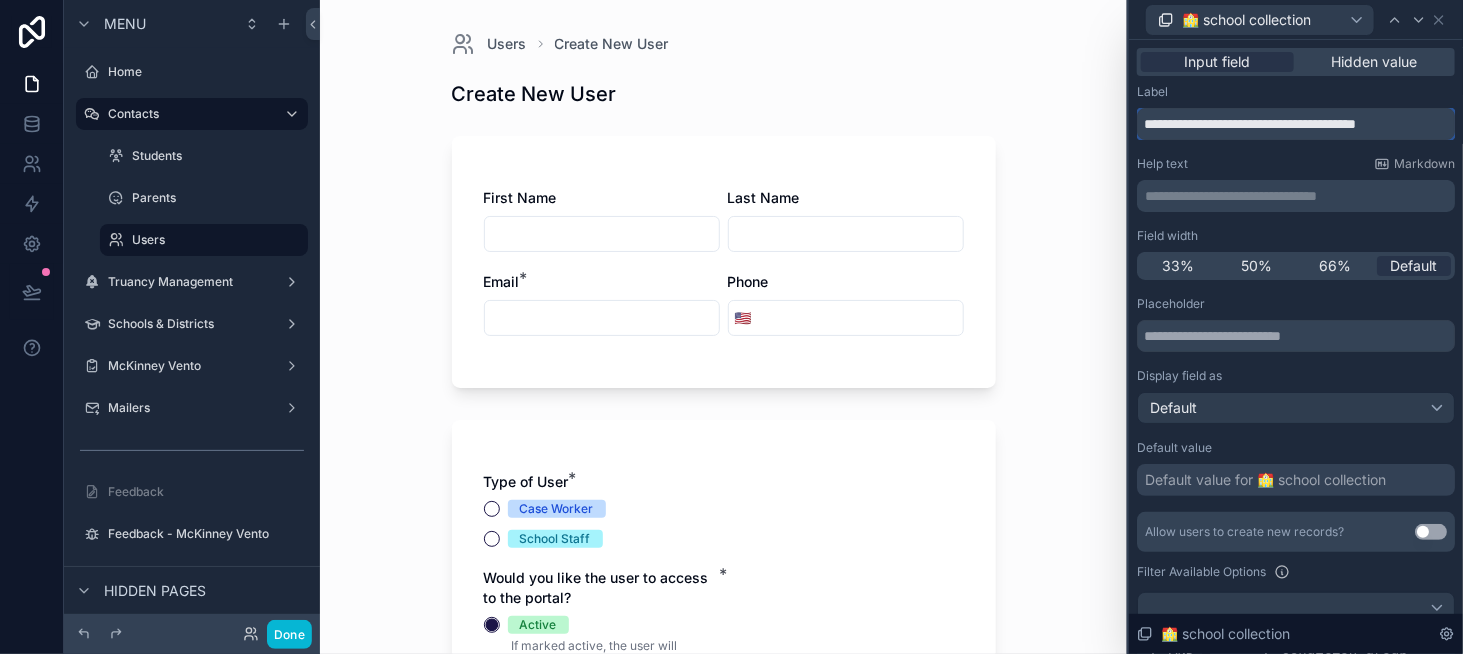 click on "**********" at bounding box center (1296, 124) 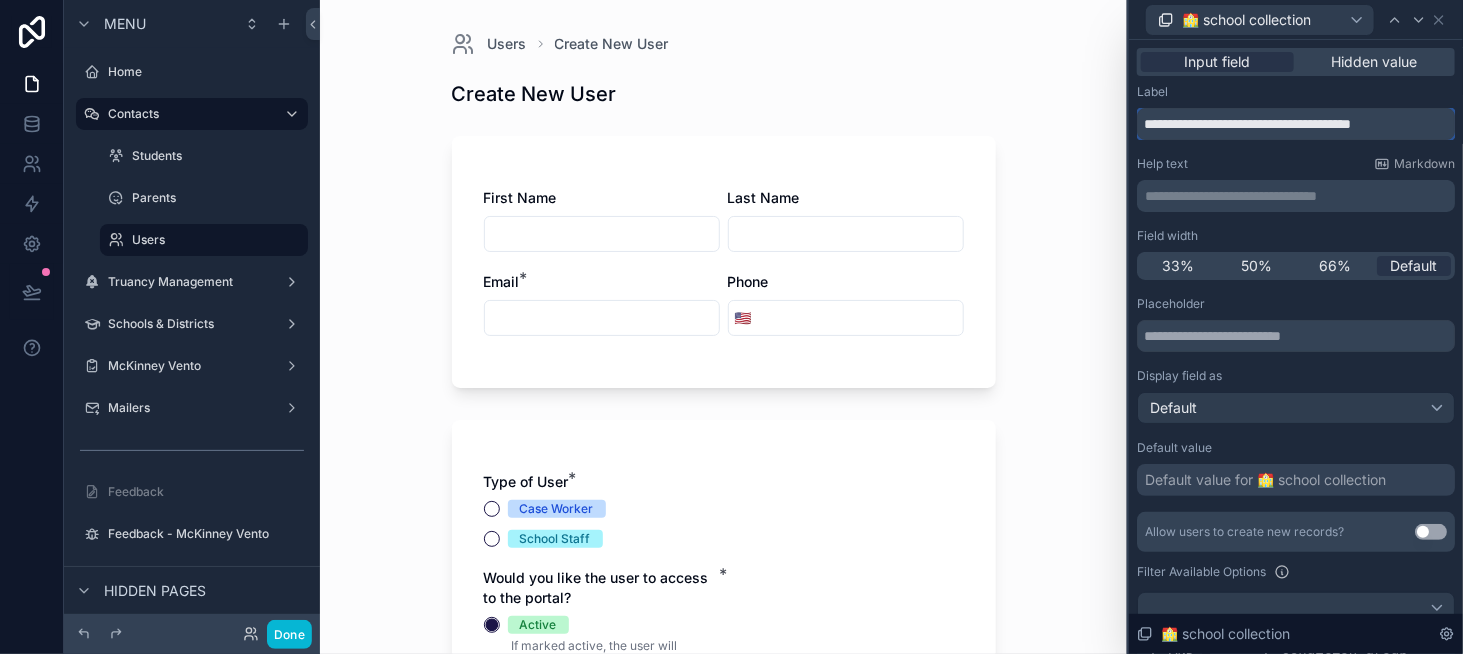 click on "**********" at bounding box center (1296, 124) 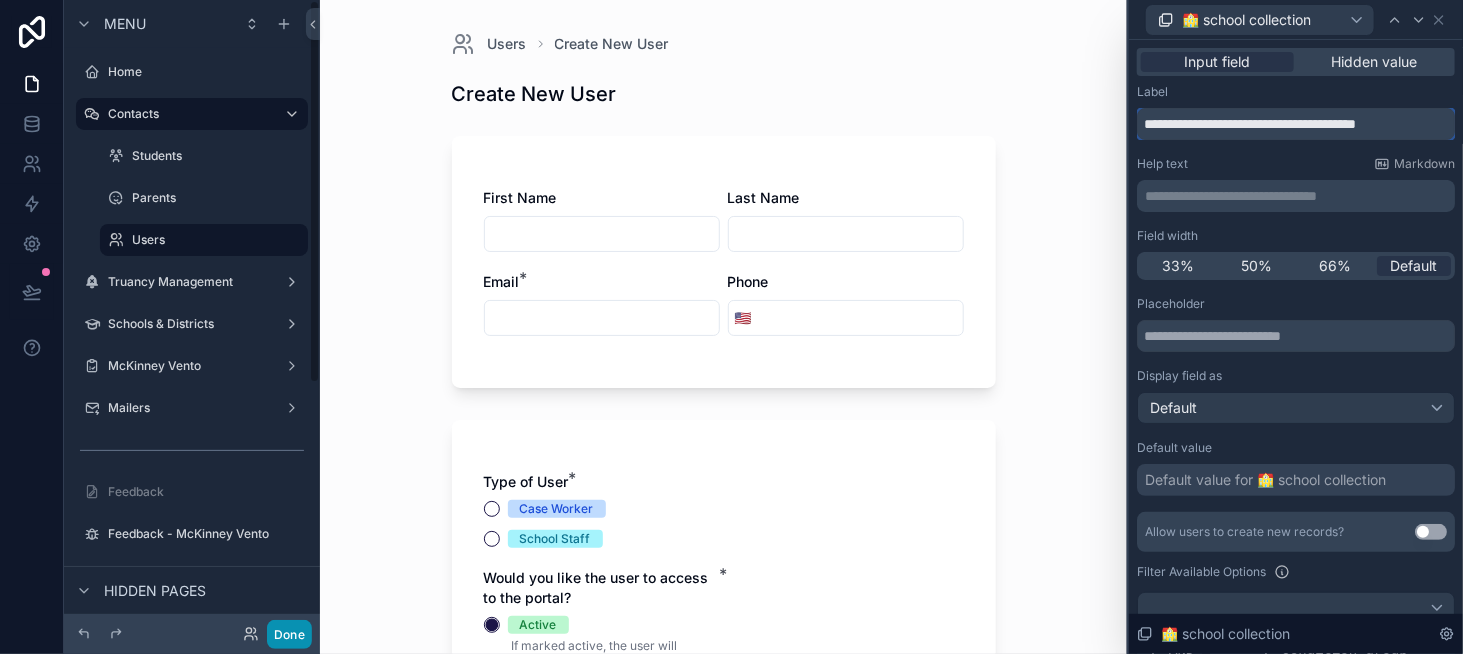 type on "**********" 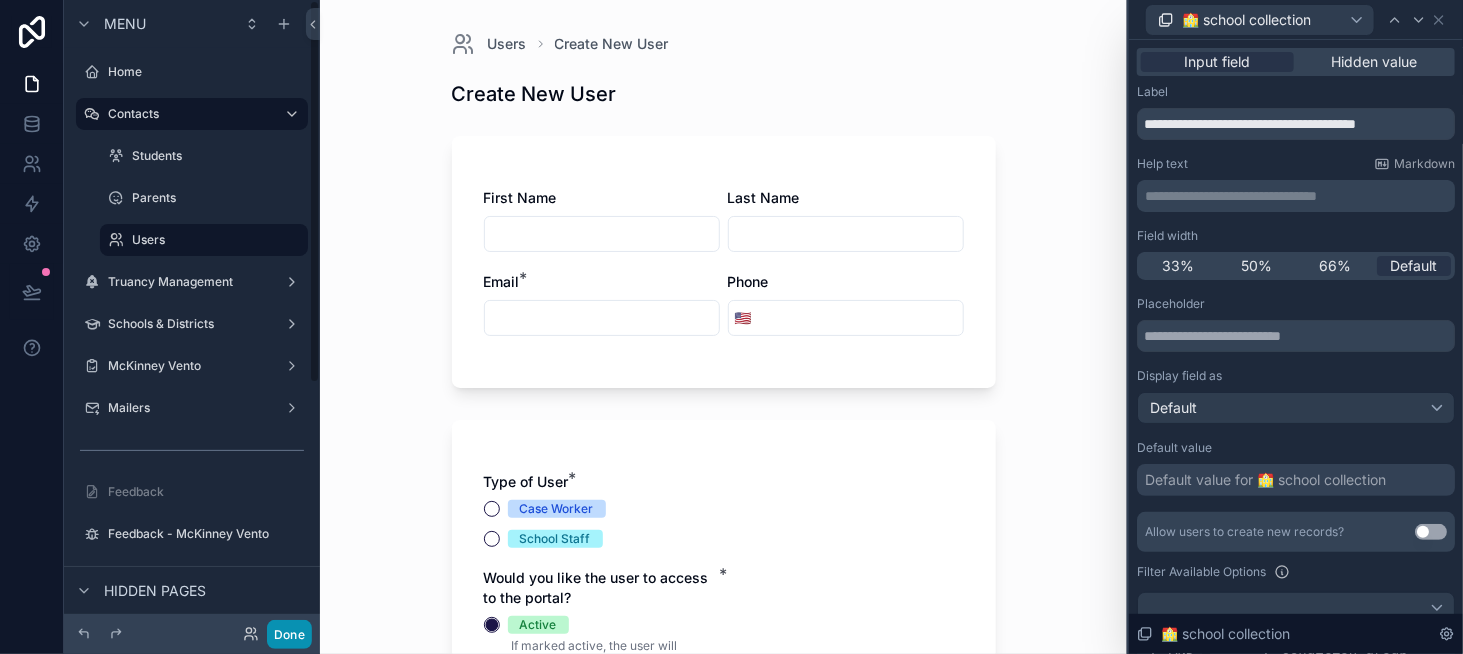 click on "Done" at bounding box center [289, 634] 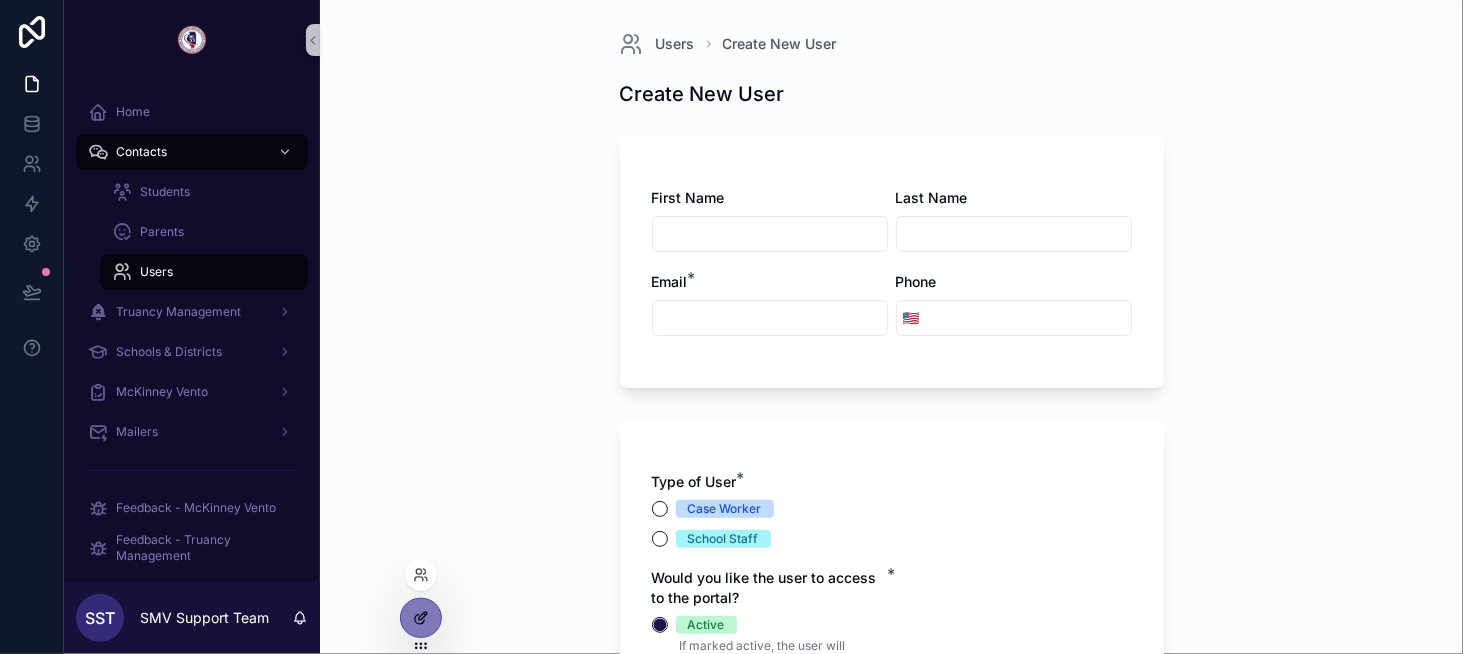 click 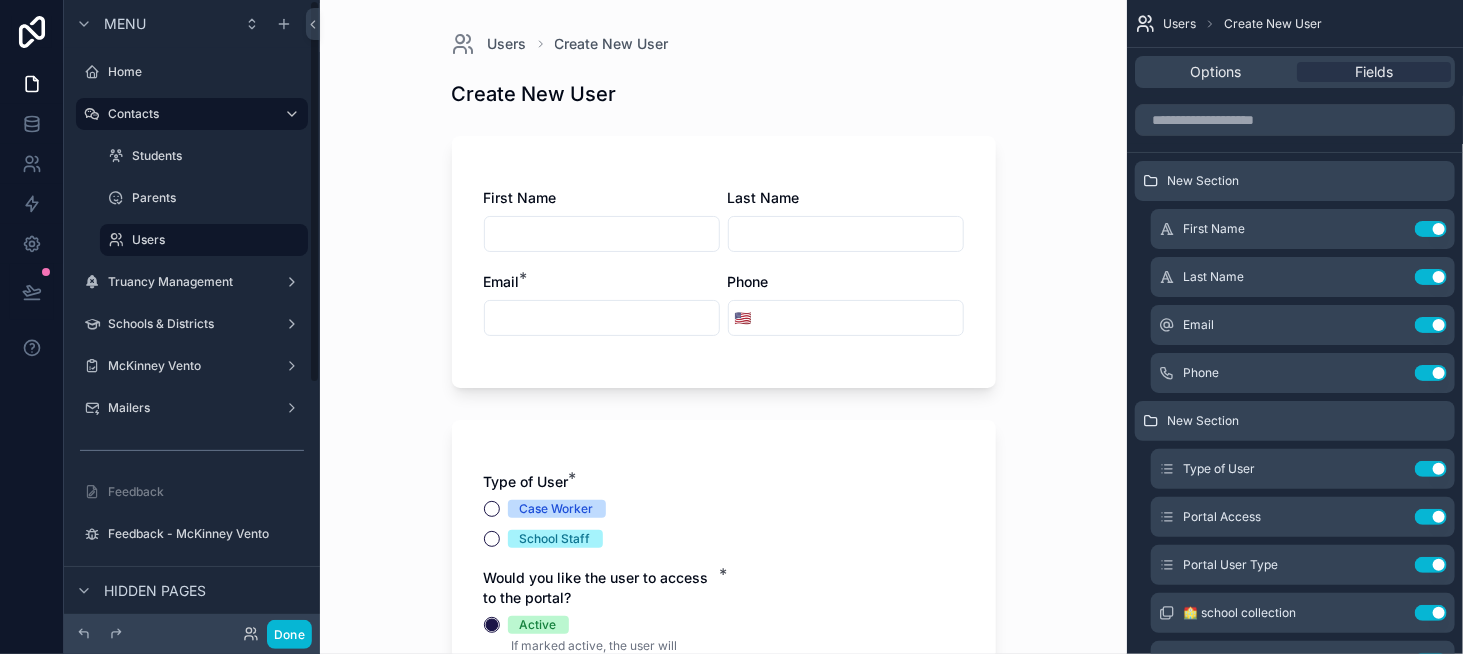 click on "Truancy Management" at bounding box center (192, 282) 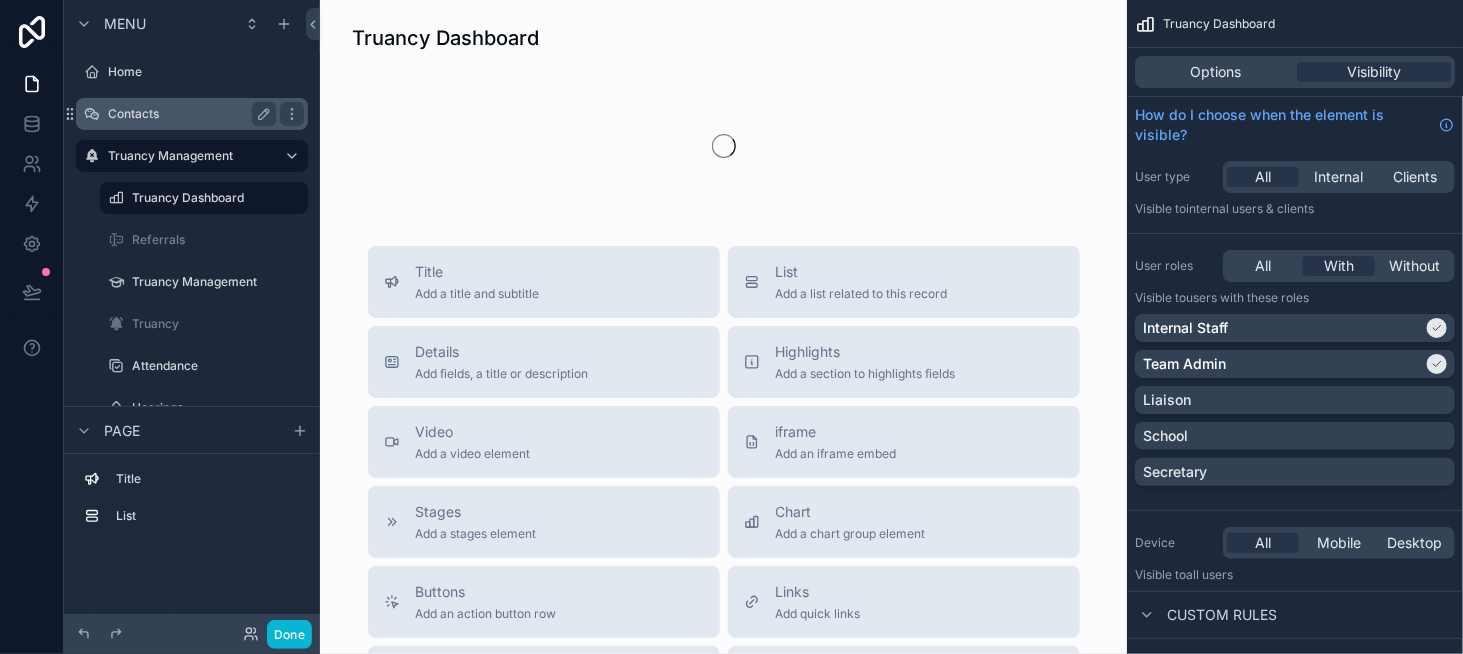 click on "Contacts" at bounding box center (188, 114) 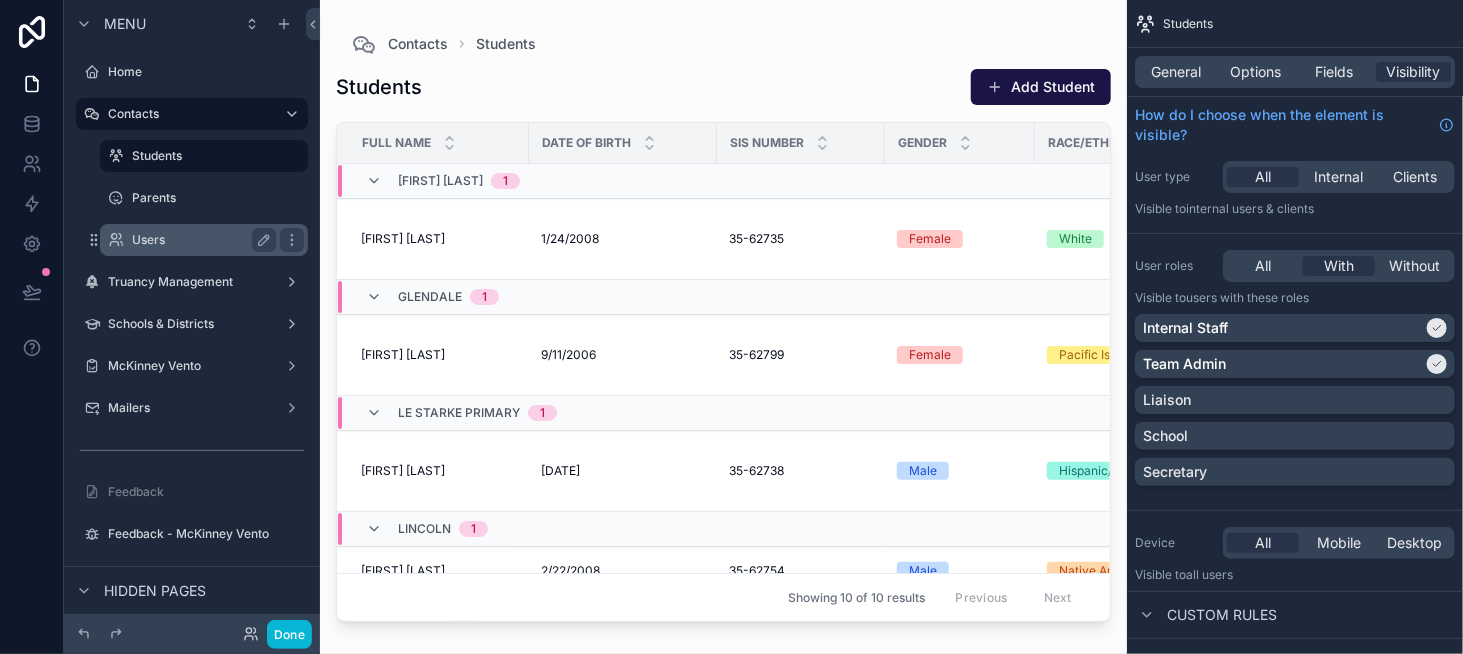 click on "Users" at bounding box center [200, 240] 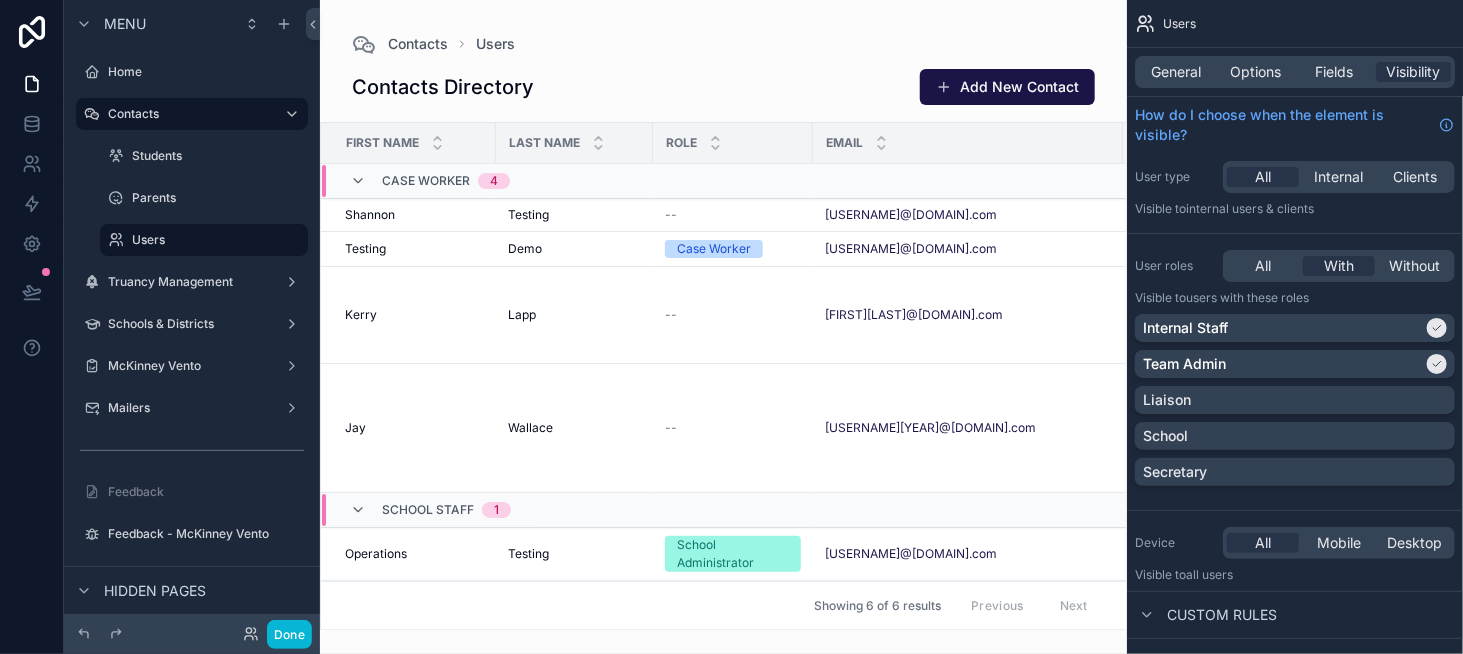 click at bounding box center (723, 327) 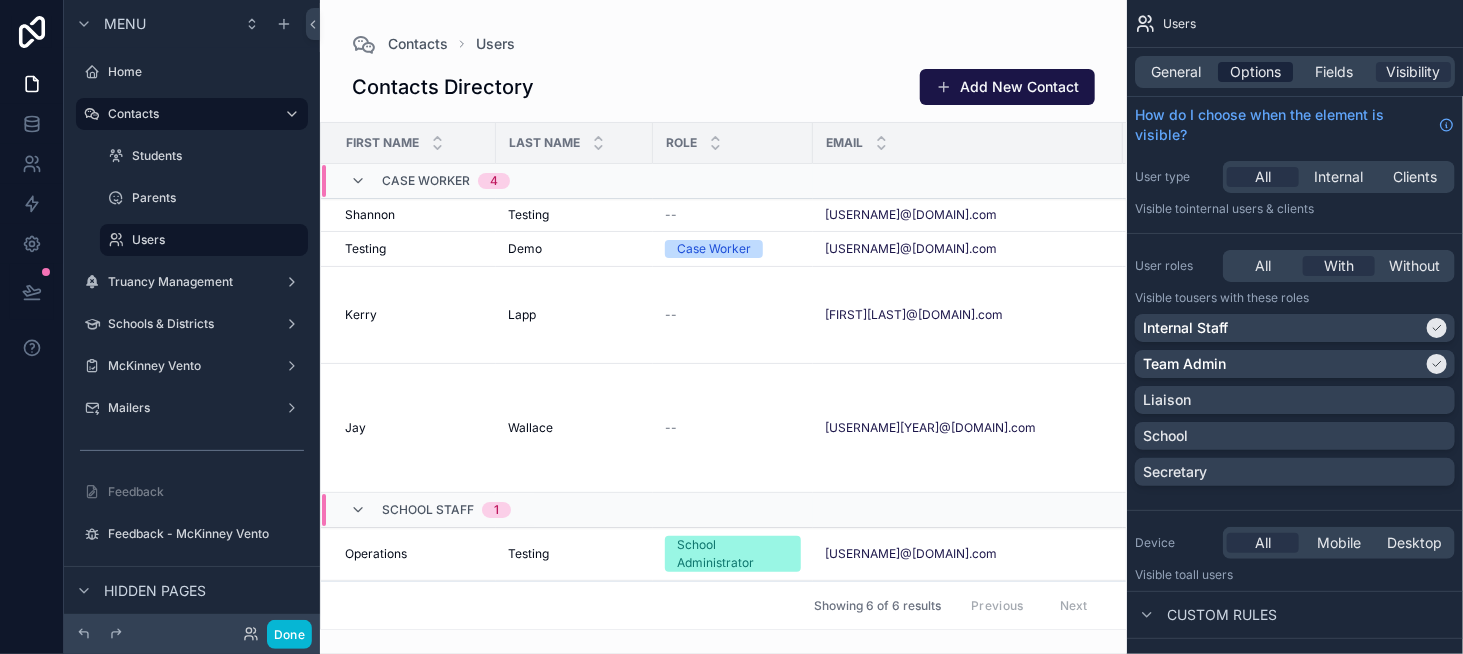 click on "Options" at bounding box center (1255, 72) 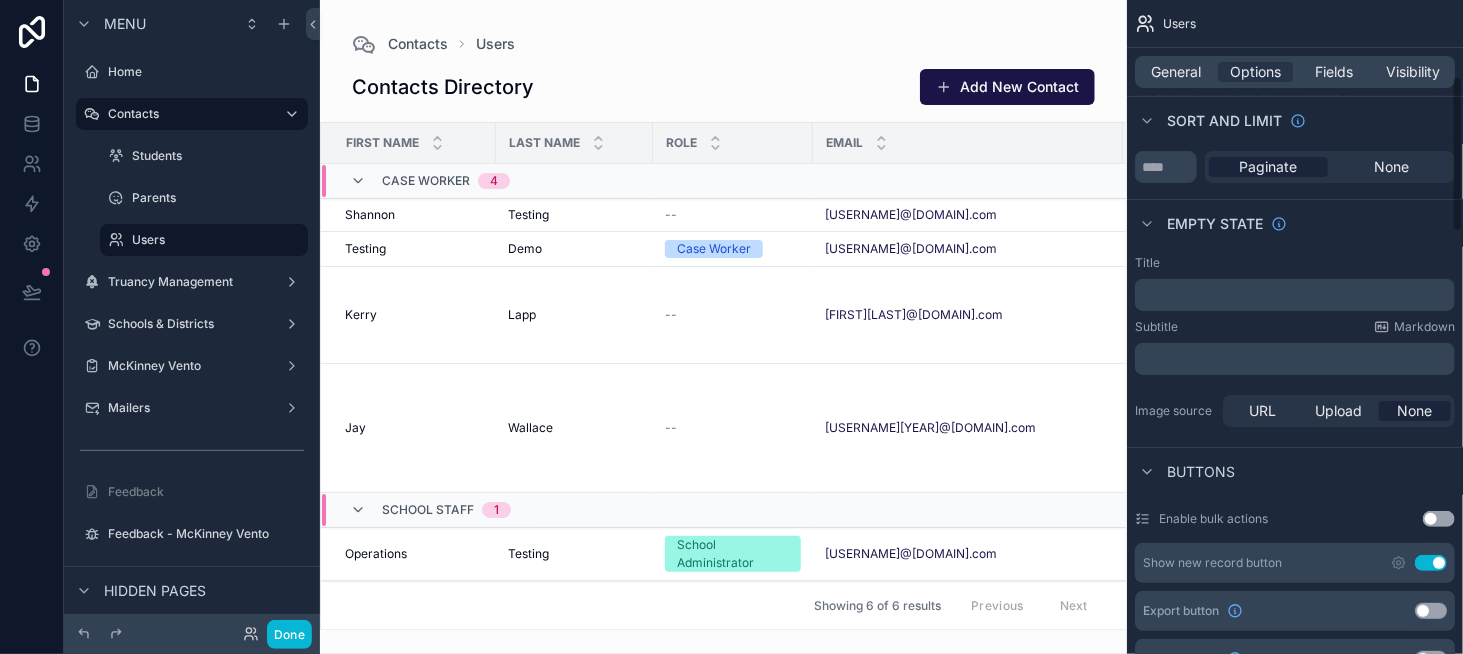scroll, scrollTop: 400, scrollLeft: 0, axis: vertical 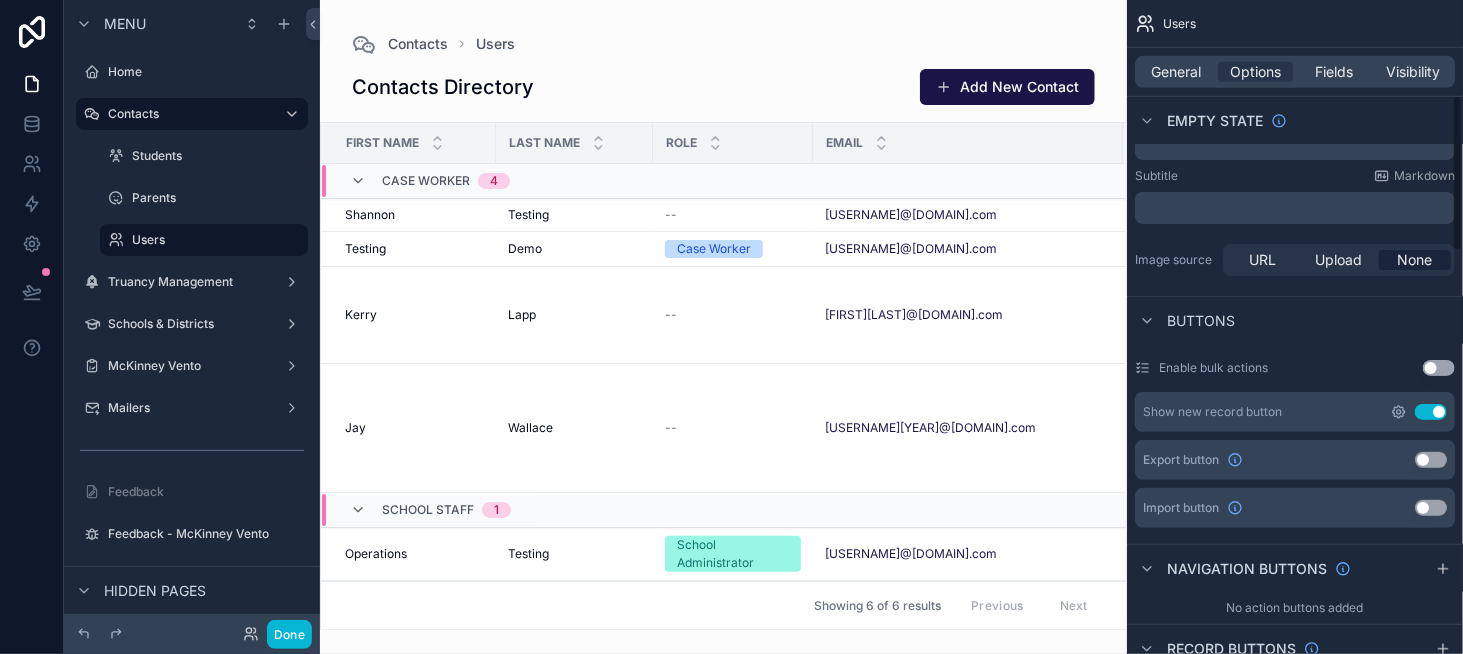 click 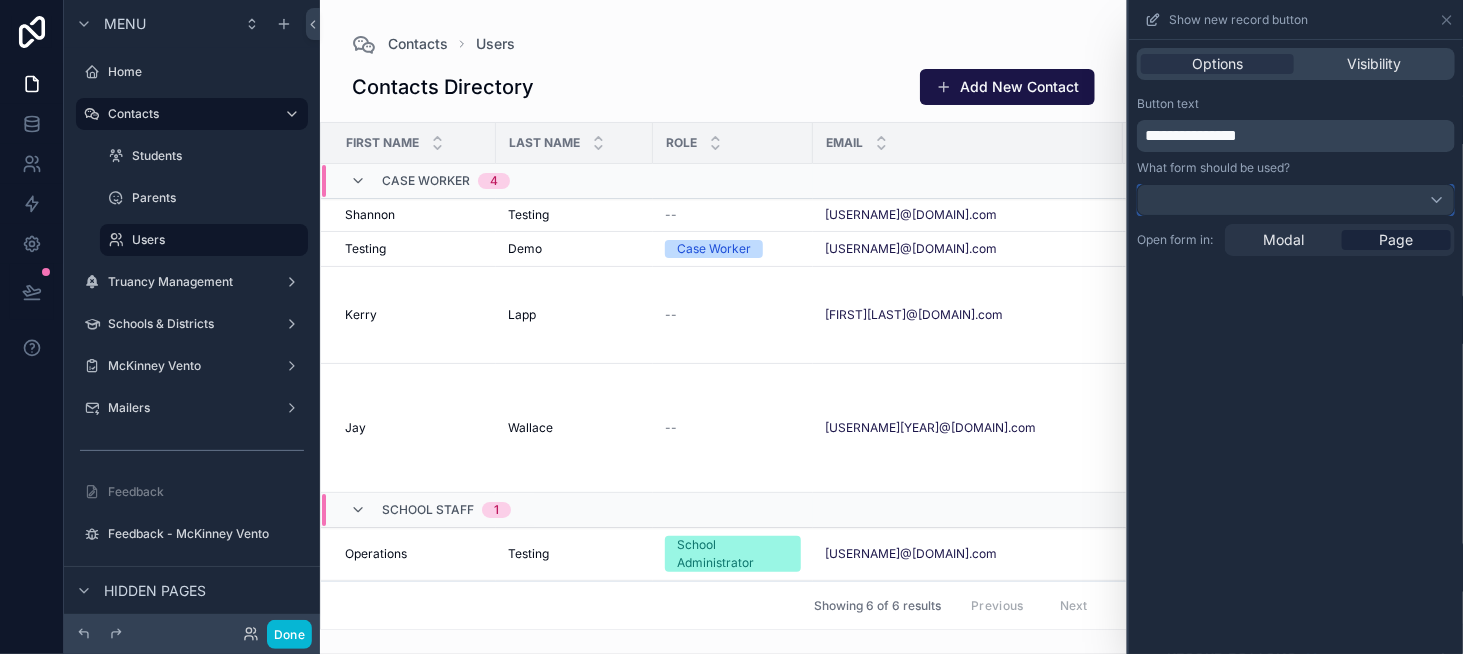 click at bounding box center (1296, 200) 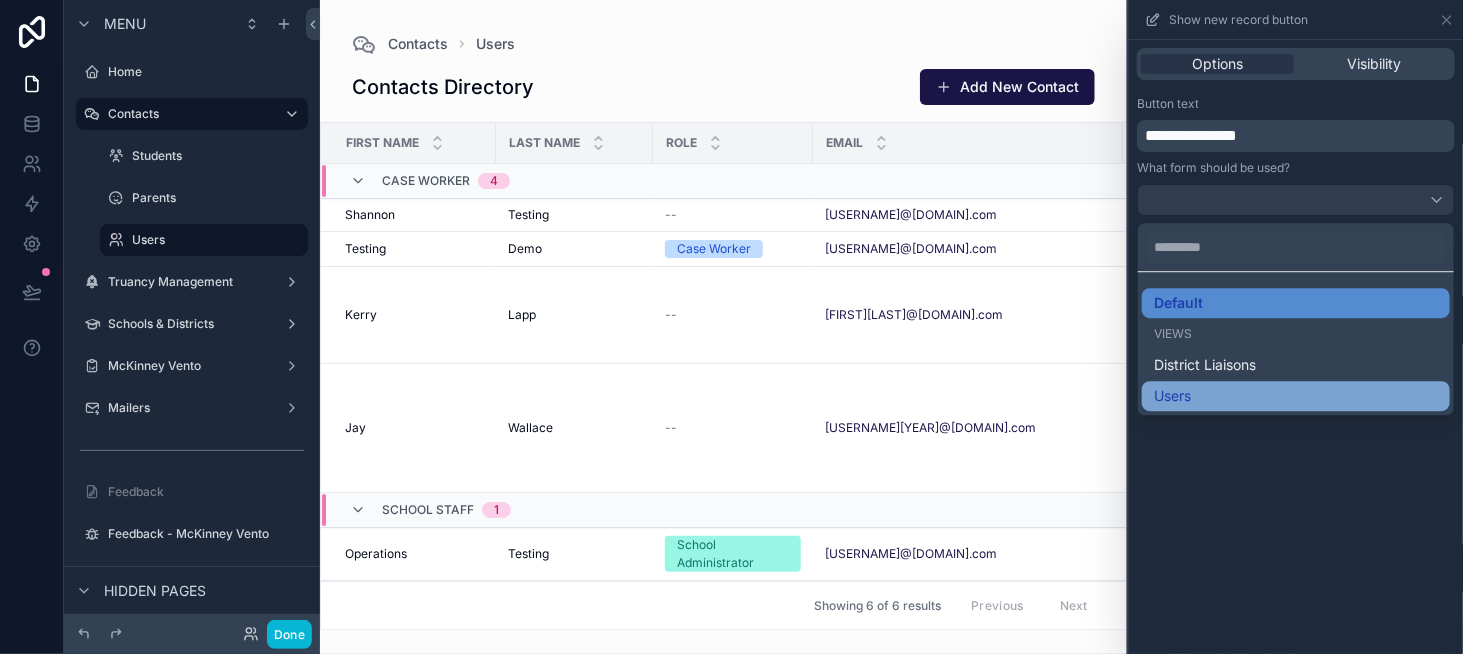 click on "Users" at bounding box center (1296, 396) 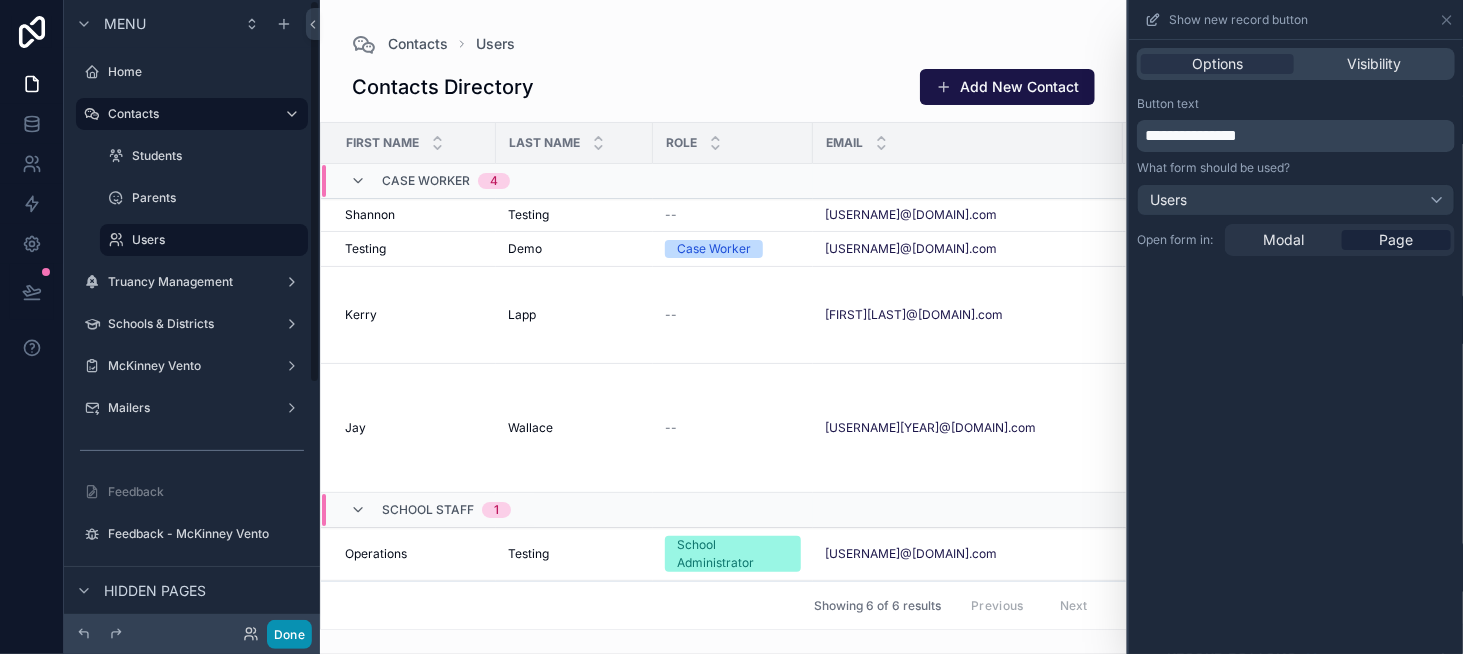 click on "Done" at bounding box center [289, 634] 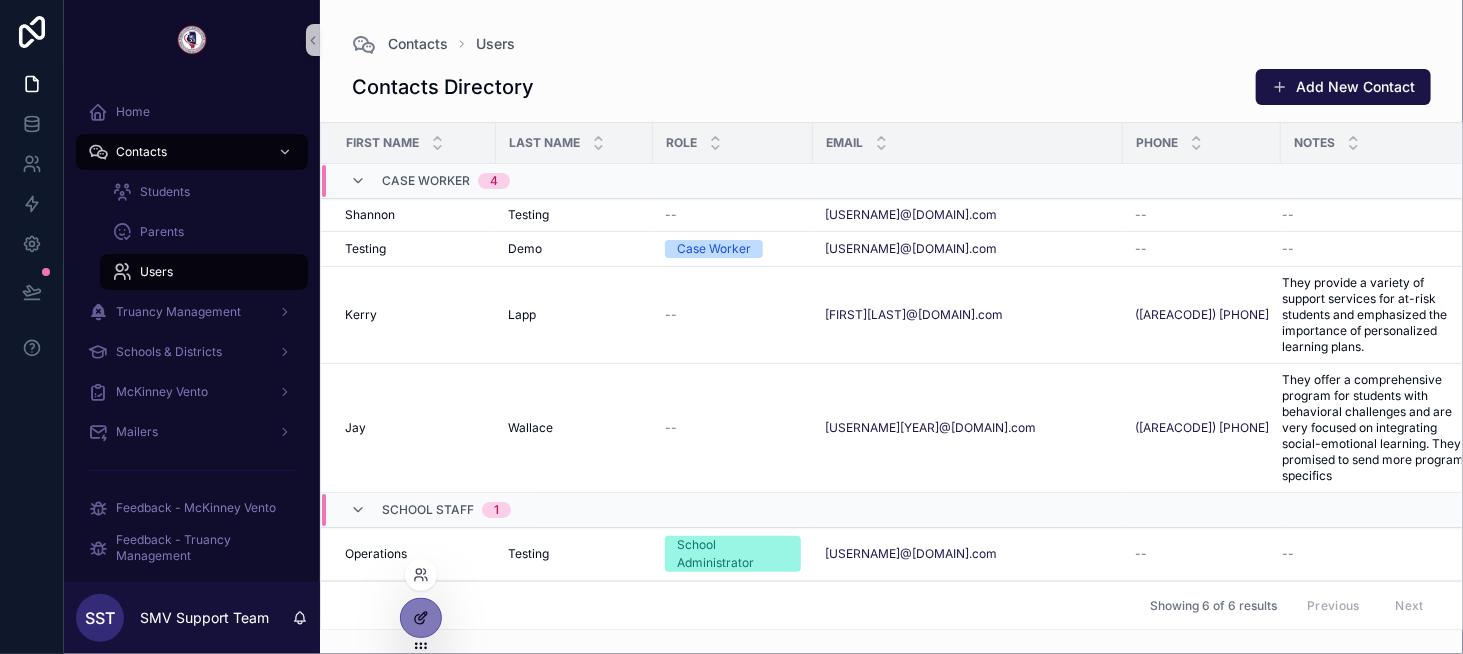 click at bounding box center (421, 618) 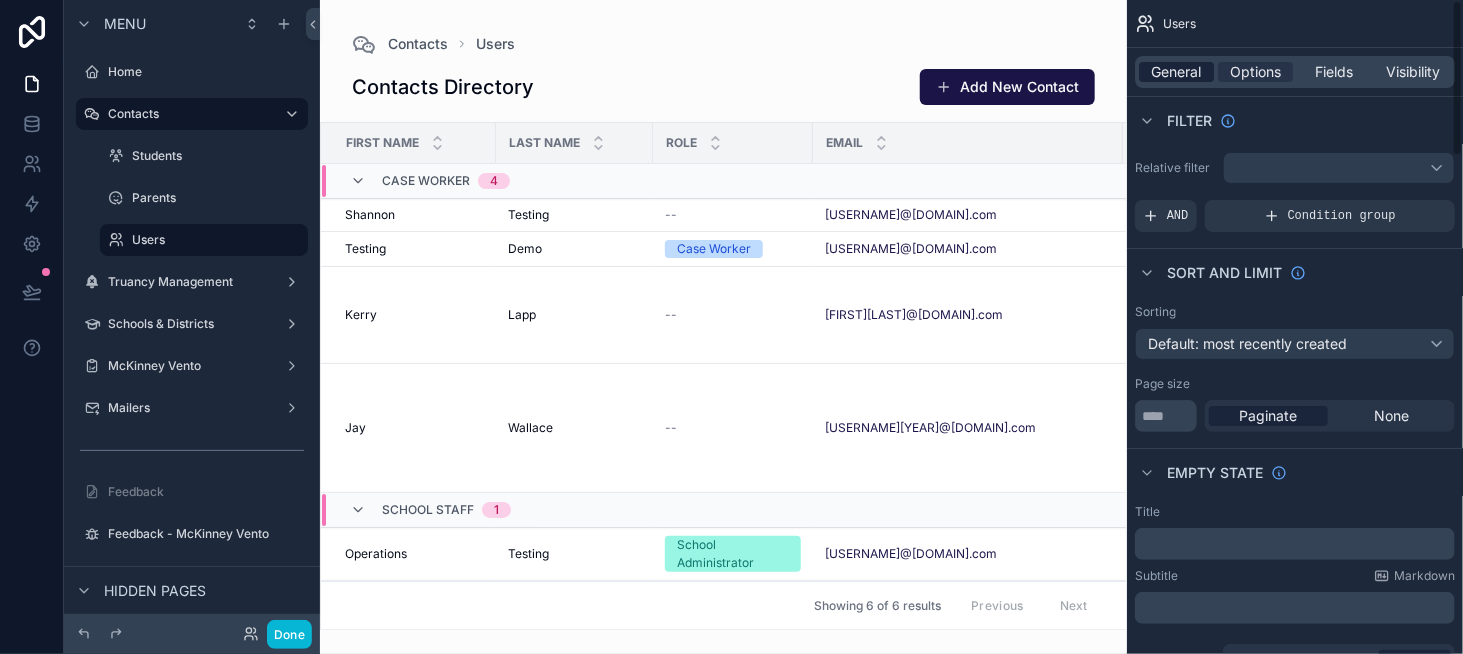 click on "General" at bounding box center (1177, 72) 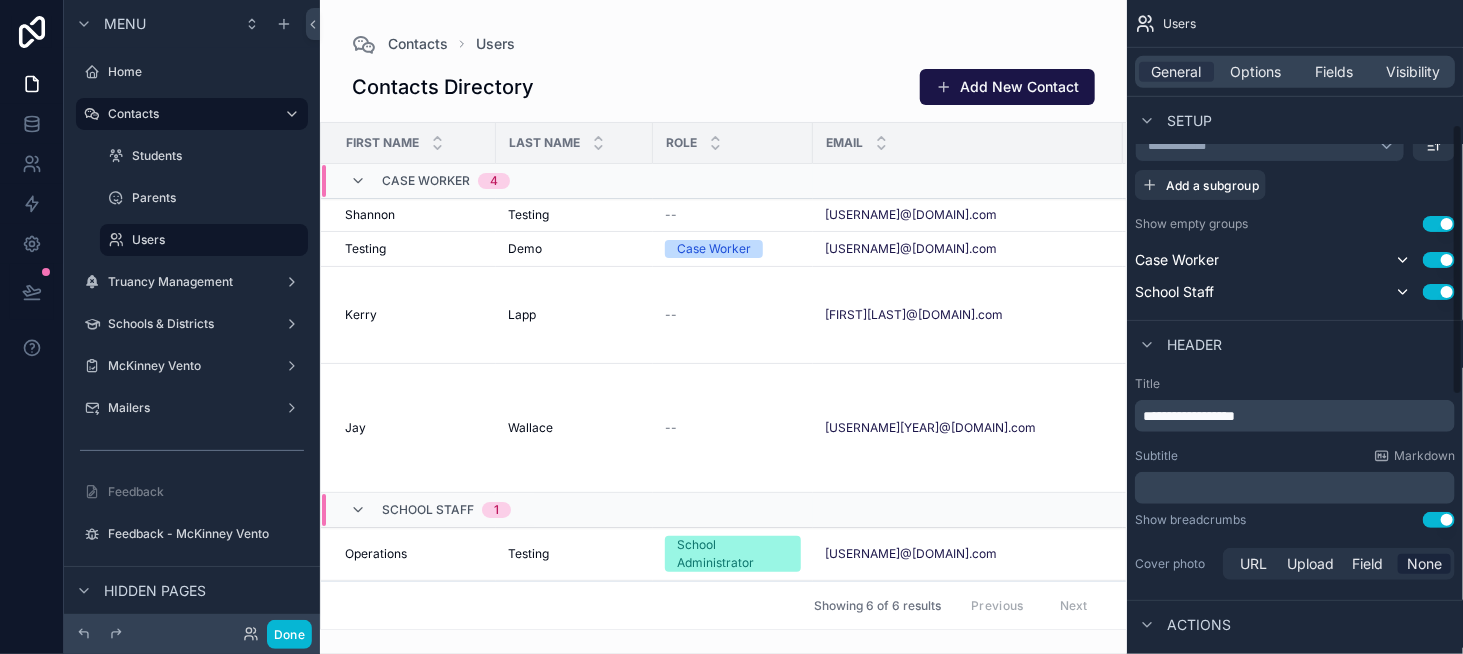 scroll, scrollTop: 500, scrollLeft: 0, axis: vertical 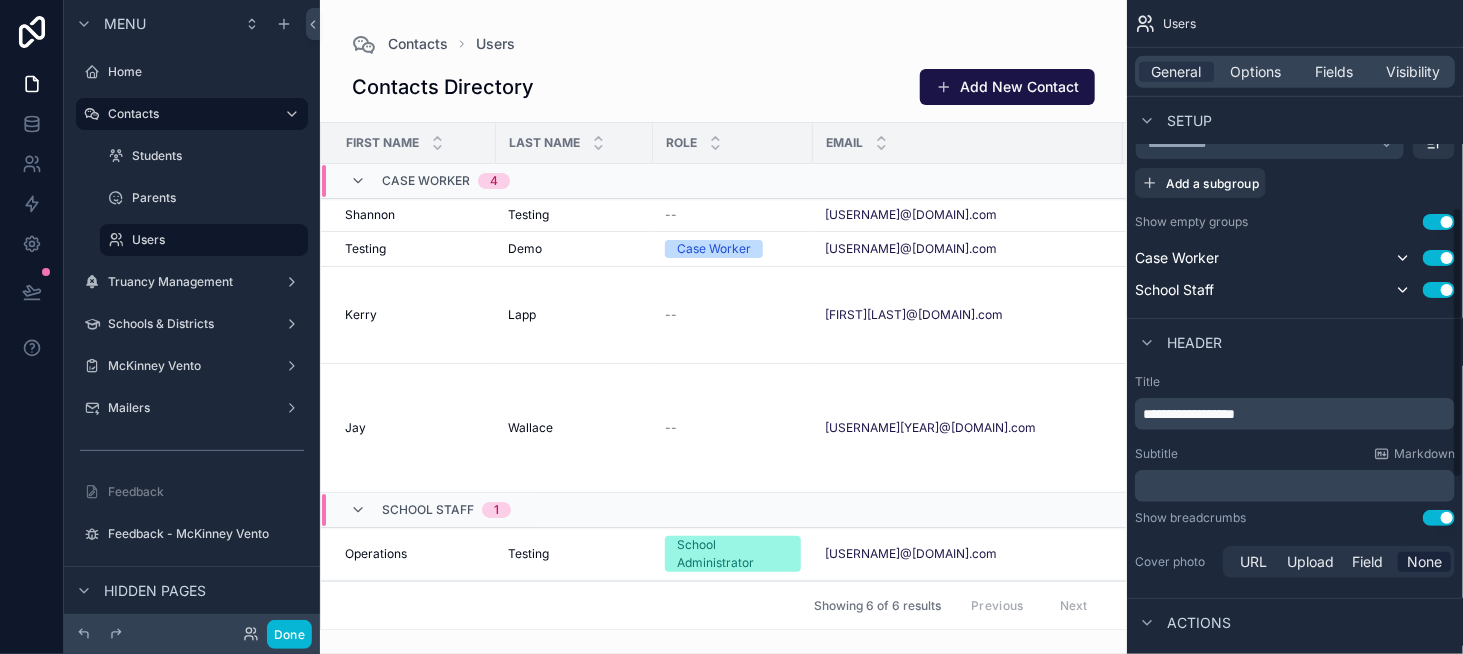 click on "**********" at bounding box center (1189, 414) 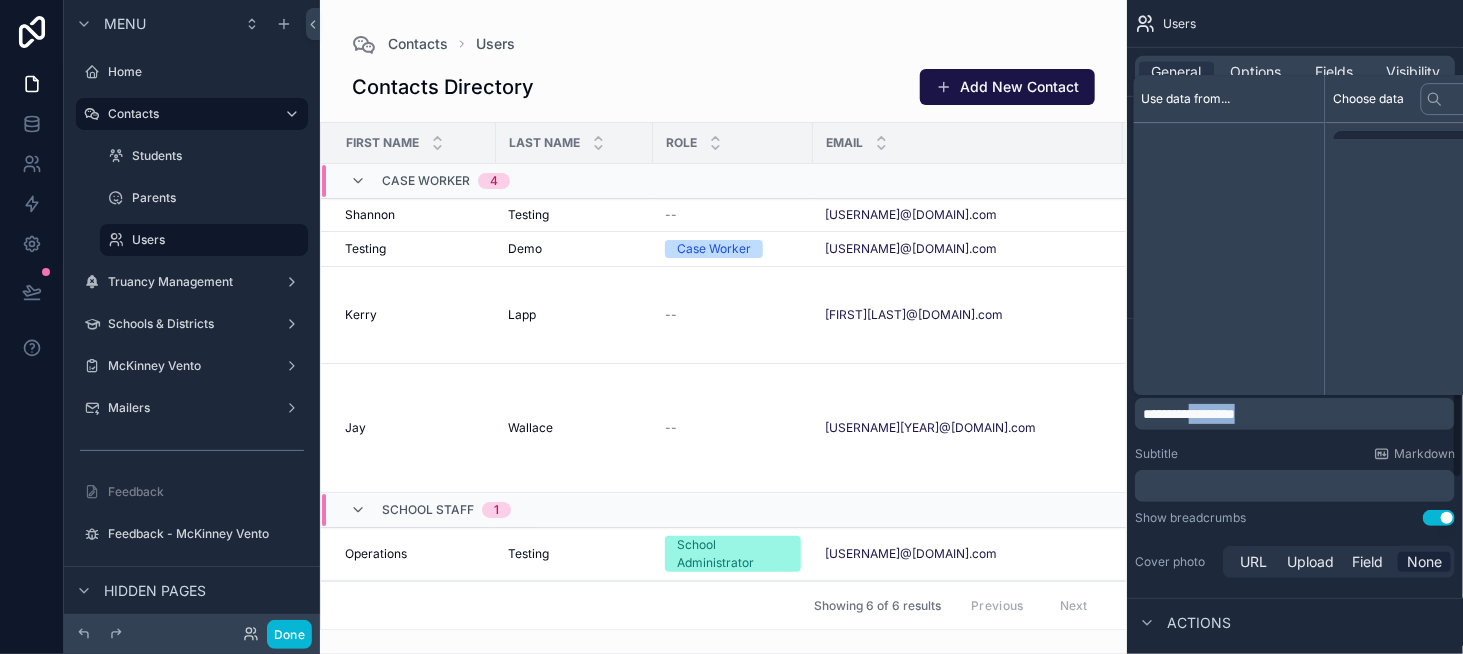 click on "**********" at bounding box center [1189, 414] 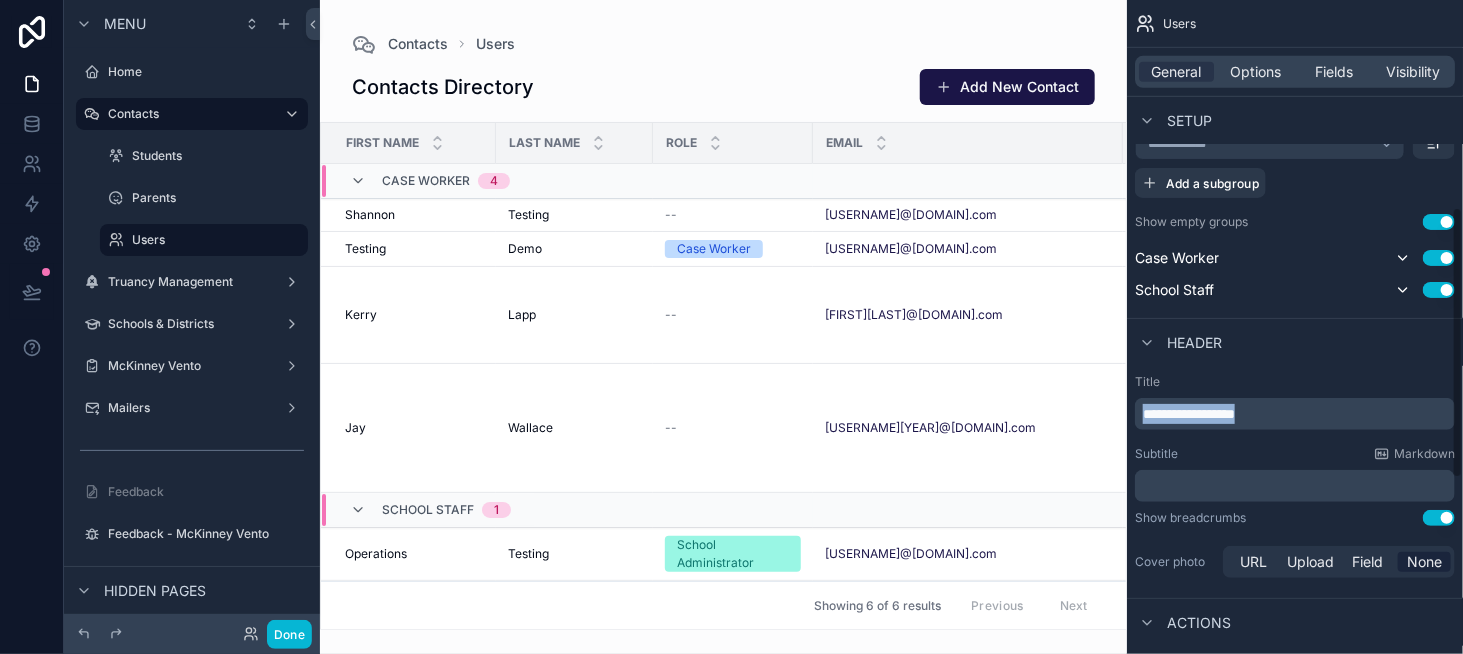 click on "**********" at bounding box center [1189, 414] 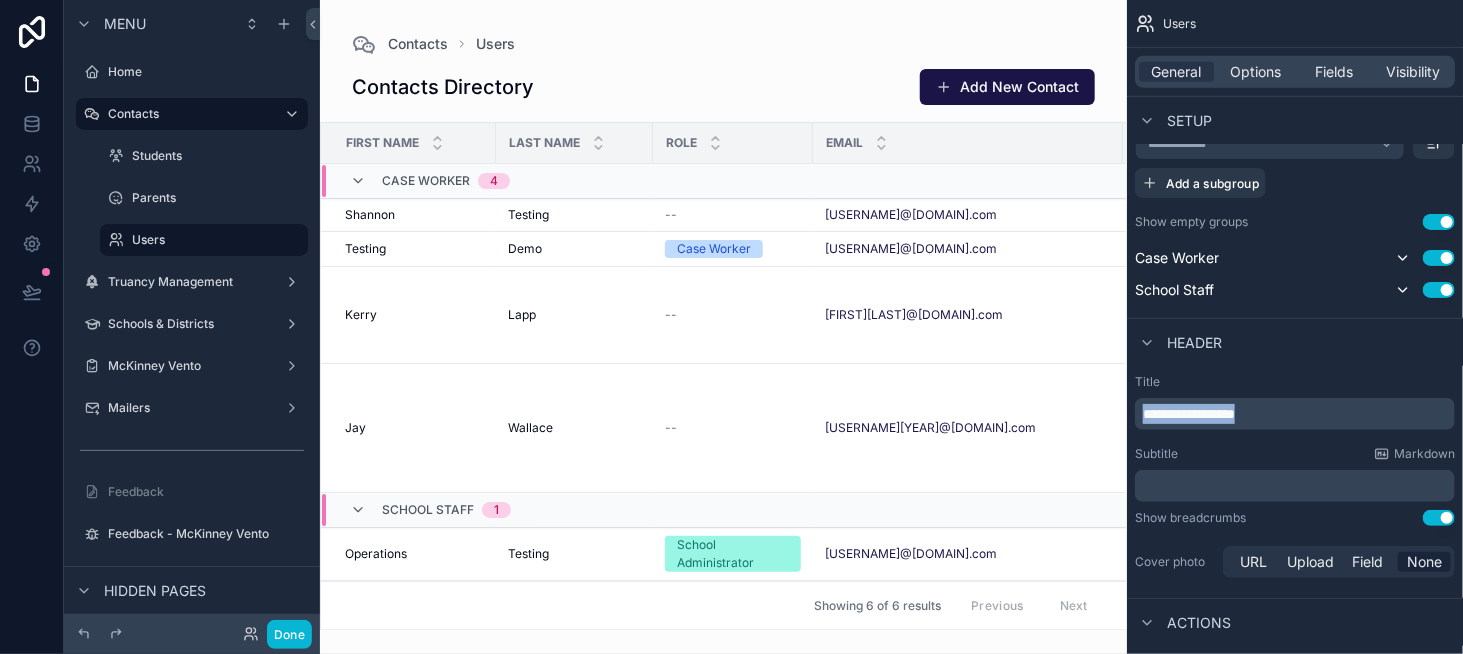 click on "**********" at bounding box center (1189, 414) 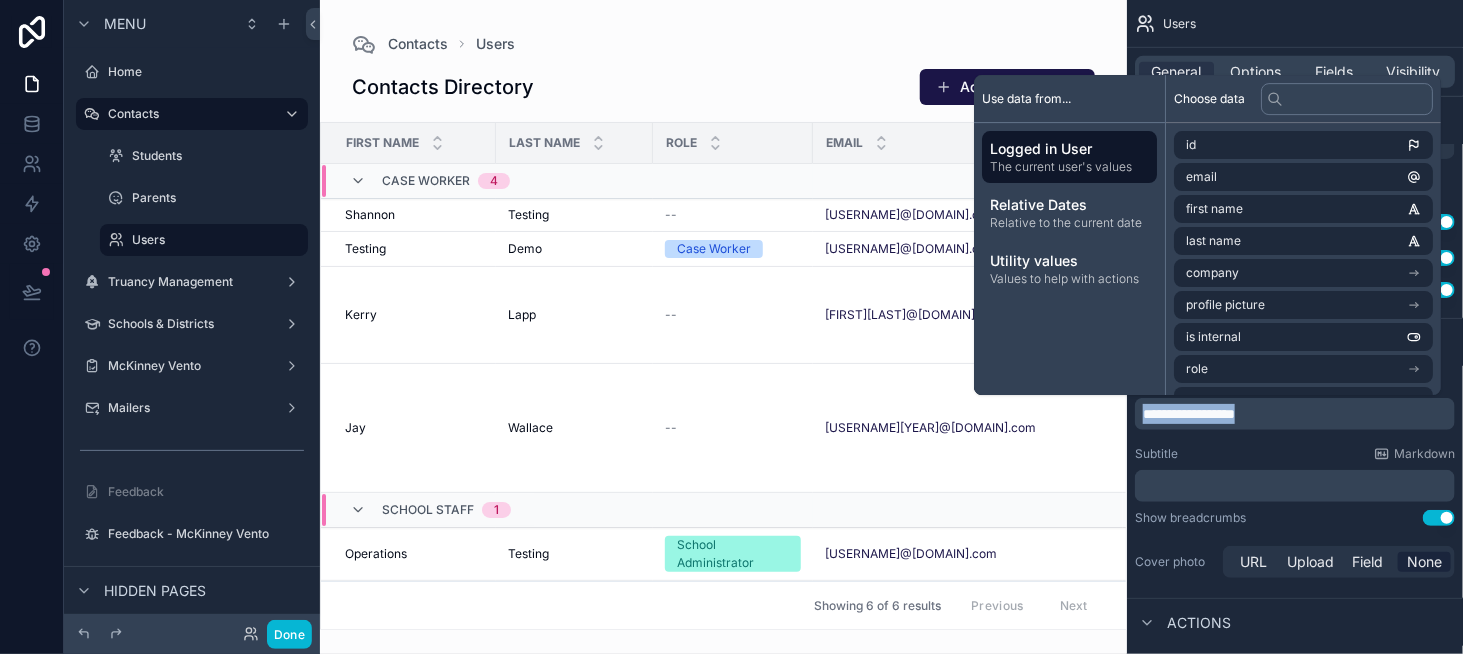 click on "**********" at bounding box center [1189, 414] 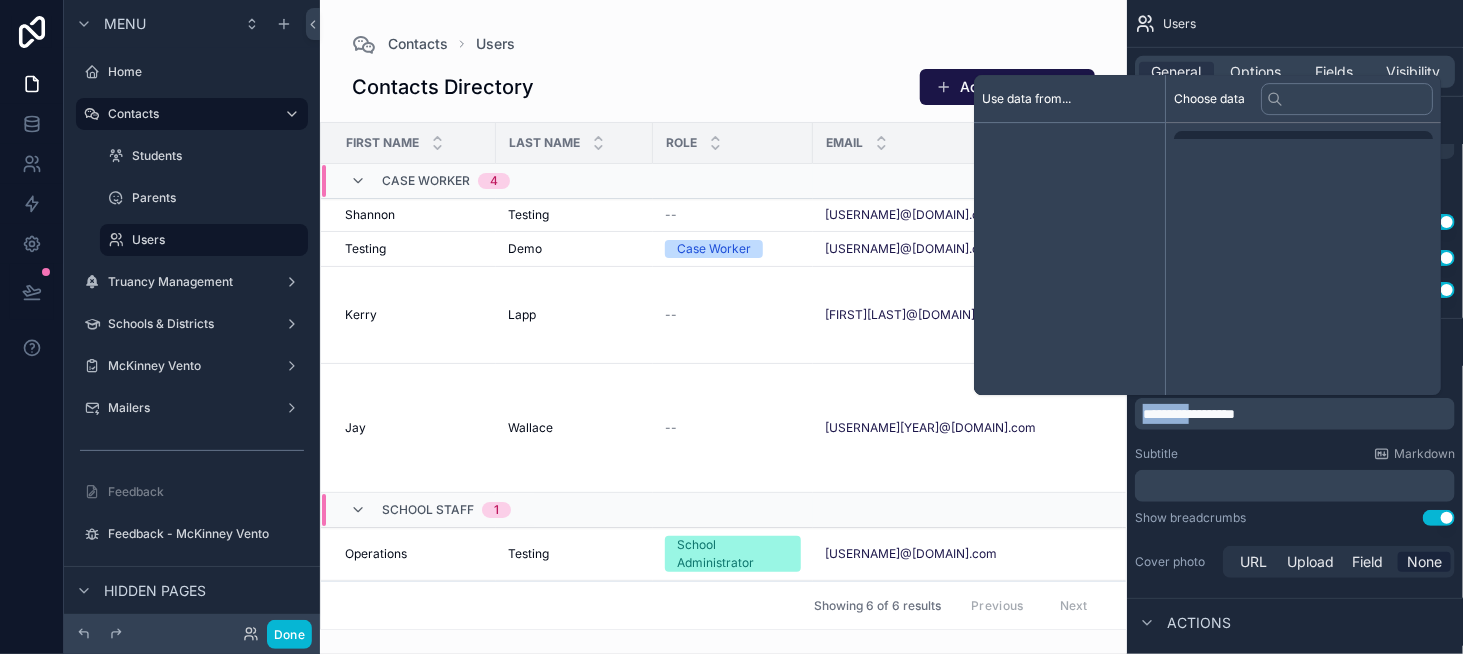 click on "**********" at bounding box center [1189, 414] 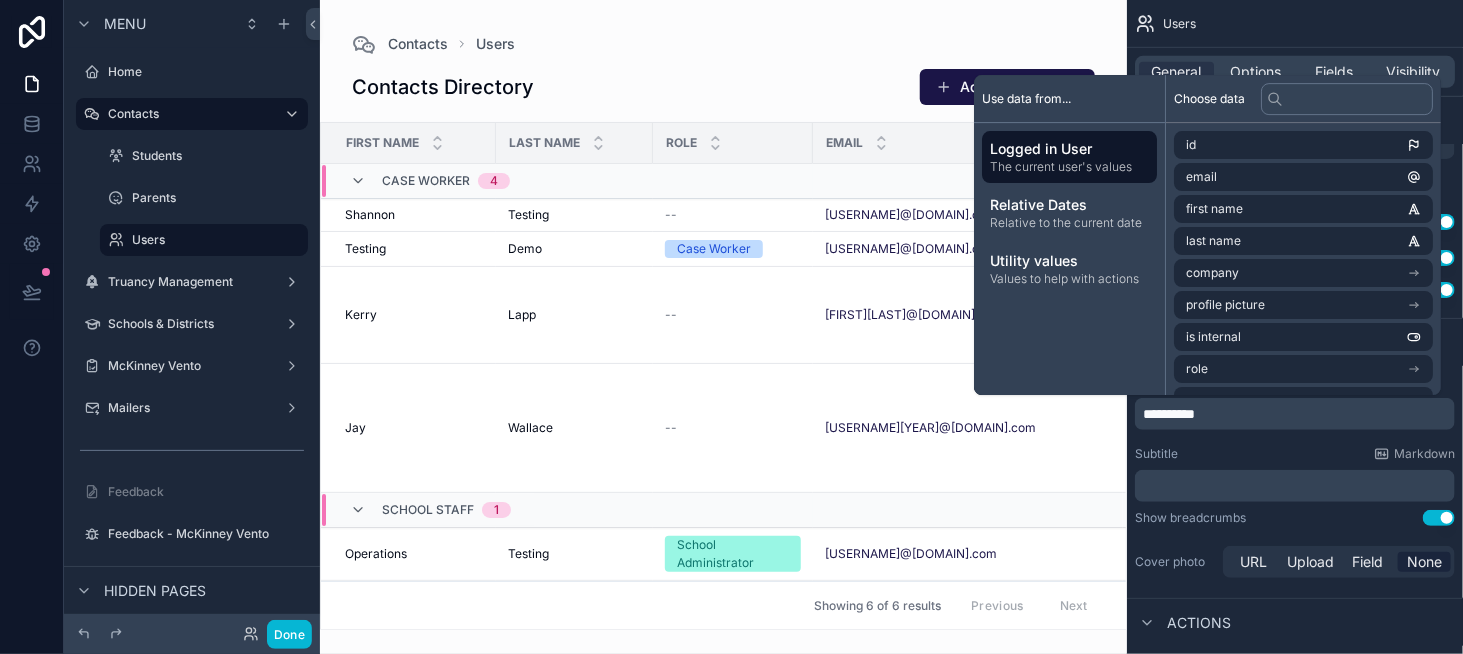type 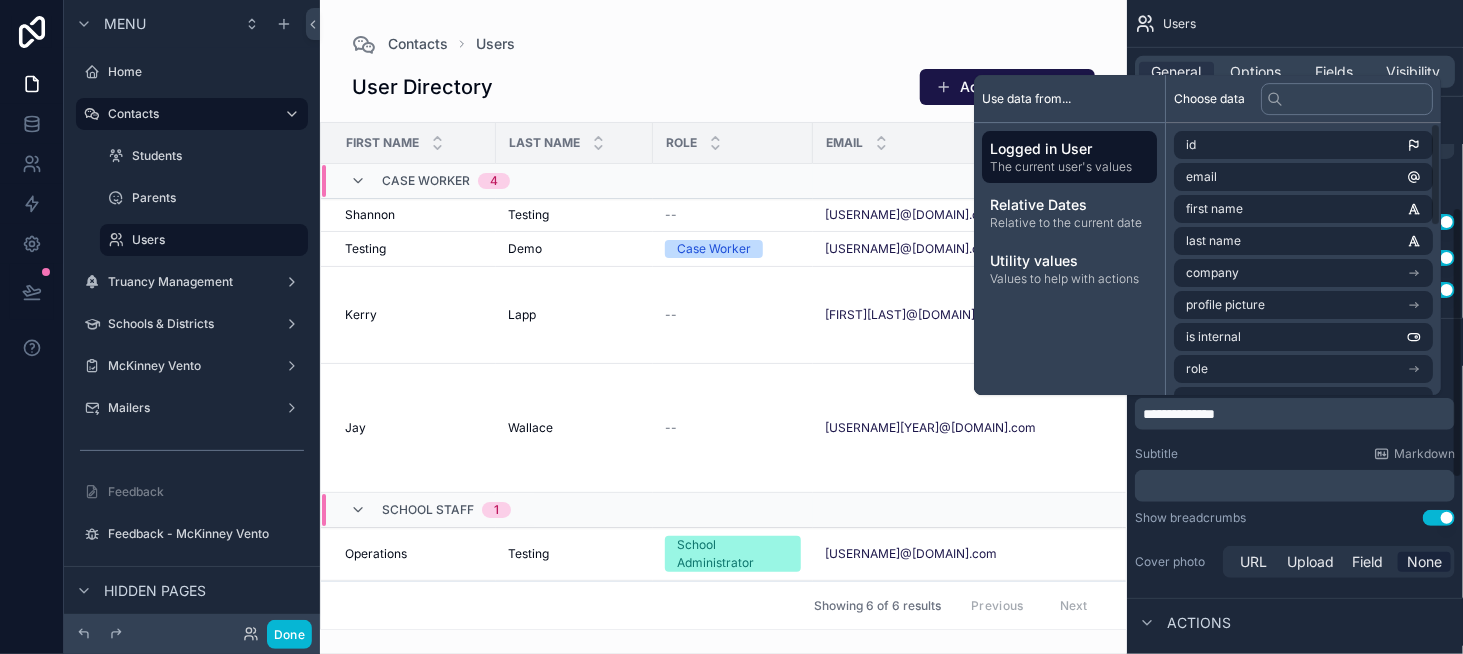 click on "Subtitle Markdown" at bounding box center [1295, 454] 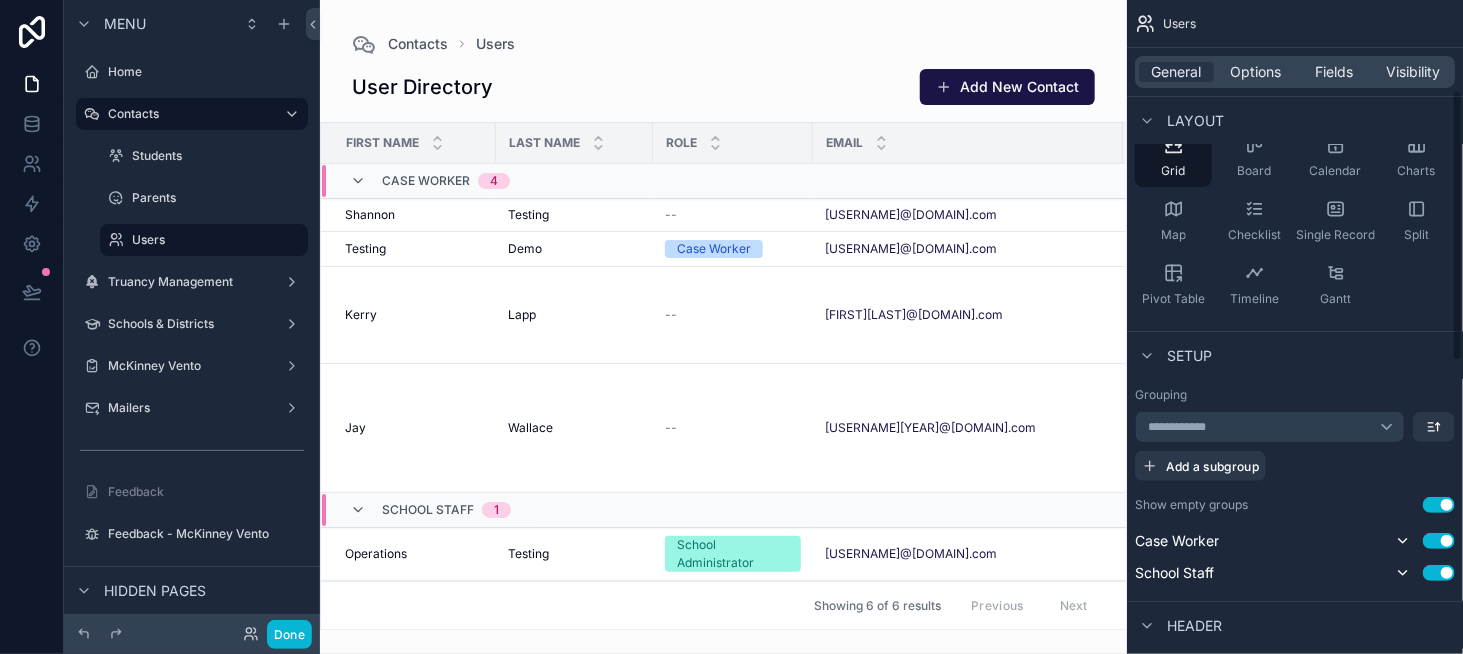 scroll, scrollTop: 100, scrollLeft: 0, axis: vertical 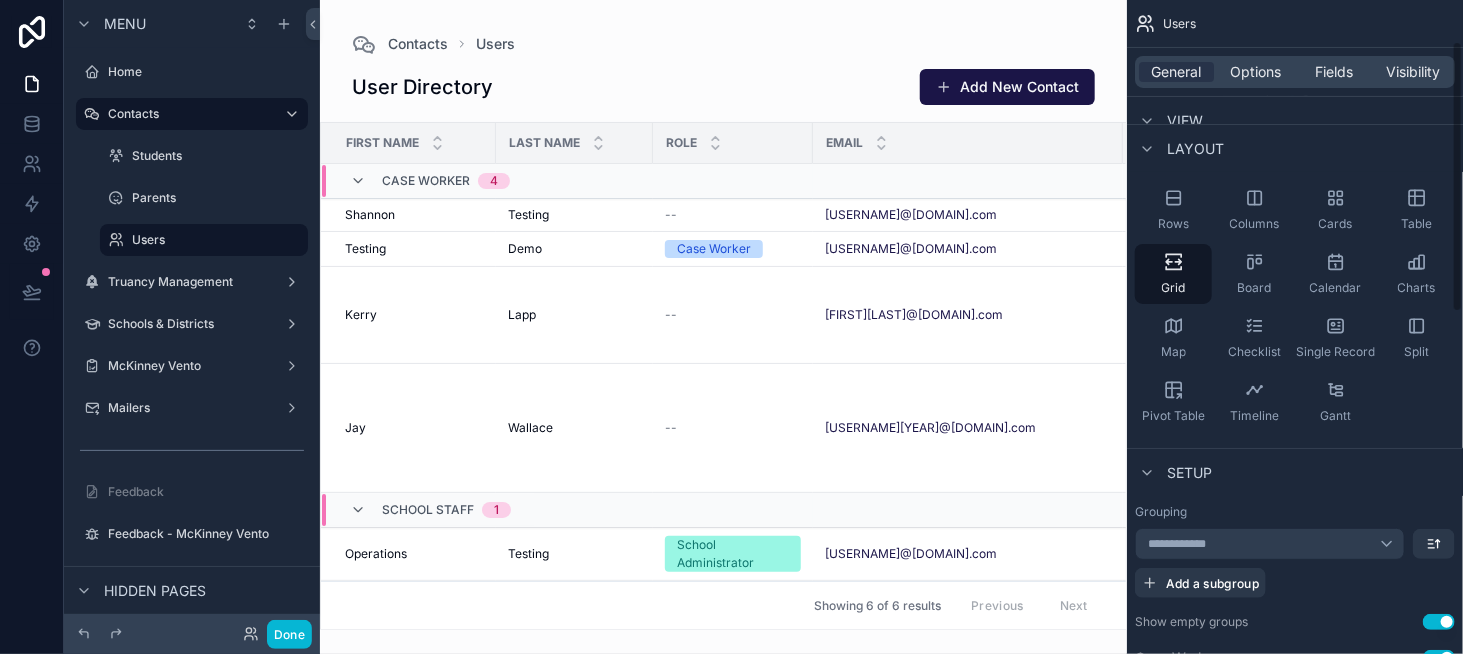 click on "General Options Fields Visibility" at bounding box center [1295, 72] 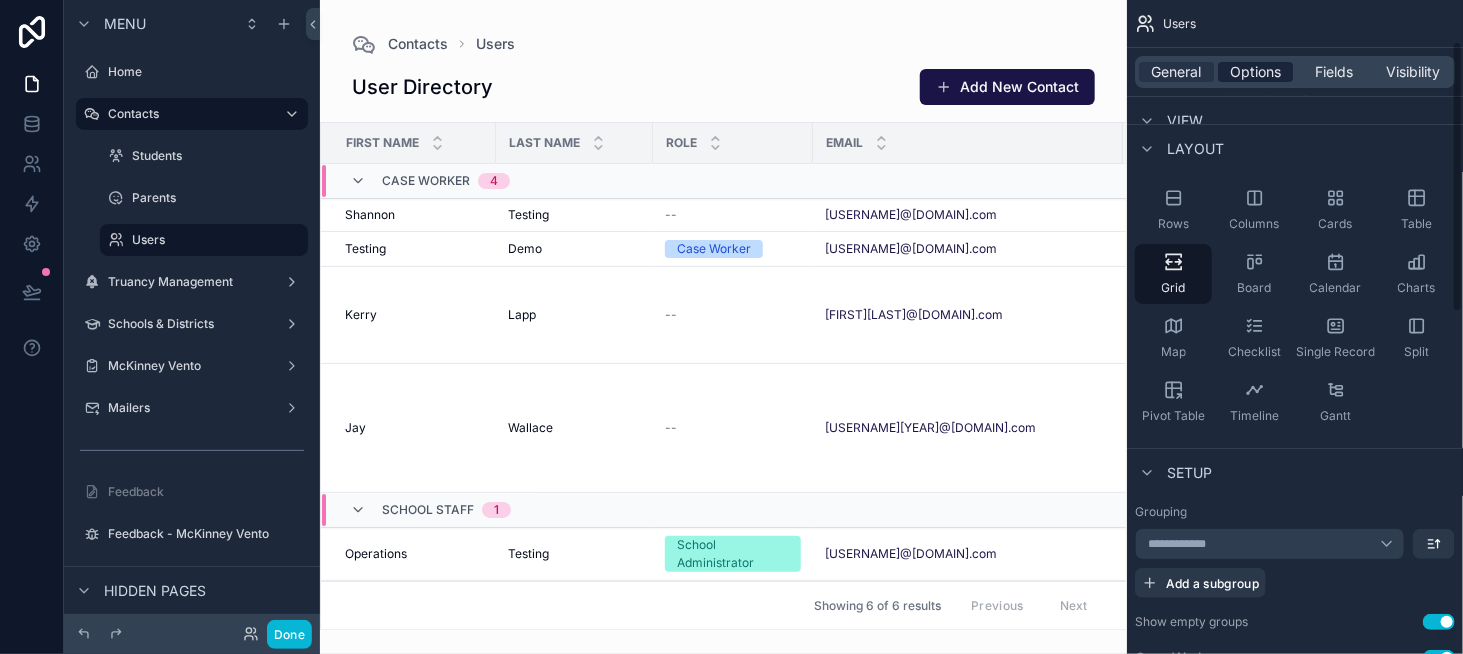 click on "Options" at bounding box center [1255, 72] 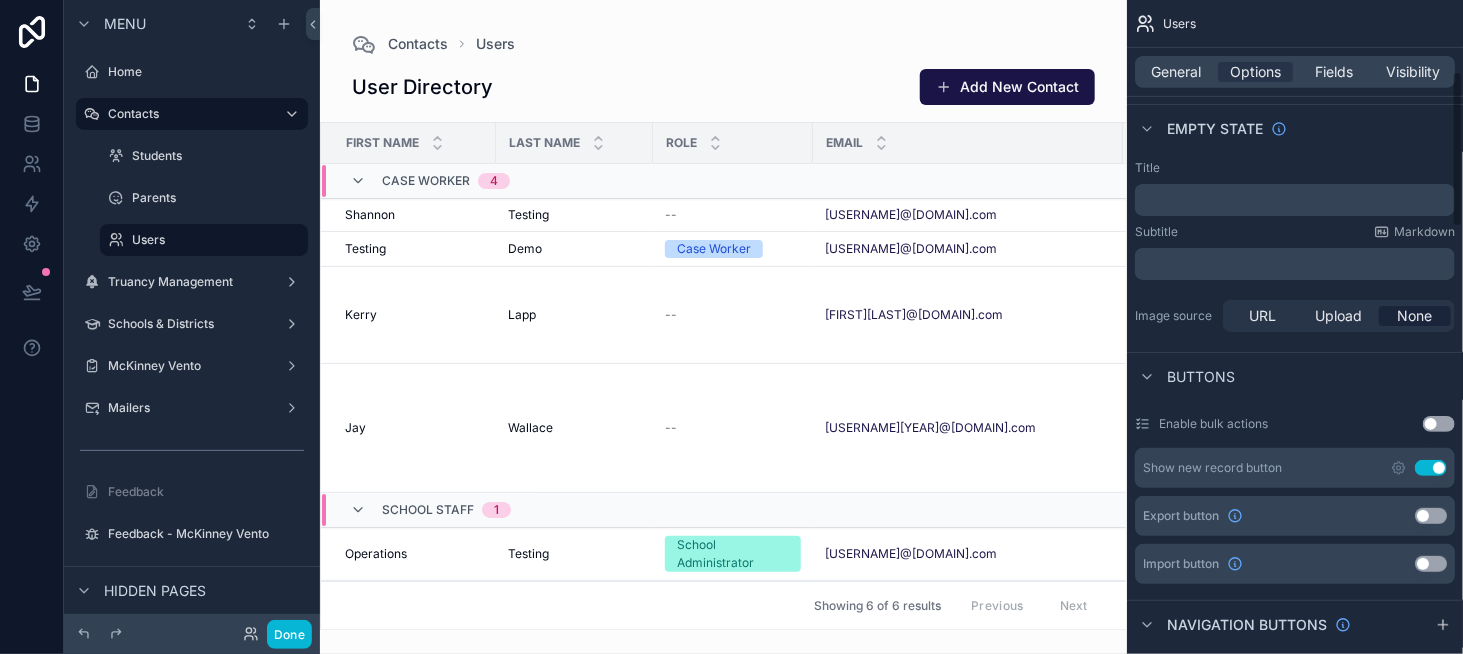 scroll, scrollTop: 400, scrollLeft: 0, axis: vertical 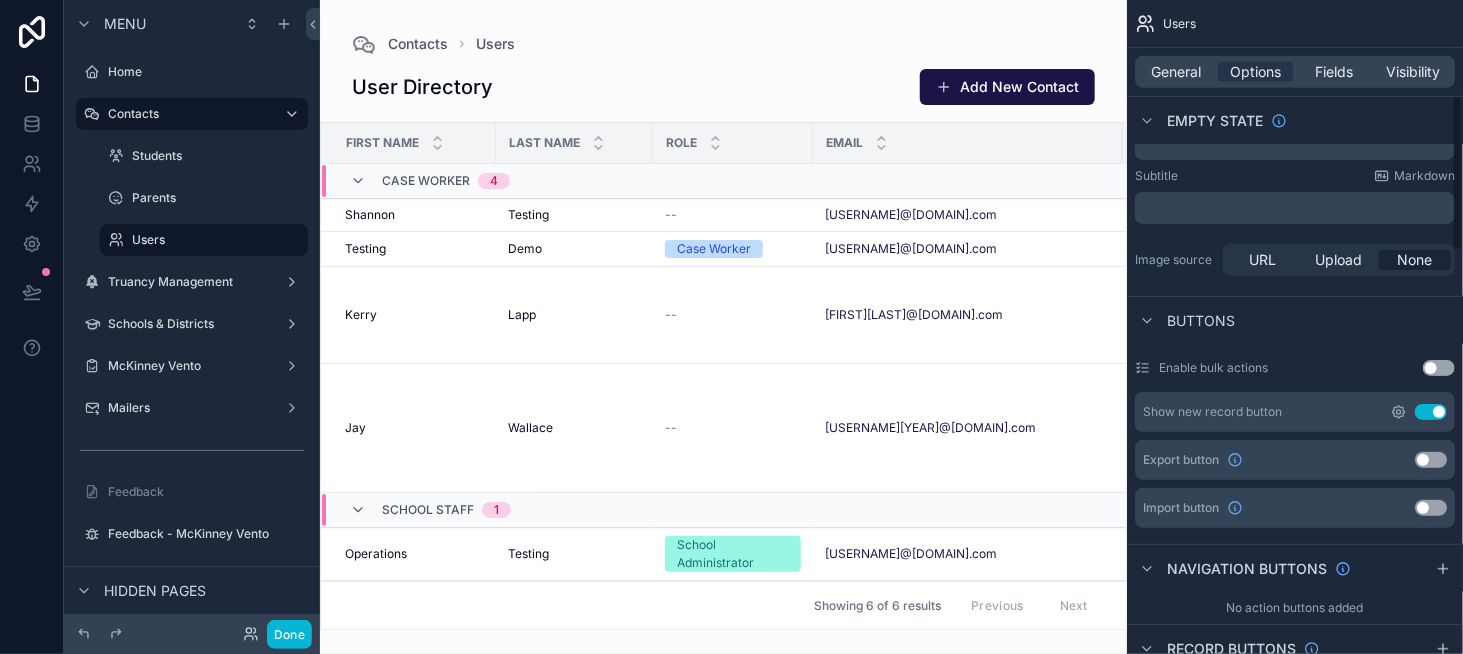 click 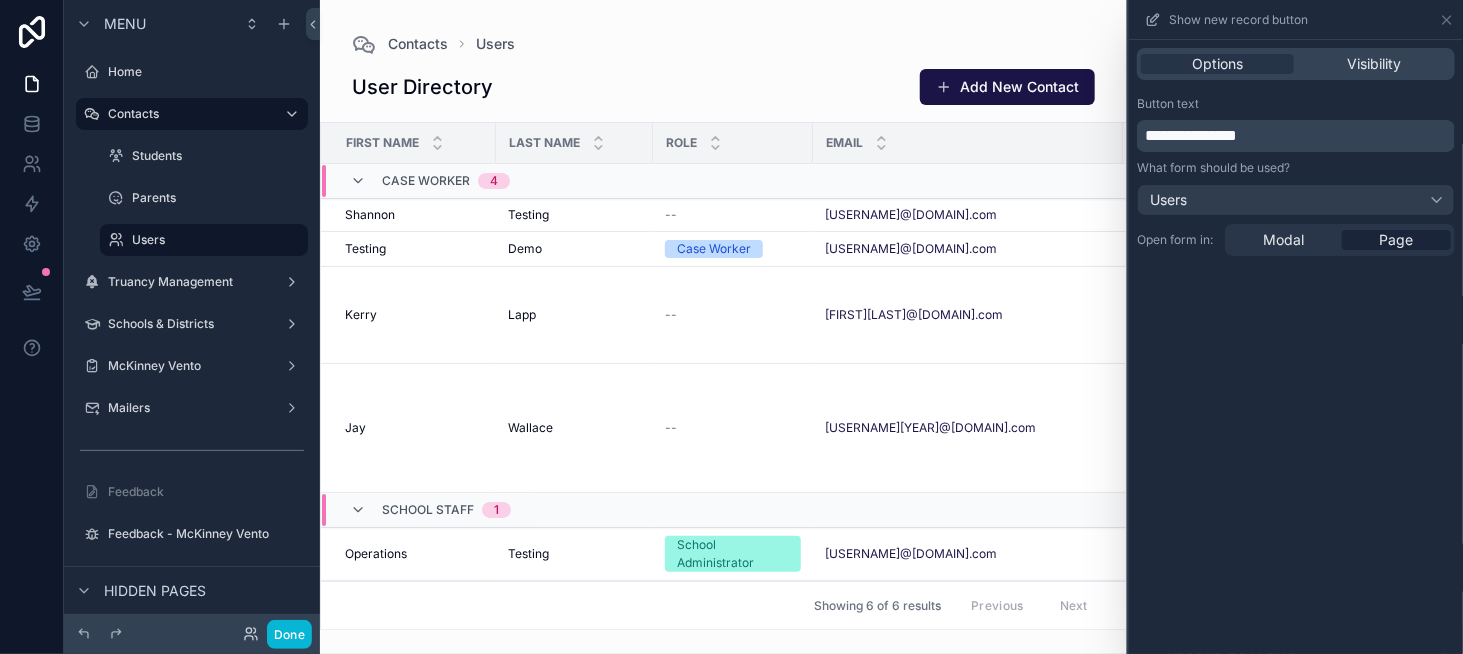 click on "**********" at bounding box center [1191, 135] 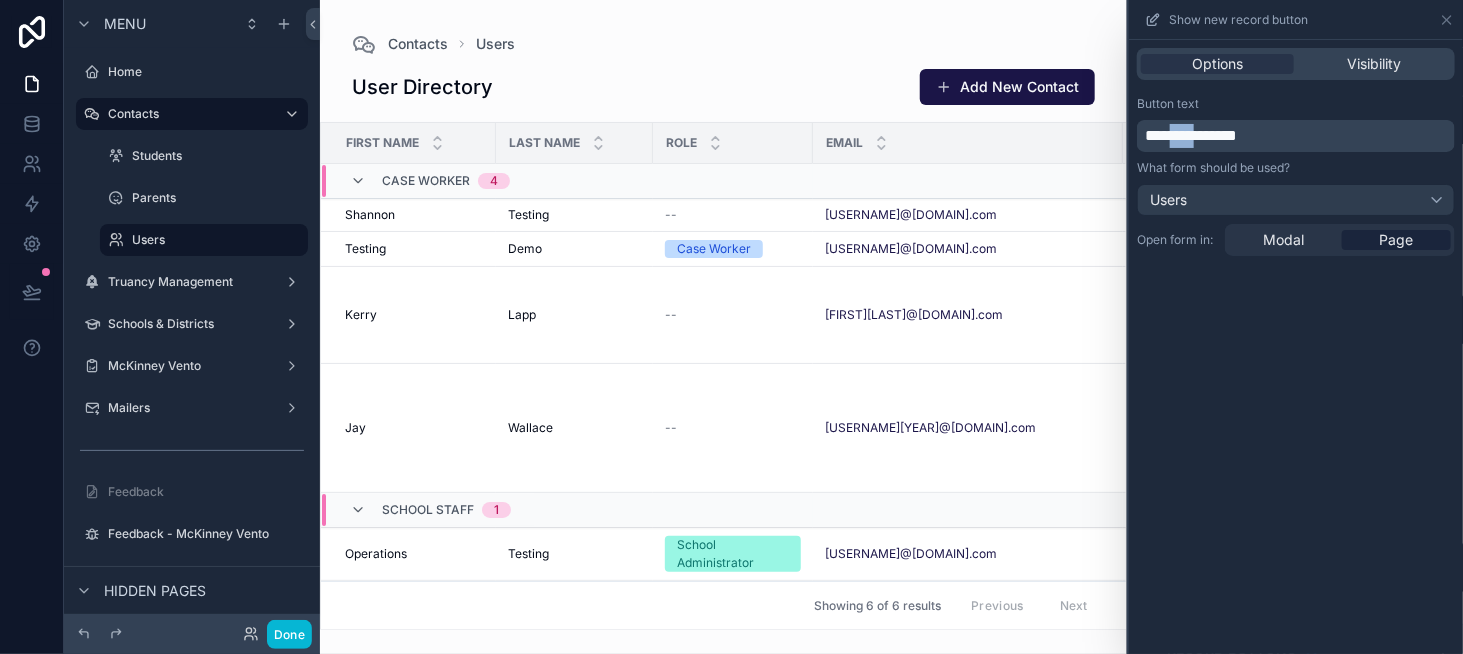 click on "**********" at bounding box center [1191, 135] 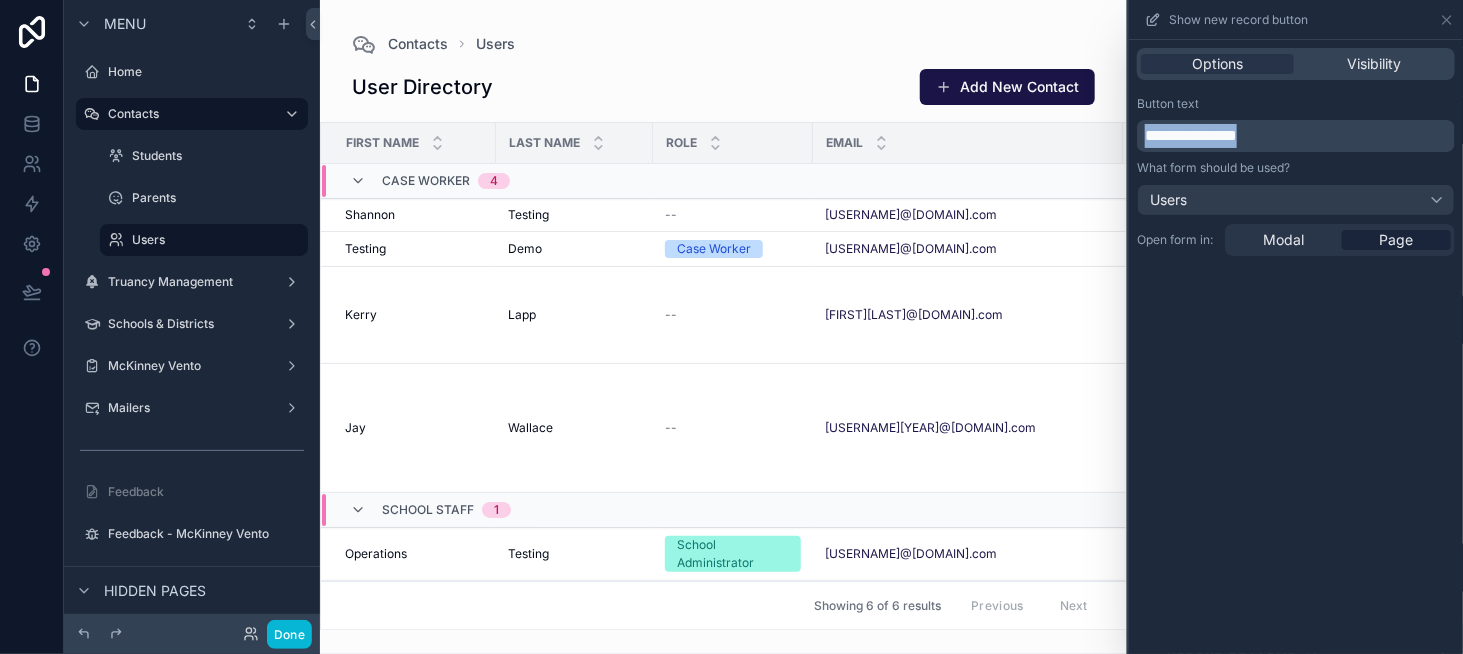 click on "**********" at bounding box center (1191, 135) 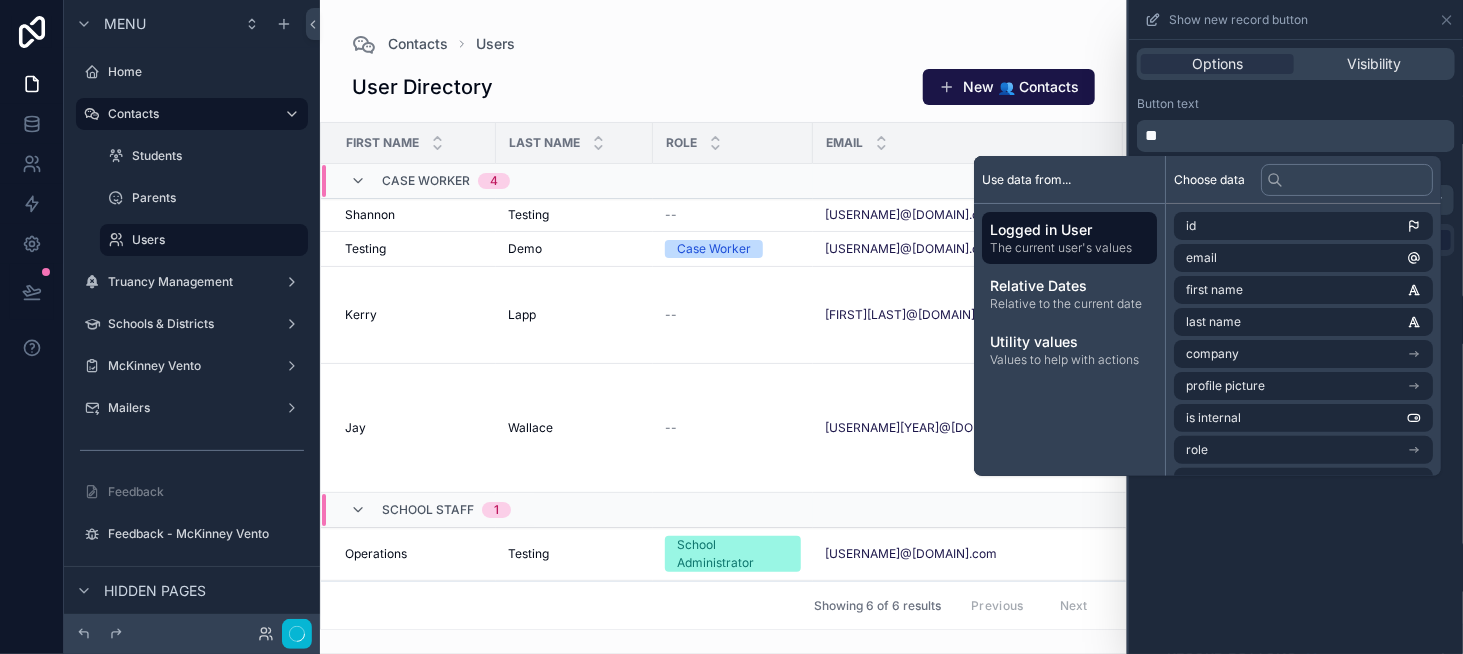 type 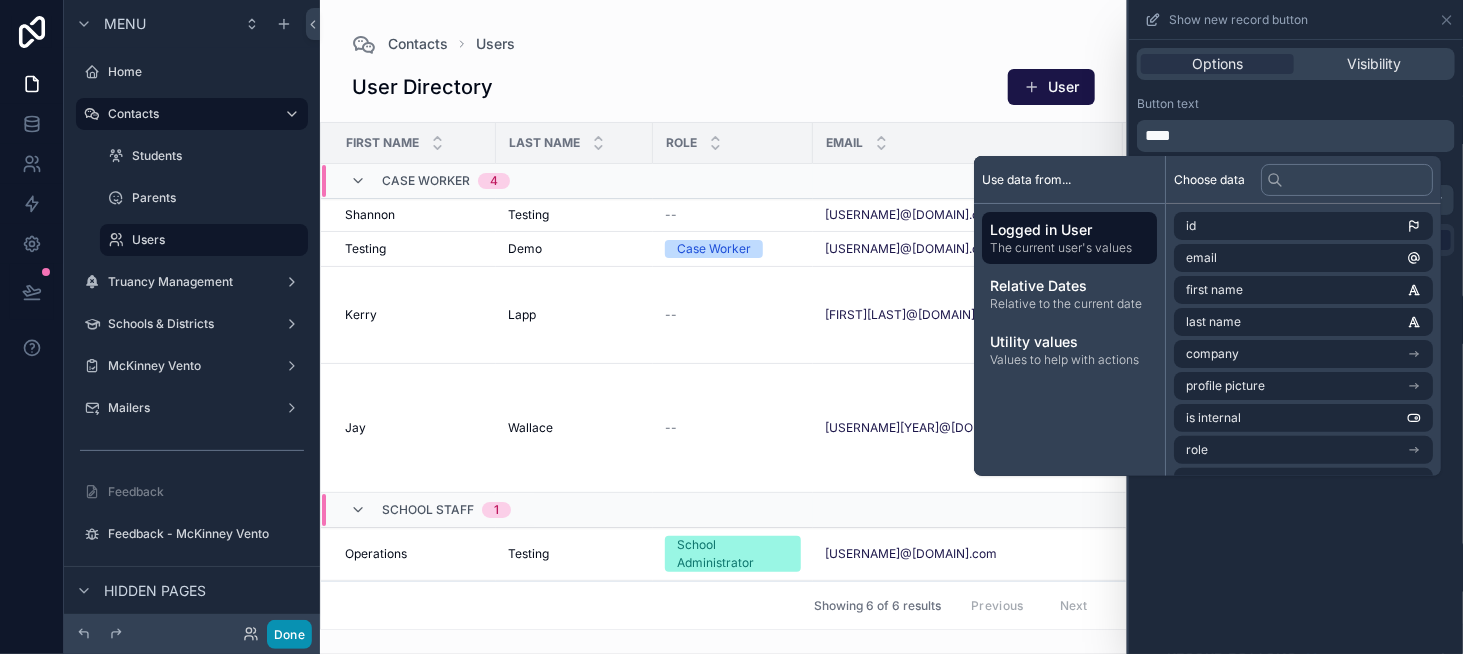 click on "Done" at bounding box center [289, 634] 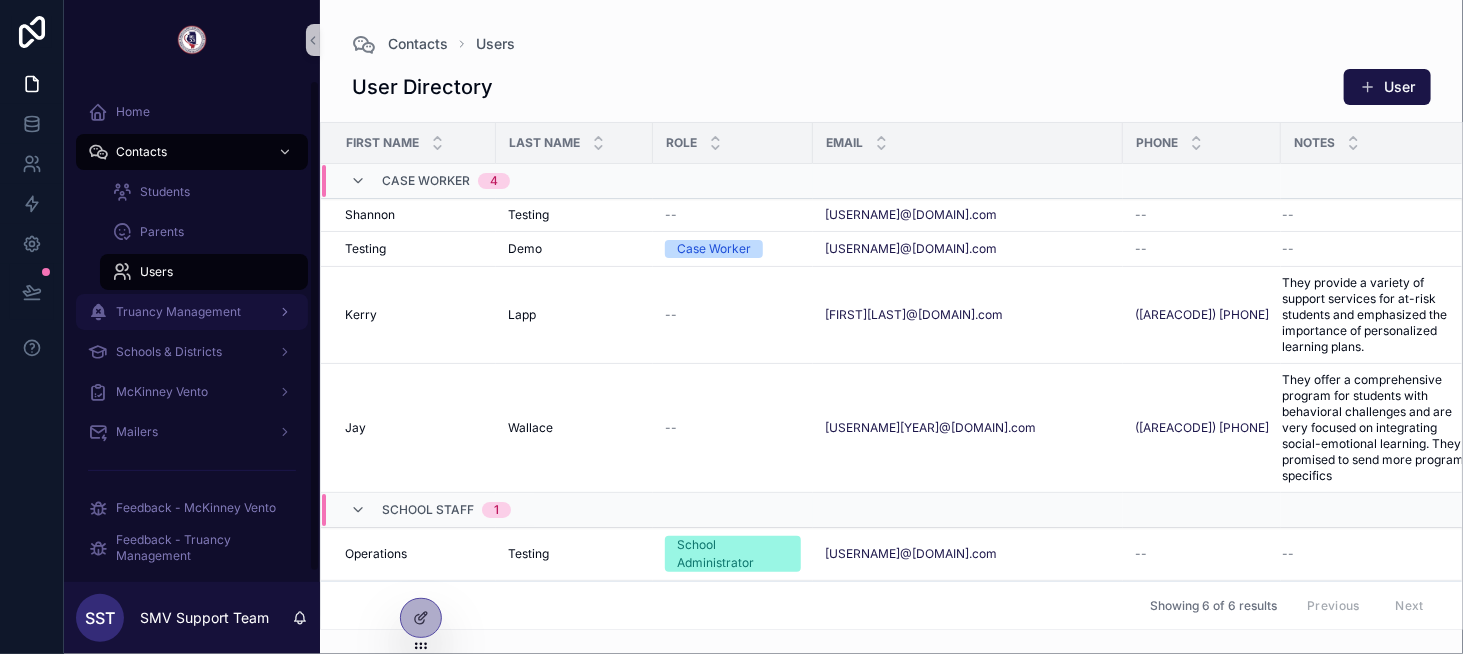 click on "Truancy Management" at bounding box center [192, 312] 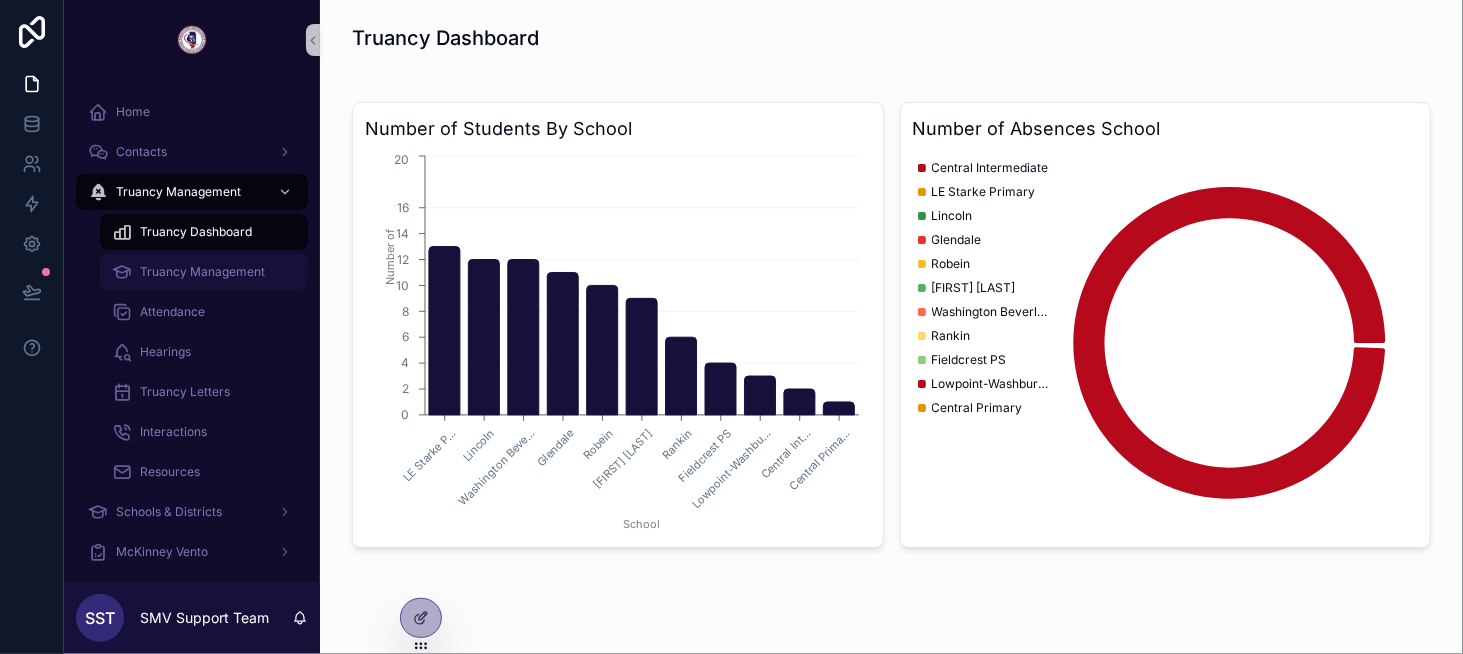 click on "Truancy Management" at bounding box center [202, 272] 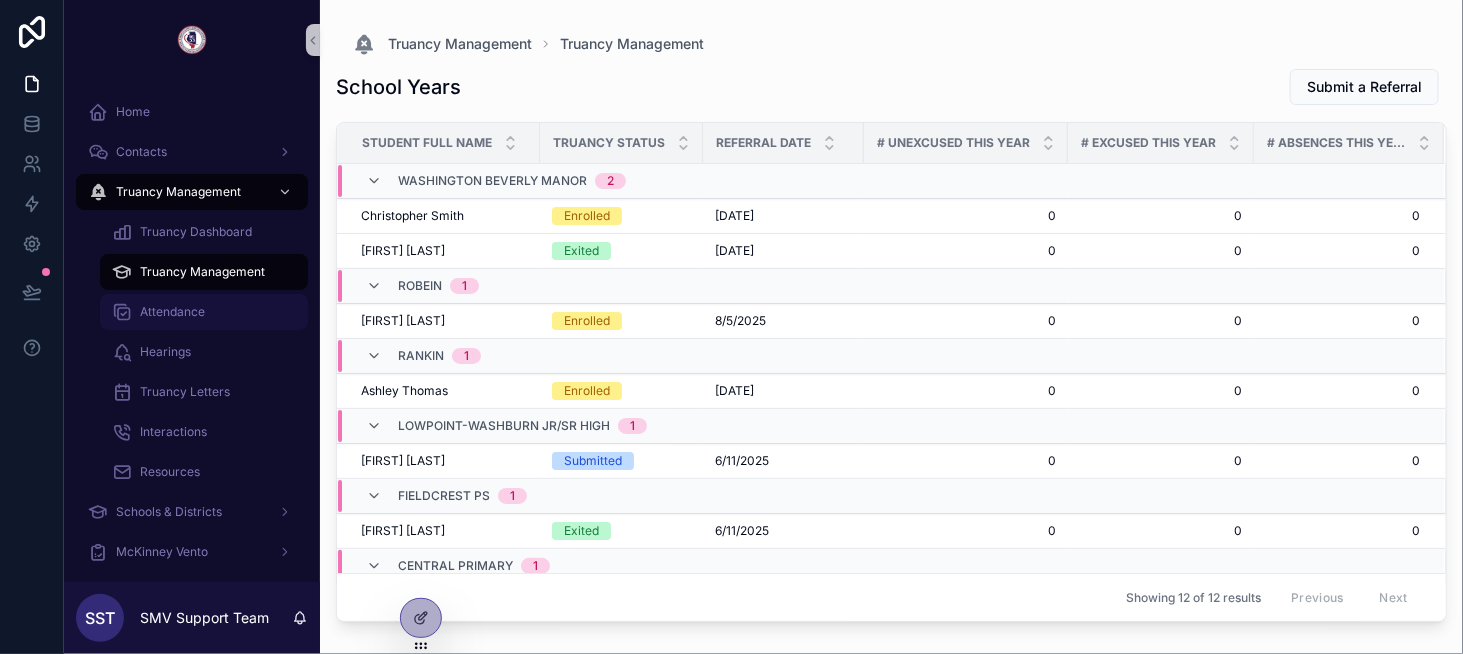 click on "Attendance" at bounding box center (204, 312) 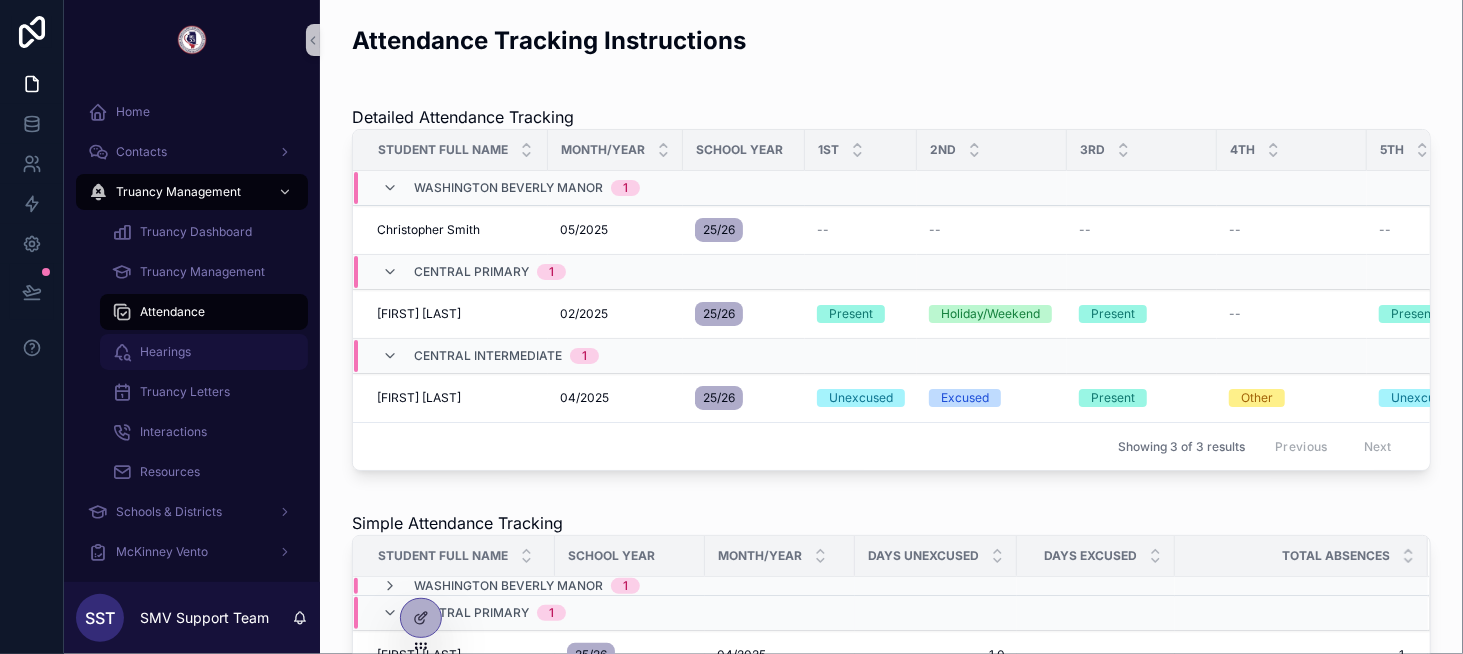 click on "Hearings" at bounding box center [204, 352] 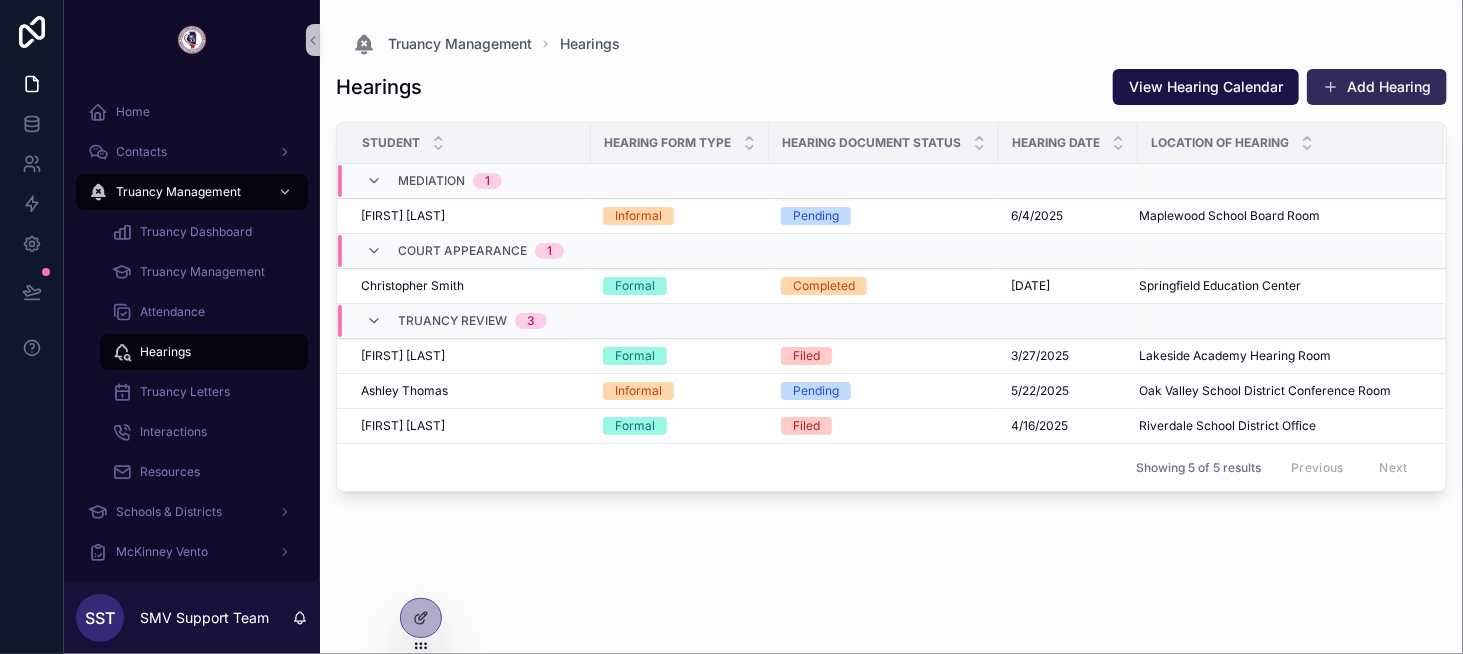 click on "Add Hearing" at bounding box center [1377, 87] 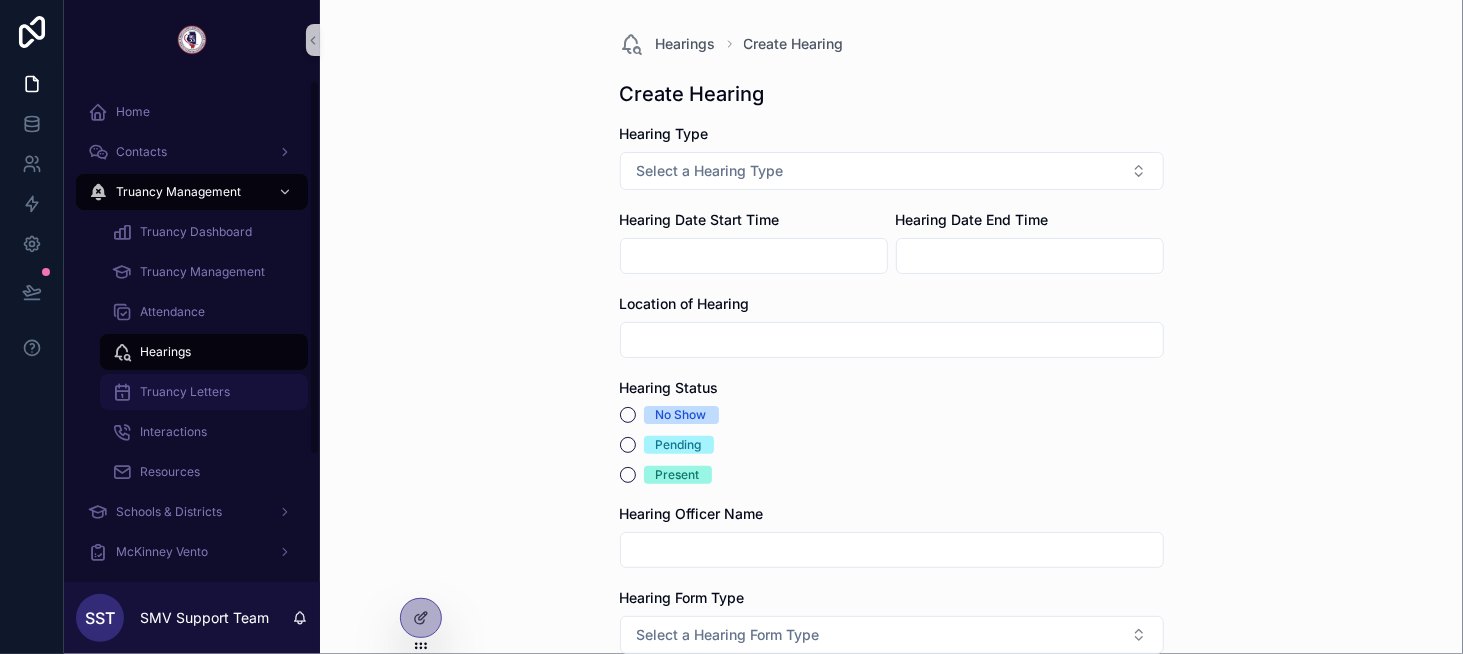 click on "Truancy Letters" at bounding box center [204, 392] 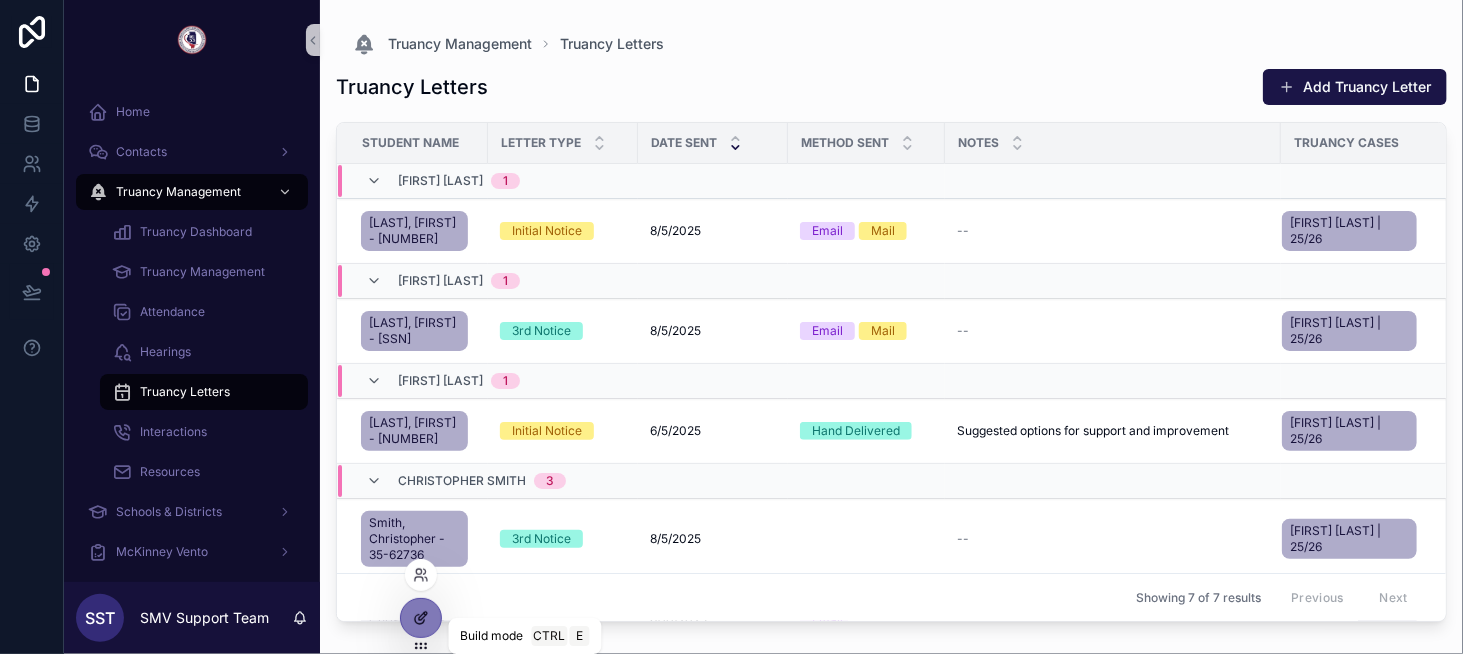 click at bounding box center [421, 618] 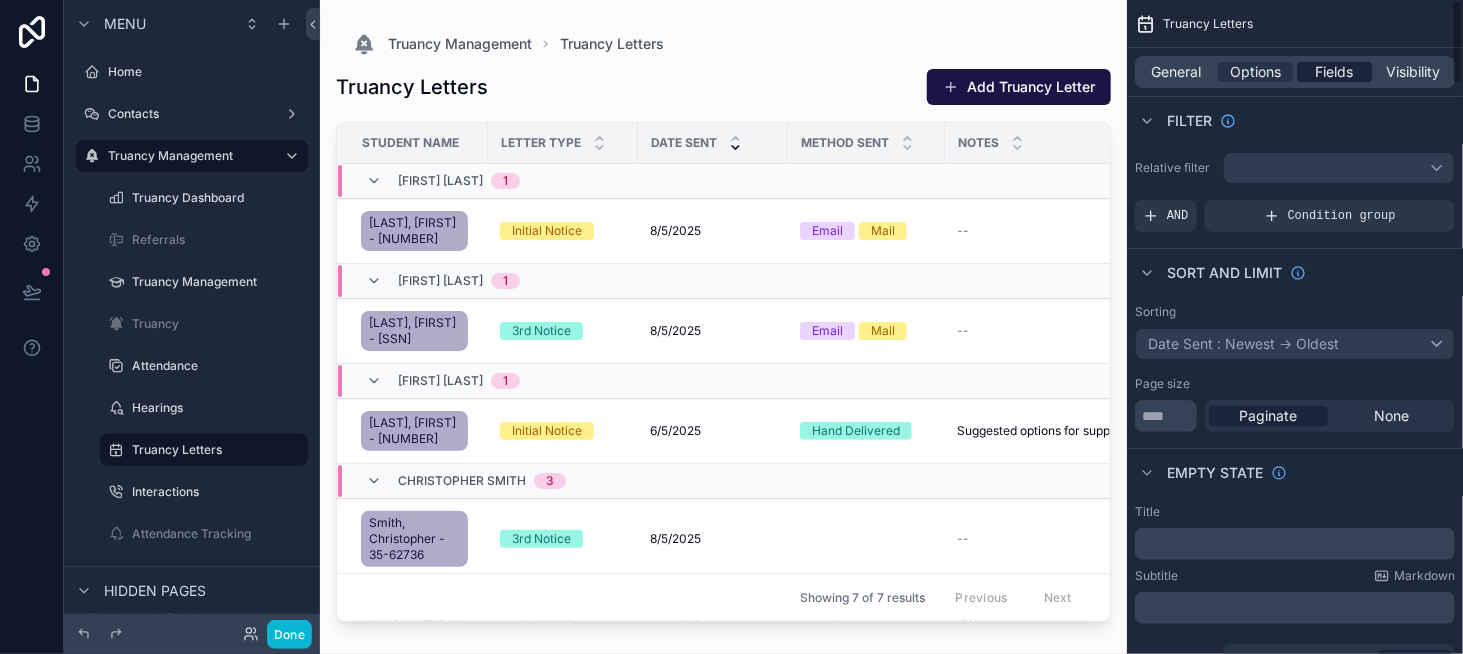 click on "Fields" at bounding box center [1335, 72] 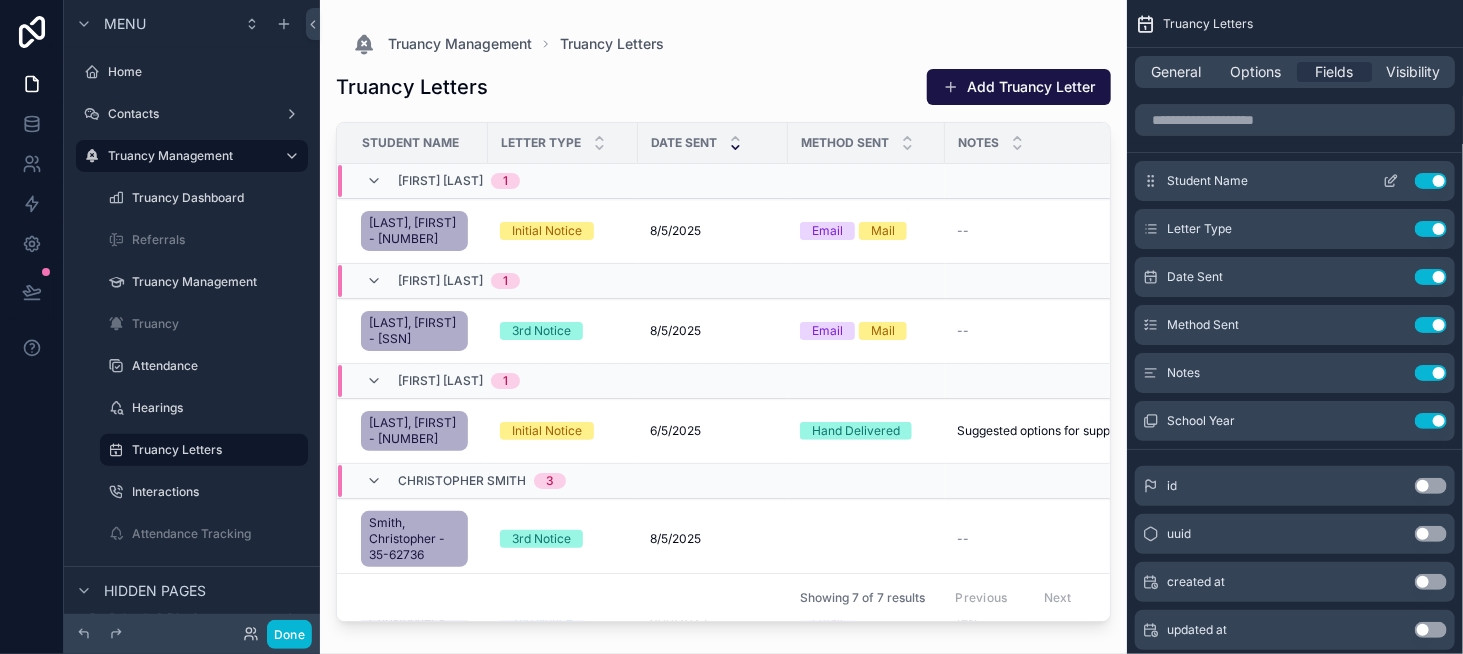 click on "Use setting" at bounding box center (1431, 181) 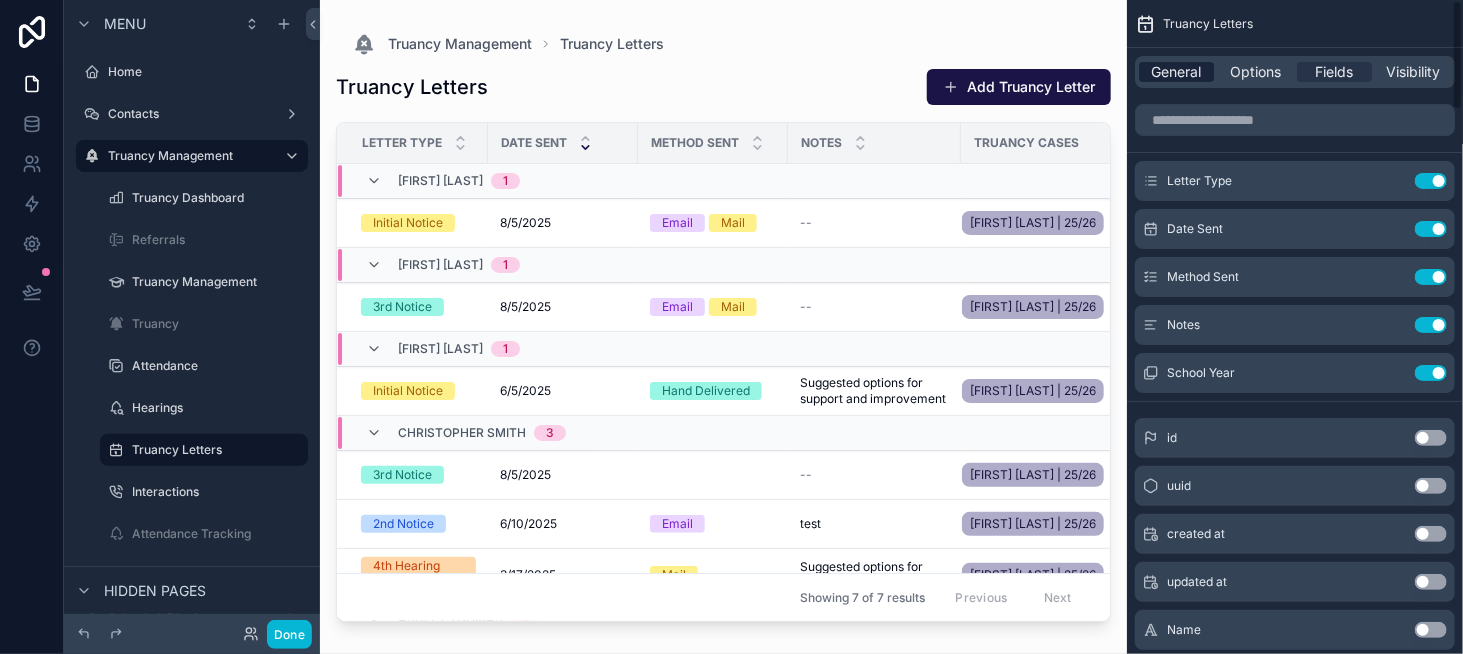 click on "General" at bounding box center (1177, 72) 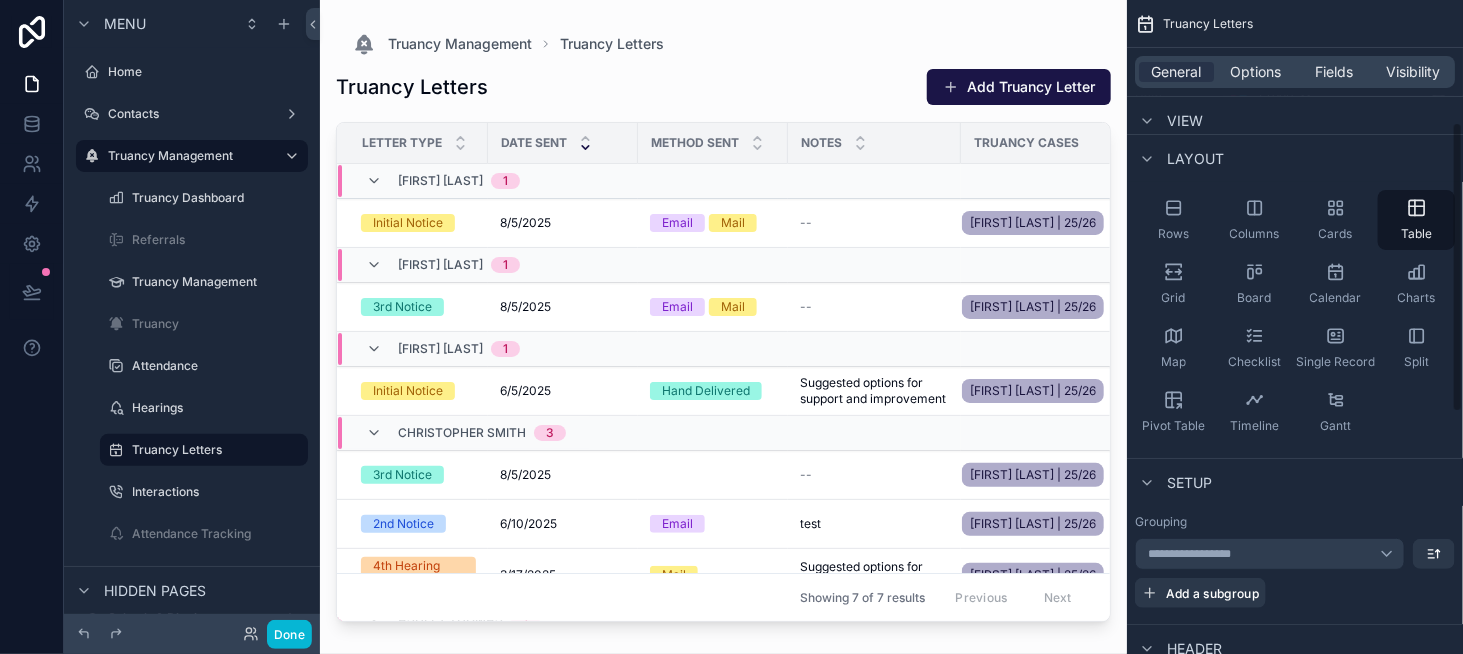 scroll, scrollTop: 300, scrollLeft: 0, axis: vertical 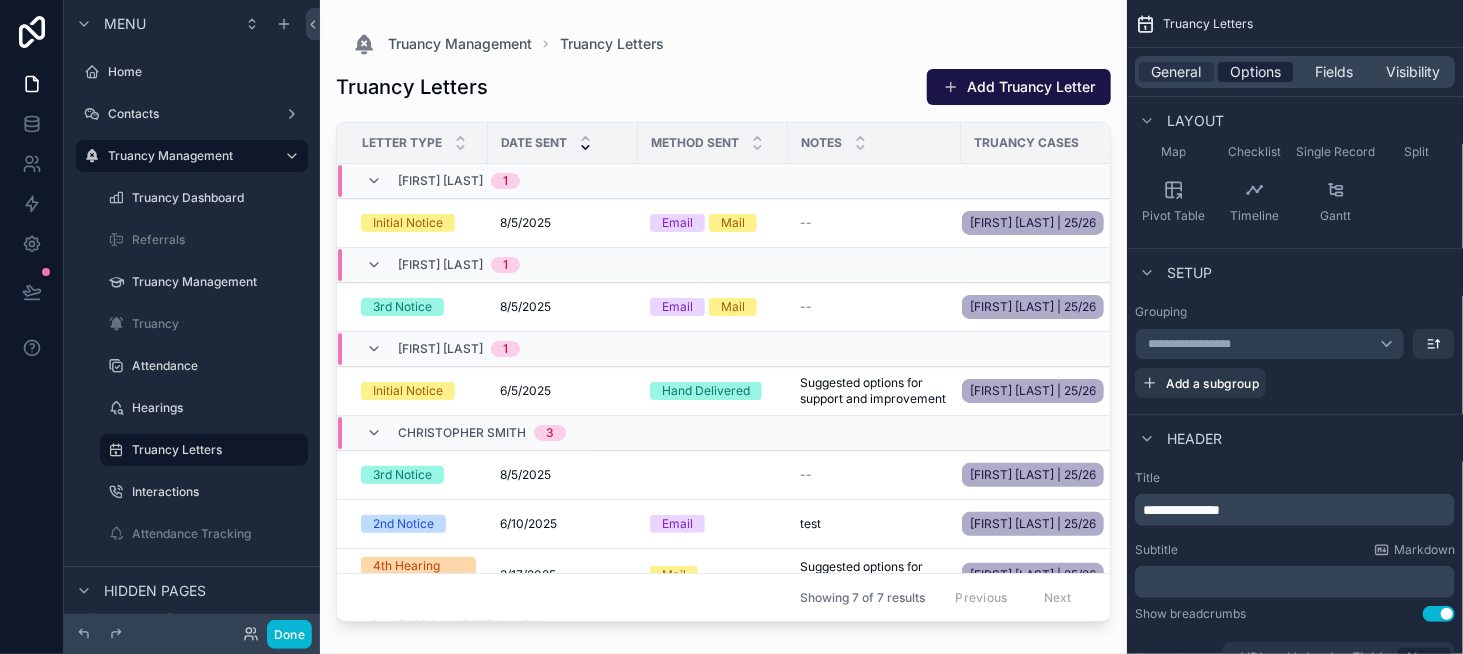 click on "Options" at bounding box center [1255, 72] 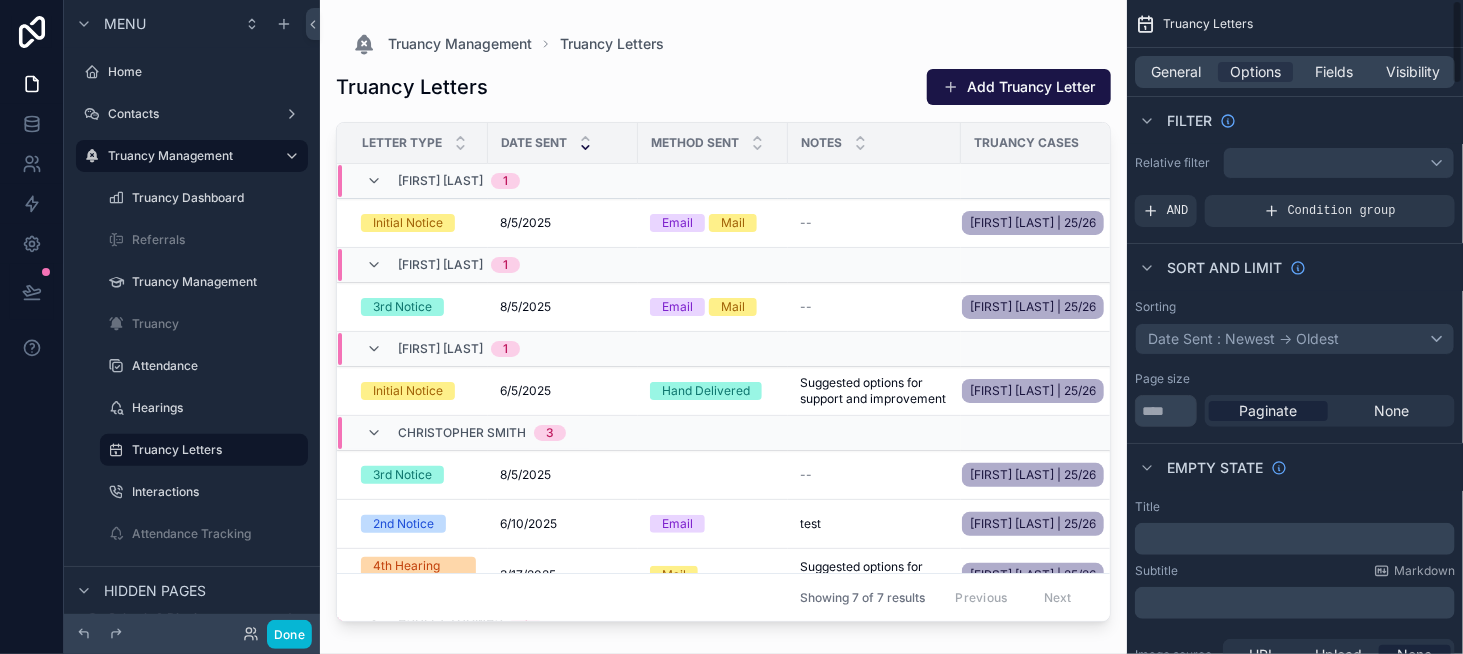 scroll, scrollTop: 0, scrollLeft: 0, axis: both 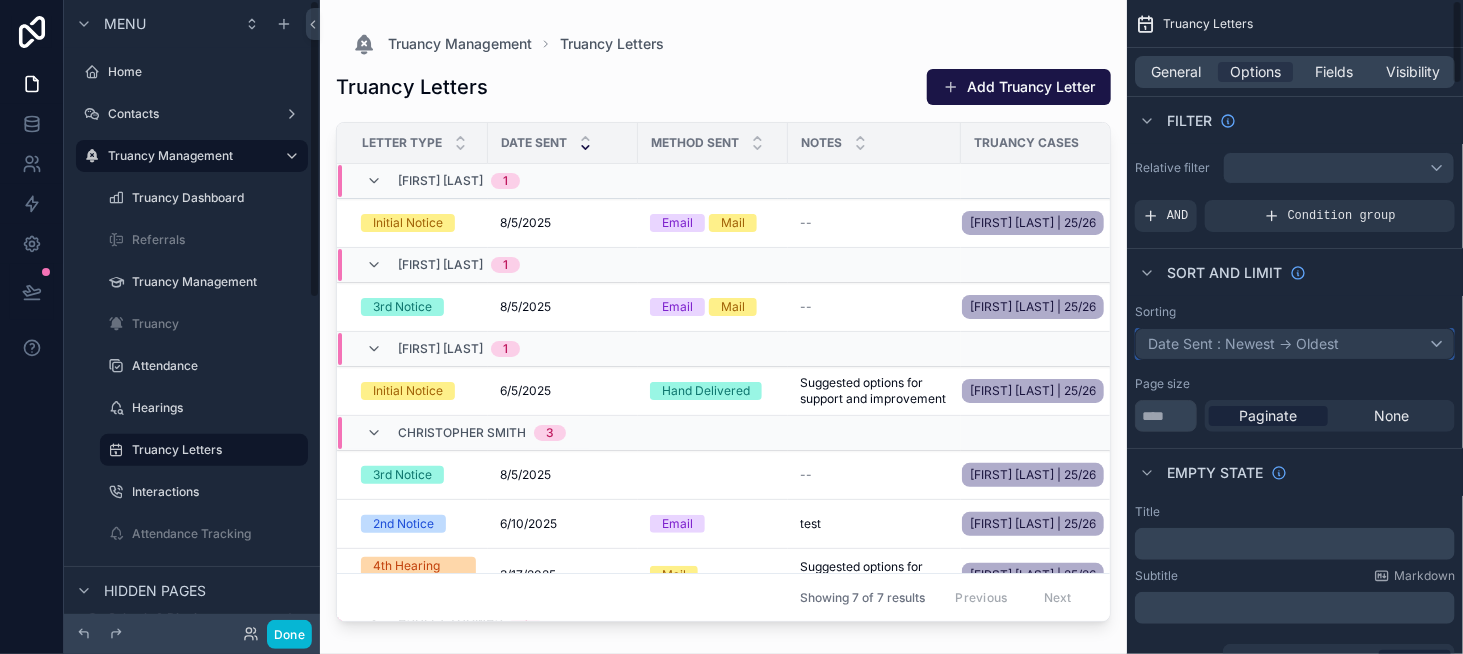 click on "Date Sent : Newest -> Oldest" at bounding box center [1295, 344] 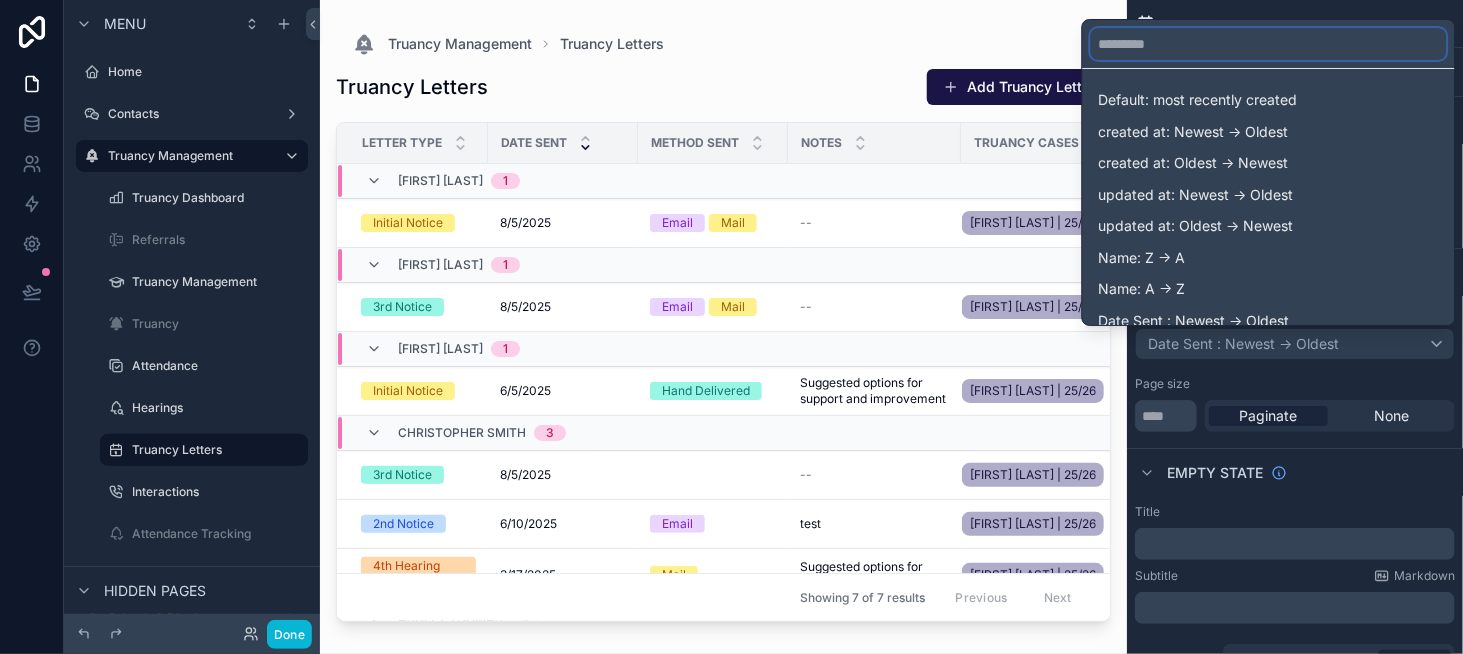 click at bounding box center (1269, 44) 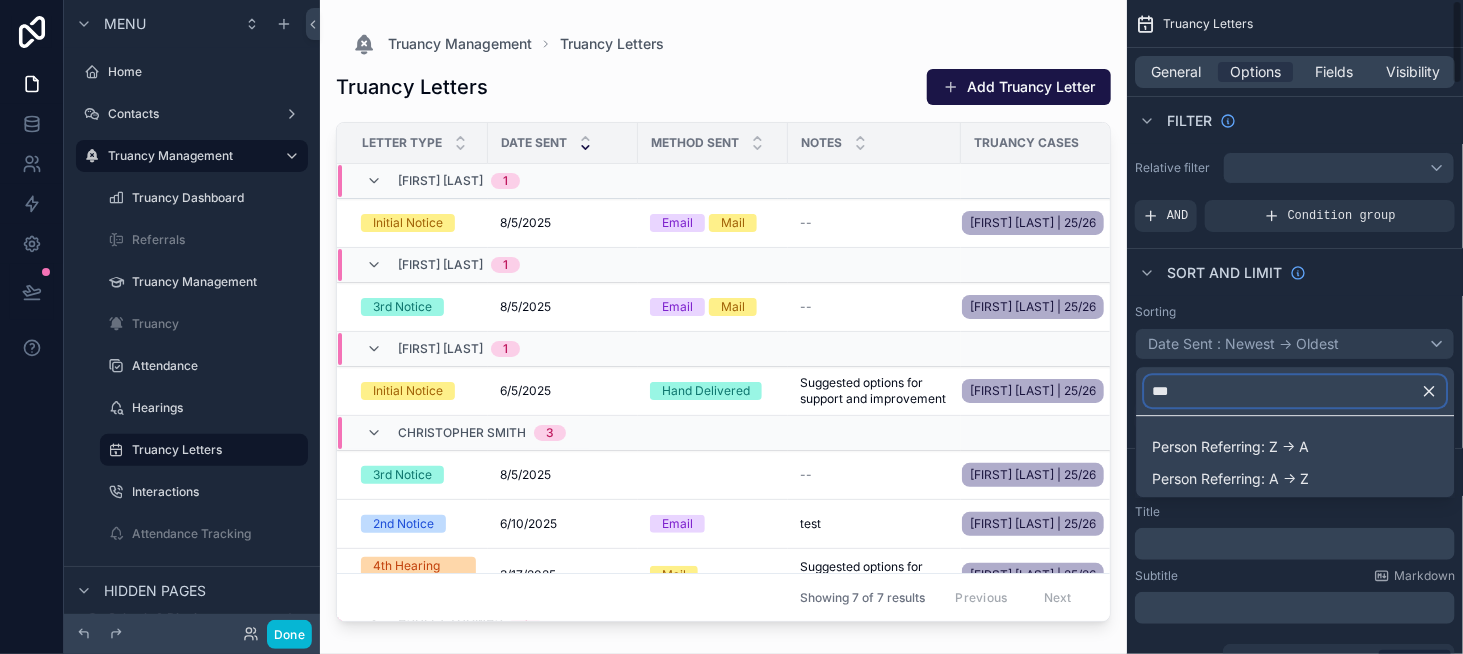 type on "****" 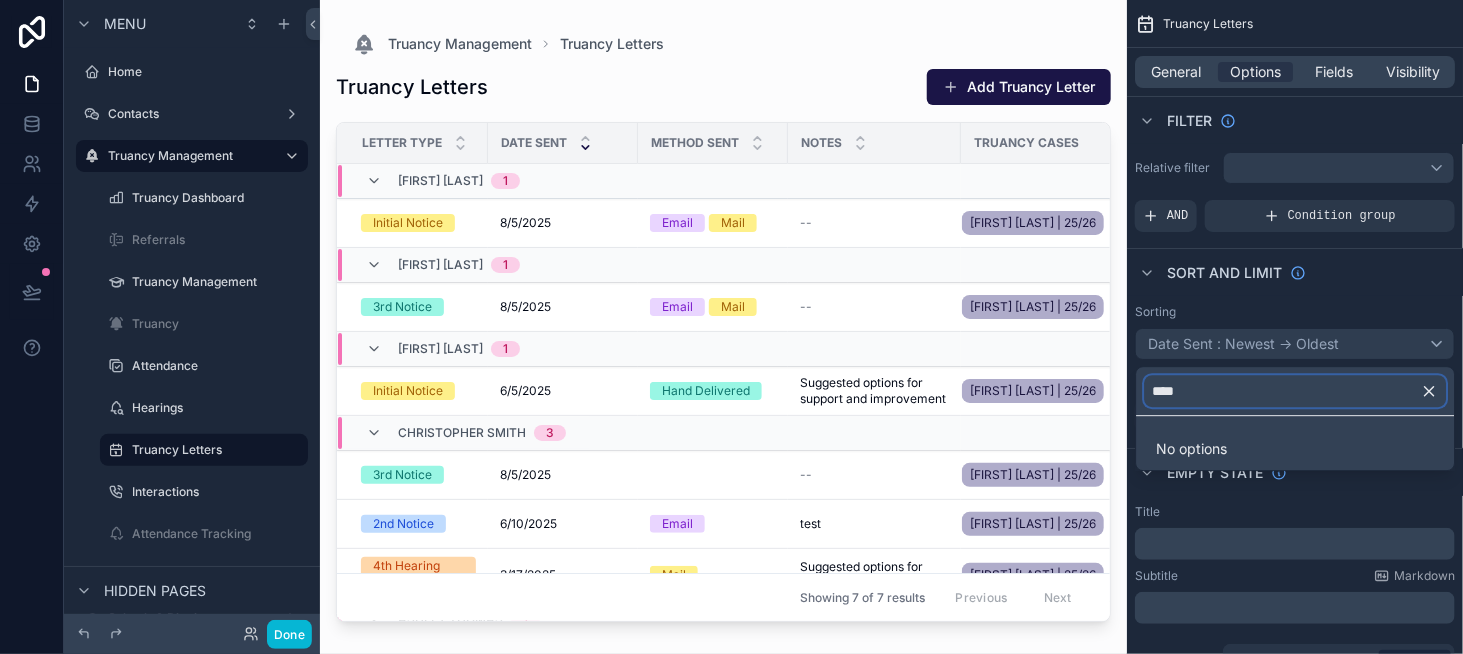 click on "****" at bounding box center [1295, 391] 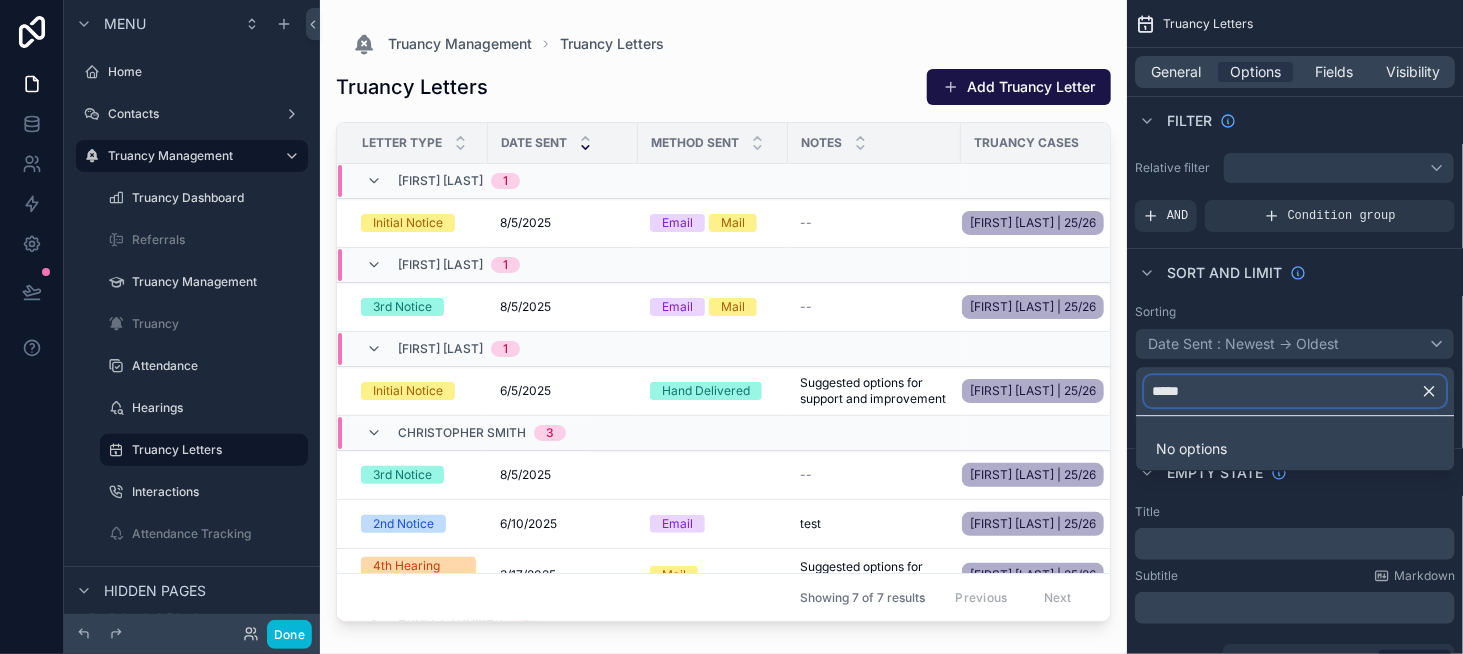 type on "*****" 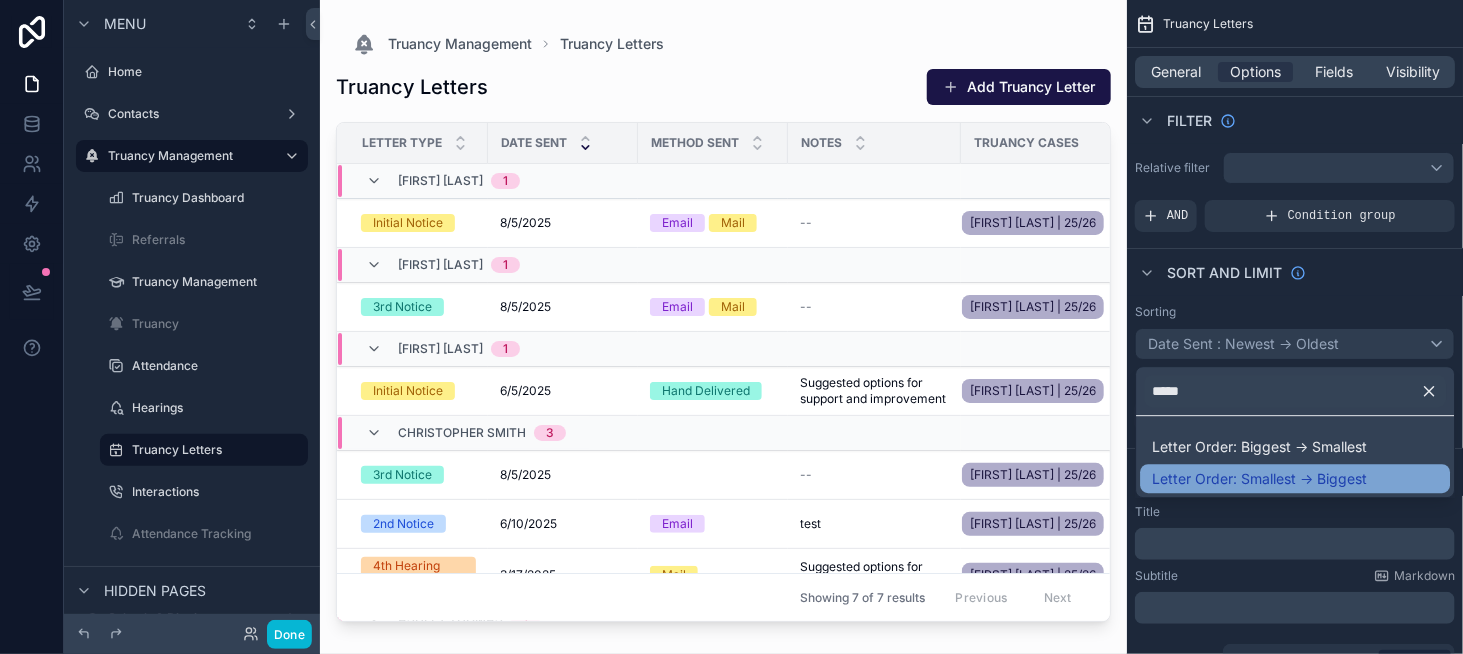 click on "Letter Order: Smallest -> Biggest" at bounding box center (1259, 479) 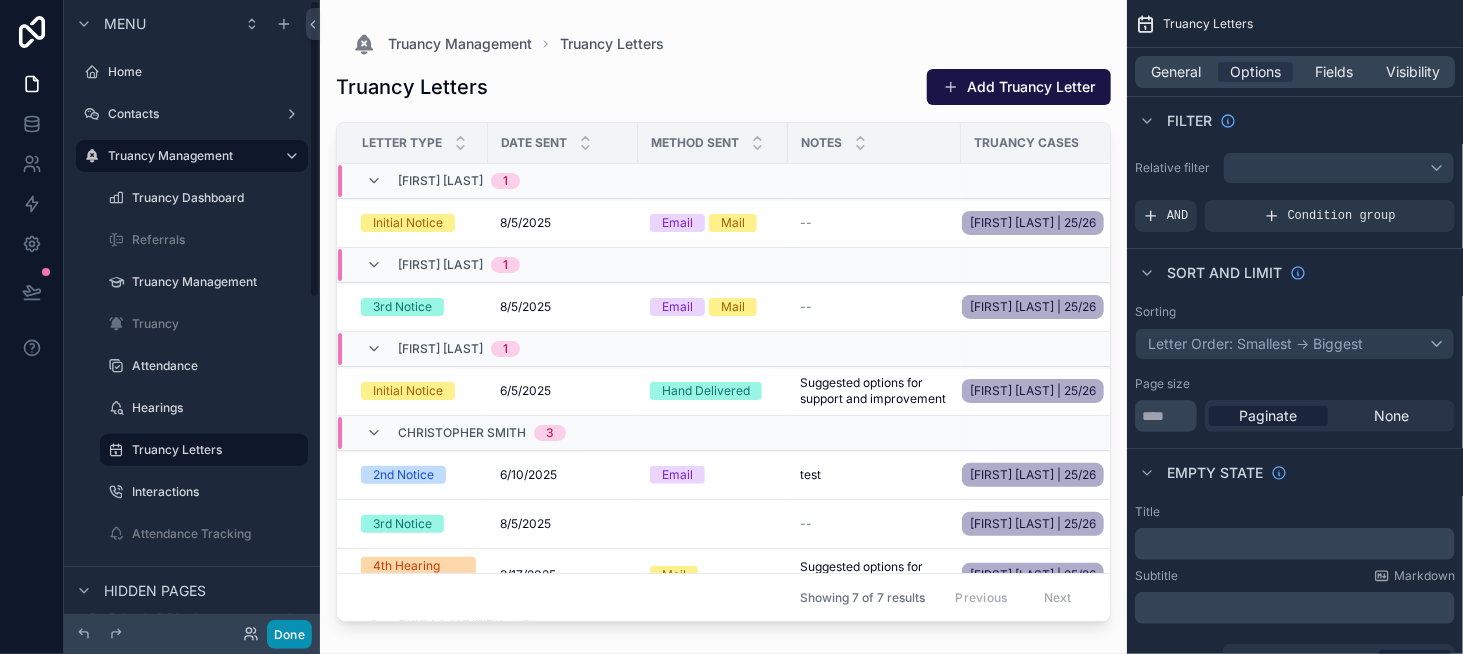 click on "Done" at bounding box center [289, 634] 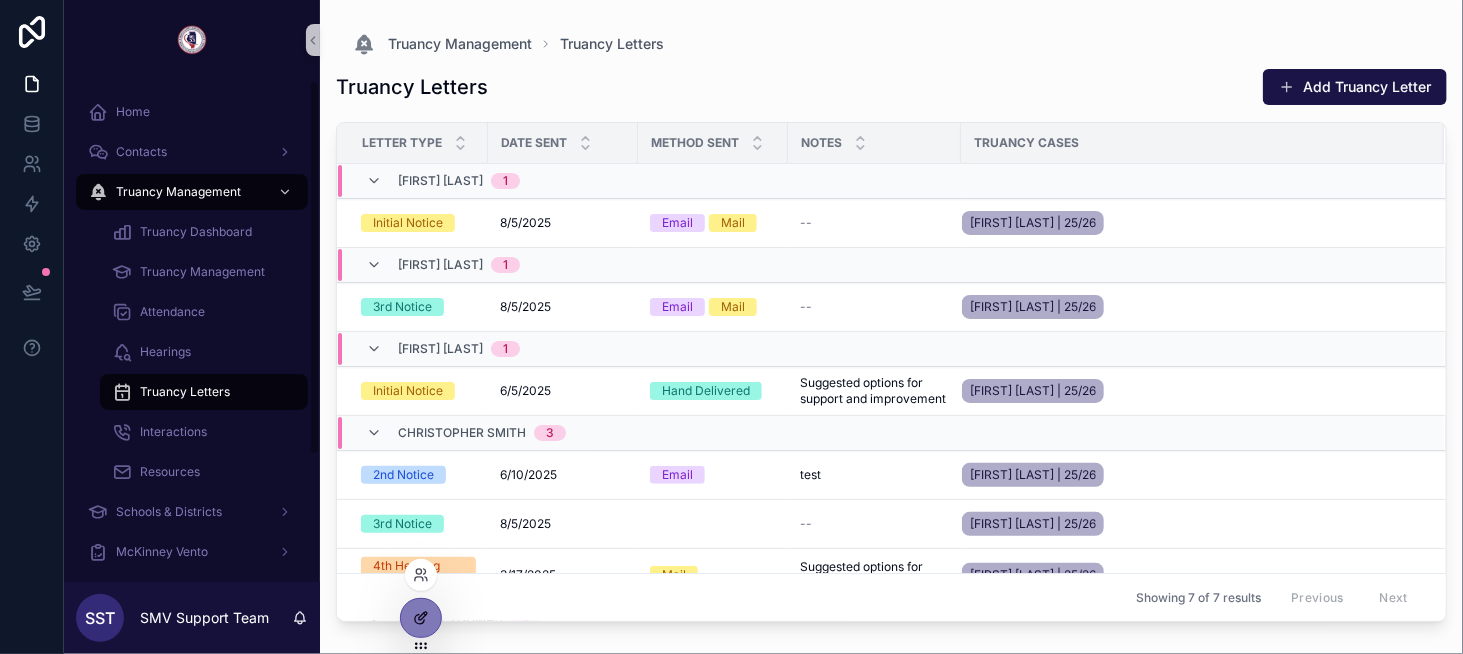 click 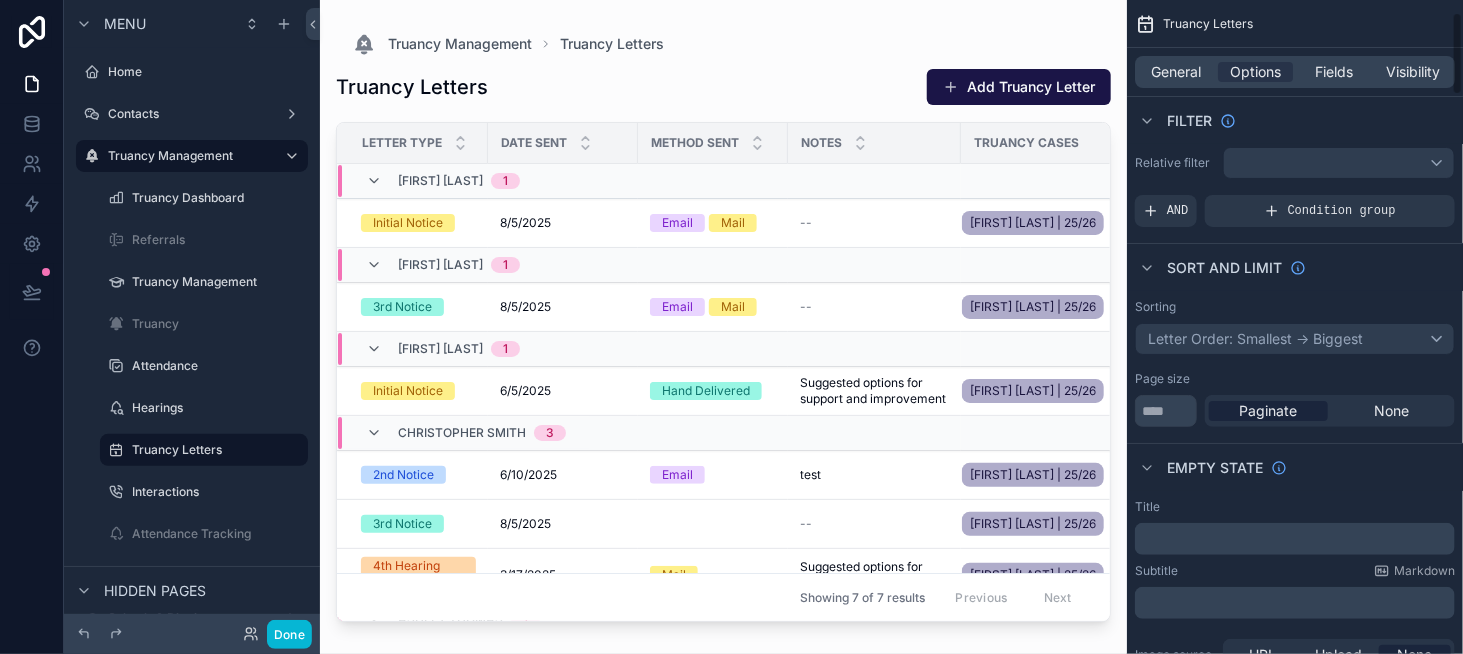 scroll, scrollTop: 0, scrollLeft: 0, axis: both 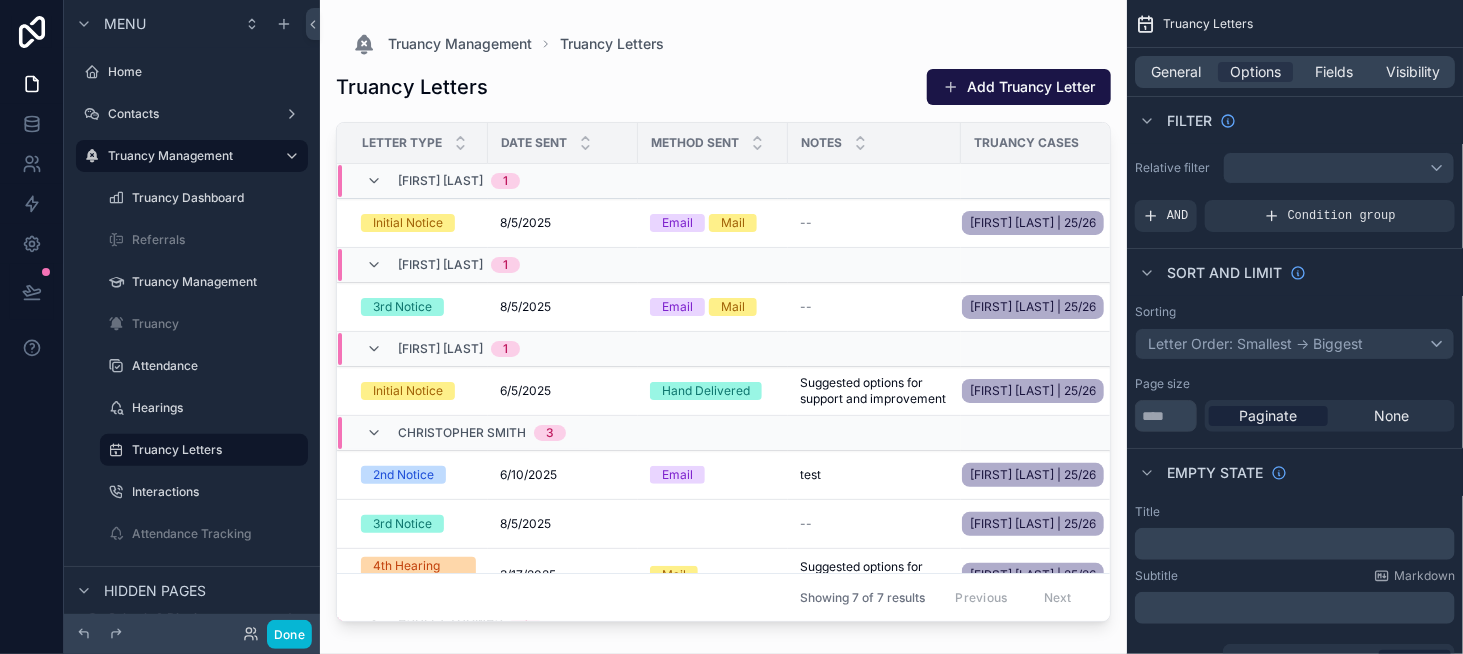 click on "General Options Fields Visibility" at bounding box center (1295, 72) 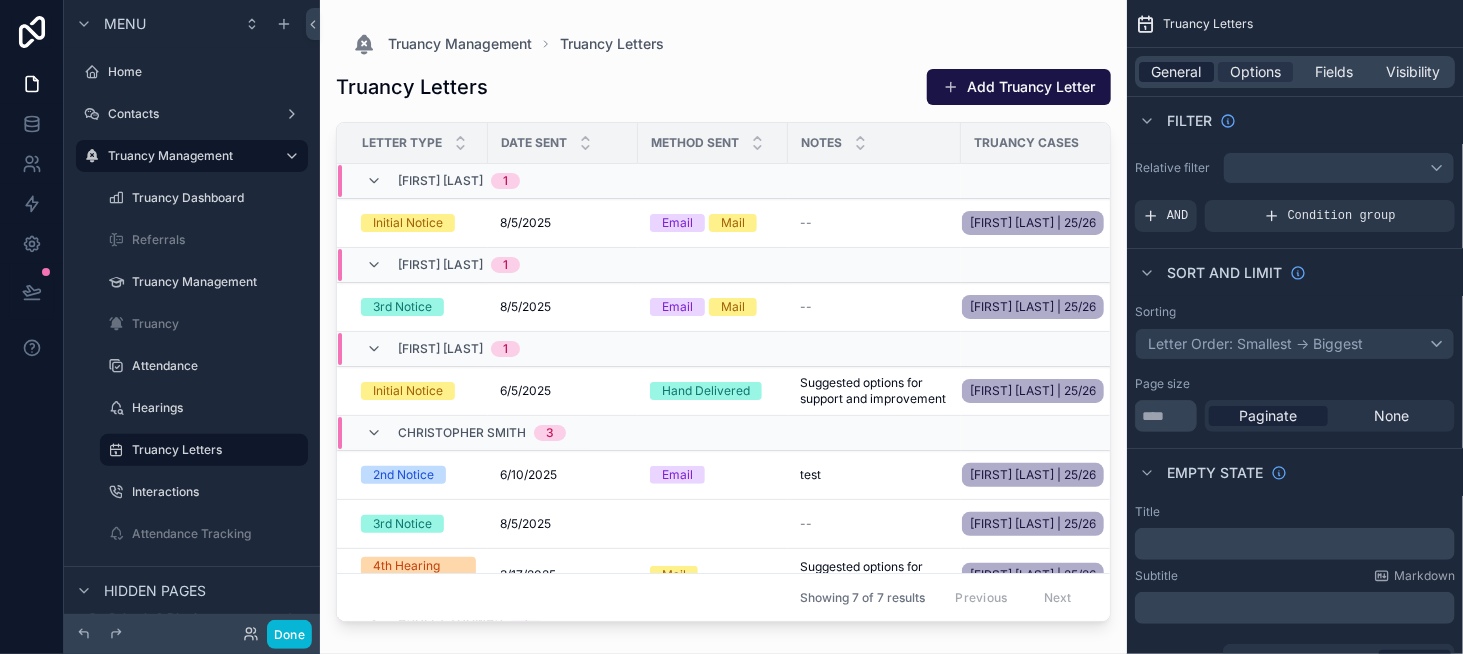 click on "General" at bounding box center (1177, 72) 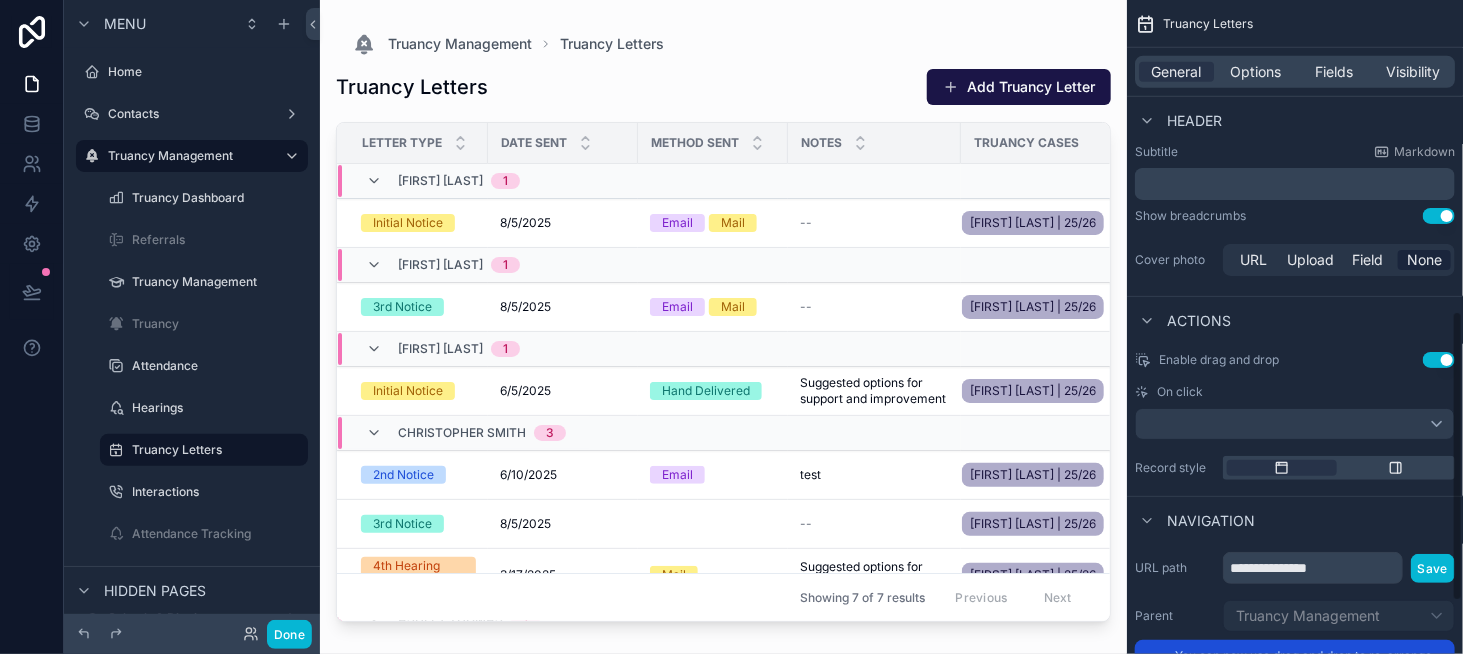 scroll, scrollTop: 700, scrollLeft: 0, axis: vertical 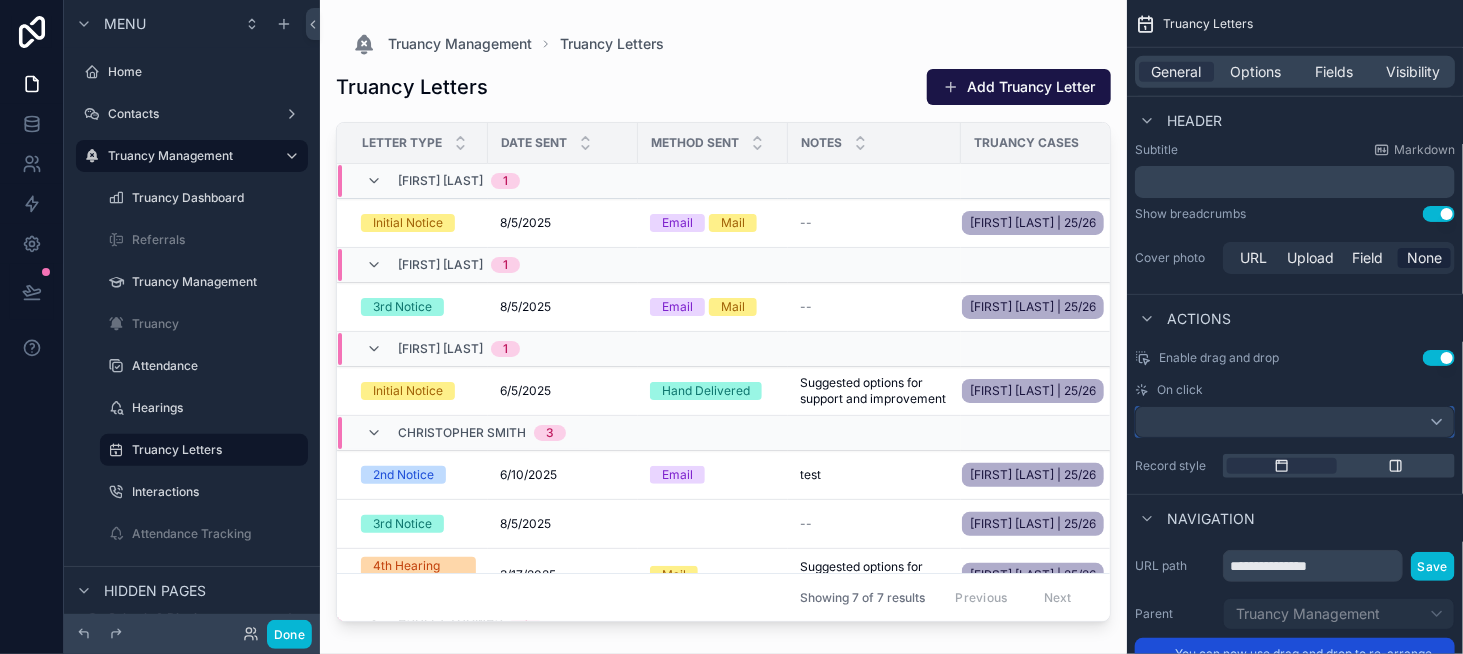 click at bounding box center [1295, 422] 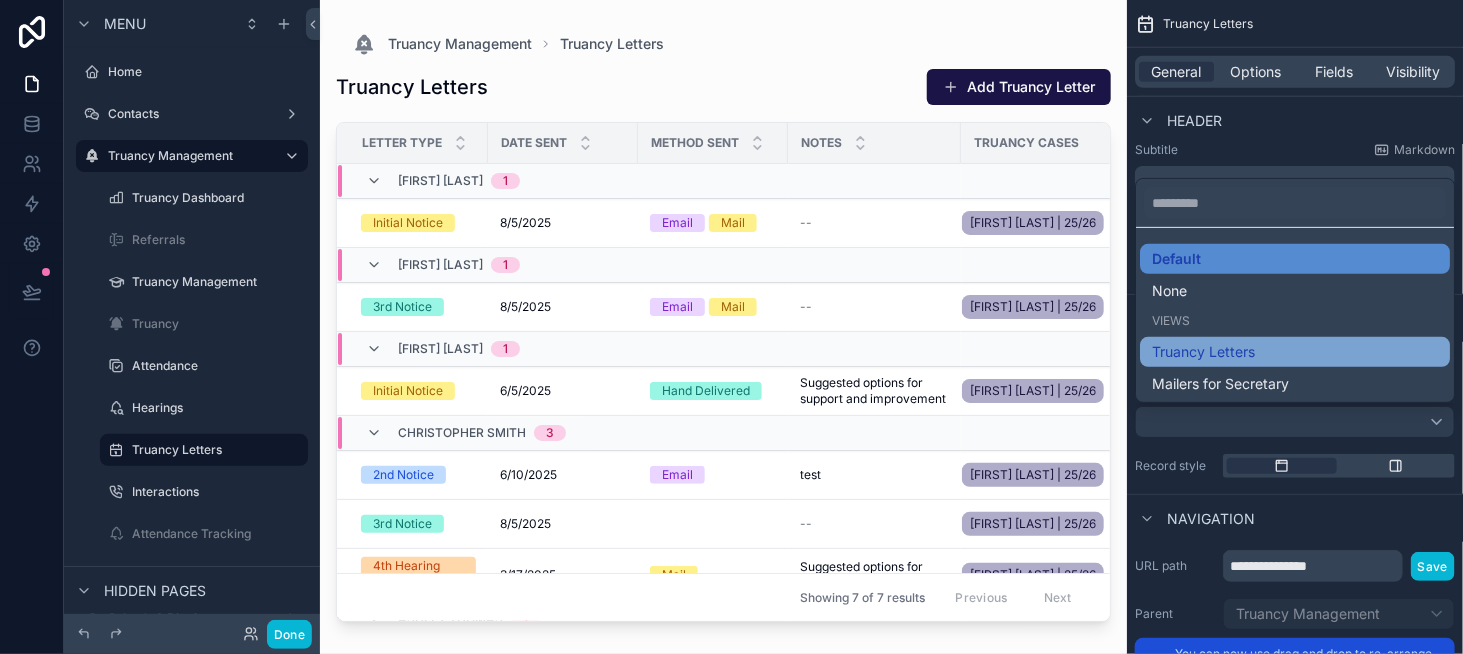 click on "Truancy Letters" at bounding box center (1203, 352) 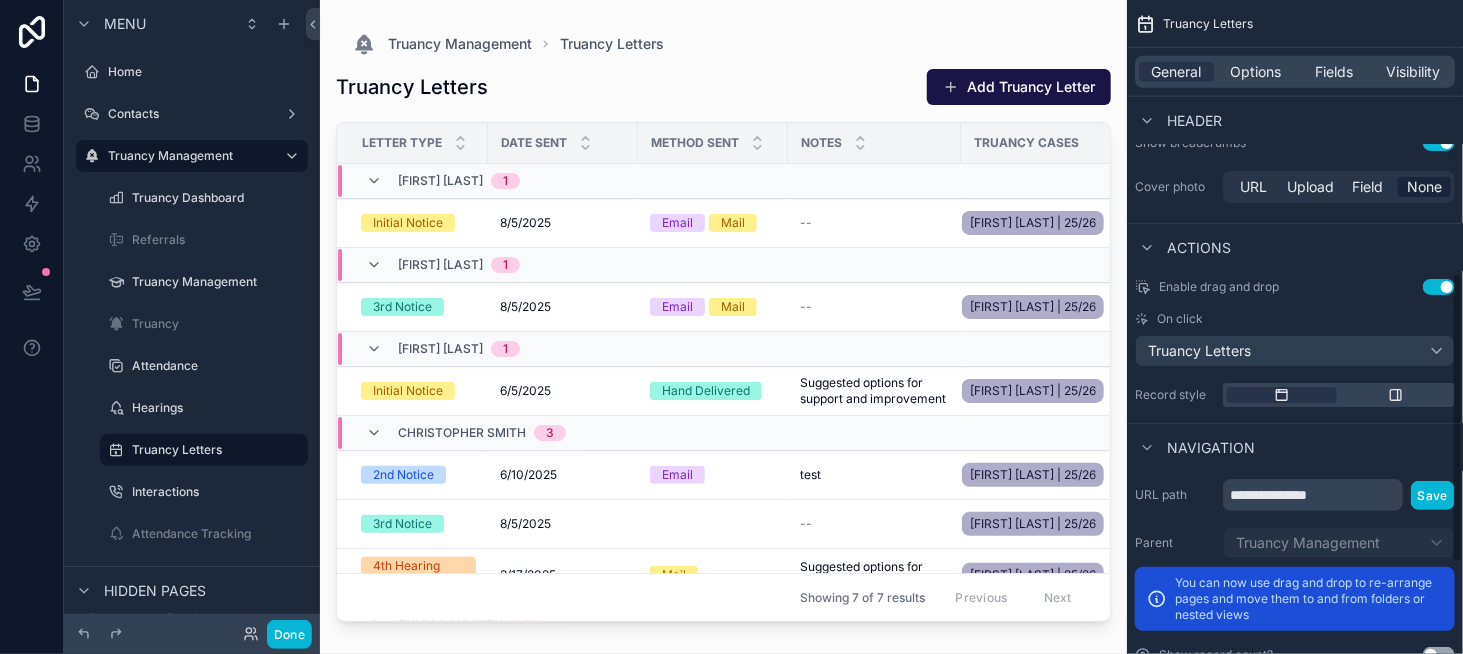 scroll, scrollTop: 800, scrollLeft: 0, axis: vertical 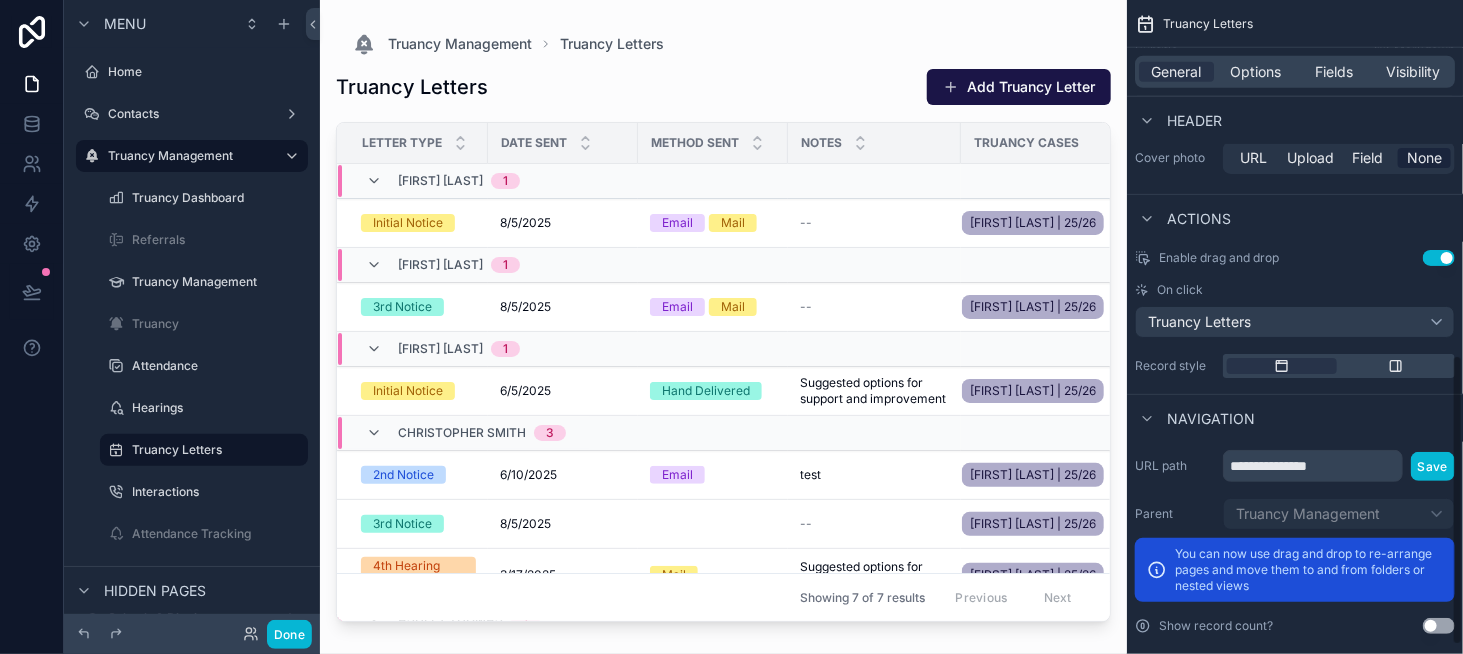 click on "Use setting" at bounding box center (1439, 626) 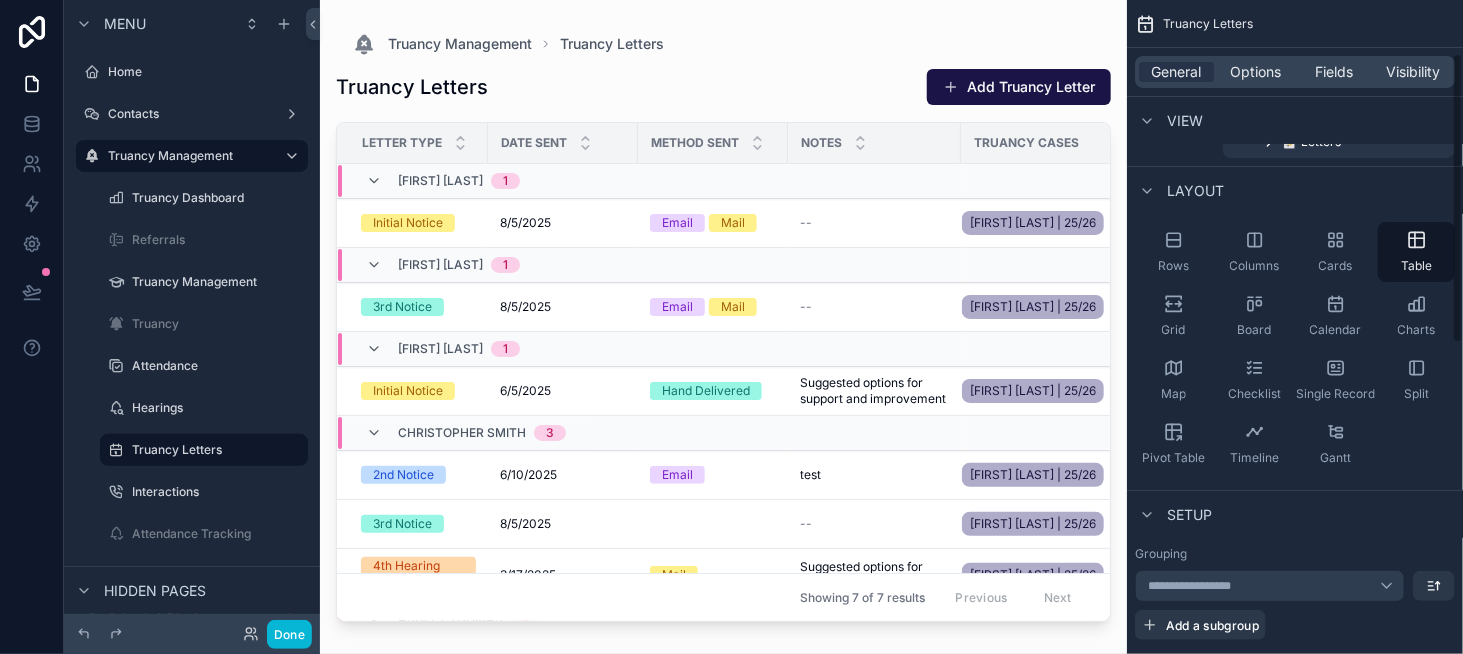 scroll, scrollTop: 0, scrollLeft: 0, axis: both 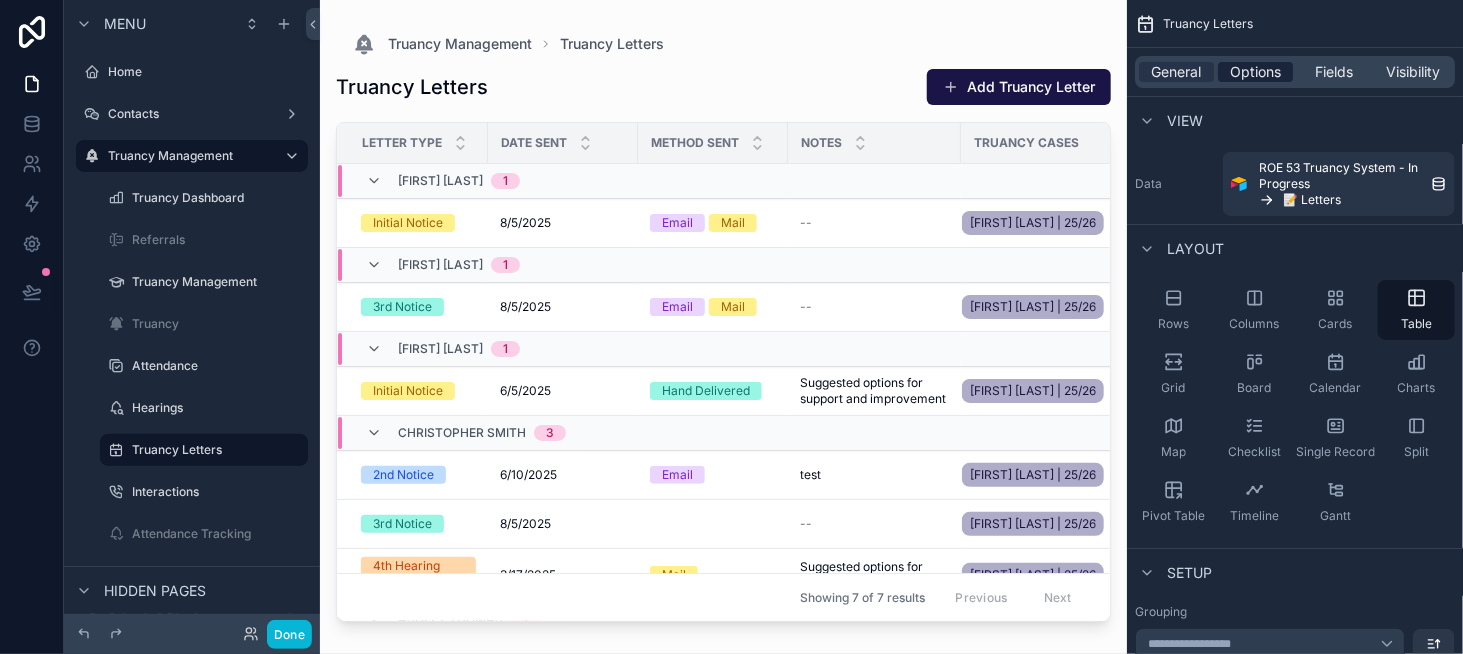 click on "Options" at bounding box center [1255, 72] 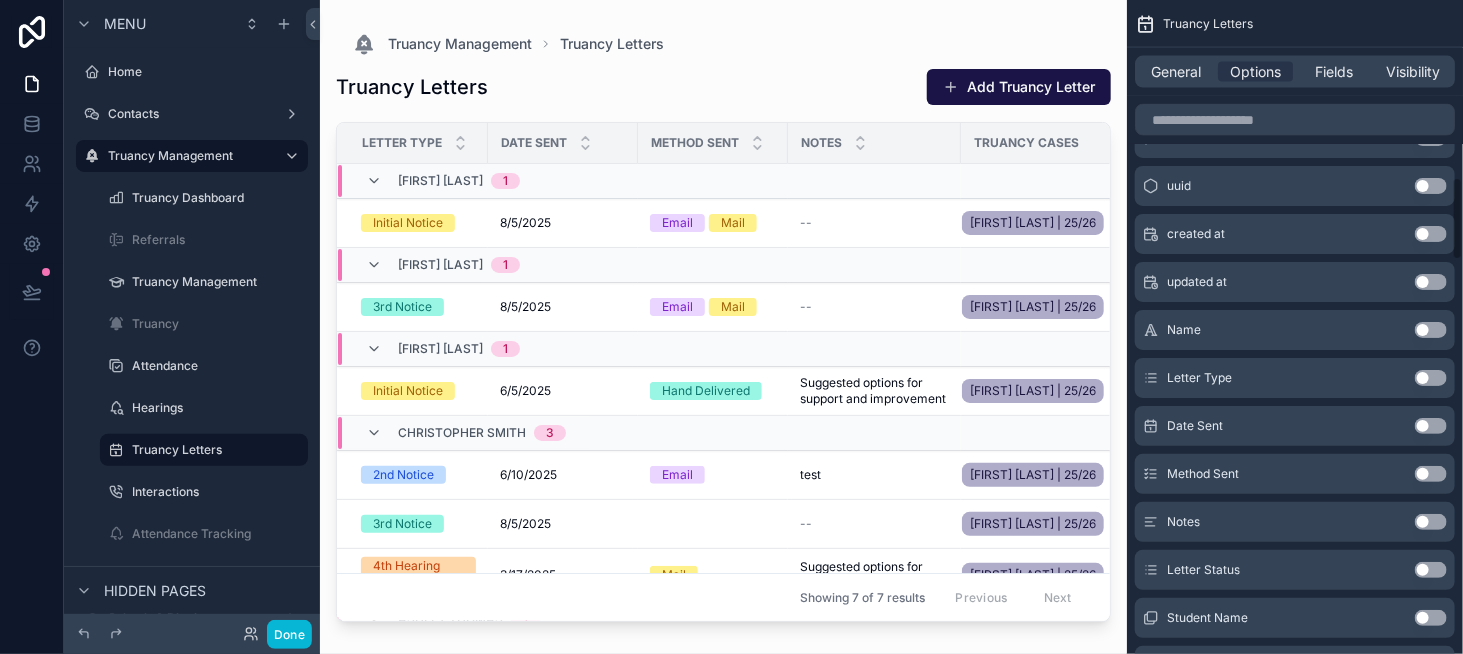 scroll, scrollTop: 1400, scrollLeft: 0, axis: vertical 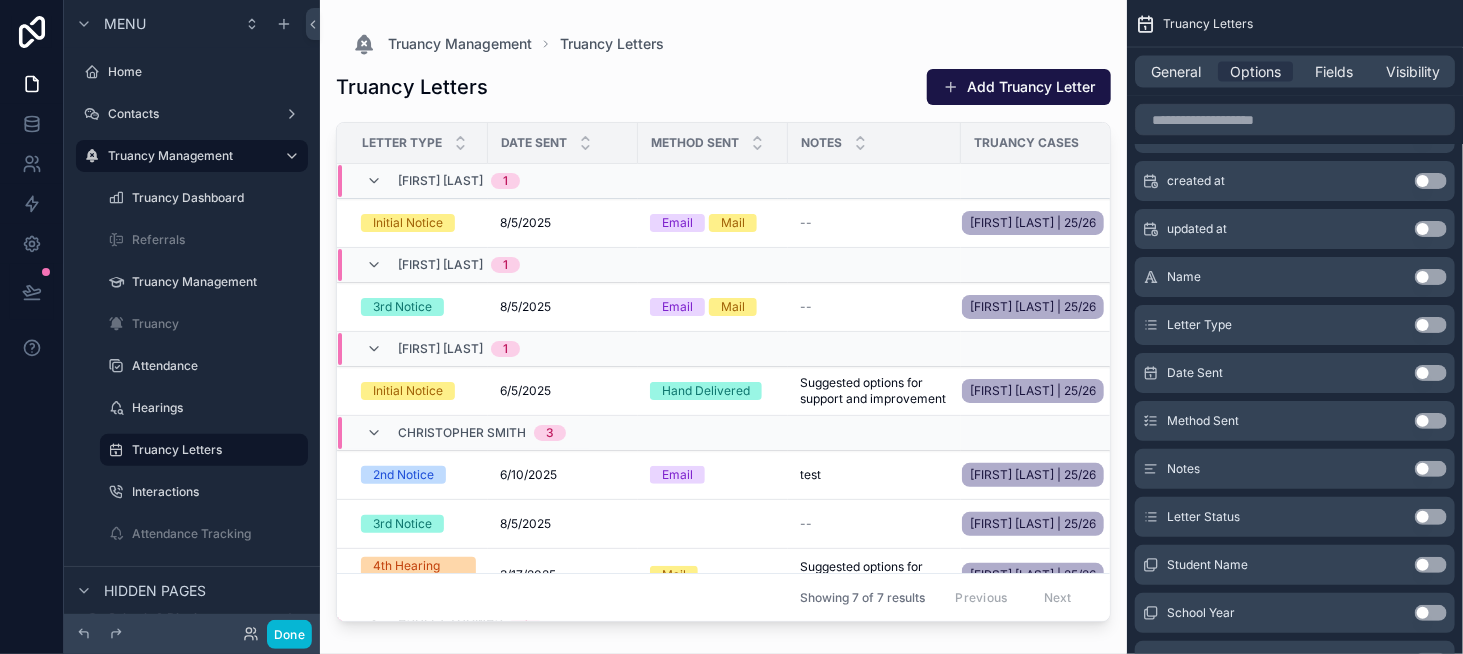 click on "Use setting" at bounding box center (1431, 325) 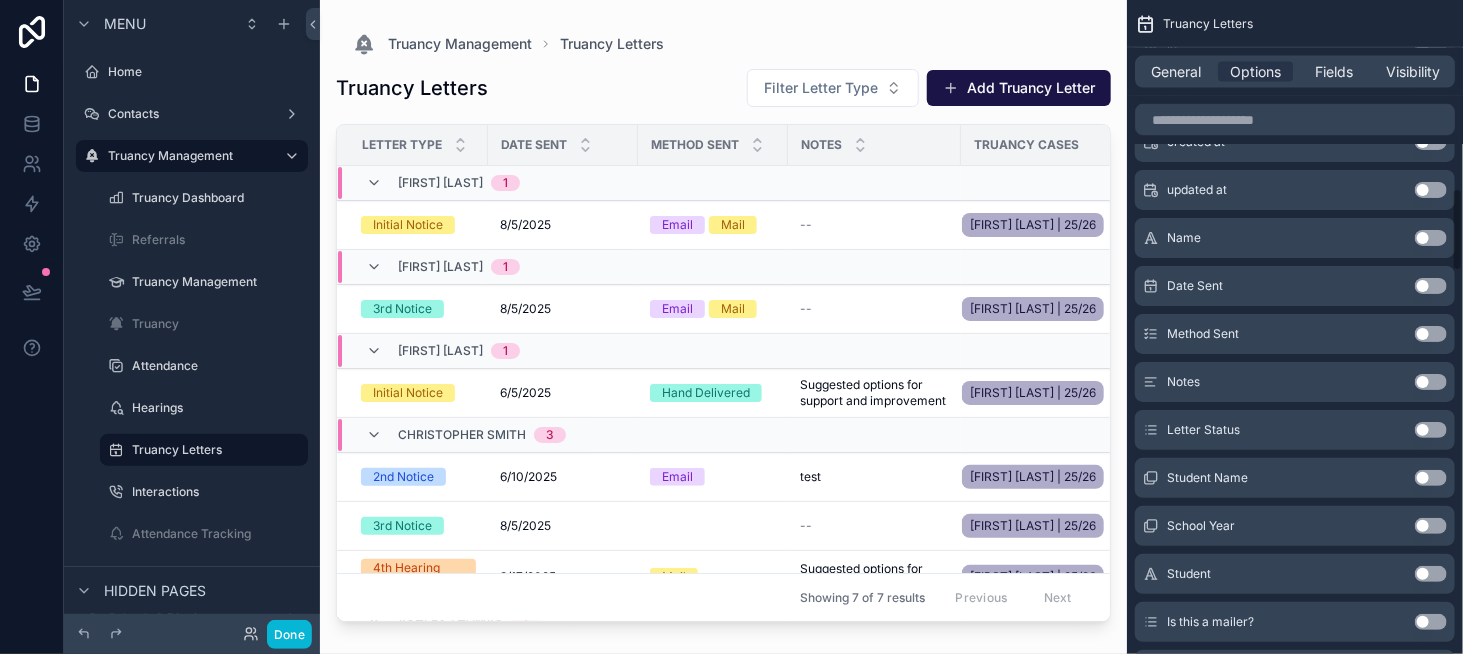 scroll, scrollTop: 1500, scrollLeft: 0, axis: vertical 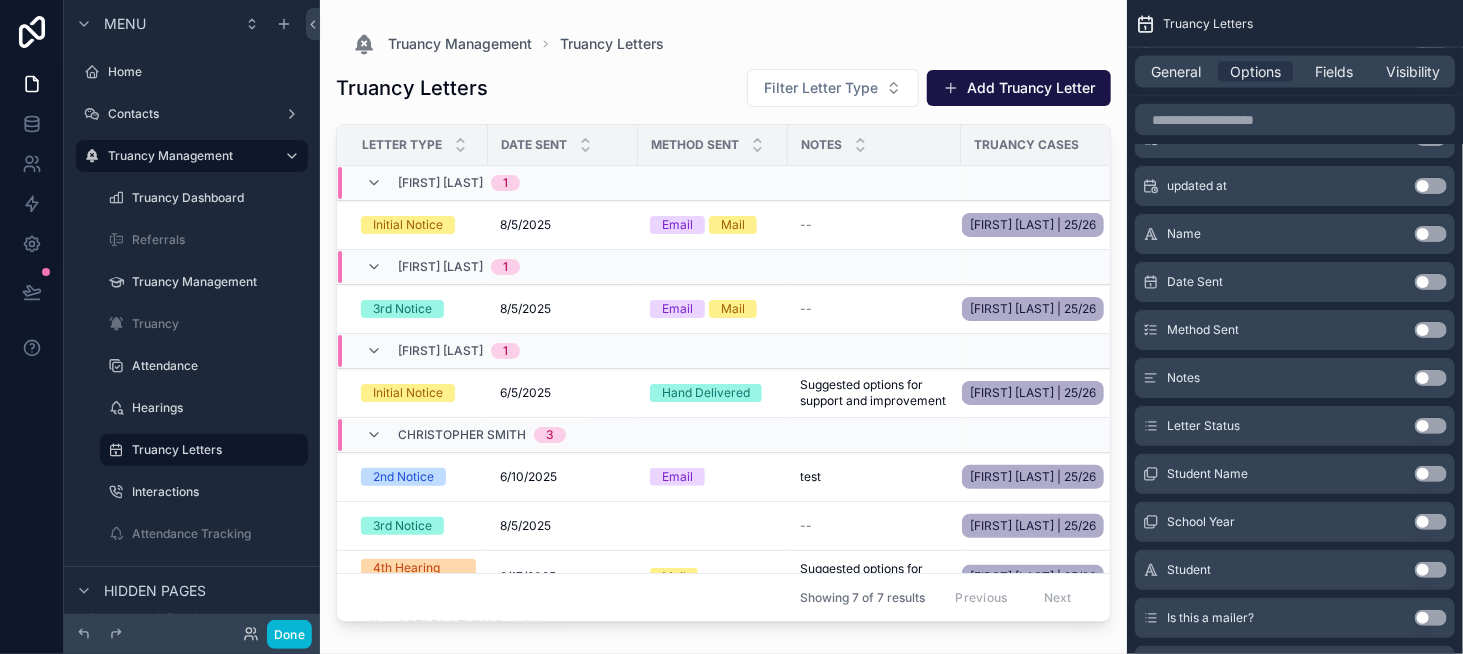 click on "Use setting" at bounding box center (1431, 474) 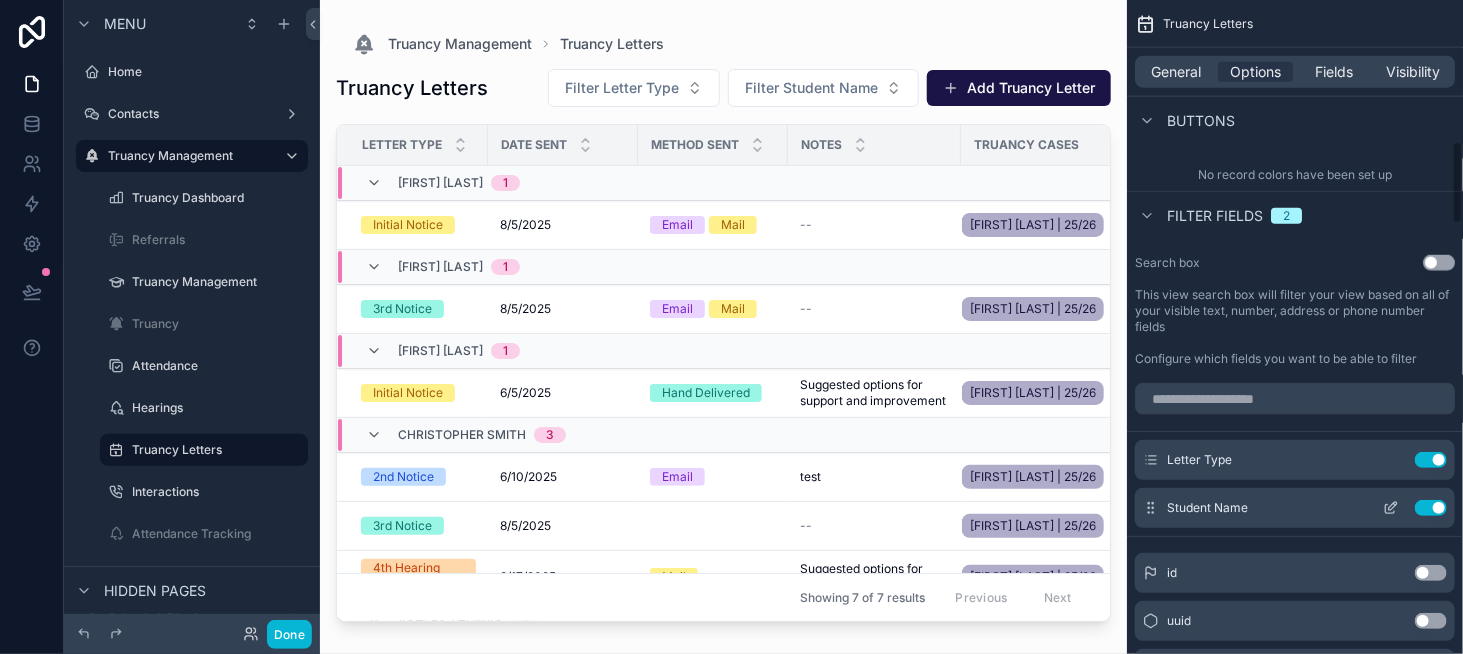scroll, scrollTop: 948, scrollLeft: 0, axis: vertical 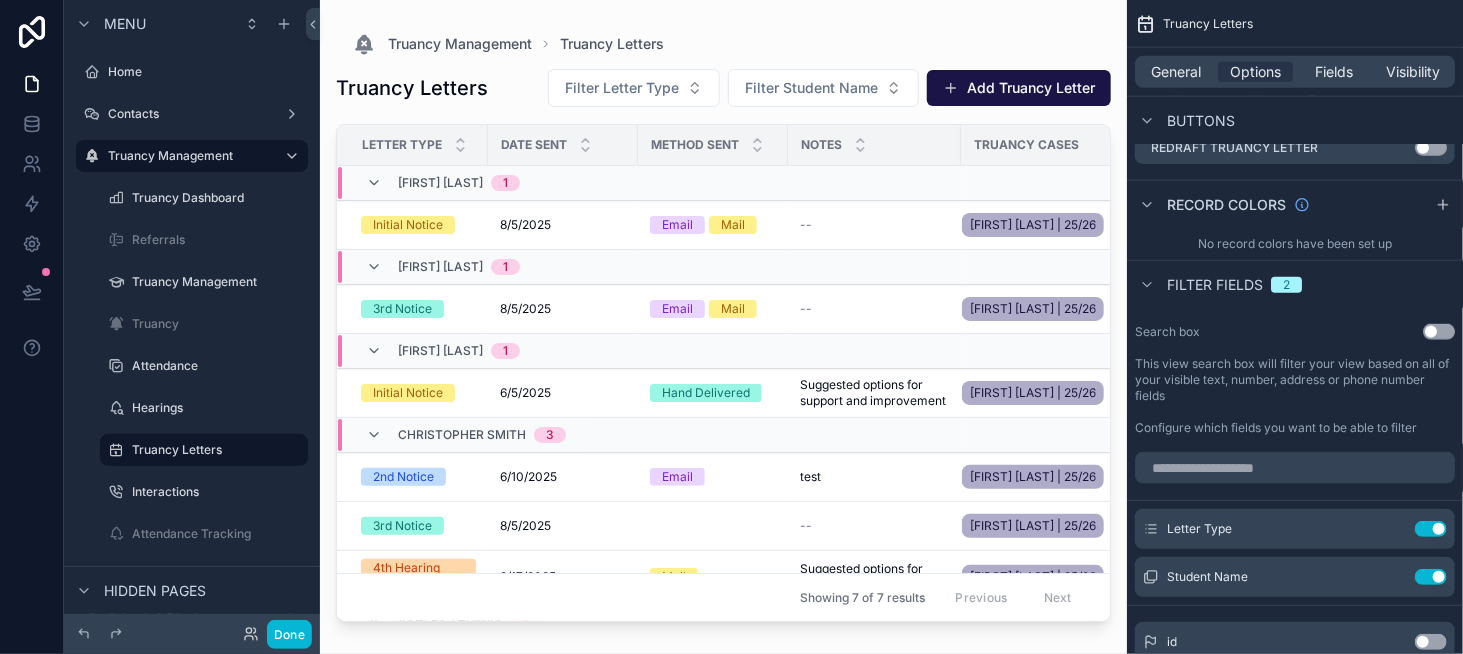 click on "Use setting" at bounding box center (1439, 332) 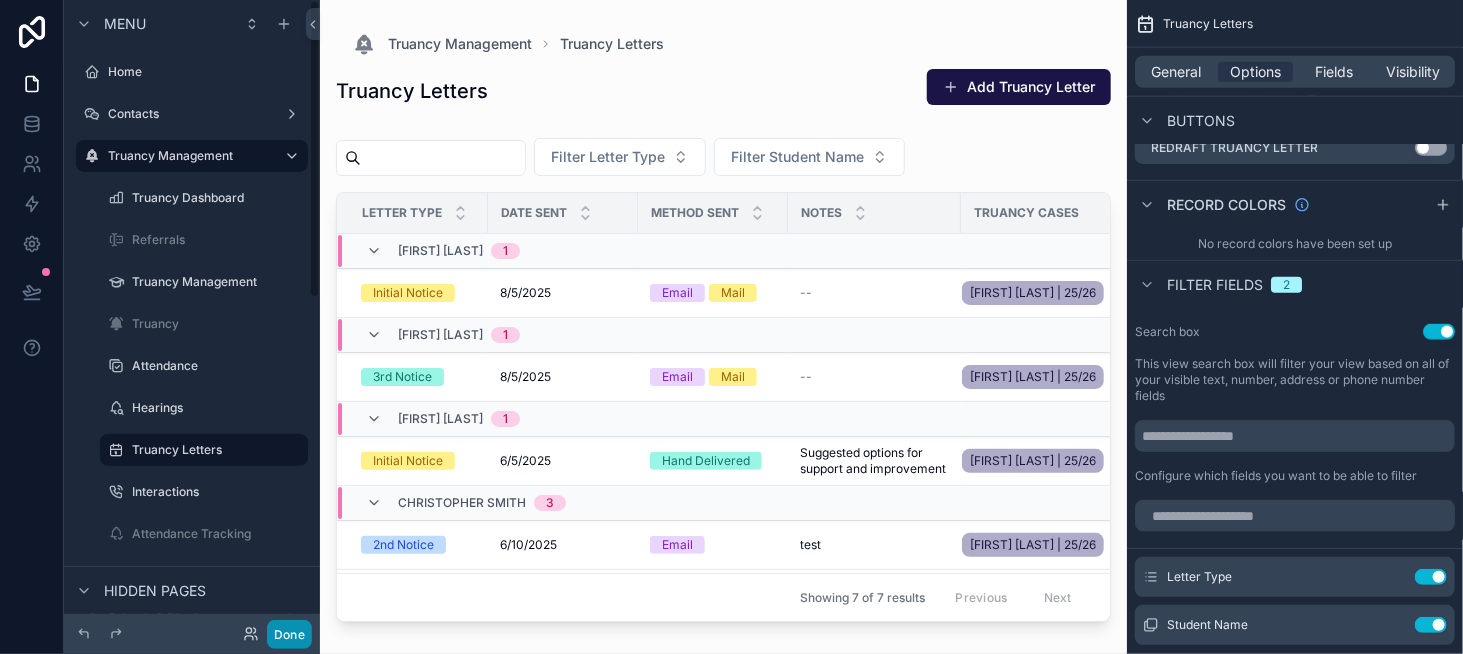 click on "Done" at bounding box center [289, 634] 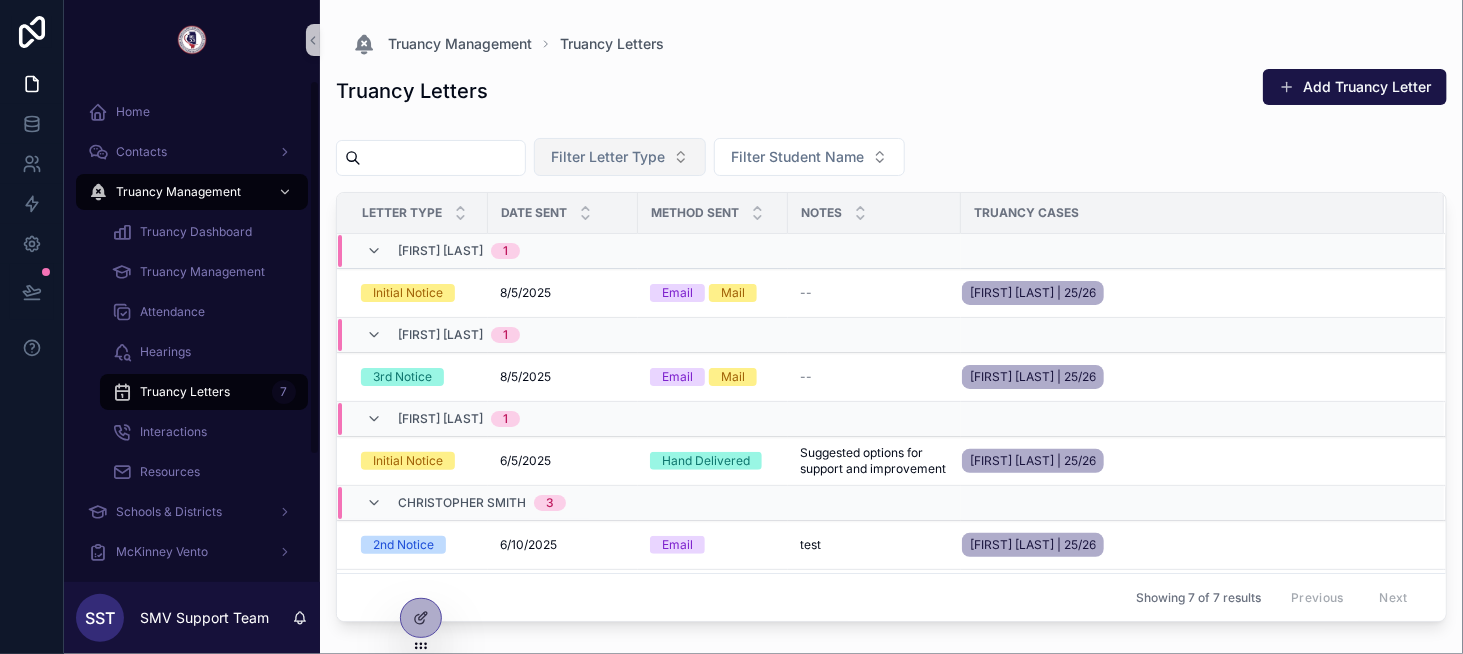 click on "Filter Letter Type" at bounding box center (608, 157) 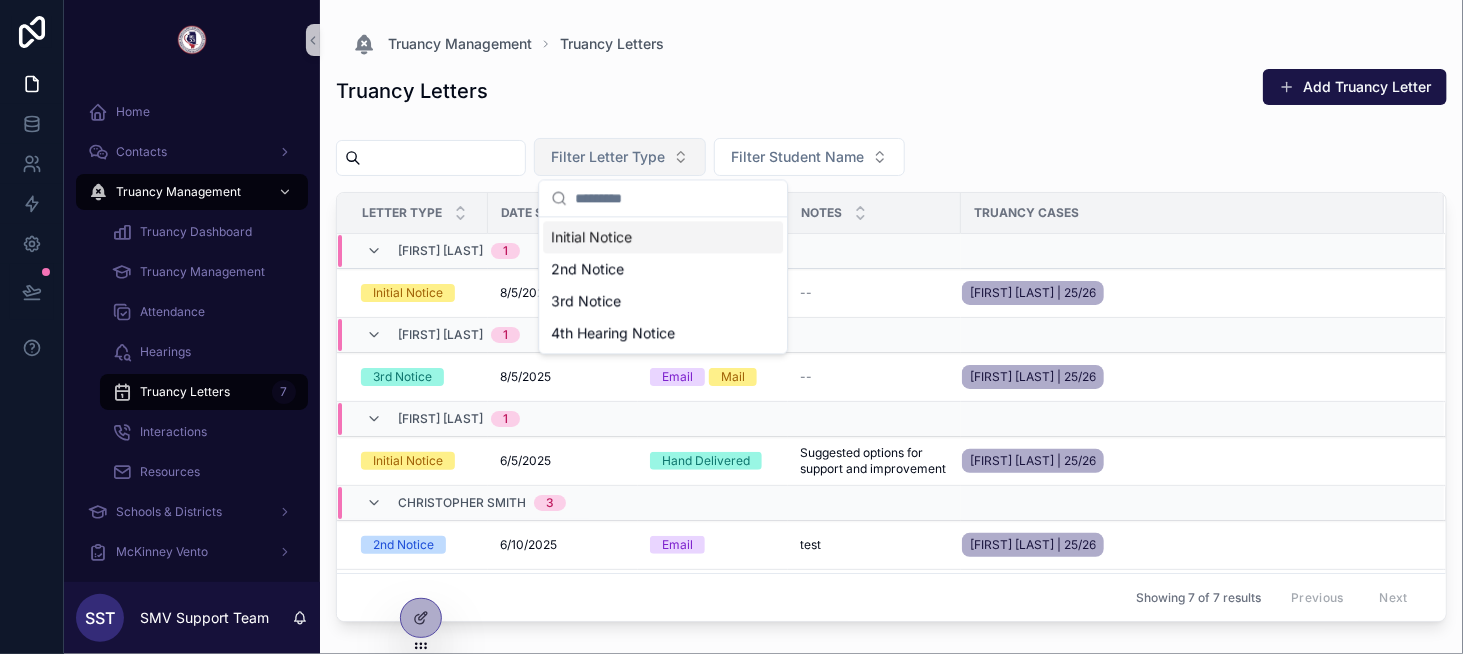 click on "Filter Letter Type" at bounding box center [608, 157] 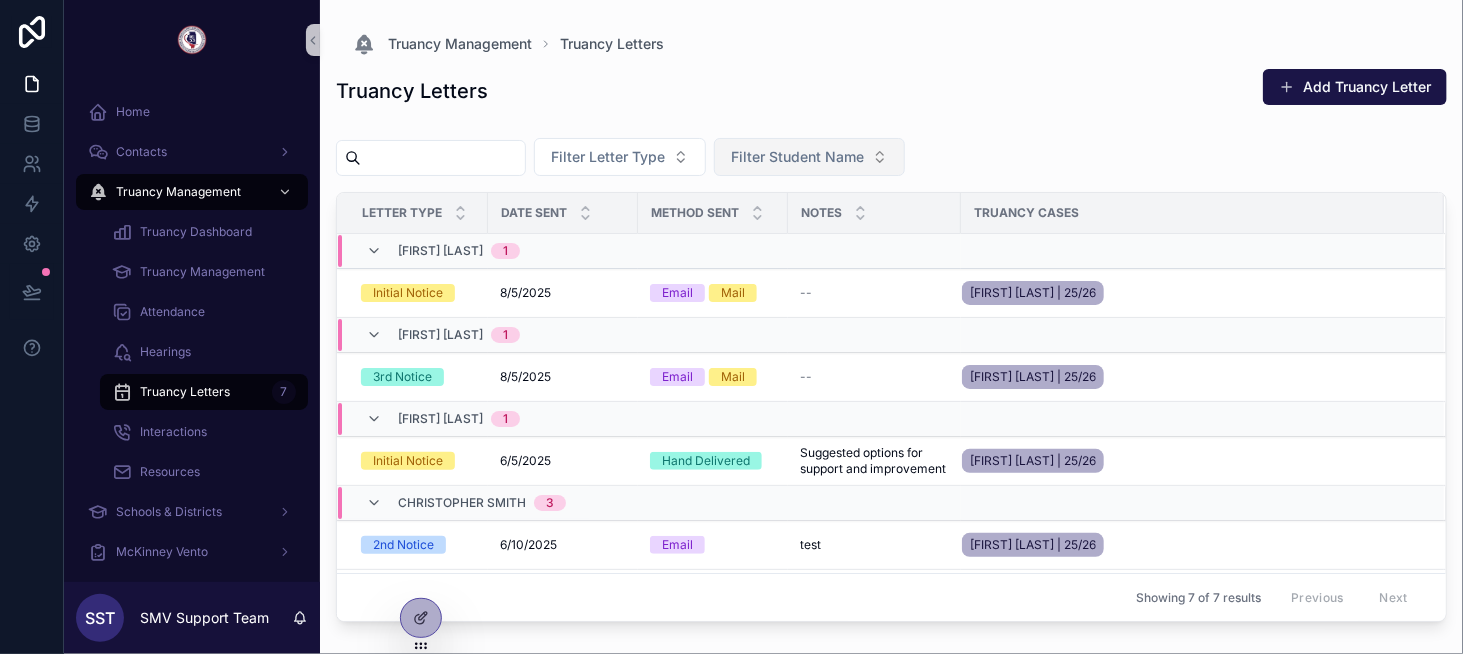 click on "Filter Student Name" at bounding box center (797, 157) 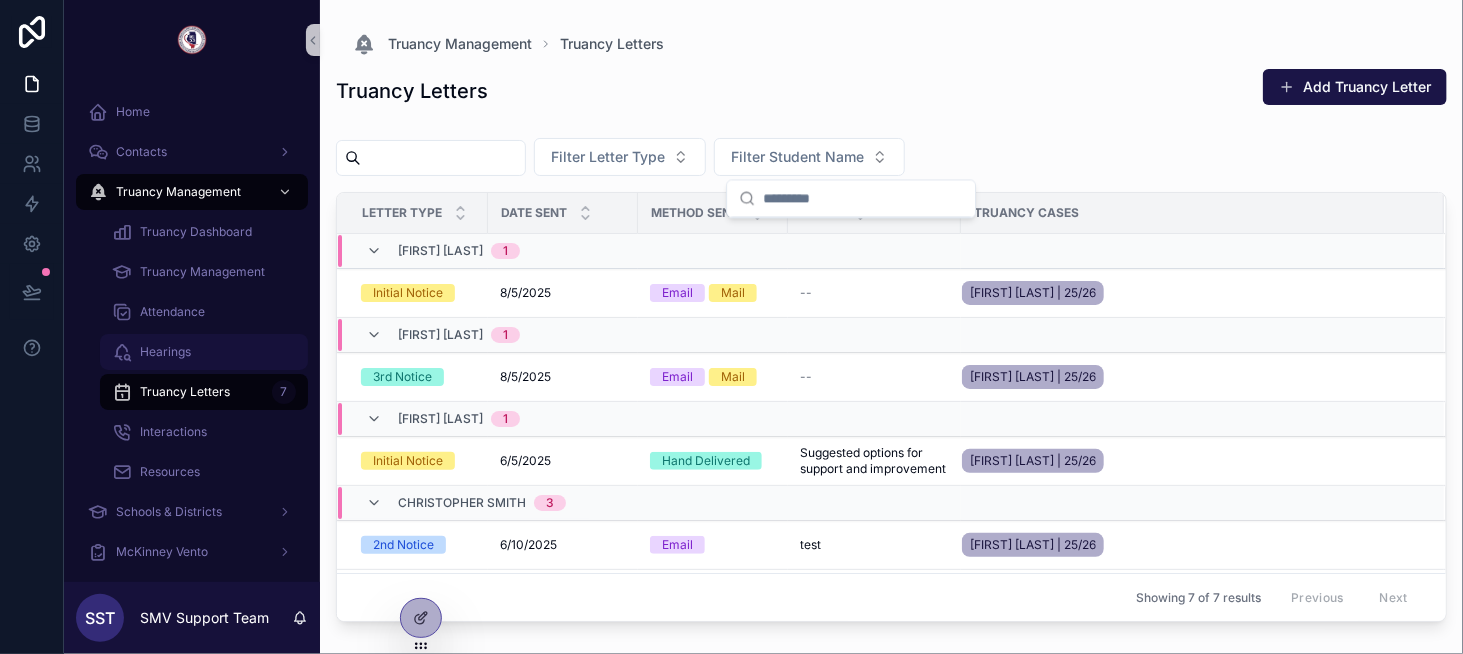 click on "Hearings" at bounding box center (204, 352) 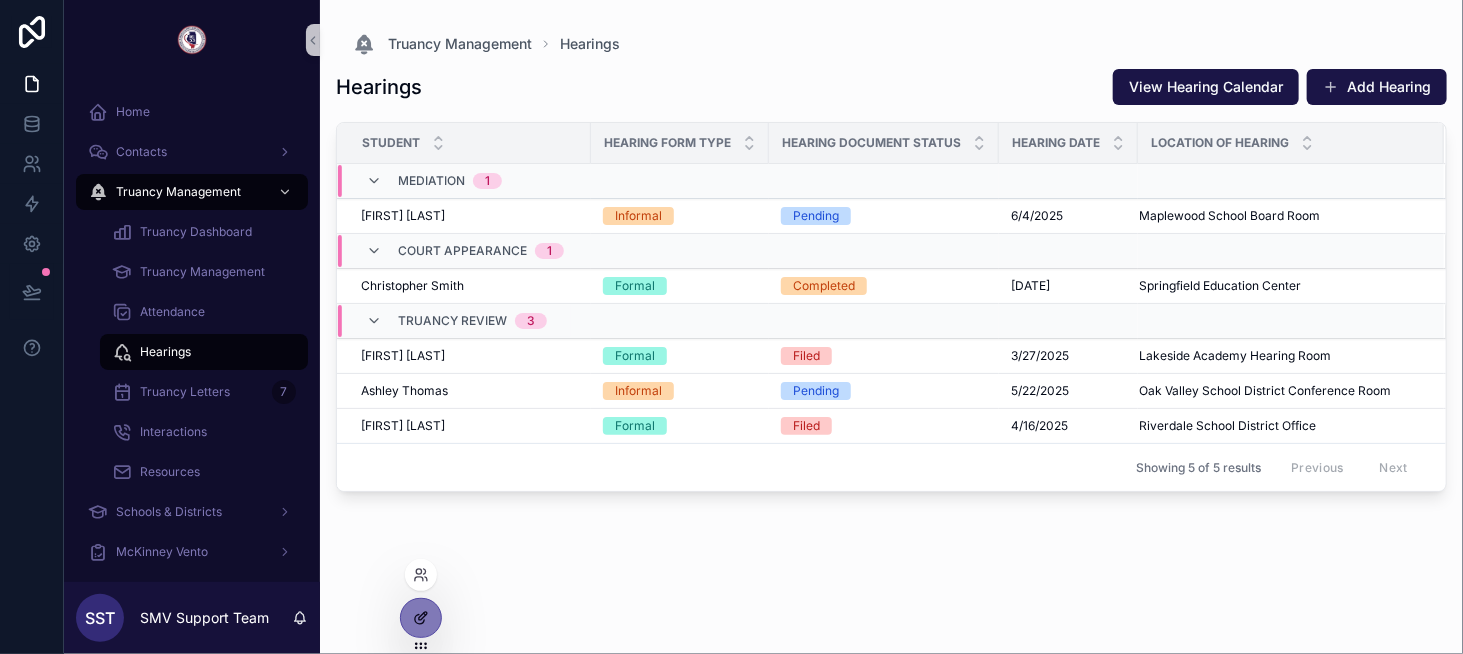 click at bounding box center [421, 618] 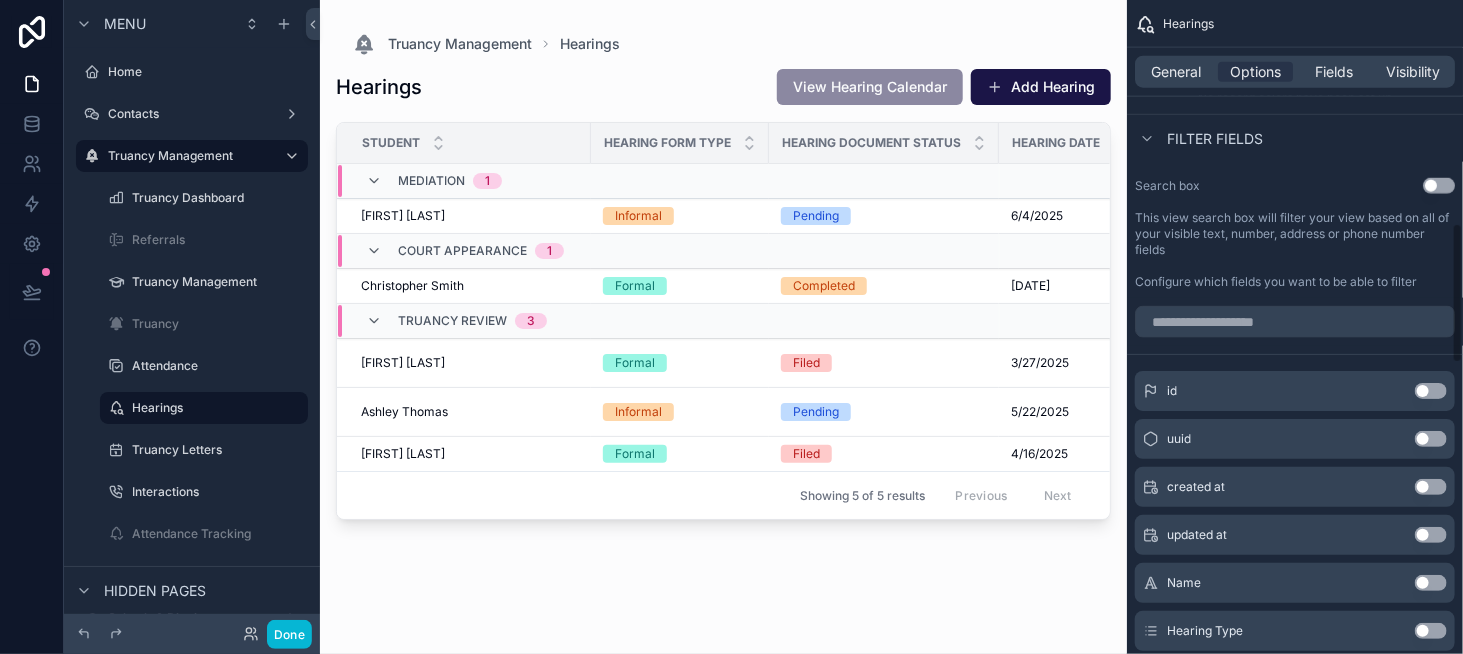 scroll, scrollTop: 1100, scrollLeft: 0, axis: vertical 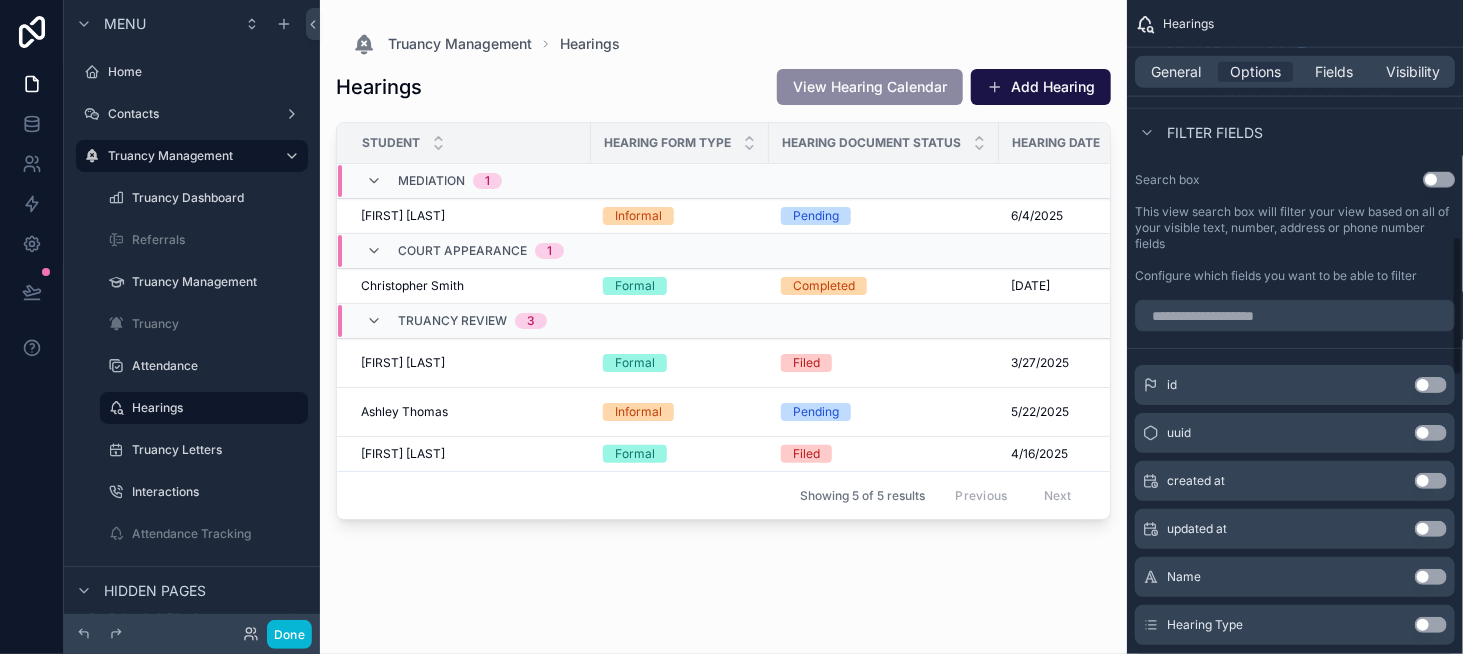 click on "Use setting" at bounding box center (1439, 180) 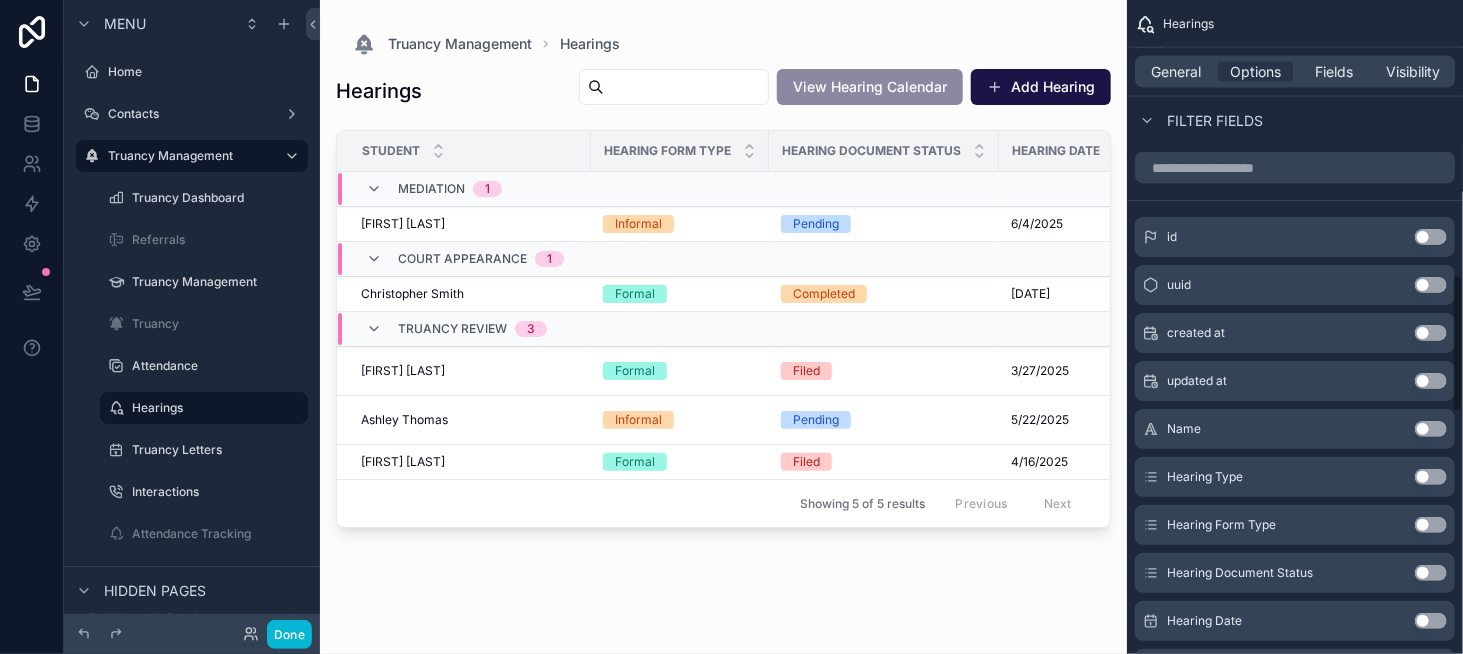 scroll, scrollTop: 1300, scrollLeft: 0, axis: vertical 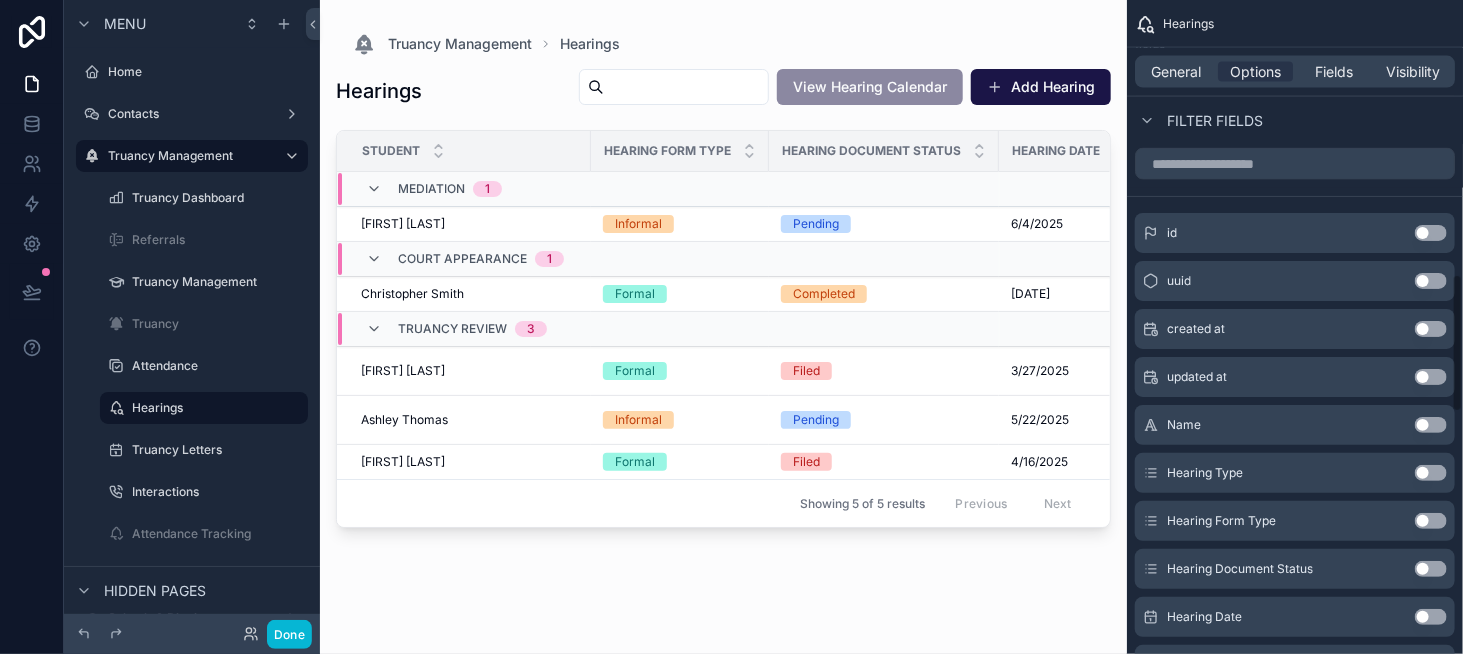 click on "Use setting" at bounding box center [1431, 473] 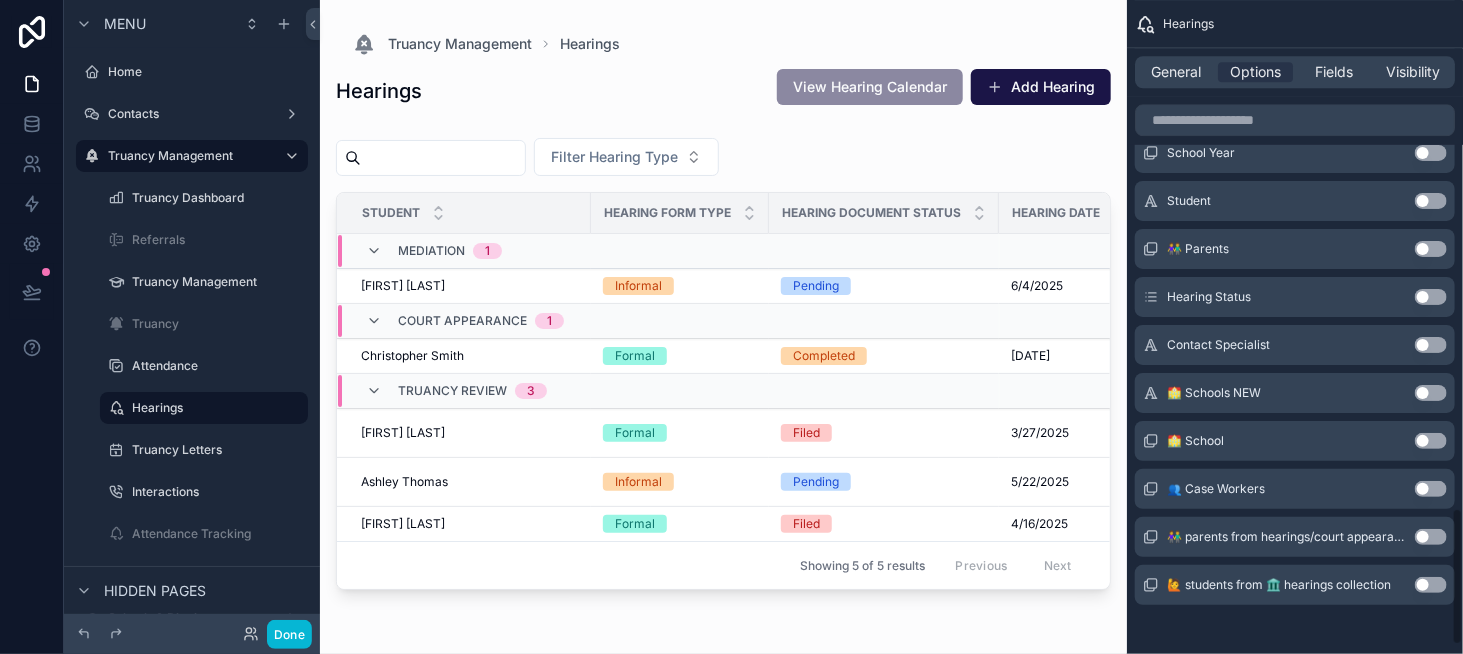 scroll, scrollTop: 2450, scrollLeft: 0, axis: vertical 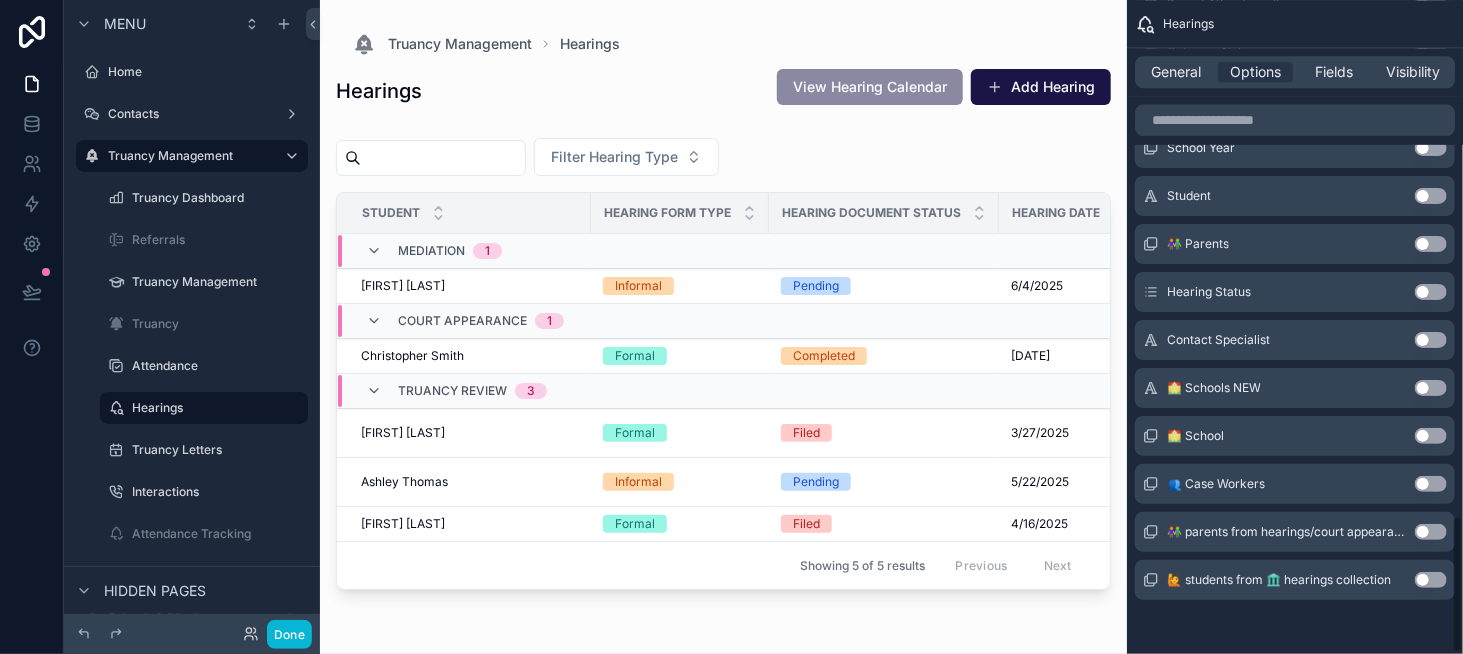 click on "Use setting" at bounding box center [1431, 580] 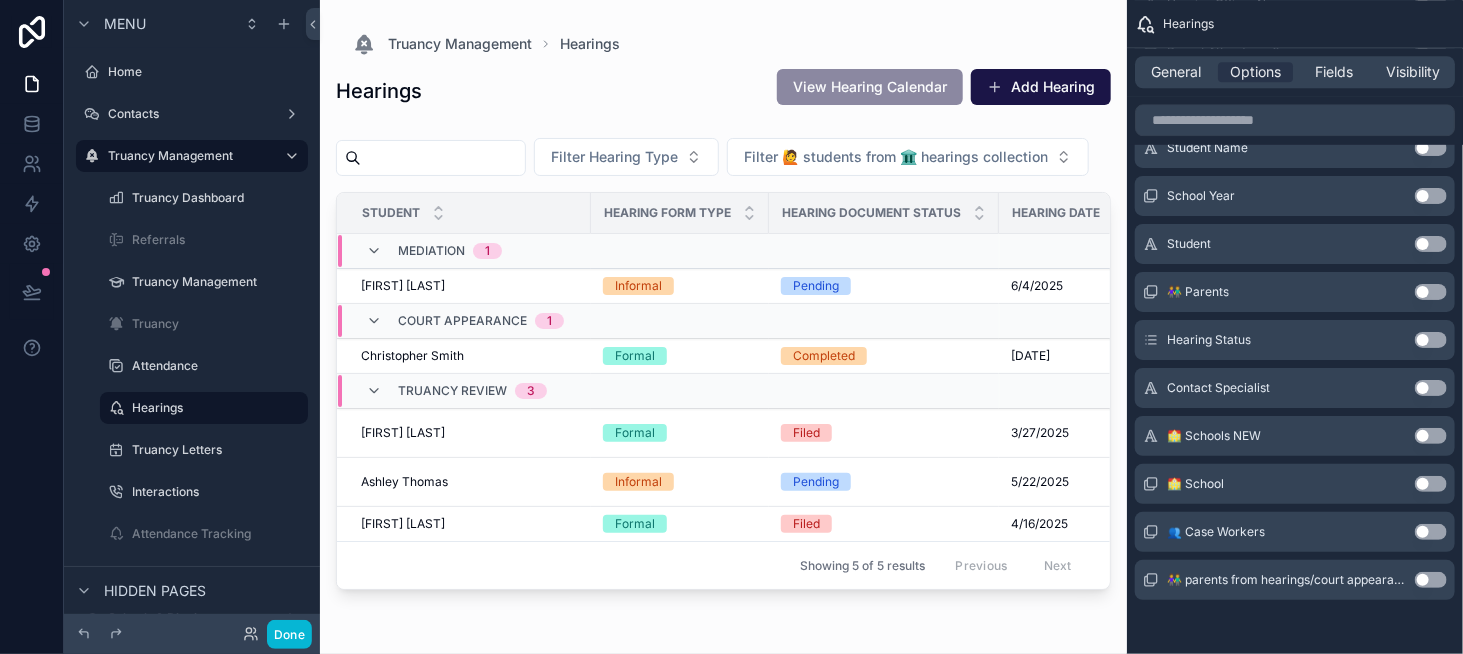 click at bounding box center (723, 315) 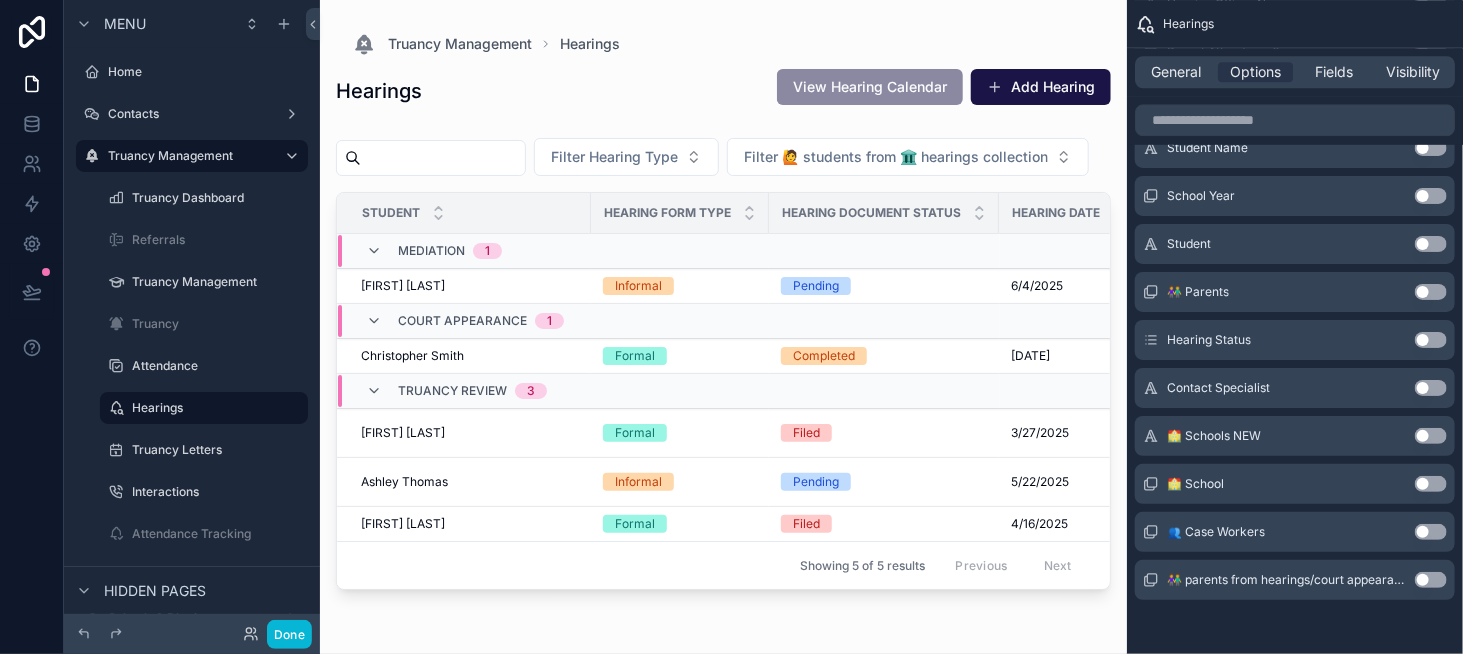 click on "Filter 🙋 students from 🏛️ hearings collection" at bounding box center [908, 157] 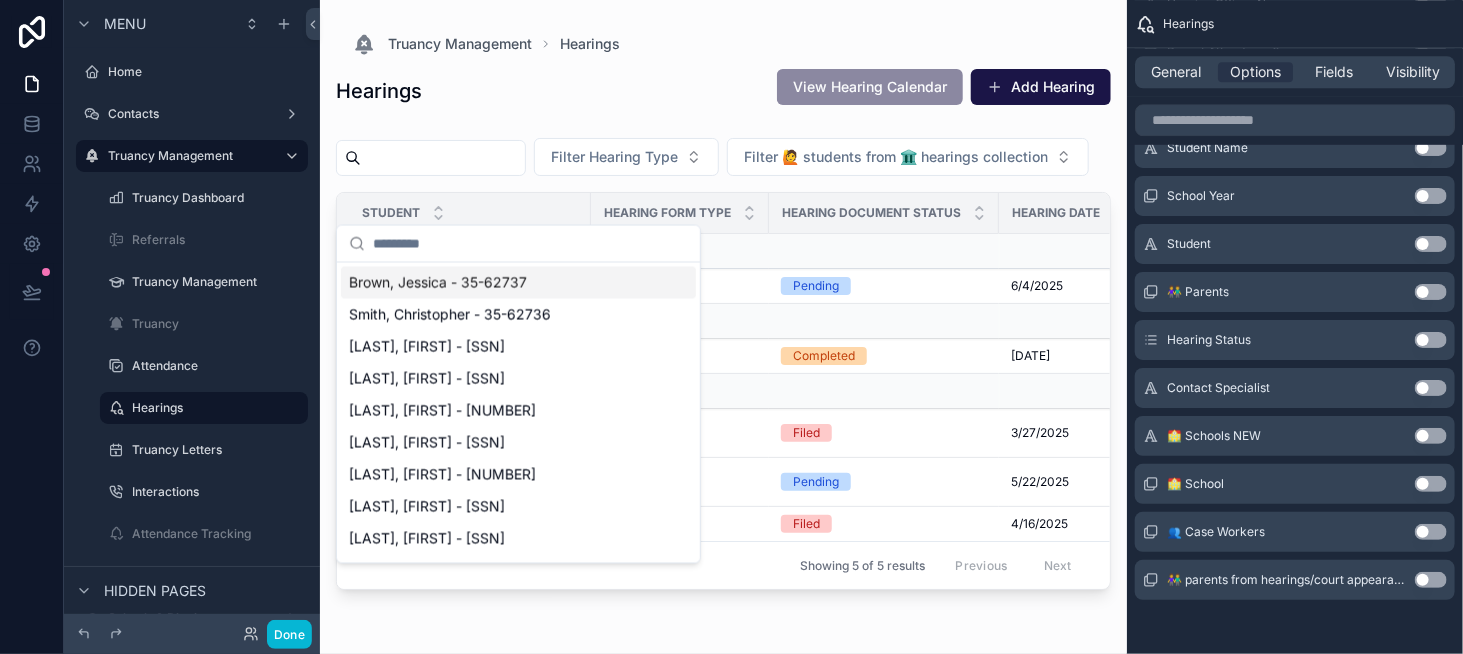 click on "Filter 🙋 students from 🏛️ hearings collection" at bounding box center (908, 157) 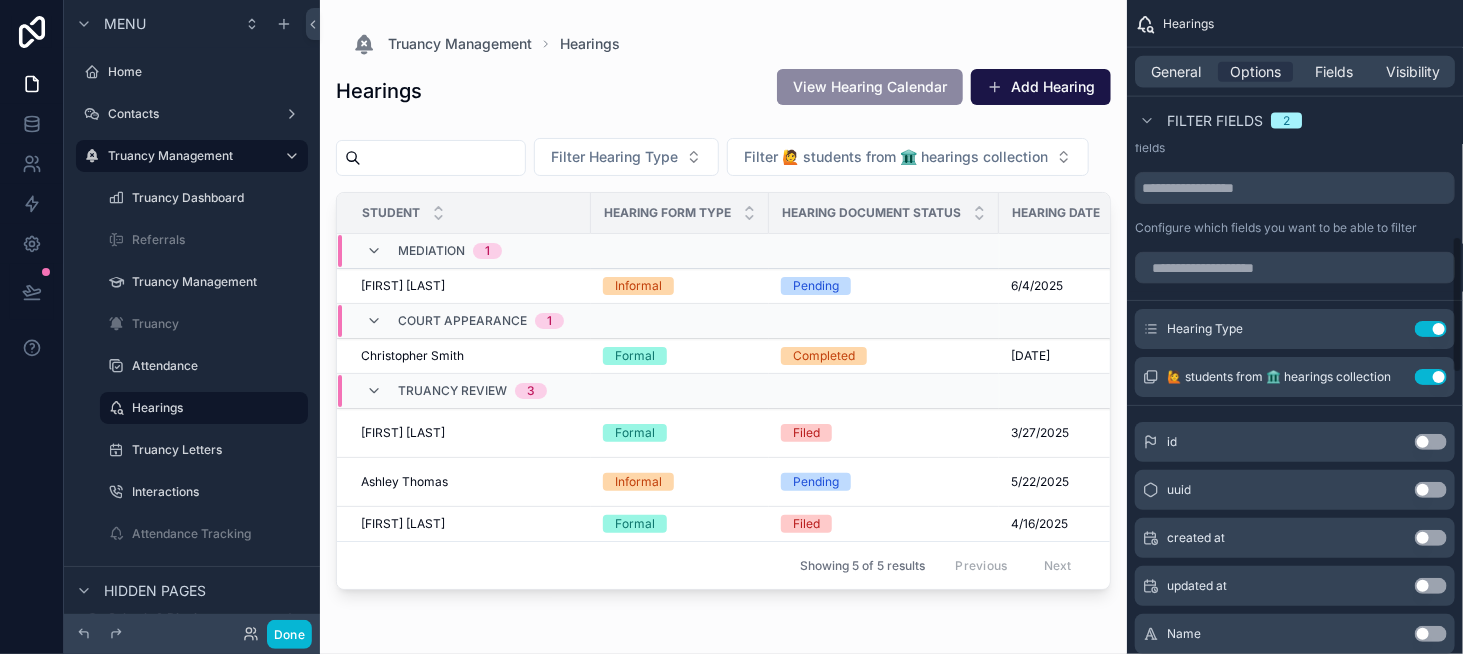 scroll, scrollTop: 1200, scrollLeft: 0, axis: vertical 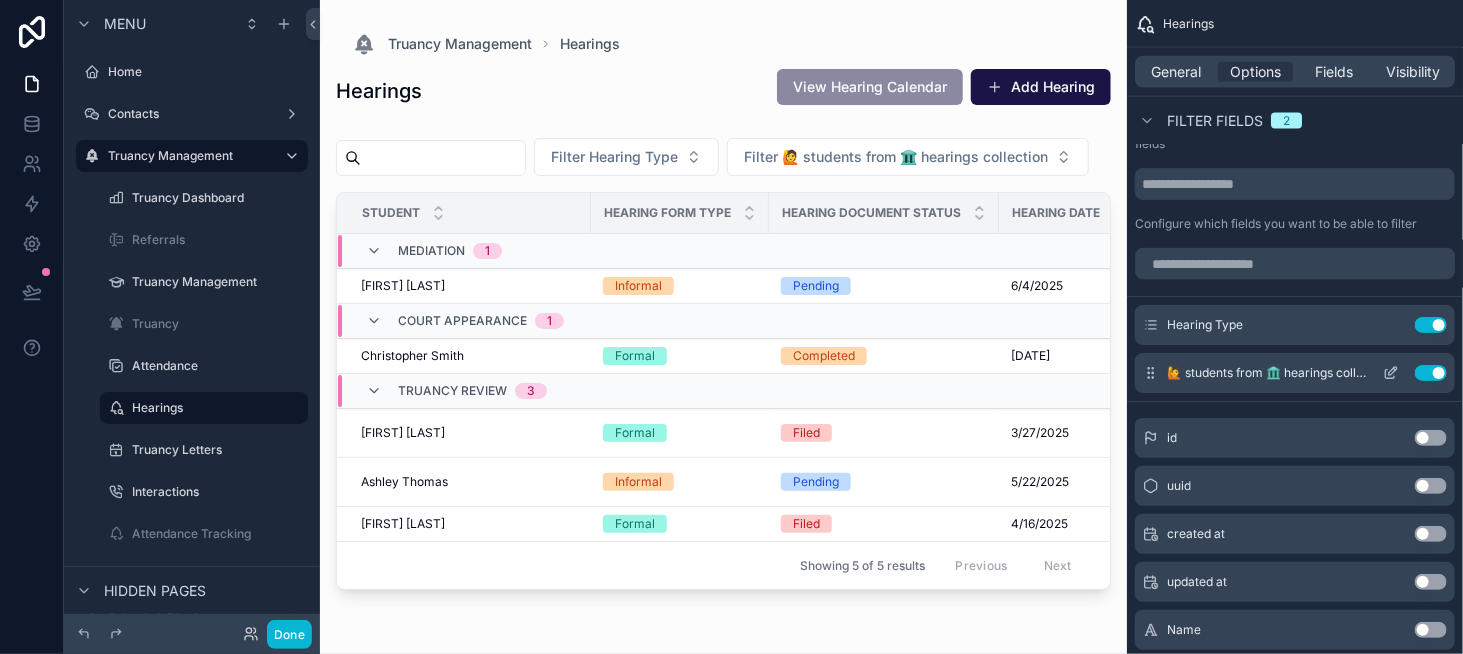 click 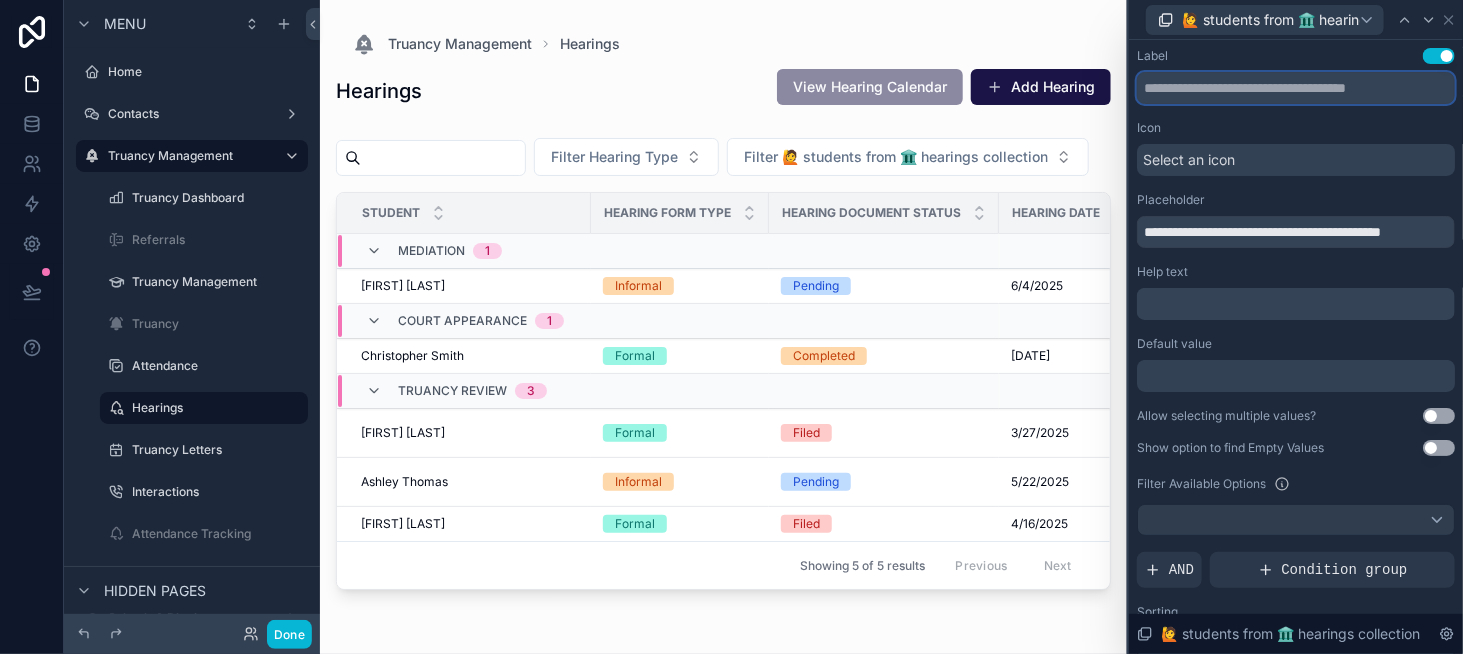 click at bounding box center (1296, 88) 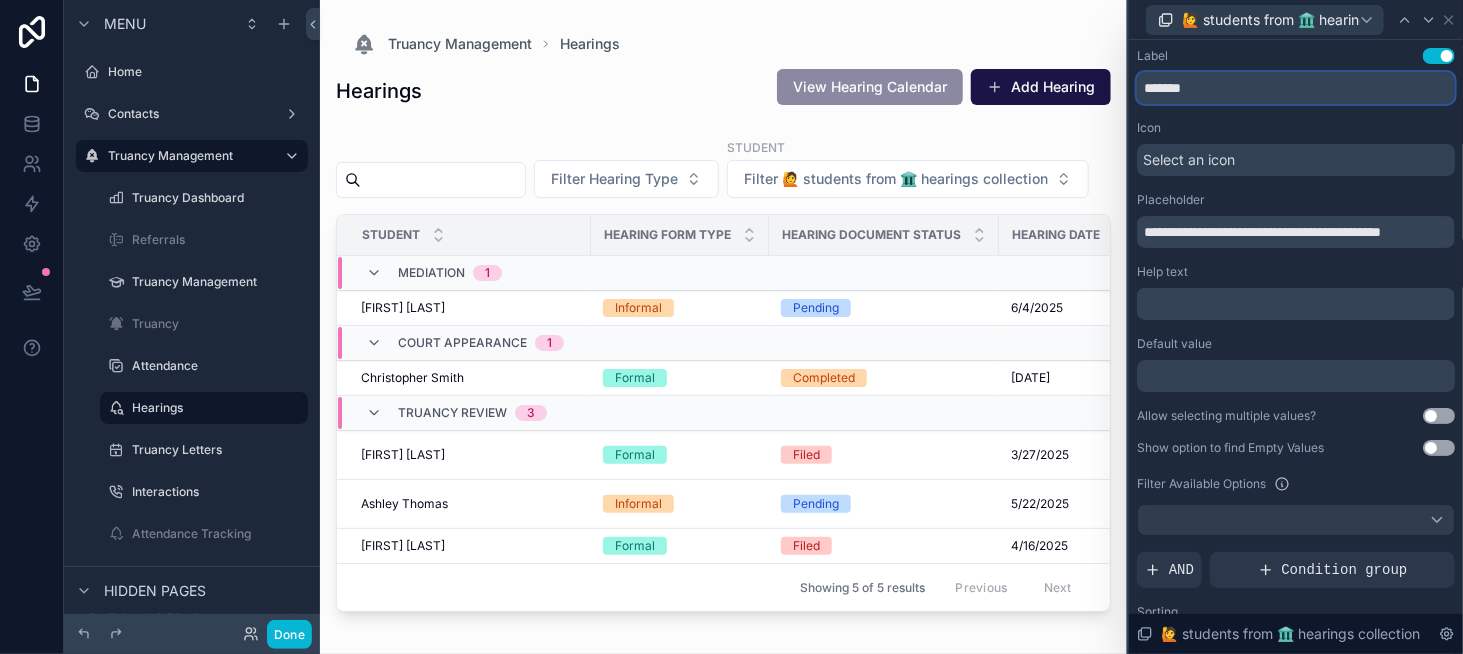 type on "*******" 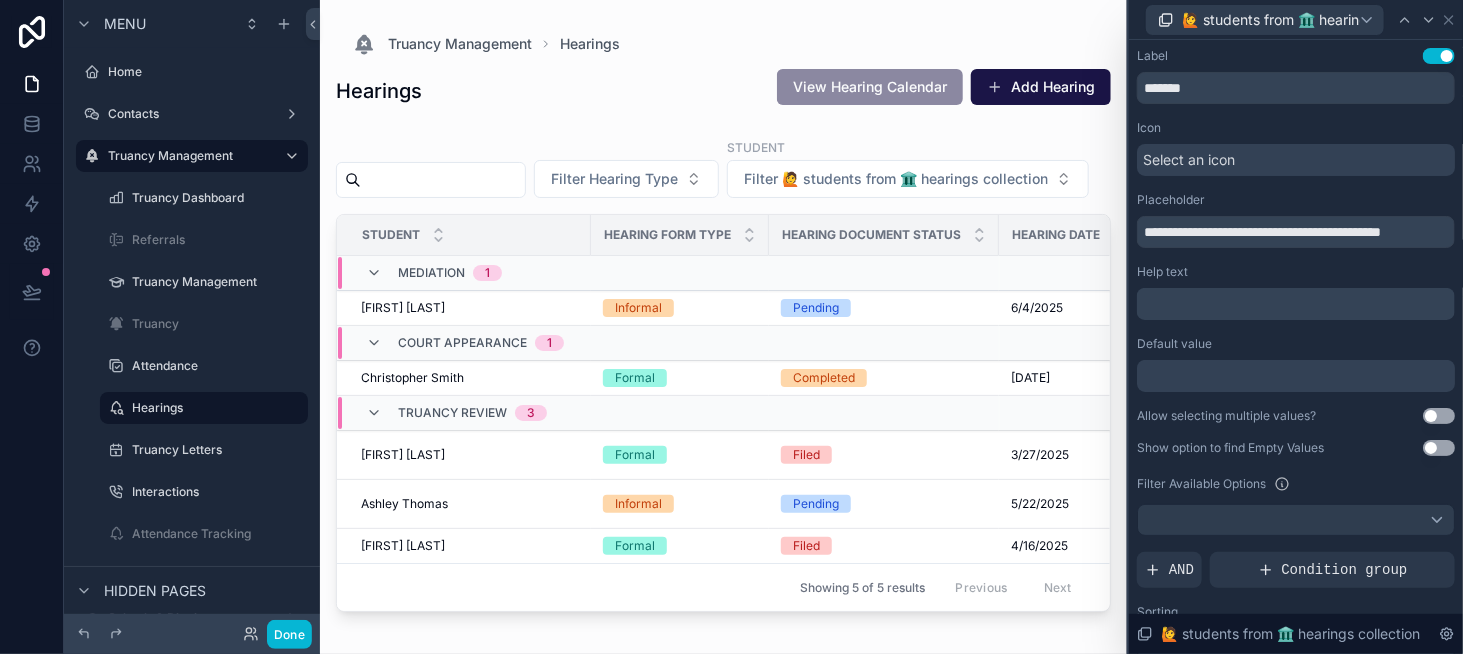 click on "Select an icon" at bounding box center [1189, 160] 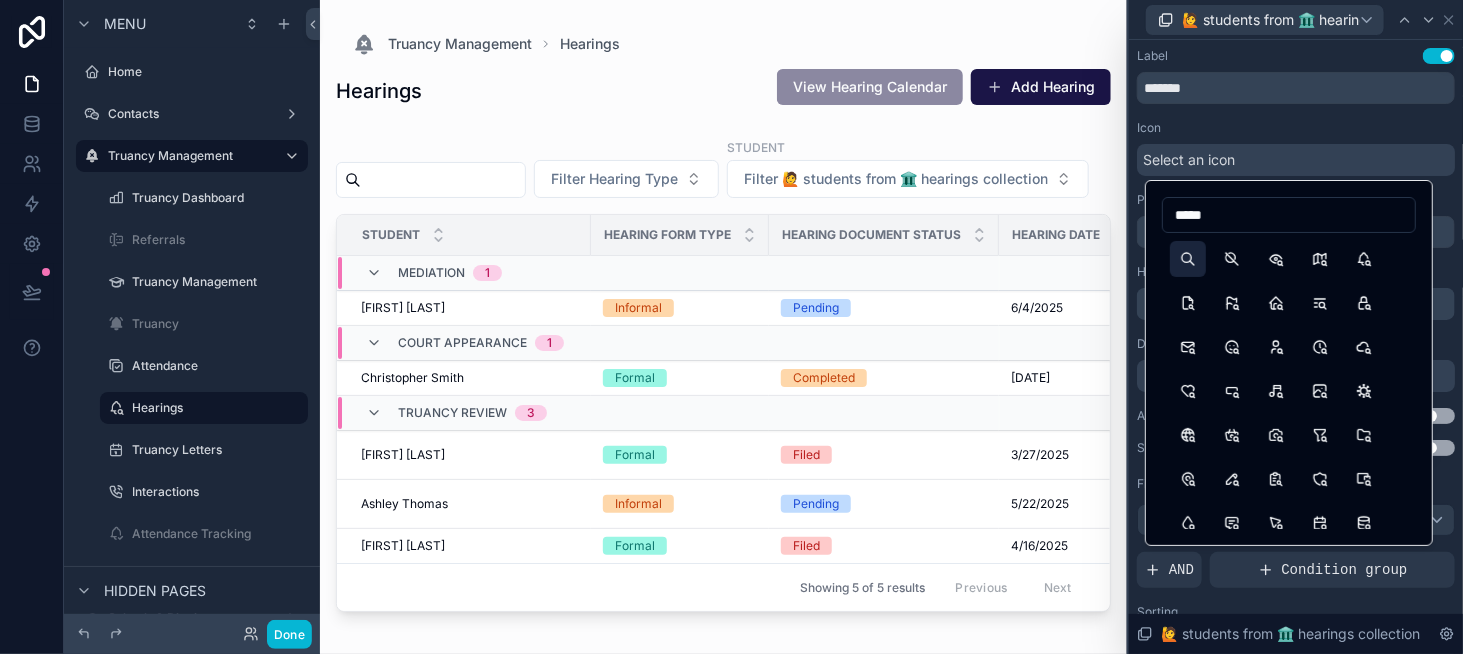 type on "*****" 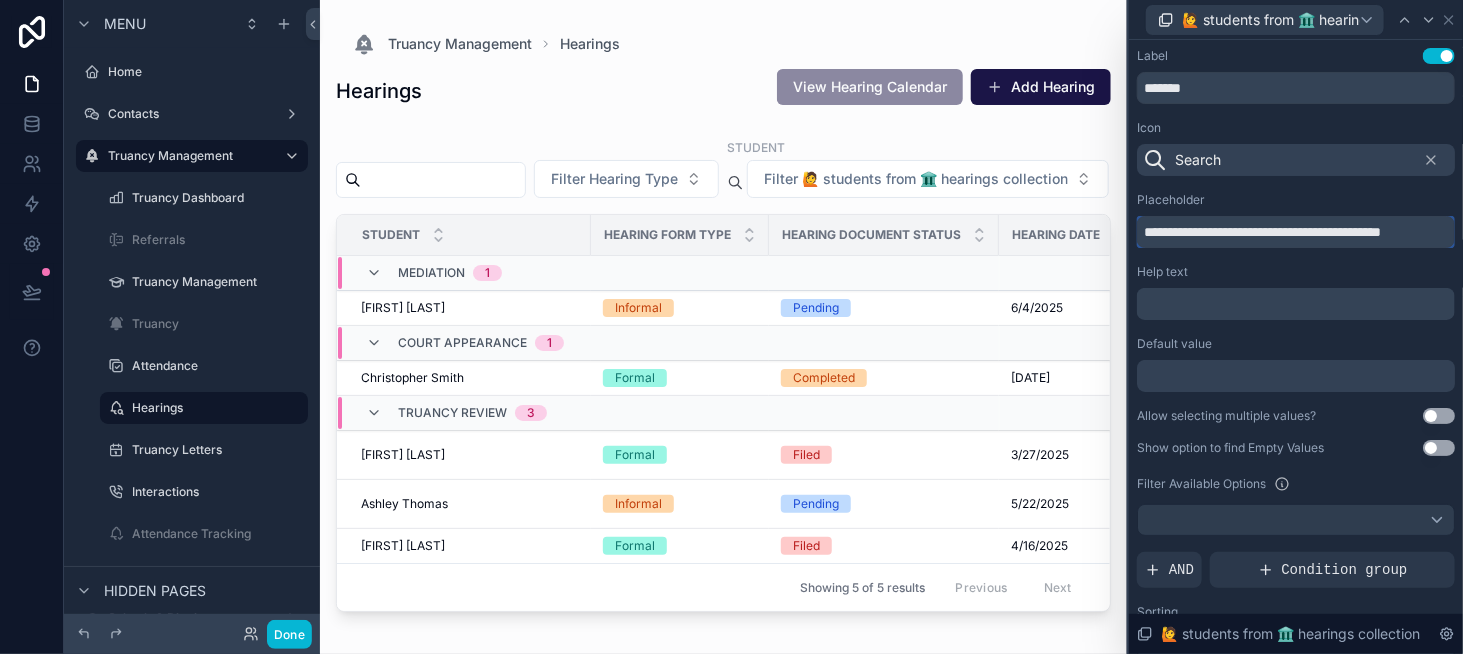 click on "**********" at bounding box center [1296, 232] 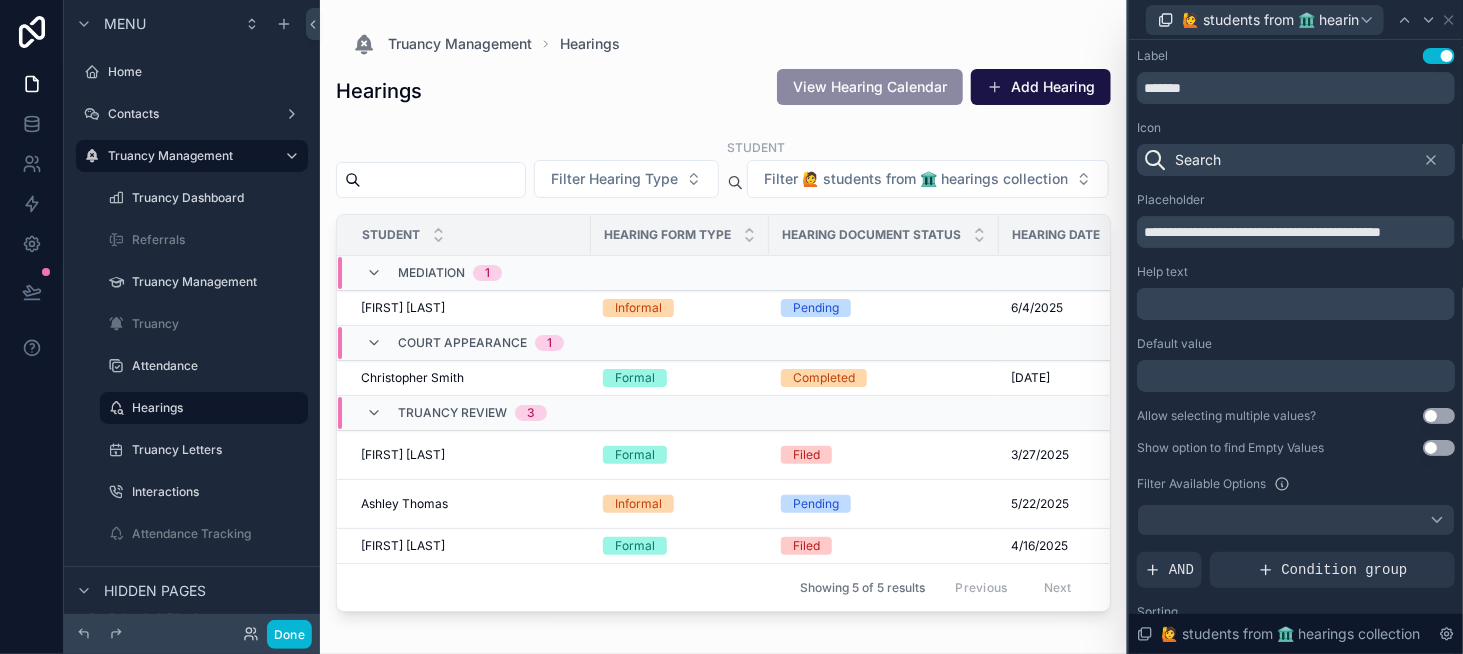 click on "Search" at bounding box center [1198, 160] 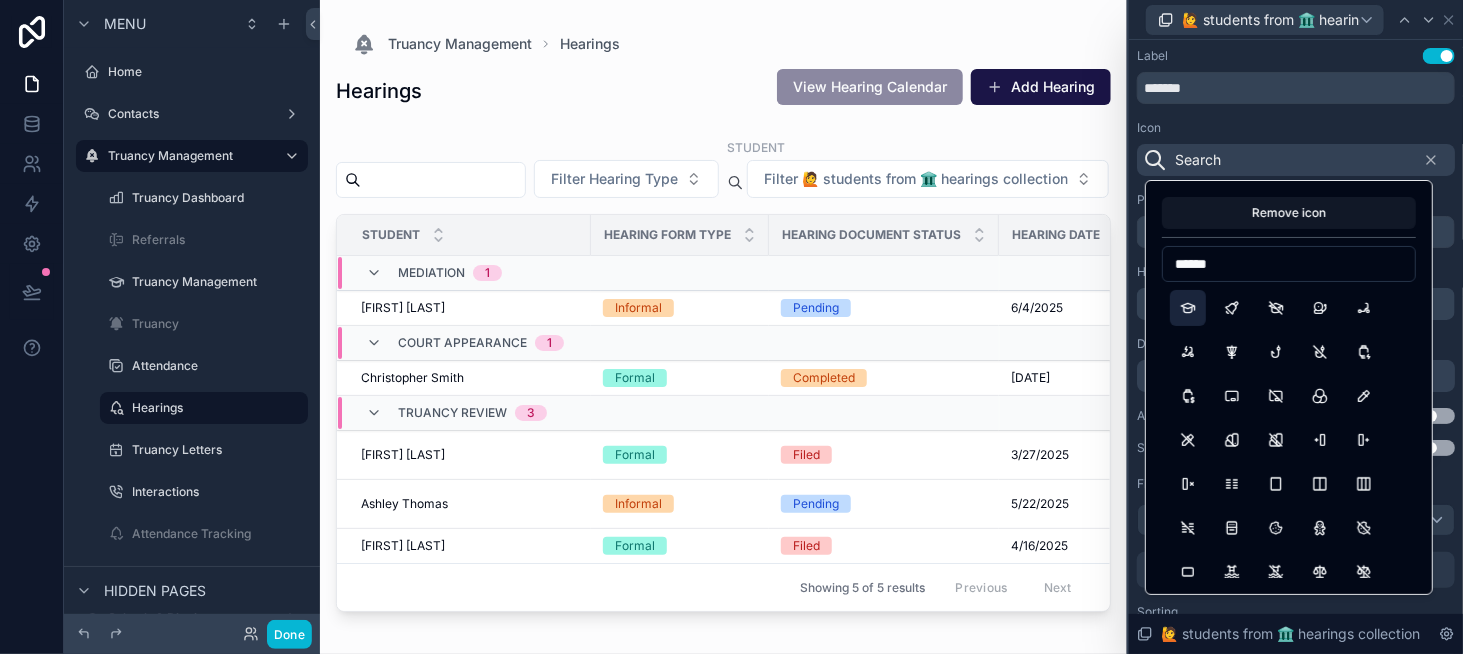 type on "******" 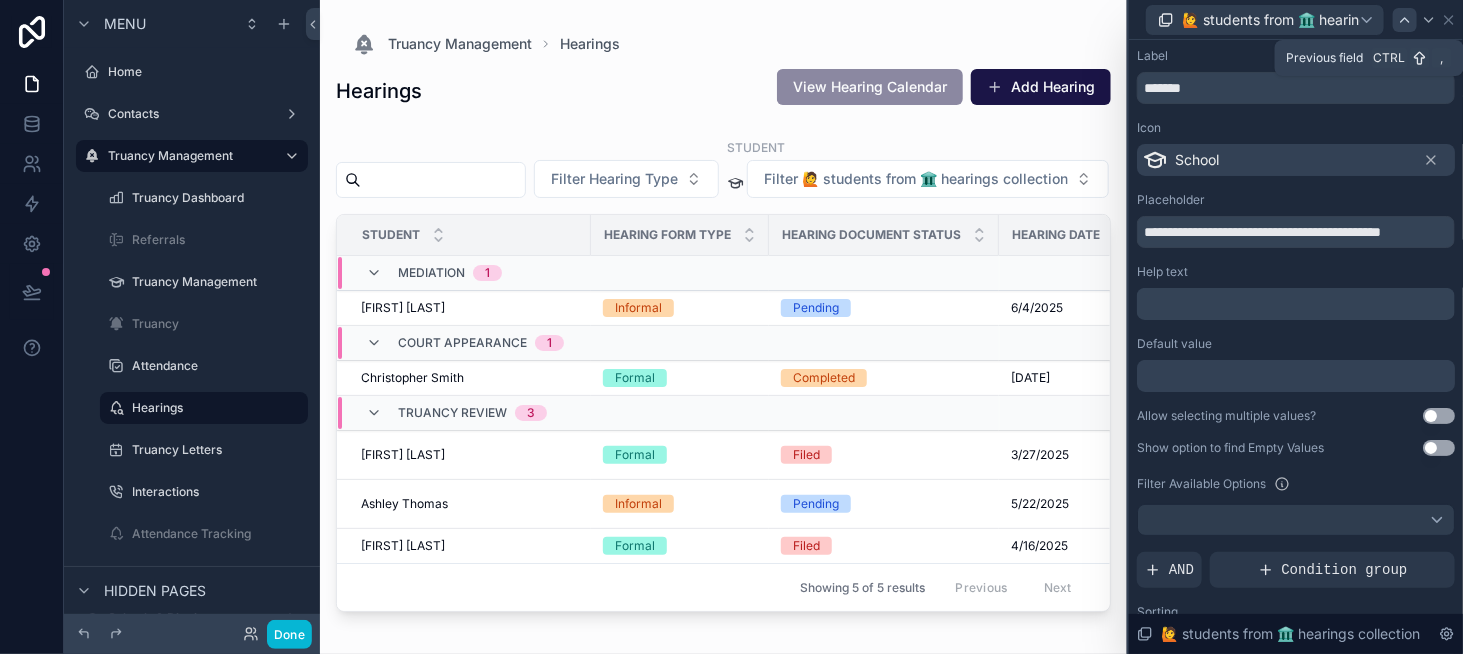 click 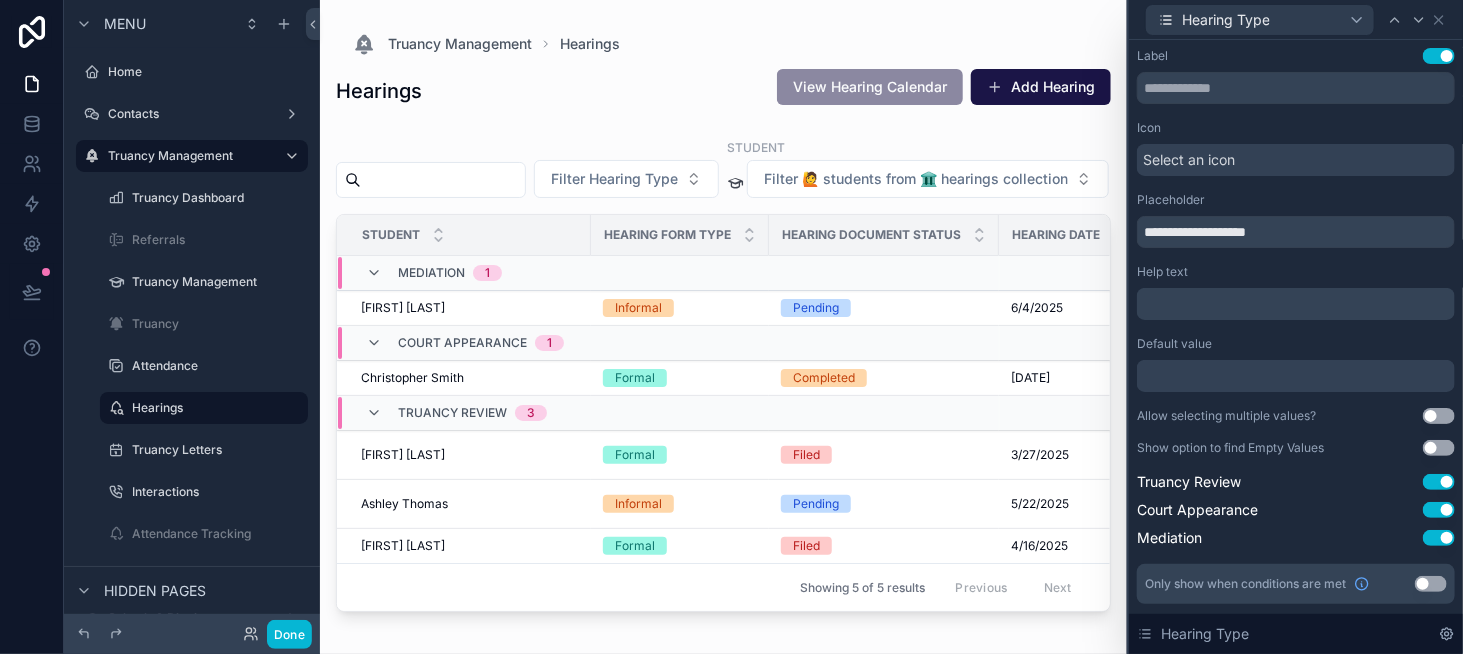 click on "Select an icon" at bounding box center (1189, 160) 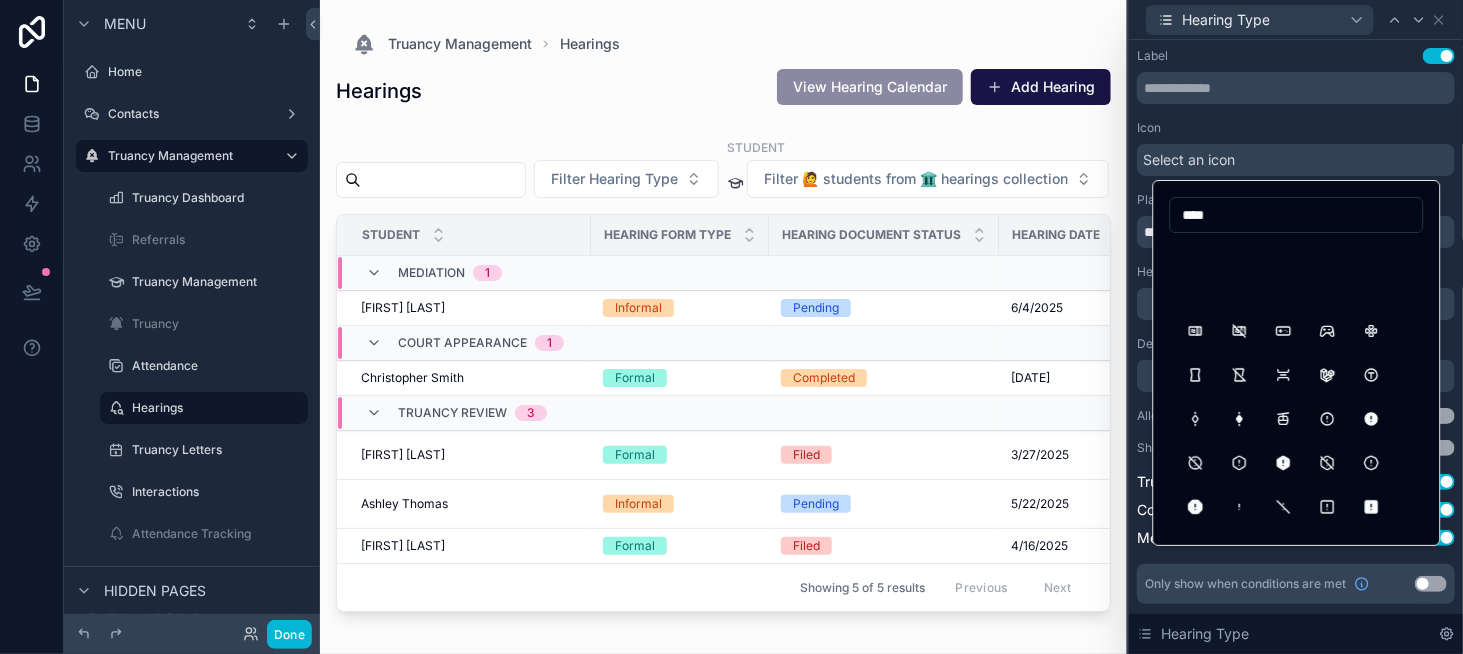 scroll, scrollTop: 0, scrollLeft: 0, axis: both 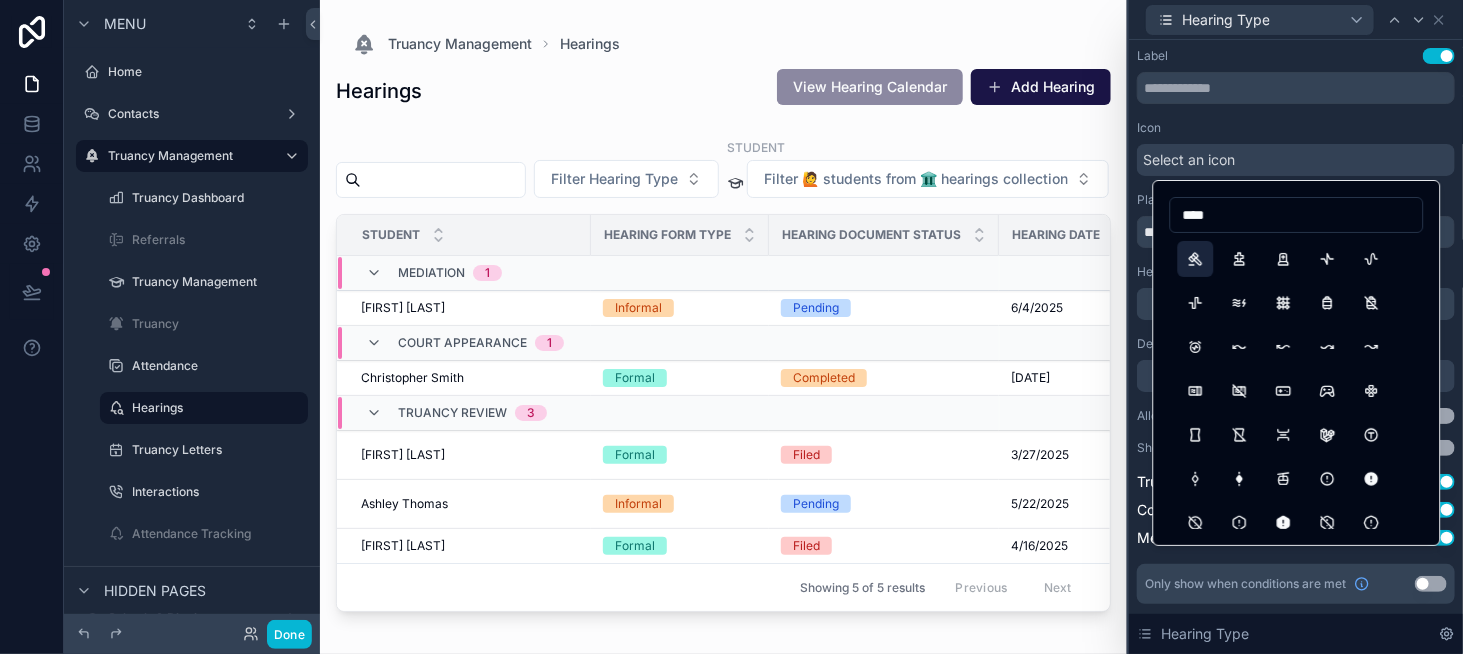 type on "****" 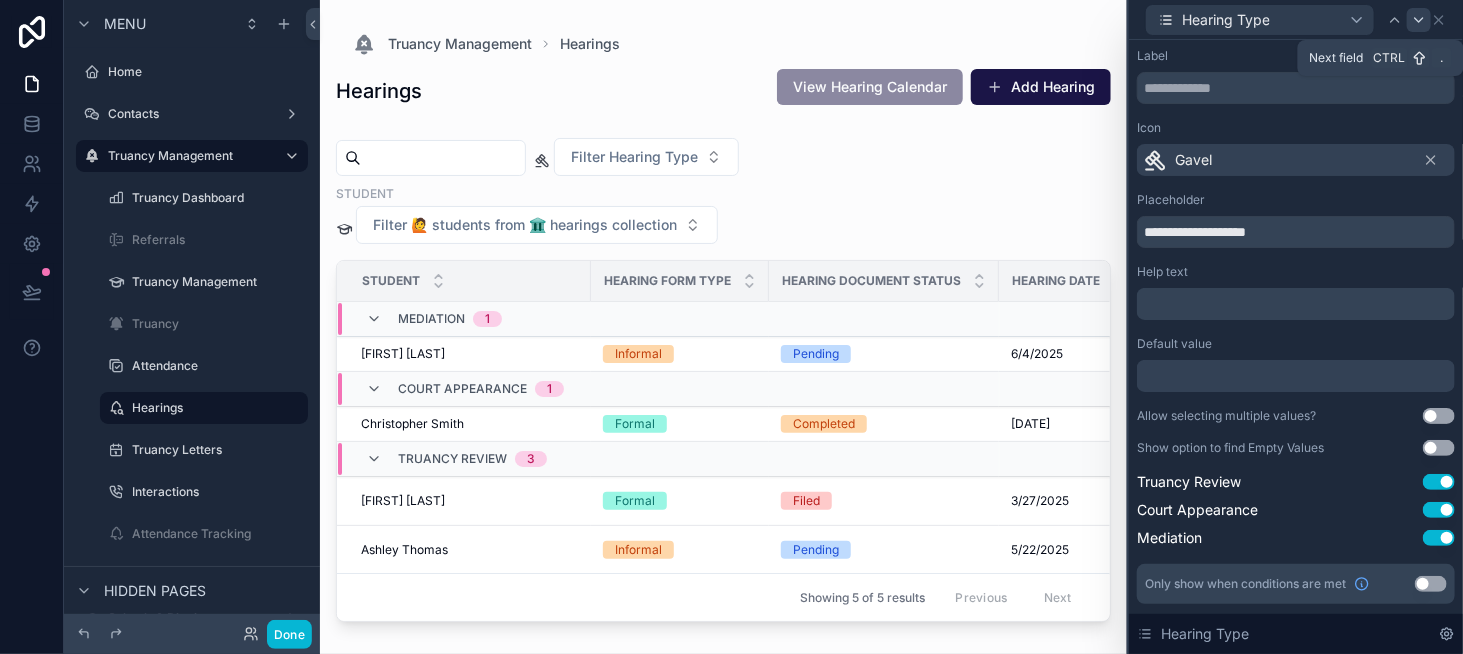 click 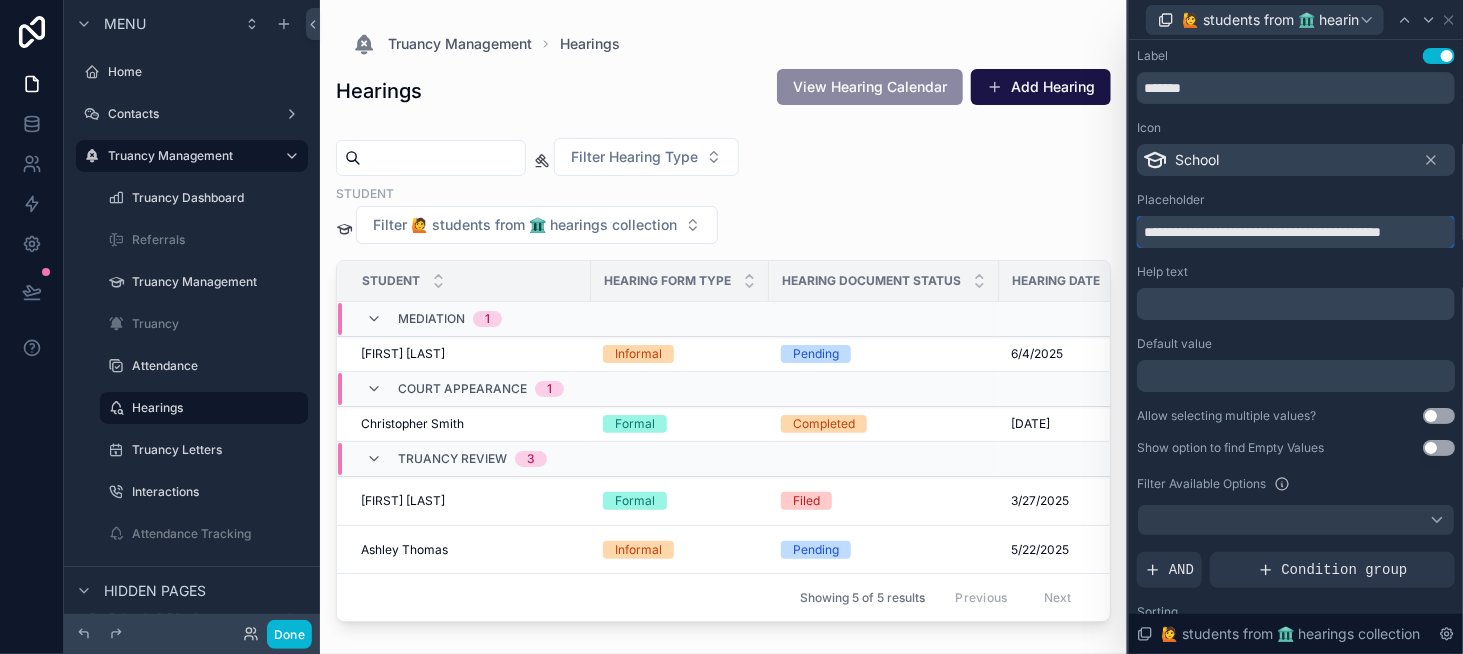 click on "**********" at bounding box center [1296, 232] 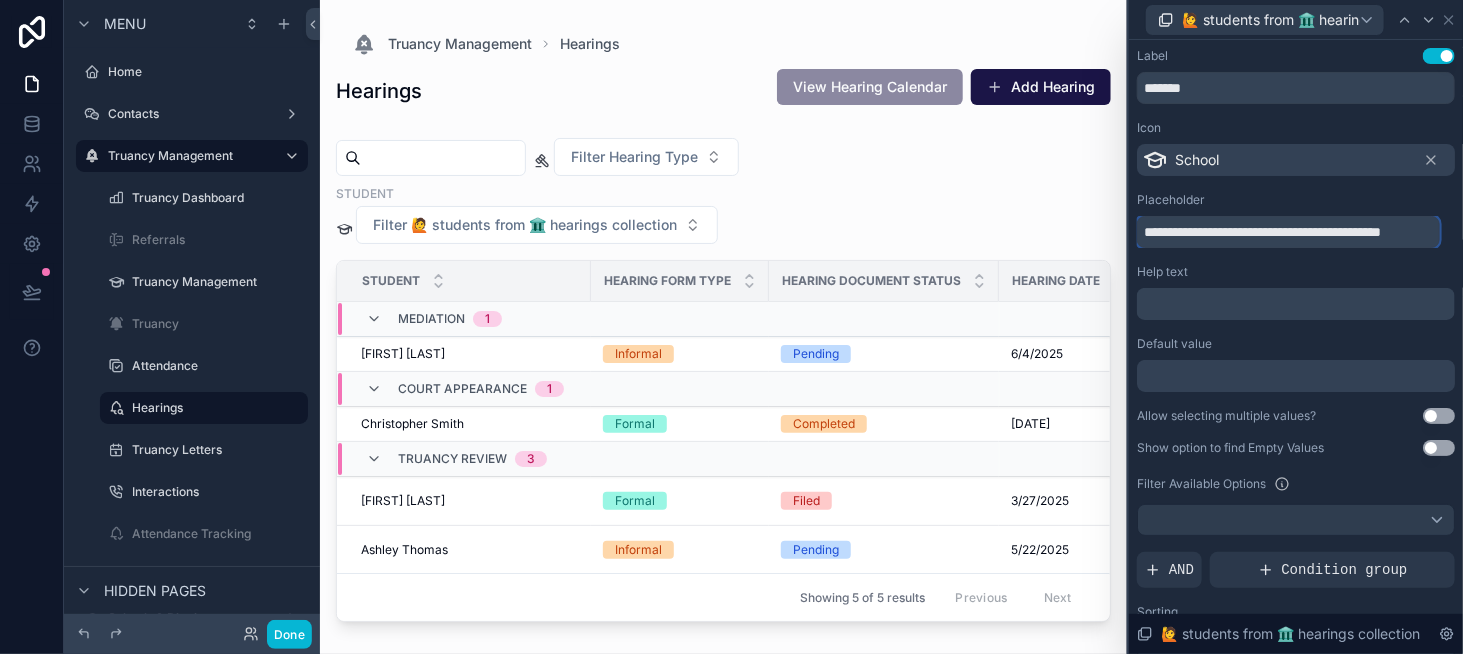 drag, startPoint x: 1184, startPoint y: 231, endPoint x: 1462, endPoint y: 245, distance: 278.3523 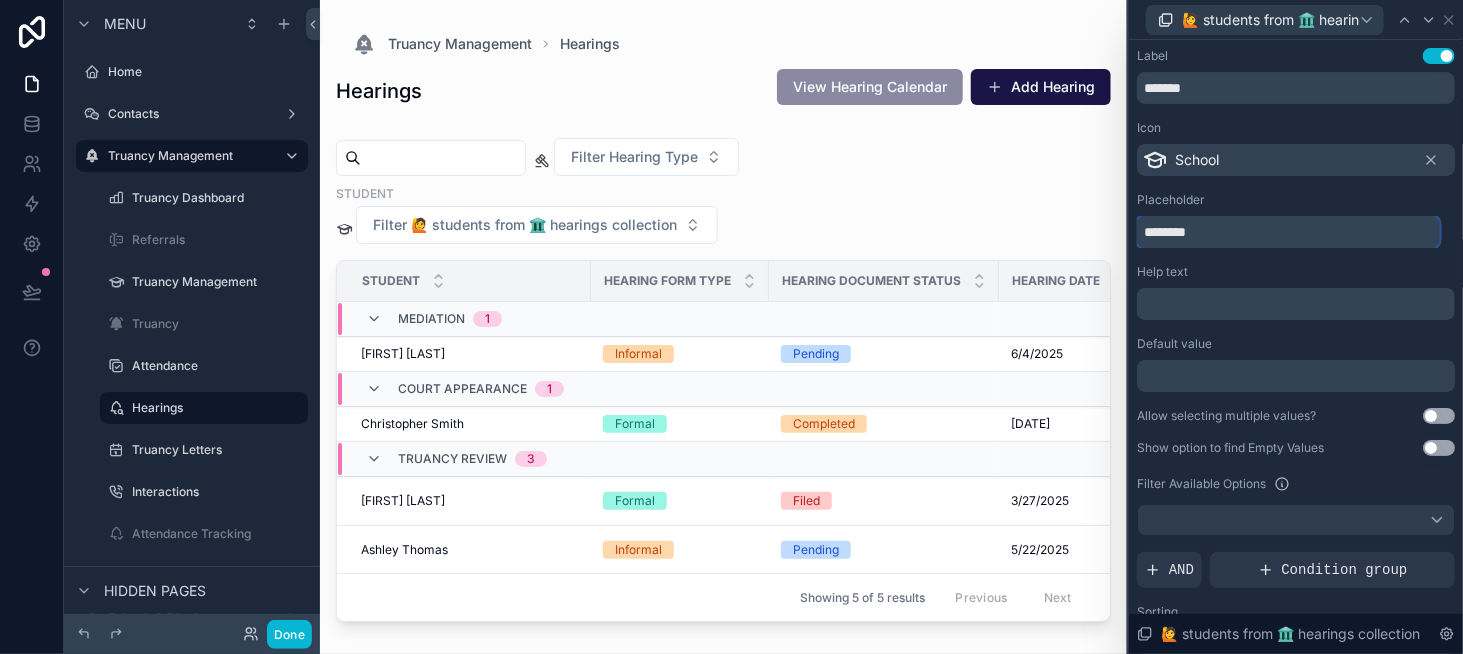 scroll, scrollTop: 0, scrollLeft: 0, axis: both 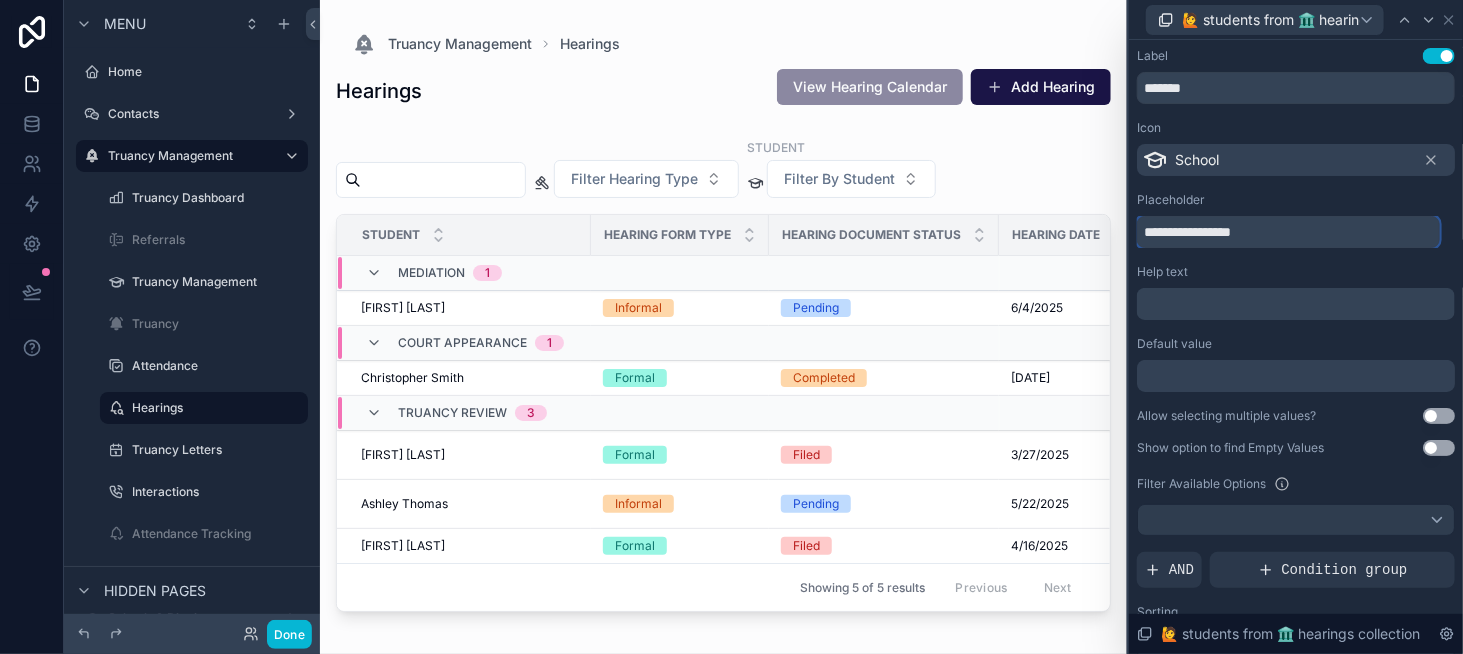 type on "**********" 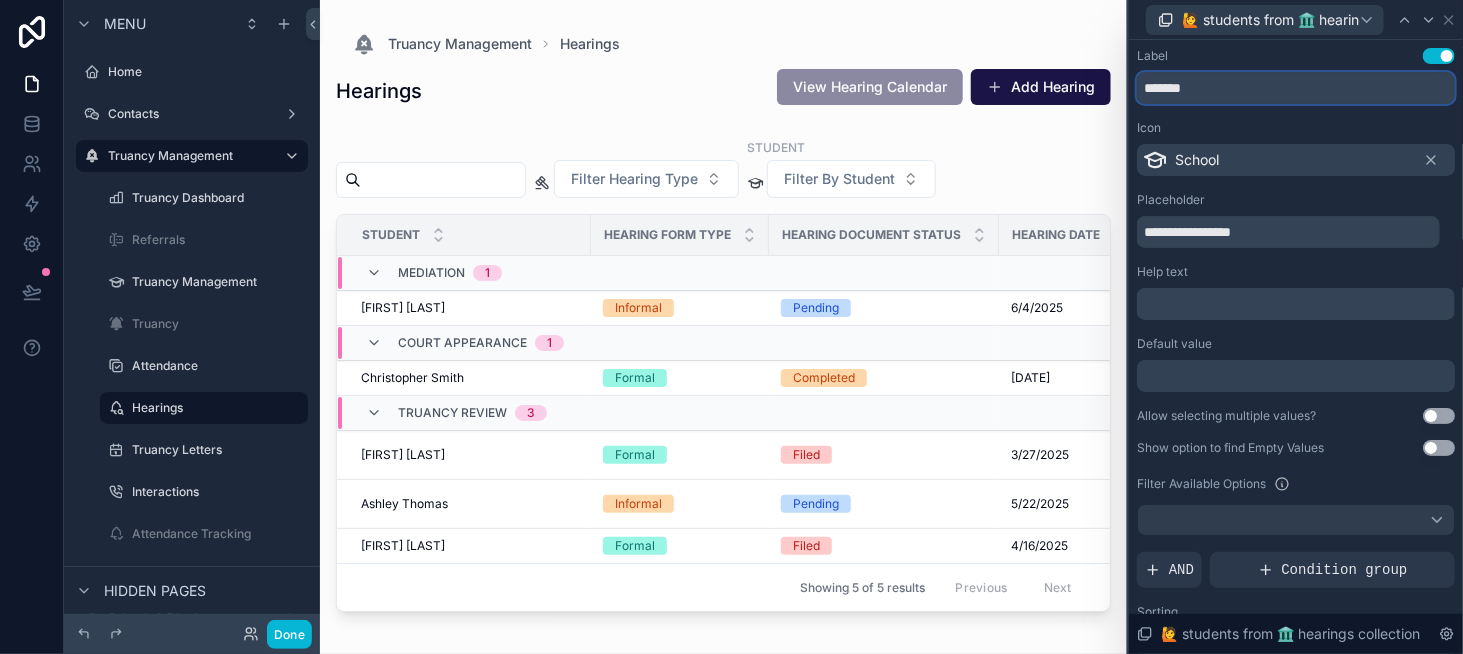 click on "*******" at bounding box center (1296, 88) 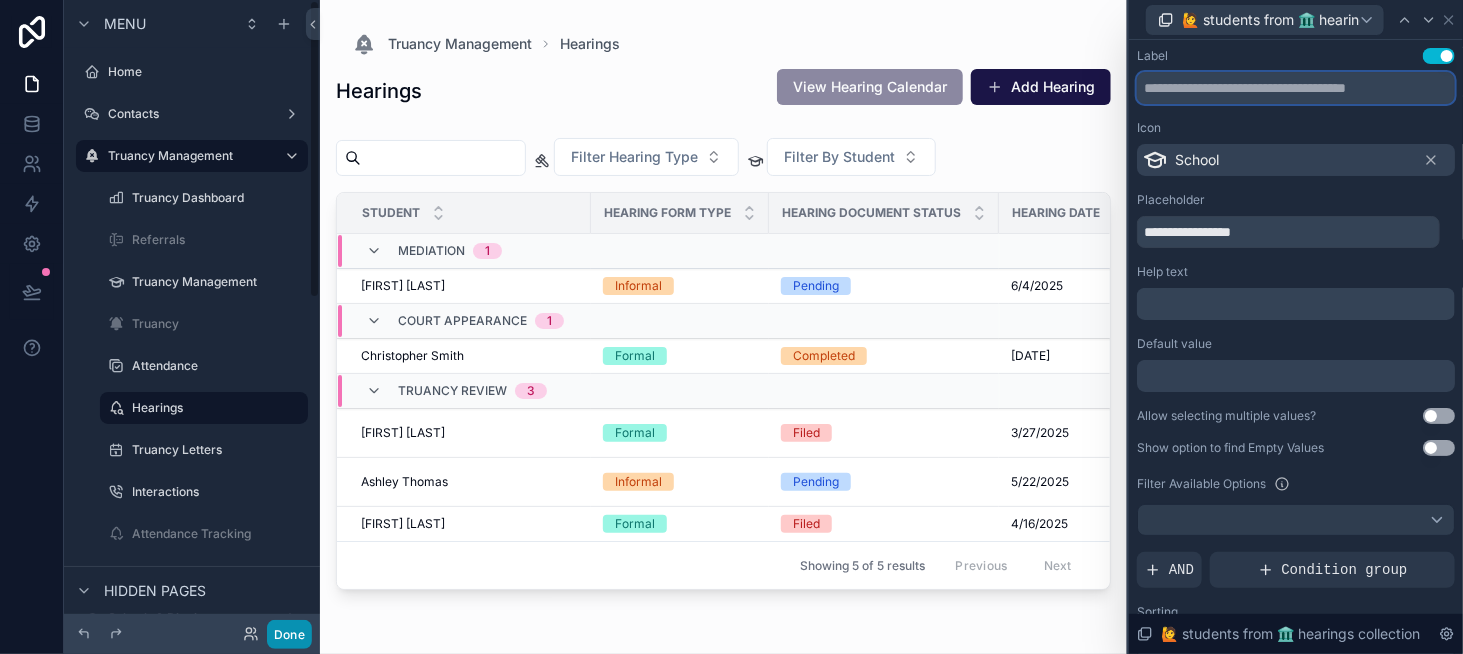 type 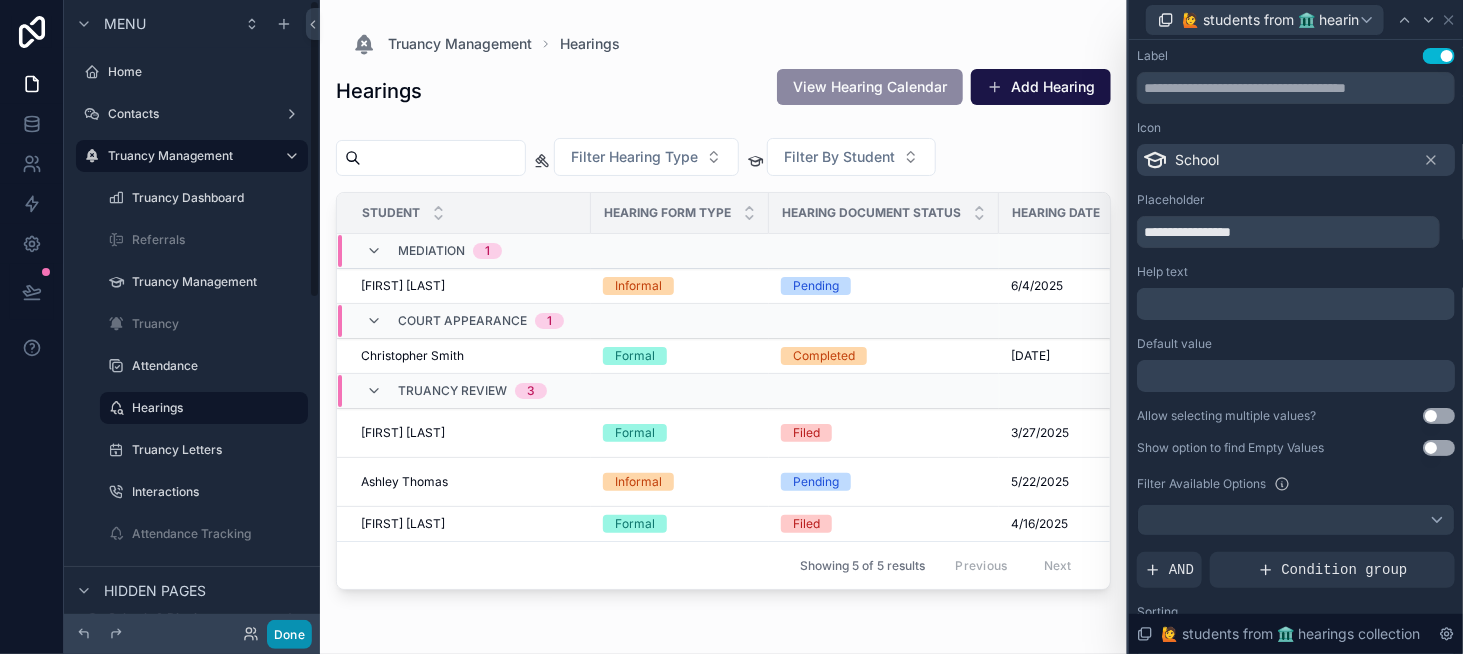 click on "Done" at bounding box center [289, 634] 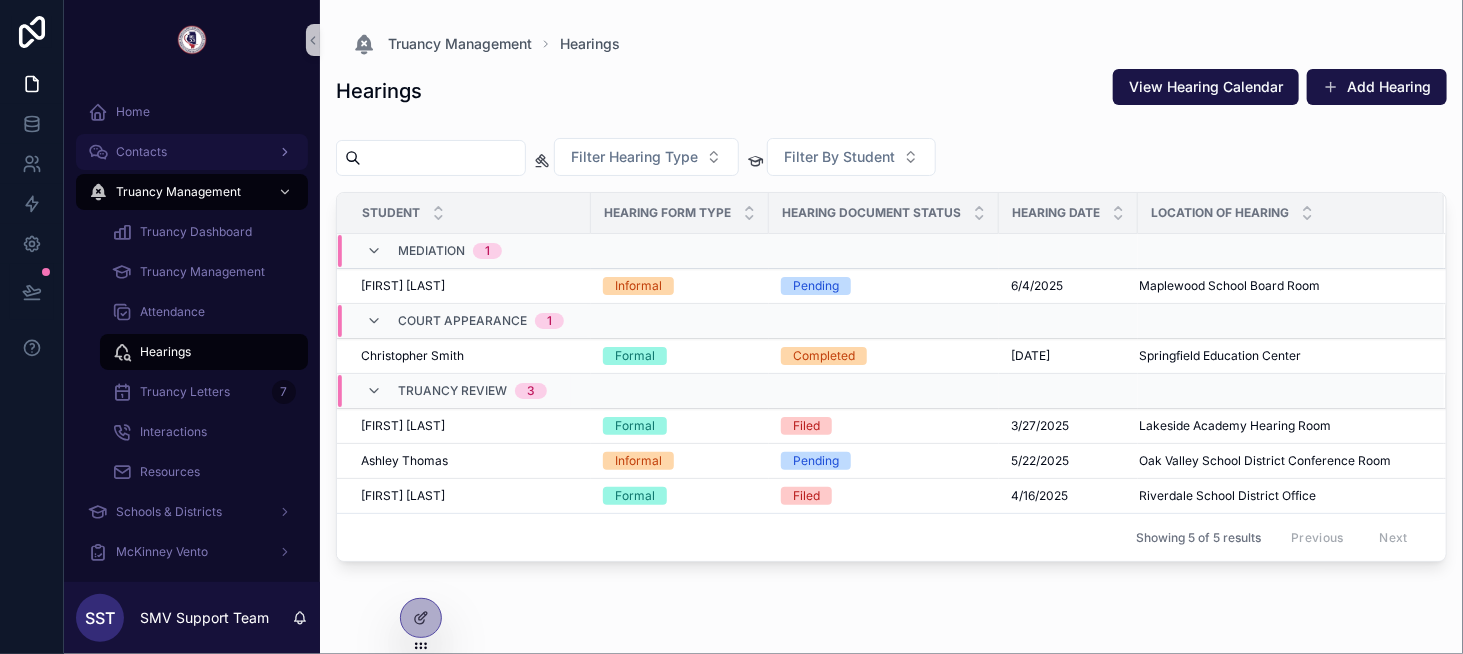click on "Contacts" at bounding box center [192, 152] 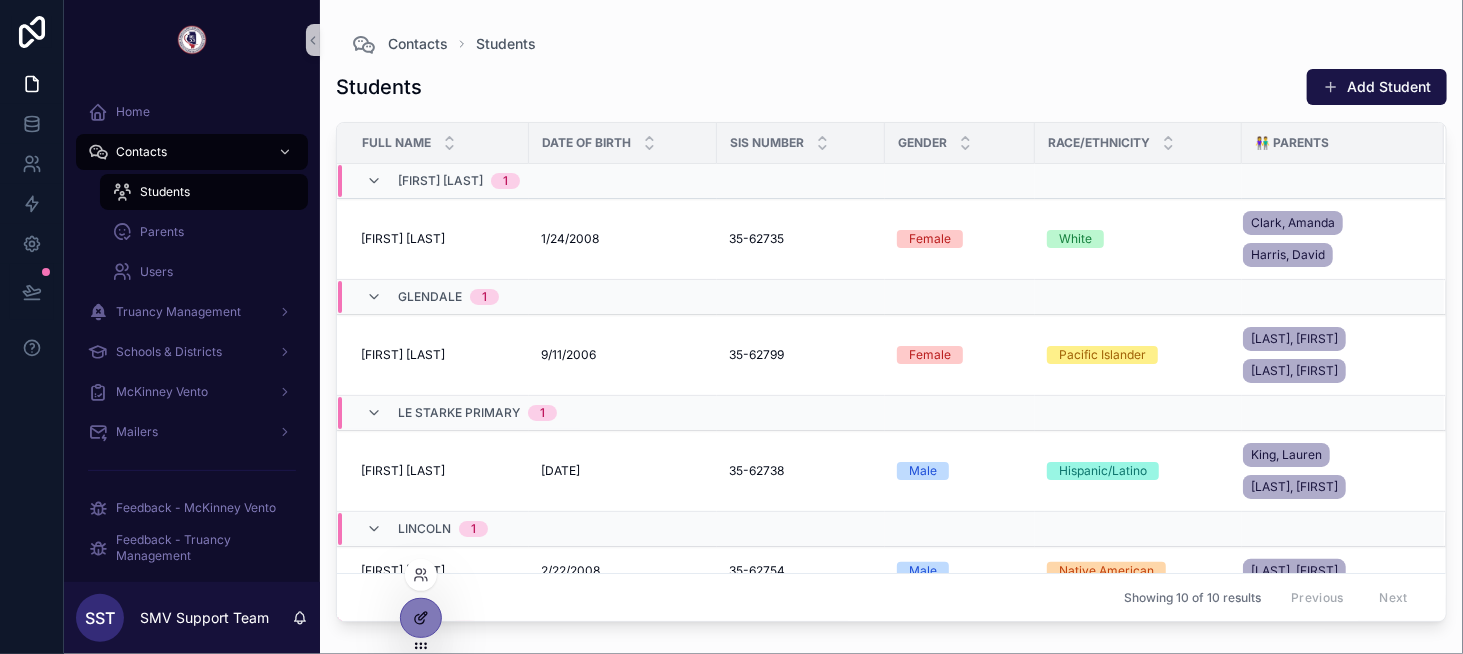 click 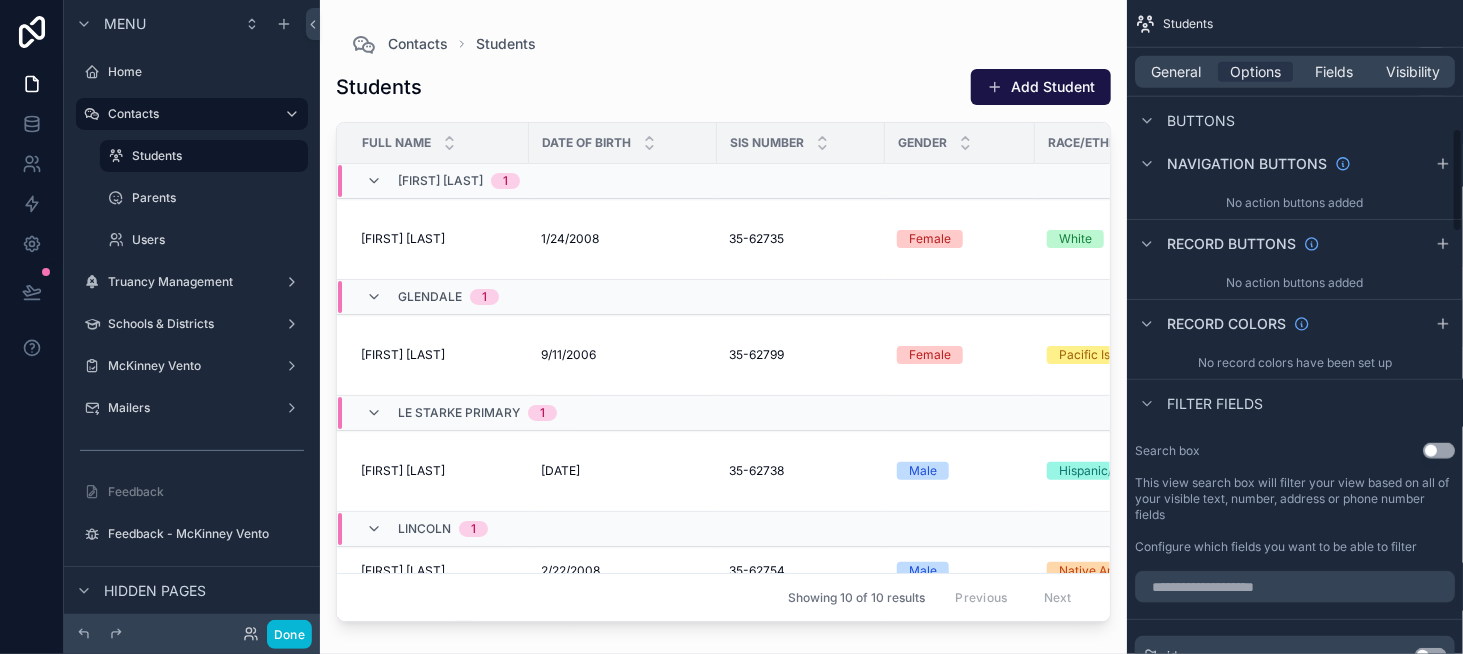 scroll, scrollTop: 800, scrollLeft: 0, axis: vertical 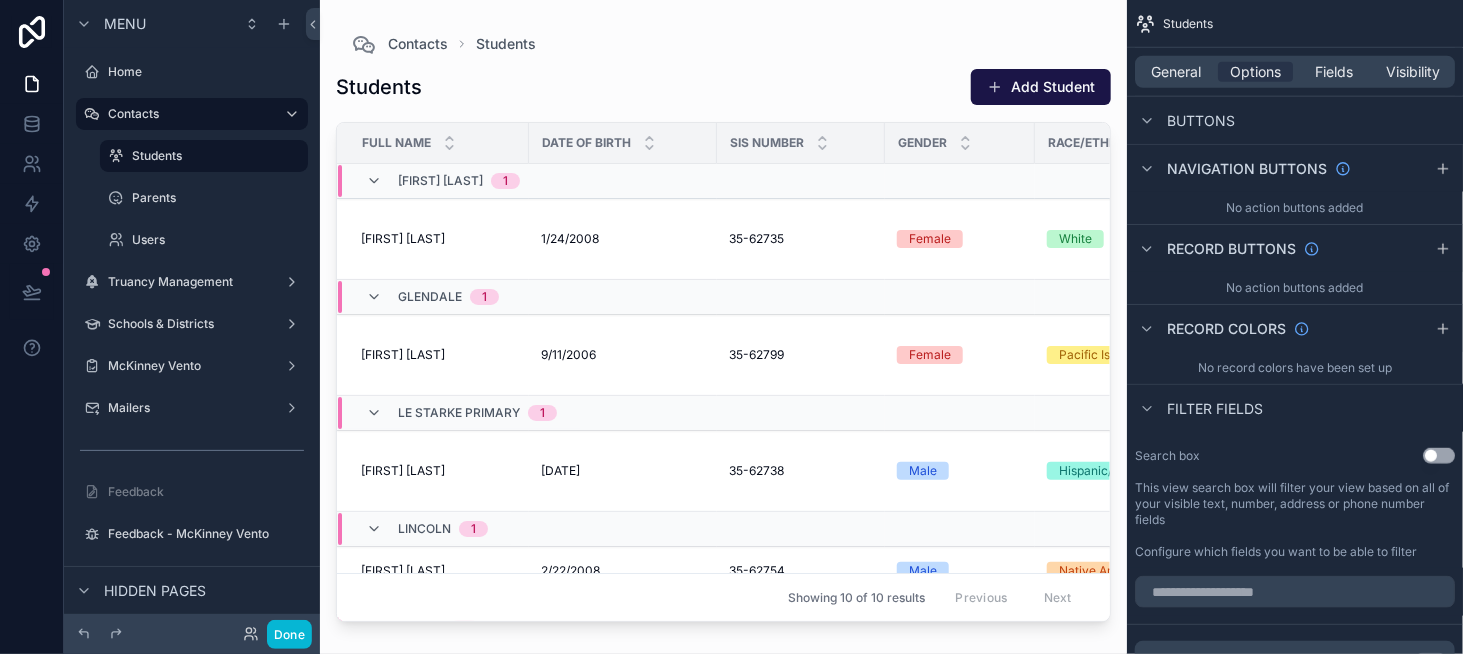 click on "Use setting" at bounding box center [1439, 456] 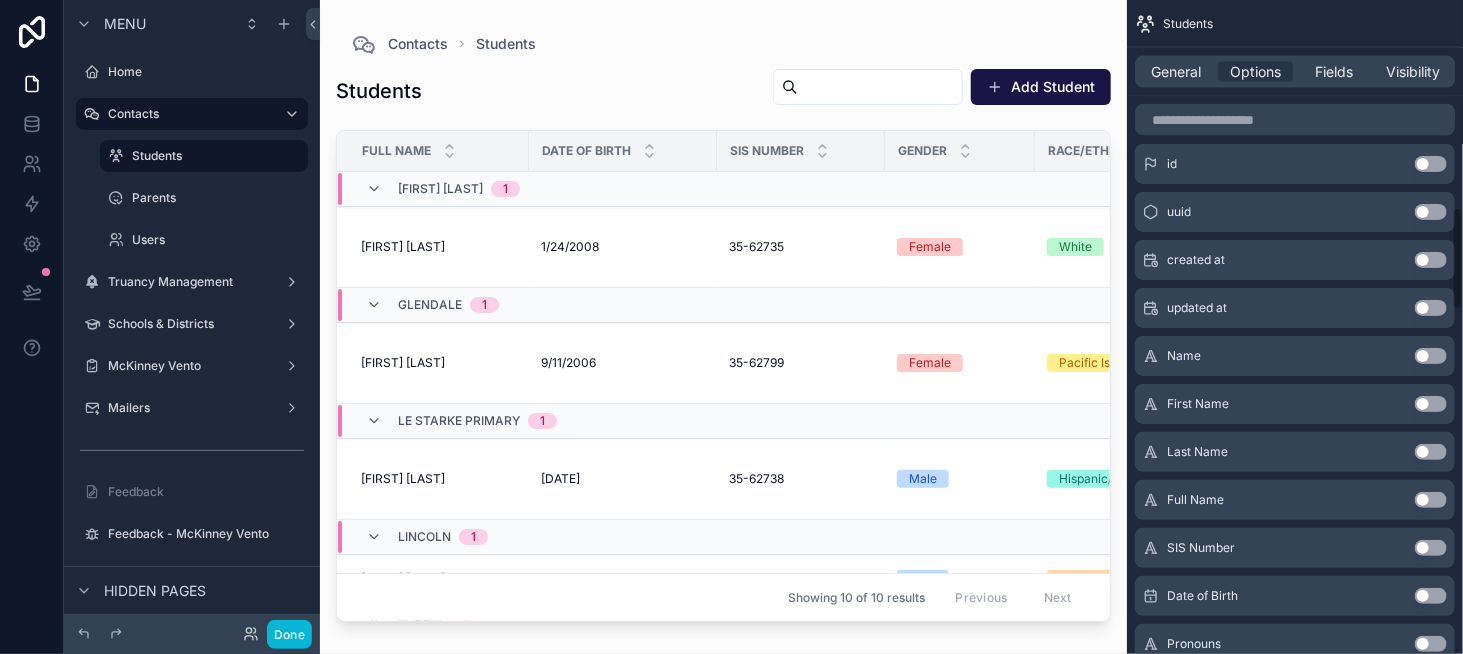 scroll, scrollTop: 1400, scrollLeft: 0, axis: vertical 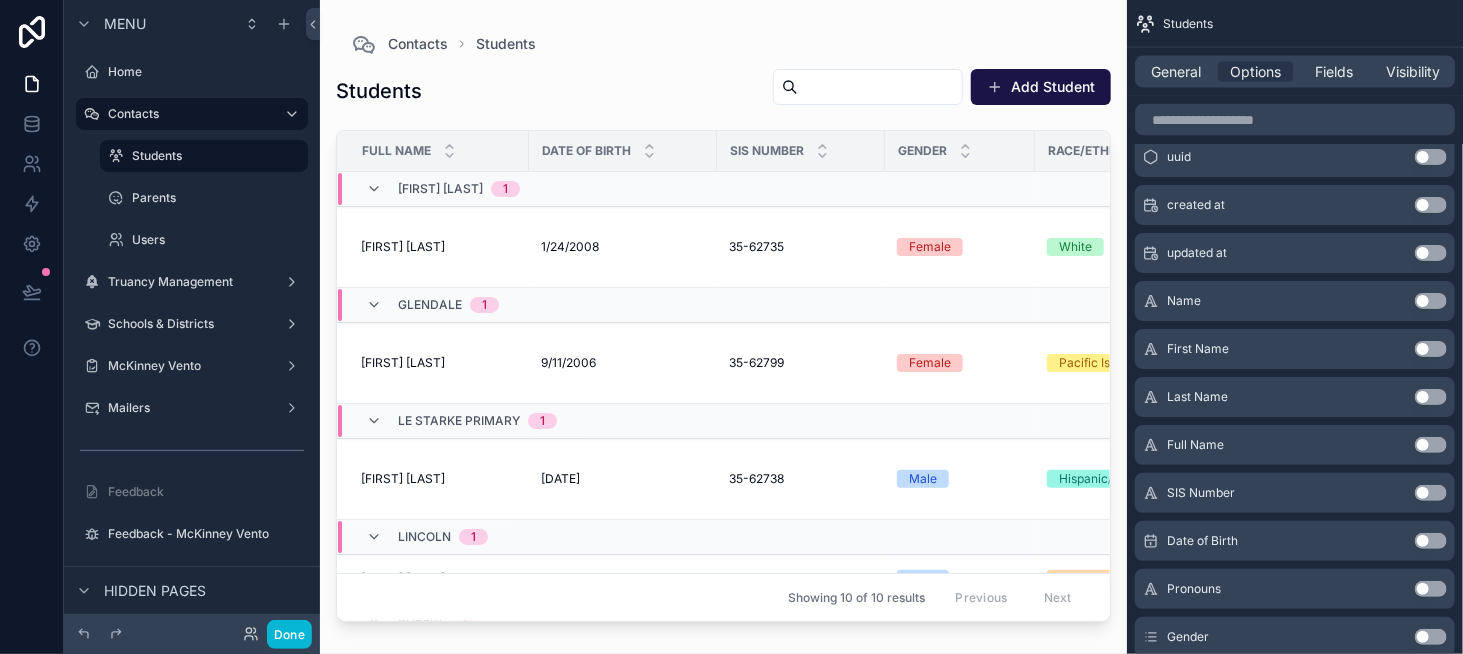 click on "Use setting" at bounding box center (1431, 445) 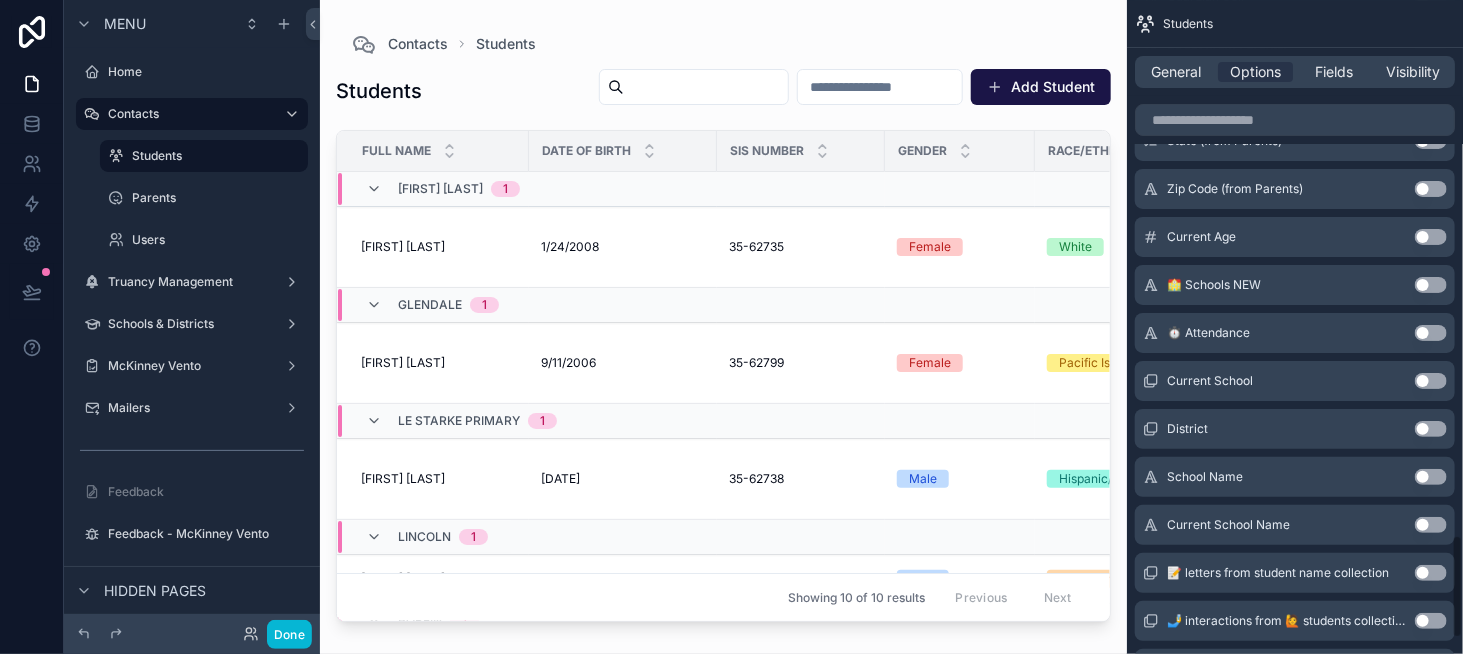 scroll, scrollTop: 3400, scrollLeft: 0, axis: vertical 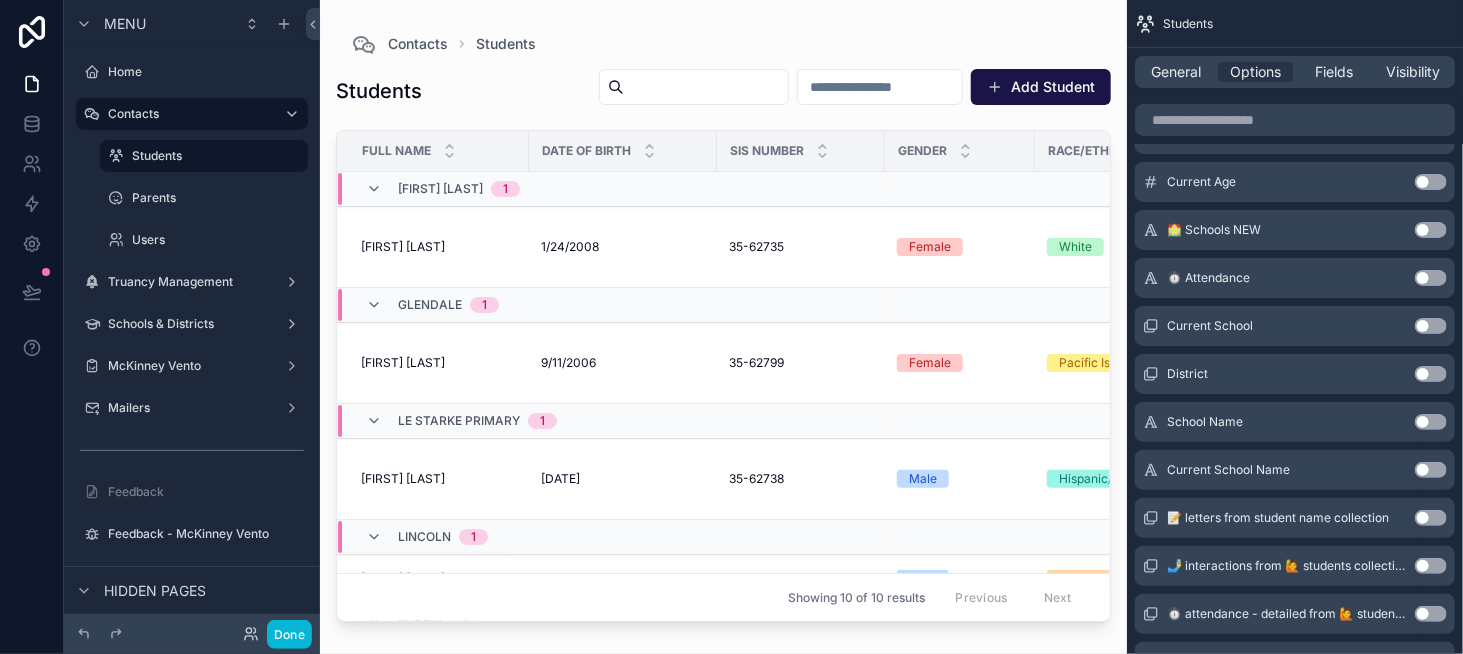 click on "Use setting" at bounding box center (1431, 470) 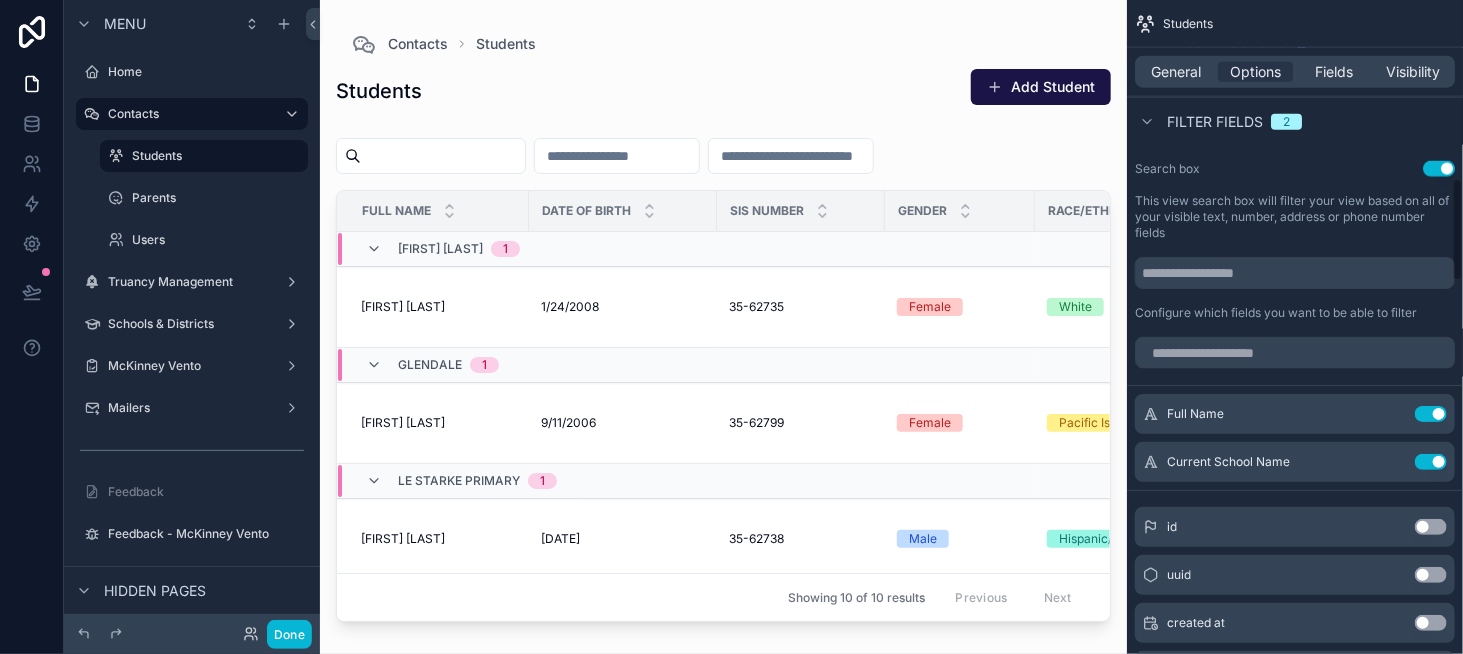 scroll, scrollTop: 1148, scrollLeft: 0, axis: vertical 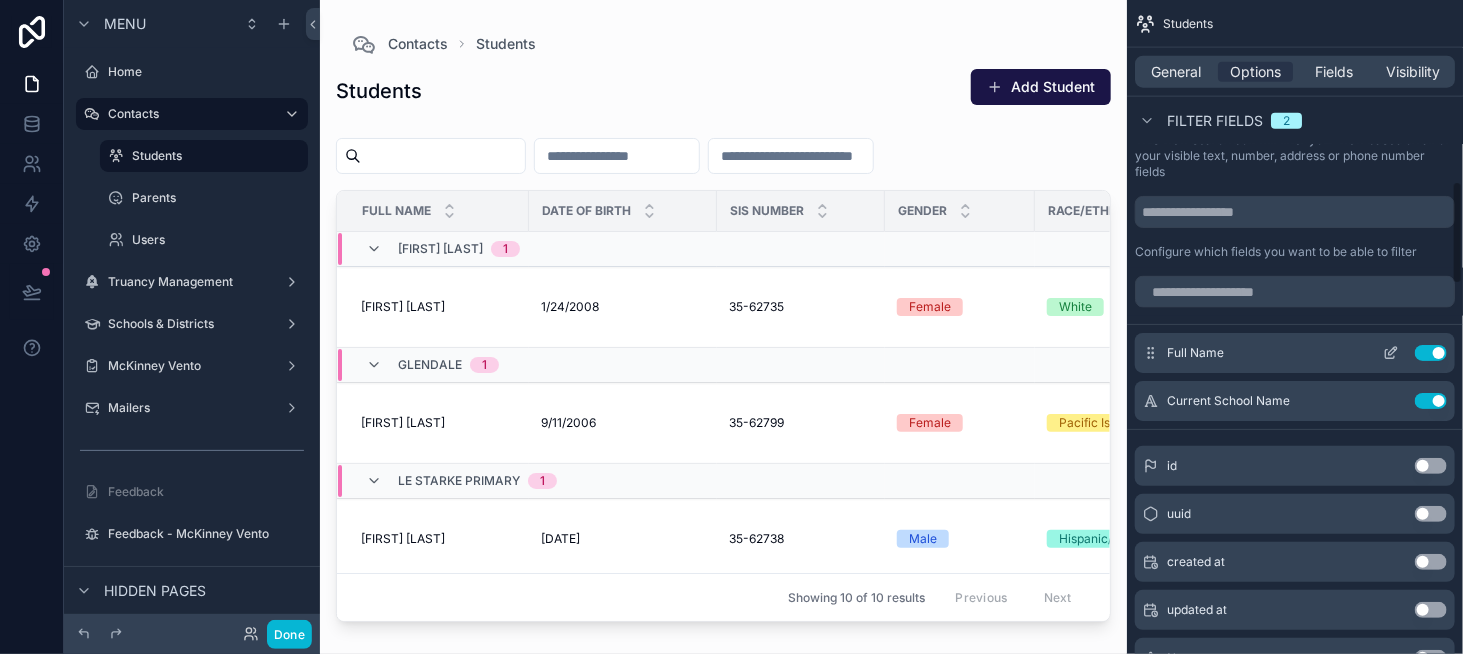 click 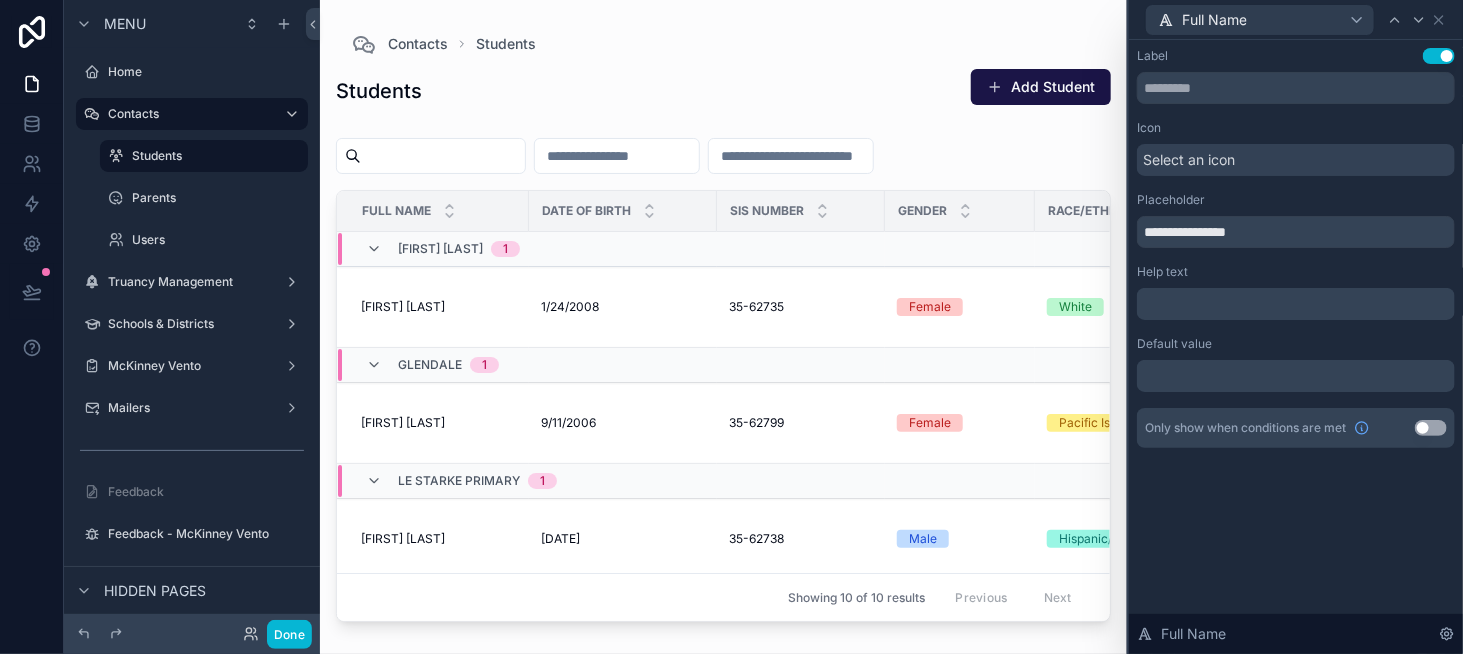 click on "Select an icon" at bounding box center (1189, 160) 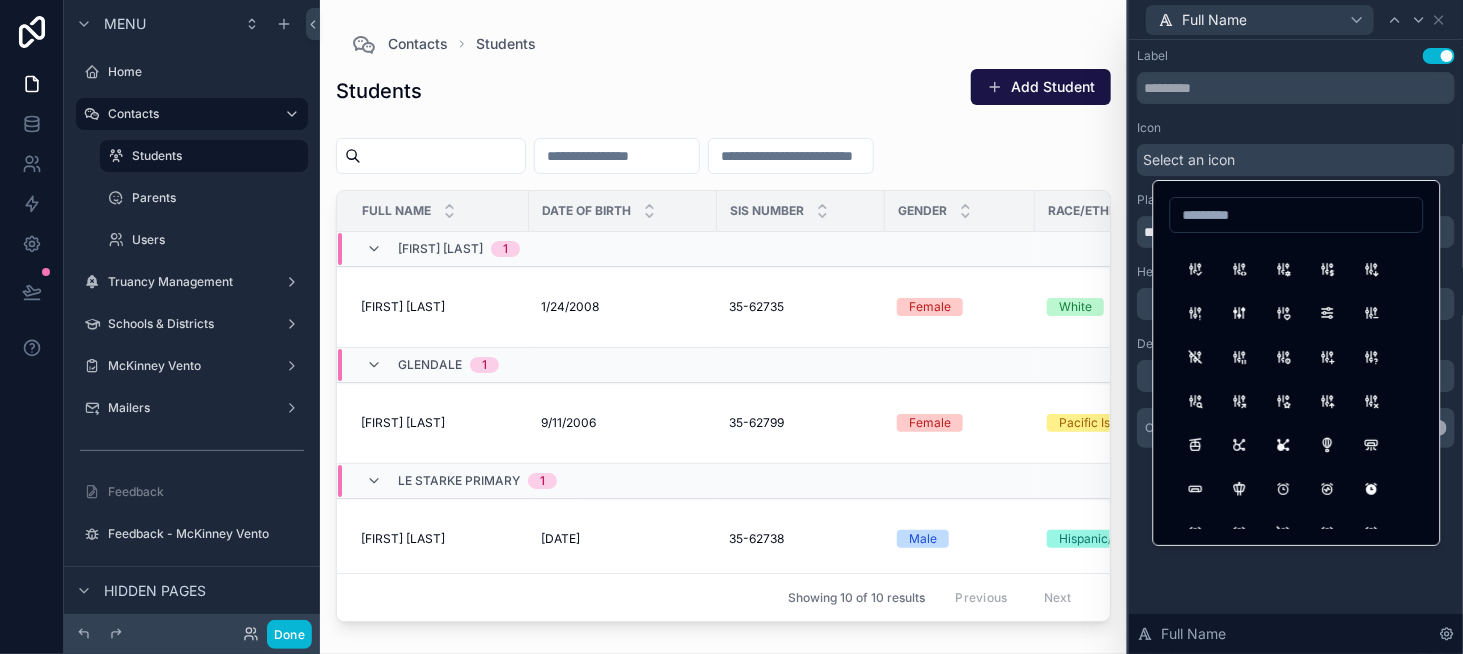 scroll, scrollTop: 300, scrollLeft: 0, axis: vertical 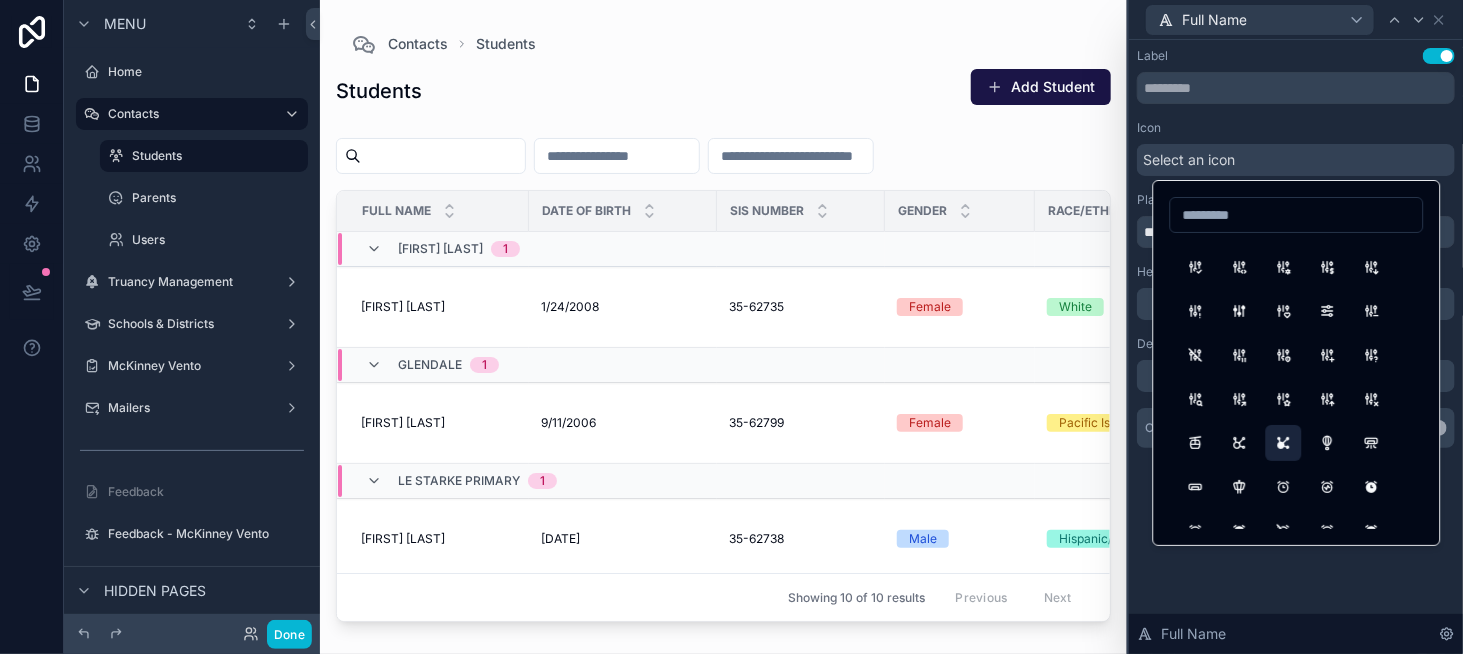 click at bounding box center [1284, 443] 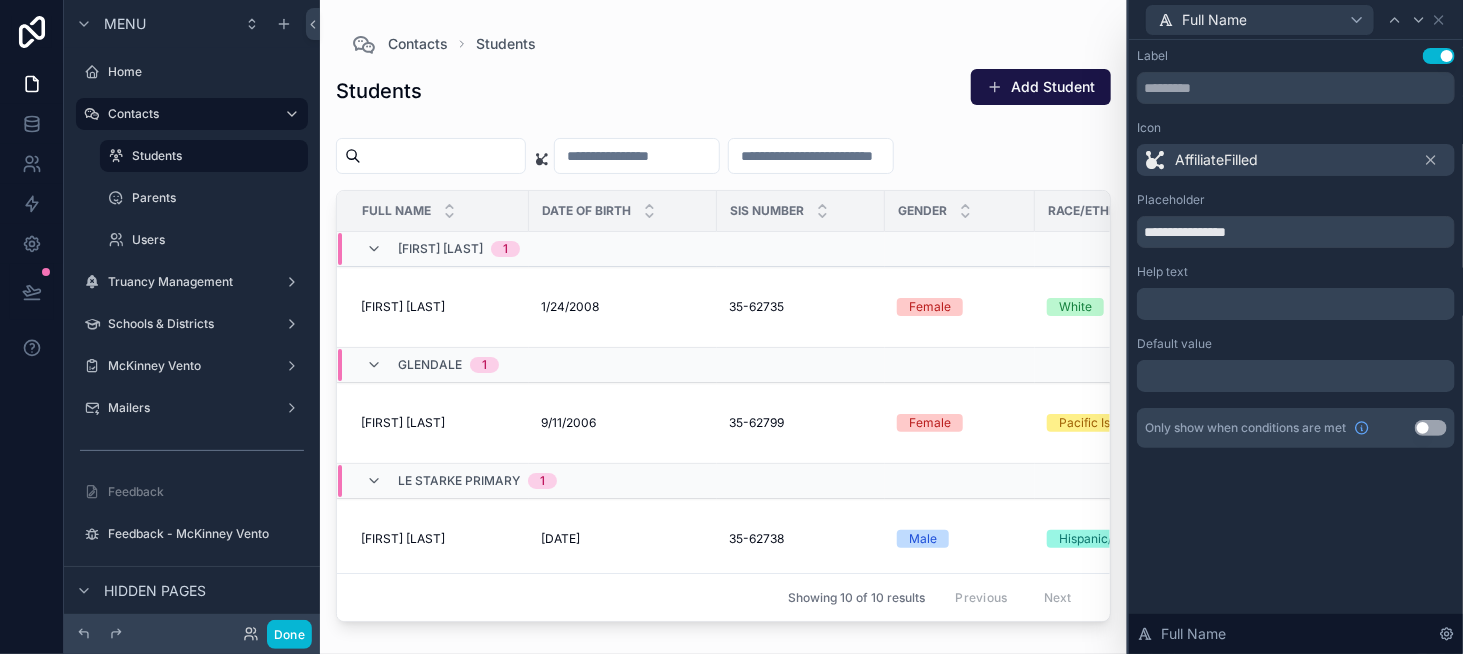 click on "AffiliateFilled" at bounding box center (1296, 160) 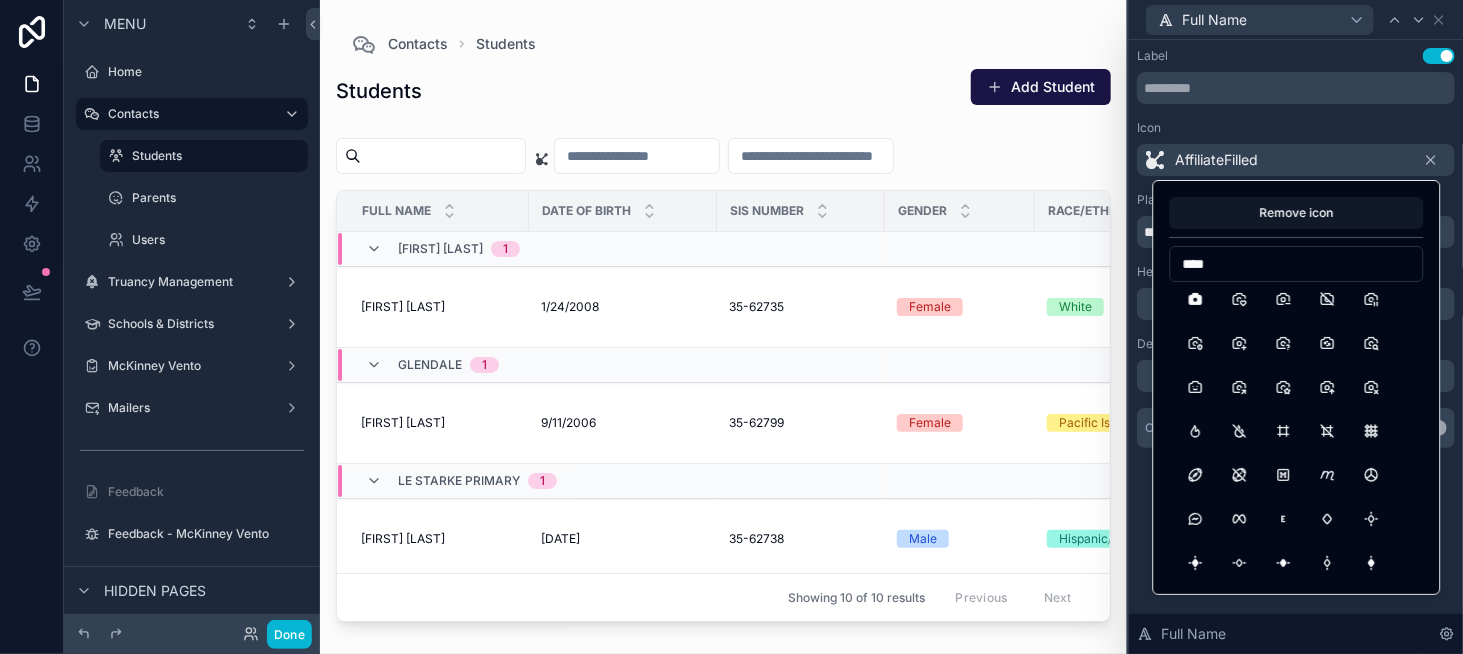scroll, scrollTop: 100, scrollLeft: 0, axis: vertical 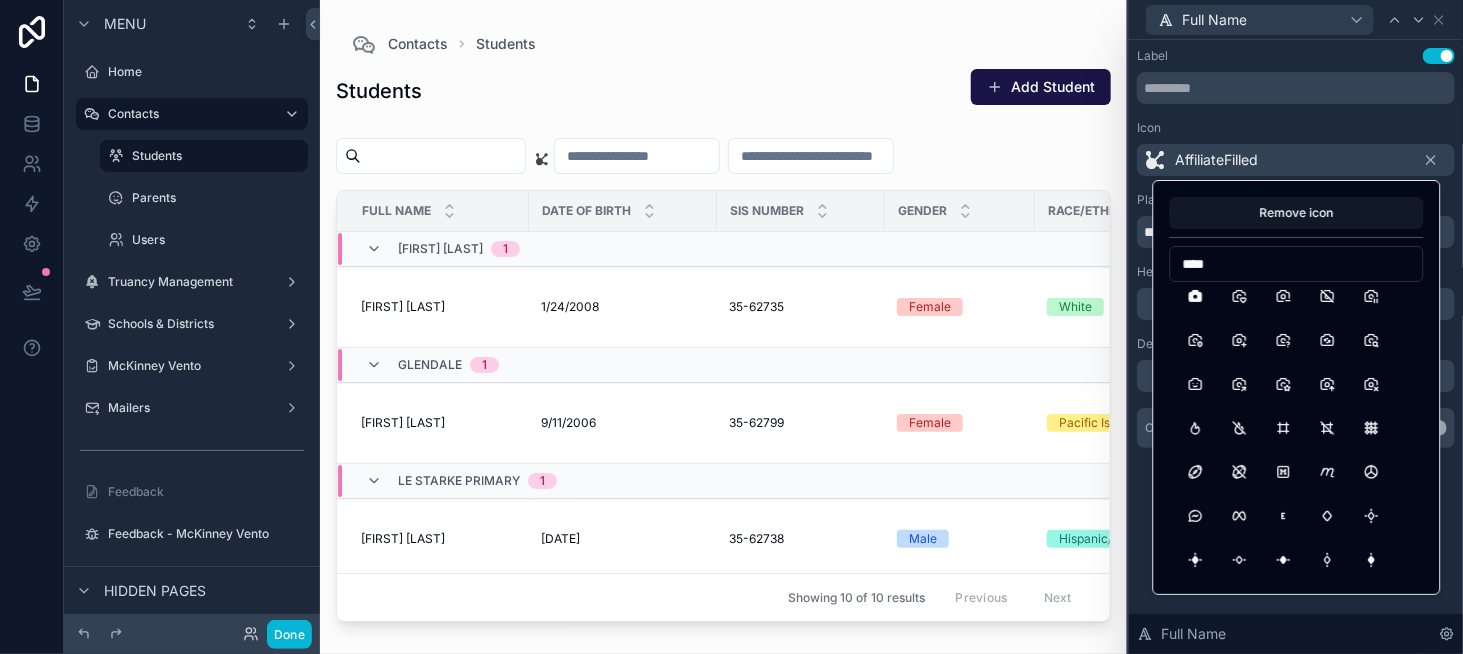 click on "****" at bounding box center (1297, 264) 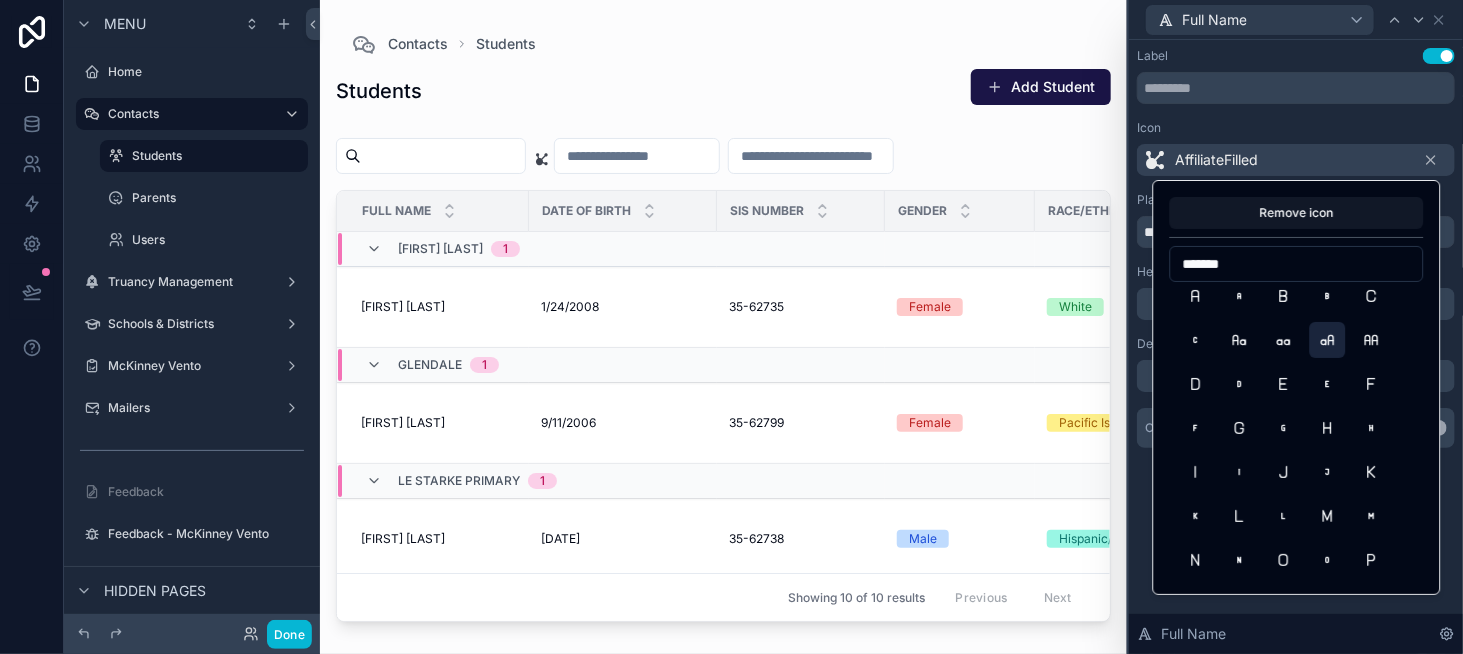 type on "*******" 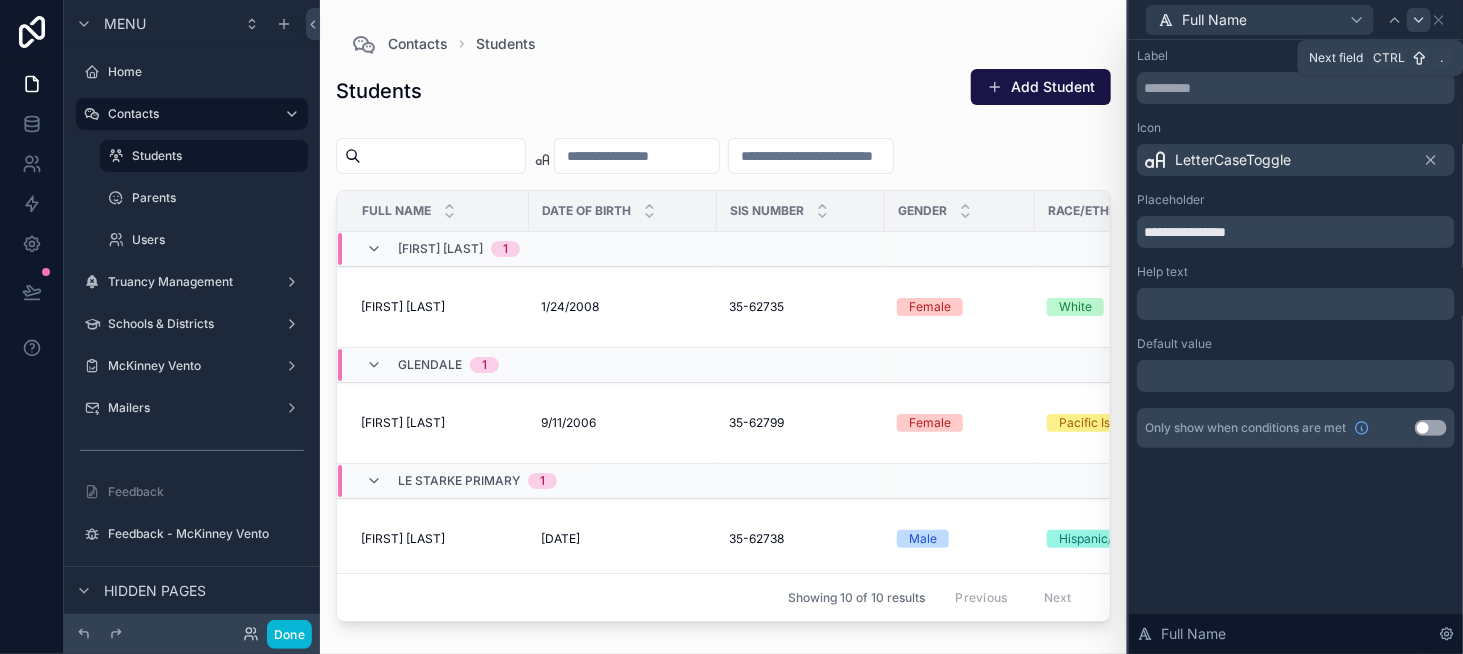 click 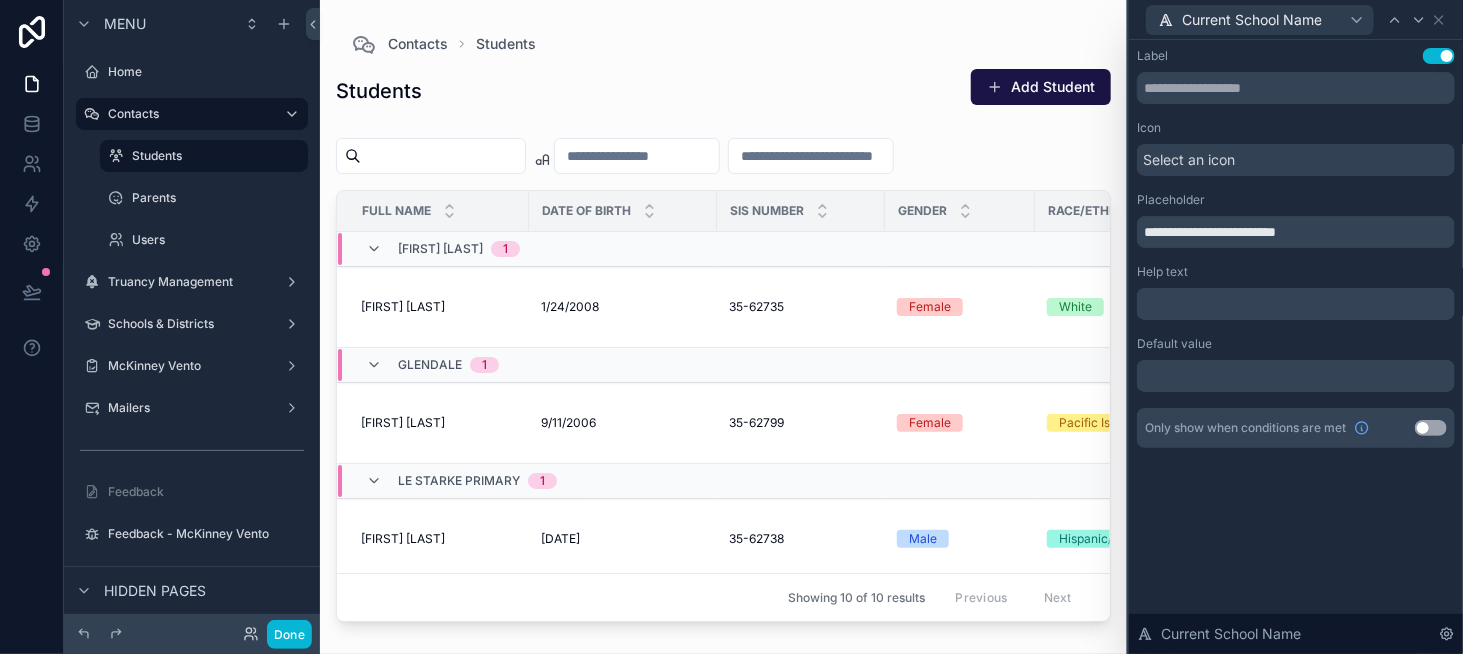 click on "Select an icon" at bounding box center [1296, 160] 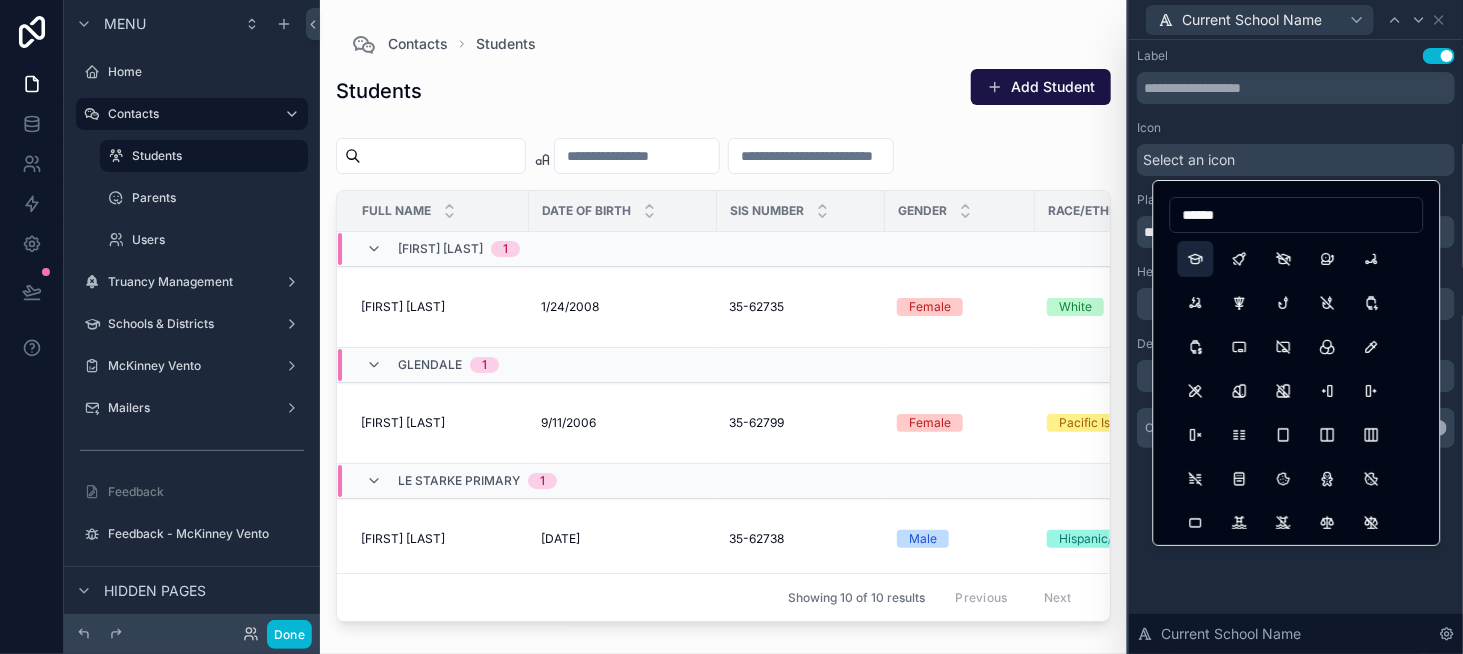 type on "******" 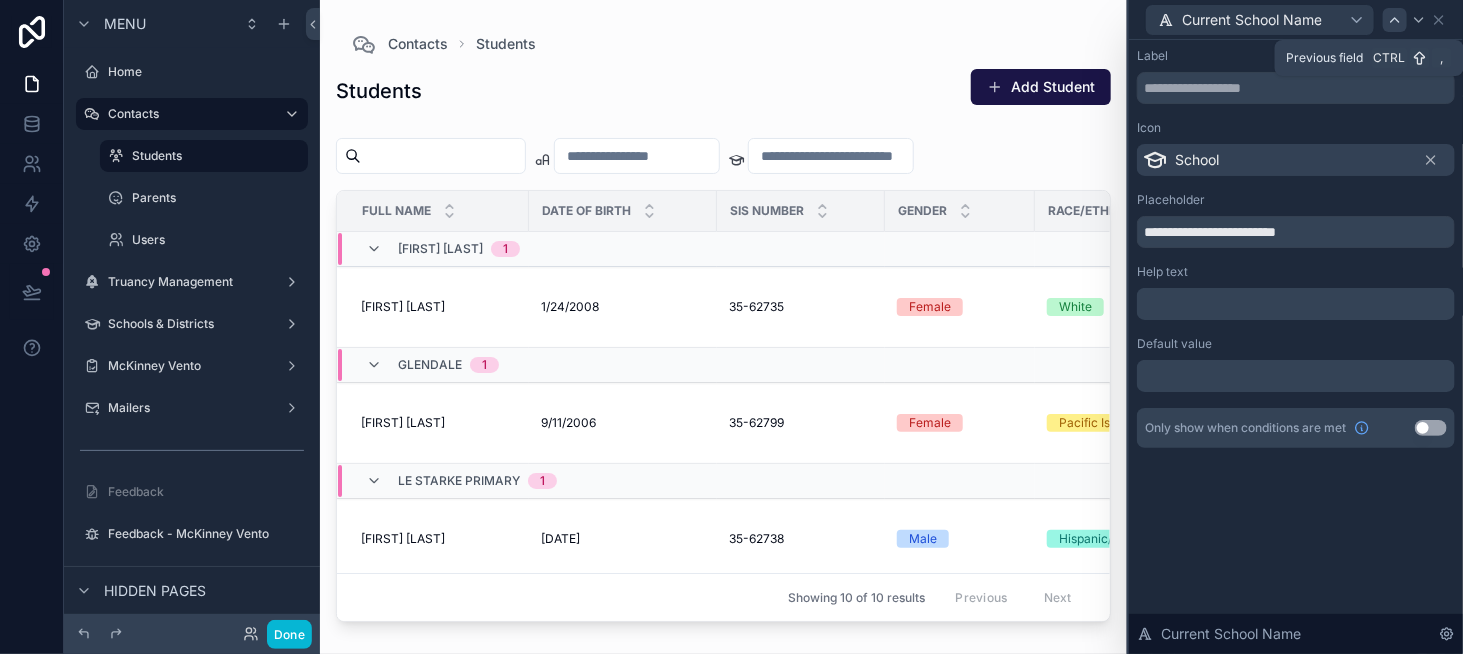 click at bounding box center [1395, 20] 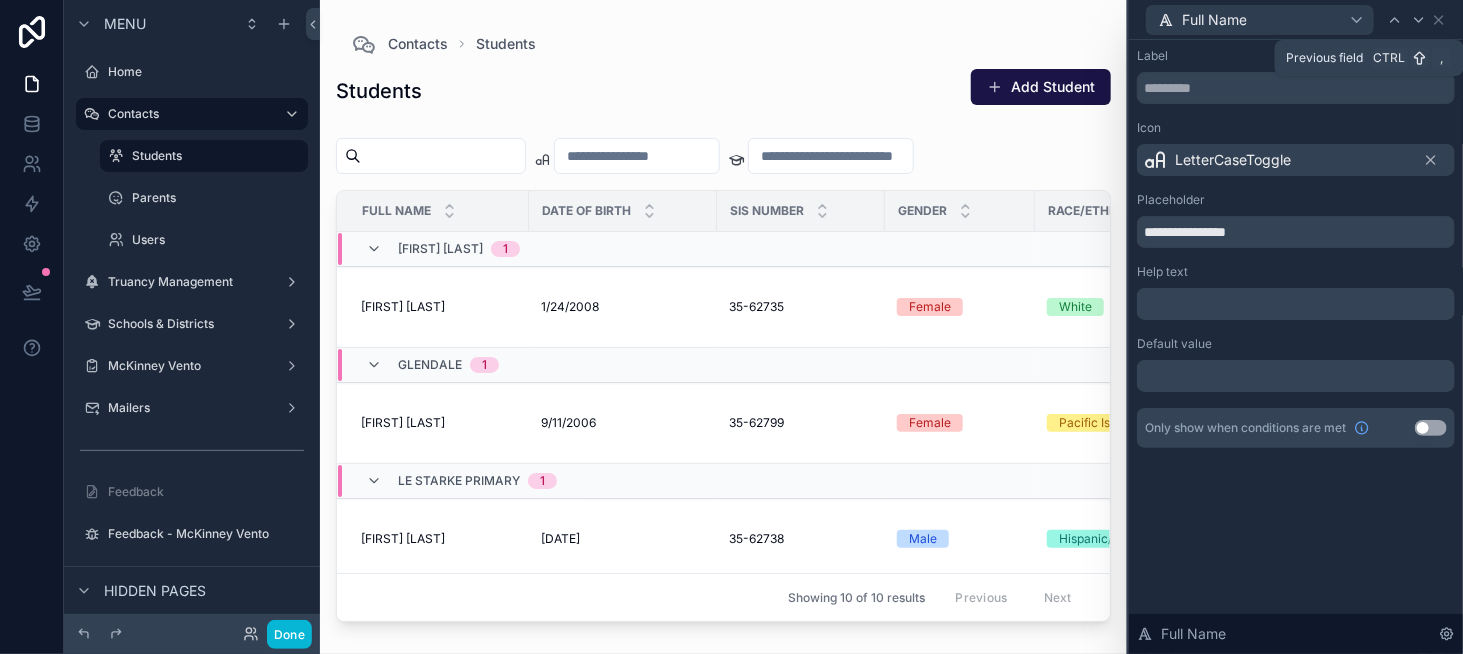 click at bounding box center (1395, 20) 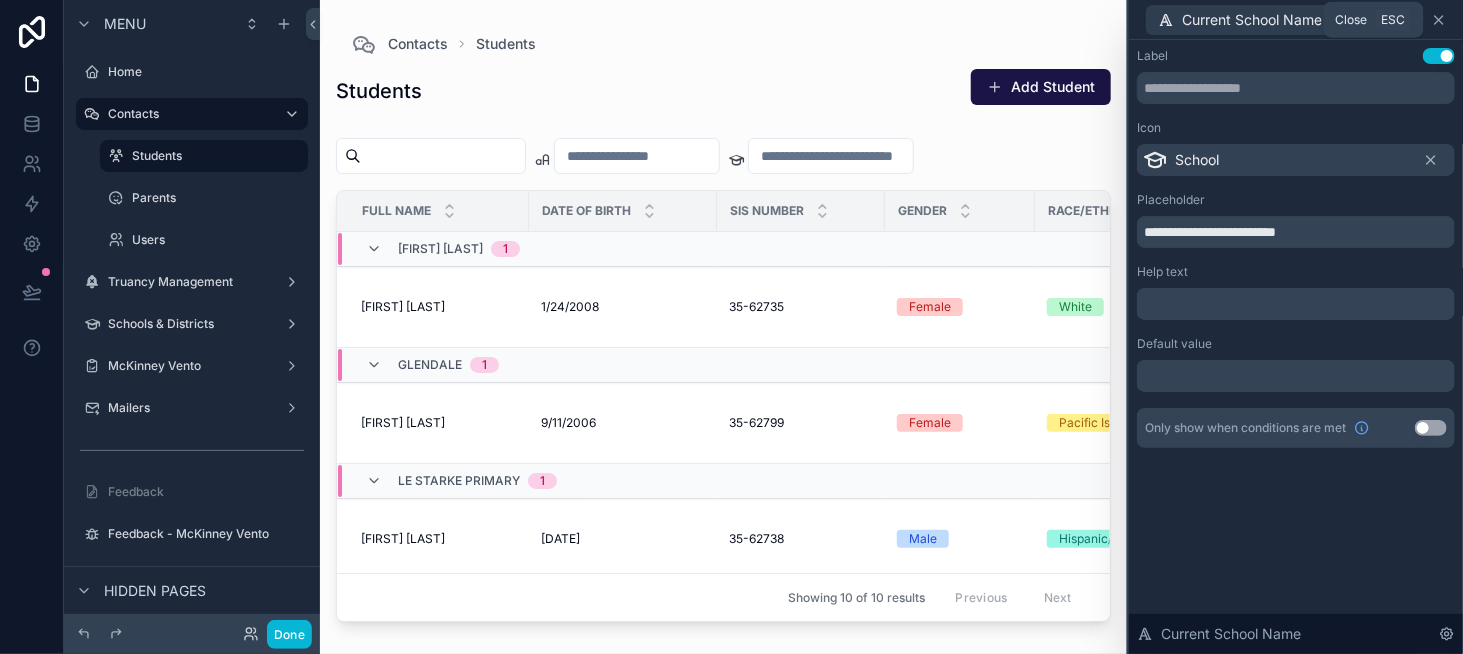 click 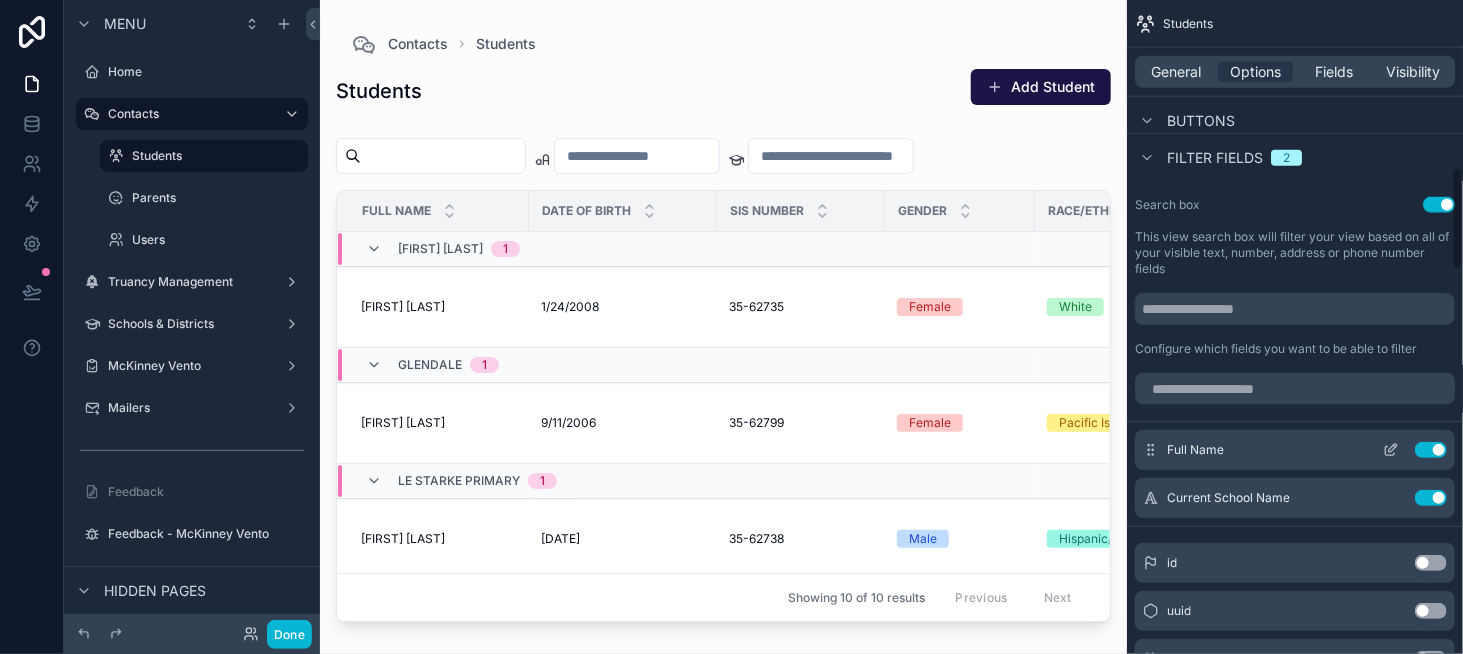scroll, scrollTop: 1048, scrollLeft: 0, axis: vertical 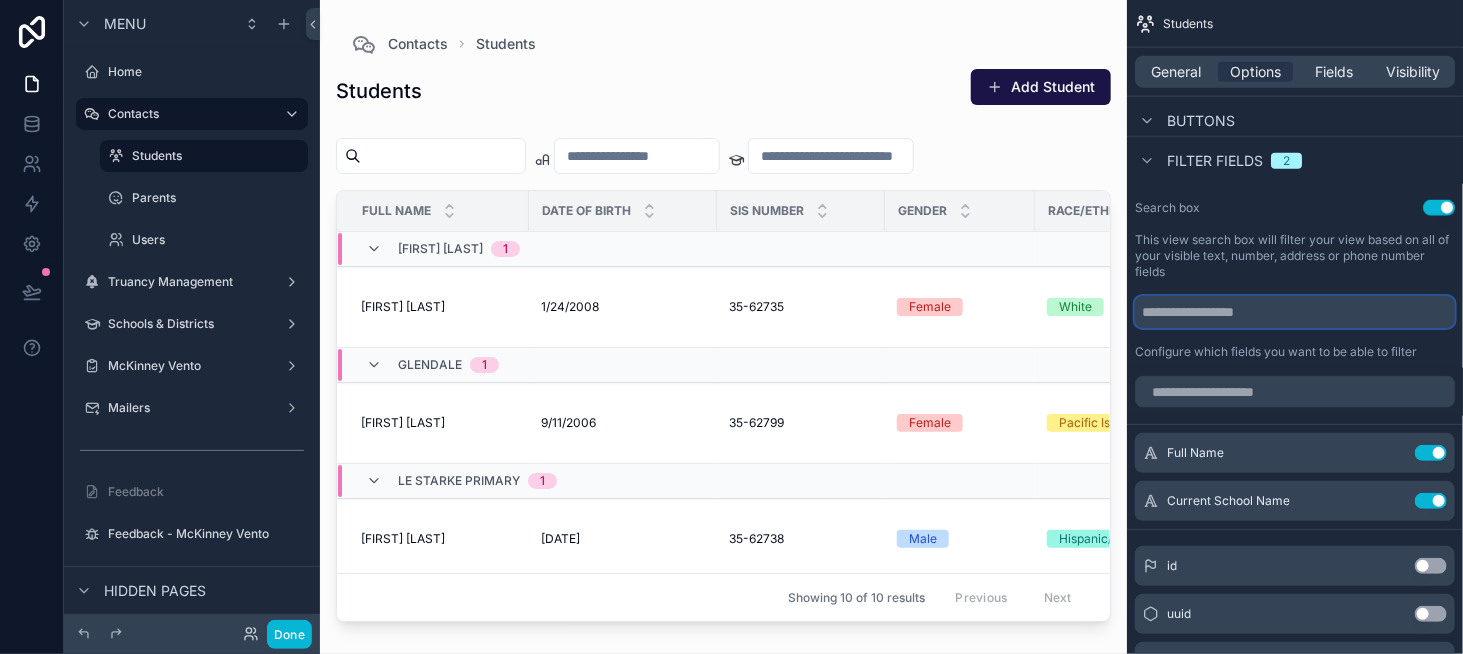 click at bounding box center [1295, 312] 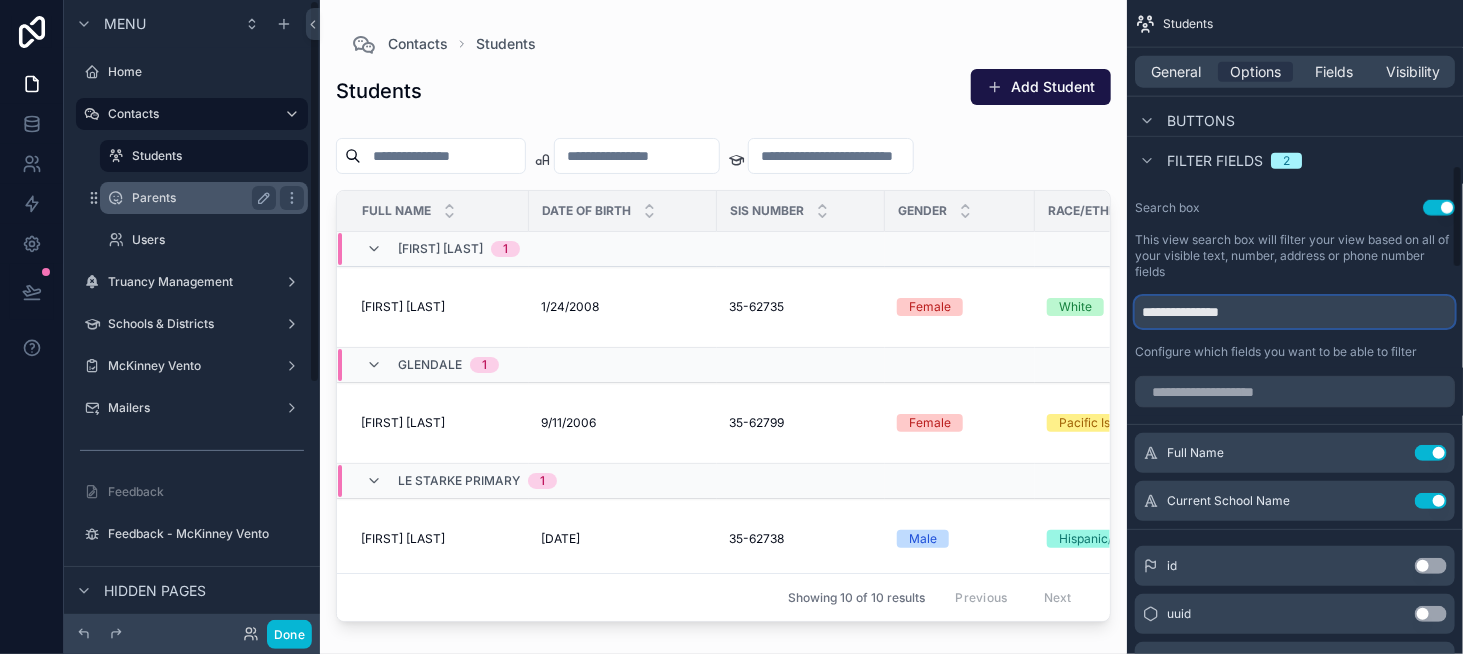 type on "**********" 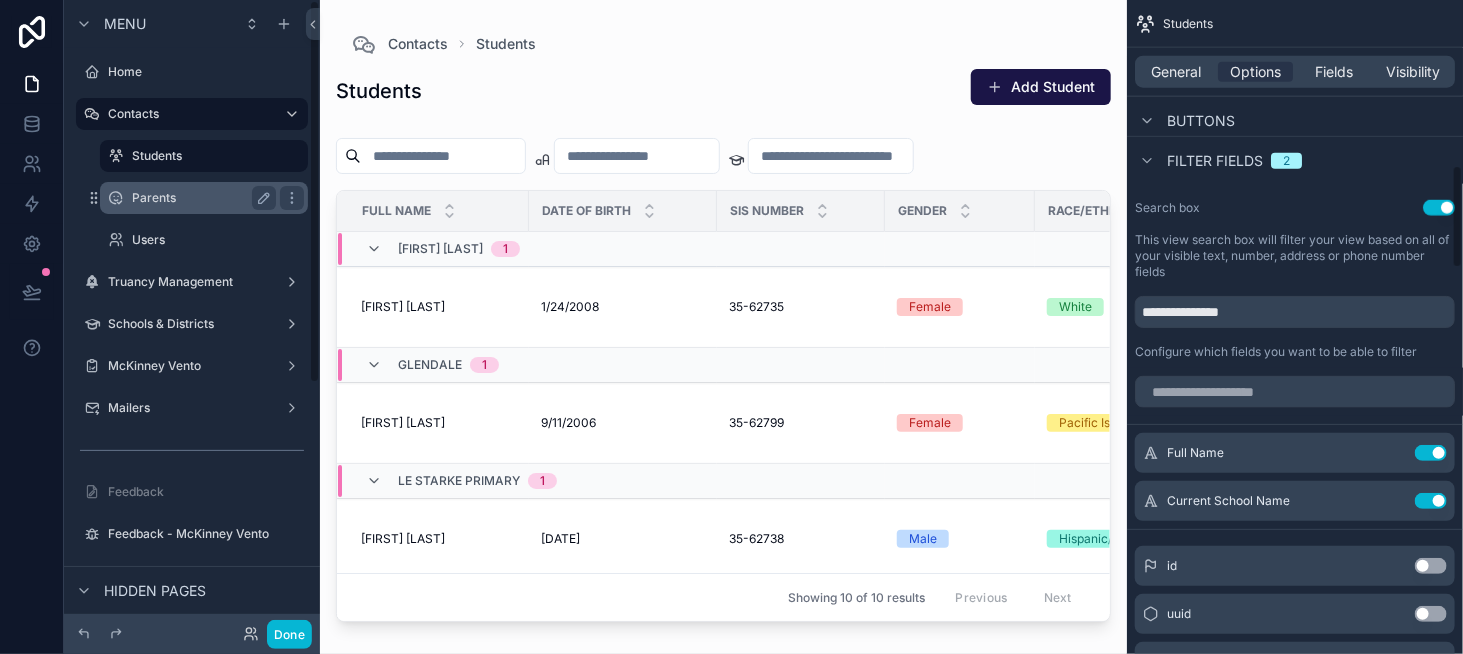 click on "Parents" at bounding box center [200, 198] 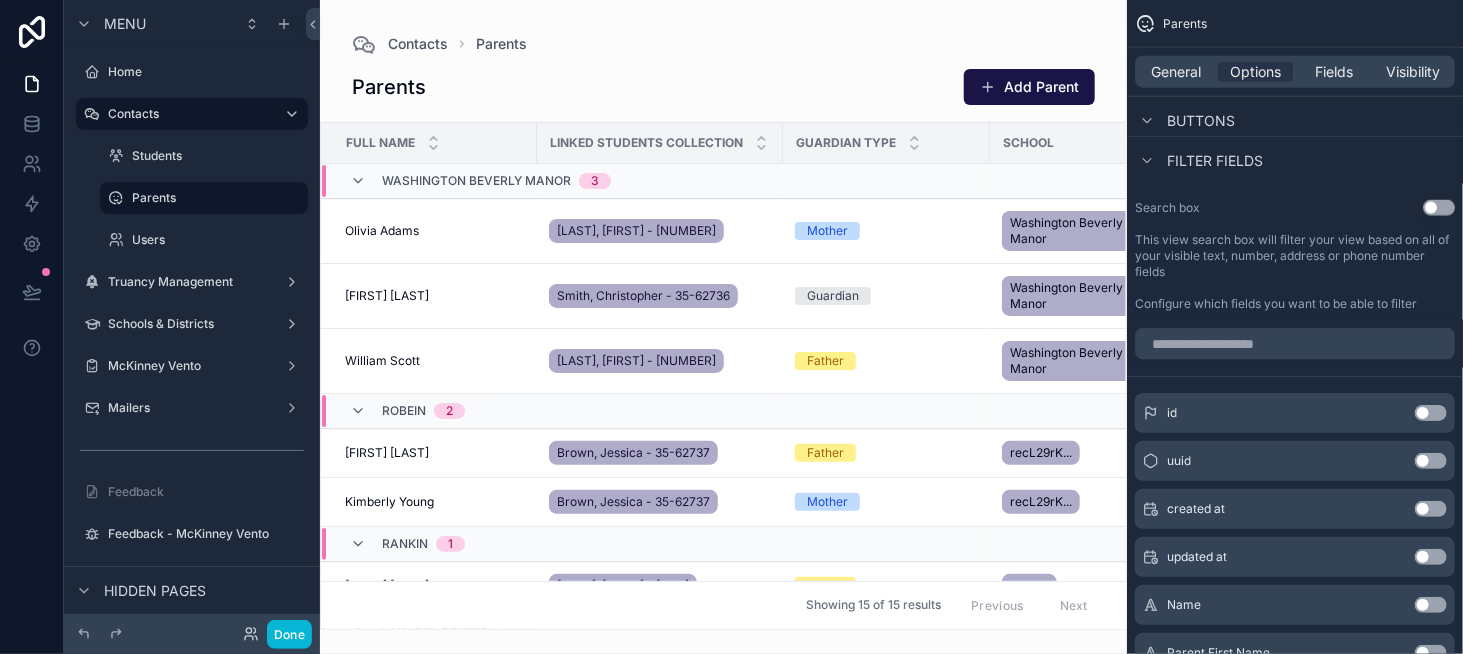 click on "Use setting" at bounding box center [1439, 208] 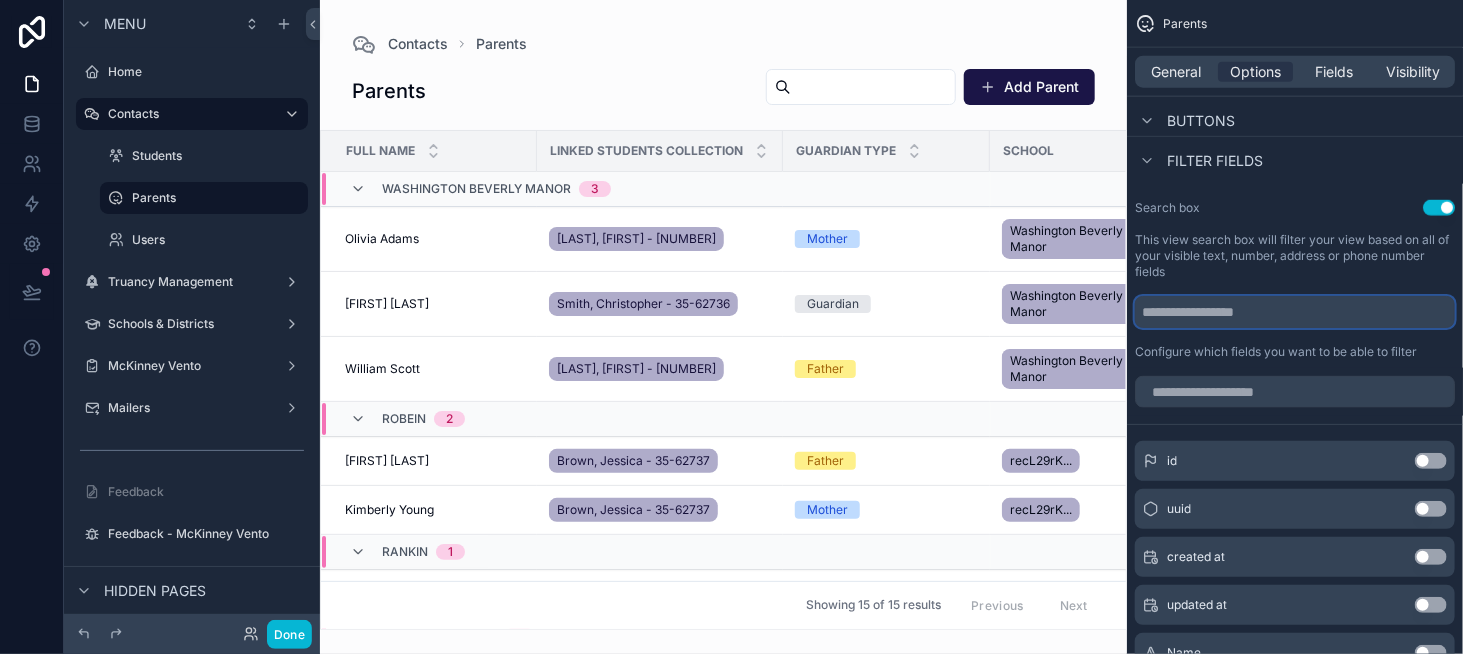 click at bounding box center [1295, 312] 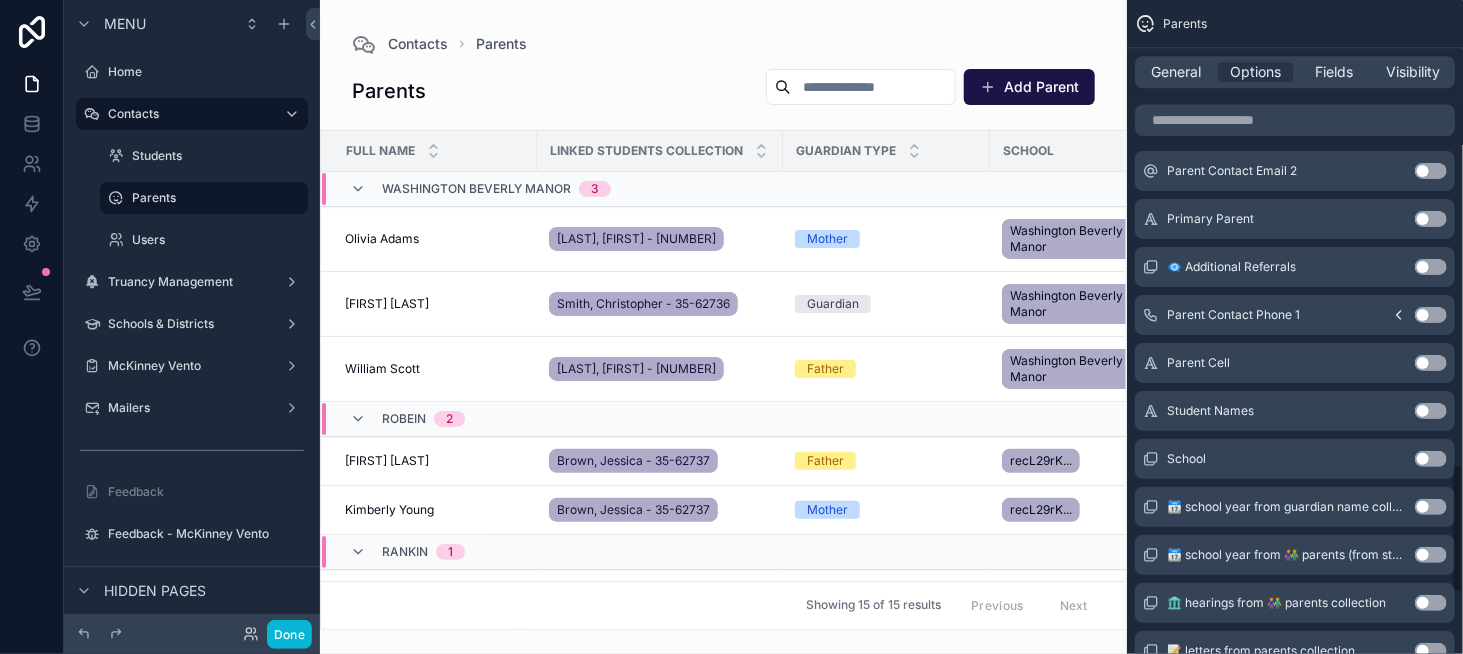 scroll, scrollTop: 2448, scrollLeft: 0, axis: vertical 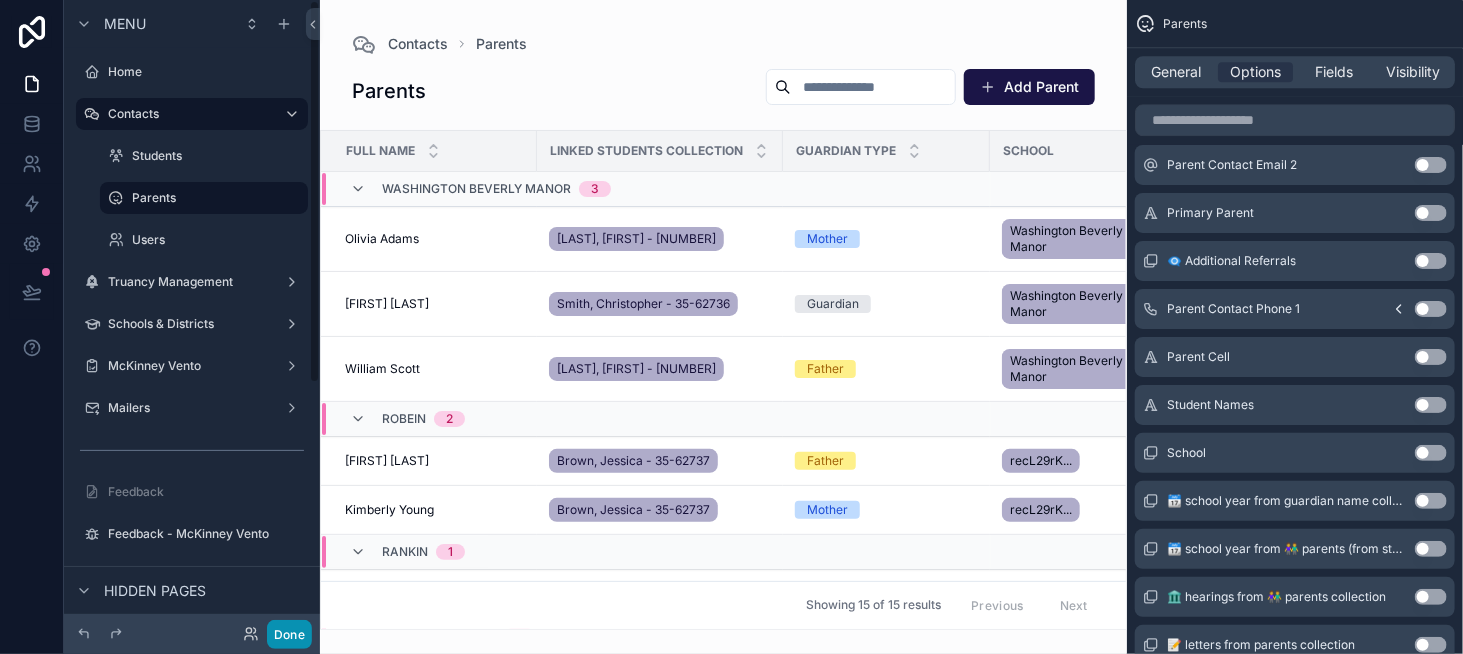 type on "**********" 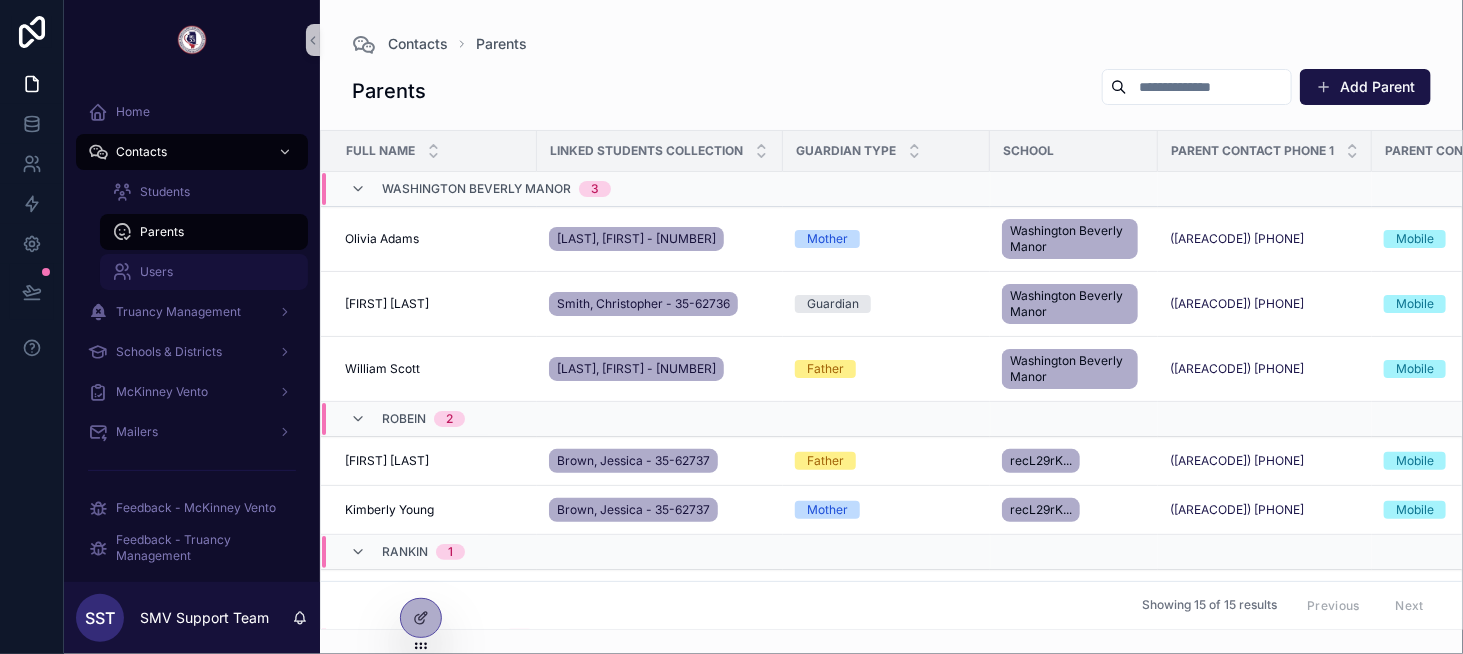 click on "Users" at bounding box center (204, 272) 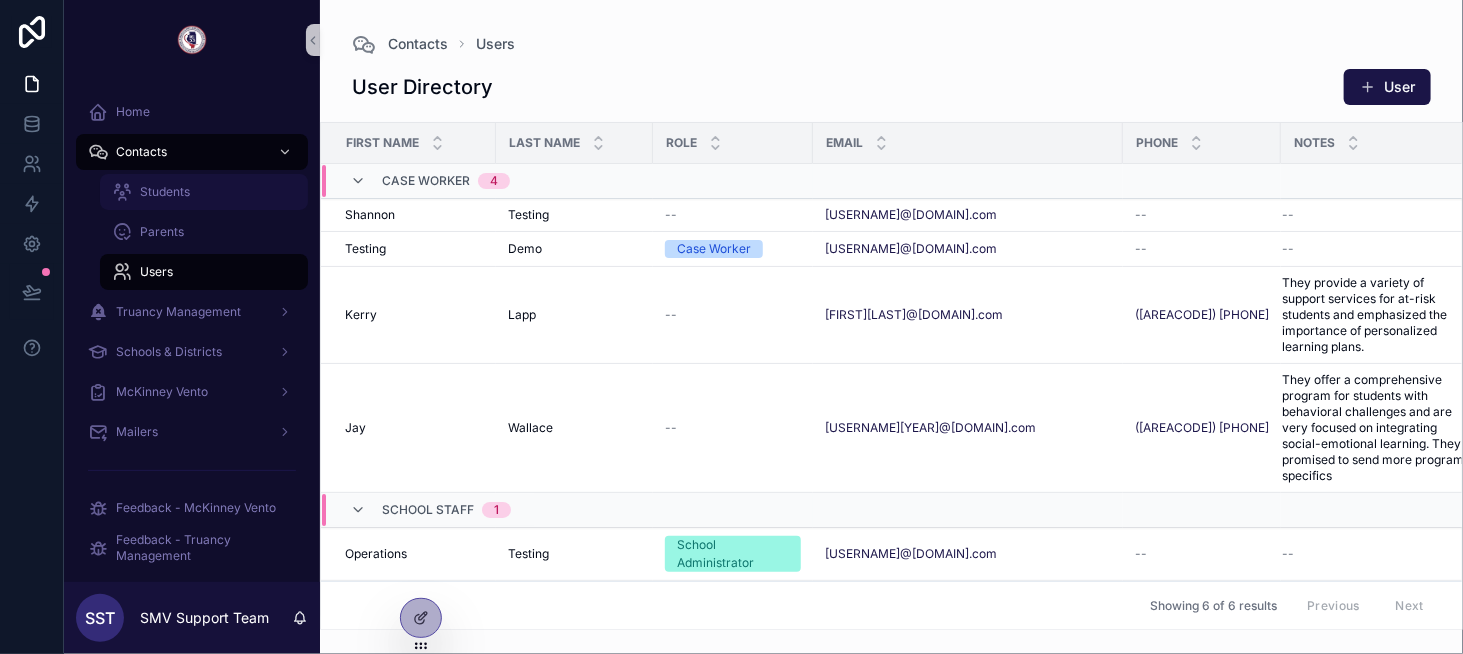 click on "Students" at bounding box center [204, 192] 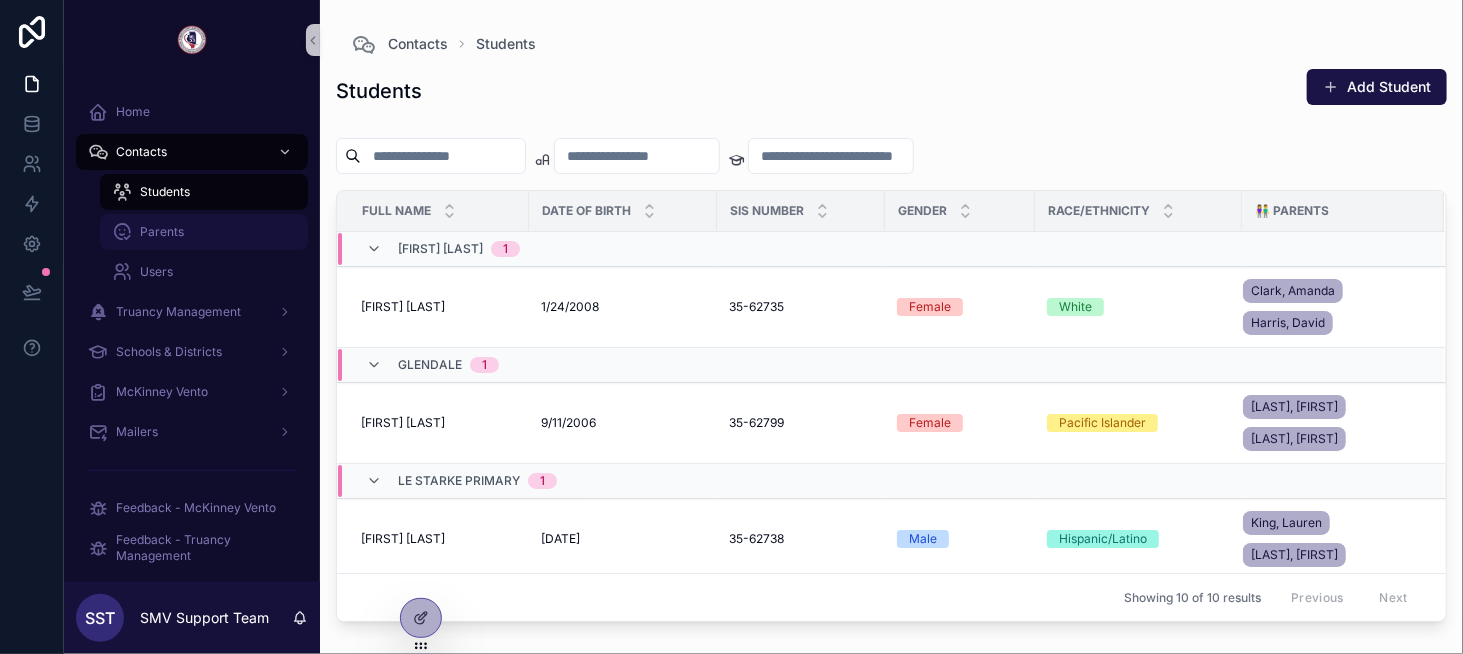 click on "Parents" at bounding box center (204, 232) 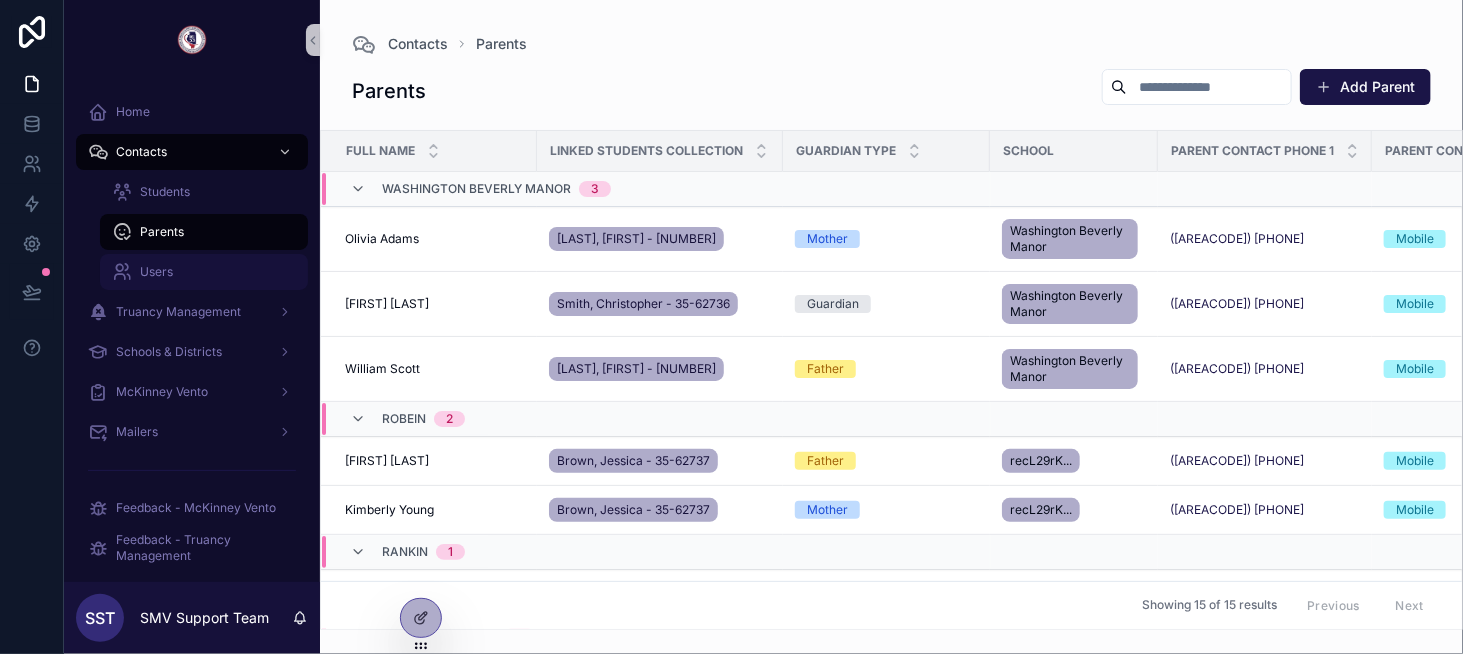 click on "Users" at bounding box center (204, 272) 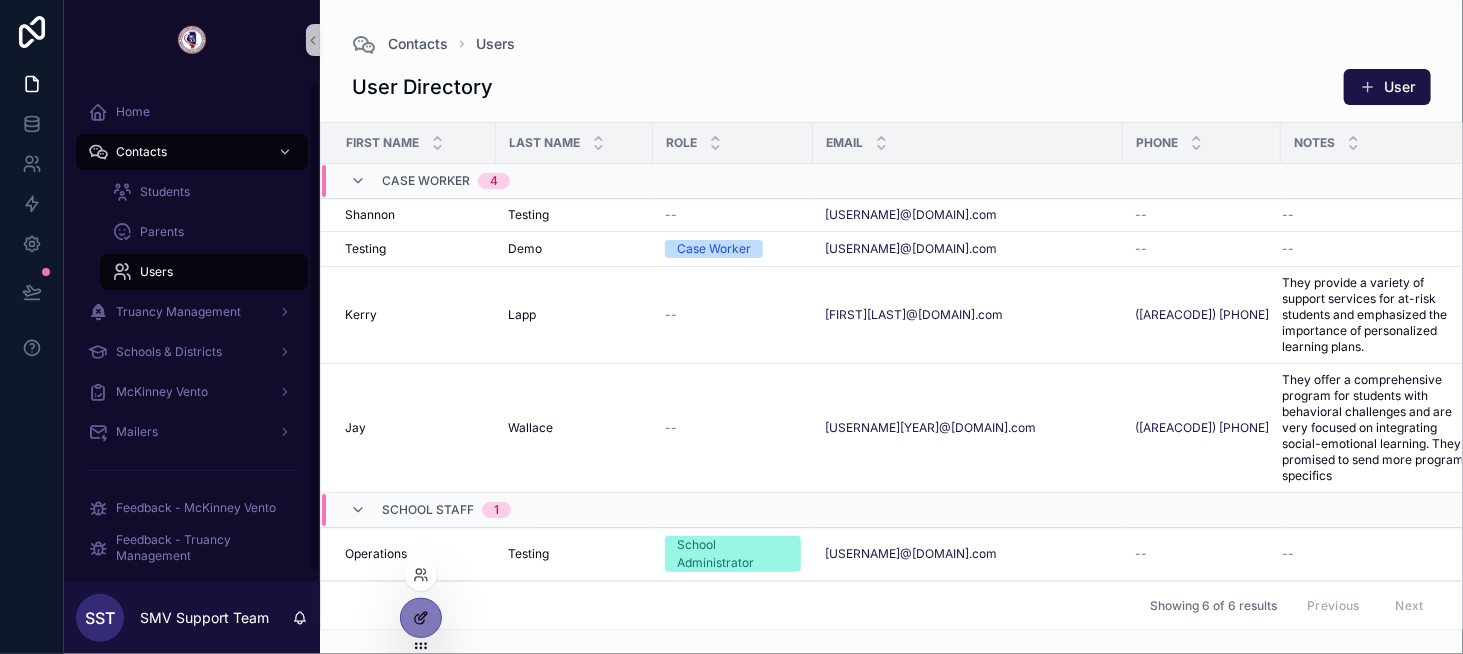 click at bounding box center [421, 618] 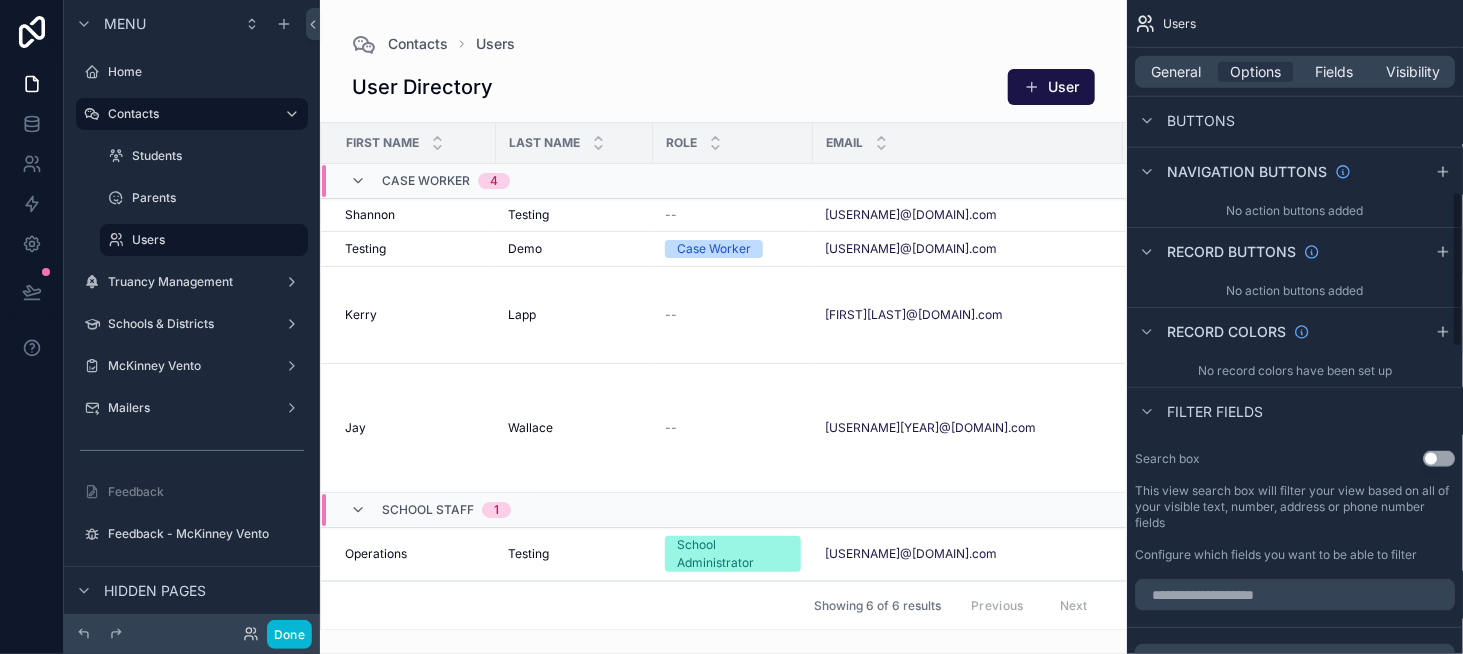 scroll, scrollTop: 800, scrollLeft: 0, axis: vertical 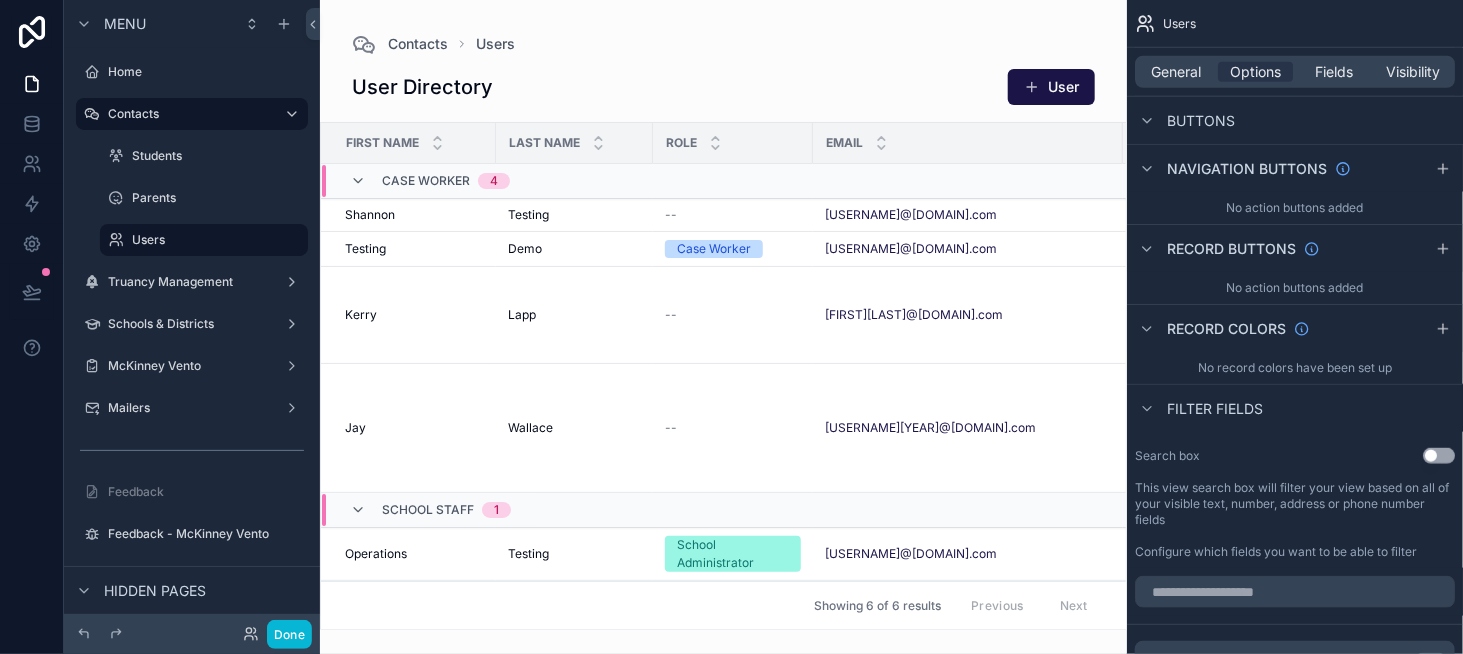 click on "Use setting" at bounding box center [1439, 456] 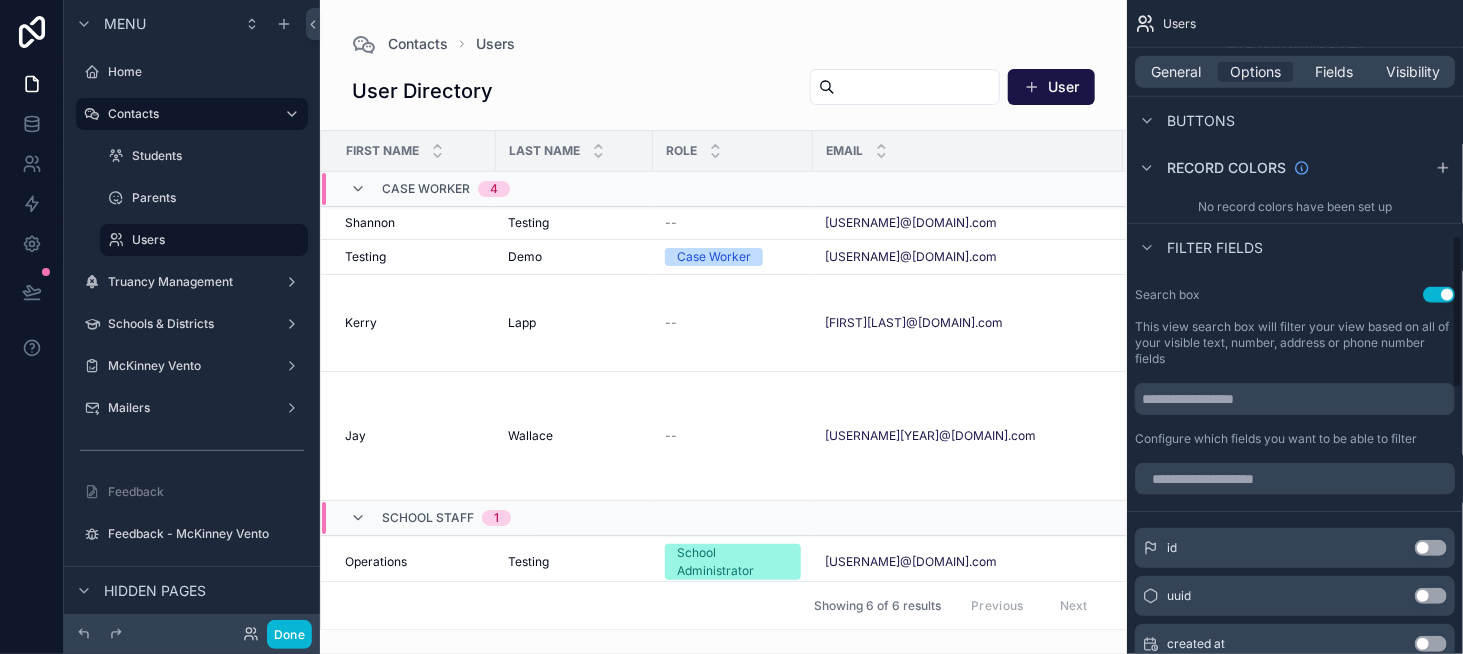 scroll, scrollTop: 1000, scrollLeft: 0, axis: vertical 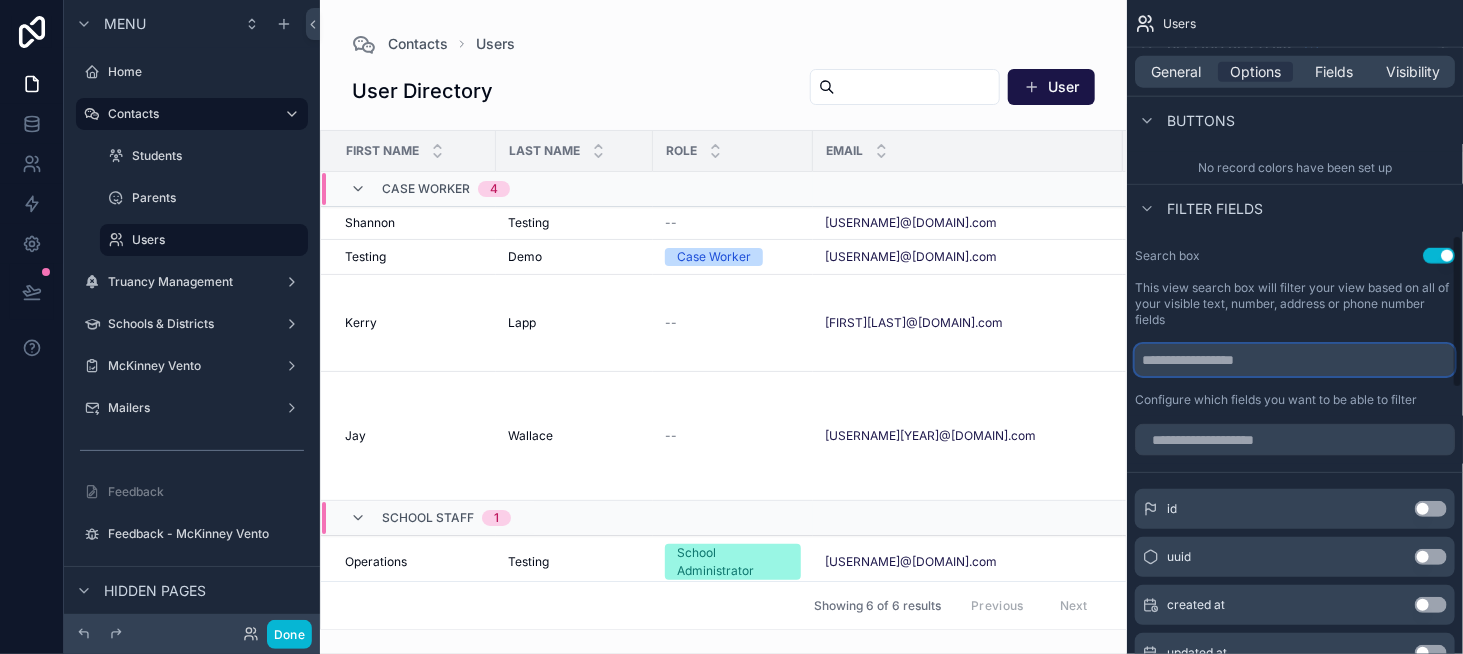 click at bounding box center [1295, 360] 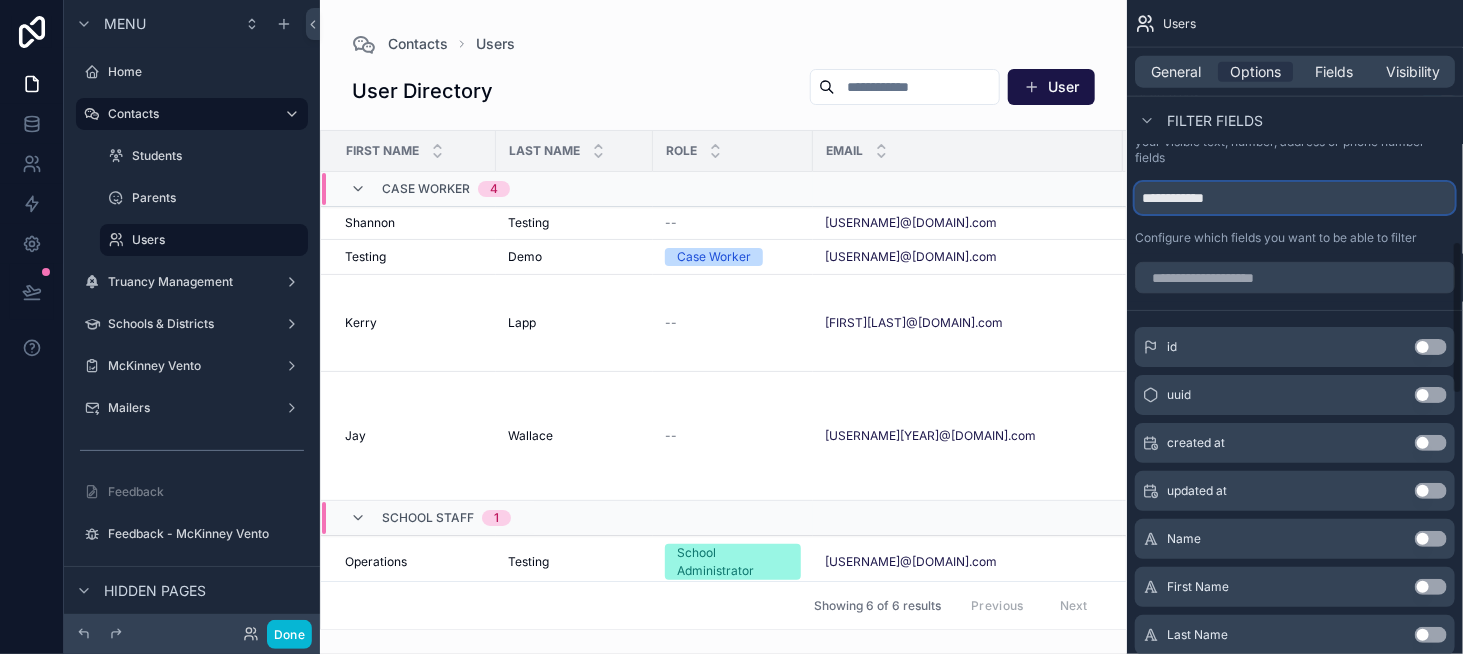 scroll, scrollTop: 1200, scrollLeft: 0, axis: vertical 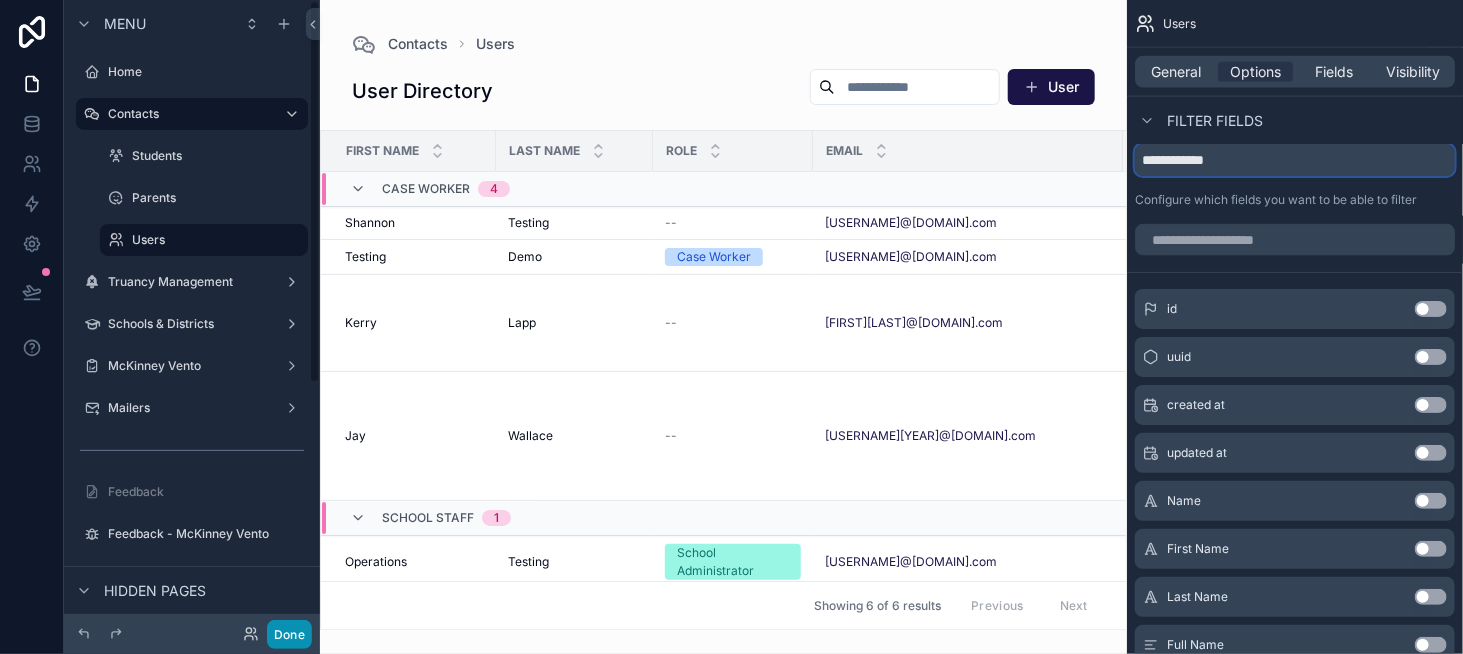 type on "**********" 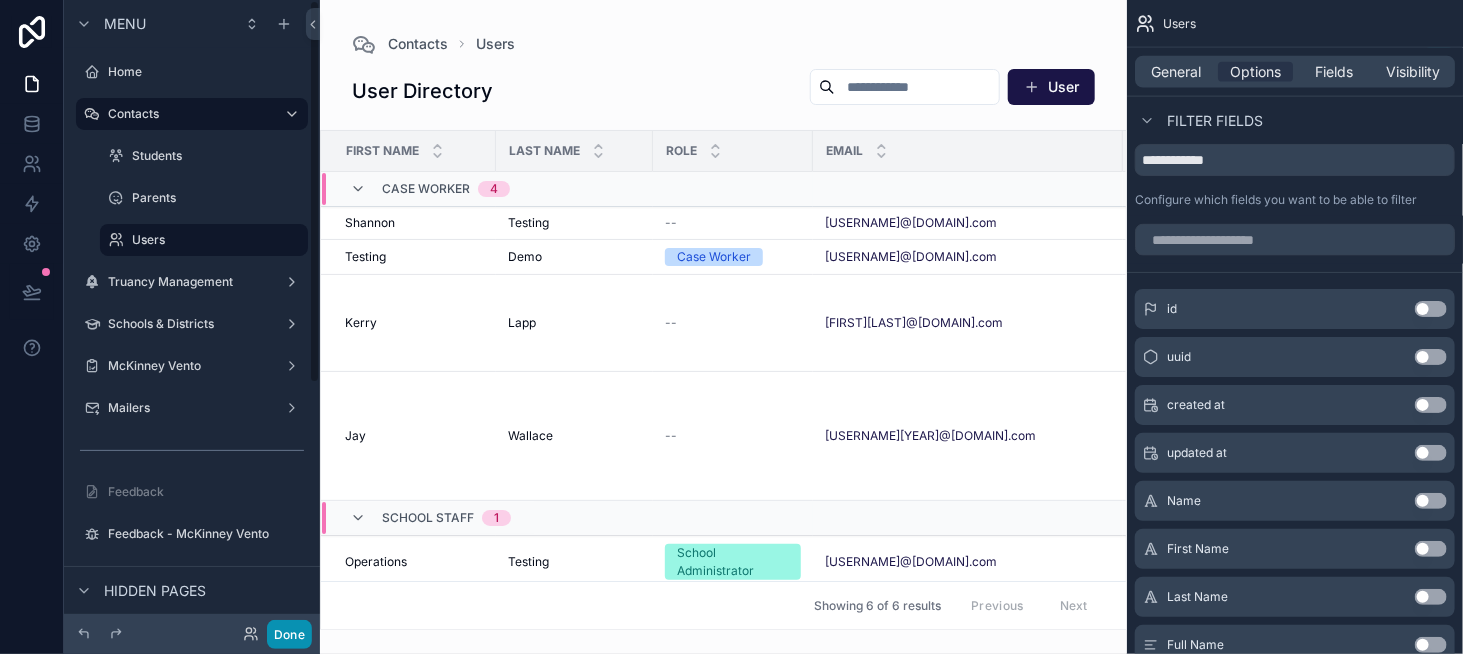 click on "Done" at bounding box center [289, 634] 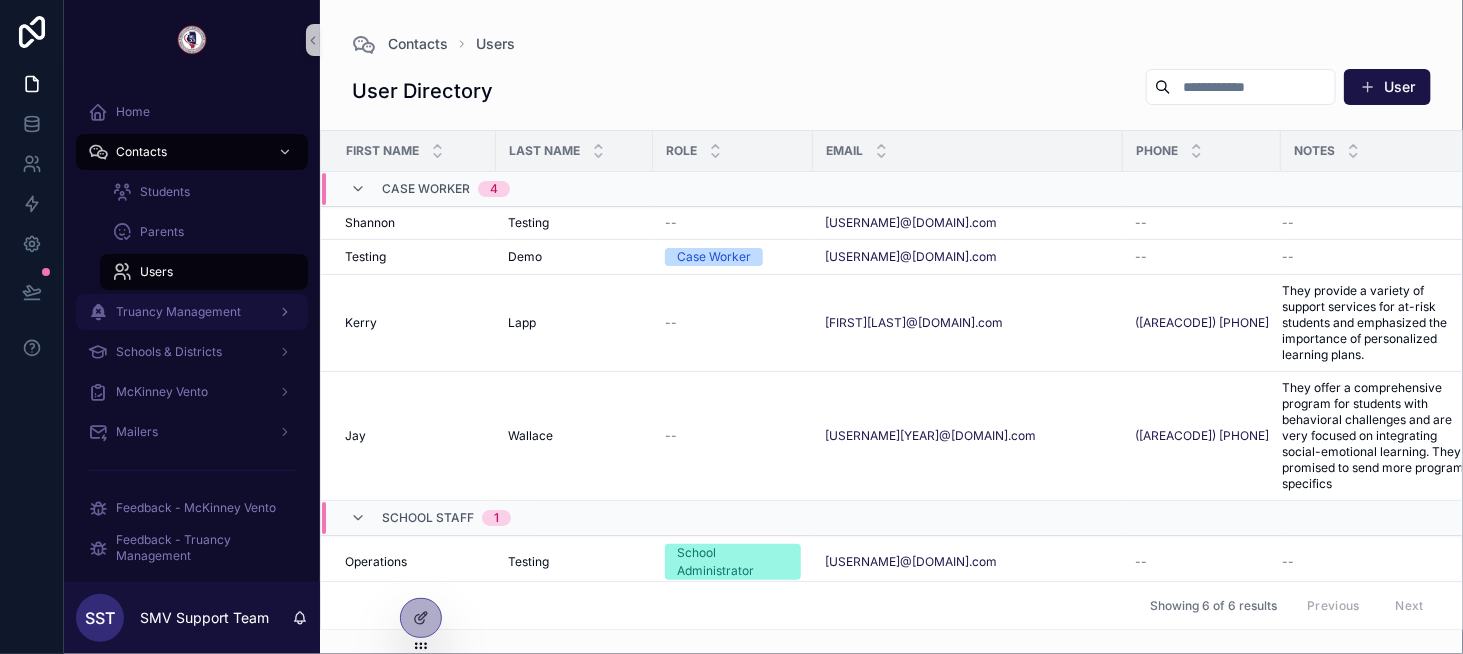 click on "Truancy Management" at bounding box center [192, 312] 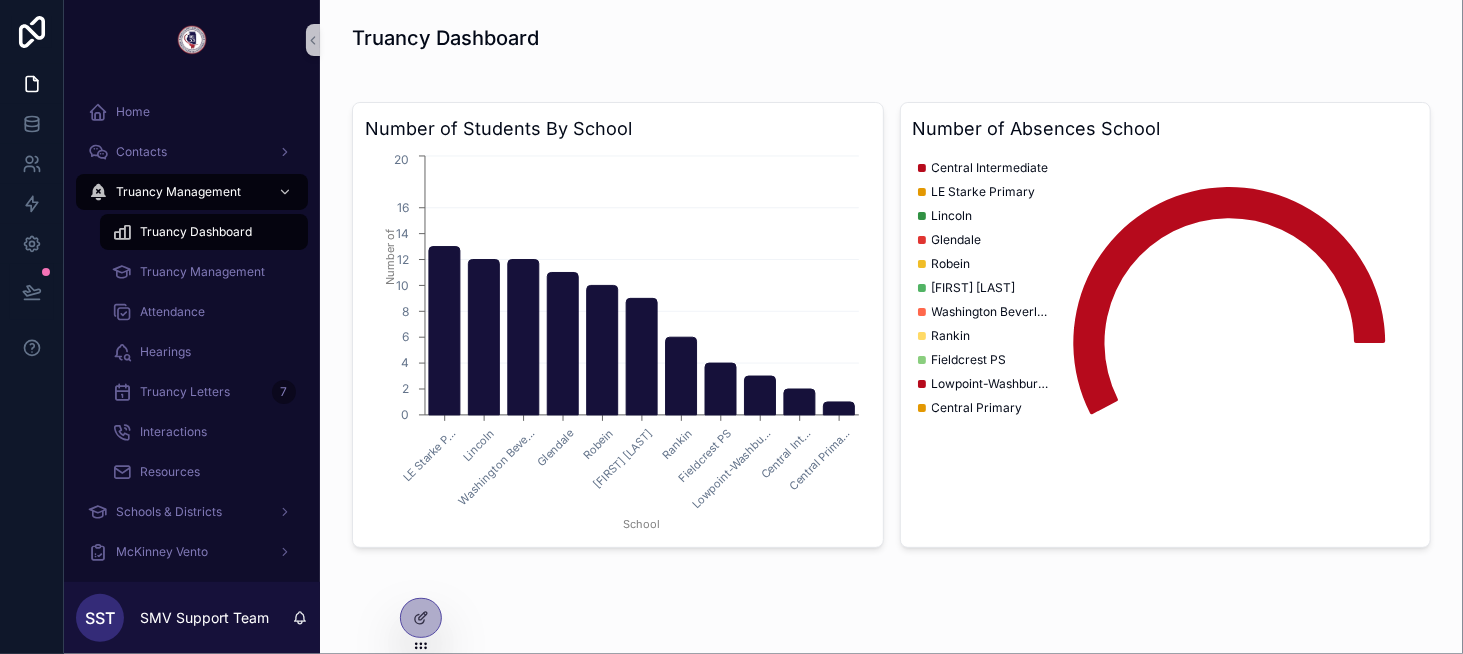 click on "Truancy Dashboard" at bounding box center (204, 232) 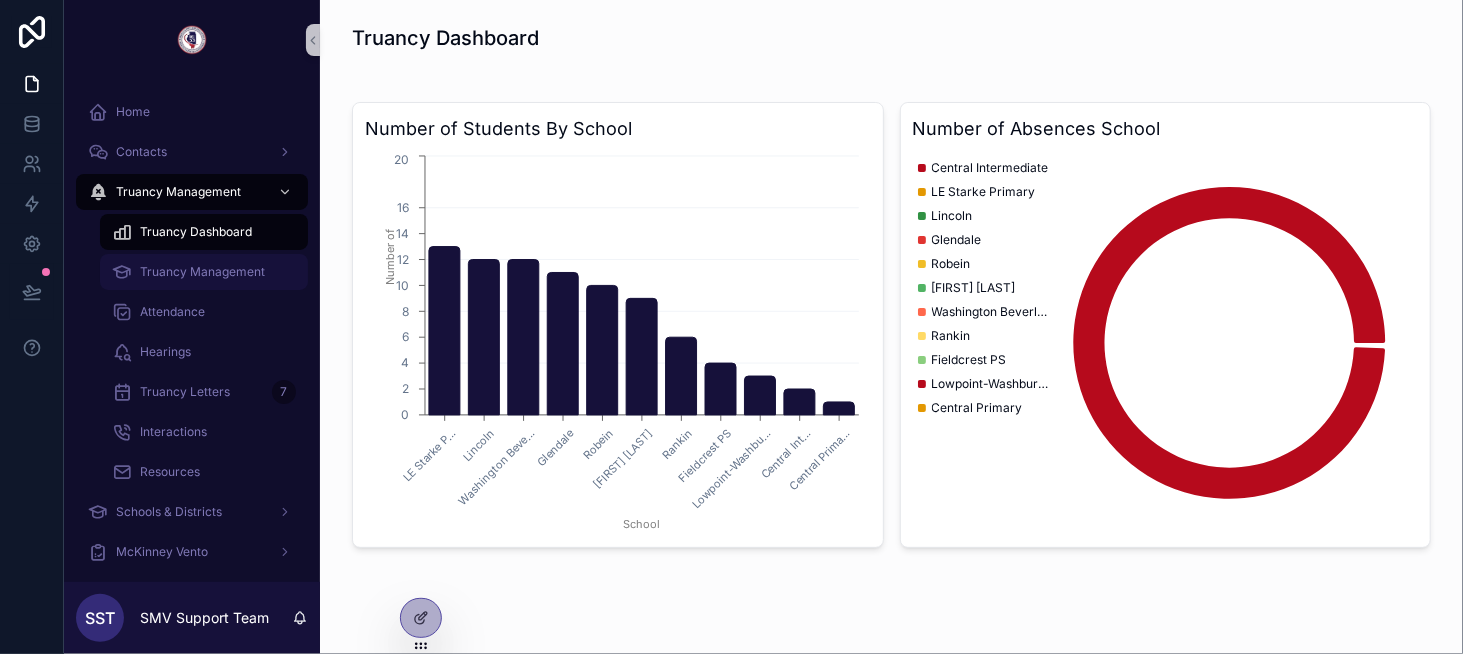 click on "Truancy Management" at bounding box center (202, 272) 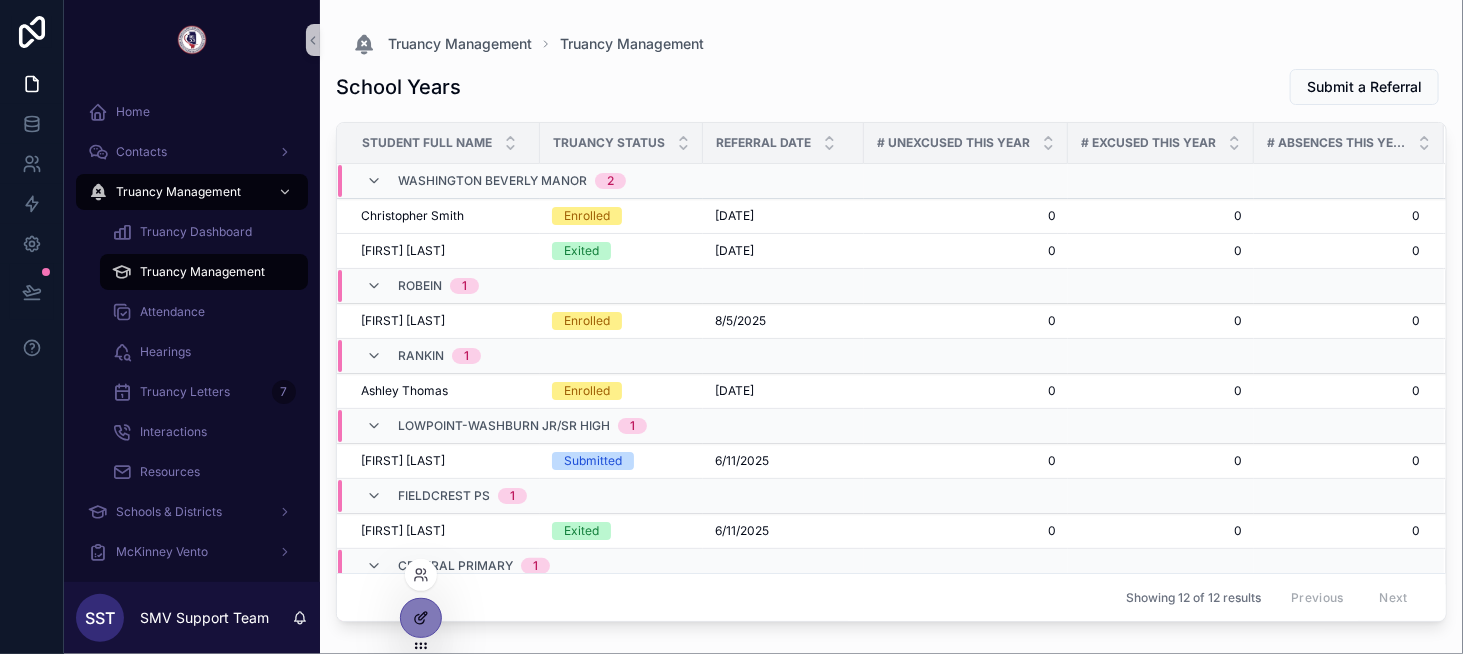 click 